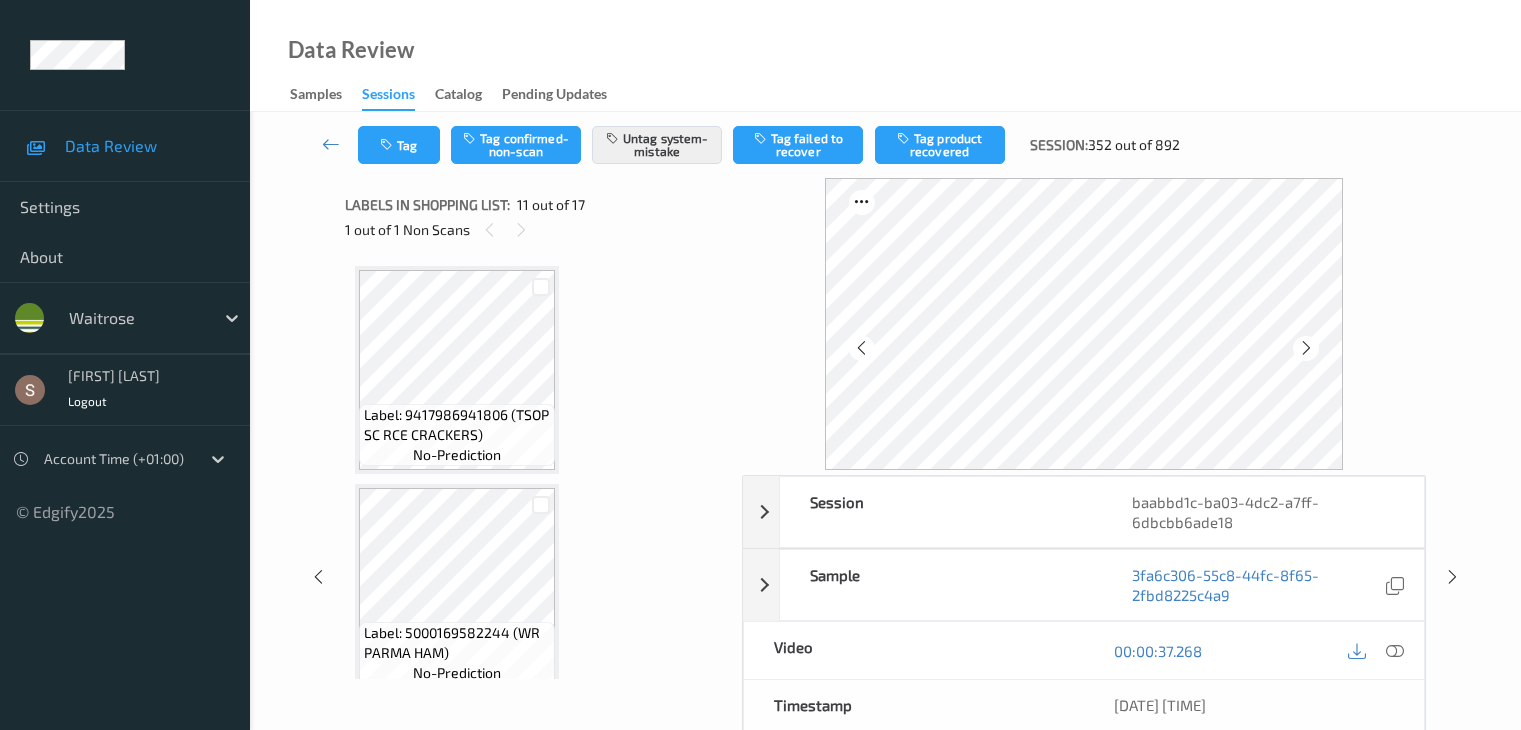 scroll, scrollTop: 0, scrollLeft: 0, axis: both 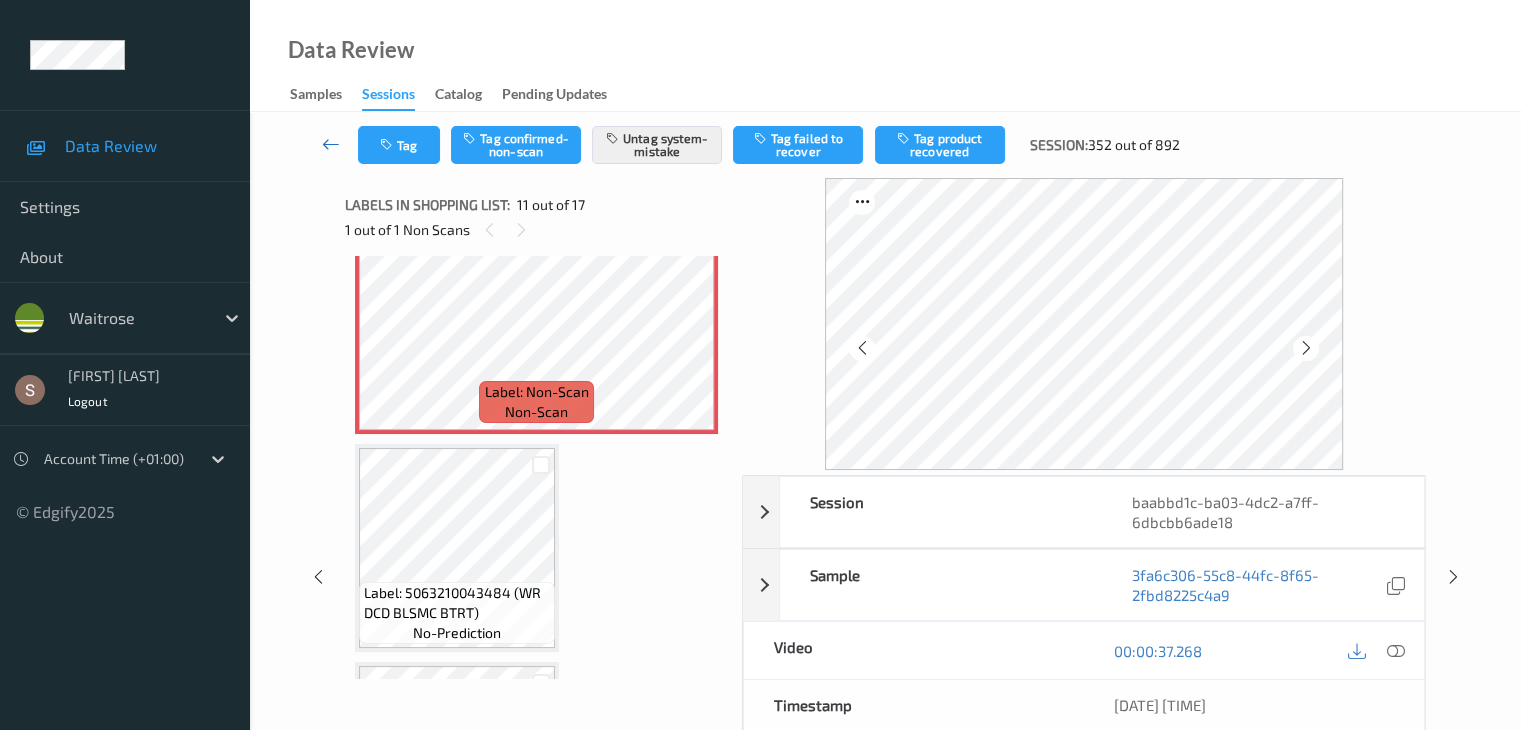 click at bounding box center (331, 145) 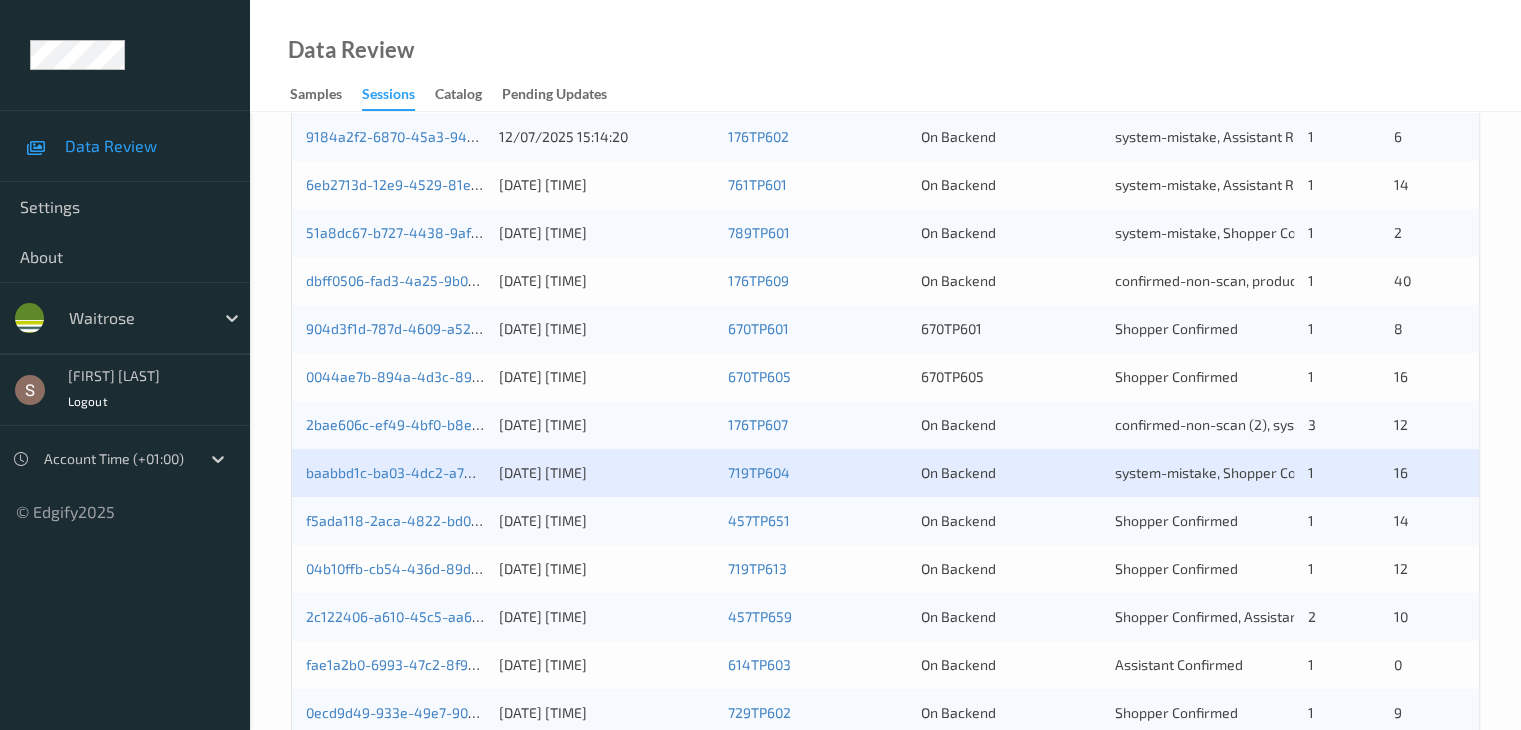 scroll, scrollTop: 800, scrollLeft: 0, axis: vertical 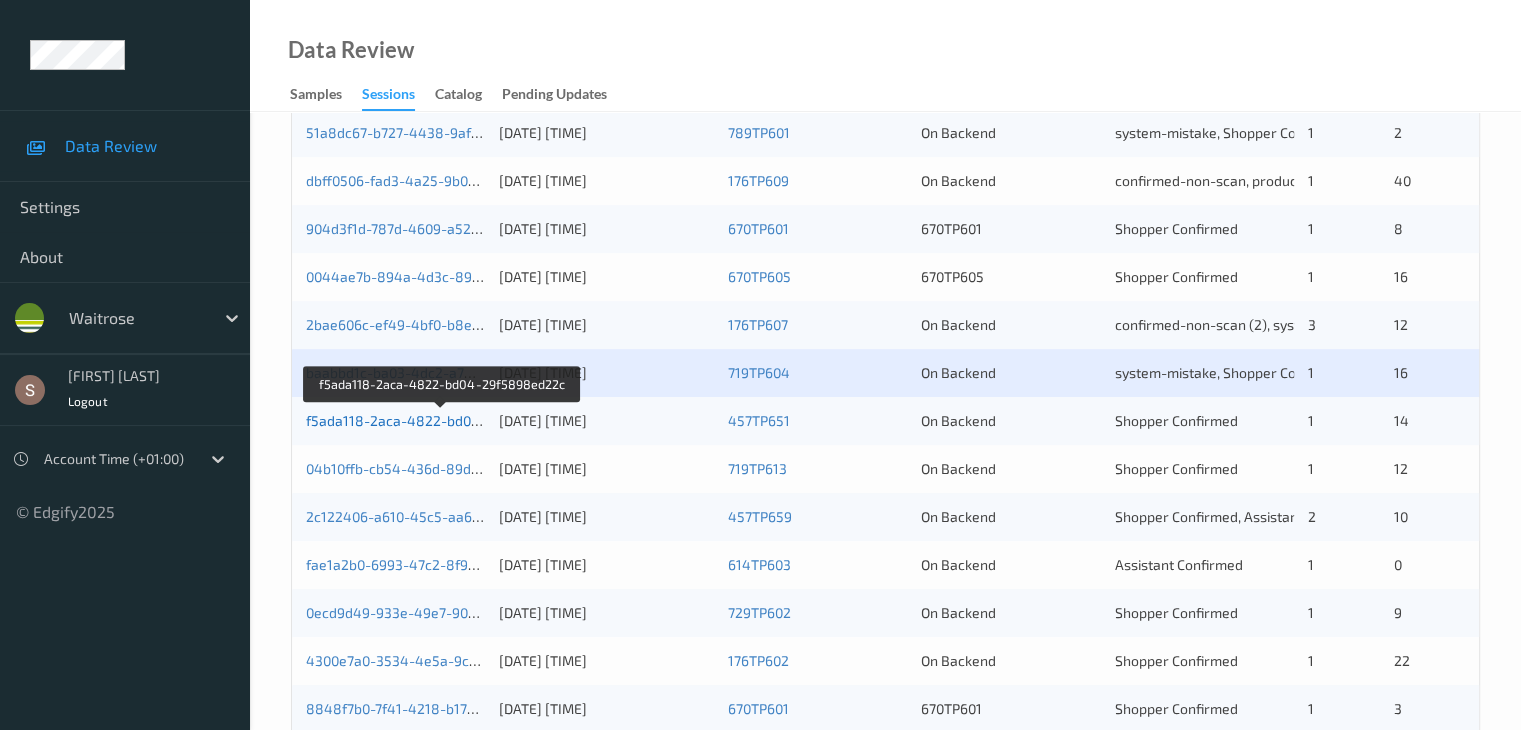 click on "f5ada118-2aca-4822-bd04-29f5898ed22c" at bounding box center [443, 420] 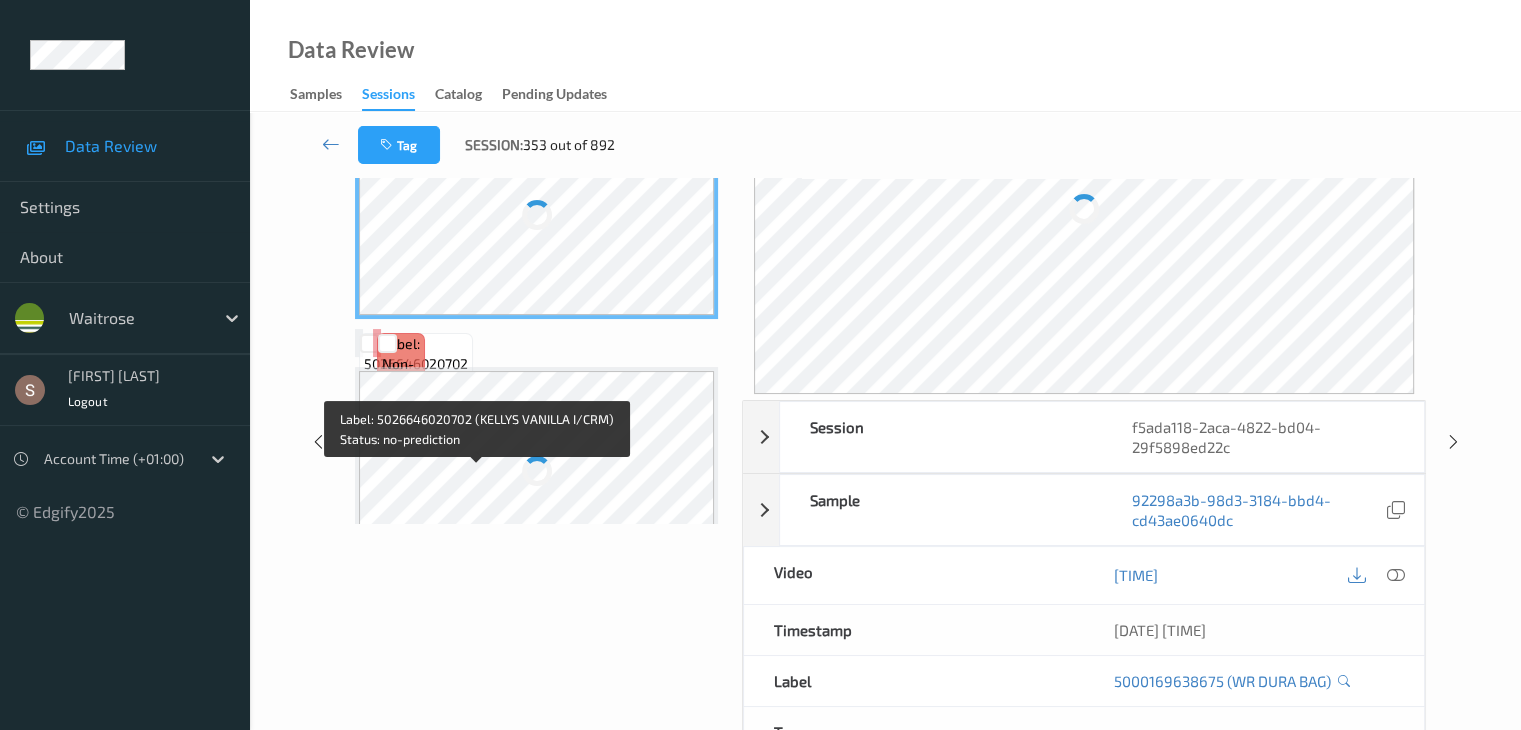 scroll, scrollTop: 0, scrollLeft: 0, axis: both 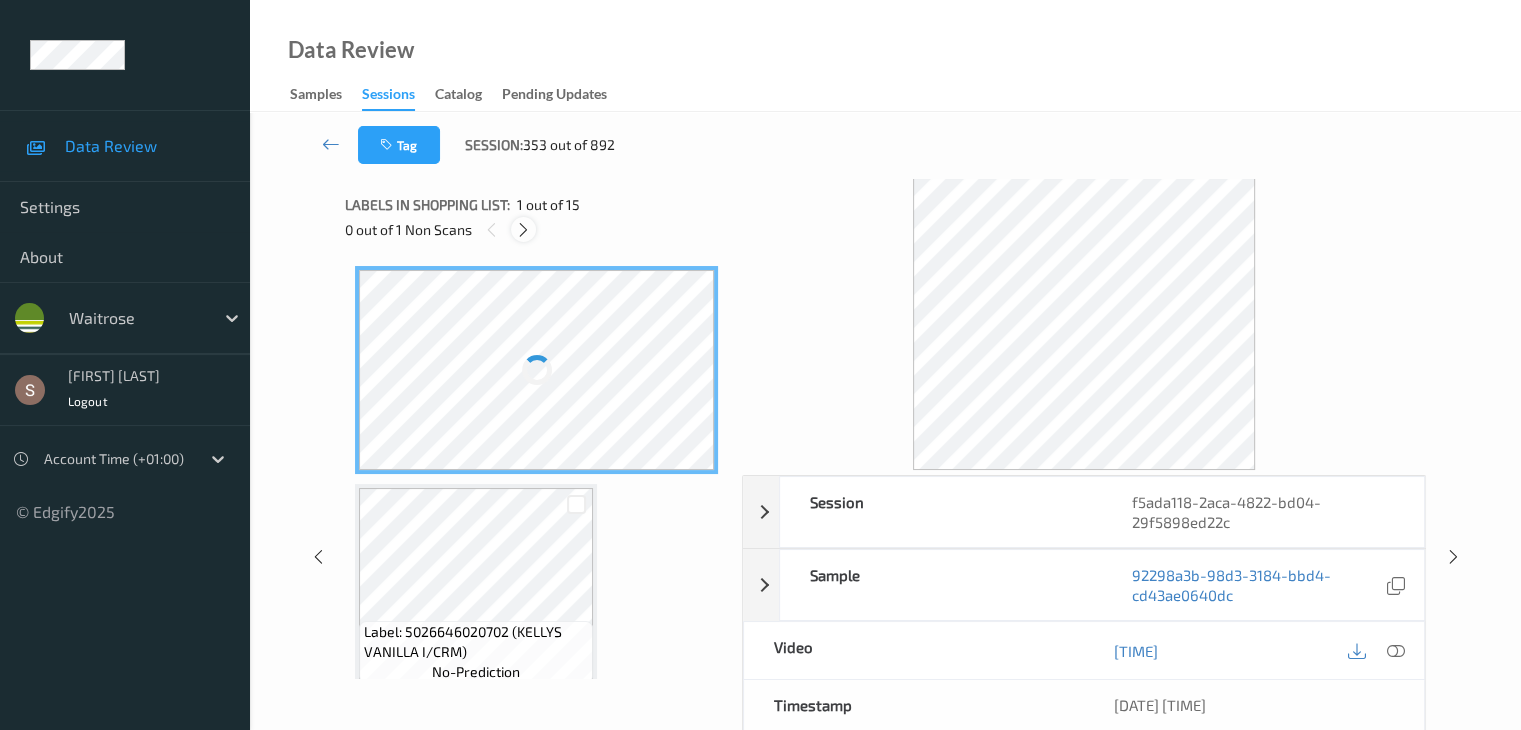 click at bounding box center [523, 230] 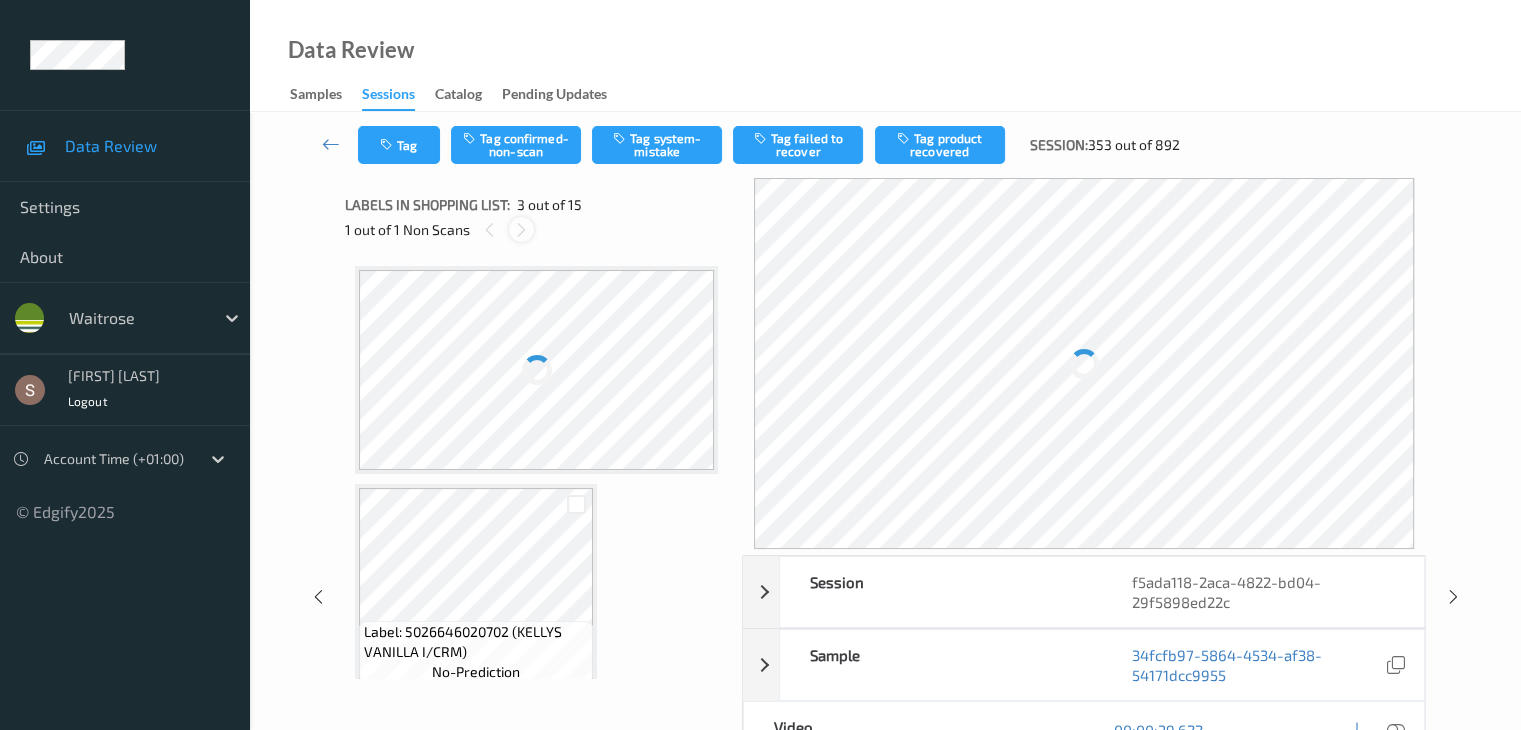 scroll, scrollTop: 228, scrollLeft: 0, axis: vertical 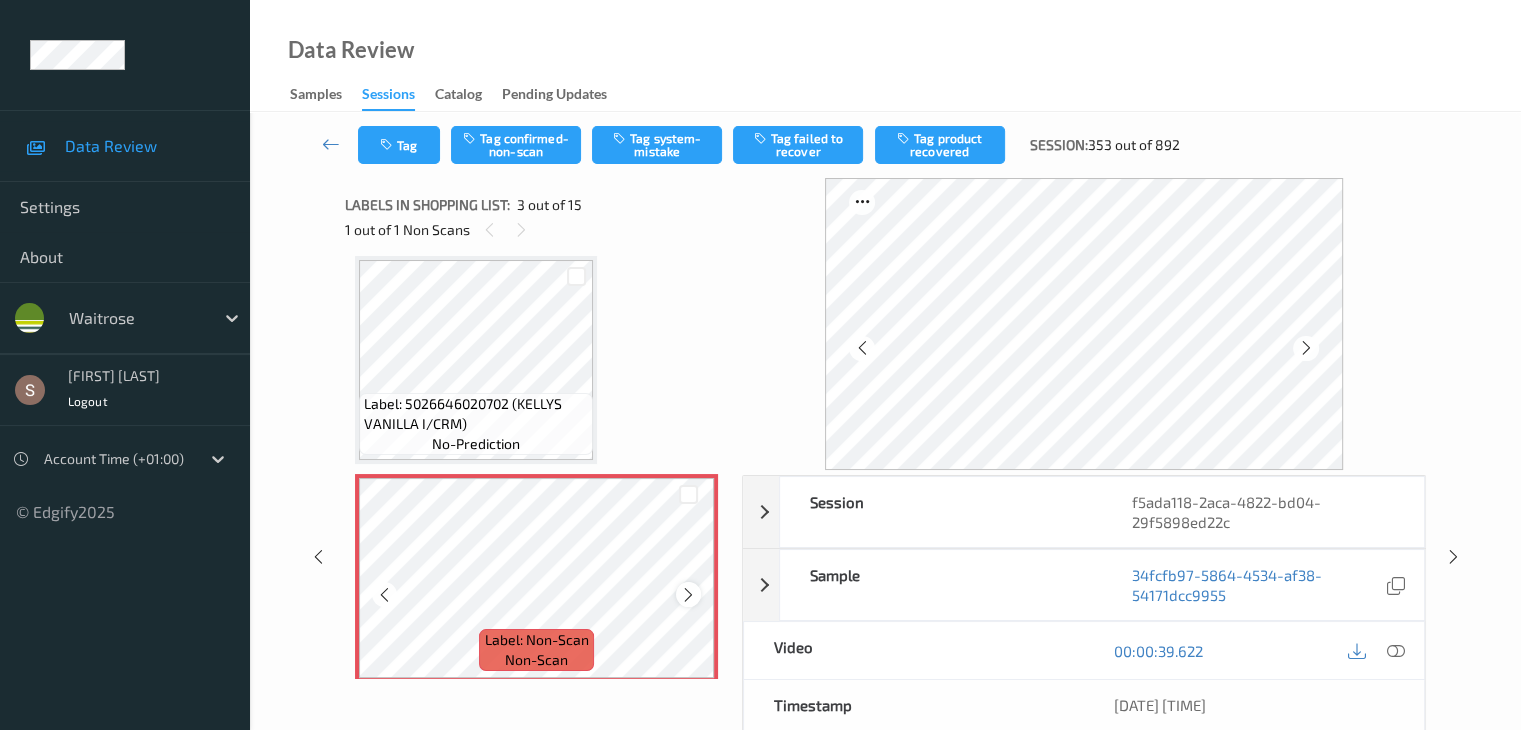 click at bounding box center [688, 595] 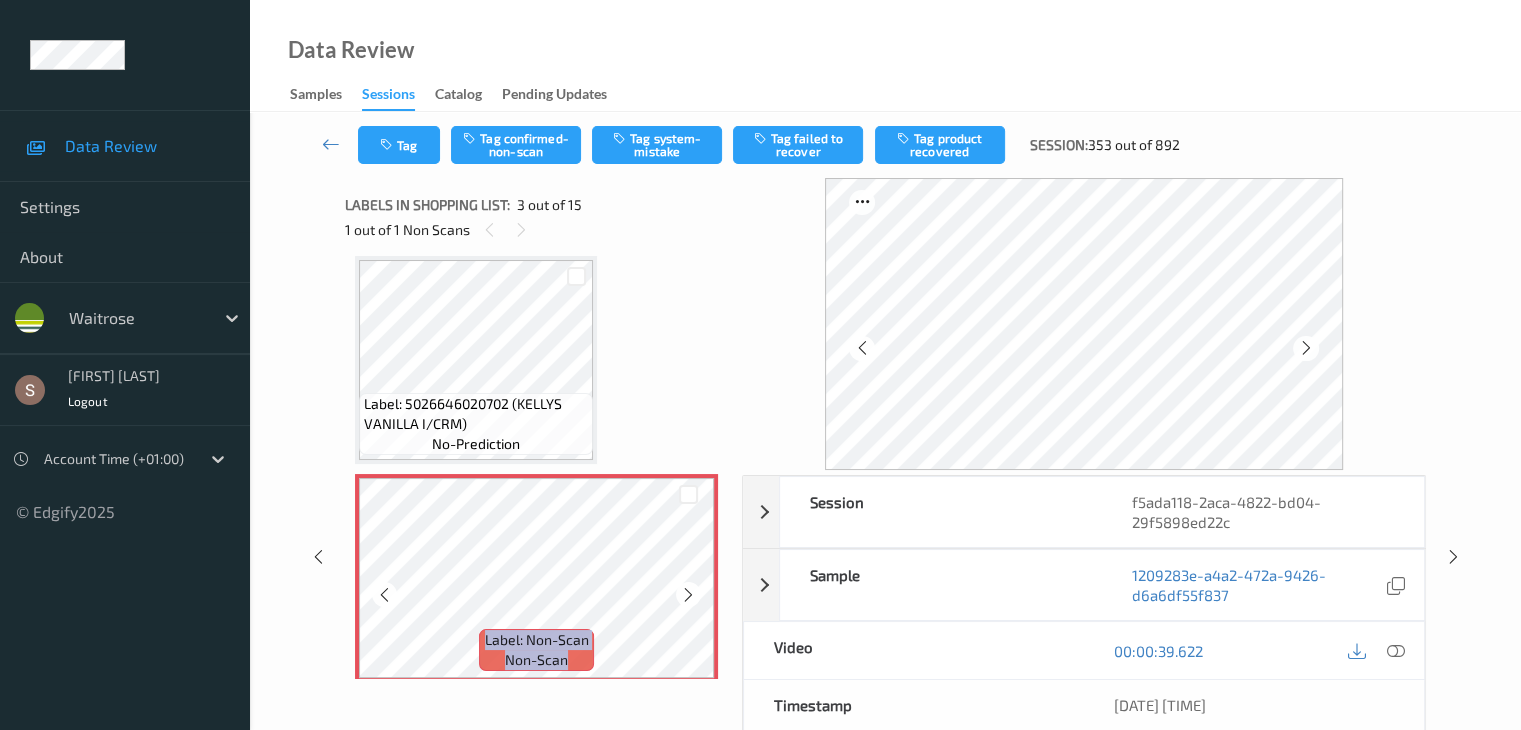 click at bounding box center (688, 595) 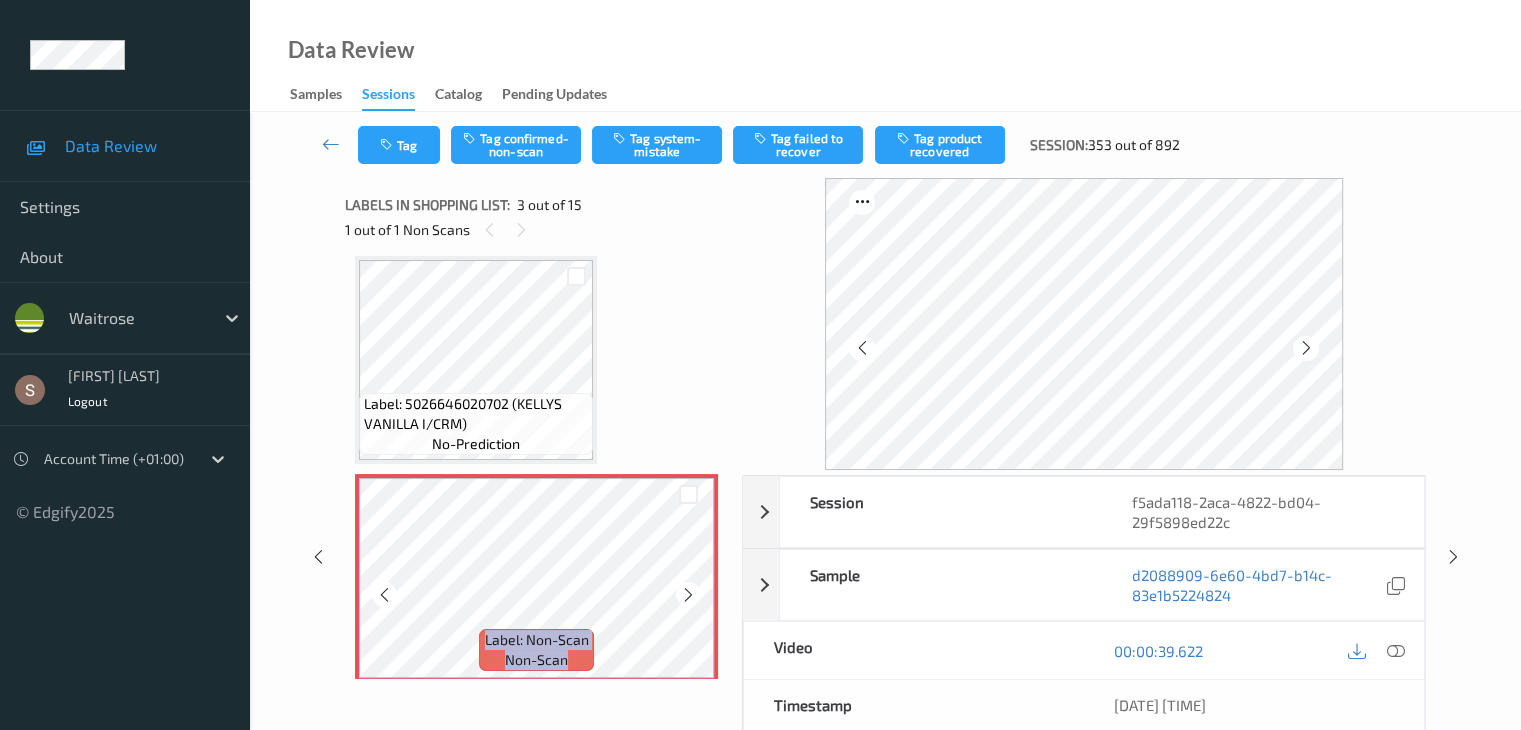 click at bounding box center (688, 595) 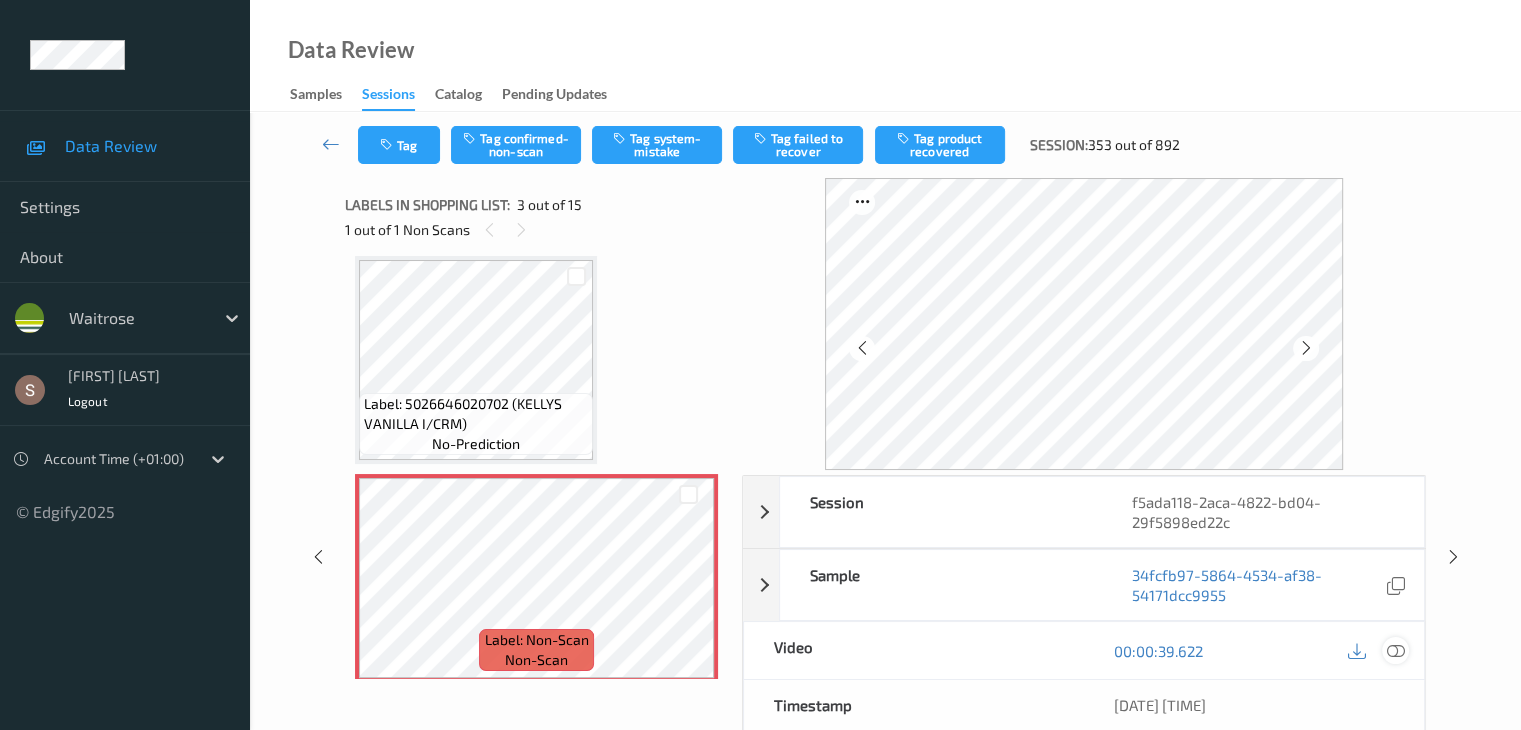 click at bounding box center (1395, 651) 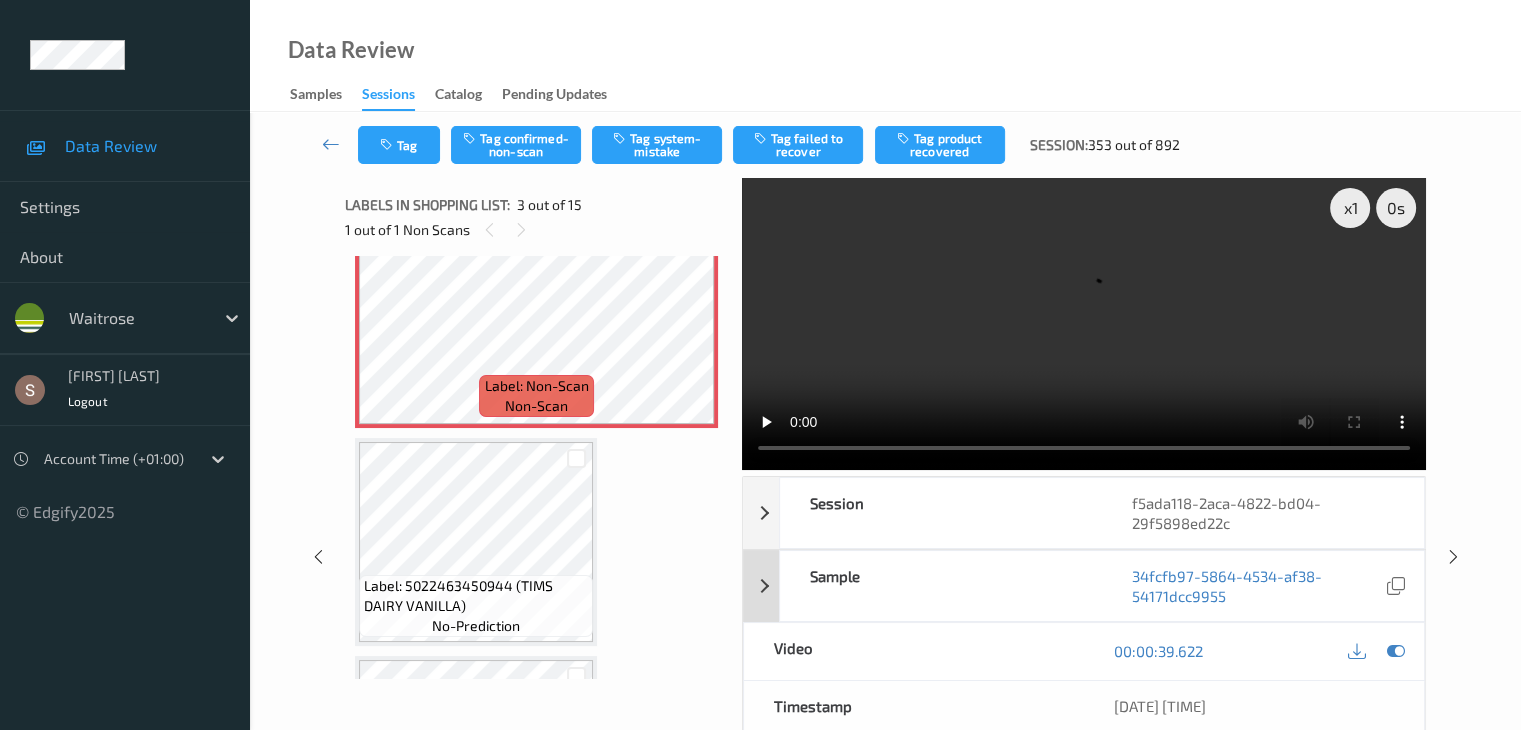 scroll, scrollTop: 528, scrollLeft: 0, axis: vertical 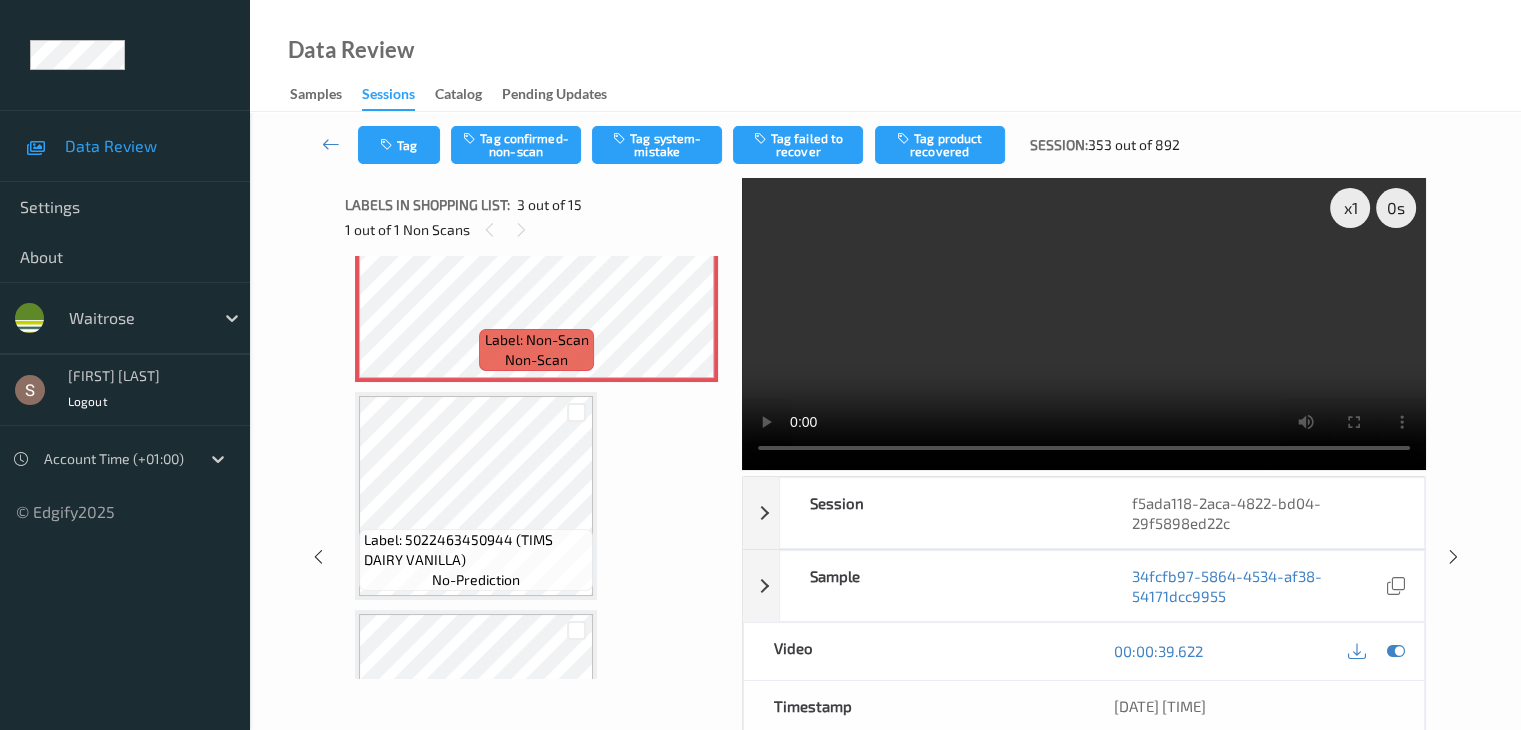 click at bounding box center (1084, 324) 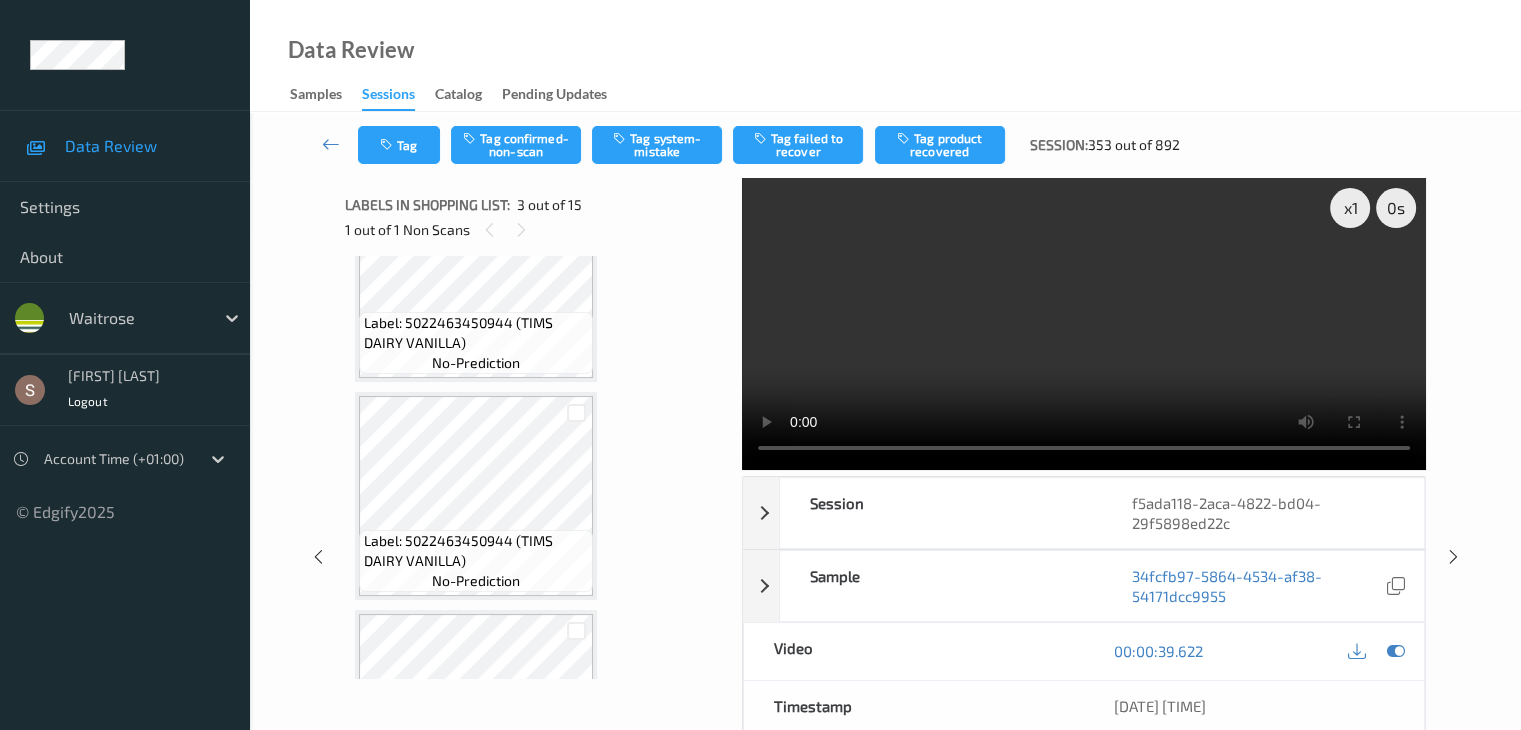scroll, scrollTop: 528, scrollLeft: 0, axis: vertical 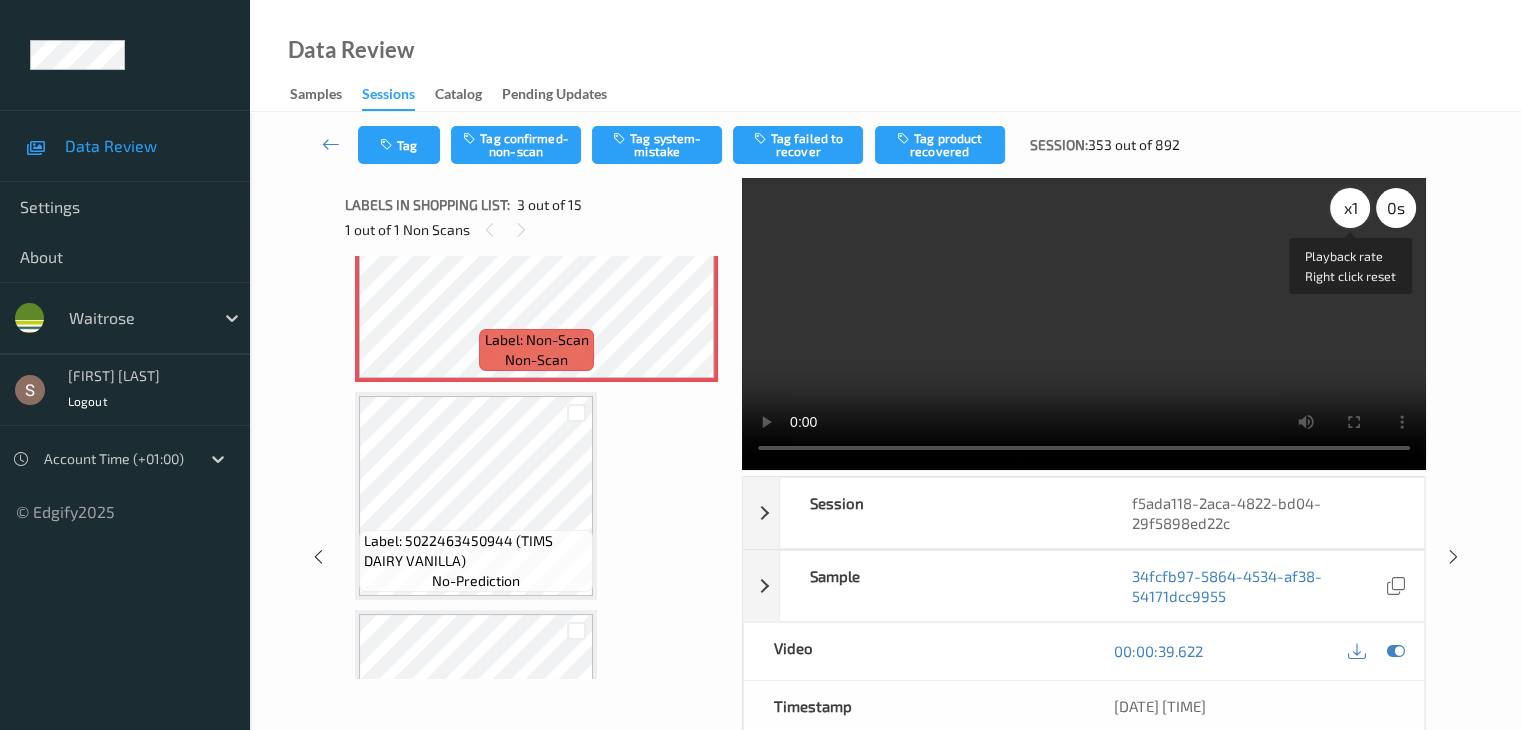 click on "x 1" at bounding box center (1350, 208) 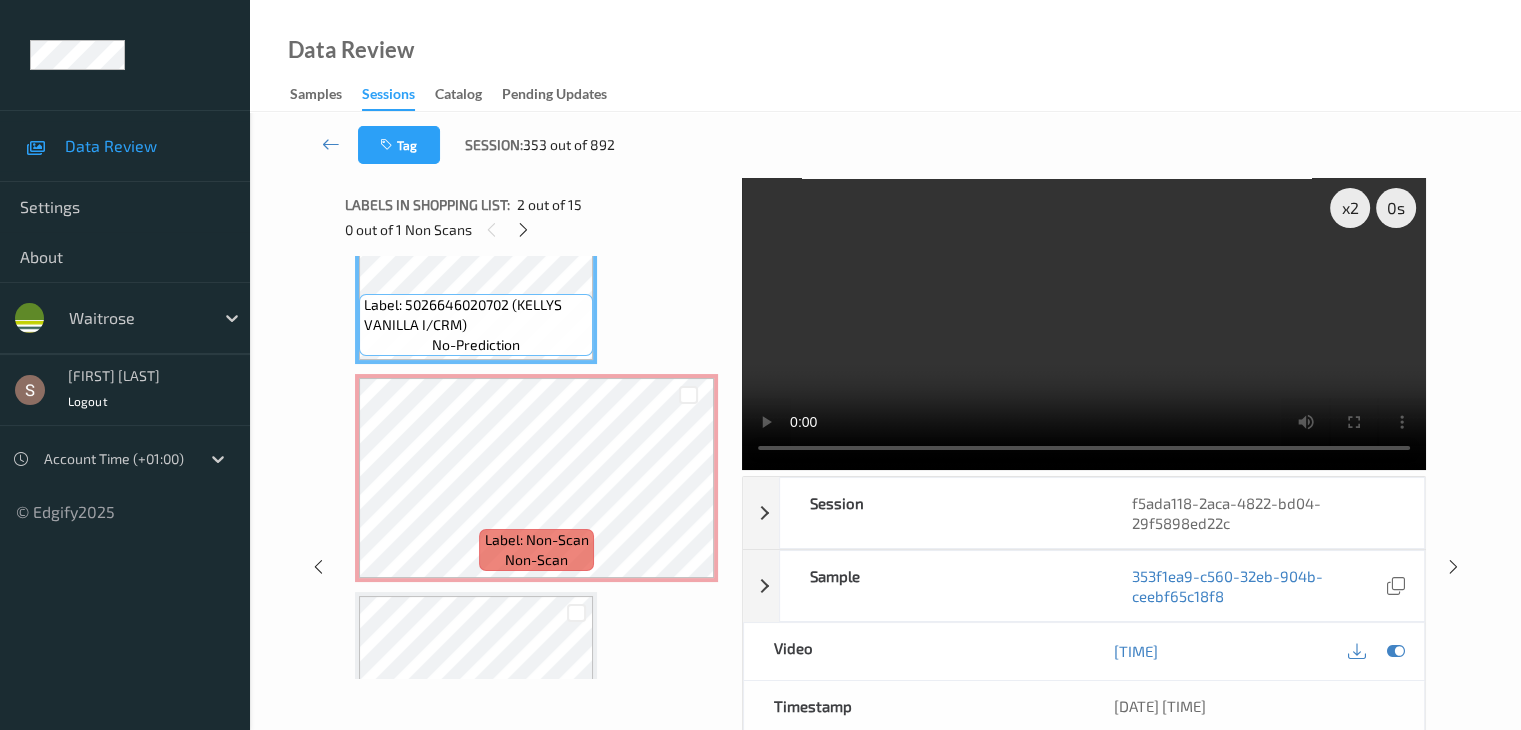 scroll, scrollTop: 428, scrollLeft: 0, axis: vertical 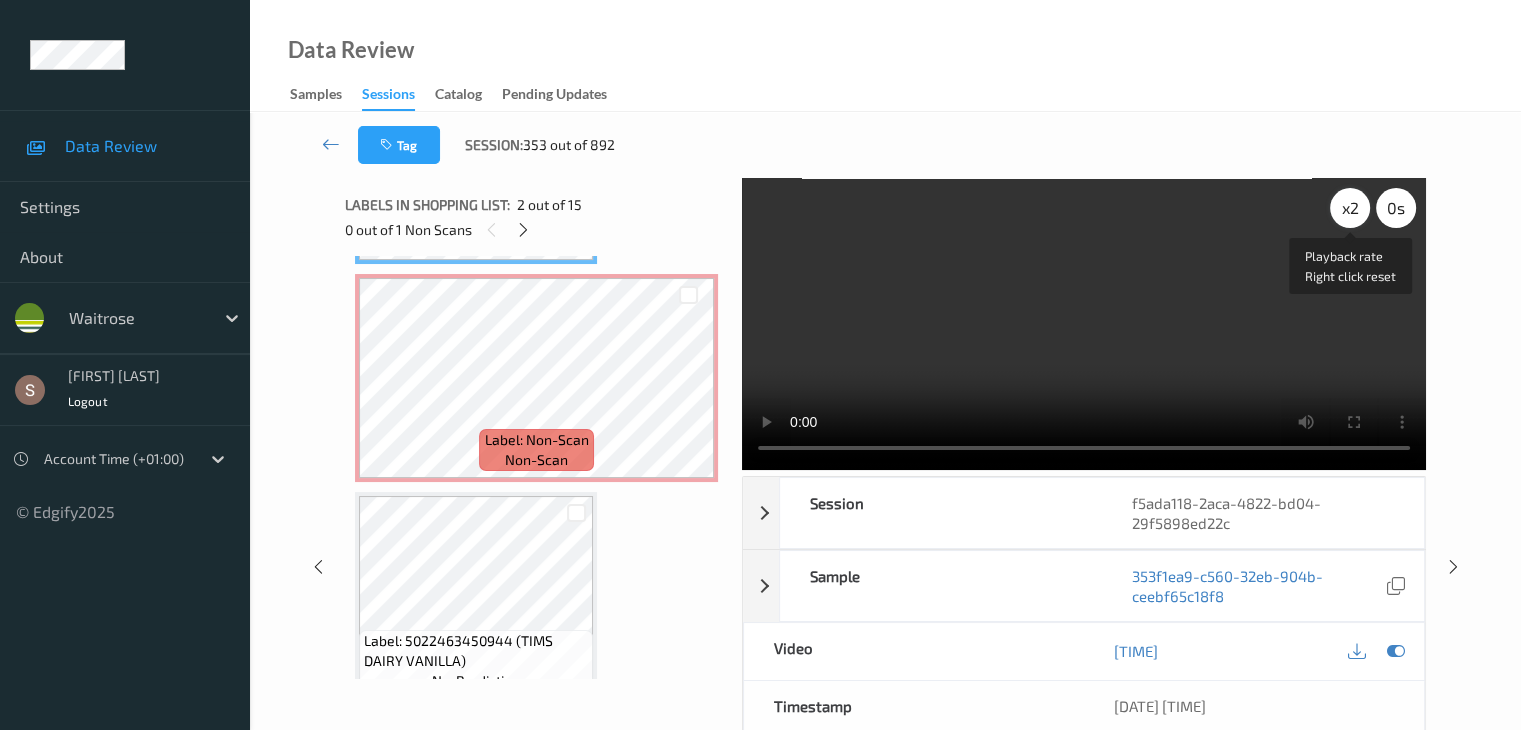 click on "x 2" at bounding box center [1350, 208] 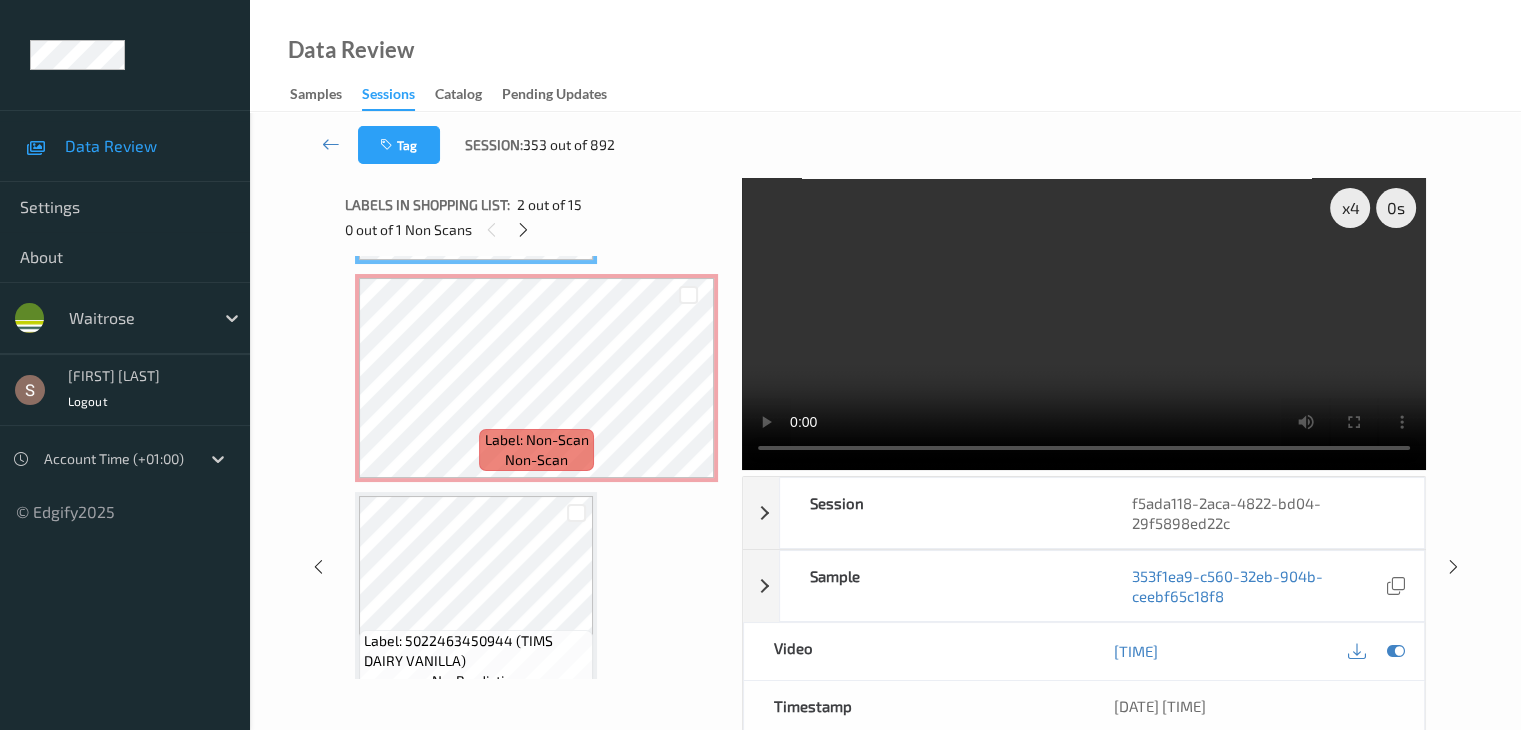click at bounding box center (1084, 324) 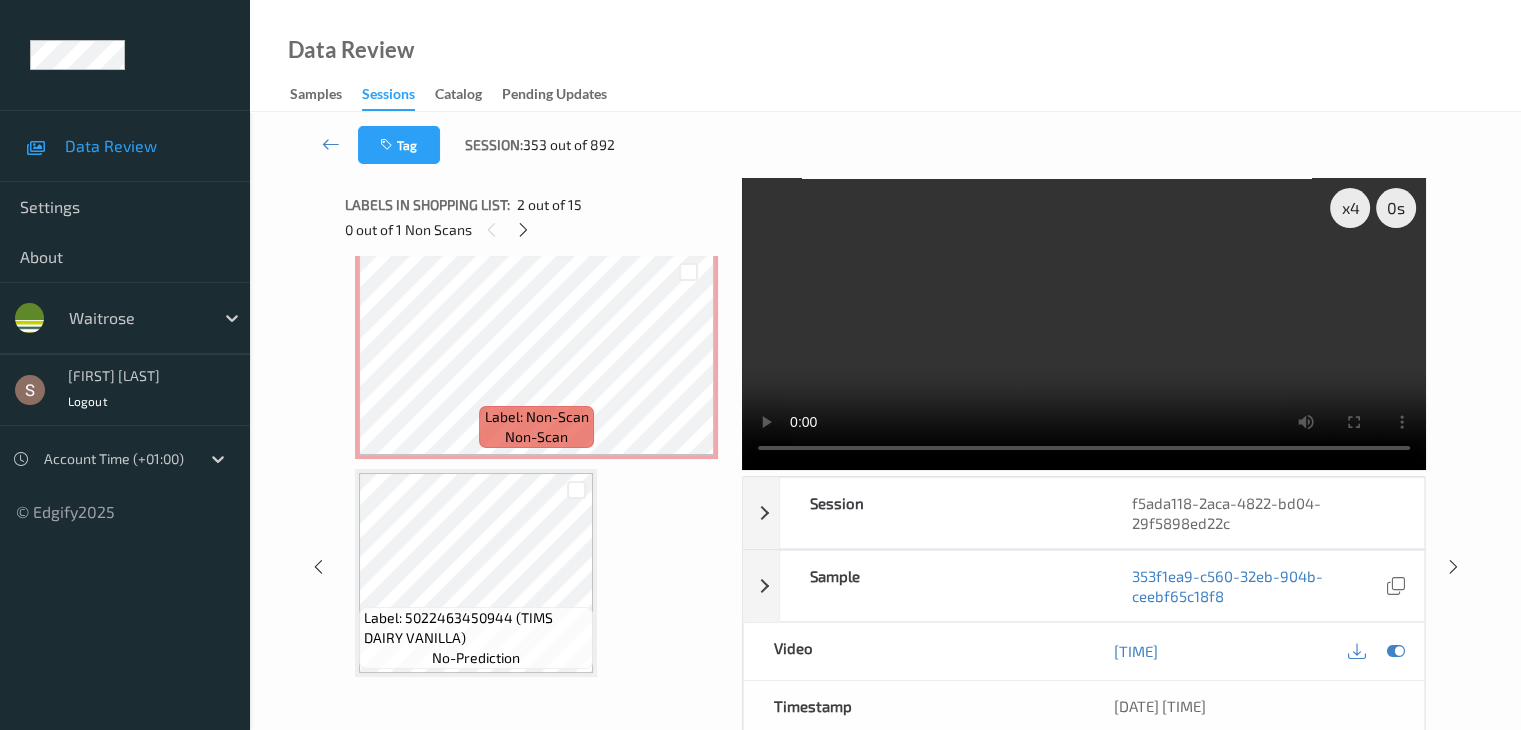 scroll, scrollTop: 328, scrollLeft: 0, axis: vertical 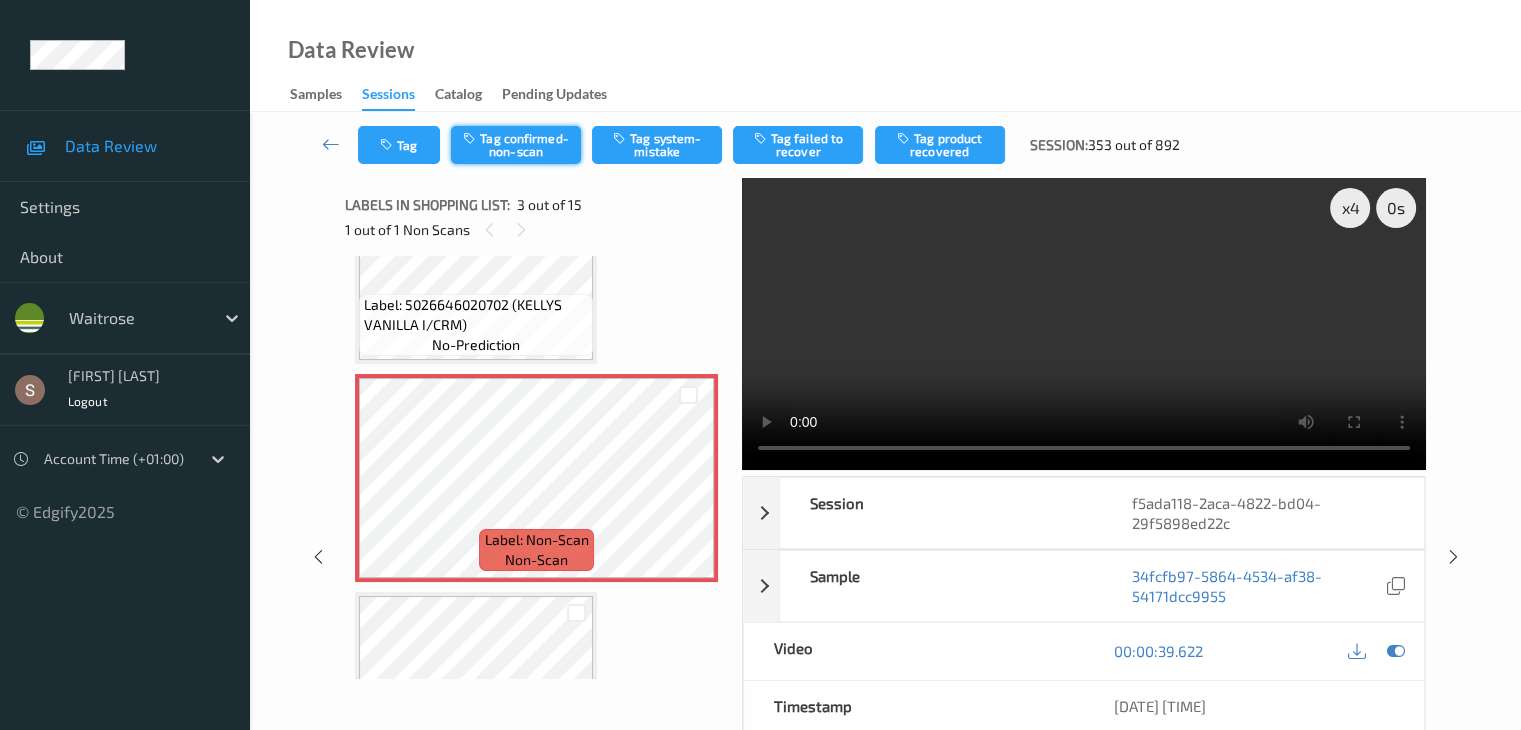 click on "Tag   confirmed-non-scan" at bounding box center (516, 145) 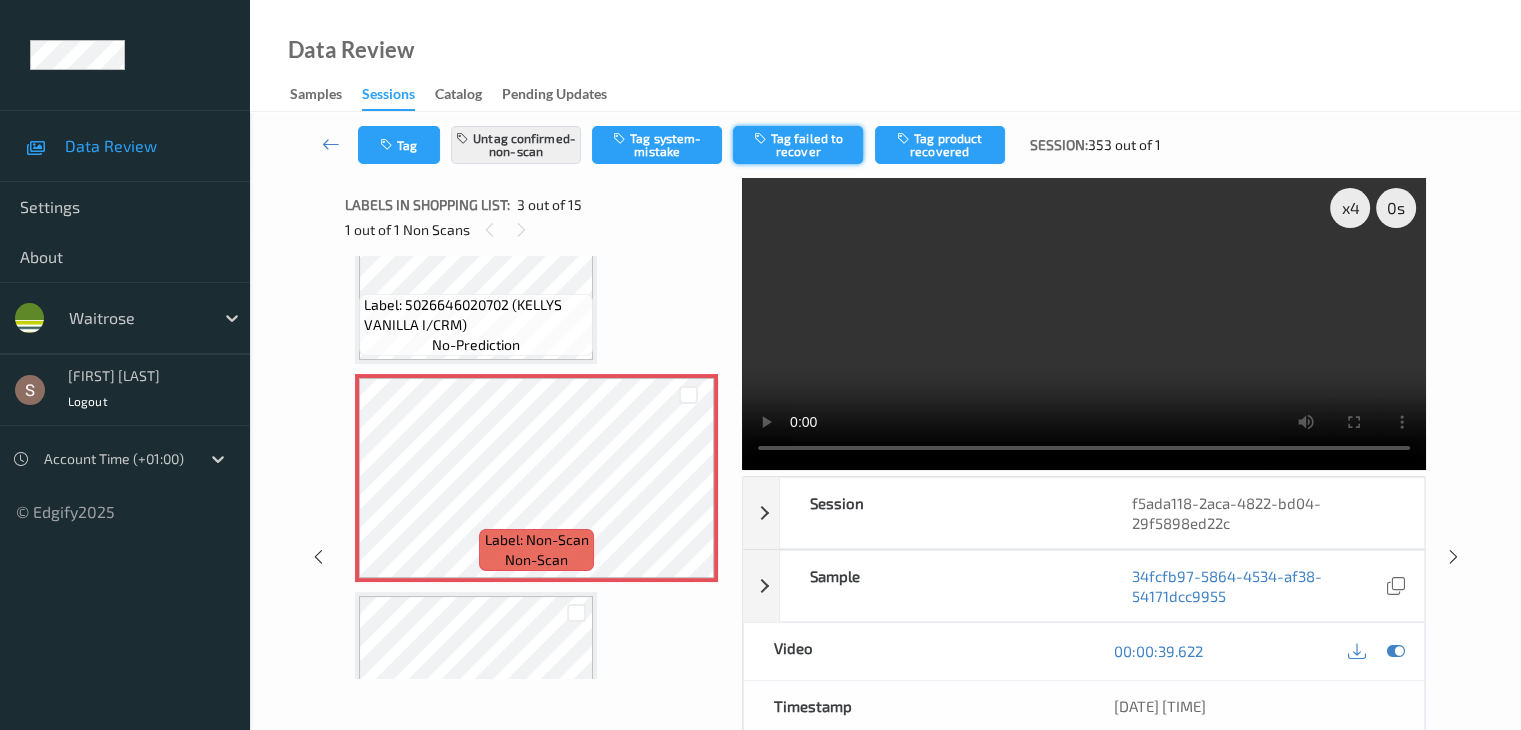click on "Tag   failed to recover" at bounding box center [798, 145] 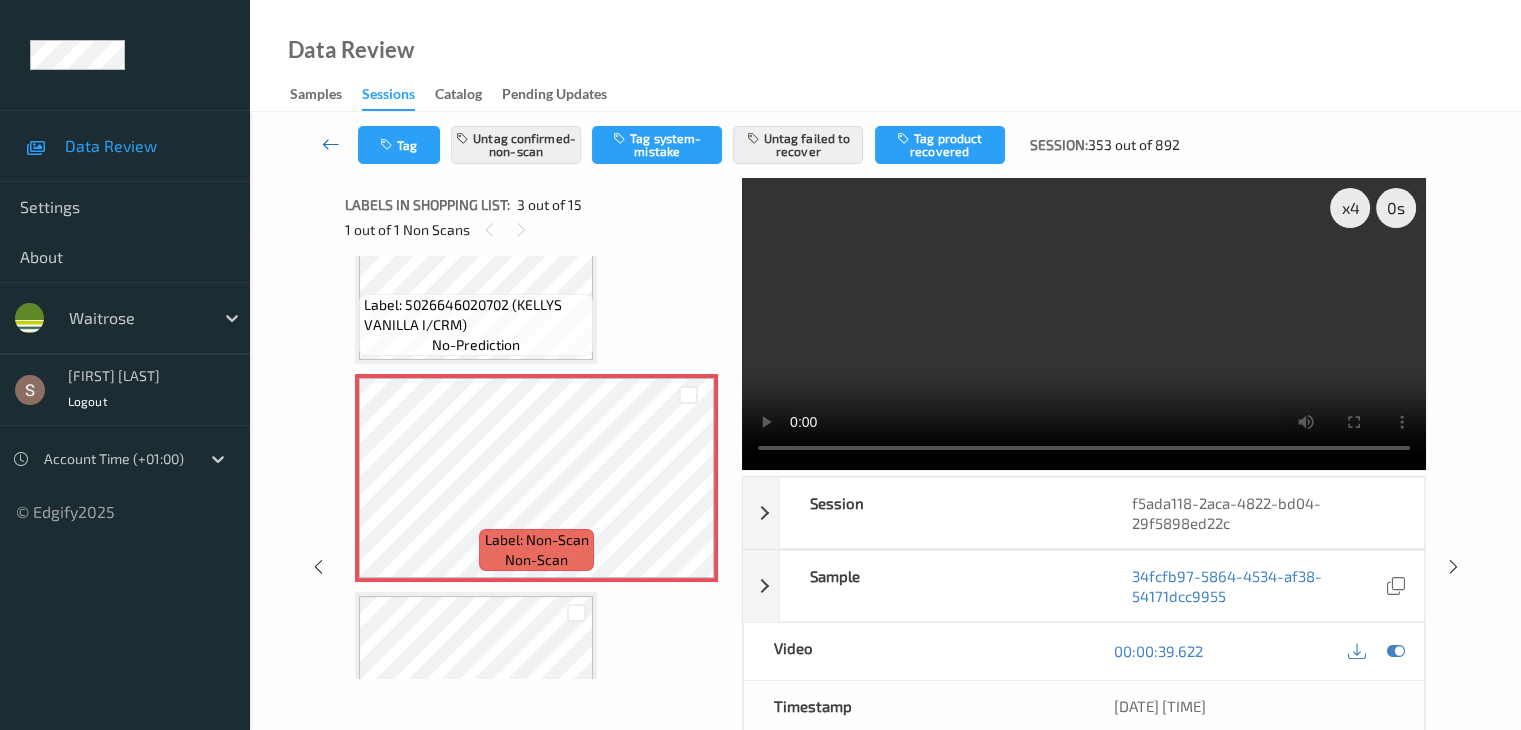 click at bounding box center (331, 144) 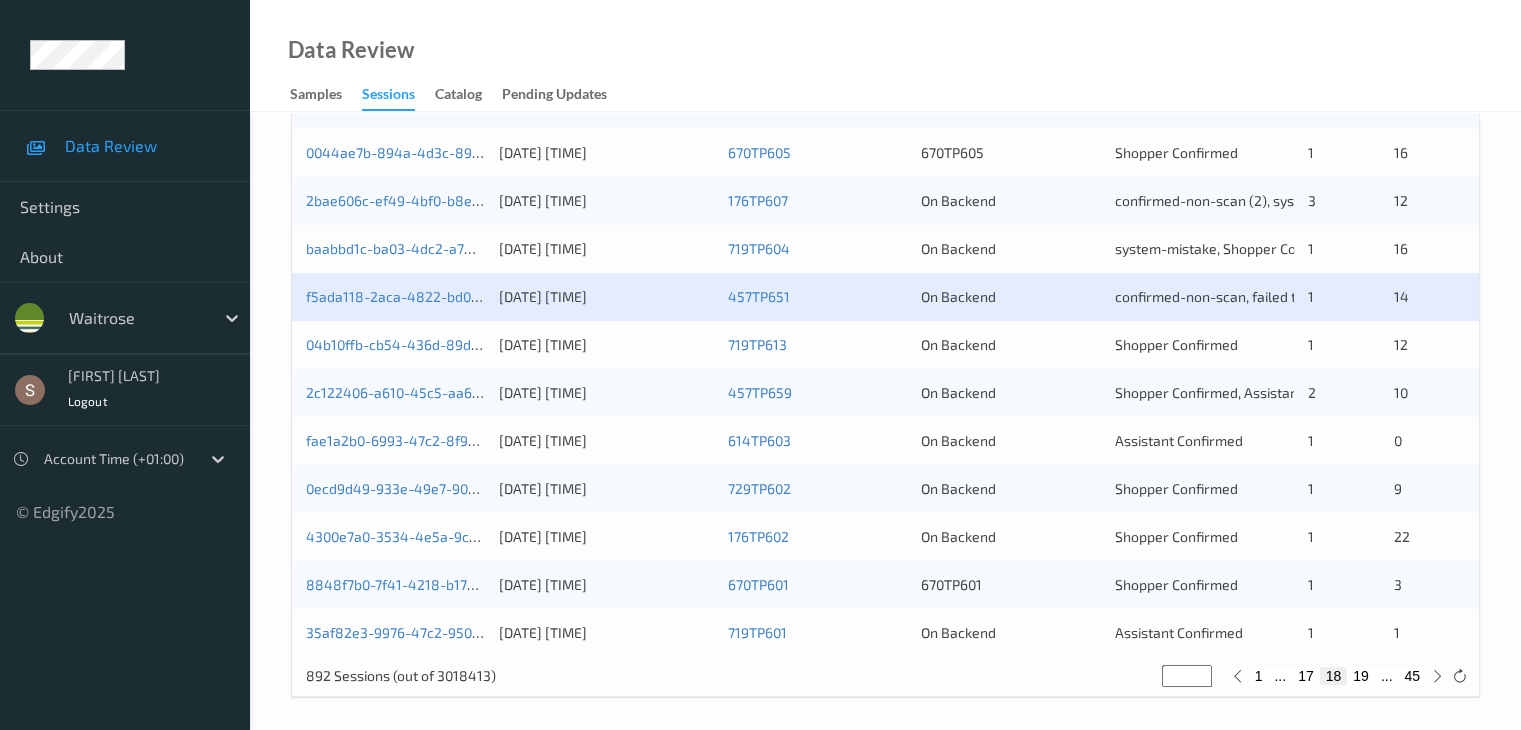 scroll, scrollTop: 932, scrollLeft: 0, axis: vertical 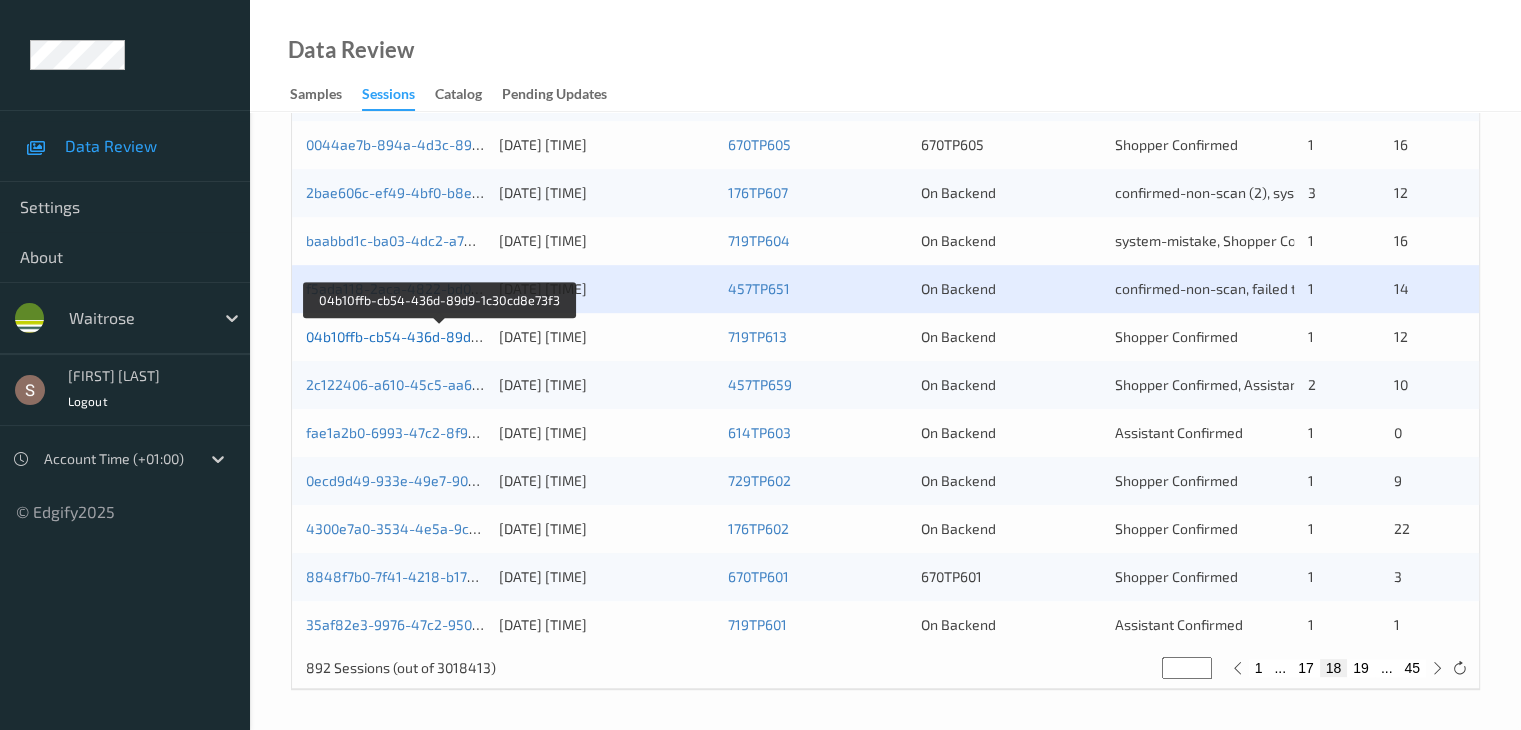 click on "04b10ffb-cb54-436d-89d9-1c30cd8e73f3" at bounding box center [440, 336] 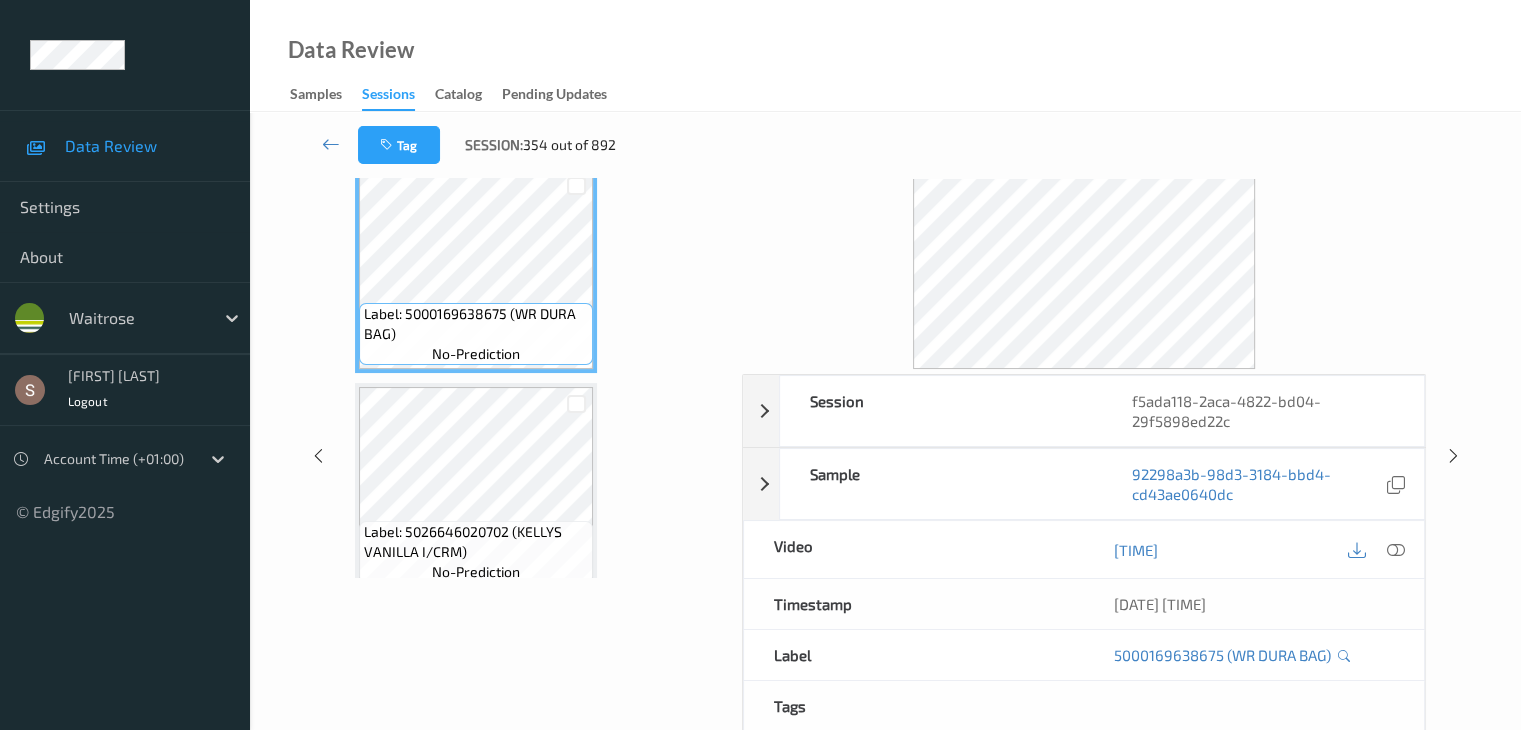 scroll, scrollTop: 0, scrollLeft: 0, axis: both 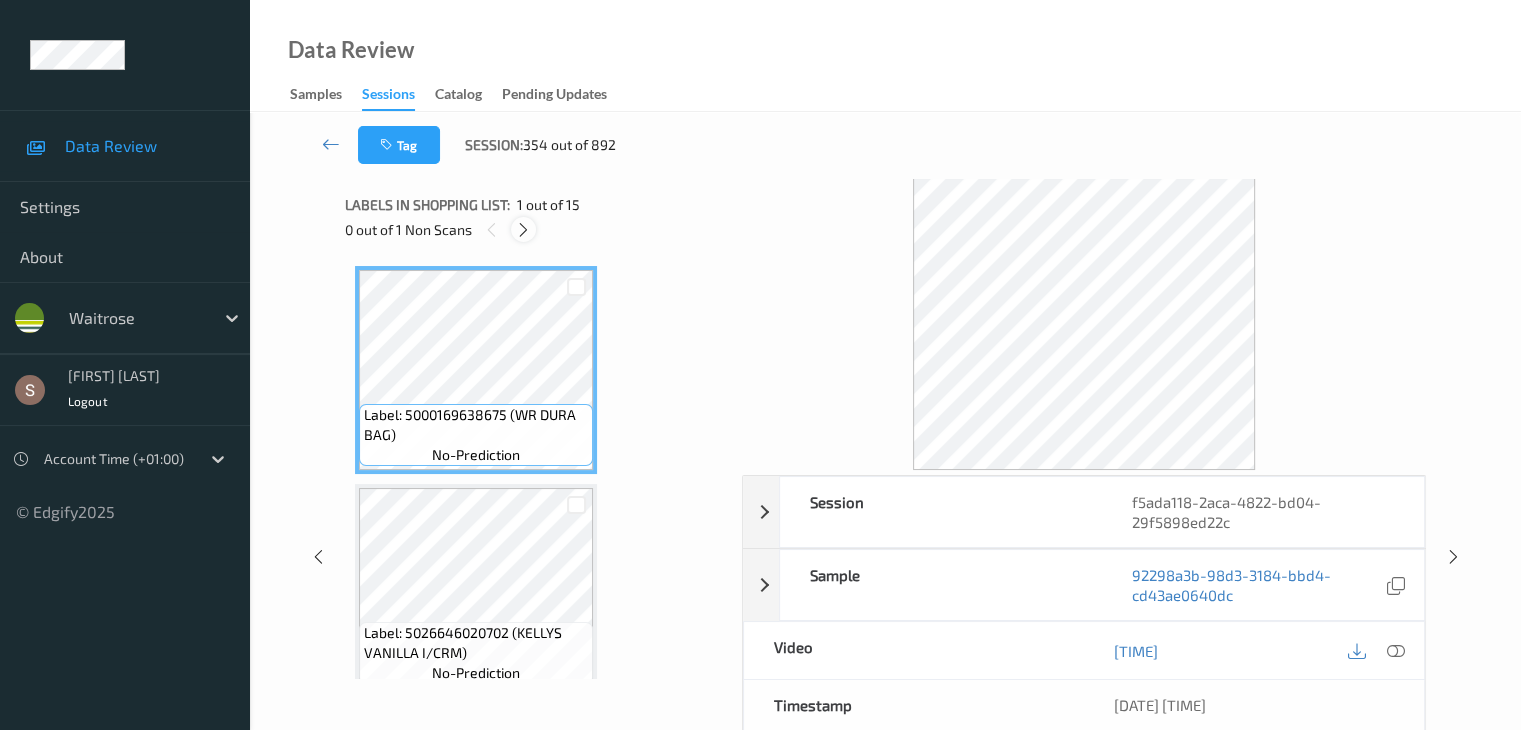 click at bounding box center (523, 229) 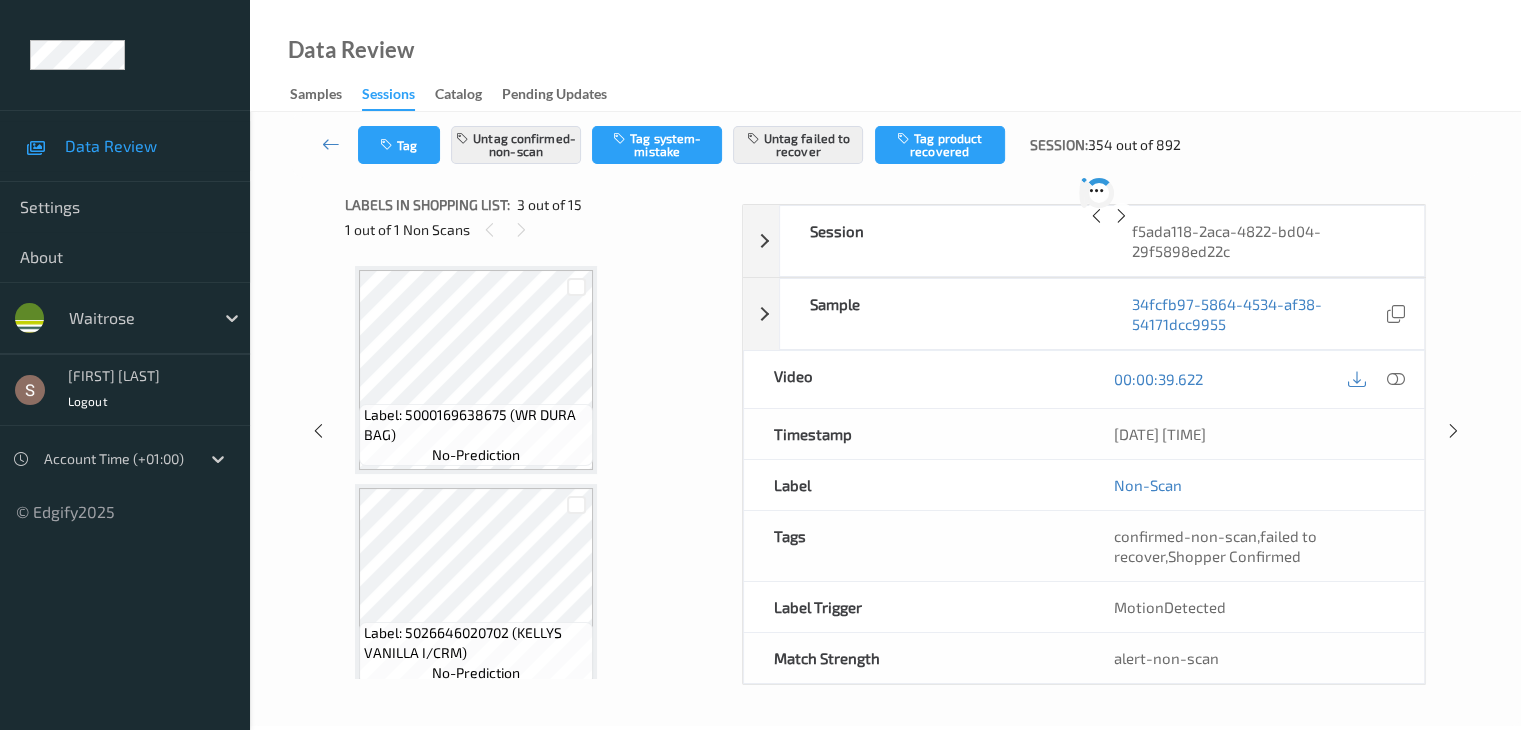 scroll, scrollTop: 228, scrollLeft: 0, axis: vertical 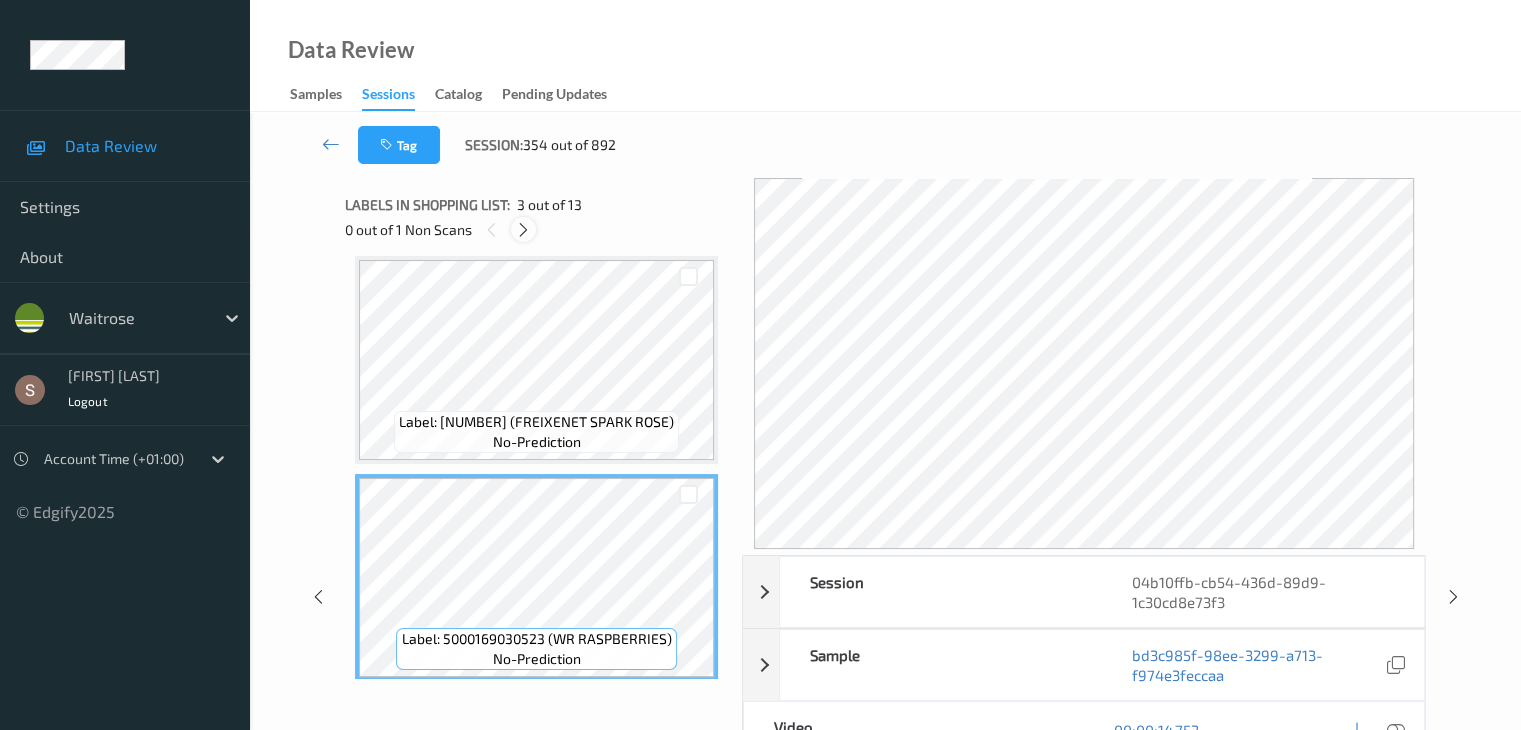 click at bounding box center [523, 230] 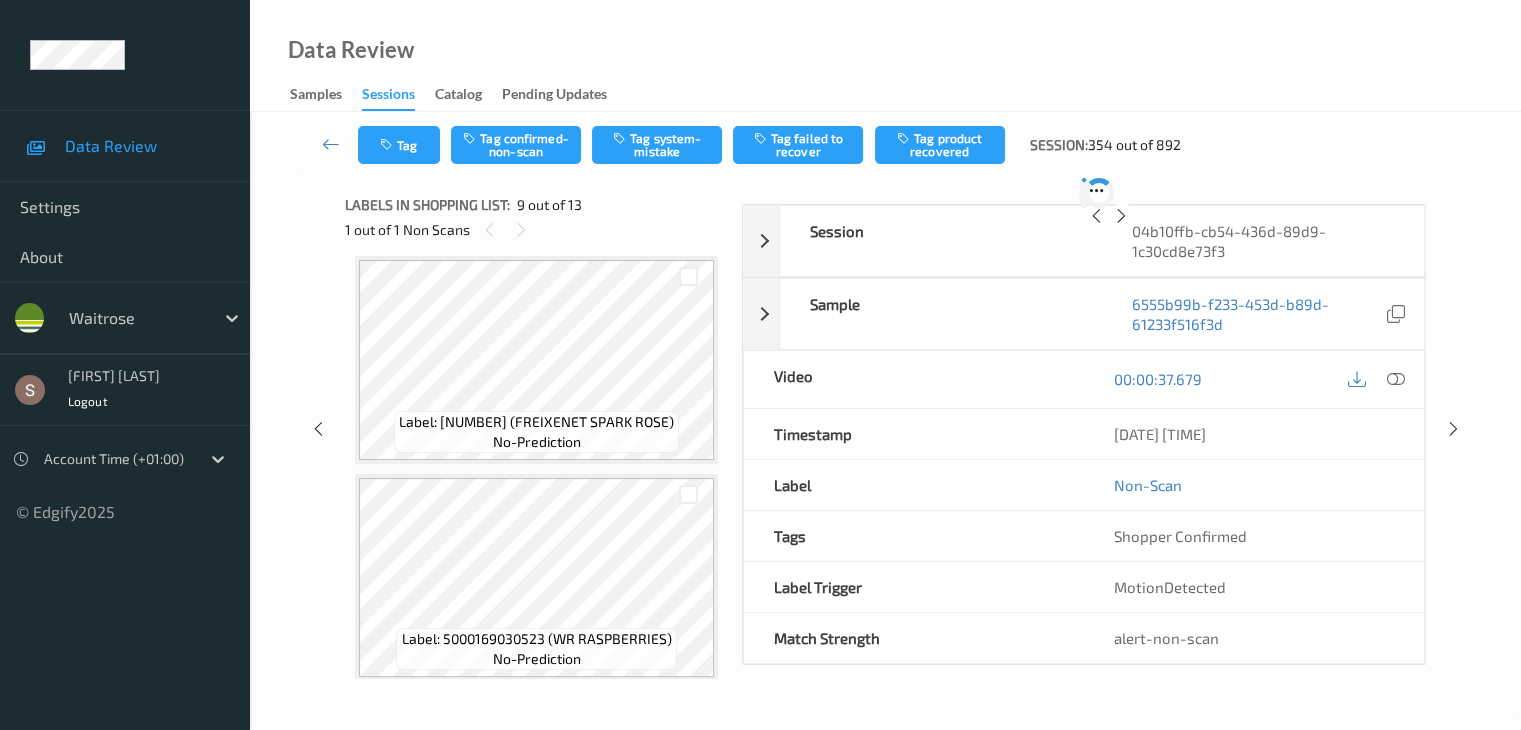 scroll, scrollTop: 1535, scrollLeft: 0, axis: vertical 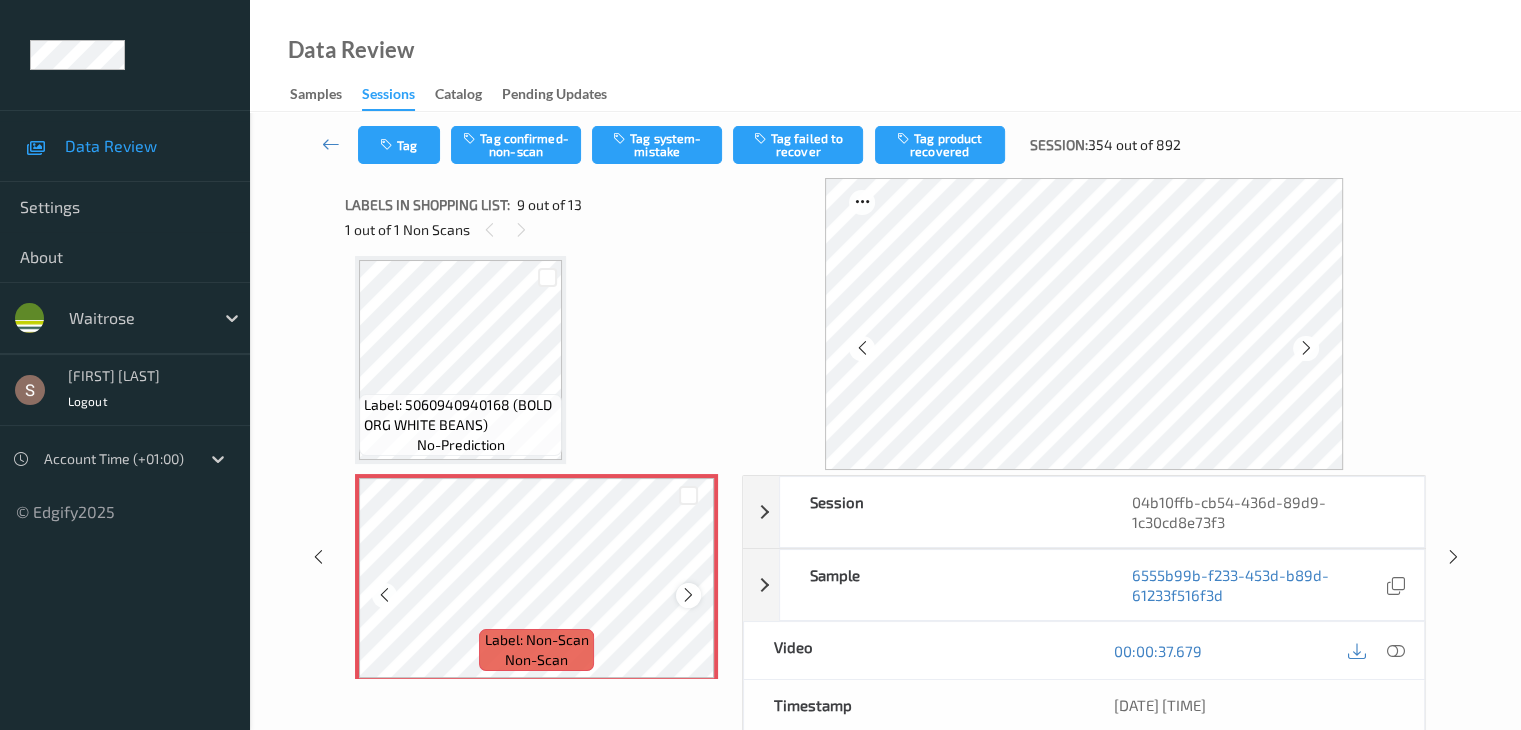 click at bounding box center (688, 595) 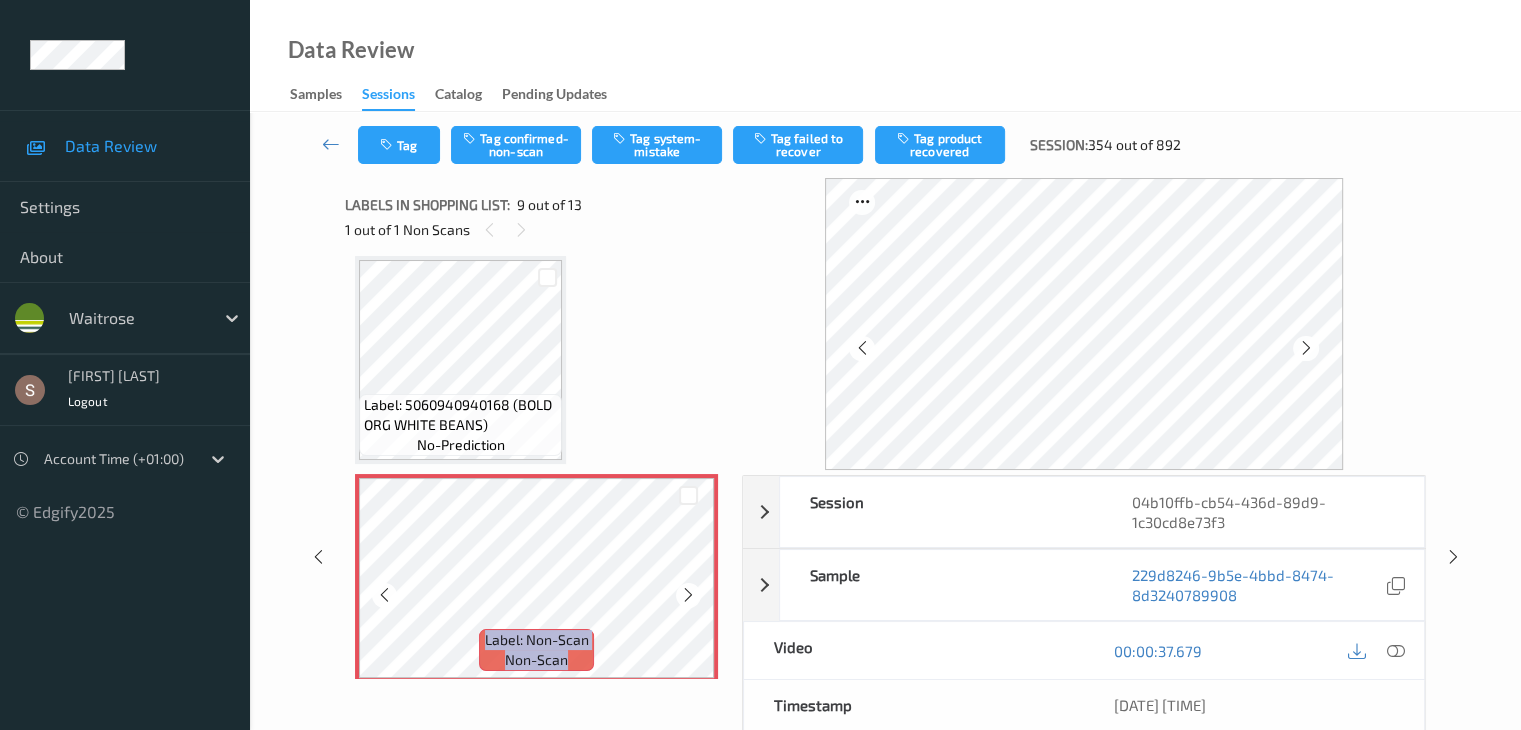 click at bounding box center [688, 595] 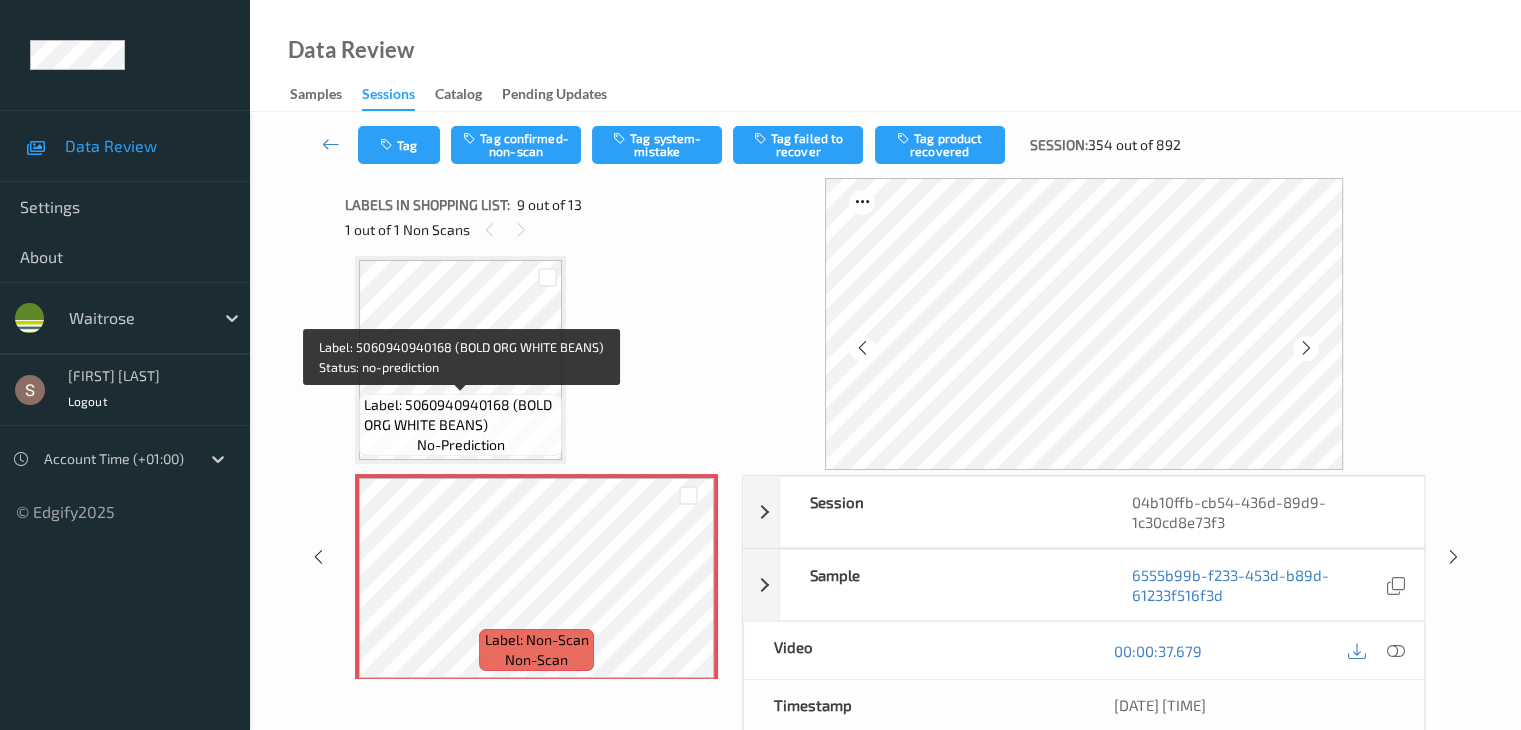 click on "Label: 5060940940168 (BOLD ORG WHITE BEANS)" at bounding box center [460, 415] 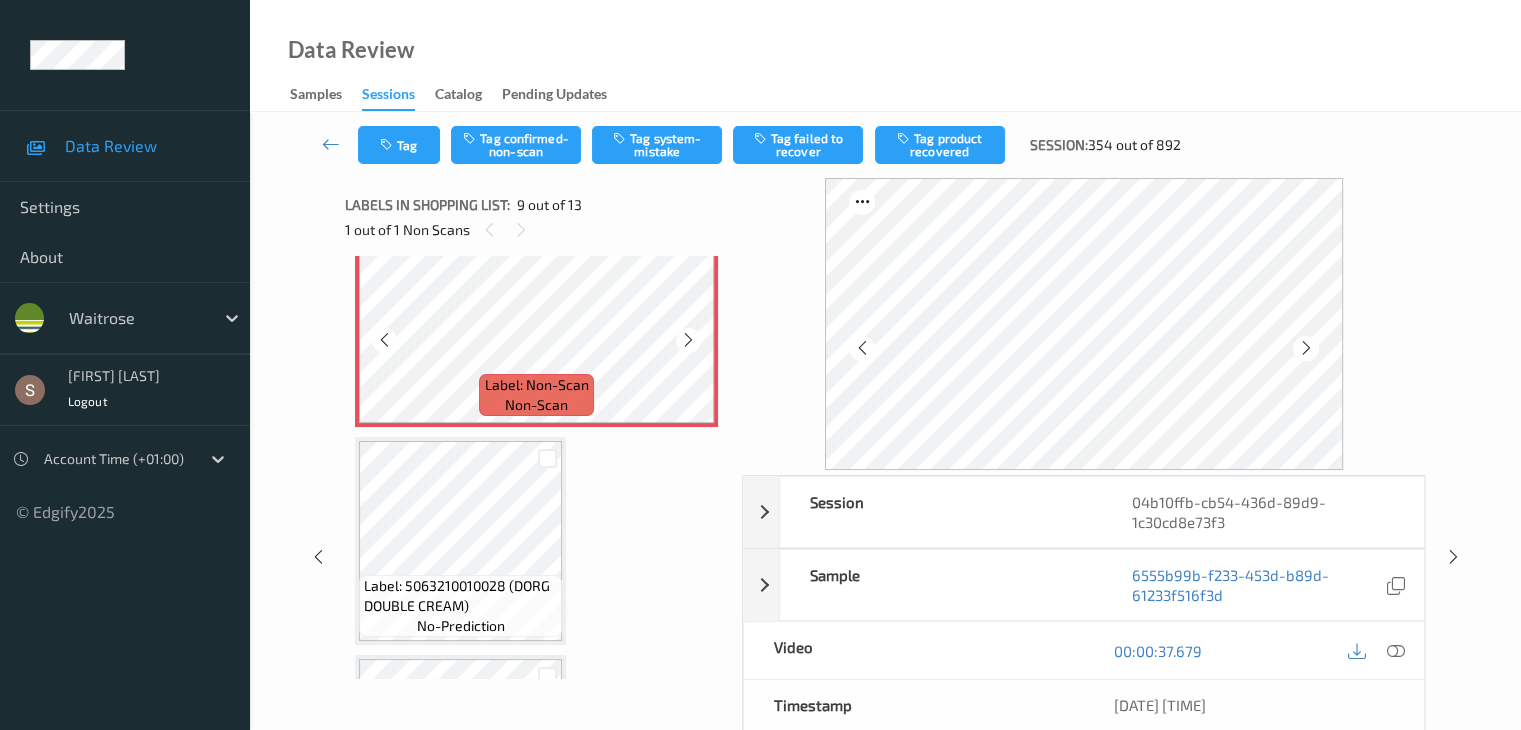 scroll, scrollTop: 1835, scrollLeft: 0, axis: vertical 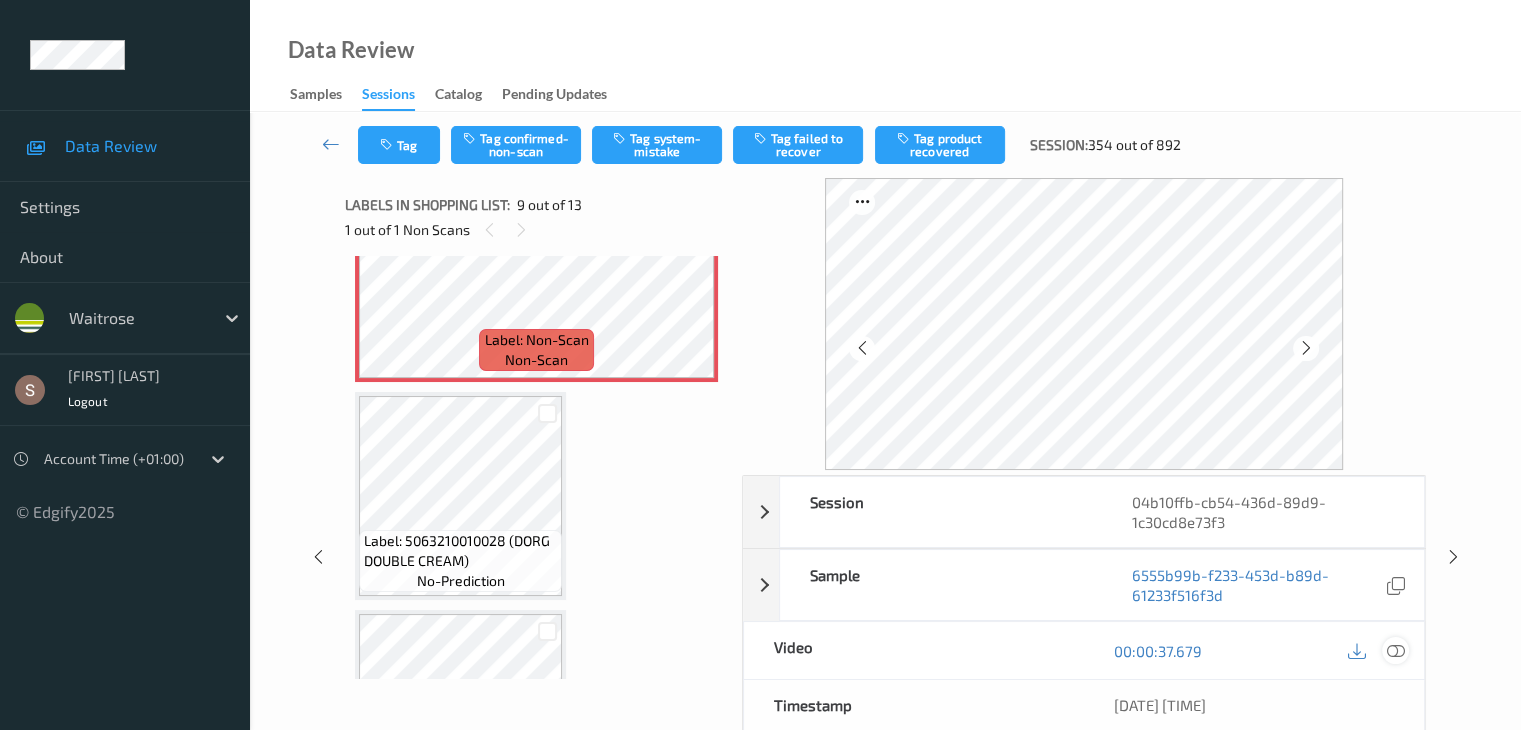 click at bounding box center (1395, 651) 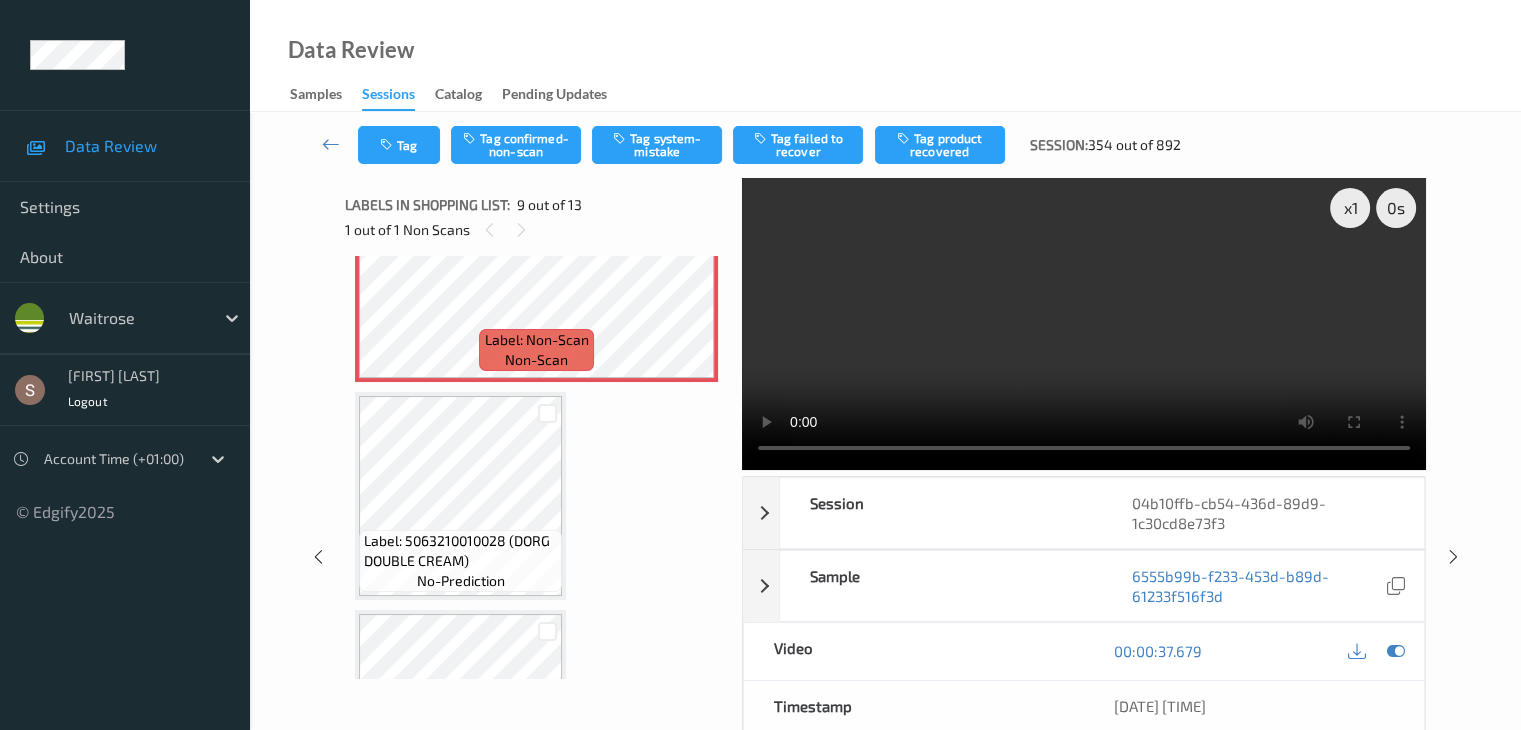 click at bounding box center (1084, 324) 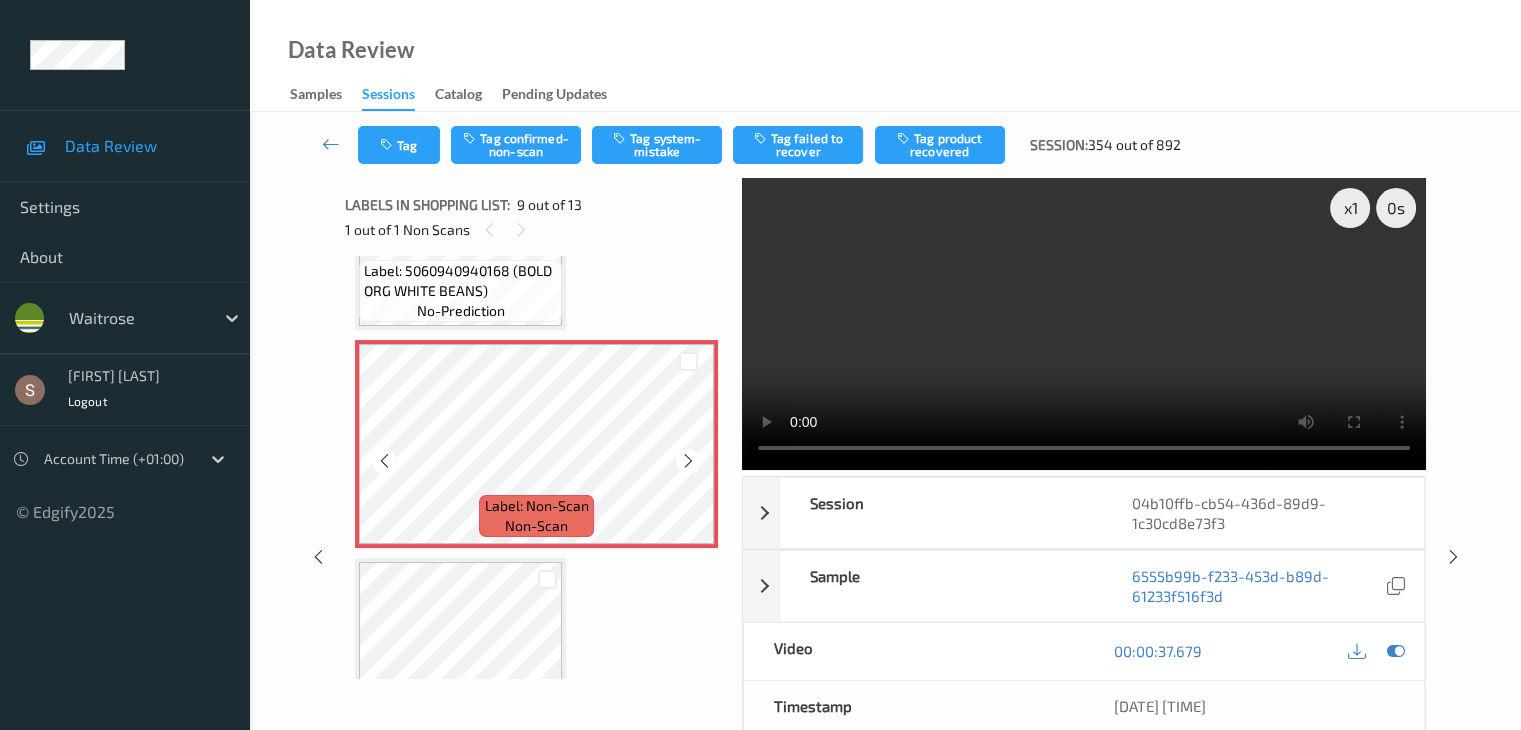 scroll, scrollTop: 1635, scrollLeft: 0, axis: vertical 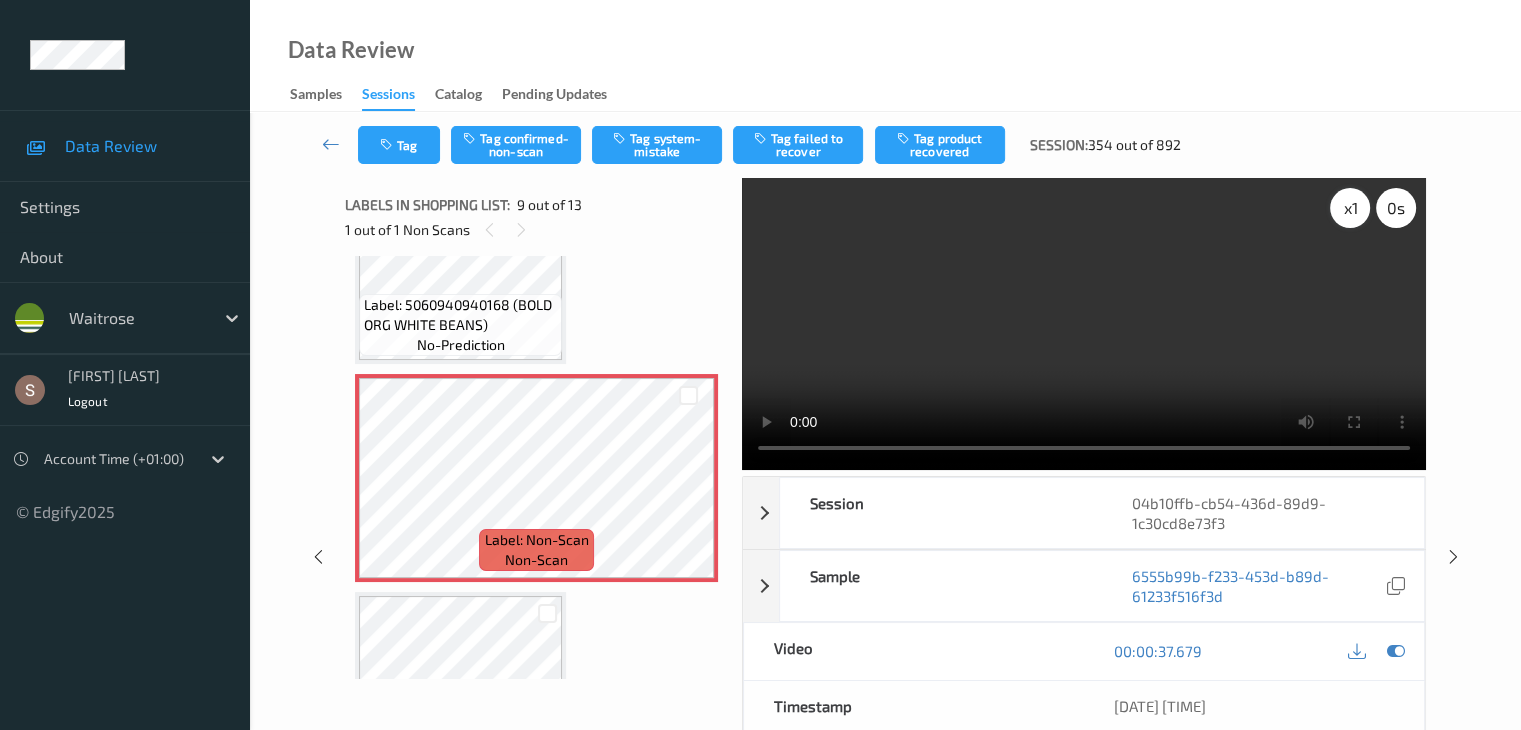 click on "x 1" at bounding box center (1350, 208) 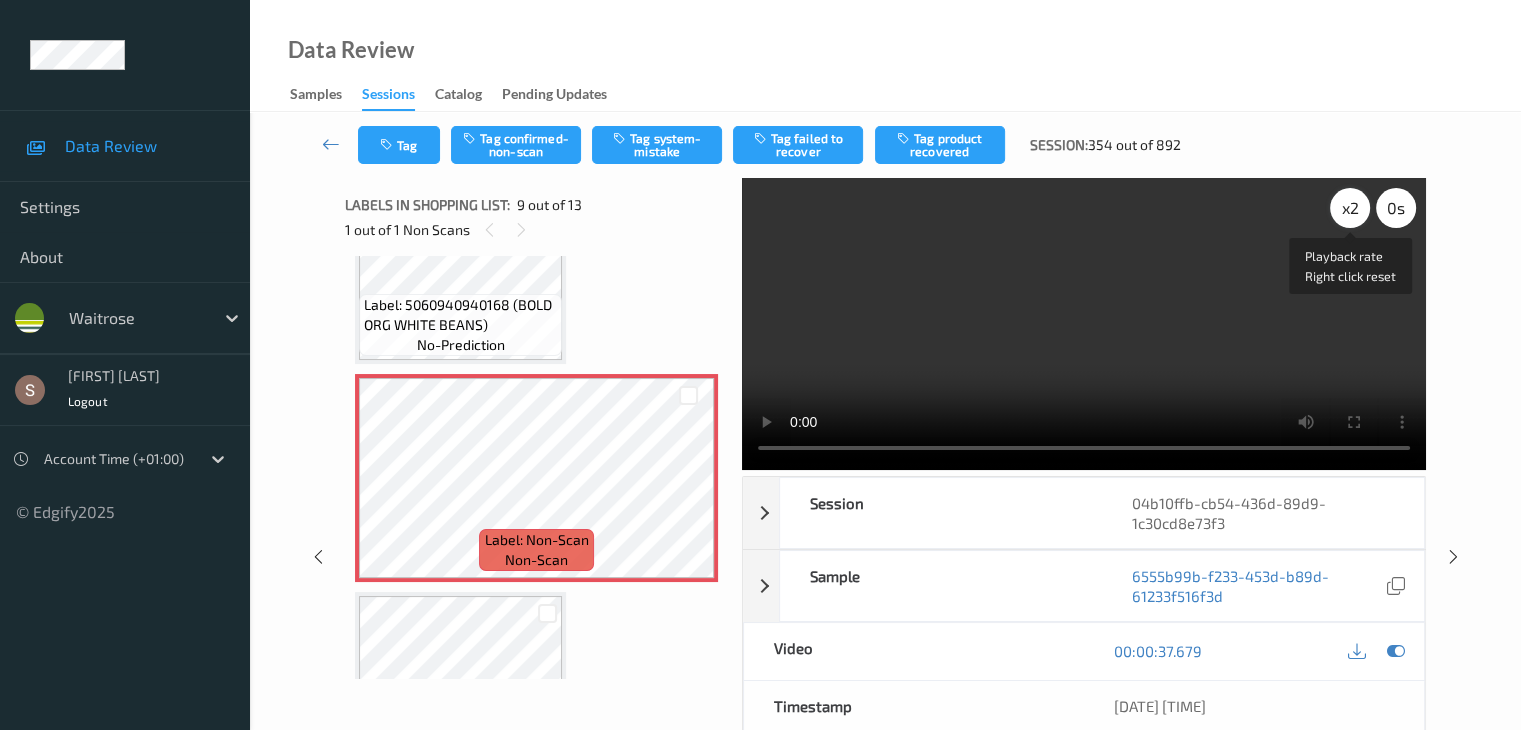 click on "x 2" at bounding box center [1350, 208] 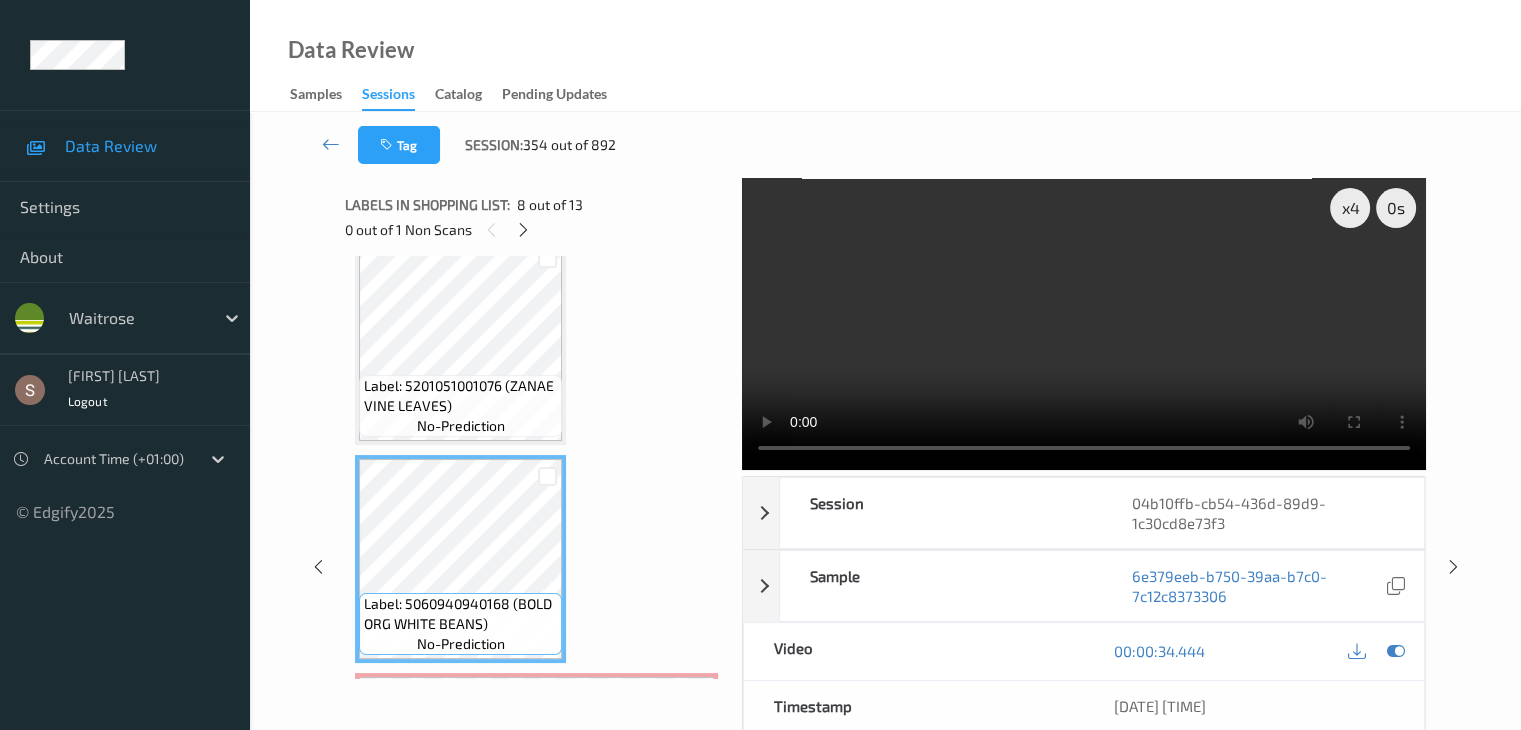 scroll, scrollTop: 1335, scrollLeft: 0, axis: vertical 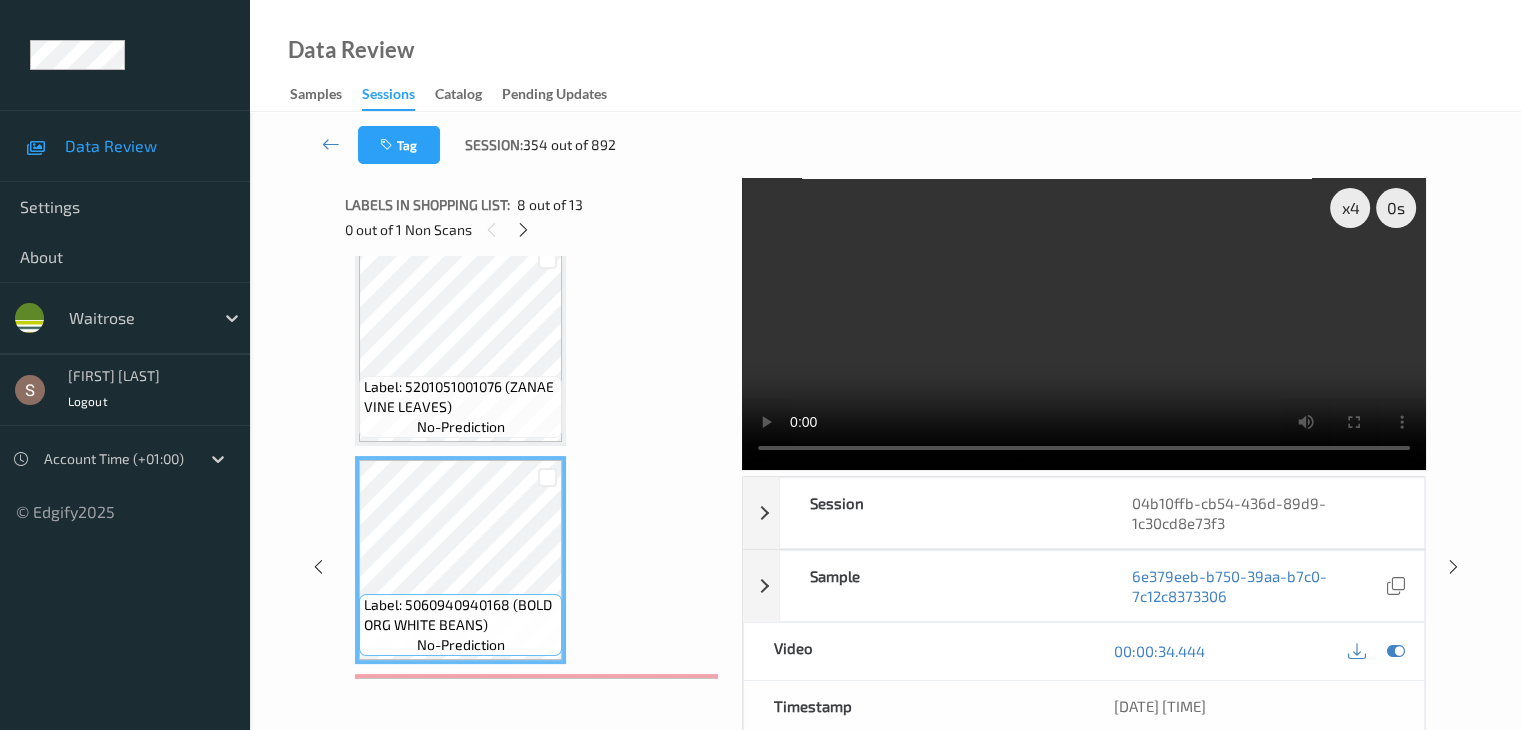 click on "Label: 5201051001076 (ZANAE VINE LEAVES)" at bounding box center [460, 397] 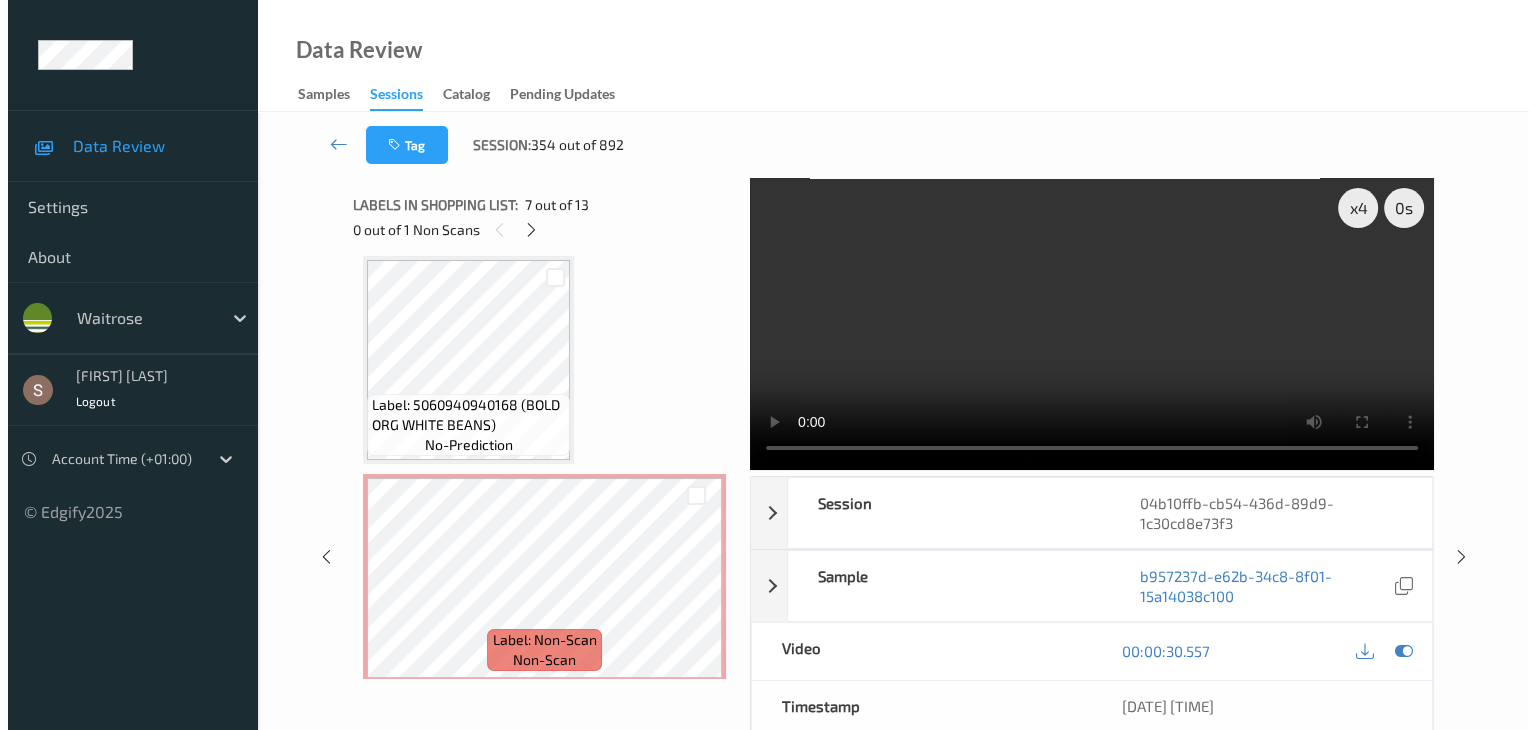 scroll, scrollTop: 1635, scrollLeft: 0, axis: vertical 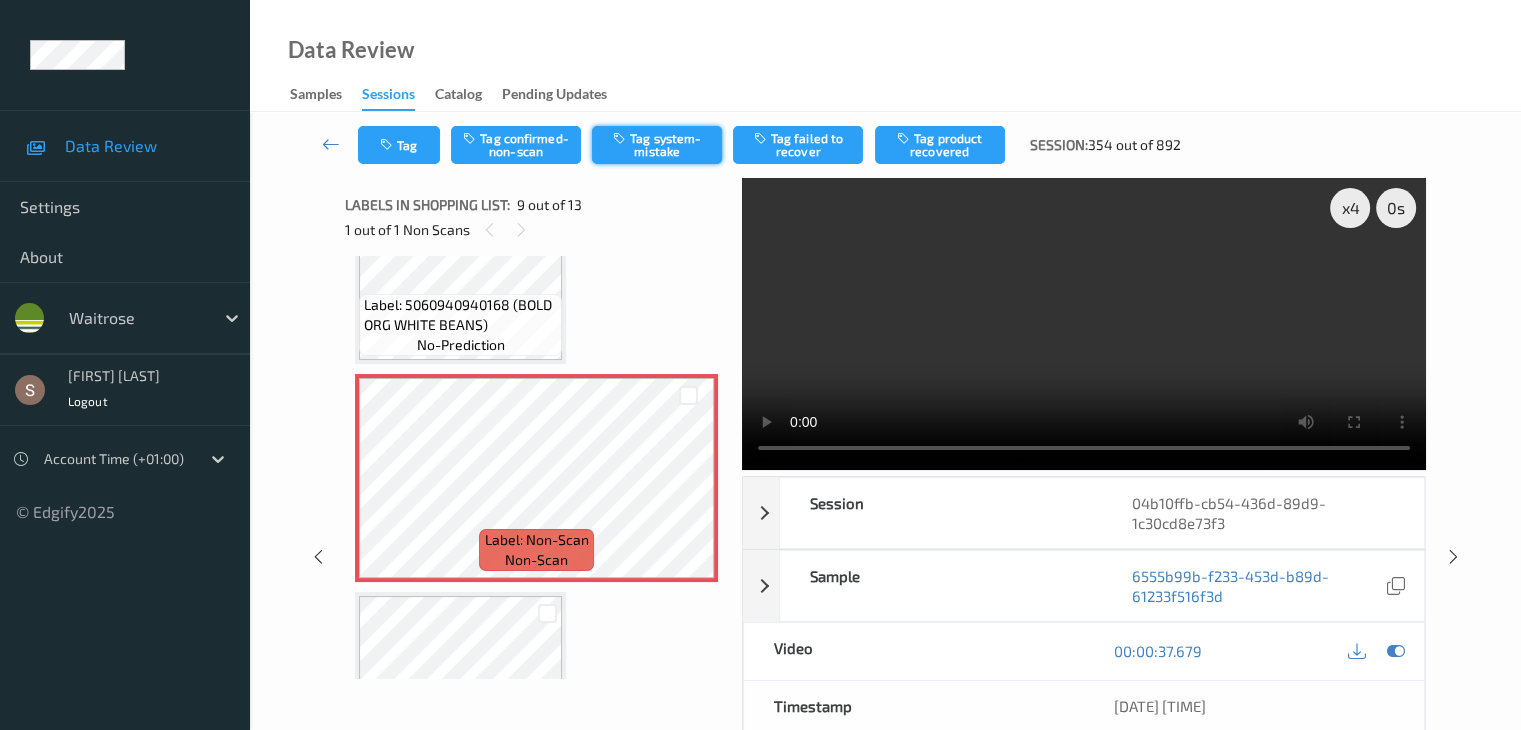 click on "Tag   system-mistake" at bounding box center [657, 145] 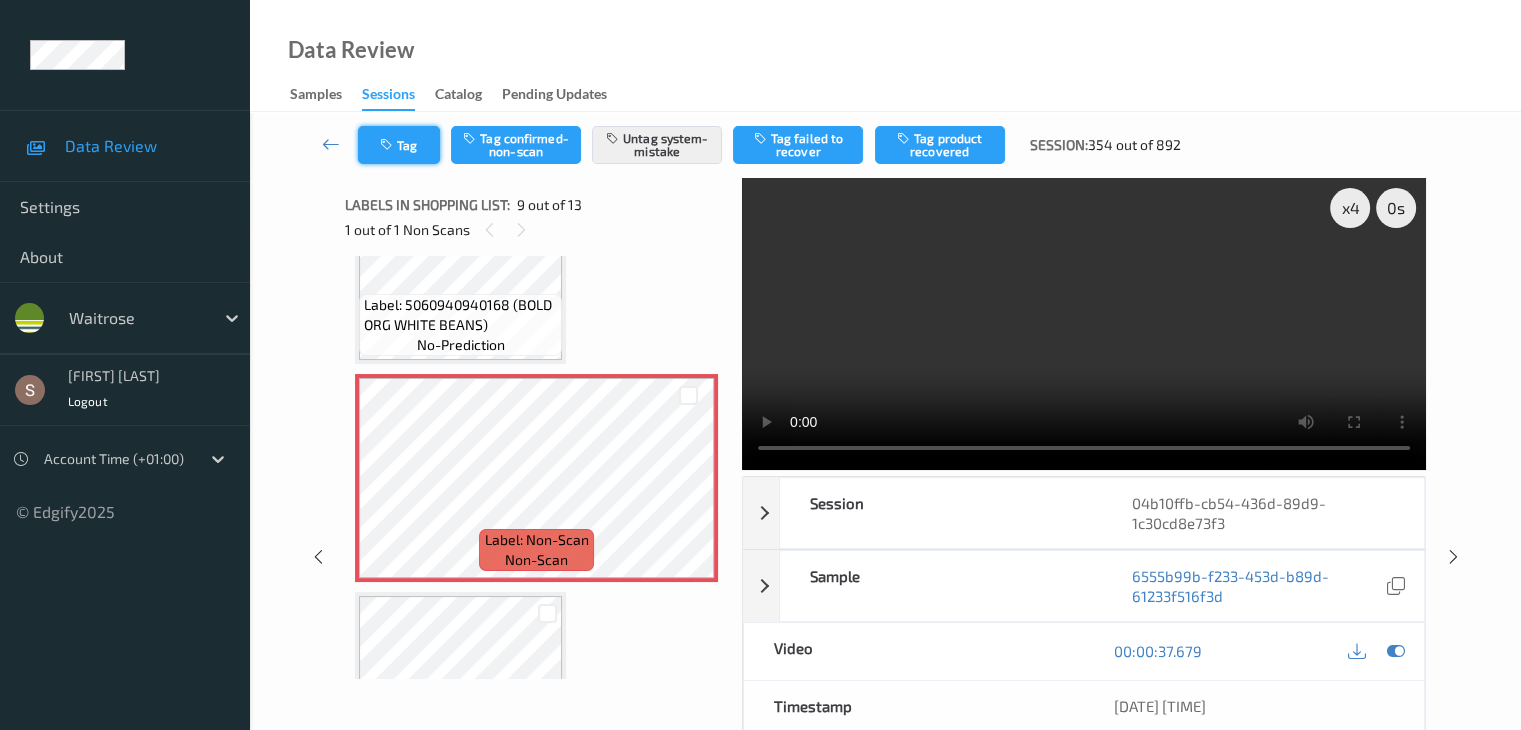 click on "Tag" at bounding box center (399, 145) 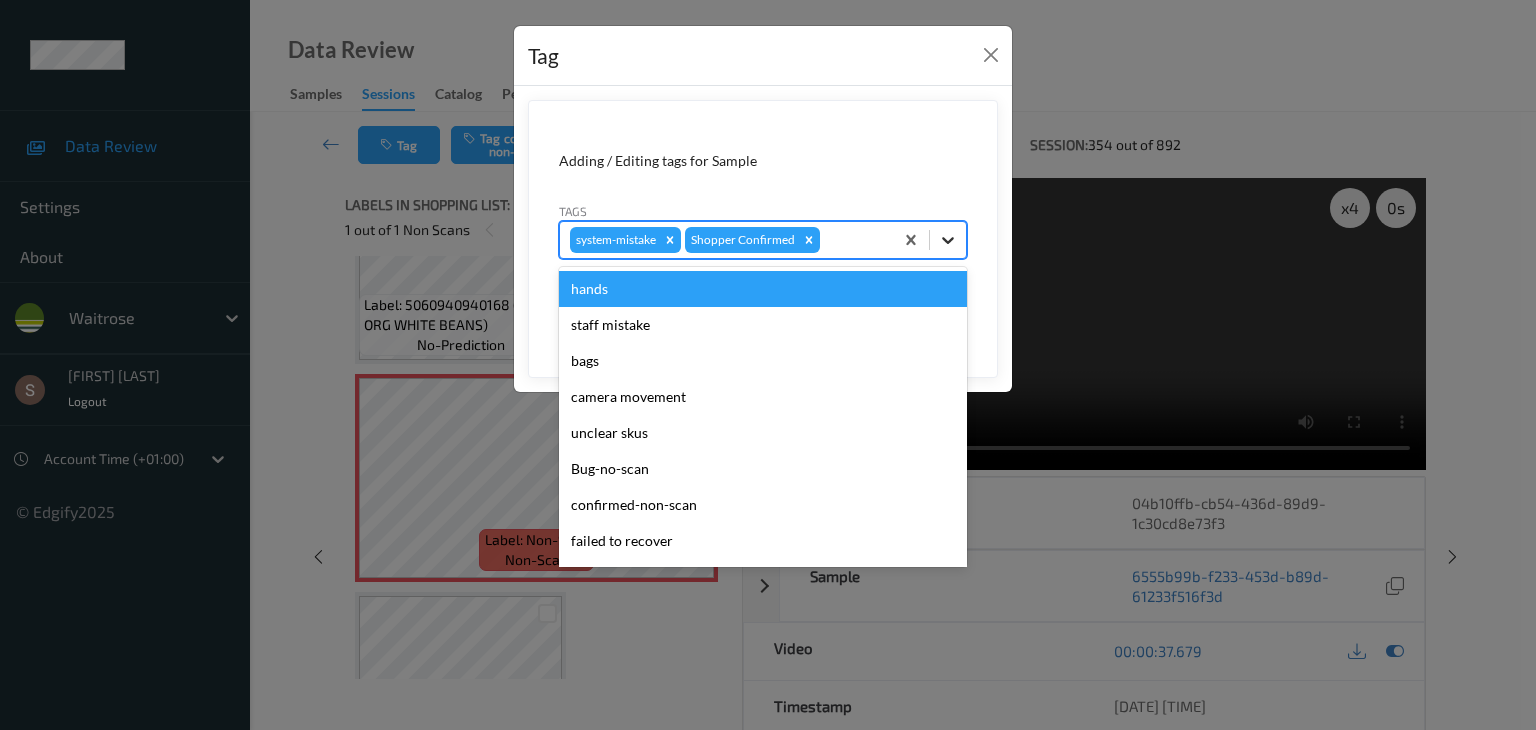 click at bounding box center (948, 240) 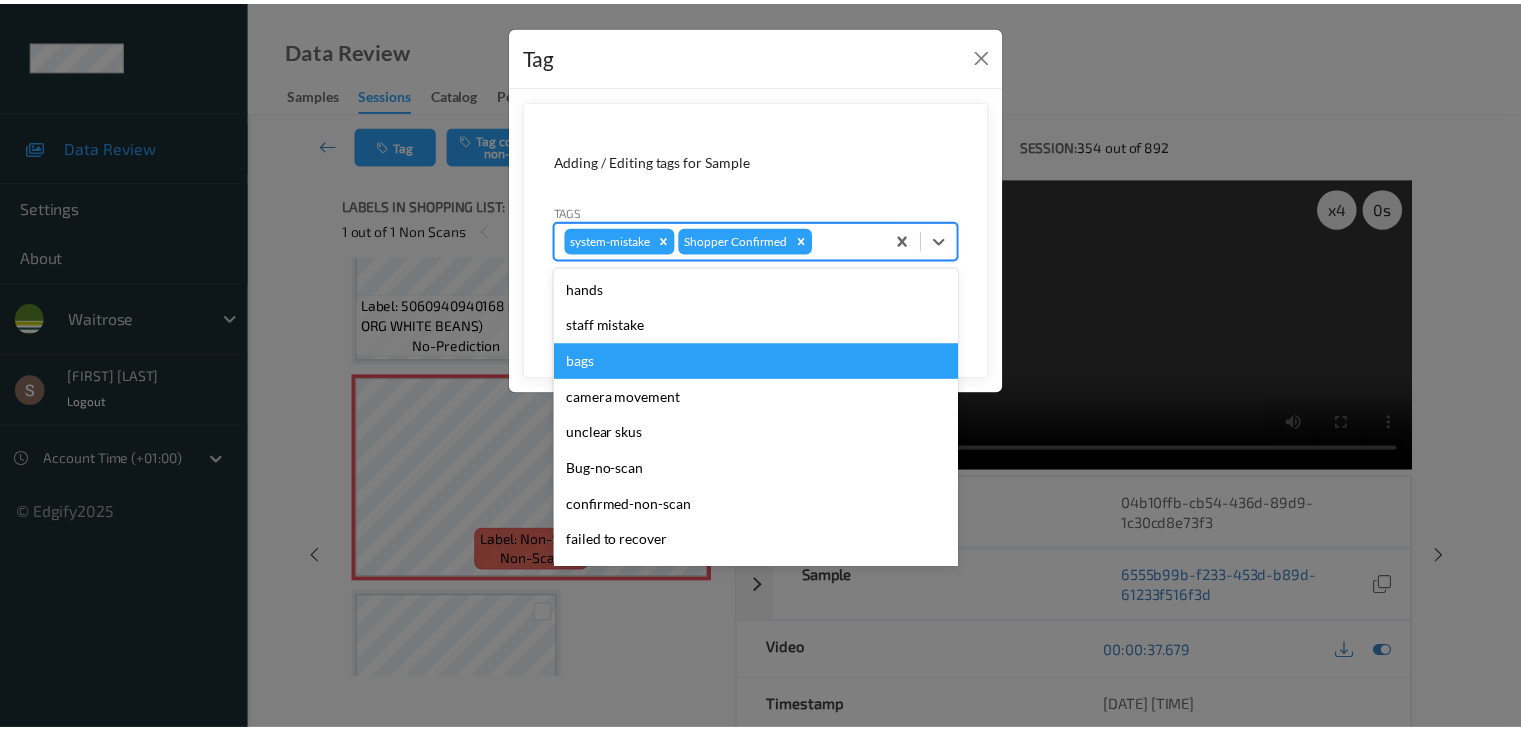 scroll, scrollTop: 320, scrollLeft: 0, axis: vertical 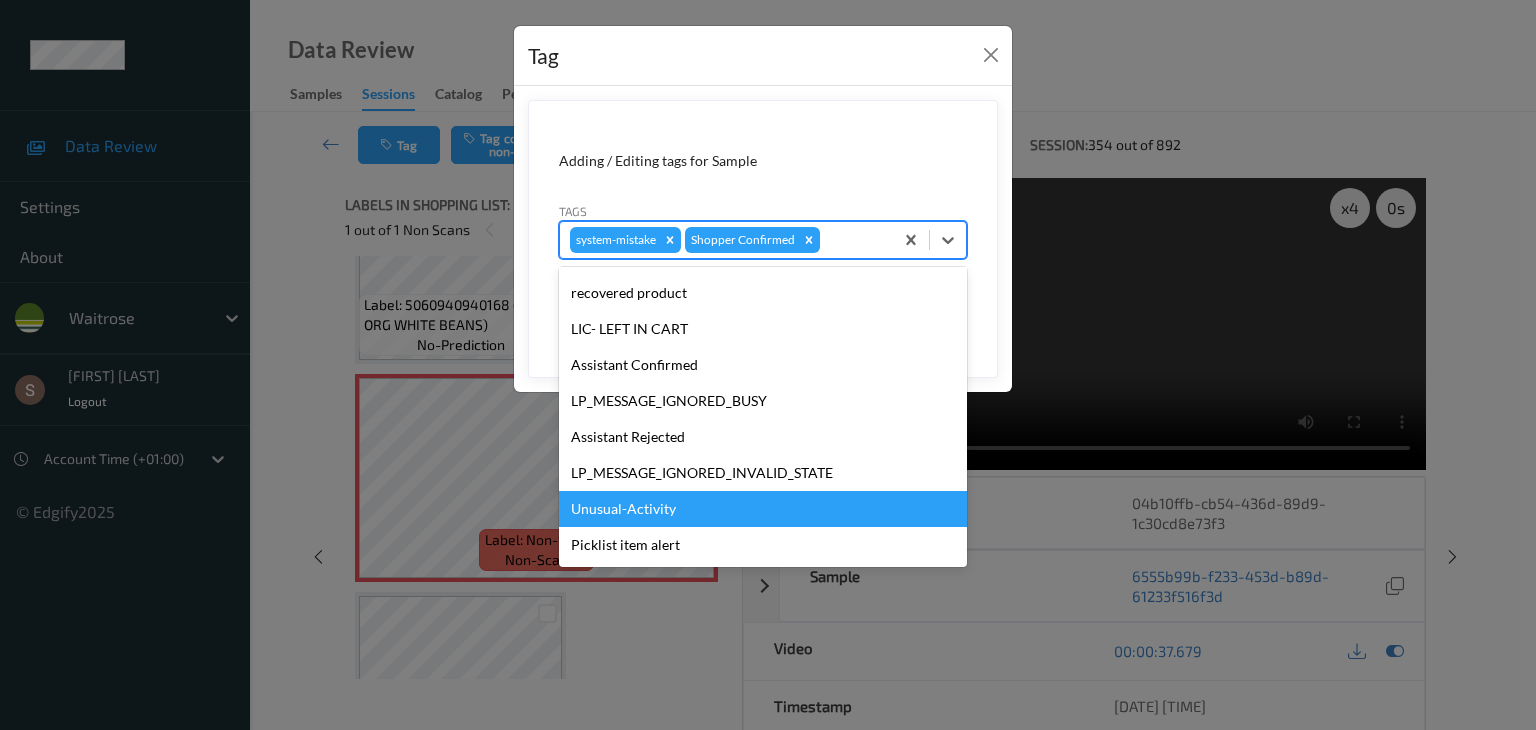 click on "Unusual-Activity" at bounding box center [763, 509] 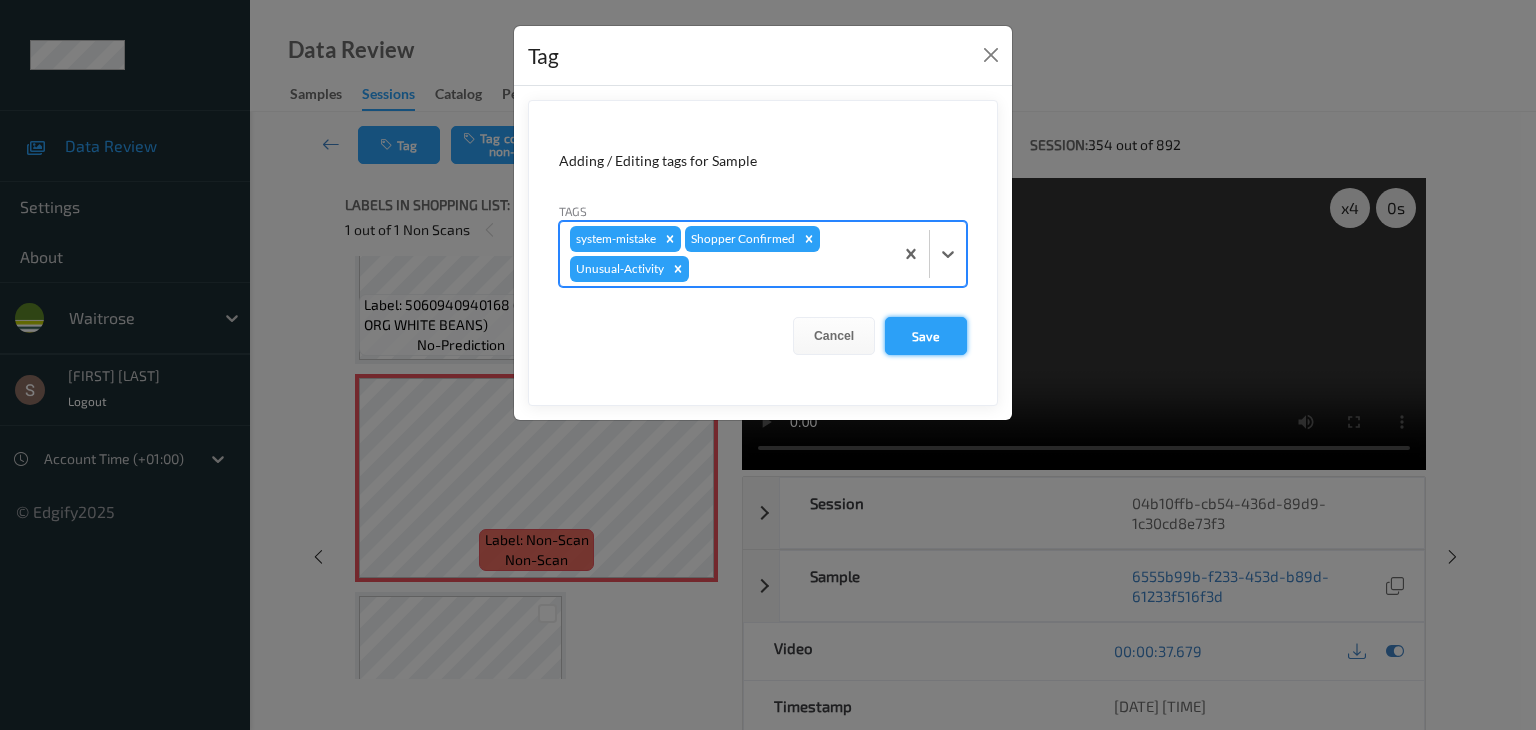 click on "Save" at bounding box center (926, 336) 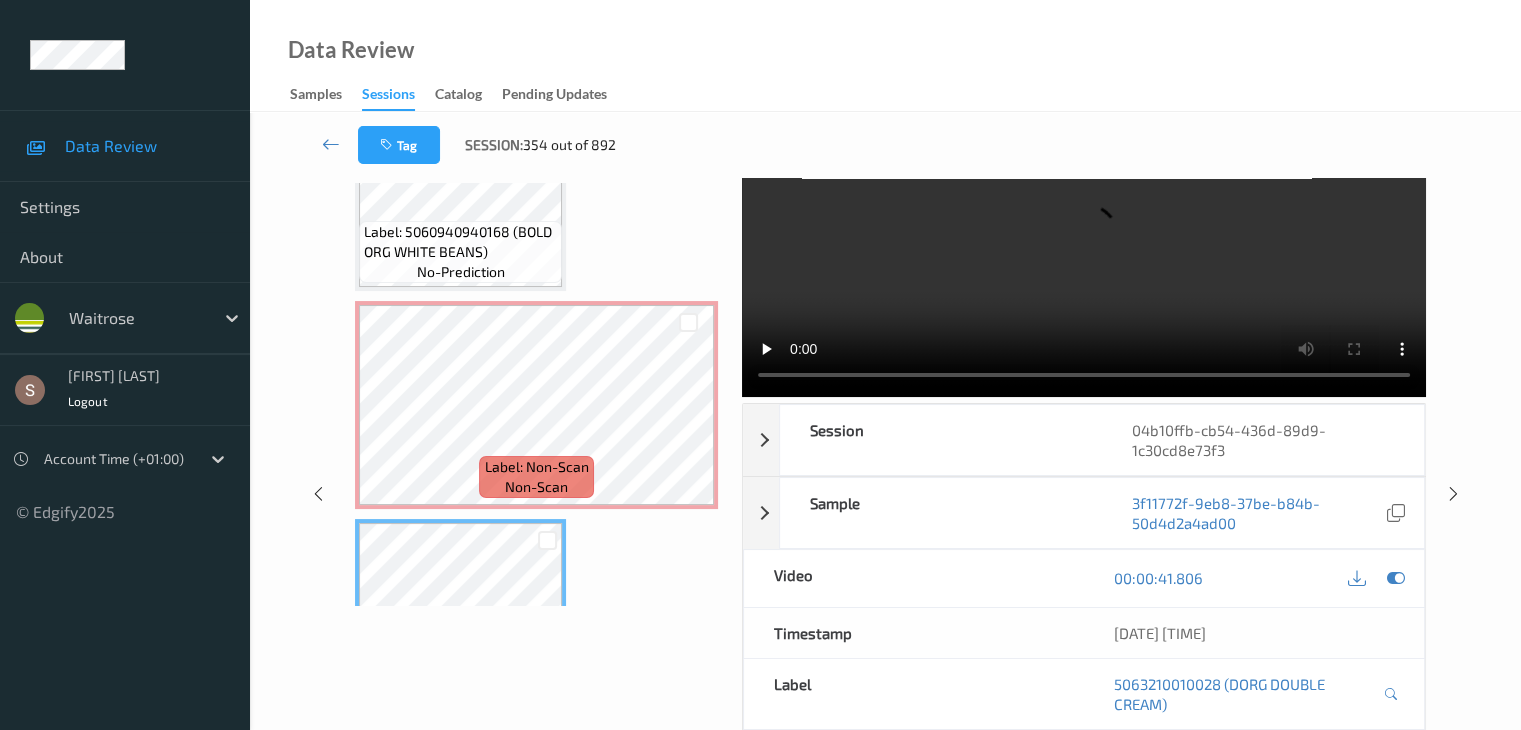 scroll, scrollTop: 0, scrollLeft: 0, axis: both 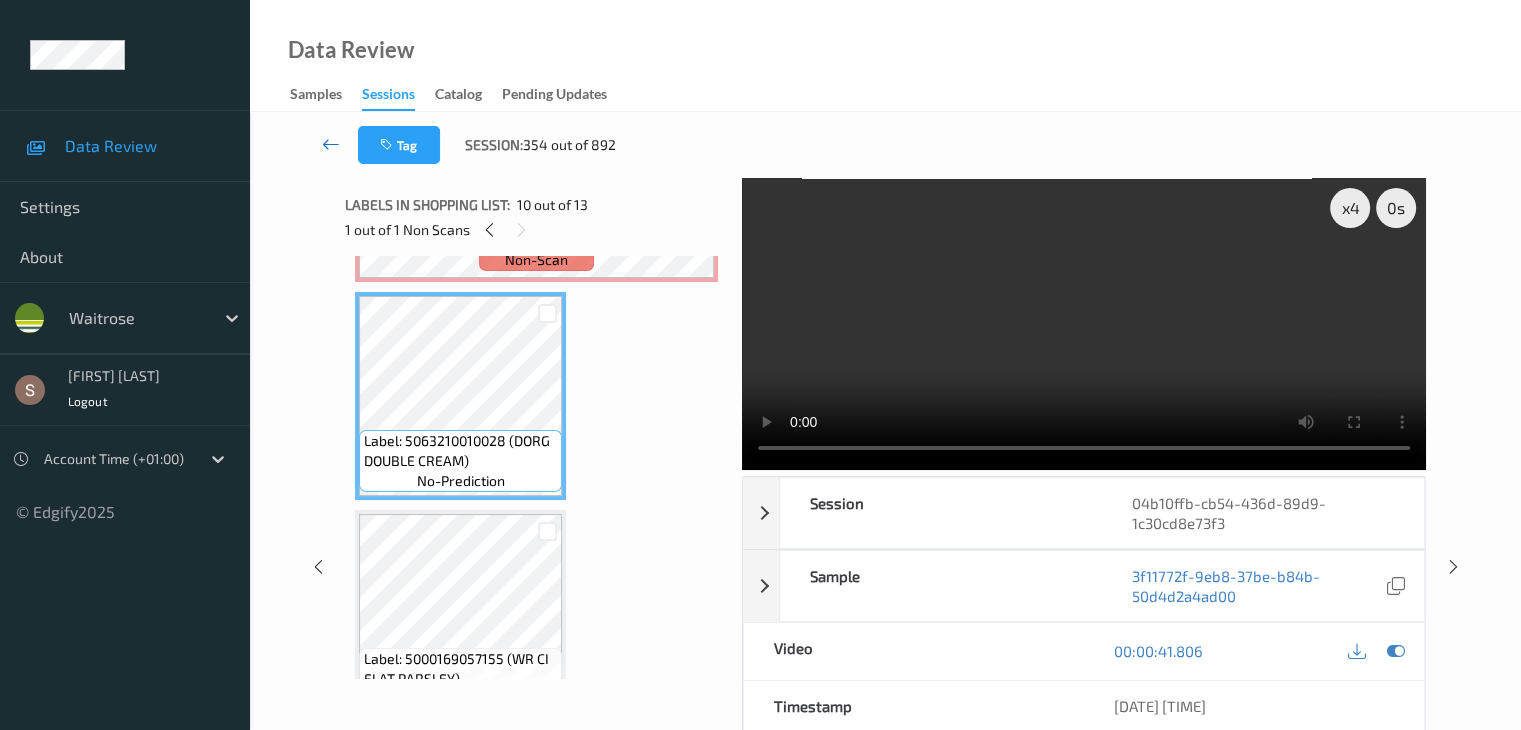 click at bounding box center (331, 144) 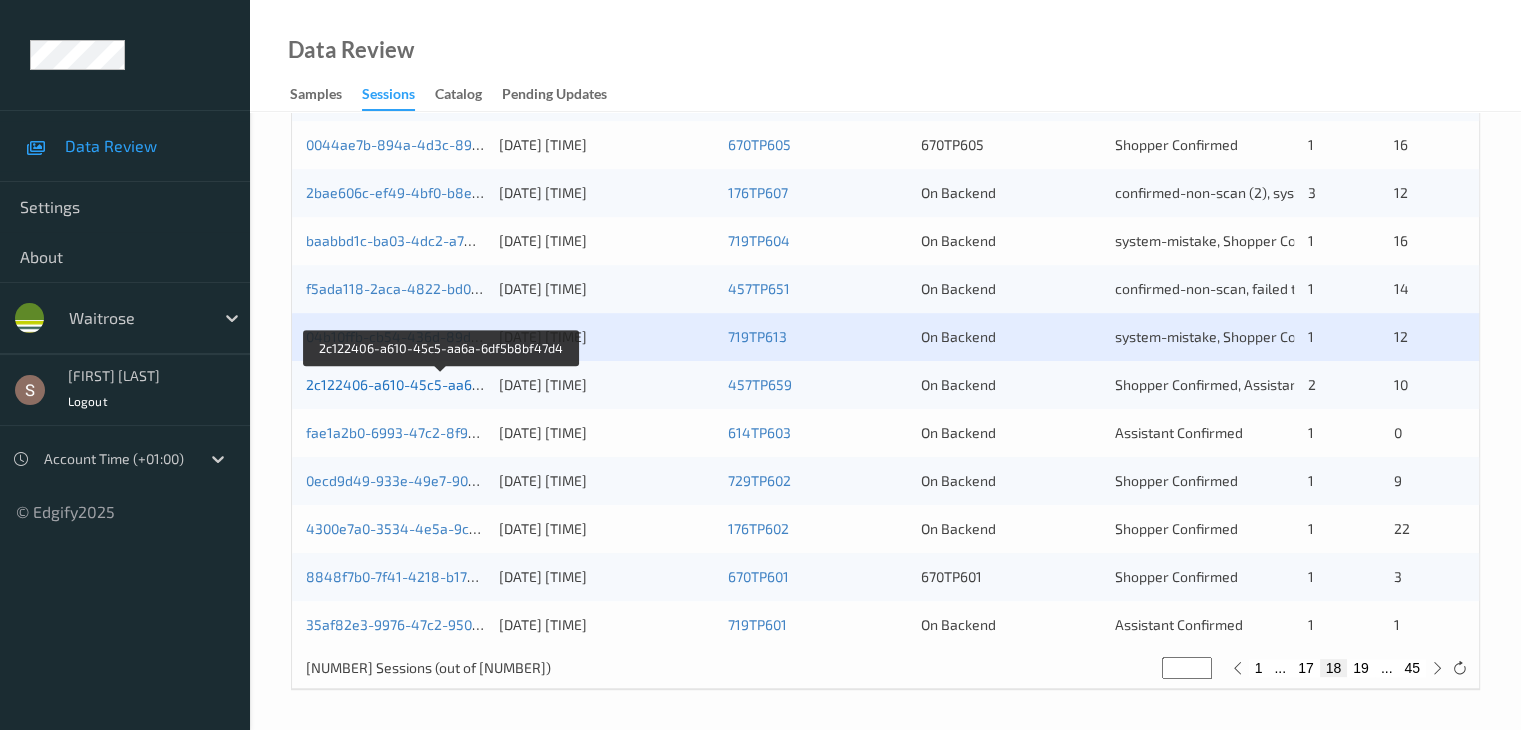 click on "2c122406-a610-45c5-aa6a-6df5b8bf47d4" at bounding box center [442, 384] 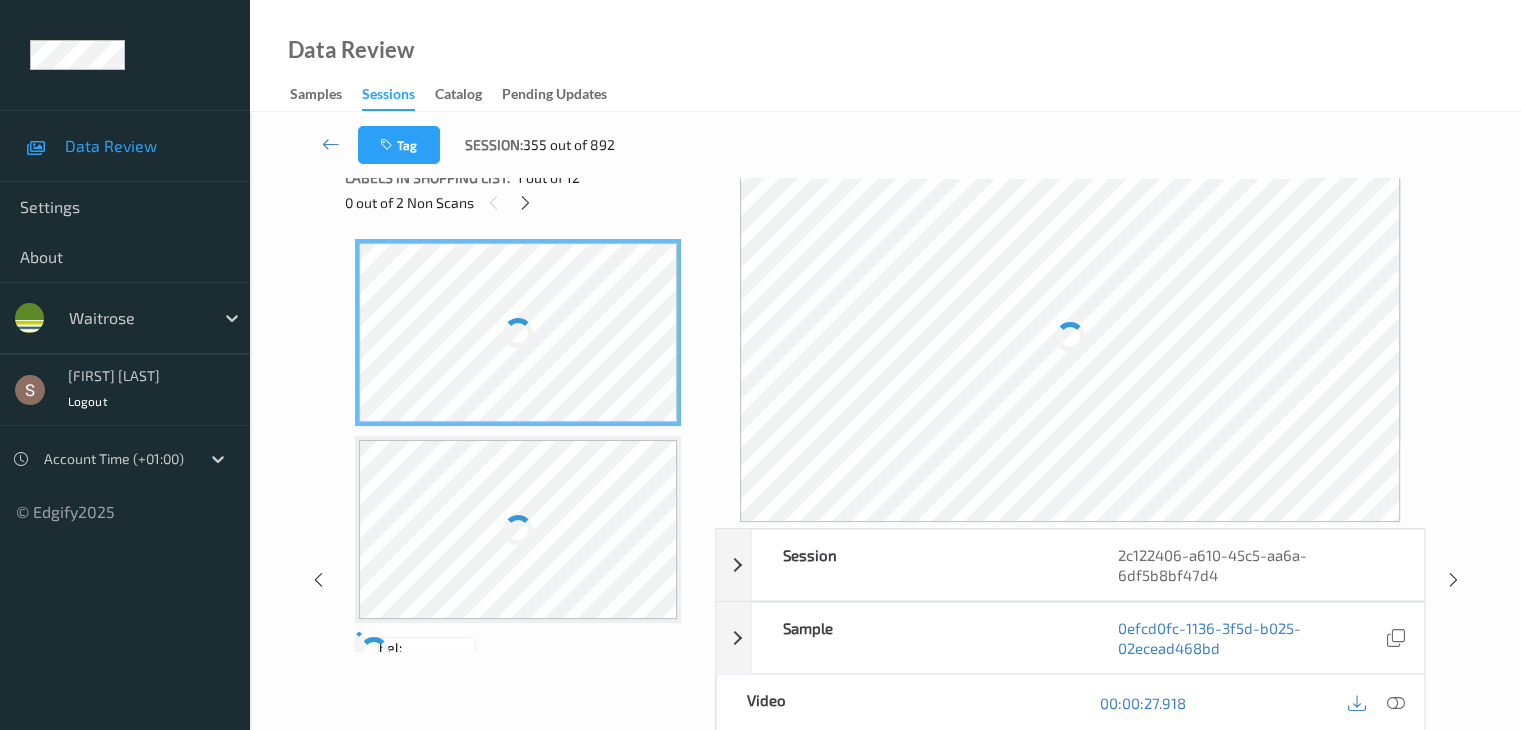 scroll, scrollTop: 0, scrollLeft: 0, axis: both 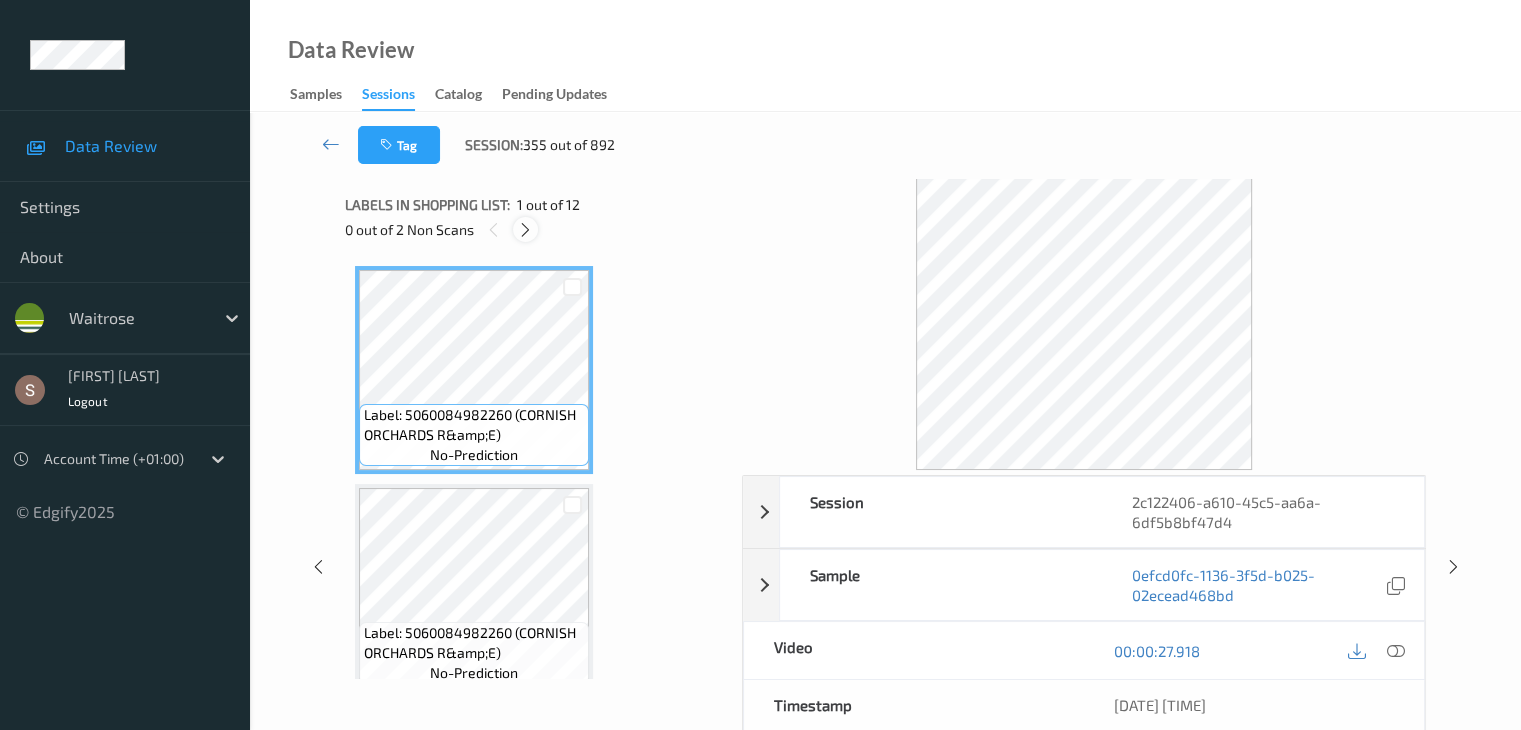click at bounding box center [525, 230] 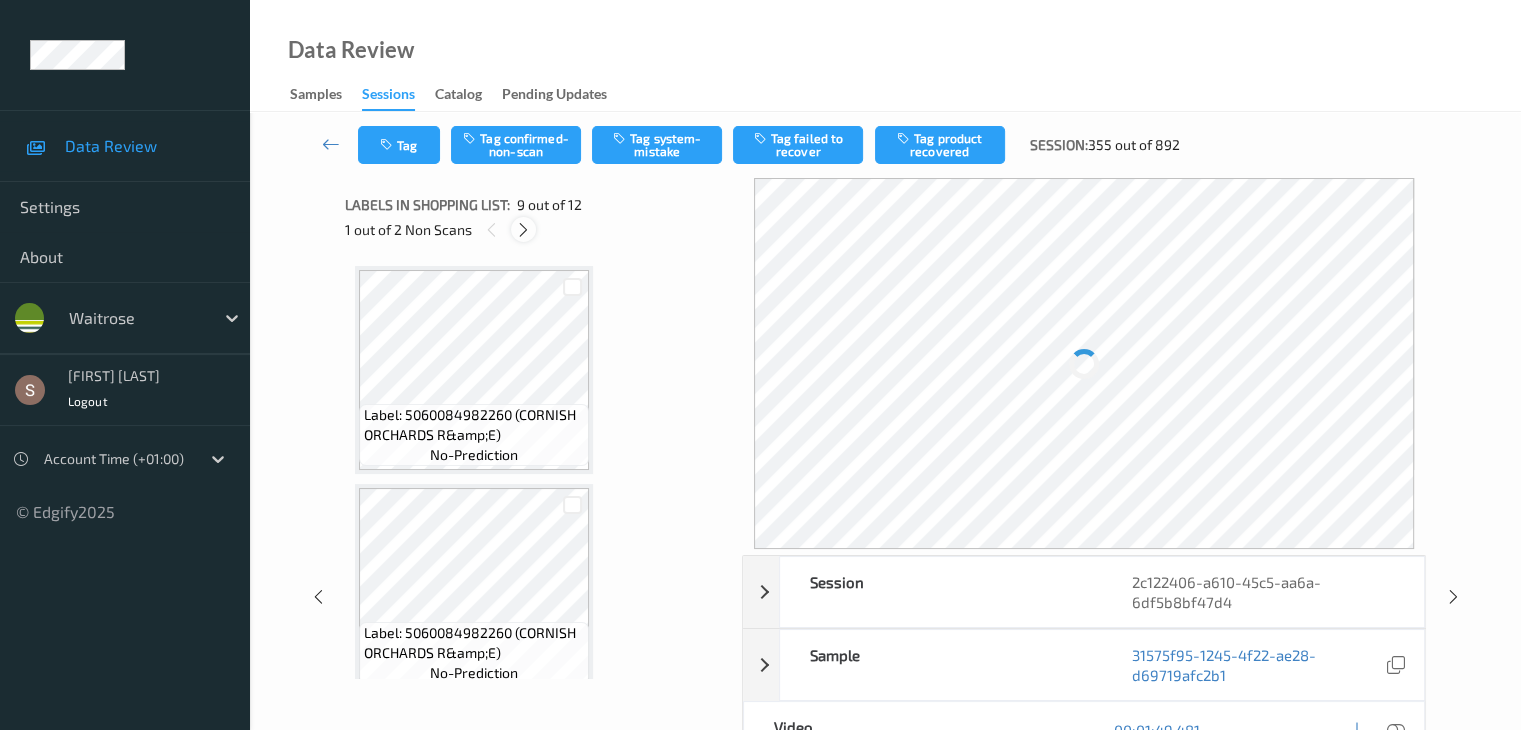 scroll, scrollTop: 1536, scrollLeft: 0, axis: vertical 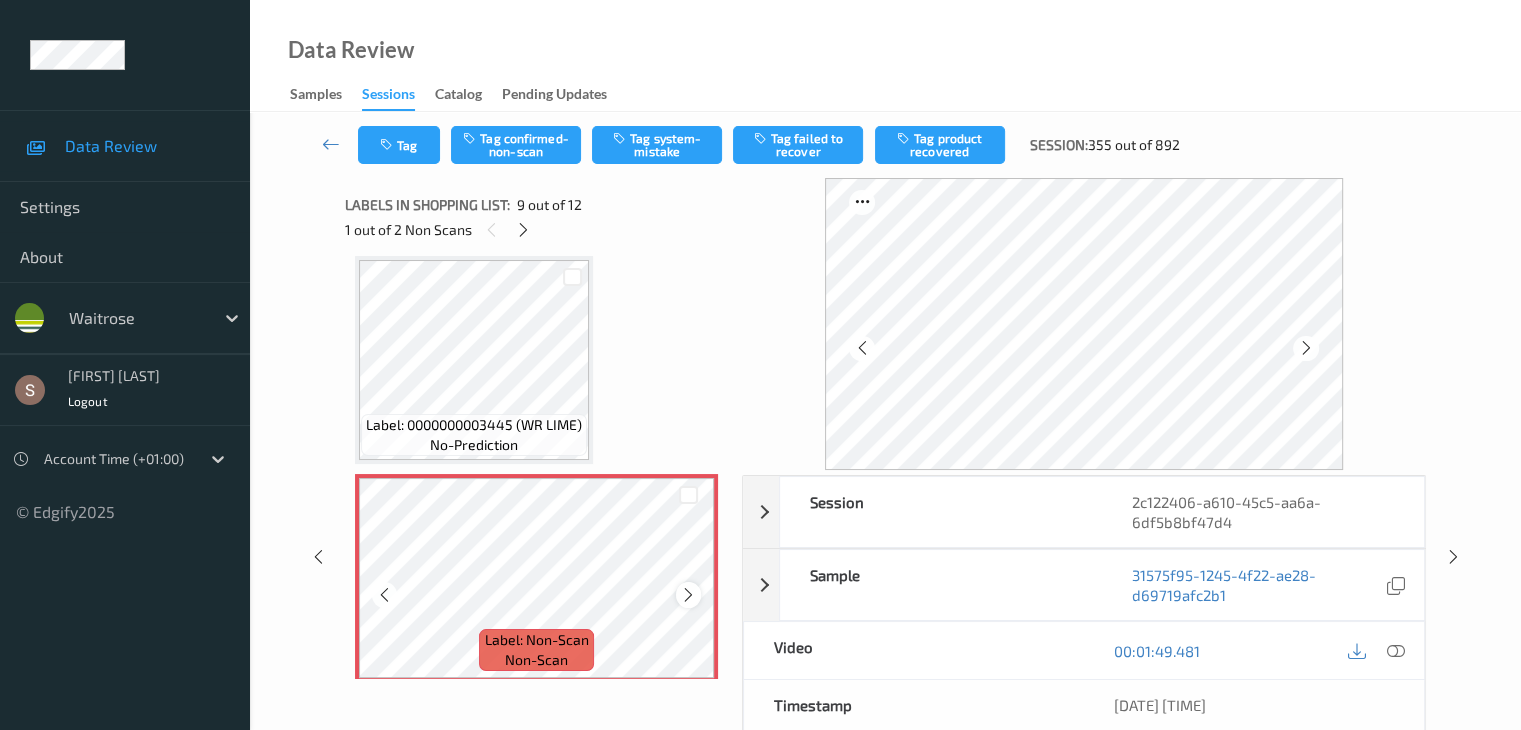 click at bounding box center [688, 594] 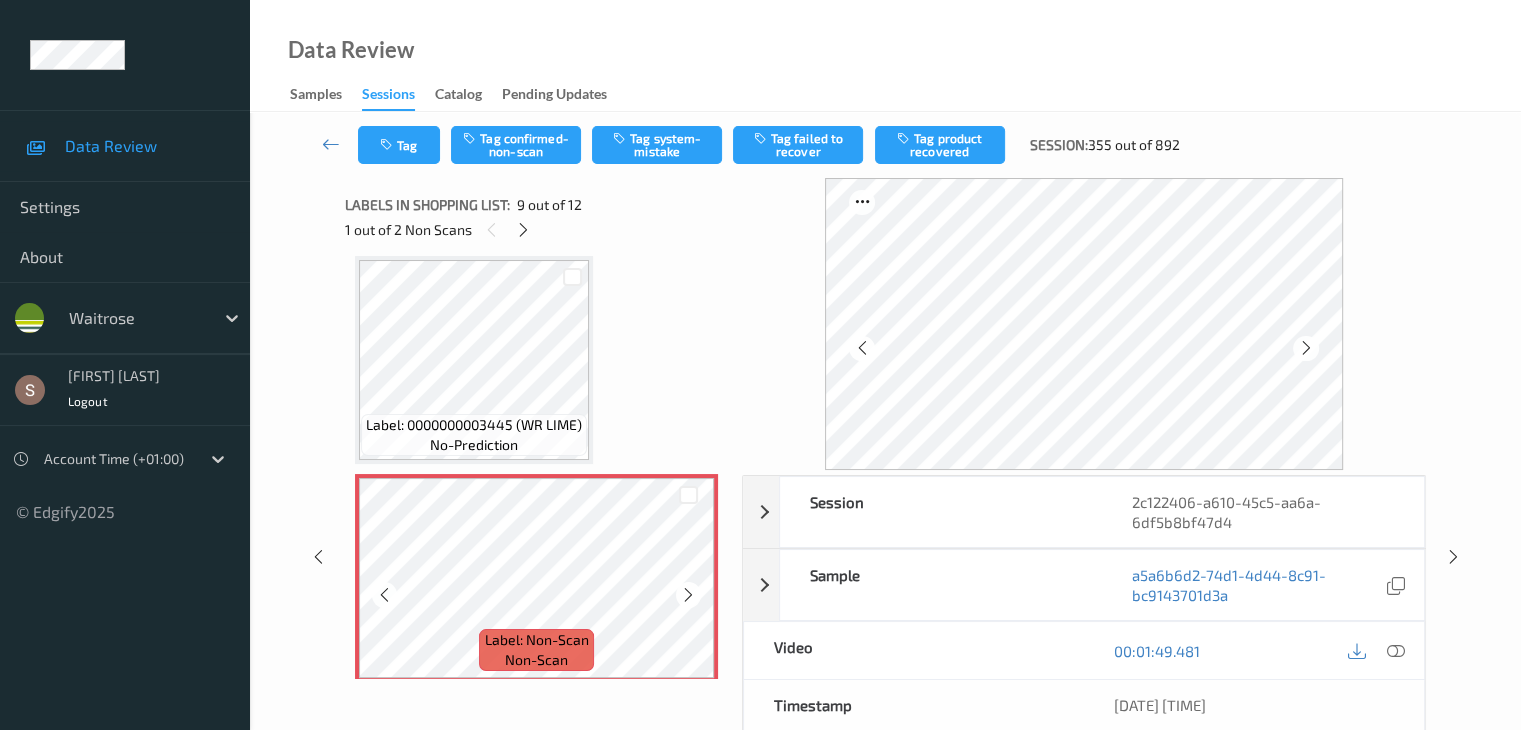 click at bounding box center (688, 594) 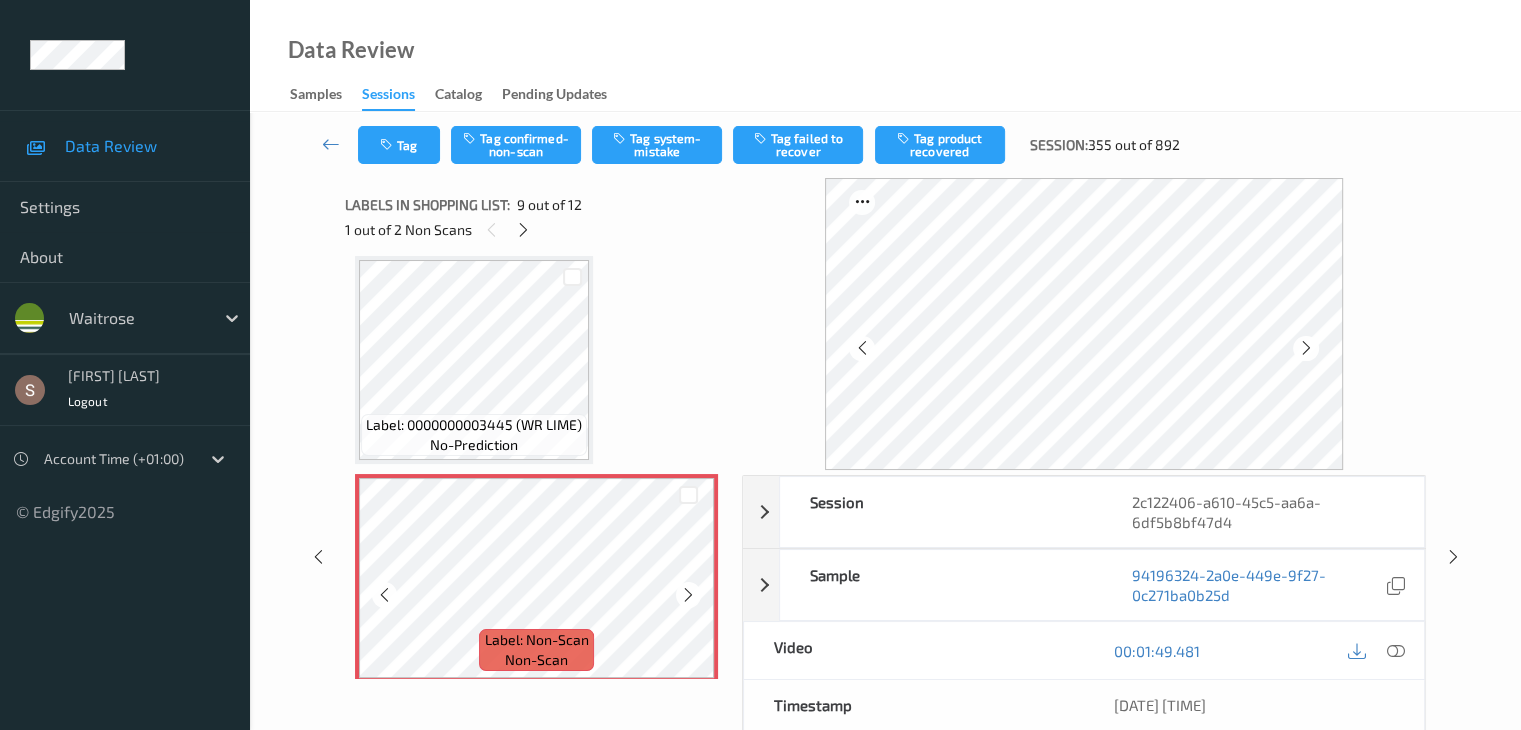 click at bounding box center [688, 594] 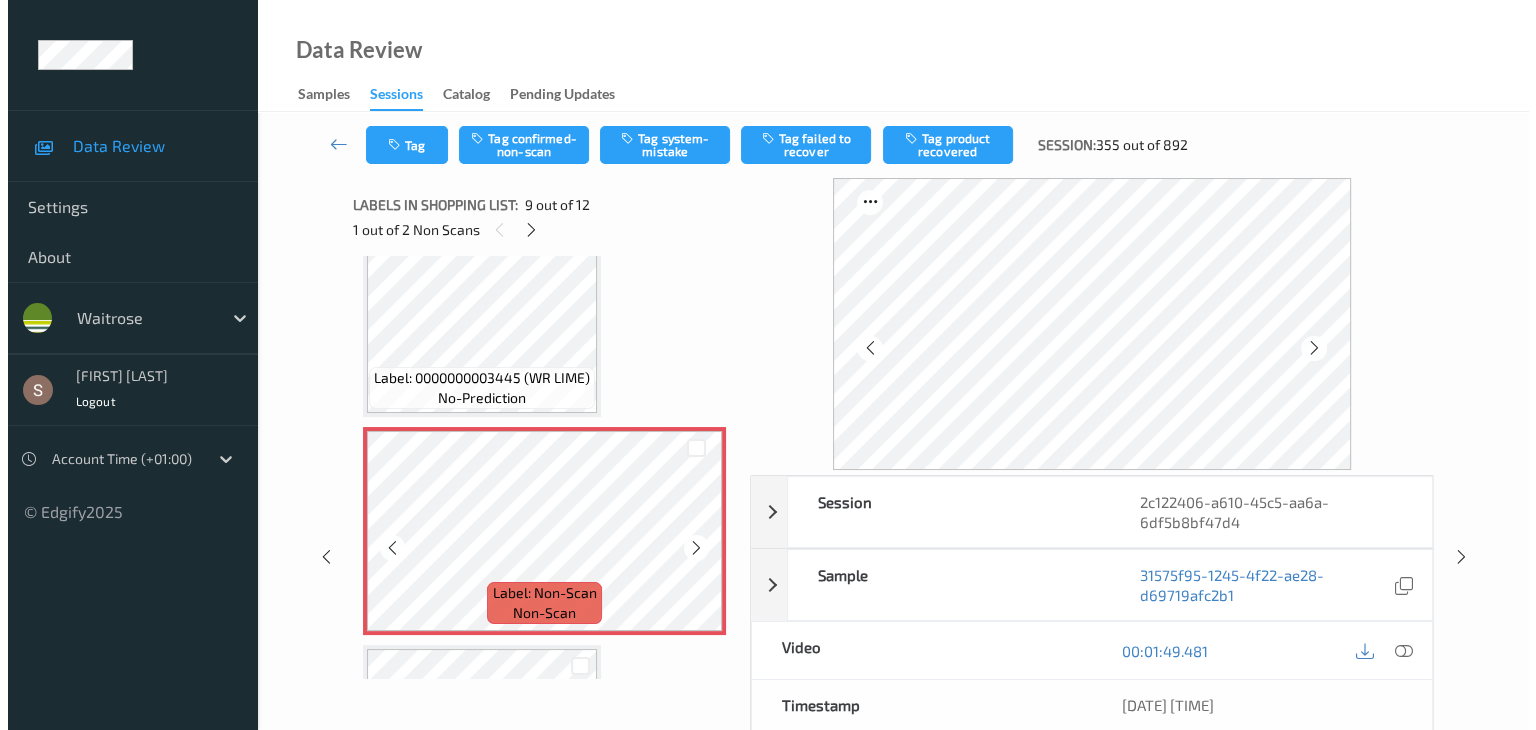 scroll, scrollTop: 1536, scrollLeft: 0, axis: vertical 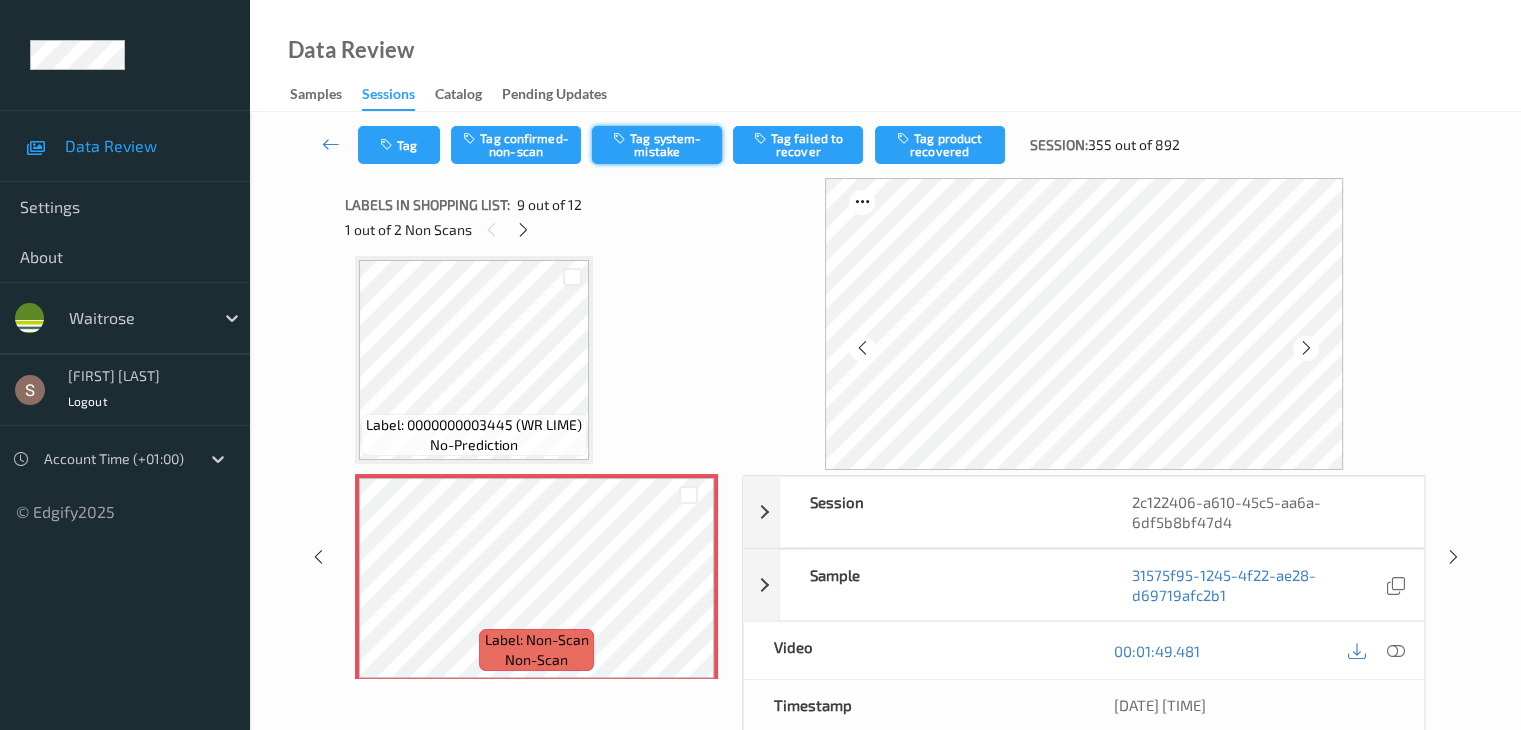 click on "Tag   system-mistake" at bounding box center [657, 145] 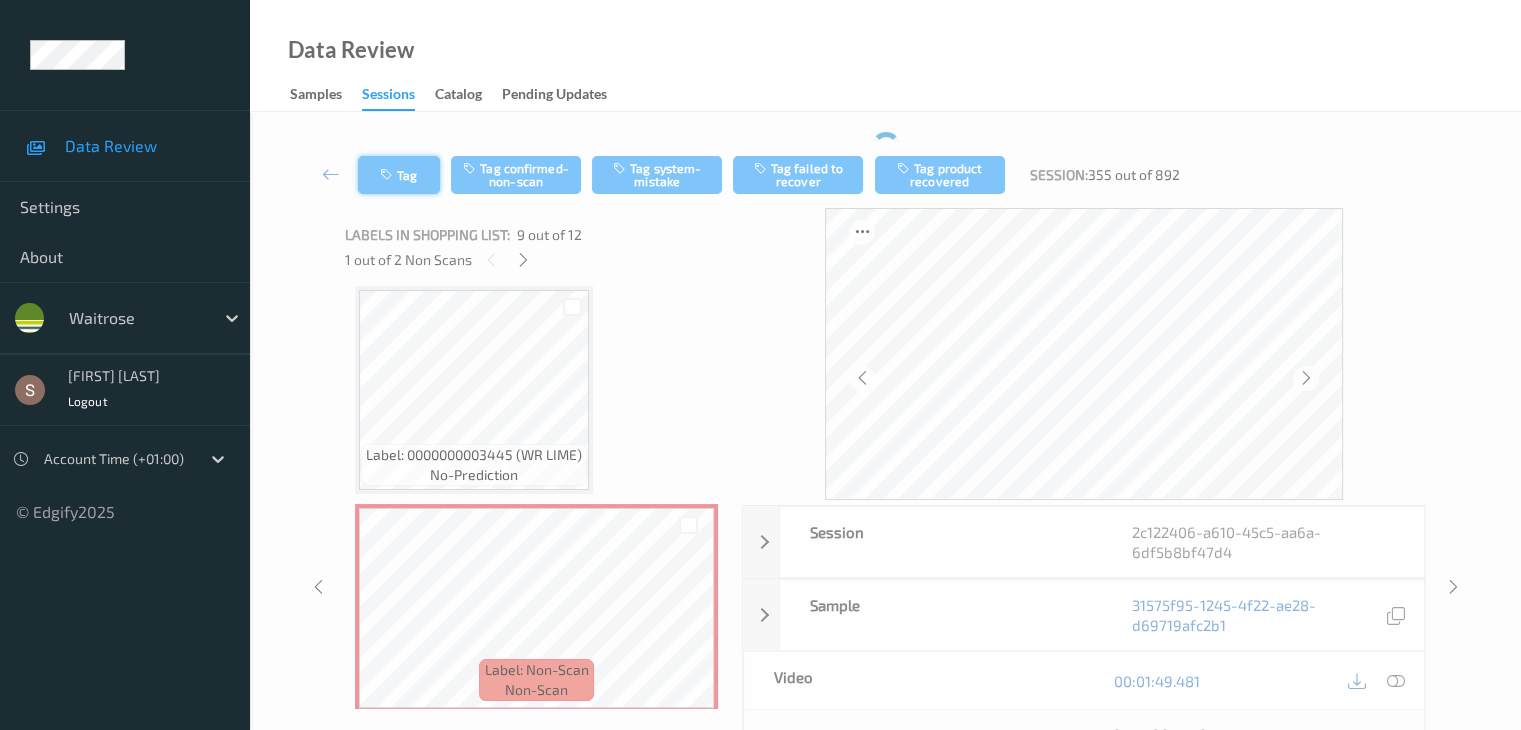 click on "Tag" at bounding box center [399, 175] 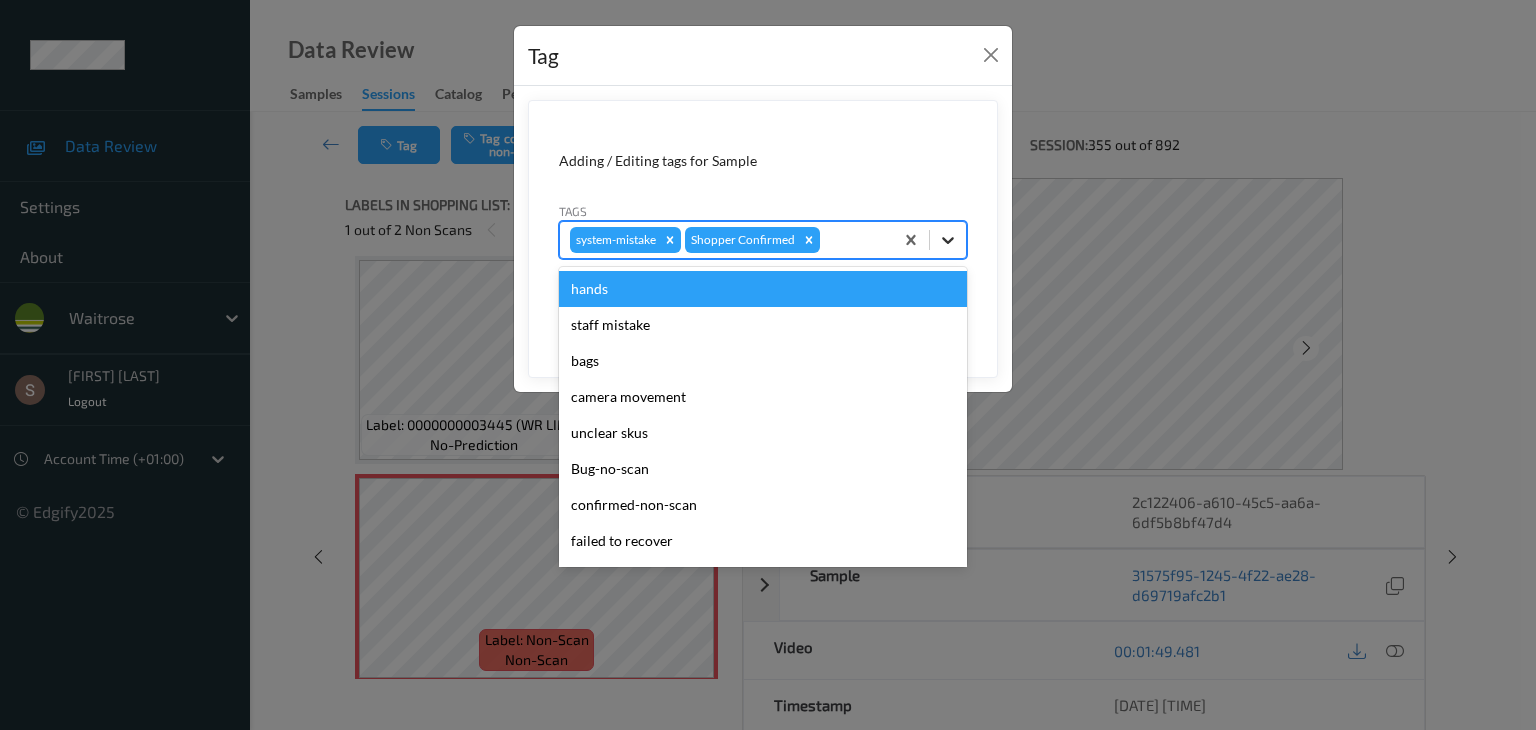 click 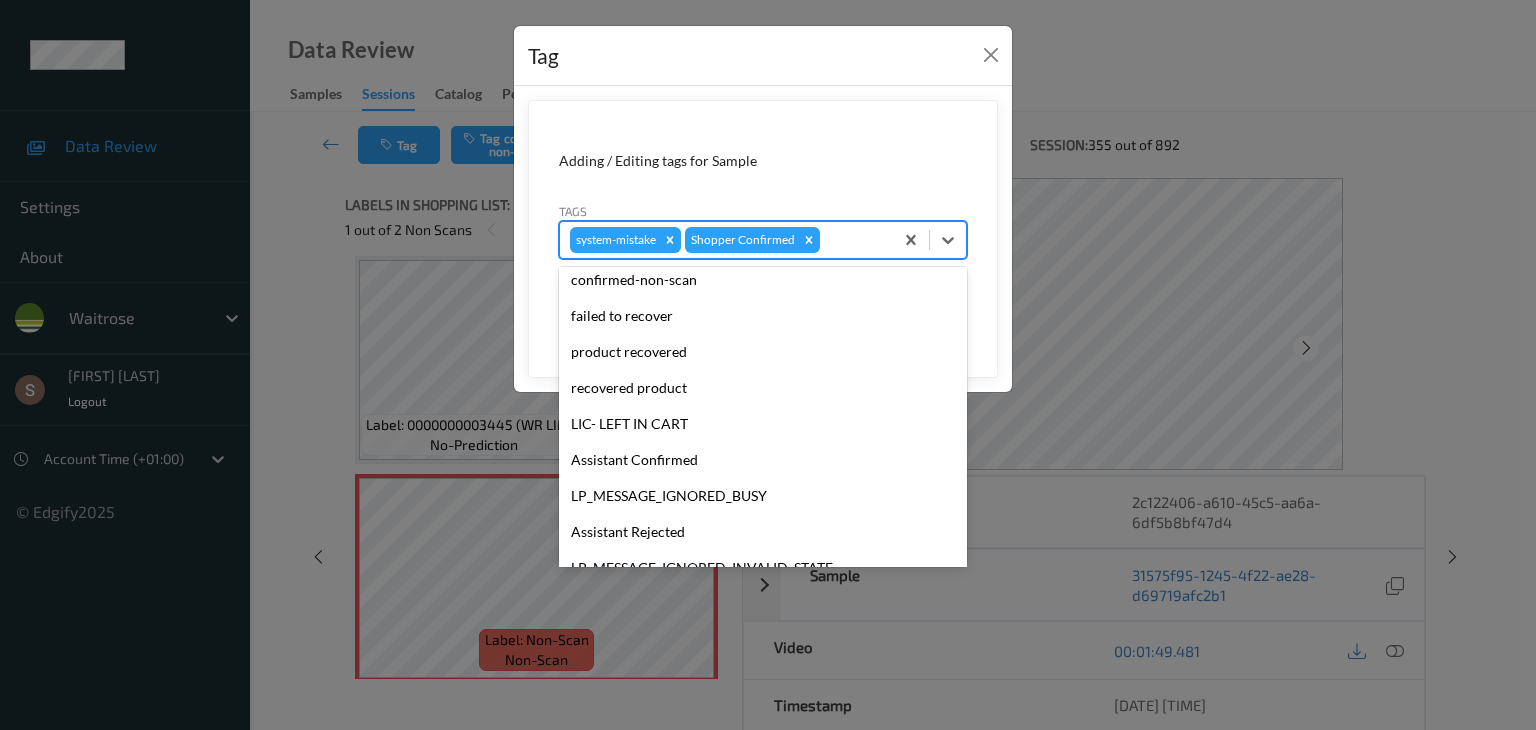 scroll, scrollTop: 320, scrollLeft: 0, axis: vertical 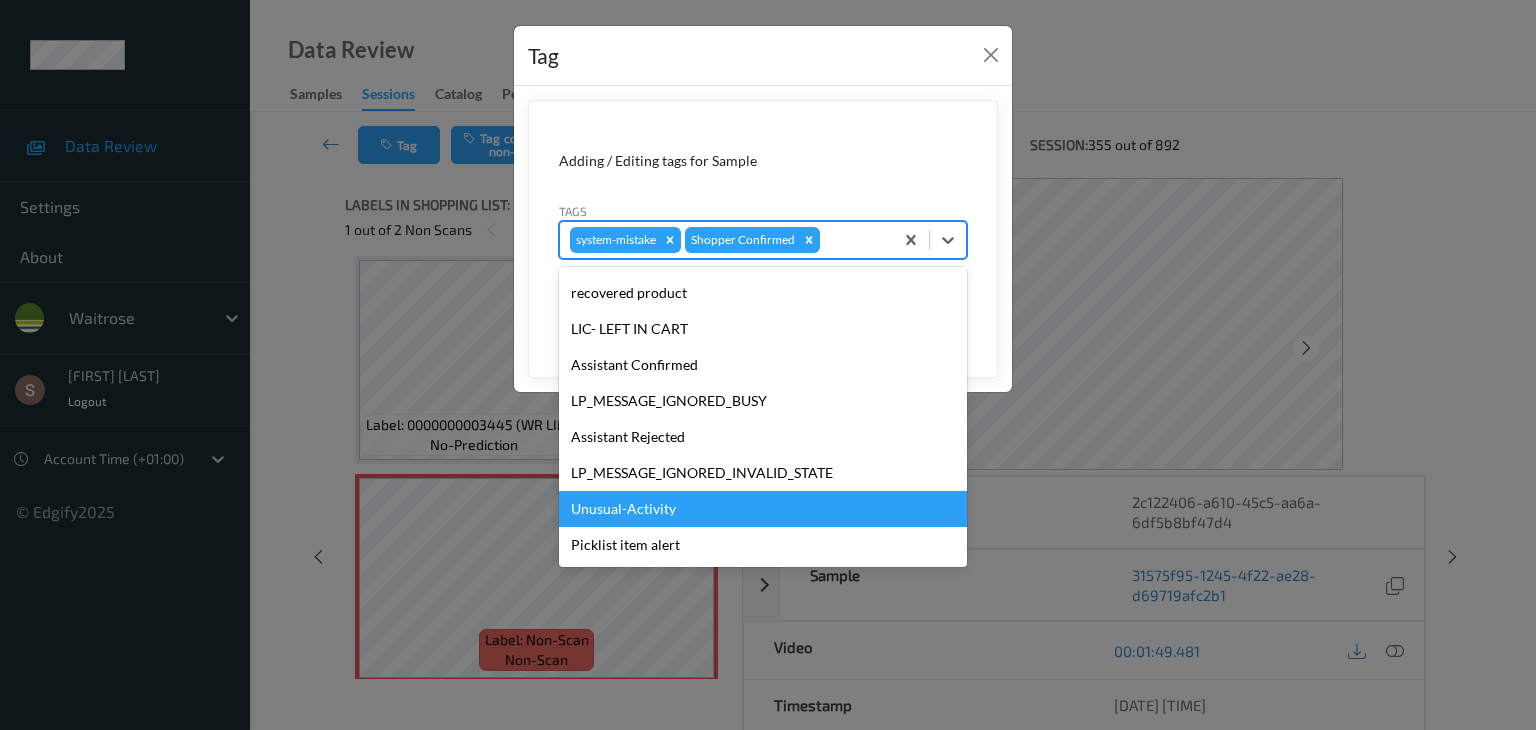 click on "Unusual-Activity" at bounding box center [763, 509] 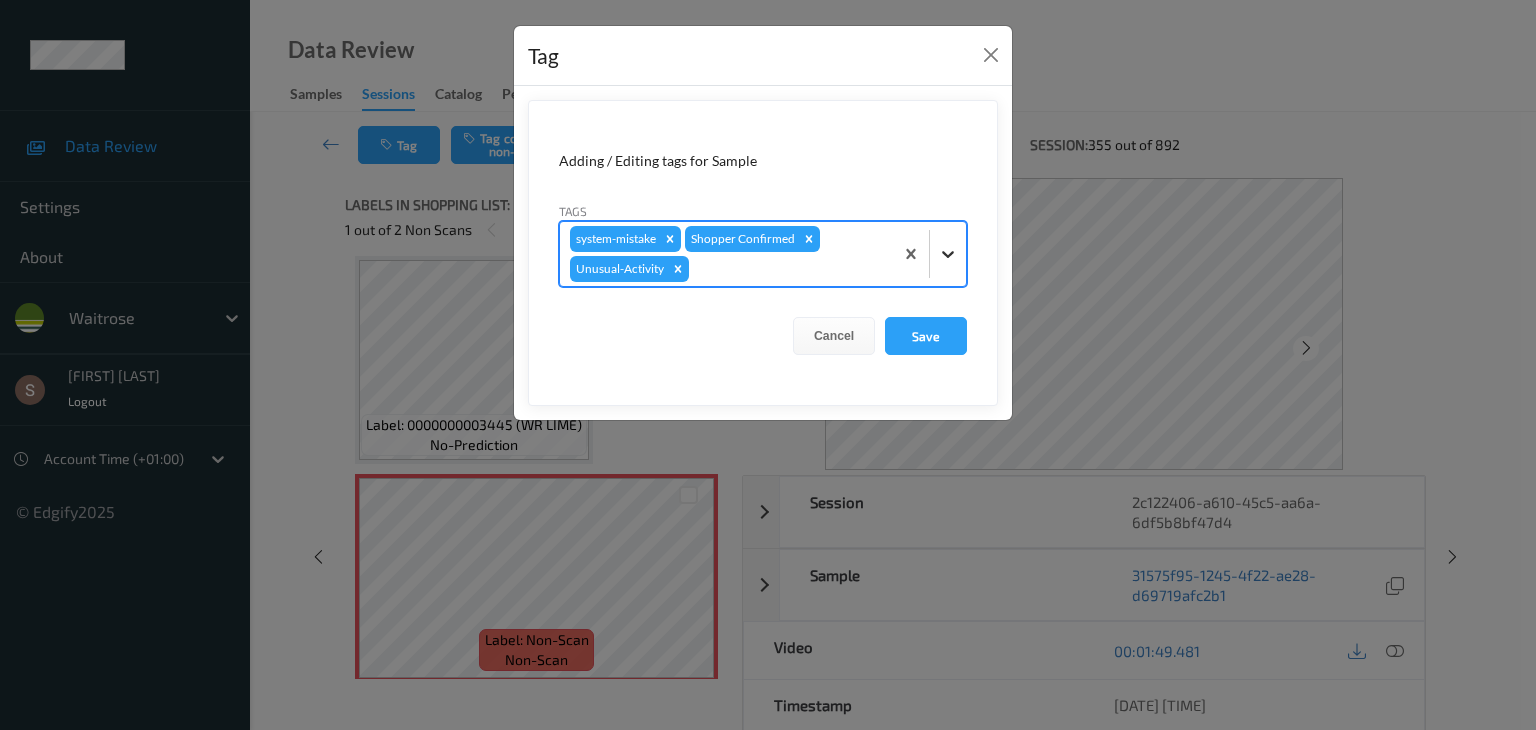 click at bounding box center (948, 254) 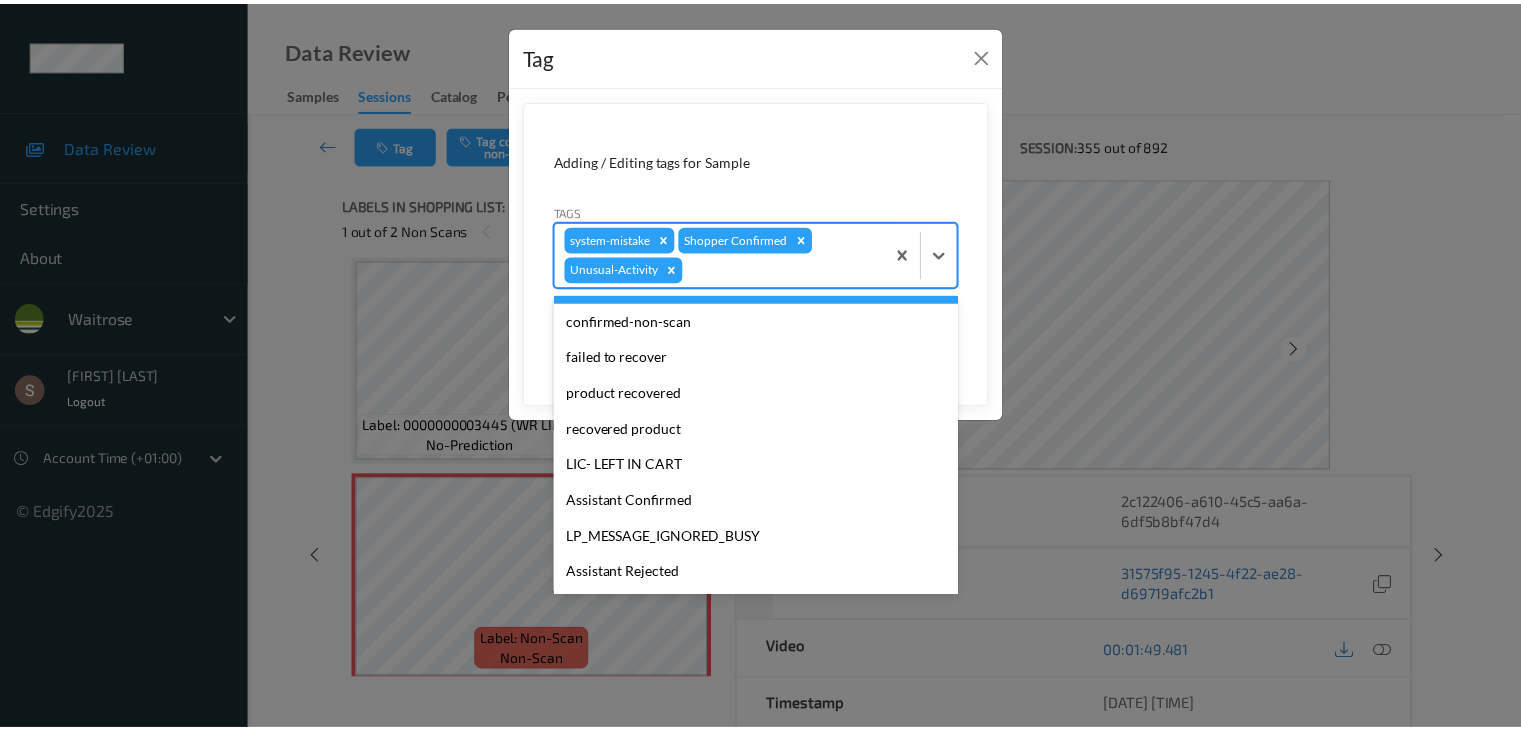 scroll, scrollTop: 284, scrollLeft: 0, axis: vertical 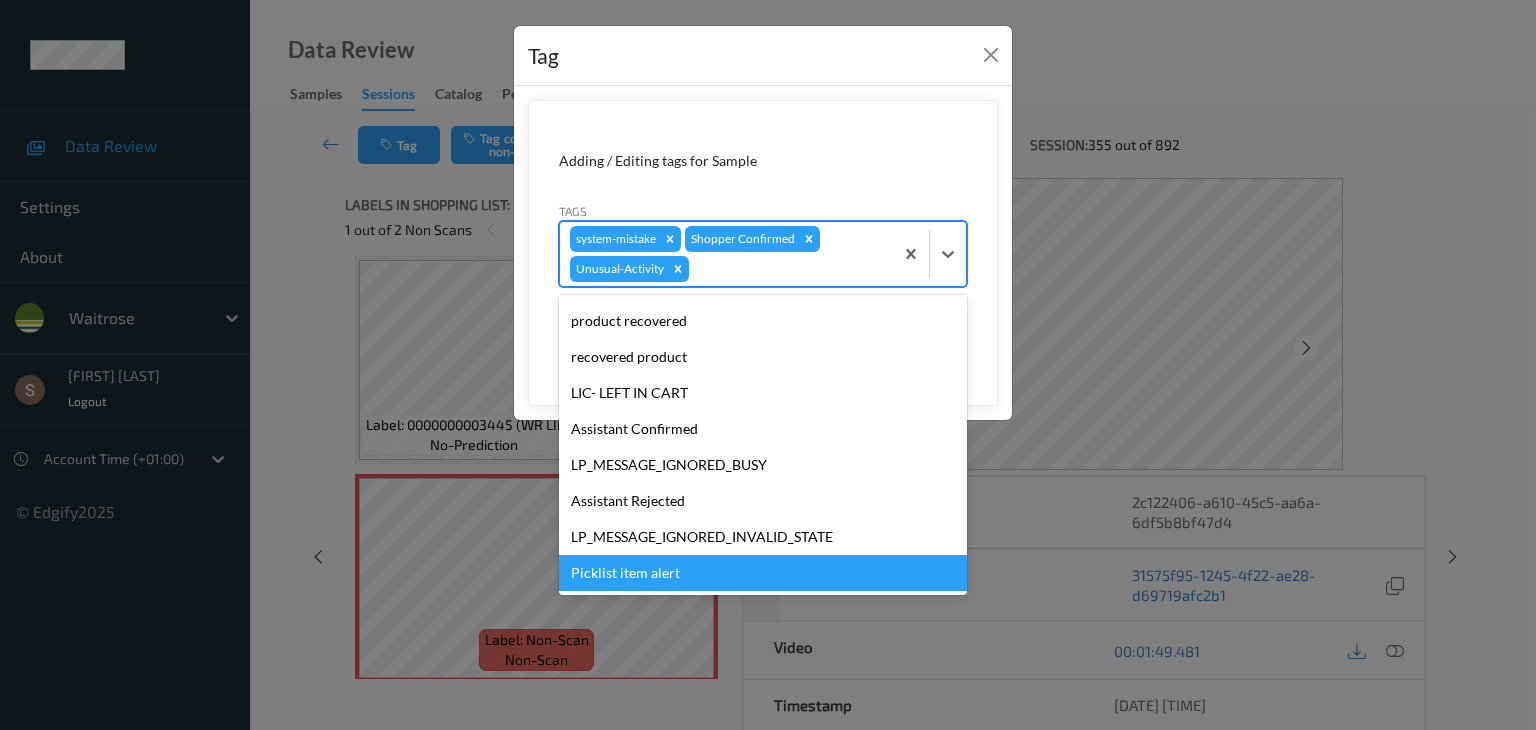 click on "Picklist item alert" at bounding box center (763, 573) 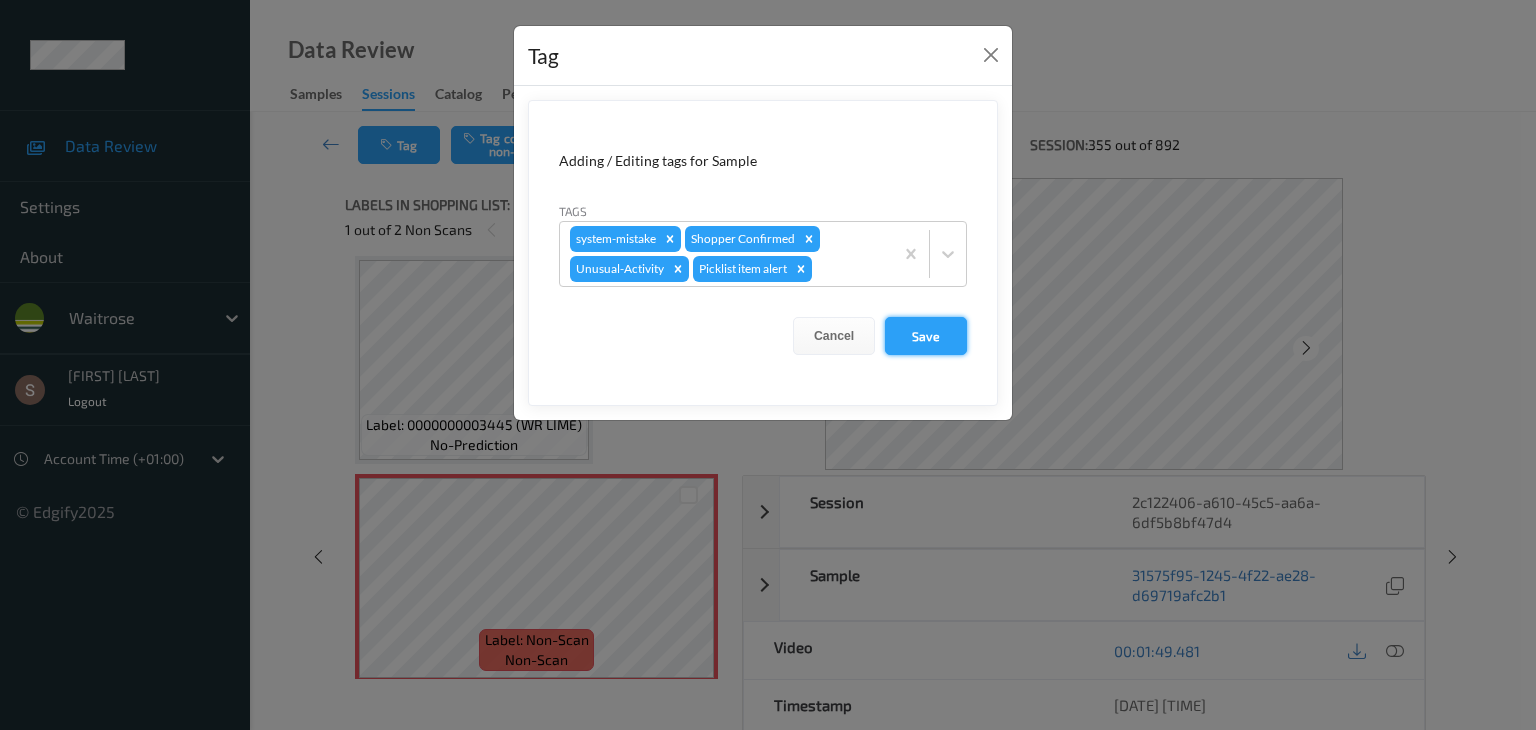 click on "Save" at bounding box center (926, 336) 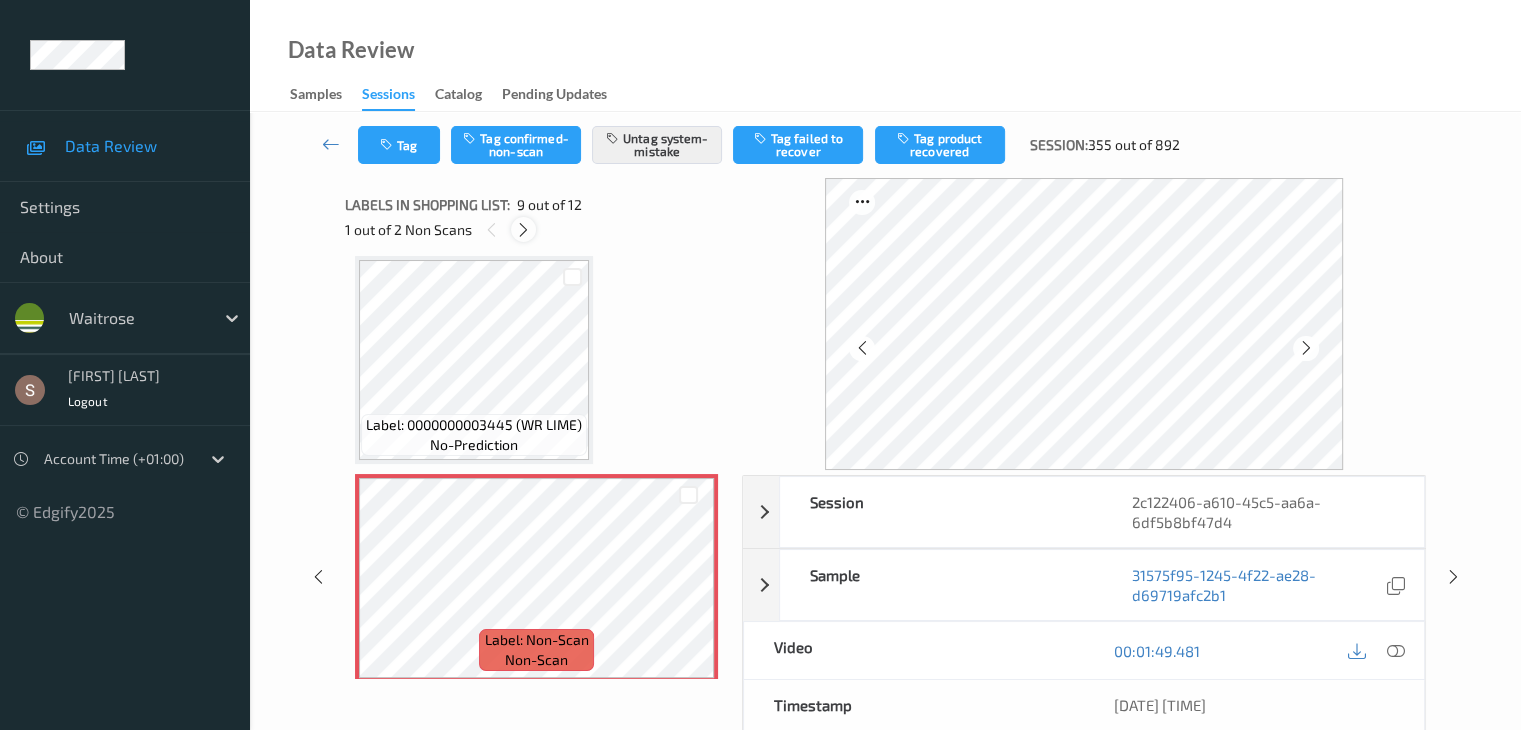 click at bounding box center [523, 230] 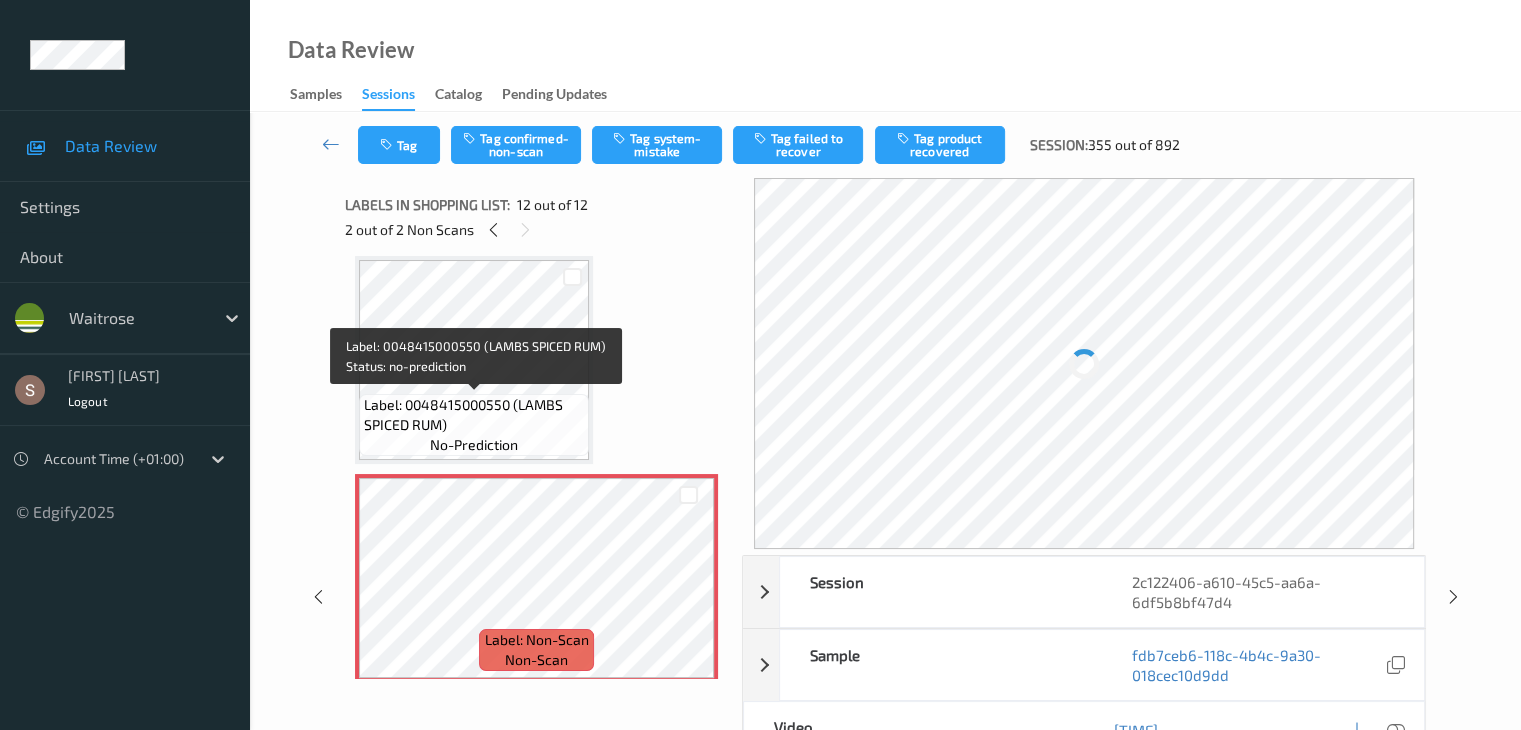 scroll, scrollTop: 2203, scrollLeft: 0, axis: vertical 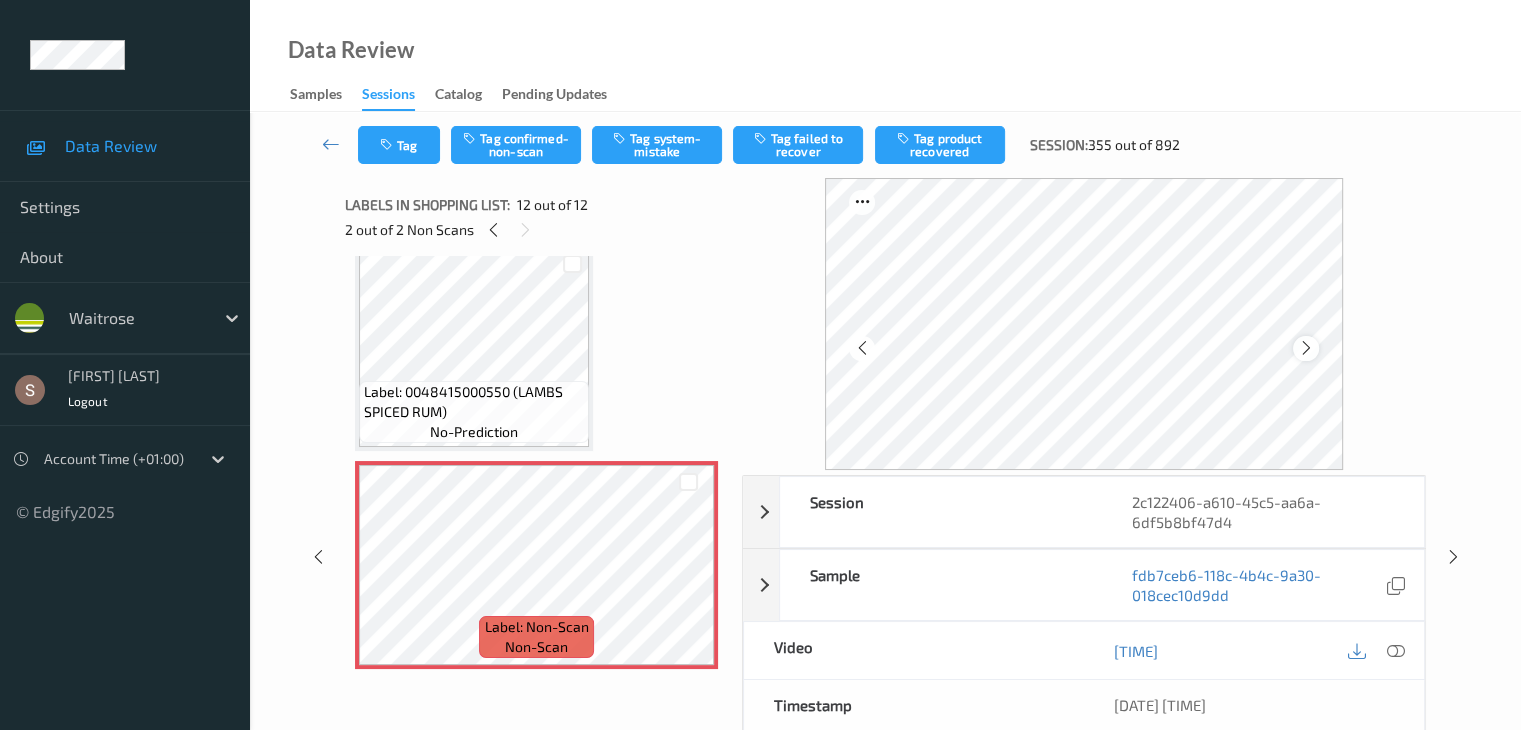 click at bounding box center (1306, 348) 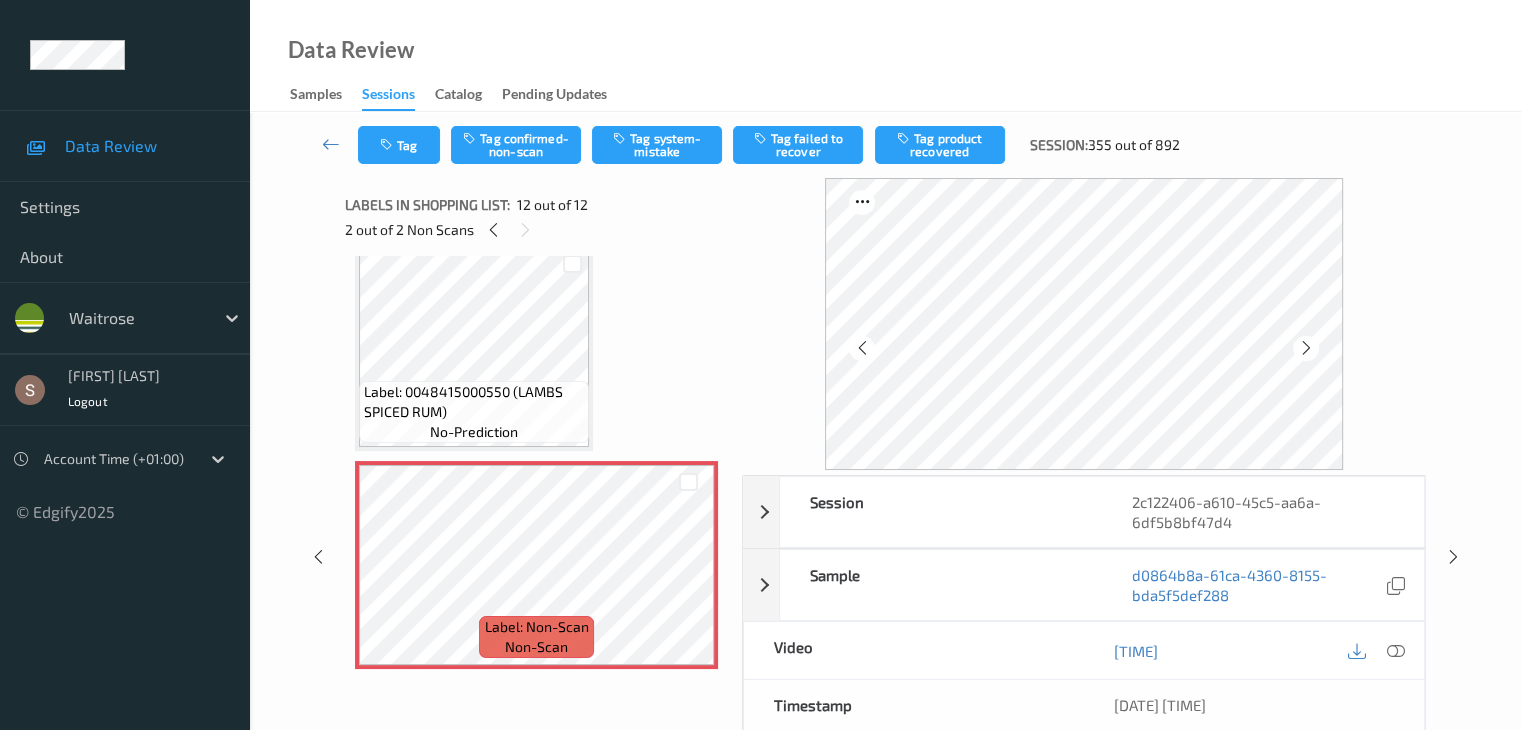 click at bounding box center [1306, 348] 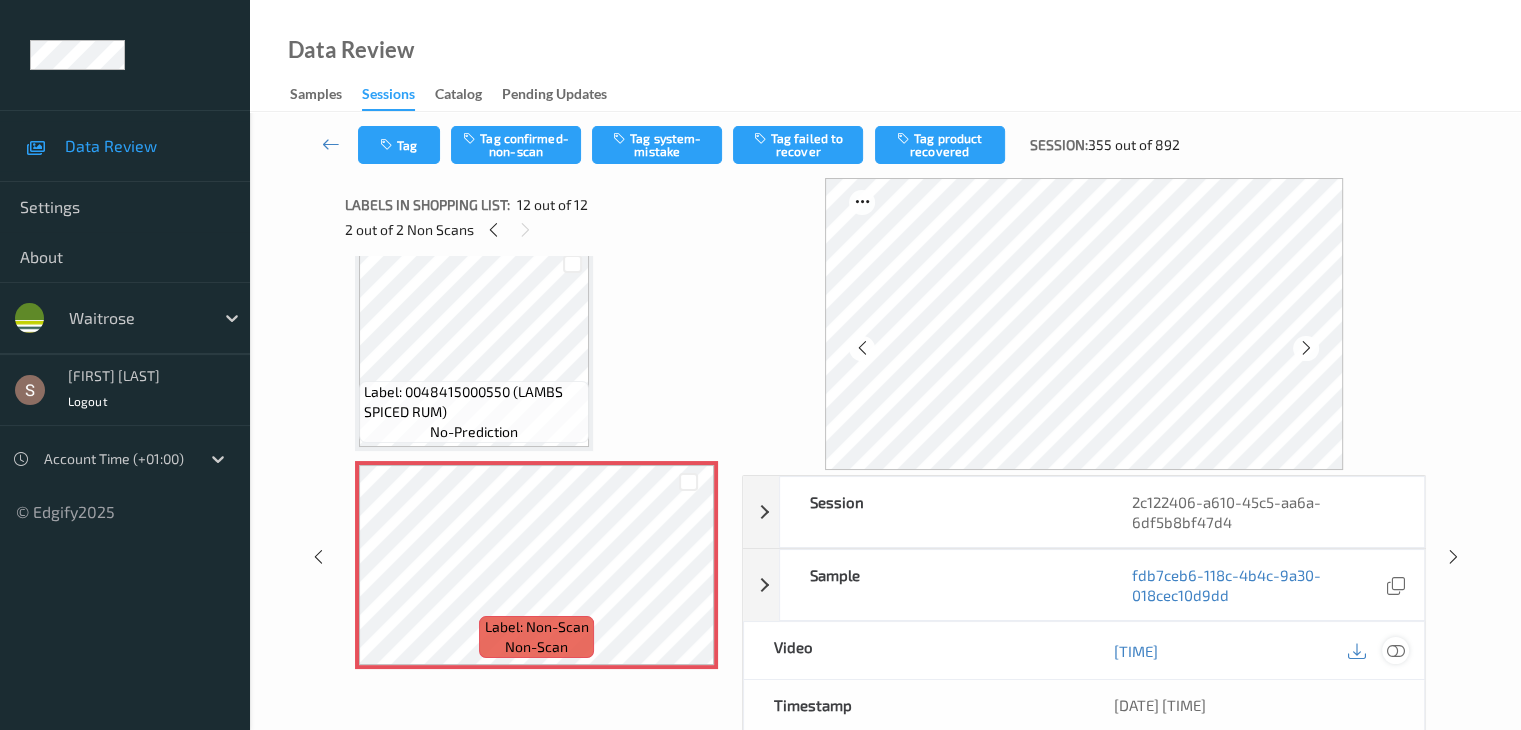 click at bounding box center (1395, 651) 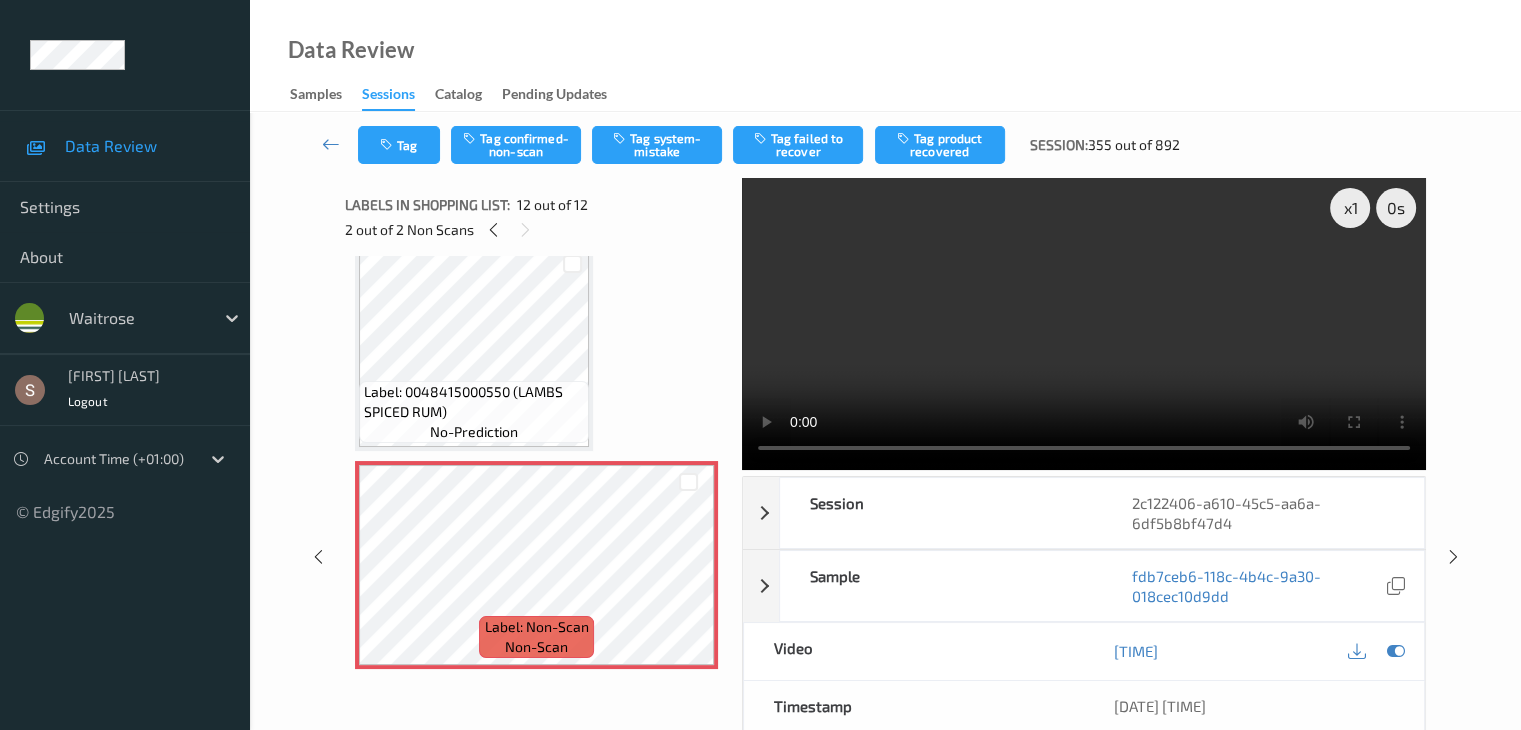 click at bounding box center [1084, 324] 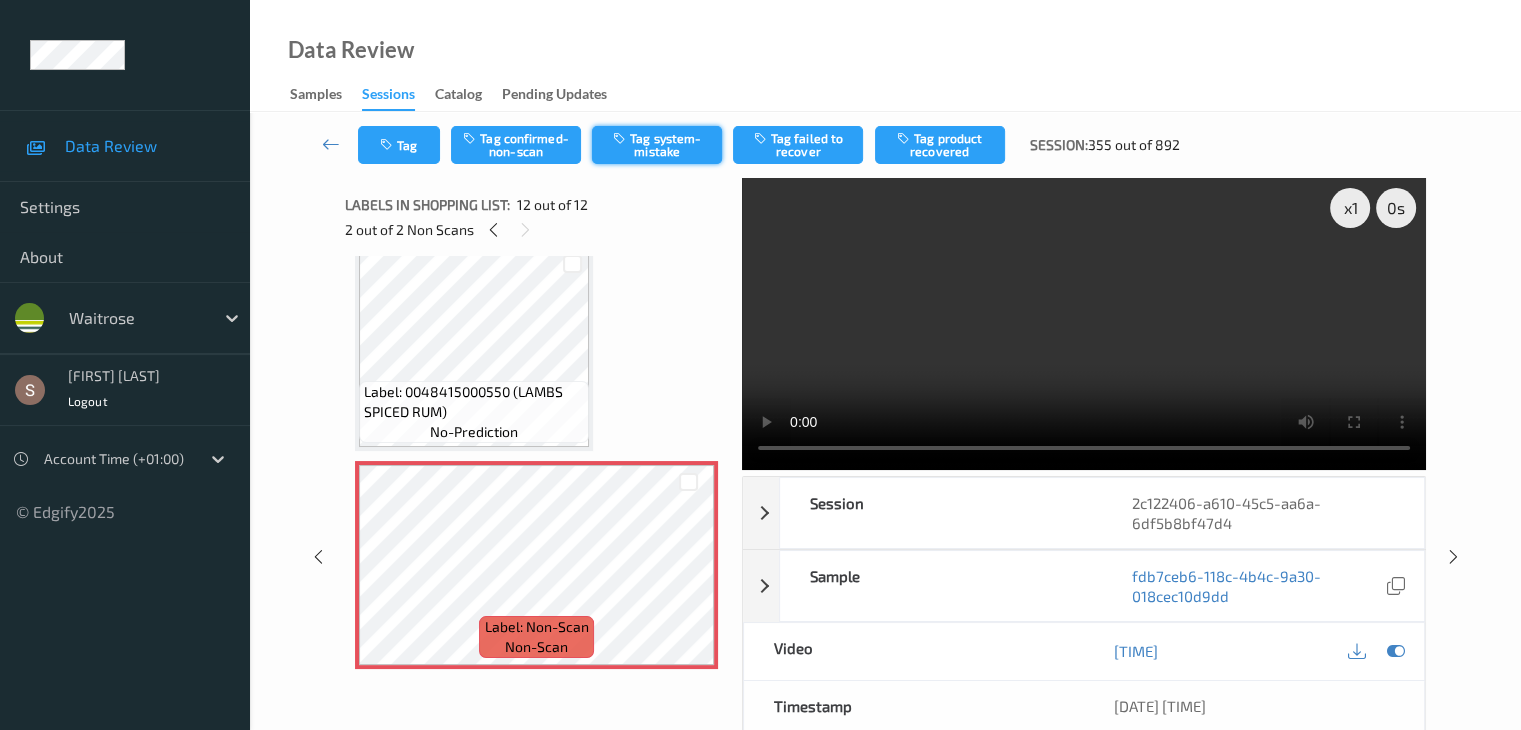 click on "Tag   system-mistake" at bounding box center (657, 145) 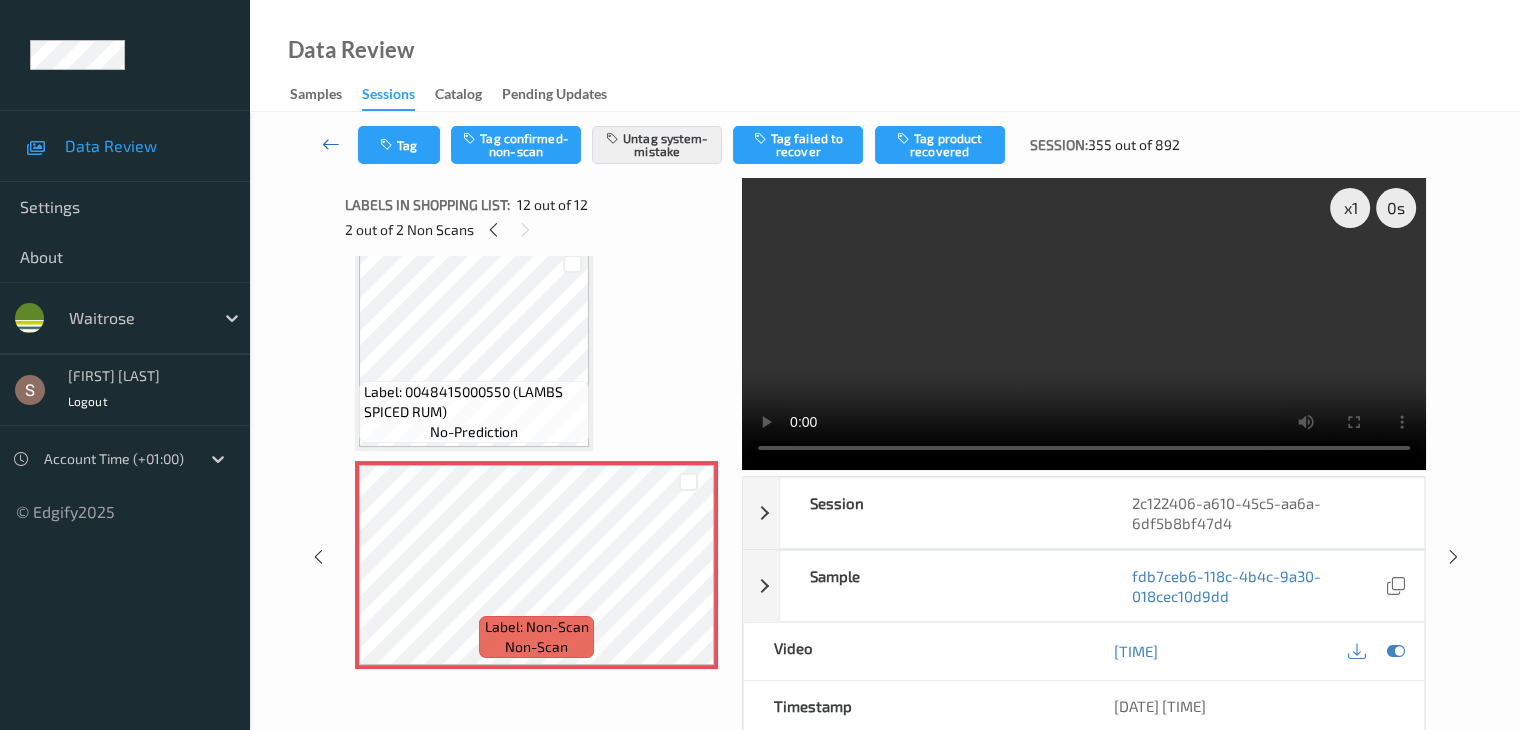 click at bounding box center [331, 144] 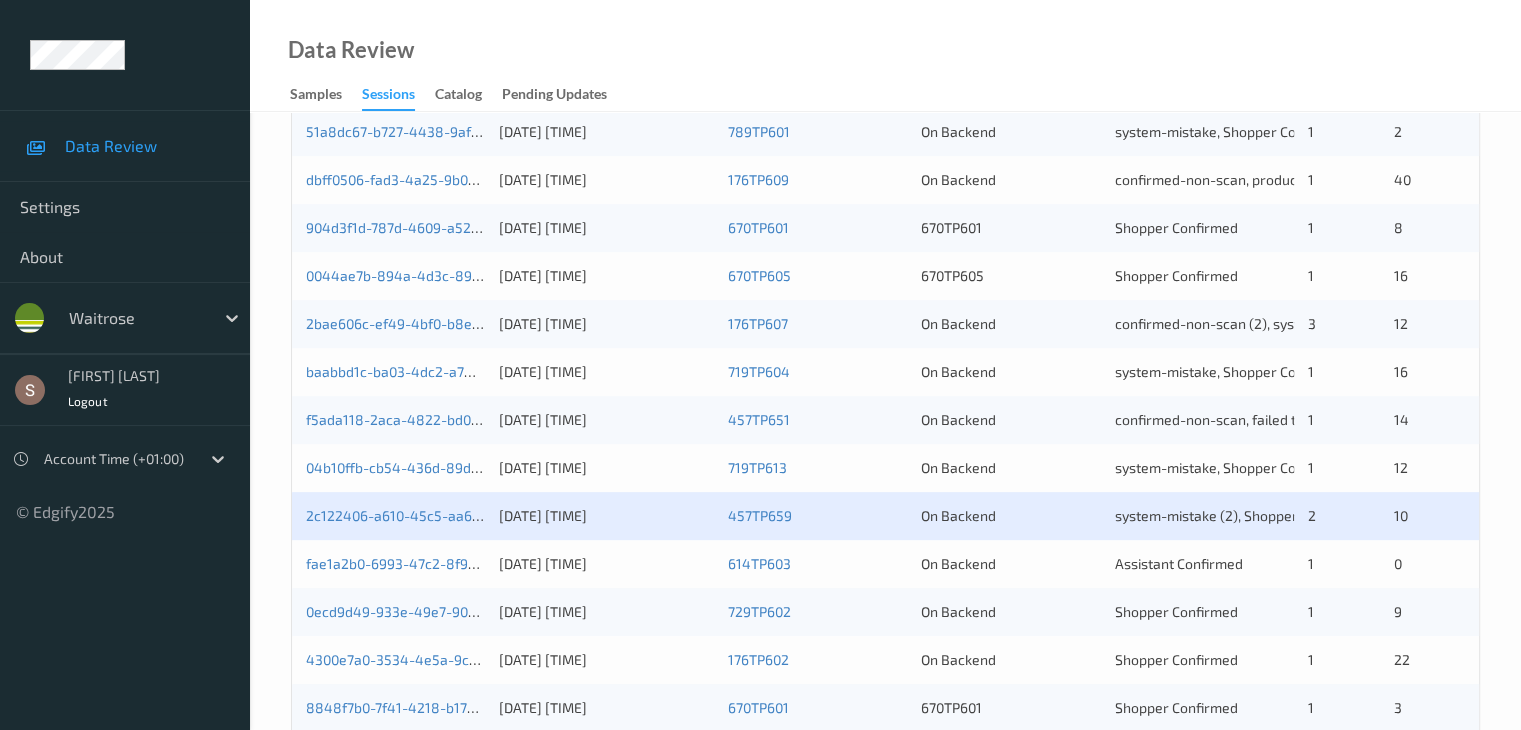 scroll, scrollTop: 932, scrollLeft: 0, axis: vertical 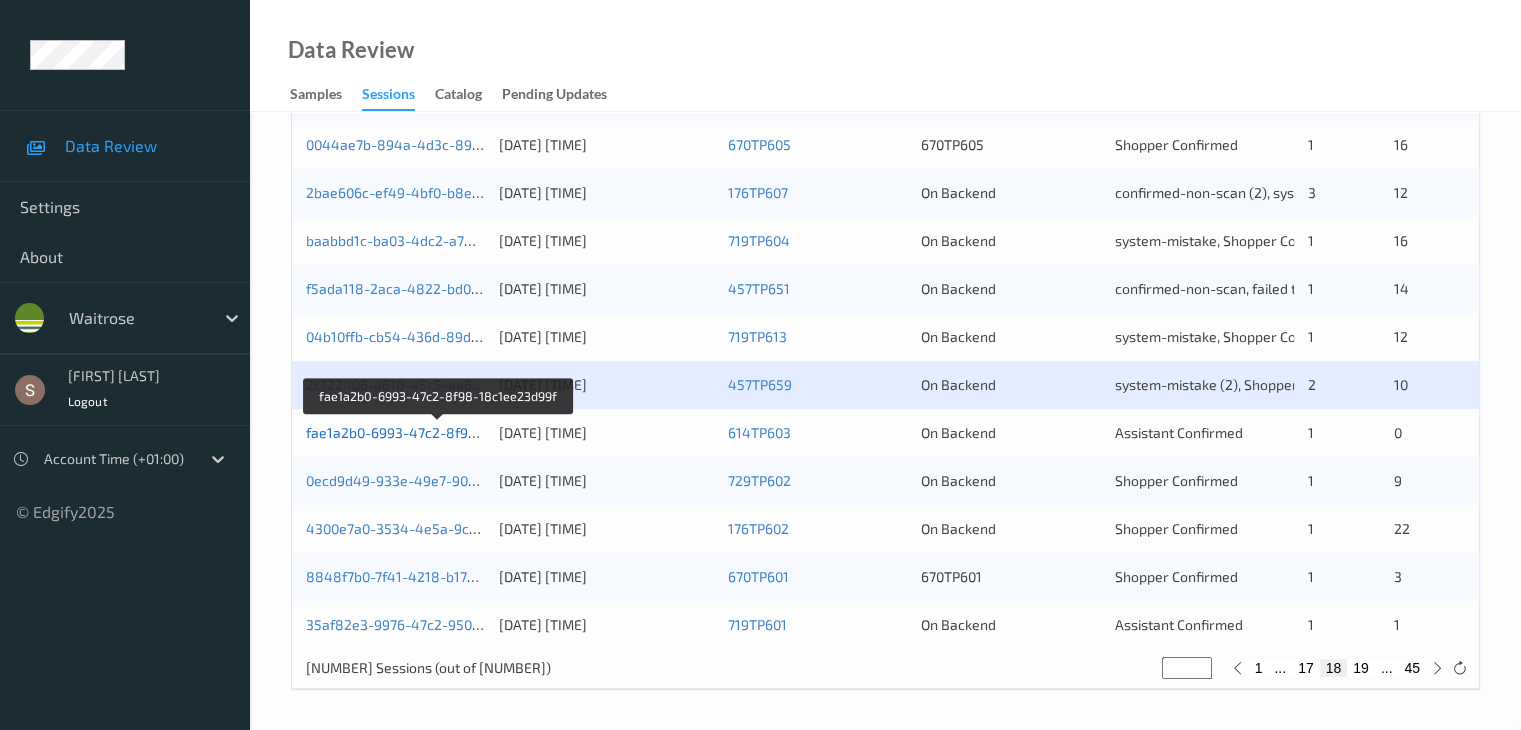 click on "fae1a2b0-6993-47c2-8f98-18c1ee23d99f" at bounding box center [439, 432] 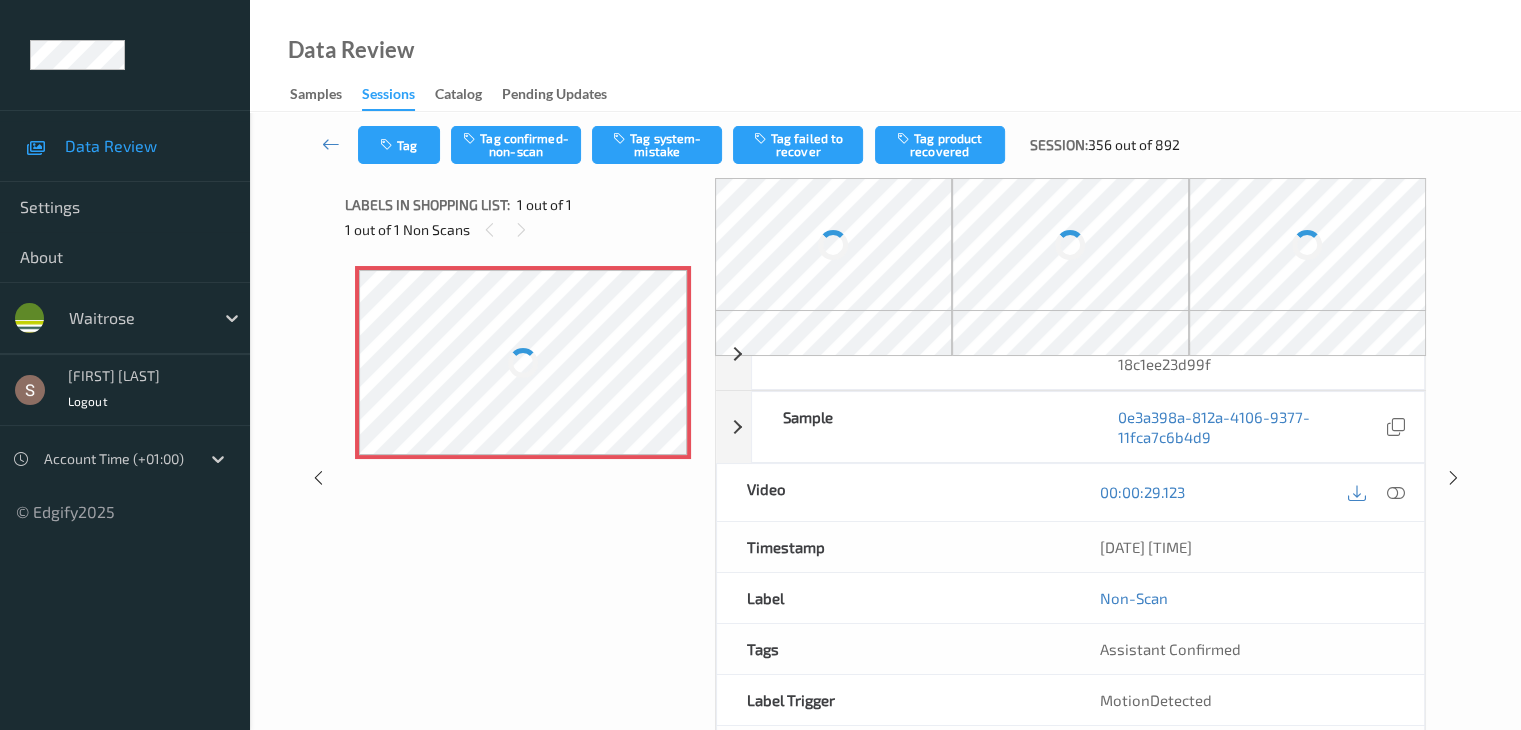 scroll, scrollTop: 0, scrollLeft: 0, axis: both 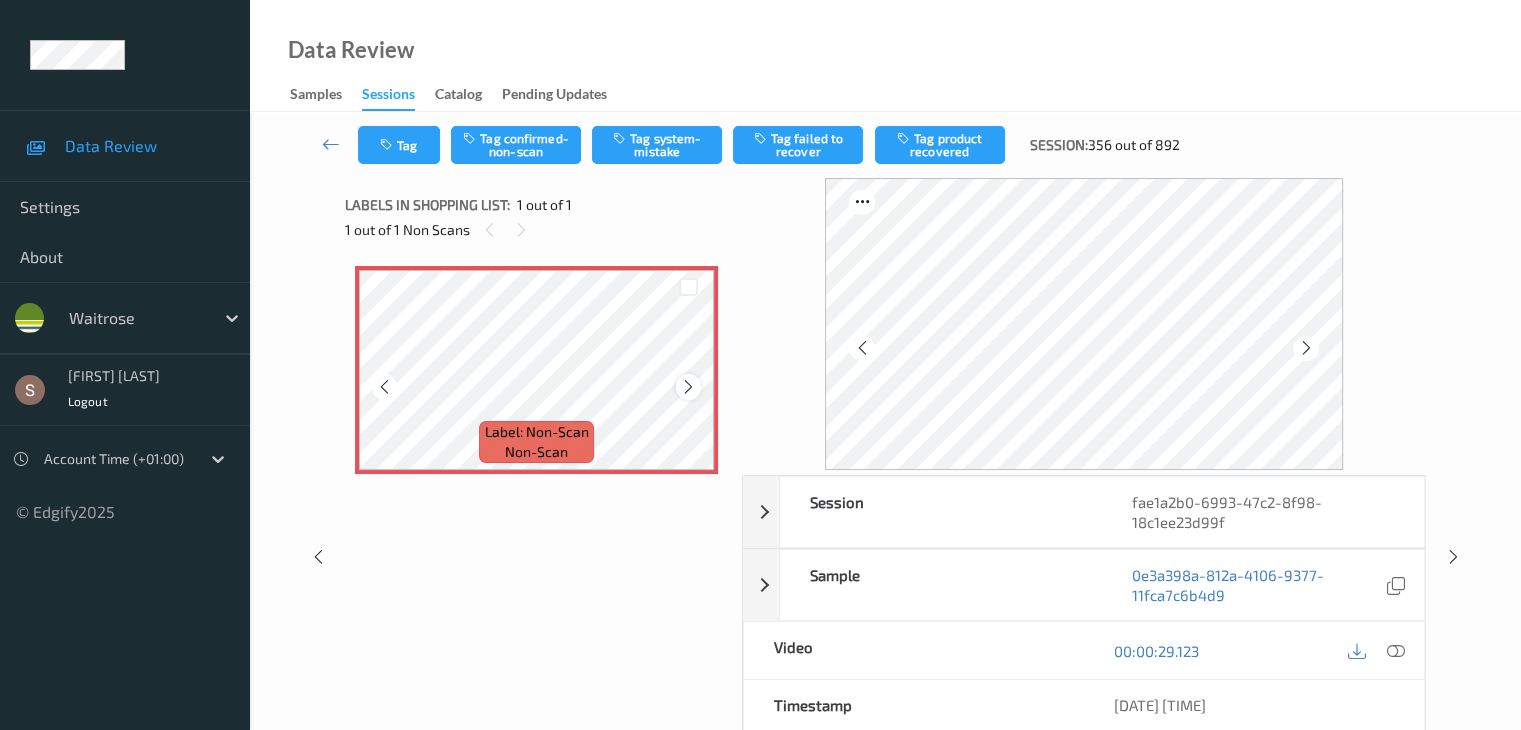click at bounding box center [688, 387] 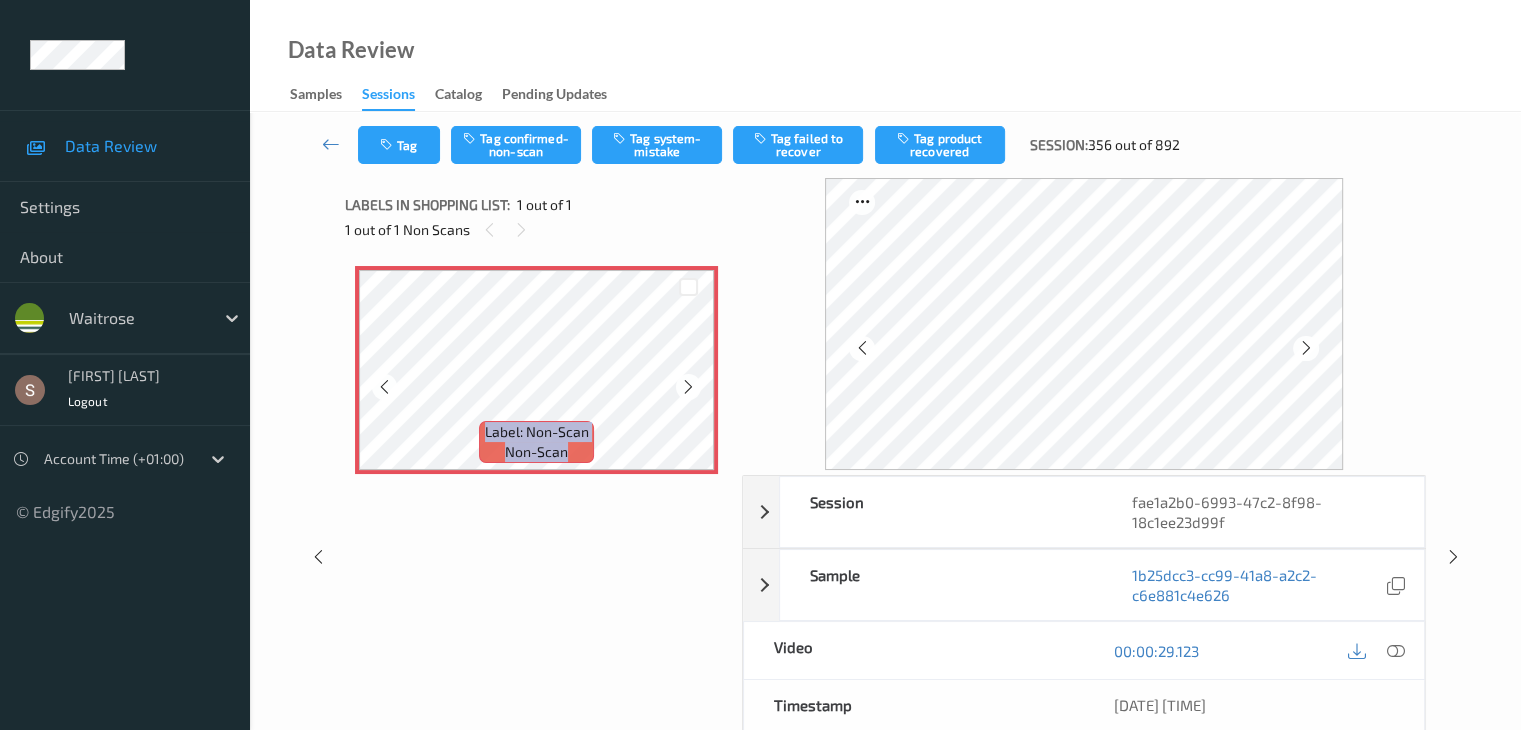 click at bounding box center (688, 387) 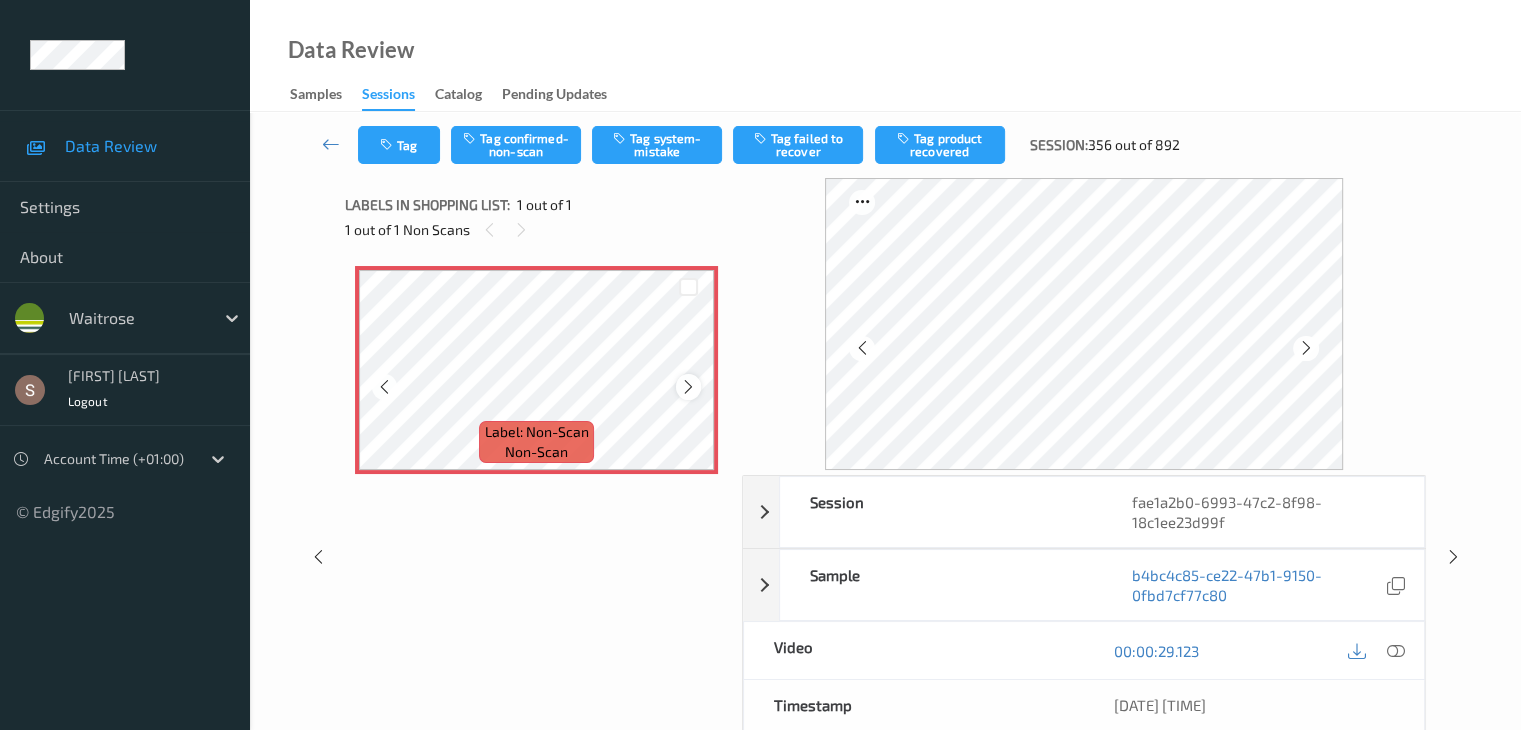 click at bounding box center (688, 387) 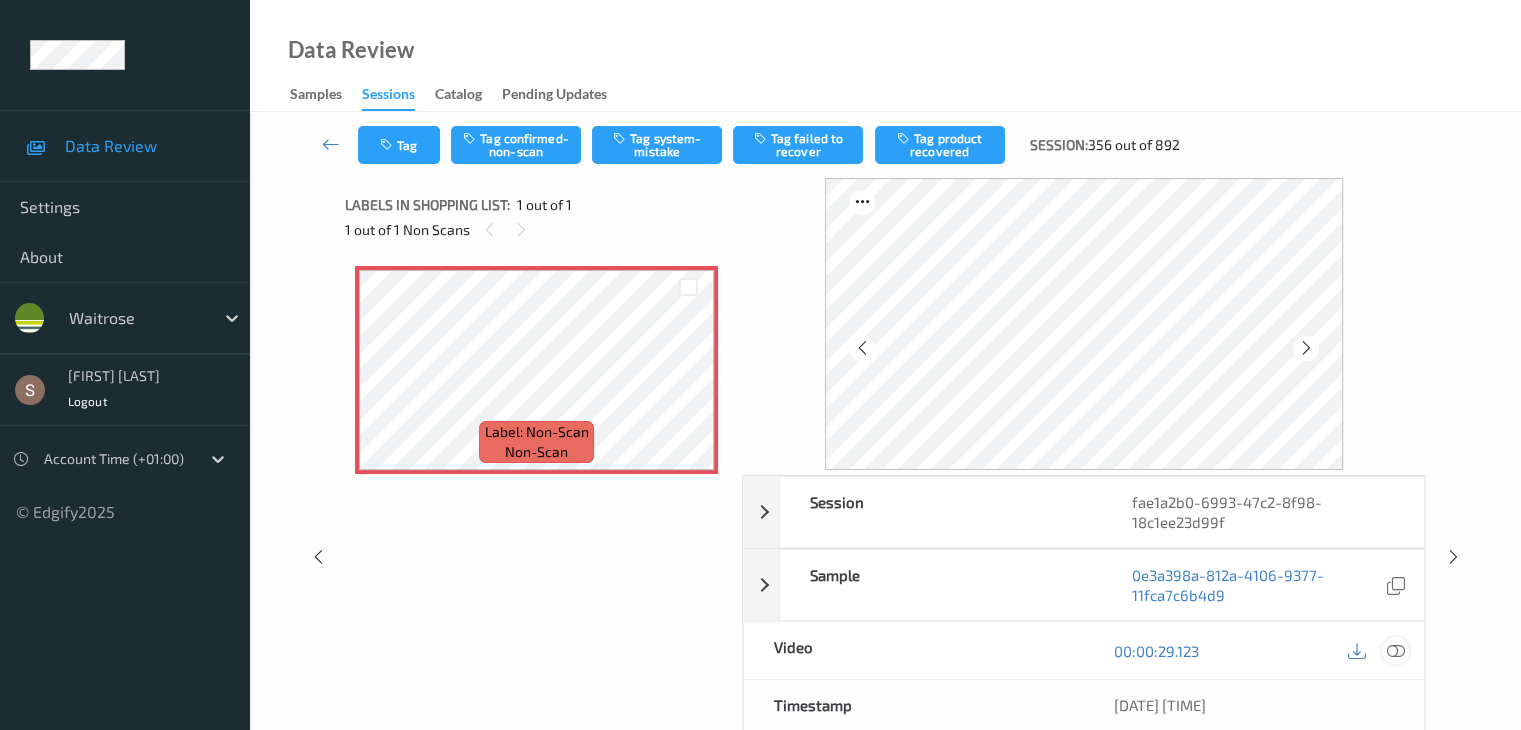 click at bounding box center [1395, 651] 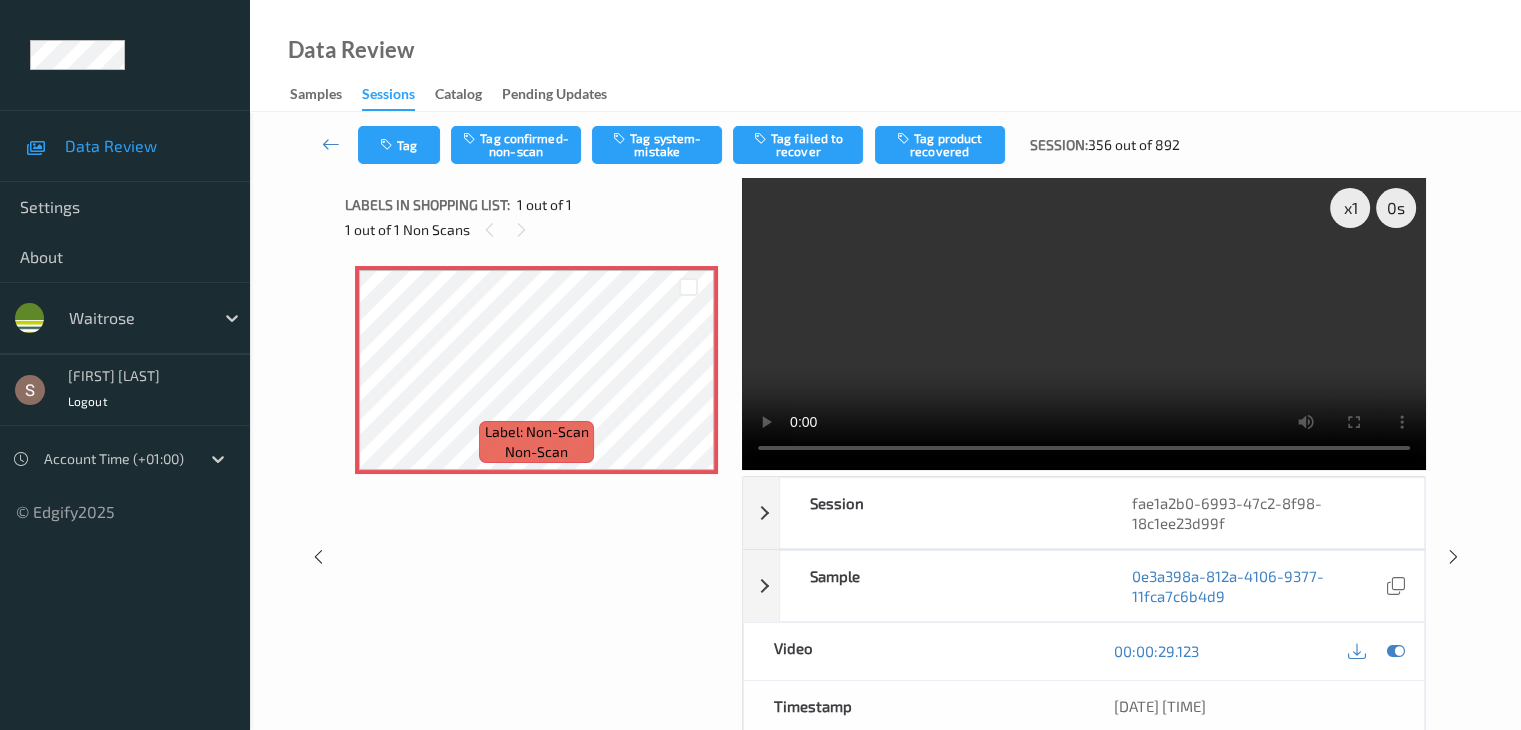 click at bounding box center [1084, 324] 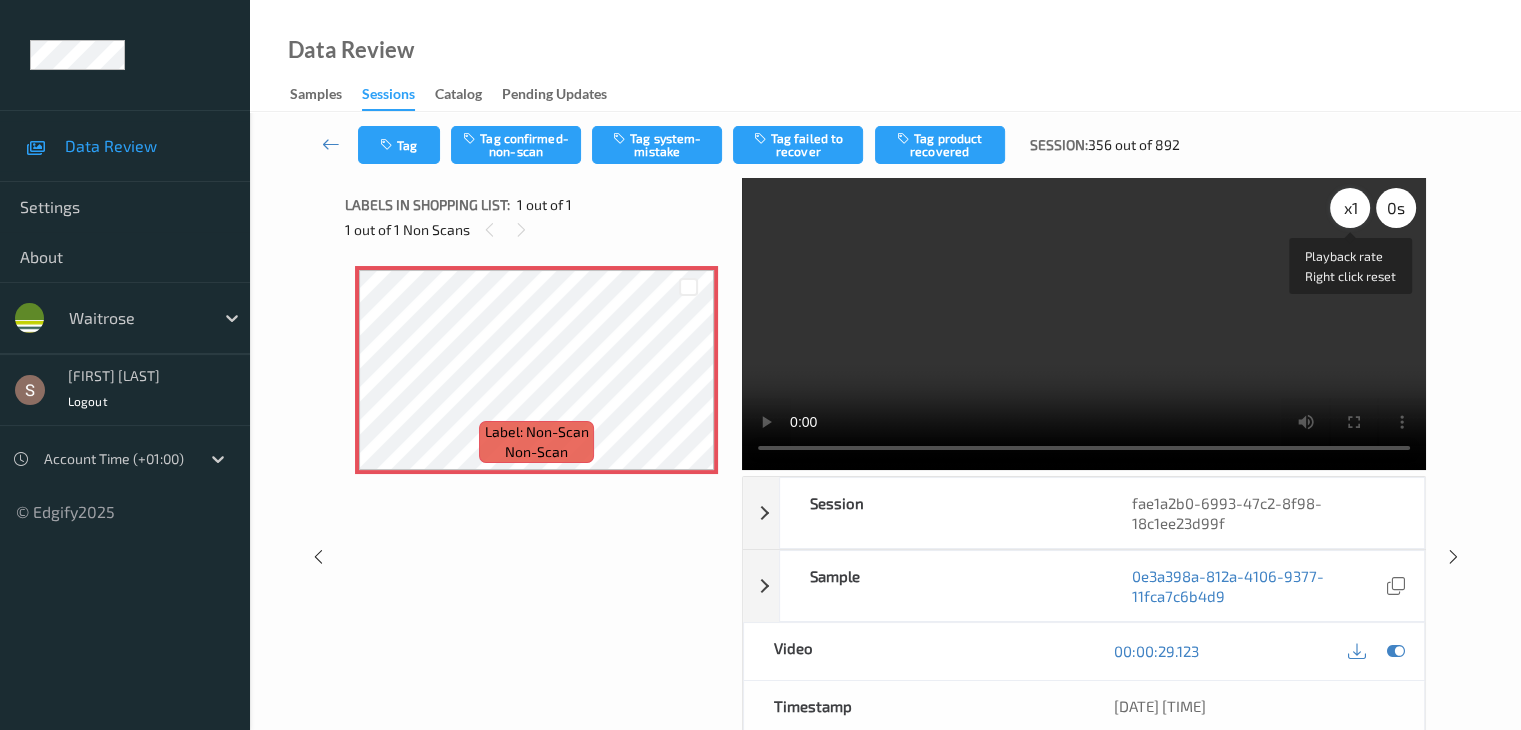 click on "x 1" at bounding box center [1350, 208] 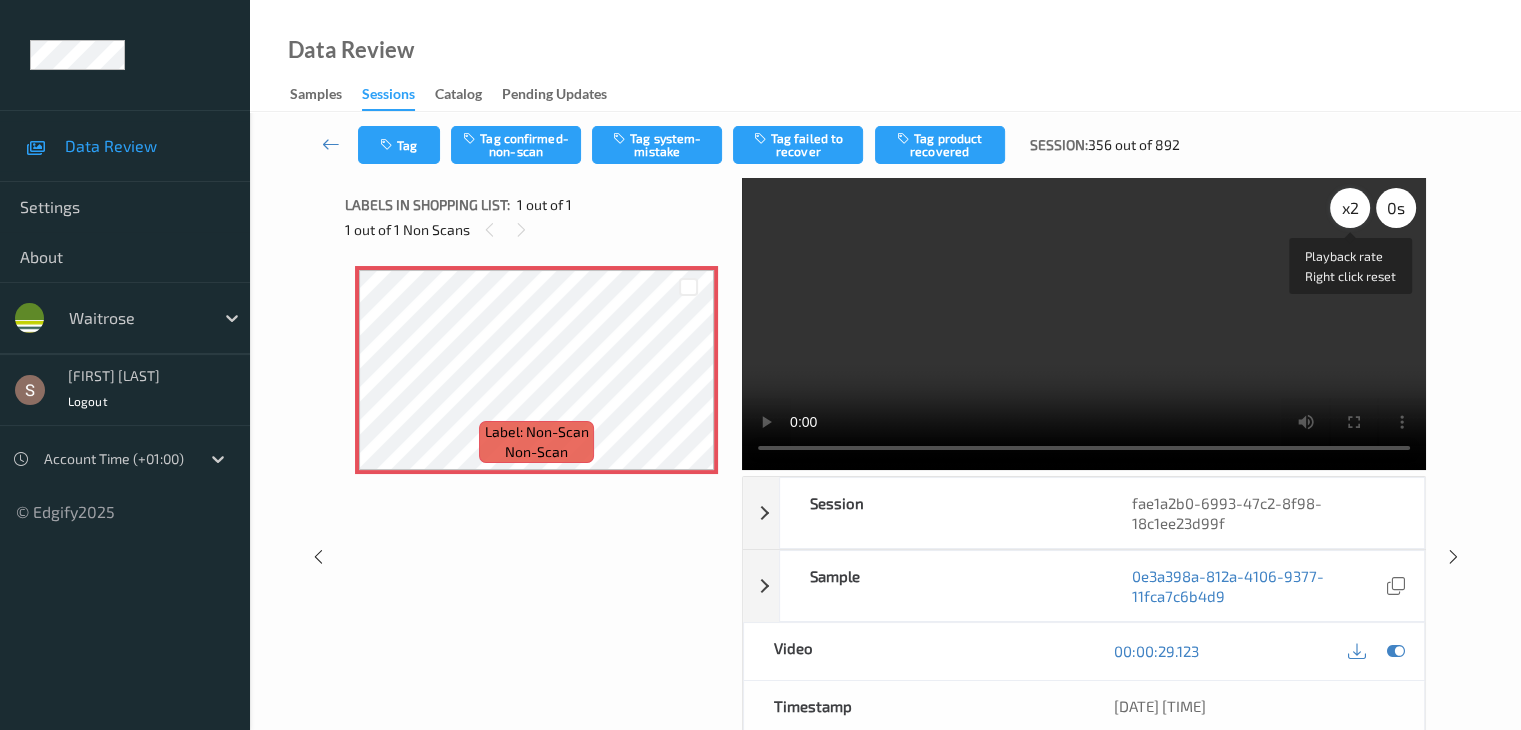 click on "x 2" at bounding box center (1350, 208) 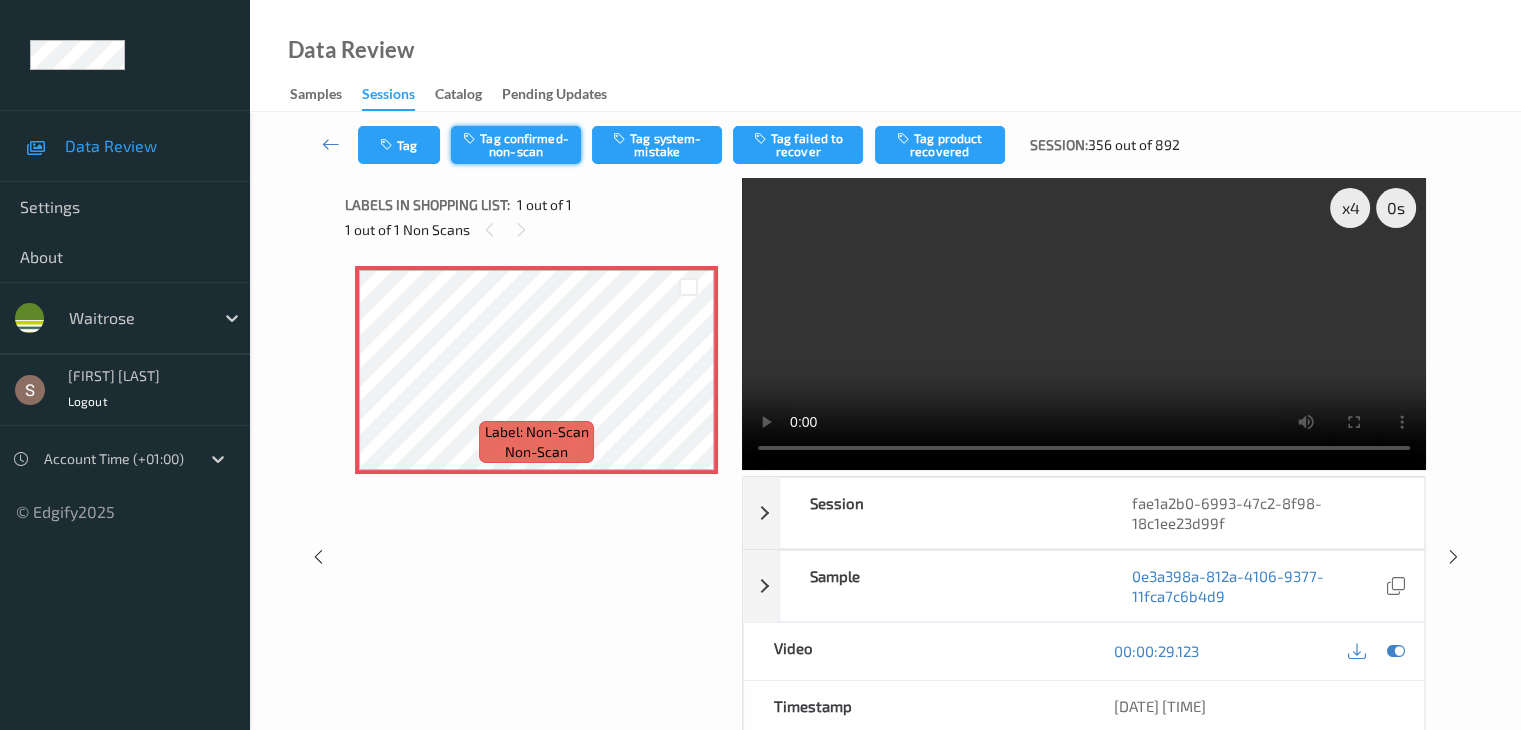 click on "Tag   confirmed-non-scan" at bounding box center (516, 145) 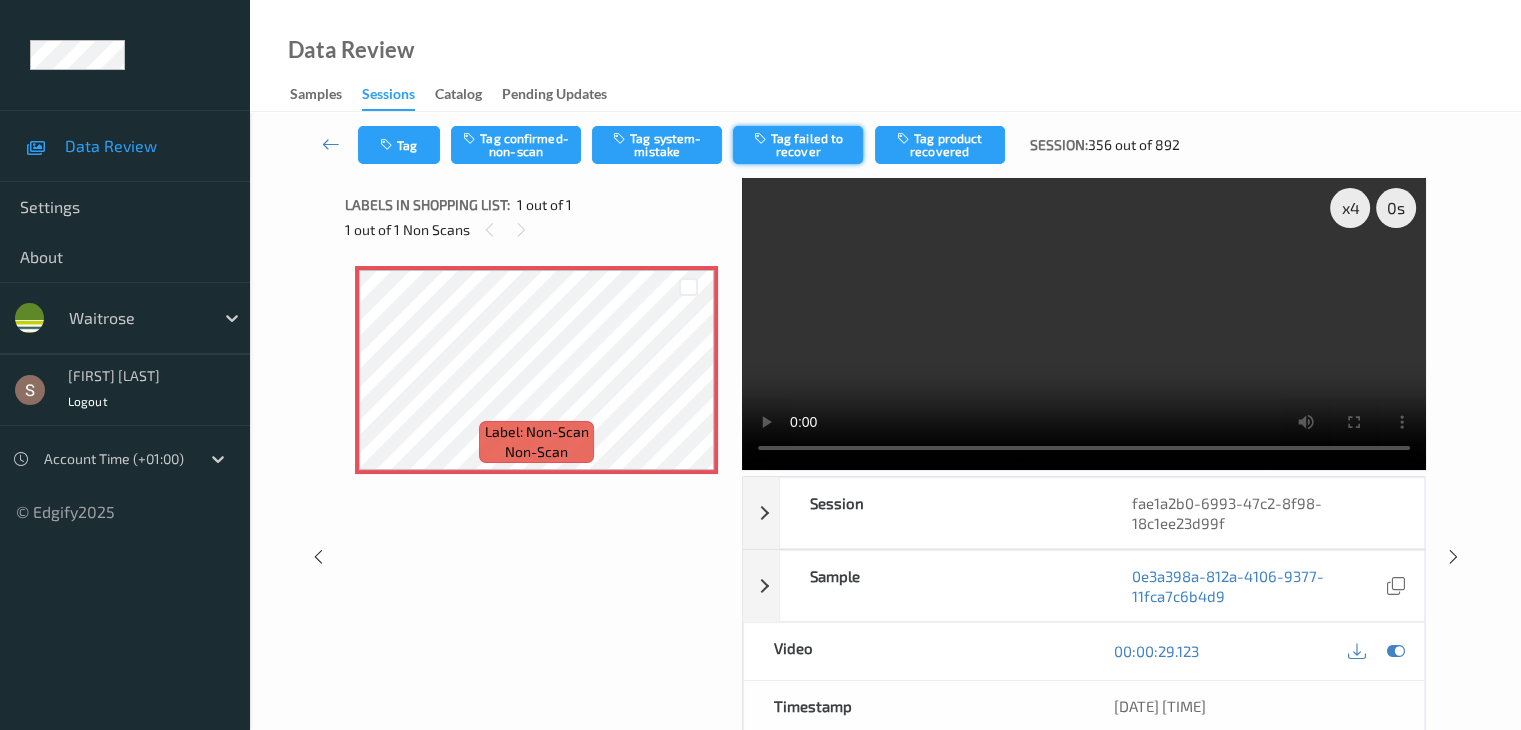 click on "Tag   failed to recover" at bounding box center (798, 145) 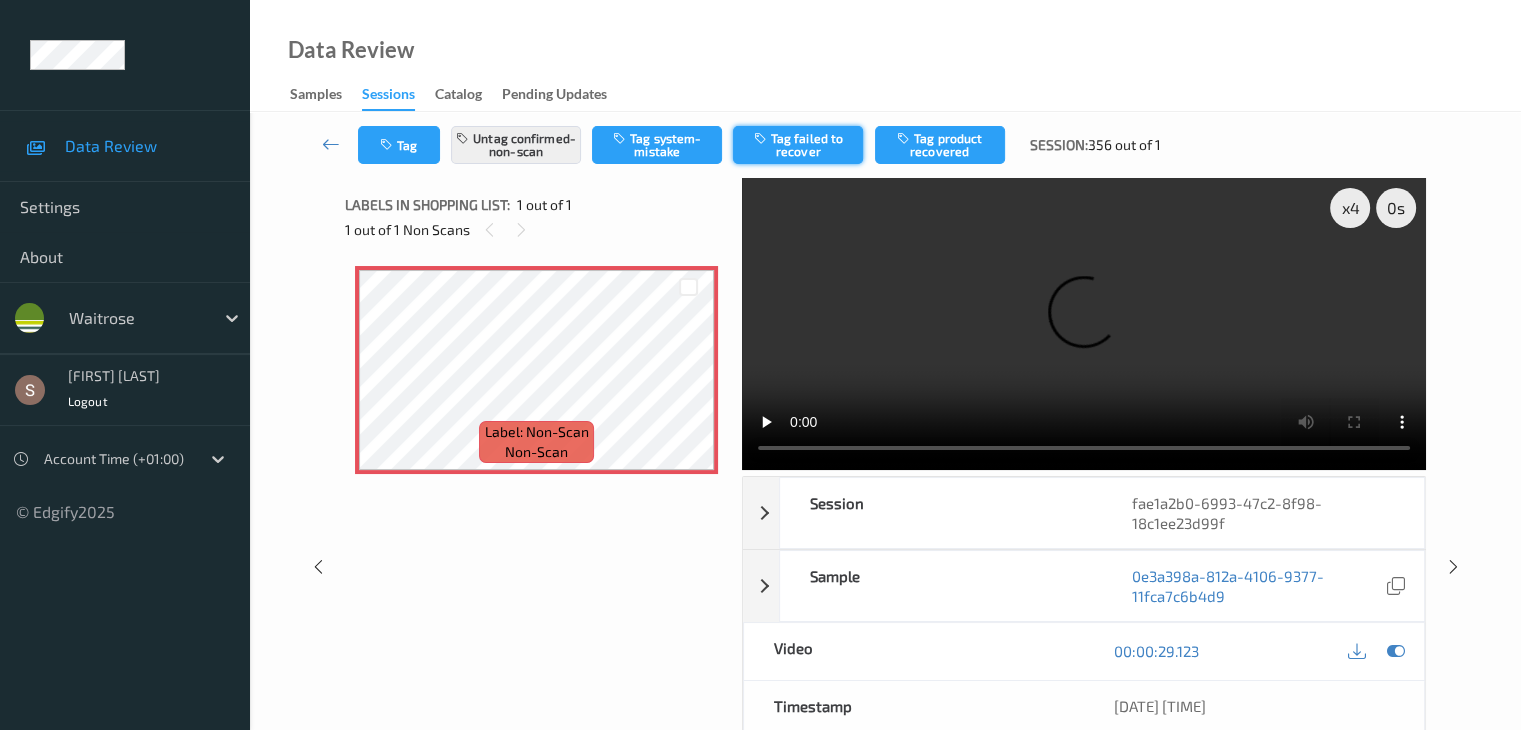 click on "Tag   failed to recover" at bounding box center [798, 145] 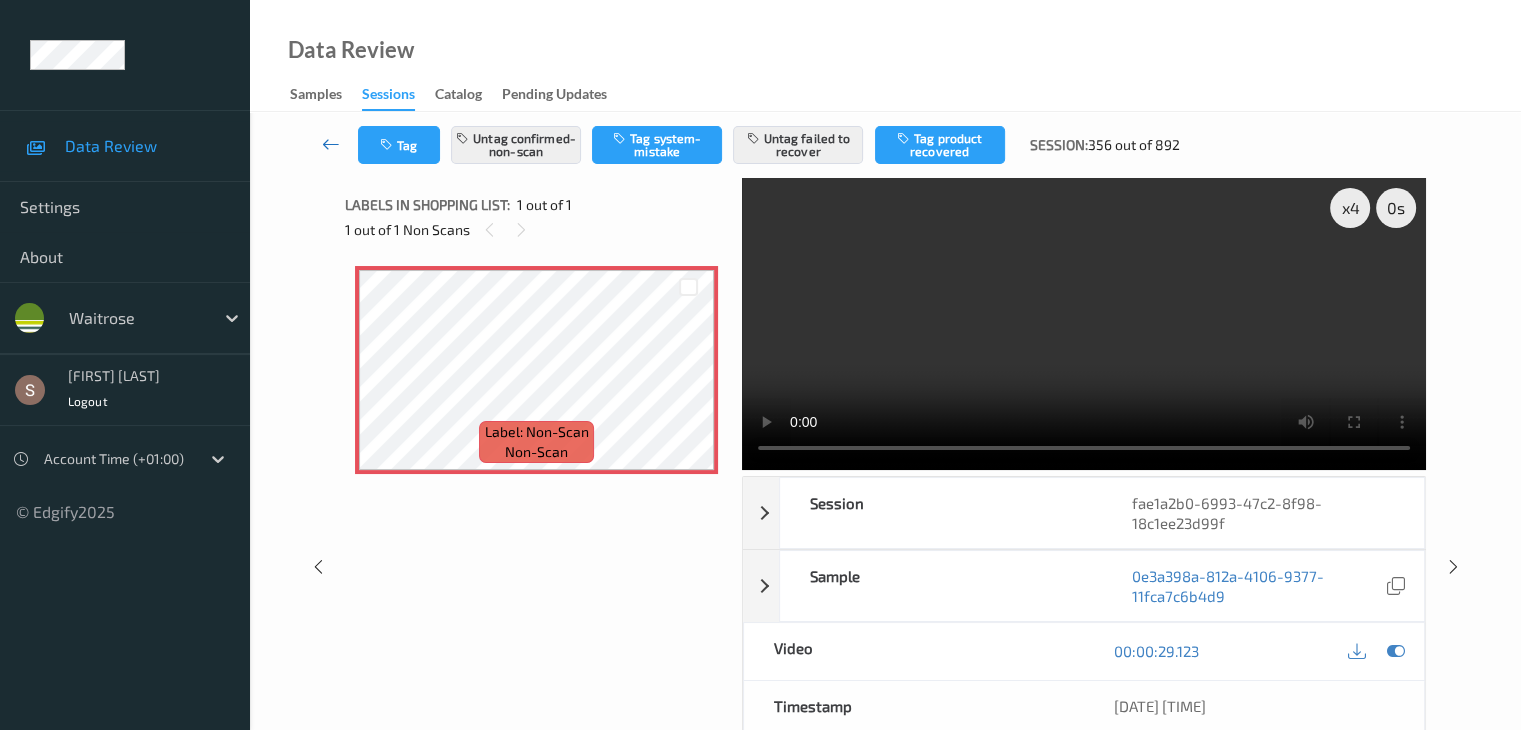click at bounding box center (331, 144) 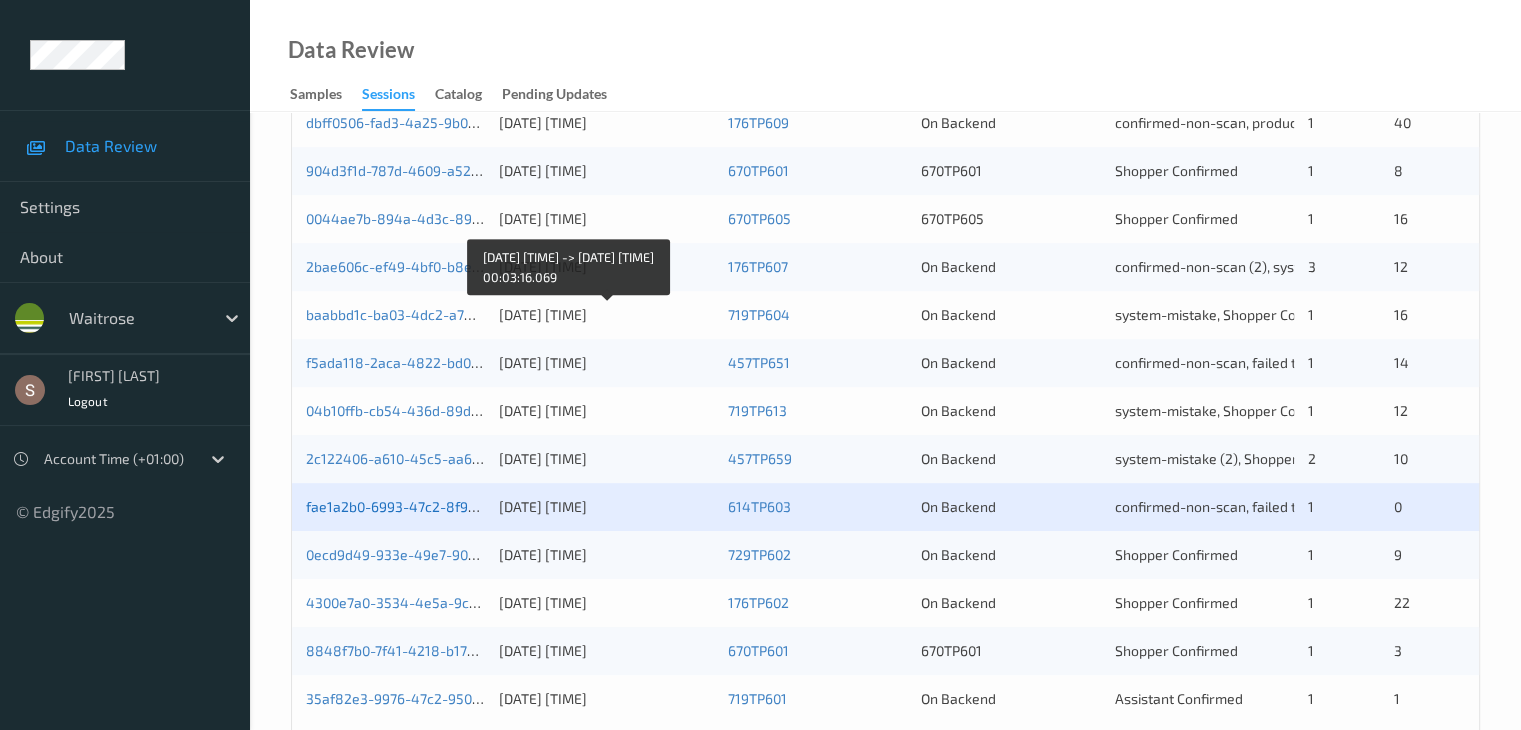 scroll, scrollTop: 932, scrollLeft: 0, axis: vertical 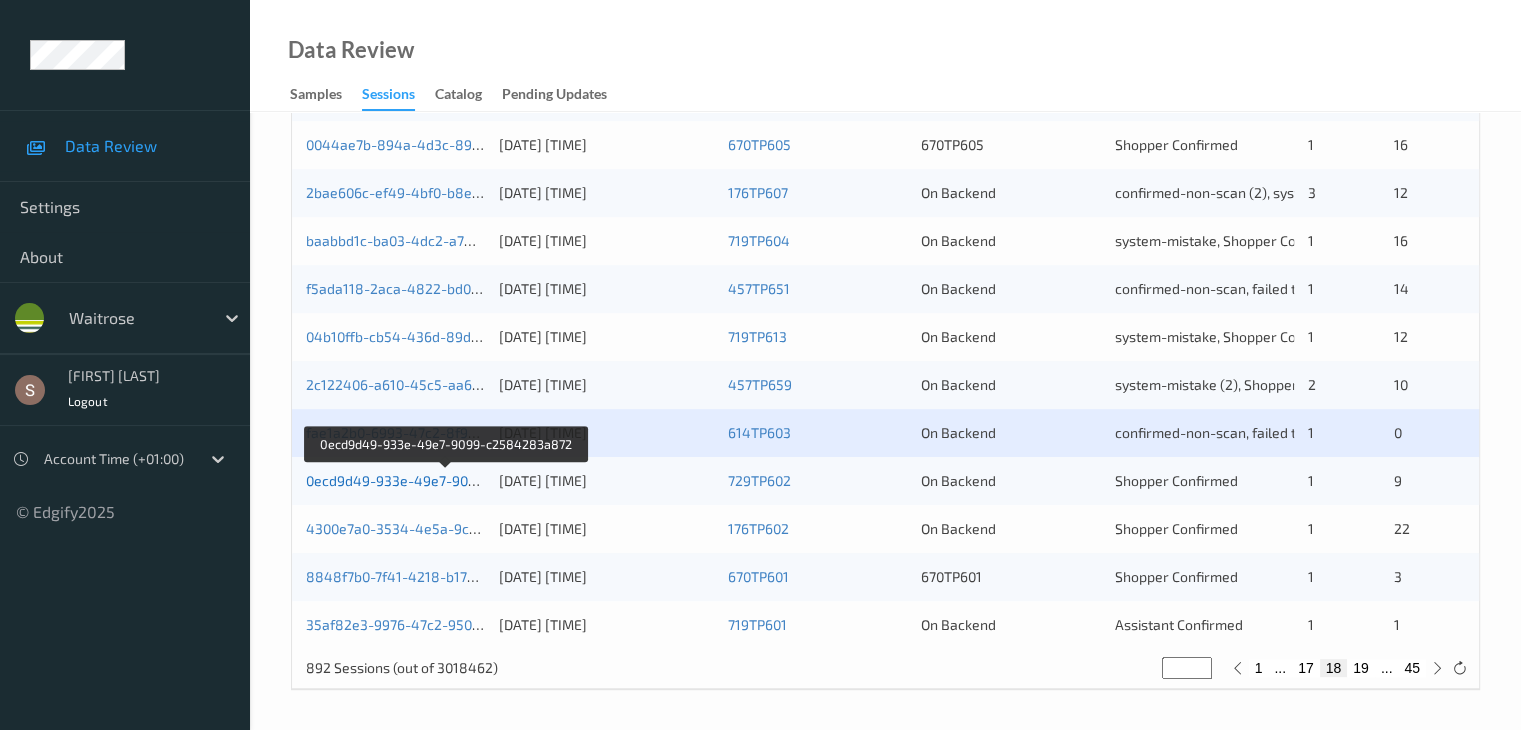 click on "0ecd9d49-933e-49e7-9099-c2584283a872" at bounding box center [447, 480] 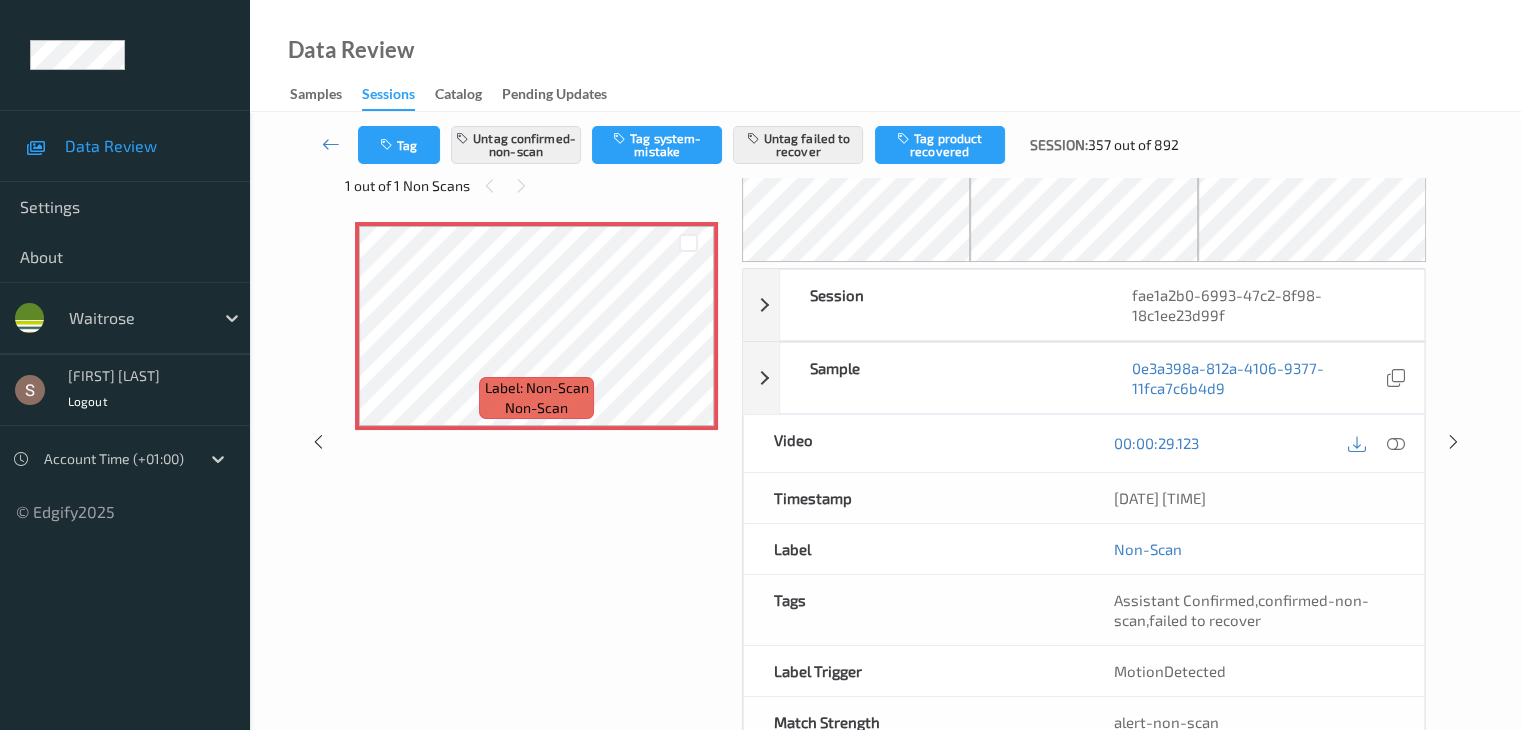 scroll, scrollTop: 0, scrollLeft: 0, axis: both 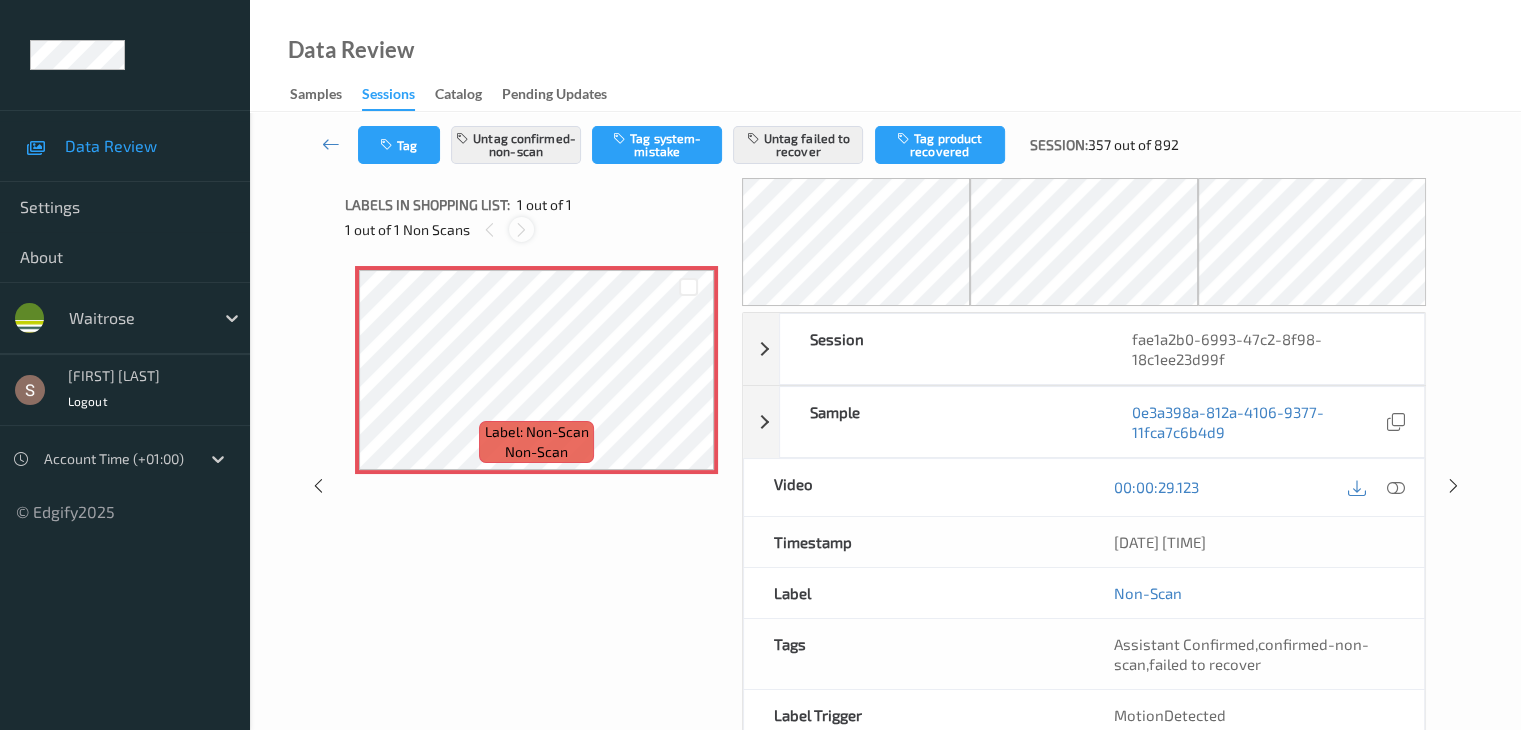 click at bounding box center (521, 230) 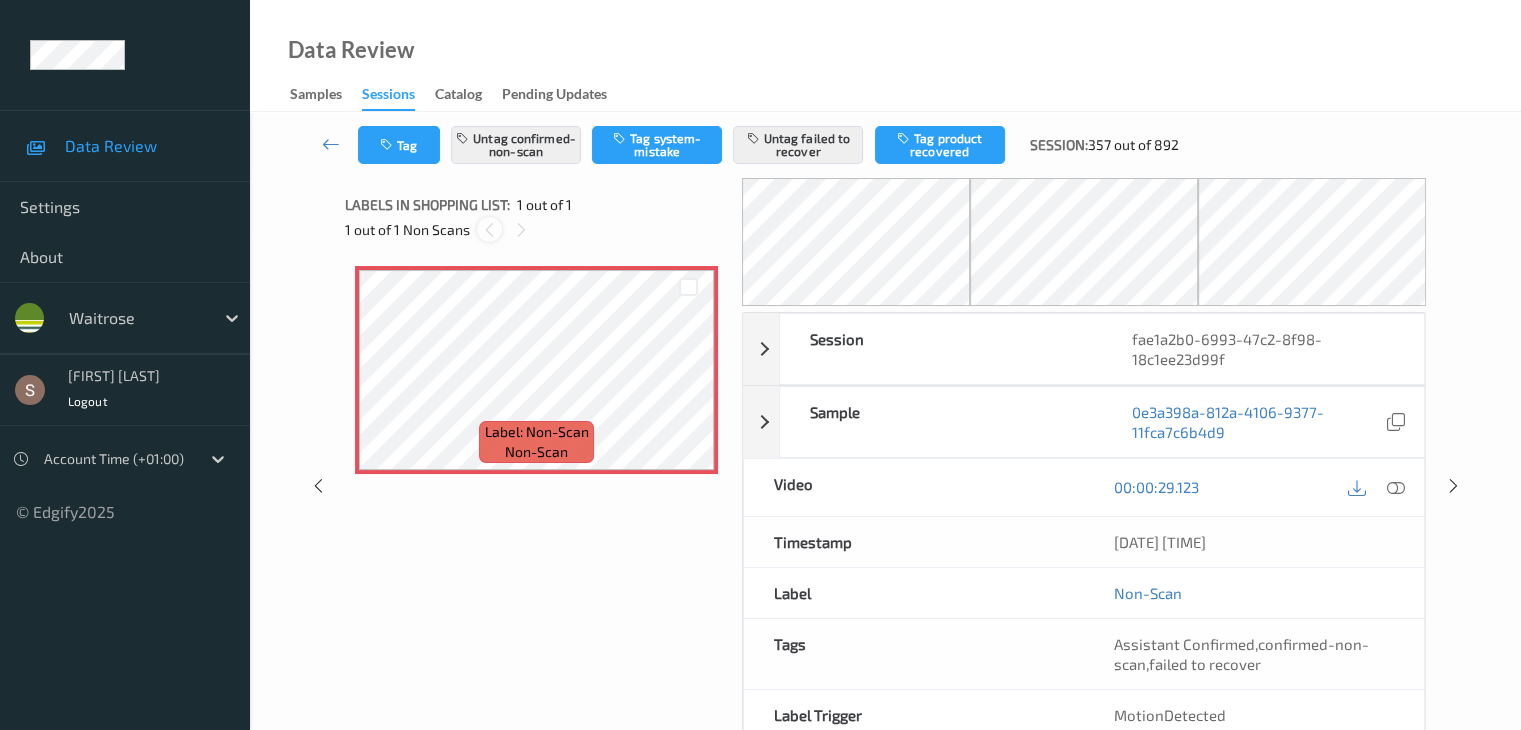 click at bounding box center (489, 230) 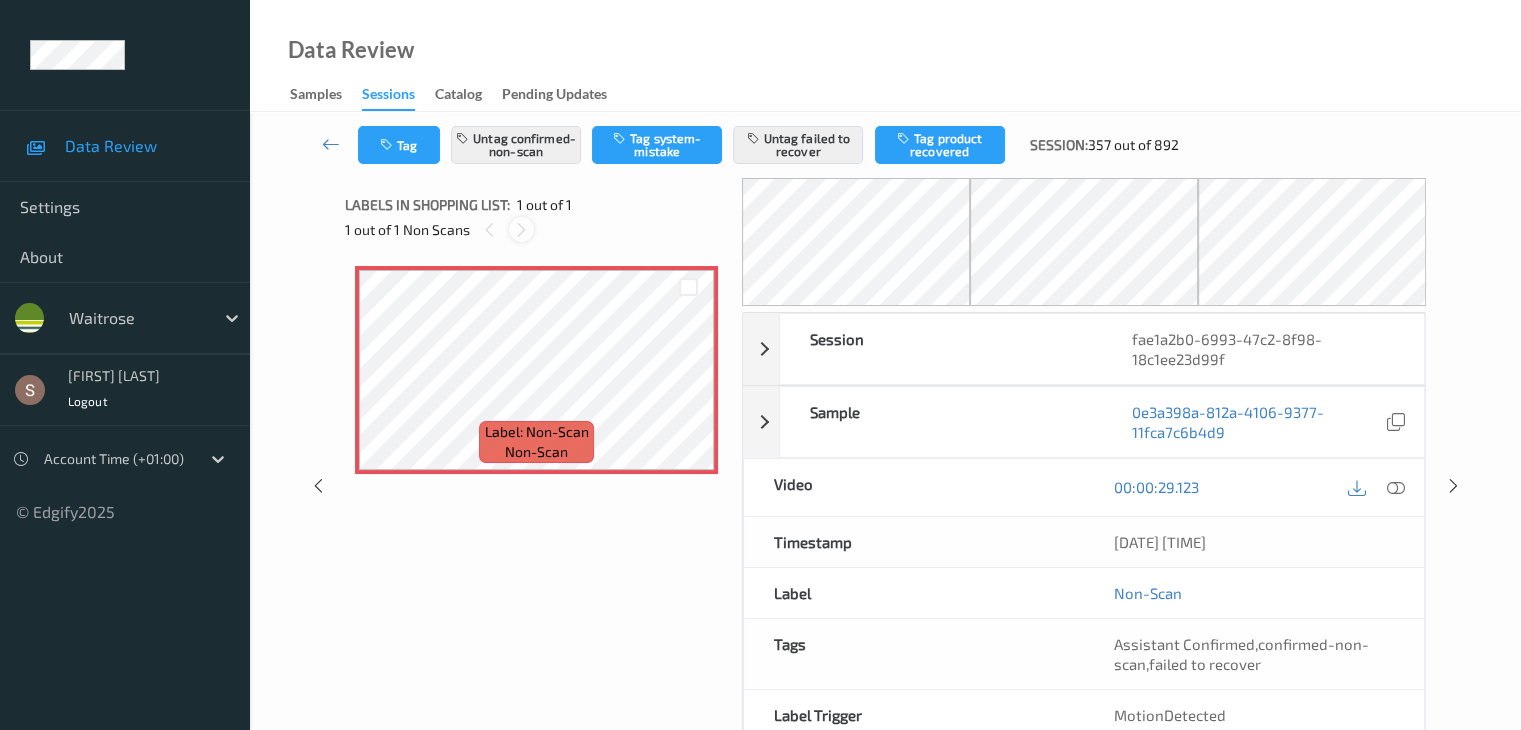 click at bounding box center [521, 230] 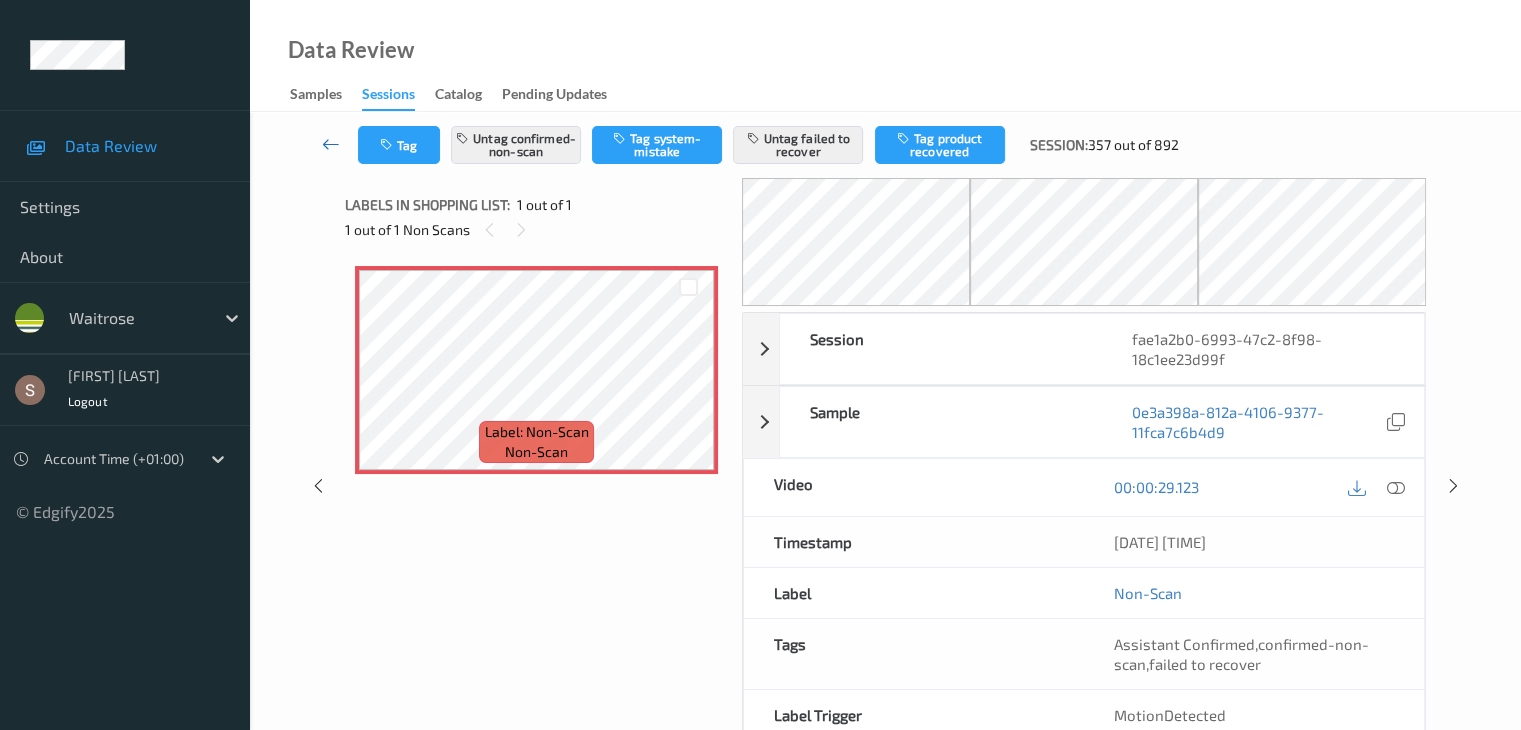 click at bounding box center [331, 144] 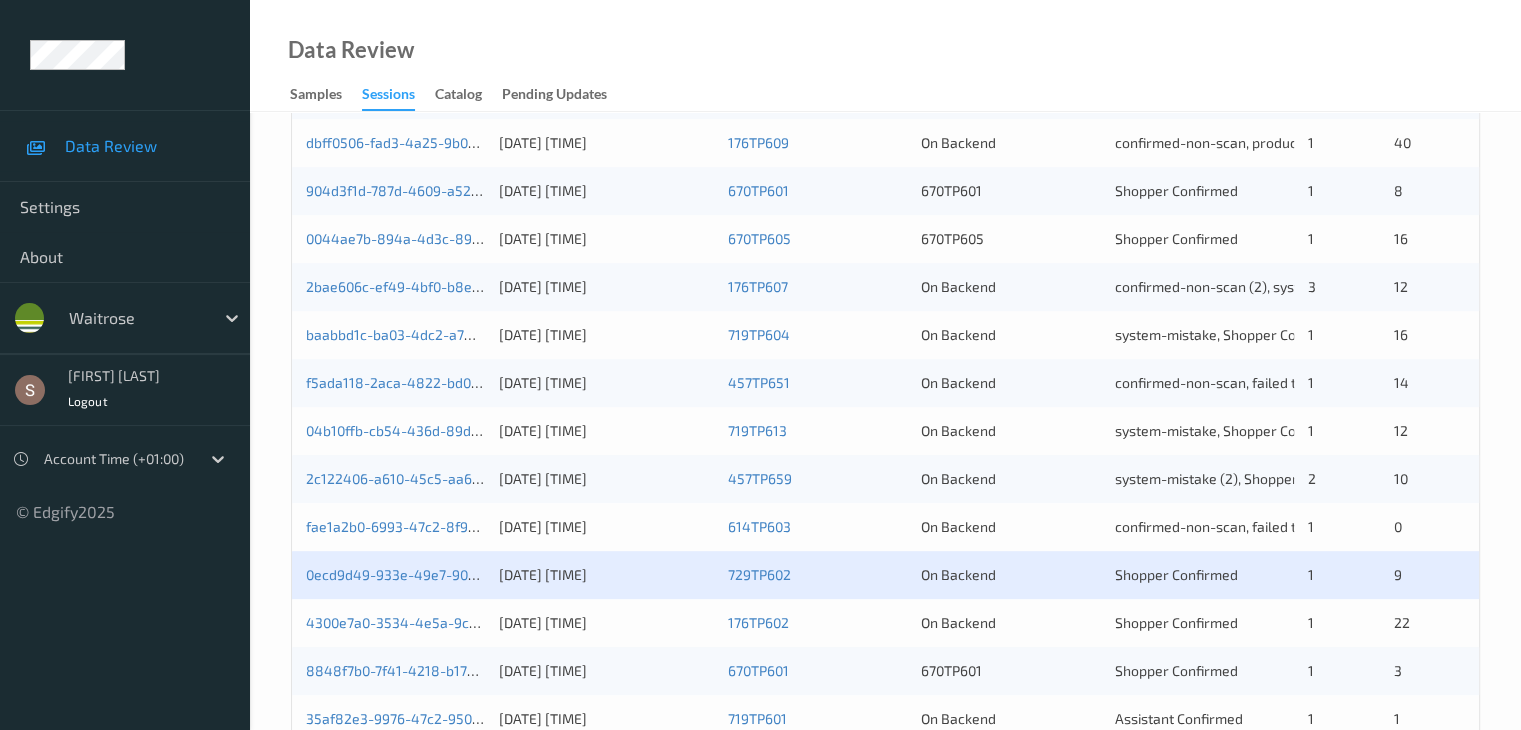 scroll, scrollTop: 932, scrollLeft: 0, axis: vertical 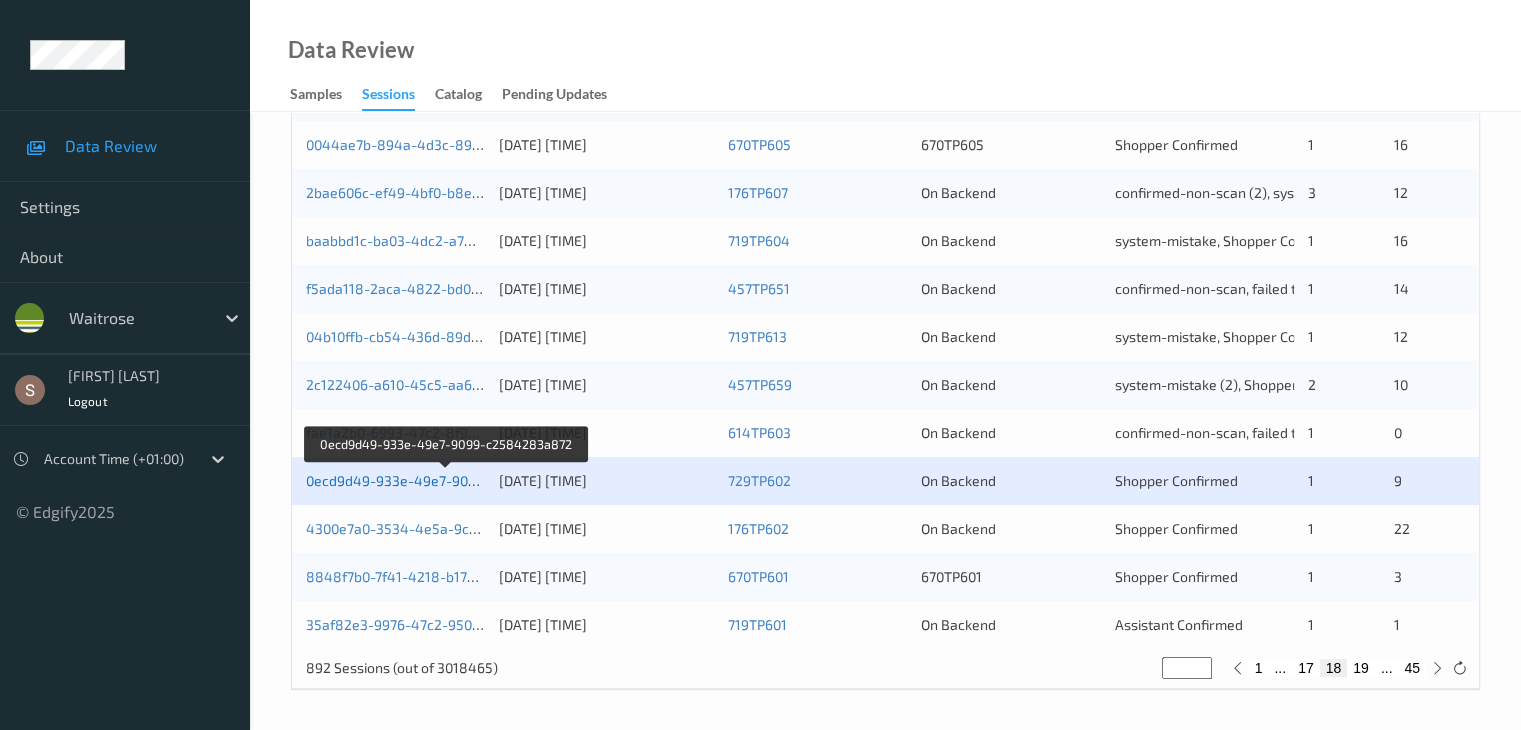 click on "0ecd9d49-933e-49e7-9099-c2584283a872" at bounding box center (447, 480) 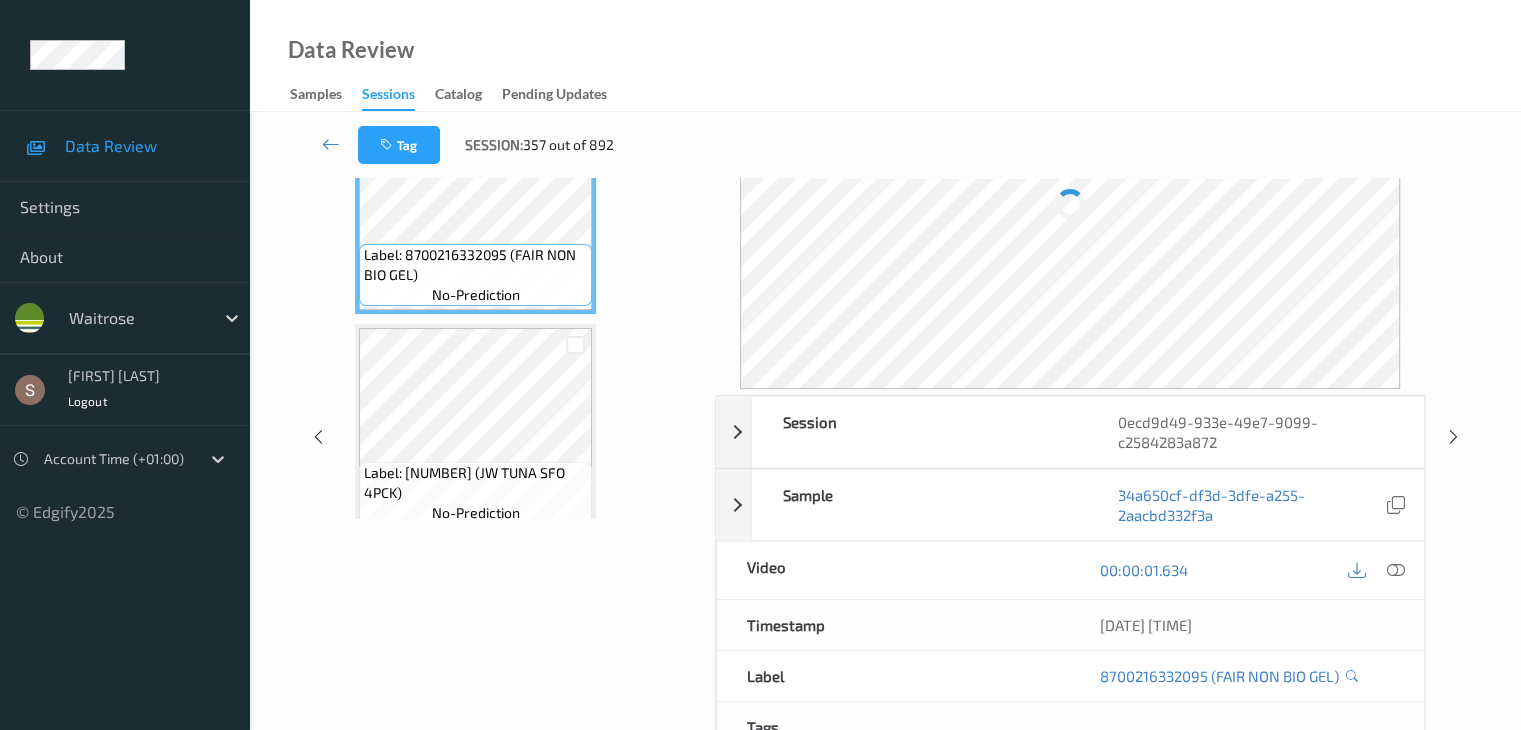 scroll, scrollTop: 0, scrollLeft: 0, axis: both 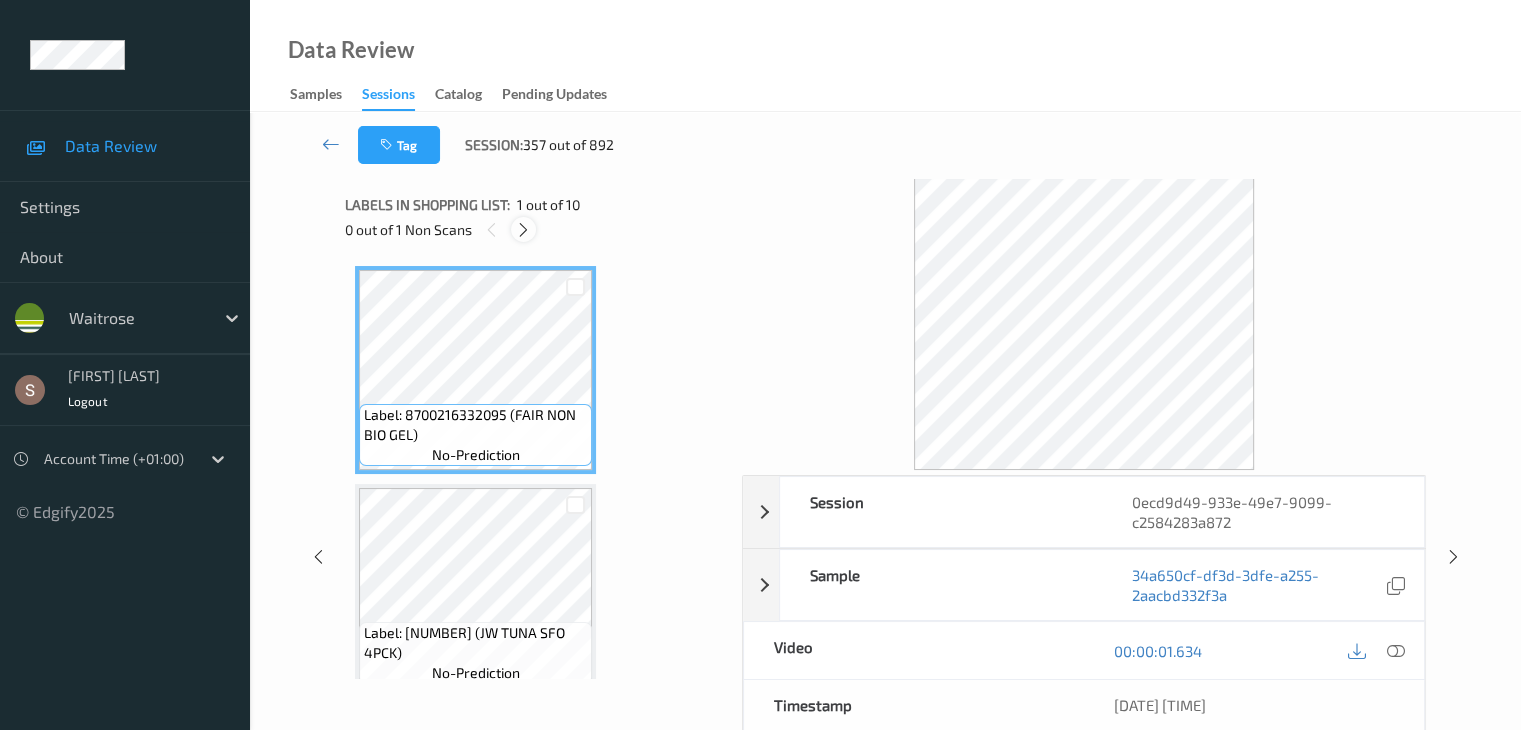 click at bounding box center [523, 229] 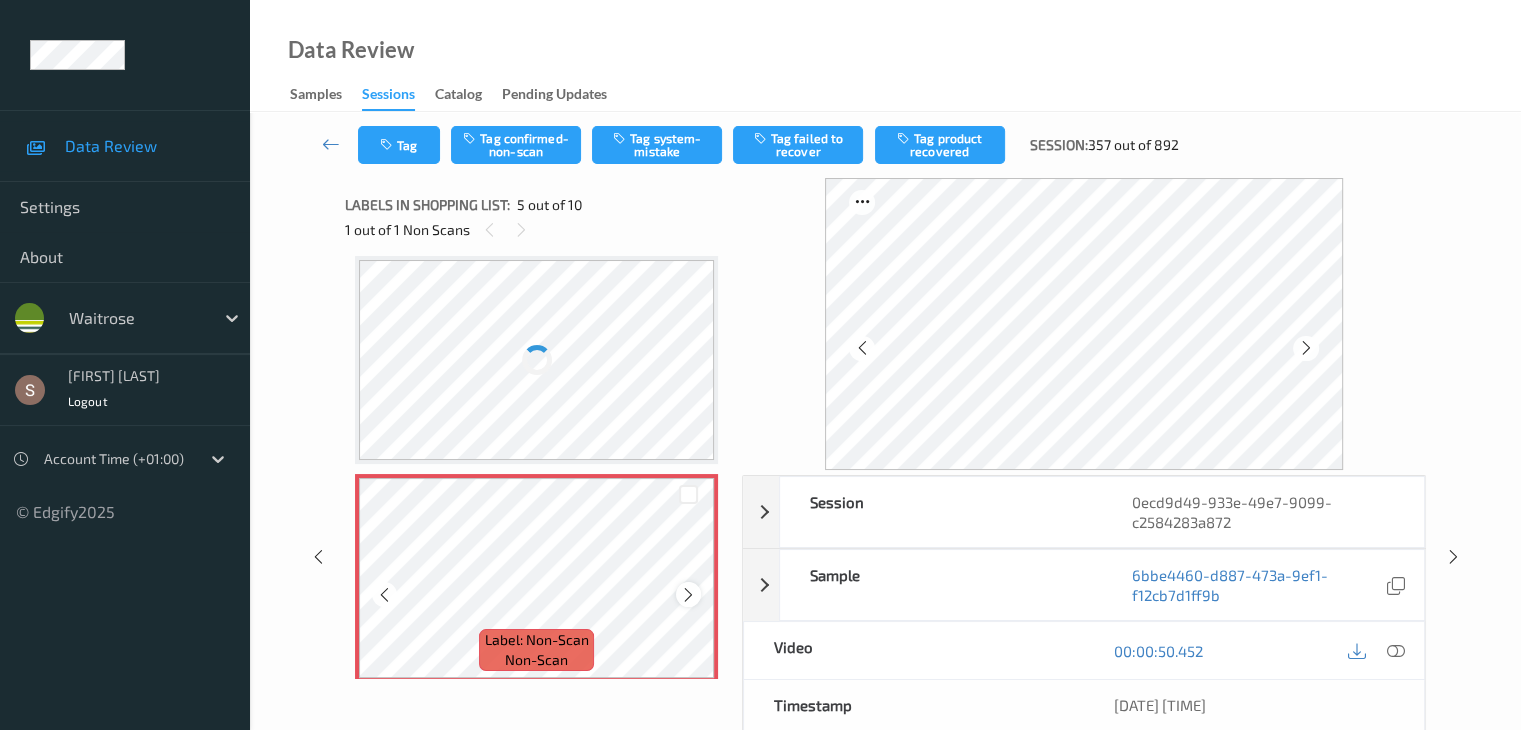 click at bounding box center (688, 594) 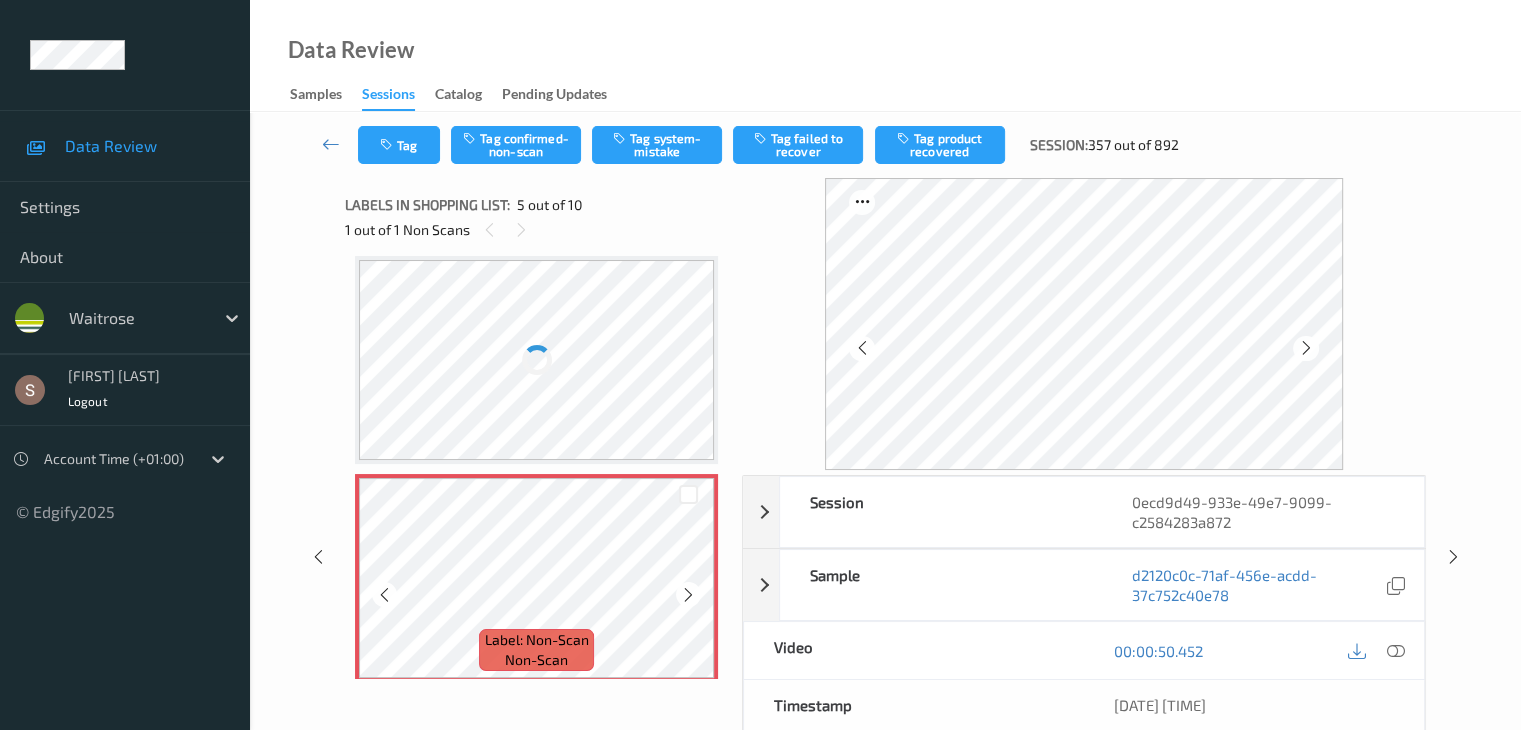 click at bounding box center [688, 594] 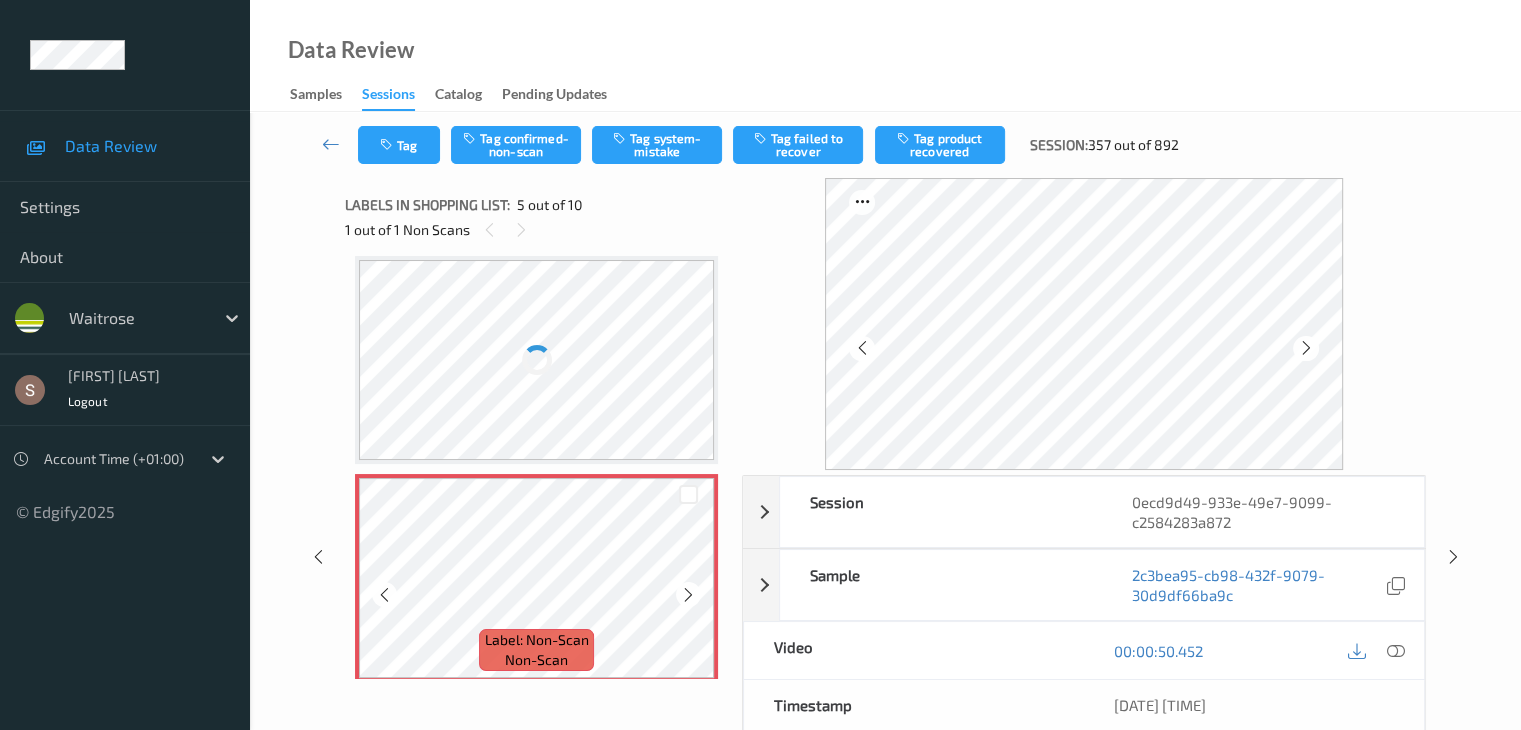 click at bounding box center [688, 594] 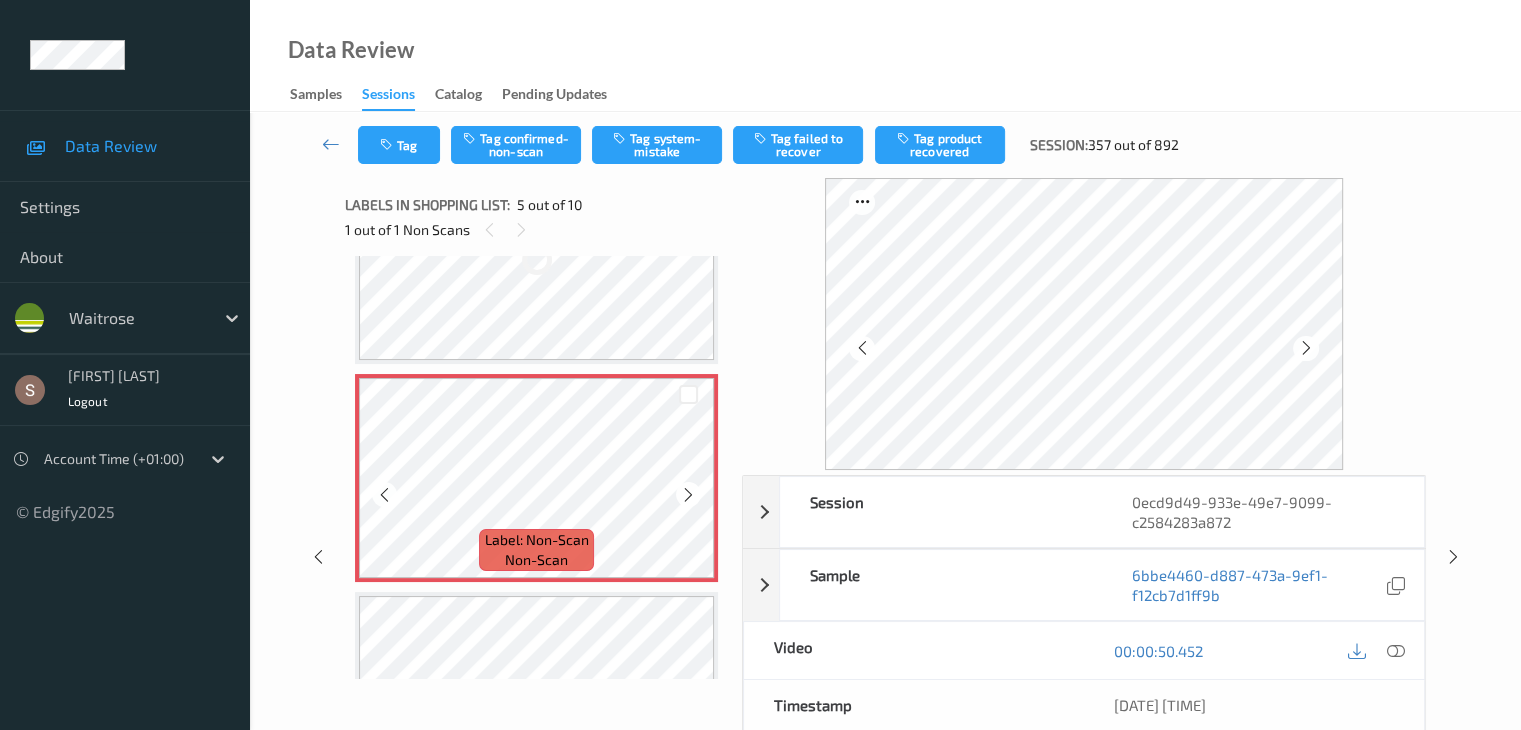 scroll, scrollTop: 747, scrollLeft: 0, axis: vertical 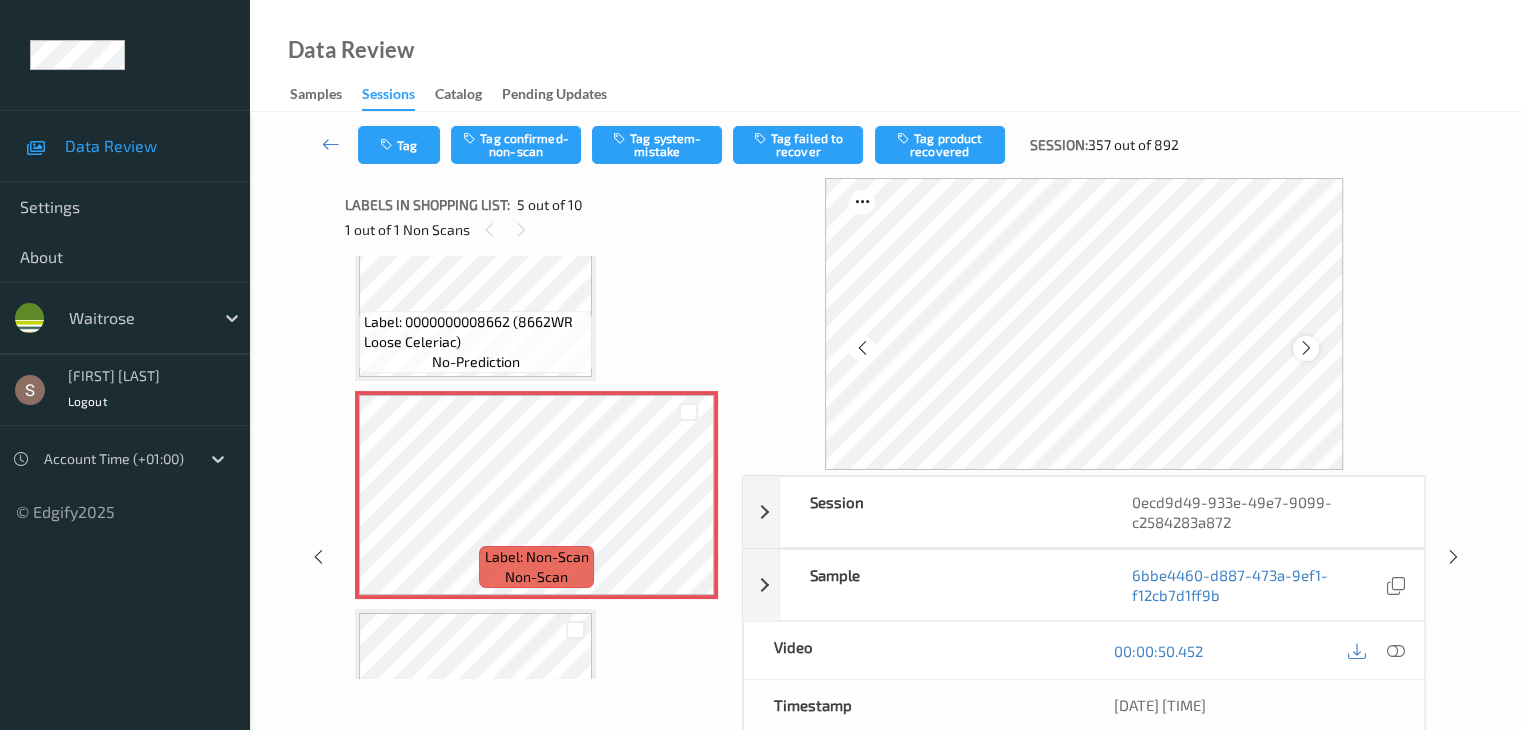 click at bounding box center [1306, 348] 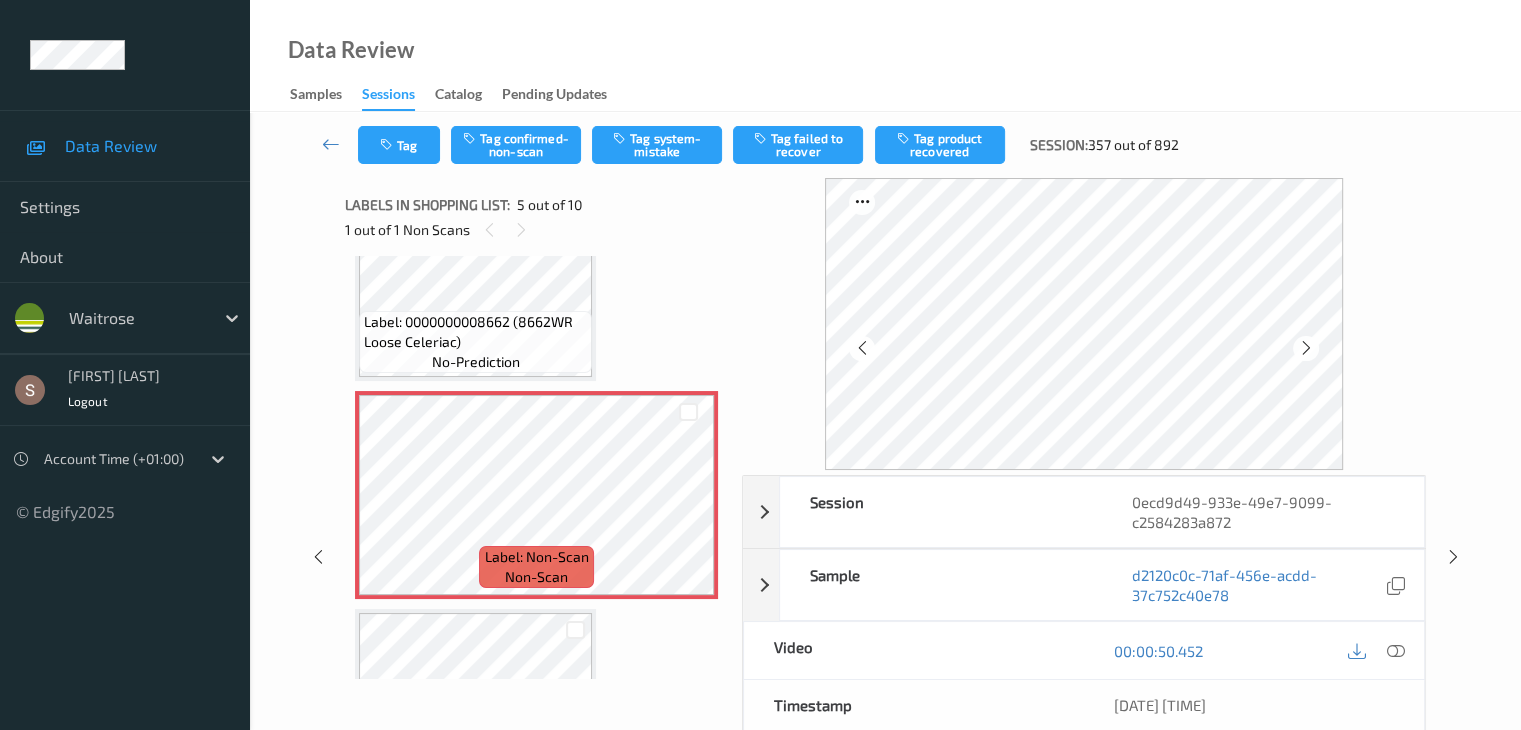 click at bounding box center [1306, 348] 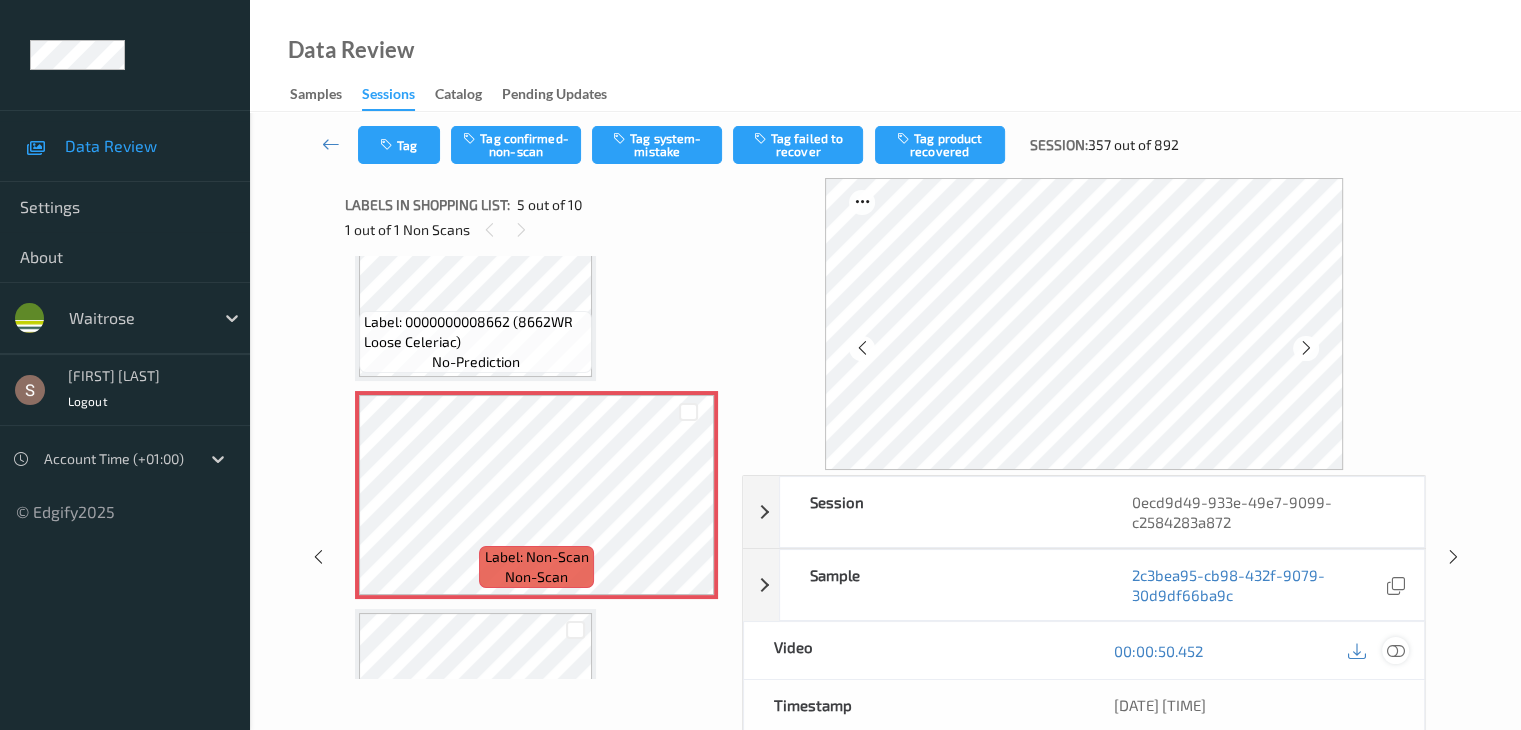 drag, startPoint x: 1307, startPoint y: 357, endPoint x: 1394, endPoint y: 646, distance: 301.8112 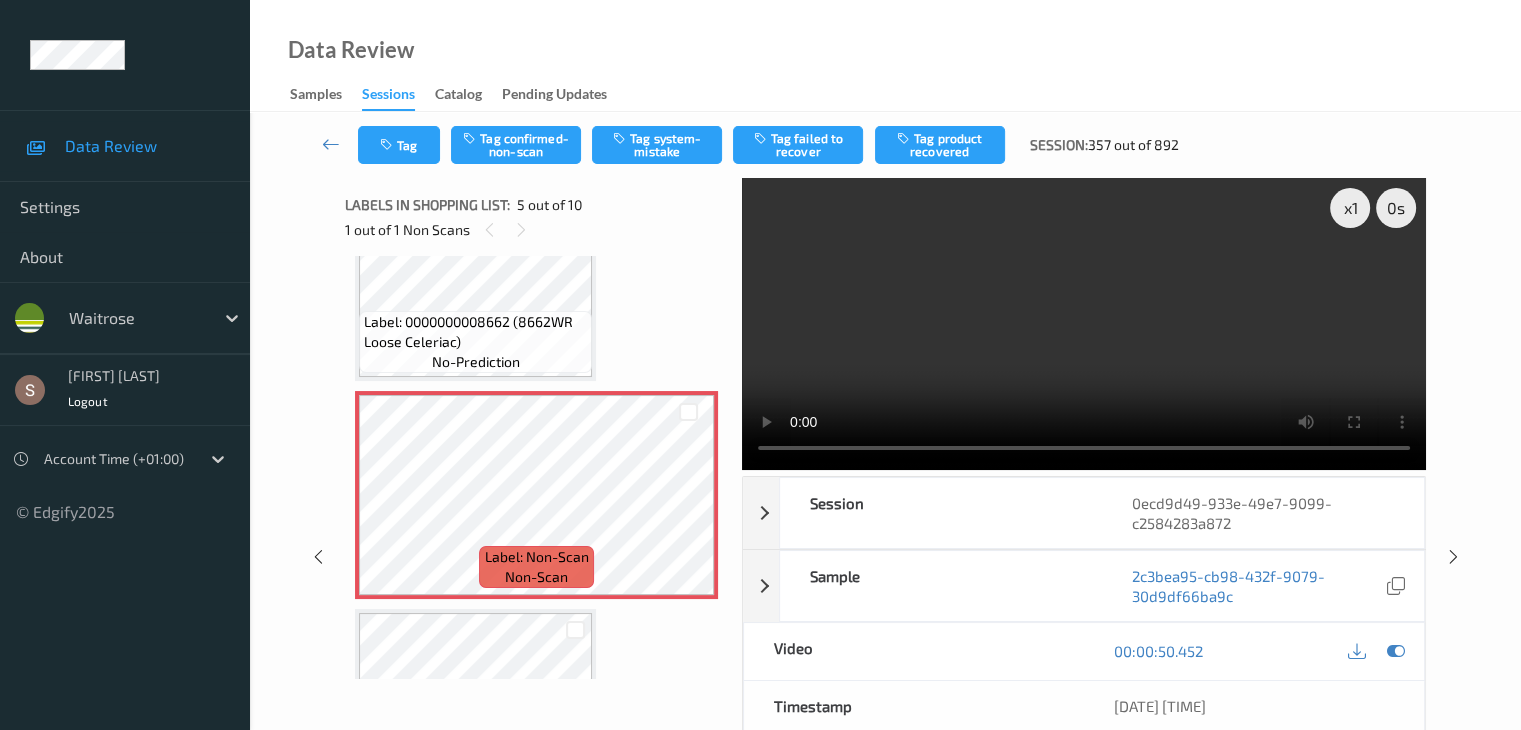 click at bounding box center (1084, 324) 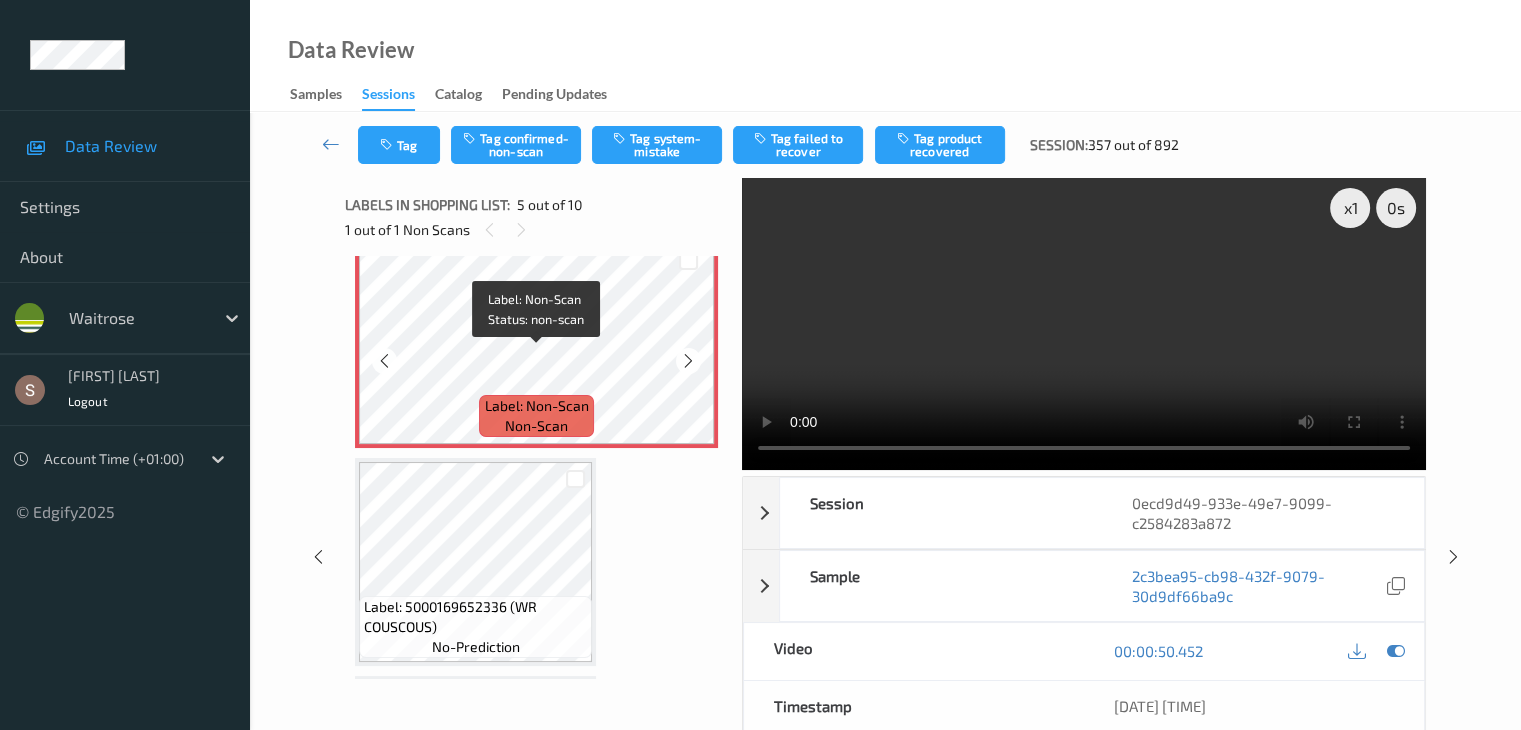 scroll, scrollTop: 947, scrollLeft: 0, axis: vertical 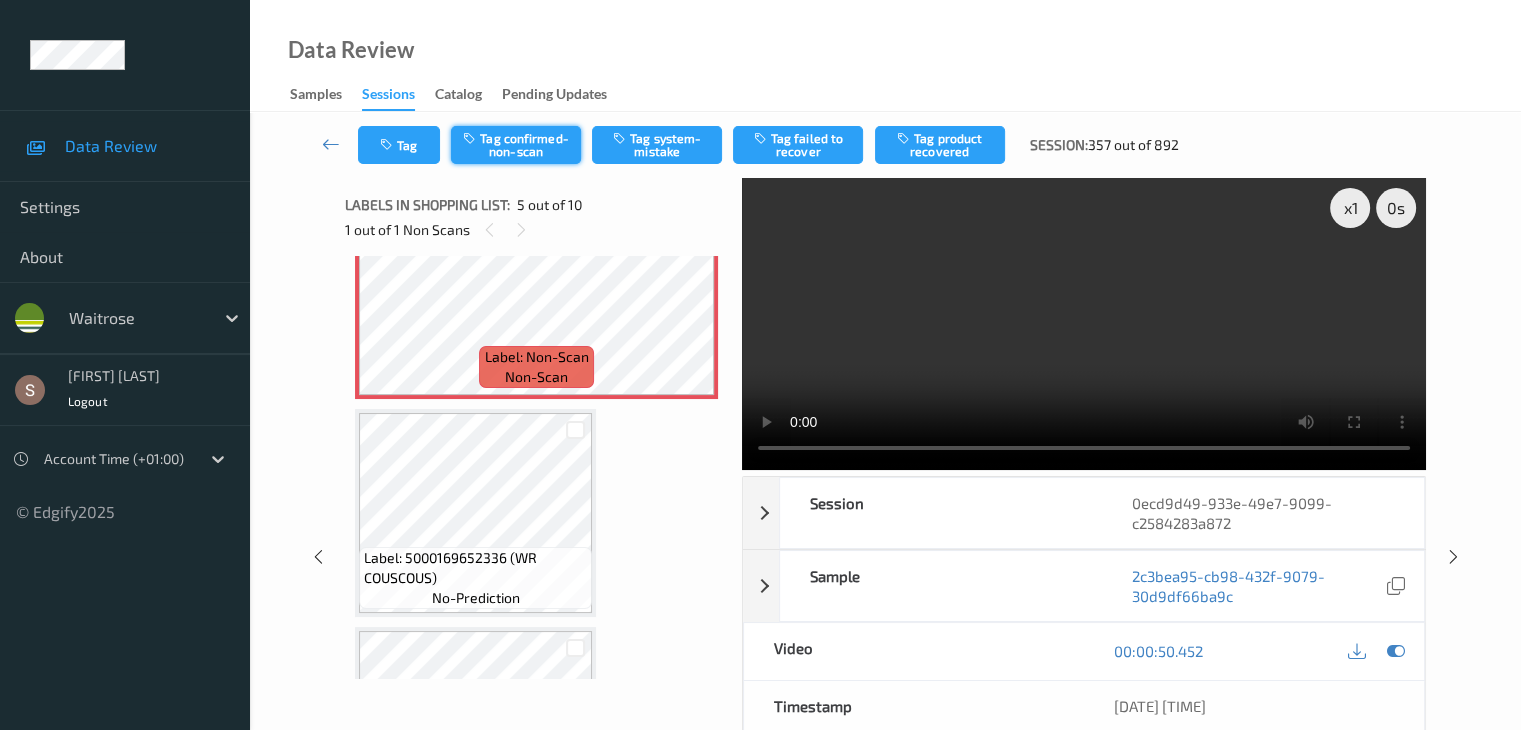 click on "Tag   confirmed-non-scan" at bounding box center [516, 145] 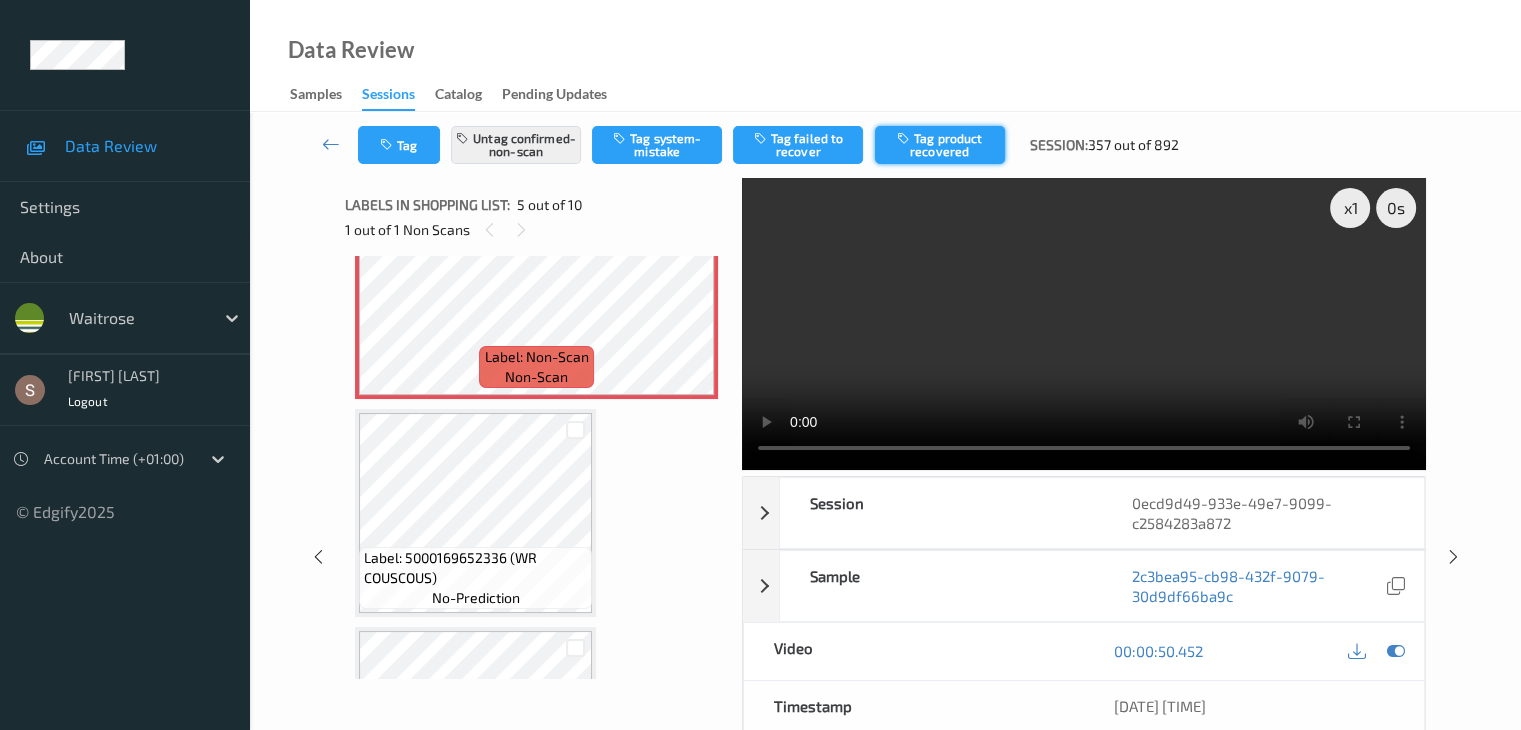click on "Tag   product recovered" at bounding box center (940, 145) 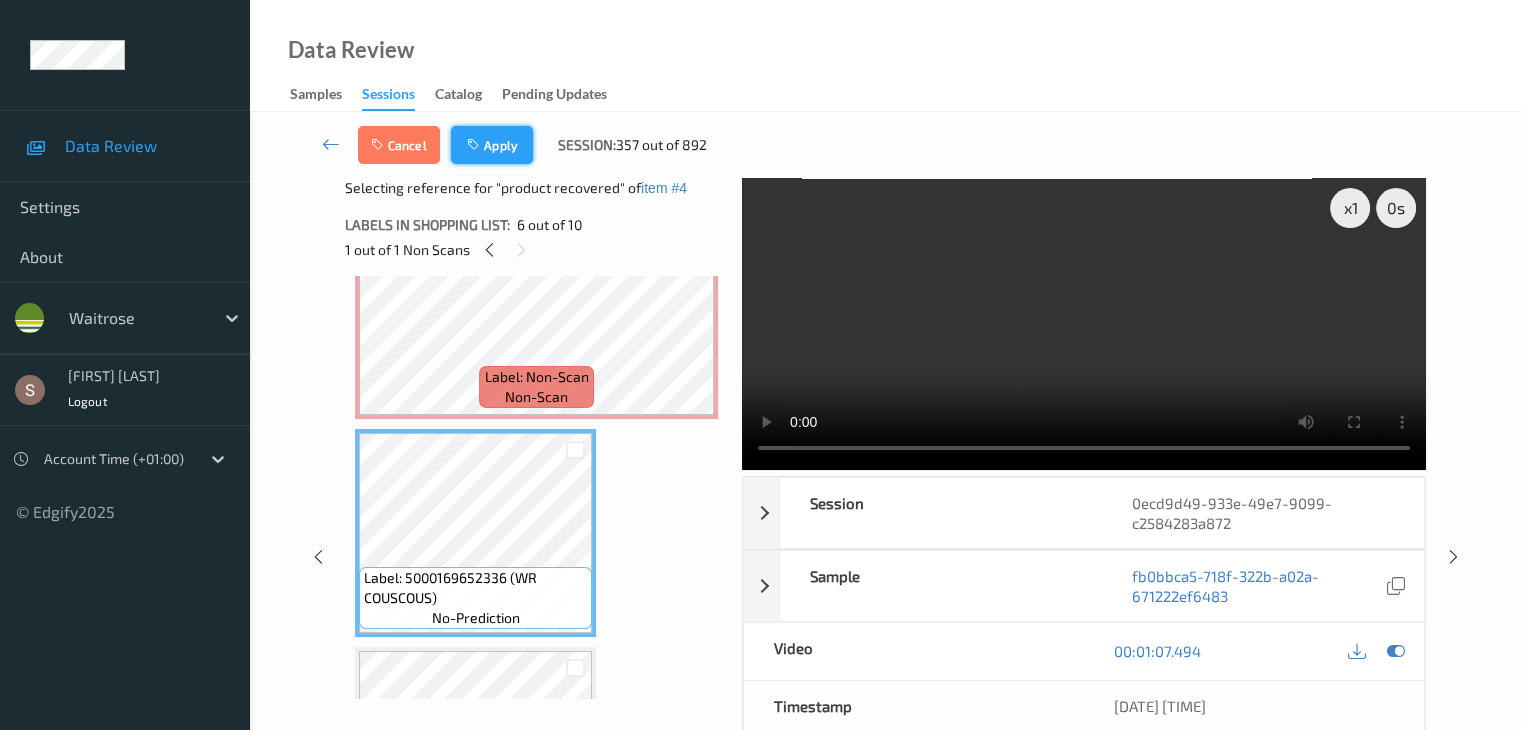click on "Apply" at bounding box center (492, 145) 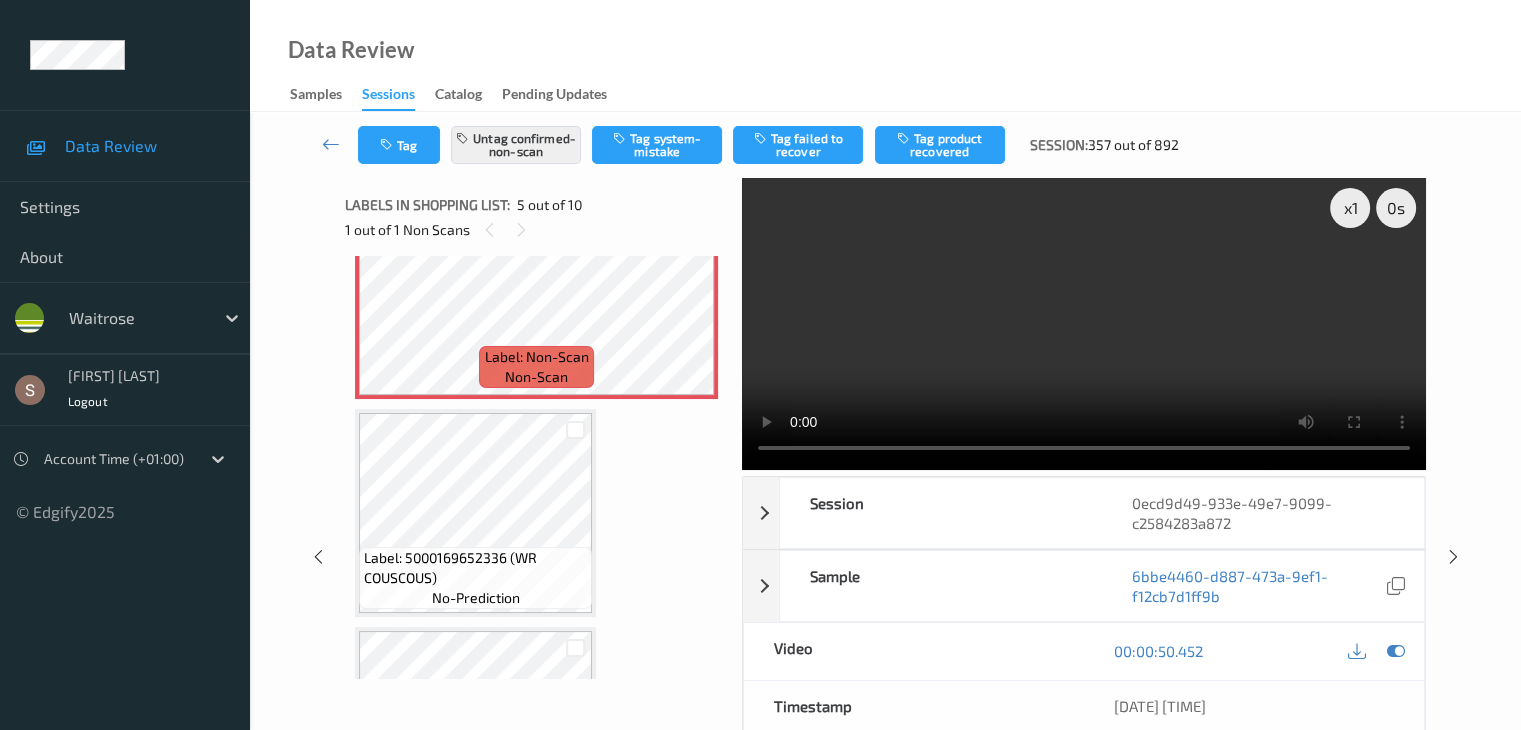 scroll, scrollTop: 664, scrollLeft: 0, axis: vertical 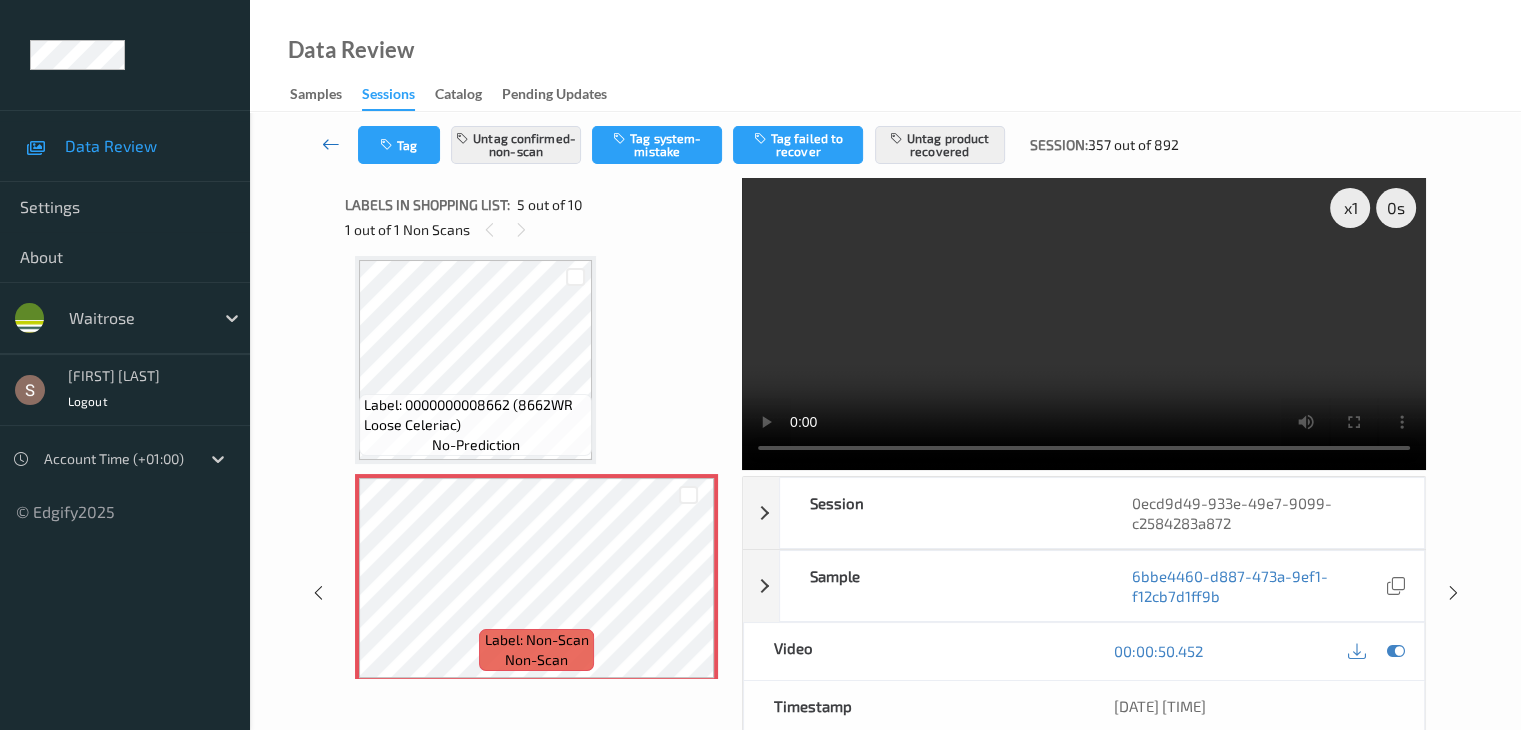 click at bounding box center [331, 144] 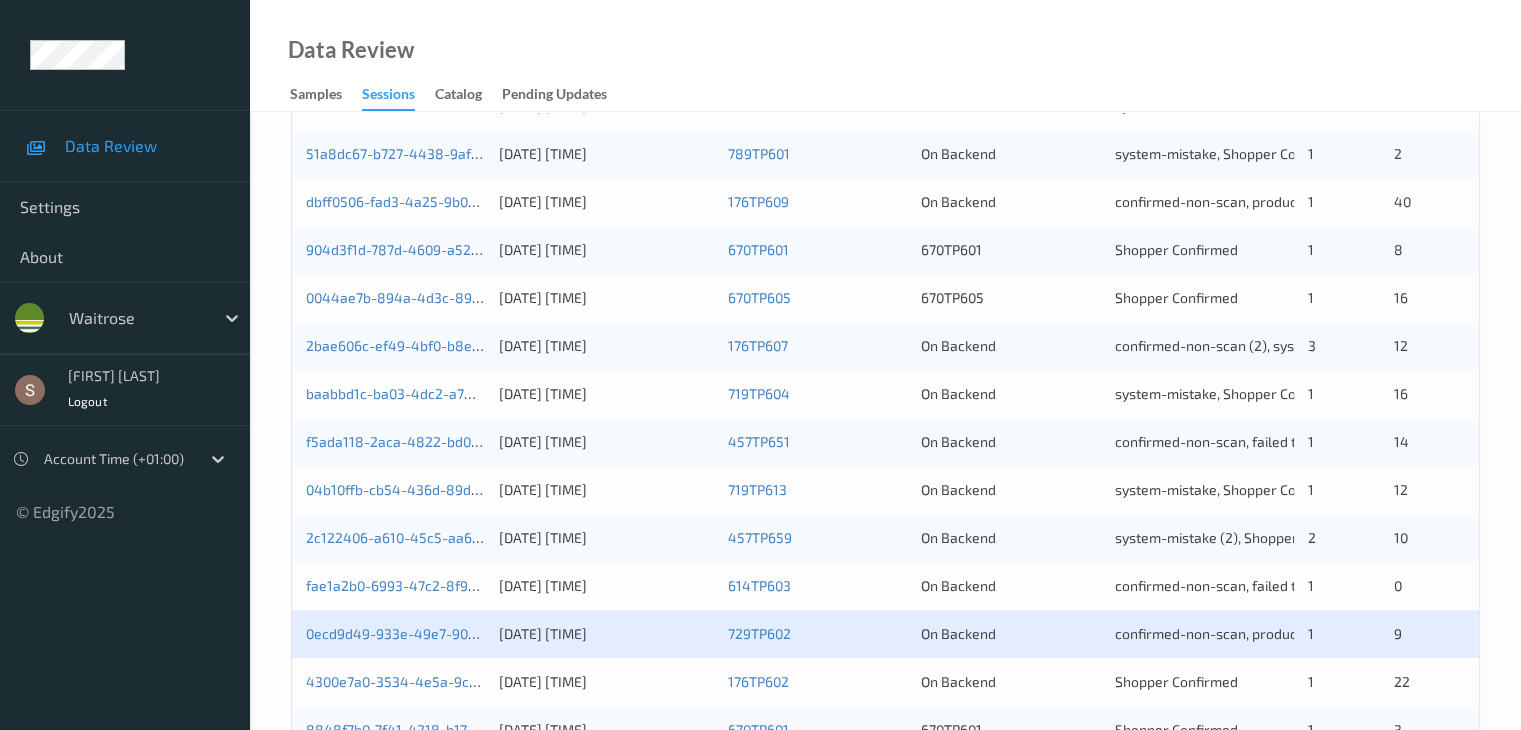 scroll, scrollTop: 932, scrollLeft: 0, axis: vertical 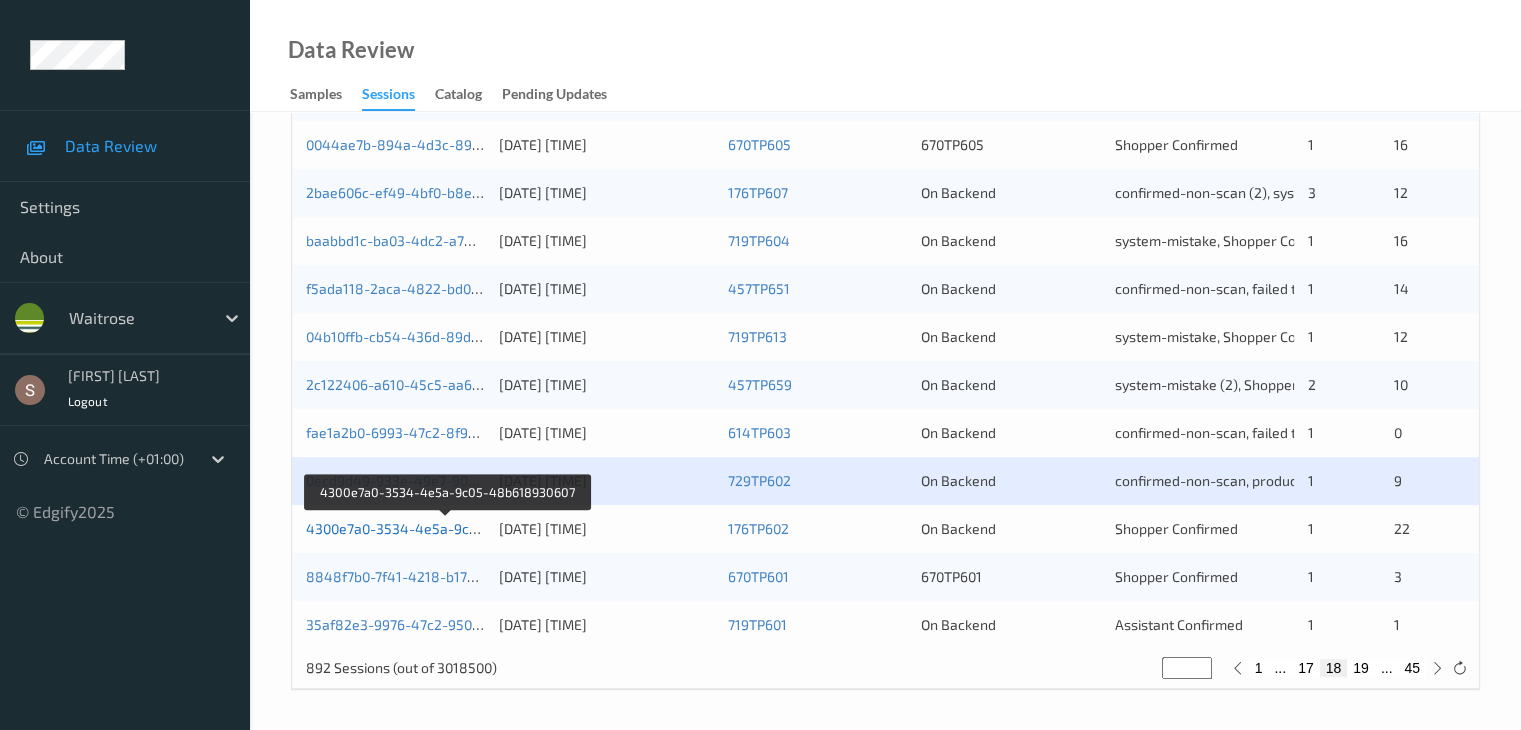 click on "4300e7a0-3534-4e5a-9c05-48b618930607" at bounding box center (446, 528) 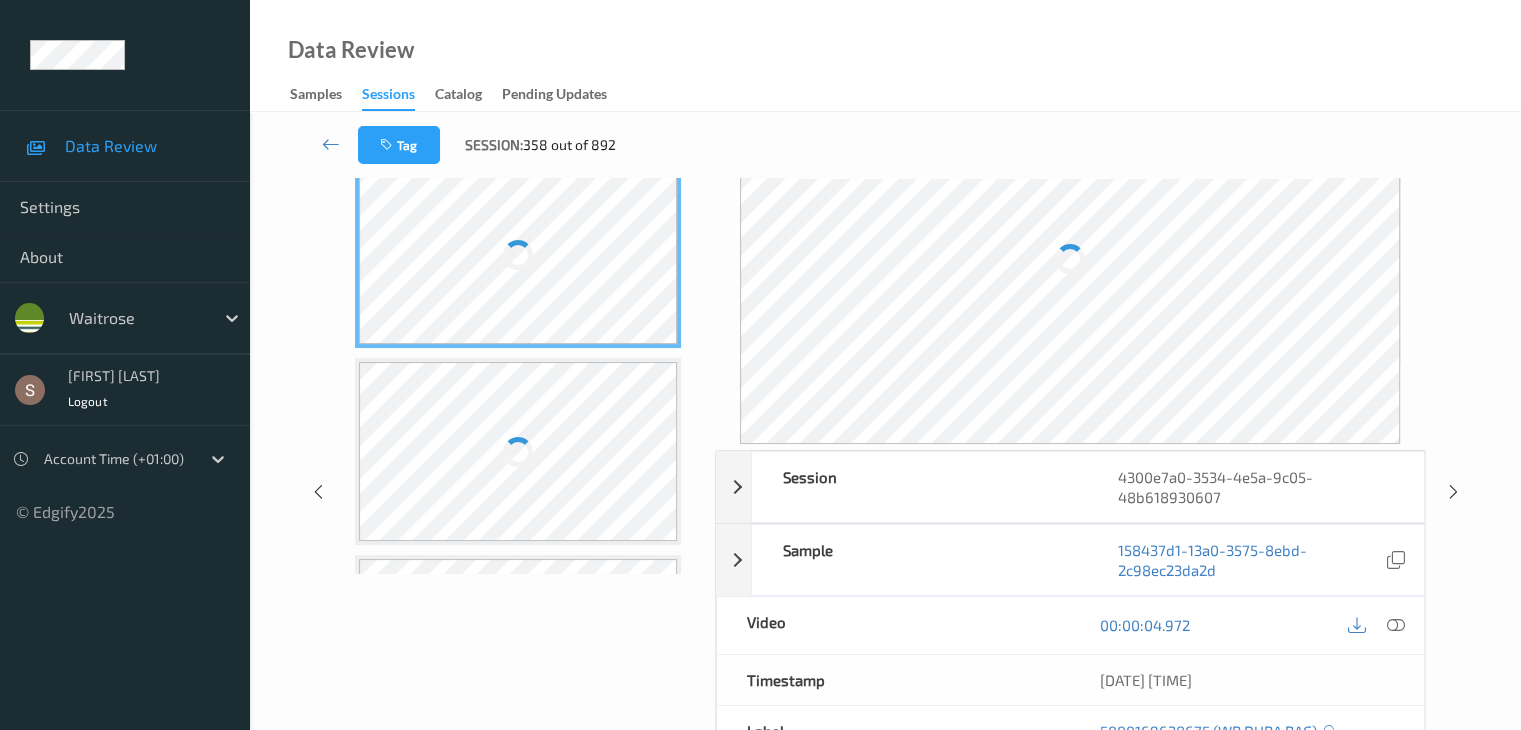 scroll, scrollTop: 0, scrollLeft: 0, axis: both 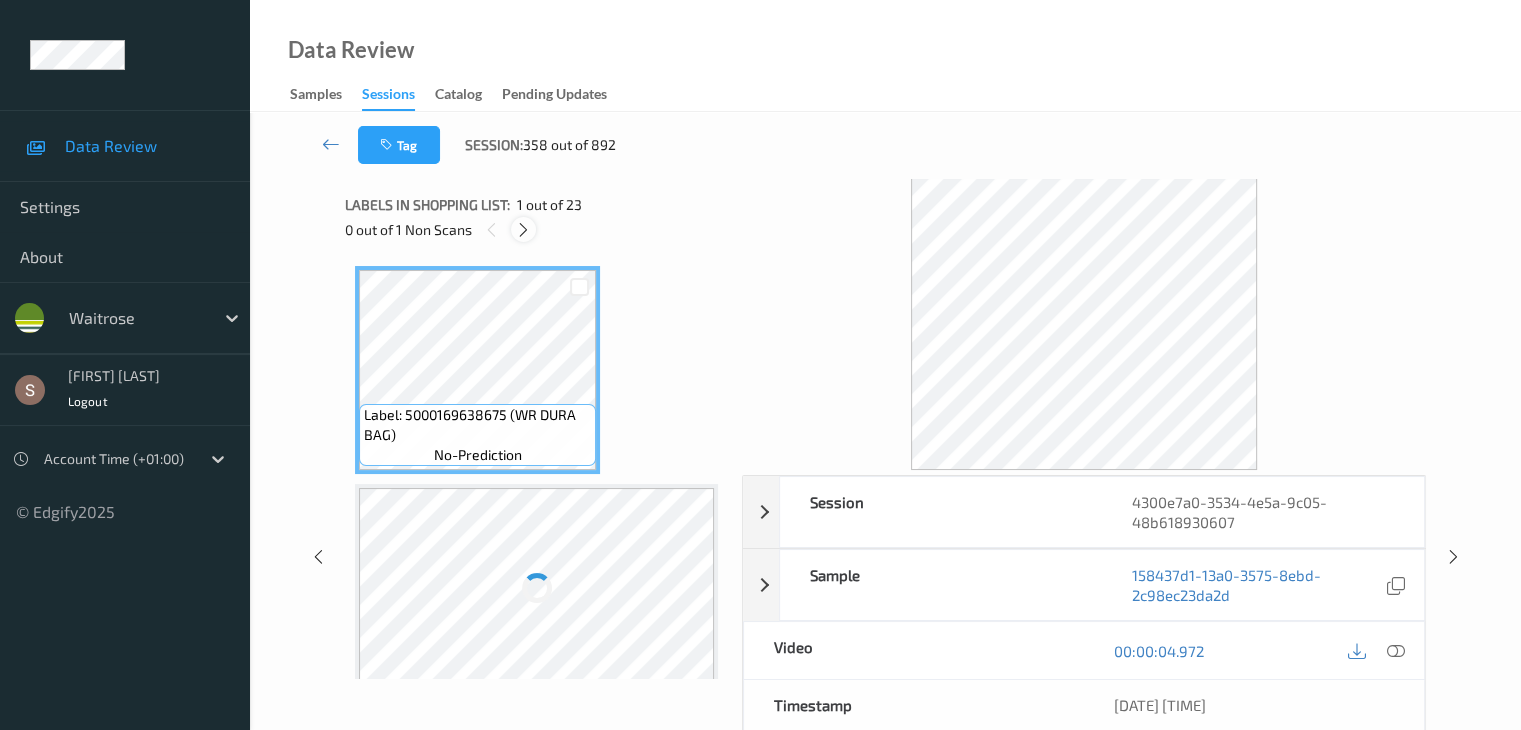 click at bounding box center [523, 230] 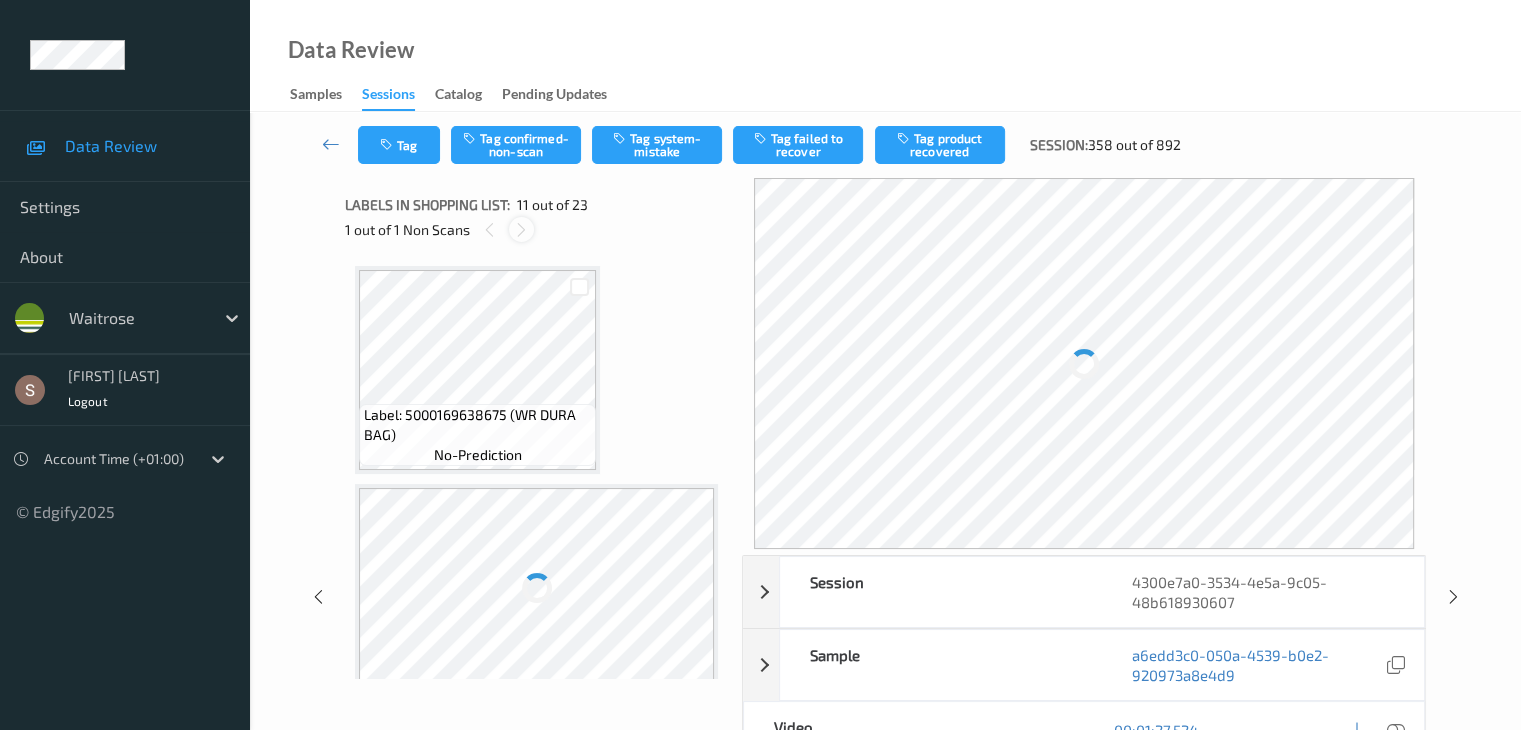 scroll, scrollTop: 1971, scrollLeft: 0, axis: vertical 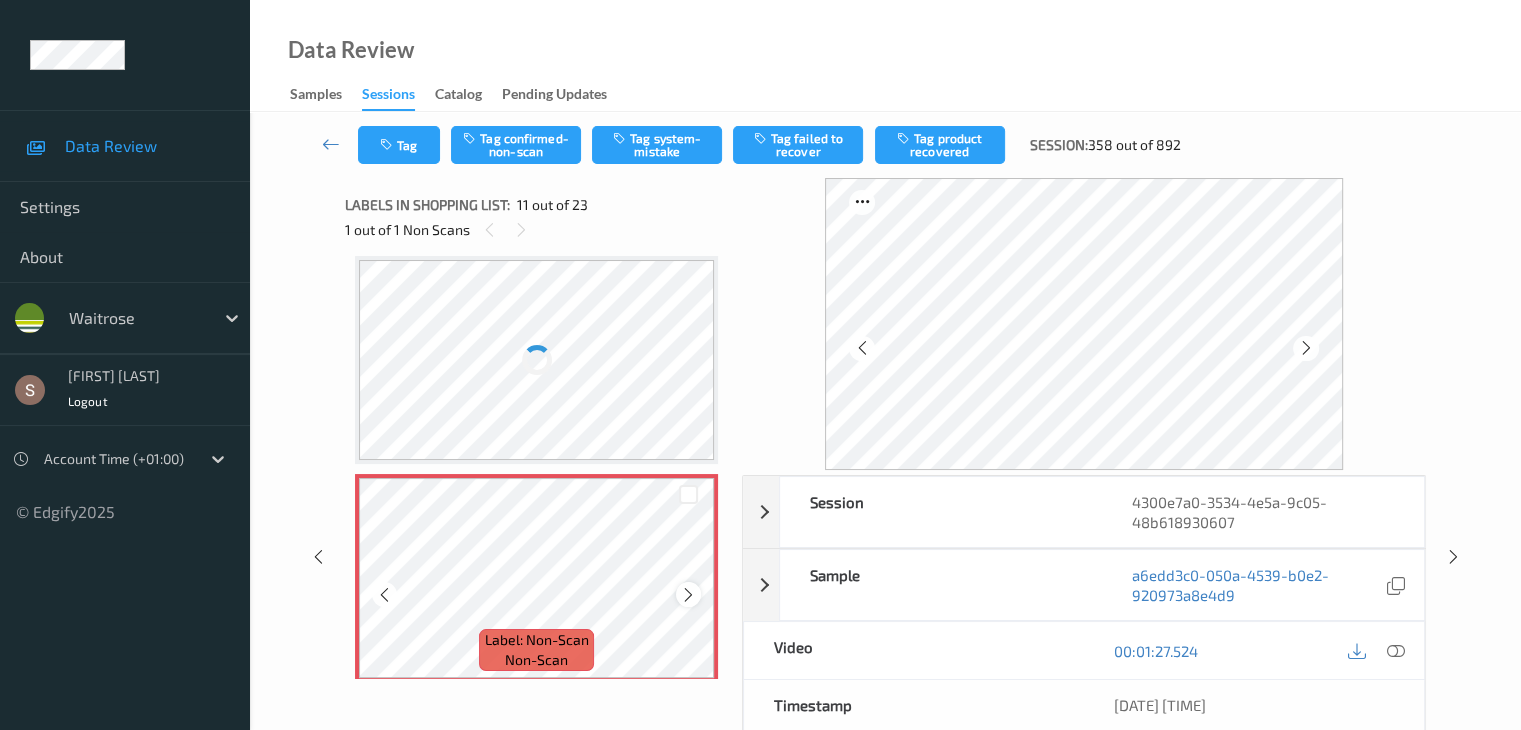 click at bounding box center (688, 595) 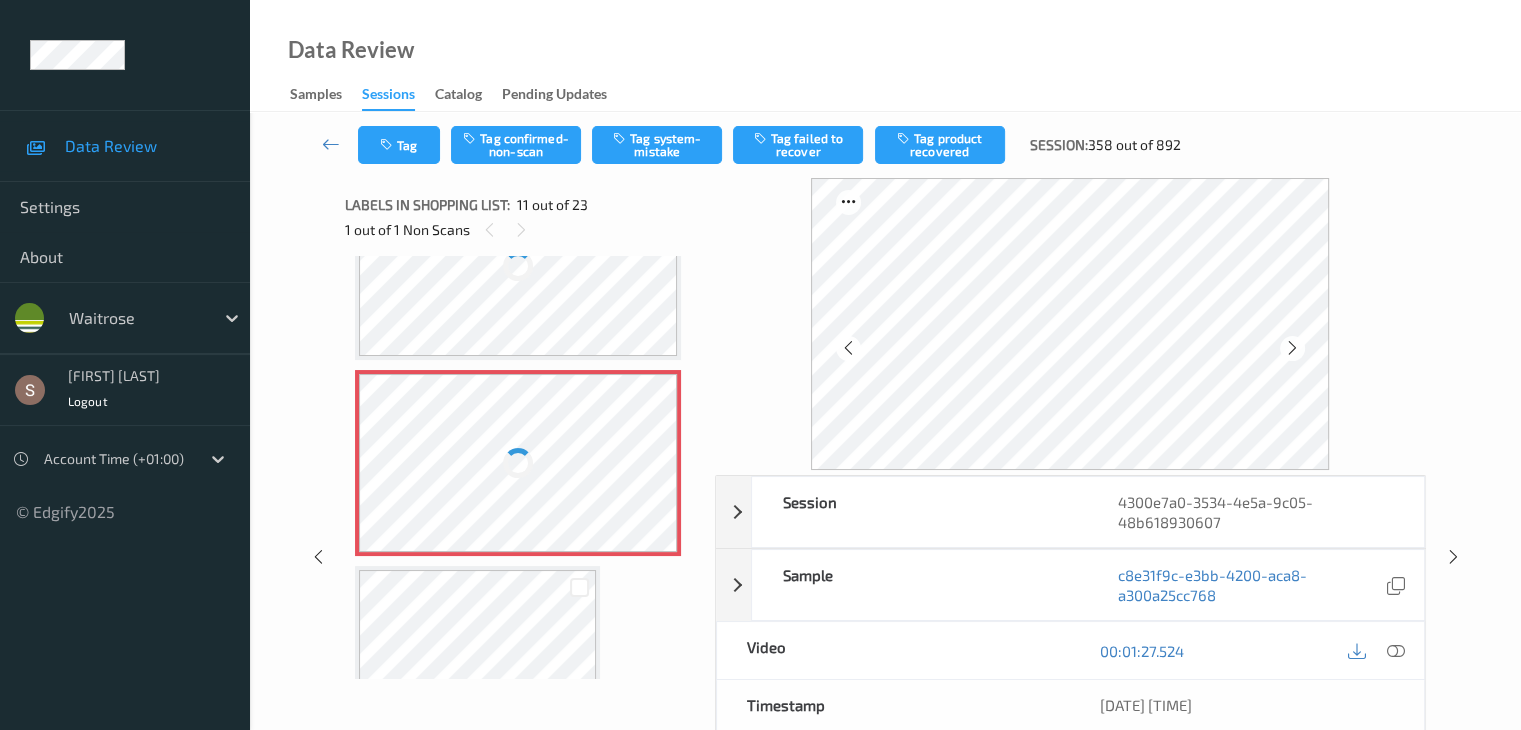 scroll, scrollTop: 2332, scrollLeft: 0, axis: vertical 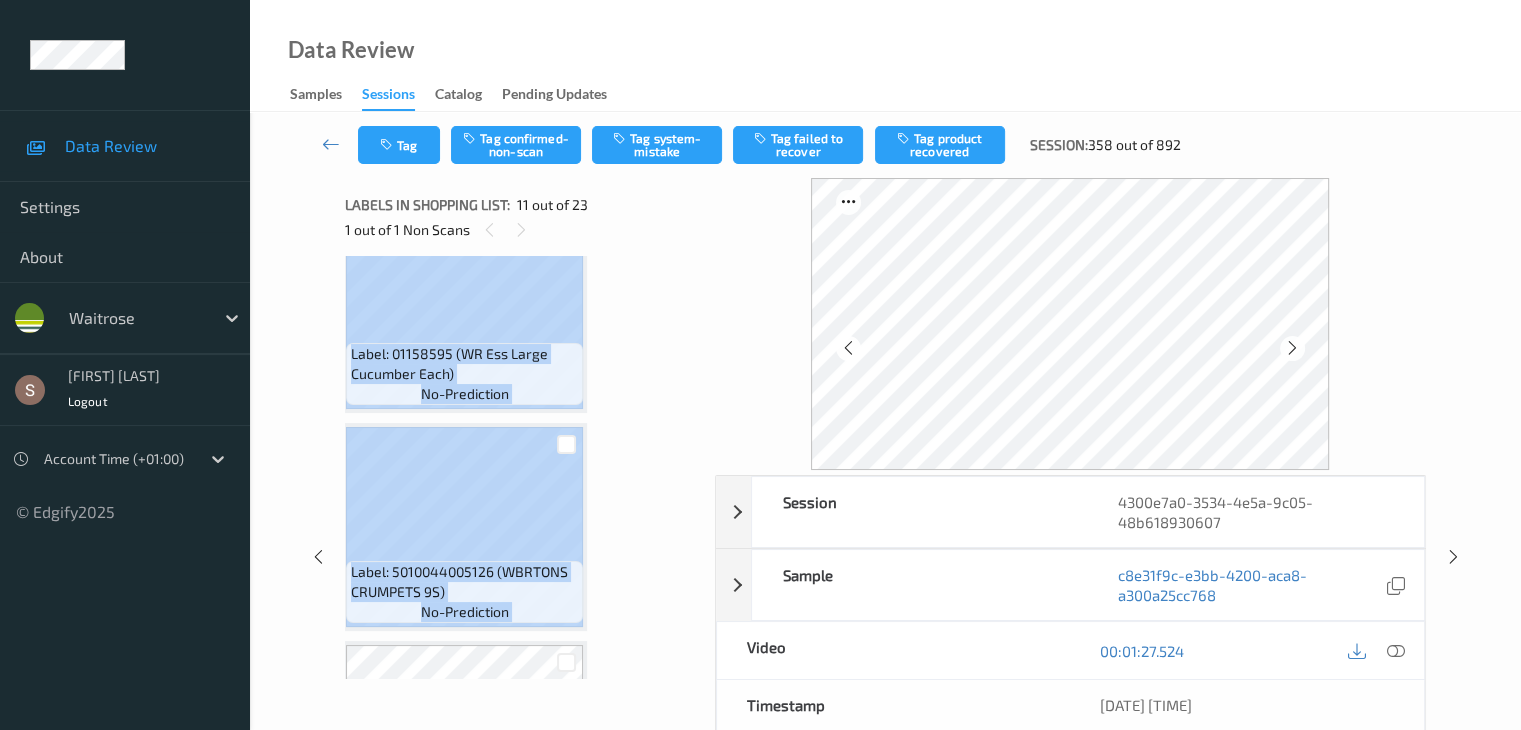 drag, startPoint x: 690, startPoint y: 458, endPoint x: 686, endPoint y: 293, distance: 165.04848 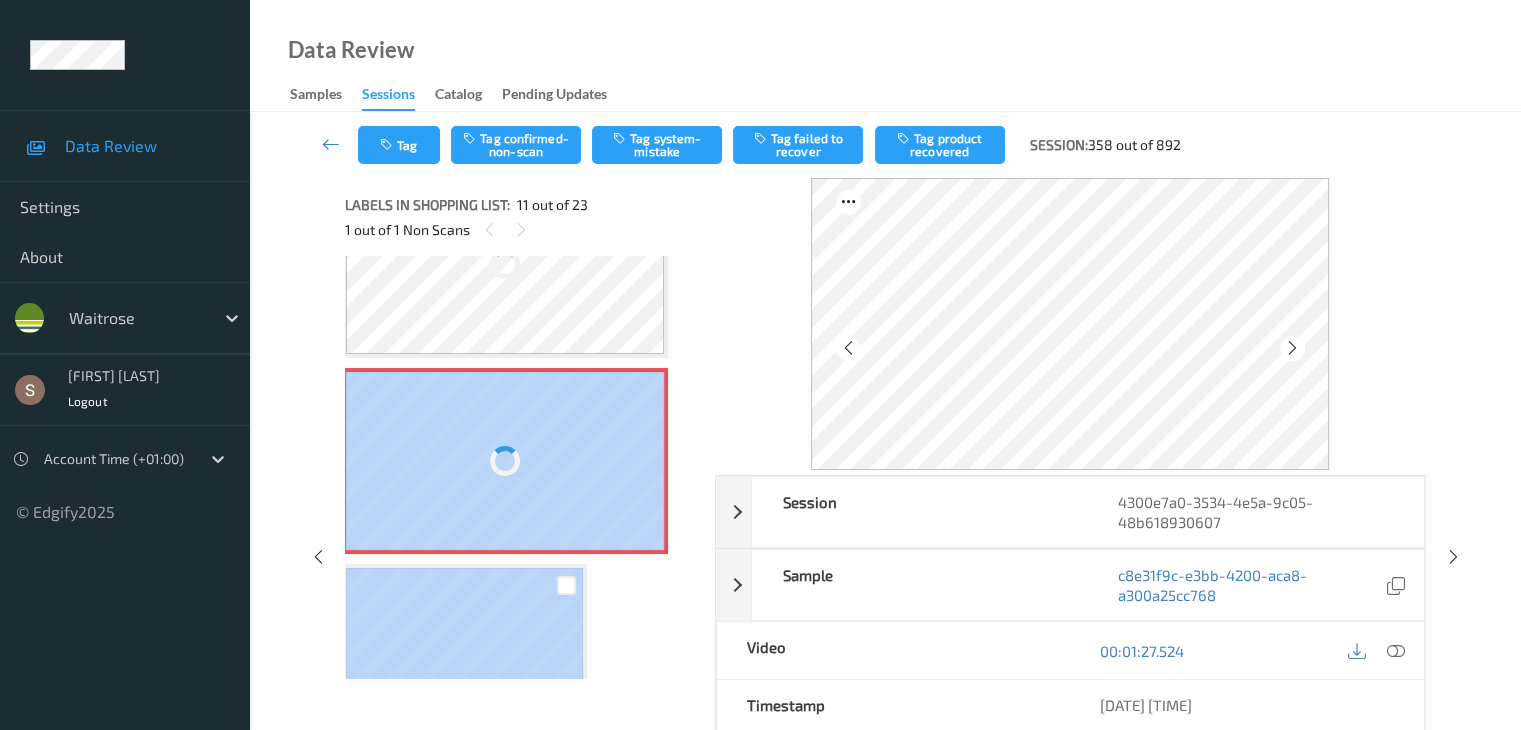 scroll, scrollTop: 2018, scrollLeft: 23, axis: both 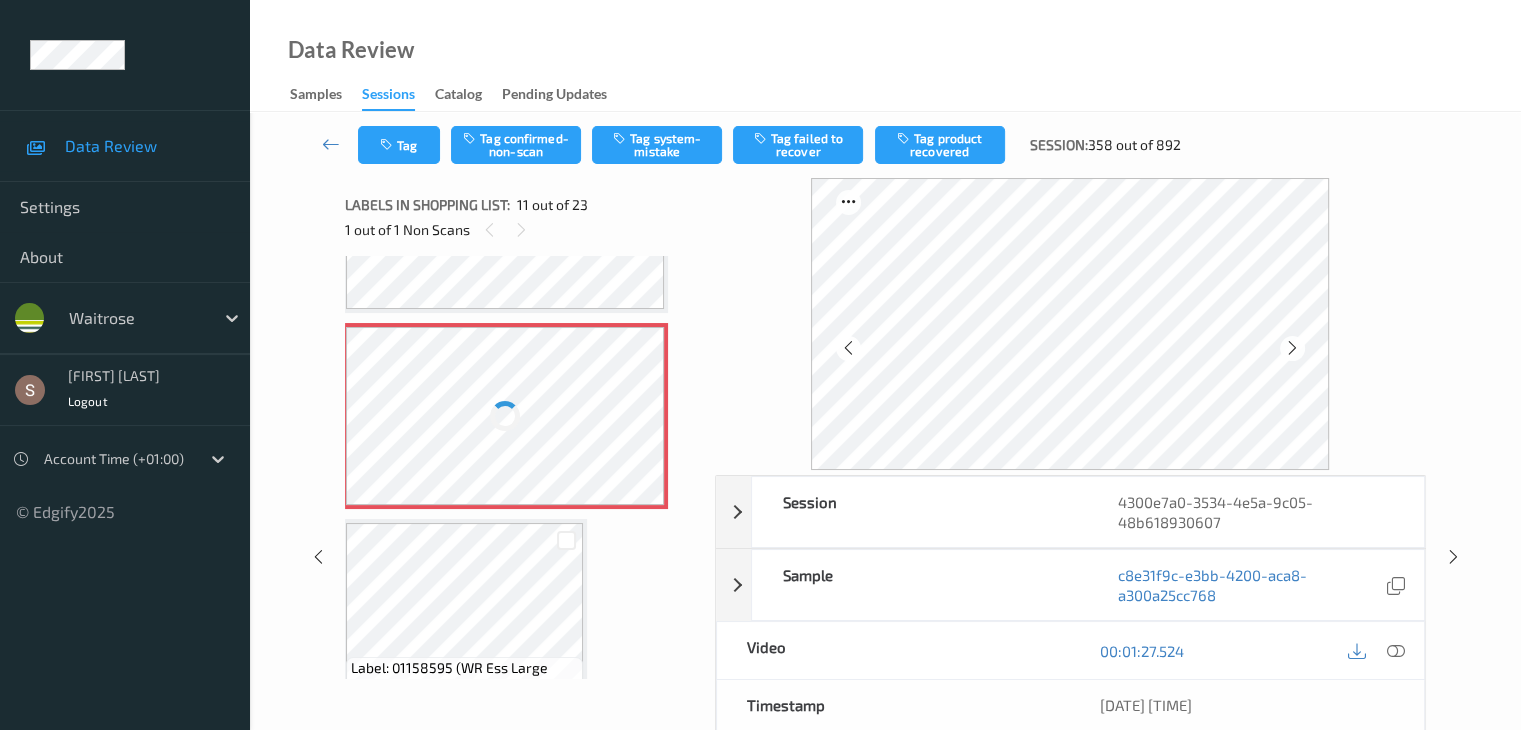 click at bounding box center [505, 416] 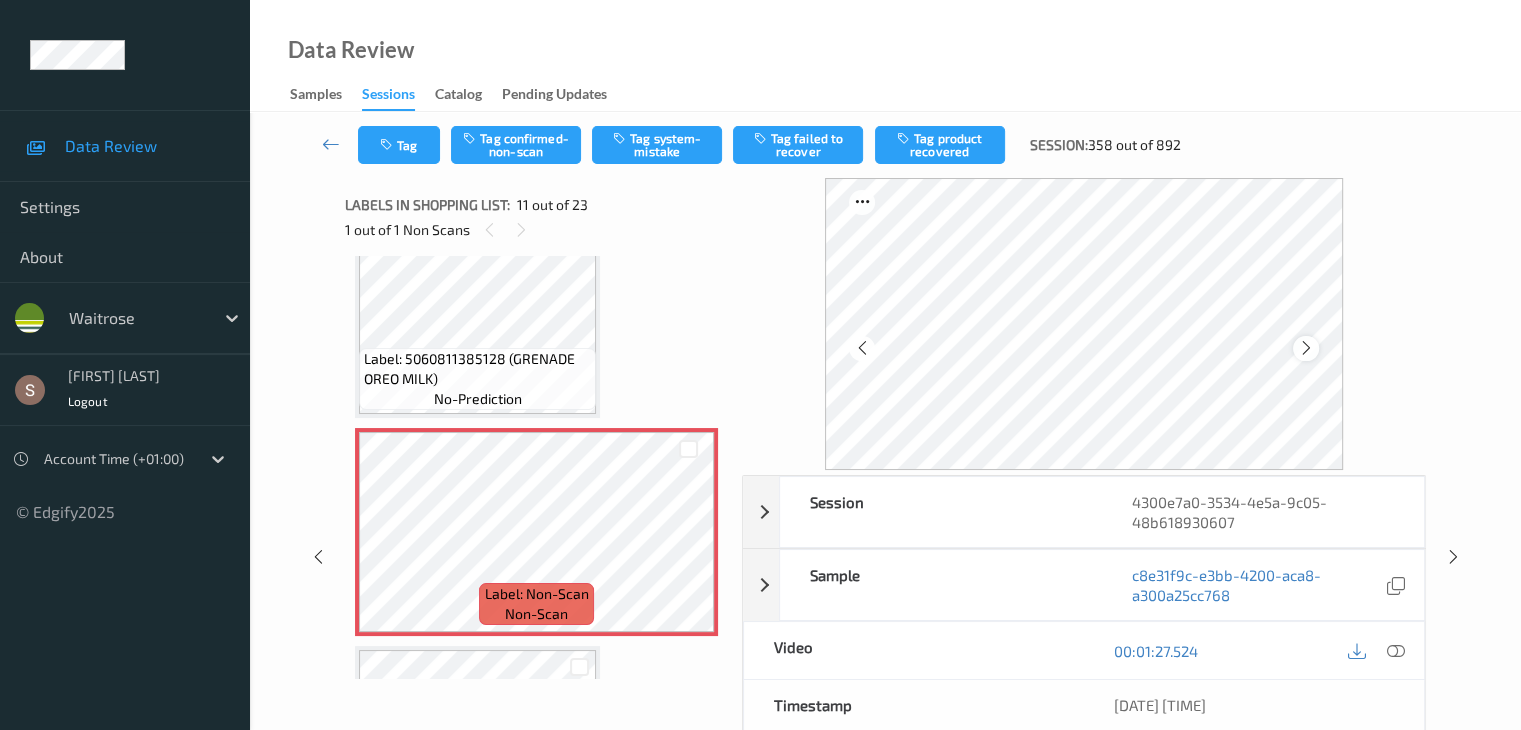 scroll, scrollTop: 2105, scrollLeft: 0, axis: vertical 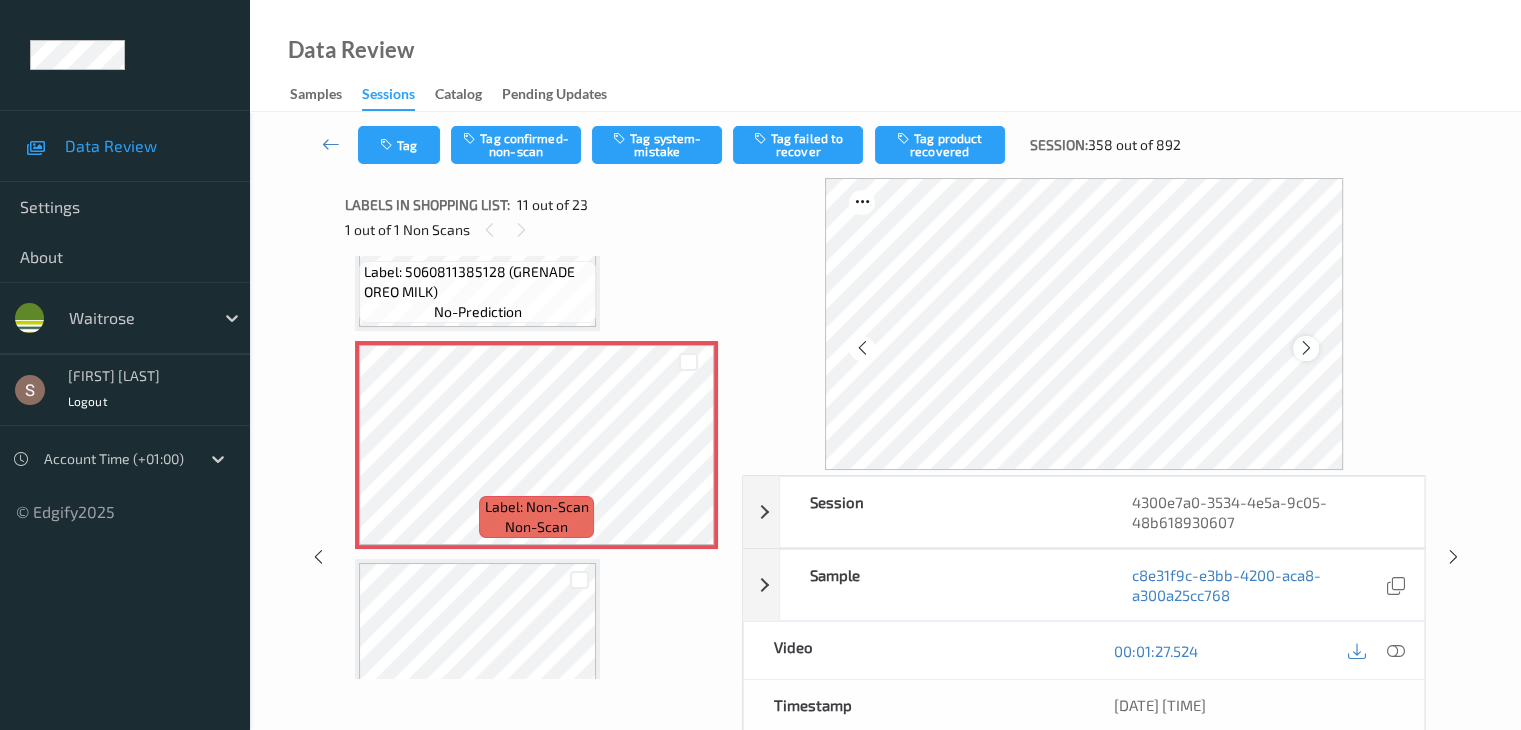 click at bounding box center [1306, 348] 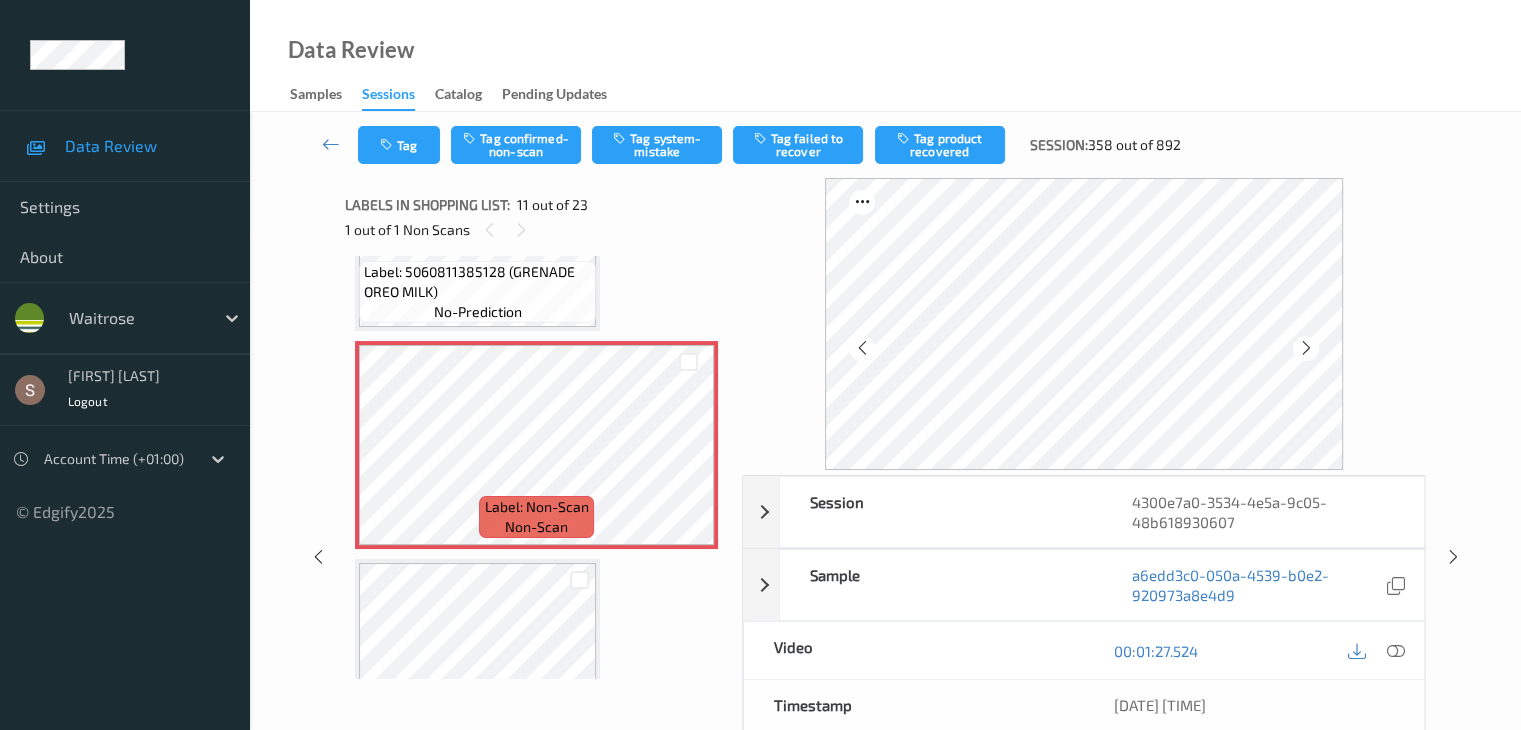 click at bounding box center (1306, 348) 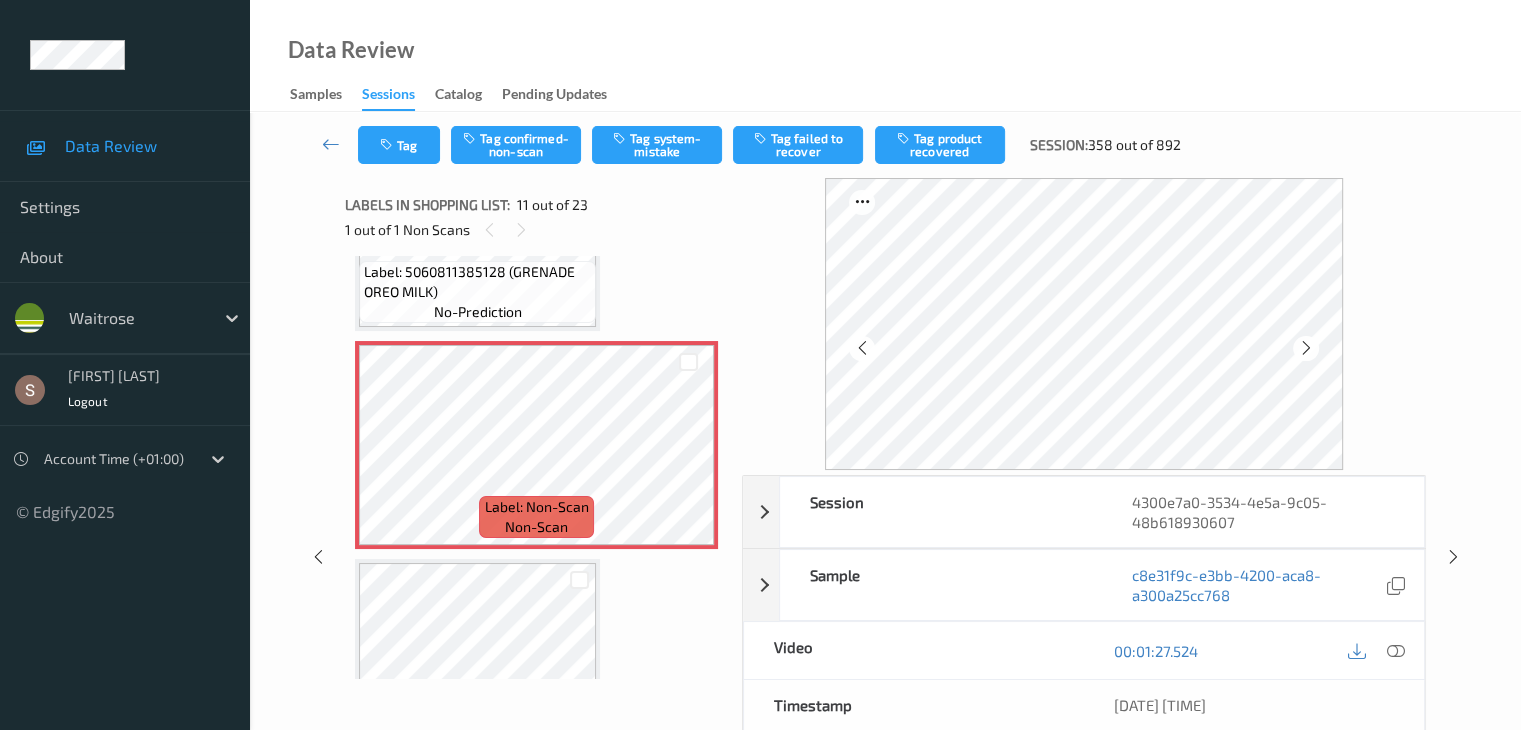 click at bounding box center [1306, 348] 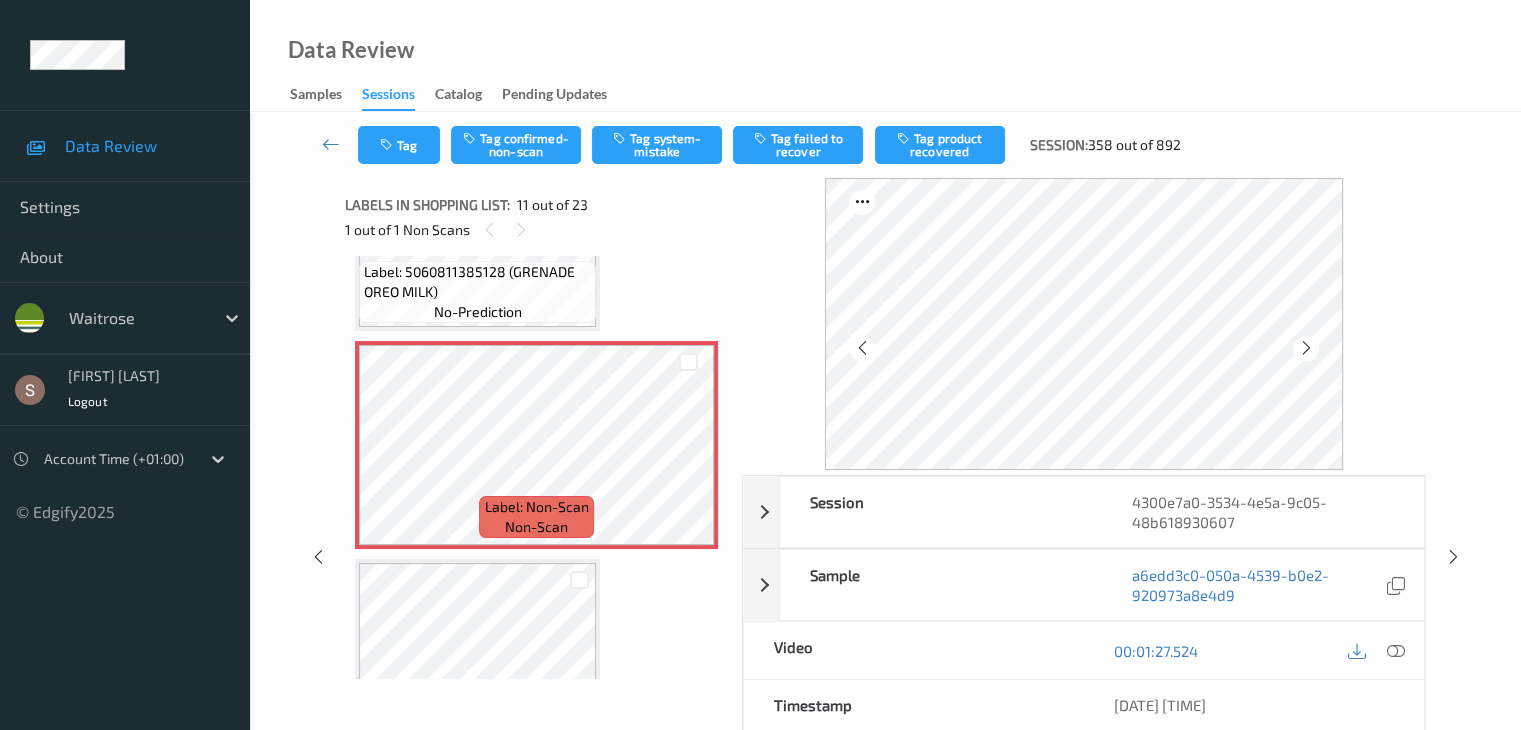 click at bounding box center [1306, 348] 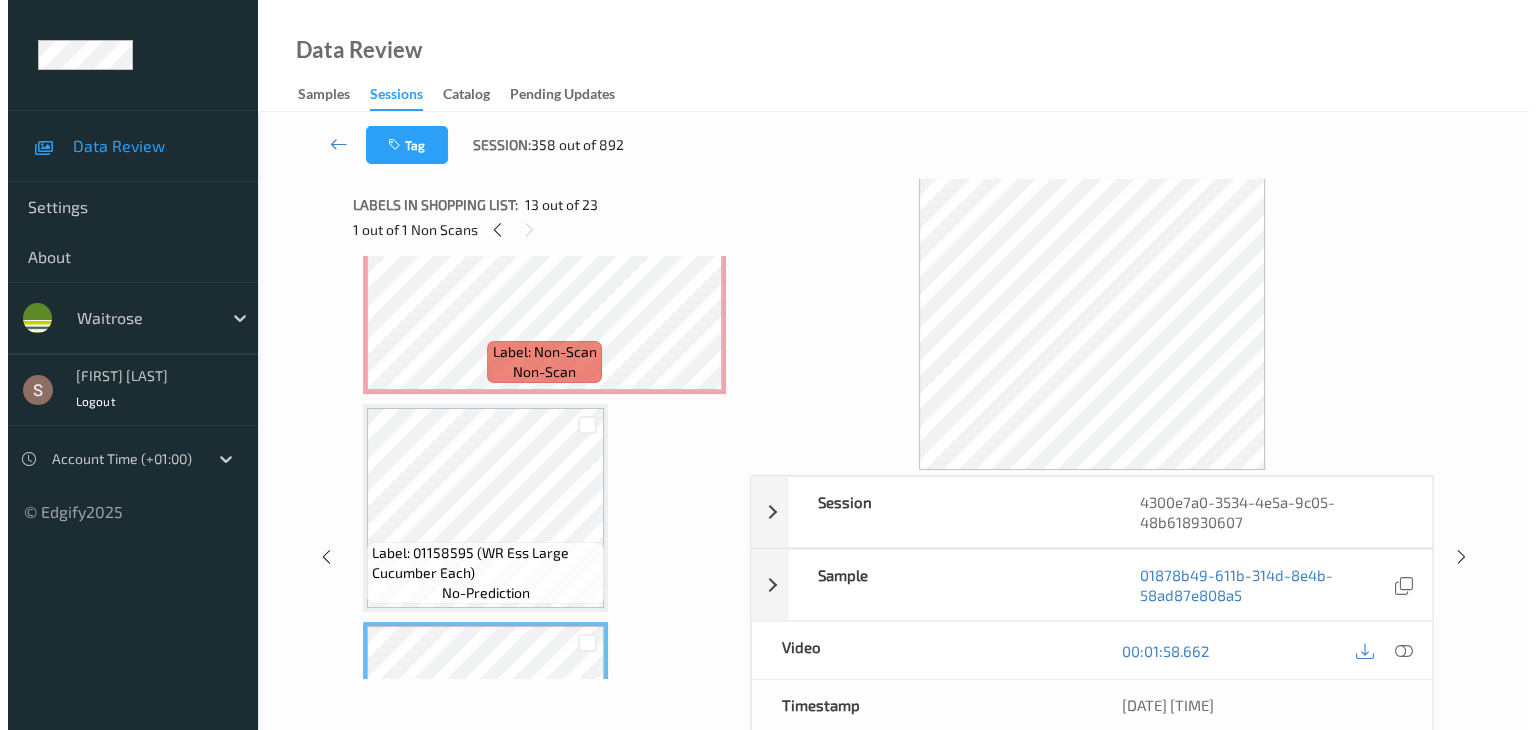 scroll, scrollTop: 2205, scrollLeft: 0, axis: vertical 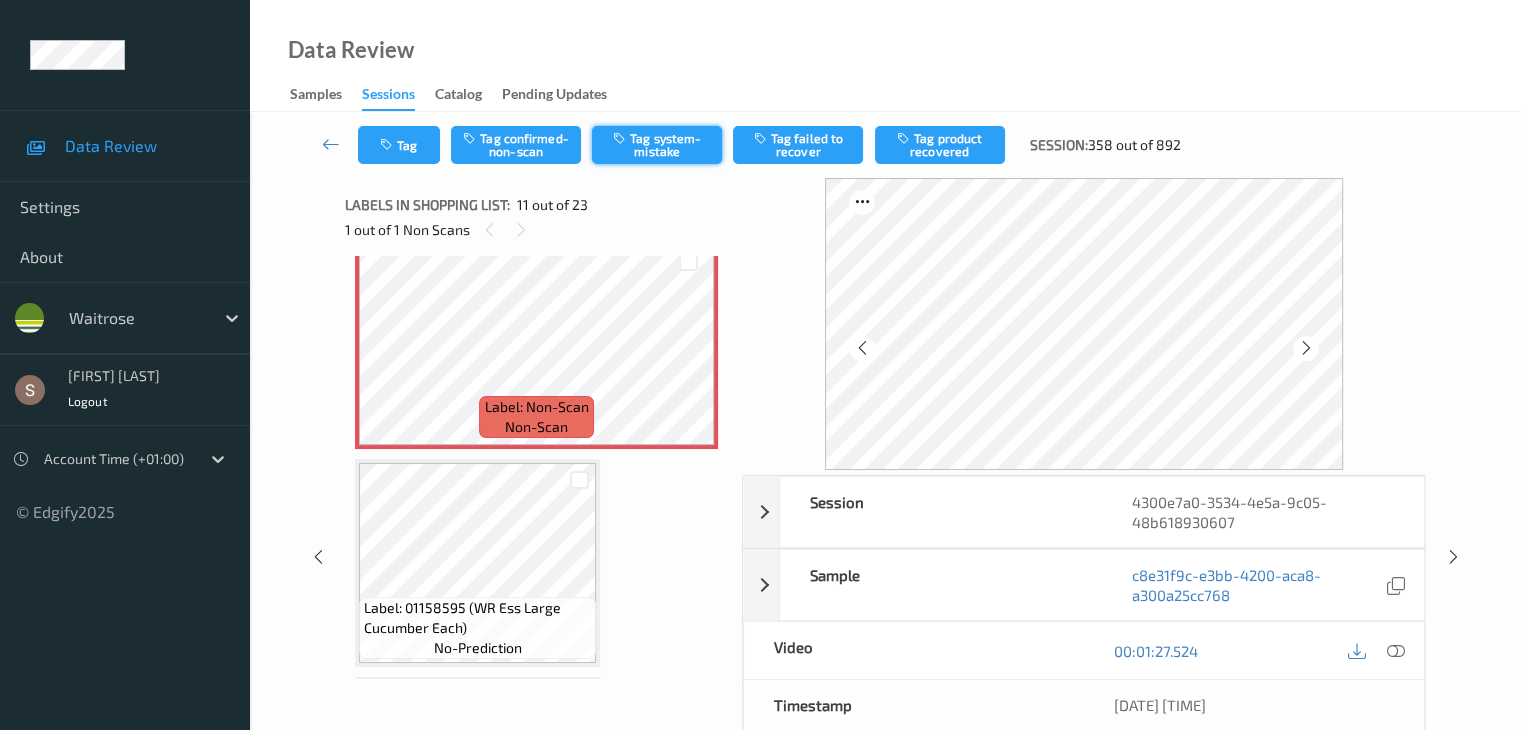 click on "Tag   system-mistake" at bounding box center [657, 145] 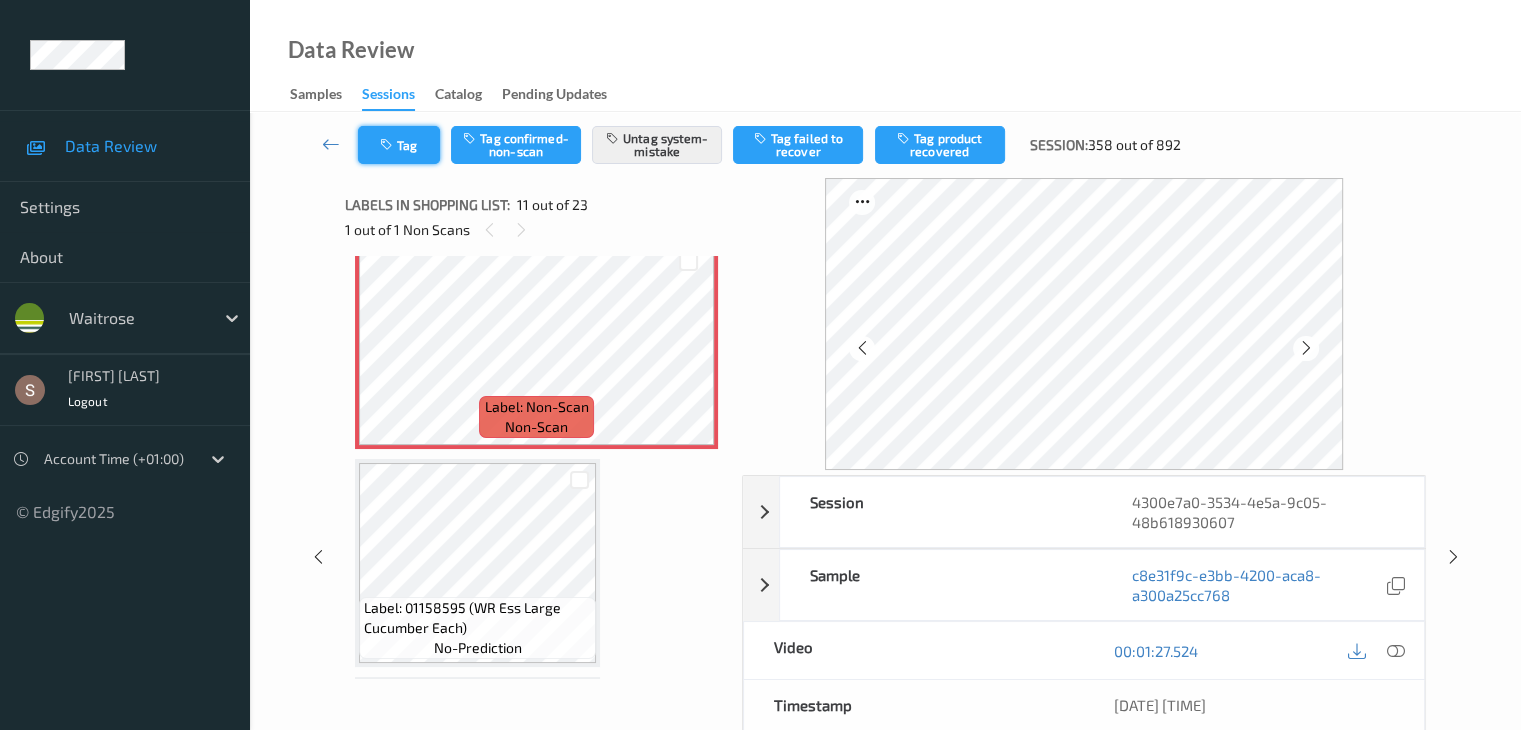 click on "Tag" at bounding box center [399, 145] 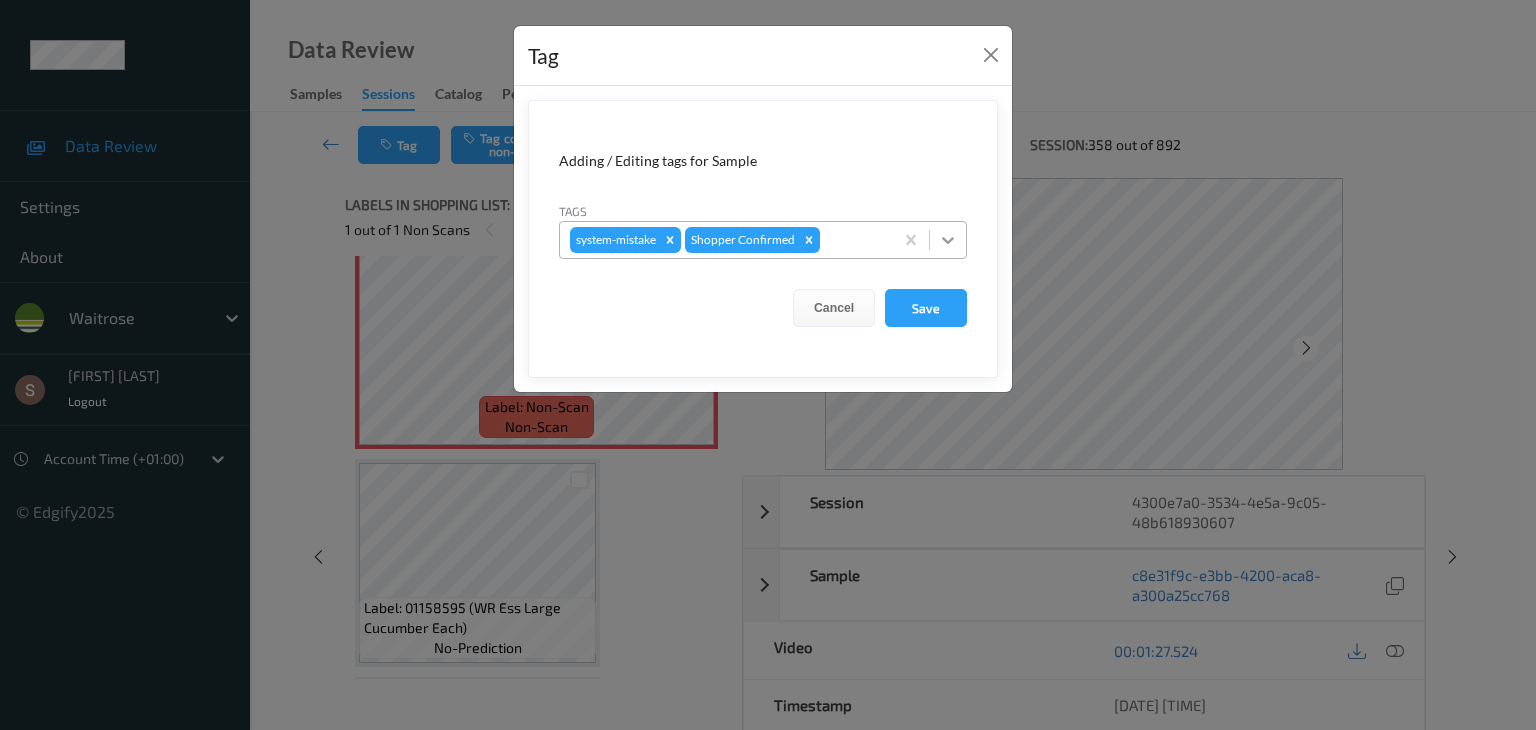 click 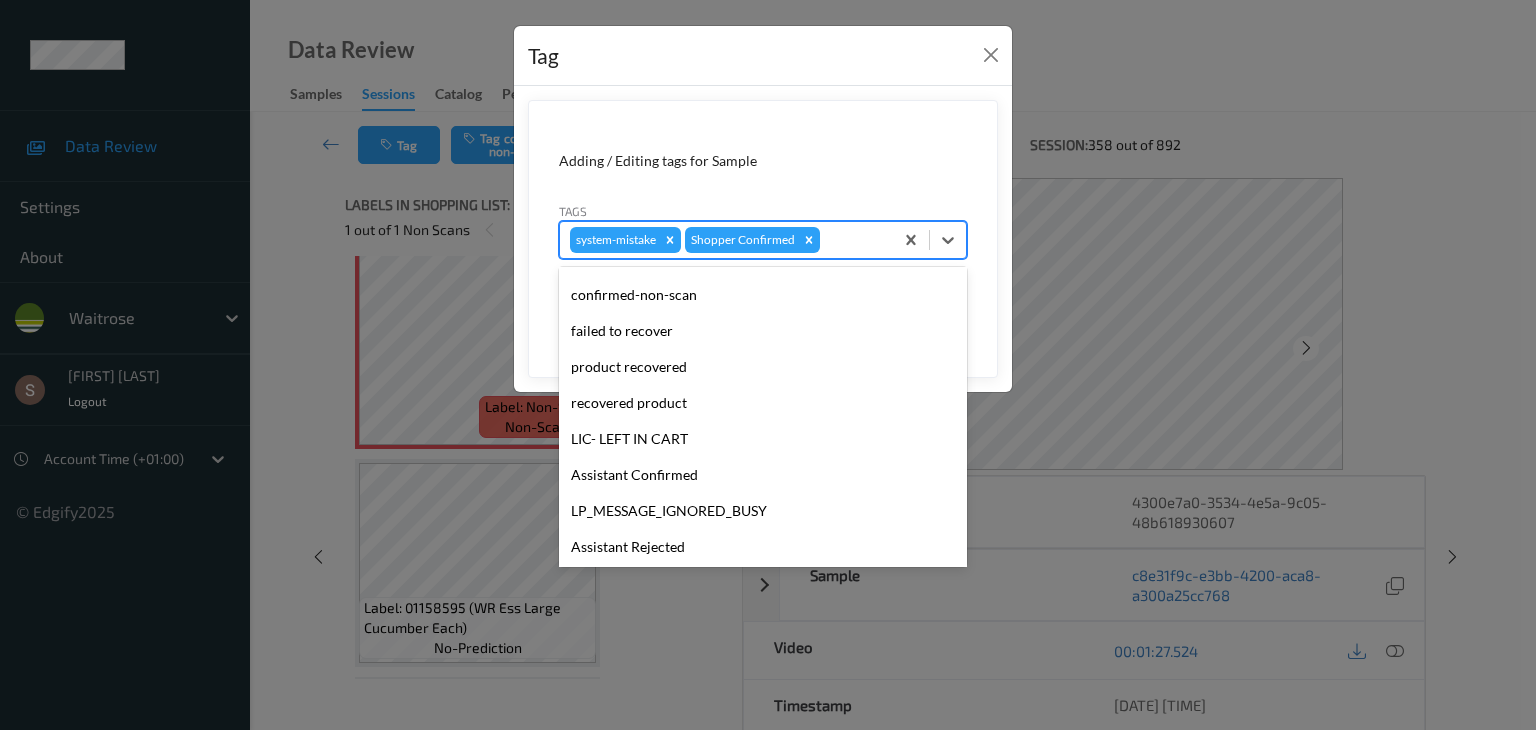 scroll, scrollTop: 320, scrollLeft: 0, axis: vertical 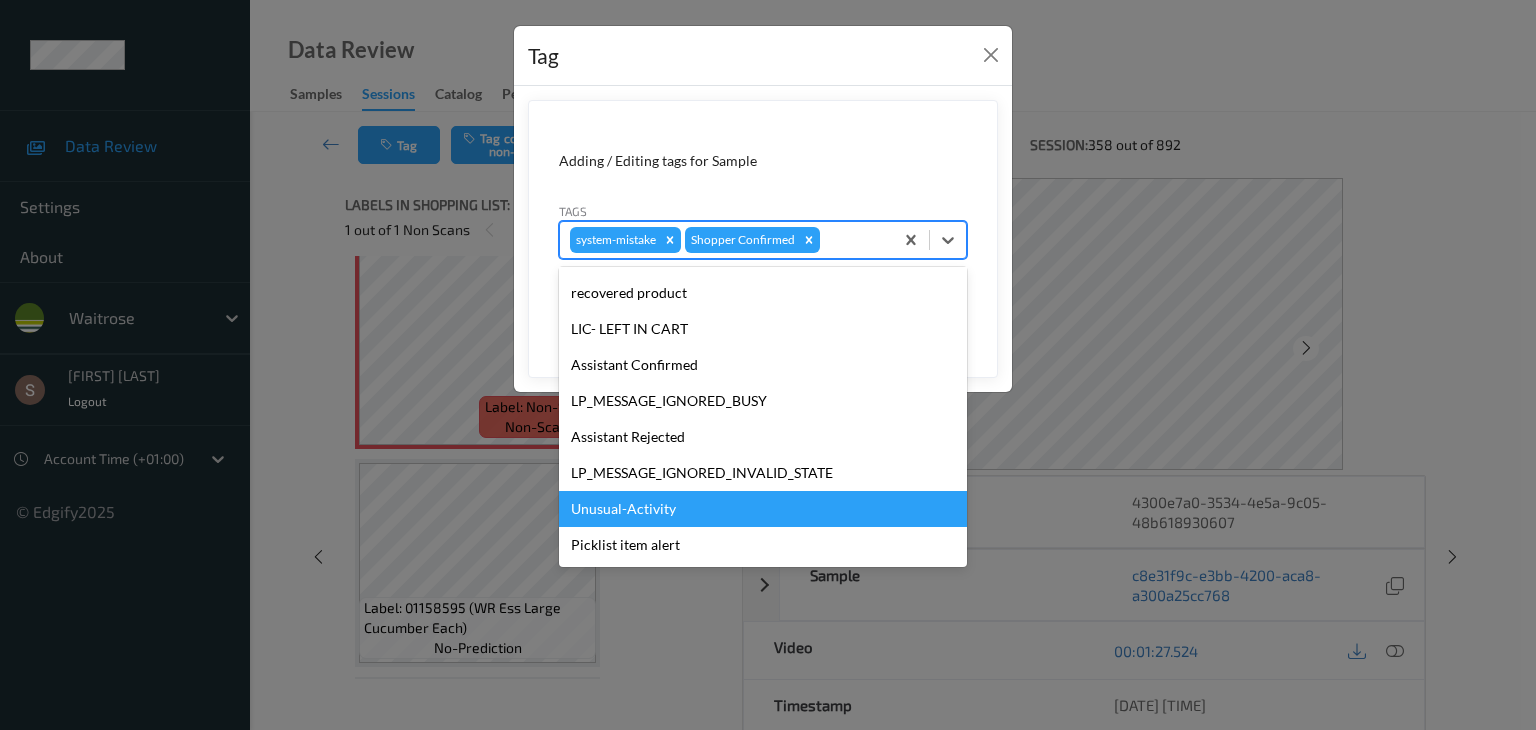 click on "Unusual-Activity" at bounding box center (763, 509) 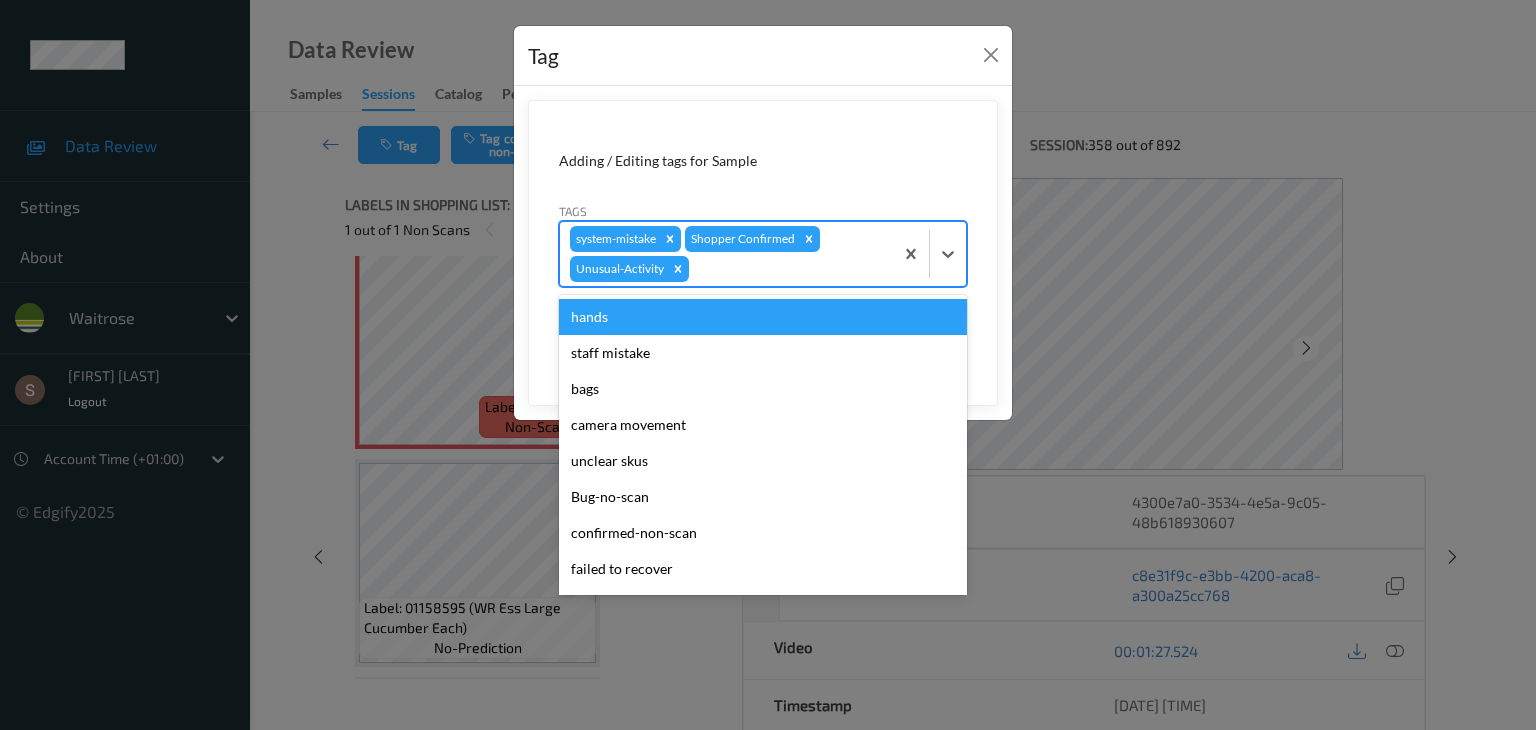 drag, startPoint x: 952, startPoint y: 253, endPoint x: 854, endPoint y: 465, distance: 233.55513 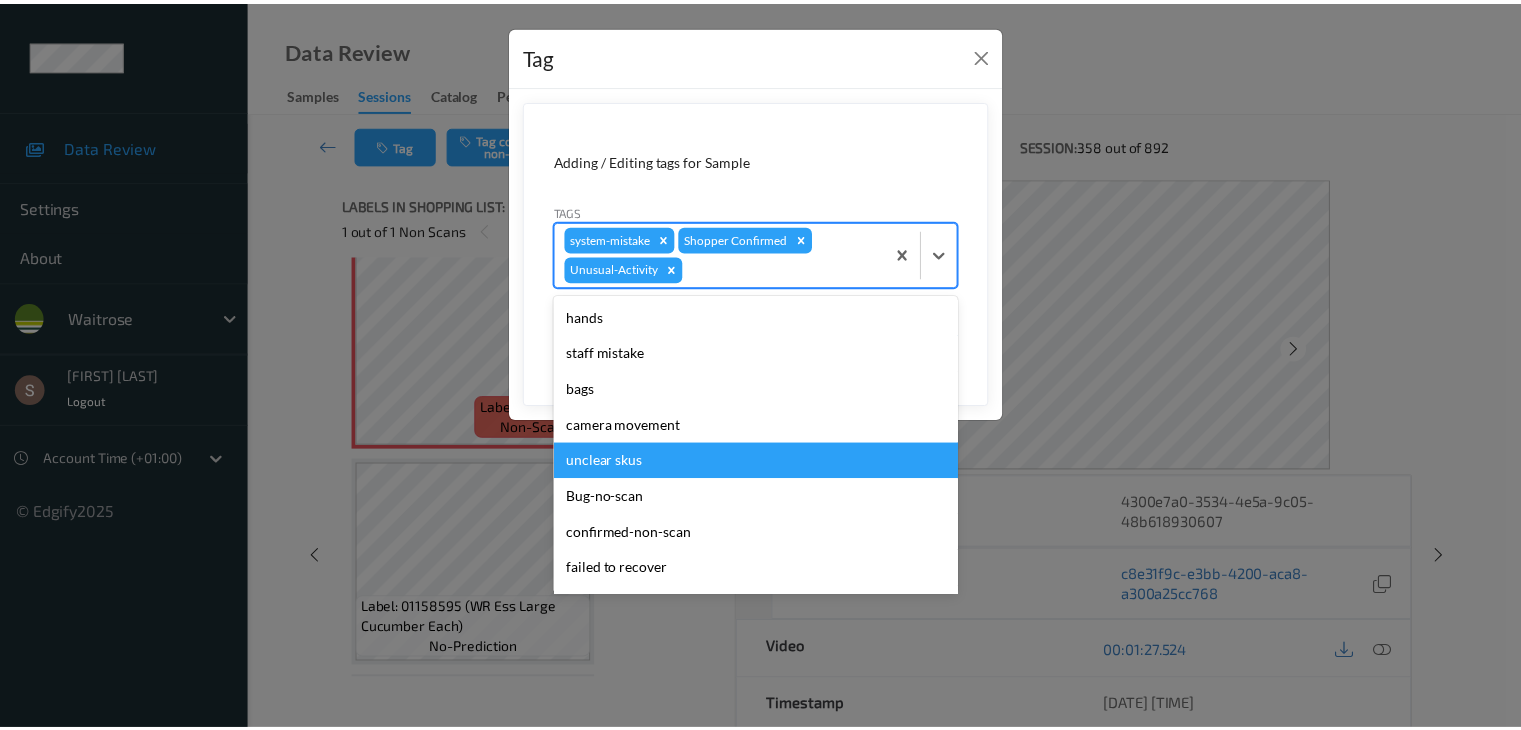 scroll, scrollTop: 284, scrollLeft: 0, axis: vertical 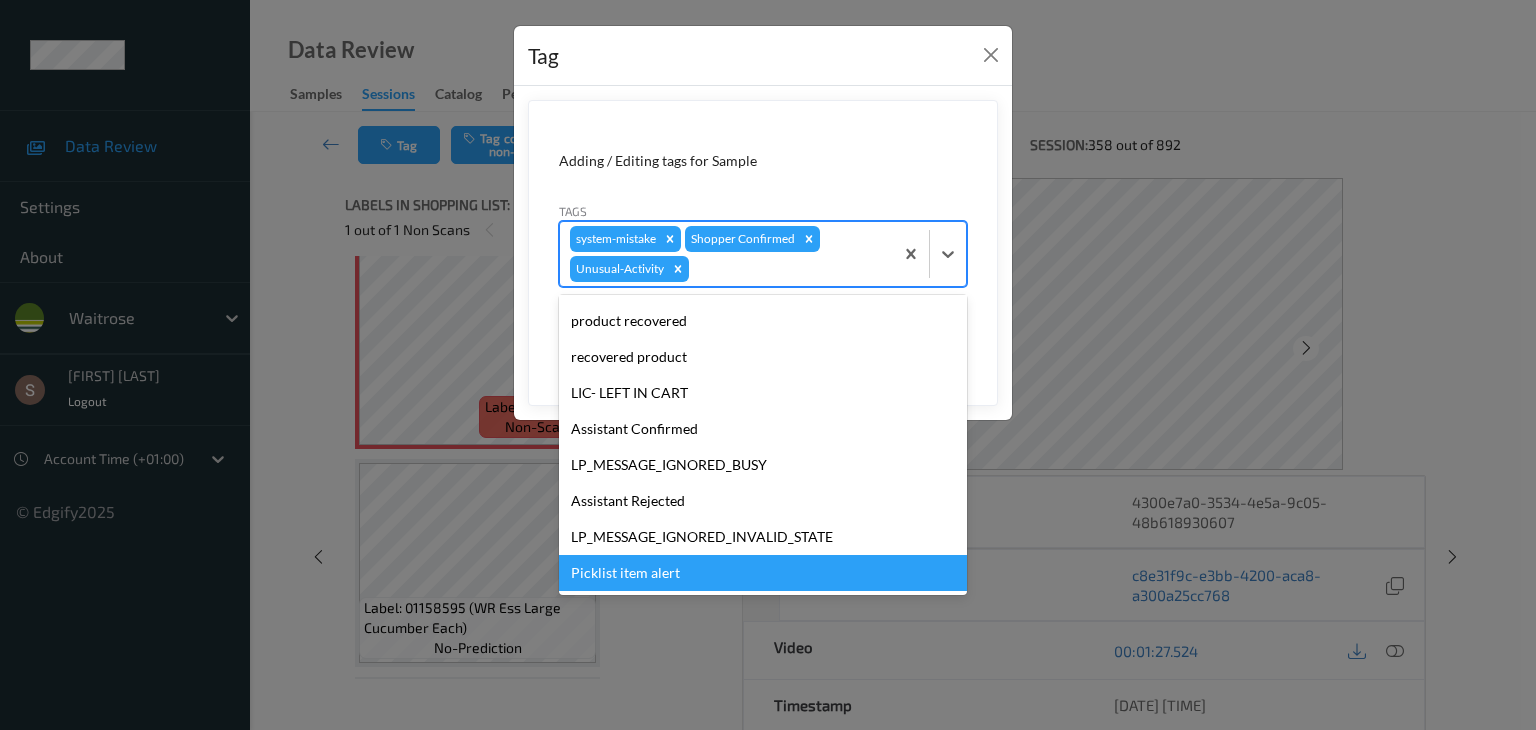click on "Picklist item alert" at bounding box center (763, 573) 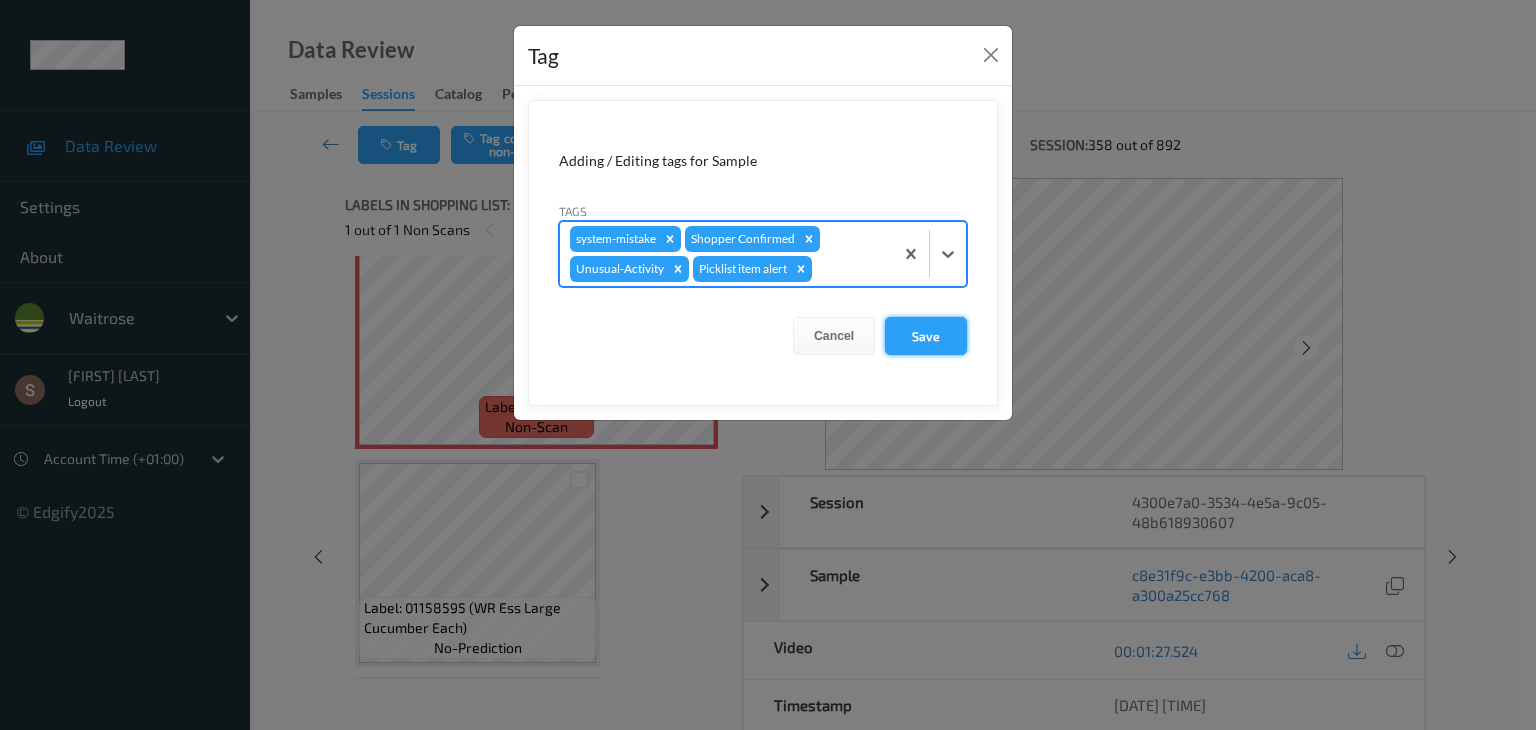 click on "Save" at bounding box center [926, 336] 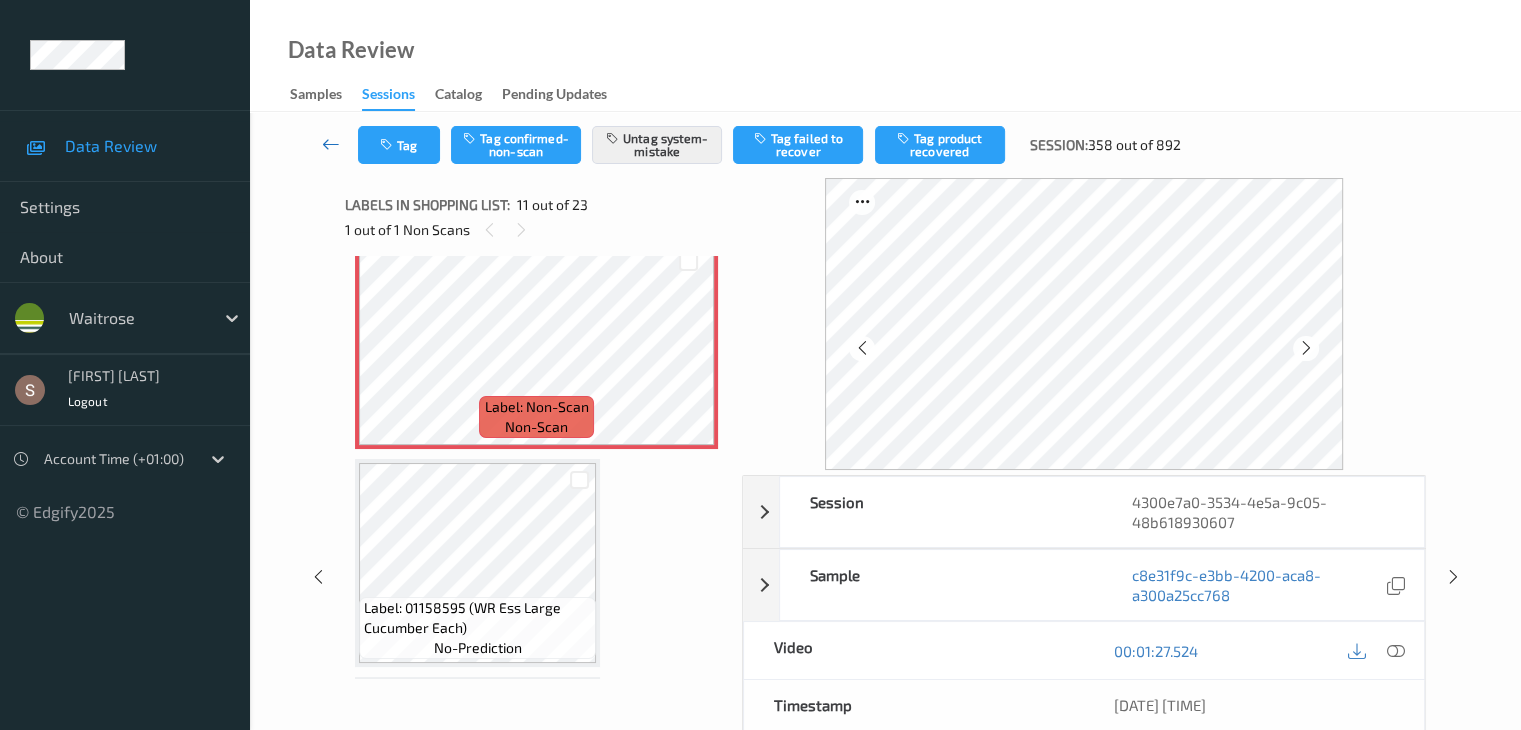 click at bounding box center (331, 144) 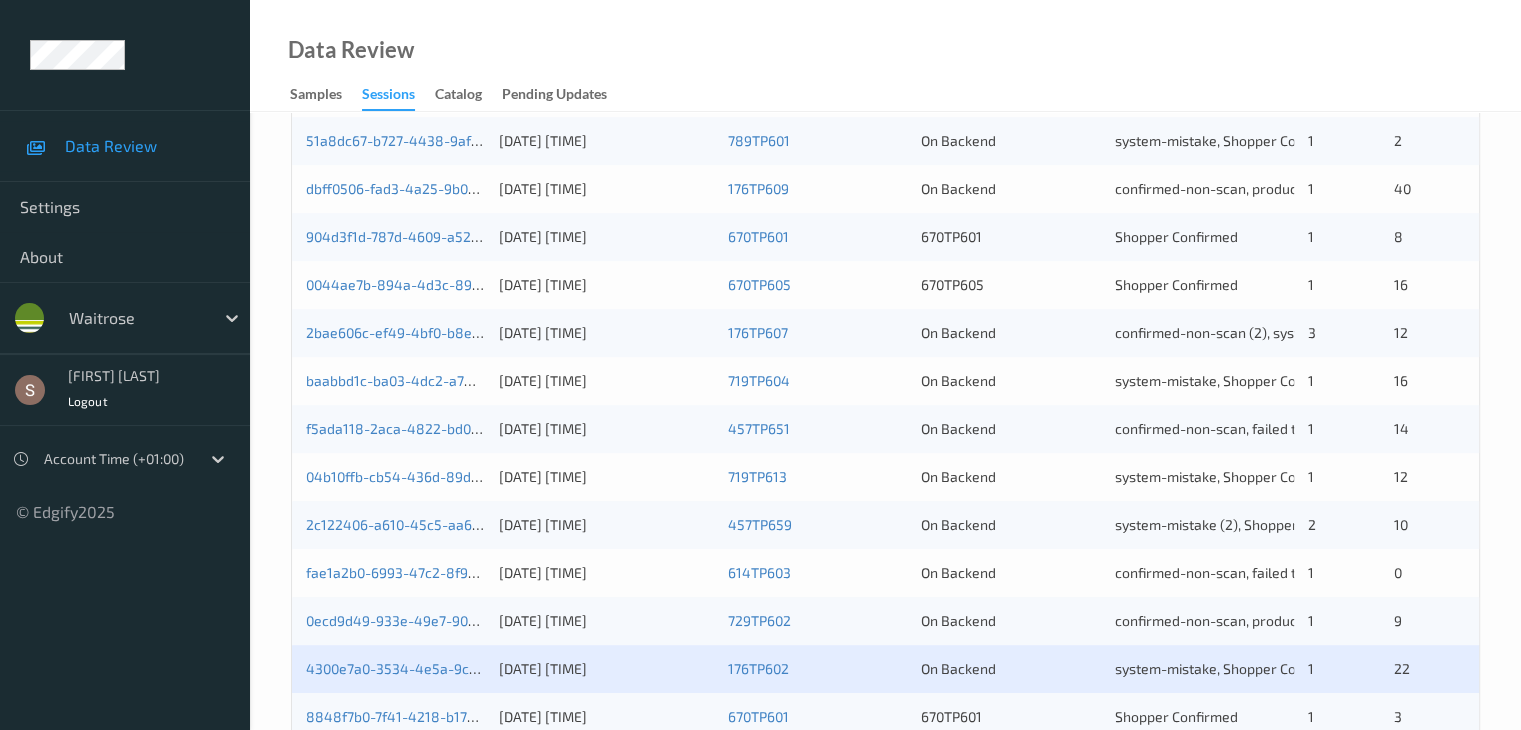 scroll, scrollTop: 932, scrollLeft: 0, axis: vertical 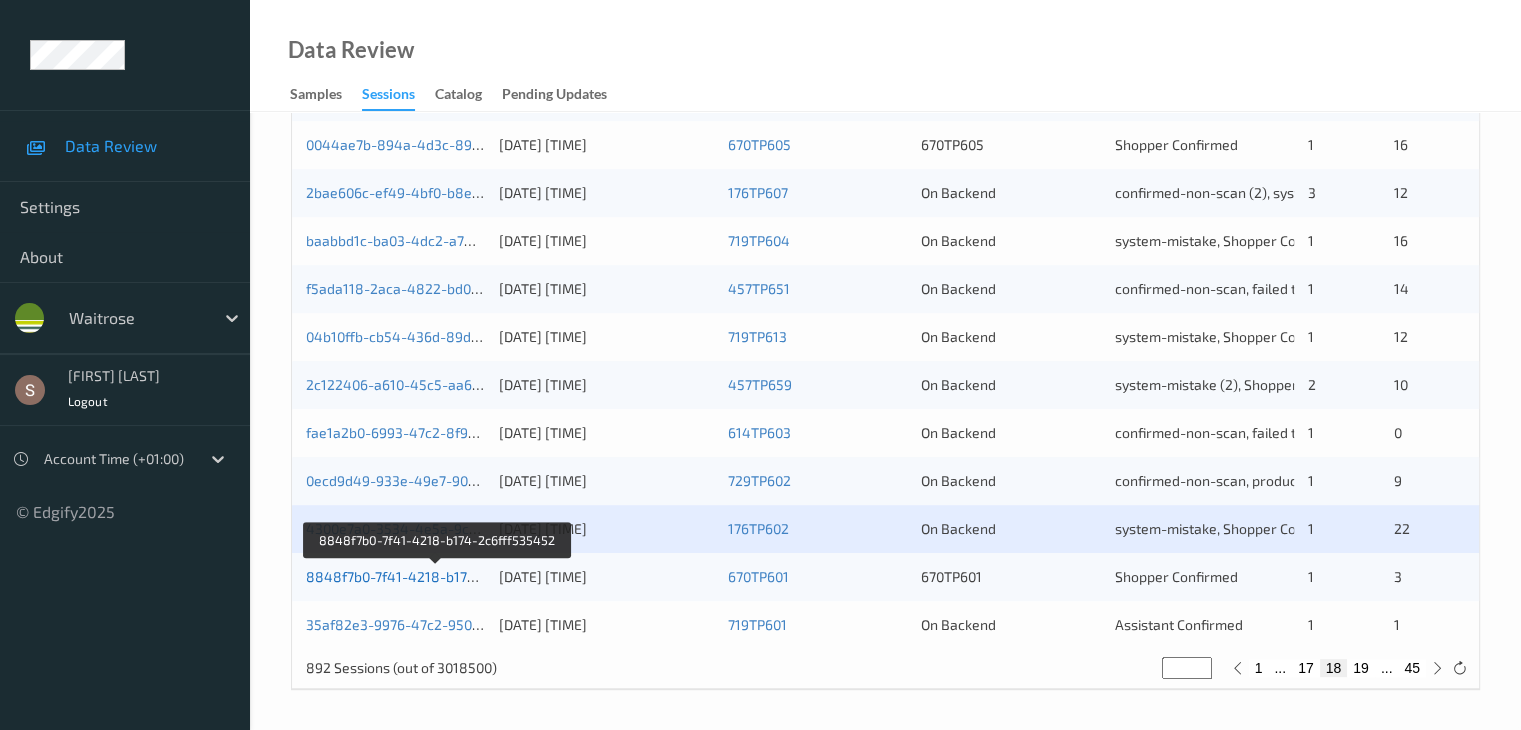 click on "8848f7b0-7f41-4218-b174-2c6fff535452" at bounding box center [437, 576] 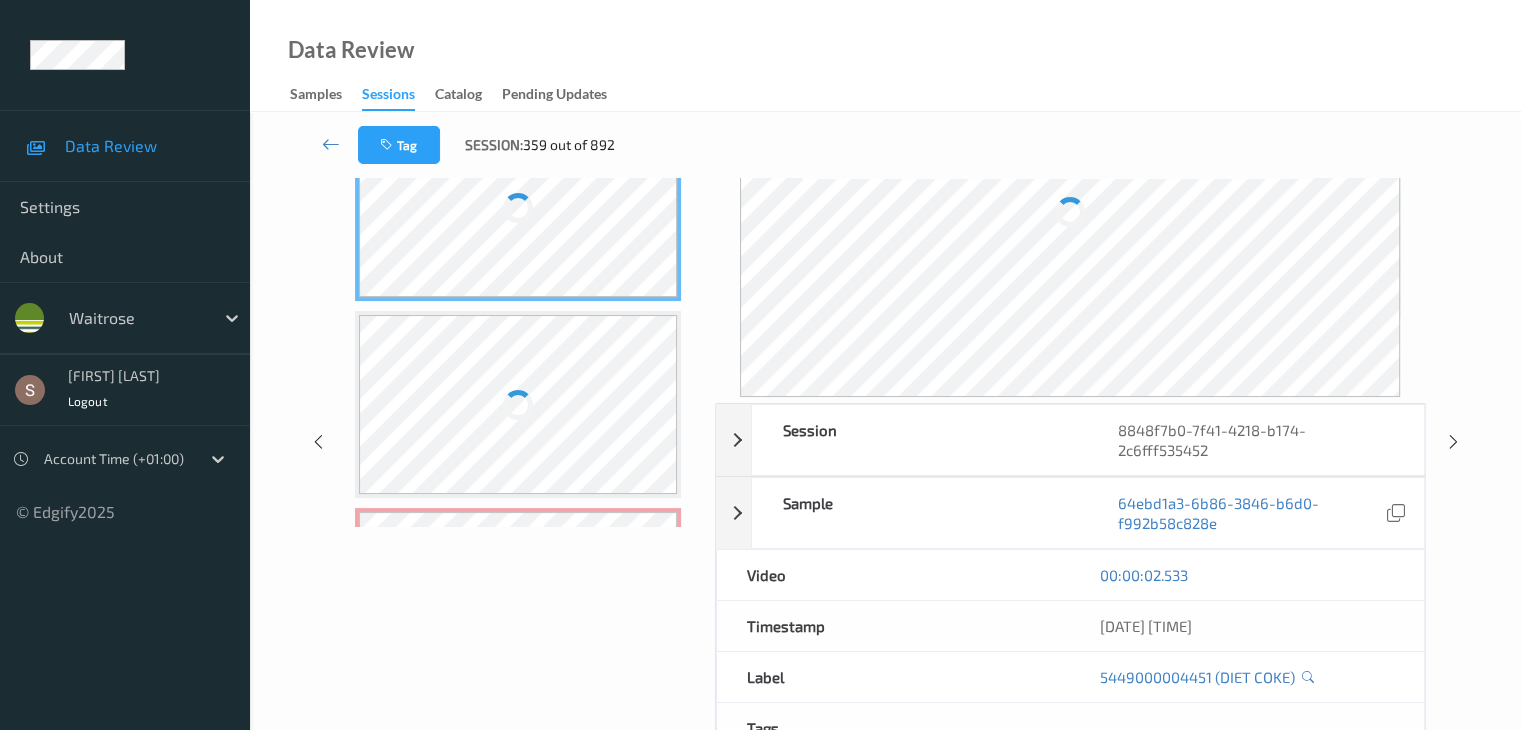scroll, scrollTop: 0, scrollLeft: 0, axis: both 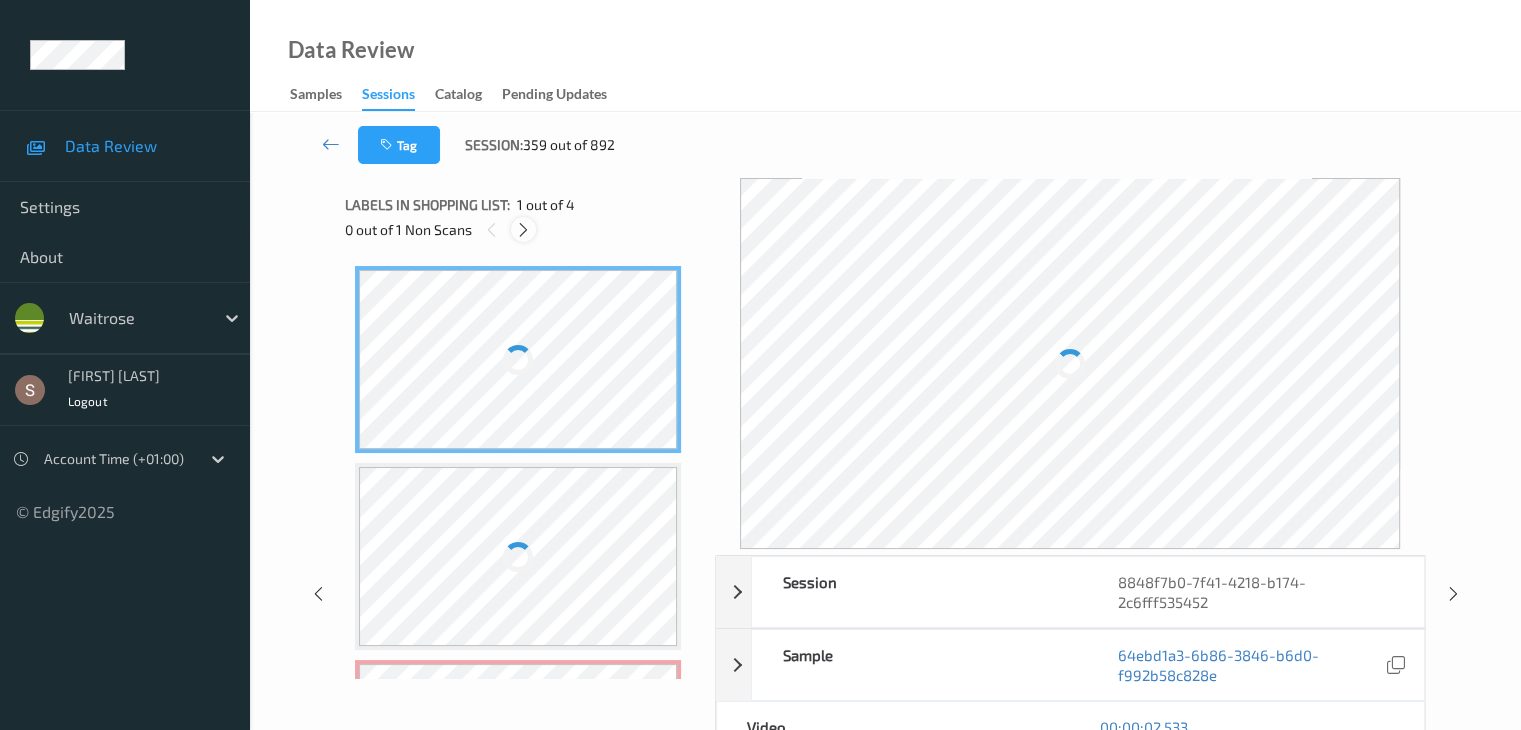 click at bounding box center [523, 230] 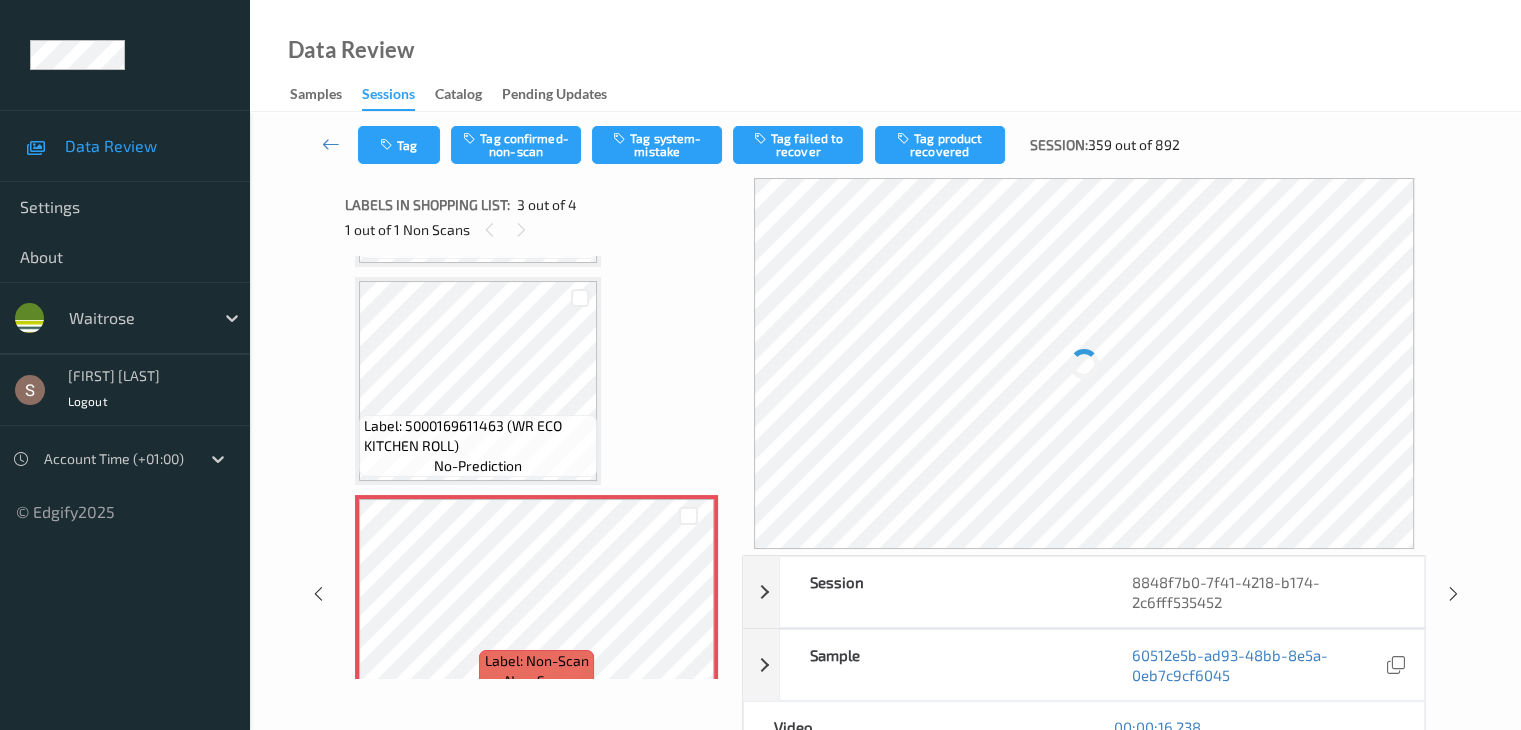 scroll, scrollTop: 228, scrollLeft: 0, axis: vertical 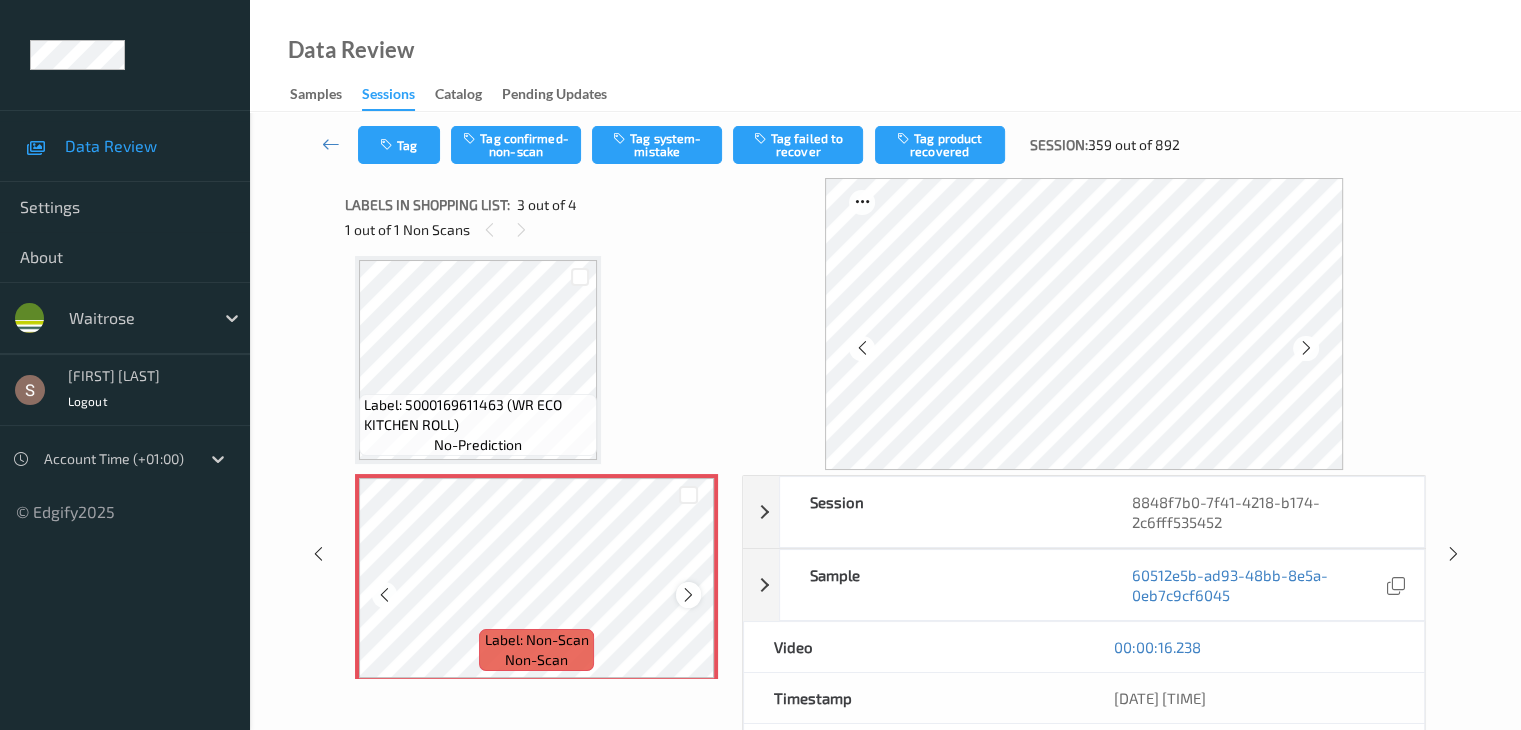 click at bounding box center (688, 595) 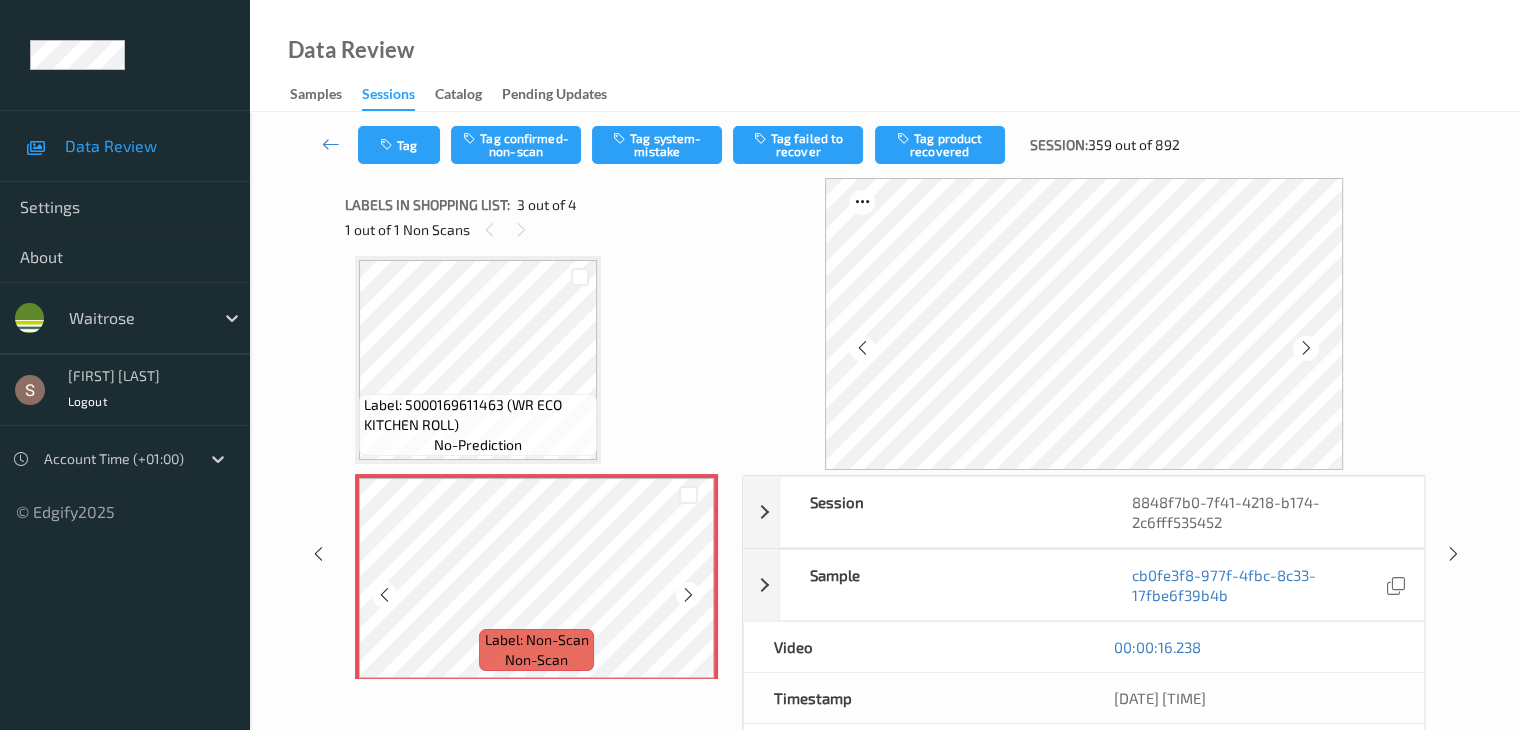 click at bounding box center (688, 595) 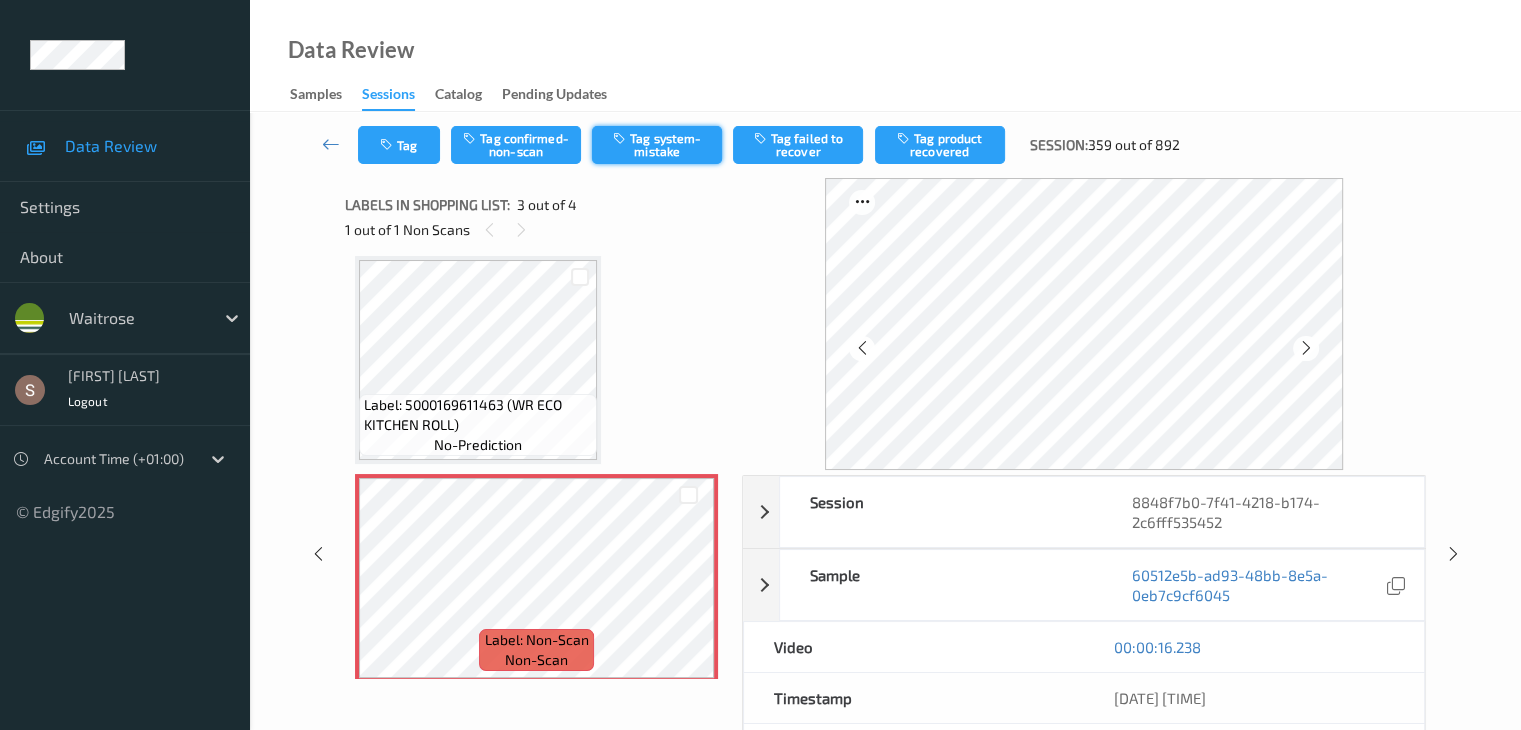 click on "Tag   system-mistake" at bounding box center [657, 145] 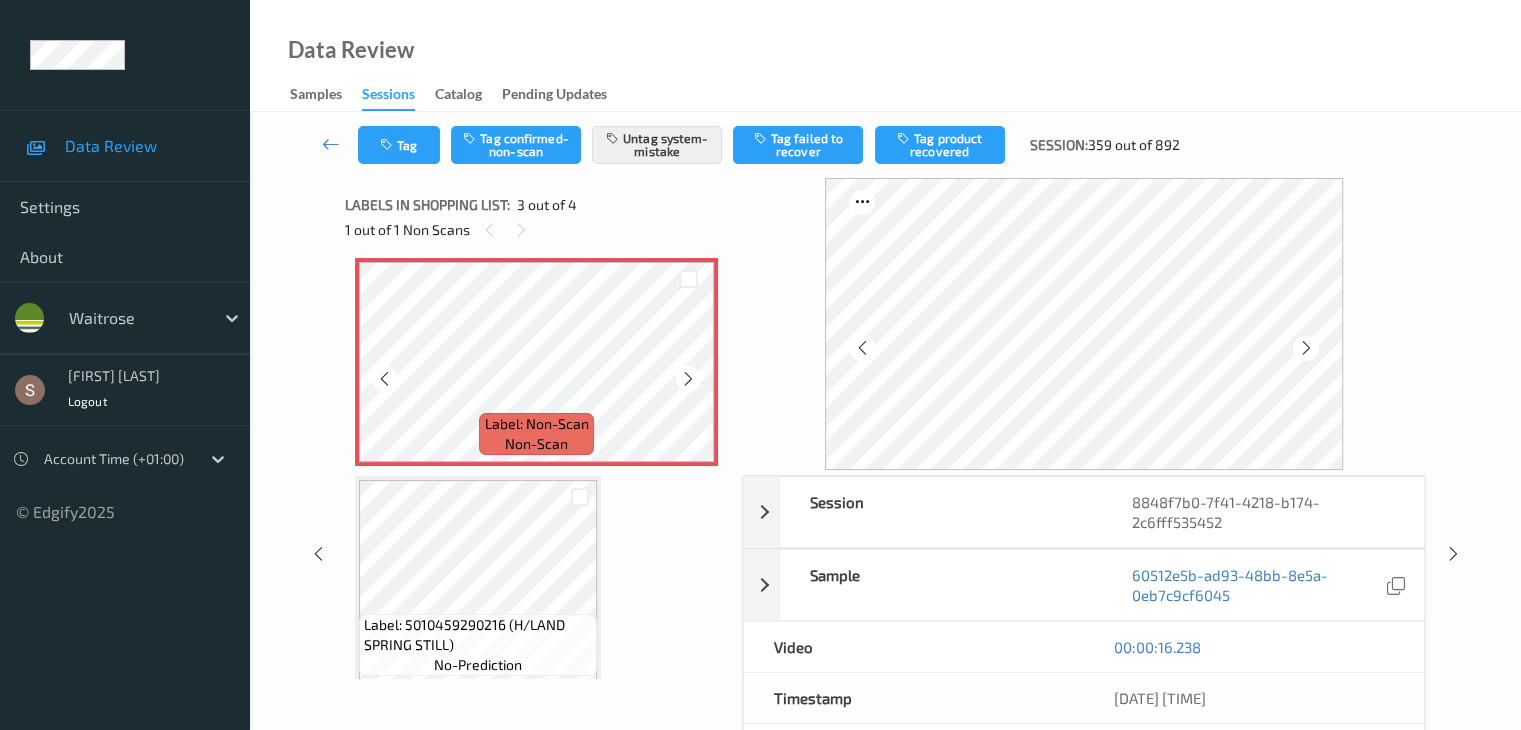 scroll, scrollTop: 459, scrollLeft: 0, axis: vertical 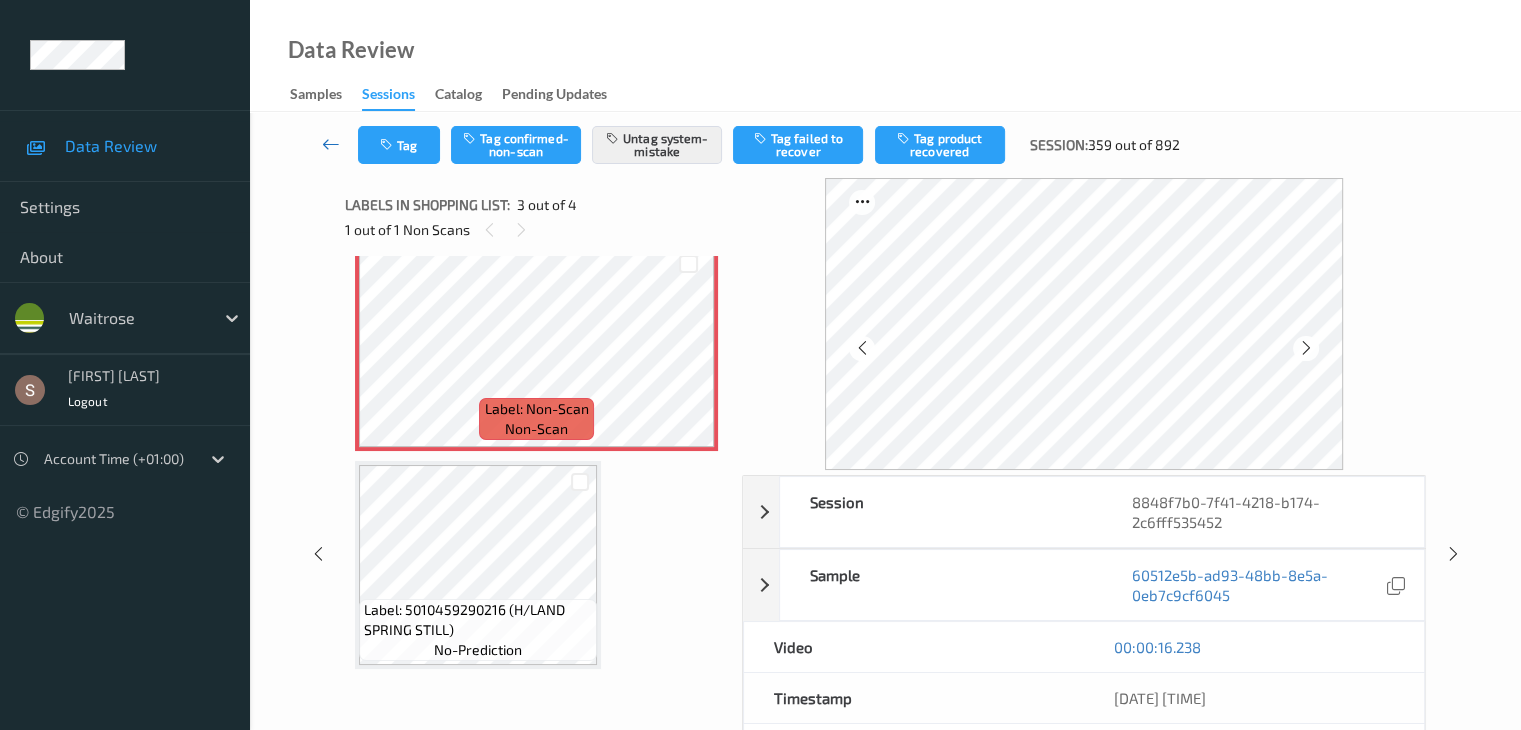 click at bounding box center [331, 144] 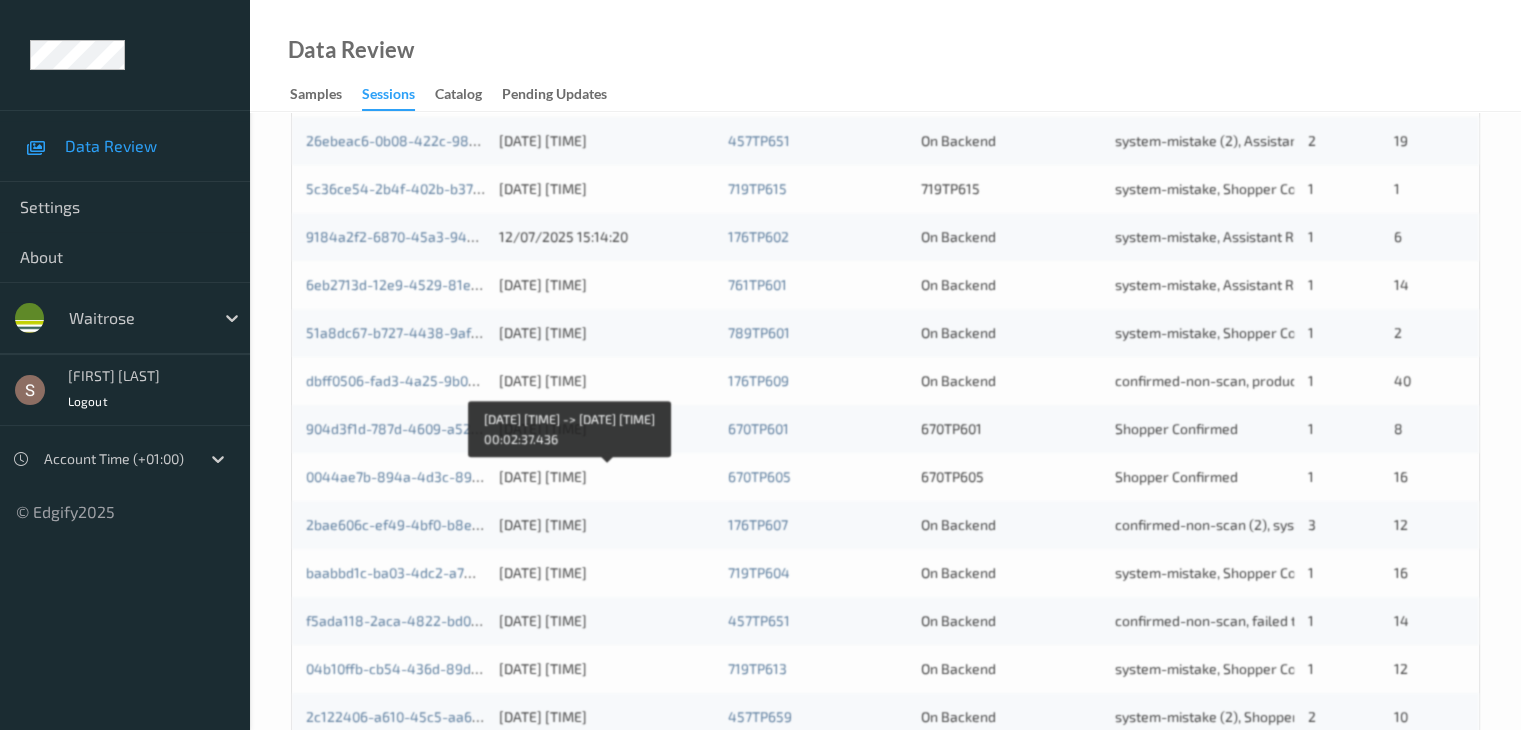 scroll, scrollTop: 932, scrollLeft: 0, axis: vertical 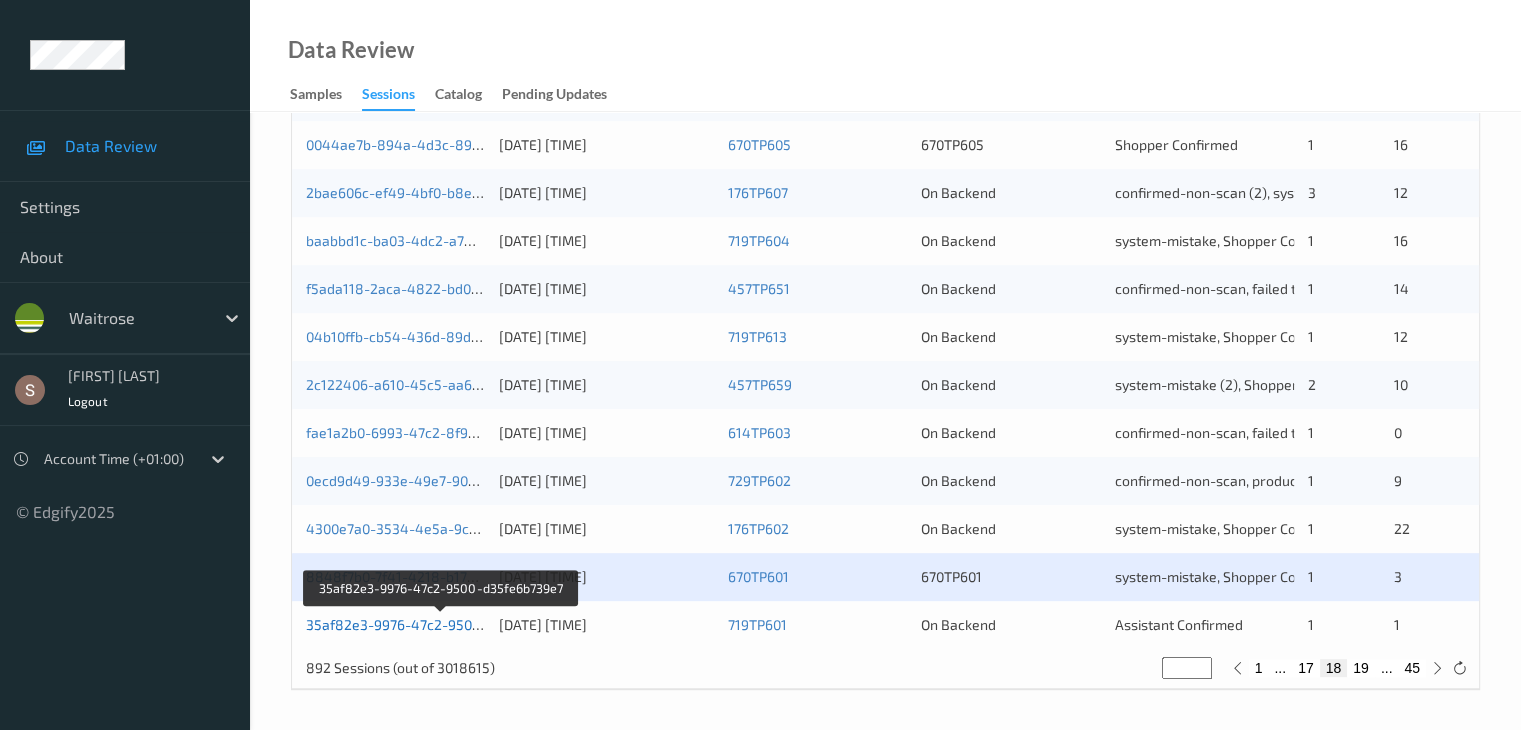 click on "35af82e3-9976-47c2-9500-d35fe6b739e7" at bounding box center (441, 624) 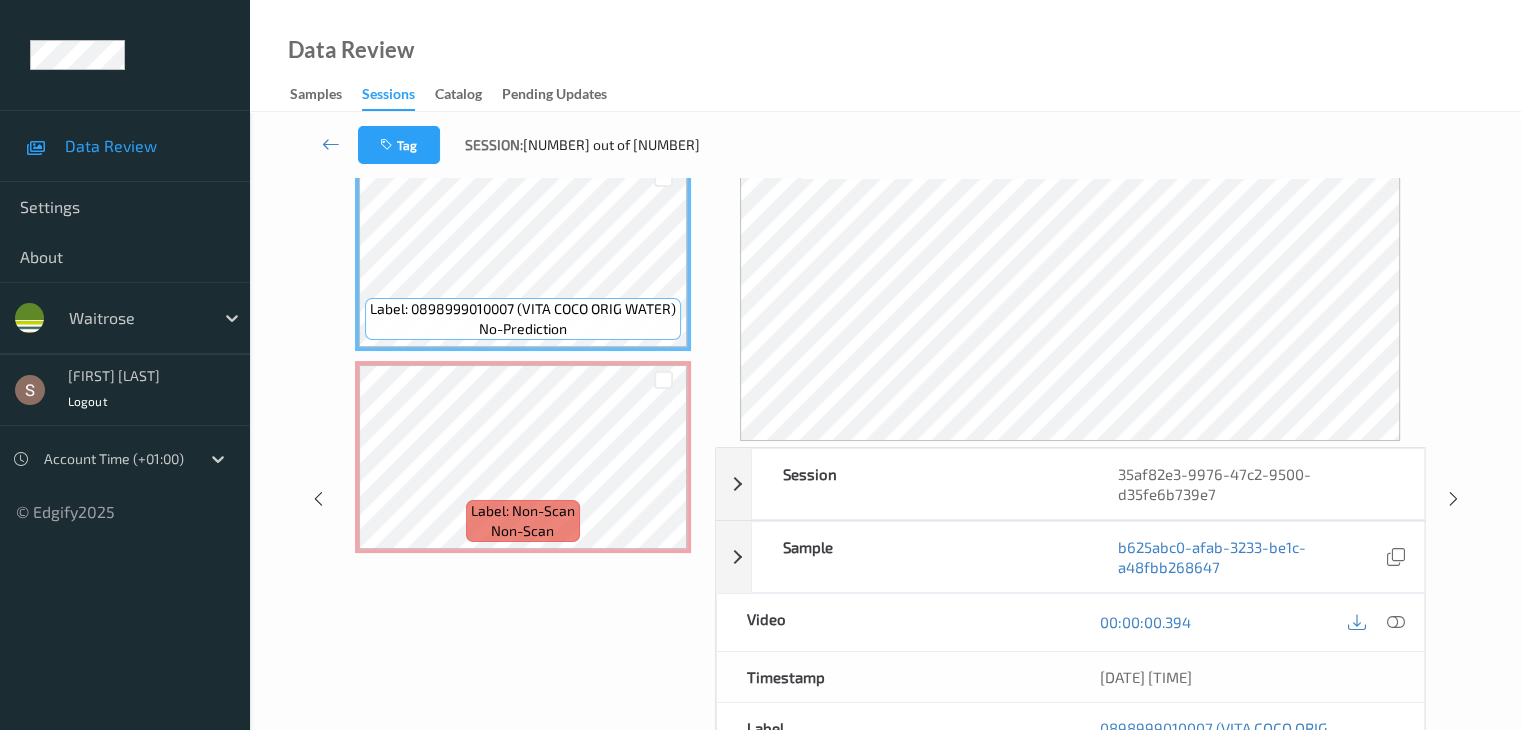 scroll, scrollTop: 0, scrollLeft: 0, axis: both 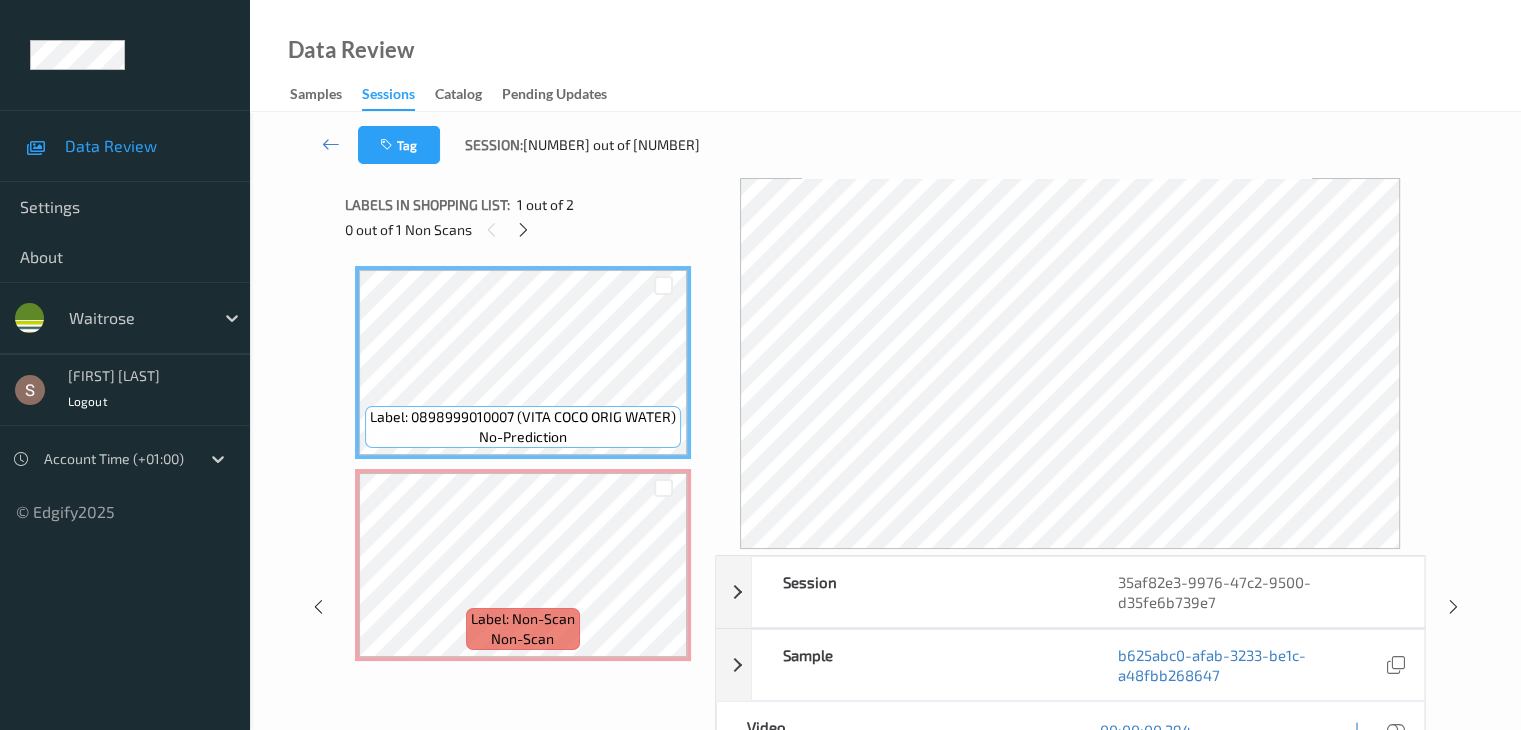 click on "0 out of 1 Non Scans" at bounding box center (523, 229) 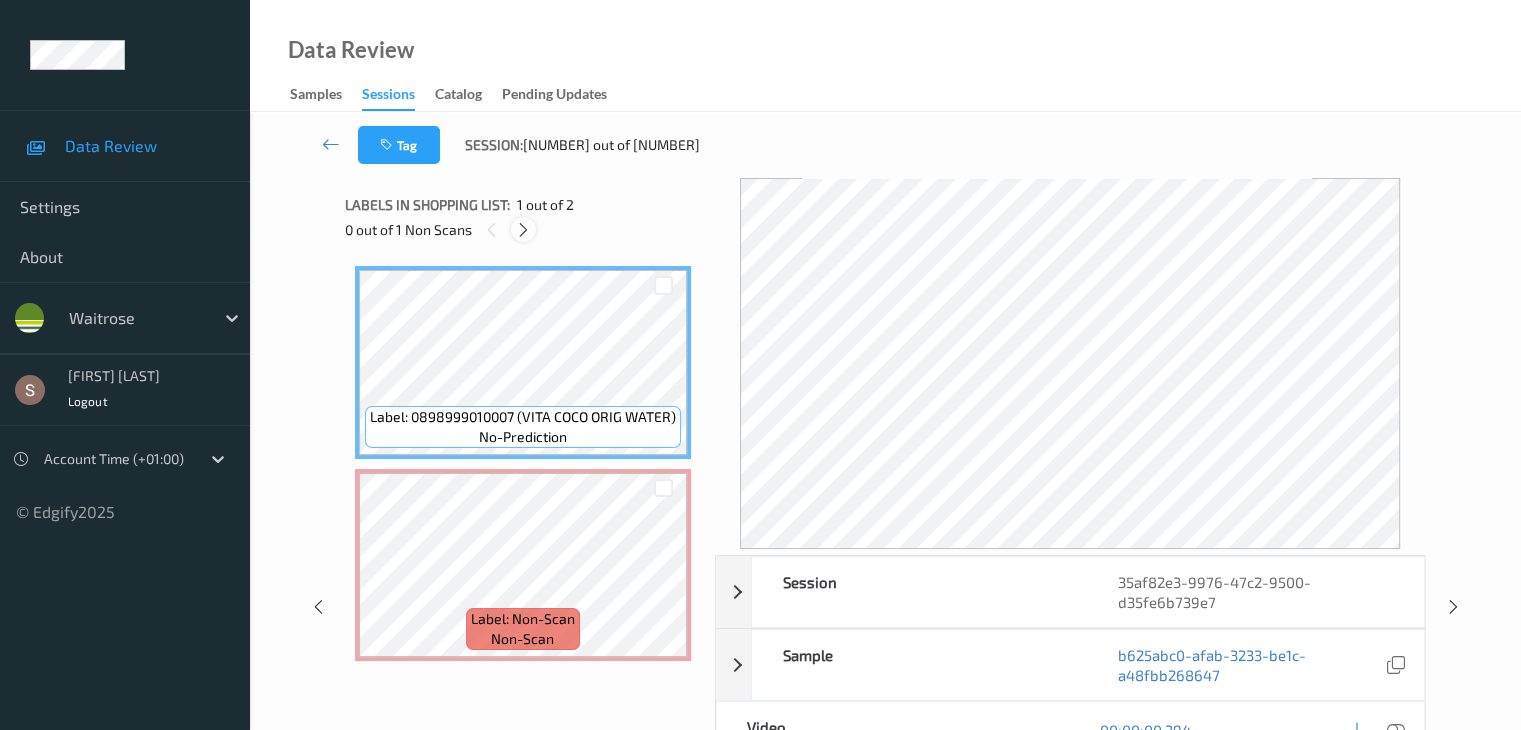 click at bounding box center (523, 230) 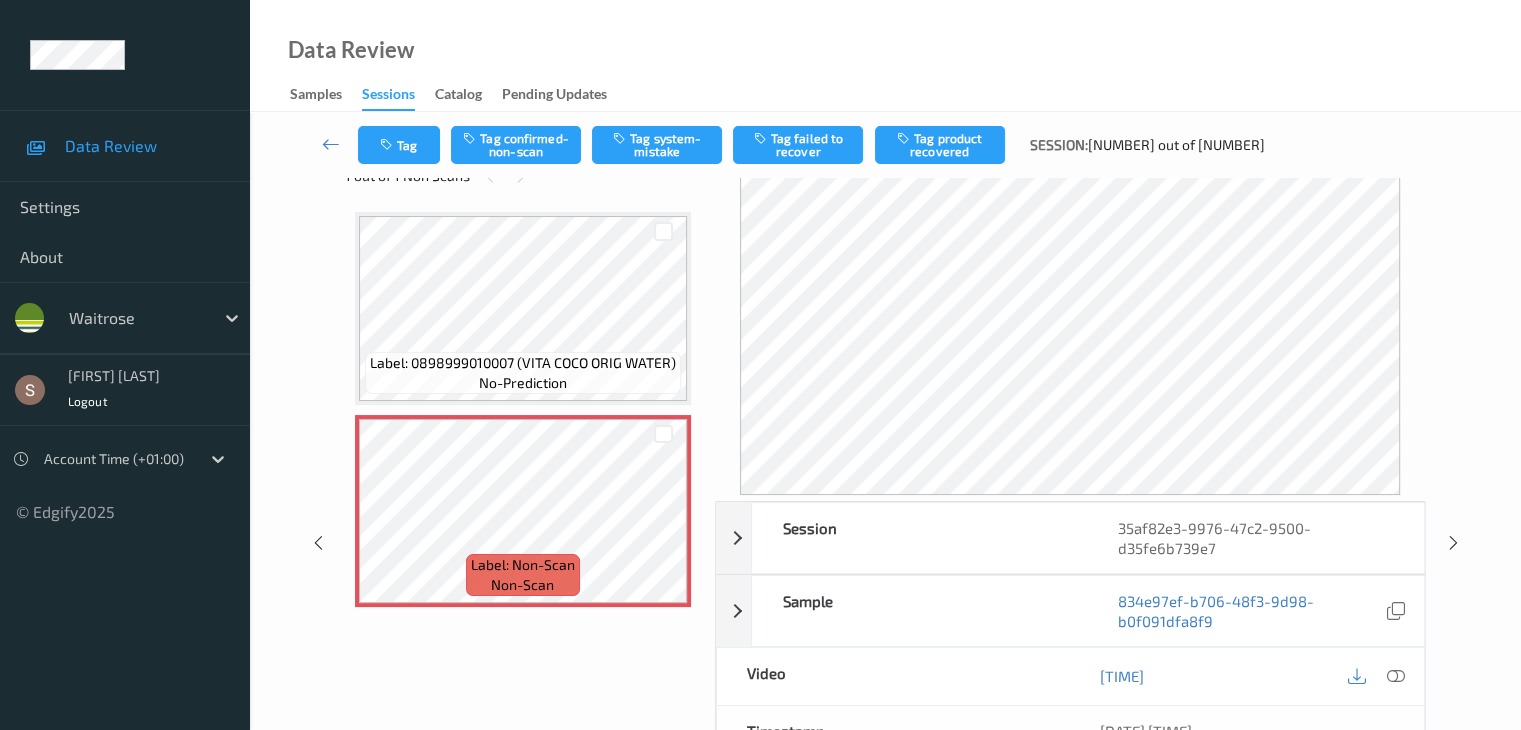 scroll, scrollTop: 100, scrollLeft: 0, axis: vertical 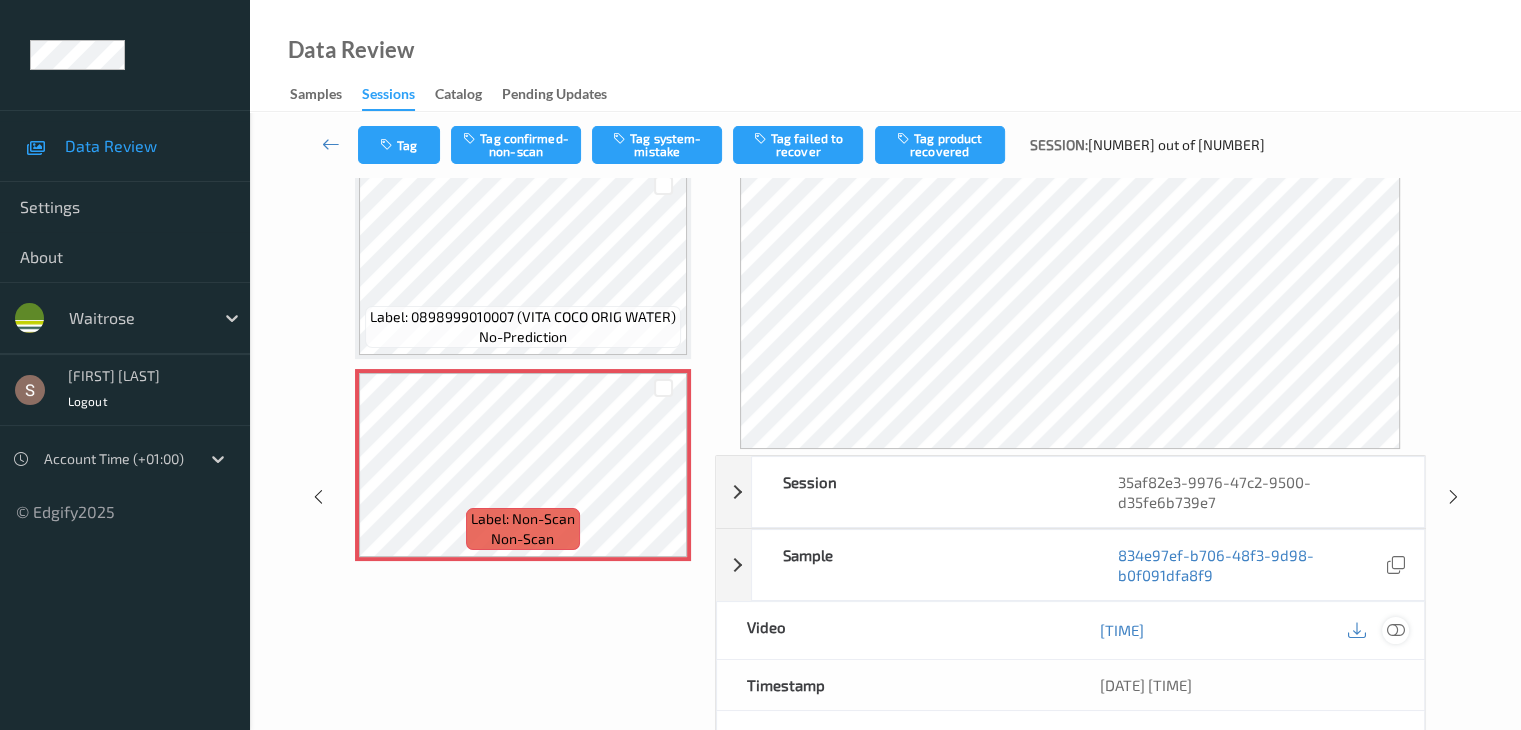 click at bounding box center [1395, 630] 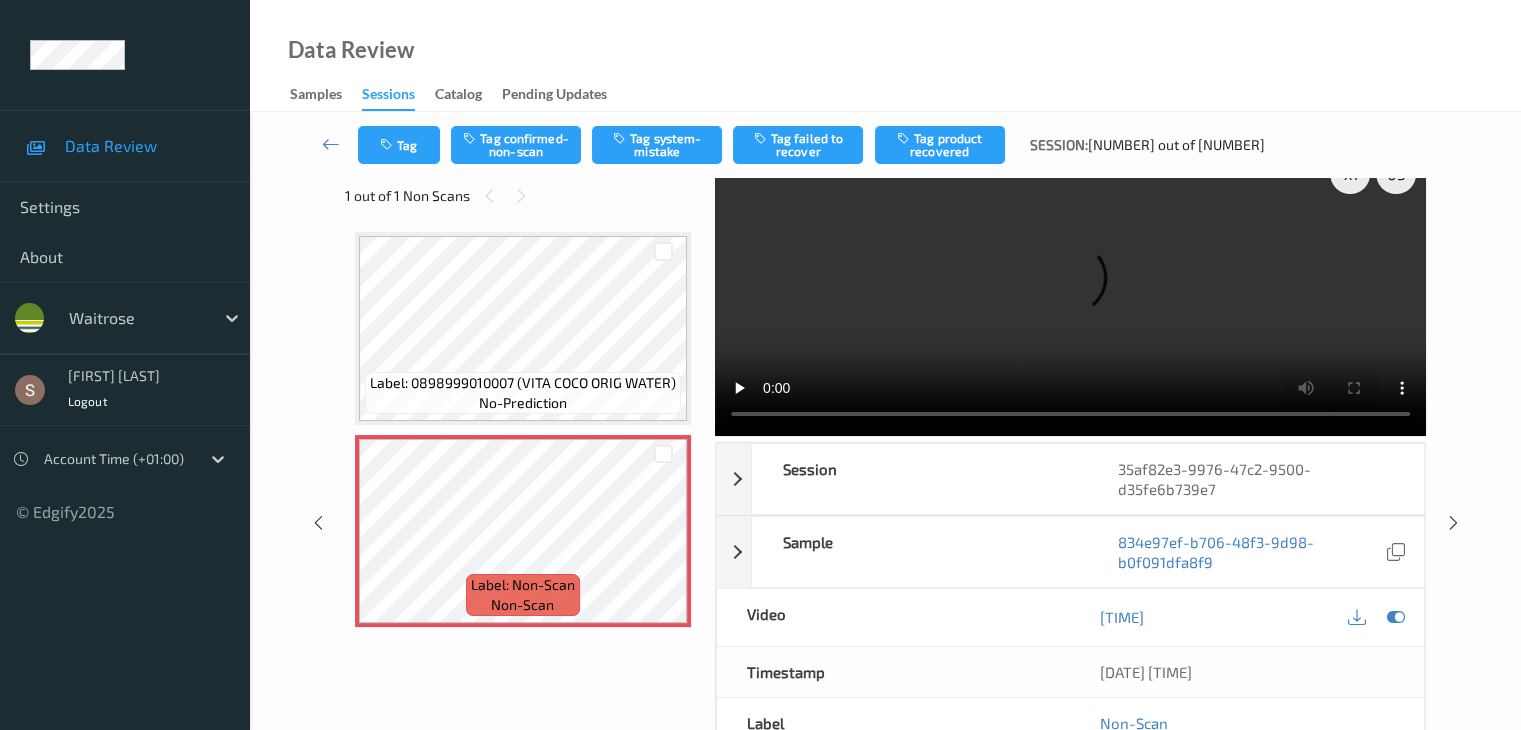 scroll, scrollTop: 0, scrollLeft: 0, axis: both 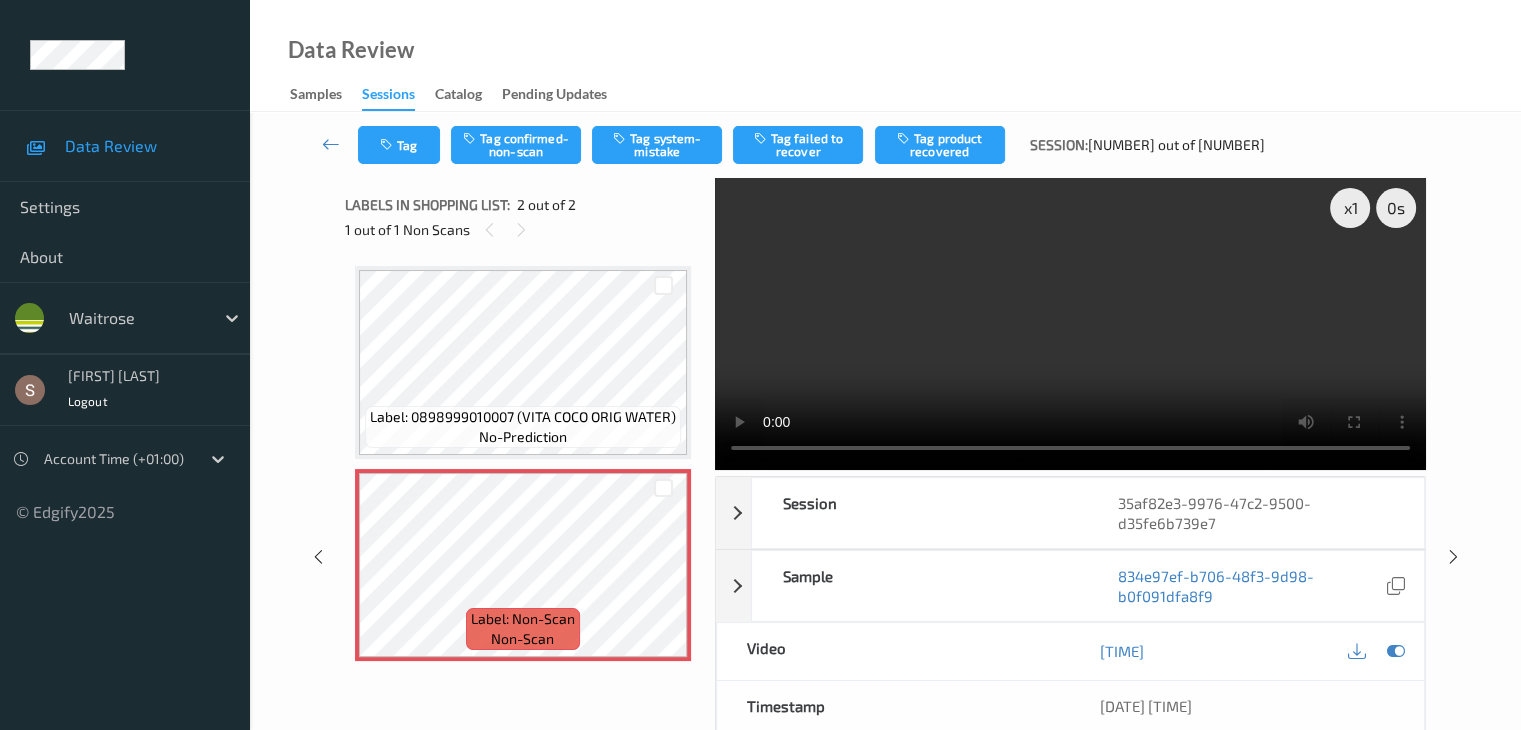 click at bounding box center [1070, 324] 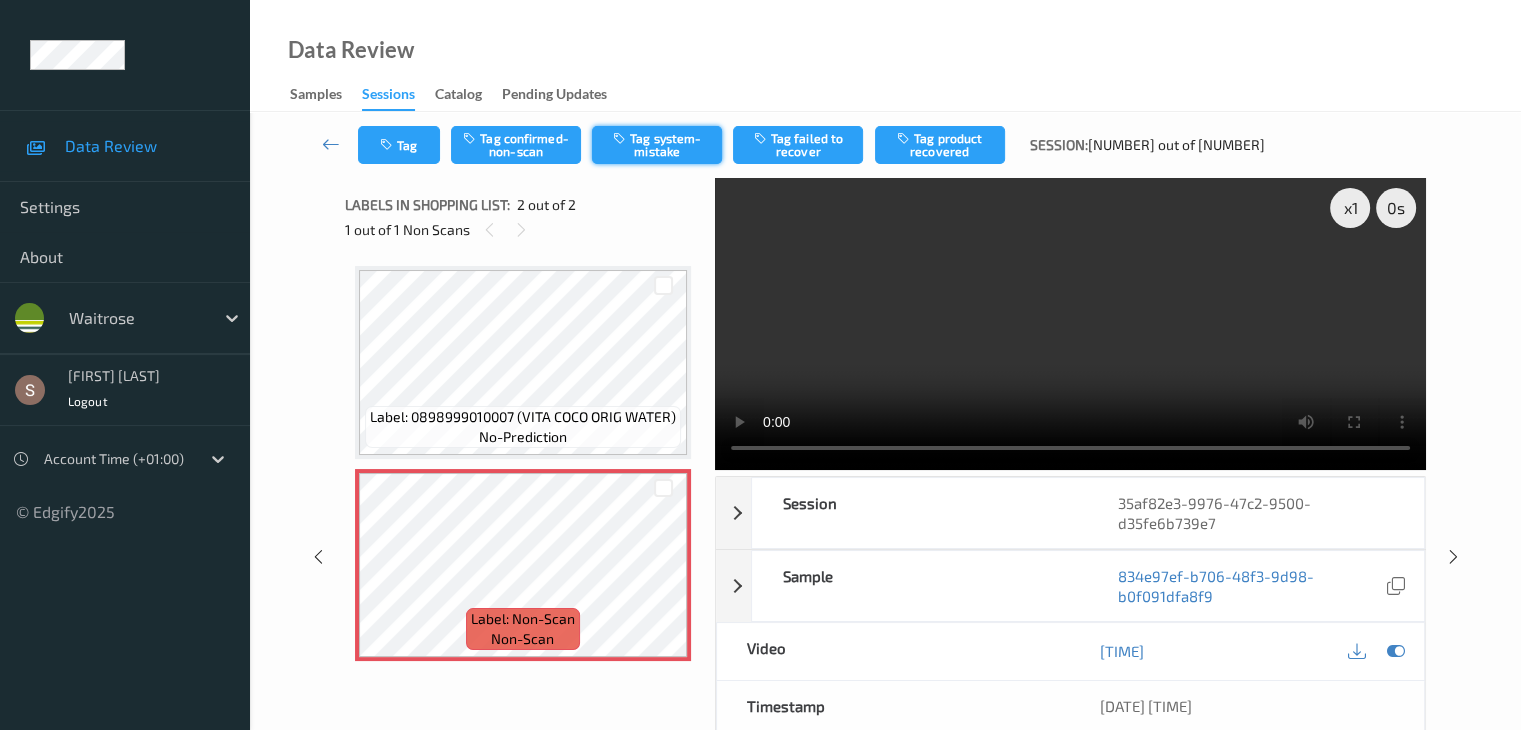click on "Tag   system-mistake" at bounding box center [657, 145] 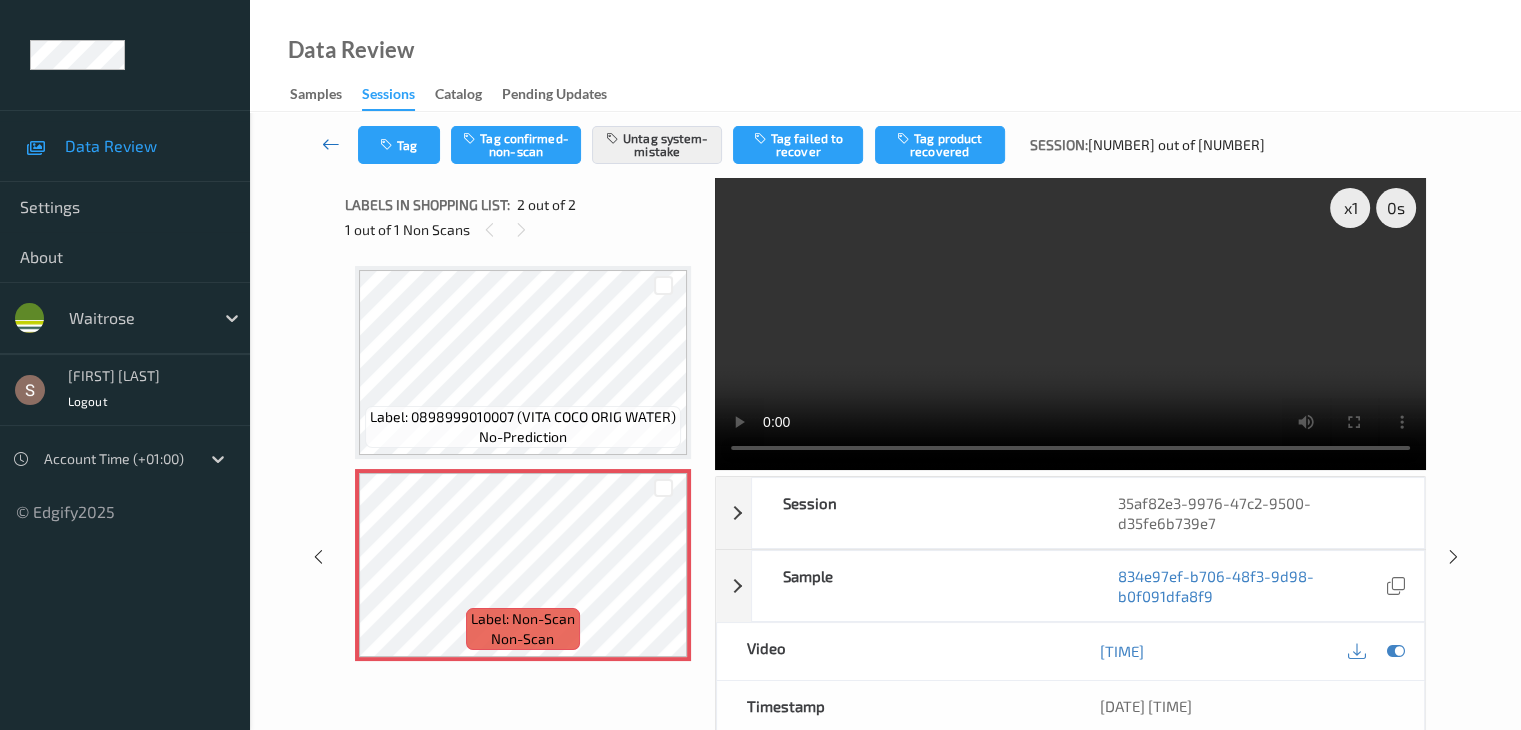 click at bounding box center [331, 144] 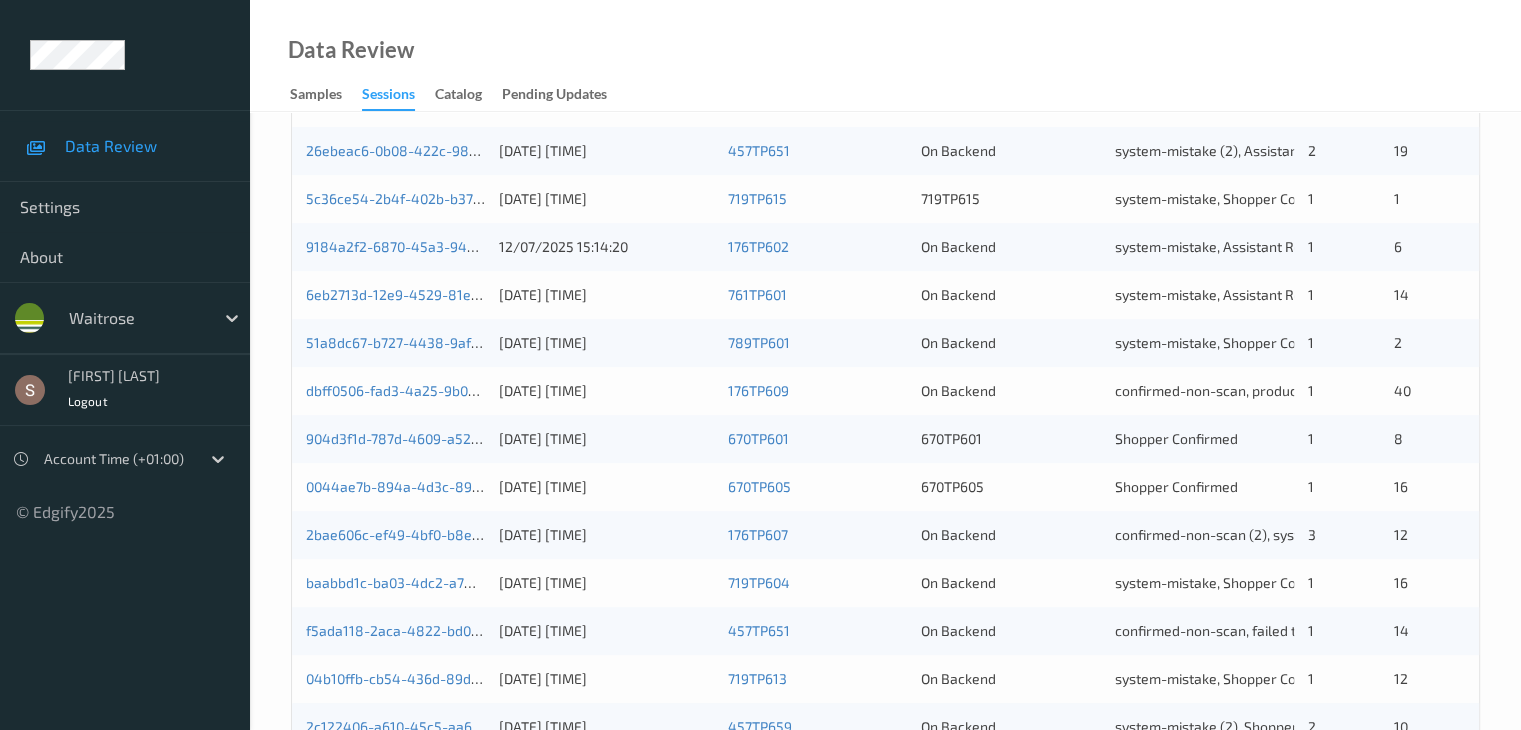 scroll, scrollTop: 932, scrollLeft: 0, axis: vertical 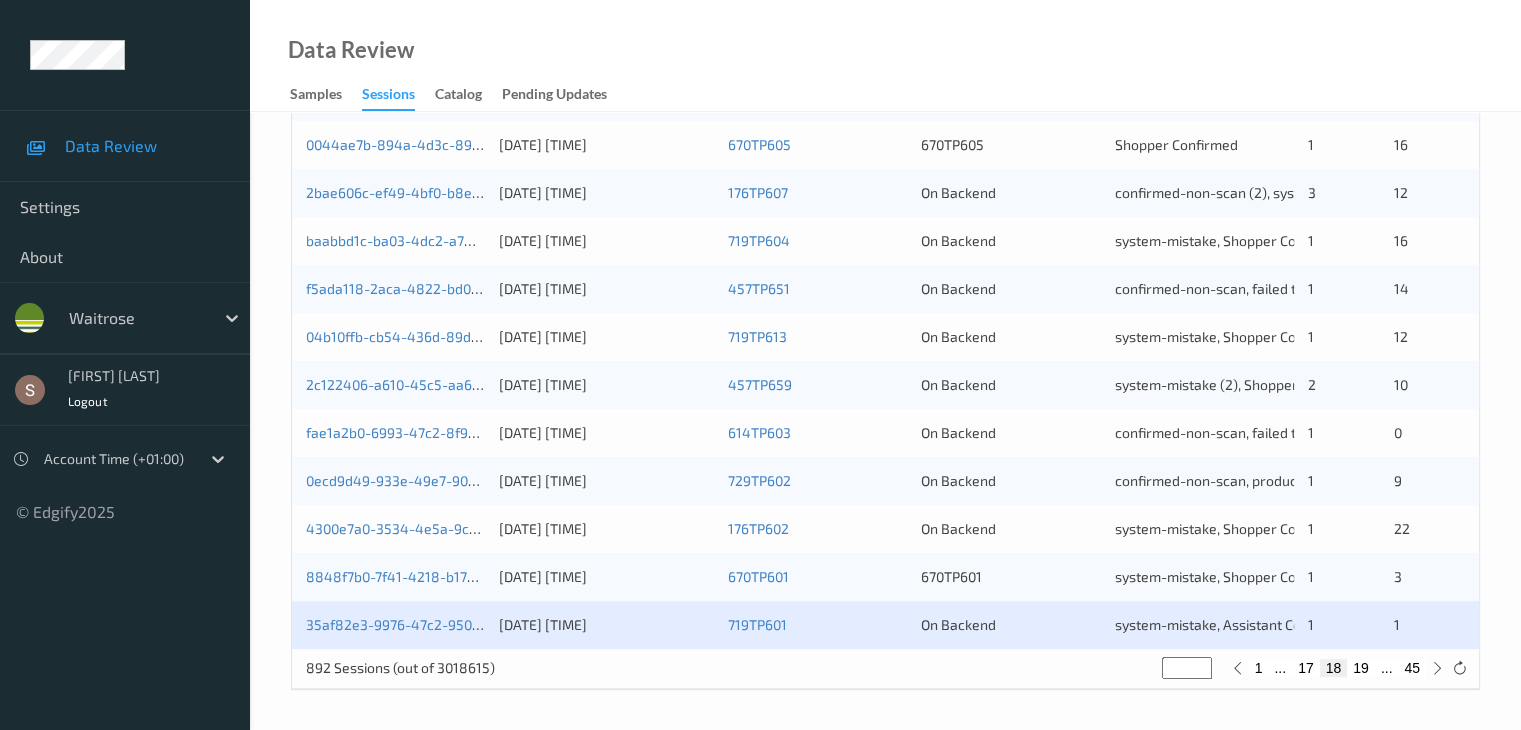 click on "19" at bounding box center (1361, 668) 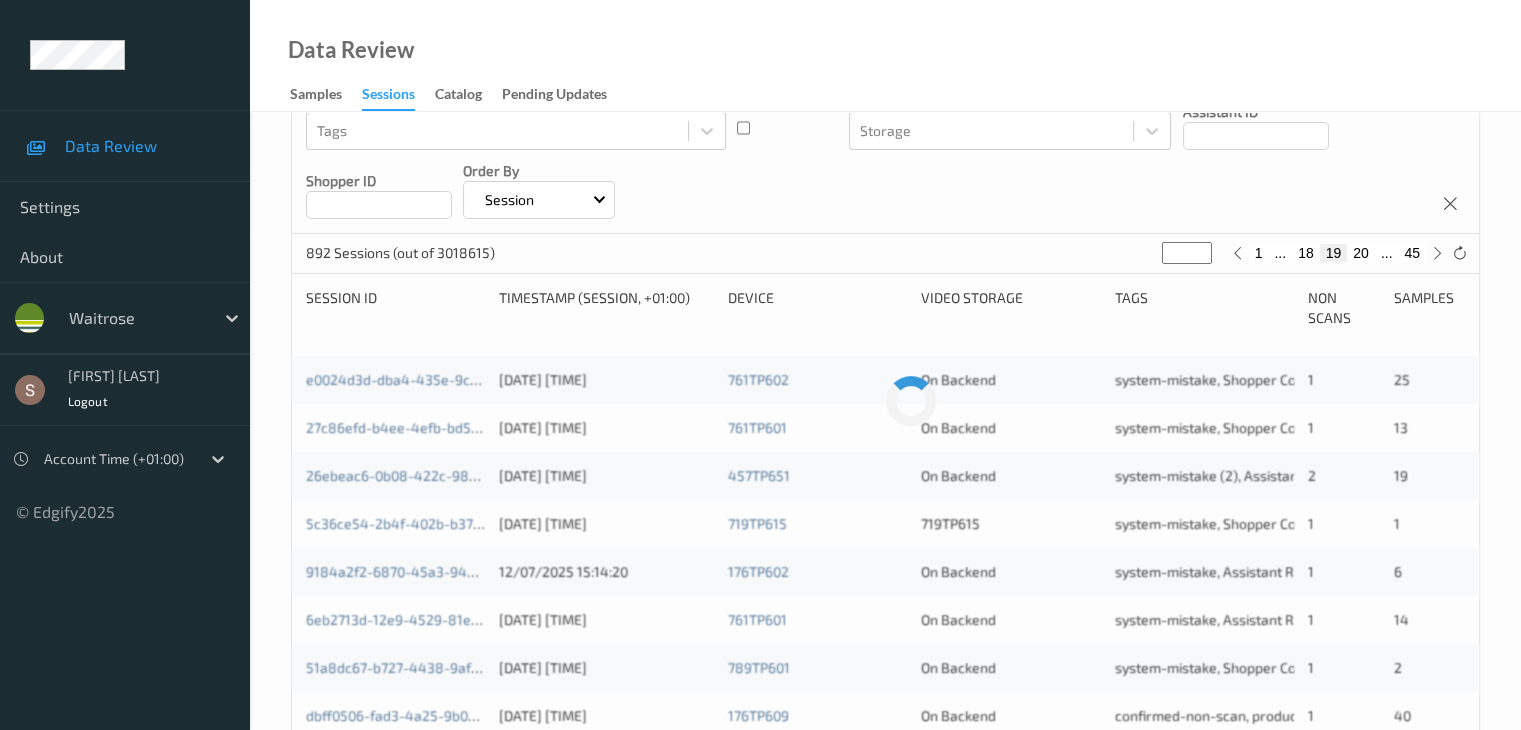 scroll, scrollTop: 300, scrollLeft: 0, axis: vertical 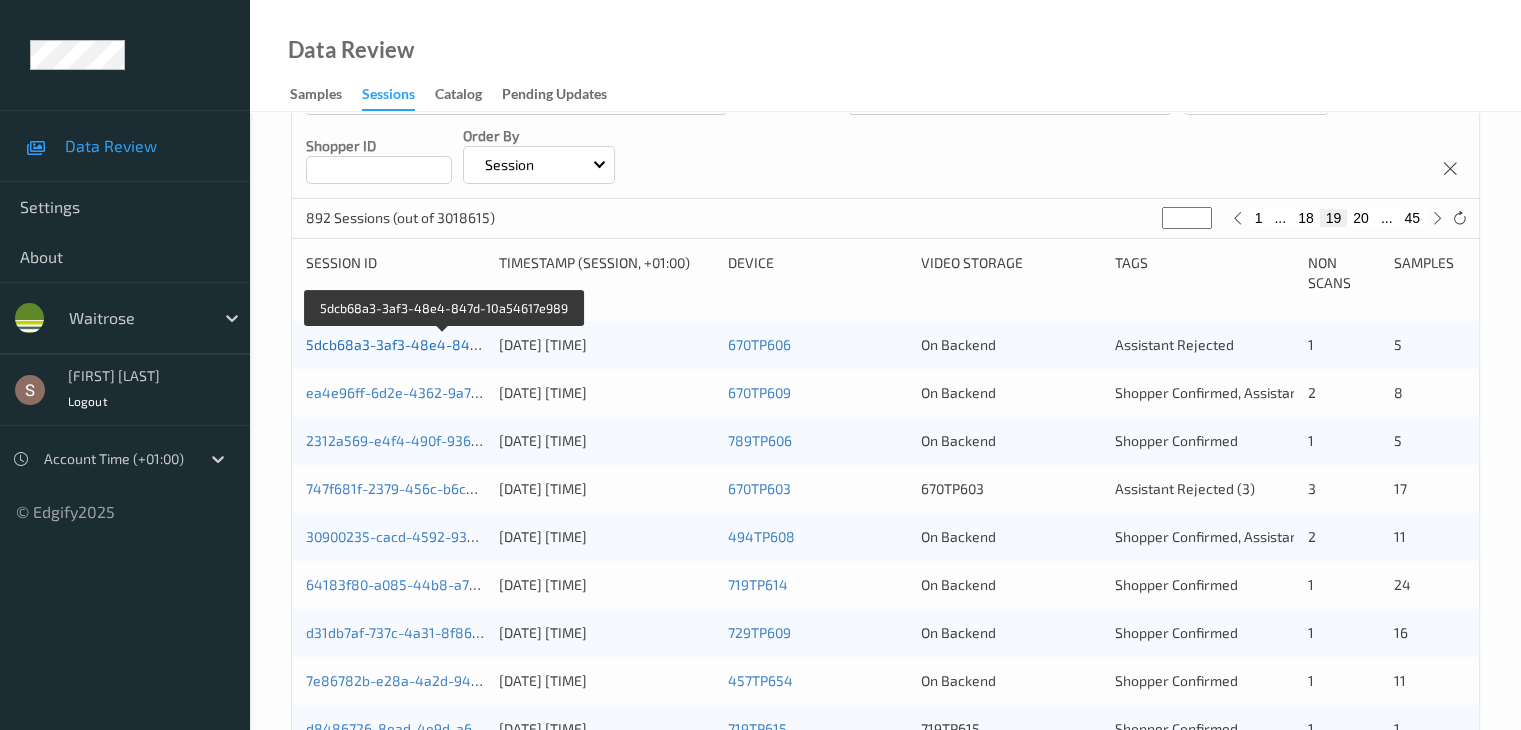 click on "5dcb68a3-3af3-48e4-847d-10a54617e989" at bounding box center (445, 344) 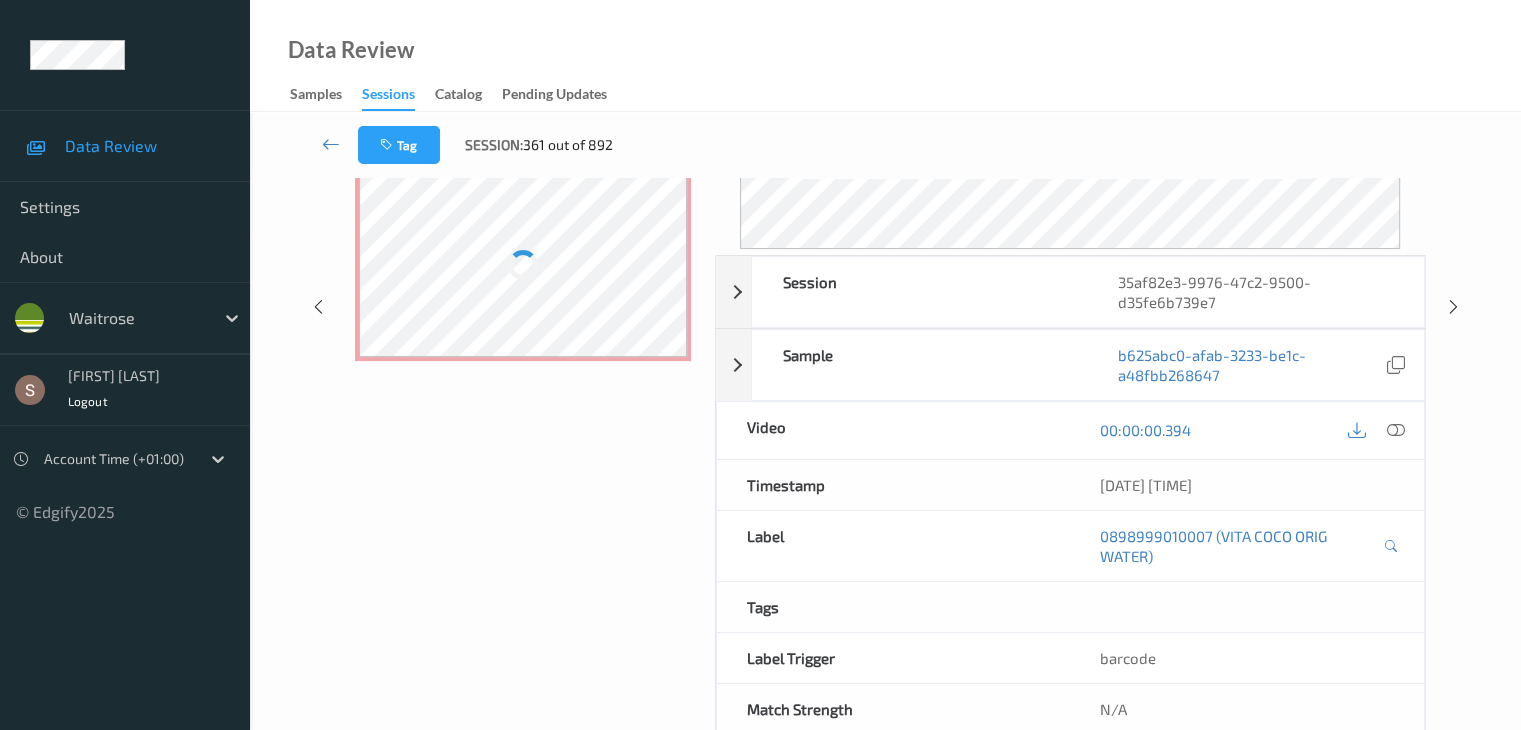 scroll, scrollTop: 0, scrollLeft: 0, axis: both 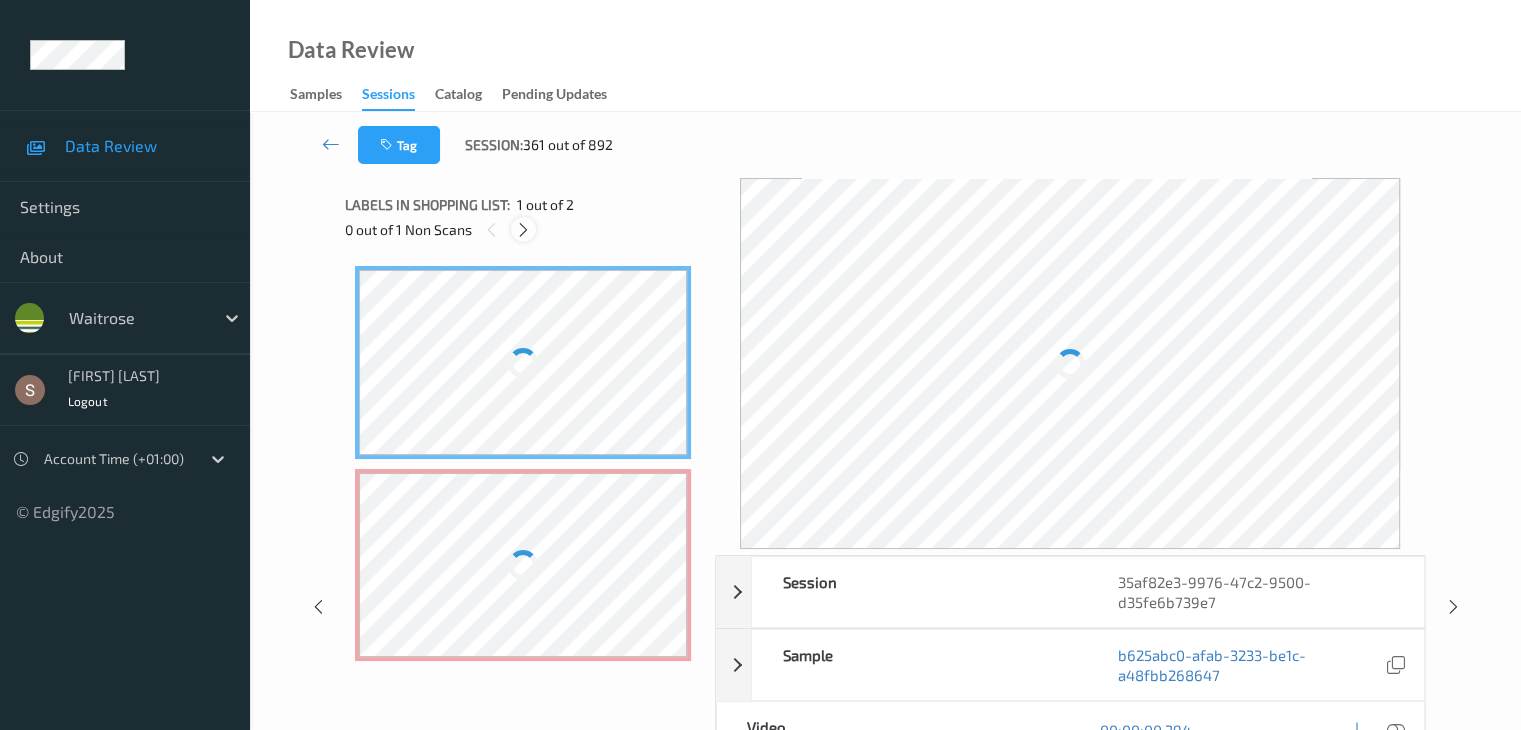 click at bounding box center [523, 230] 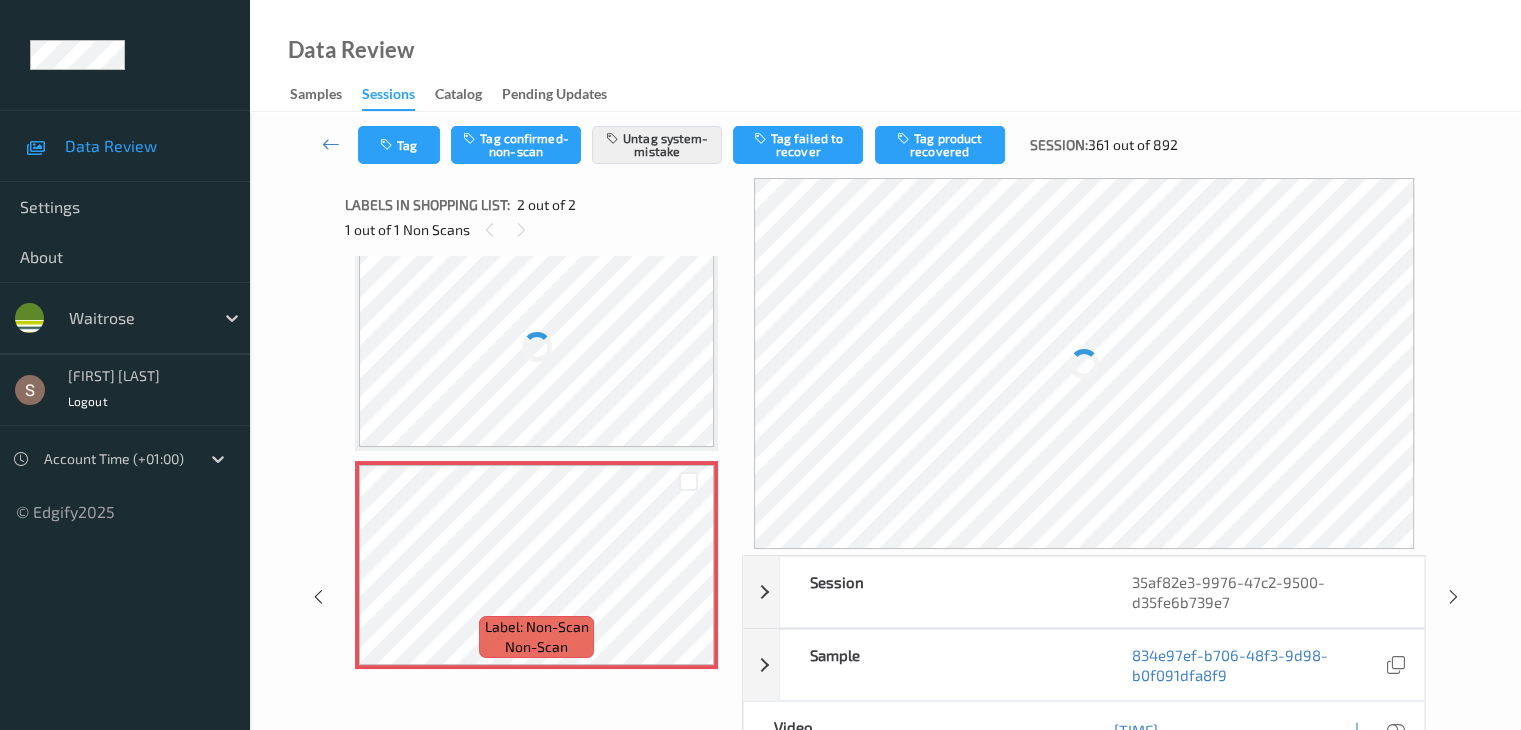 scroll, scrollTop: 6, scrollLeft: 0, axis: vertical 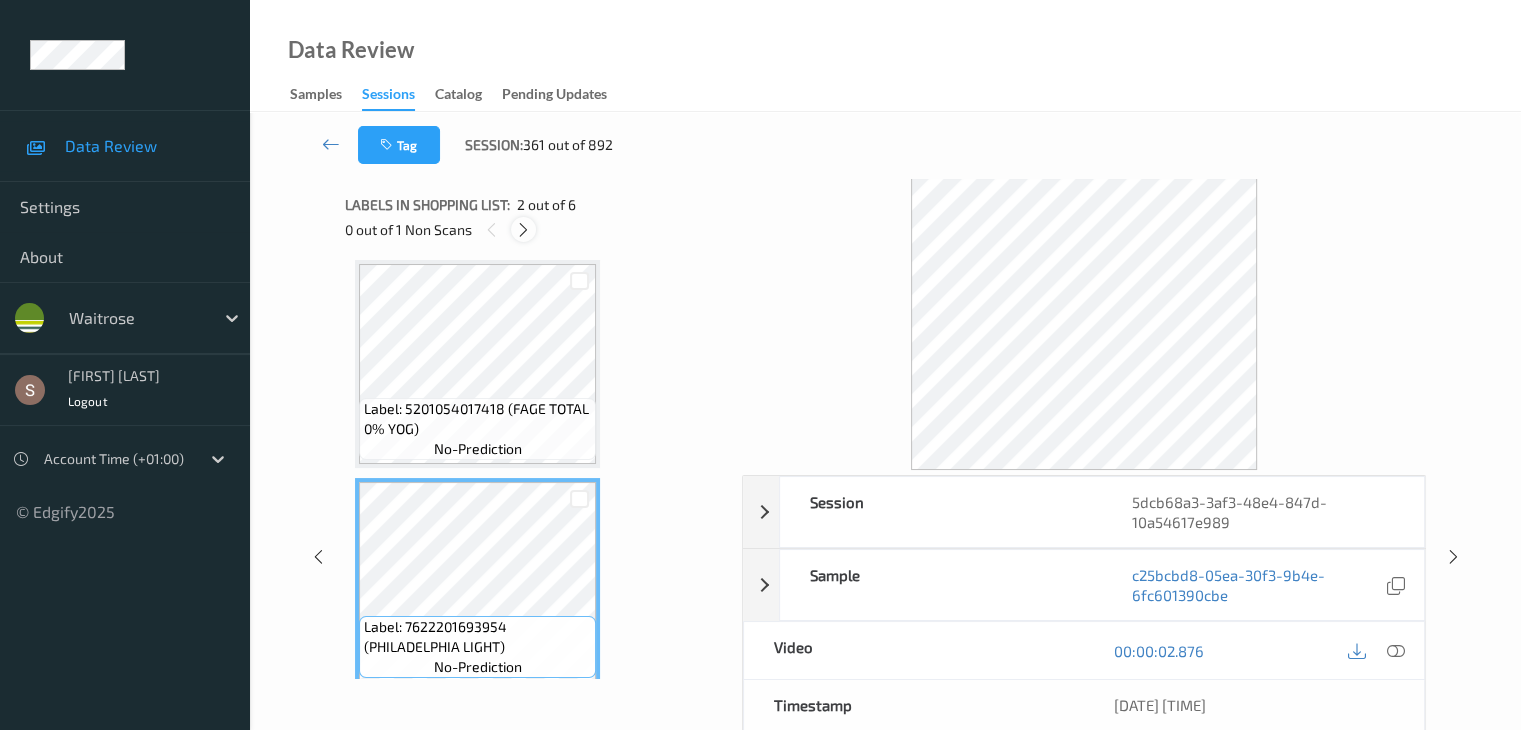 click at bounding box center [523, 230] 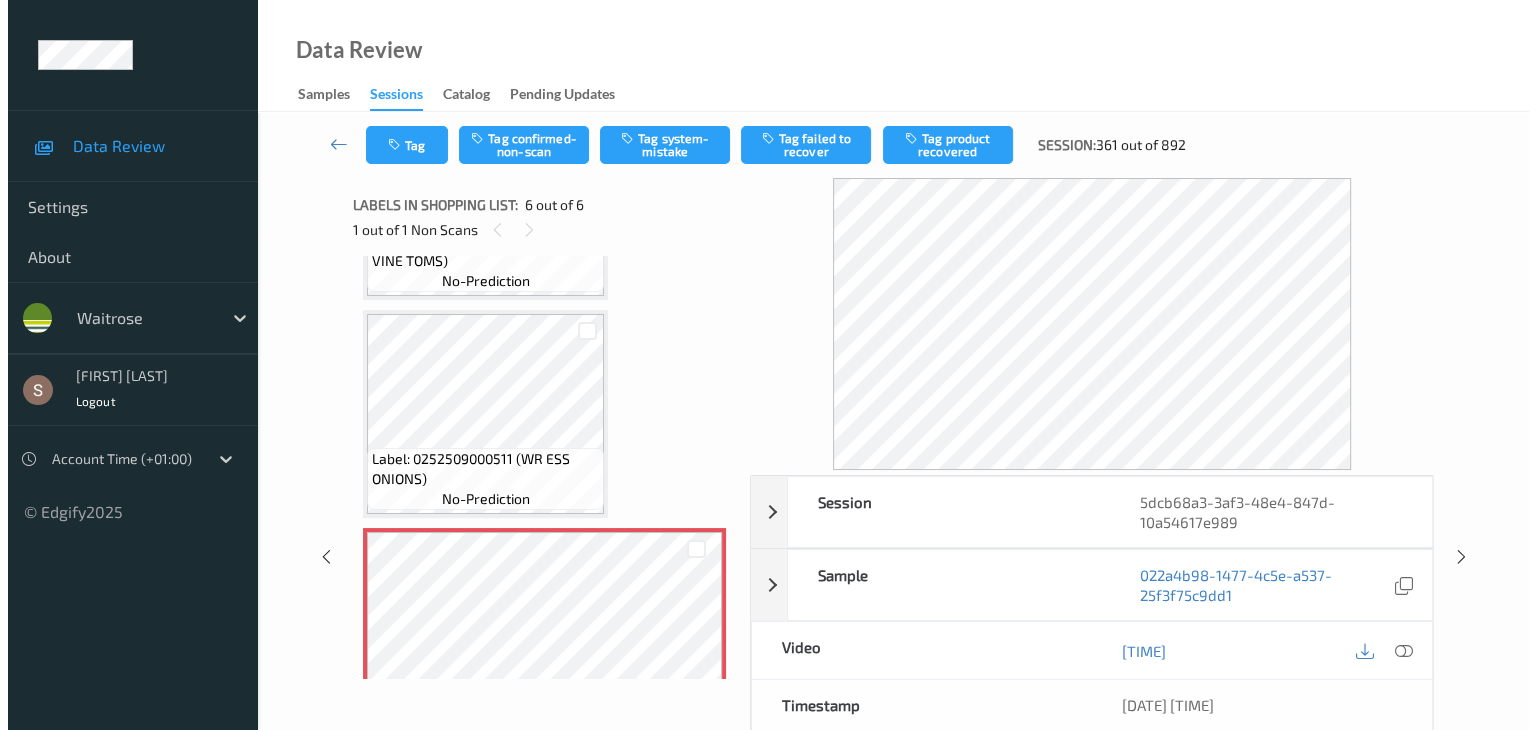 scroll, scrollTop: 795, scrollLeft: 0, axis: vertical 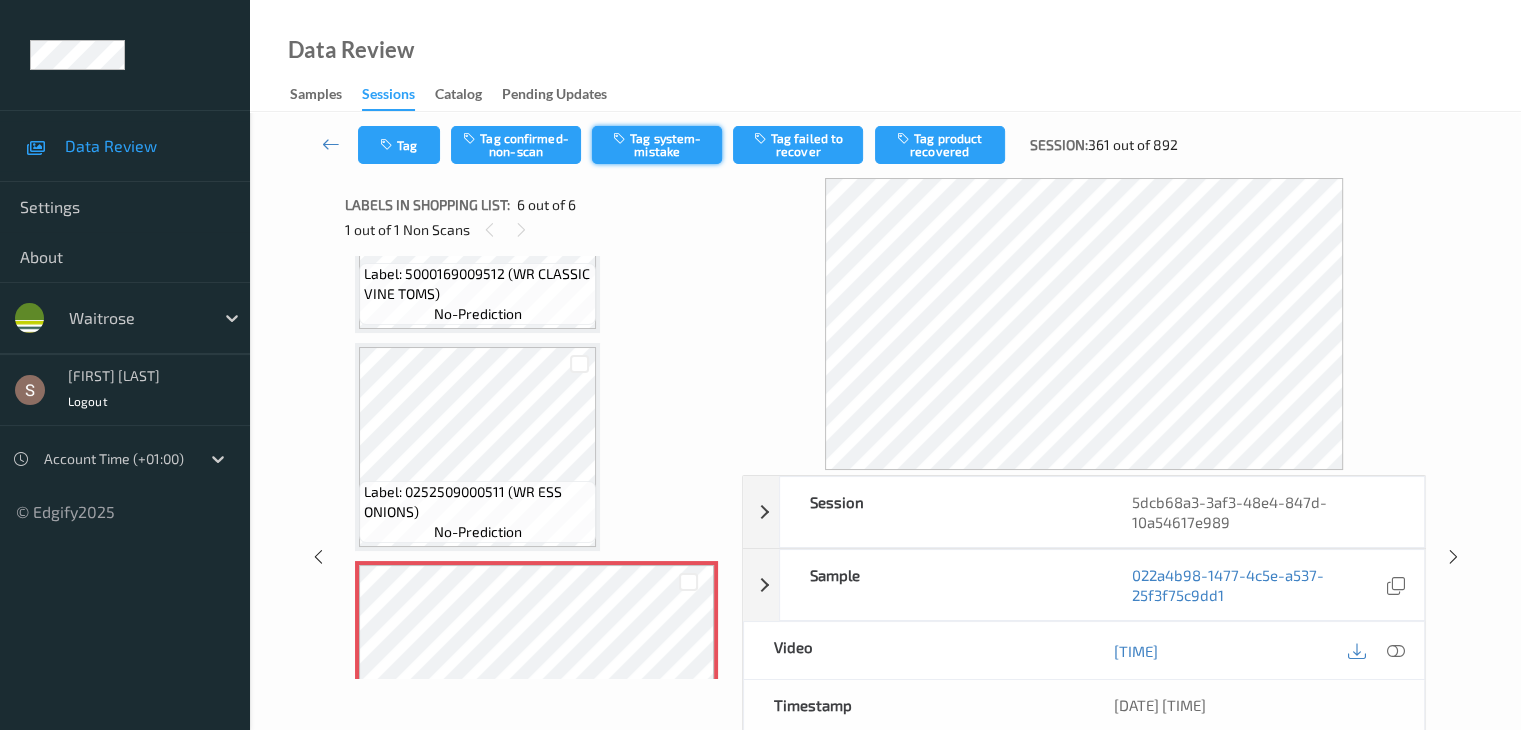click on "Tag   system-mistake" at bounding box center (657, 145) 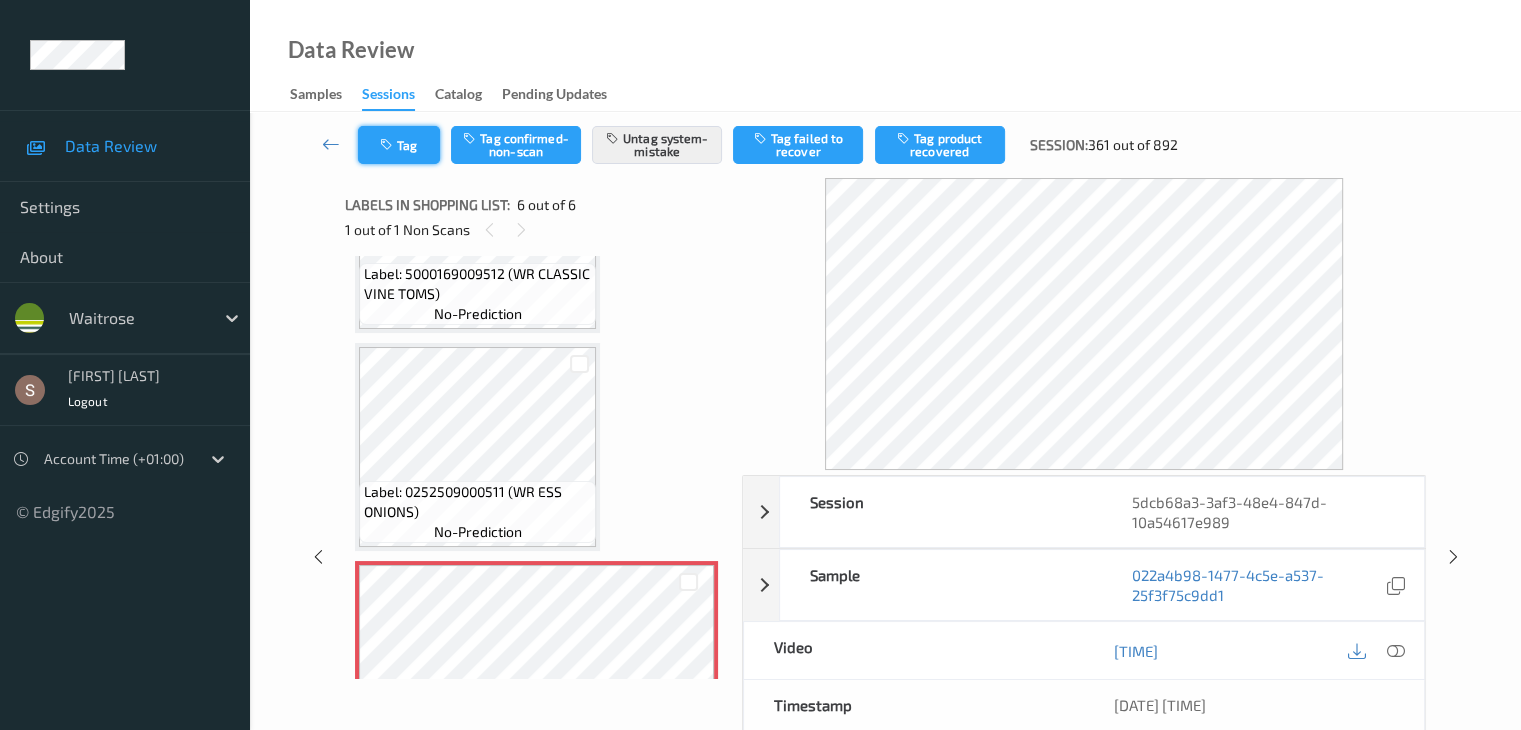 click on "Tag" at bounding box center [399, 145] 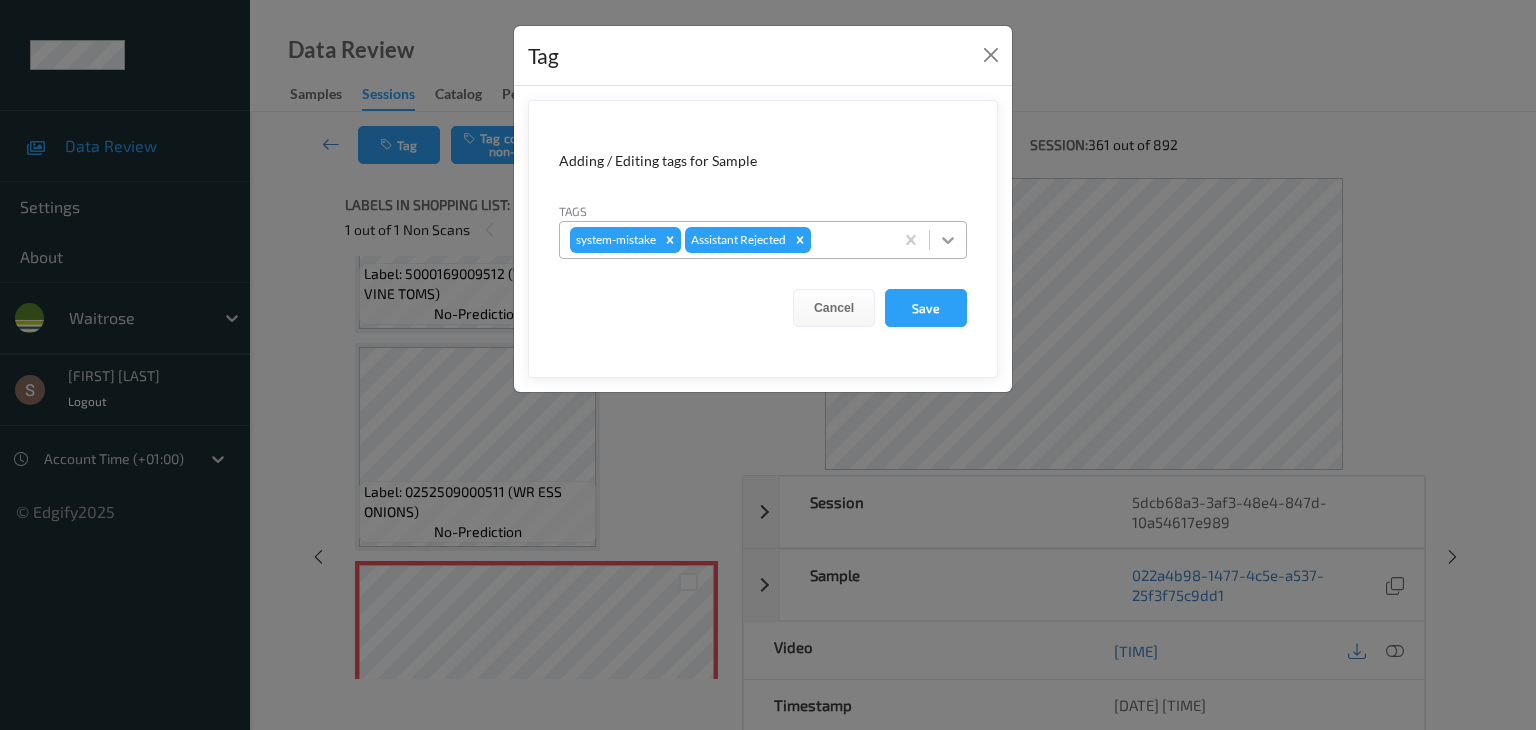 click at bounding box center (948, 240) 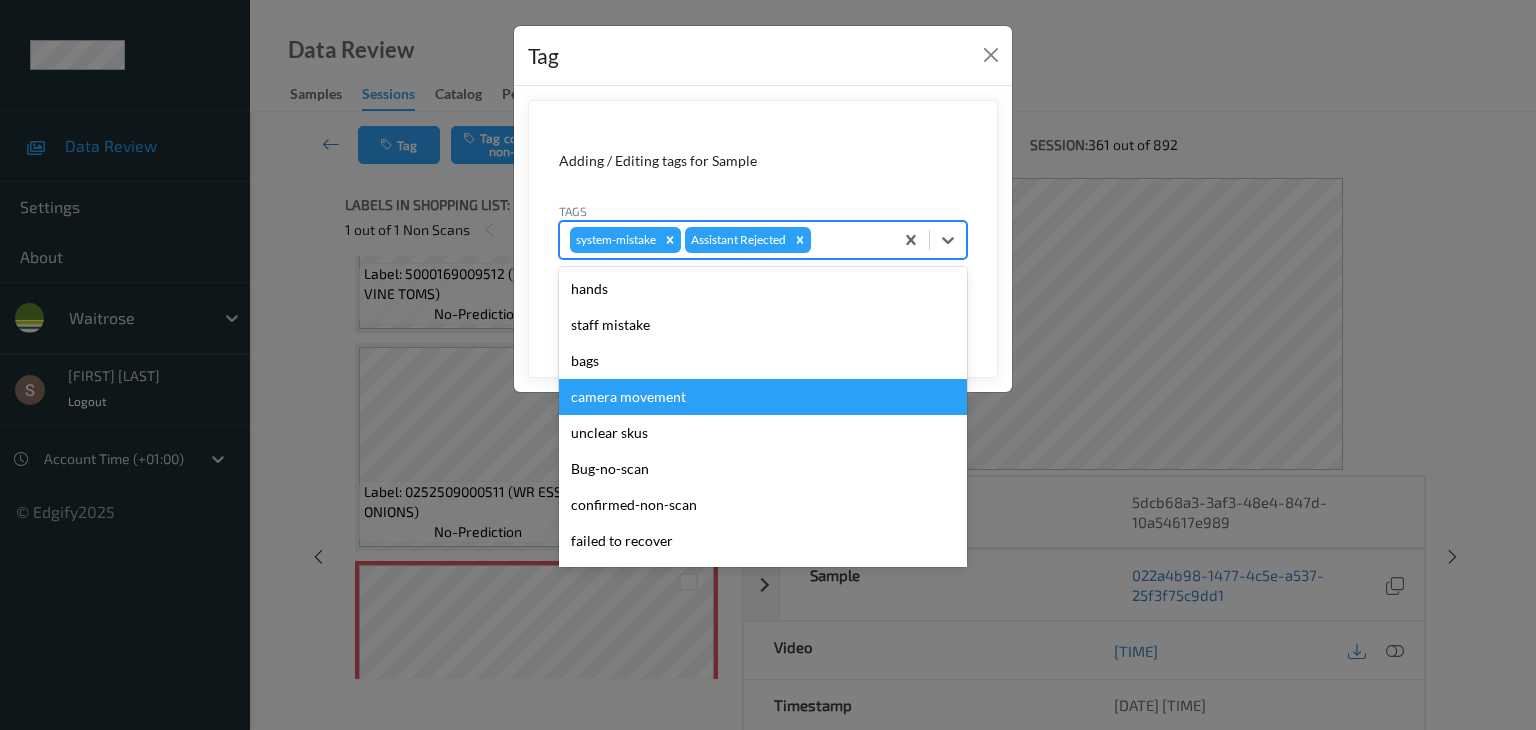scroll, scrollTop: 320, scrollLeft: 0, axis: vertical 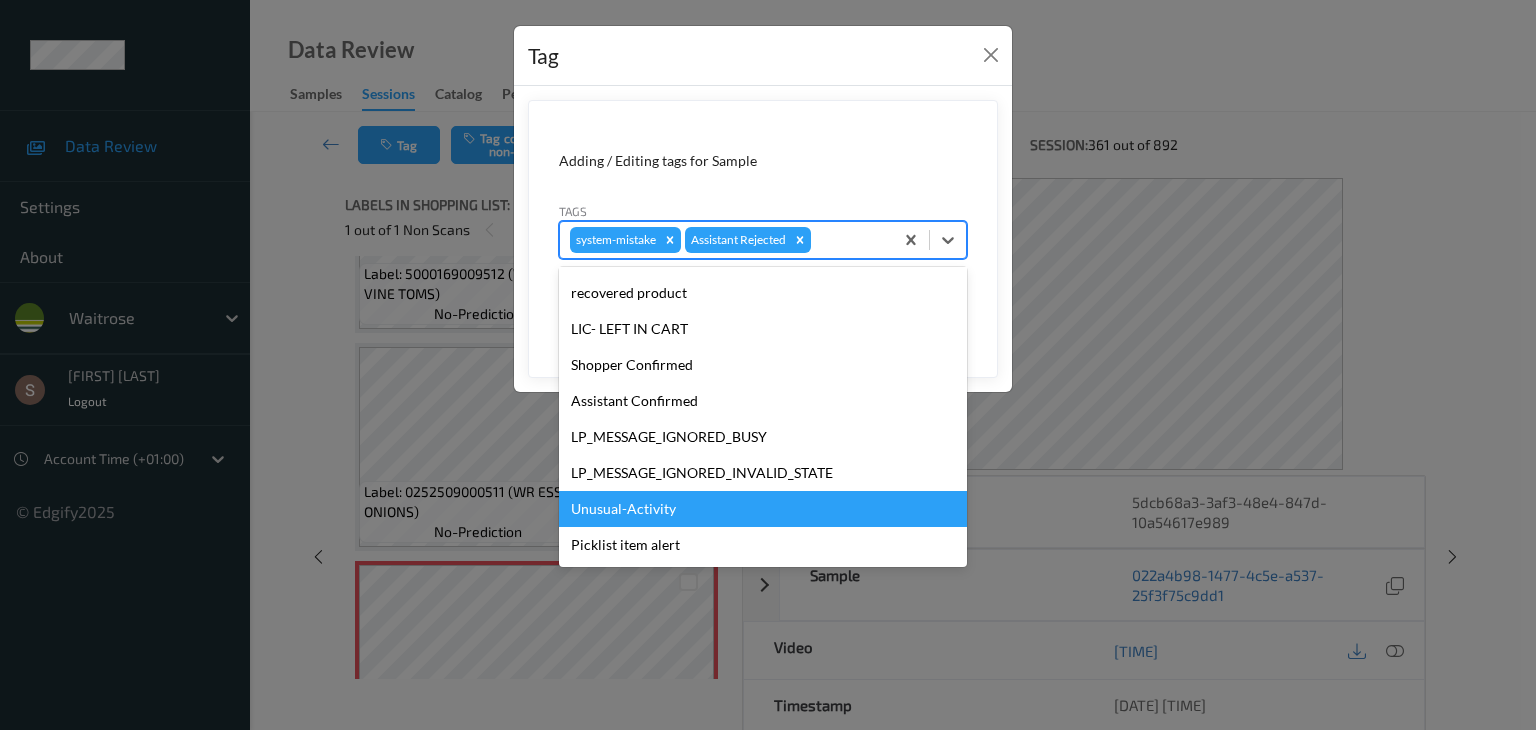 click on "Unusual-Activity" at bounding box center [763, 509] 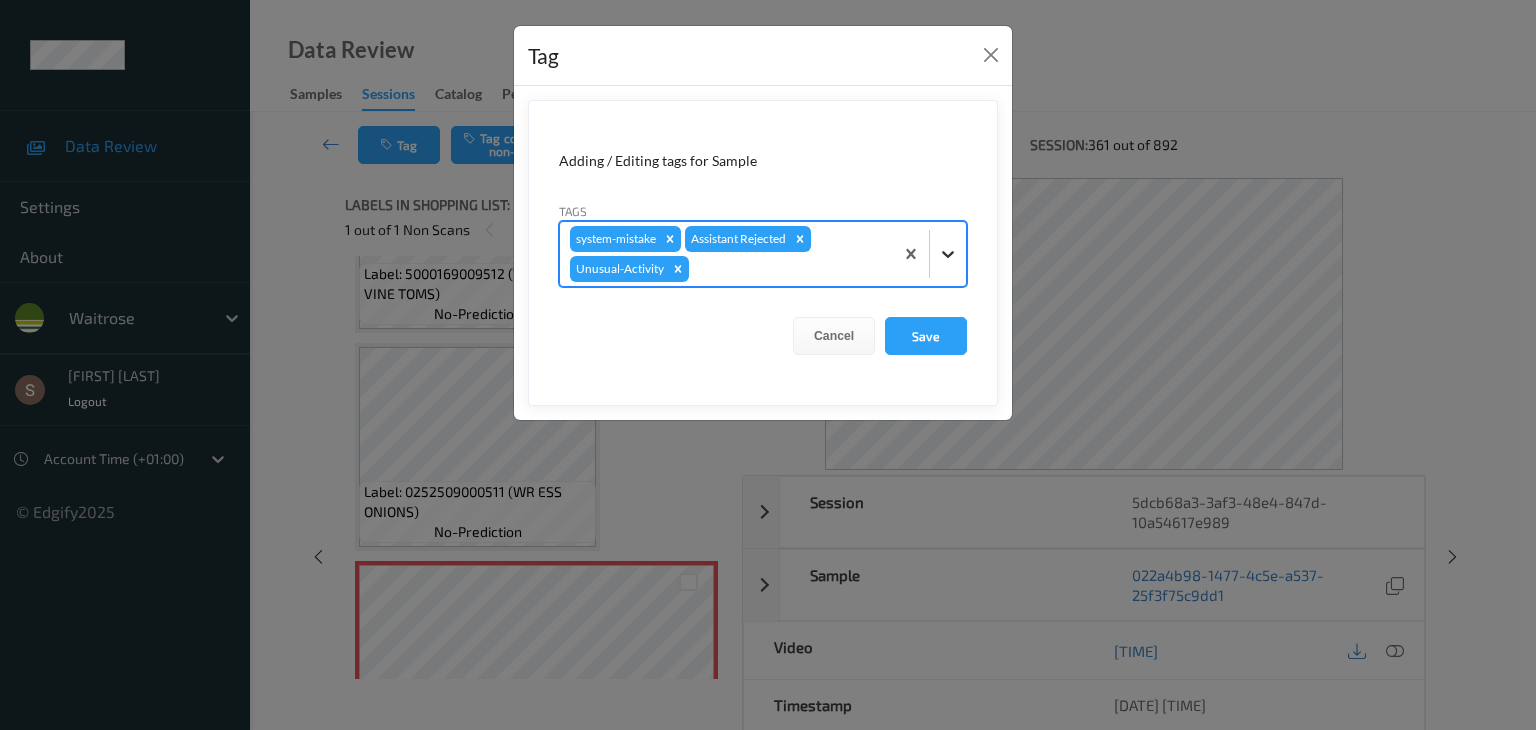 click at bounding box center [948, 254] 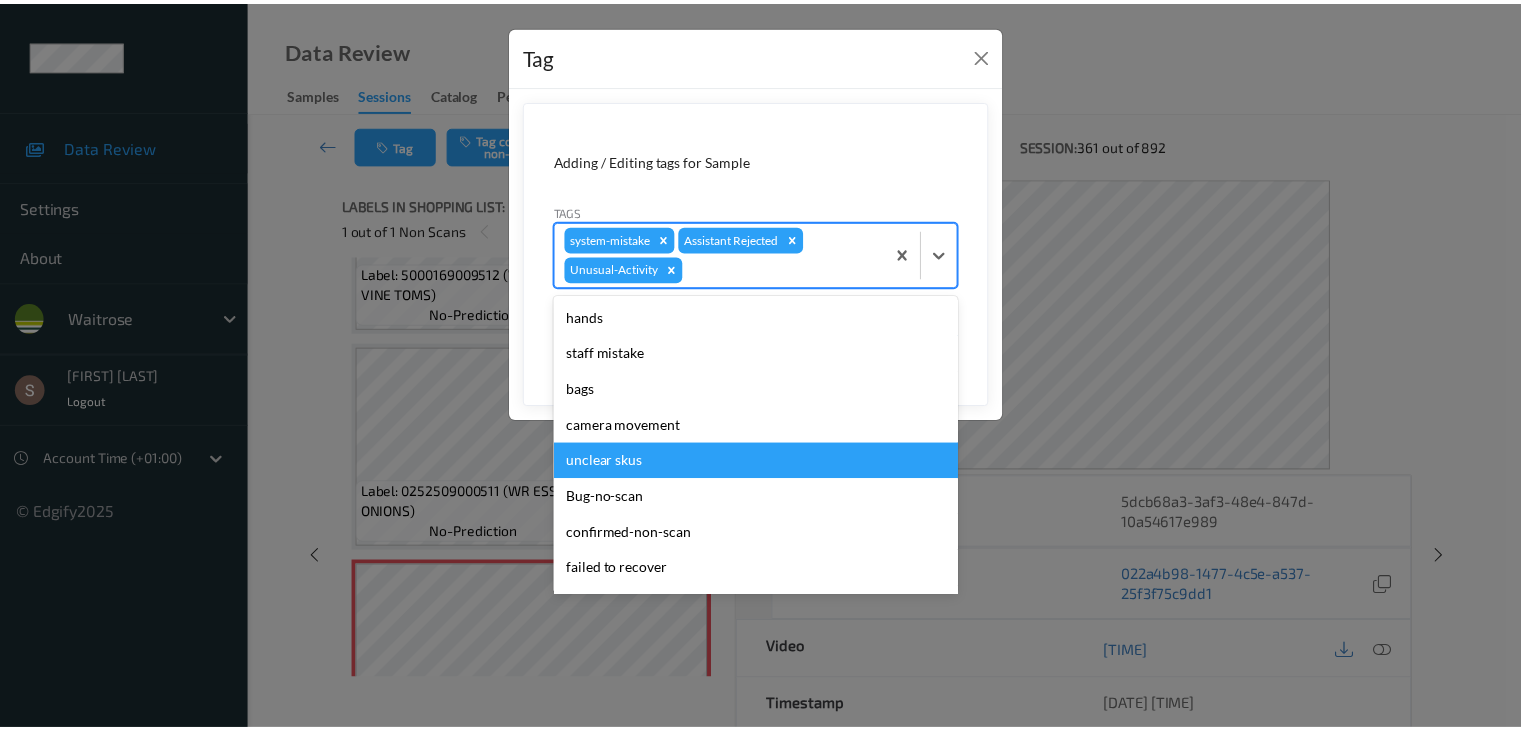 scroll, scrollTop: 284, scrollLeft: 0, axis: vertical 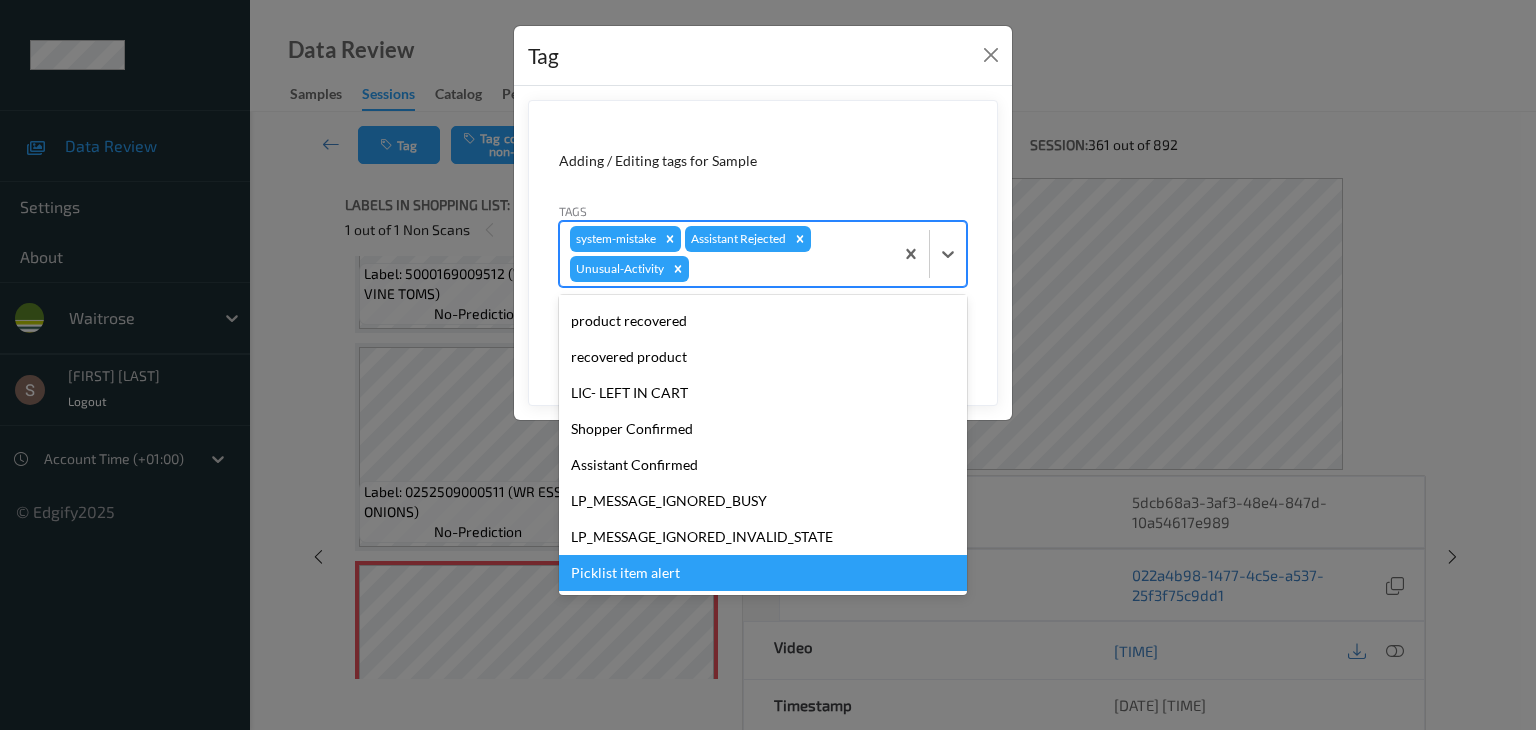 click on "Picklist item alert" at bounding box center [763, 573] 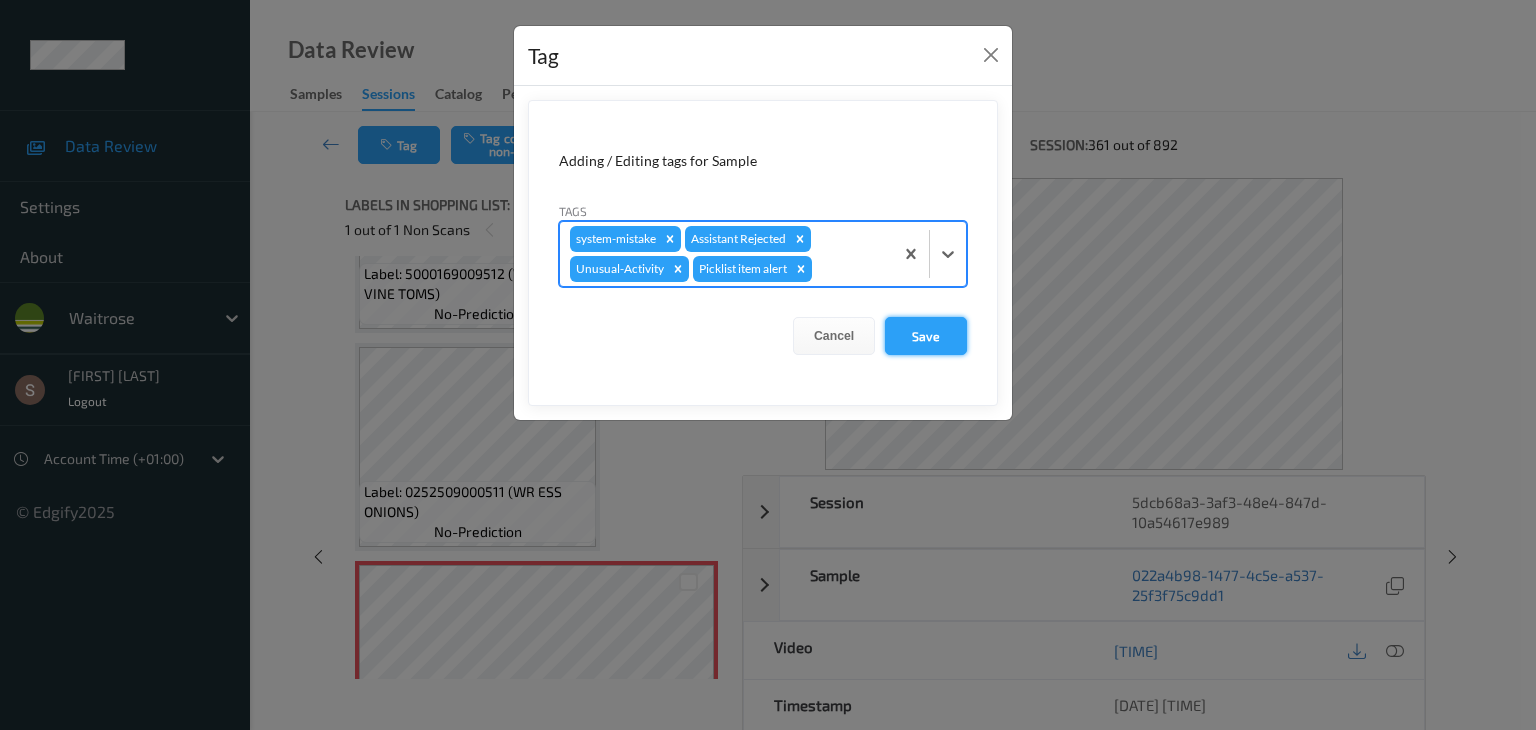 click on "Save" at bounding box center (926, 336) 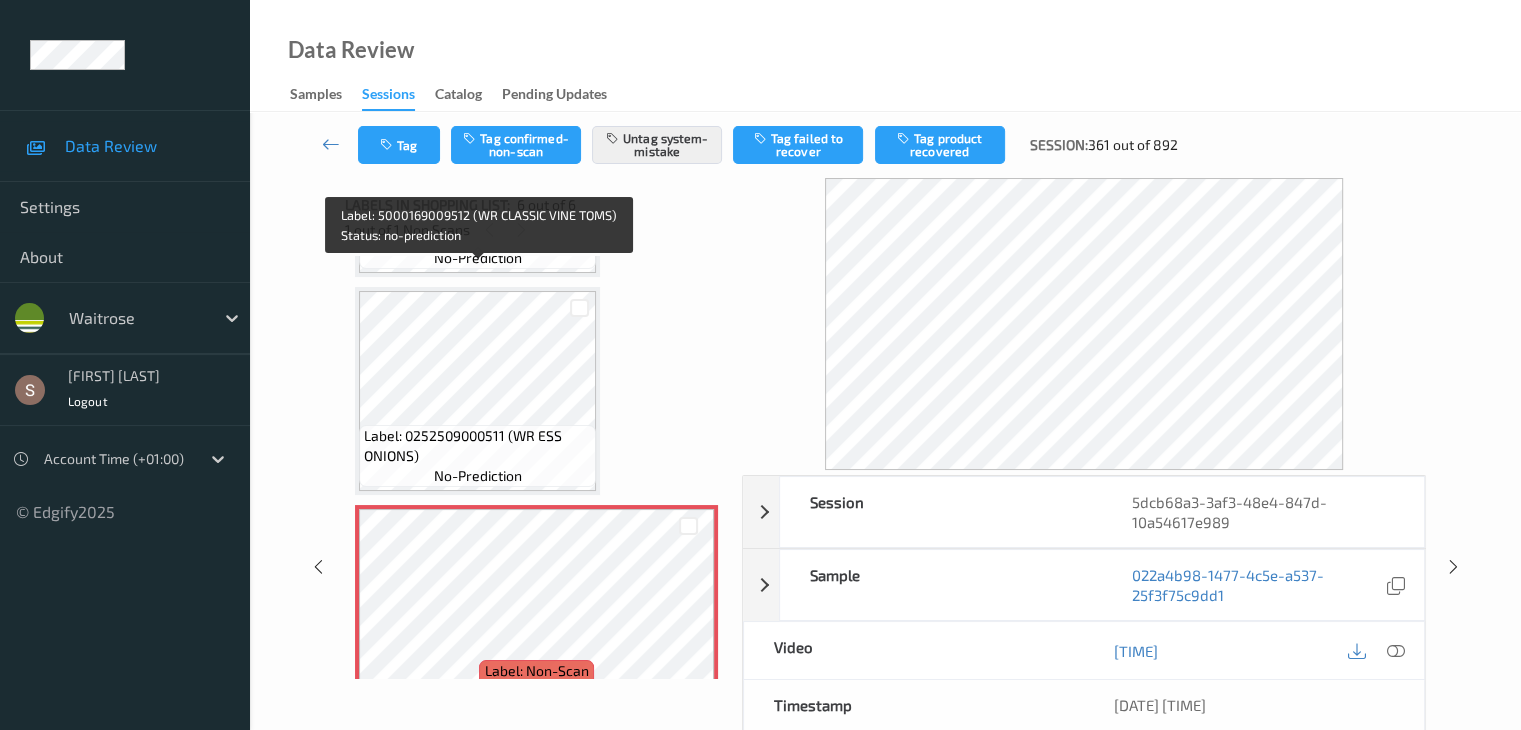scroll, scrollTop: 895, scrollLeft: 0, axis: vertical 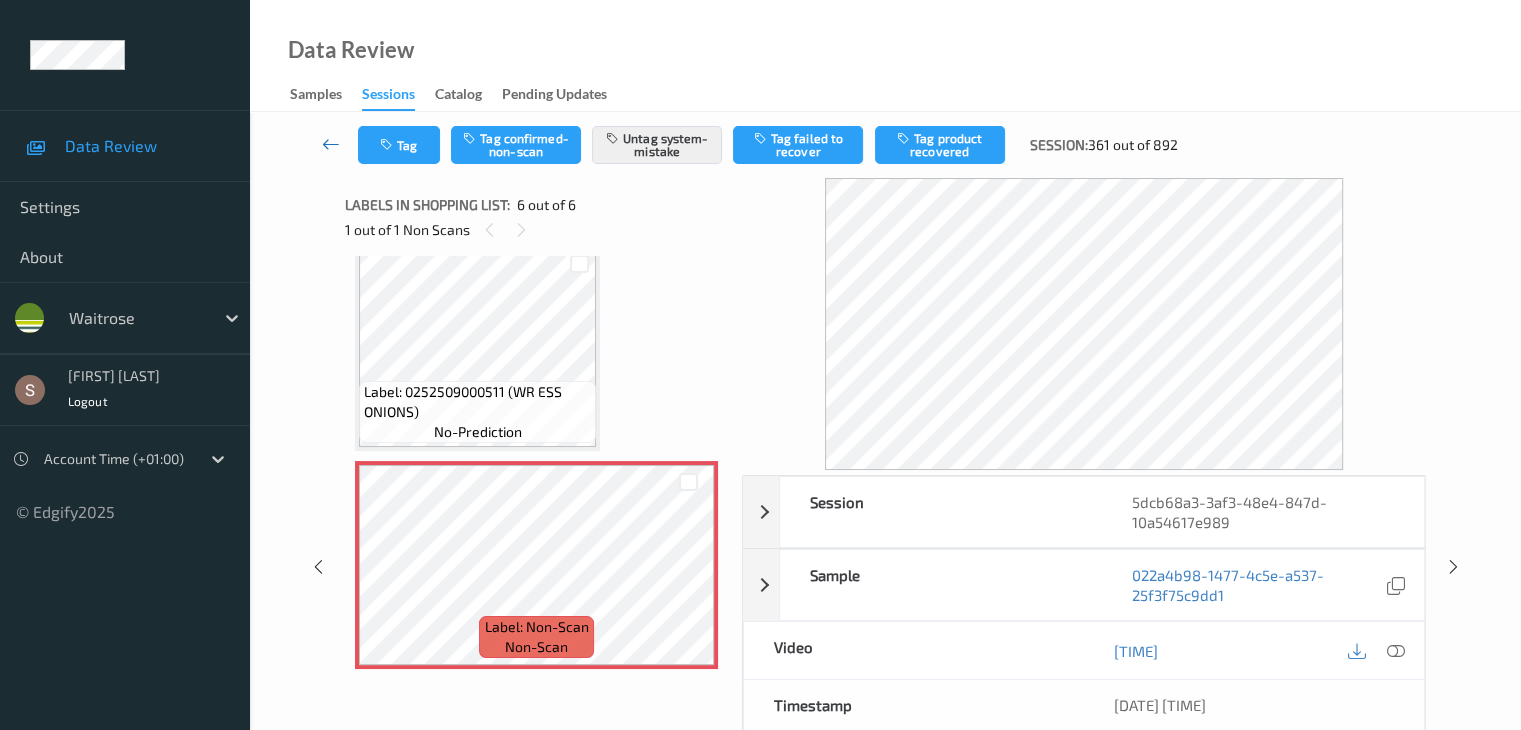 click at bounding box center (331, 144) 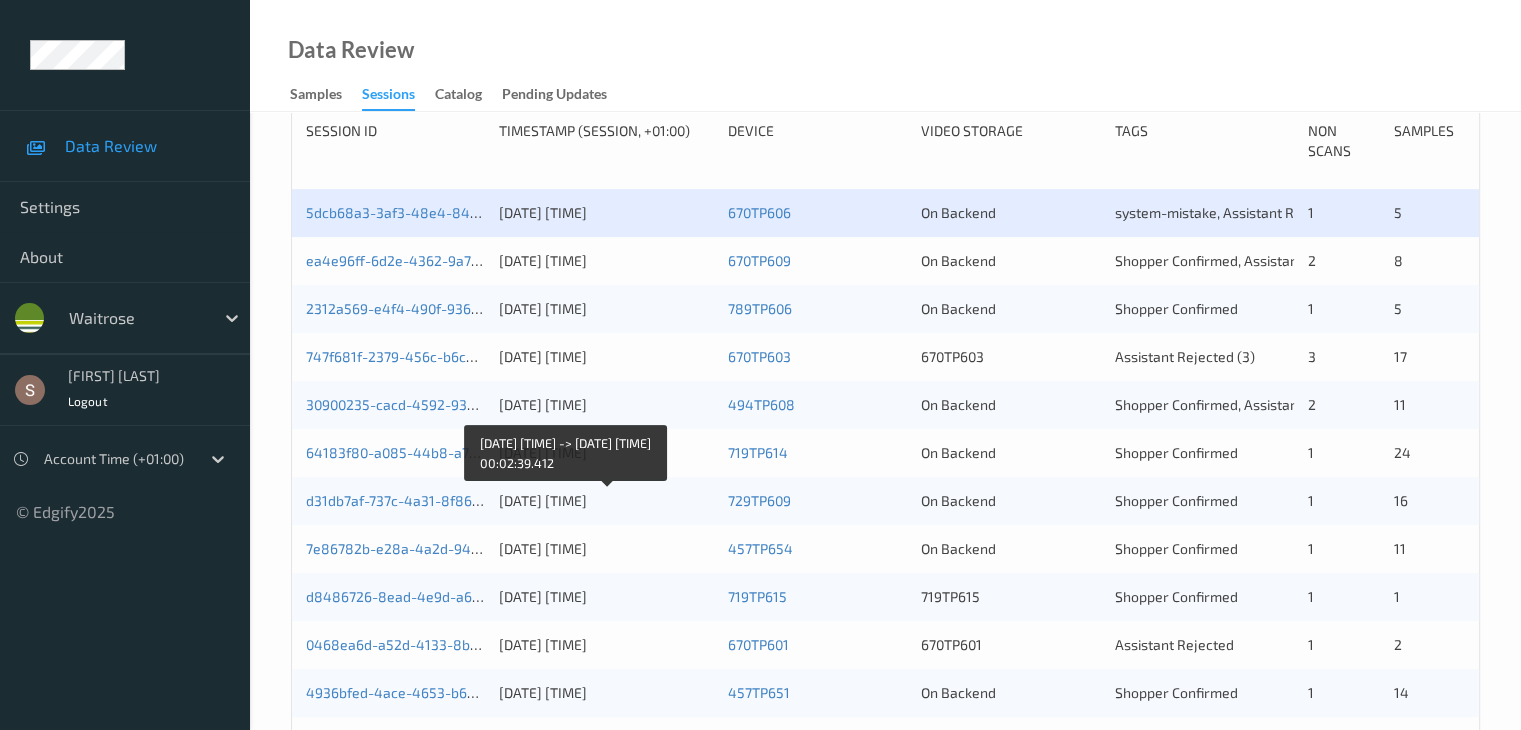 scroll, scrollTop: 400, scrollLeft: 0, axis: vertical 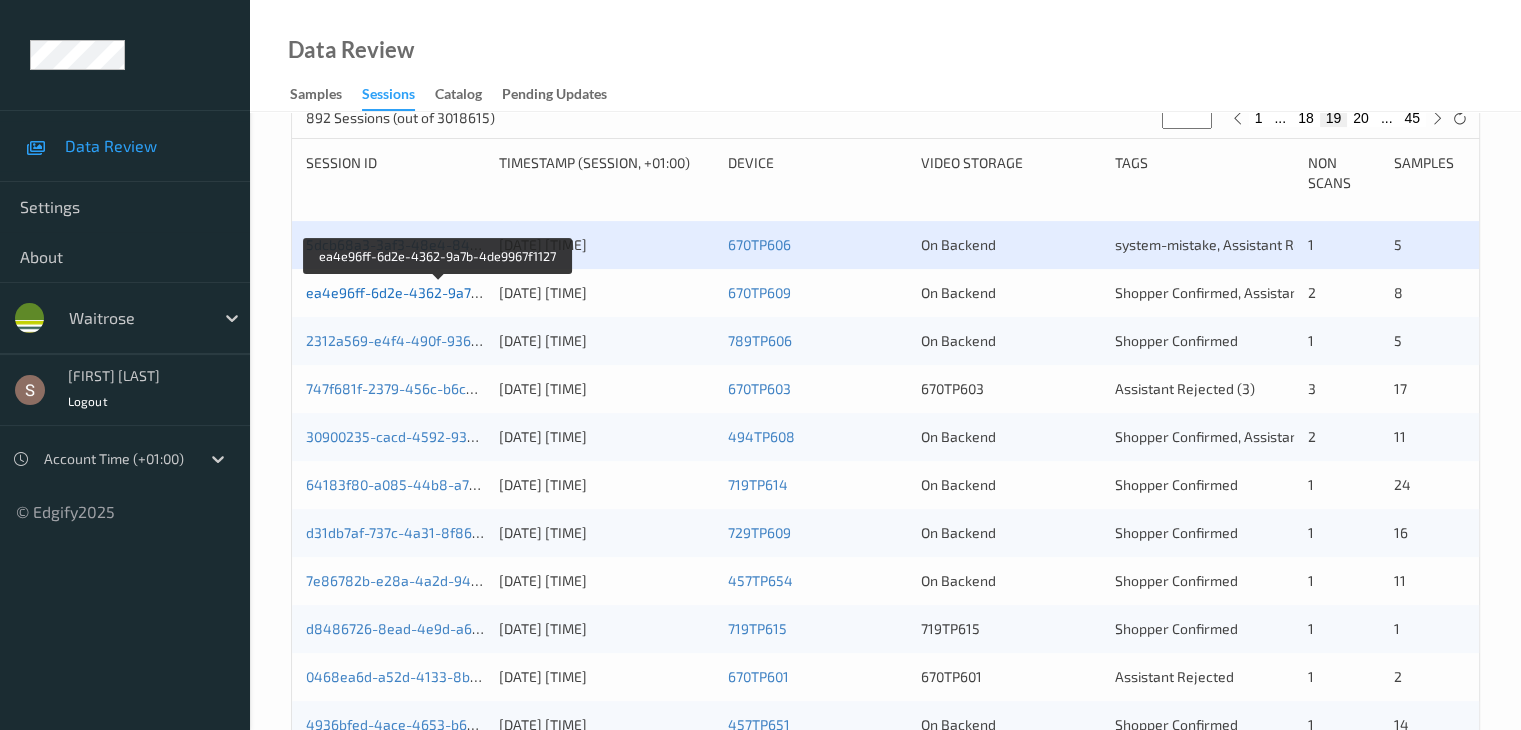 click on "ea4e96ff-6d2e-4362-9a7b-4de9967f1127" at bounding box center [439, 292] 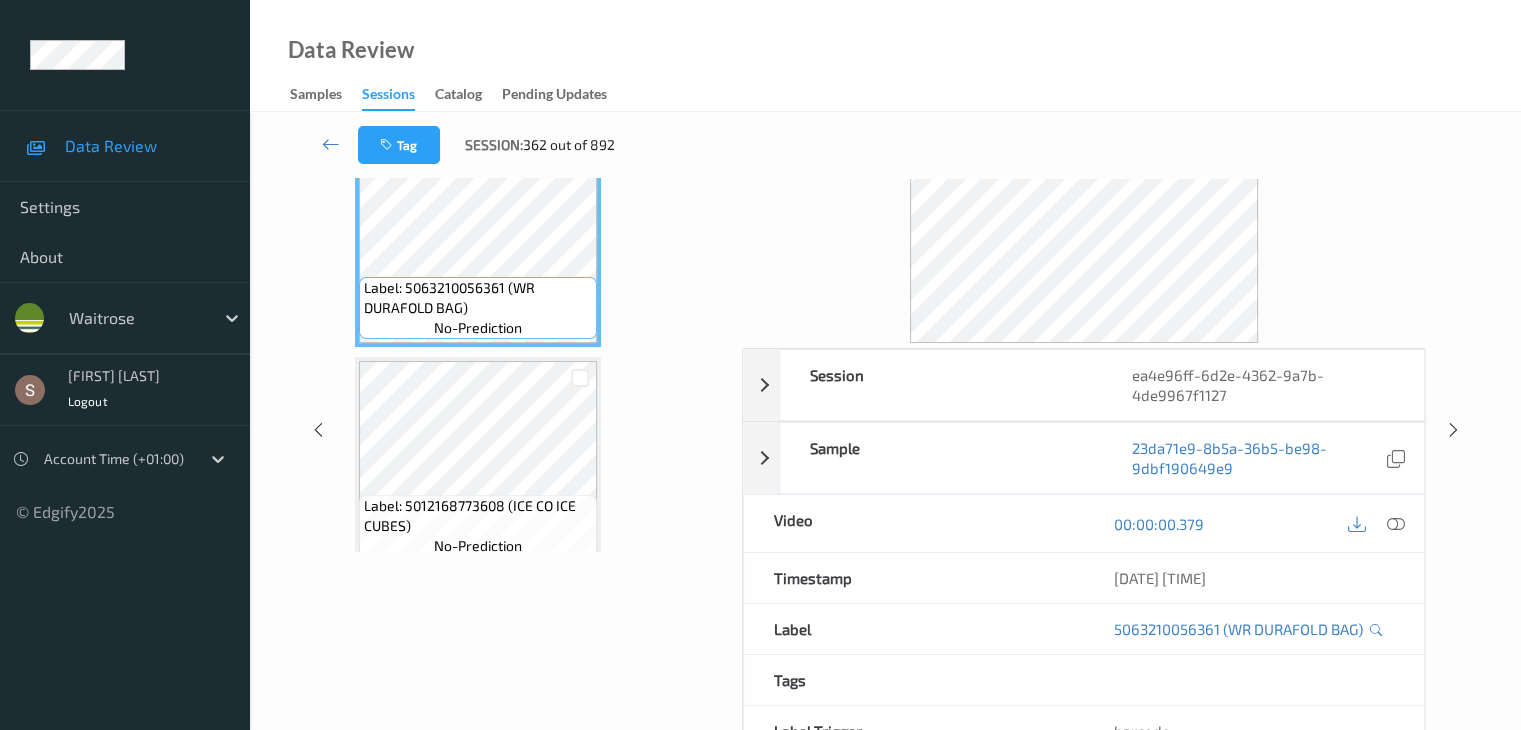 scroll, scrollTop: 0, scrollLeft: 0, axis: both 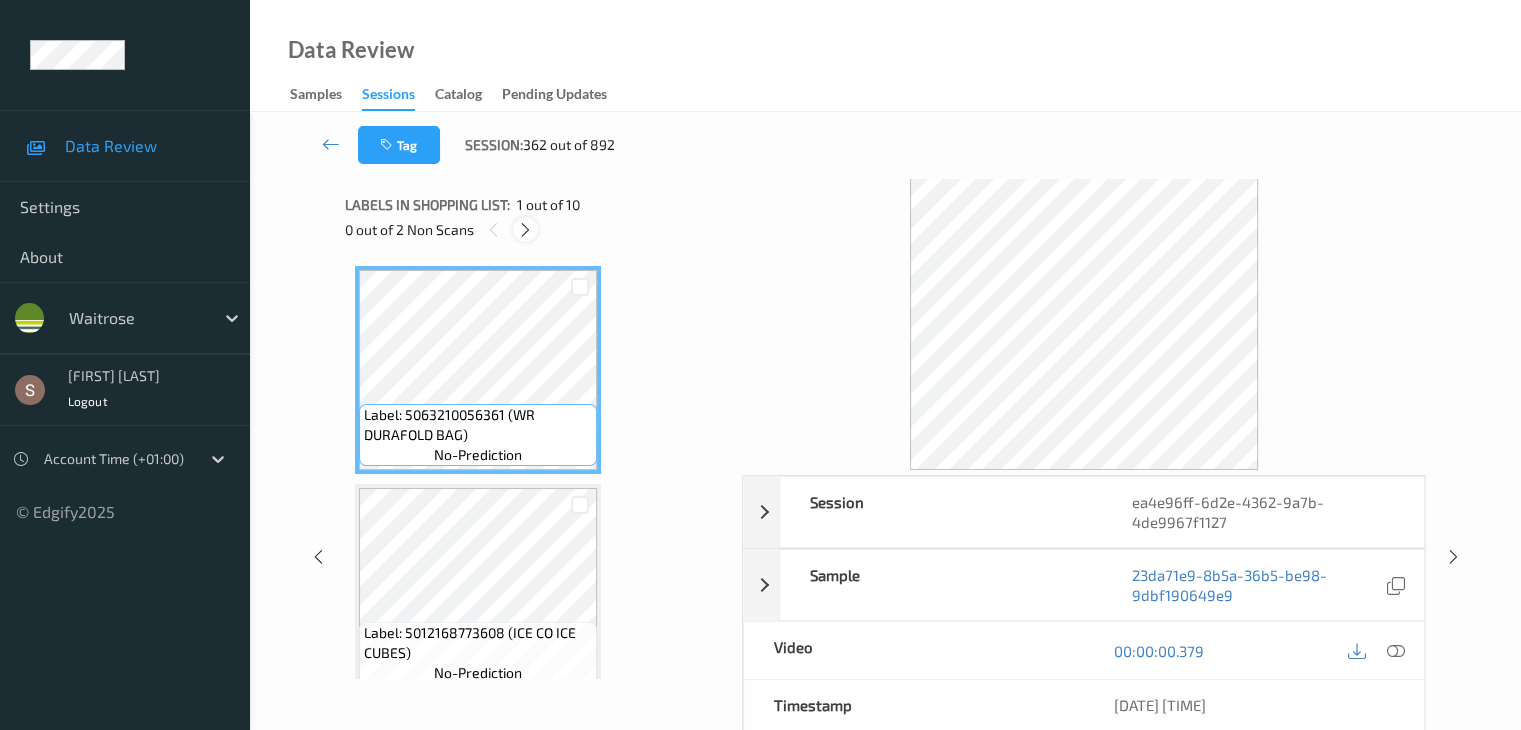 click at bounding box center [525, 230] 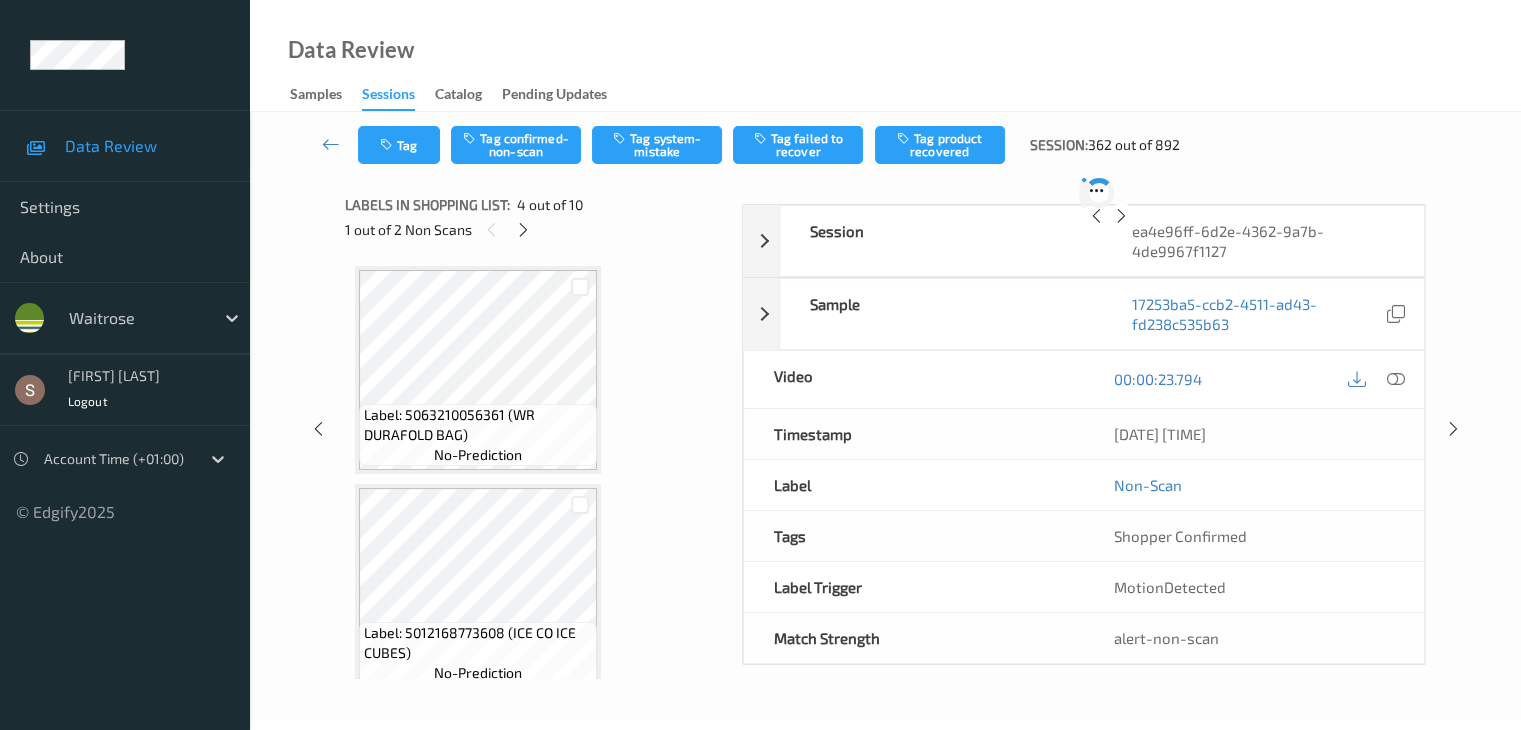 scroll, scrollTop: 446, scrollLeft: 0, axis: vertical 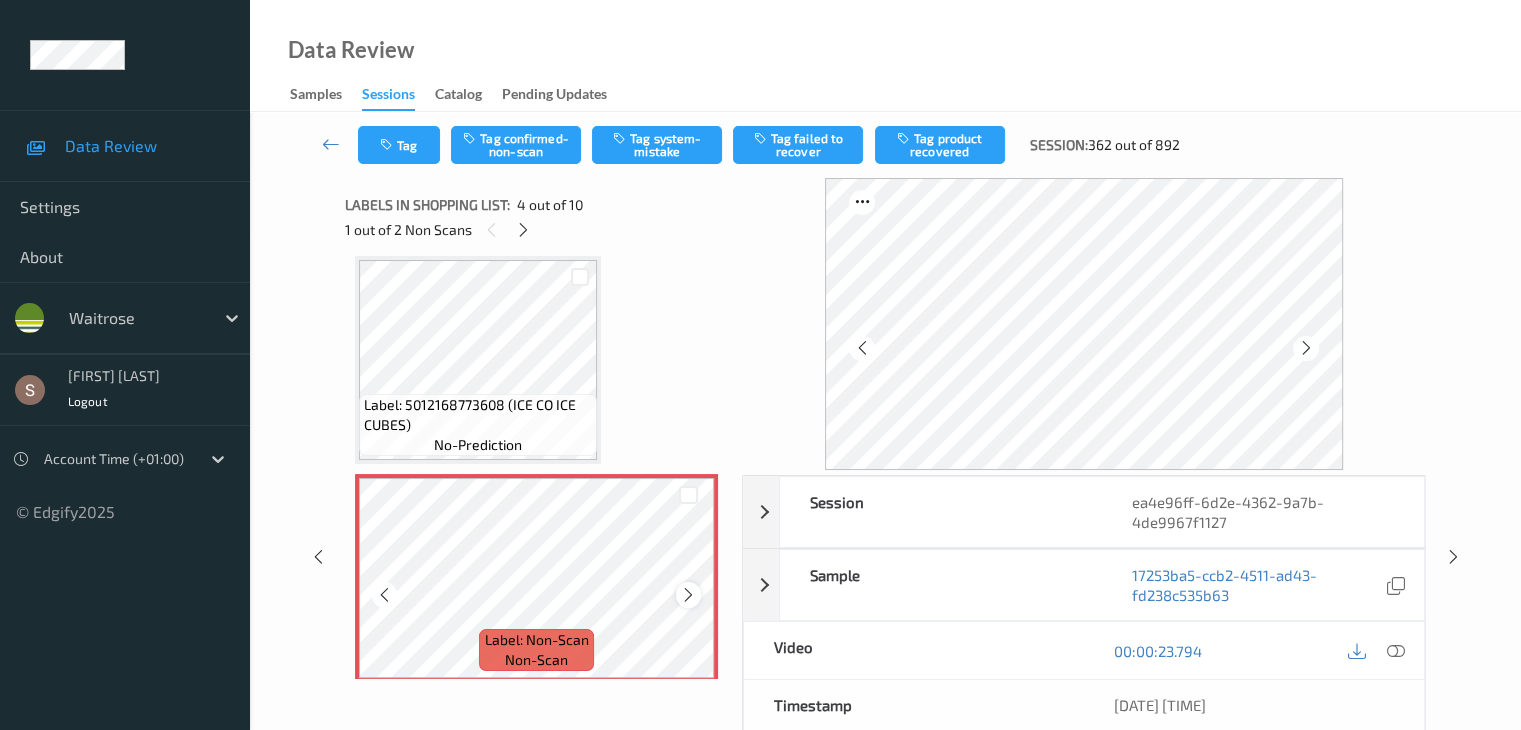 click at bounding box center [688, 595] 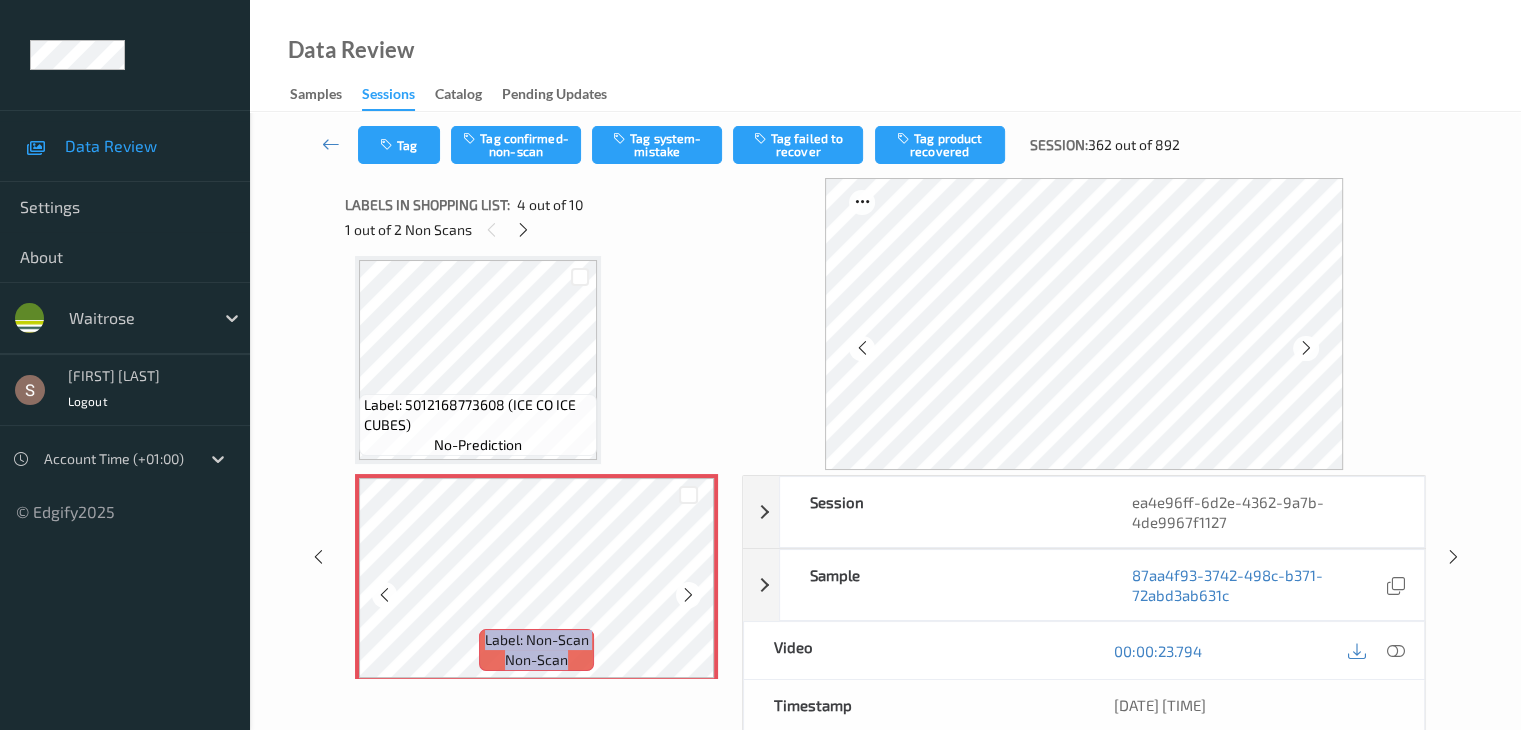click at bounding box center (688, 595) 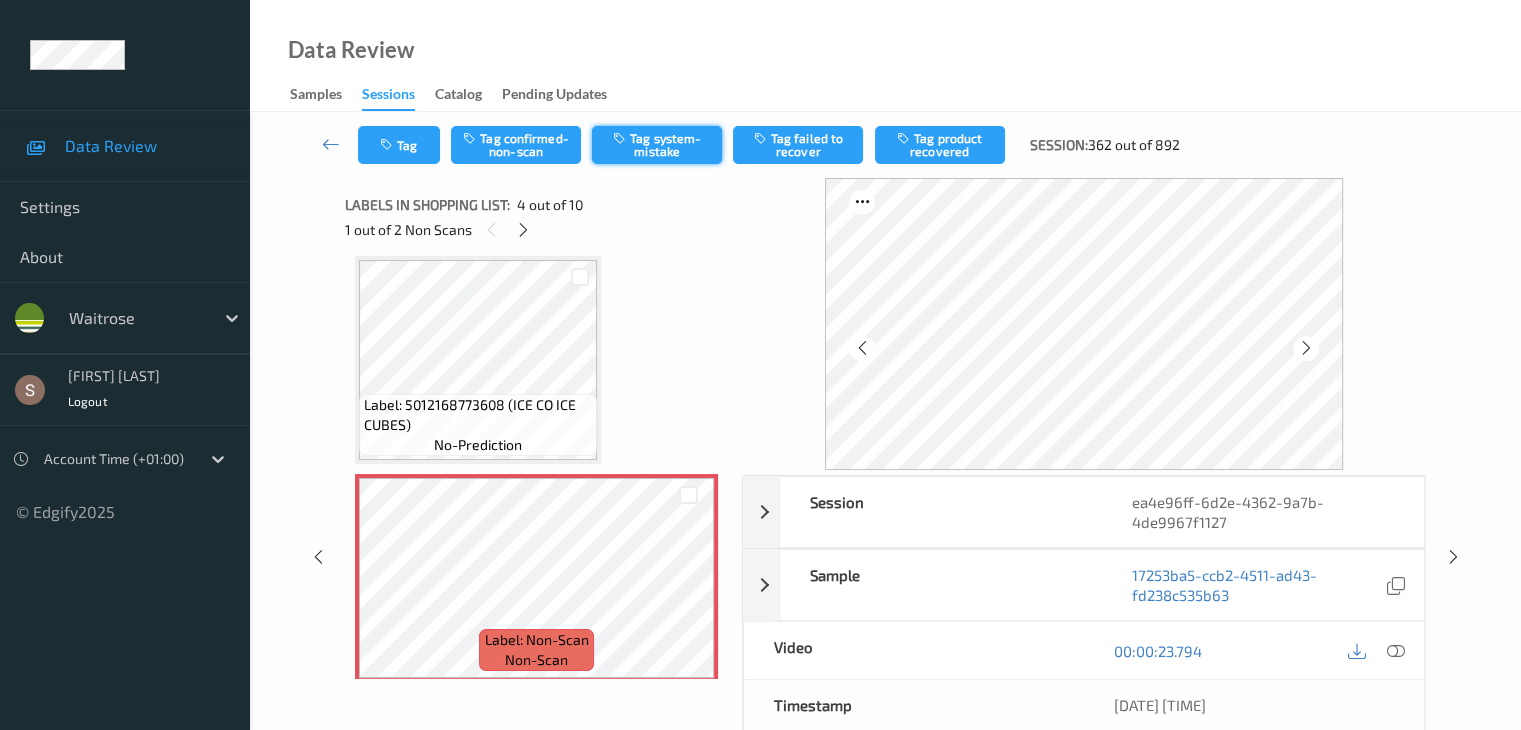 click on "Tag   system-mistake" at bounding box center [657, 145] 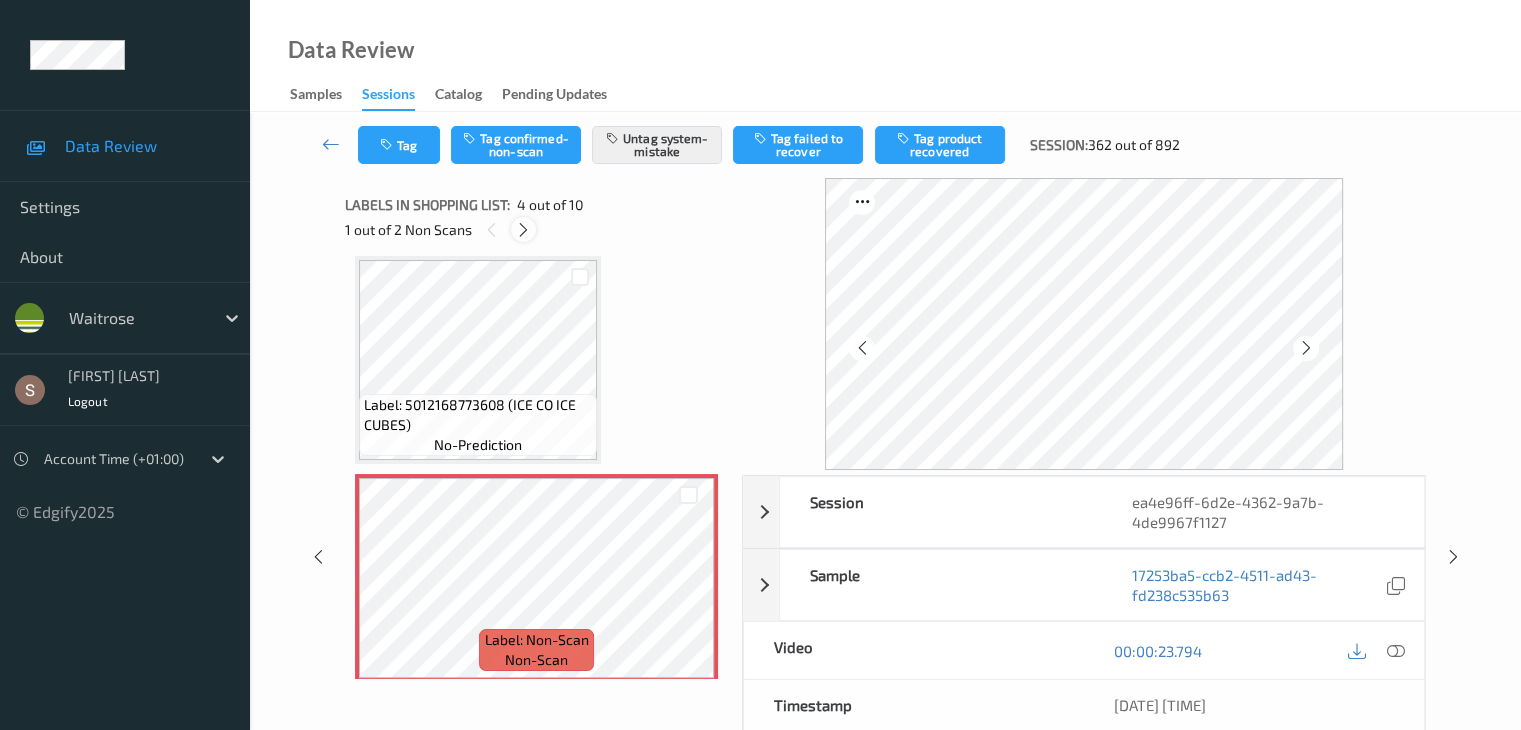 click at bounding box center [523, 230] 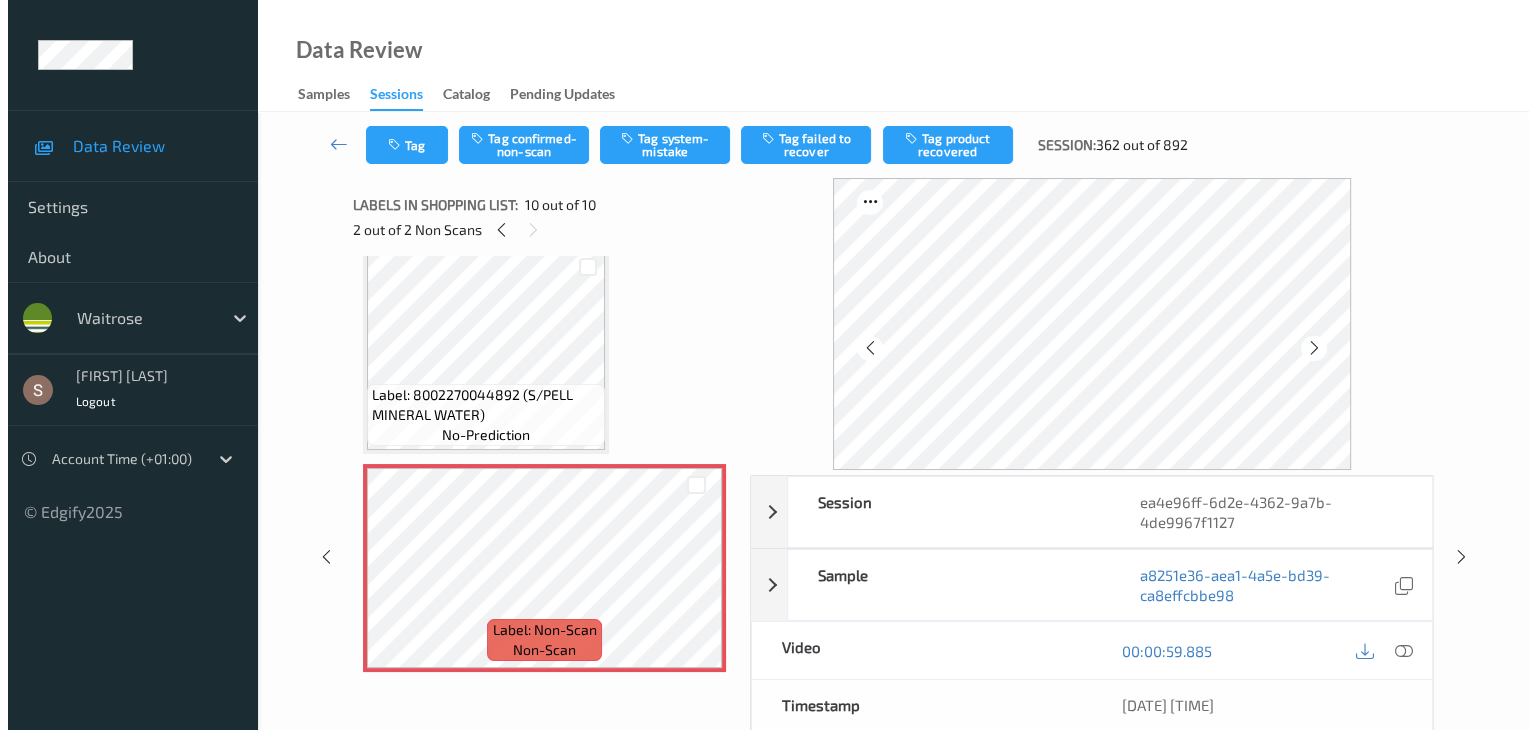 scroll, scrollTop: 1767, scrollLeft: 0, axis: vertical 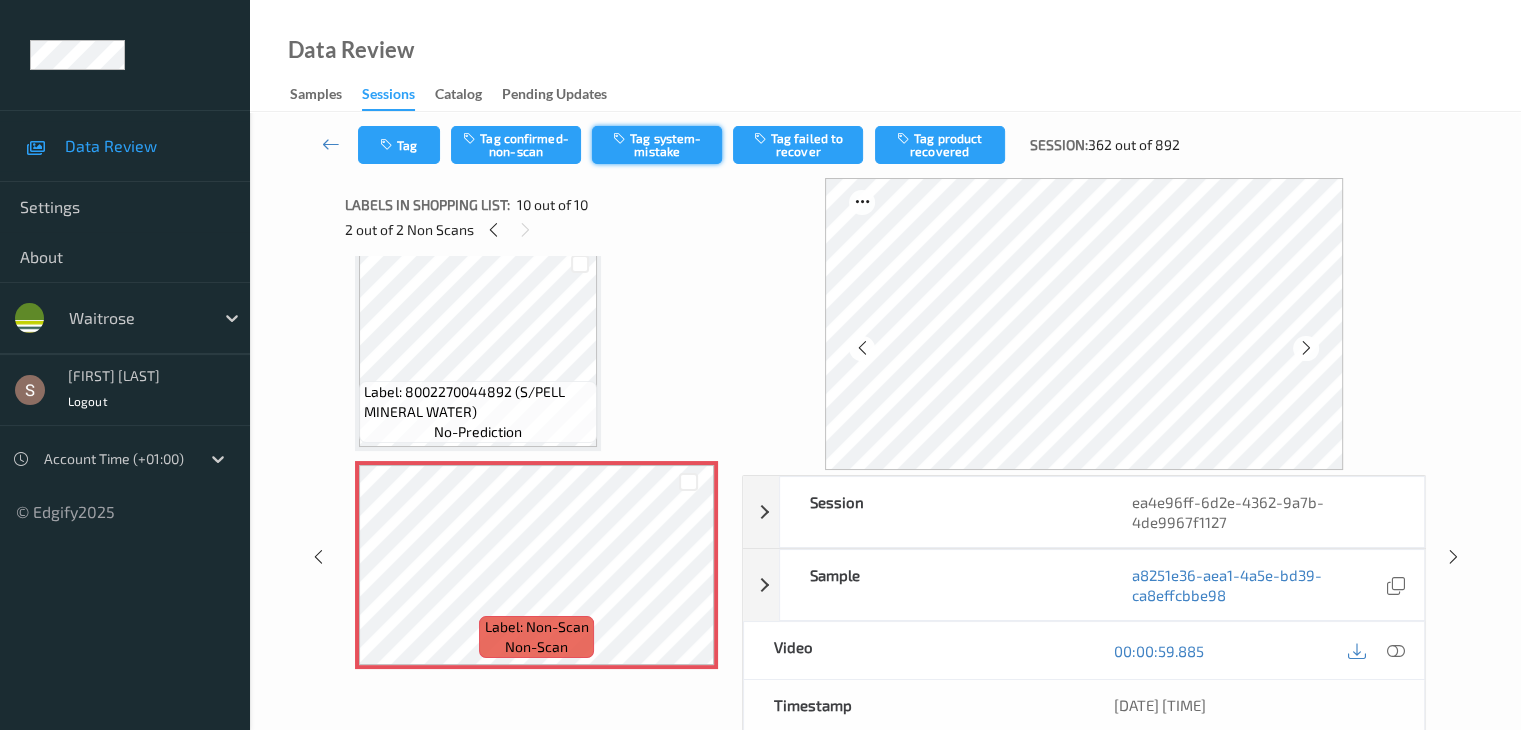 click on "Tag   system-mistake" at bounding box center [657, 145] 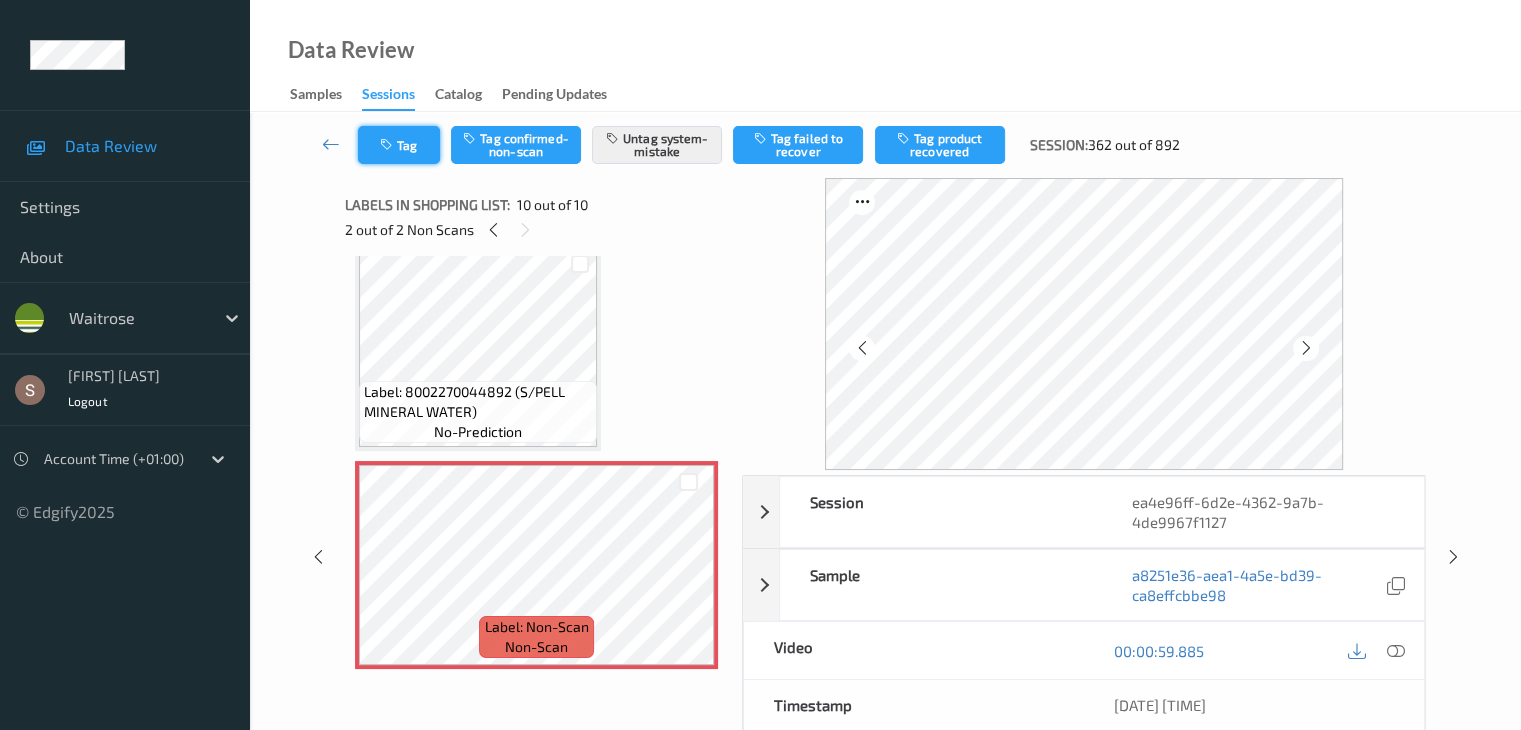 click at bounding box center [388, 145] 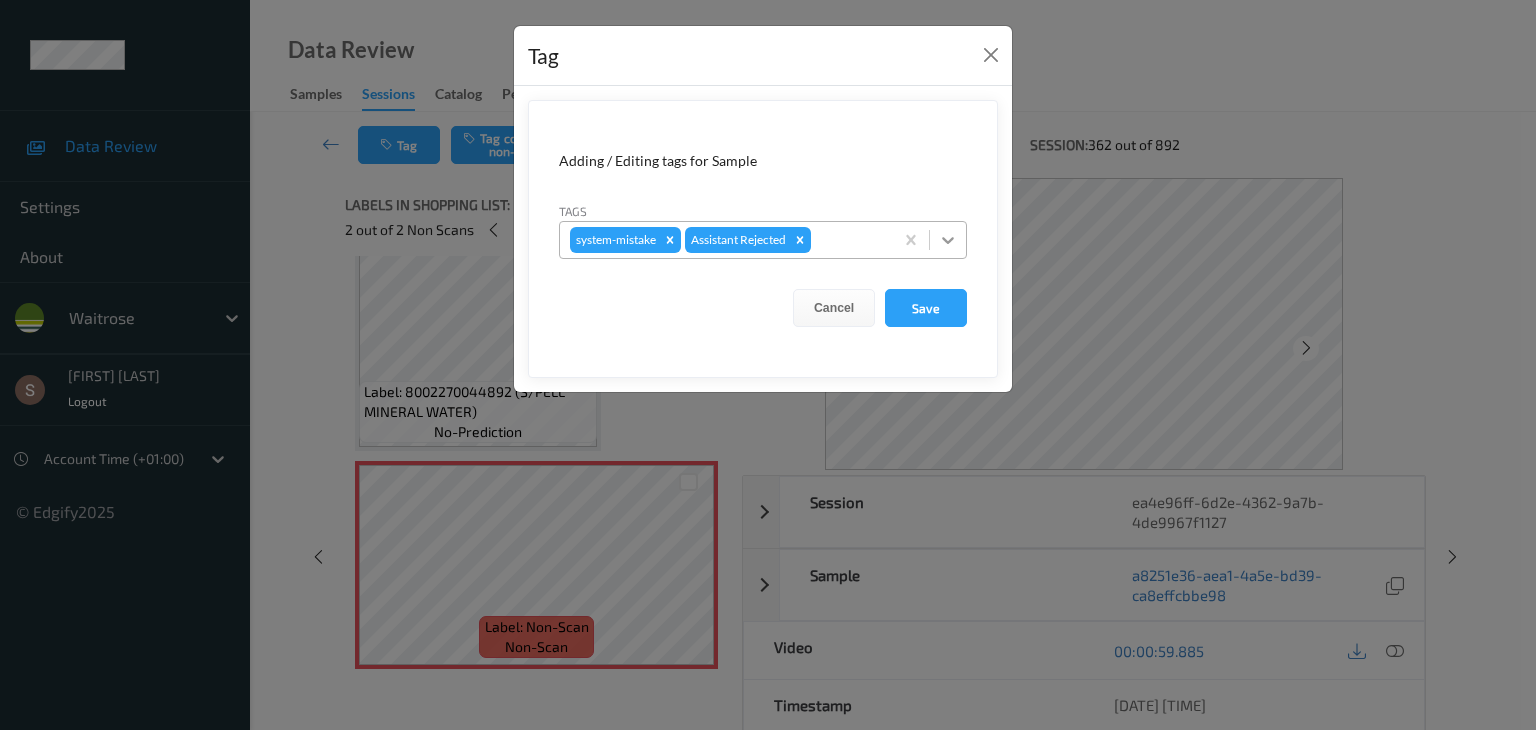 click 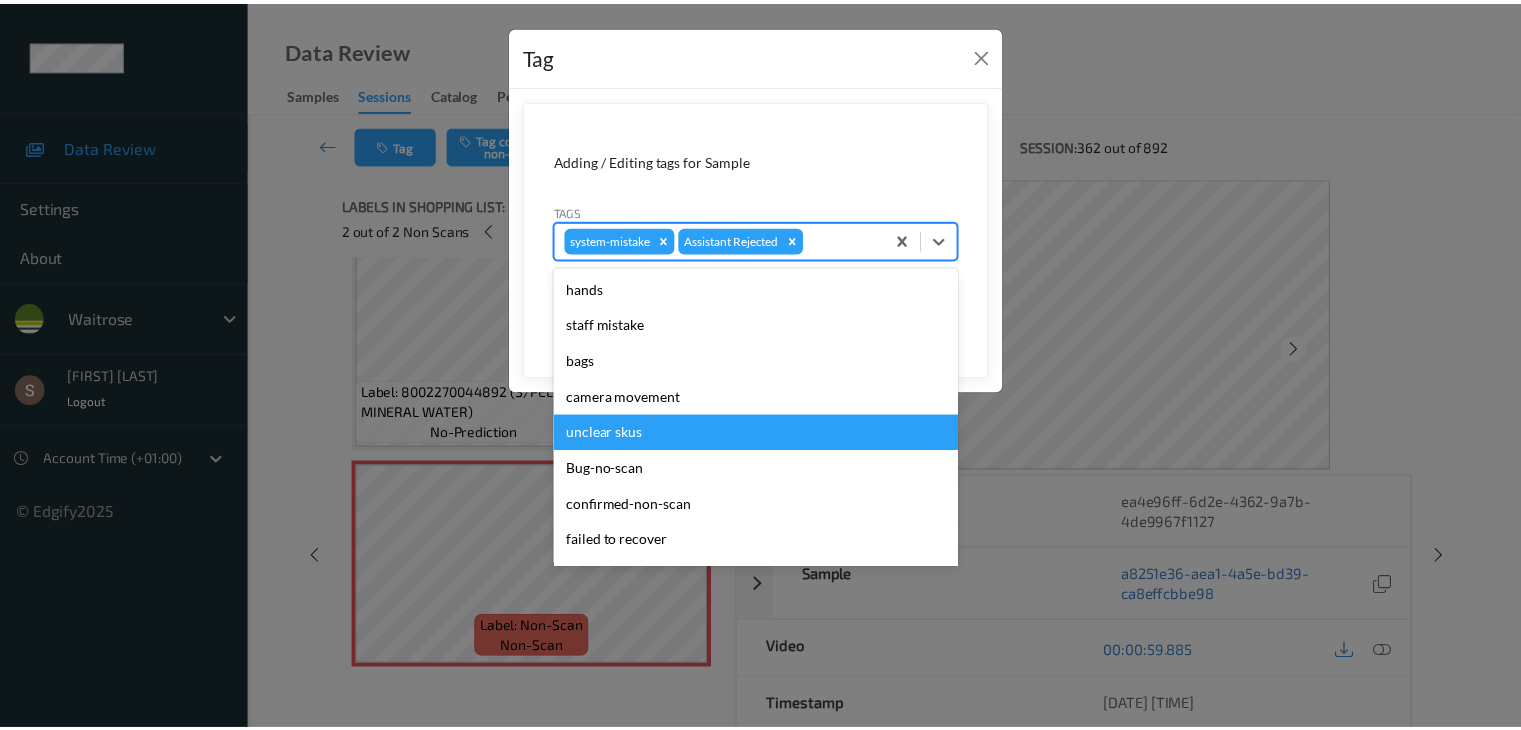 scroll, scrollTop: 320, scrollLeft: 0, axis: vertical 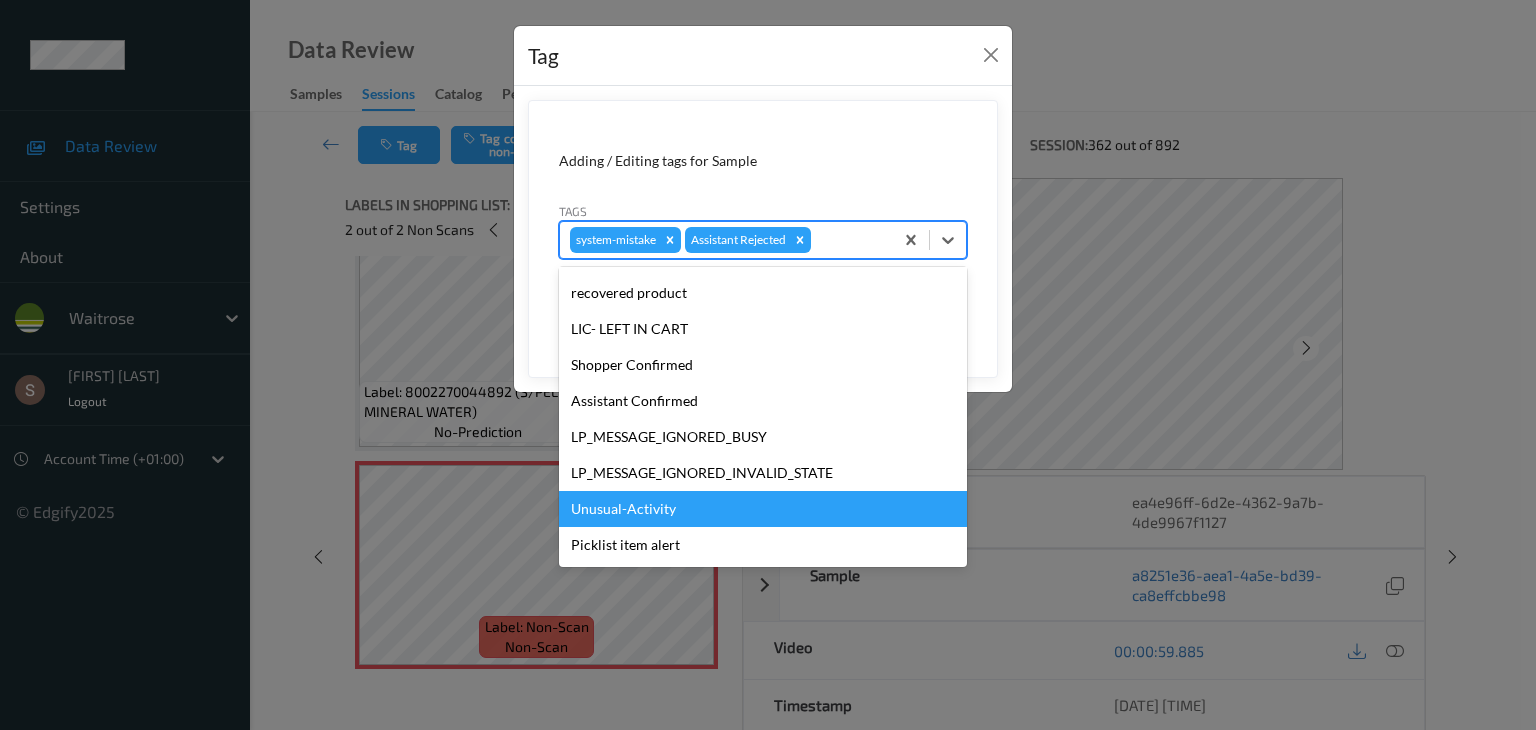 click on "Unusual-Activity" at bounding box center [763, 509] 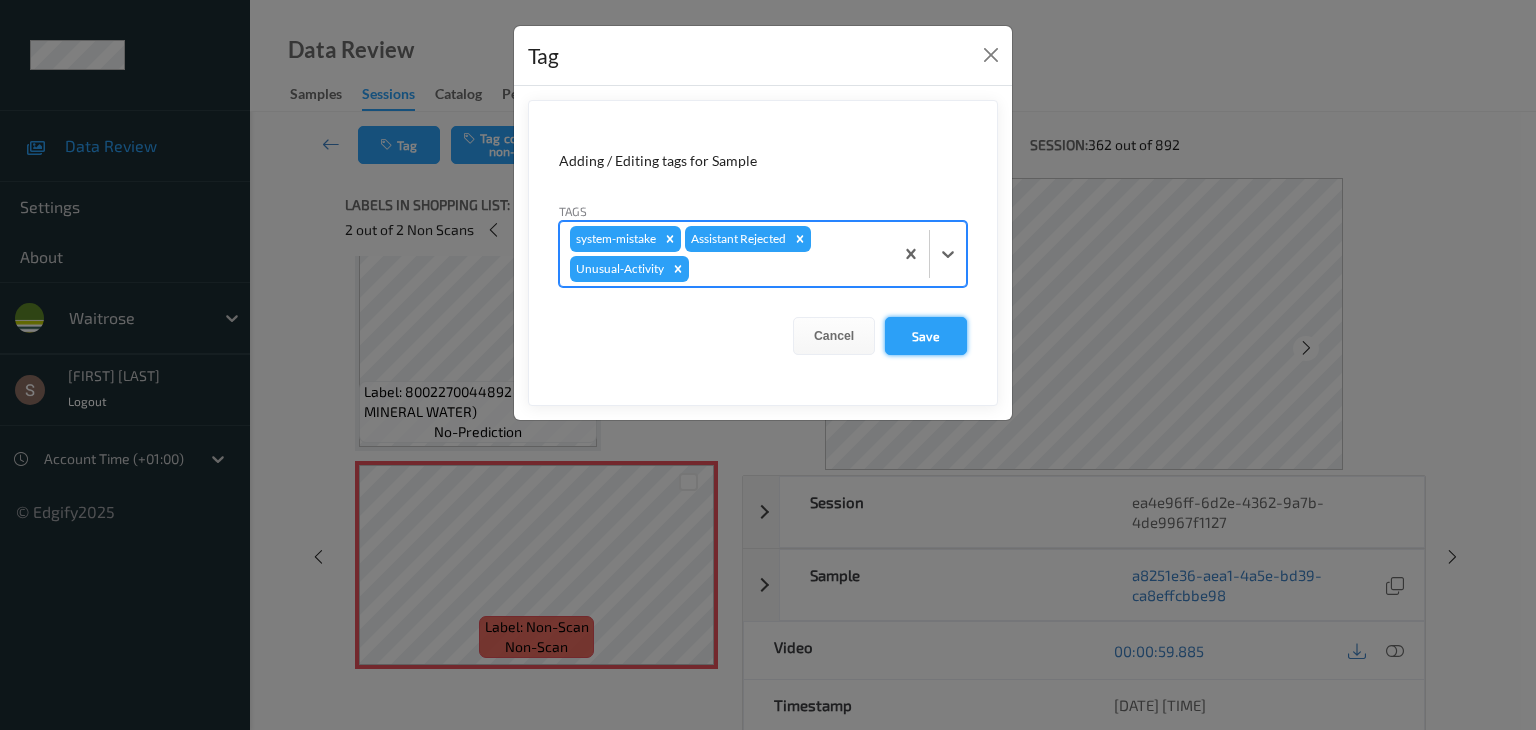 click on "Save" at bounding box center [926, 336] 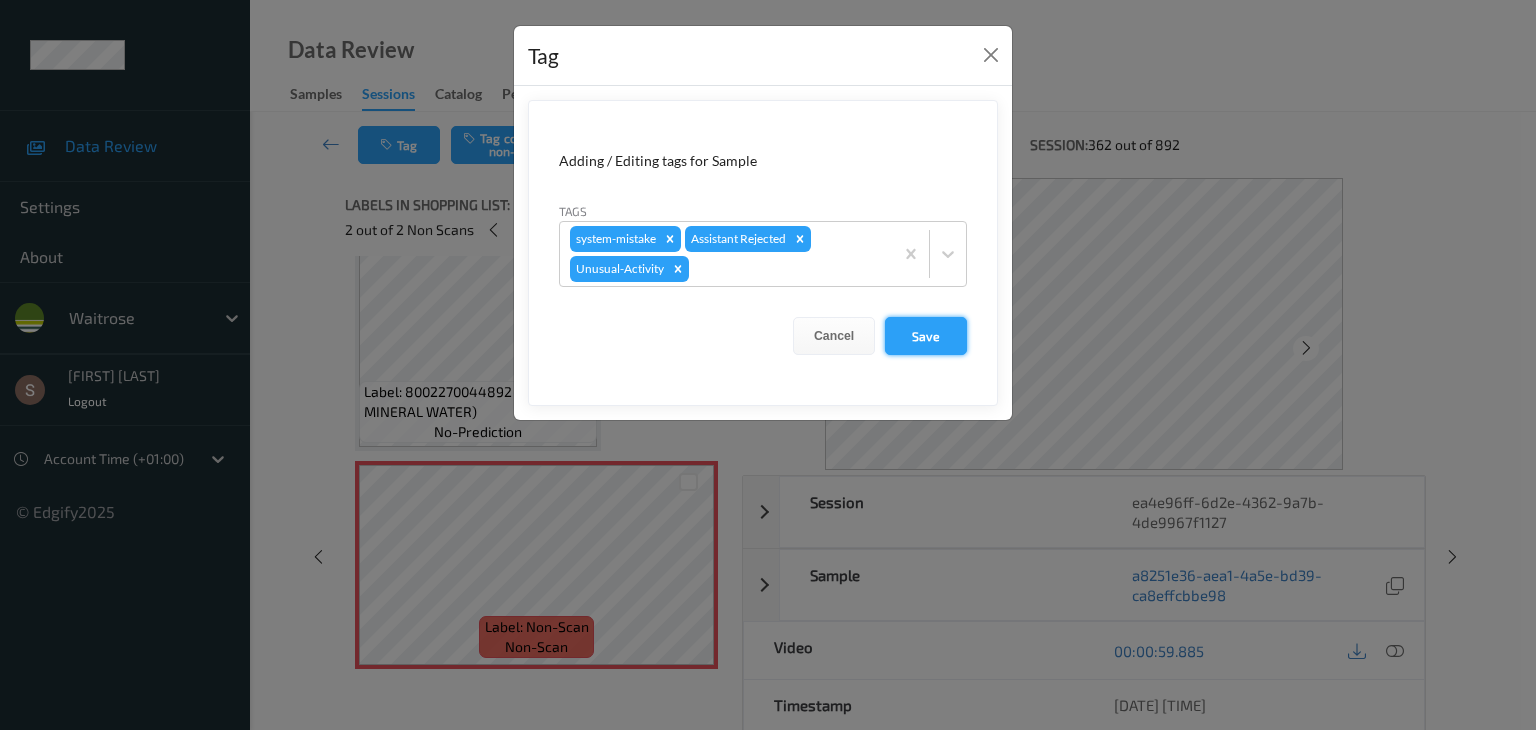click on "Save" at bounding box center (926, 336) 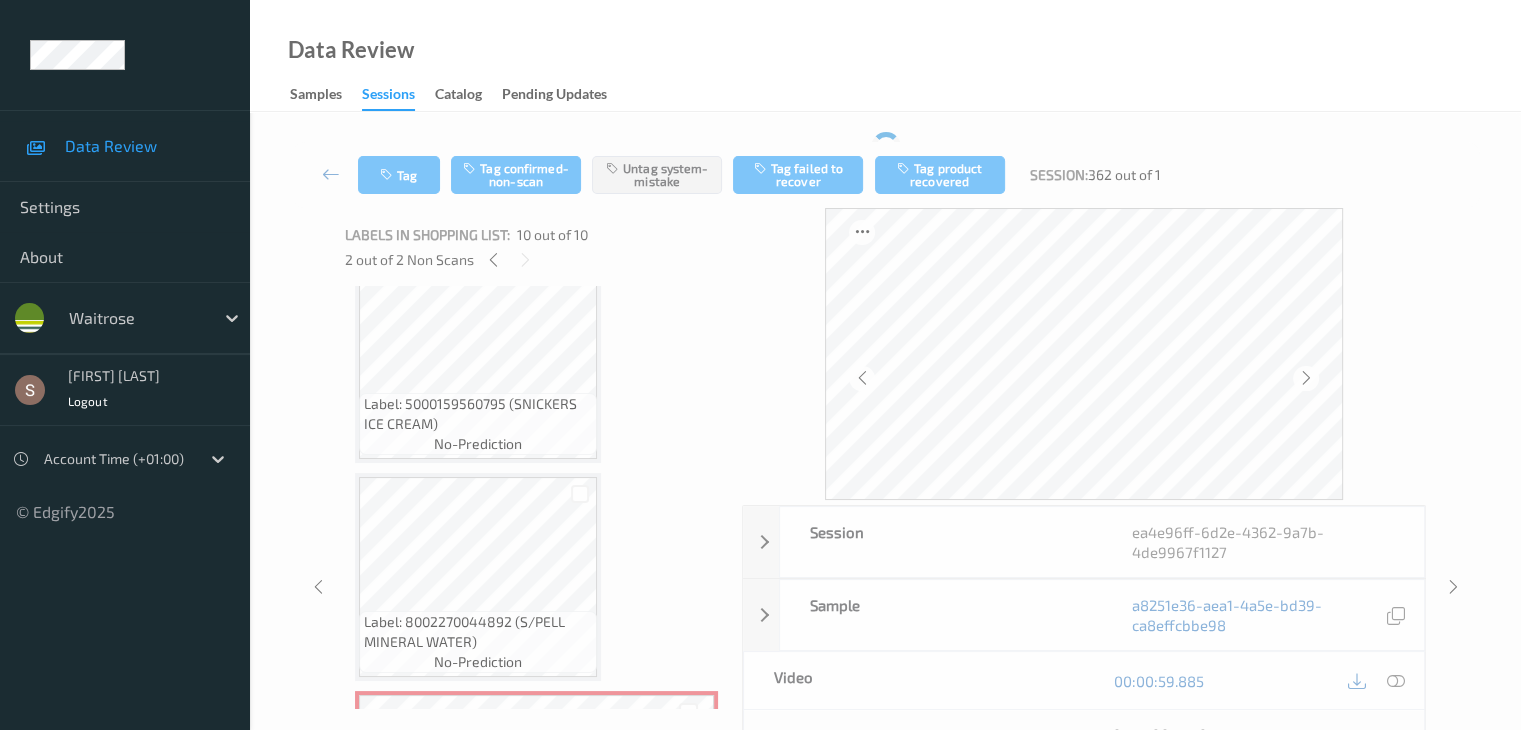 scroll, scrollTop: 1467, scrollLeft: 0, axis: vertical 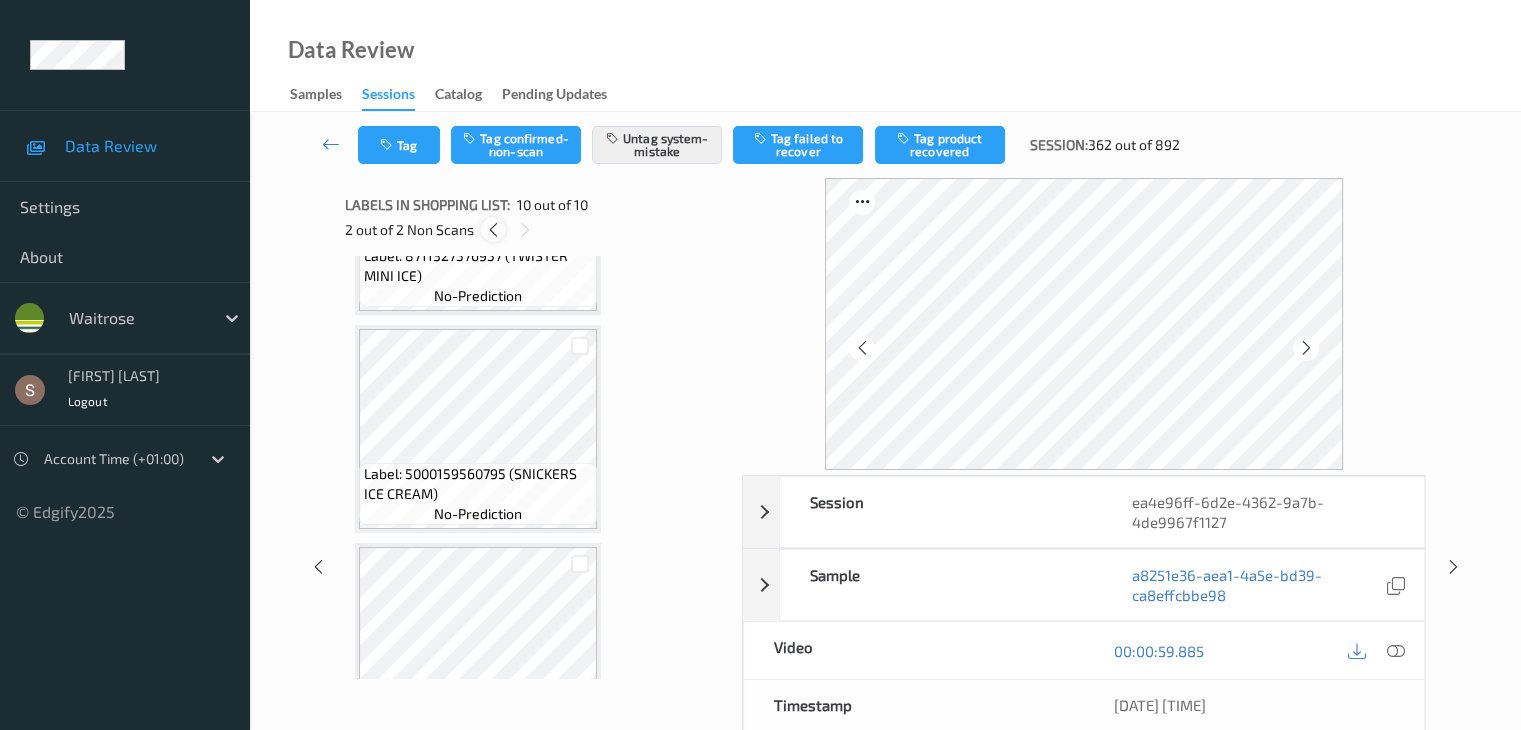 click at bounding box center [493, 230] 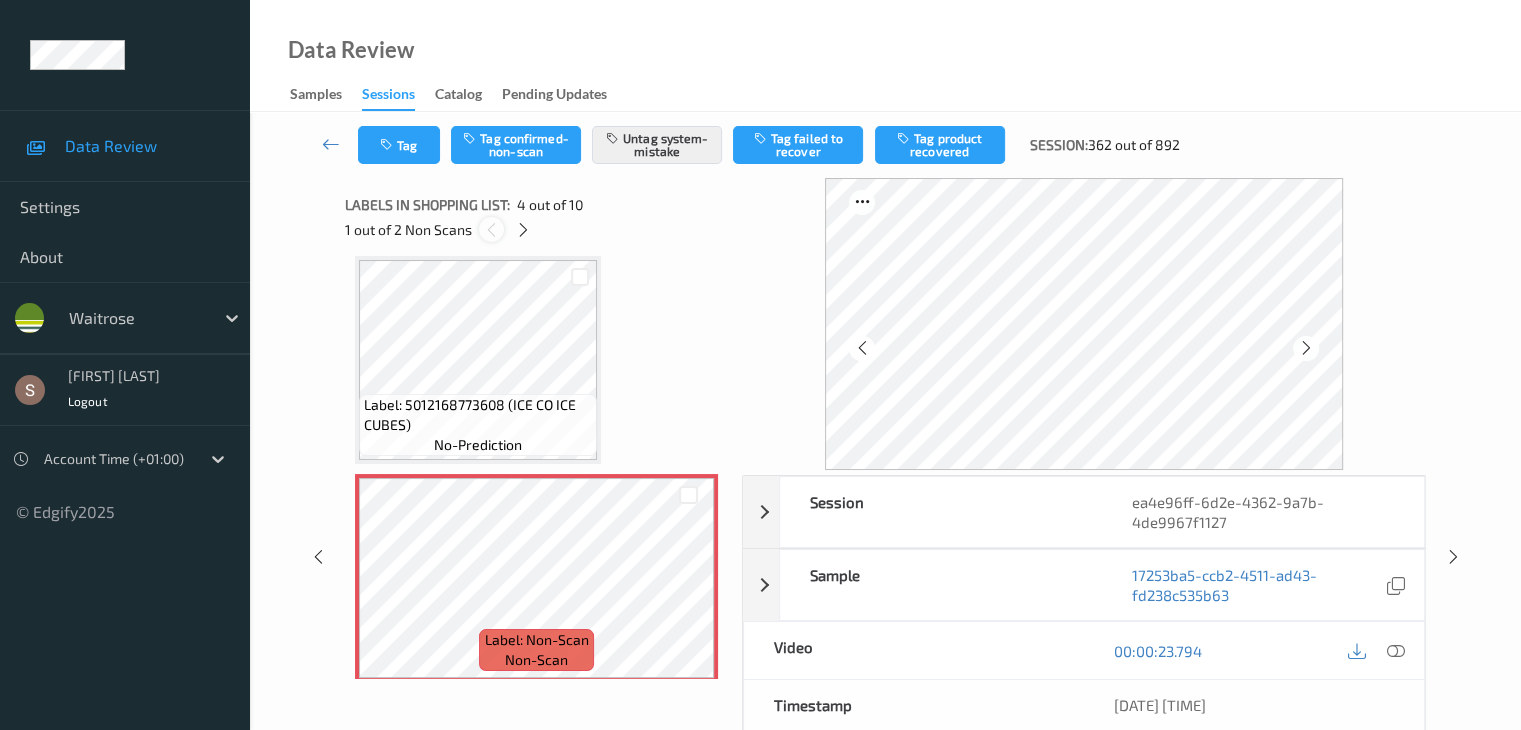click at bounding box center (491, 230) 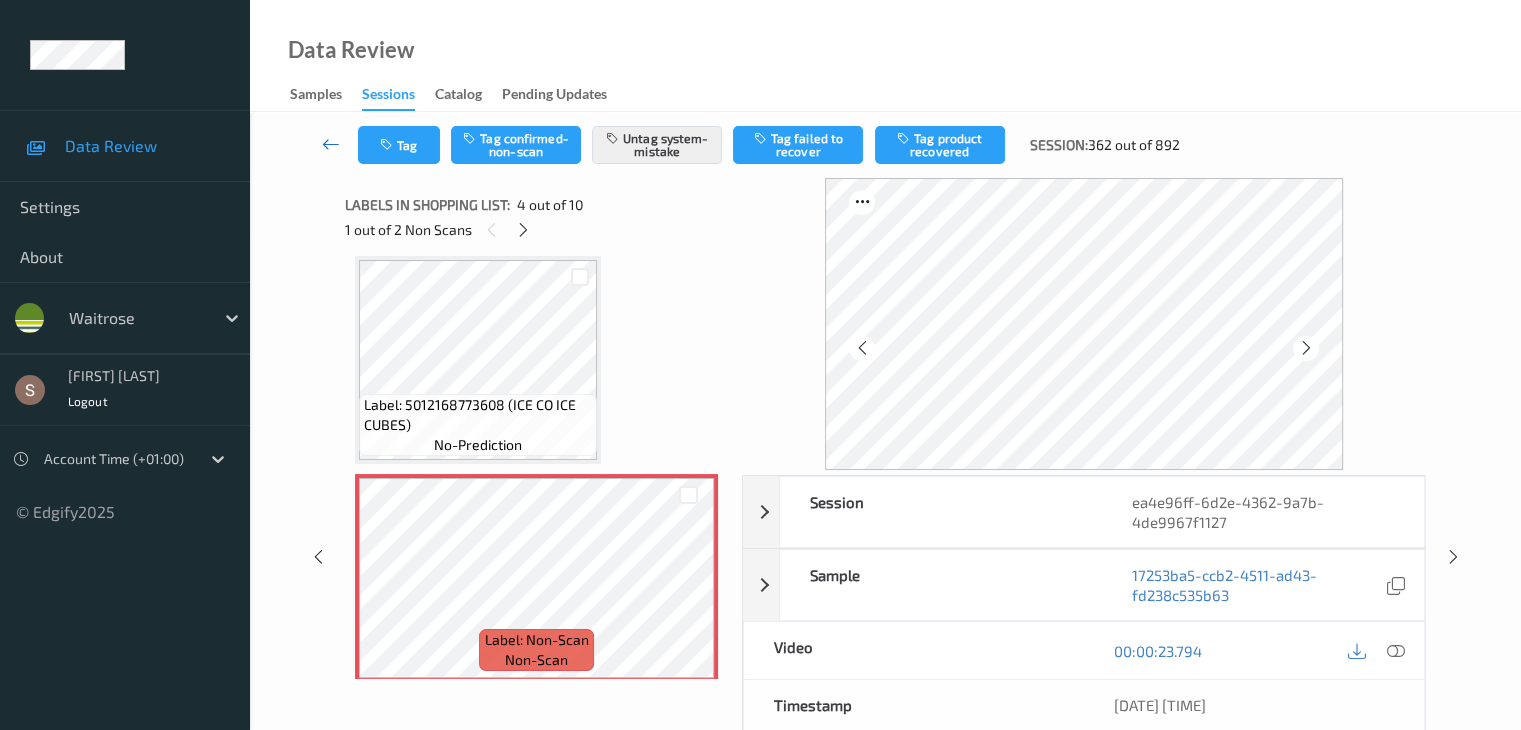 click at bounding box center [331, 144] 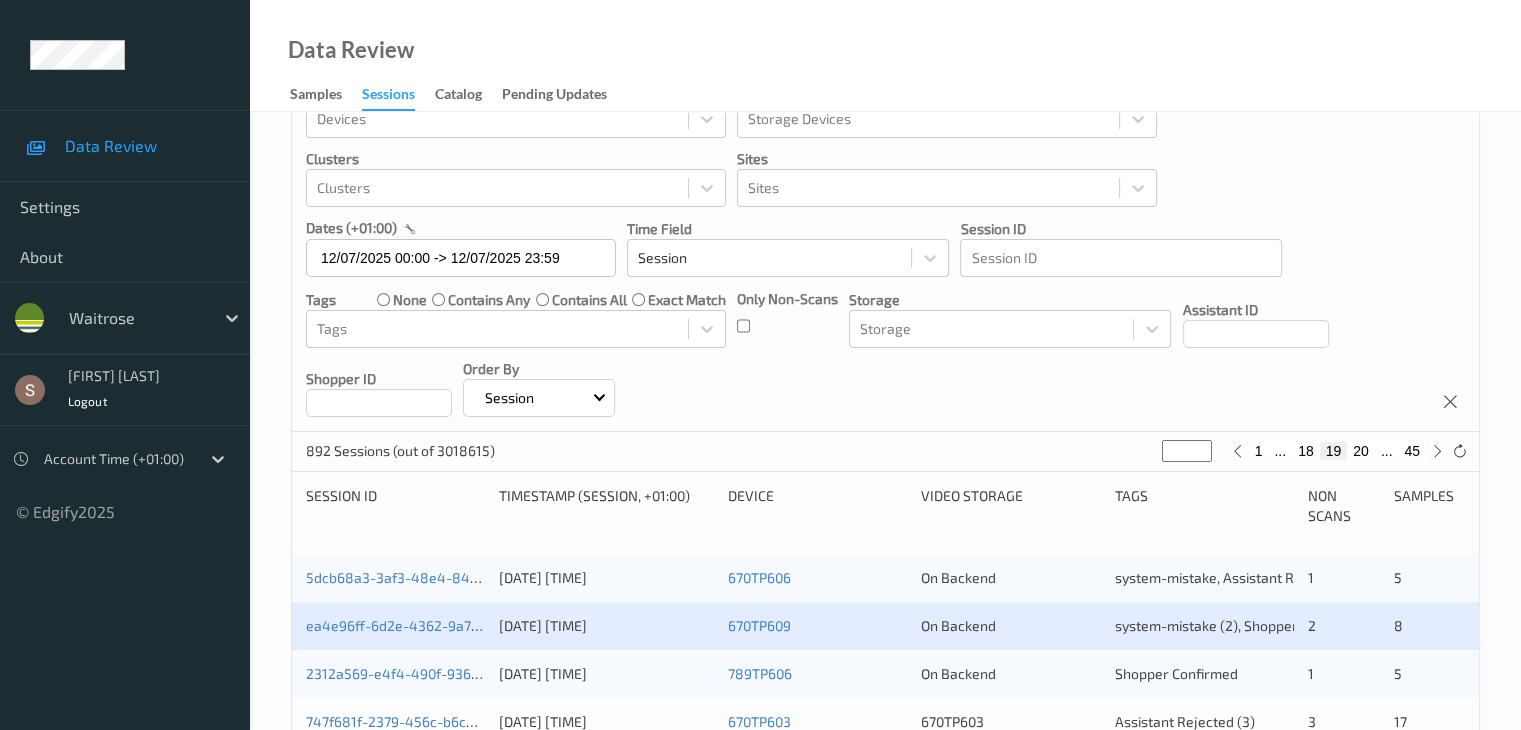 scroll, scrollTop: 100, scrollLeft: 0, axis: vertical 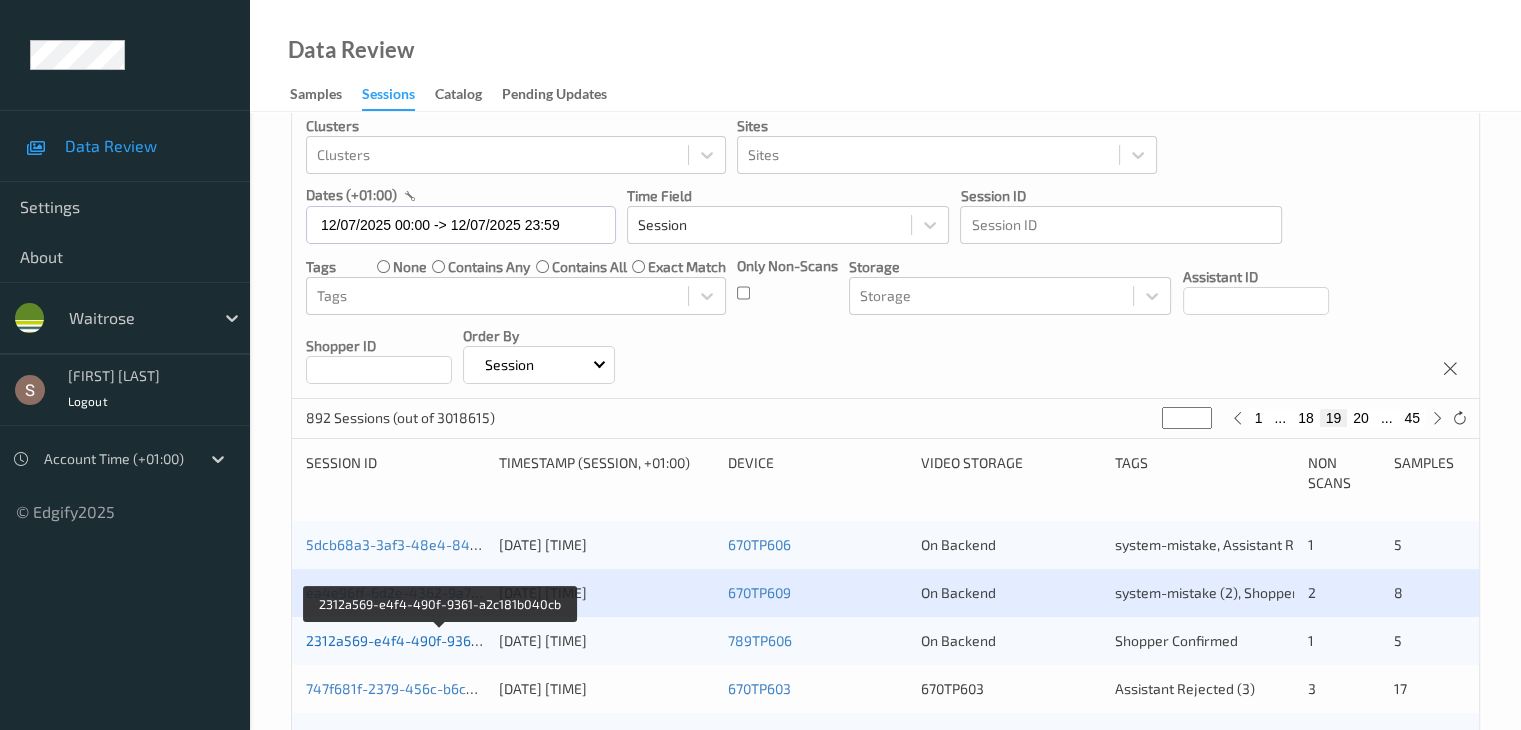 click on "2312a569-e4f4-490f-9361-a2c181b040cb" at bounding box center [440, 640] 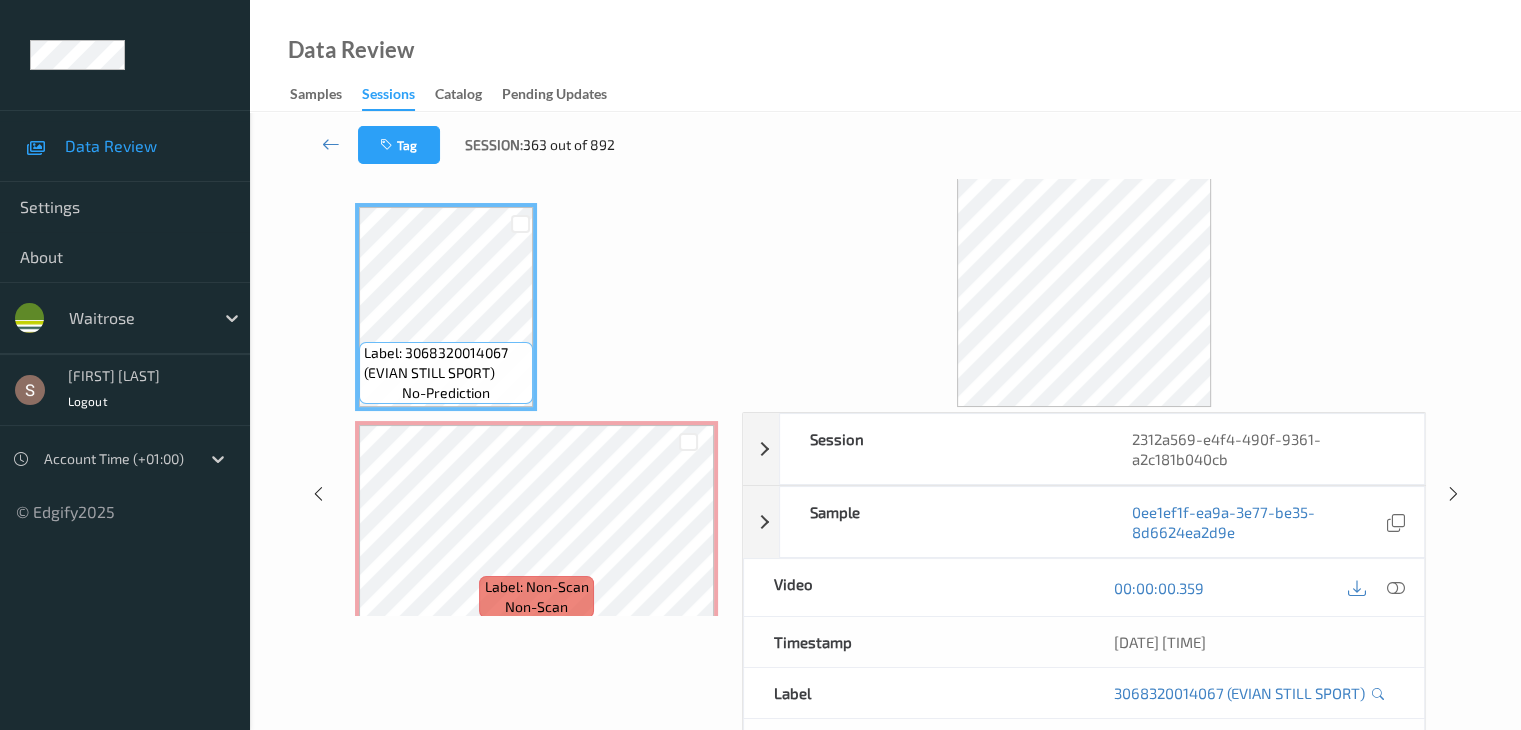 scroll, scrollTop: 0, scrollLeft: 0, axis: both 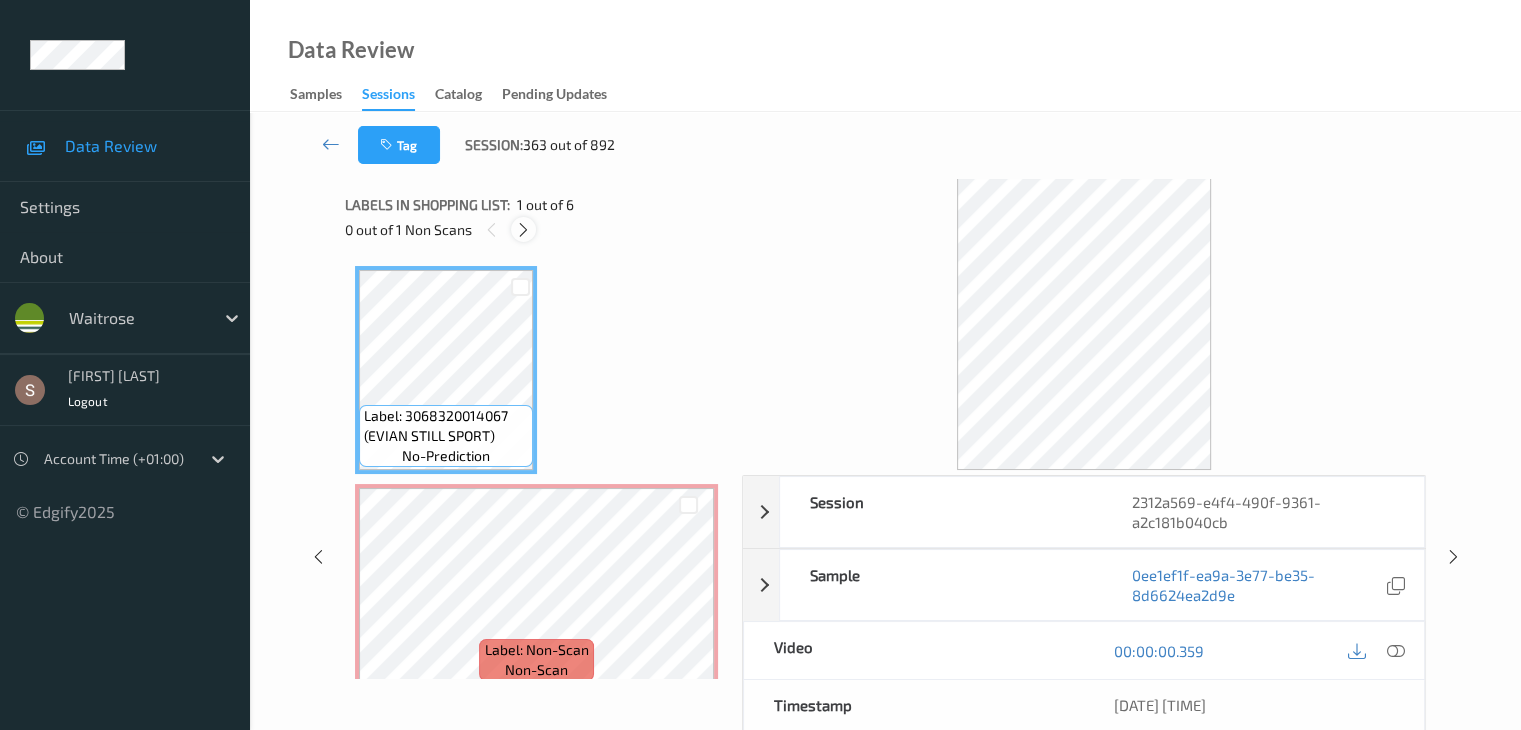 click at bounding box center [523, 230] 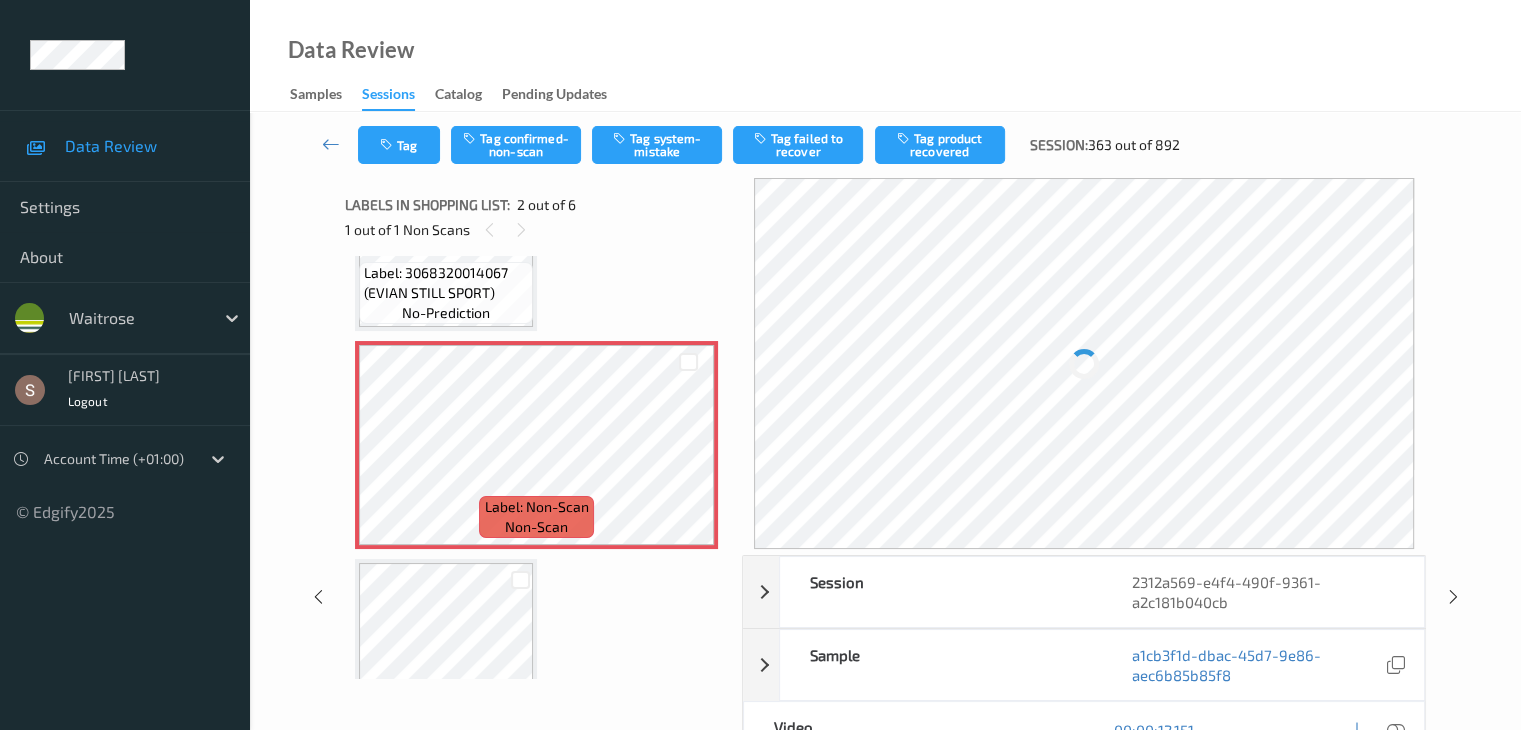 scroll, scrollTop: 110, scrollLeft: 0, axis: vertical 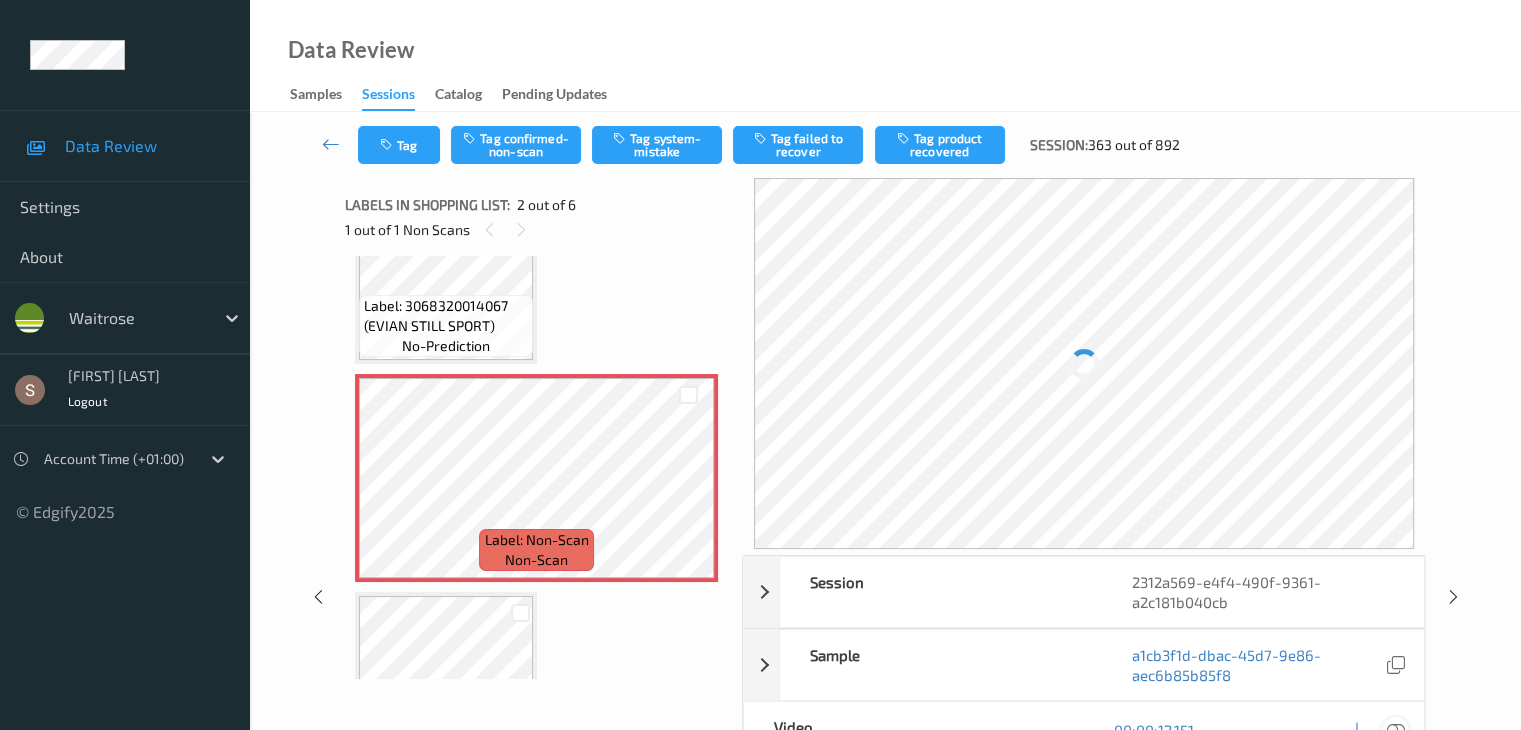 click at bounding box center (1395, 730) 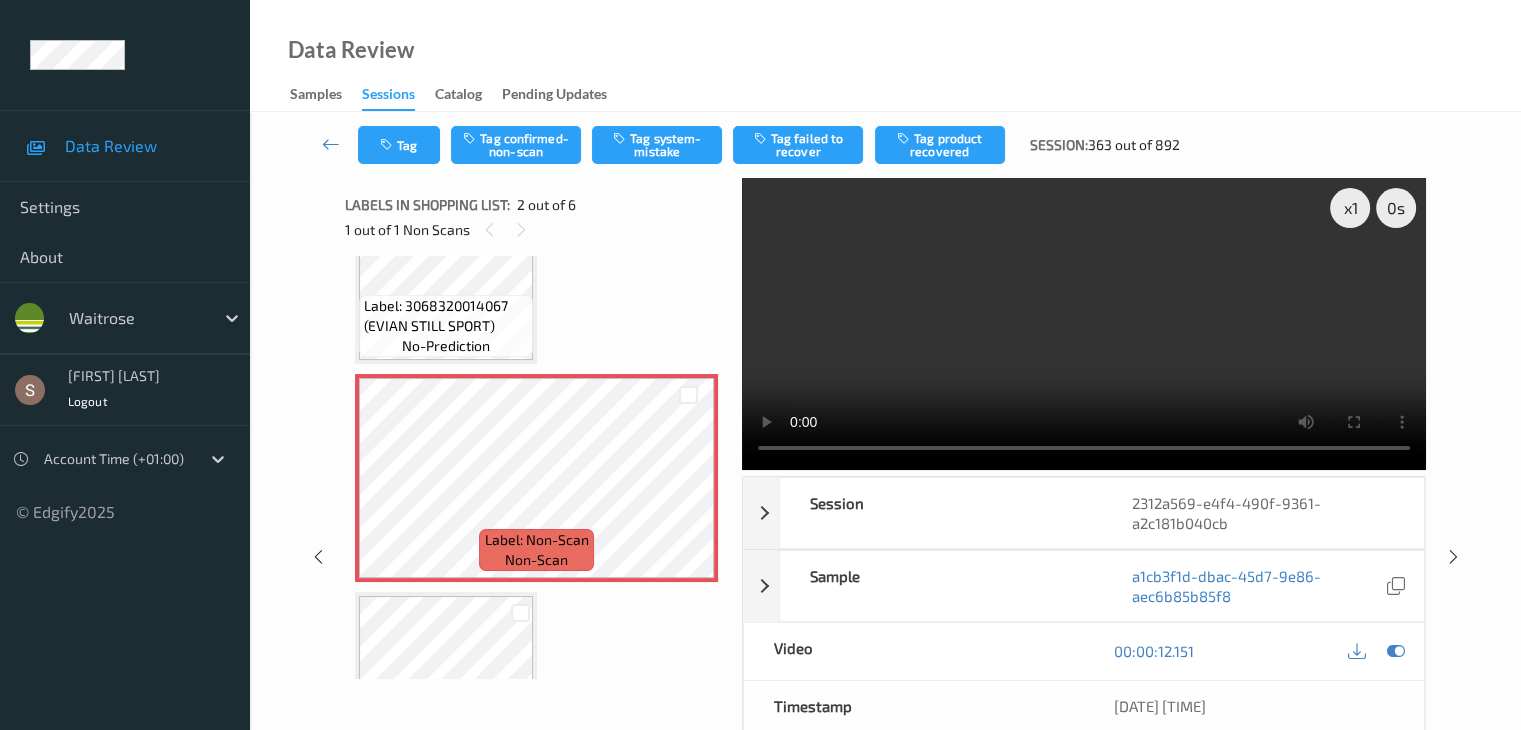click at bounding box center (1084, 324) 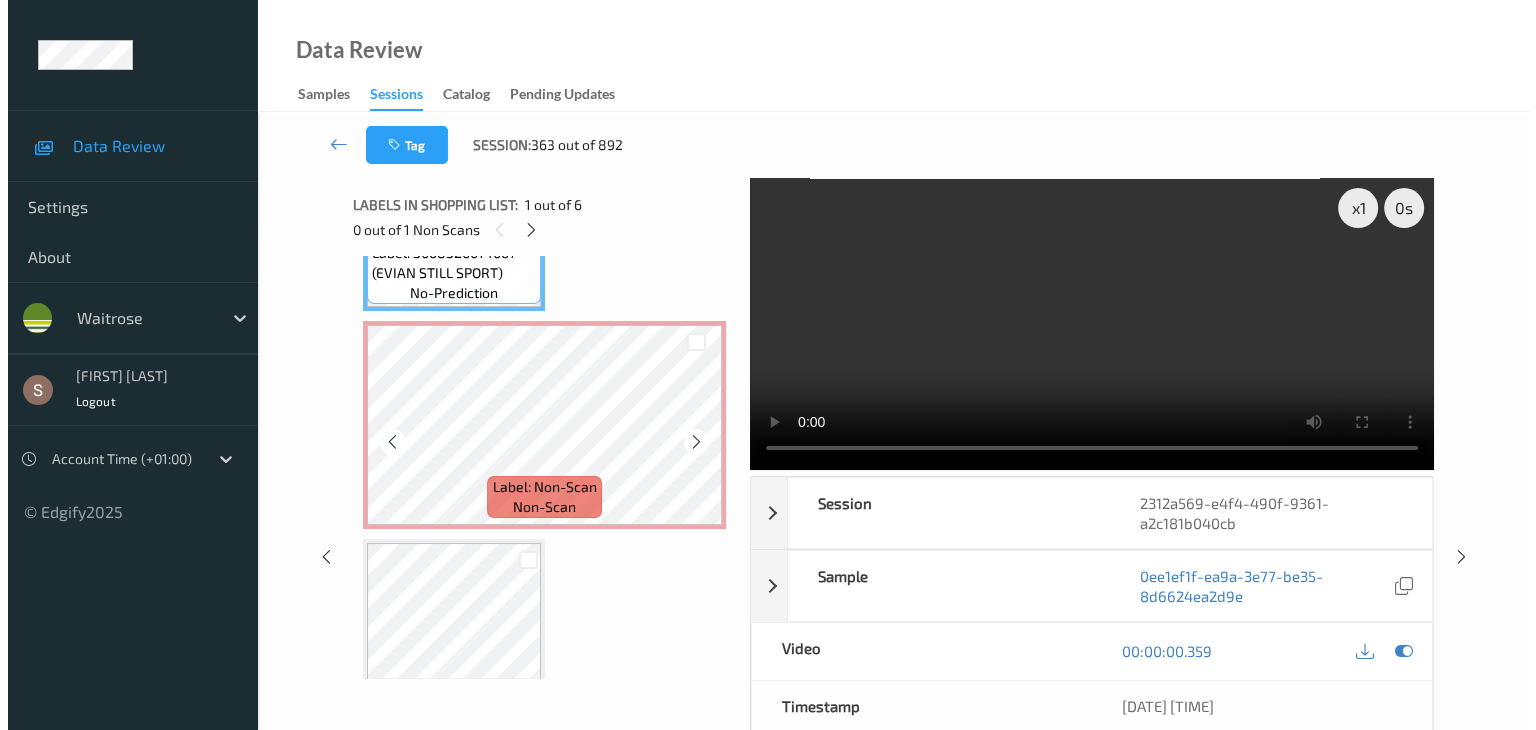 scroll, scrollTop: 210, scrollLeft: 0, axis: vertical 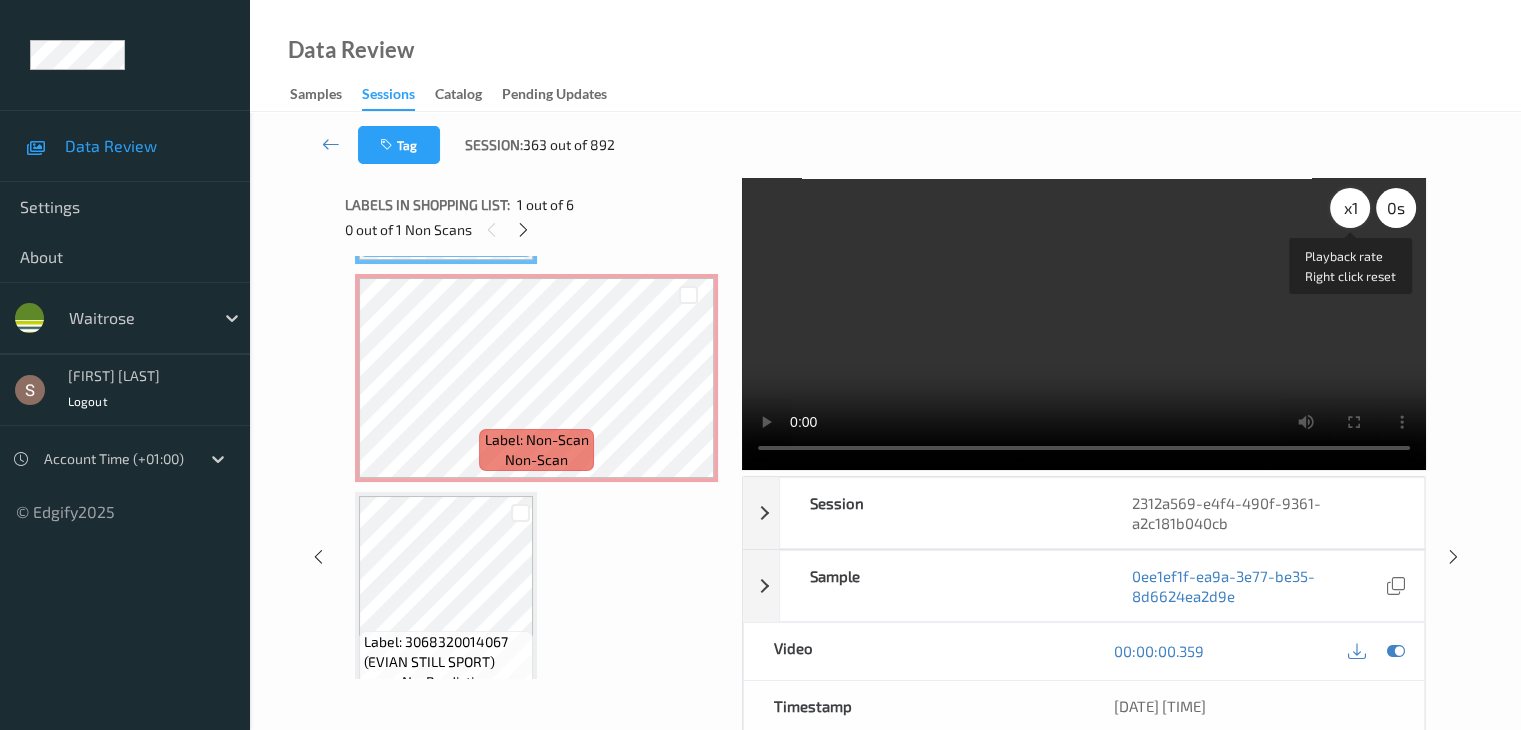 click on "x 1" at bounding box center (1350, 208) 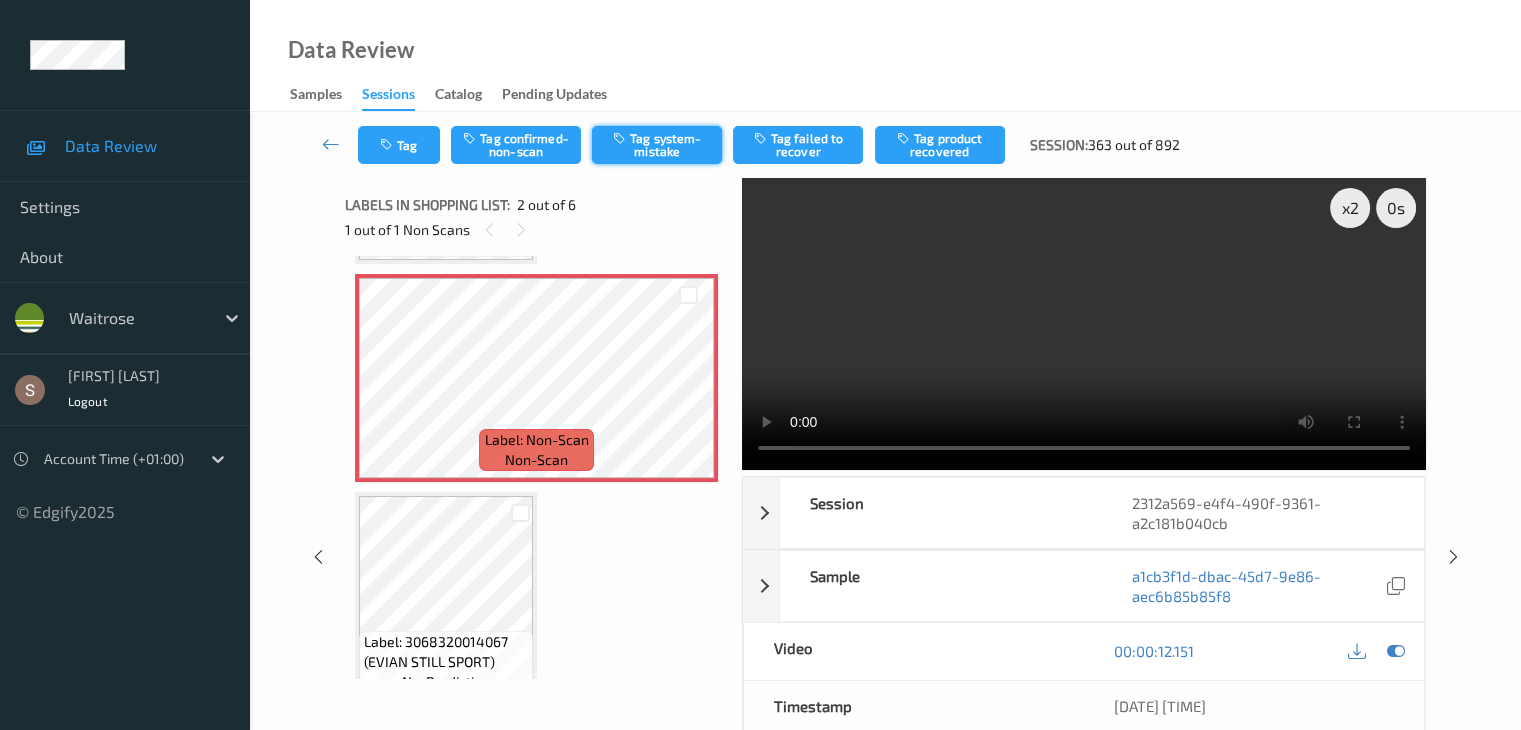 click on "Tag   system-mistake" at bounding box center [657, 145] 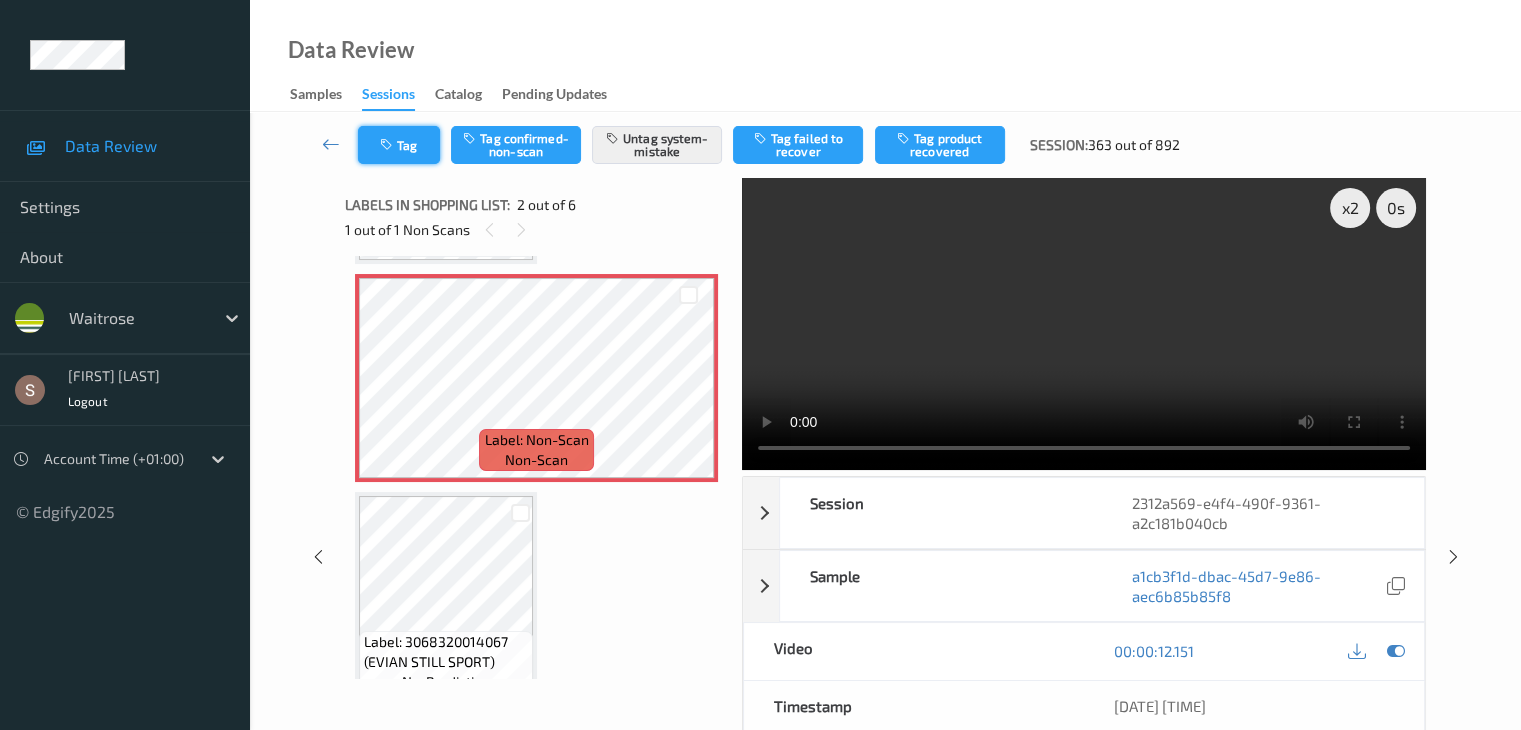 click on "Tag" at bounding box center [399, 145] 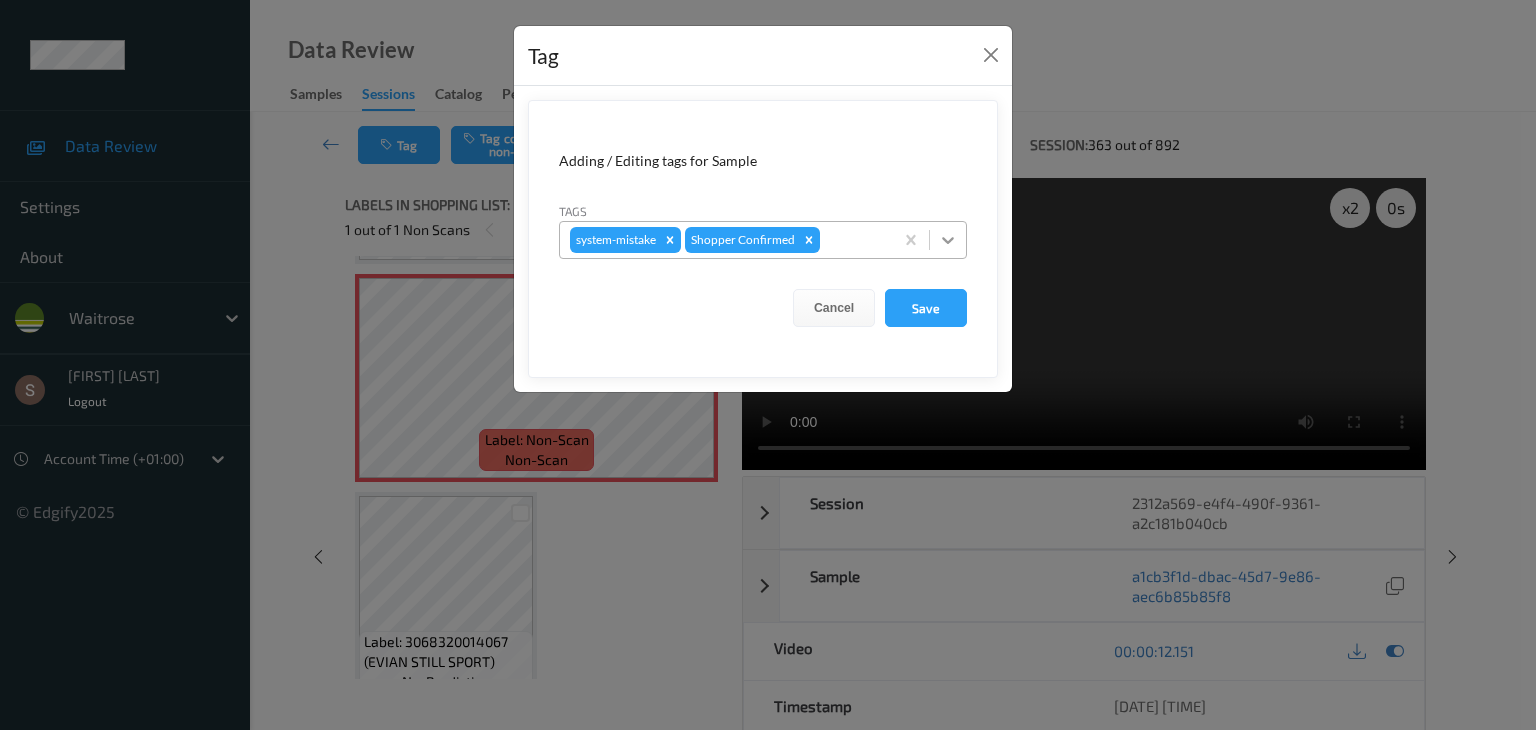 click 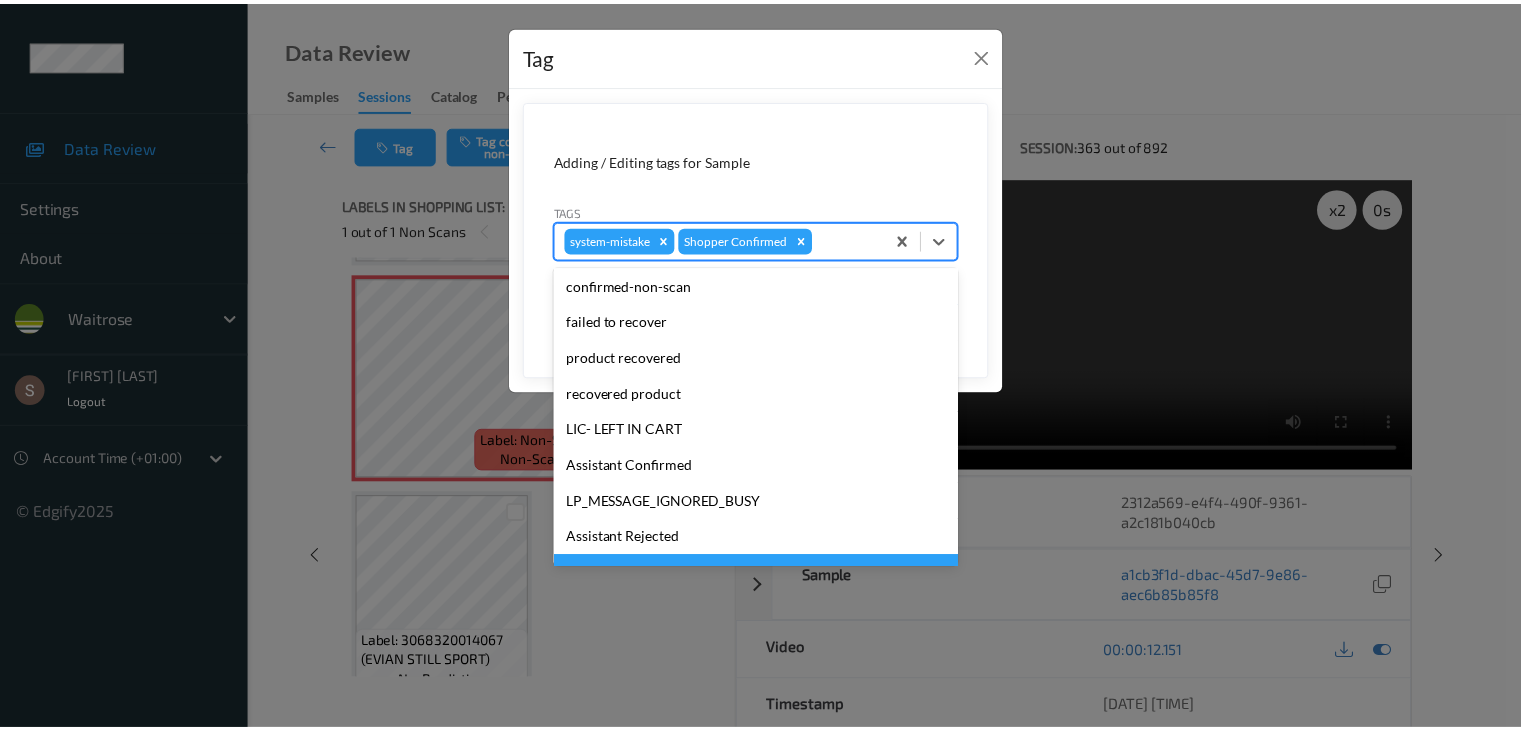 scroll, scrollTop: 320, scrollLeft: 0, axis: vertical 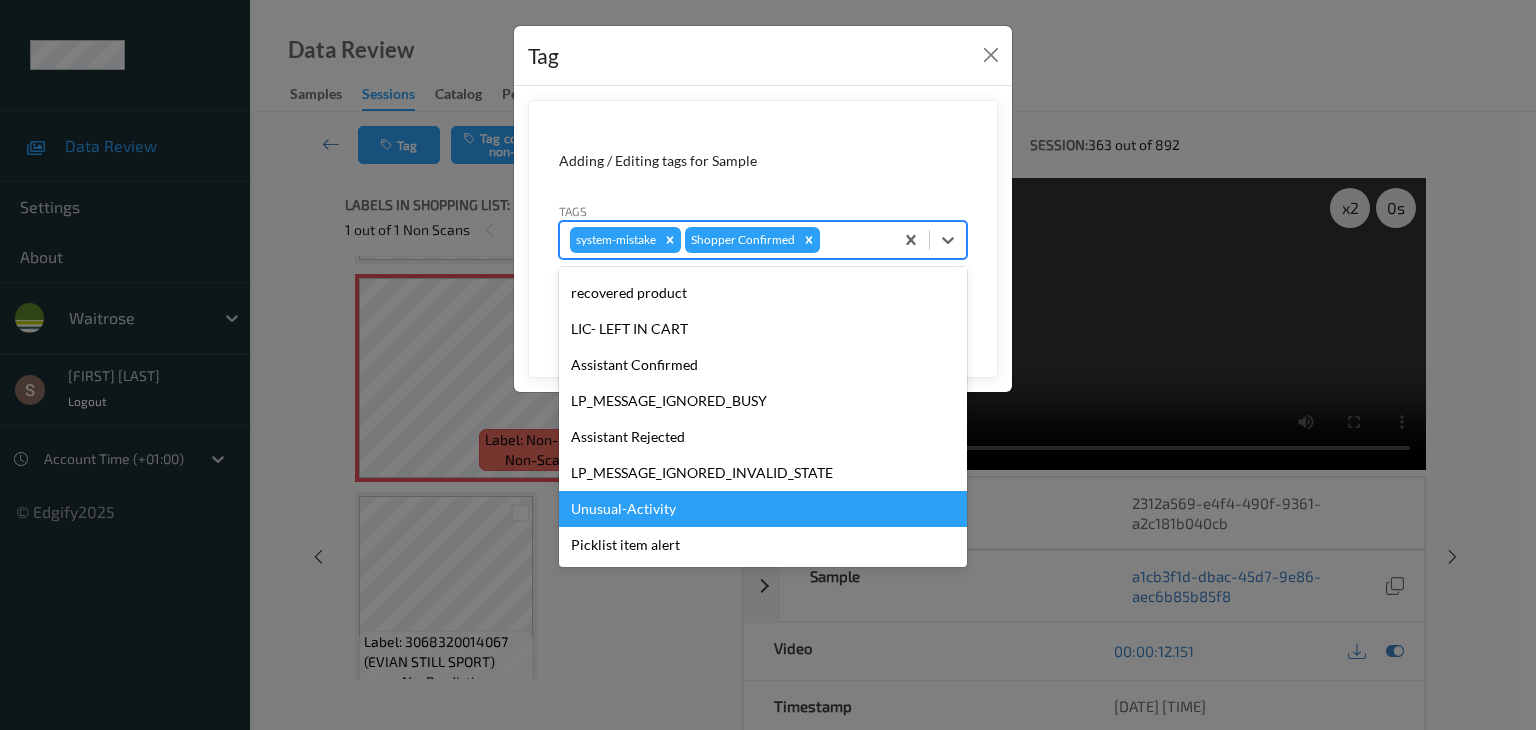 click on "Unusual-Activity" at bounding box center [763, 509] 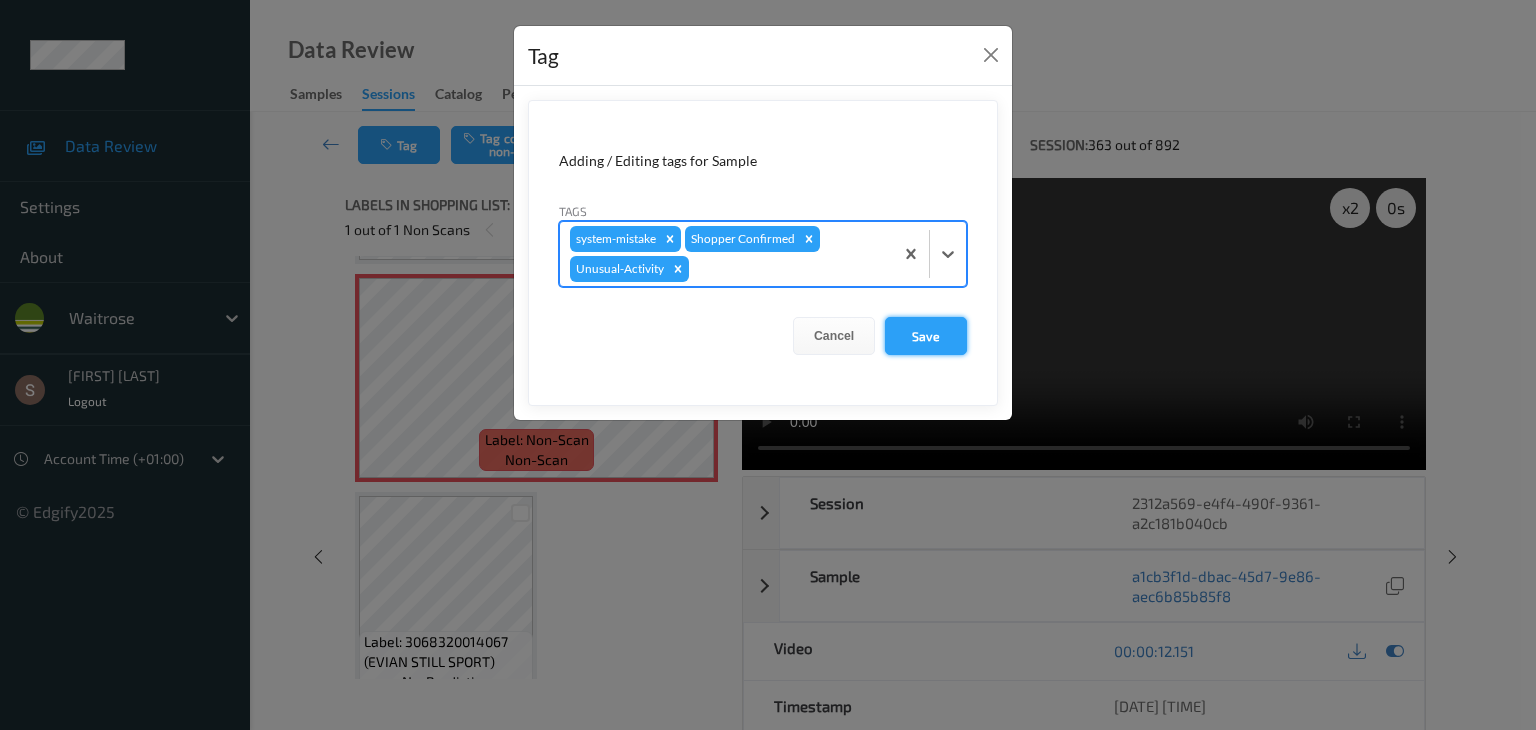 click on "Save" at bounding box center [926, 336] 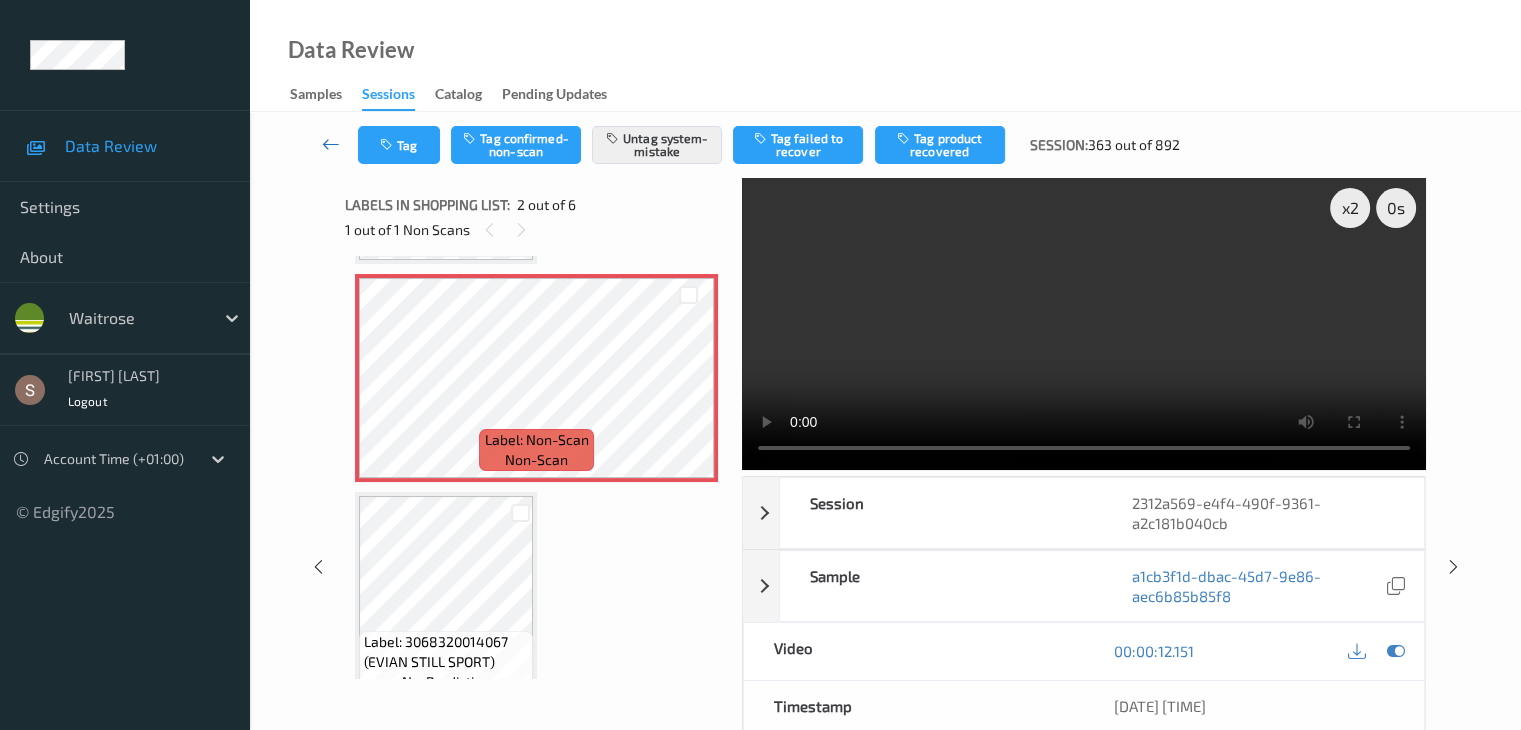click at bounding box center (331, 144) 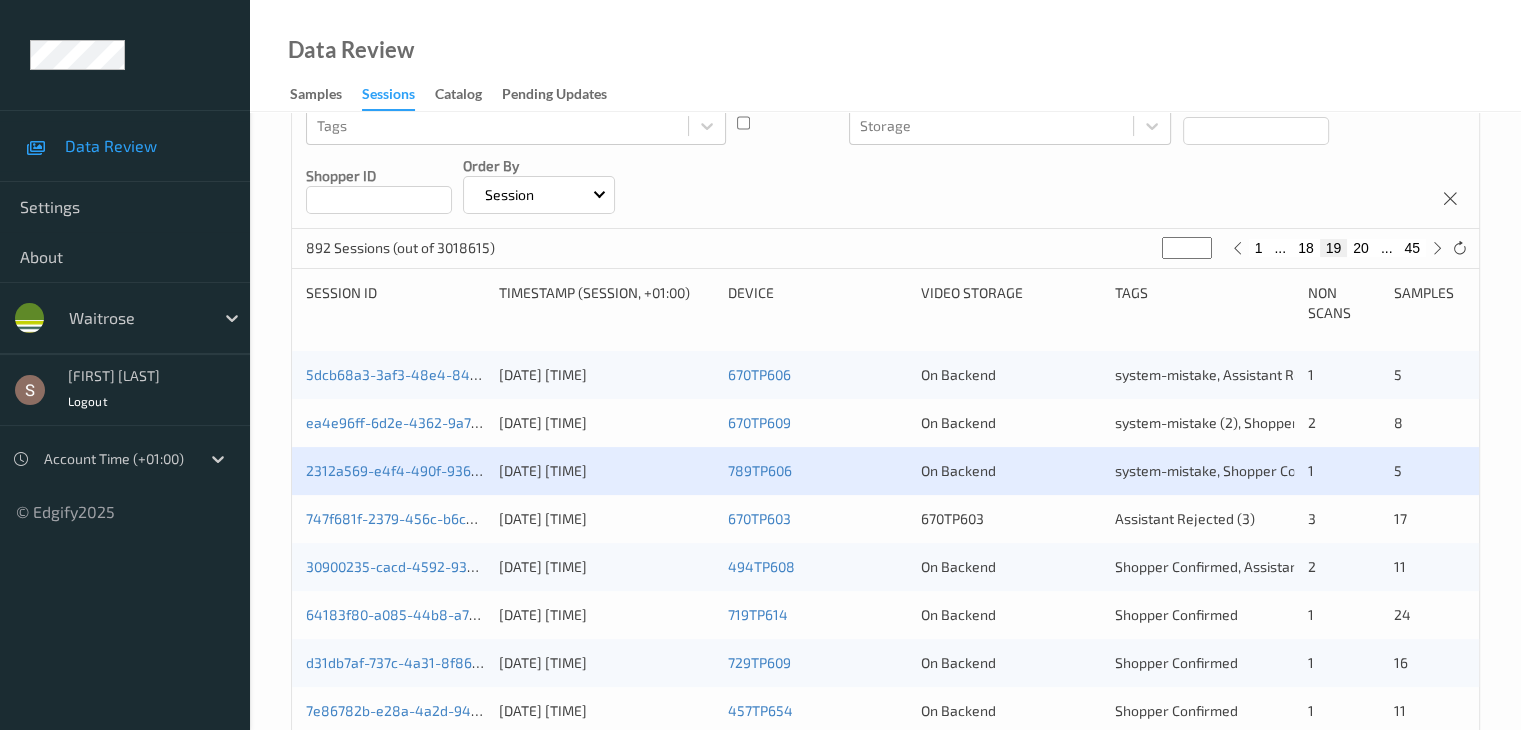 scroll, scrollTop: 300, scrollLeft: 0, axis: vertical 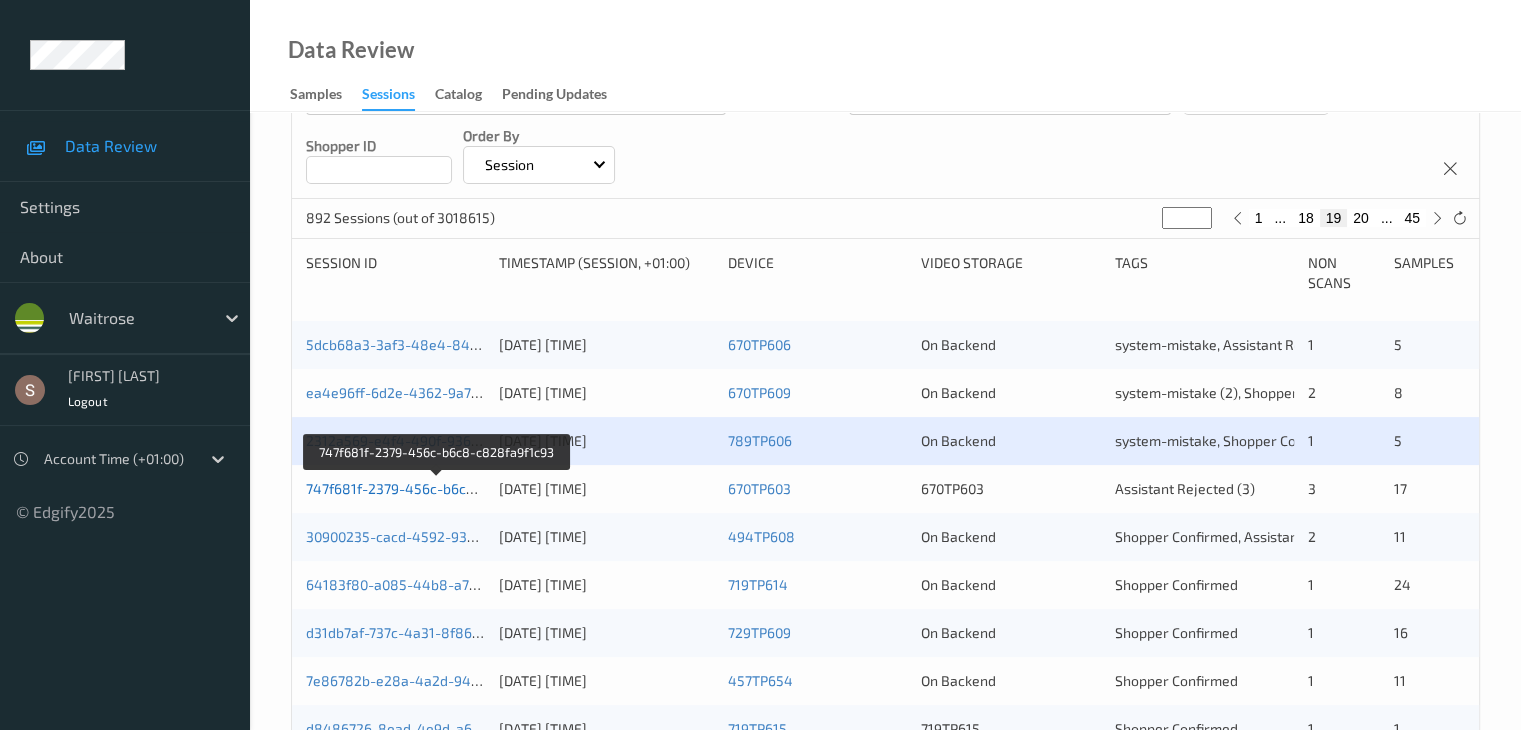 click on "747f681f-2379-456c-b6c8-c828fa9f1c93" at bounding box center [437, 488] 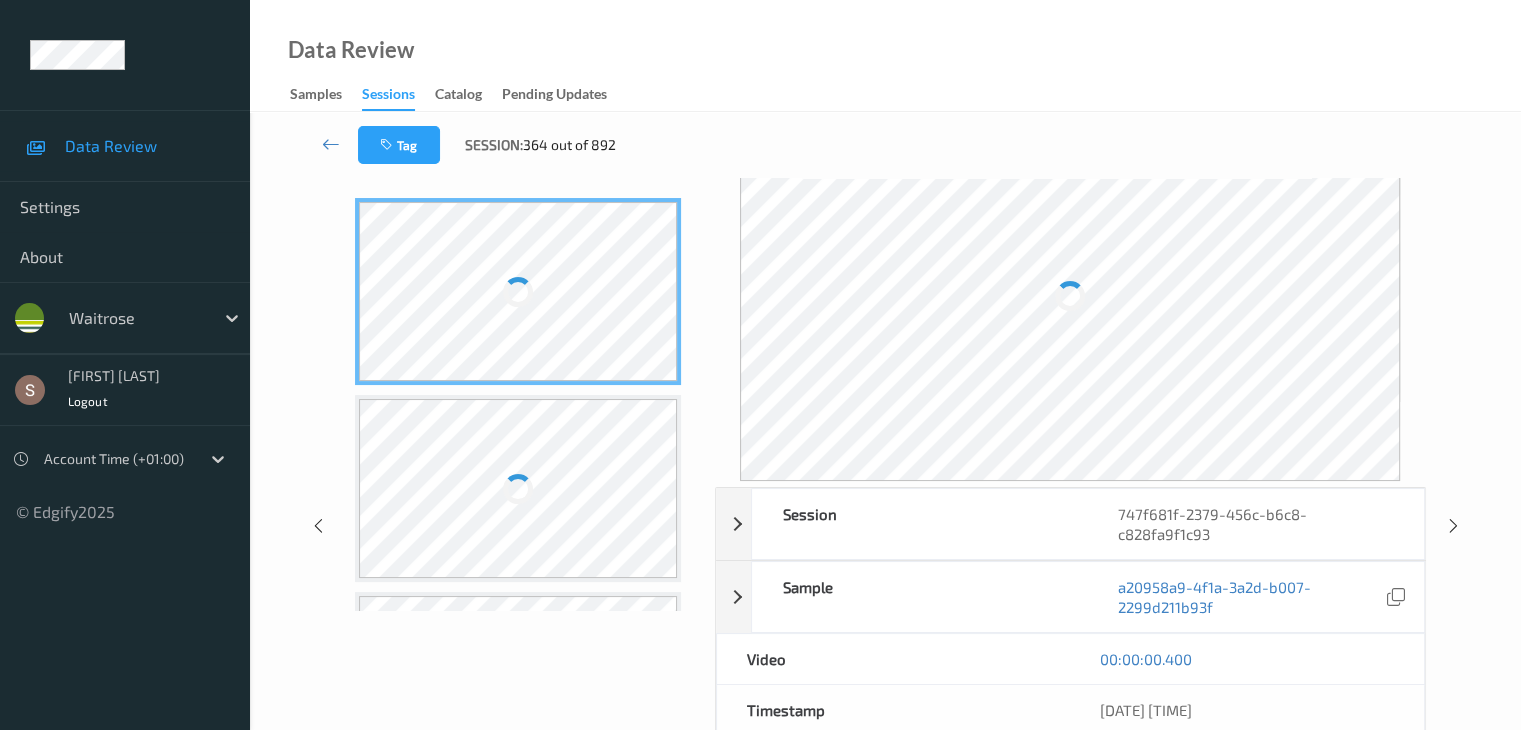 scroll, scrollTop: 0, scrollLeft: 0, axis: both 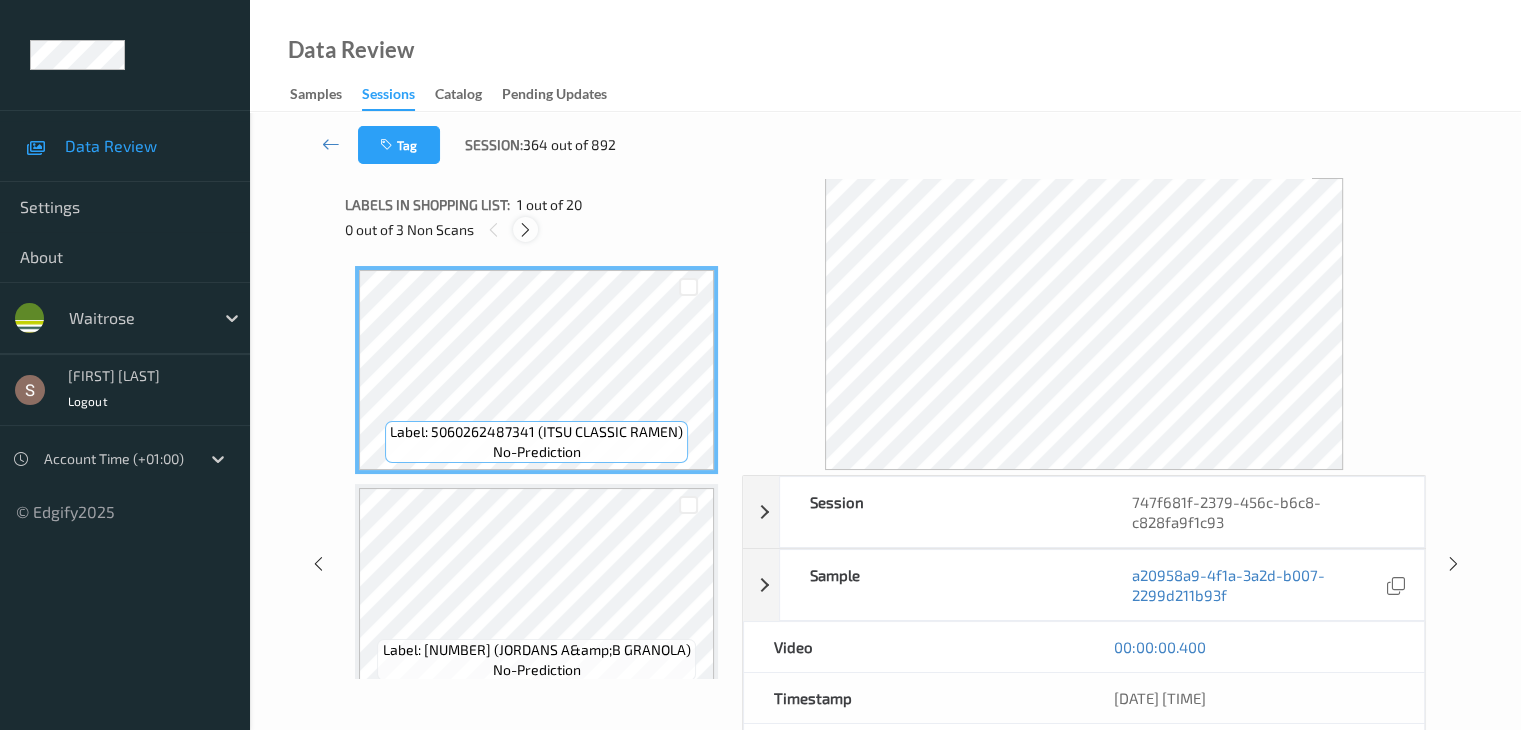 click at bounding box center [525, 229] 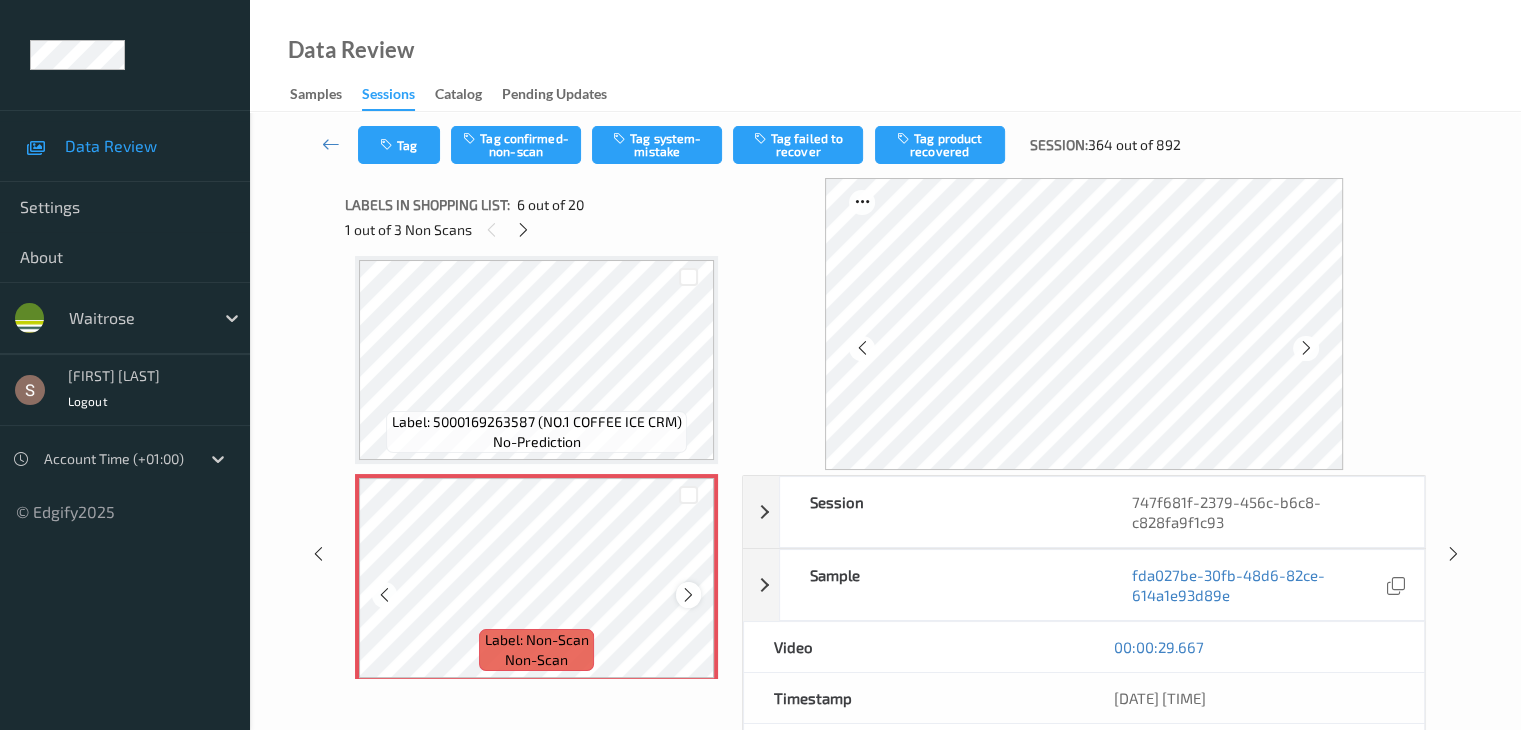 click at bounding box center (688, 595) 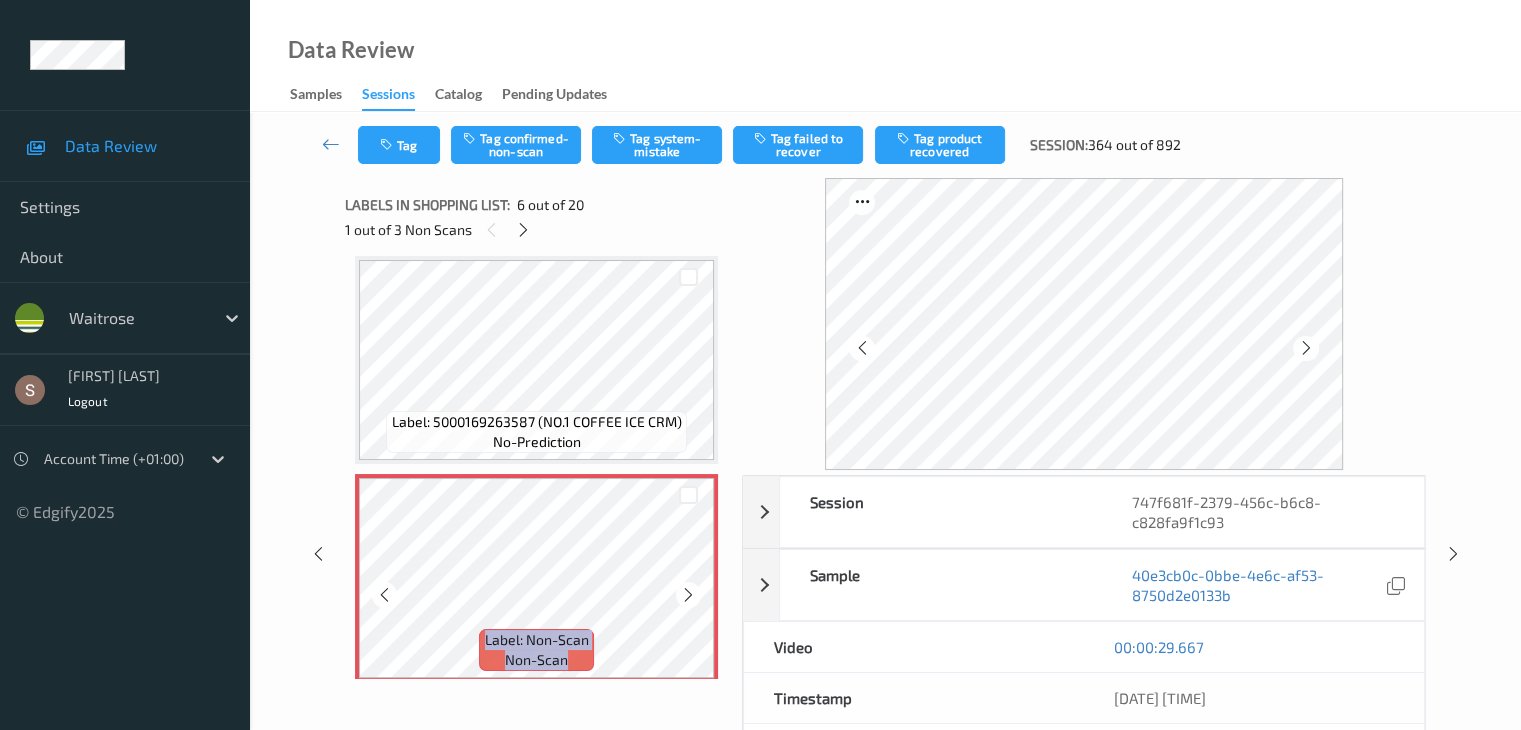 click at bounding box center (688, 595) 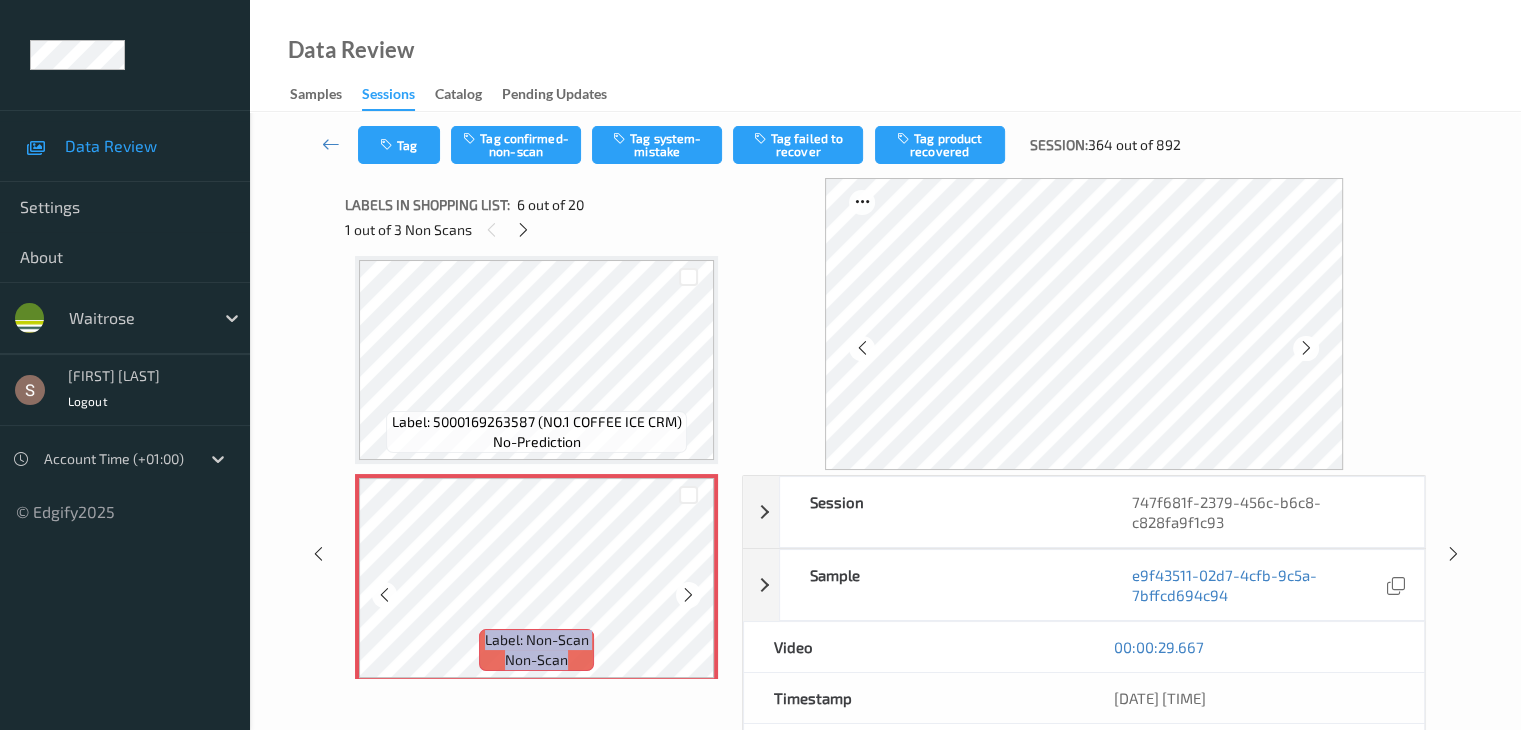 click at bounding box center (688, 595) 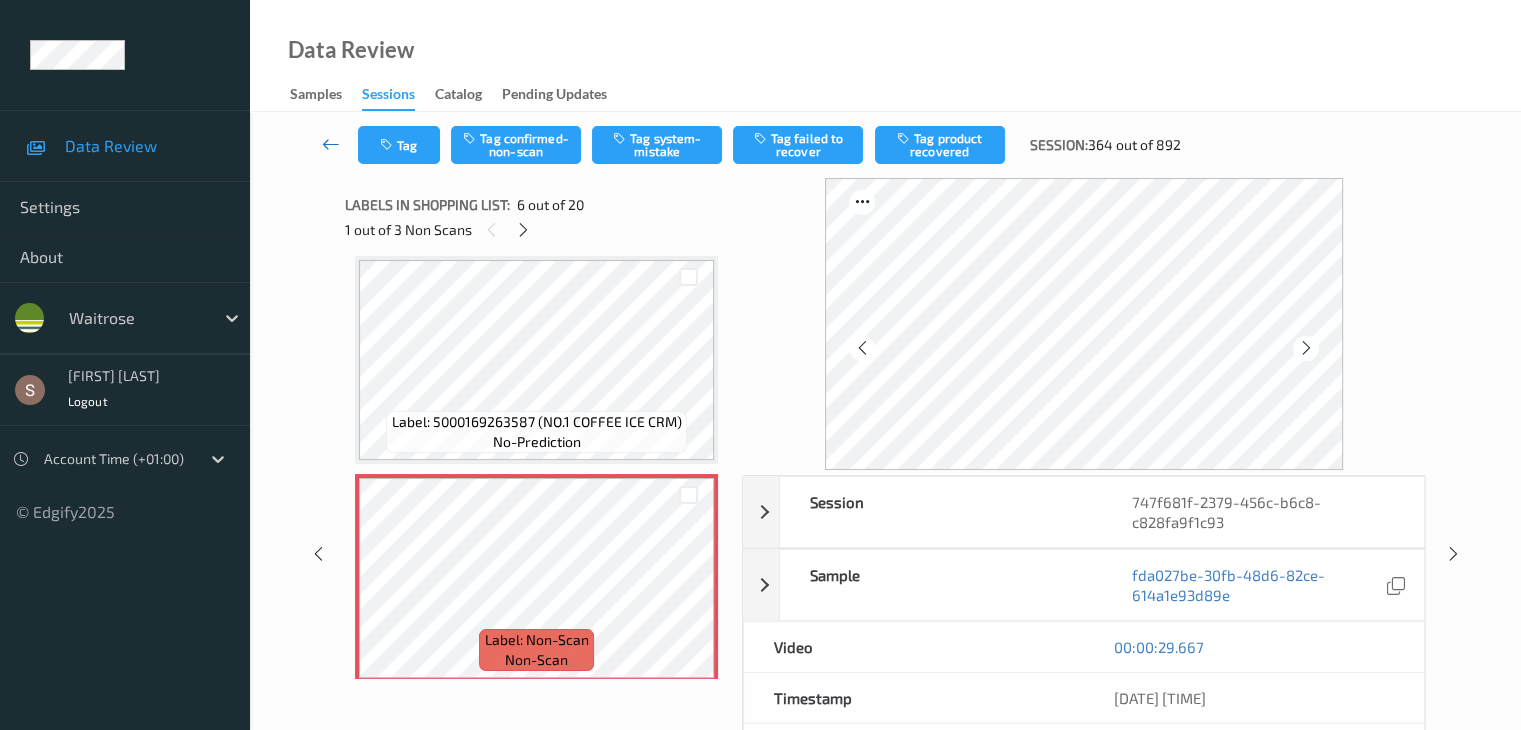 click at bounding box center [331, 144] 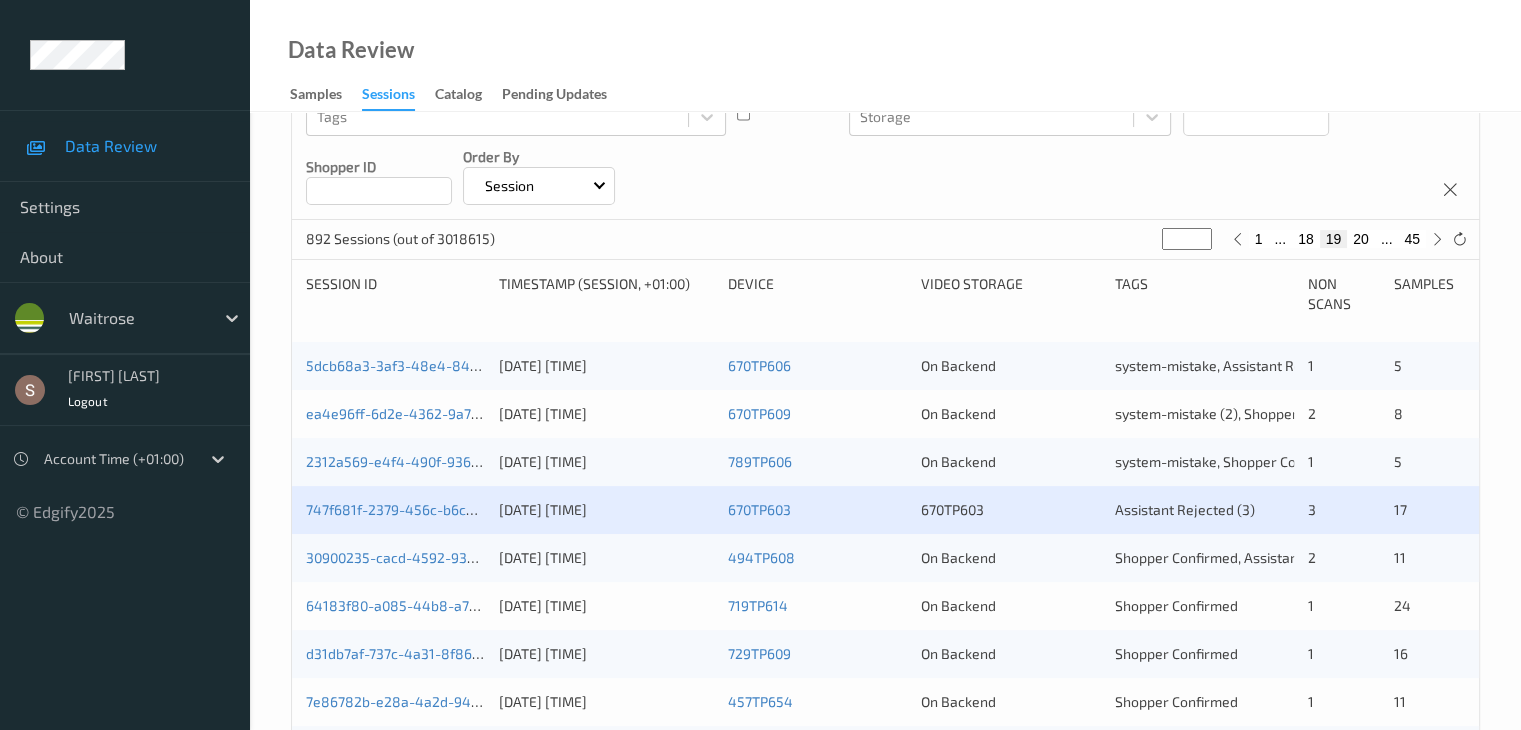 scroll, scrollTop: 300, scrollLeft: 0, axis: vertical 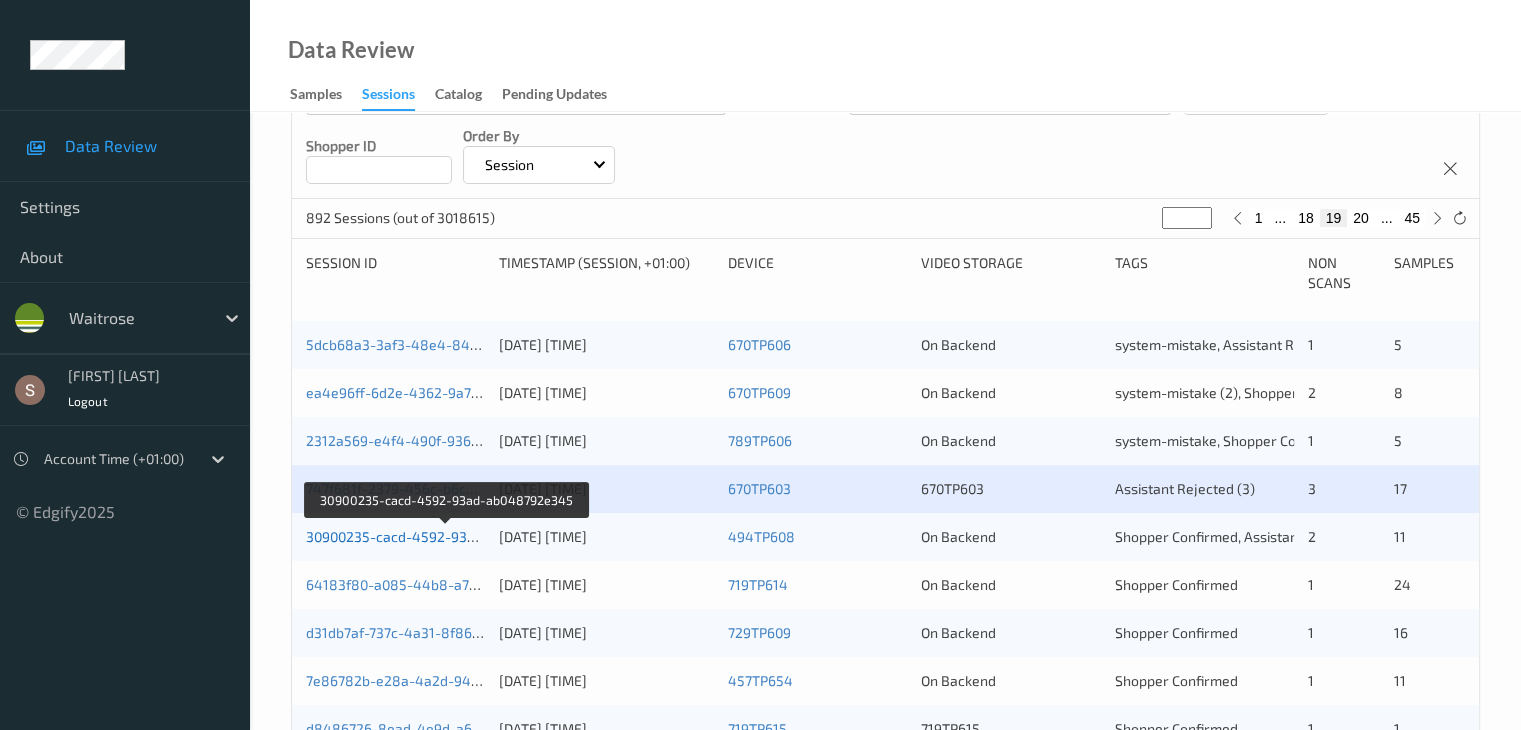 click on "30900235-cacd-4592-93ad-ab048792e345" at bounding box center [446, 536] 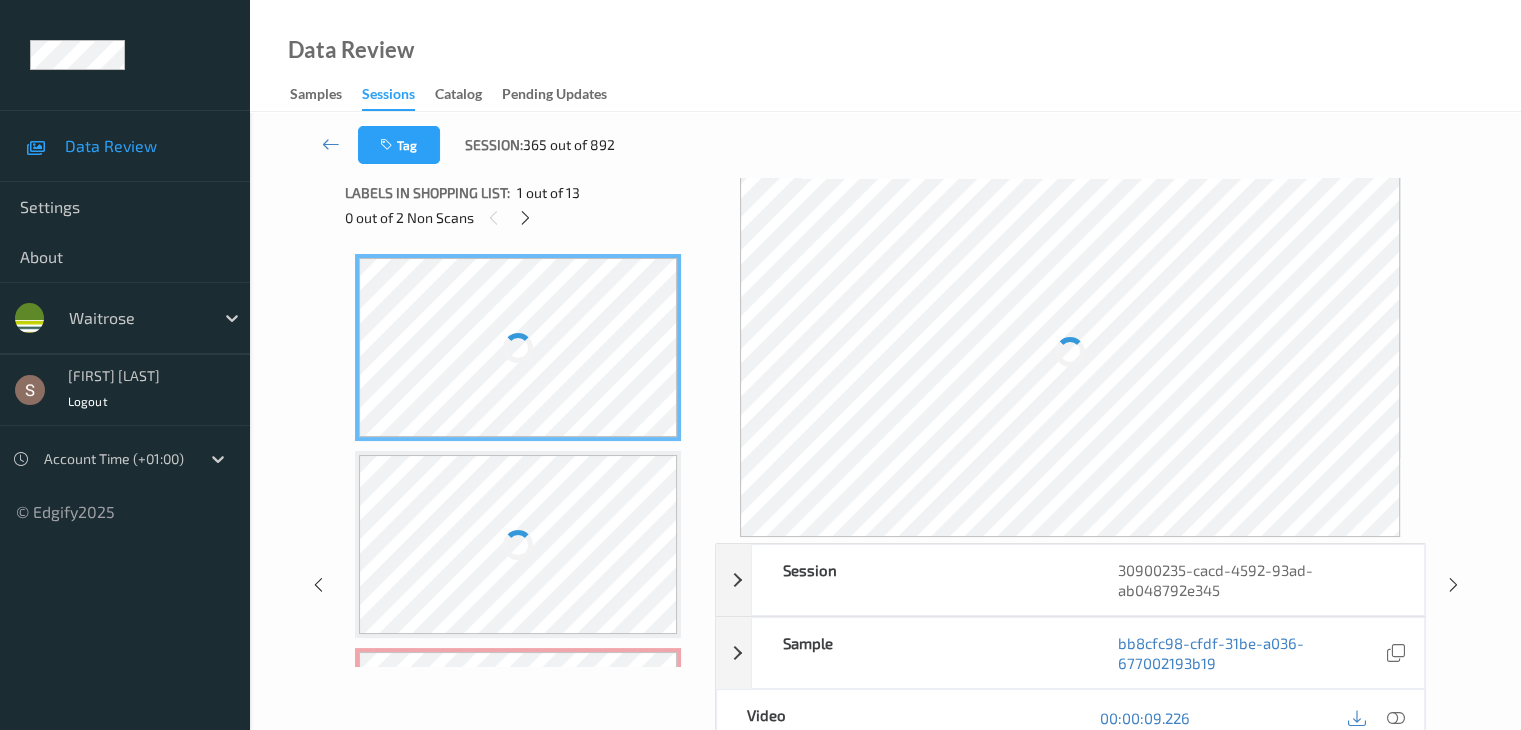 scroll, scrollTop: 0, scrollLeft: 0, axis: both 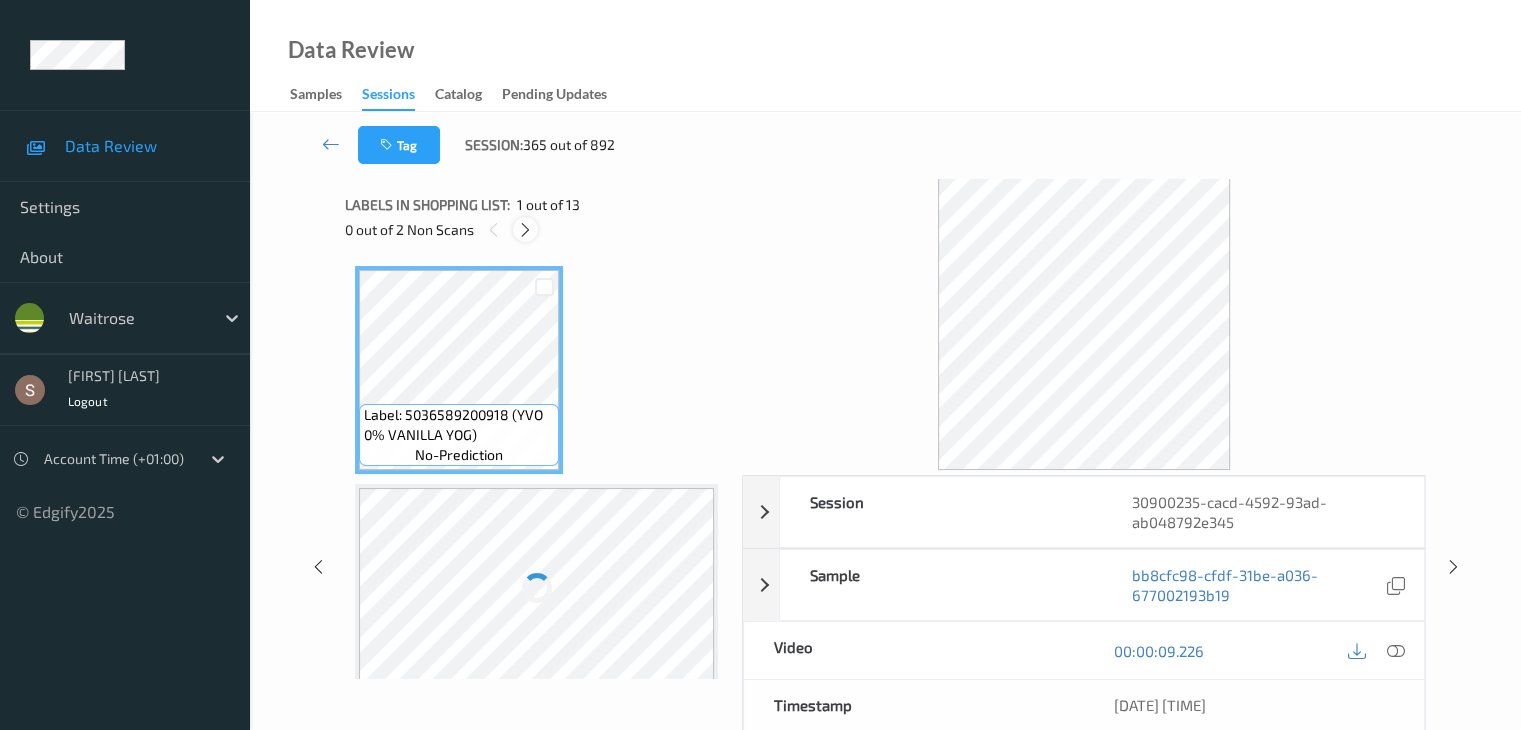 click at bounding box center [525, 230] 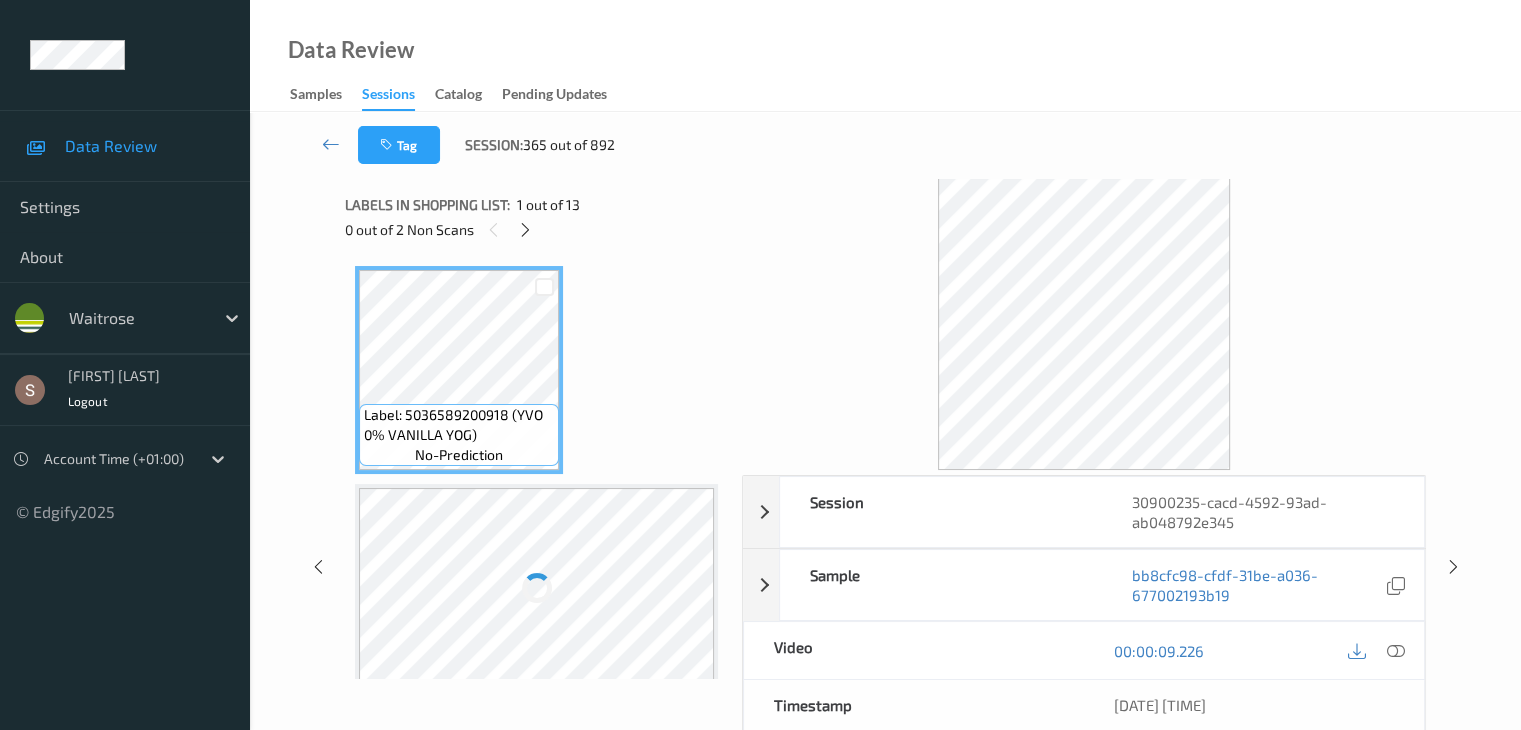 scroll, scrollTop: 228, scrollLeft: 0, axis: vertical 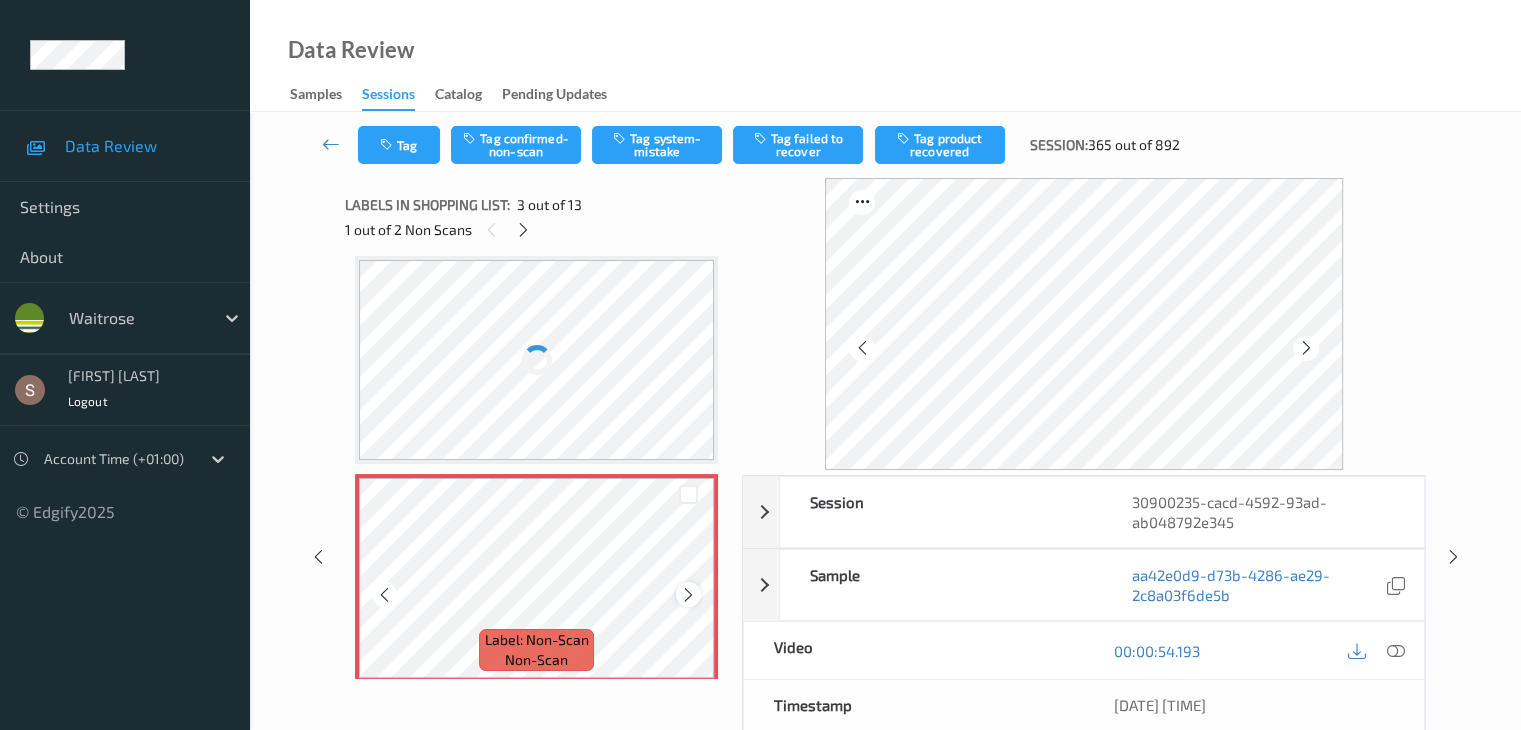 click at bounding box center (688, 595) 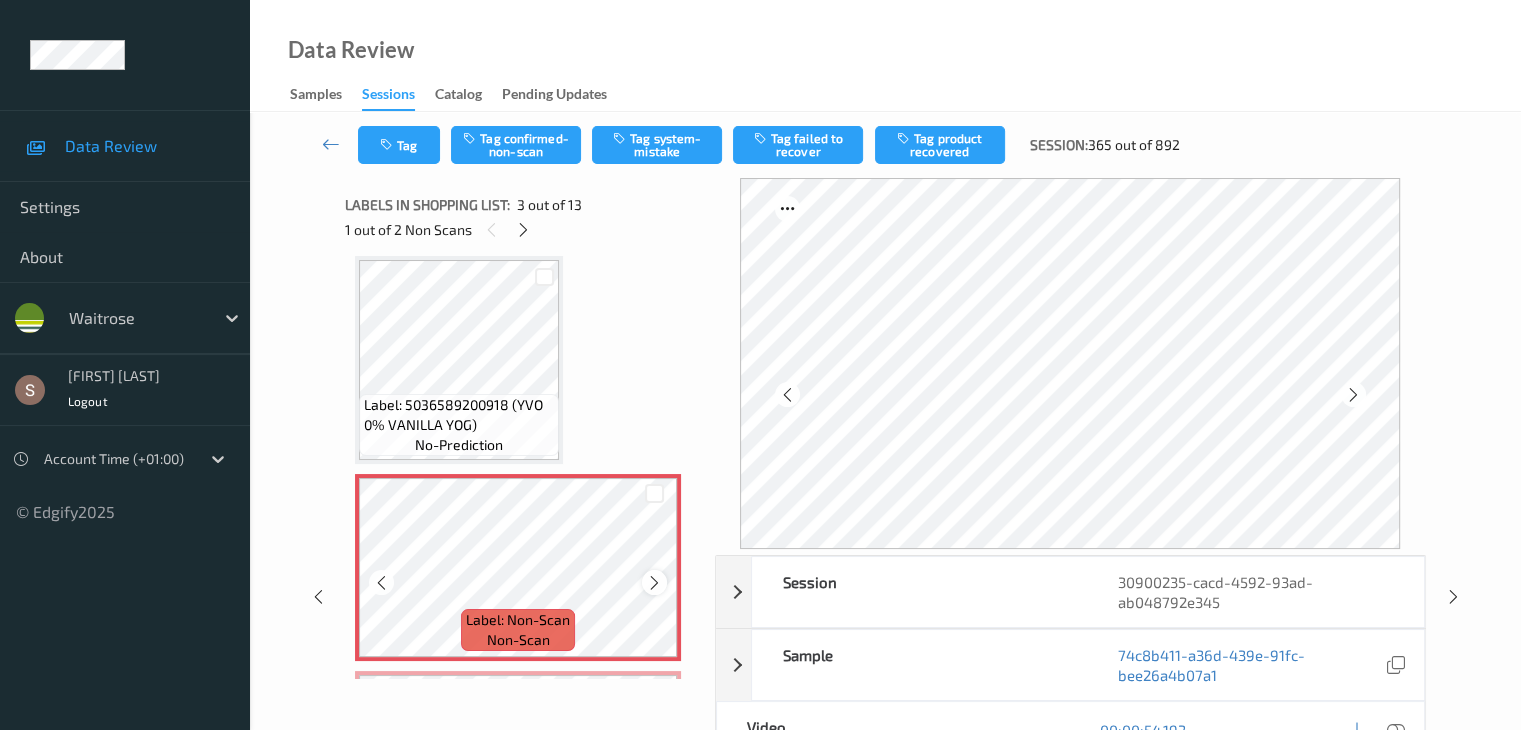 click at bounding box center [654, 583] 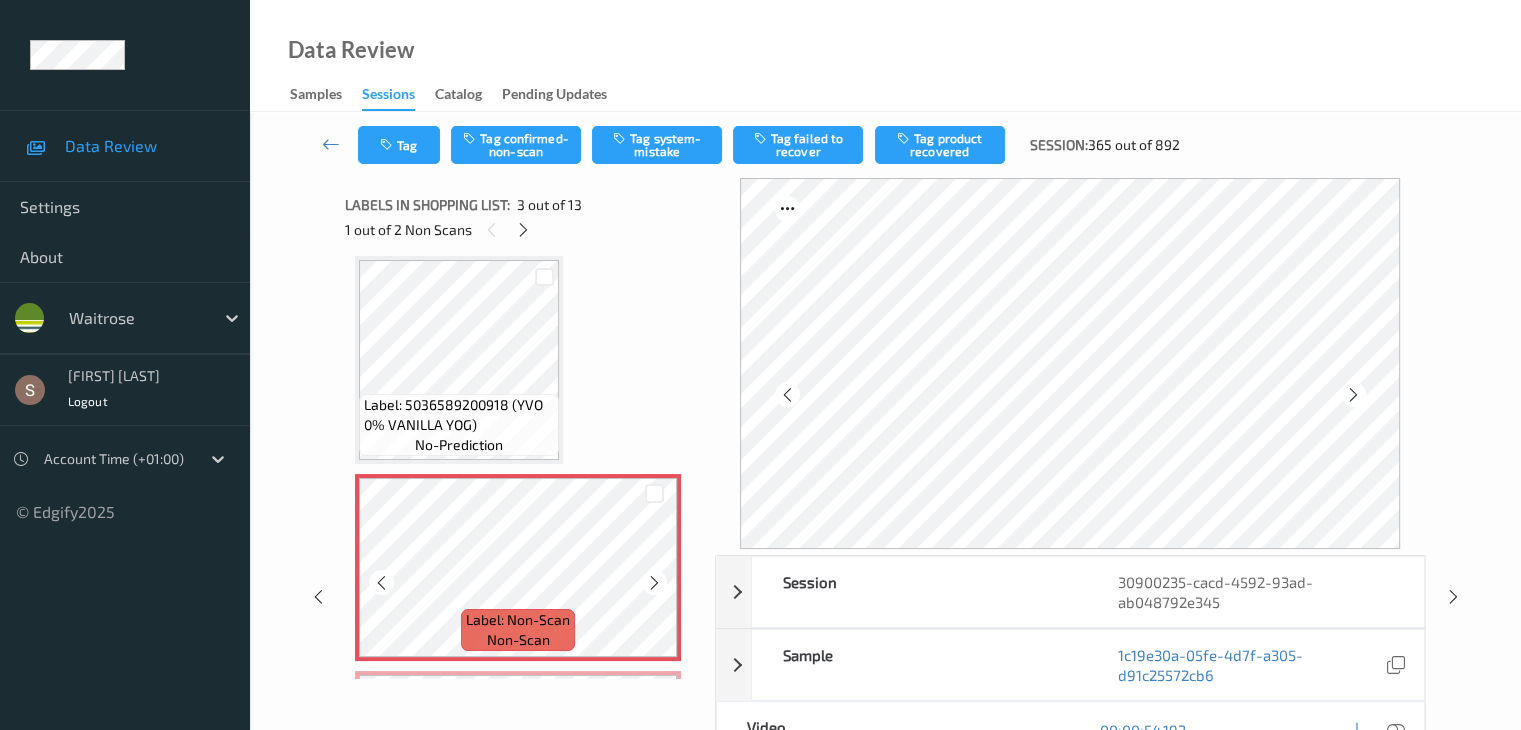 click at bounding box center [654, 583] 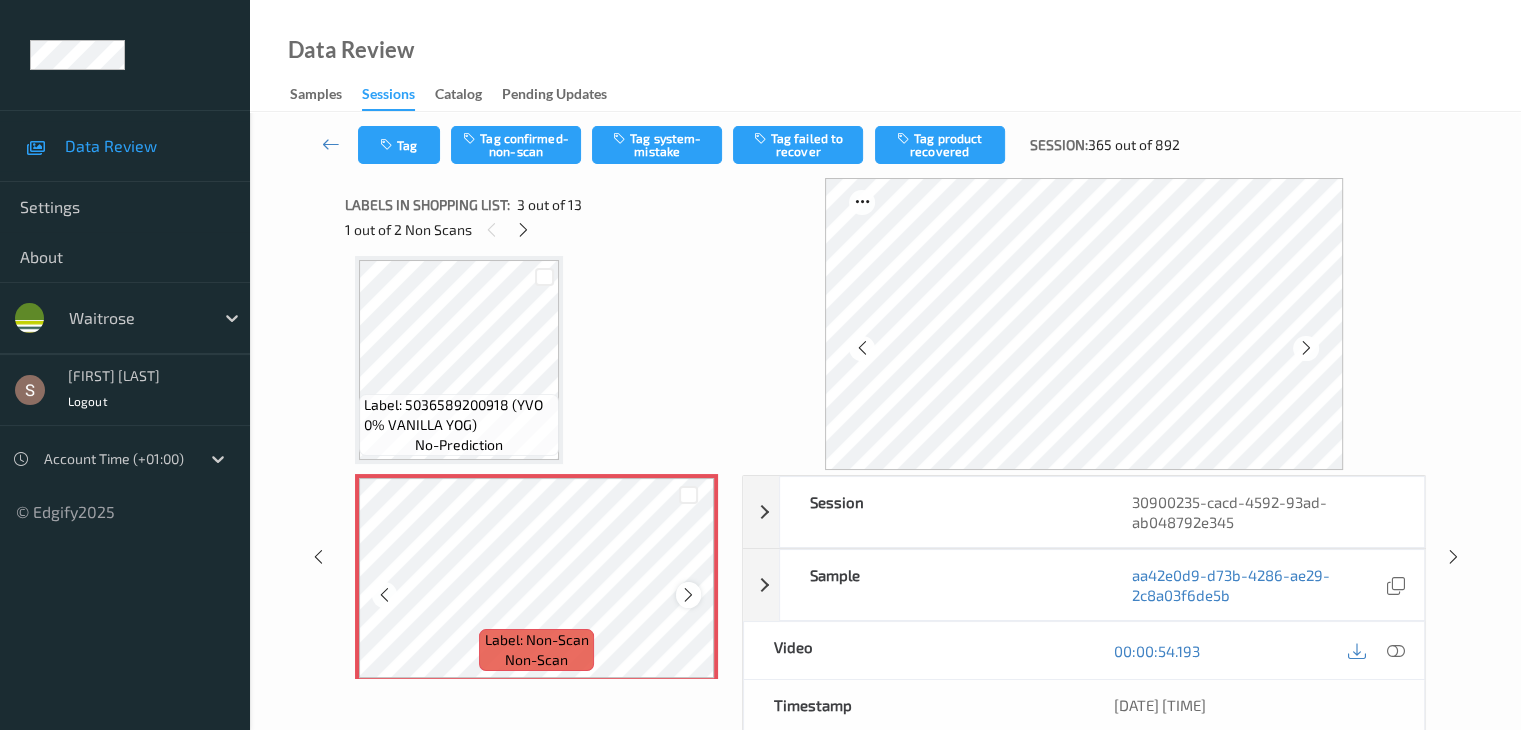 click at bounding box center [688, 595] 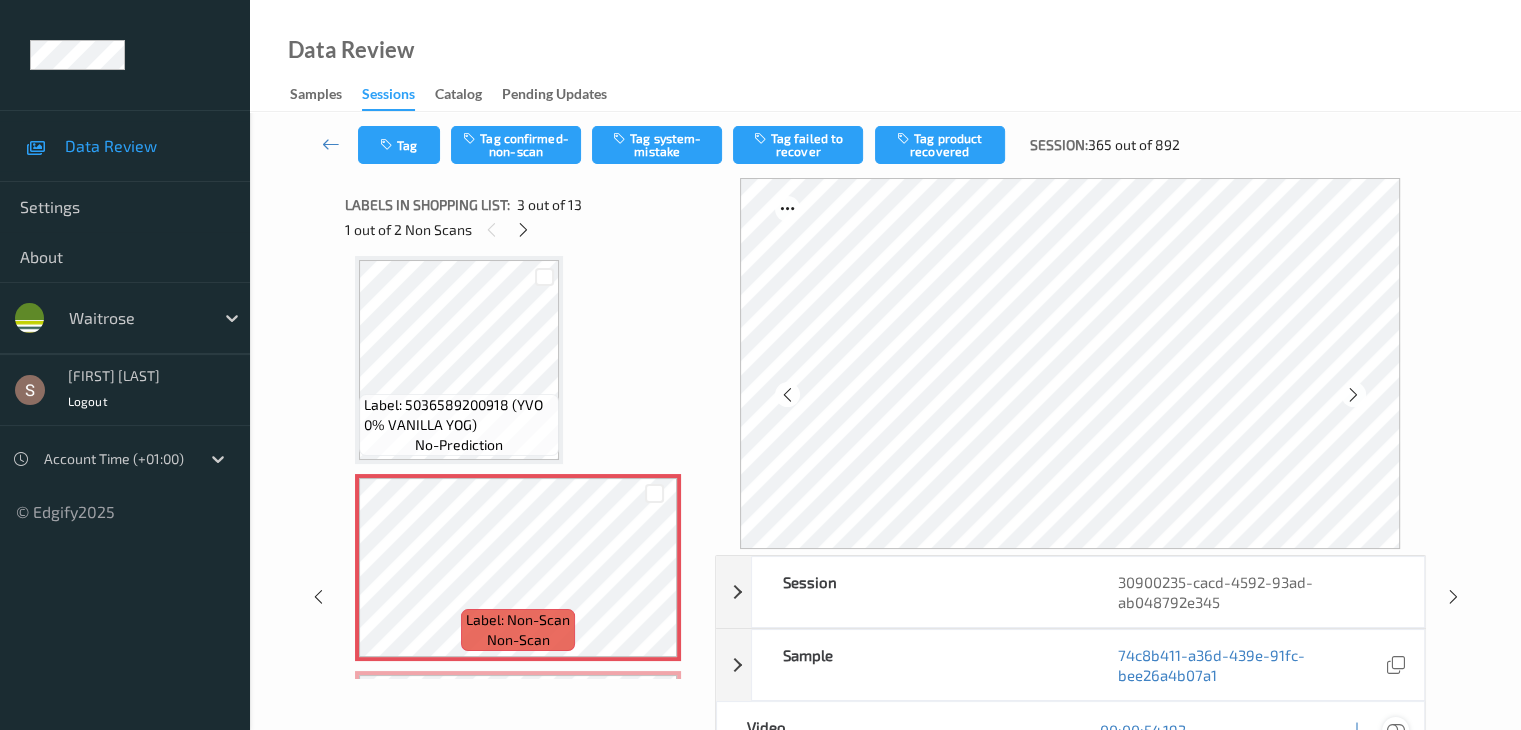 click at bounding box center [1395, 730] 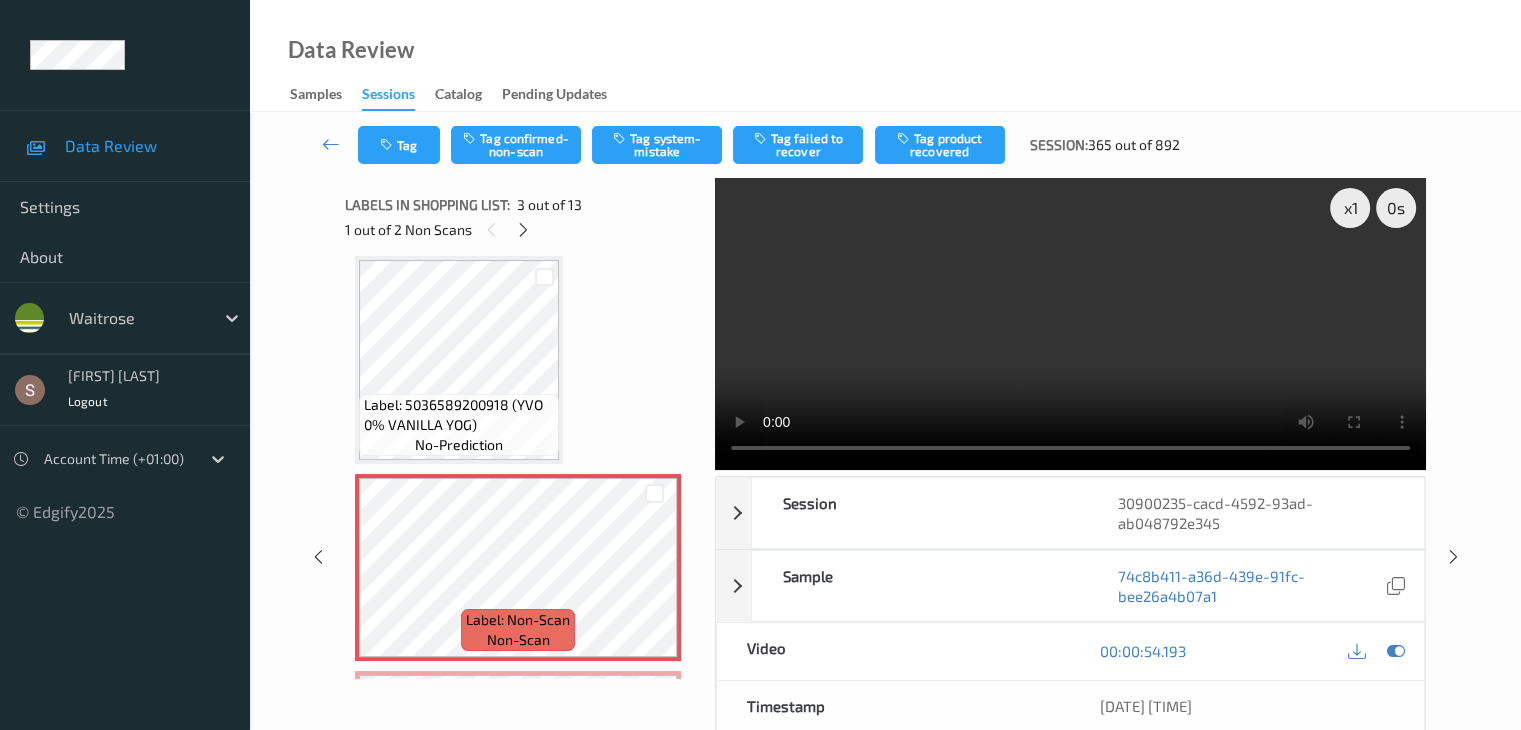 click at bounding box center (1070, 324) 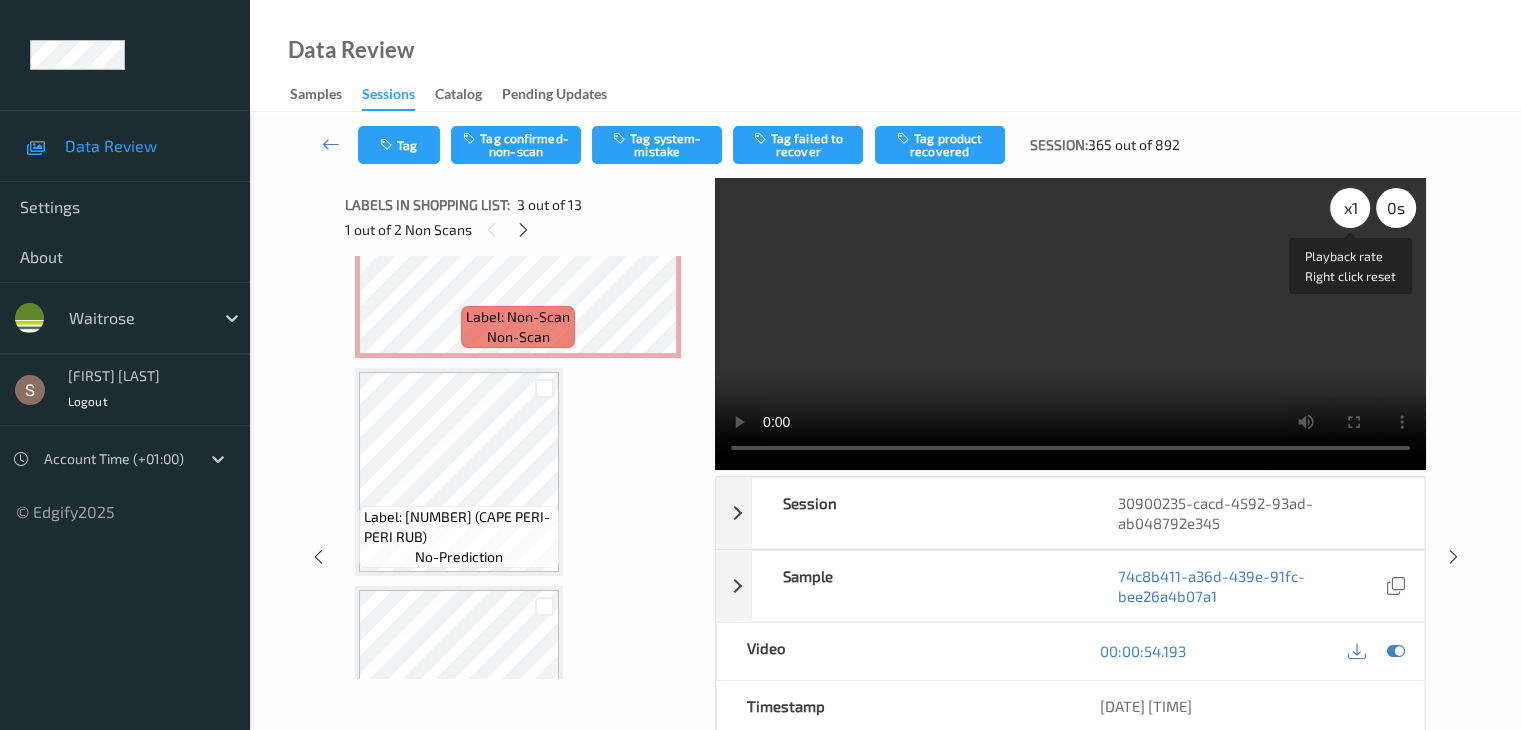 scroll, scrollTop: 728, scrollLeft: 0, axis: vertical 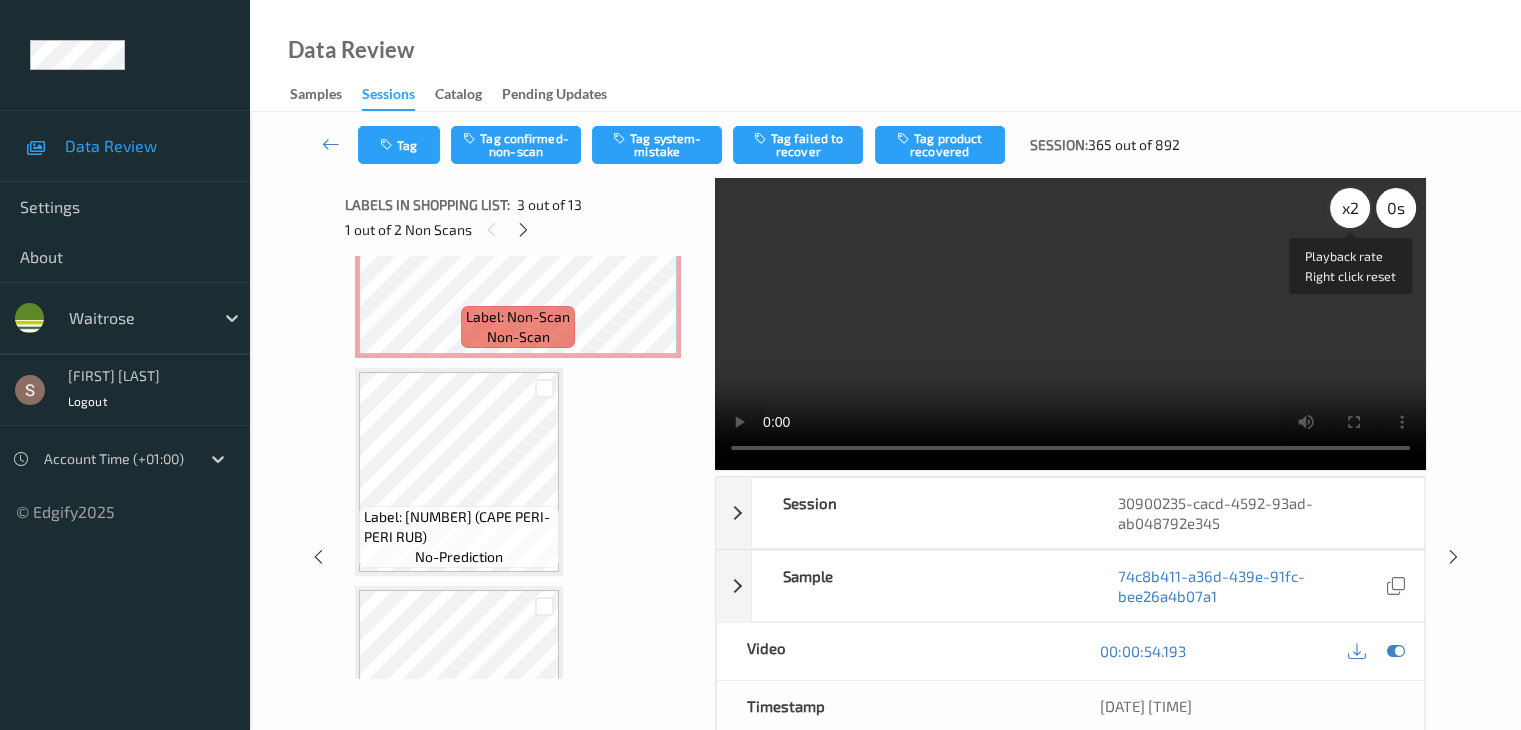 click on "x 2" at bounding box center [1350, 208] 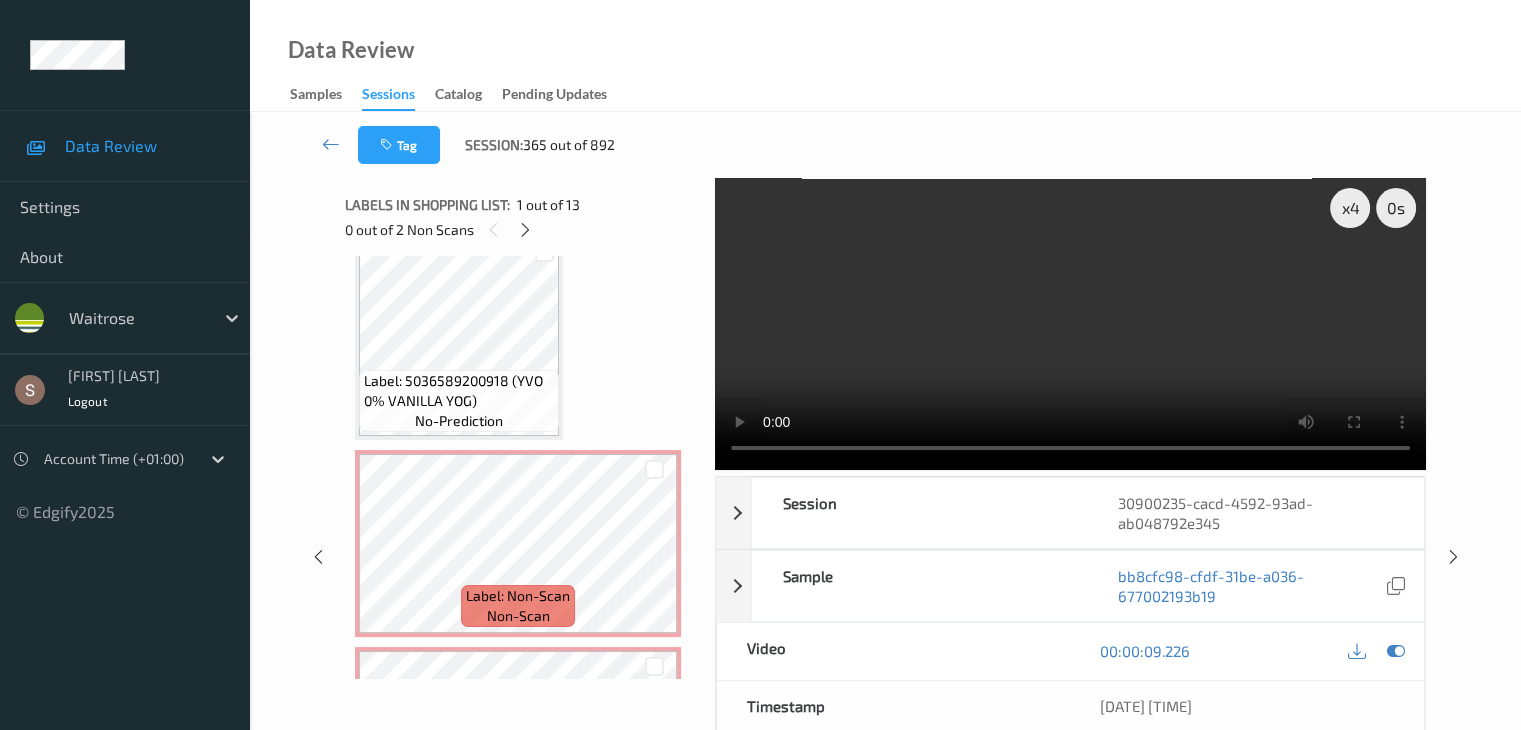 scroll, scrollTop: 300, scrollLeft: 0, axis: vertical 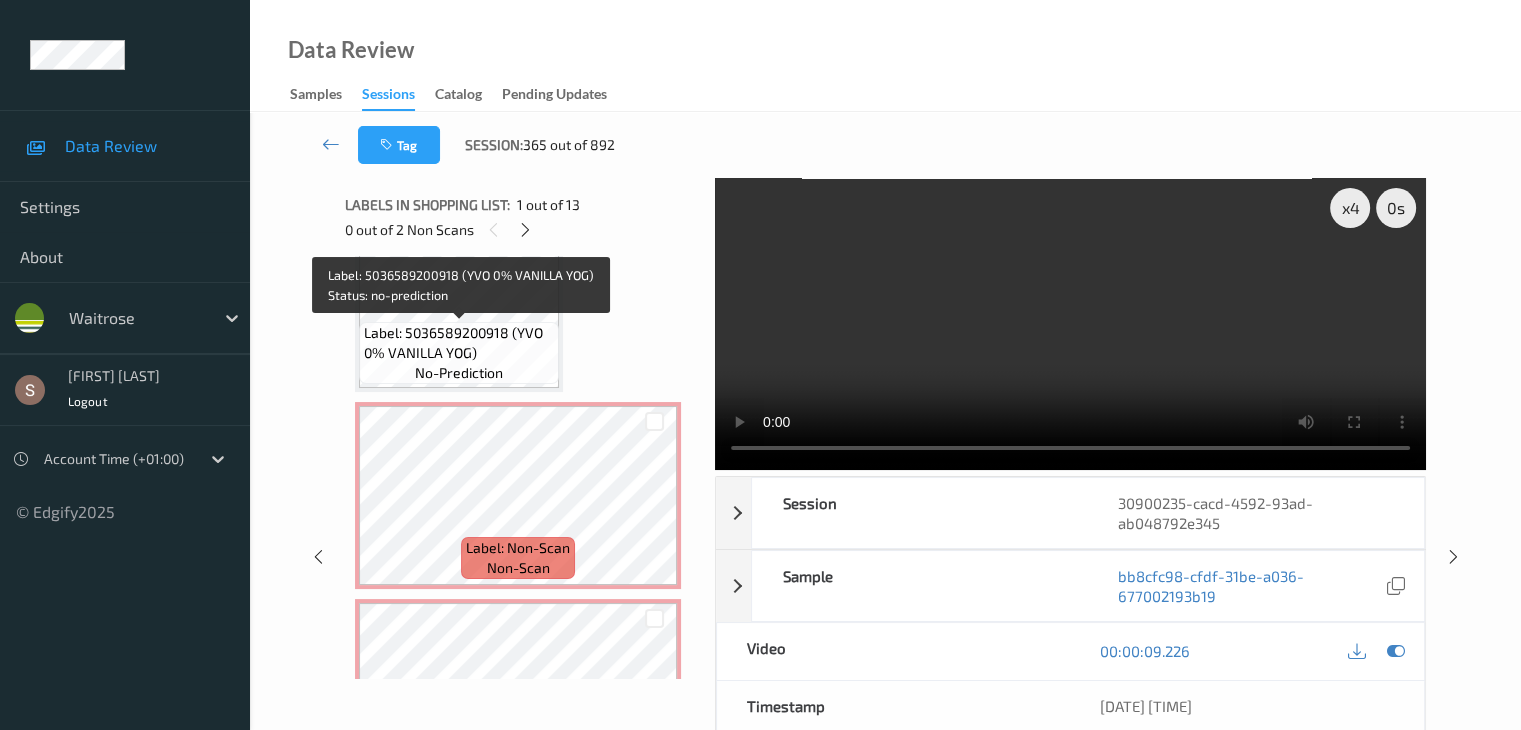 click on "Label: 5036589200918 (YVO 0% VANILLA YOG)" at bounding box center (459, 343) 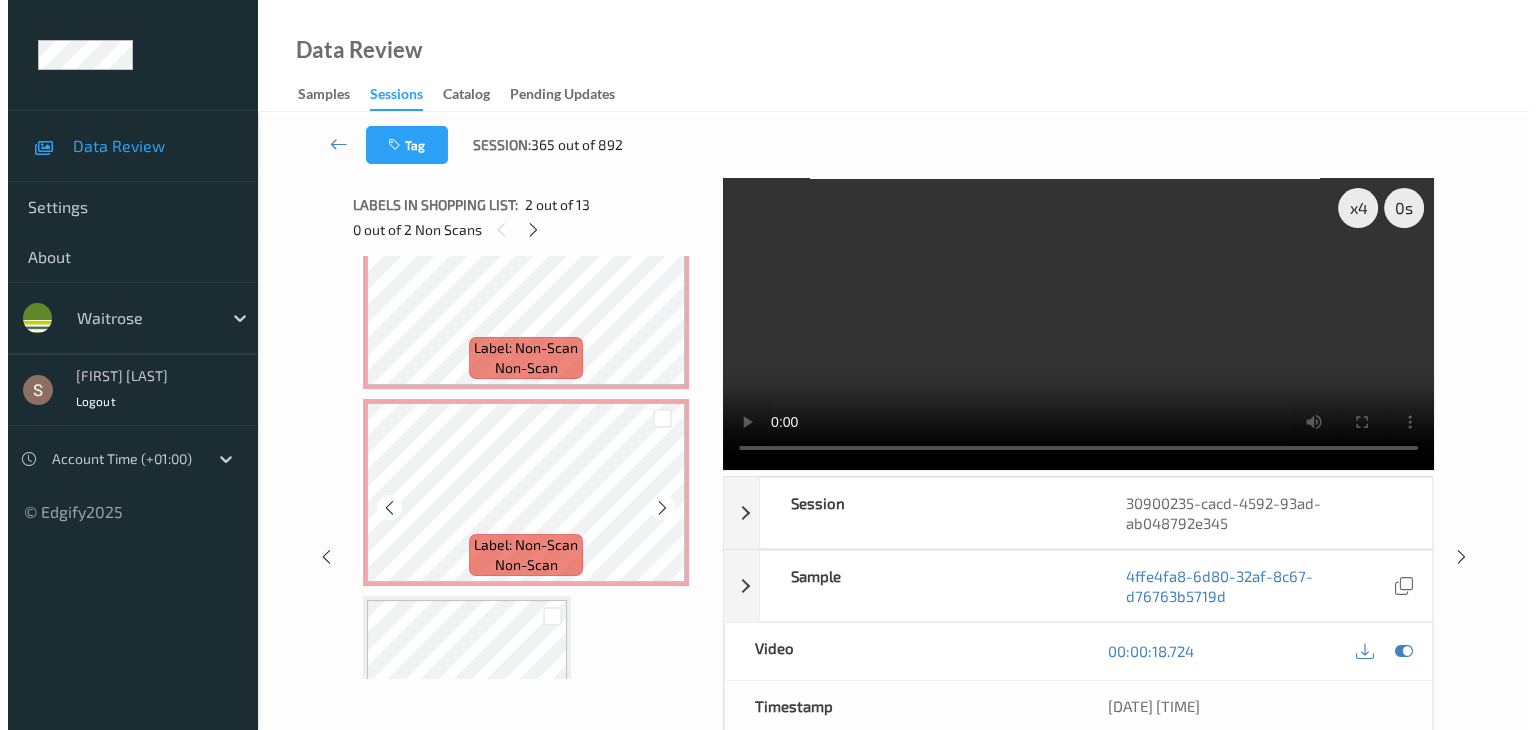 scroll, scrollTop: 400, scrollLeft: 0, axis: vertical 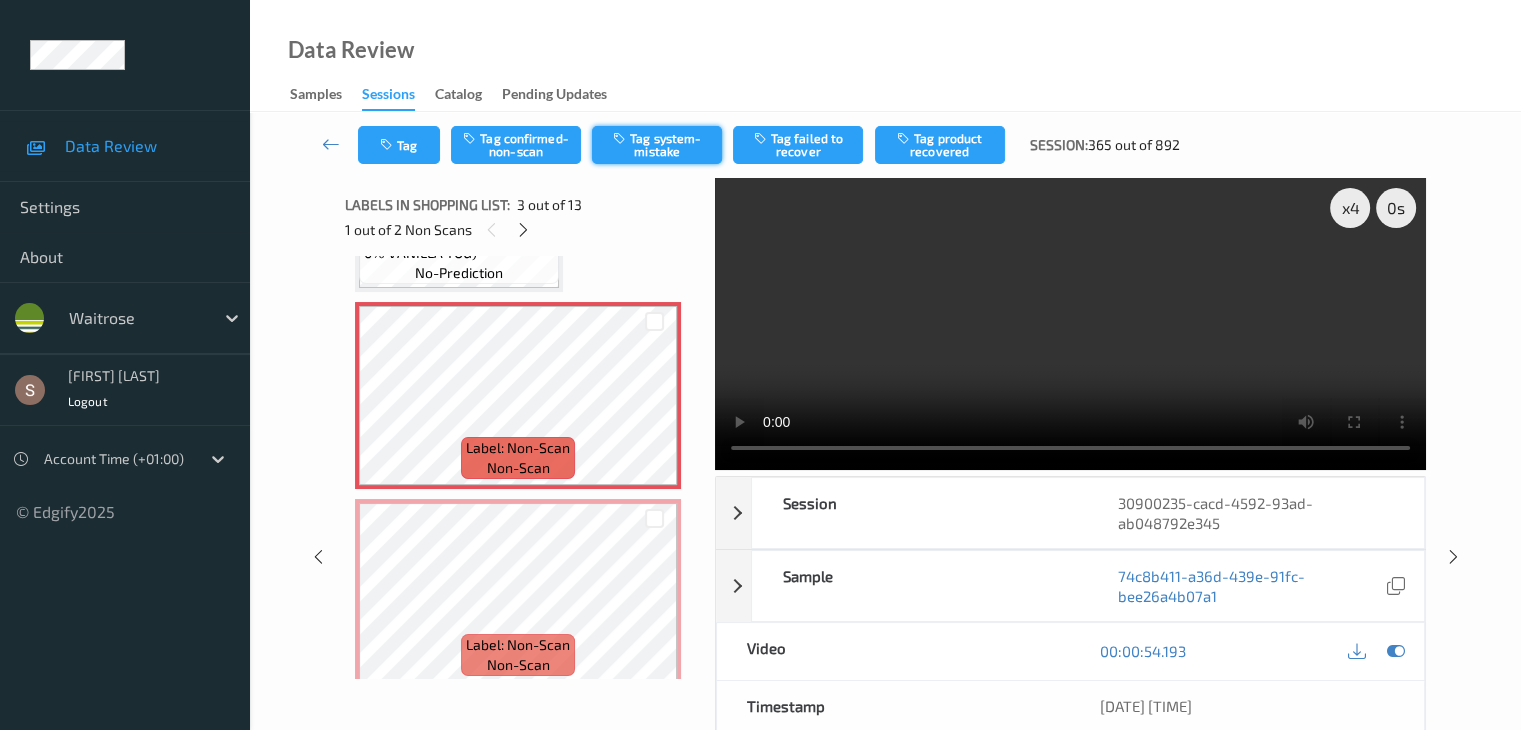 click on "Tag   system-mistake" at bounding box center [657, 145] 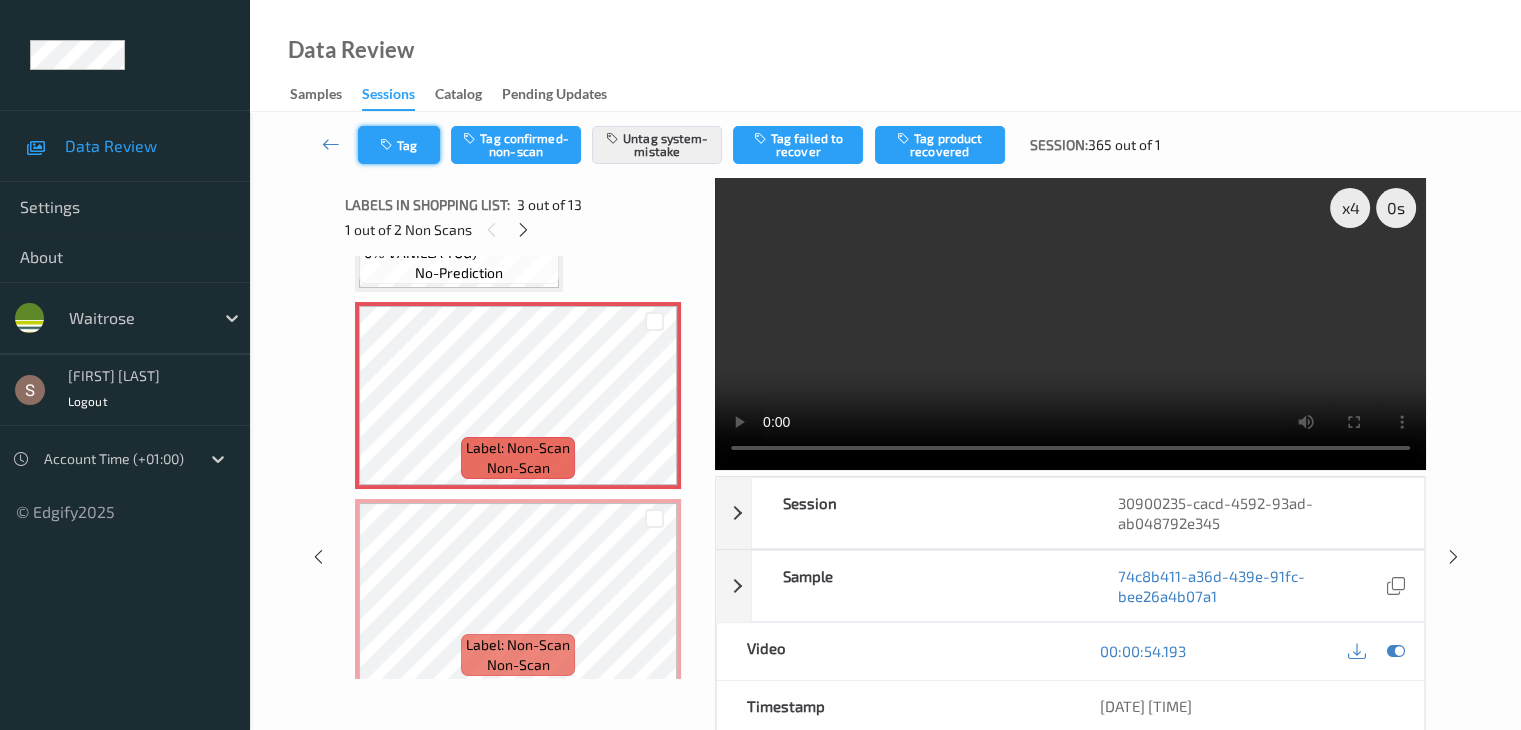 click on "Tag" at bounding box center [399, 145] 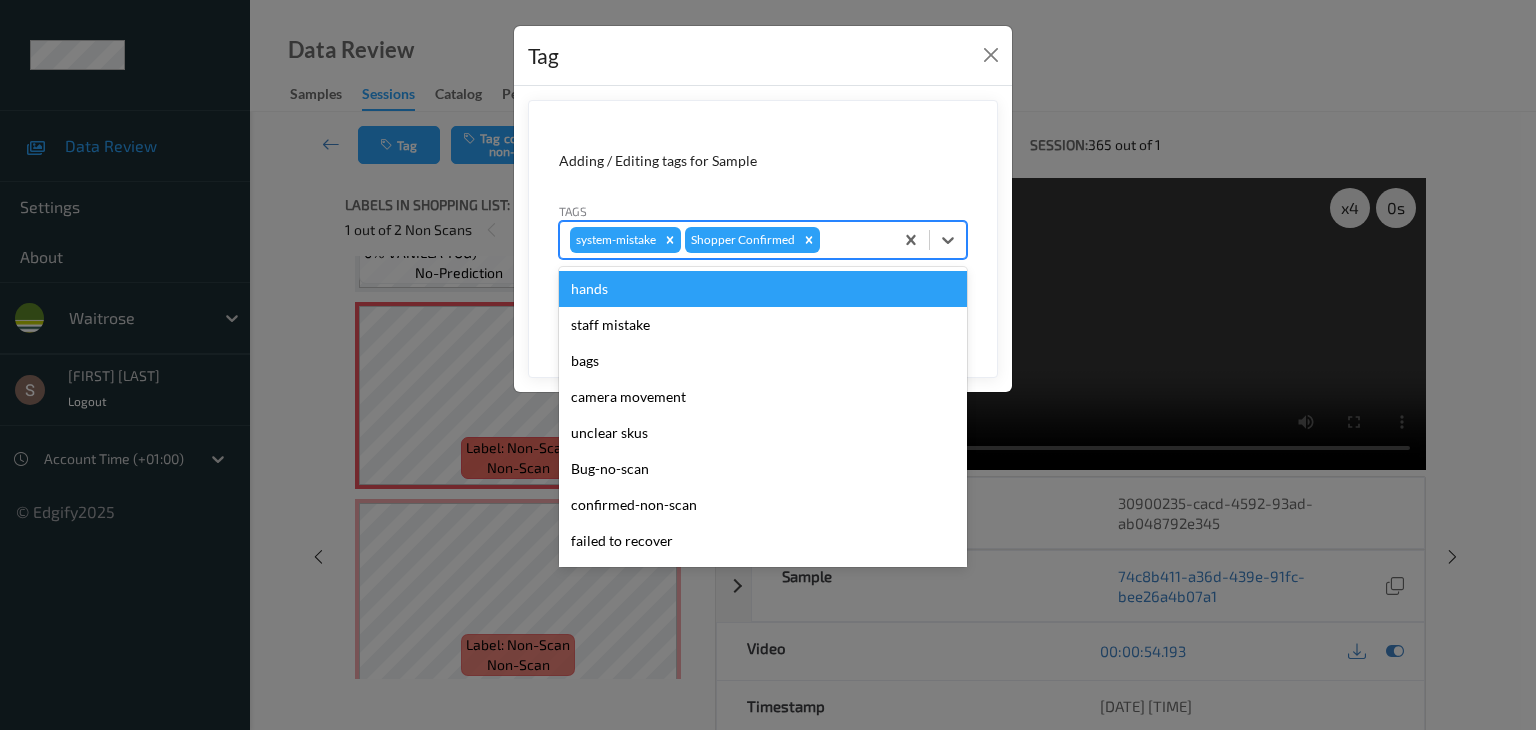 drag, startPoint x: 934, startPoint y: 243, endPoint x: 926, endPoint y: 297, distance: 54.589375 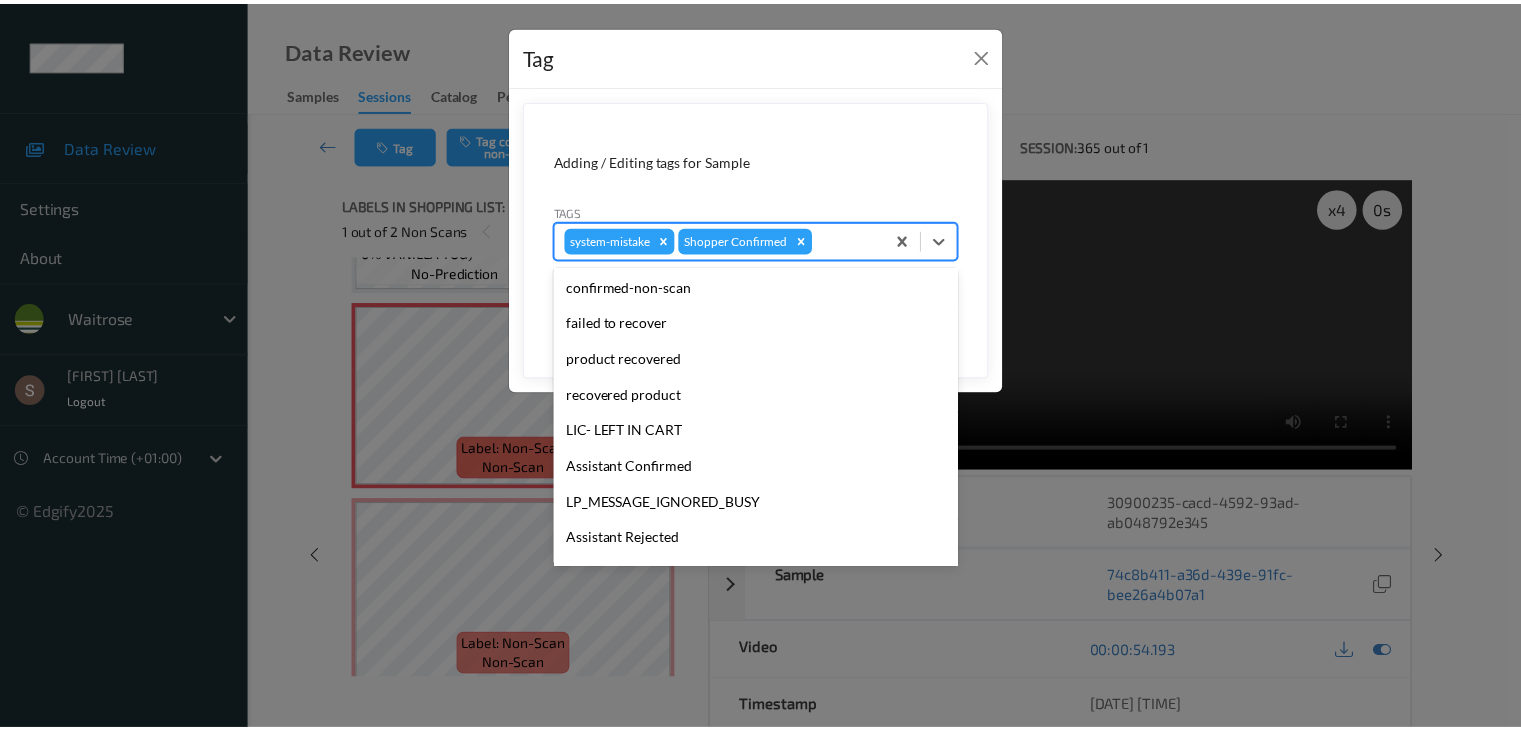 scroll, scrollTop: 320, scrollLeft: 0, axis: vertical 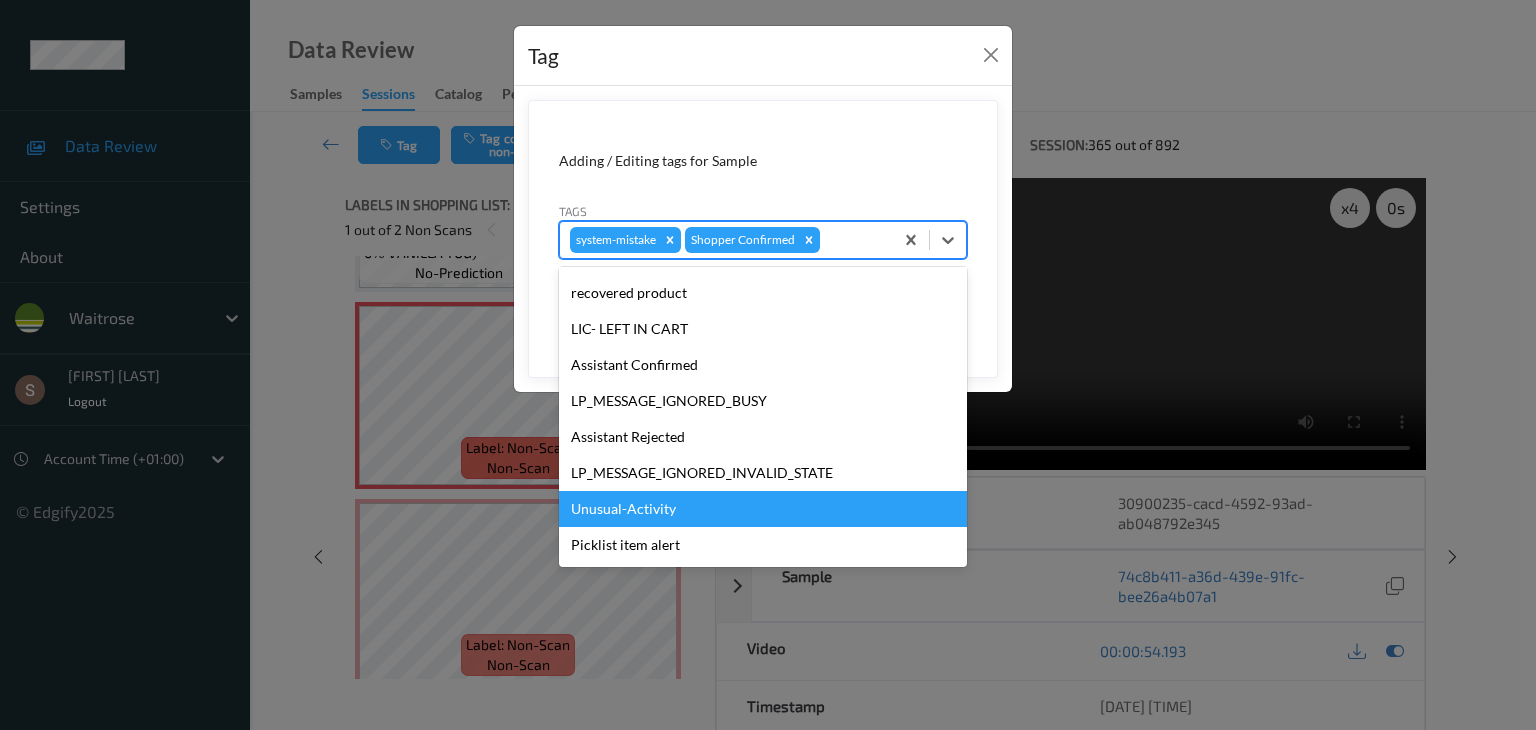 click on "Unusual-Activity" at bounding box center (763, 509) 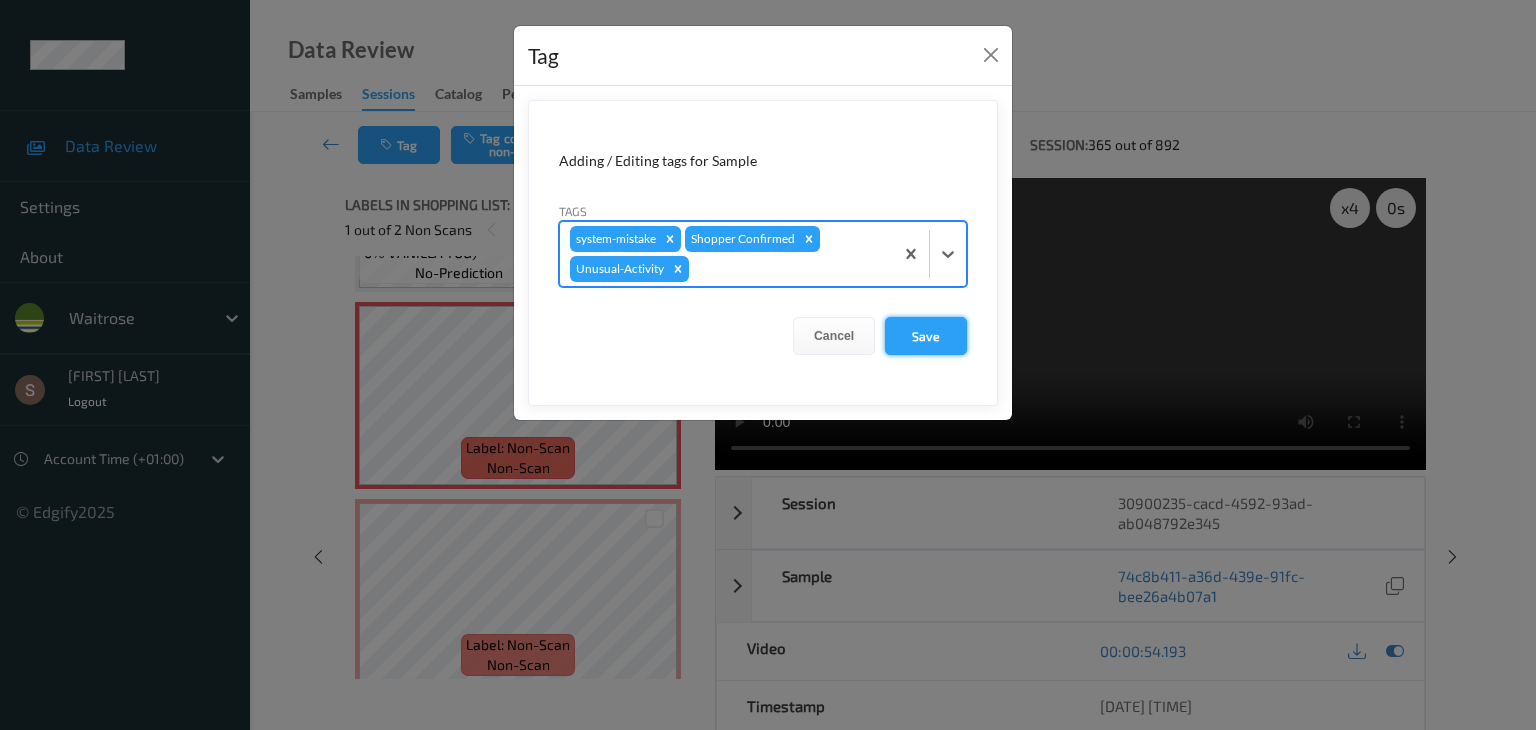 click on "Save" at bounding box center (926, 336) 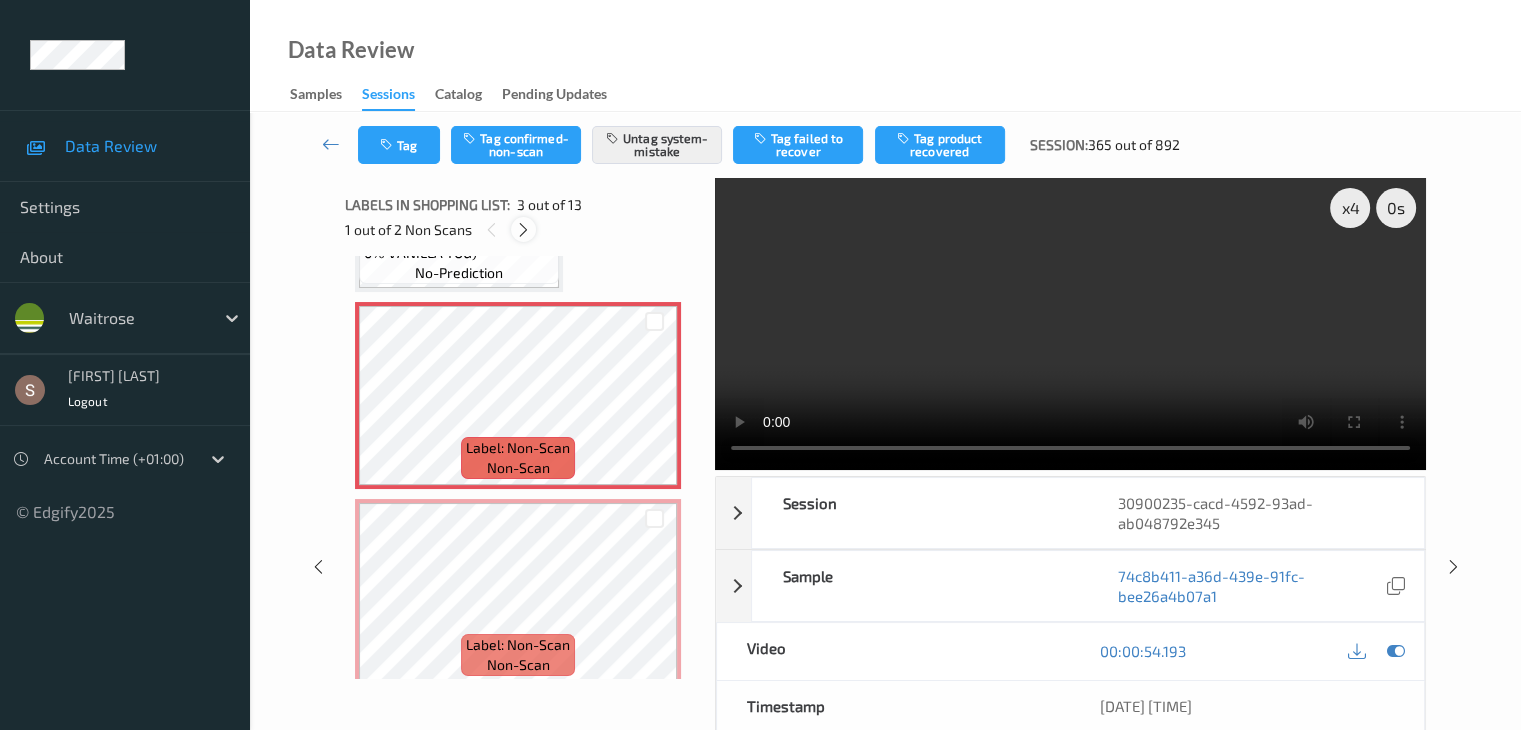 click at bounding box center [523, 230] 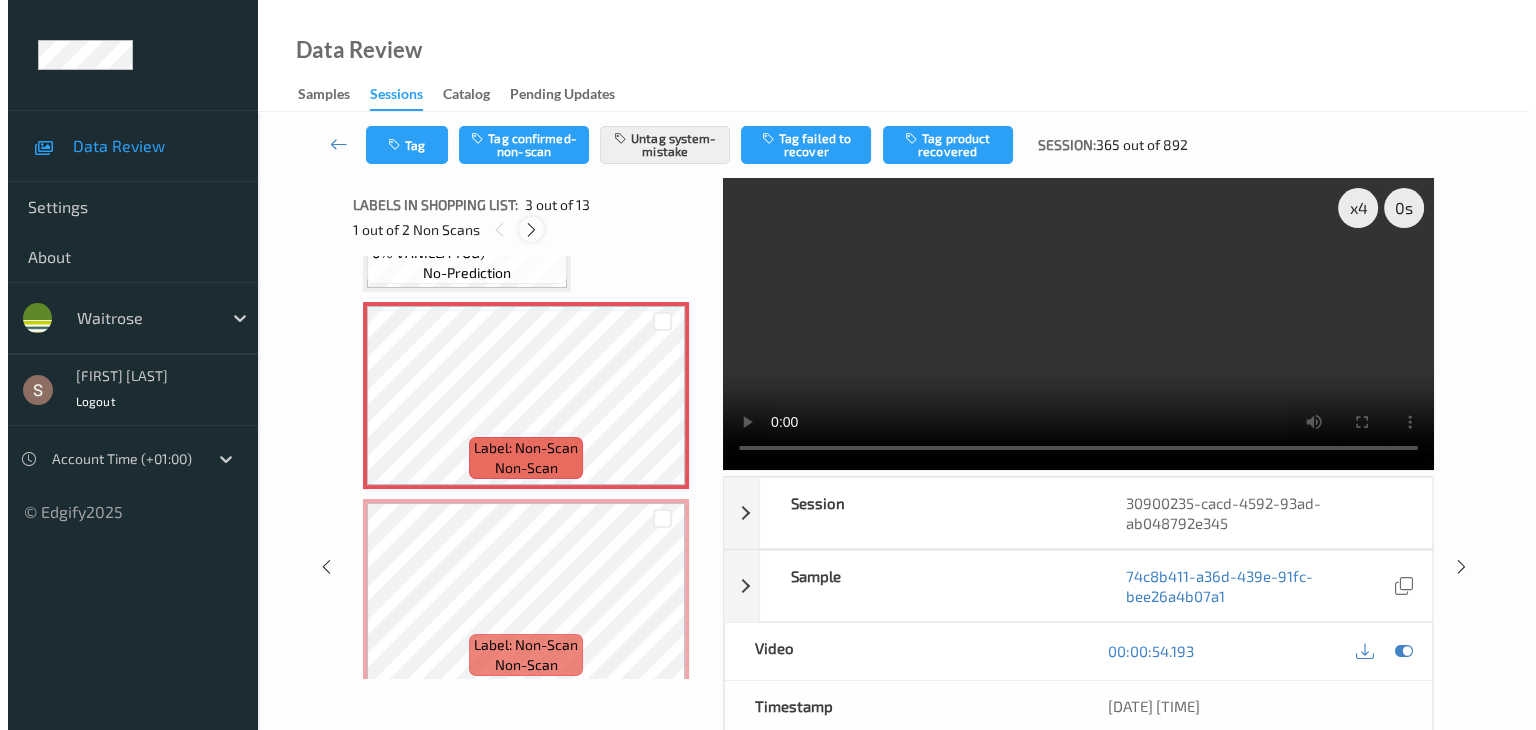 scroll, scrollTop: 446, scrollLeft: 0, axis: vertical 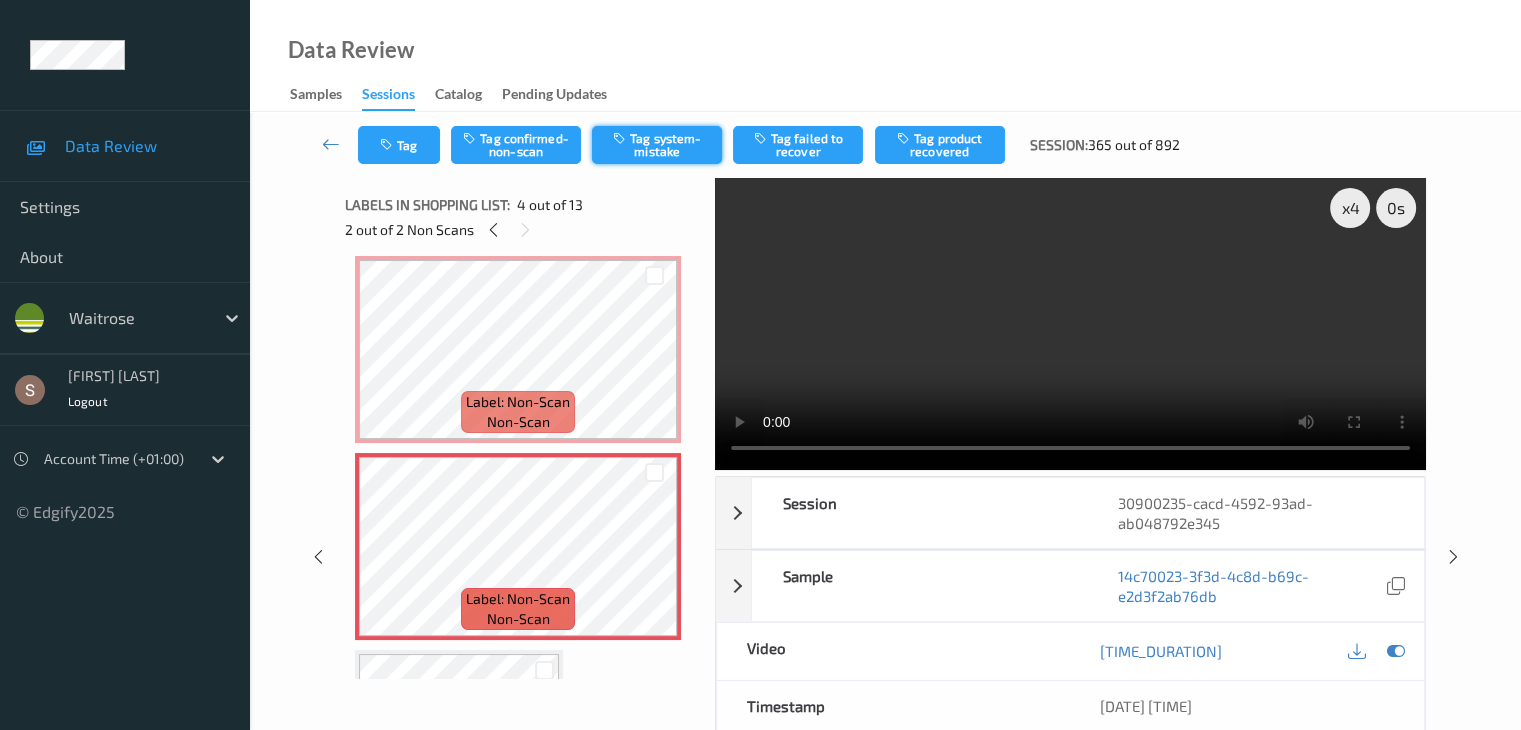 click on "Tag   system-mistake" at bounding box center [657, 145] 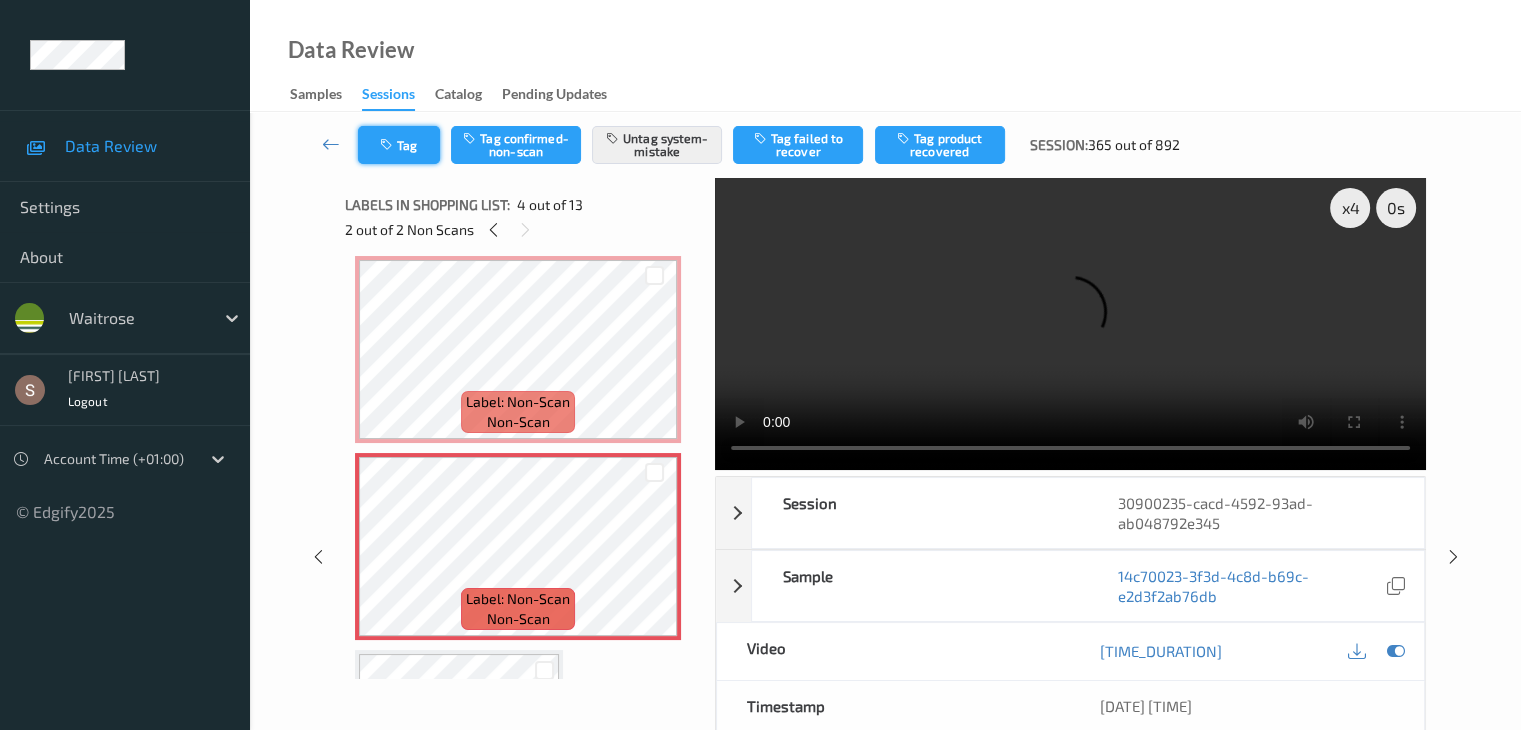 click at bounding box center [388, 145] 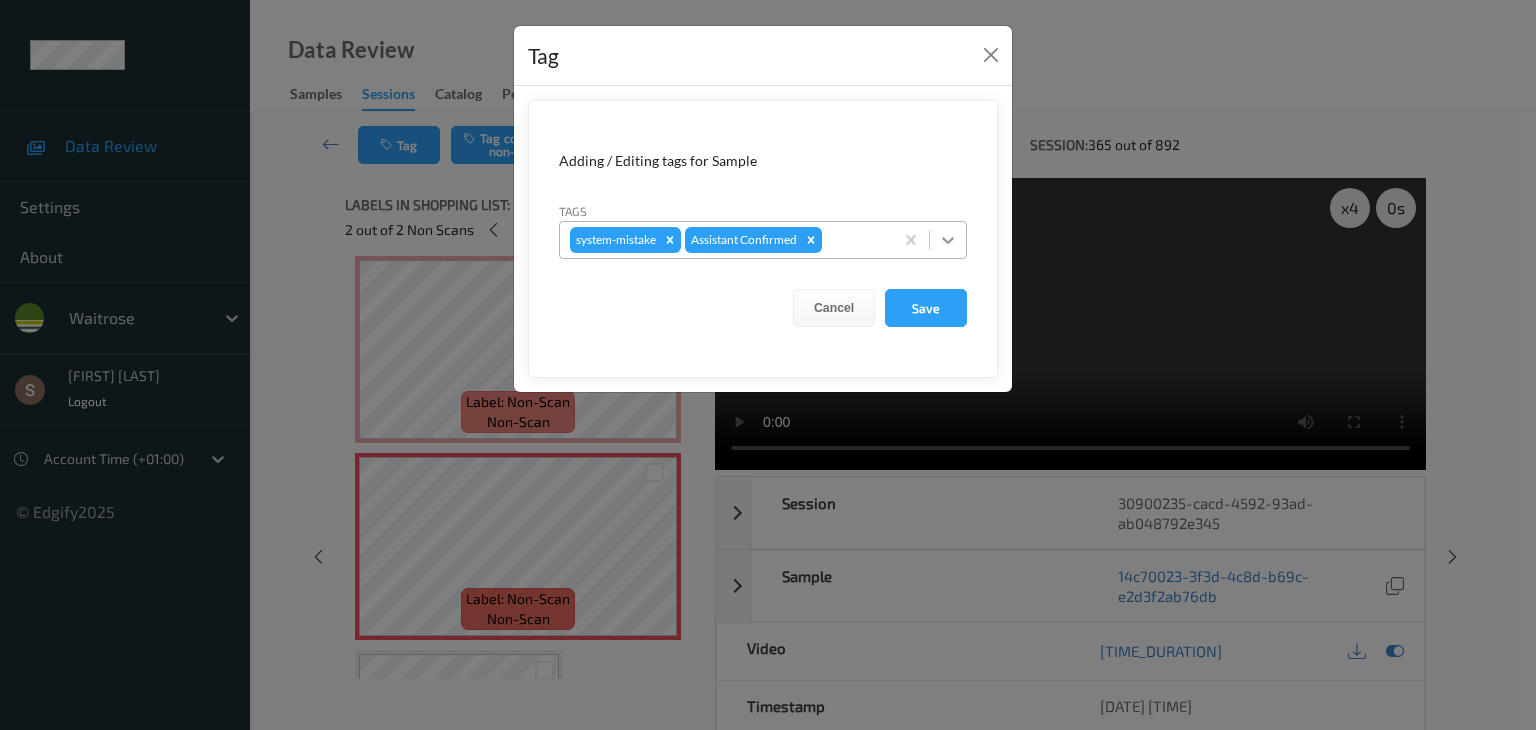 click 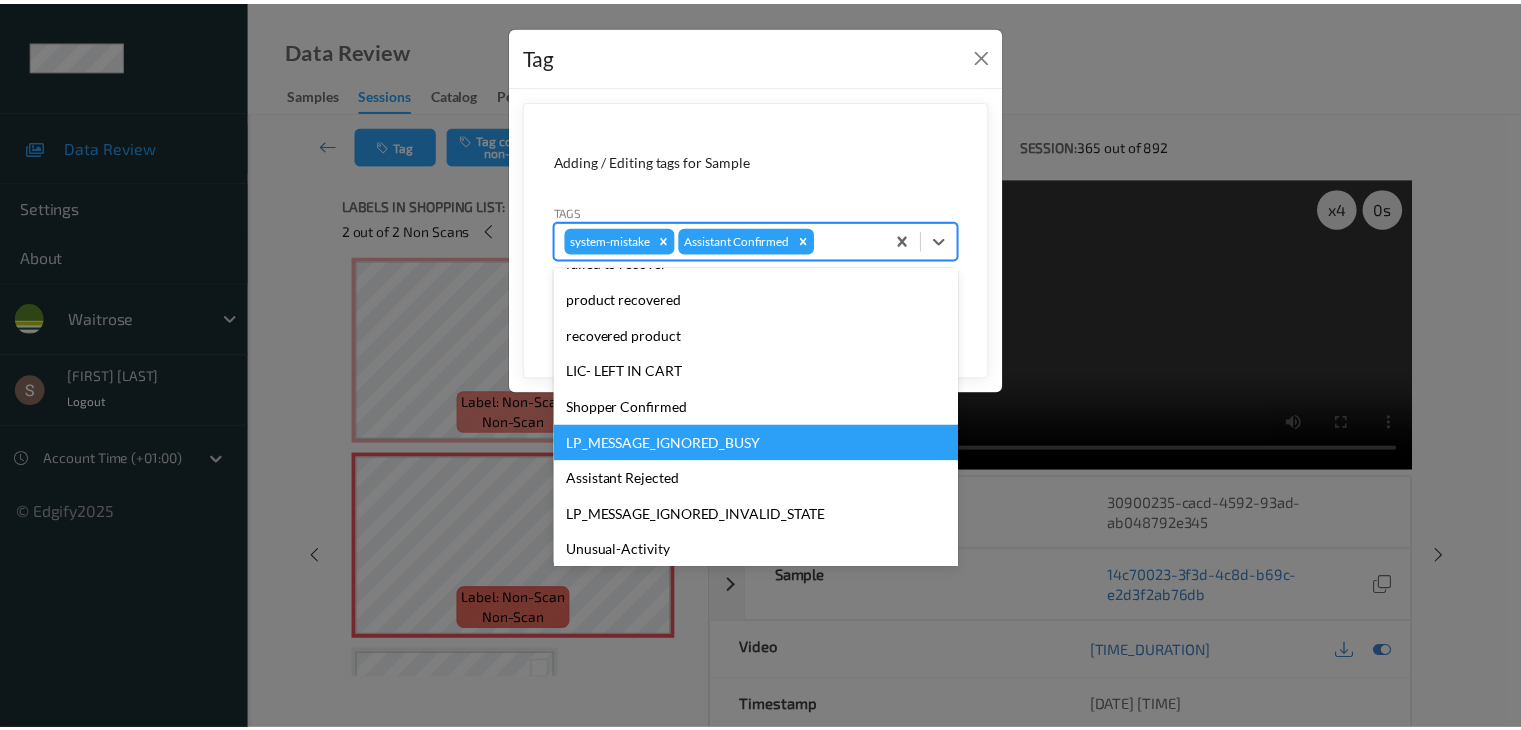 scroll, scrollTop: 320, scrollLeft: 0, axis: vertical 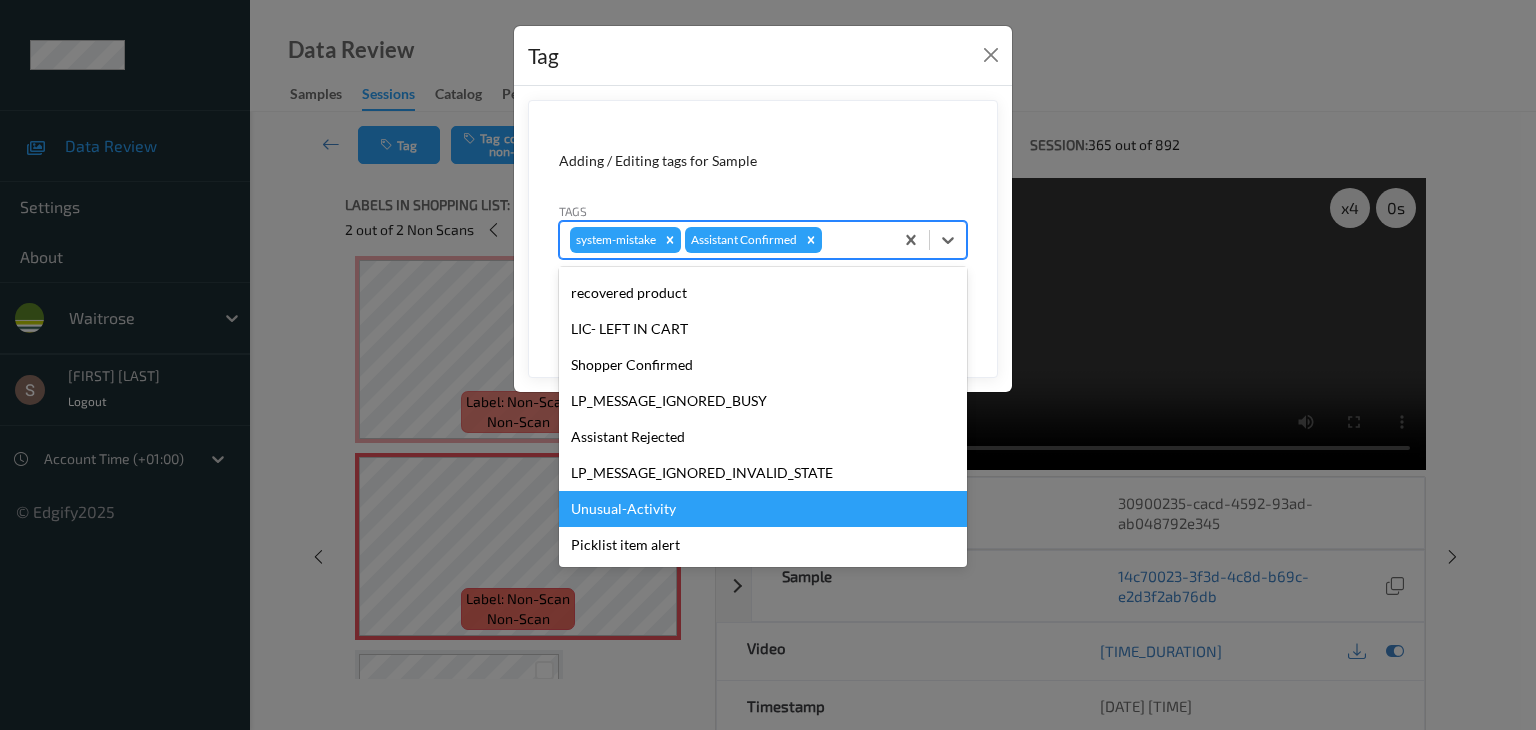 click on "Unusual-Activity" at bounding box center [763, 509] 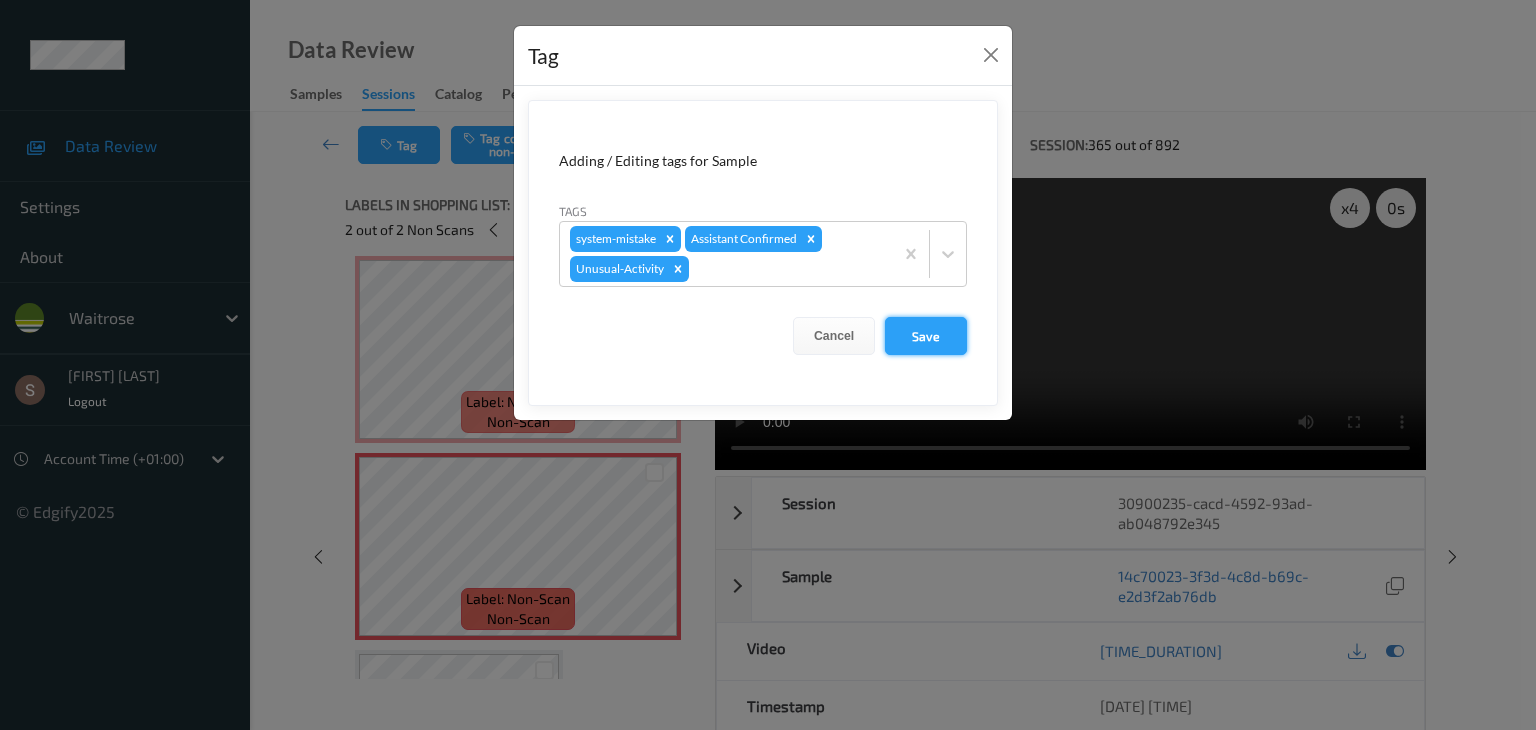 click on "Save" at bounding box center (926, 336) 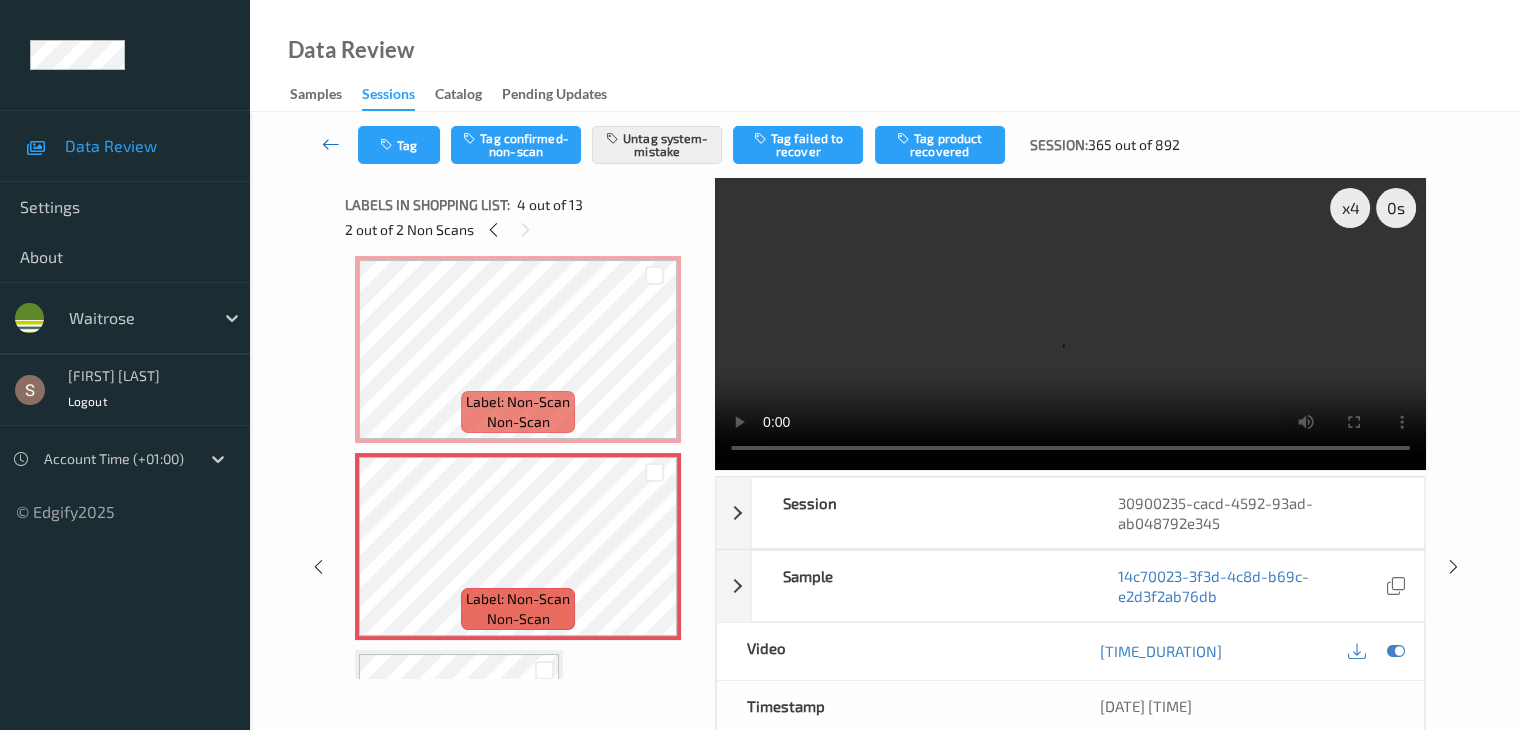 click at bounding box center [331, 144] 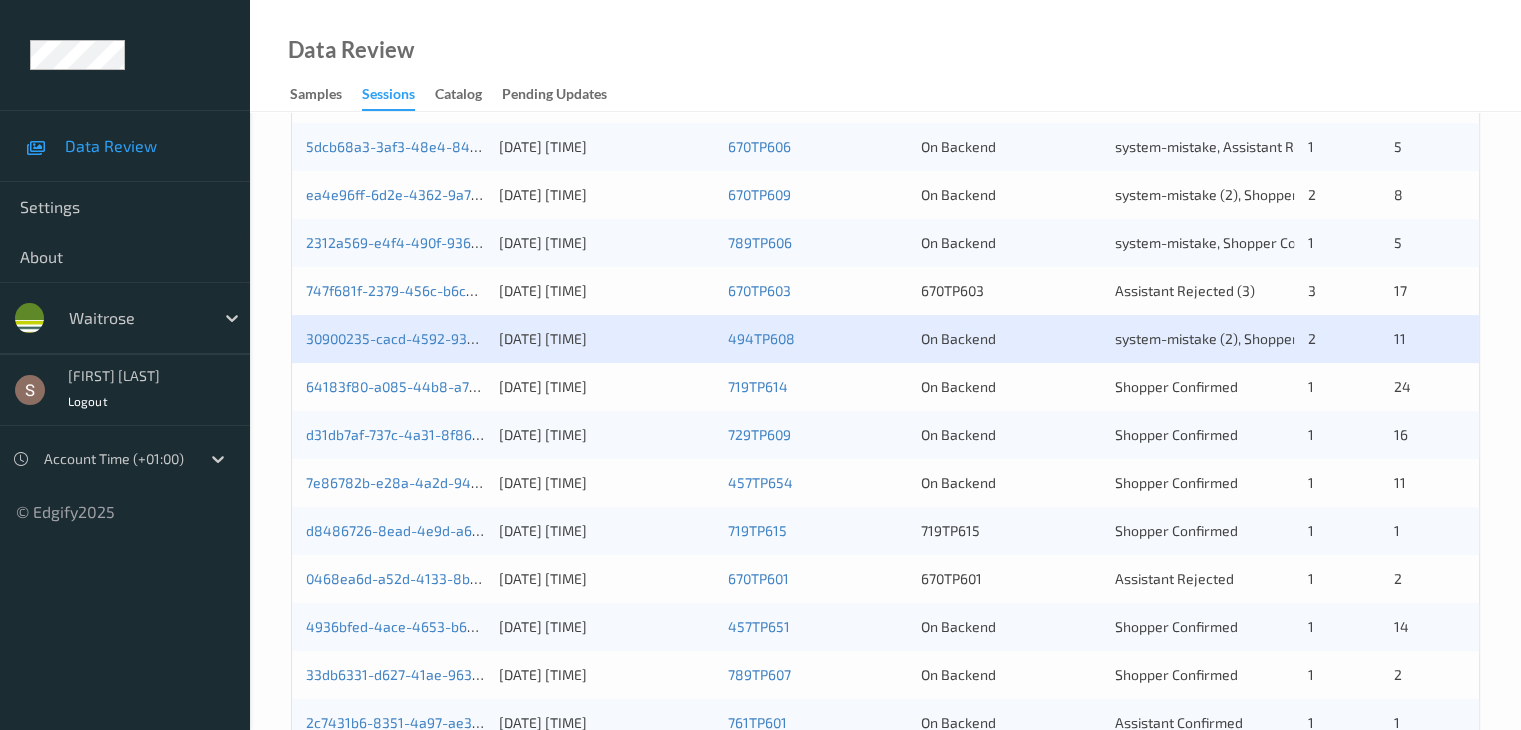 scroll, scrollTop: 600, scrollLeft: 0, axis: vertical 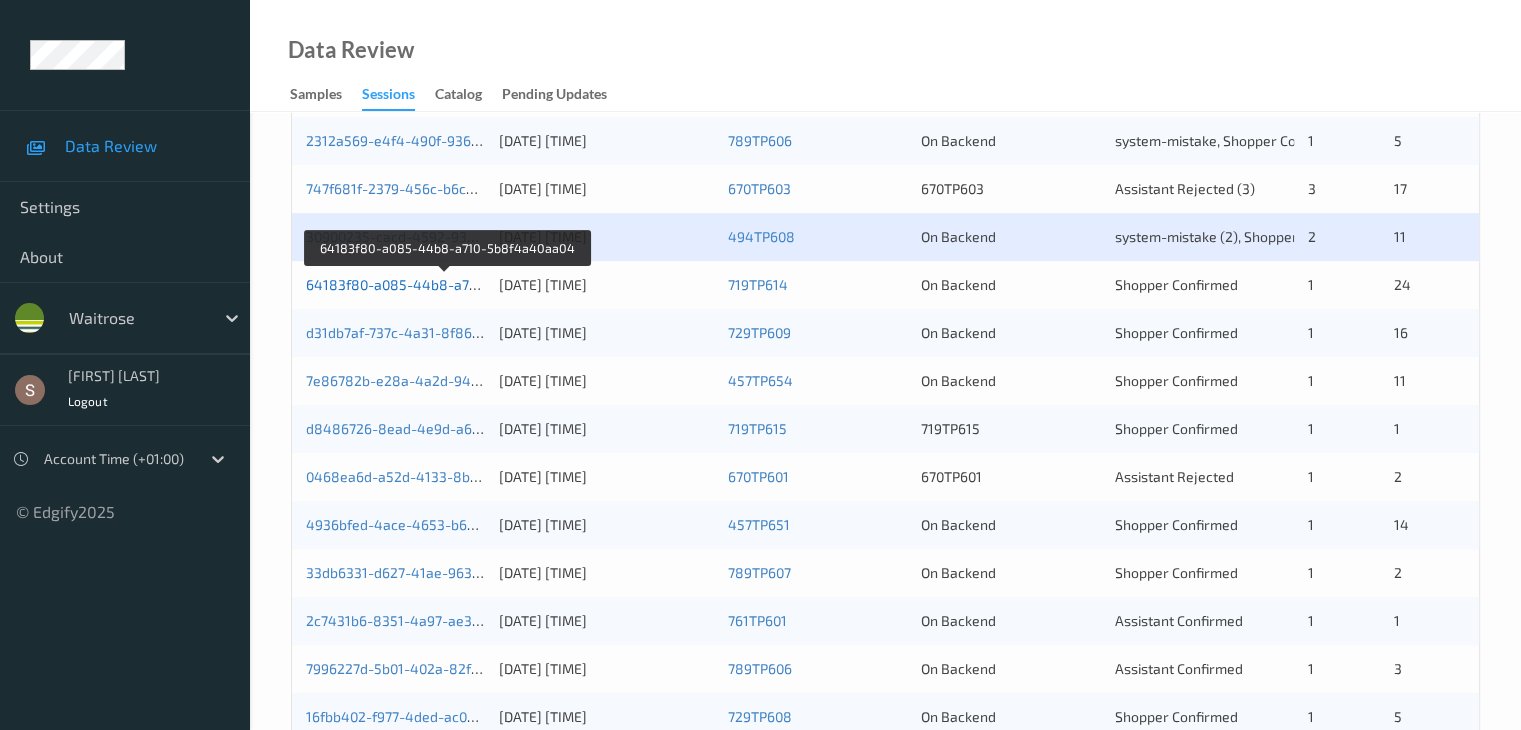 click on "64183f80-a085-44b8-a710-5b8f4a40aa04" at bounding box center [446, 284] 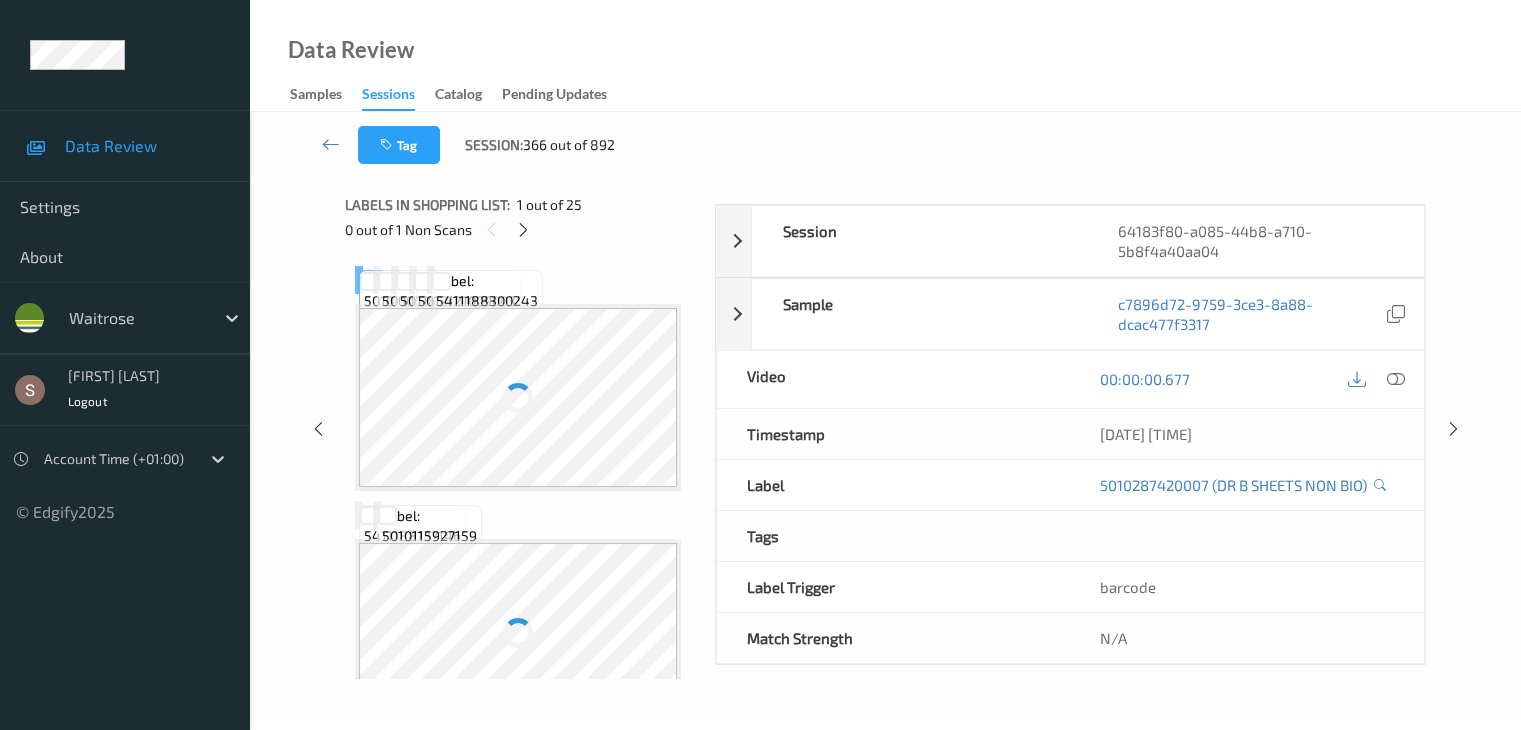 scroll, scrollTop: 0, scrollLeft: 0, axis: both 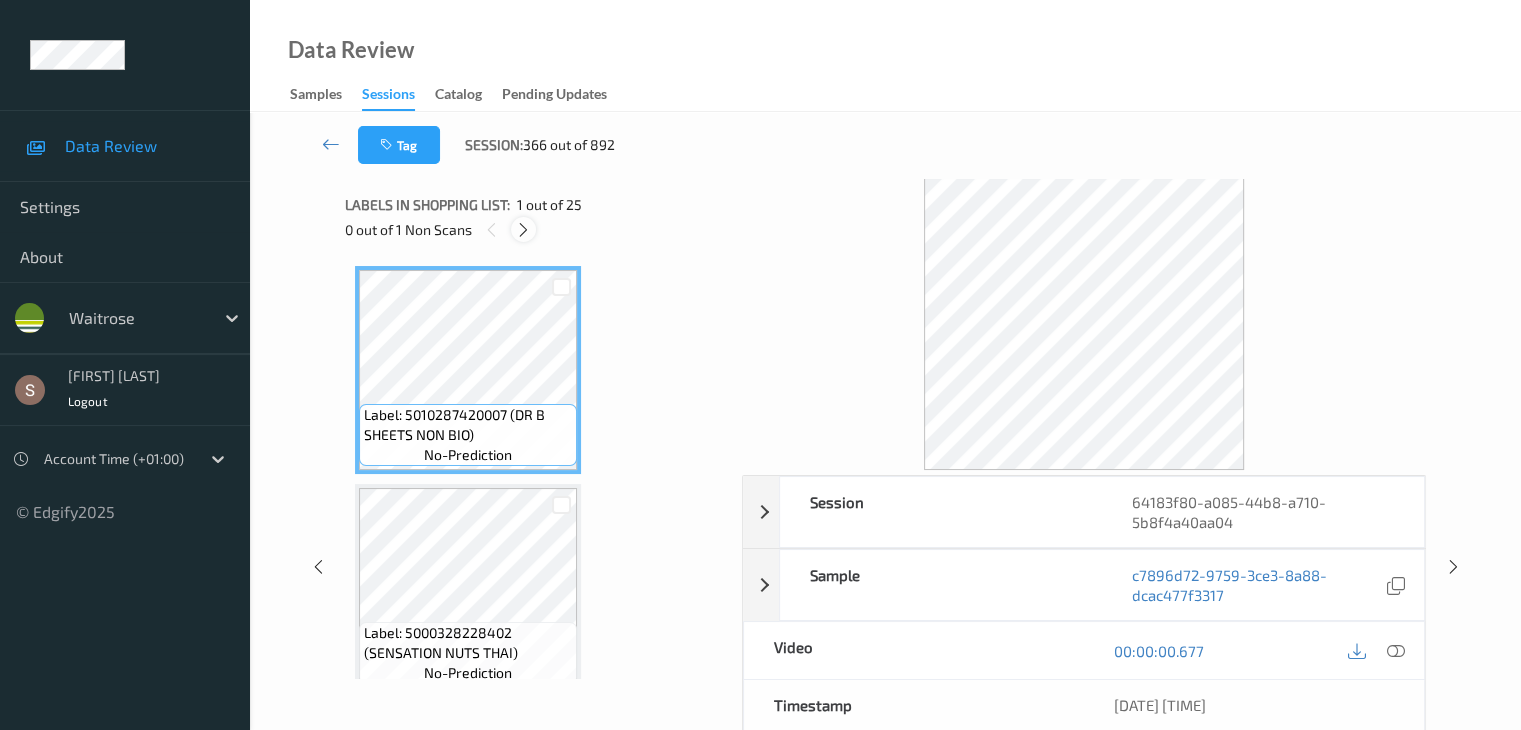 click at bounding box center (523, 230) 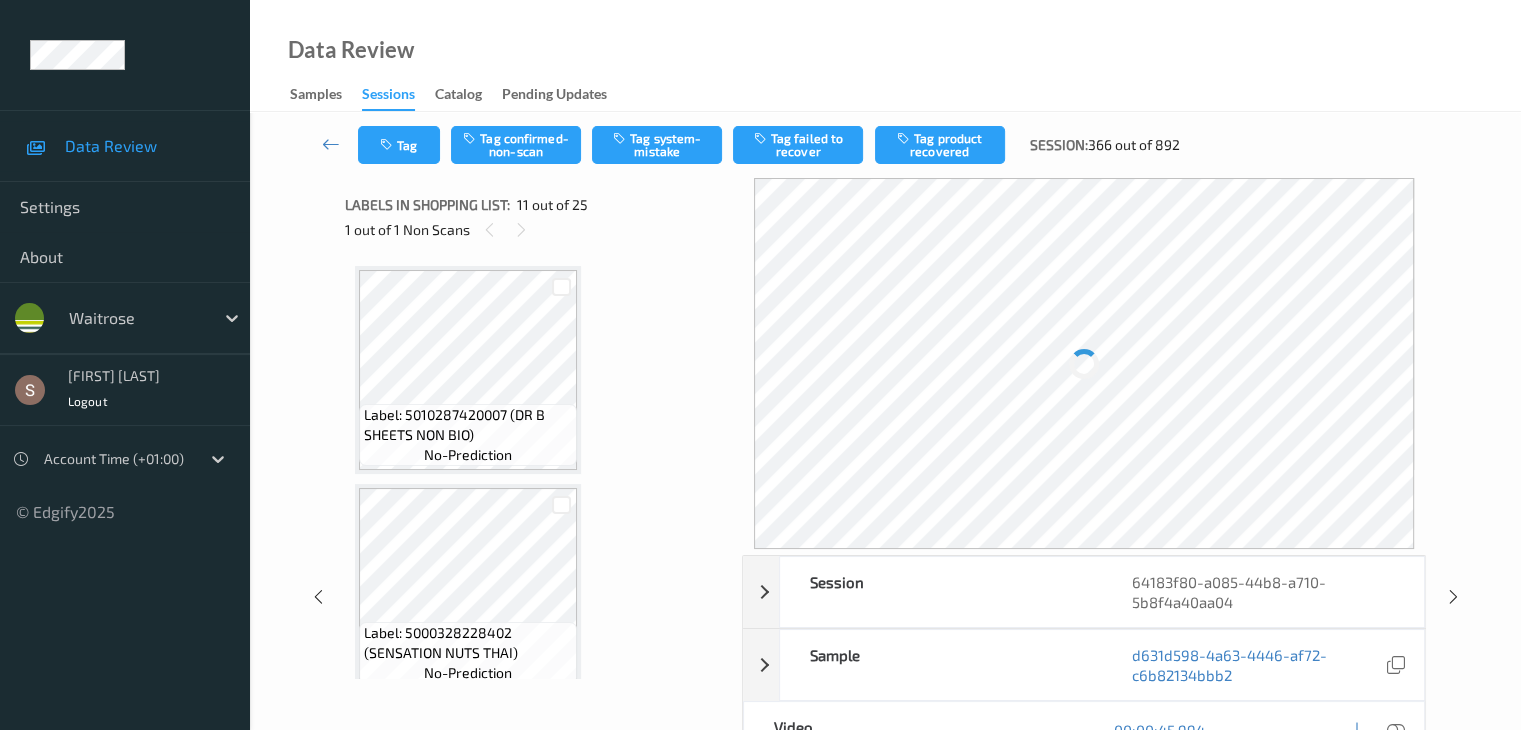 scroll, scrollTop: 1972, scrollLeft: 0, axis: vertical 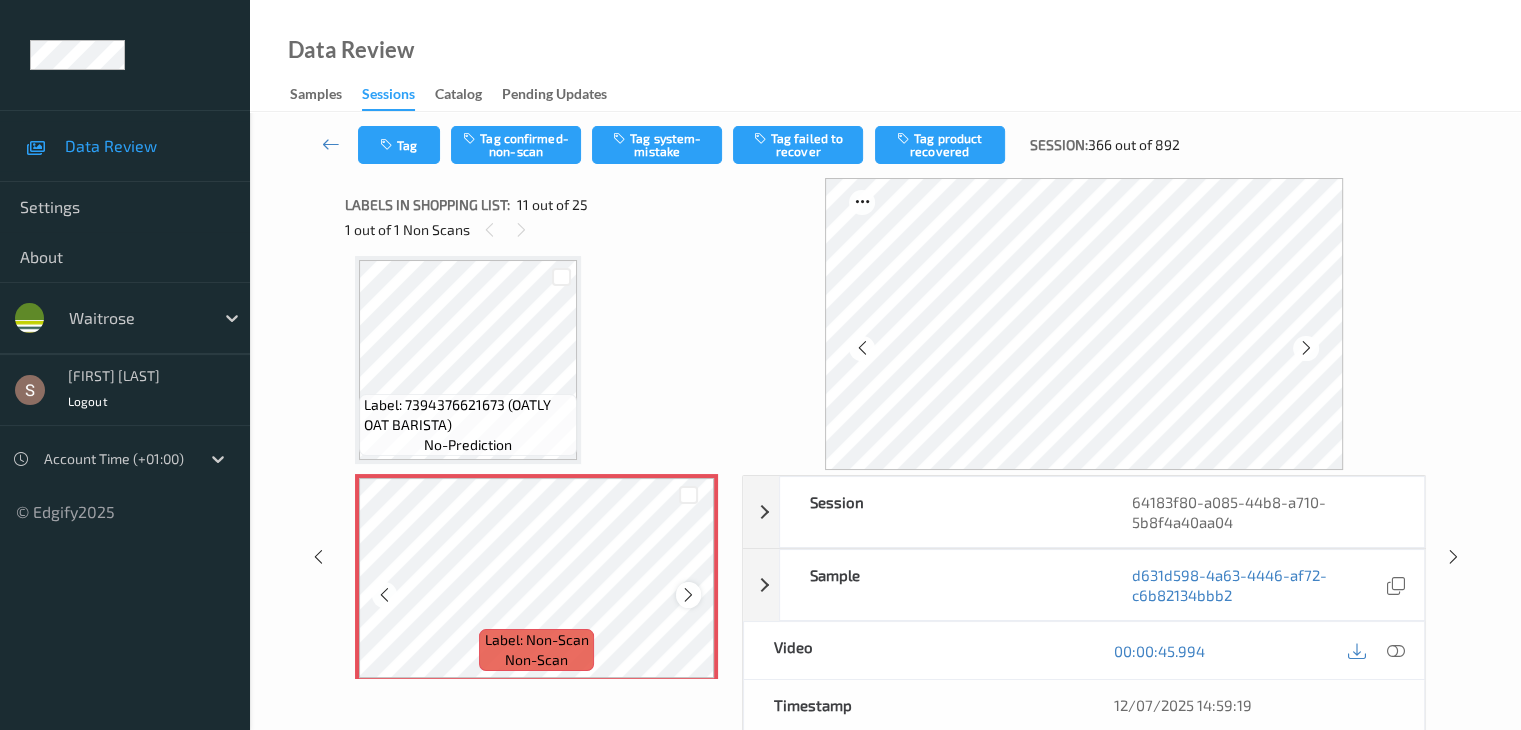 click at bounding box center (688, 595) 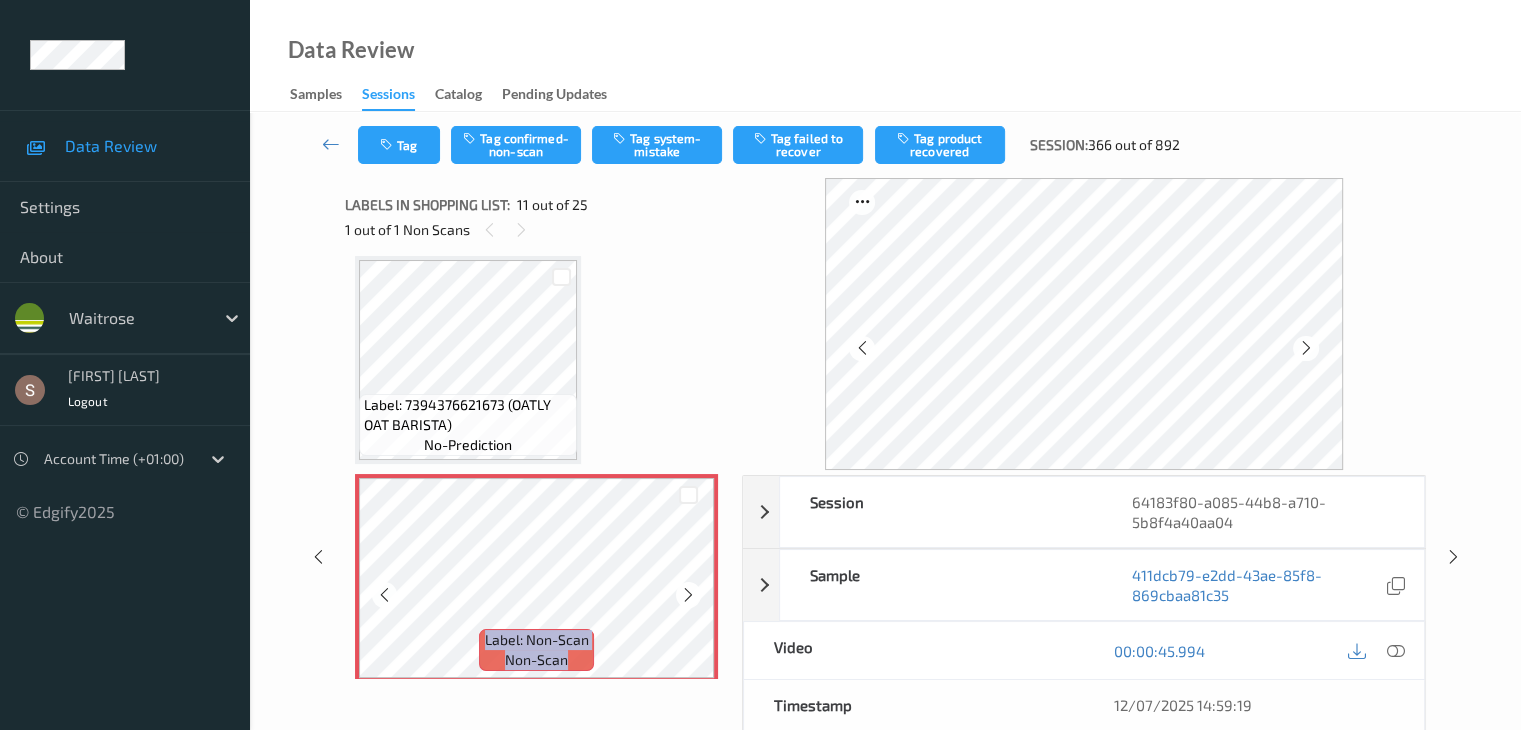 click at bounding box center (688, 595) 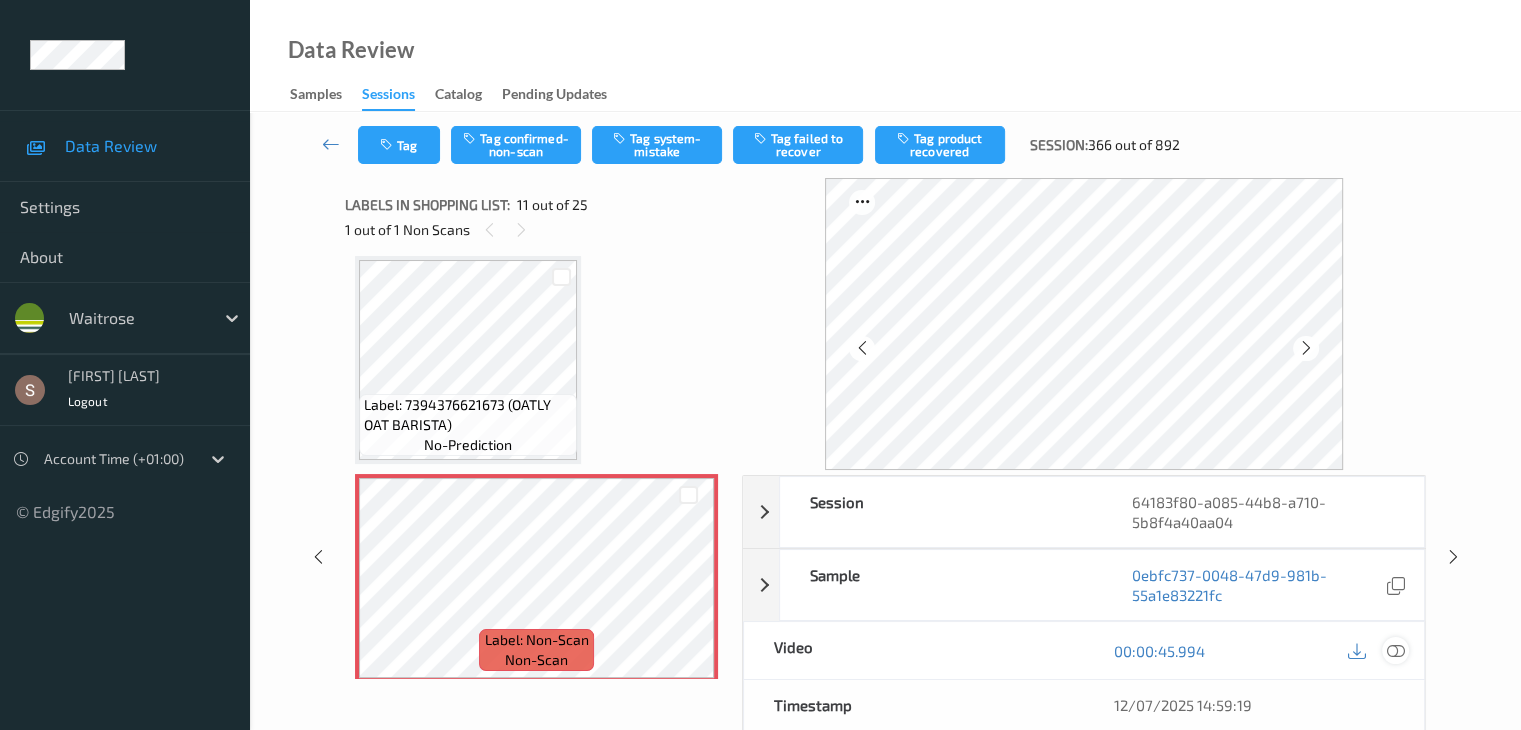 click at bounding box center [1395, 651] 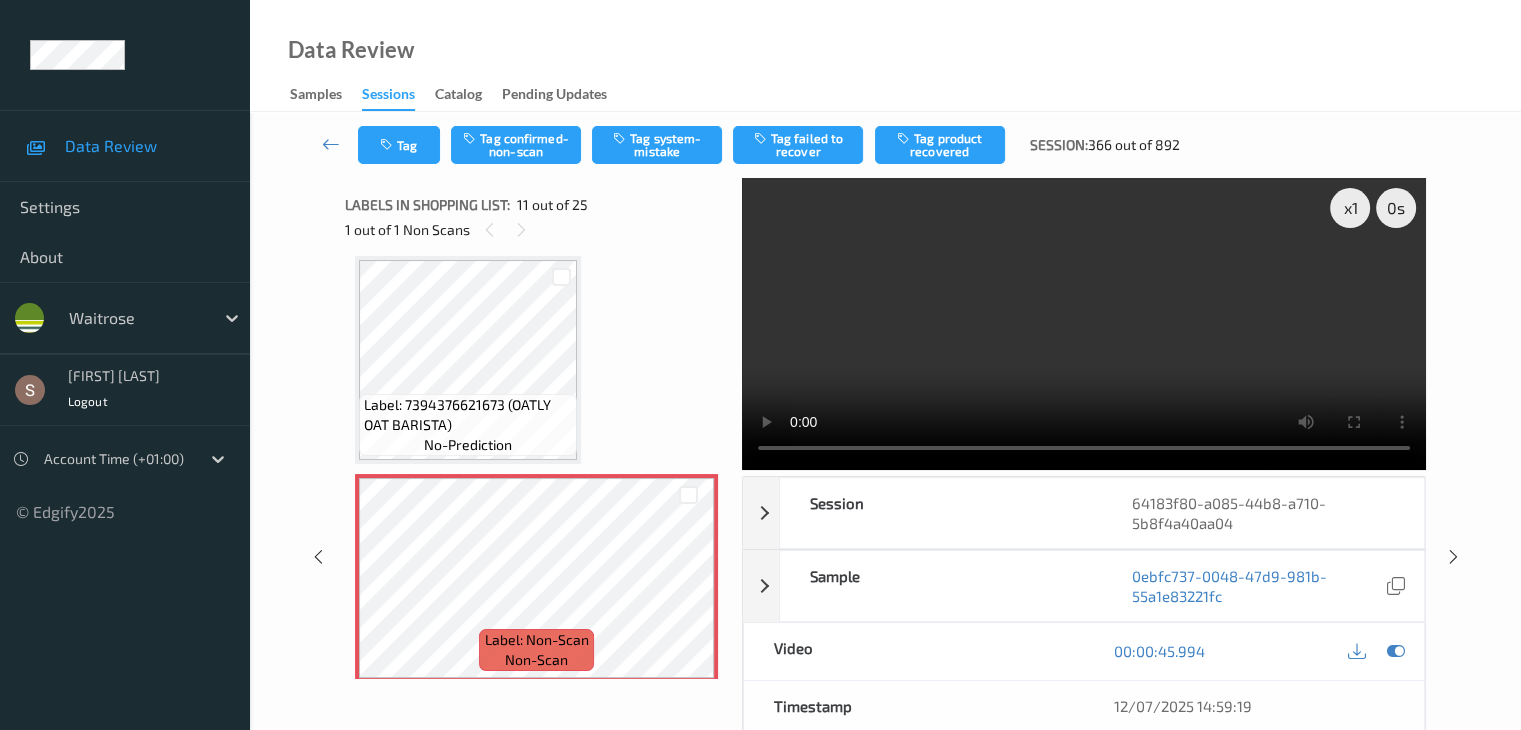 click at bounding box center [1084, 324] 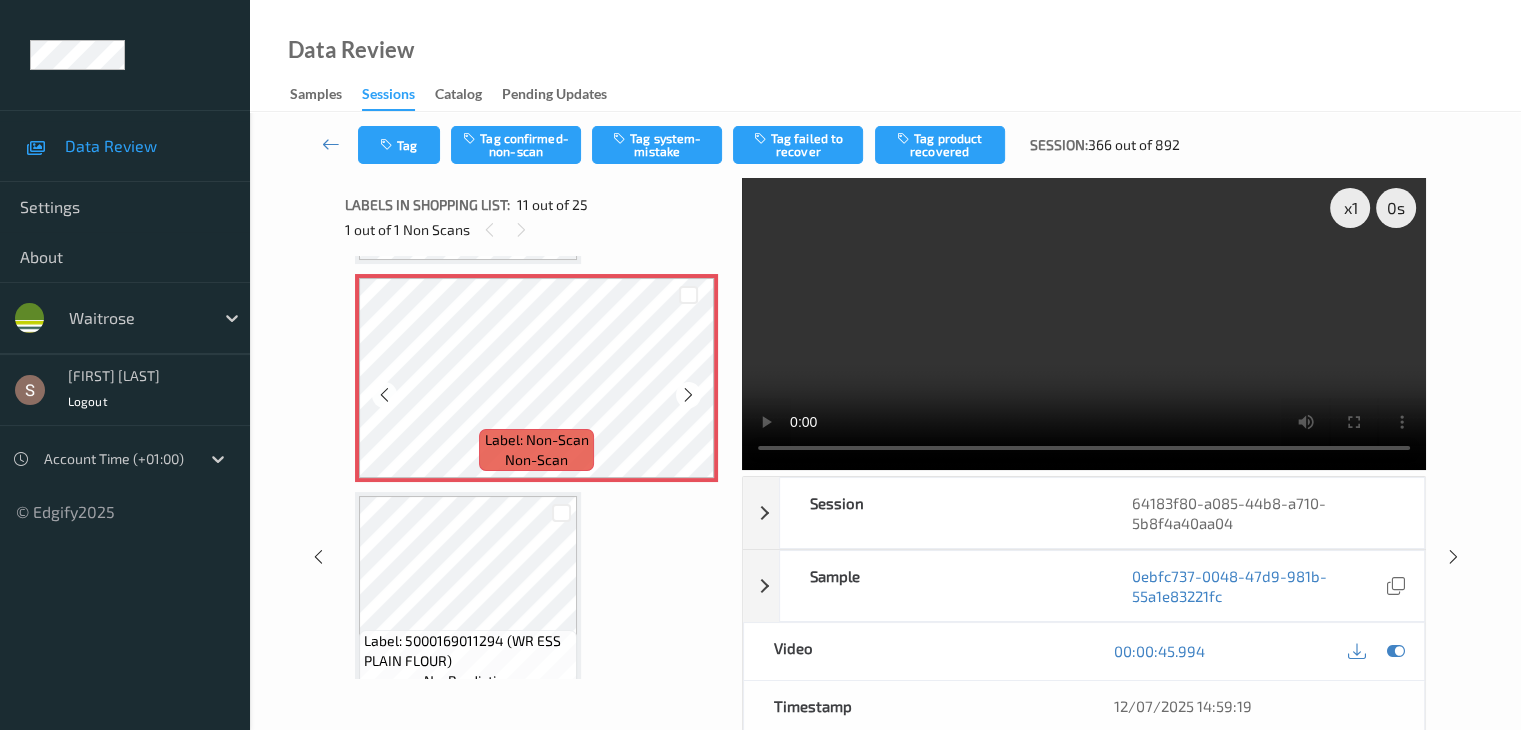 scroll, scrollTop: 2272, scrollLeft: 0, axis: vertical 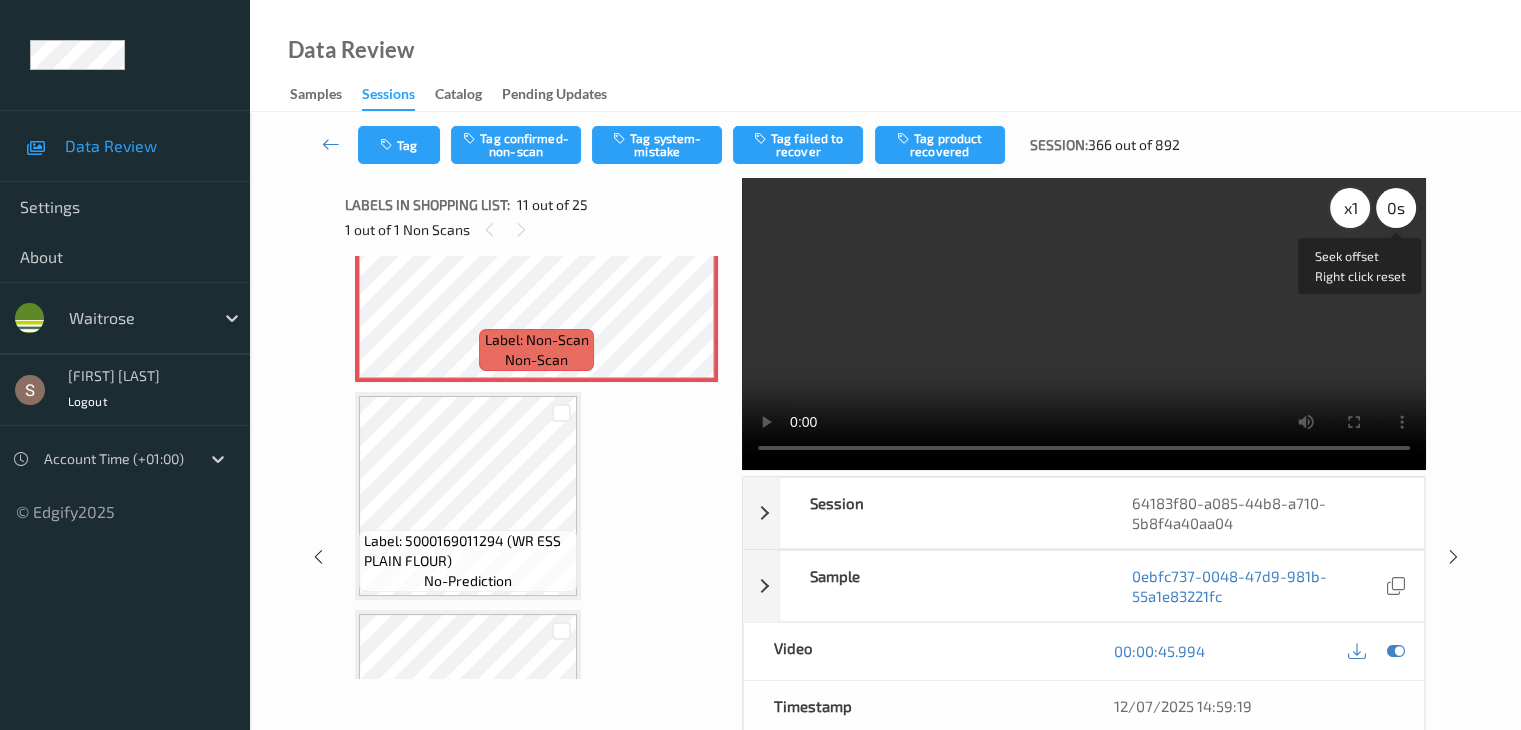 click on "x 1" at bounding box center (1350, 208) 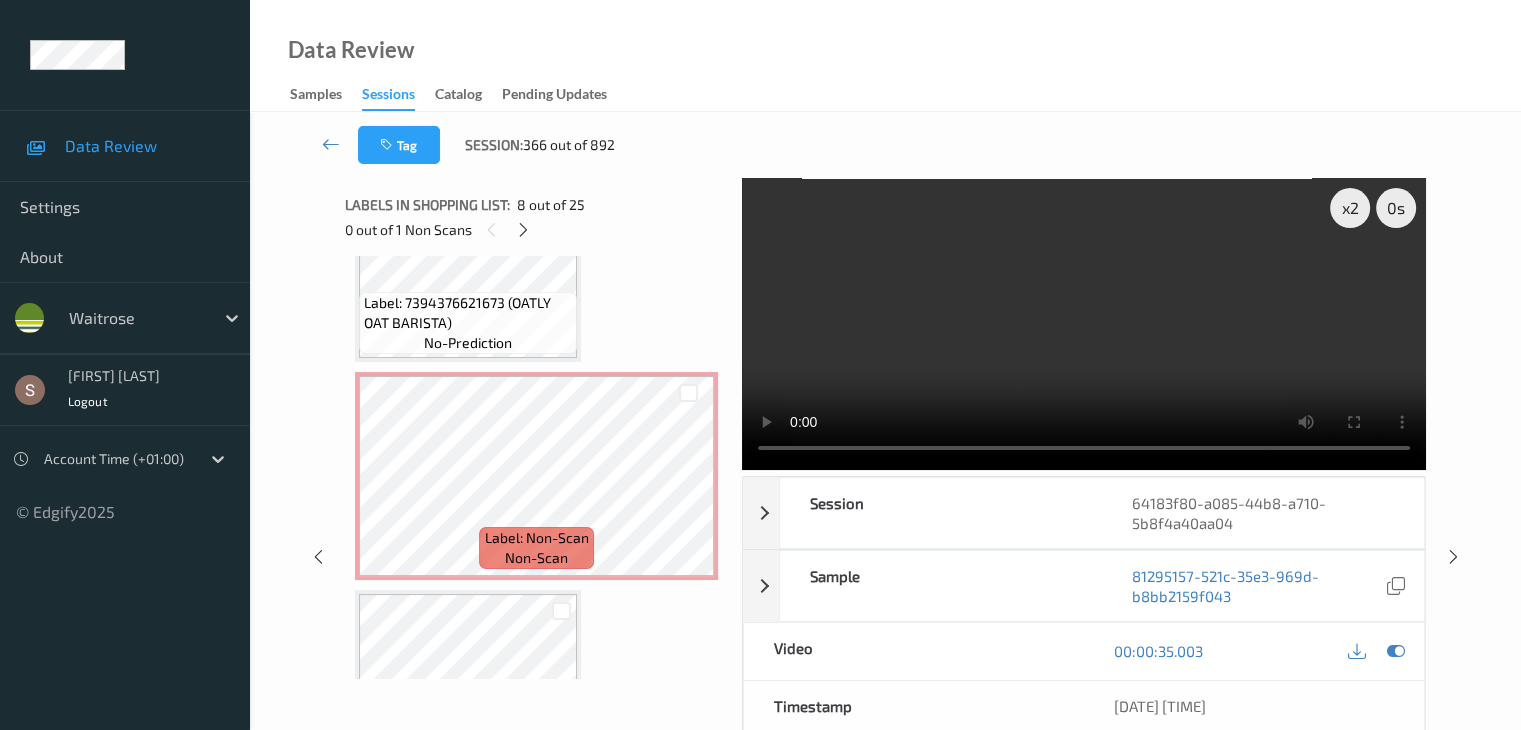 scroll, scrollTop: 2072, scrollLeft: 0, axis: vertical 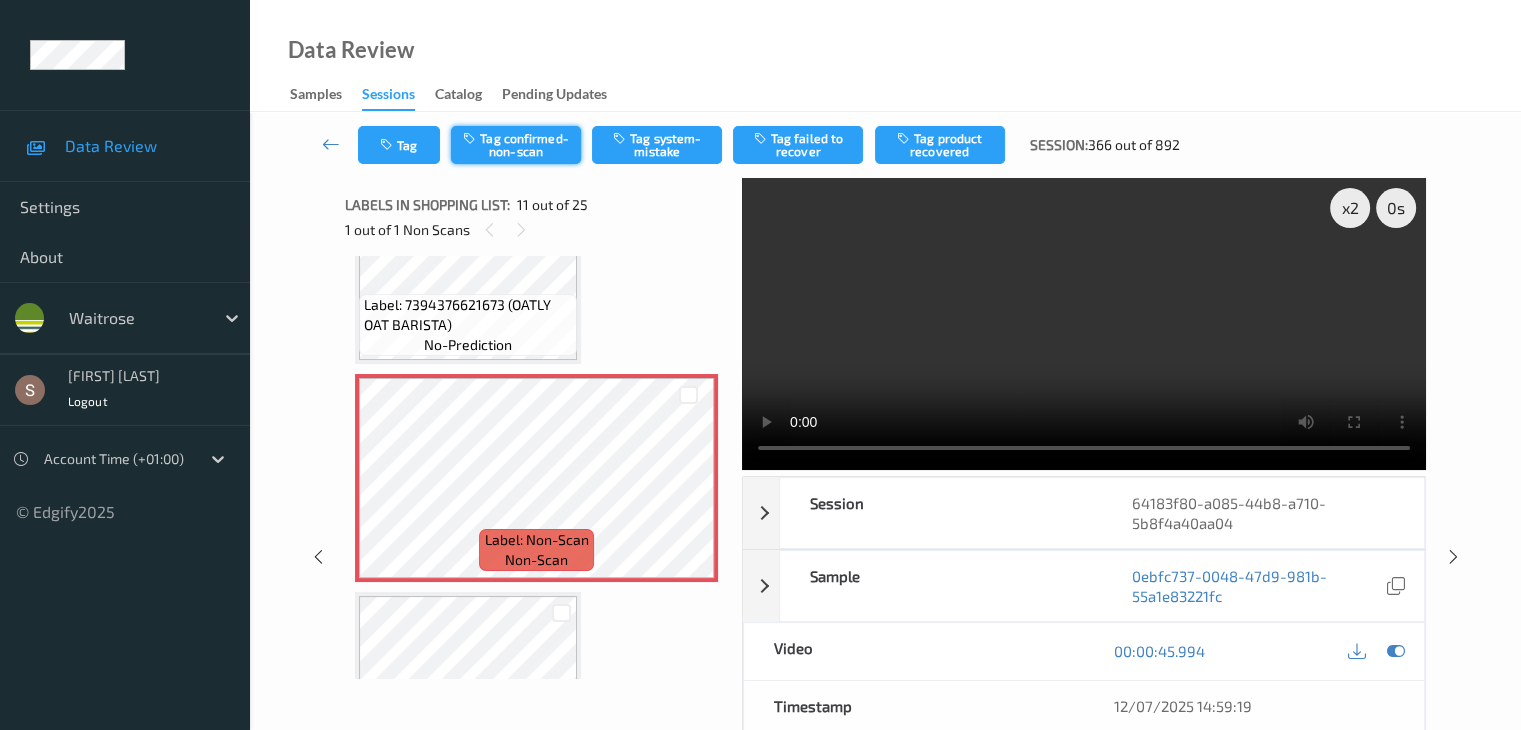 click on "Tag   confirmed-non-scan" at bounding box center (516, 145) 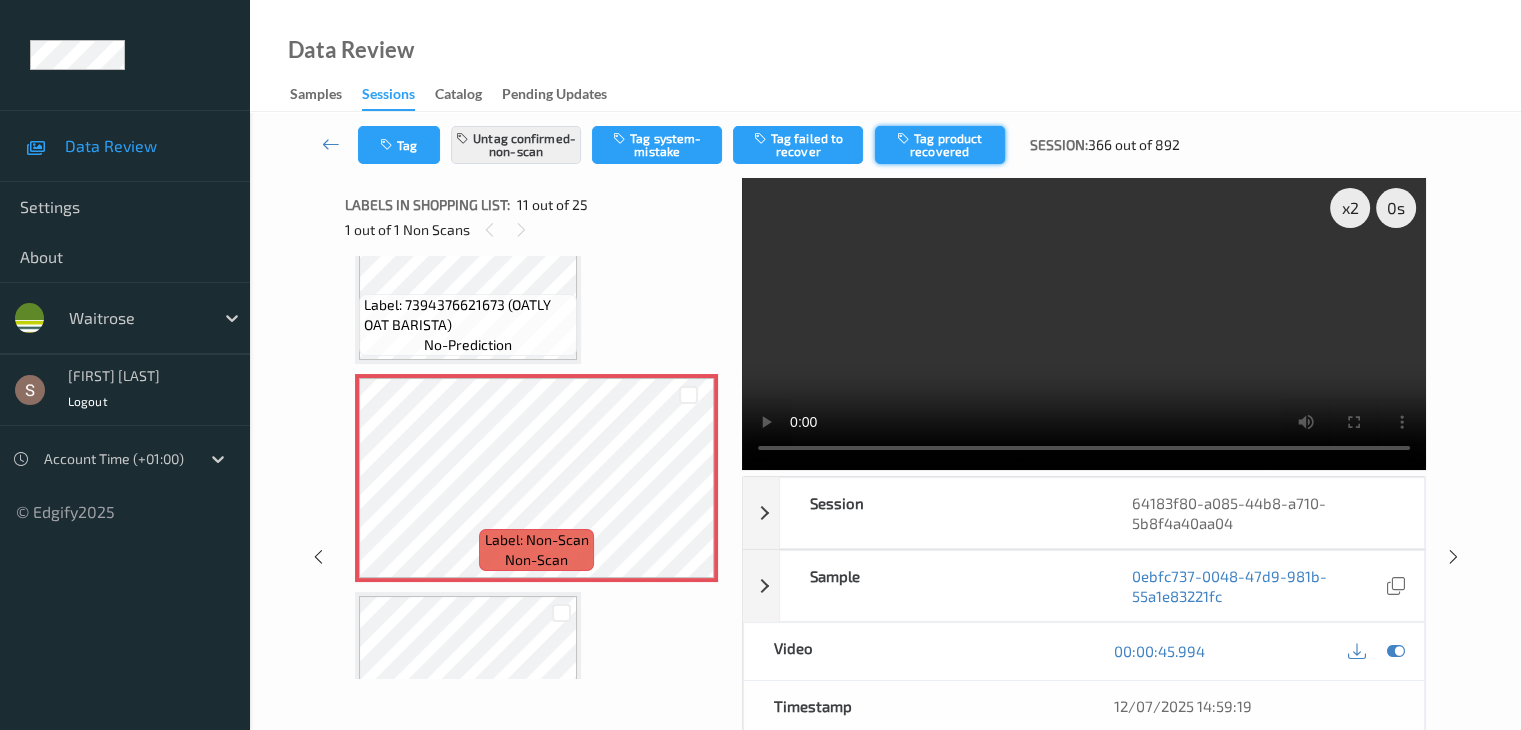 click on "Tag   product recovered" at bounding box center [940, 145] 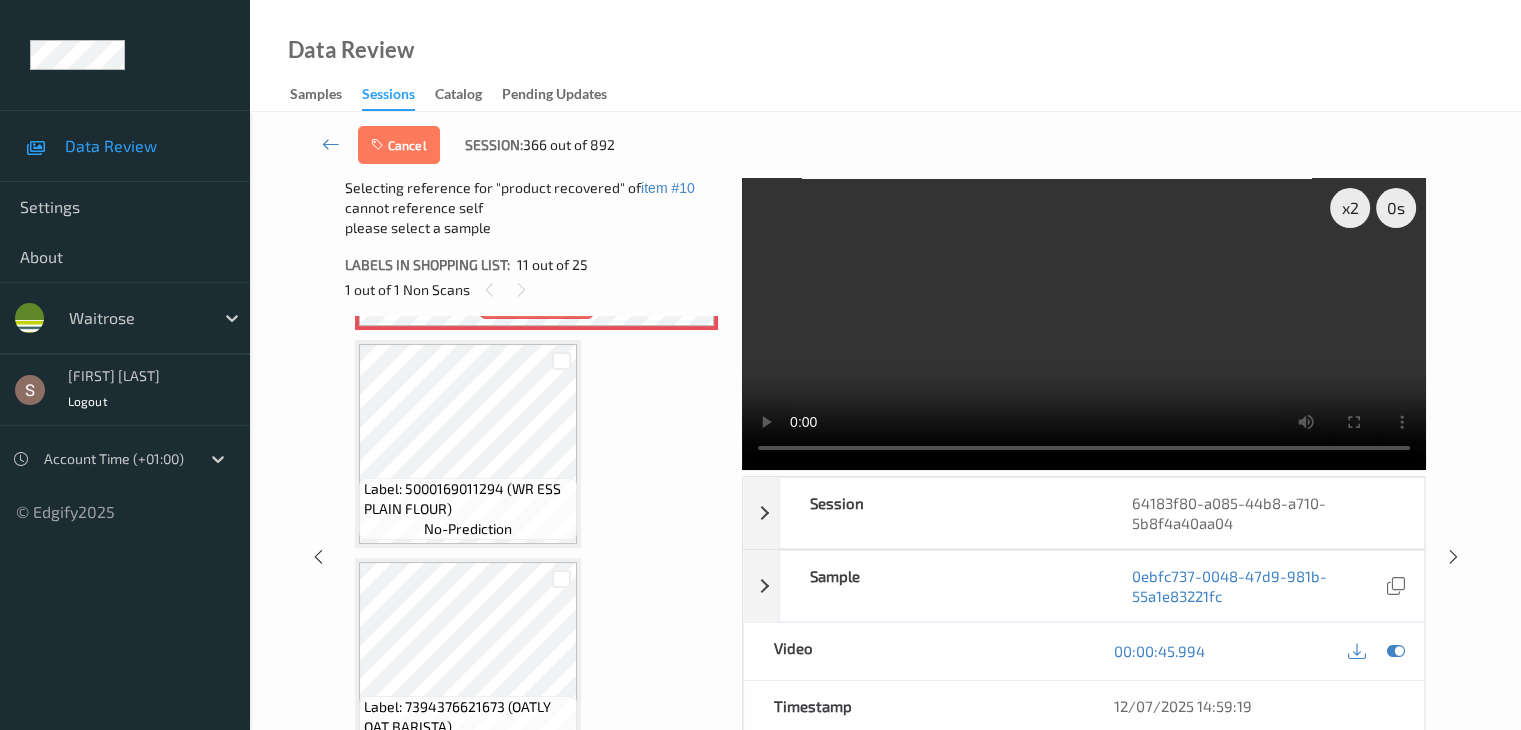 scroll, scrollTop: 2472, scrollLeft: 0, axis: vertical 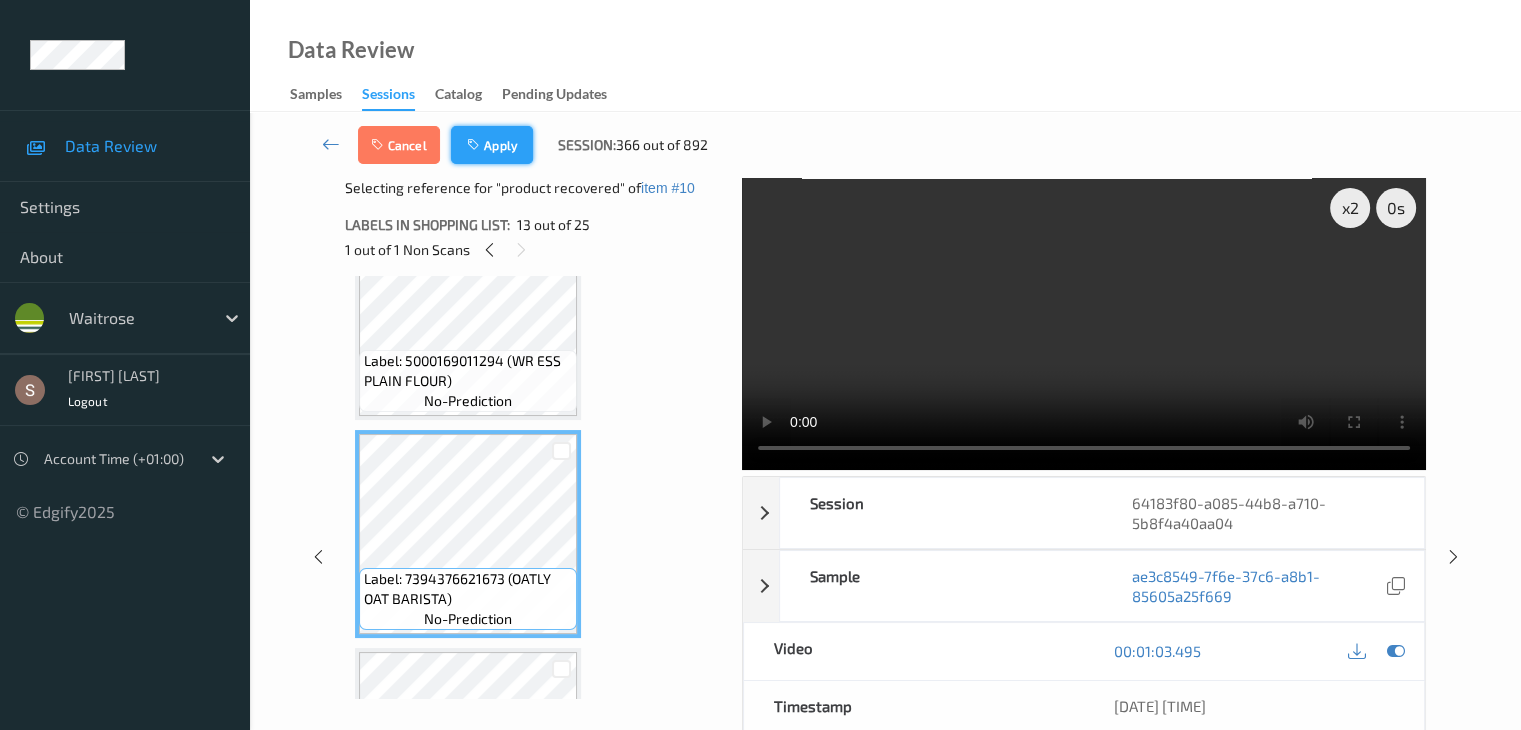 click on "Apply" at bounding box center (492, 145) 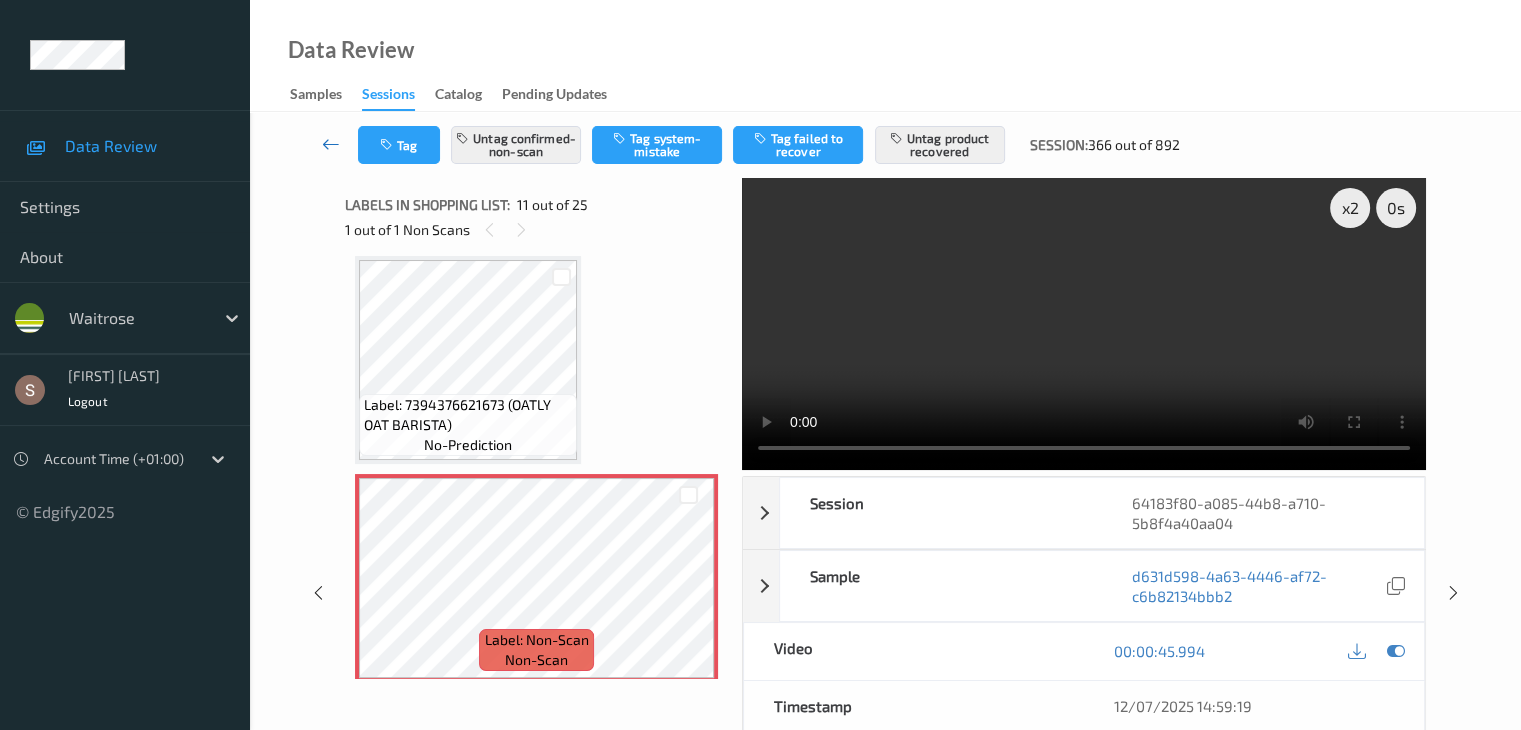 click at bounding box center [331, 144] 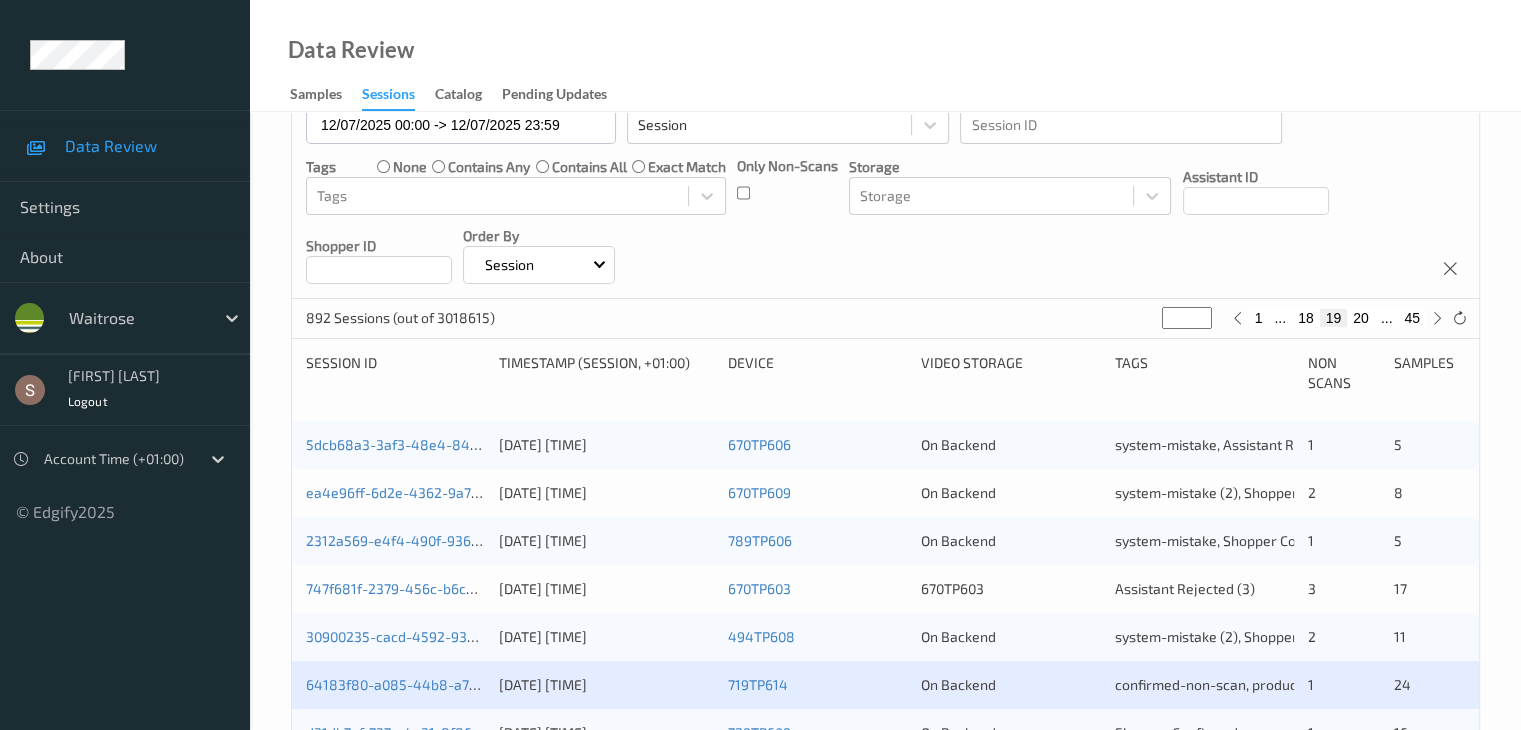 scroll, scrollTop: 400, scrollLeft: 0, axis: vertical 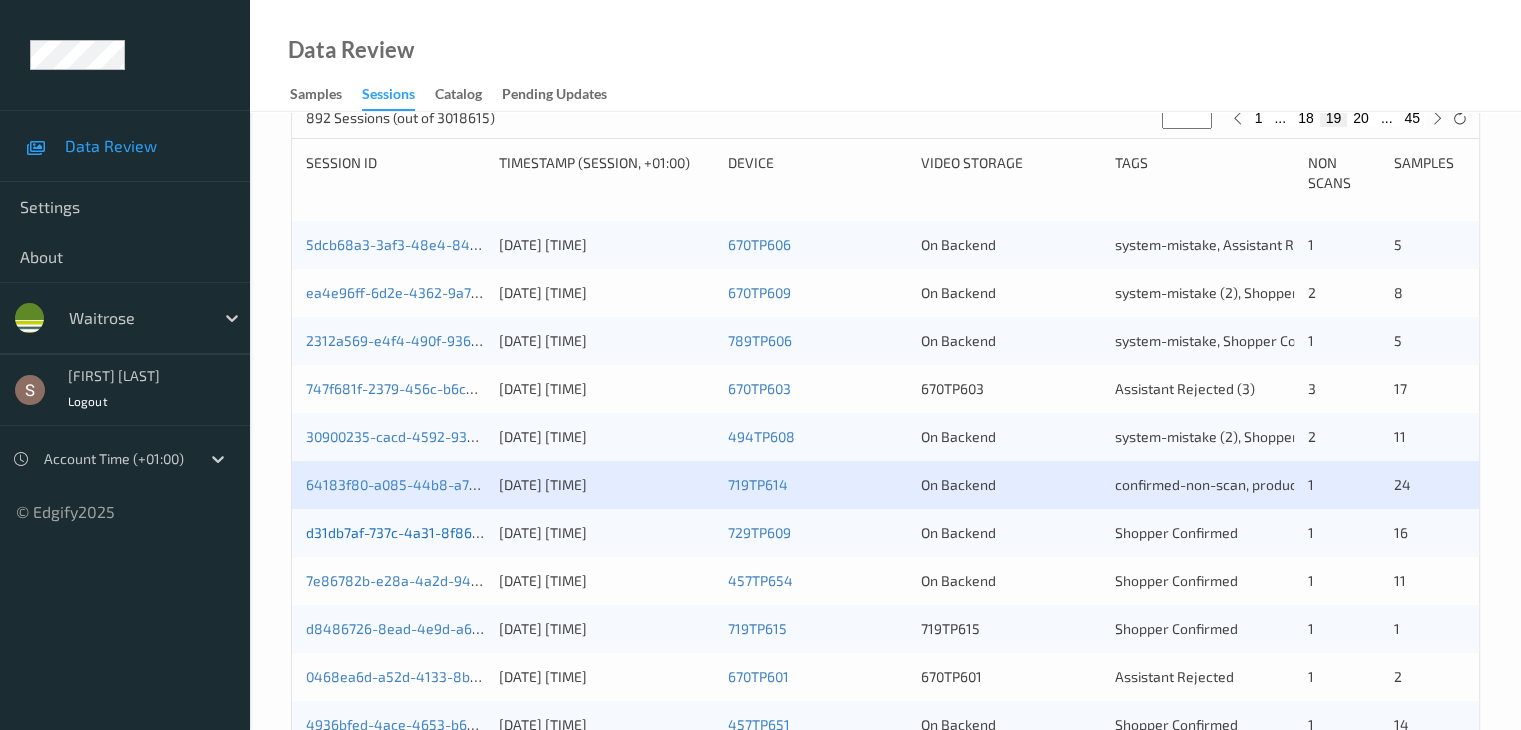 click on "d31db7af-737c-4a31-8f86-4bec73613427" at bounding box center (438, 532) 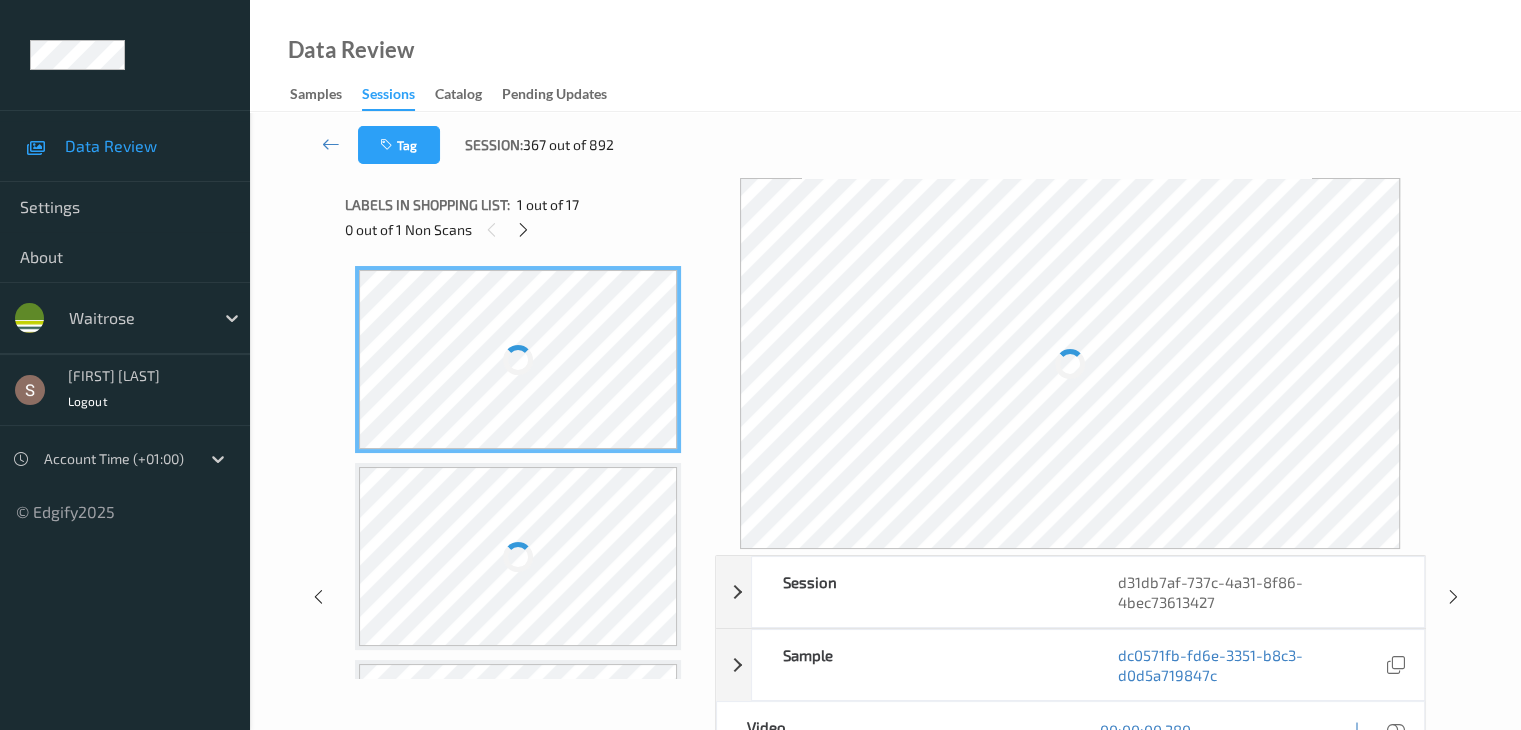 scroll, scrollTop: 0, scrollLeft: 0, axis: both 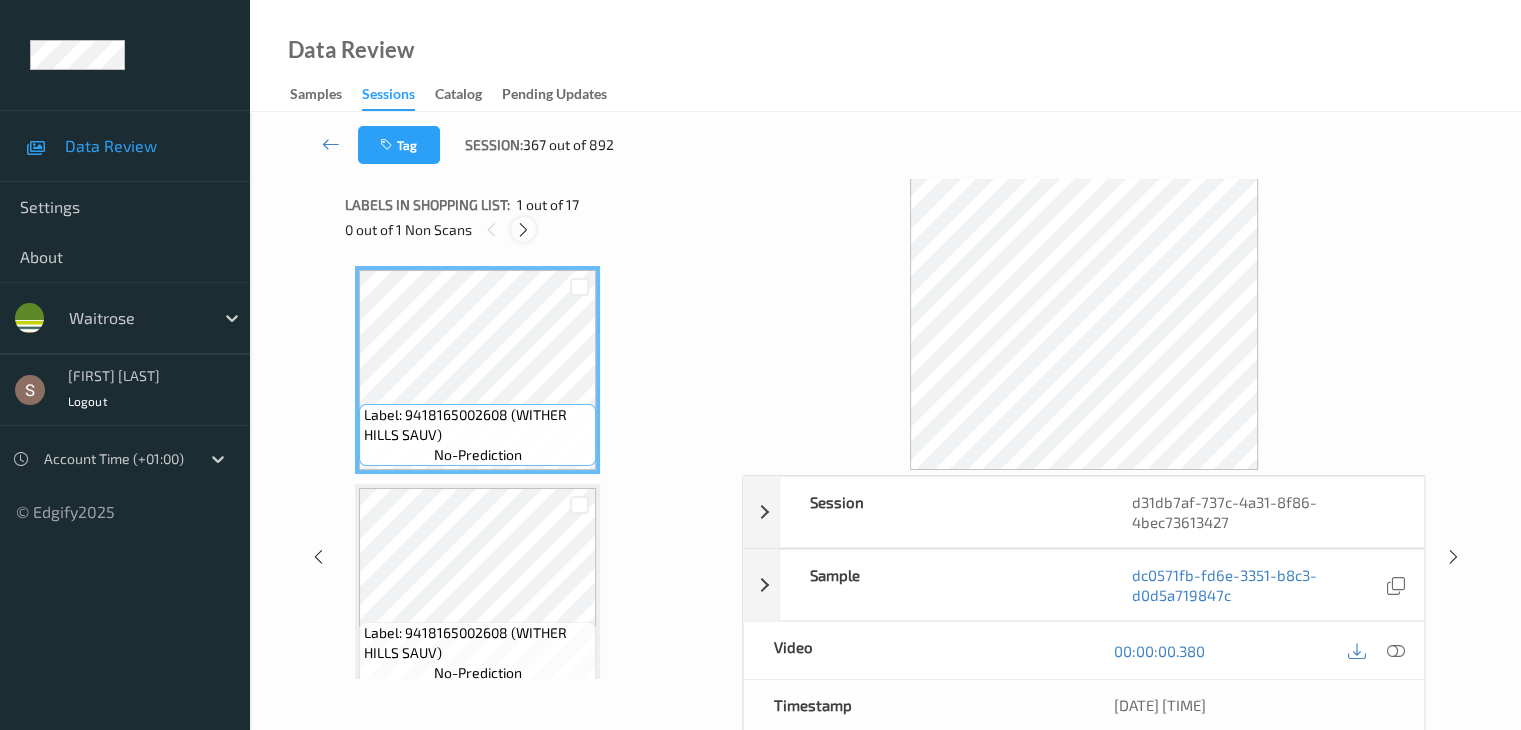 click at bounding box center (523, 230) 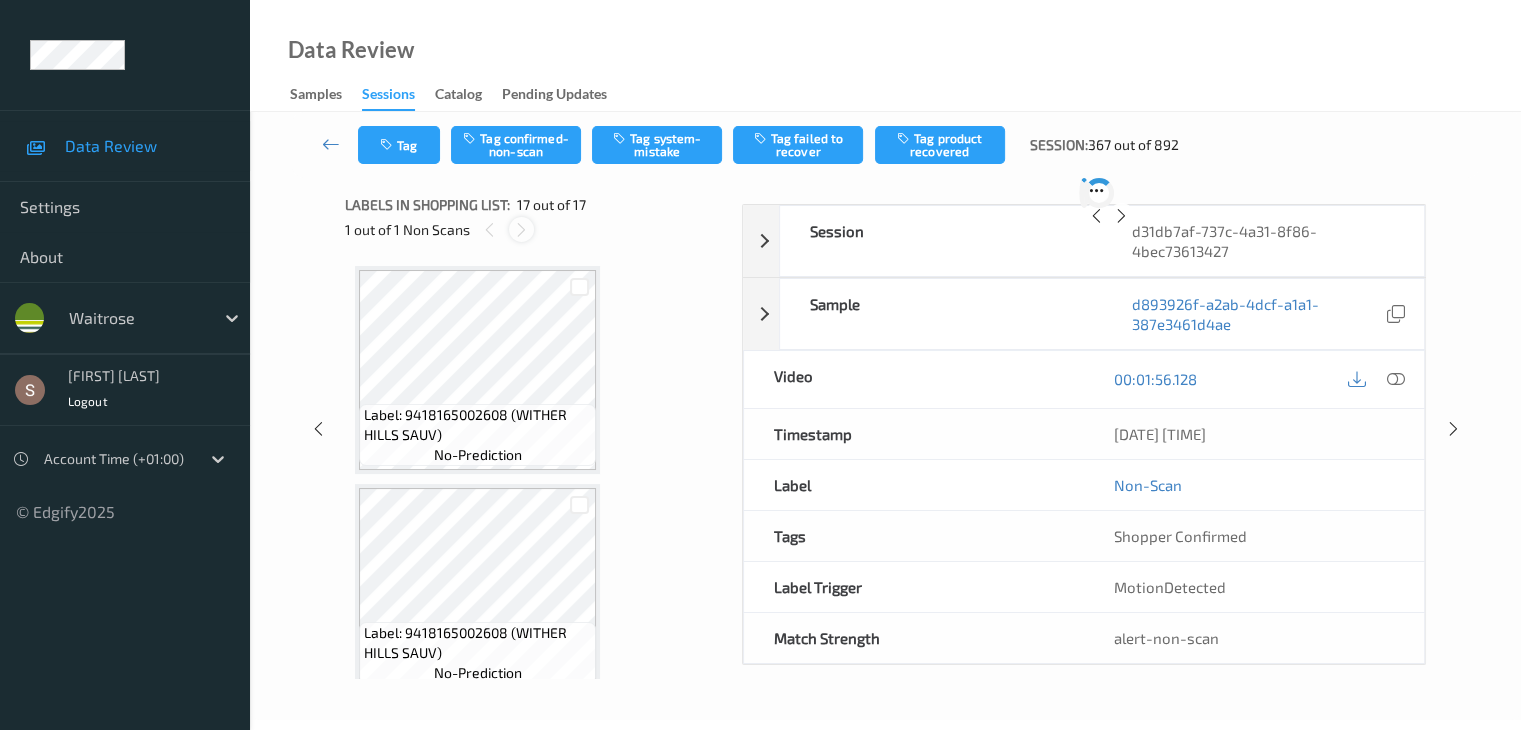 scroll, scrollTop: 3280, scrollLeft: 0, axis: vertical 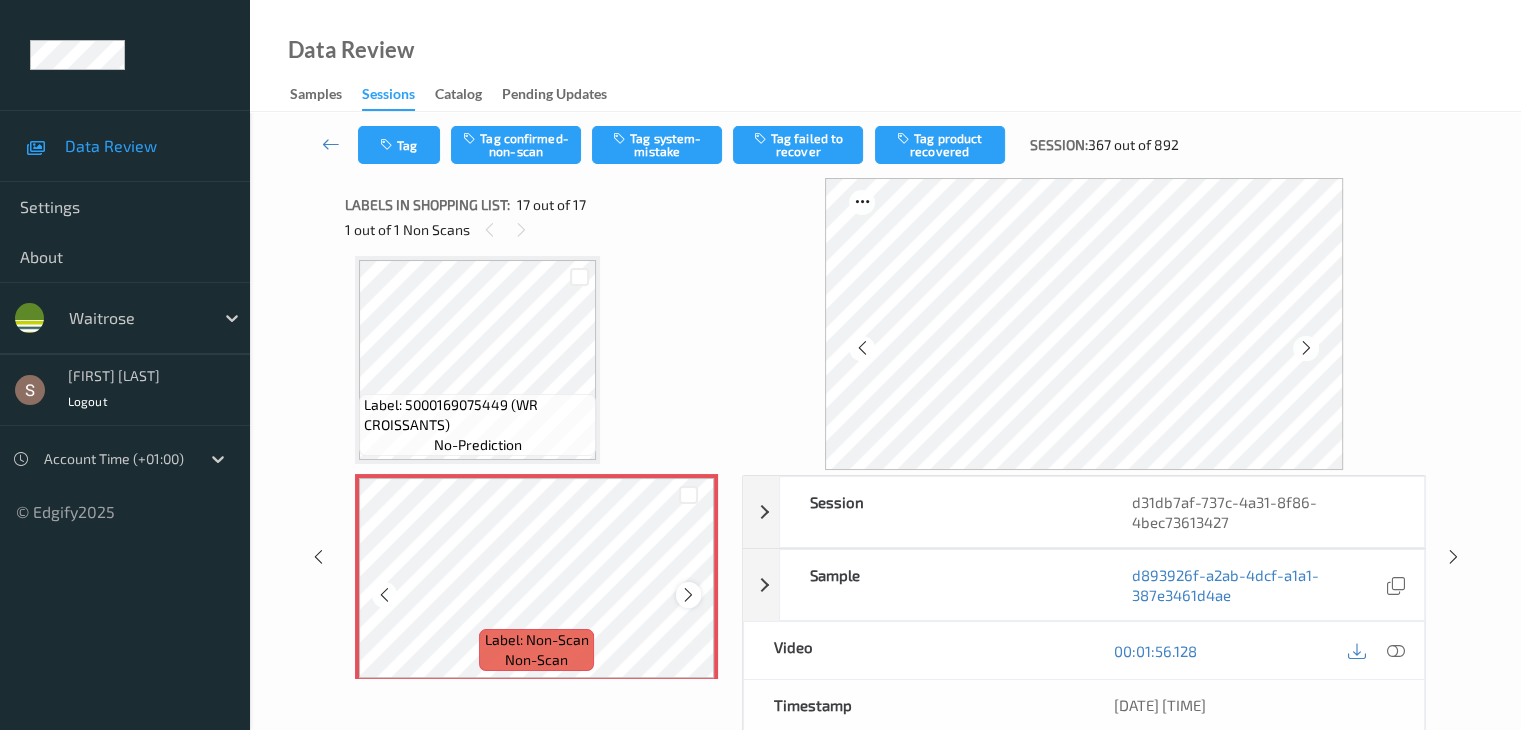 click at bounding box center [688, 595] 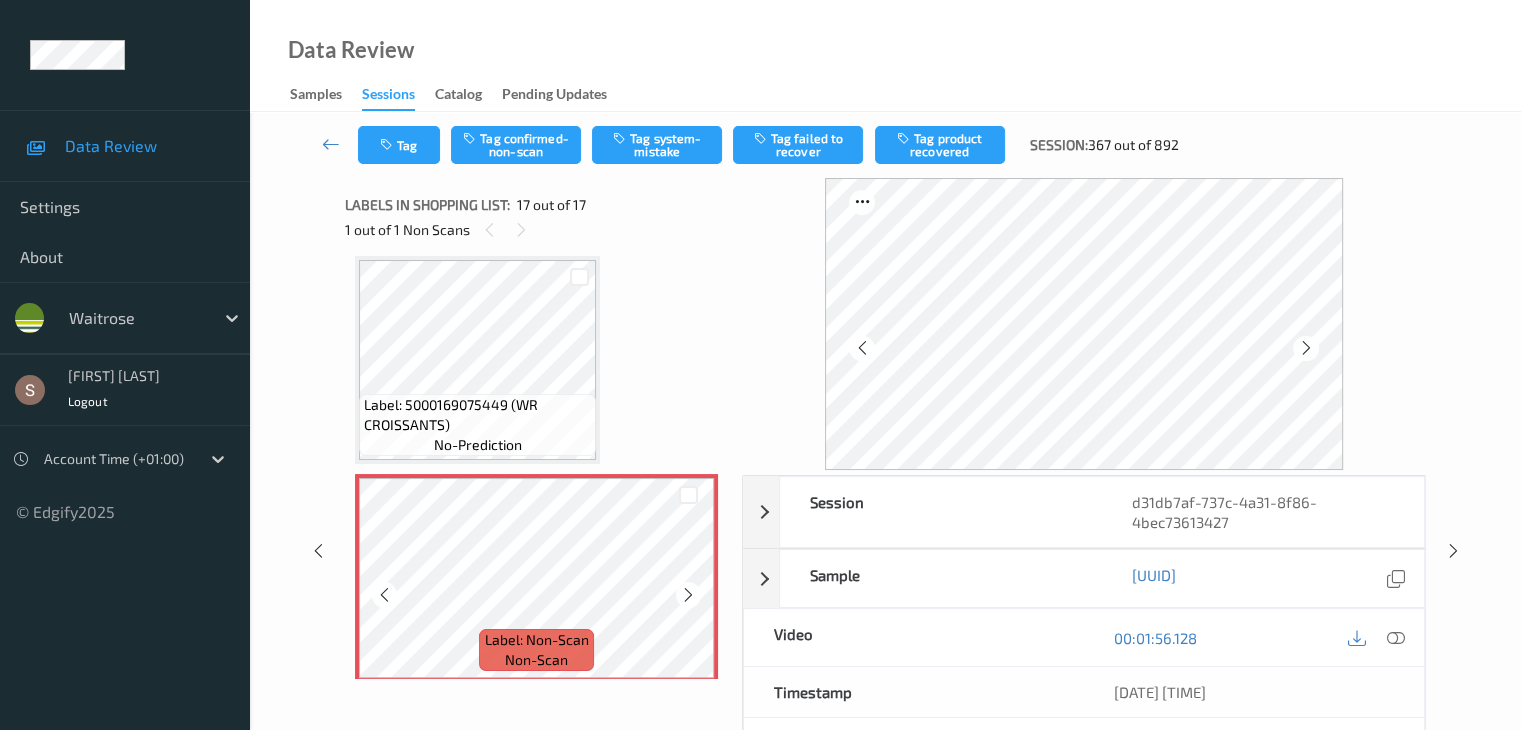 click at bounding box center [688, 595] 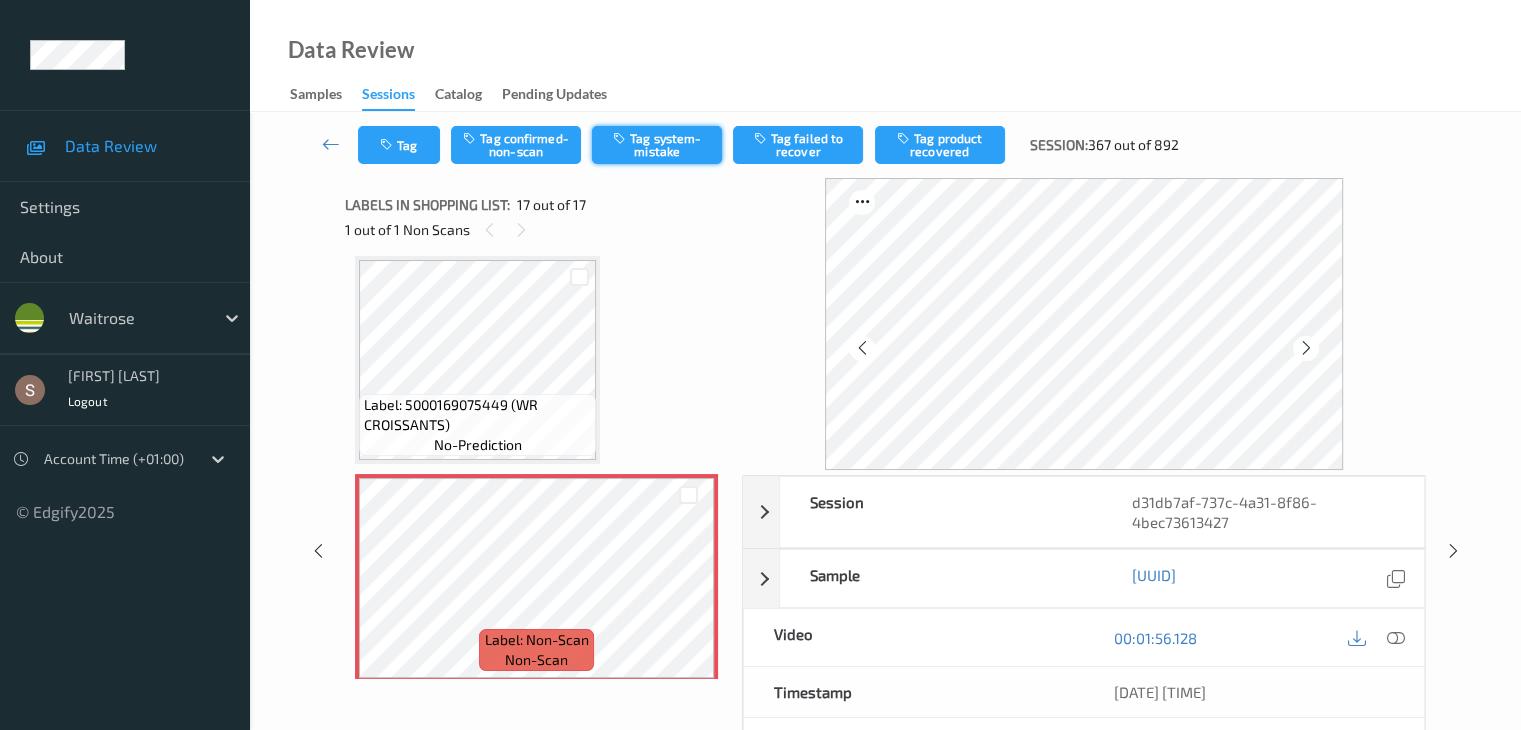 click on "Tag   system-mistake" at bounding box center [657, 145] 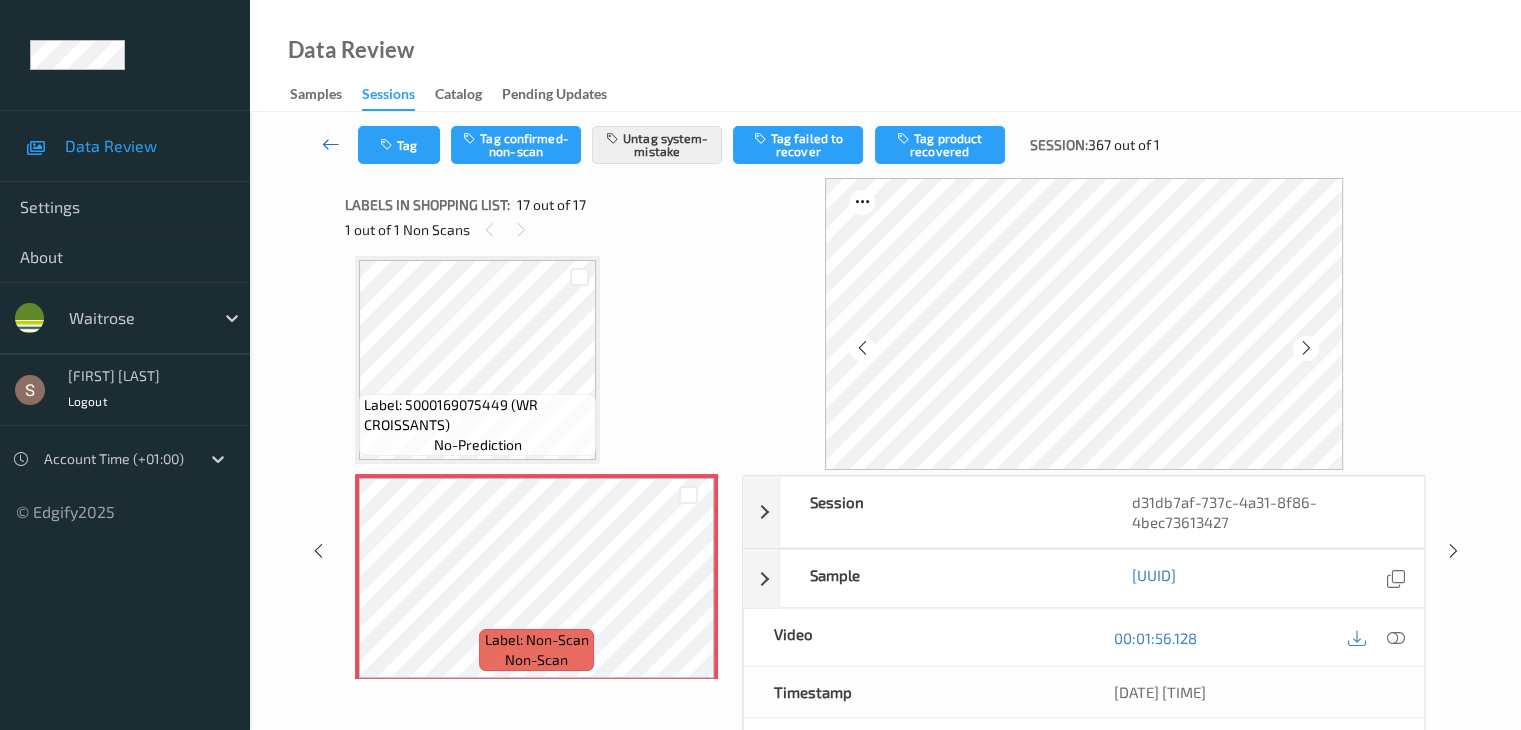click at bounding box center (331, 144) 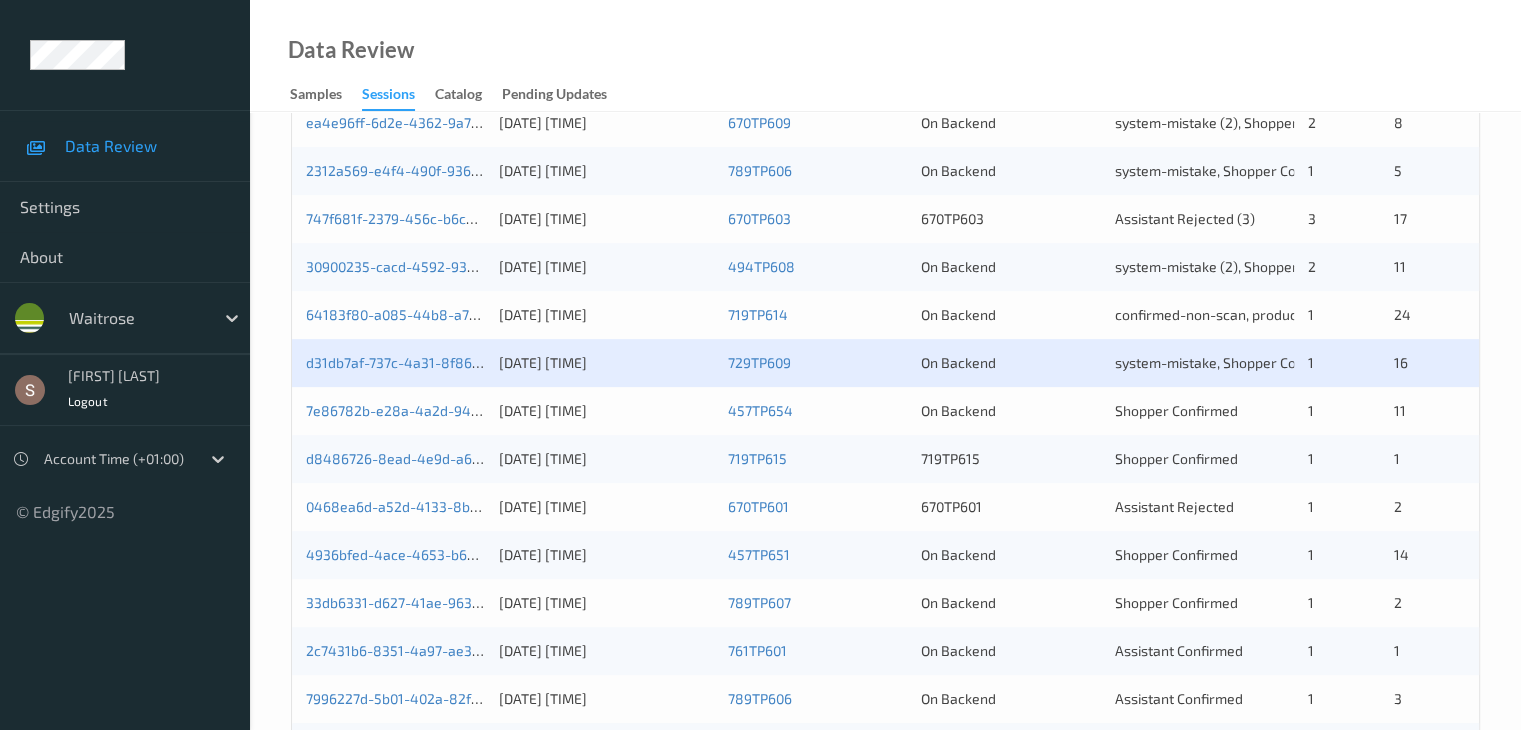 scroll, scrollTop: 600, scrollLeft: 0, axis: vertical 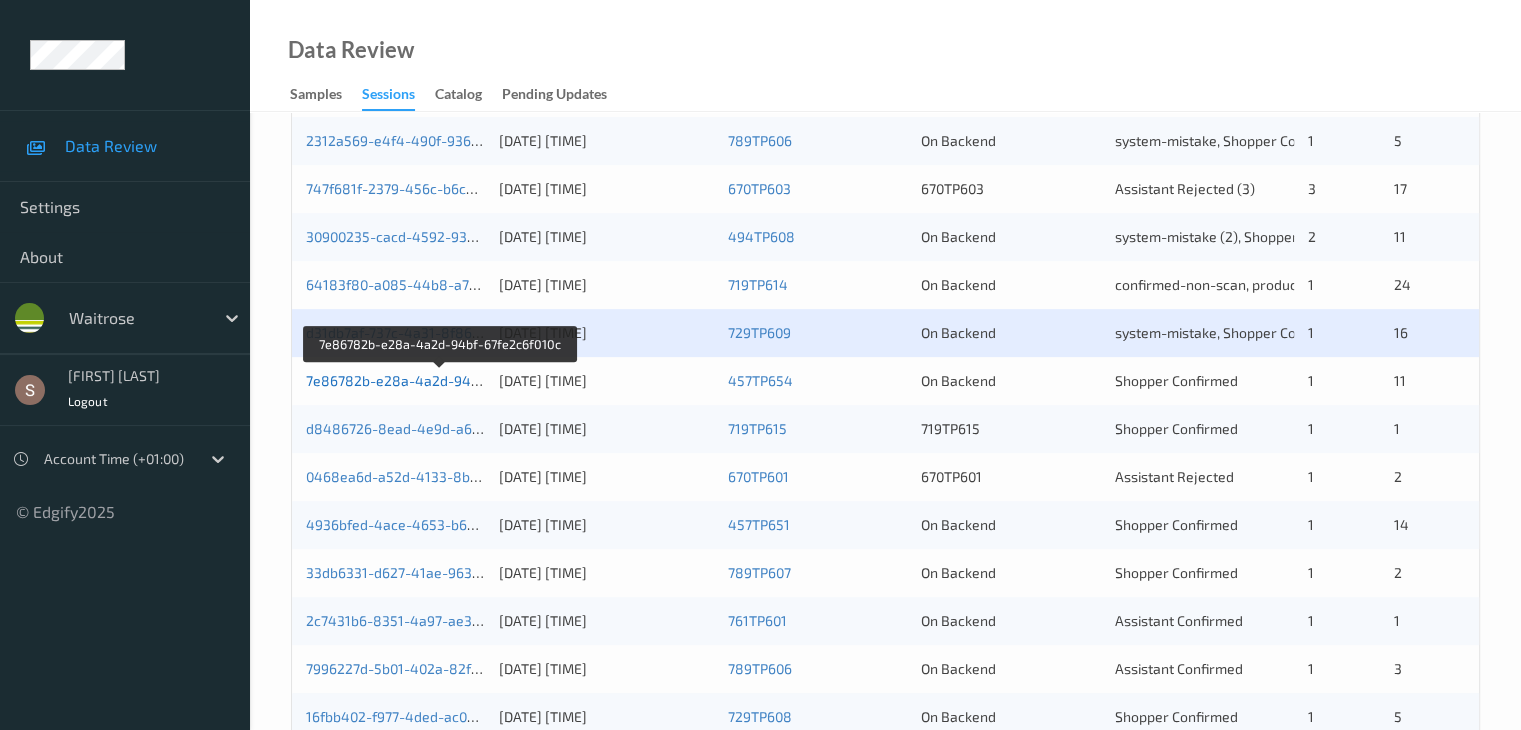 click on "7e86782b-e28a-4a2d-94bf-67fe2c6f010c" at bounding box center (440, 380) 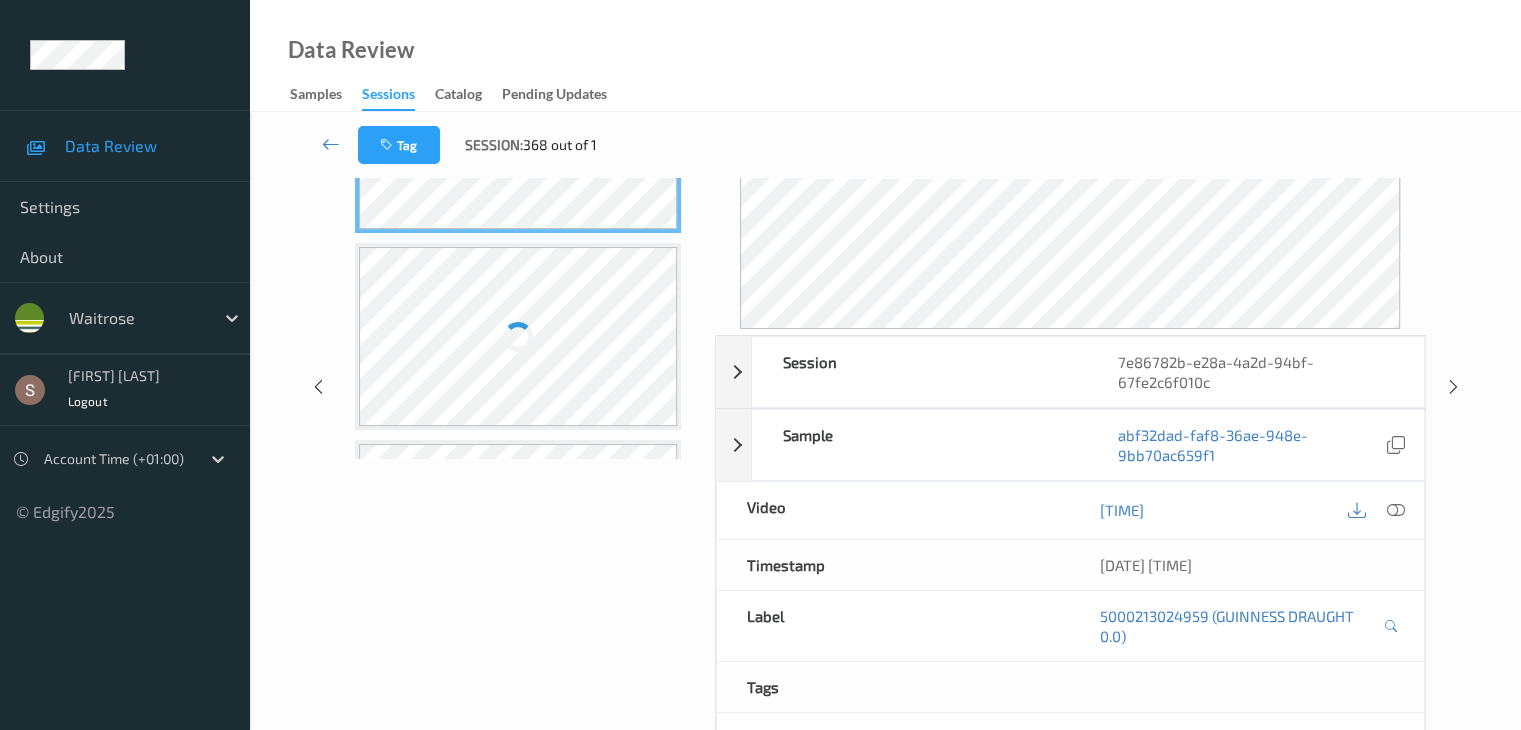 scroll, scrollTop: 0, scrollLeft: 0, axis: both 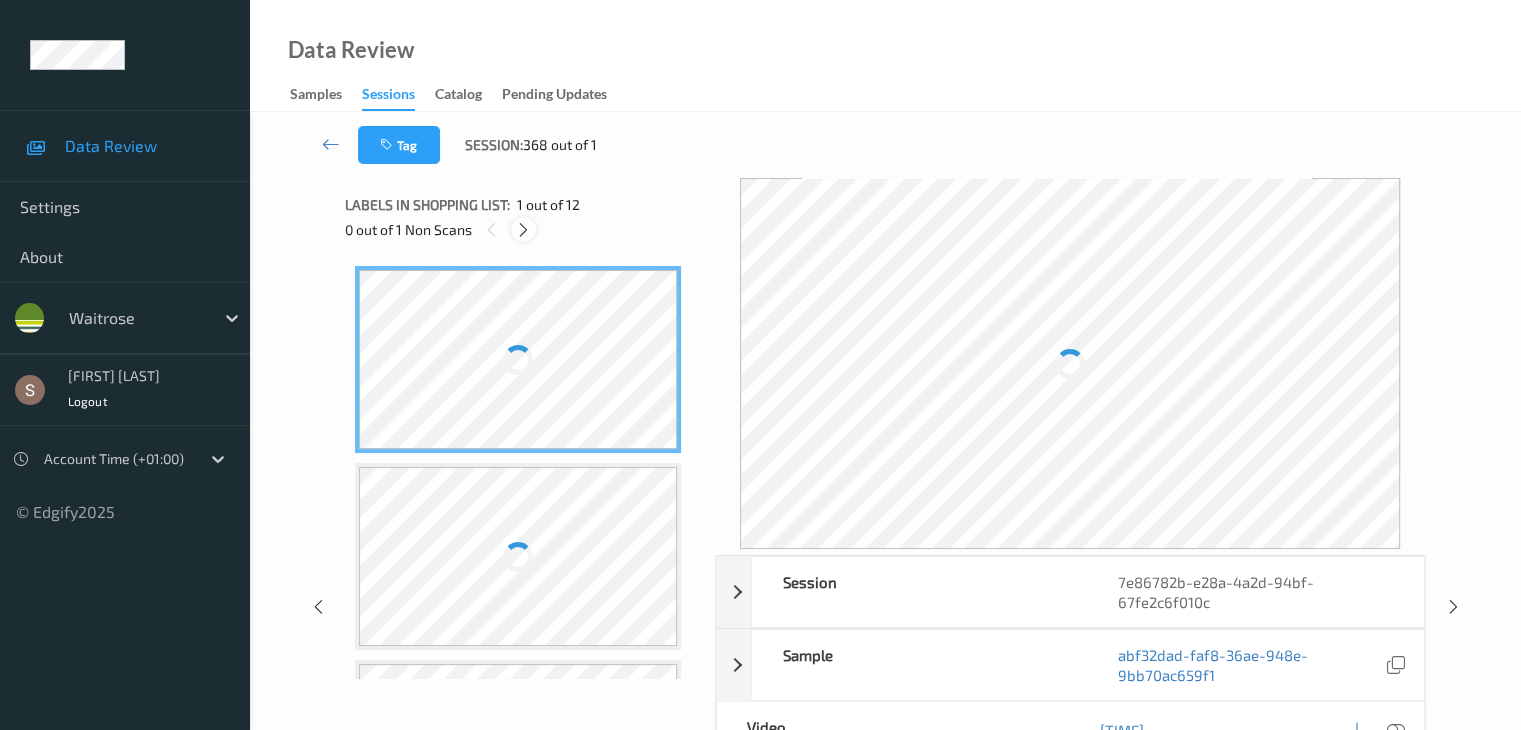 click at bounding box center [523, 230] 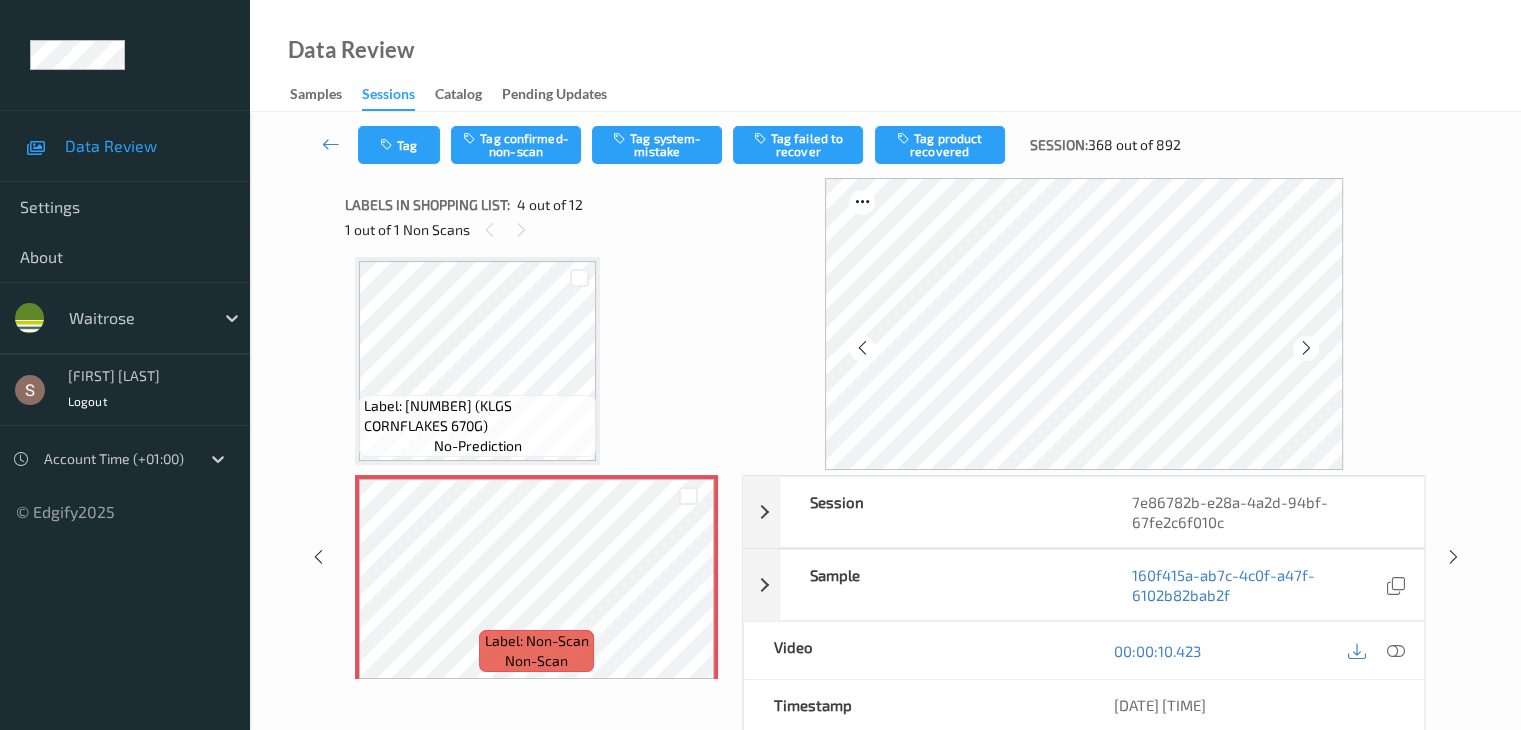 scroll, scrollTop: 446, scrollLeft: 0, axis: vertical 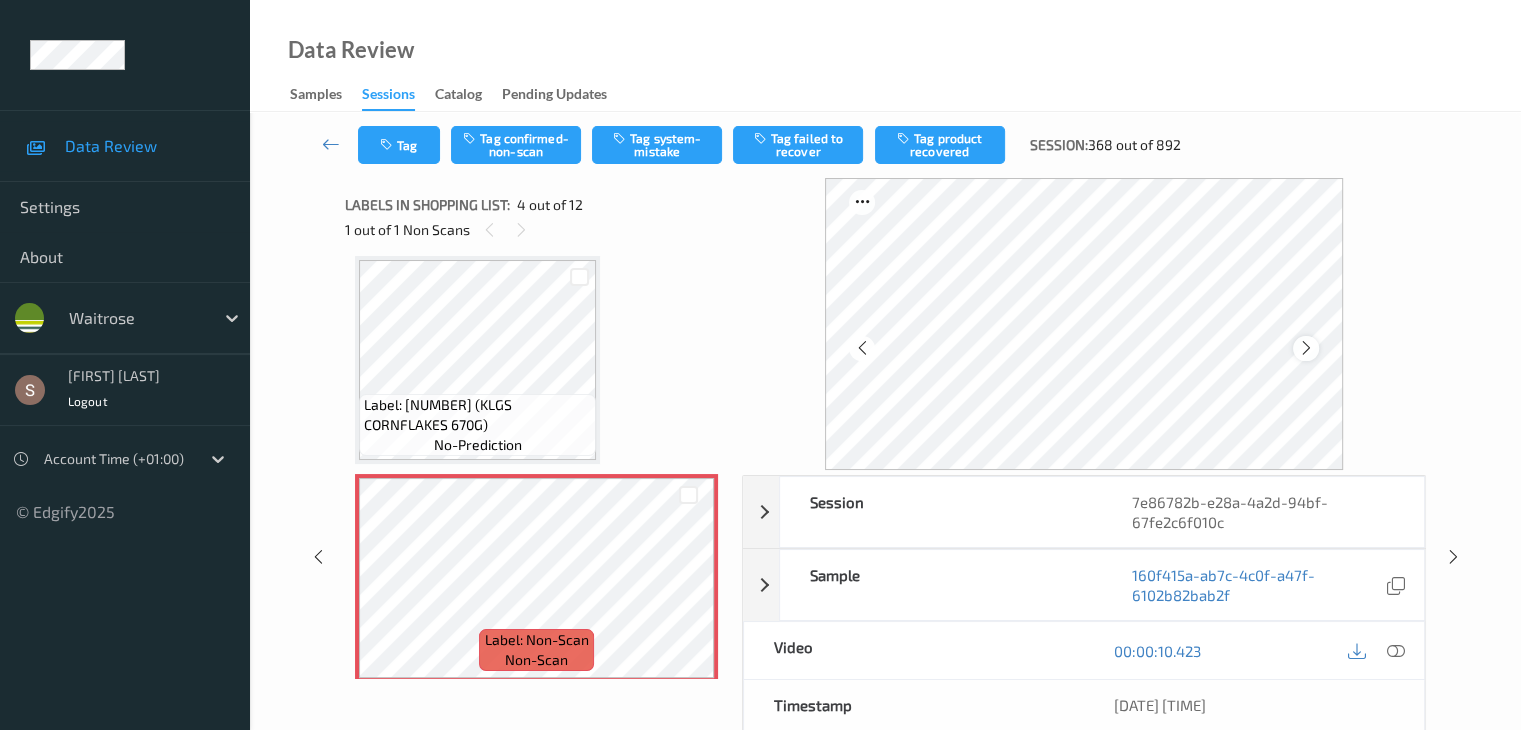 click at bounding box center [1306, 348] 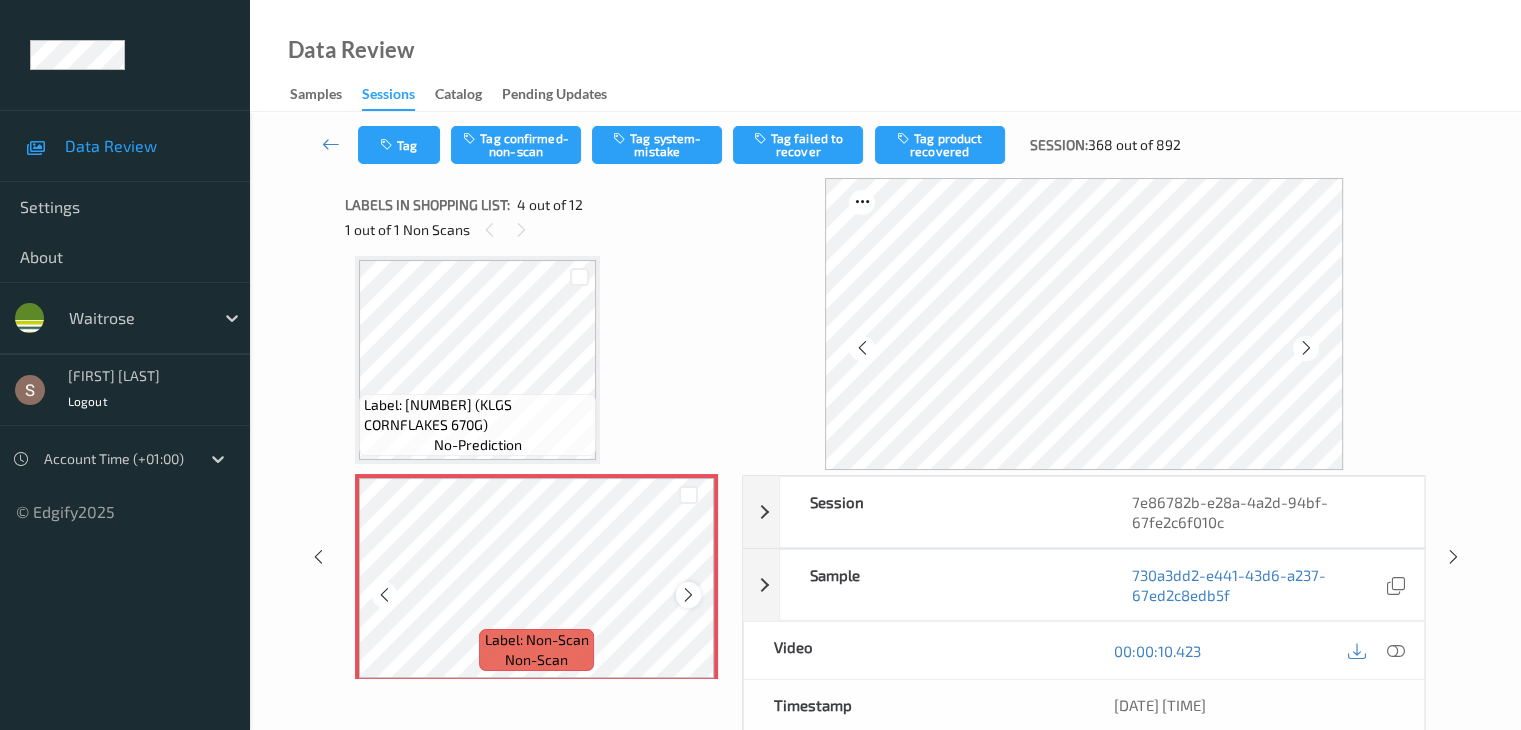 click at bounding box center (688, 595) 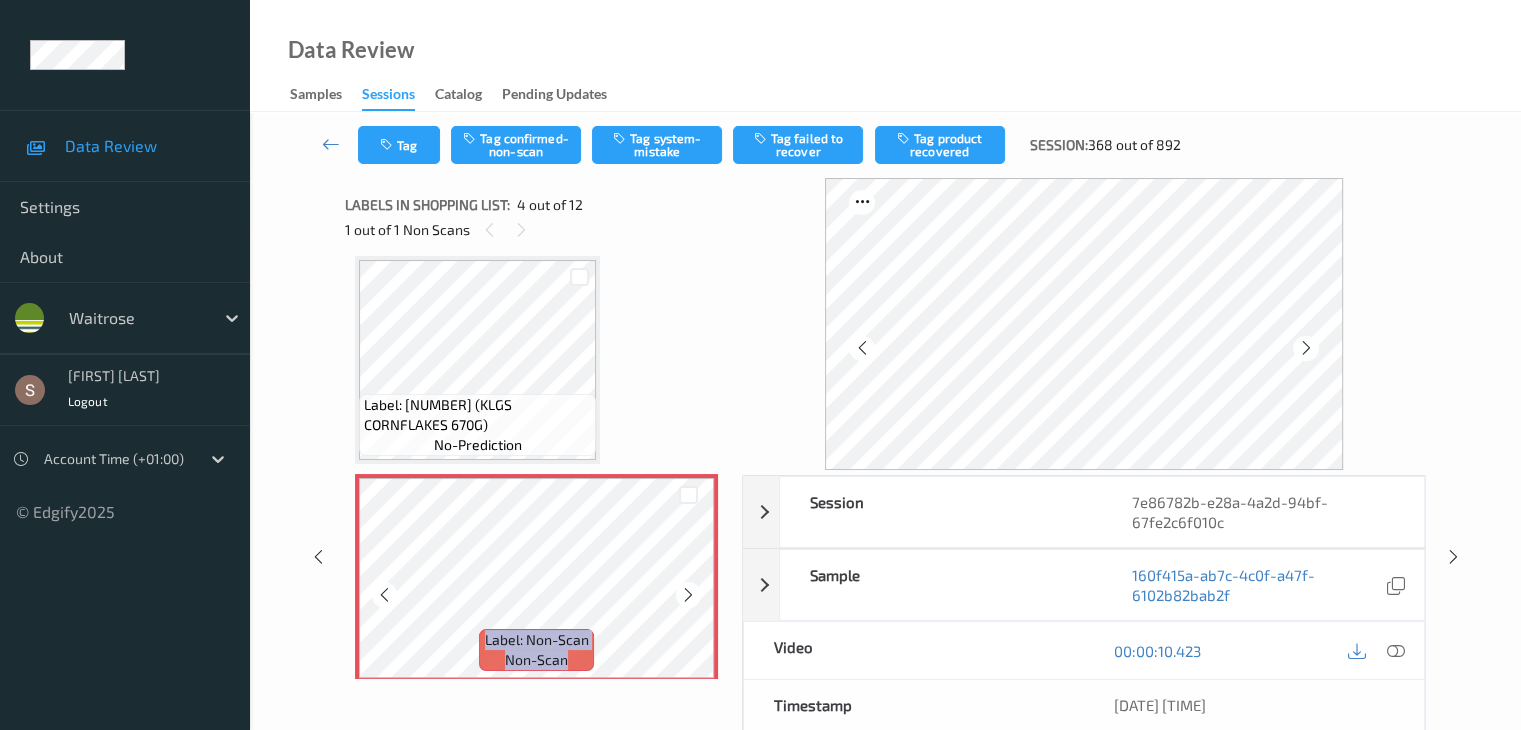 click at bounding box center [688, 595] 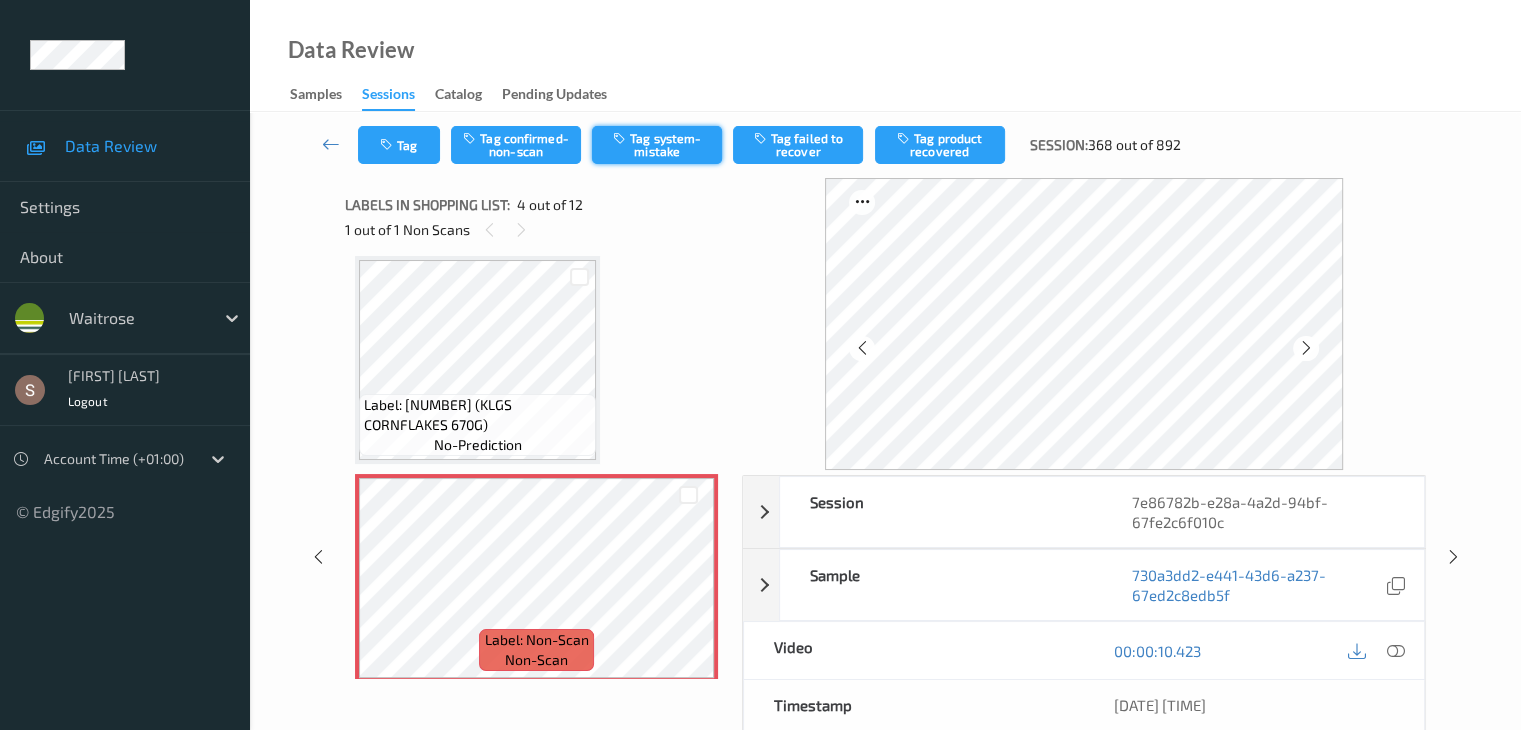 click on "Tag   system-mistake" at bounding box center (657, 145) 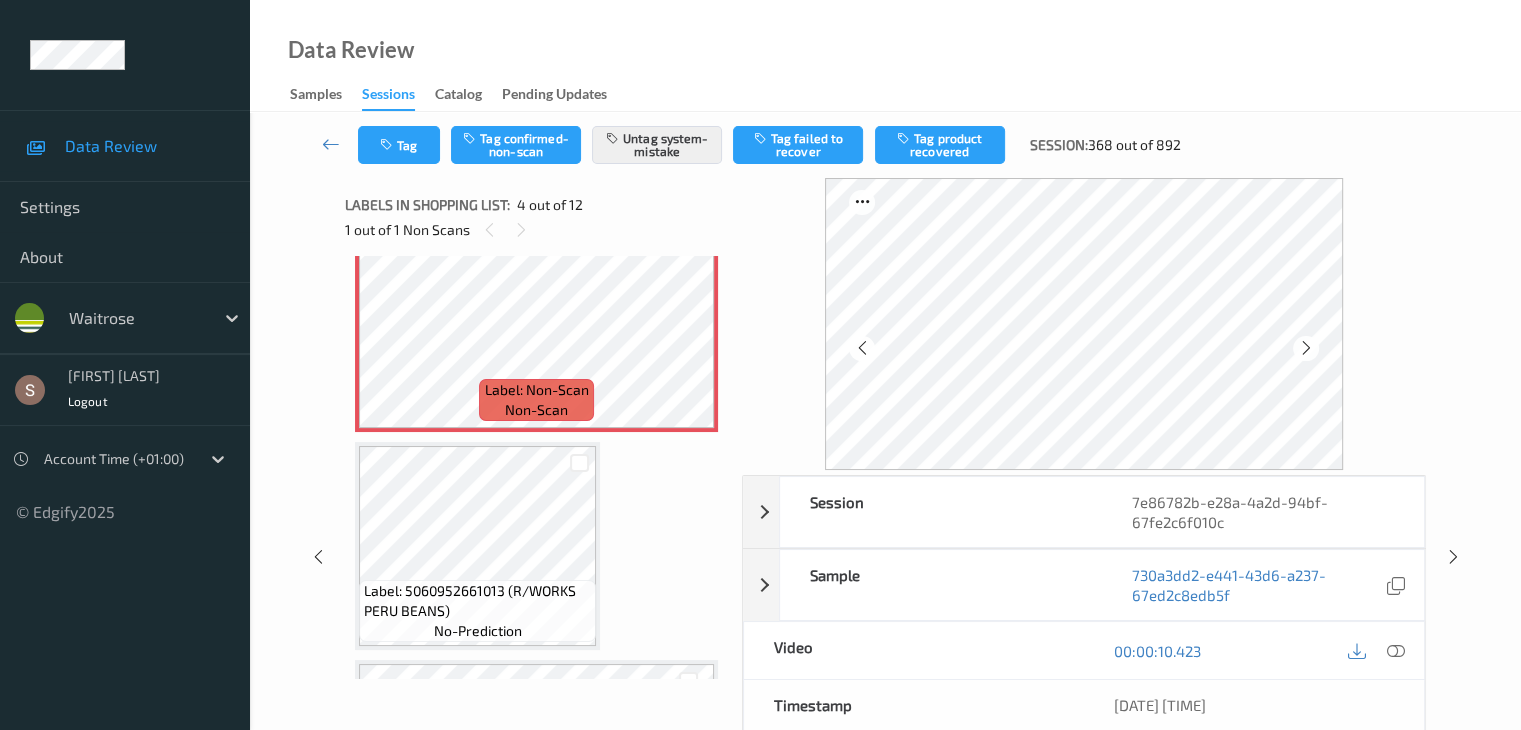 scroll, scrollTop: 746, scrollLeft: 0, axis: vertical 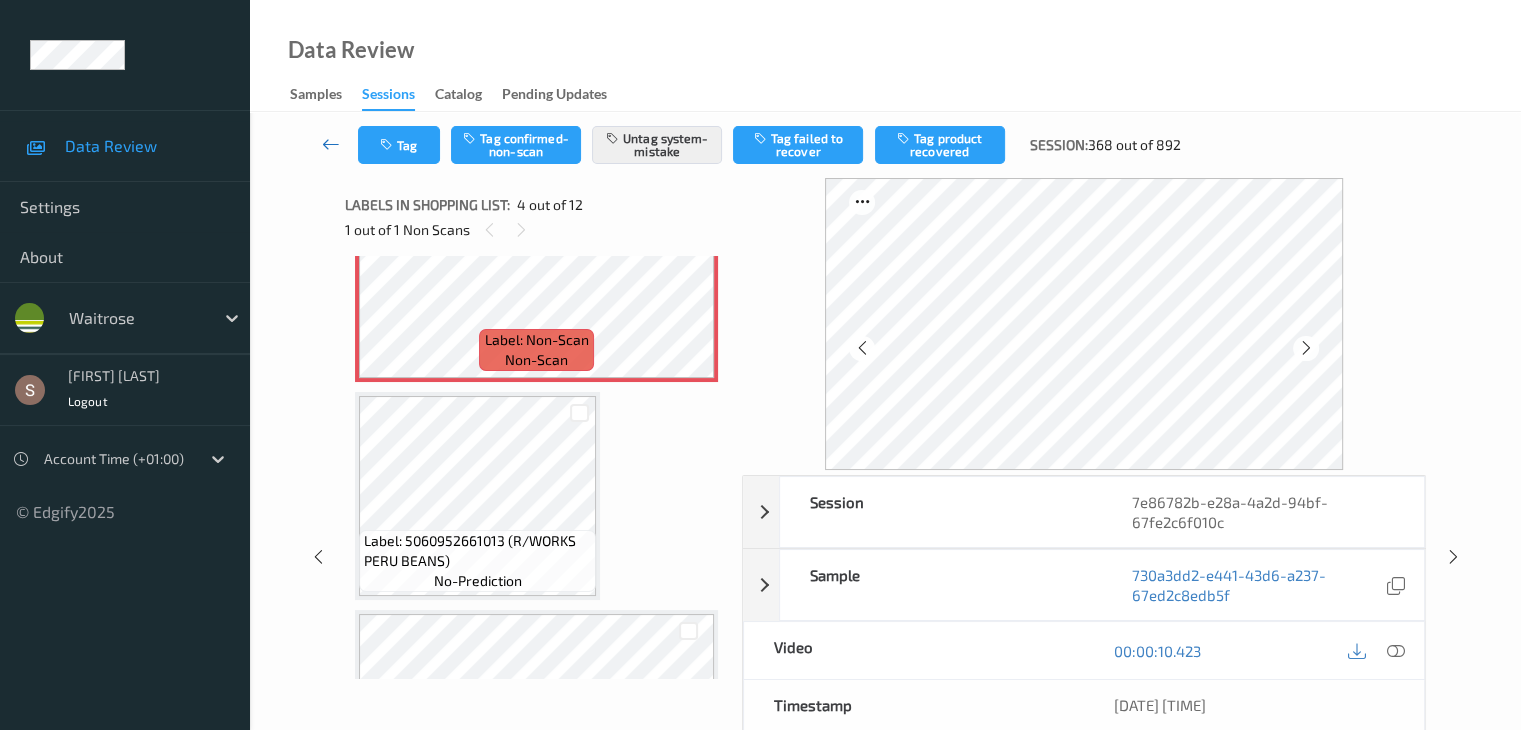 click at bounding box center (331, 144) 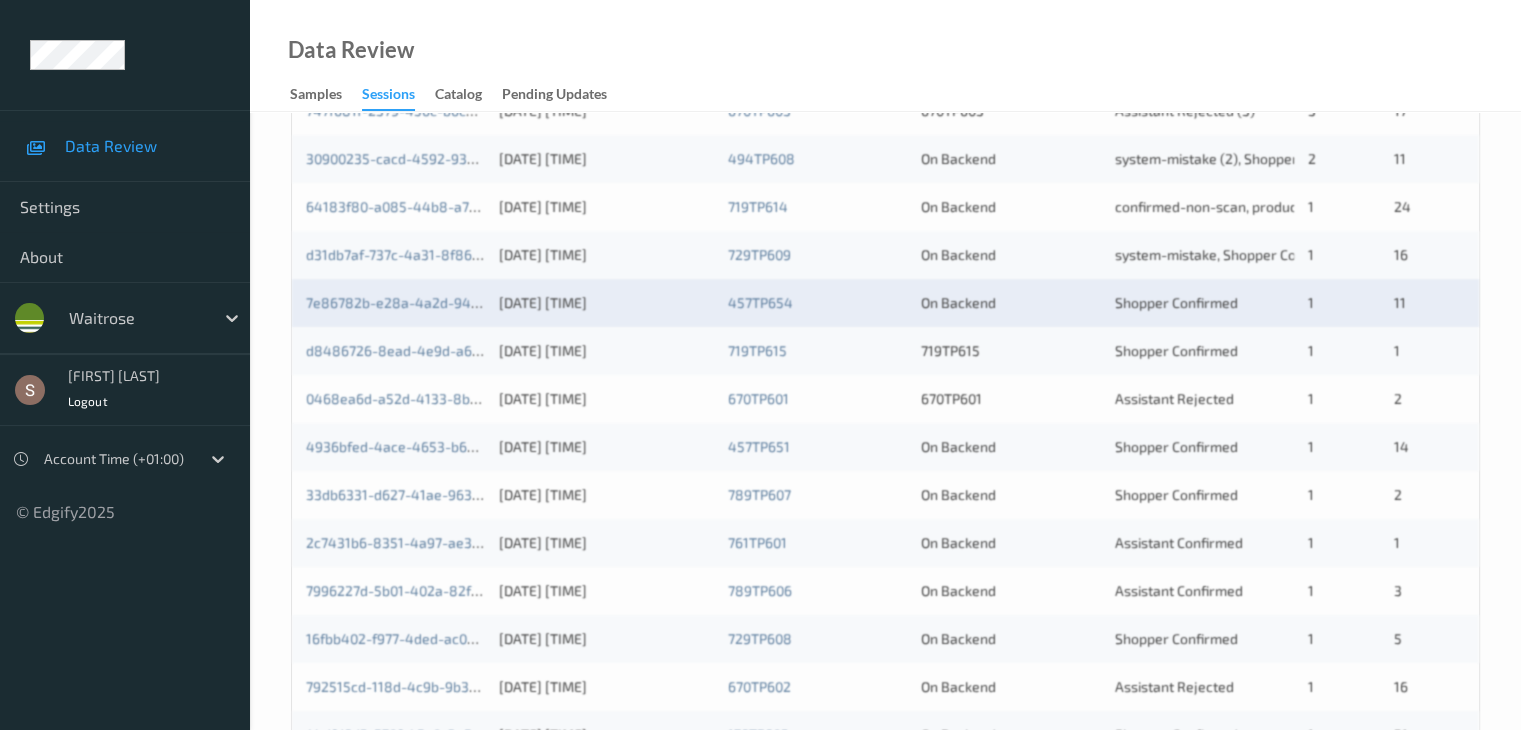 scroll, scrollTop: 700, scrollLeft: 0, axis: vertical 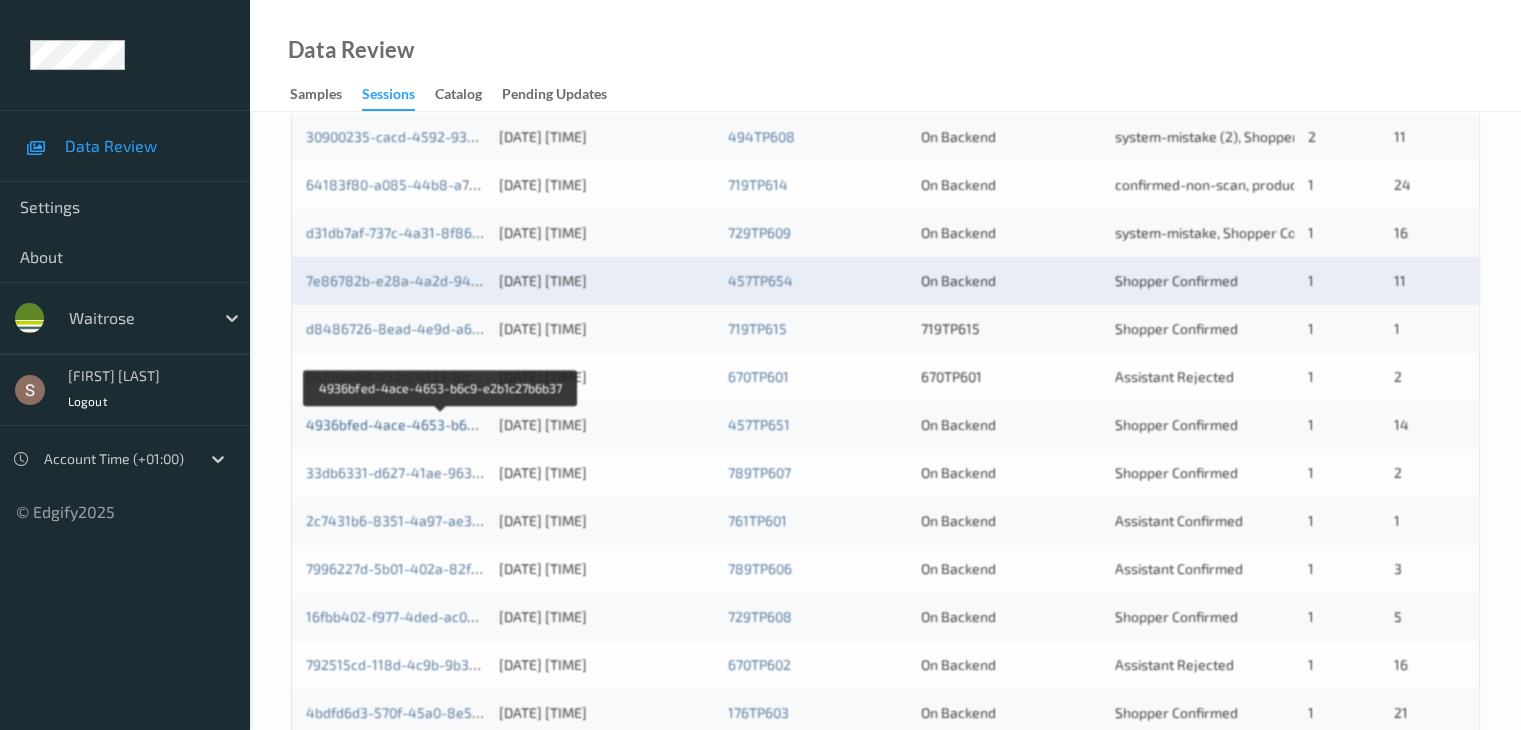 click on "4936bfed-4ace-4653-b6c9-e2b1c27b6b37" at bounding box center [442, 424] 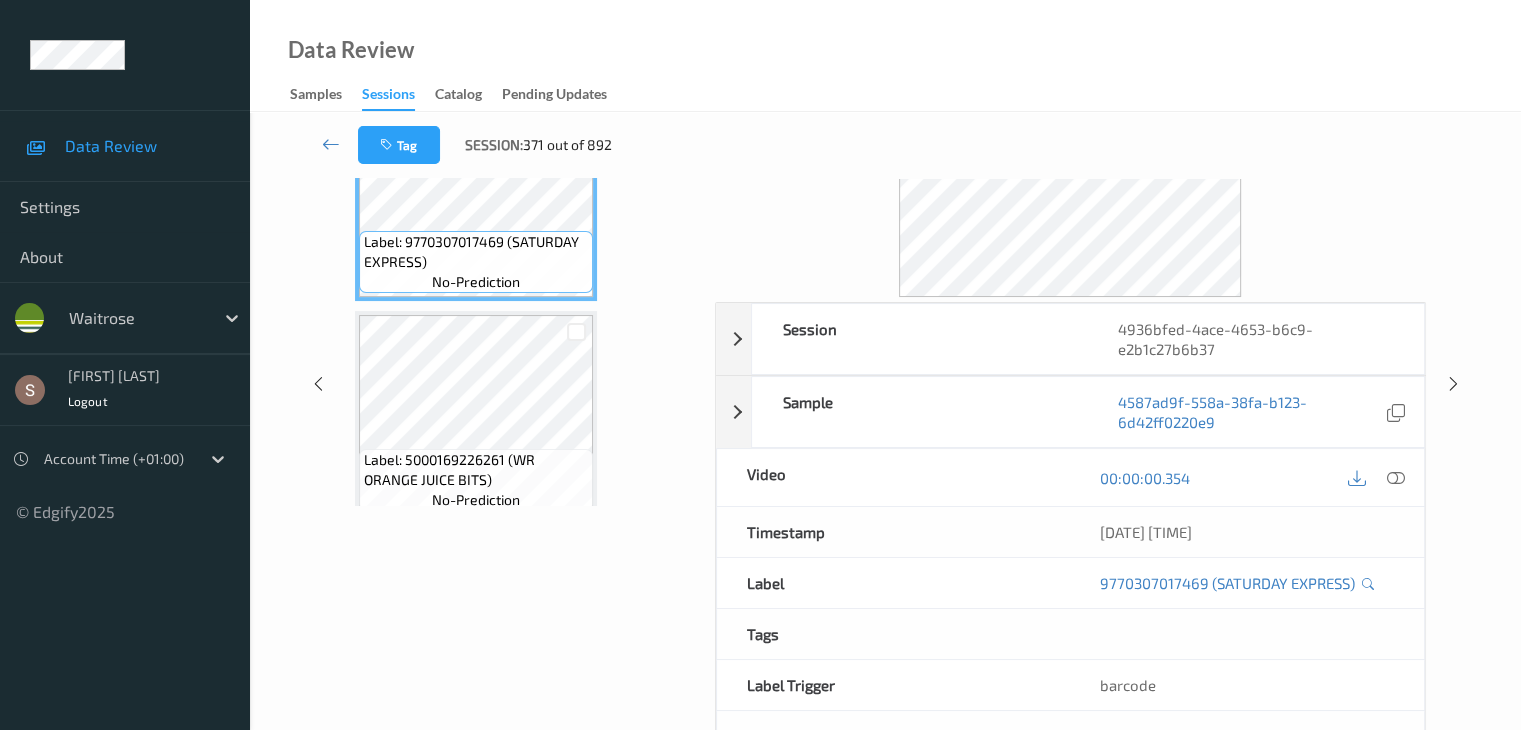 scroll, scrollTop: 0, scrollLeft: 0, axis: both 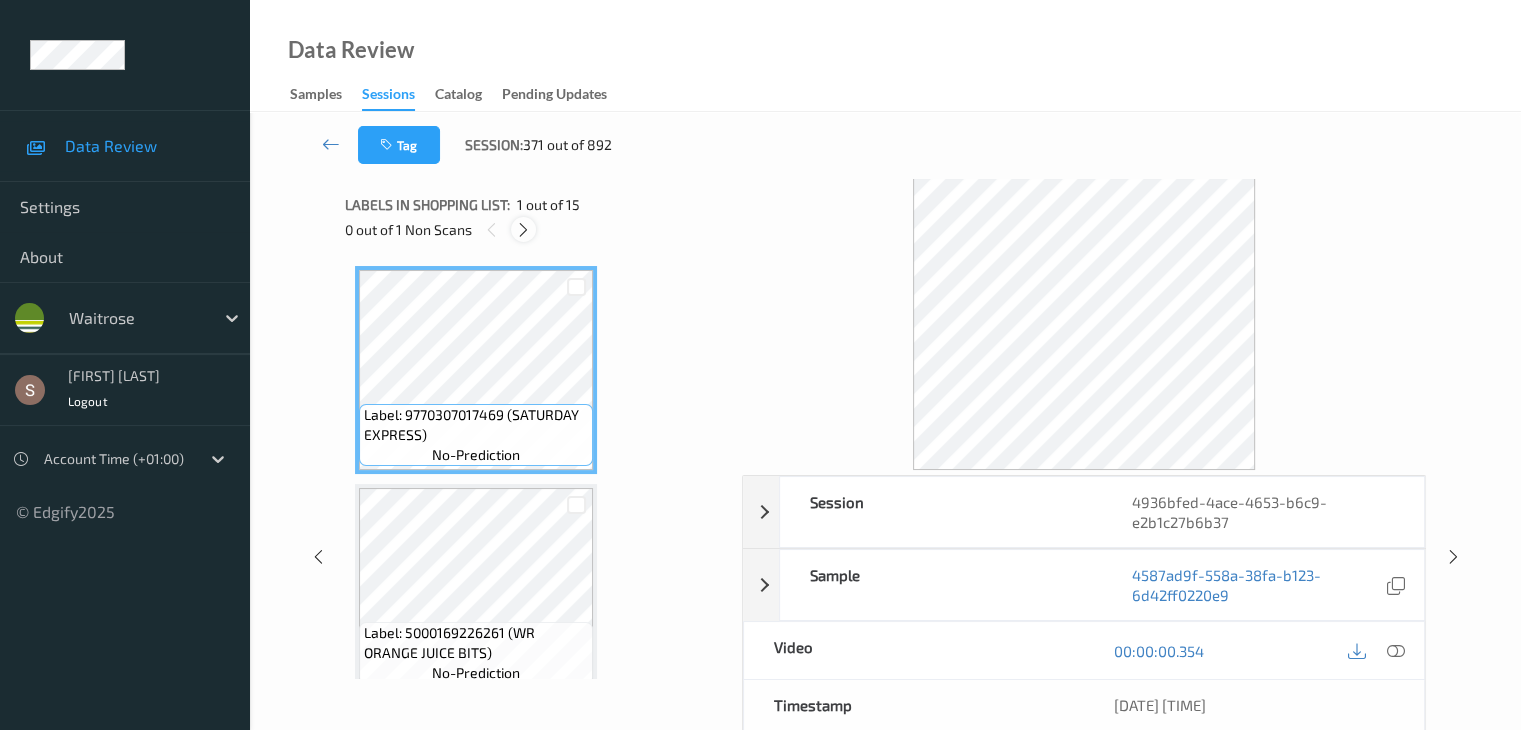click at bounding box center (523, 229) 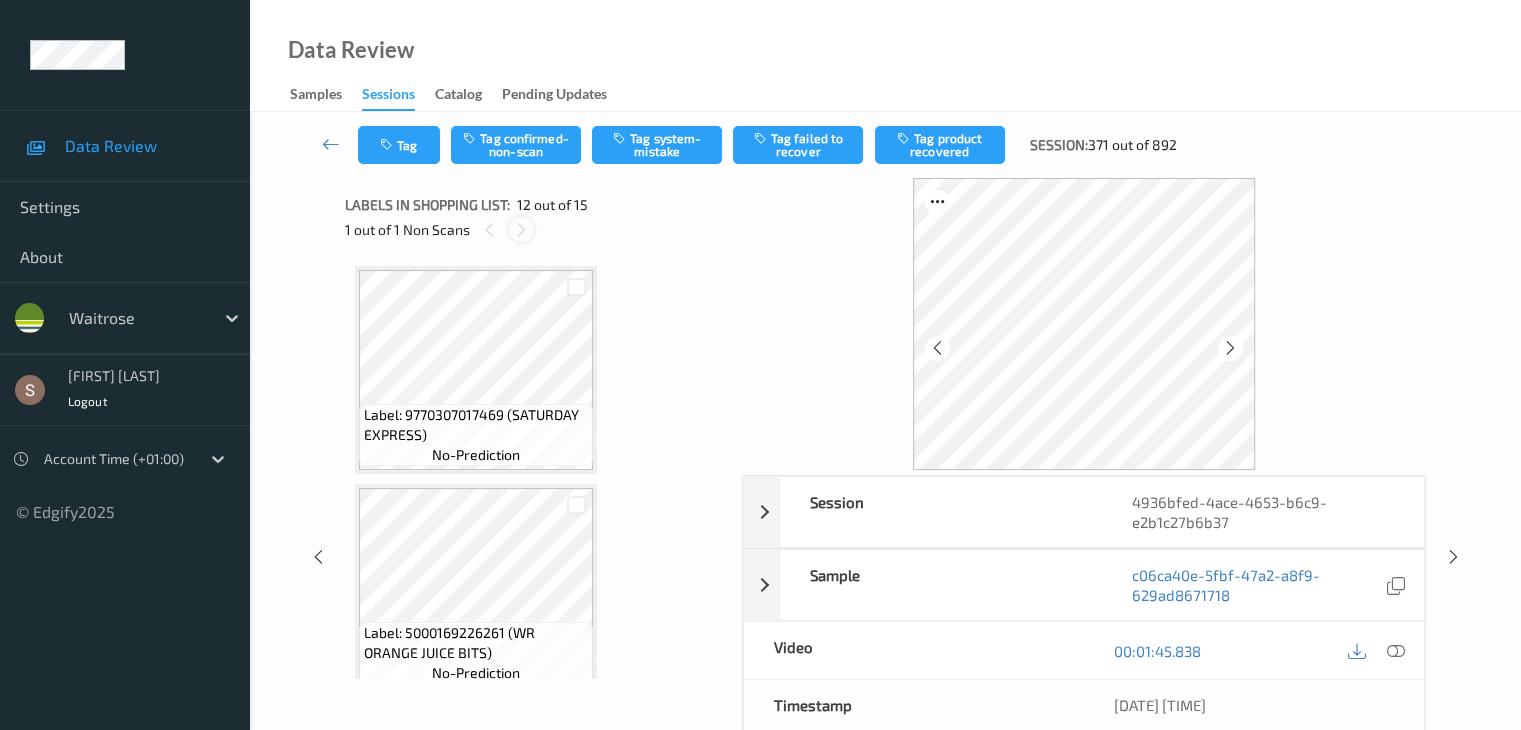 scroll, scrollTop: 2190, scrollLeft: 0, axis: vertical 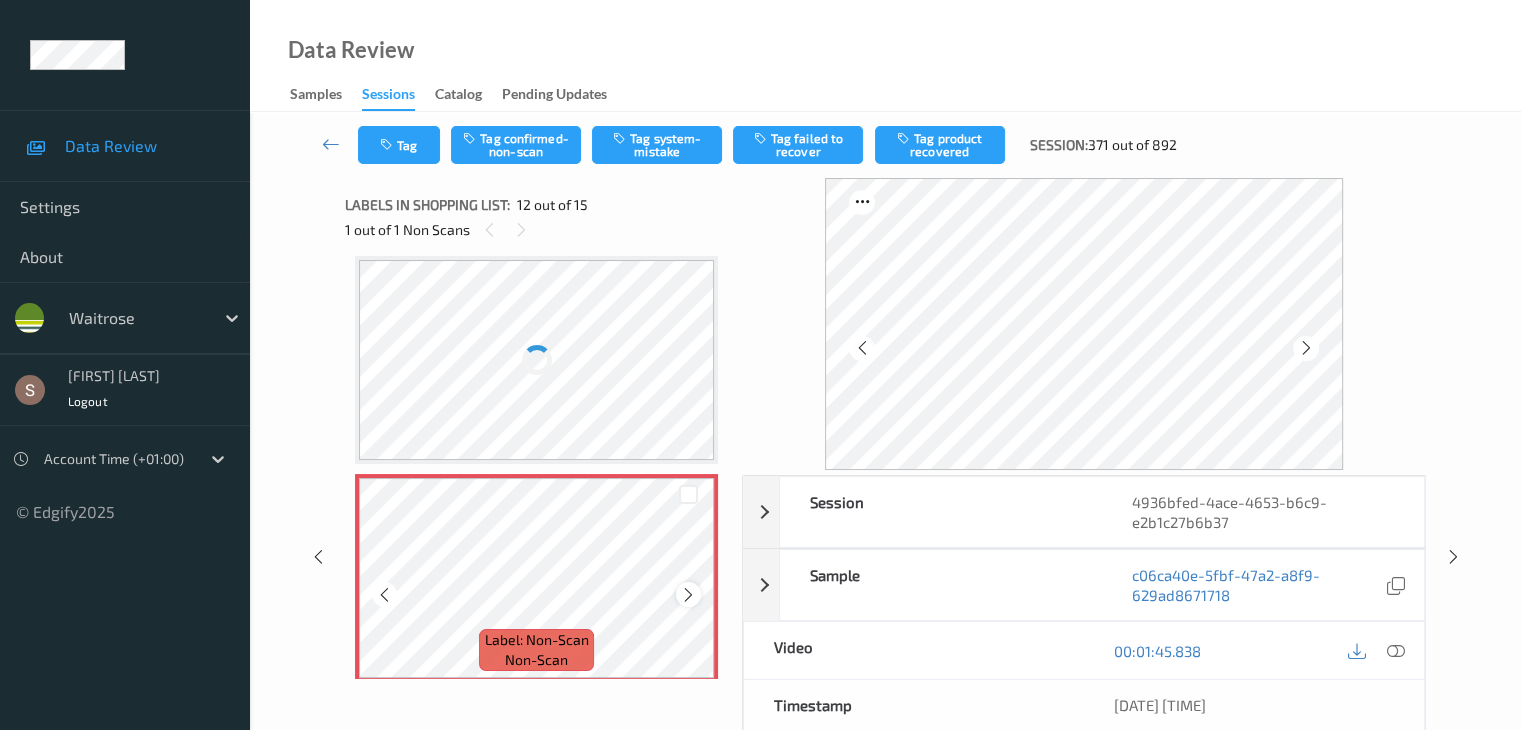 click at bounding box center (688, 594) 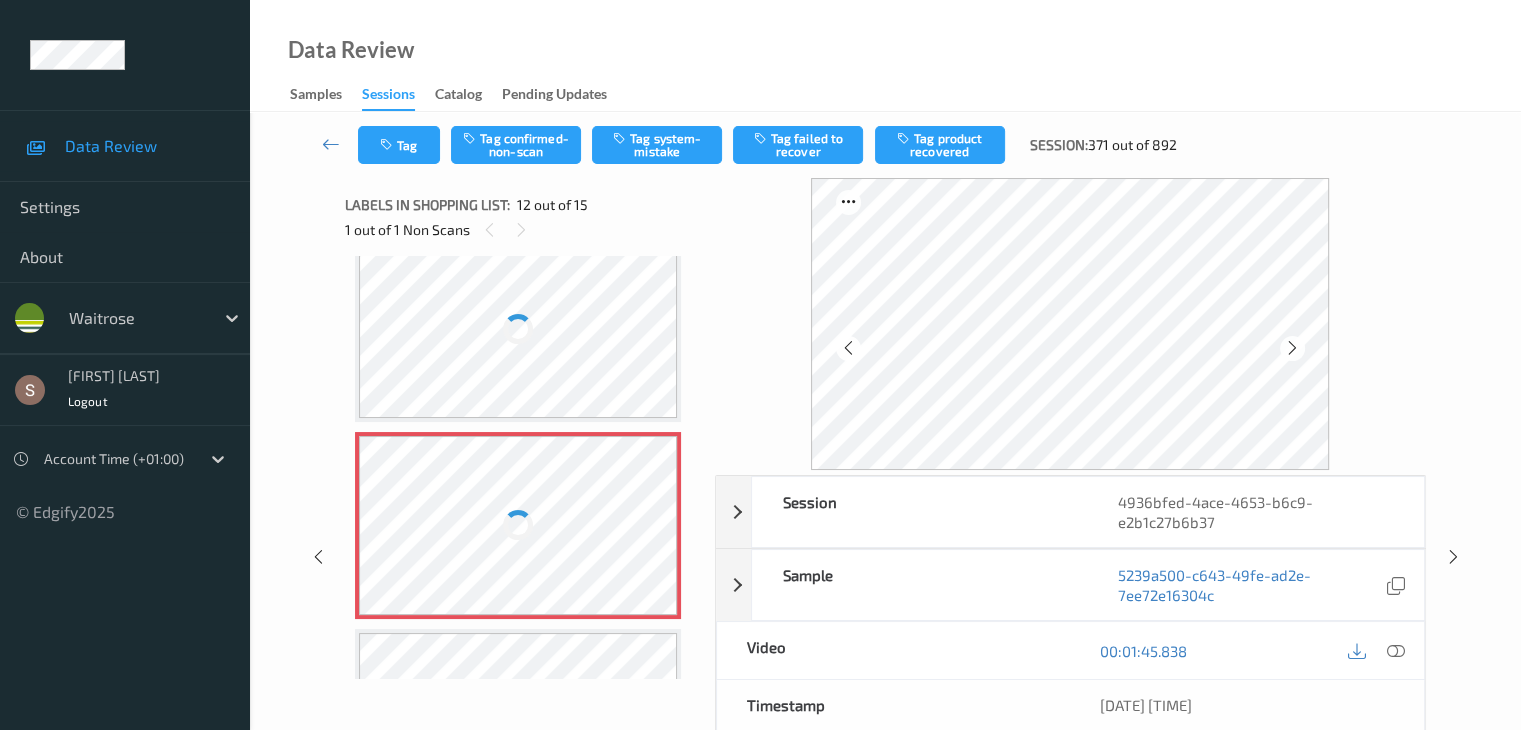 click on "Label: 9770307017469 (SATURDAY EXPRESS) no-prediction Label: 5000169226261 (WR ORANGE JUICE BITS) no-prediction Label: 5000169226261 (WR ORANGE JUICE BITS) no-prediction Label: 10500016917645000235 (WR APRICOTS) no-prediction Label: 10500016917662700189 (WR ESS RASPBERRIES) no-prediction Label: 5711953145315 (SB DBLESHOT ESPRESSO) no-prediction Label: 5000169208663 (WR QC ITAL SPELT) no-prediction Label: 5000169208663 (WR QC ITAL SPELT) no-prediction Label: 5000169451779 (WR WHT FLSH NCTRNES) no-prediction Label: 5000169379660 (WR NECTARINES) no-prediction Label: 1050001690263800049 (FVH) no-prediction Label: Non-Scan non-scan Label: Non-Scan non-scan Label: 5000169426340 (WR FOOD MAGAZINE) no-prediction Label: 9210315531770104 no-prediction Label: 9210315531770104 no-prediction" at bounding box center [523, 467] 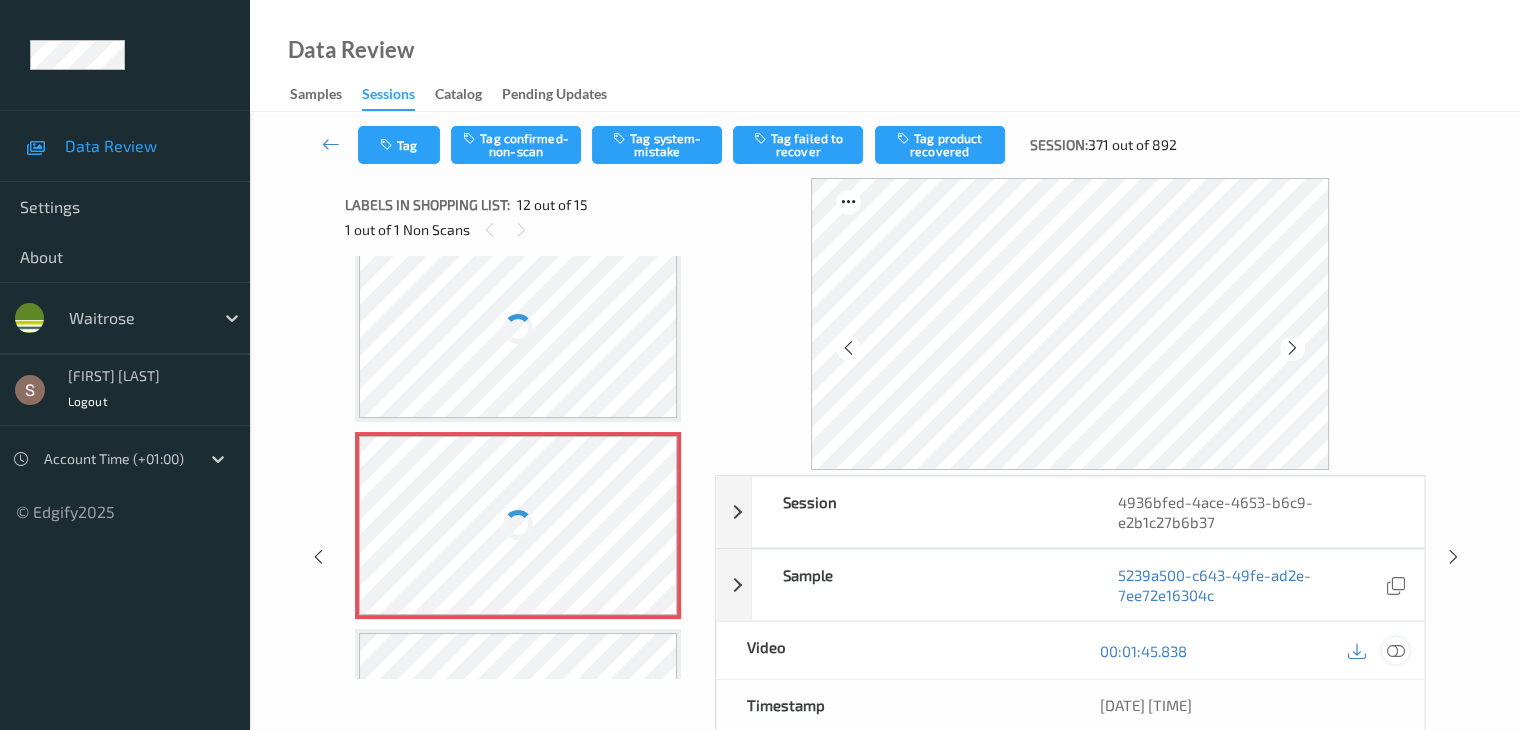 click at bounding box center (1395, 651) 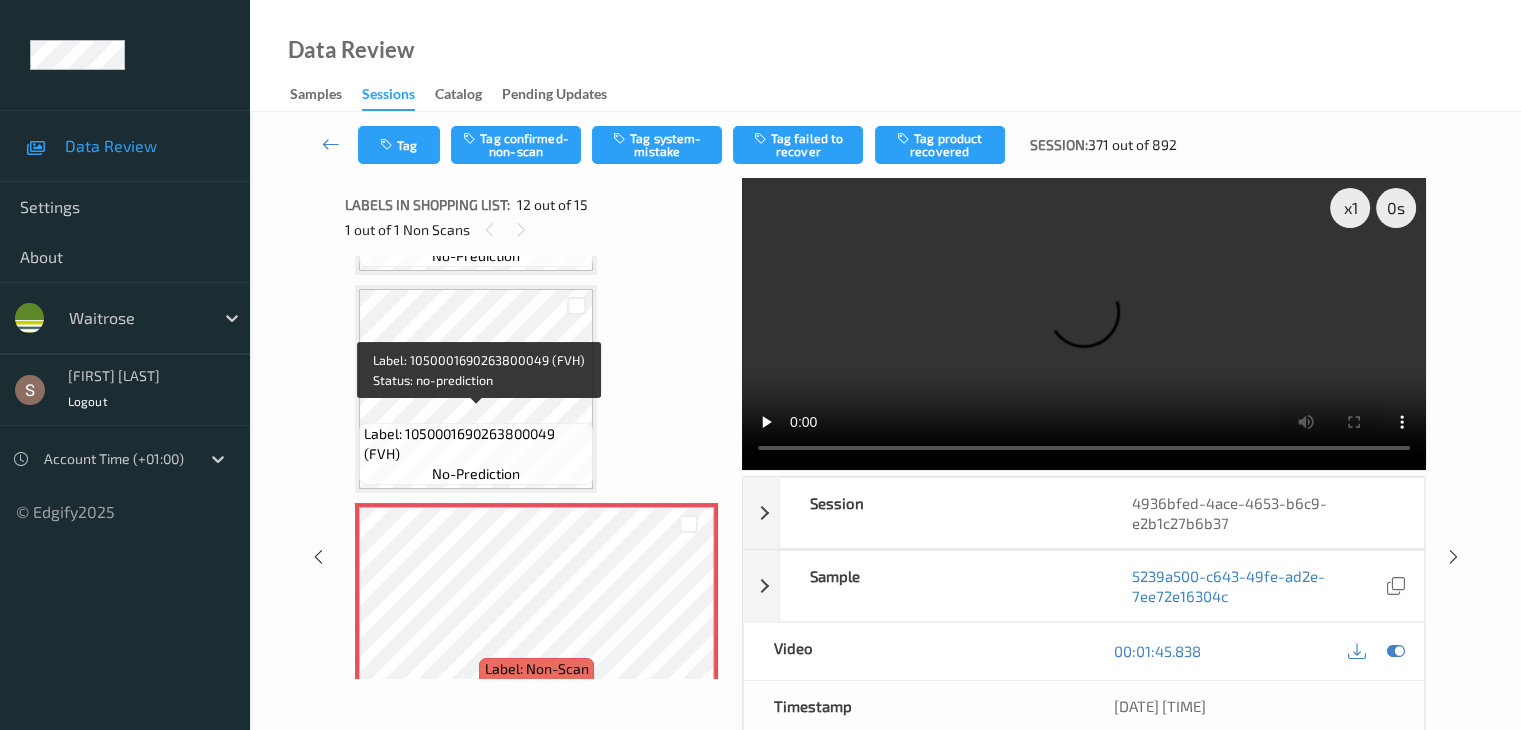 scroll, scrollTop: 2114, scrollLeft: 0, axis: vertical 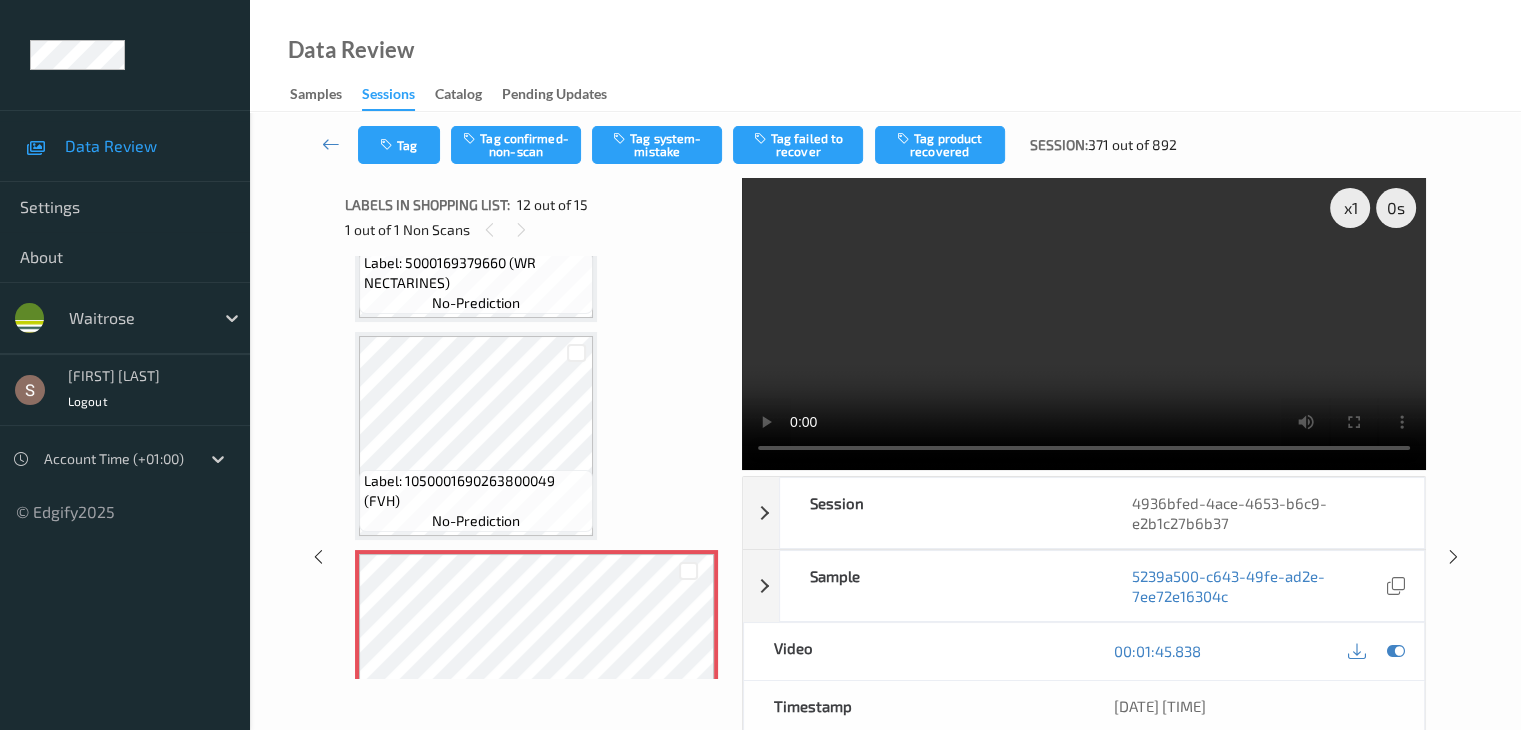 click at bounding box center (1084, 324) 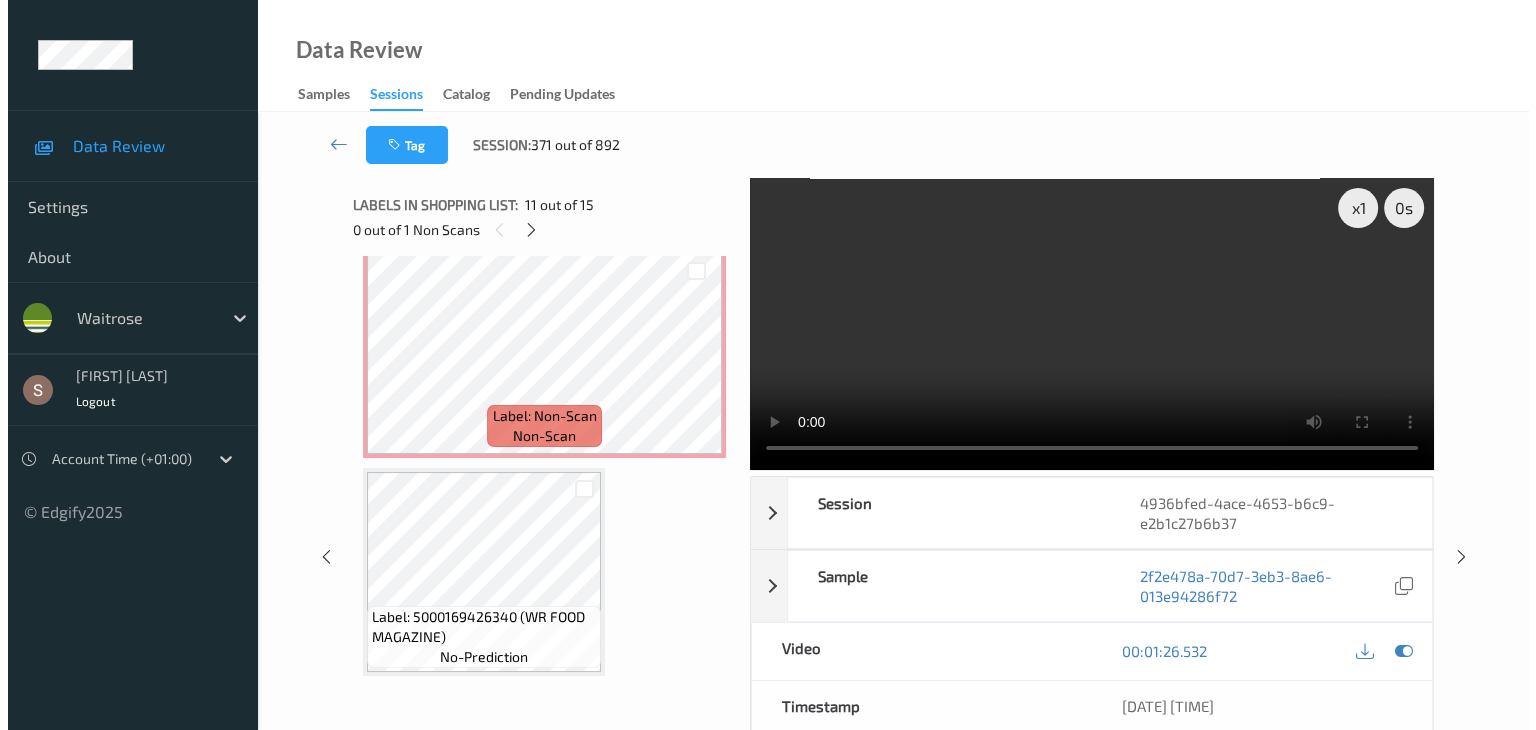 scroll, scrollTop: 2314, scrollLeft: 0, axis: vertical 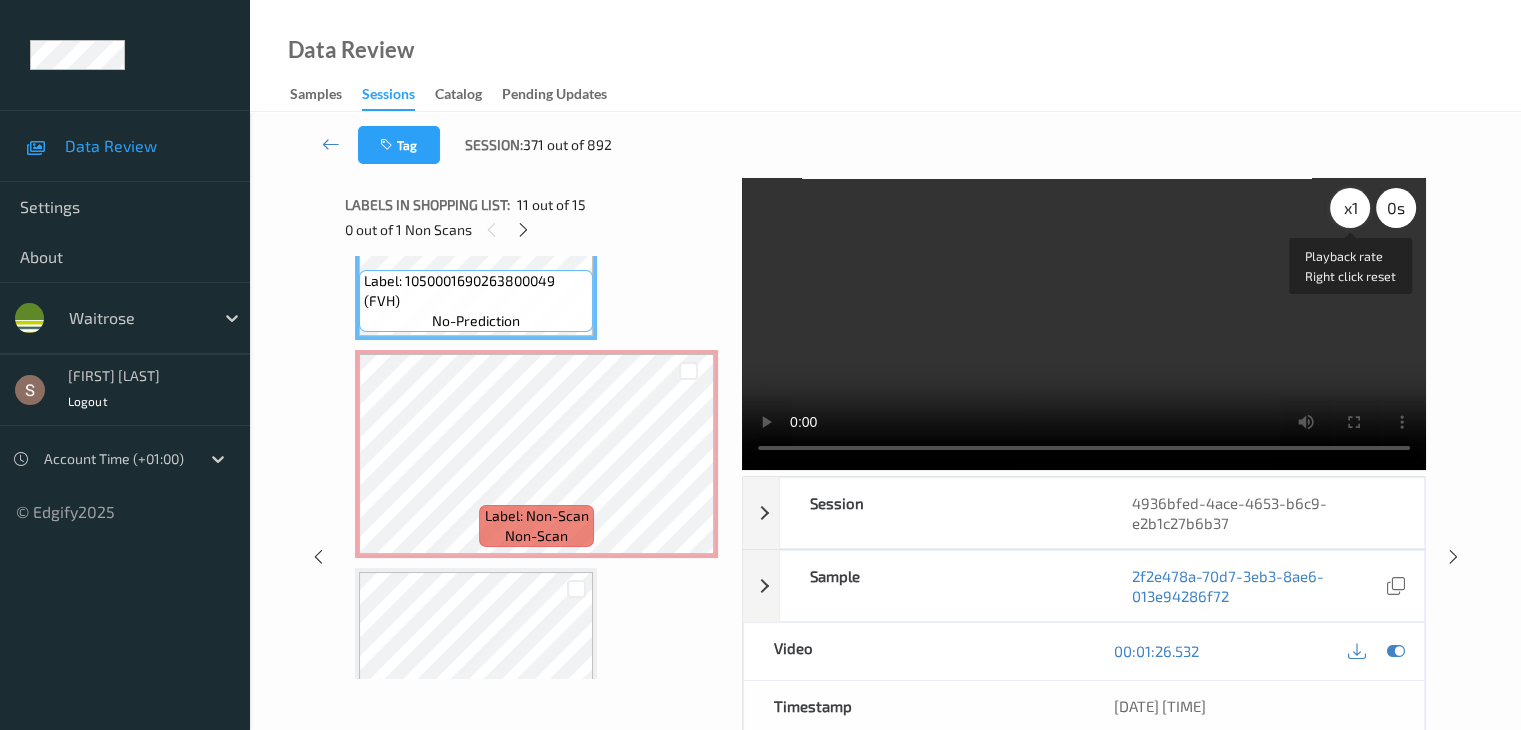 click on "x 1" at bounding box center [1350, 208] 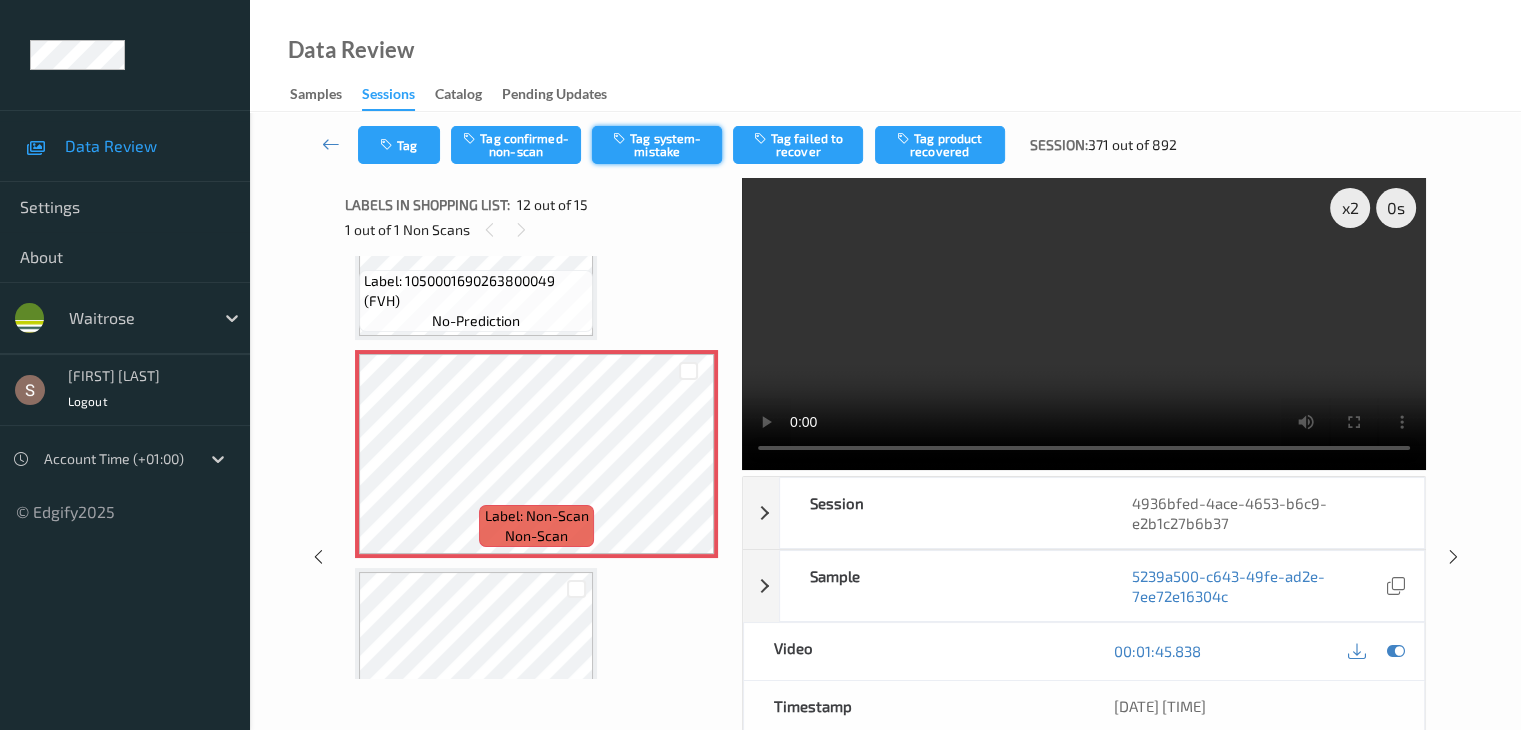 click on "Tag   system-mistake" at bounding box center (657, 145) 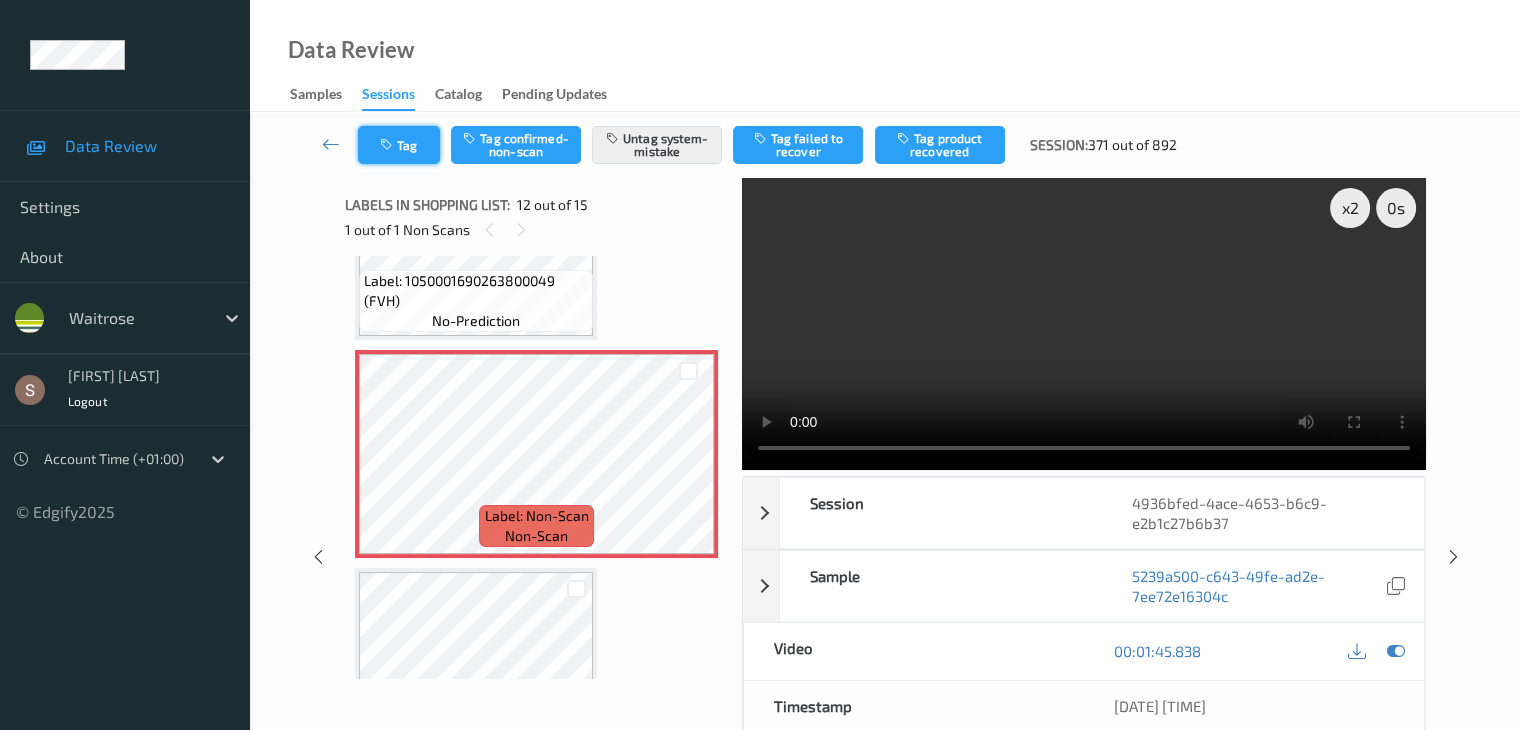 click at bounding box center [388, 145] 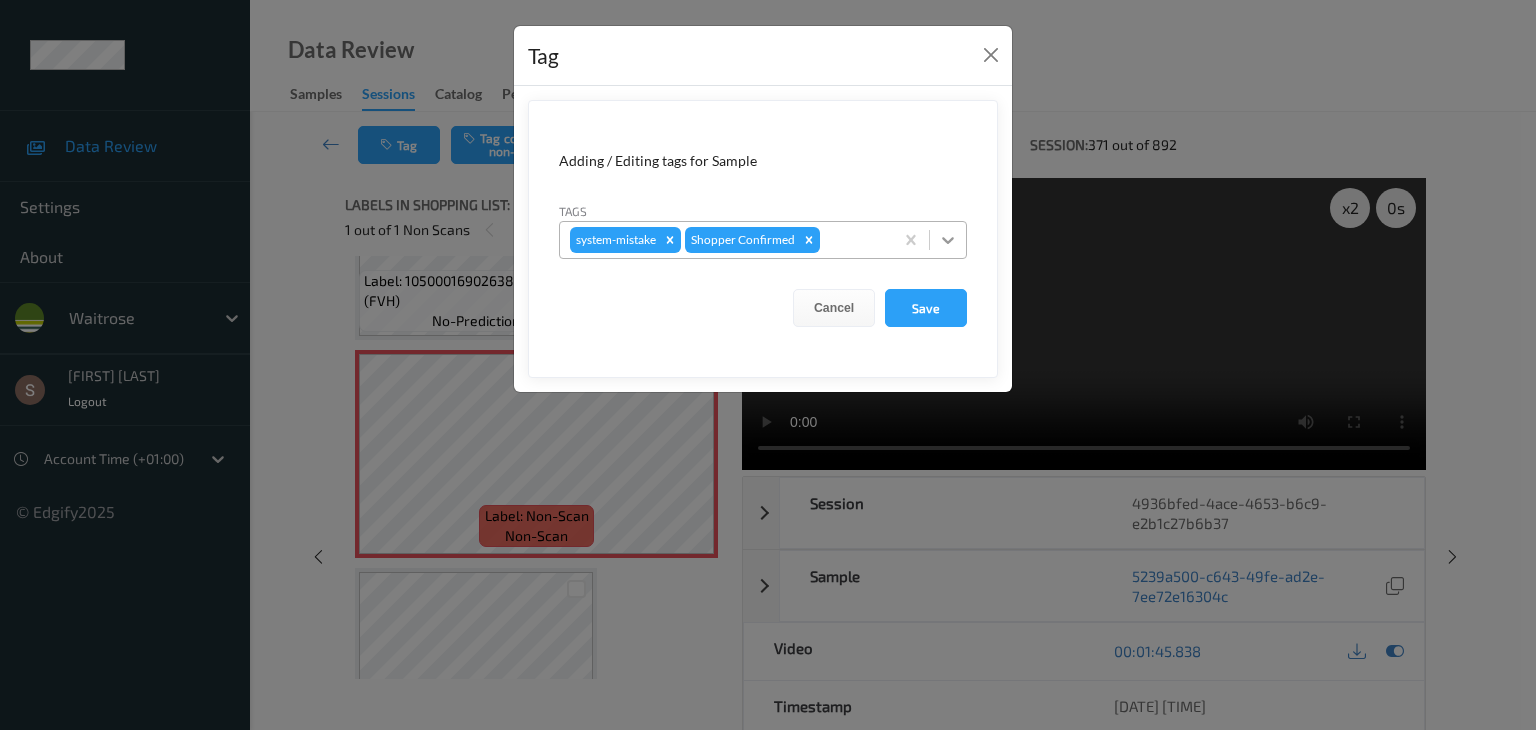 click at bounding box center [948, 240] 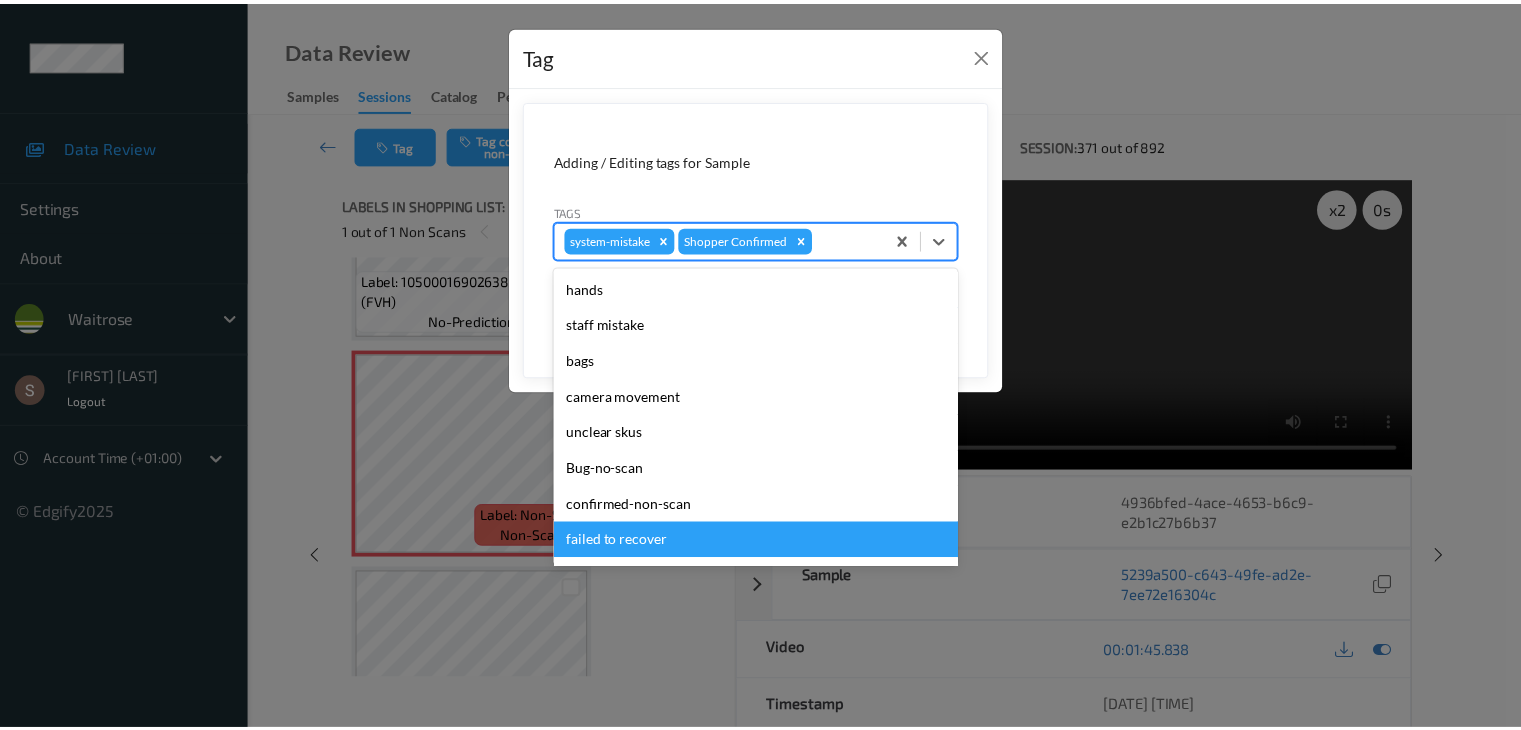 scroll, scrollTop: 320, scrollLeft: 0, axis: vertical 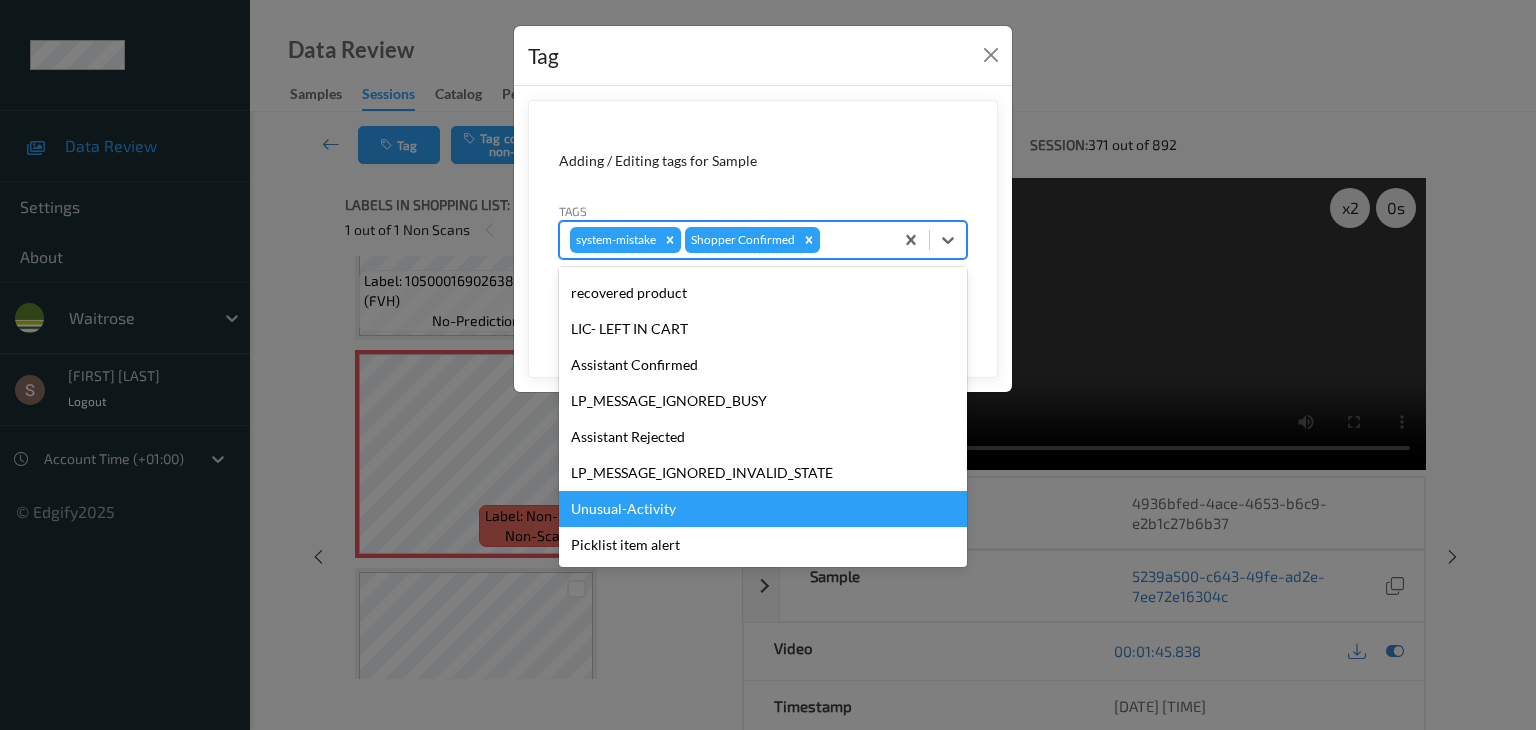 click on "Unusual-Activity" at bounding box center [763, 509] 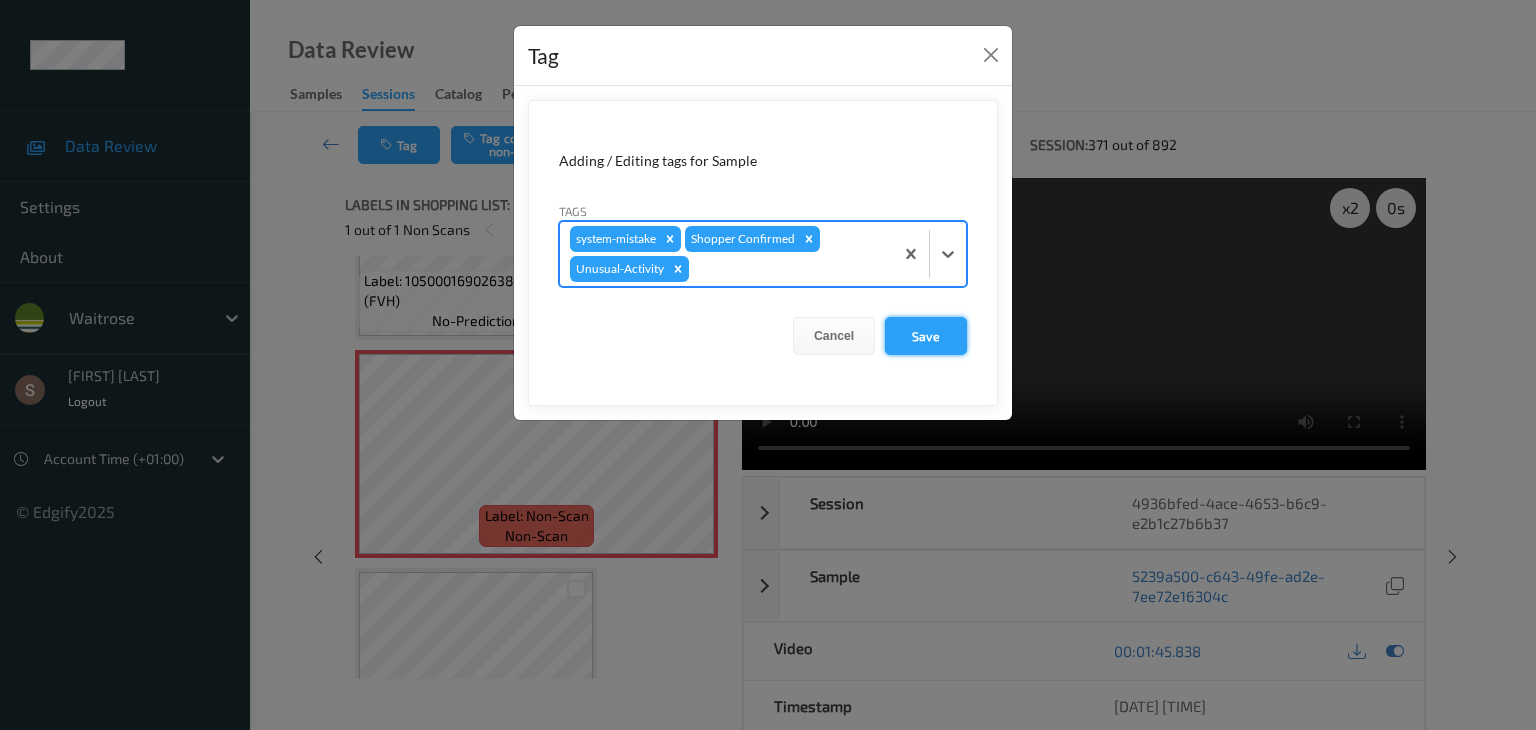 click on "Save" at bounding box center (926, 336) 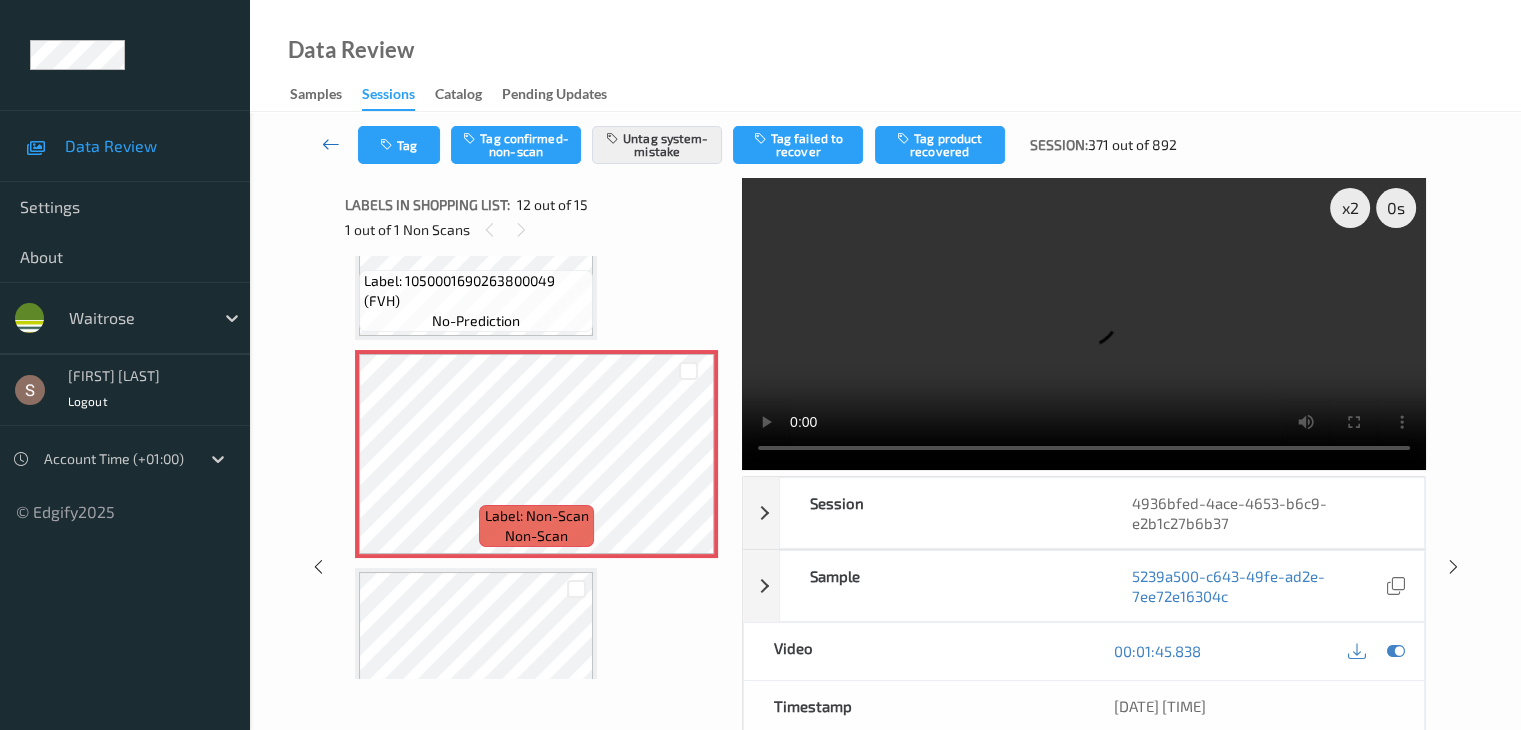 click at bounding box center (331, 144) 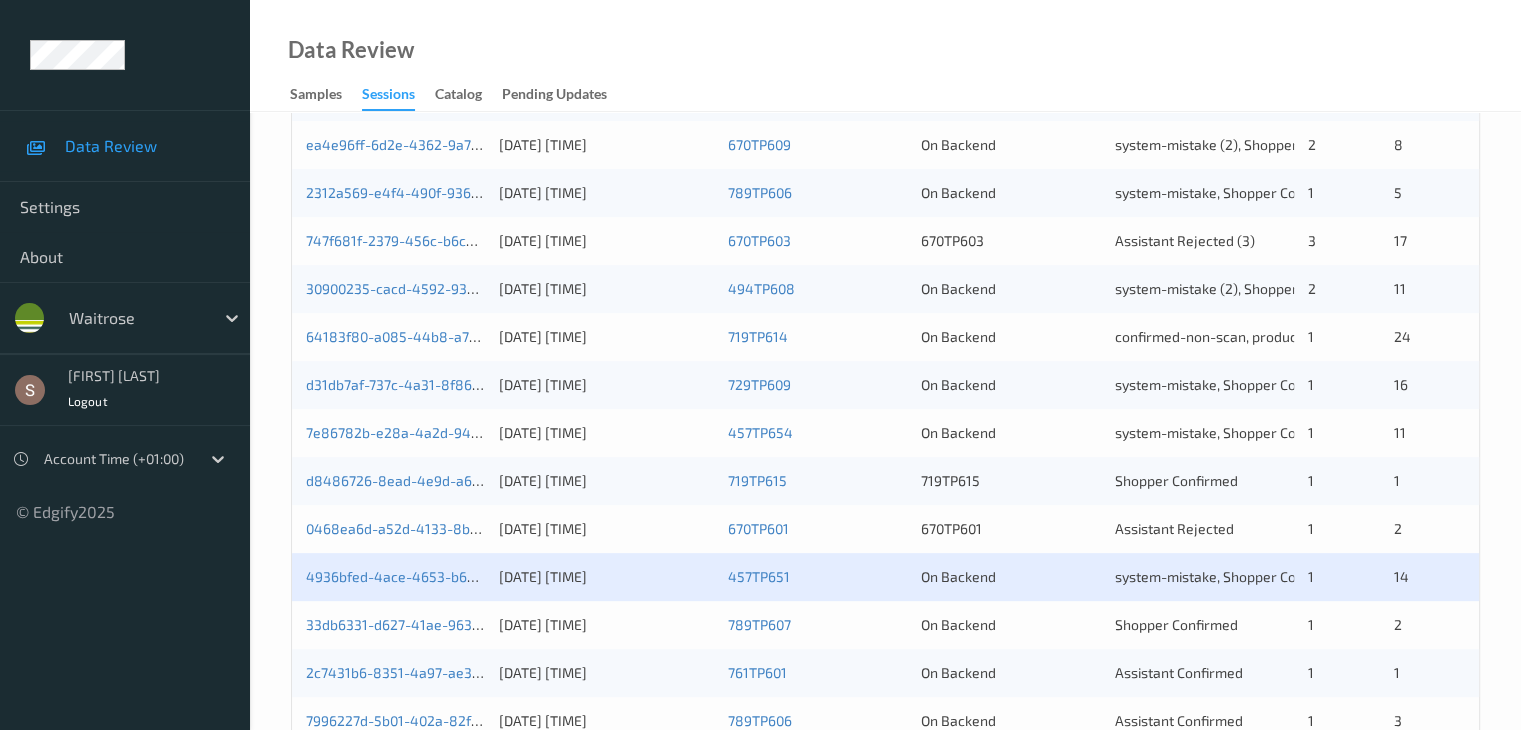 scroll, scrollTop: 600, scrollLeft: 0, axis: vertical 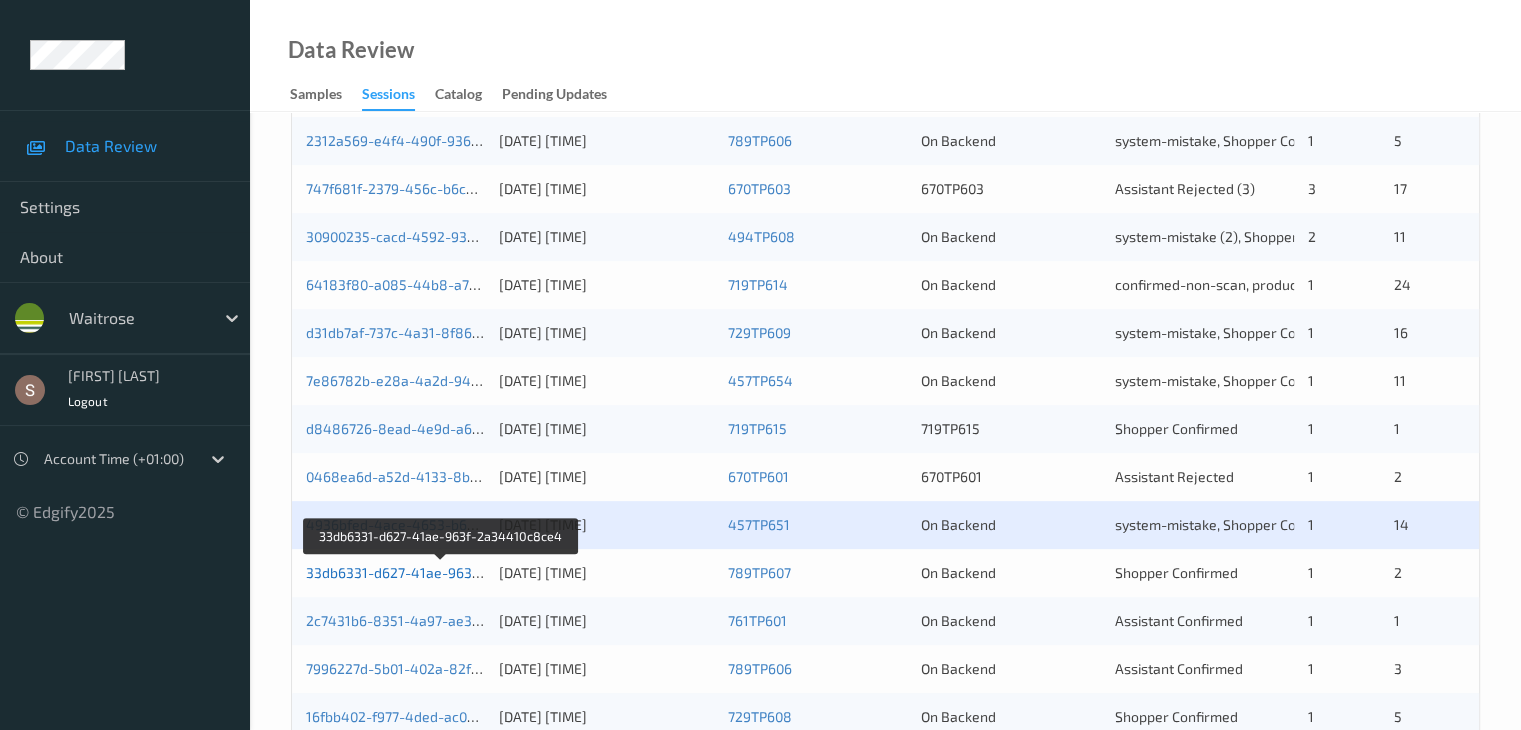 click on "33db6331-d627-41ae-963f-2a34410c8ce4" at bounding box center (442, 572) 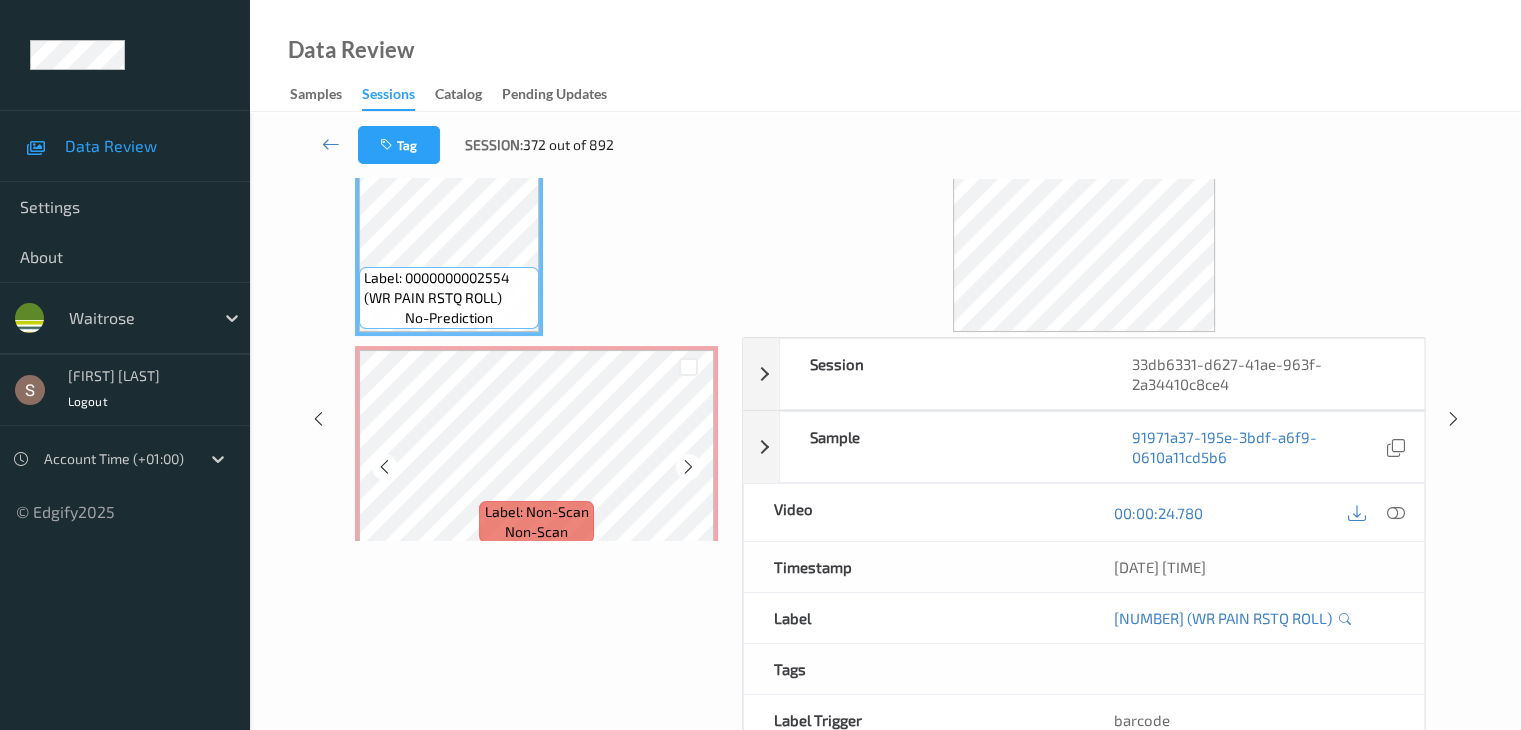 scroll, scrollTop: 0, scrollLeft: 0, axis: both 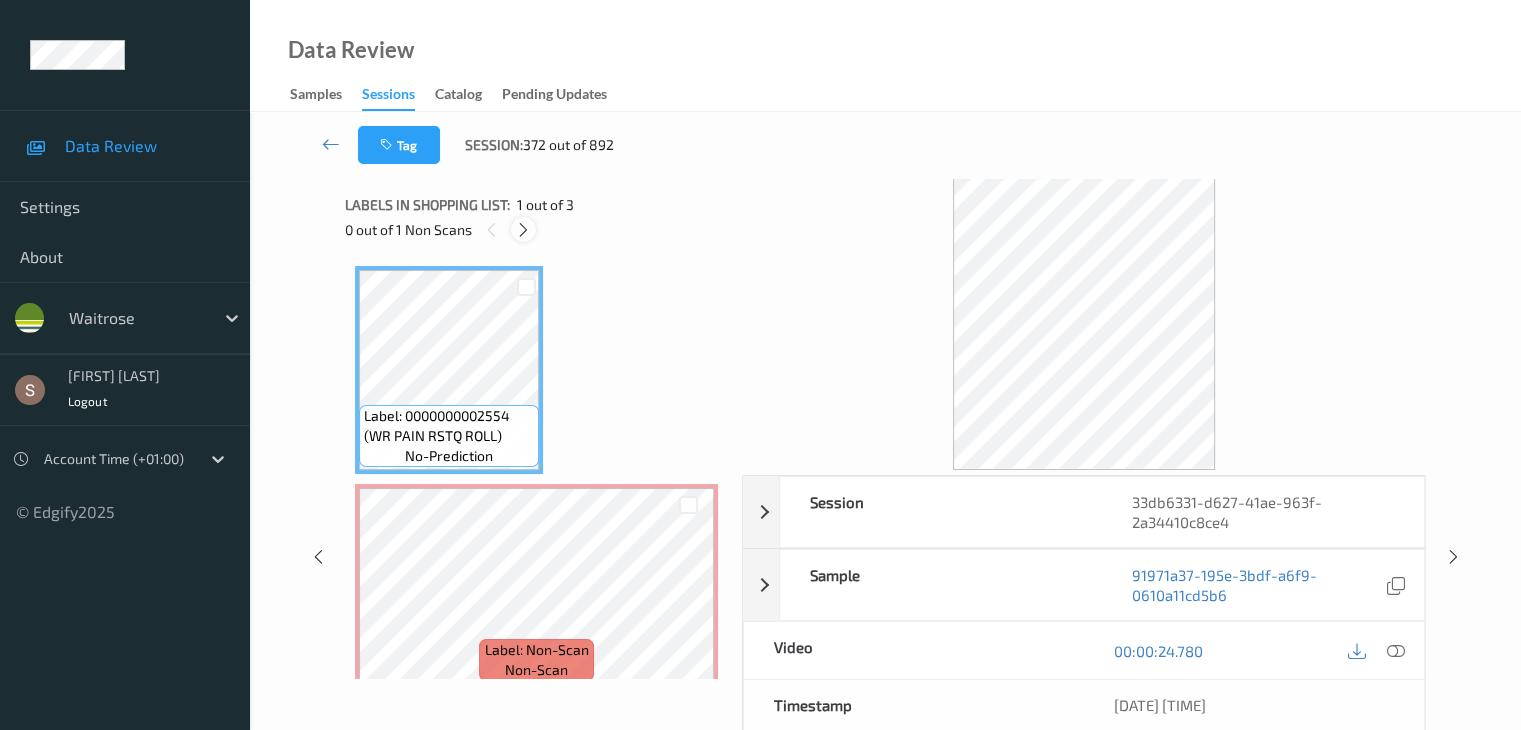 click at bounding box center [523, 230] 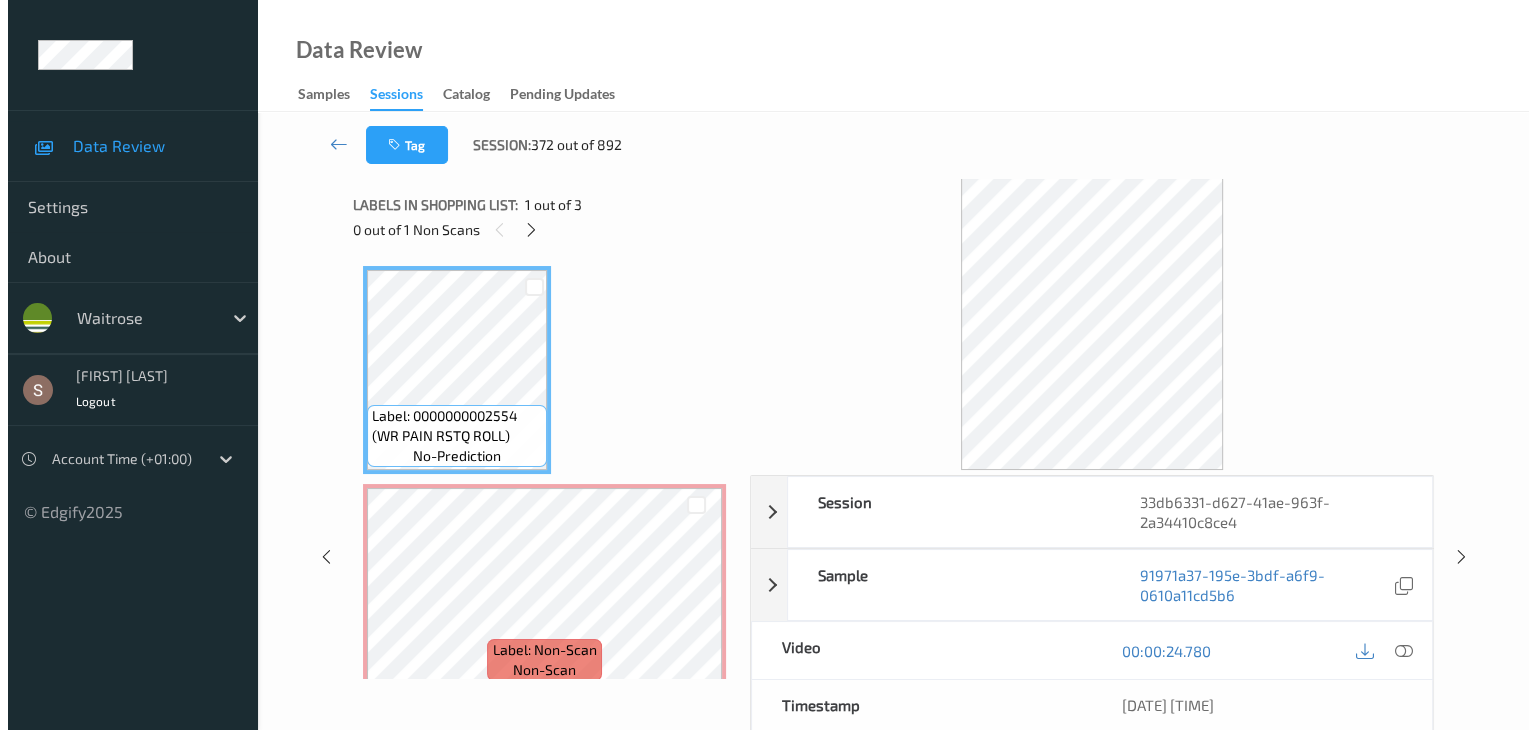 scroll, scrollTop: 10, scrollLeft: 0, axis: vertical 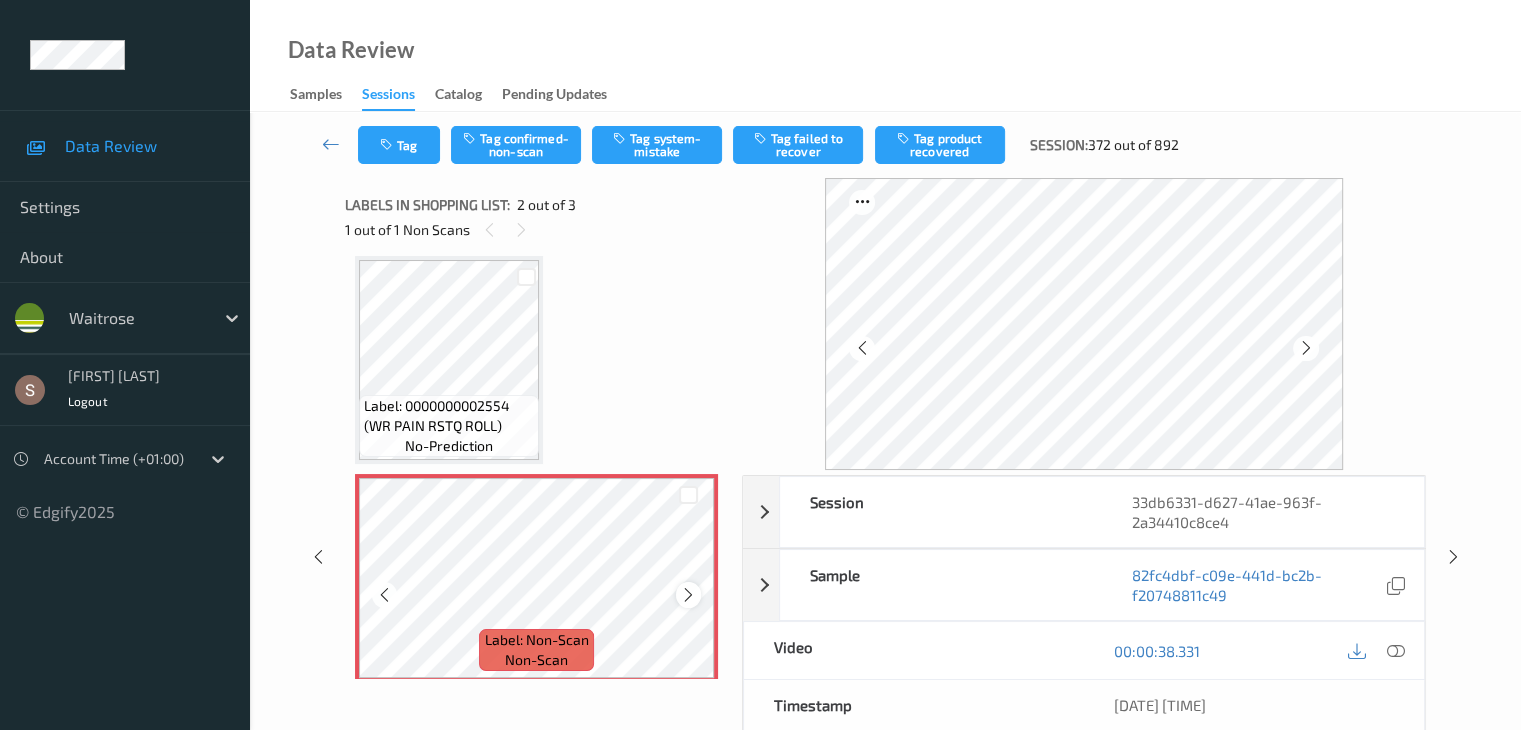 click at bounding box center [688, 595] 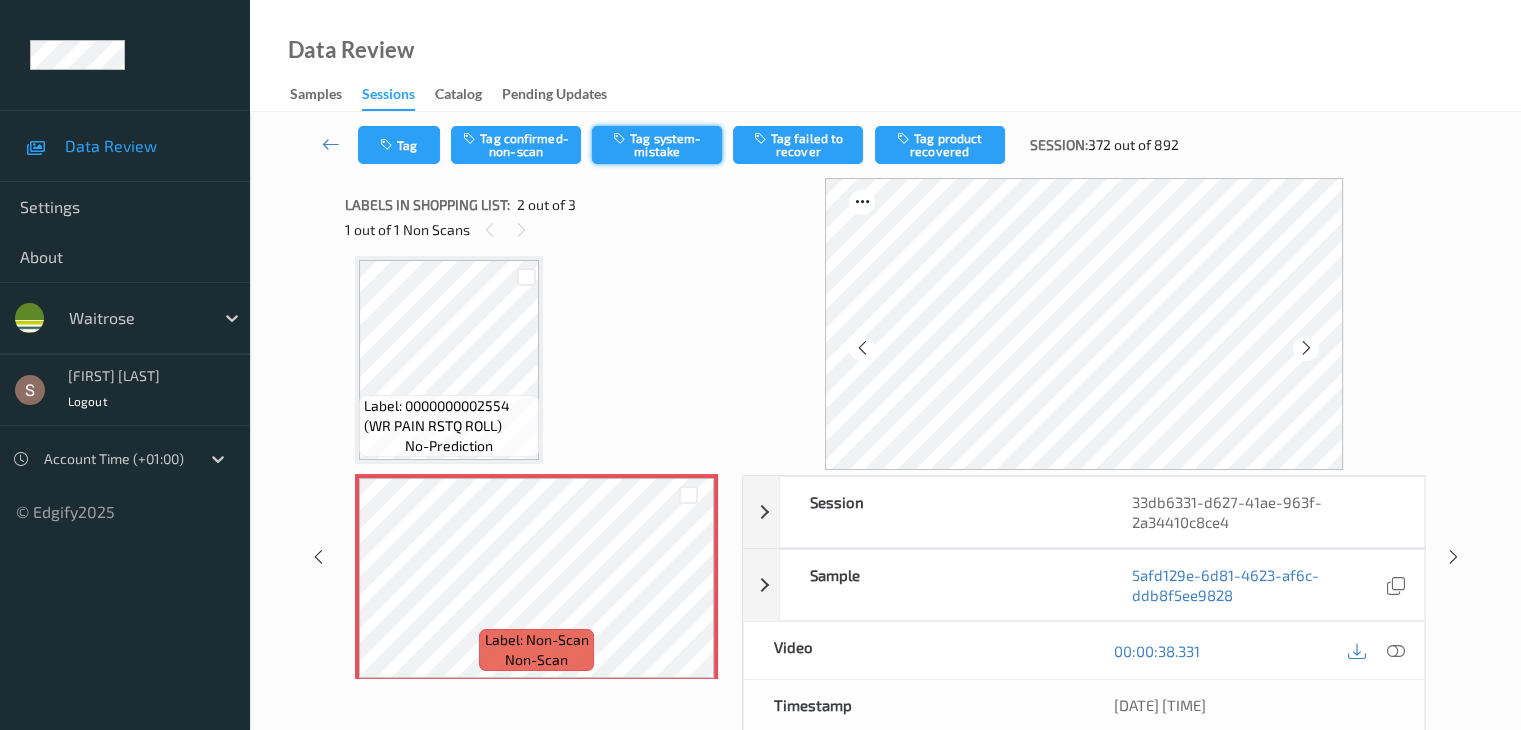 click on "Tag   system-mistake" at bounding box center (657, 145) 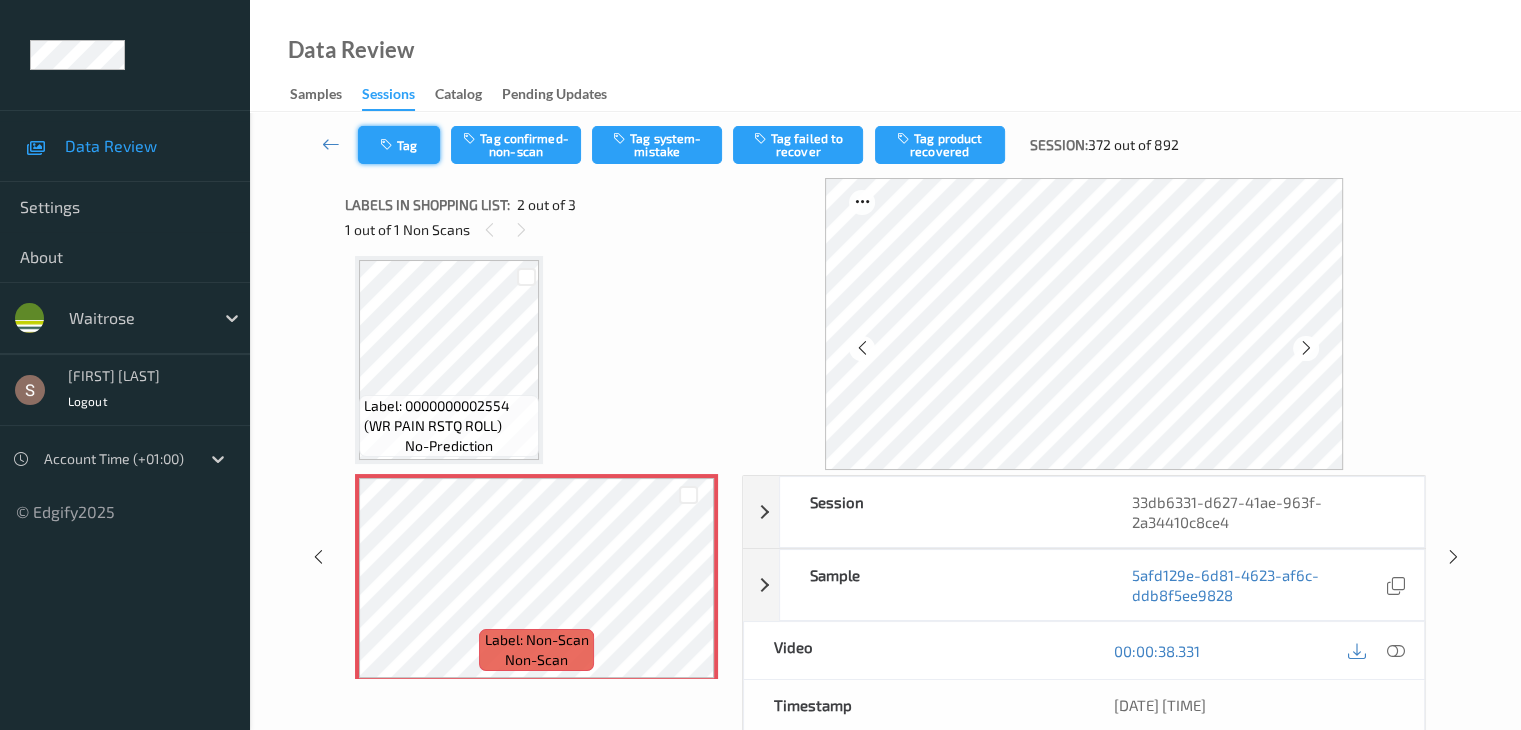 click on "Tag" at bounding box center [399, 145] 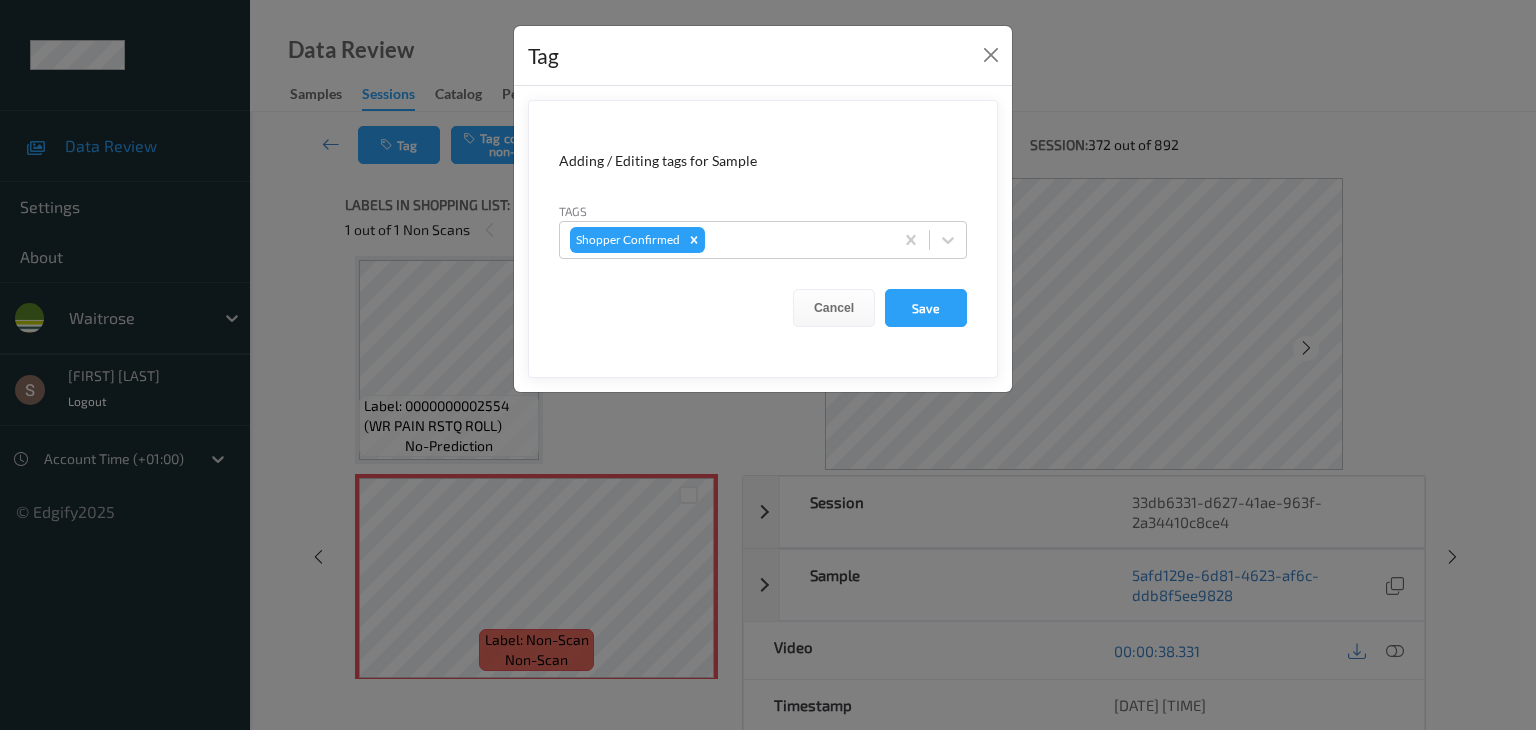 click on "Adding / Editing tags for Sample   Tags Shopper Confirmed Cancel Save" at bounding box center (763, 239) 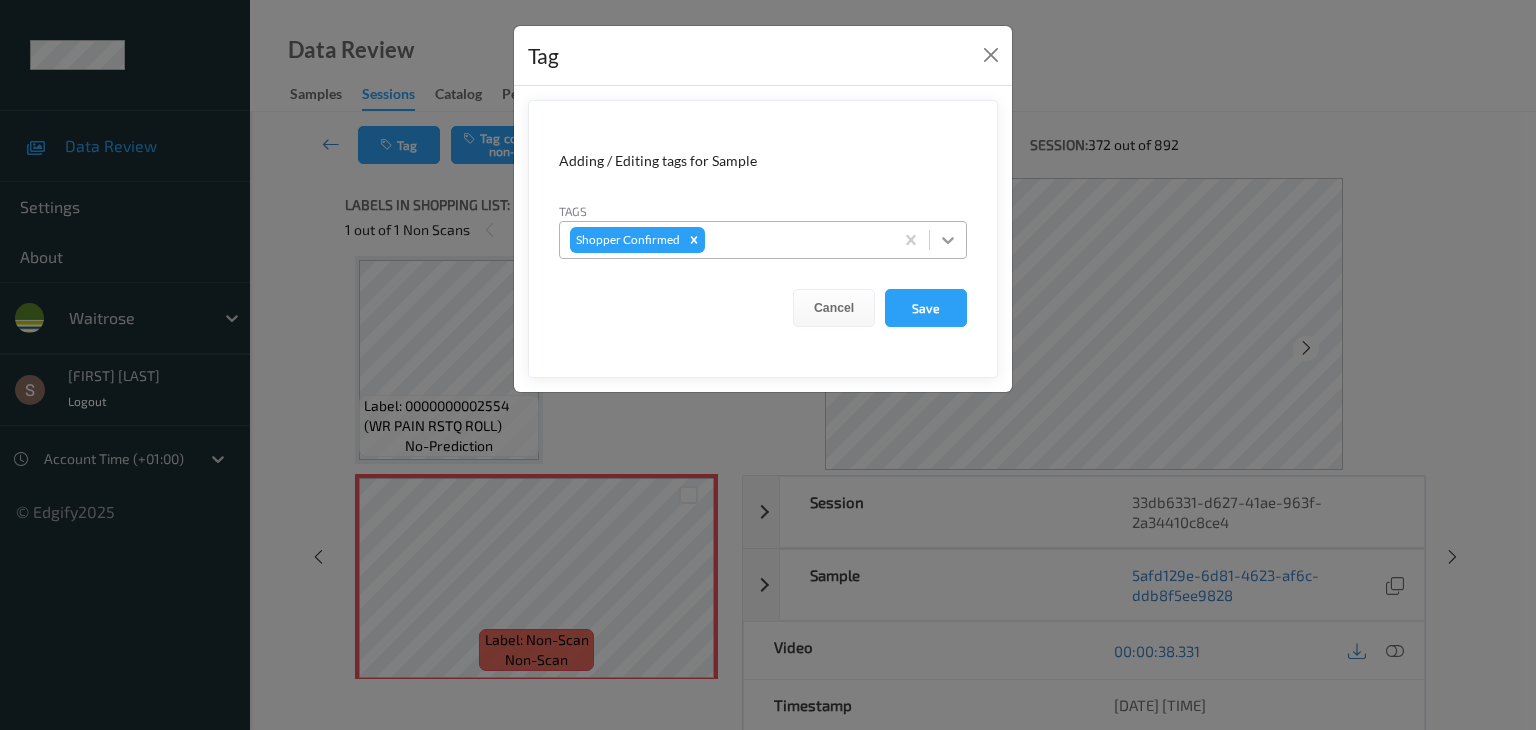 click 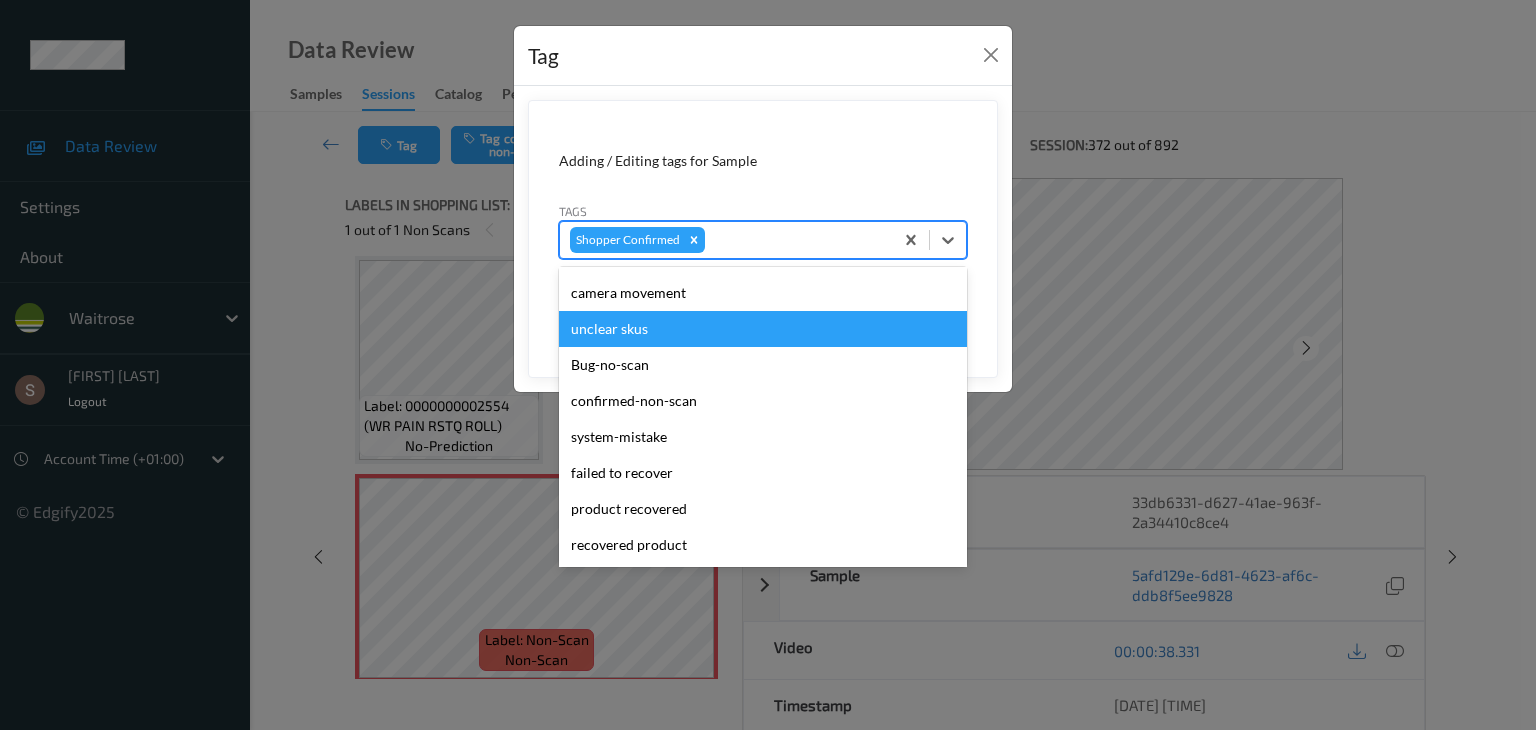 scroll, scrollTop: 356, scrollLeft: 0, axis: vertical 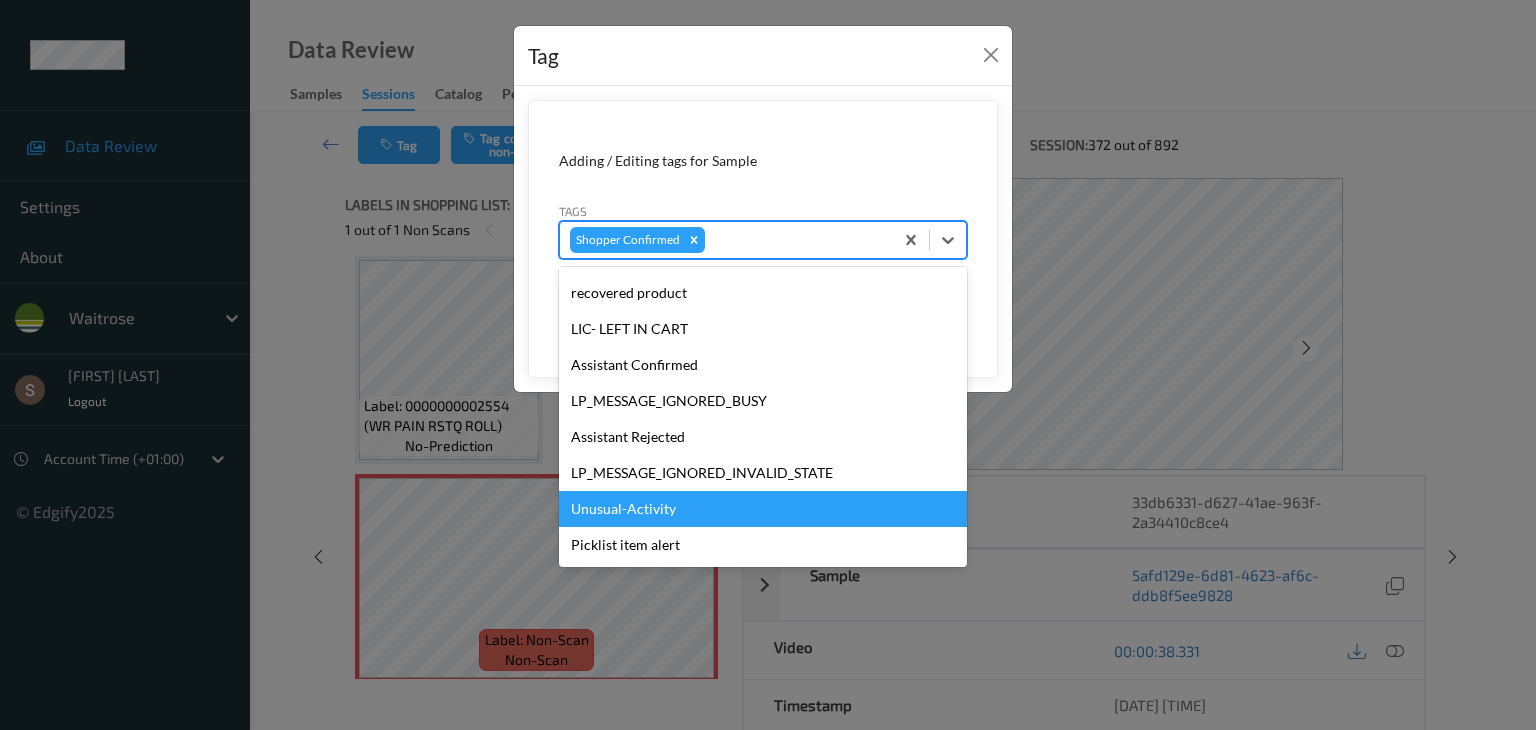 click on "Unusual-Activity" at bounding box center [763, 509] 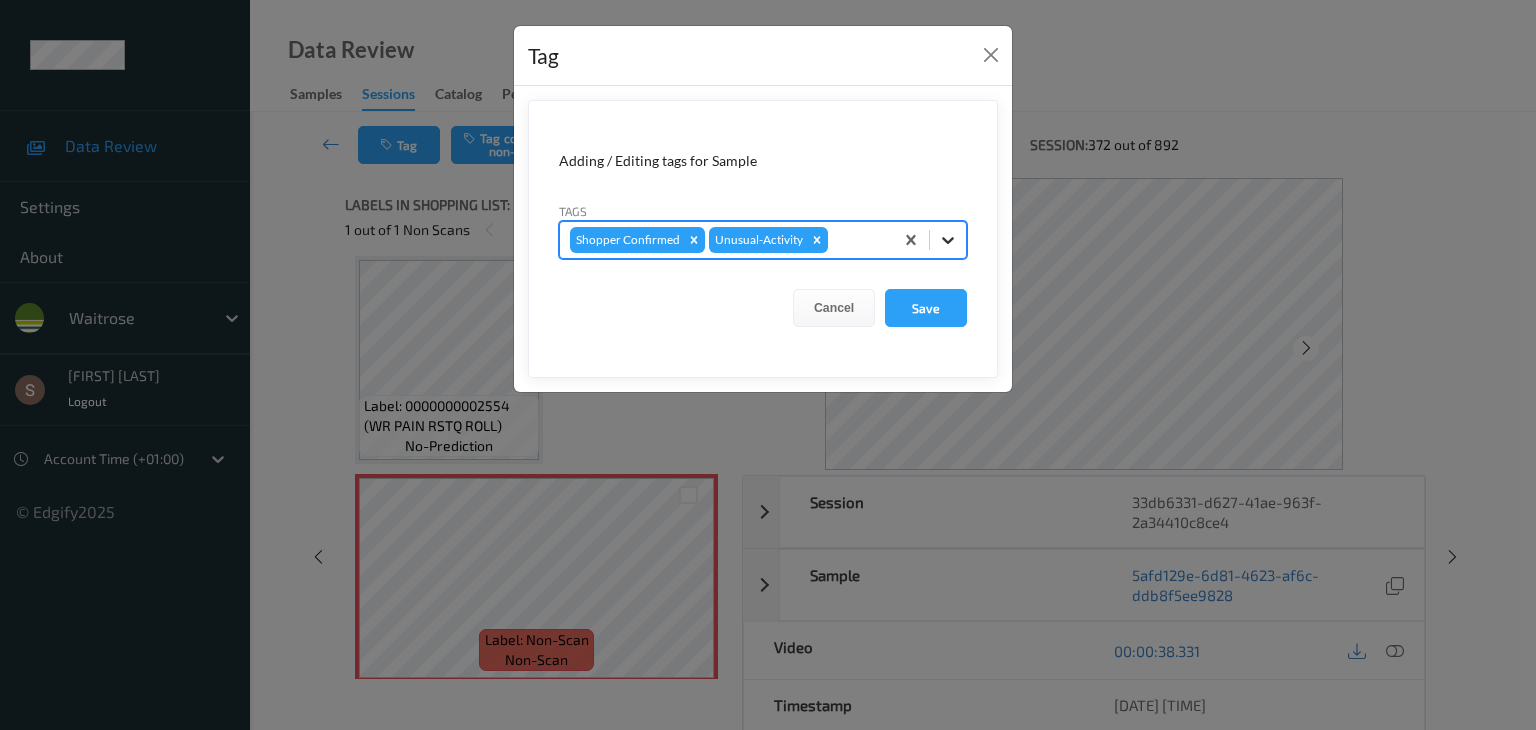 click 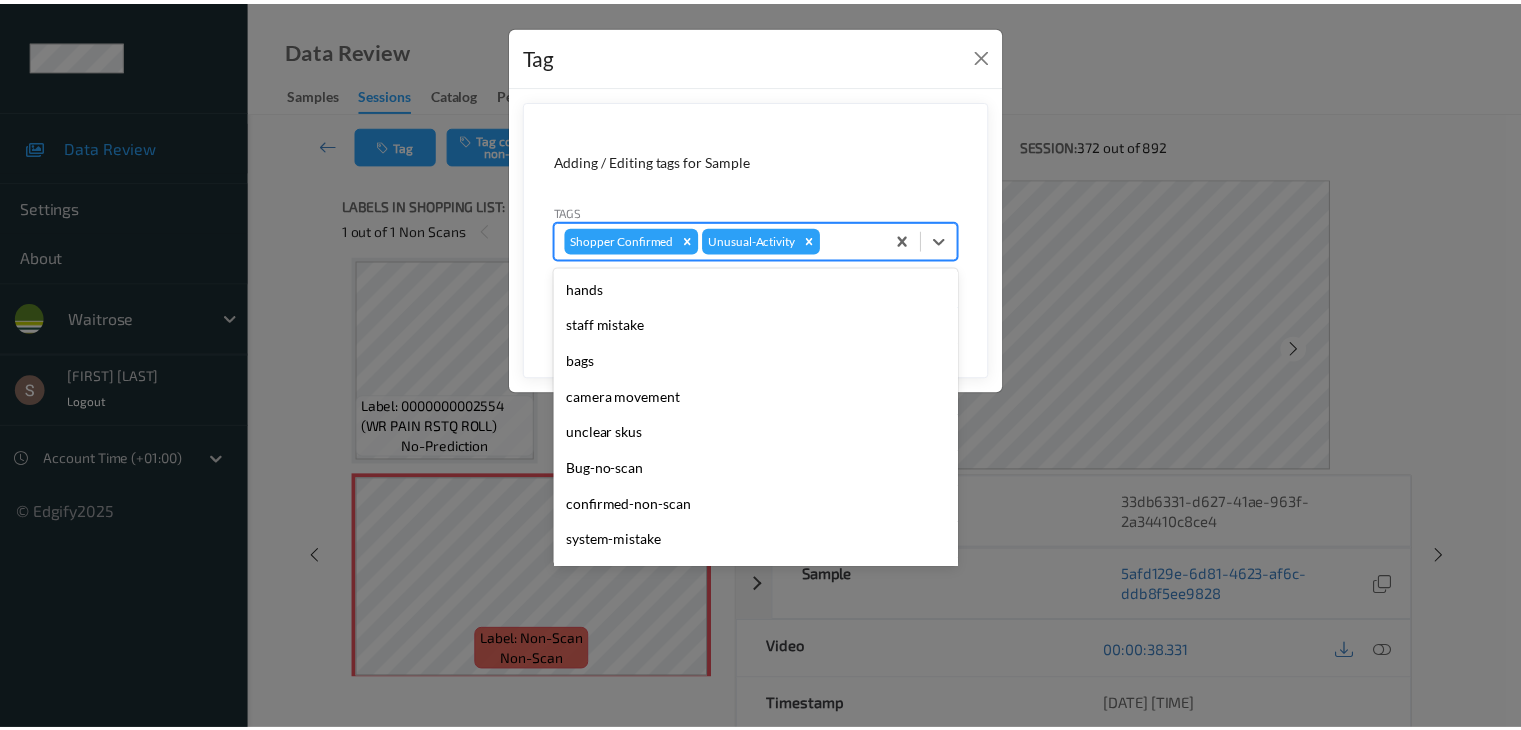 scroll, scrollTop: 320, scrollLeft: 0, axis: vertical 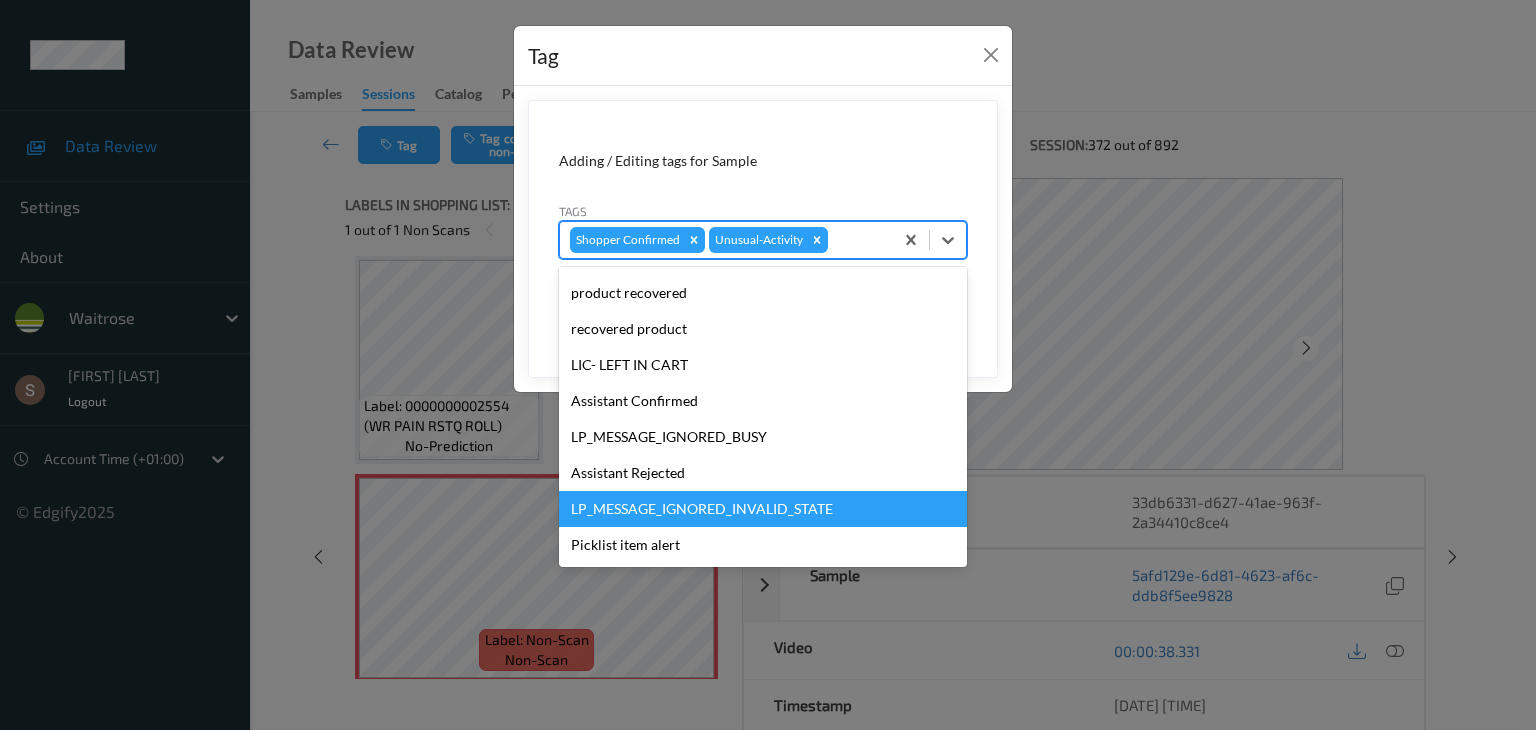click on "Picklist item alert" at bounding box center [763, 545] 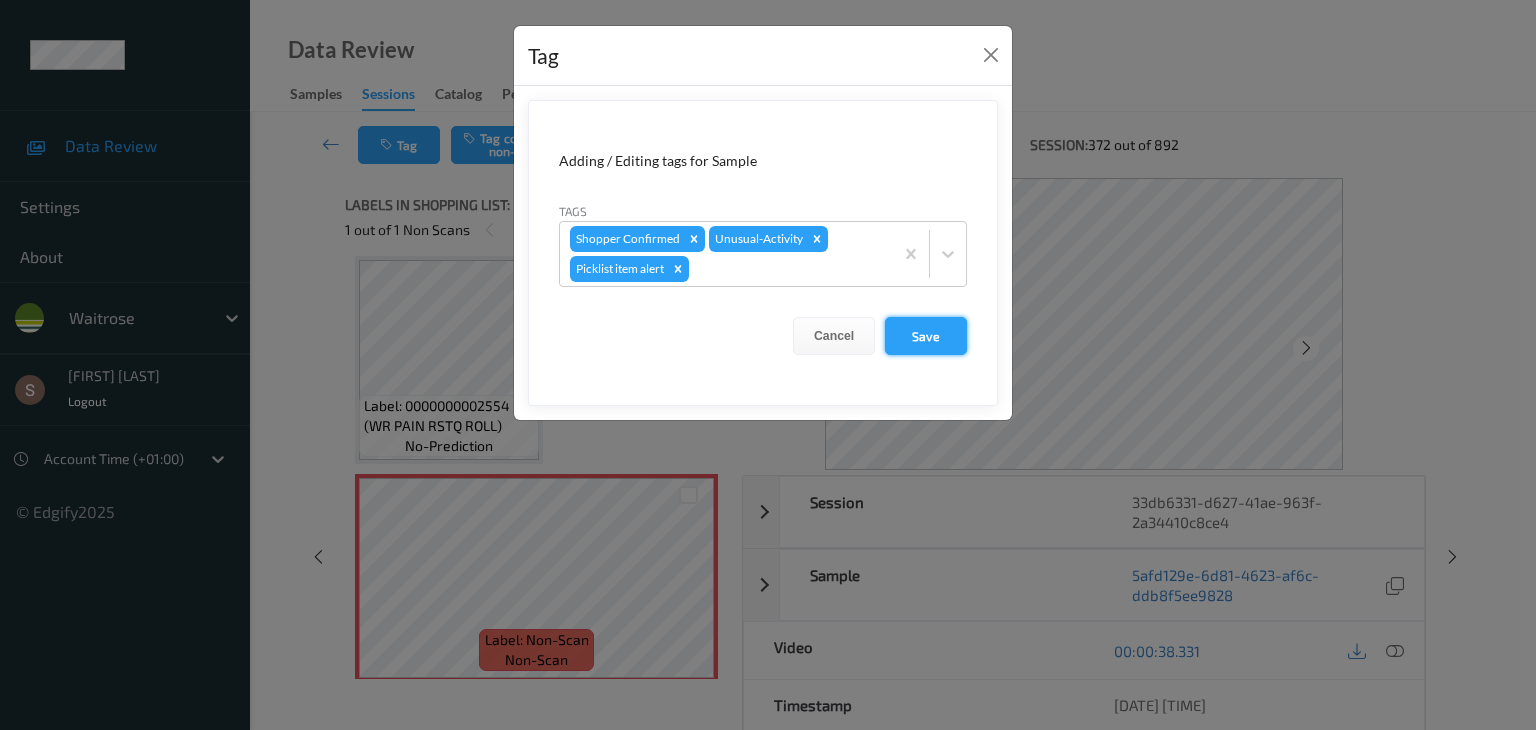 click on "Save" at bounding box center (926, 336) 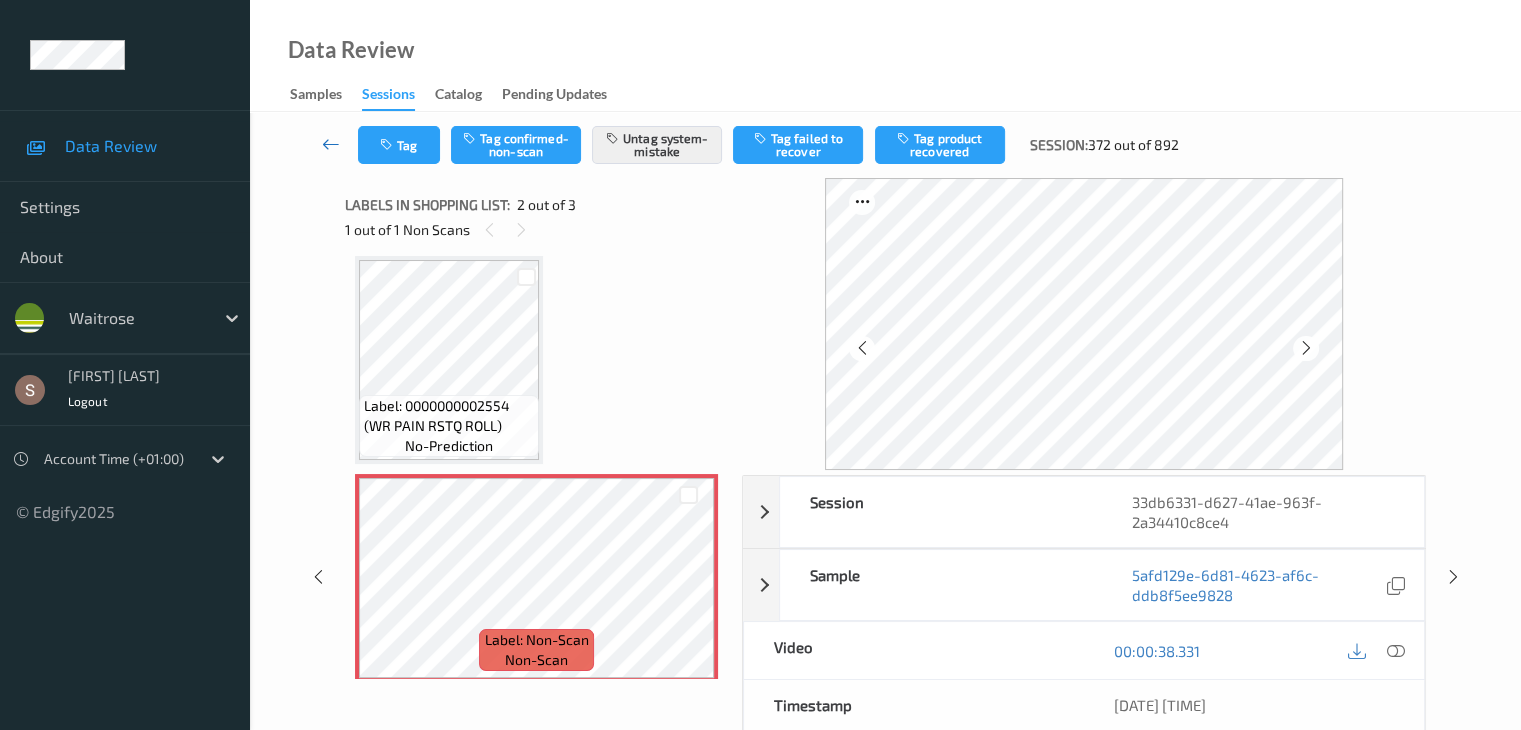click at bounding box center (331, 144) 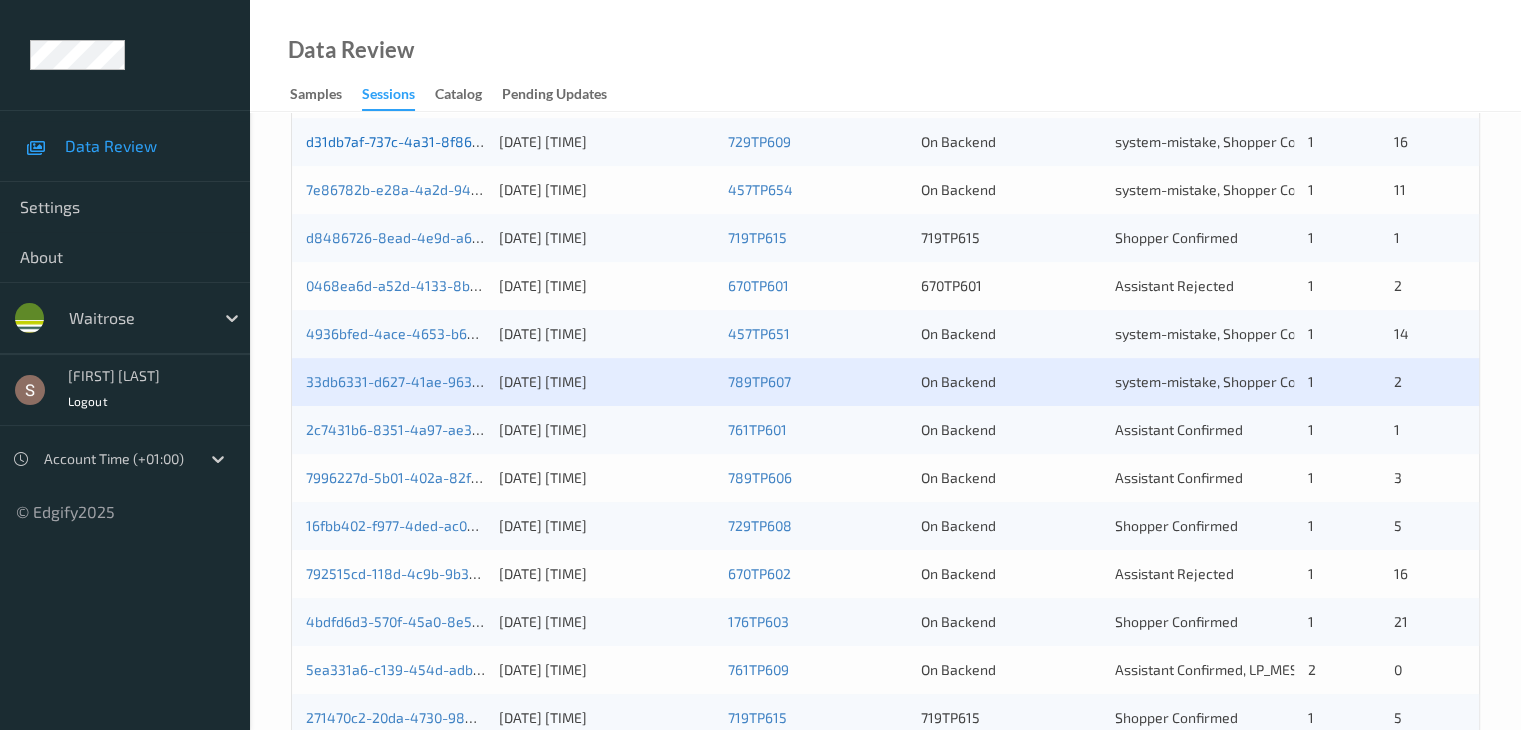 scroll, scrollTop: 932, scrollLeft: 0, axis: vertical 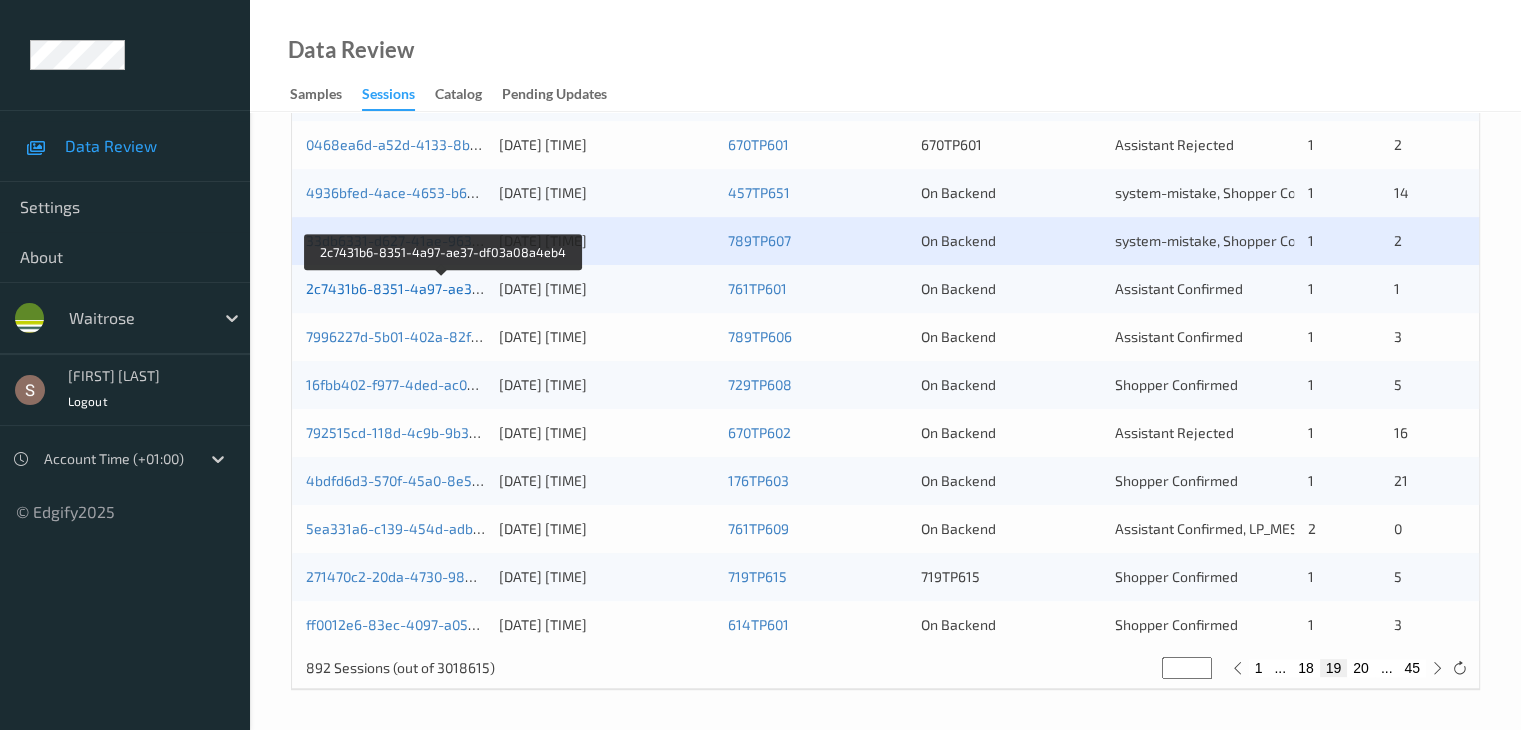 click on "2c7431b6-8351-4a97-ae37-df03a08a4eb4" at bounding box center [443, 288] 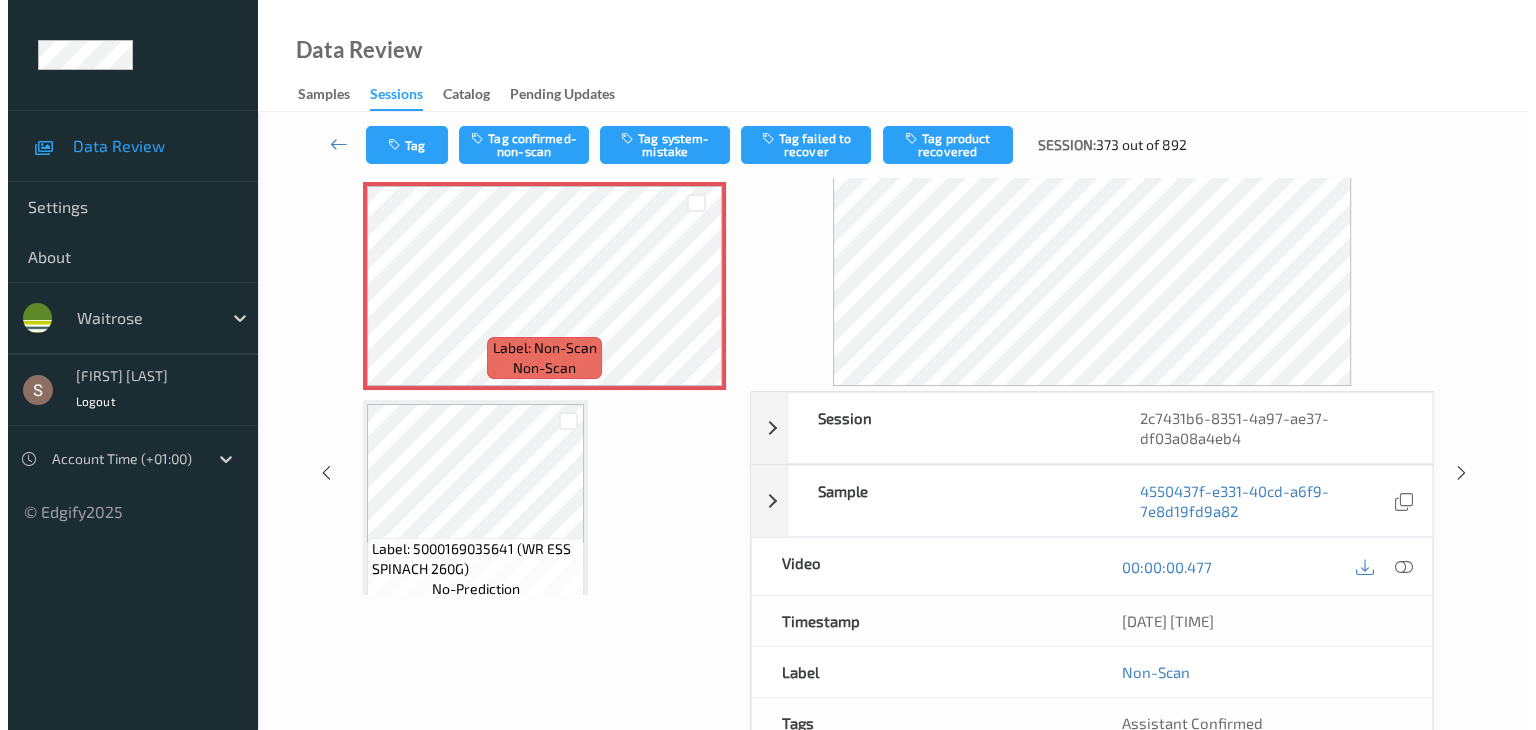 scroll, scrollTop: 0, scrollLeft: 0, axis: both 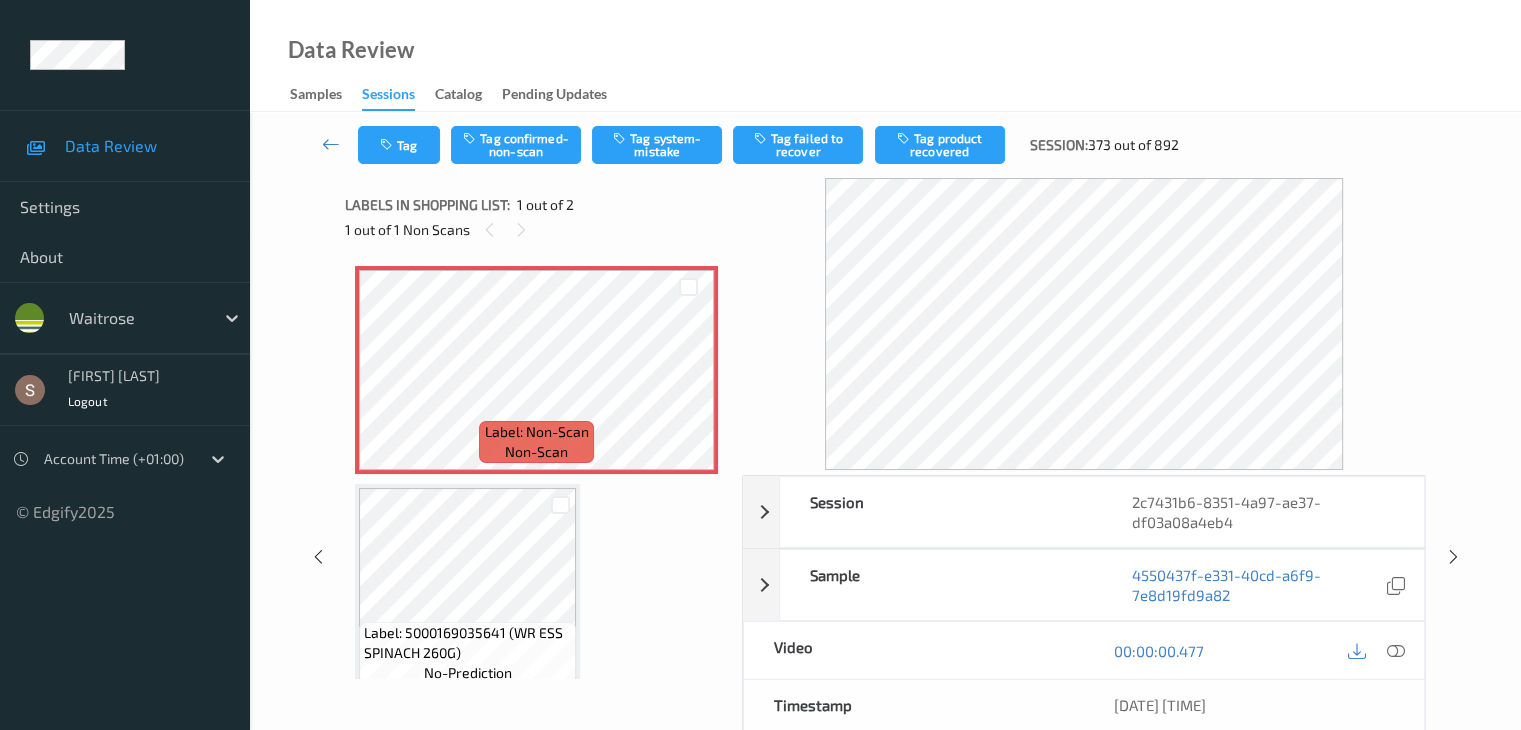 click at bounding box center [1395, 651] 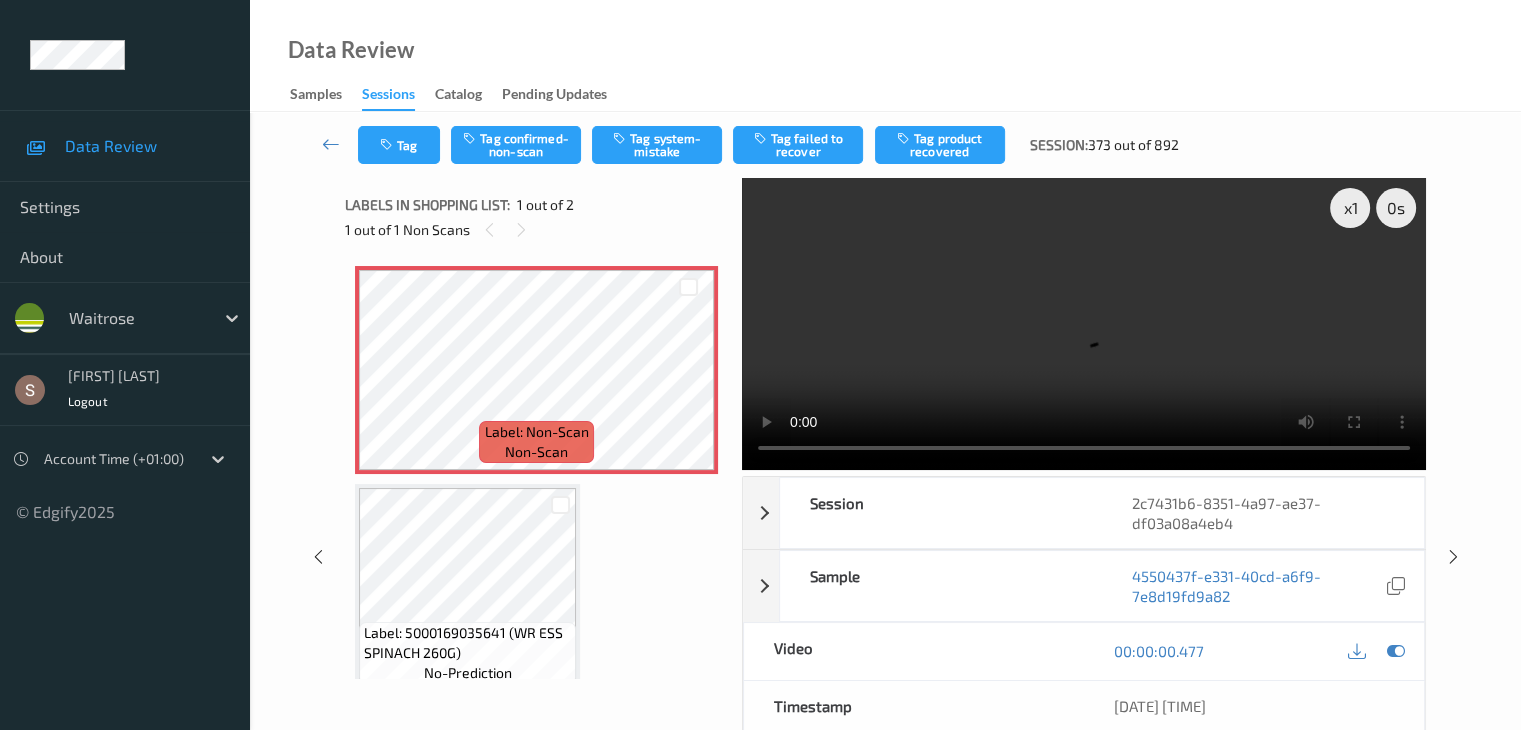 click at bounding box center (1084, 324) 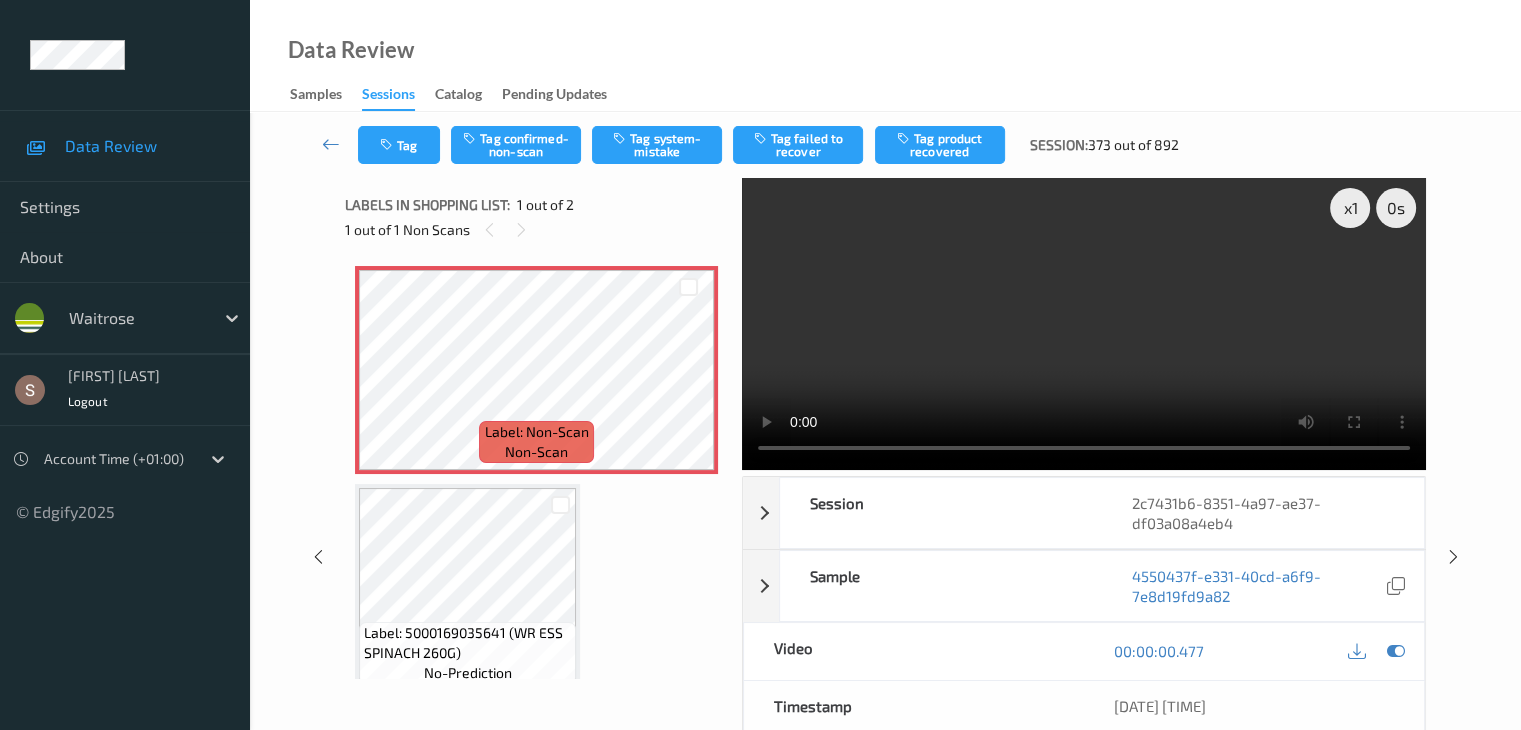 click at bounding box center (1084, 324) 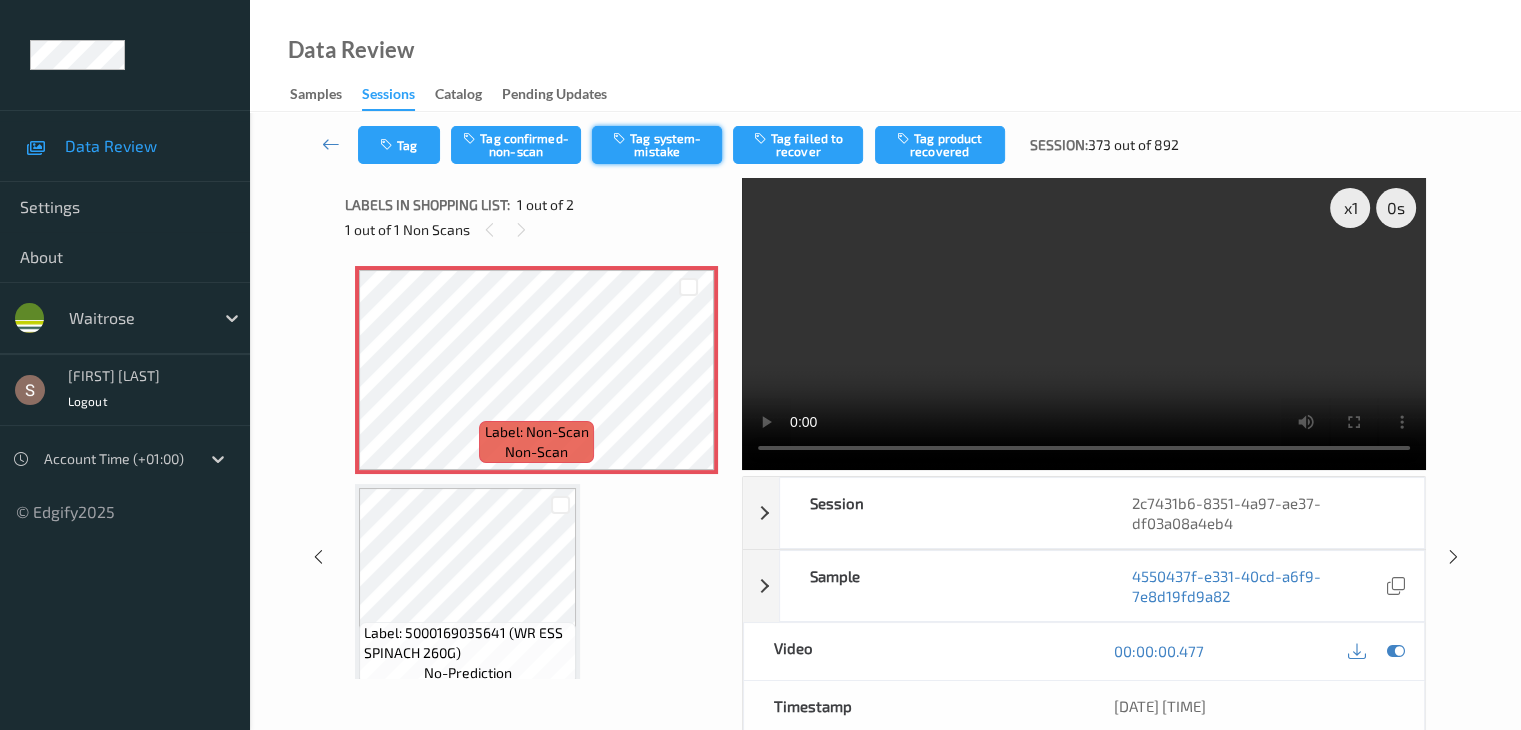 click on "Tag   system-mistake" at bounding box center (657, 145) 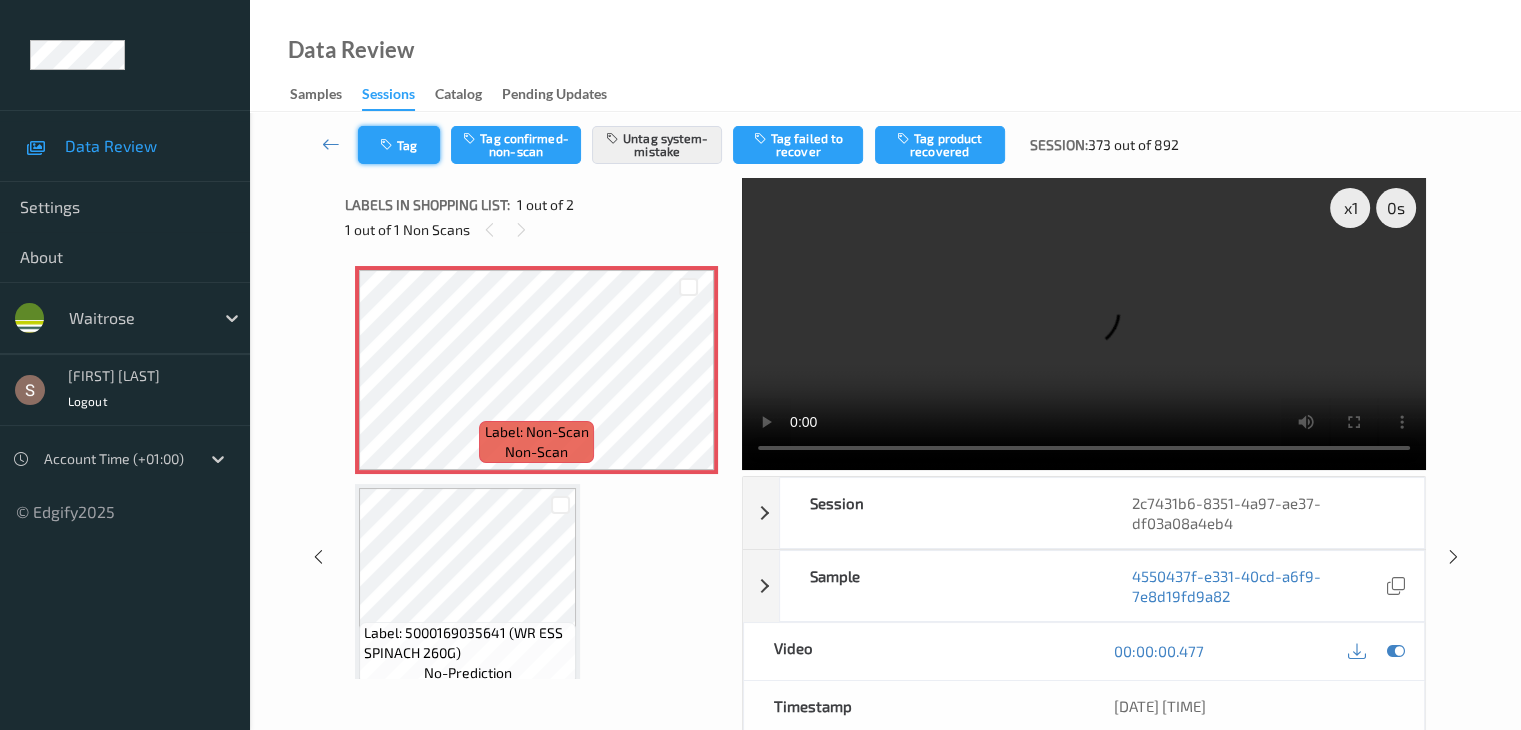 click at bounding box center (388, 145) 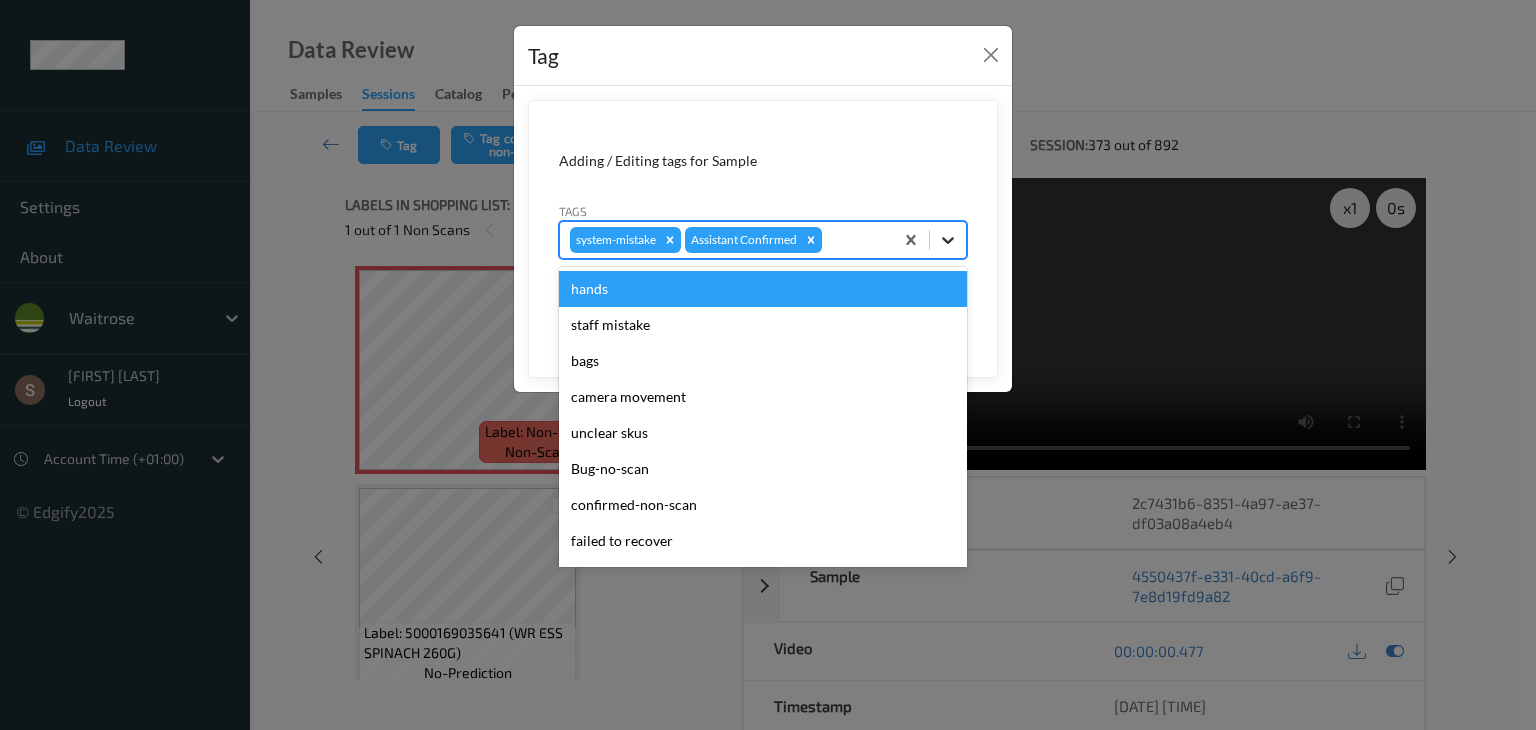 click 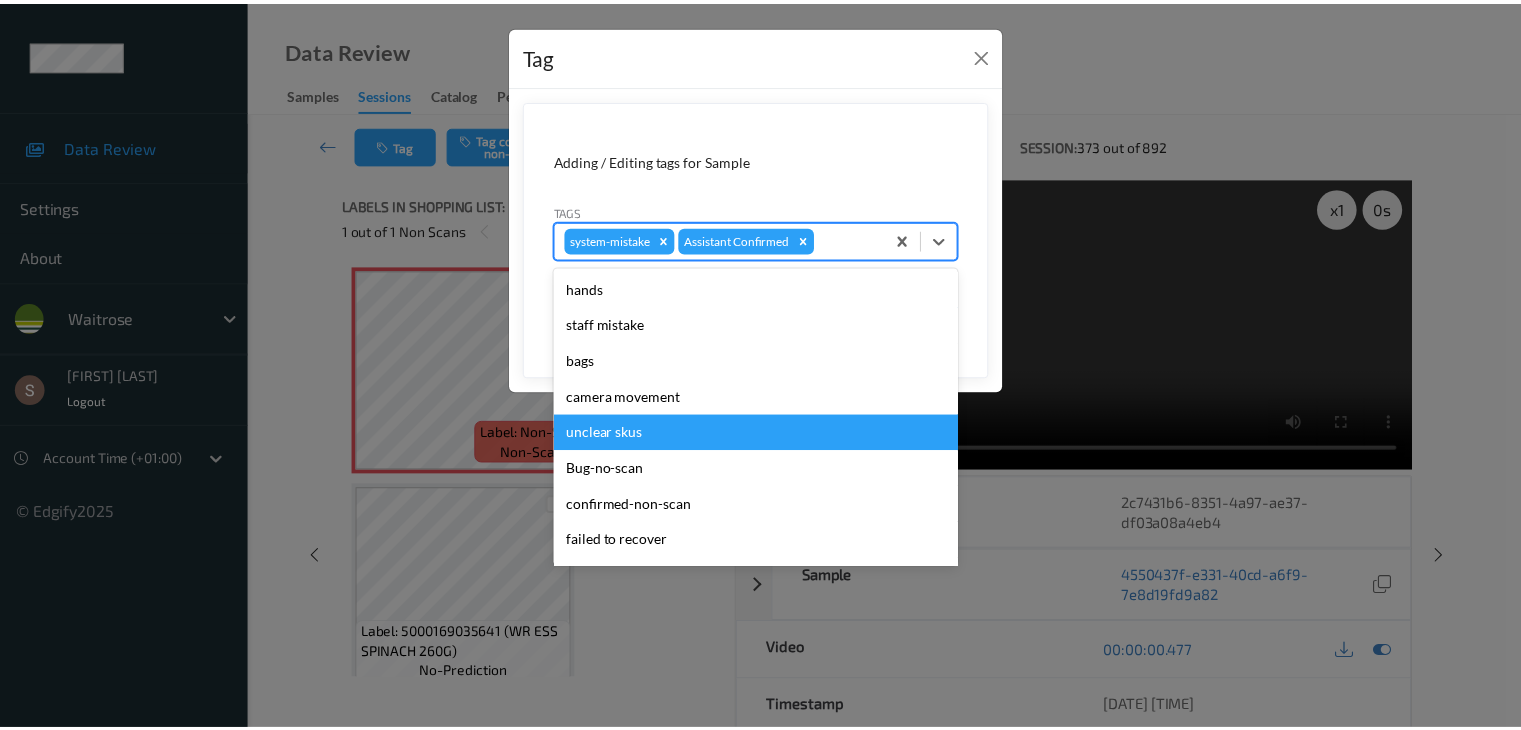 scroll, scrollTop: 320, scrollLeft: 0, axis: vertical 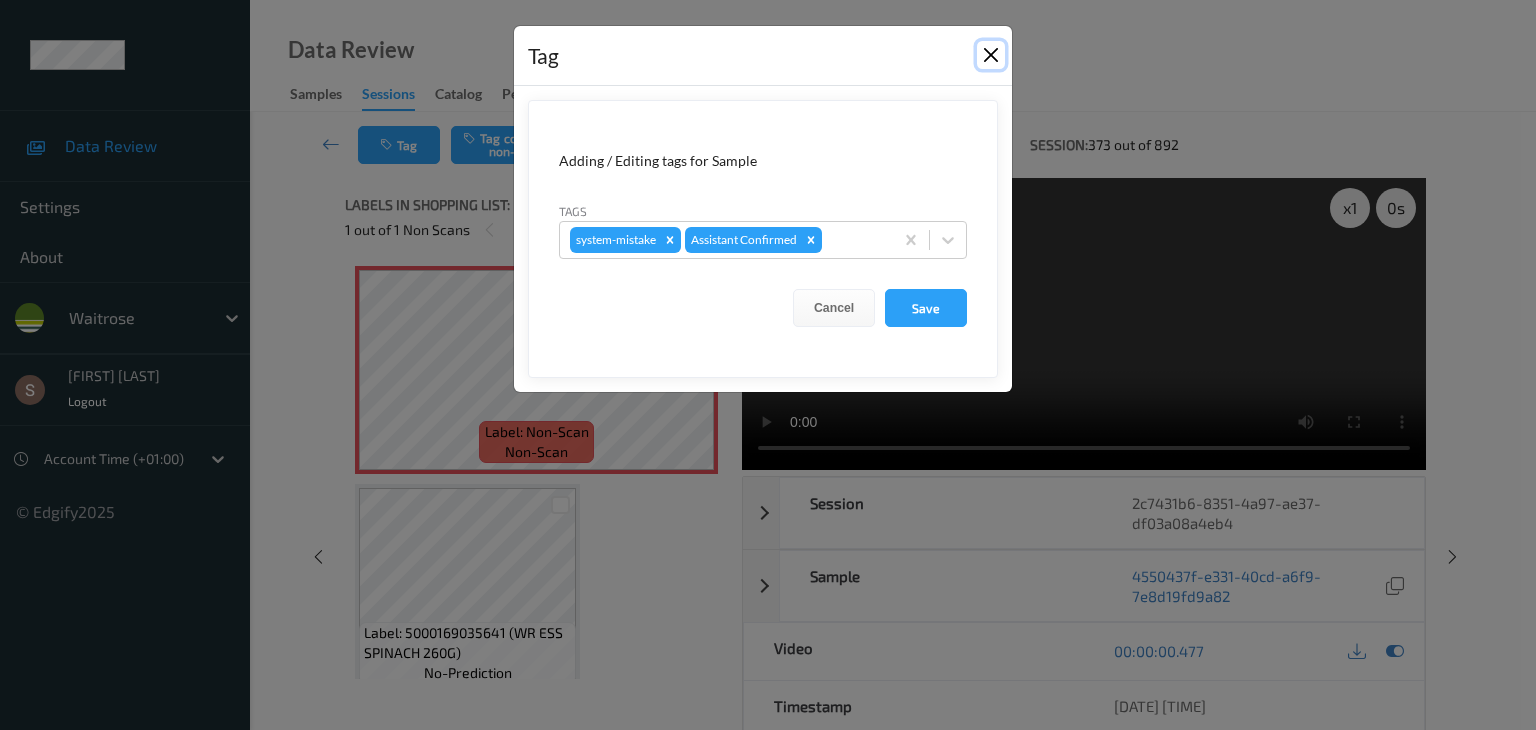 click at bounding box center (991, 55) 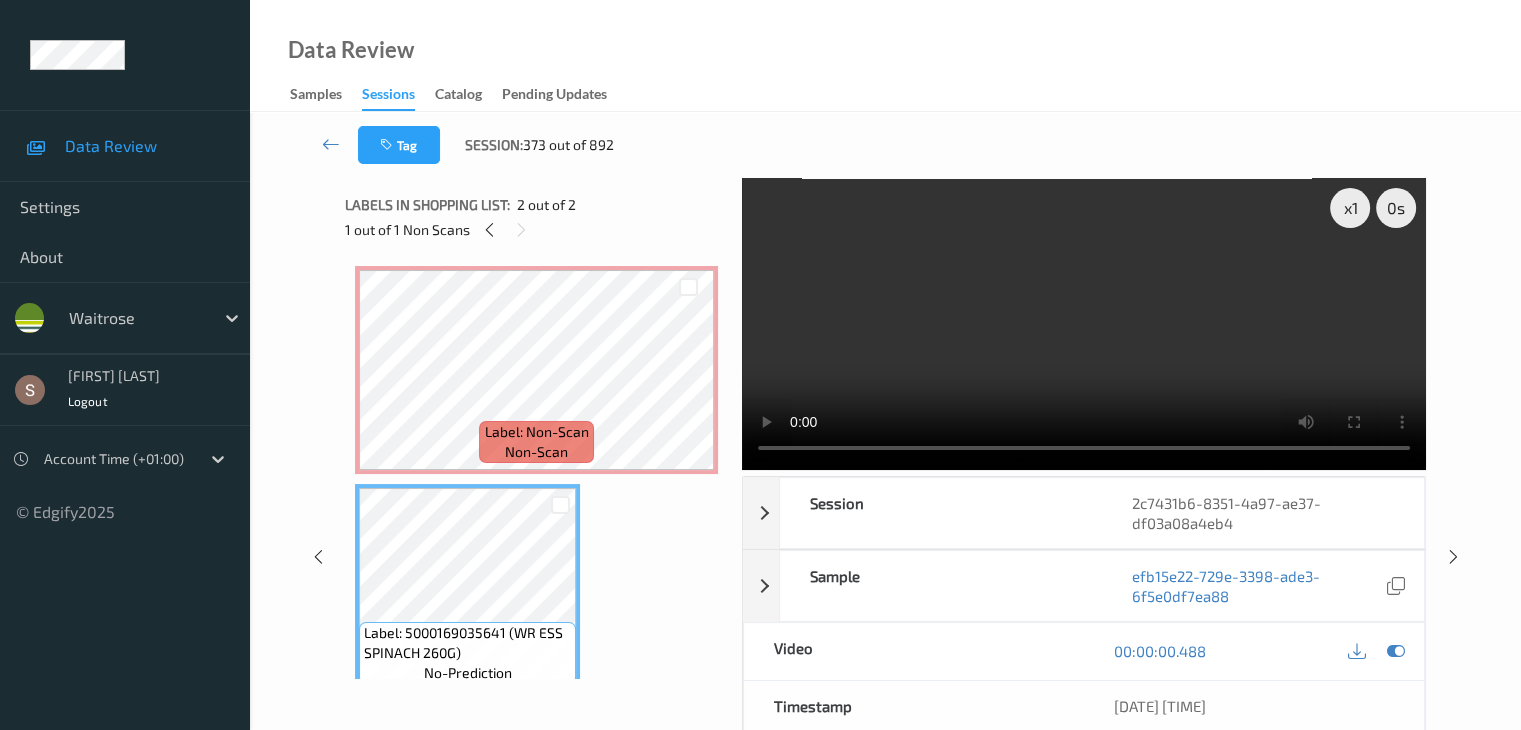 click at bounding box center [1084, 324] 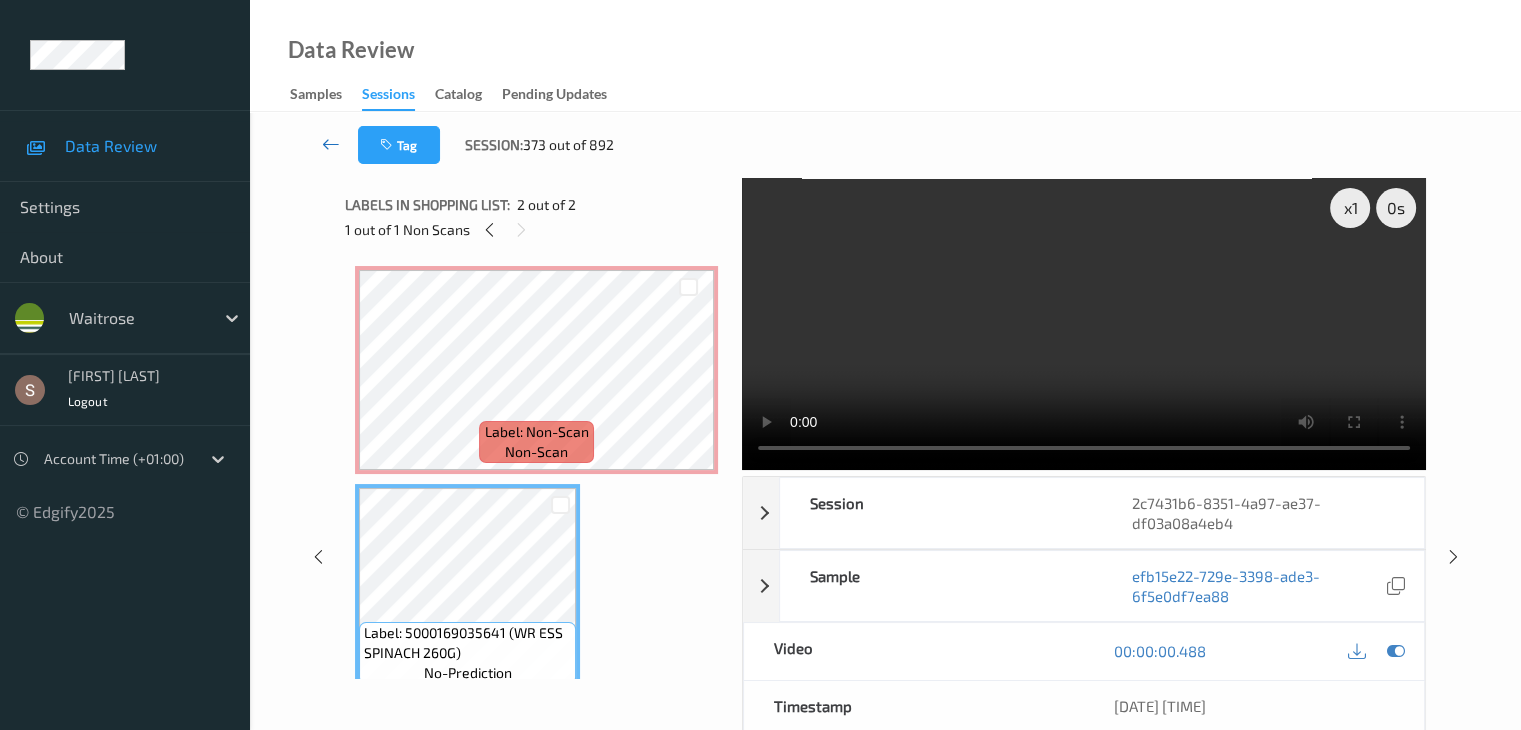 click at bounding box center (331, 144) 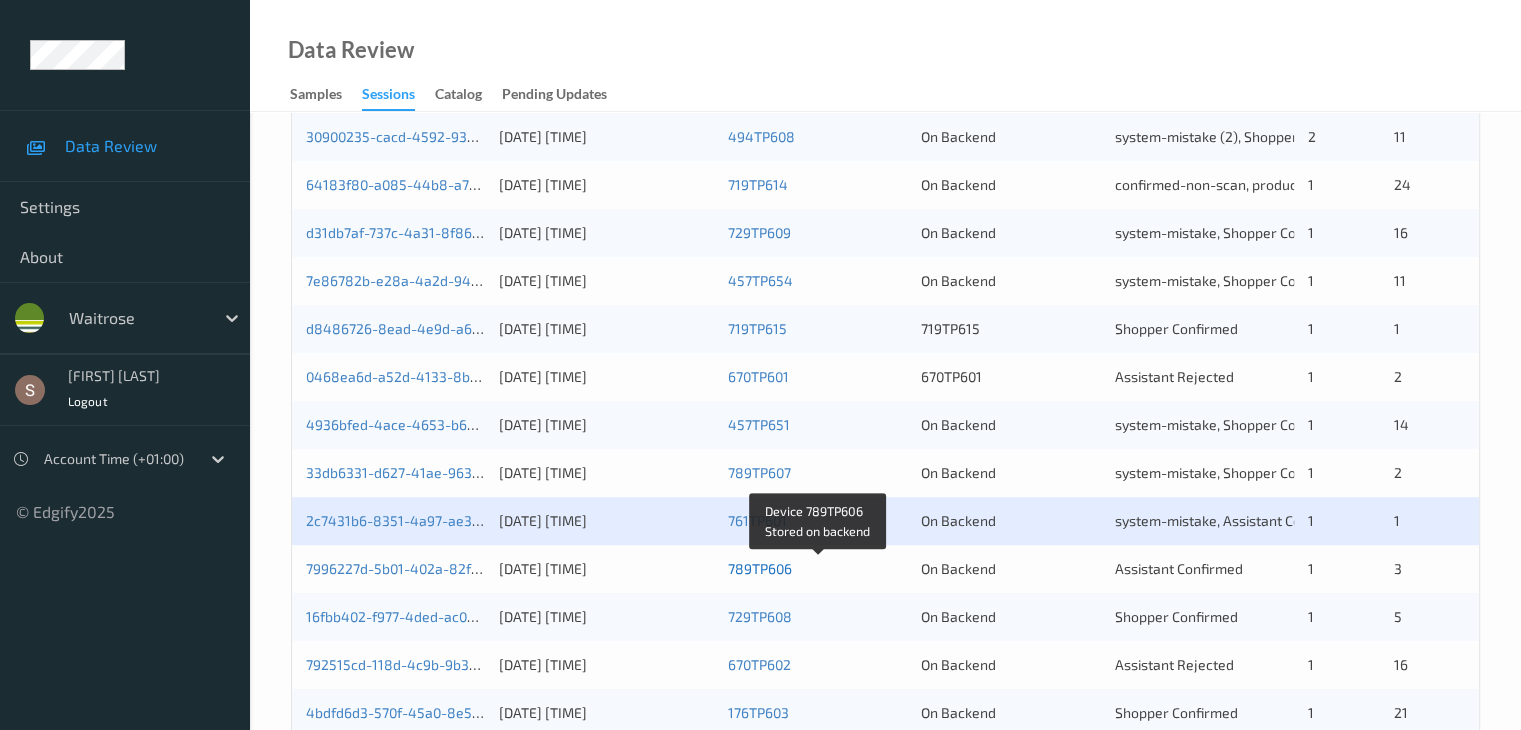 scroll, scrollTop: 932, scrollLeft: 0, axis: vertical 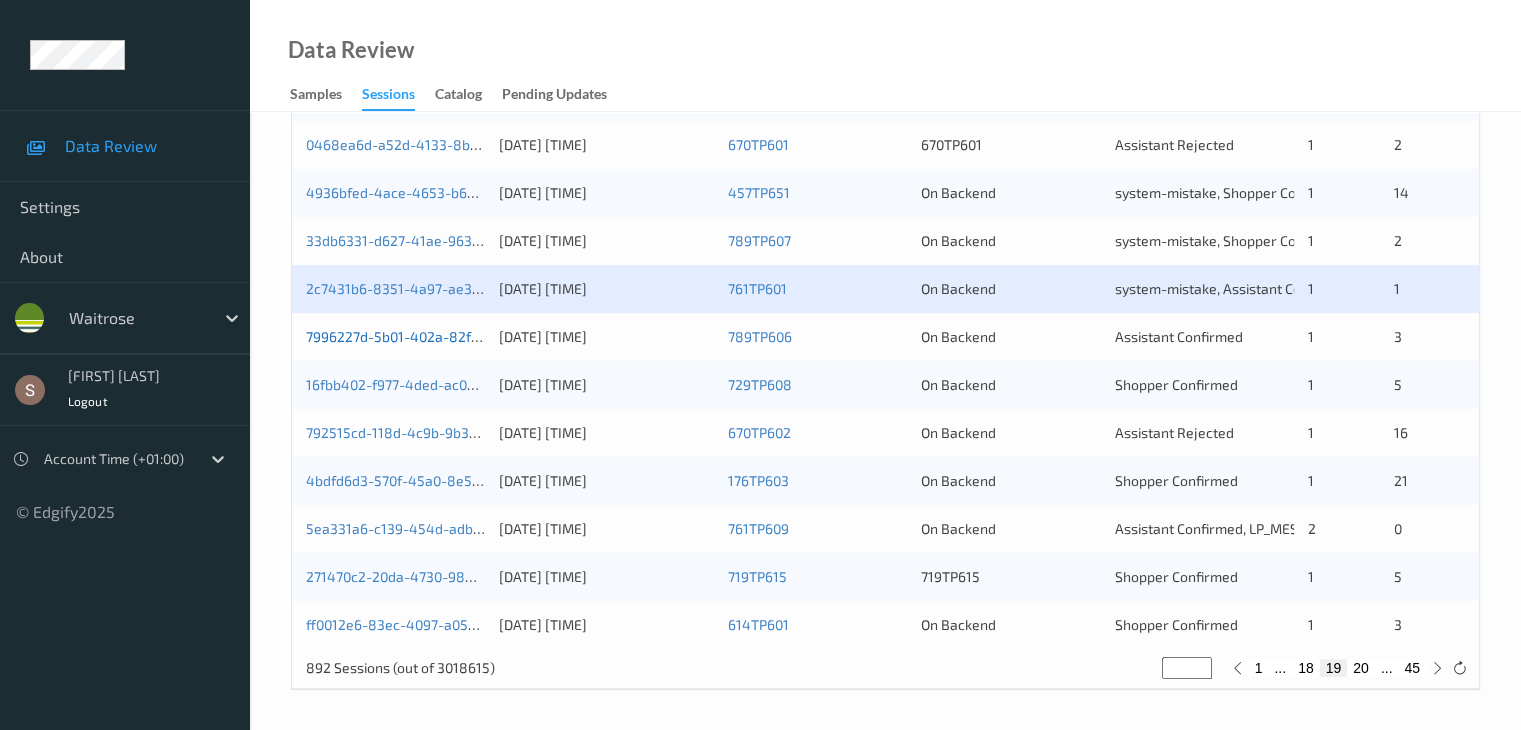 click on "7996227d-5b01-402a-82f0-8d88134f906c" at bounding box center [442, 336] 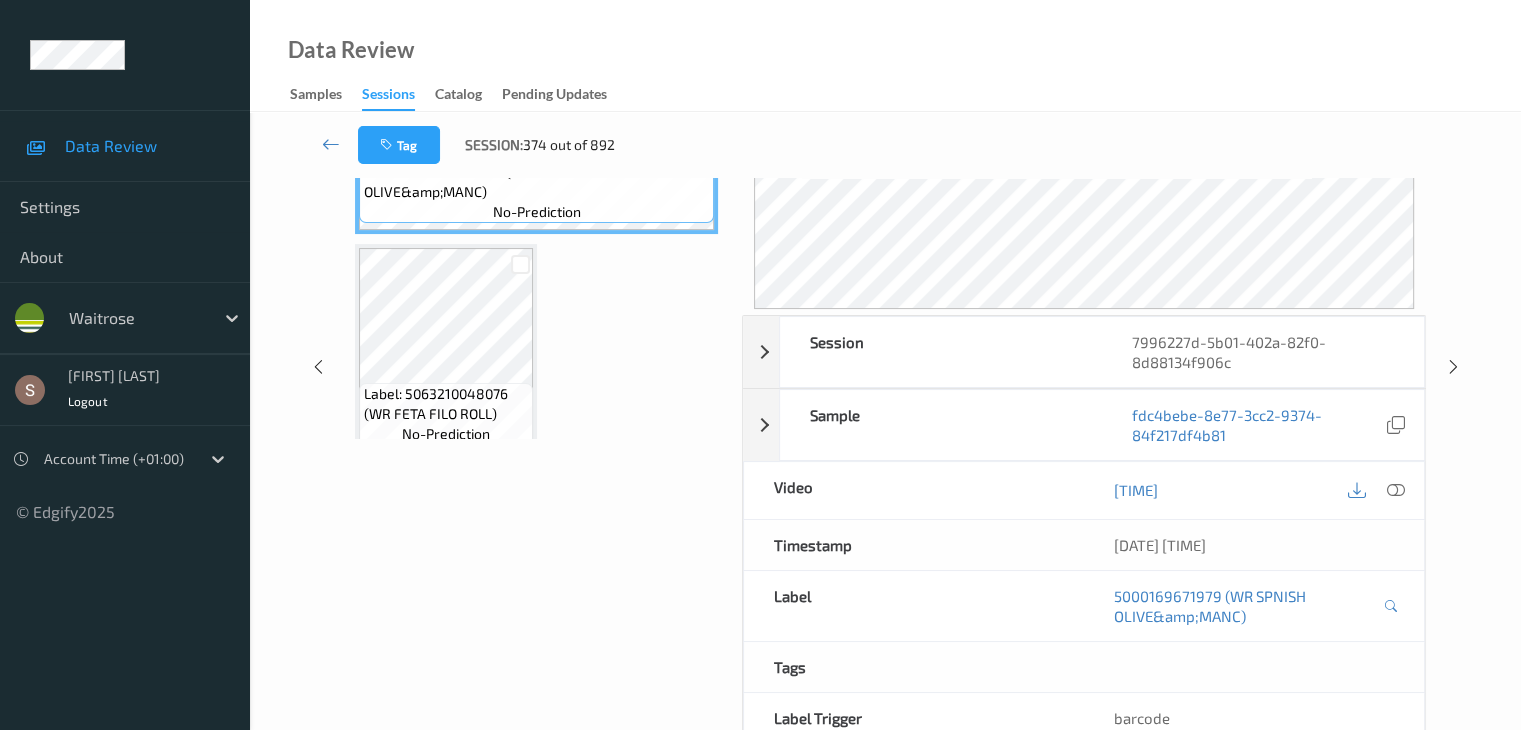 scroll, scrollTop: 0, scrollLeft: 0, axis: both 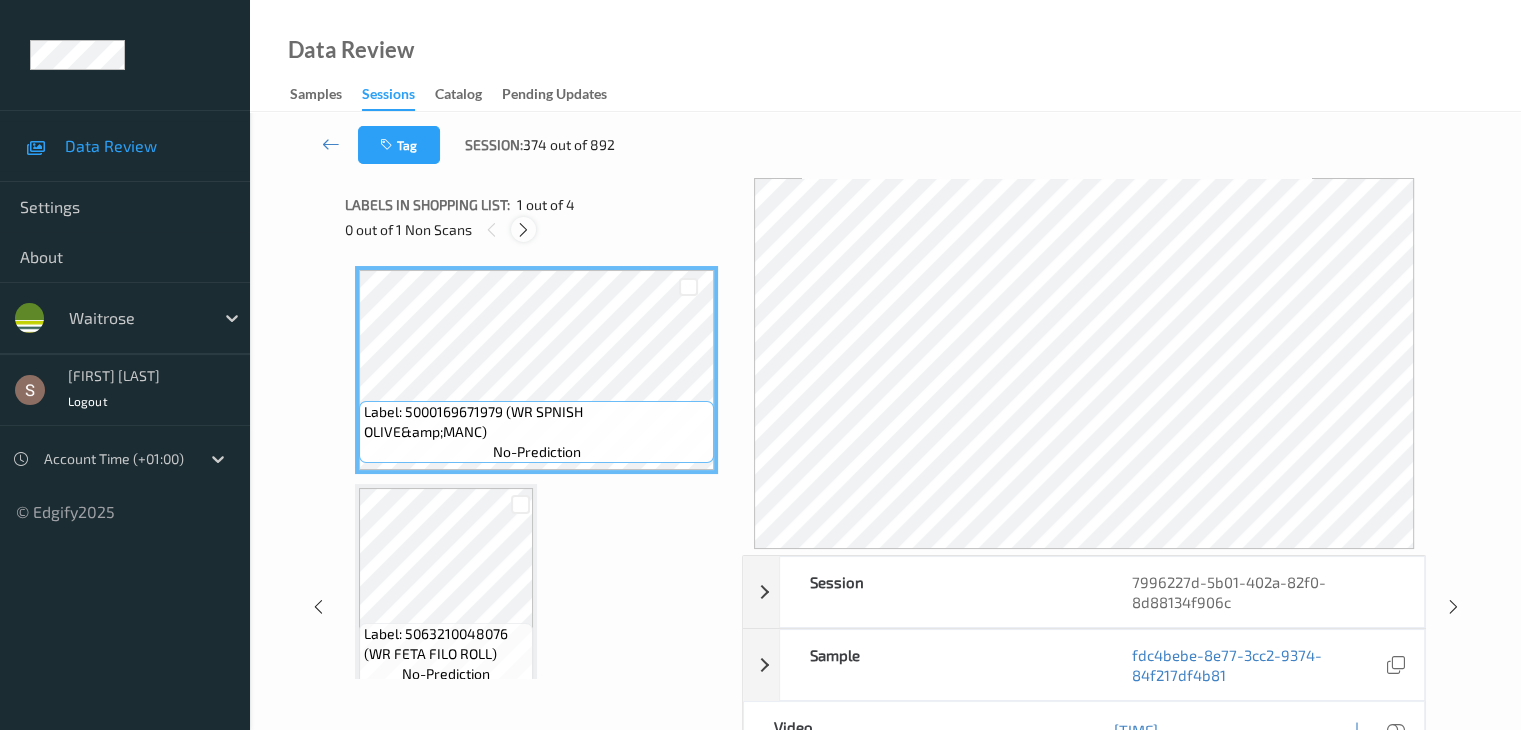 click at bounding box center [523, 230] 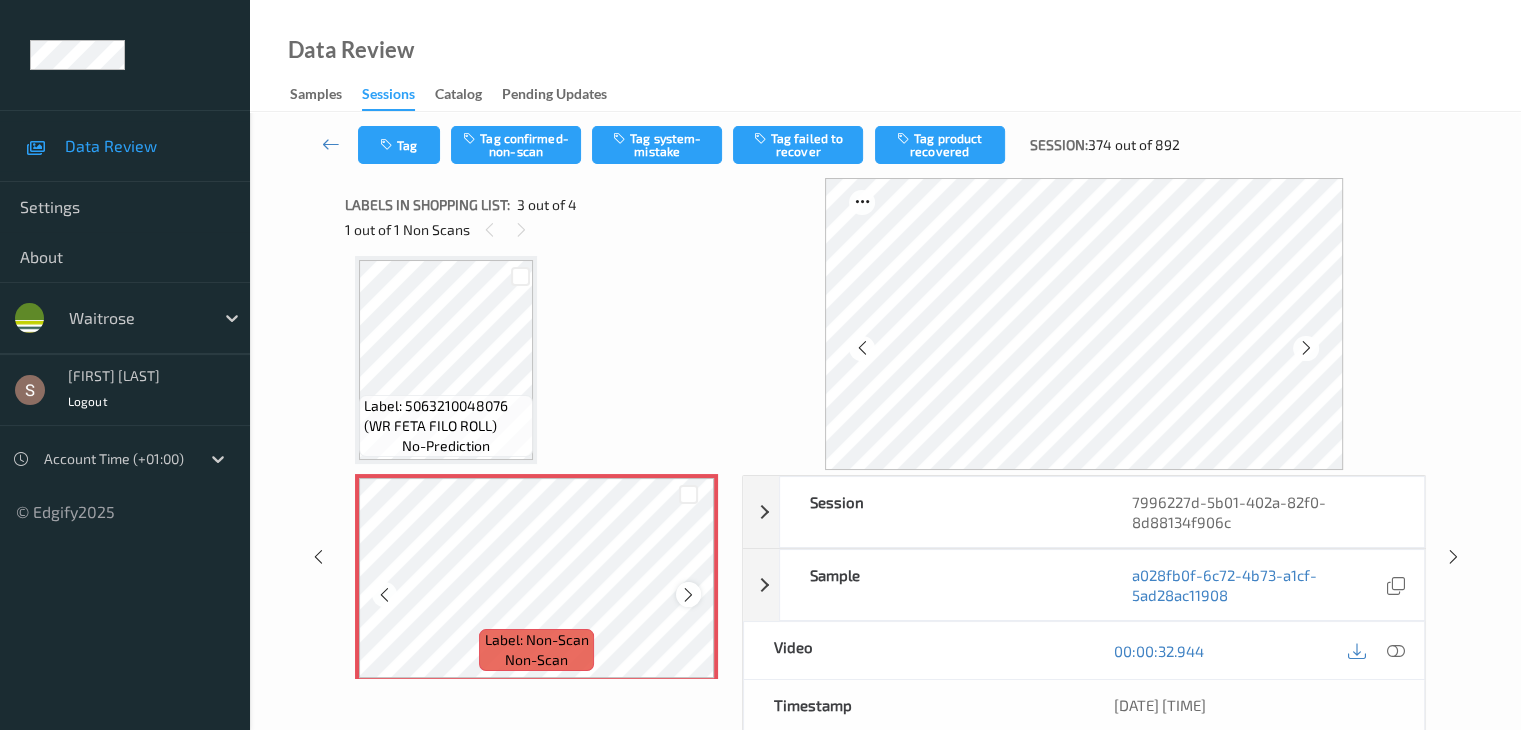 click at bounding box center (688, 595) 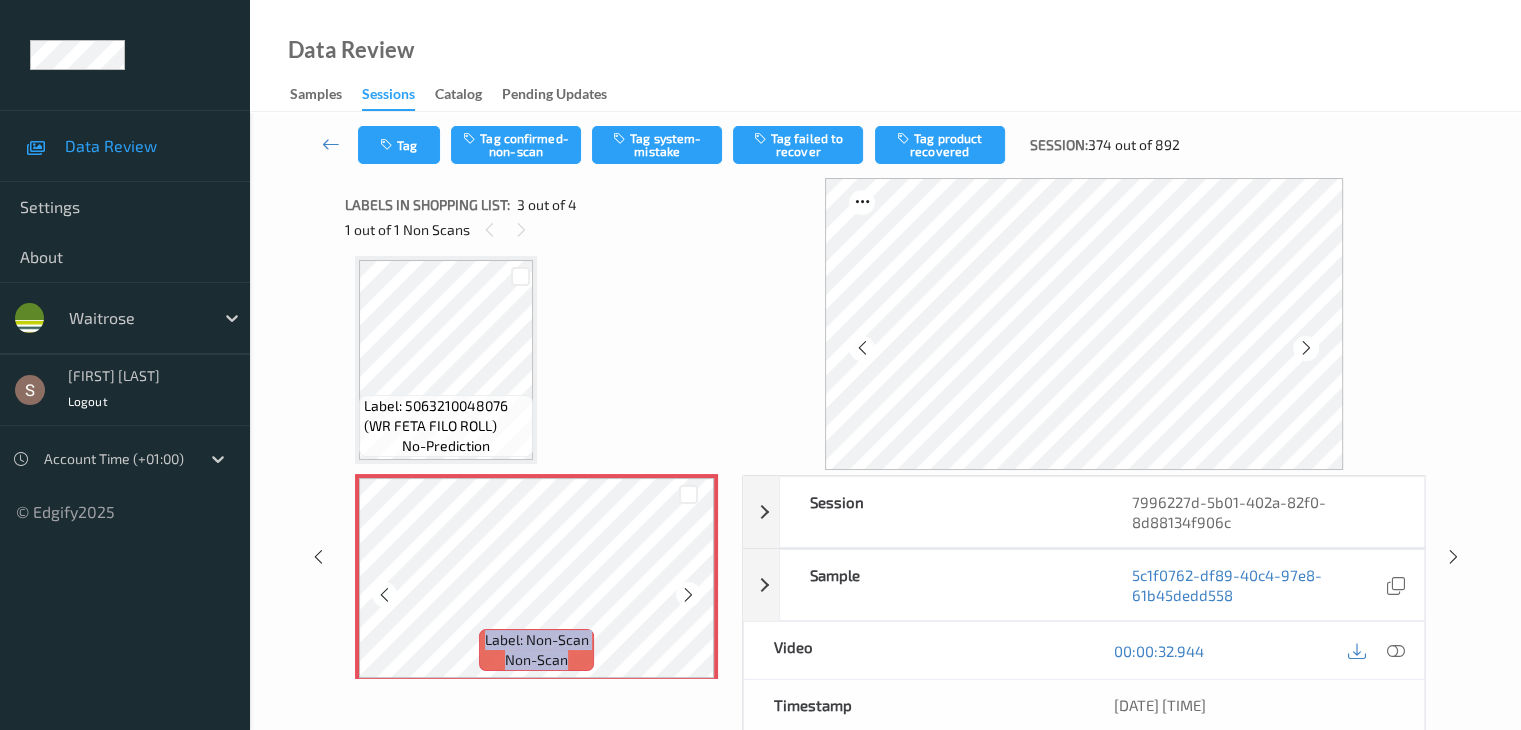 click at bounding box center (688, 595) 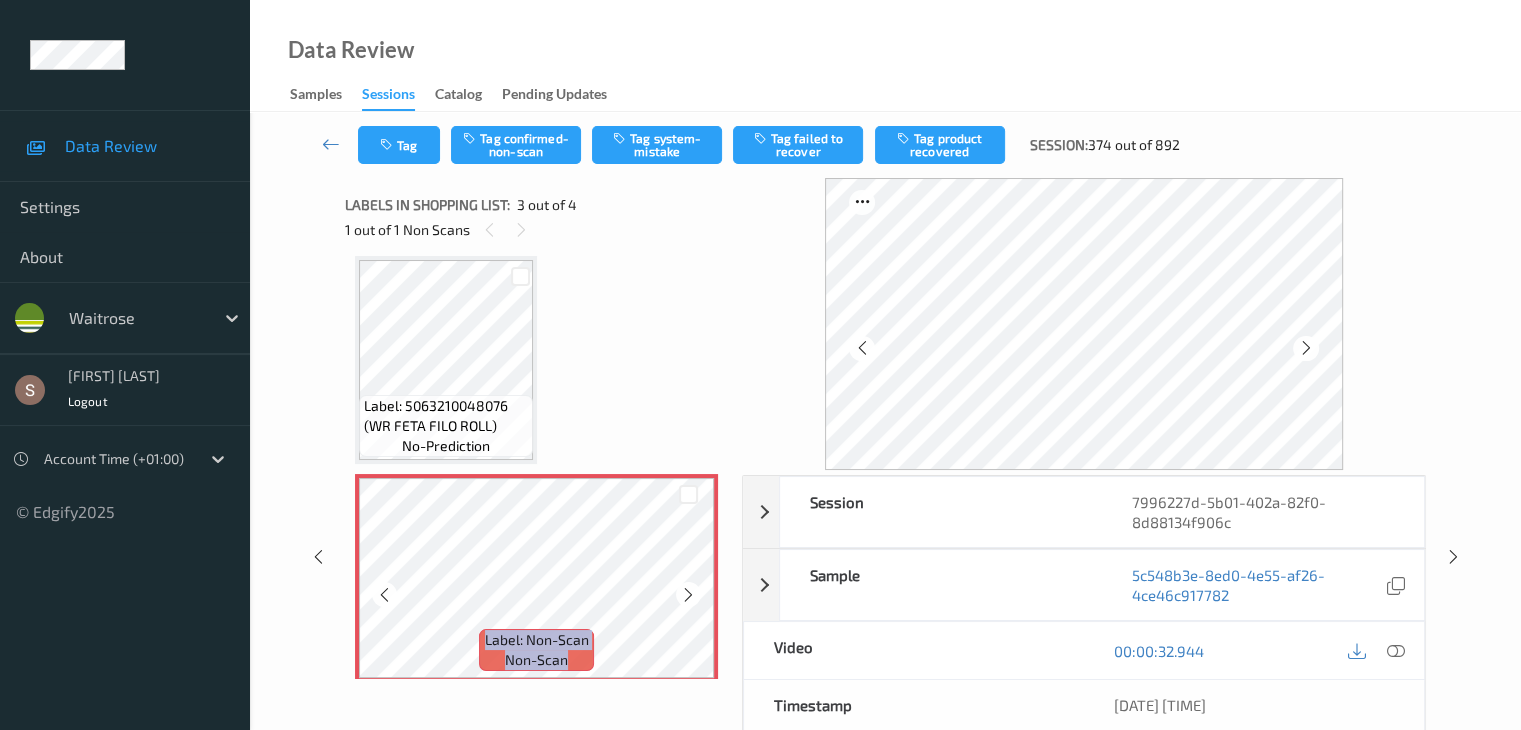 click at bounding box center [688, 595] 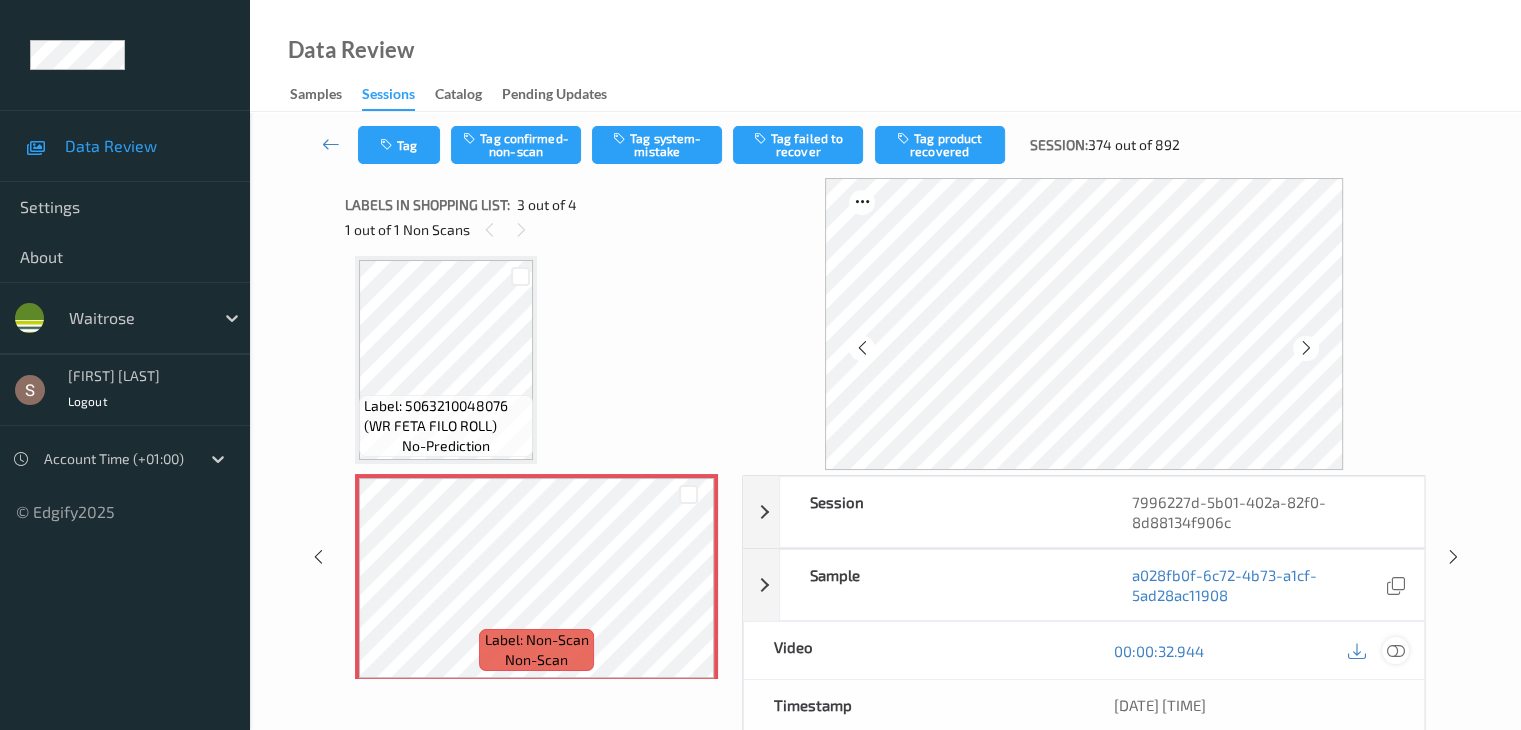 click at bounding box center [1395, 651] 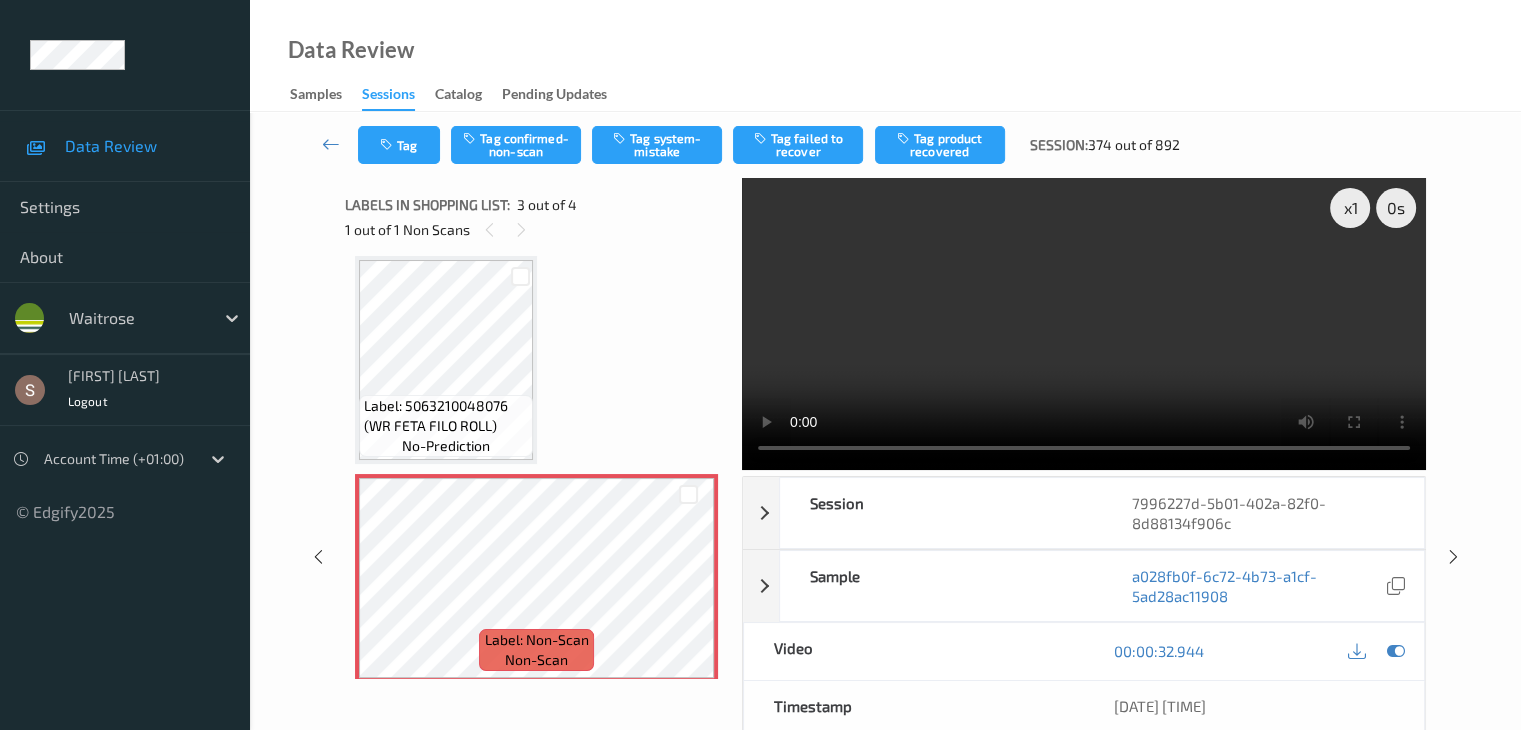click at bounding box center [1084, 324] 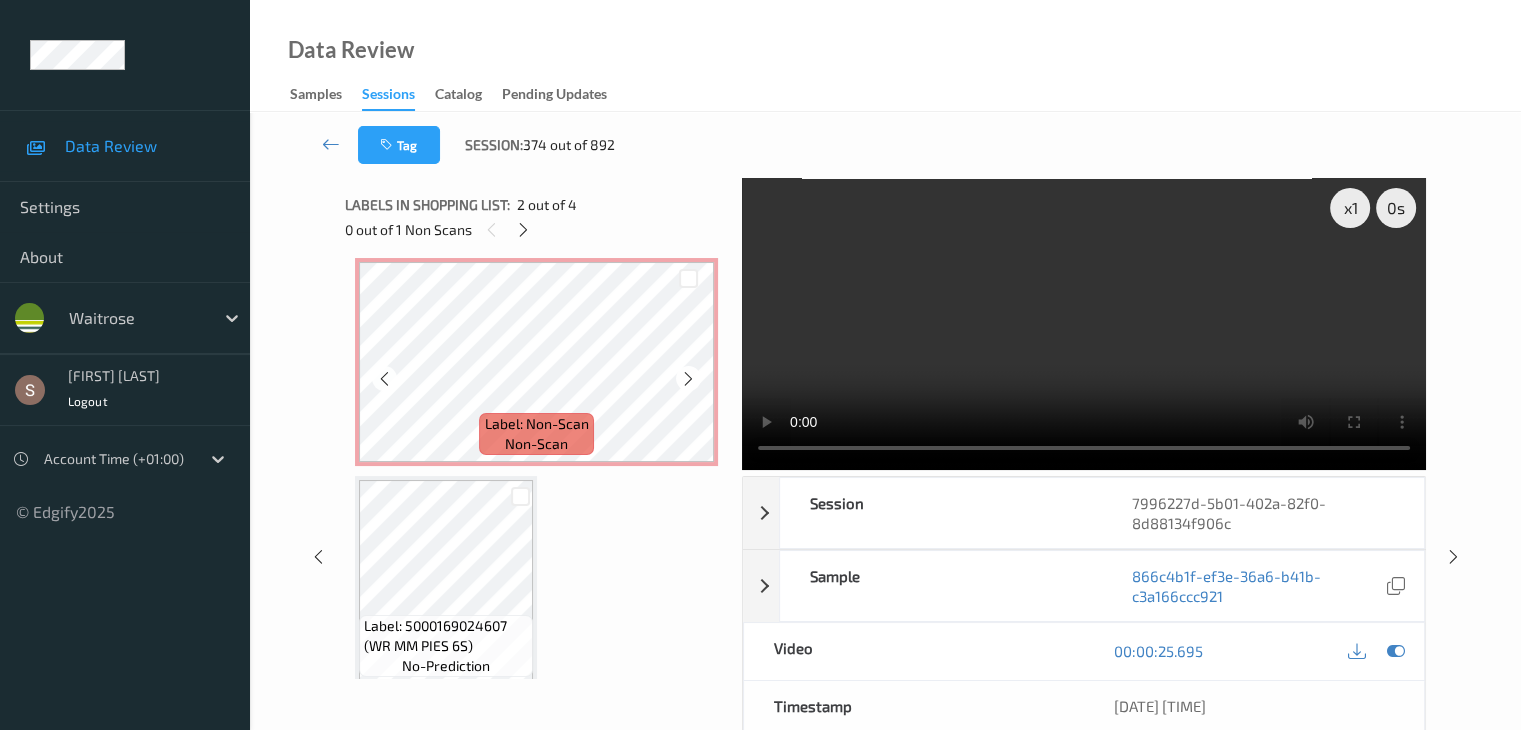 scroll, scrollTop: 459, scrollLeft: 0, axis: vertical 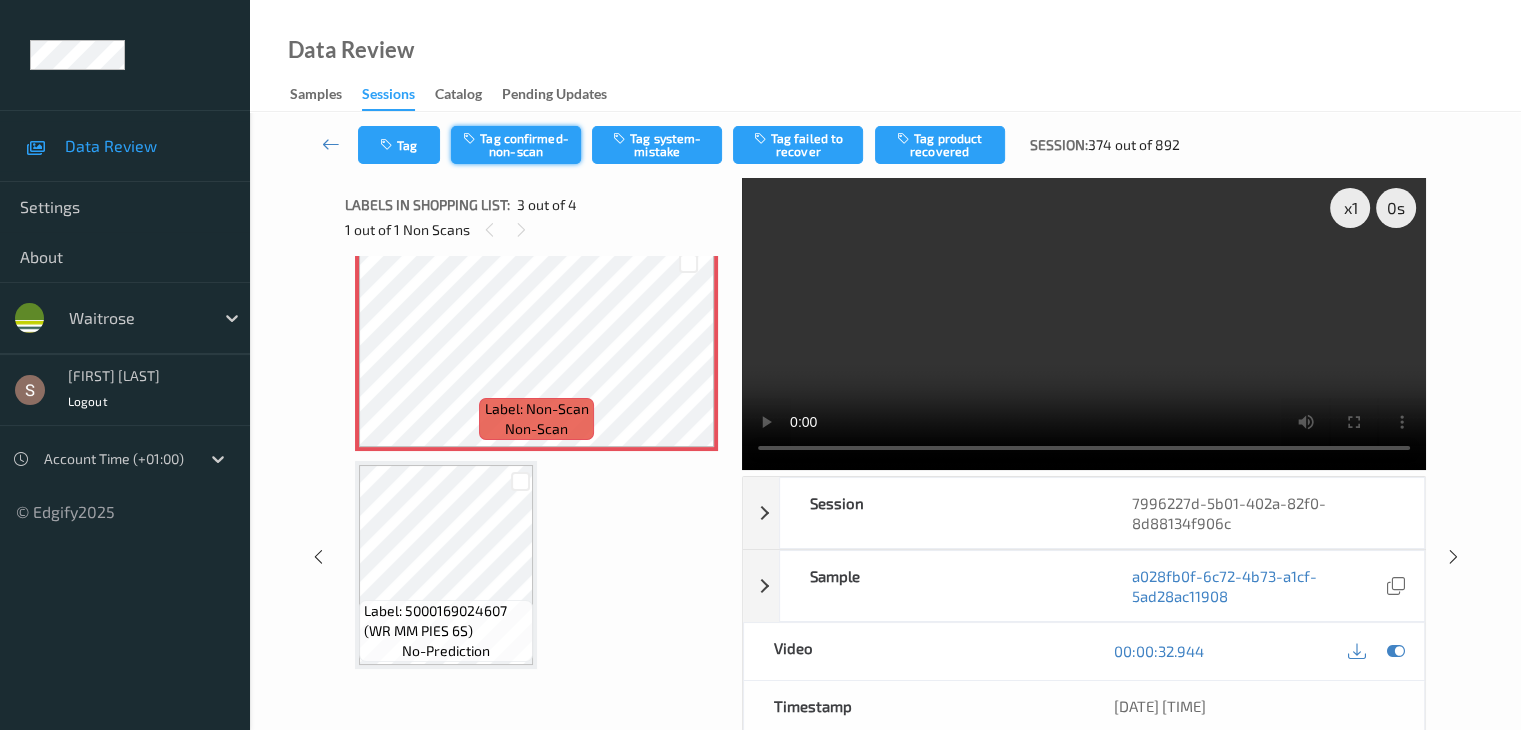 click on "Tag   confirmed-non-scan" at bounding box center (516, 145) 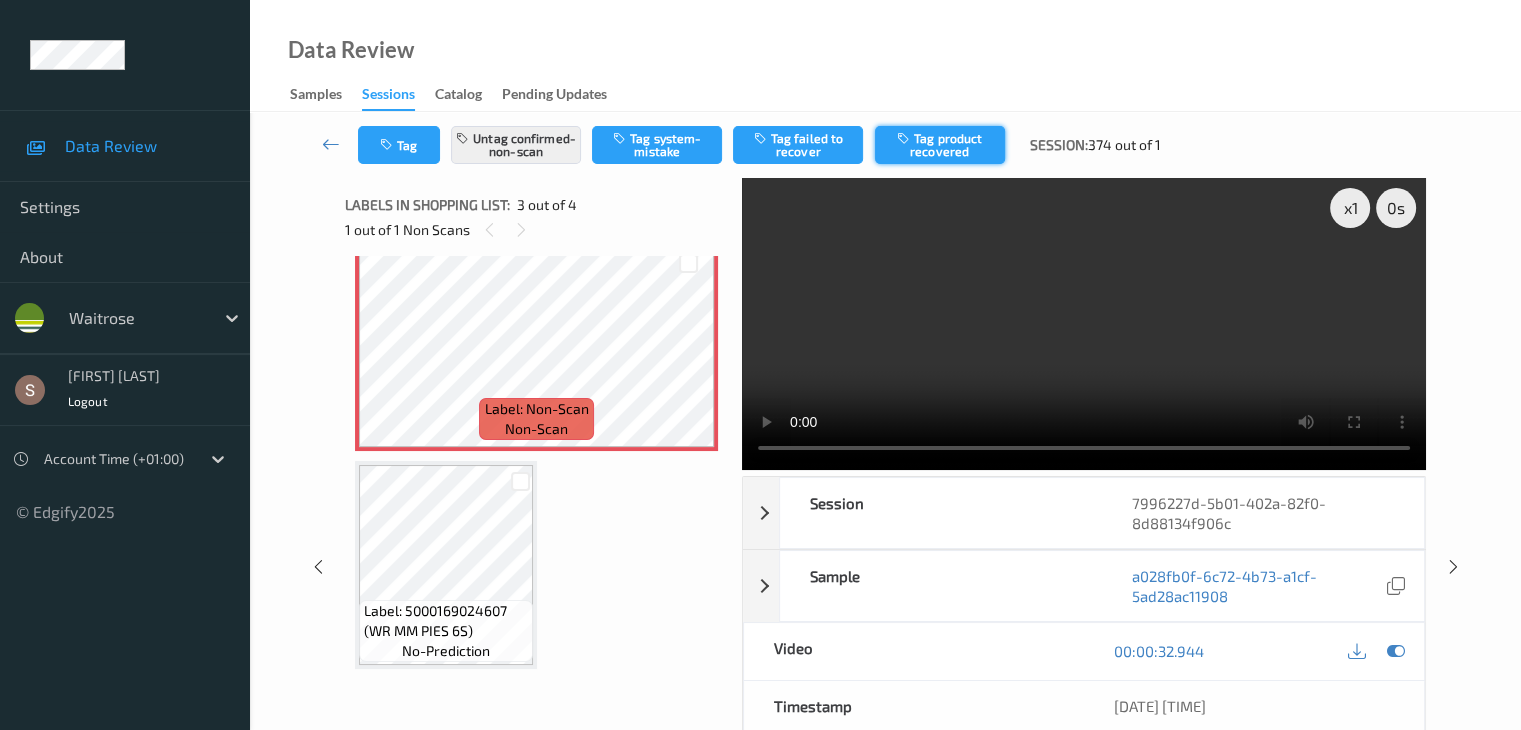 click on "Tag   product recovered" at bounding box center [940, 145] 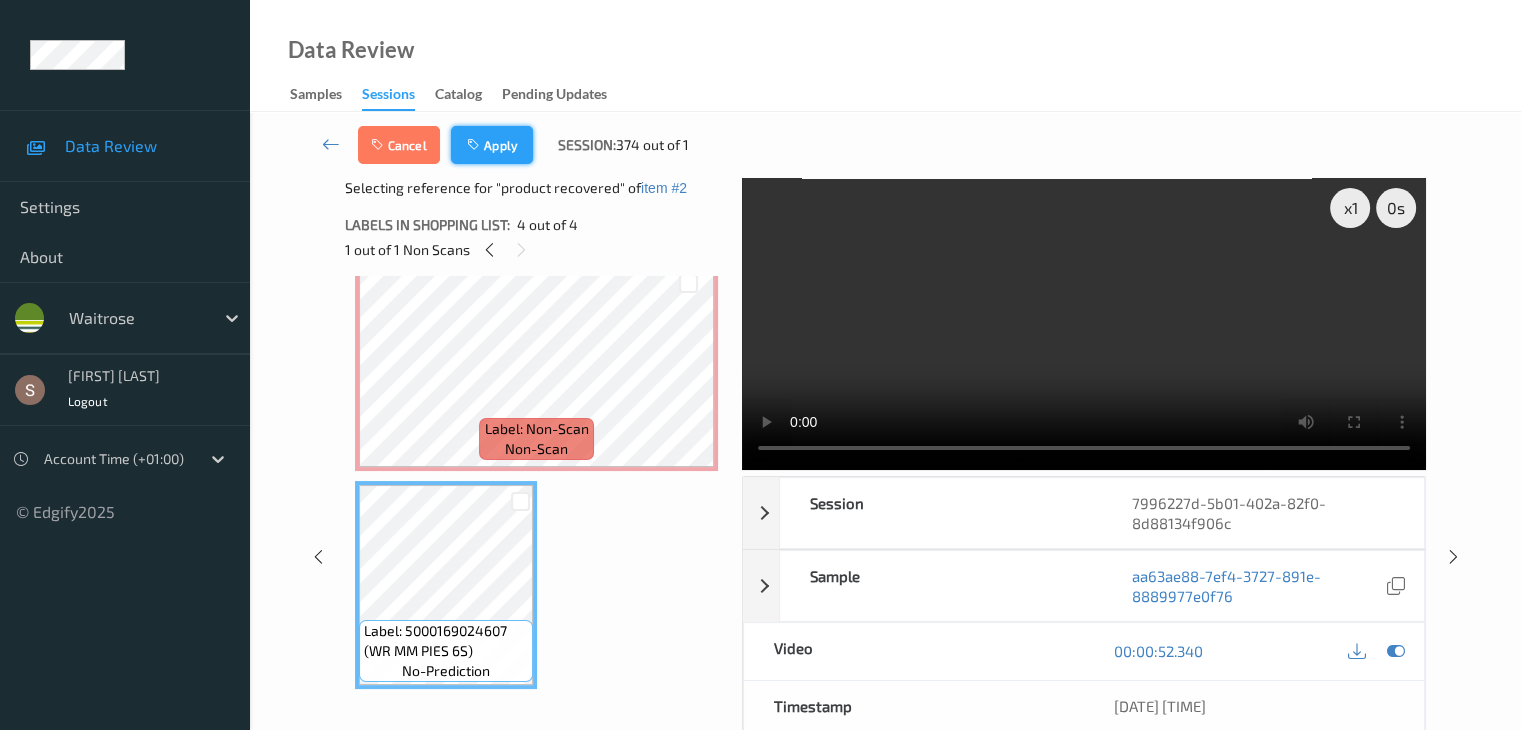 click on "Apply" at bounding box center [492, 145] 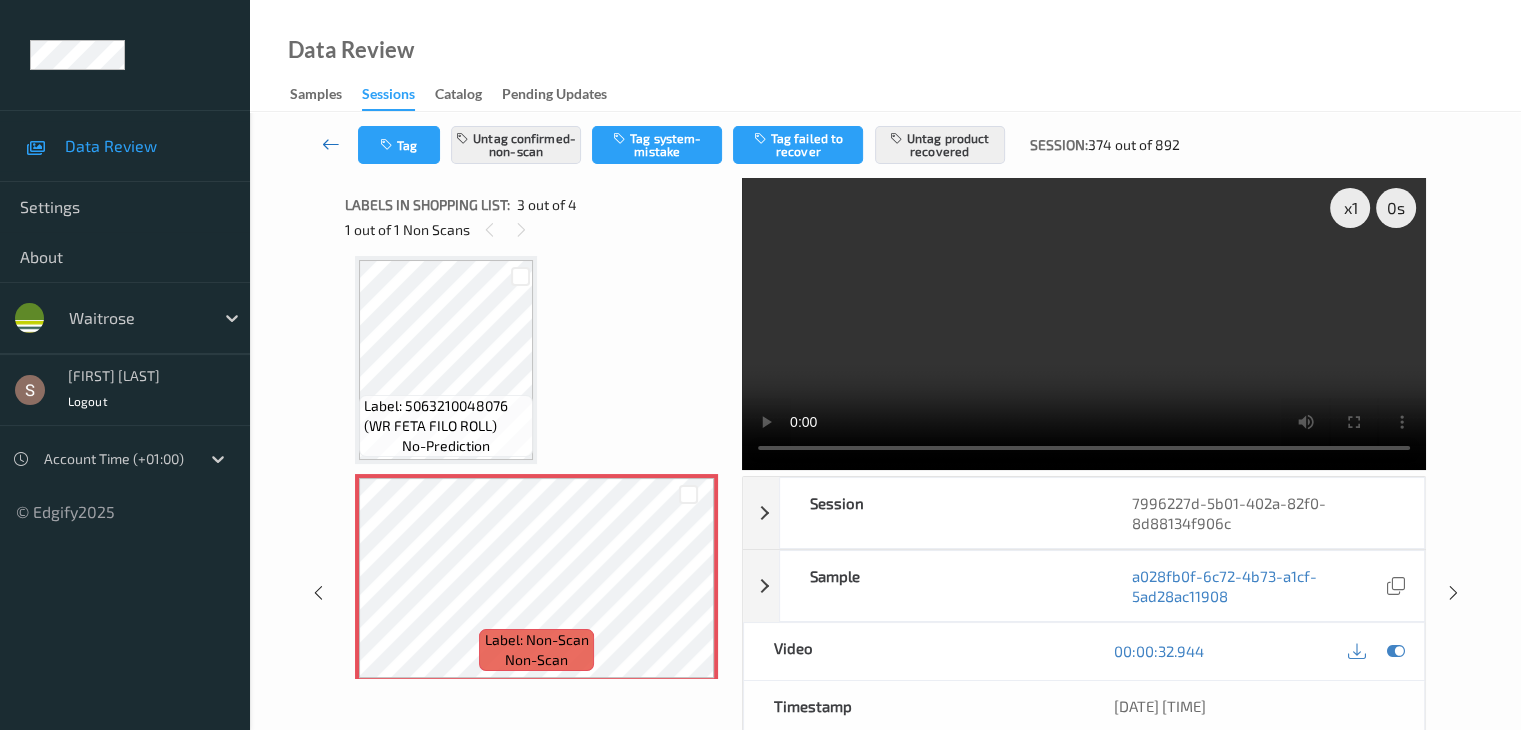 click at bounding box center [331, 144] 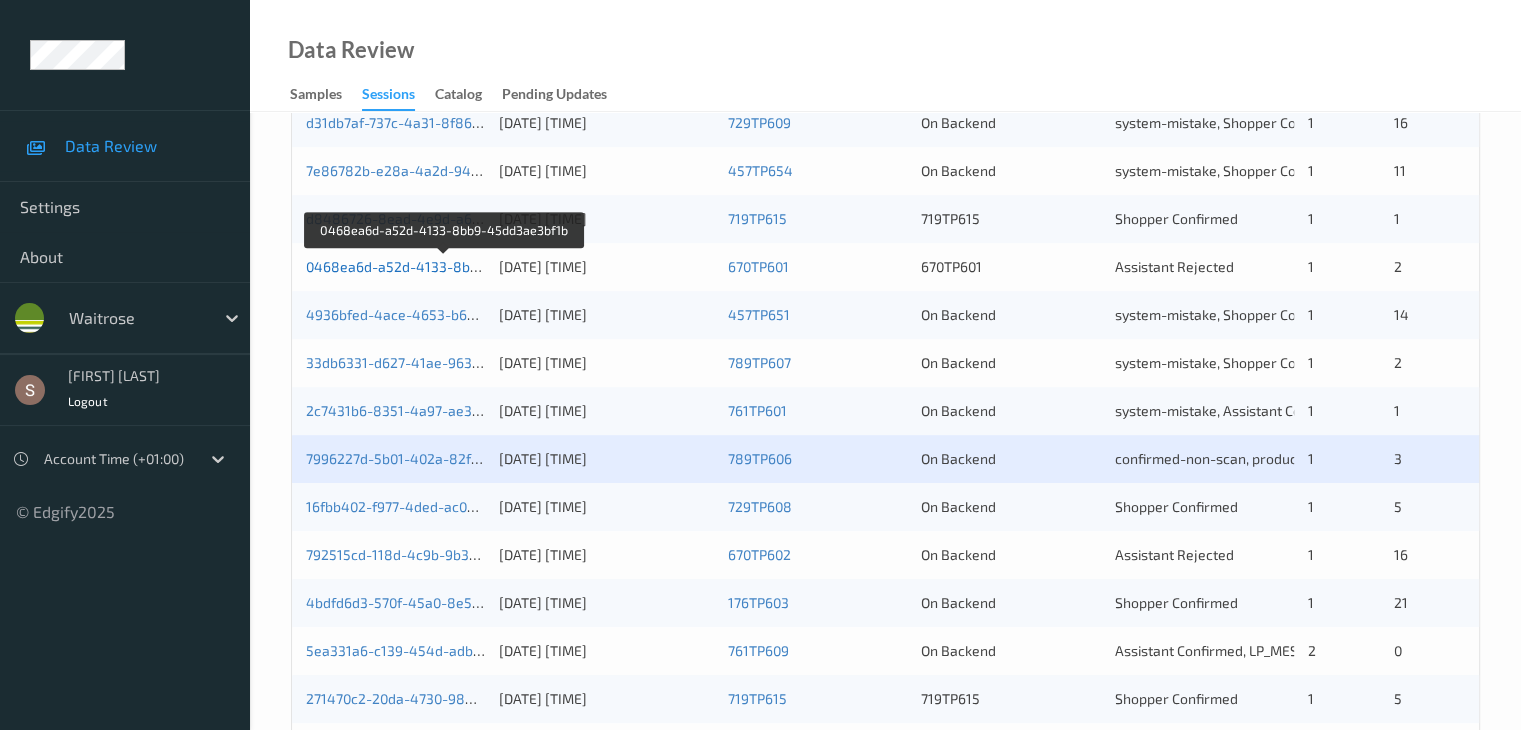 scroll, scrollTop: 932, scrollLeft: 0, axis: vertical 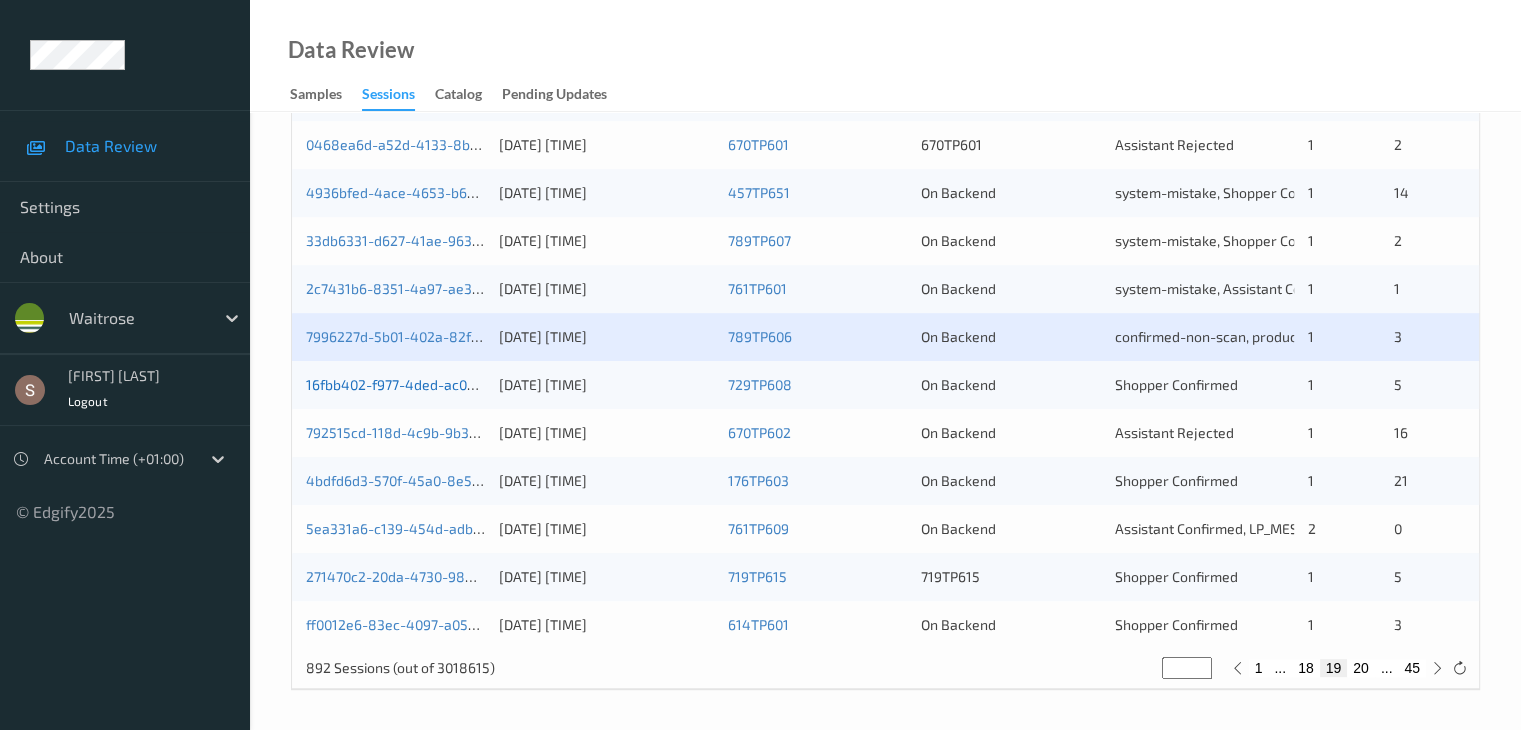 click on "16fbb402-f977-4ded-ac08-3d11a5c5d8c6" at bounding box center (439, 384) 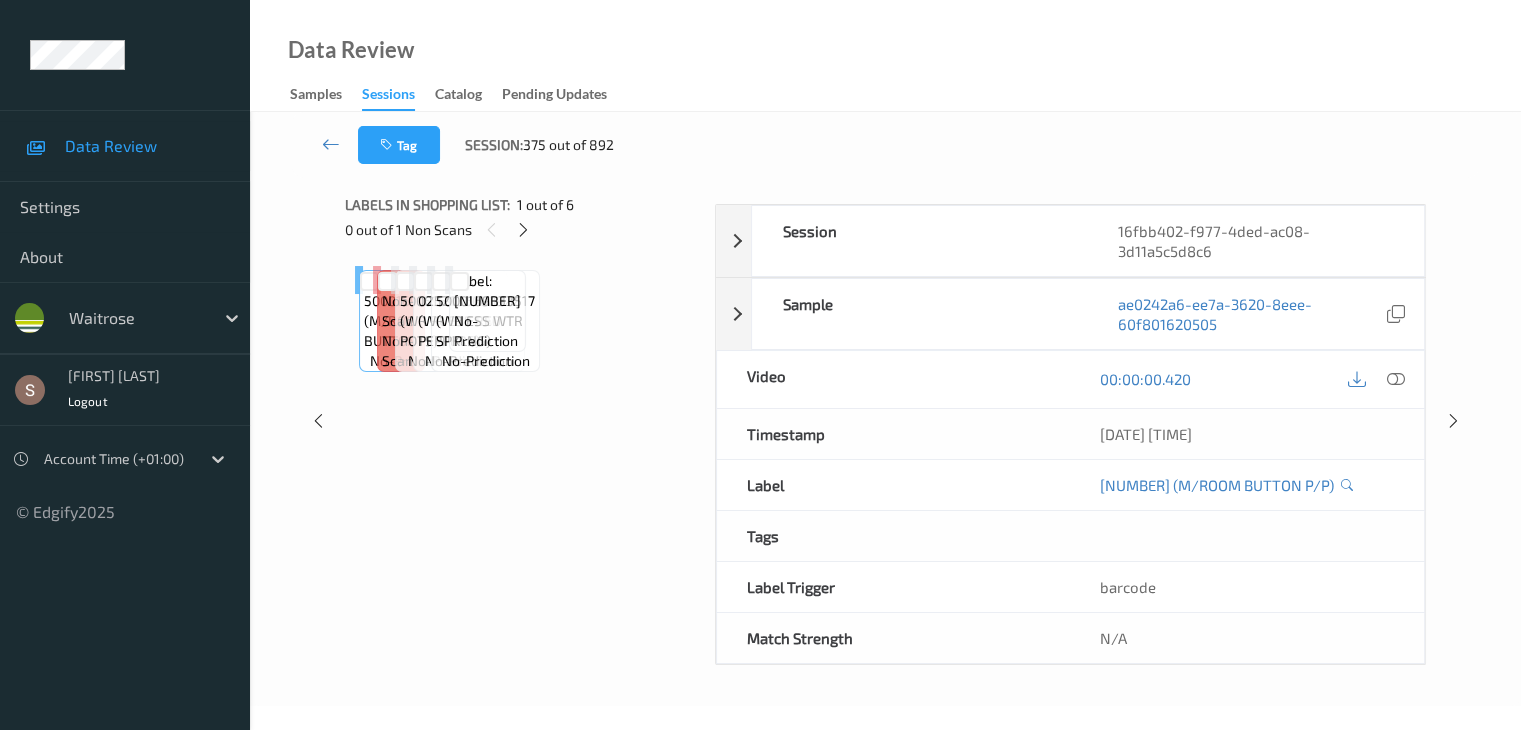 scroll, scrollTop: 0, scrollLeft: 0, axis: both 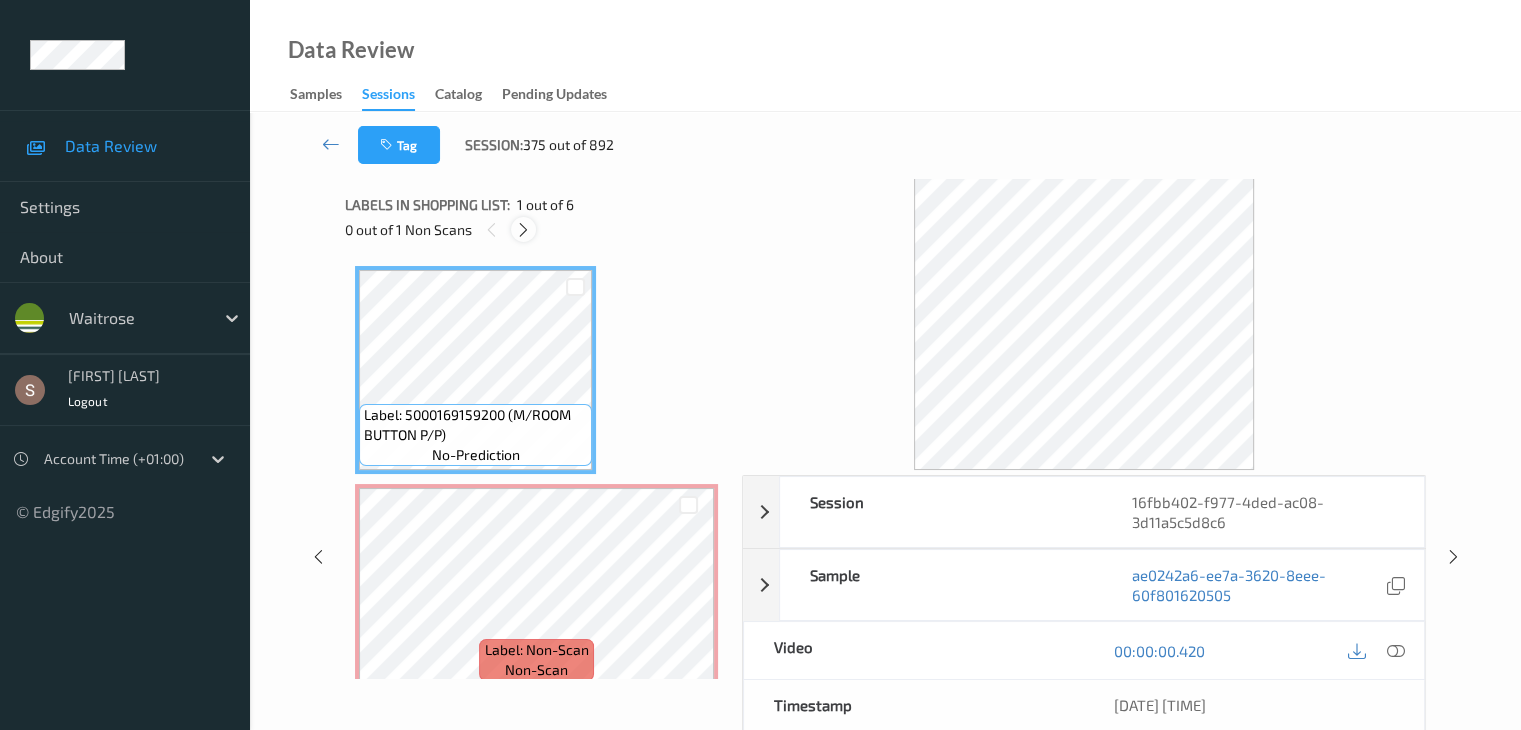 click at bounding box center [523, 230] 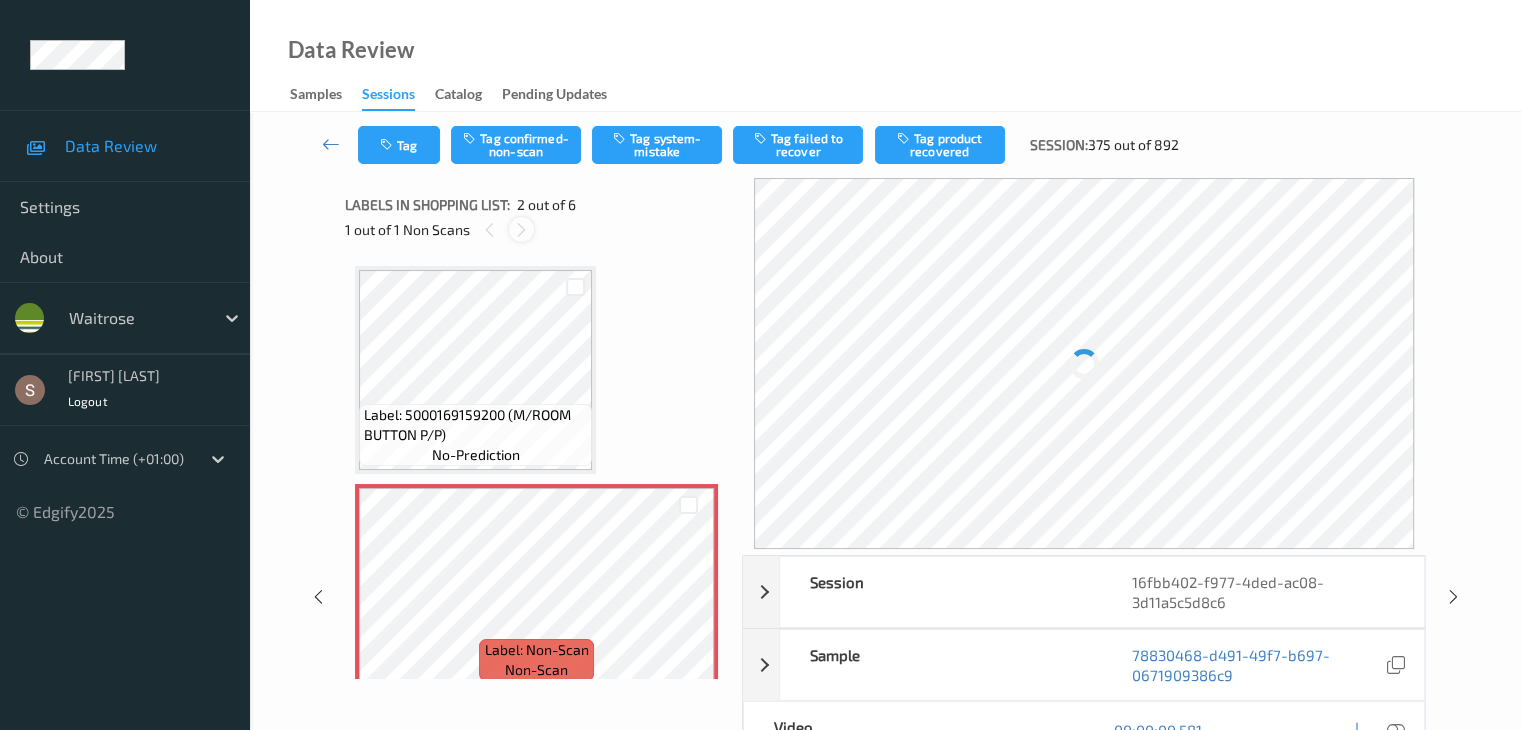 scroll, scrollTop: 10, scrollLeft: 0, axis: vertical 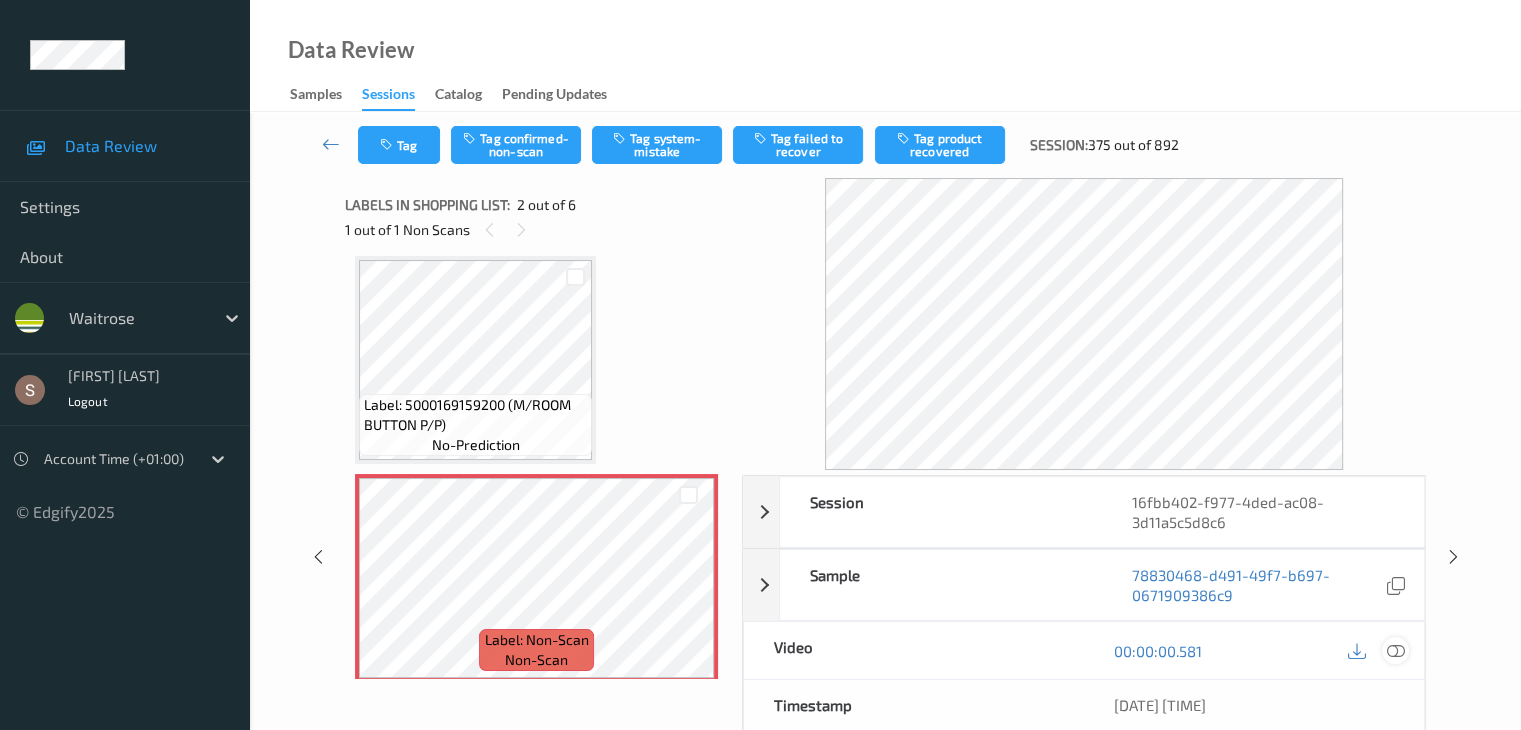 click at bounding box center [1395, 651] 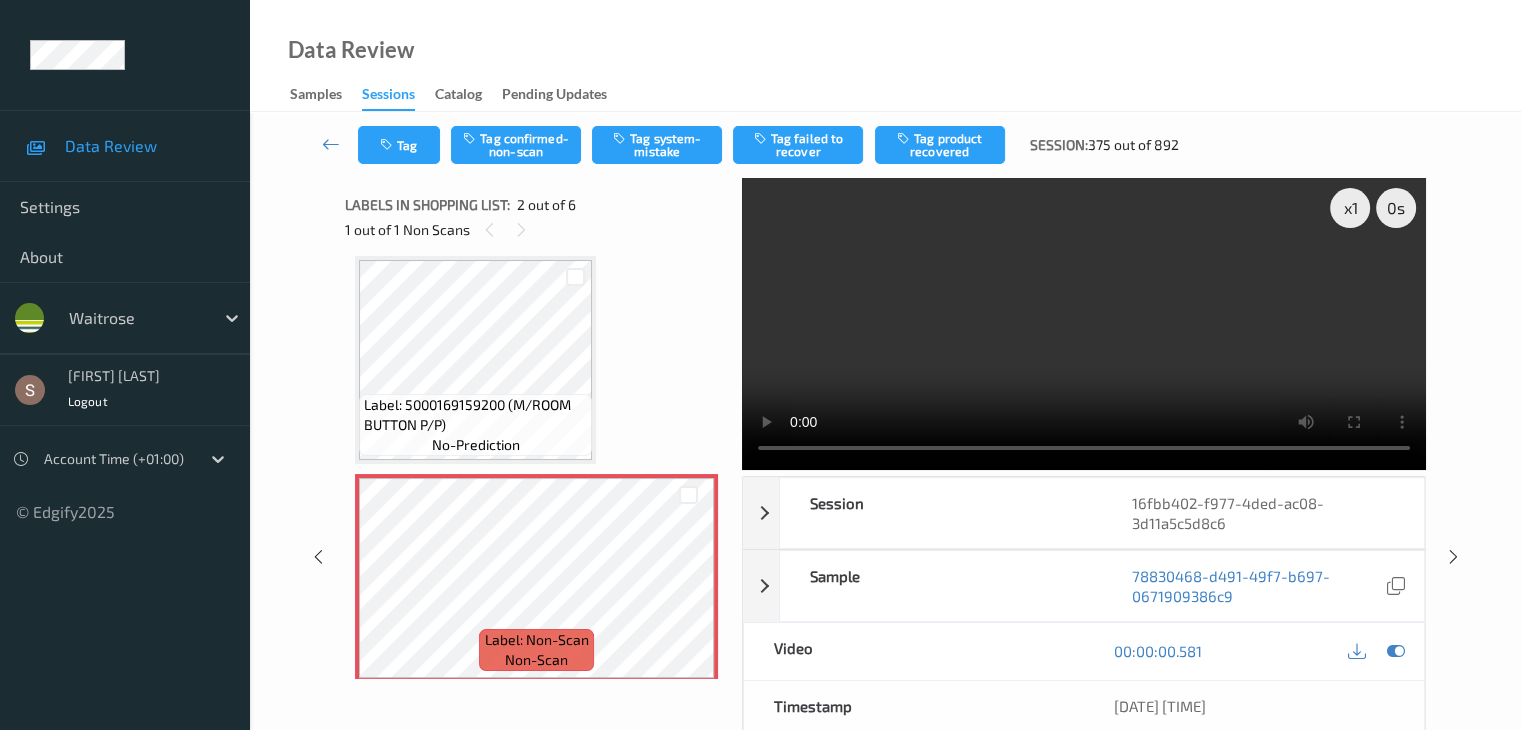 click at bounding box center [1084, 324] 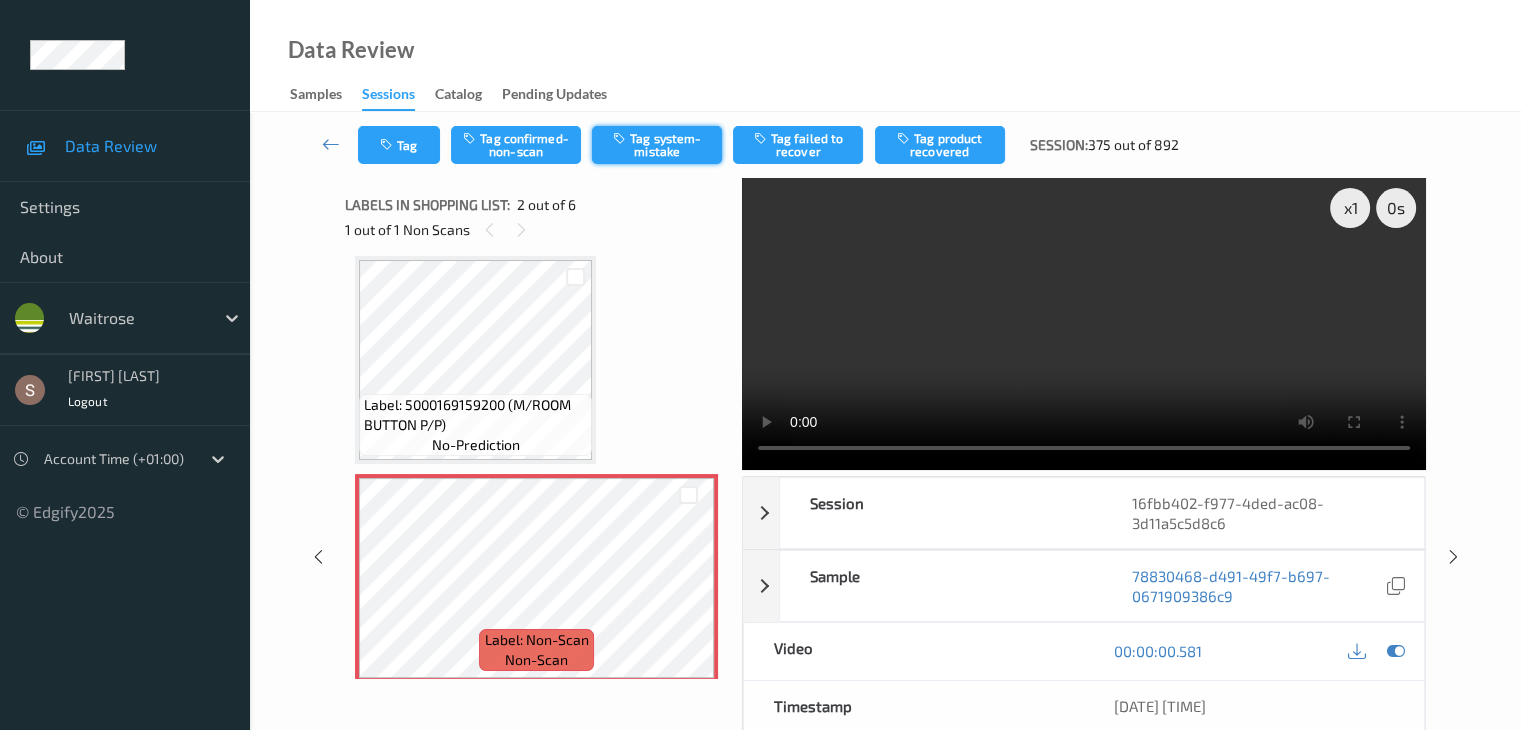 click on "Tag   system-mistake" at bounding box center [657, 145] 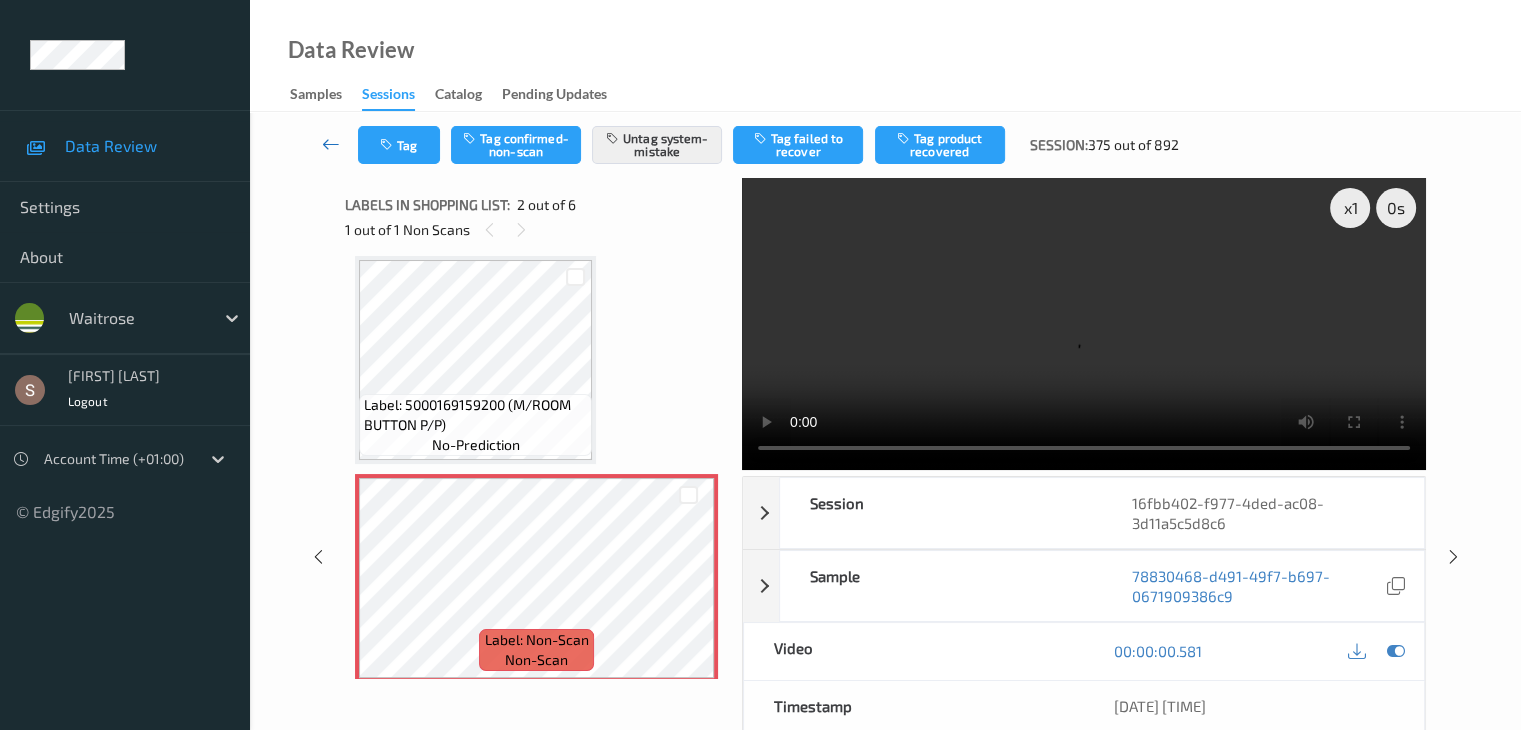 click at bounding box center [331, 144] 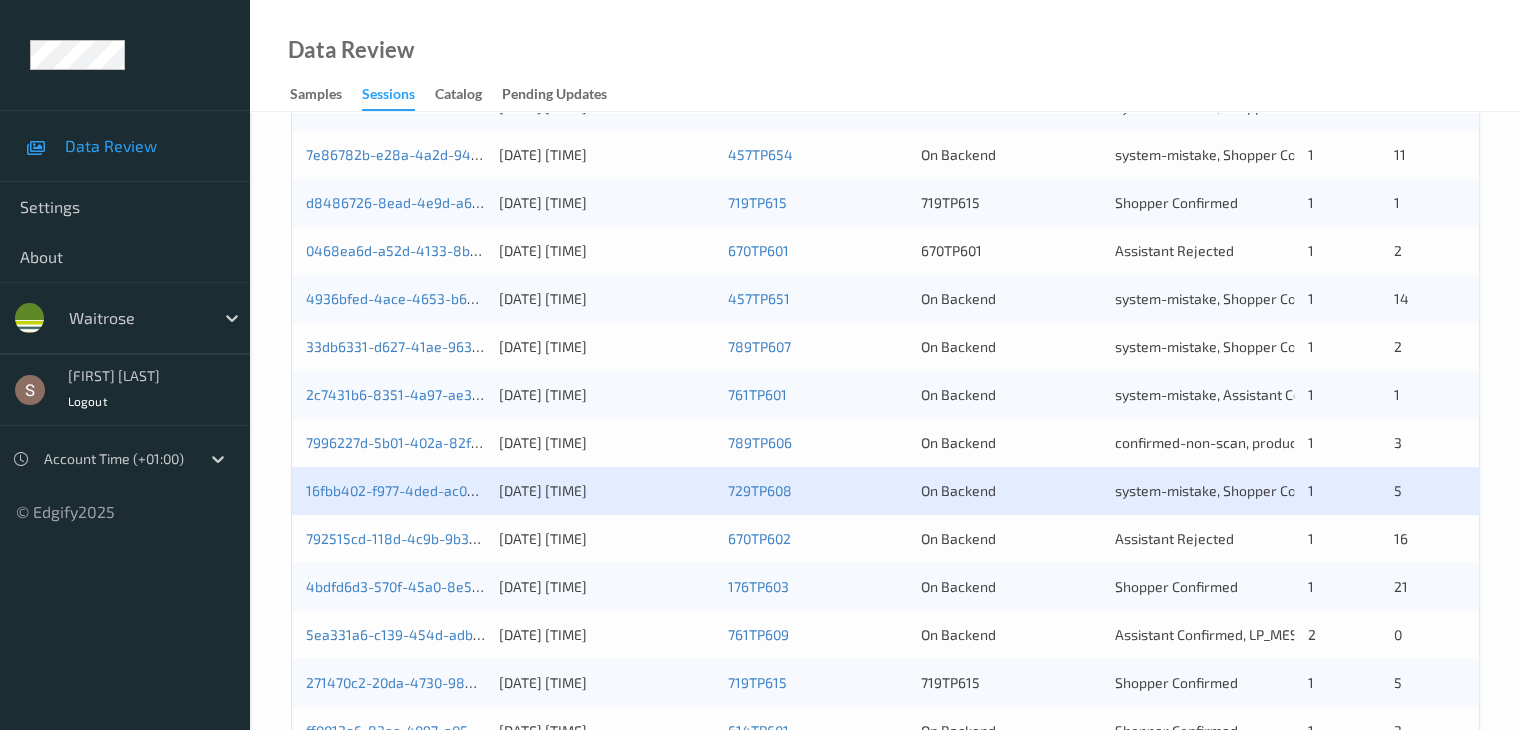 scroll, scrollTop: 932, scrollLeft: 0, axis: vertical 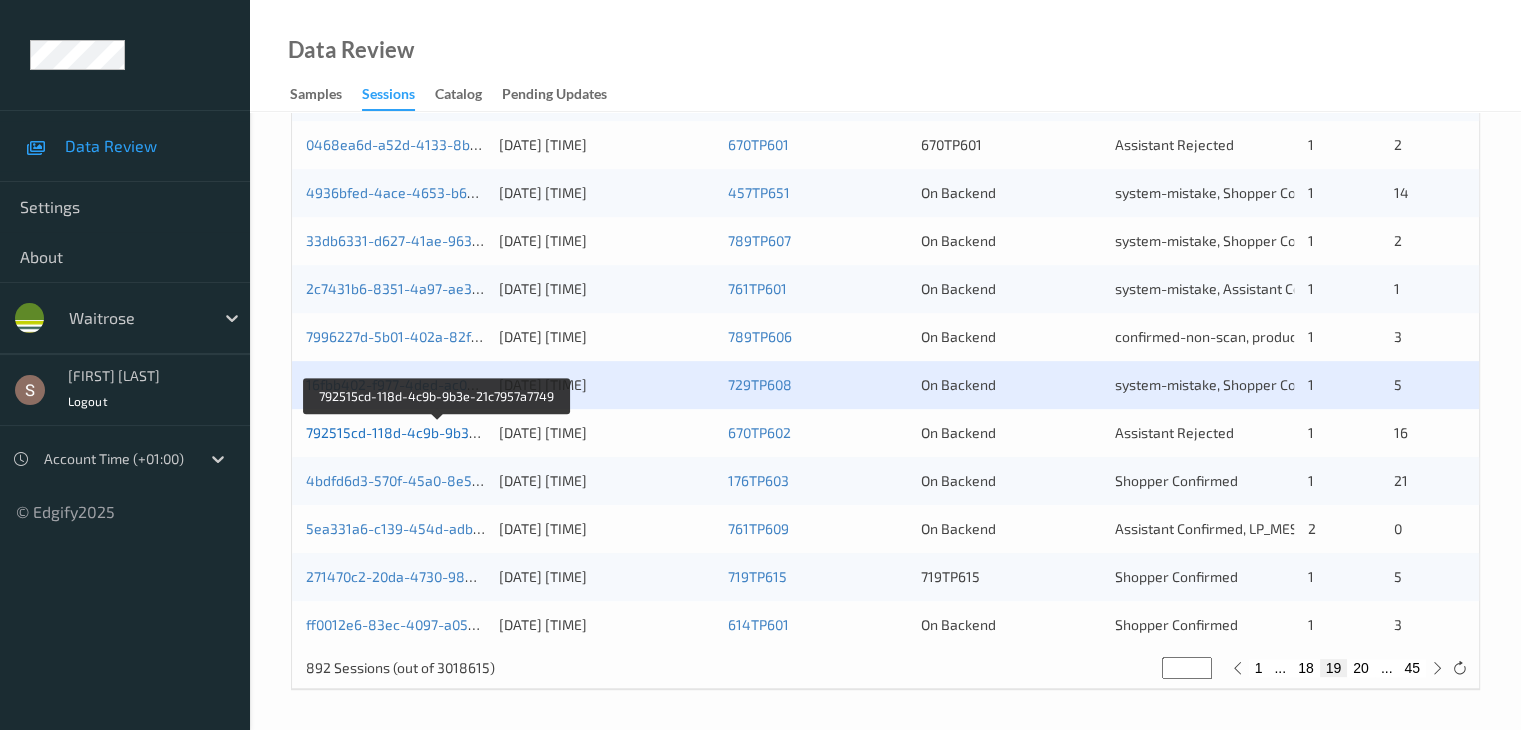 click on "792515cd-118d-4c9b-9b3e-21c7957a7749" at bounding box center [439, 432] 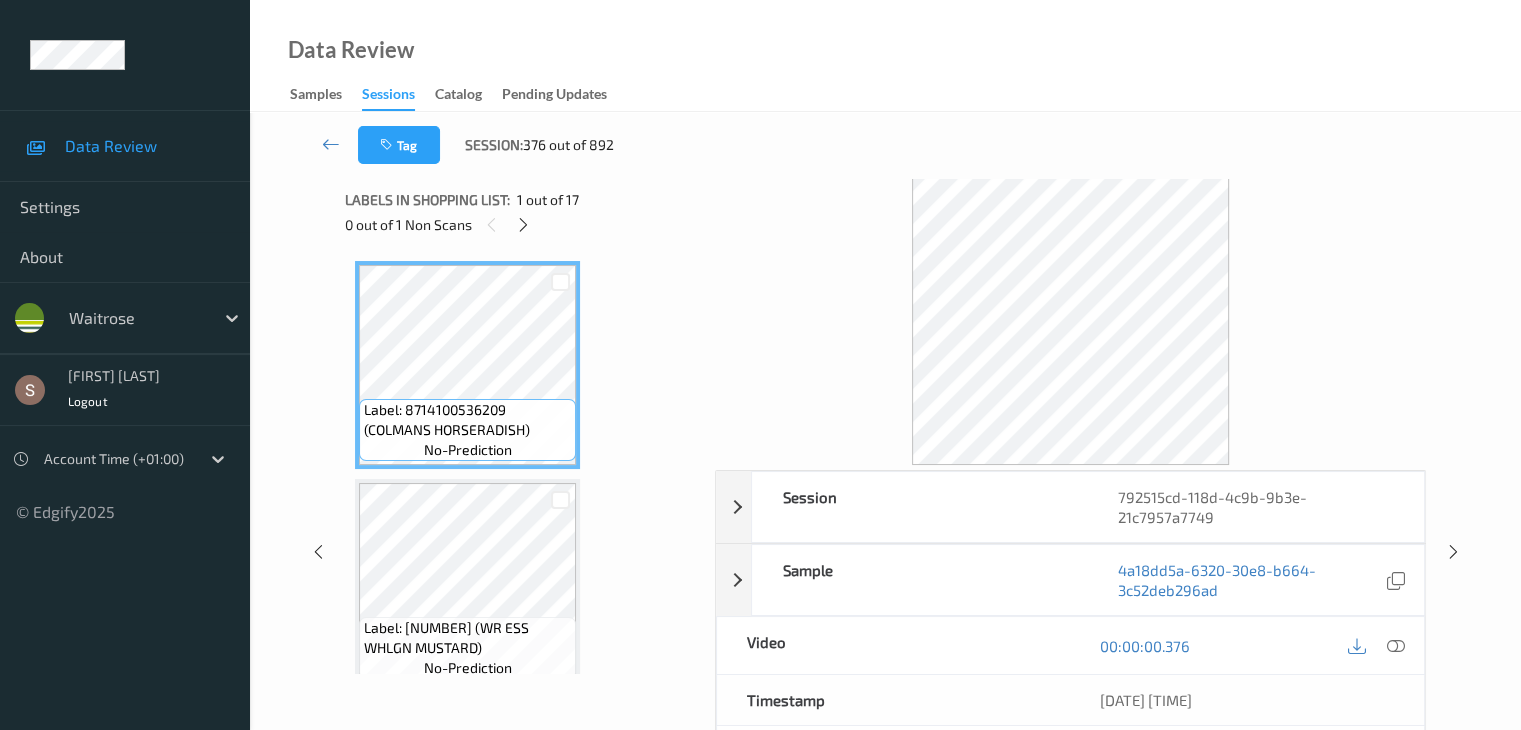scroll, scrollTop: 0, scrollLeft: 0, axis: both 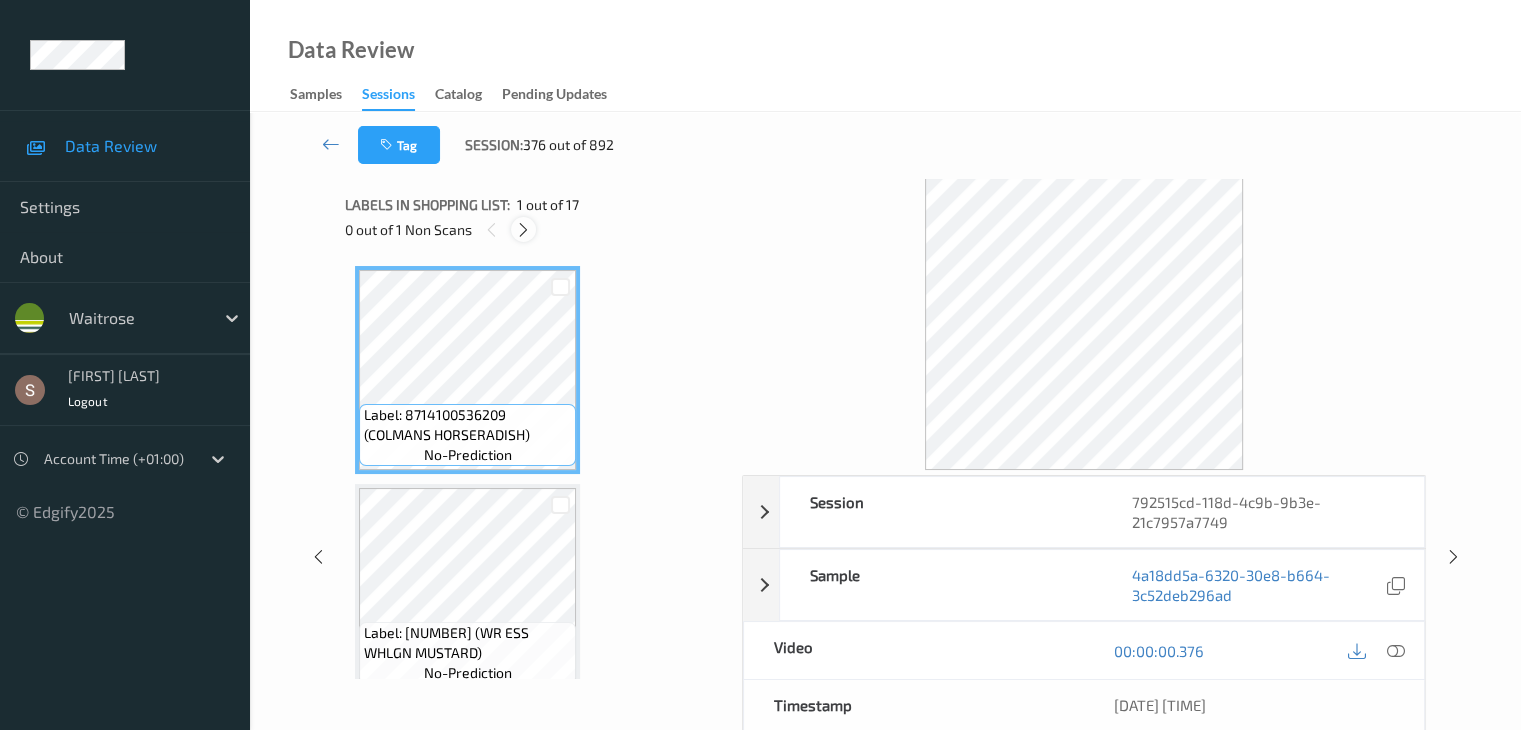 click at bounding box center (523, 230) 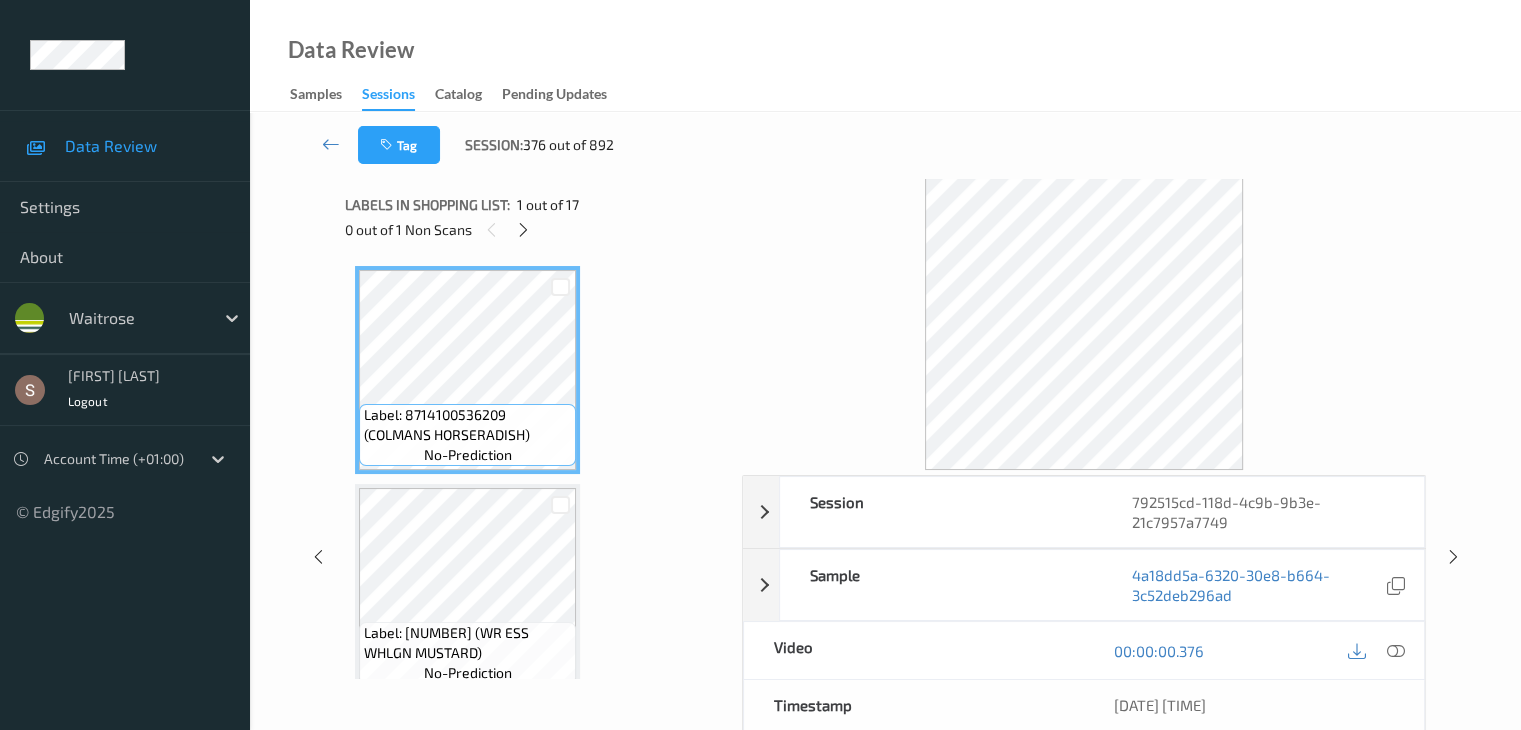 scroll, scrollTop: 882, scrollLeft: 0, axis: vertical 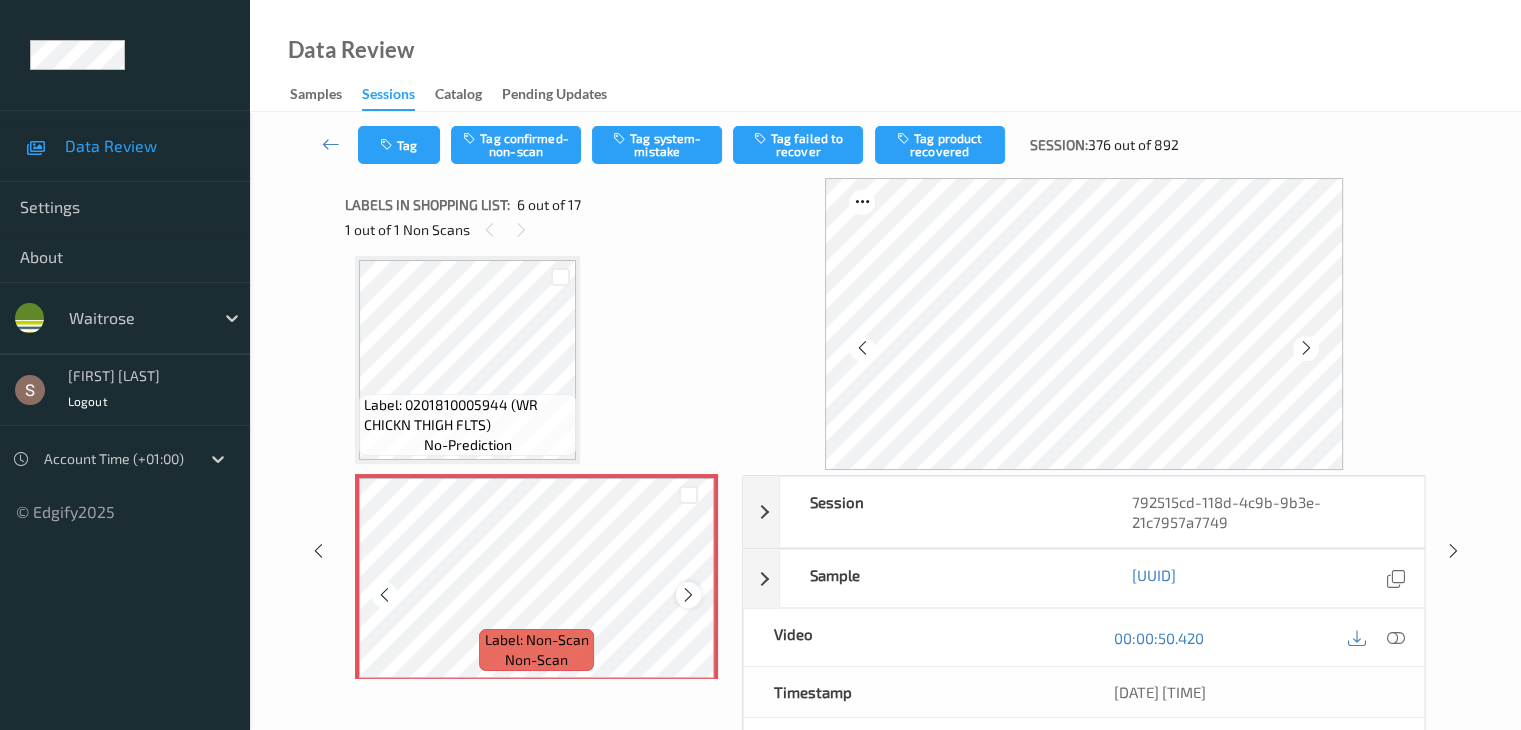 click at bounding box center [688, 595] 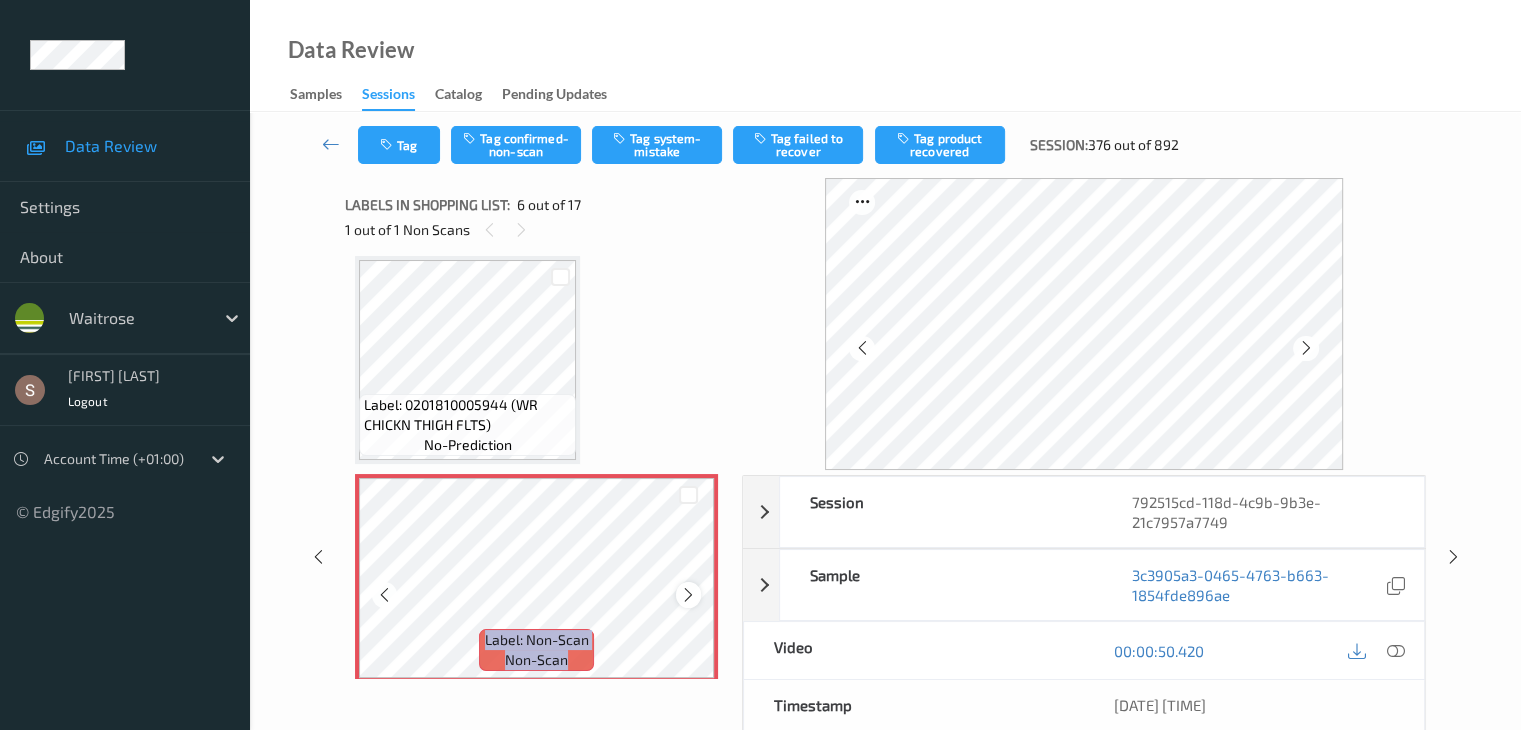 click at bounding box center [688, 595] 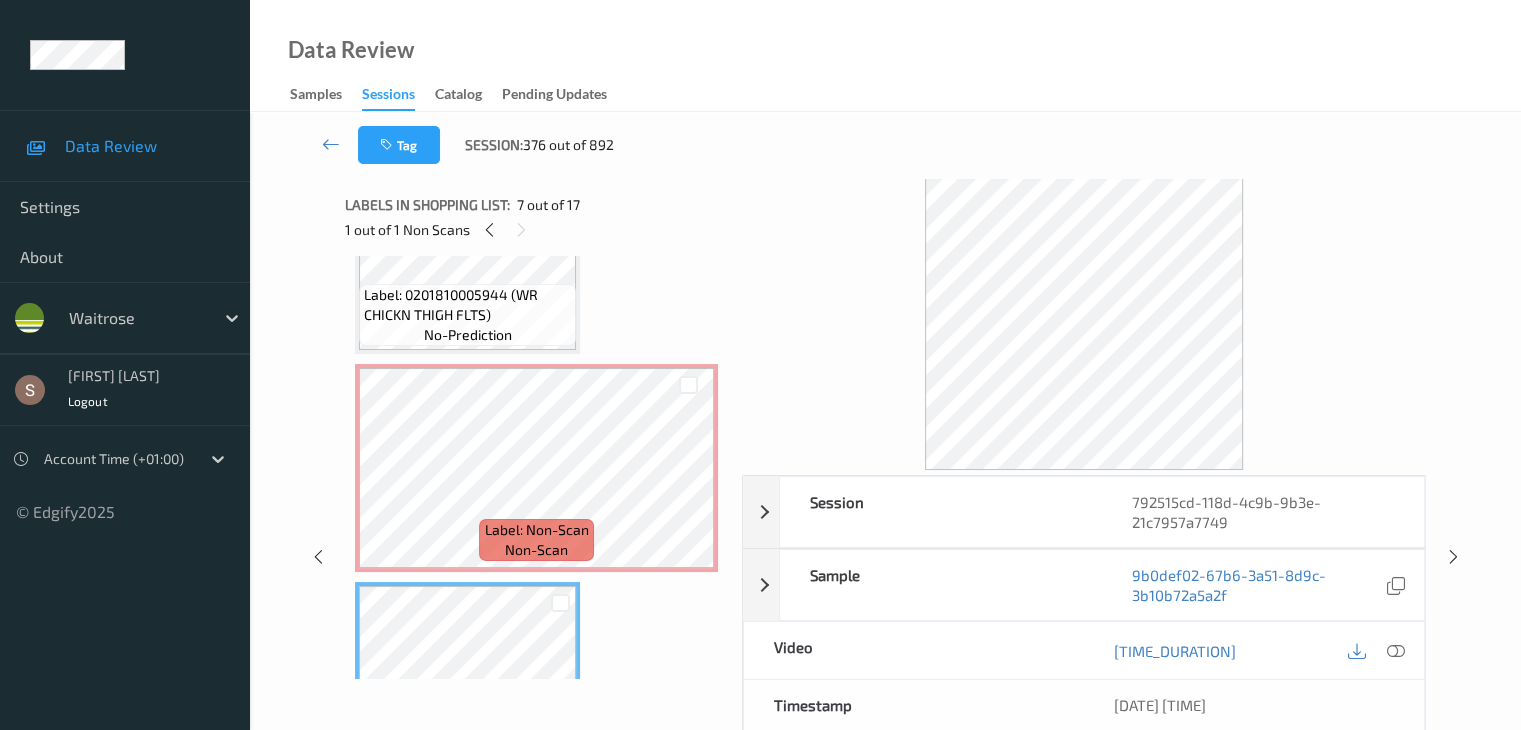 scroll, scrollTop: 982, scrollLeft: 0, axis: vertical 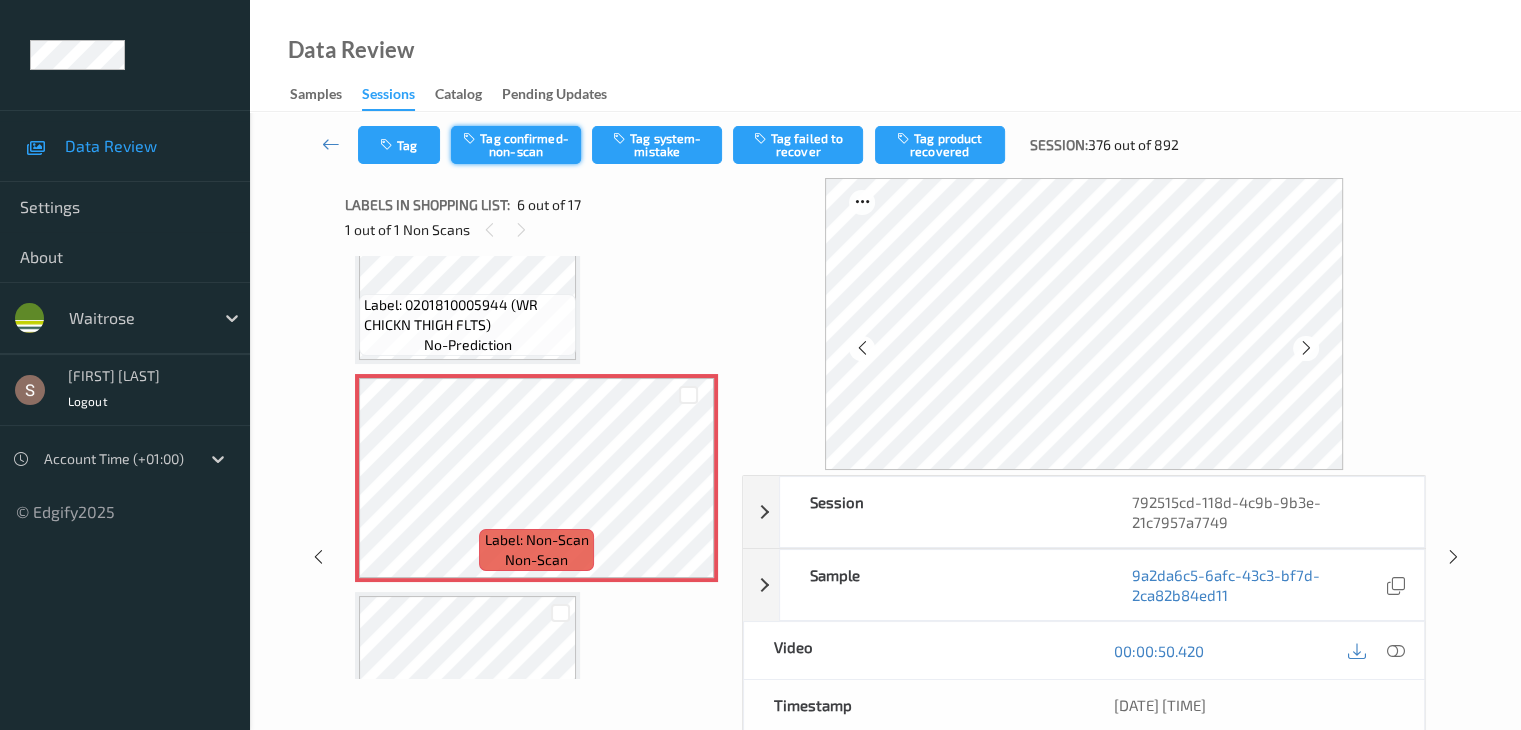 click on "Tag   confirmed-non-scan" at bounding box center [516, 145] 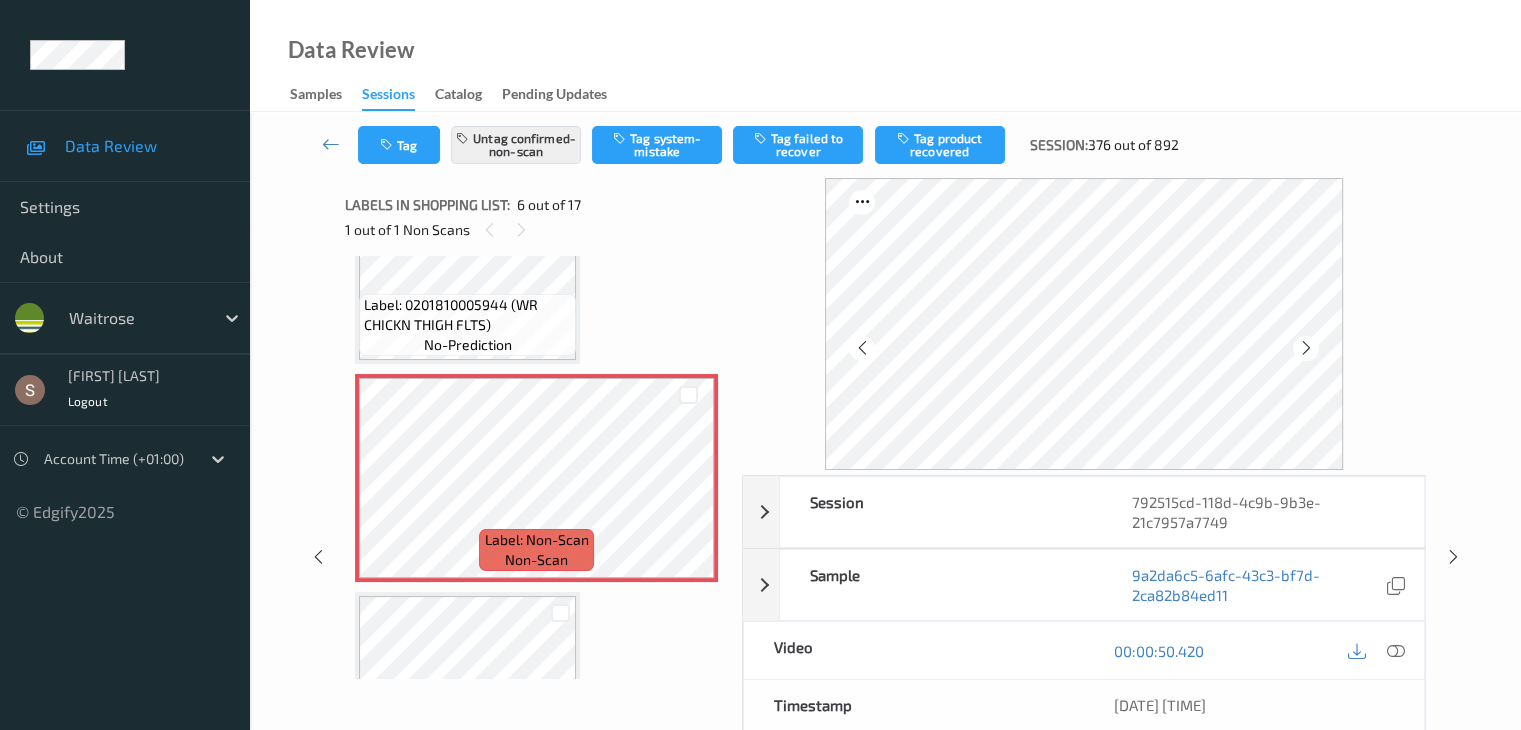 click on "Tag   product recovered" at bounding box center (940, 145) 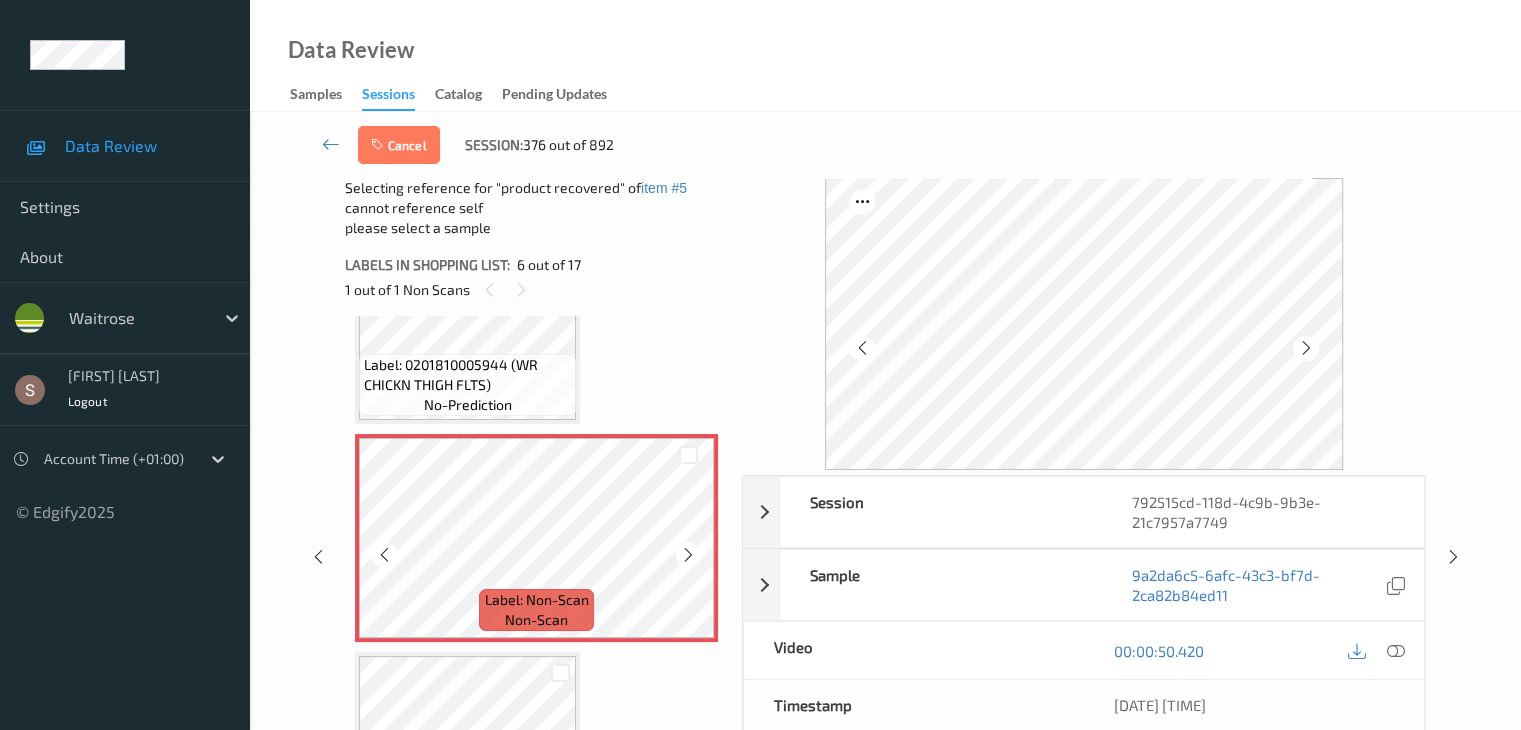 scroll, scrollTop: 1282, scrollLeft: 0, axis: vertical 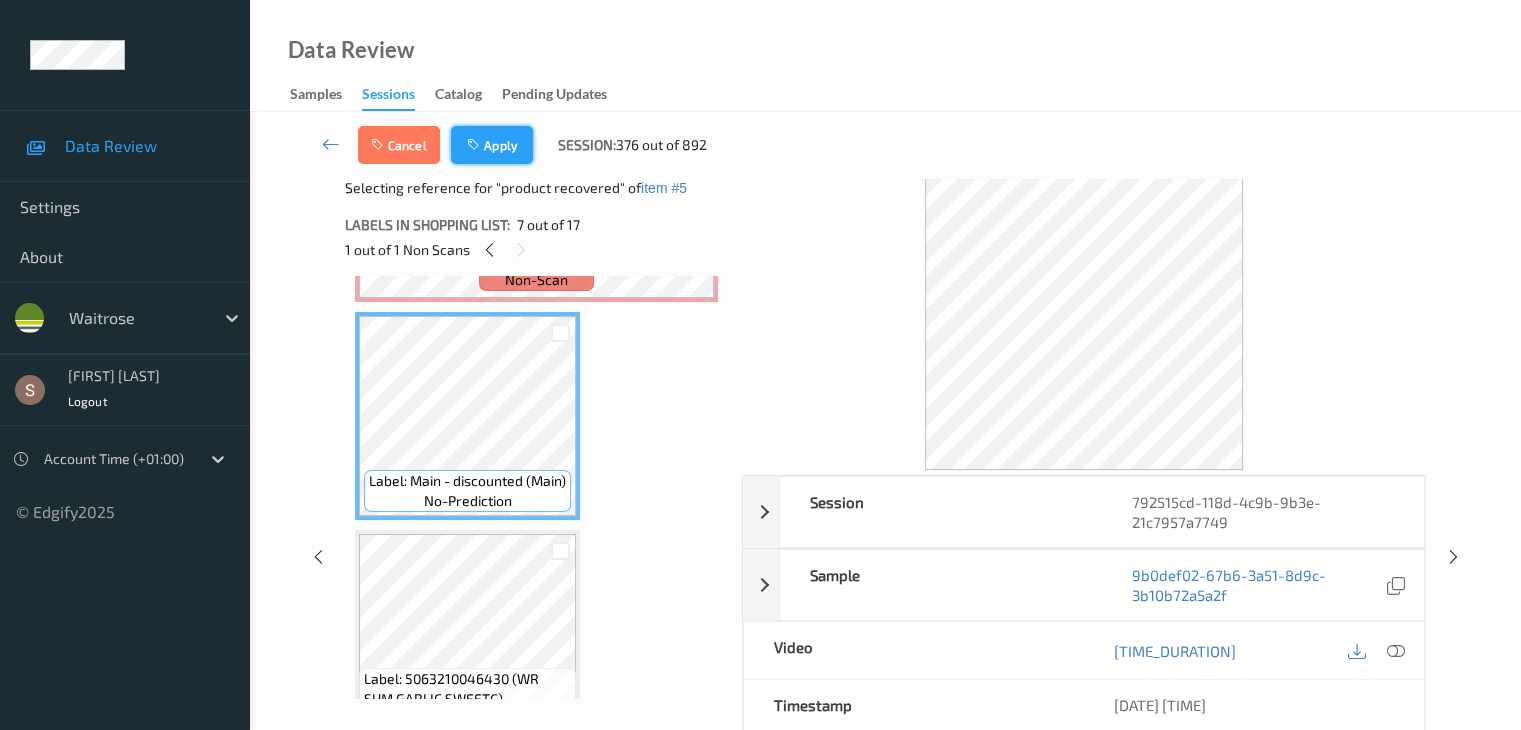 click on "Apply" at bounding box center [492, 145] 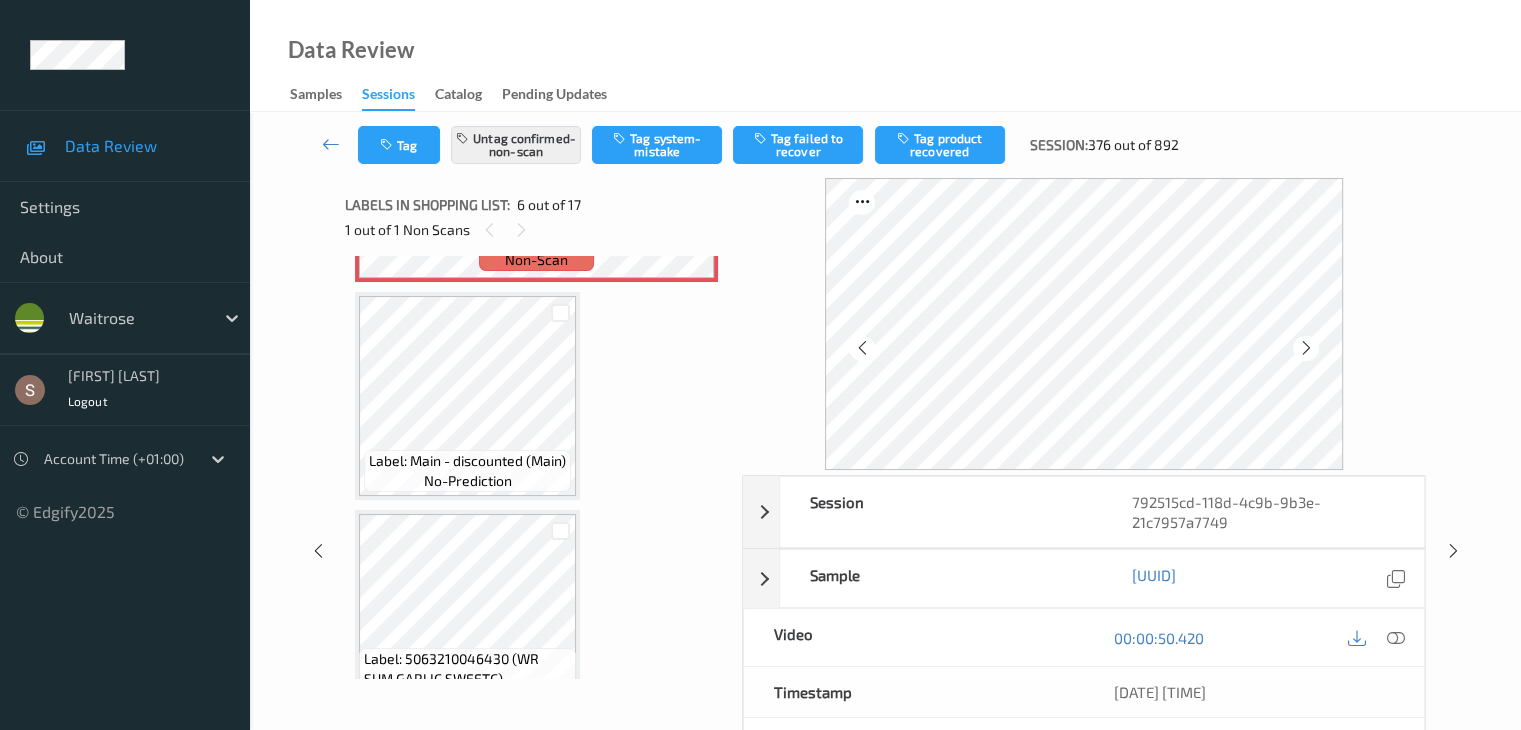 scroll, scrollTop: 882, scrollLeft: 0, axis: vertical 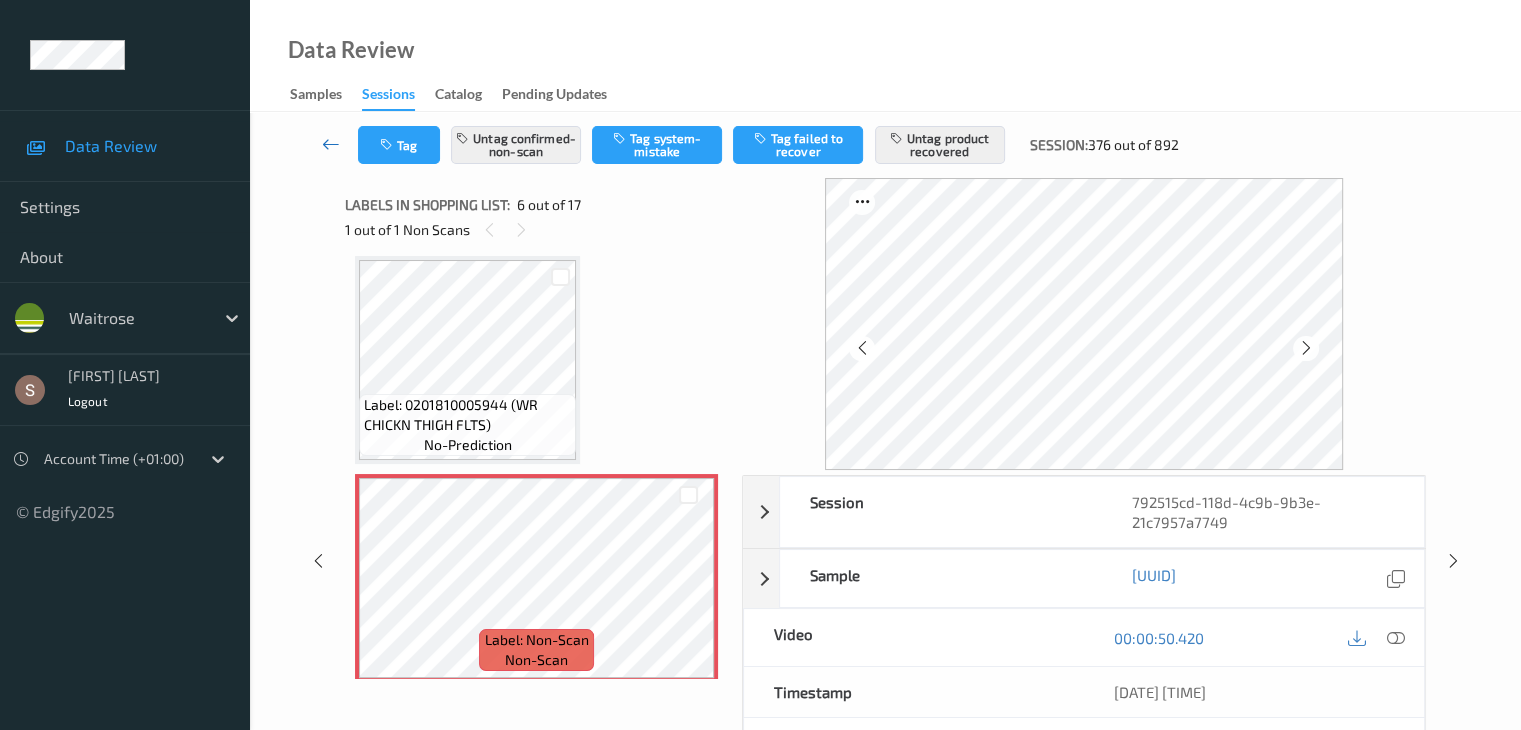 click at bounding box center (331, 144) 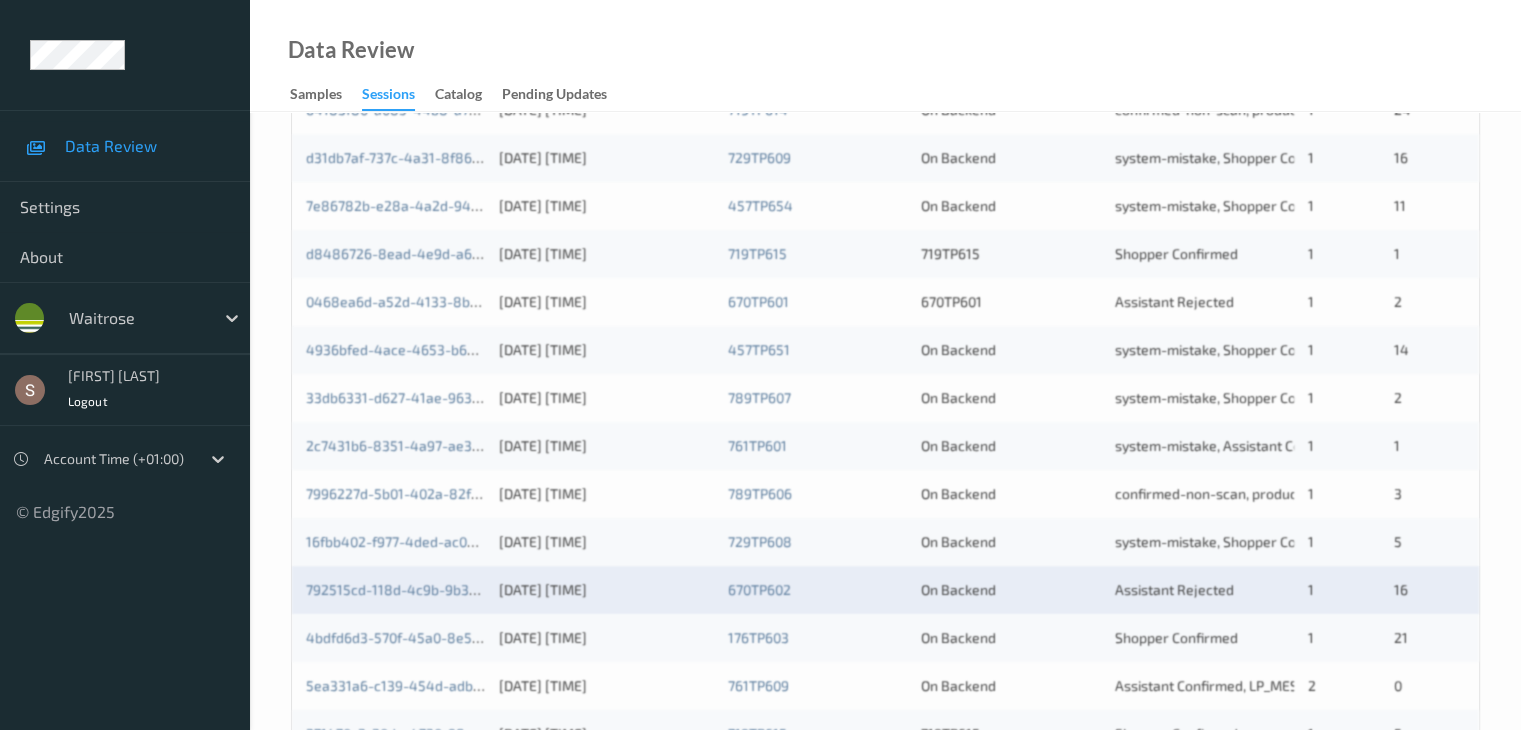 scroll, scrollTop: 932, scrollLeft: 0, axis: vertical 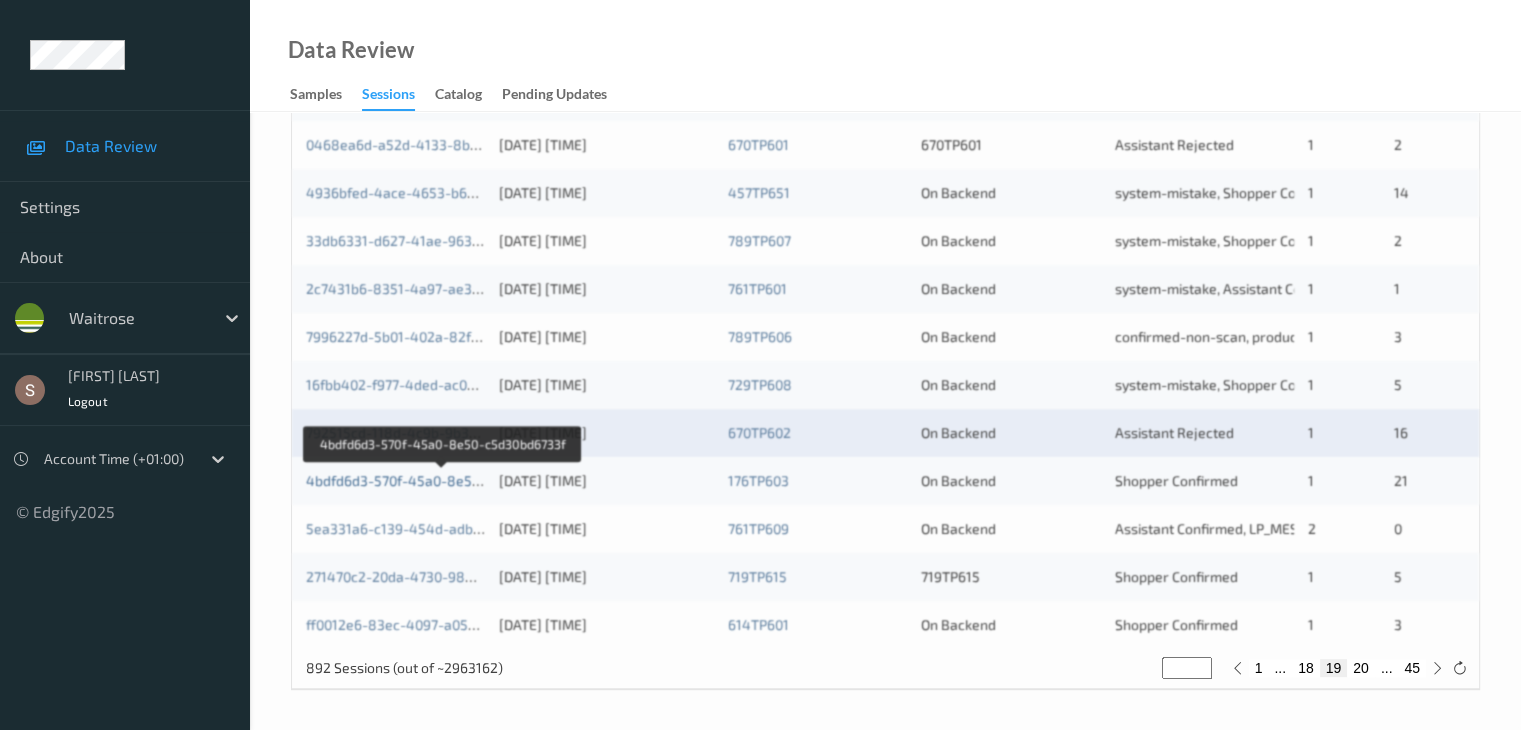 click on "4bdfd6d3-570f-45a0-8e50-c5d30bd6733f" at bounding box center [441, 480] 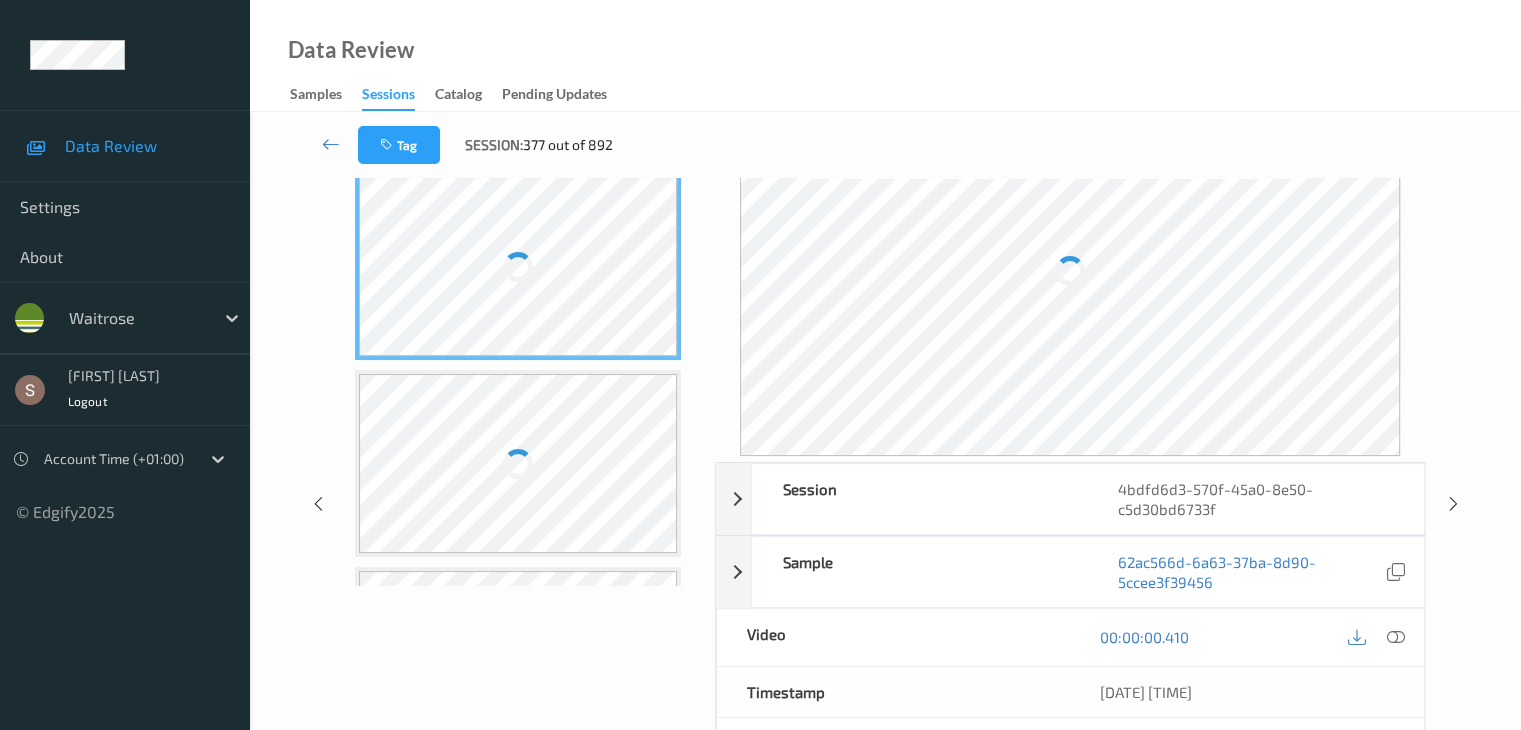 scroll, scrollTop: 0, scrollLeft: 0, axis: both 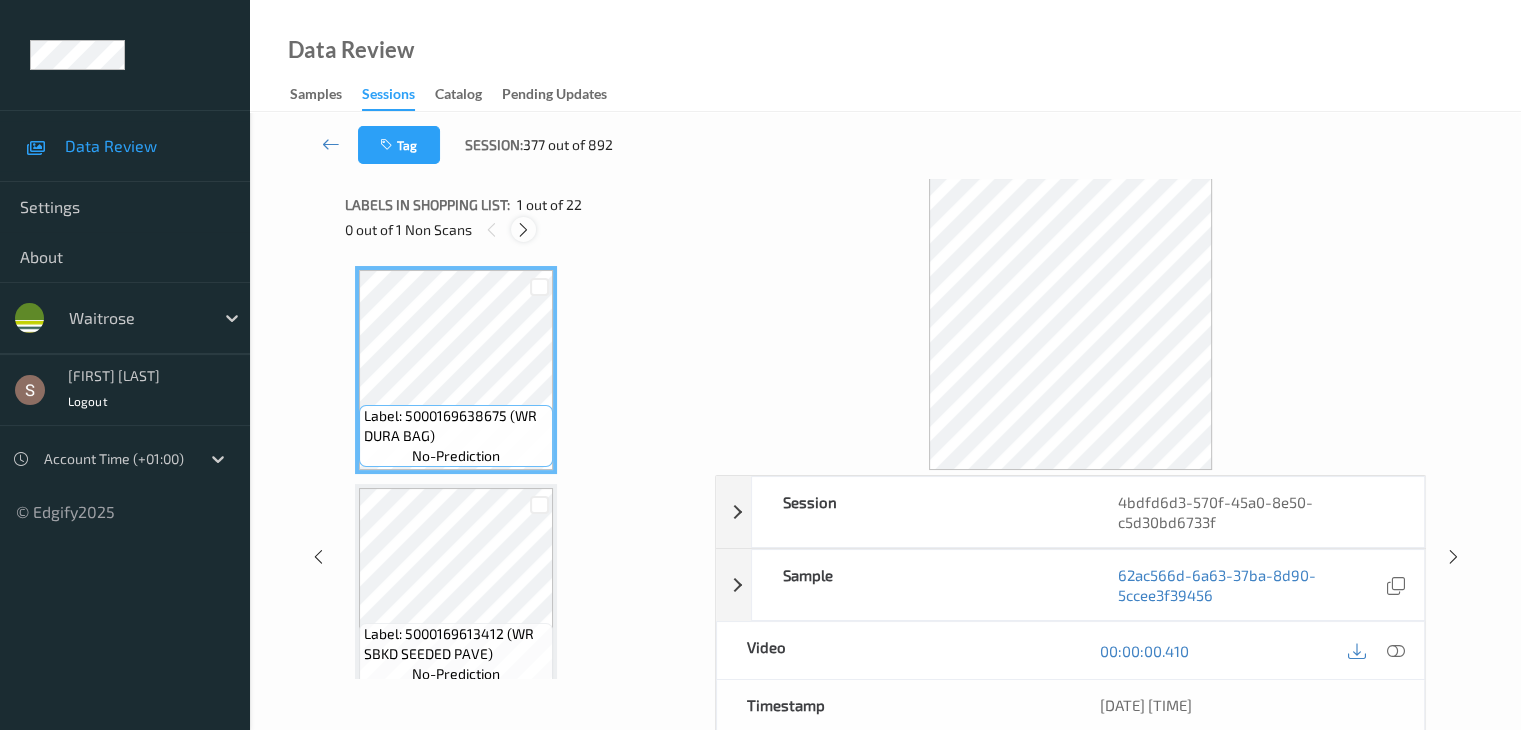 click at bounding box center (523, 230) 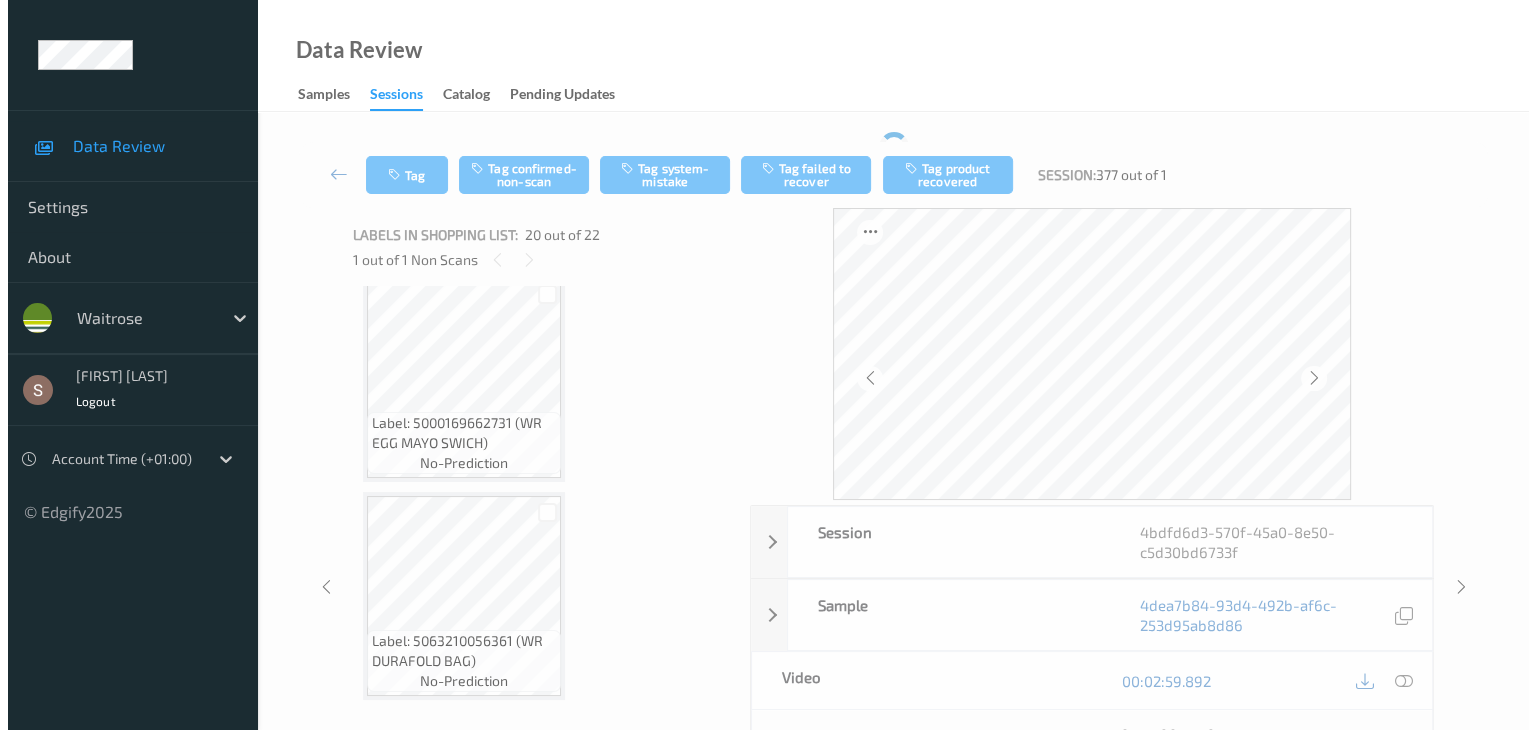 scroll, scrollTop: 3932, scrollLeft: 0, axis: vertical 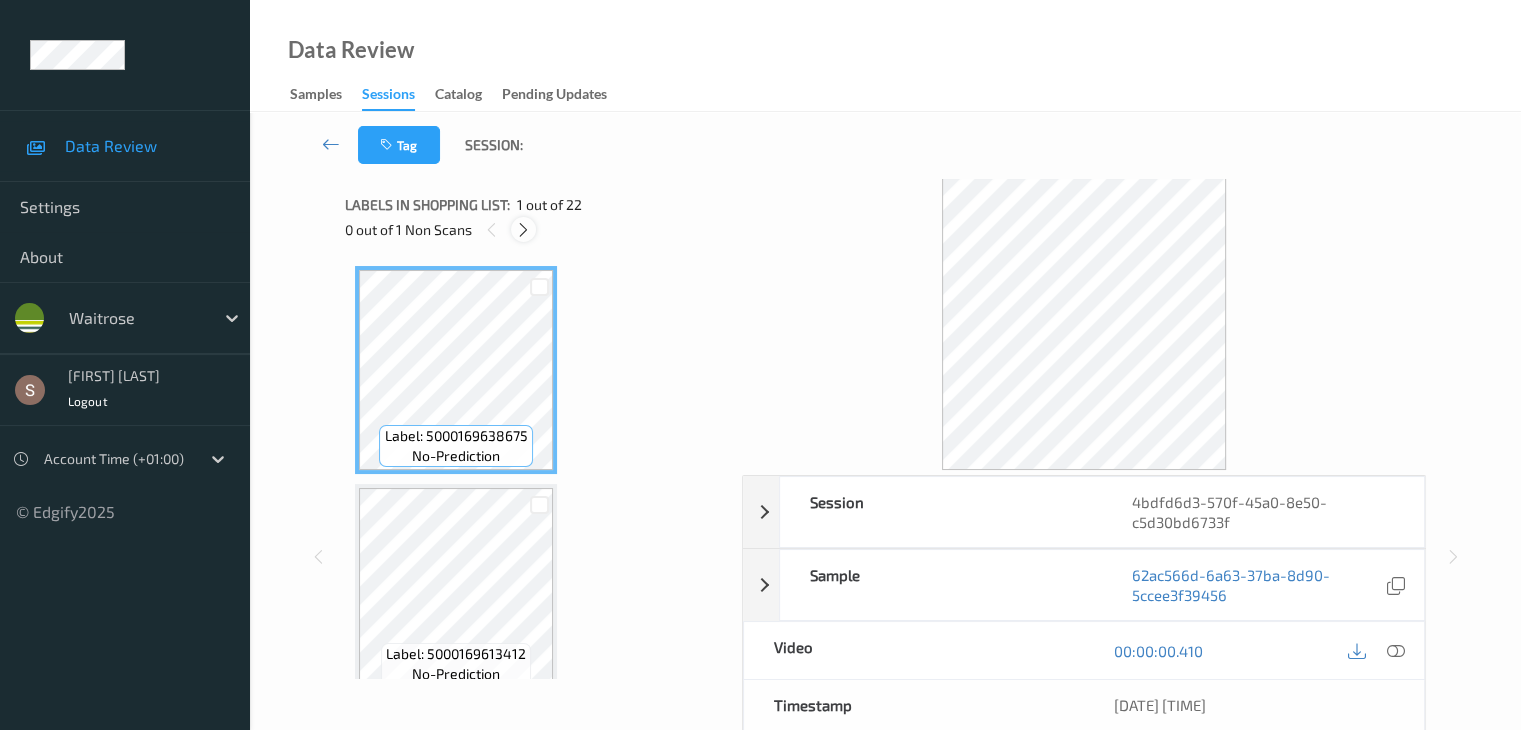 click at bounding box center [523, 230] 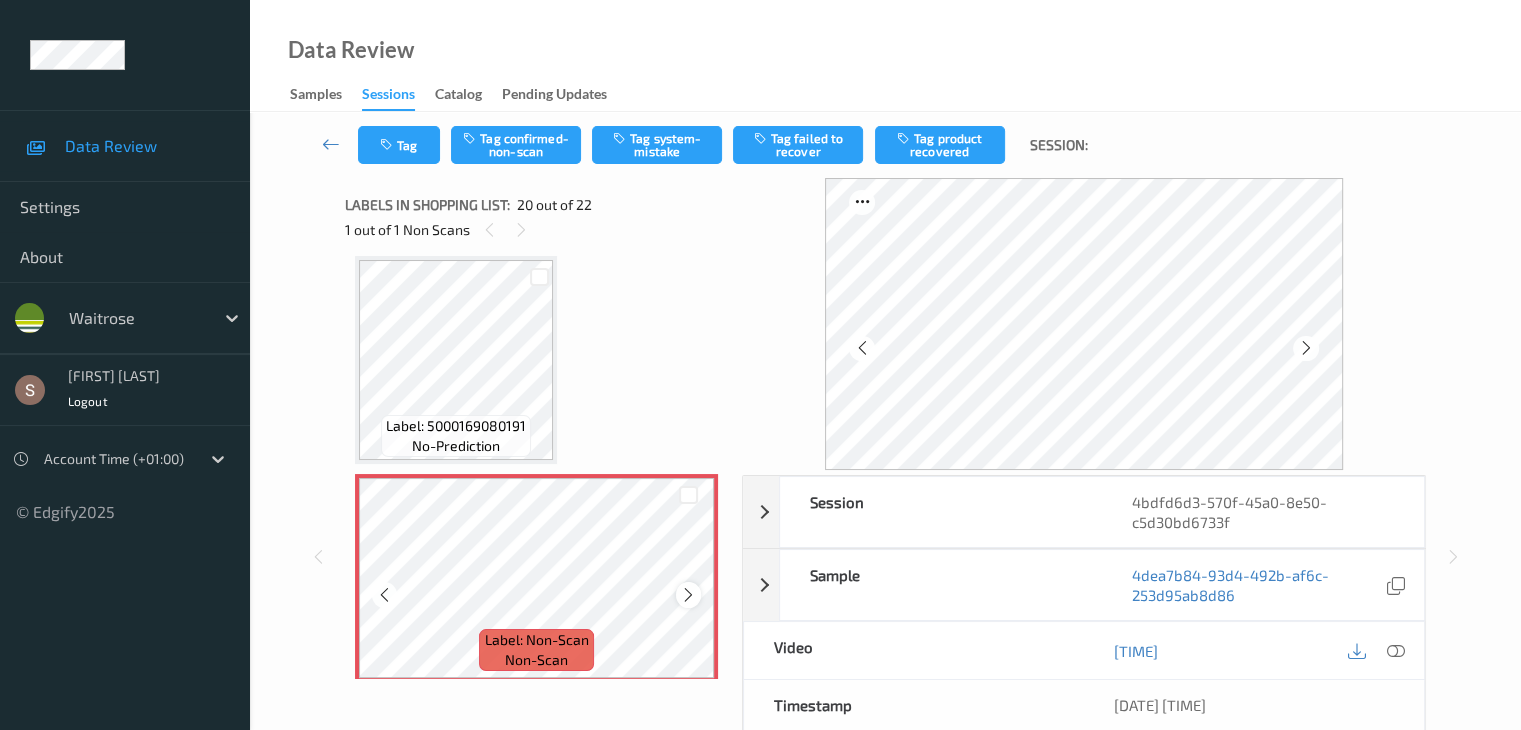 click at bounding box center (688, 595) 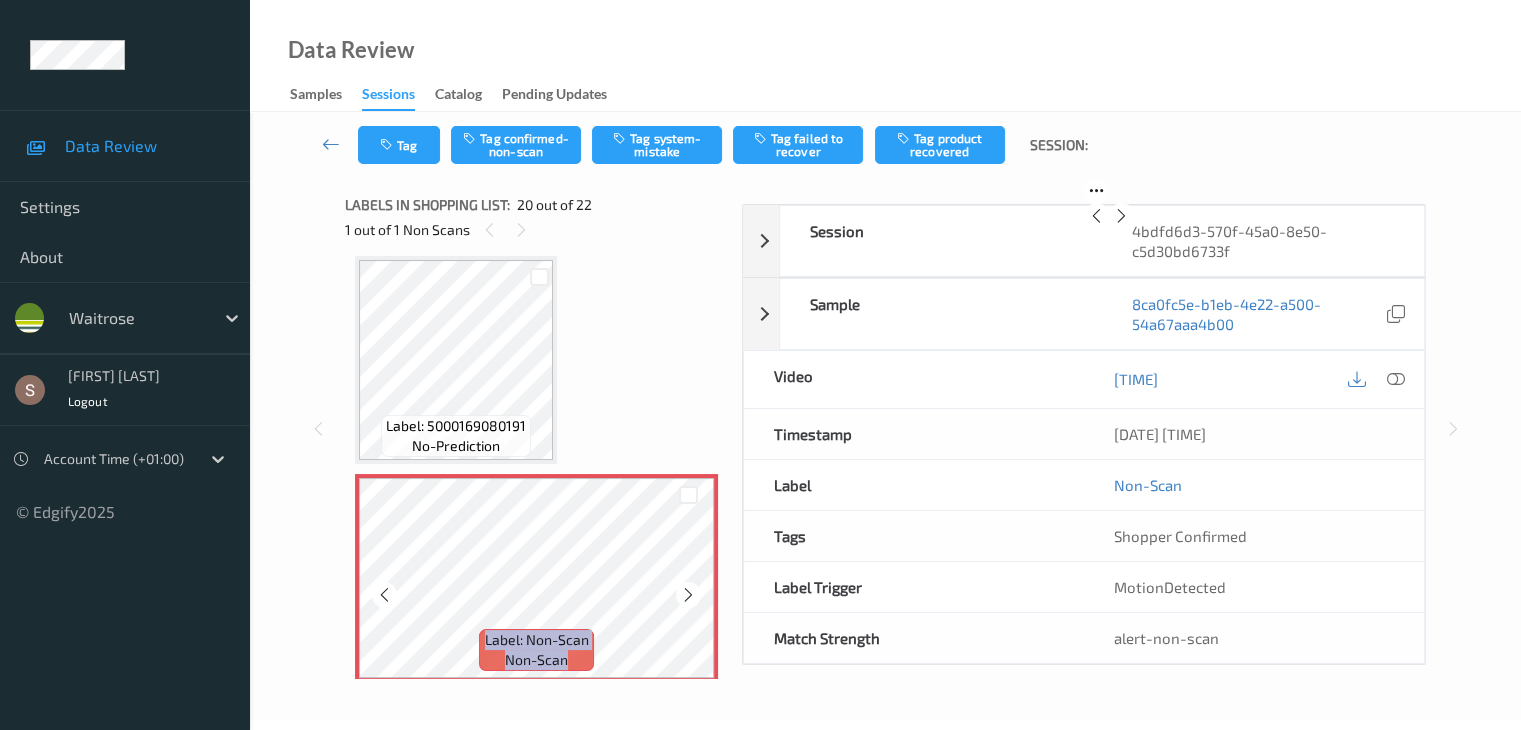 click at bounding box center [688, 595] 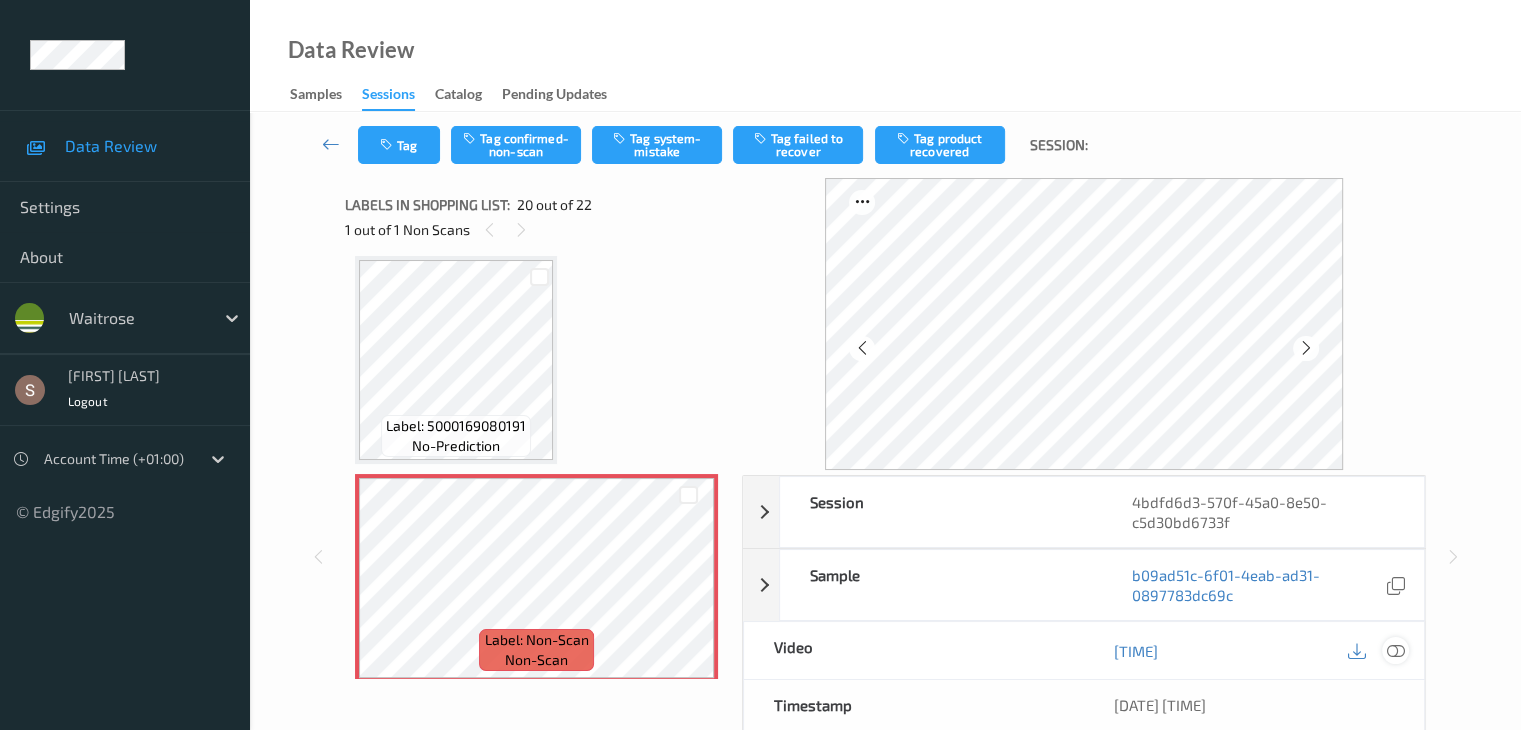 click at bounding box center [1395, 651] 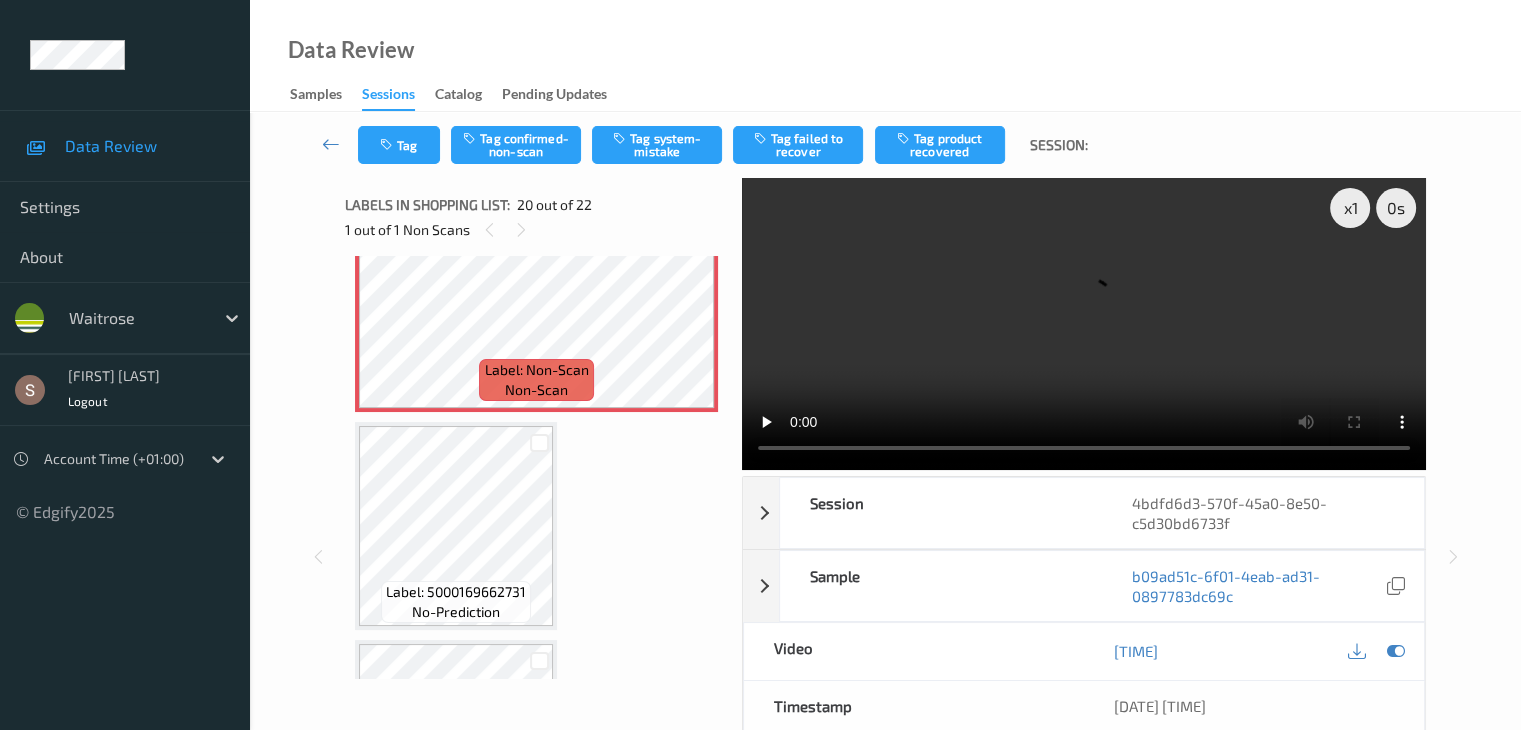 scroll, scrollTop: 4234, scrollLeft: 0, axis: vertical 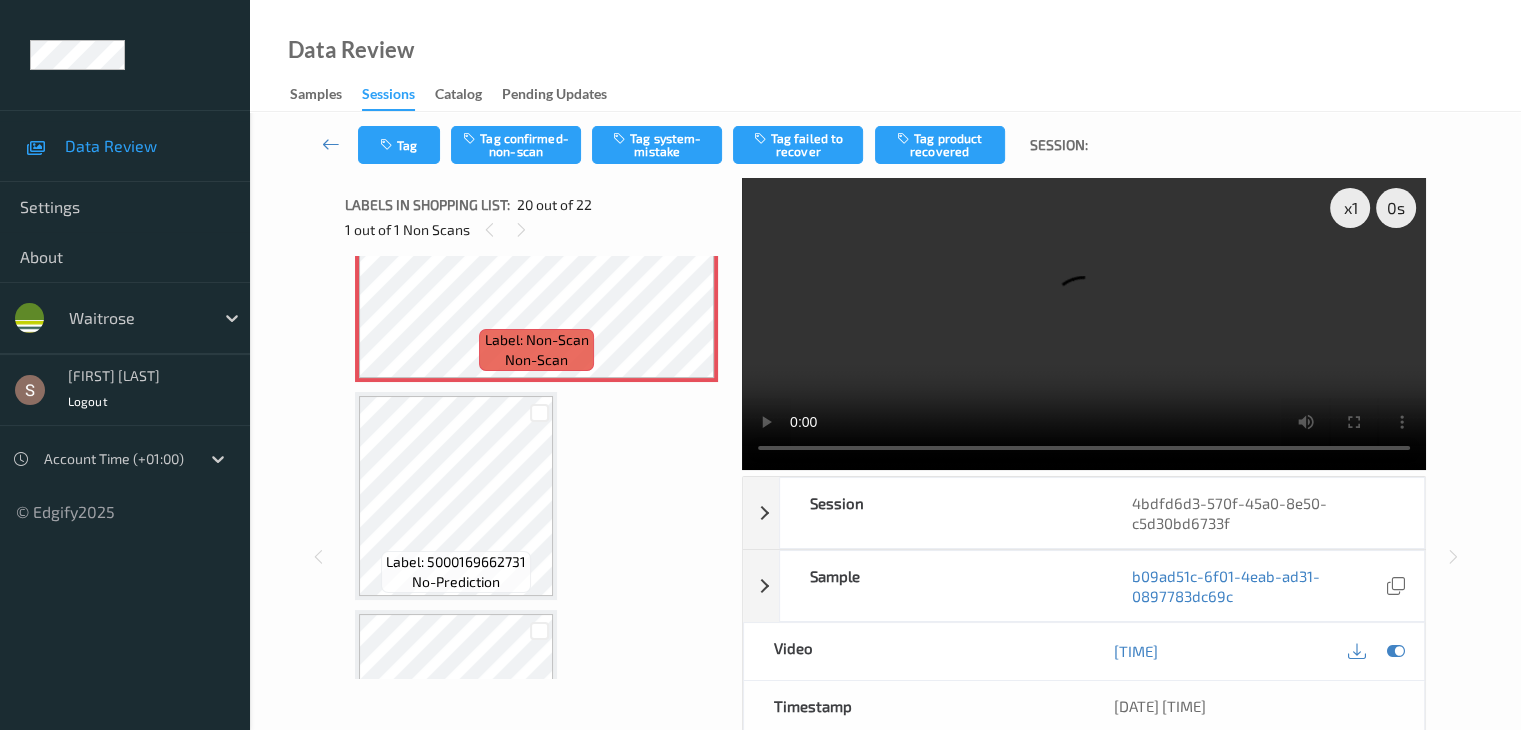 click at bounding box center (1084, 324) 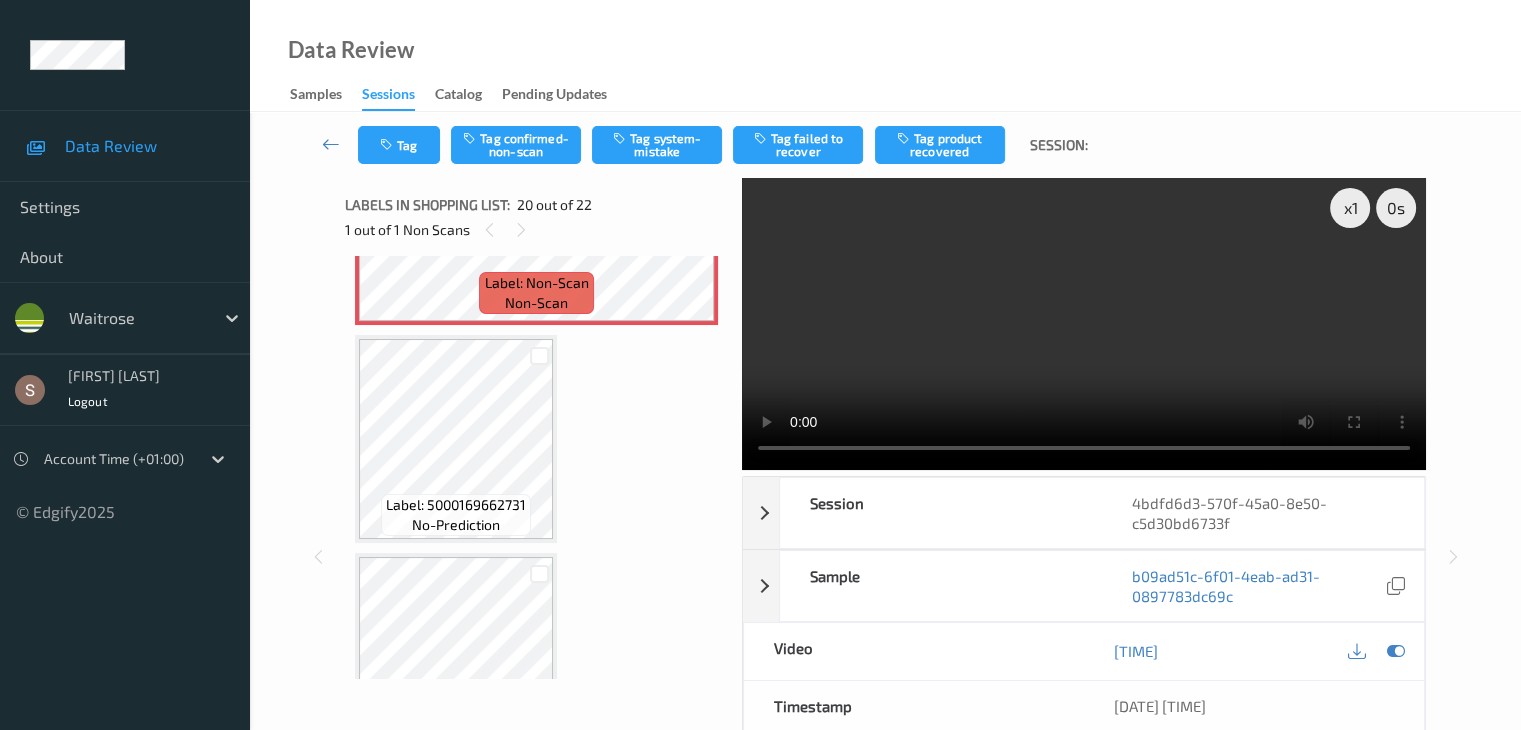 scroll, scrollTop: 4383, scrollLeft: 0, axis: vertical 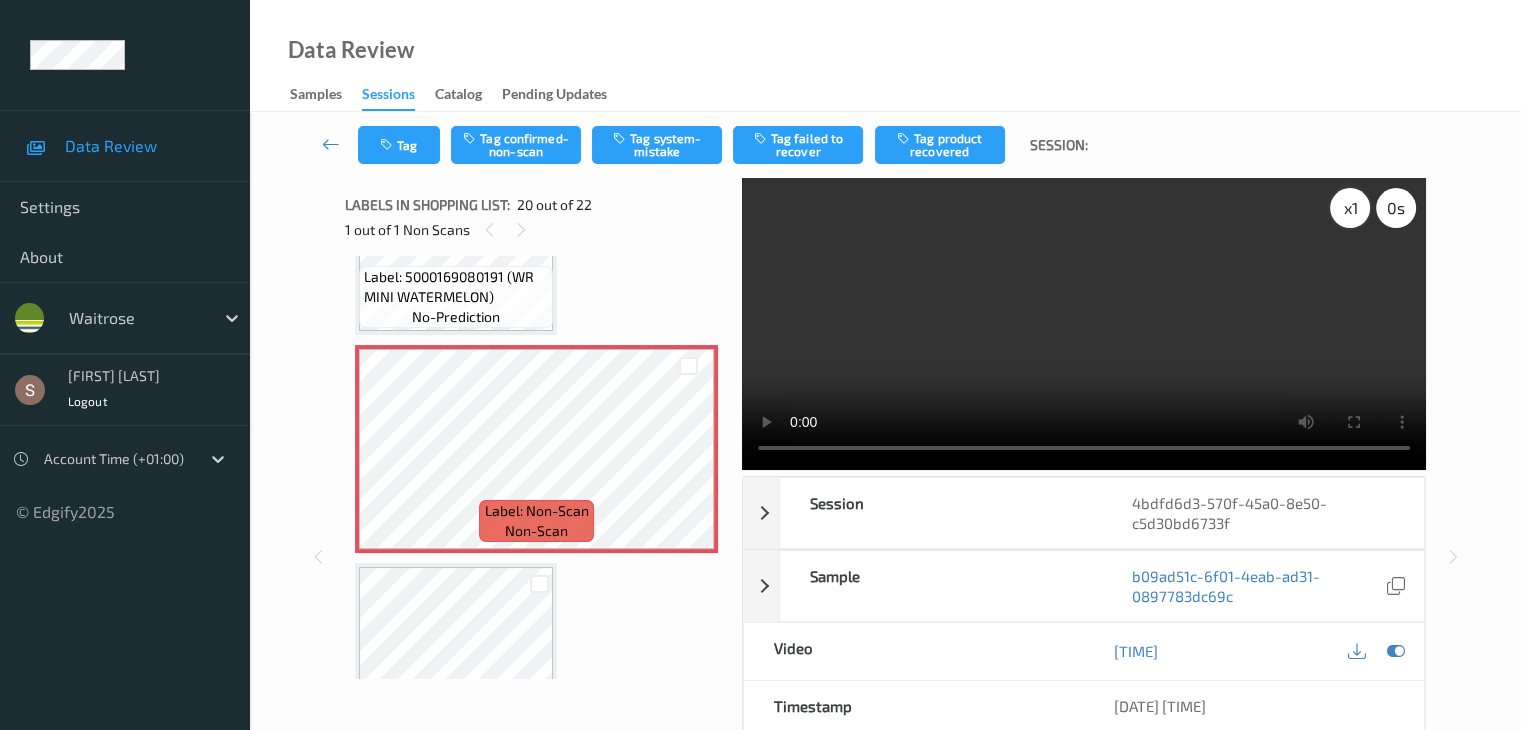 click on "x 1" at bounding box center (1350, 208) 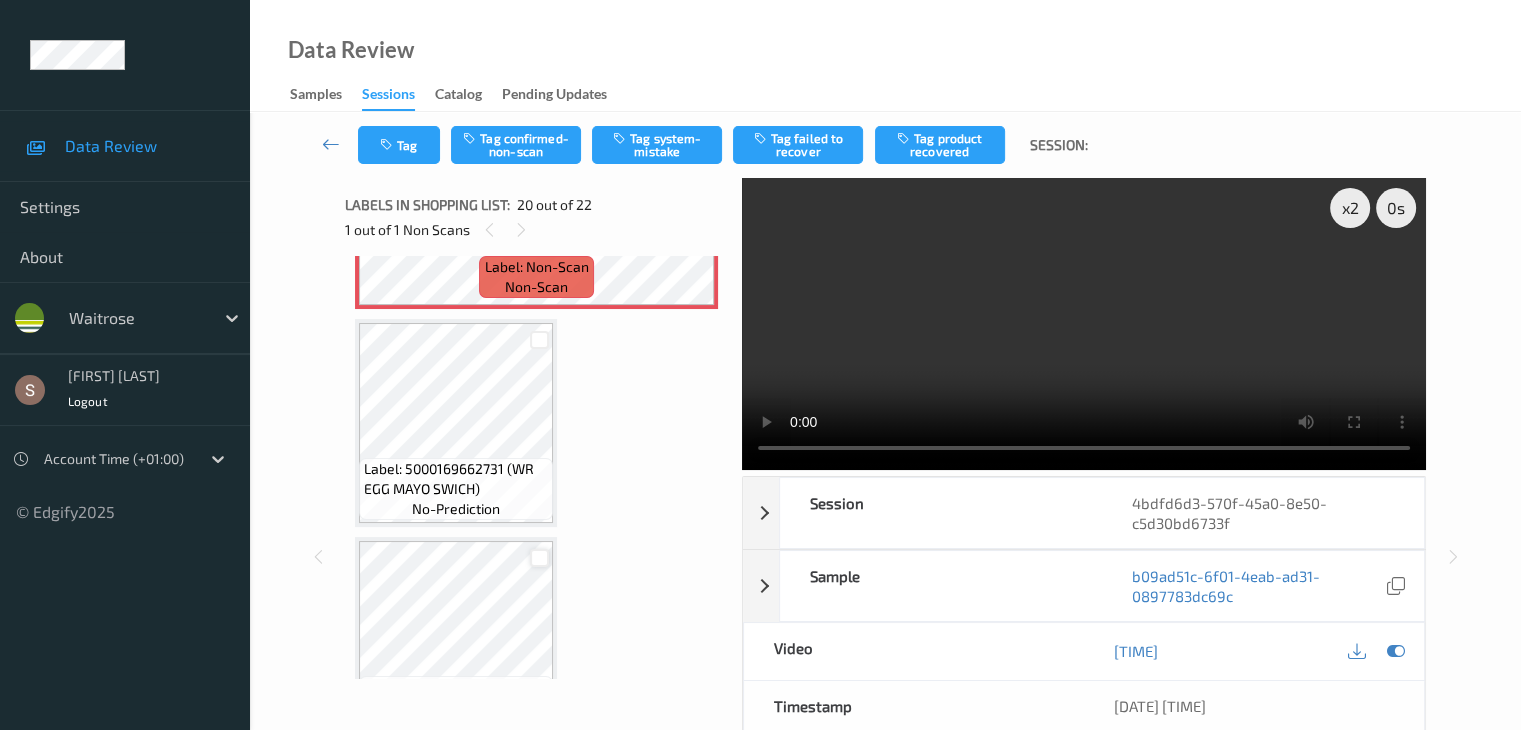 scroll, scrollTop: 4263, scrollLeft: 0, axis: vertical 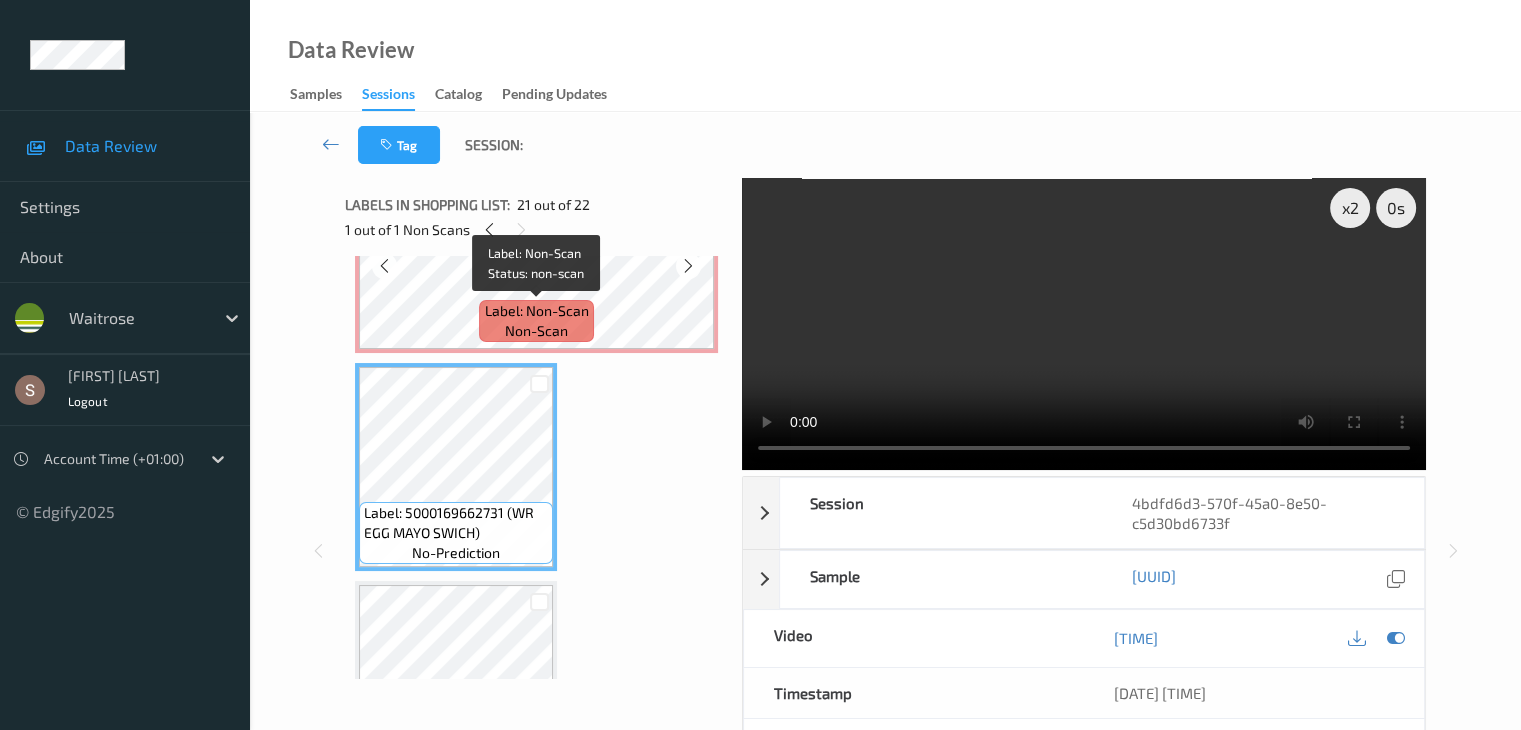 click on "Label: Non-Scan" at bounding box center (537, 311) 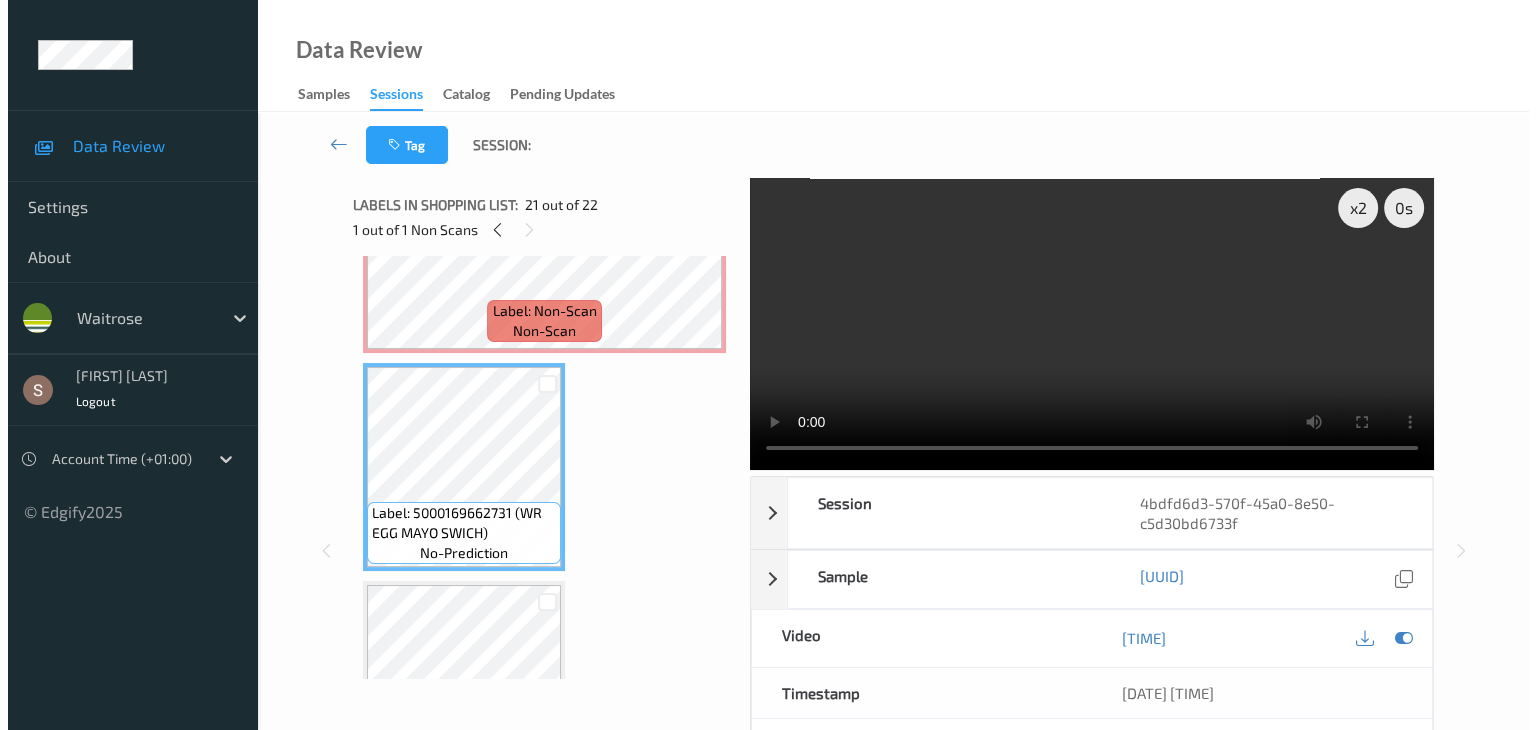 scroll, scrollTop: 4163, scrollLeft: 0, axis: vertical 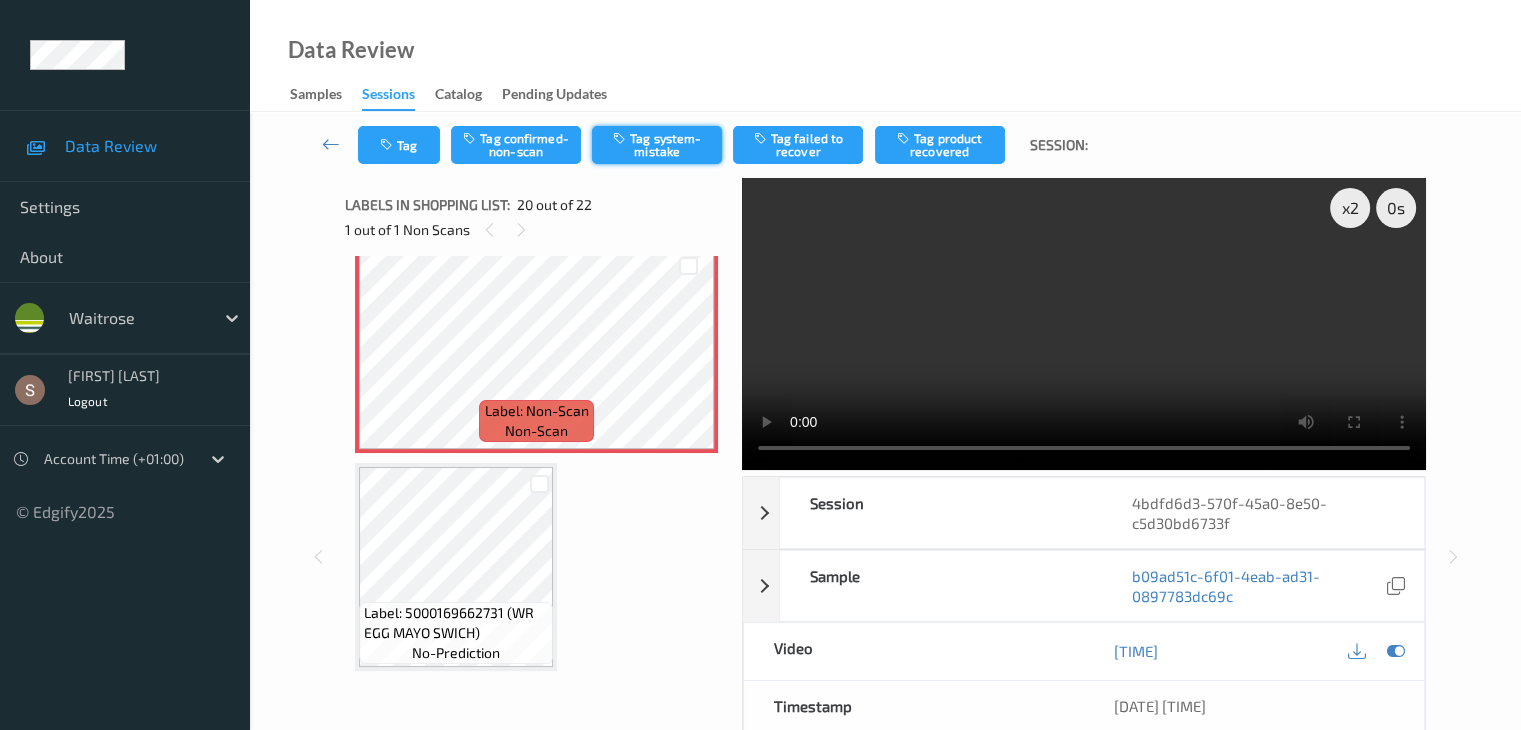 click on "Tag   system-mistake" at bounding box center (657, 145) 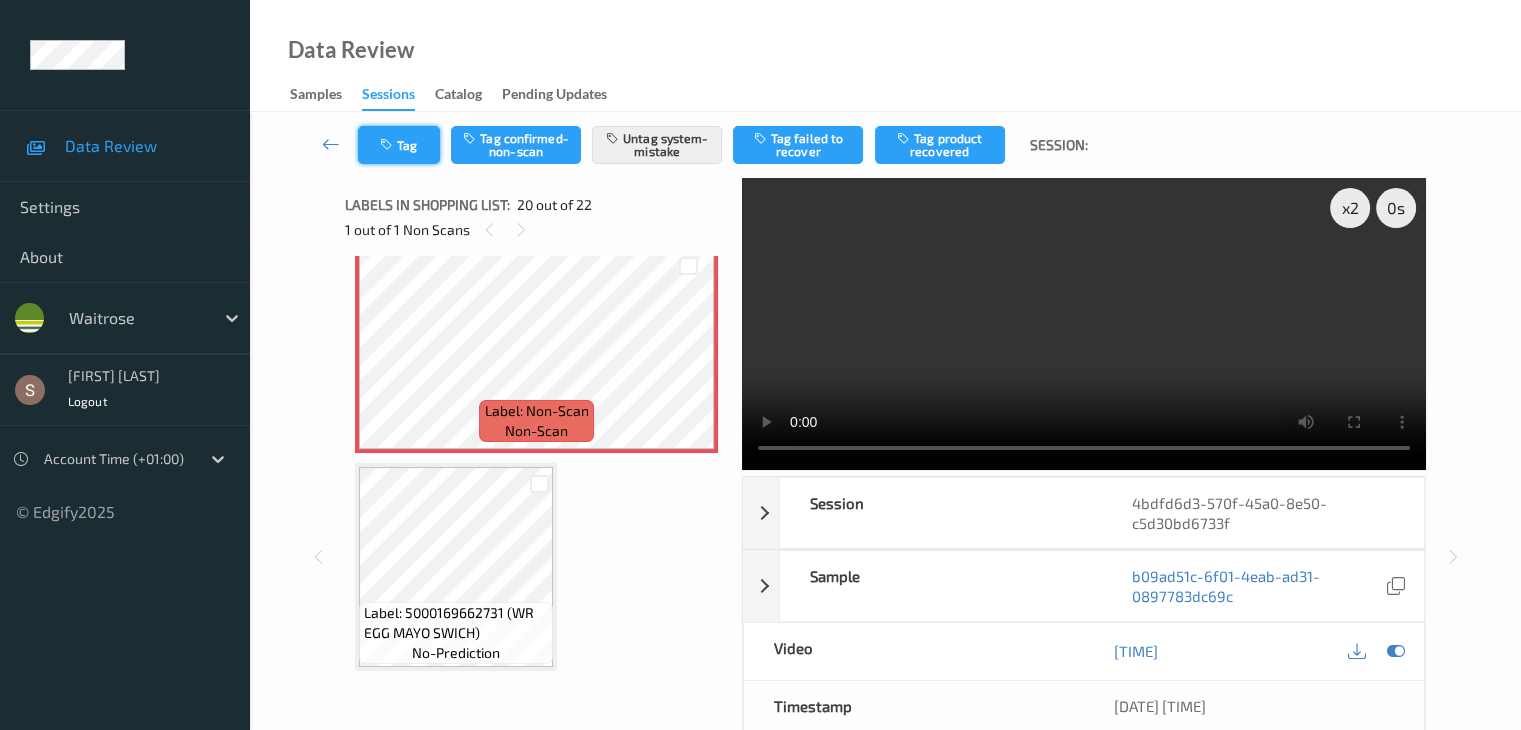 click on "Tag" at bounding box center (399, 145) 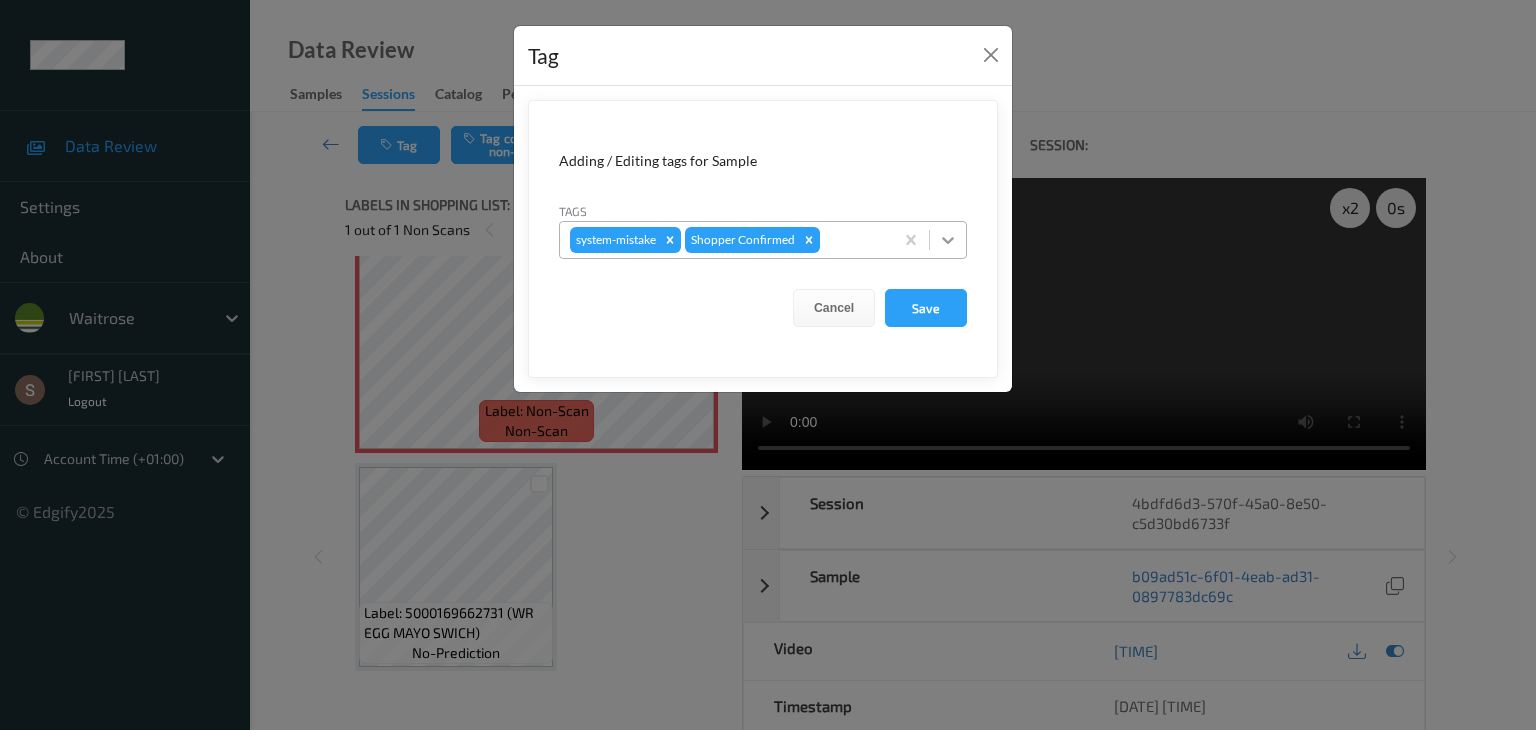 drag, startPoint x: 942, startPoint y: 236, endPoint x: 941, endPoint y: 249, distance: 13.038404 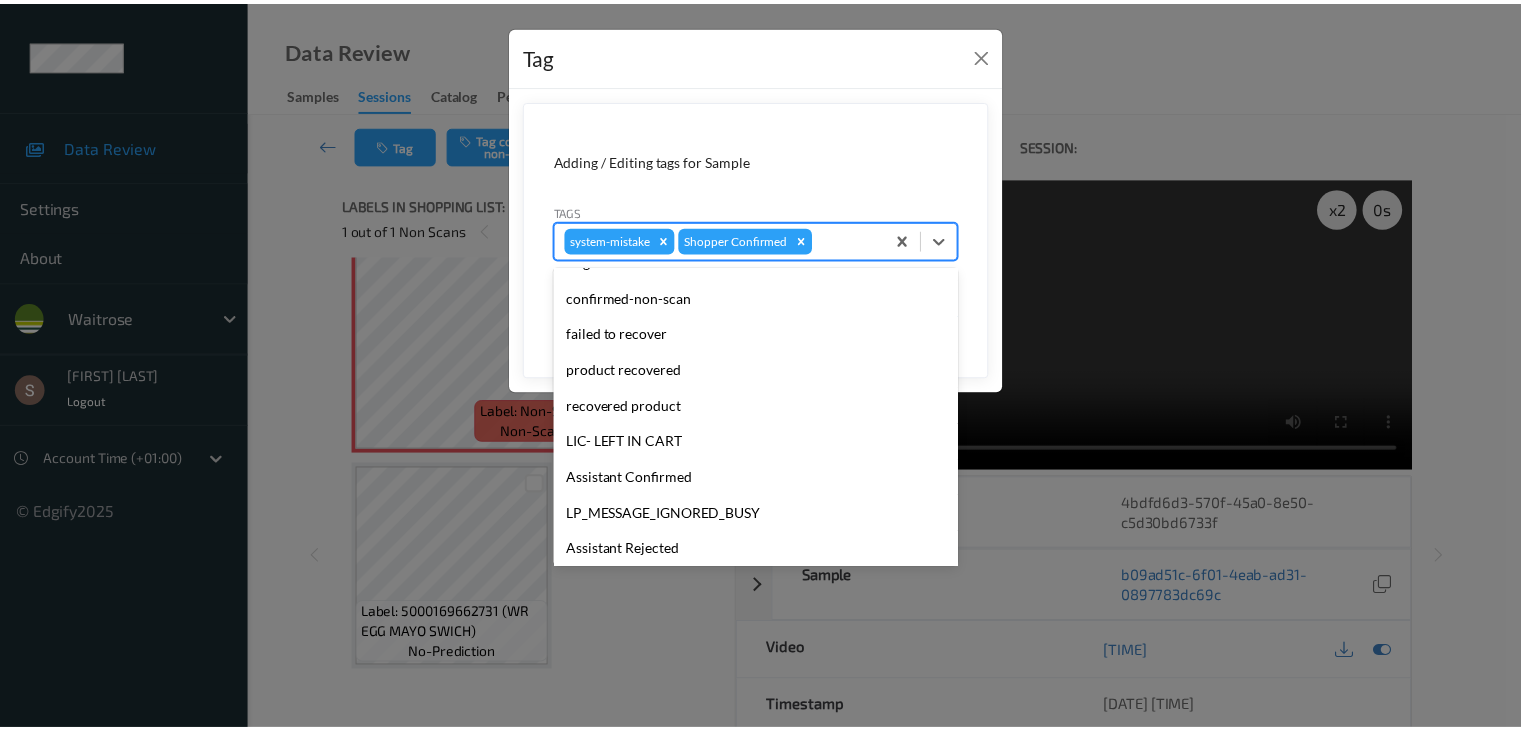 scroll, scrollTop: 320, scrollLeft: 0, axis: vertical 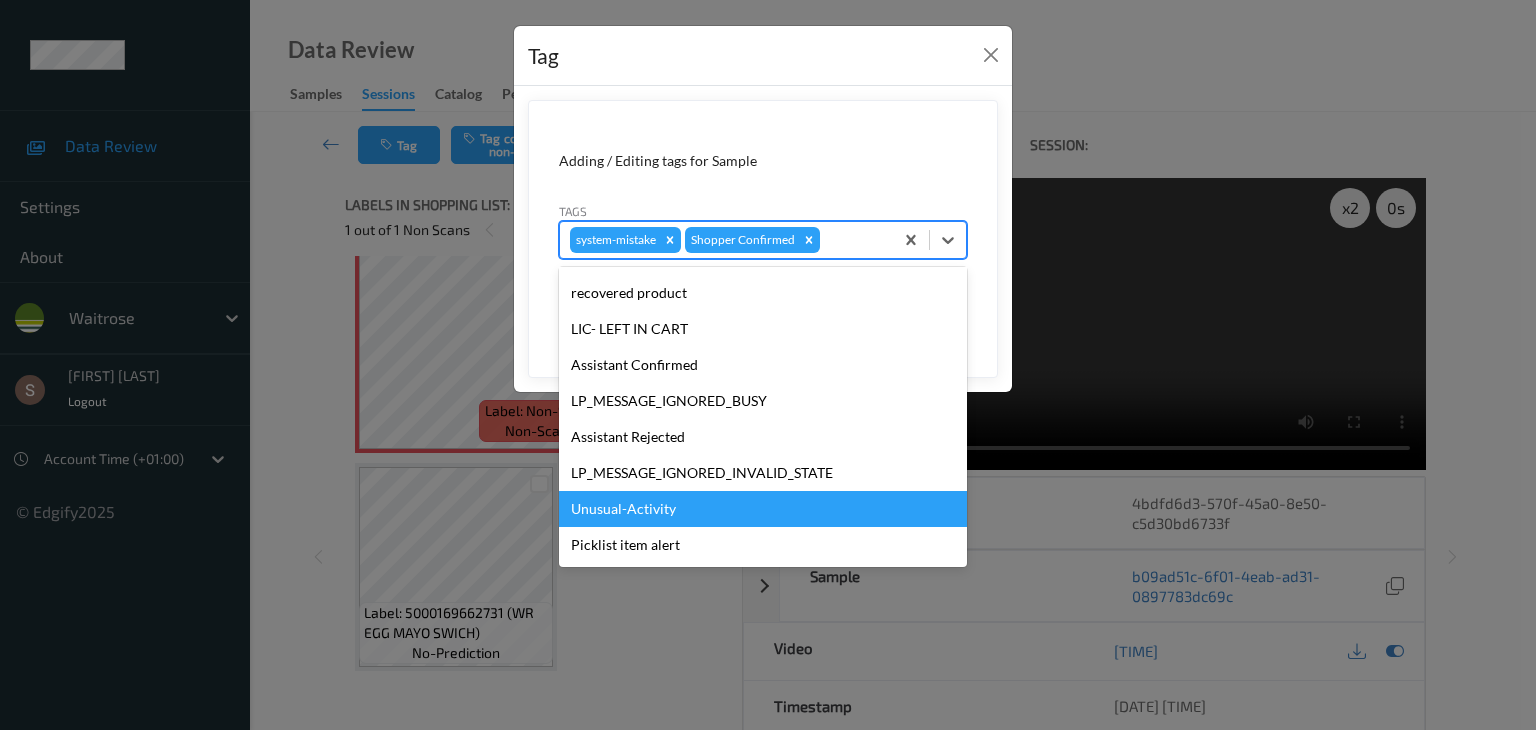 click on "Unusual-Activity" at bounding box center (763, 509) 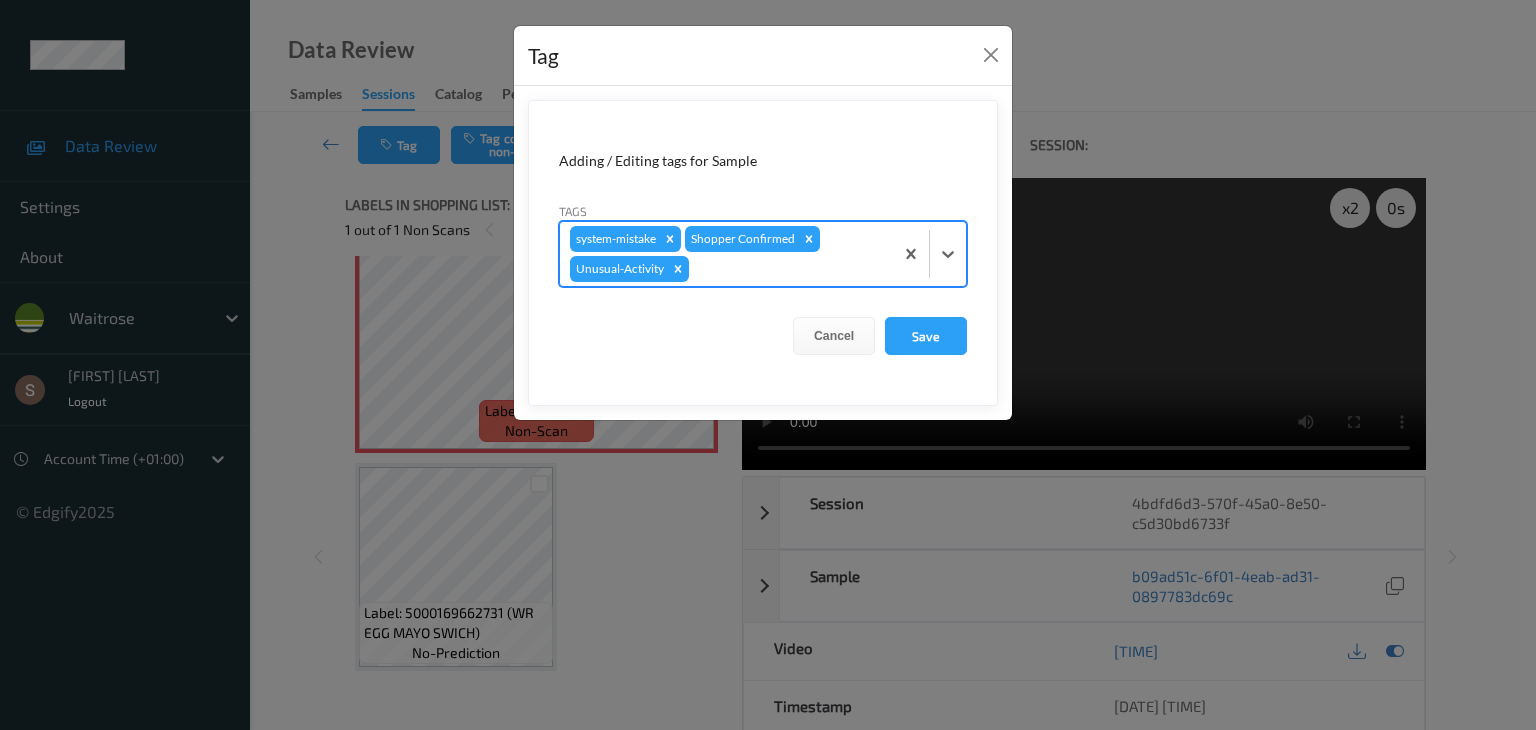 click on "Adding / Editing tags for Sample   Tags option Unusual-Activity, selected.   Select is focused ,type to refine list, press Down to open the menu,  press left to focus selected values system-mistake Shopper Confirmed Unusual-Activity Cancel Save" at bounding box center [763, 253] 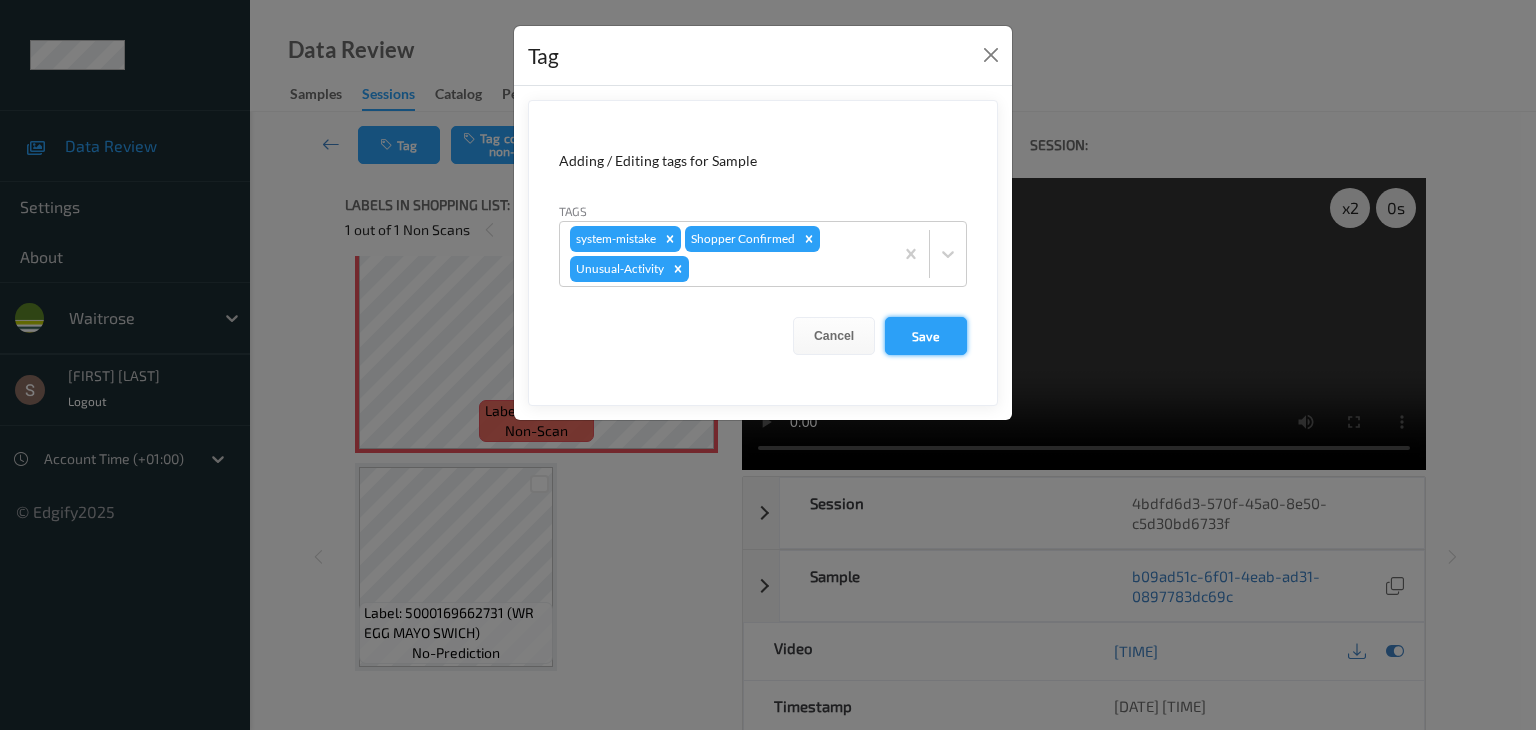 click on "Save" at bounding box center [926, 336] 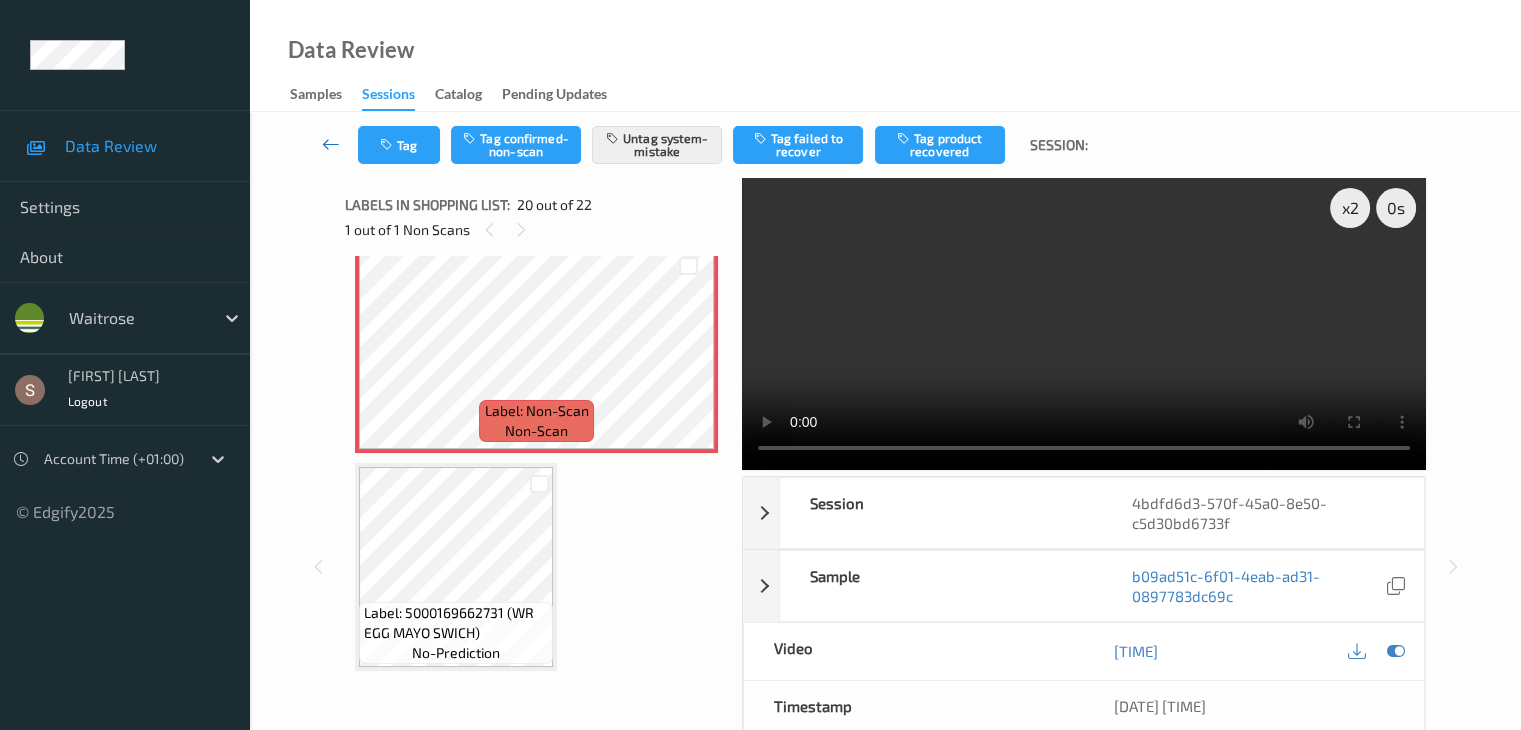 click at bounding box center (331, 144) 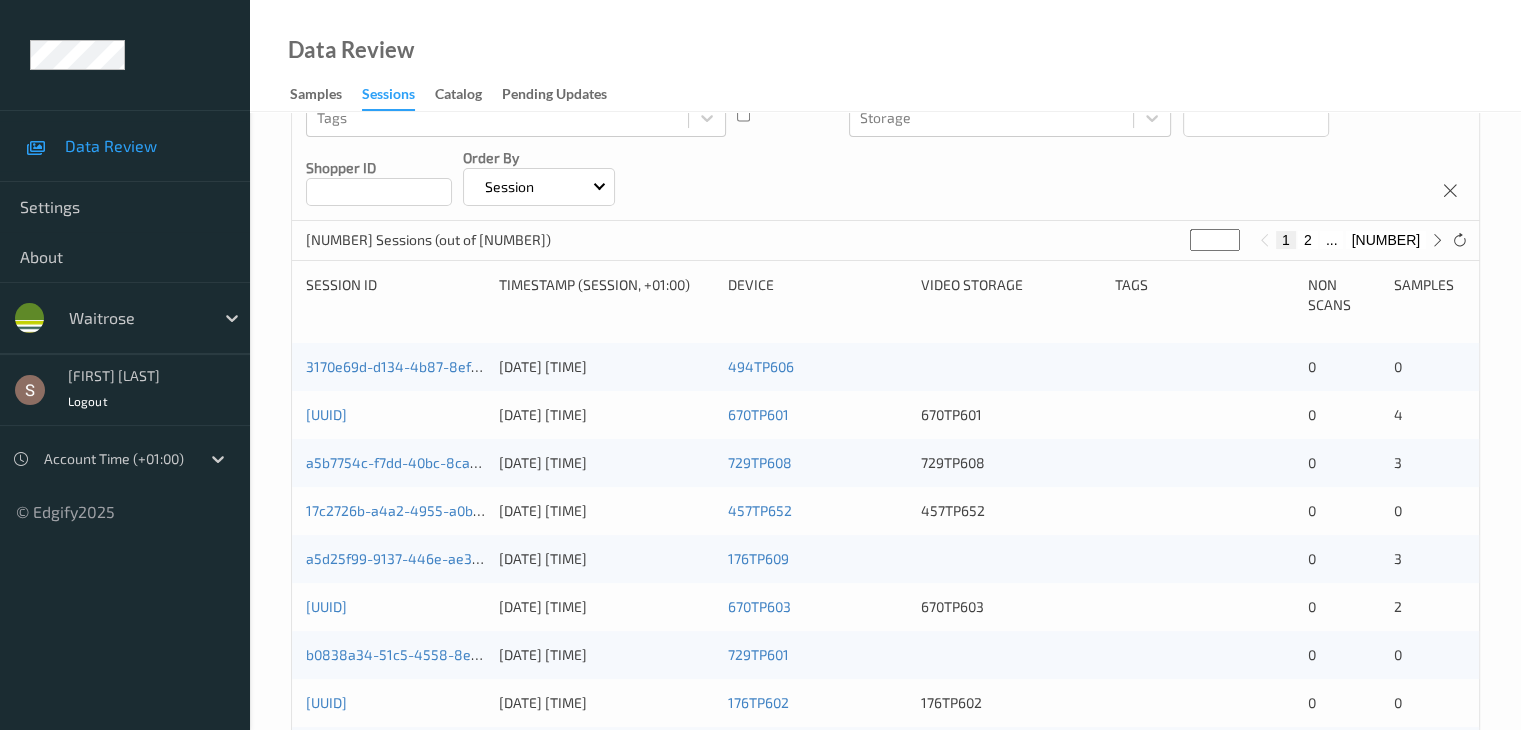 scroll, scrollTop: 0, scrollLeft: 0, axis: both 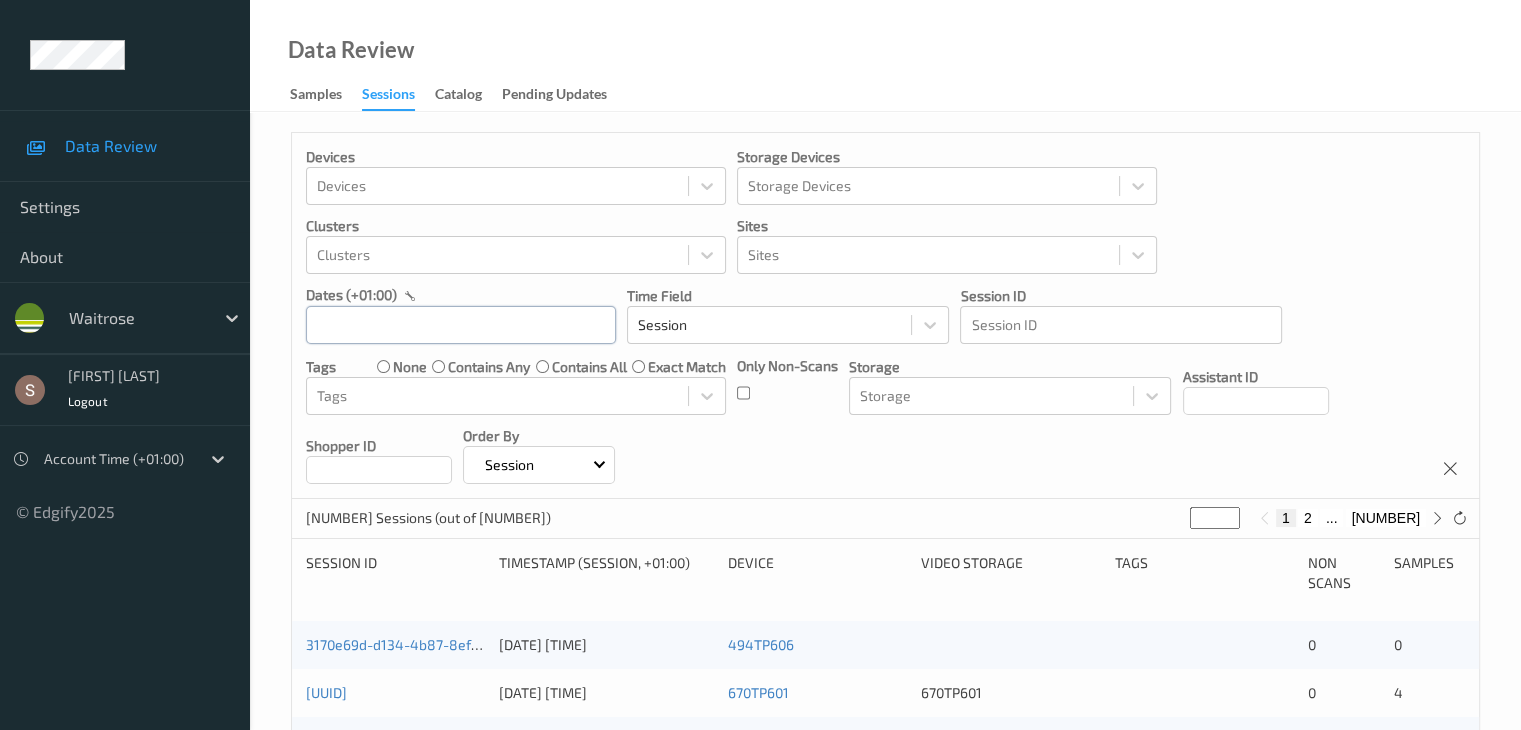 click at bounding box center (461, 325) 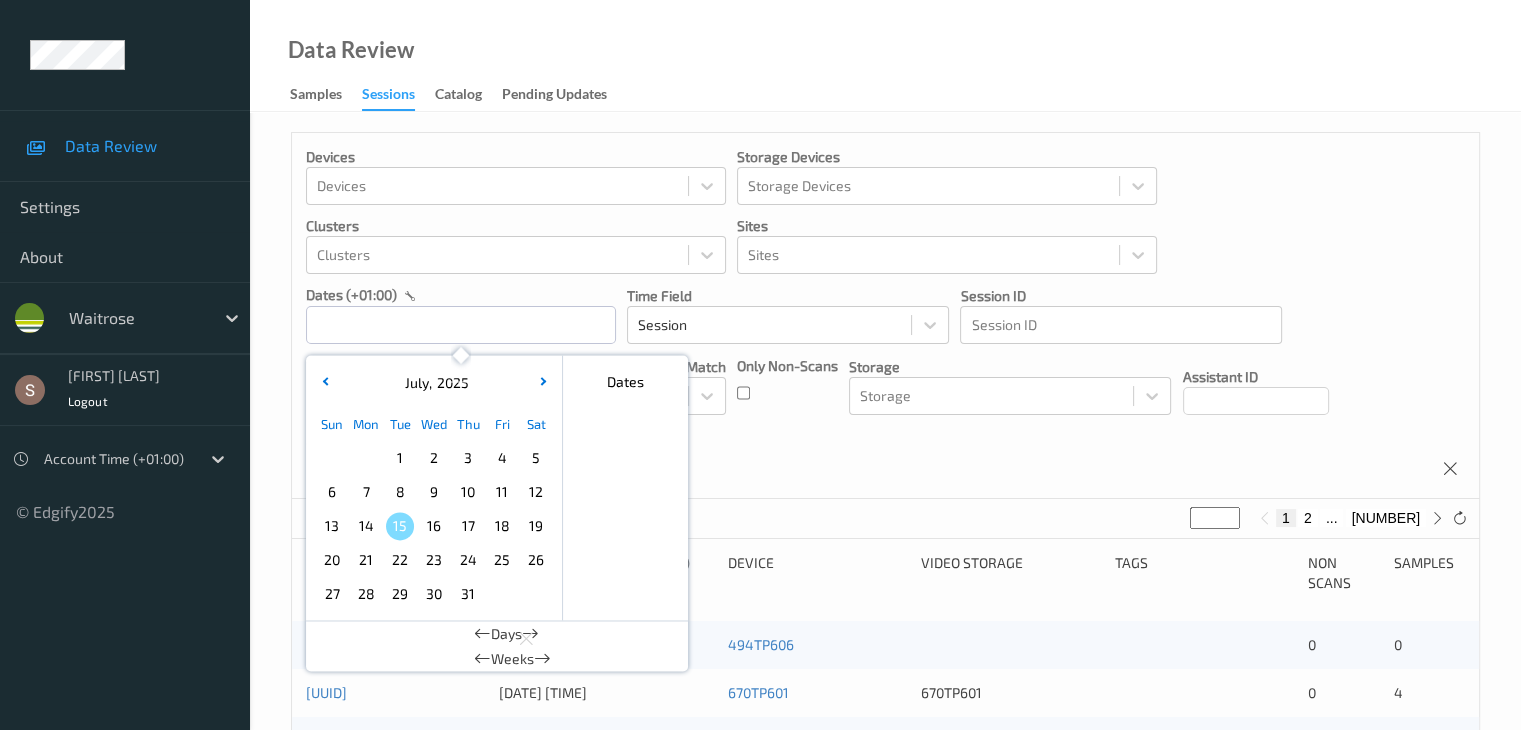 click on "12" at bounding box center (536, 492) 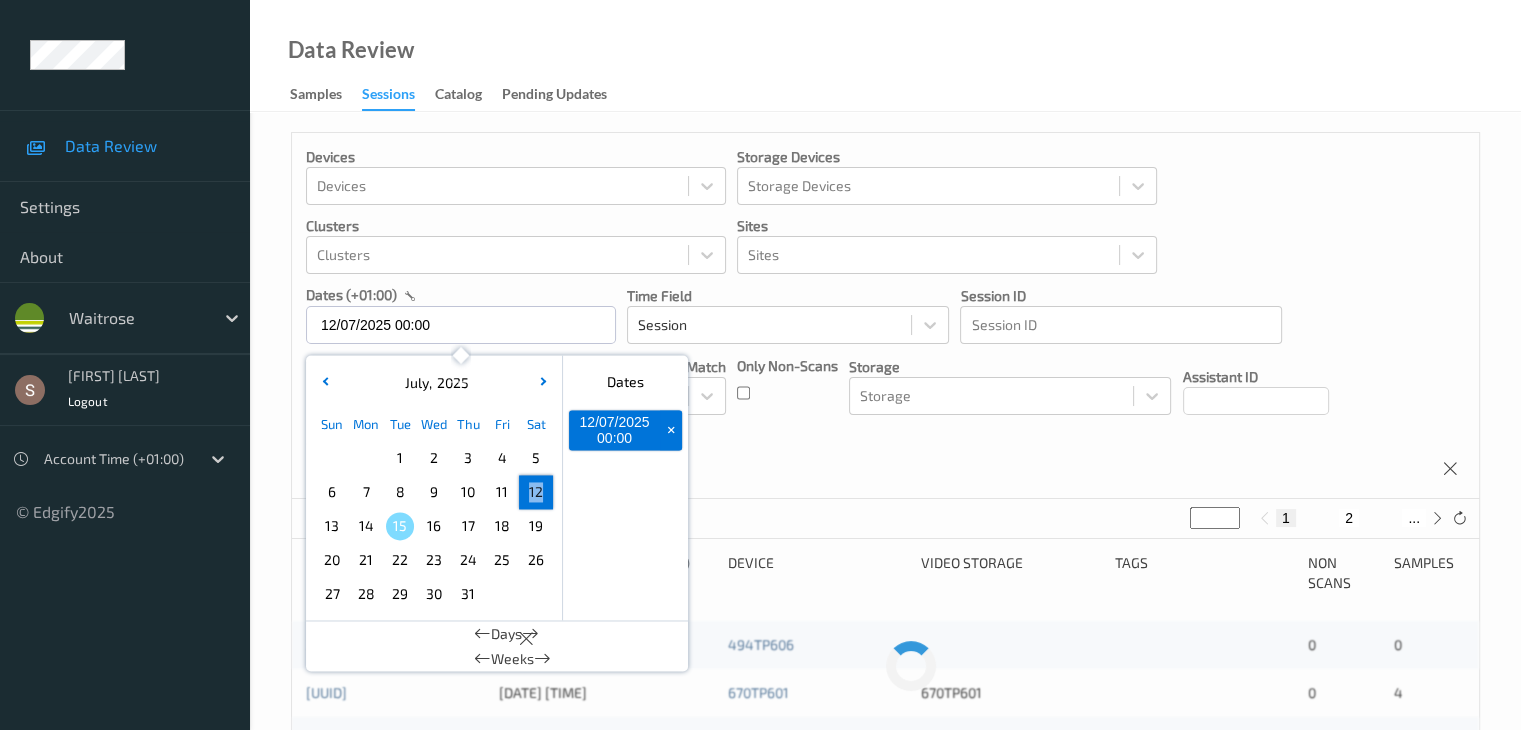 click on "12" at bounding box center [536, 492] 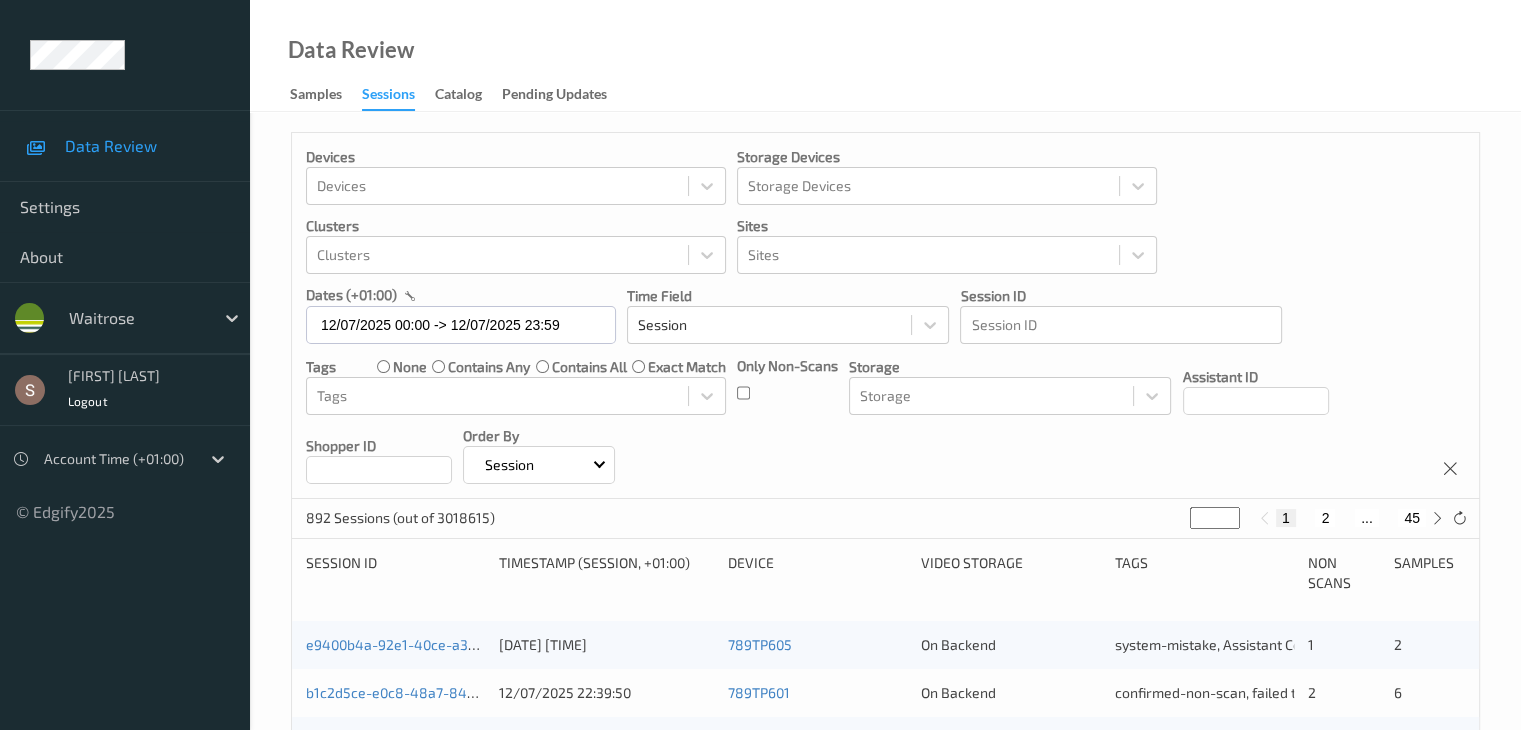 click on "2" at bounding box center [1325, 518] 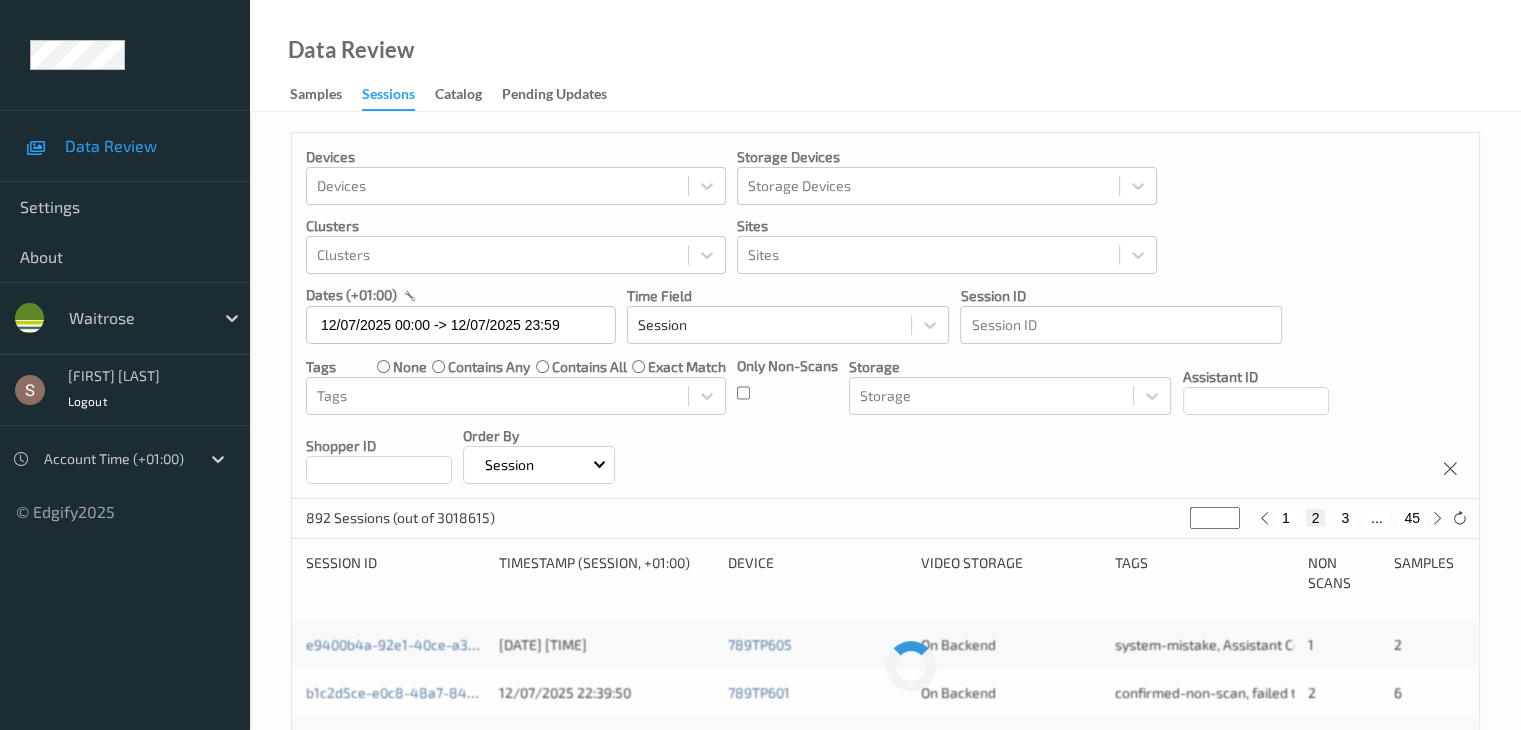 click on "3" at bounding box center [1345, 518] 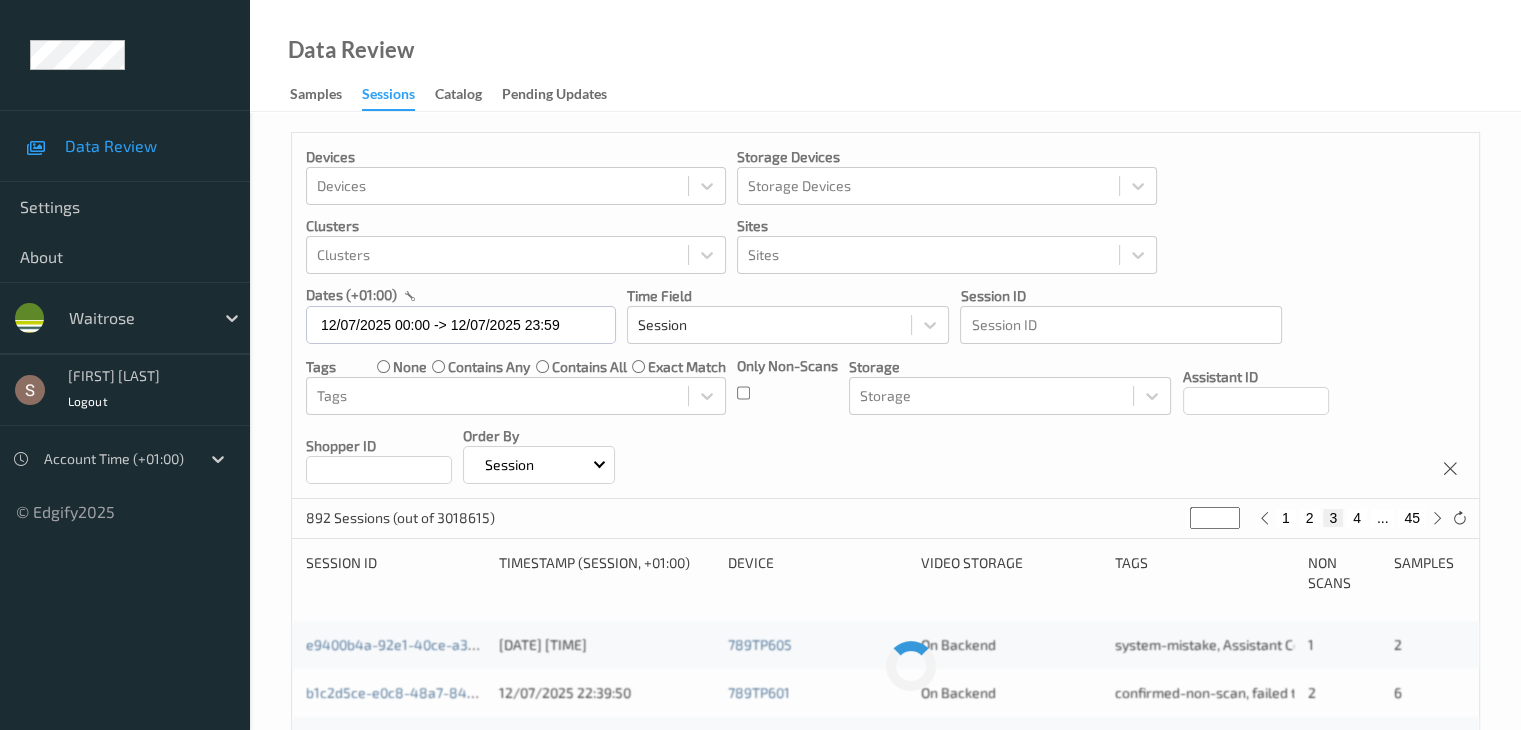 click on "4" at bounding box center [1357, 518] 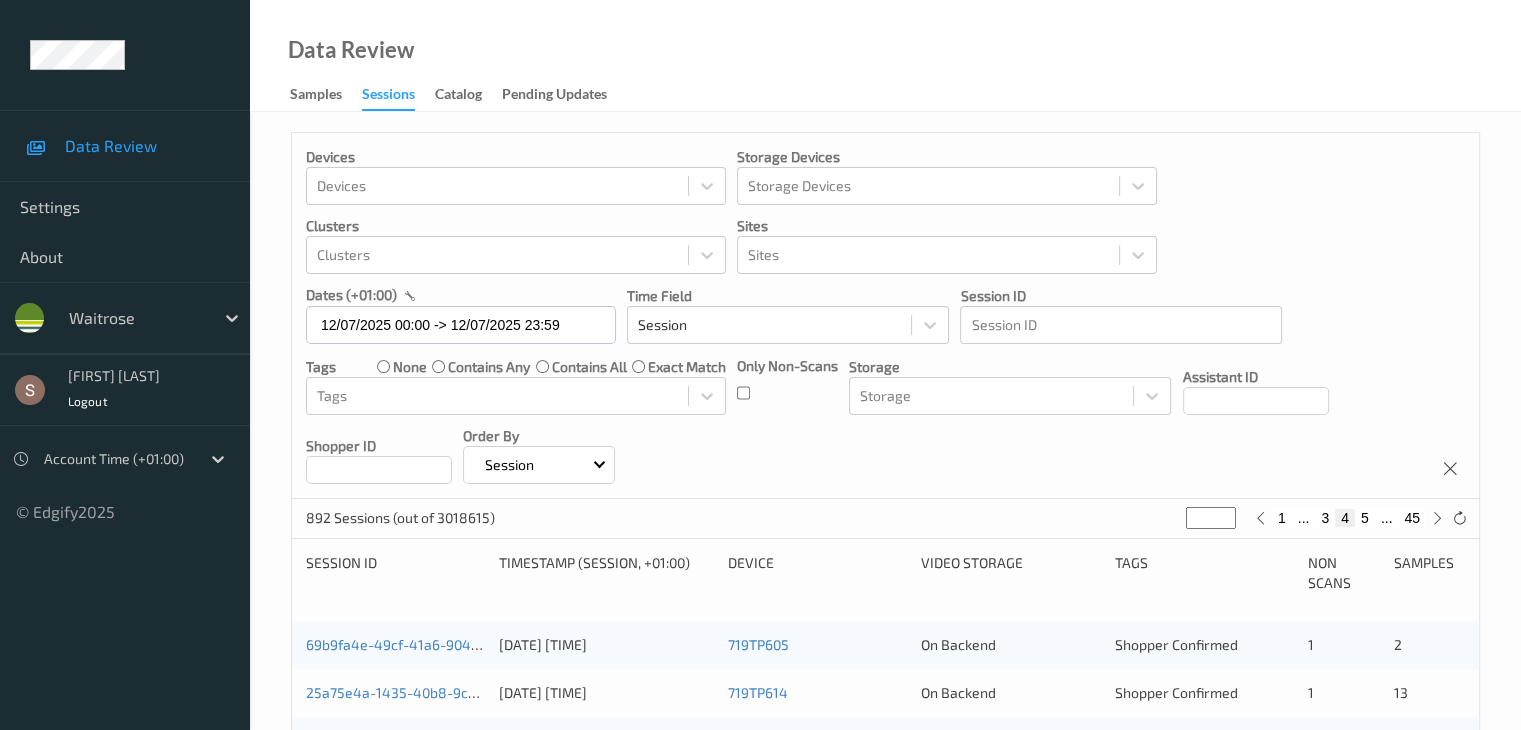 type on "*" 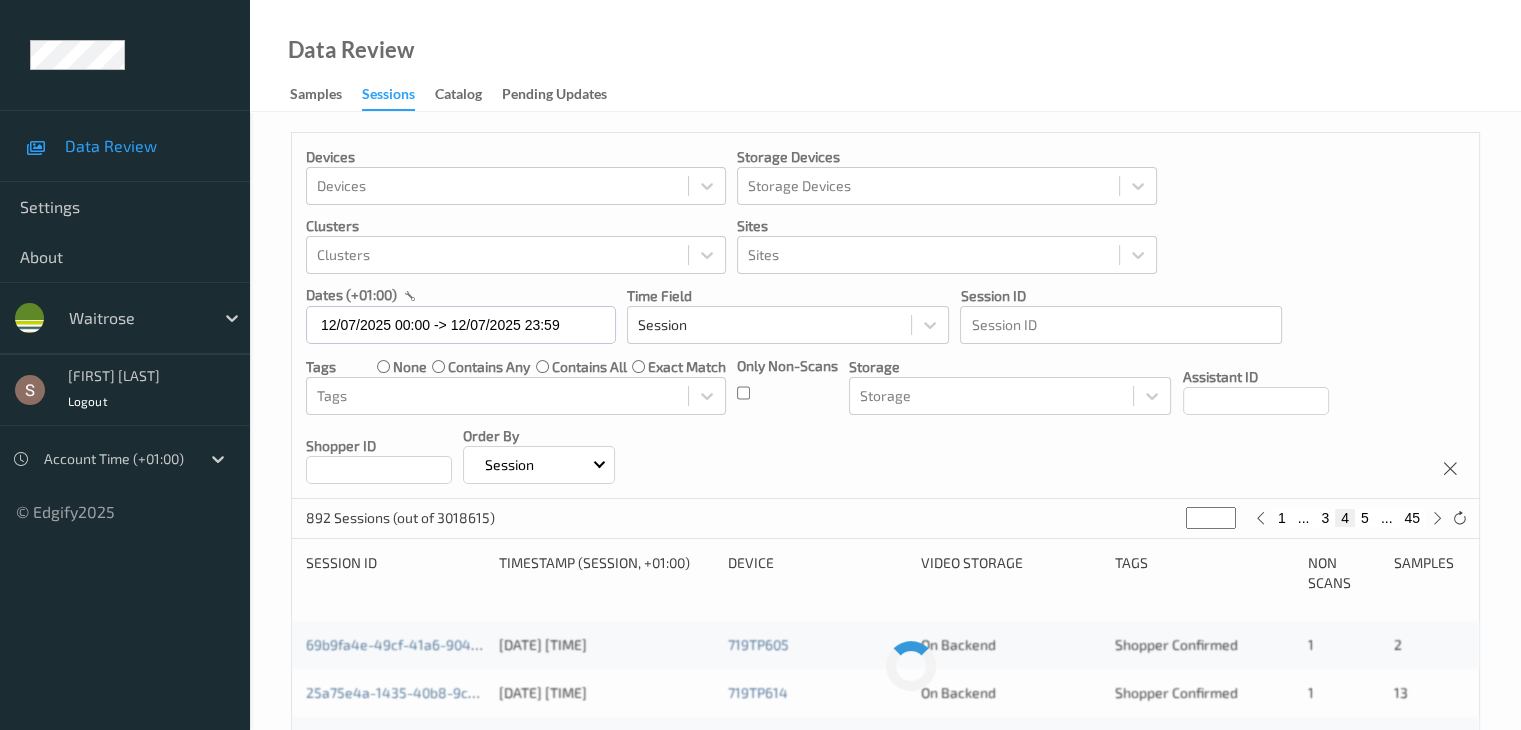 click on "5" at bounding box center [1365, 518] 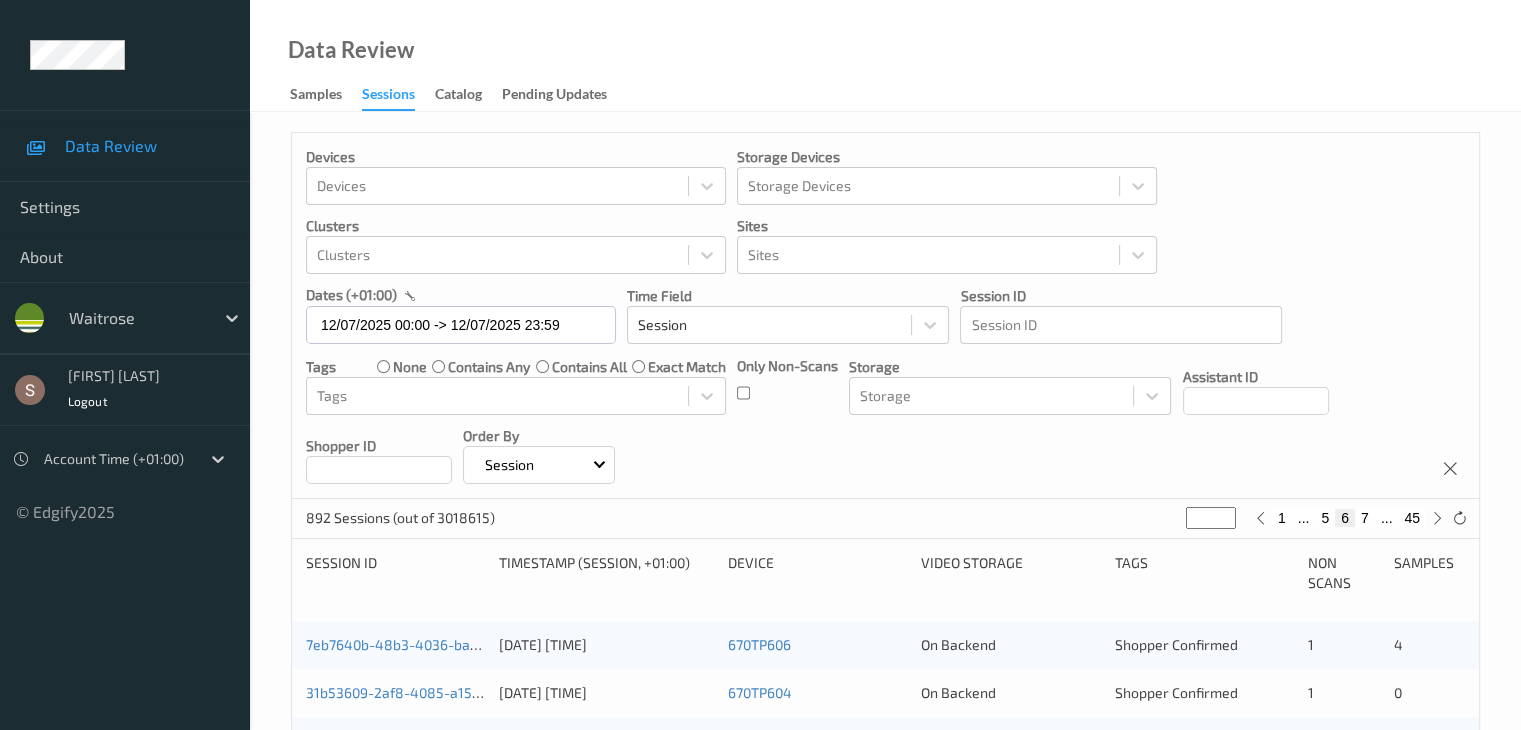 click on "7" at bounding box center (1365, 518) 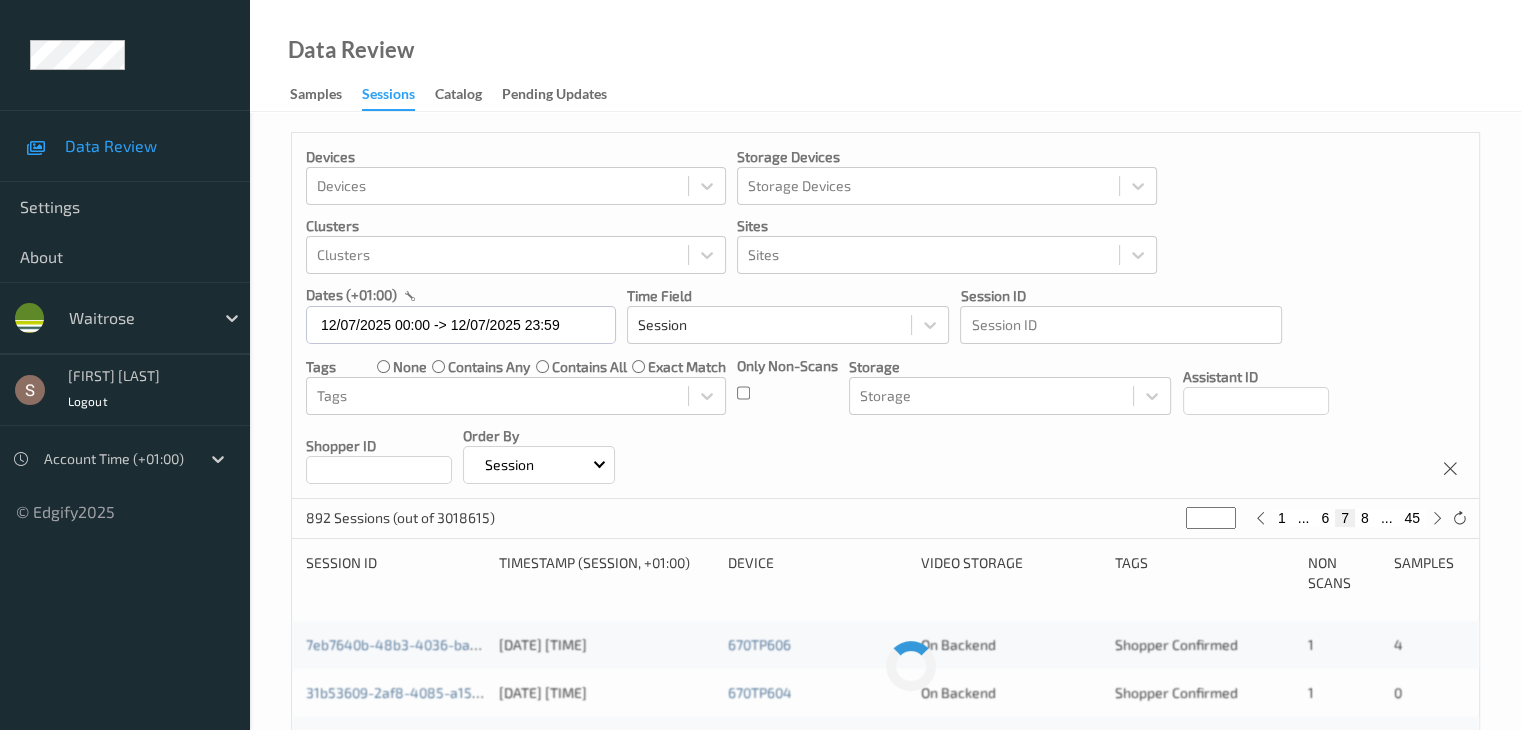 click on "8" at bounding box center (1365, 518) 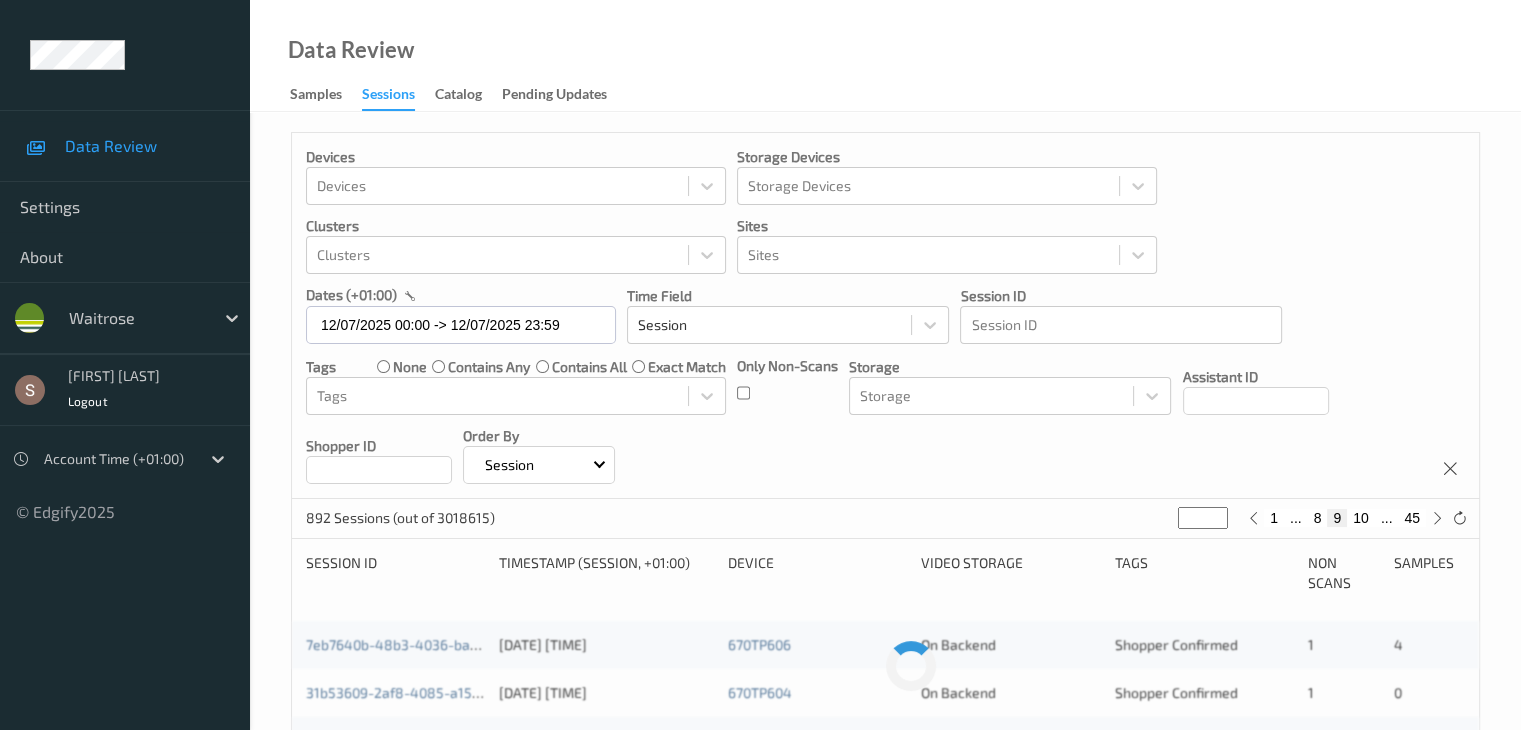 click on "10" at bounding box center (1361, 518) 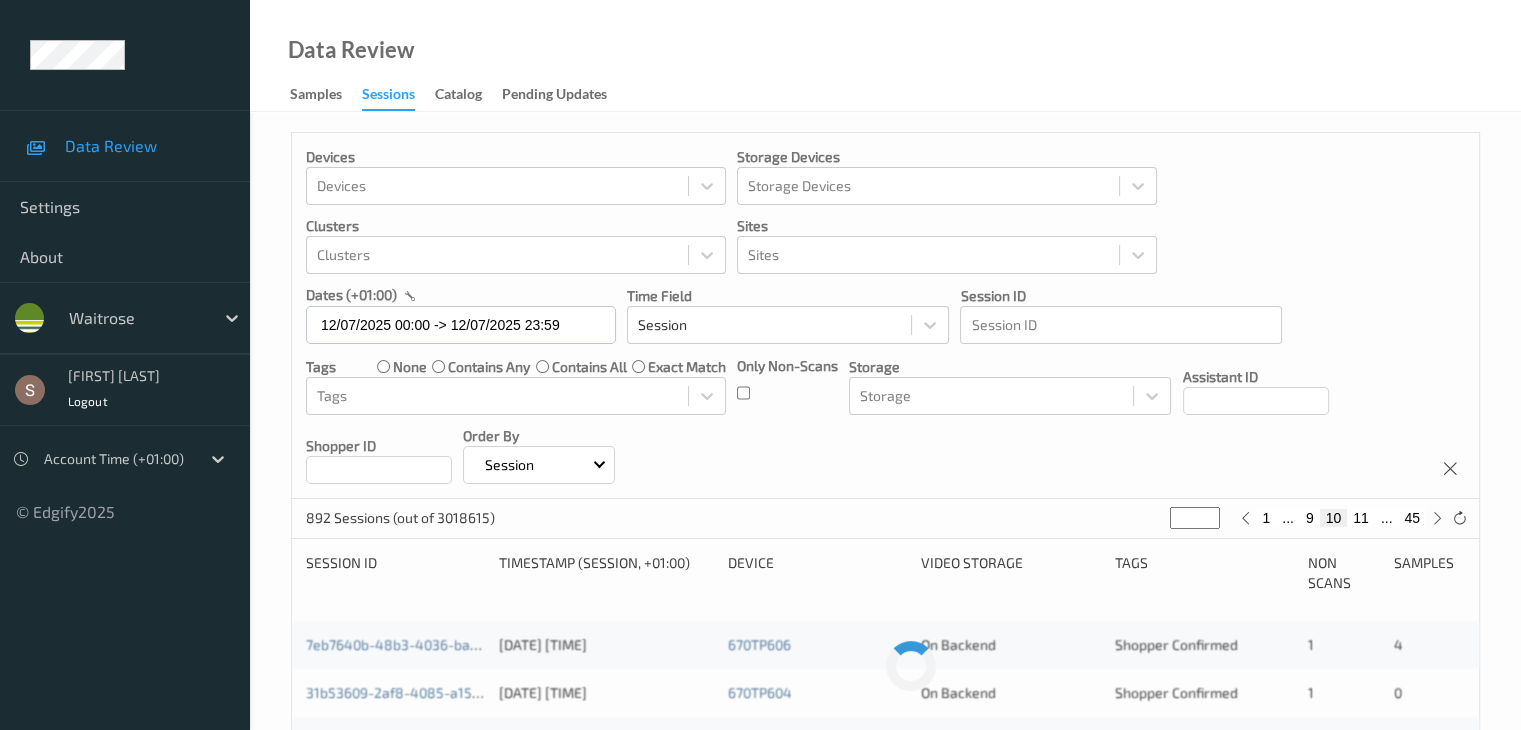 click on "11" at bounding box center [1361, 518] 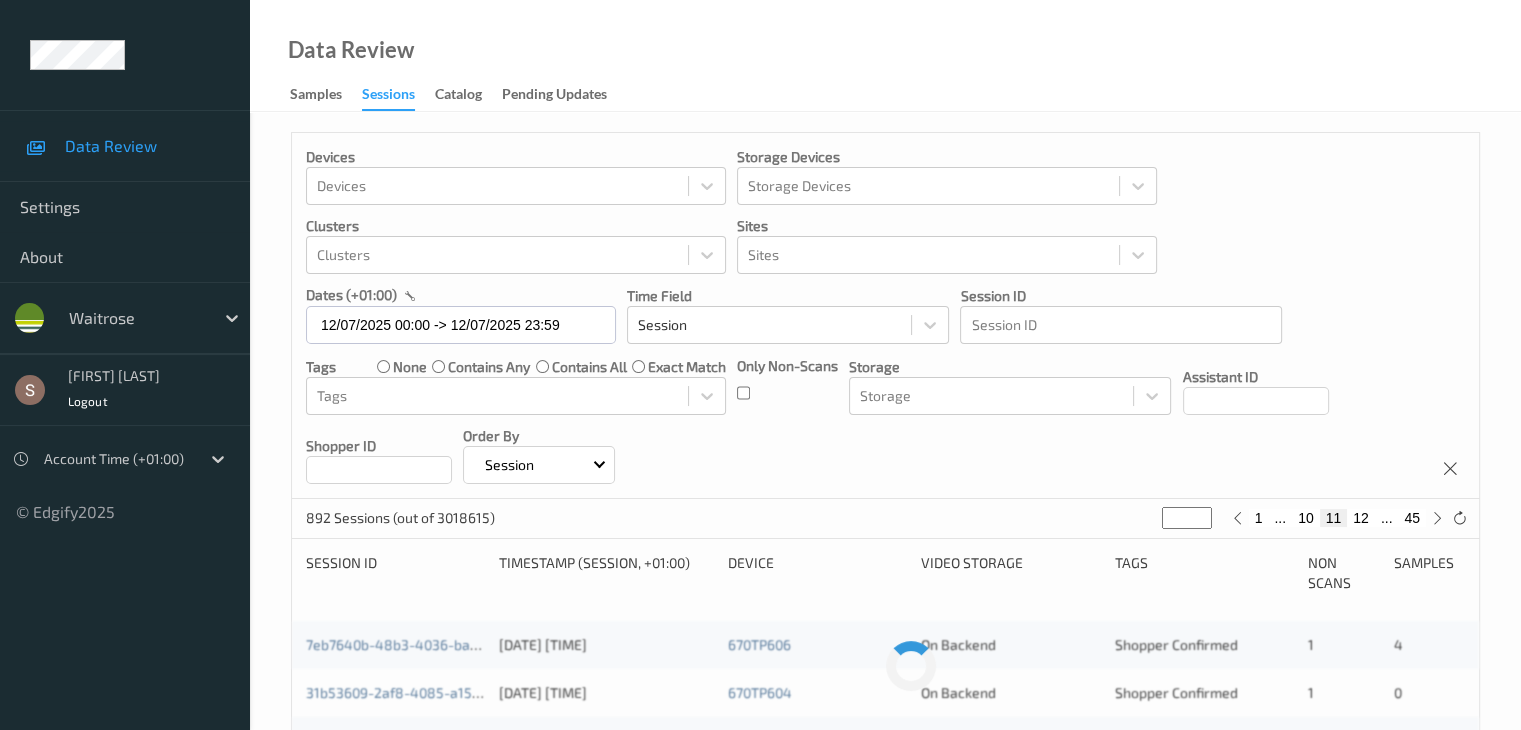 click on "12" at bounding box center (1361, 518) 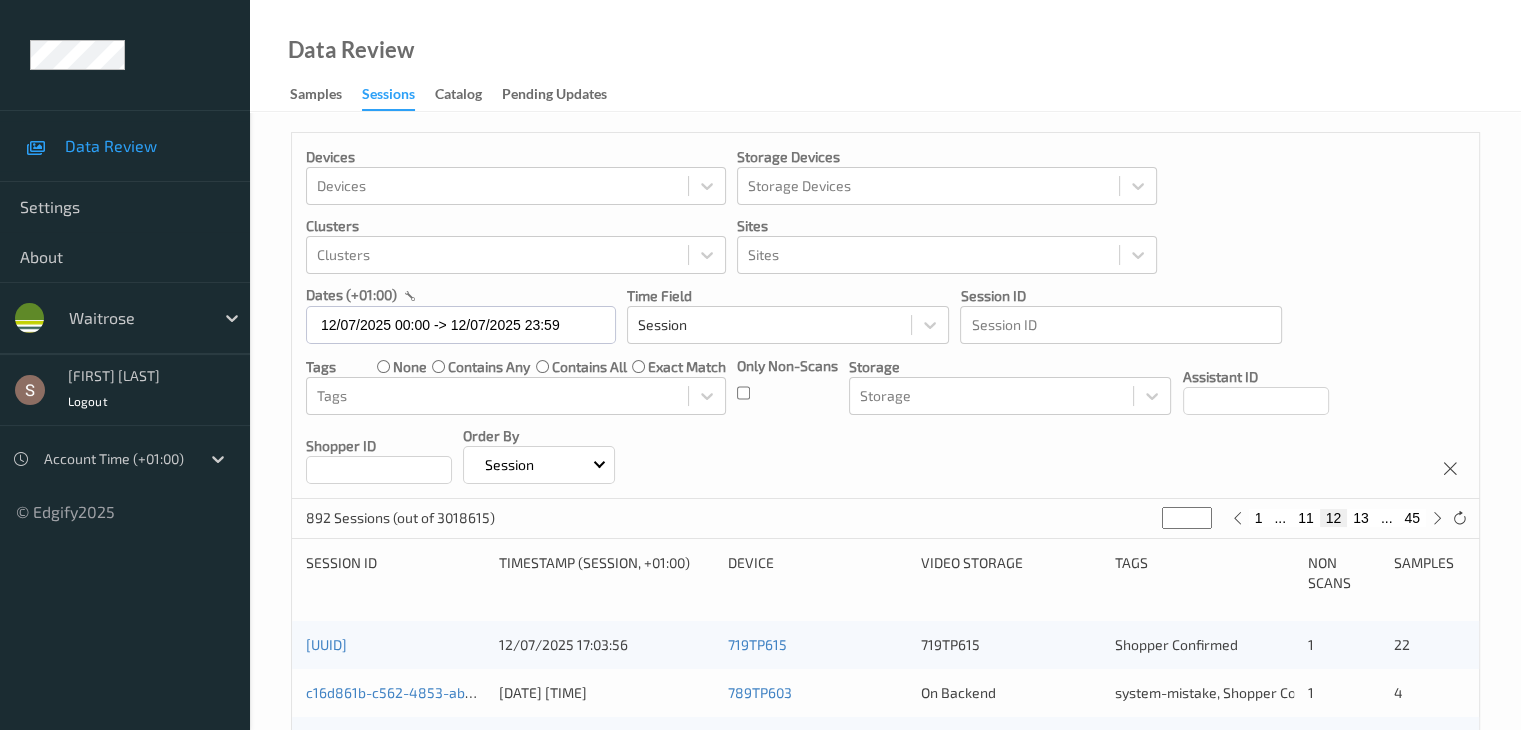 click on "13" at bounding box center [1361, 518] 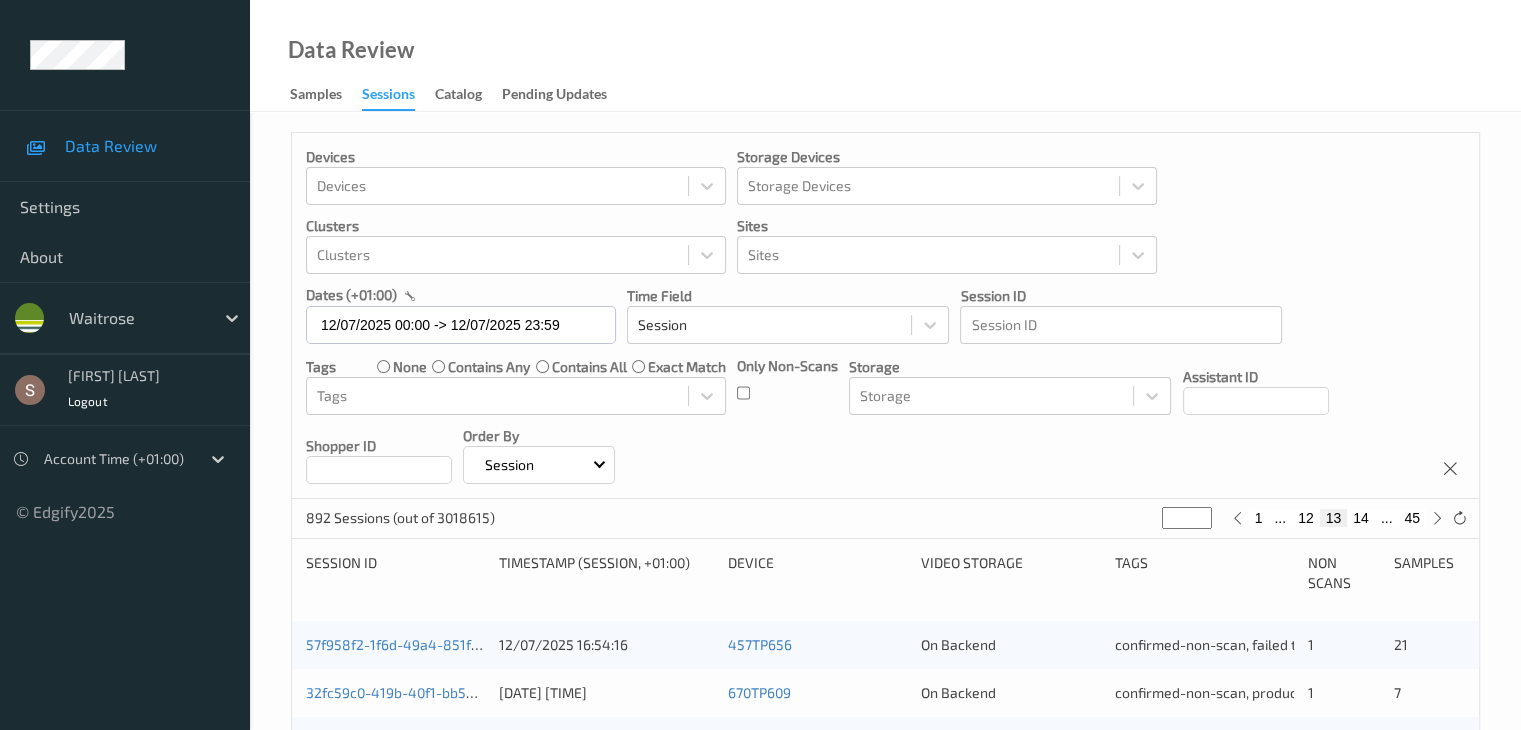 click on "14" at bounding box center [1361, 518] 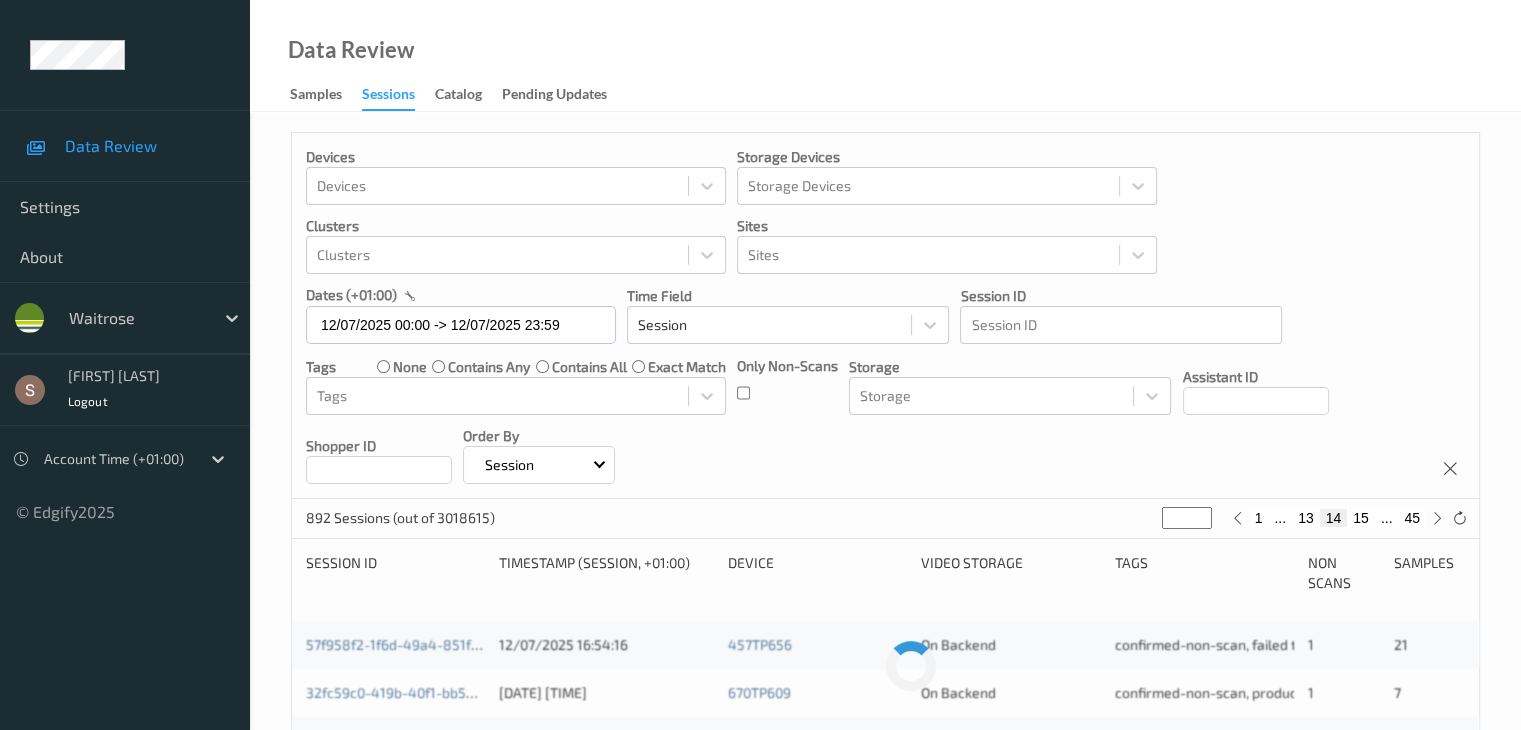 click on "15" at bounding box center [1361, 518] 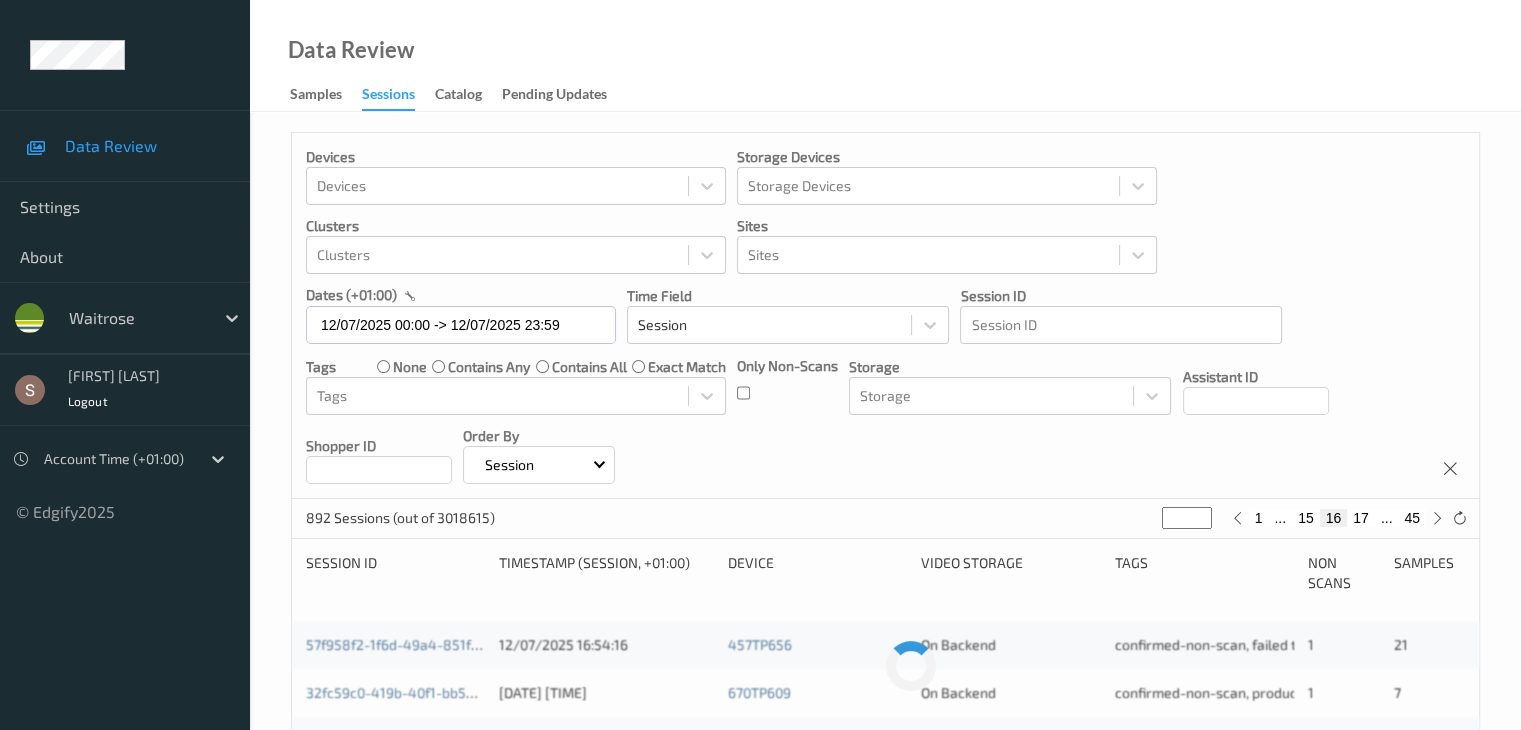 type on "**" 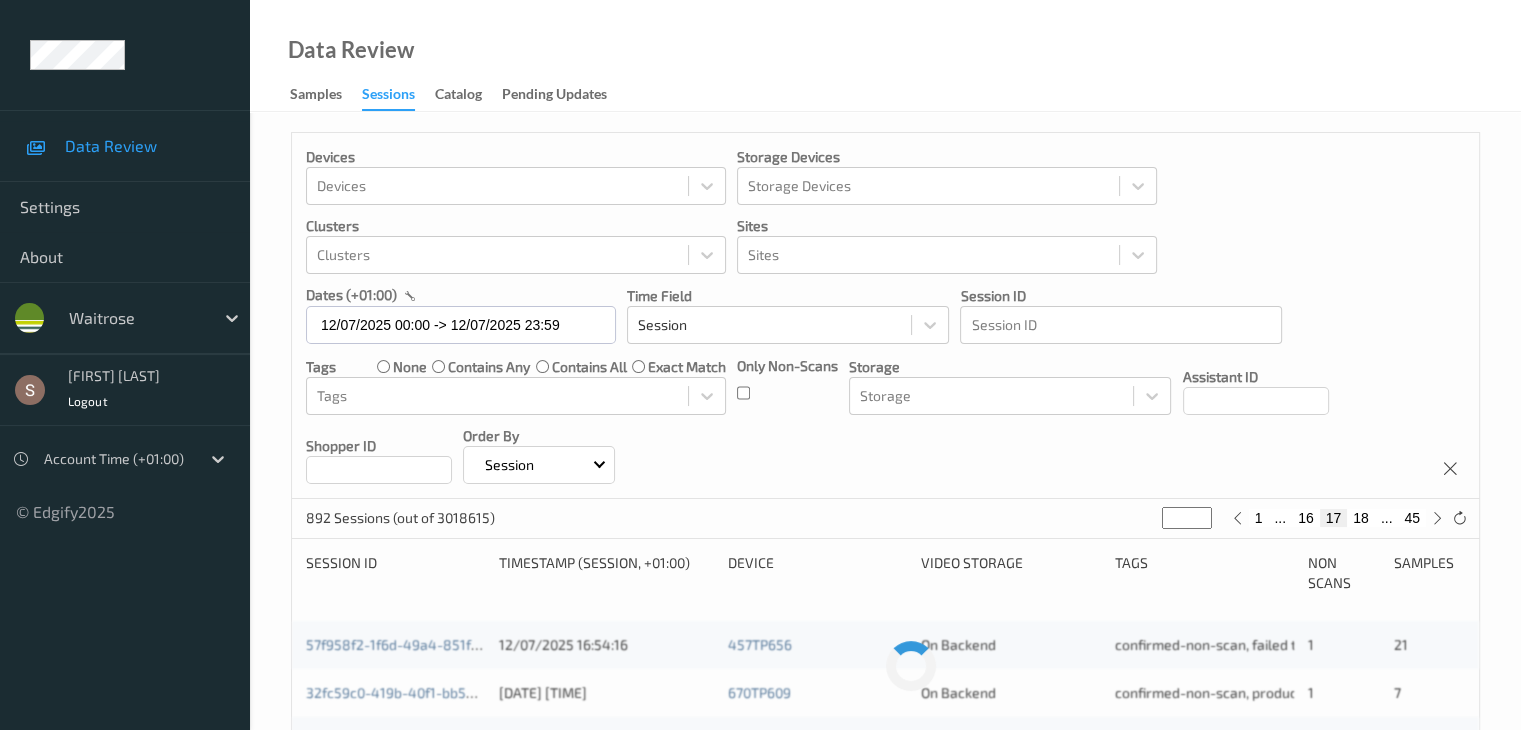 click on "18" at bounding box center [1361, 518] 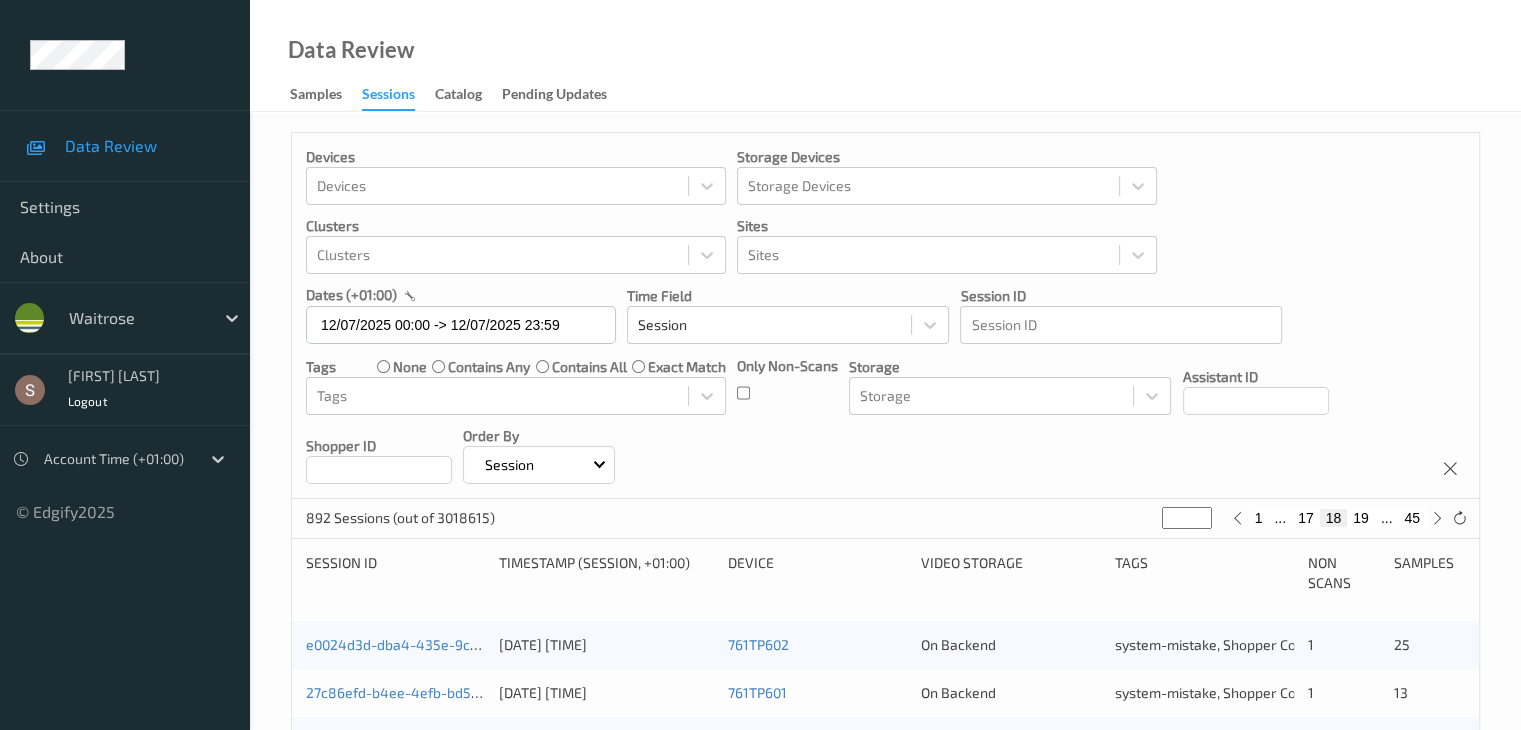 click on "19" at bounding box center [1361, 518] 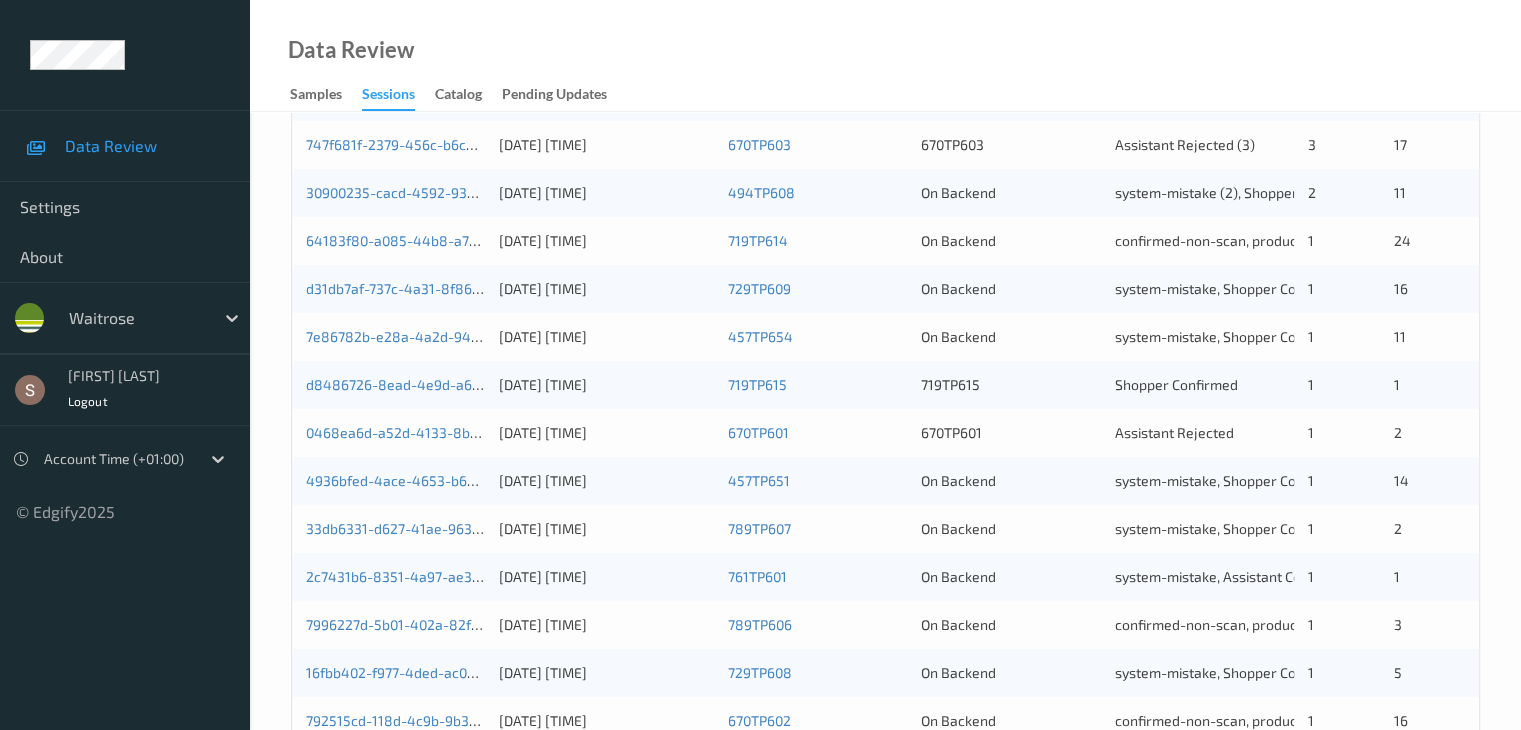 scroll, scrollTop: 932, scrollLeft: 0, axis: vertical 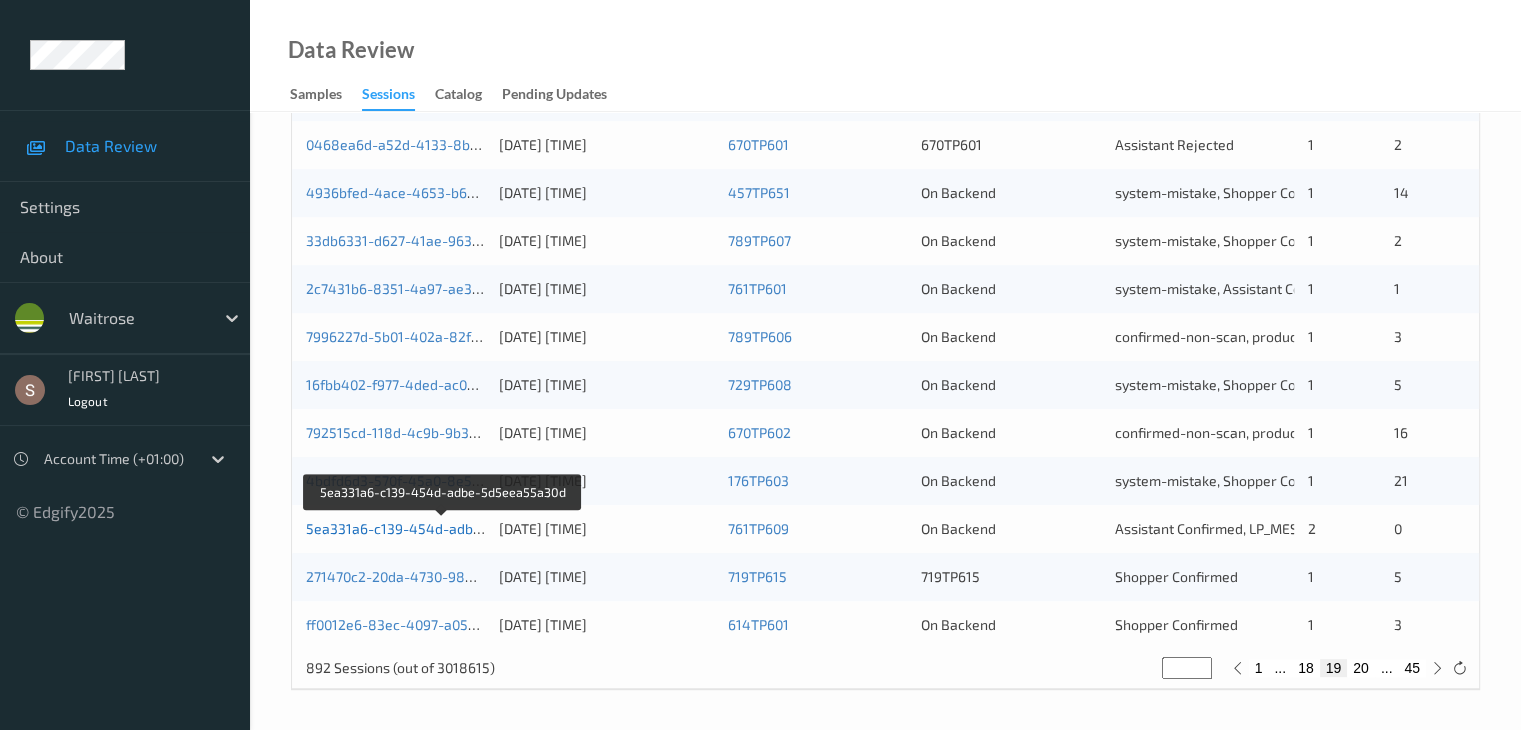 click on "5ea331a6-c139-454d-adbe-5d5eea55a30d" at bounding box center (444, 528) 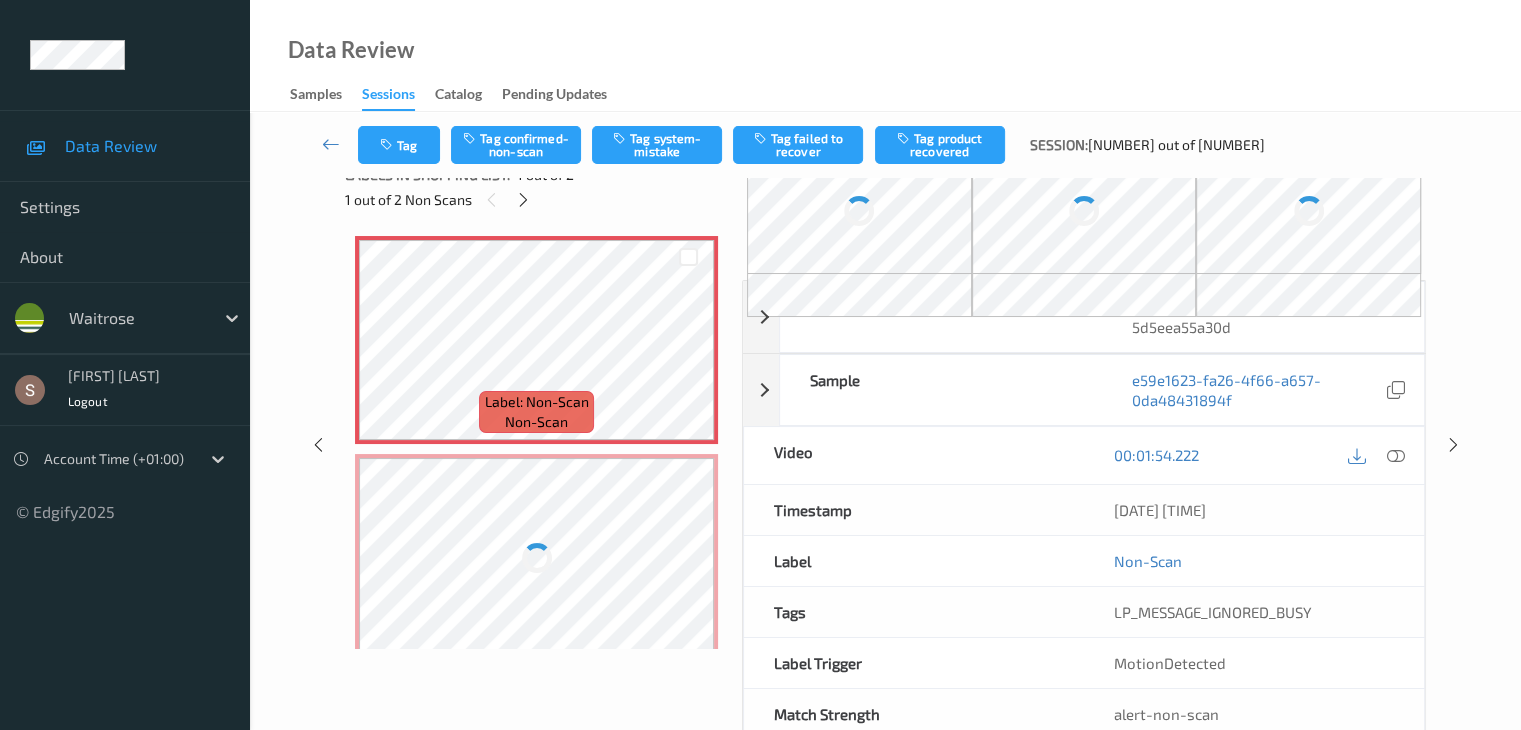 scroll, scrollTop: 0, scrollLeft: 0, axis: both 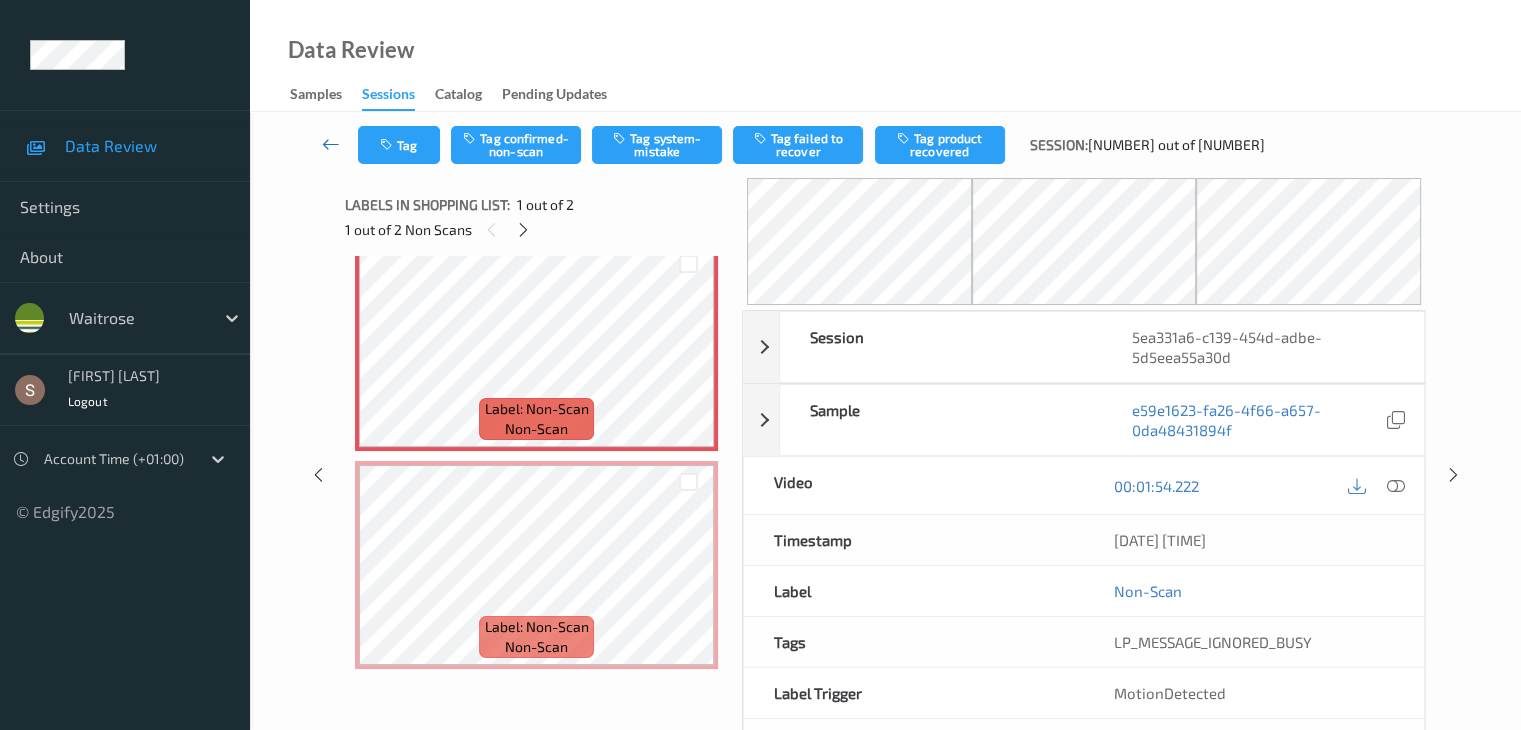 click at bounding box center (331, 145) 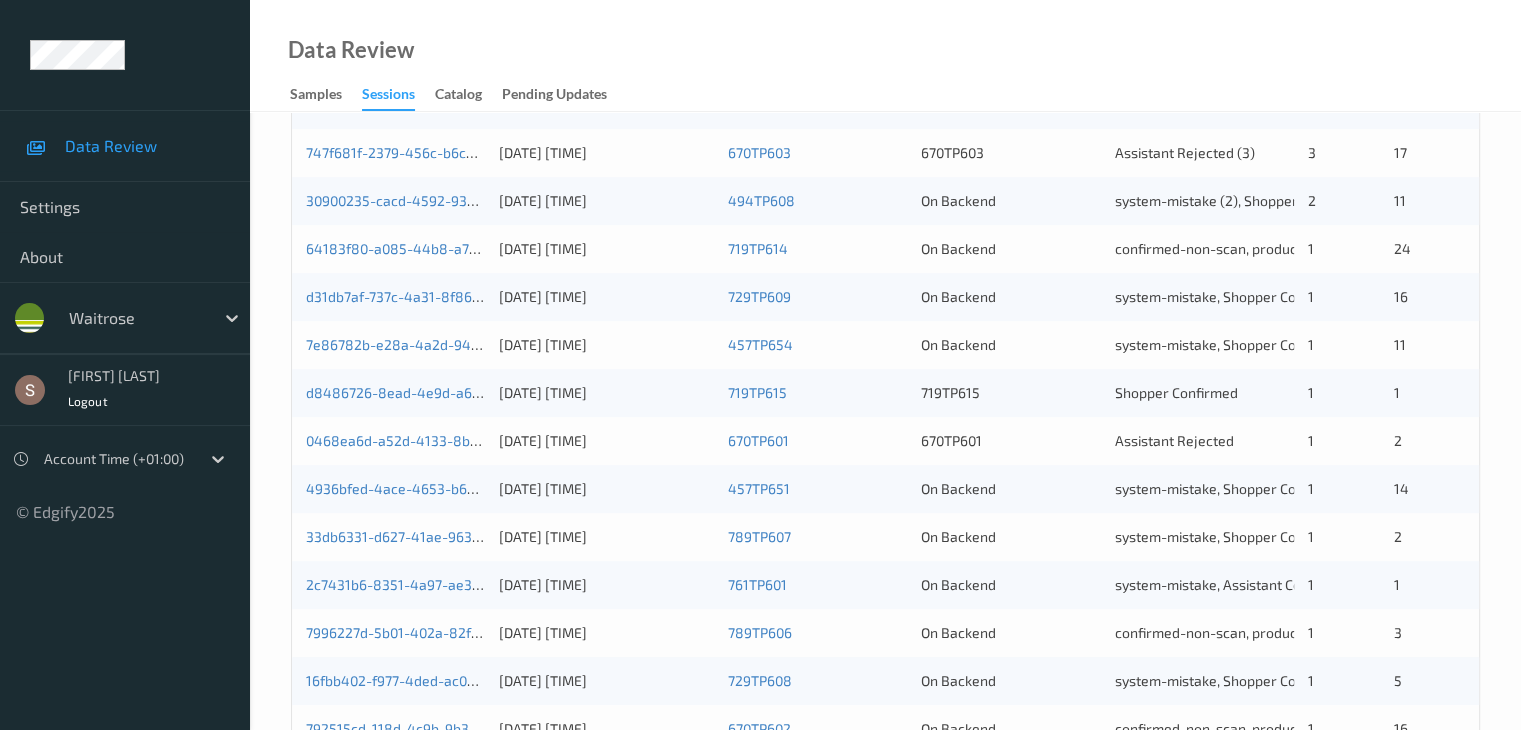 scroll, scrollTop: 932, scrollLeft: 0, axis: vertical 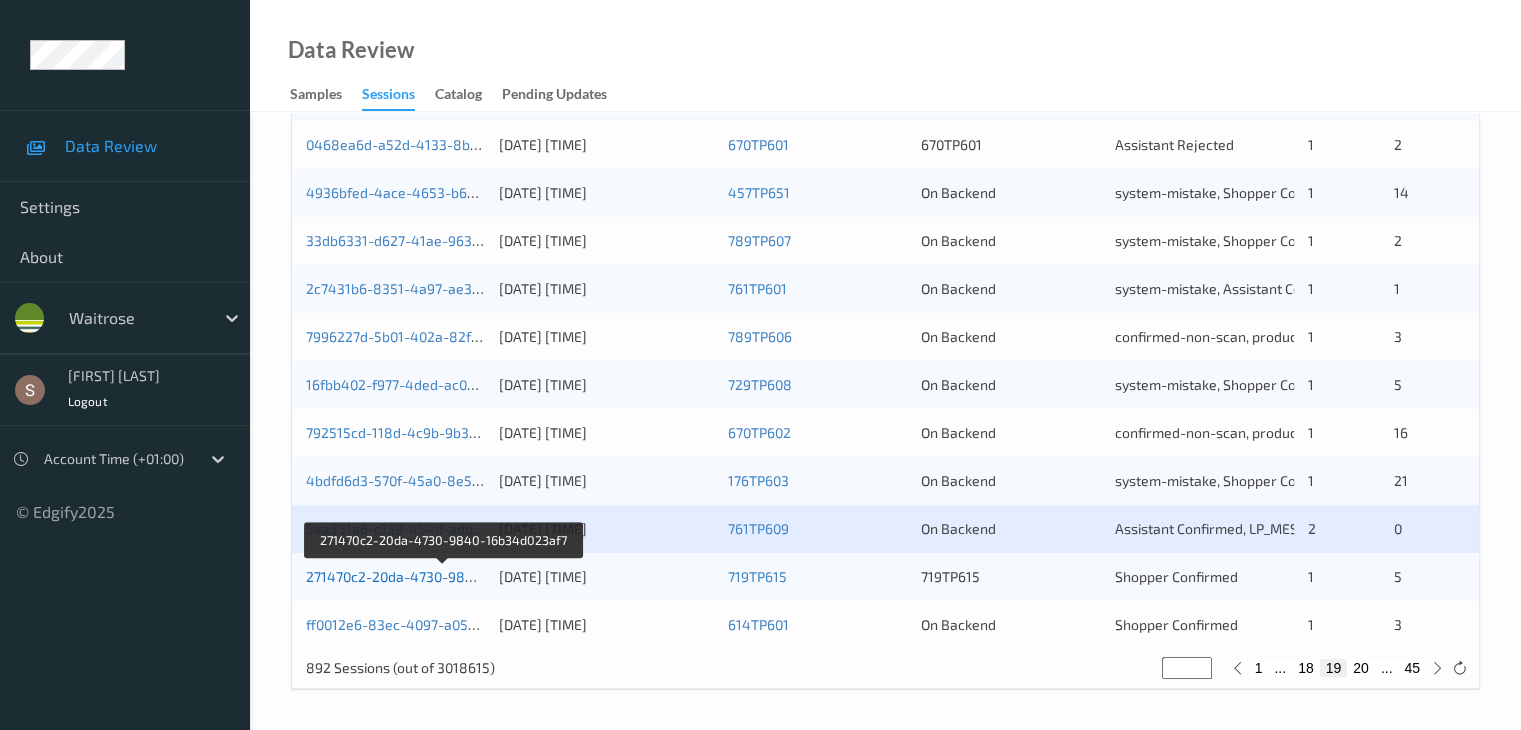 click on "271470c2-20da-4730-9840-16b34d023af7" at bounding box center [442, 576] 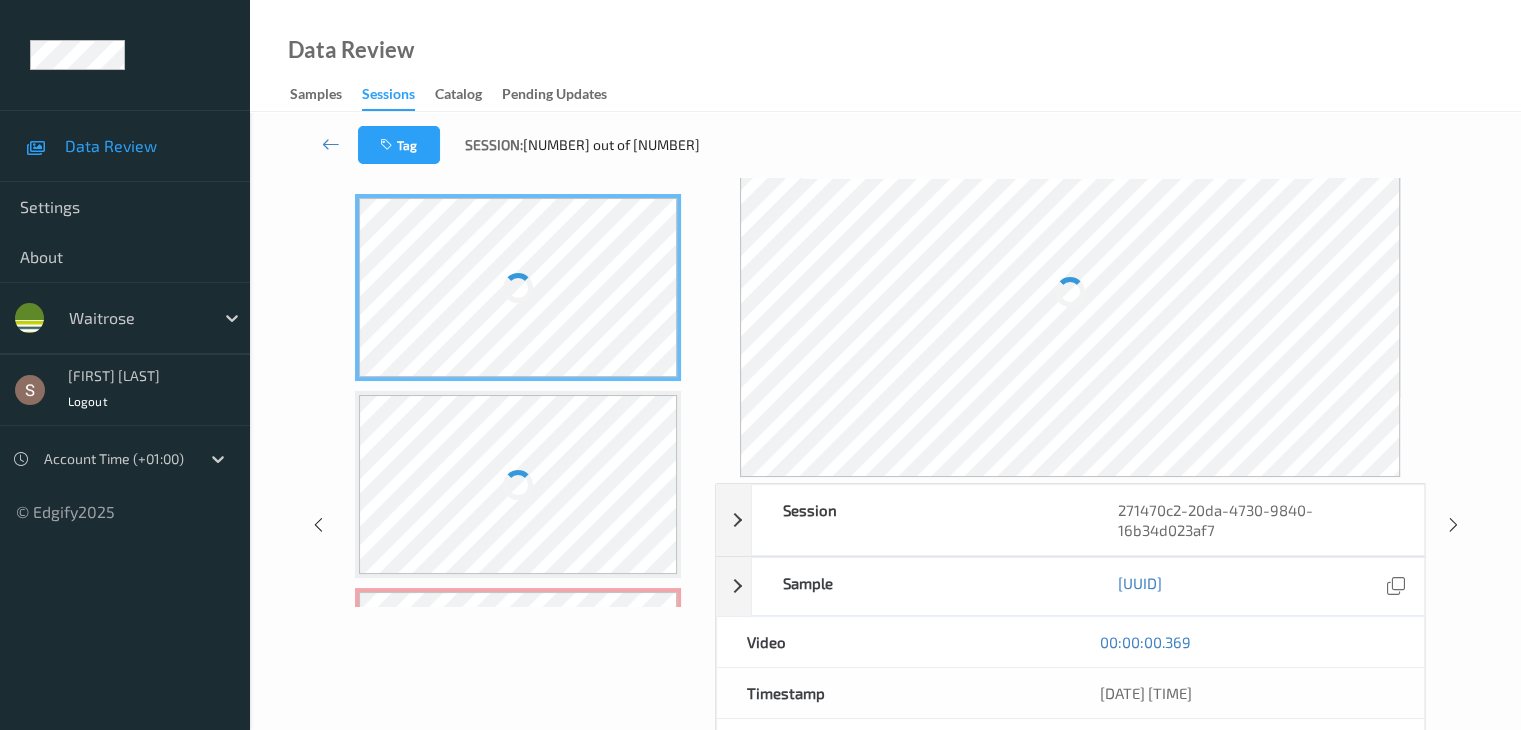 scroll, scrollTop: 0, scrollLeft: 0, axis: both 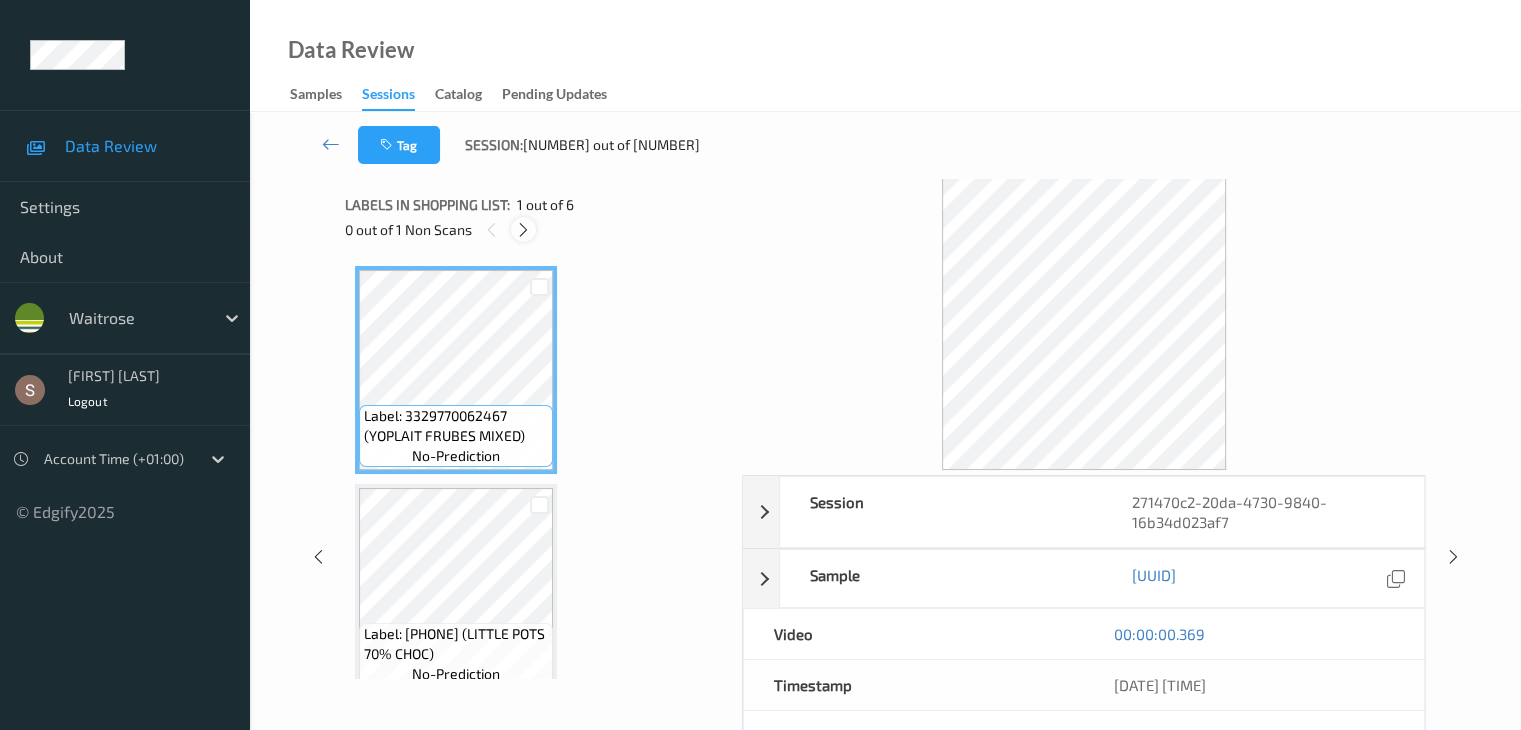 click at bounding box center [523, 230] 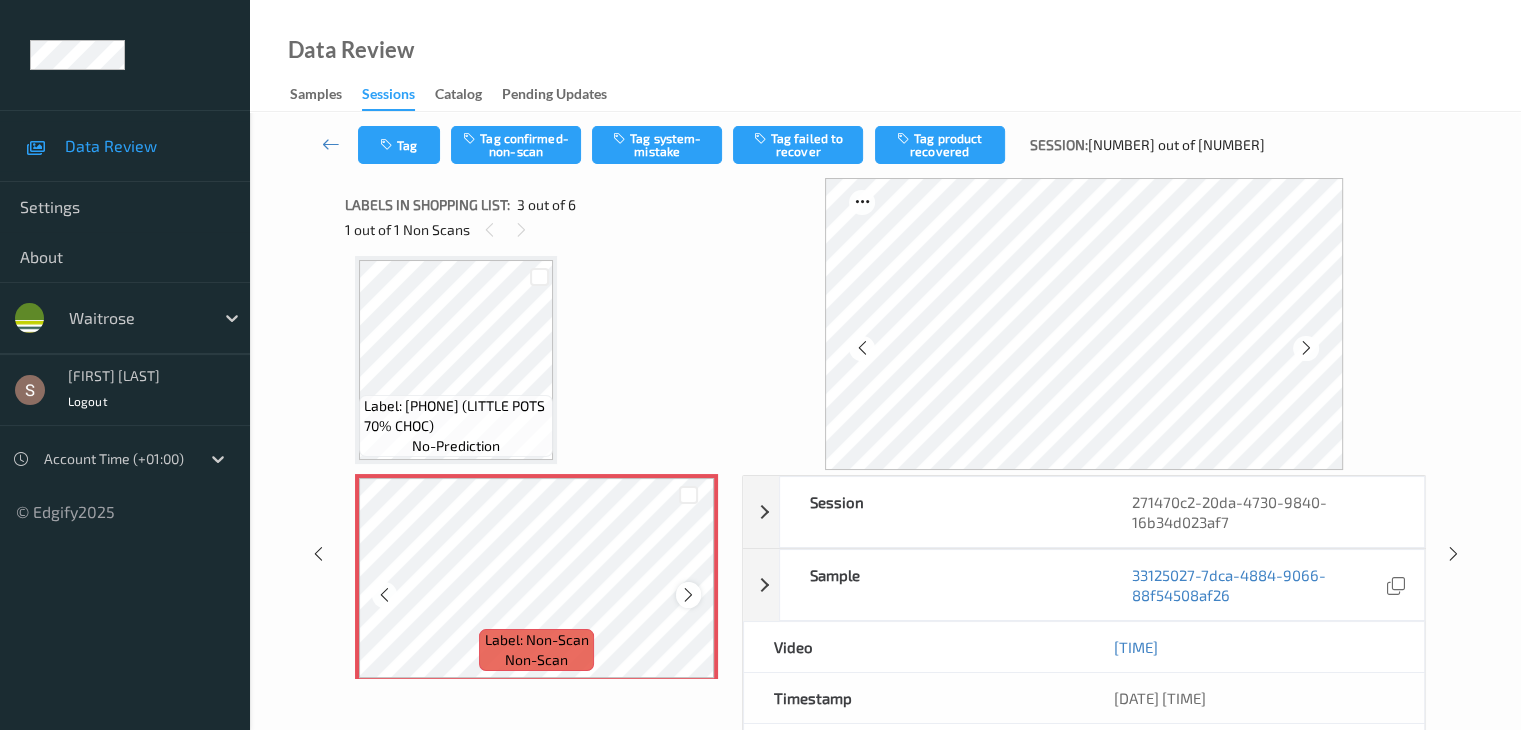 click at bounding box center (688, 595) 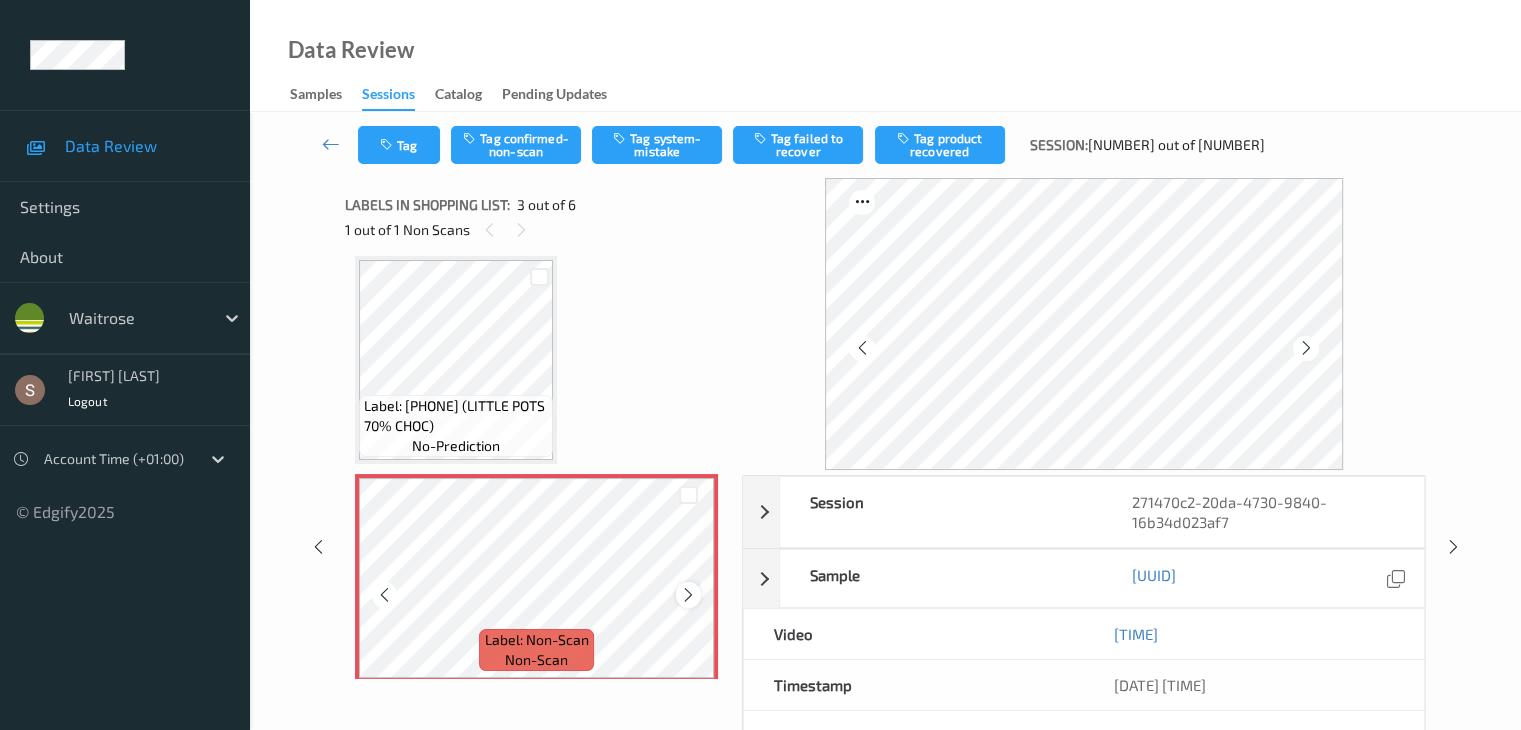 click at bounding box center (688, 595) 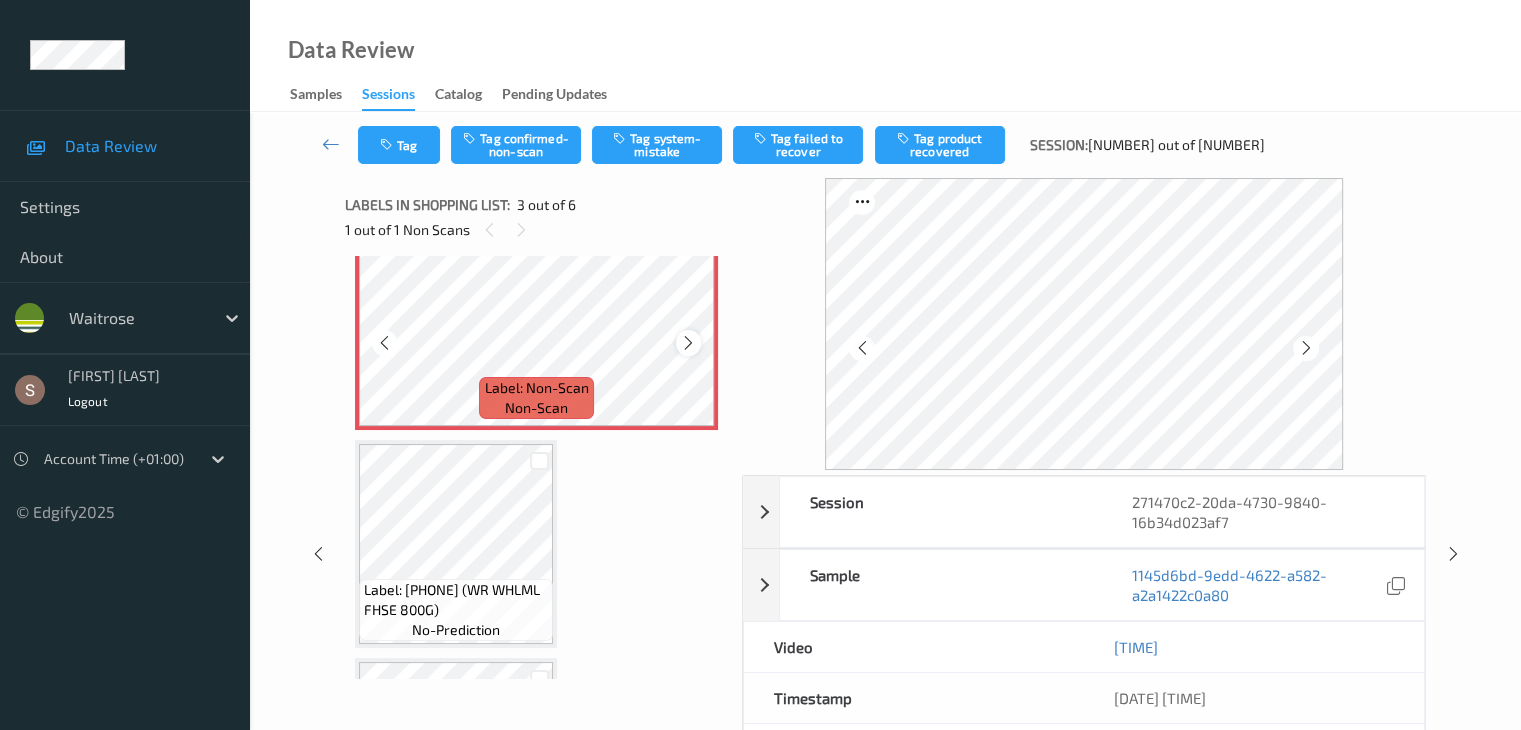 scroll, scrollTop: 528, scrollLeft: 0, axis: vertical 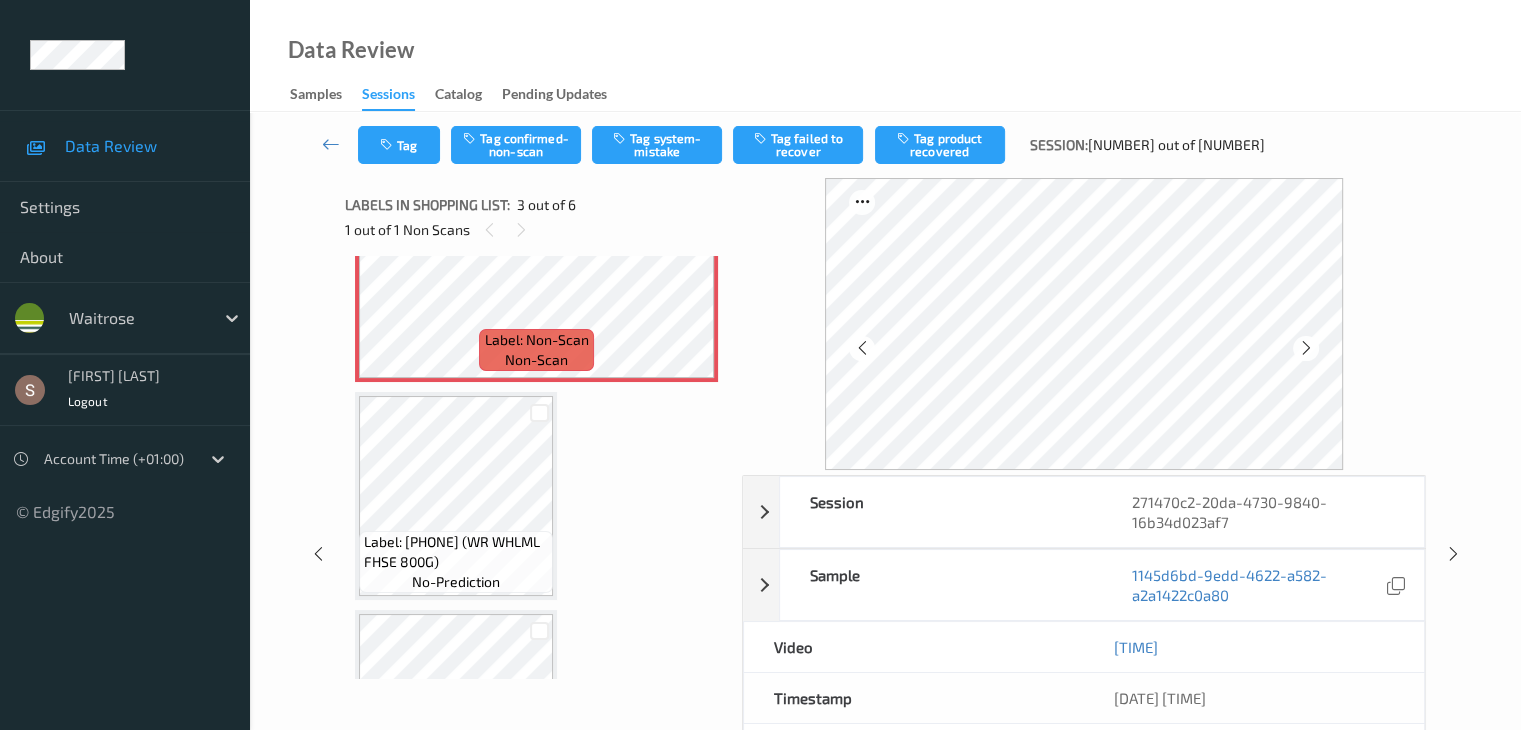 click on "Label: [PHONE] (WR WHLML FHSE 800G)" at bounding box center (456, 552) 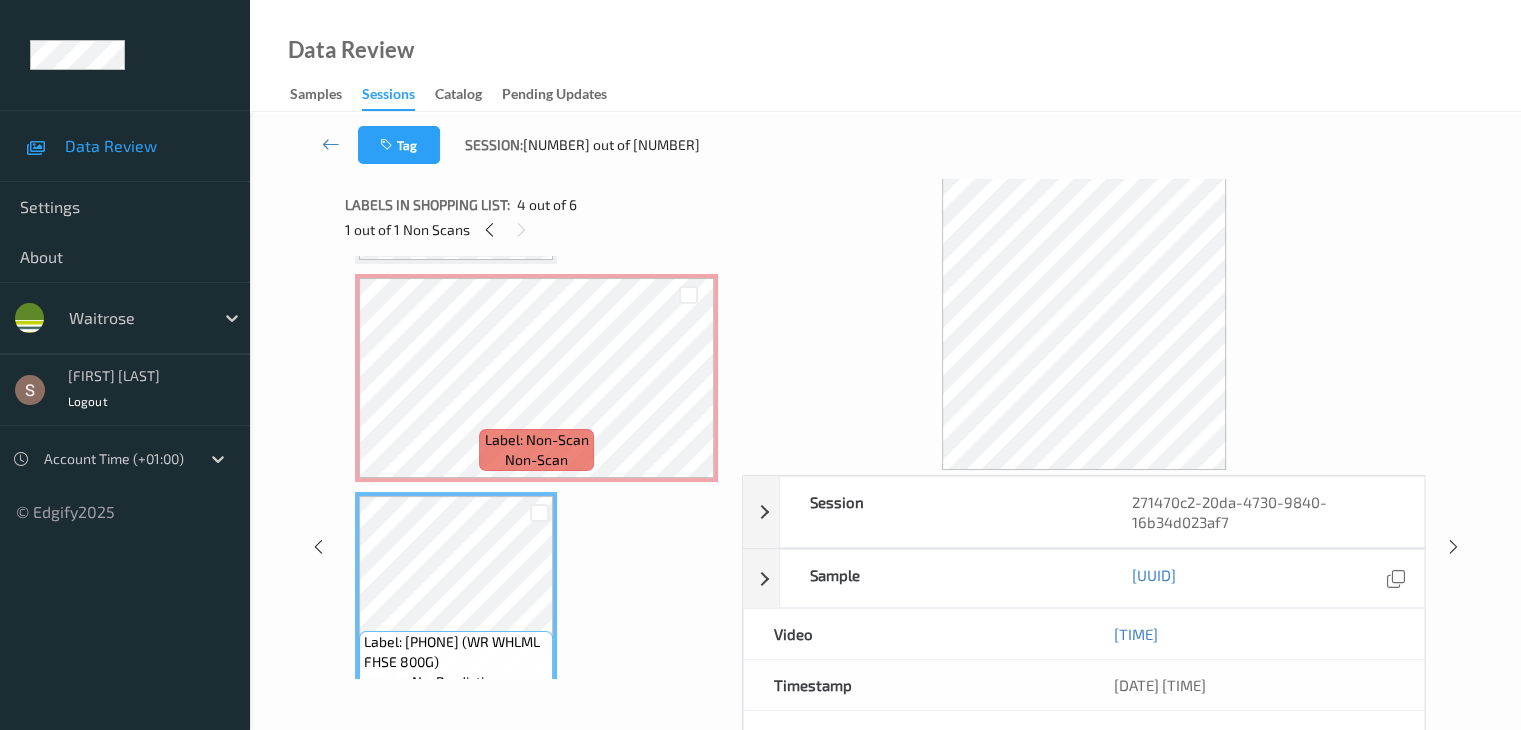 scroll, scrollTop: 328, scrollLeft: 0, axis: vertical 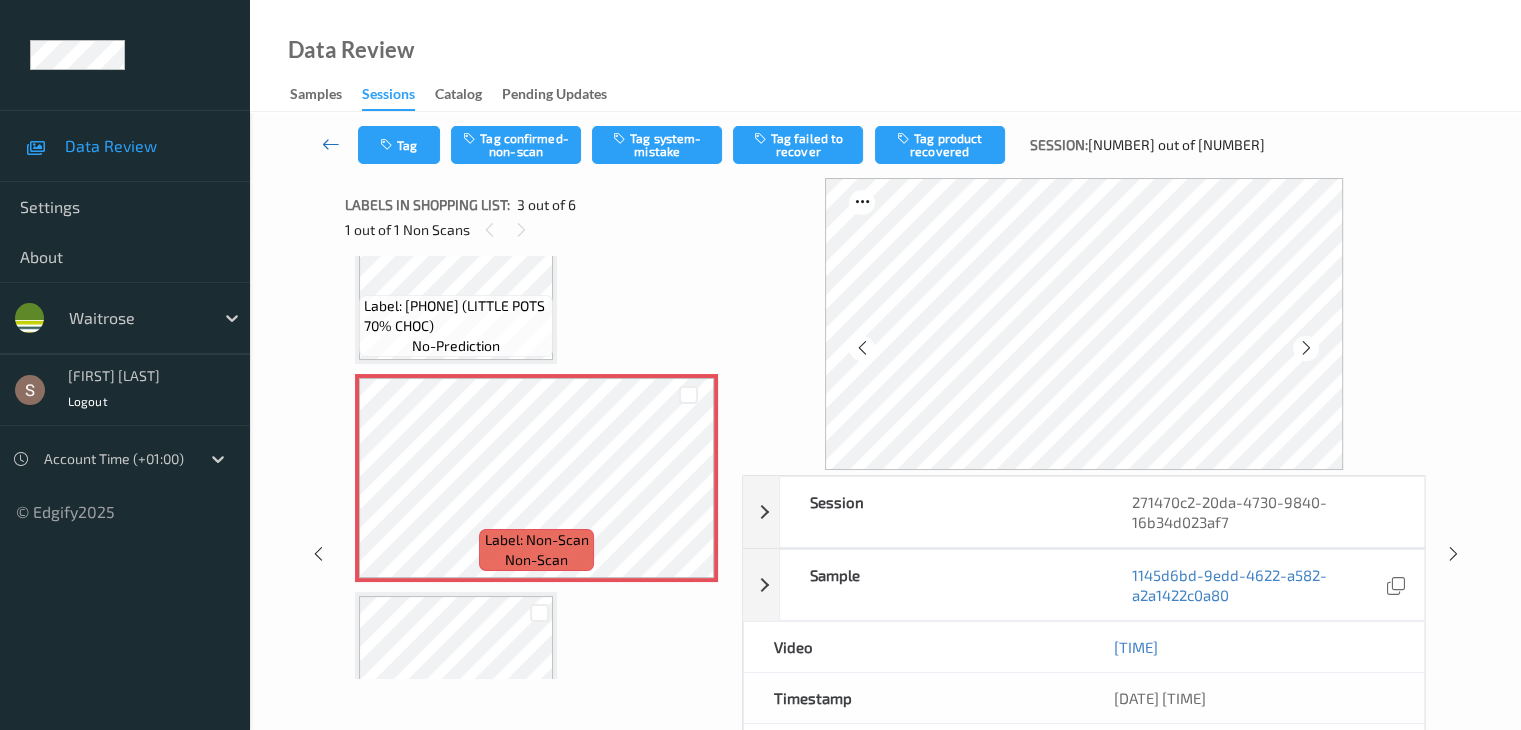 click at bounding box center [331, 144] 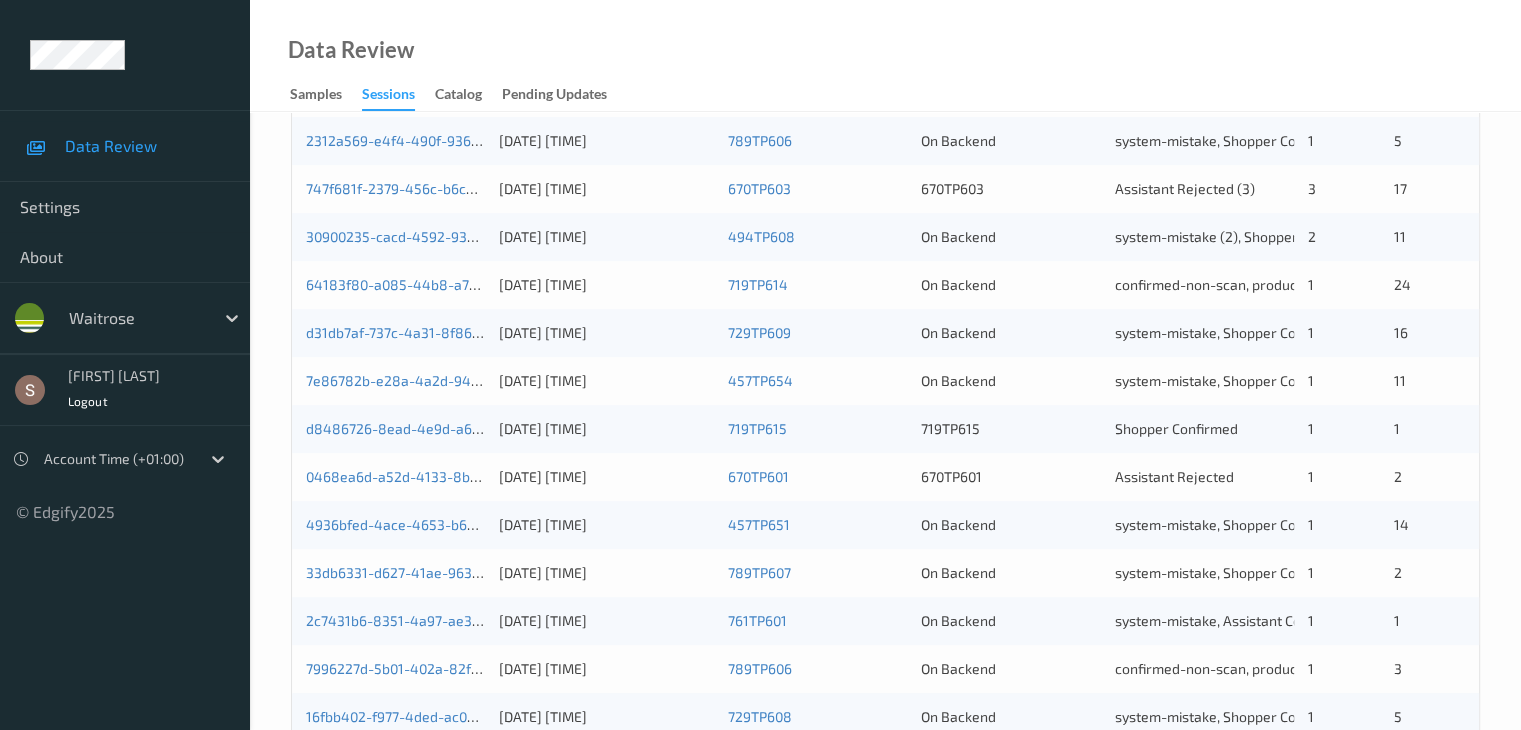 scroll, scrollTop: 932, scrollLeft: 0, axis: vertical 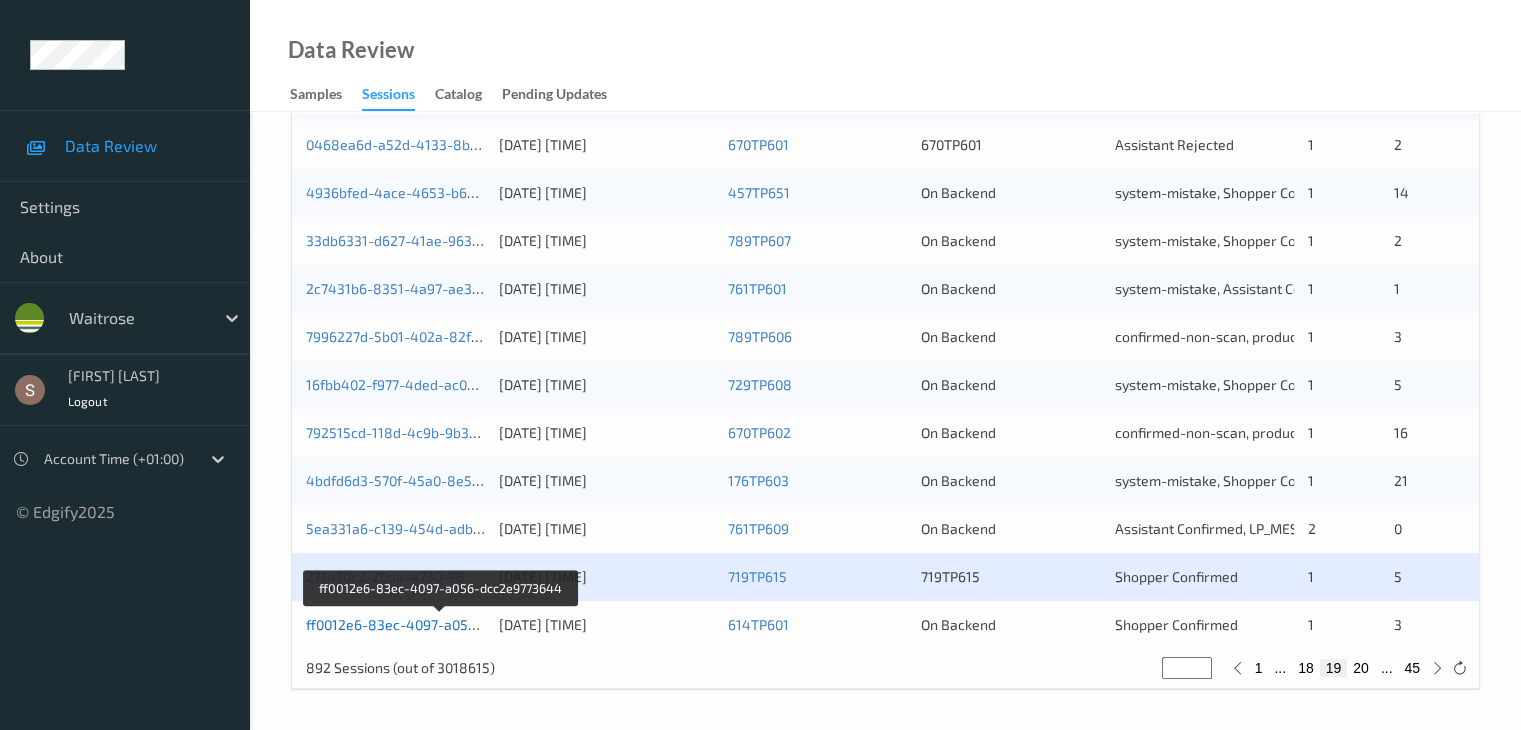 click on "ff0012e6-83ec-4097-a056-dcc2e9773644" at bounding box center (441, 624) 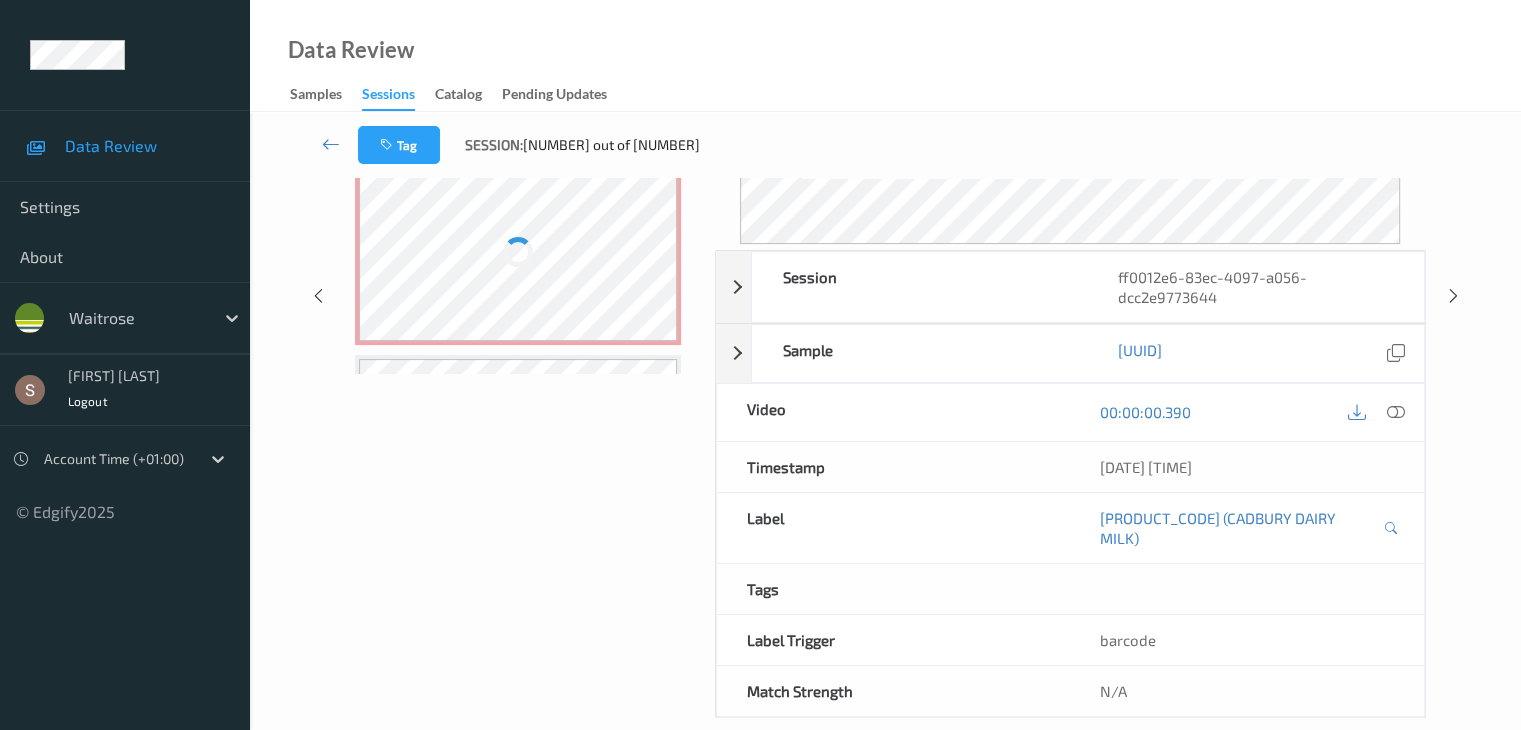 scroll, scrollTop: 0, scrollLeft: 0, axis: both 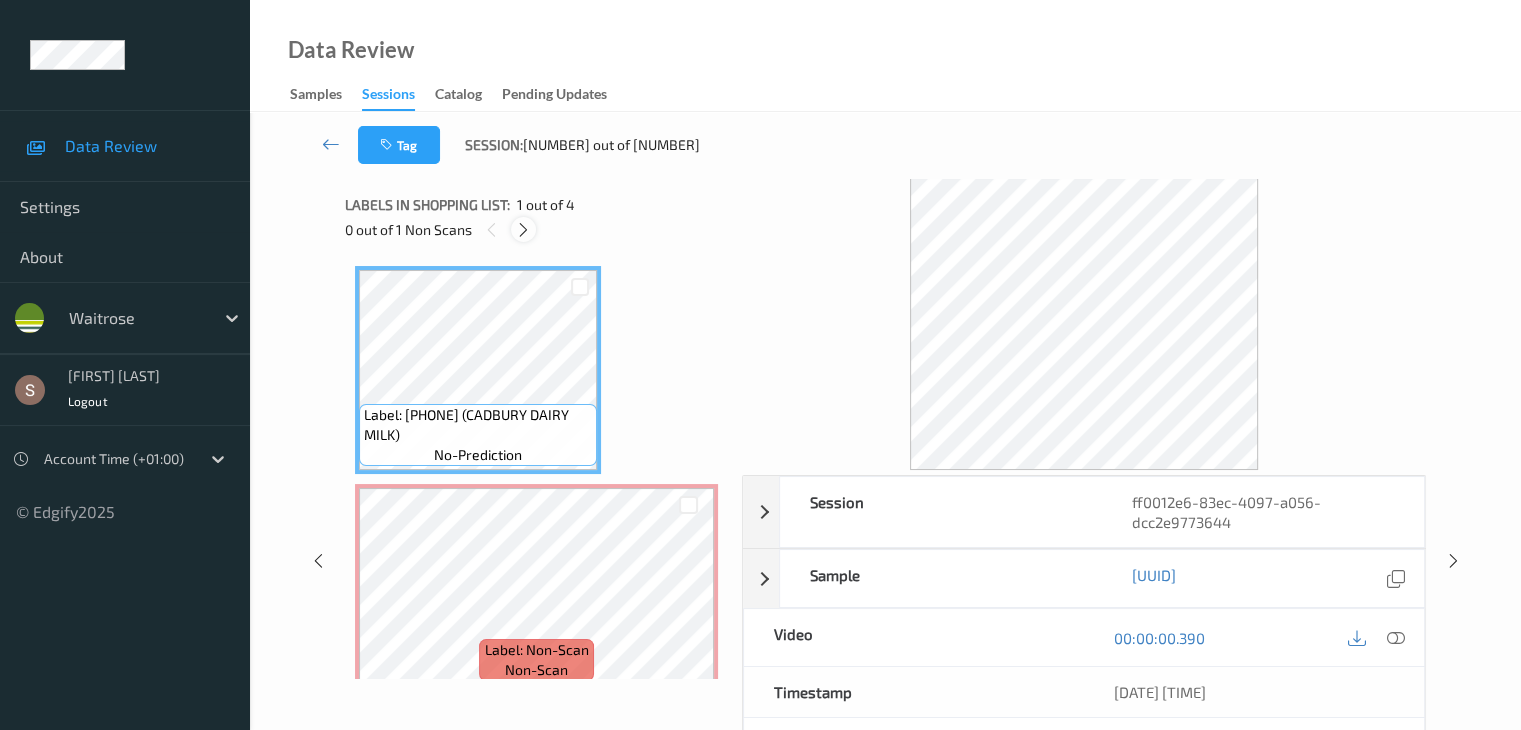click at bounding box center (523, 229) 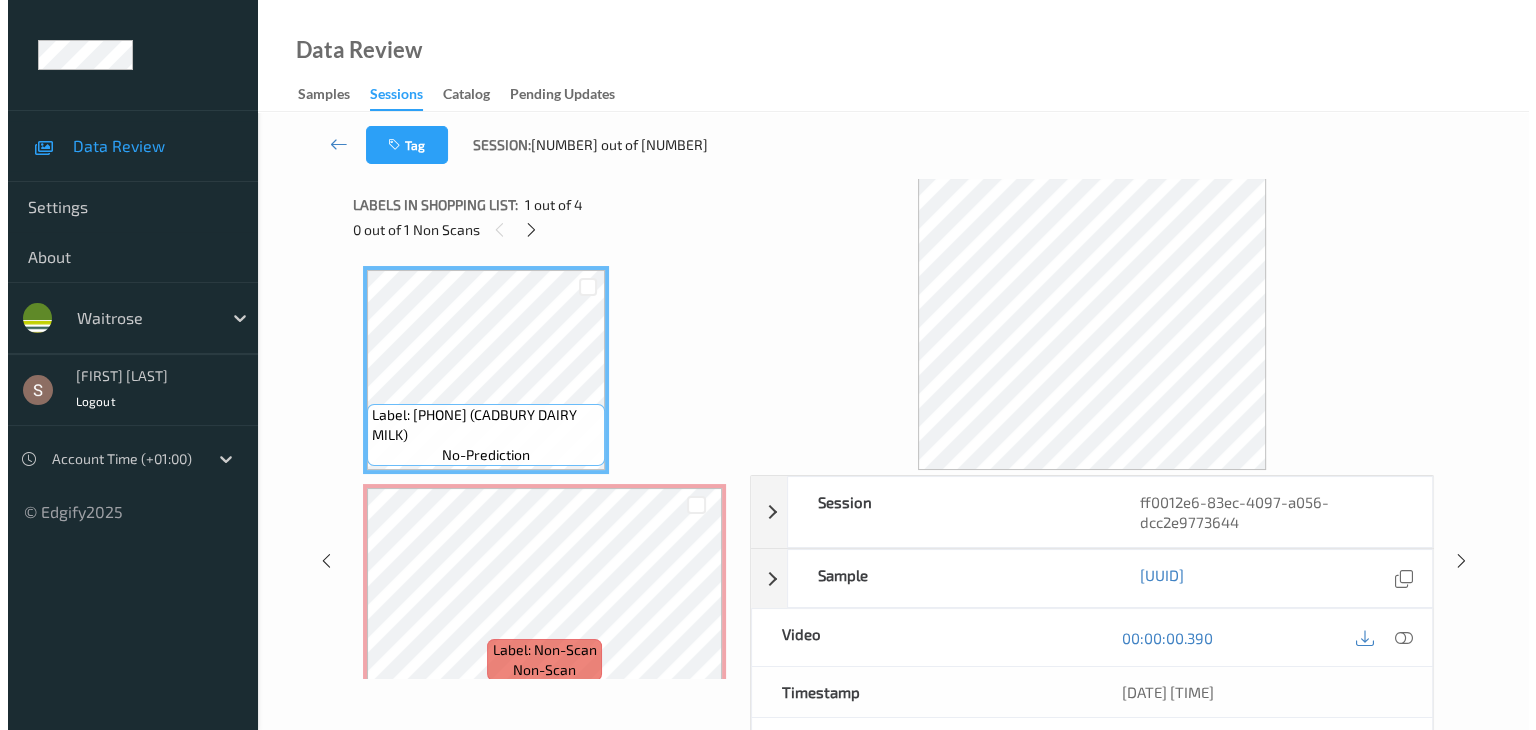 scroll, scrollTop: 10, scrollLeft: 0, axis: vertical 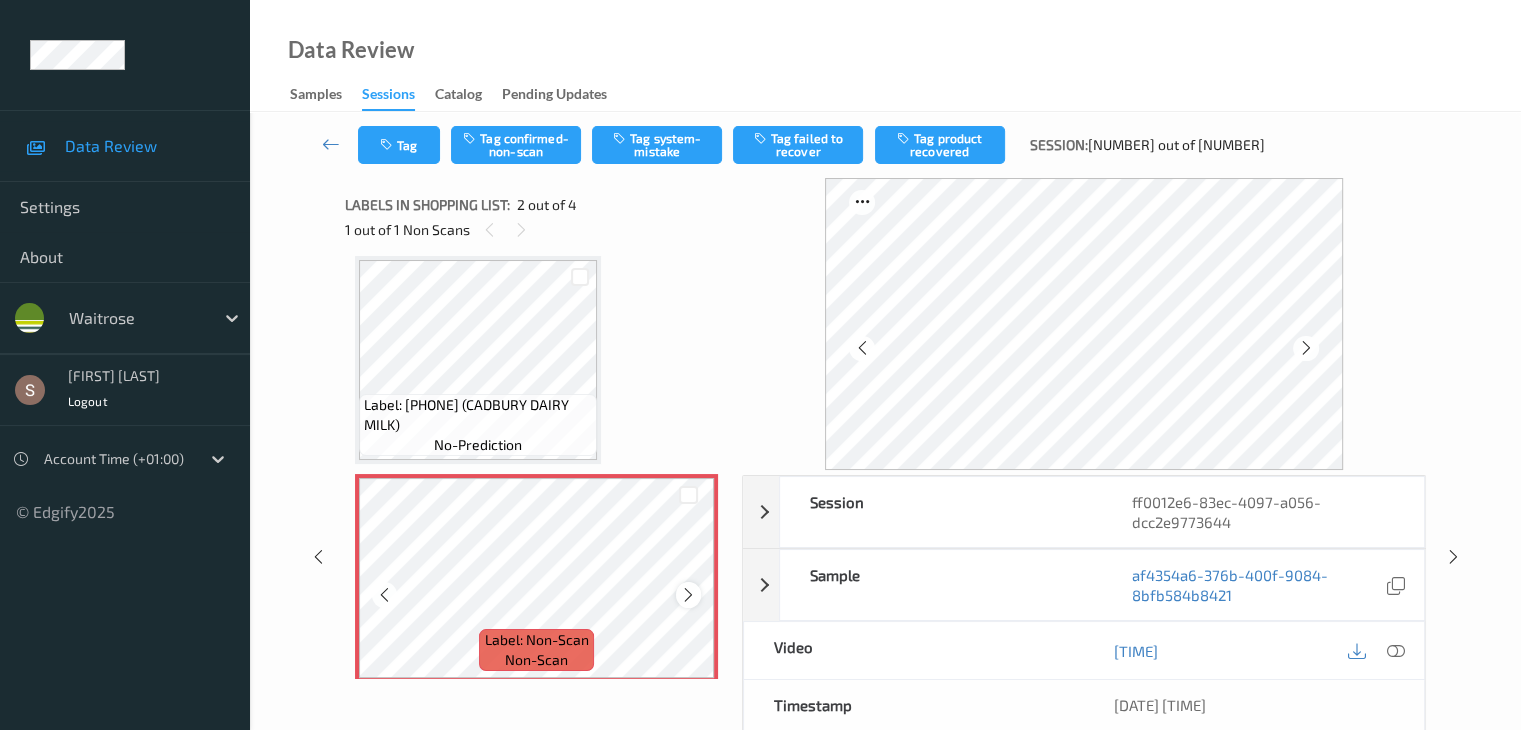click at bounding box center (688, 595) 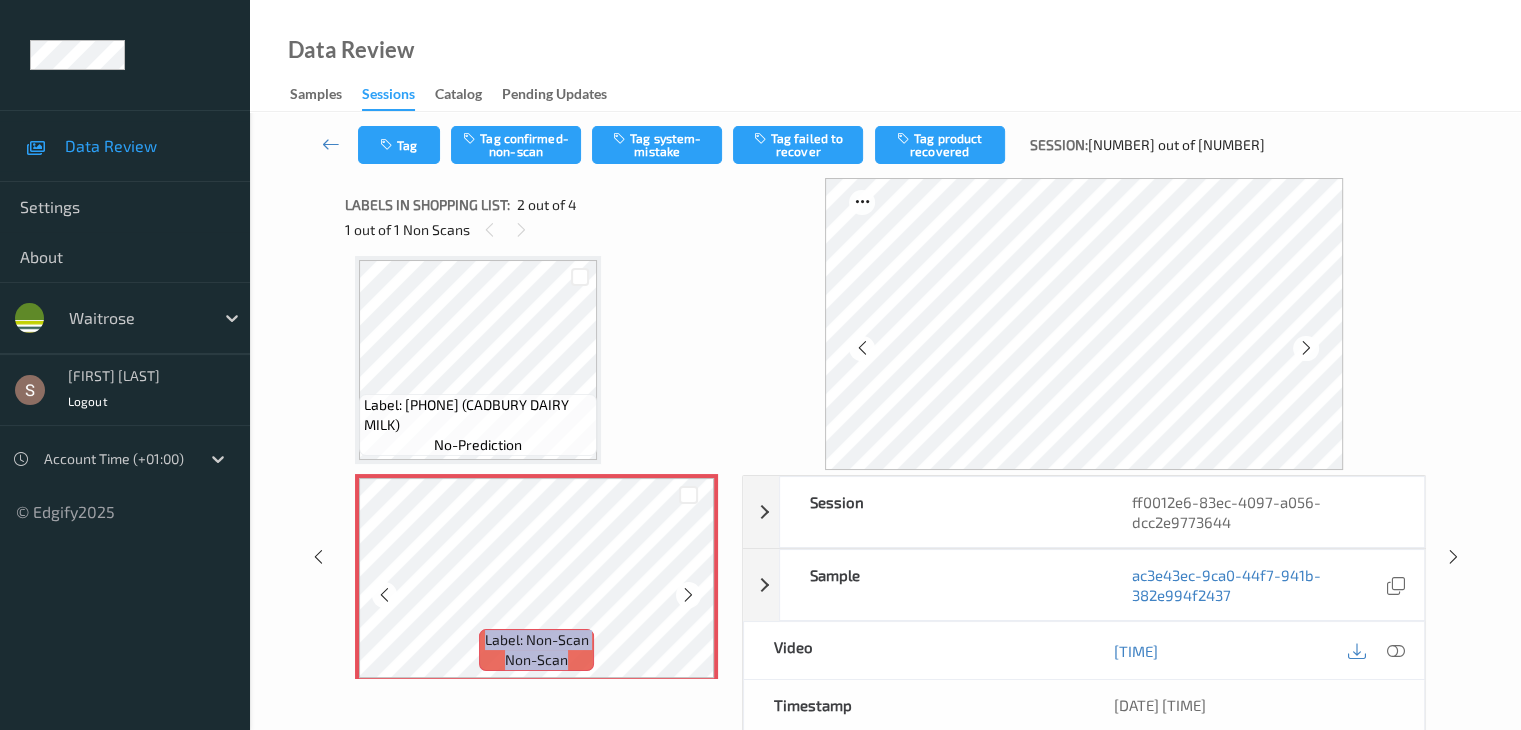 click at bounding box center (688, 595) 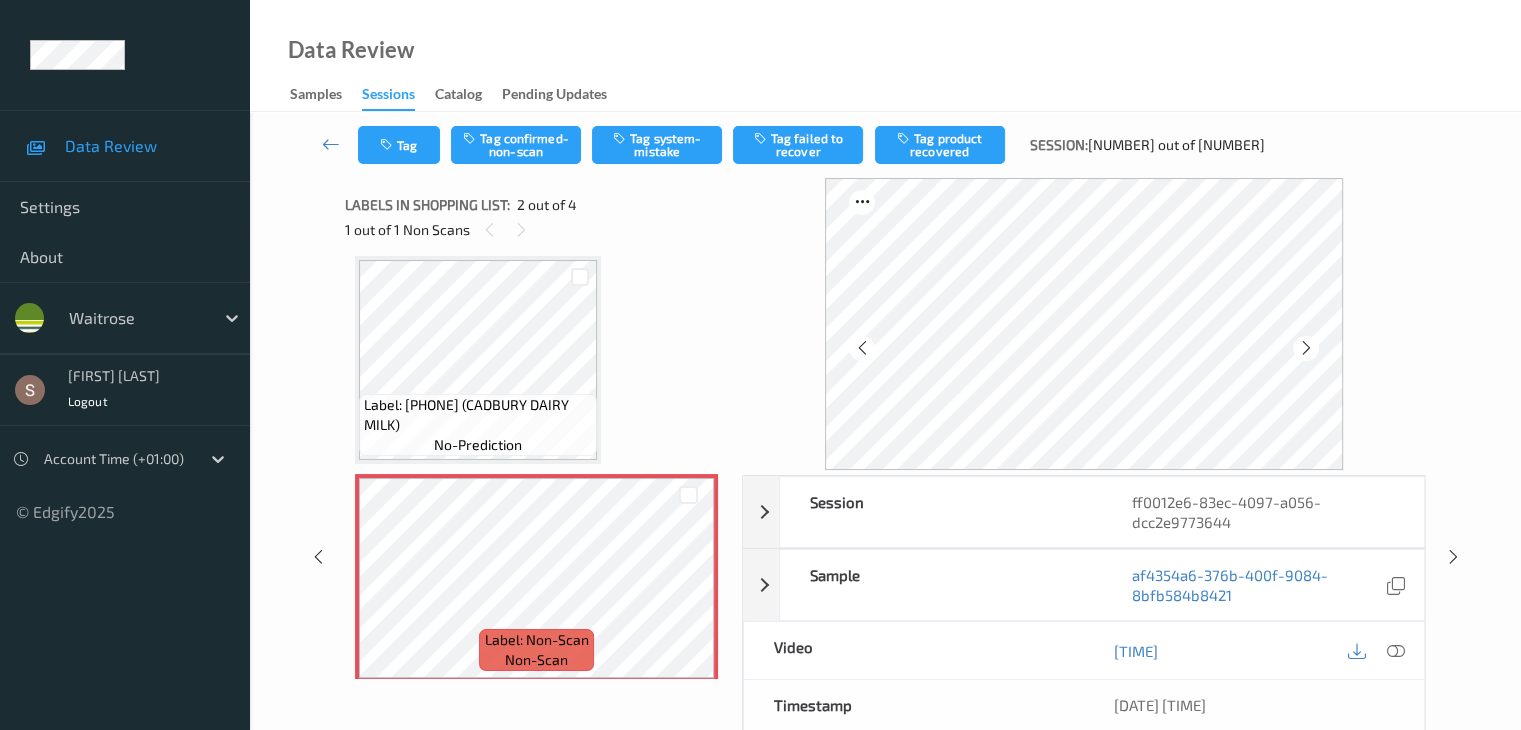 click on "Tag Tag   confirmed-non-scan Tag   system-mistake Tag   failed to recover Tag   product recovered Session: 380 out of 892" at bounding box center [885, 145] 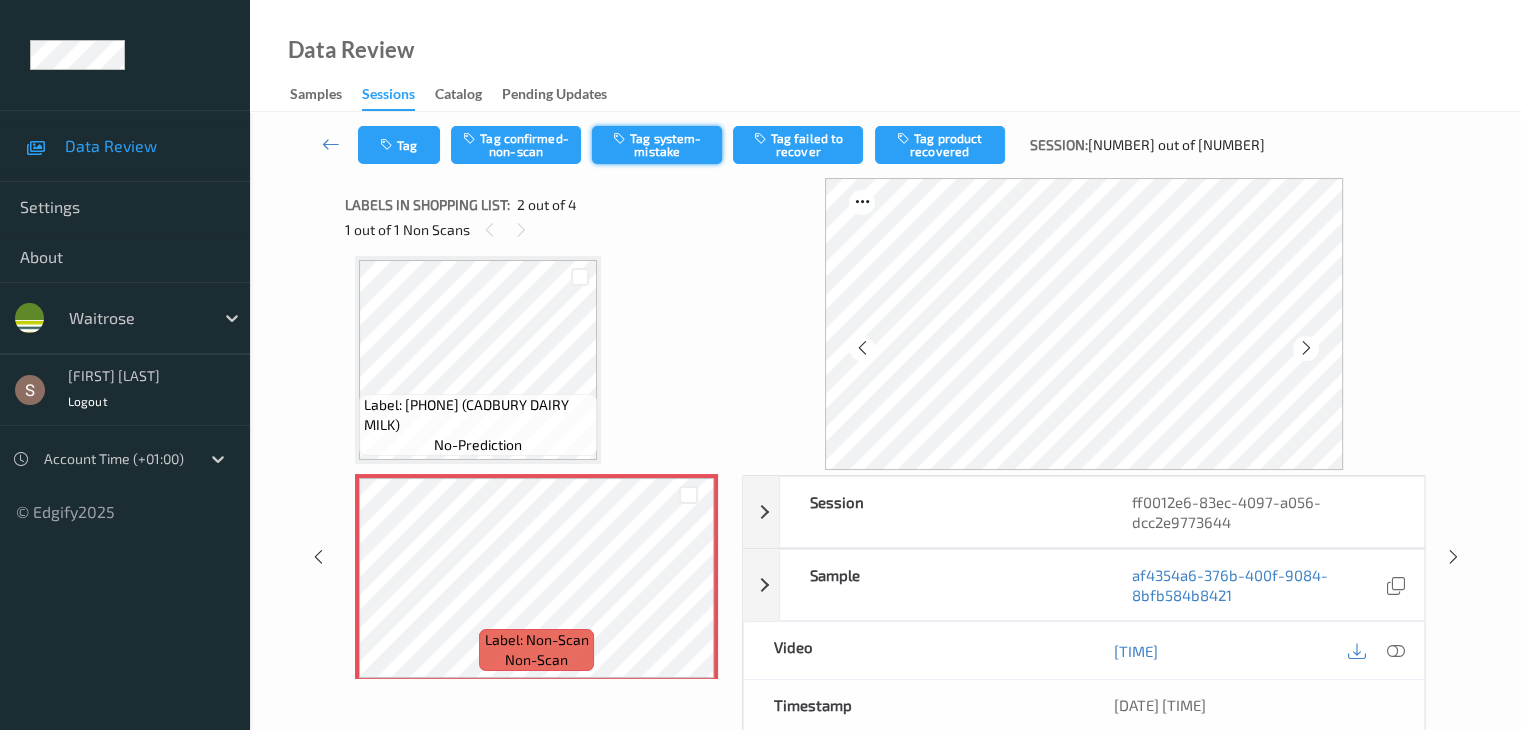 click on "Tag   system-mistake" at bounding box center (657, 145) 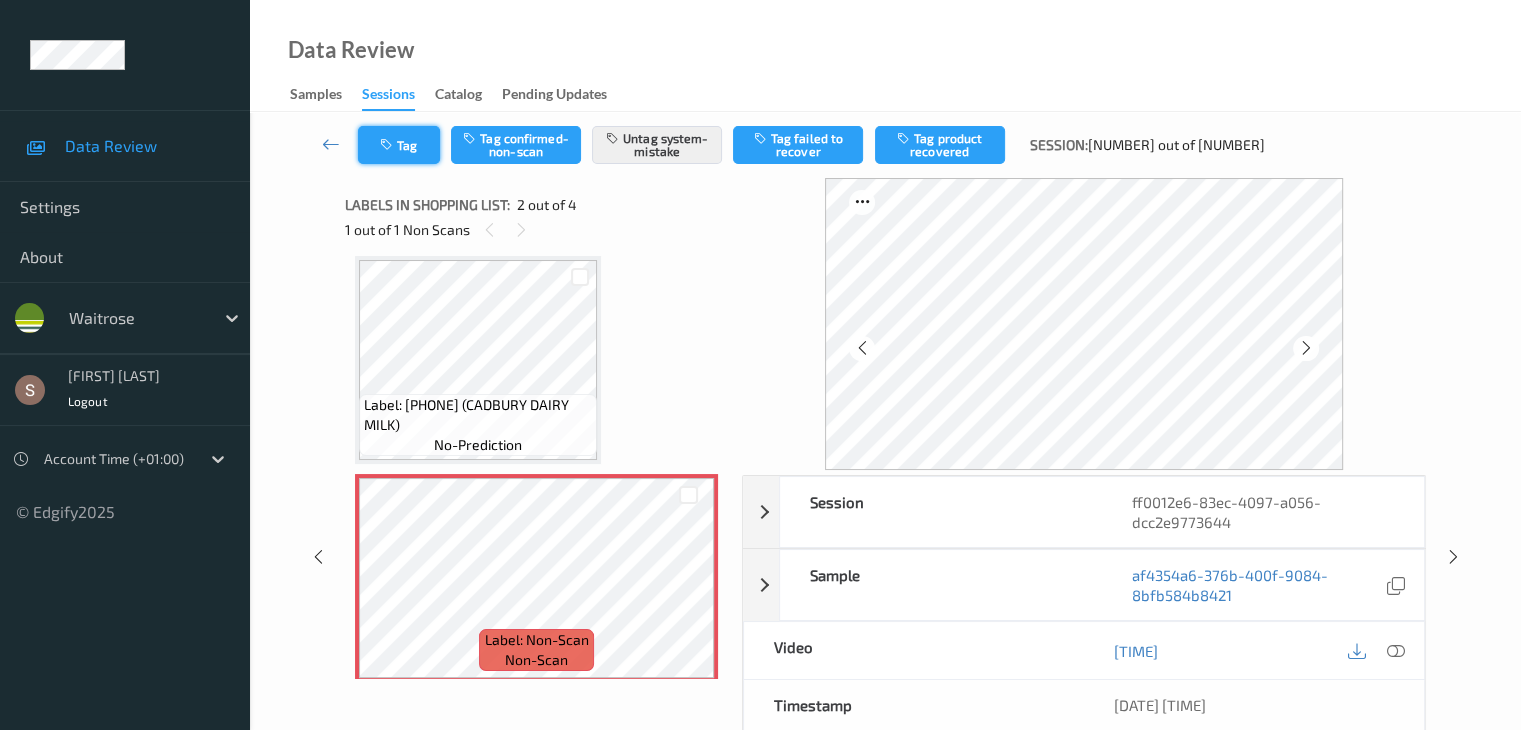 click on "Tag" at bounding box center (399, 145) 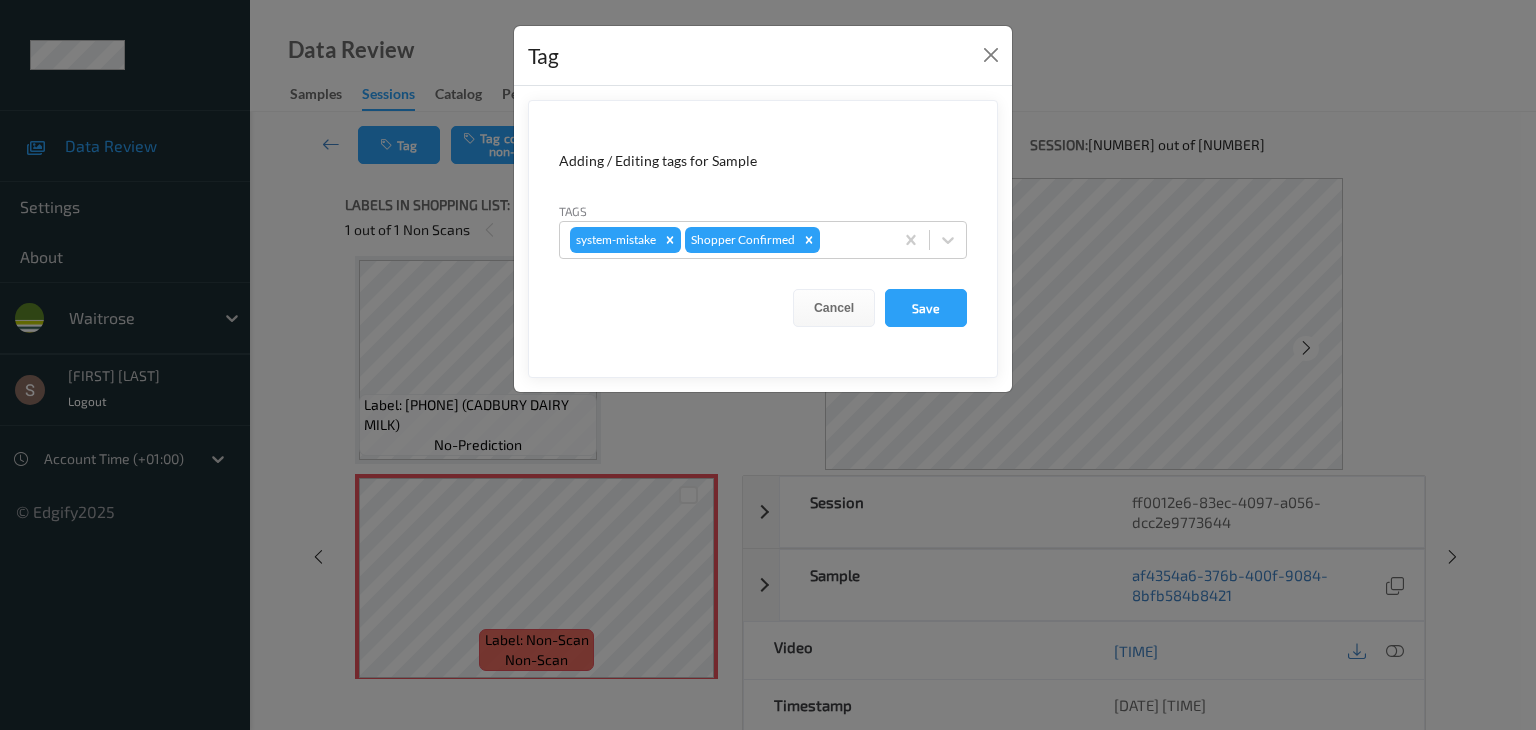 click at bounding box center (948, 240) 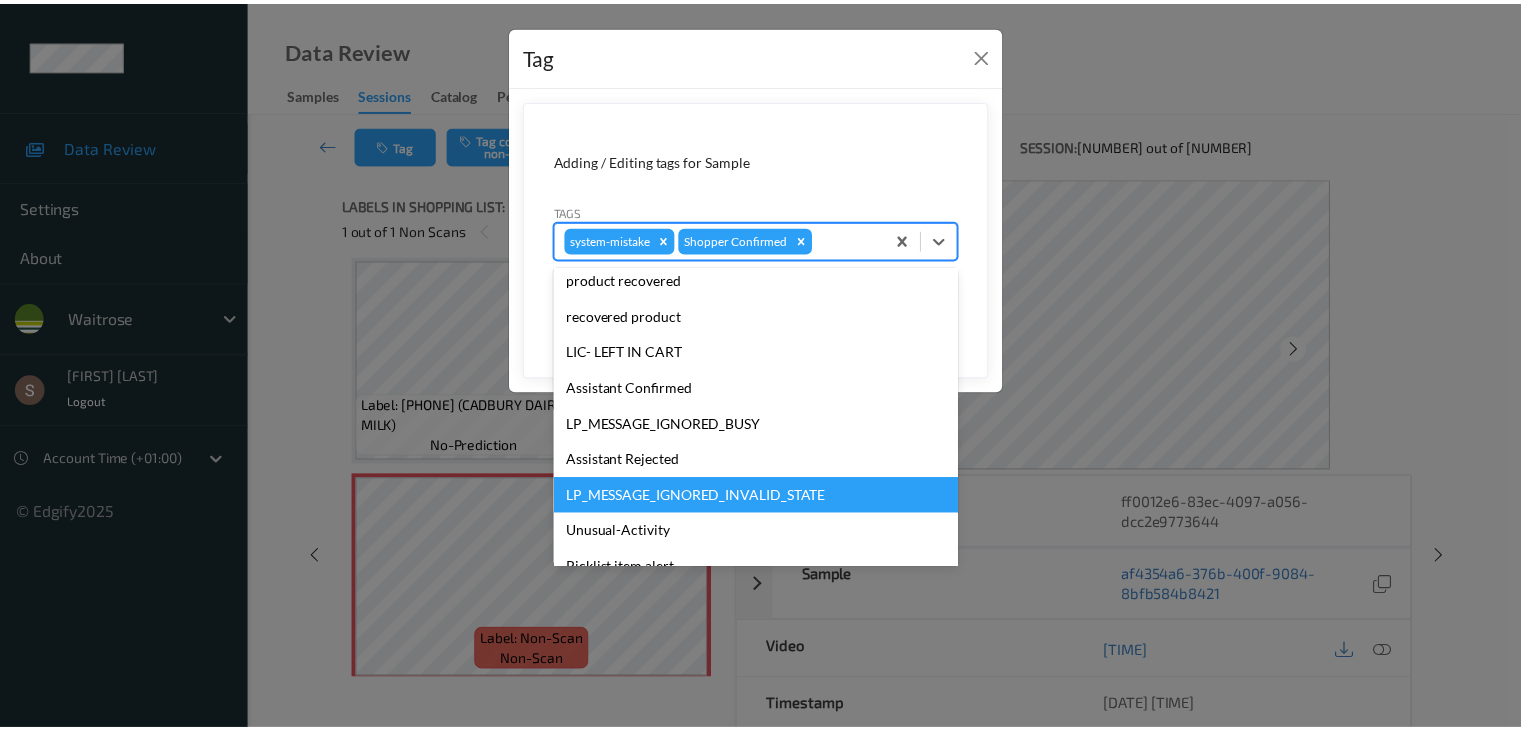 scroll, scrollTop: 320, scrollLeft: 0, axis: vertical 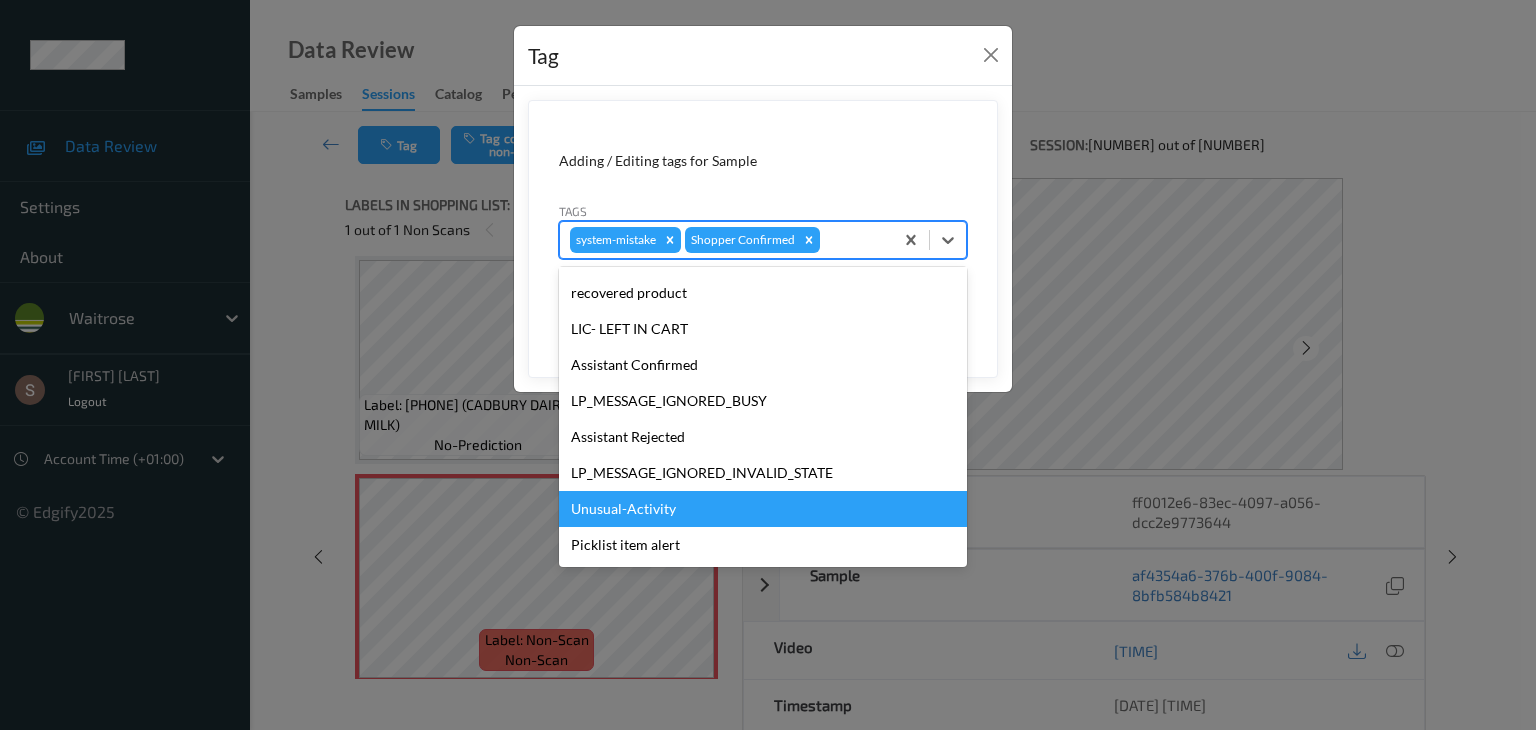 click on "Unusual-Activity" at bounding box center [763, 509] 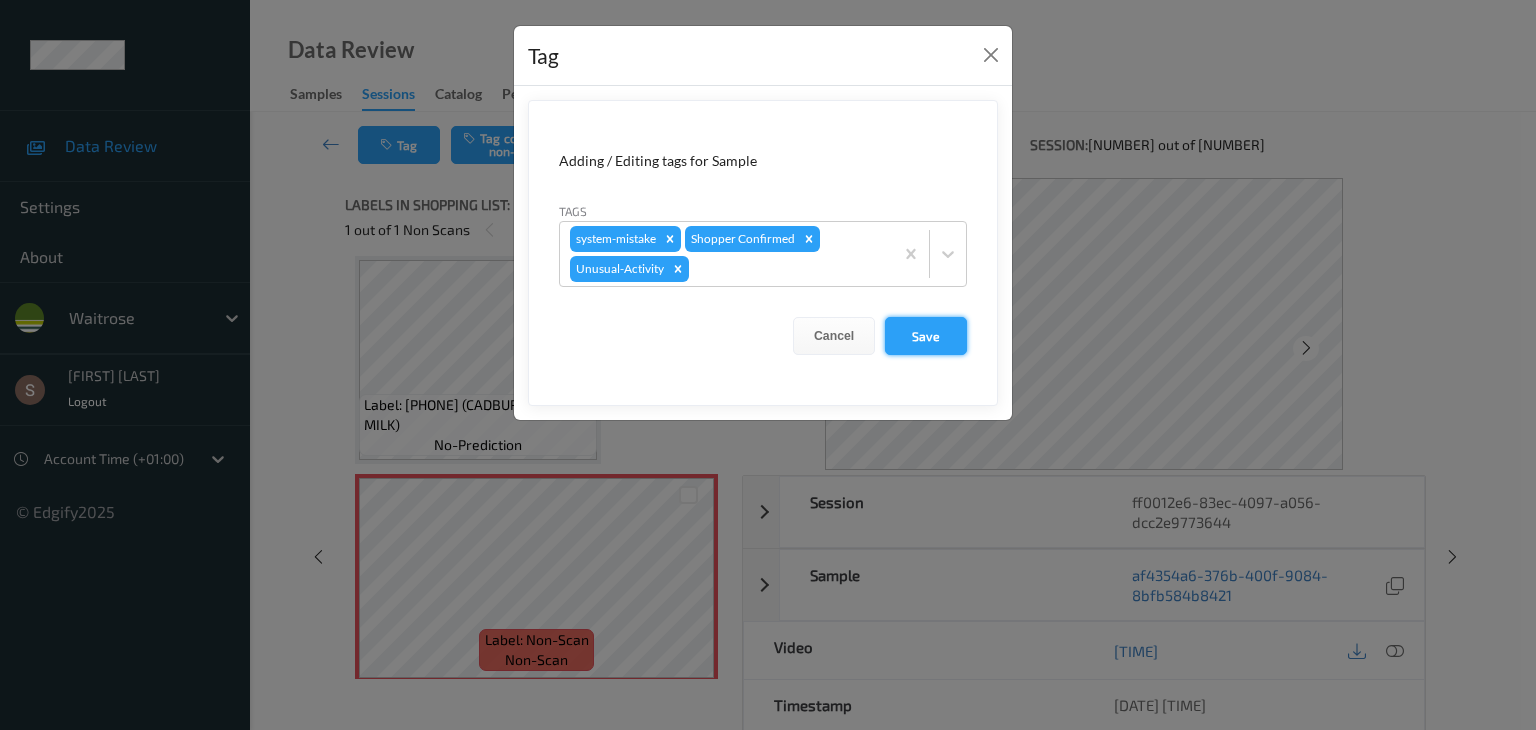 click on "Save" at bounding box center (926, 336) 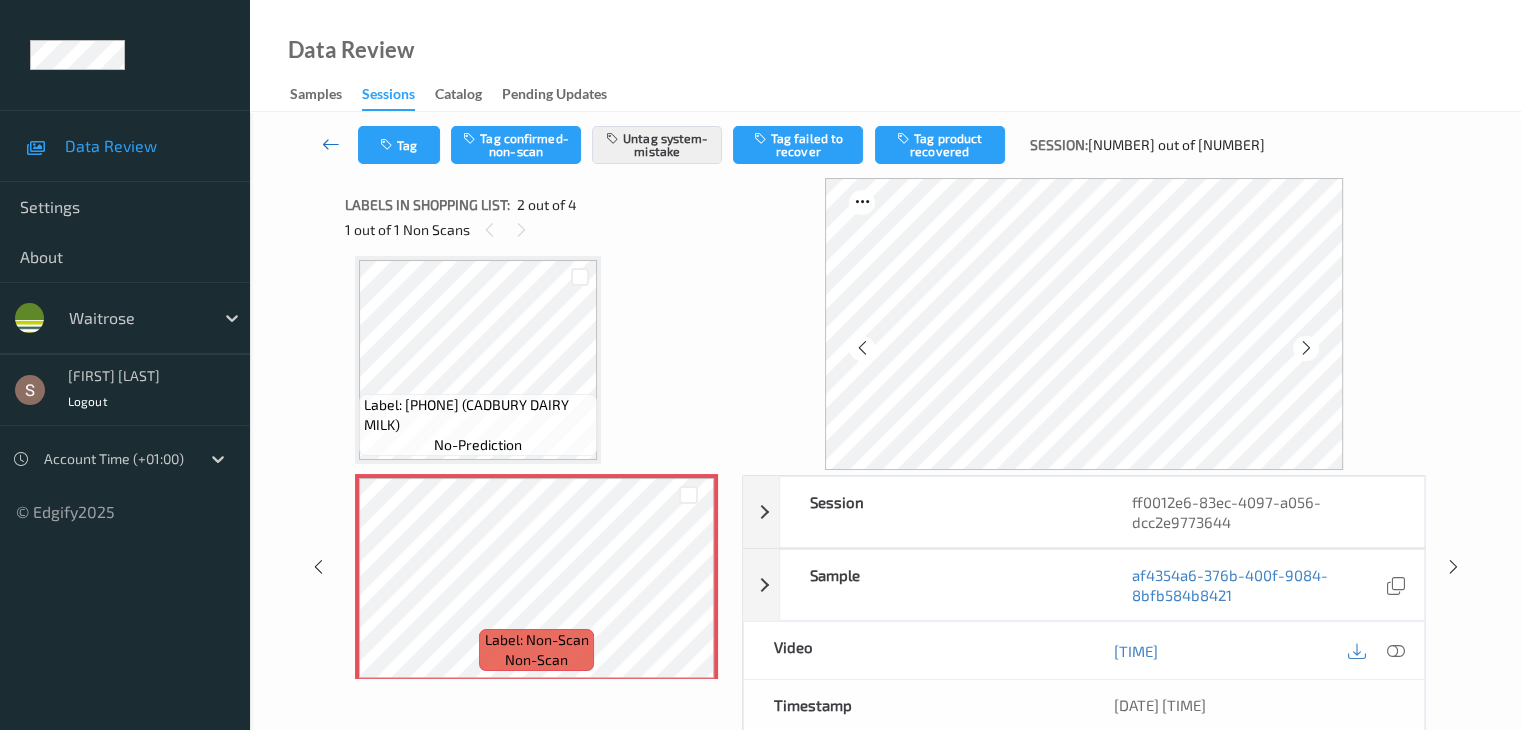click at bounding box center (331, 144) 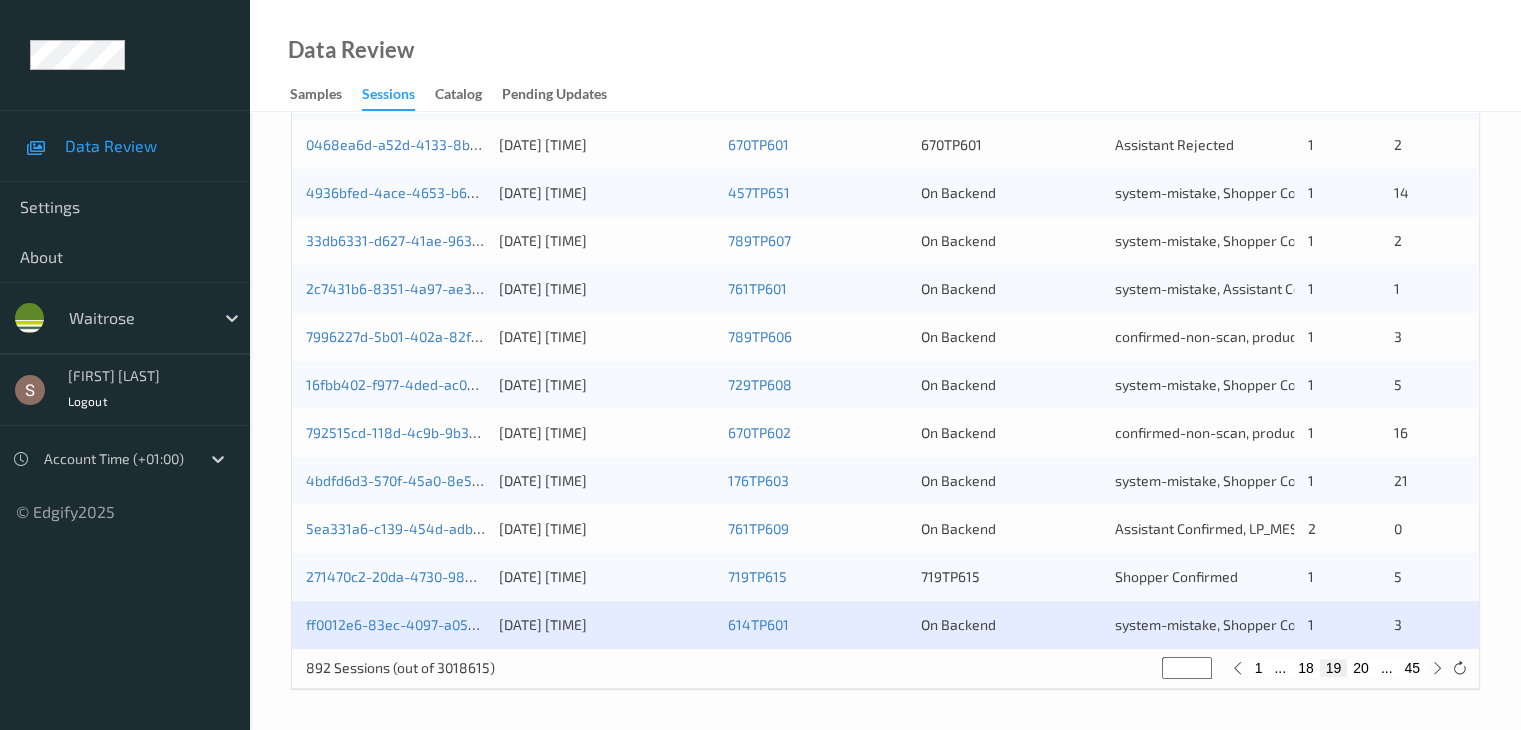 click on "20" at bounding box center (1361, 668) 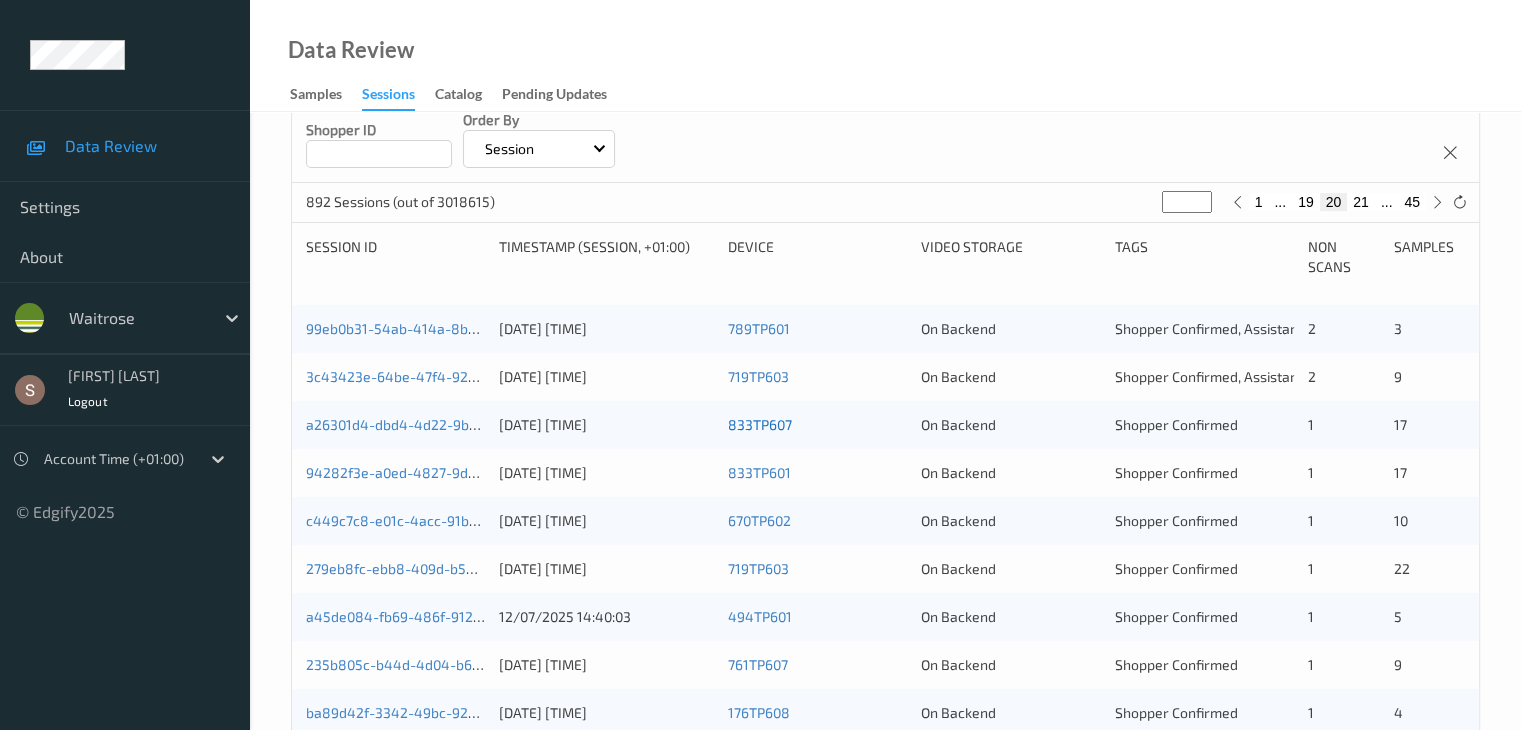 scroll, scrollTop: 232, scrollLeft: 0, axis: vertical 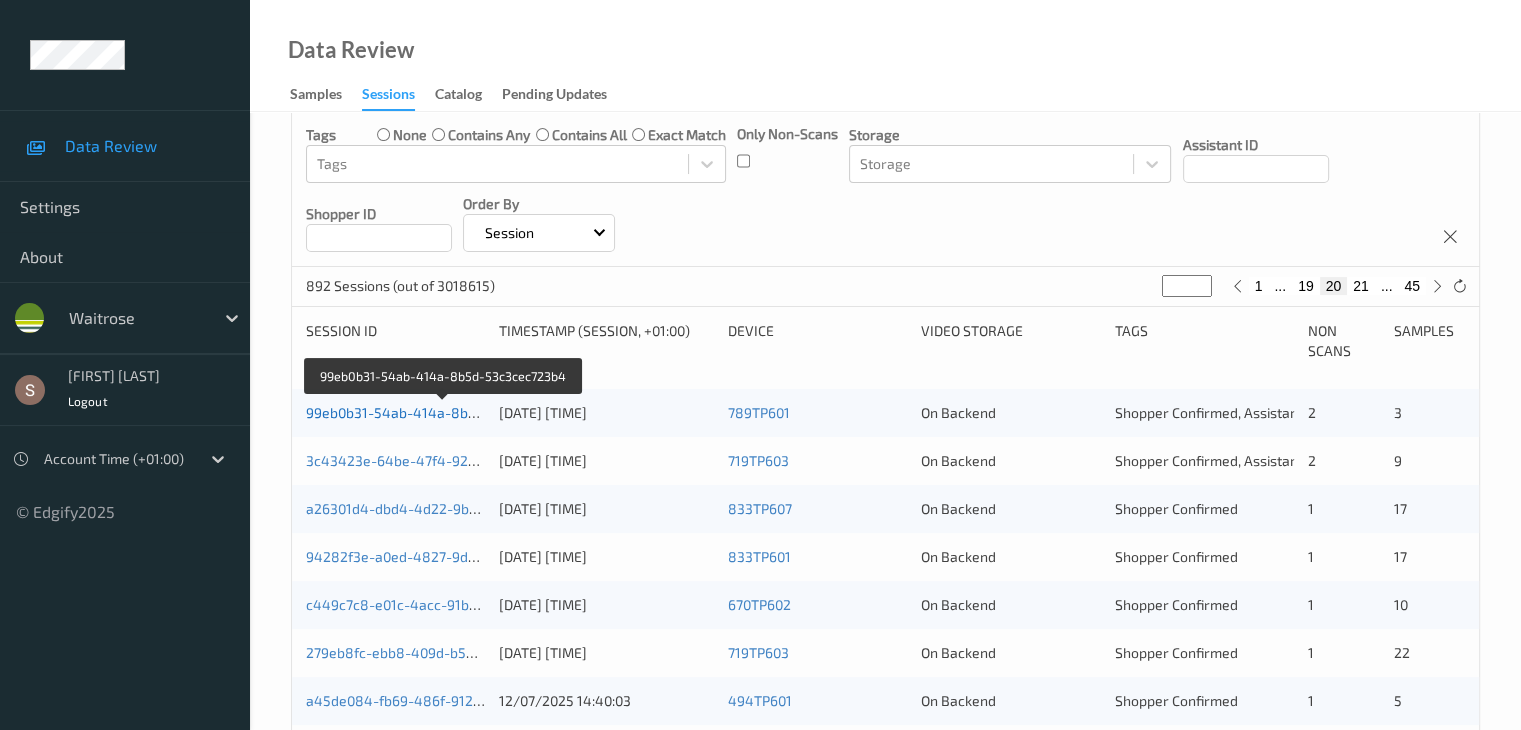 click on "99eb0b31-54ab-414a-8b5d-53c3cec723b4" at bounding box center [444, 412] 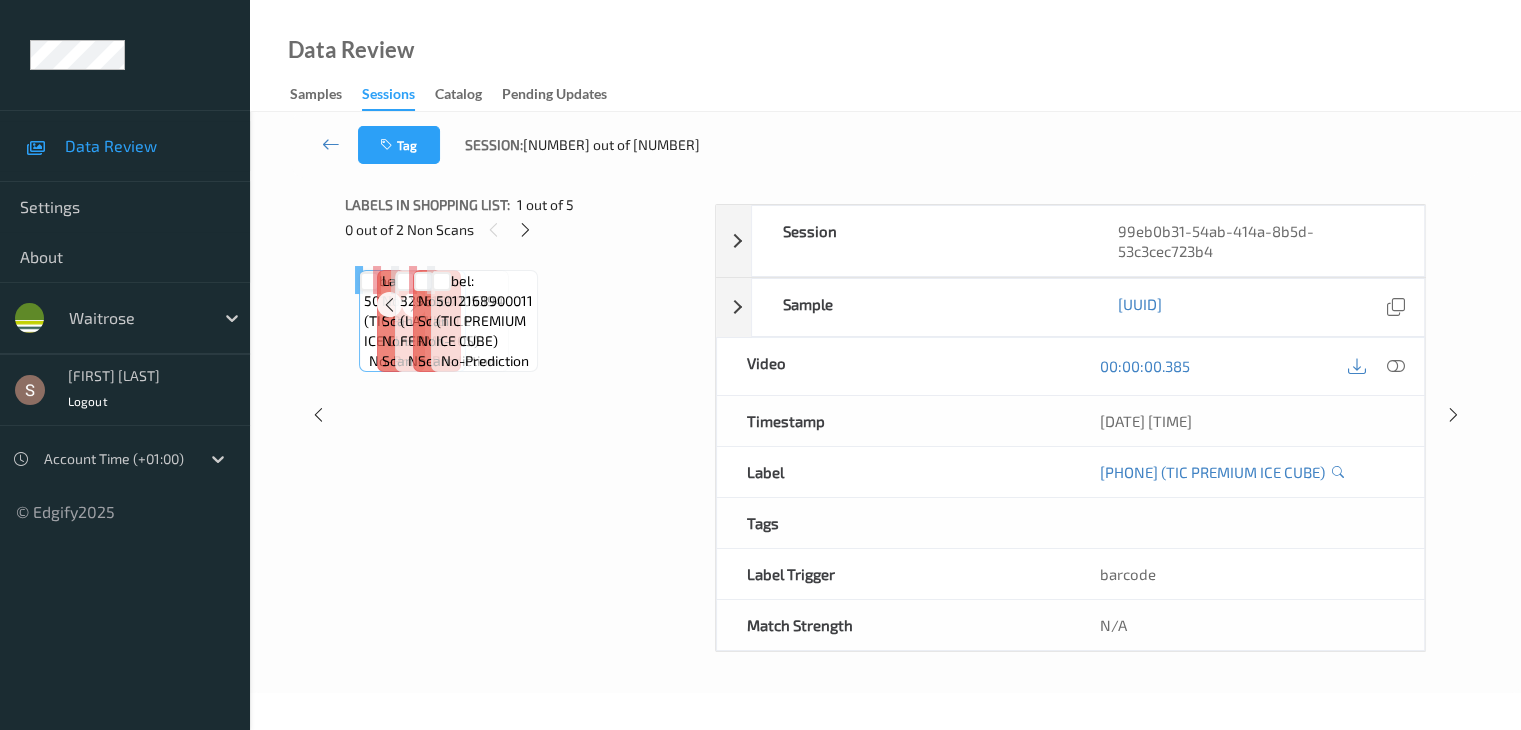 scroll, scrollTop: 0, scrollLeft: 0, axis: both 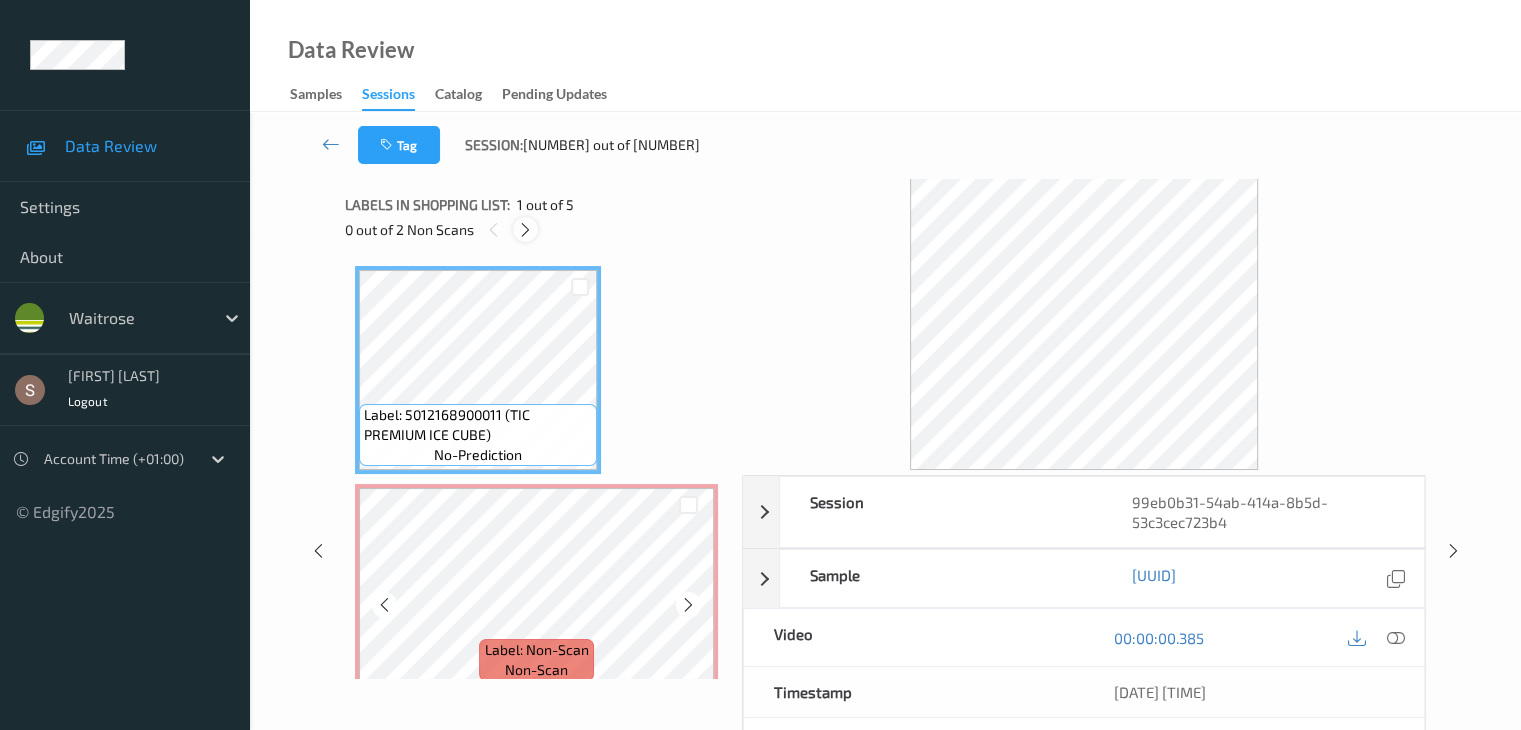 click at bounding box center [525, 230] 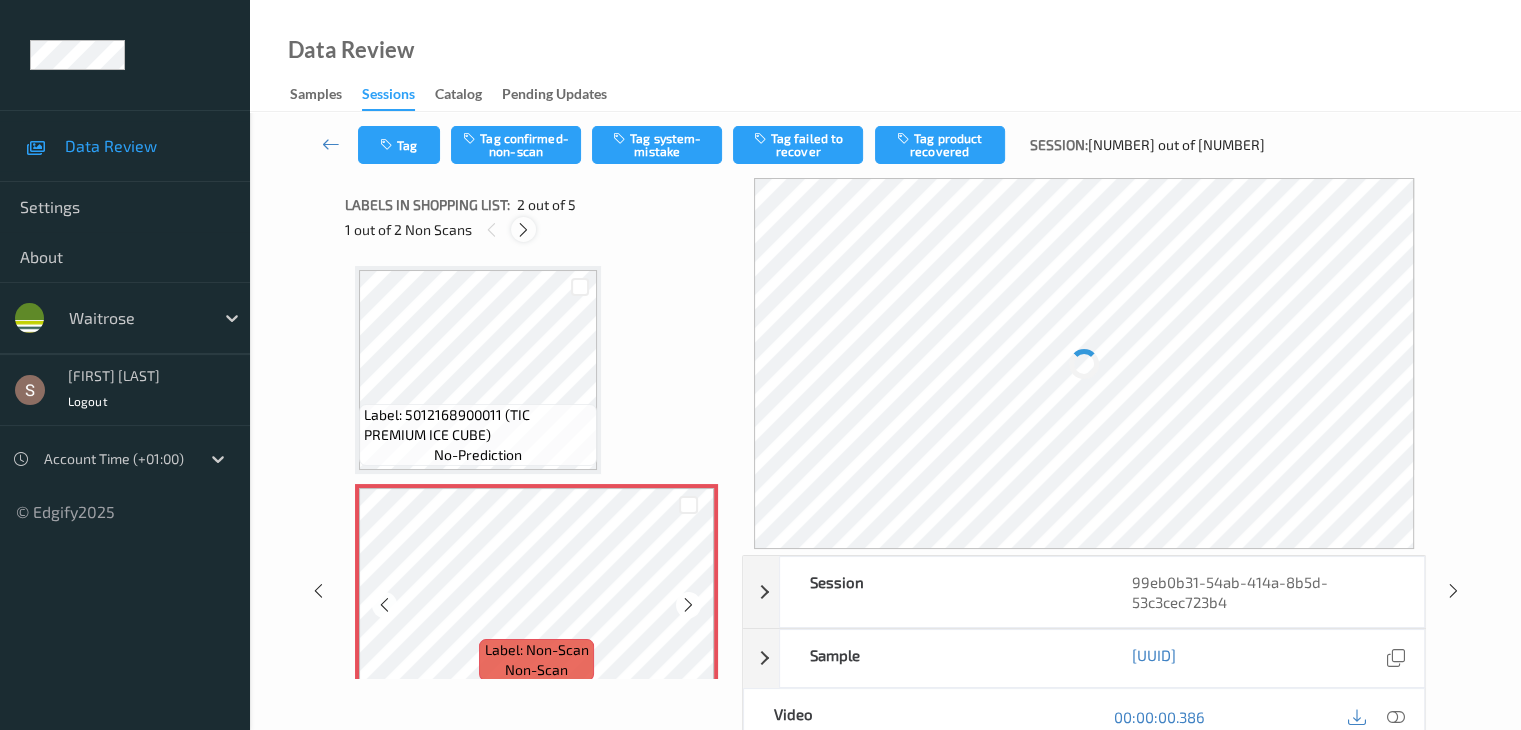 scroll, scrollTop: 10, scrollLeft: 0, axis: vertical 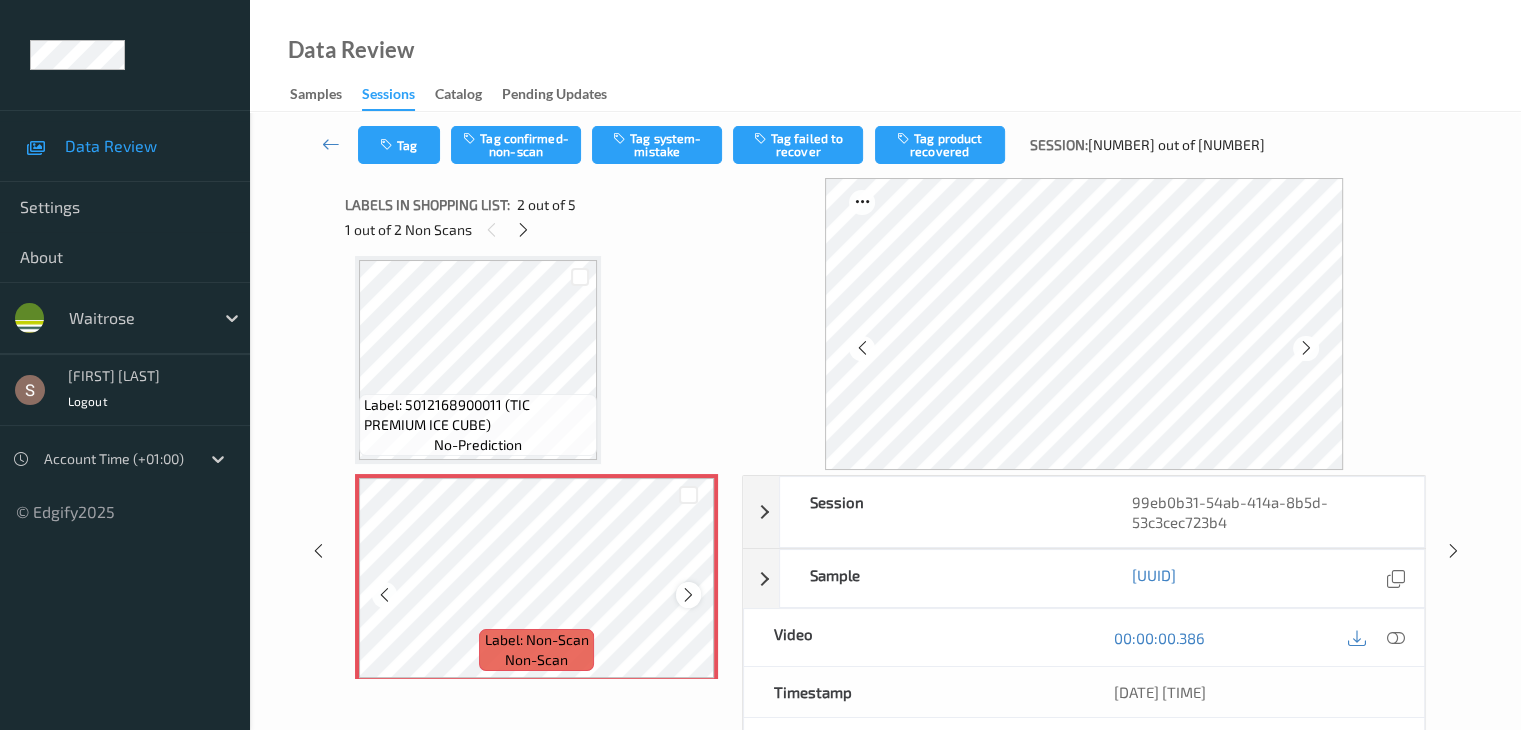 click at bounding box center [688, 595] 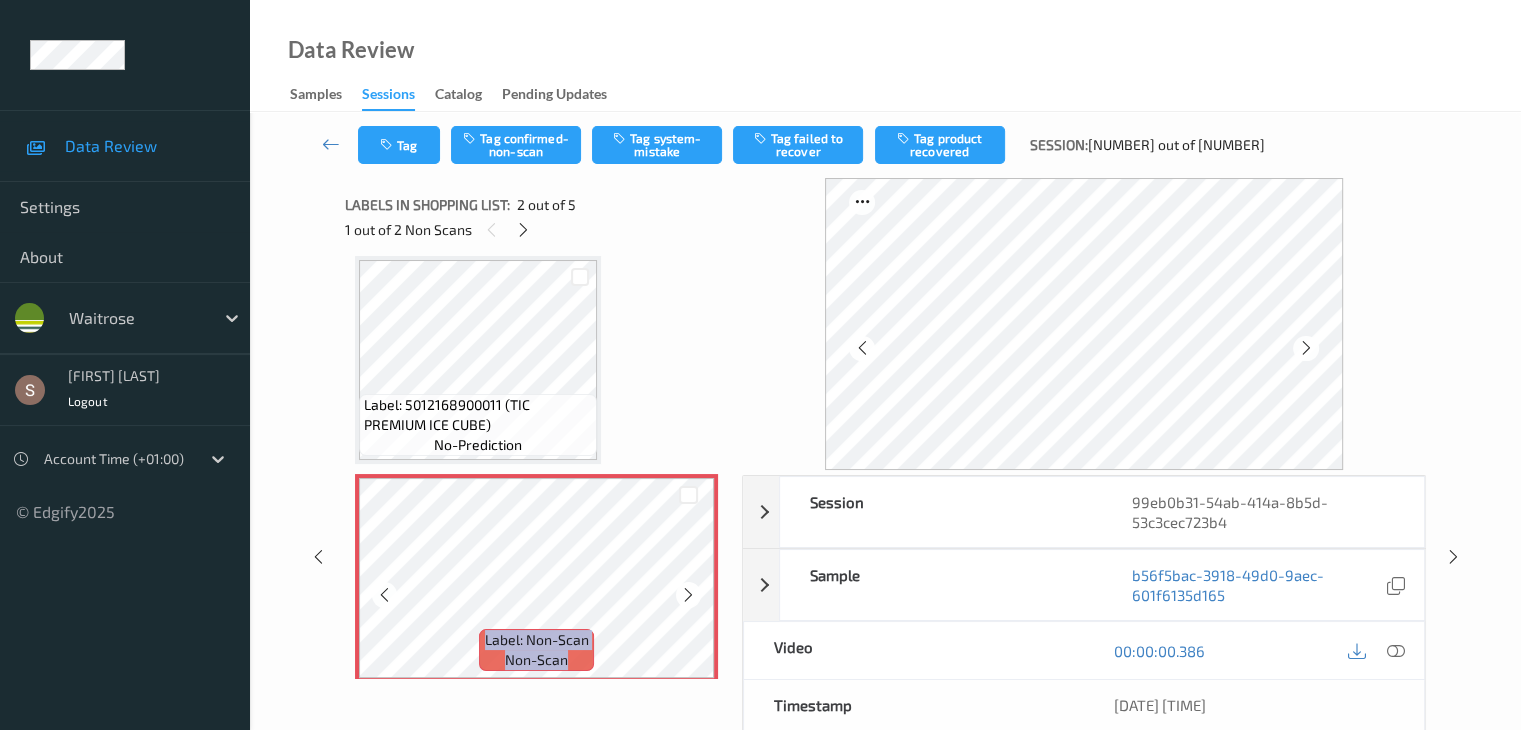 click at bounding box center [688, 595] 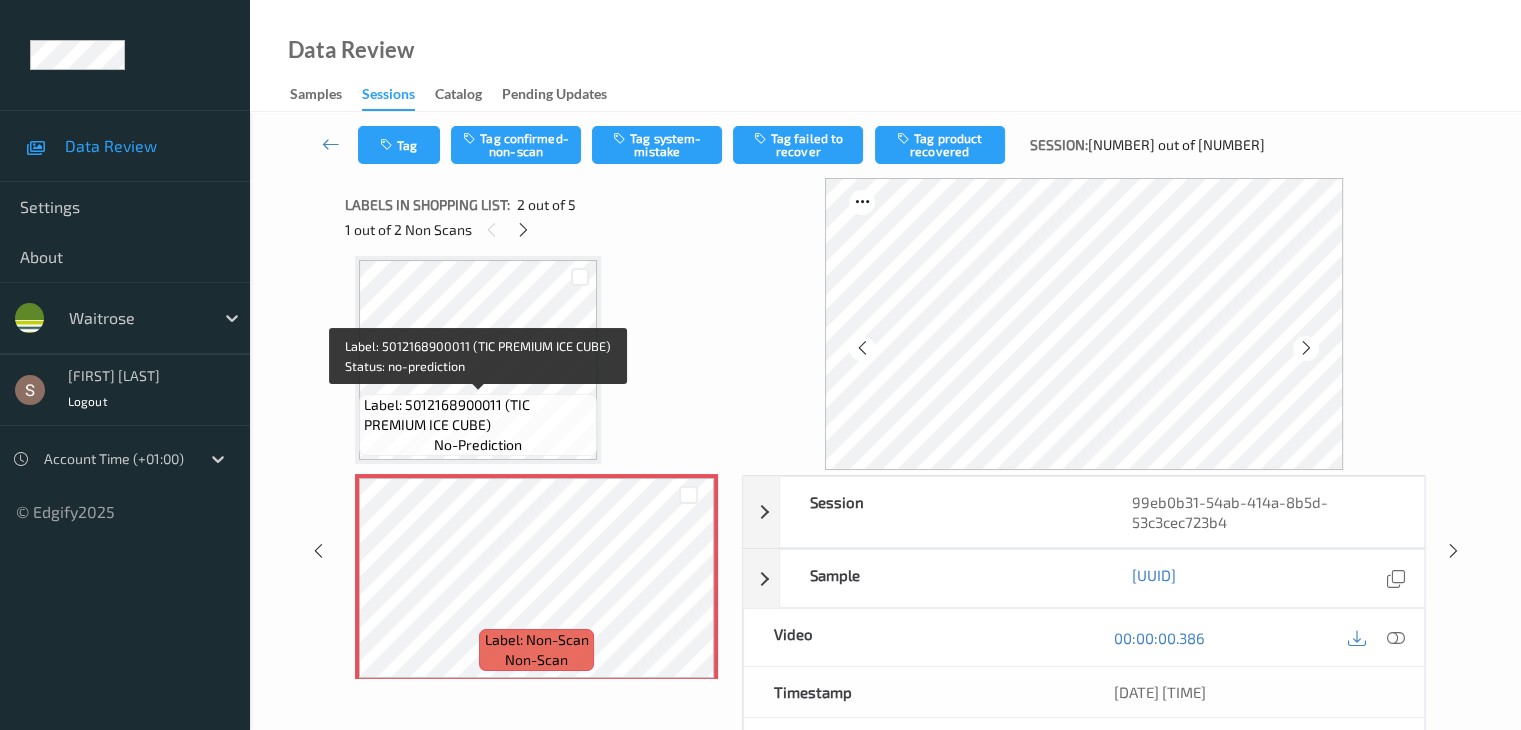 click on "Label: 5012168900011 (TIC PREMIUM ICE CUBE)" at bounding box center [478, 415] 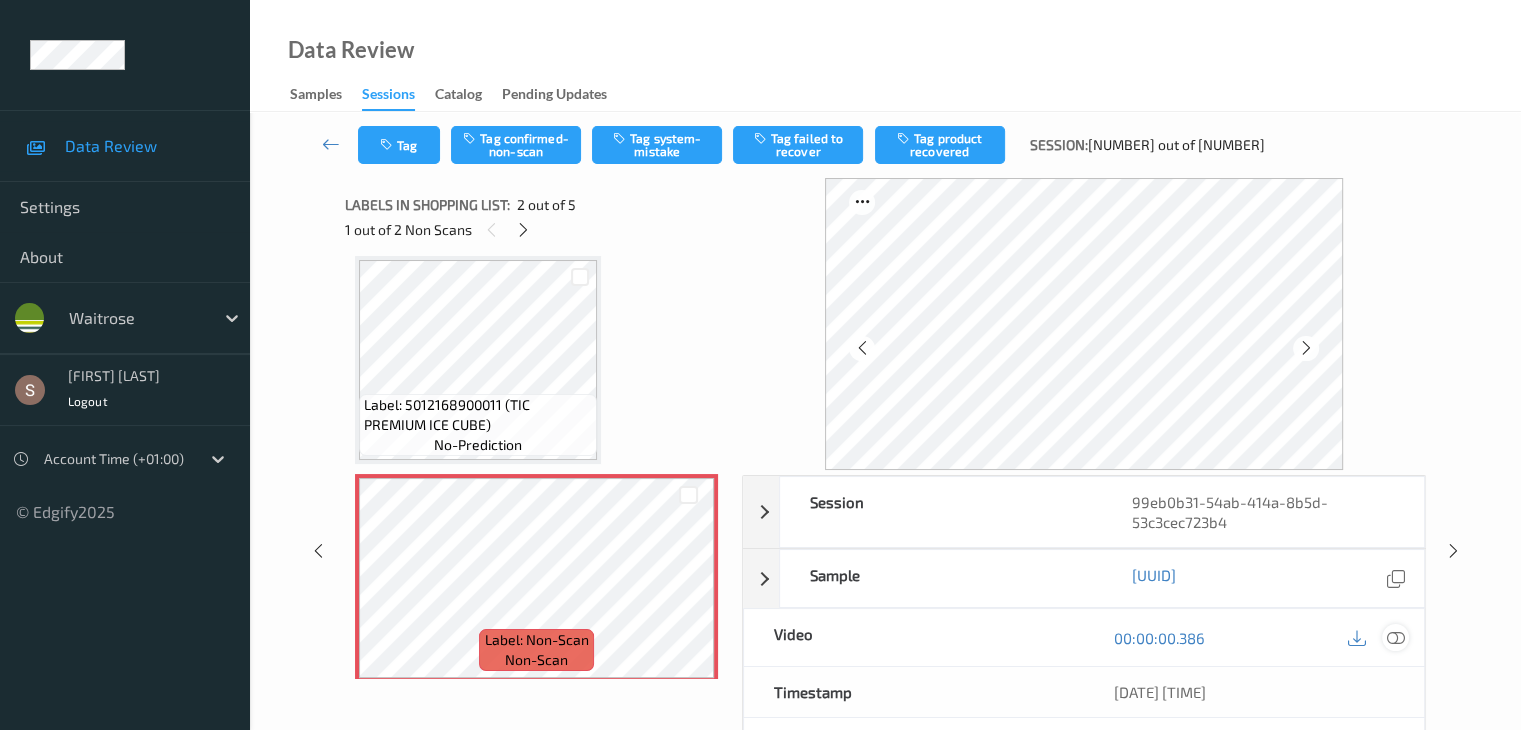 click at bounding box center (1395, 638) 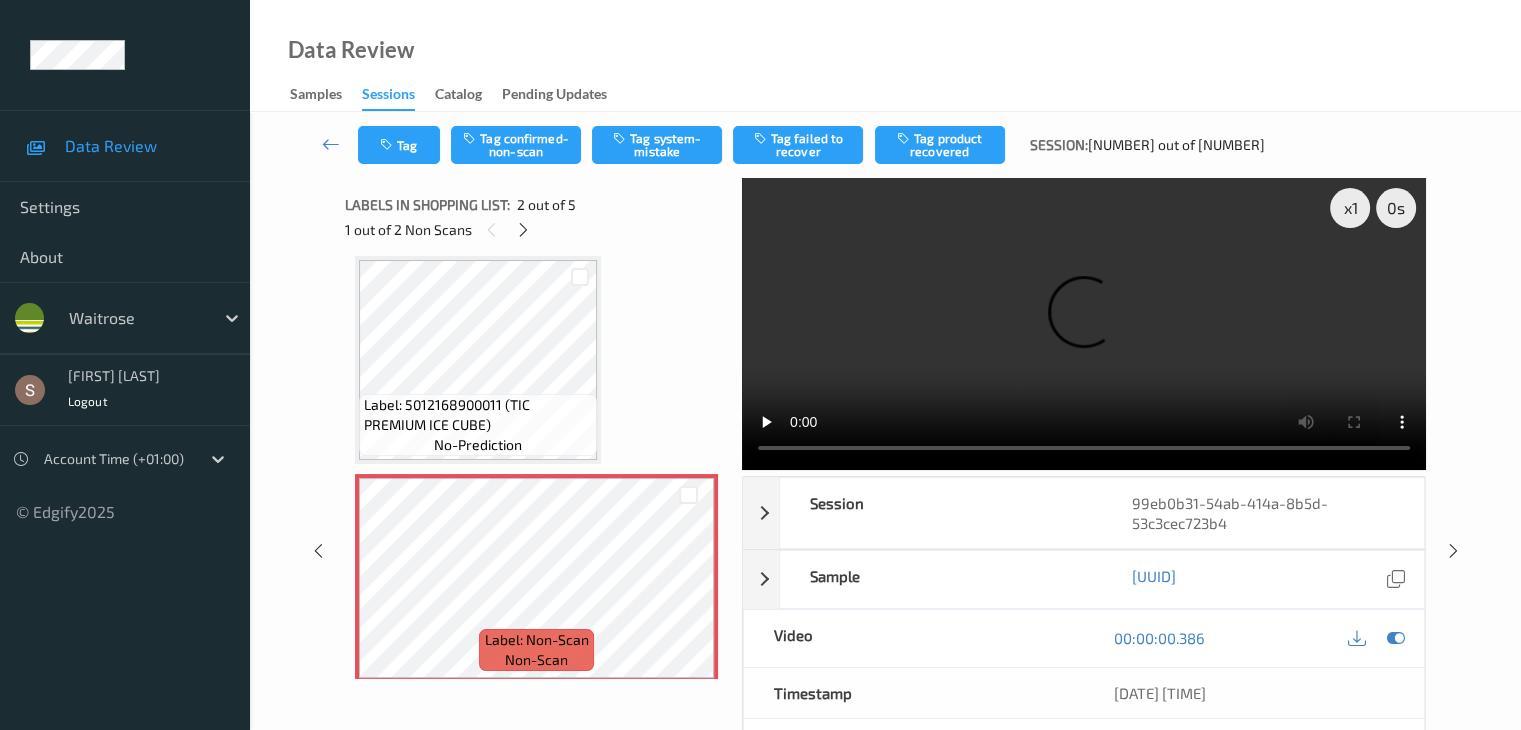 click at bounding box center [1084, 324] 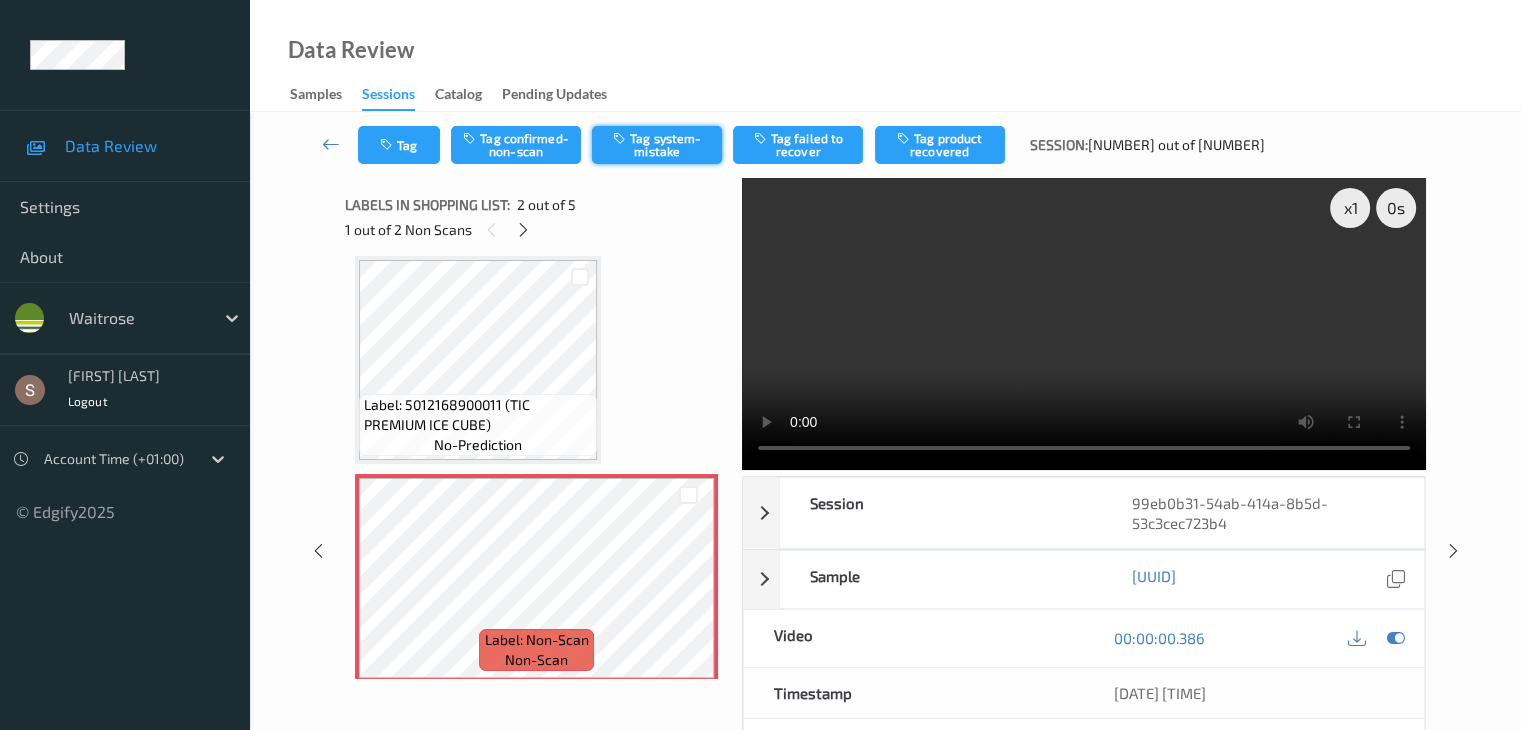 click on "Tag   system-mistake" at bounding box center [657, 145] 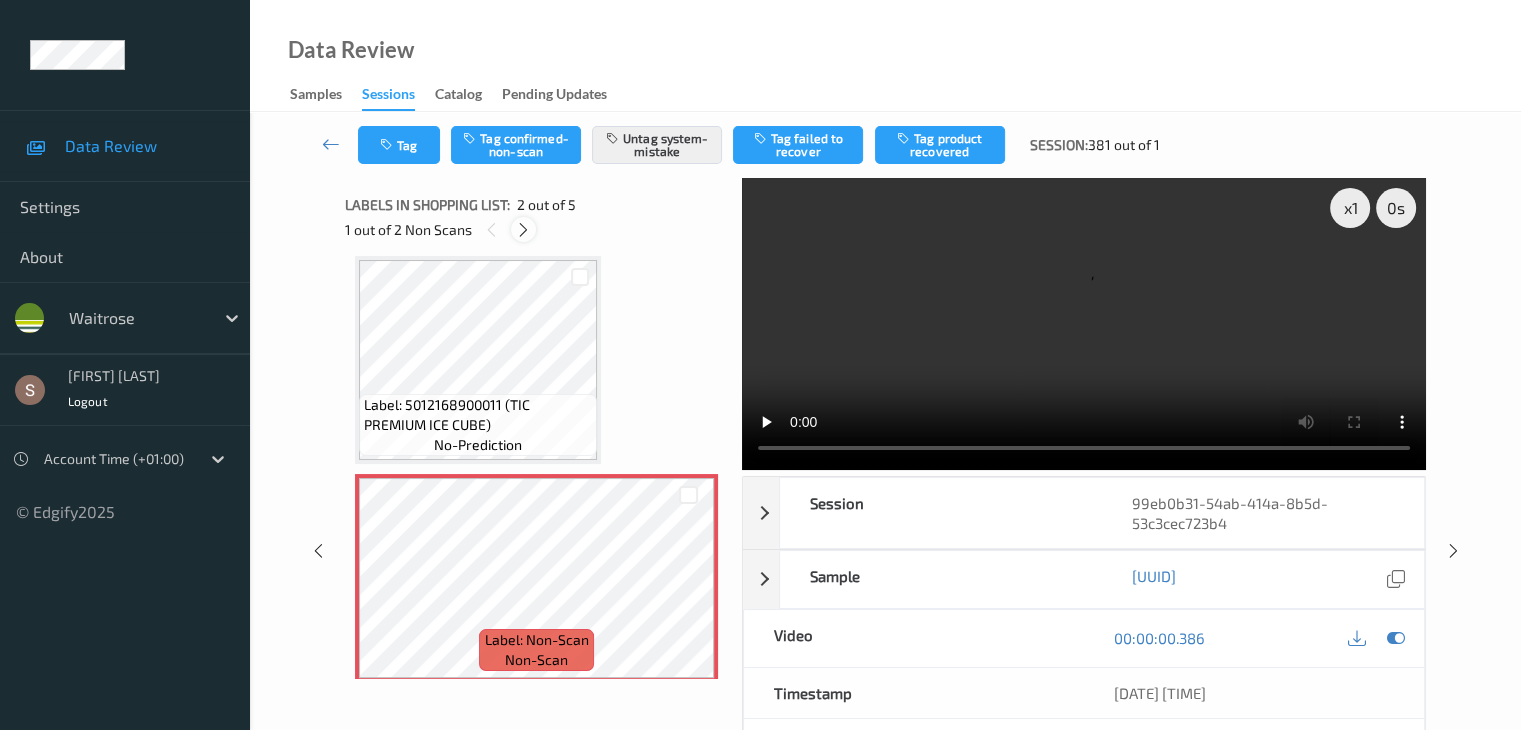 click at bounding box center (523, 230) 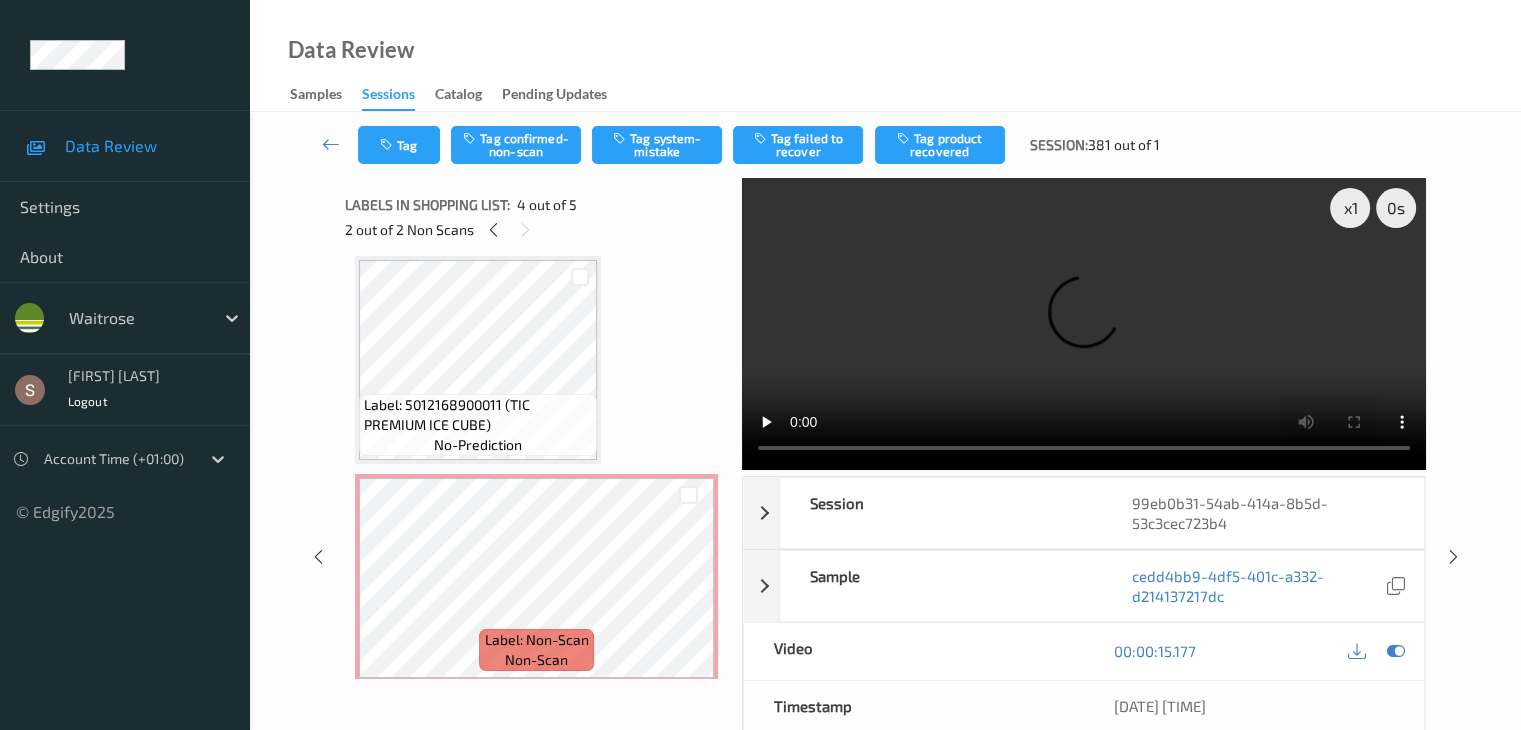 scroll, scrollTop: 446, scrollLeft: 0, axis: vertical 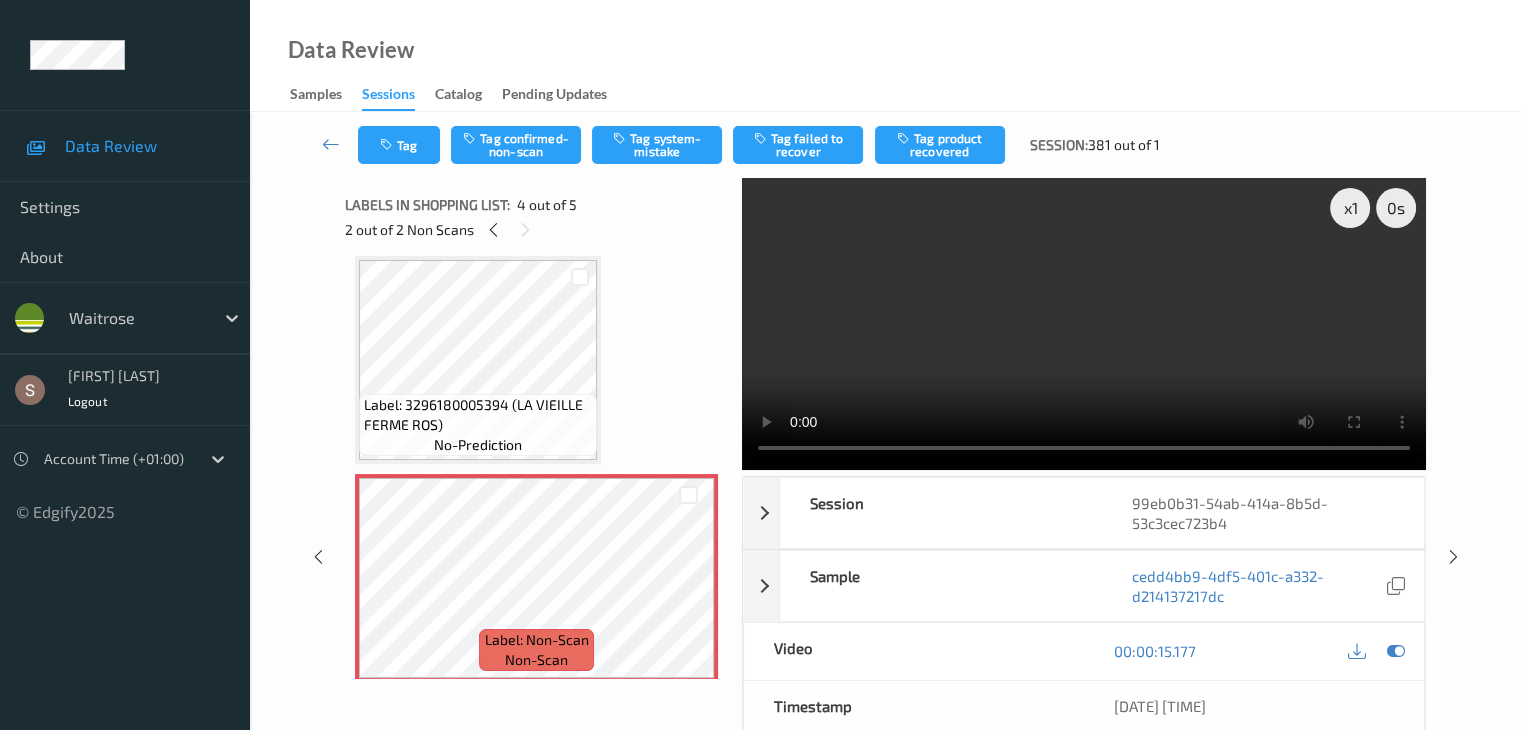 click at bounding box center [1084, 324] 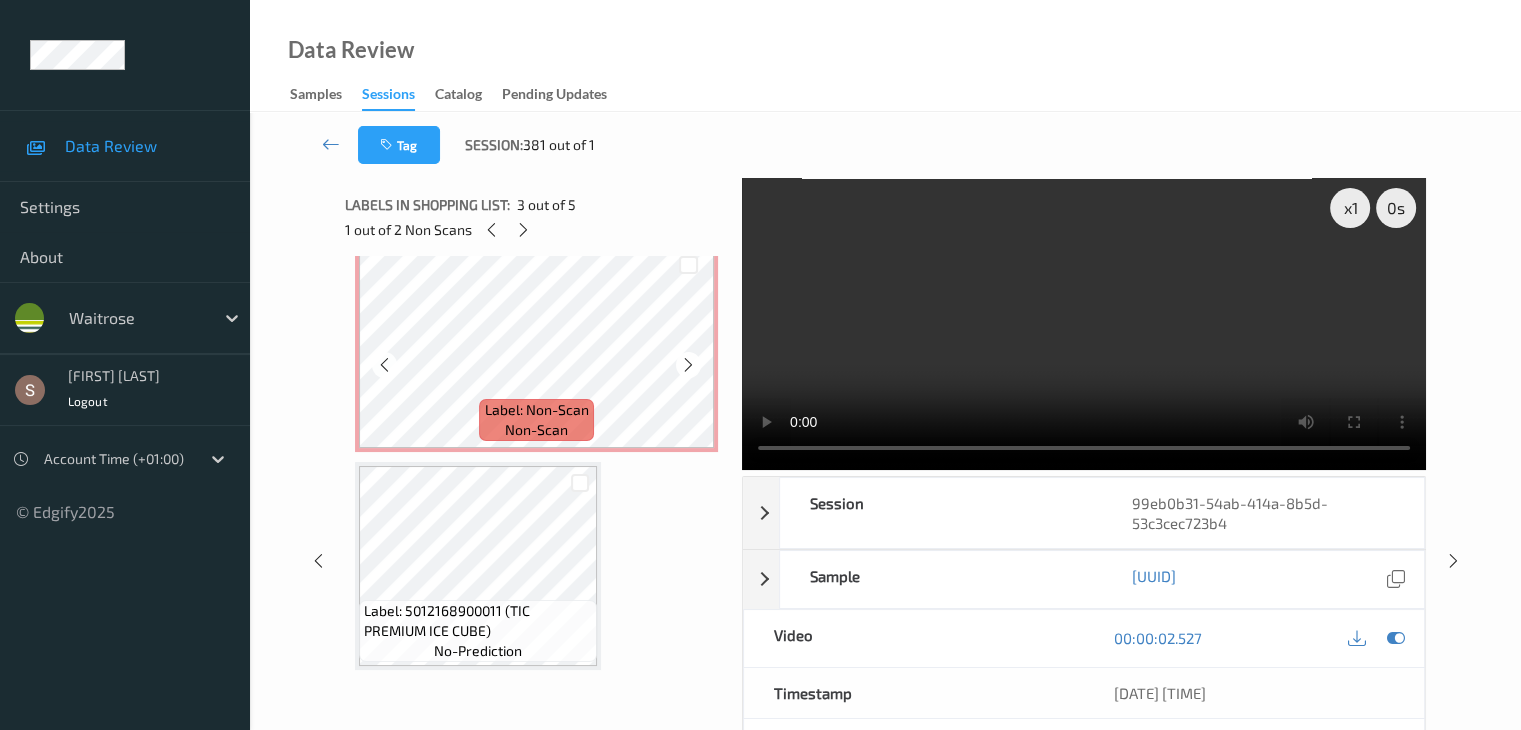 scroll, scrollTop: 677, scrollLeft: 0, axis: vertical 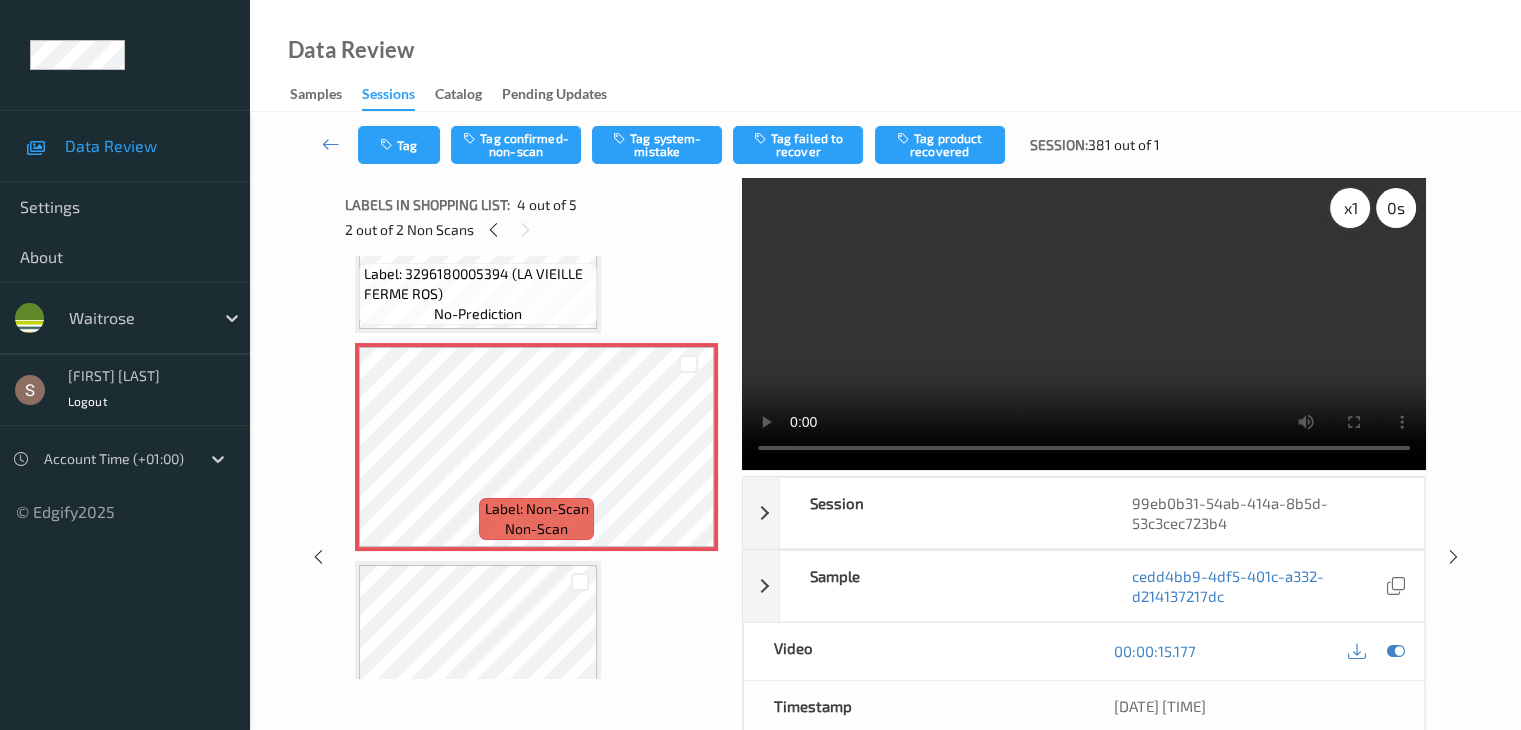 click on "x 1" at bounding box center [1350, 208] 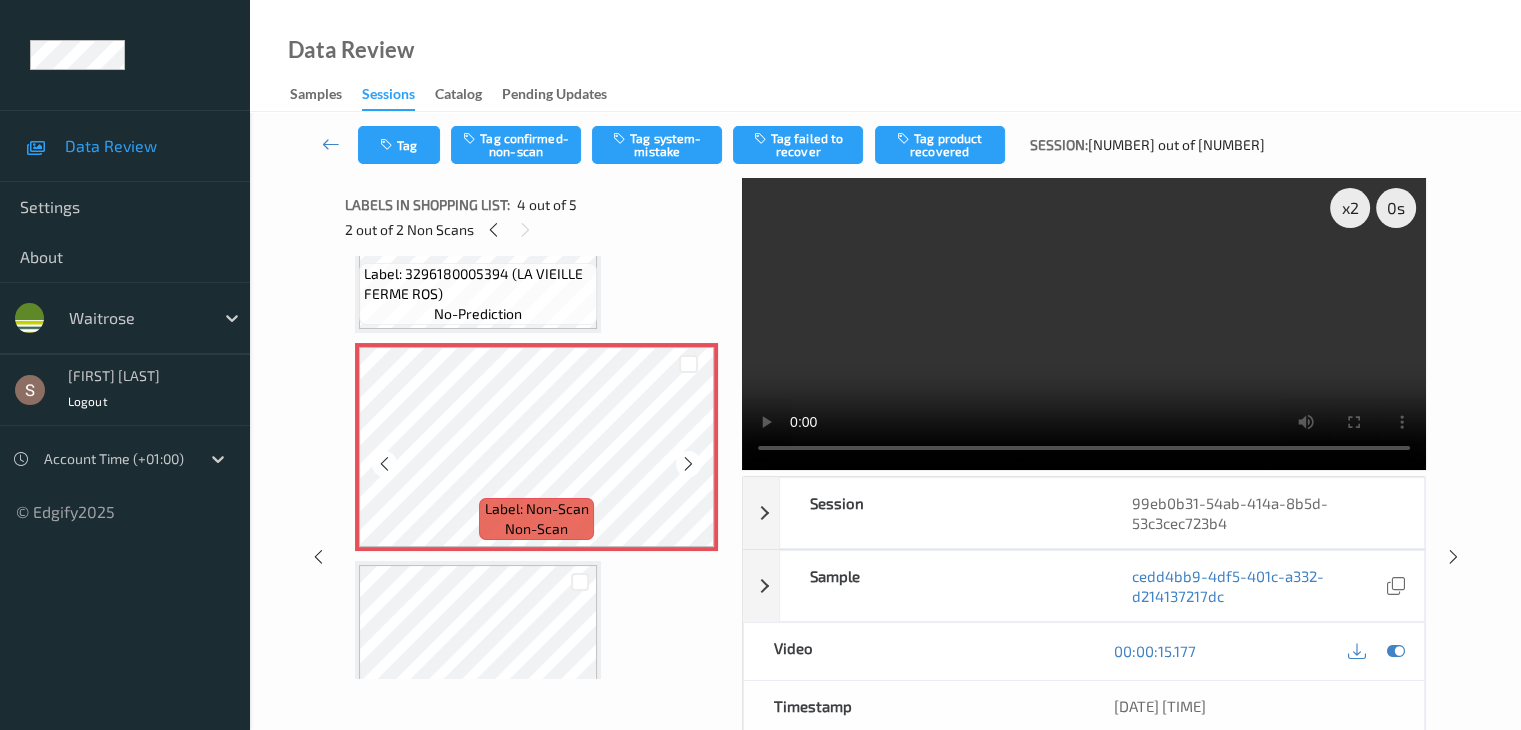 scroll, scrollTop: 677, scrollLeft: 0, axis: vertical 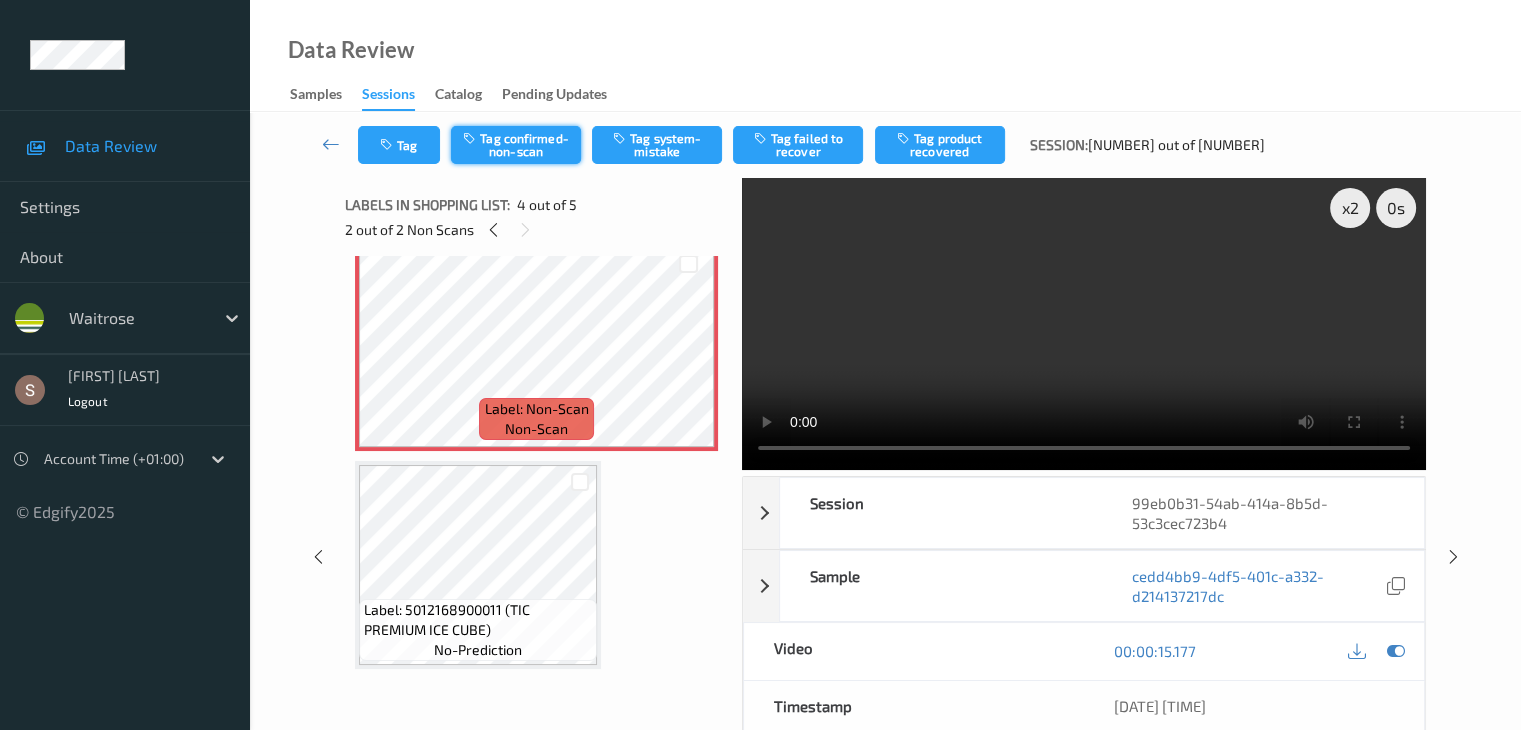 click on "Tag   confirmed-non-scan" at bounding box center [516, 145] 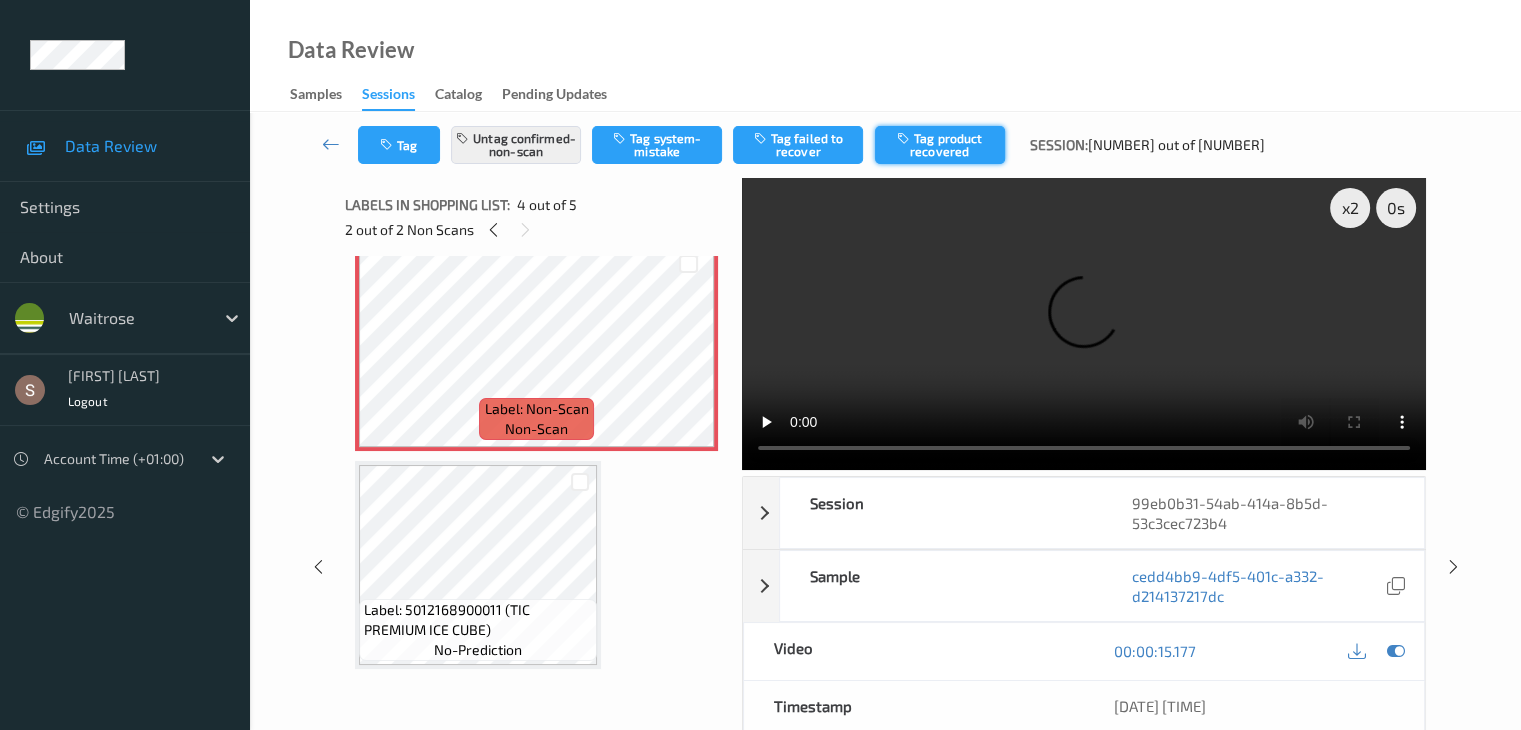 click on "Tag   product recovered" at bounding box center (940, 145) 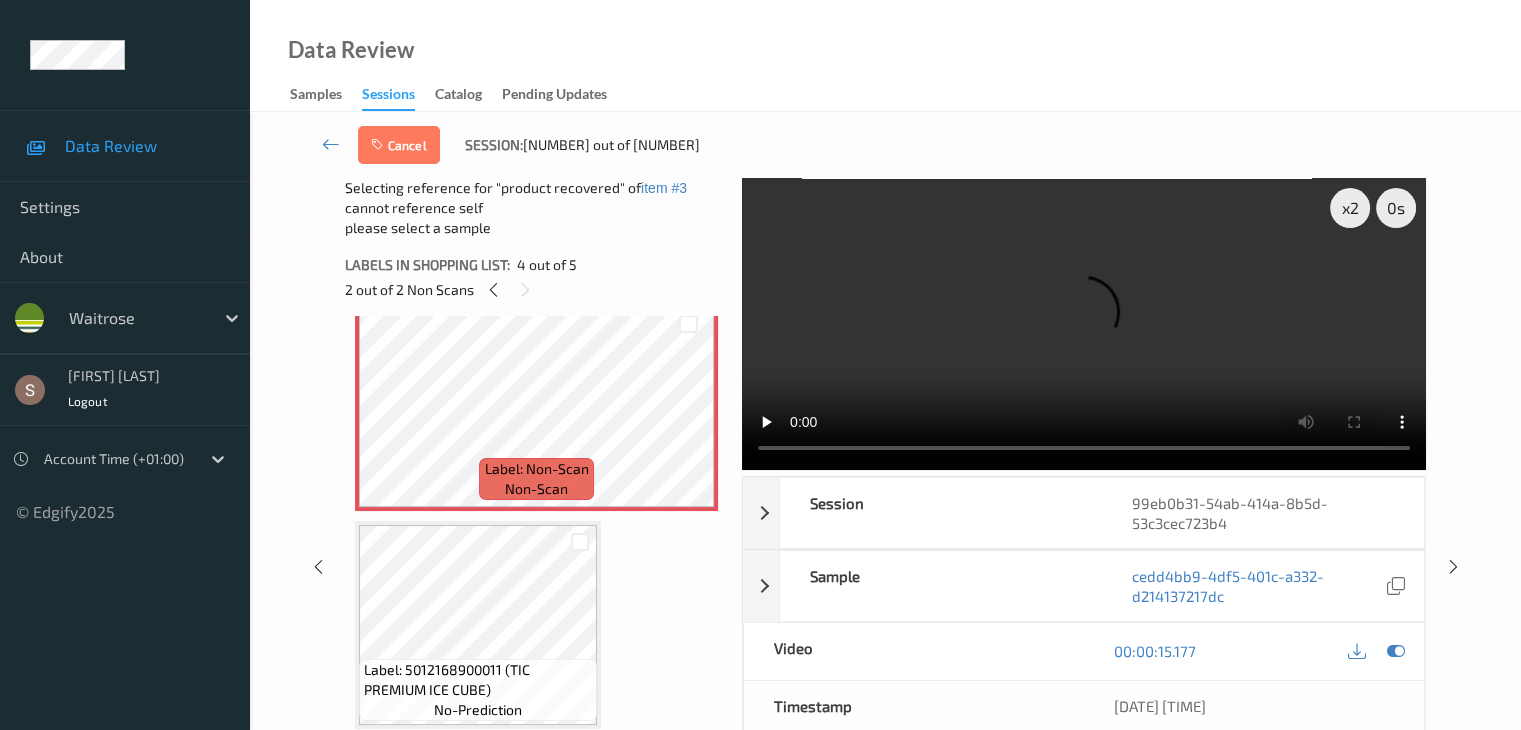 click on "Label: 5012168900011 (TIC PREMIUM ICE CUBE)" at bounding box center (478, 680) 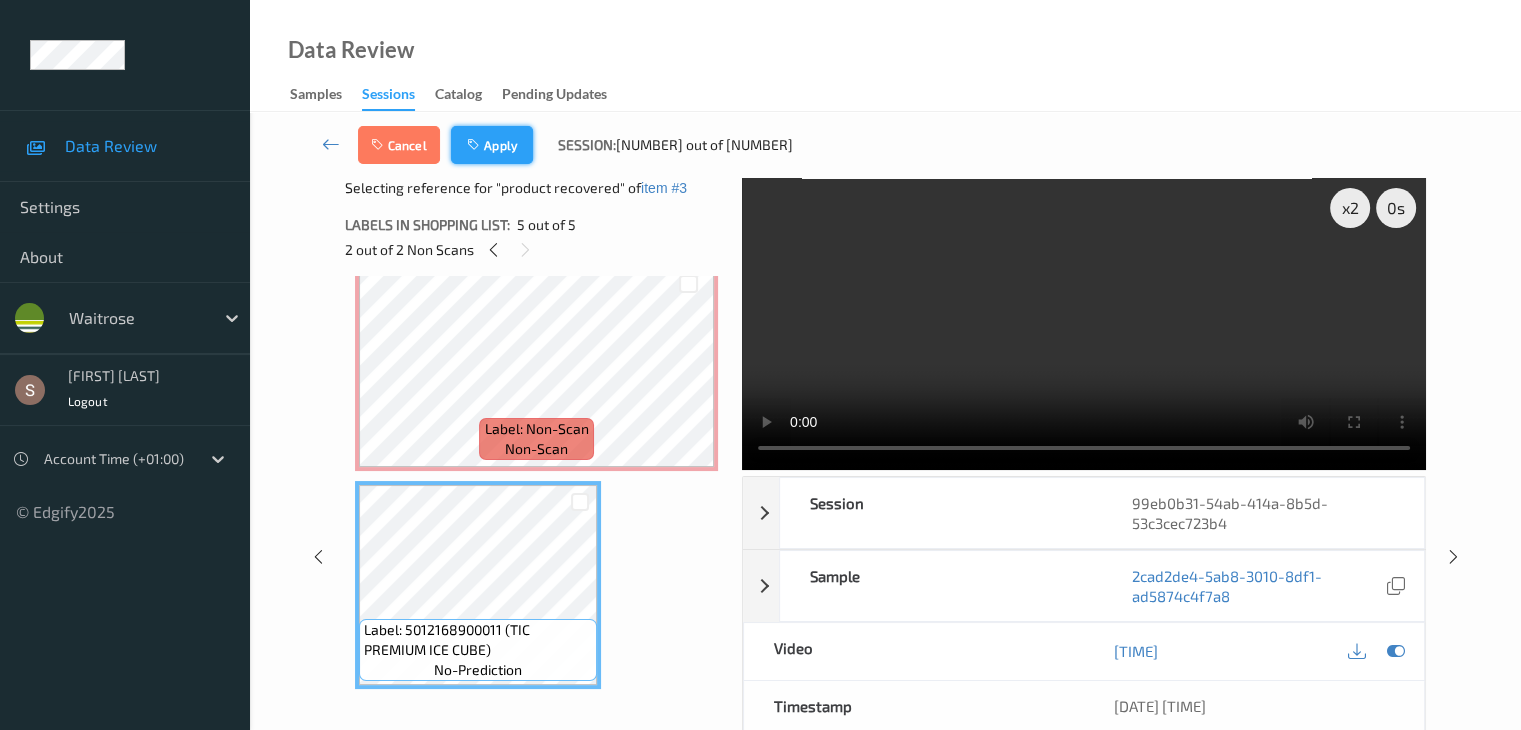 click on "Apply" at bounding box center [492, 145] 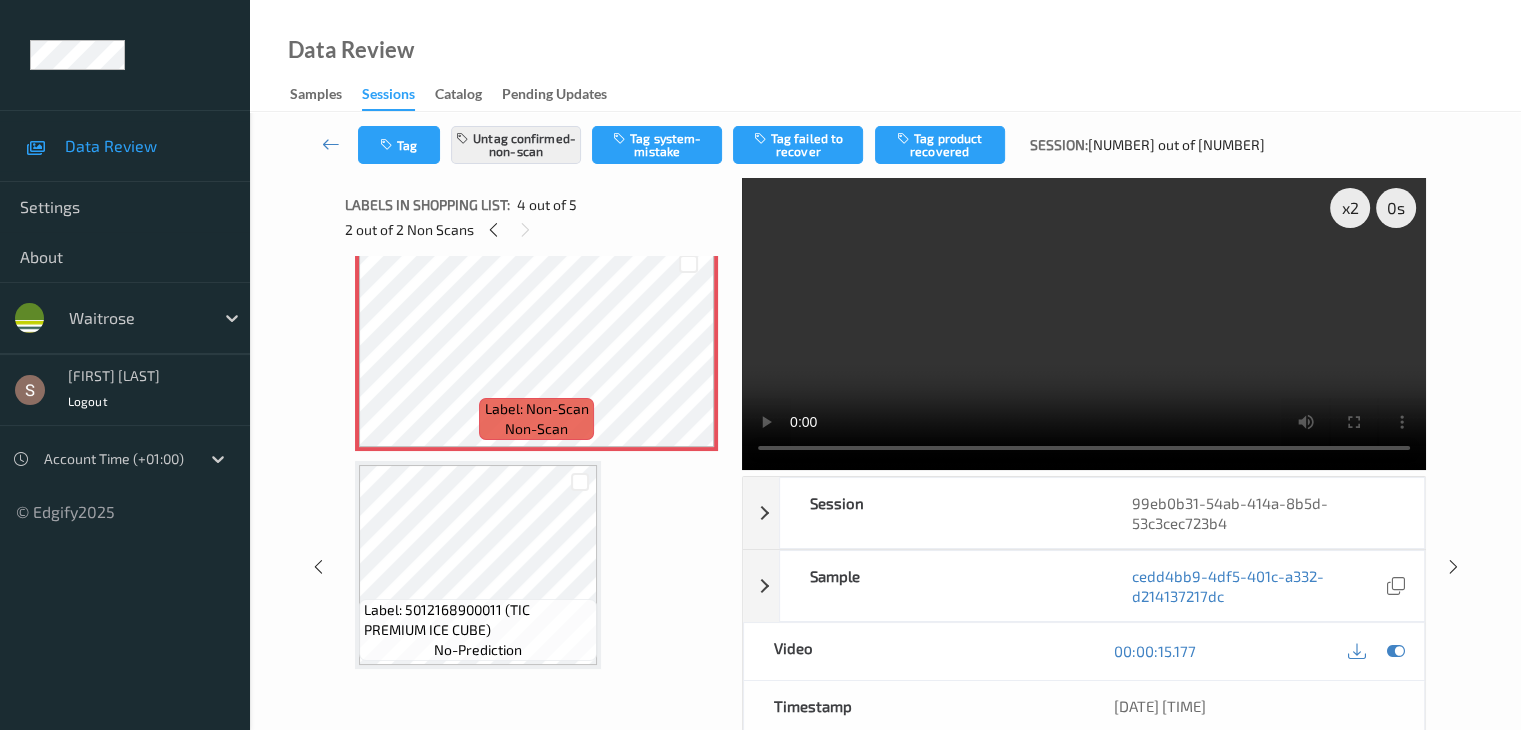 scroll, scrollTop: 446, scrollLeft: 0, axis: vertical 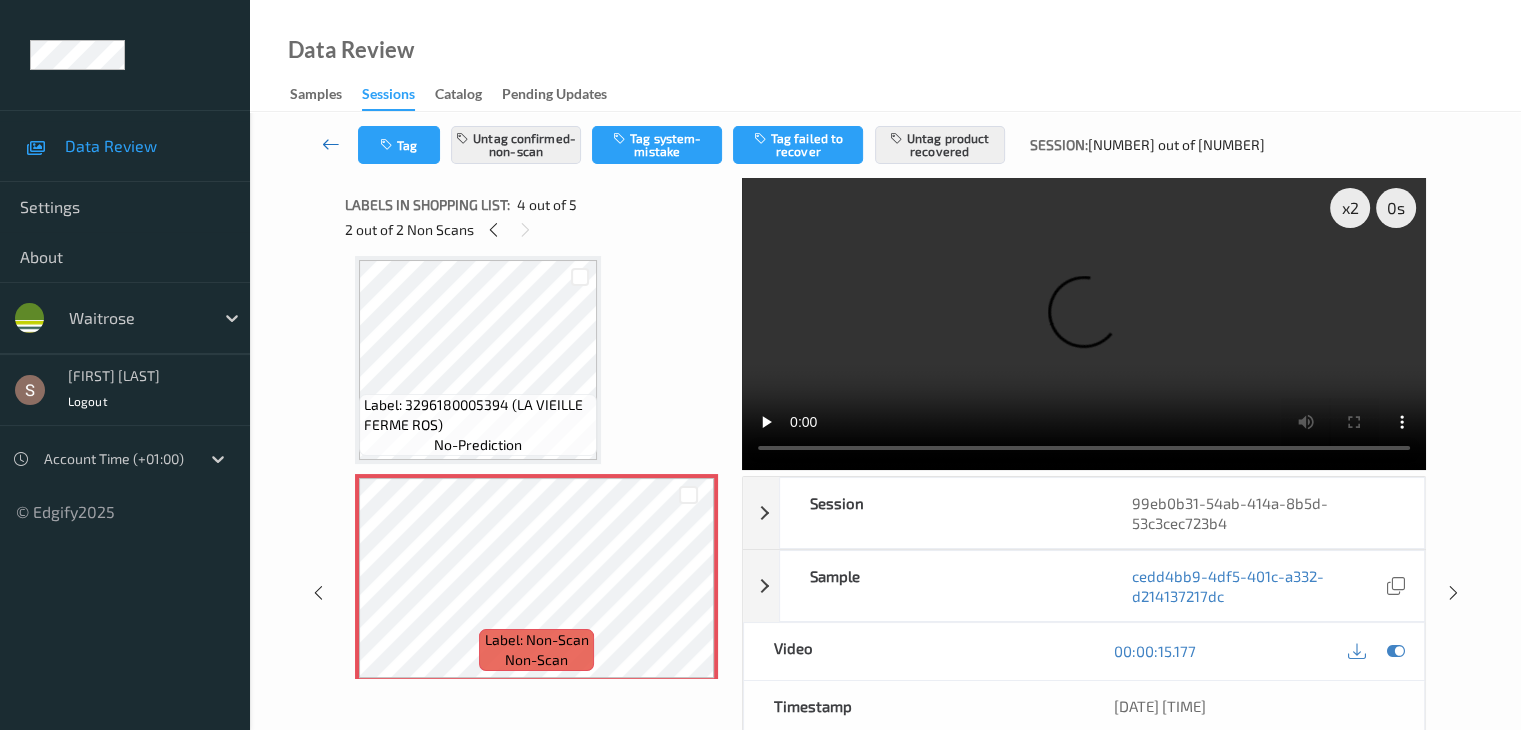 click at bounding box center [331, 144] 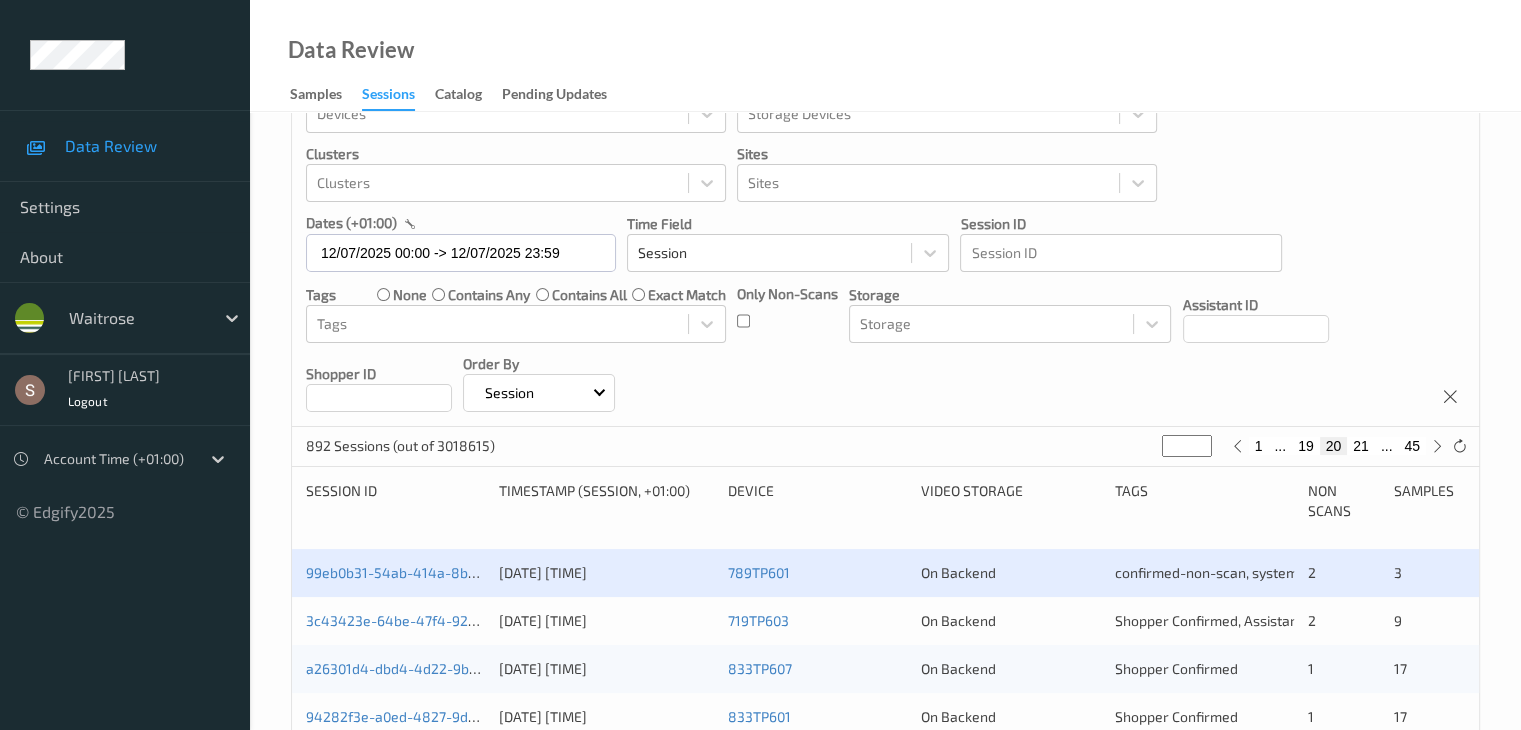 scroll, scrollTop: 0, scrollLeft: 0, axis: both 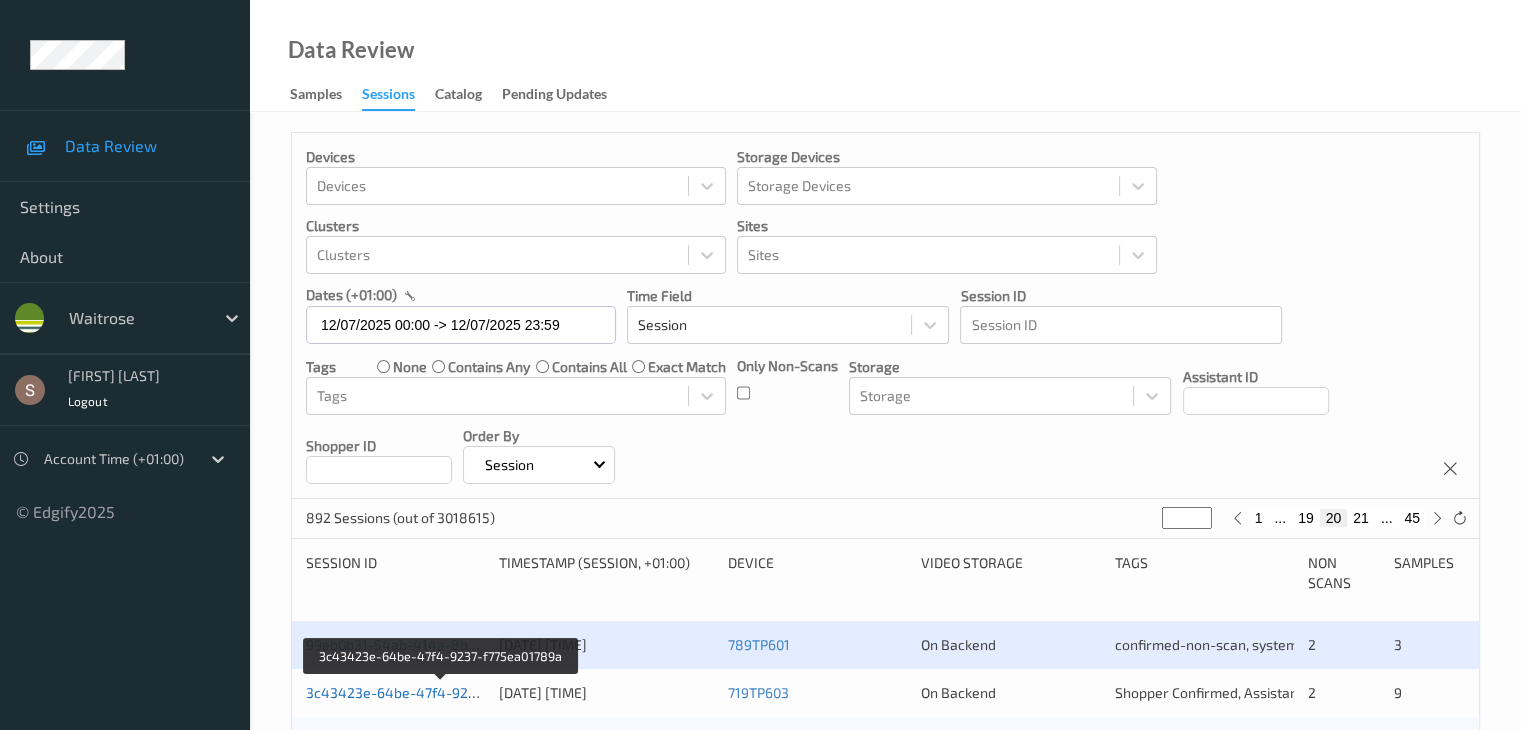 click on "3c43423e-64be-47f4-9237-f775ea01789a" at bounding box center (442, 692) 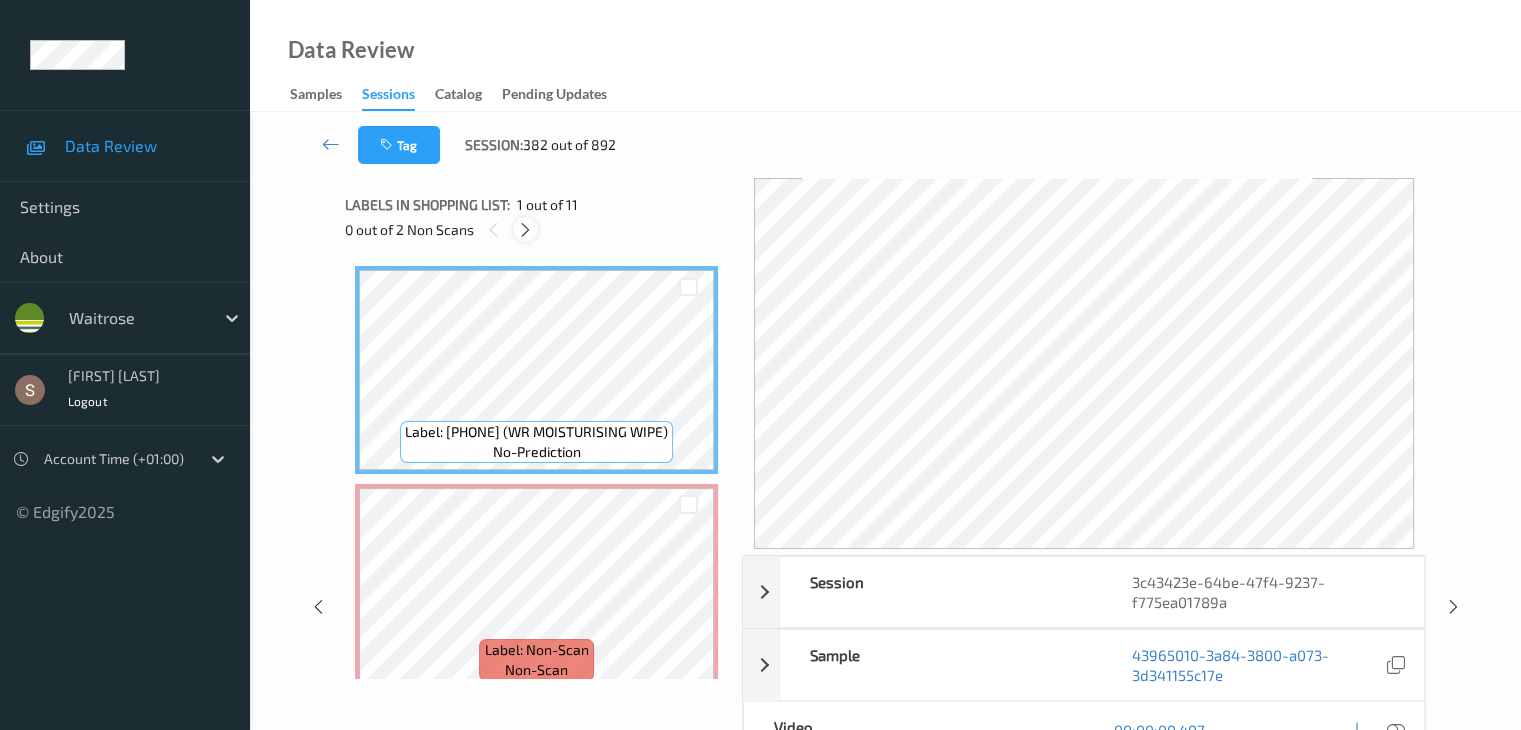 click at bounding box center (525, 230) 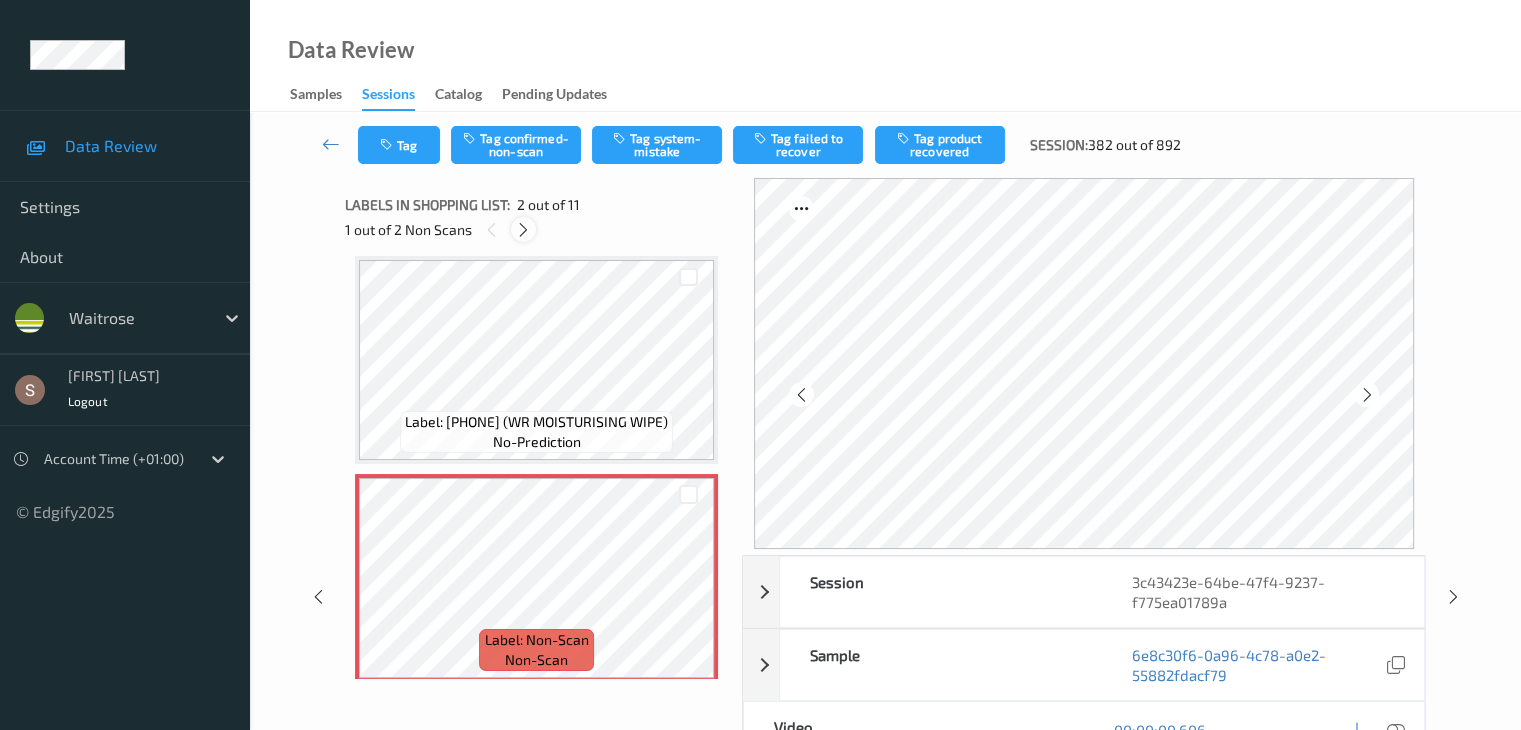 click at bounding box center (523, 229) 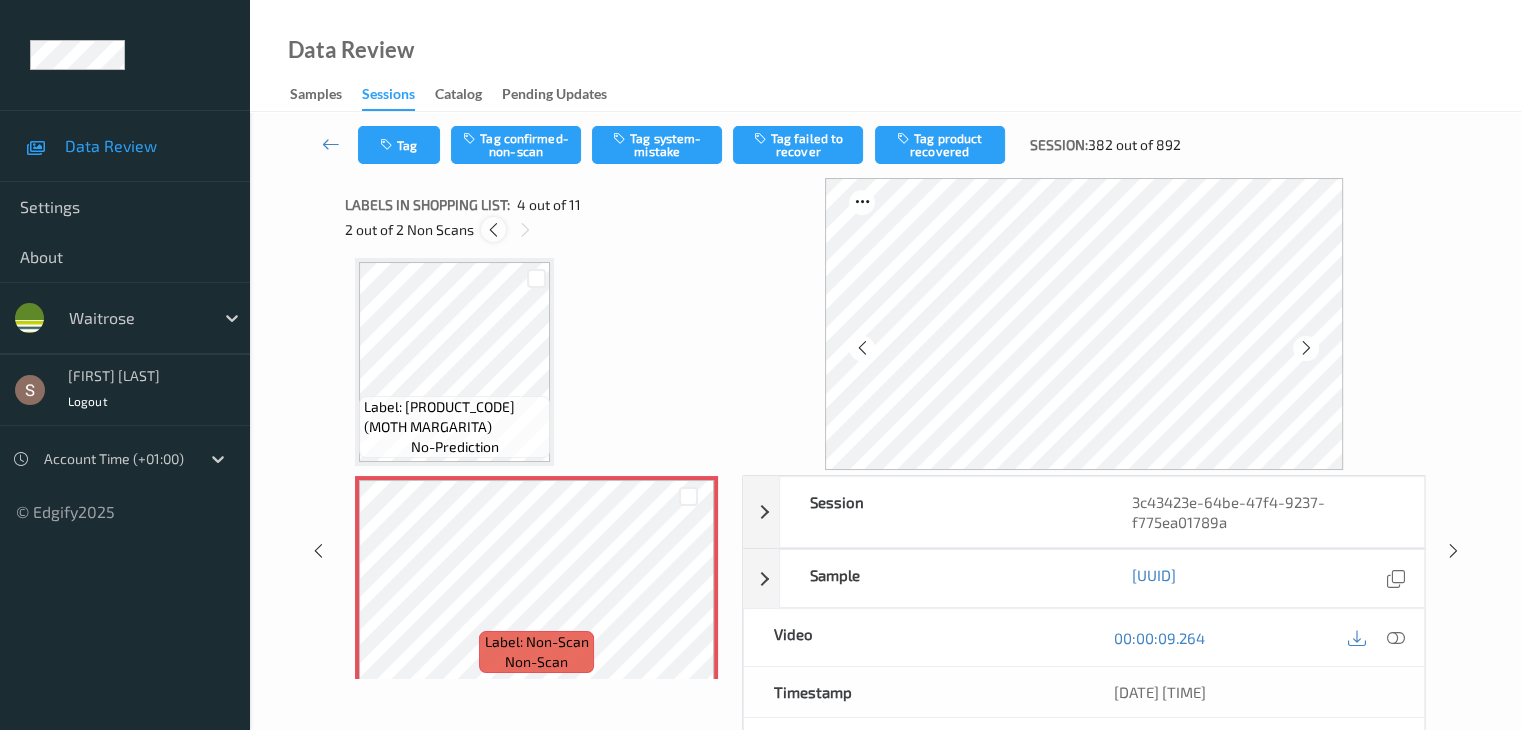click at bounding box center (493, 230) 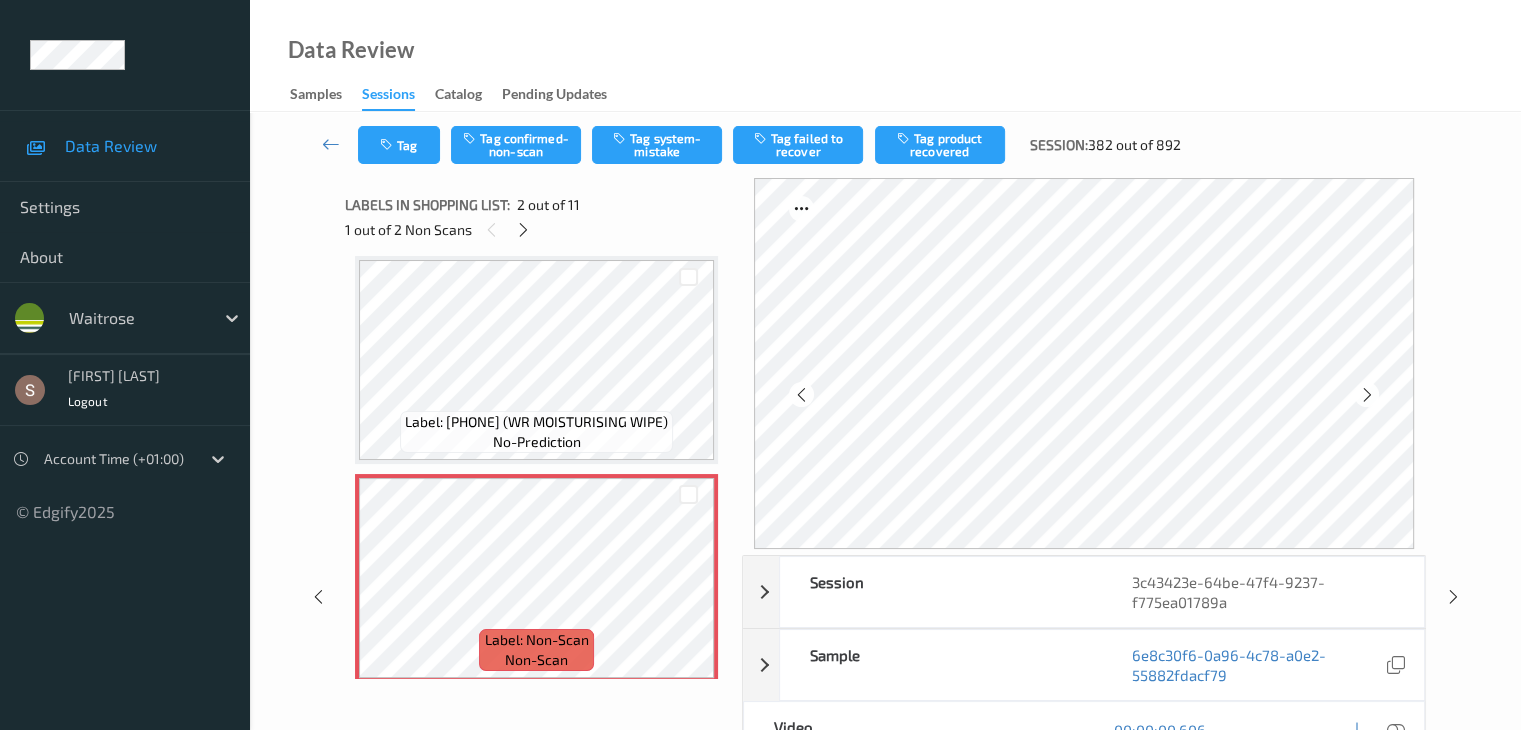 click on "Session [UUID] Session ID [UUID] Session [DATE] [TIME] Timestamp [DATE] [TIME] Tags Assistant Rejected , Shopper Confirmed Device 719TP603 Assistant ID N/A Shopper ID N/A Sample [UUID] Group ID [UUID] Prediction Loss N/A Video 00:00:00.606 Timestamp [DATE] [TIME] Label Non-Scan Tags Shopper Confirmed Label Trigger MotionDetected Match Strength alert-non-scan Labels in shopping list: 2 out of 11 1 out of 2 Non Scans Label: [PRODUCT_CODE] (WR MOISTURISING WIPE) no-prediction Label: Non-Scan non-scan Label: Non-Scan non-scan Label: [PRODUCT_CODE] (MOTH MARGARITA) no-prediction Label: Non-Scan non-scan Label: Non-Scan non-scan Label: Non-Scan non-scan Label: [PRODUCT_CODE] (WR PPASTA SALAD 360G) no-prediction Label: [PRODUCT_CODE] (WR ESS STILL WATER) no-prediction Label: [PRODUCT_CODE] (WR ESS STILL WATER) no-prediction Label: [PRODUCT_CODE] (MOTH OLD FASHIONED) no-prediction" at bounding box center (885, 597) 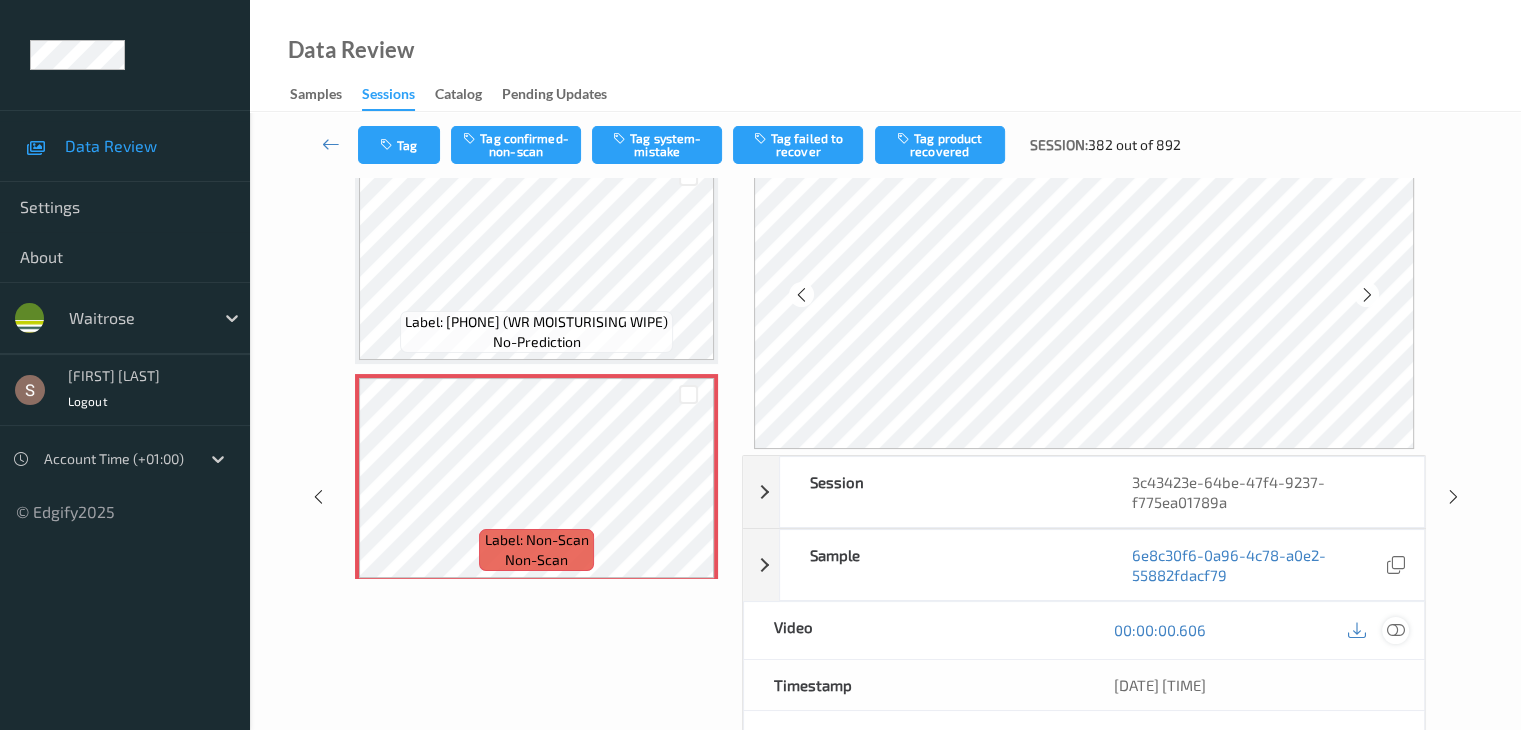 click at bounding box center (1395, 630) 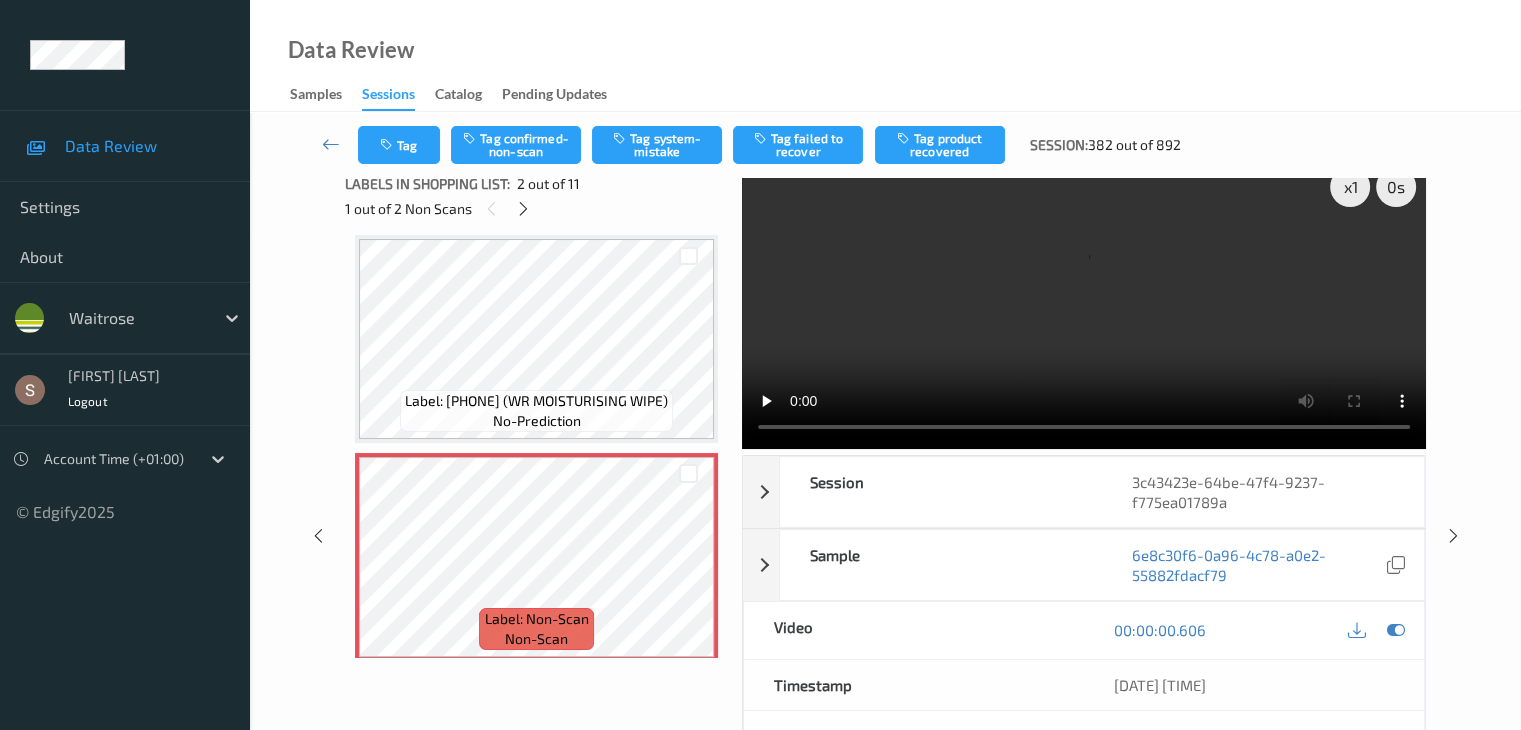 scroll, scrollTop: 0, scrollLeft: 0, axis: both 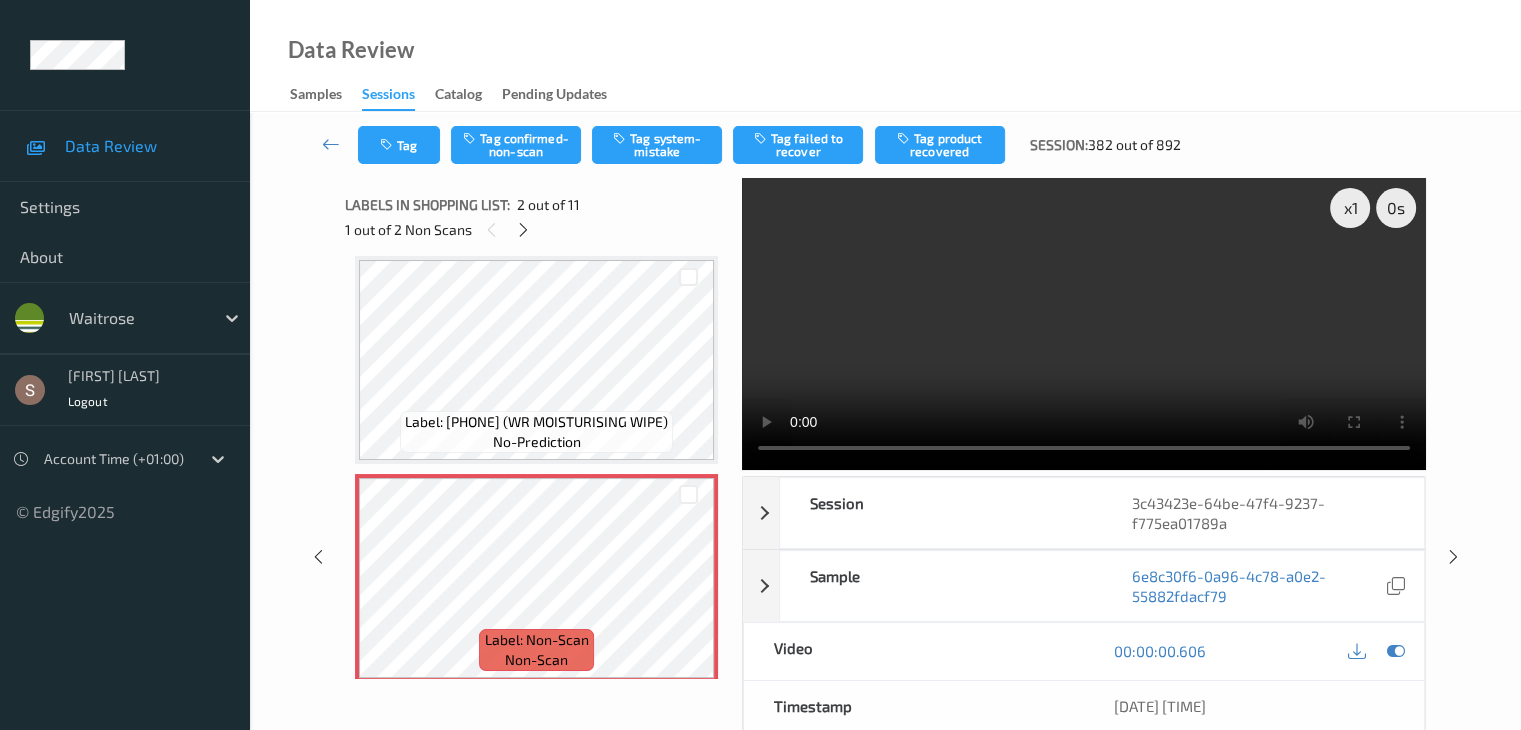 click at bounding box center [1084, 324] 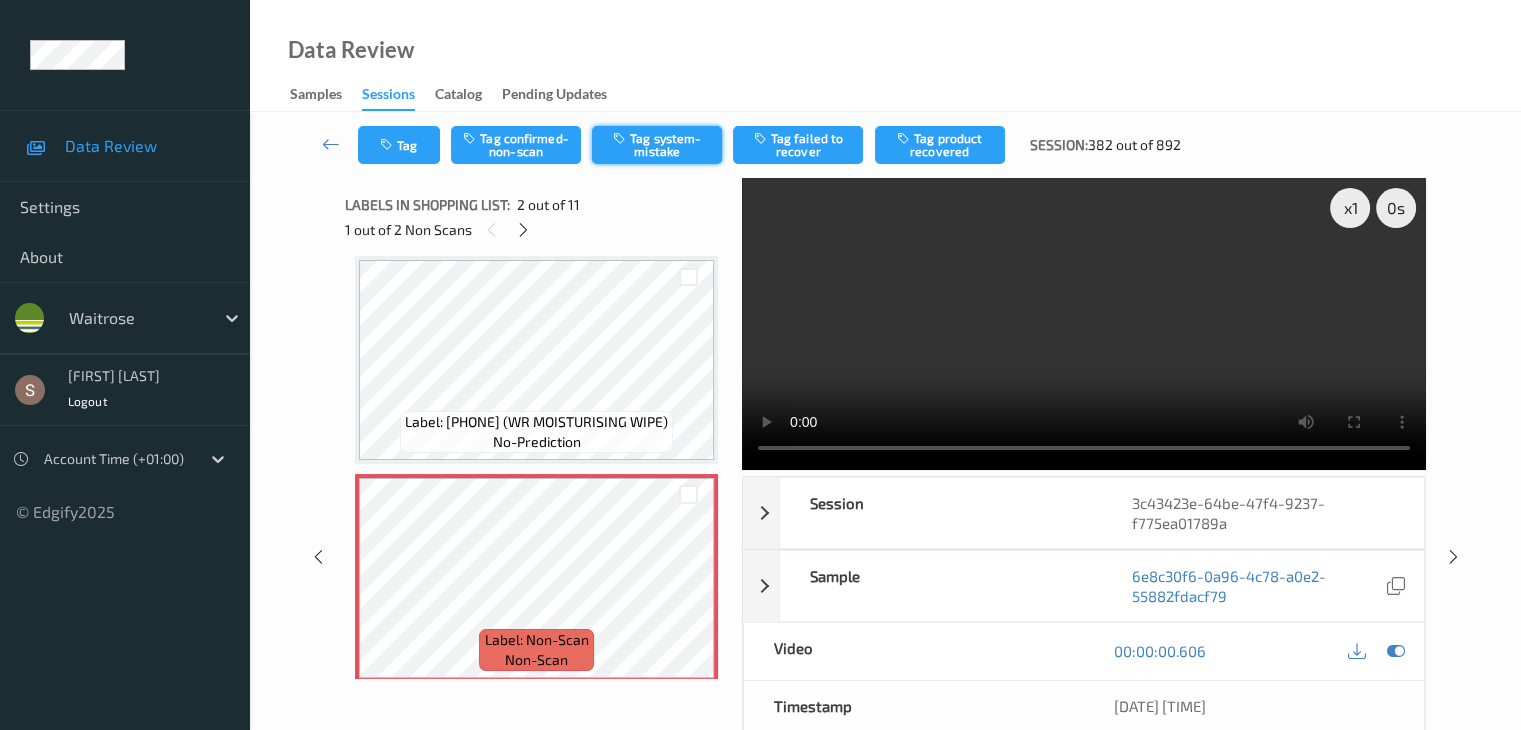 click on "Tag   system-mistake" at bounding box center [657, 145] 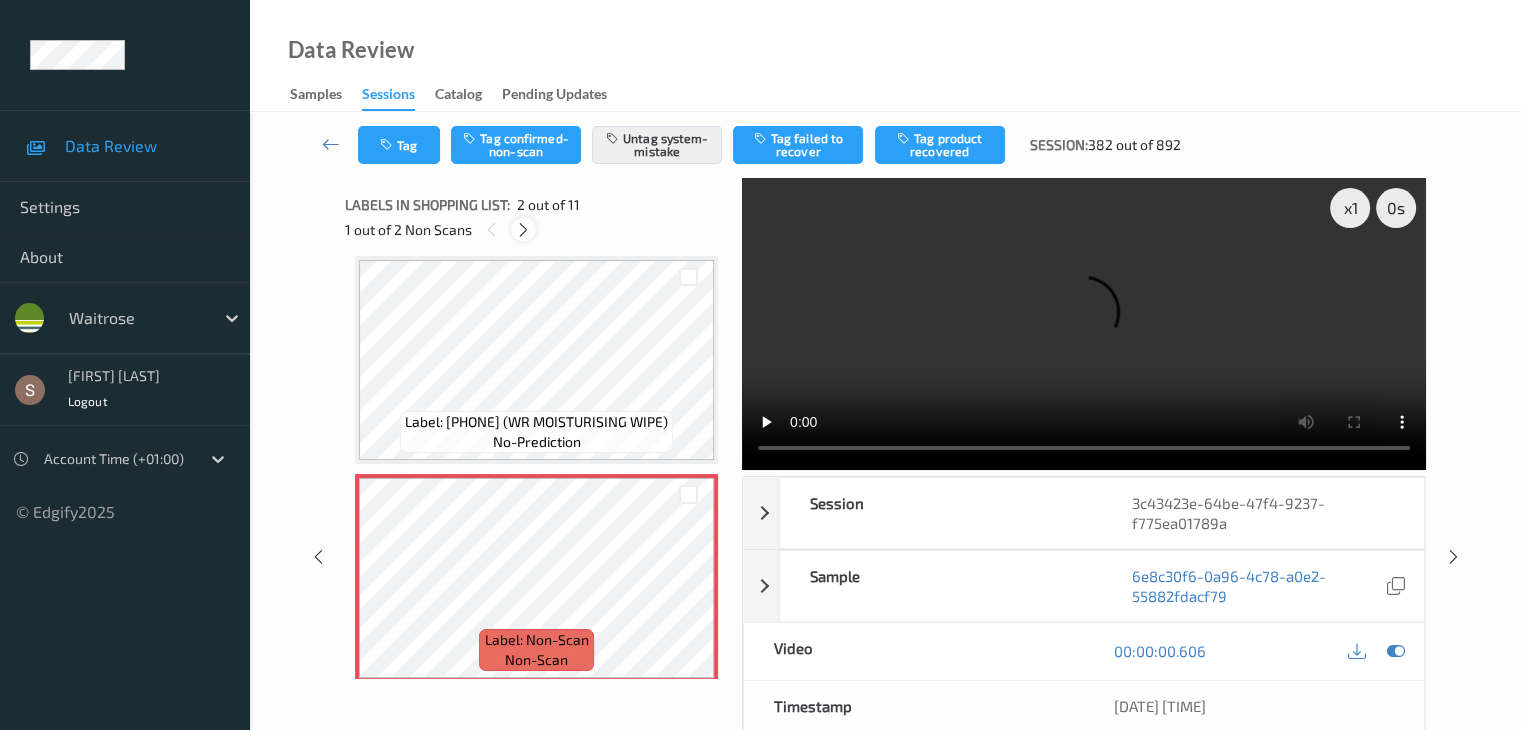 click at bounding box center [523, 230] 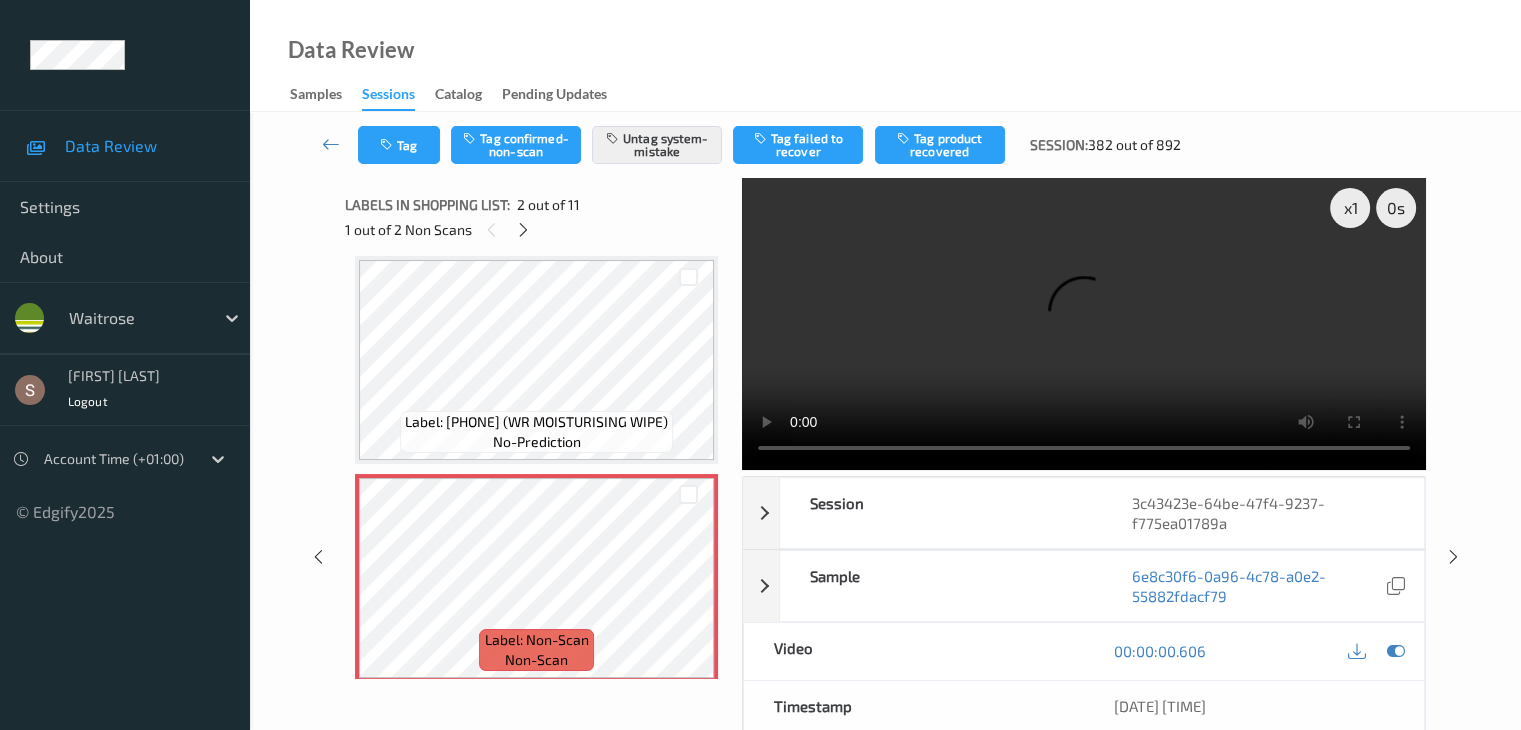 scroll, scrollTop: 444, scrollLeft: 0, axis: vertical 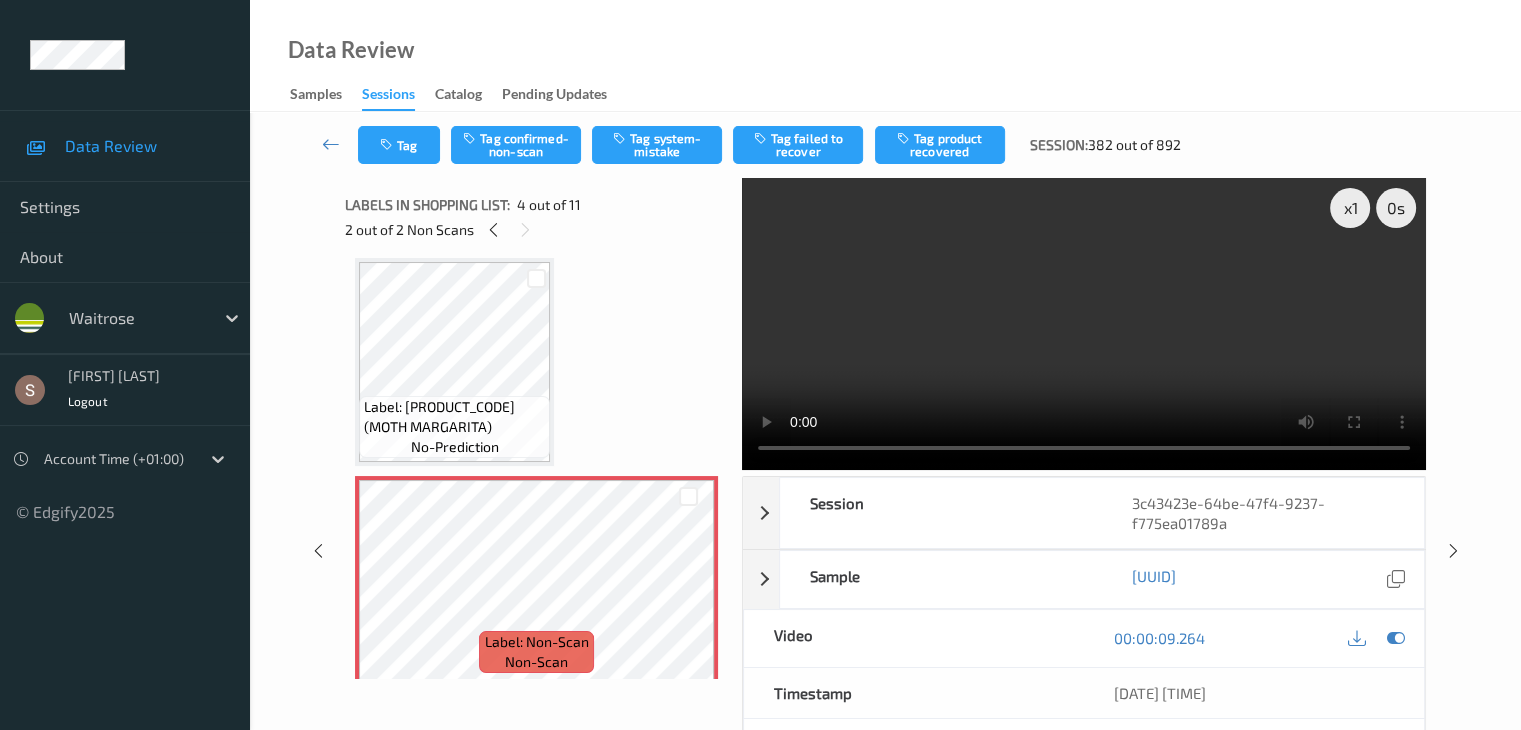 click at bounding box center [1084, 324] 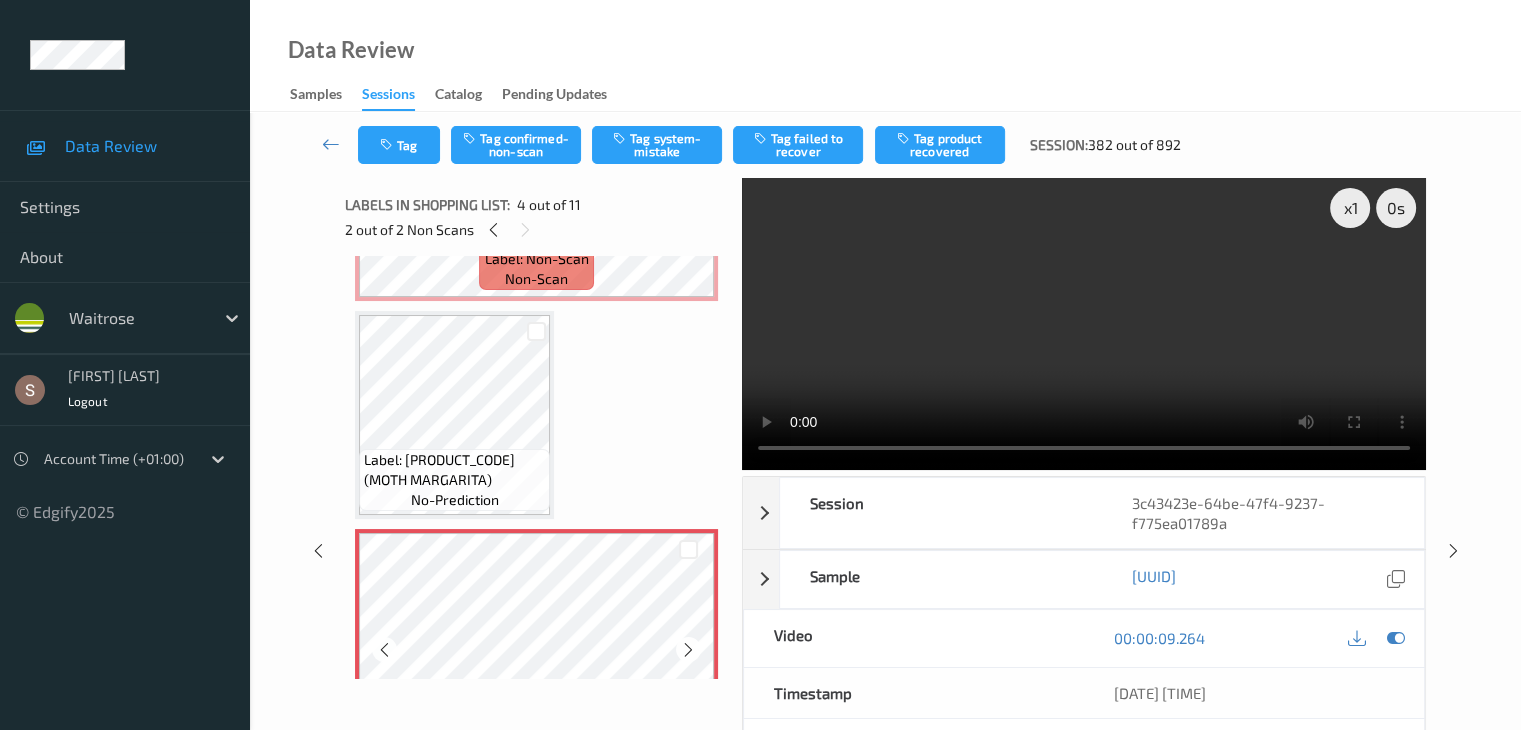 scroll, scrollTop: 344, scrollLeft: 0, axis: vertical 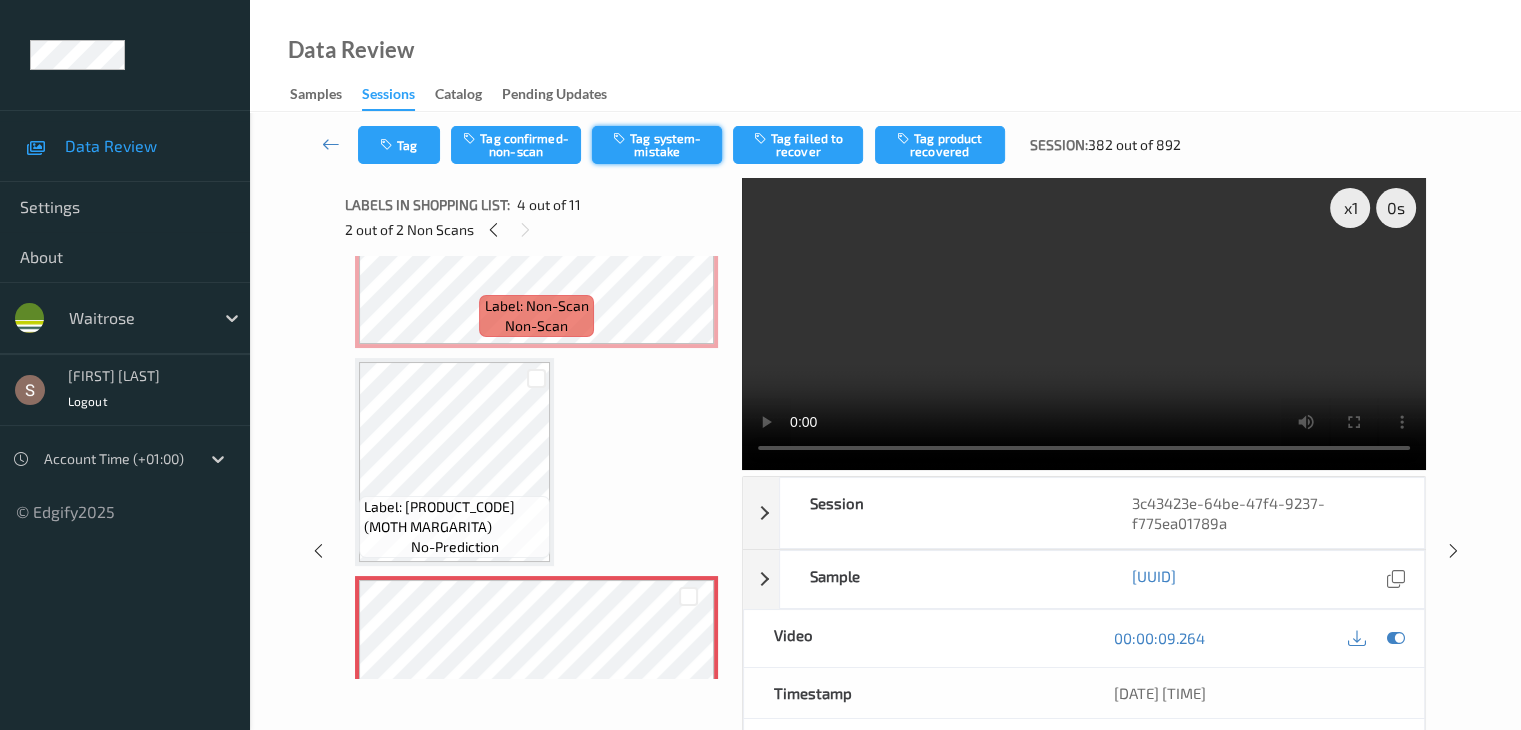 click on "Tag   system-mistake" at bounding box center (657, 145) 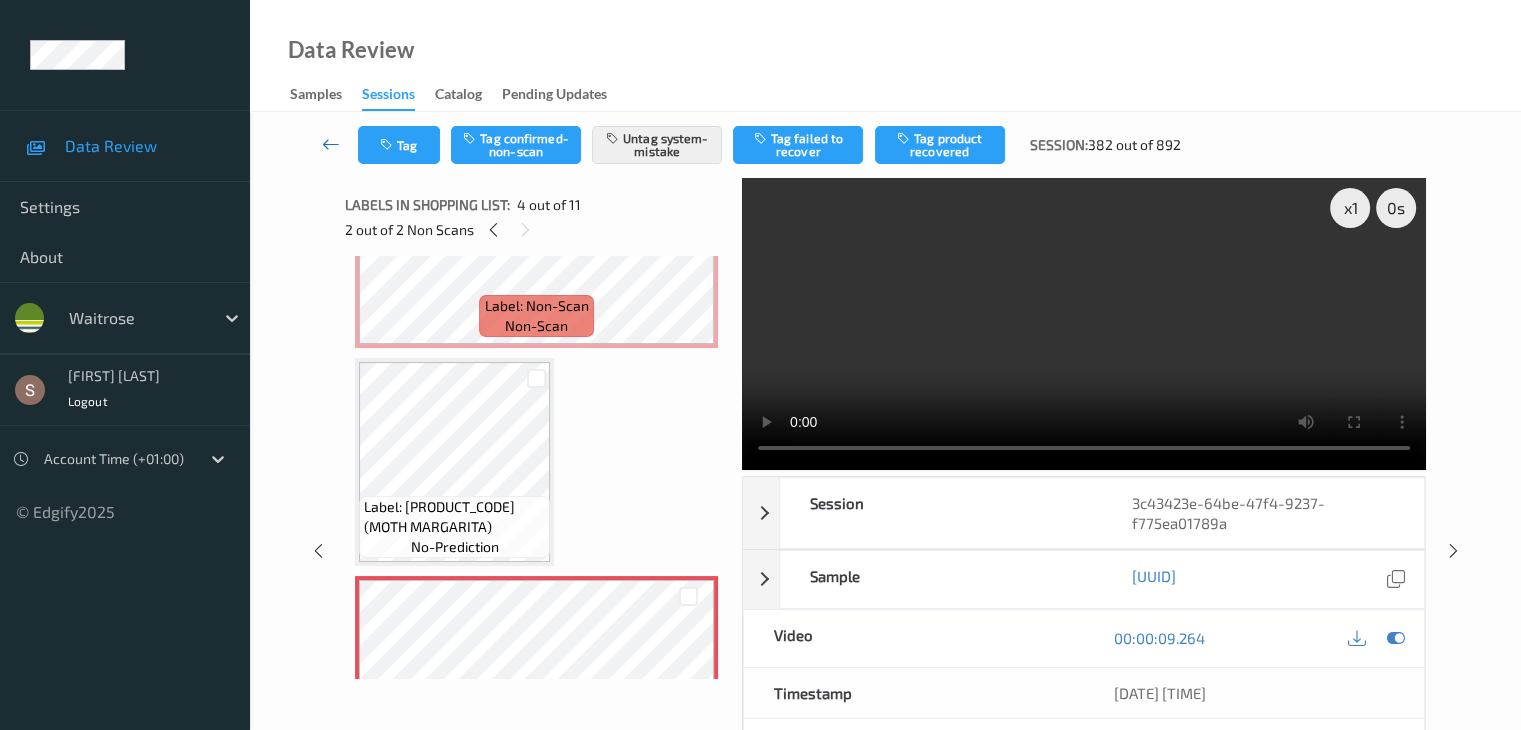 click at bounding box center (331, 144) 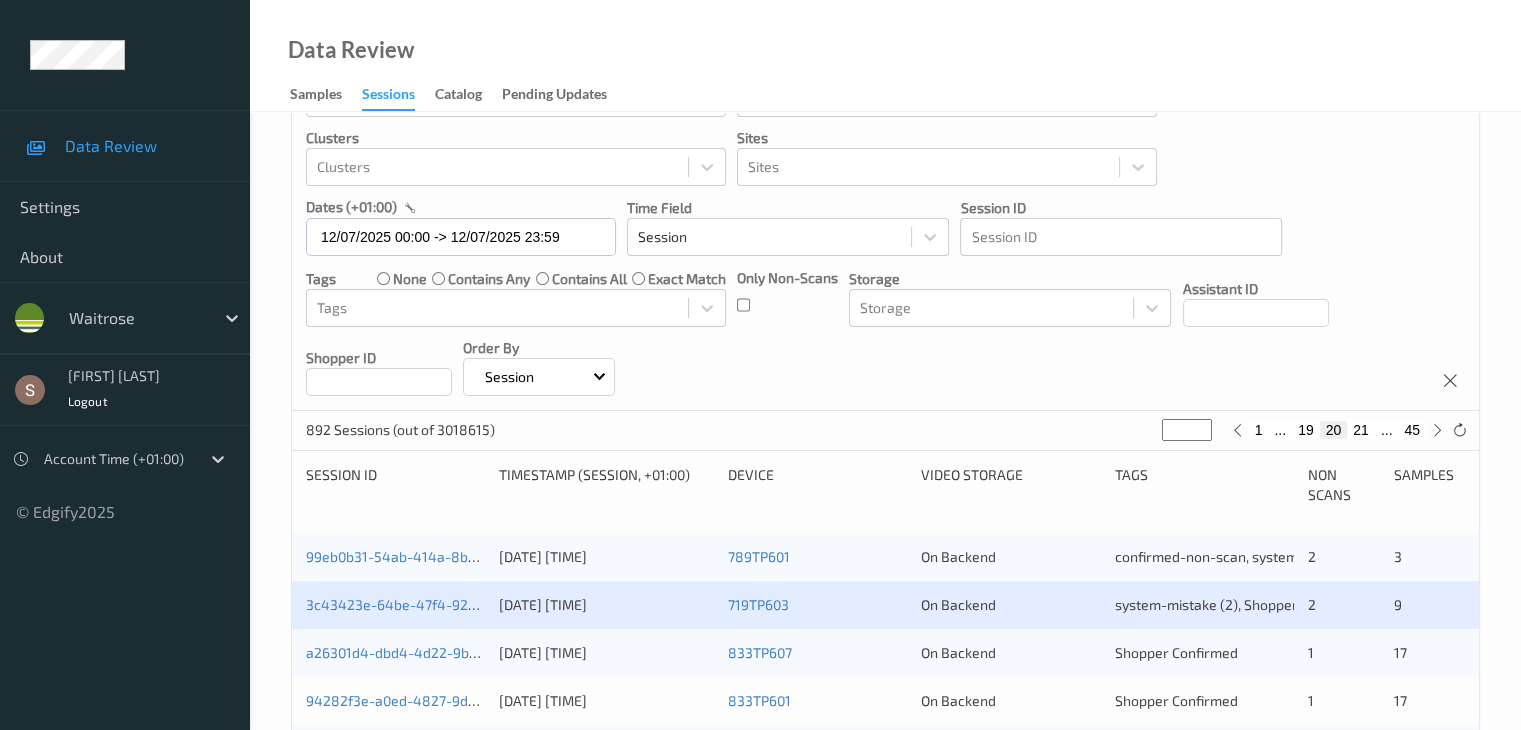 scroll, scrollTop: 200, scrollLeft: 0, axis: vertical 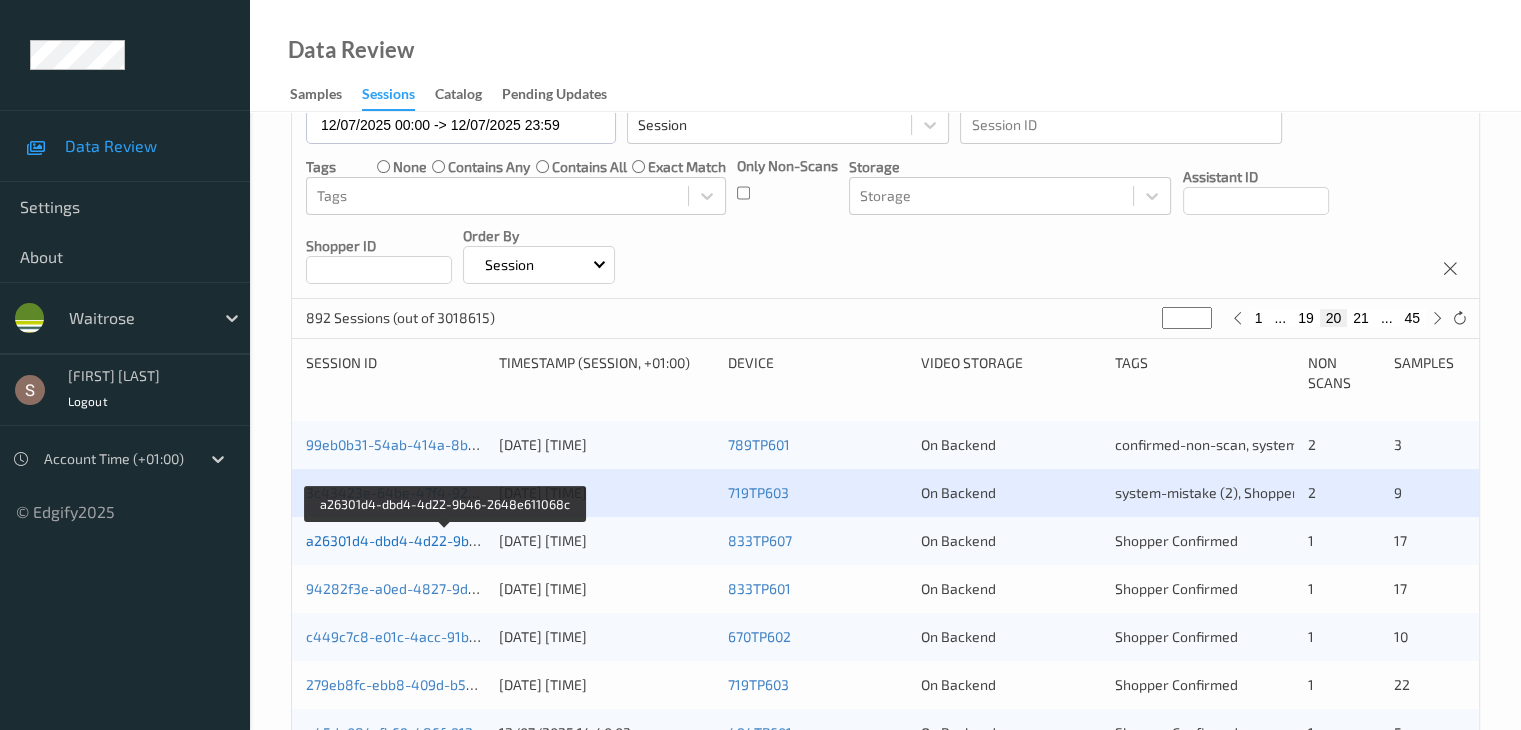 click on "a26301d4-dbd4-4d22-9b46-2648e611068c" at bounding box center [446, 540] 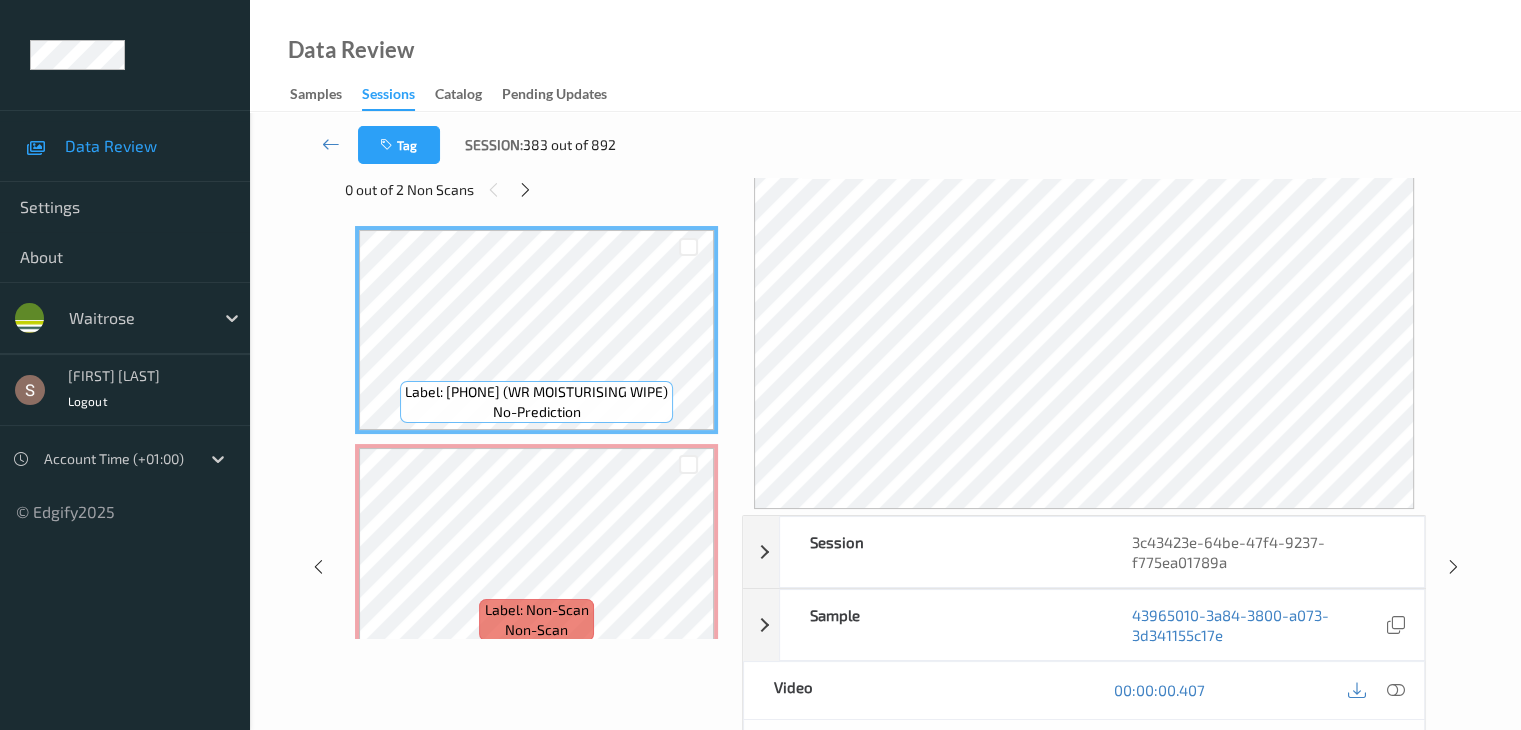scroll, scrollTop: 0, scrollLeft: 0, axis: both 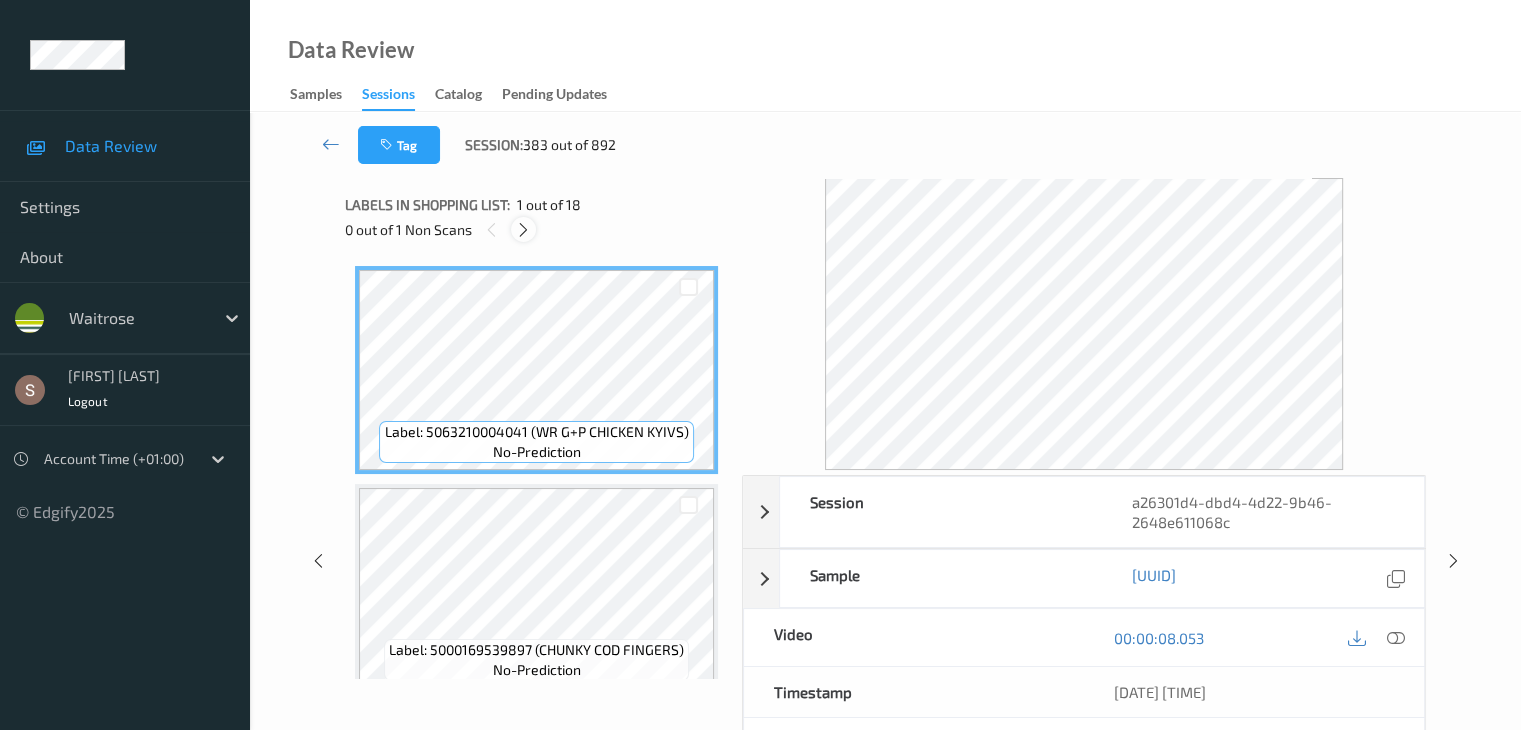 click at bounding box center [523, 230] 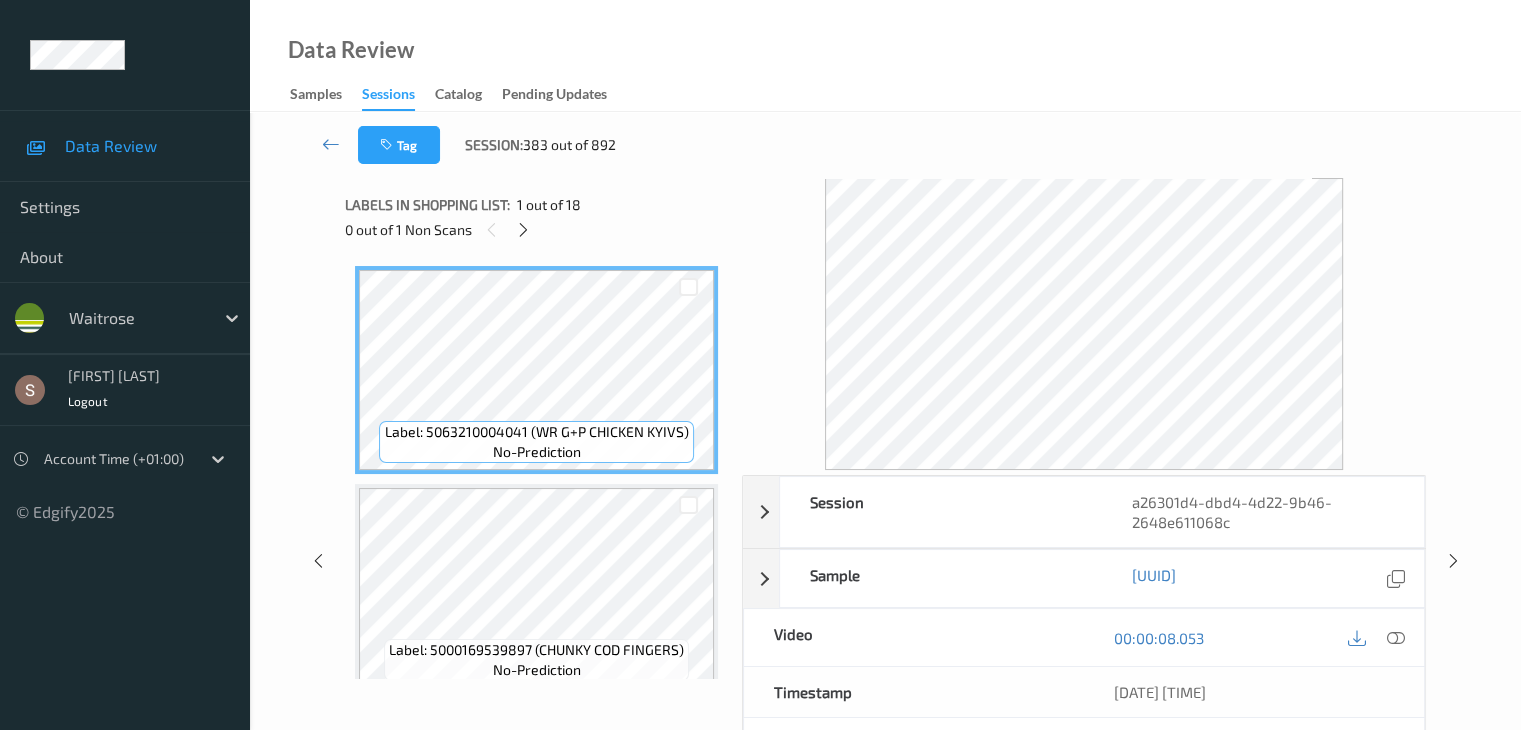 scroll, scrollTop: 2408, scrollLeft: 0, axis: vertical 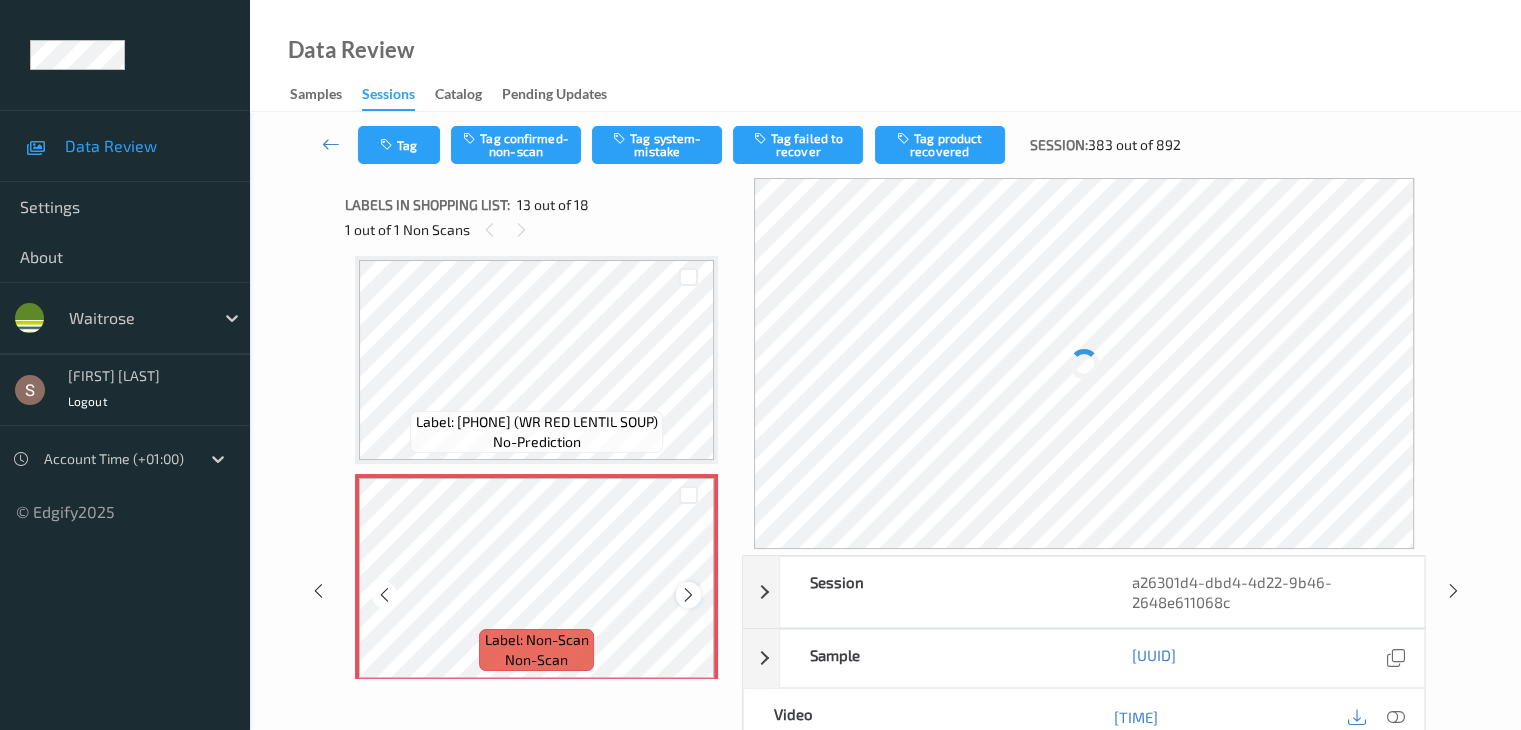 click at bounding box center (688, 595) 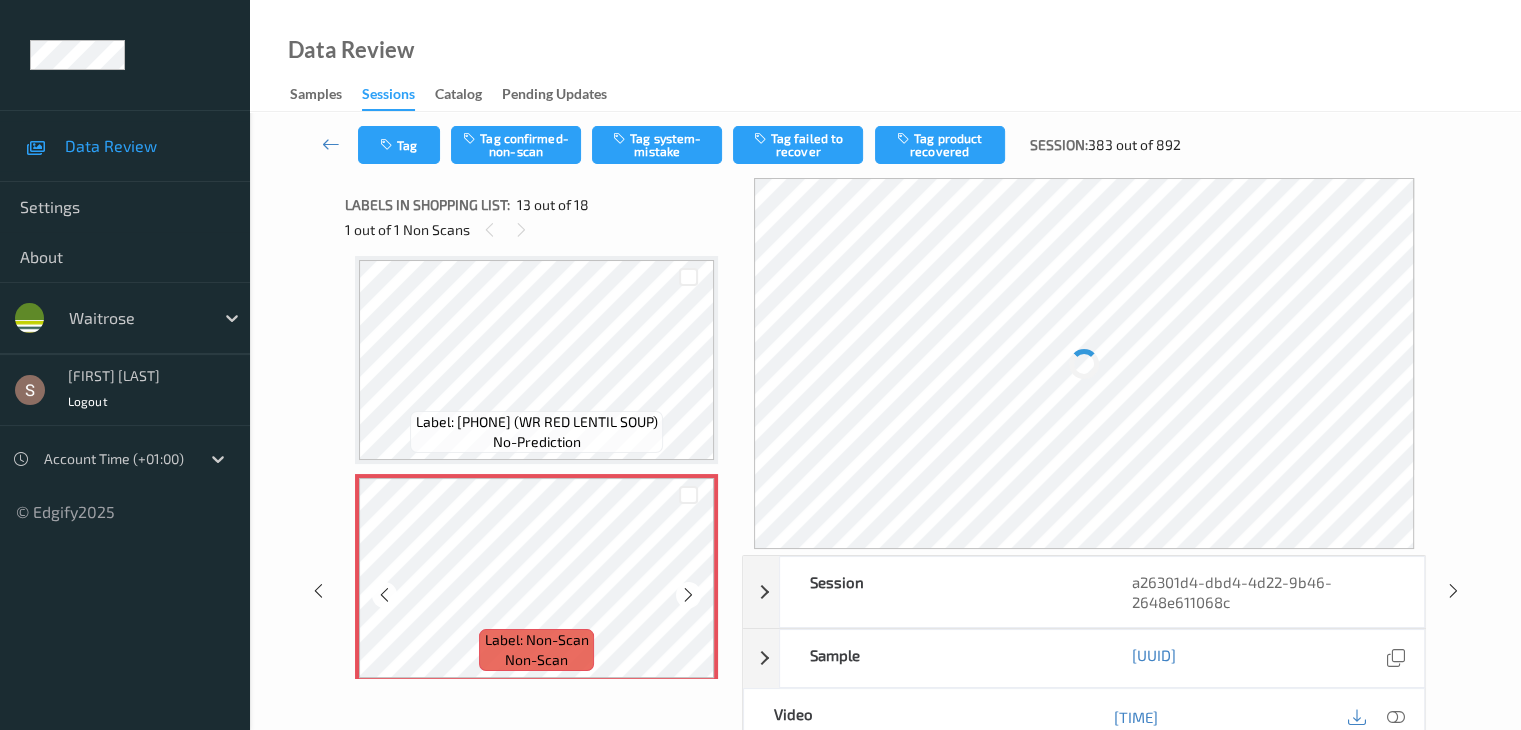 click at bounding box center (688, 595) 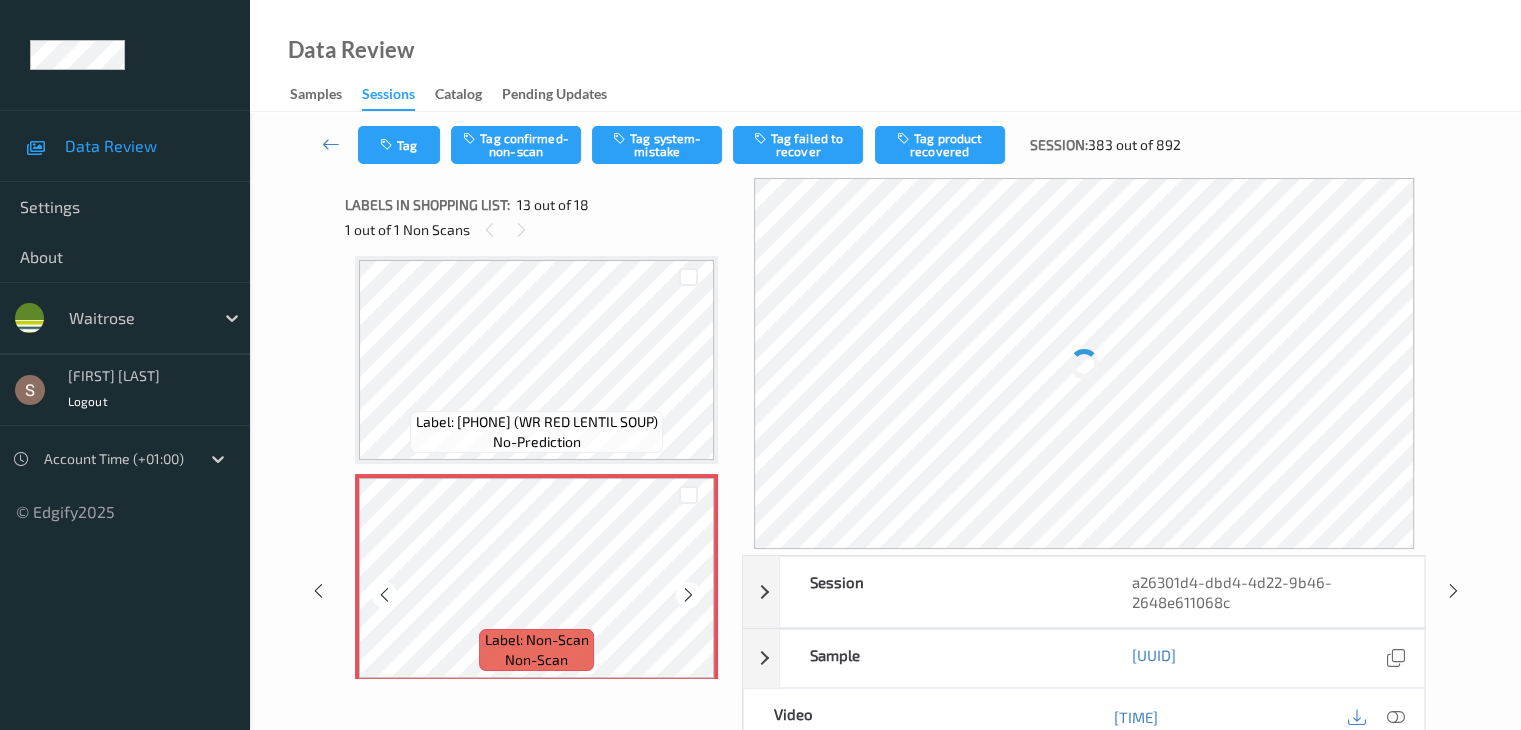 click at bounding box center [688, 595] 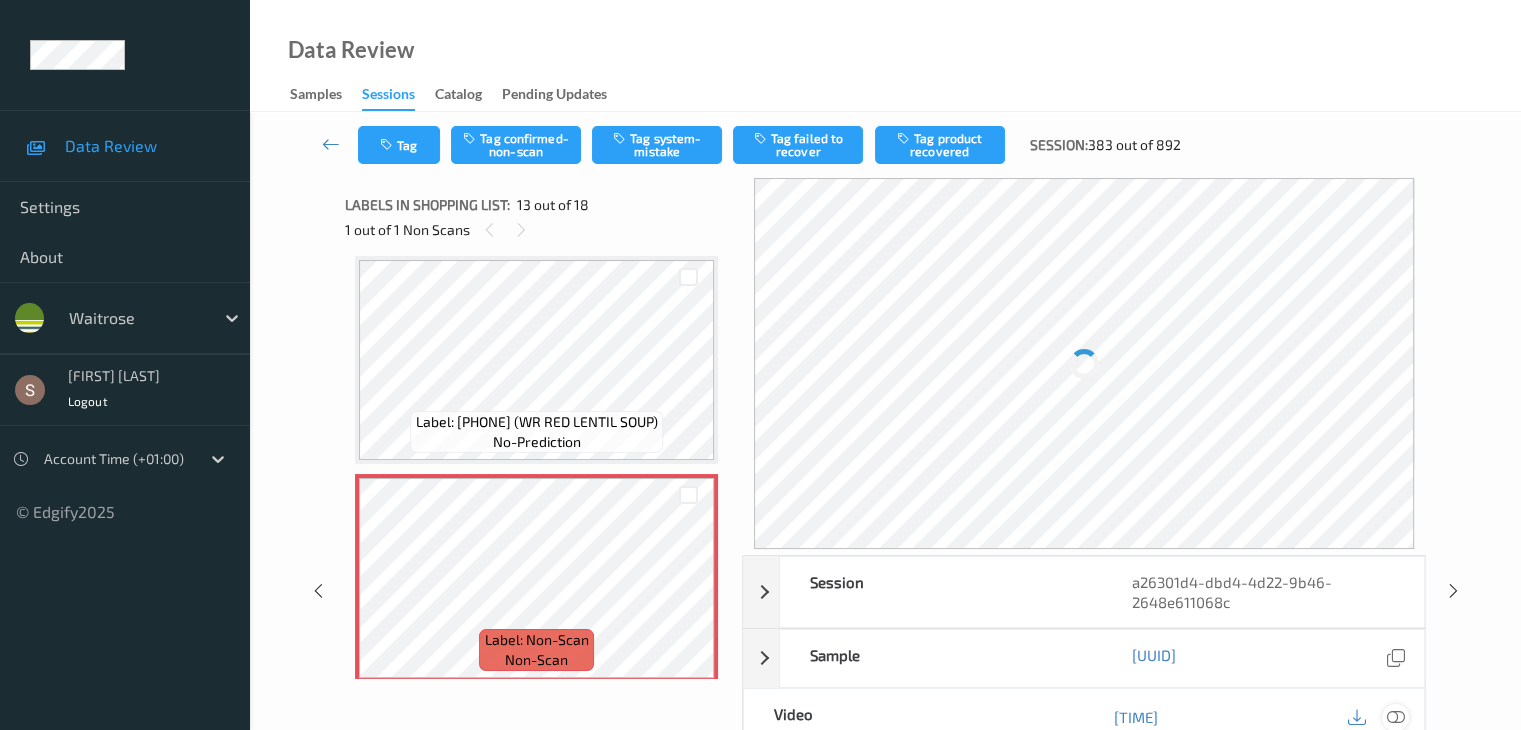 click at bounding box center [1395, 717] 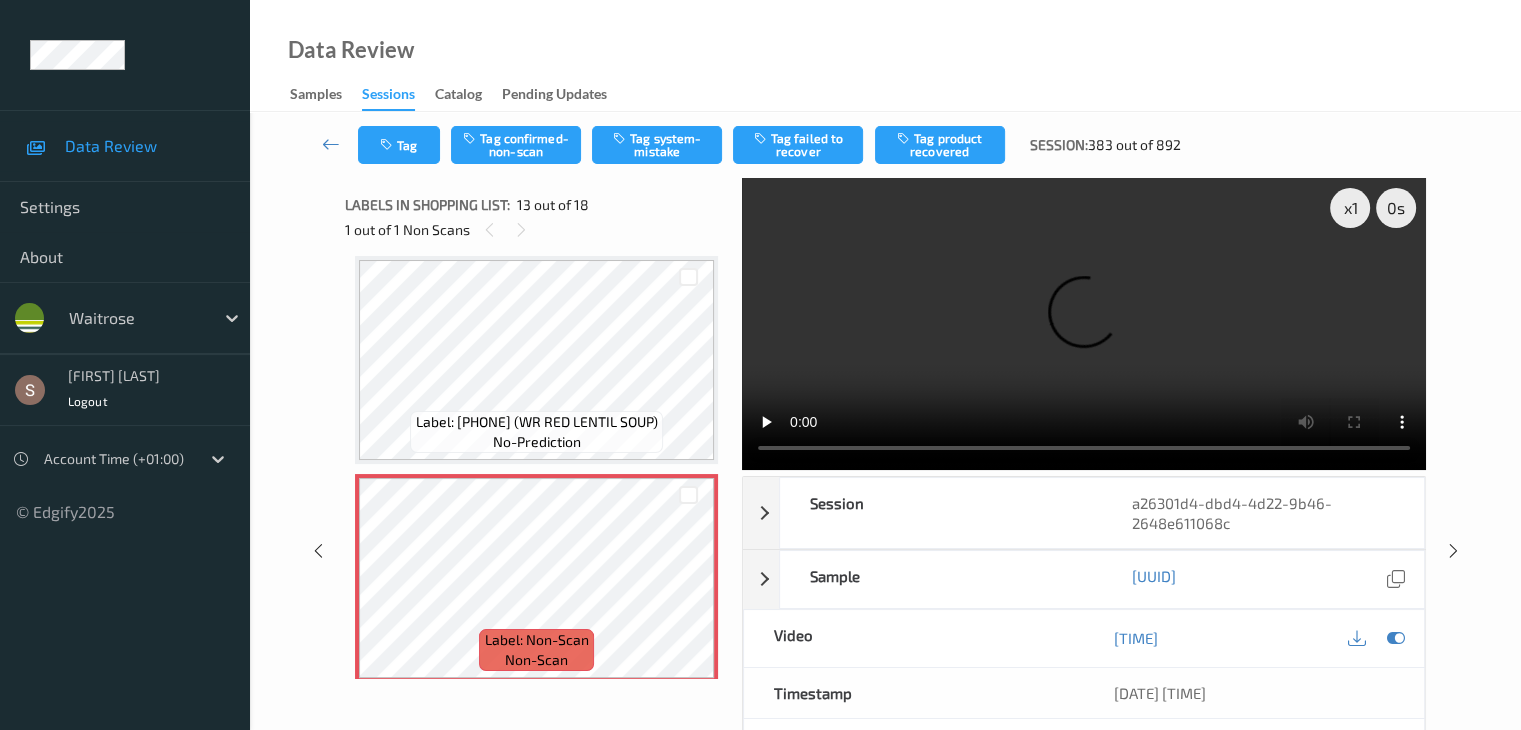 click at bounding box center [1084, 324] 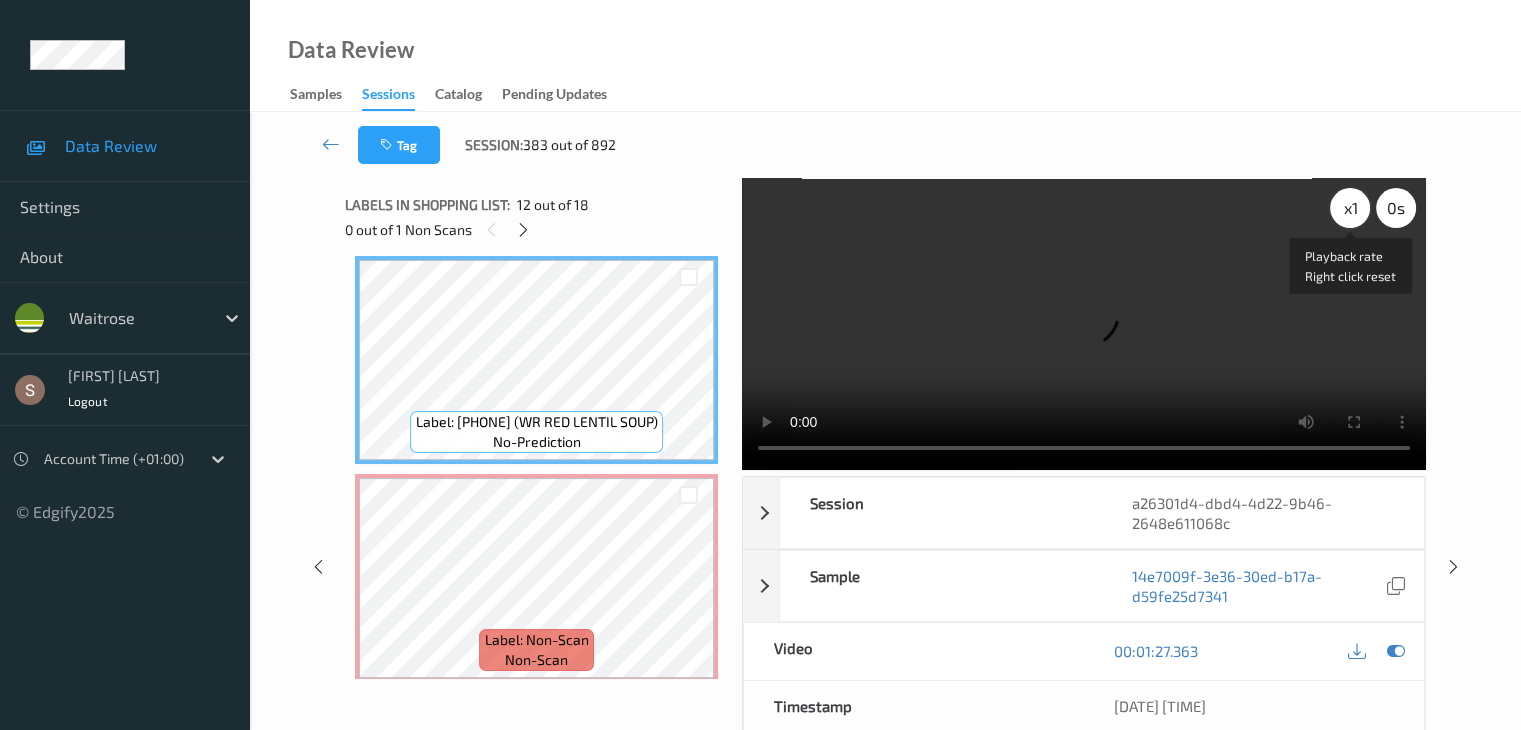 click on "x 1" at bounding box center [1350, 208] 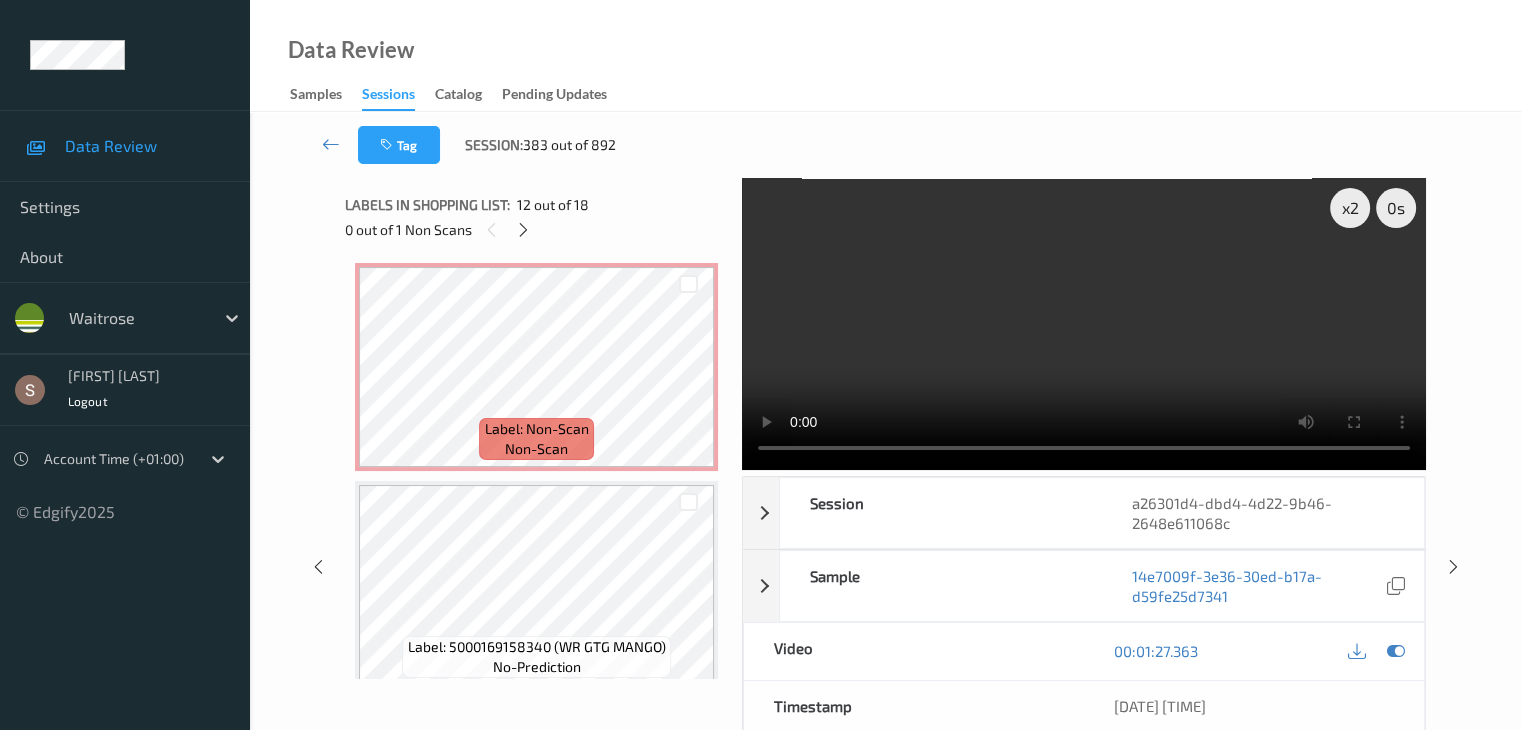 scroll, scrollTop: 2708, scrollLeft: 0, axis: vertical 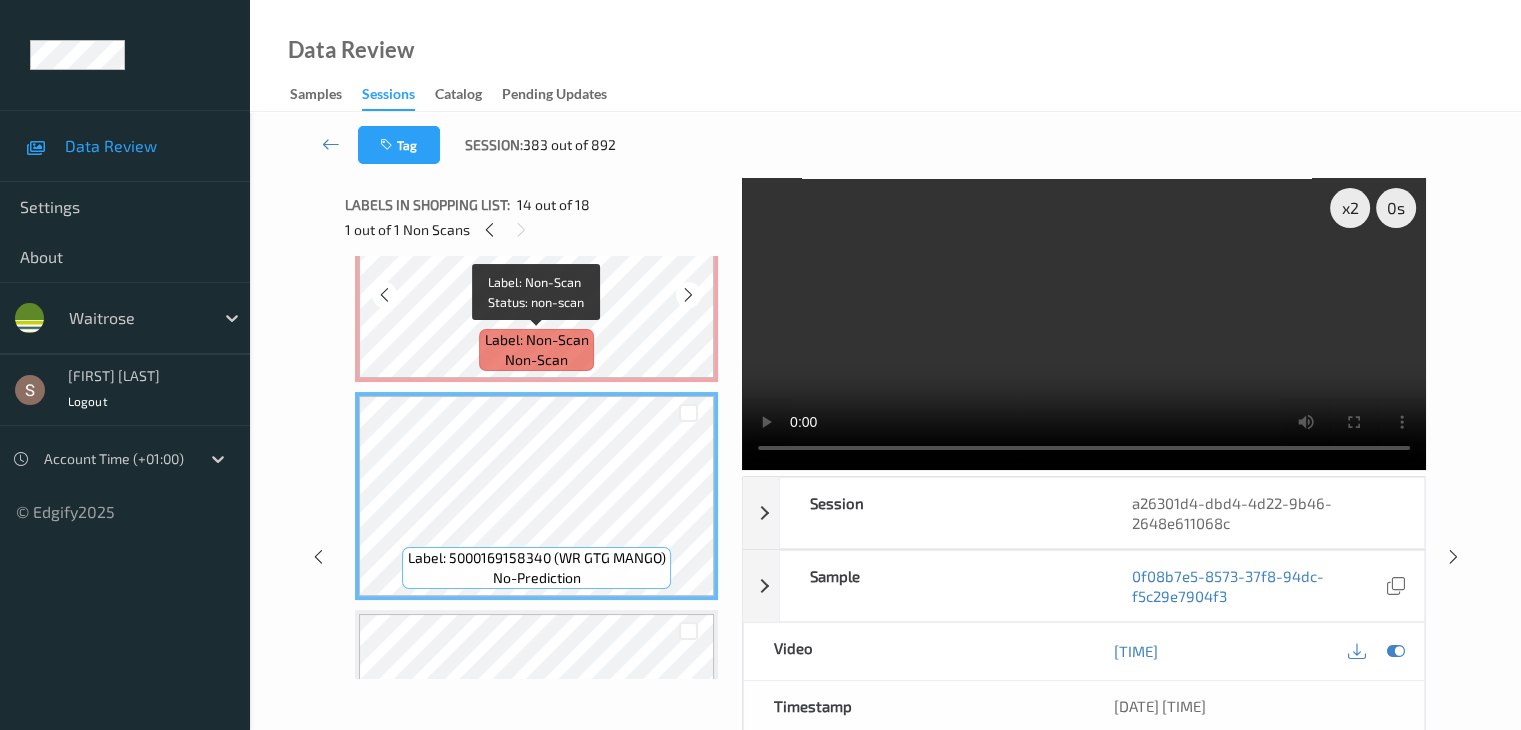 click on "Label: Non-Scan non-scan" at bounding box center (536, 350) 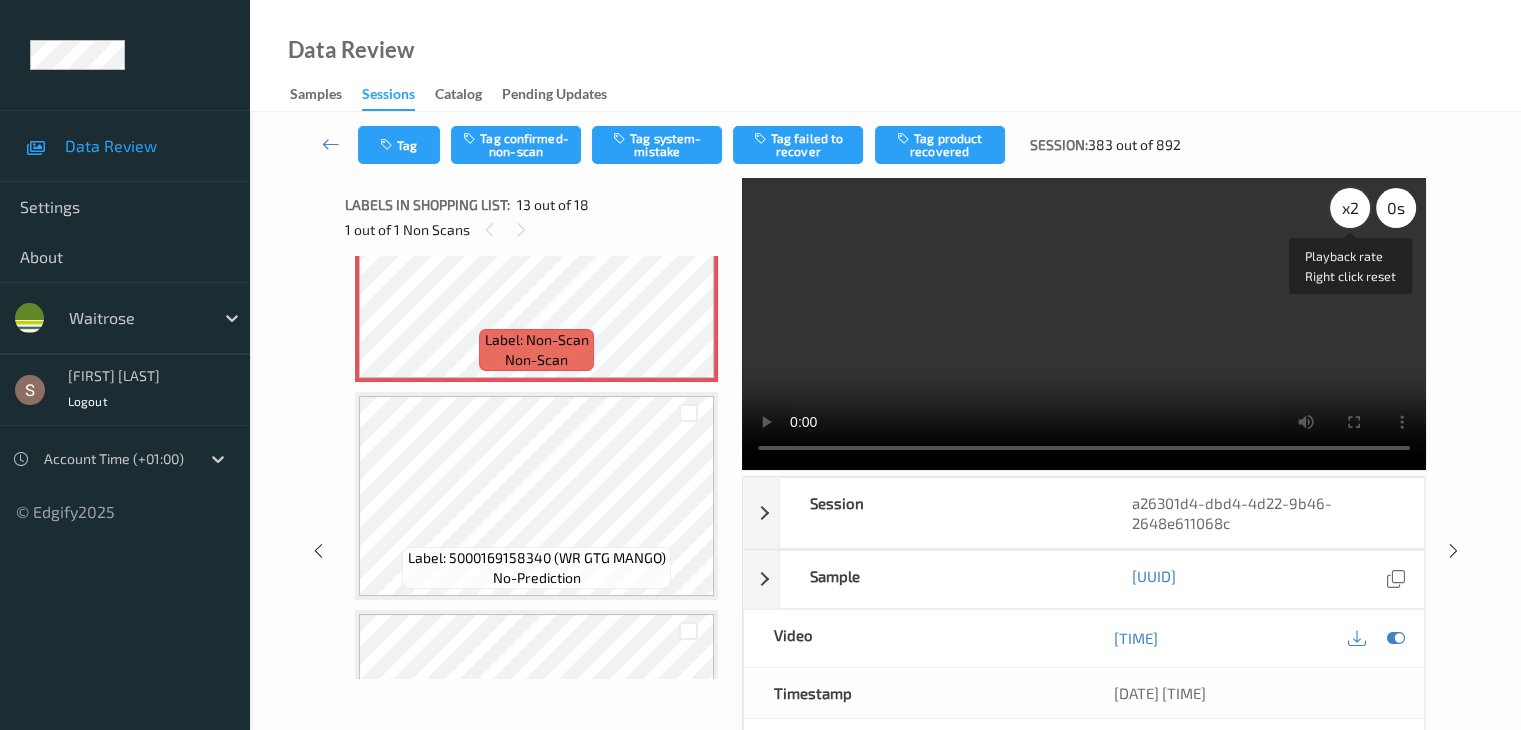 click on "x 2" at bounding box center [1350, 208] 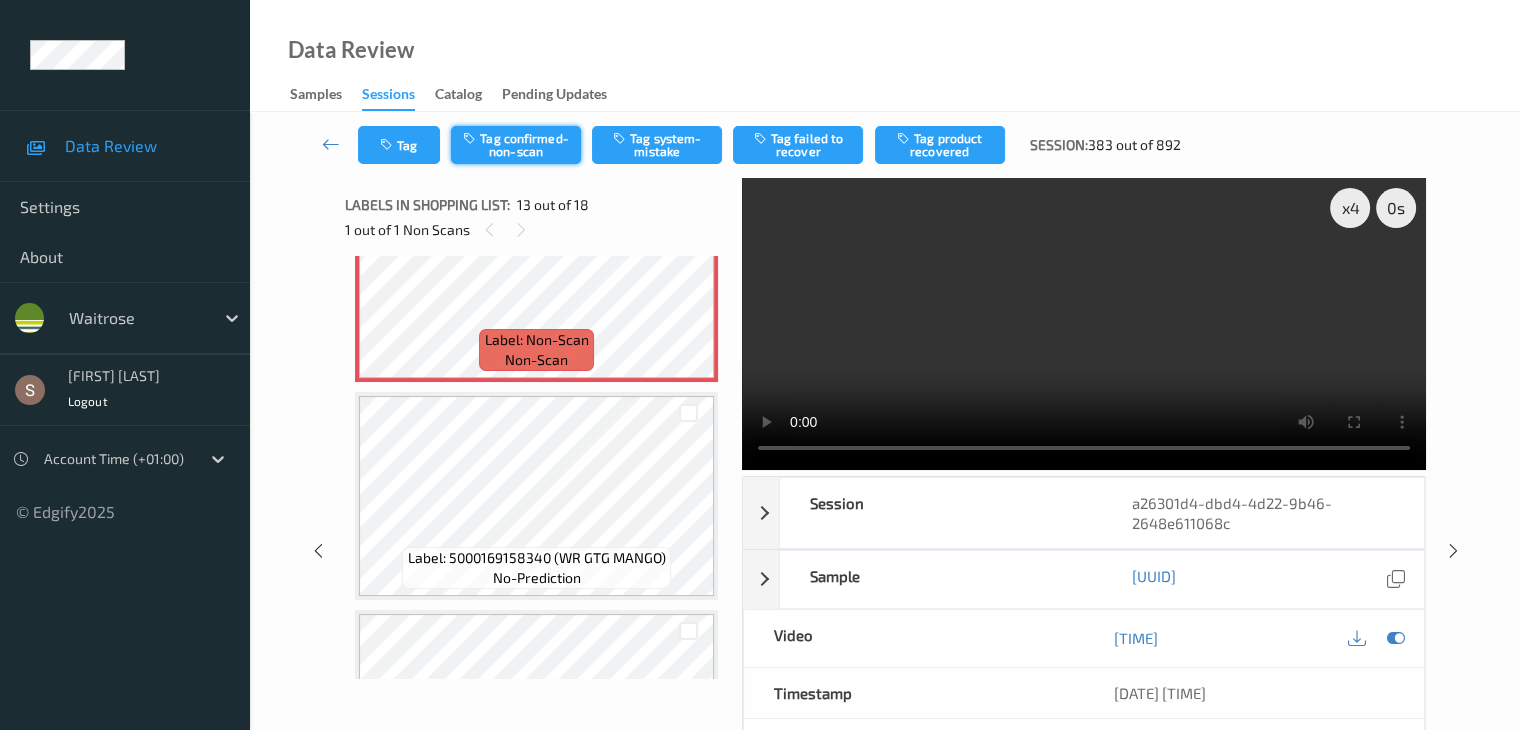 click on "Tag   confirmed-non-scan" at bounding box center [516, 145] 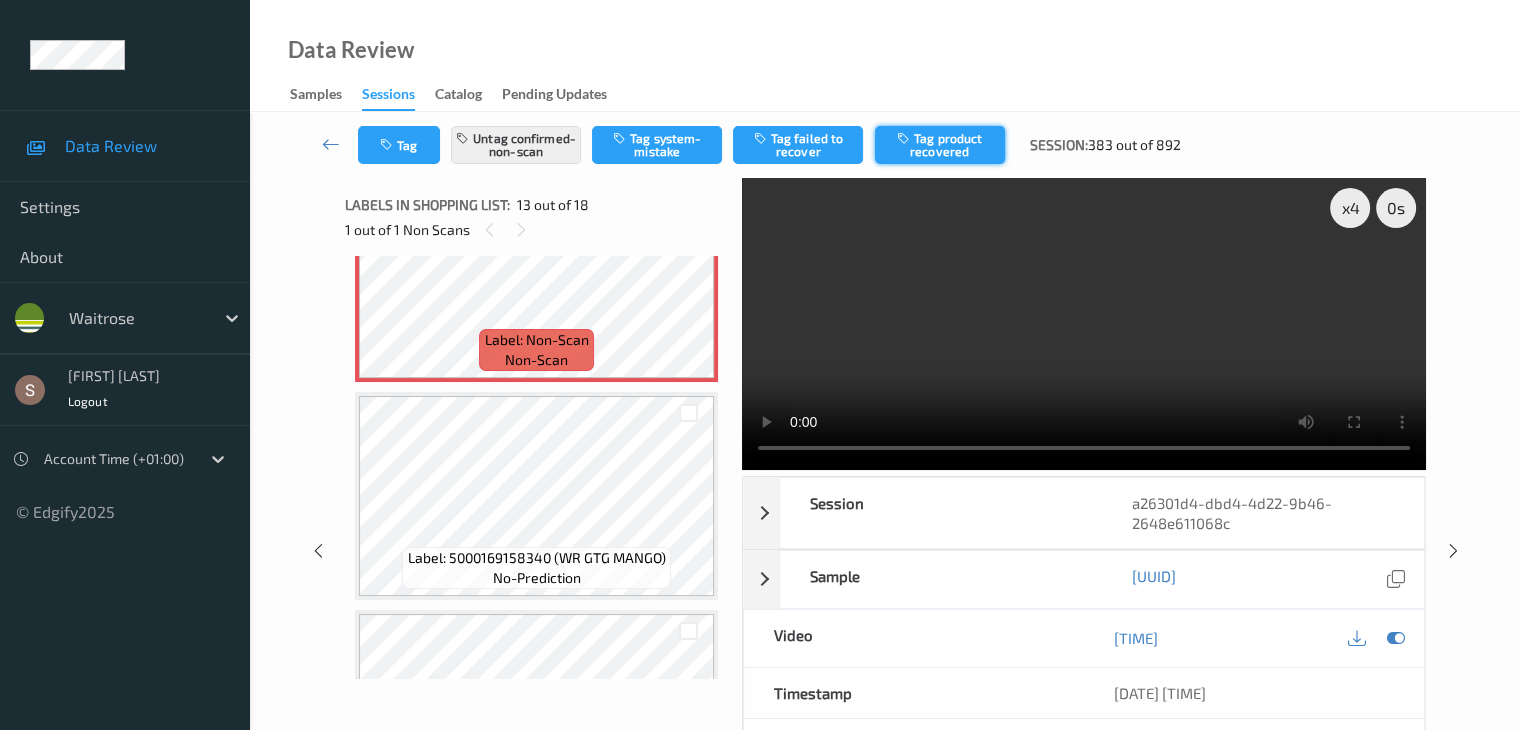 click on "Tag   product recovered" at bounding box center (940, 145) 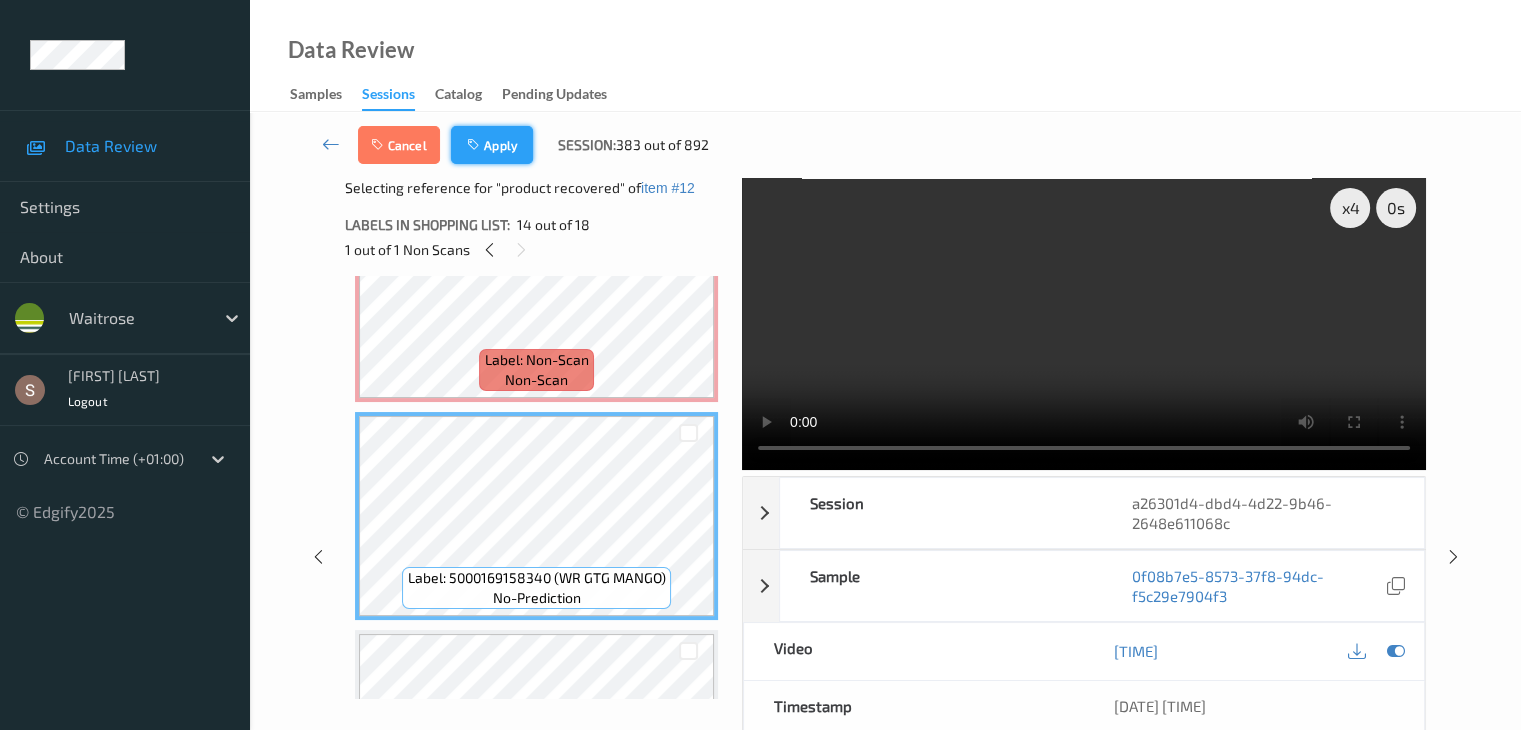 click on "Apply" at bounding box center [492, 145] 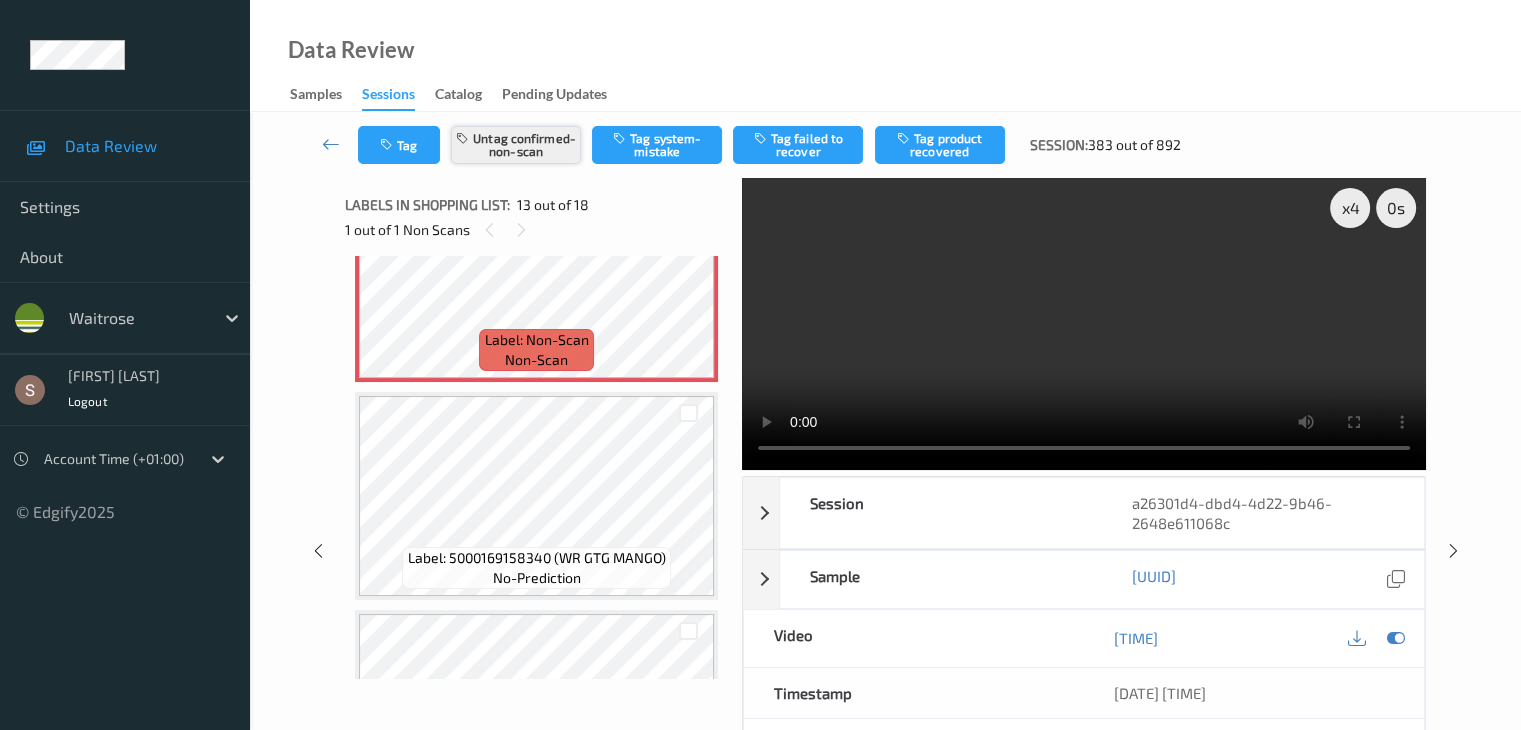 scroll, scrollTop: 2408, scrollLeft: 0, axis: vertical 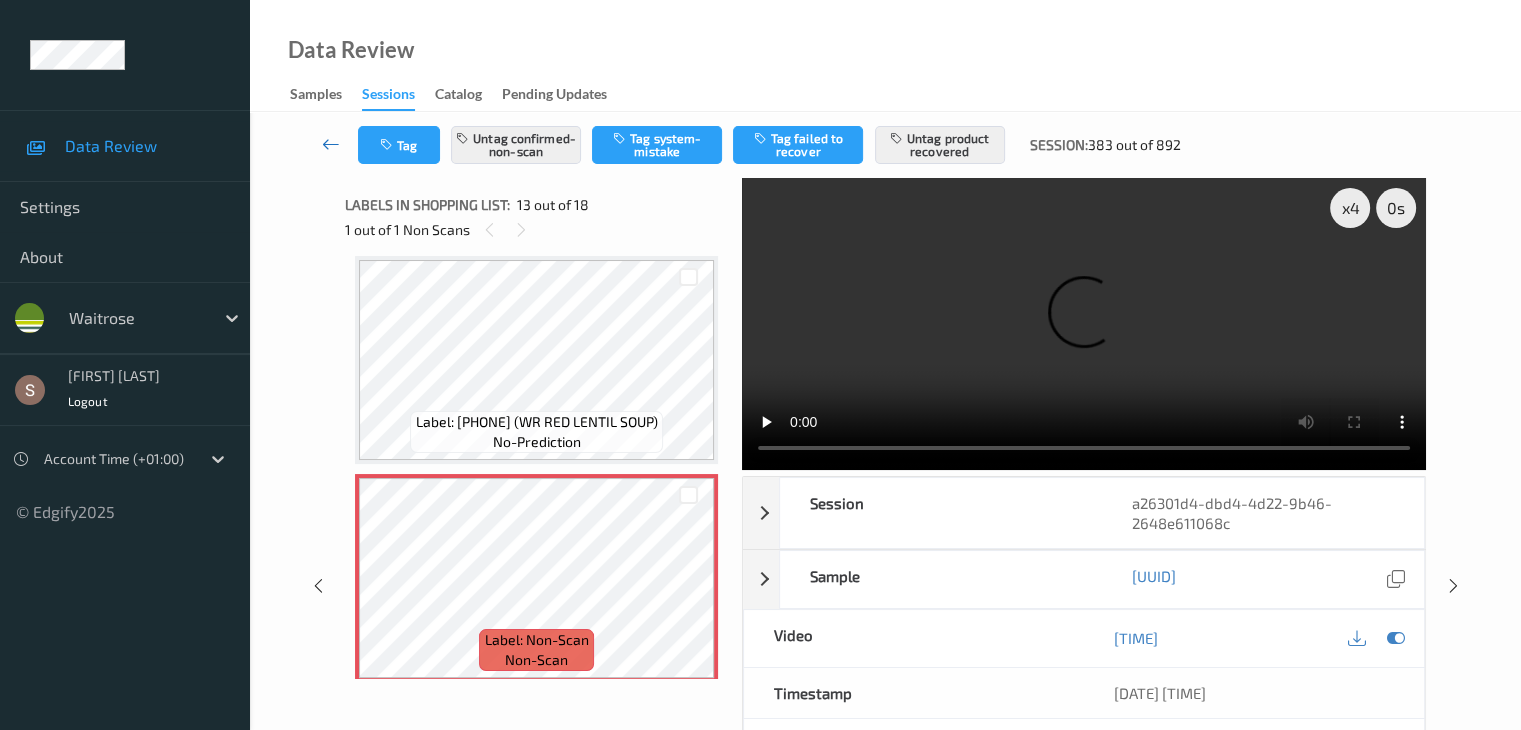click at bounding box center [331, 144] 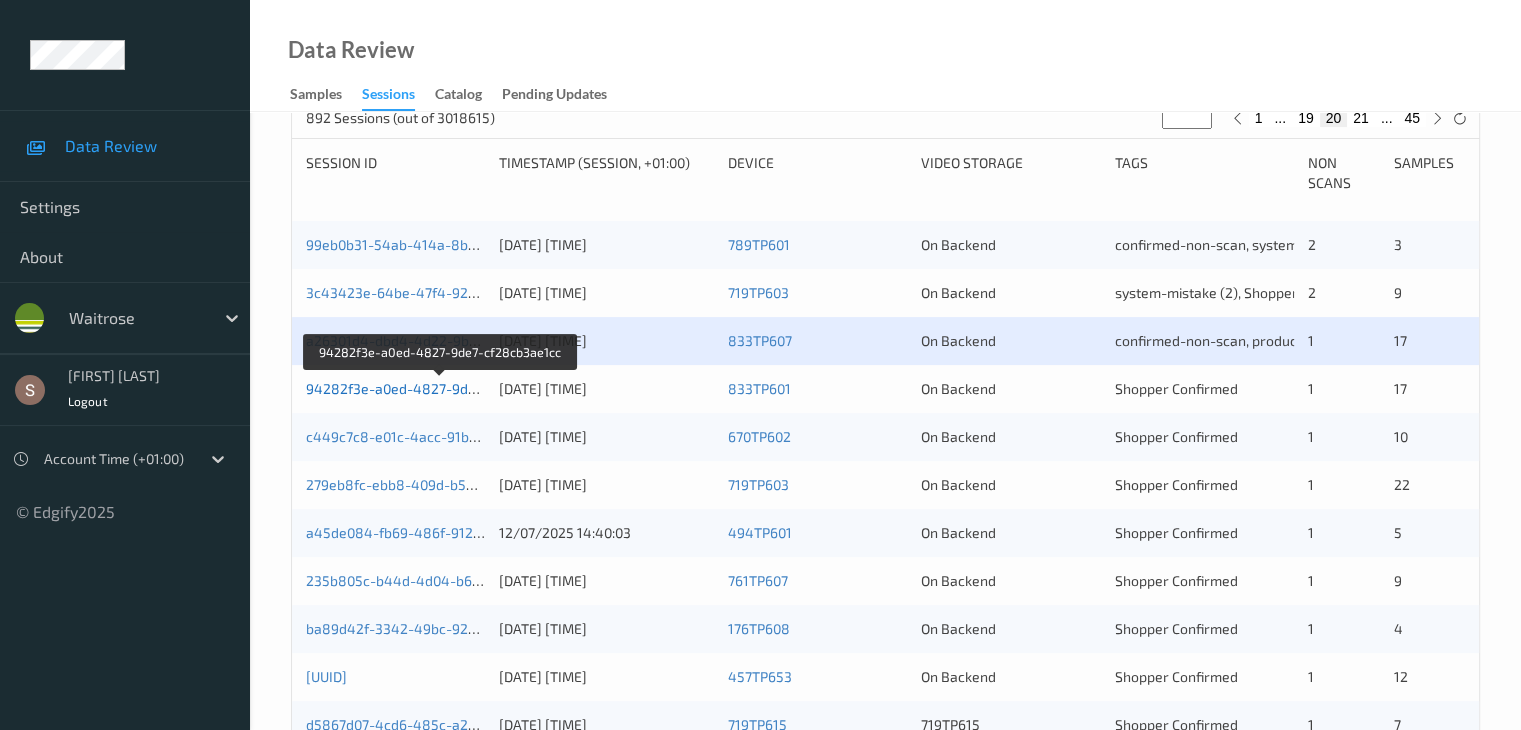 click on "94282f3e-a0ed-4827-9de7-cf28cb3ae1cc" at bounding box center (441, 388) 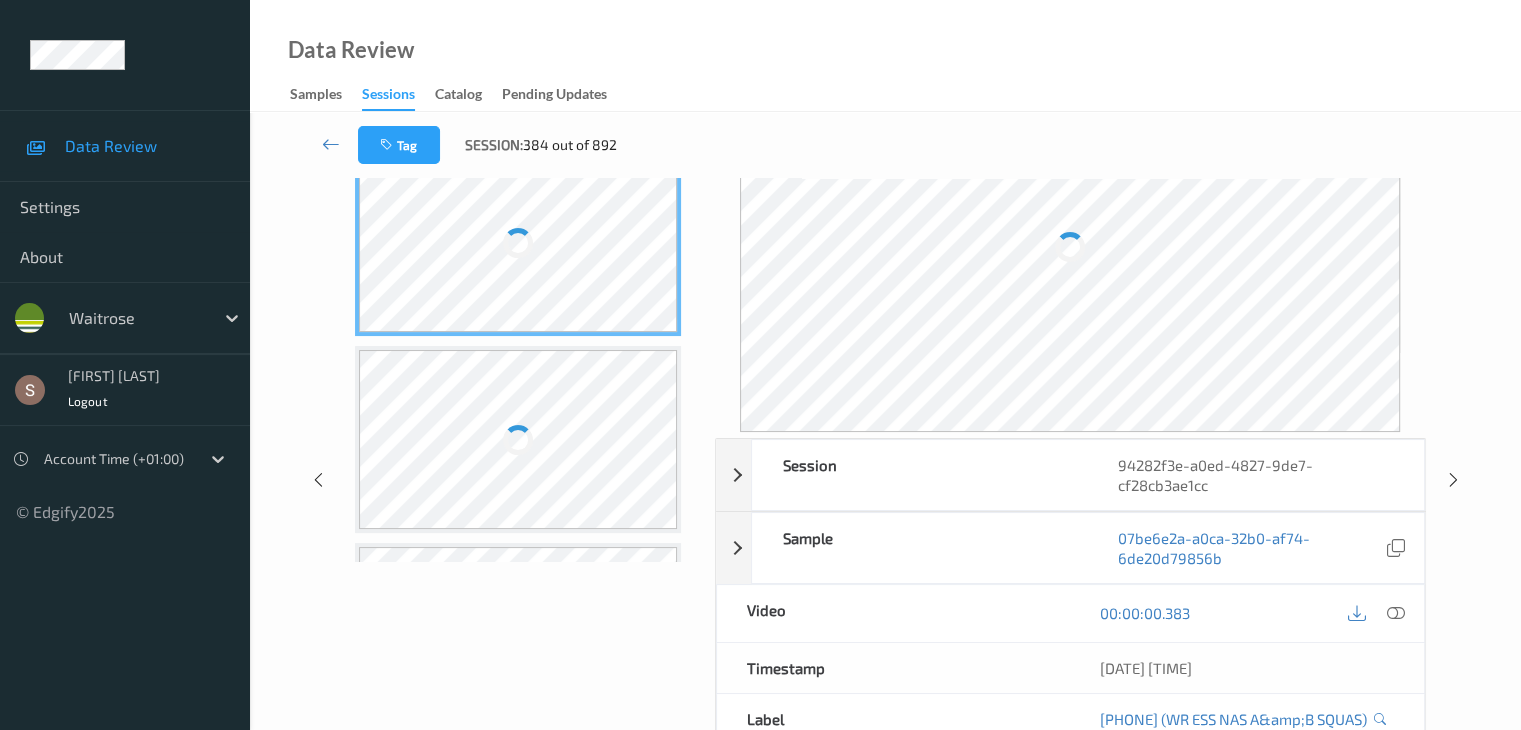 scroll, scrollTop: 0, scrollLeft: 0, axis: both 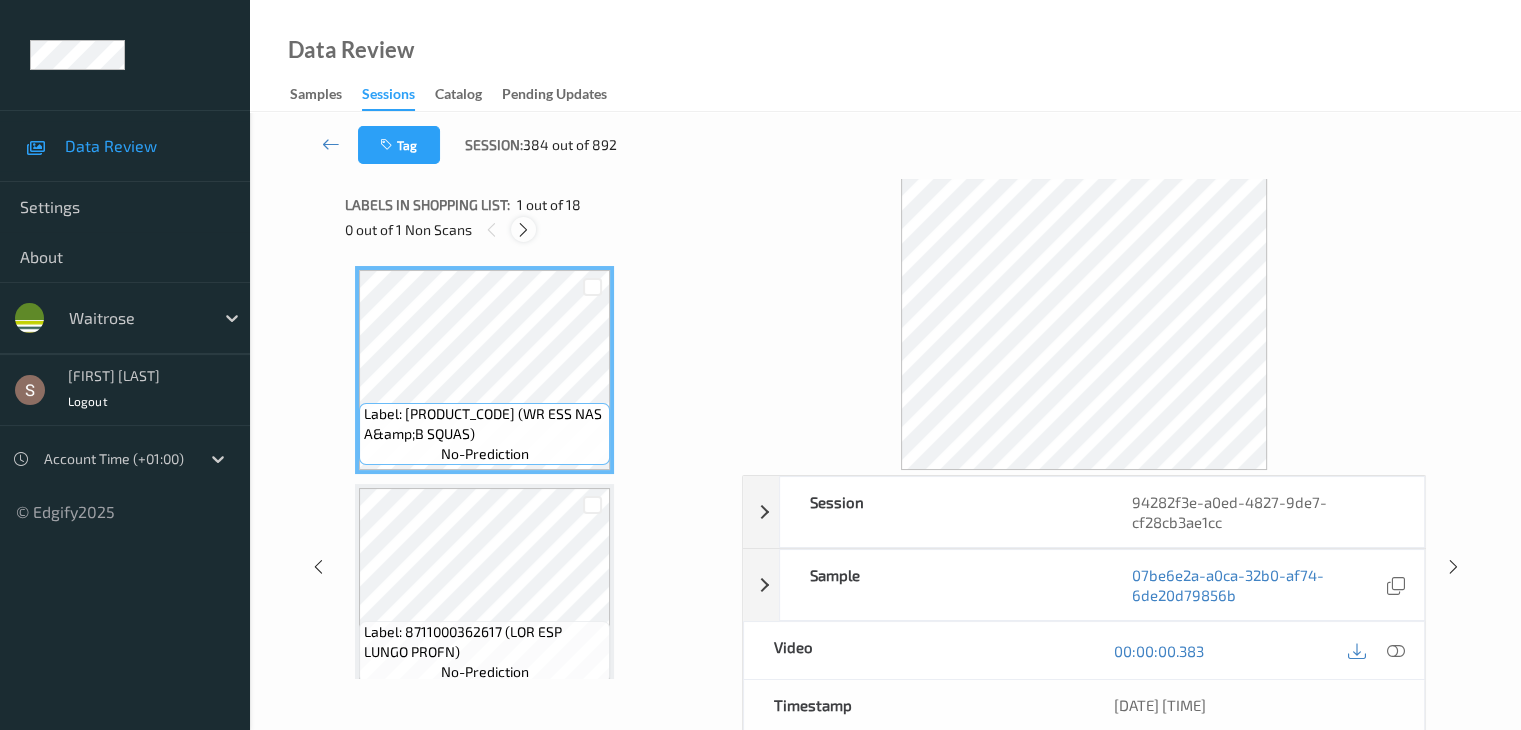 click at bounding box center (523, 230) 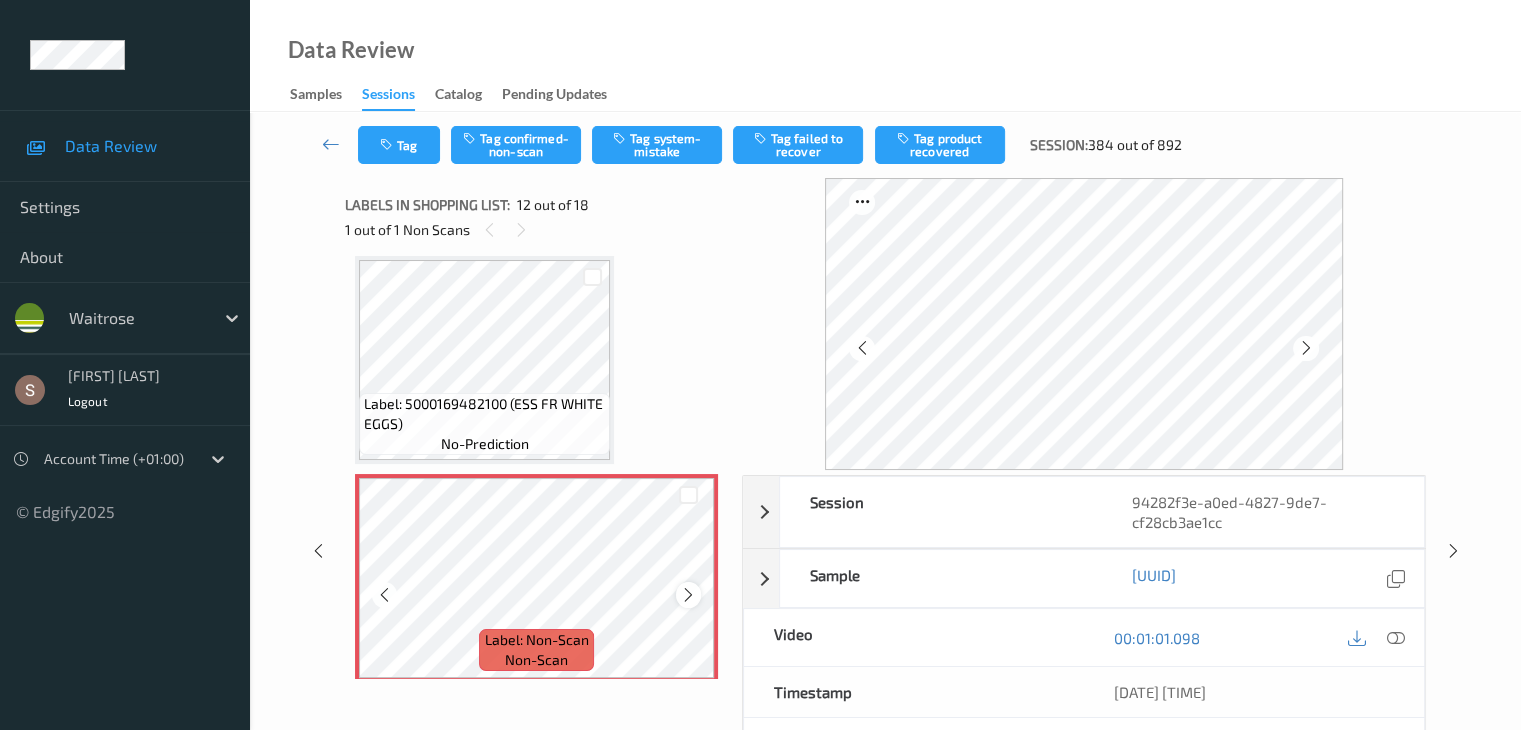 click at bounding box center [688, 595] 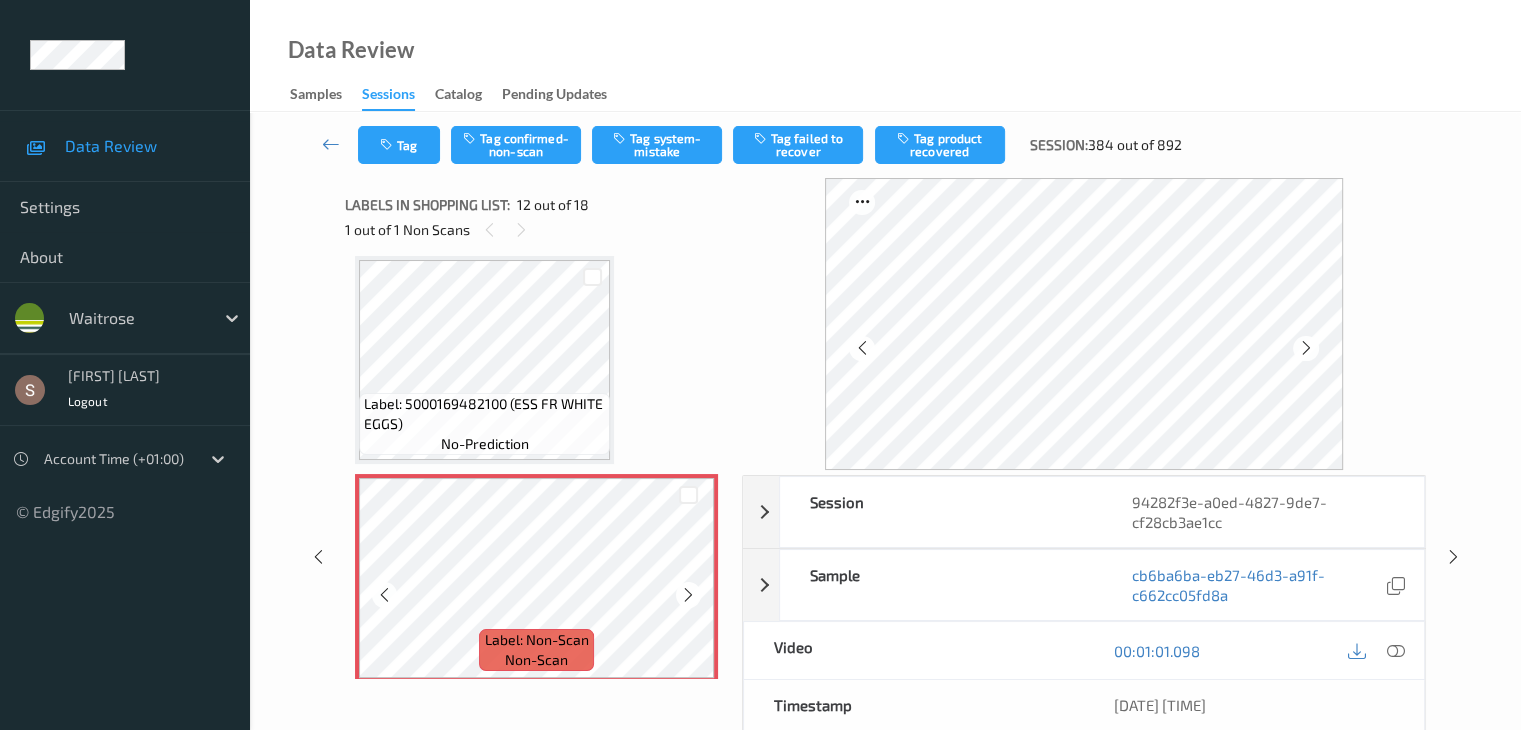 click at bounding box center [688, 595] 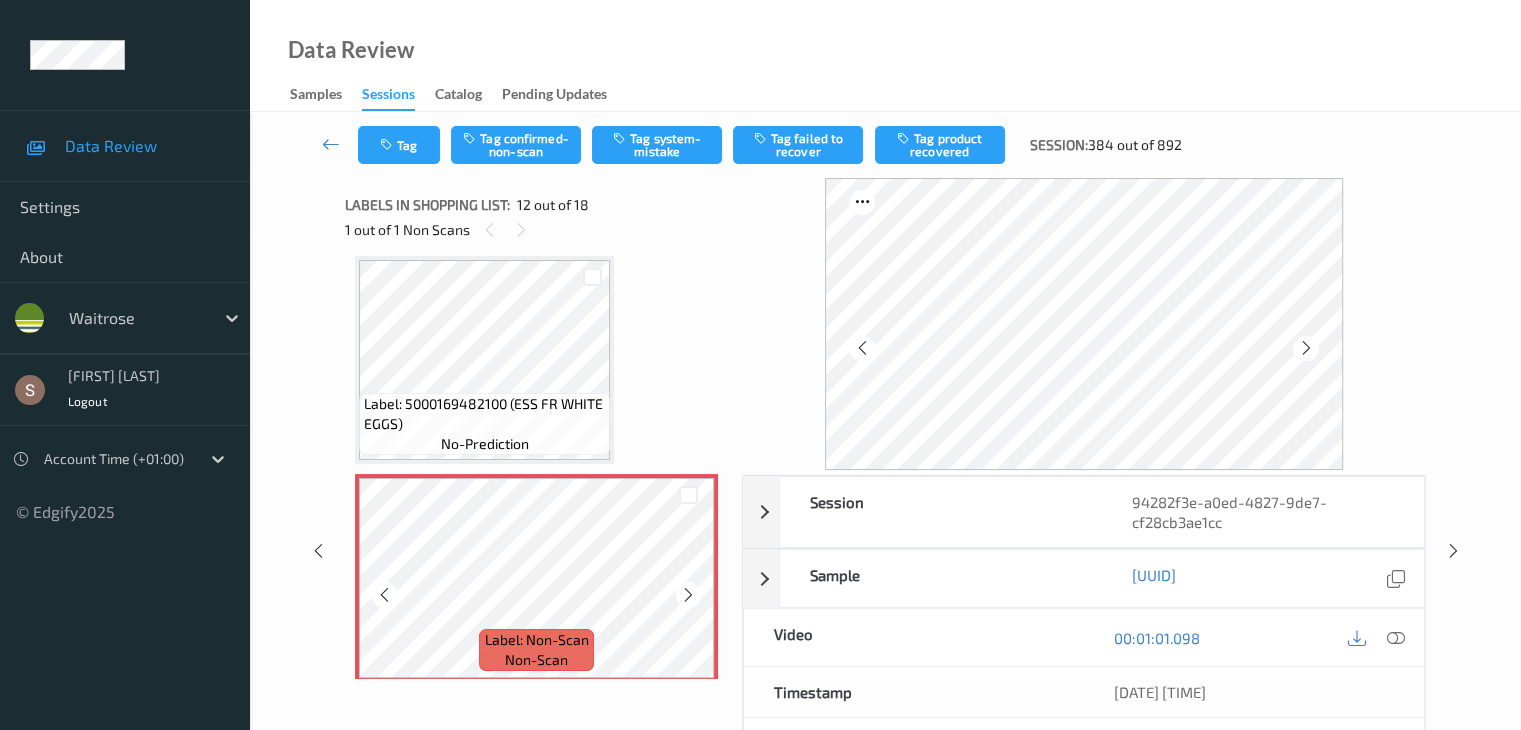 click at bounding box center (688, 595) 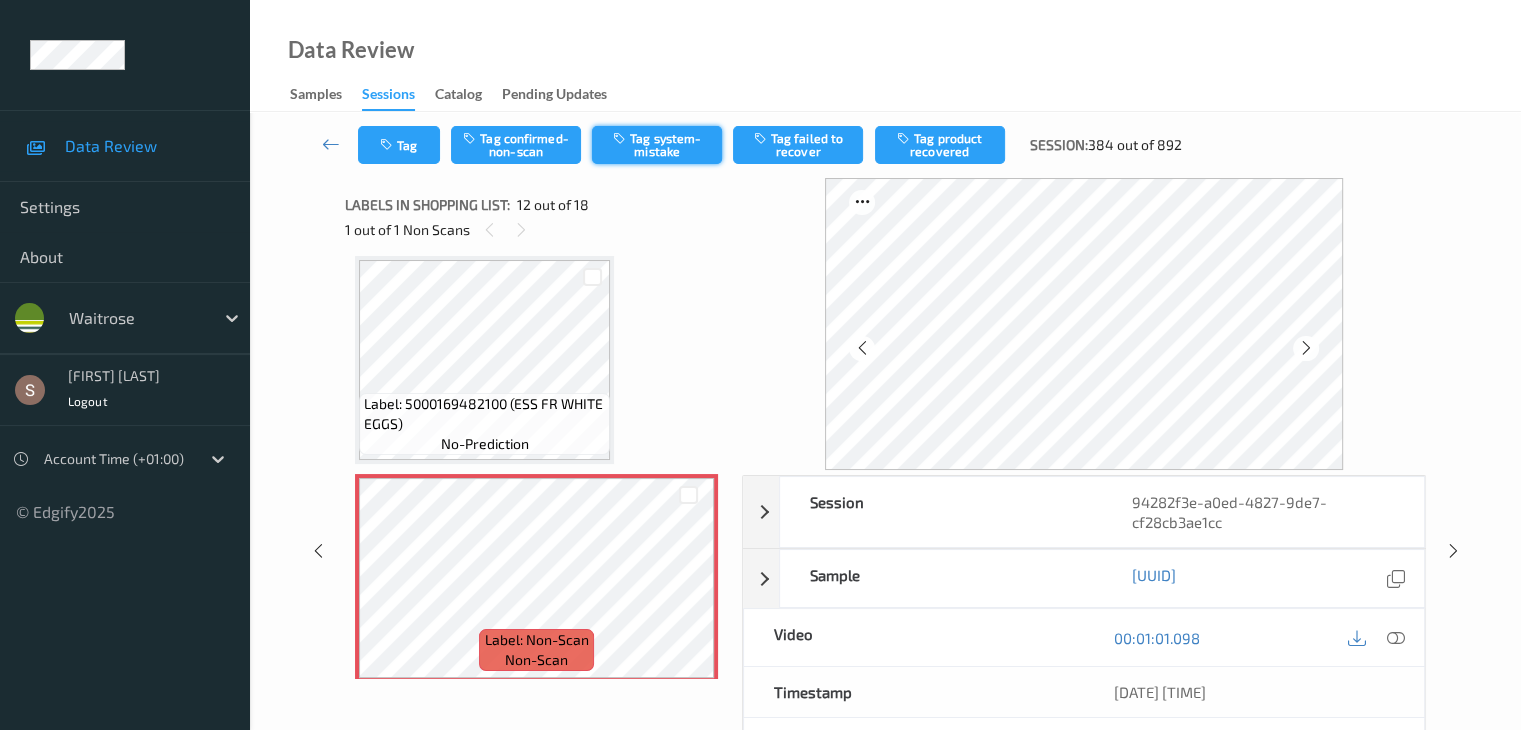 click on "Tag   system-mistake" at bounding box center (657, 145) 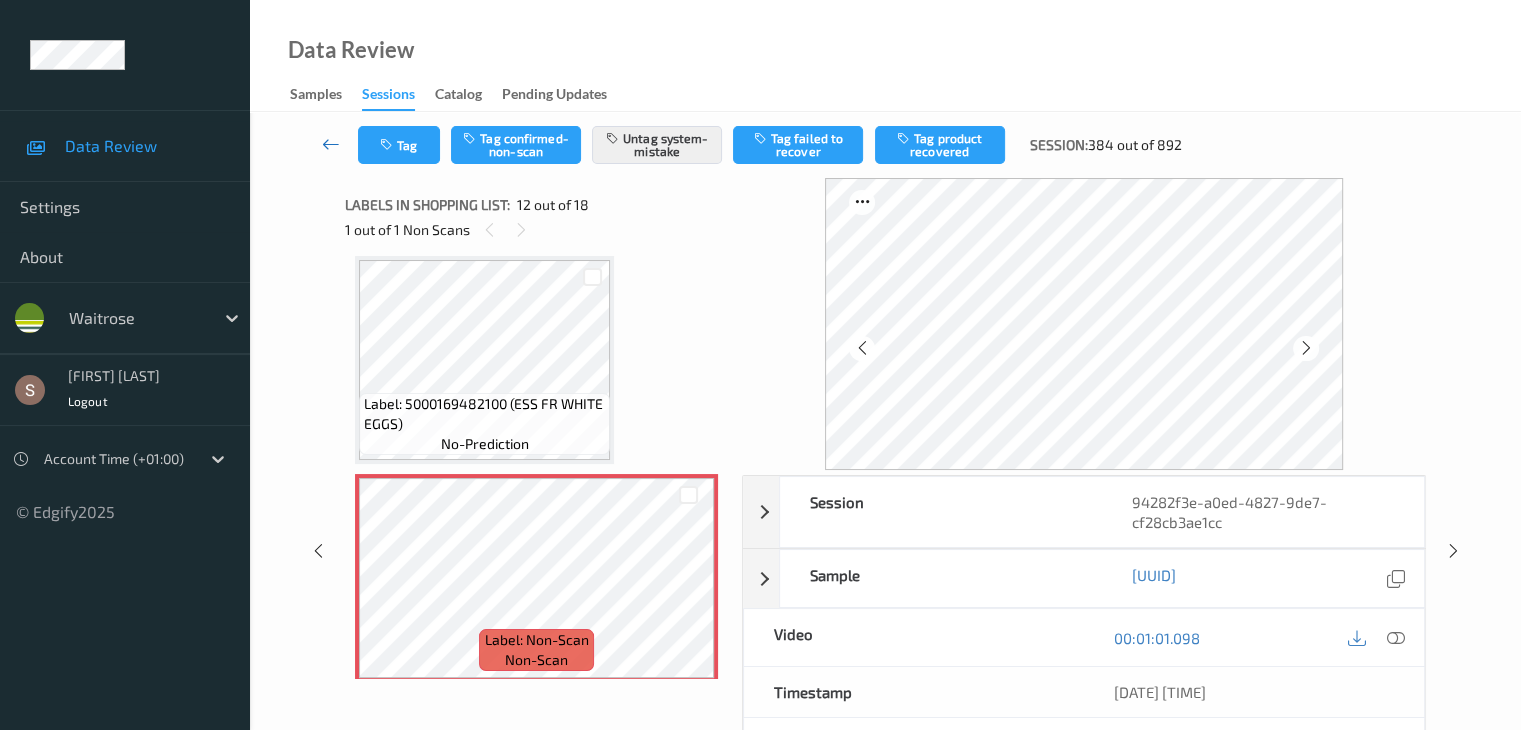 click at bounding box center (331, 144) 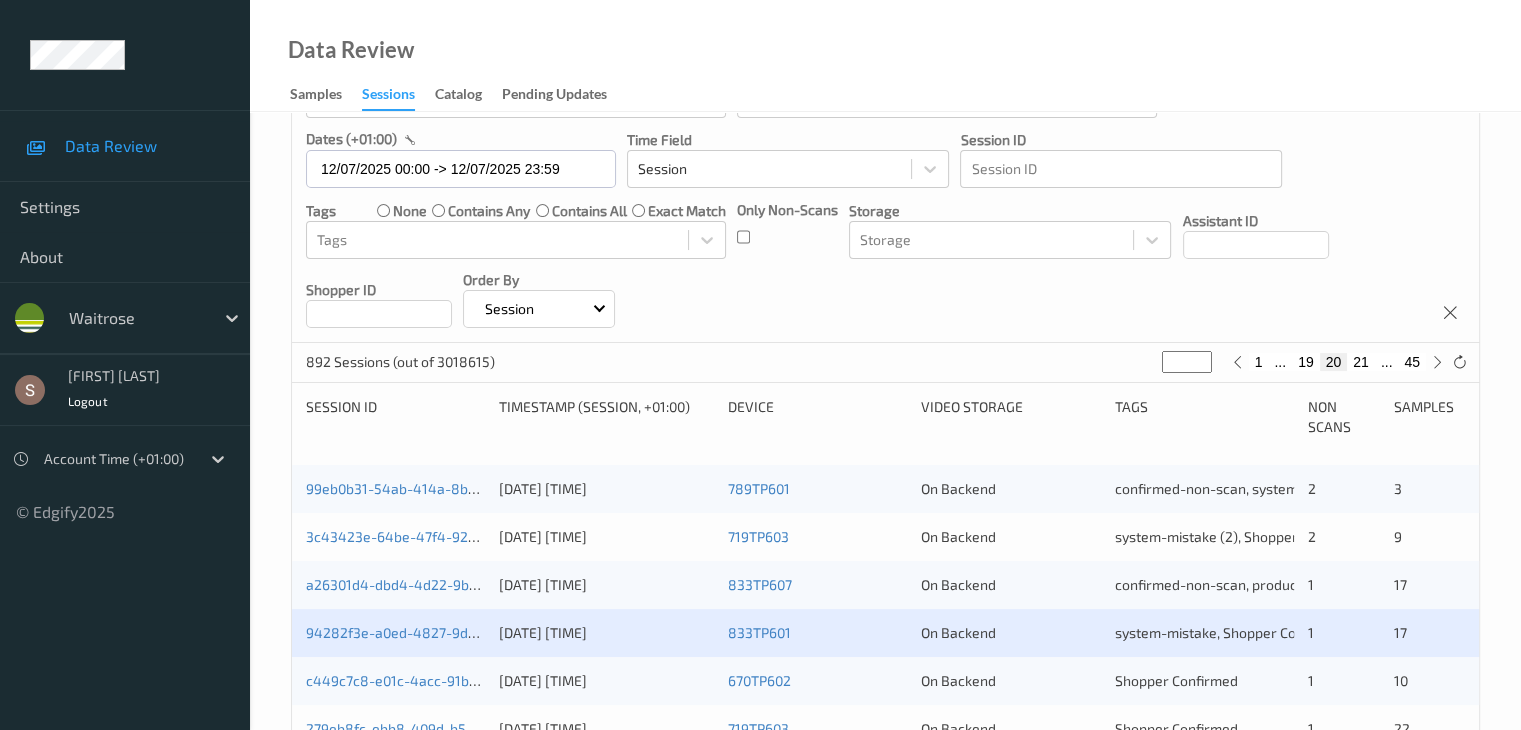 scroll, scrollTop: 200, scrollLeft: 0, axis: vertical 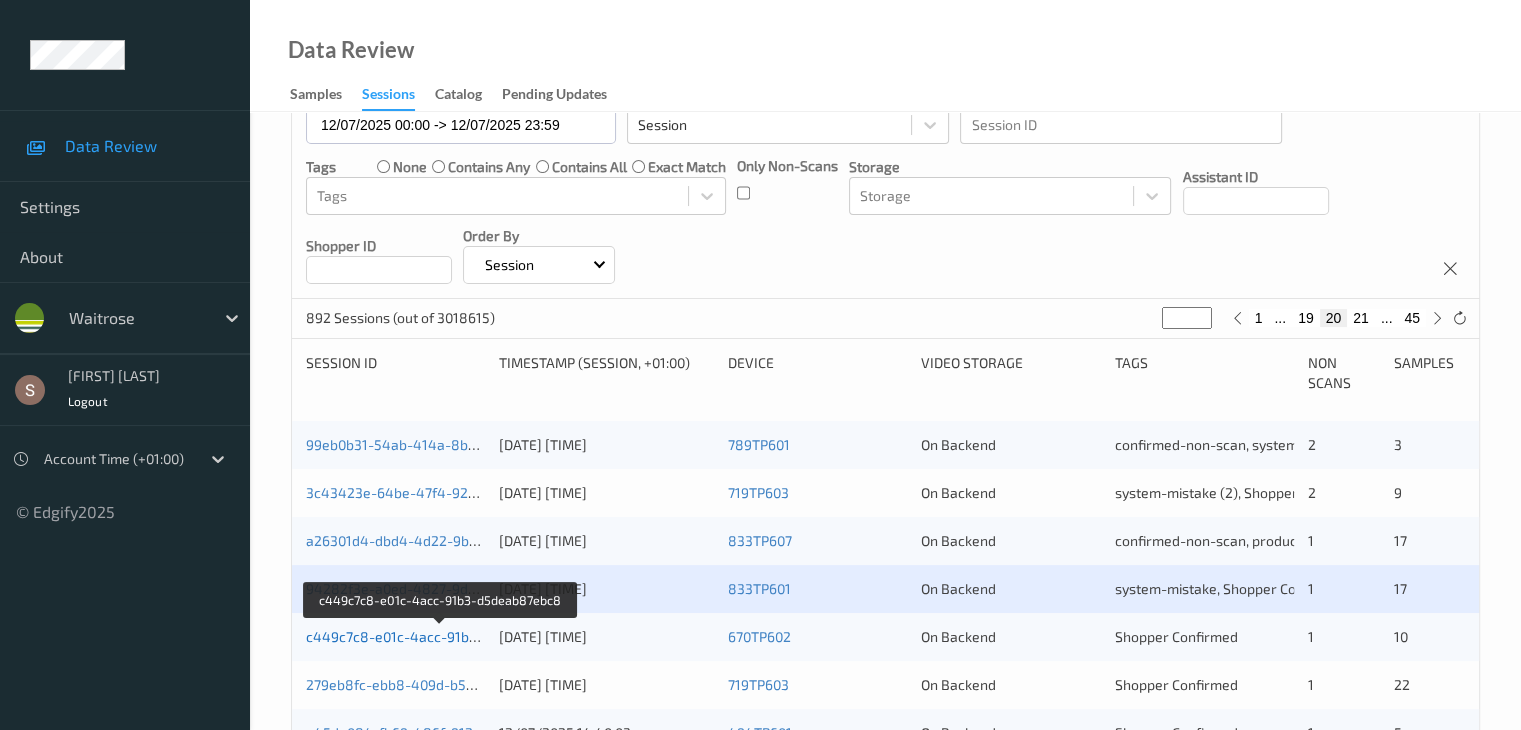 click on "c449c7c8-e01c-4acc-91b3-d5deab87ebc8" at bounding box center [442, 636] 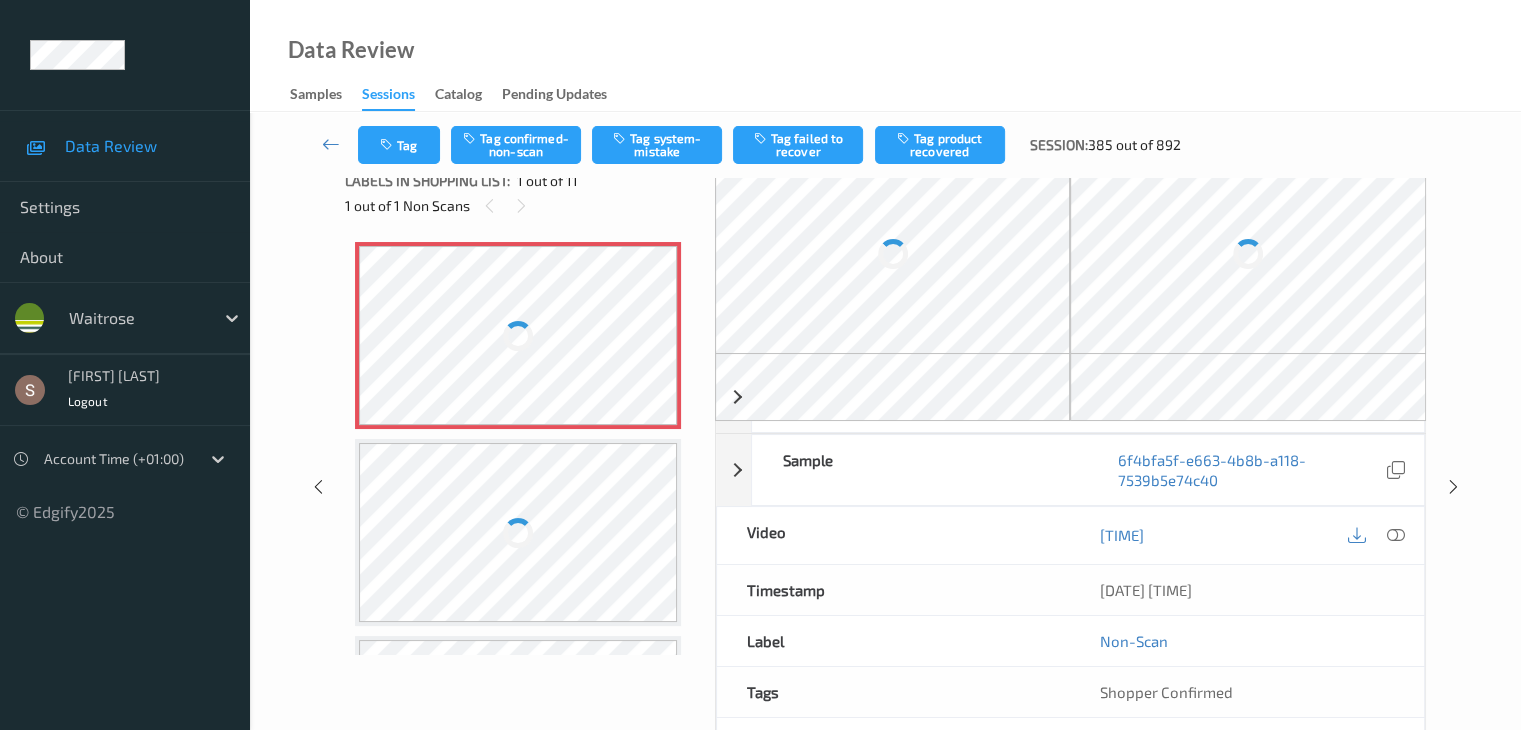 scroll, scrollTop: 0, scrollLeft: 0, axis: both 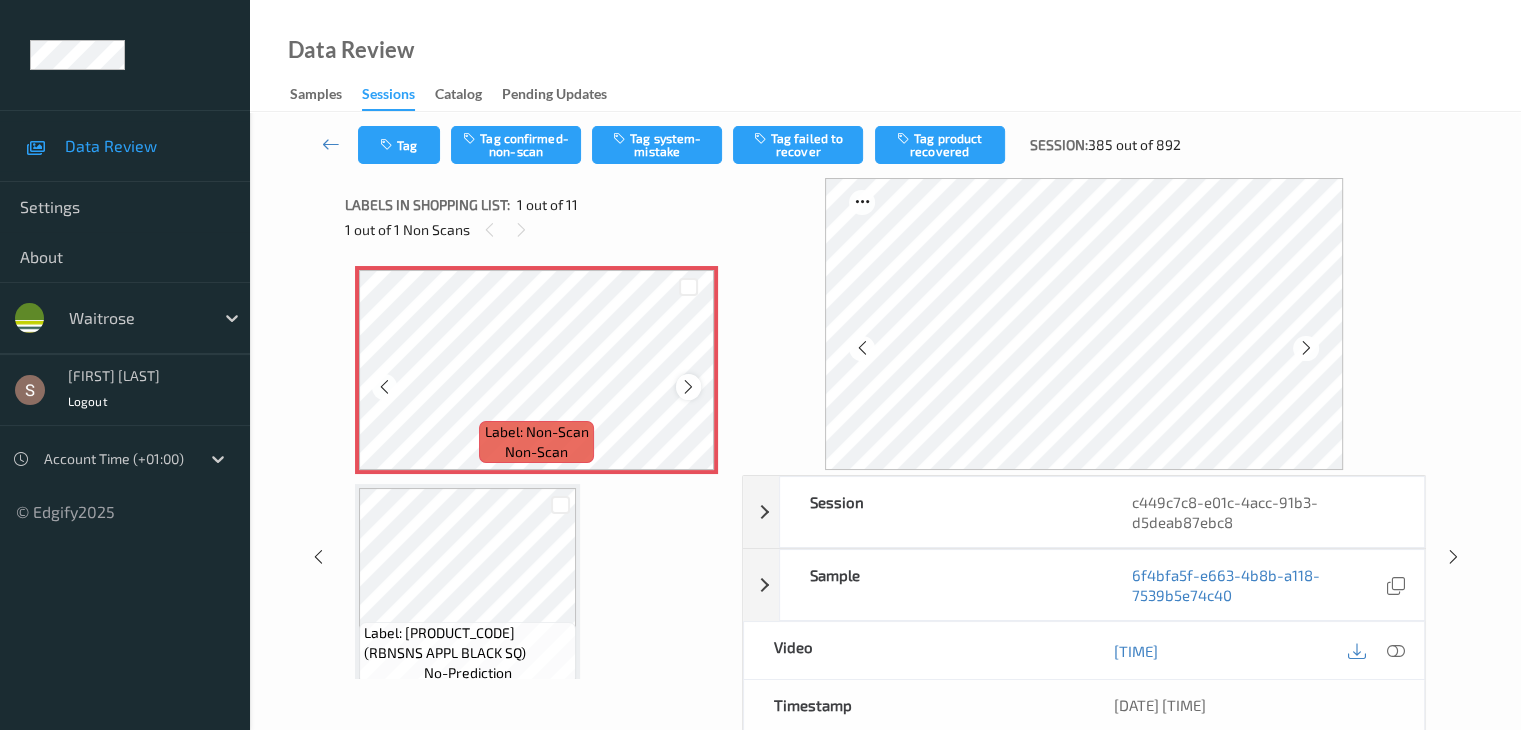 click at bounding box center (688, 387) 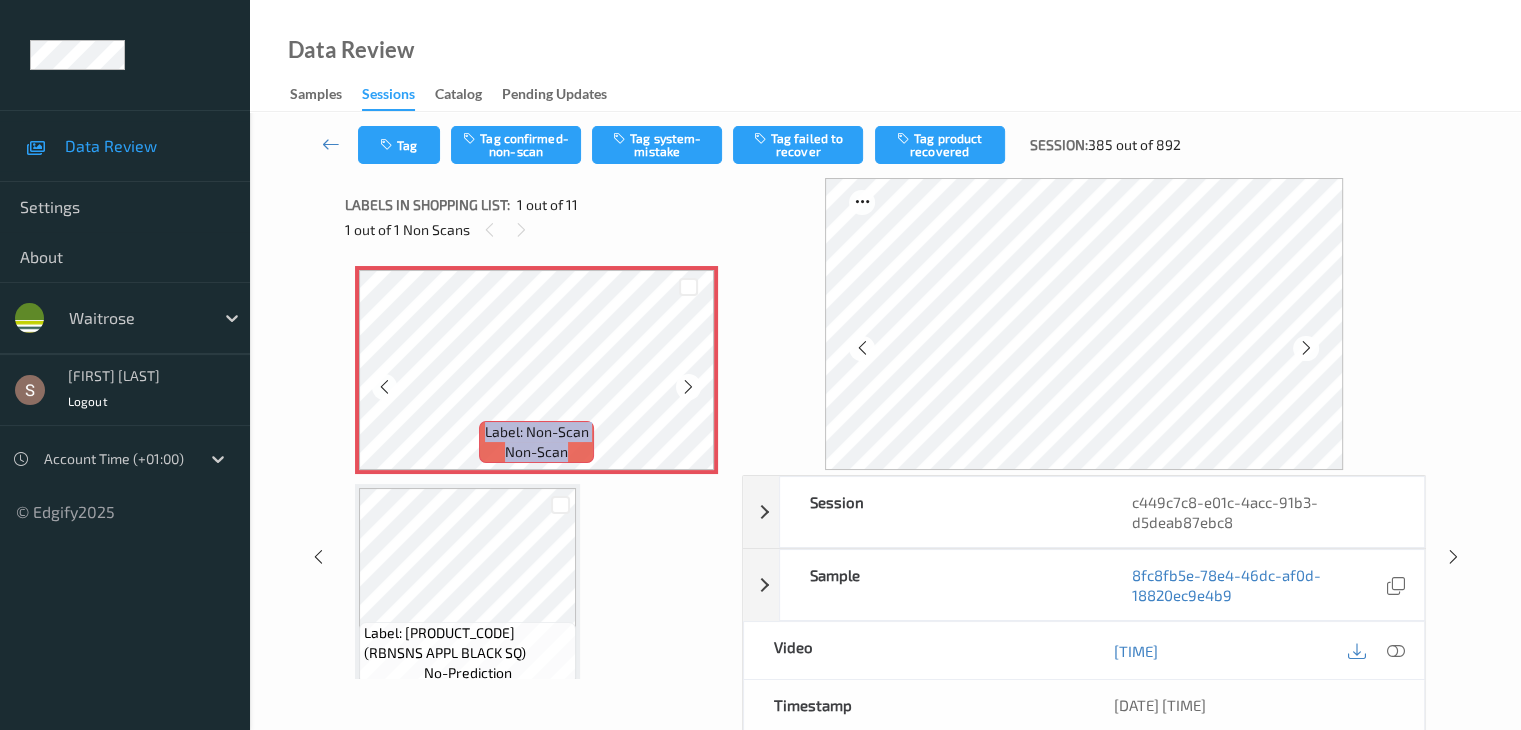 click at bounding box center [688, 387] 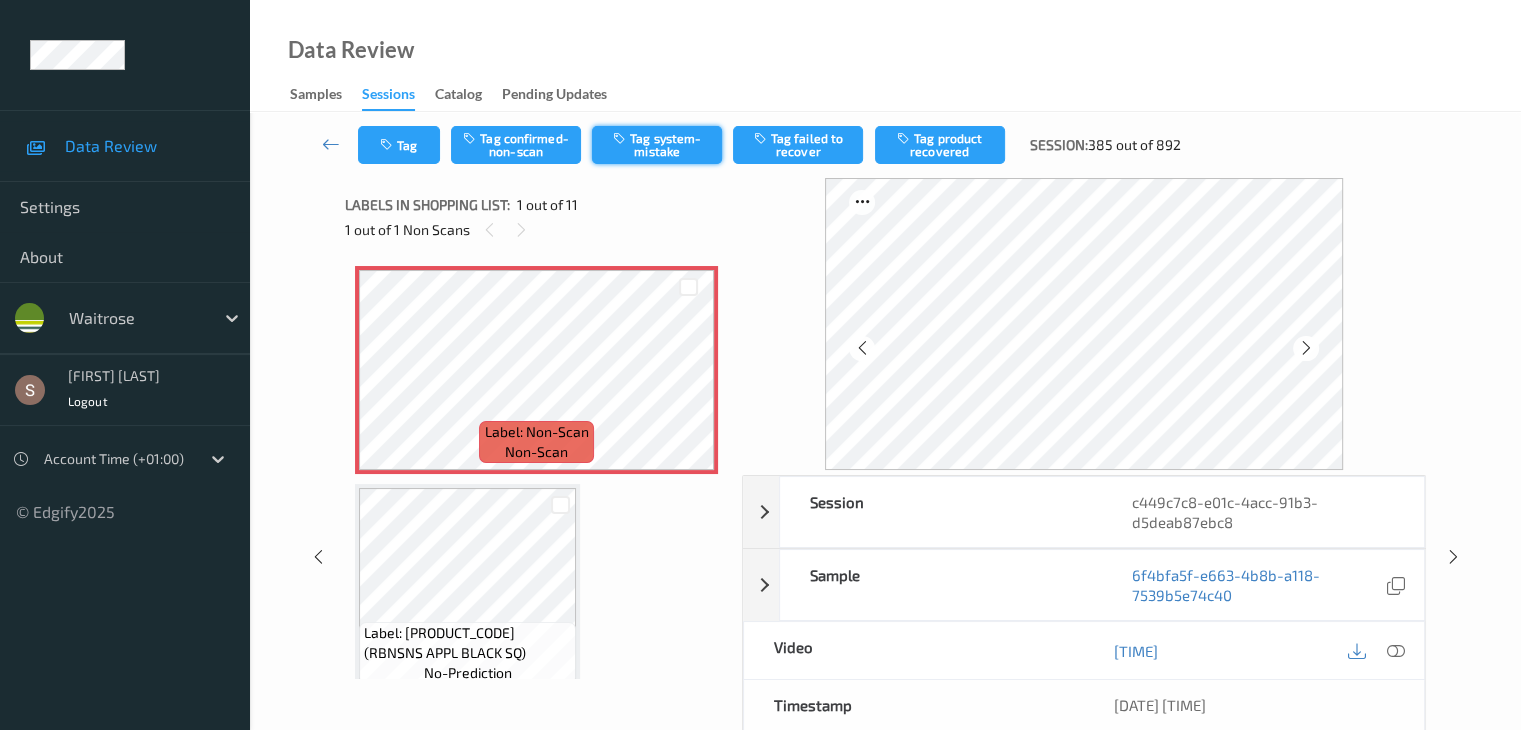 click on "Tag   system-mistake" at bounding box center [657, 145] 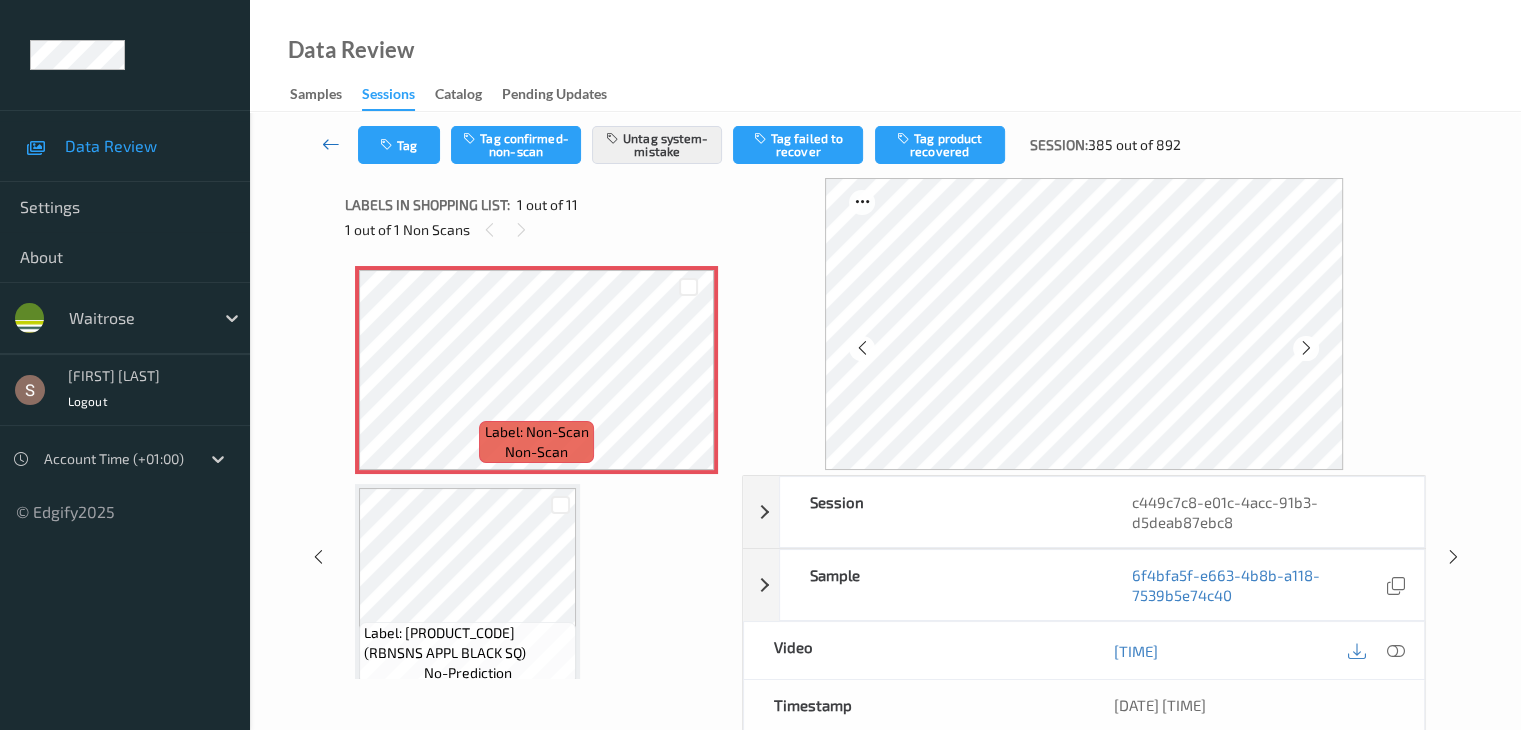 click at bounding box center (331, 144) 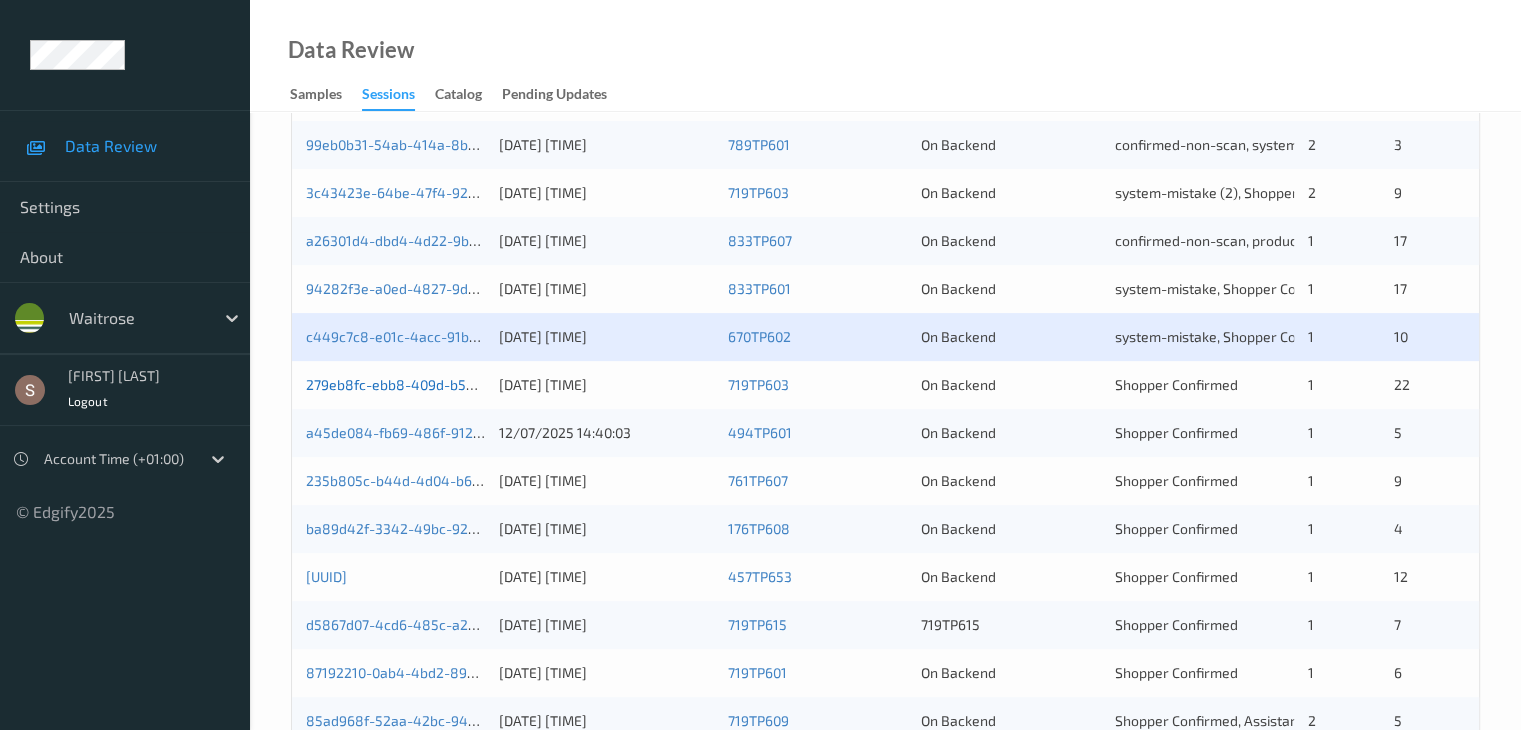 click on "279eb8fc-ebb8-409d-b569-201c73b5970f" at bounding box center (441, 384) 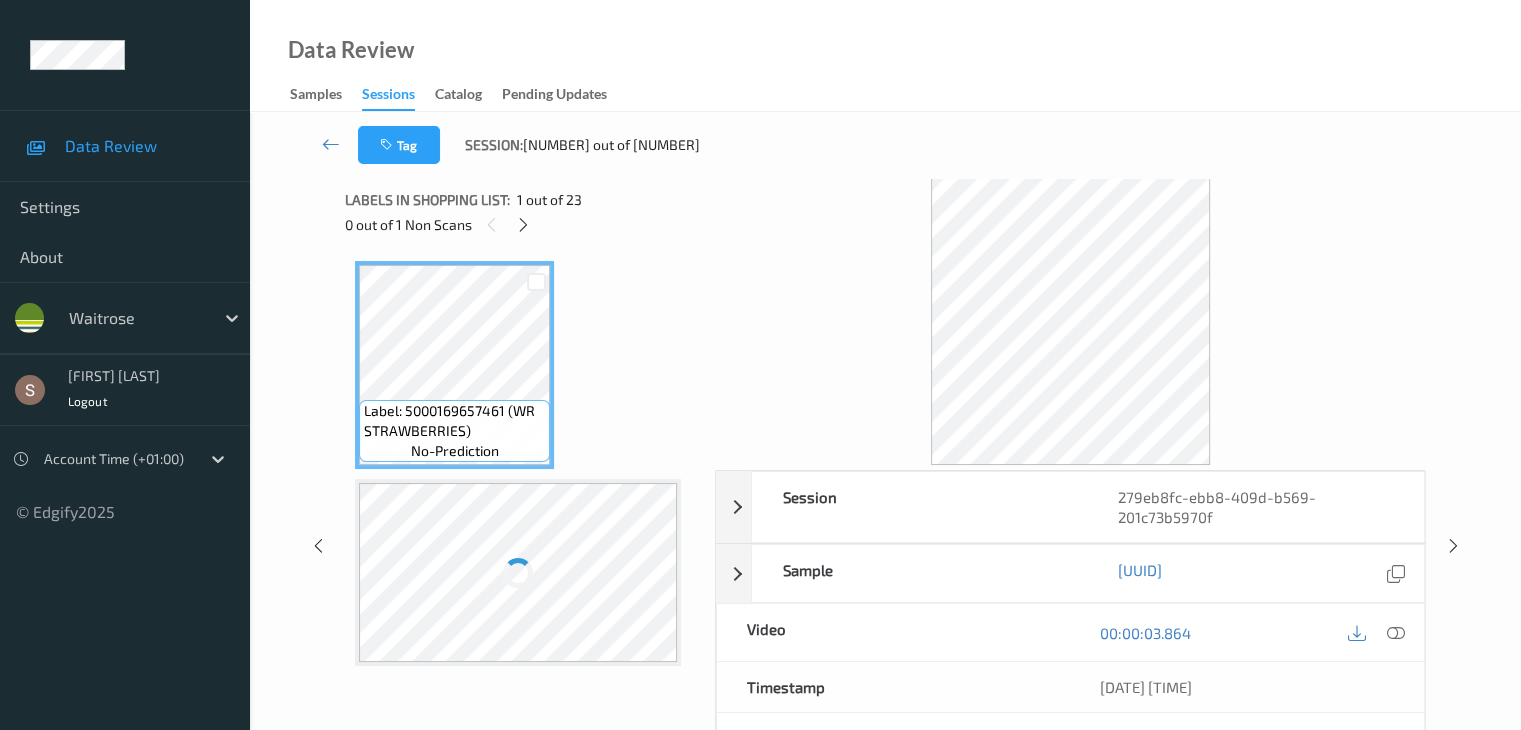 scroll, scrollTop: 0, scrollLeft: 0, axis: both 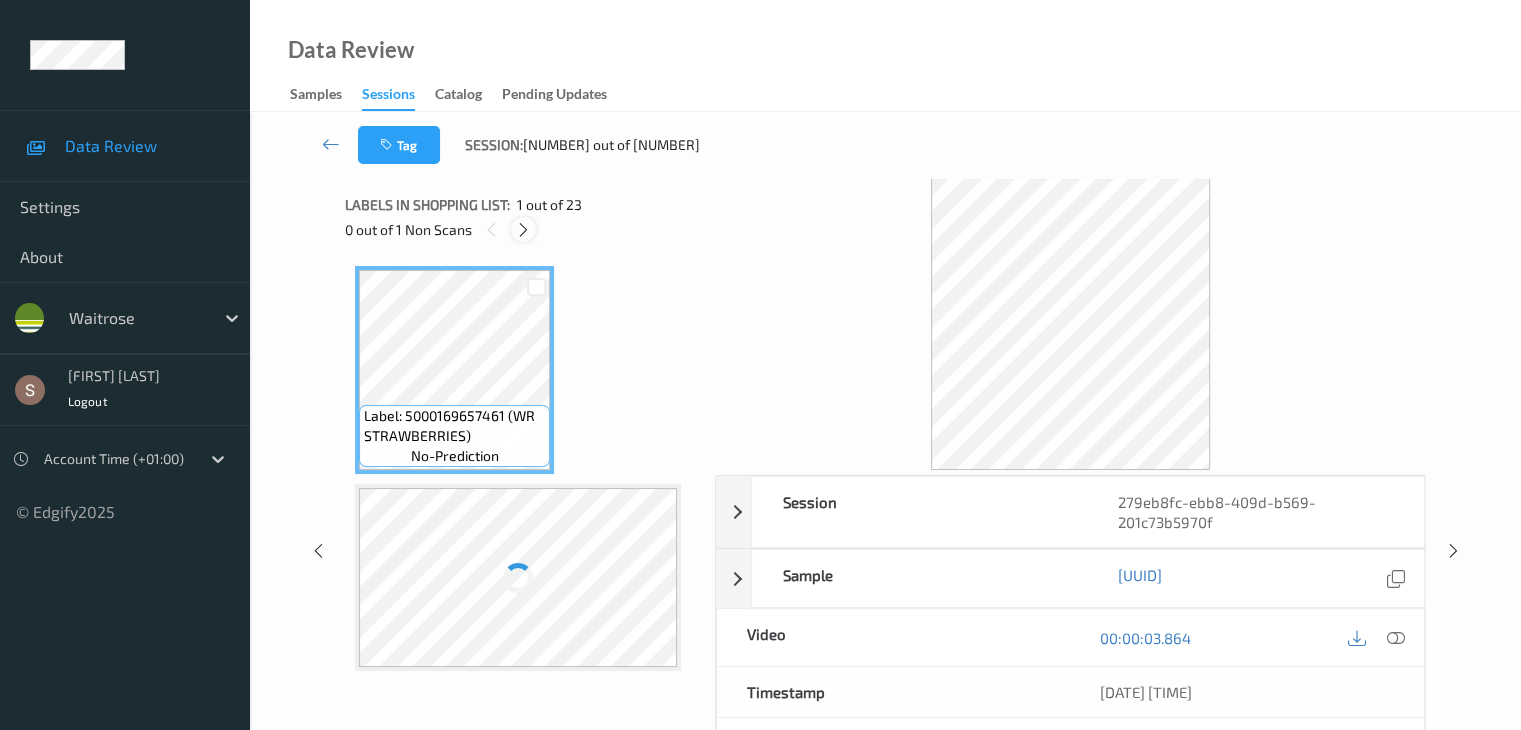 click at bounding box center (523, 230) 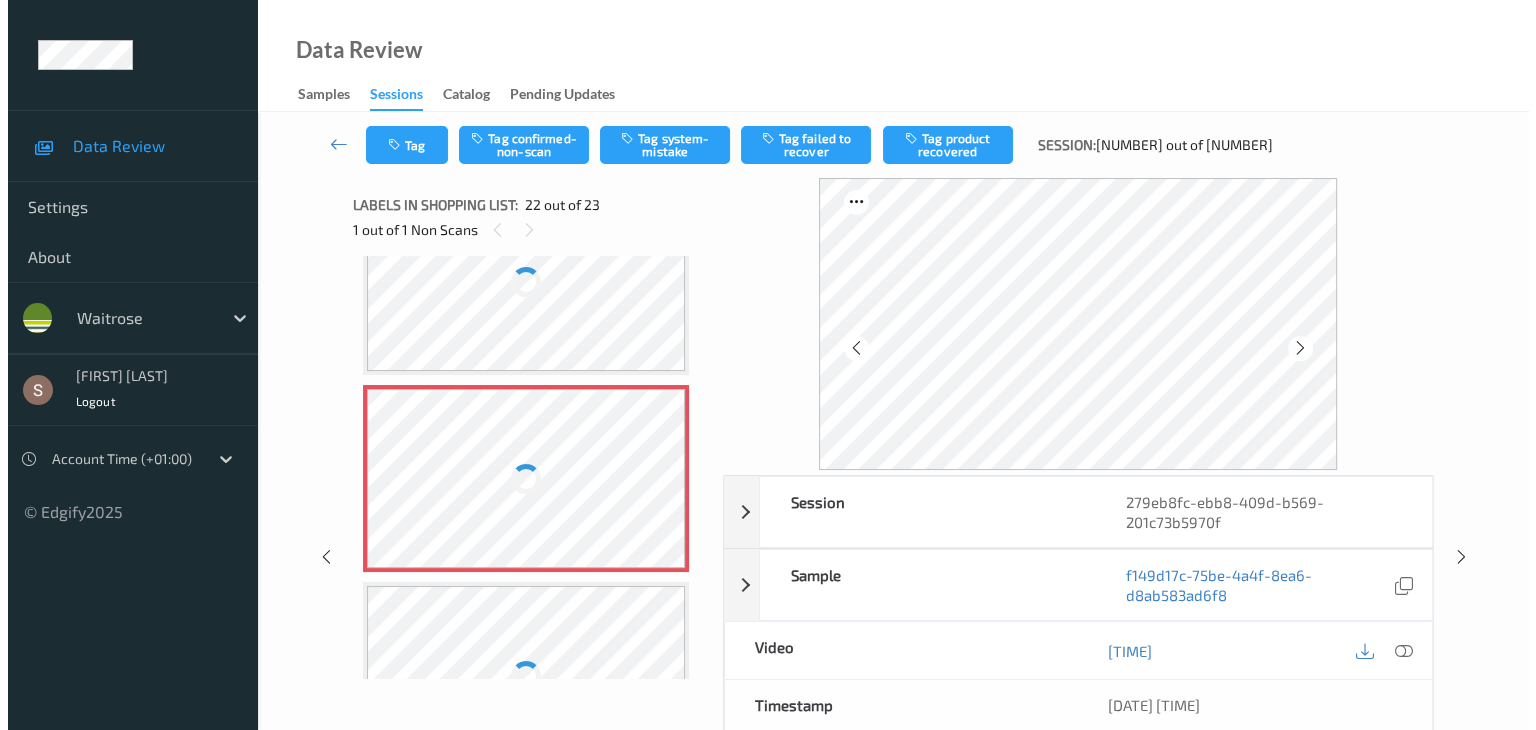 scroll, scrollTop: 4211, scrollLeft: 0, axis: vertical 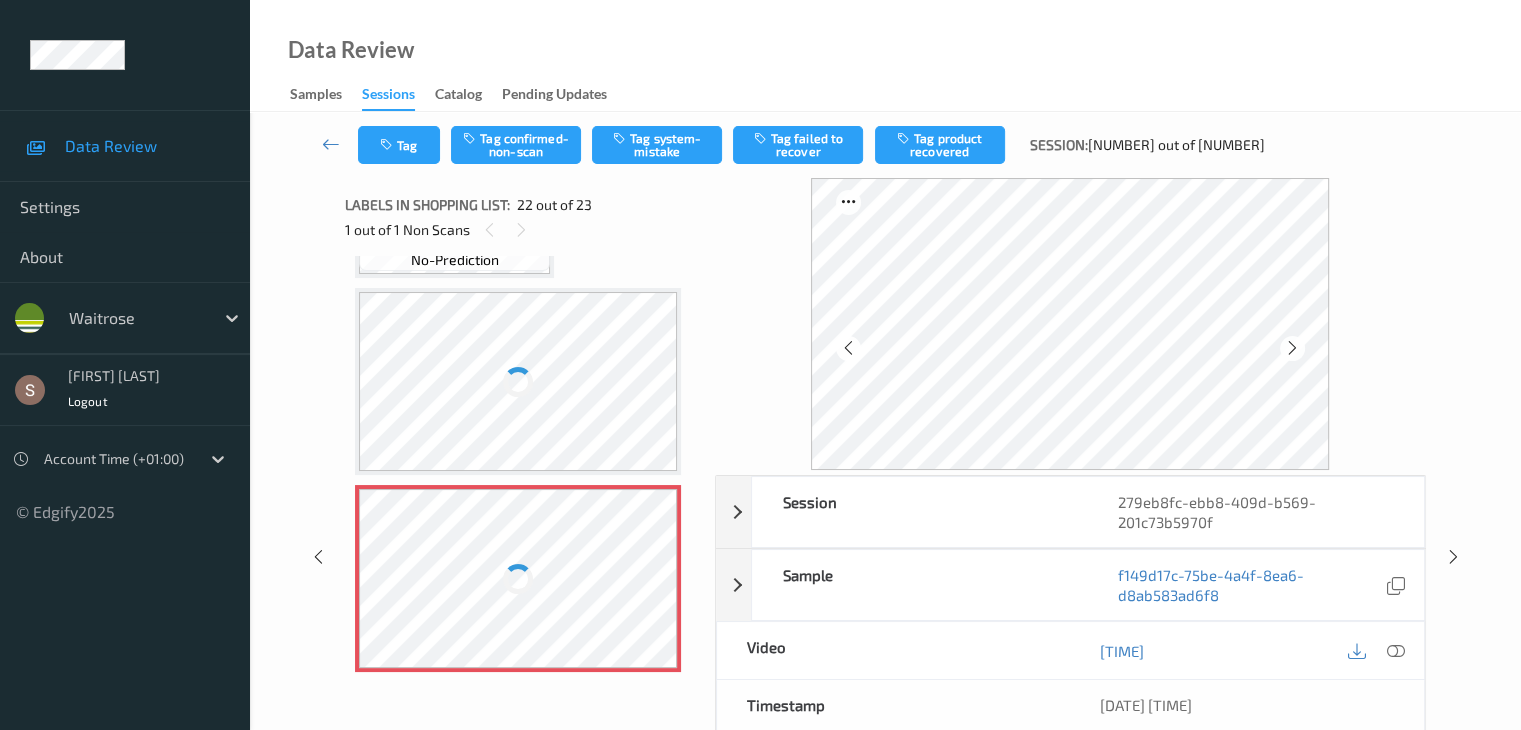 click at bounding box center (518, 381) 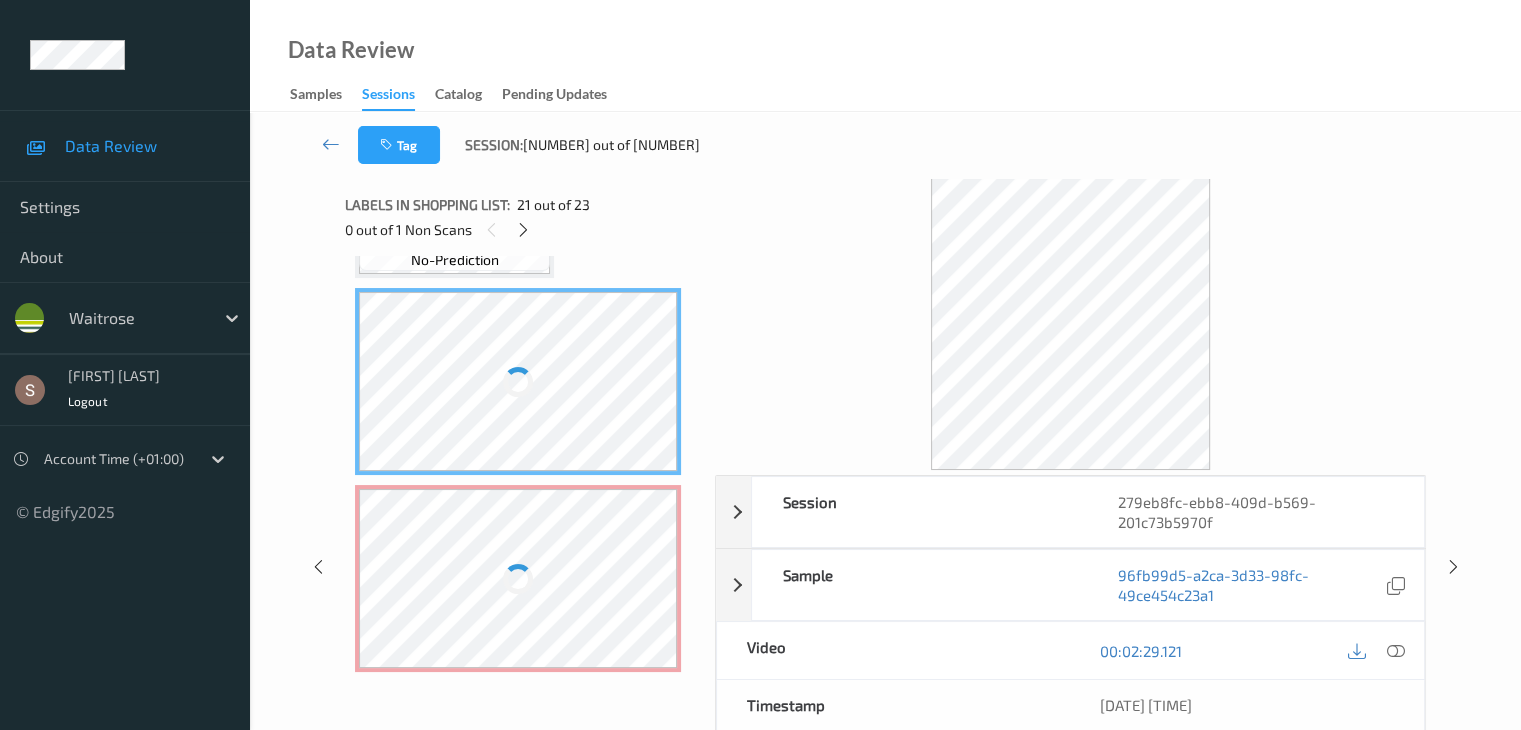 click at bounding box center [518, 578] 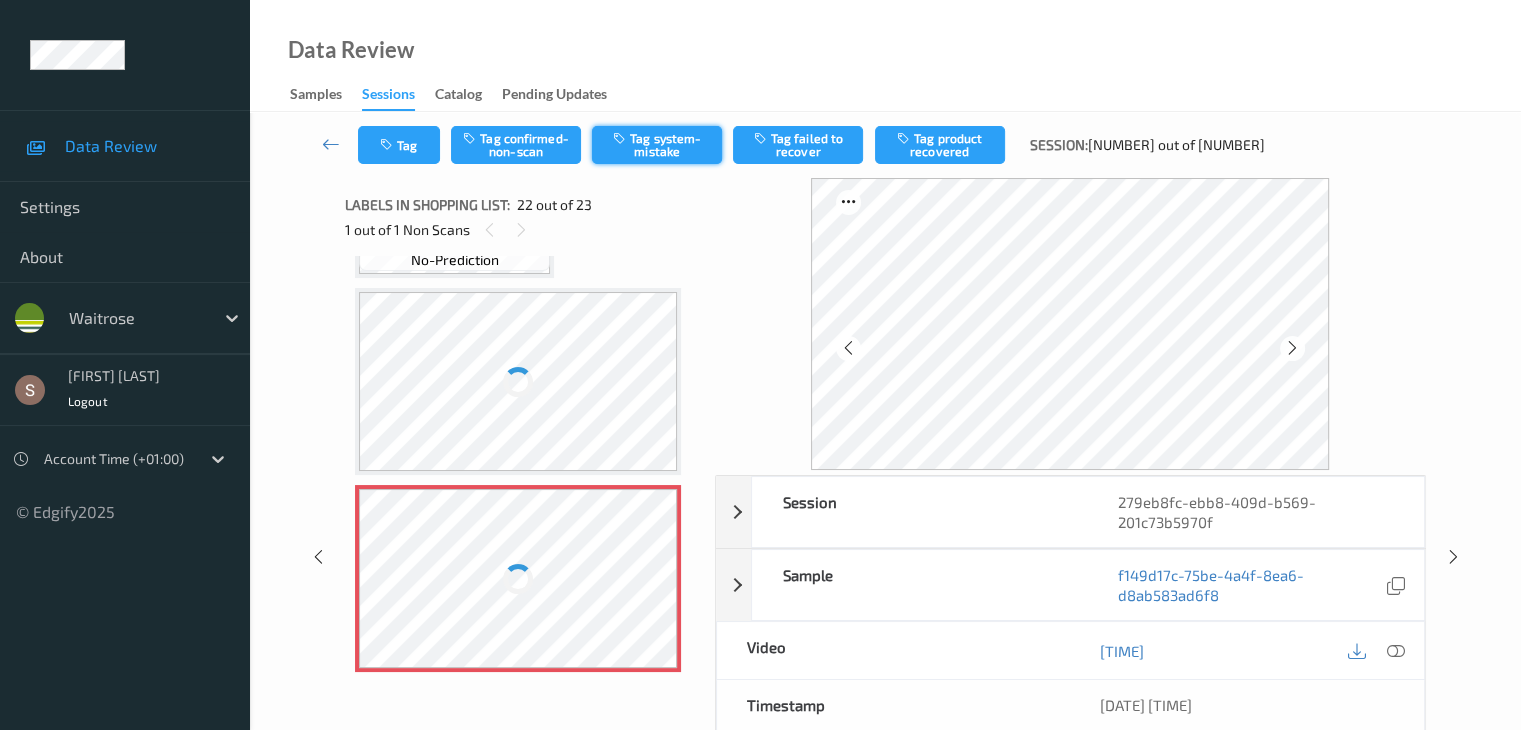 click on "Tag   system-mistake" at bounding box center [657, 145] 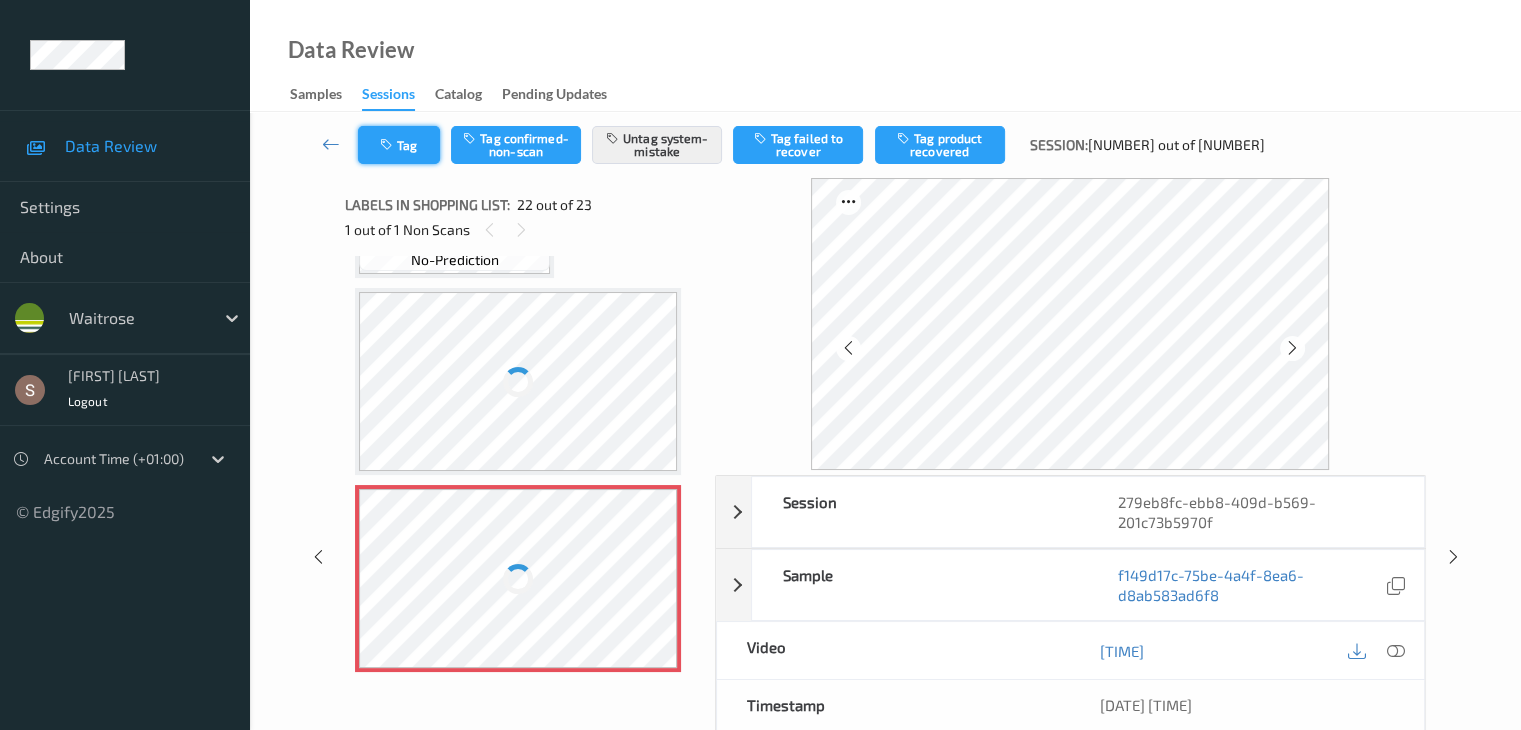 click on "Tag" at bounding box center [399, 145] 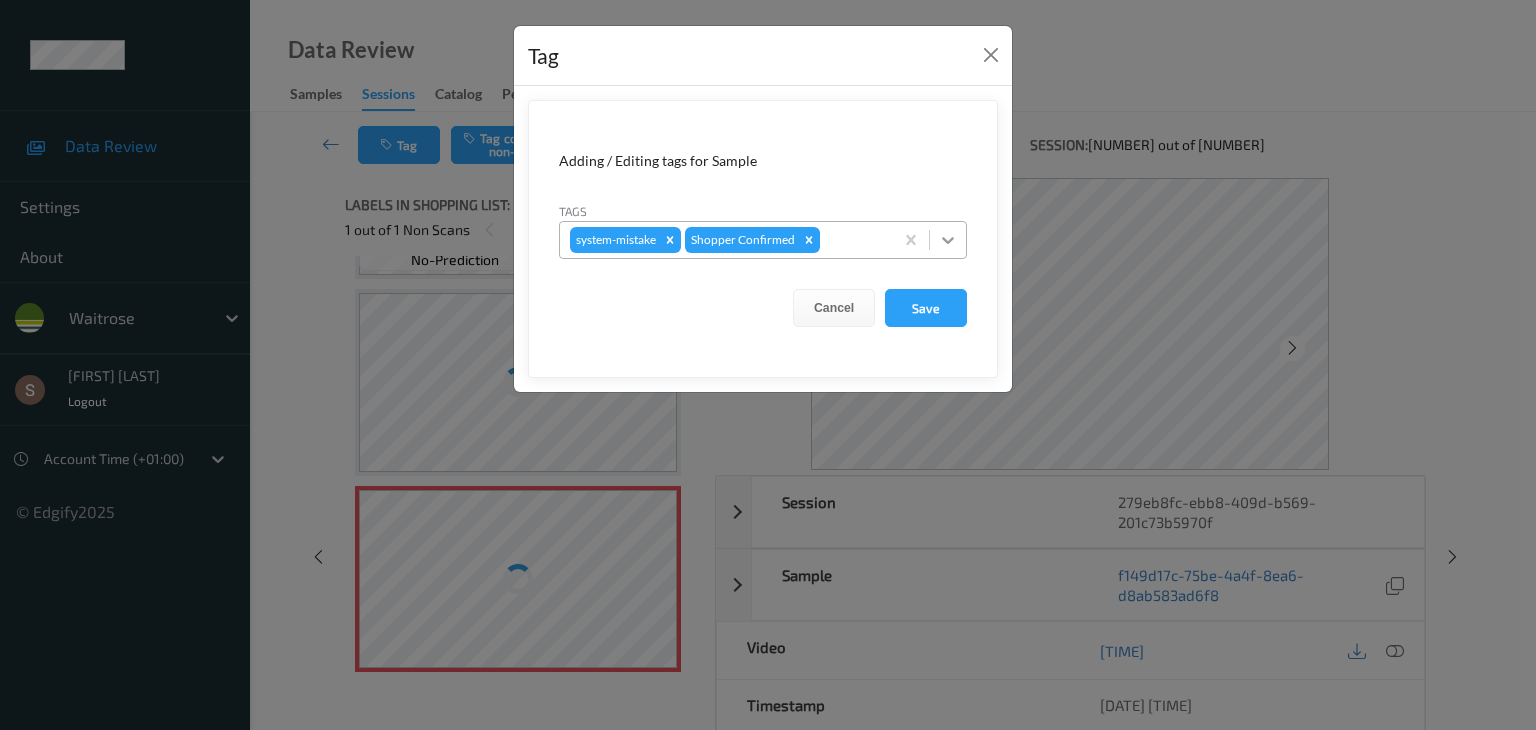 click 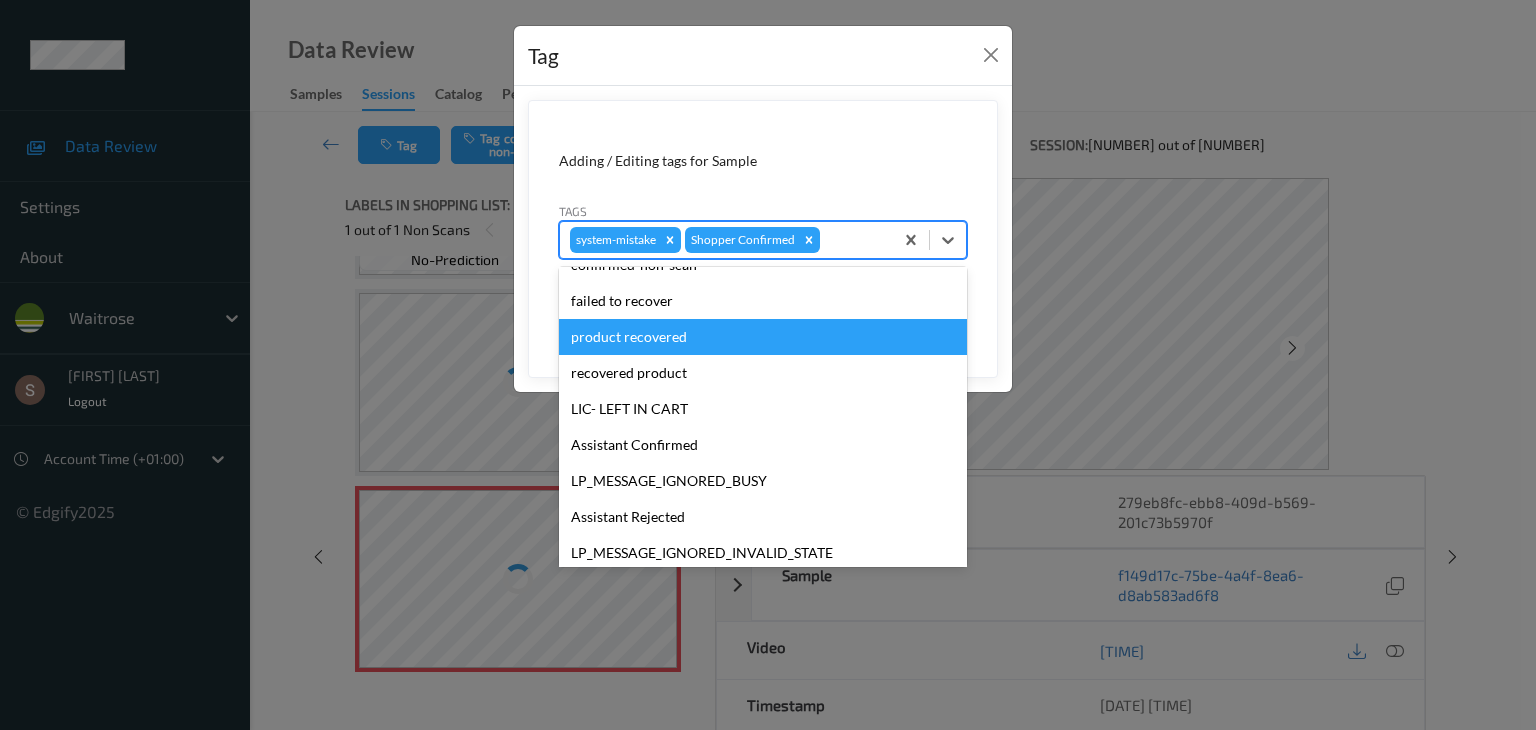 scroll, scrollTop: 320, scrollLeft: 0, axis: vertical 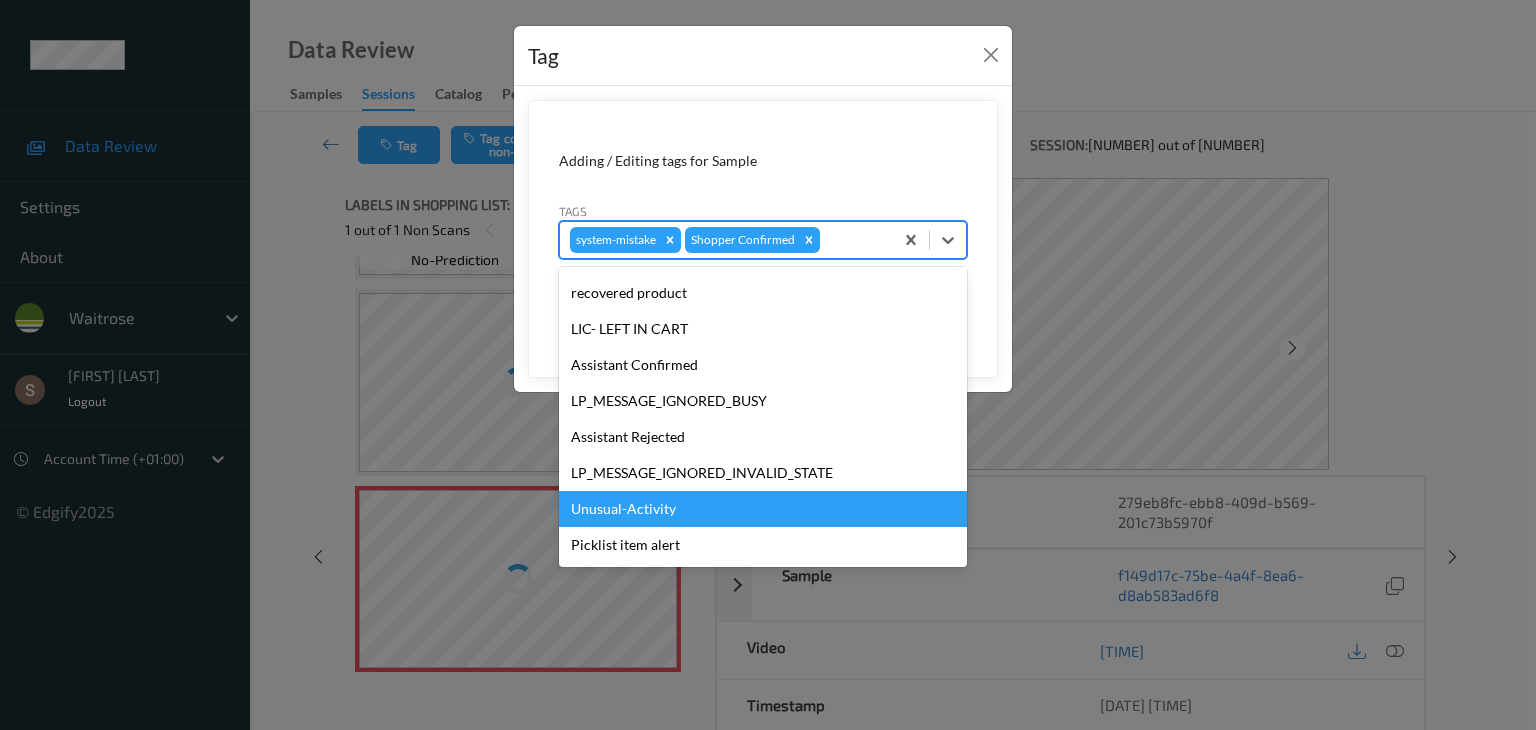 click on "Unusual-Activity" at bounding box center [763, 509] 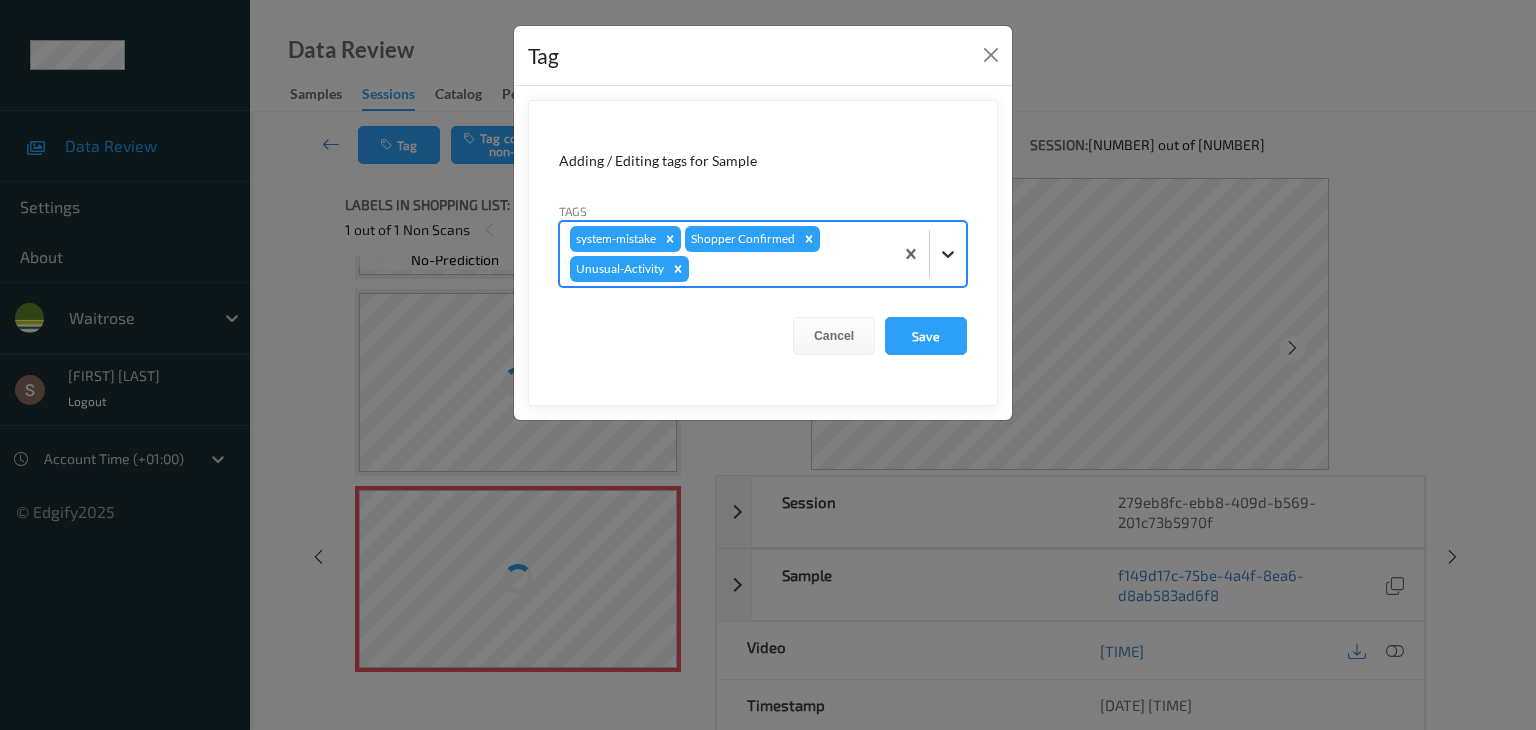 click at bounding box center [948, 254] 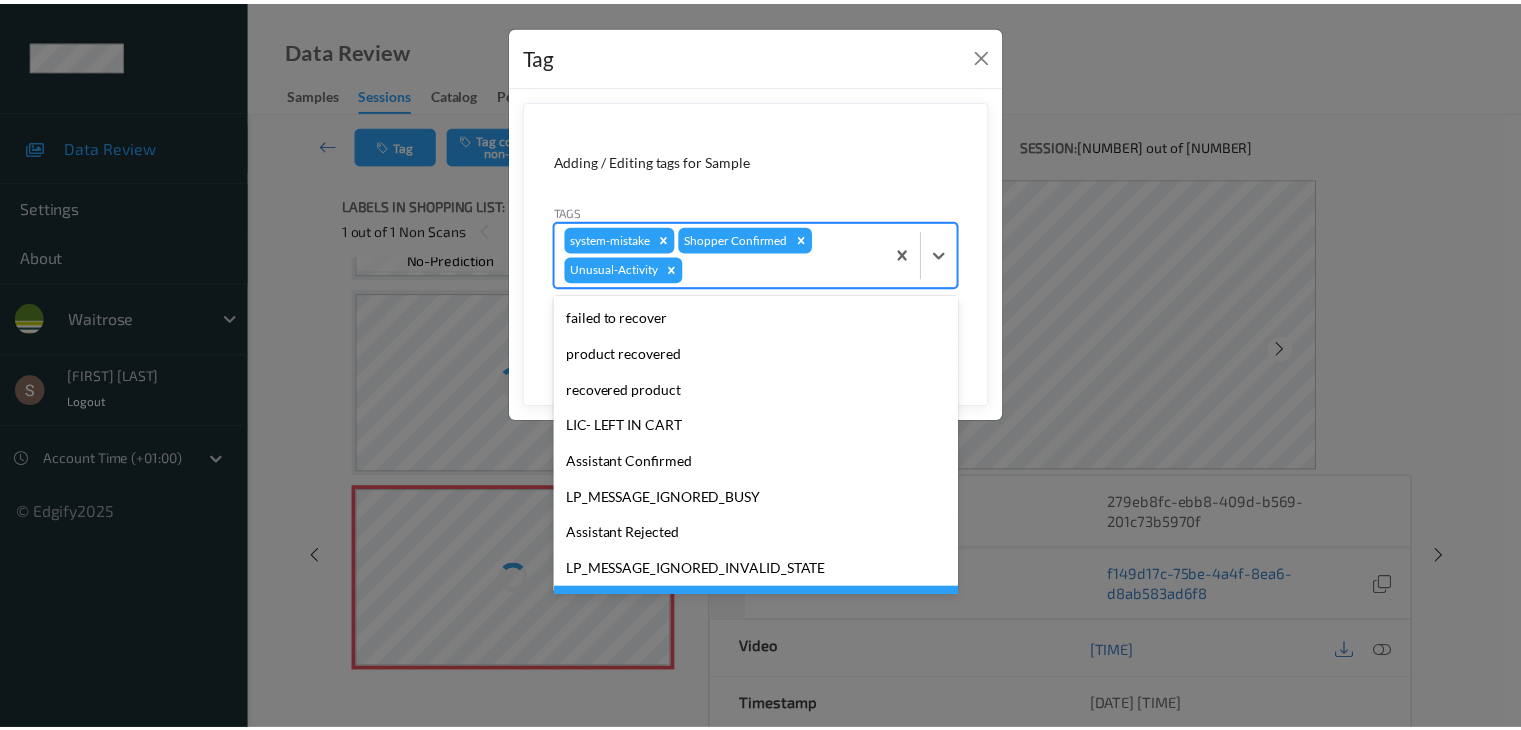 scroll, scrollTop: 284, scrollLeft: 0, axis: vertical 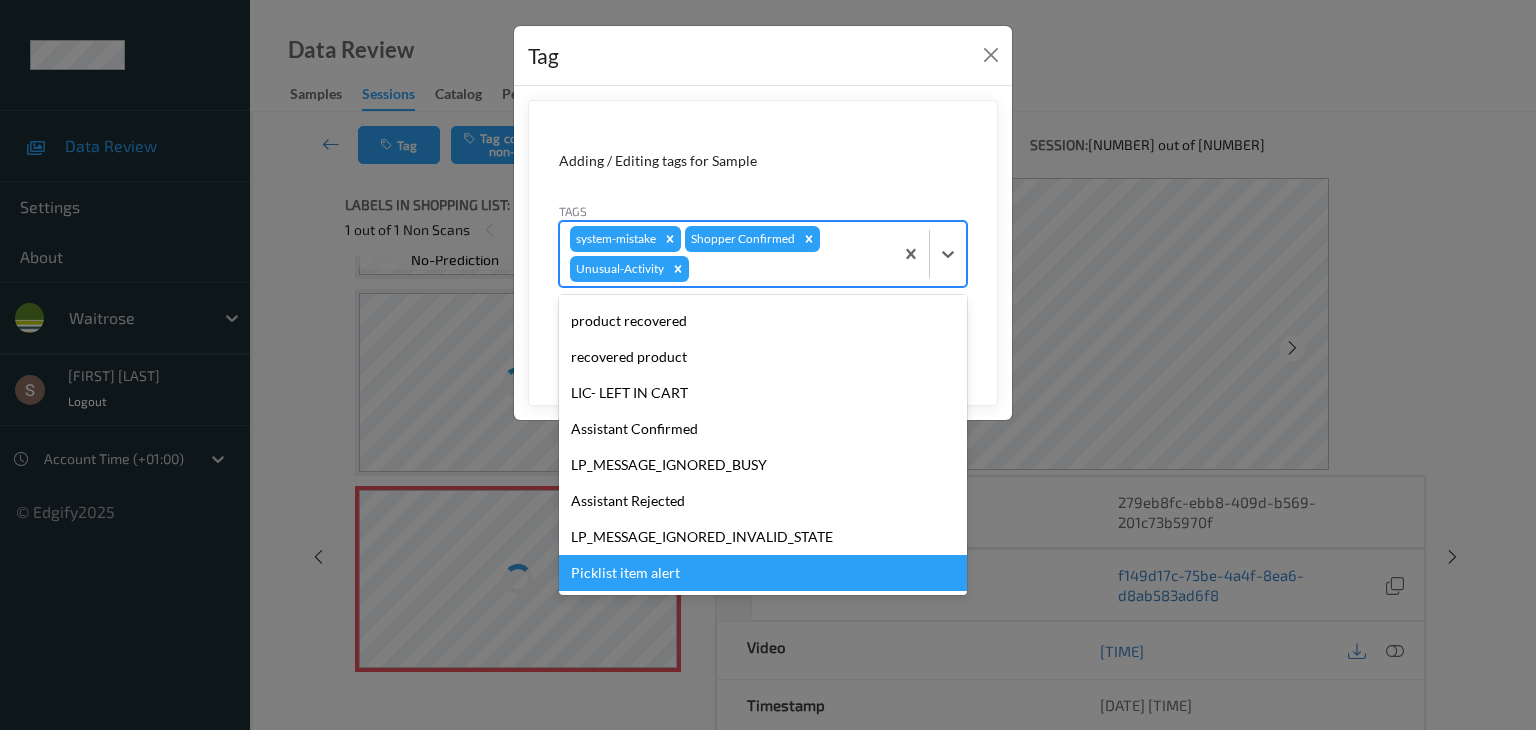 click on "Picklist item alert" at bounding box center (763, 573) 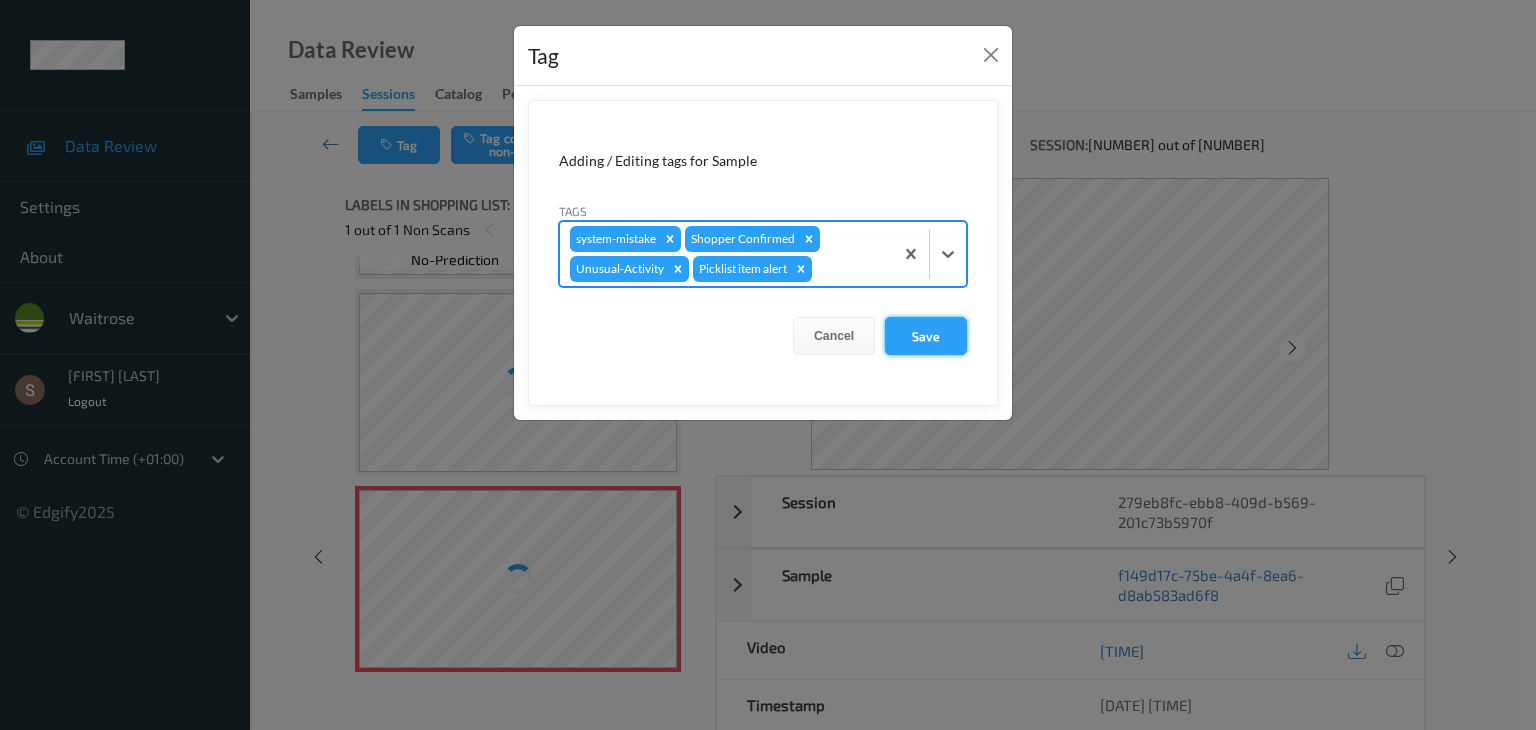 click on "Save" at bounding box center [926, 336] 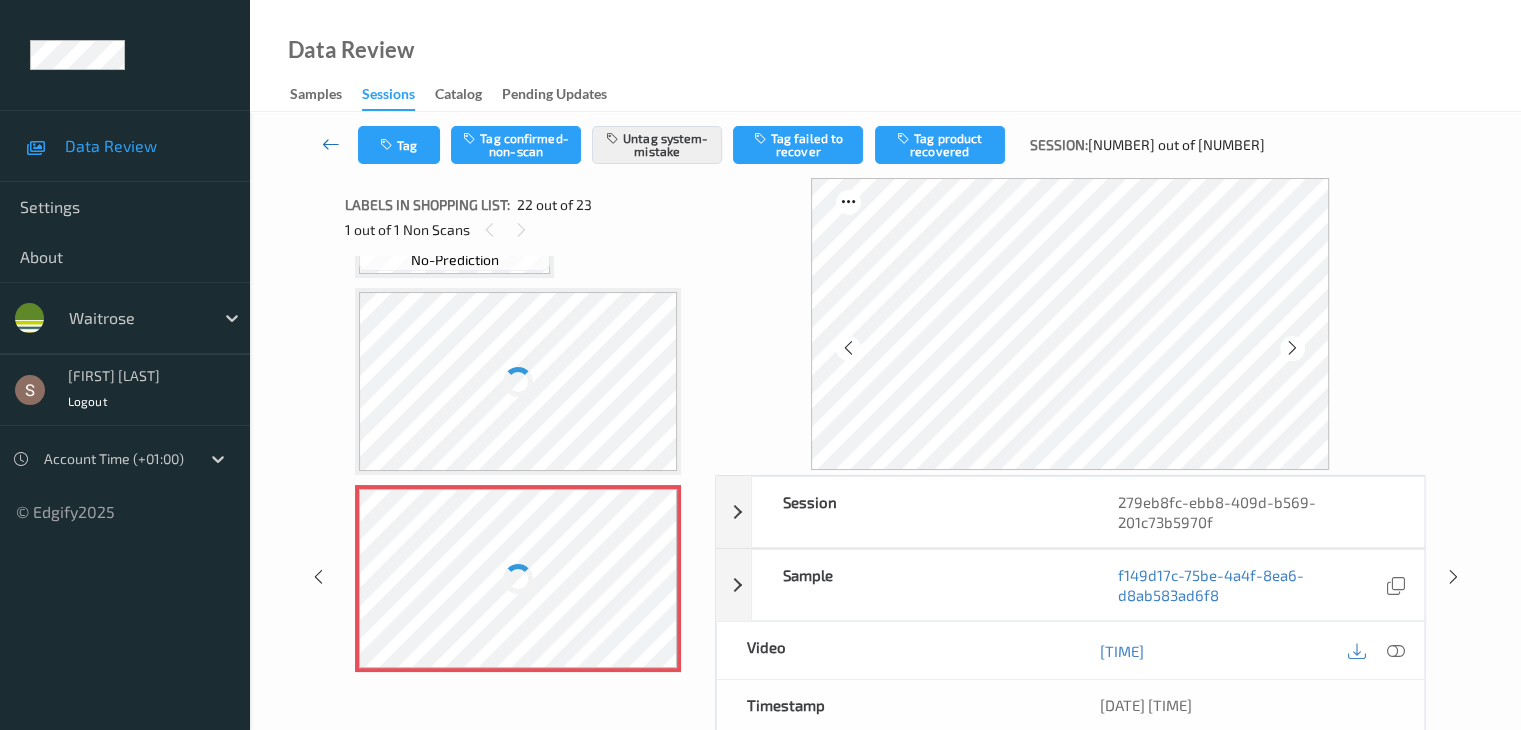 click at bounding box center (331, 144) 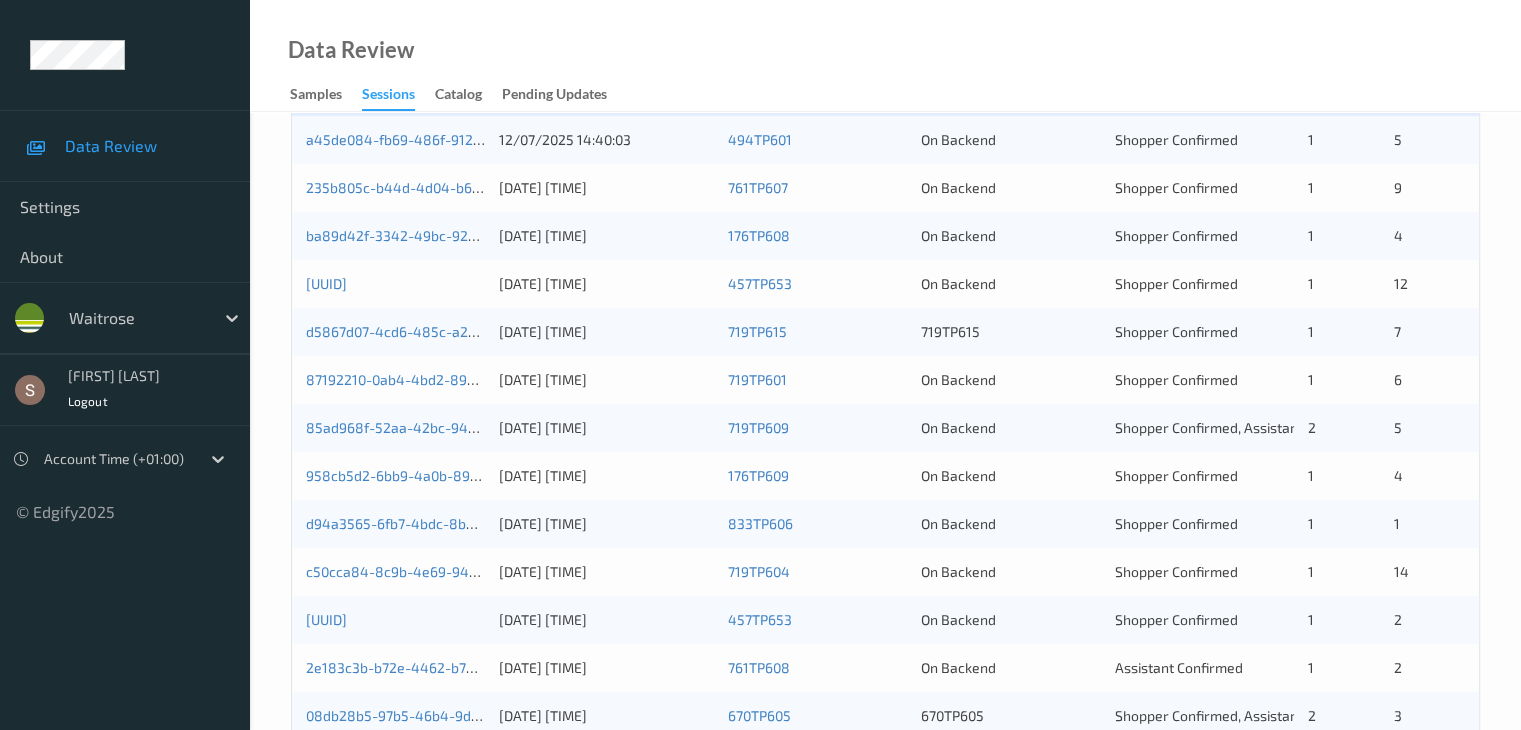 scroll, scrollTop: 532, scrollLeft: 0, axis: vertical 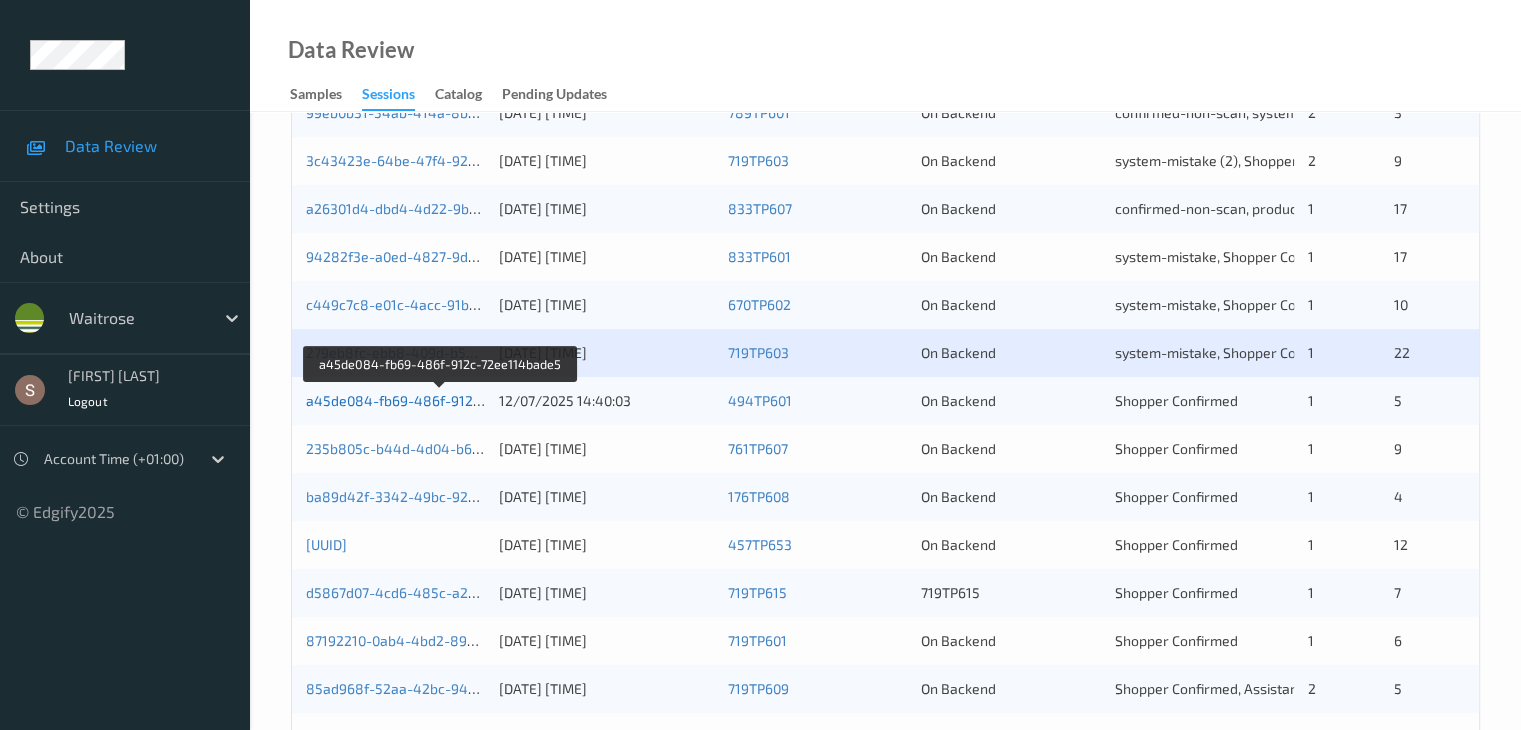 click on "a45de084-fb69-486f-912c-72ee114bade5" at bounding box center (441, 400) 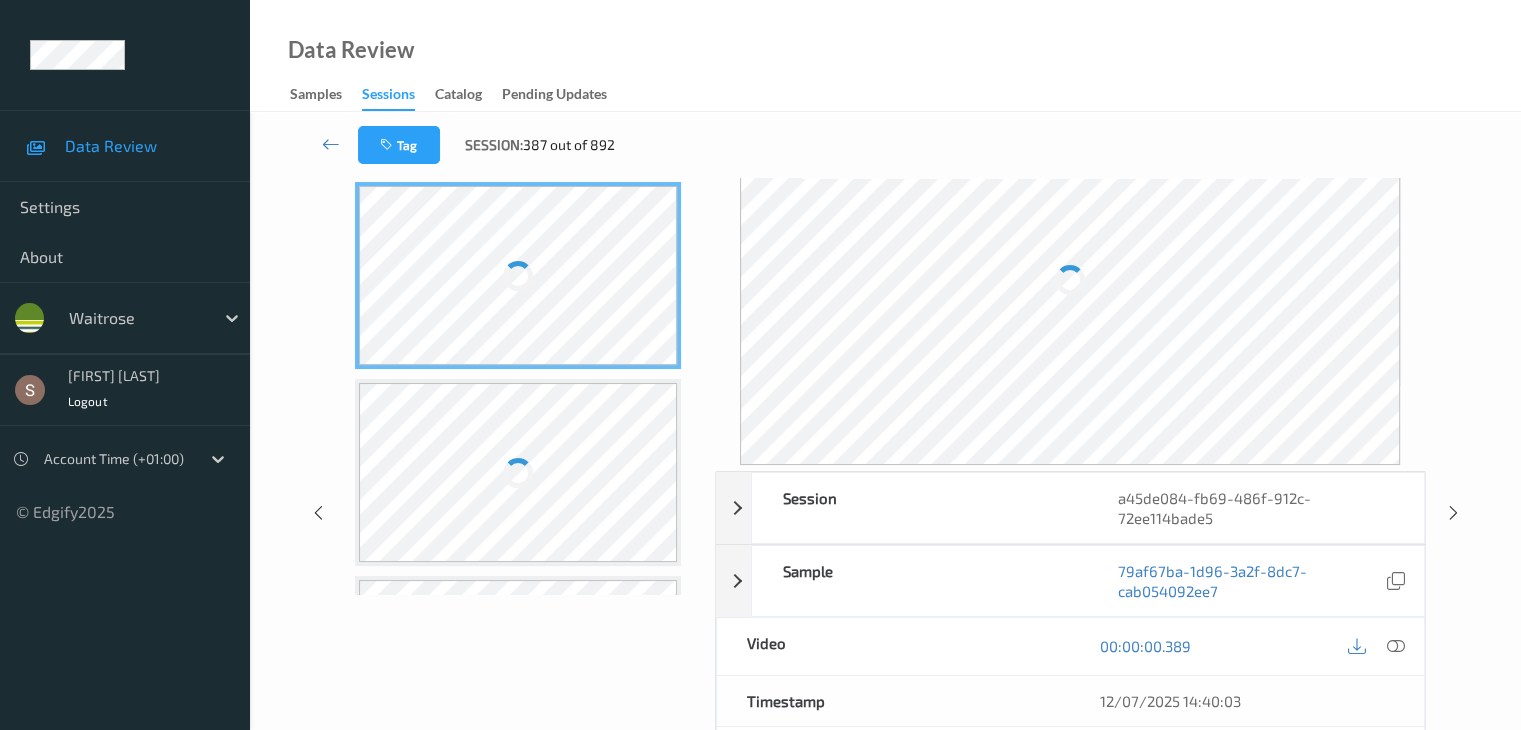 scroll, scrollTop: 0, scrollLeft: 0, axis: both 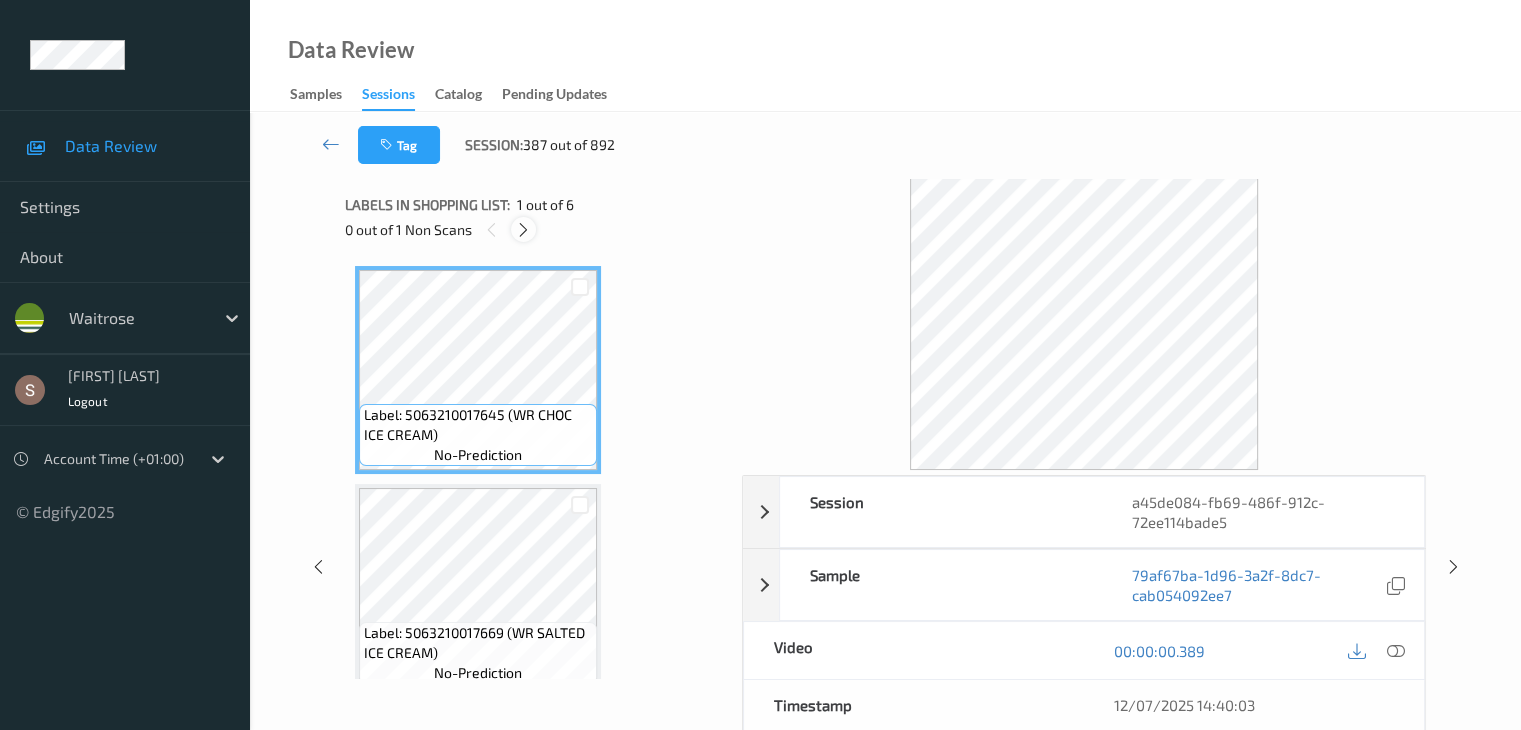 click at bounding box center [523, 229] 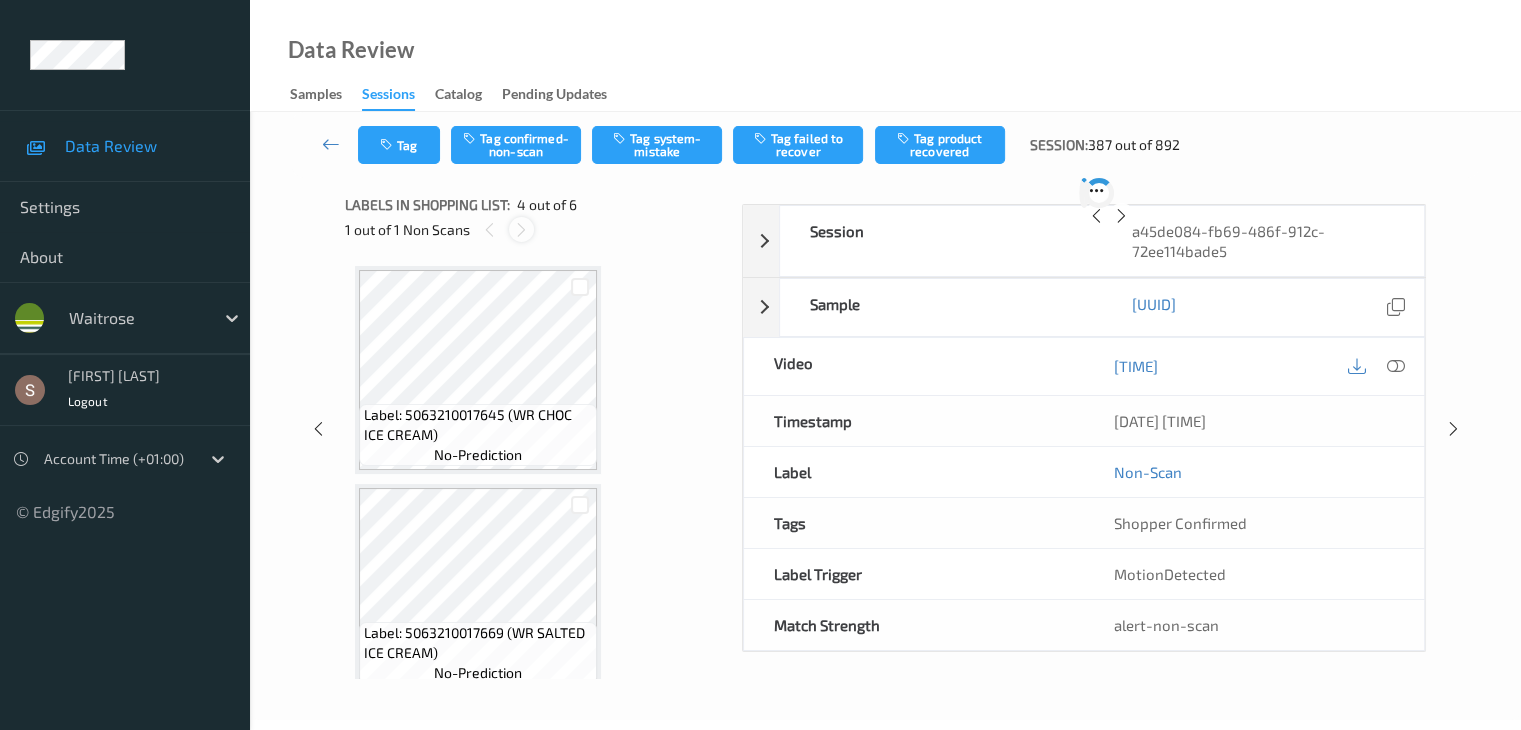 scroll, scrollTop: 446, scrollLeft: 0, axis: vertical 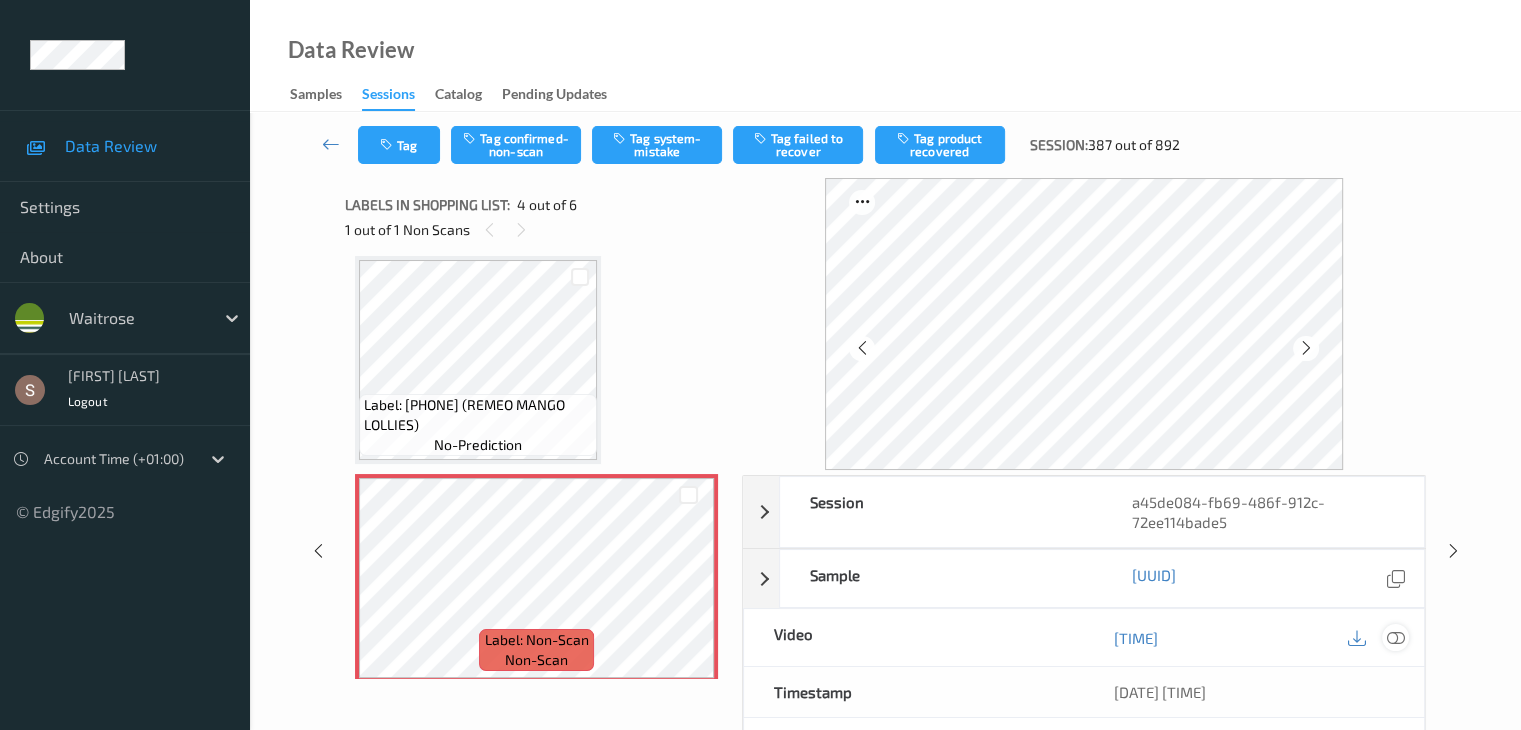 click at bounding box center (1395, 638) 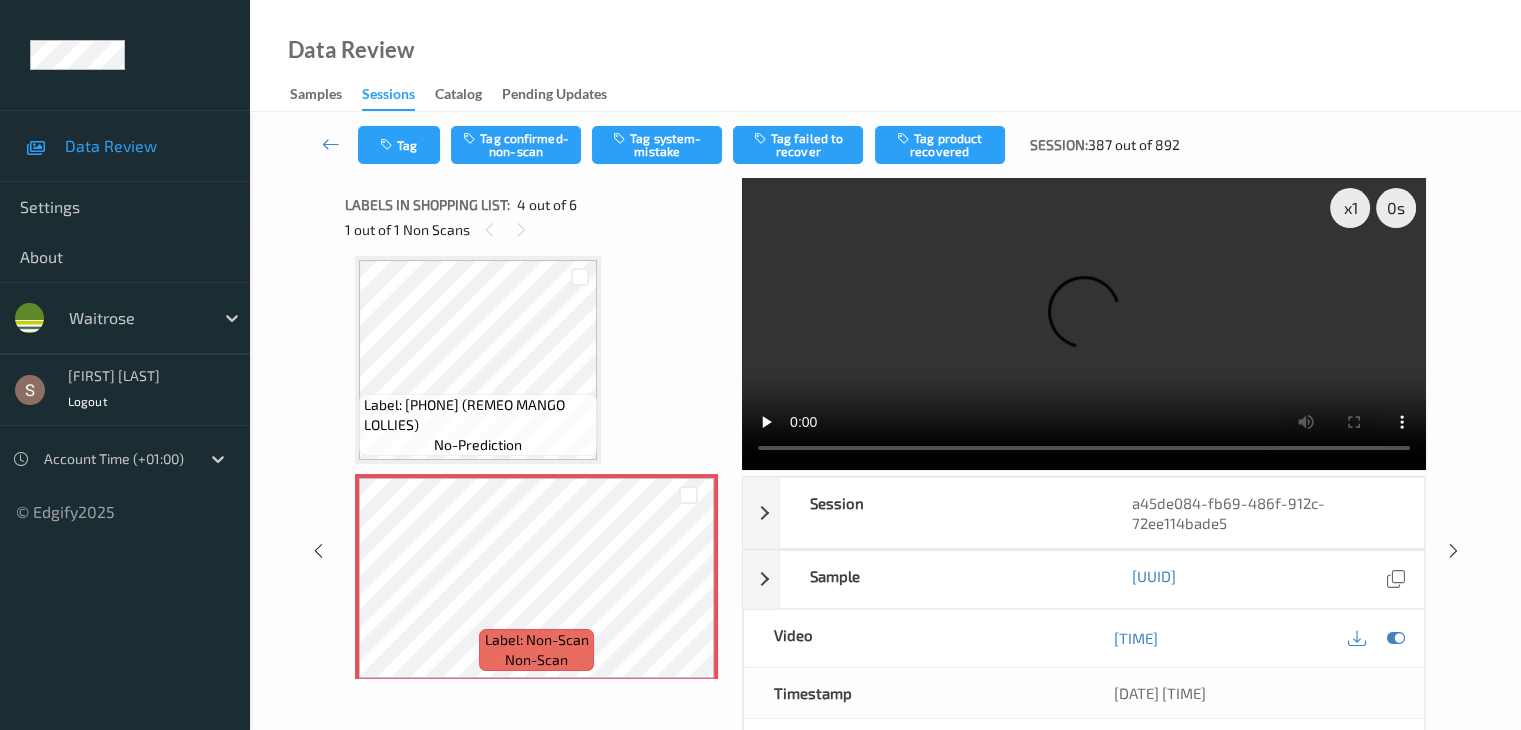 click at bounding box center [1084, 324] 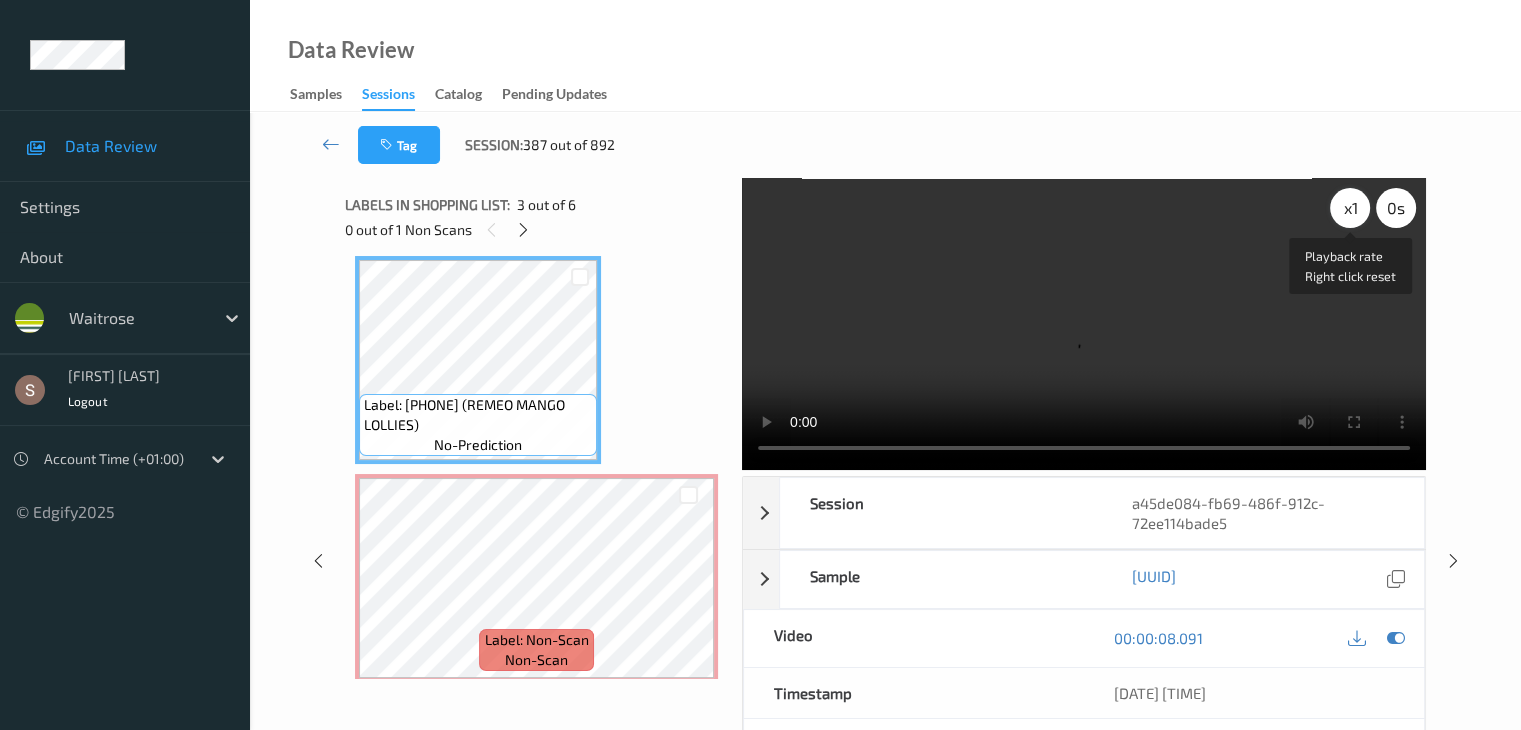 click on "x 1" at bounding box center (1350, 208) 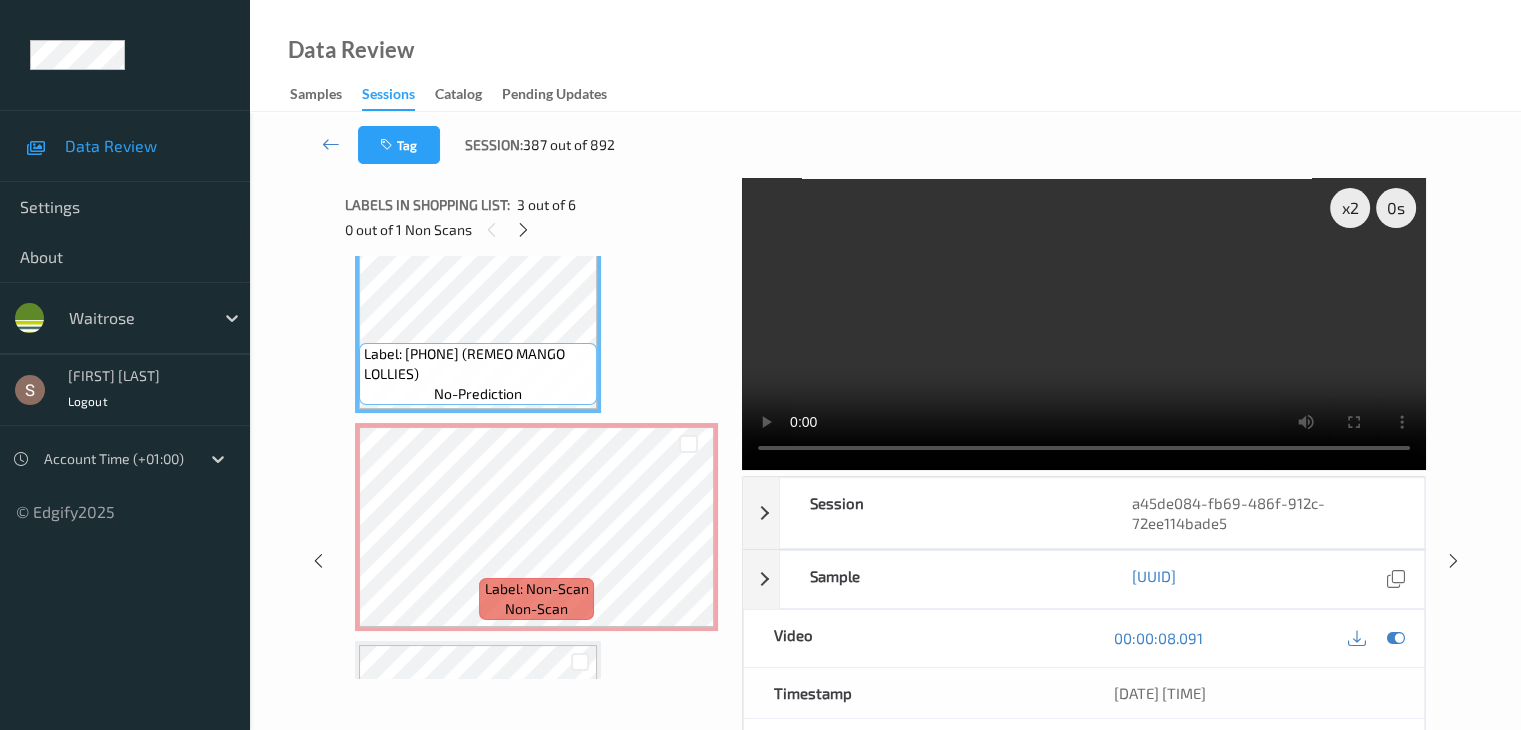 scroll, scrollTop: 495, scrollLeft: 0, axis: vertical 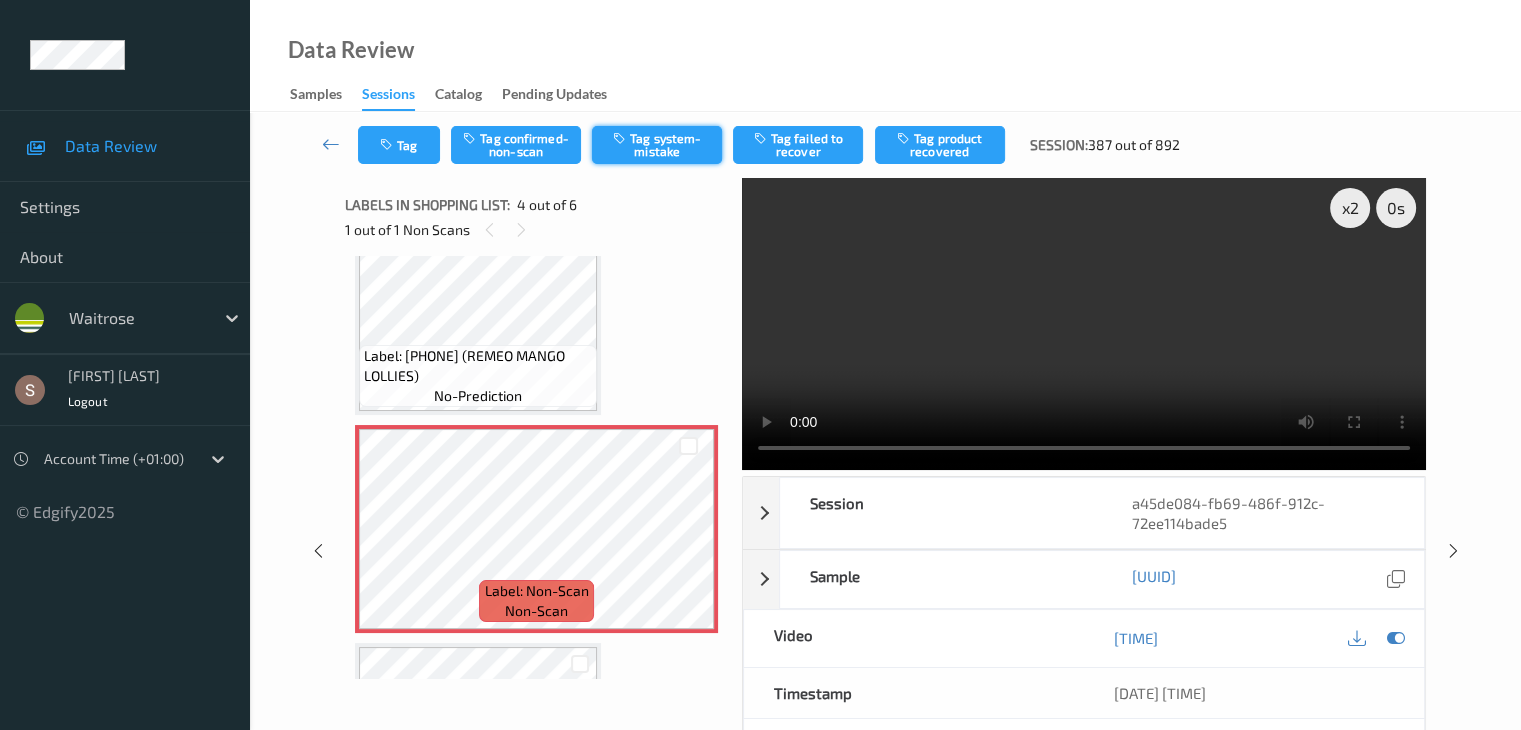 click on "Tag   system-mistake" at bounding box center (657, 145) 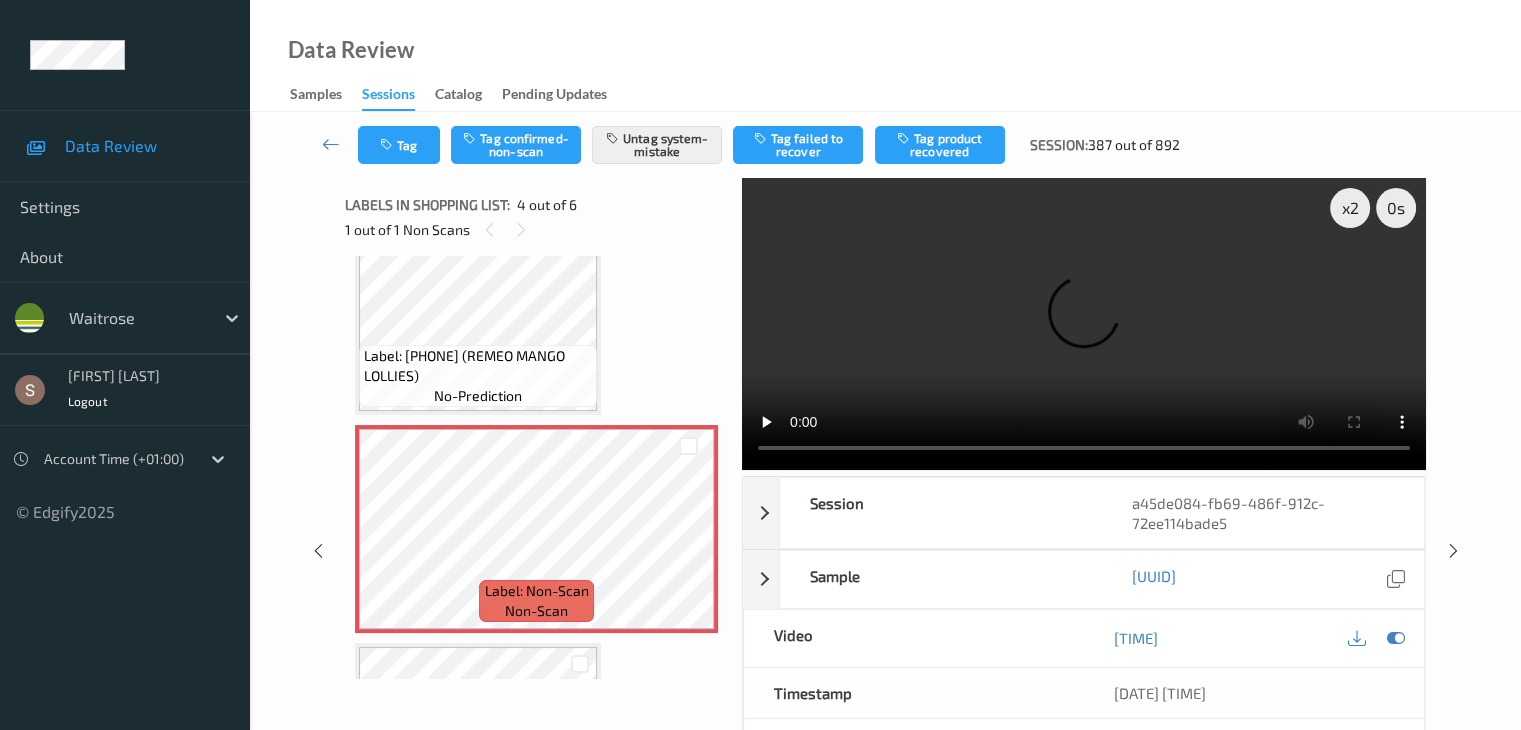 click at bounding box center (1084, 324) 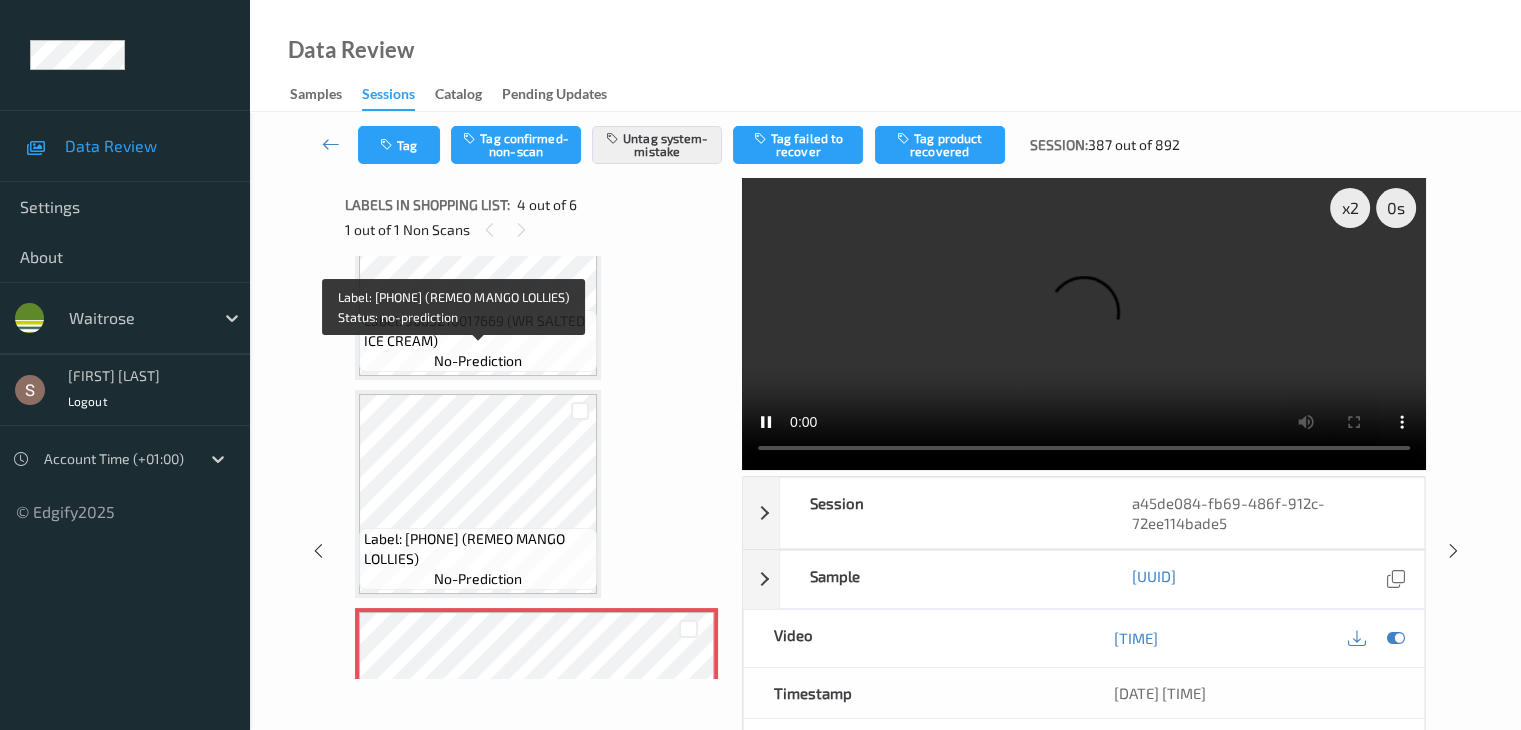 scroll, scrollTop: 295, scrollLeft: 0, axis: vertical 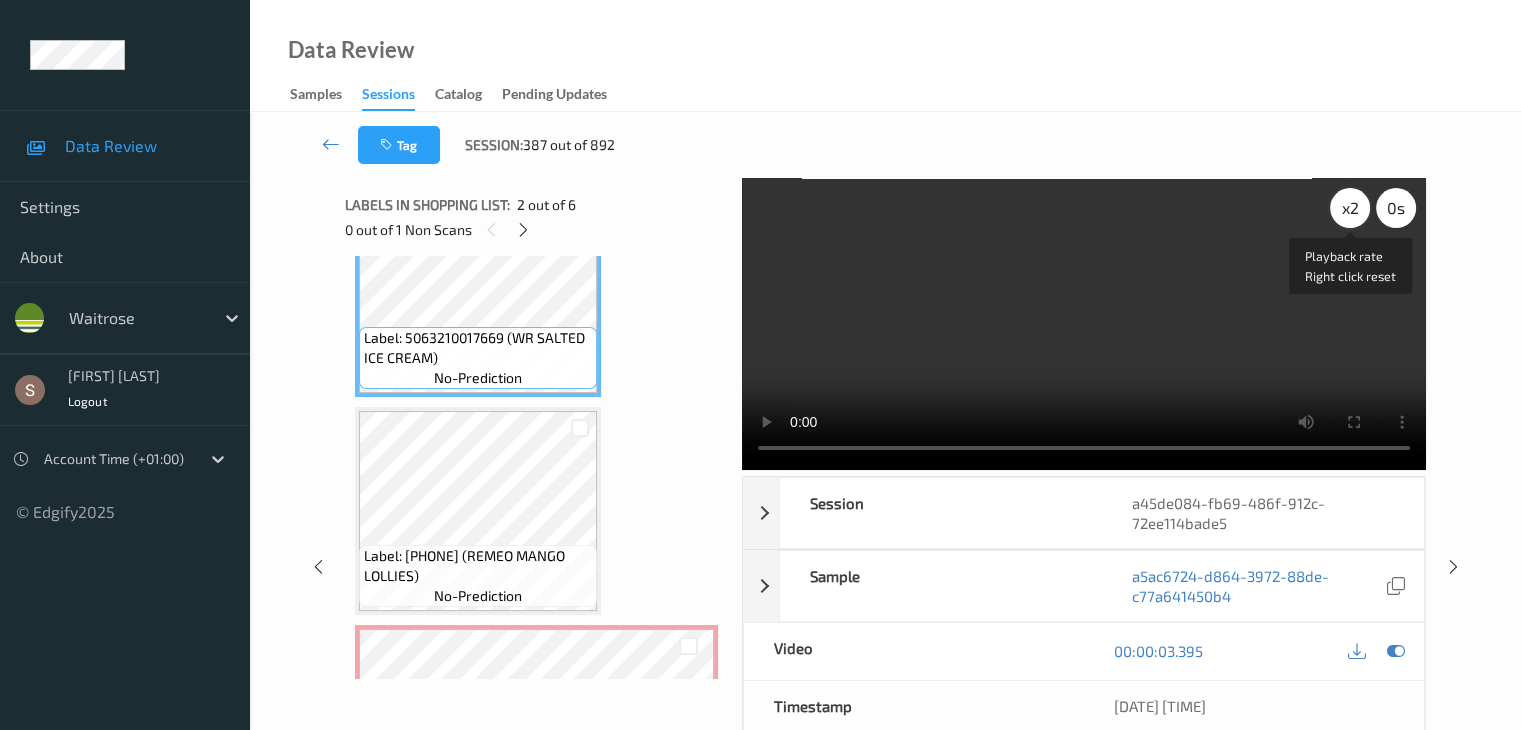 click on "x 2" at bounding box center (1350, 208) 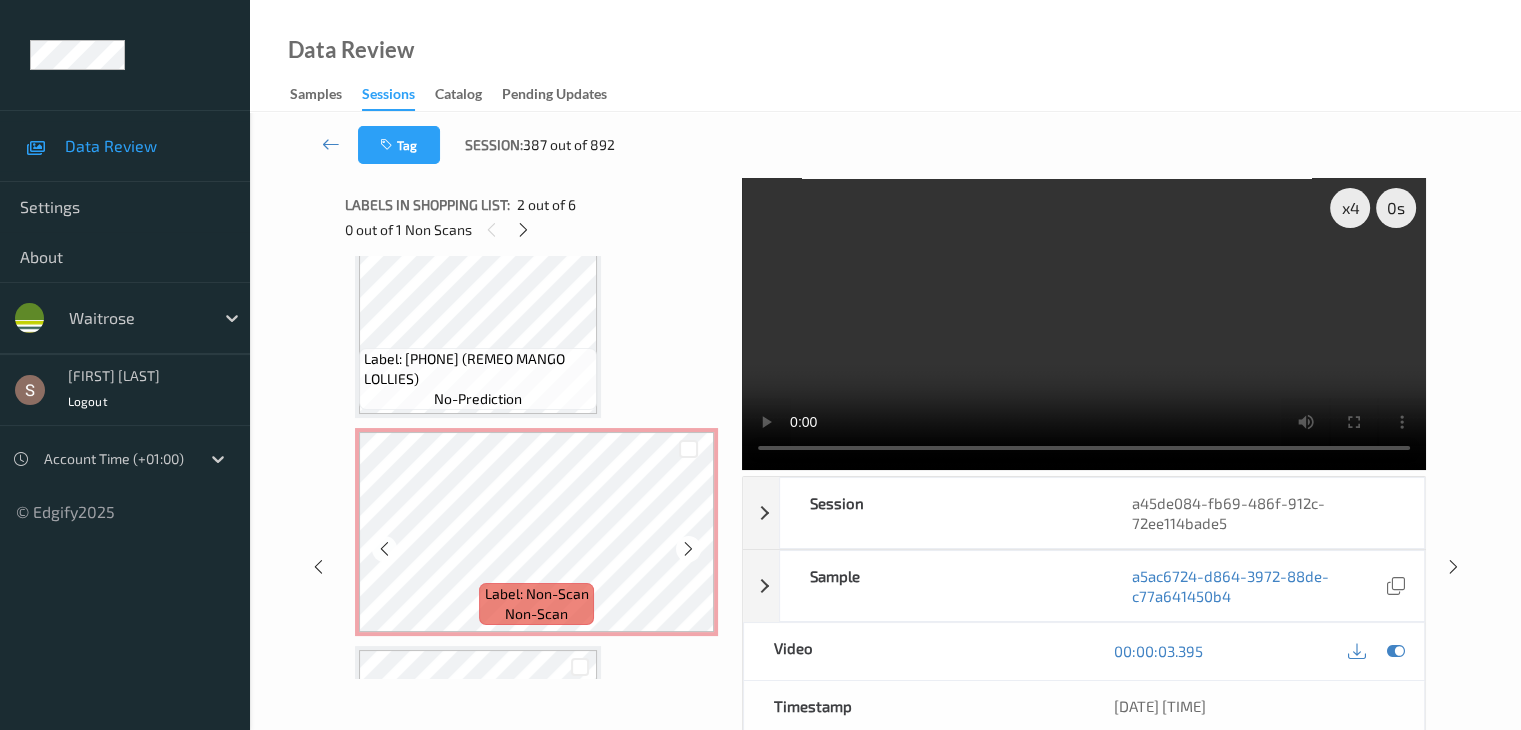 scroll, scrollTop: 495, scrollLeft: 0, axis: vertical 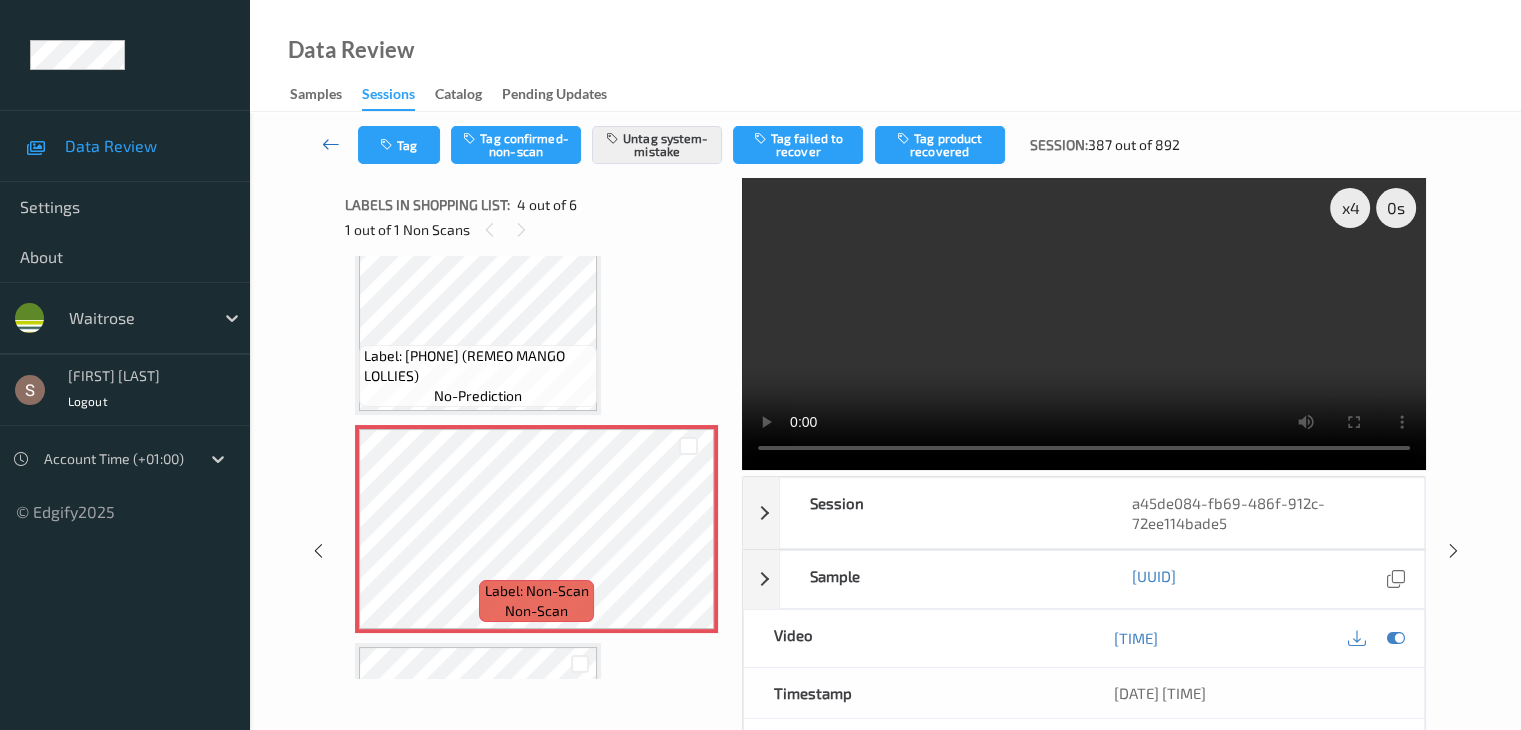 click at bounding box center [331, 145] 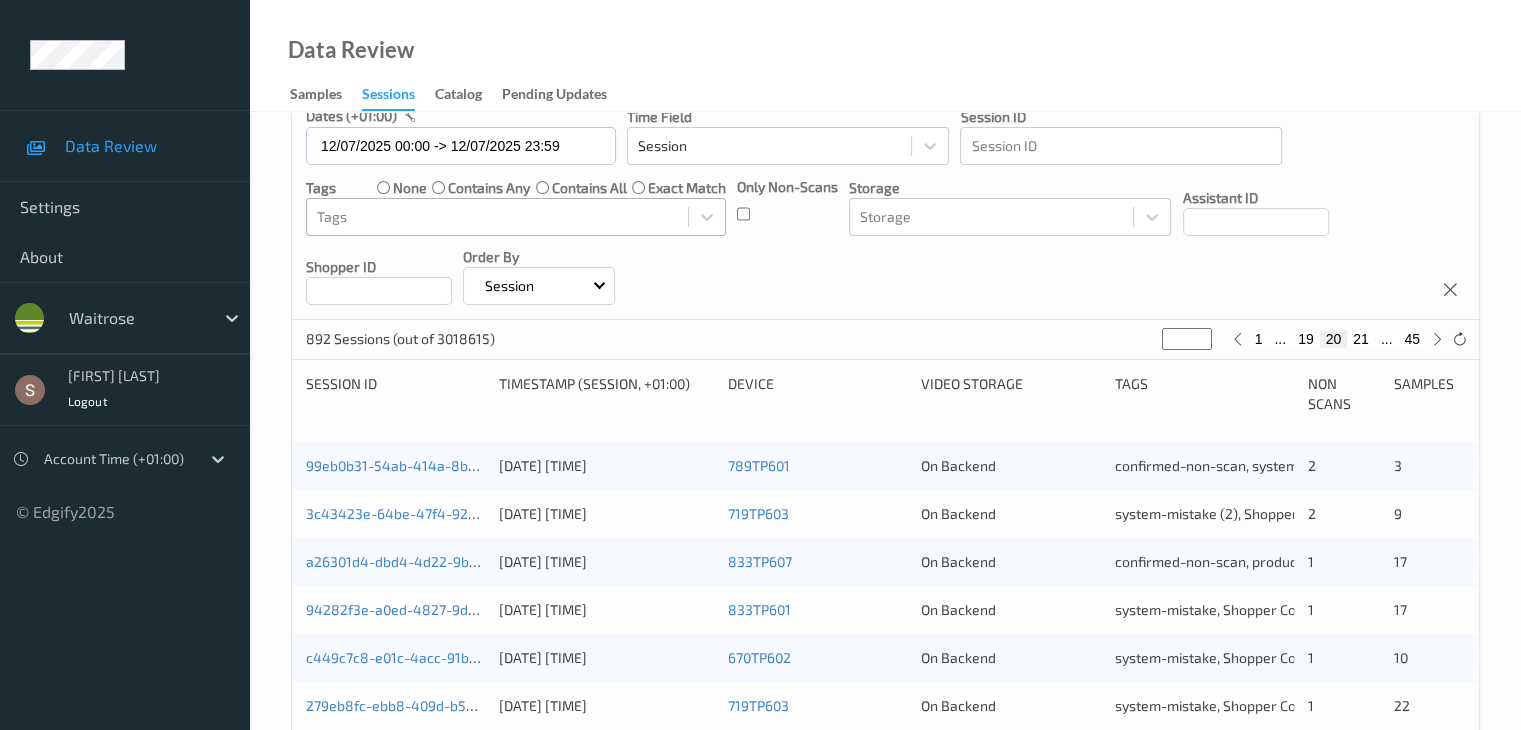 scroll, scrollTop: 500, scrollLeft: 0, axis: vertical 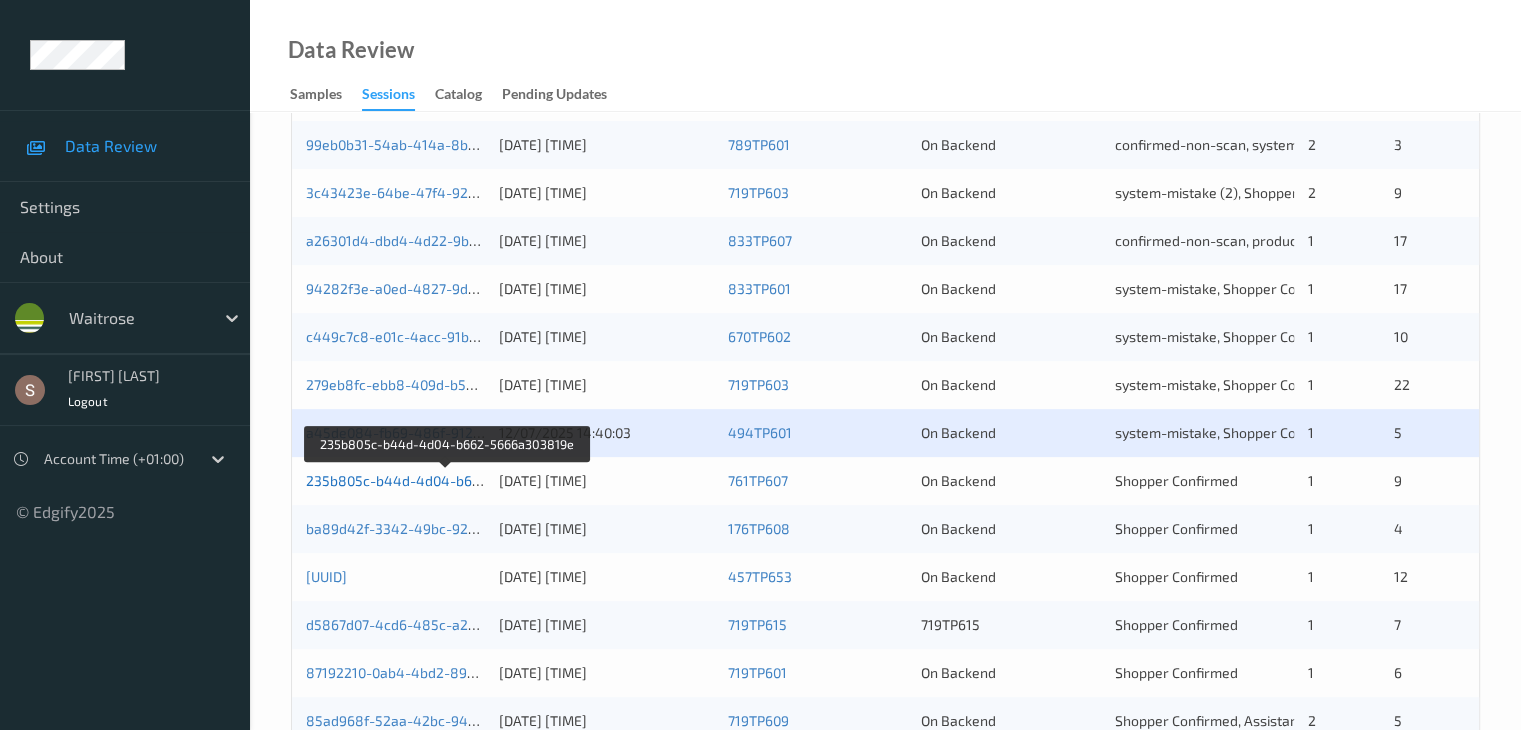 click on "235b805c-b44d-4d04-b662-5666a303819e" at bounding box center [447, 480] 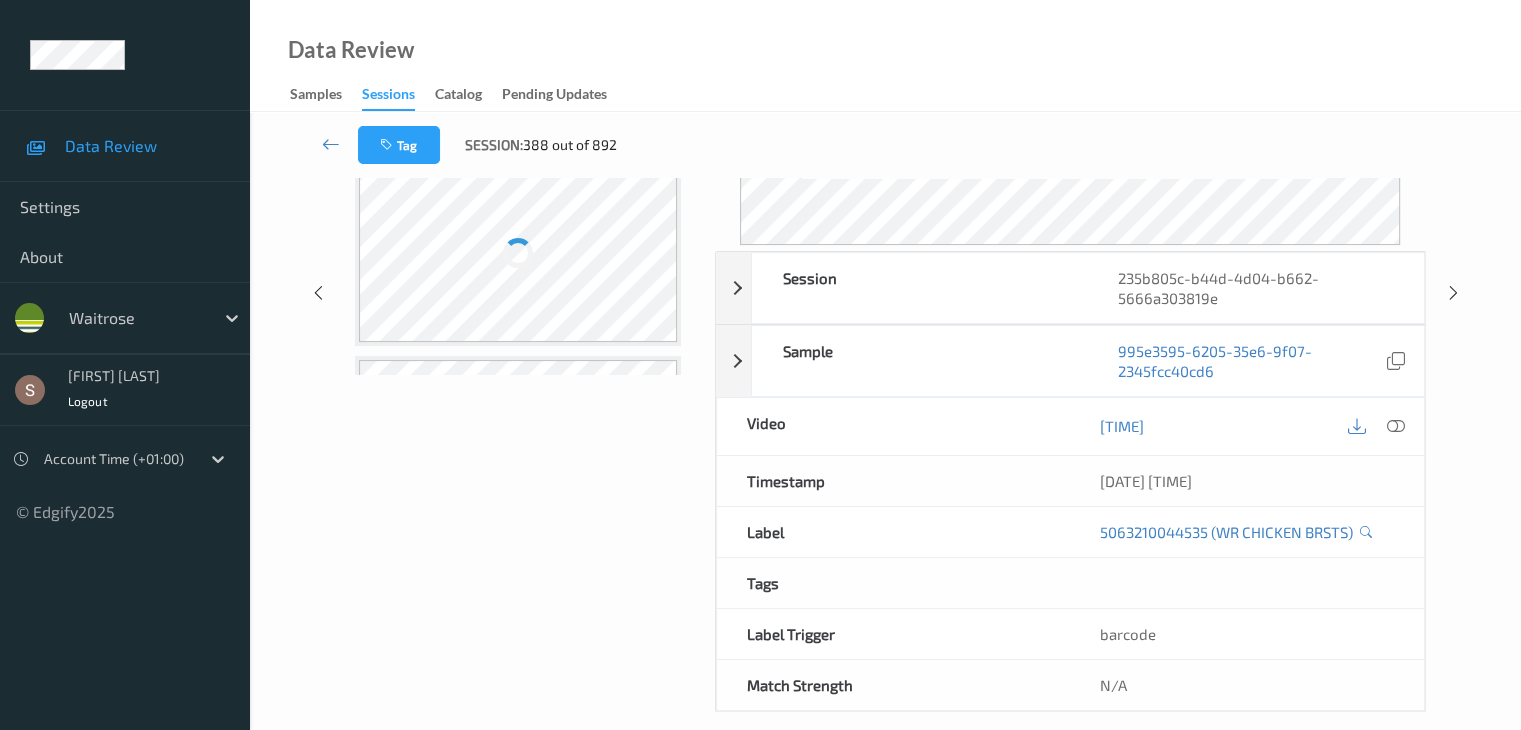 scroll, scrollTop: 0, scrollLeft: 0, axis: both 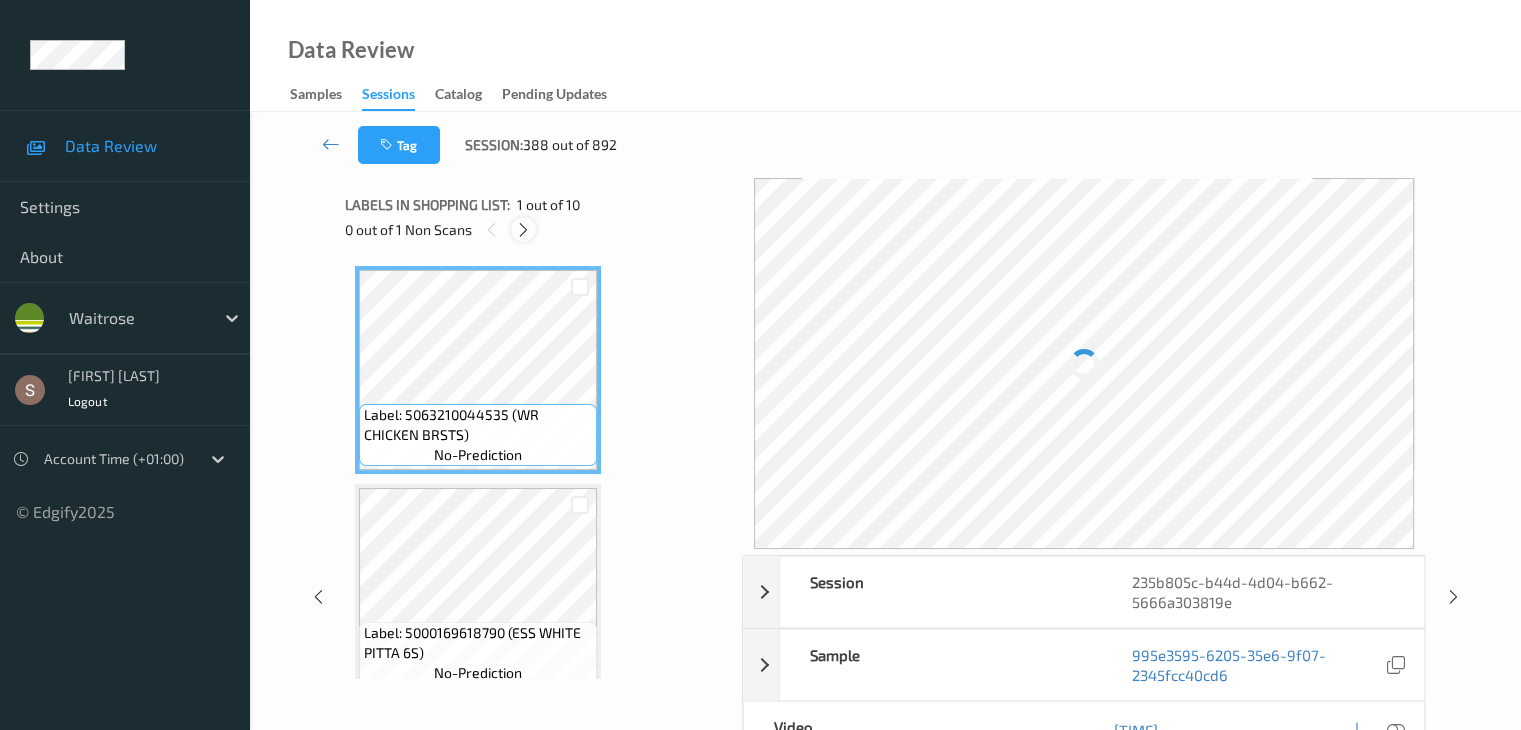 click at bounding box center [523, 230] 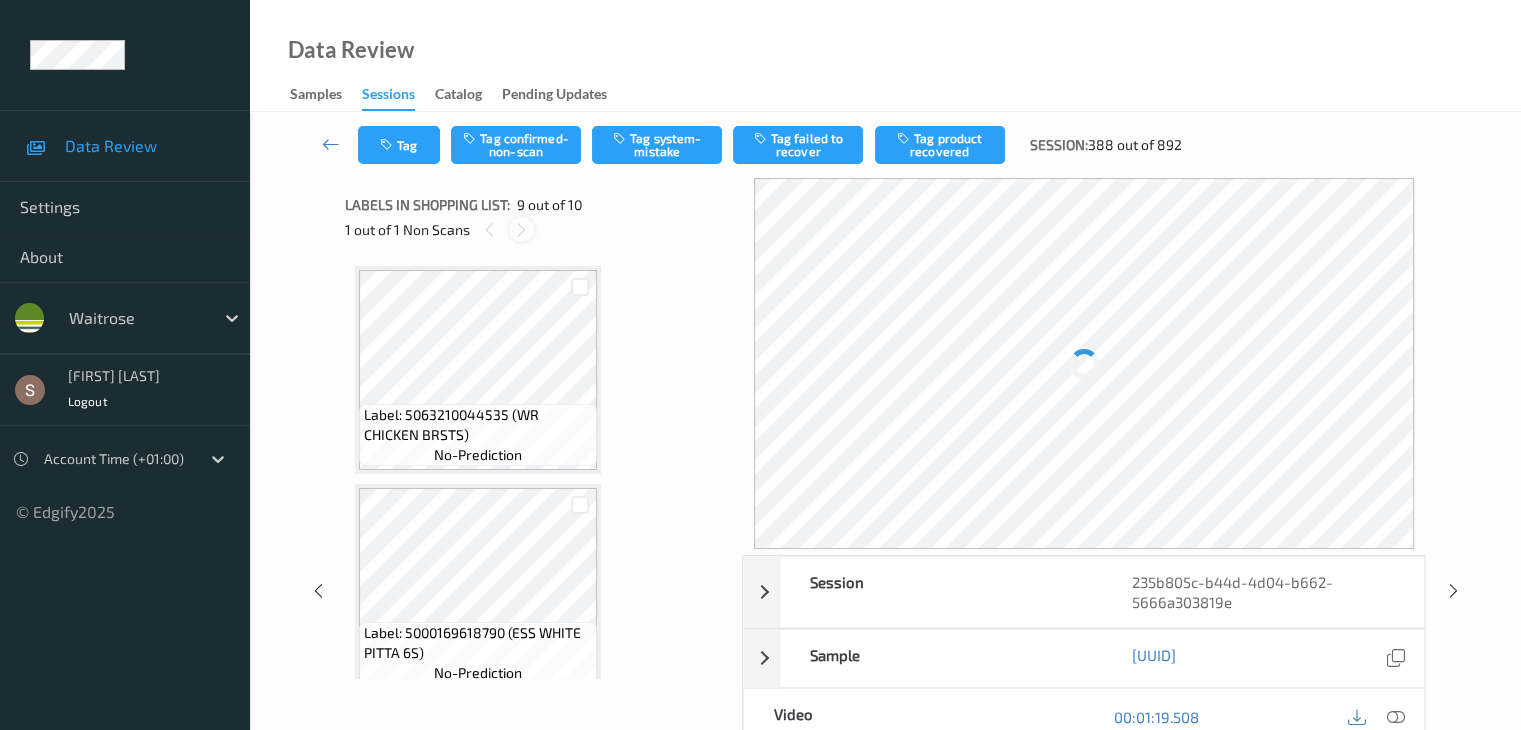 scroll, scrollTop: 1535, scrollLeft: 0, axis: vertical 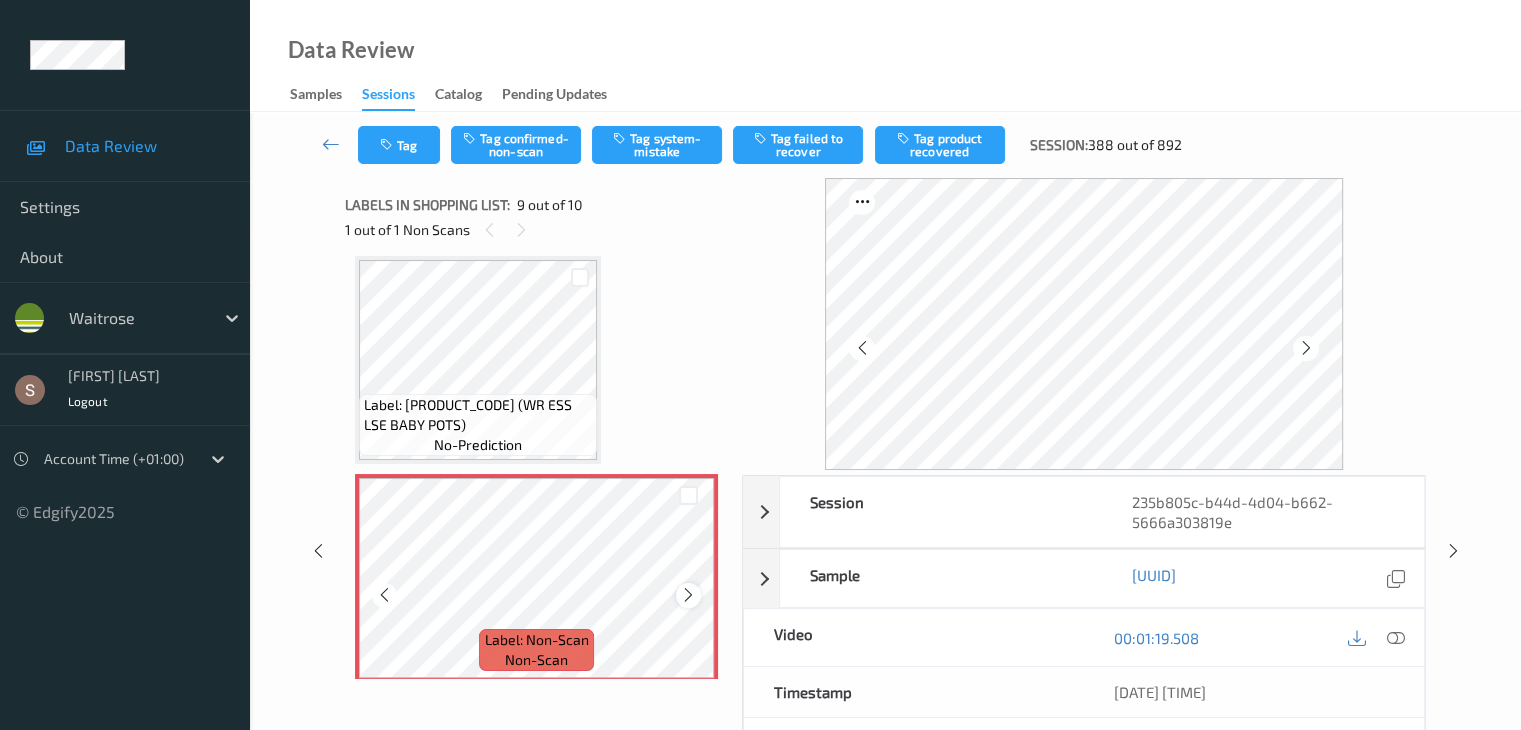 click at bounding box center (688, 595) 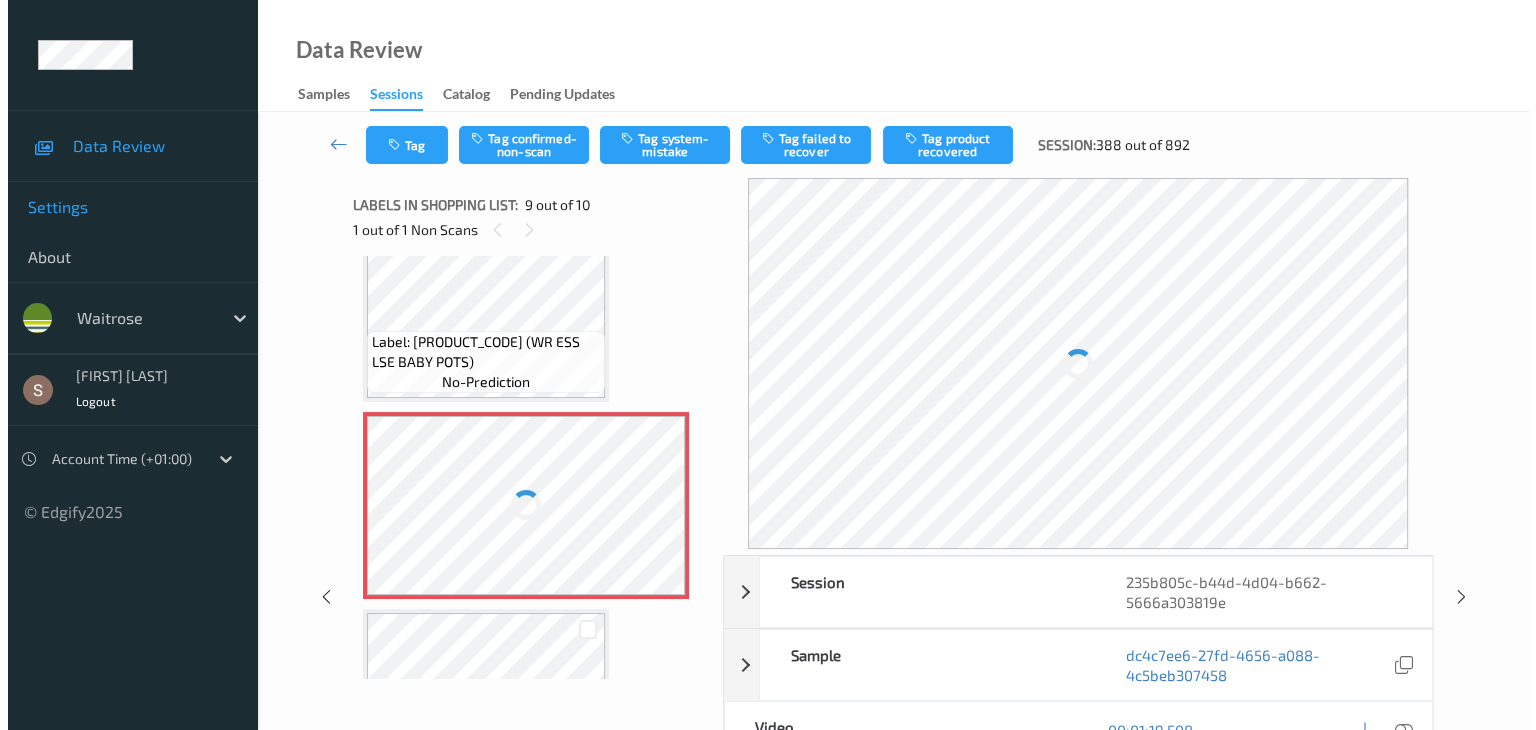 scroll, scrollTop: 1598, scrollLeft: 0, axis: vertical 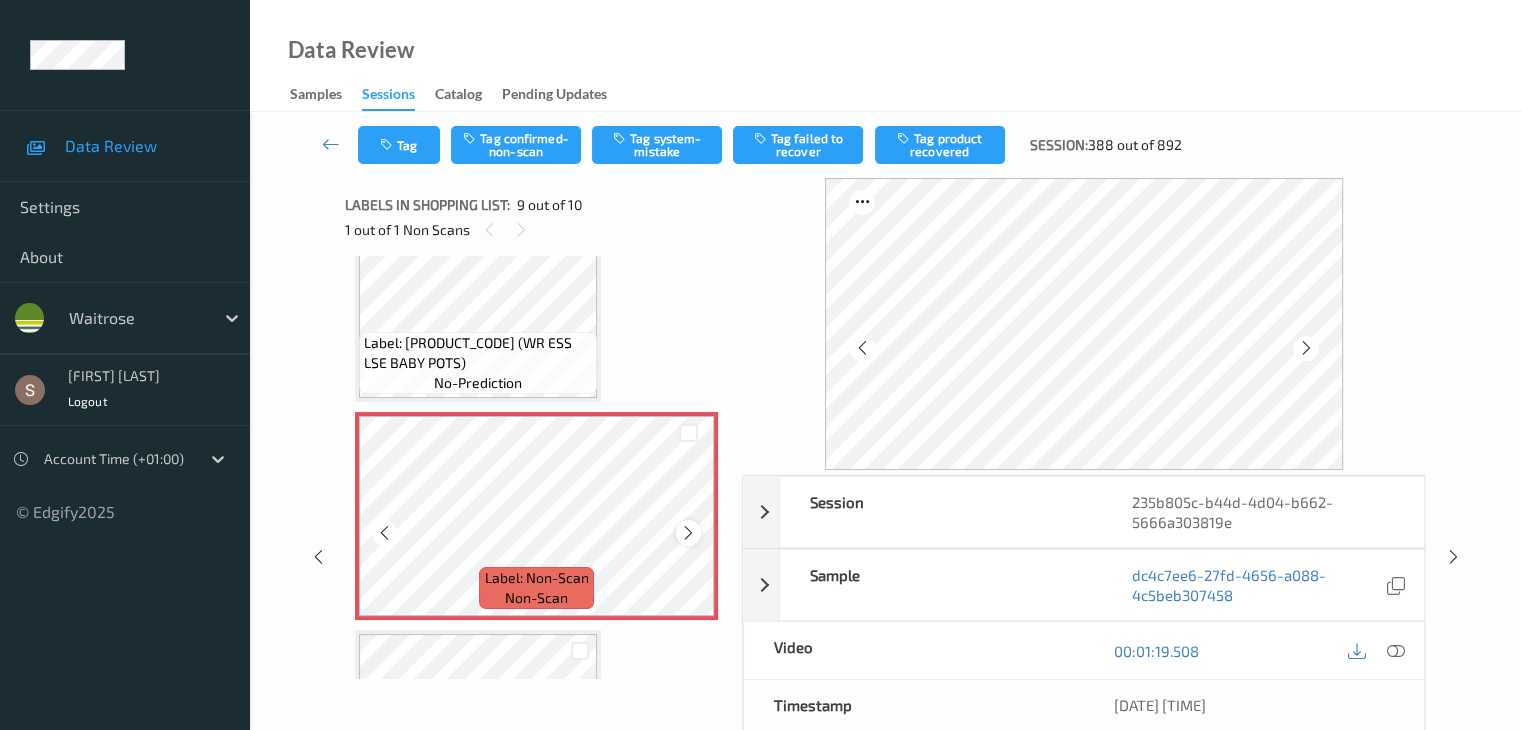 click at bounding box center (688, 533) 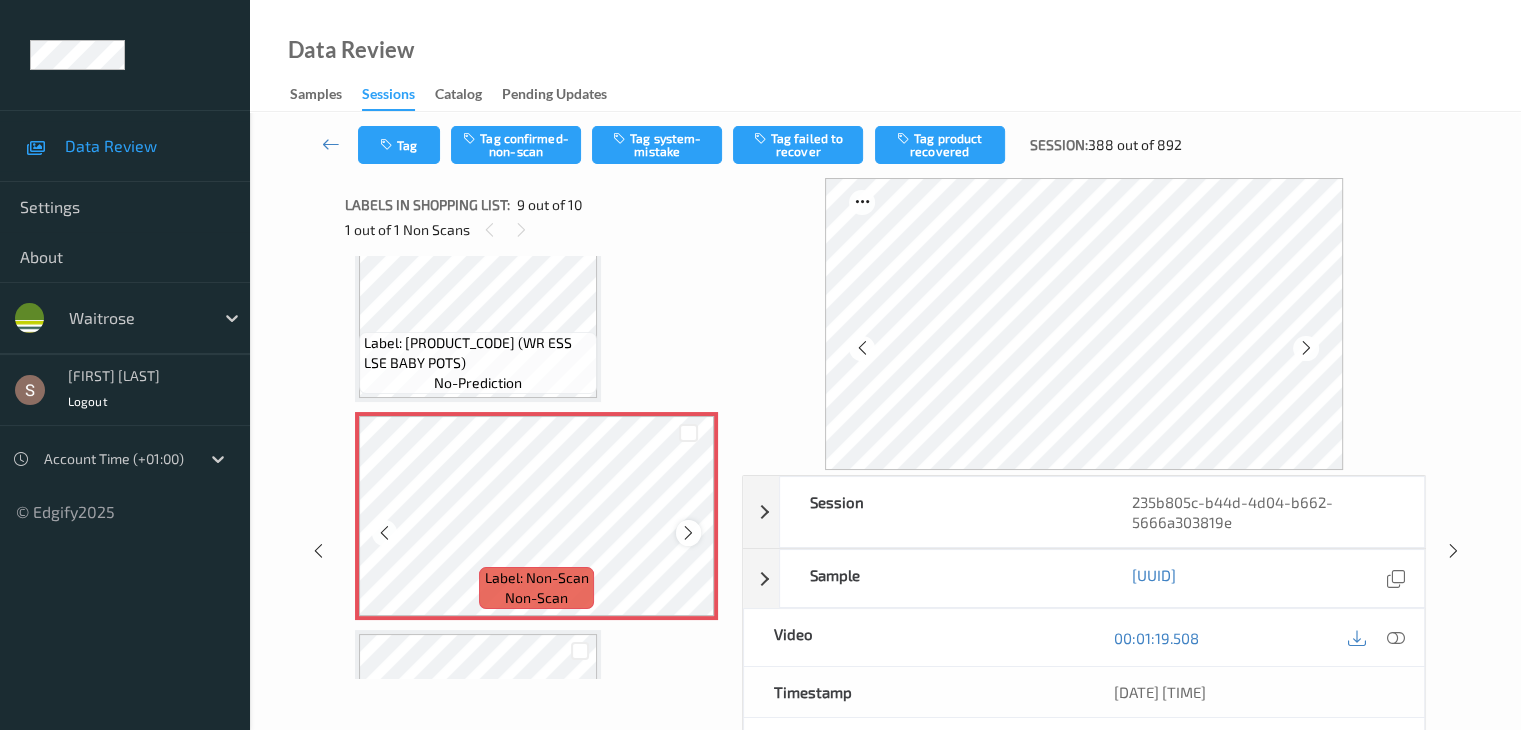 click at bounding box center [688, 533] 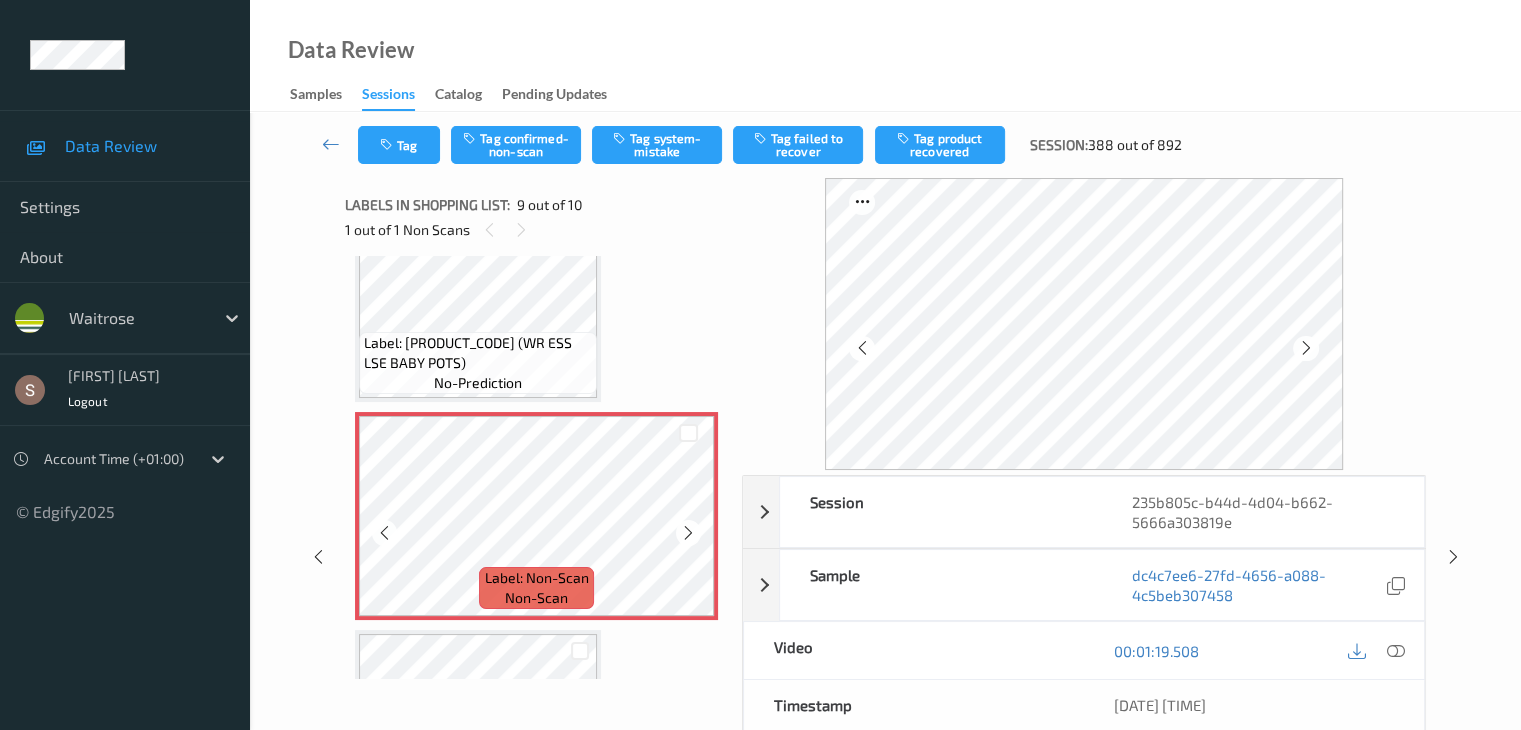 click at bounding box center (688, 533) 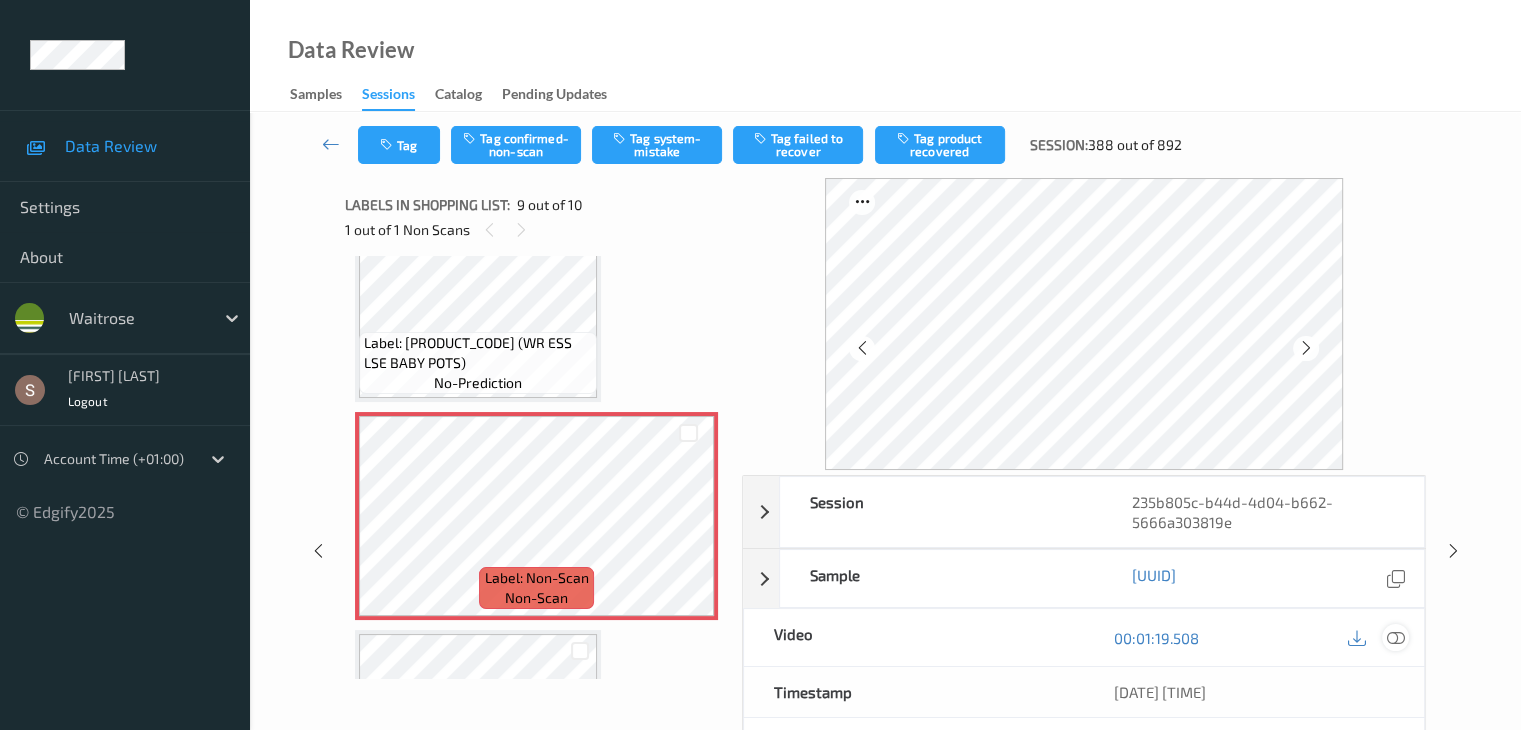 click at bounding box center [1395, 638] 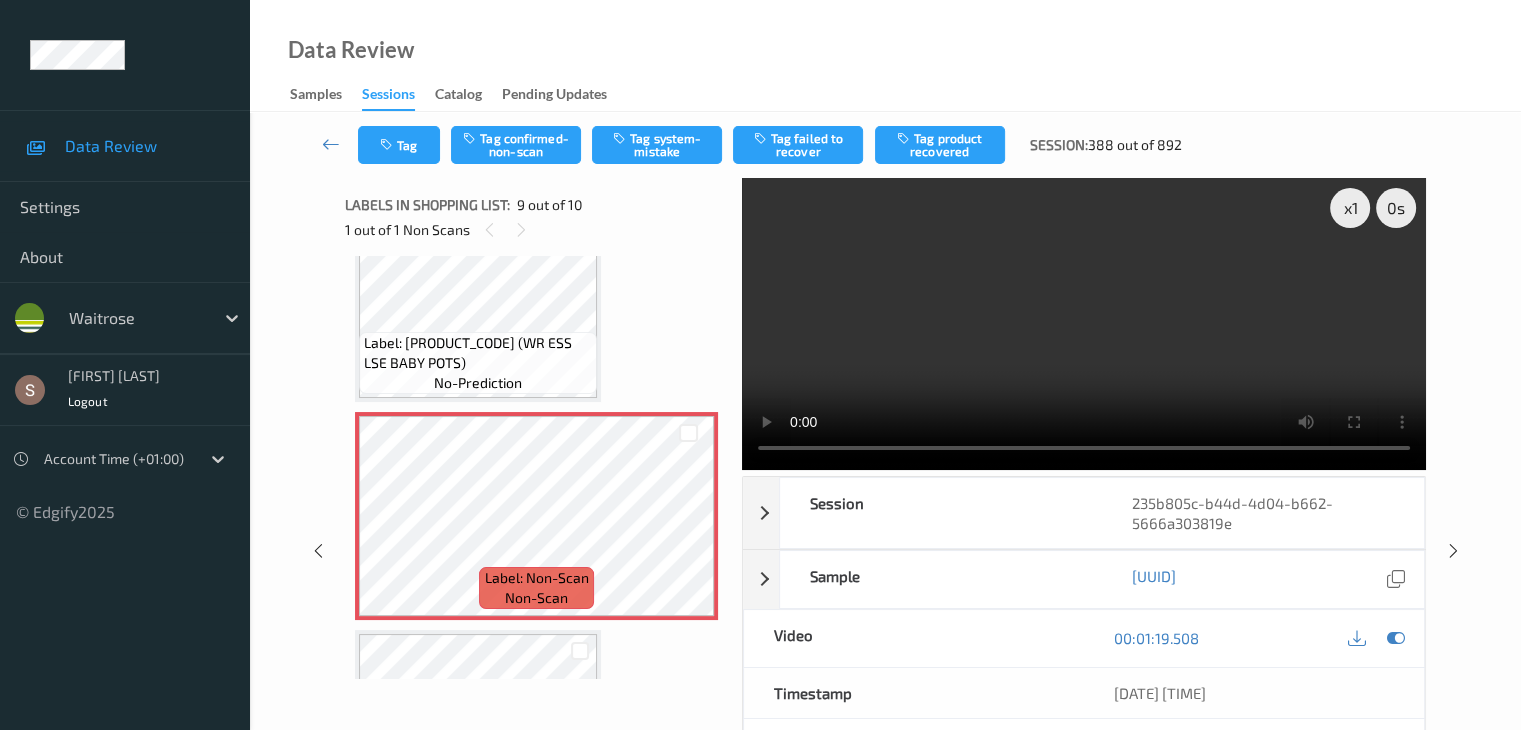 click at bounding box center (1084, 324) 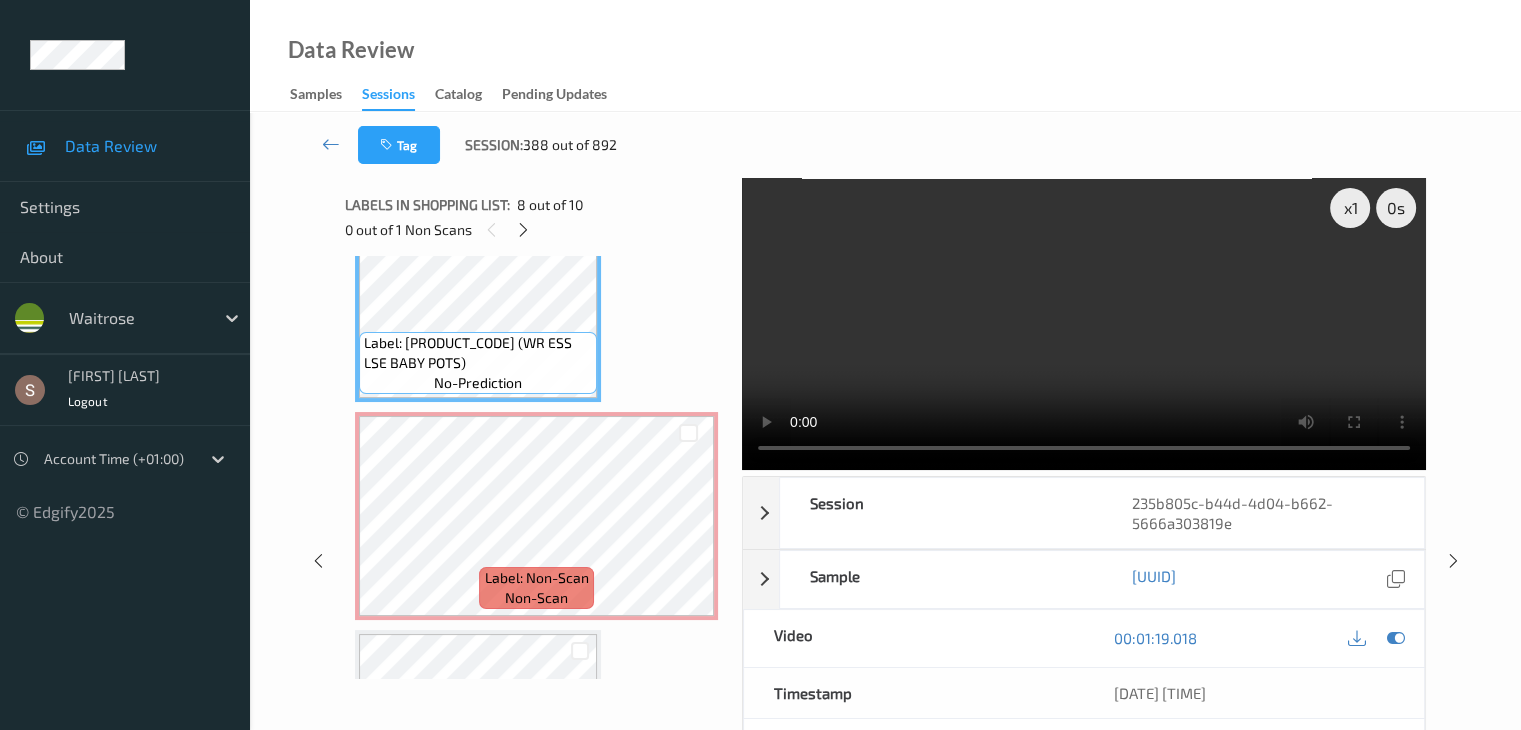 click on "x 1 0 s Session [UUID] Session ID [UUID] Session [DATE] [TIME] Timestamp [DATE] [TIME] Tags Shopper Confirmed Device [PRODUCT_CODE] Assistant ID N/A Shopper ID N/A Sample [UUID] Prediction Loss N/A Video [TIME] Timestamp [DATE] [TIME] Label [PHONE] (WR ESS LSE BABY POTS) Tags Label Trigger barcode Match Strength N/A Labels in shopping list: 8 out of 10 0 out of 1 Non Scans Label: [PHONE] (WR CHICKEN BRSTS) no-prediction Label: [PHONE] (ESS WHITE PITTA 6S) no-prediction Label: [PHONE] (WR PINK LADY APPLES) no-prediction Label: [PHONE] (WR ESS FT BANANAS) no-prediction Label: [PHONE] (WR TSTEM BROC SPEARS) no-prediction Label: [PHONE] (SCRUM TREATS CHICK/D) no-prediction Label: [PHONE] (LINDT MINT DARK) no-prediction Label: [PHONE] (WR ESS LSE BABY POTS) no-prediction Label: Non-Scan non-scan Label: Non-Scan non-scan [PHONE]" at bounding box center (885, 561) 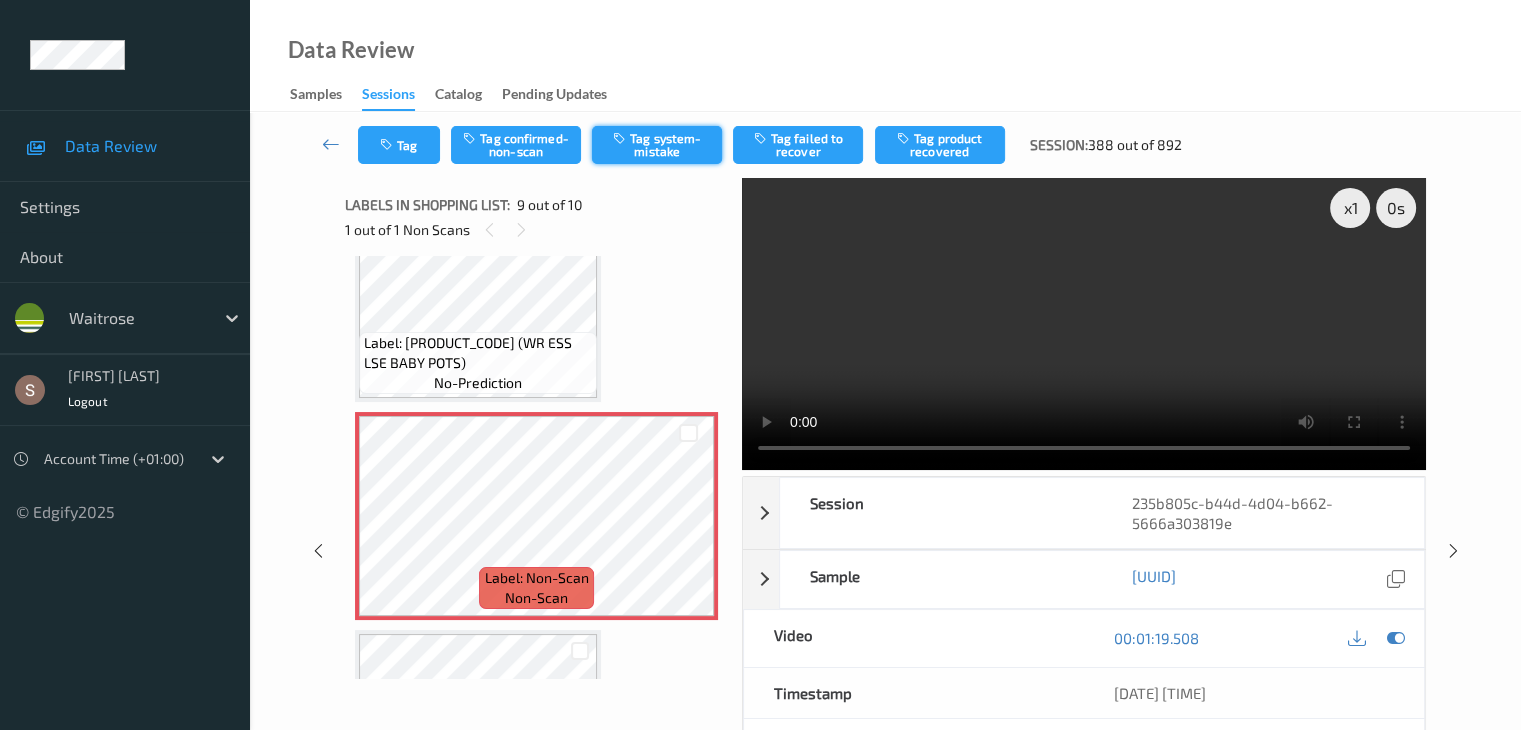 click on "Tag   system-mistake" at bounding box center [657, 145] 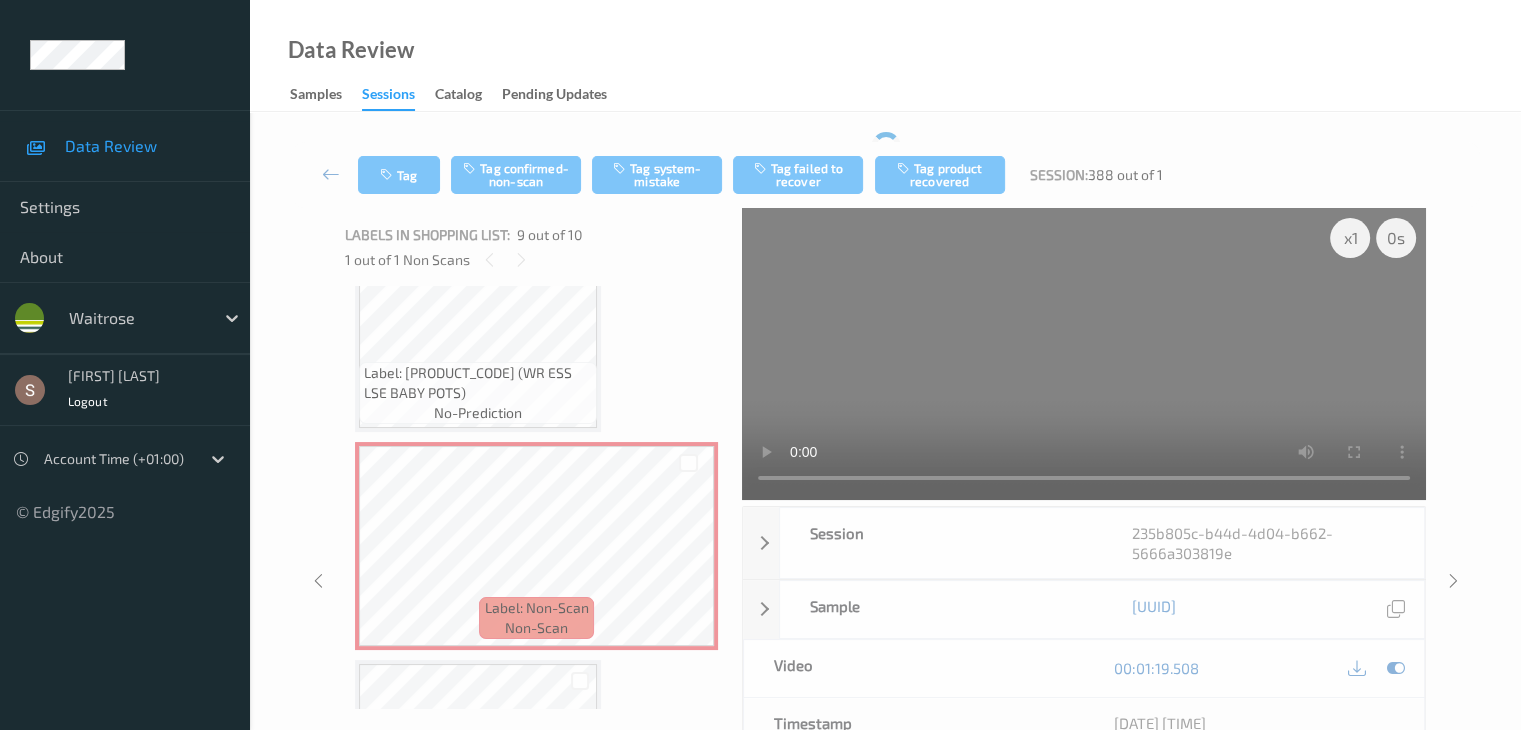 click on "Tag Tag confirmed-non-scan Tag system-mistake Tag failed to recover Tag product recovered Session: [NUMBER] out of [NUMBER]" at bounding box center [885, 175] 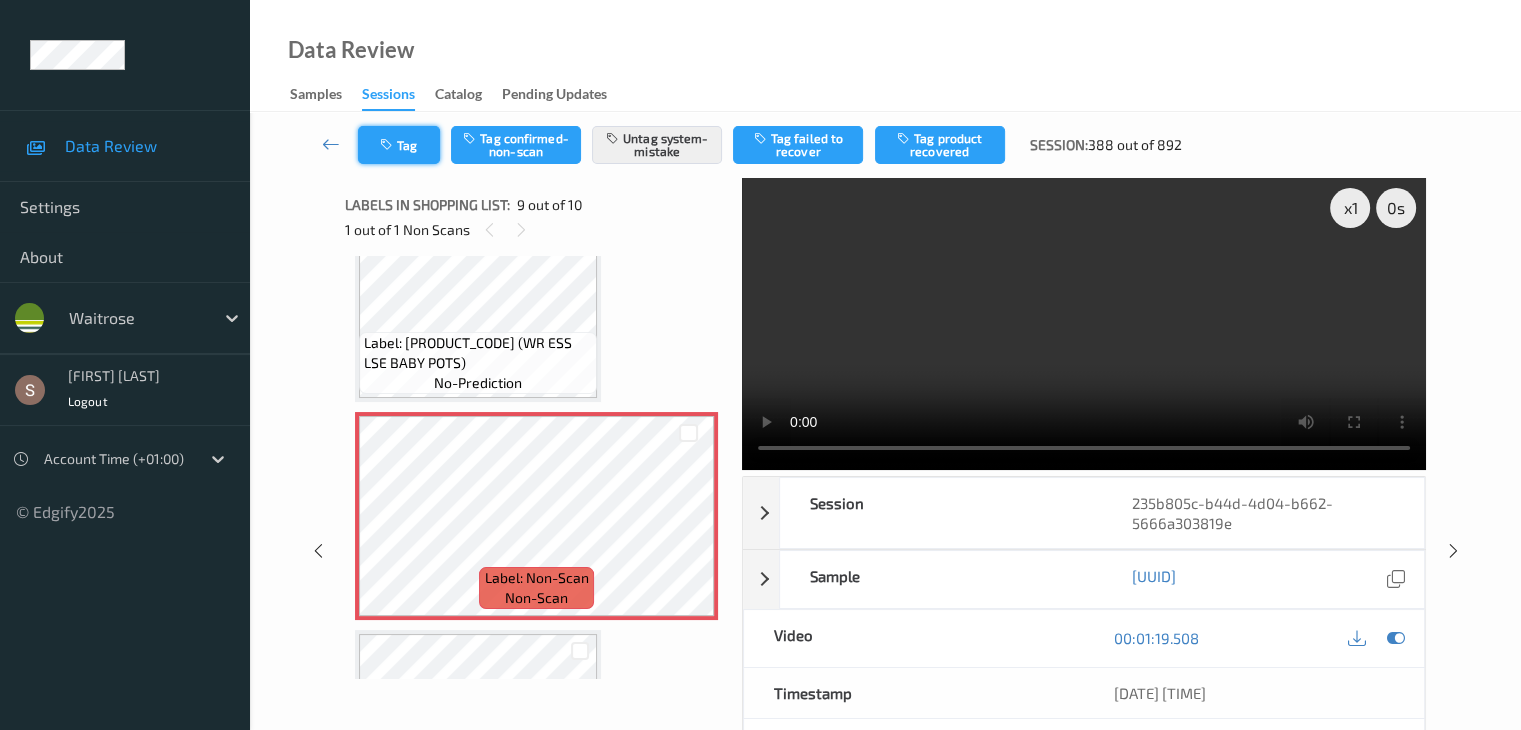 click on "Tag" at bounding box center (399, 145) 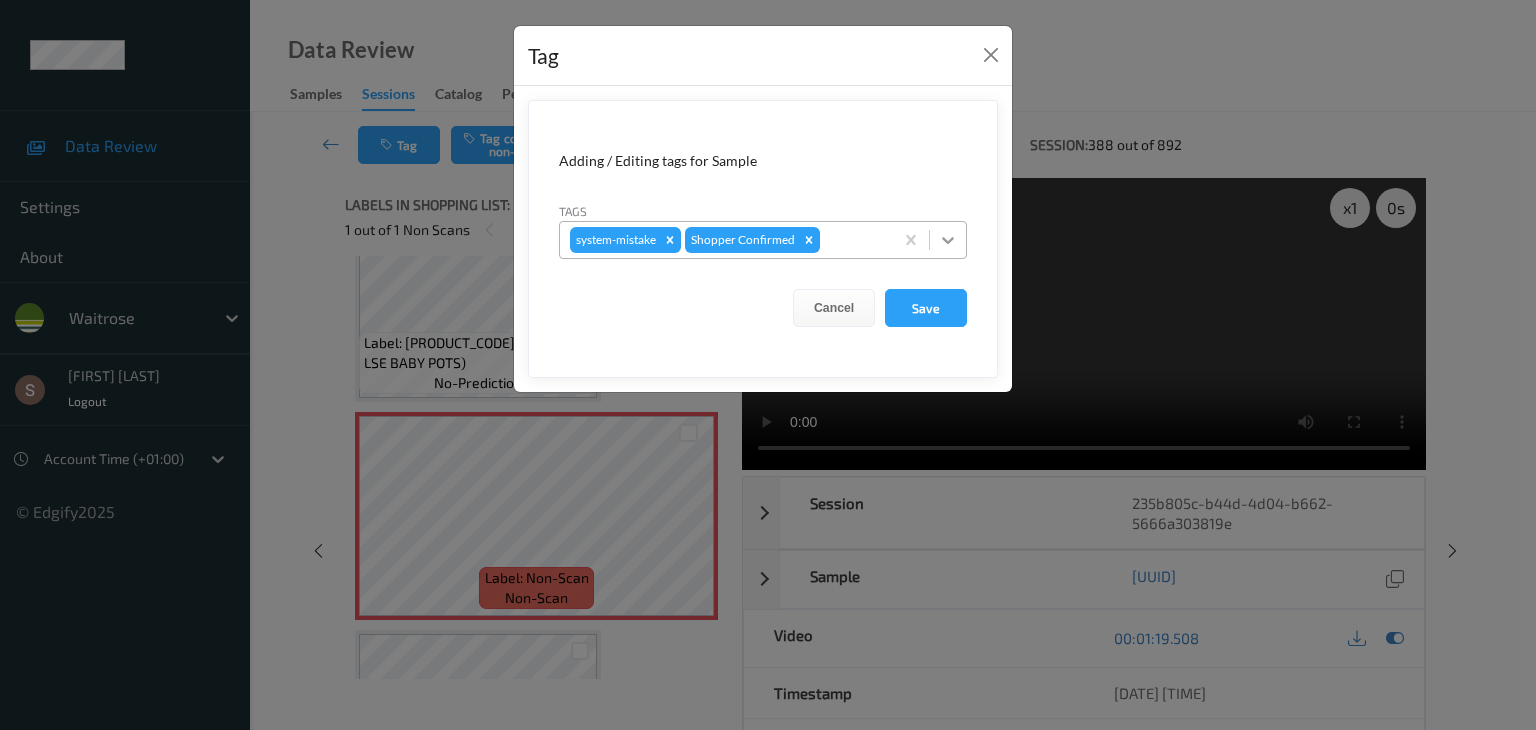 click at bounding box center [948, 240] 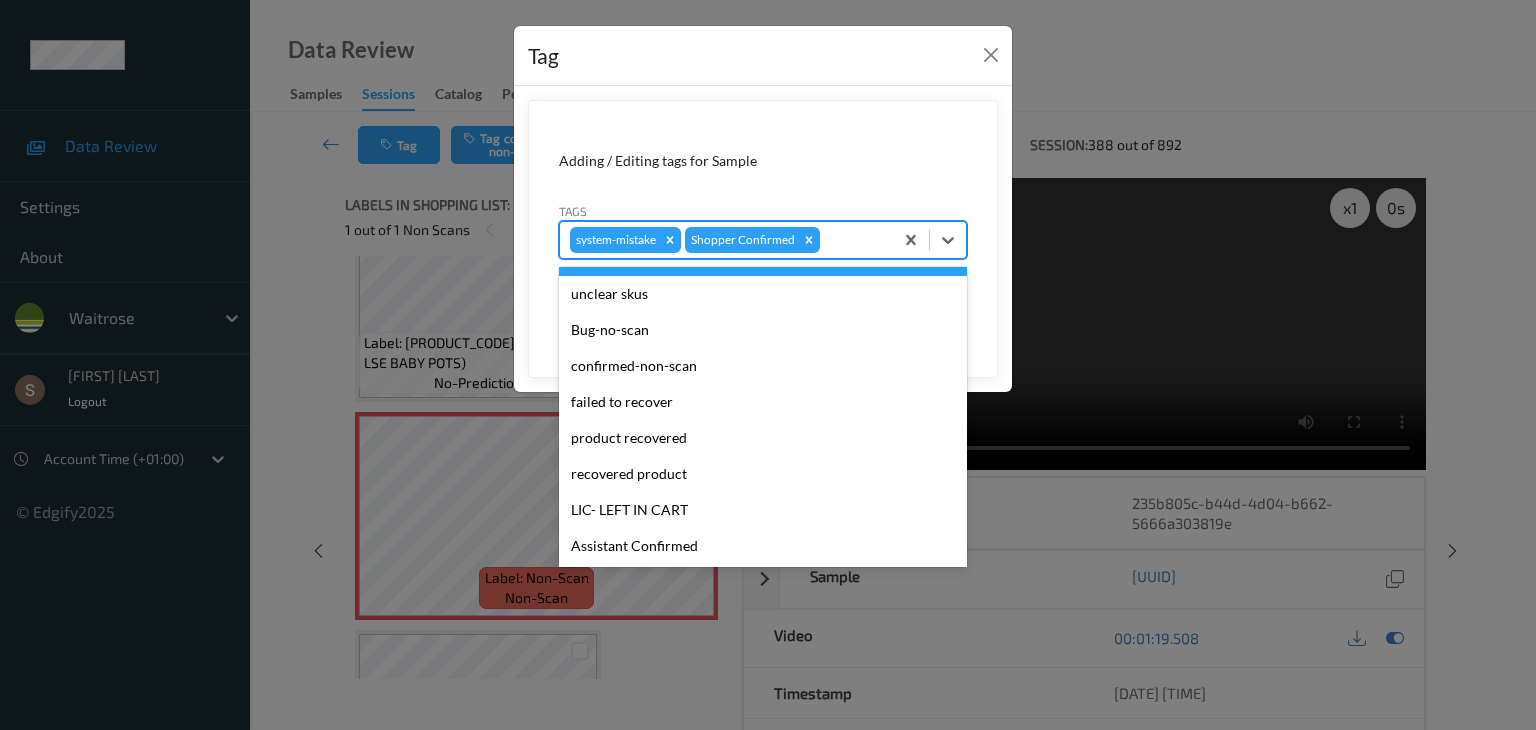 scroll, scrollTop: 320, scrollLeft: 0, axis: vertical 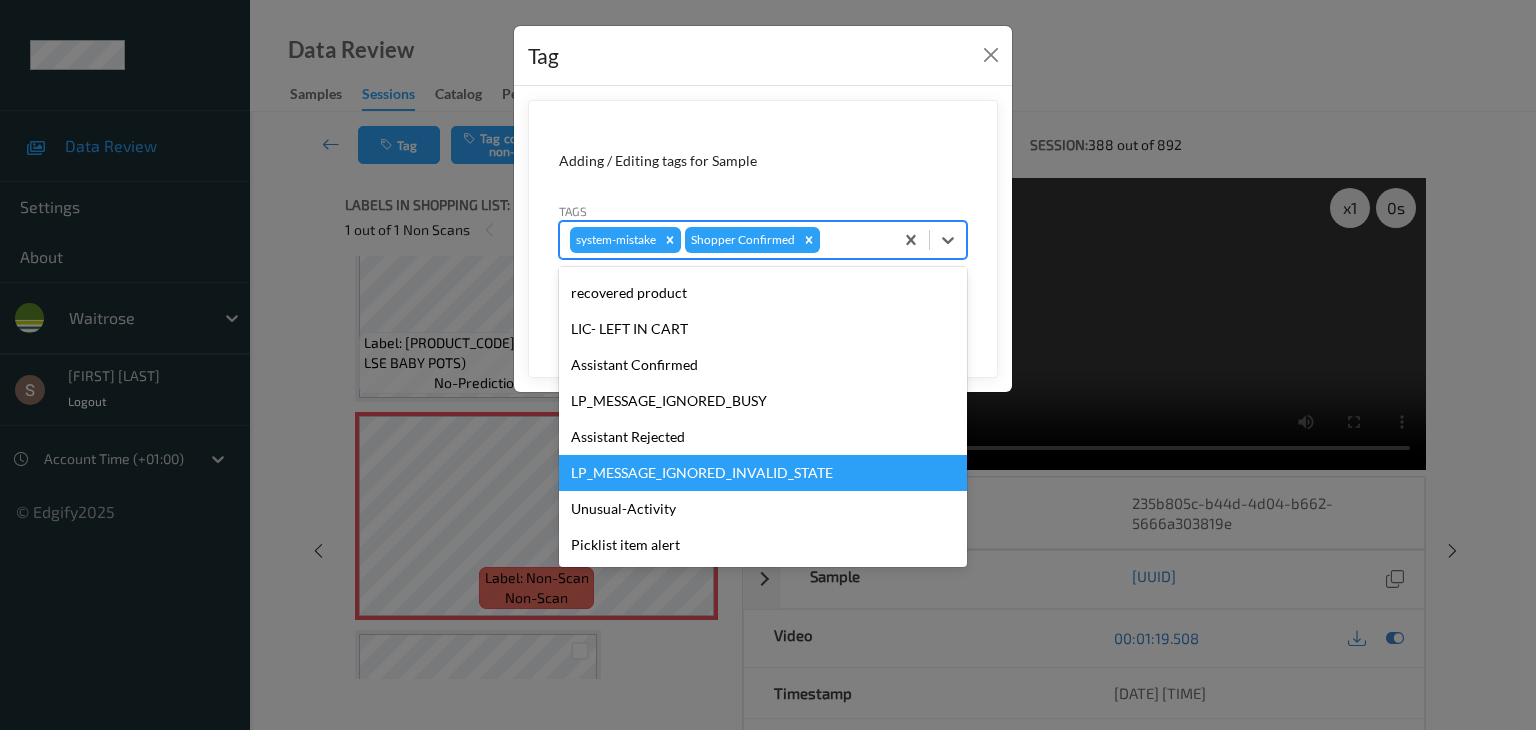click on "Unusual-Activity" at bounding box center [763, 509] 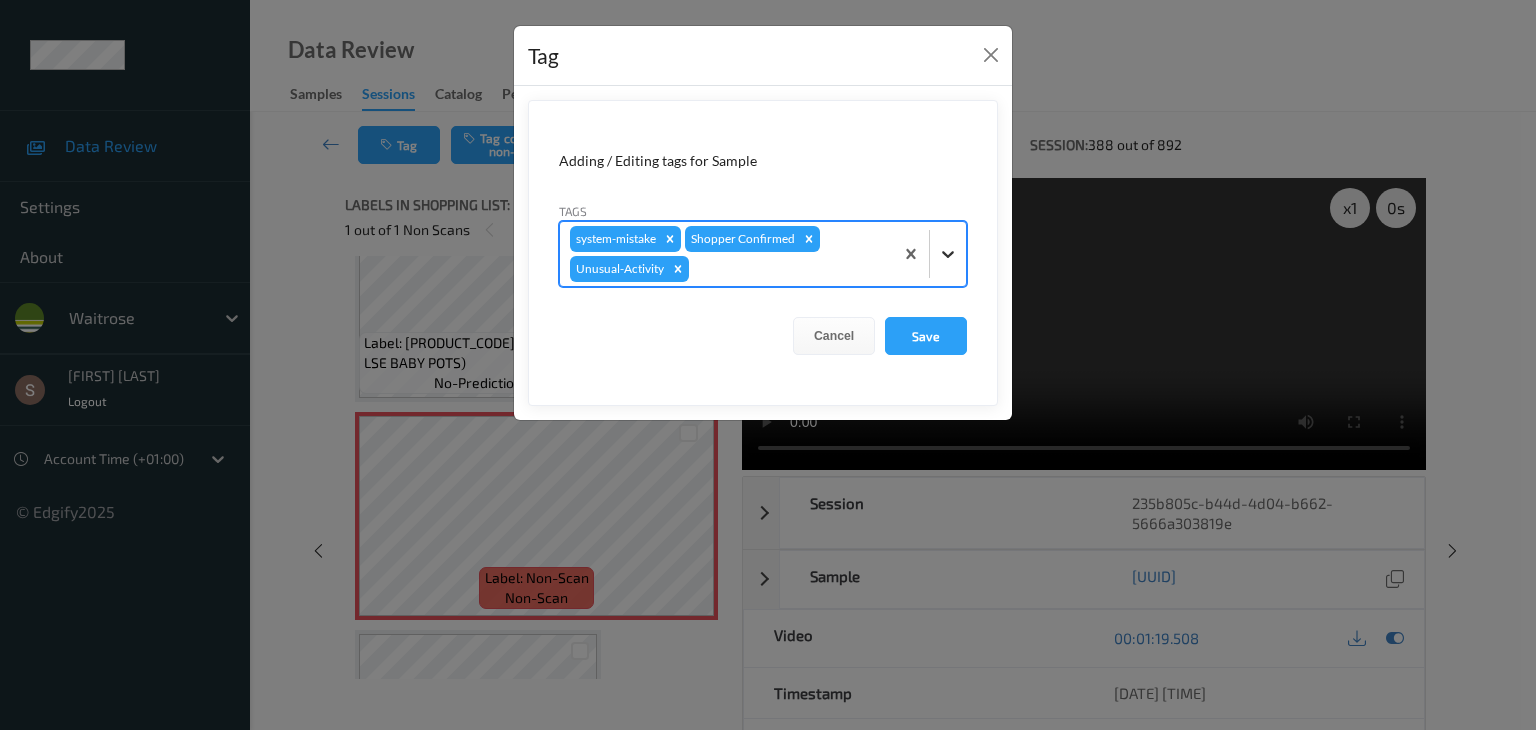 click 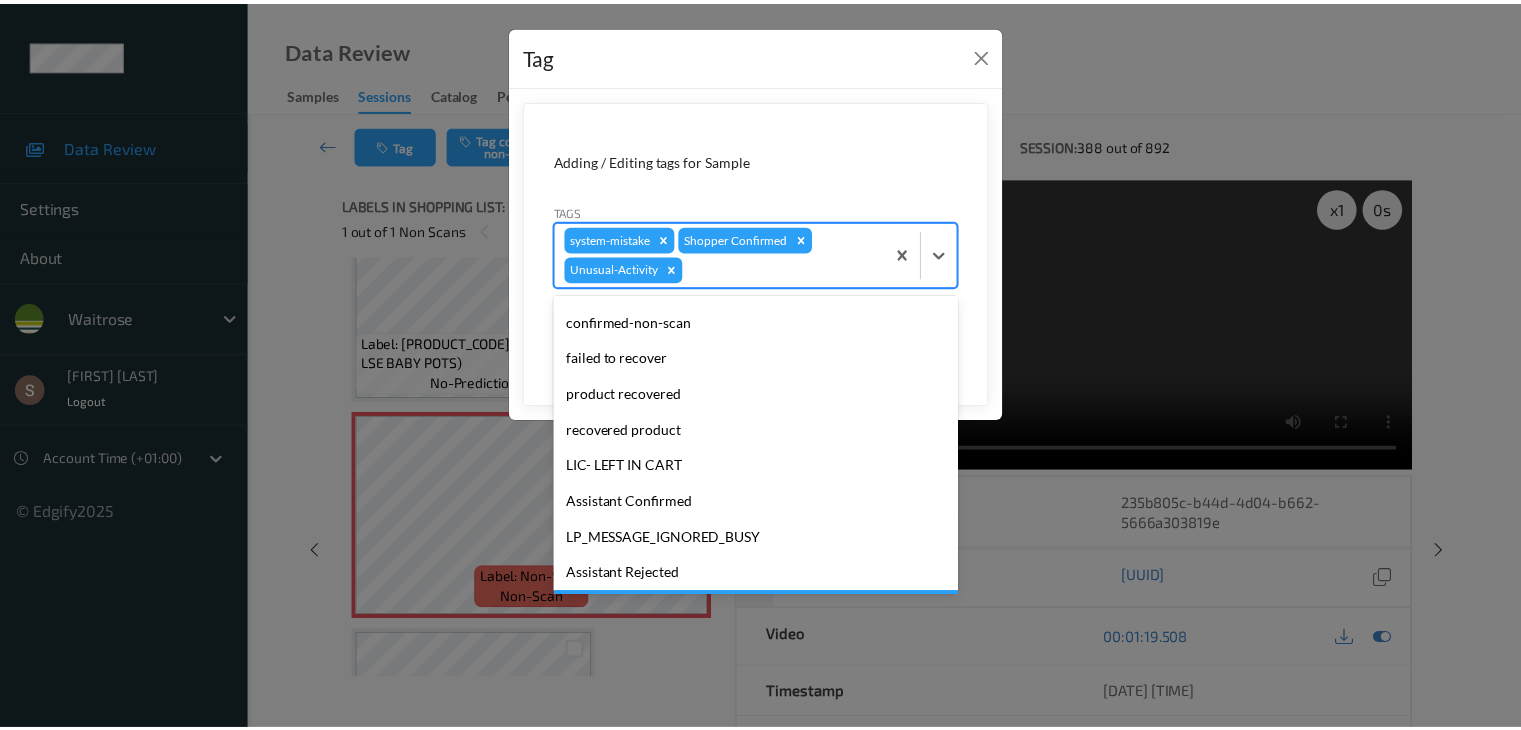 scroll, scrollTop: 284, scrollLeft: 0, axis: vertical 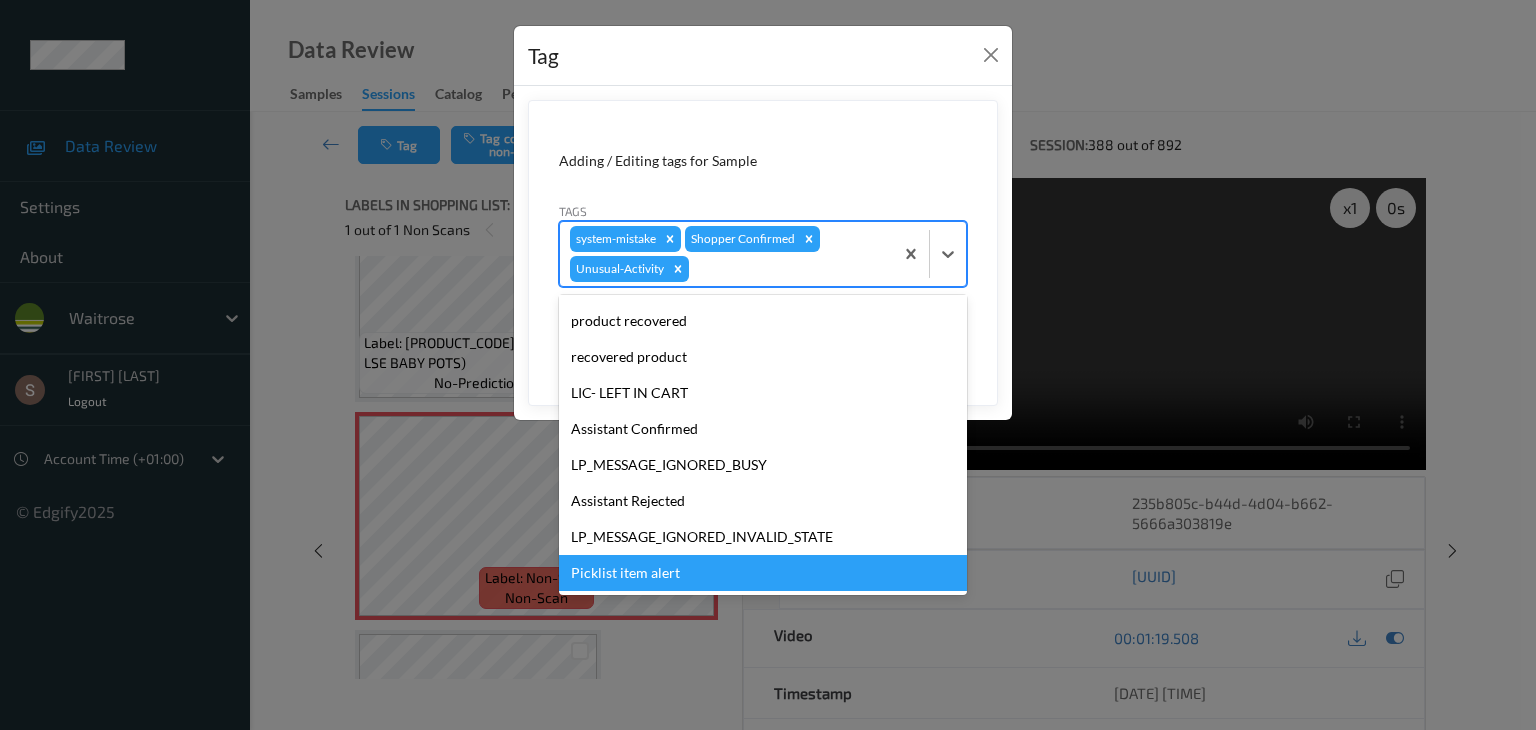 click on "Picklist item alert" at bounding box center [763, 573] 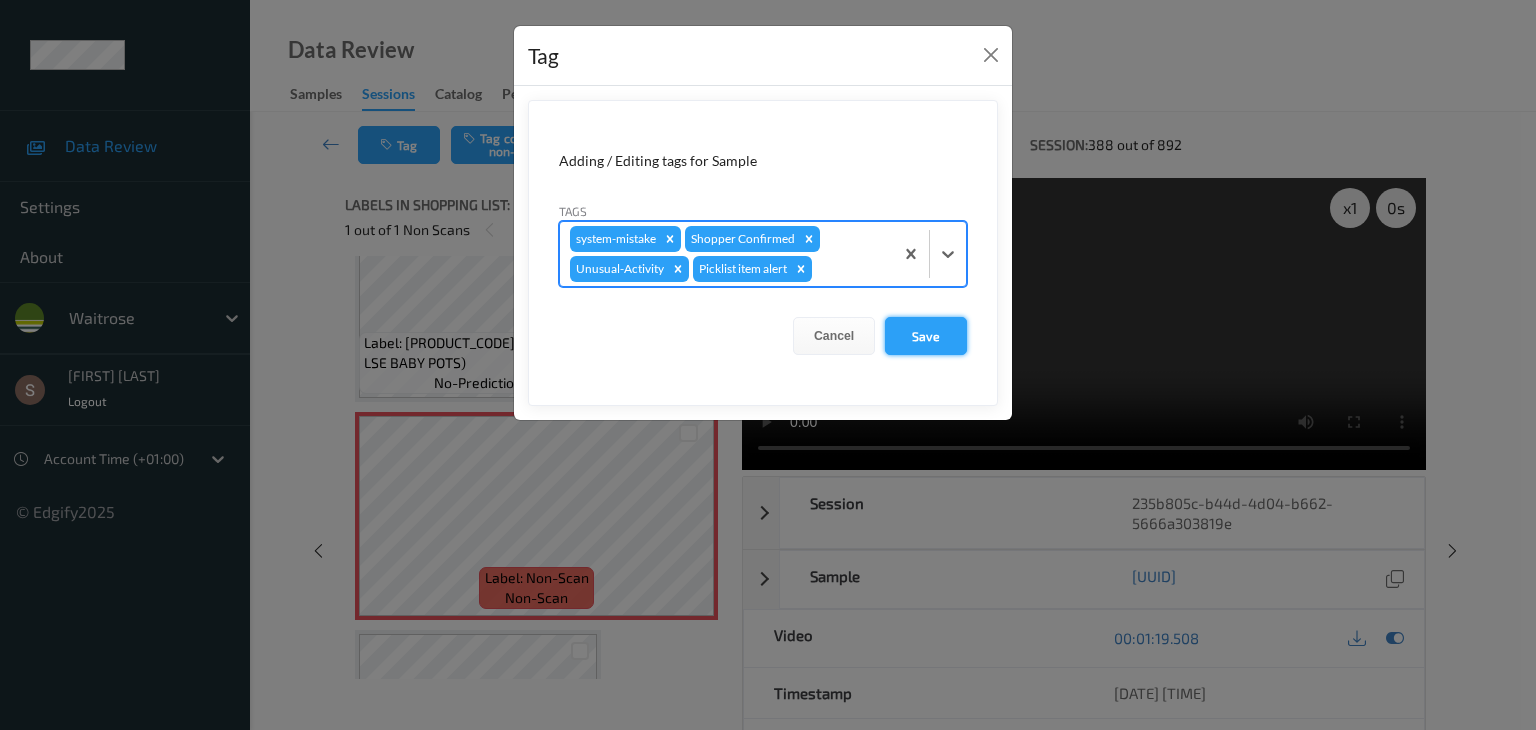click on "Save" at bounding box center (926, 336) 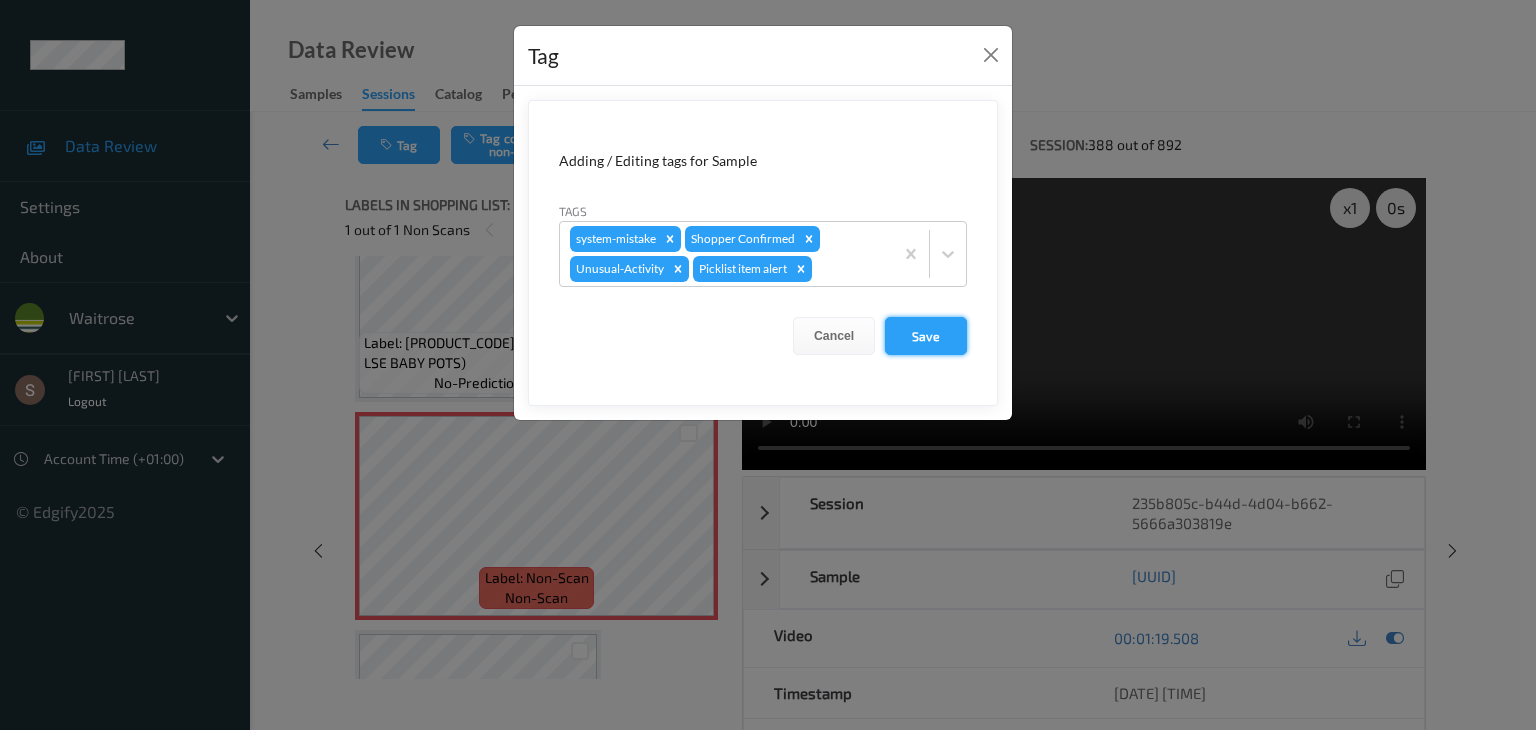 click on "Save" at bounding box center [926, 336] 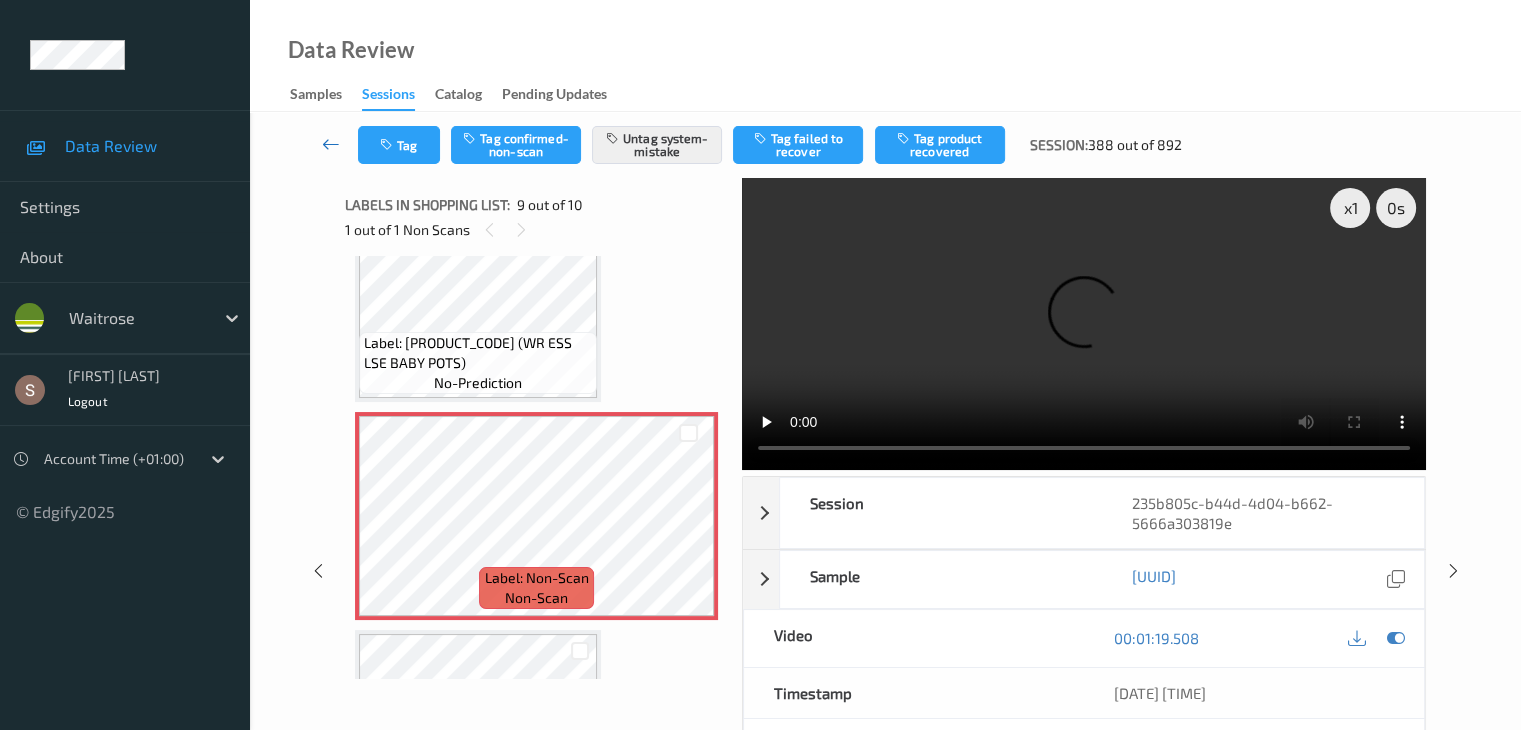 click at bounding box center [331, 144] 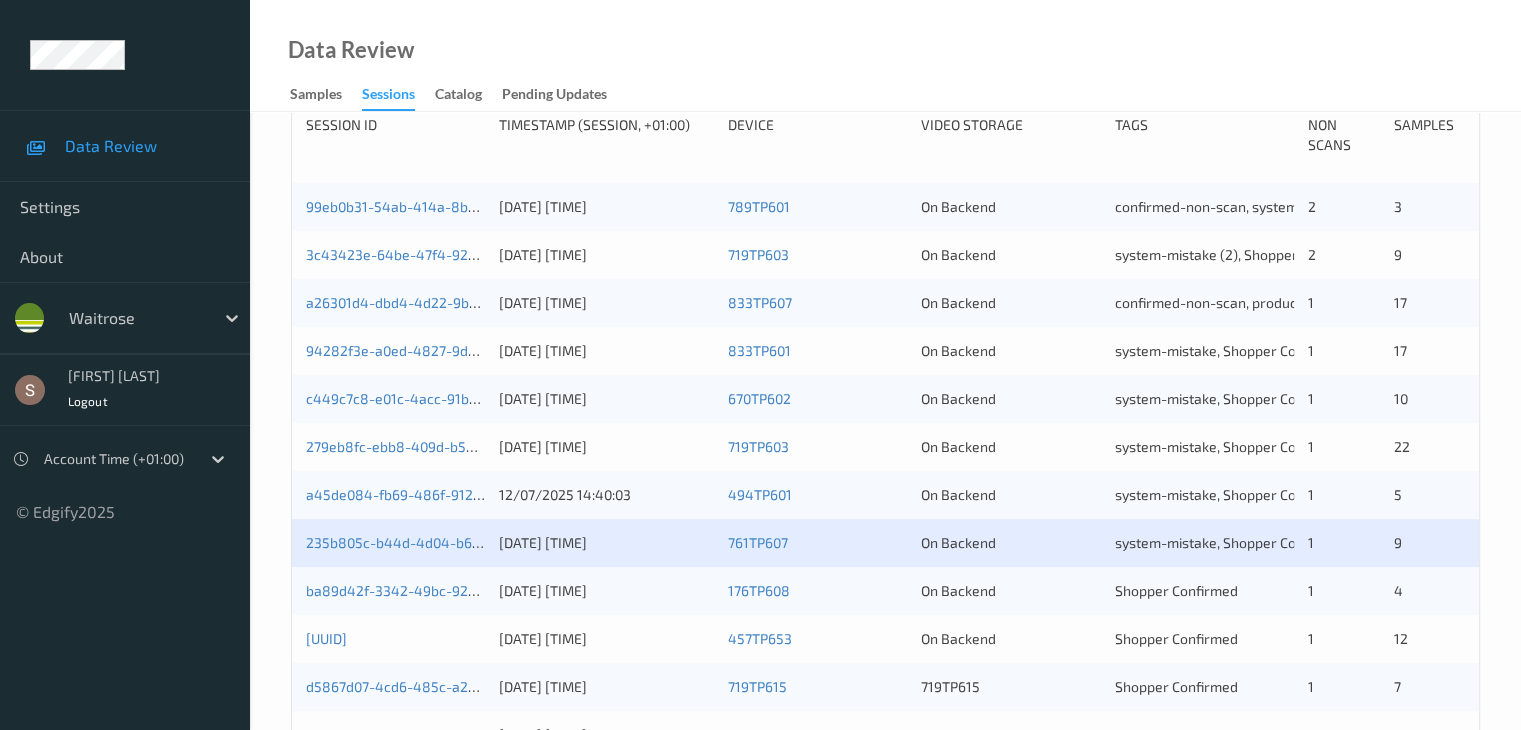 scroll, scrollTop: 500, scrollLeft: 0, axis: vertical 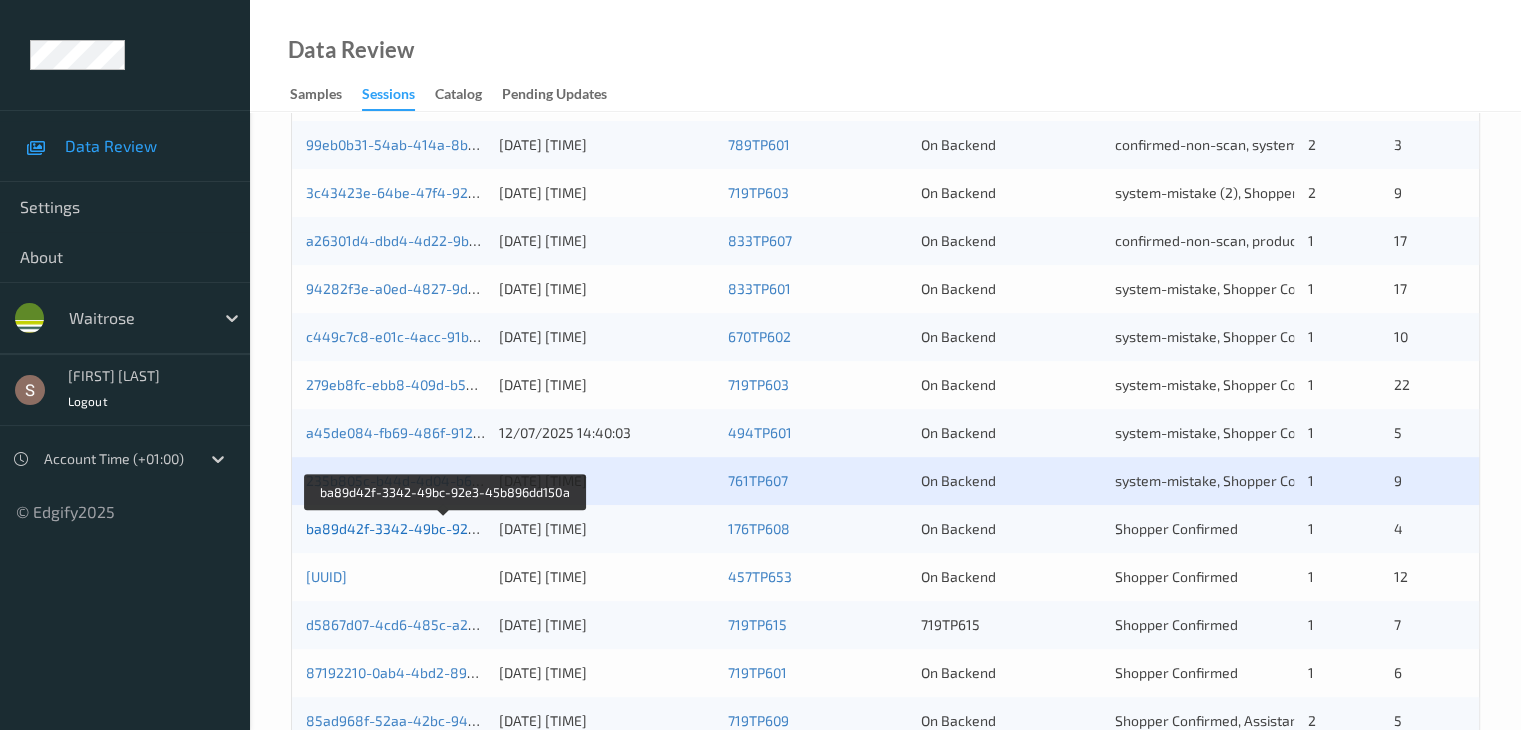 click on "ba89d42f-3342-49bc-92e3-45b896dd150a" at bounding box center [446, 528] 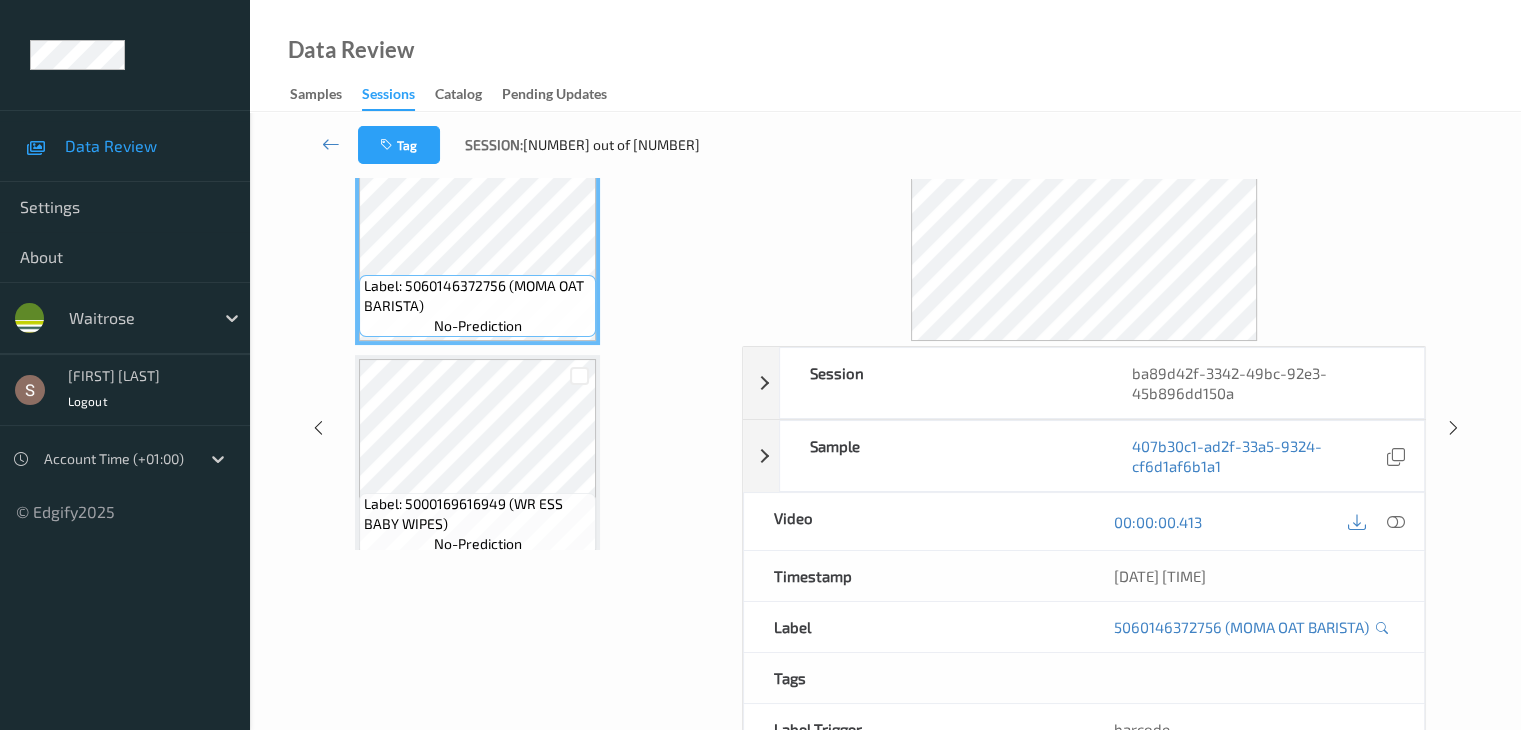 scroll, scrollTop: 0, scrollLeft: 0, axis: both 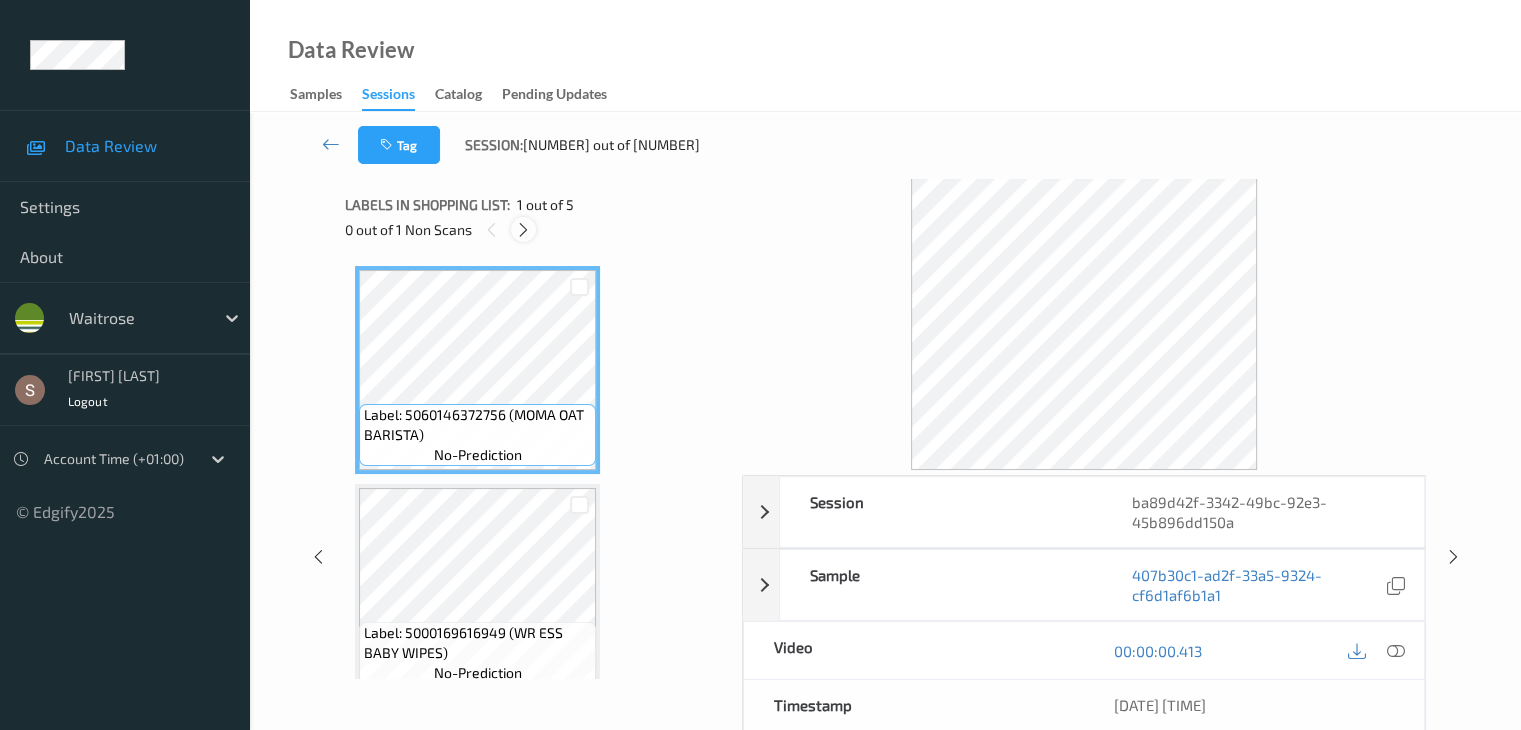 click at bounding box center (523, 230) 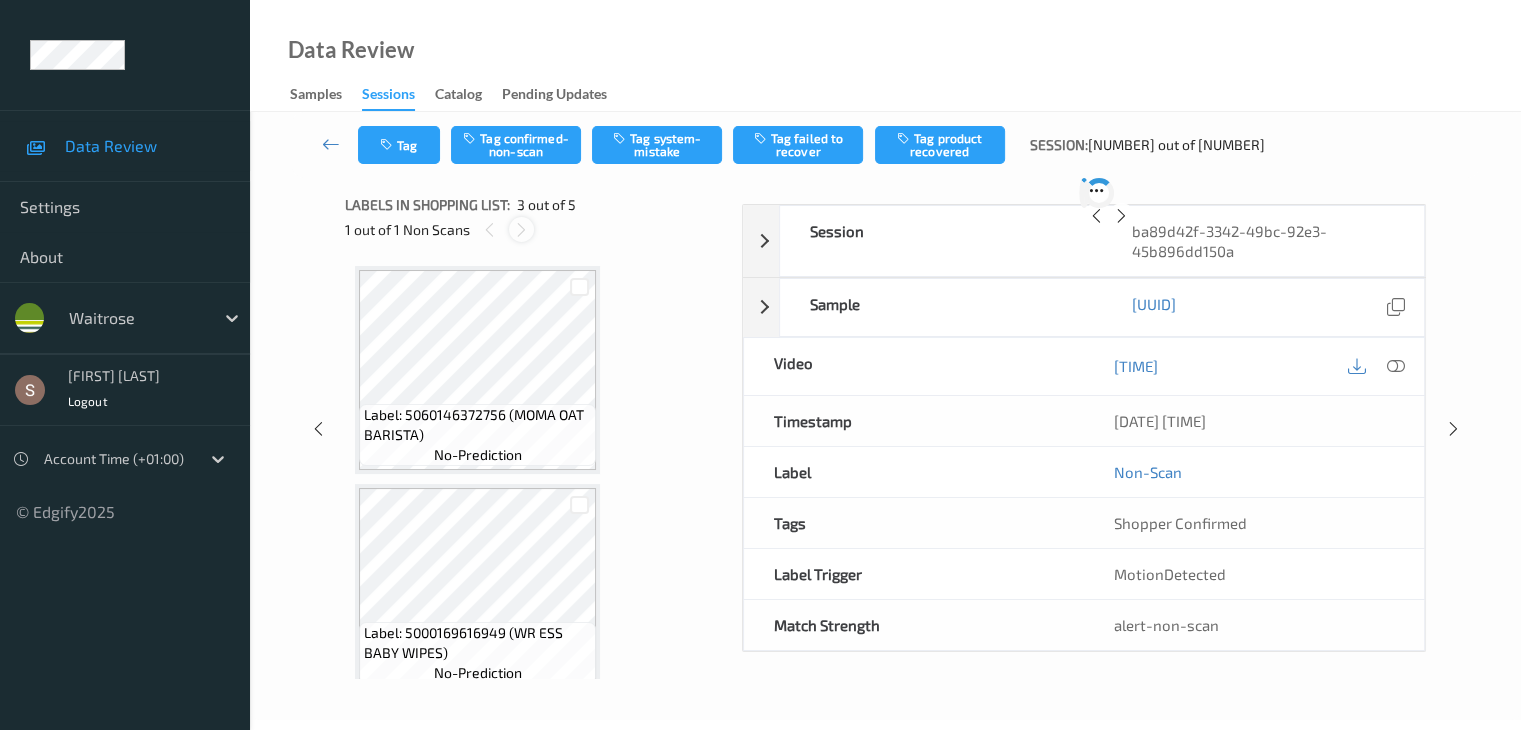 scroll, scrollTop: 228, scrollLeft: 0, axis: vertical 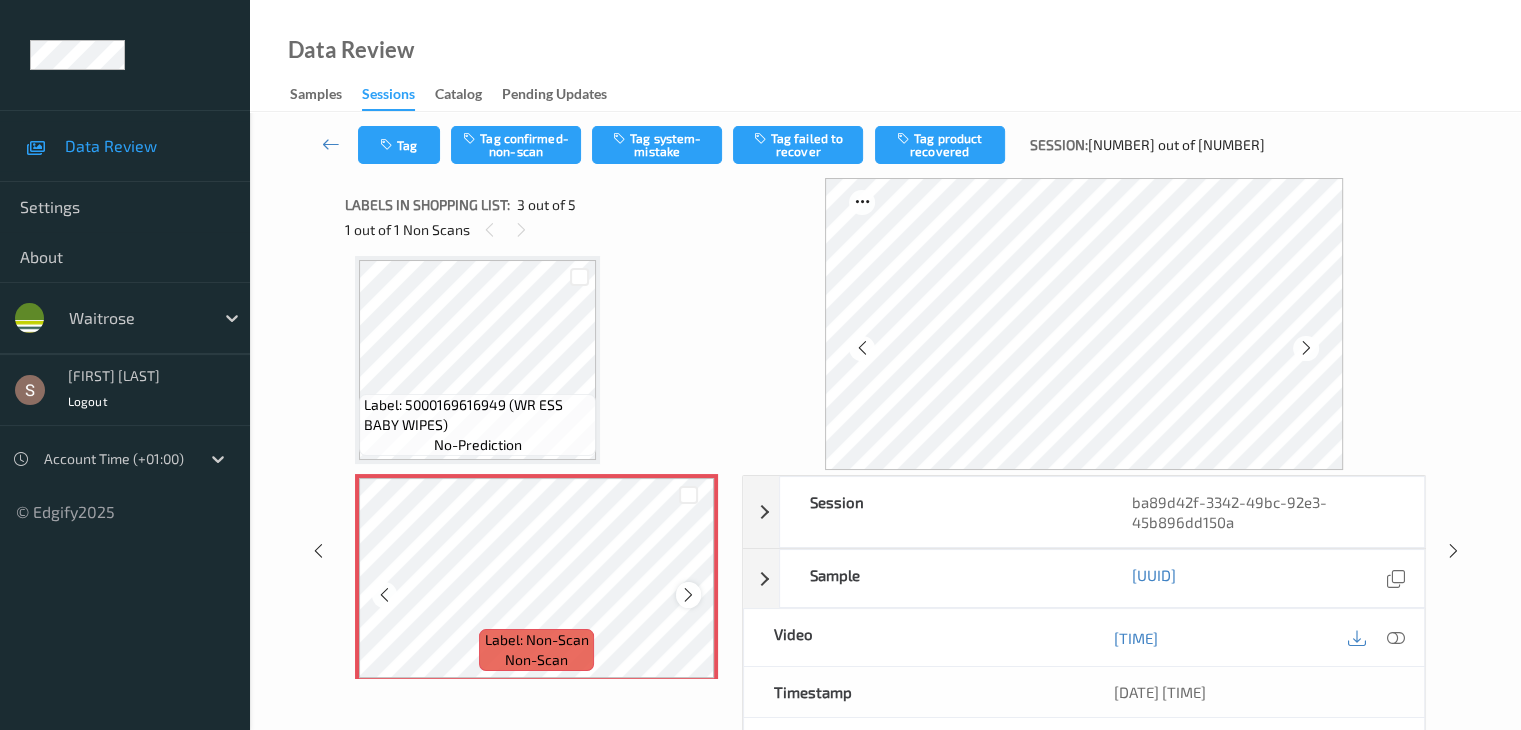 click at bounding box center (688, 595) 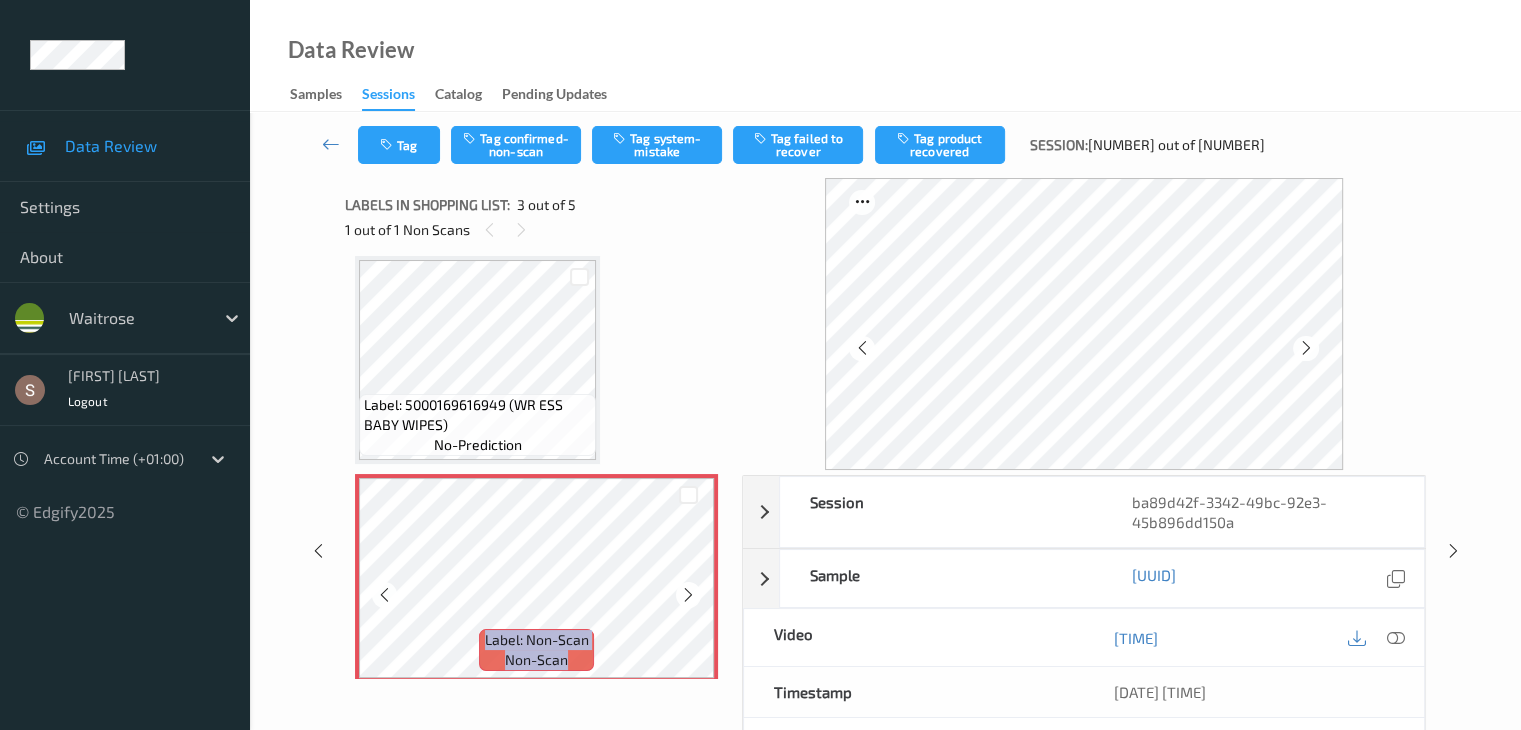 click at bounding box center [688, 595] 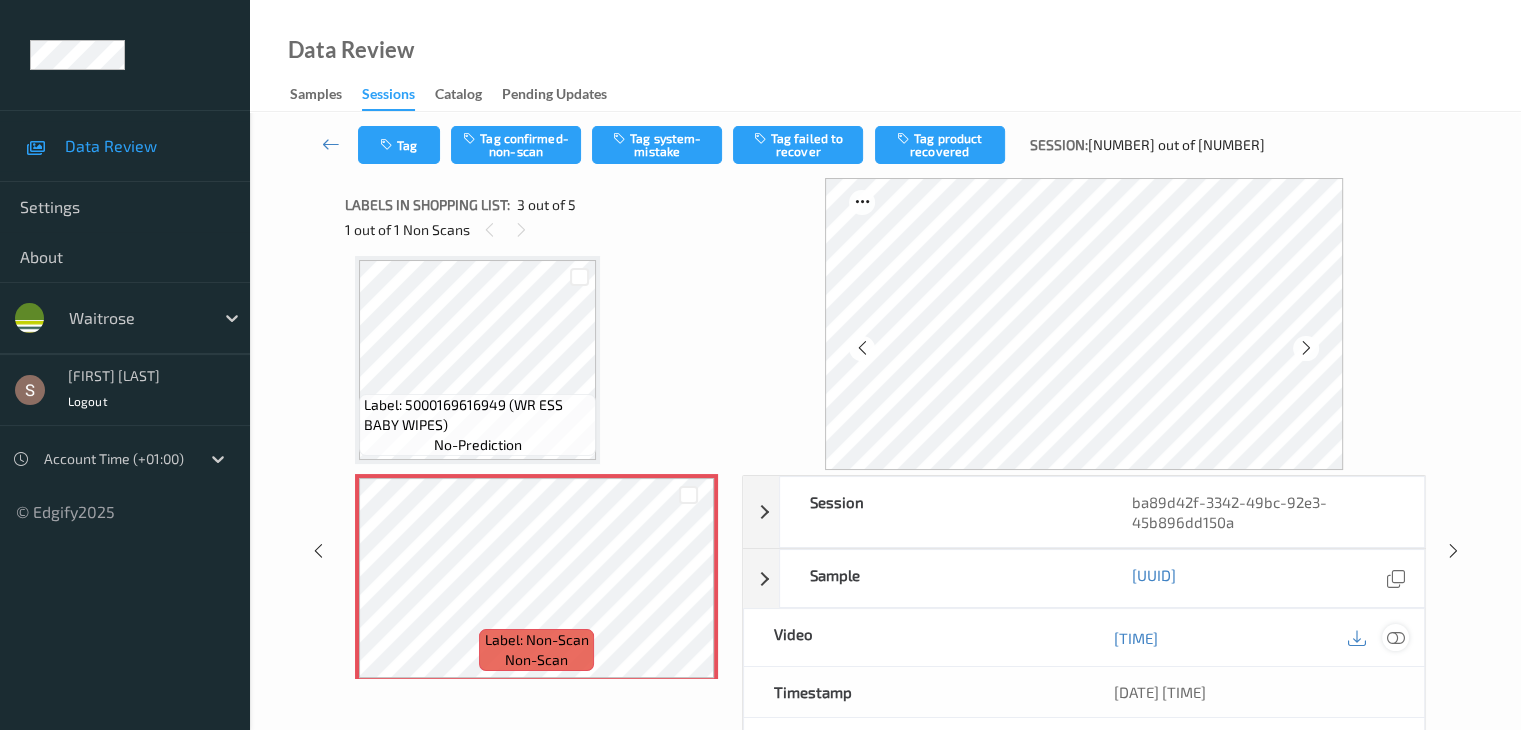 click at bounding box center [1395, 638] 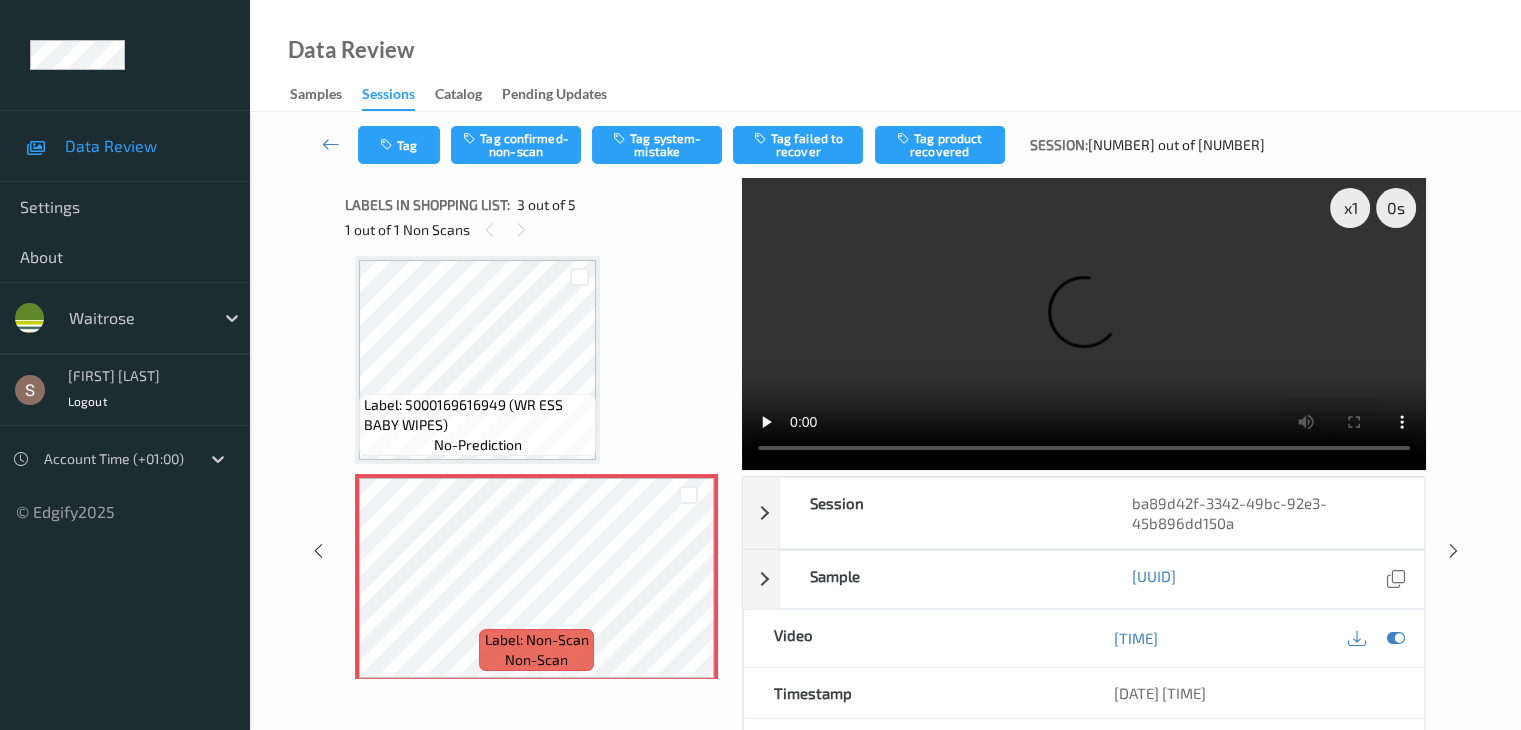 click at bounding box center (1084, 324) 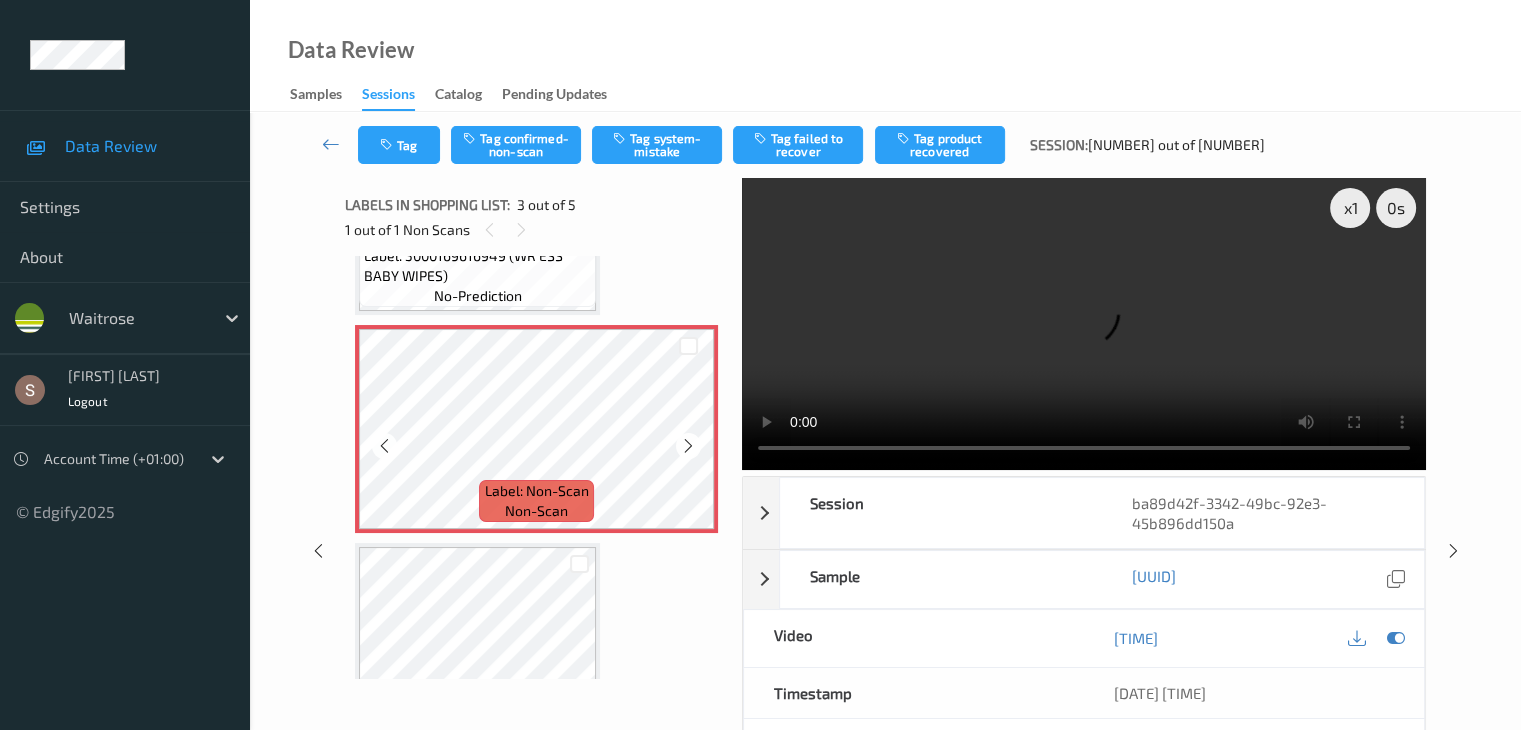 scroll, scrollTop: 477, scrollLeft: 0, axis: vertical 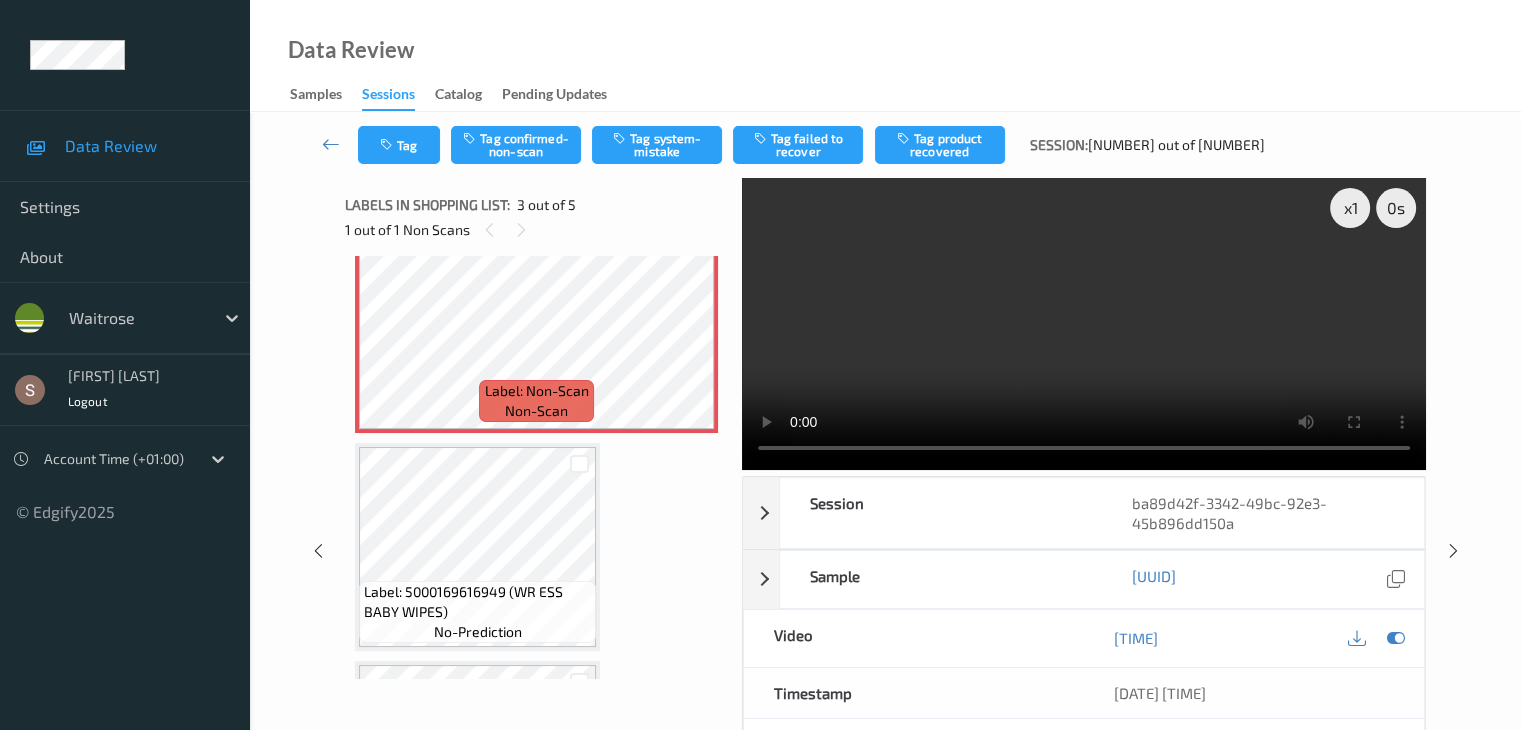 click on "Tag Tag confirmed-non-scan Tag system-mistake Tag failed to recover Tag product recovered Session: [NUMBER] out of [NUMBER]" at bounding box center (885, 145) 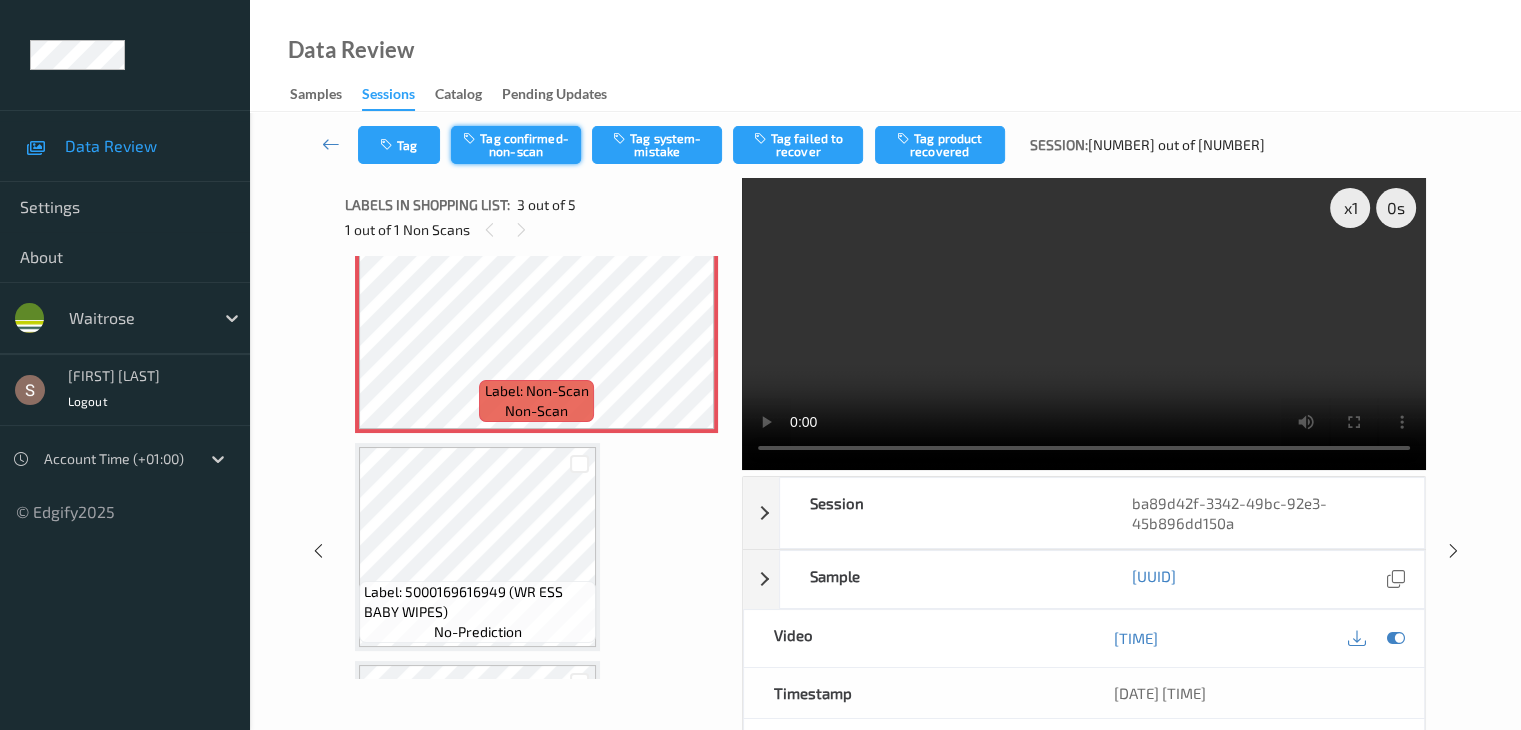 click on "Tag   confirmed-non-scan" at bounding box center [516, 145] 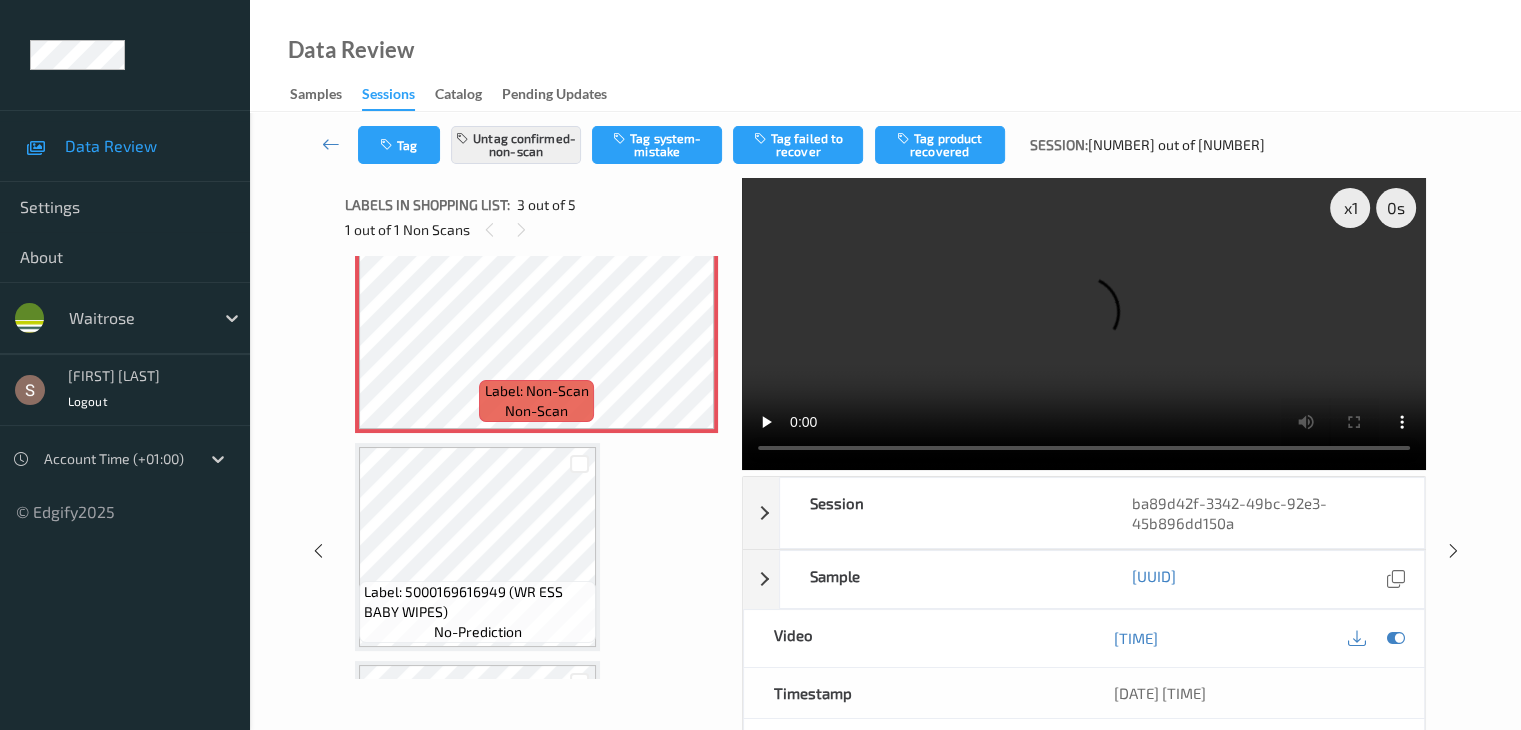 drag, startPoint x: 958, startPoint y: 147, endPoint x: 895, endPoint y: 240, distance: 112.32987 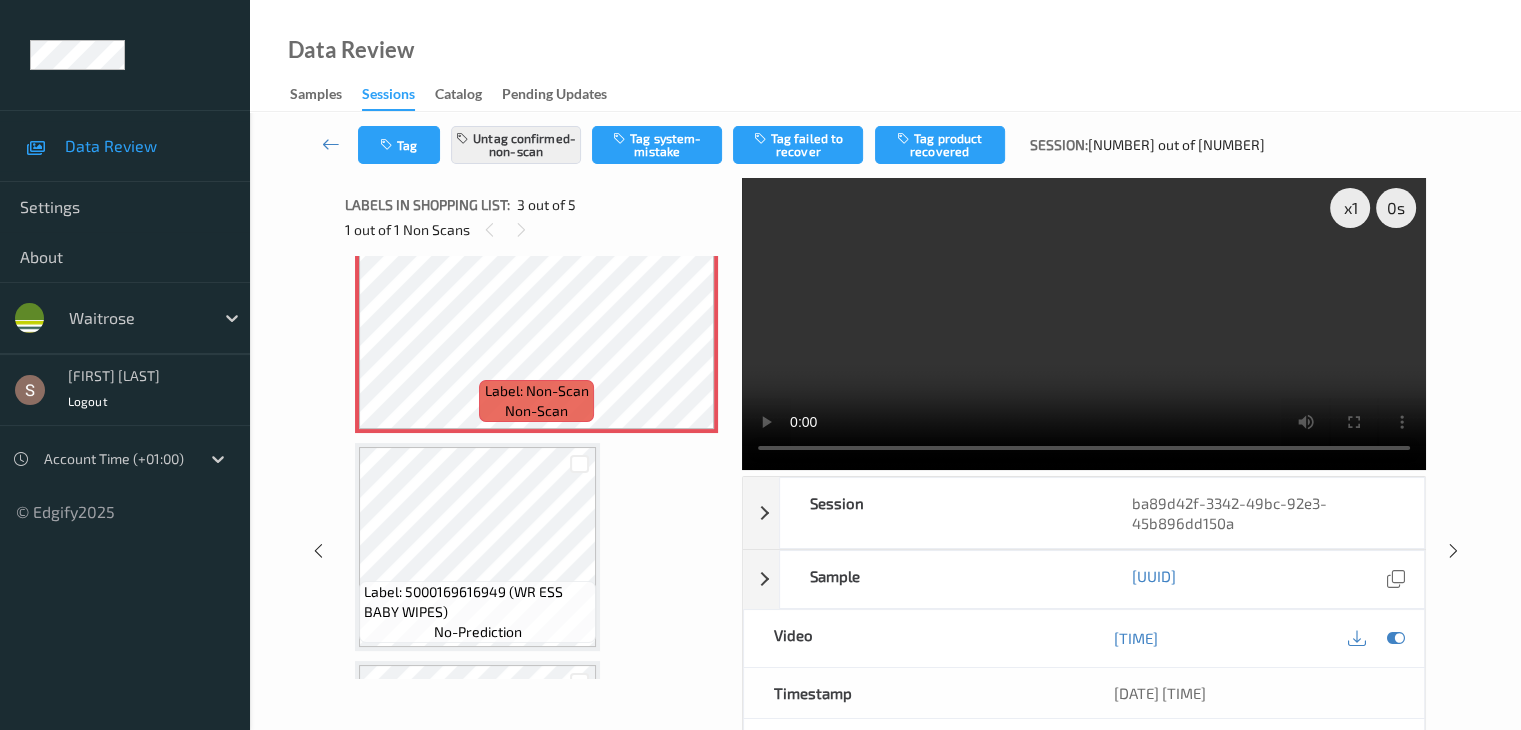 click on "Tag   product recovered" at bounding box center (940, 145) 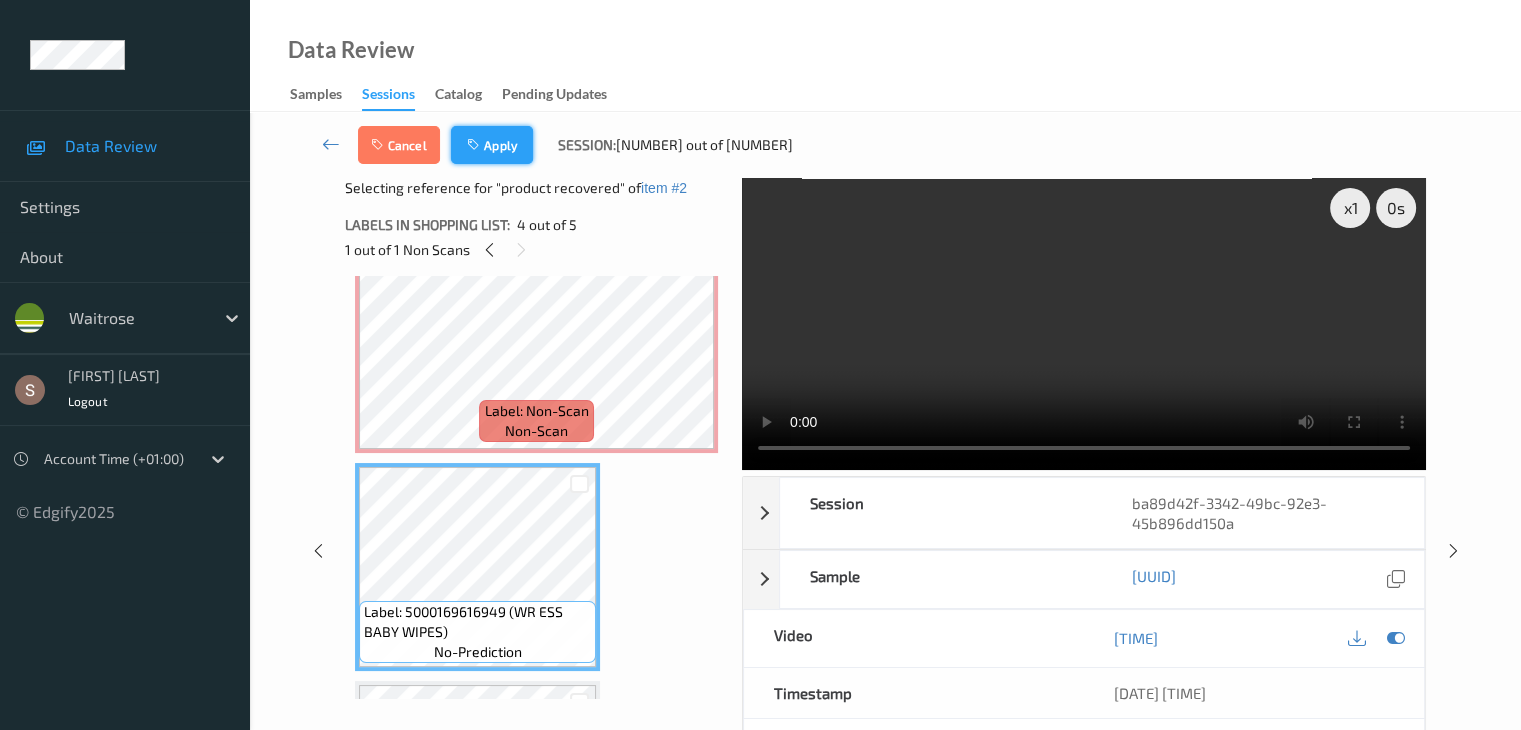 click on "Apply" at bounding box center (492, 145) 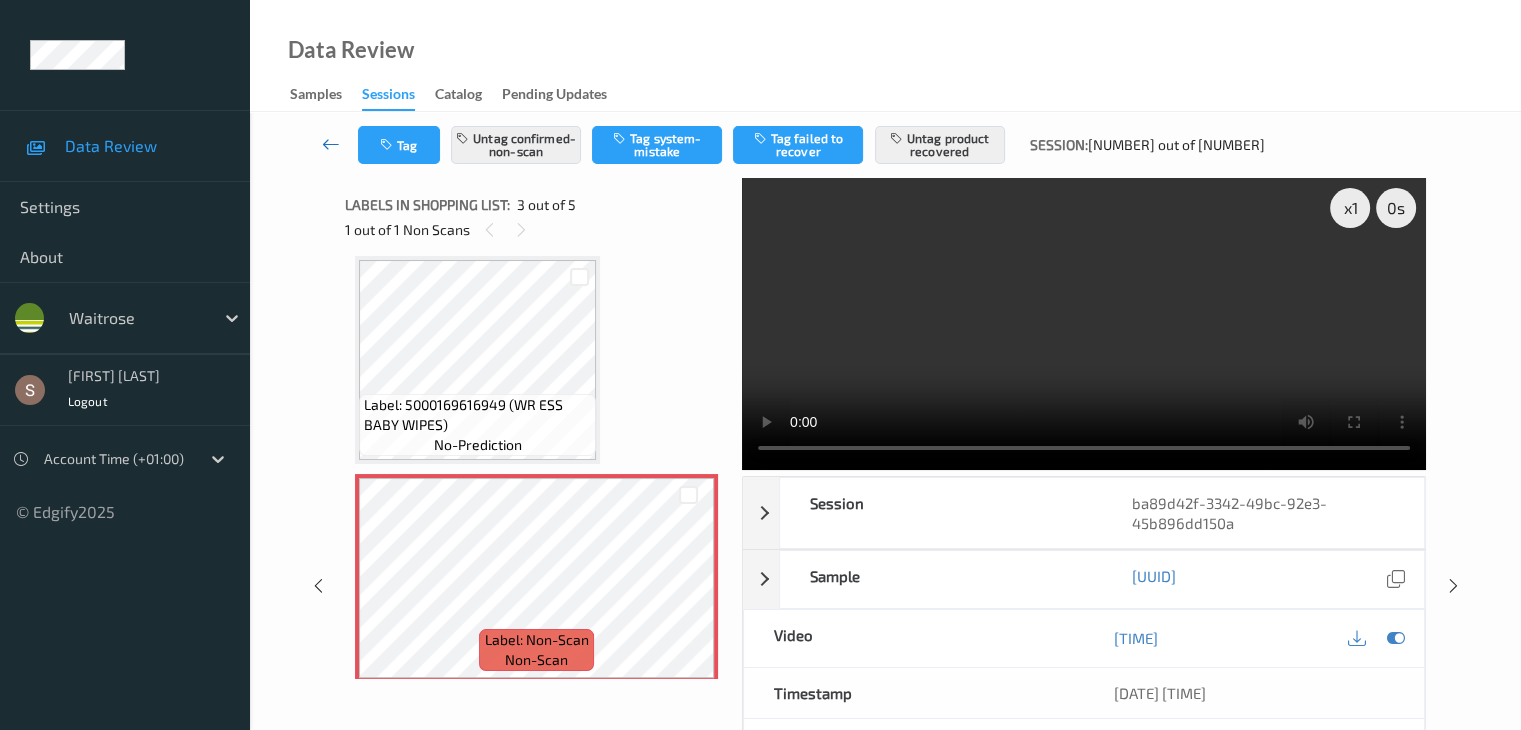 click at bounding box center [331, 144] 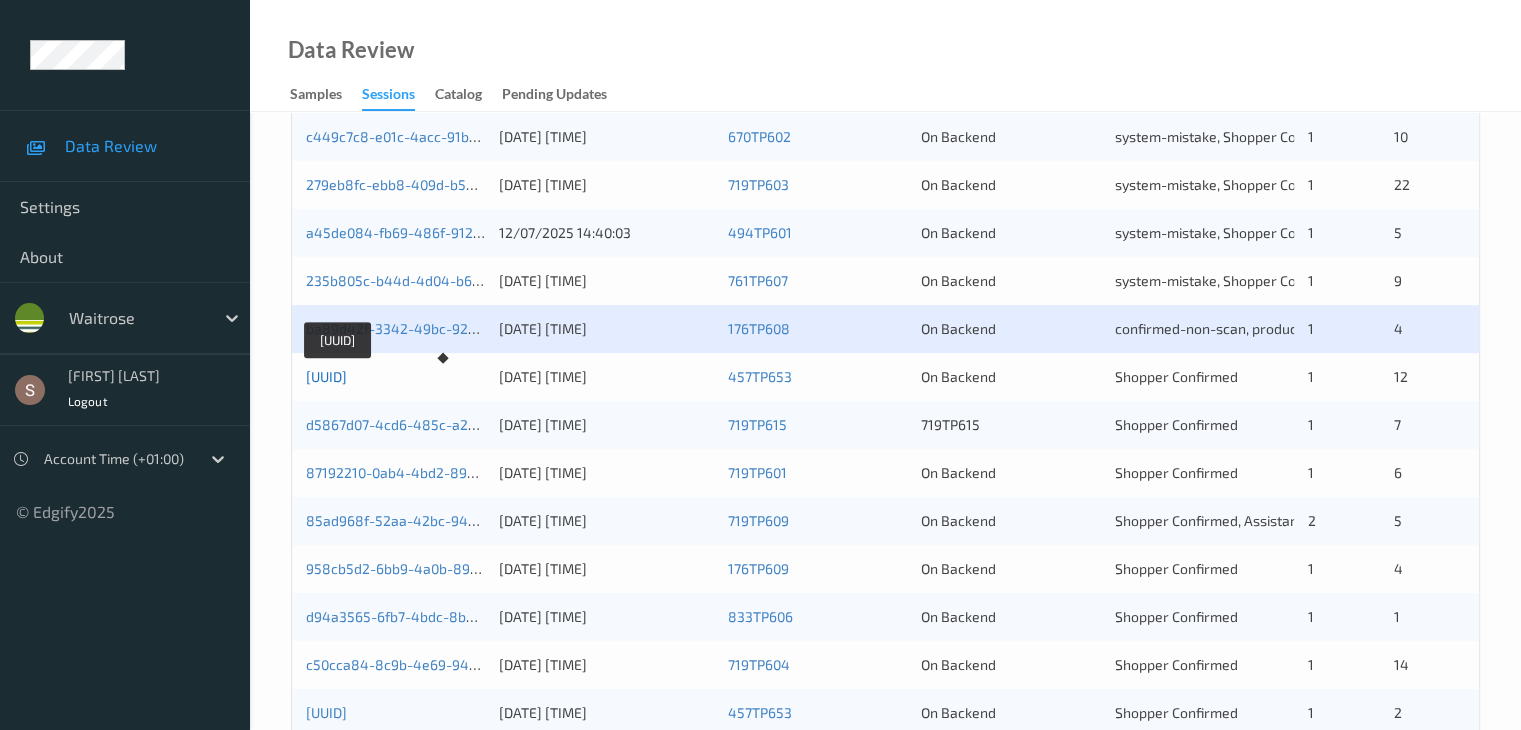 click on "[UUID]" at bounding box center [326, 376] 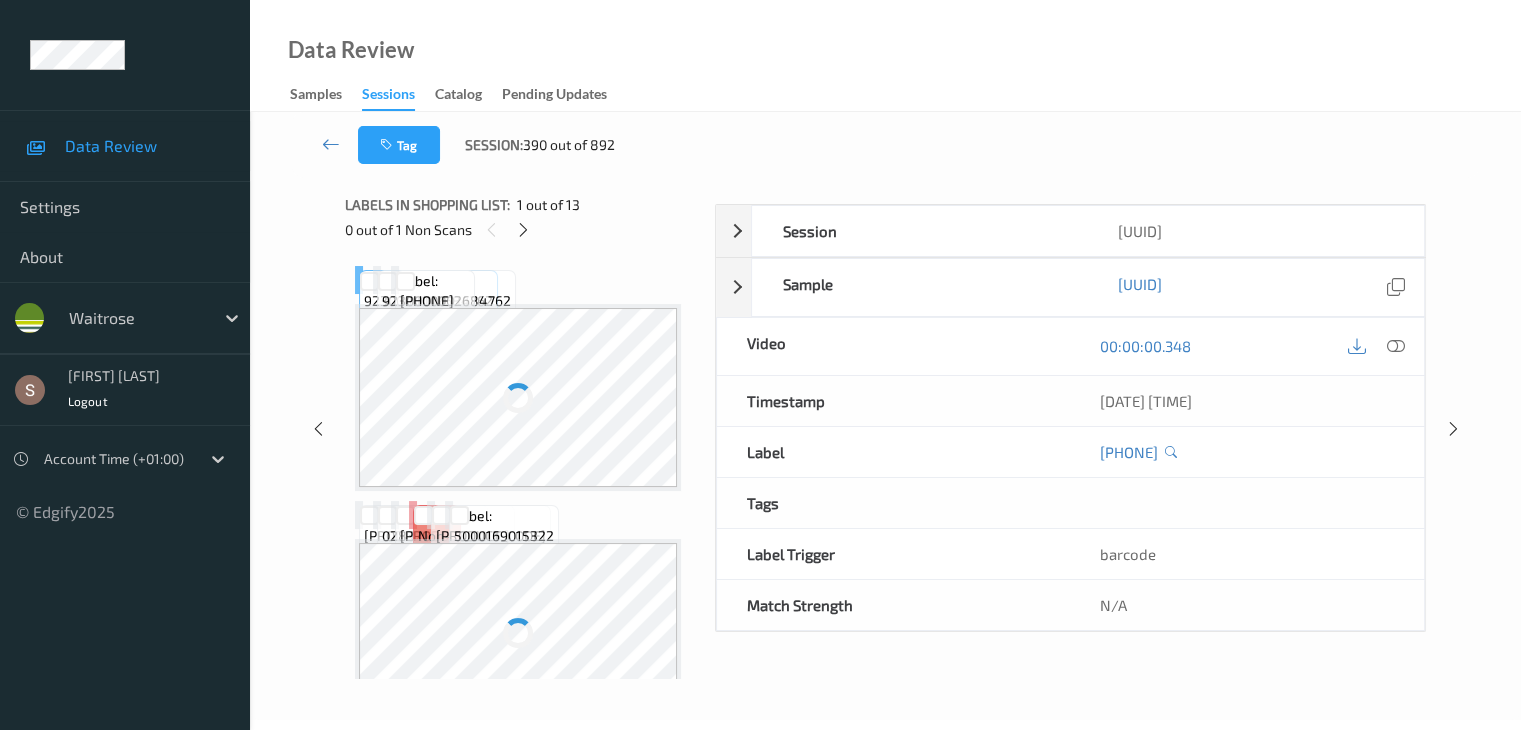 scroll, scrollTop: 0, scrollLeft: 0, axis: both 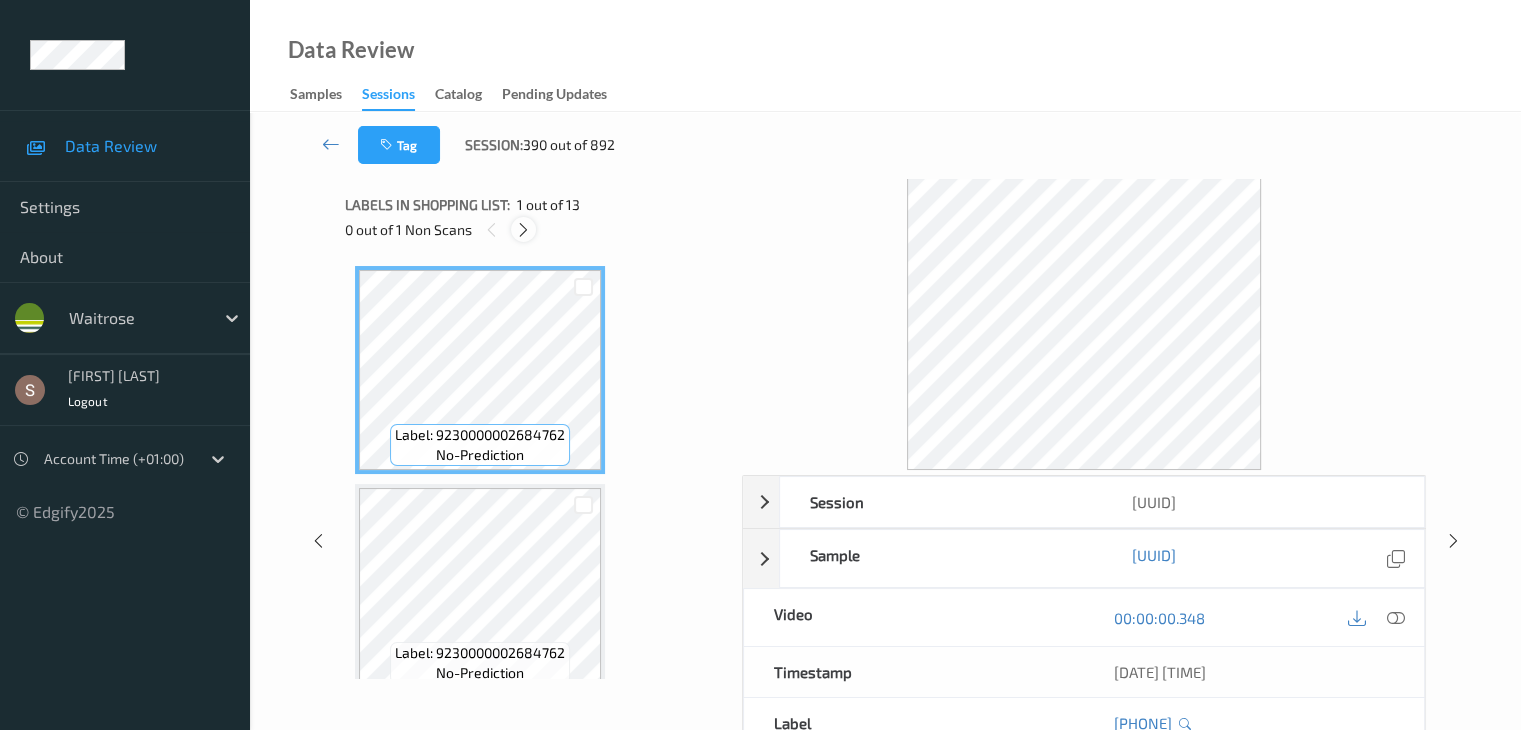 click at bounding box center (523, 230) 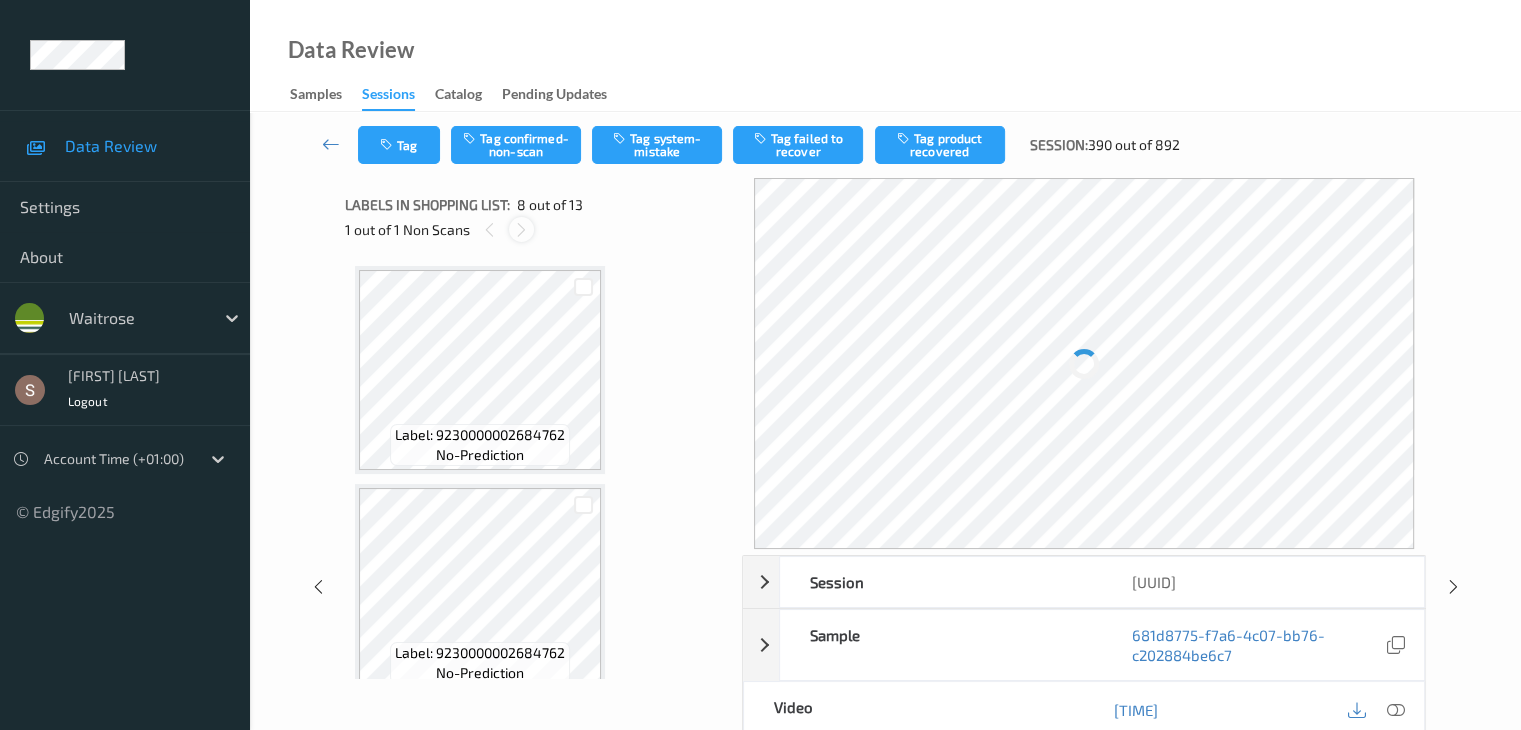 scroll, scrollTop: 1318, scrollLeft: 0, axis: vertical 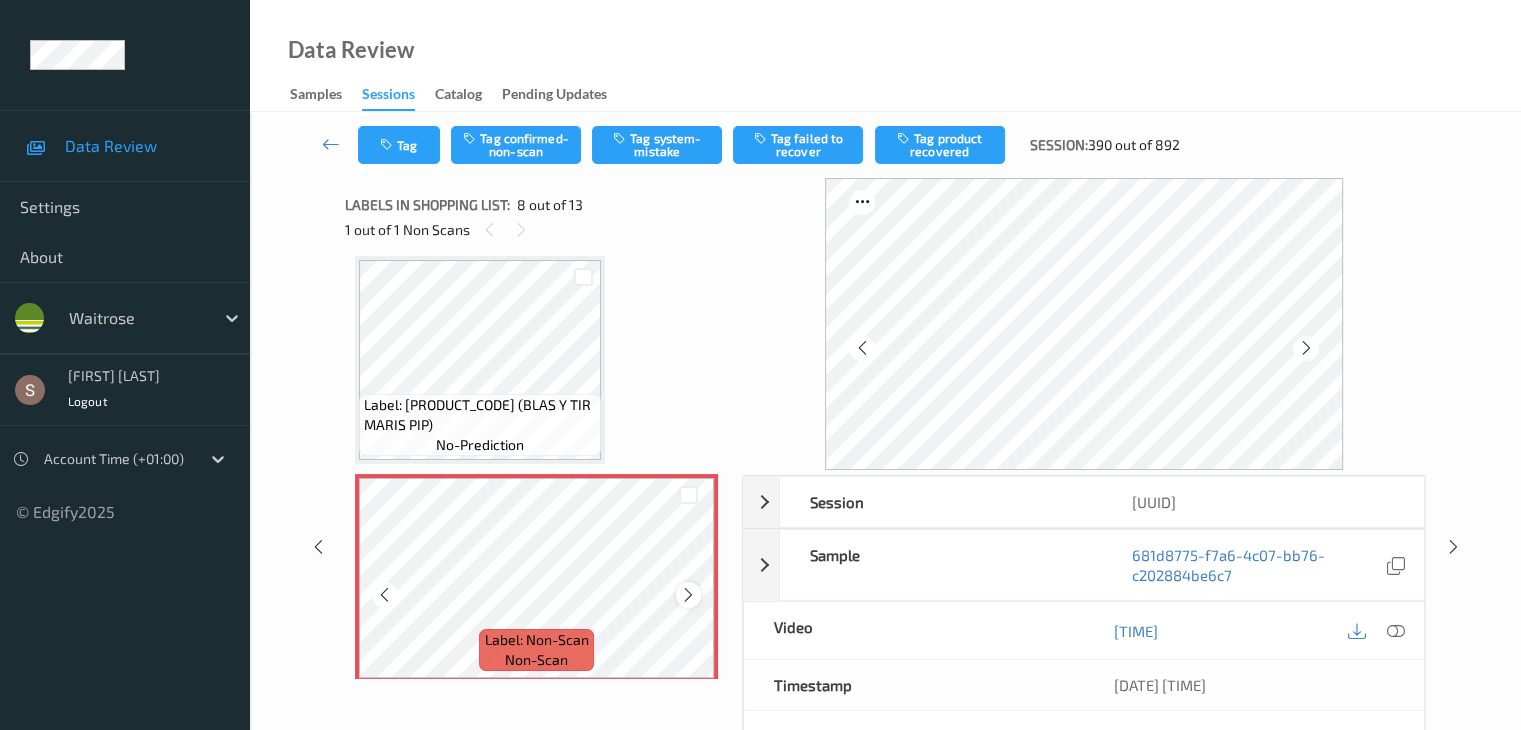 click at bounding box center (688, 595) 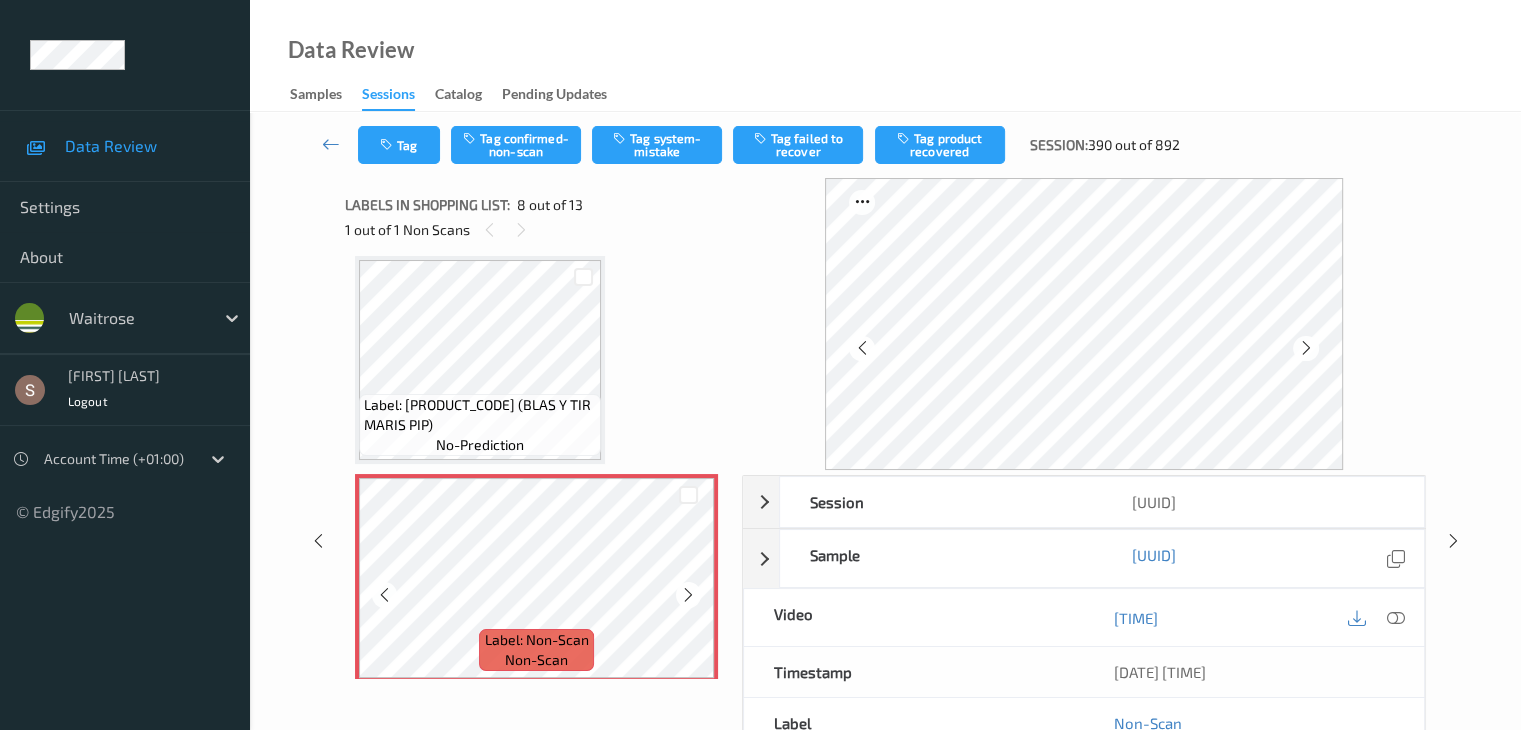 click at bounding box center (688, 595) 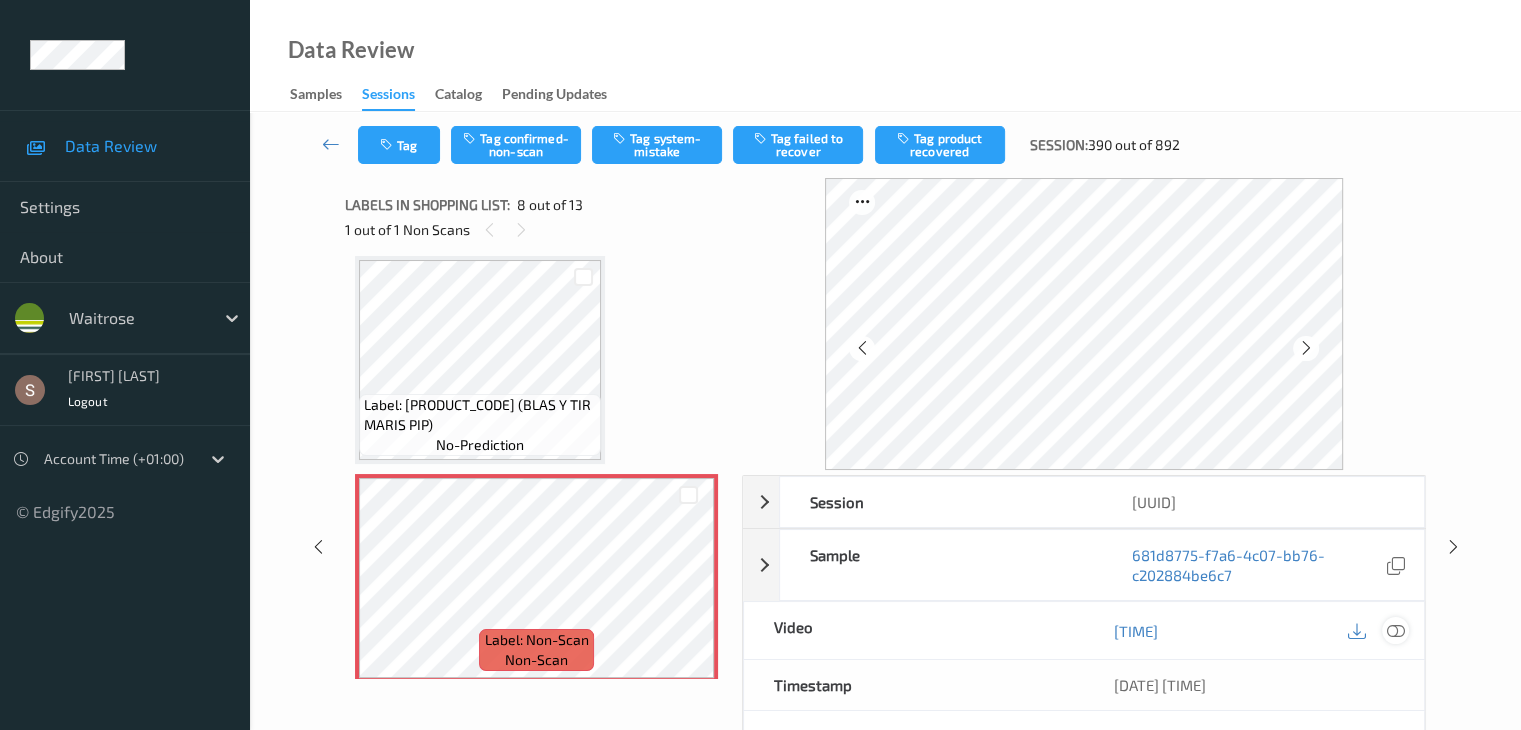 click at bounding box center (1395, 631) 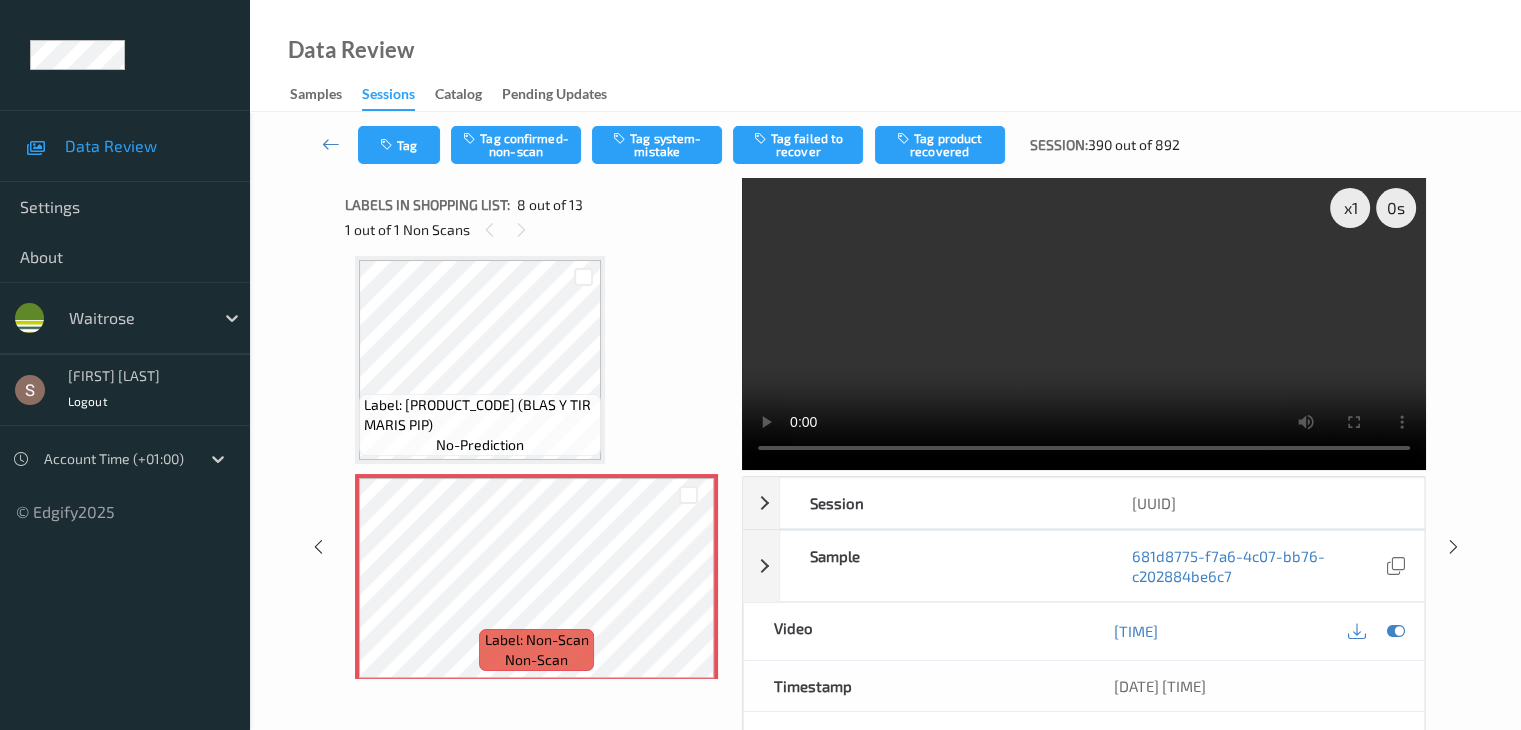 click at bounding box center (1084, 324) 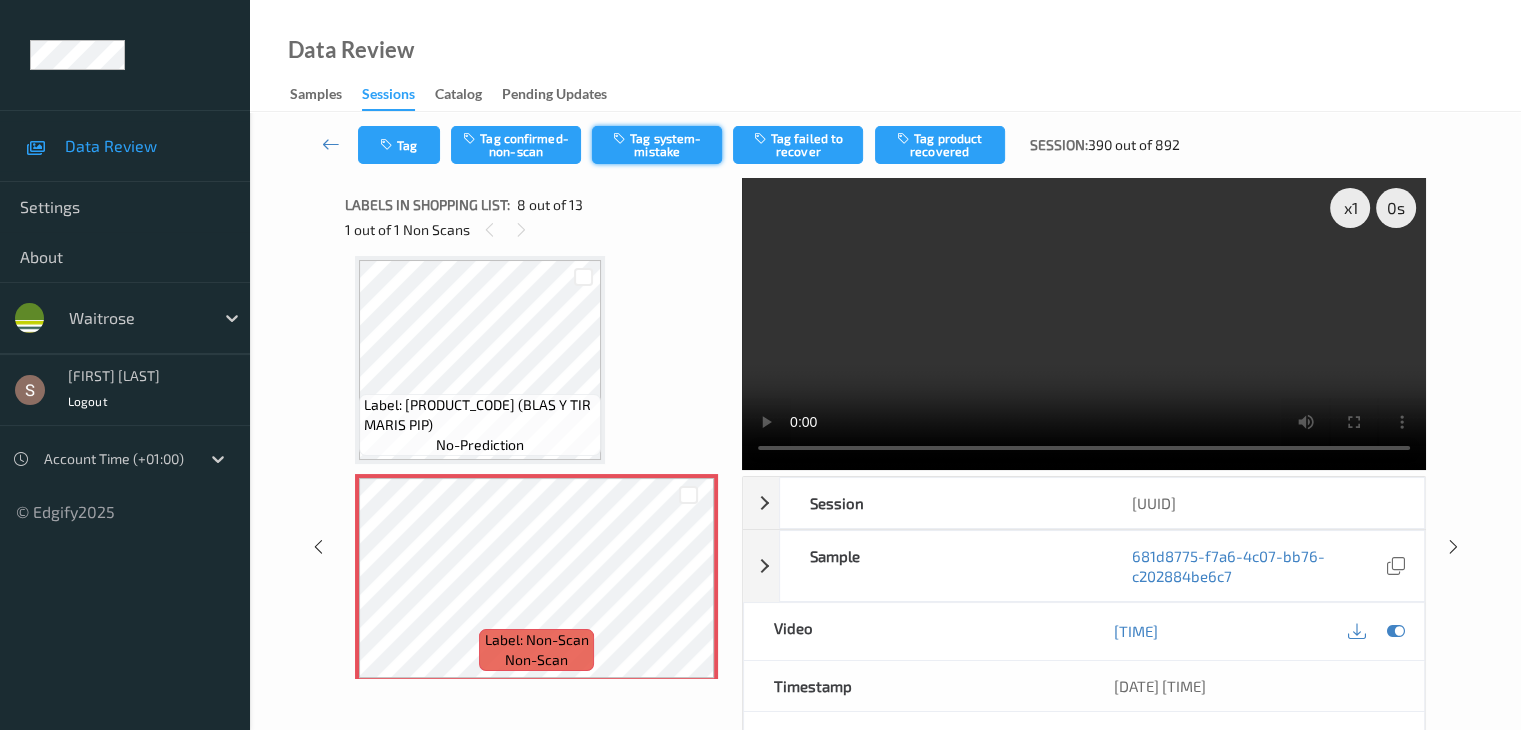 click on "Tag   system-mistake" at bounding box center (657, 145) 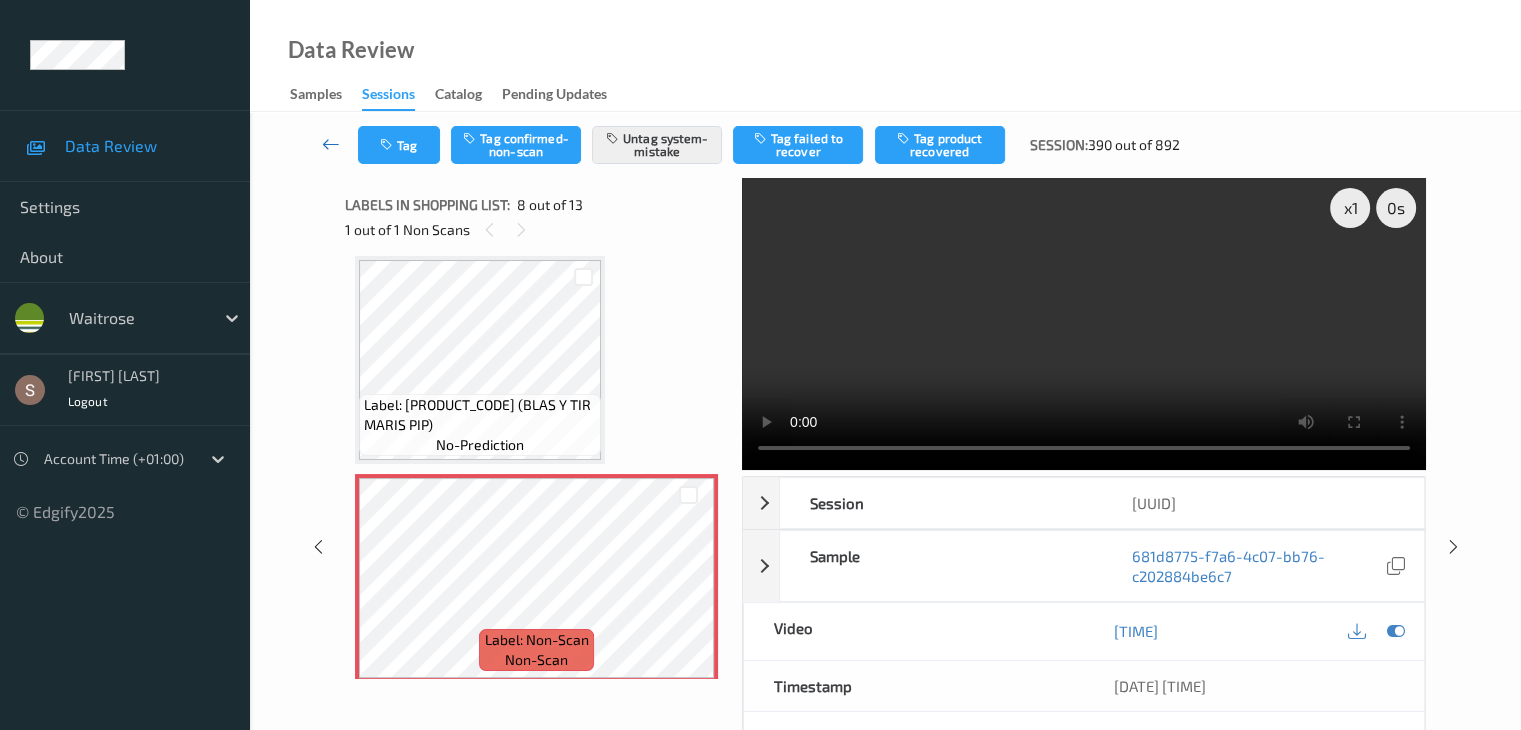 click at bounding box center (331, 144) 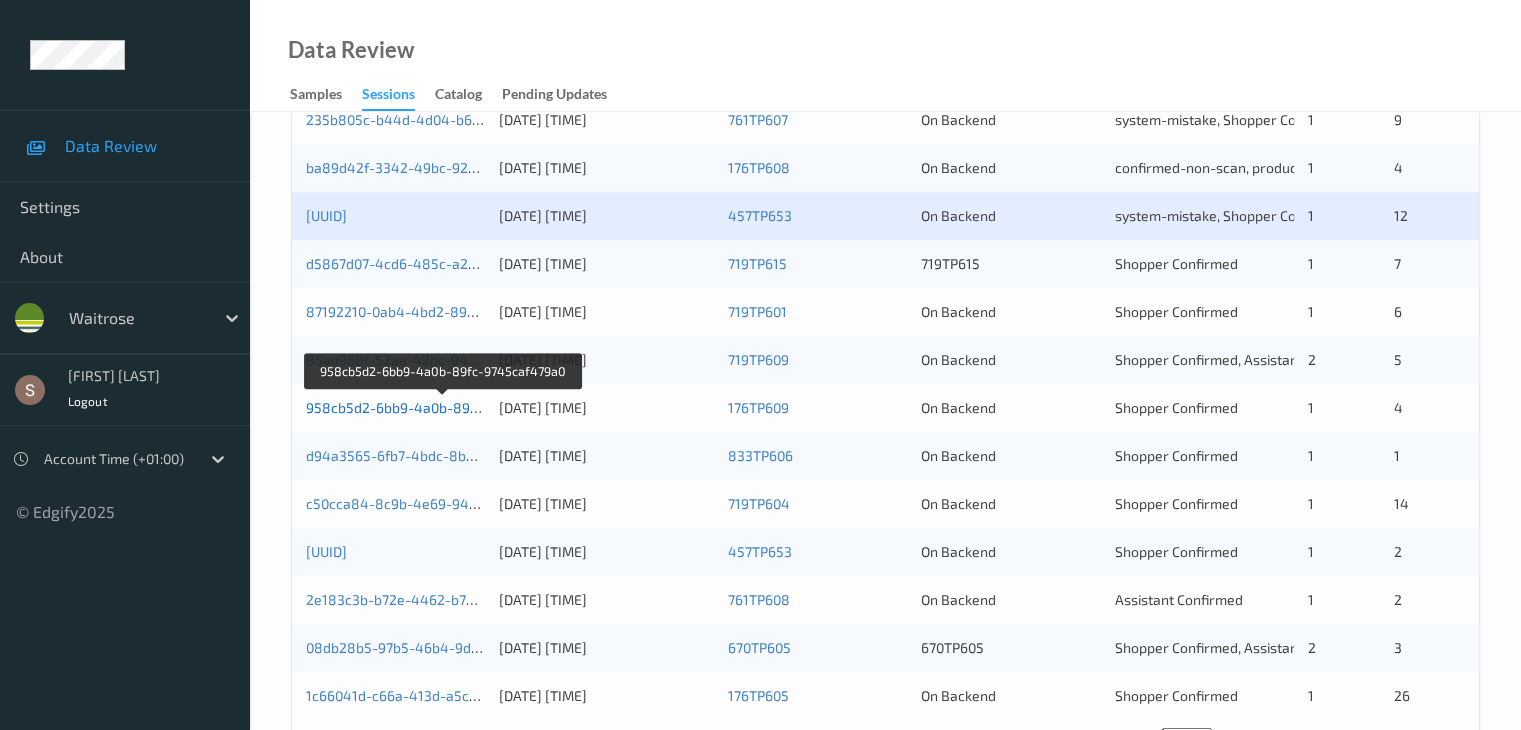 scroll, scrollTop: 832, scrollLeft: 0, axis: vertical 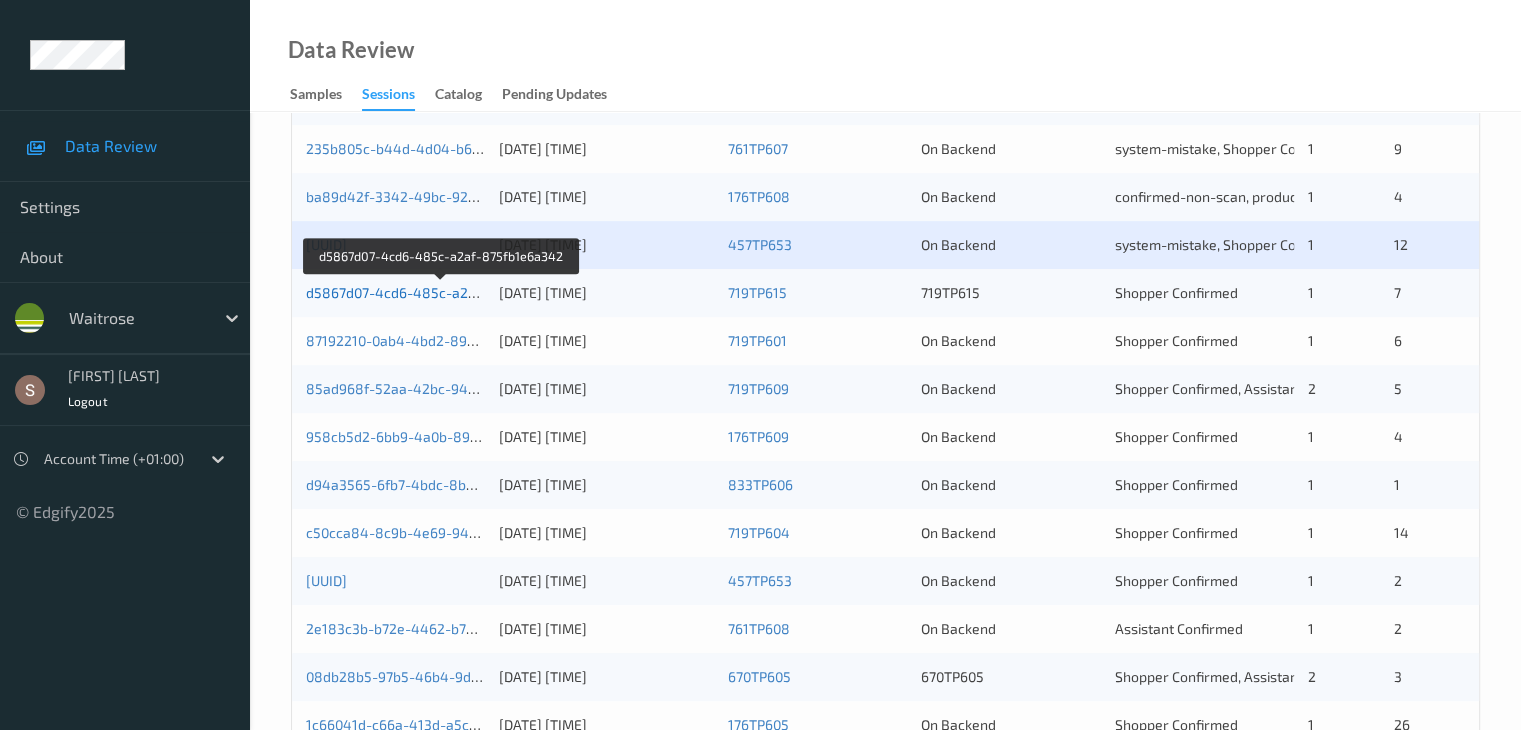 click on "d5867d07-4cd6-485c-a2af-875fb1e6a342" at bounding box center (442, 292) 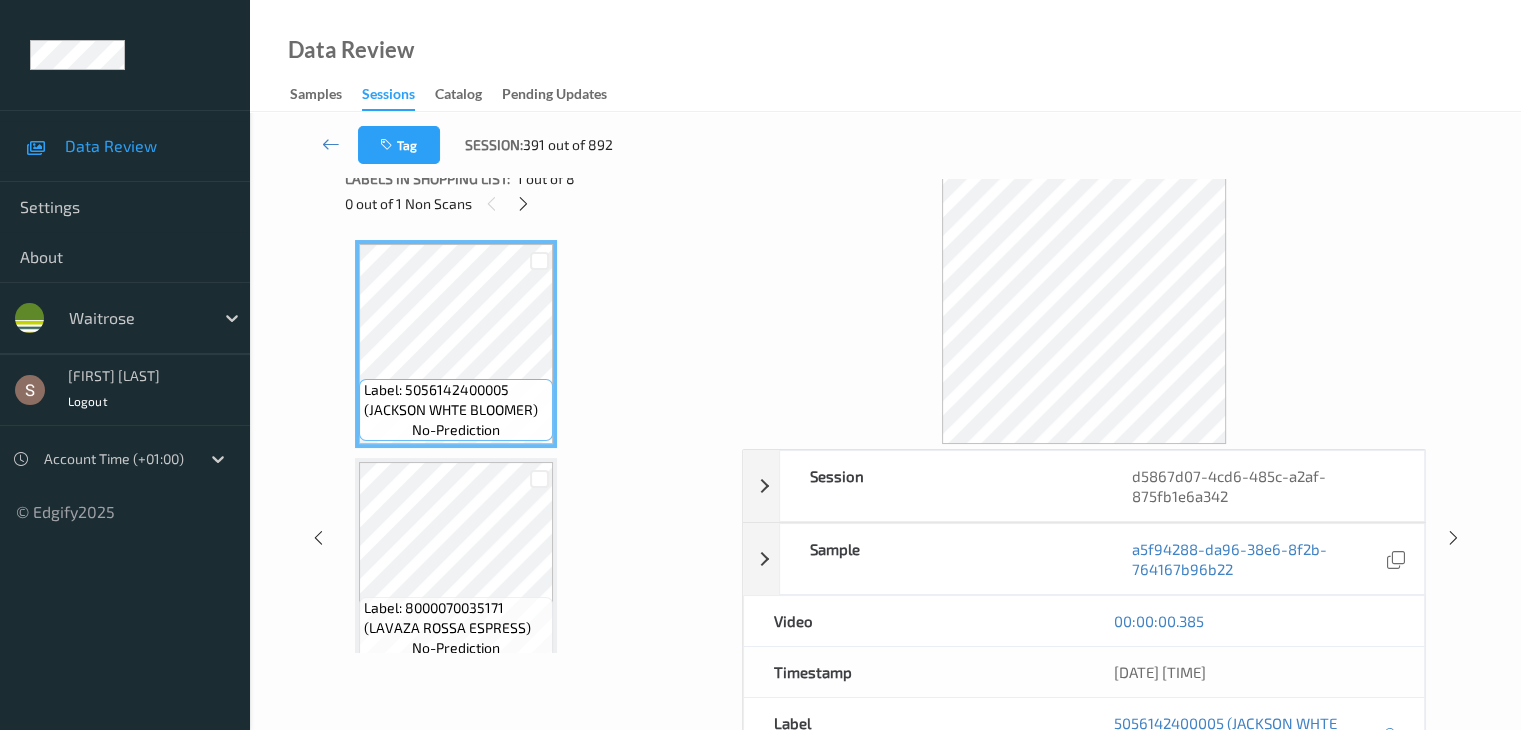 scroll, scrollTop: 0, scrollLeft: 0, axis: both 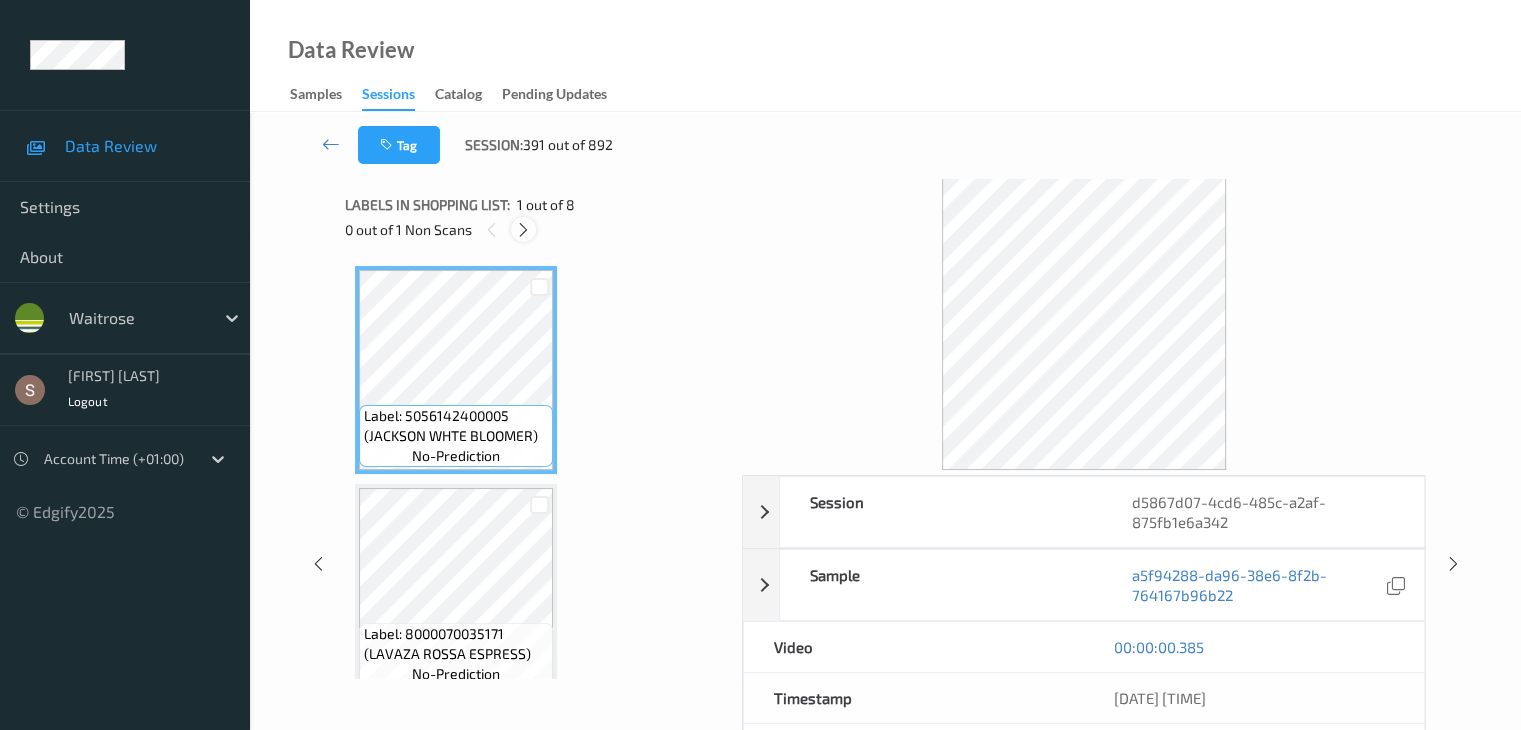 click at bounding box center (523, 230) 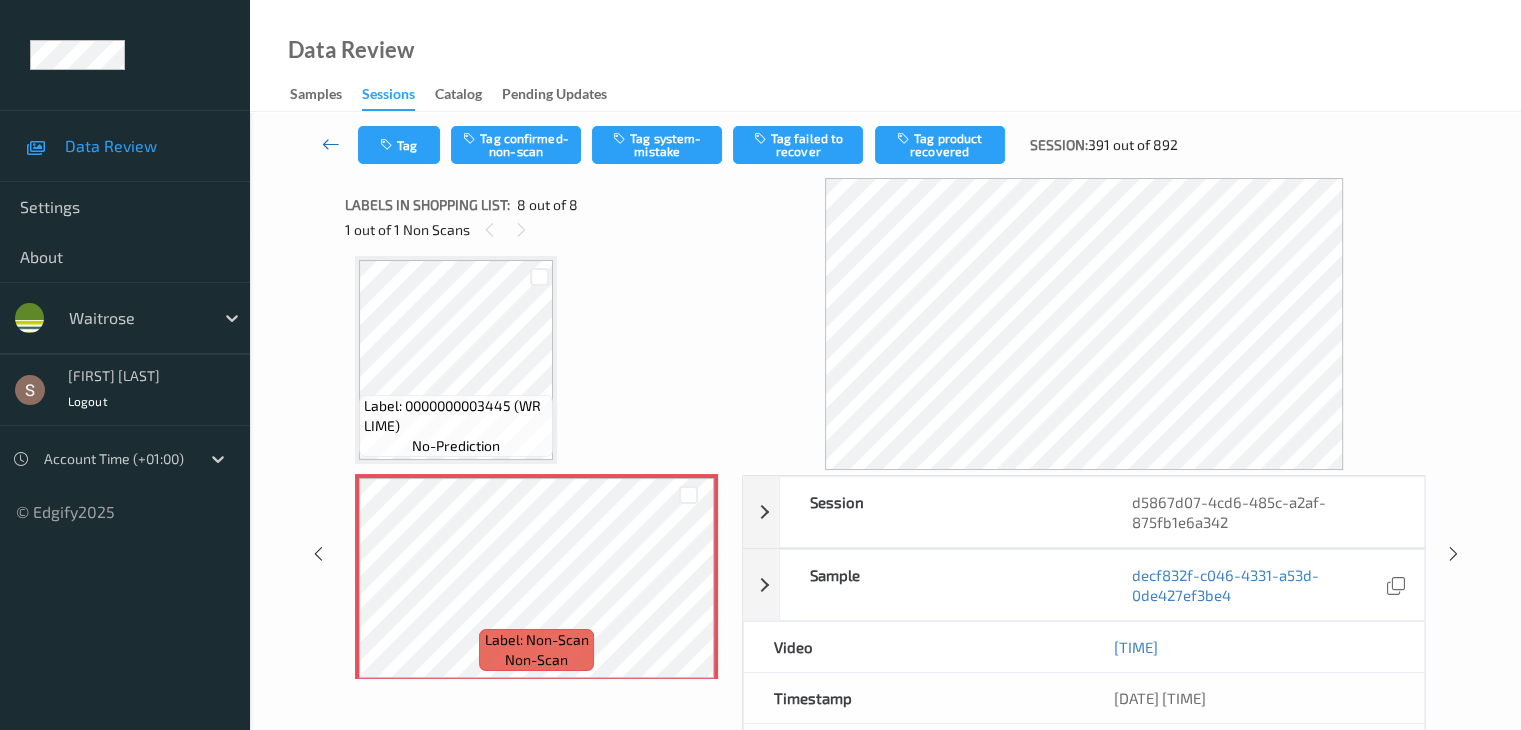 click at bounding box center [331, 144] 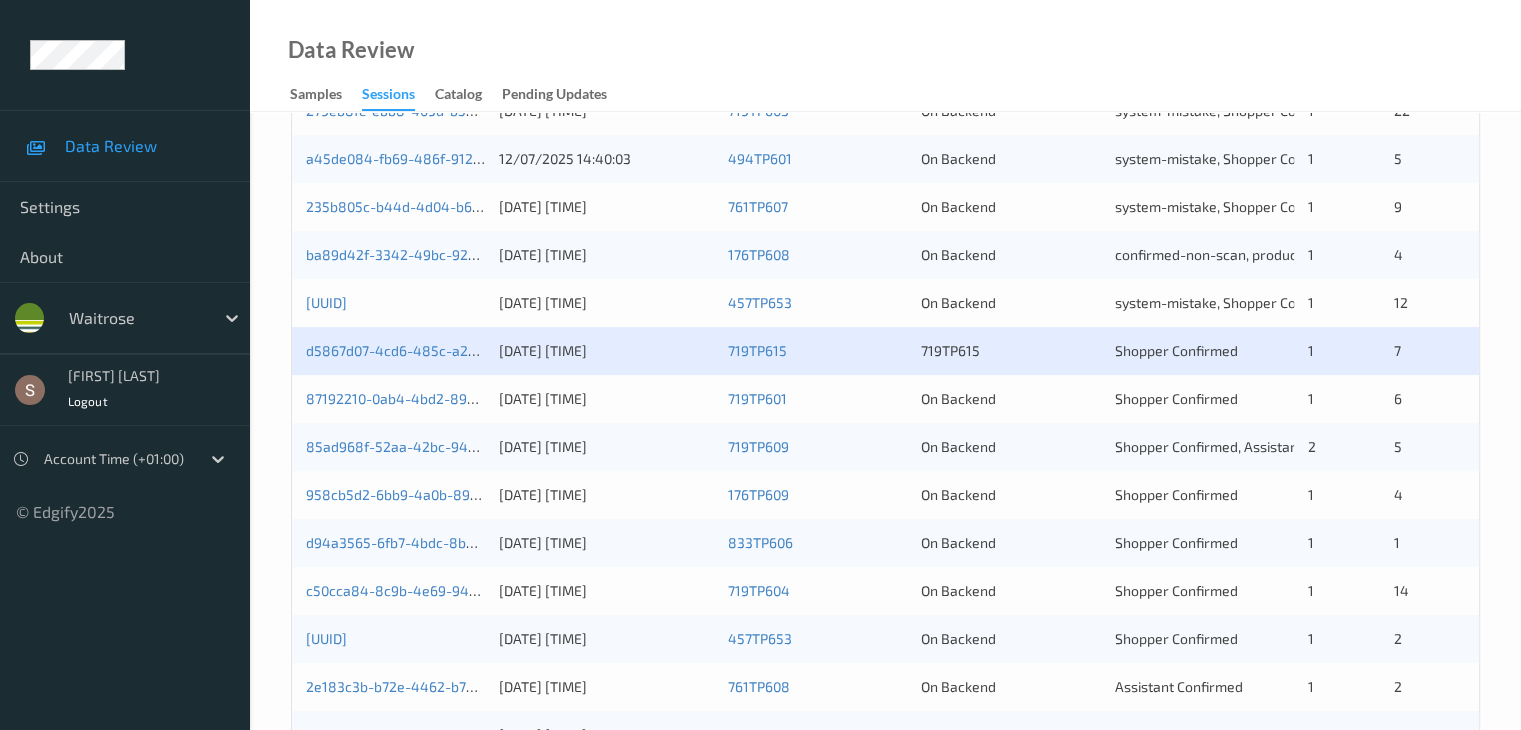scroll, scrollTop: 732, scrollLeft: 0, axis: vertical 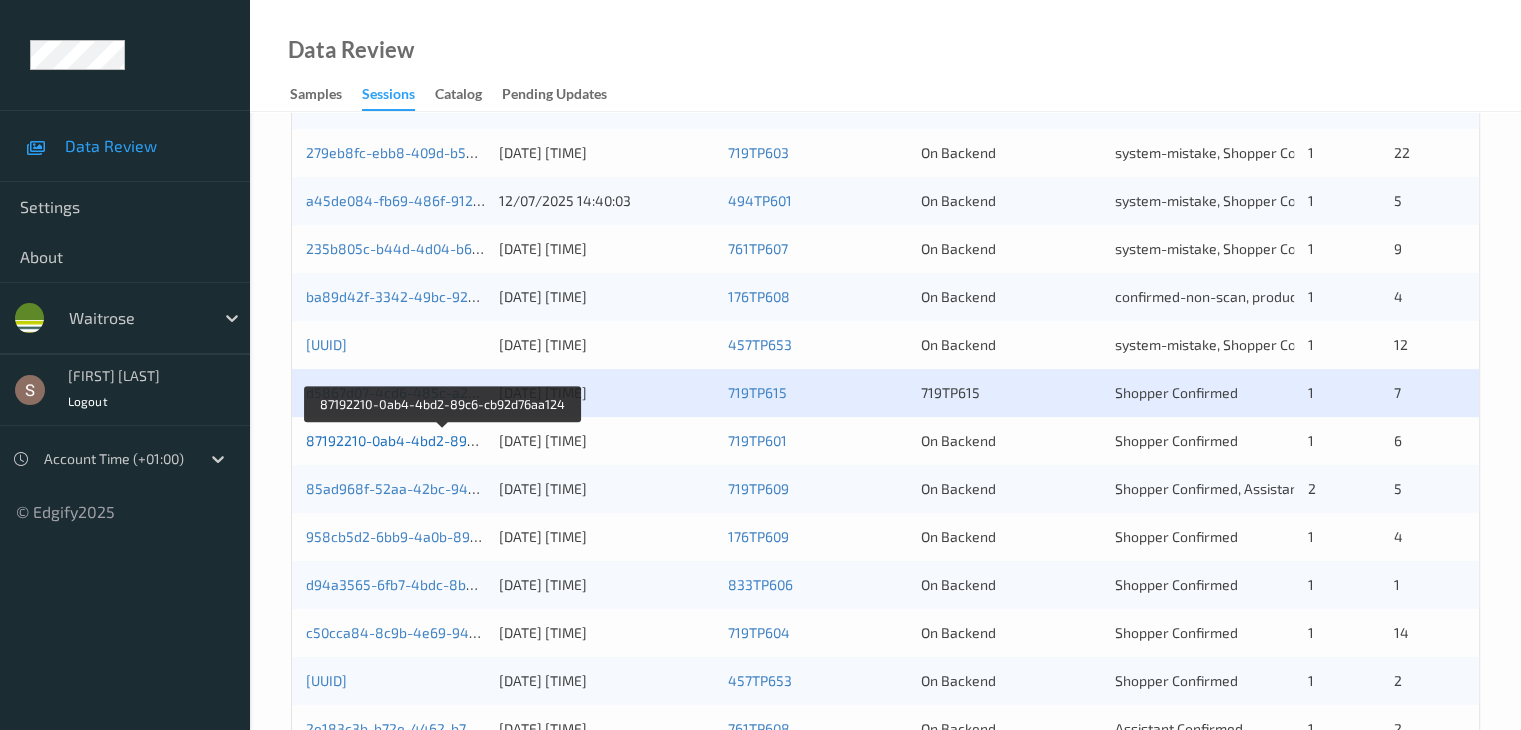 click on "87192210-0ab4-4bd2-89c6-cb92d76aa124" at bounding box center [443, 440] 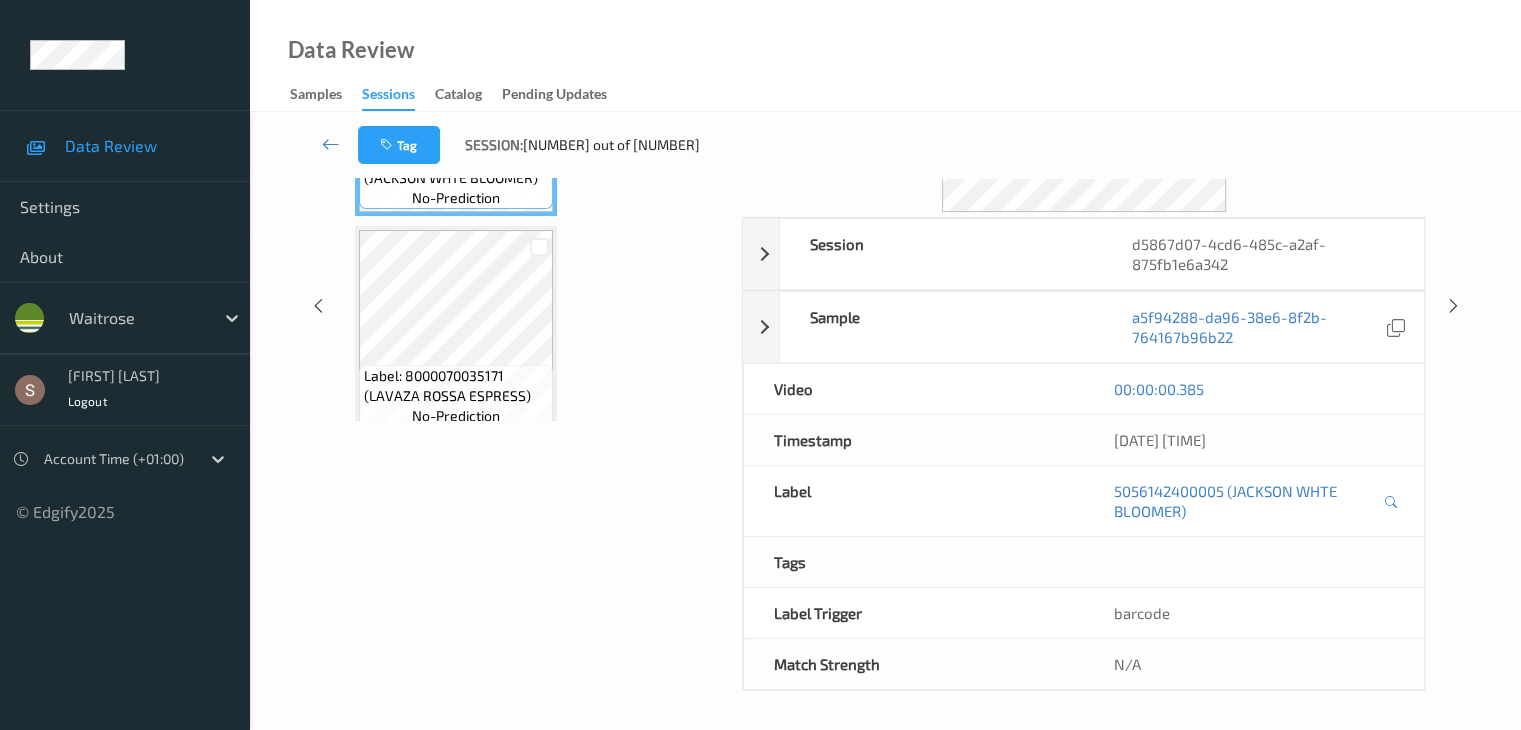 scroll, scrollTop: 0, scrollLeft: 0, axis: both 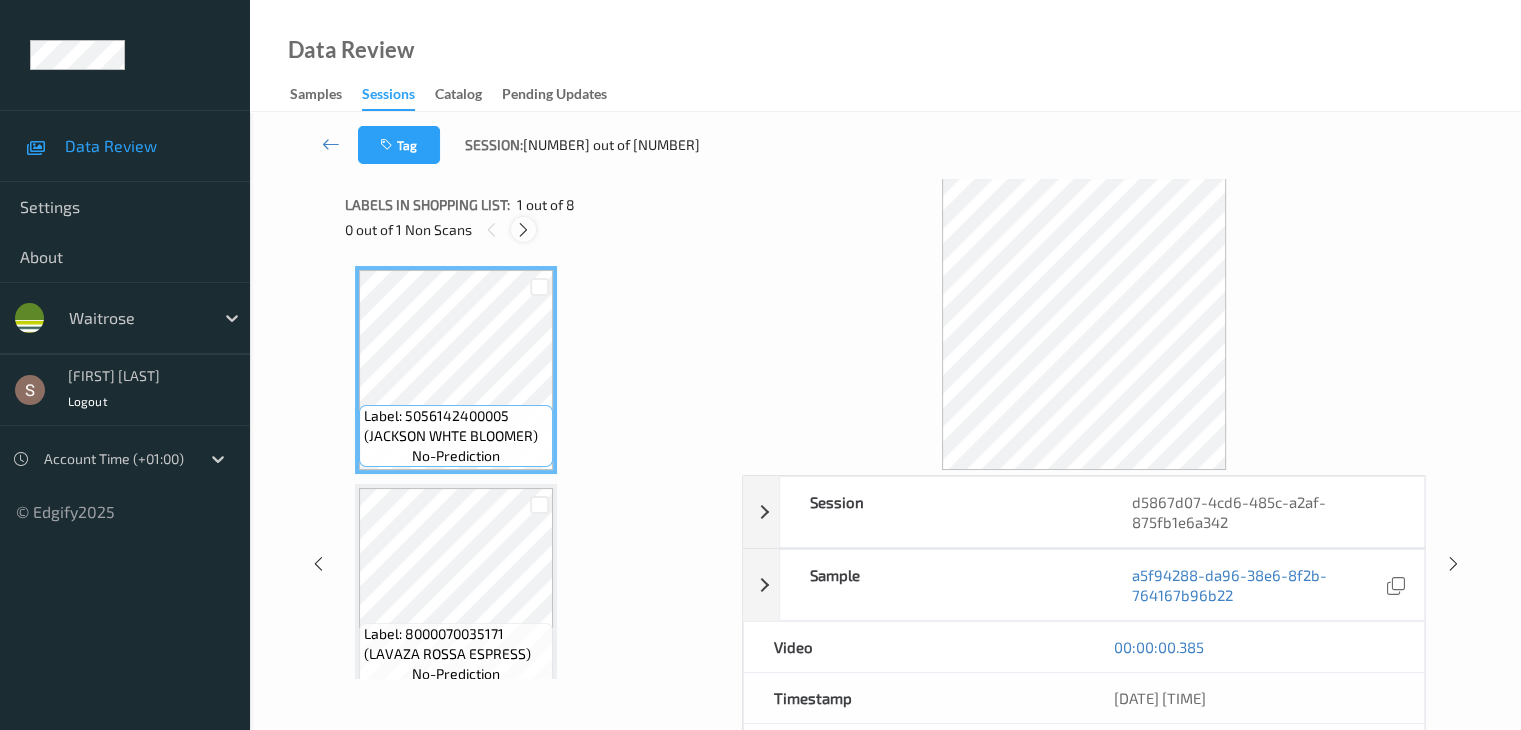 click on "0 out of 1 Non Scans" at bounding box center [536, 229] 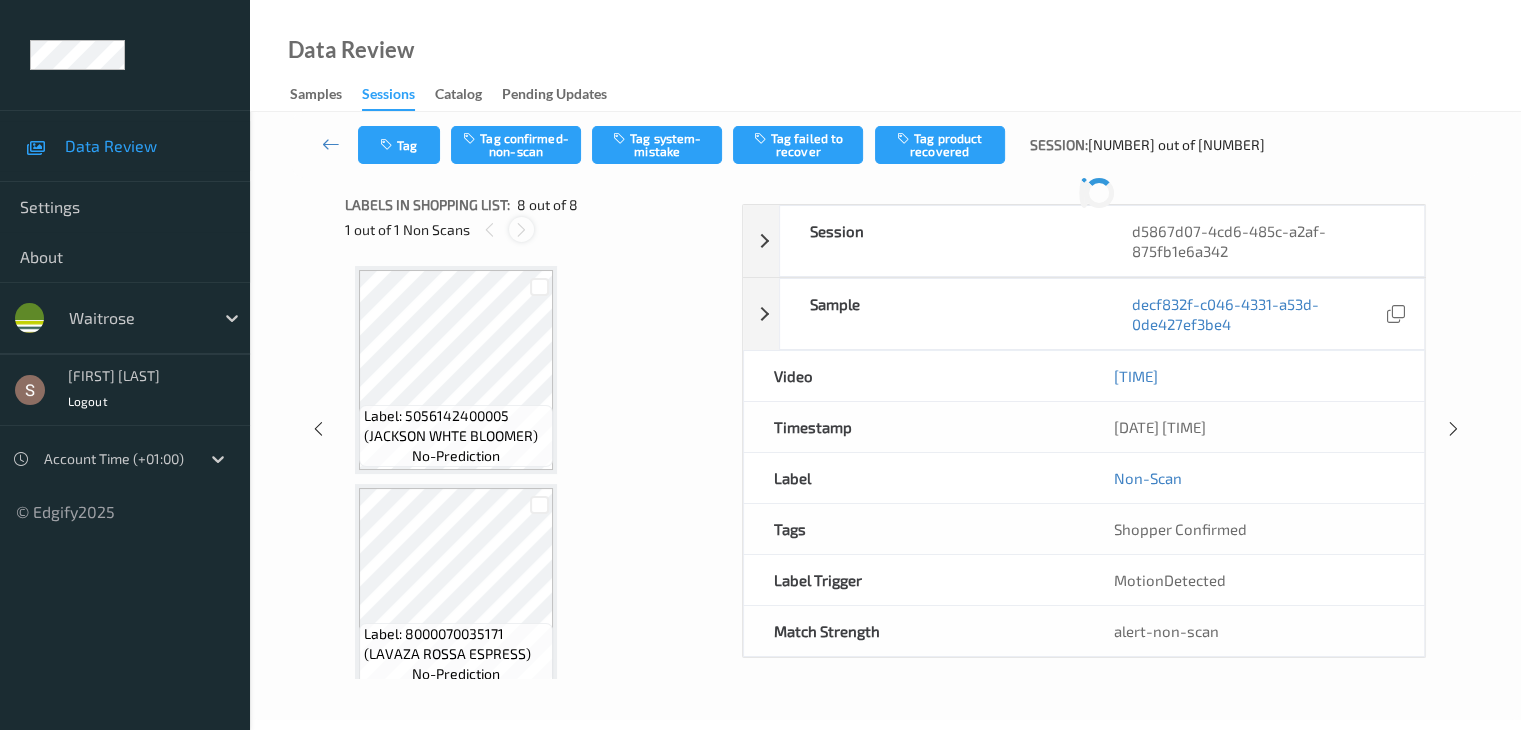 scroll, scrollTop: 1318, scrollLeft: 0, axis: vertical 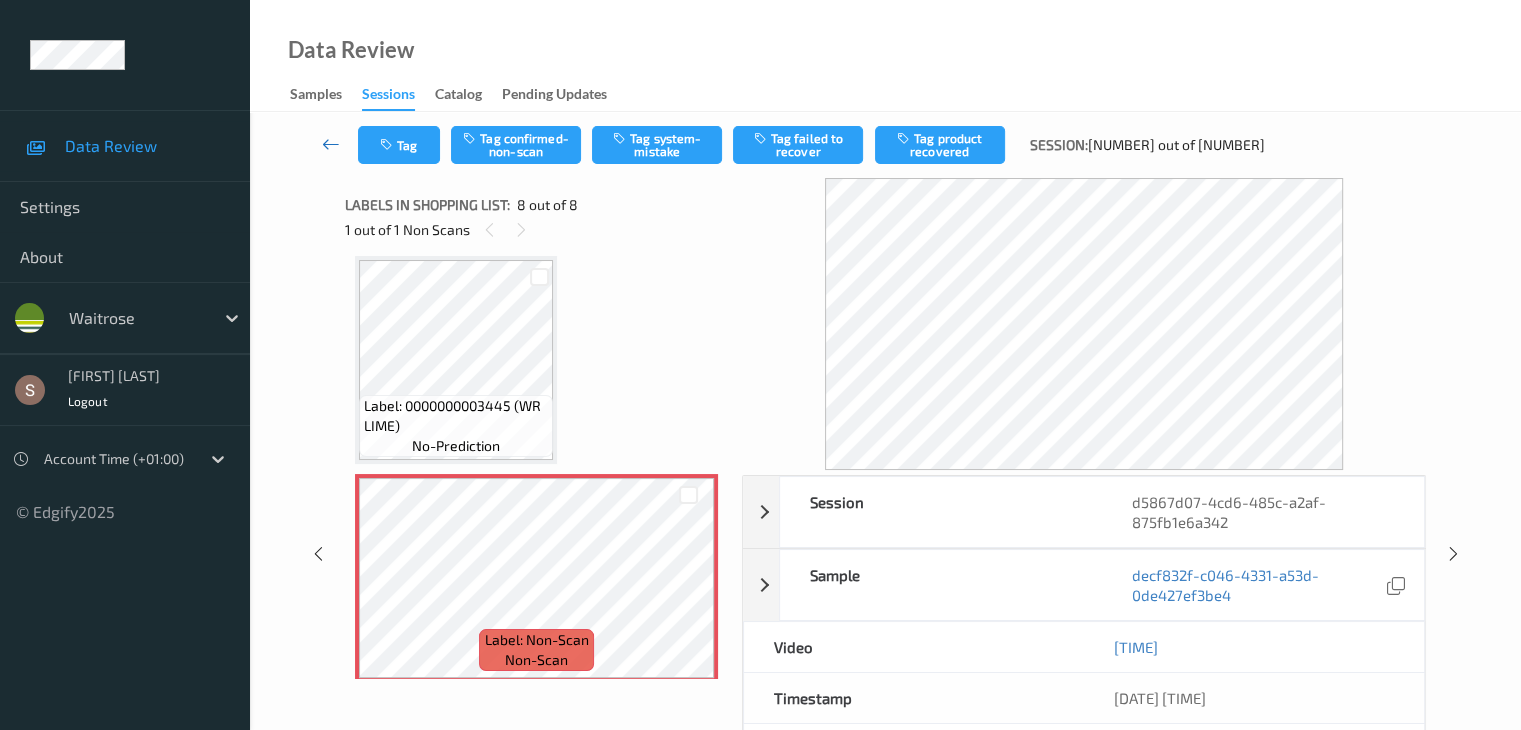 click at bounding box center [331, 145] 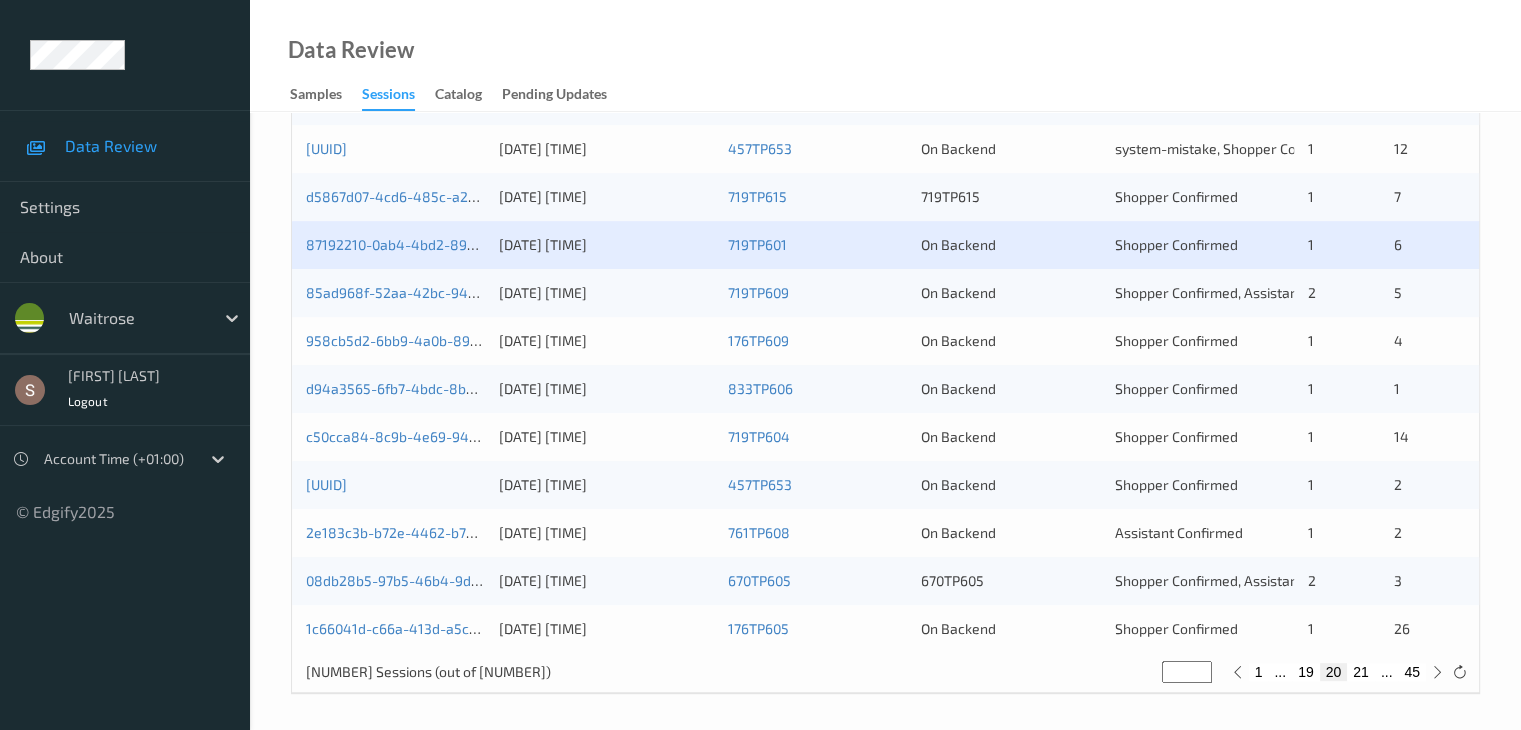scroll, scrollTop: 932, scrollLeft: 0, axis: vertical 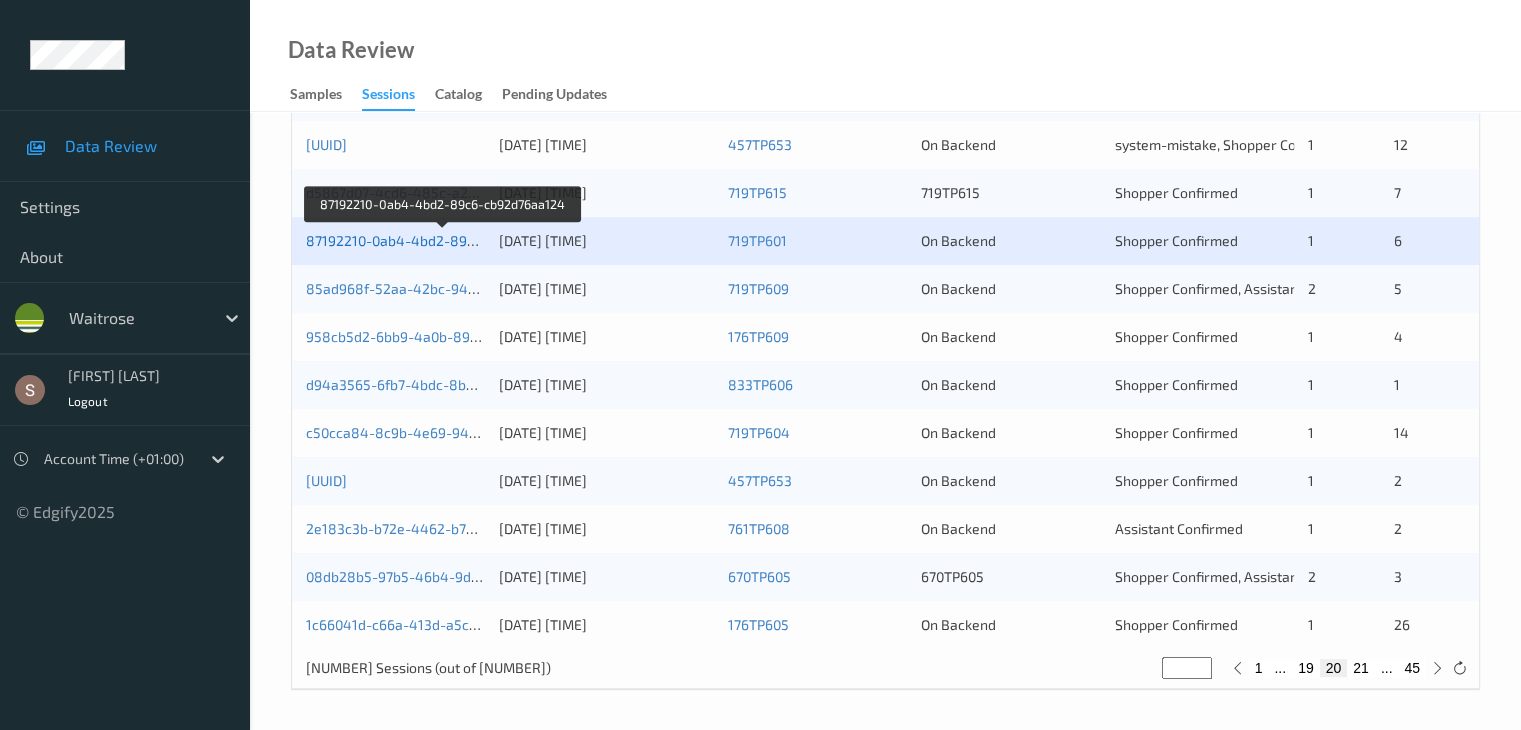 click on "87192210-0ab4-4bd2-89c6-cb92d76aa124" at bounding box center [443, 240] 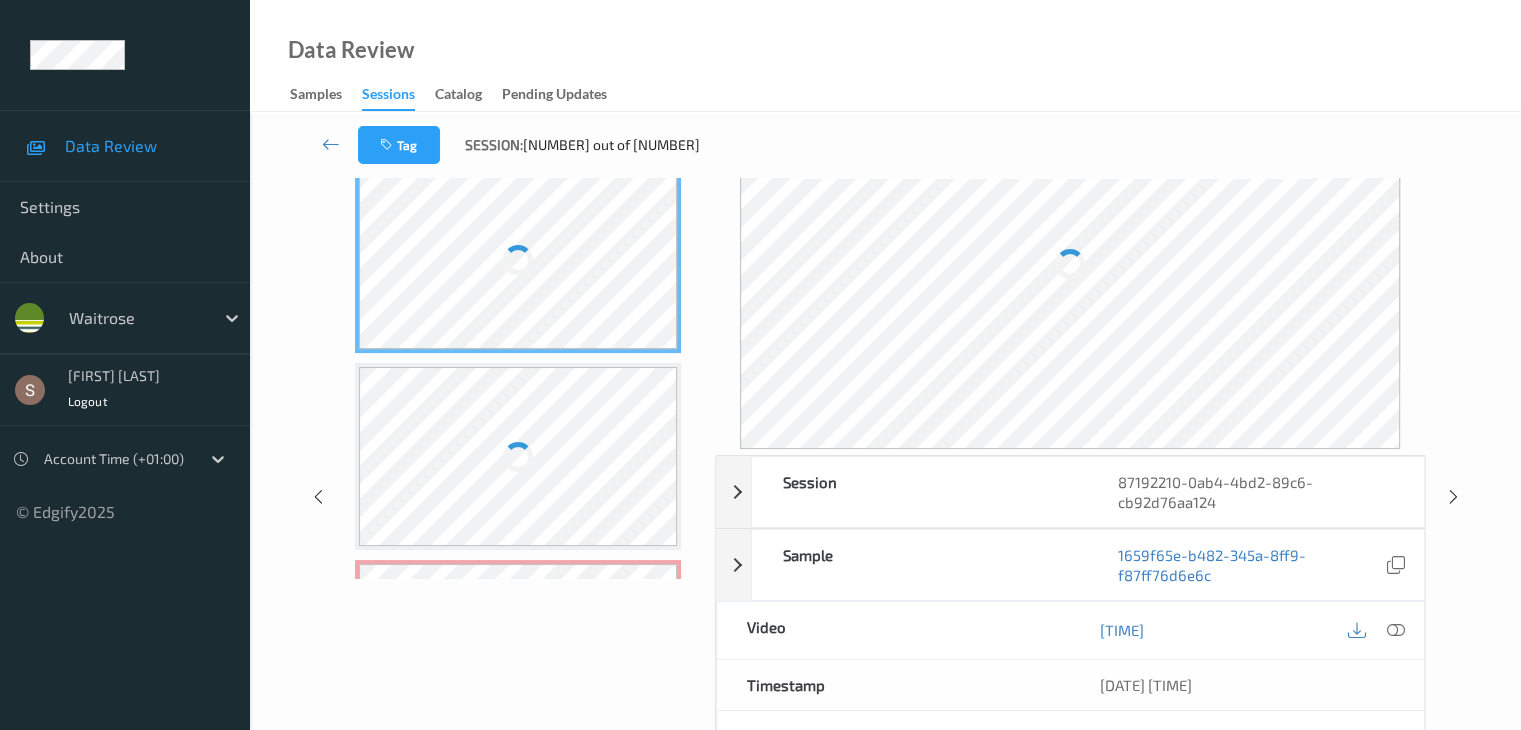 scroll, scrollTop: 0, scrollLeft: 0, axis: both 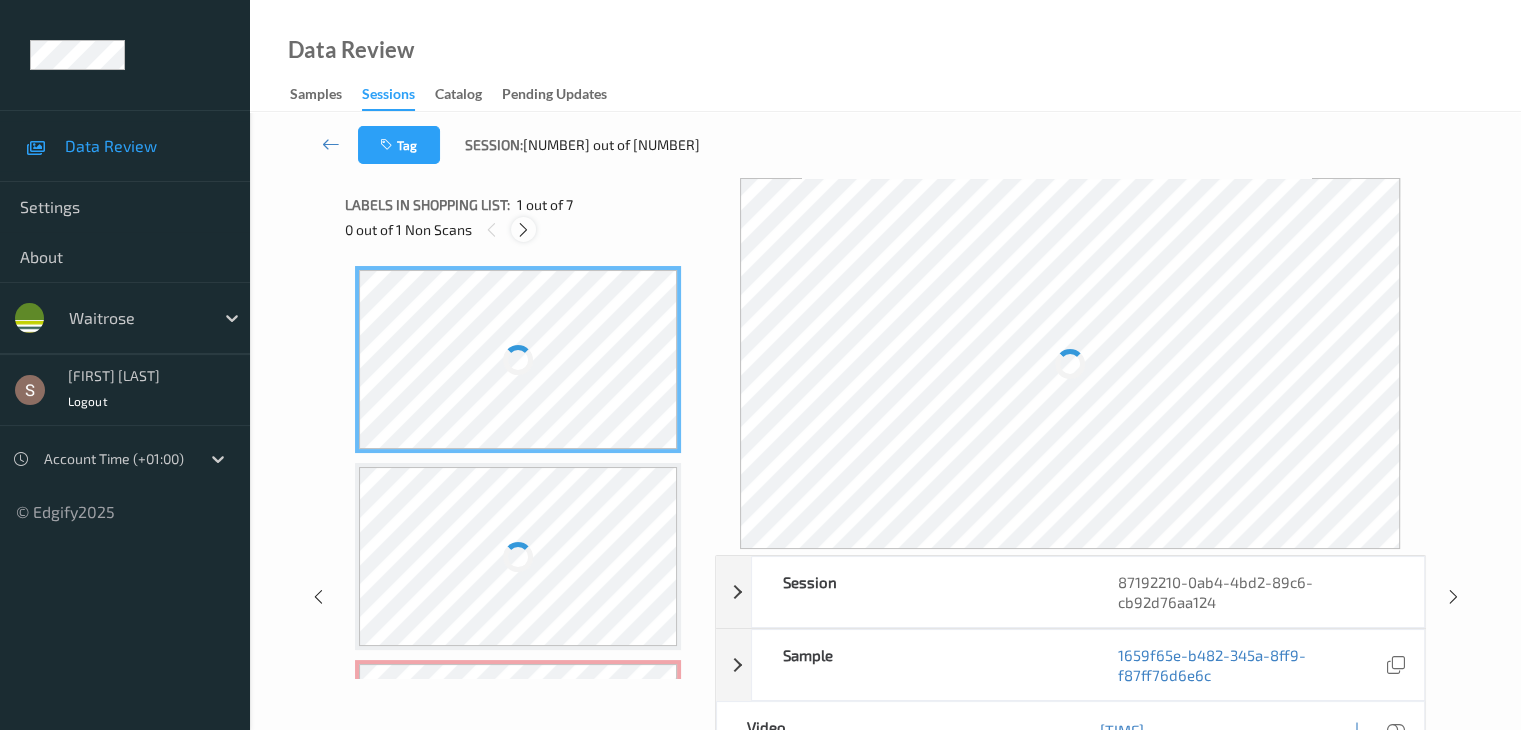 click at bounding box center (523, 230) 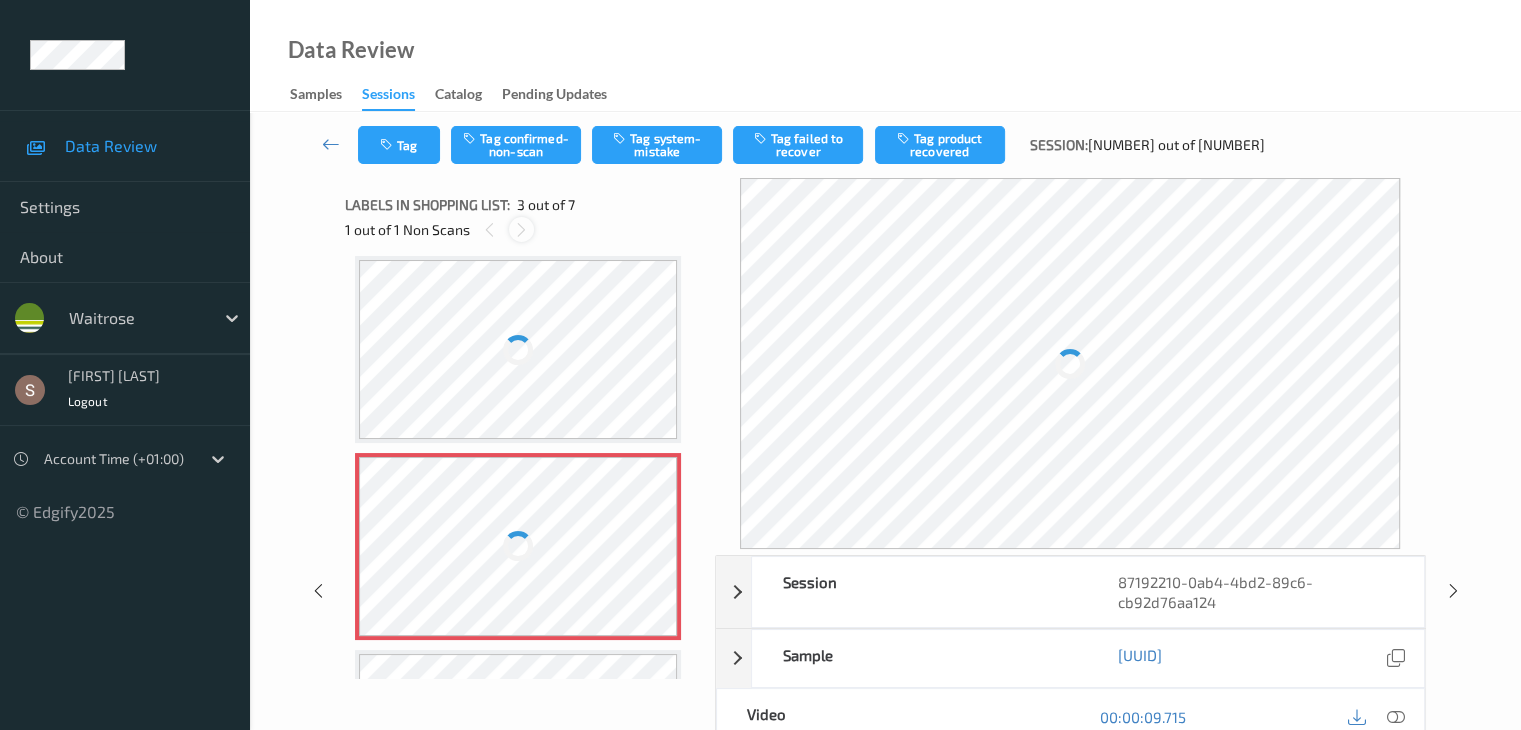 scroll, scrollTop: 228, scrollLeft: 0, axis: vertical 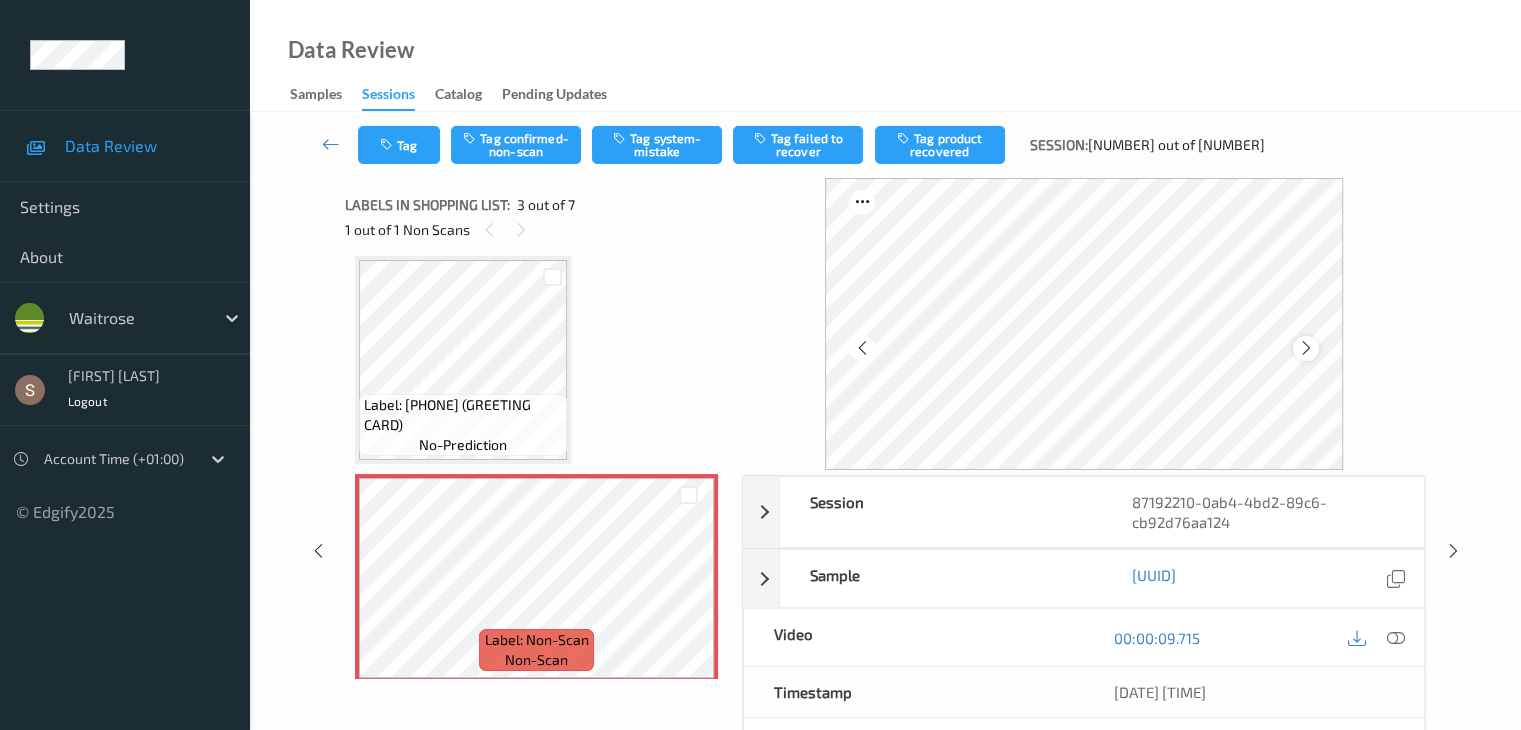 click at bounding box center (1306, 348) 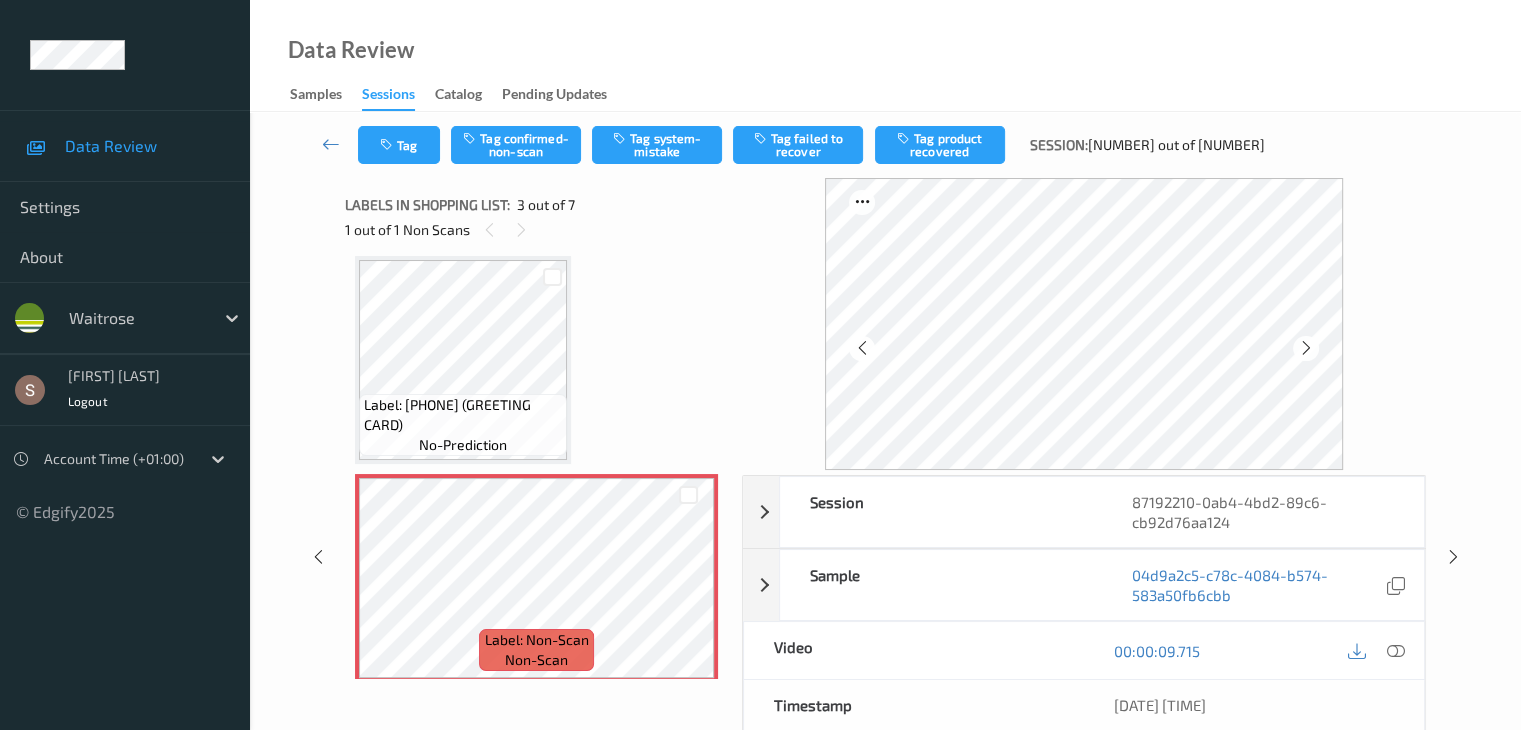 click at bounding box center [1306, 348] 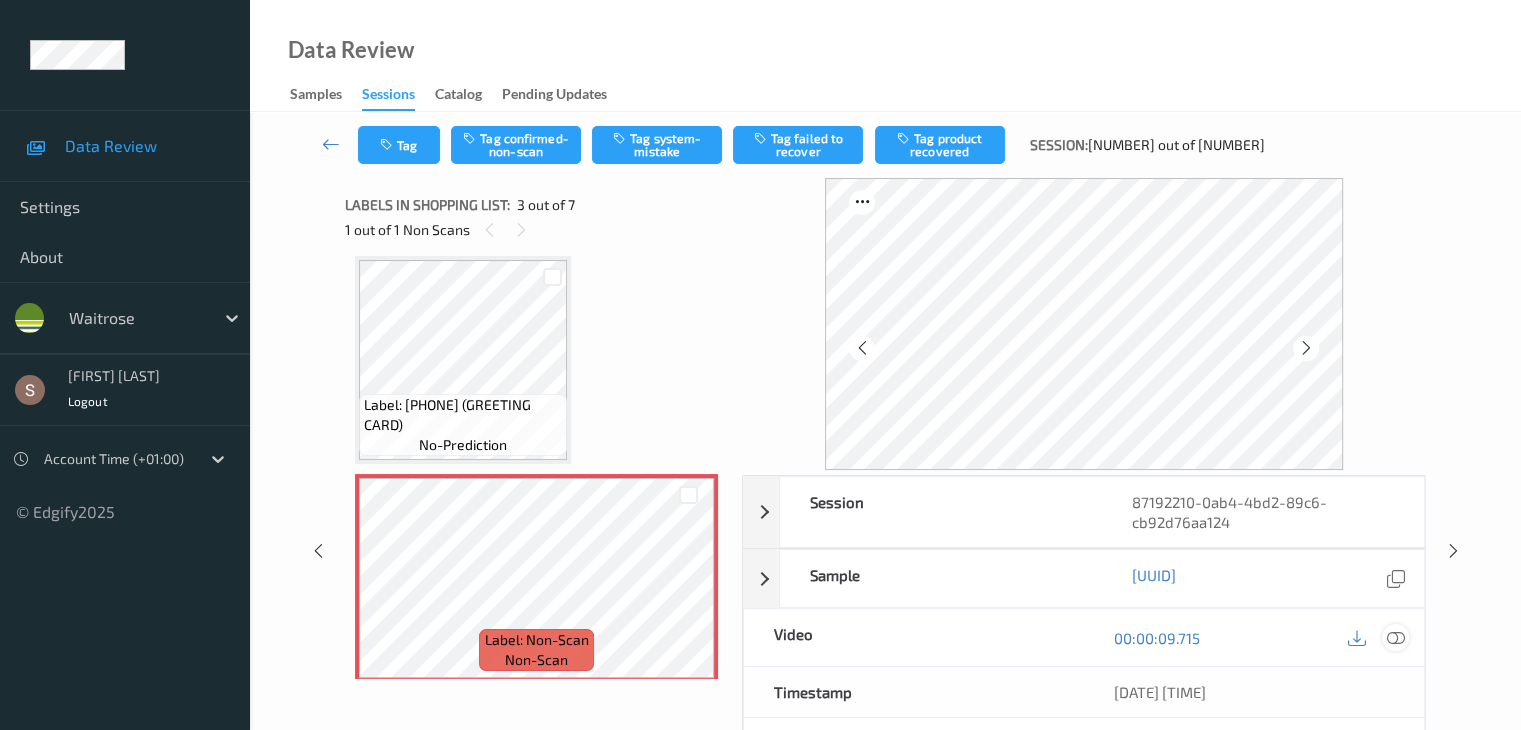 click at bounding box center (1395, 638) 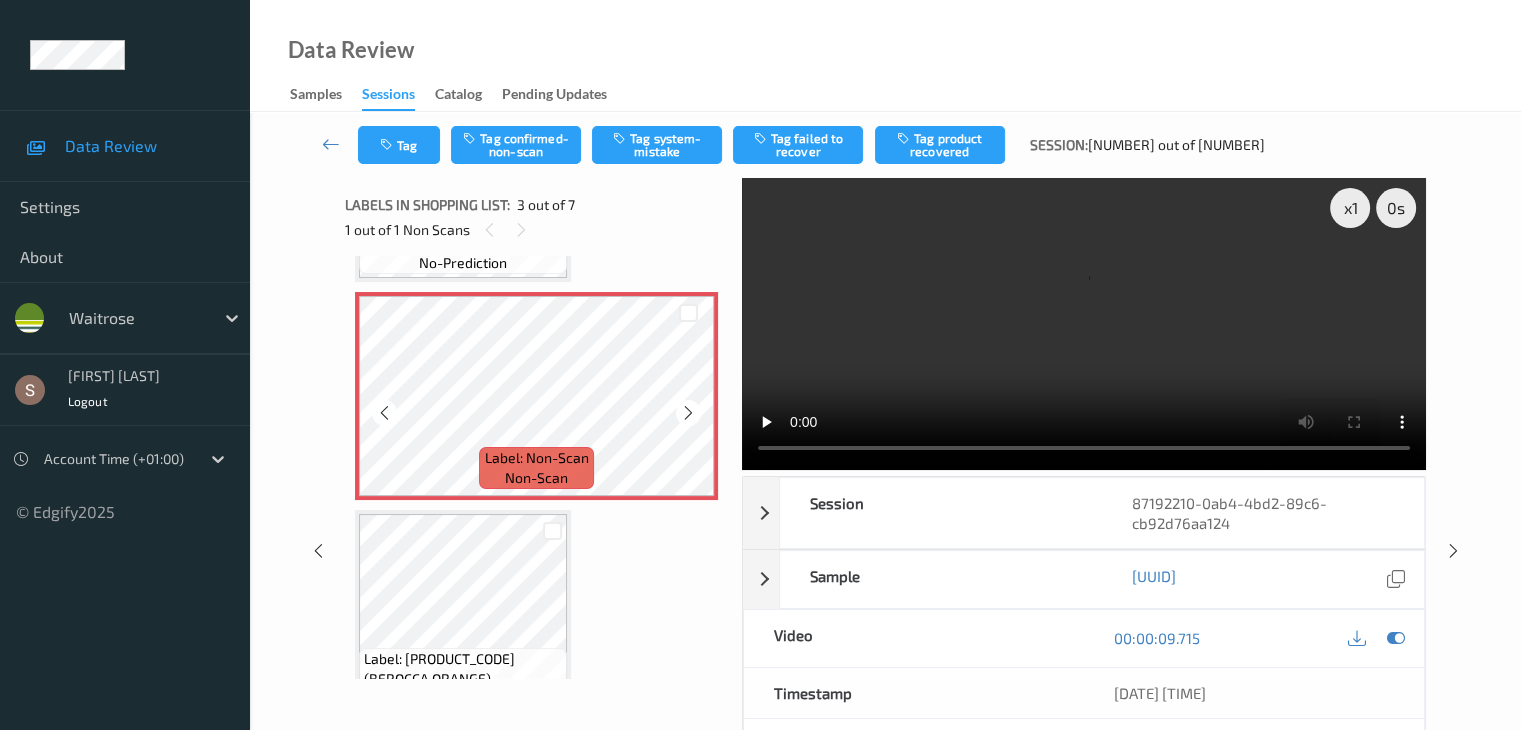scroll, scrollTop: 528, scrollLeft: 0, axis: vertical 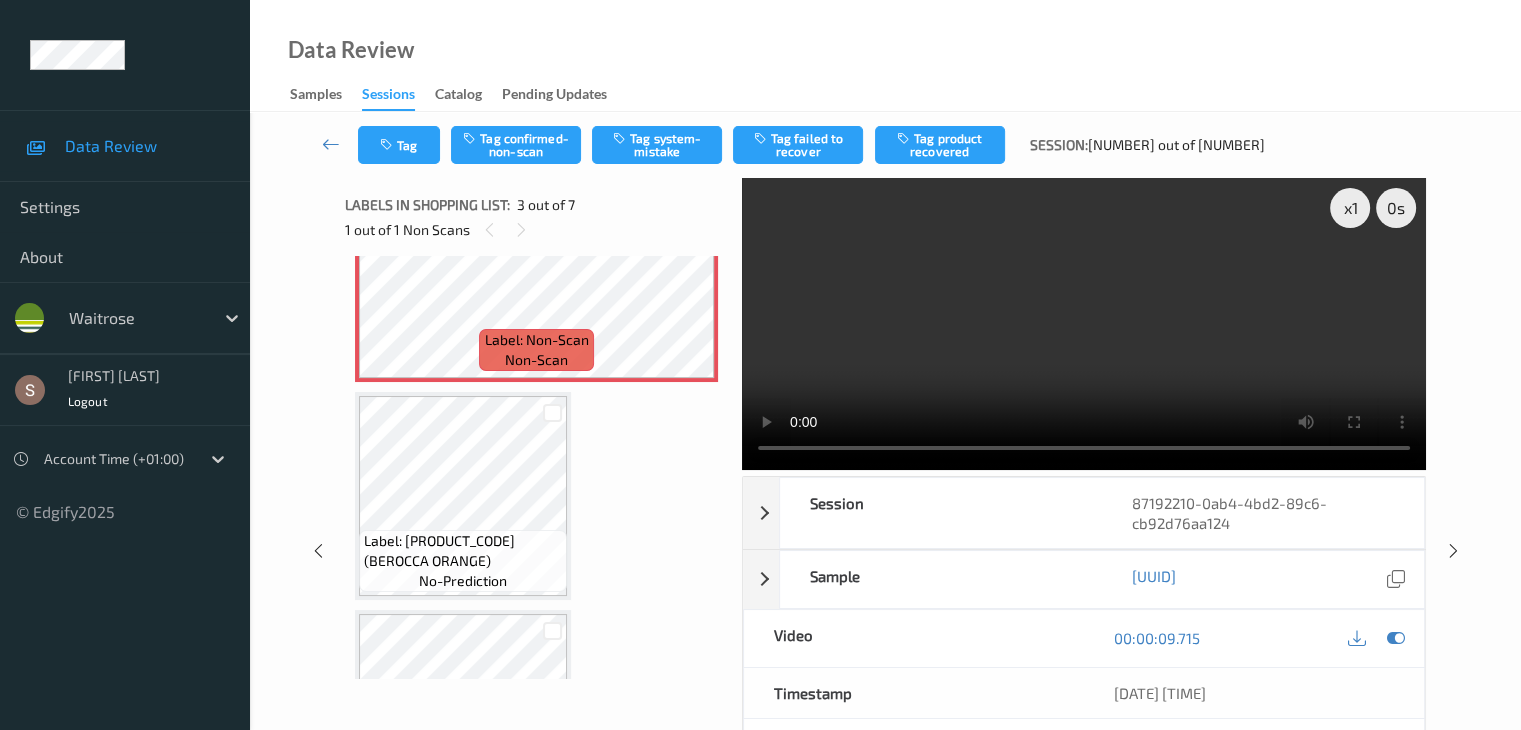 click at bounding box center (1084, 324) 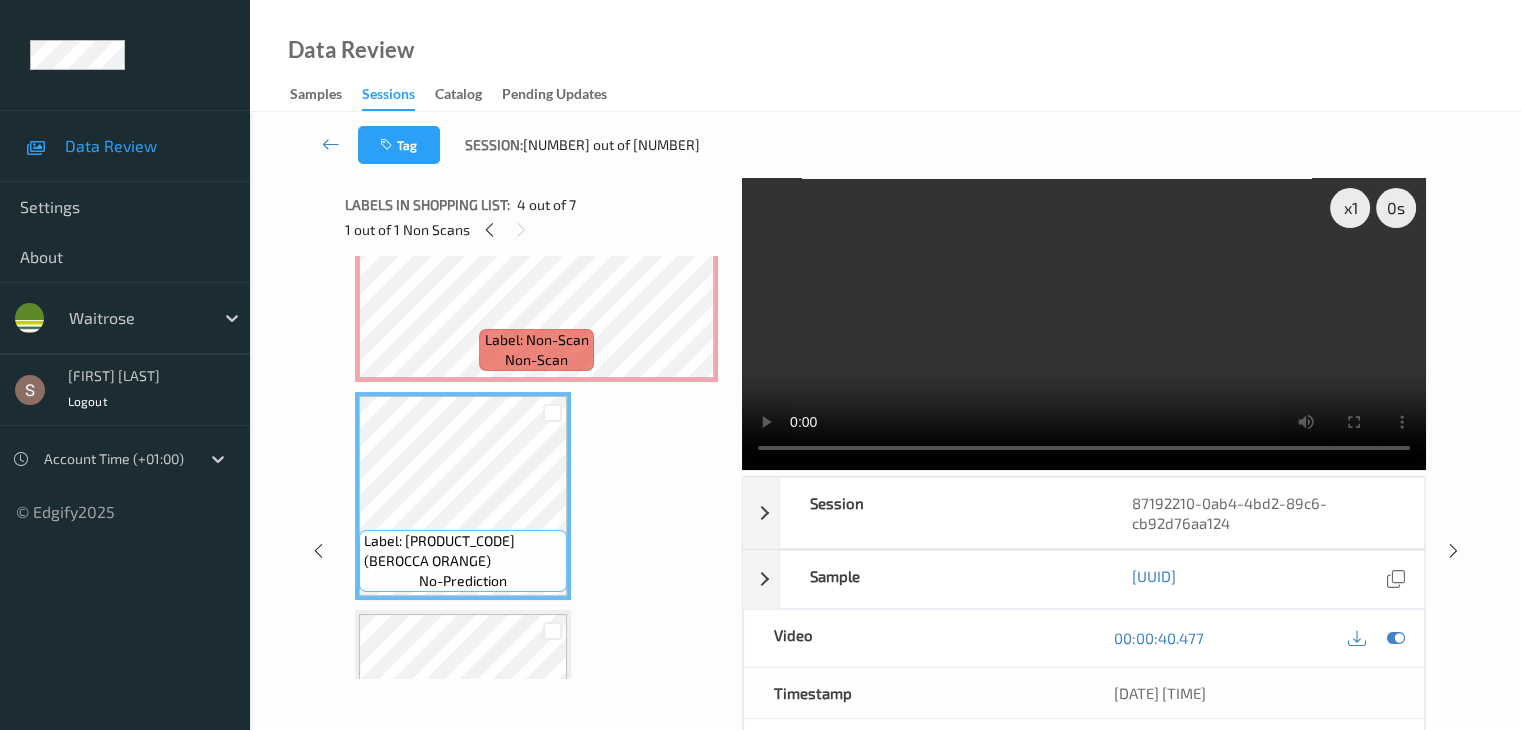 scroll, scrollTop: 428, scrollLeft: 0, axis: vertical 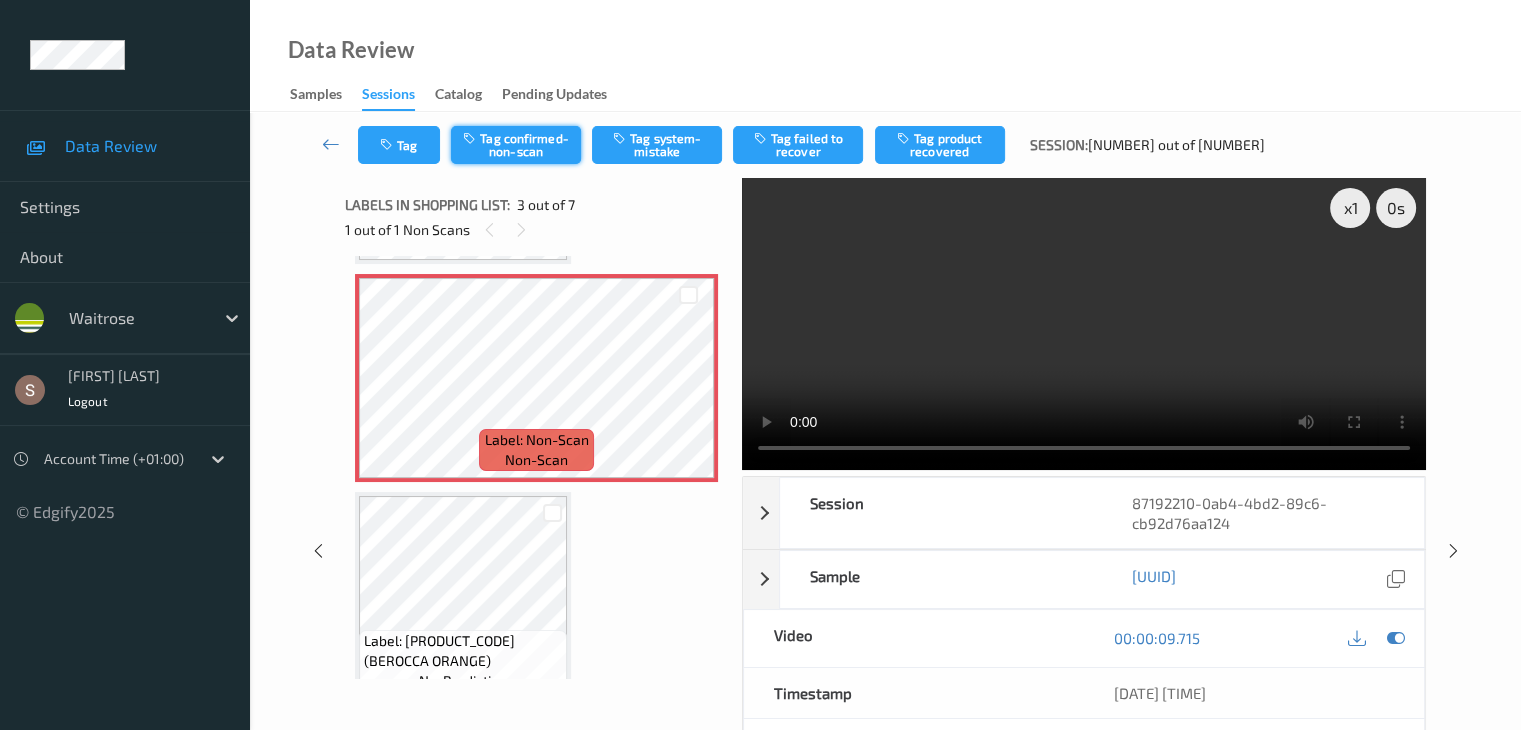 click on "Tag   confirmed-non-scan" at bounding box center (516, 145) 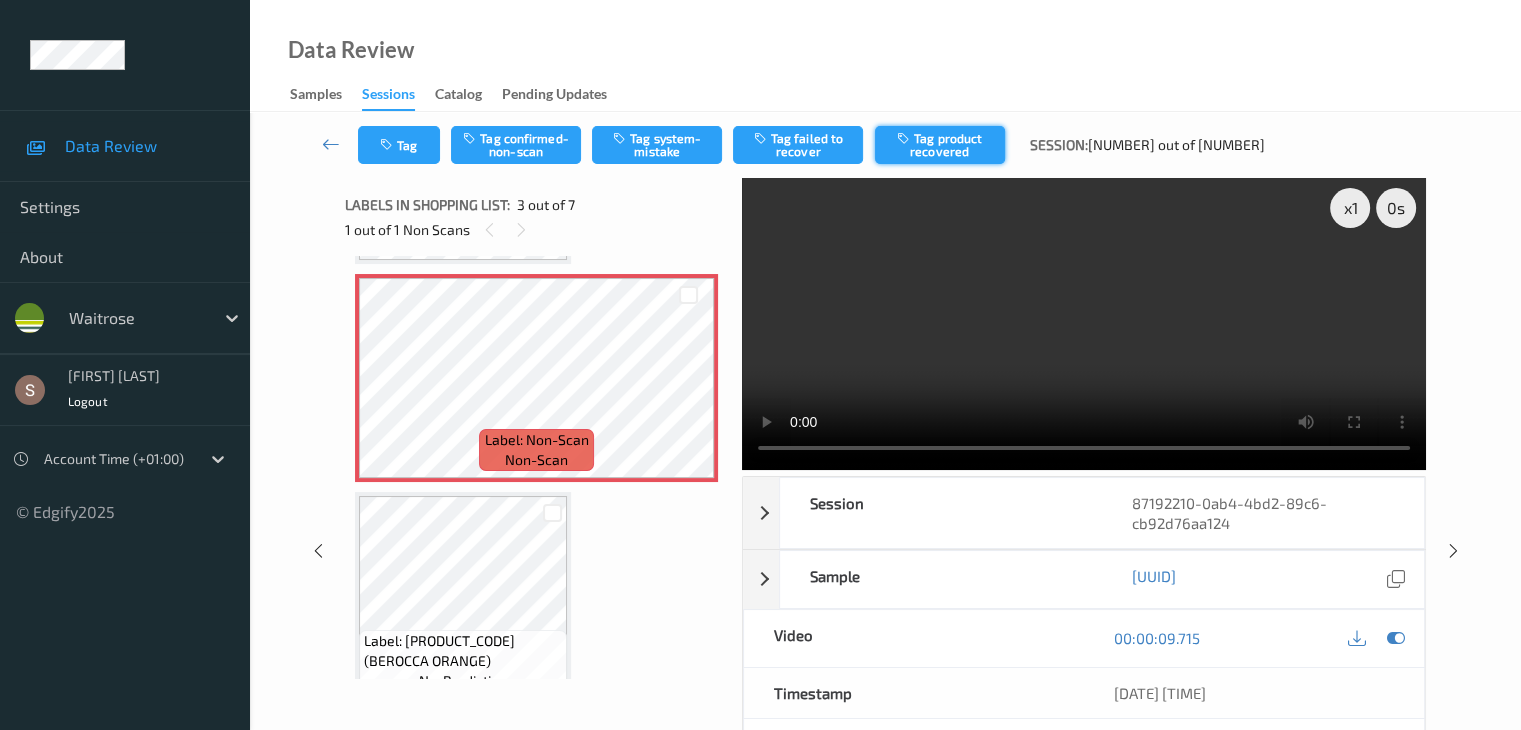 click on "Tag   product recovered" at bounding box center (940, 145) 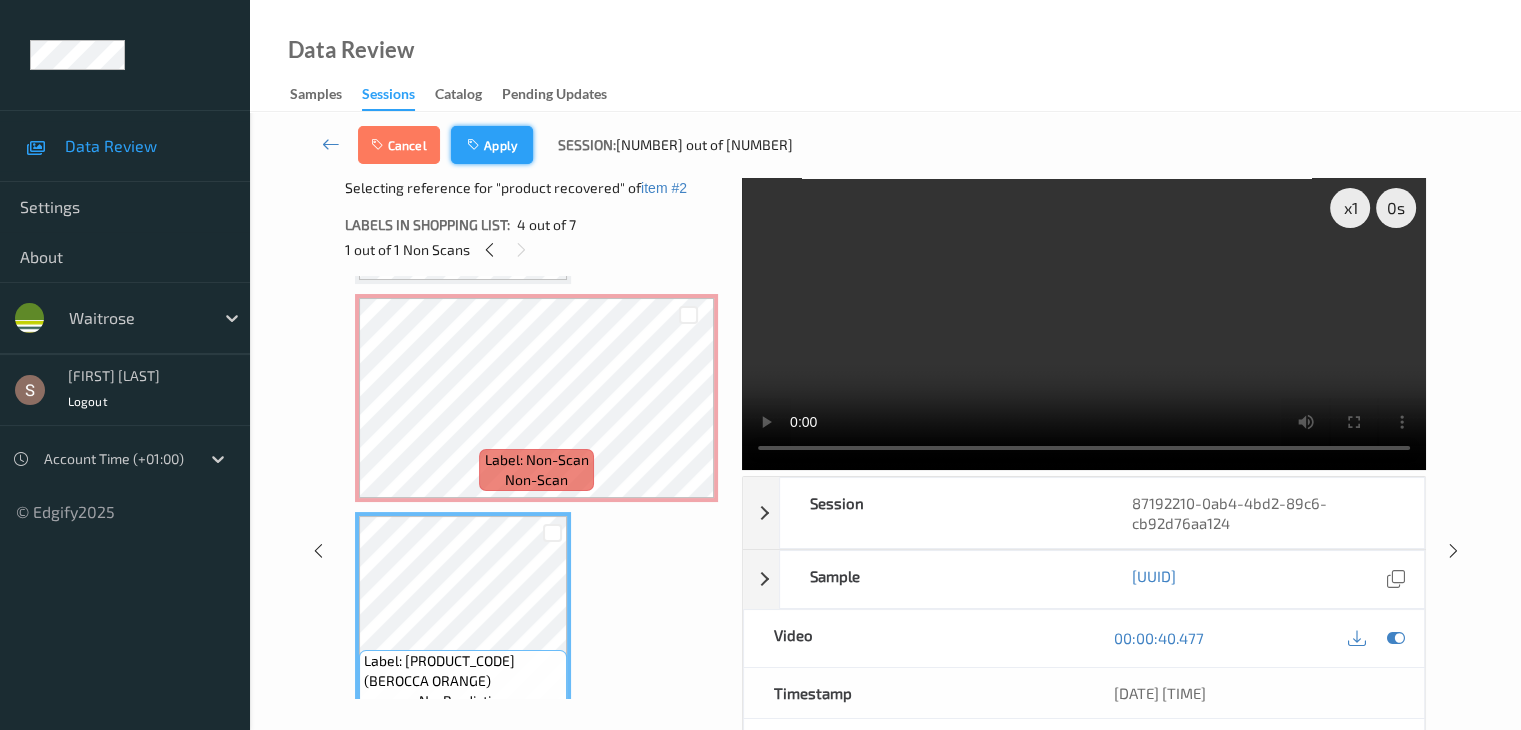 click at bounding box center (475, 145) 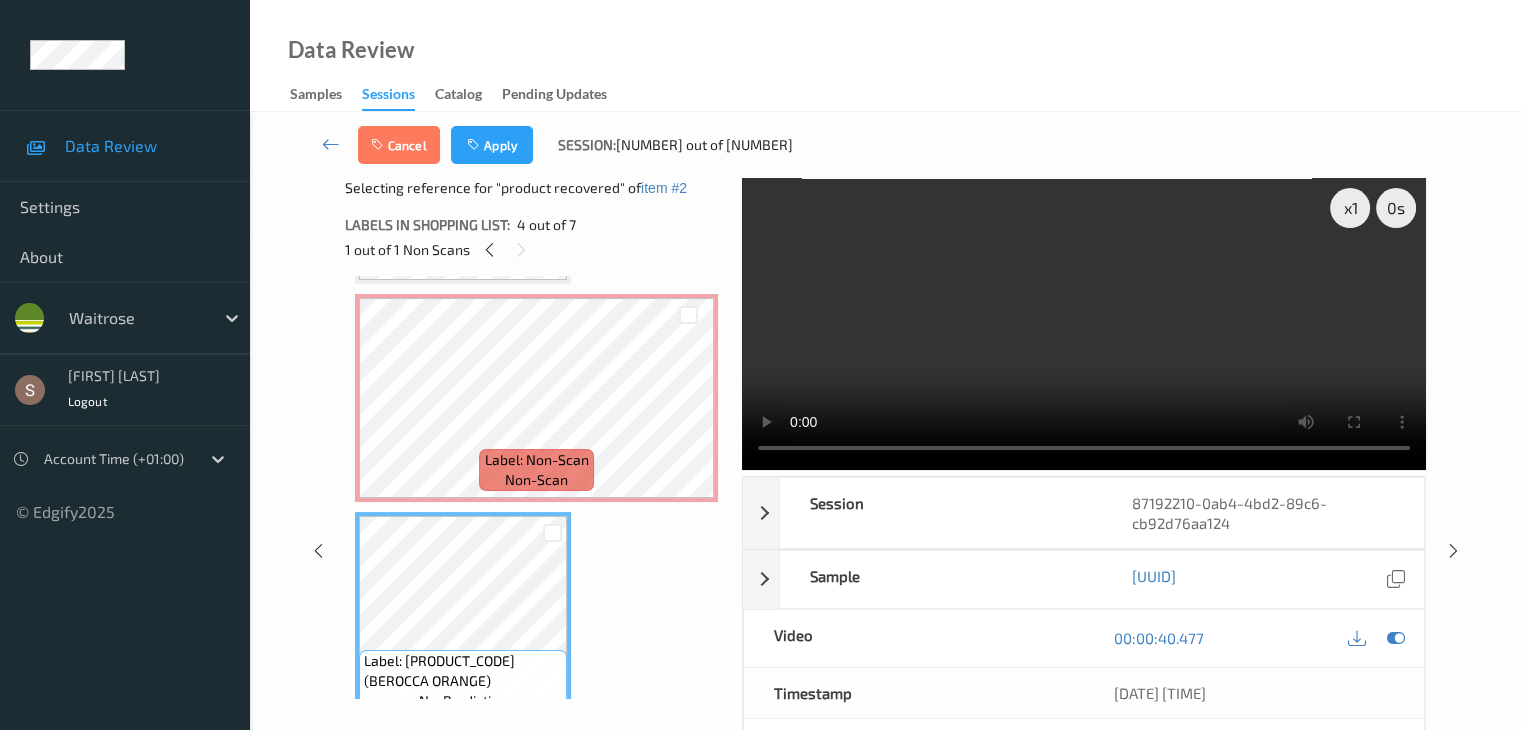 scroll, scrollTop: 228, scrollLeft: 0, axis: vertical 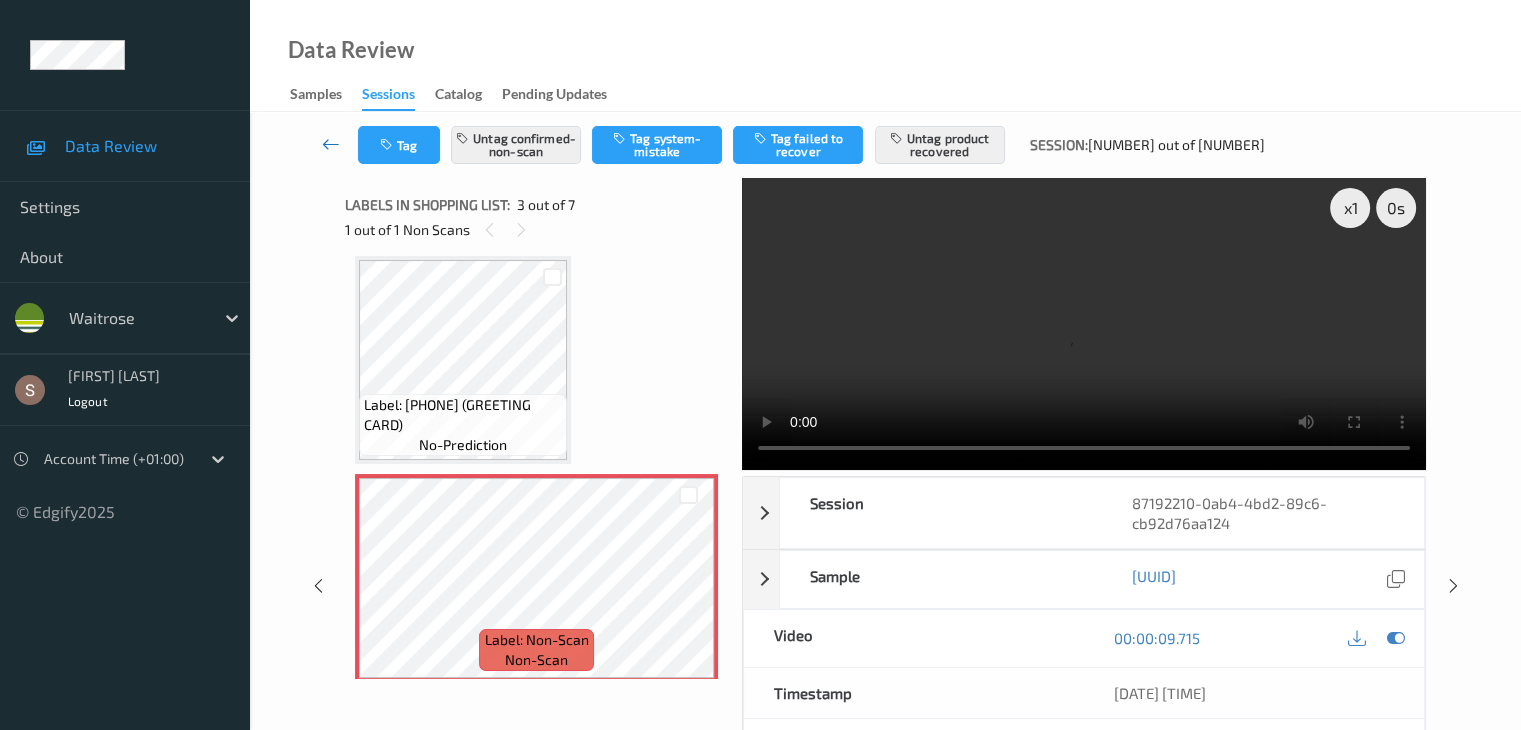click at bounding box center (331, 144) 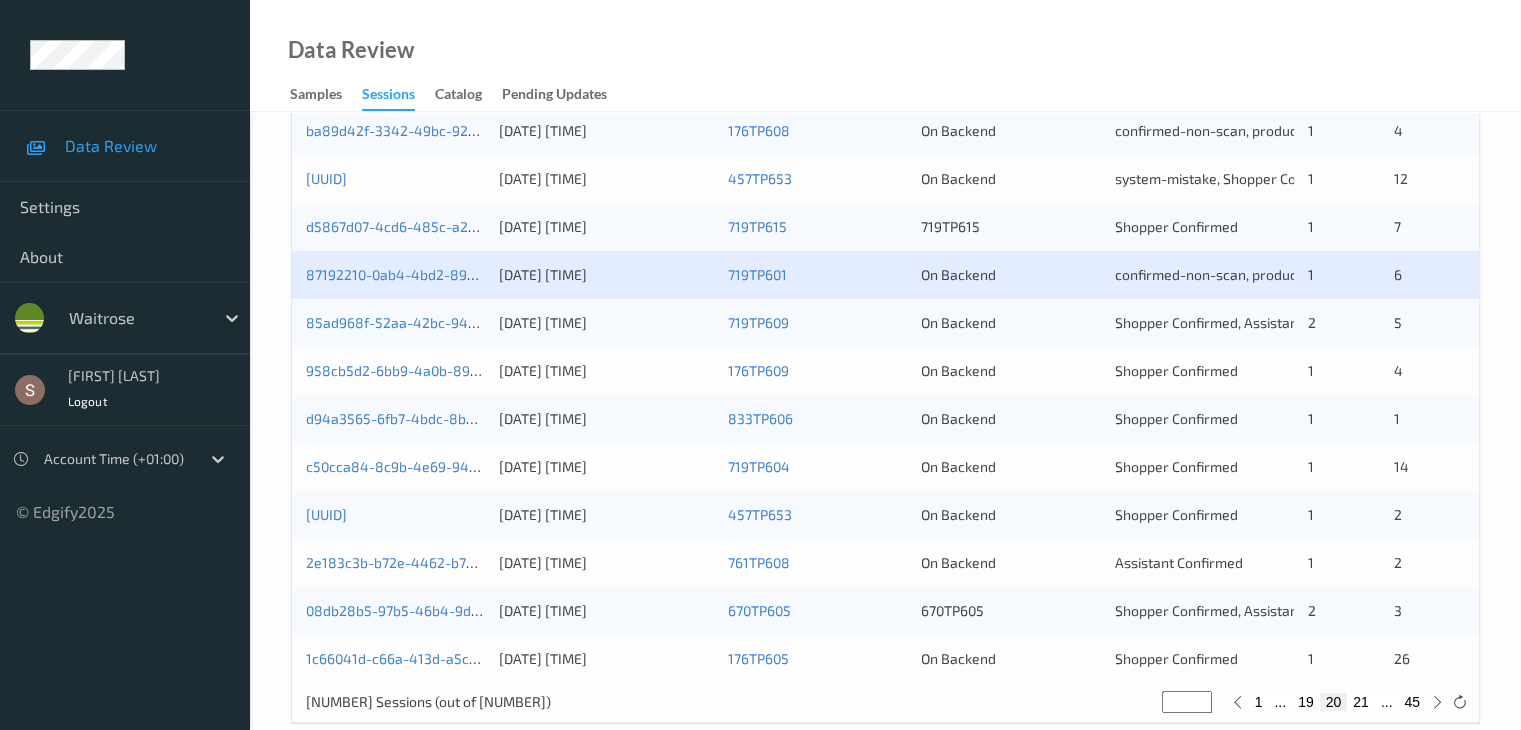 scroll, scrollTop: 900, scrollLeft: 0, axis: vertical 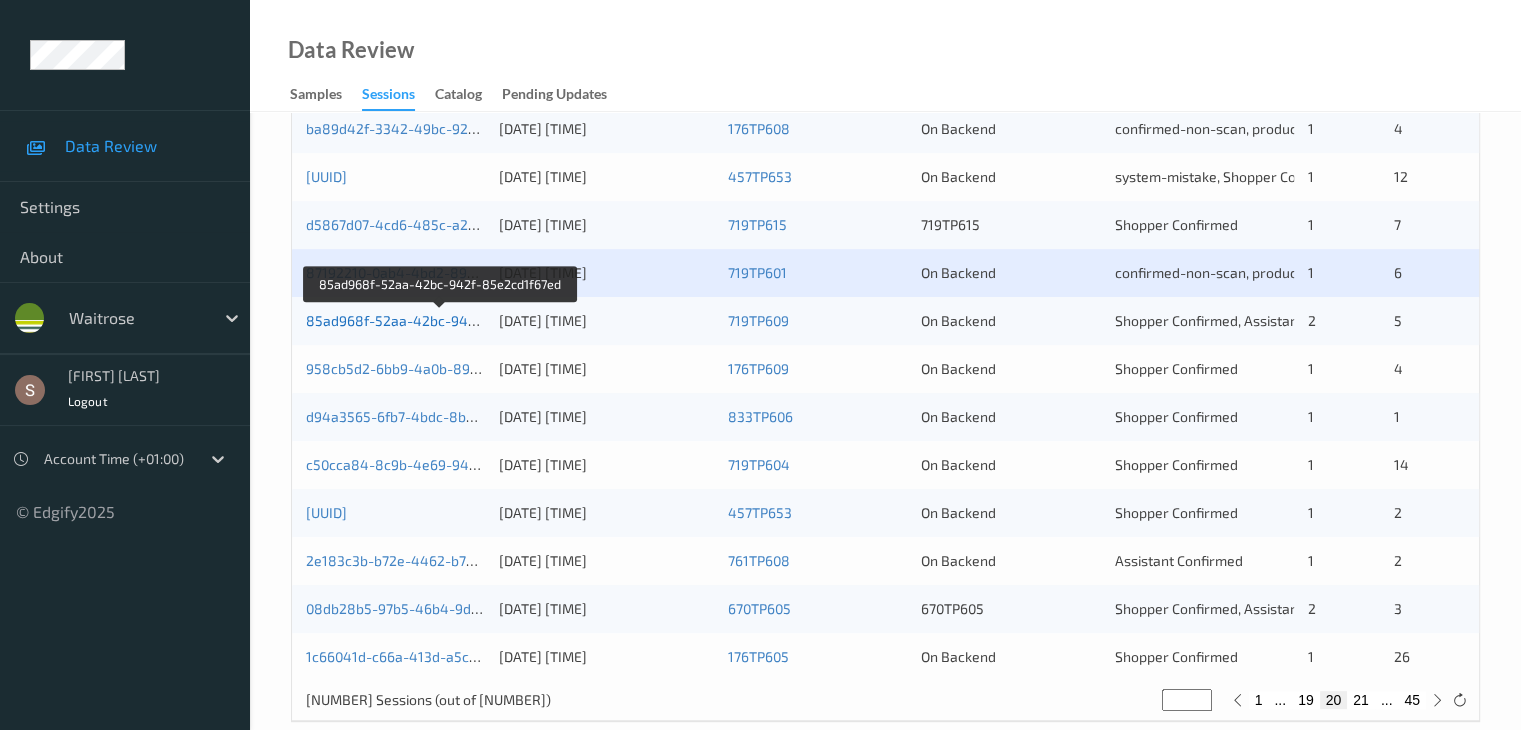 click on "85ad968f-52aa-42bc-942f-85e2cd1f67ed" at bounding box center (441, 320) 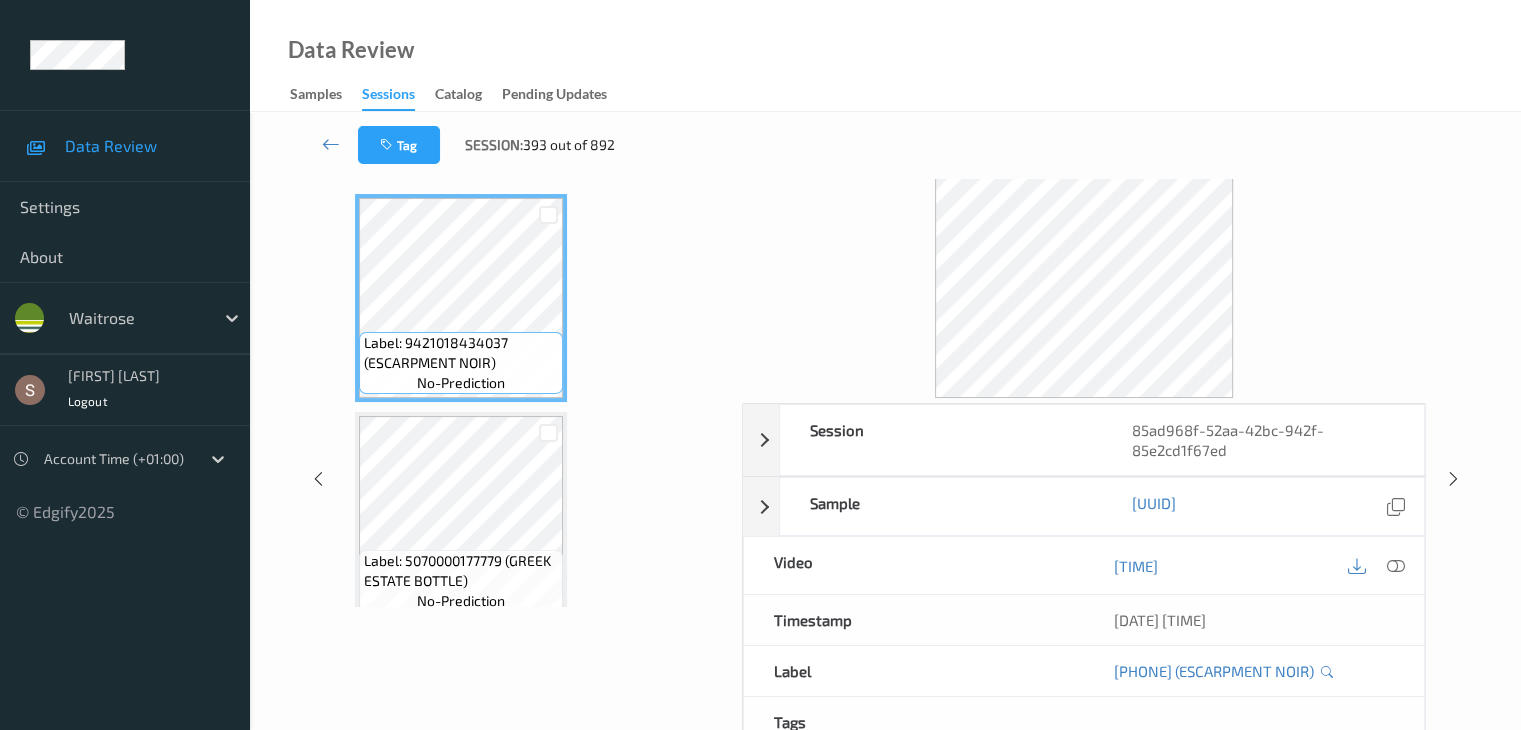 scroll, scrollTop: 0, scrollLeft: 0, axis: both 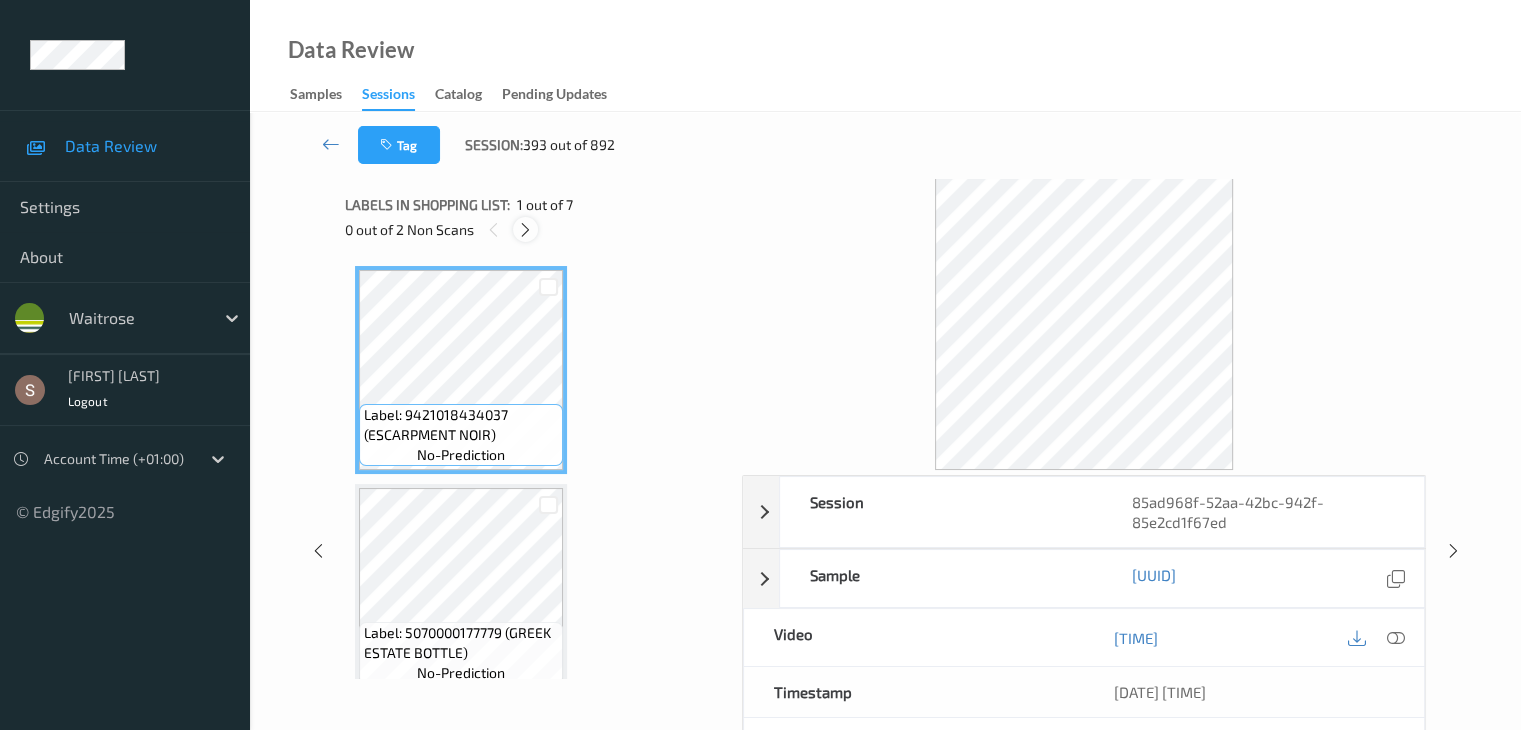 click at bounding box center (525, 230) 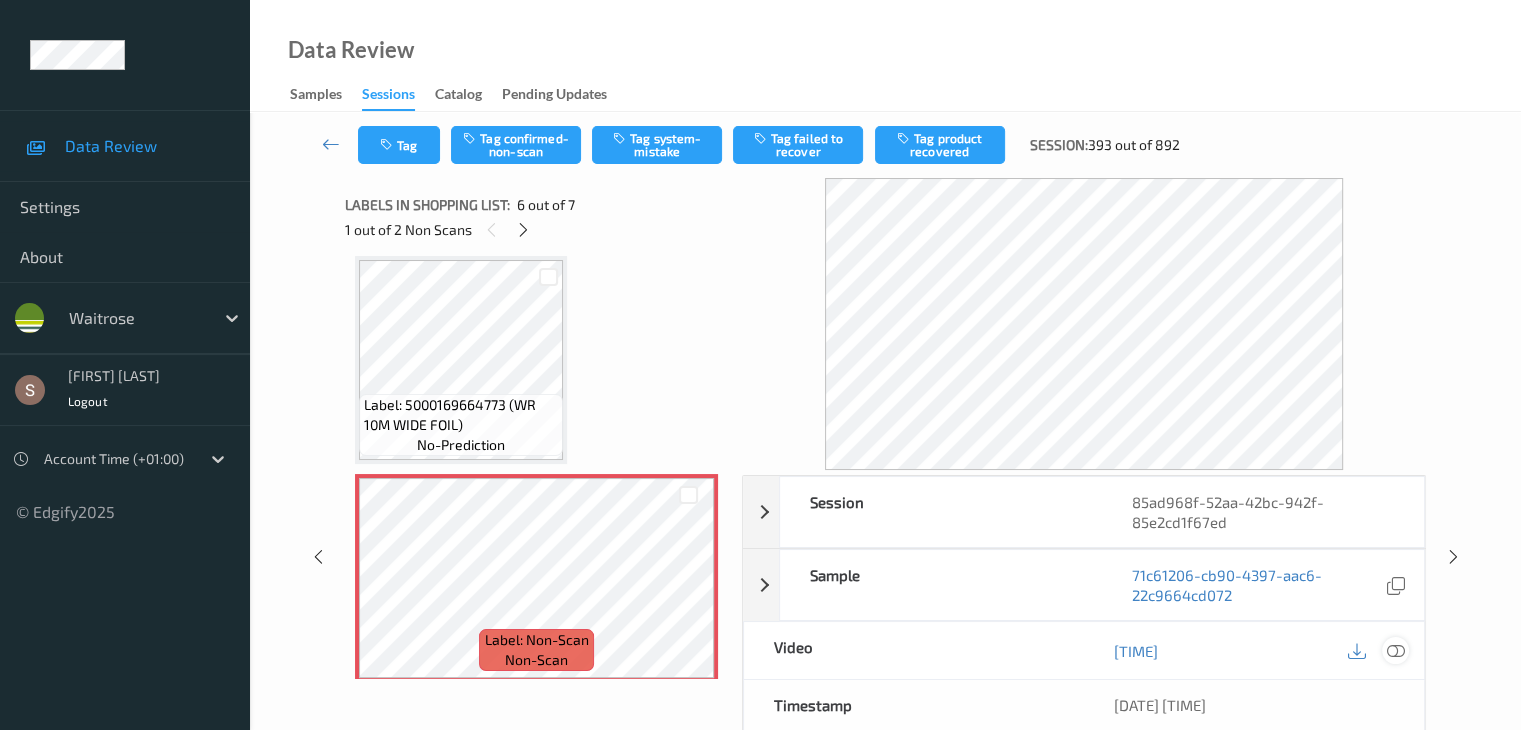 click at bounding box center [1395, 651] 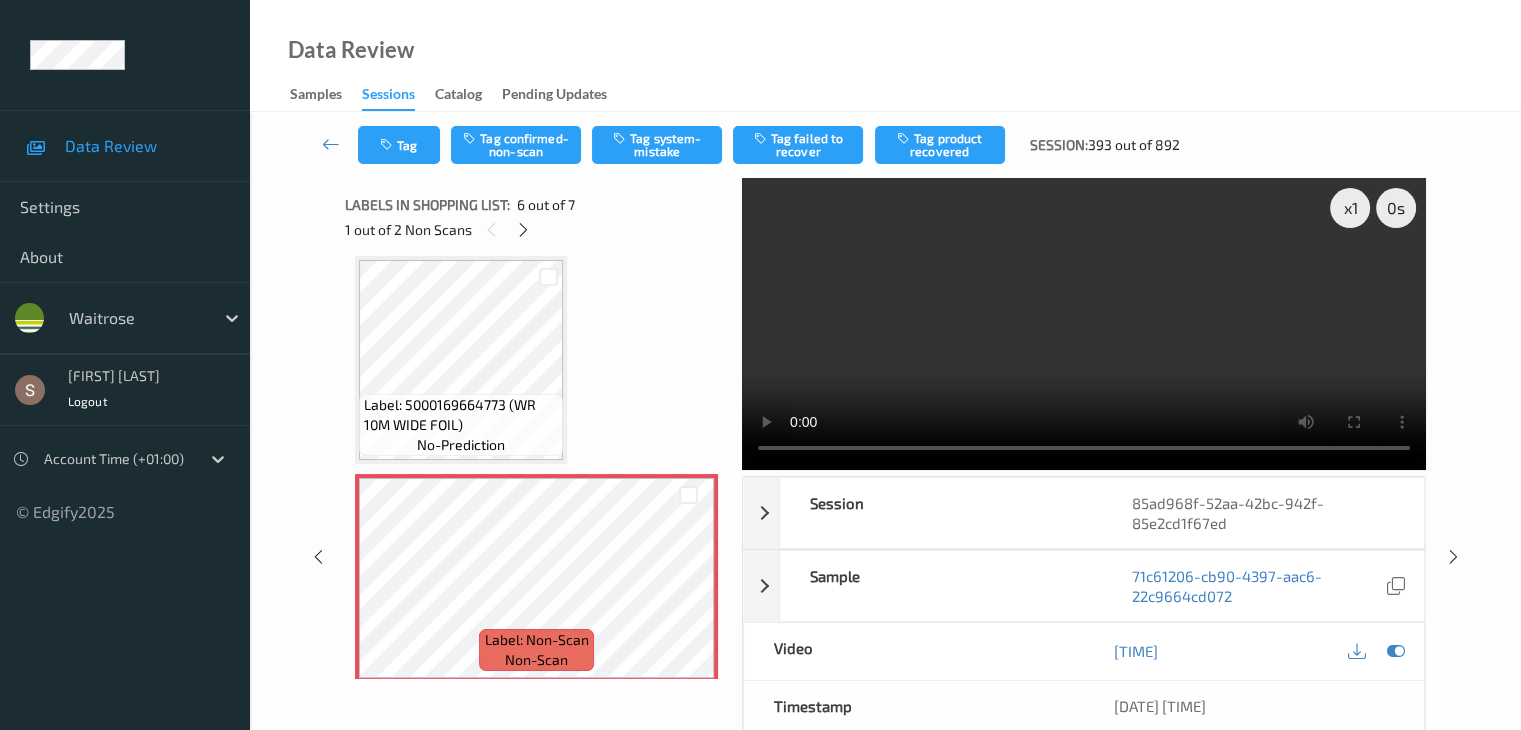 click at bounding box center [1084, 324] 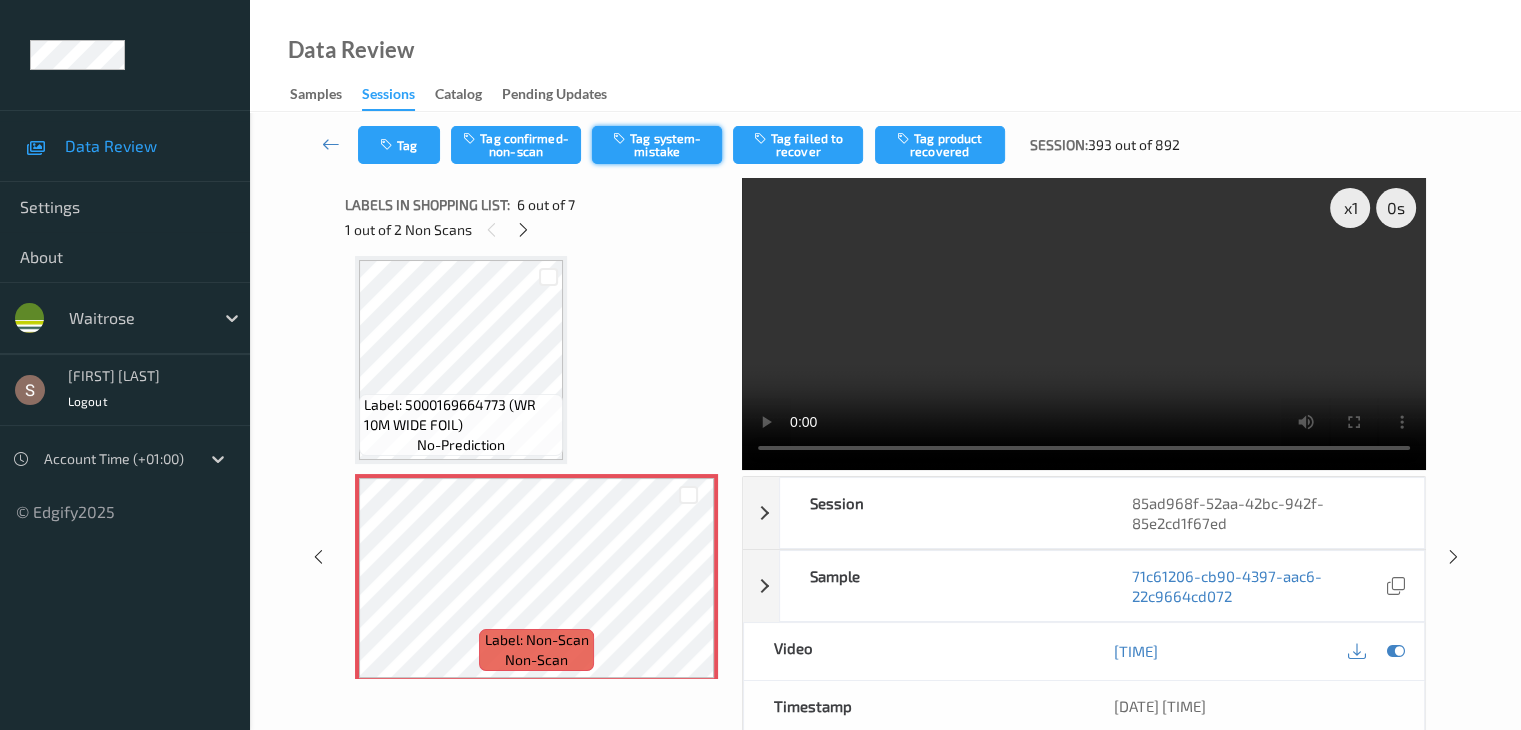 click on "Tag   system-mistake" at bounding box center [657, 145] 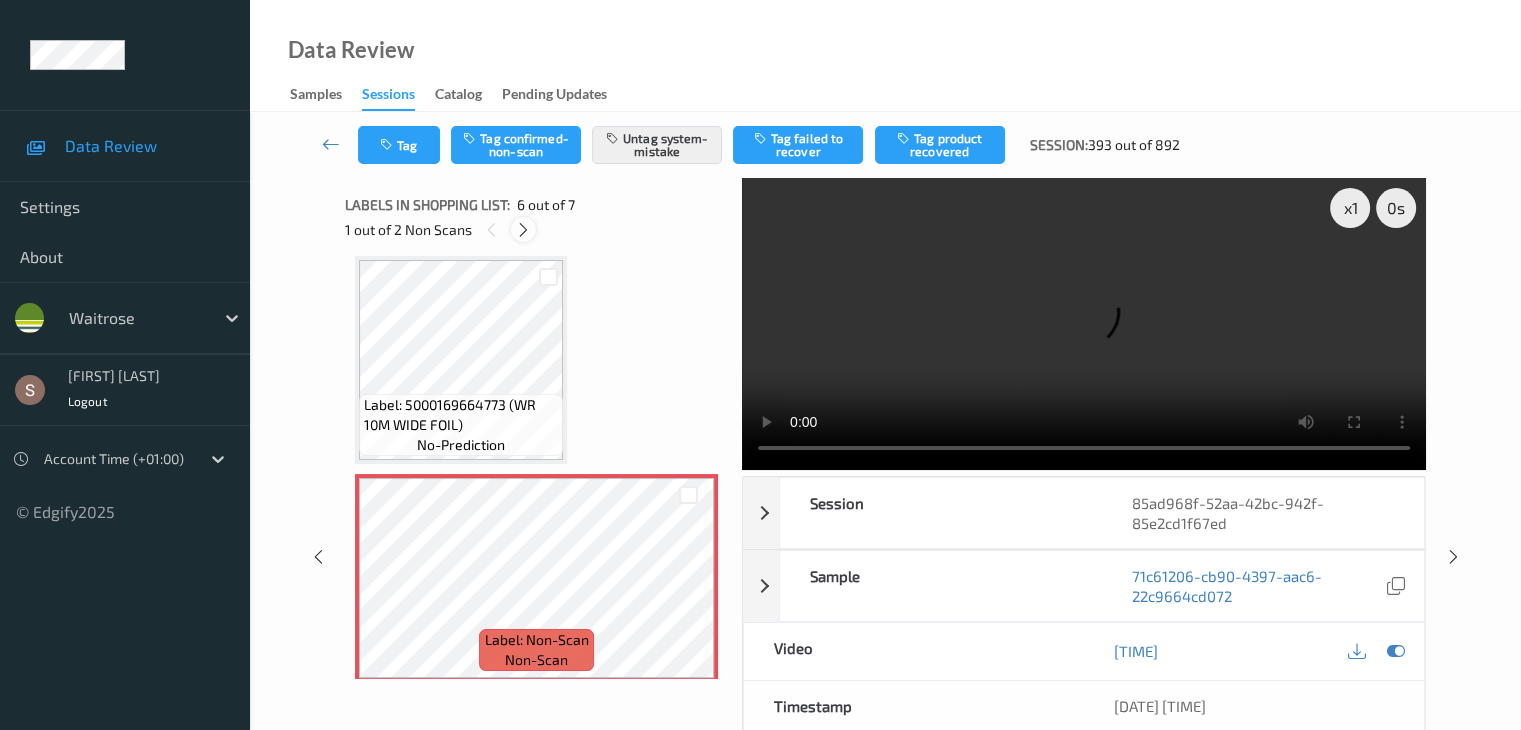 click at bounding box center [523, 230] 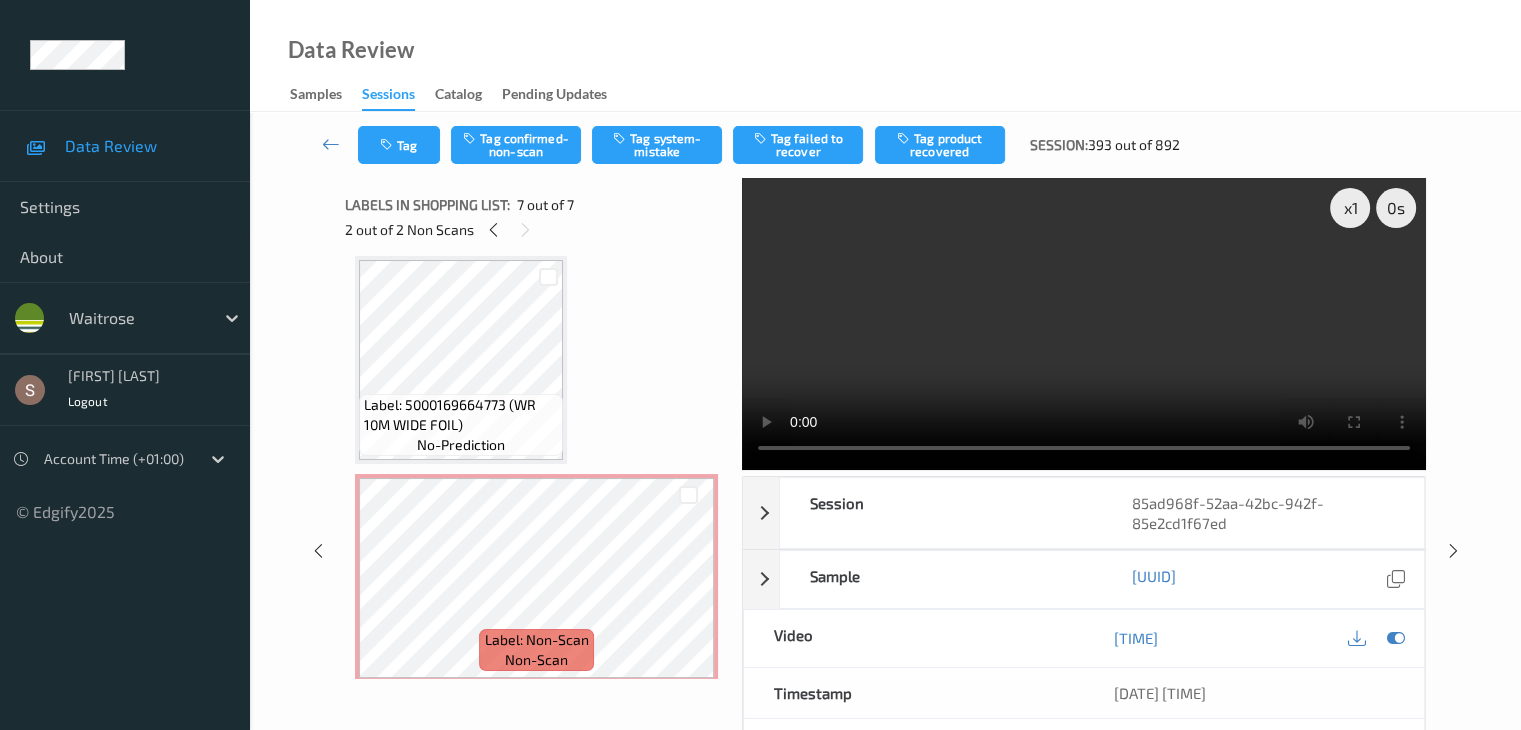 scroll, scrollTop: 1100, scrollLeft: 0, axis: vertical 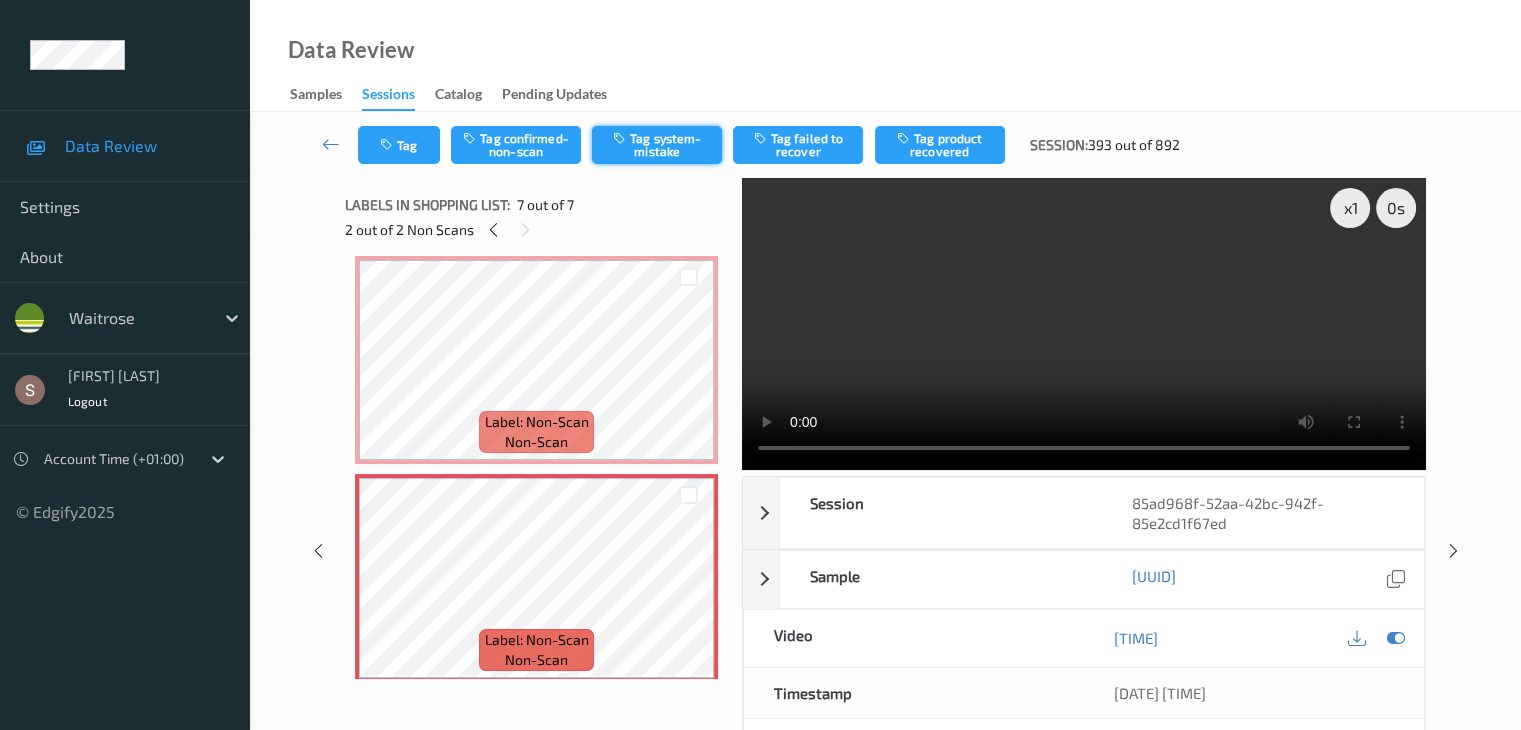 click on "Tag   system-mistake" at bounding box center [657, 145] 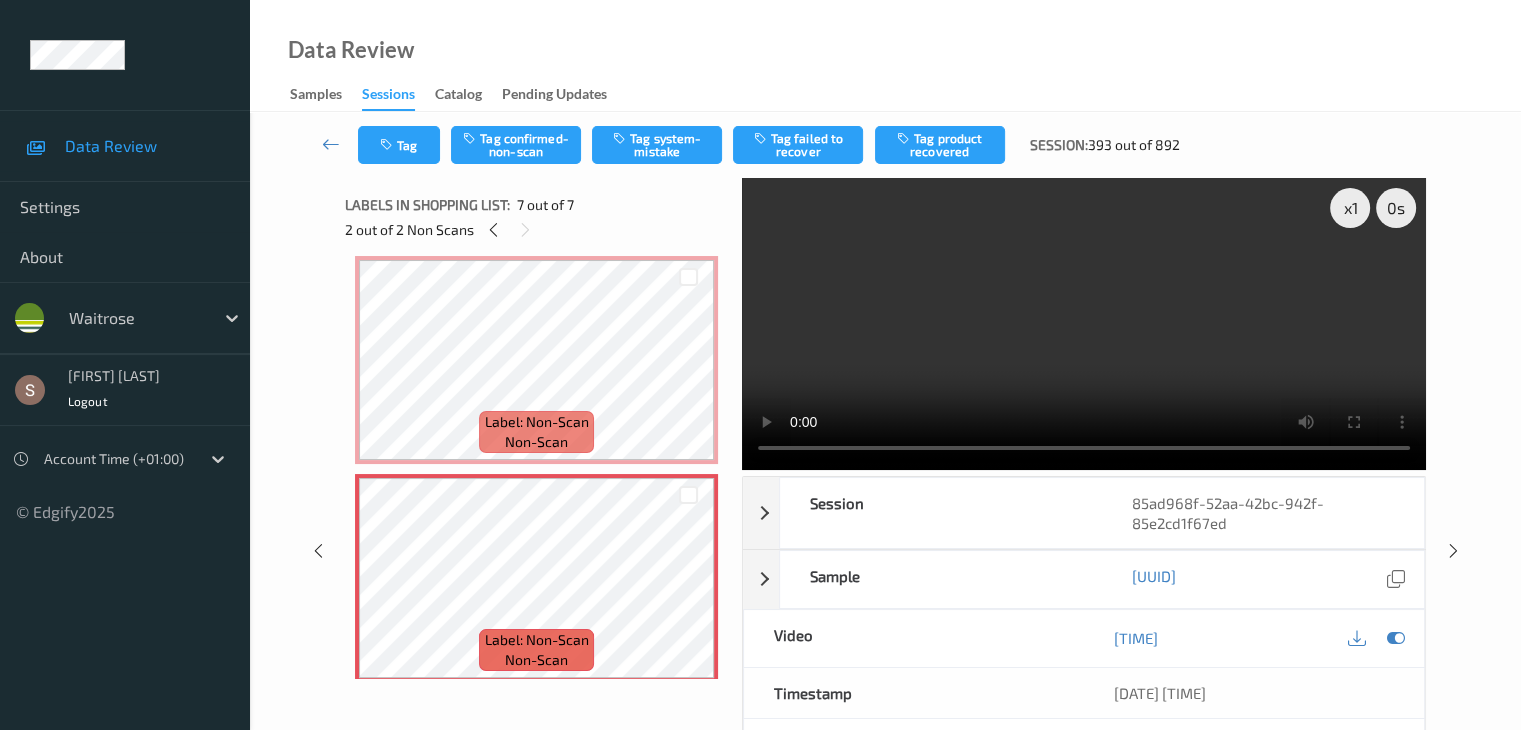 click on "Labels in shopping list: 7 out of 7 2 out of 2 Non Scans" at bounding box center (536, 217) 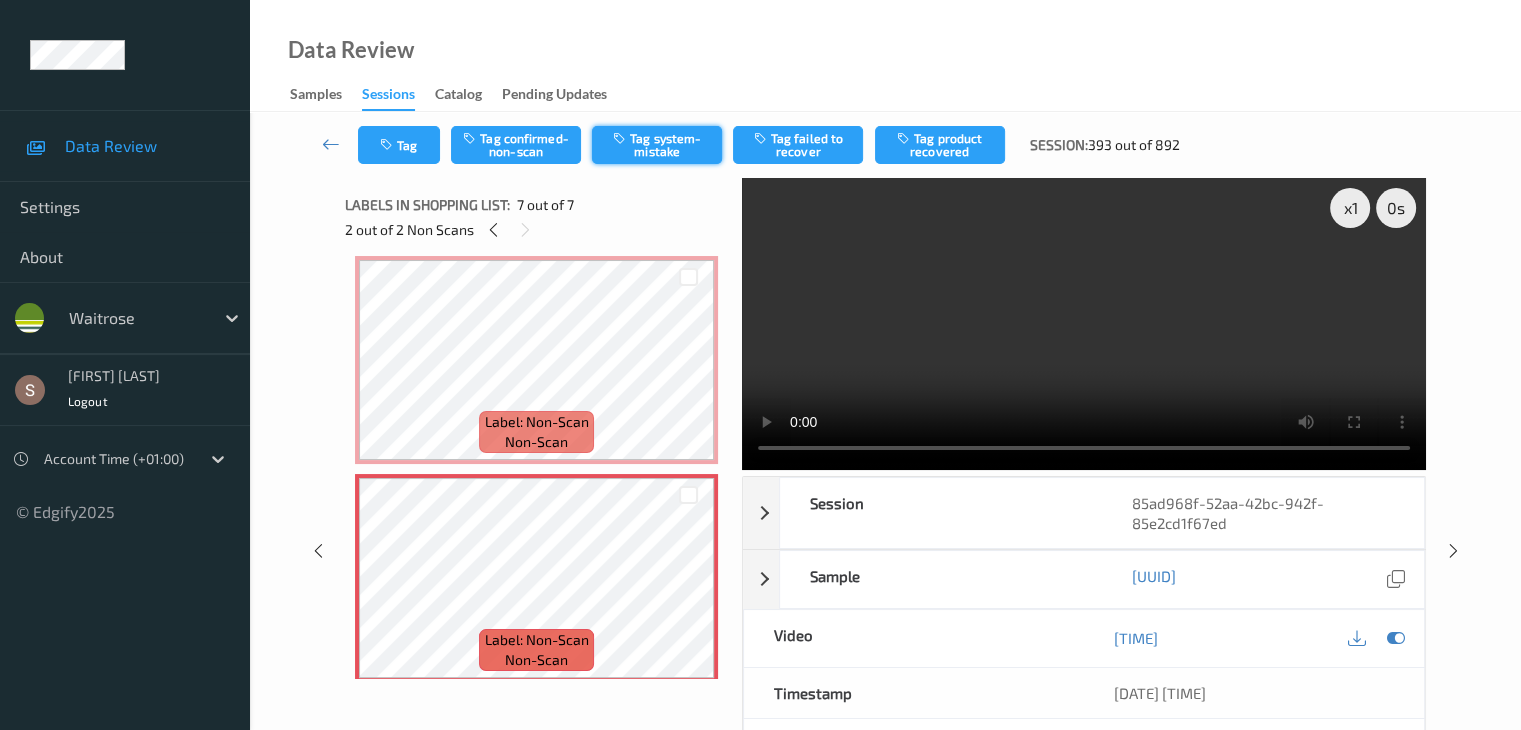 click on "Tag   system-mistake" at bounding box center (657, 145) 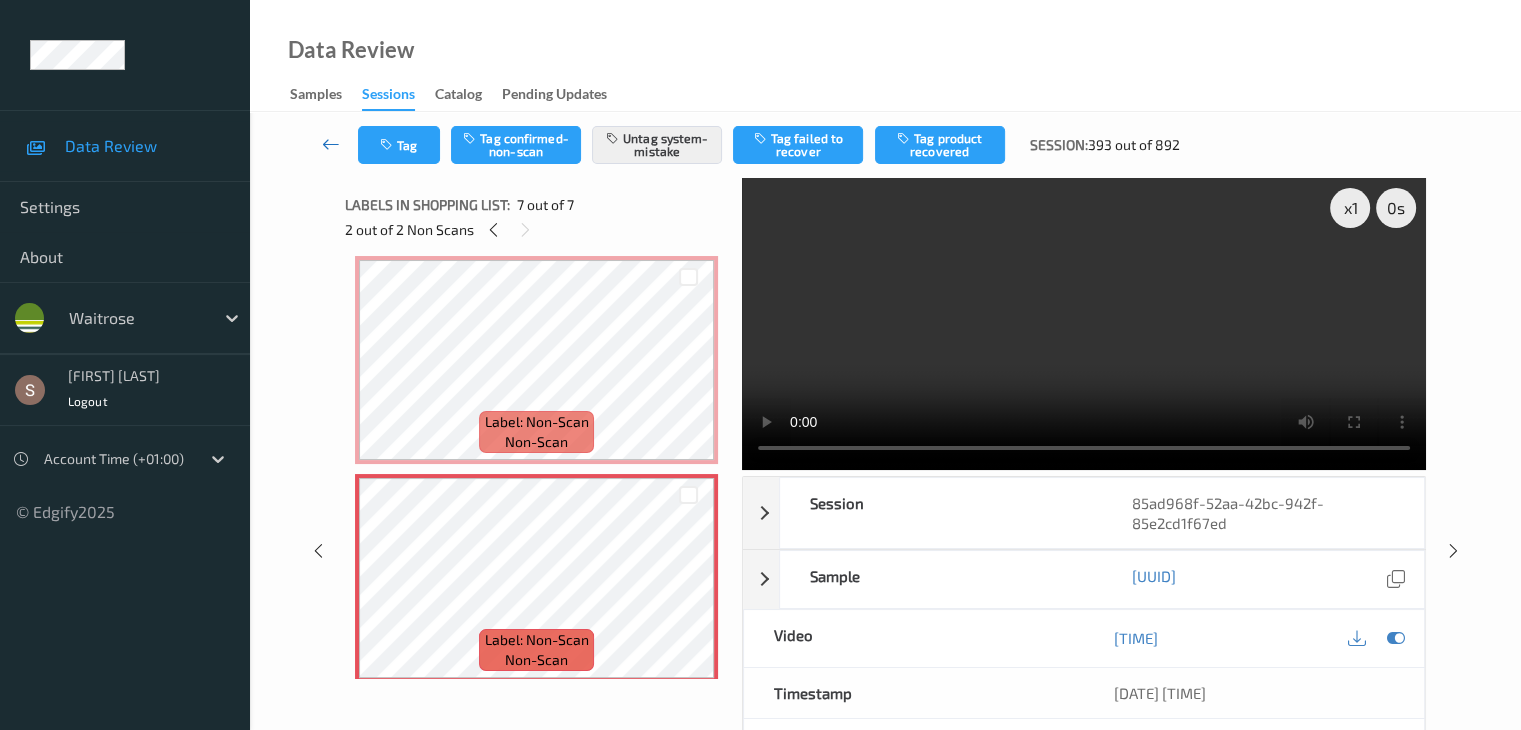 click at bounding box center [331, 144] 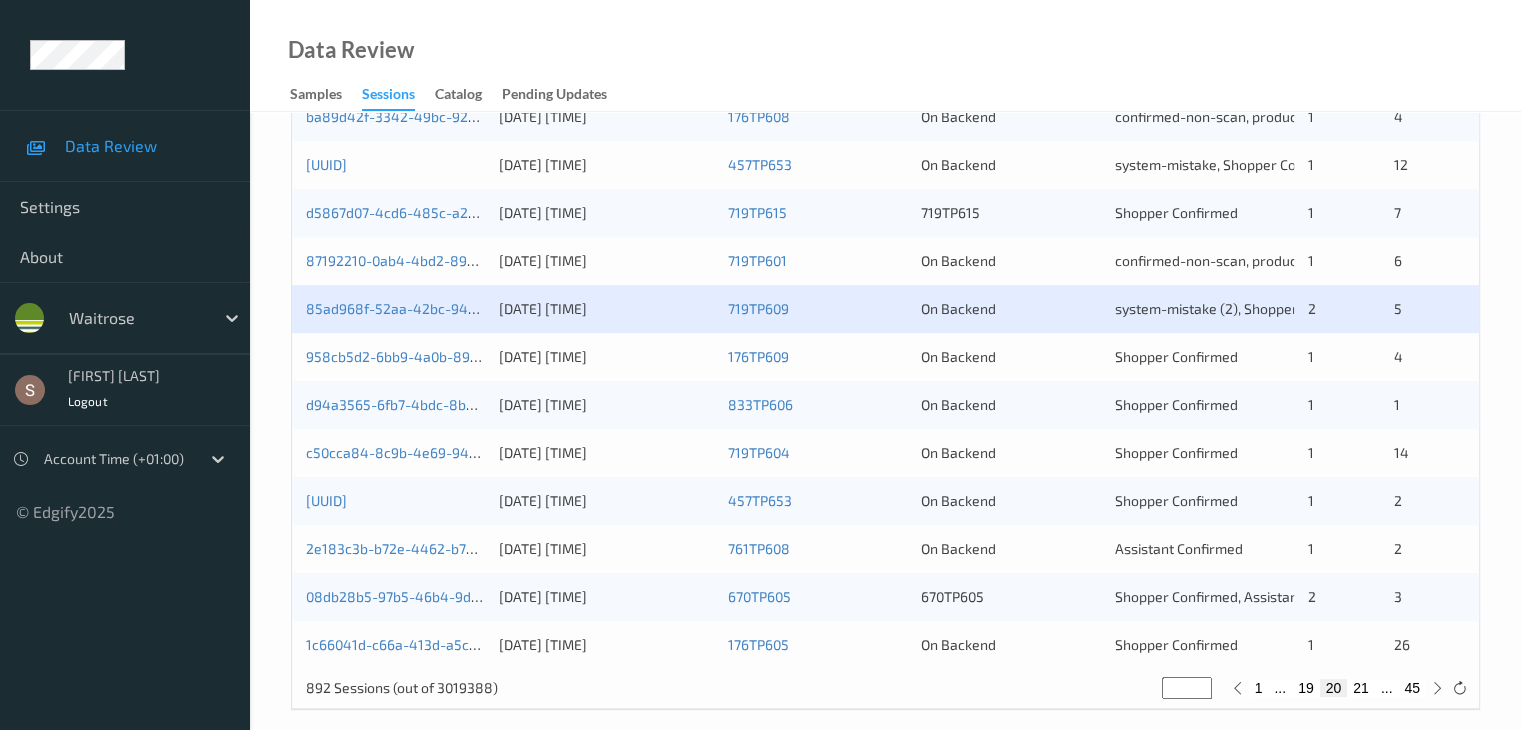 scroll, scrollTop: 932, scrollLeft: 0, axis: vertical 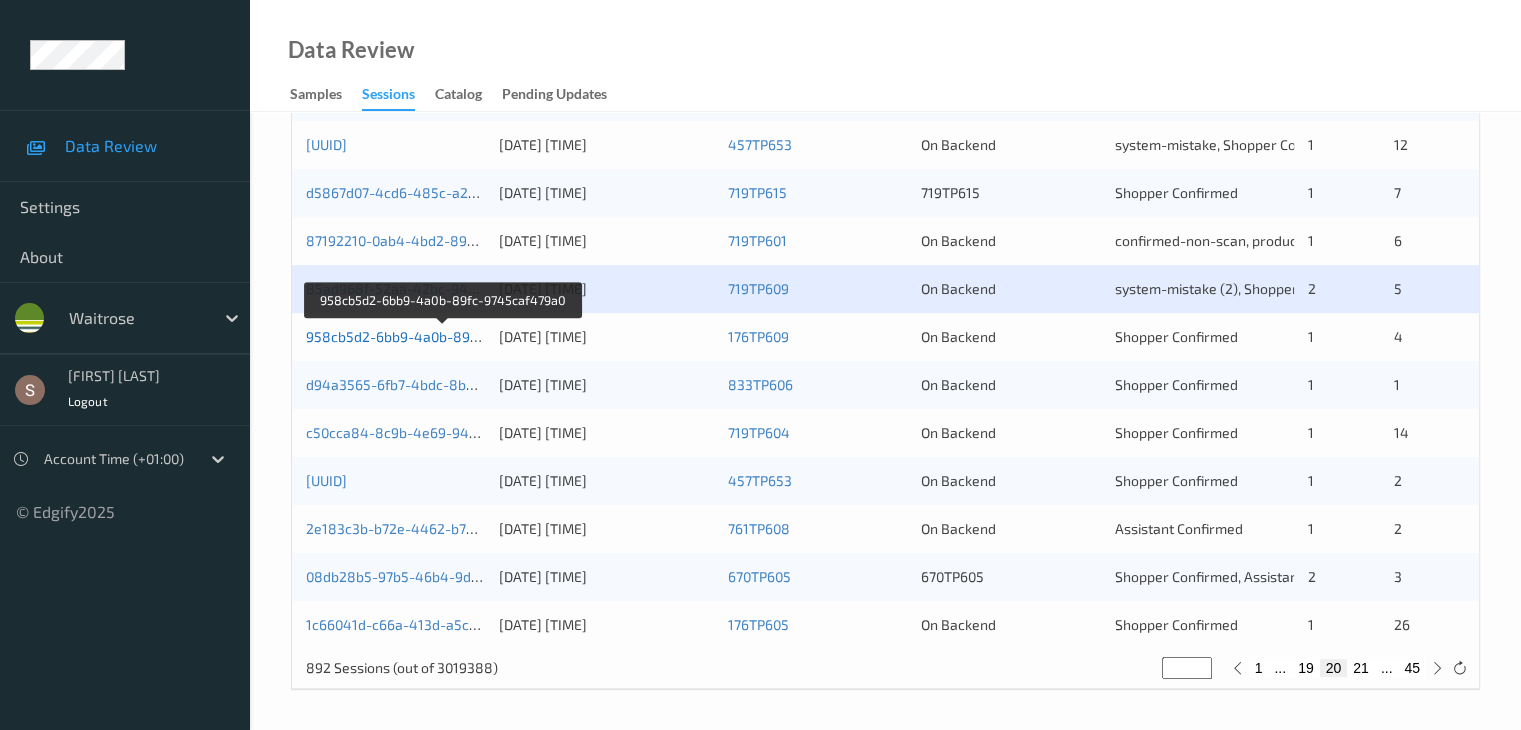 click on "958cb5d2-6bb9-4a0b-89fc-9745caf479a0" at bounding box center [443, 336] 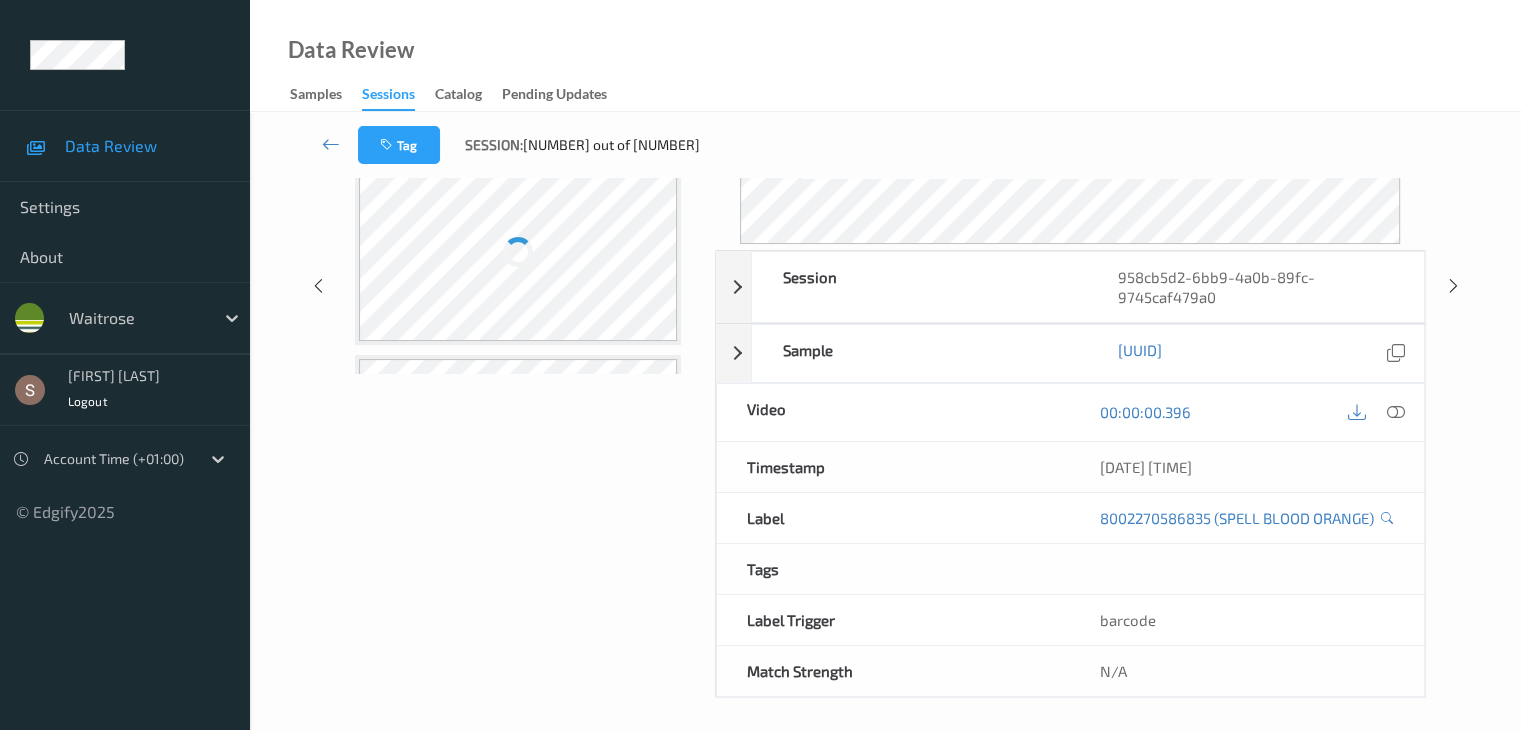 scroll, scrollTop: 0, scrollLeft: 0, axis: both 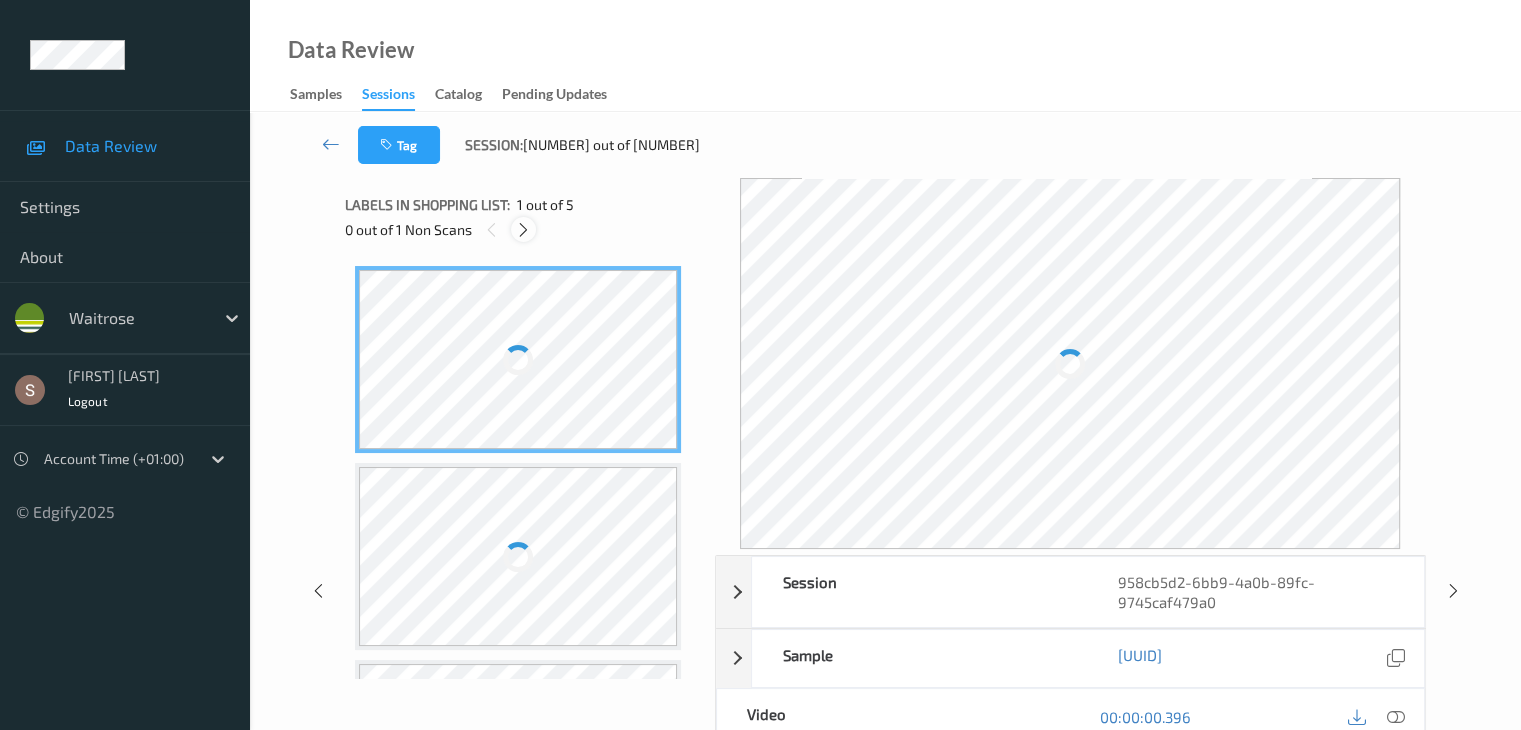 click at bounding box center [523, 230] 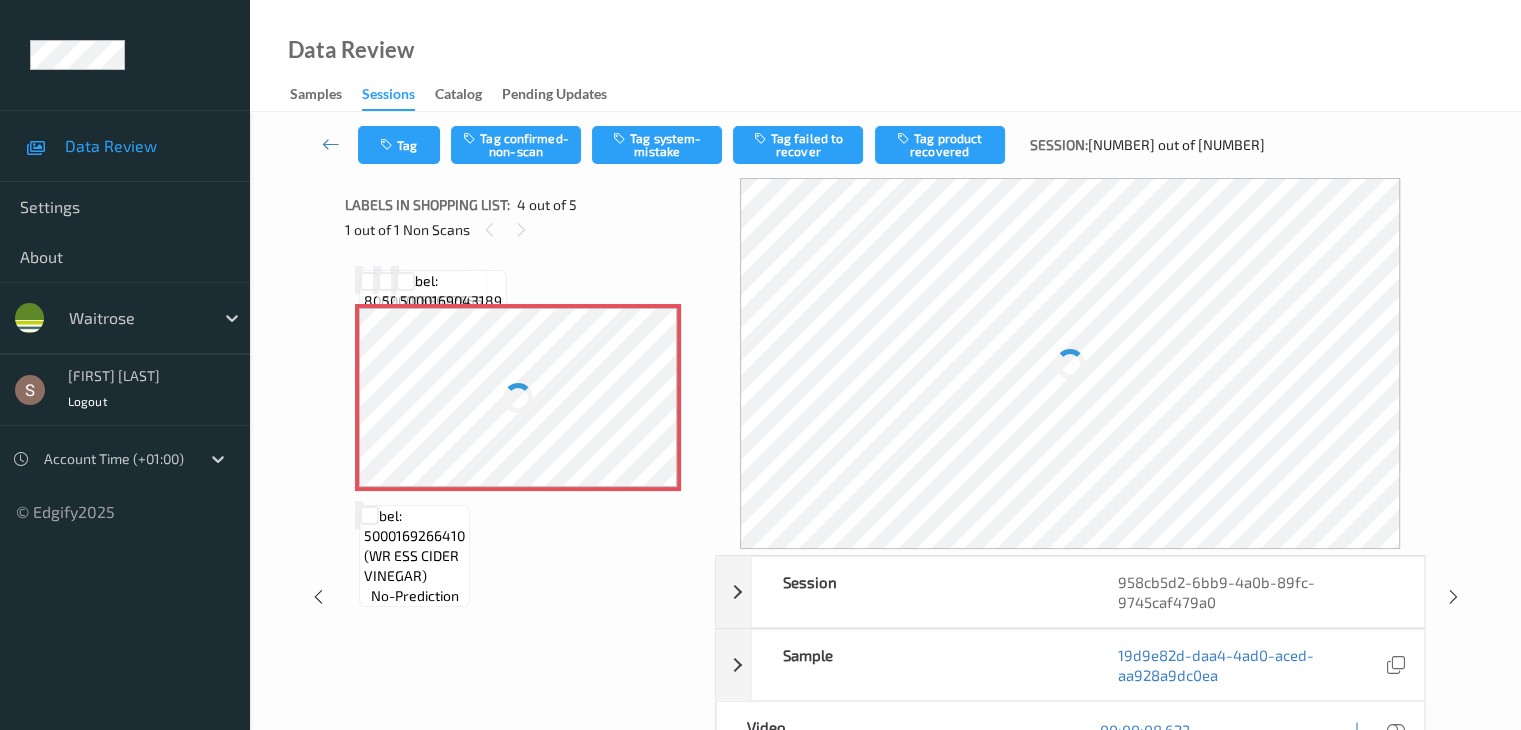 scroll, scrollTop: 446, scrollLeft: 0, axis: vertical 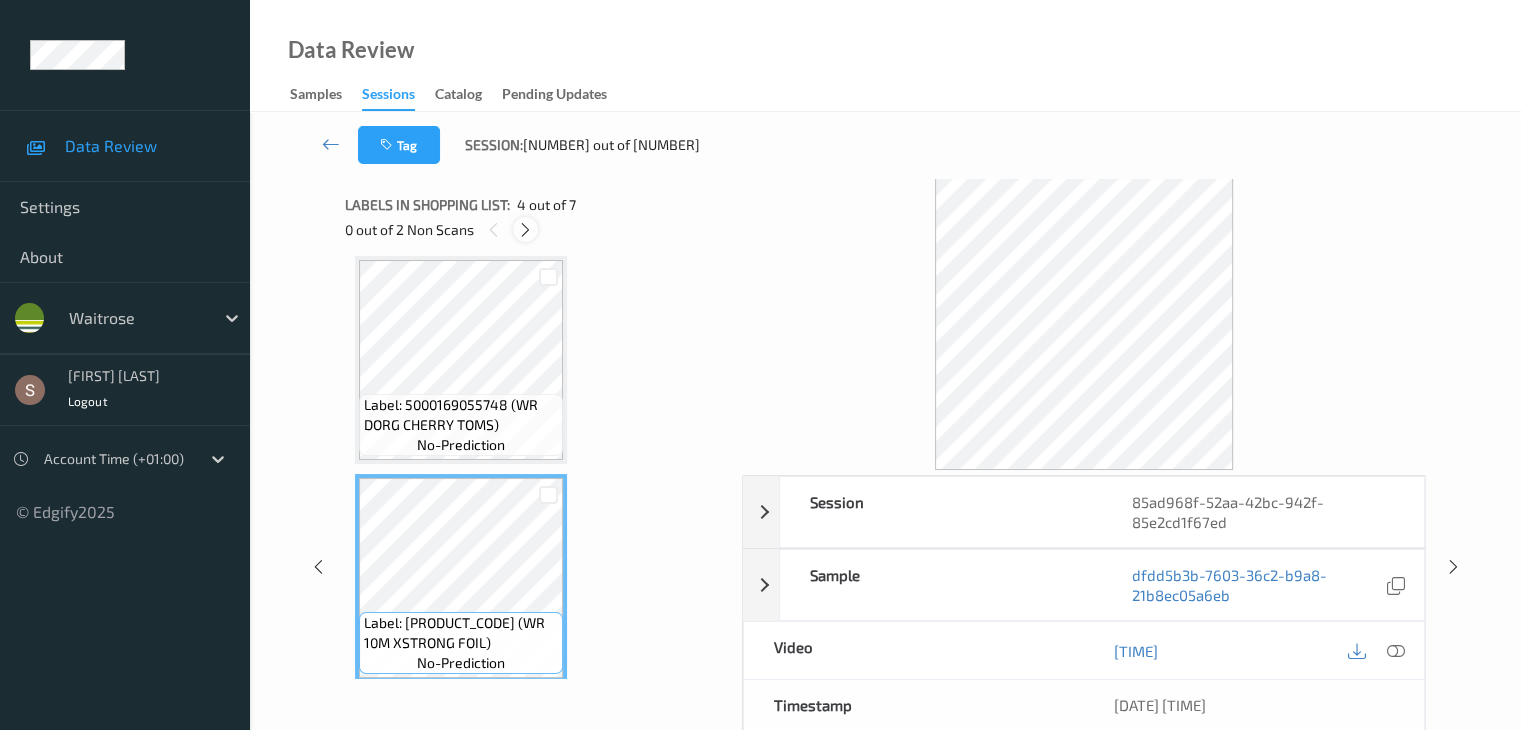 click at bounding box center [525, 230] 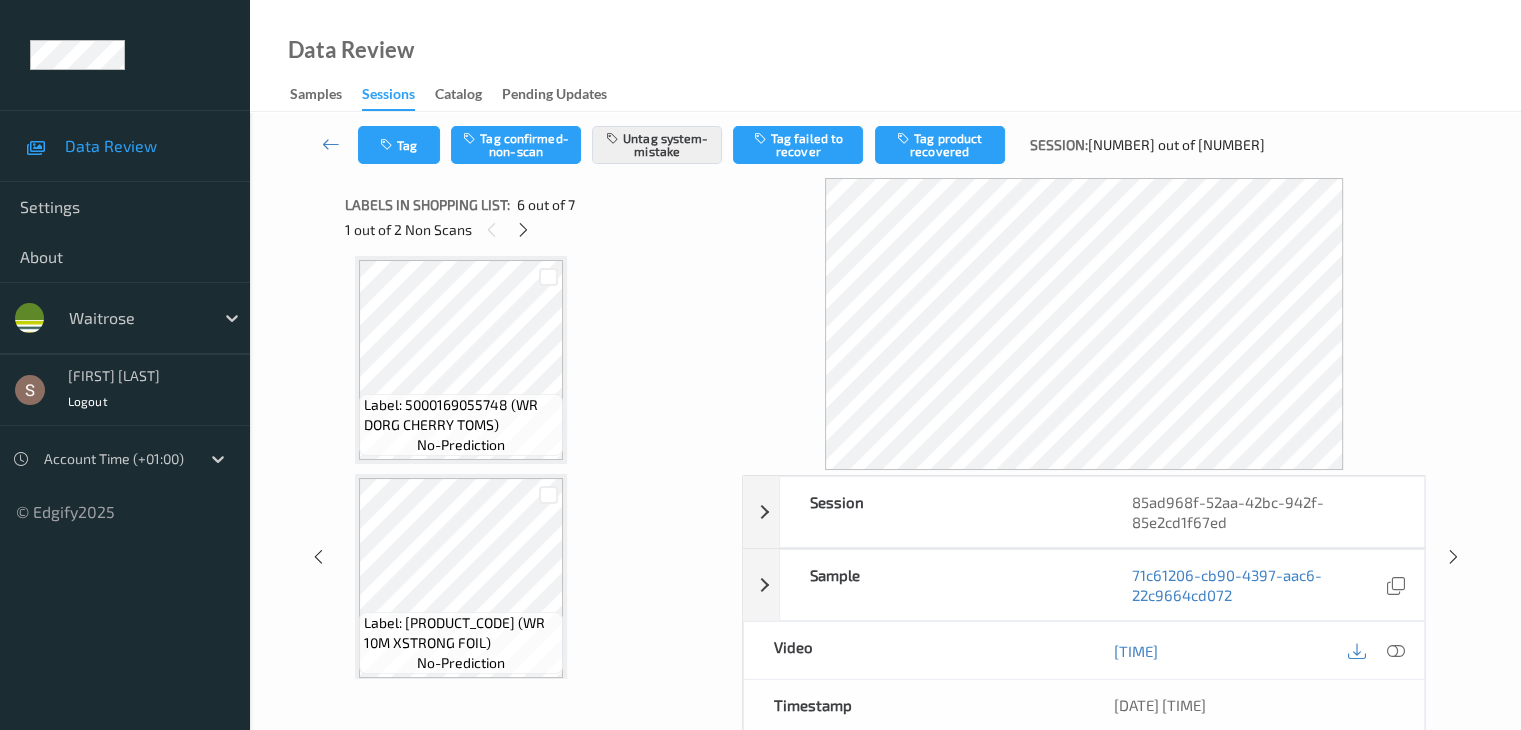 scroll, scrollTop: 882, scrollLeft: 0, axis: vertical 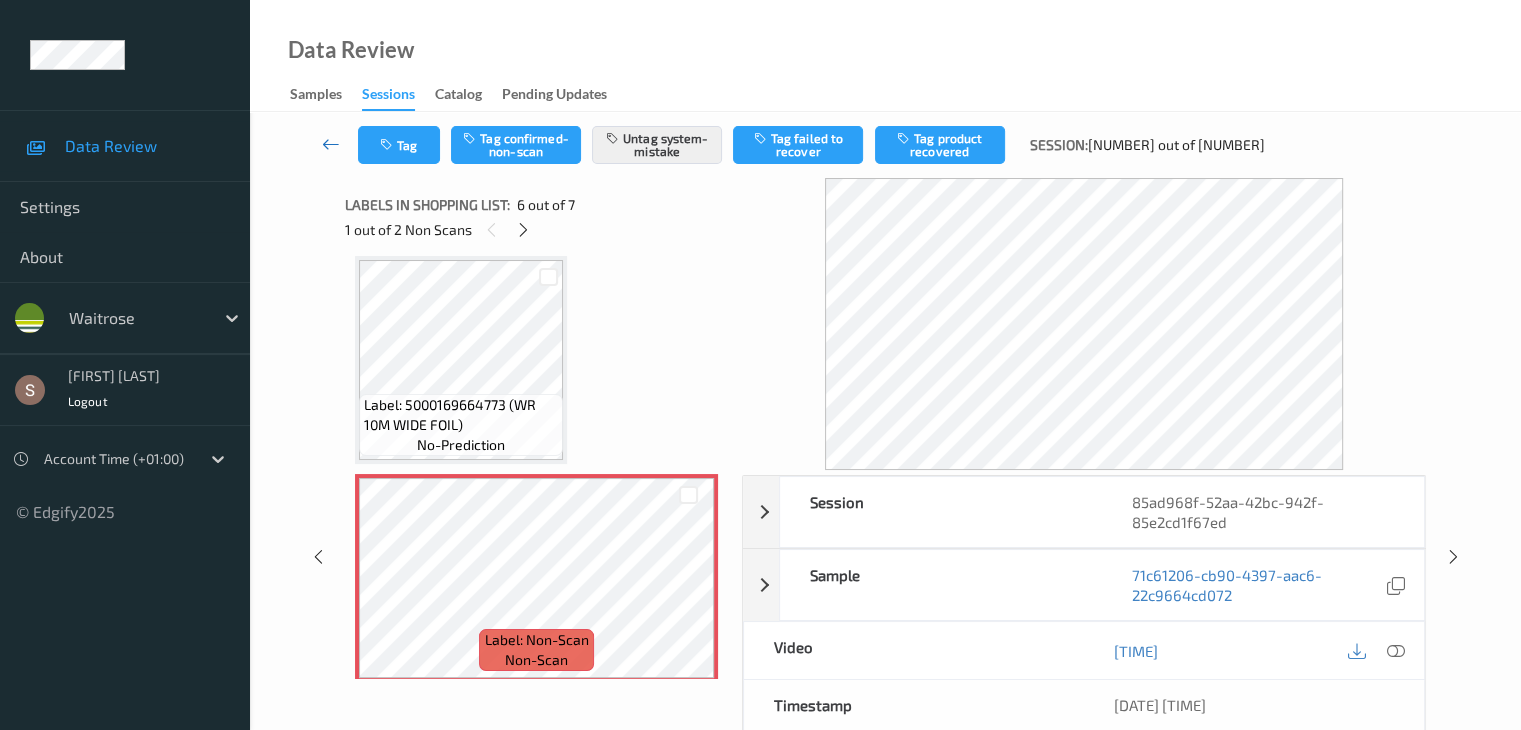 click at bounding box center (331, 144) 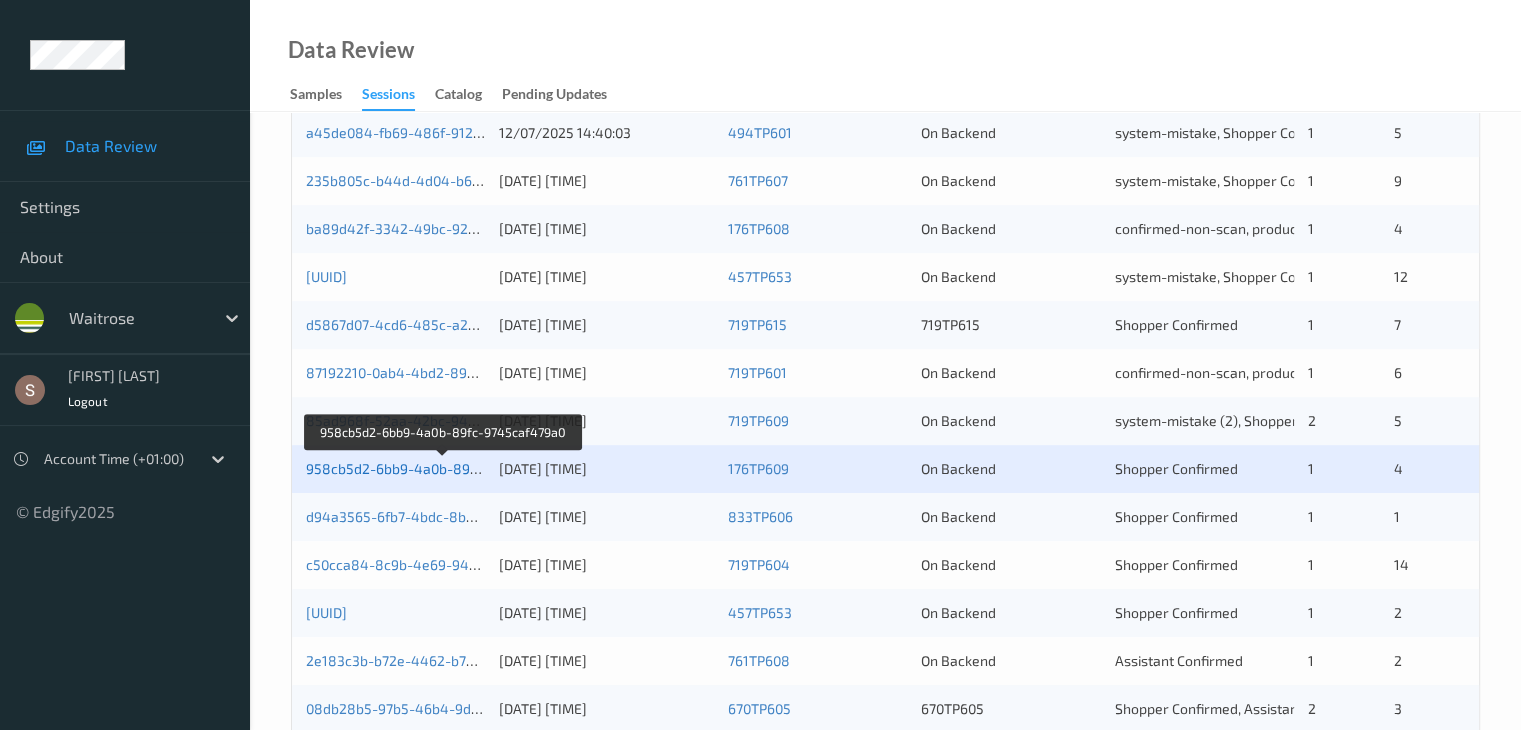 click on "958cb5d2-6bb9-4a0b-89fc-9745caf479a0" at bounding box center (443, 468) 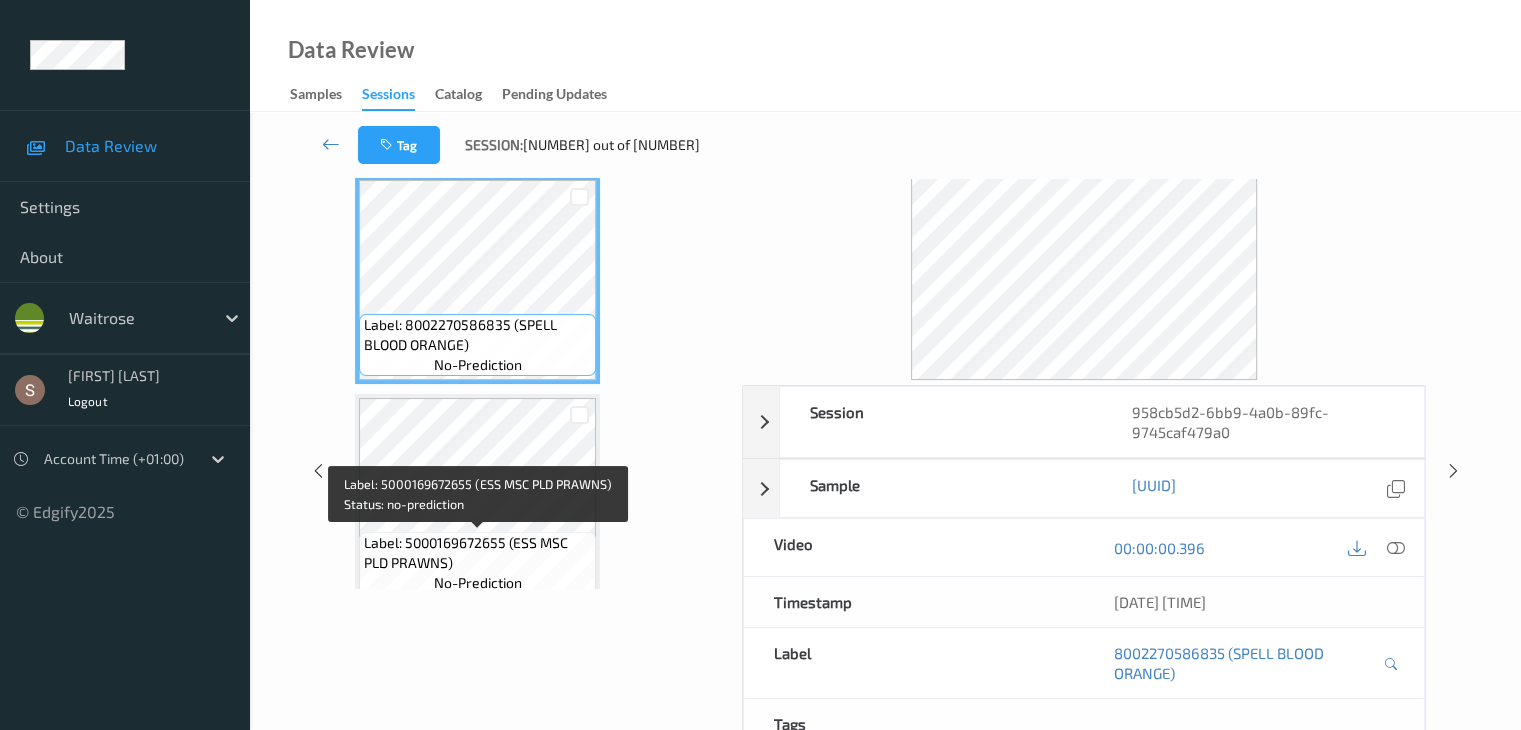 scroll, scrollTop: 0, scrollLeft: 0, axis: both 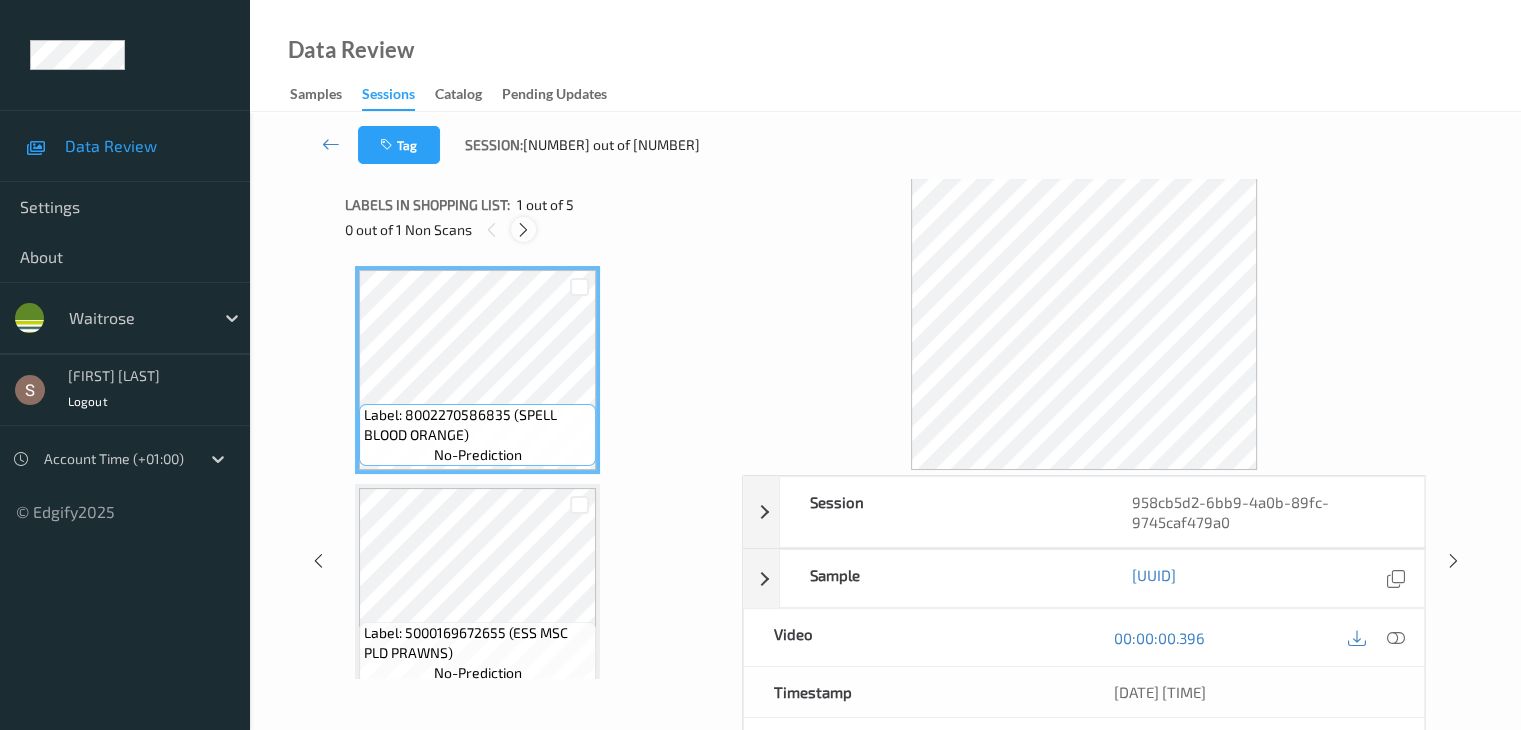 click at bounding box center [523, 230] 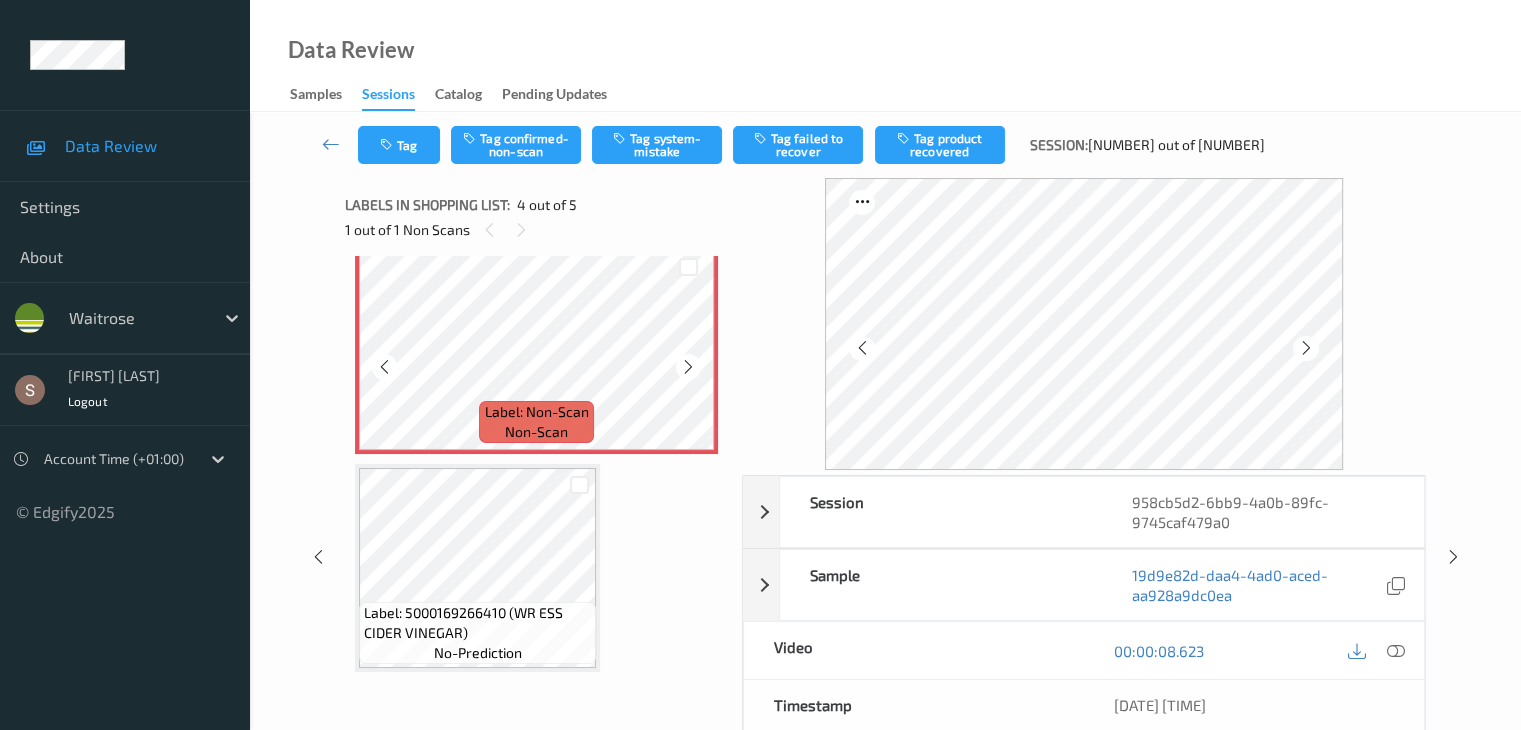 scroll, scrollTop: 677, scrollLeft: 0, axis: vertical 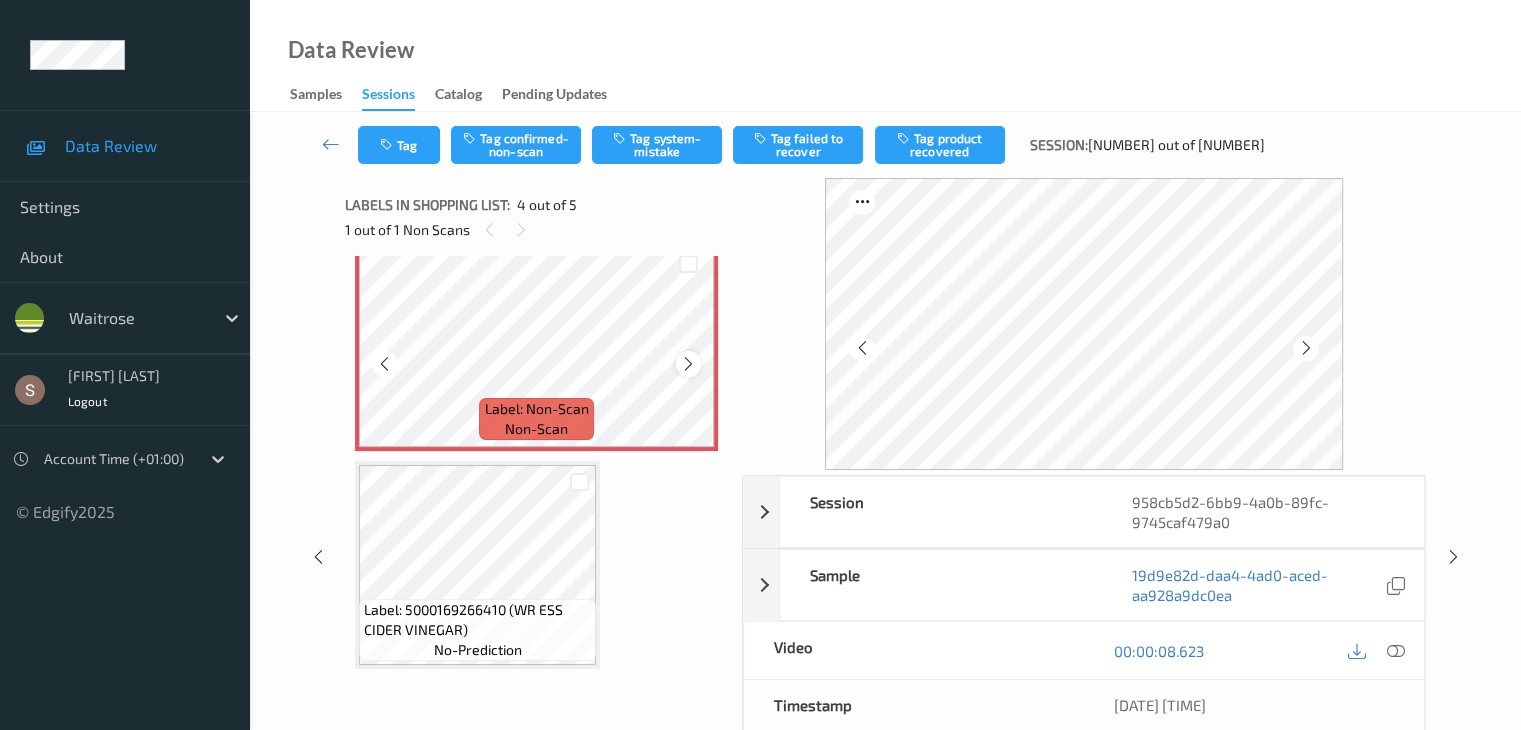 click at bounding box center [688, 364] 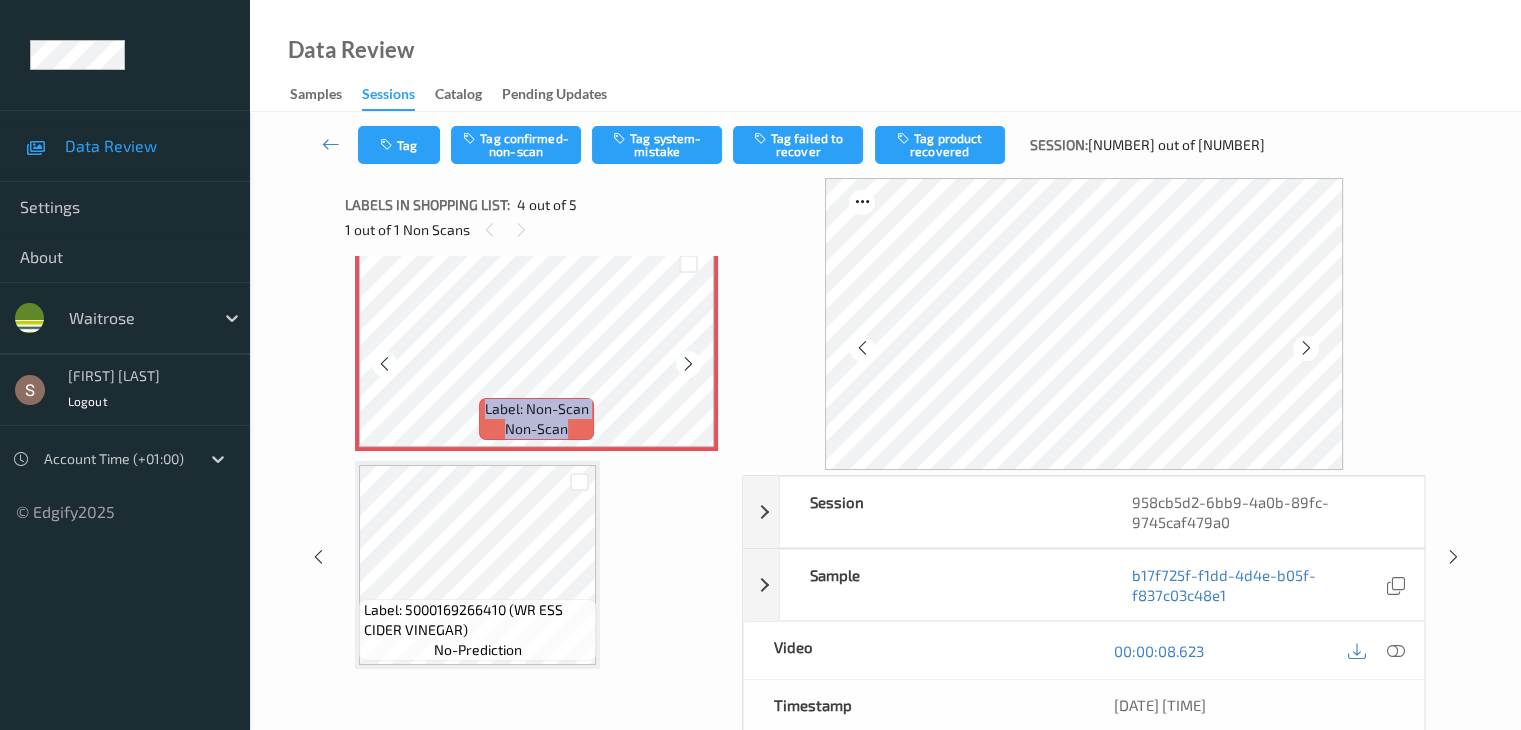 click at bounding box center (688, 364) 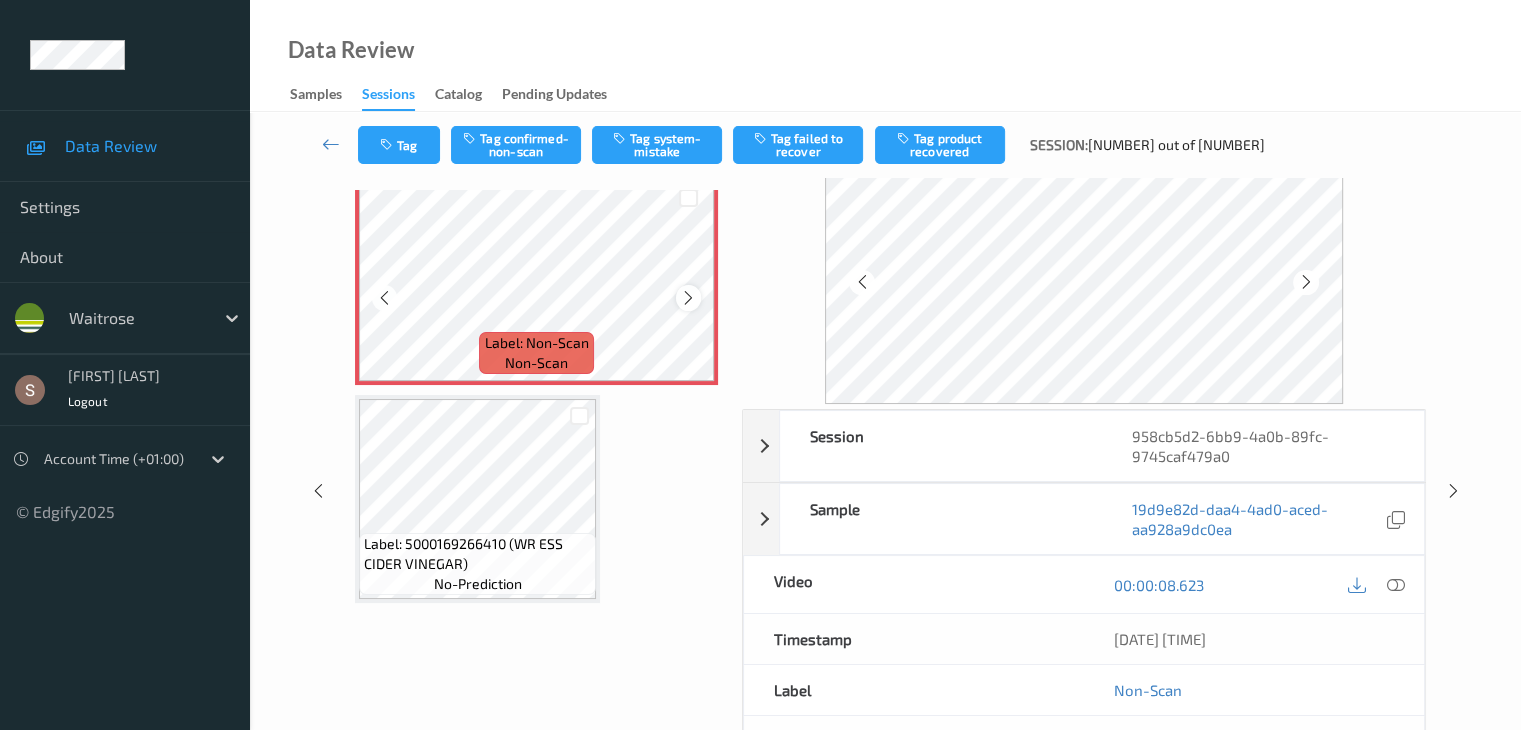 scroll, scrollTop: 100, scrollLeft: 0, axis: vertical 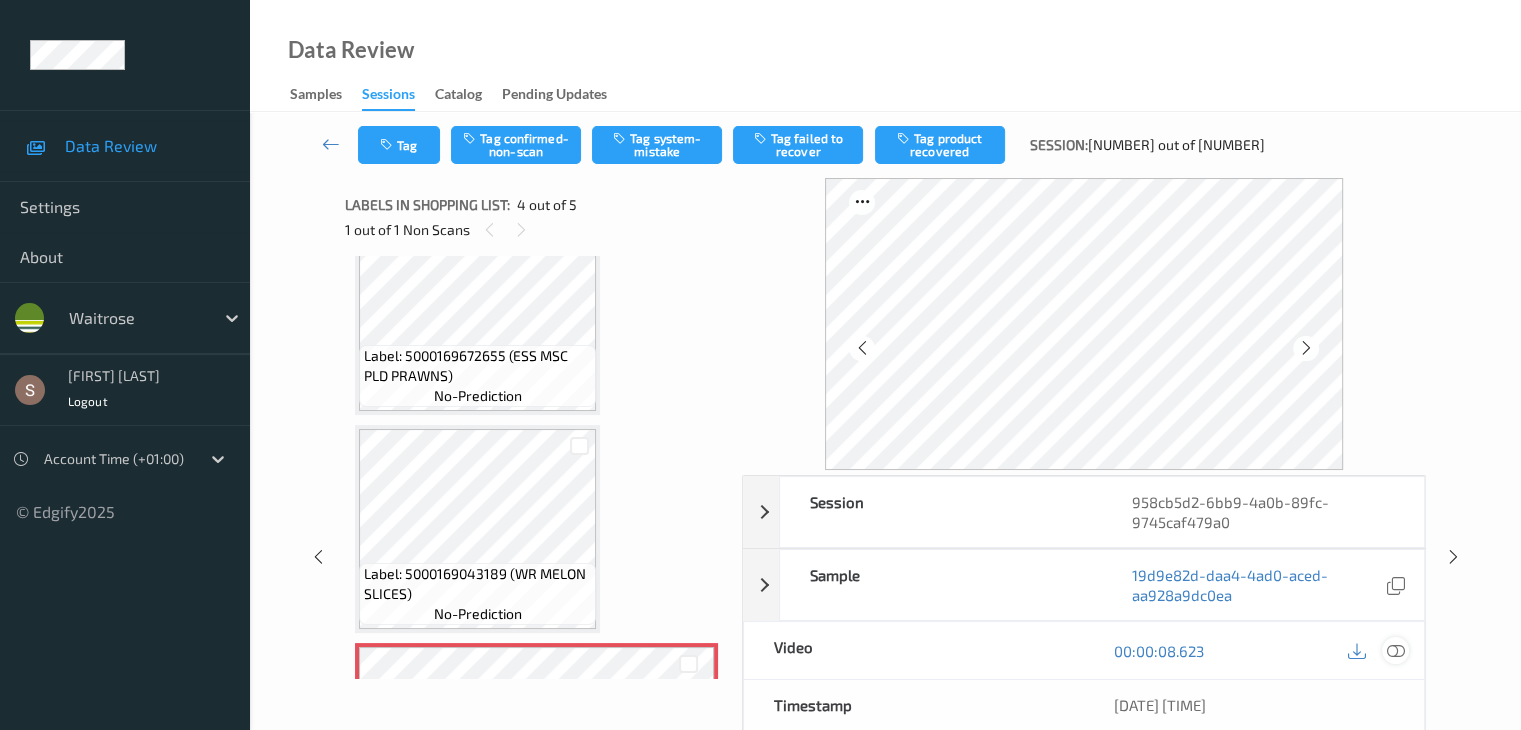 click at bounding box center [1395, 651] 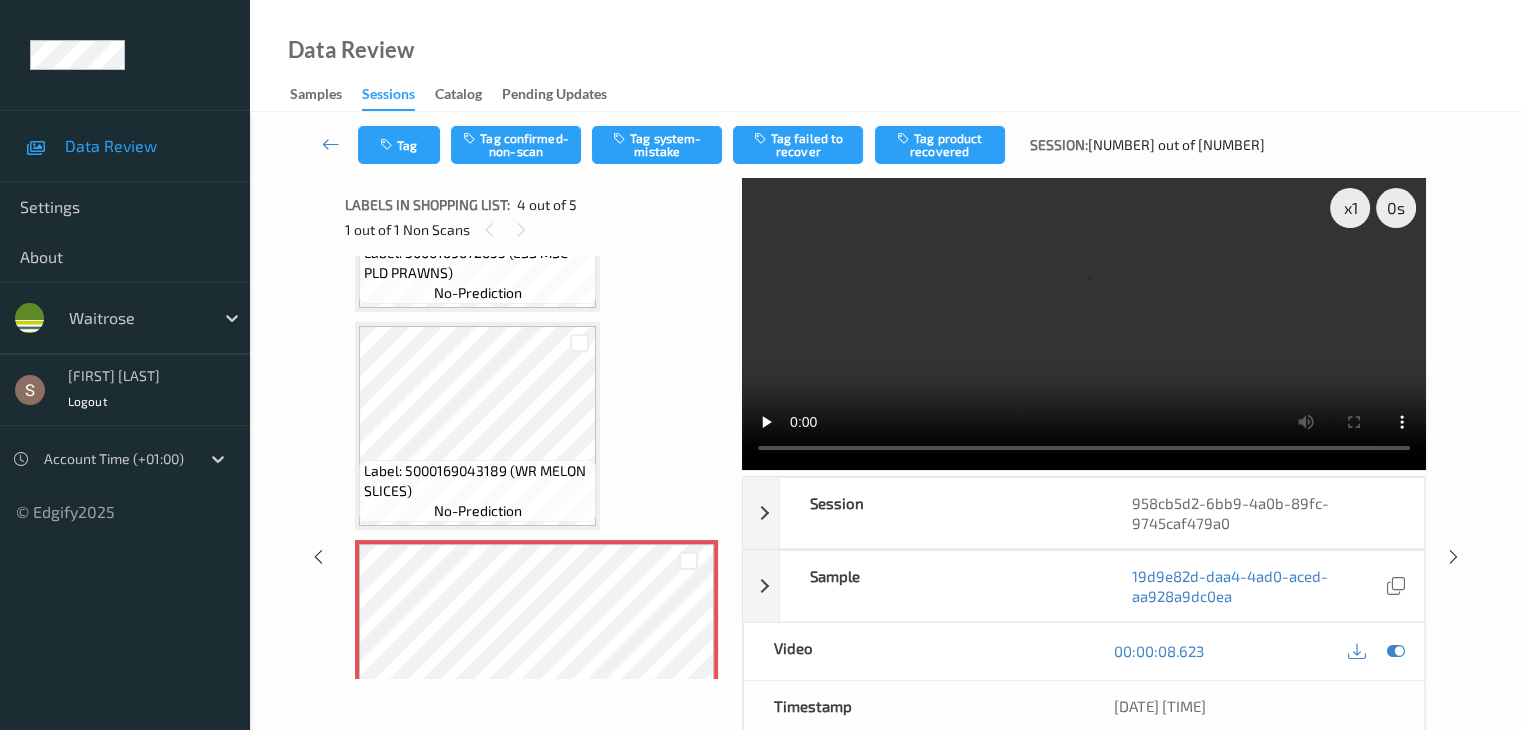 scroll, scrollTop: 577, scrollLeft: 0, axis: vertical 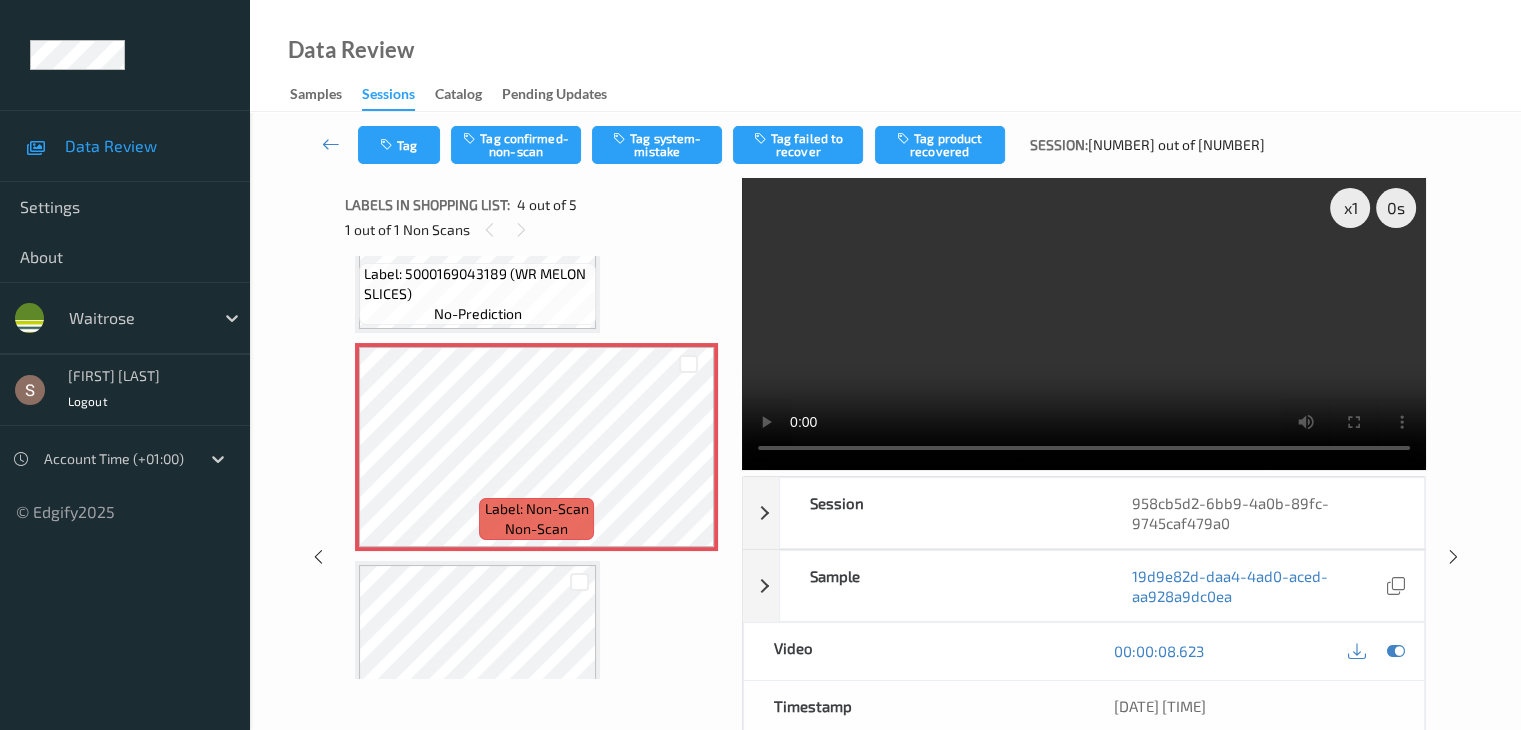 click at bounding box center (1084, 324) 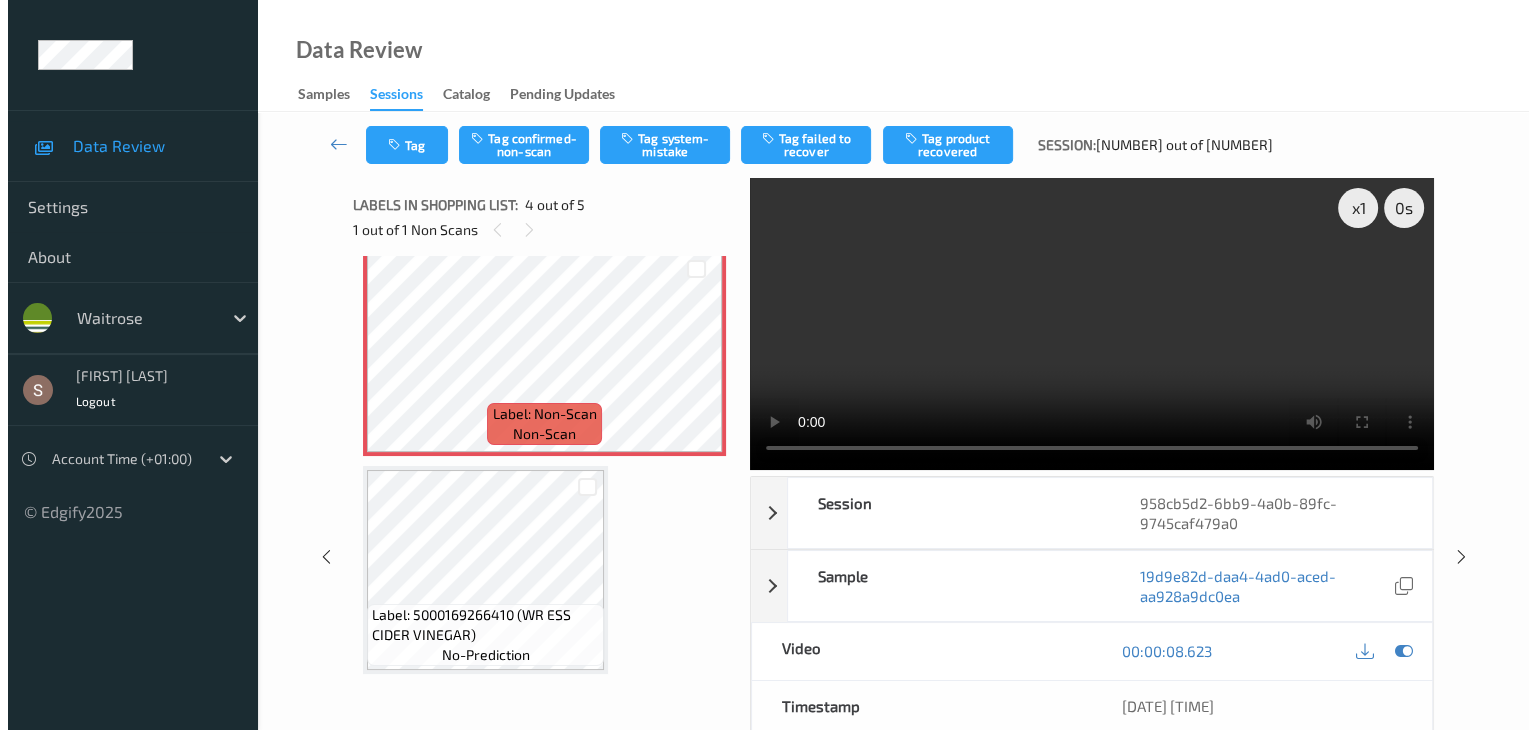 scroll, scrollTop: 677, scrollLeft: 0, axis: vertical 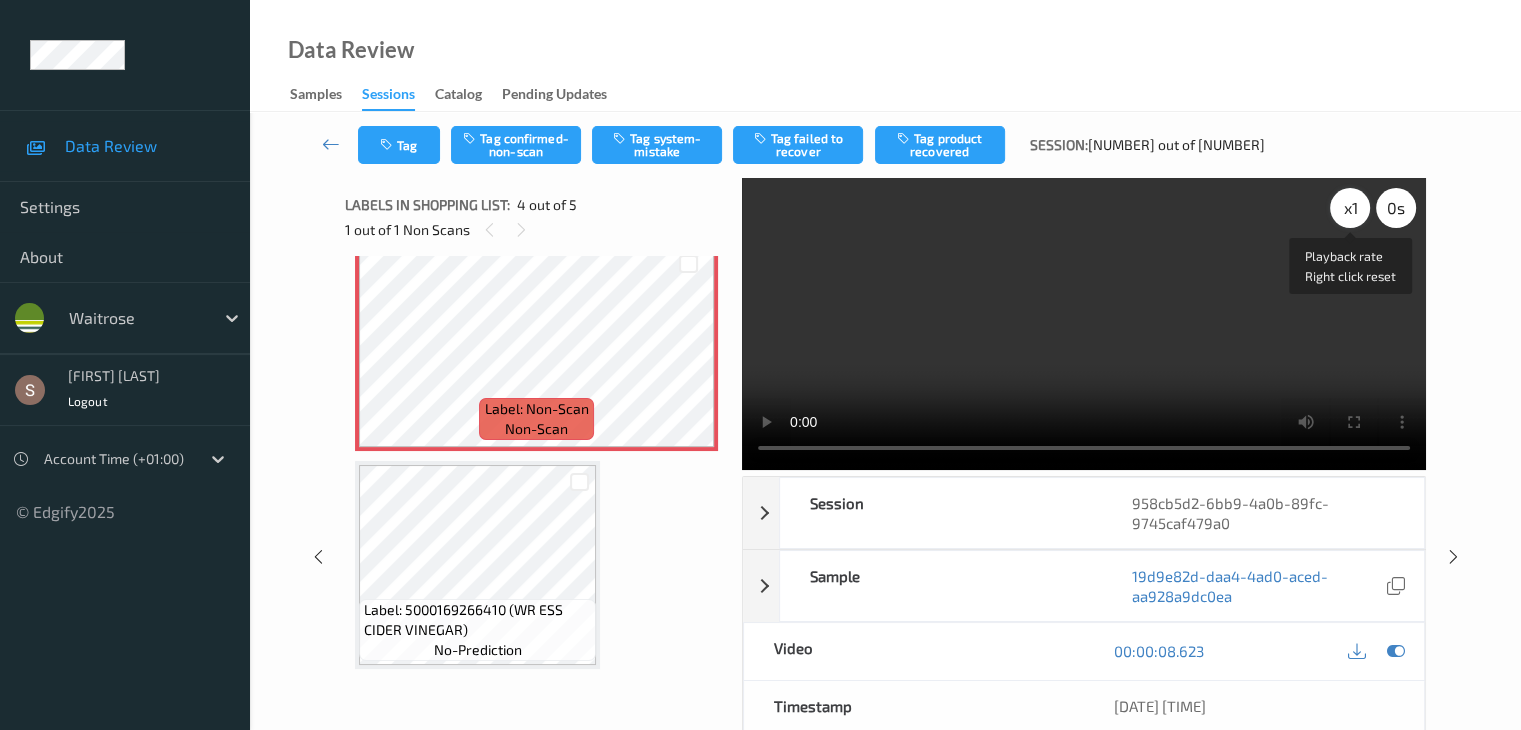 click on "x 1" at bounding box center (1350, 208) 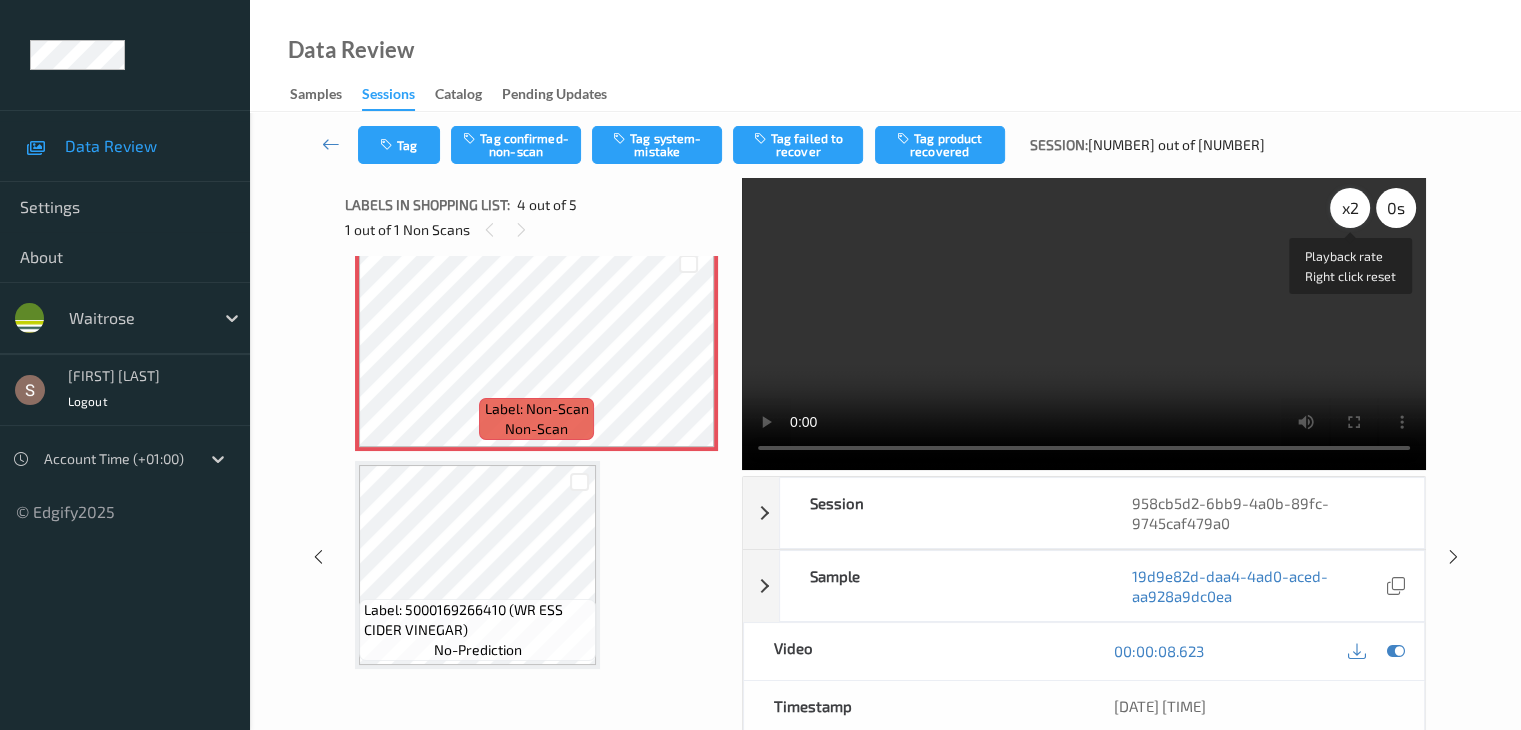 click on "x 2" at bounding box center [1350, 208] 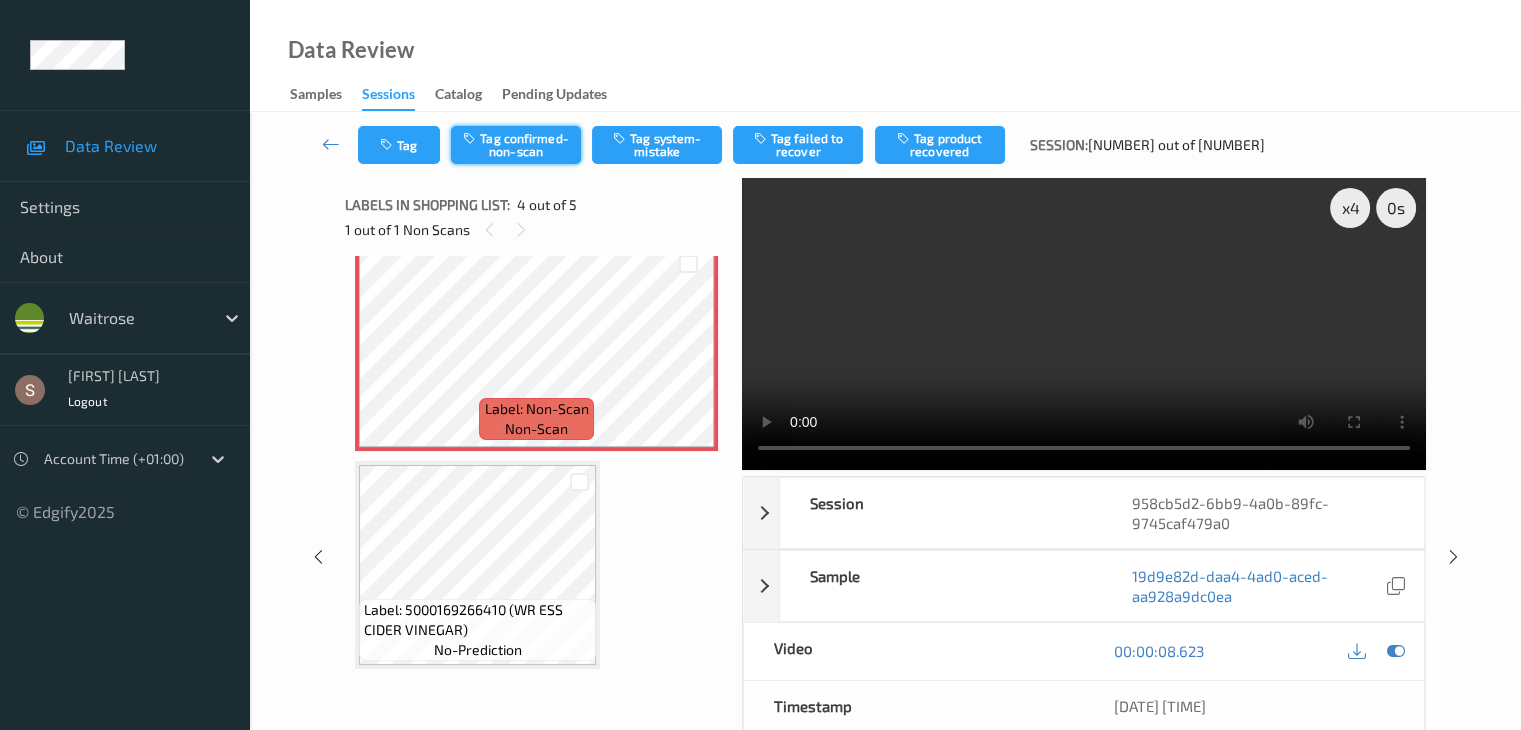 click on "Tag   confirmed-non-scan" at bounding box center [516, 145] 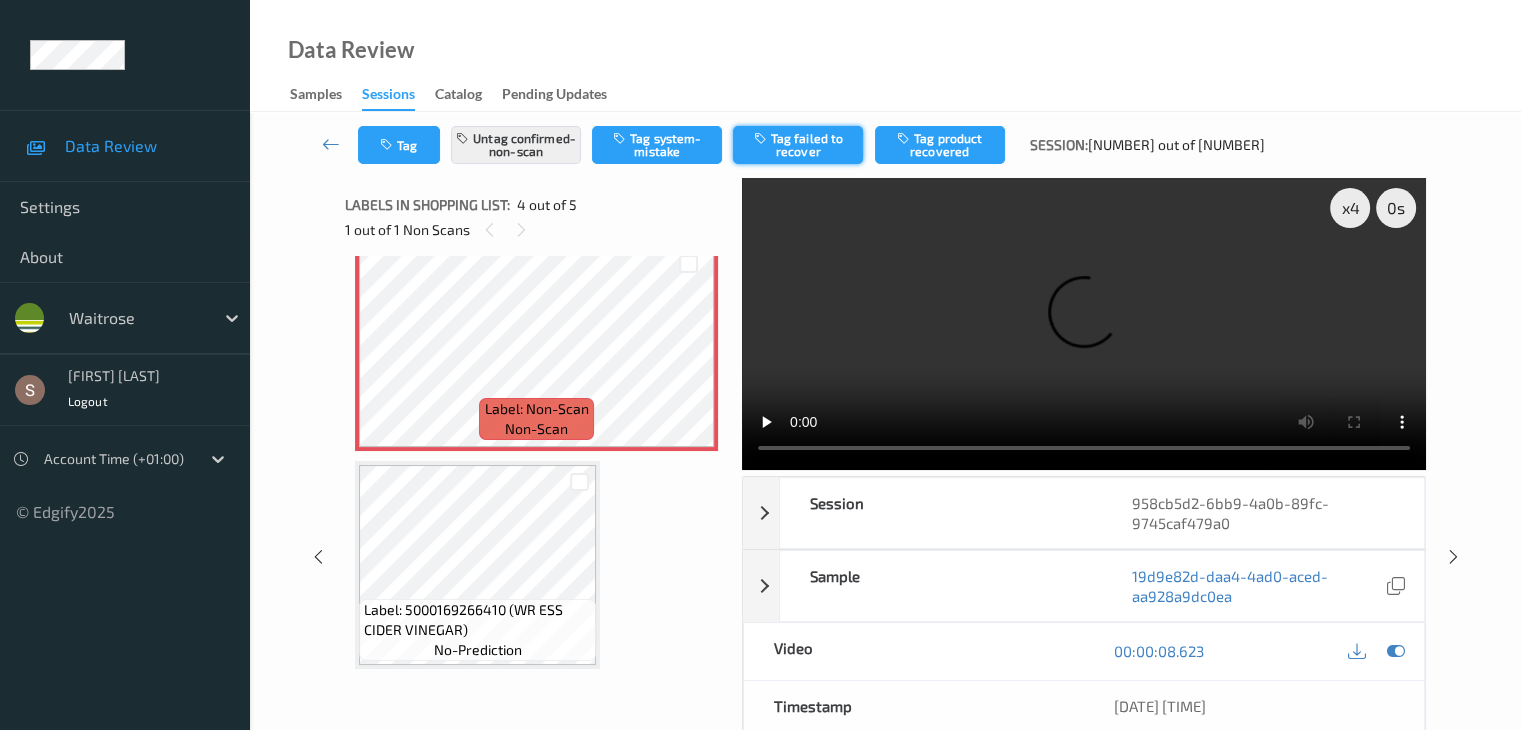 click on "Tag   failed to recover" at bounding box center [798, 145] 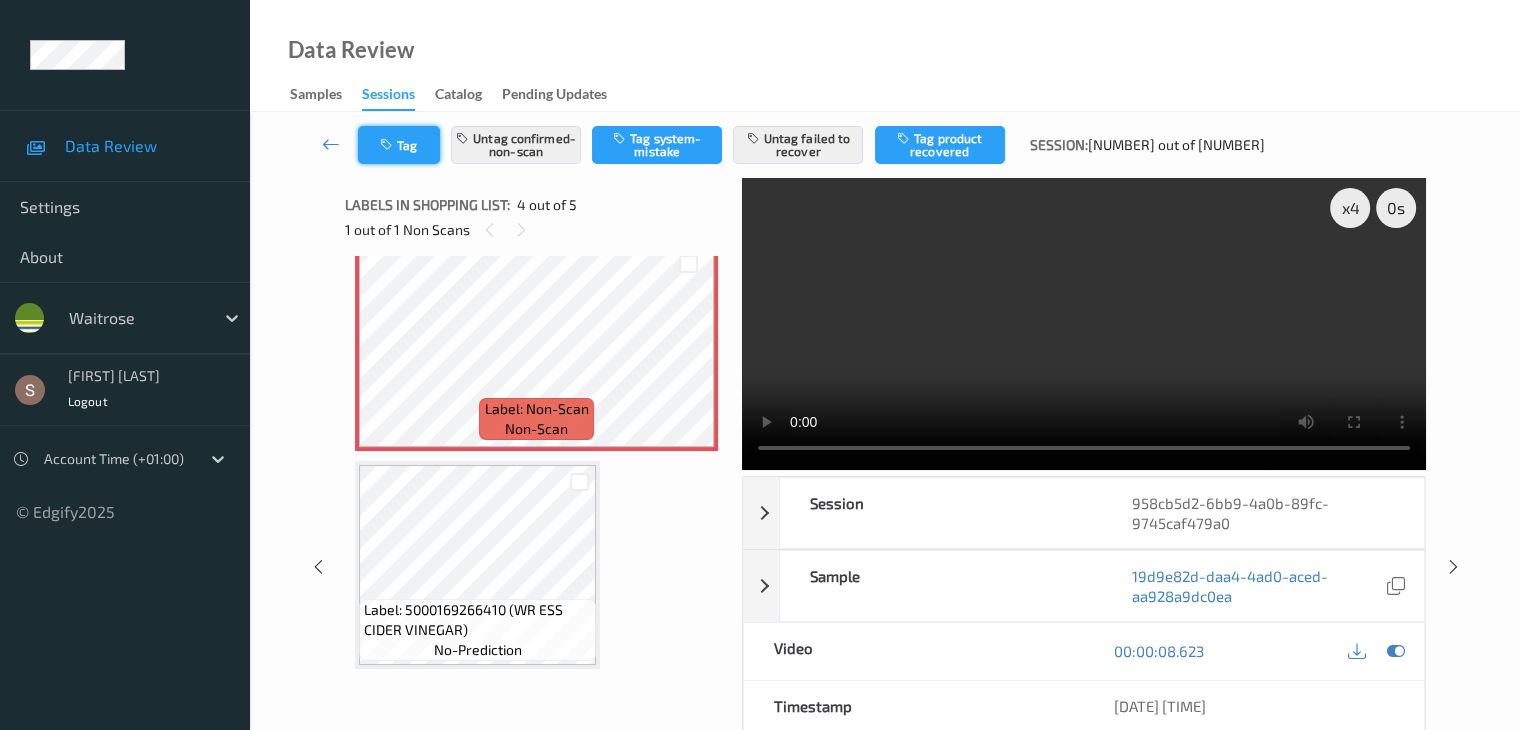 click on "Tag" at bounding box center (399, 145) 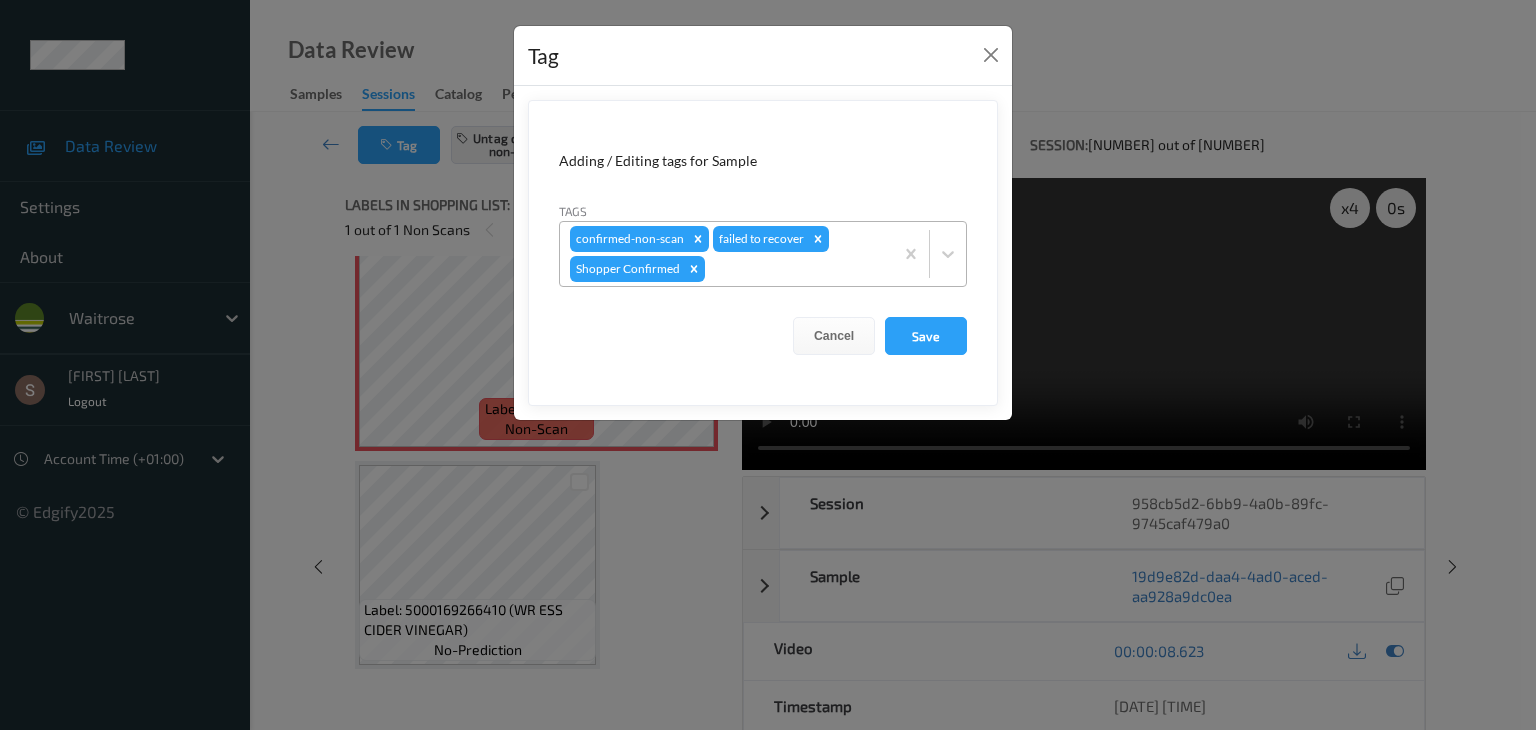 drag, startPoint x: 946, startPoint y: 251, endPoint x: 927, endPoint y: 285, distance: 38.948685 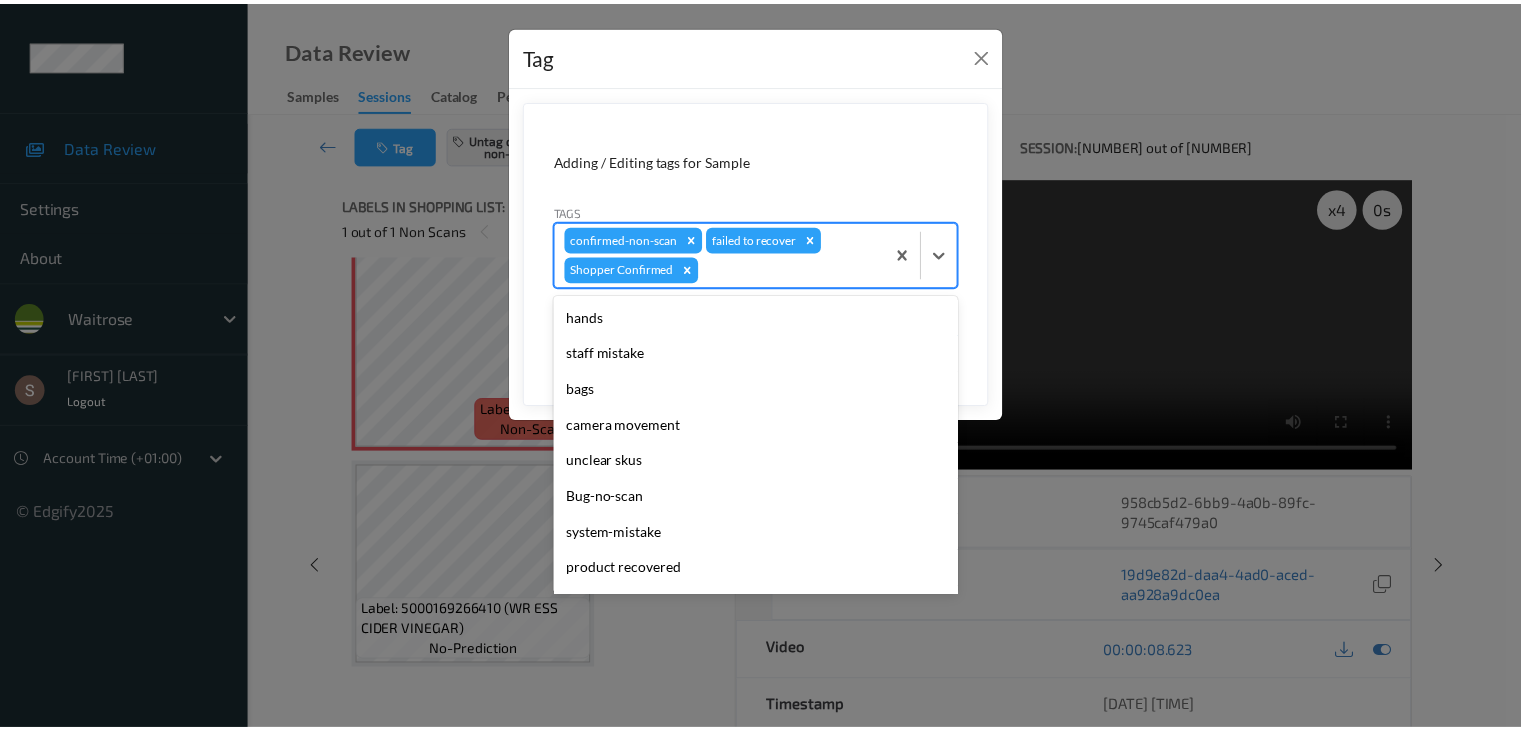 scroll, scrollTop: 284, scrollLeft: 0, axis: vertical 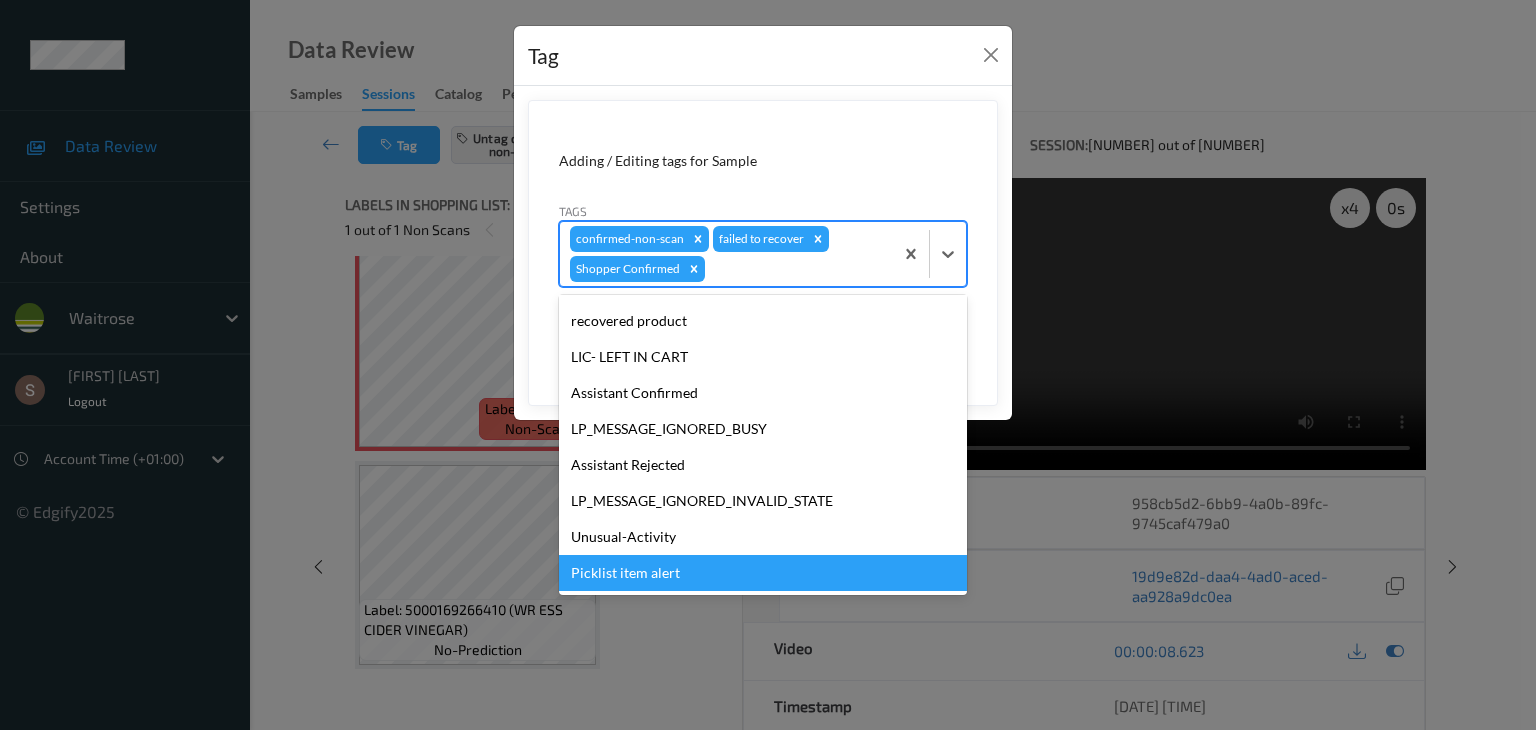 click on "Picklist item alert" at bounding box center (763, 573) 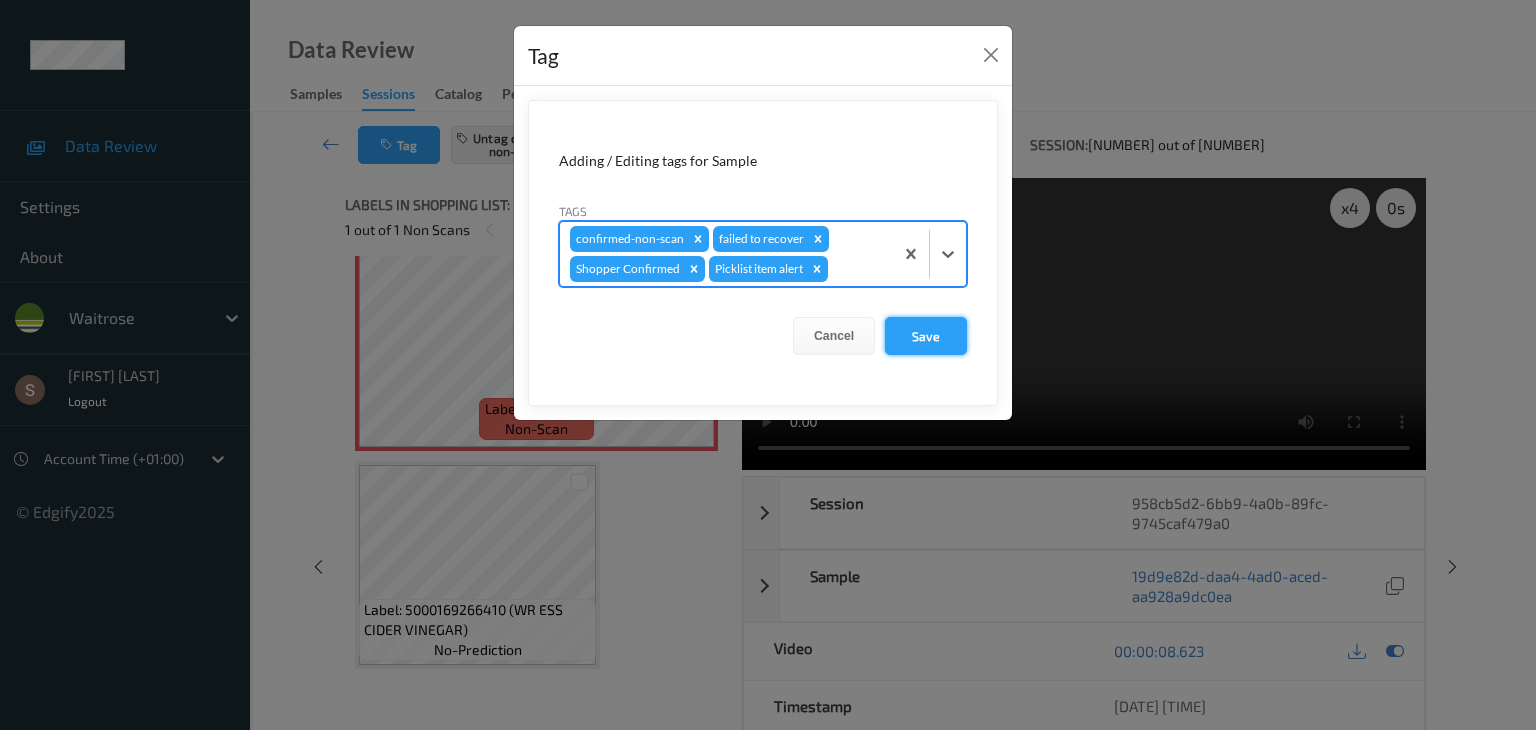 click on "Save" at bounding box center (926, 336) 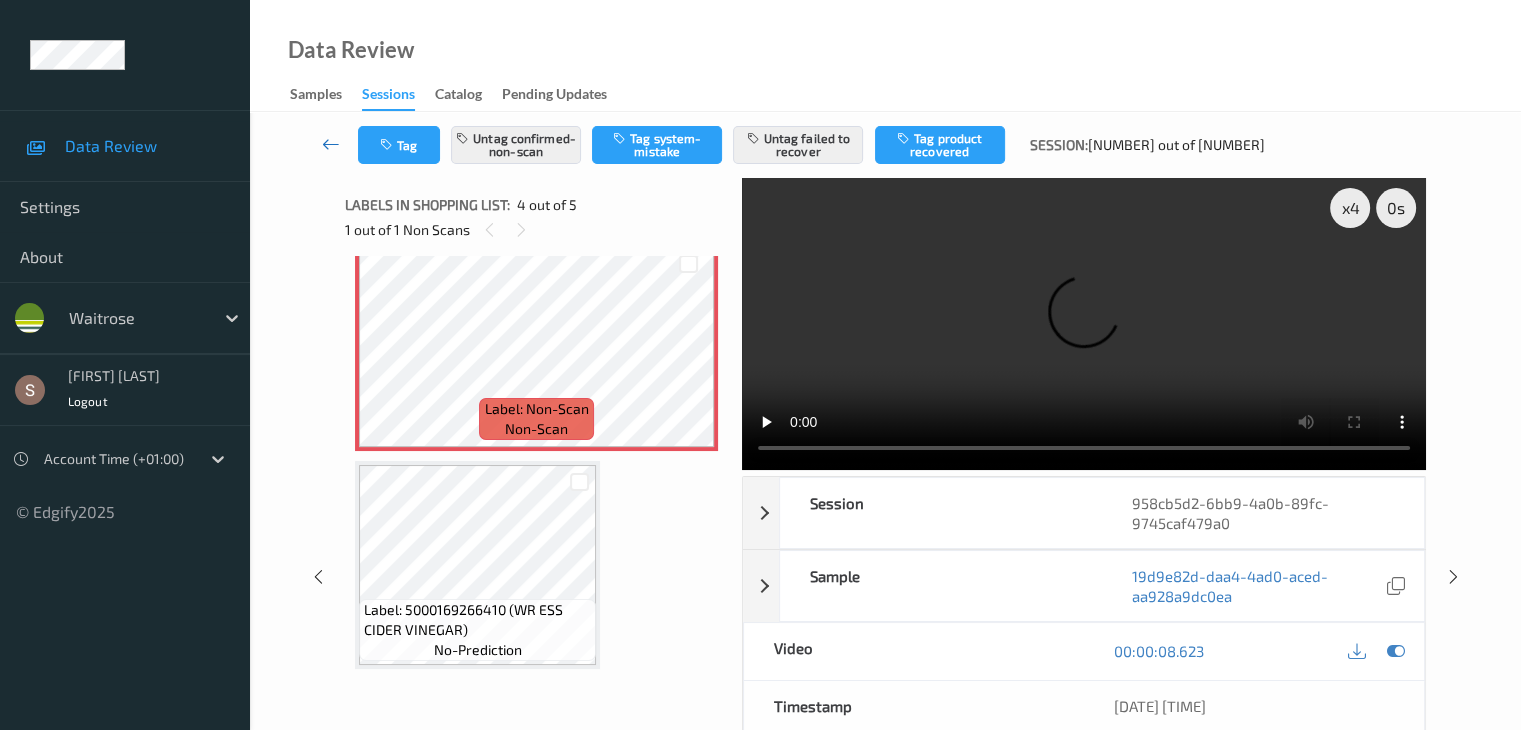 click at bounding box center (331, 145) 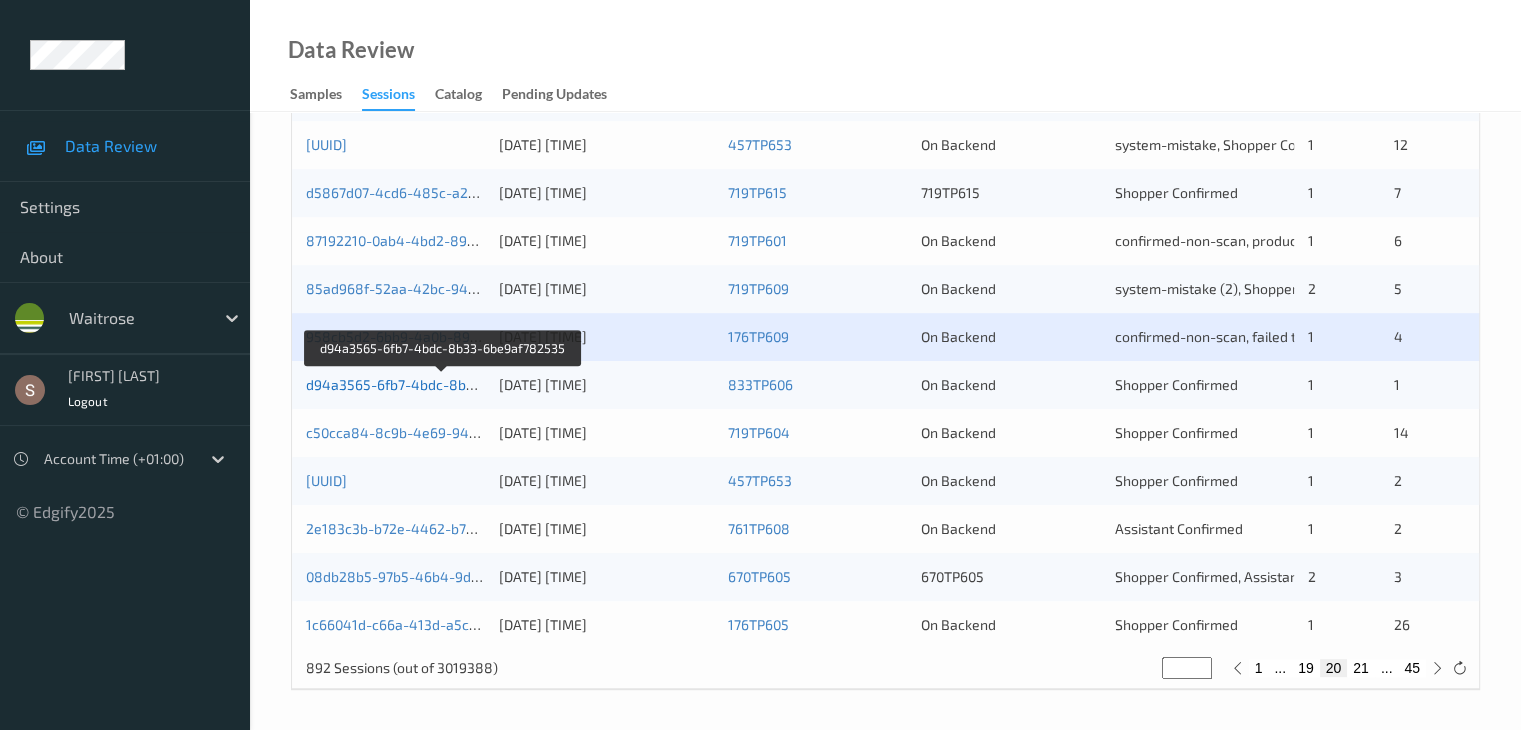 click on "d94a3565-6fb7-4bdc-8b33-6be9af782535" at bounding box center [443, 384] 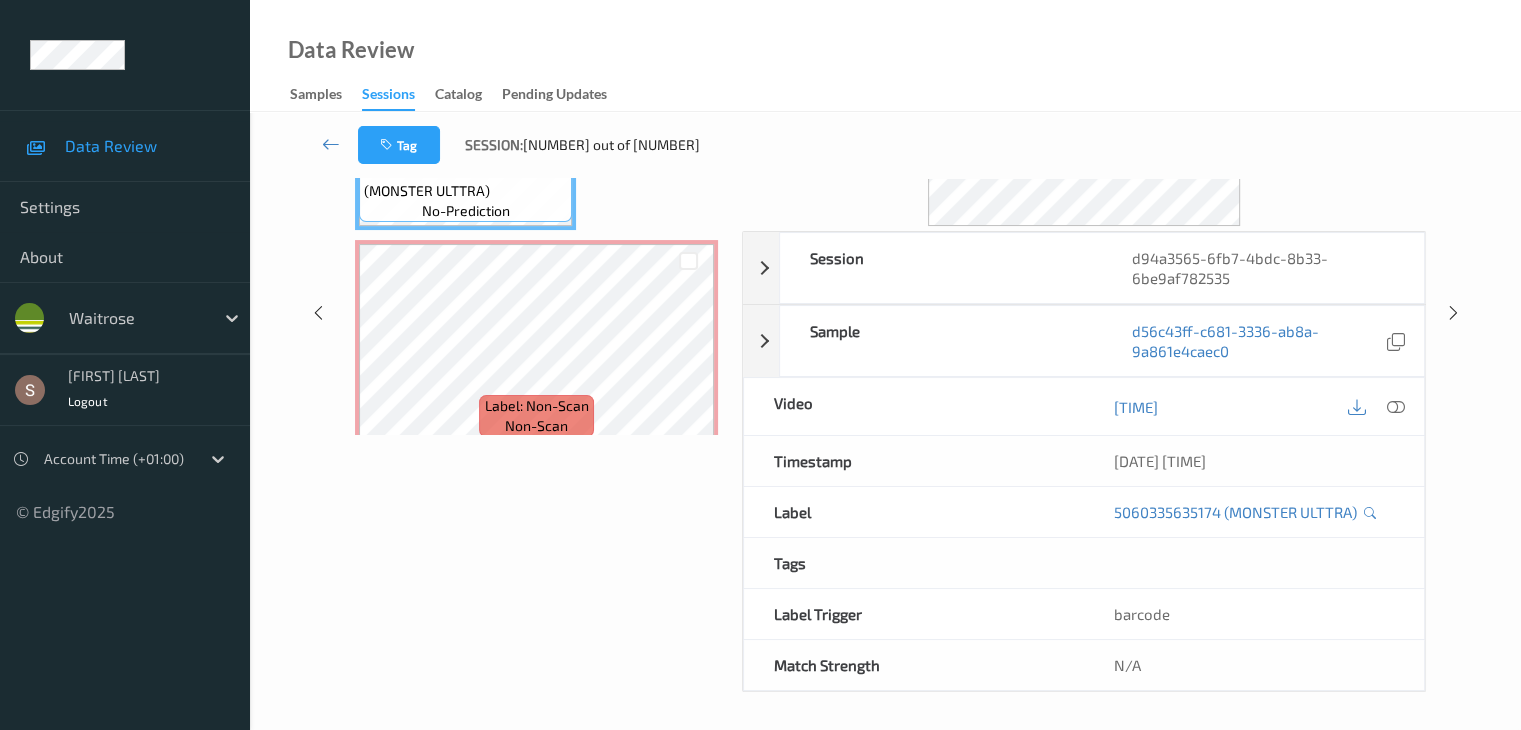 scroll, scrollTop: 0, scrollLeft: 0, axis: both 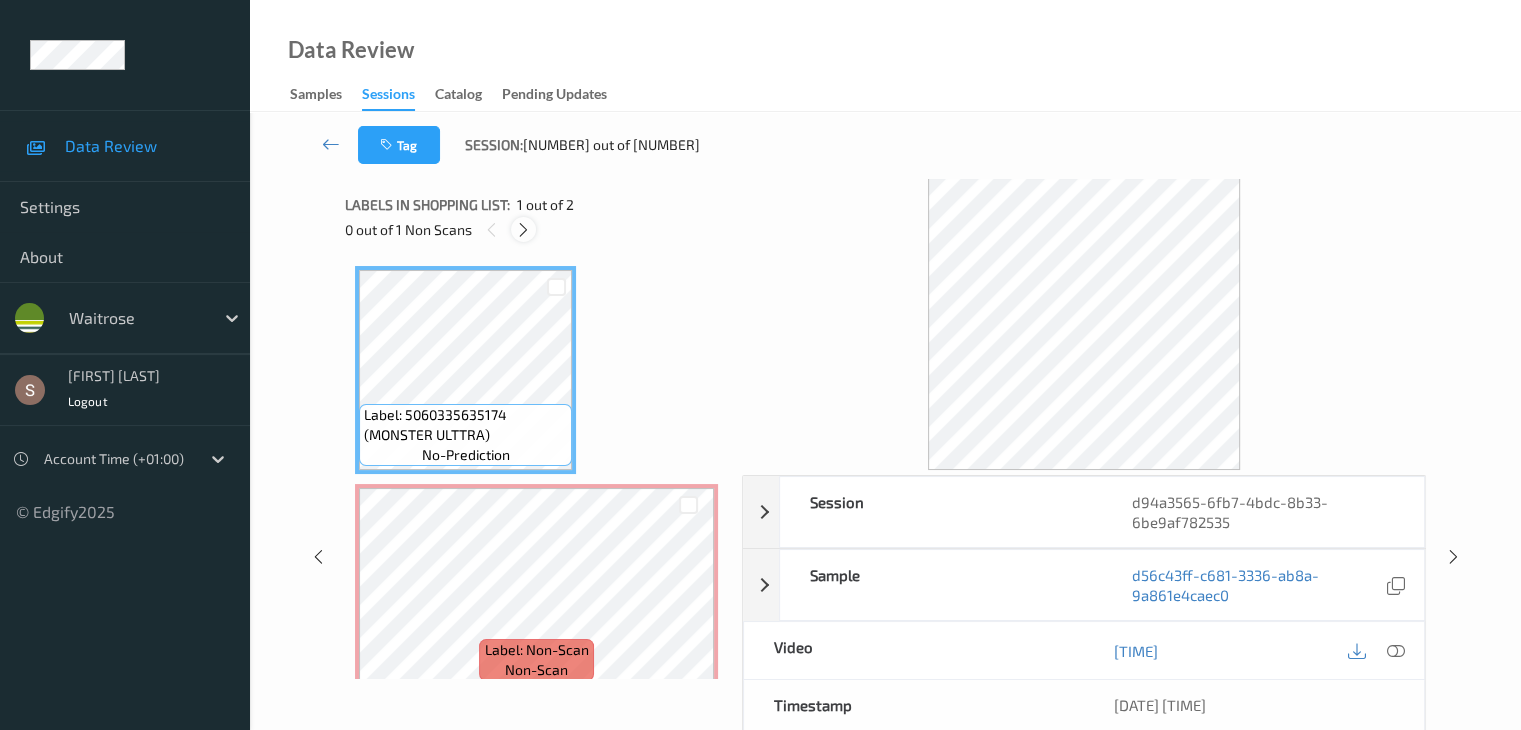 click at bounding box center (523, 230) 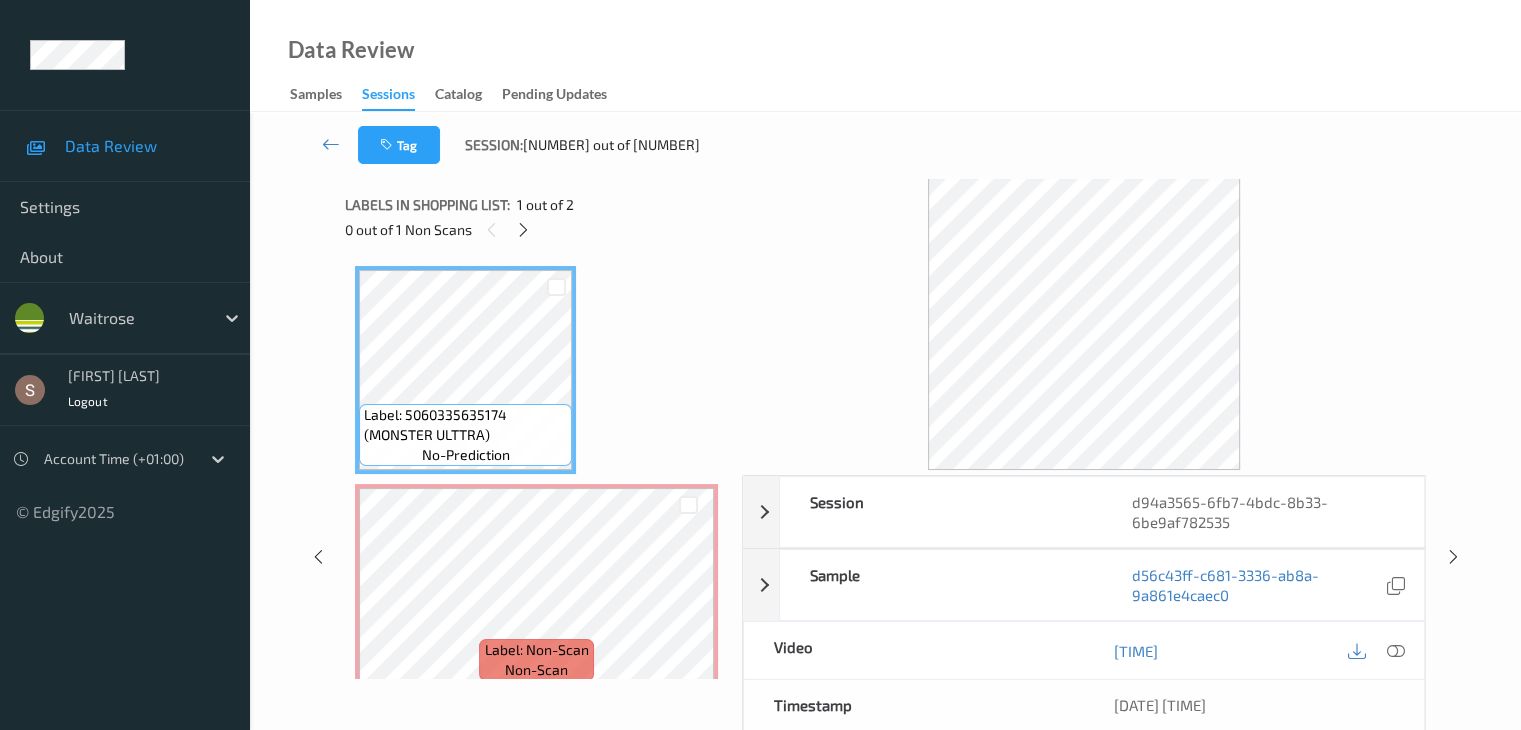 scroll, scrollTop: 10, scrollLeft: 0, axis: vertical 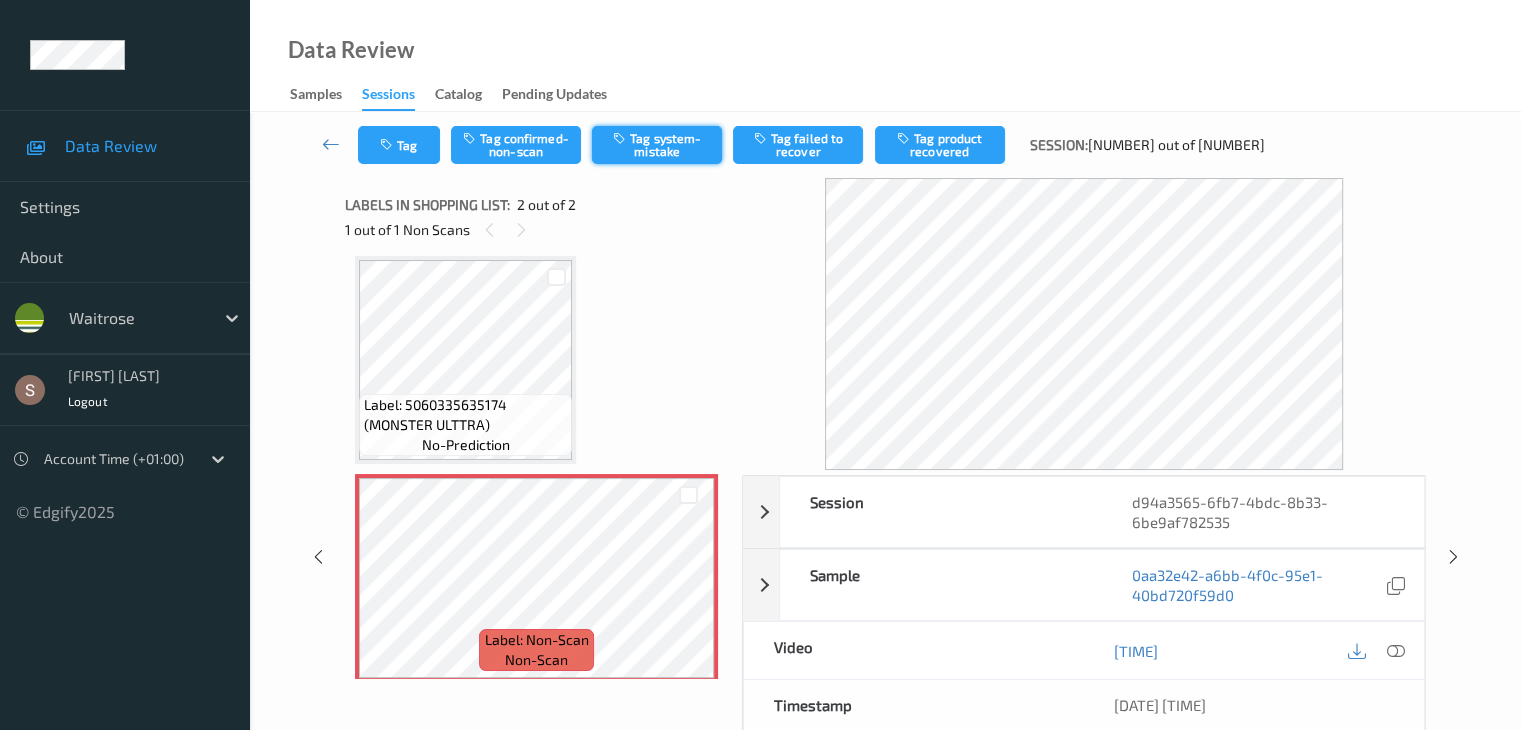 click on "Tag   system-mistake" at bounding box center [657, 145] 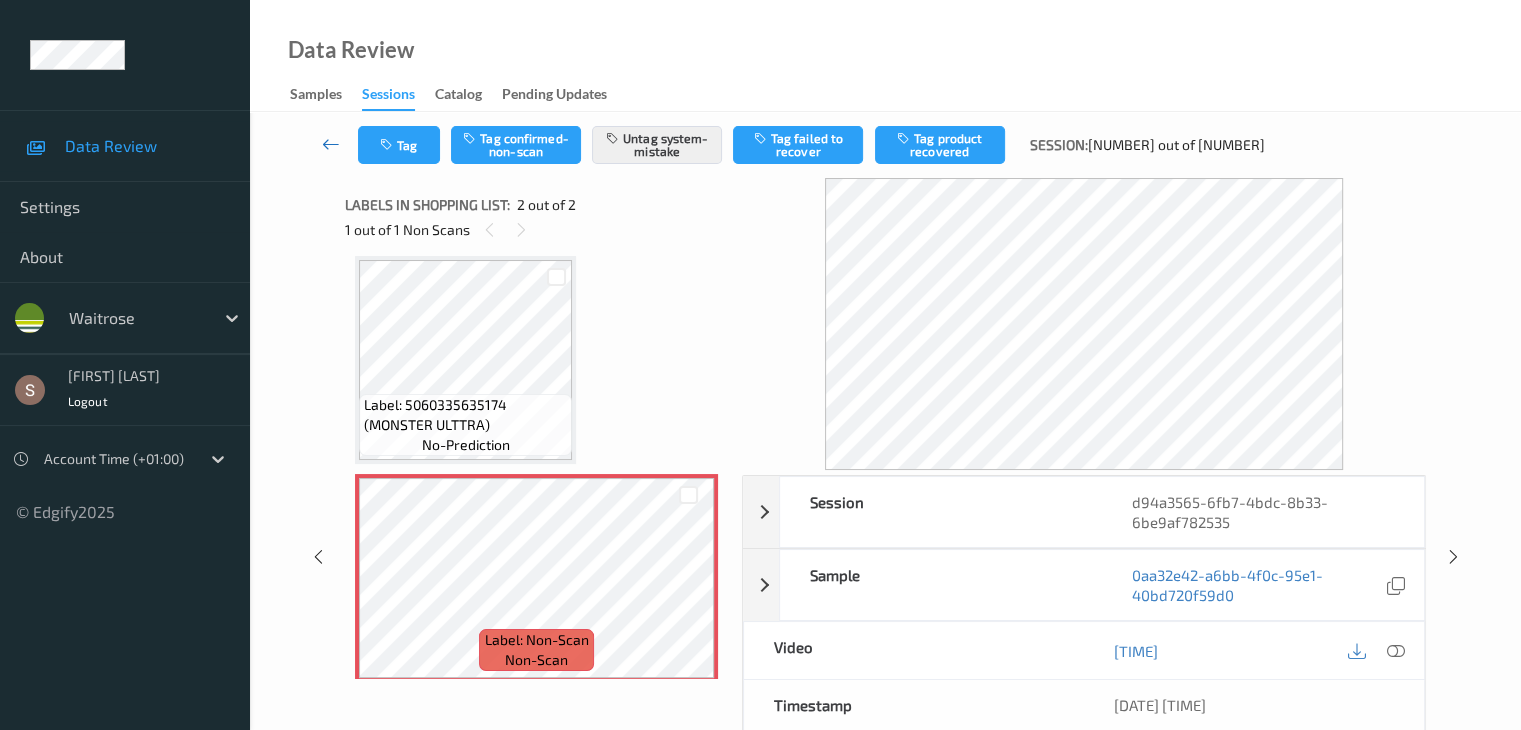 click at bounding box center (331, 144) 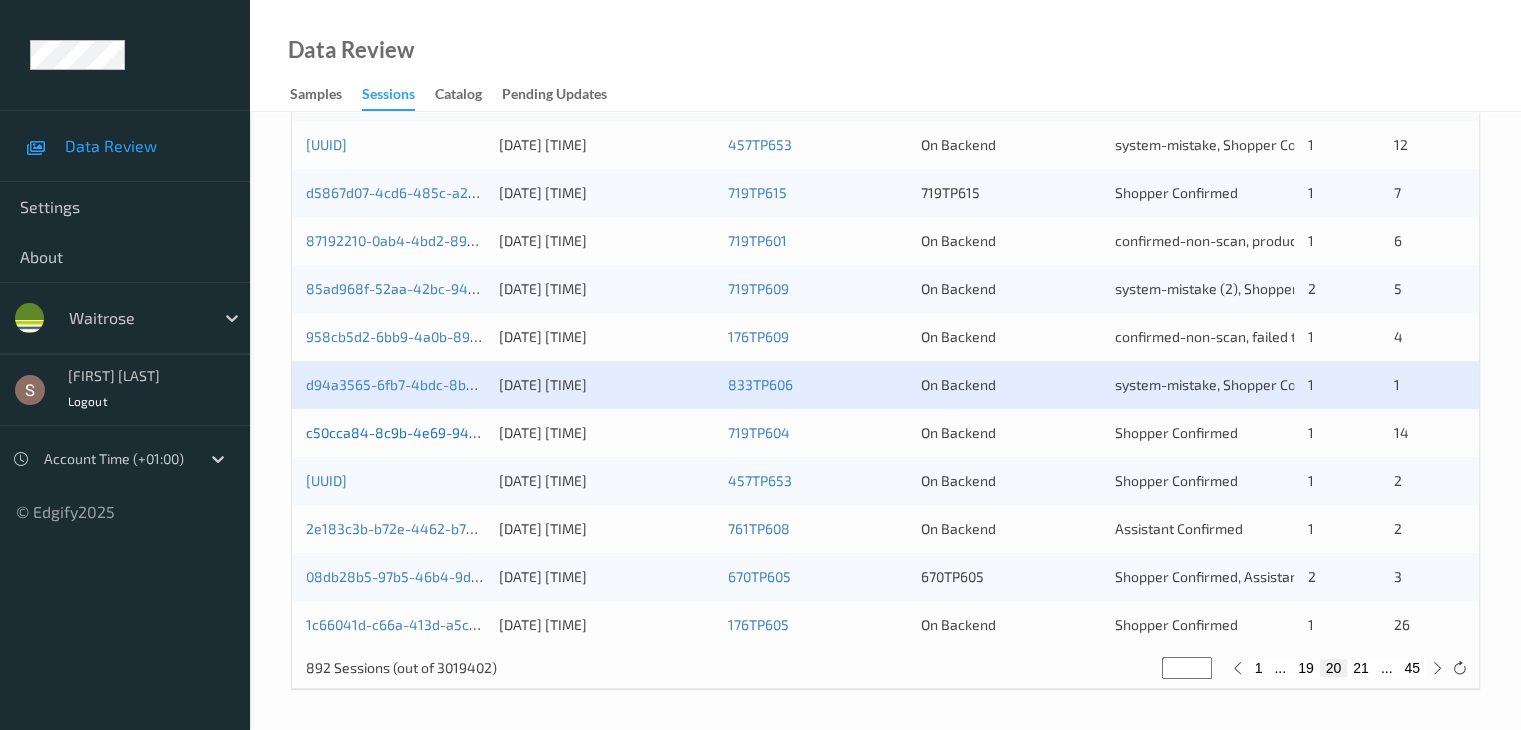 click on "c50cca84-8c9b-4e69-94b2-a6f616820e92" at bounding box center [444, 432] 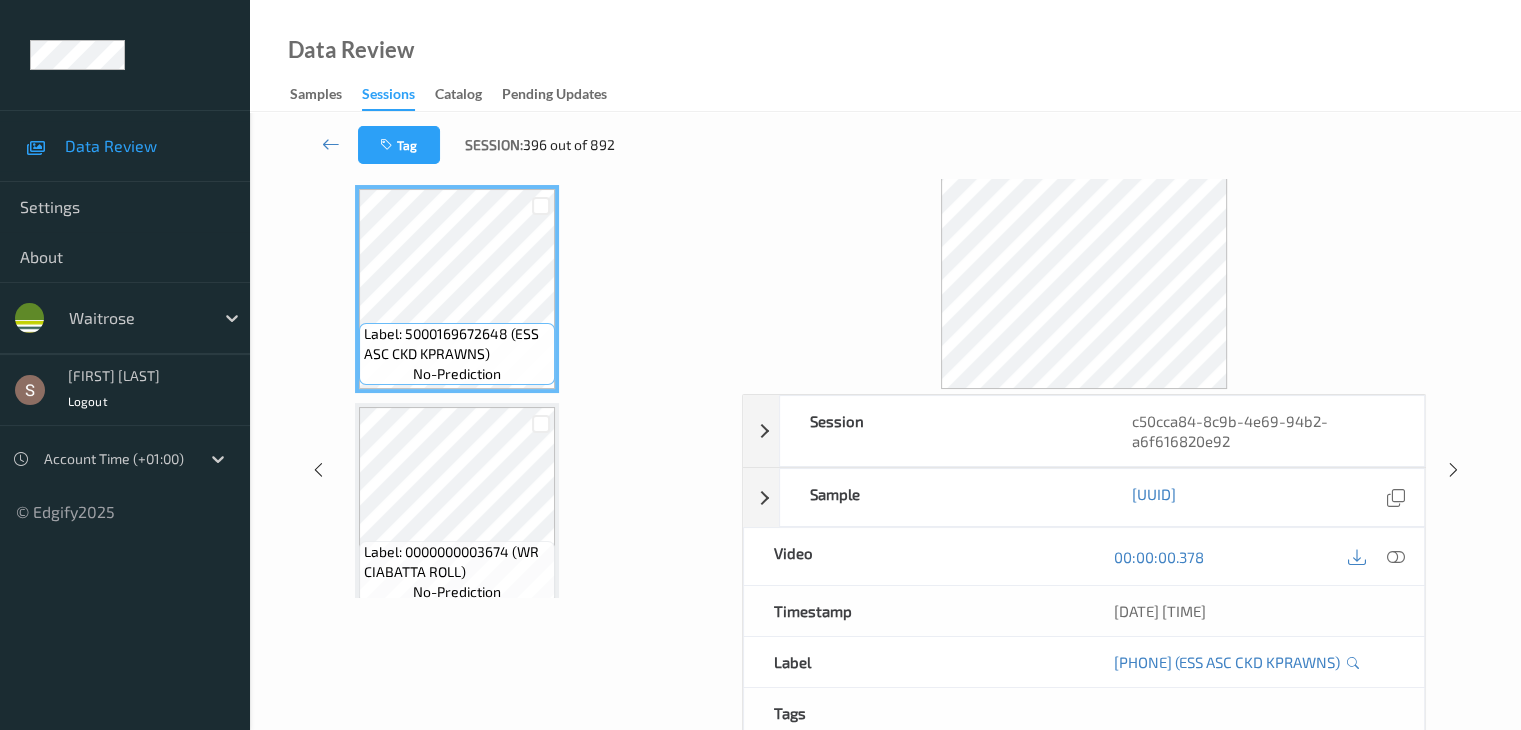 scroll, scrollTop: 0, scrollLeft: 0, axis: both 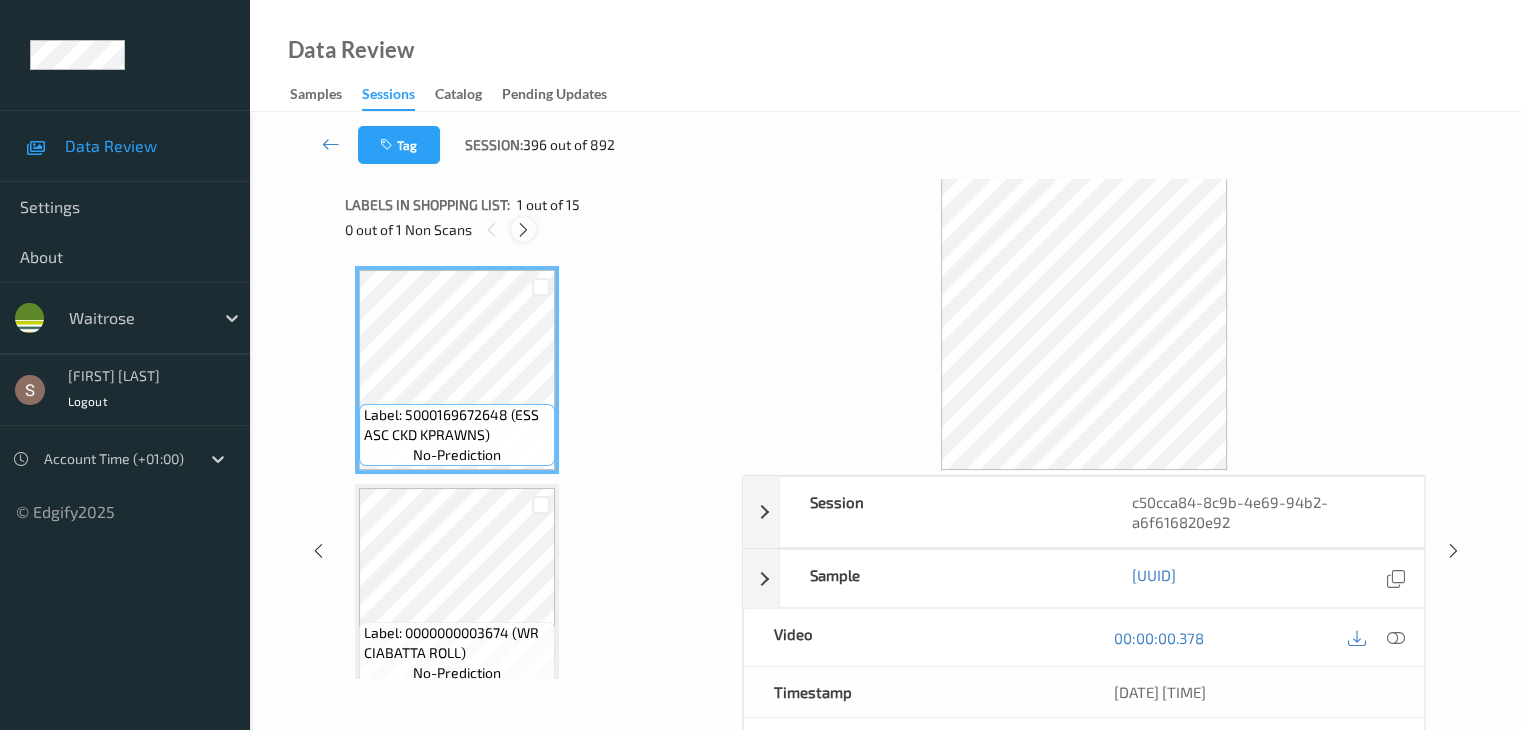 click at bounding box center [523, 230] 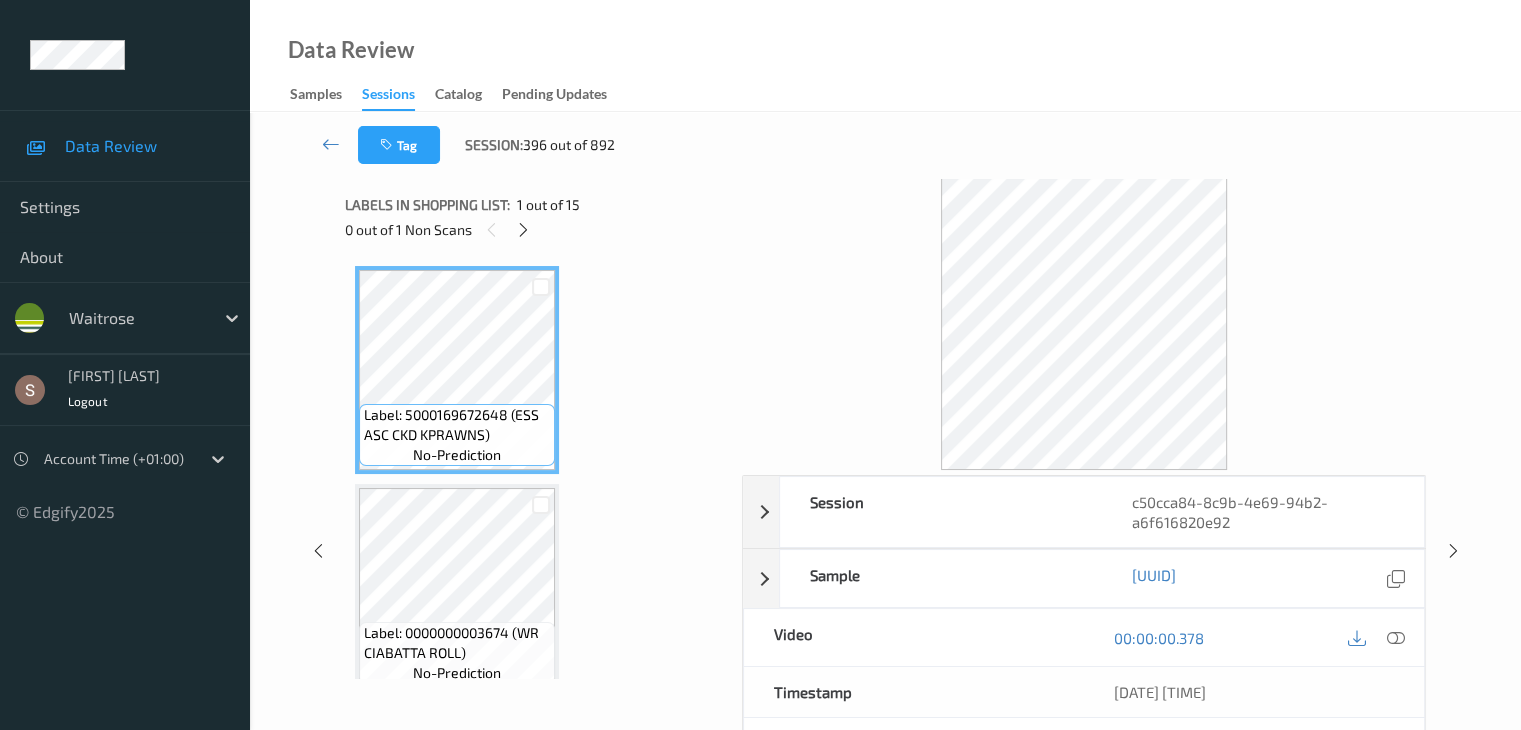 scroll, scrollTop: 1318, scrollLeft: 0, axis: vertical 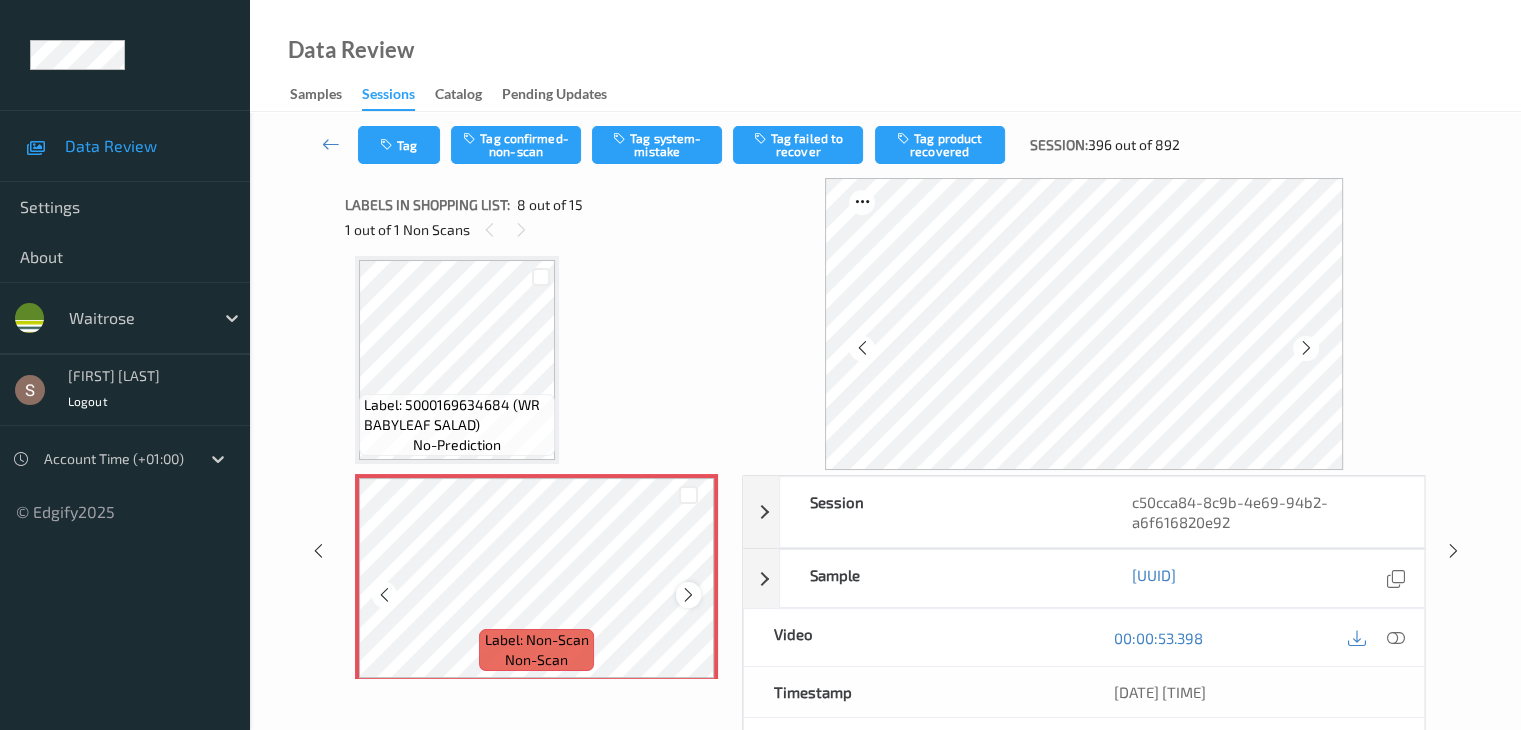 click at bounding box center (688, 595) 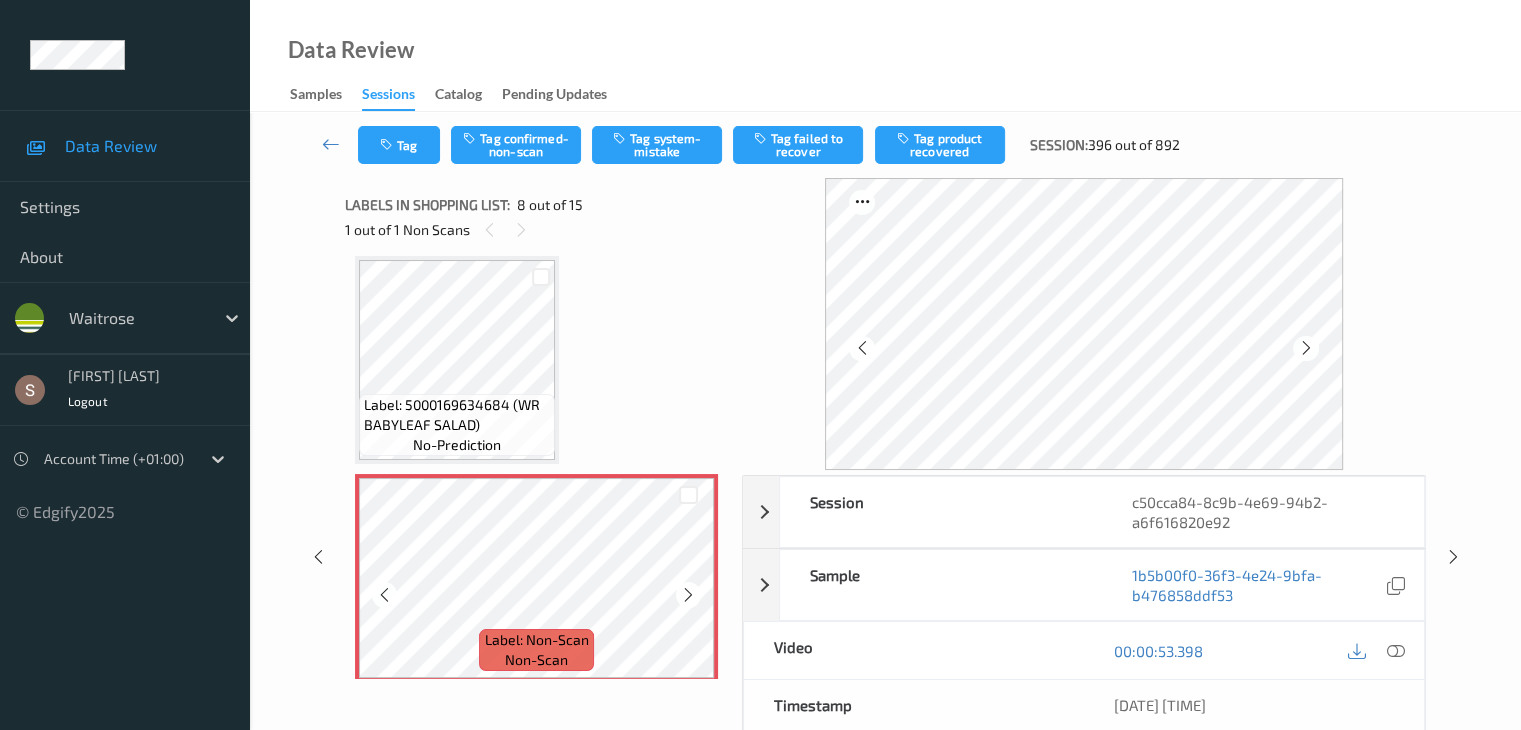click at bounding box center [688, 595] 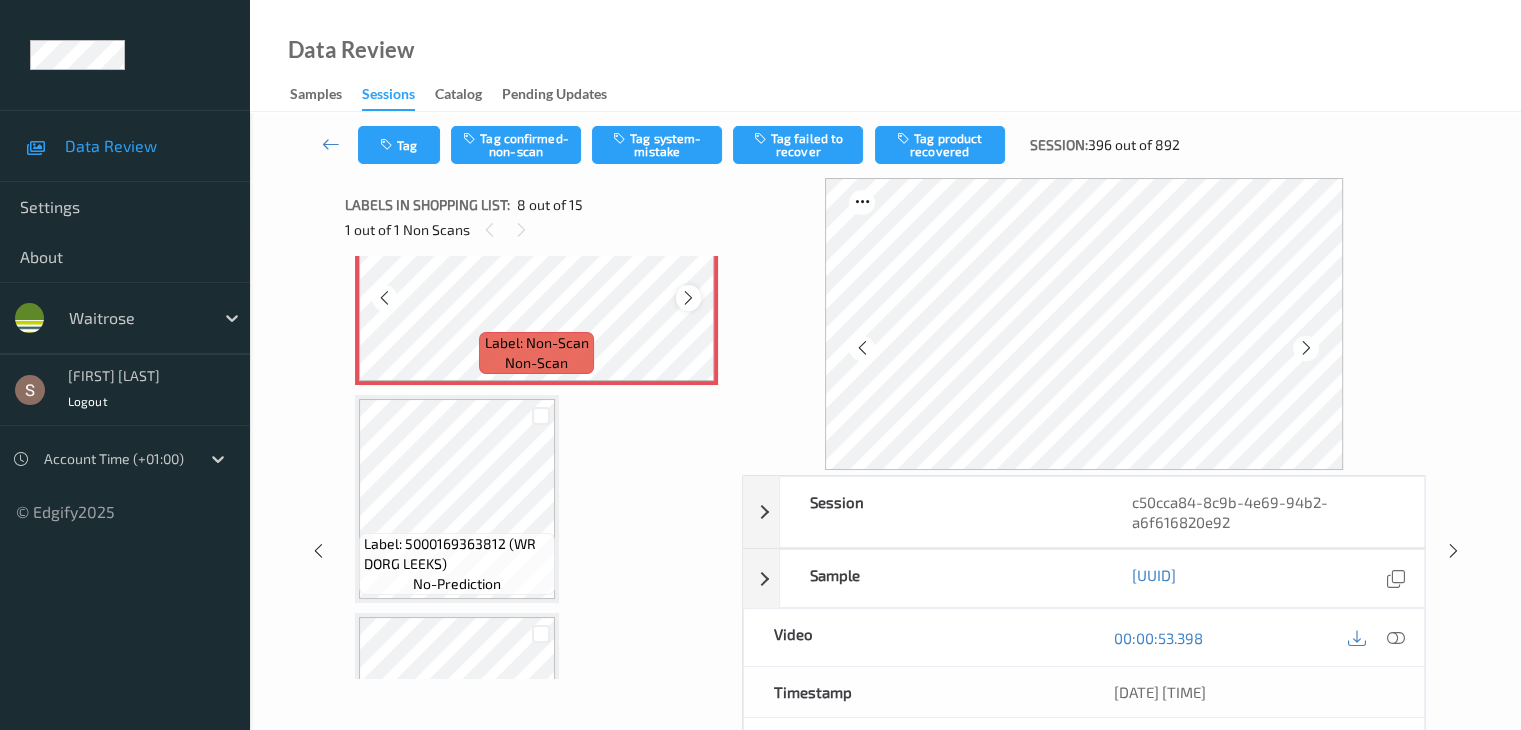 scroll, scrollTop: 1618, scrollLeft: 0, axis: vertical 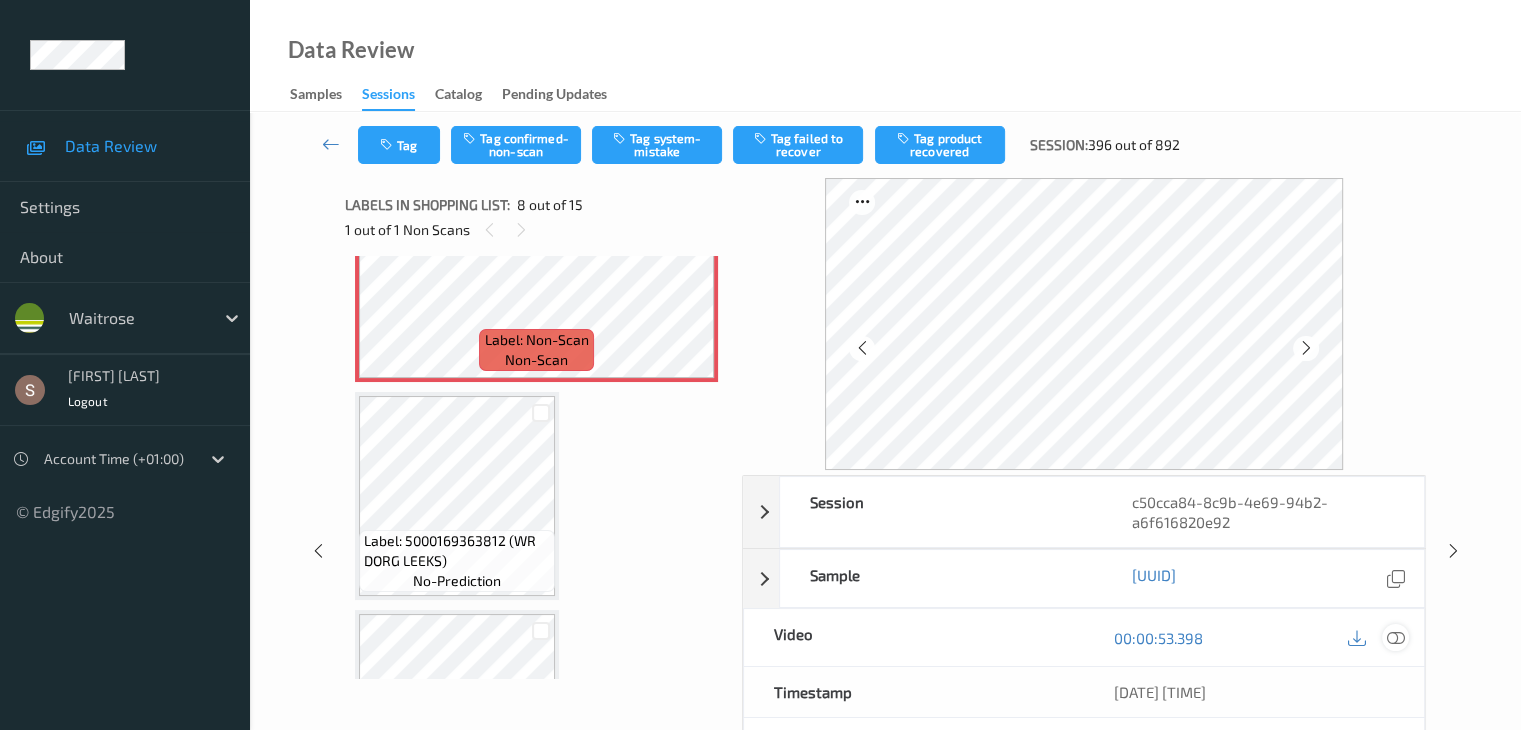 click at bounding box center [1395, 638] 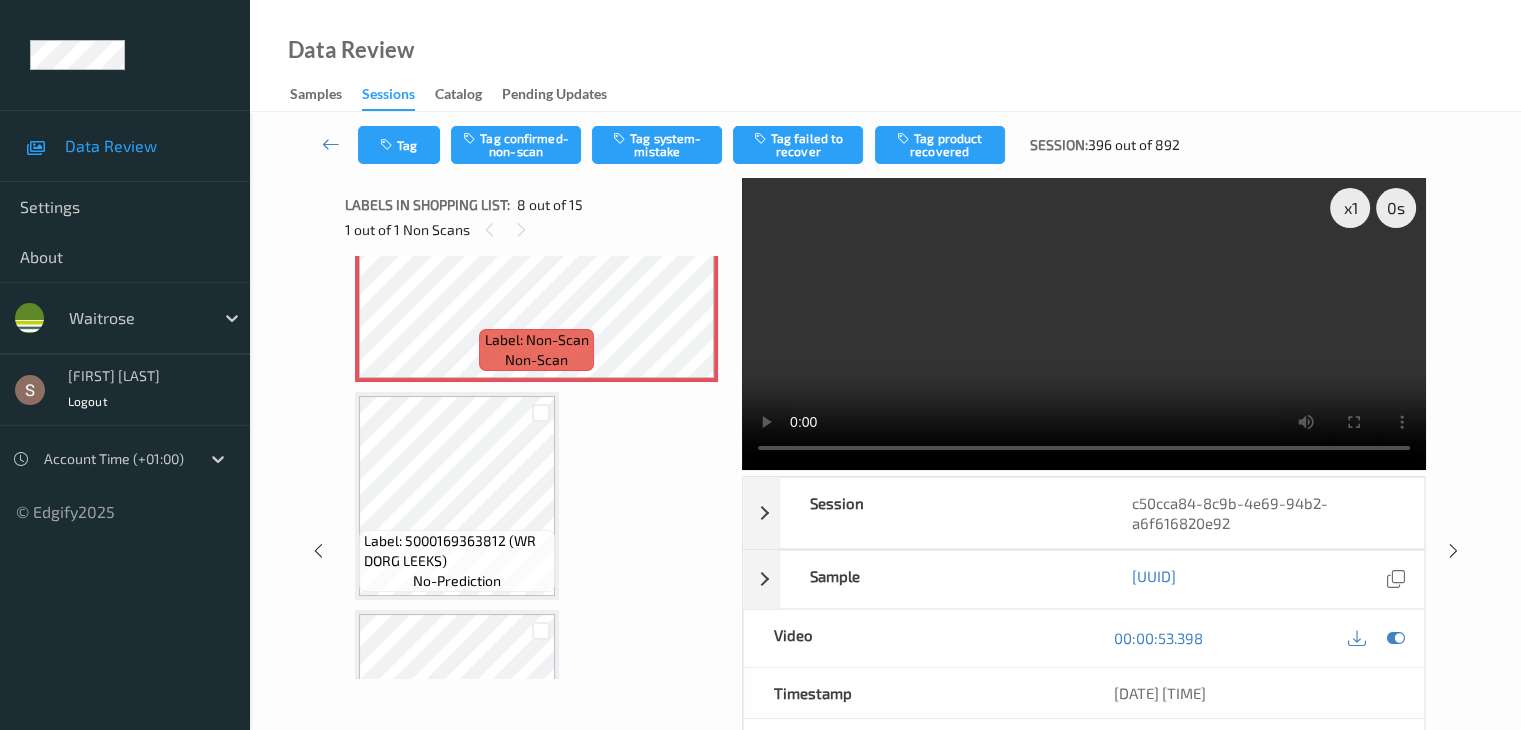 click at bounding box center (1084, 324) 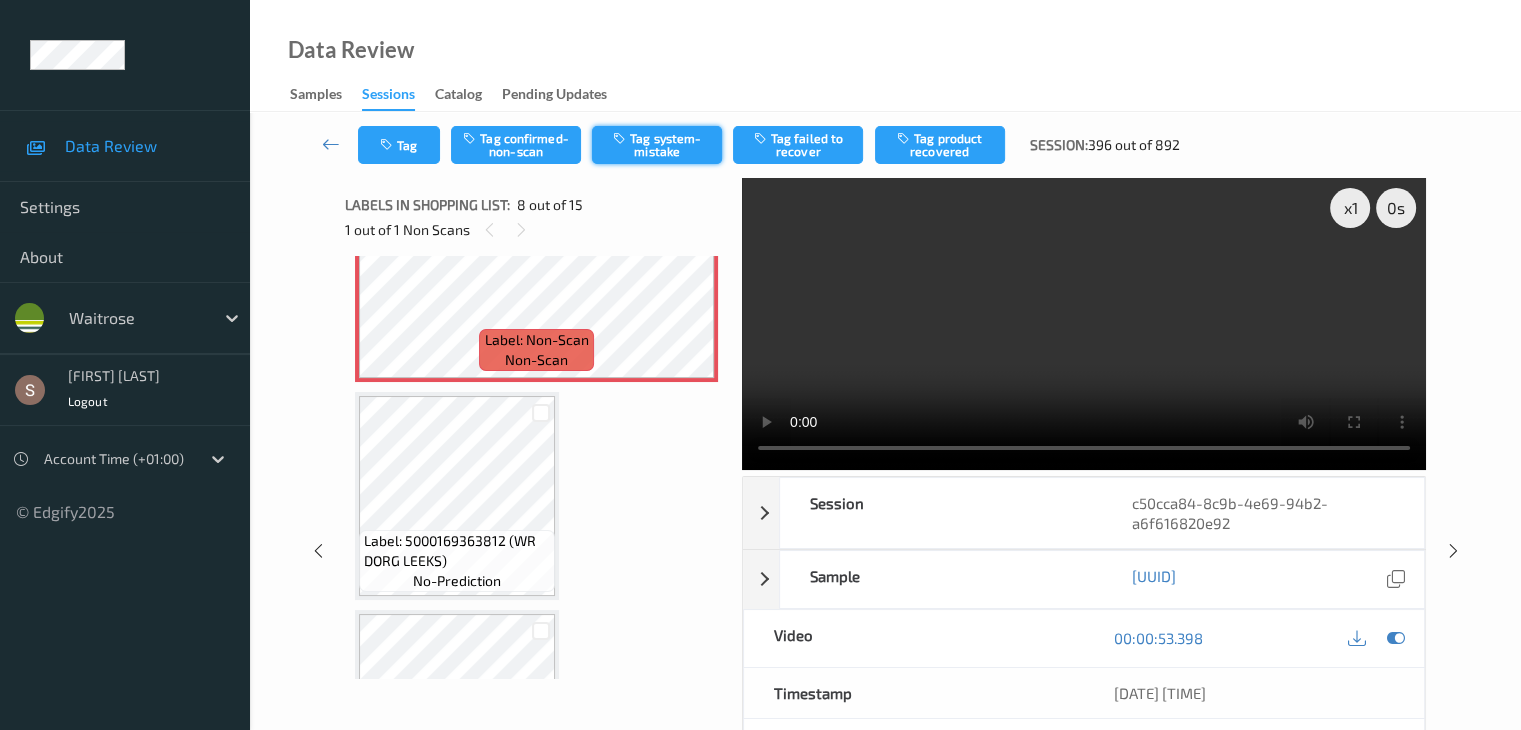 click on "Tag   system-mistake" at bounding box center (657, 145) 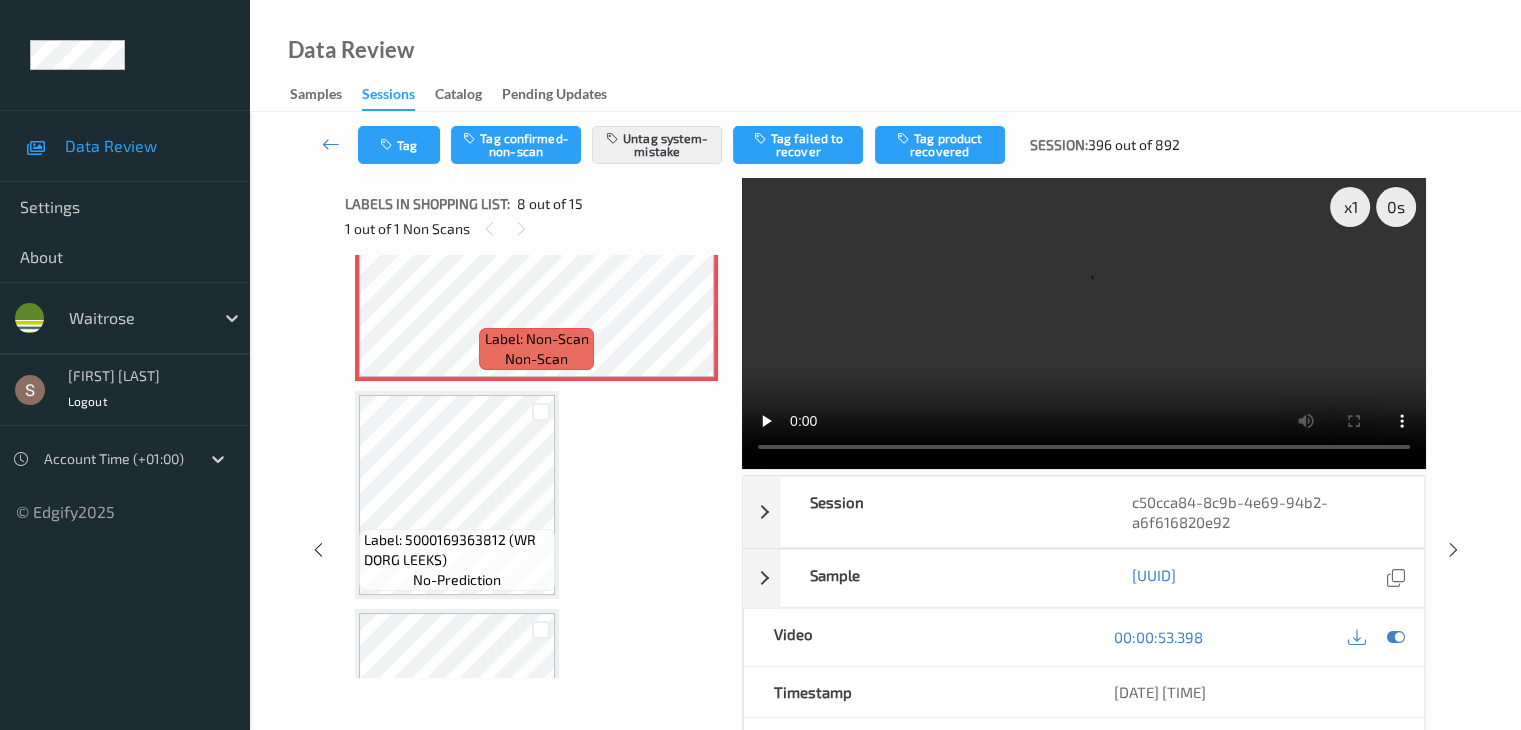 scroll, scrollTop: 0, scrollLeft: 0, axis: both 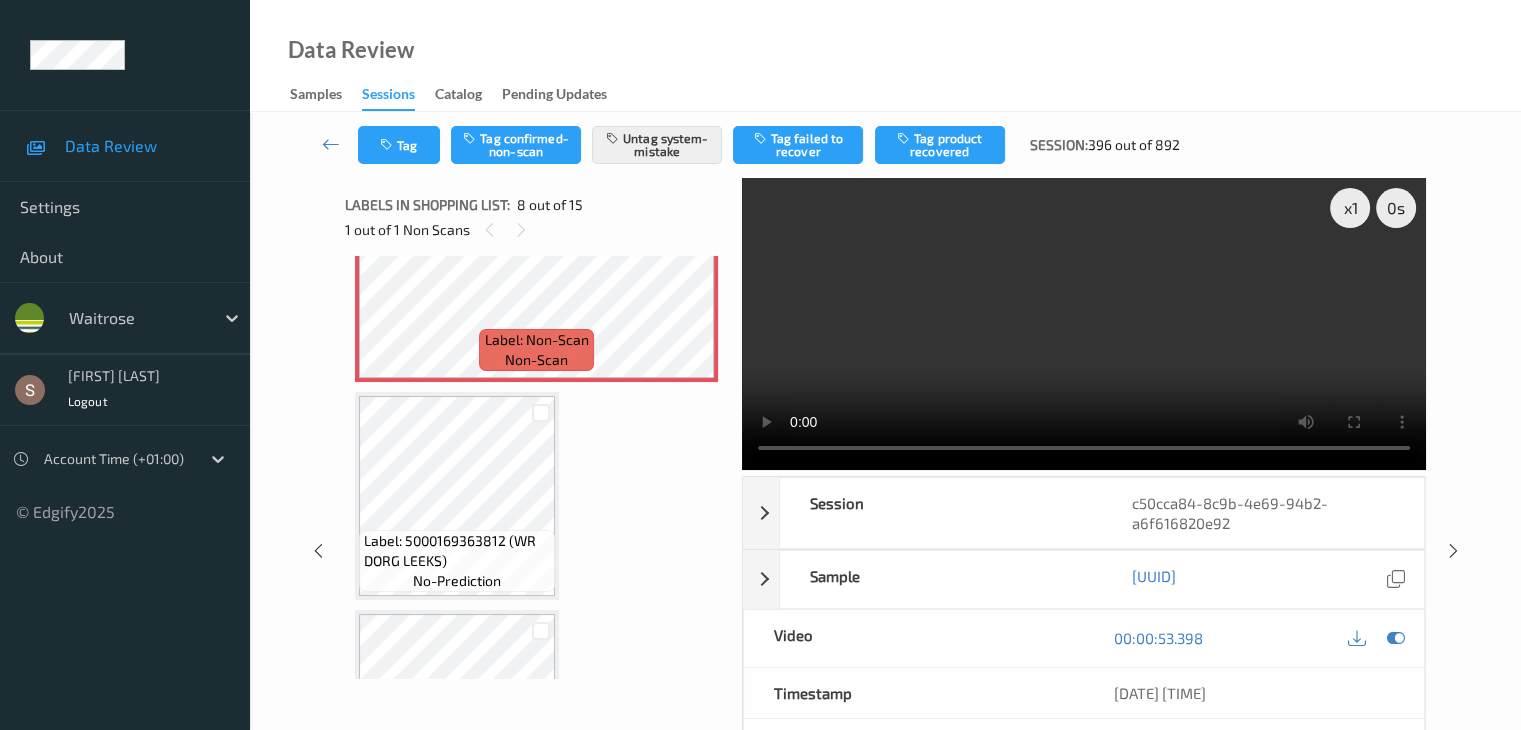 click at bounding box center (1084, 324) 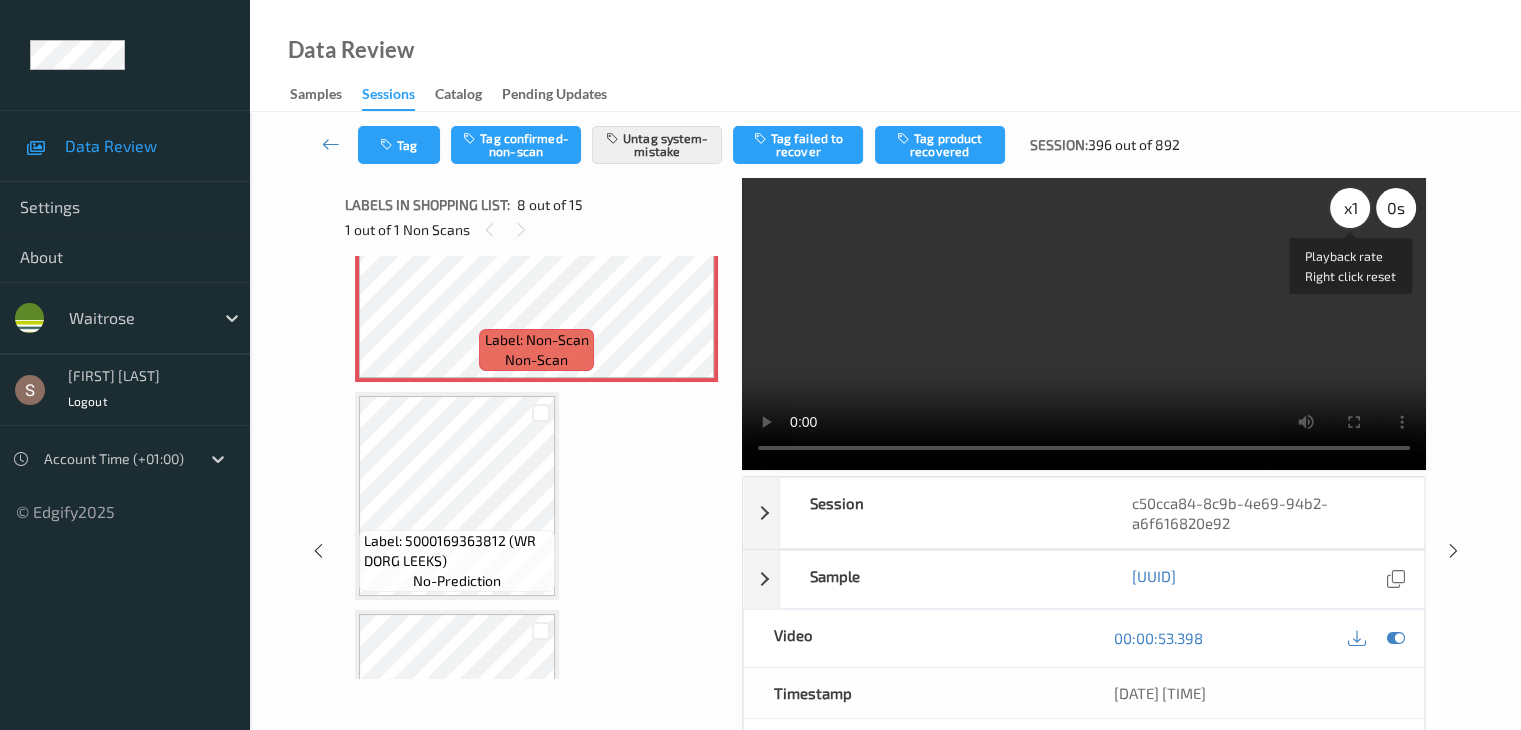 click on "x 1" at bounding box center (1350, 208) 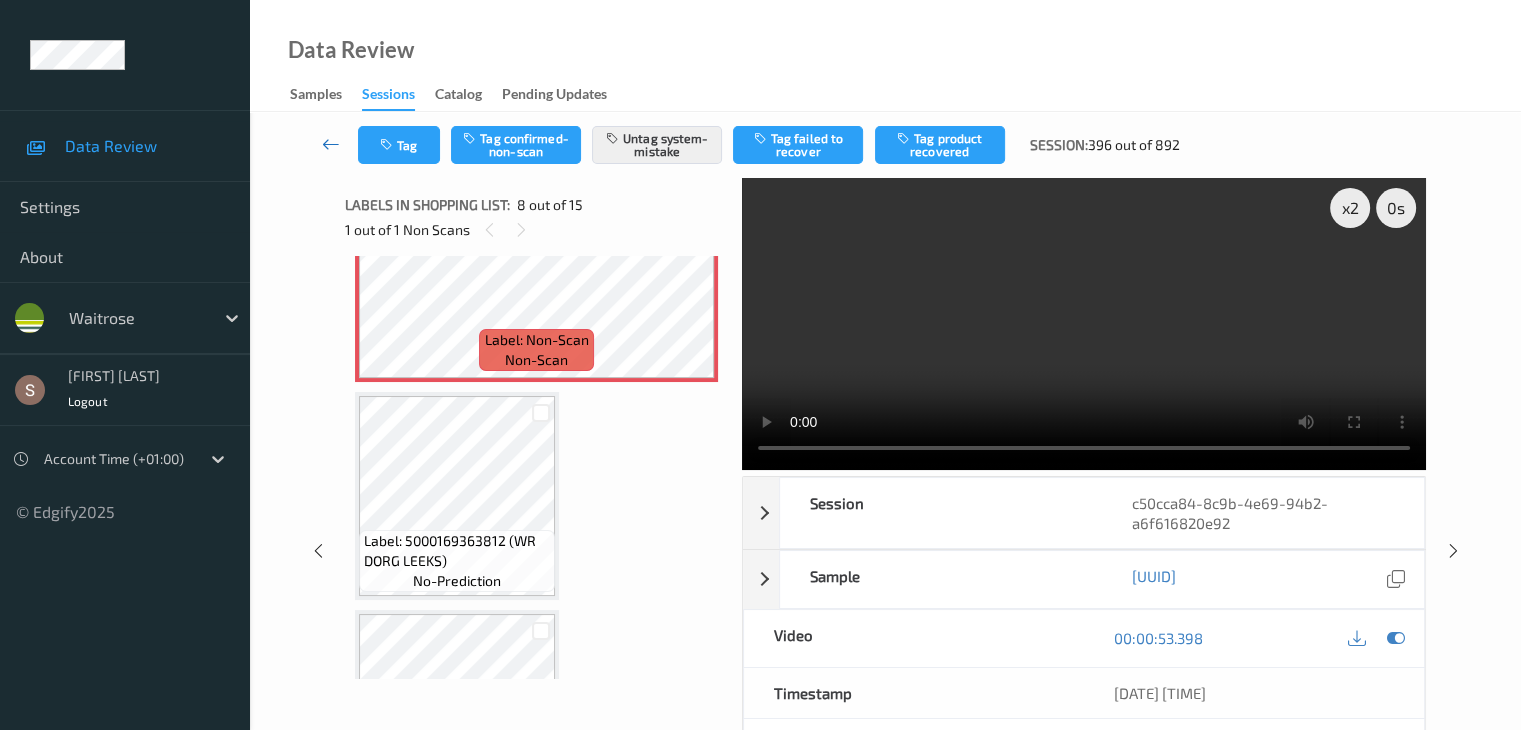 click at bounding box center [331, 144] 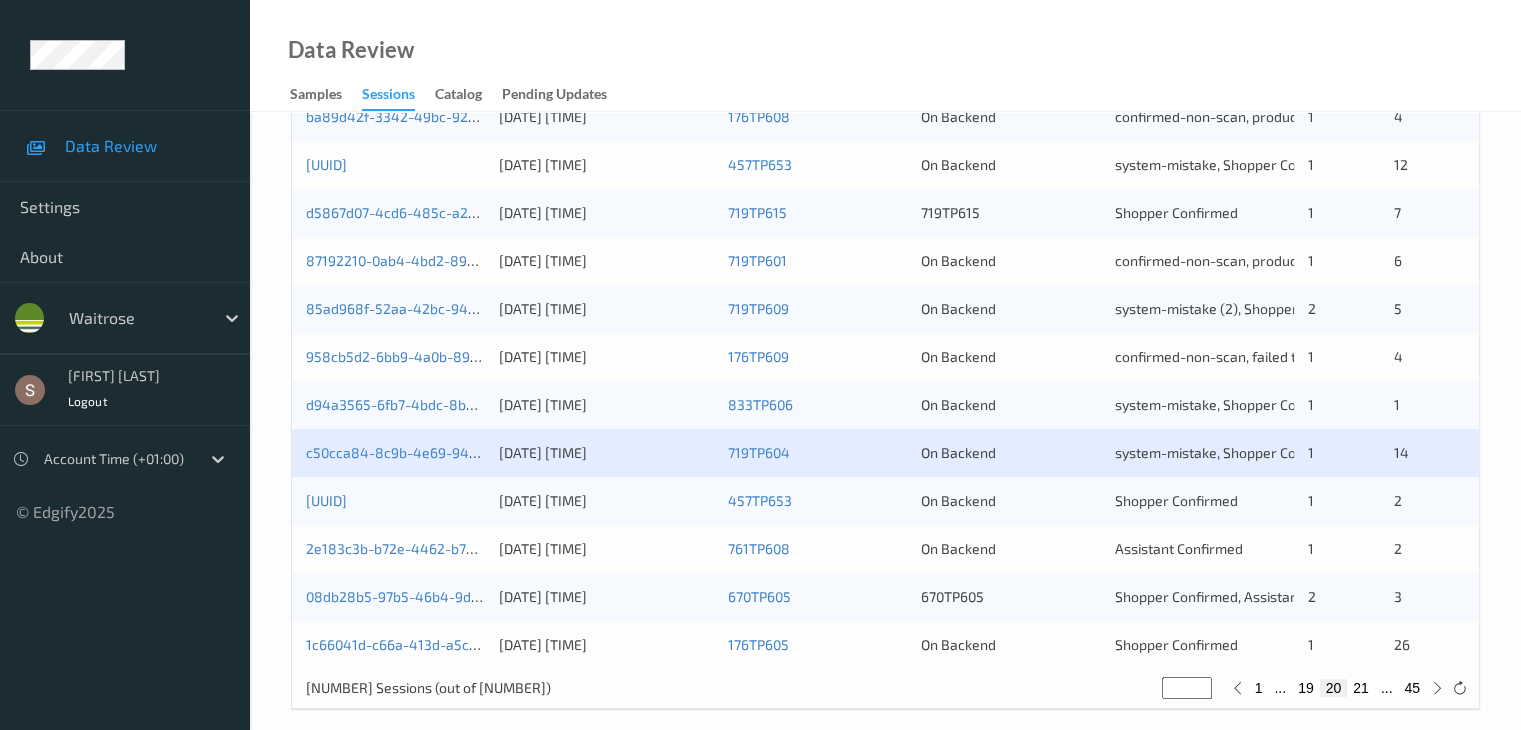scroll, scrollTop: 932, scrollLeft: 0, axis: vertical 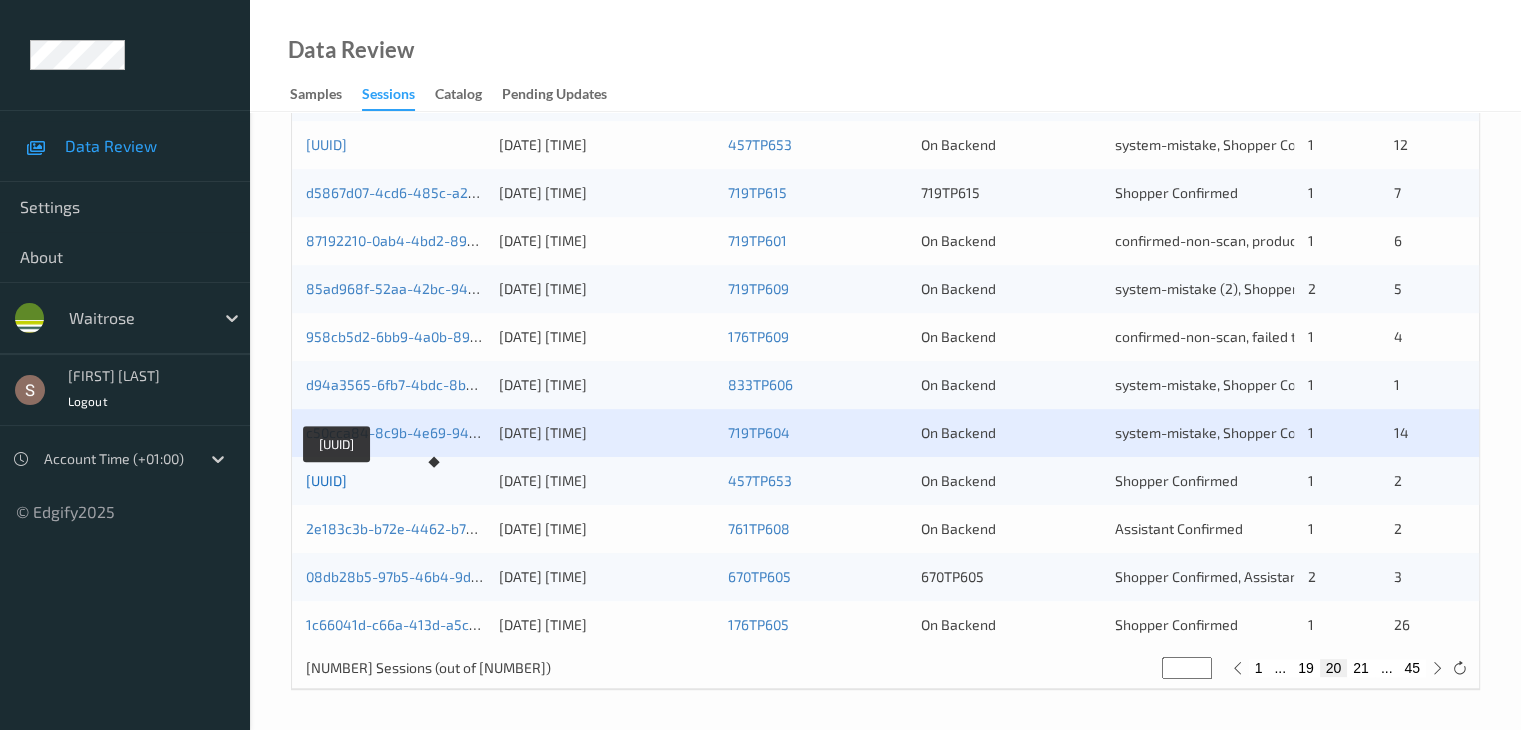 click on "[UUID]" at bounding box center [326, 480] 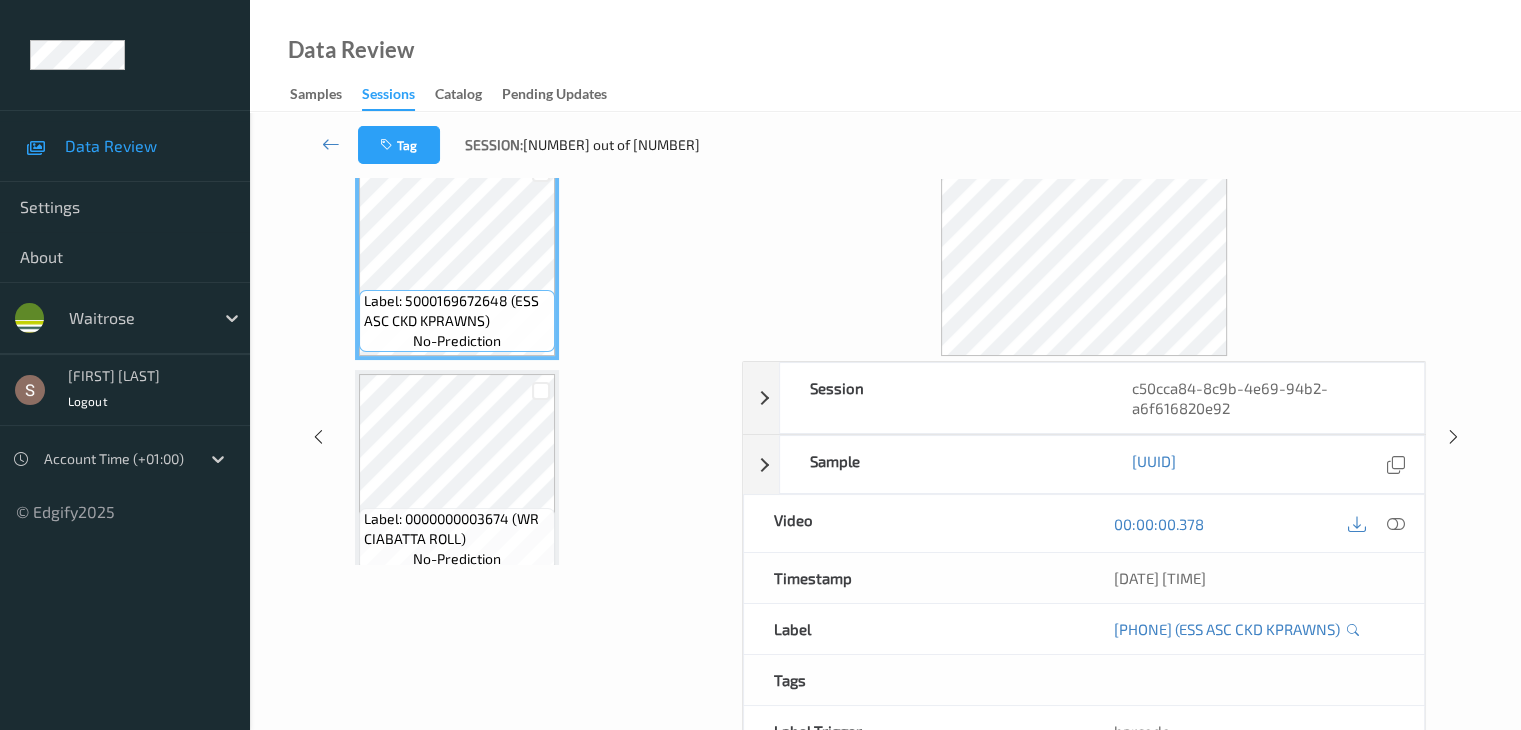 scroll, scrollTop: 0, scrollLeft: 0, axis: both 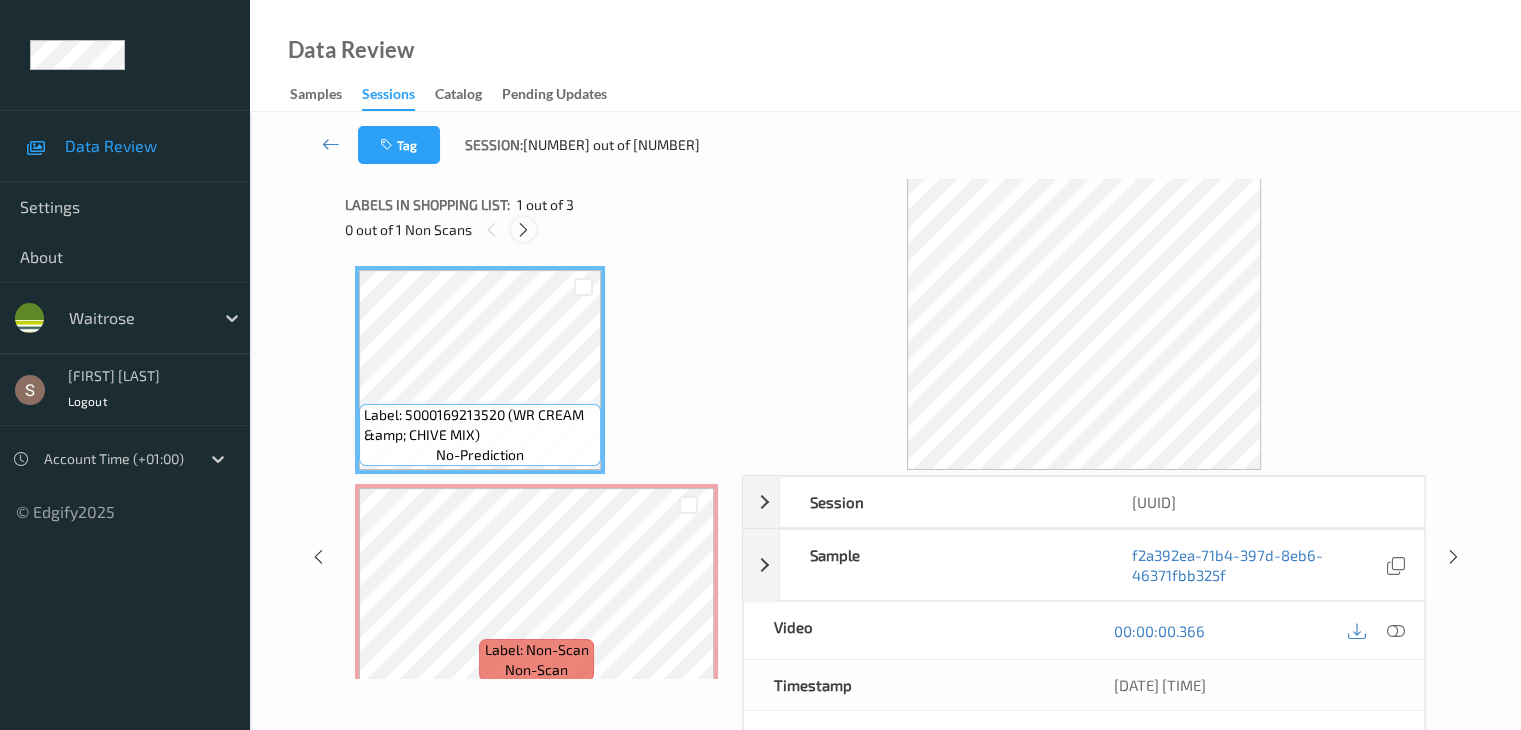 click at bounding box center (523, 230) 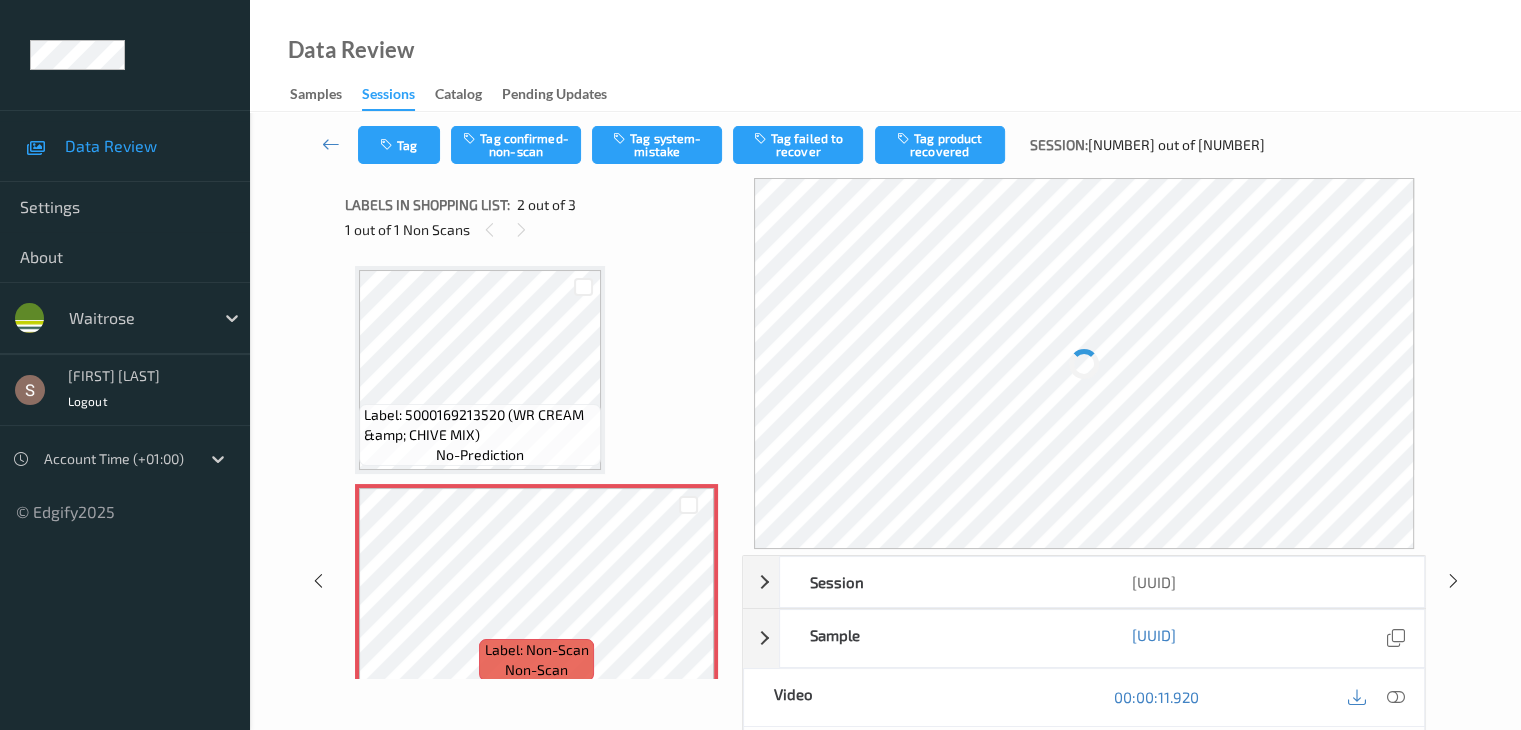 scroll, scrollTop: 10, scrollLeft: 0, axis: vertical 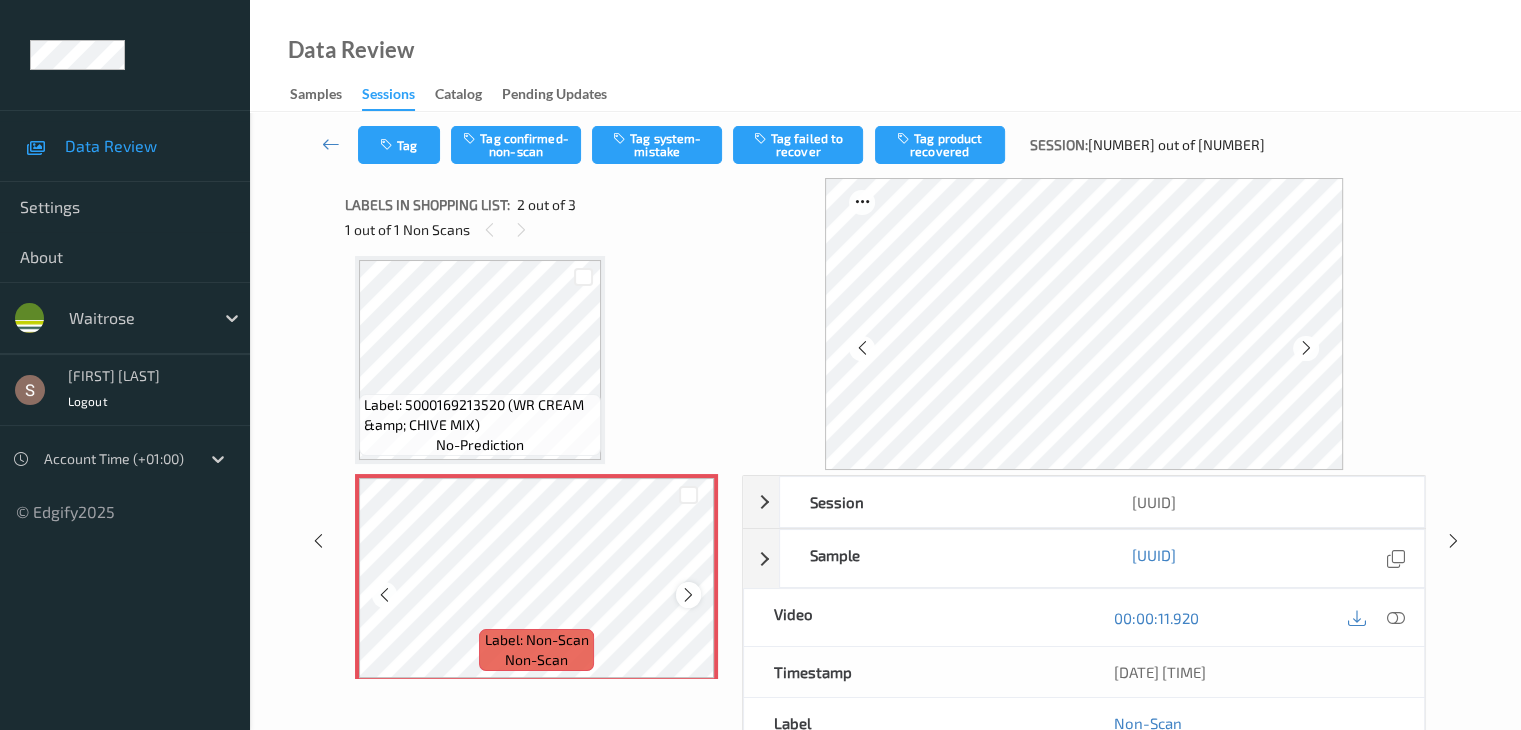 click at bounding box center [688, 595] 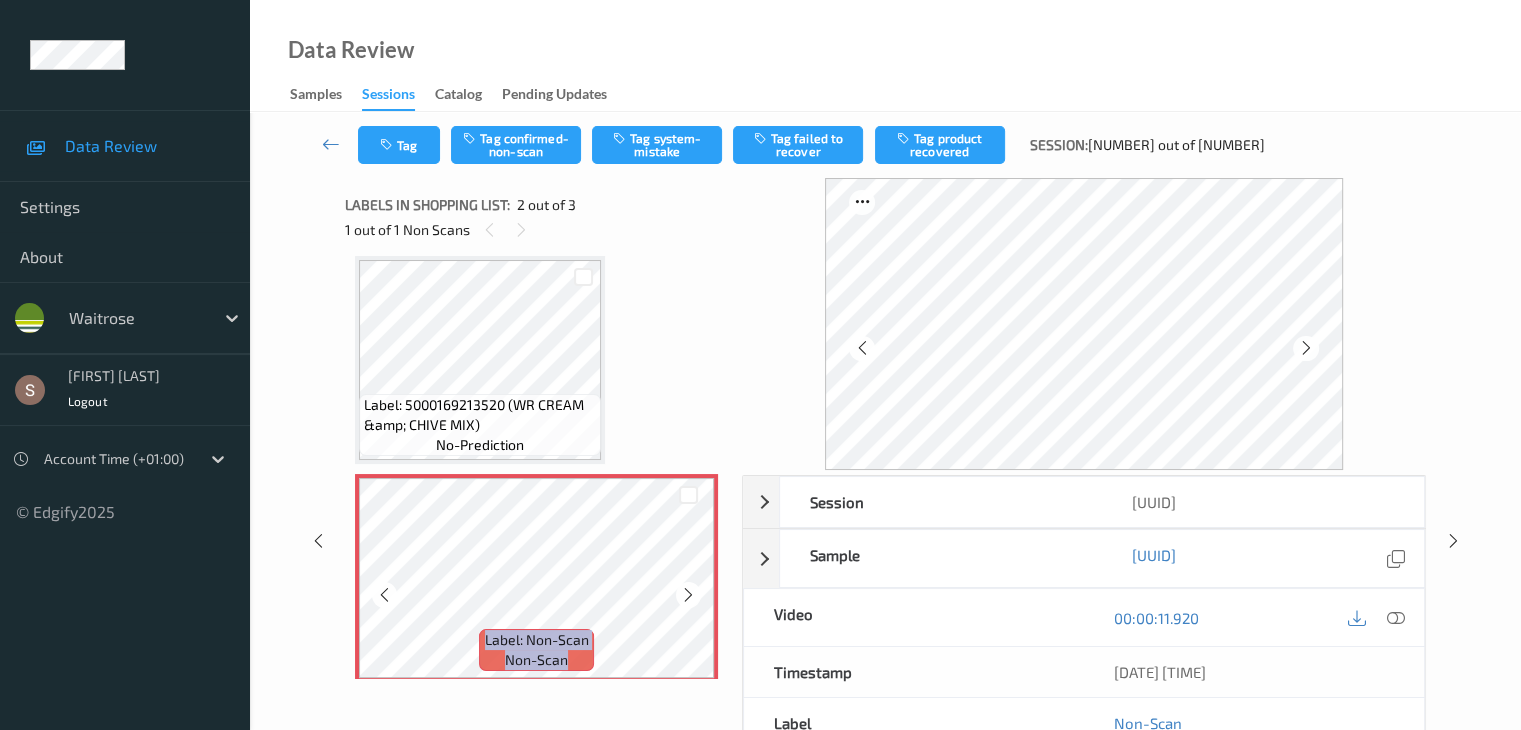 click at bounding box center [688, 595] 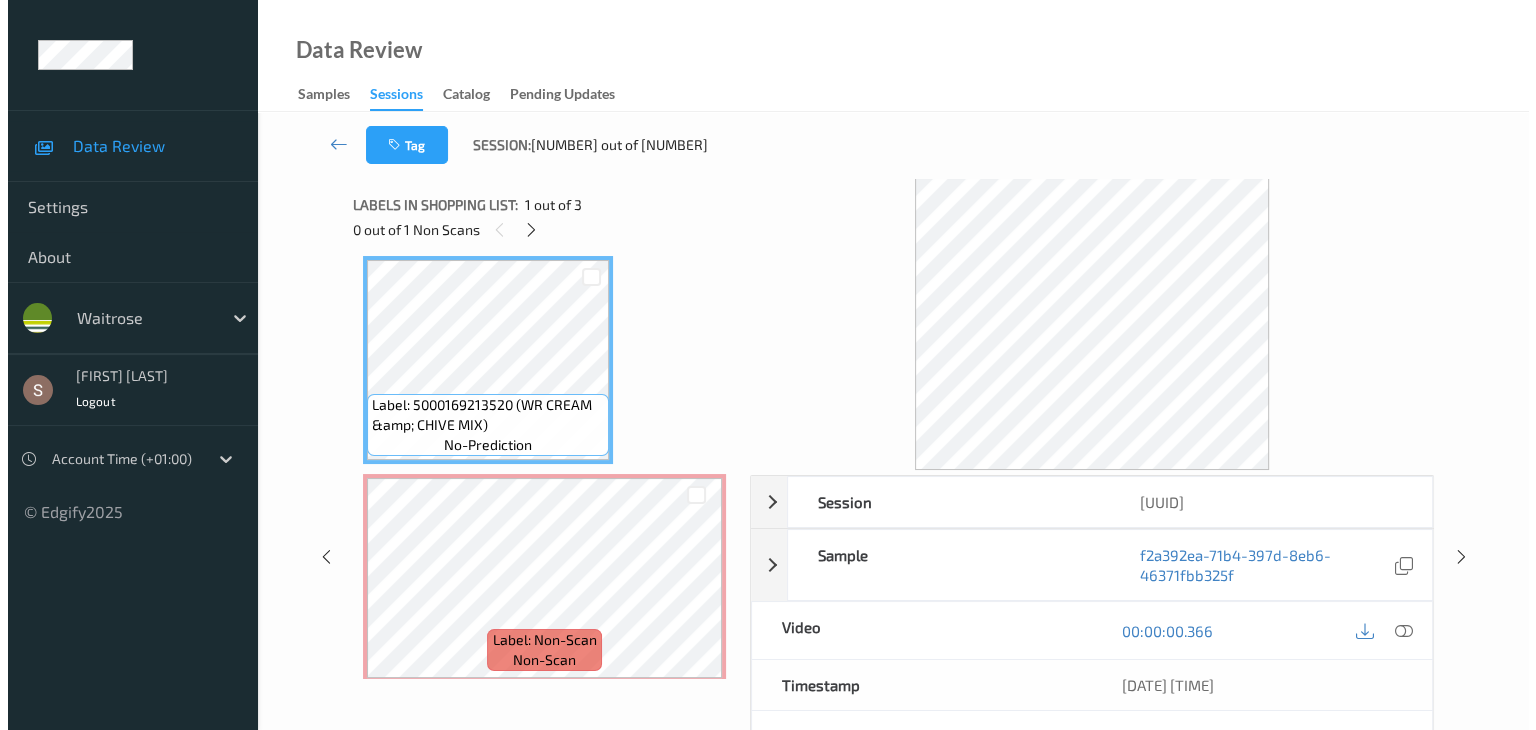 scroll, scrollTop: 0, scrollLeft: 0, axis: both 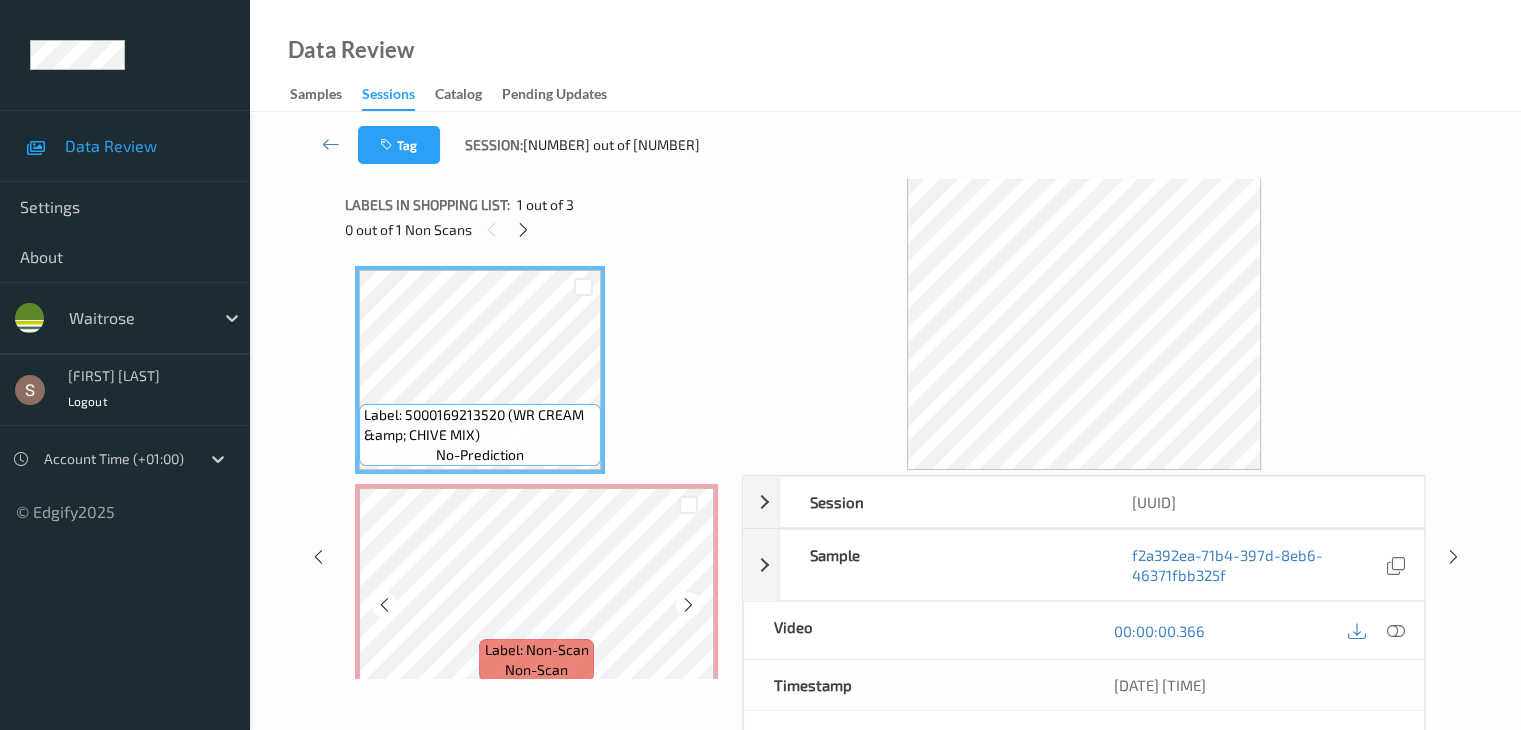 click on "Label: Non-Scan non-scan" at bounding box center [536, 660] 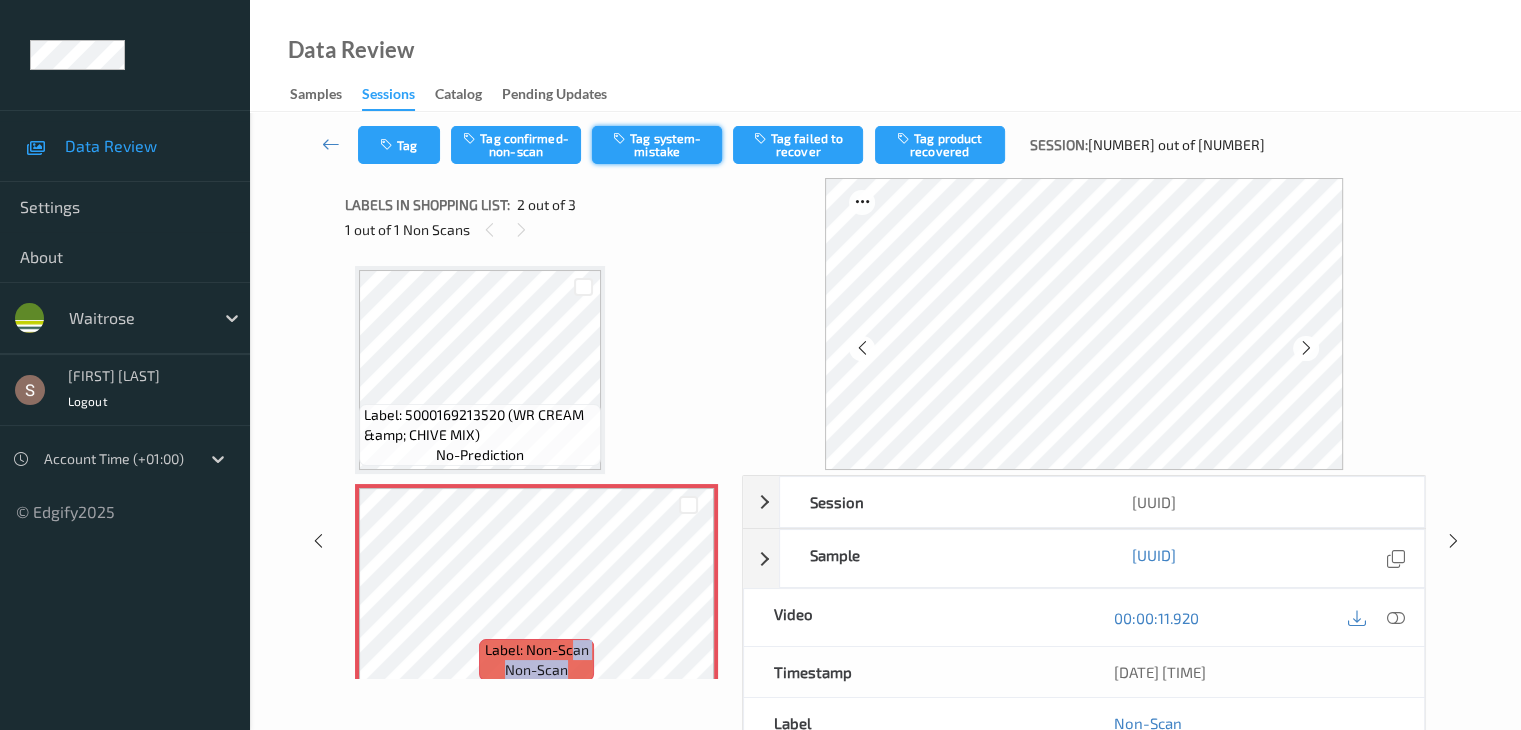 click on "Tag   system-mistake" at bounding box center [657, 145] 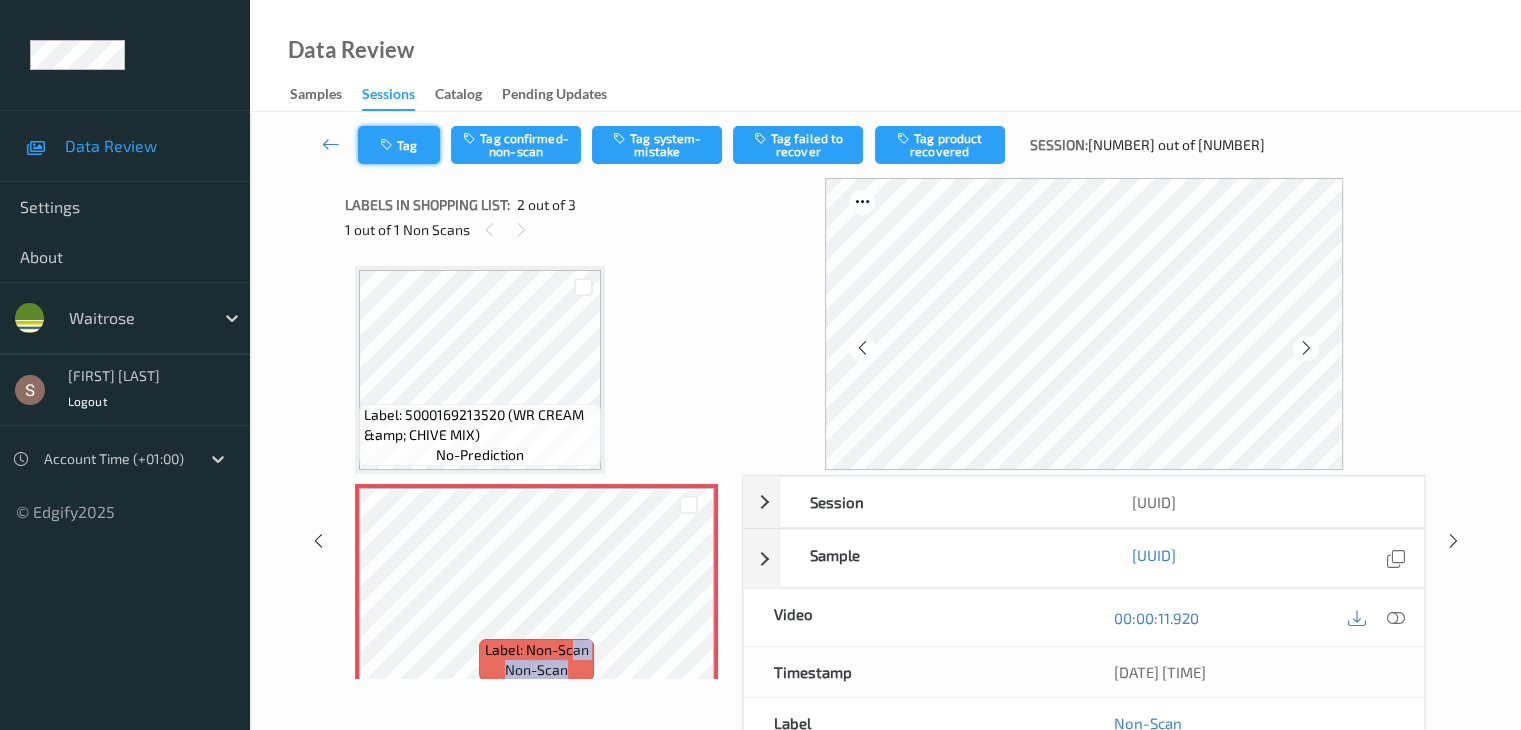 click at bounding box center [388, 145] 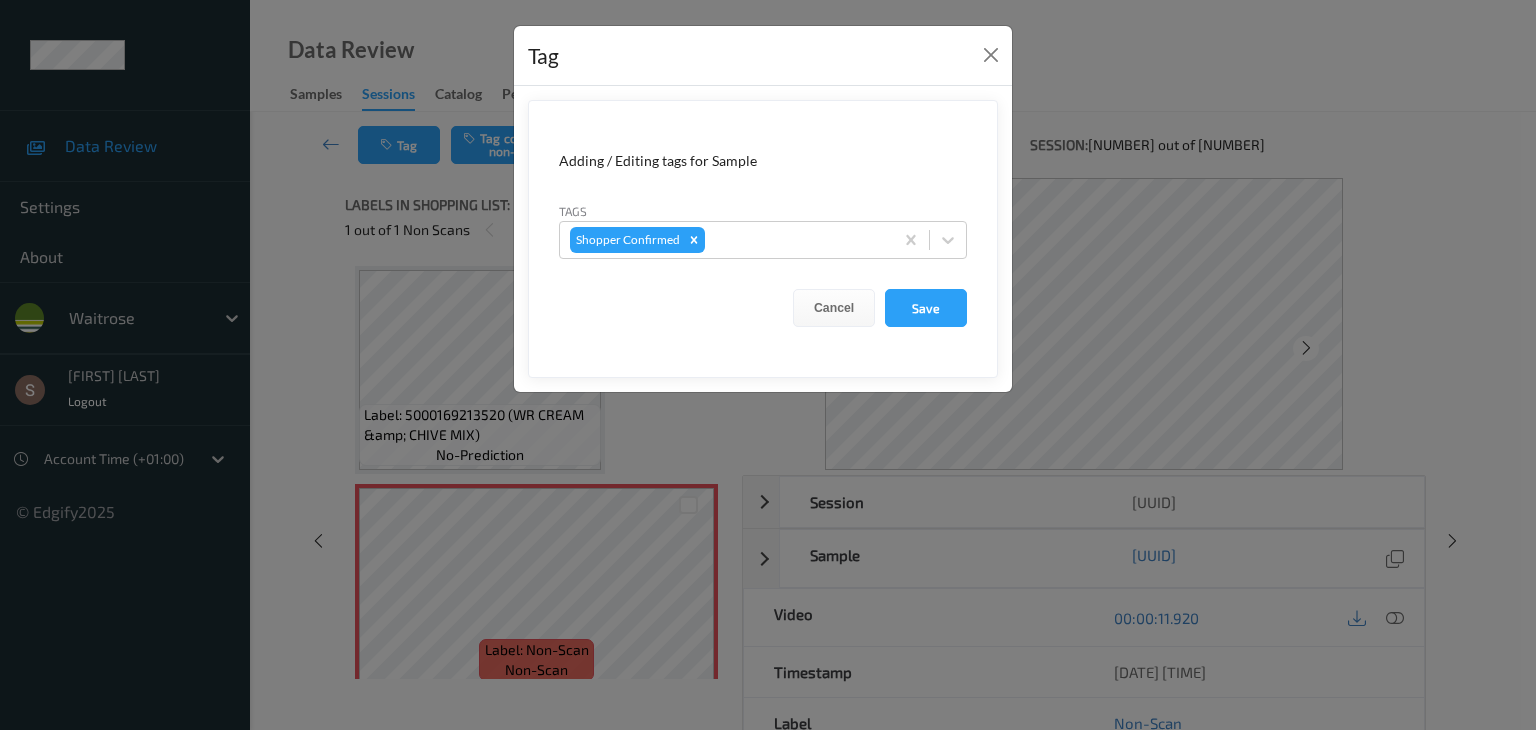 click 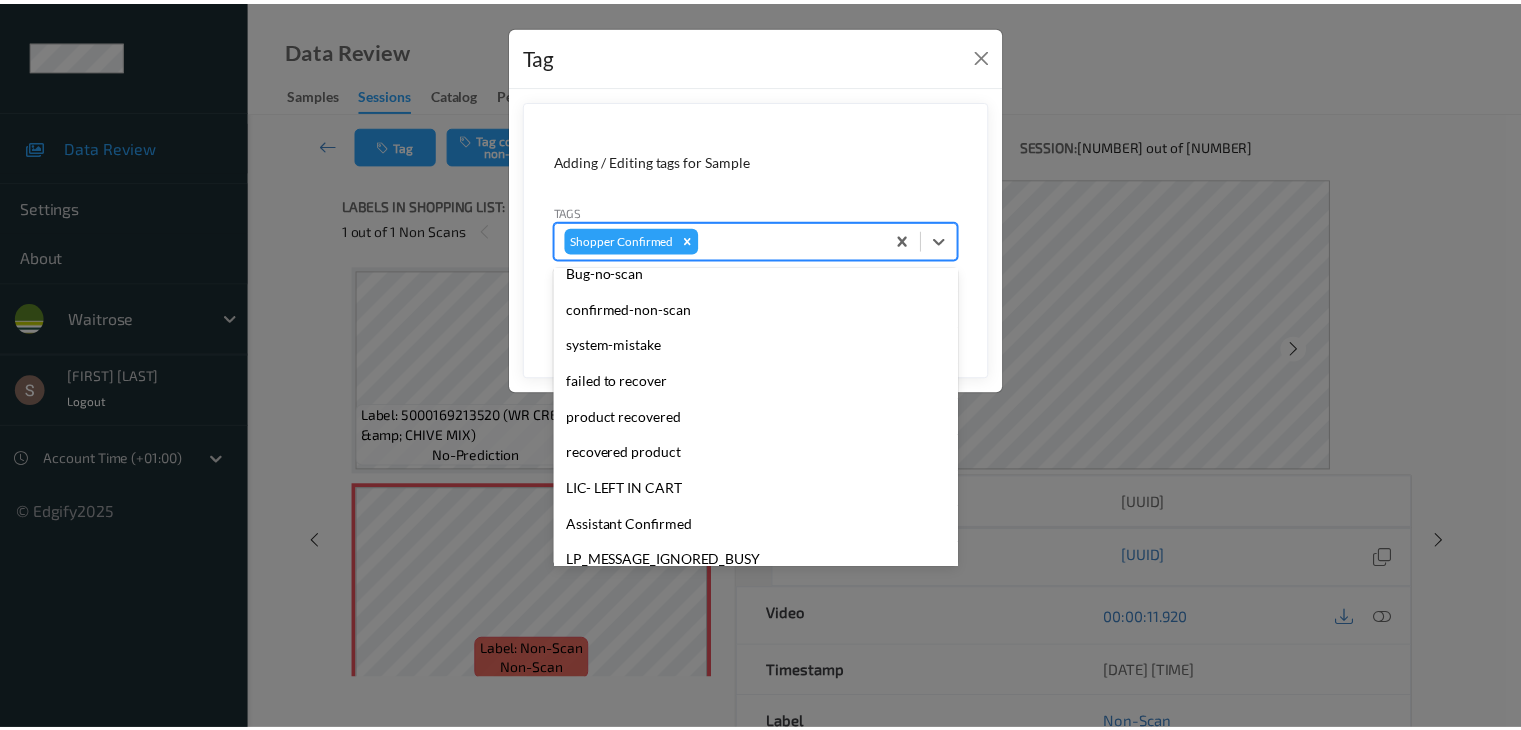 scroll, scrollTop: 356, scrollLeft: 0, axis: vertical 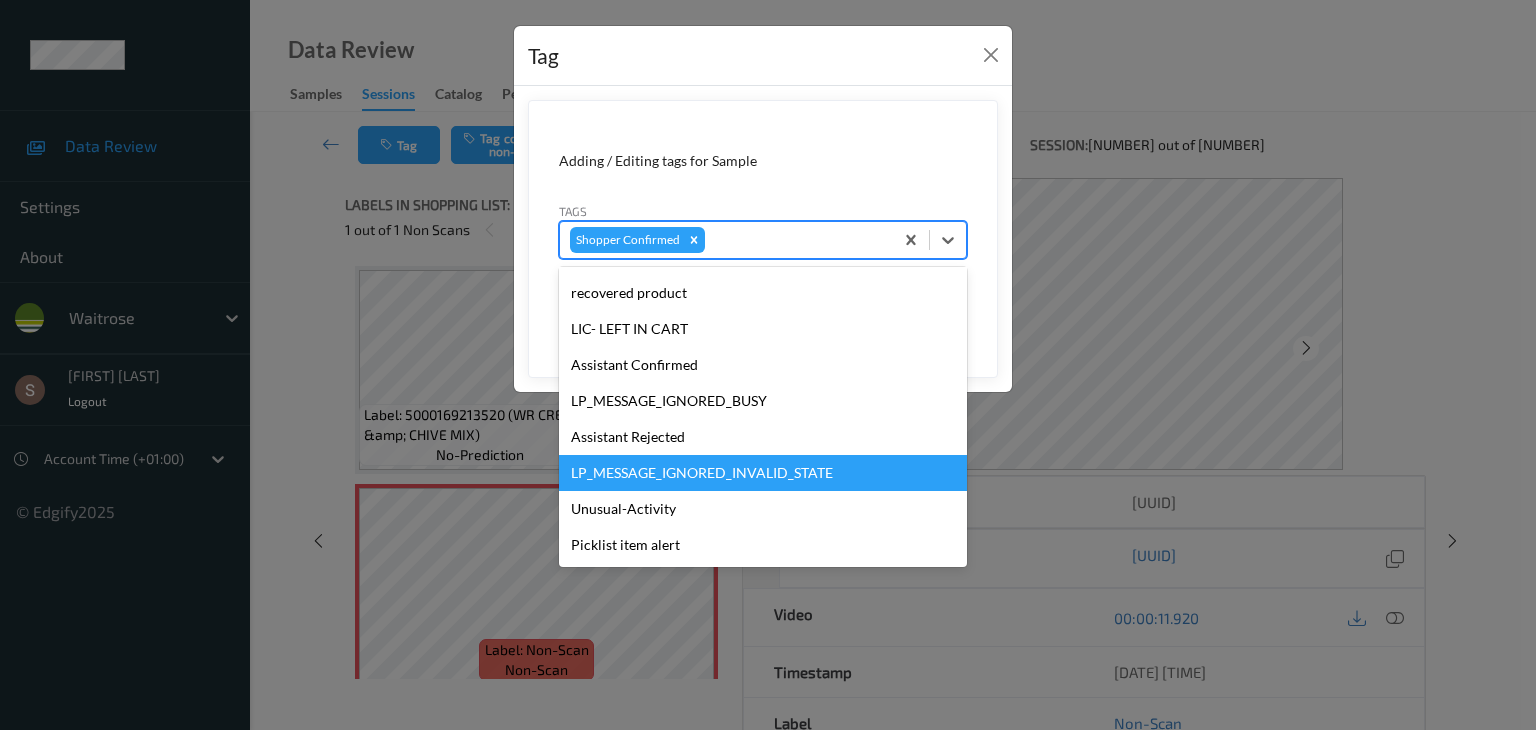 click on "Unusual-Activity" at bounding box center [763, 509] 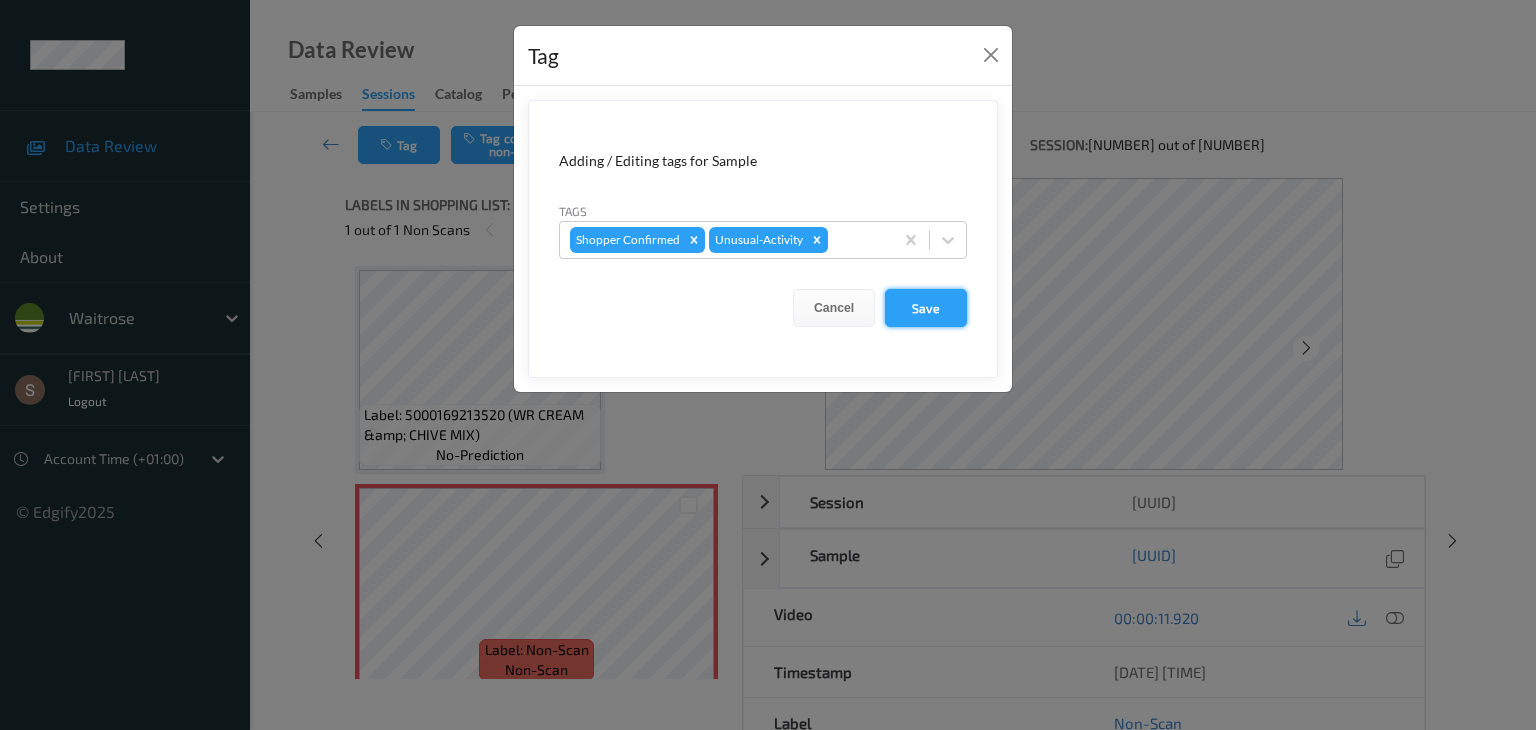 click on "Save" at bounding box center (926, 308) 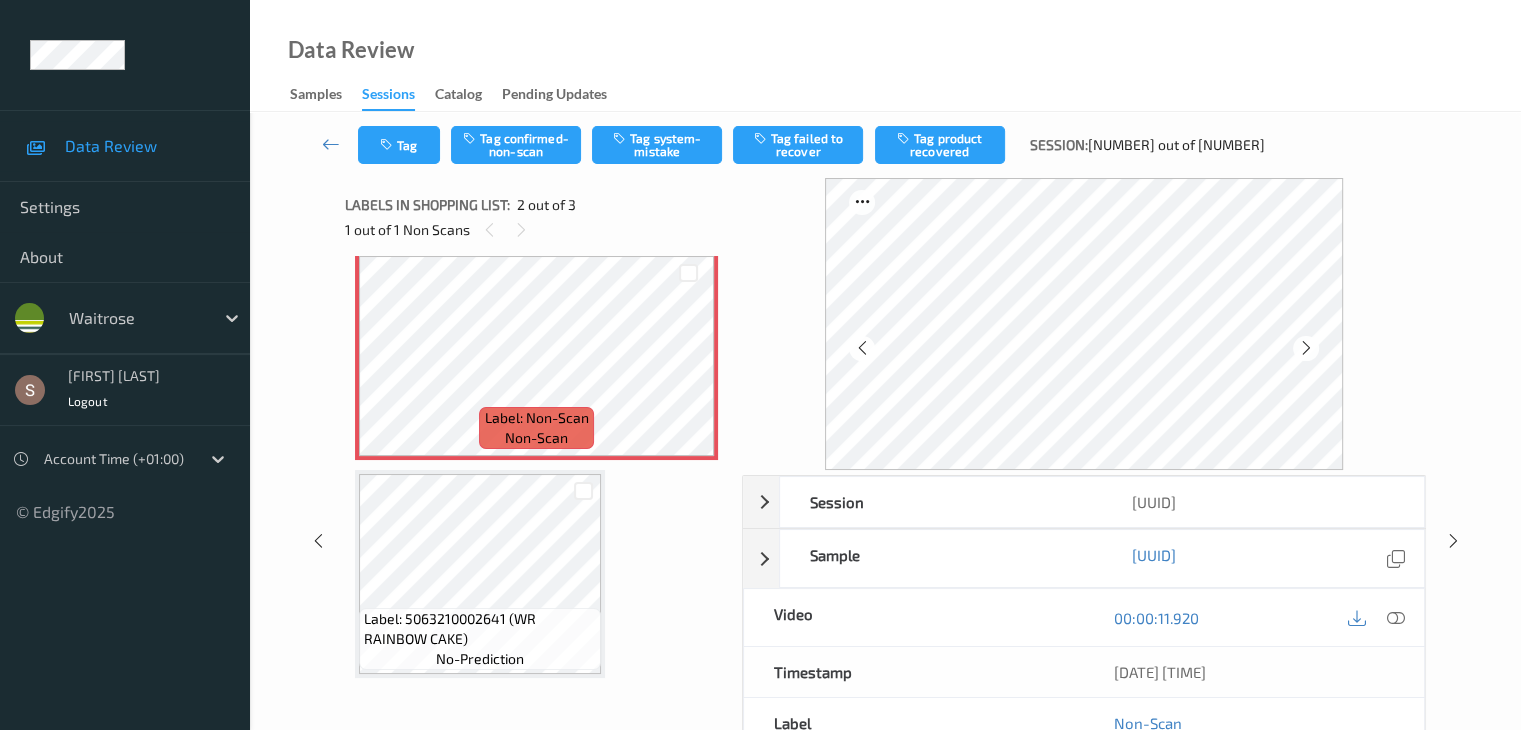 scroll, scrollTop: 241, scrollLeft: 0, axis: vertical 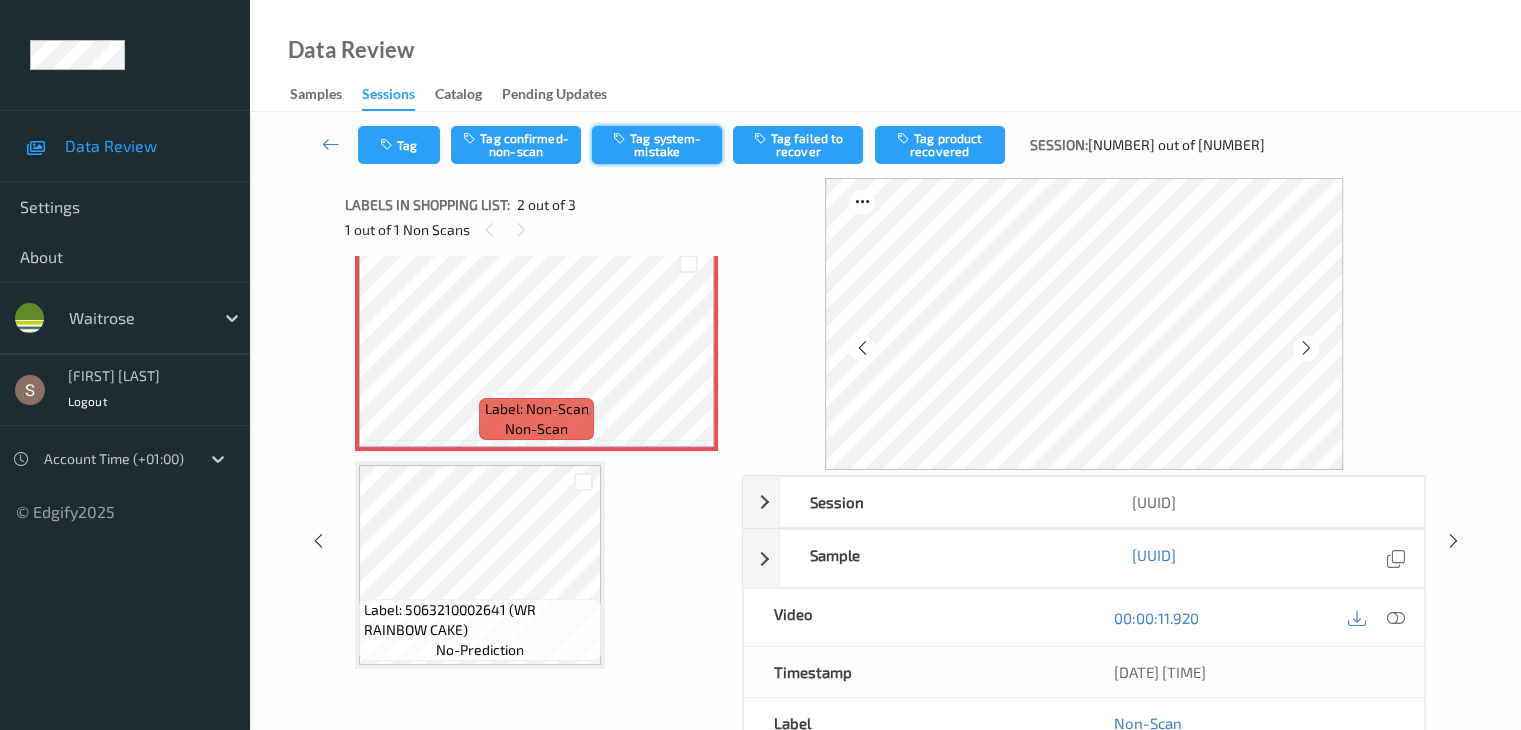 click on "Tag   system-mistake" at bounding box center (657, 145) 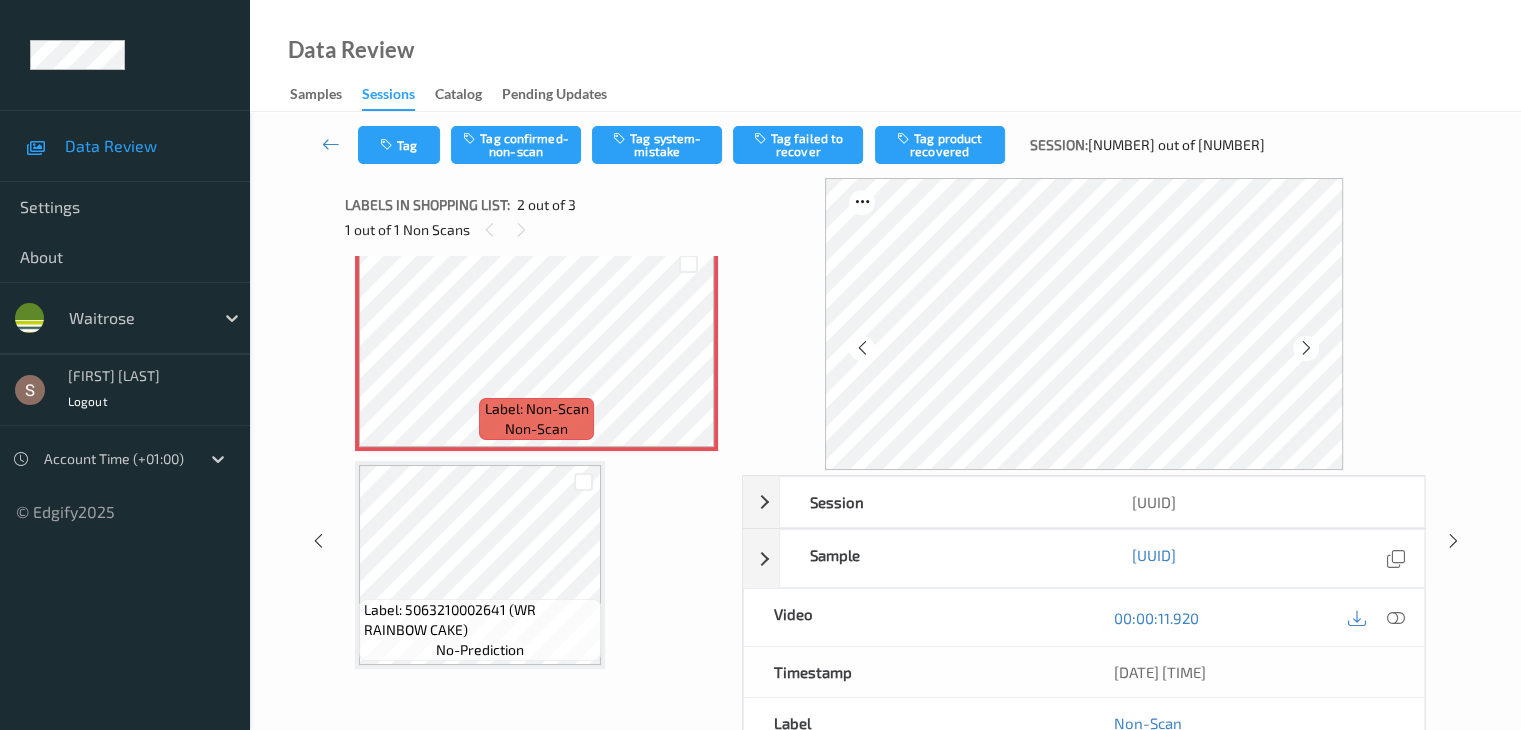 click on "Session [UUID] Session ID [UUID] Session [DATE] [TIME] Timestamp [DATE] [TIME] Tags Shopper Confirmed Device 457TP653 Assistant ID N/A Shopper ID N/A Sample [UUID] Group ID [UUID] Prediction Loss N/A Video 00:00:11.920 Timestamp [DATE] [TIME] Label Non-Scan Tags Shopper Confirmed Label Trigger MotionDetected Match Strength alert-non-scan Labels in shopping list: 2 out of 3 1 out of 1 Non Scans Label: [PRODUCT_CODE] (WR CREAM &amp; CHIVE MIX) no-prediction Label: Non-Scan non-scan Label: Non-Scan non-scan Label: Non-Scan non-scan Label: [PRODUCT_CODE] (WR RAINBOW CAKE) no-prediction" at bounding box center [885, 540] 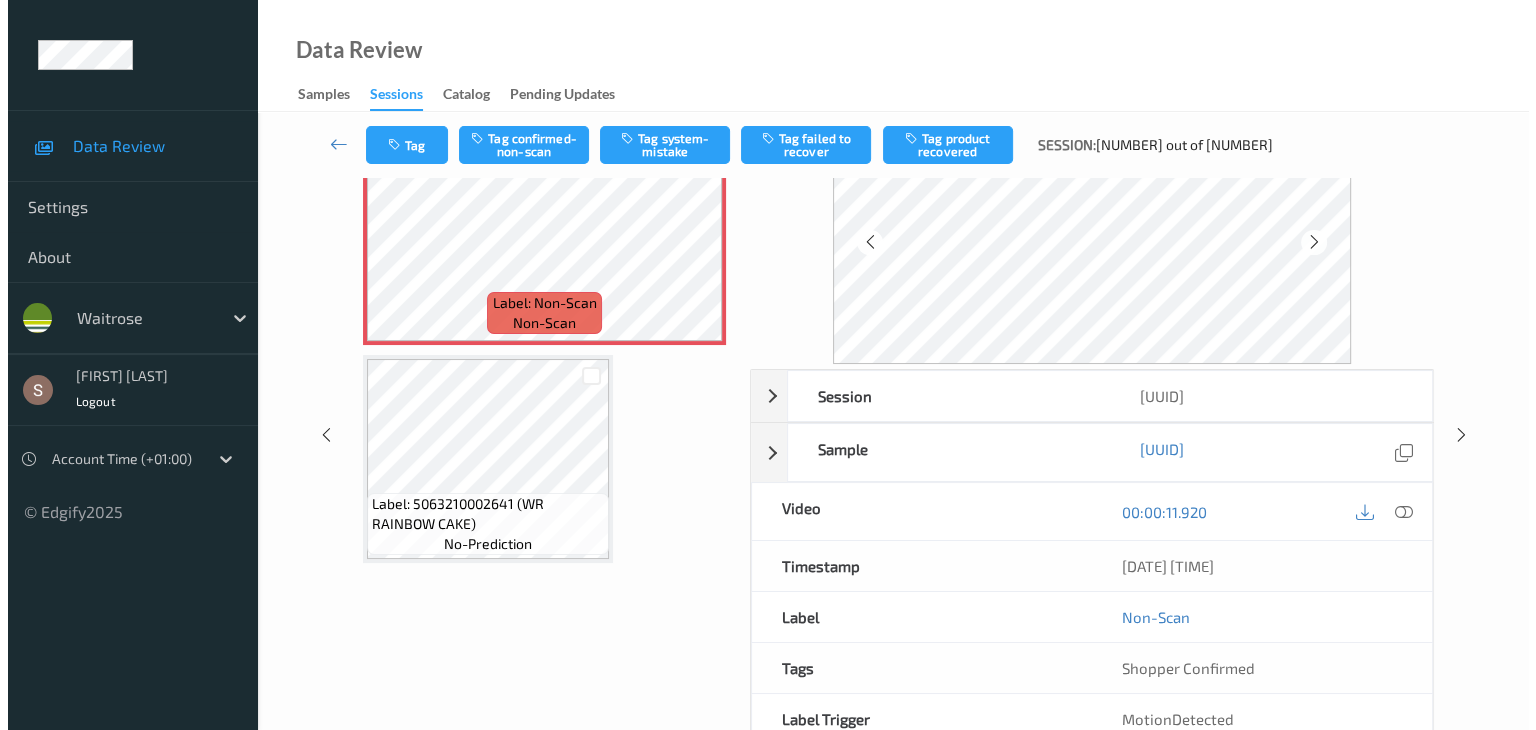scroll, scrollTop: 0, scrollLeft: 0, axis: both 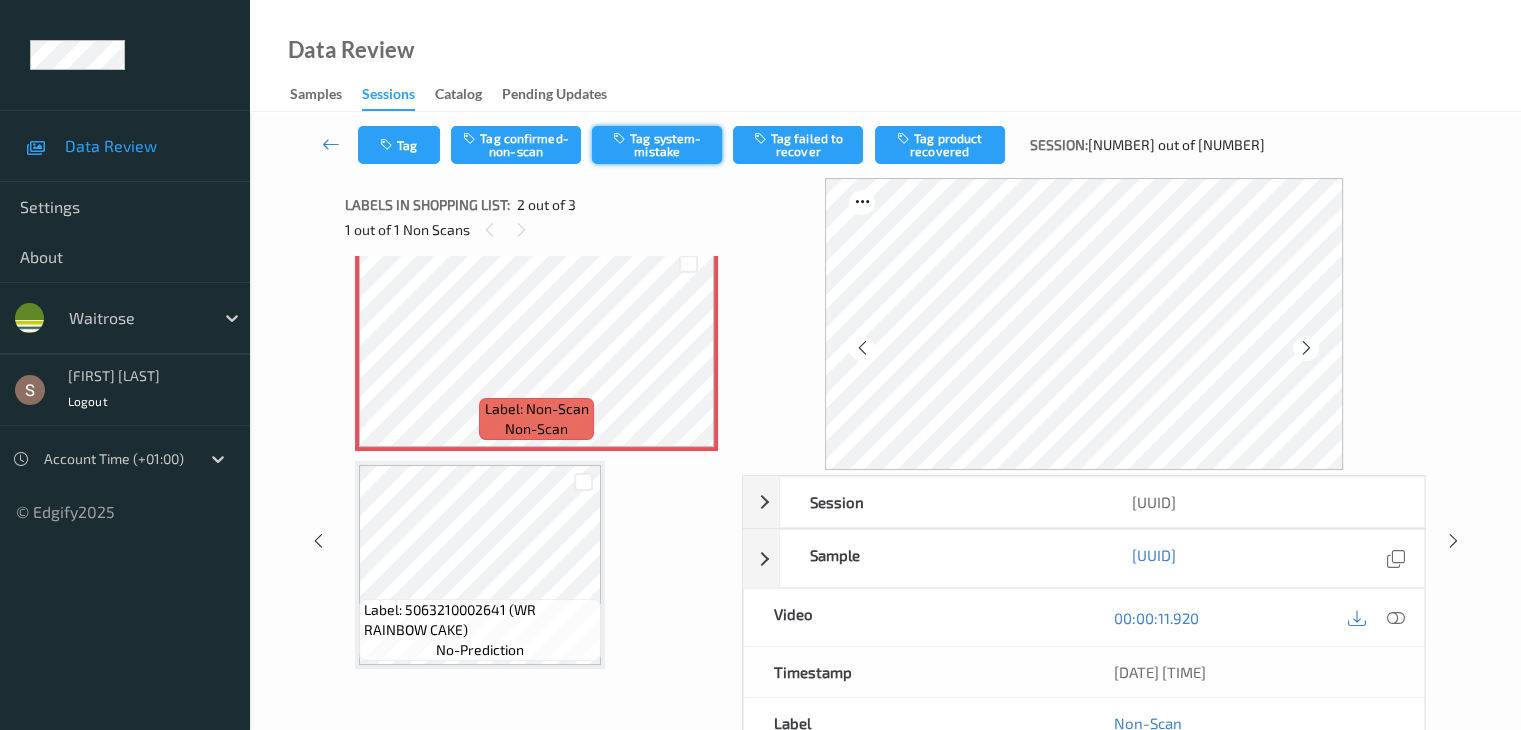 click on "Tag   system-mistake" at bounding box center (657, 145) 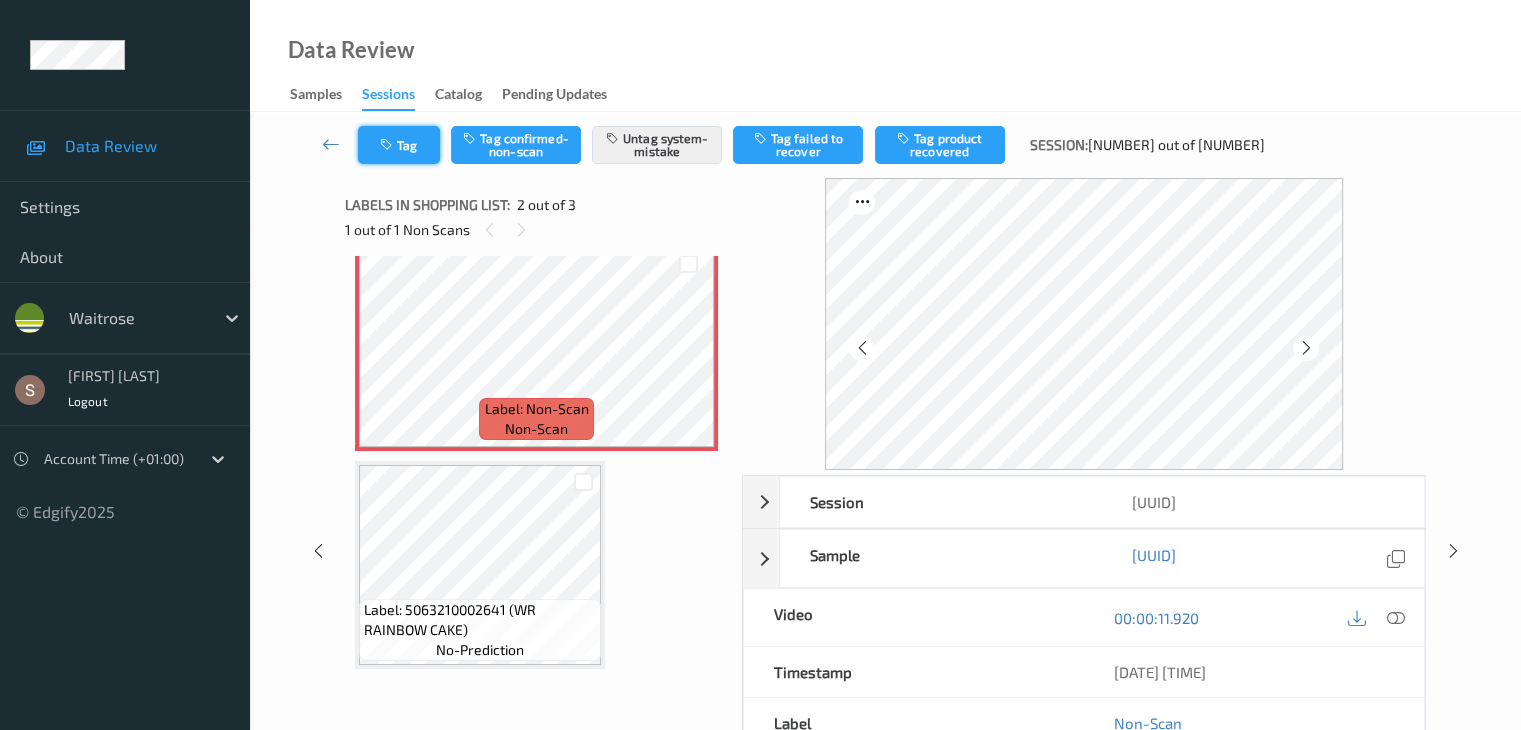 click on "Tag" at bounding box center (399, 145) 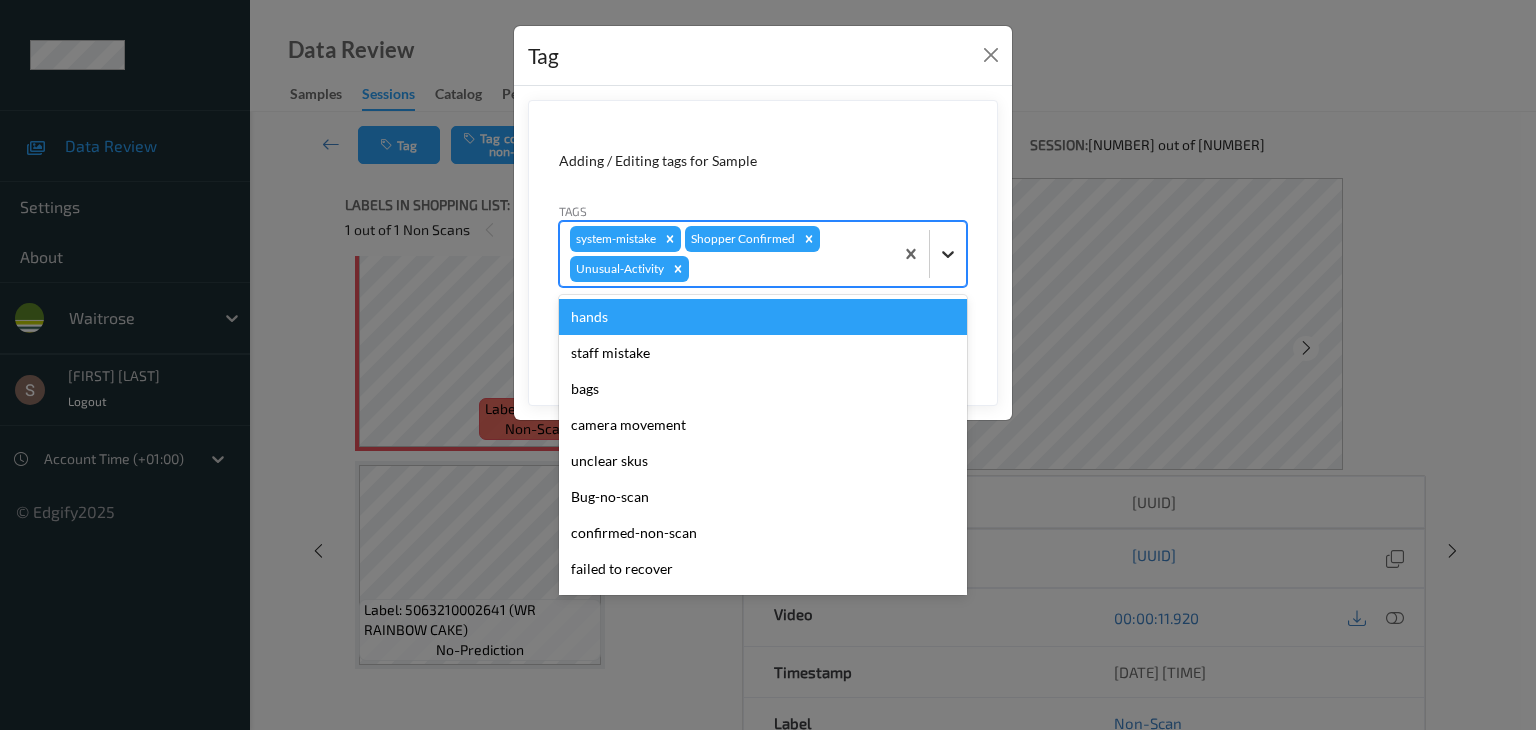 click 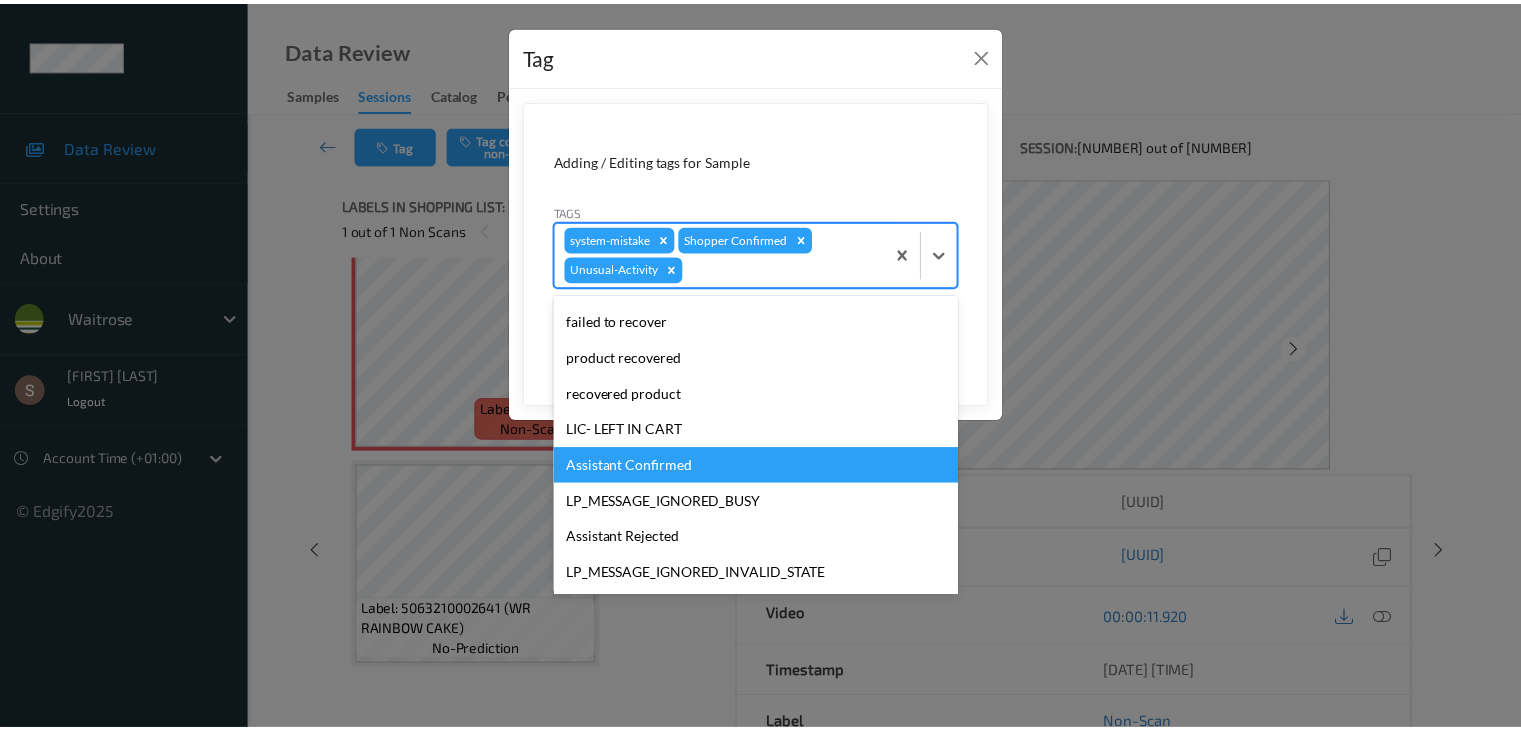 scroll, scrollTop: 284, scrollLeft: 0, axis: vertical 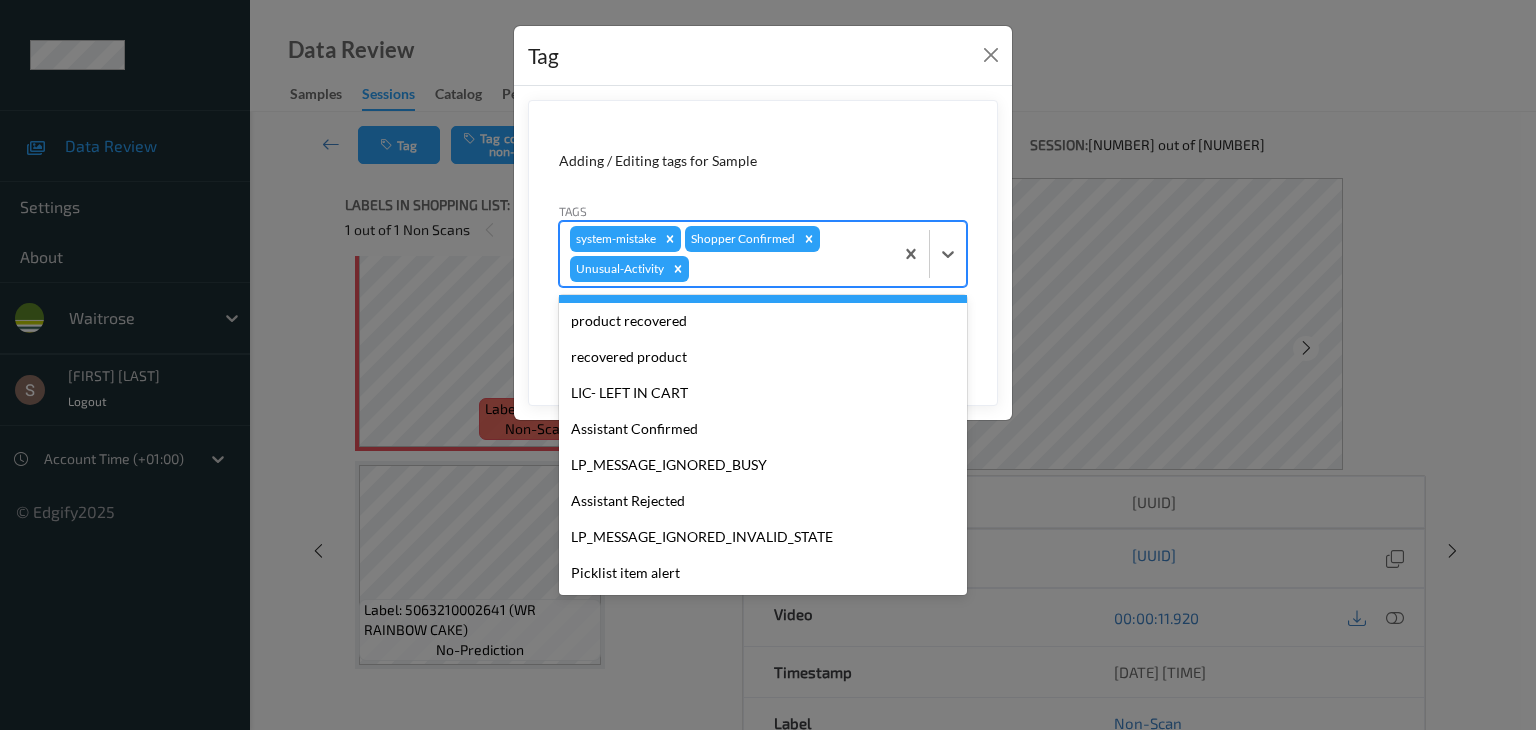 click on "Adding / Editing tags for Sample   Tags option failed to recover focused, 8 of 16. 16 results available. Use Up and Down to choose options, press Enter to select the currently focused option, press Escape to exit the menu, press Tab to select the option and exit the menu. system-mistake Shopper Confirmed Unusual-Activity hands staff mistake  bags camera movement unclear skus Bug-no-scan confirmed-non-scan failed to recover product recovered recovered product LIC- LEFT IN CART Assistant Confirmed LP_MESSAGE_IGNORED_BUSY Assistant Rejected LP_MESSAGE_IGNORED_INVALID_STATE Picklist item alert Cancel Save" at bounding box center [763, 253] 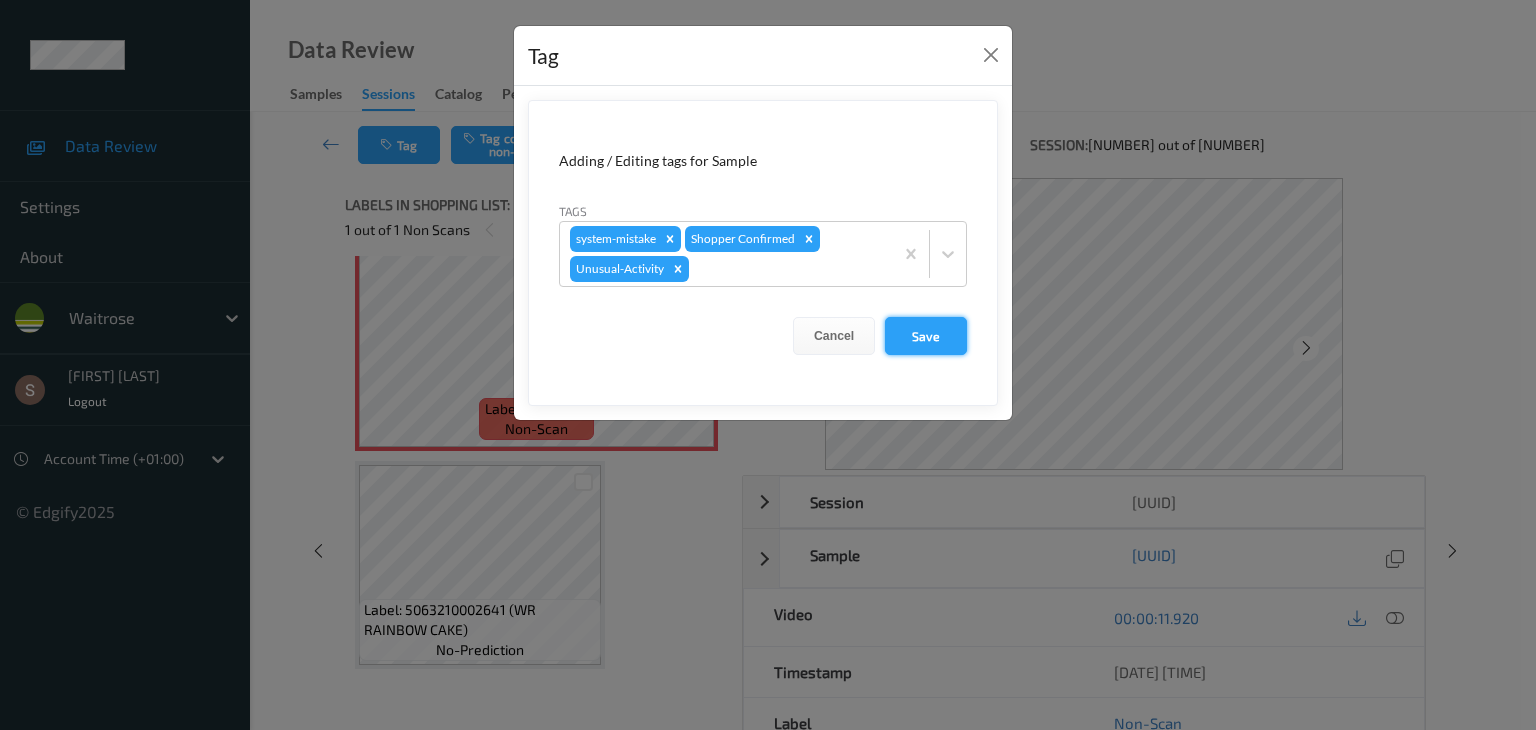 click on "Save" at bounding box center [926, 336] 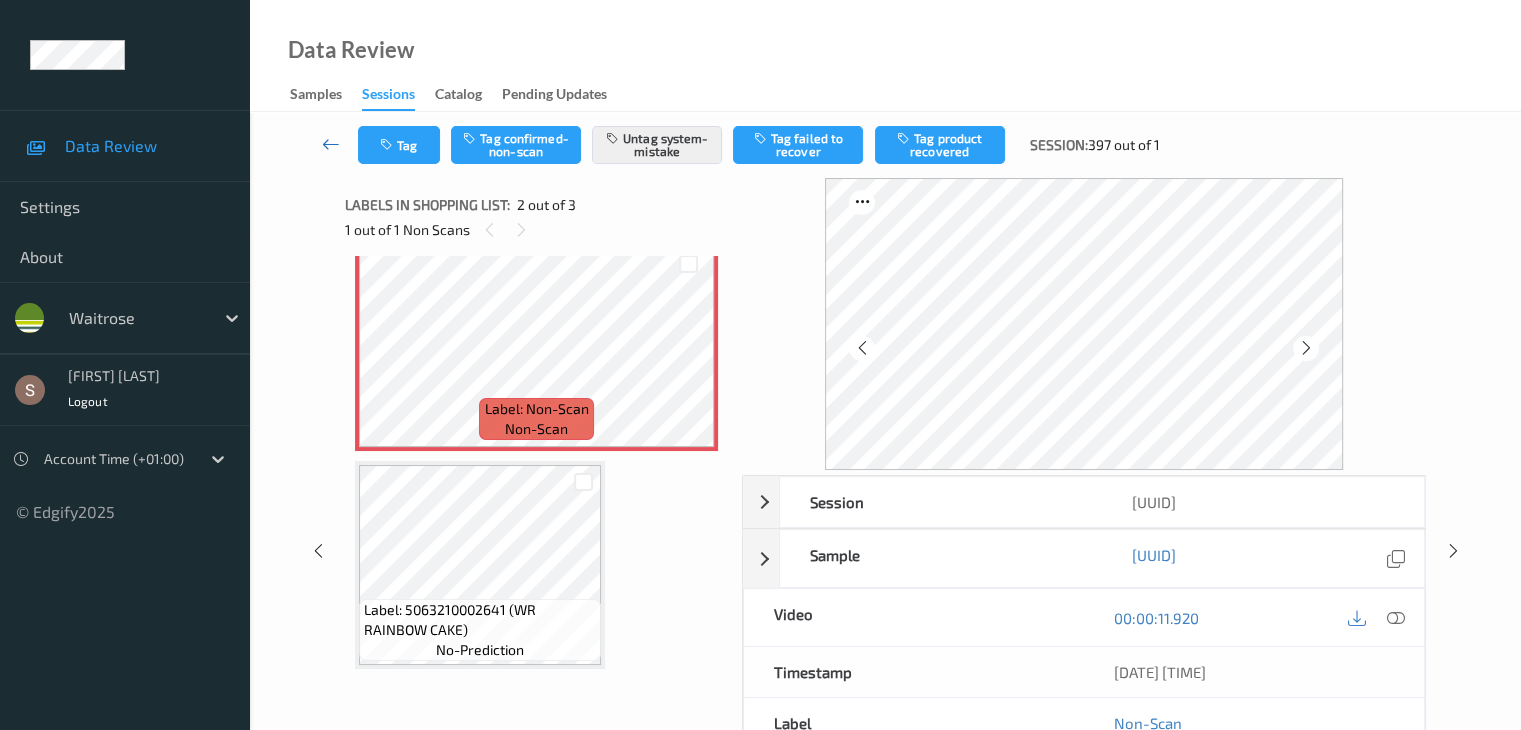 click at bounding box center [331, 144] 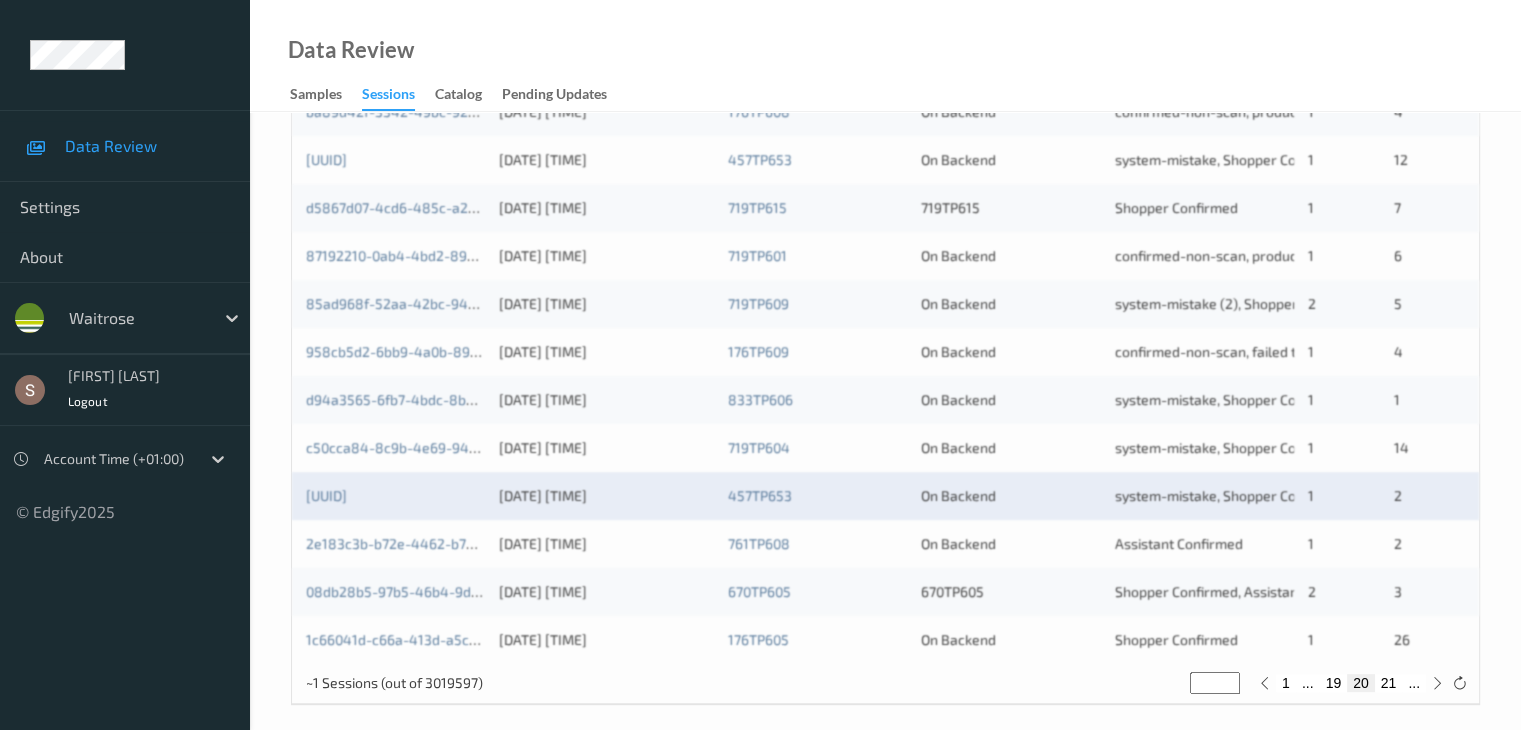 scroll, scrollTop: 932, scrollLeft: 0, axis: vertical 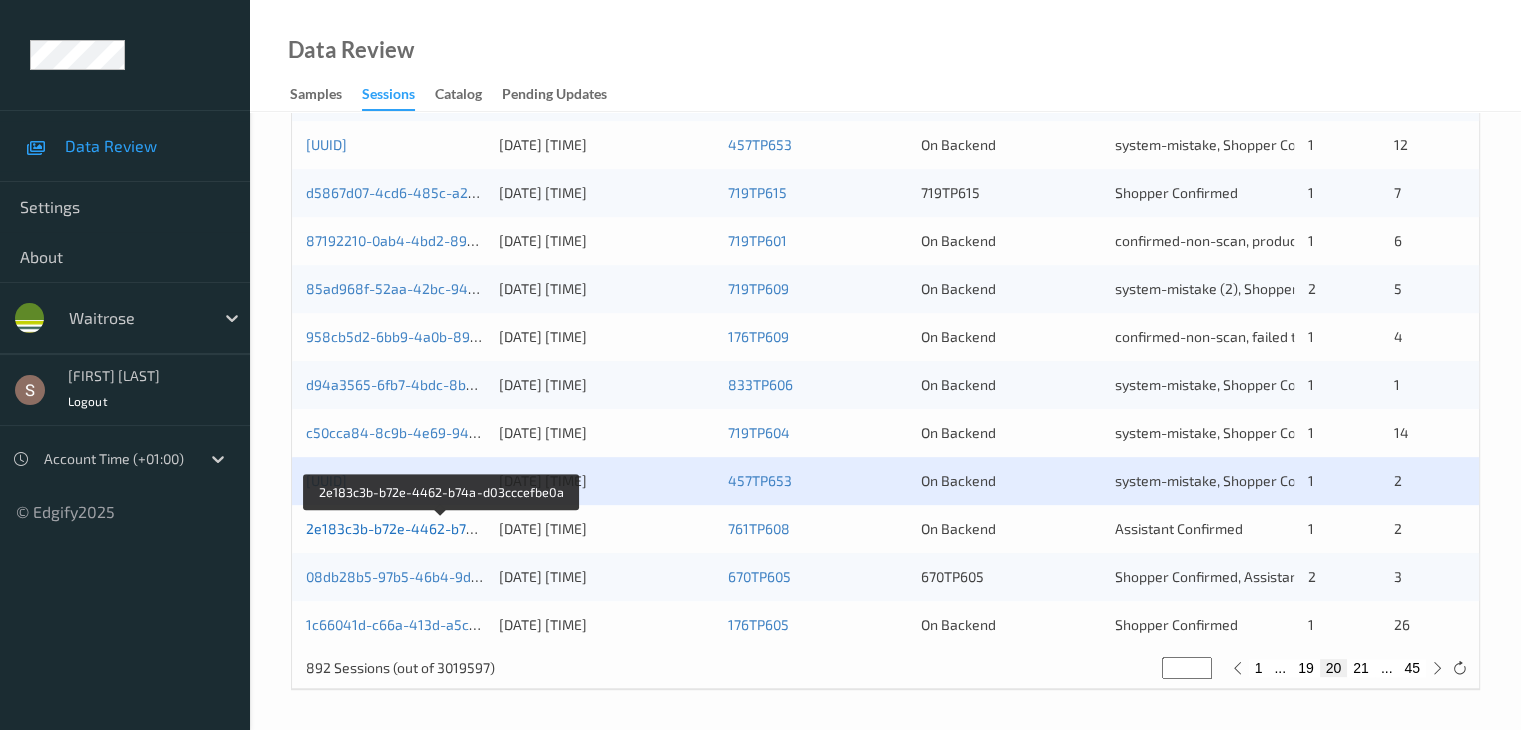 click on "2e183c3b-b72e-4462-b74a-d03cccefbe0a" at bounding box center [442, 528] 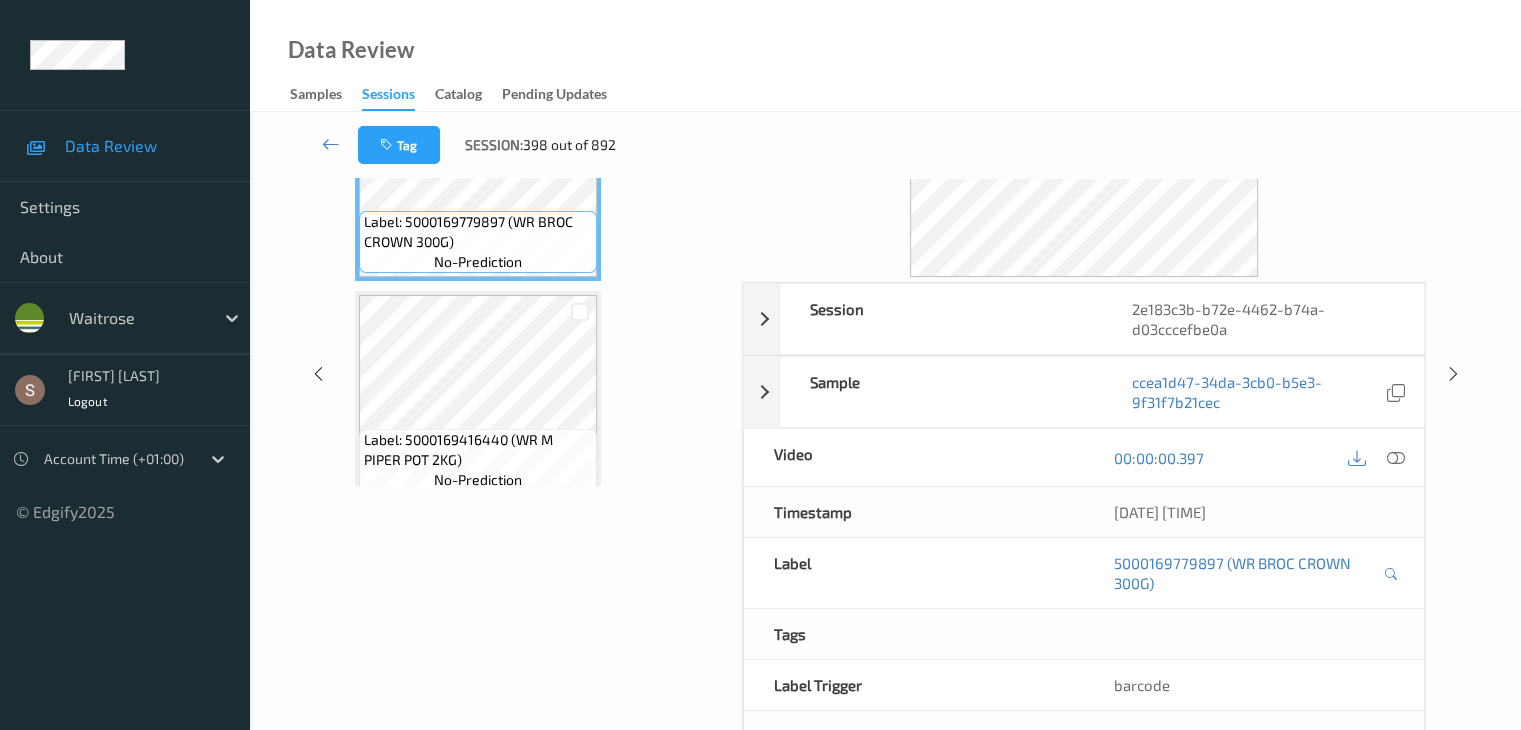 scroll, scrollTop: 0, scrollLeft: 0, axis: both 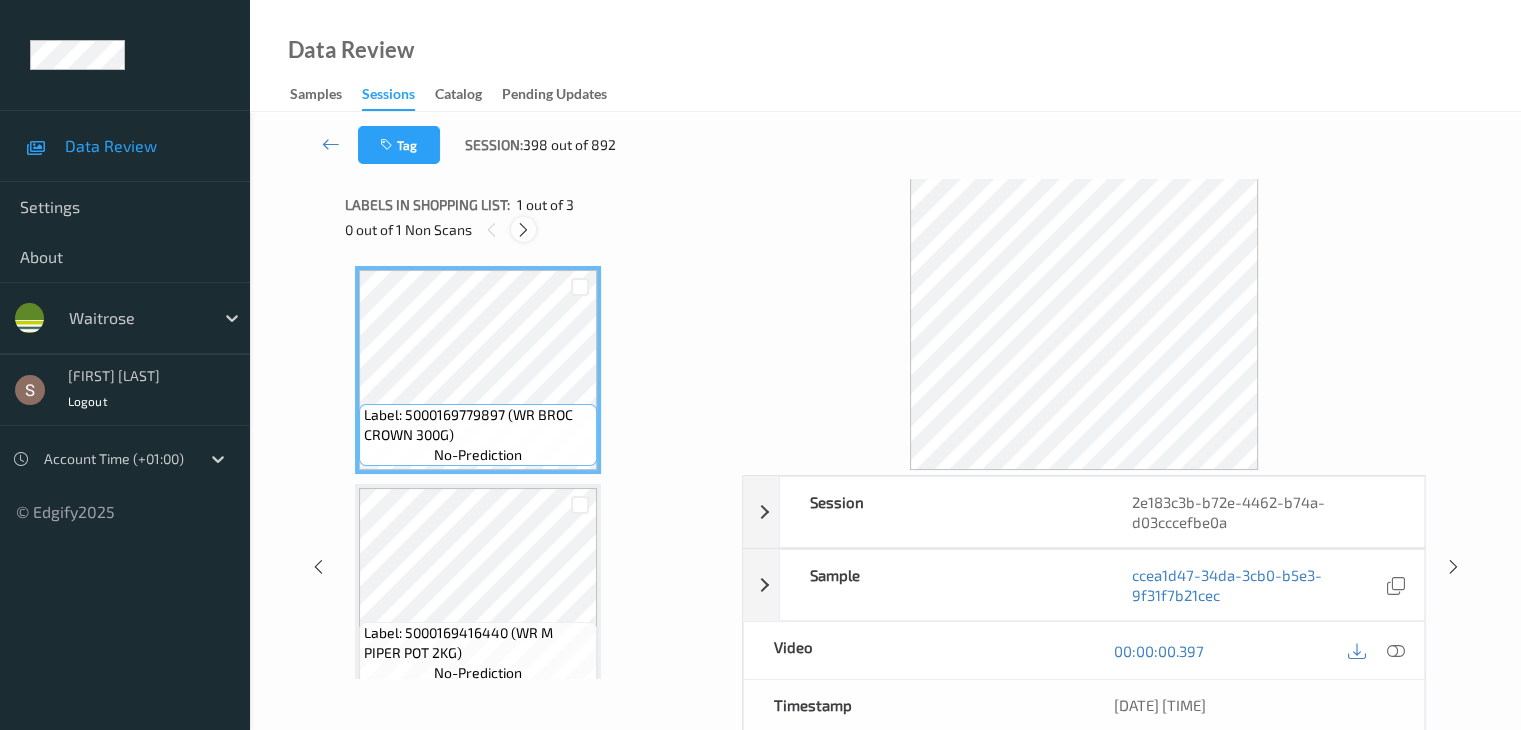 click at bounding box center [523, 230] 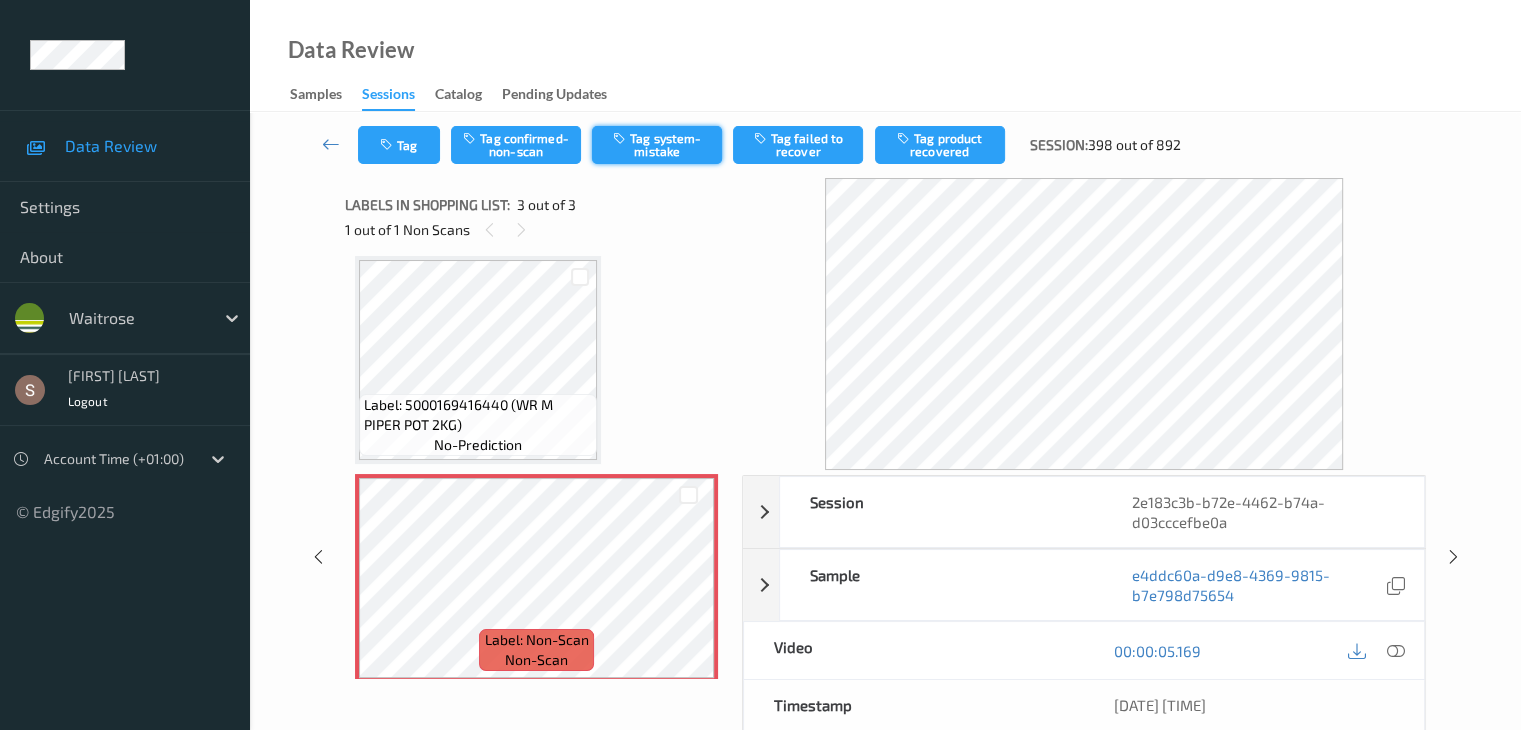 click on "Tag   system-mistake" at bounding box center [657, 145] 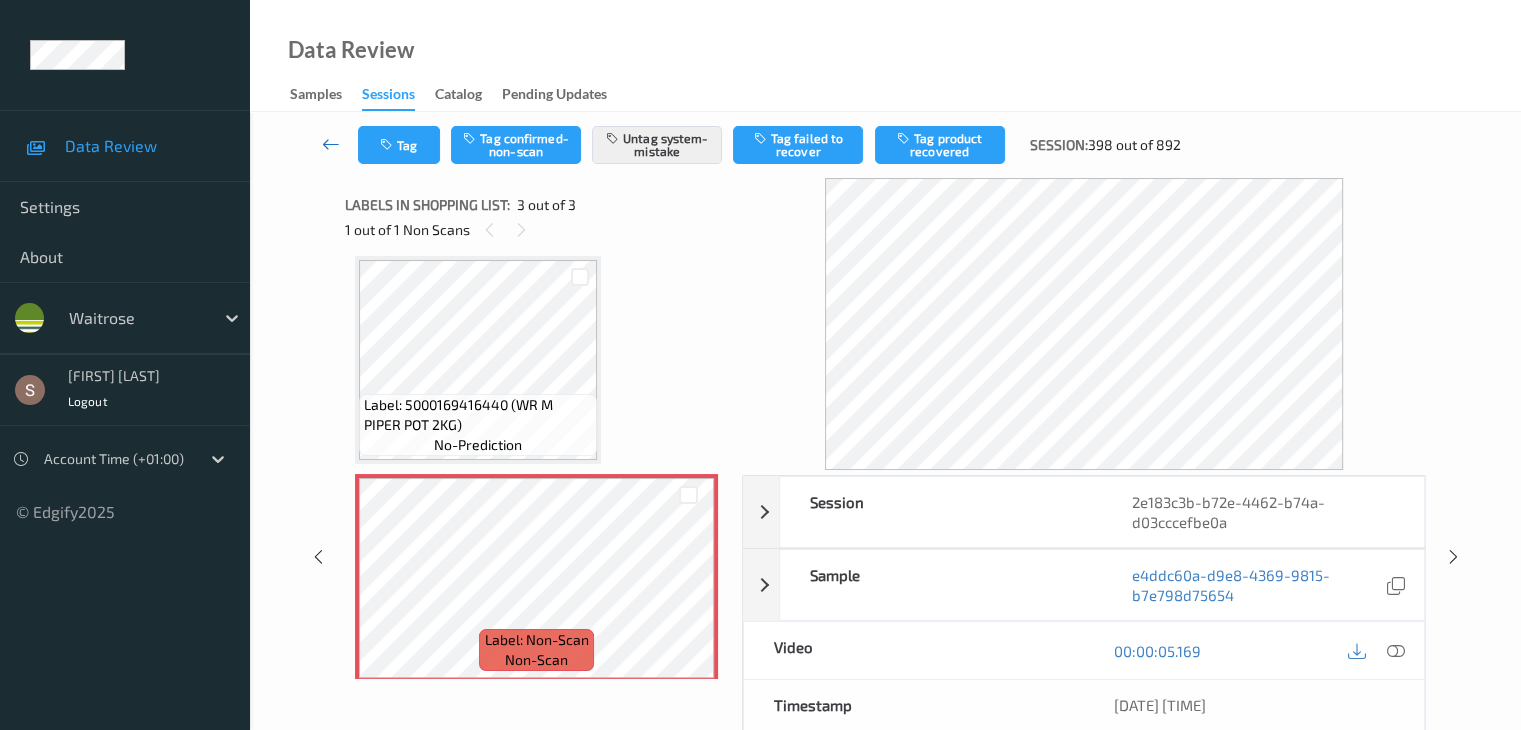 click at bounding box center [331, 144] 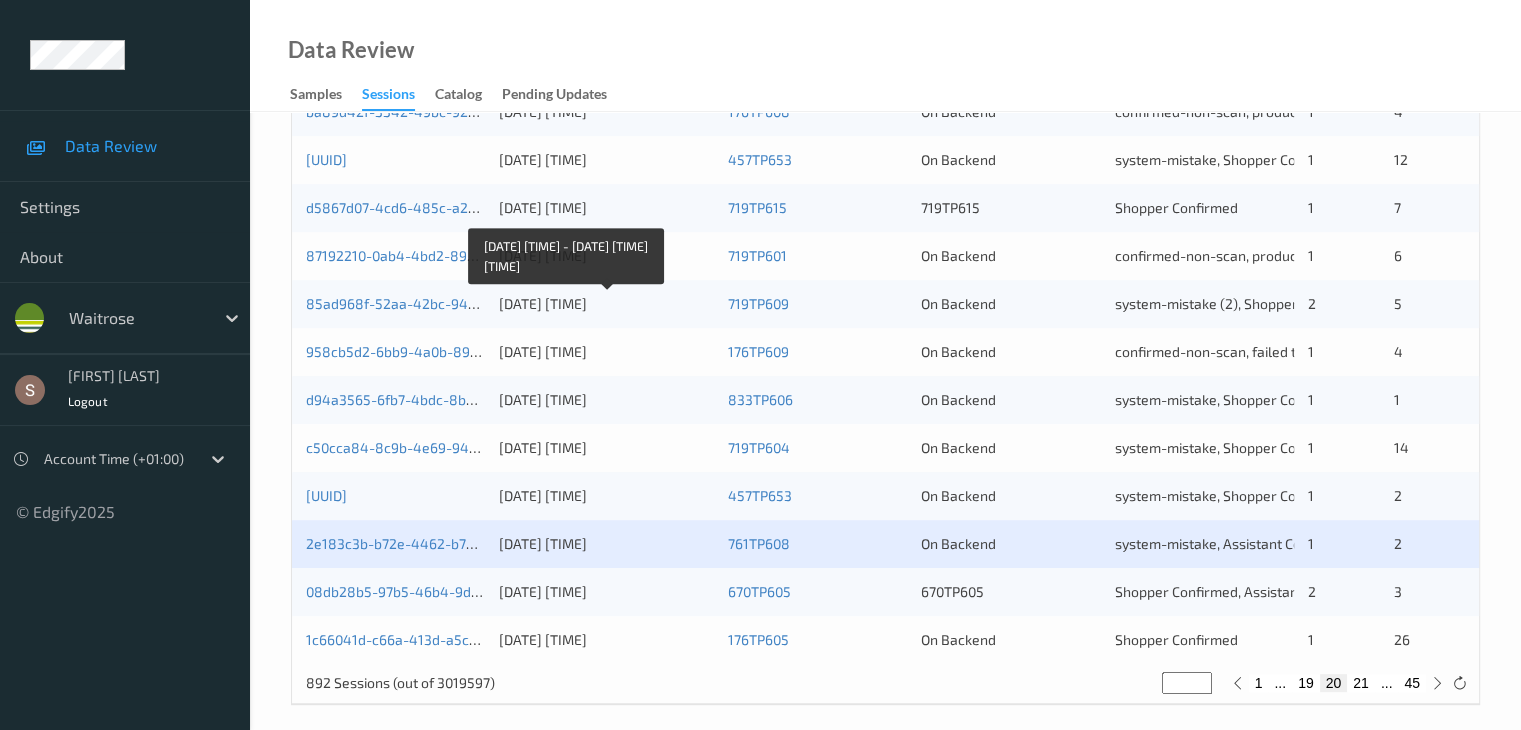 scroll, scrollTop: 932, scrollLeft: 0, axis: vertical 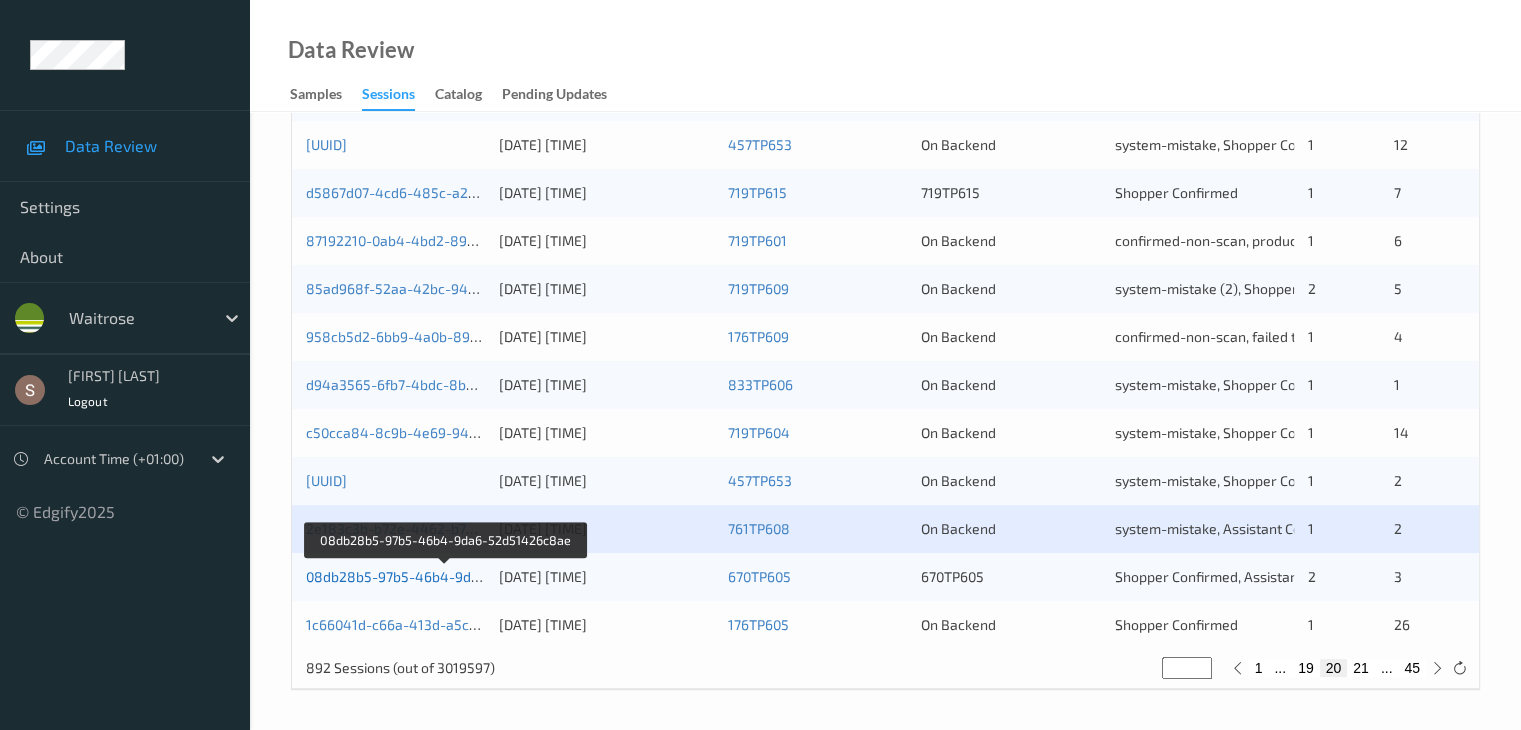 click on "08db28b5-97b5-46b4-9da6-52d51426c8ae" at bounding box center (447, 576) 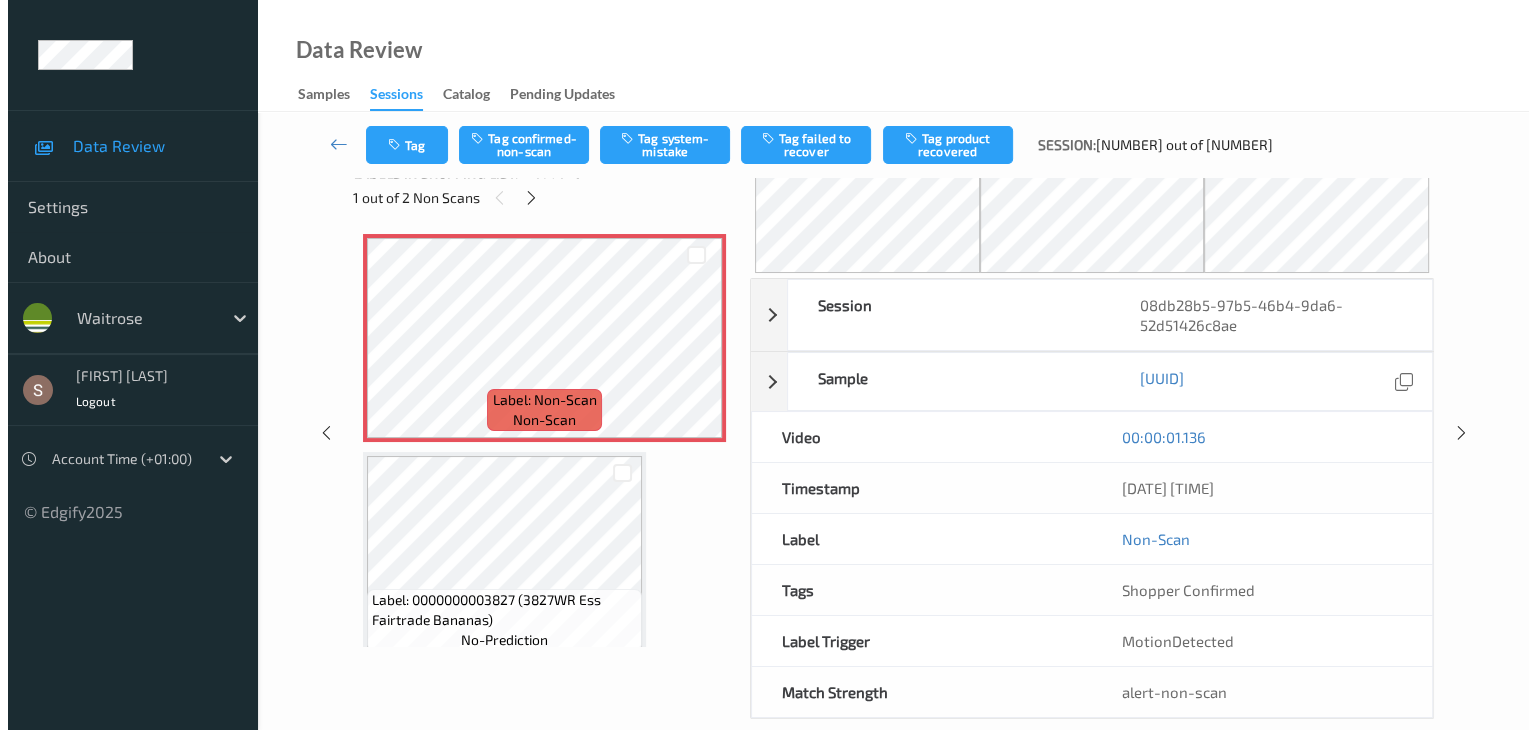 scroll, scrollTop: 0, scrollLeft: 0, axis: both 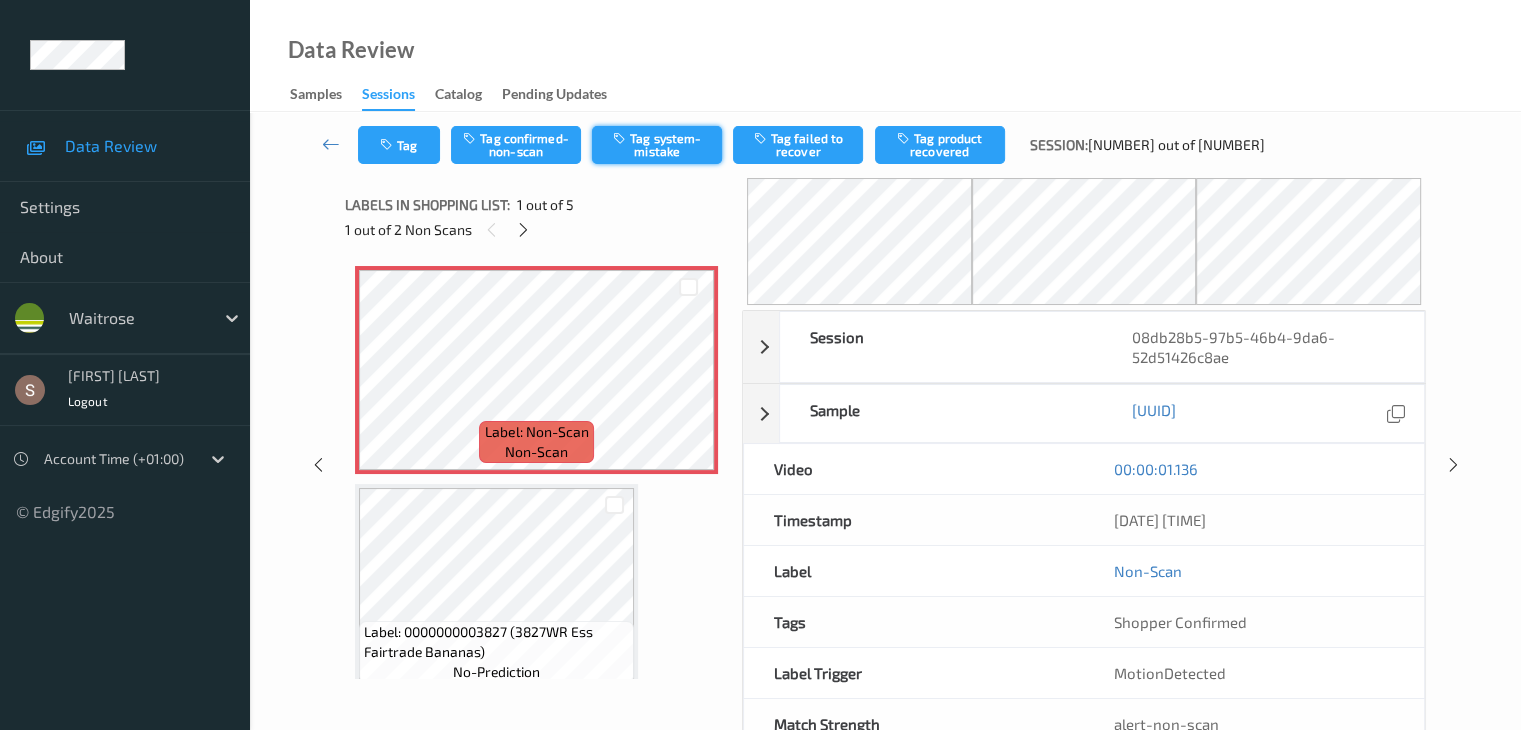 click on "Tag   system-mistake" at bounding box center [657, 145] 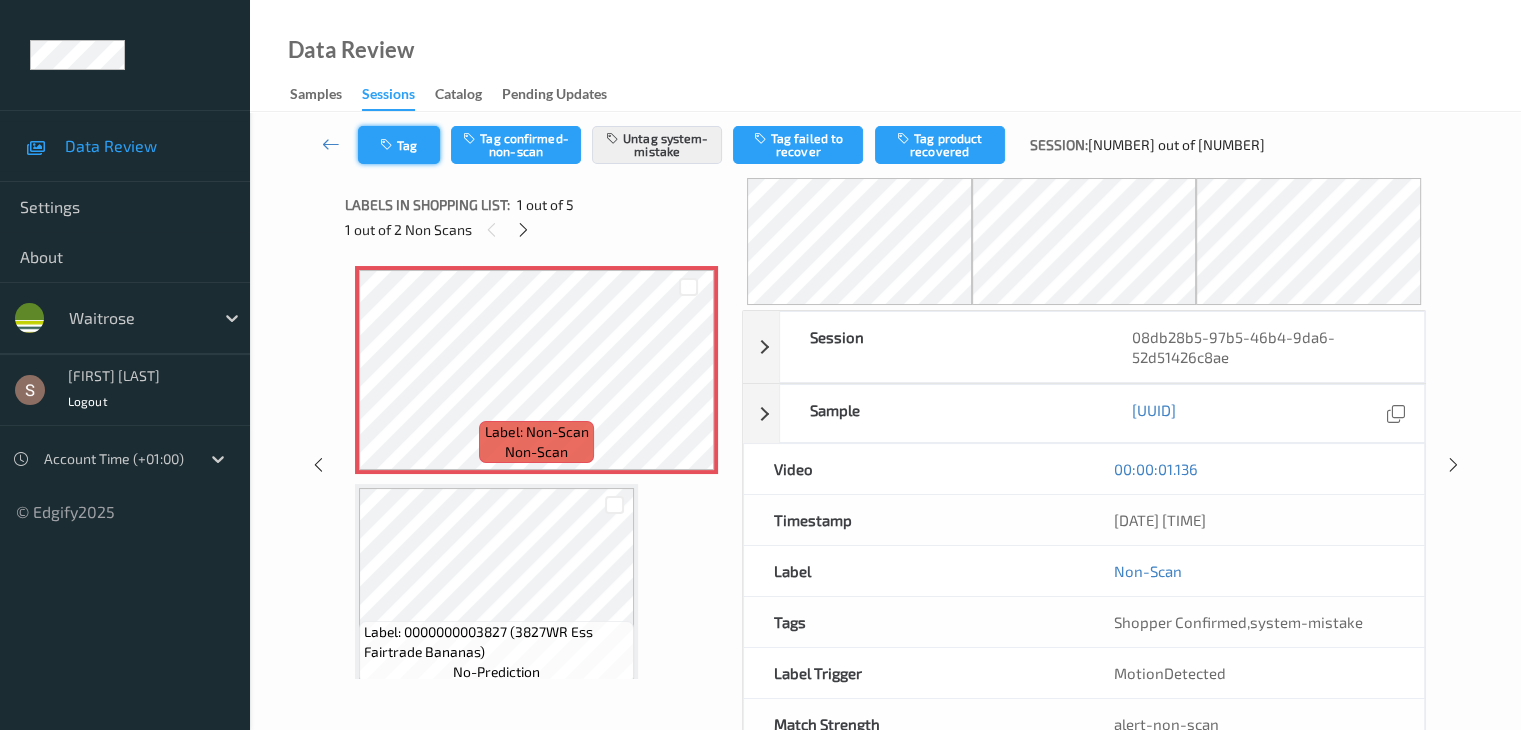 click on "Tag" at bounding box center [399, 145] 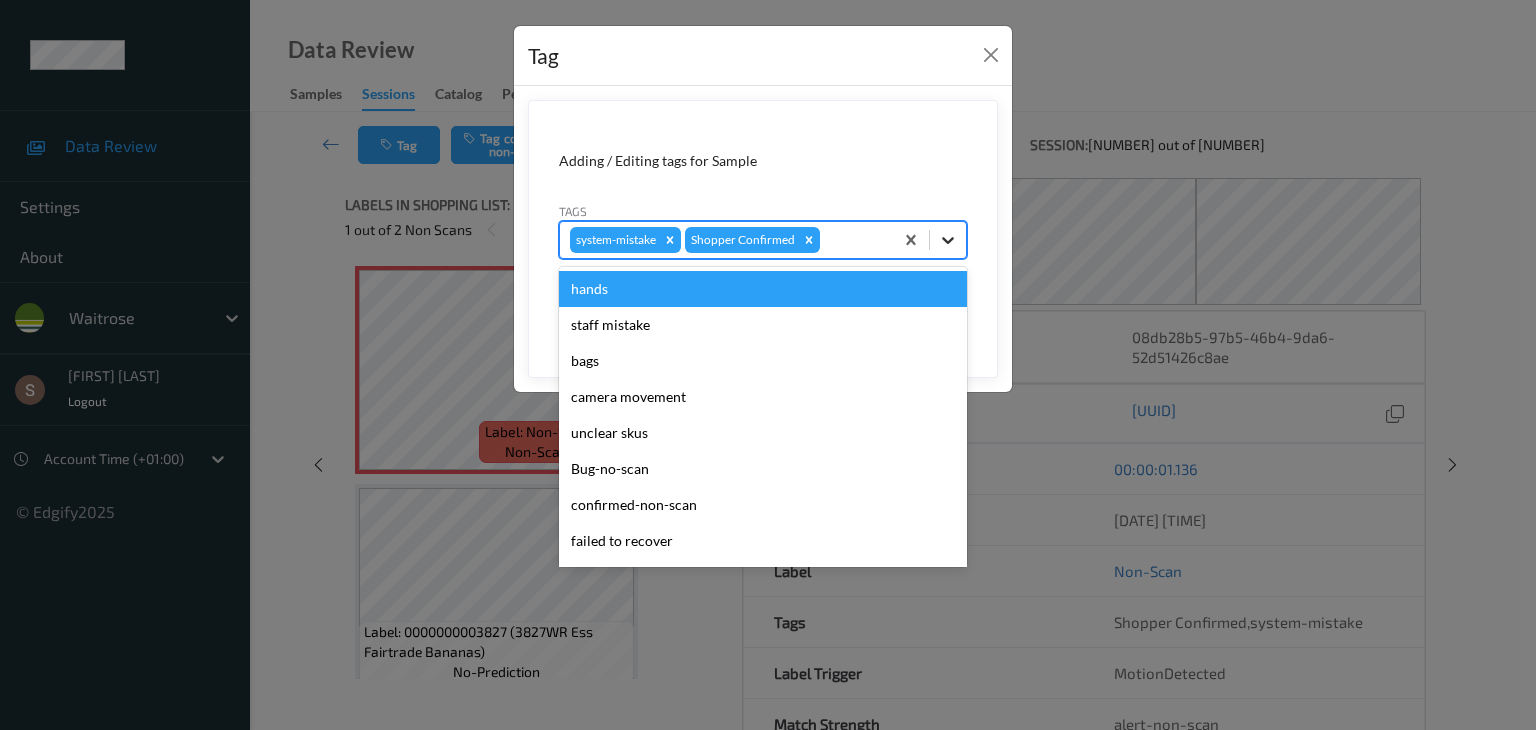 click 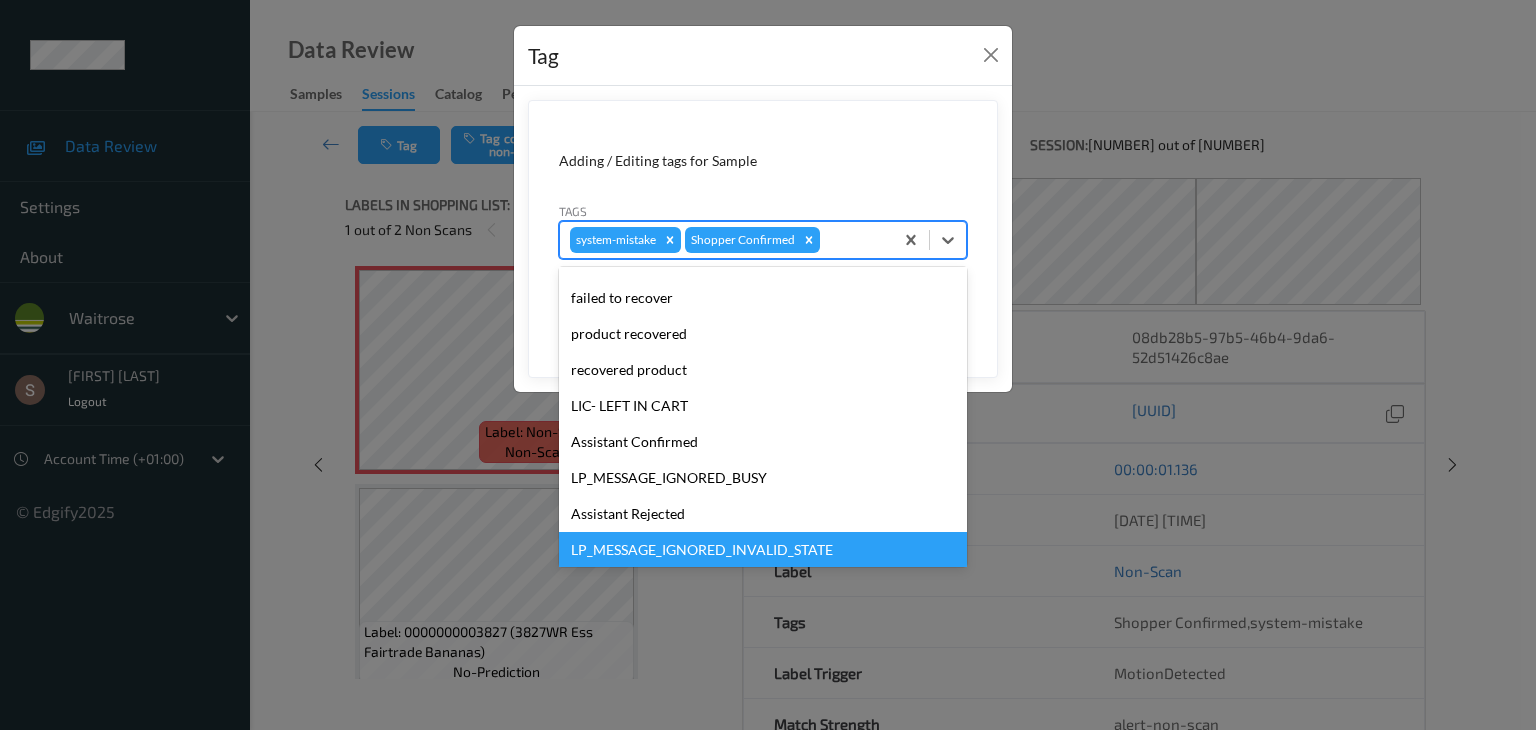 scroll, scrollTop: 320, scrollLeft: 0, axis: vertical 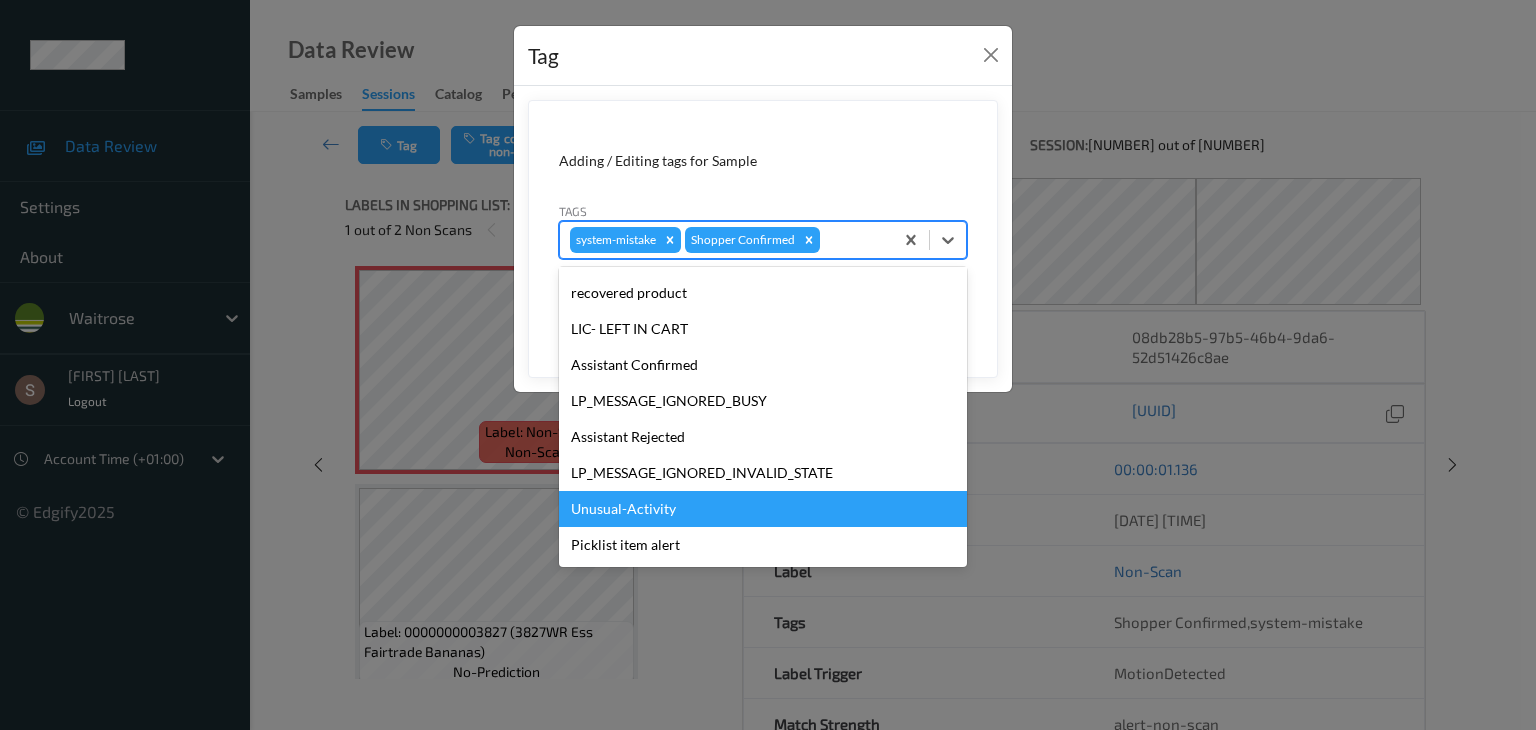 click on "Unusual-Activity" at bounding box center [763, 509] 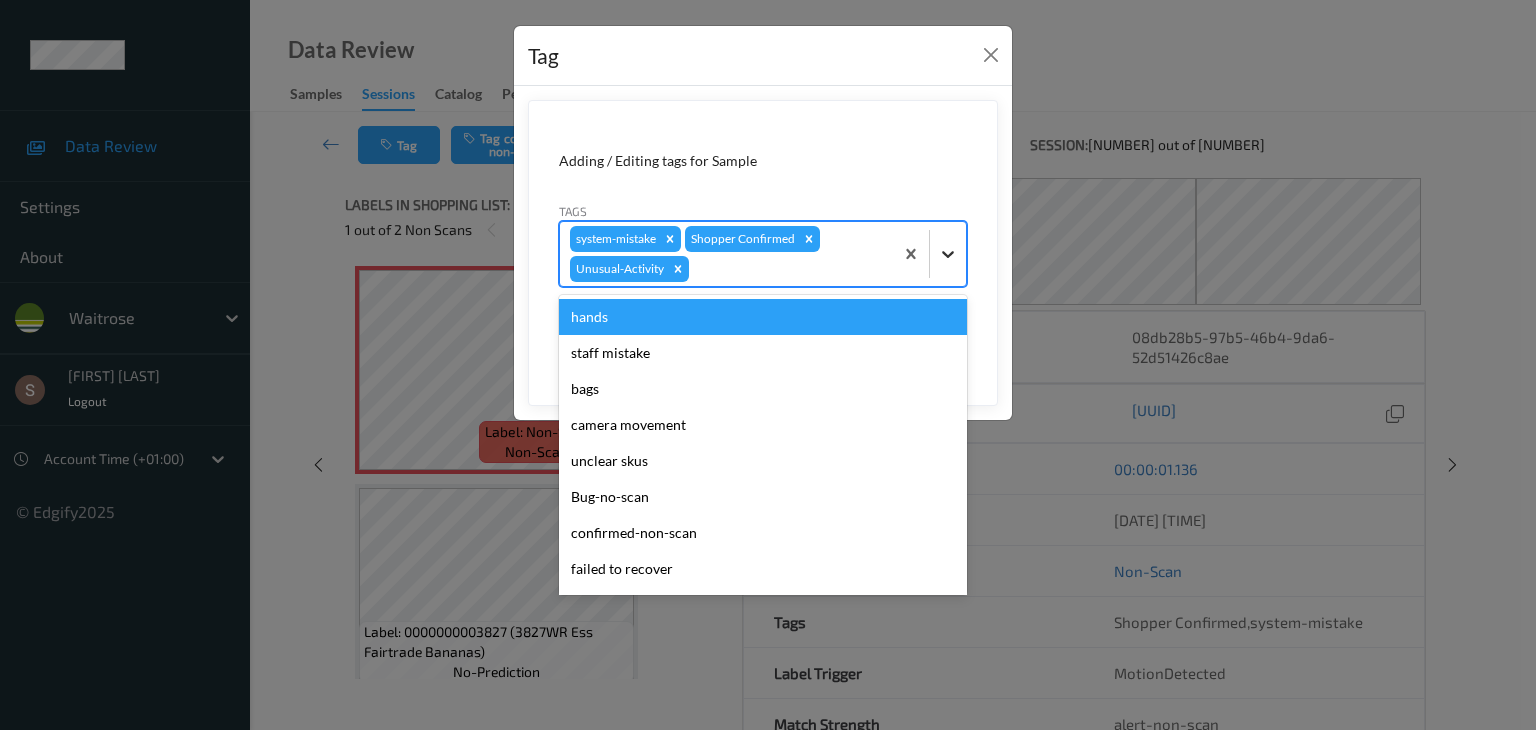 click 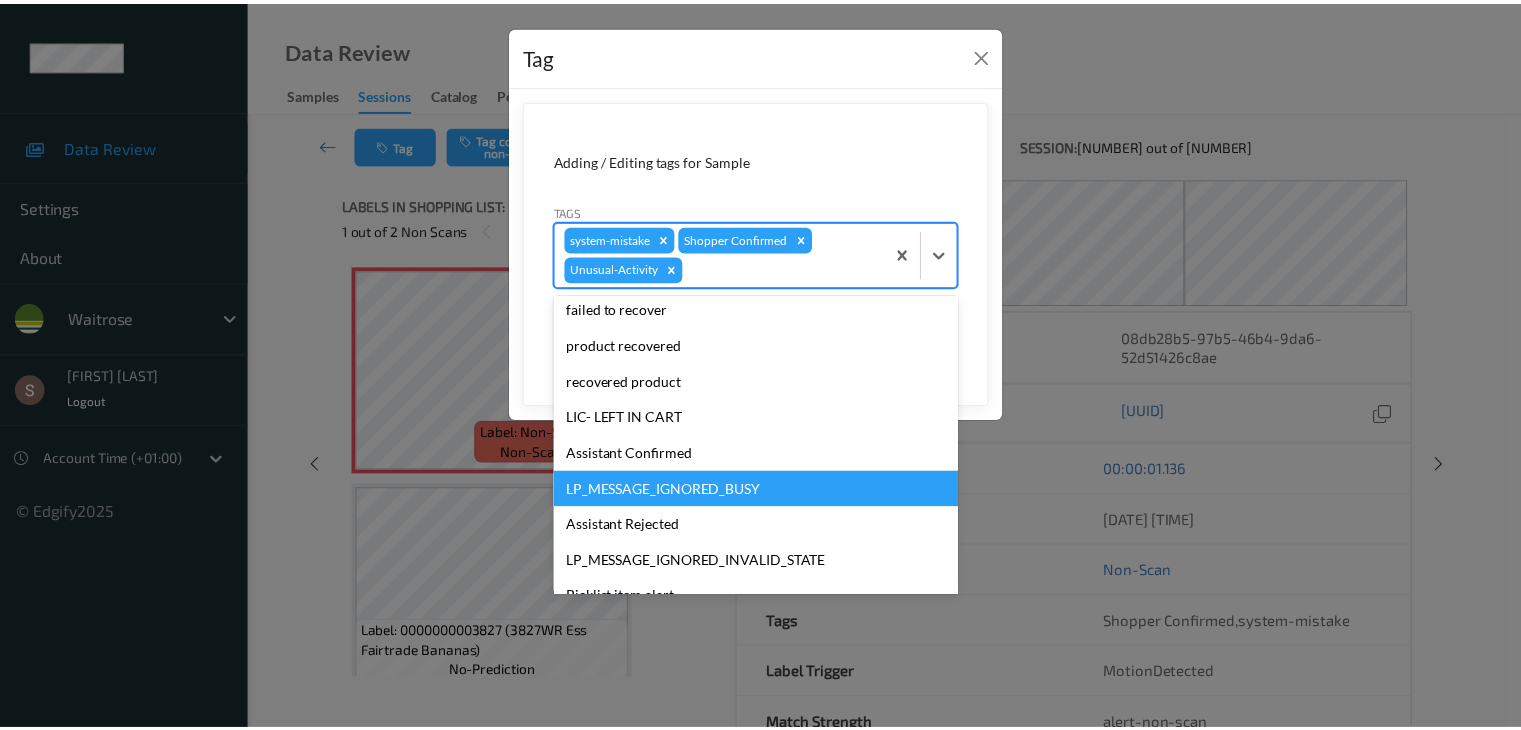 scroll, scrollTop: 284, scrollLeft: 0, axis: vertical 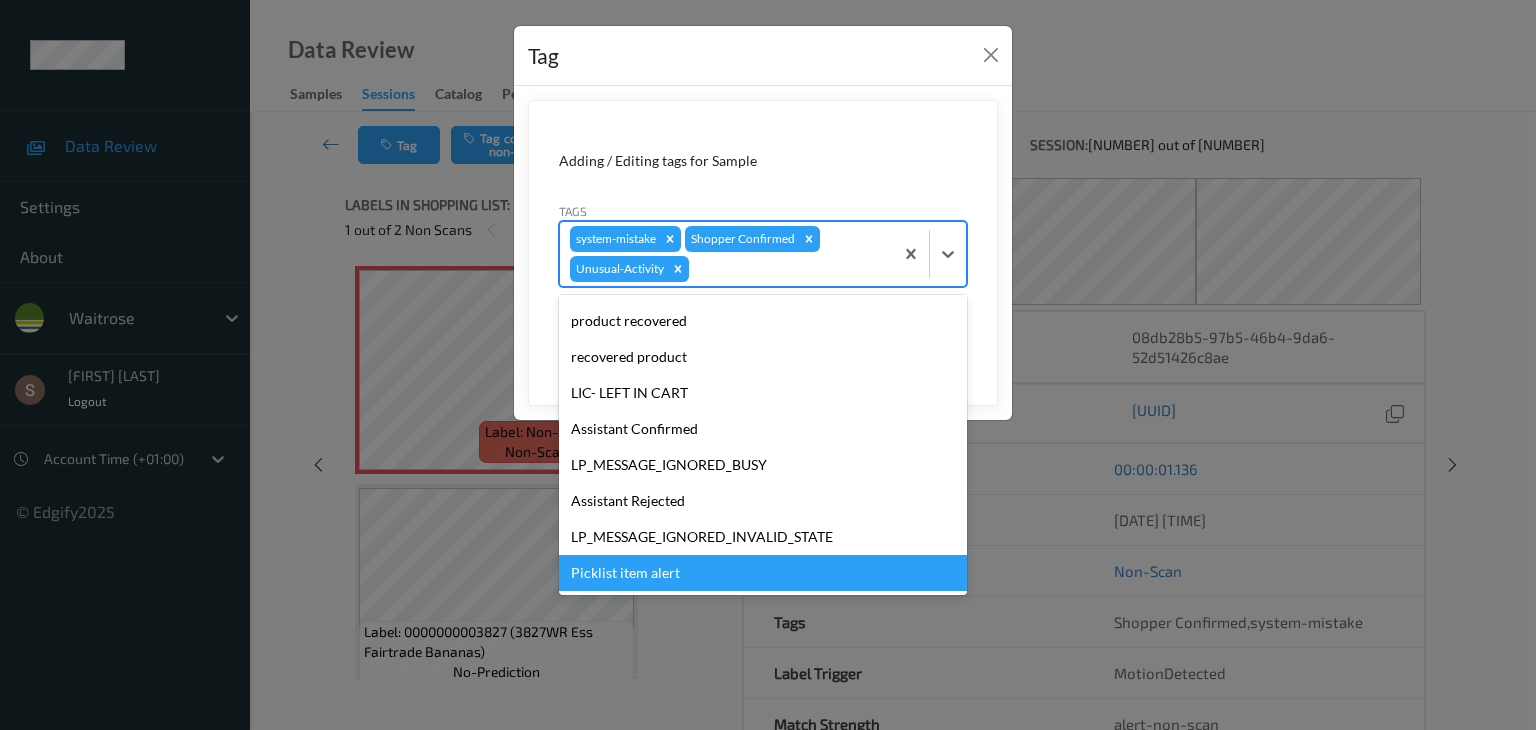 click on "Picklist item alert" at bounding box center (763, 573) 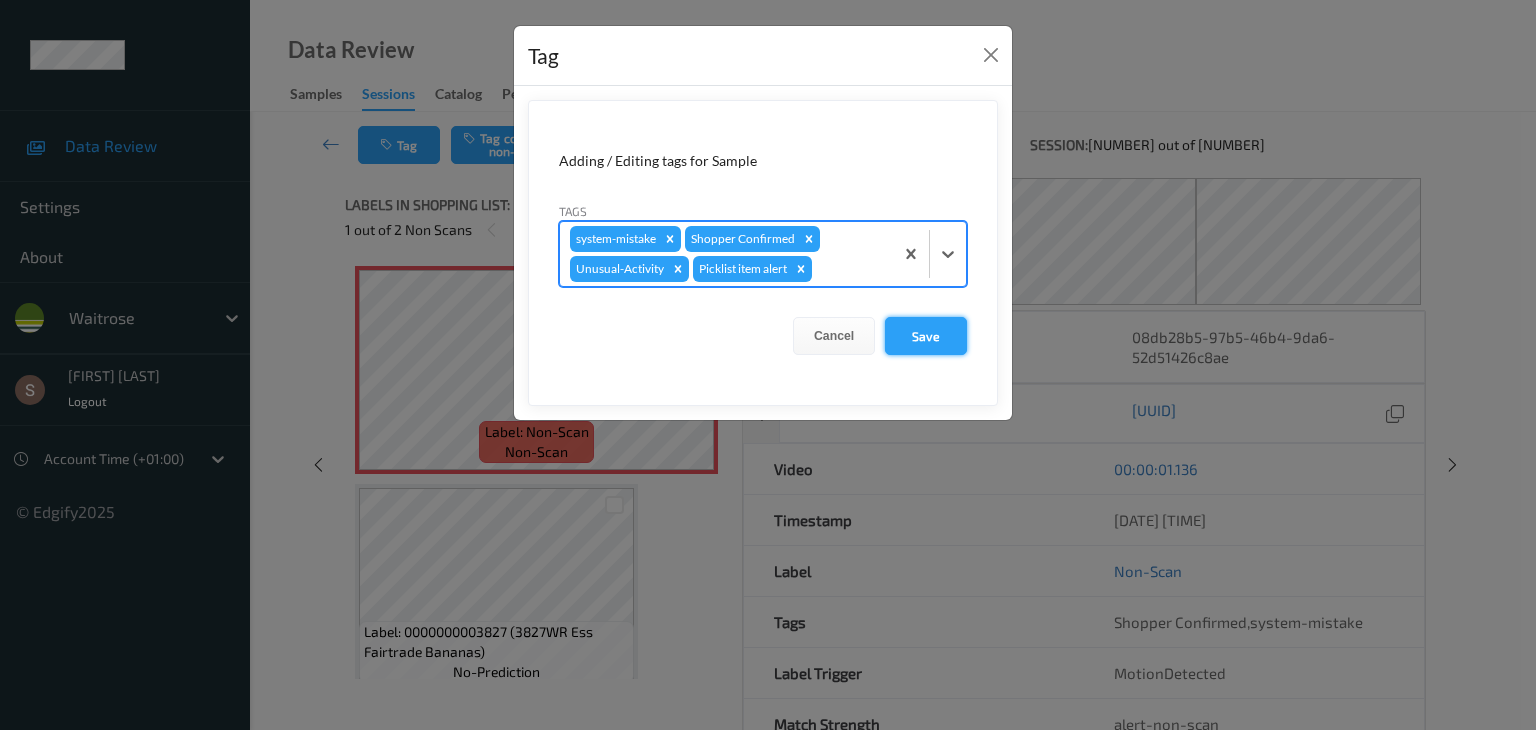 drag, startPoint x: 912, startPoint y: 337, endPoint x: 901, endPoint y: 344, distance: 13.038404 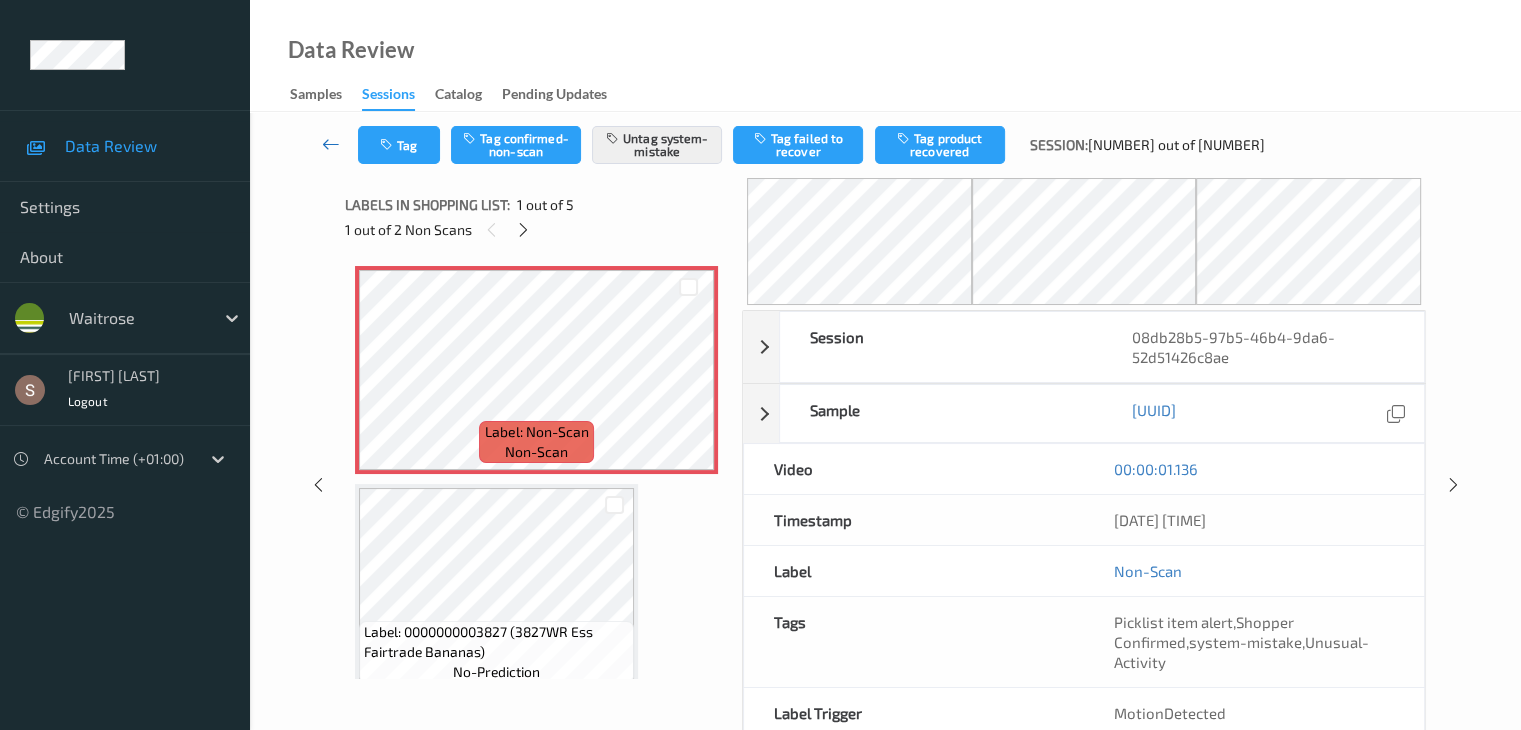 click at bounding box center [331, 144] 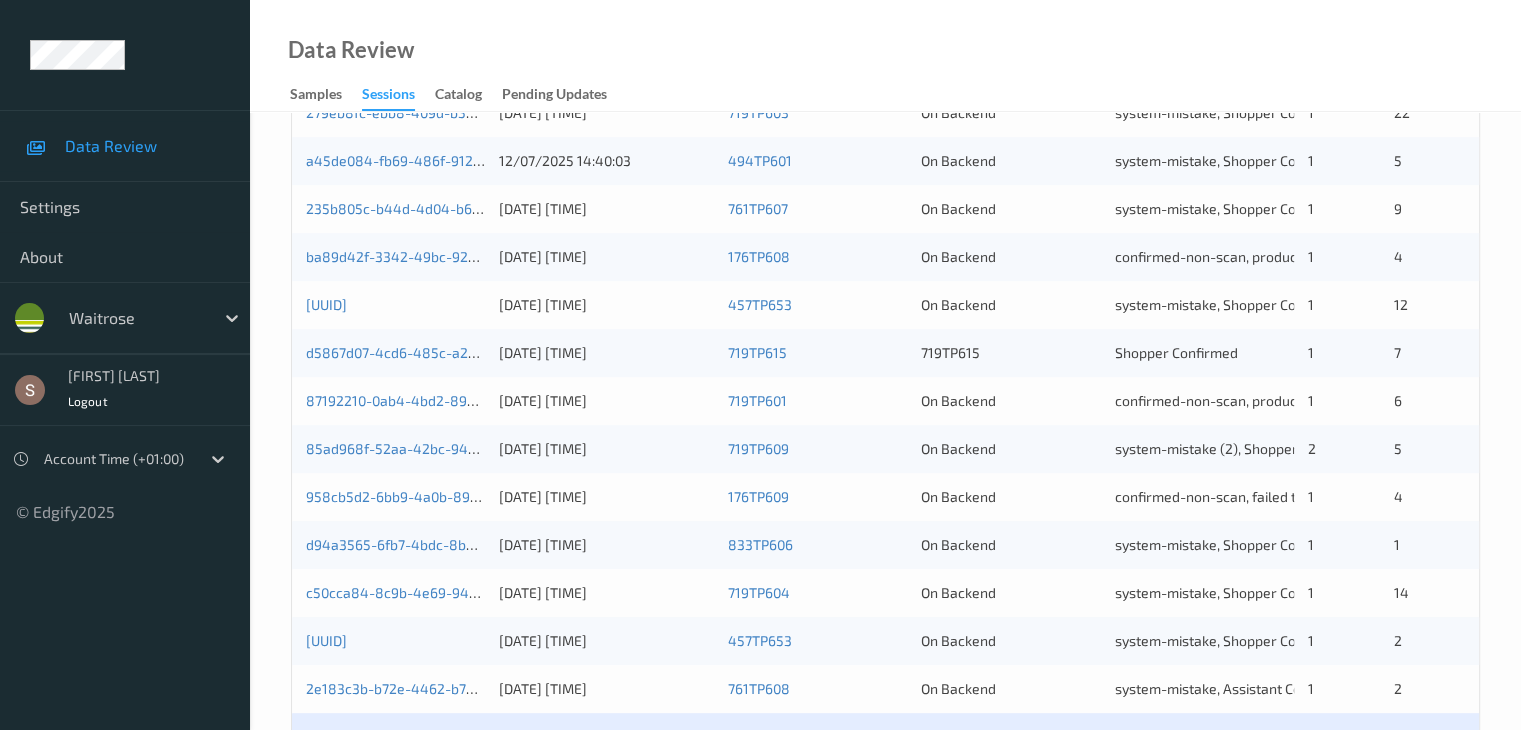 scroll, scrollTop: 932, scrollLeft: 0, axis: vertical 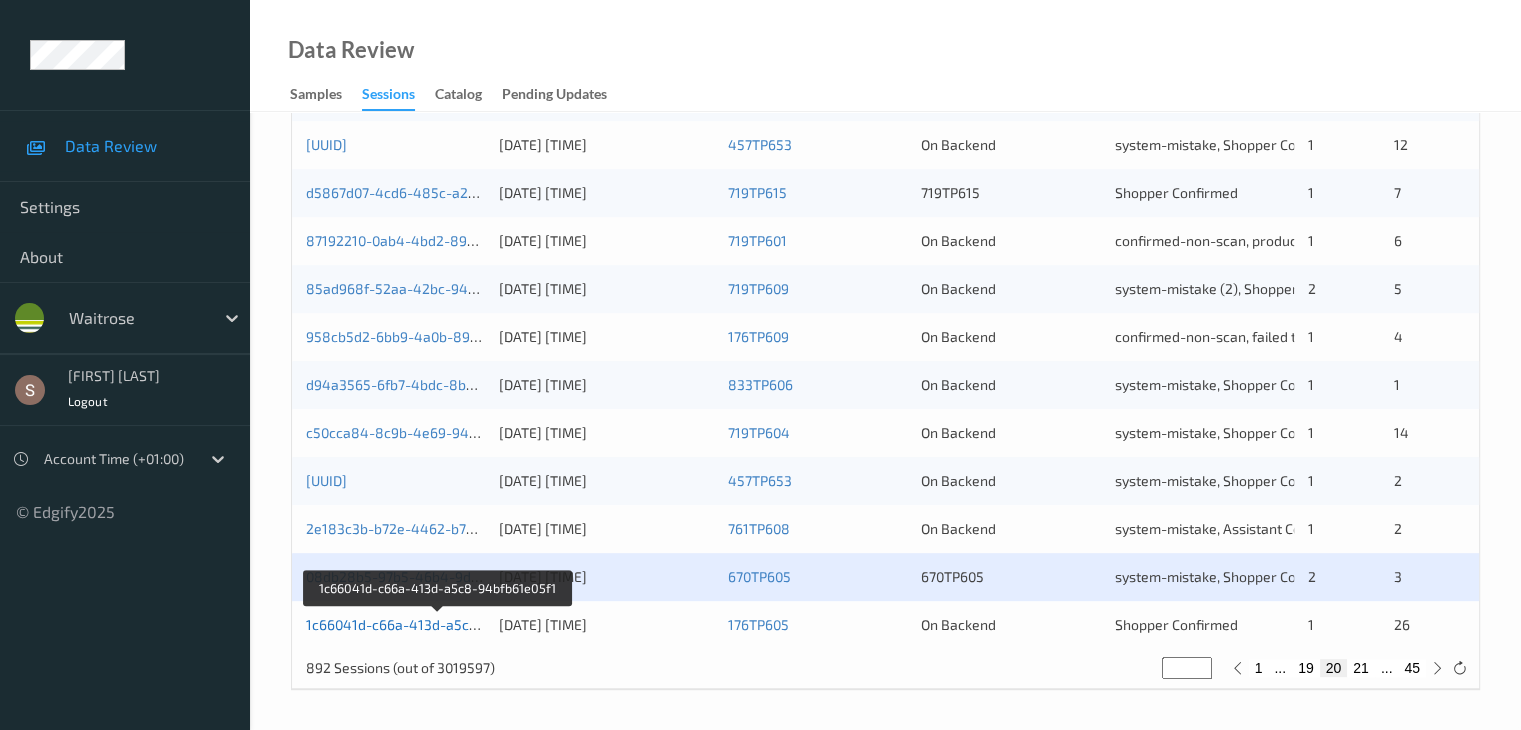 click on "1c66041d-c66a-413d-a5c8-94bfb61e05f1" at bounding box center (438, 624) 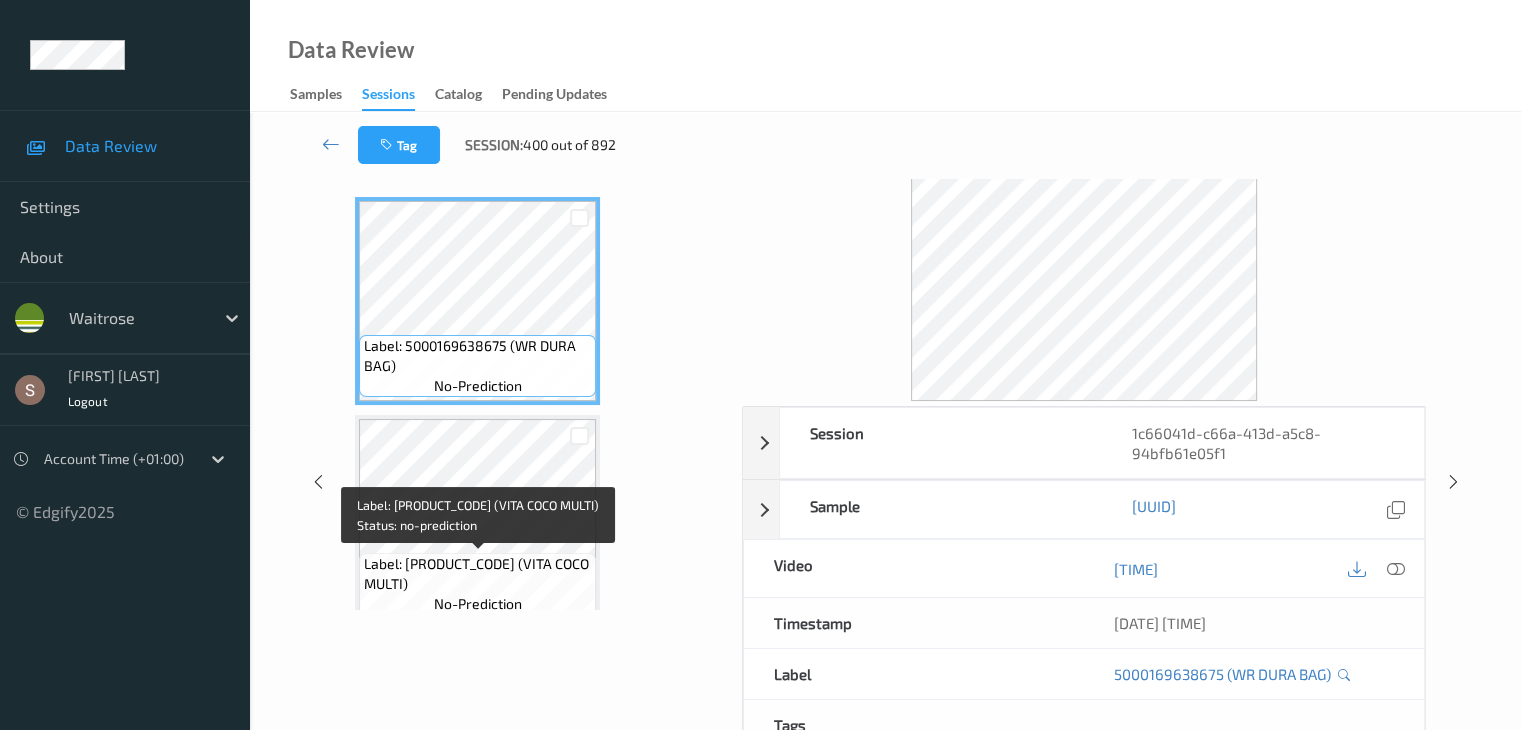 scroll, scrollTop: 0, scrollLeft: 0, axis: both 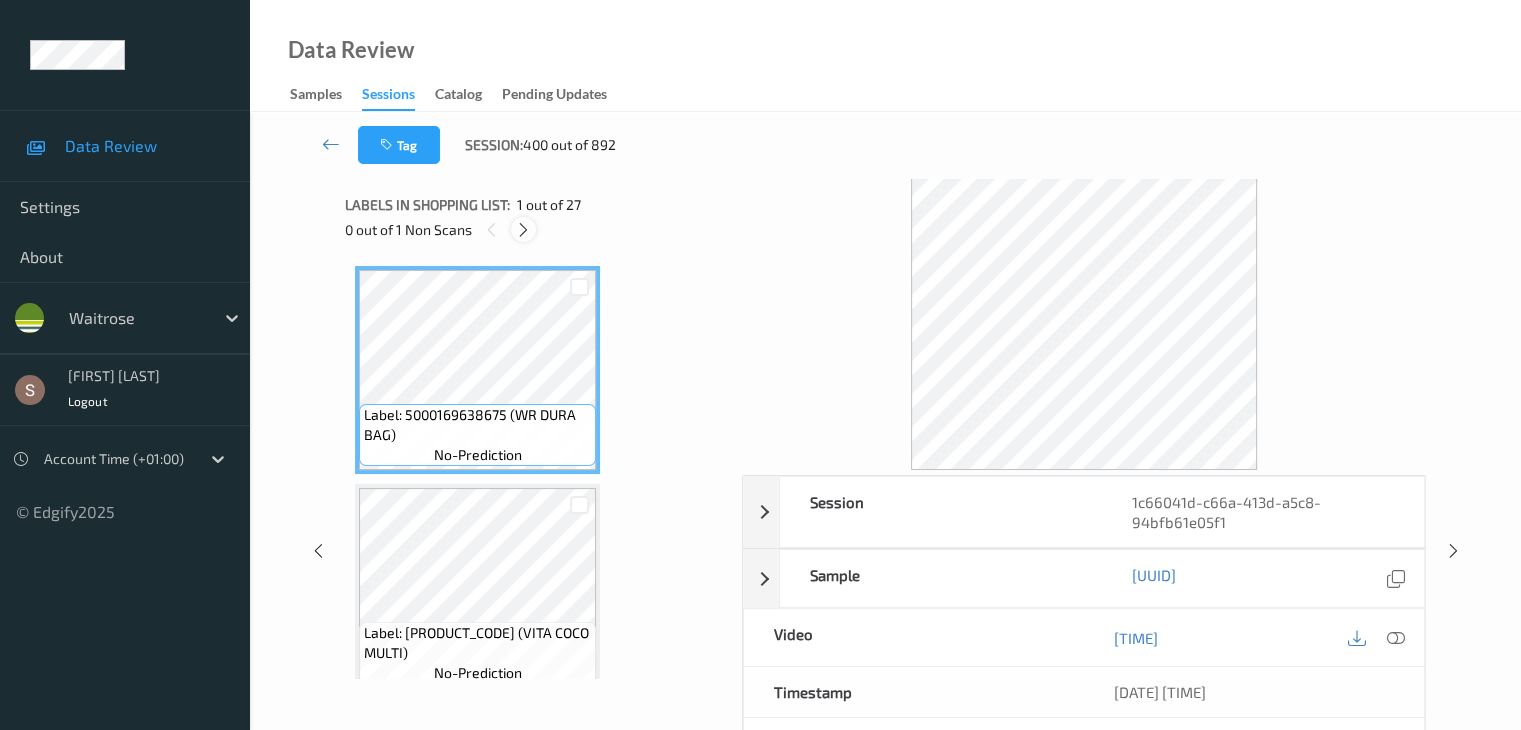 click at bounding box center [523, 229] 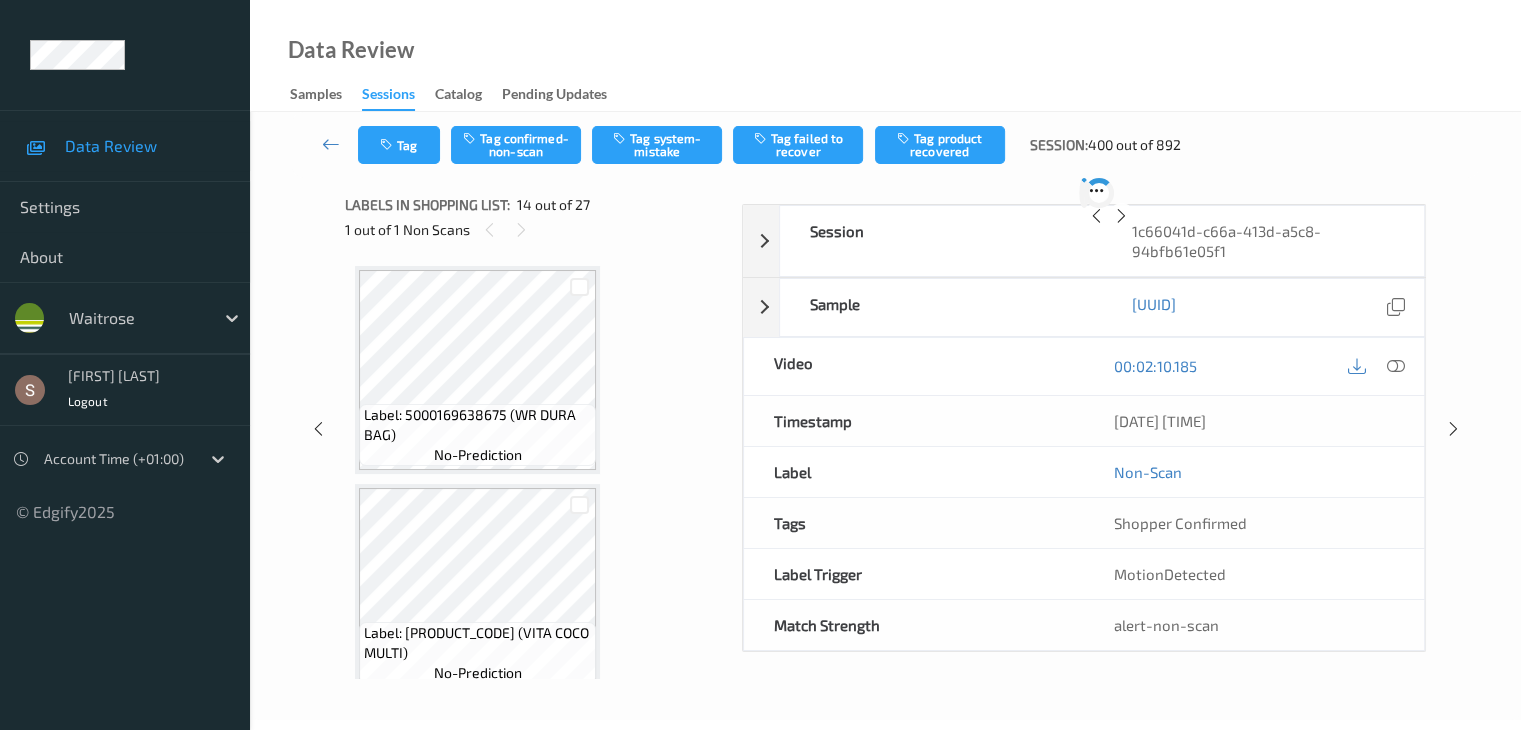 scroll, scrollTop: 2626, scrollLeft: 0, axis: vertical 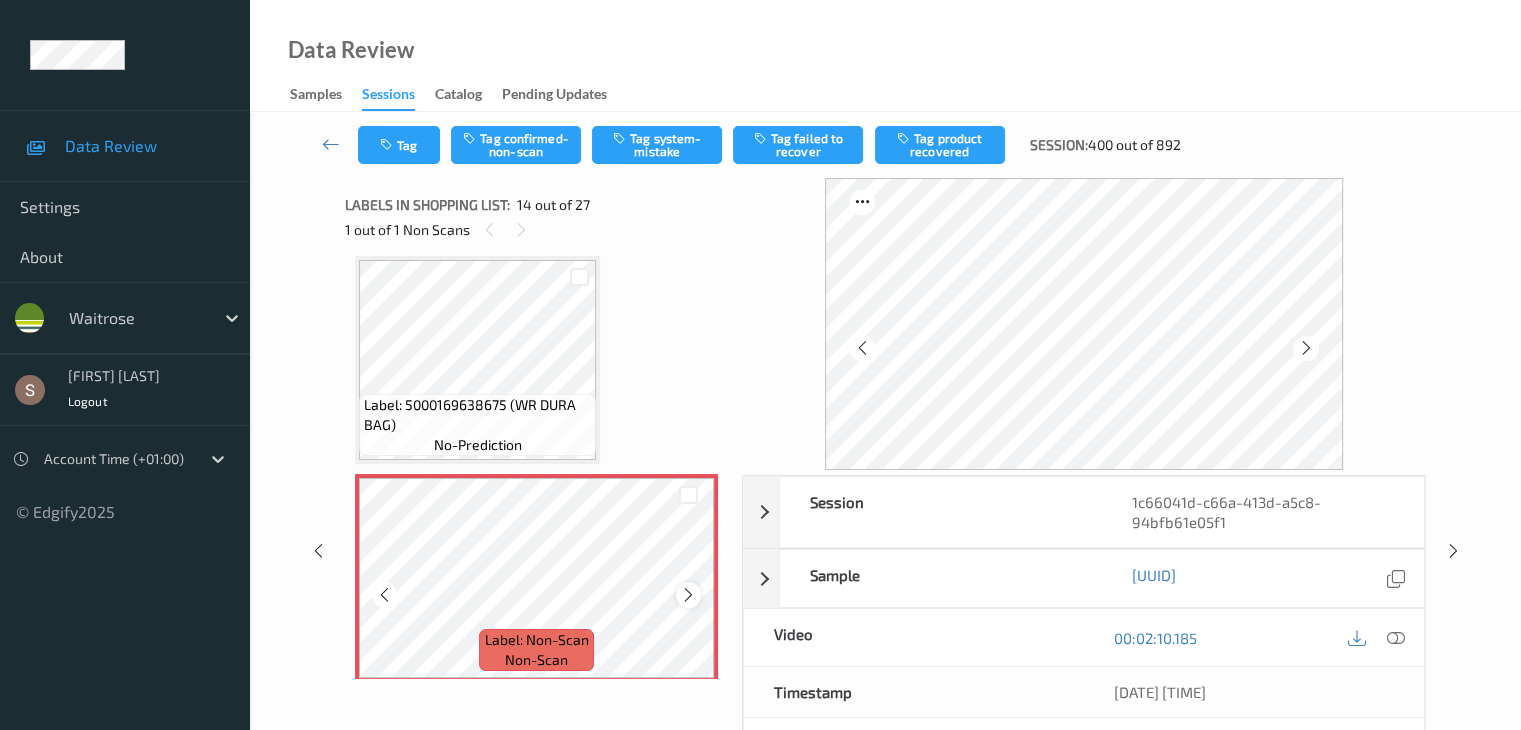 click at bounding box center (688, 595) 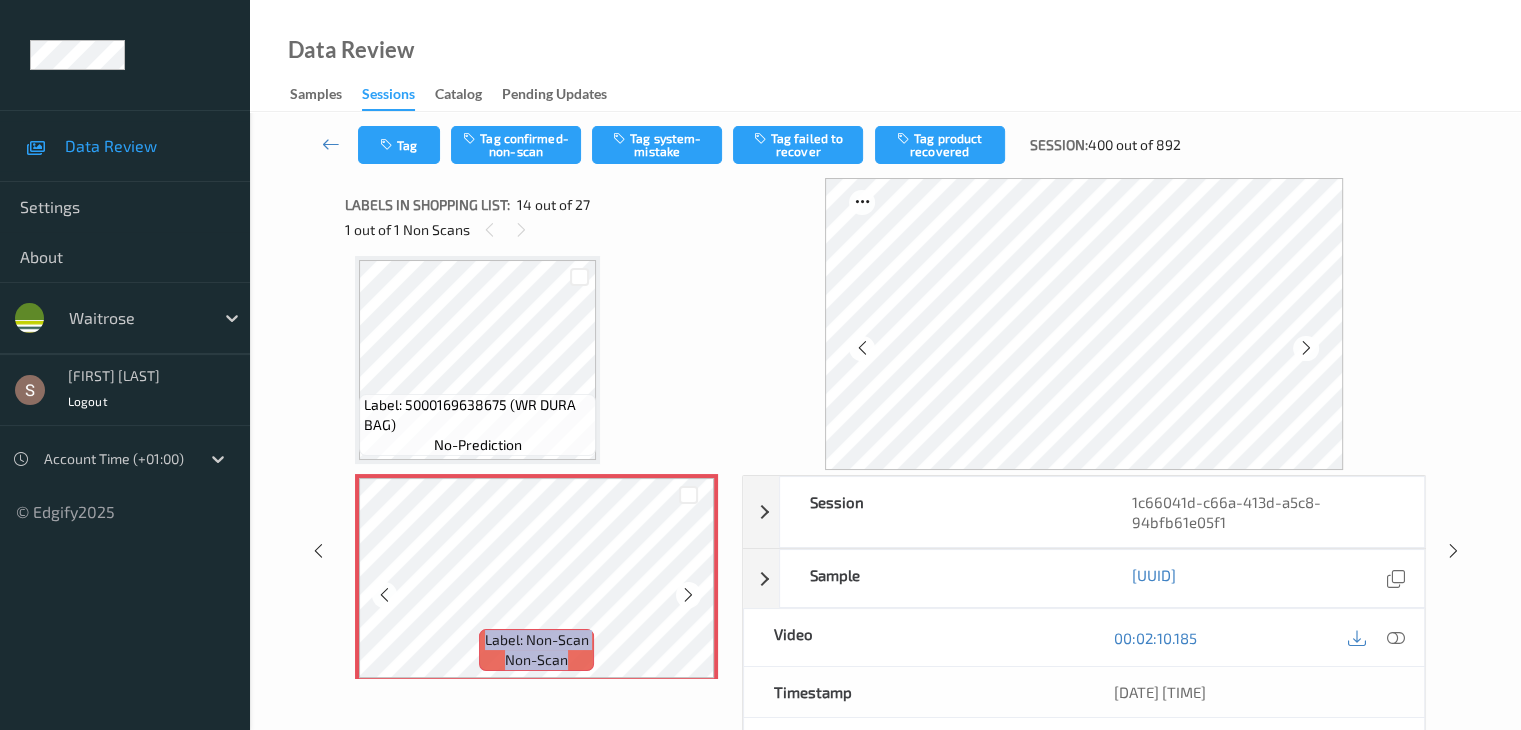 click at bounding box center (688, 595) 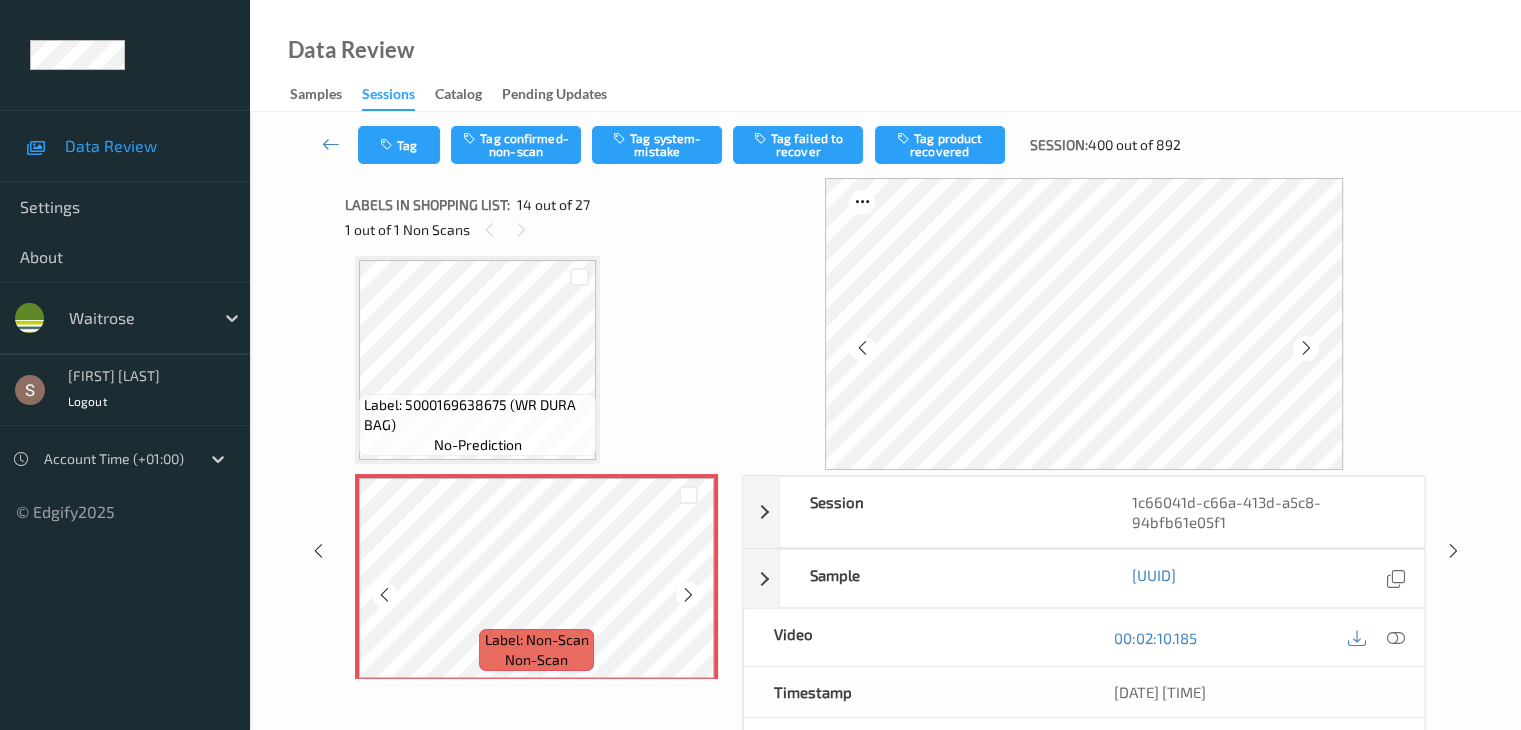 click at bounding box center [688, 595] 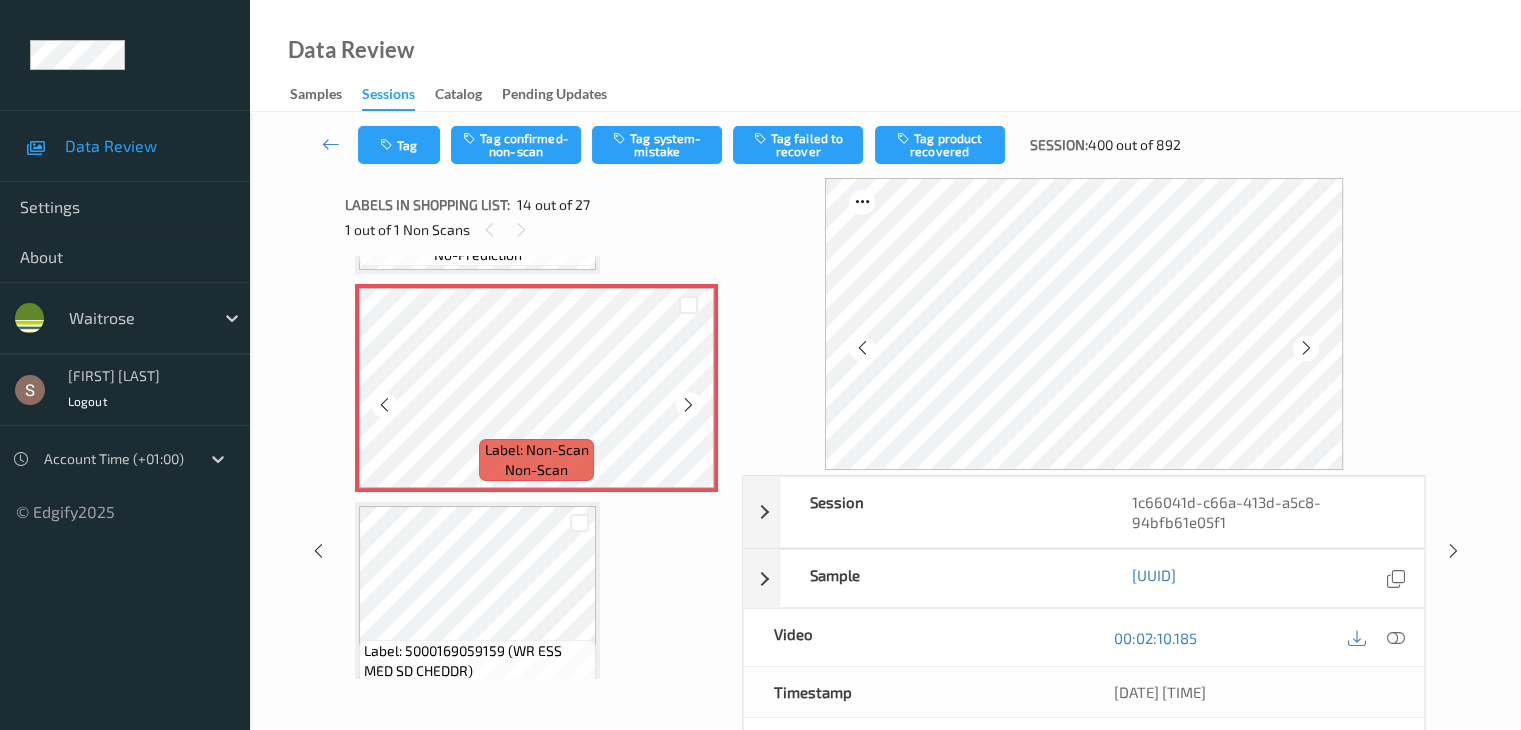 scroll, scrollTop: 2826, scrollLeft: 0, axis: vertical 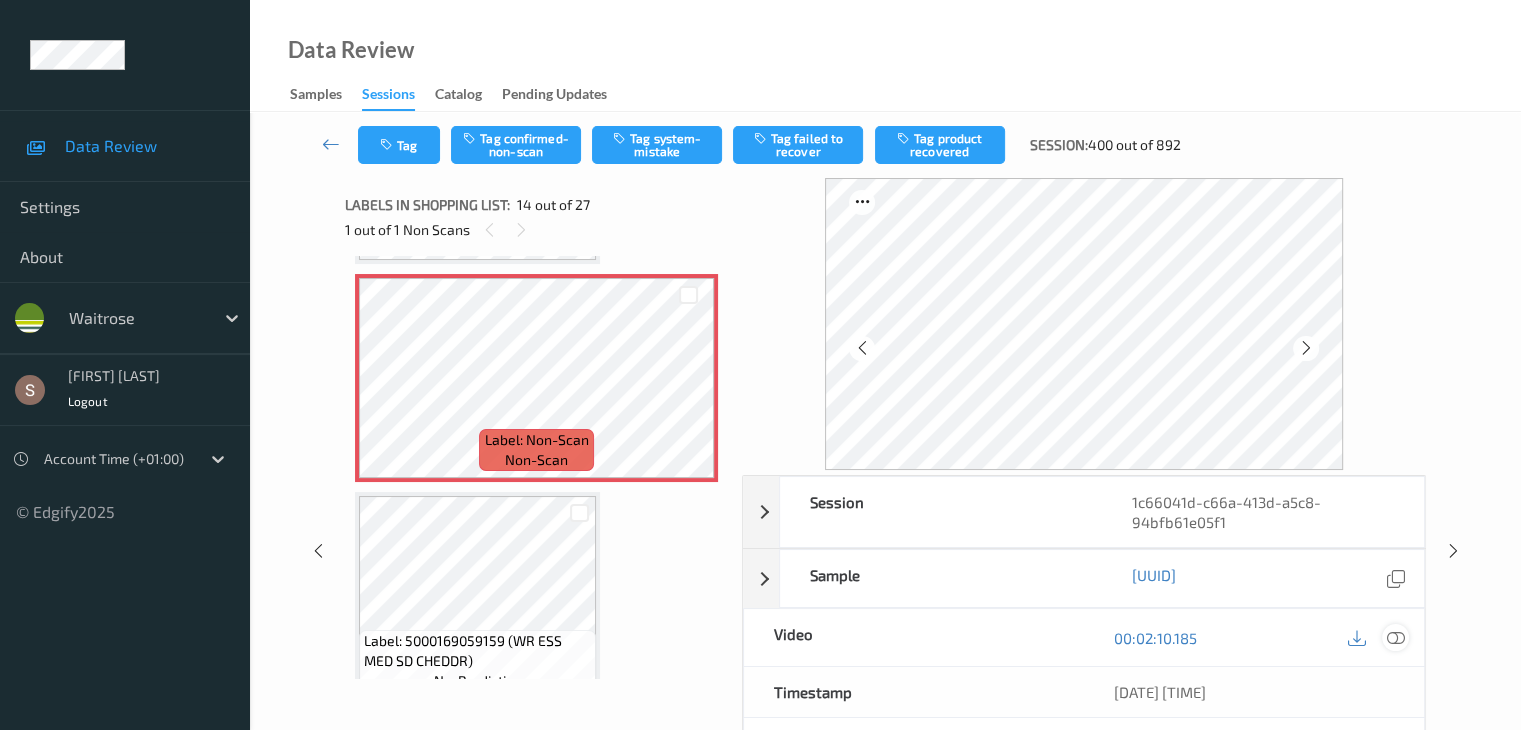 click at bounding box center [1395, 638] 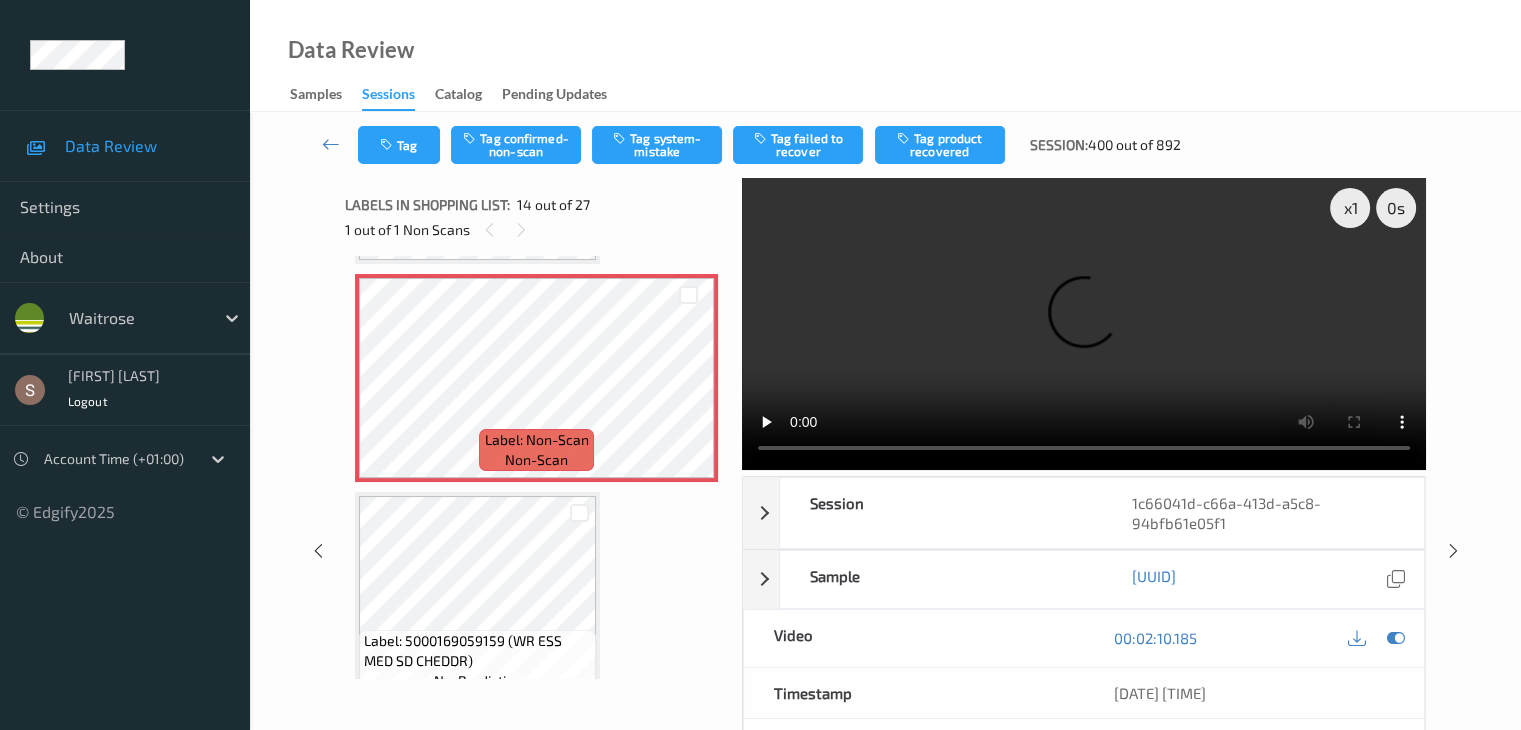 click at bounding box center [1084, 324] 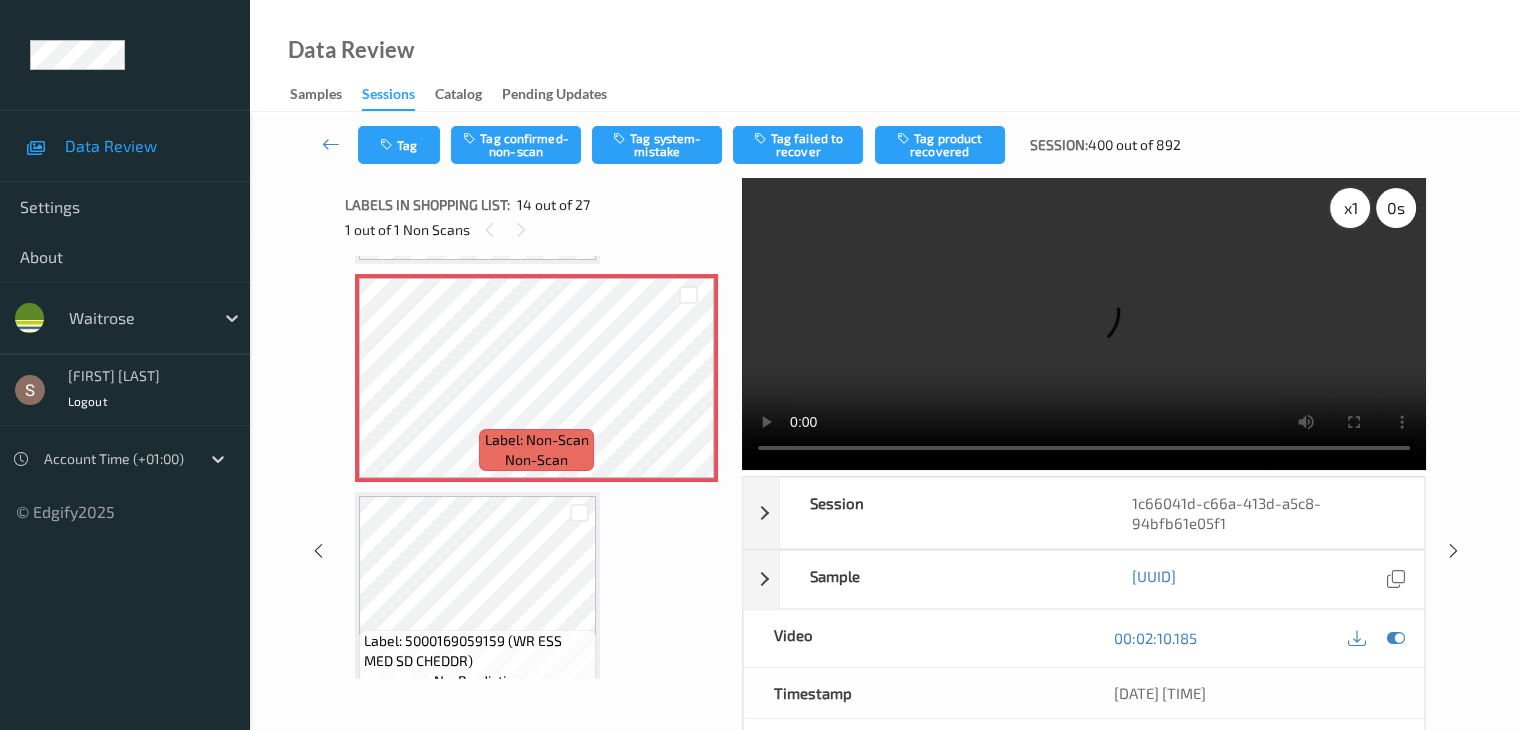 click on "x 1" at bounding box center [1350, 208] 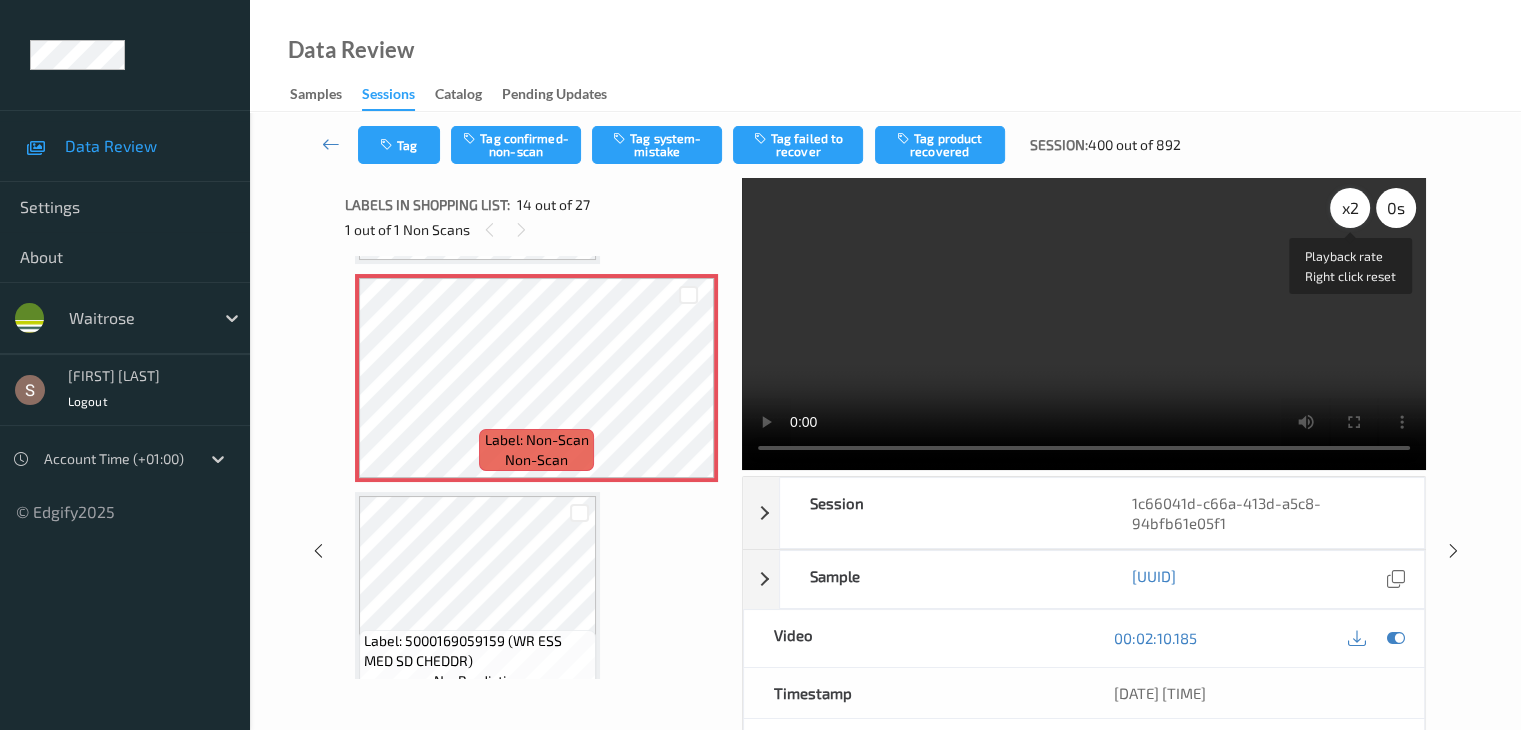 click on "x 2" at bounding box center [1350, 208] 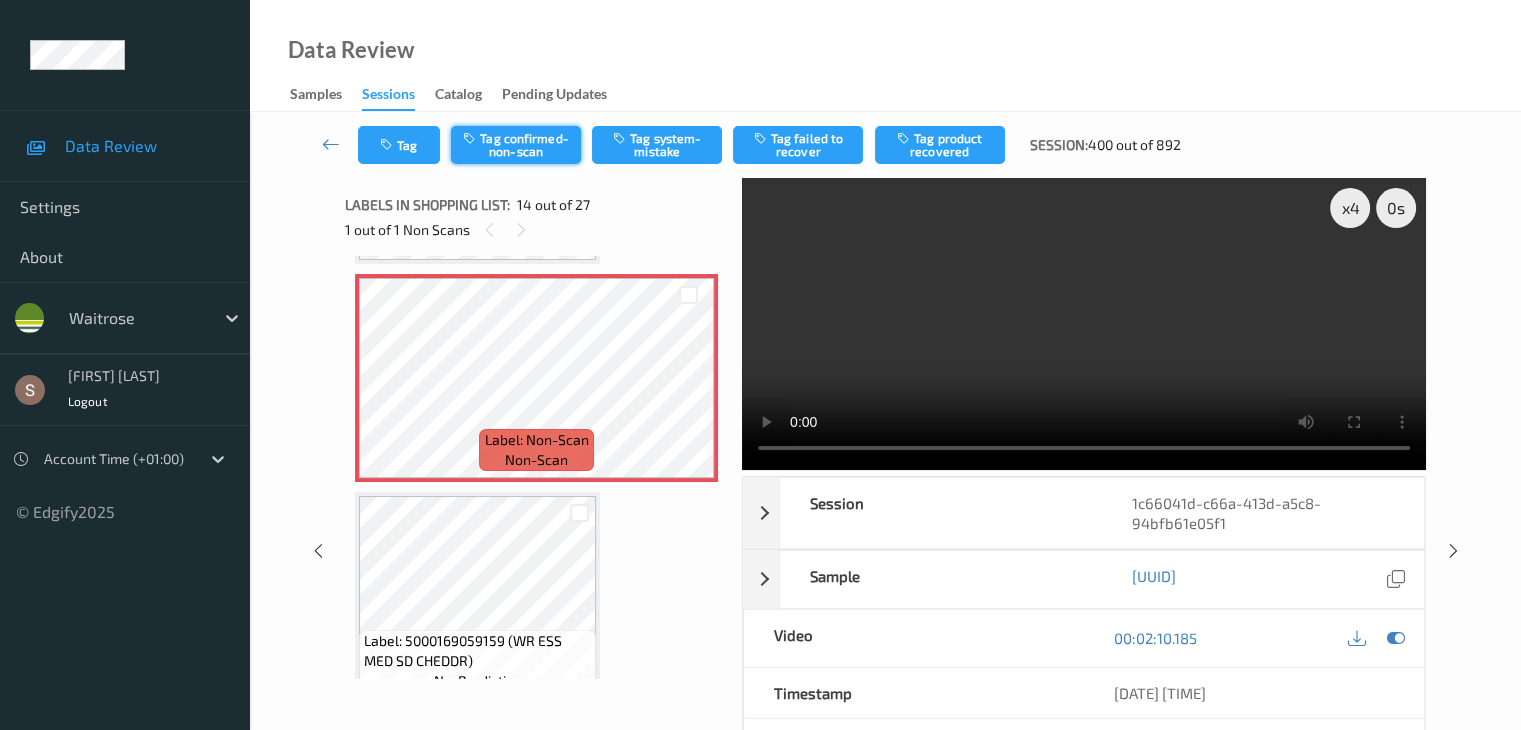 click on "Tag   confirmed-non-scan" at bounding box center [516, 145] 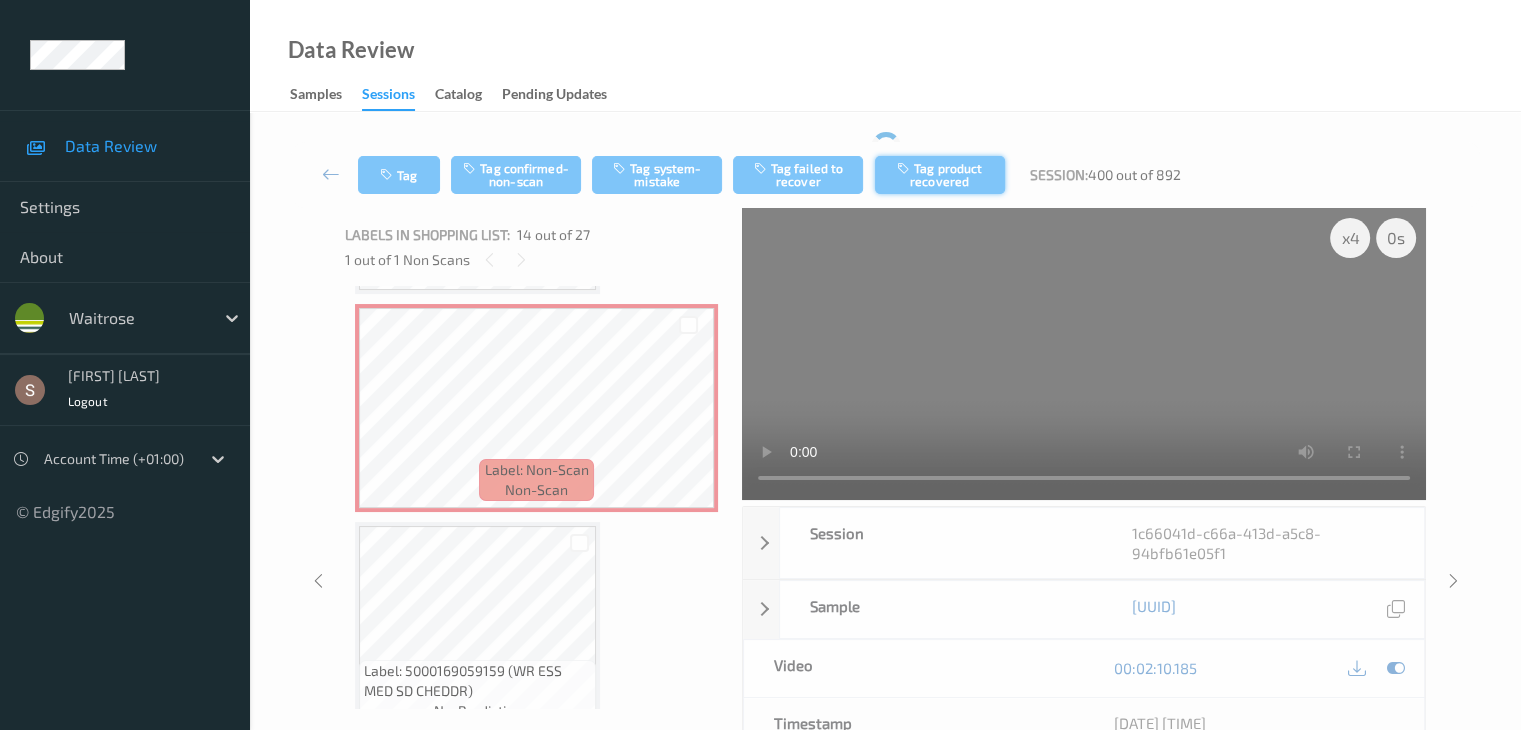 click on "Tag   product recovered" at bounding box center (940, 175) 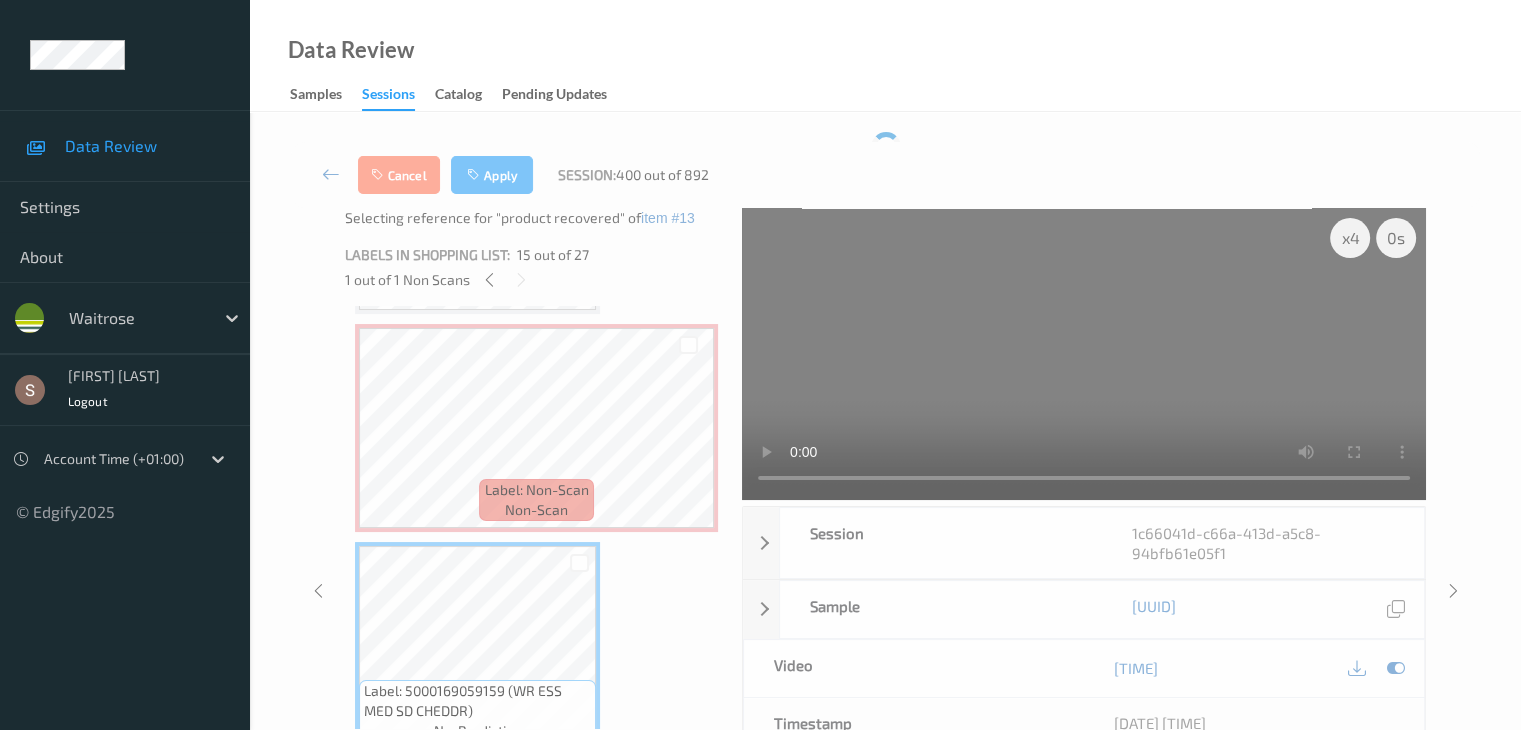 click on "Cancel Apply Session: 400 out of 892" at bounding box center (885, 175) 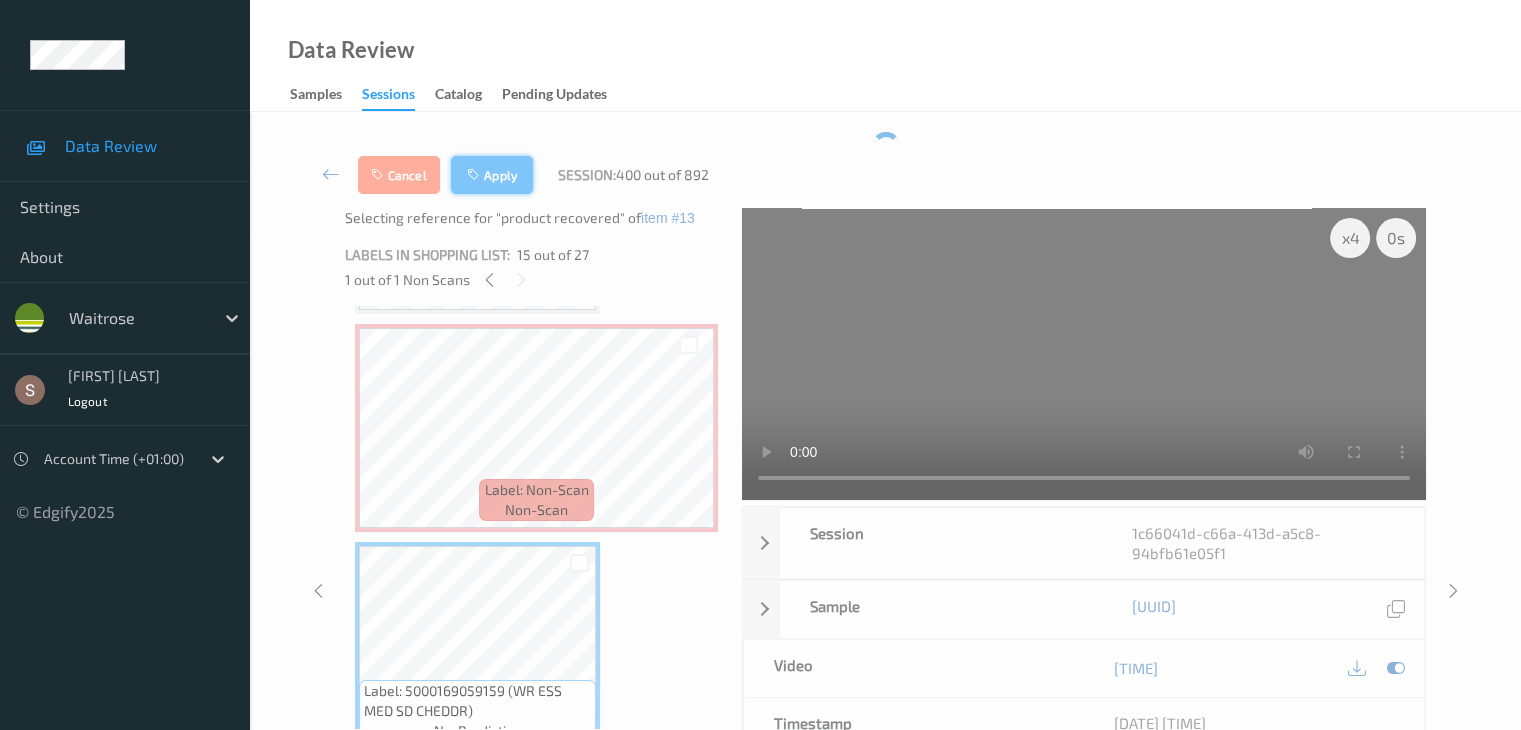 click on "Apply" at bounding box center [492, 175] 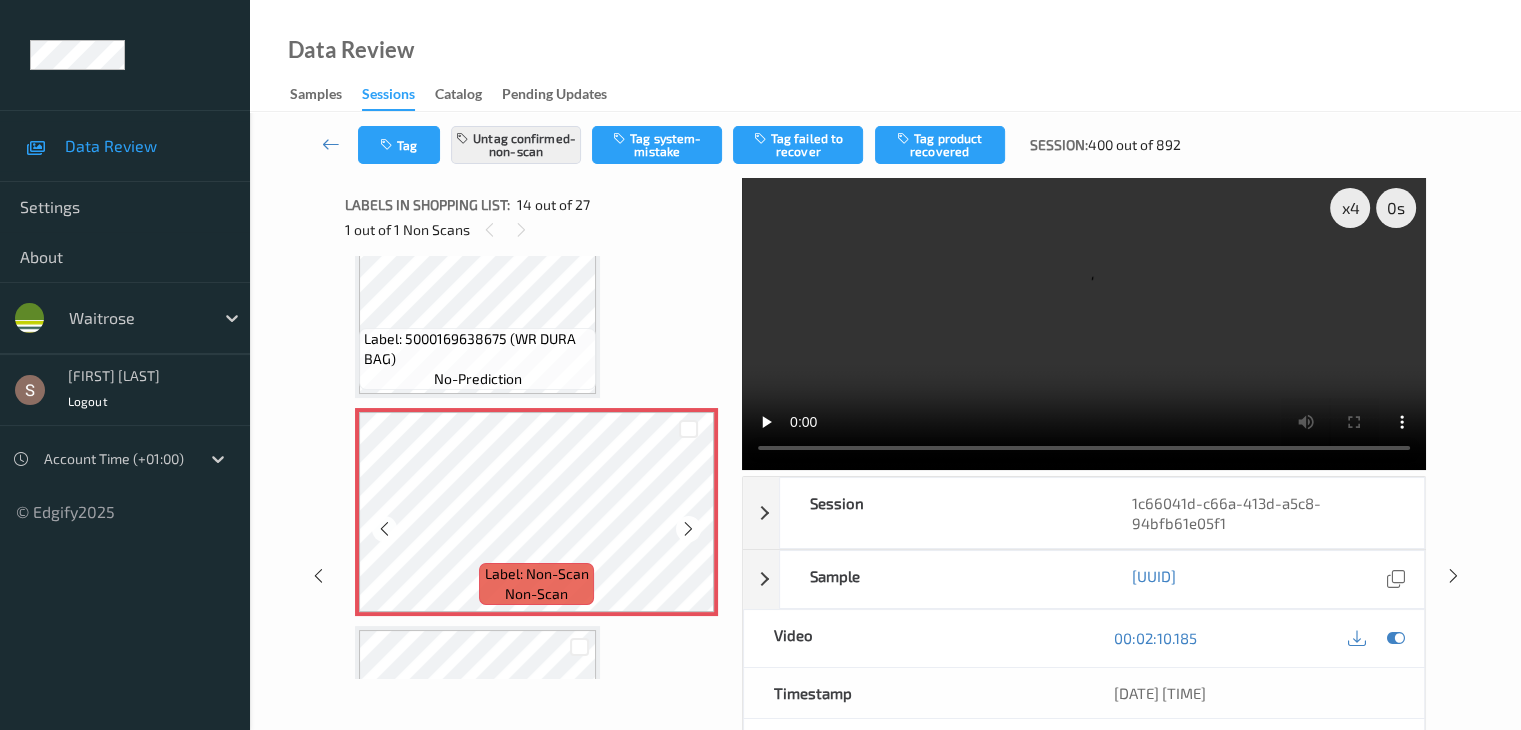scroll, scrollTop: 2726, scrollLeft: 0, axis: vertical 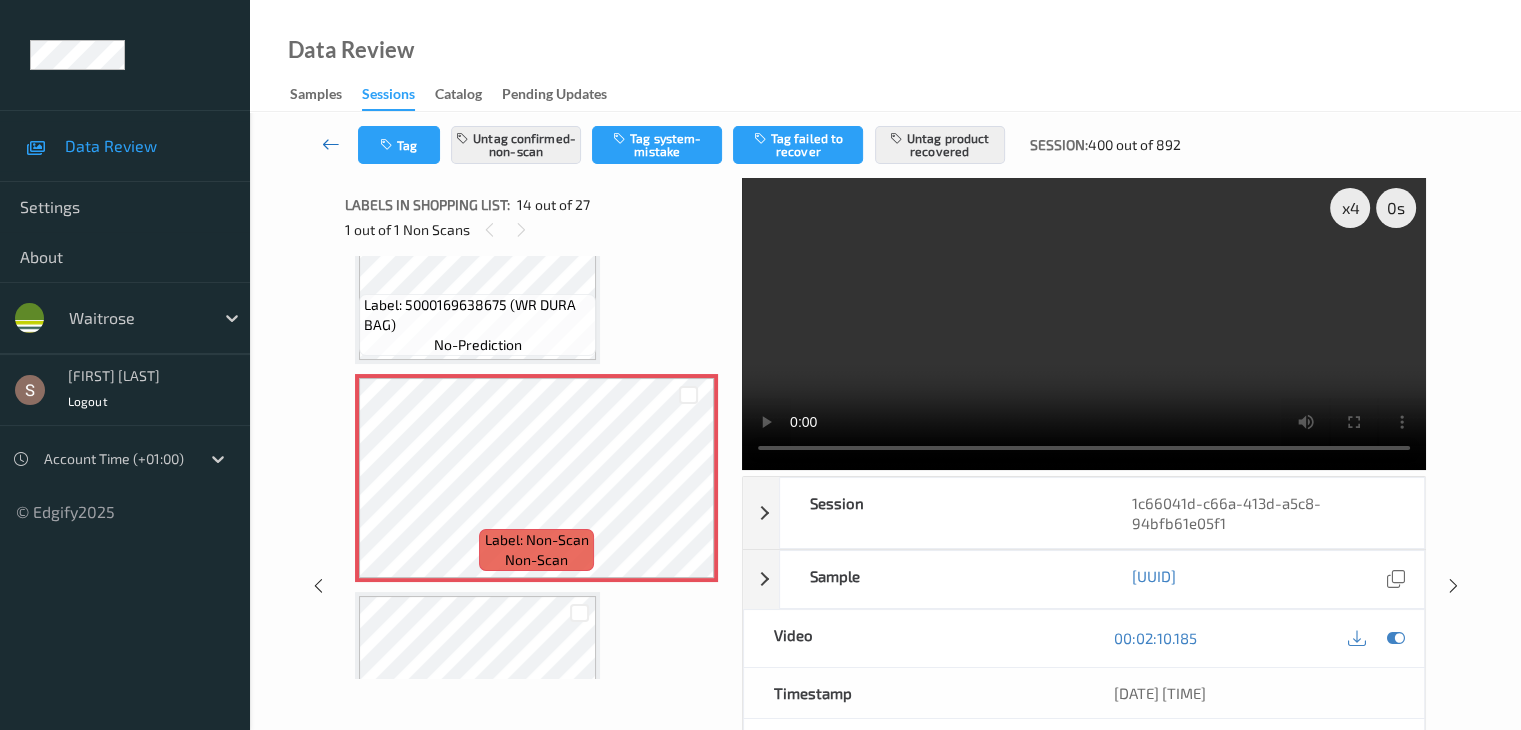click at bounding box center [331, 144] 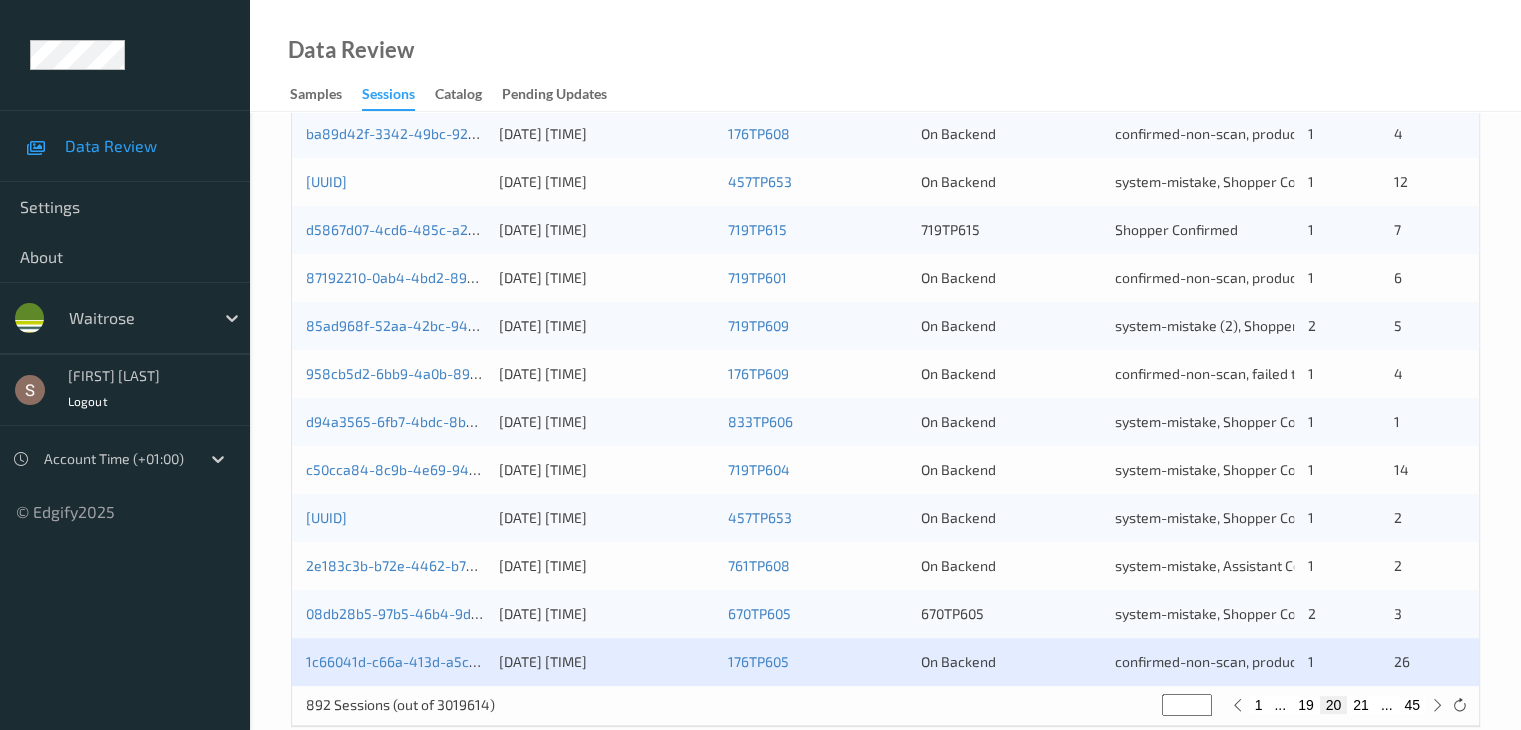 scroll, scrollTop: 932, scrollLeft: 0, axis: vertical 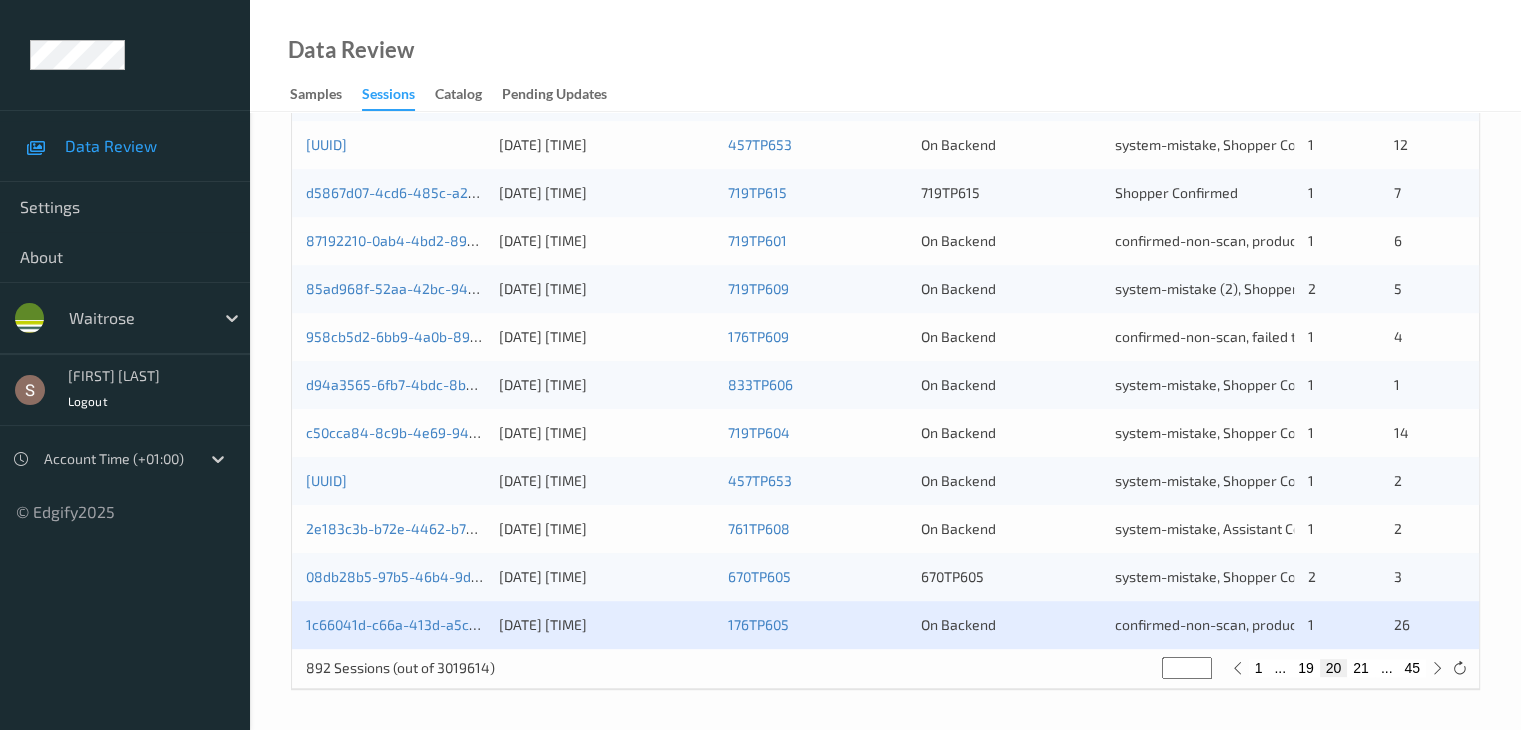 click on "21" at bounding box center (1361, 668) 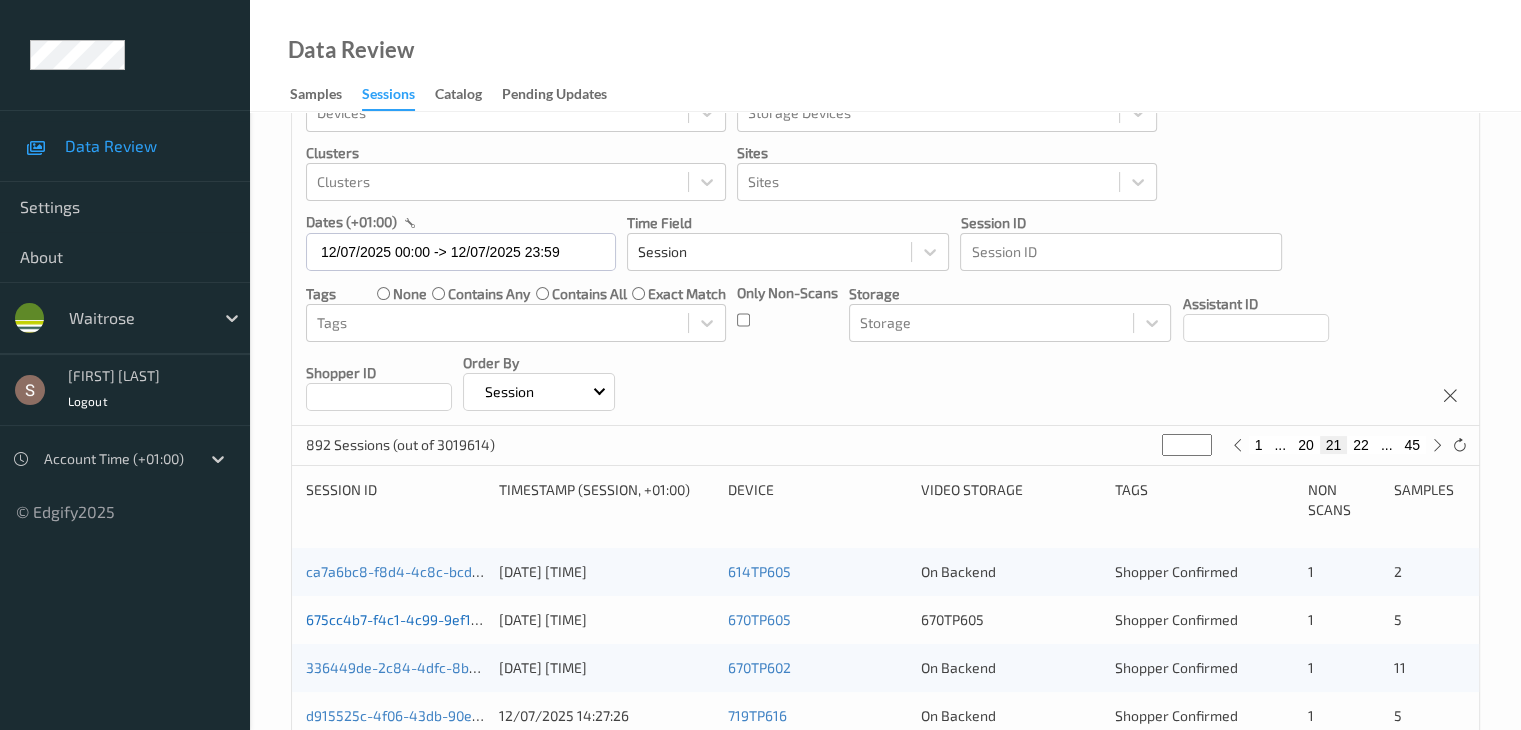 scroll, scrollTop: 200, scrollLeft: 0, axis: vertical 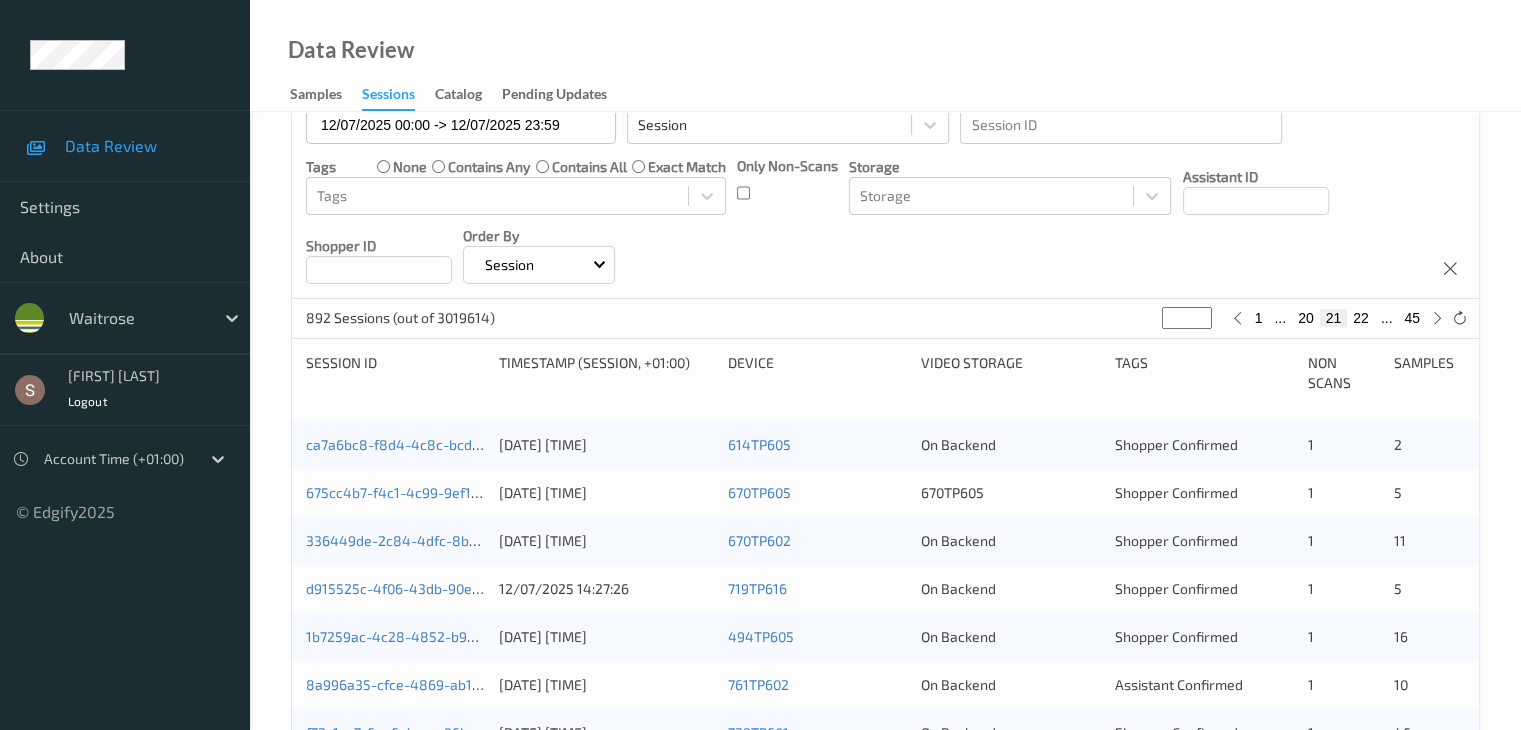 click on "ca7a6bc8-f8d4-4c8c-bcd6-bbd30b28a827" at bounding box center (395, 445) 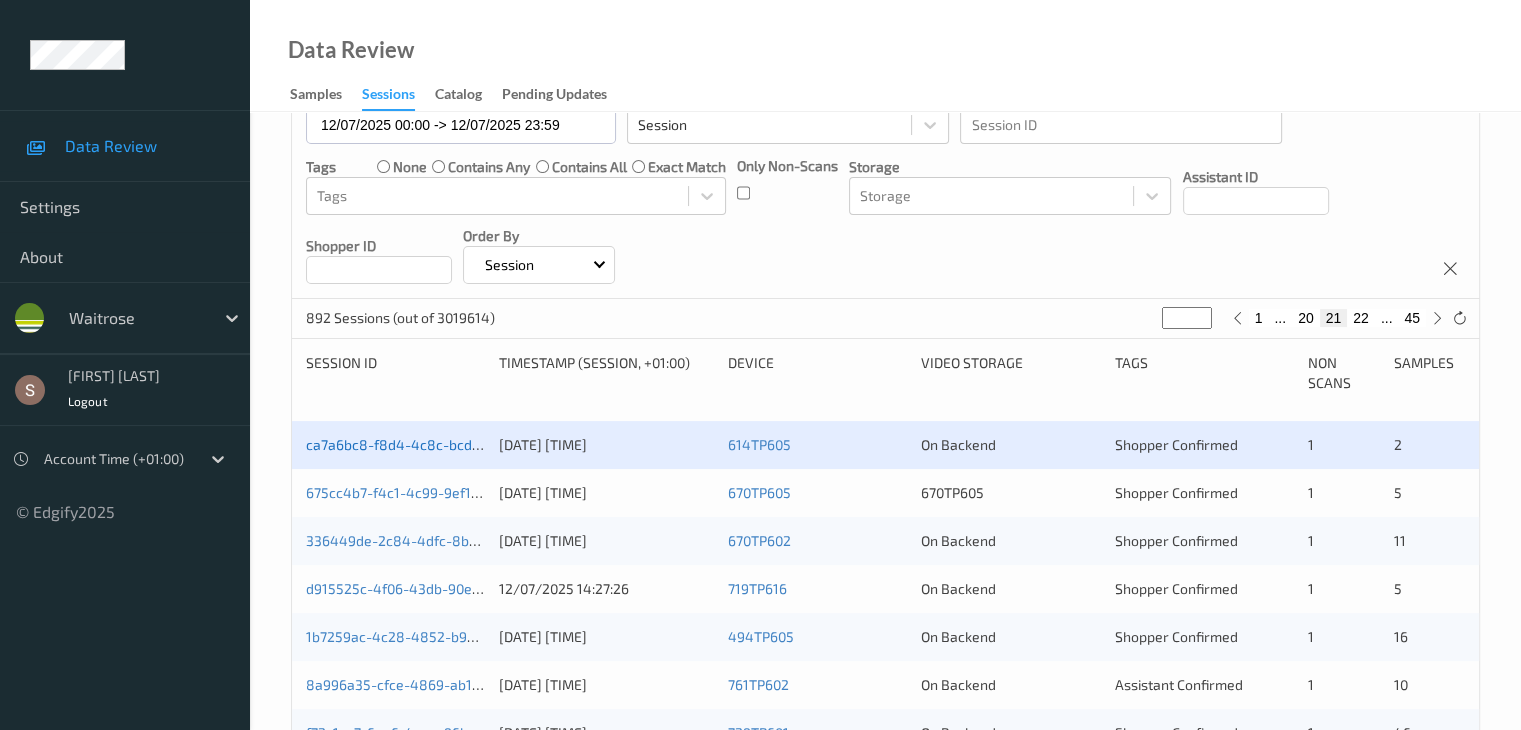 click on "ca7a6bc8-f8d4-4c8c-bcd6-bbd30b28a827" at bounding box center [444, 444] 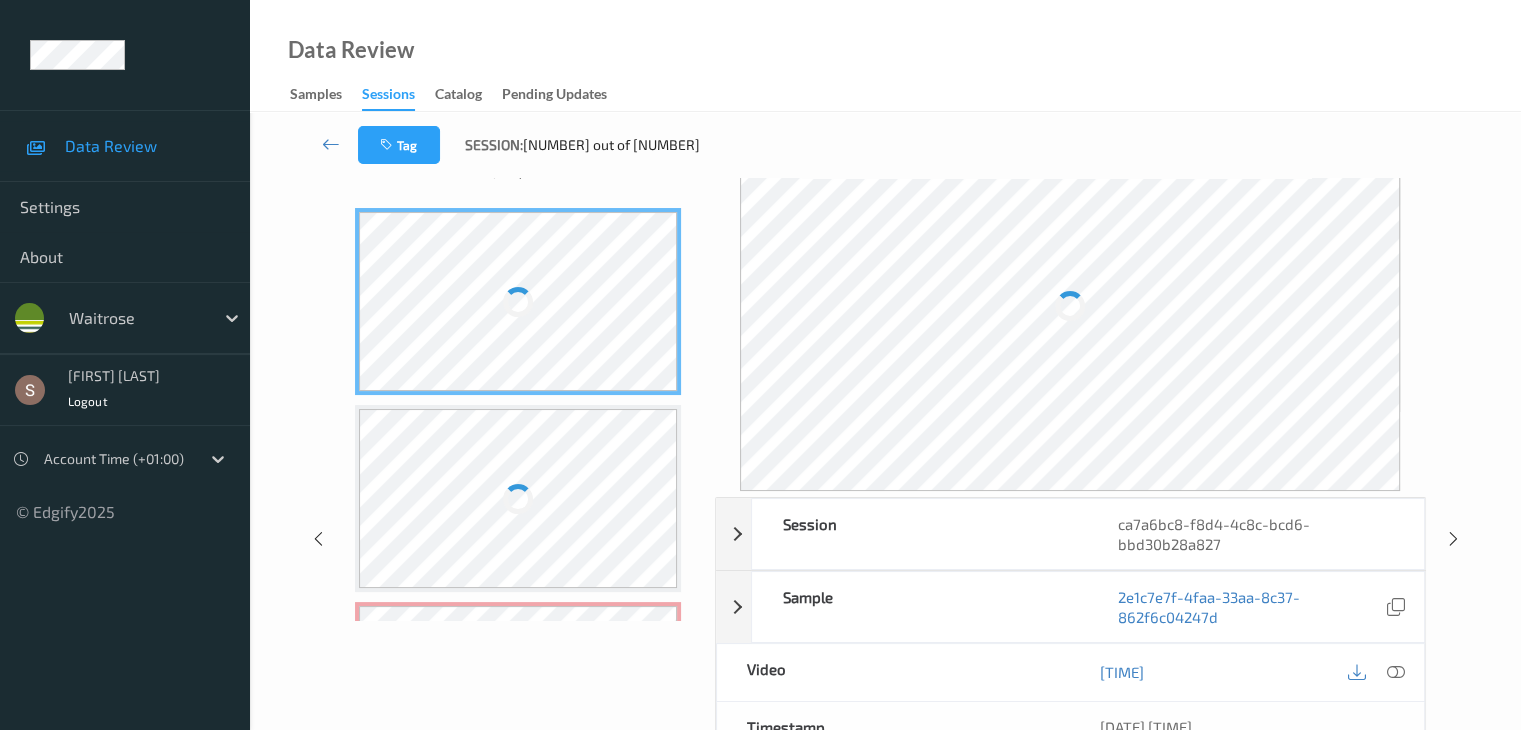 scroll, scrollTop: 0, scrollLeft: 0, axis: both 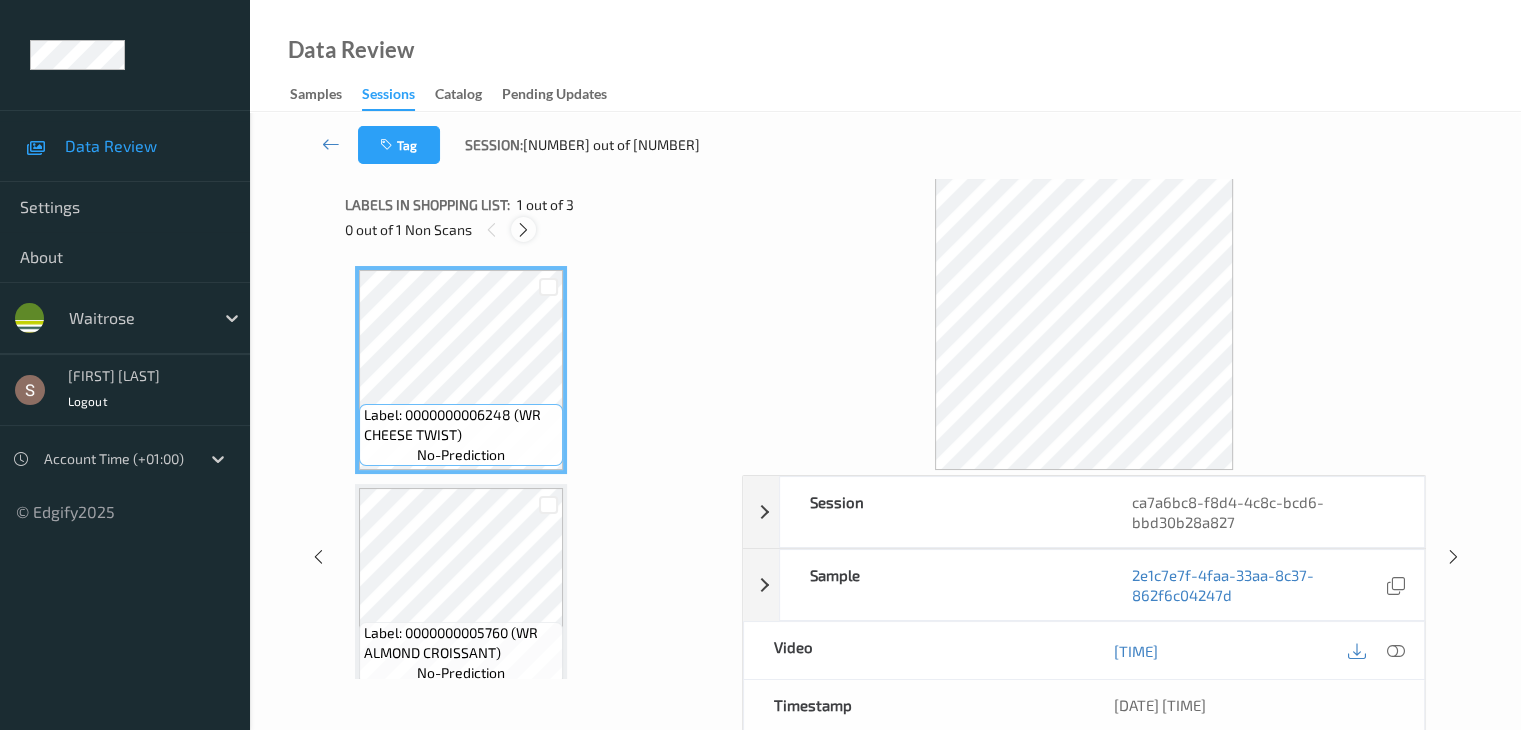 click at bounding box center [523, 230] 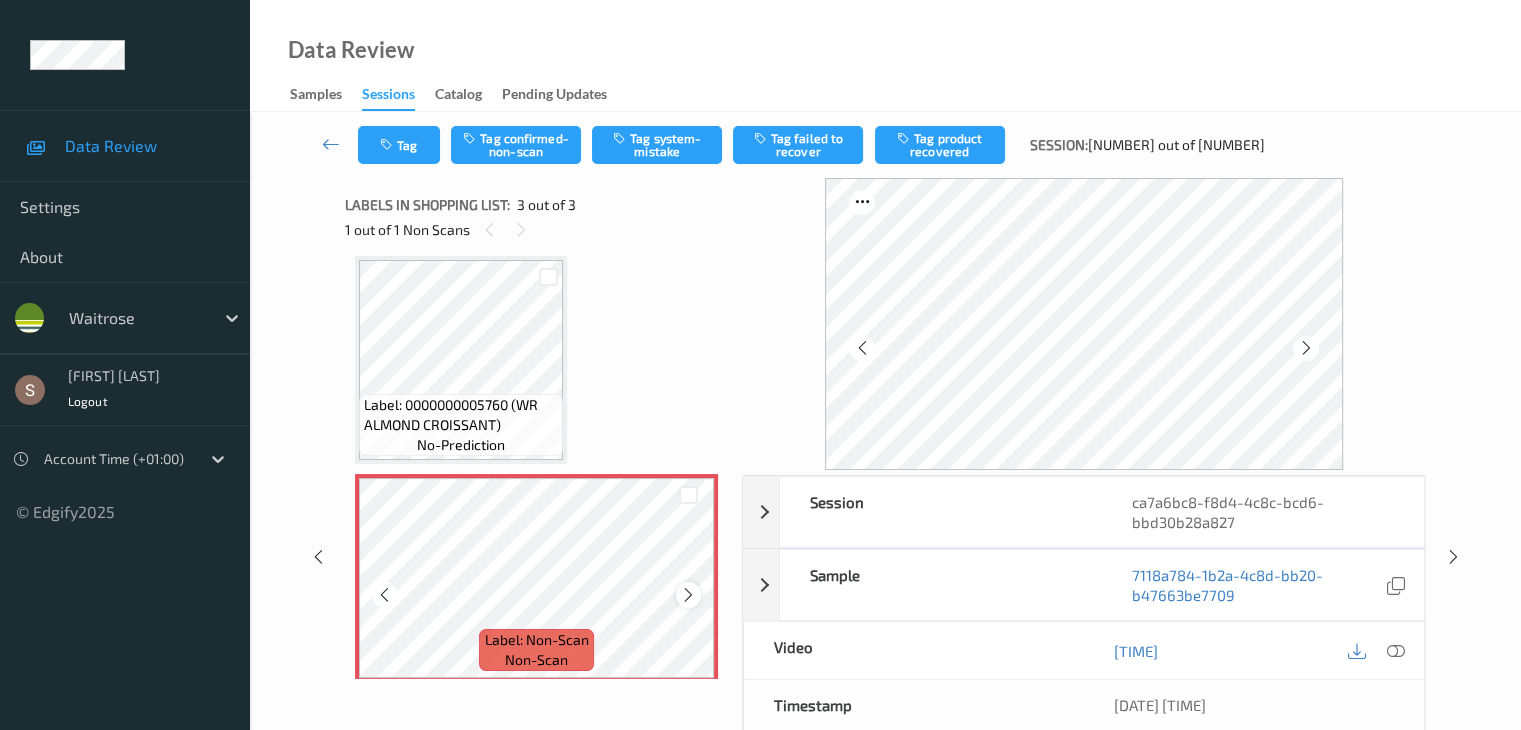 click at bounding box center (688, 595) 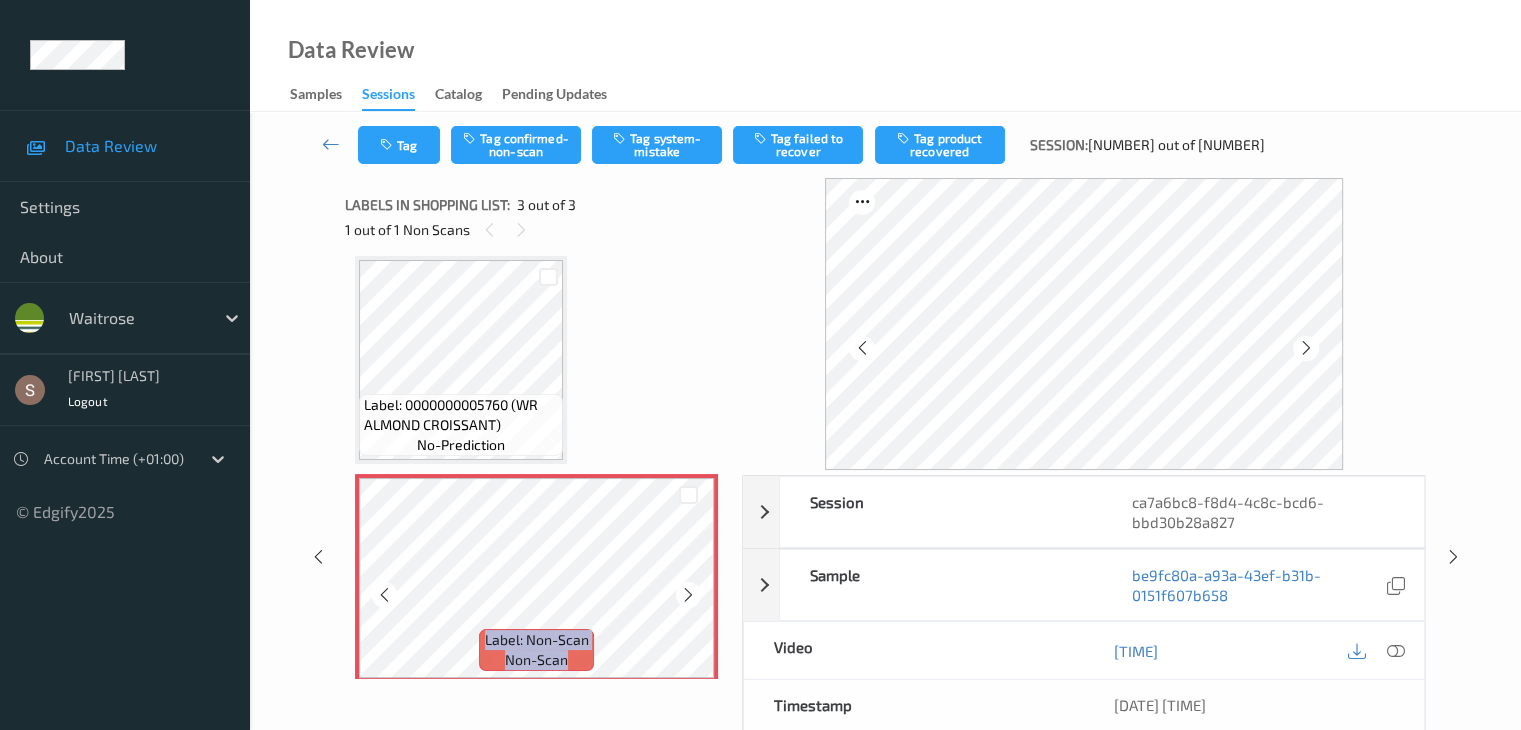 click at bounding box center [688, 595] 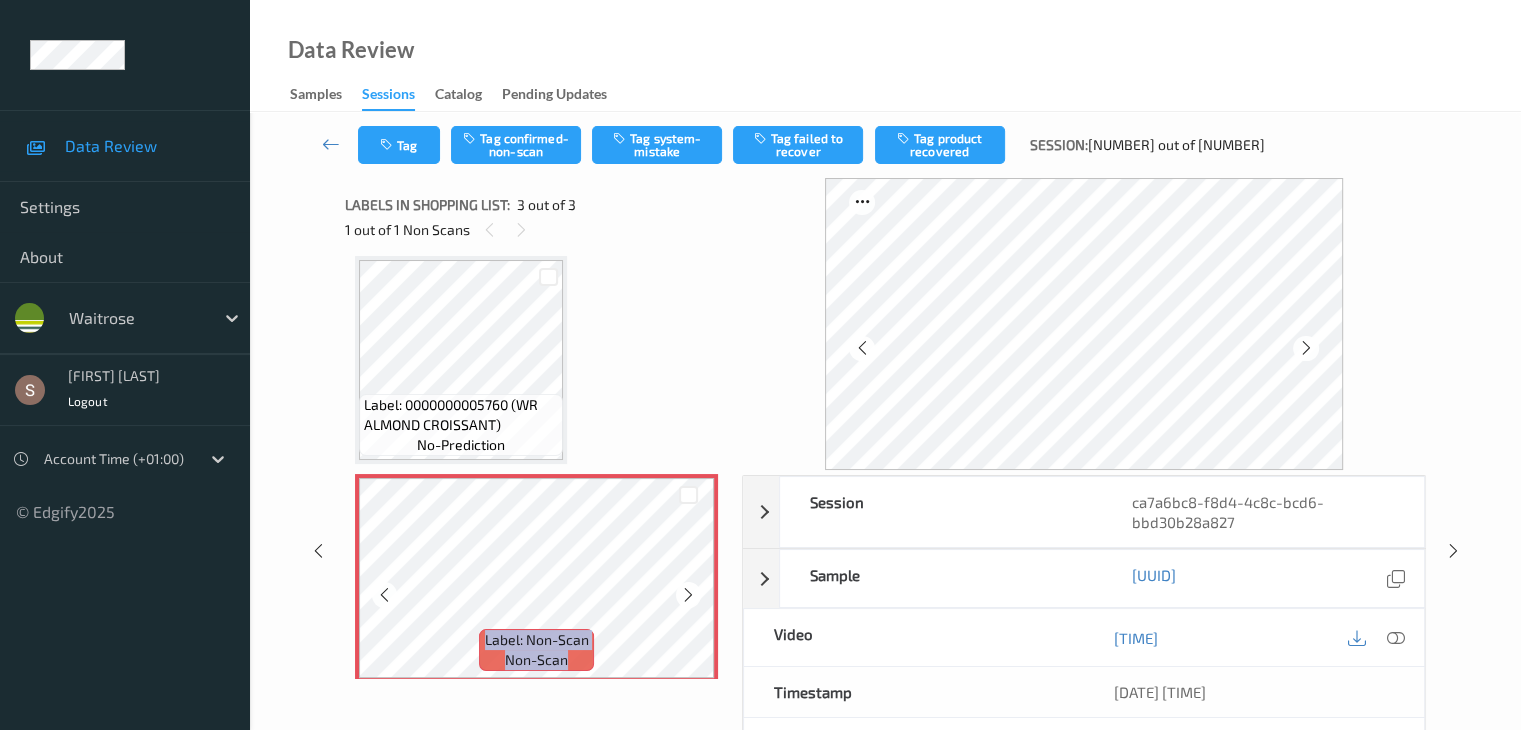 click at bounding box center [688, 595] 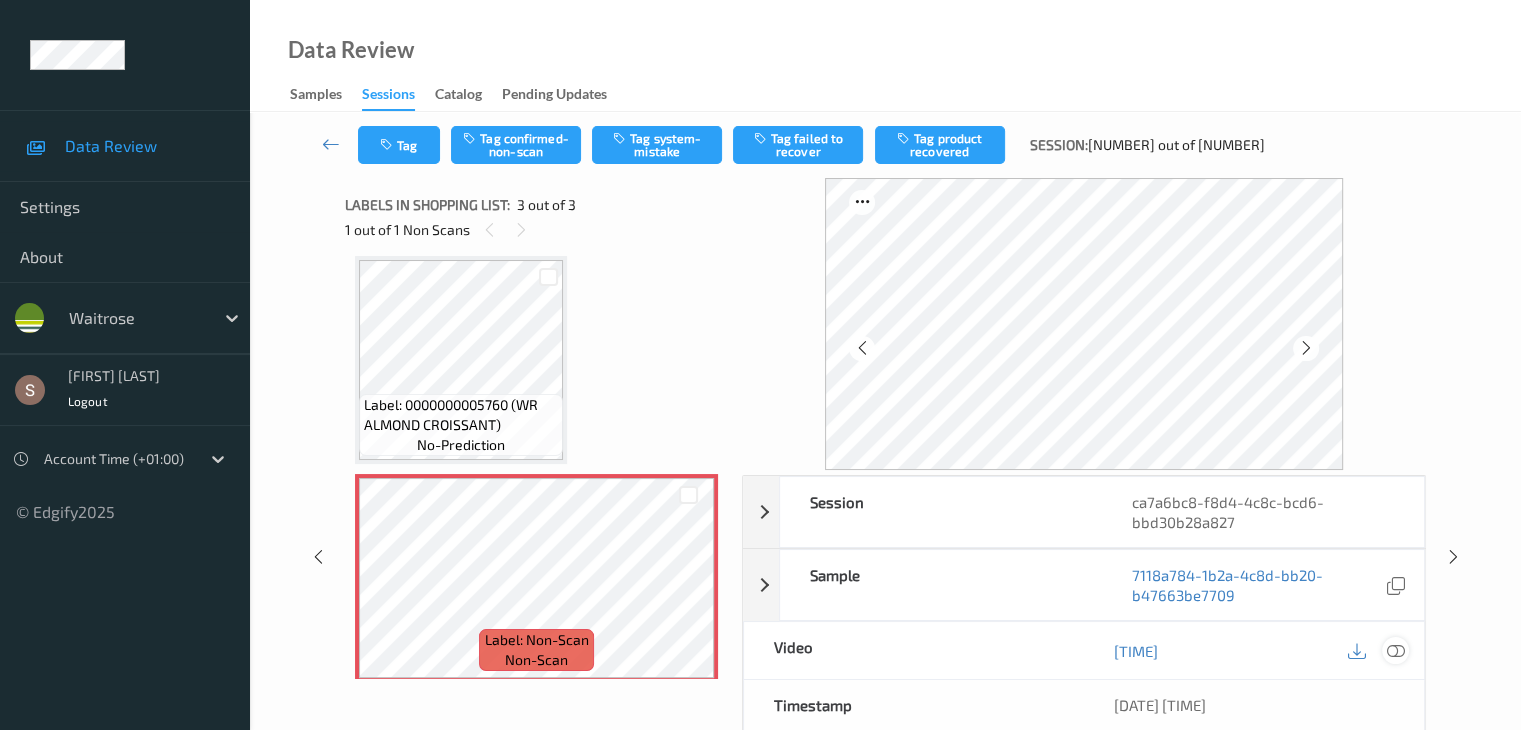 click at bounding box center [1395, 651] 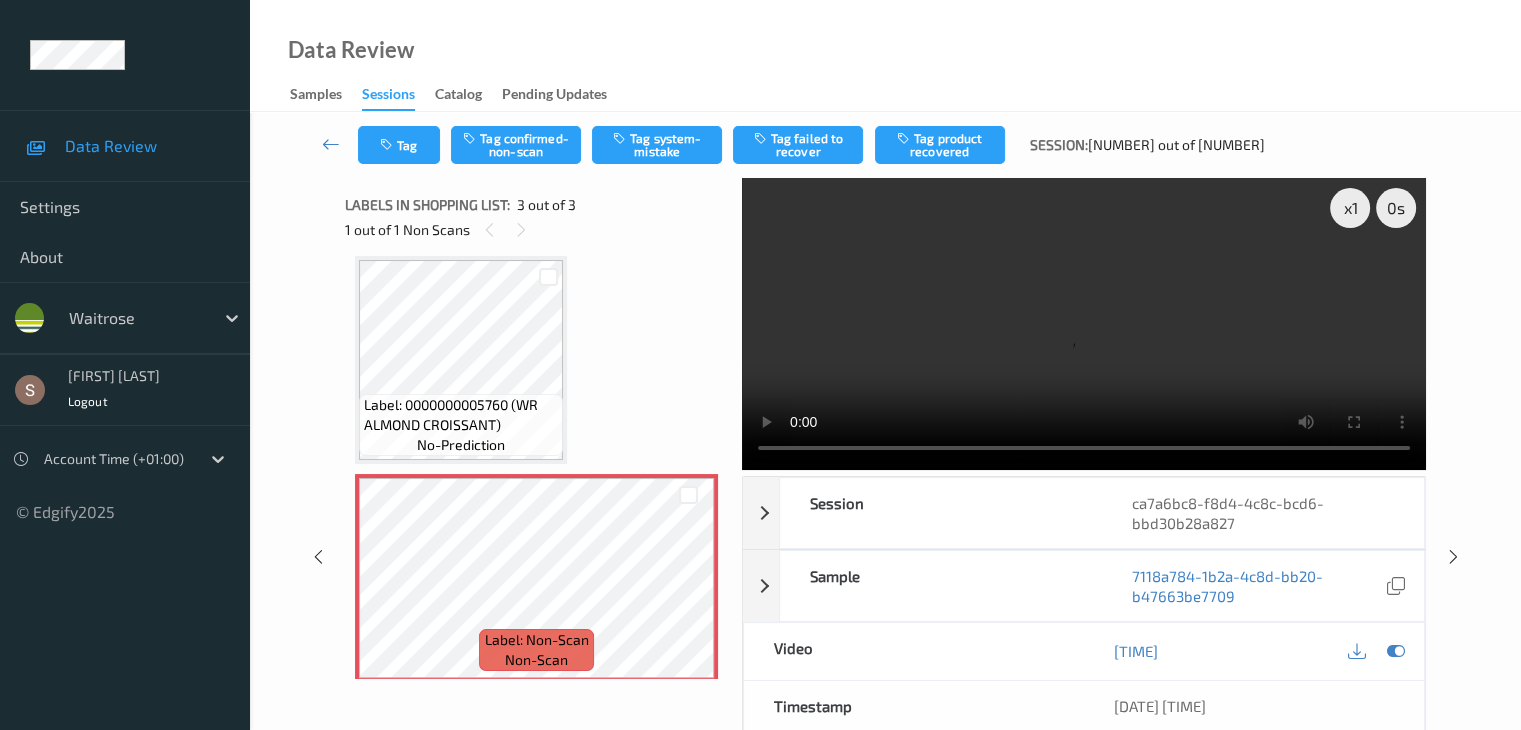 click at bounding box center [1084, 324] 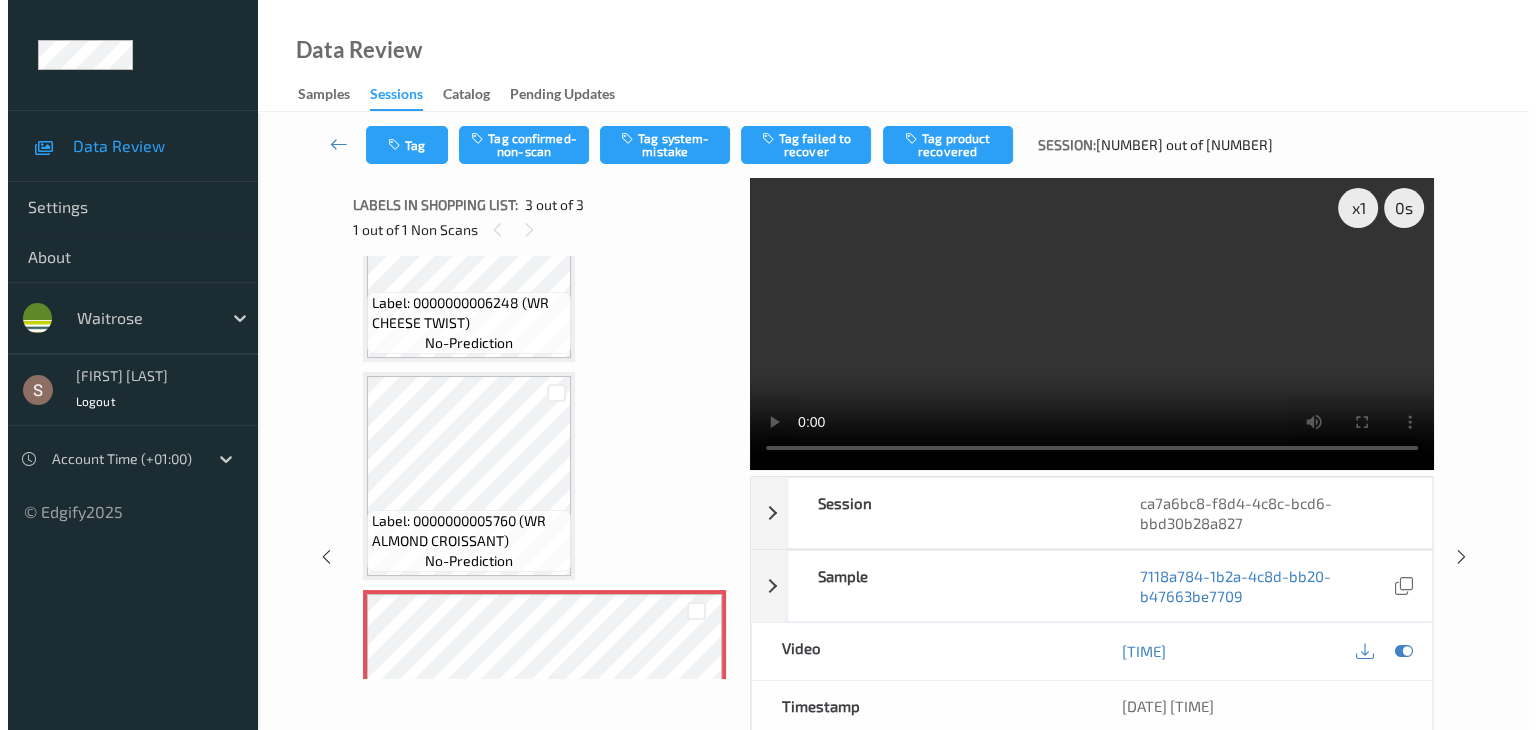 scroll, scrollTop: 241, scrollLeft: 0, axis: vertical 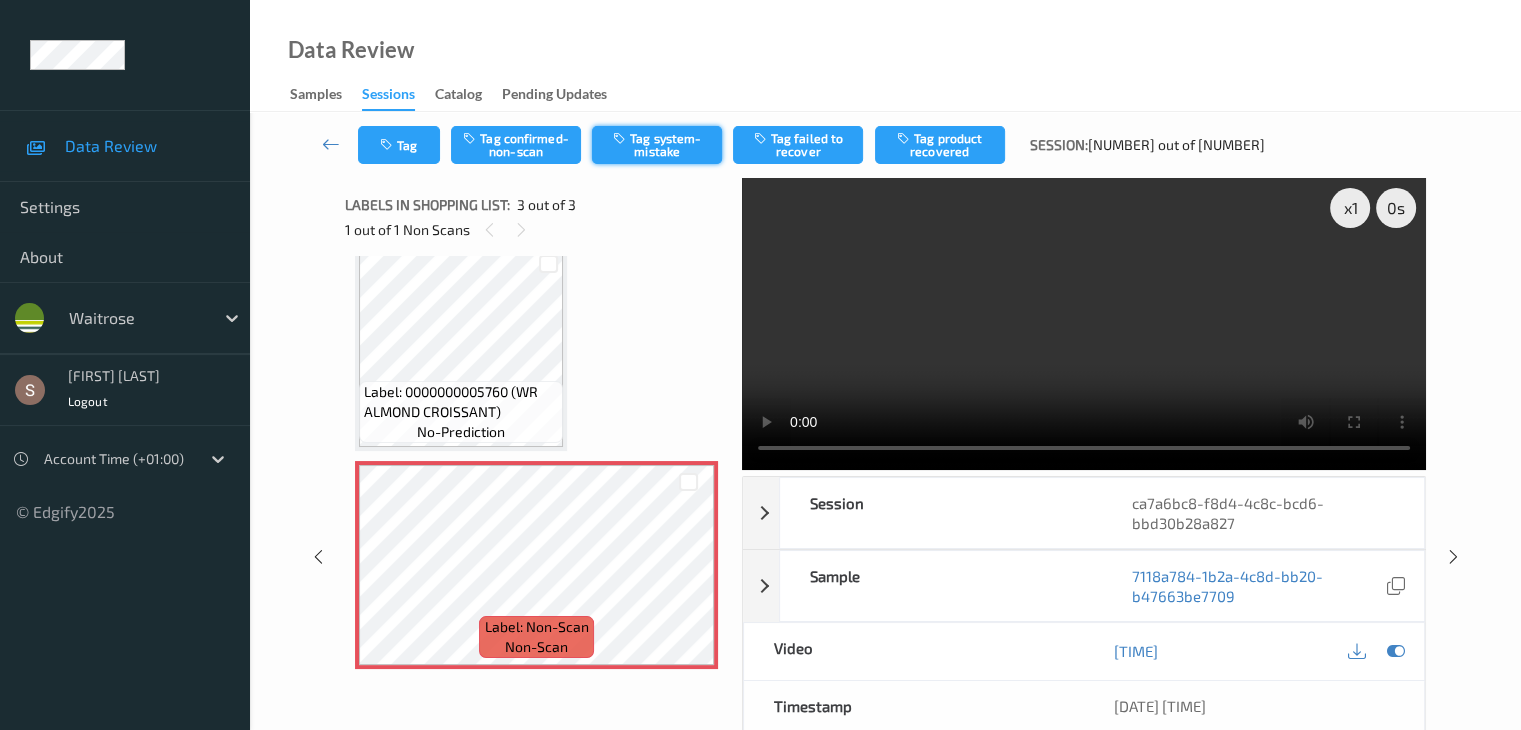 click on "Tag   system-mistake" at bounding box center (657, 145) 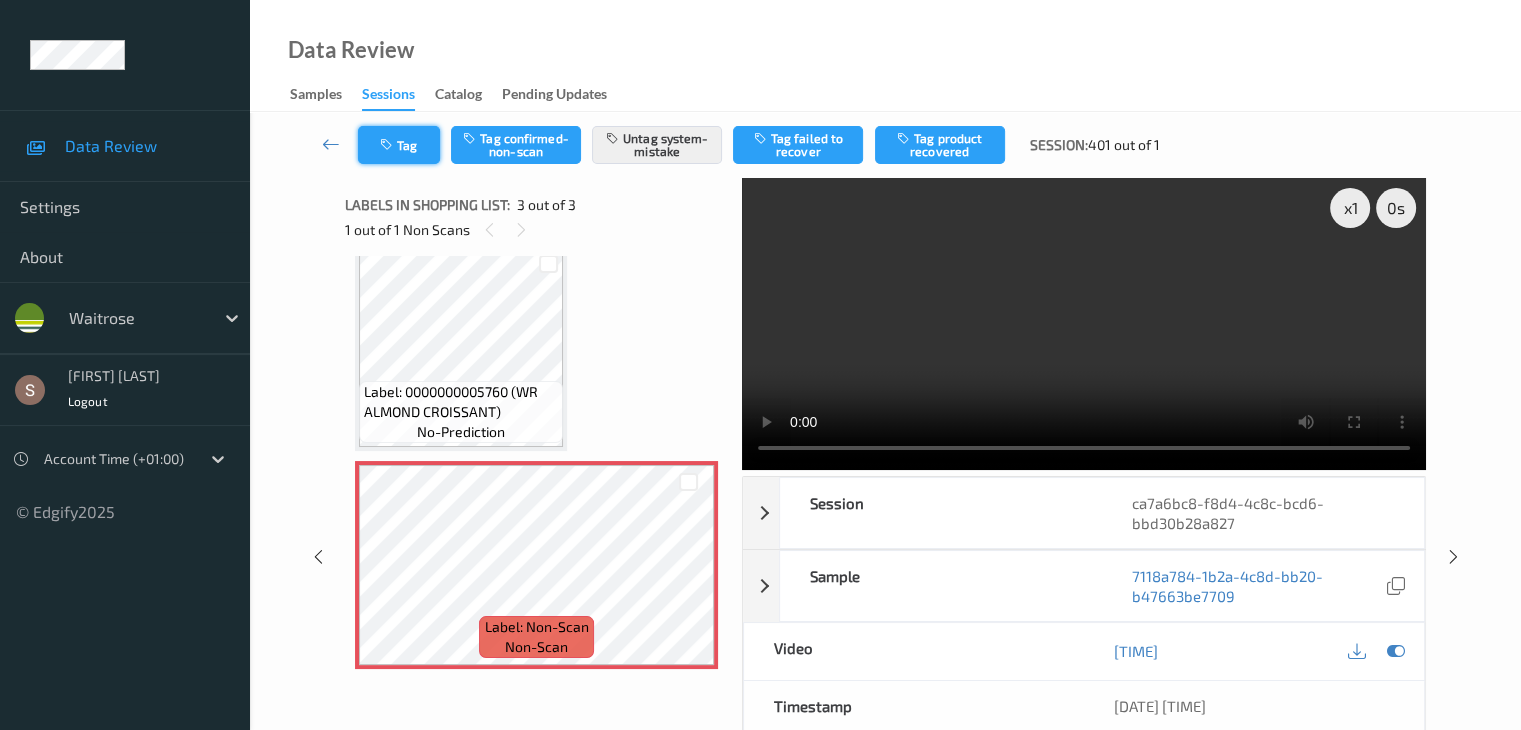 click on "Tag" at bounding box center (399, 145) 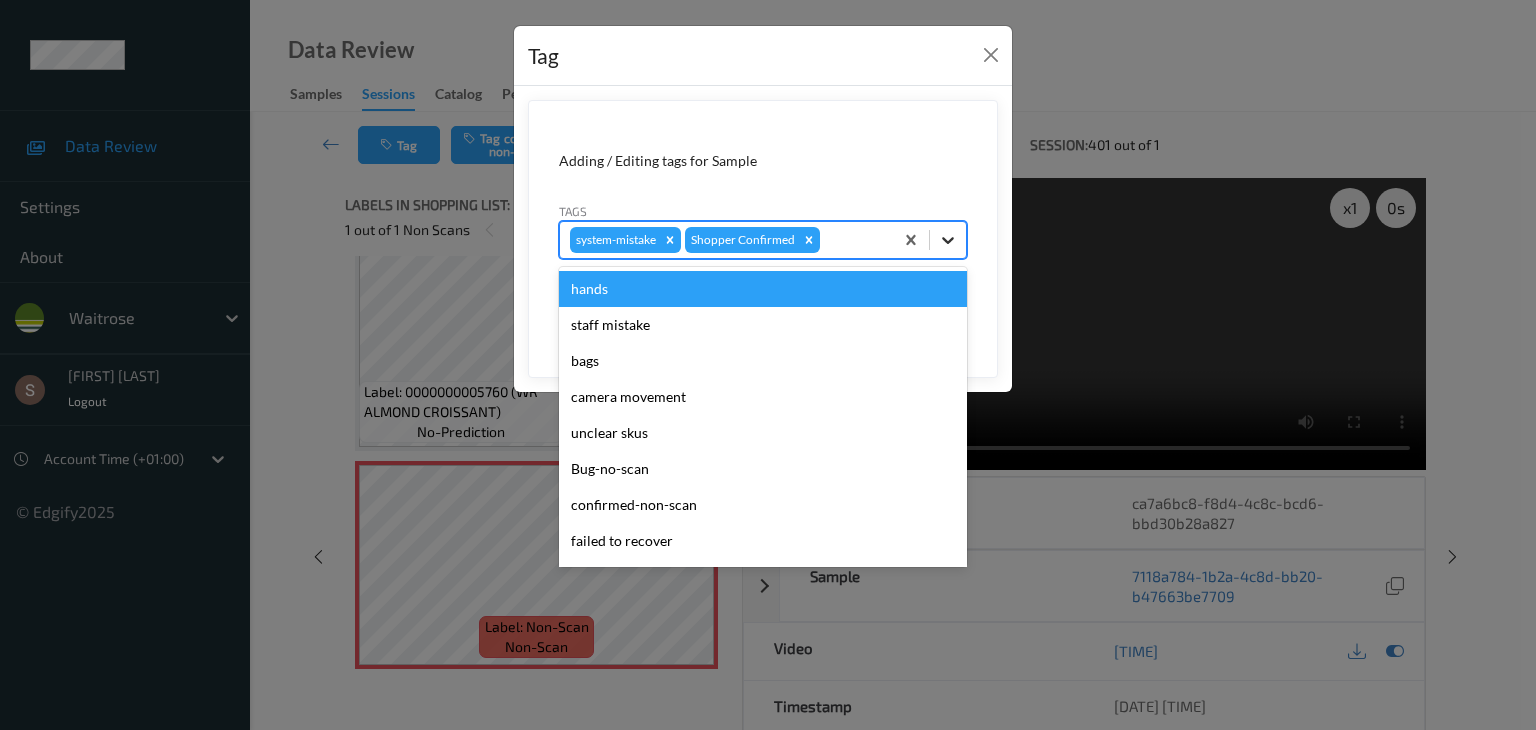 click at bounding box center [948, 240] 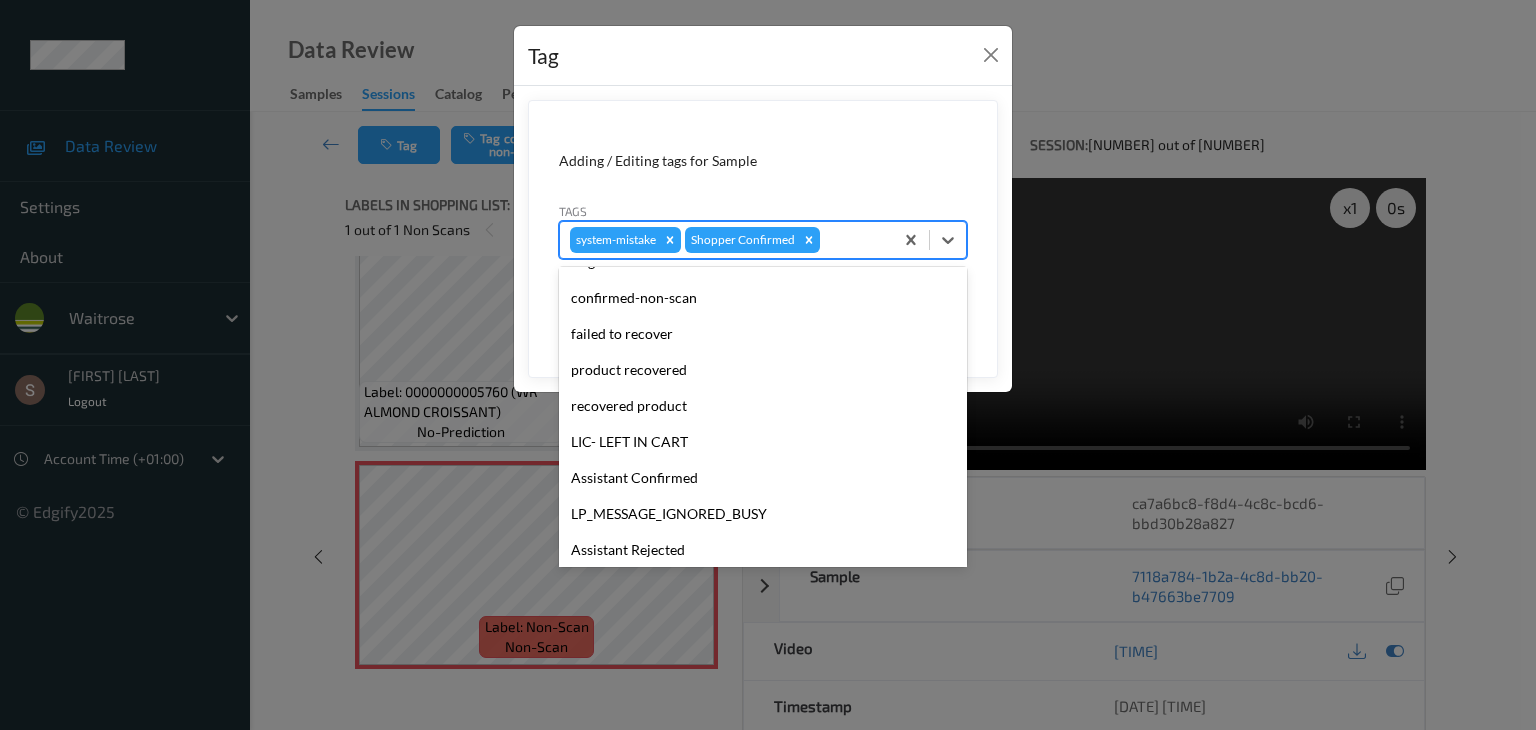 scroll, scrollTop: 320, scrollLeft: 0, axis: vertical 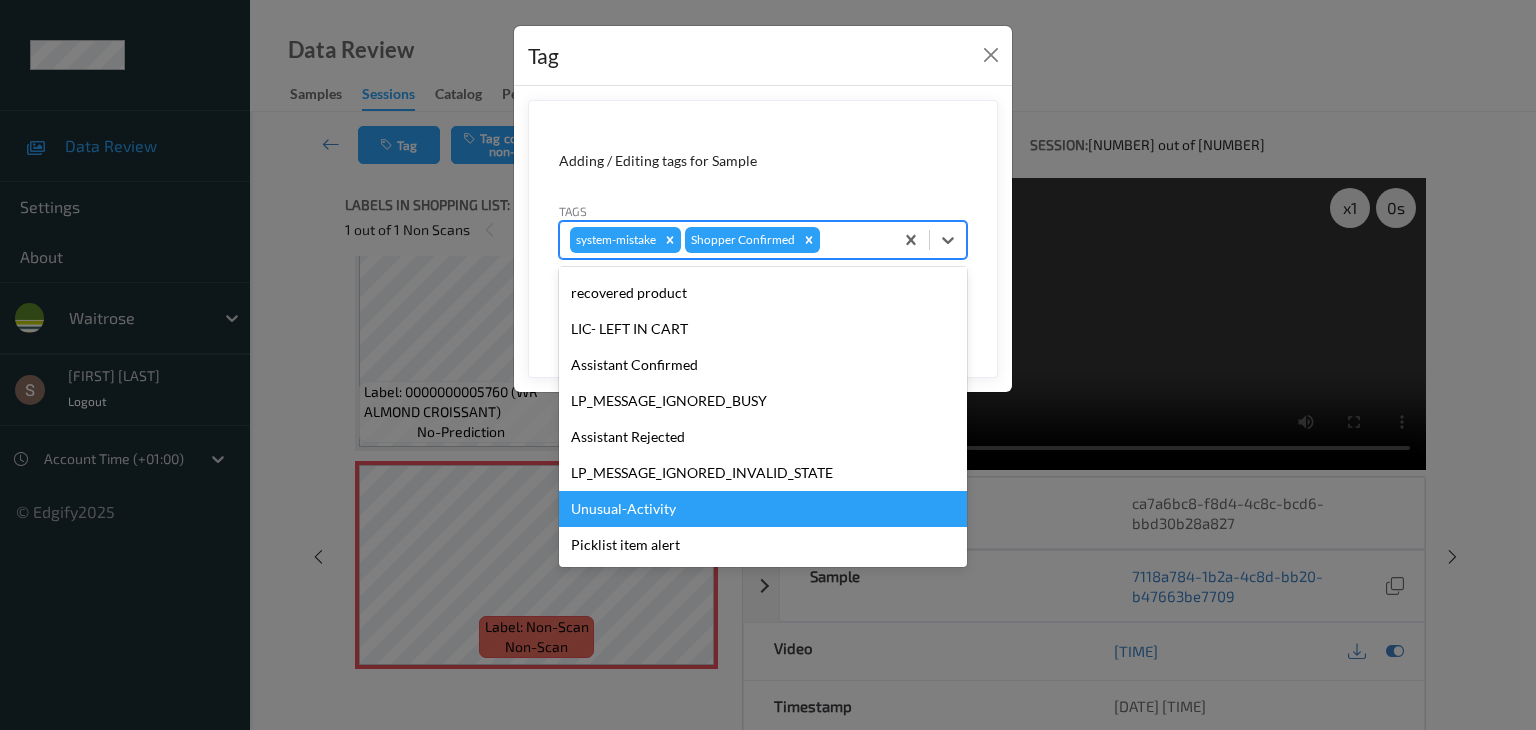 click on "Unusual-Activity" at bounding box center (763, 509) 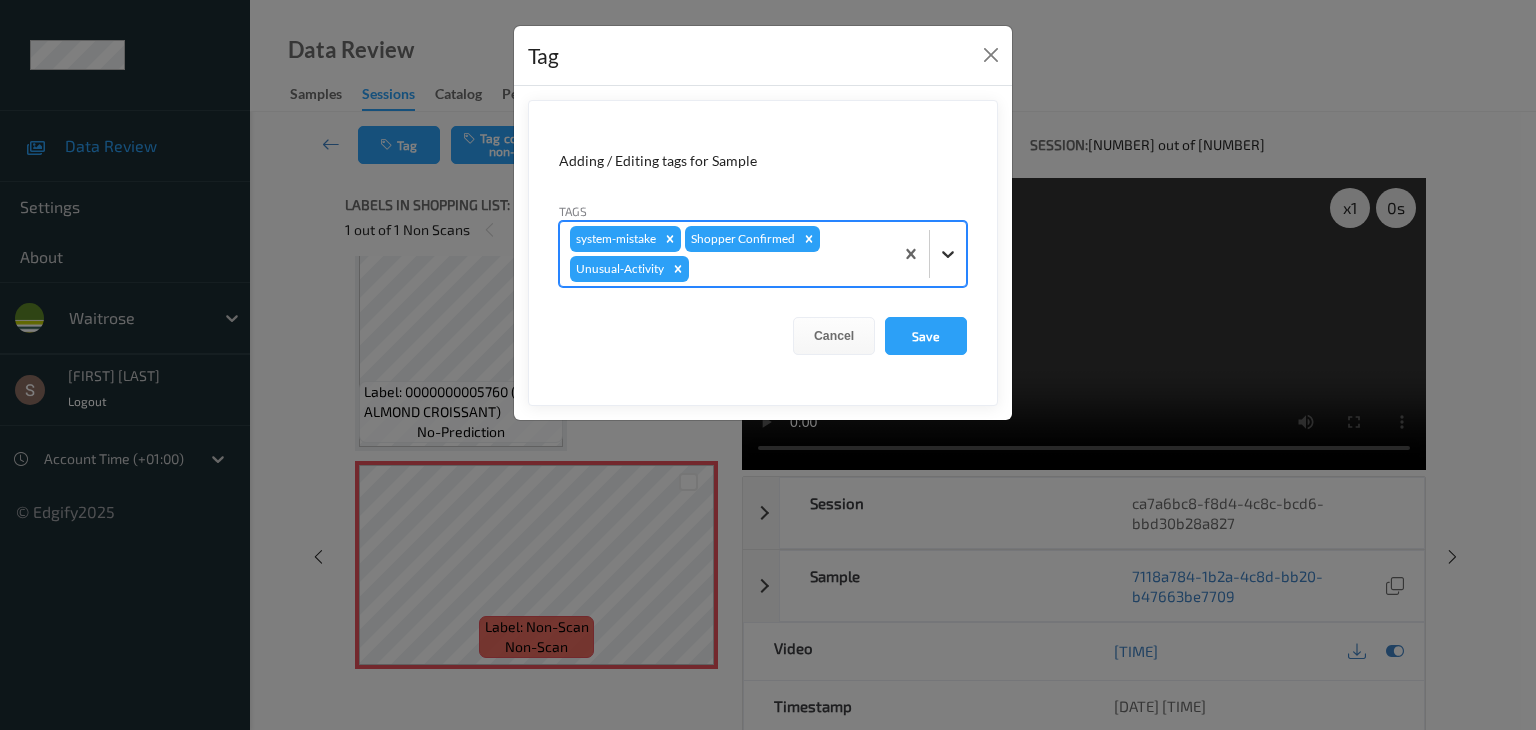 click at bounding box center (948, 254) 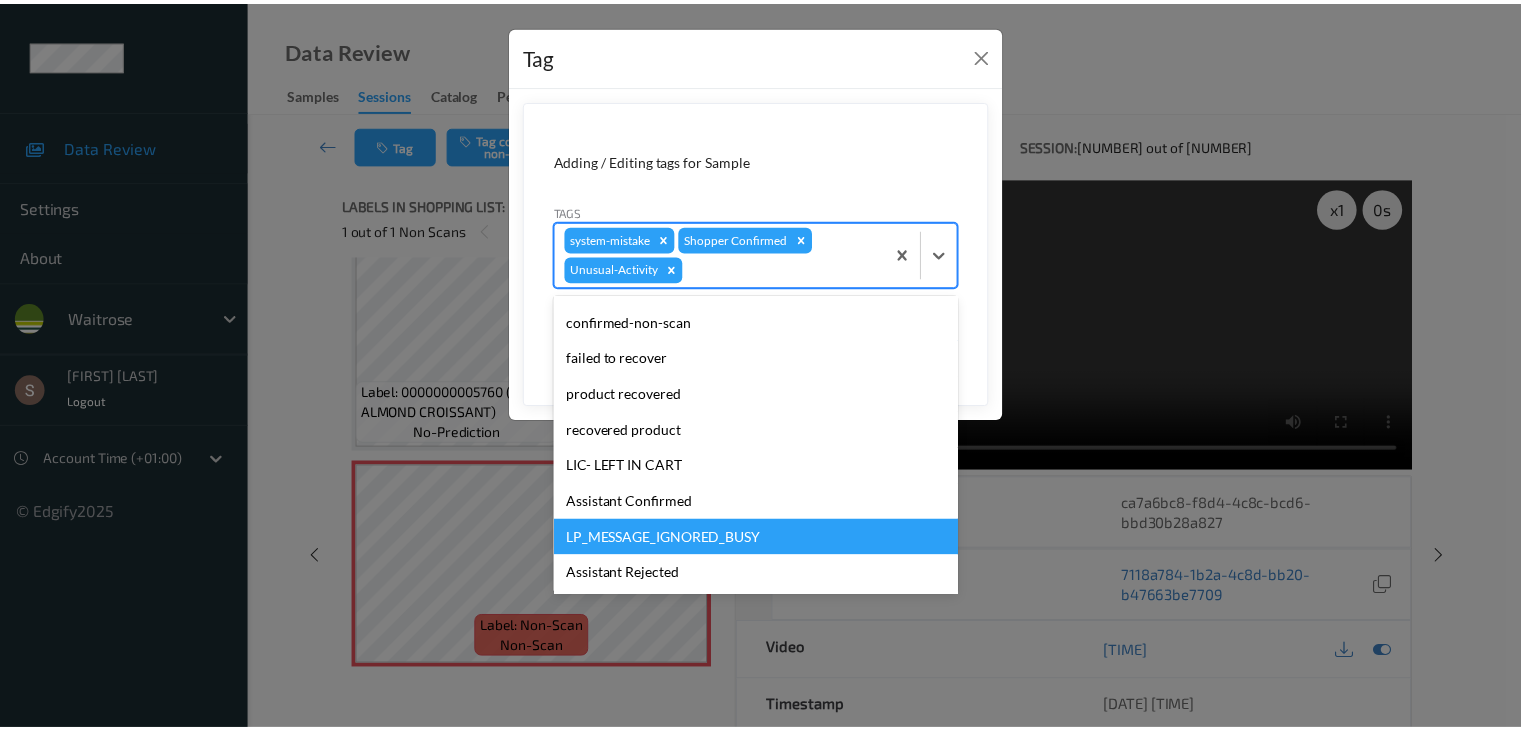 scroll, scrollTop: 284, scrollLeft: 0, axis: vertical 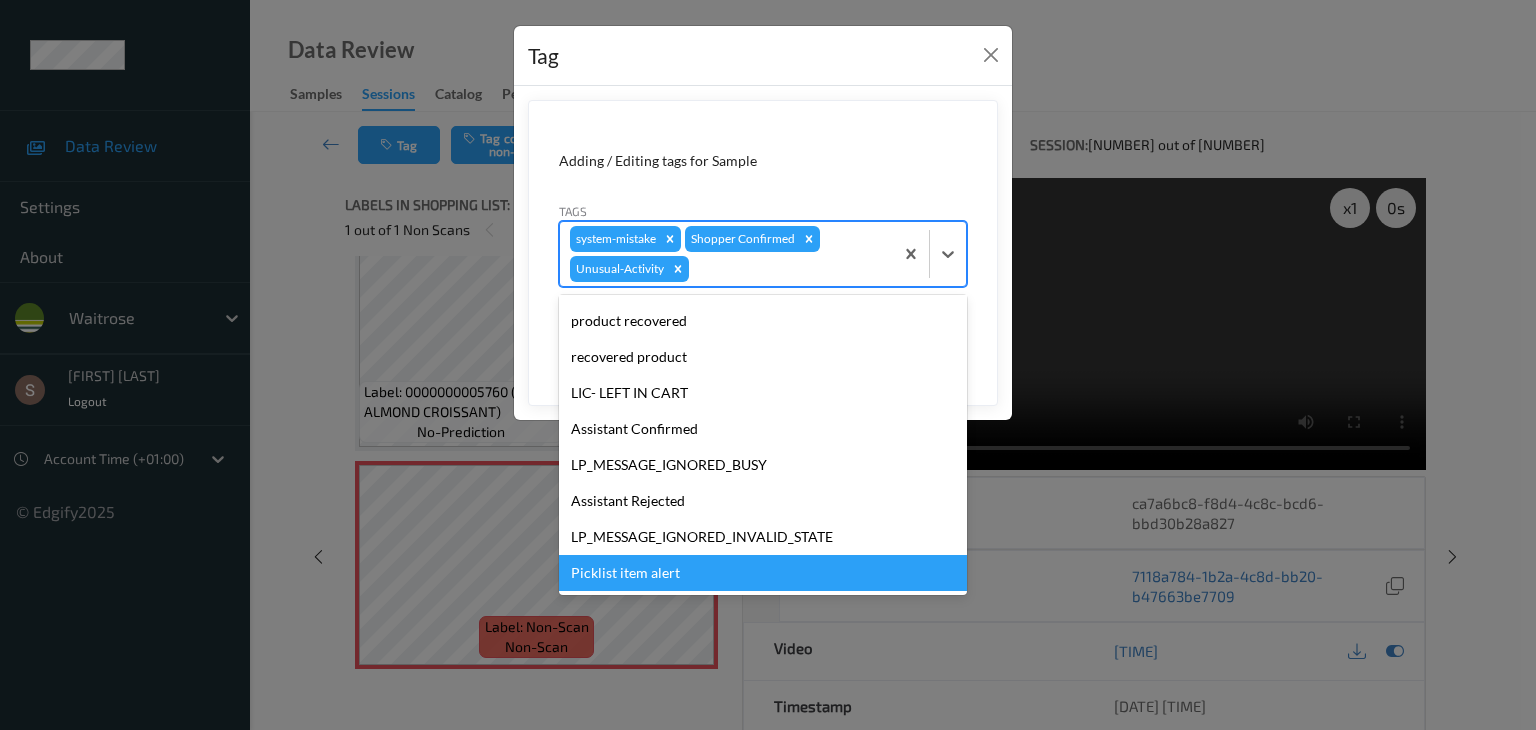 click on "Picklist item alert" at bounding box center (763, 573) 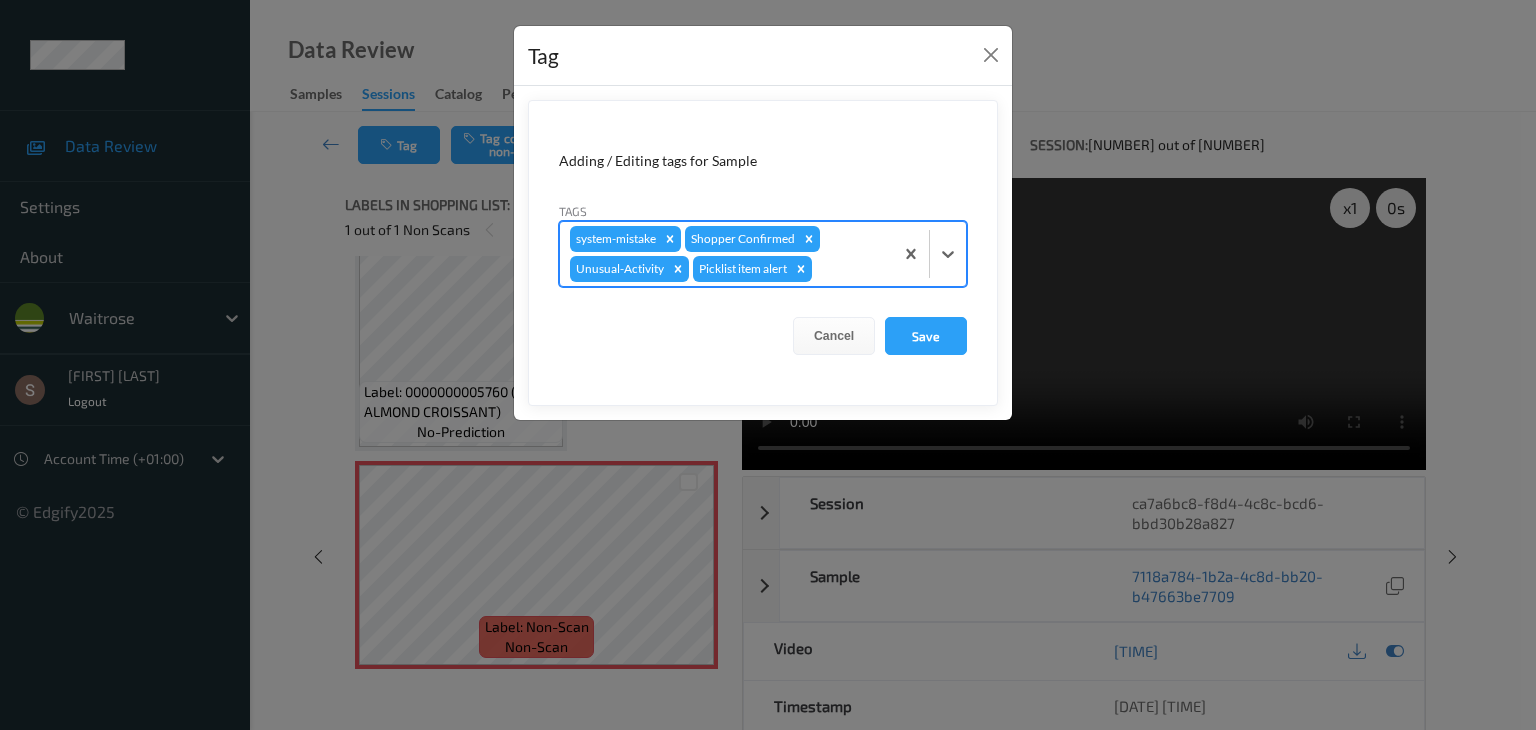click on "Adding / Editing tags for Sample   Tags option Picklist item alert, selected.   Select is focused ,type to refine list, press Down to open the menu,  press left to focus selected values system-mistake Shopper Confirmed Unusual-Activity Picklist item alert Cancel Save" at bounding box center [763, 253] 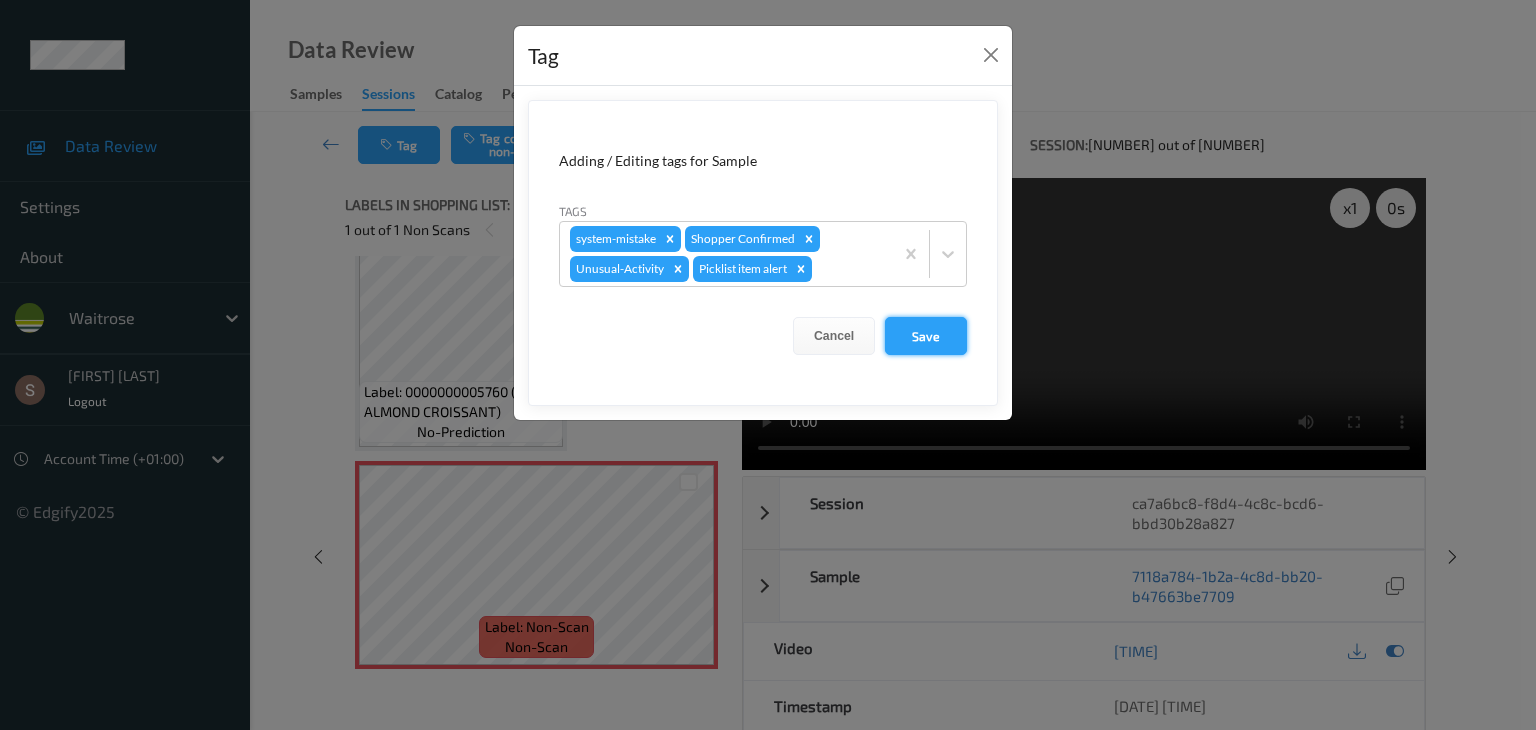click on "Save" at bounding box center [926, 336] 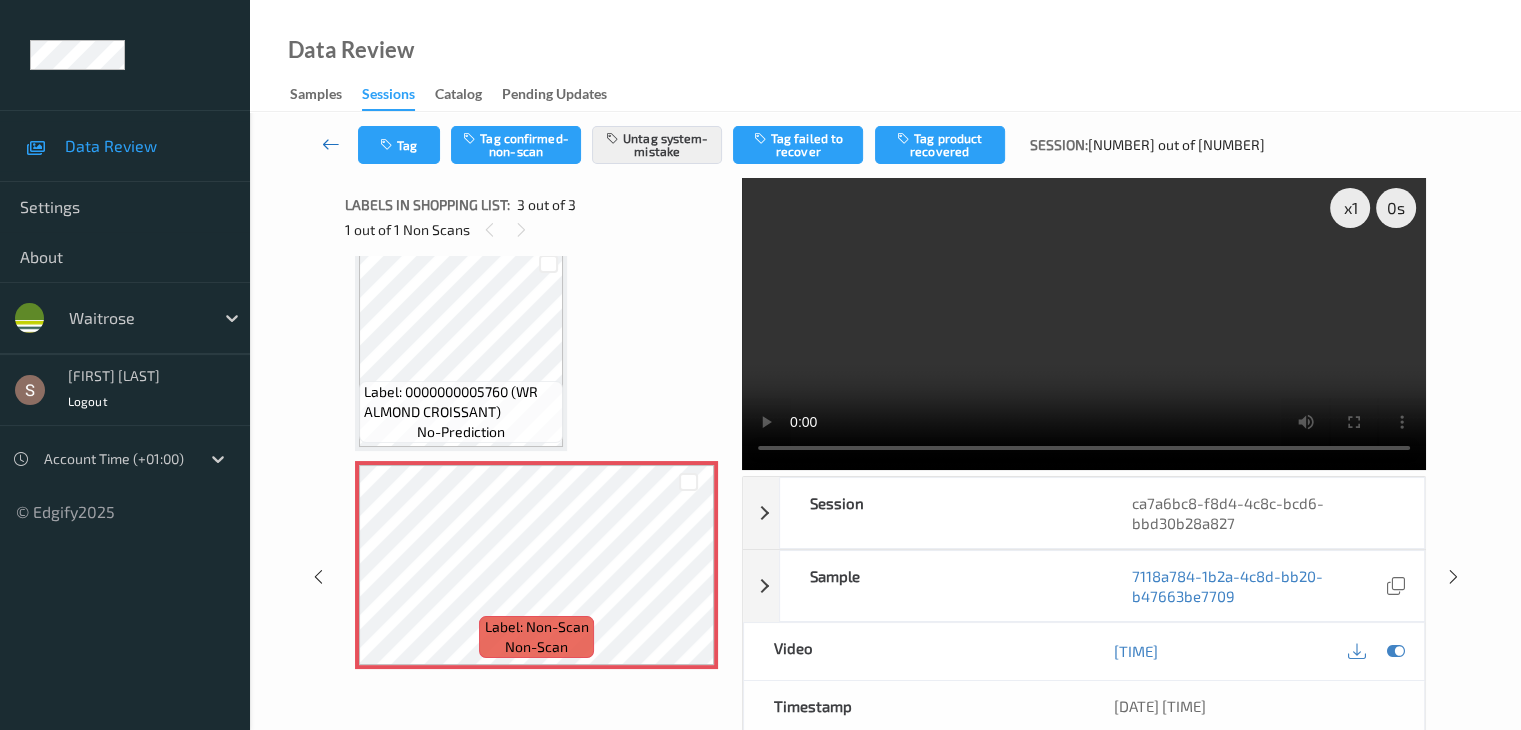 click at bounding box center [331, 145] 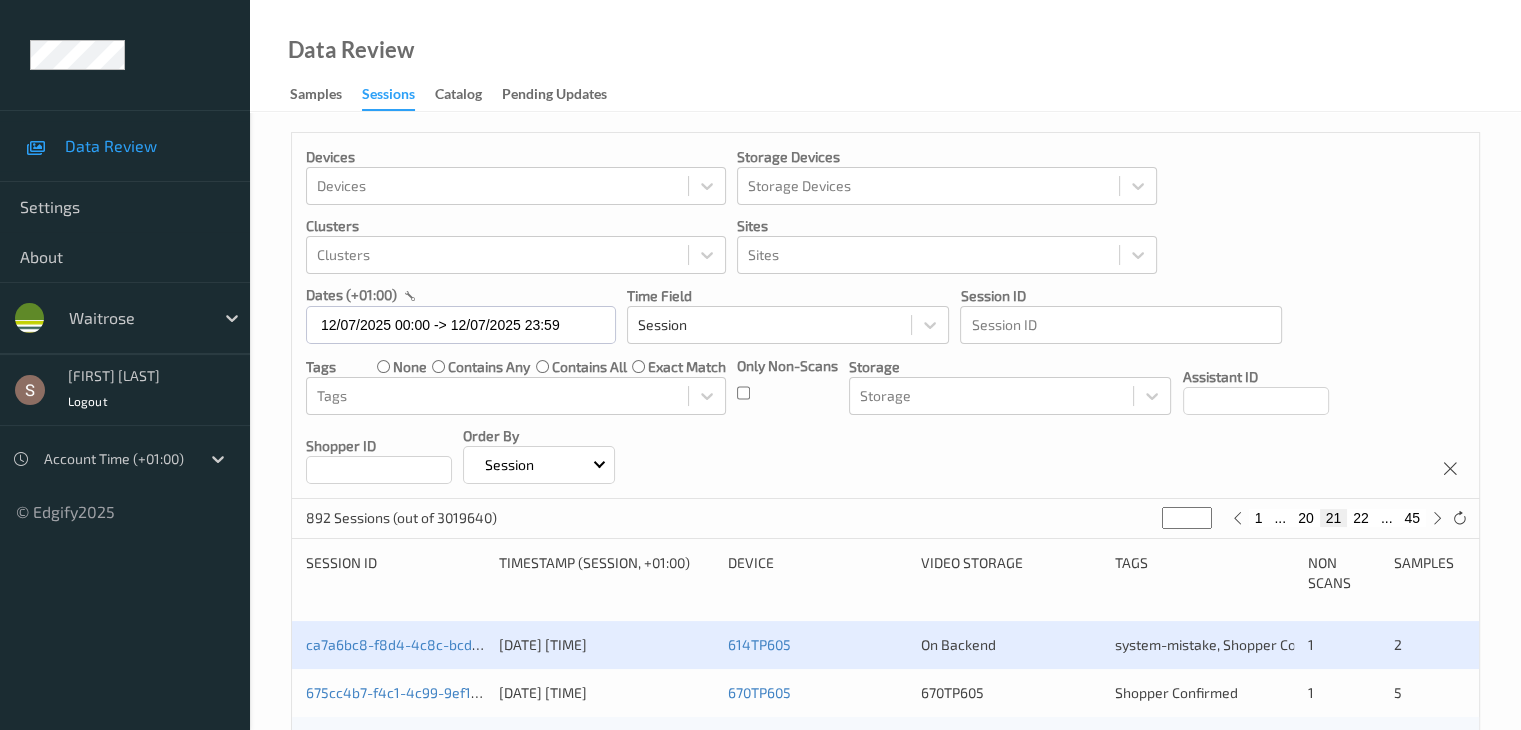 scroll, scrollTop: 100, scrollLeft: 0, axis: vertical 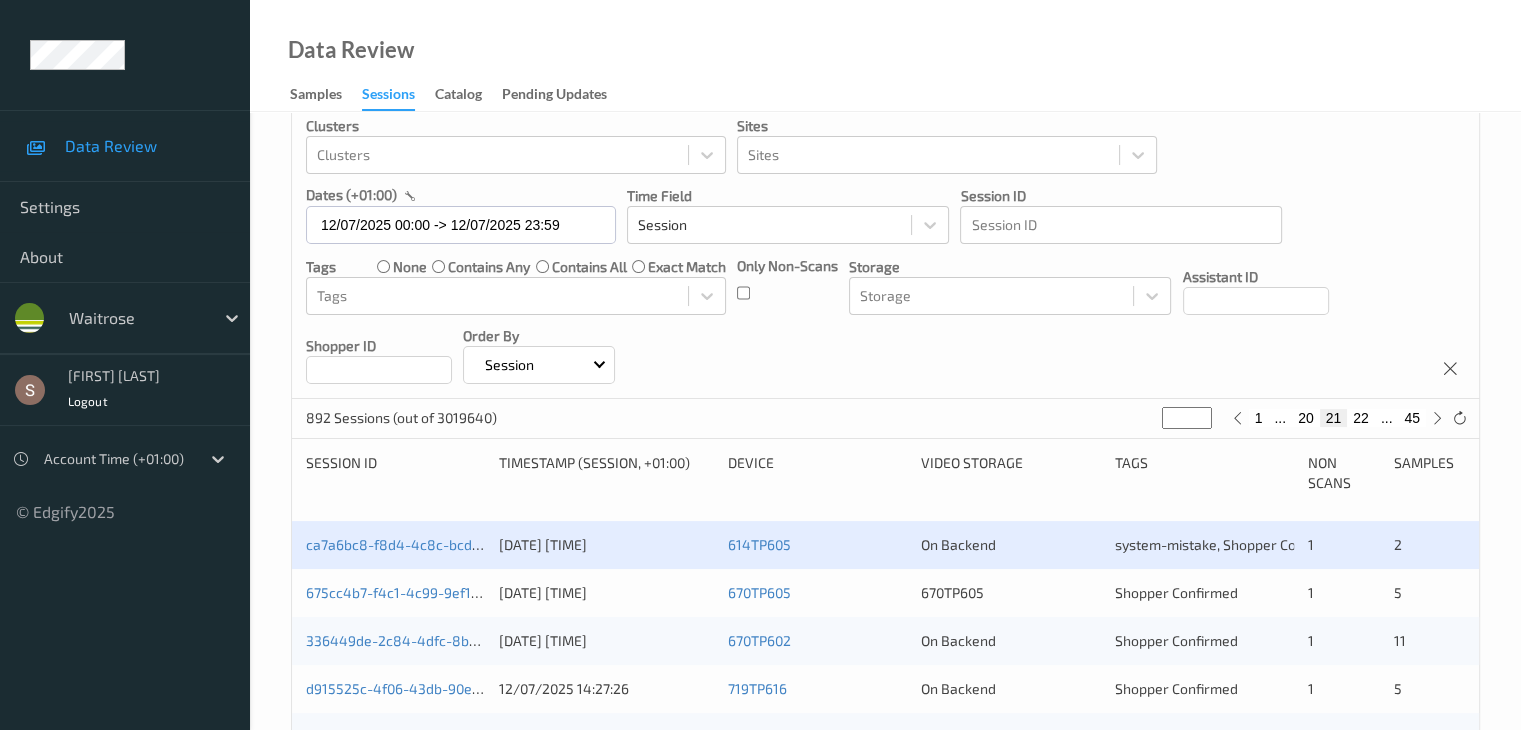 click on "[UUID] [DATE] [TIME] [PRODUCT_CODE] [PRODUCT_CODE] Shopper Confirmed 1 5" at bounding box center (885, 593) 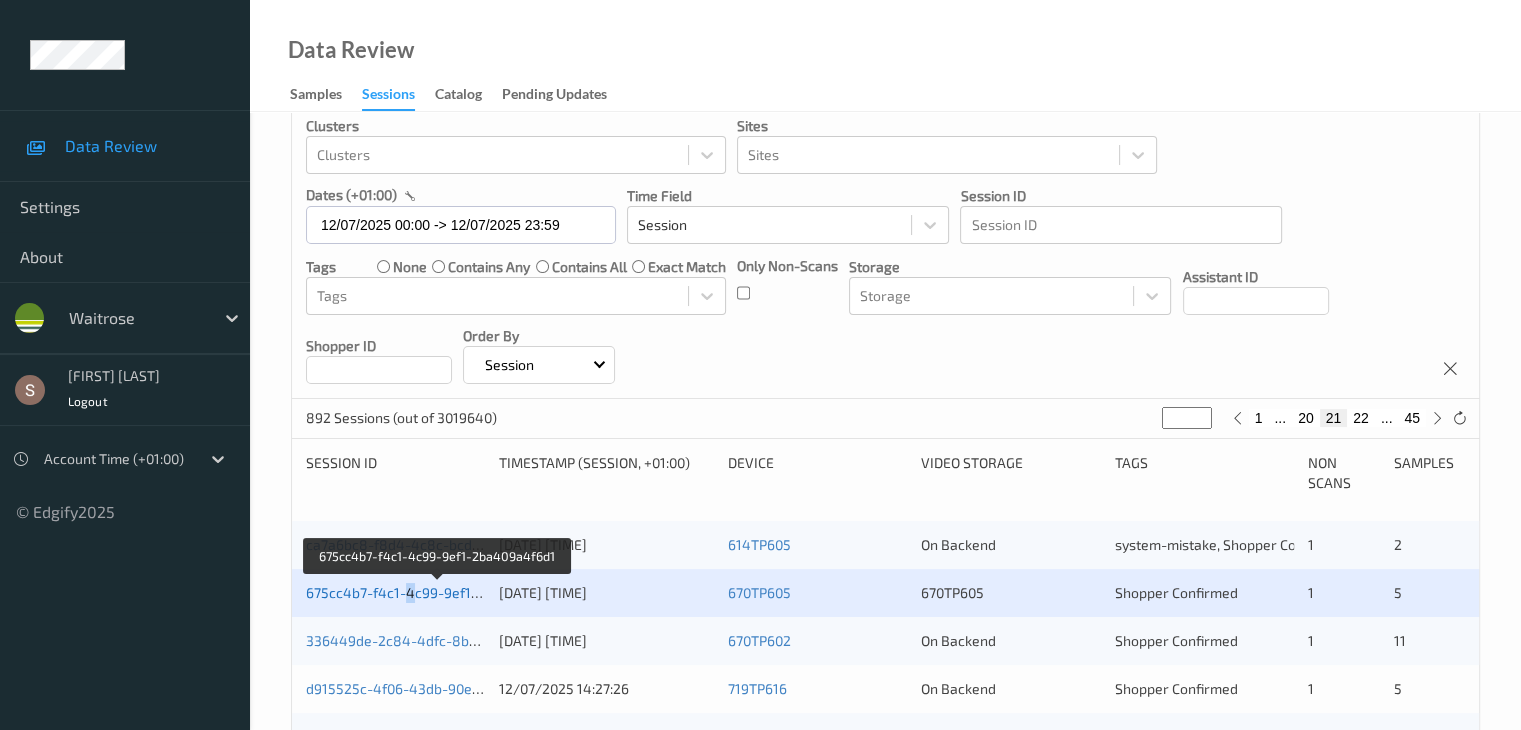 click on "675cc4b7-f4c1-4c99-9ef1-2ba409a4f6d1" at bounding box center (438, 592) 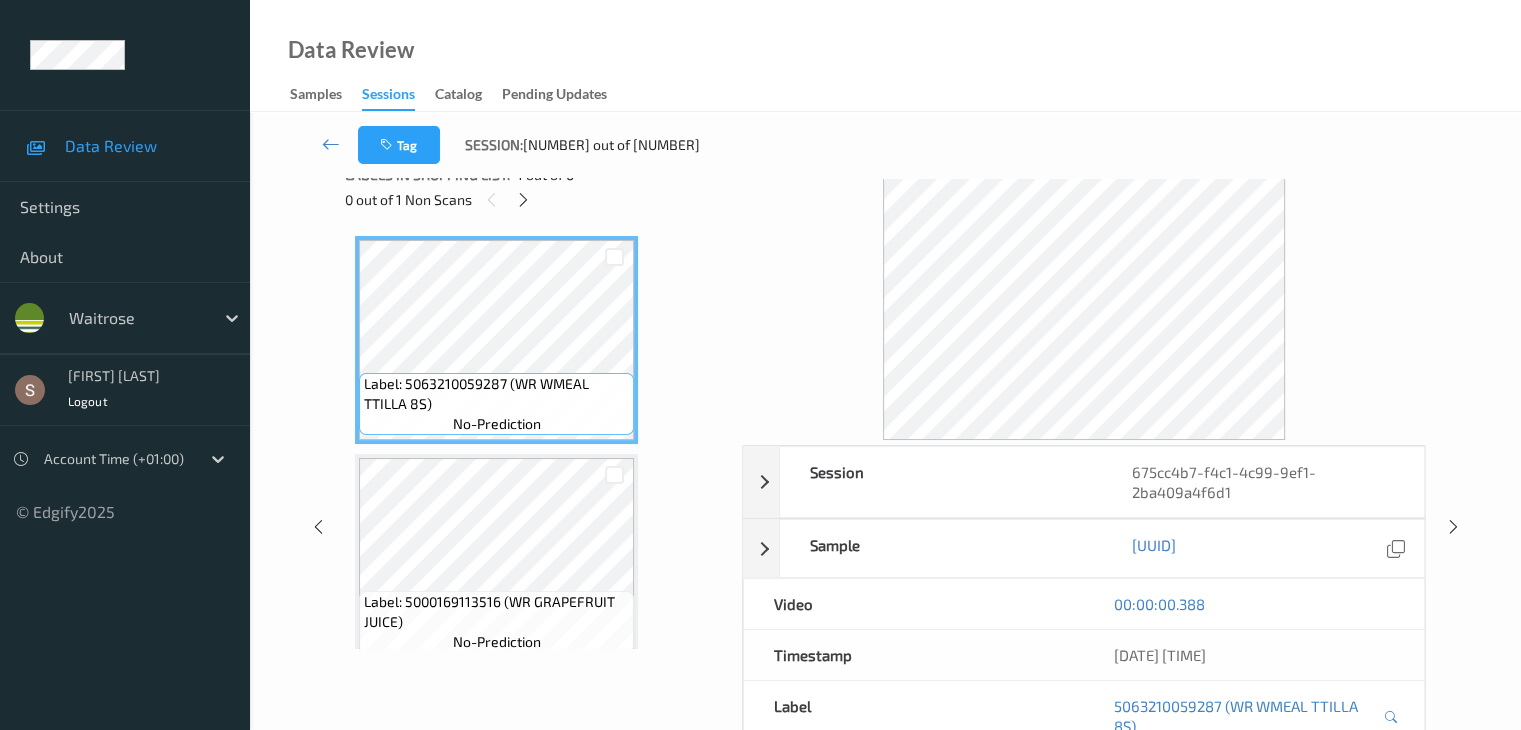 scroll, scrollTop: 0, scrollLeft: 0, axis: both 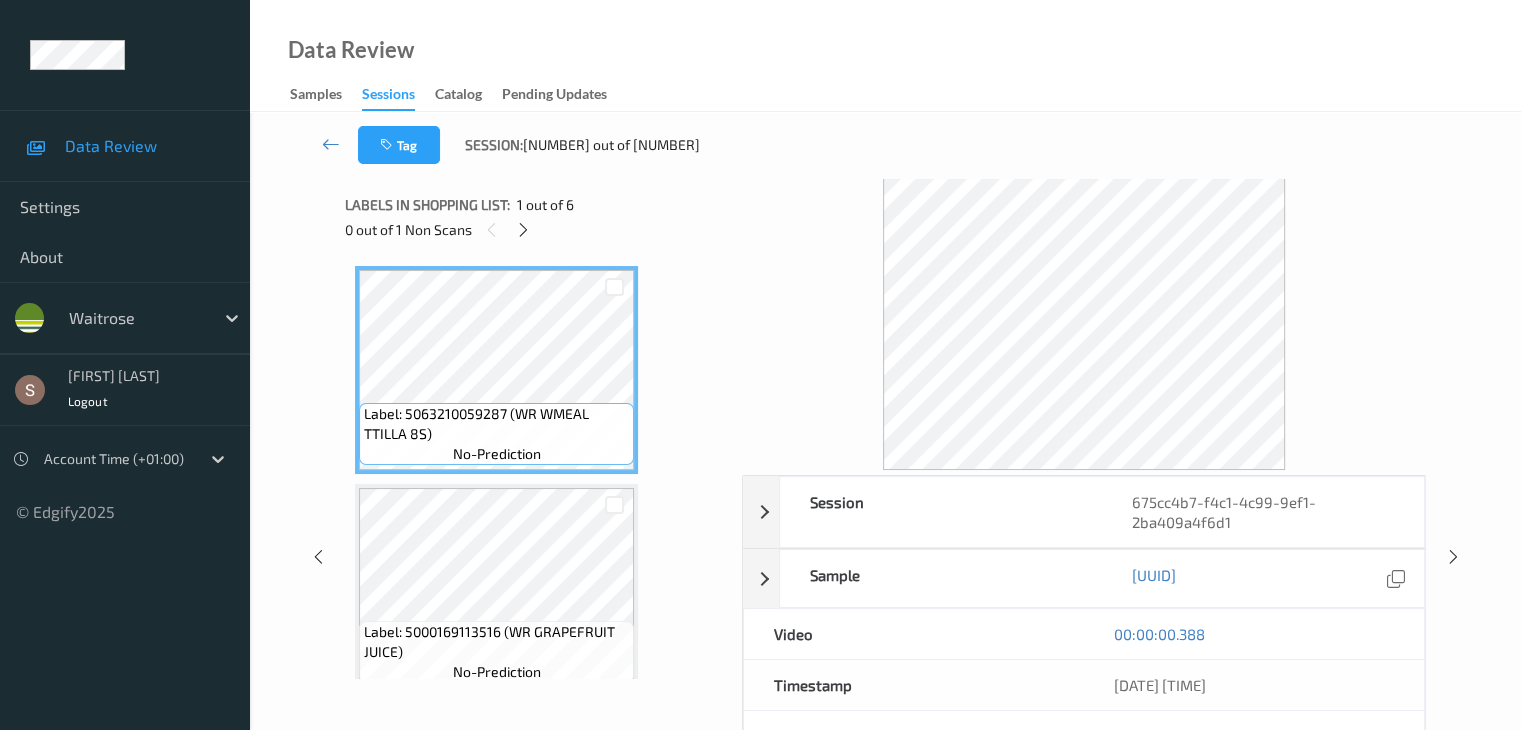 click on "0 out of 1 Non Scans" at bounding box center (536, 229) 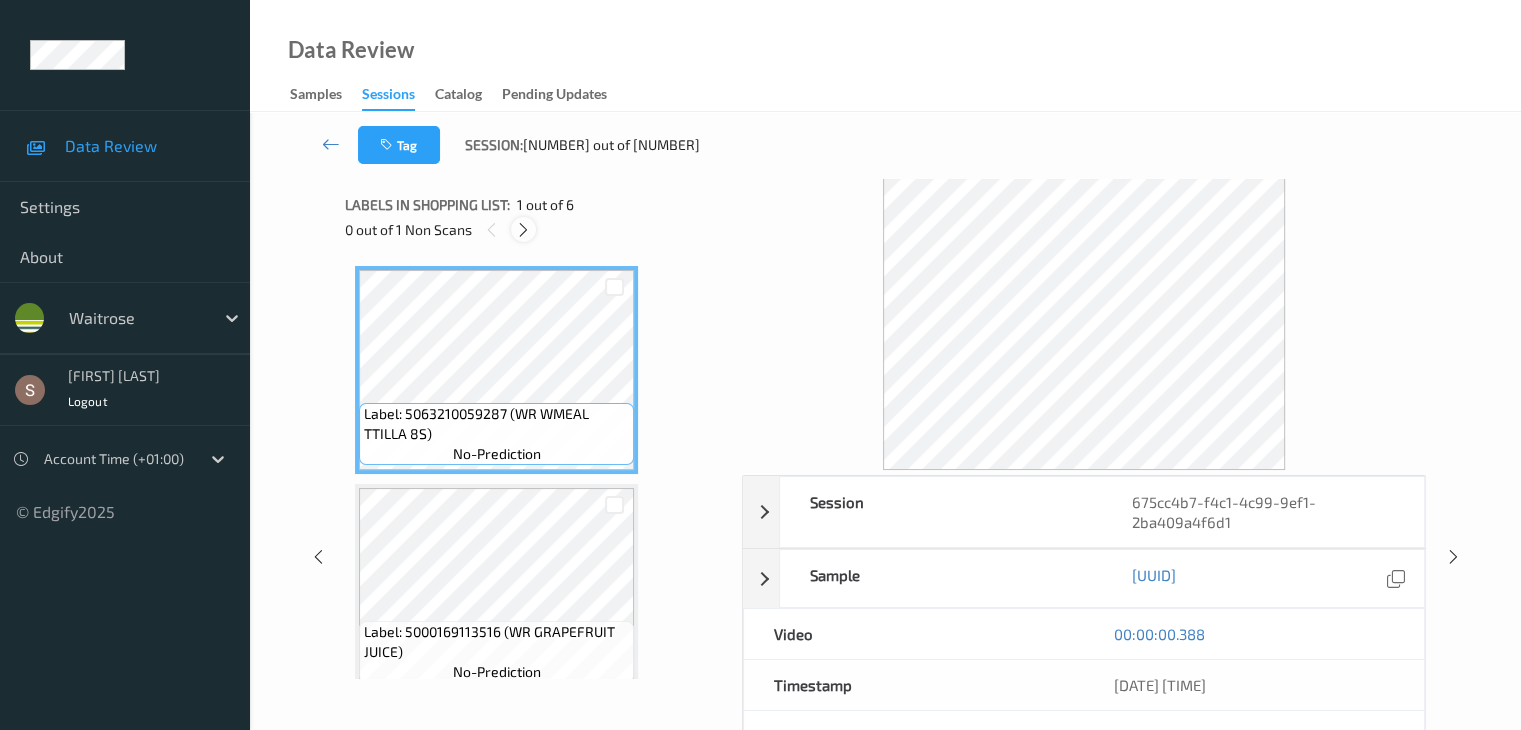click at bounding box center [523, 230] 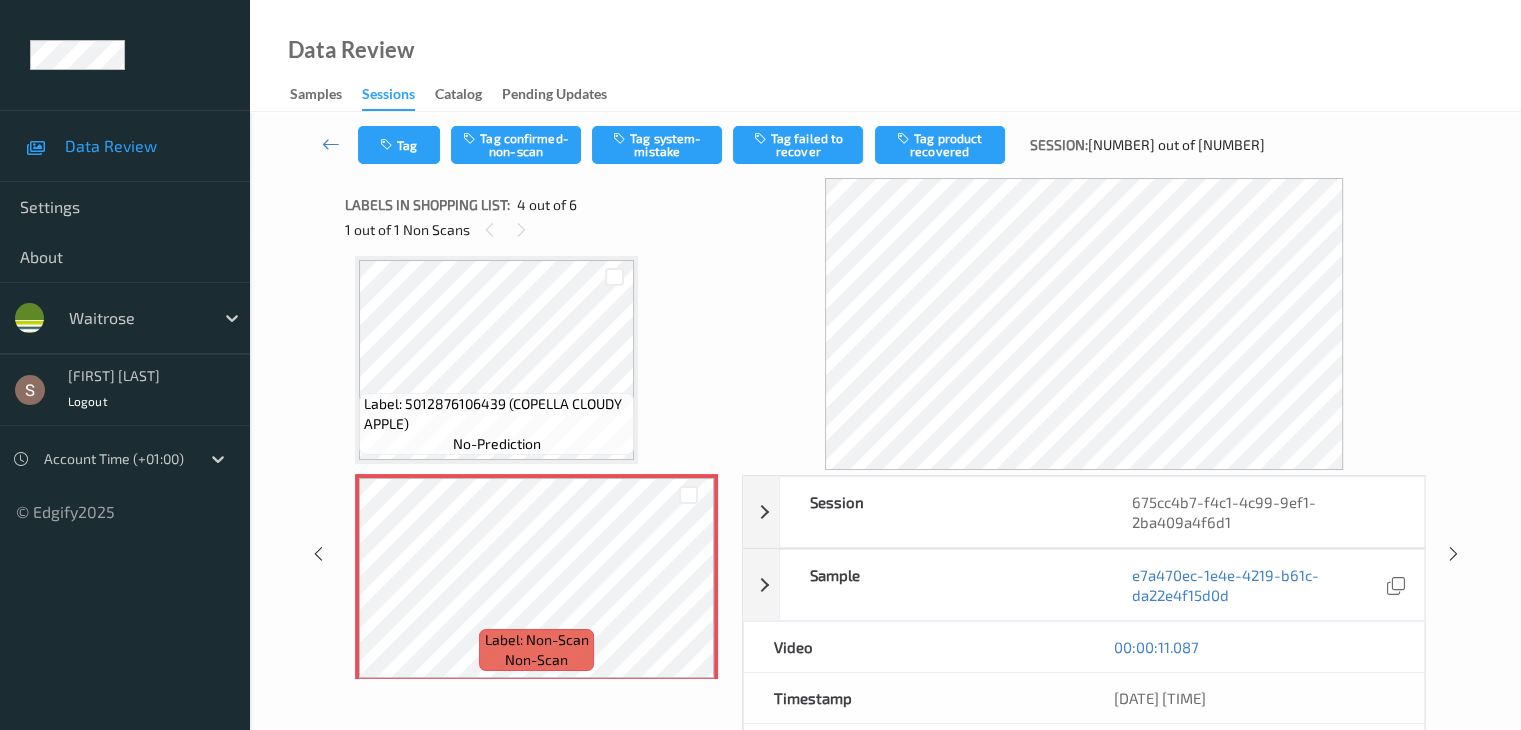 click on "Label: 5012876106439 (COPELLA CLOUDY APPLE)" at bounding box center [496, 414] 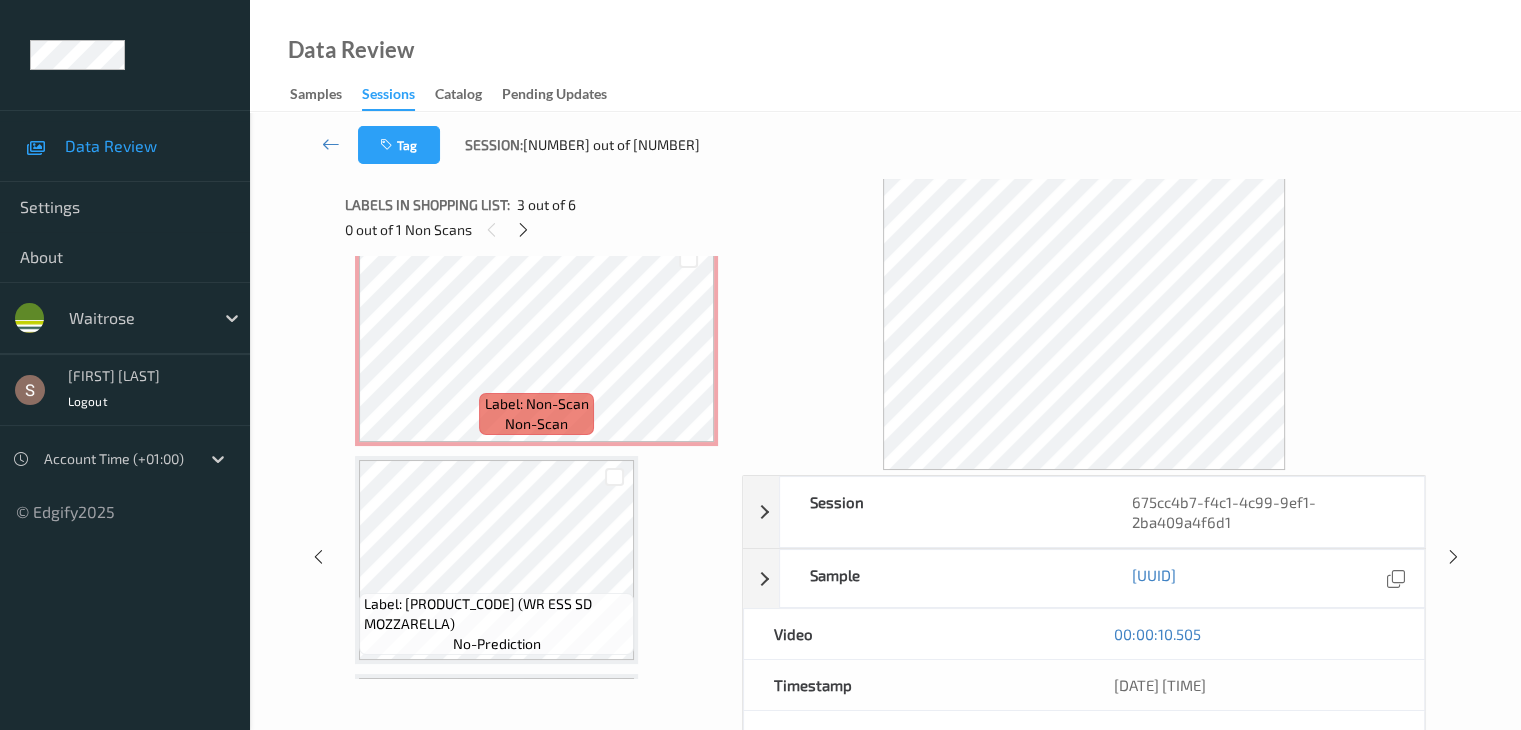 scroll, scrollTop: 746, scrollLeft: 0, axis: vertical 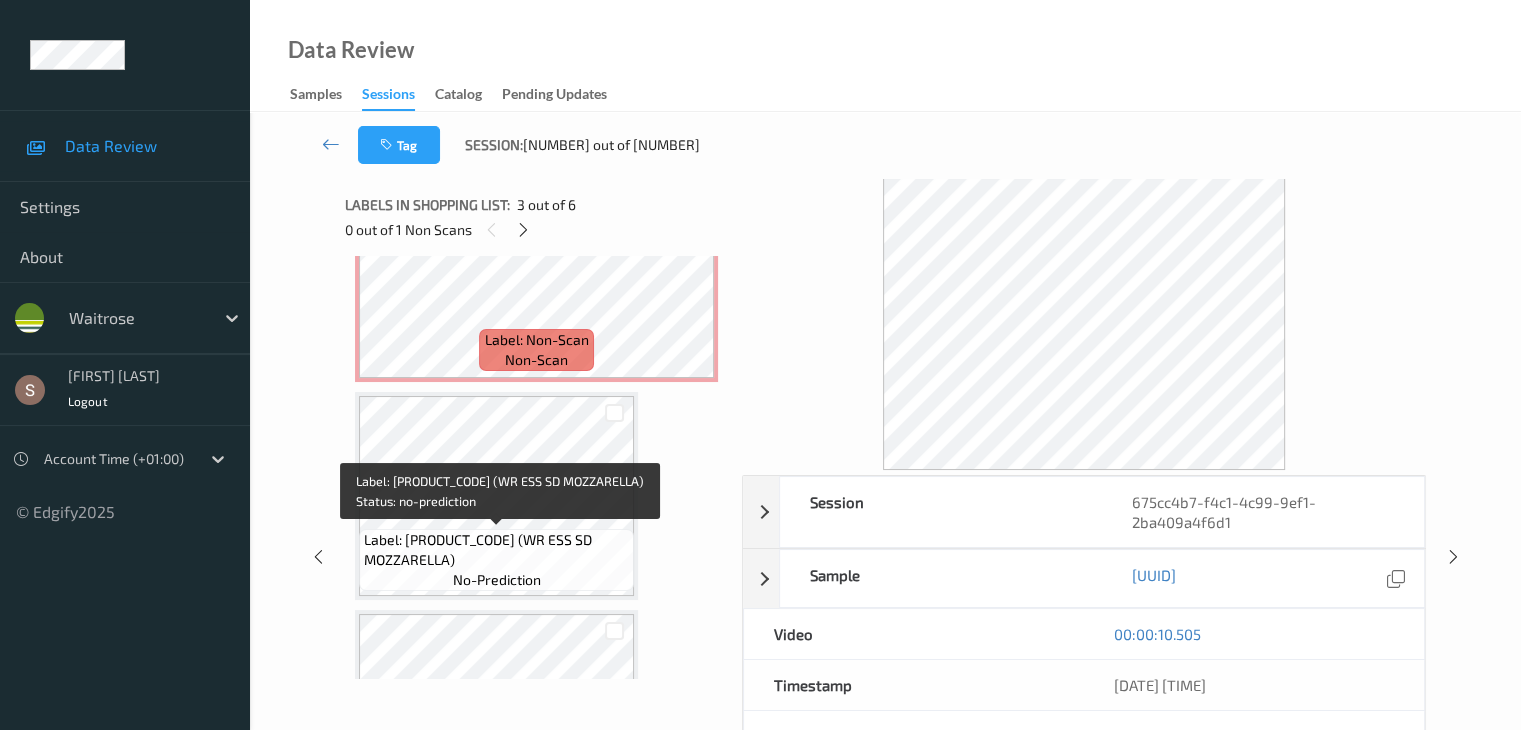 click on "Label: [PRODUCT_CODE] (WR ESS SD MOZZARELLA)" at bounding box center [496, 550] 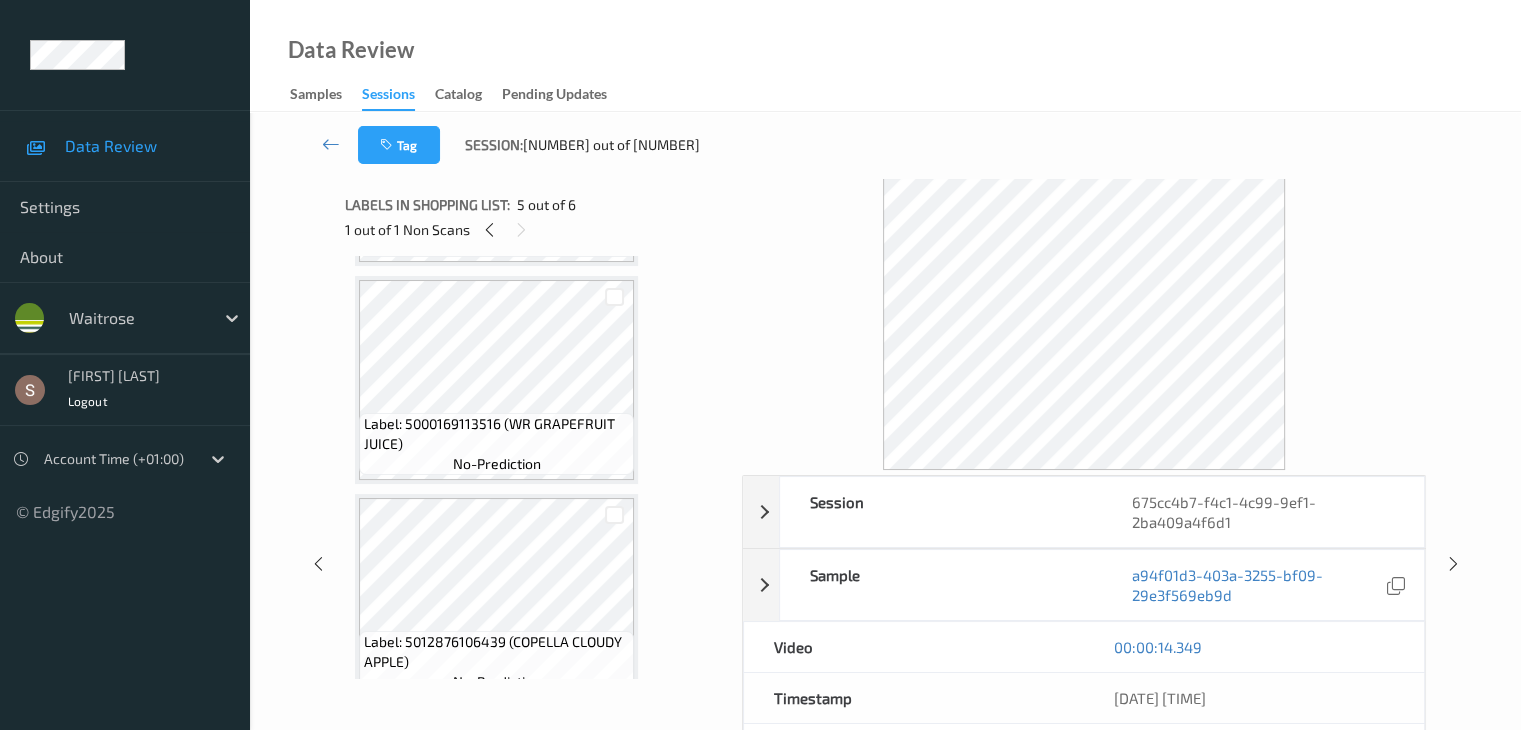 scroll, scrollTop: 195, scrollLeft: 0, axis: vertical 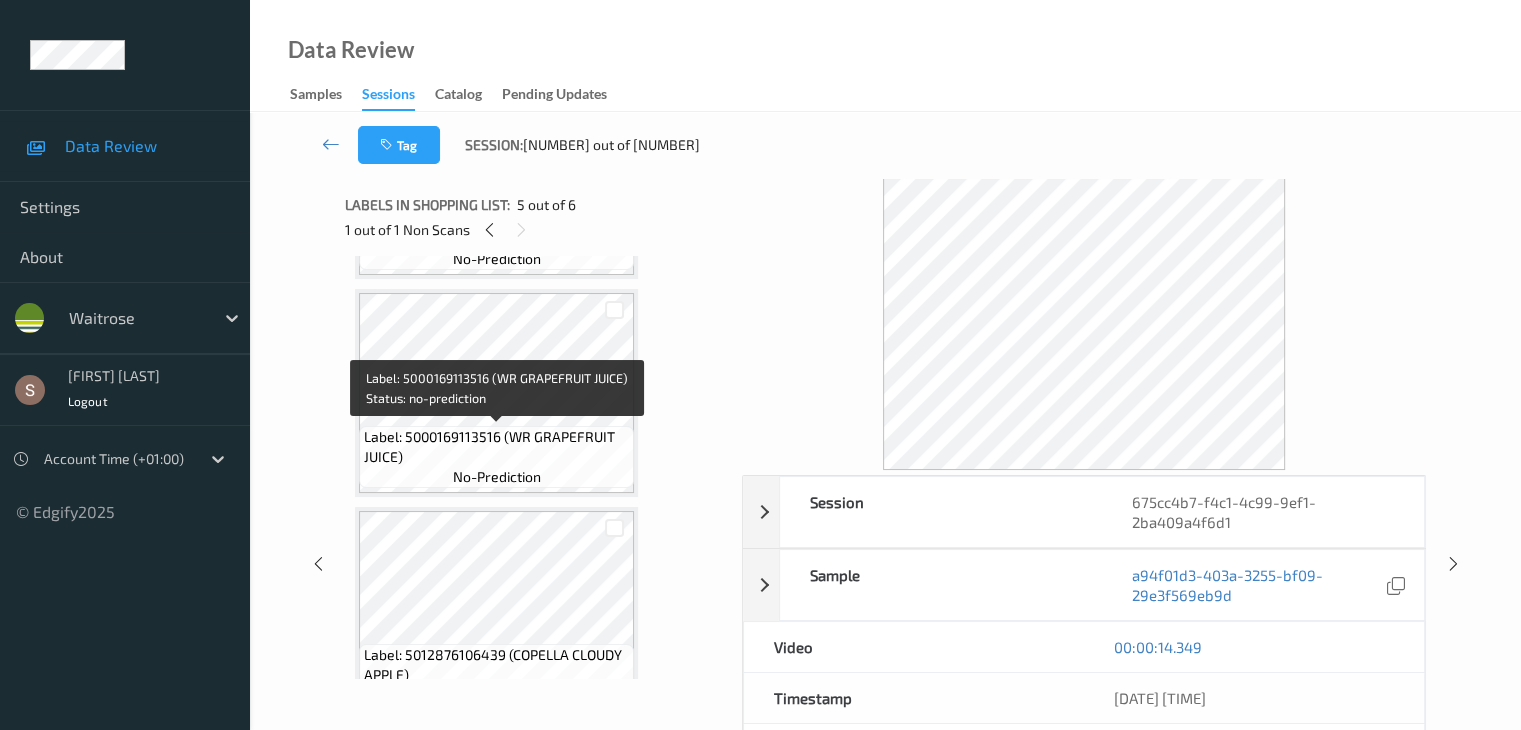 click on "Label: 5000169113516 (WR GRAPEFRUIT JUICE)" at bounding box center [496, 447] 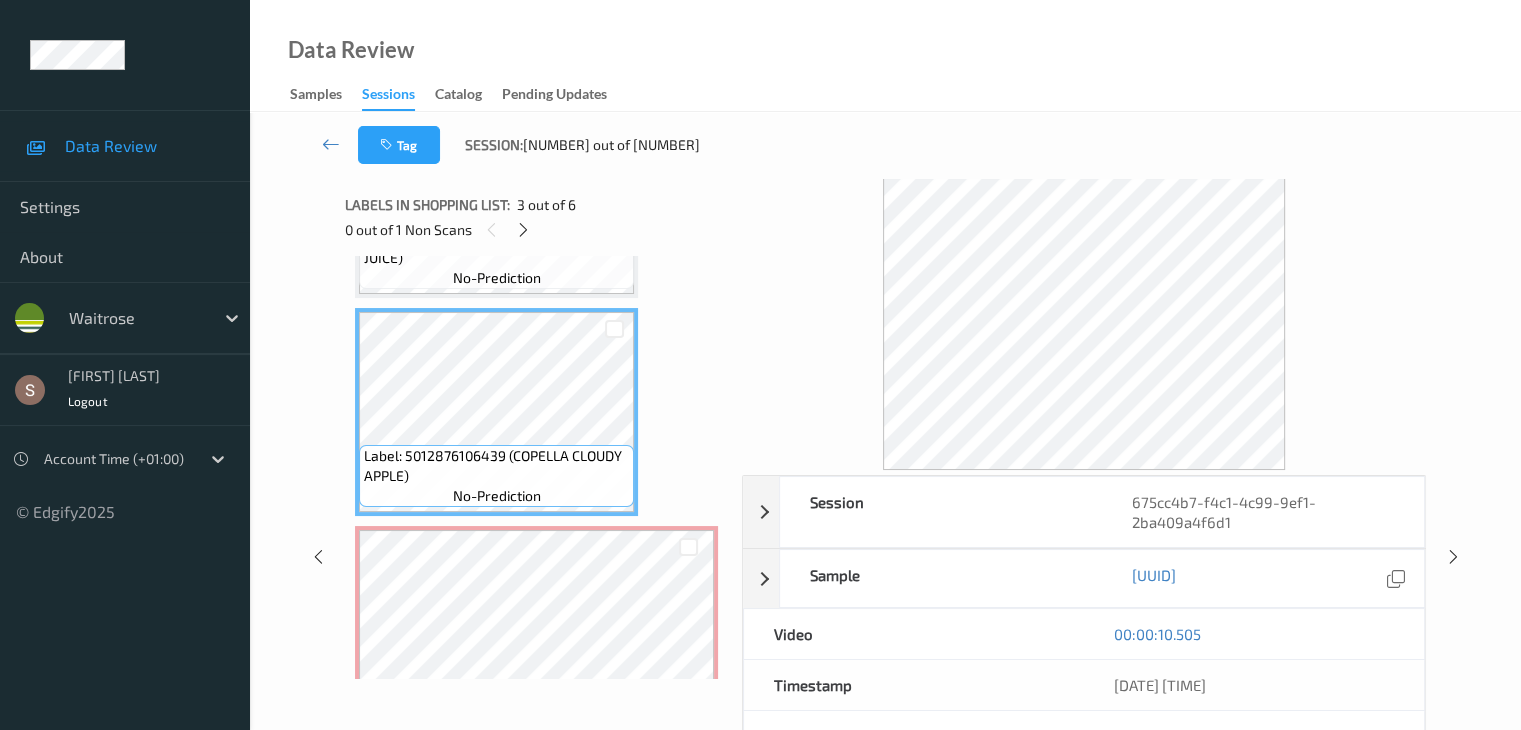 scroll, scrollTop: 395, scrollLeft: 0, axis: vertical 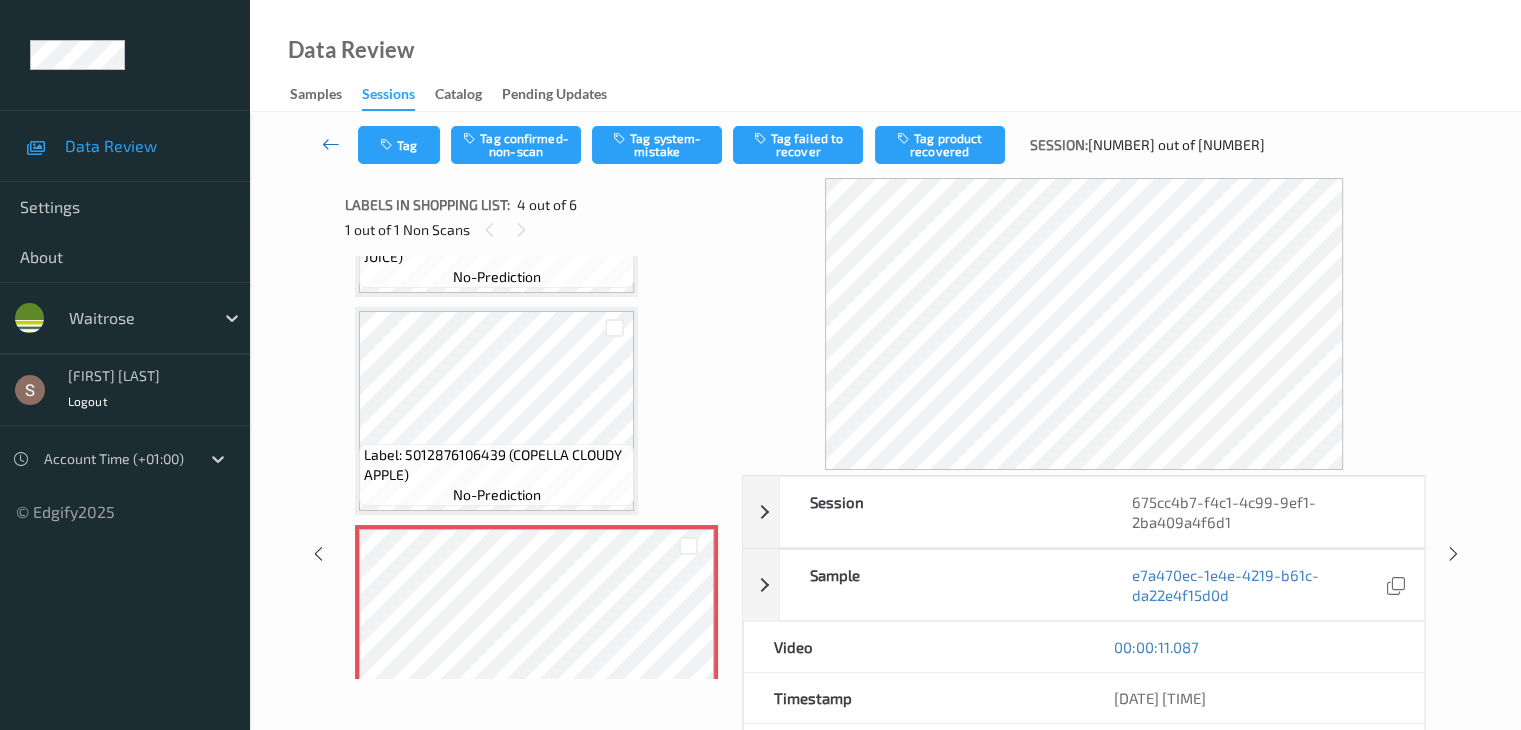 click at bounding box center [331, 144] 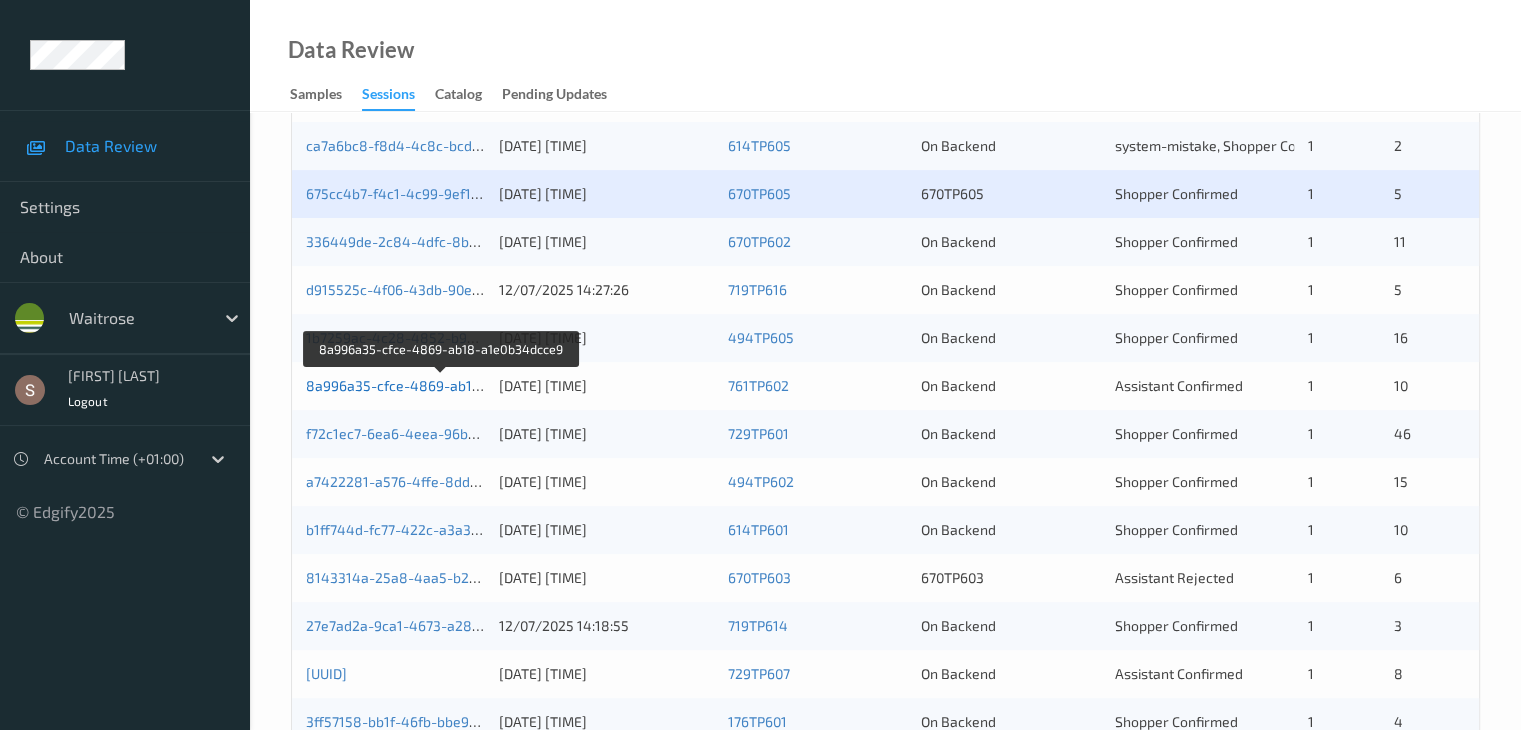 scroll, scrollTop: 500, scrollLeft: 0, axis: vertical 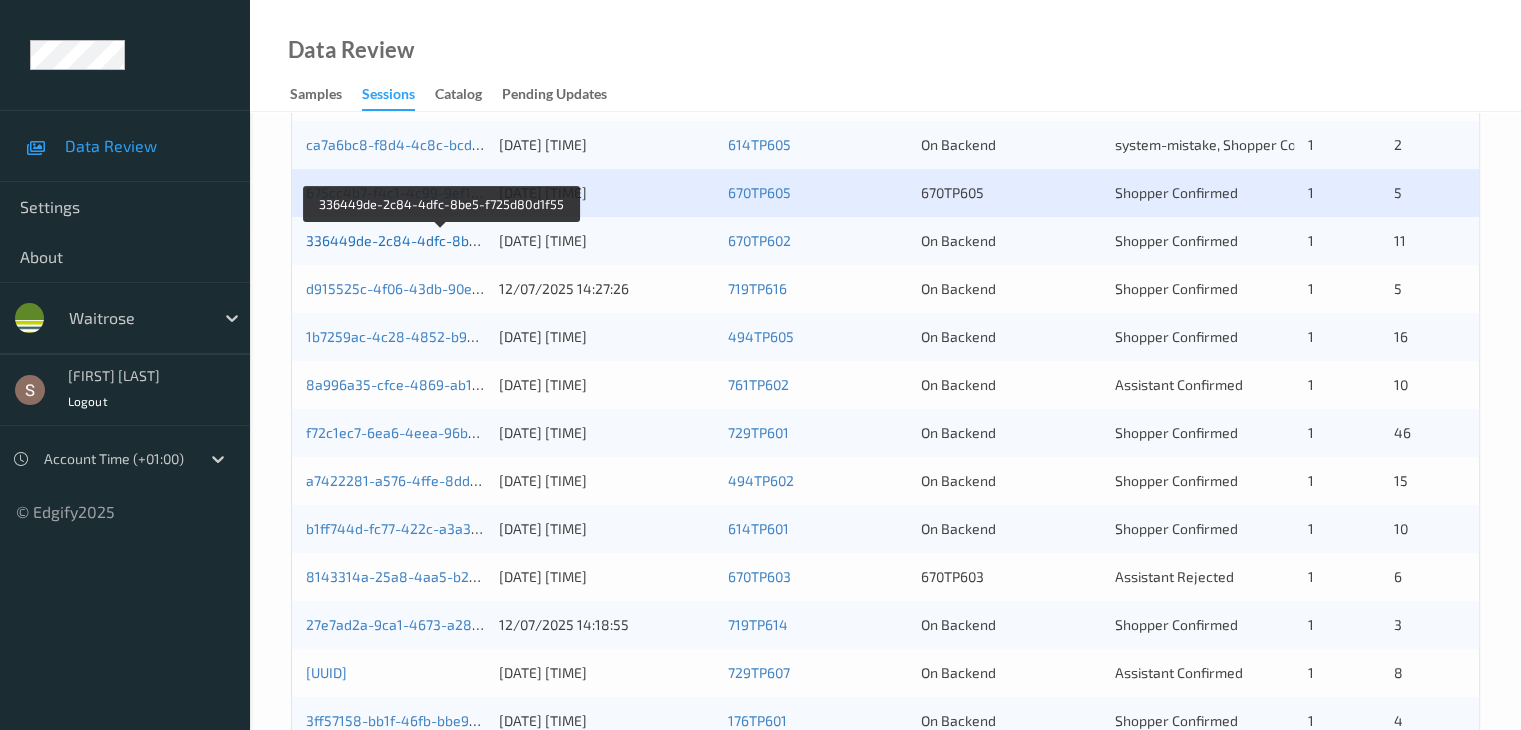 click on "336449de-2c84-4dfc-8be5-f725d80d1f55" at bounding box center (442, 240) 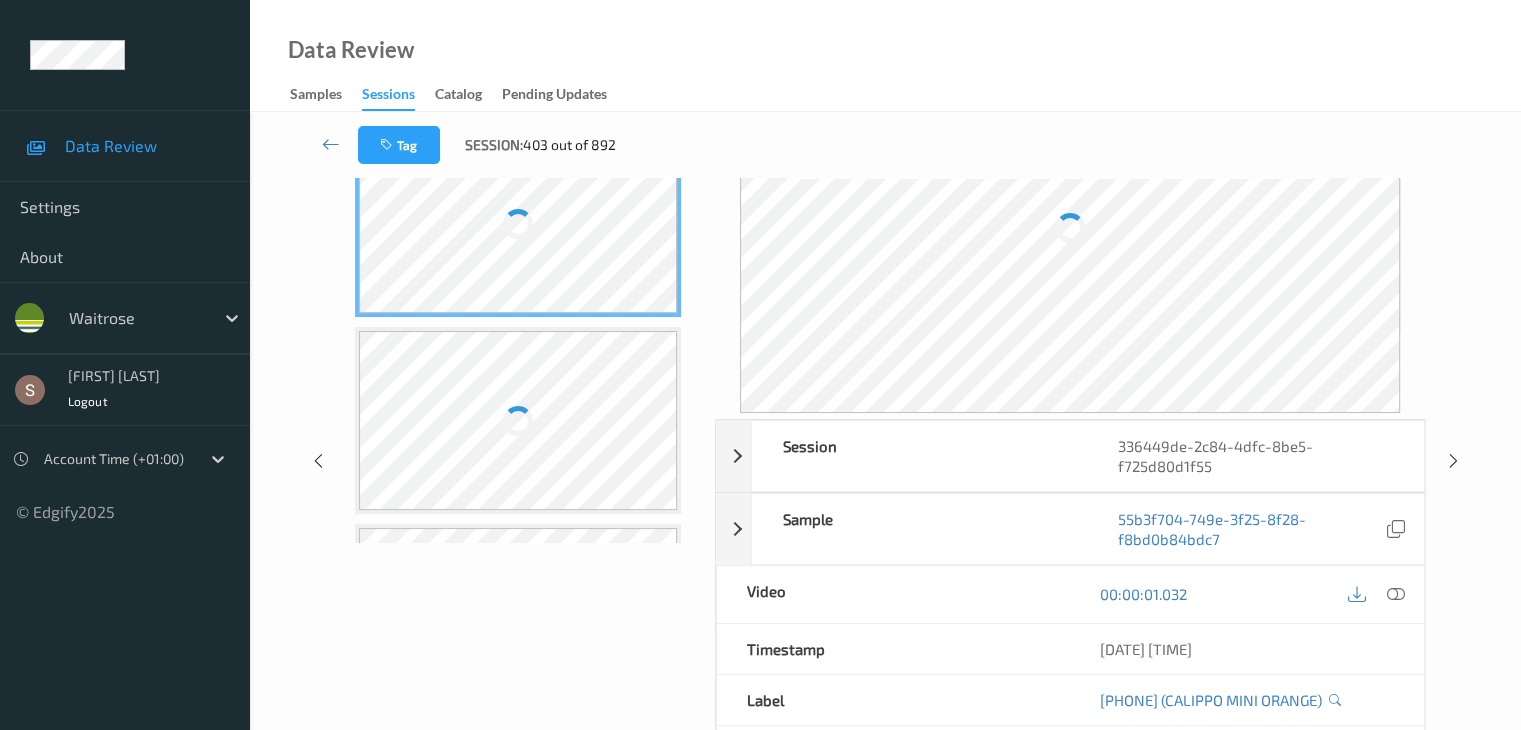 scroll, scrollTop: 0, scrollLeft: 0, axis: both 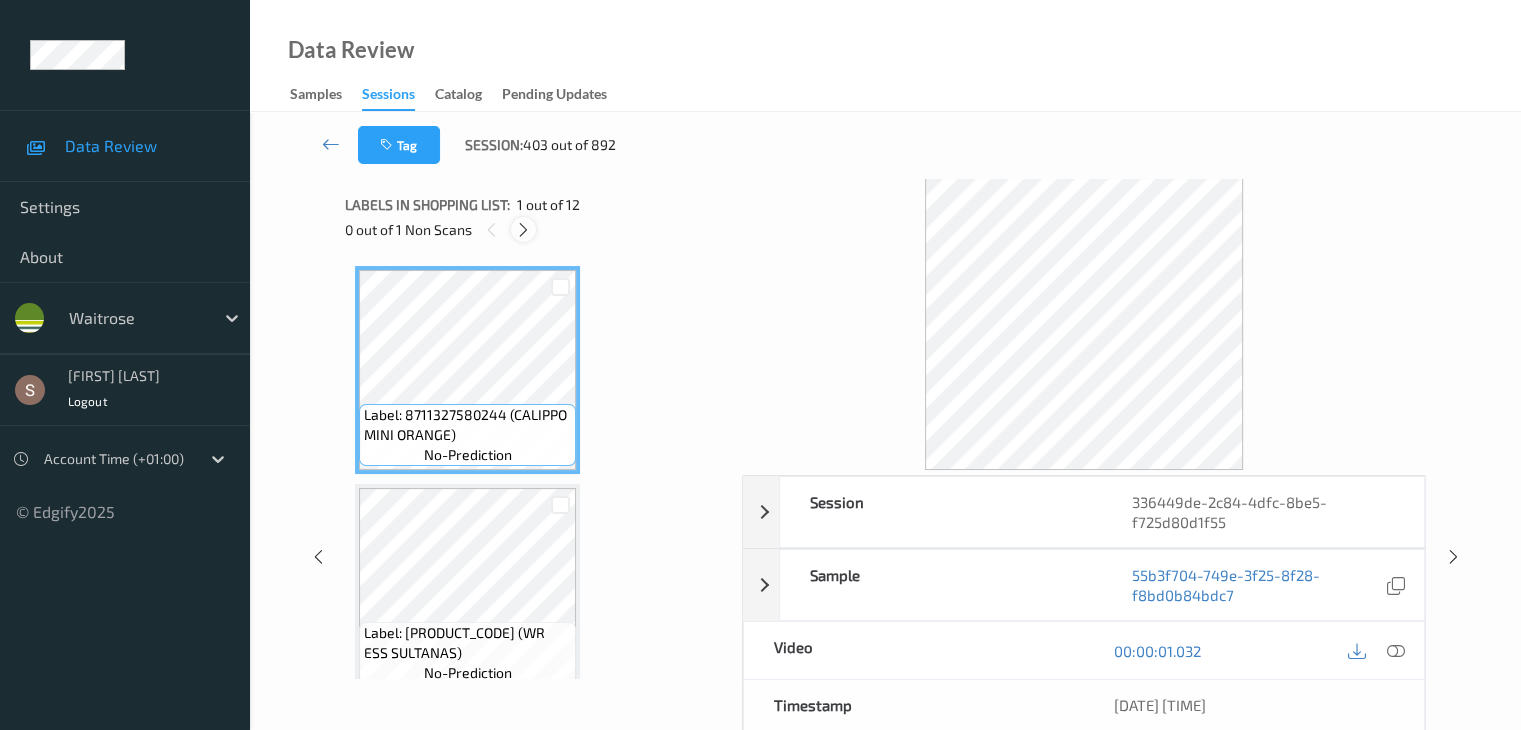 click at bounding box center (523, 230) 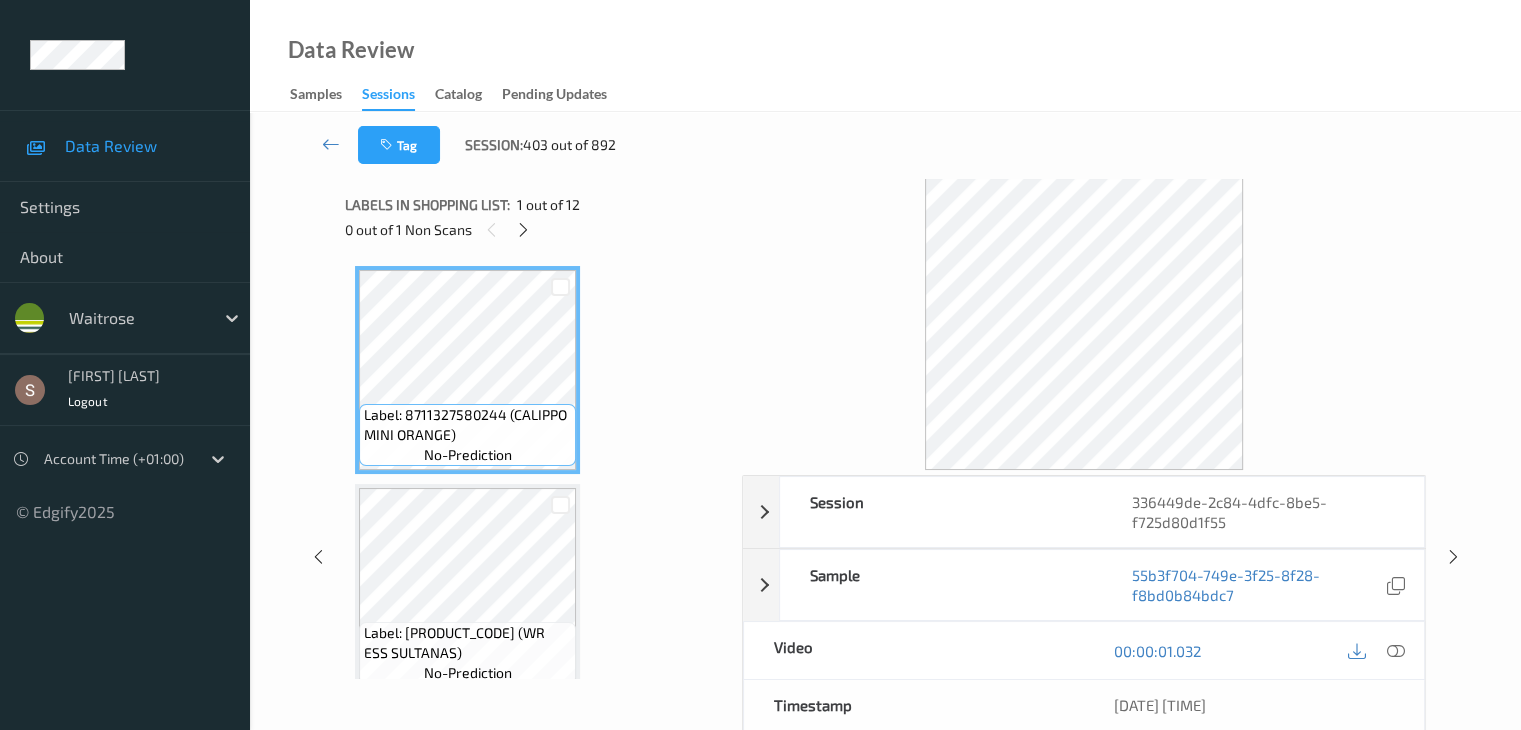 scroll, scrollTop: 882, scrollLeft: 0, axis: vertical 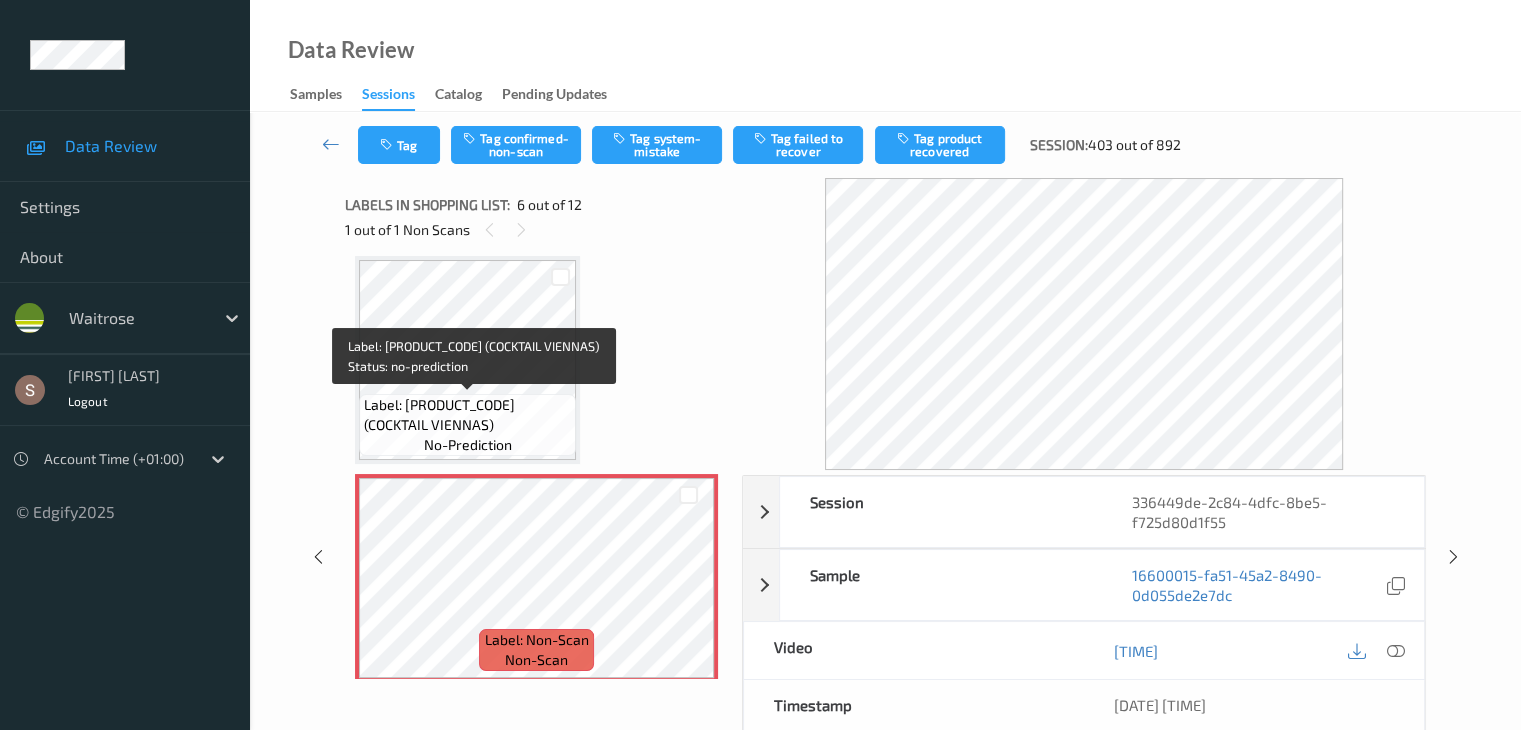 click on "Label: [PRODUCT_CODE] (COCKTAIL VIENNAS)" at bounding box center (467, 415) 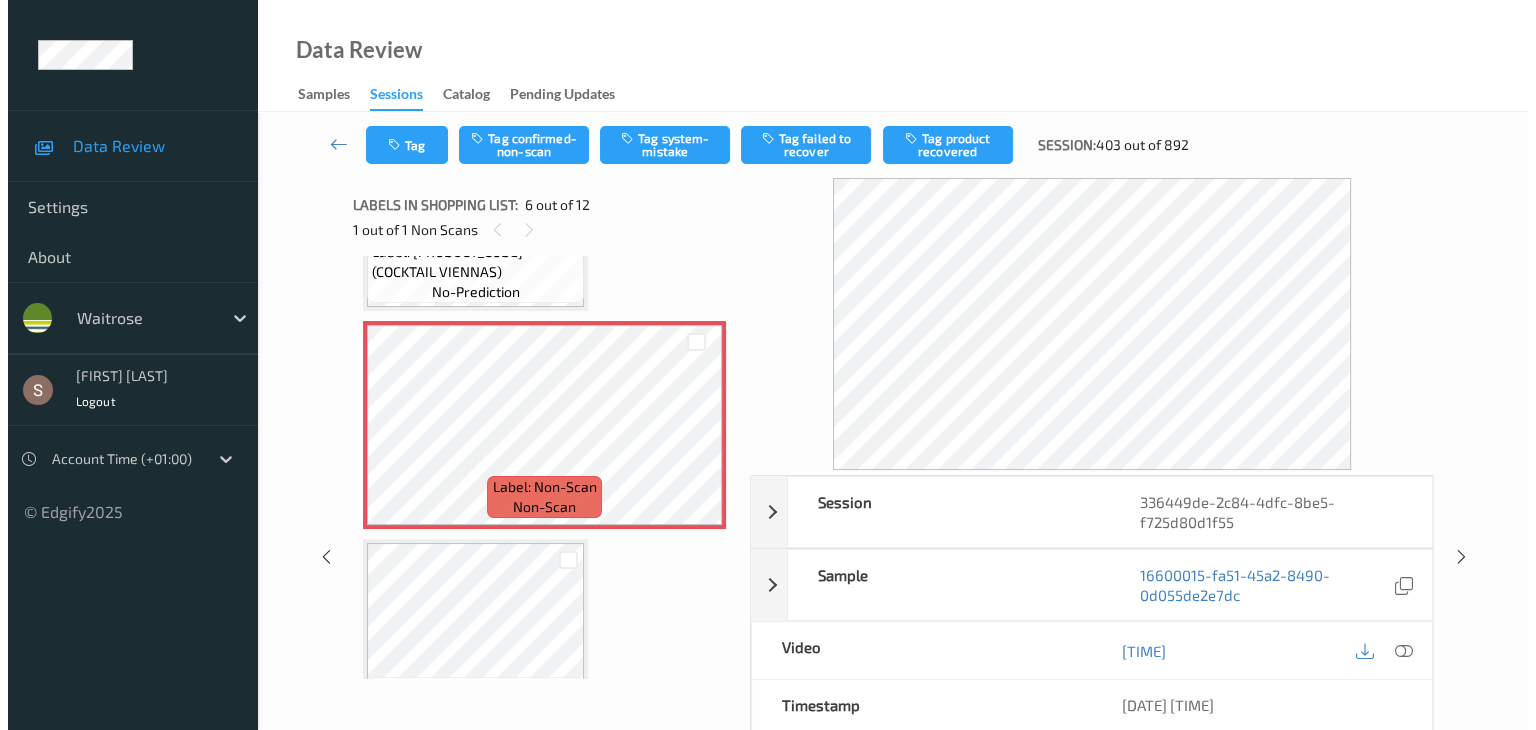 scroll, scrollTop: 1082, scrollLeft: 0, axis: vertical 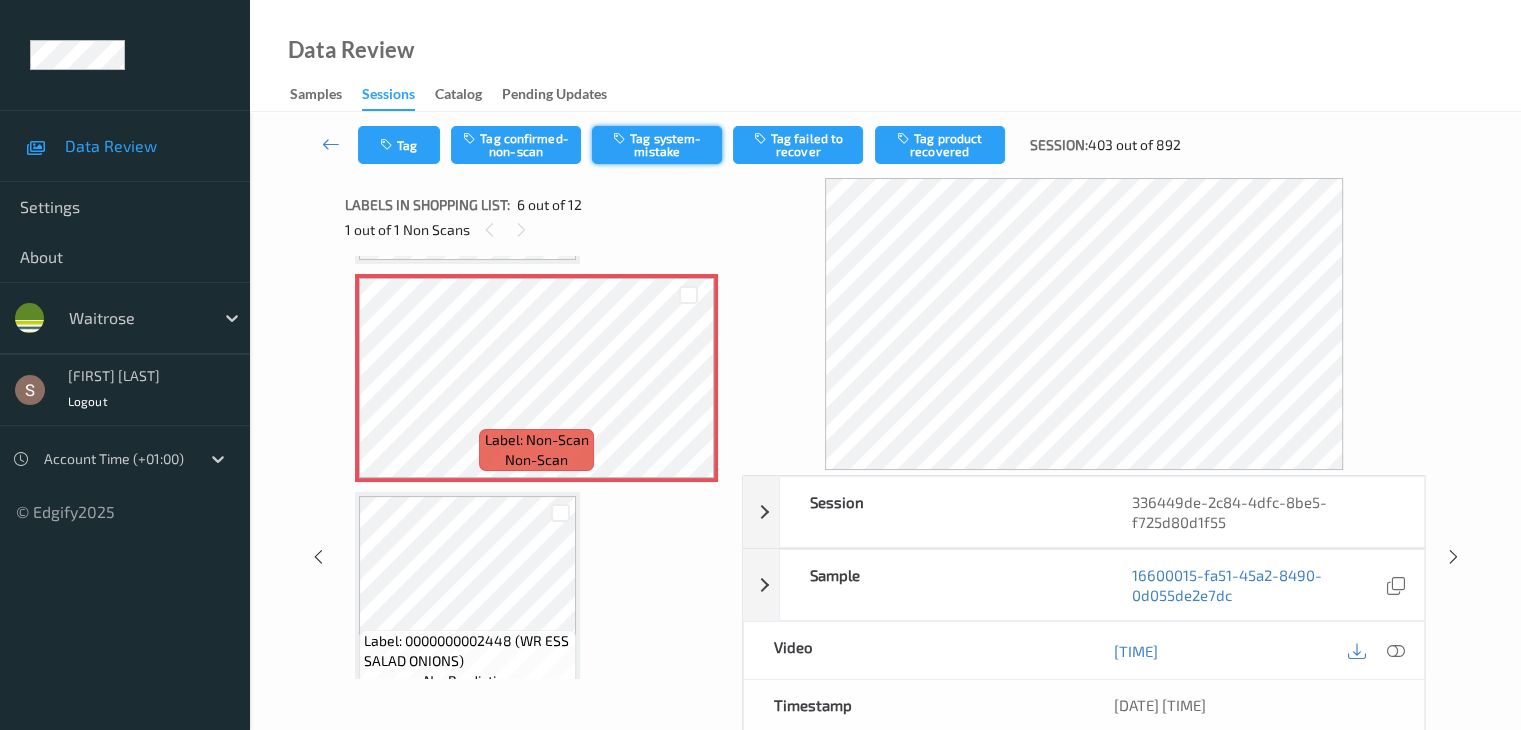click on "Tag   system-mistake" at bounding box center [657, 145] 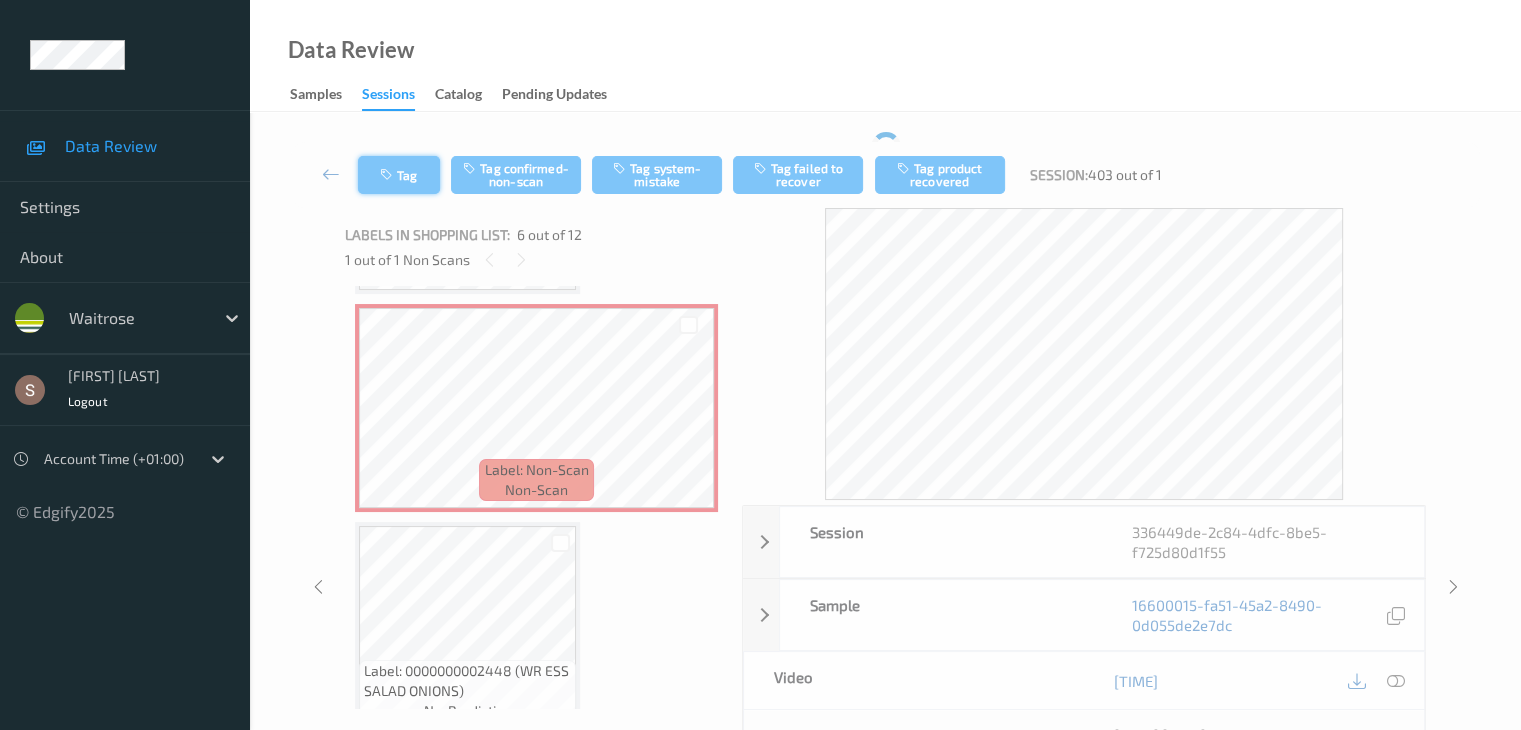click on "Tag" at bounding box center (399, 175) 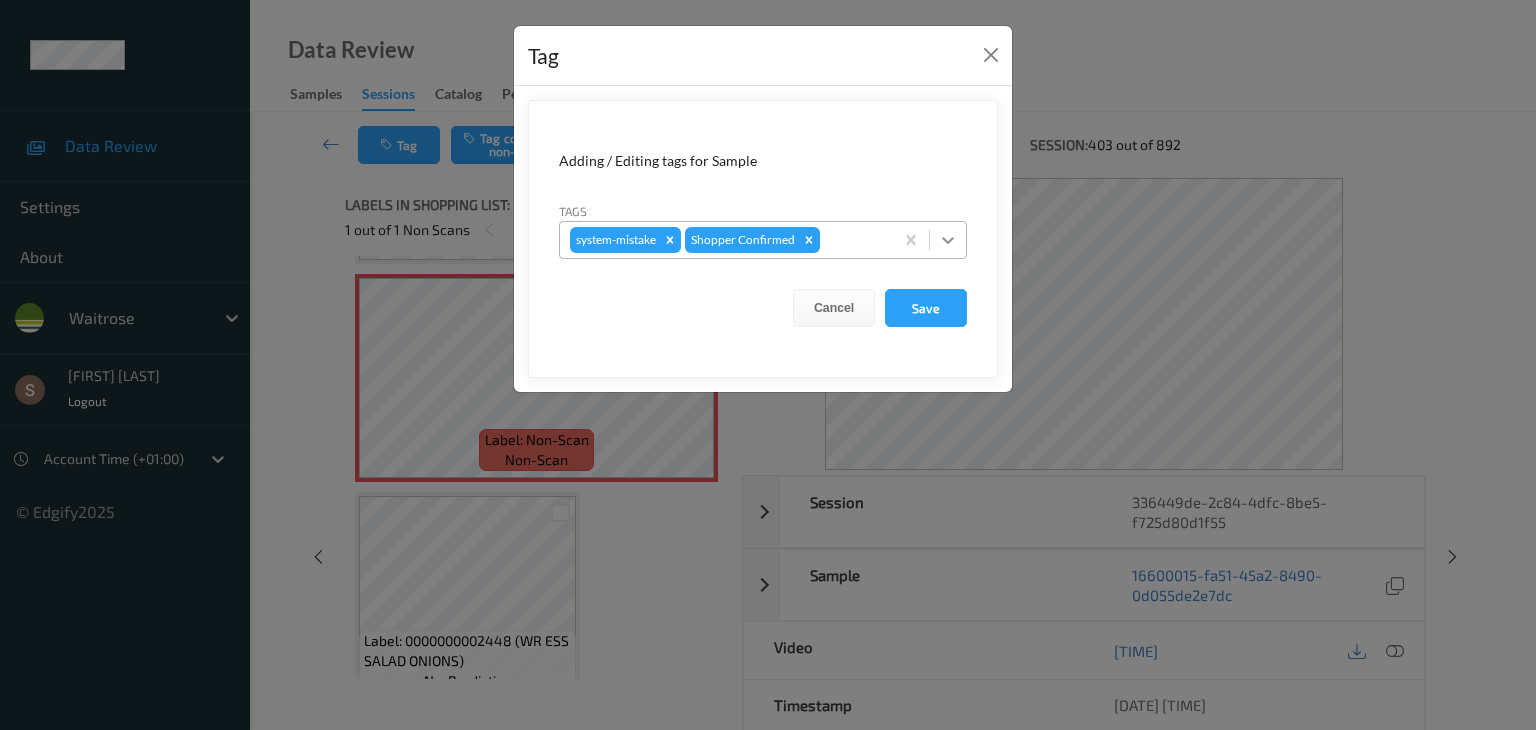 click 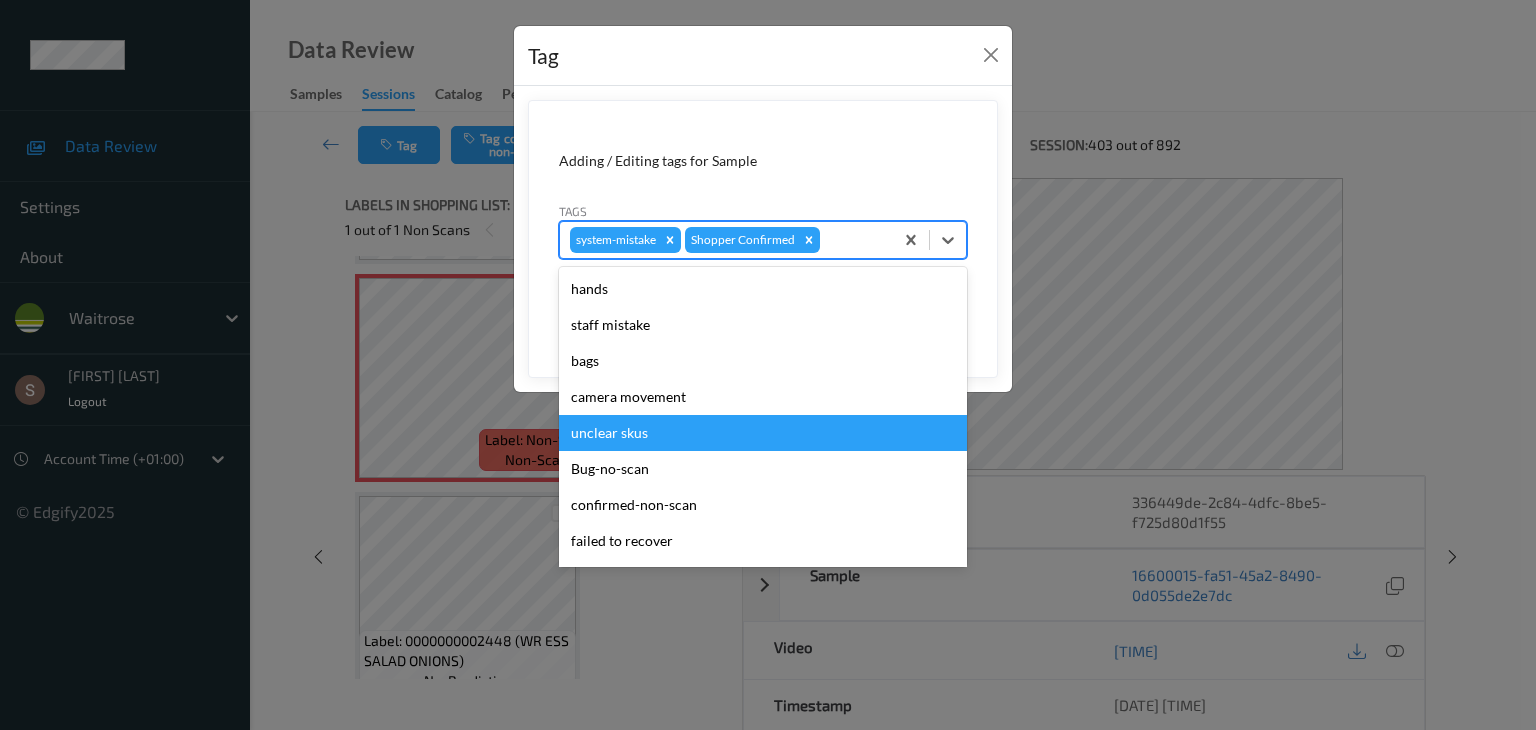 scroll, scrollTop: 320, scrollLeft: 0, axis: vertical 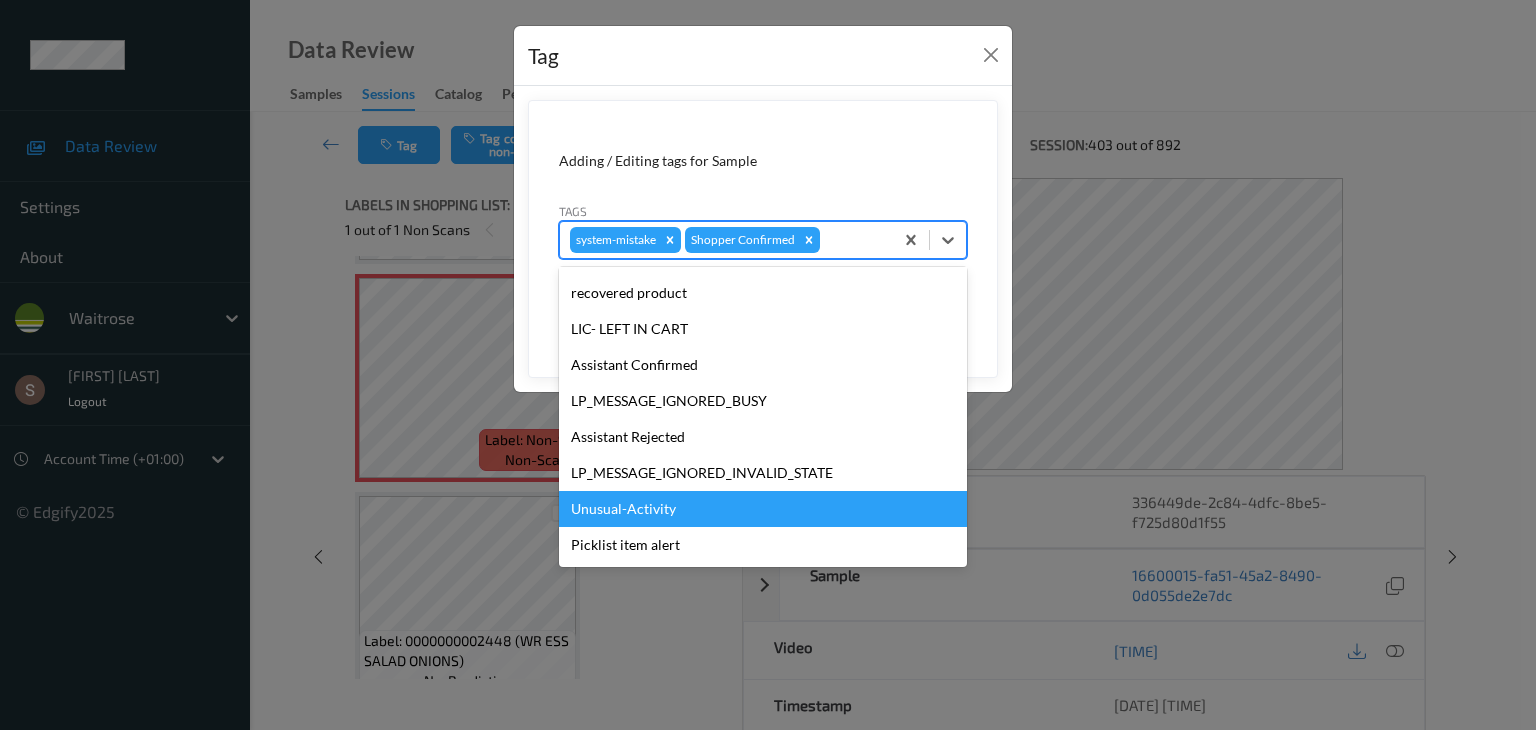 click on "Unusual-Activity" at bounding box center (763, 509) 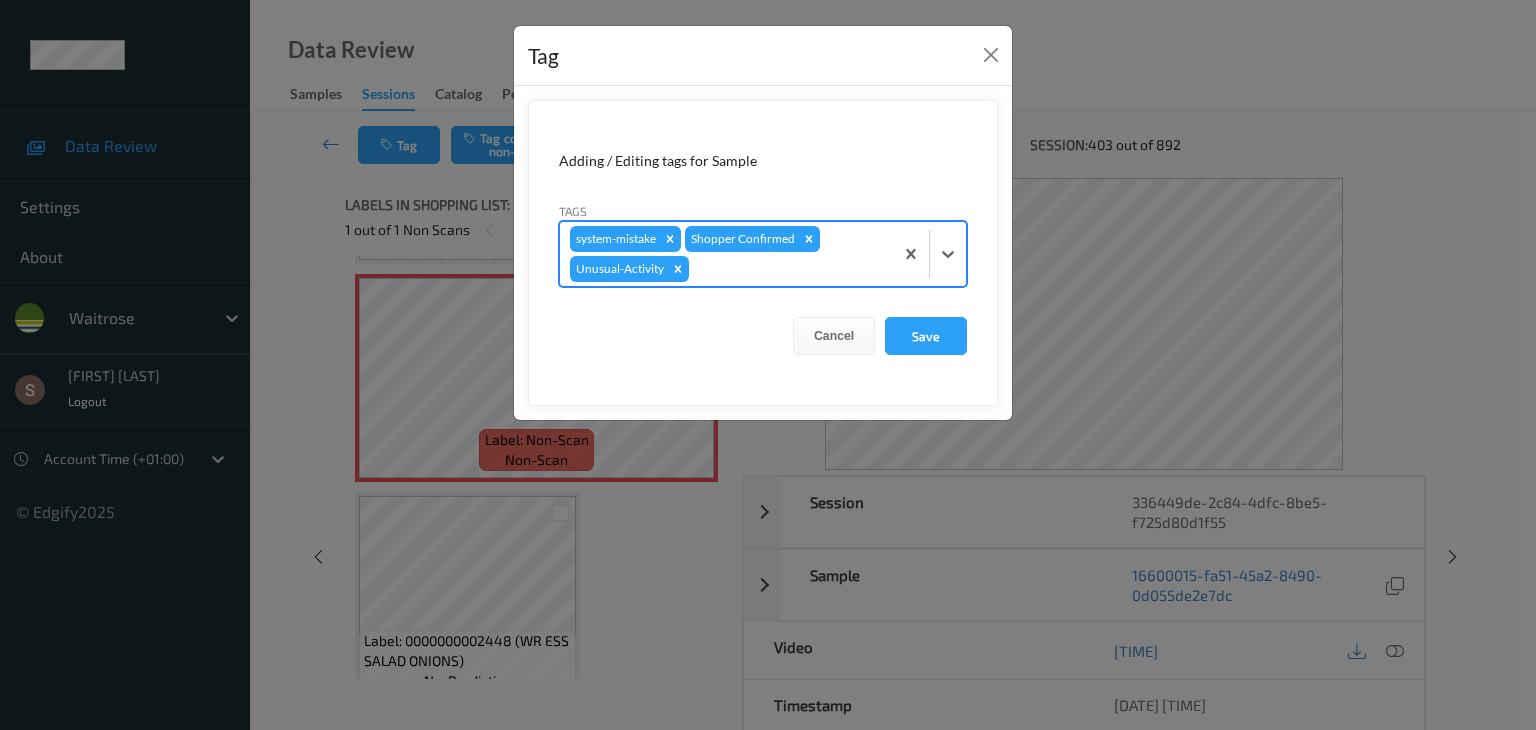 click 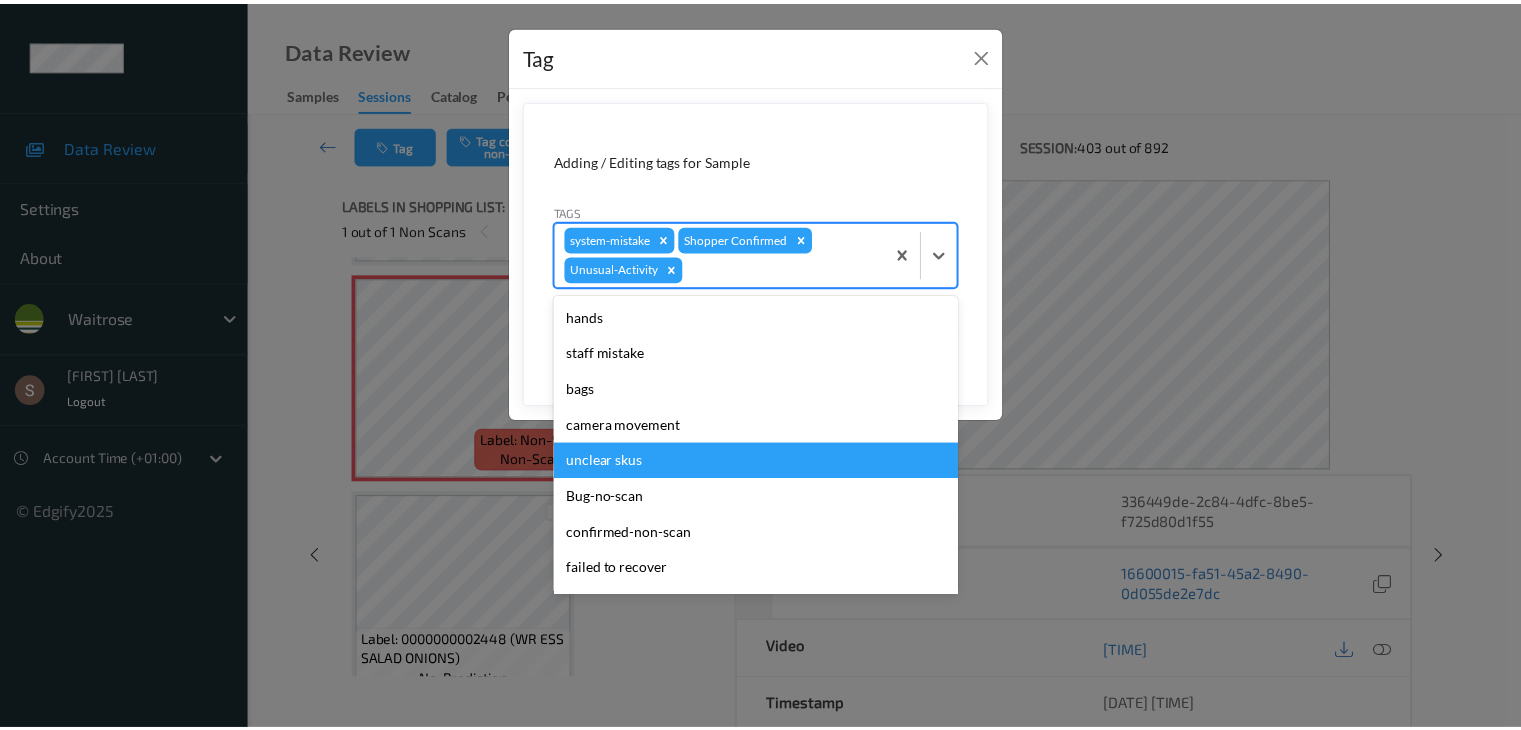 scroll, scrollTop: 284, scrollLeft: 0, axis: vertical 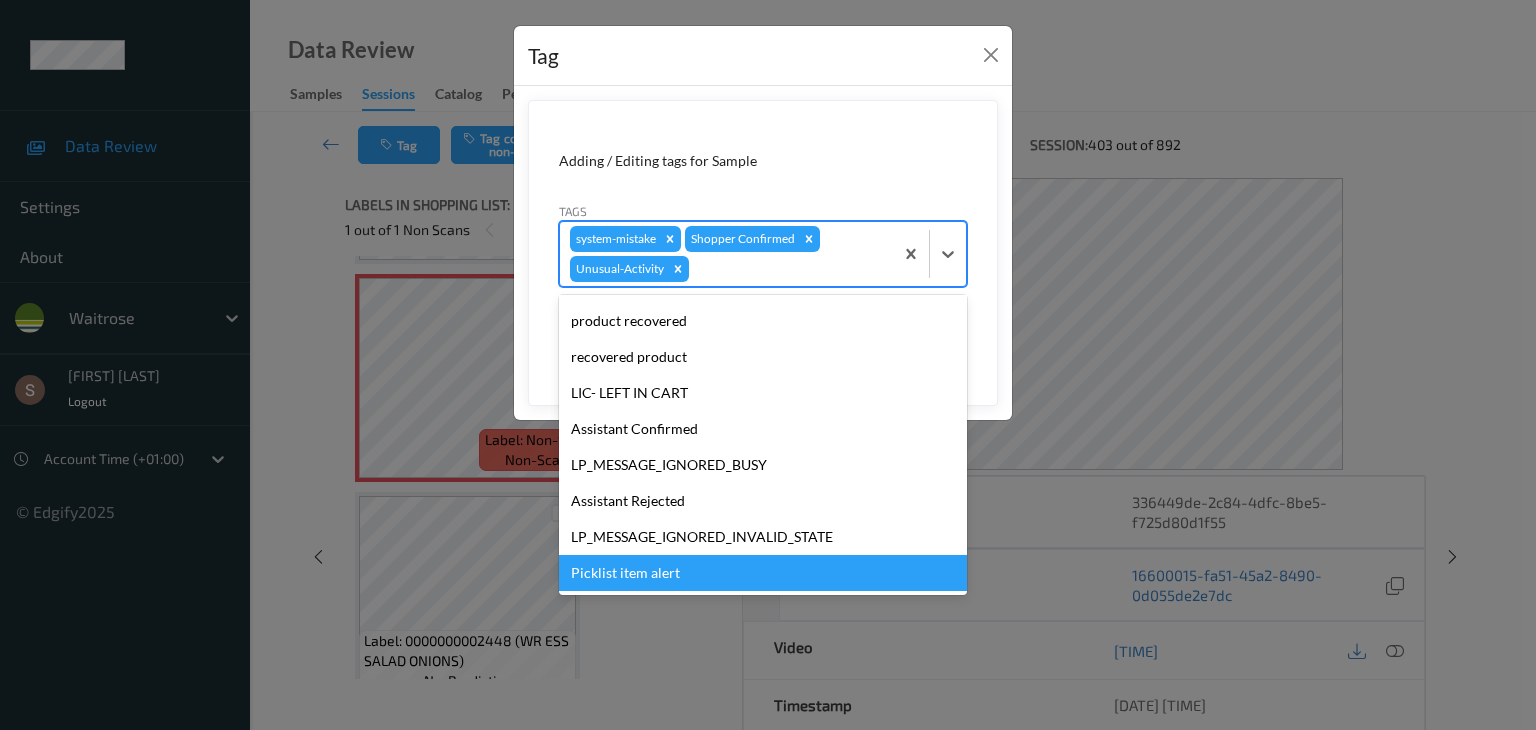 click on "Picklist item alert" at bounding box center [763, 573] 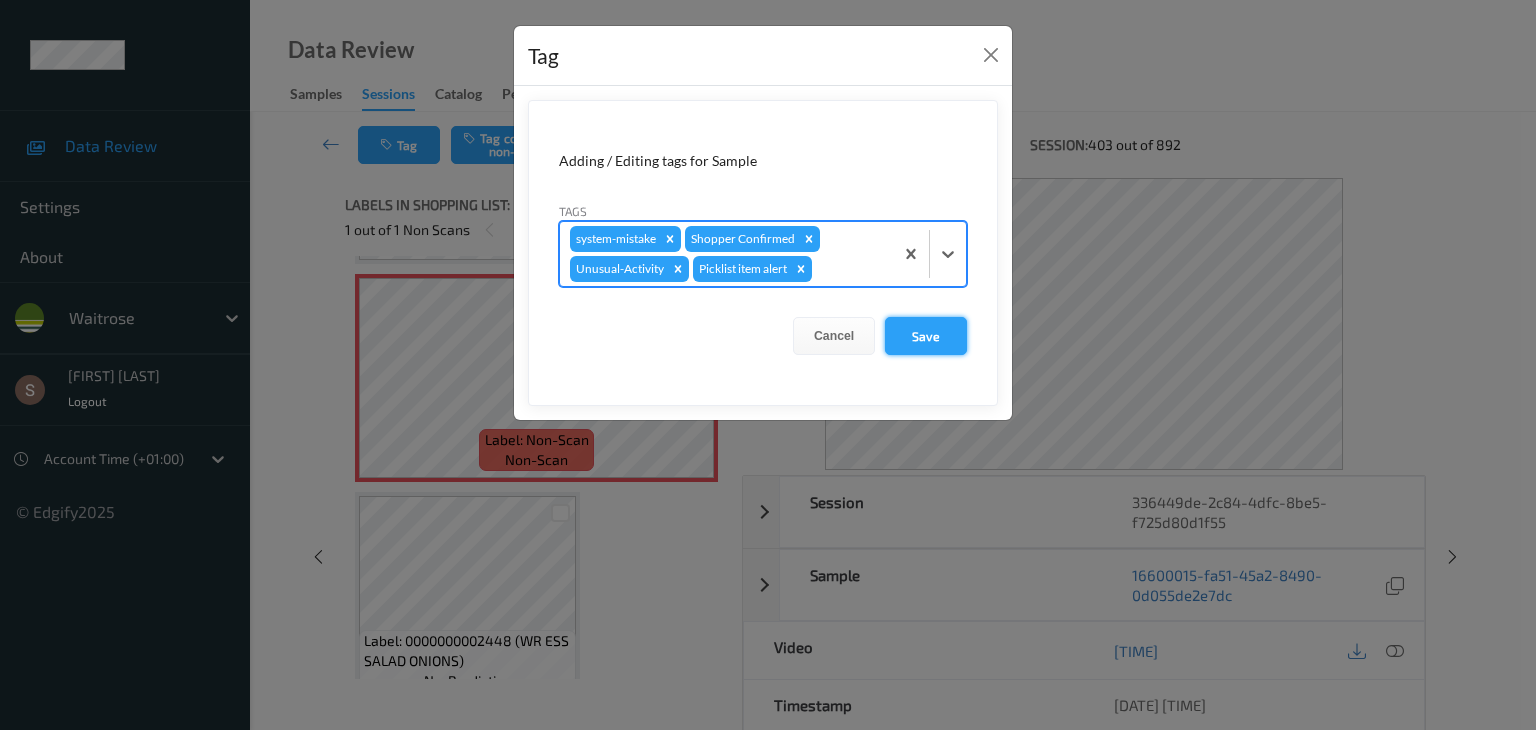 click on "Save" at bounding box center (926, 336) 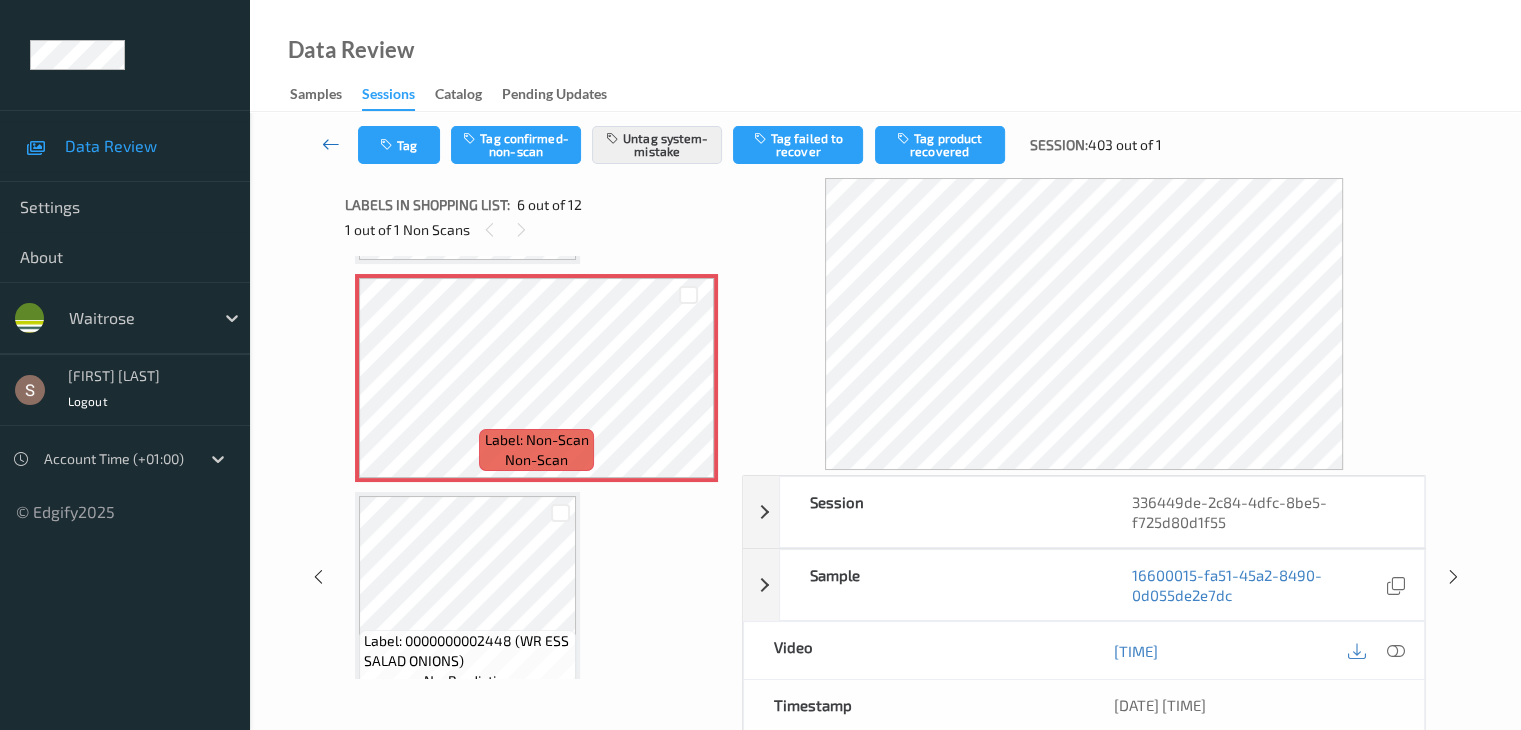 click at bounding box center (331, 144) 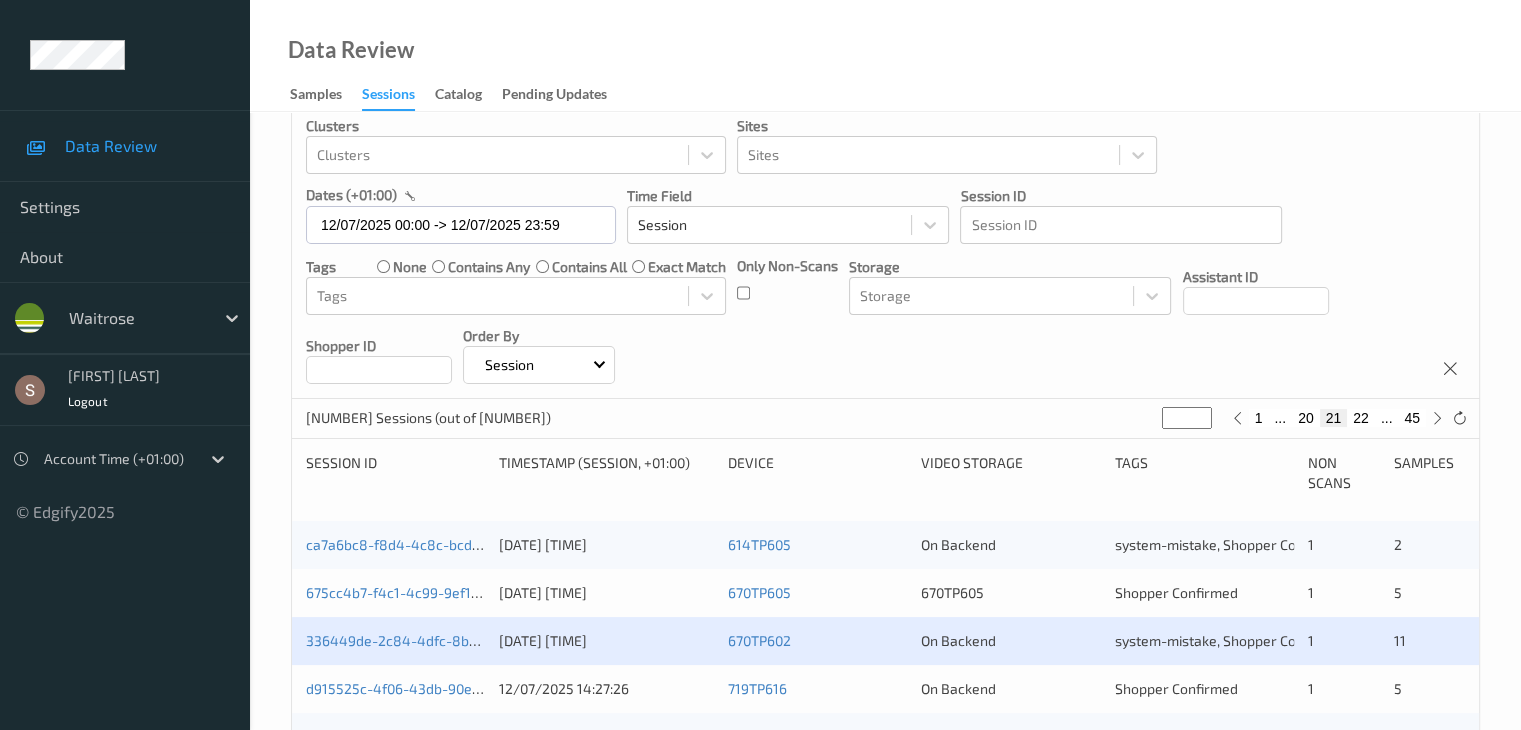 scroll, scrollTop: 200, scrollLeft: 0, axis: vertical 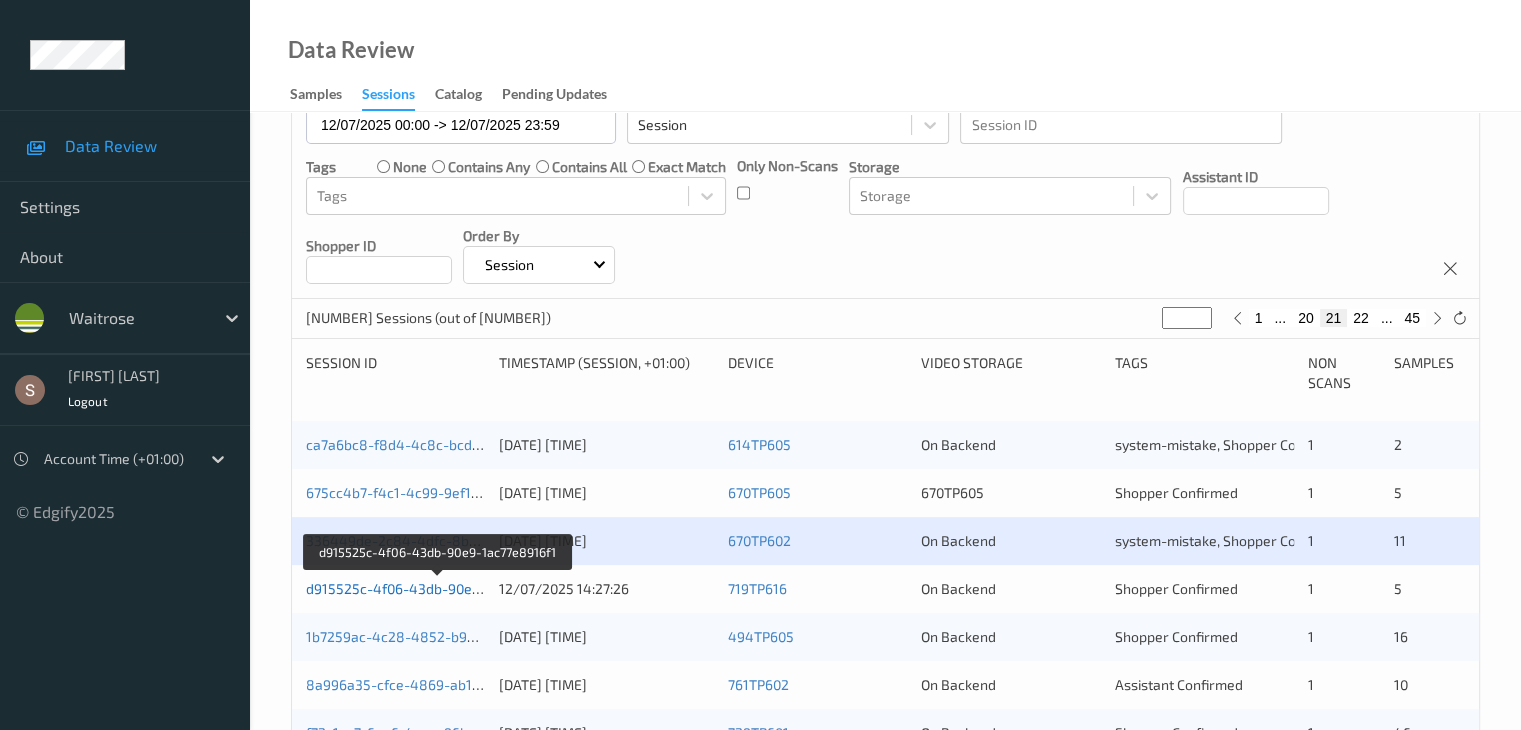 click on "d915525c-4f06-43db-90e9-1ac77e8916f1" at bounding box center [438, 588] 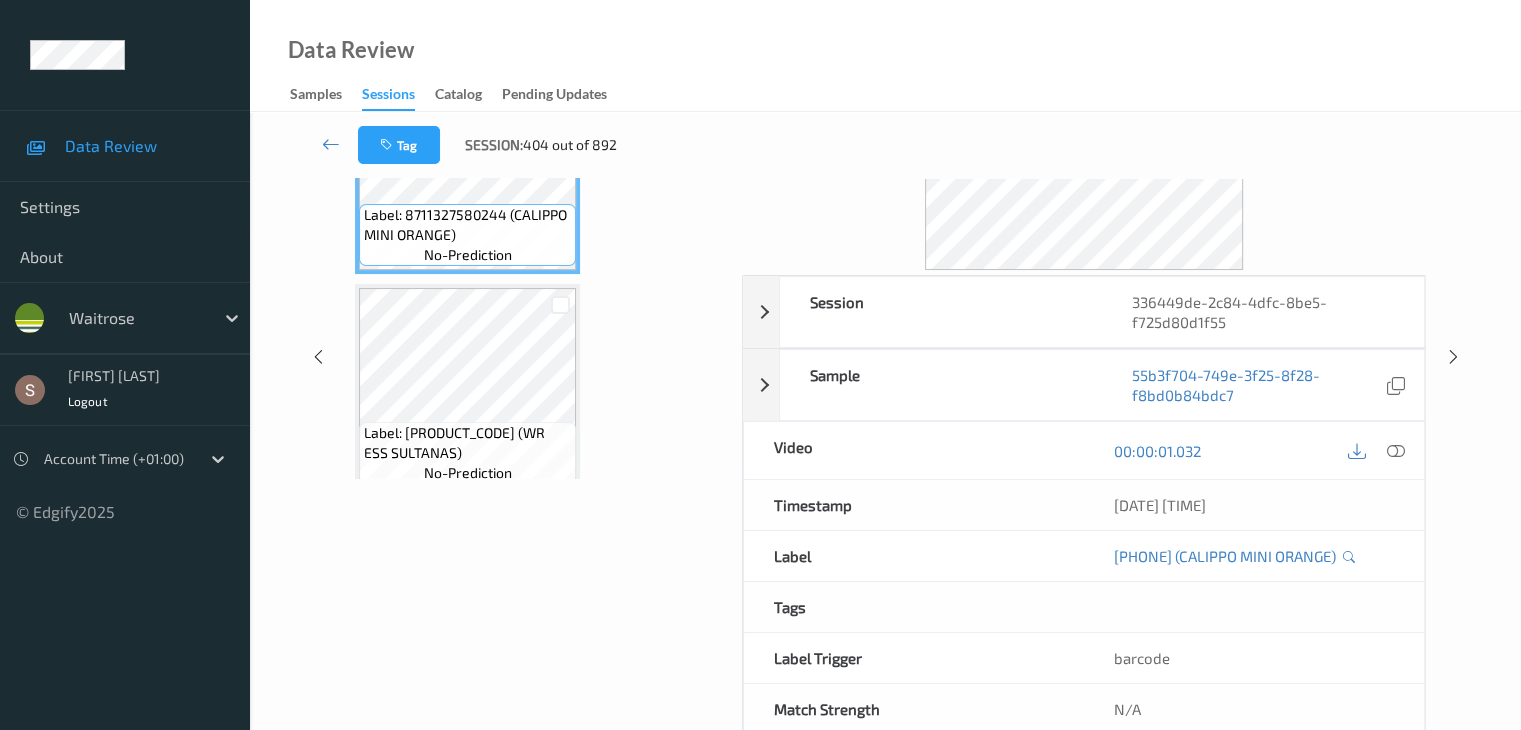 scroll, scrollTop: 0, scrollLeft: 0, axis: both 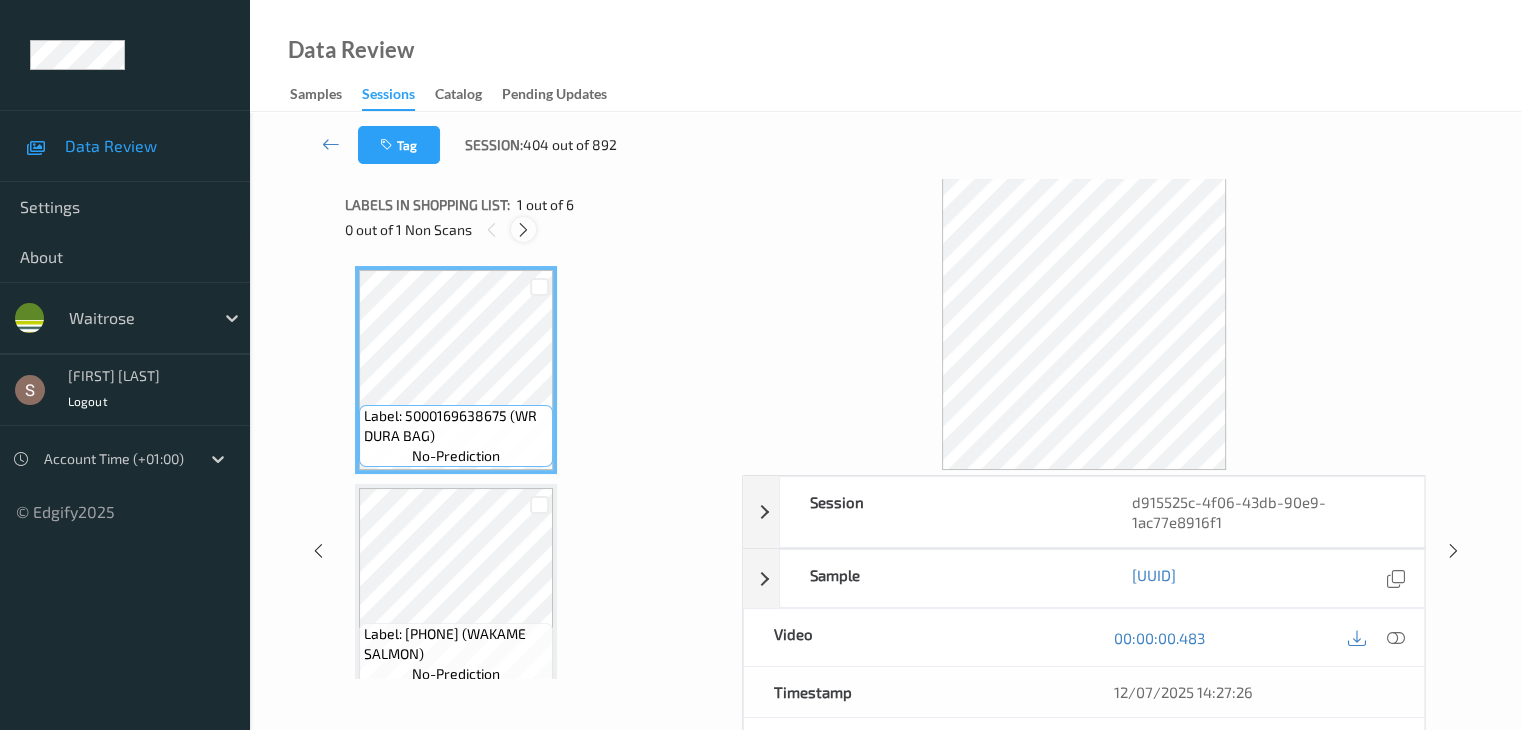 click at bounding box center (523, 230) 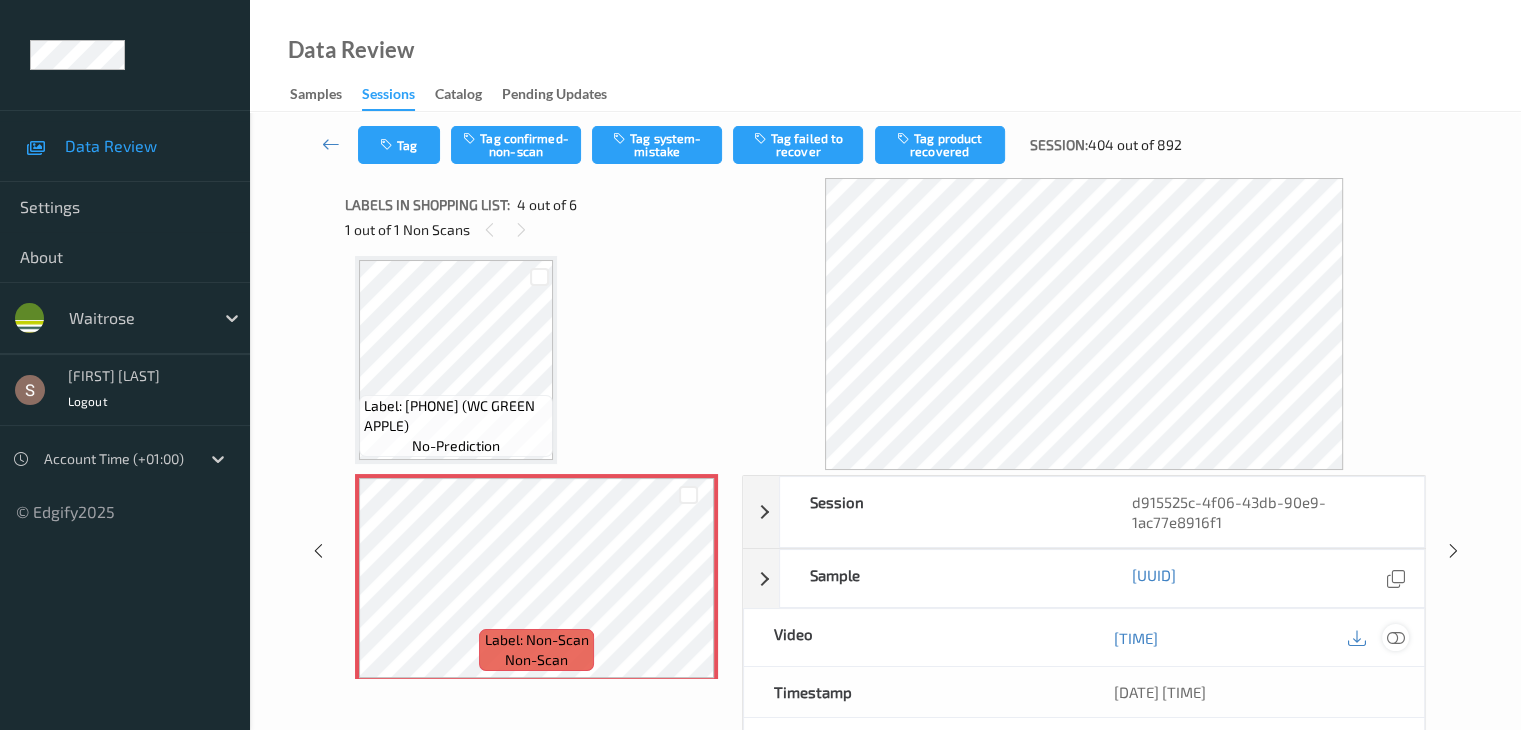 click at bounding box center (1395, 638) 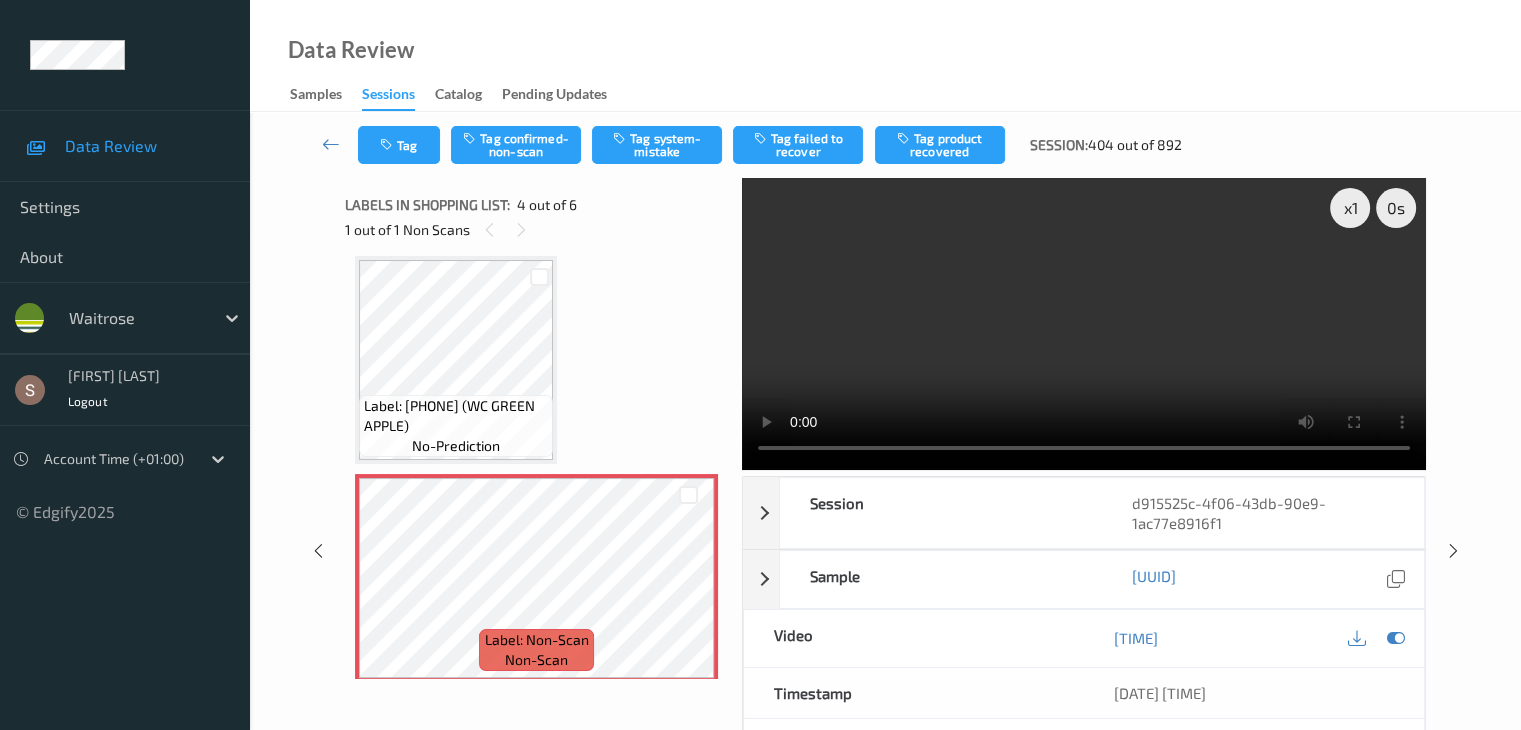 click at bounding box center (1084, 324) 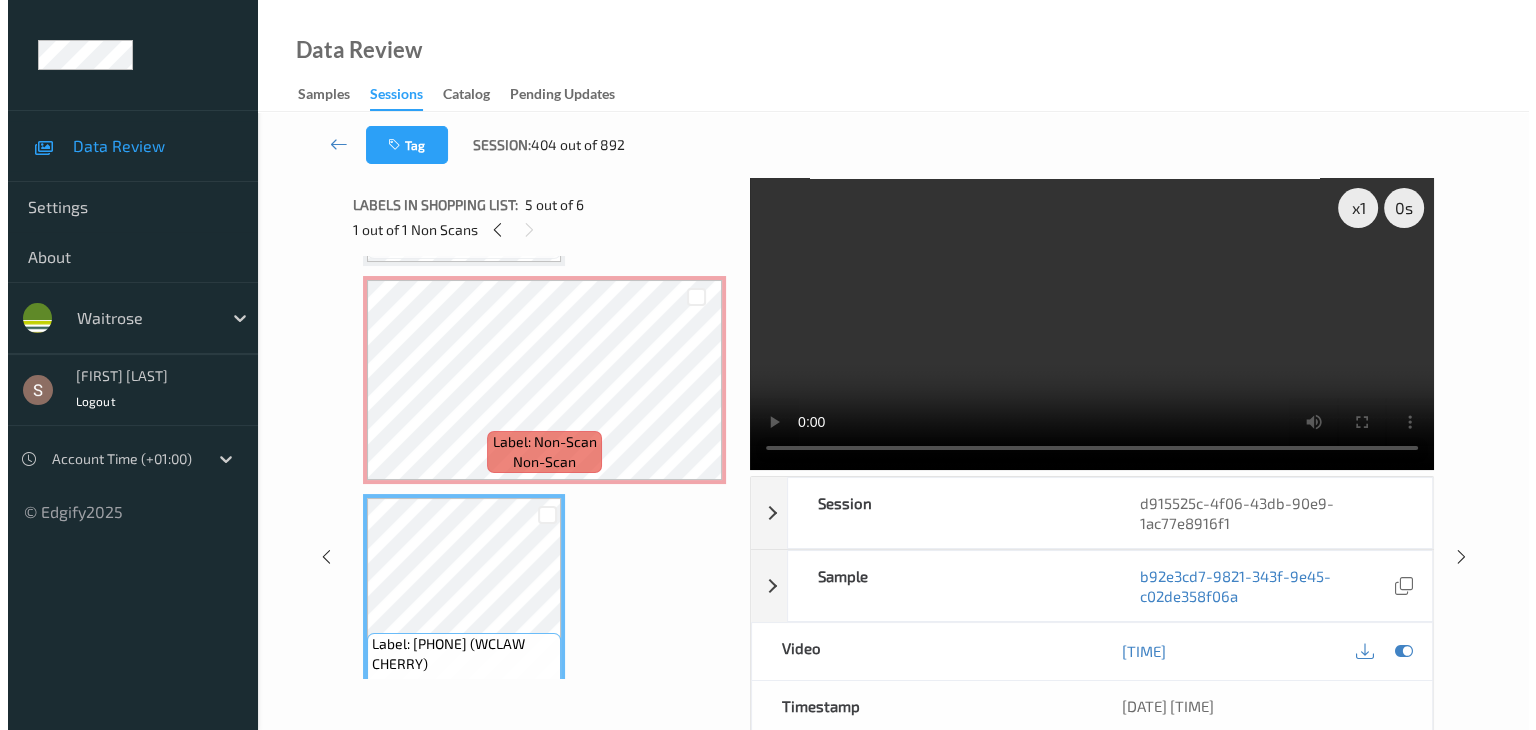 scroll, scrollTop: 595, scrollLeft: 0, axis: vertical 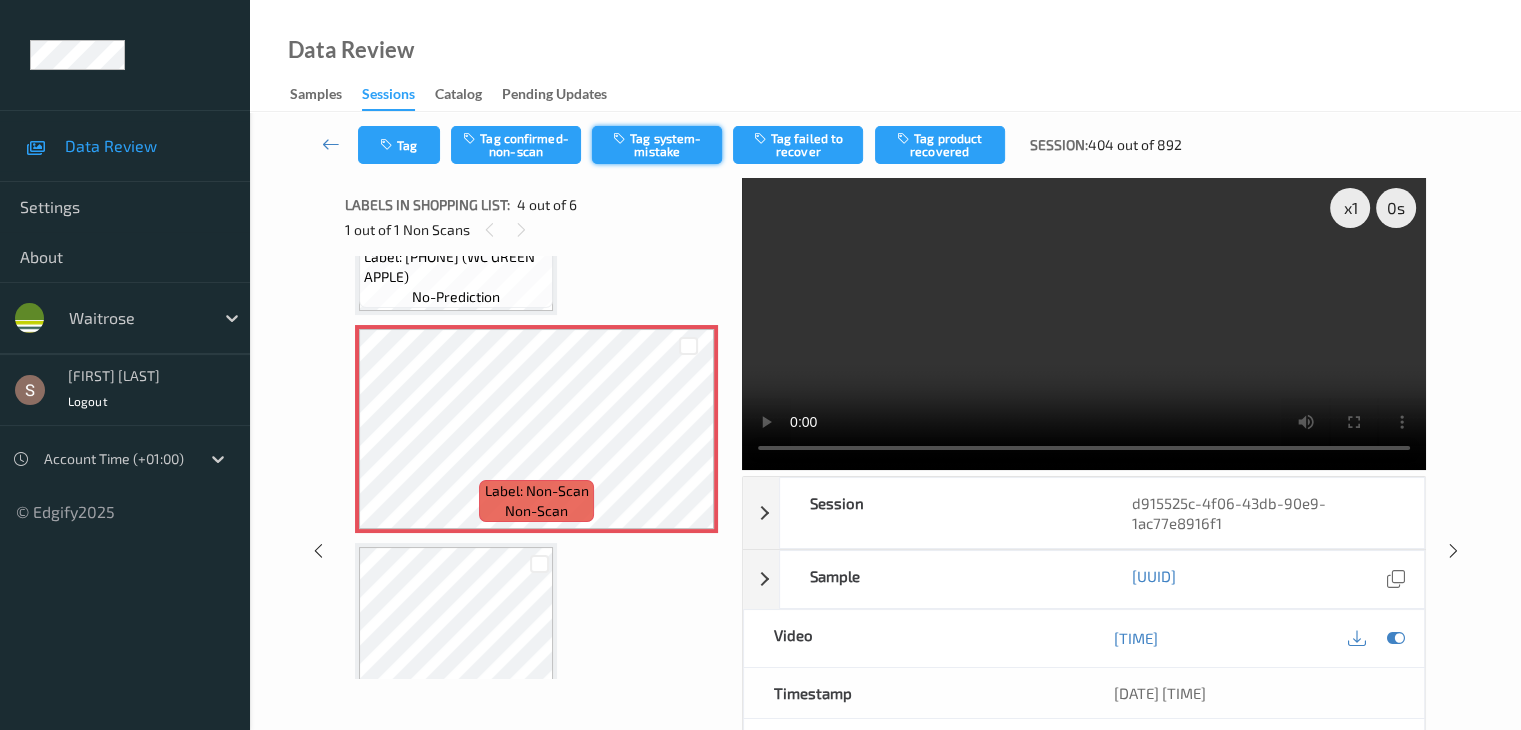 click on "Tag   system-mistake" at bounding box center (657, 145) 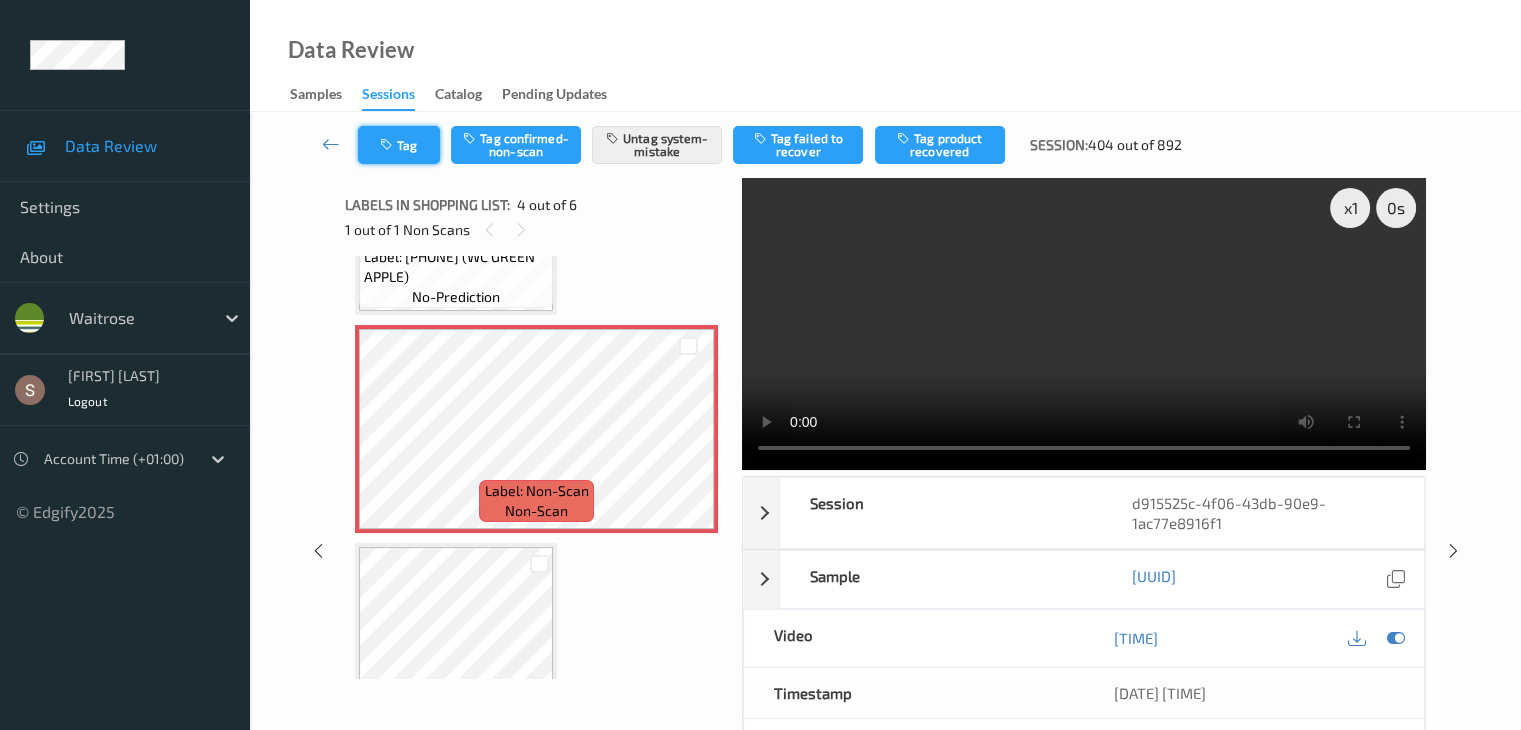click on "Tag" at bounding box center (399, 145) 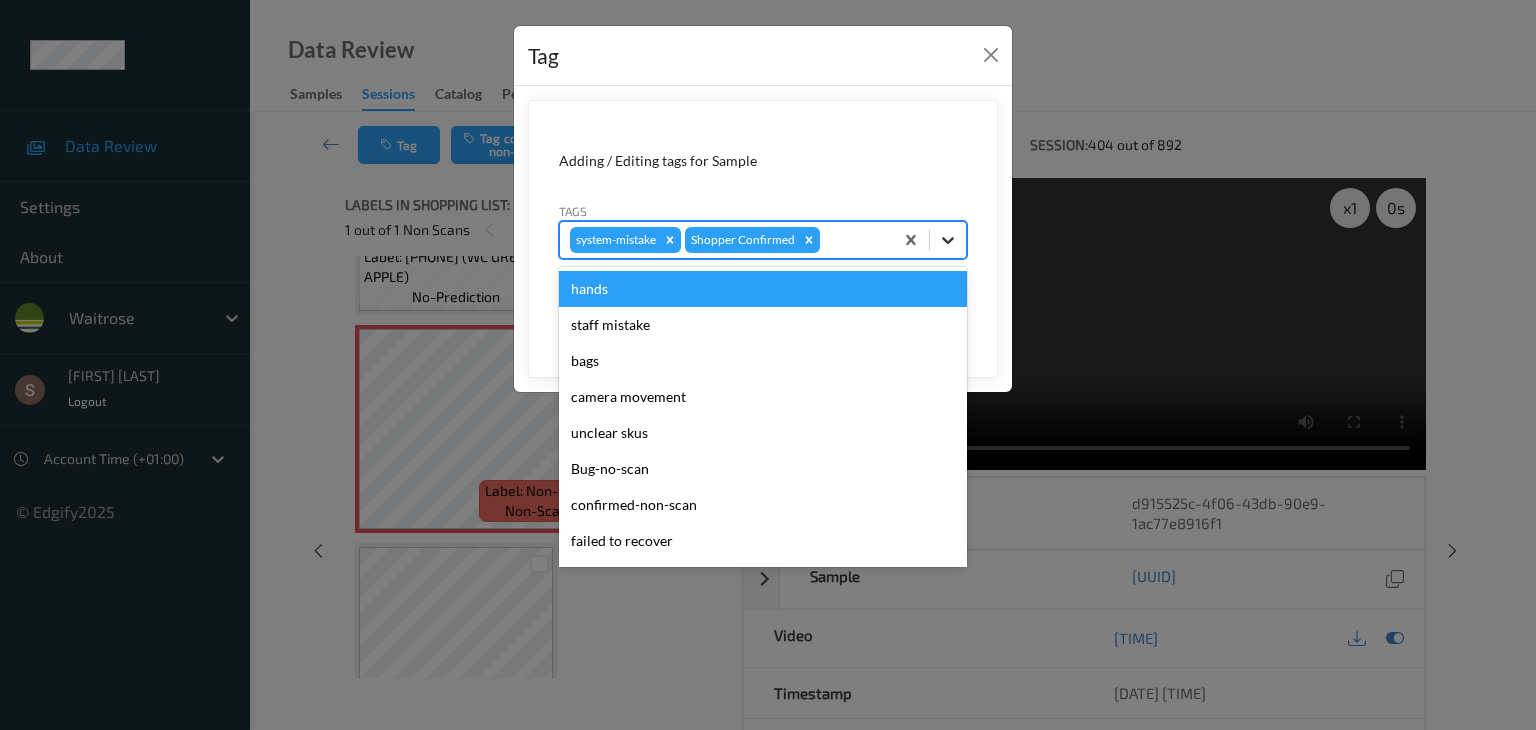 click 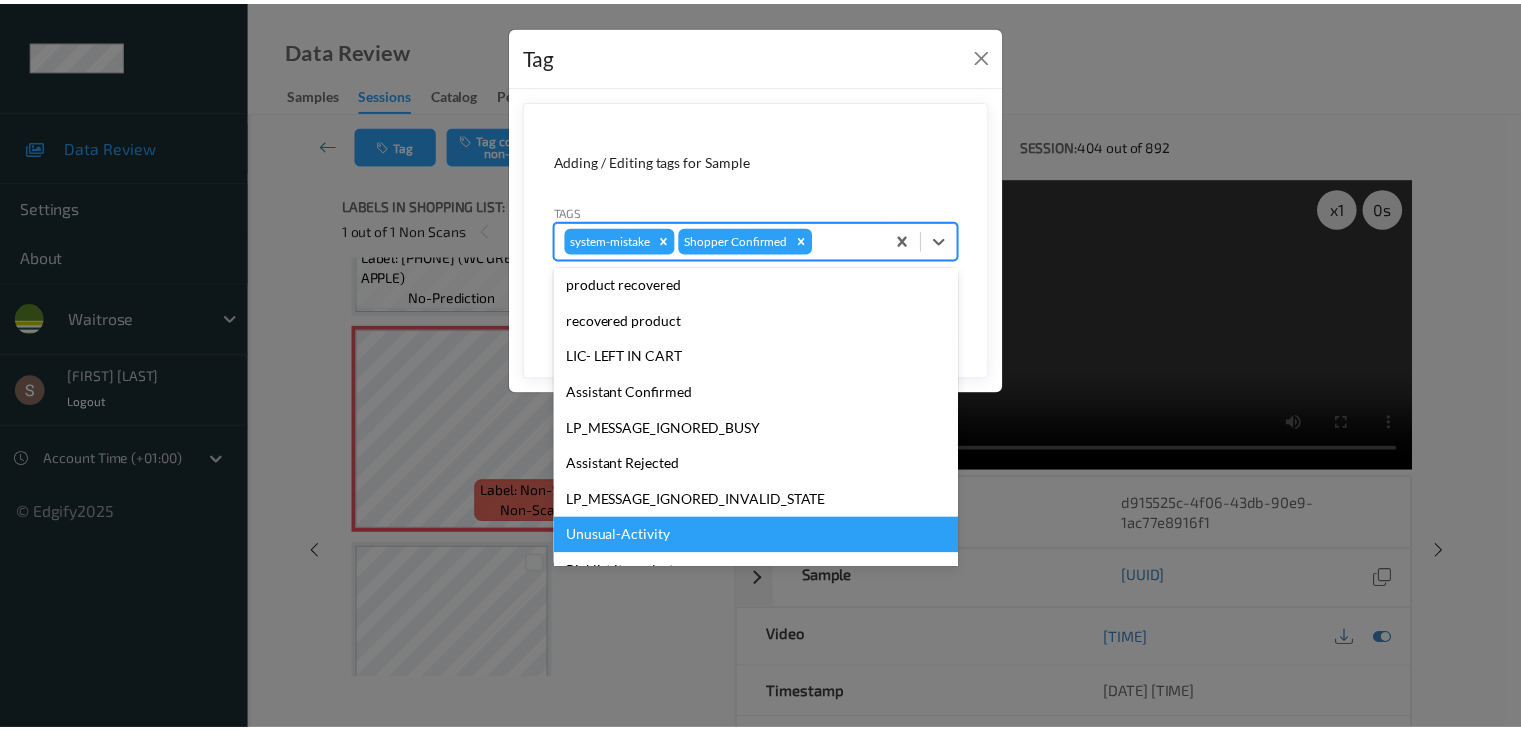 scroll, scrollTop: 320, scrollLeft: 0, axis: vertical 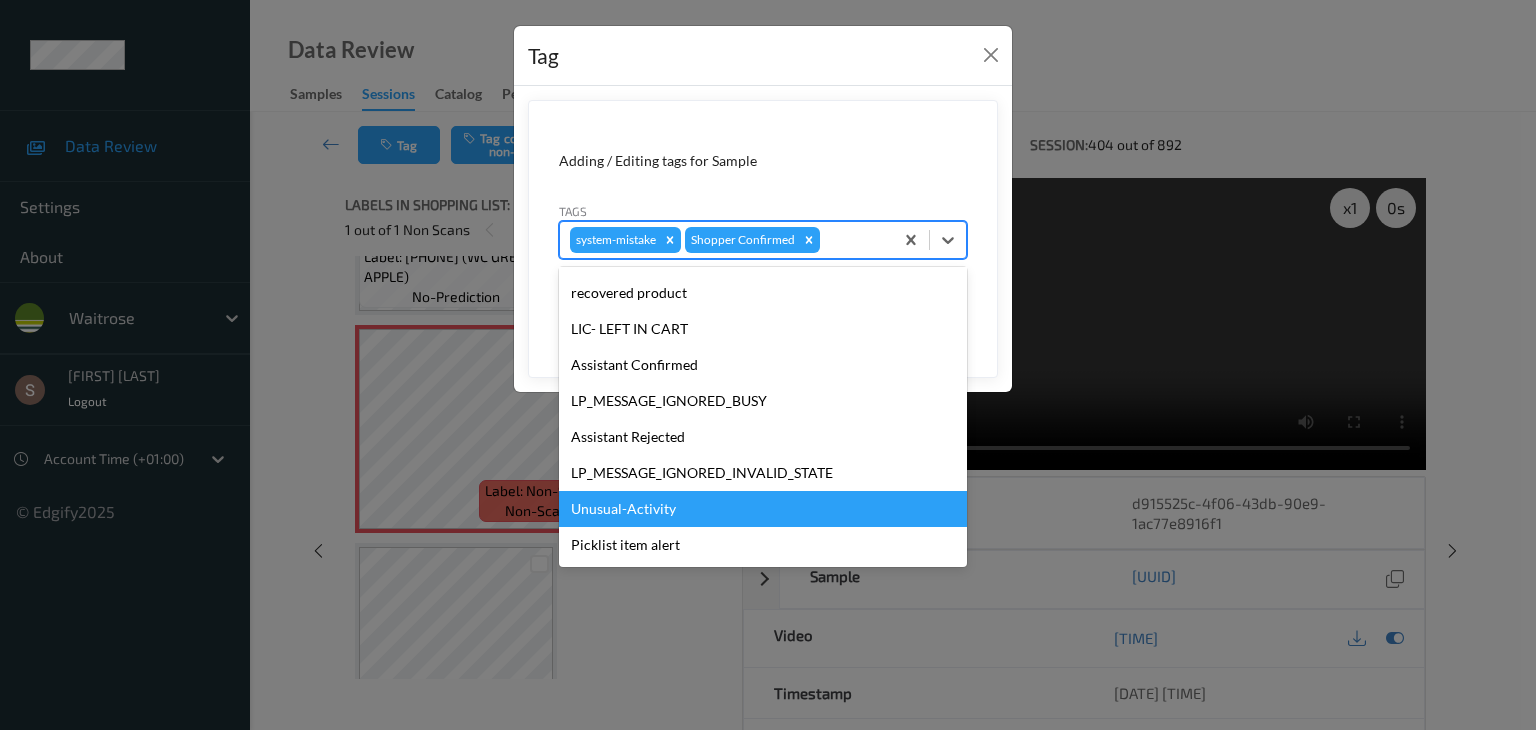 click on "Unusual-Activity" at bounding box center [763, 509] 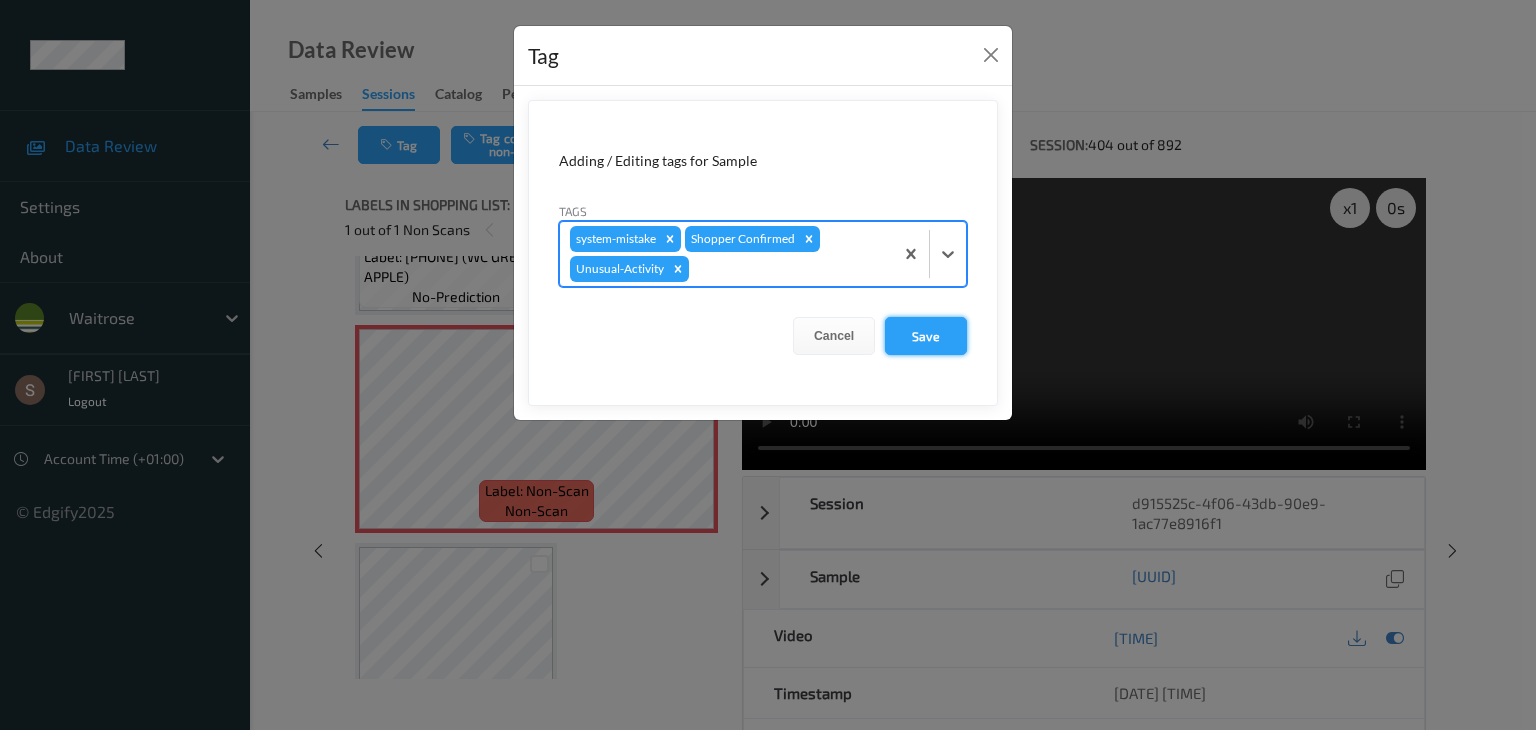 click on "Save" at bounding box center (926, 336) 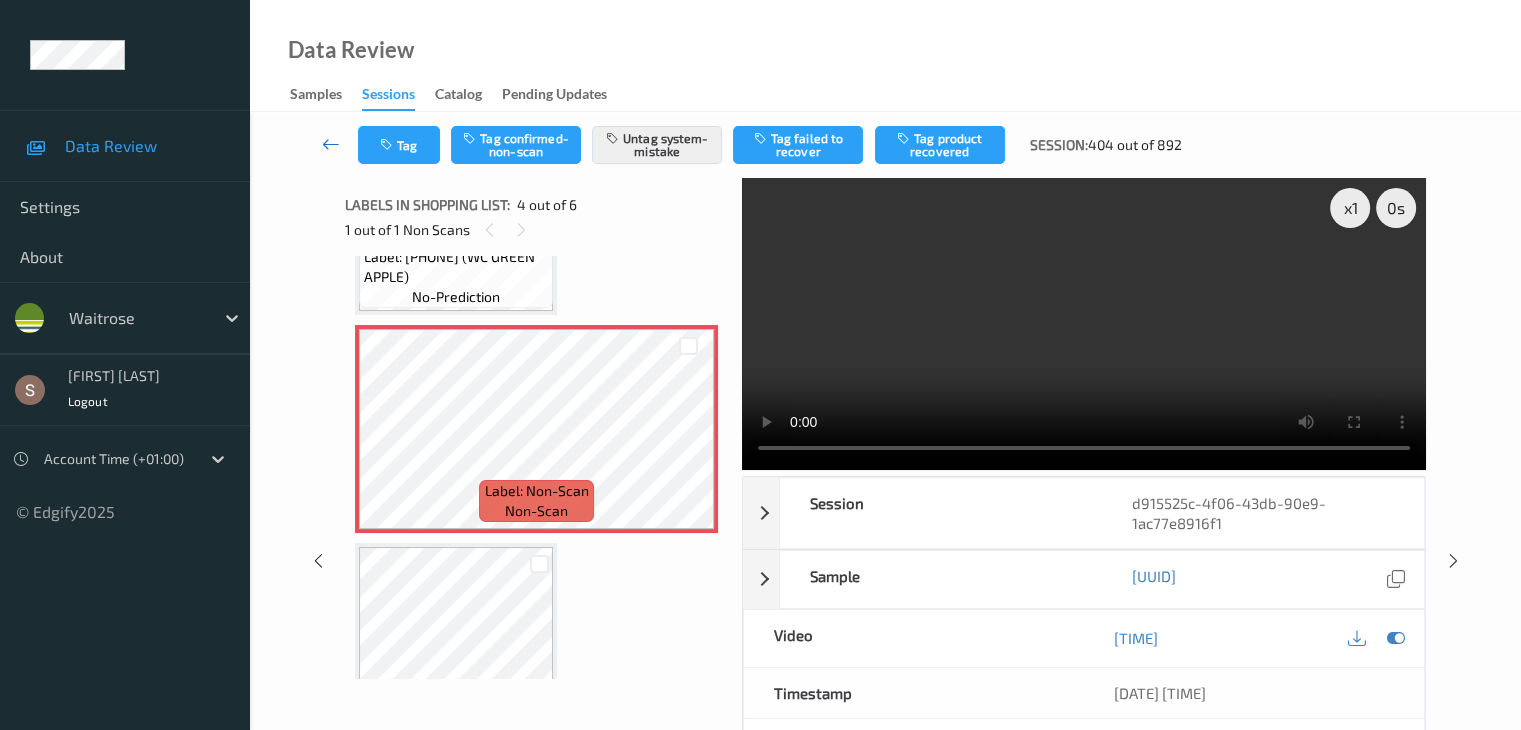 click at bounding box center [331, 144] 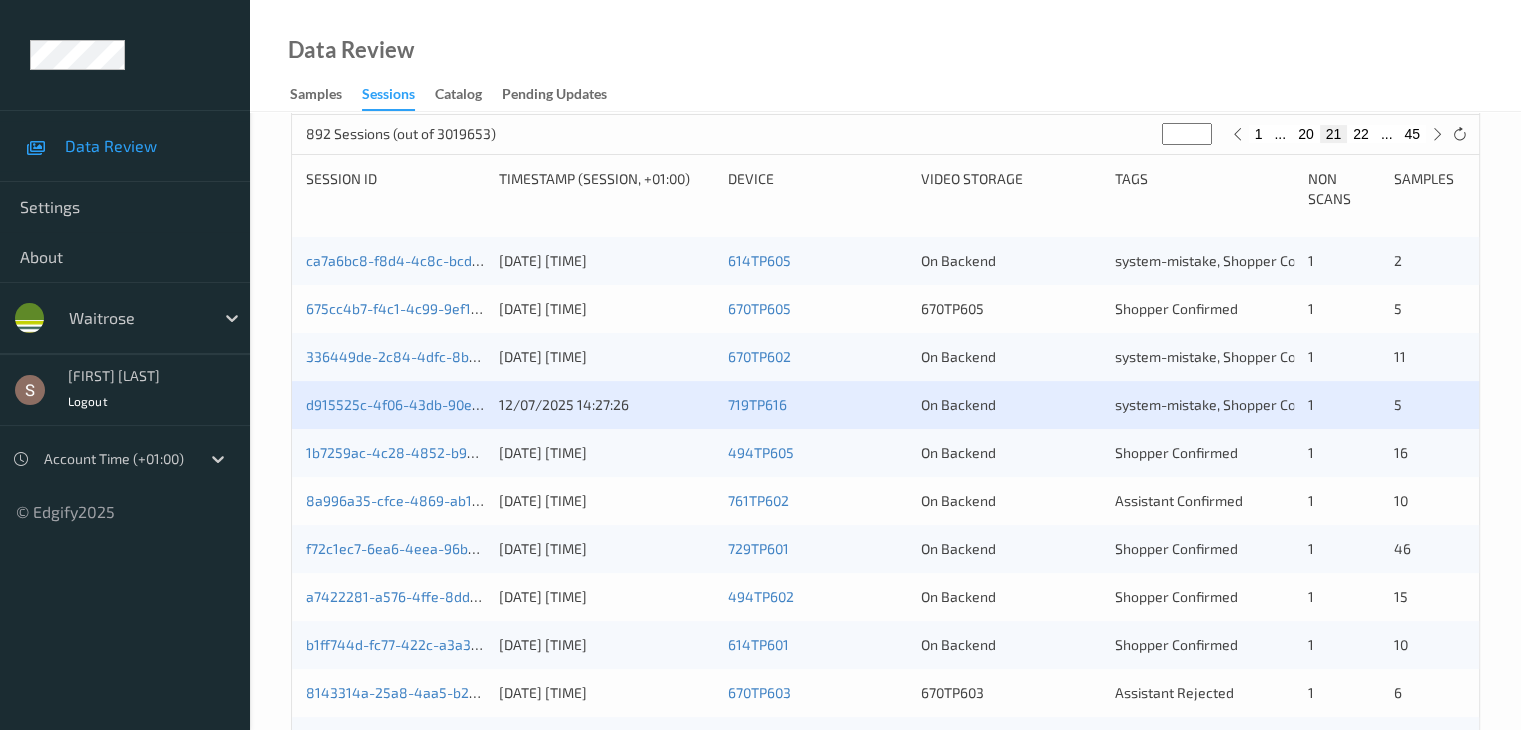 scroll, scrollTop: 600, scrollLeft: 0, axis: vertical 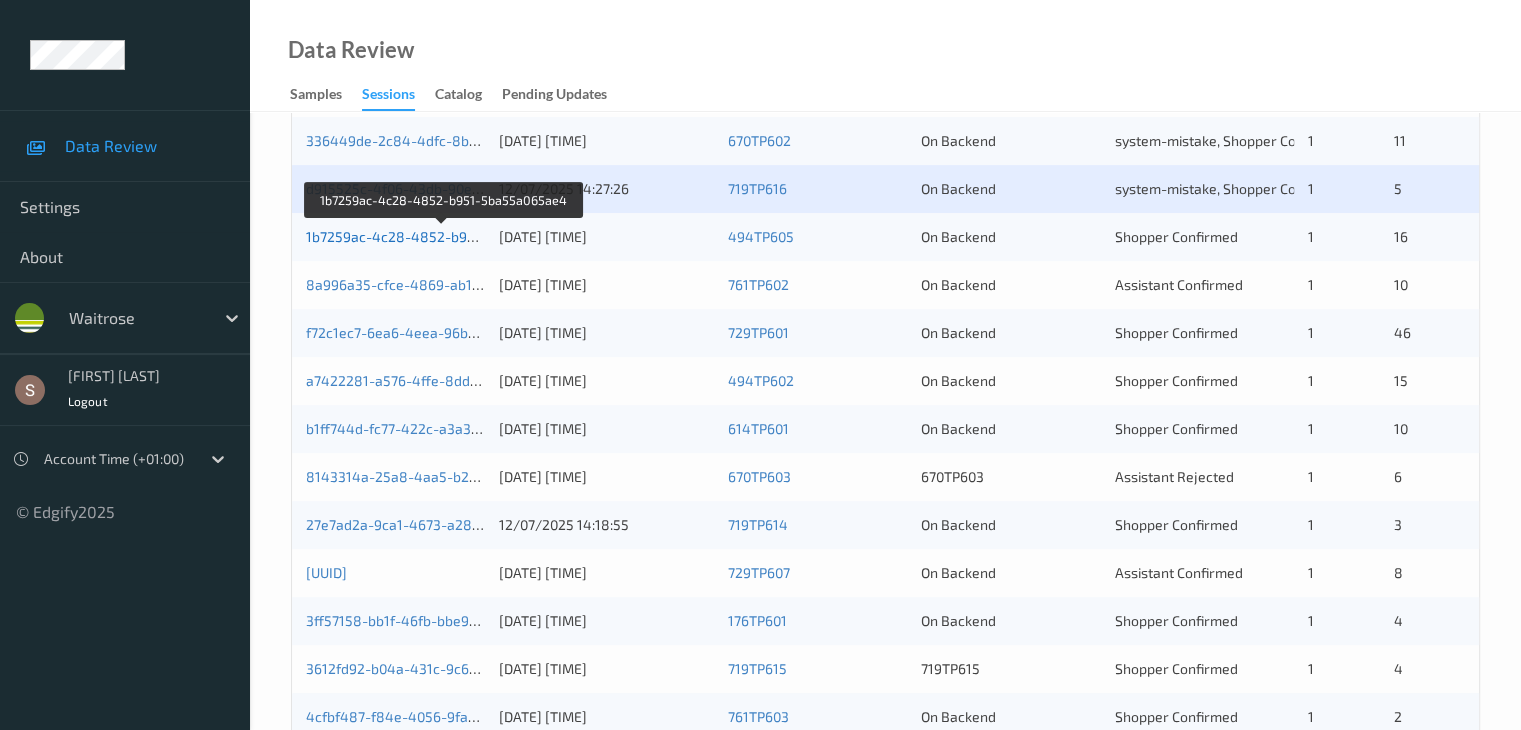 click on "1b7259ac-4c28-4852-b951-5ba55a065ae4" at bounding box center (445, 236) 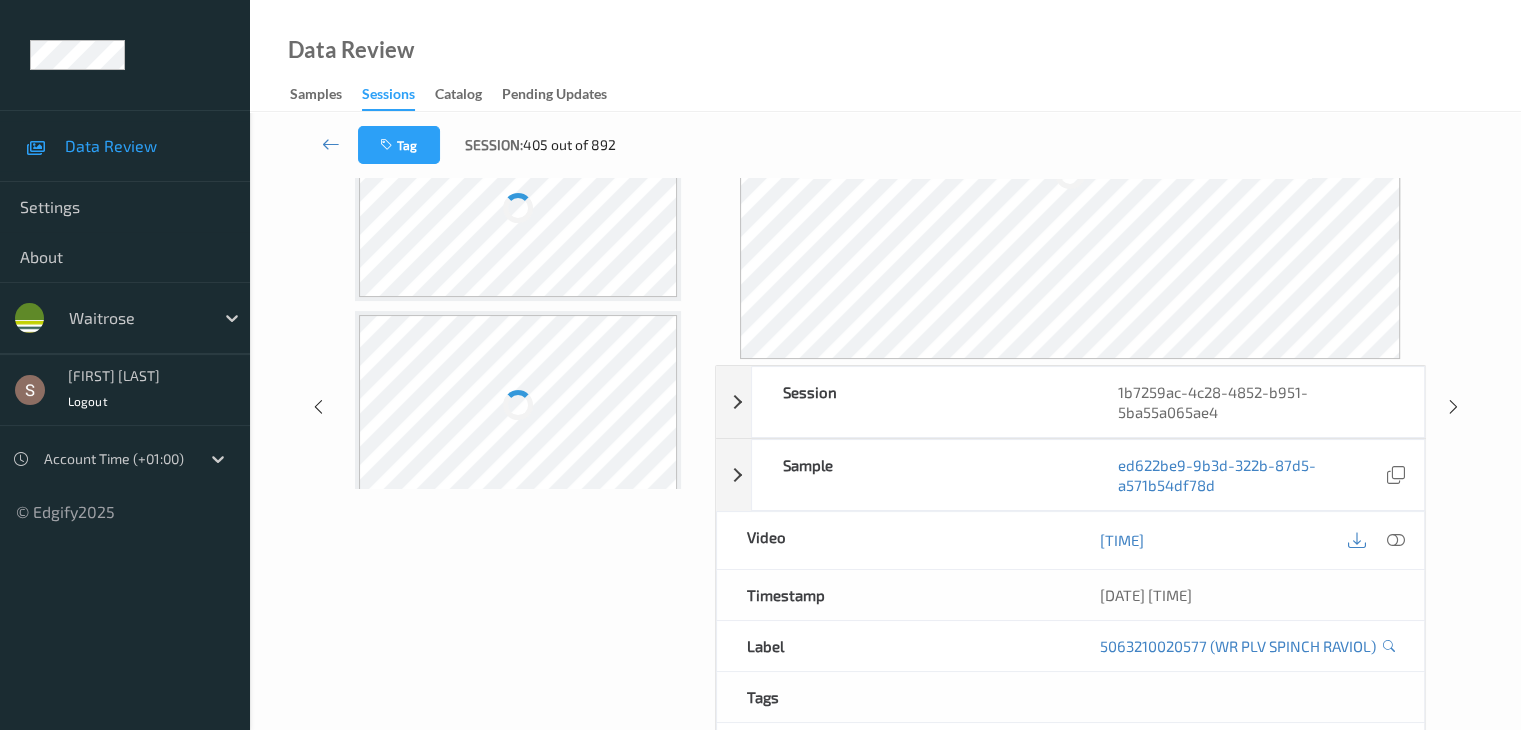 scroll, scrollTop: 0, scrollLeft: 0, axis: both 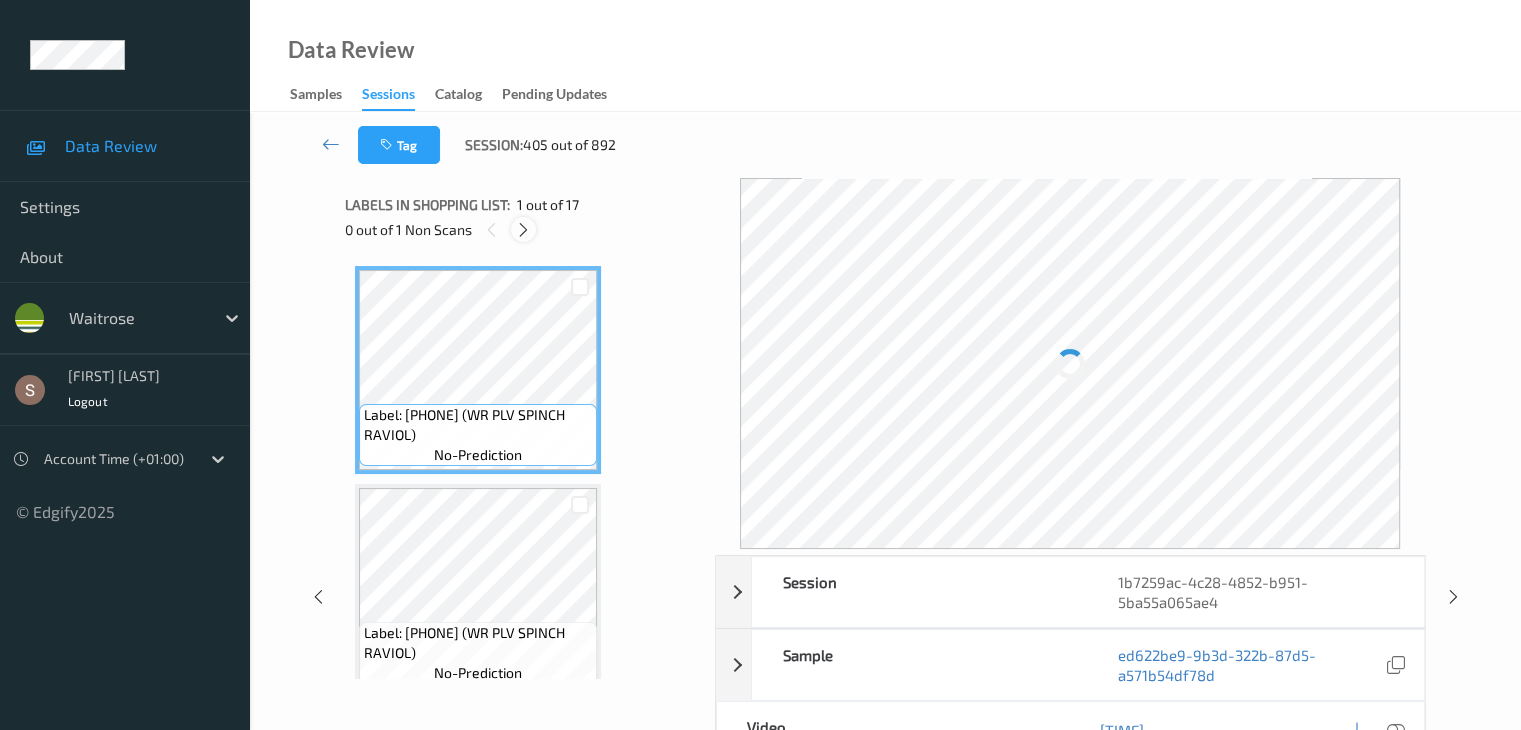 click at bounding box center [523, 230] 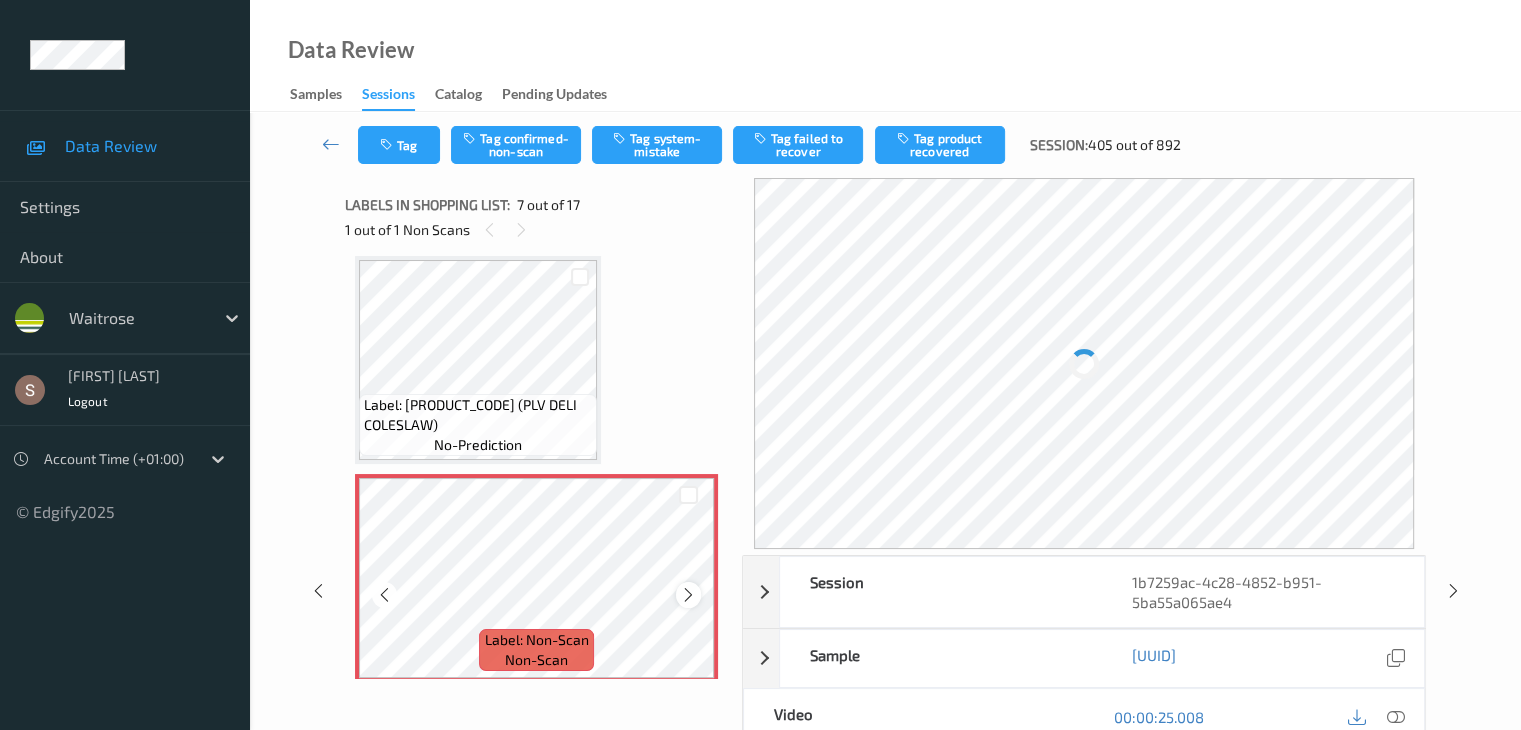 click at bounding box center [688, 595] 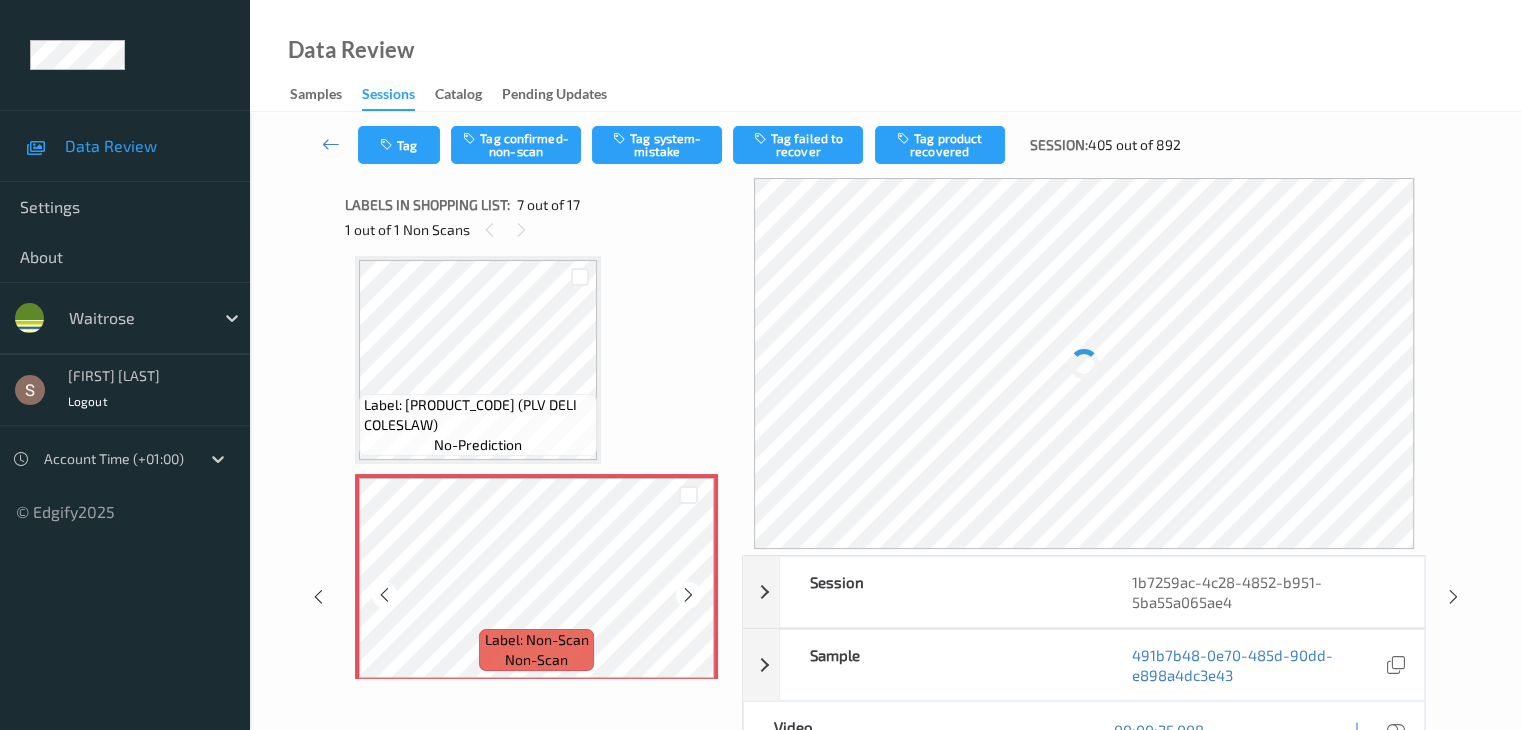 click at bounding box center [688, 595] 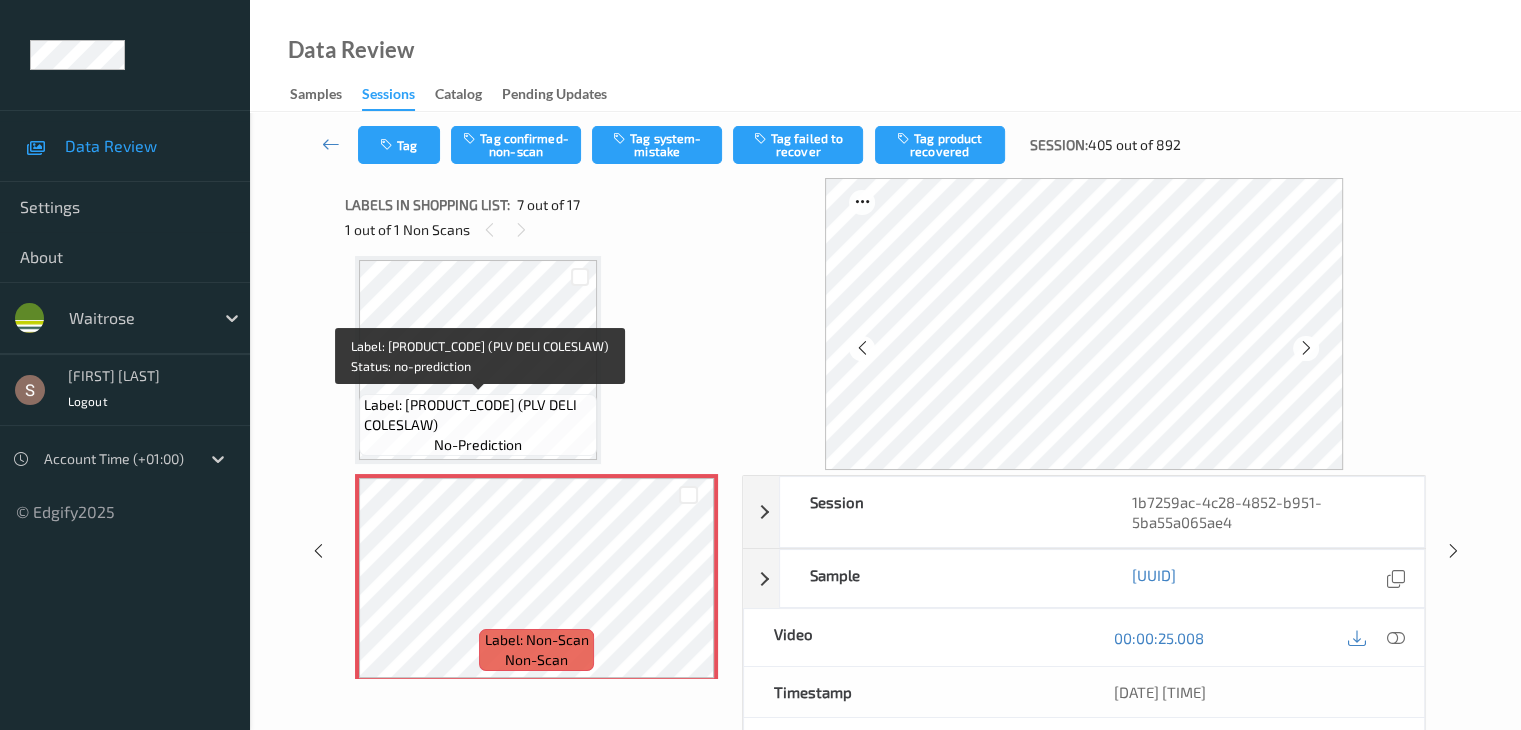 click on "Label: [PRODUCT_CODE] (PLV DELI COLESLAW)" at bounding box center [478, 415] 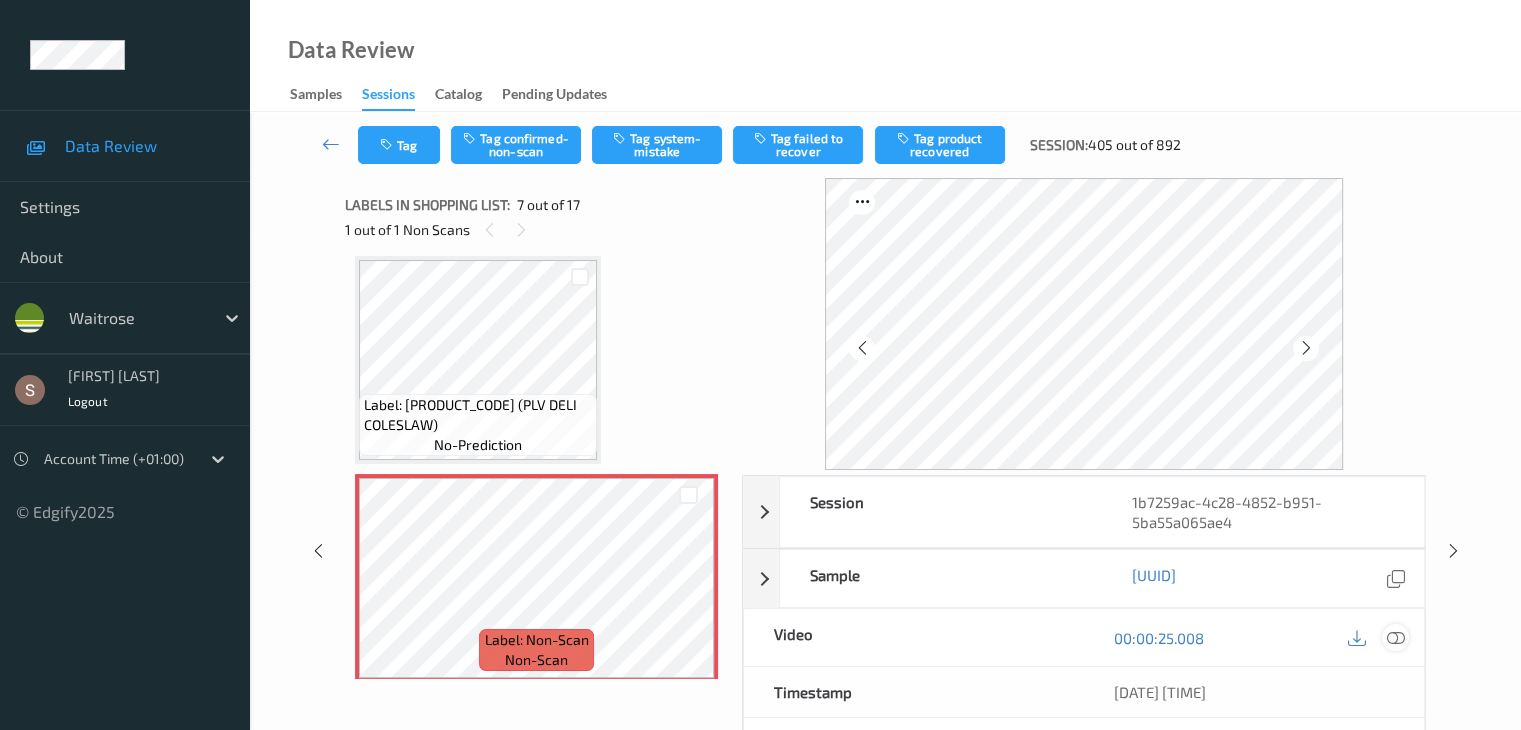 click at bounding box center (1395, 638) 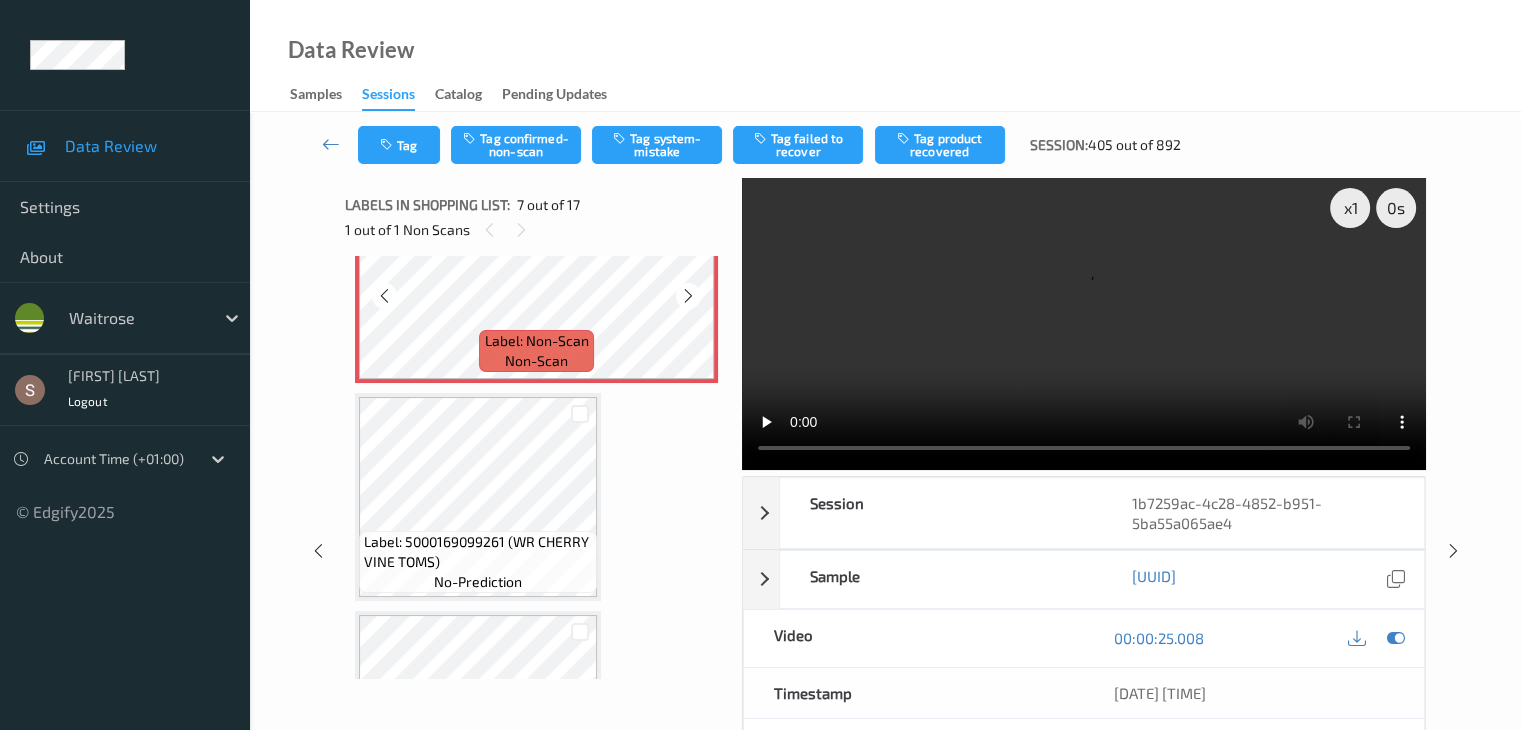 scroll, scrollTop: 1400, scrollLeft: 0, axis: vertical 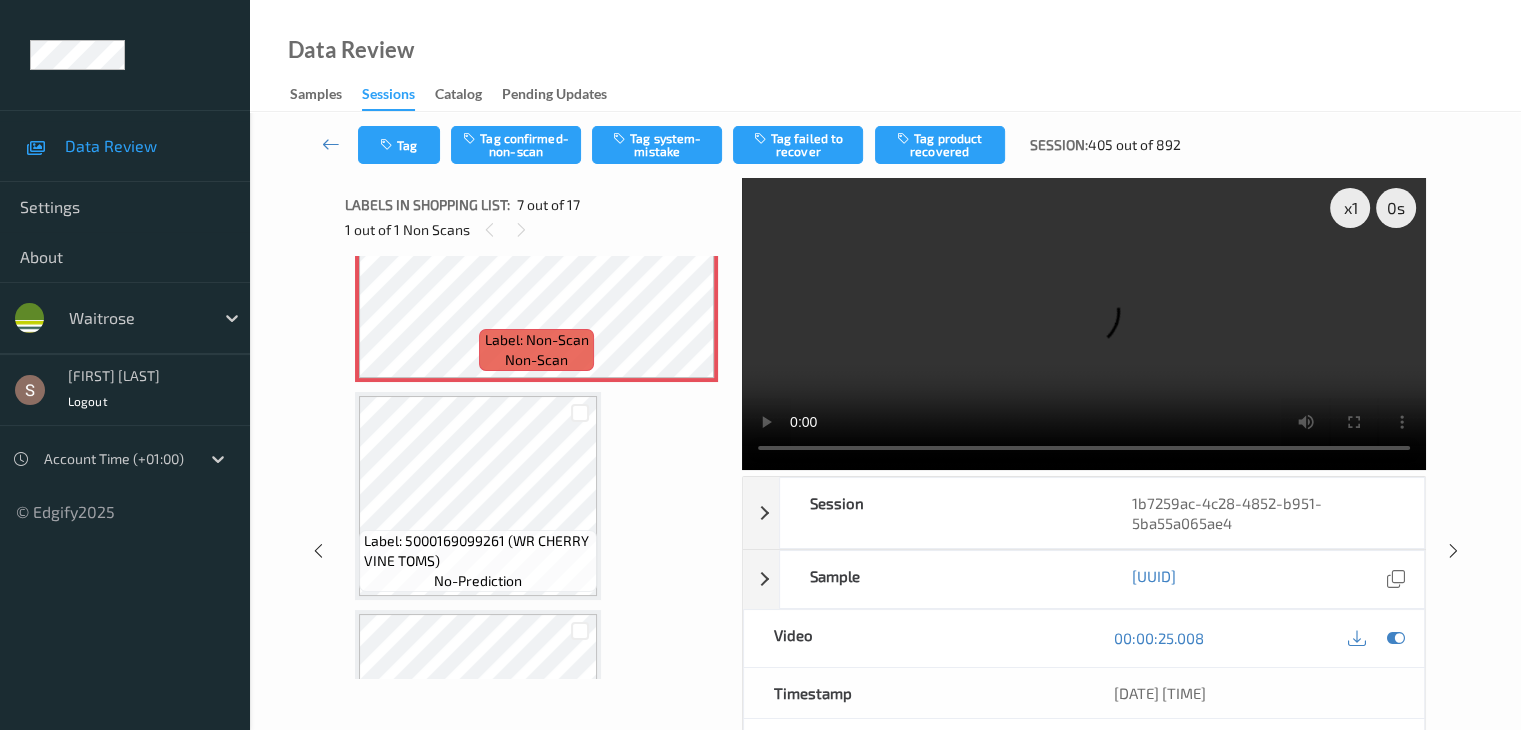 click at bounding box center (1084, 324) 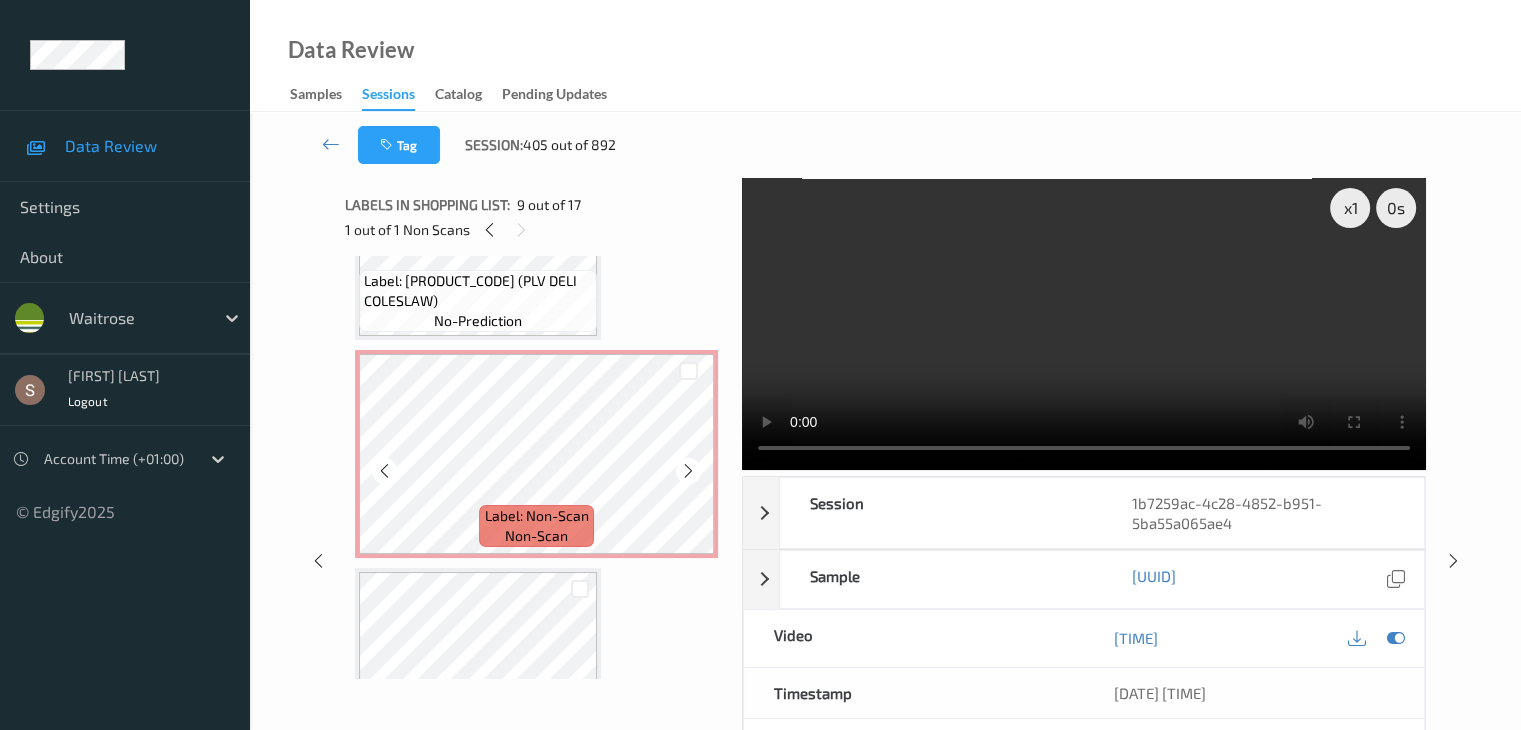scroll, scrollTop: 1200, scrollLeft: 0, axis: vertical 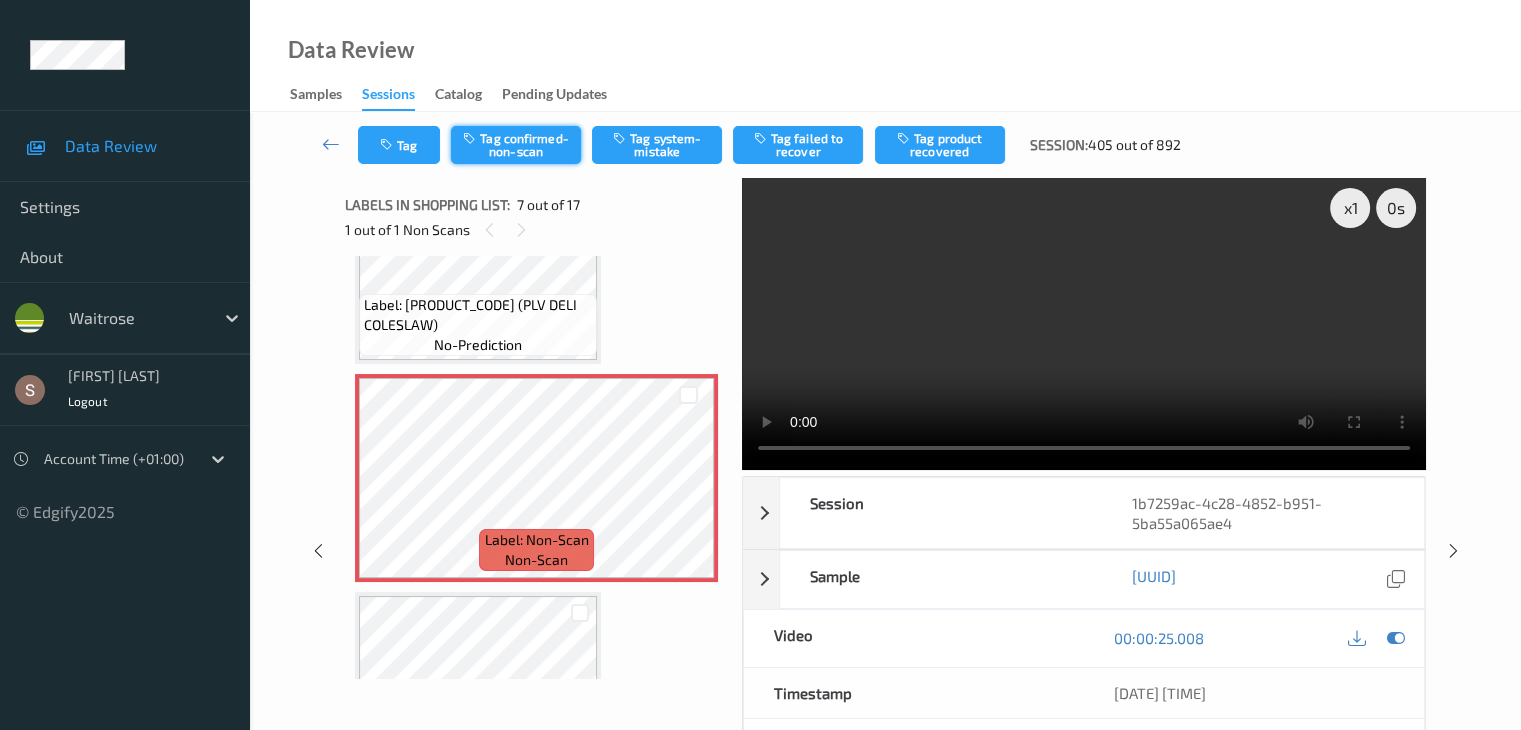 drag, startPoint x: 519, startPoint y: 148, endPoint x: 538, endPoint y: 149, distance: 19.026299 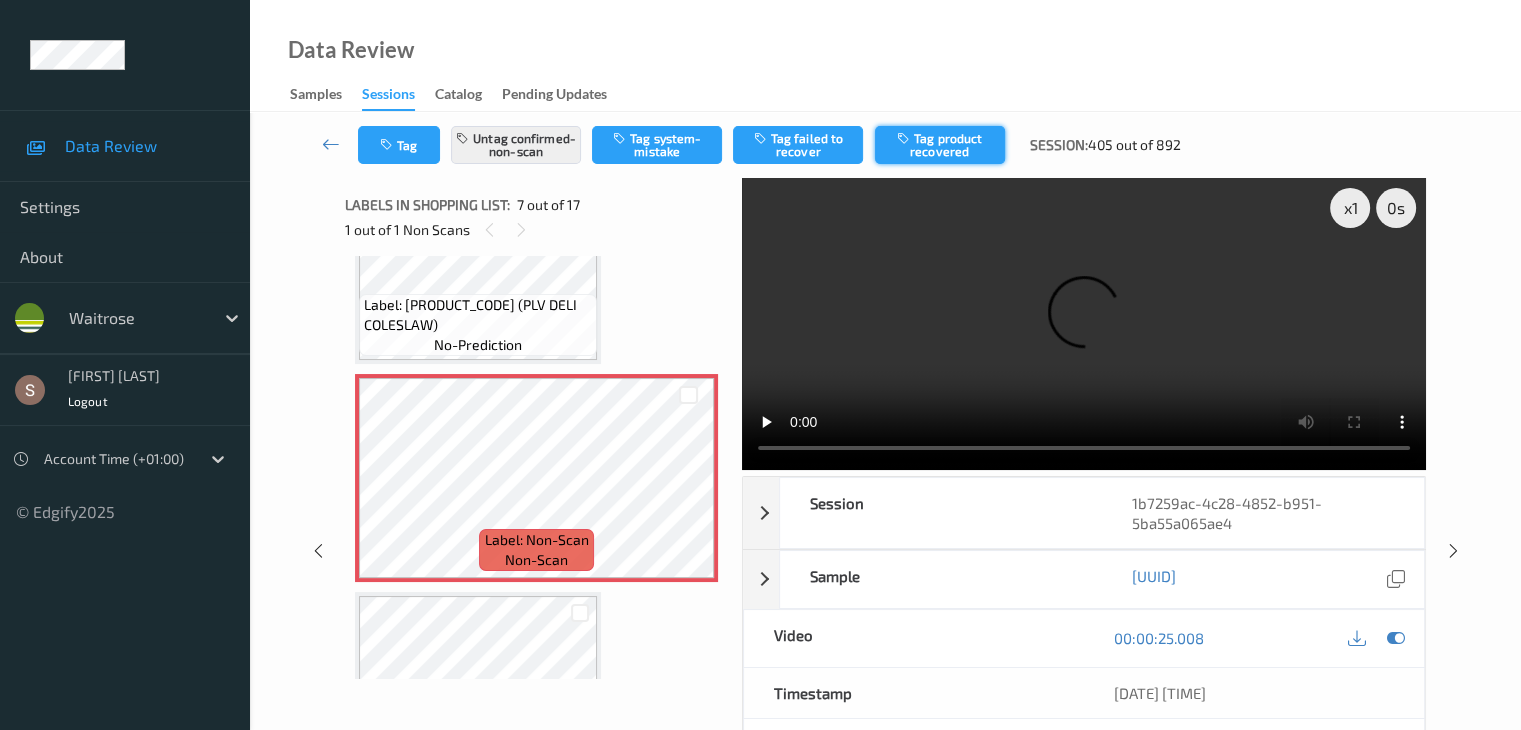 click on "Tag   product recovered" at bounding box center [940, 145] 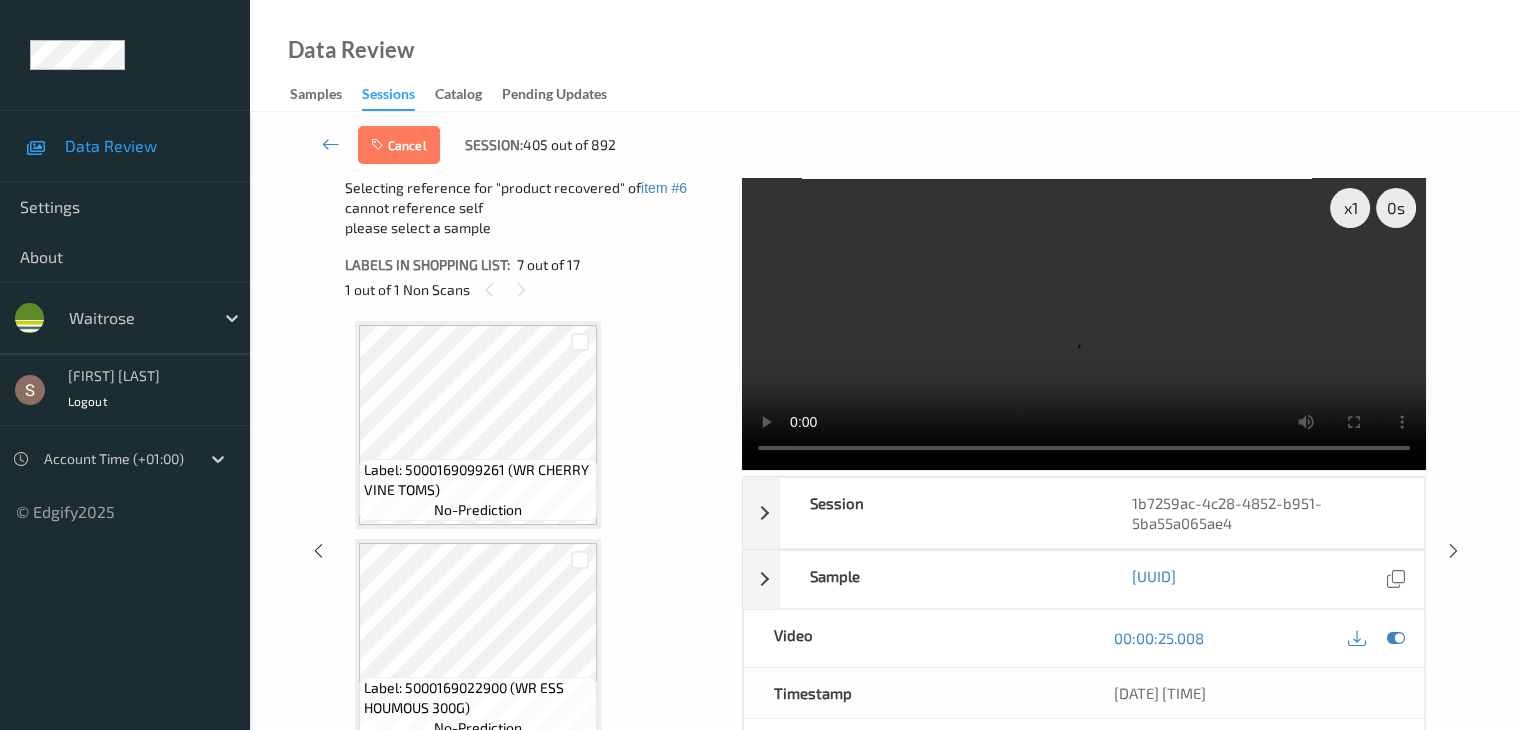 scroll, scrollTop: 1600, scrollLeft: 0, axis: vertical 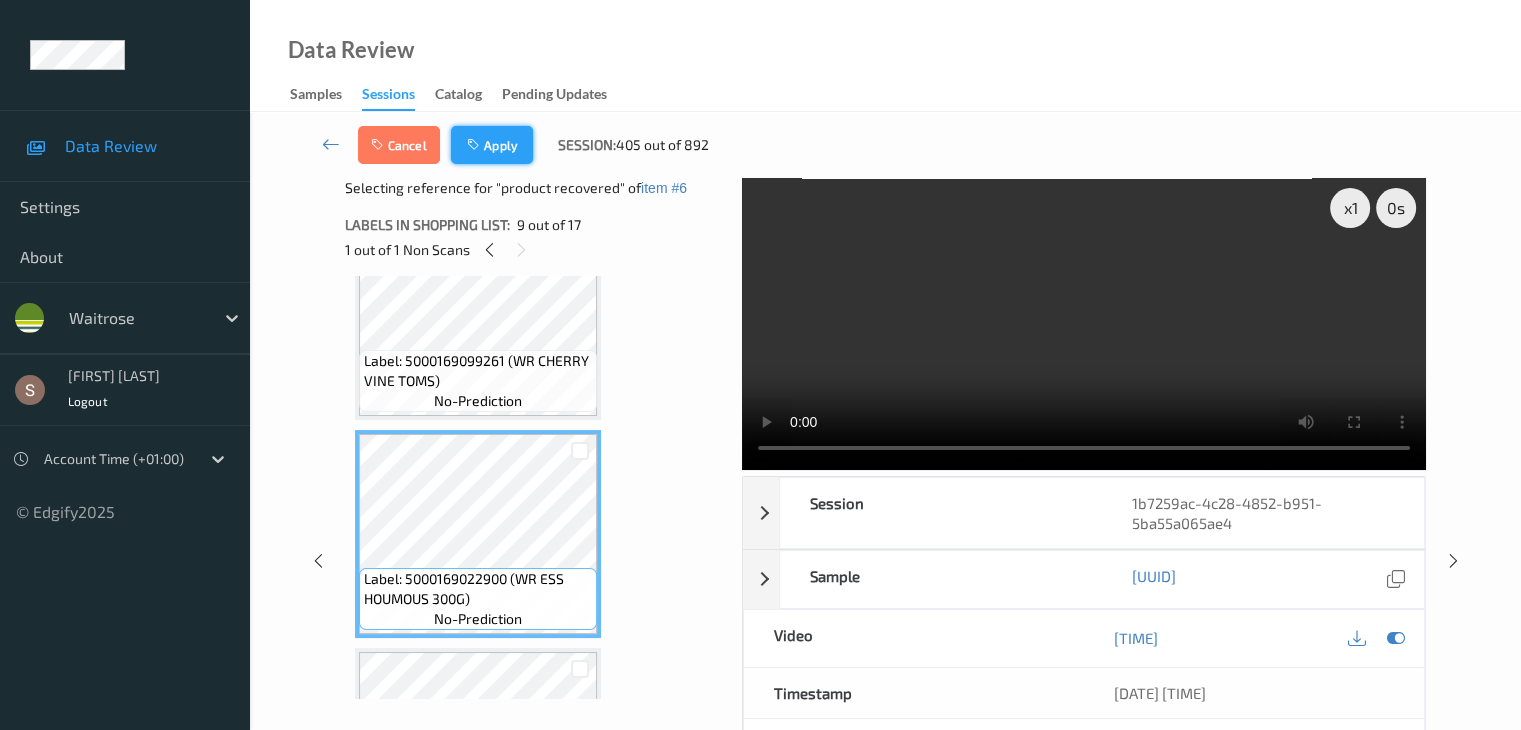 click on "Apply" at bounding box center (492, 145) 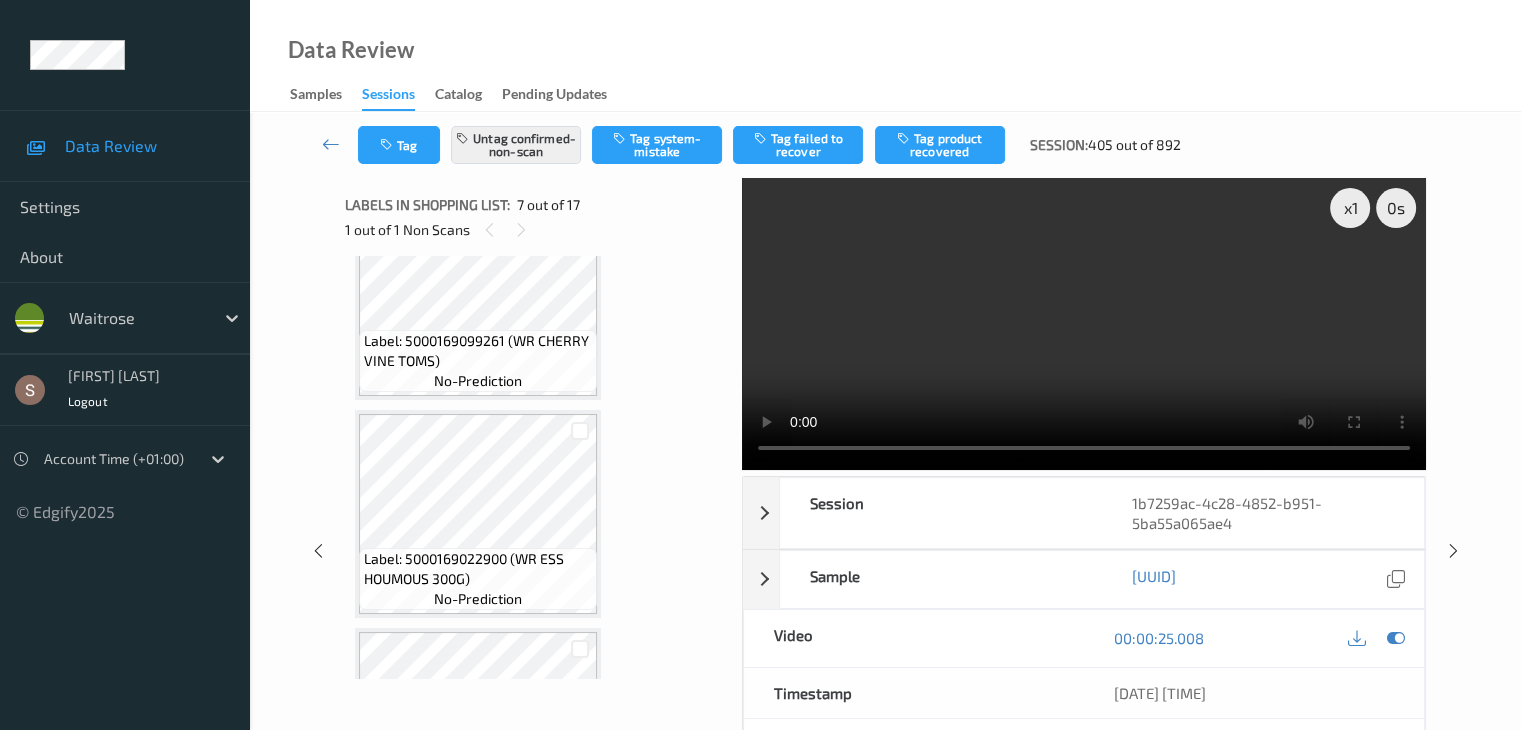 scroll, scrollTop: 1100, scrollLeft: 0, axis: vertical 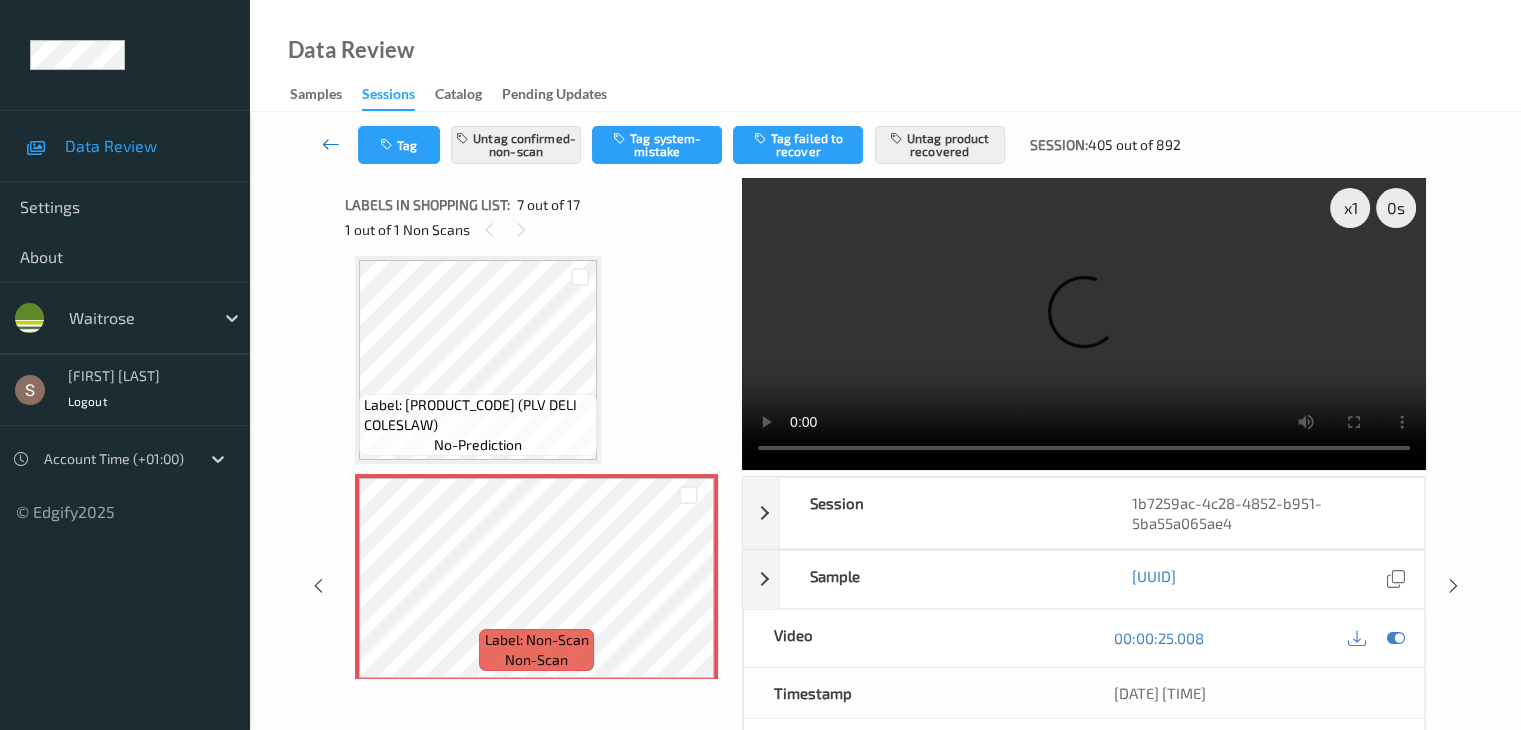 click at bounding box center [331, 144] 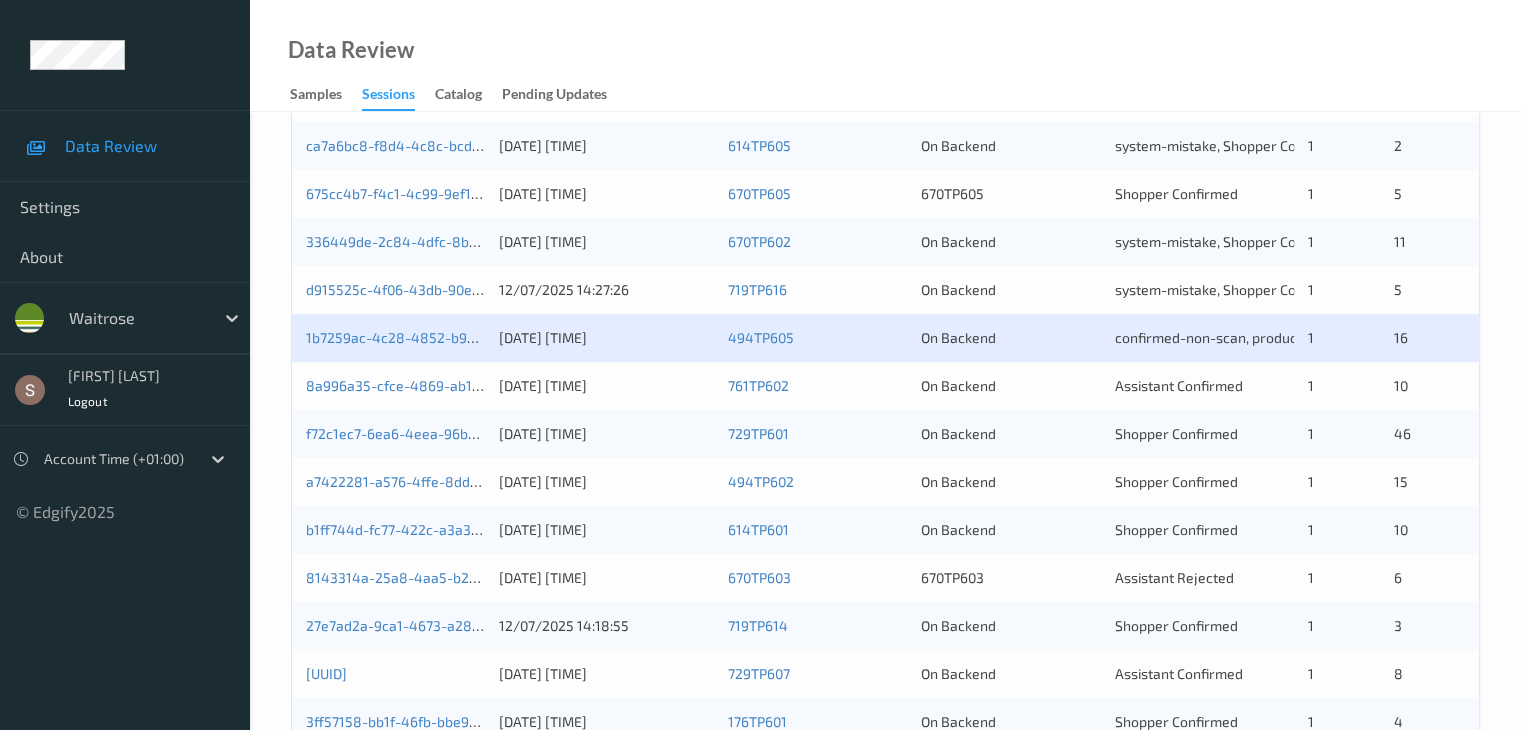scroll, scrollTop: 500, scrollLeft: 0, axis: vertical 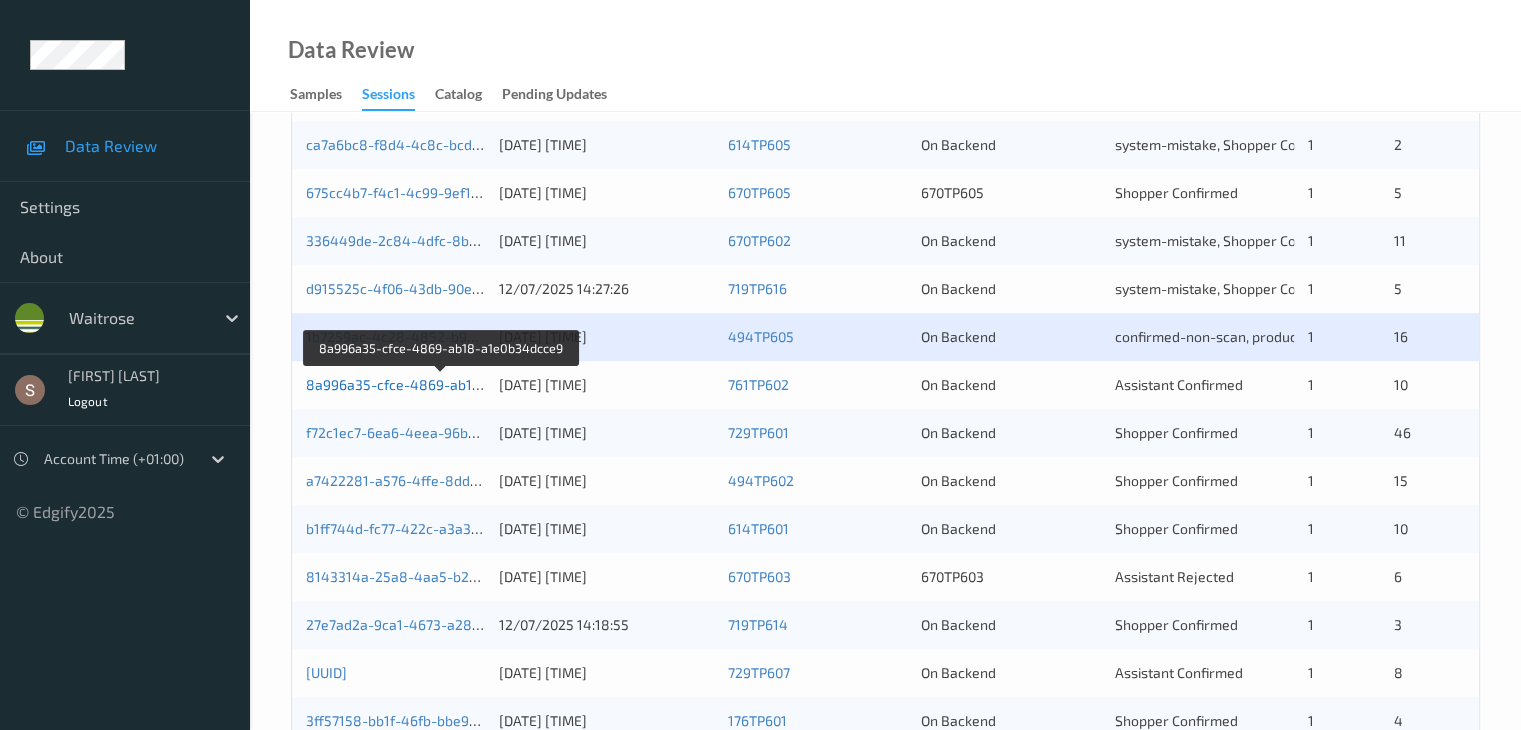click on "8a996a35-cfce-4869-ab18-a1e0b34dcce9" at bounding box center [443, 384] 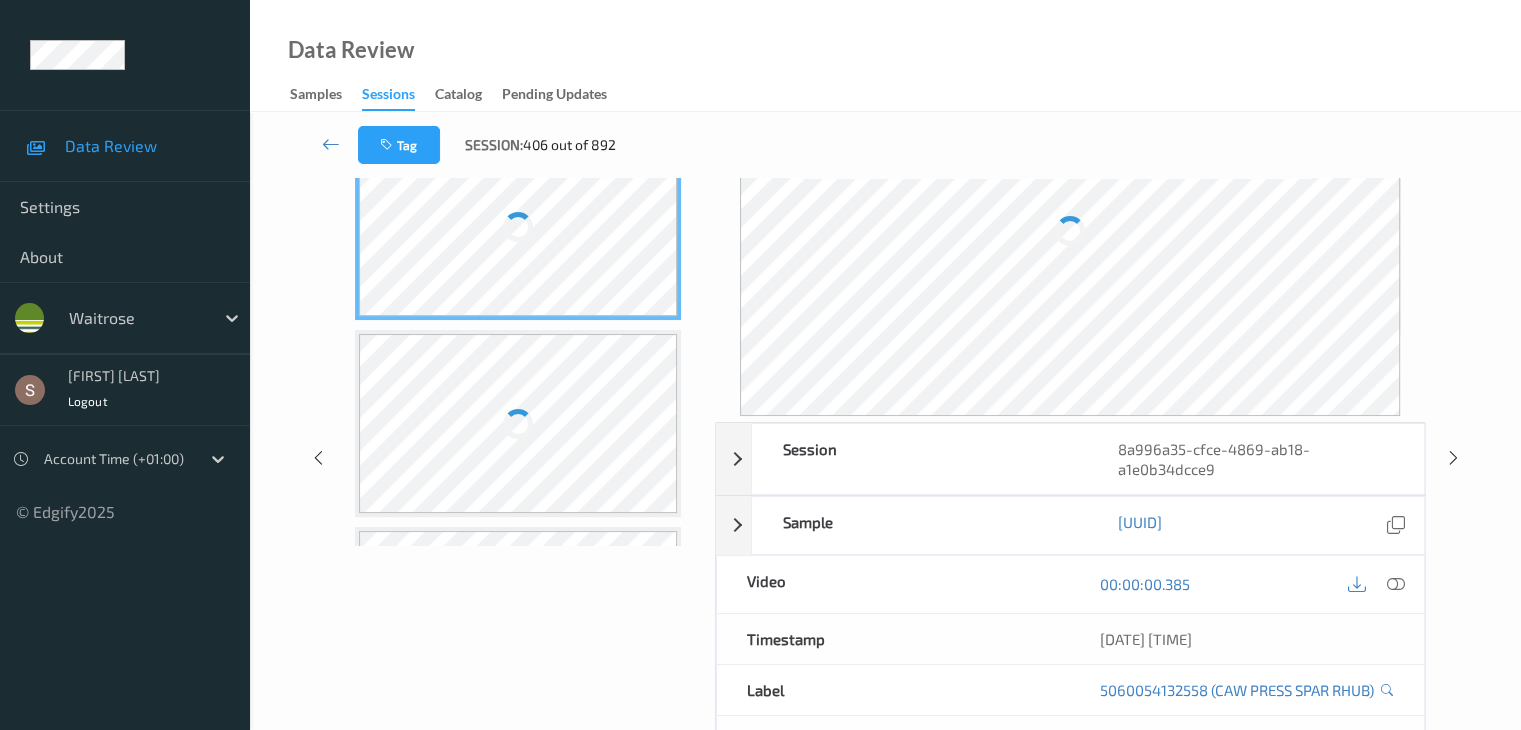 scroll, scrollTop: 0, scrollLeft: 0, axis: both 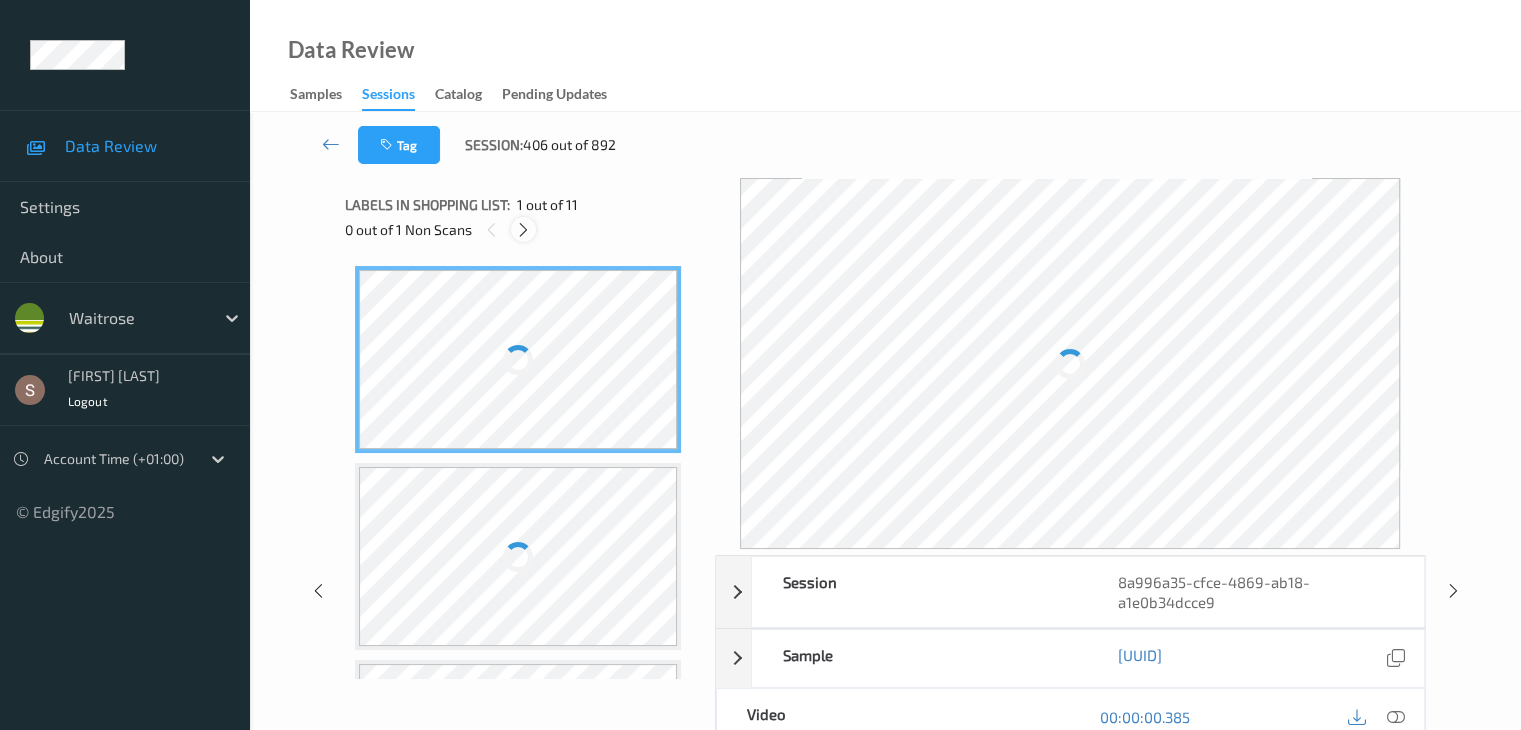 click at bounding box center (523, 230) 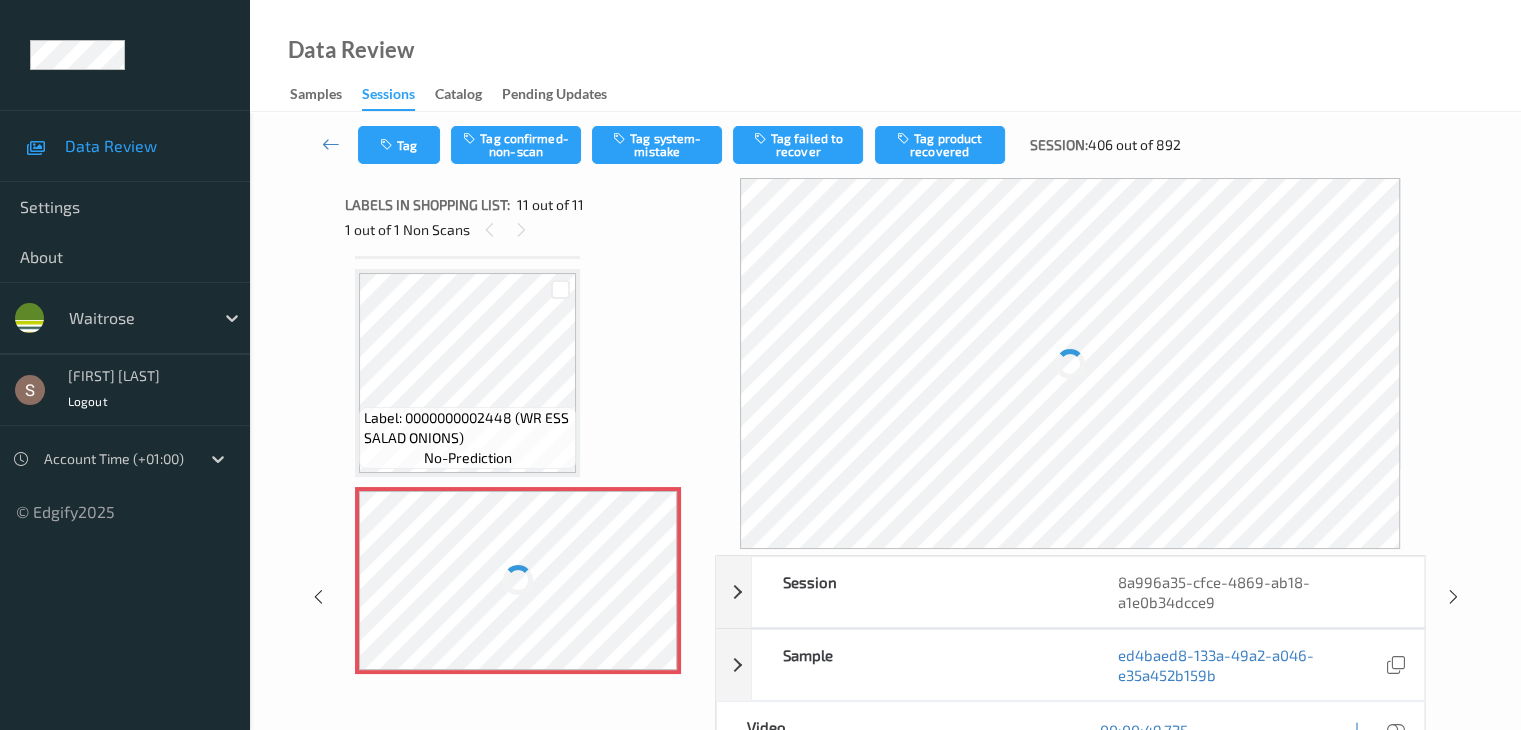 scroll, scrollTop: 1917, scrollLeft: 0, axis: vertical 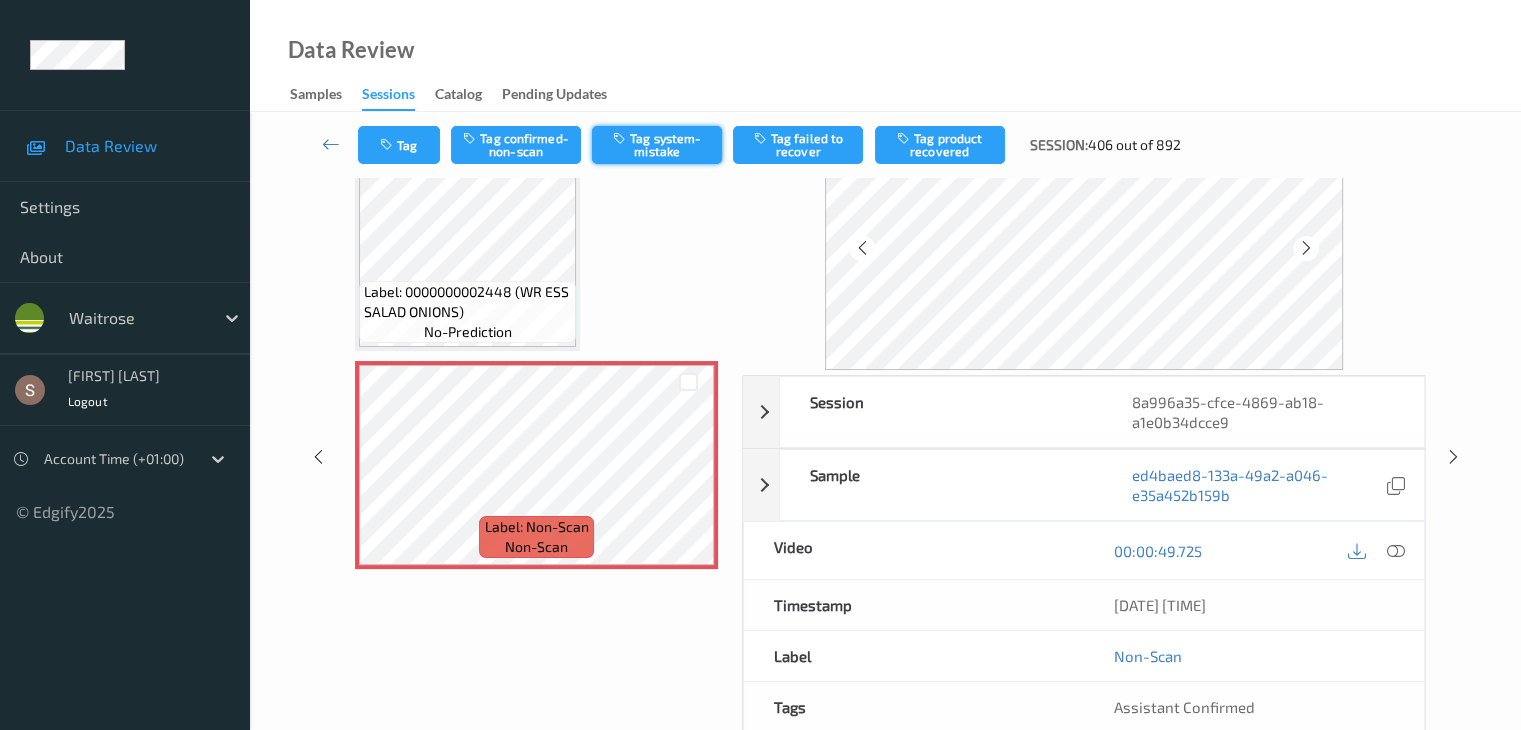 click on "Tag   system-mistake" at bounding box center [657, 145] 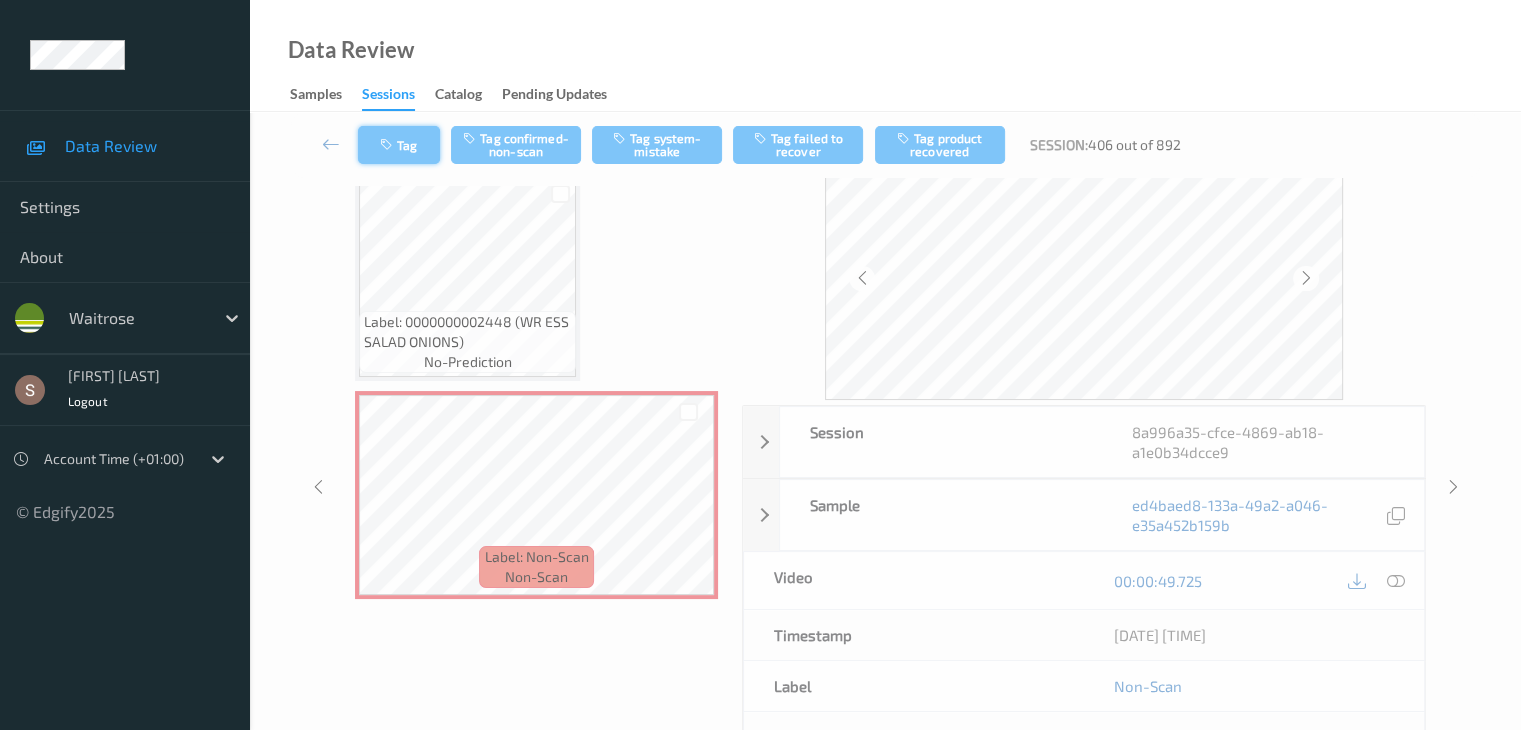 click at bounding box center [388, 145] 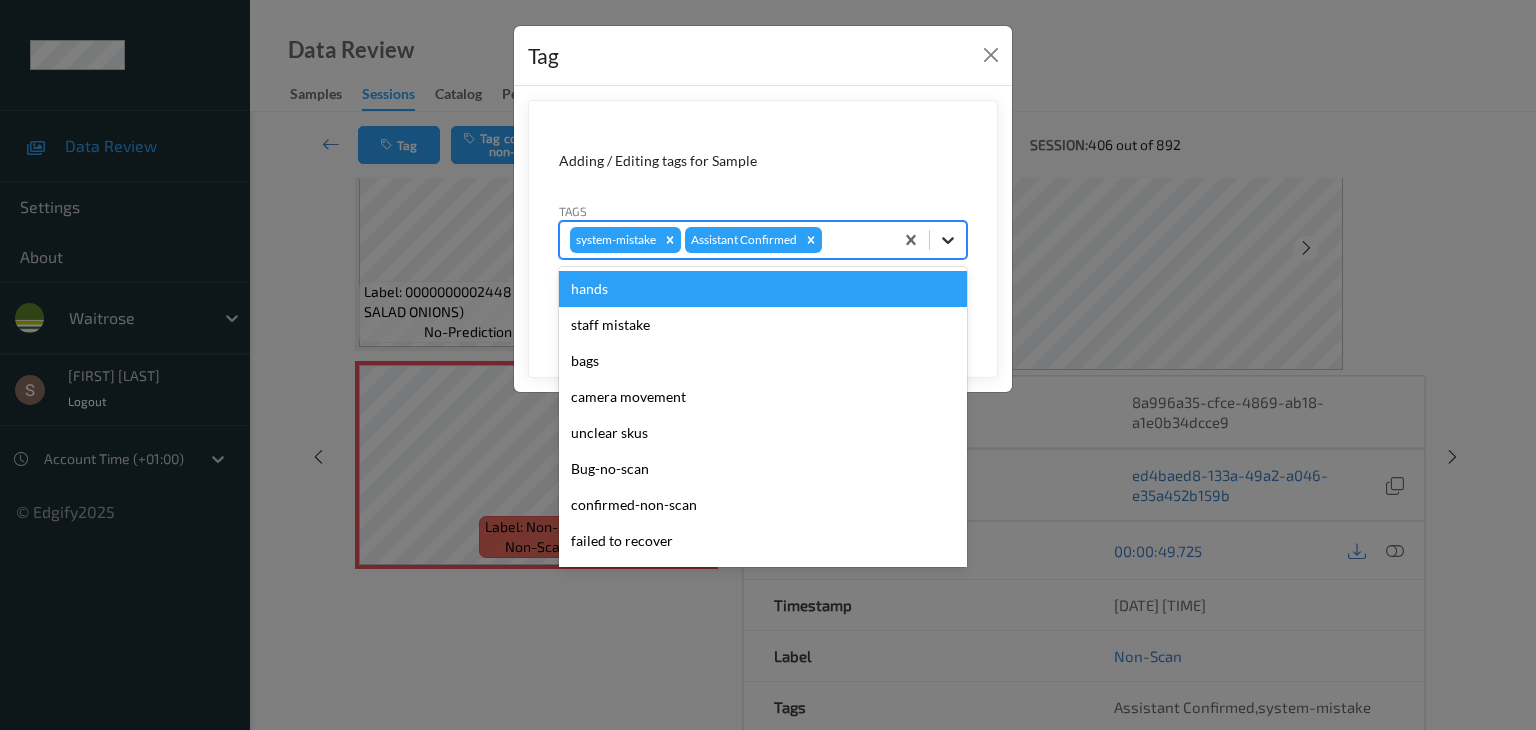 click 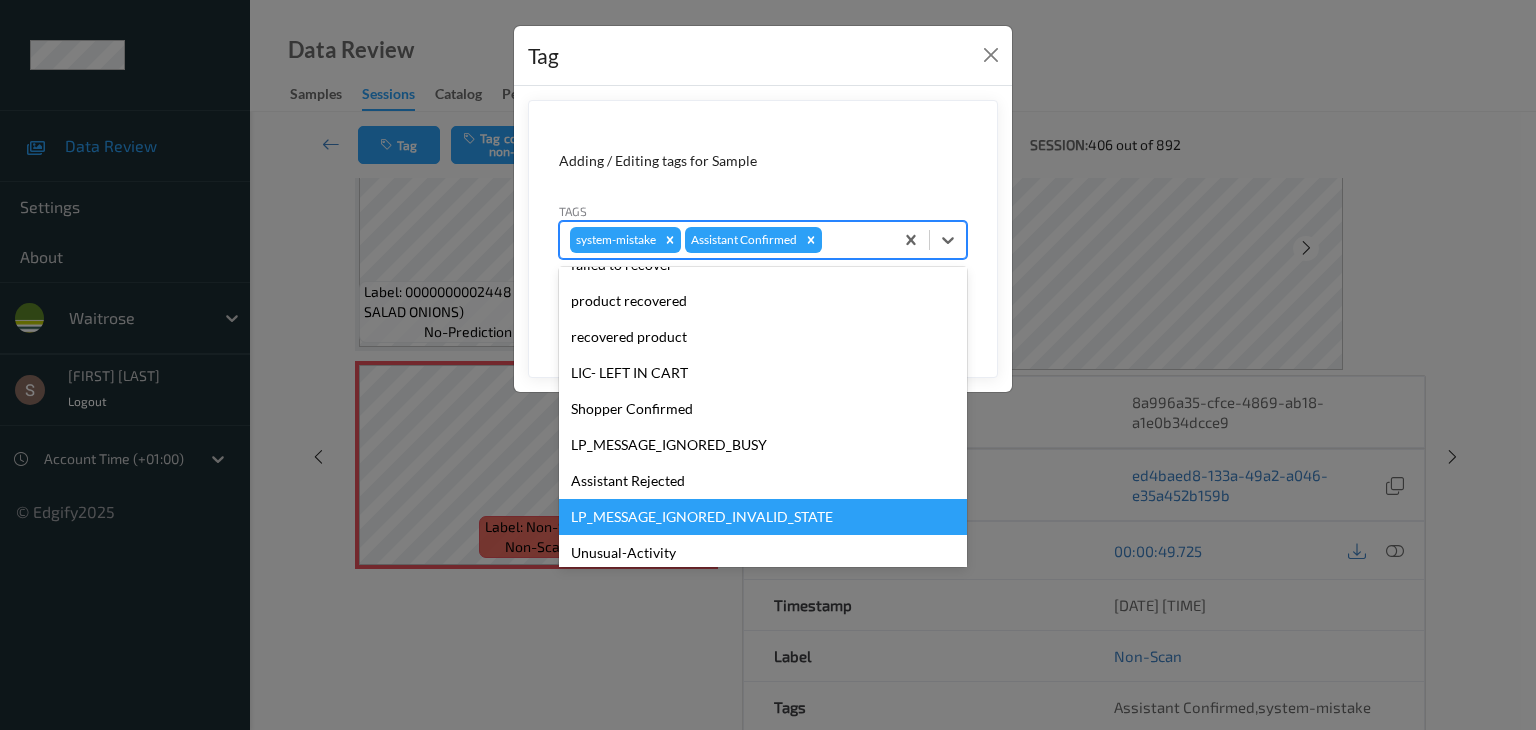 scroll, scrollTop: 320, scrollLeft: 0, axis: vertical 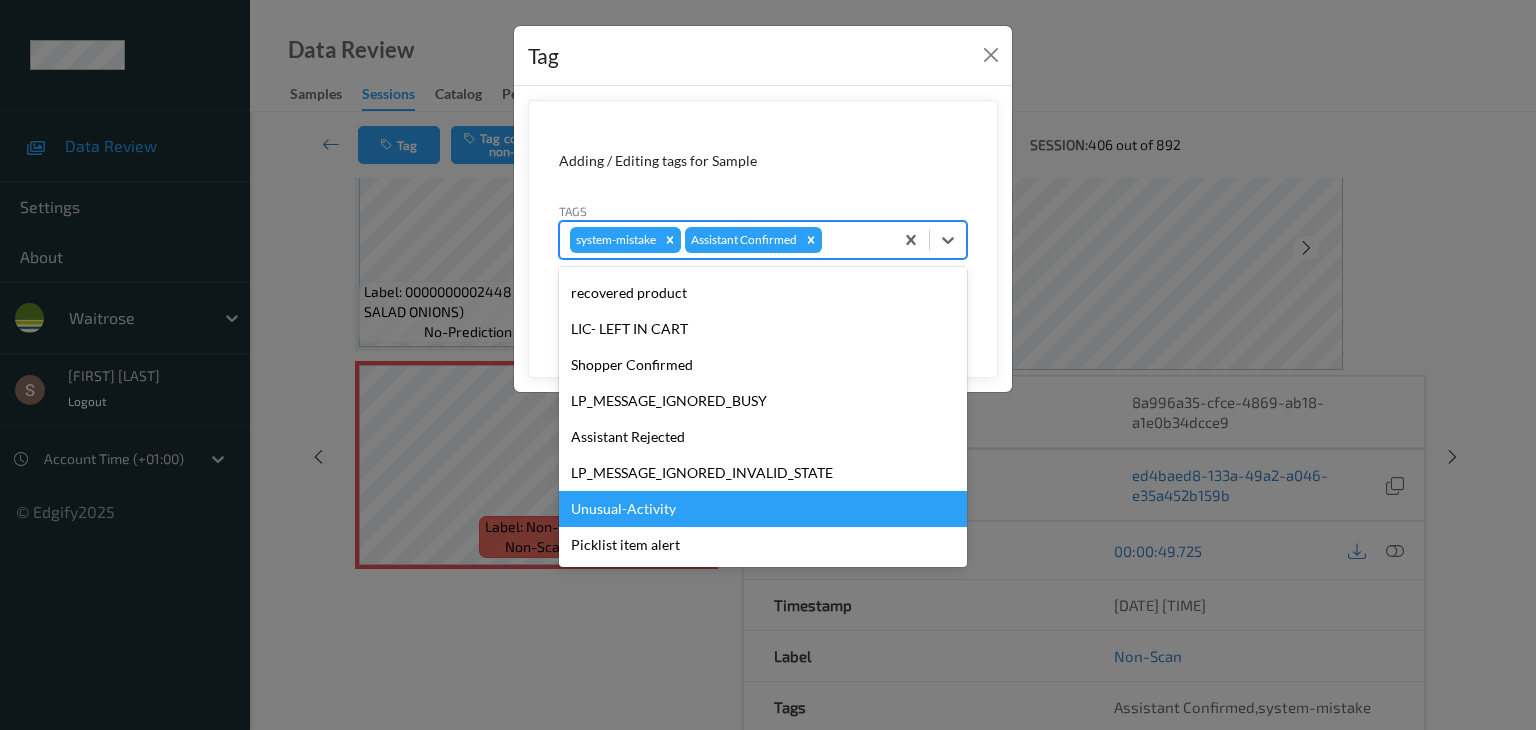 click on "Unusual-Activity" at bounding box center (763, 509) 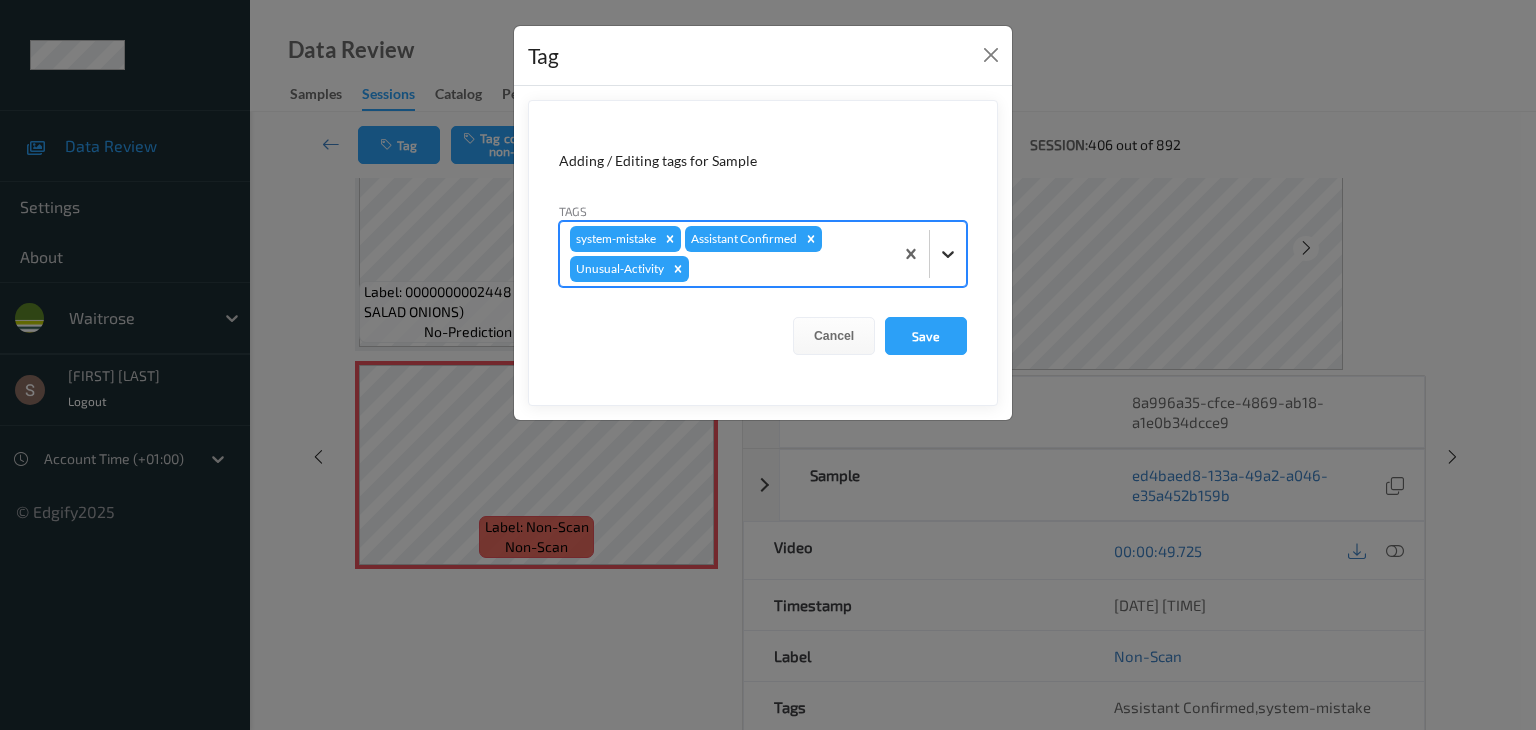 click at bounding box center [948, 254] 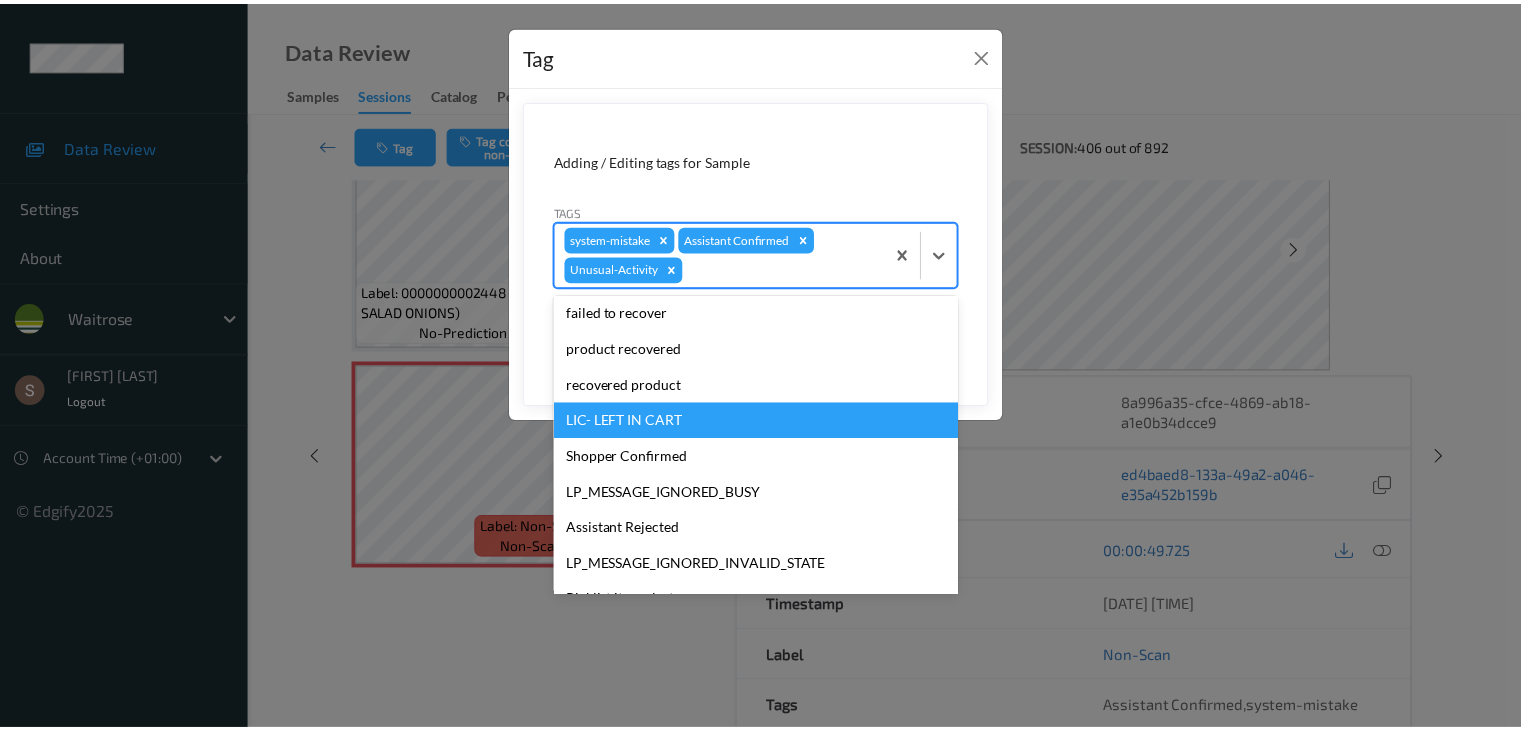 scroll, scrollTop: 284, scrollLeft: 0, axis: vertical 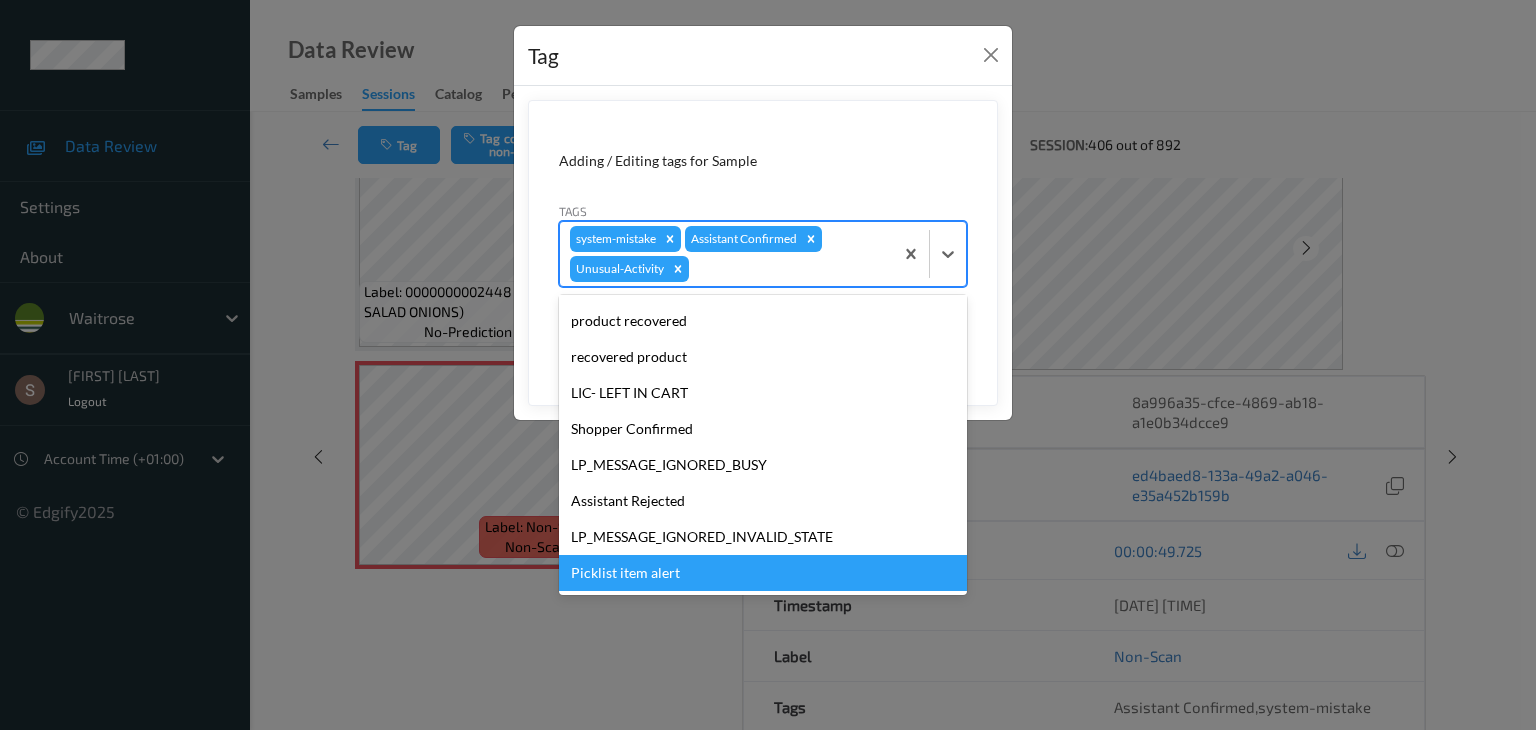 click on "Picklist item alert" at bounding box center [763, 573] 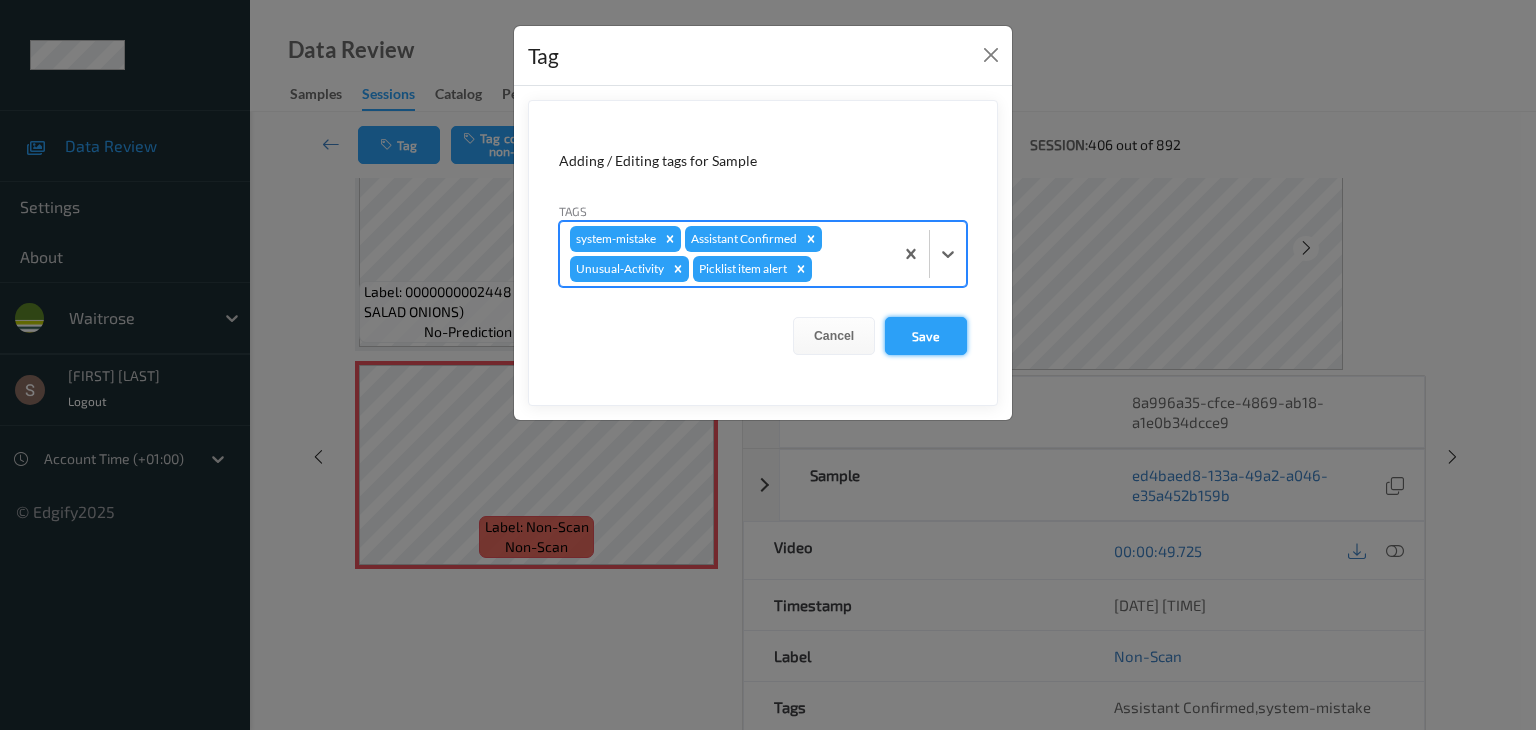 click on "Save" at bounding box center [926, 336] 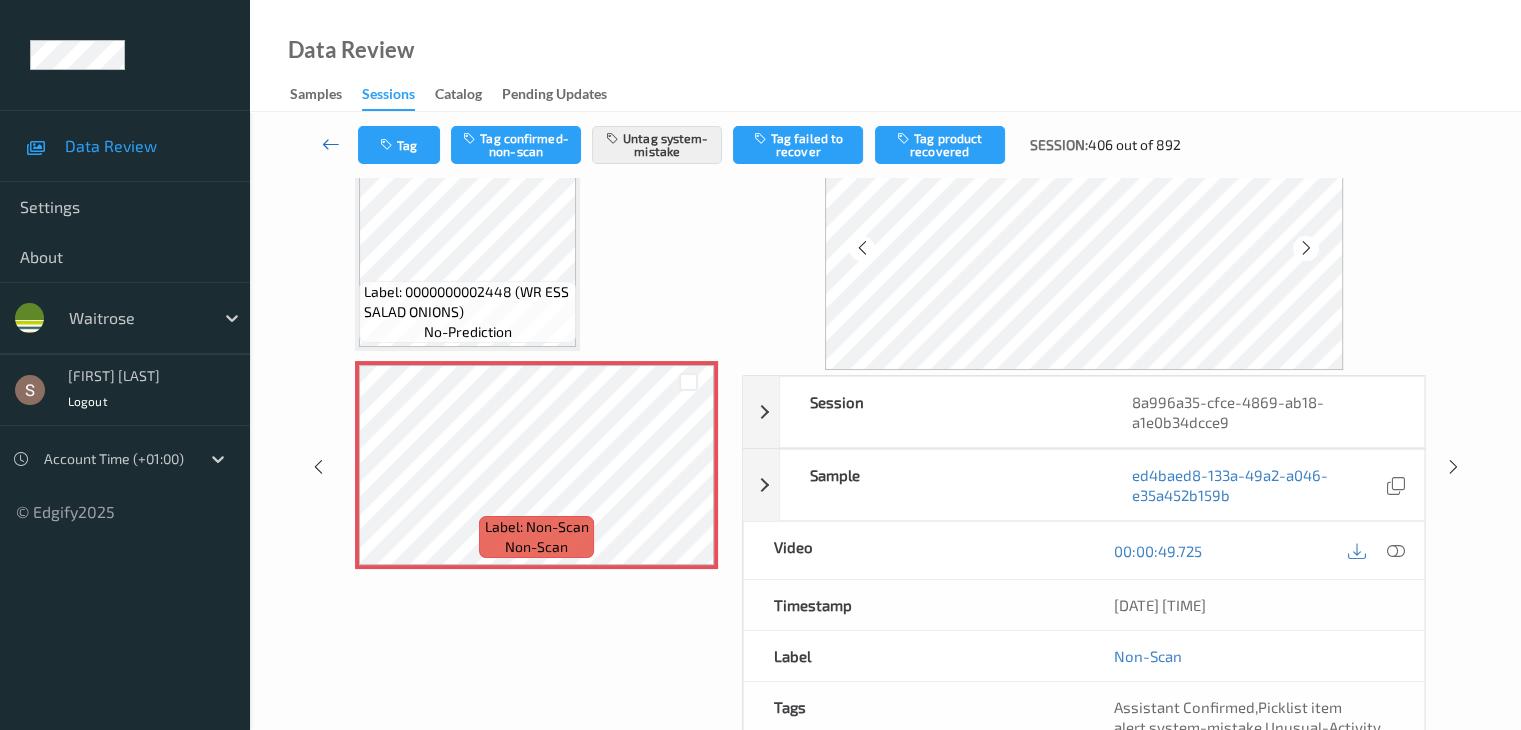 click at bounding box center (331, 144) 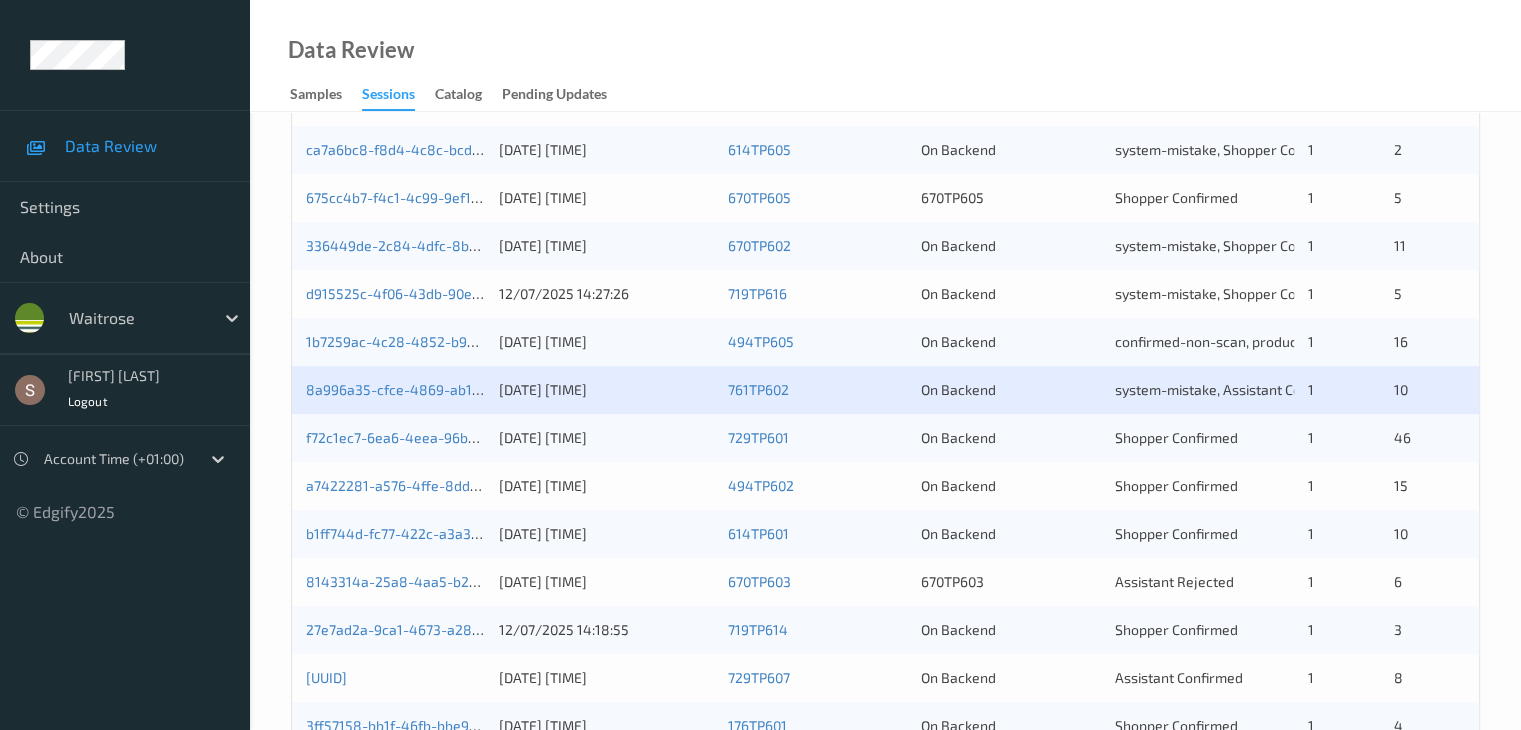 scroll, scrollTop: 600, scrollLeft: 0, axis: vertical 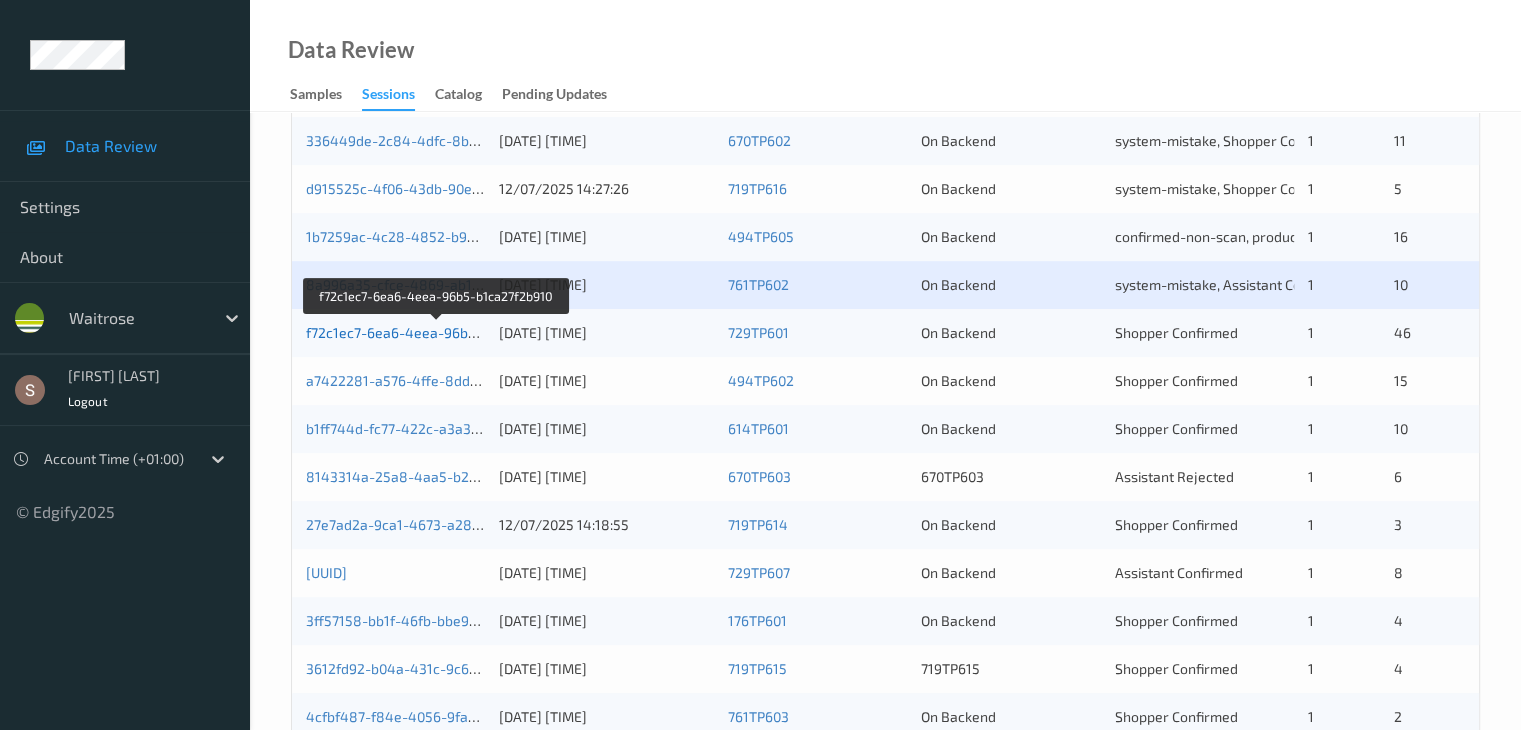 click on "f72c1ec7-6ea6-4eea-96b5-b1ca27f2b910" at bounding box center [437, 332] 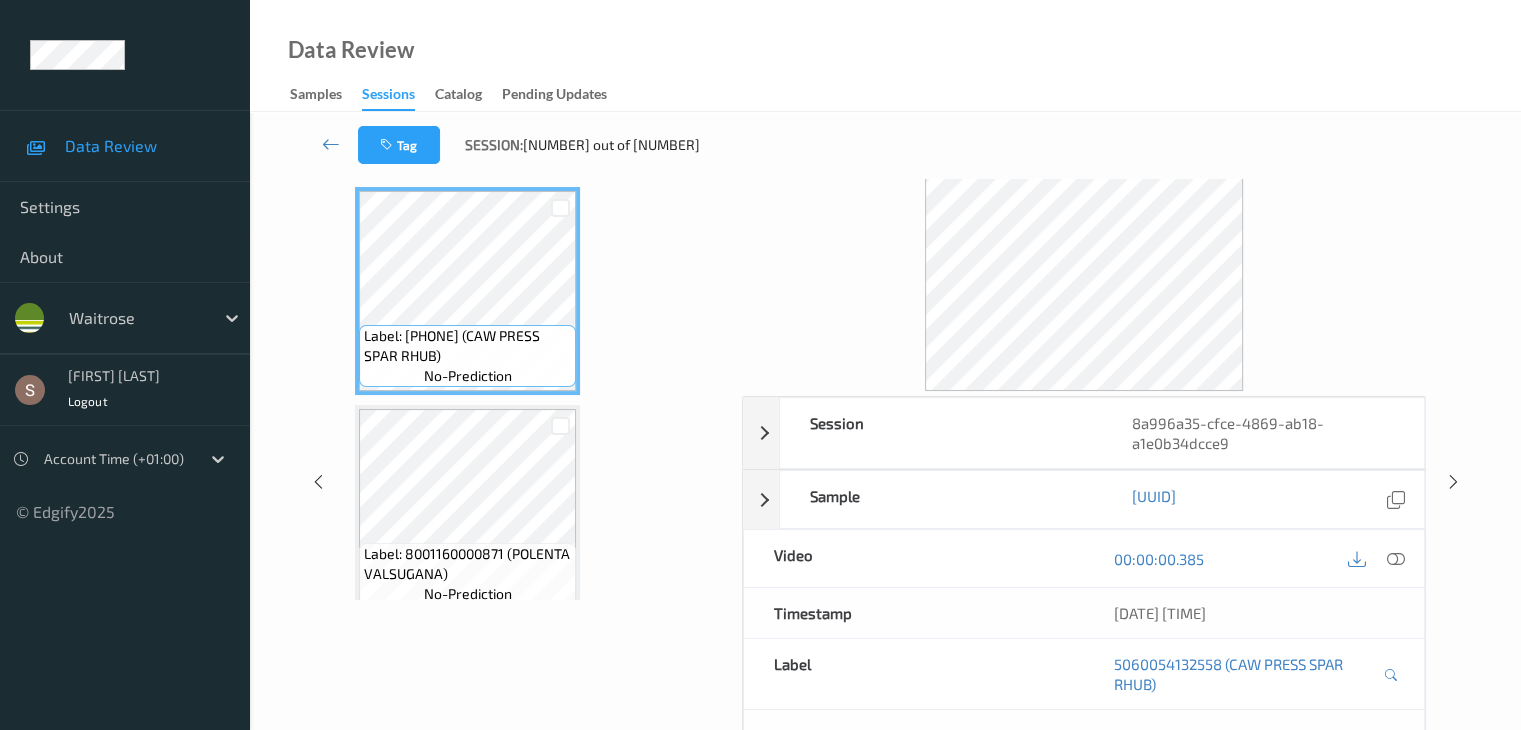 scroll, scrollTop: 0, scrollLeft: 0, axis: both 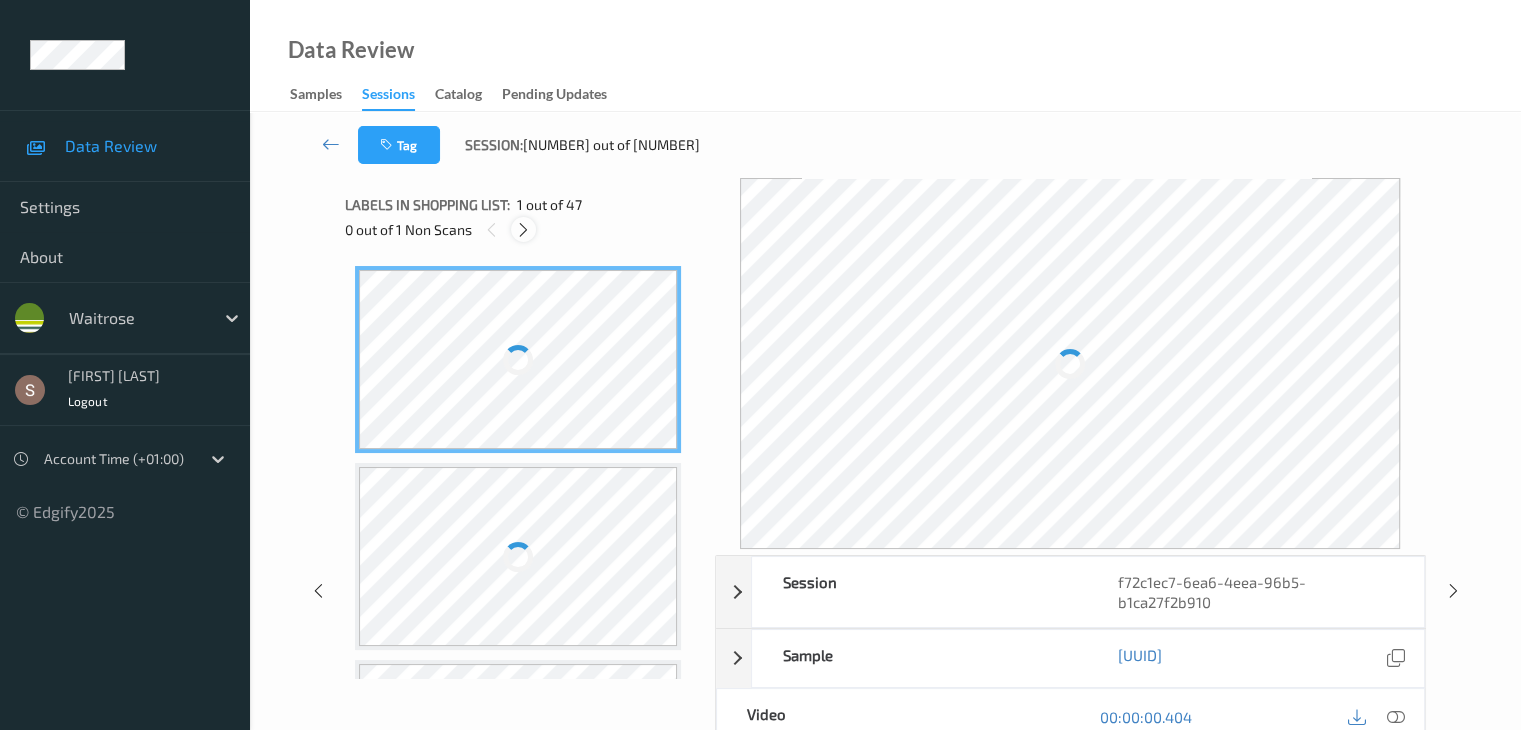 click at bounding box center [523, 230] 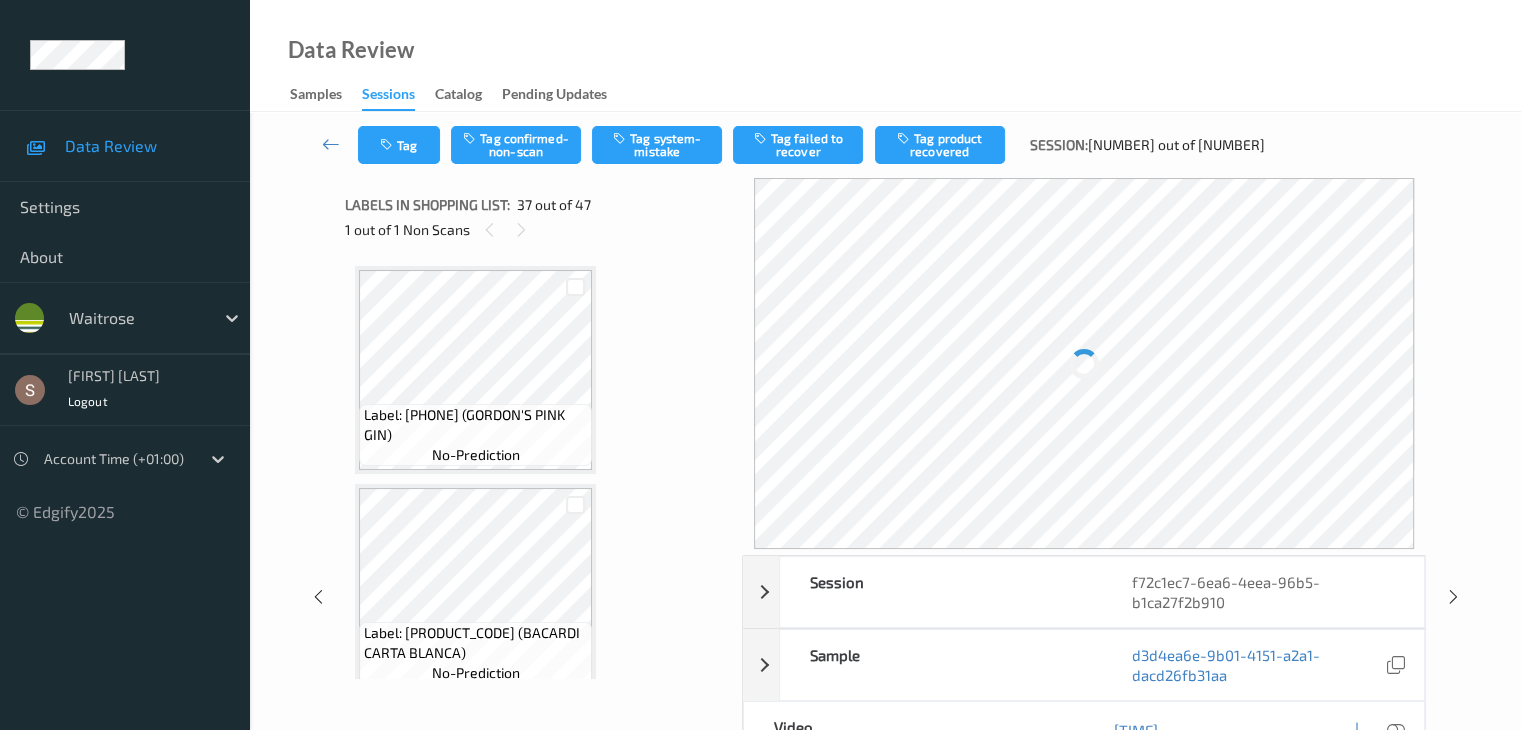 scroll, scrollTop: 7640, scrollLeft: 0, axis: vertical 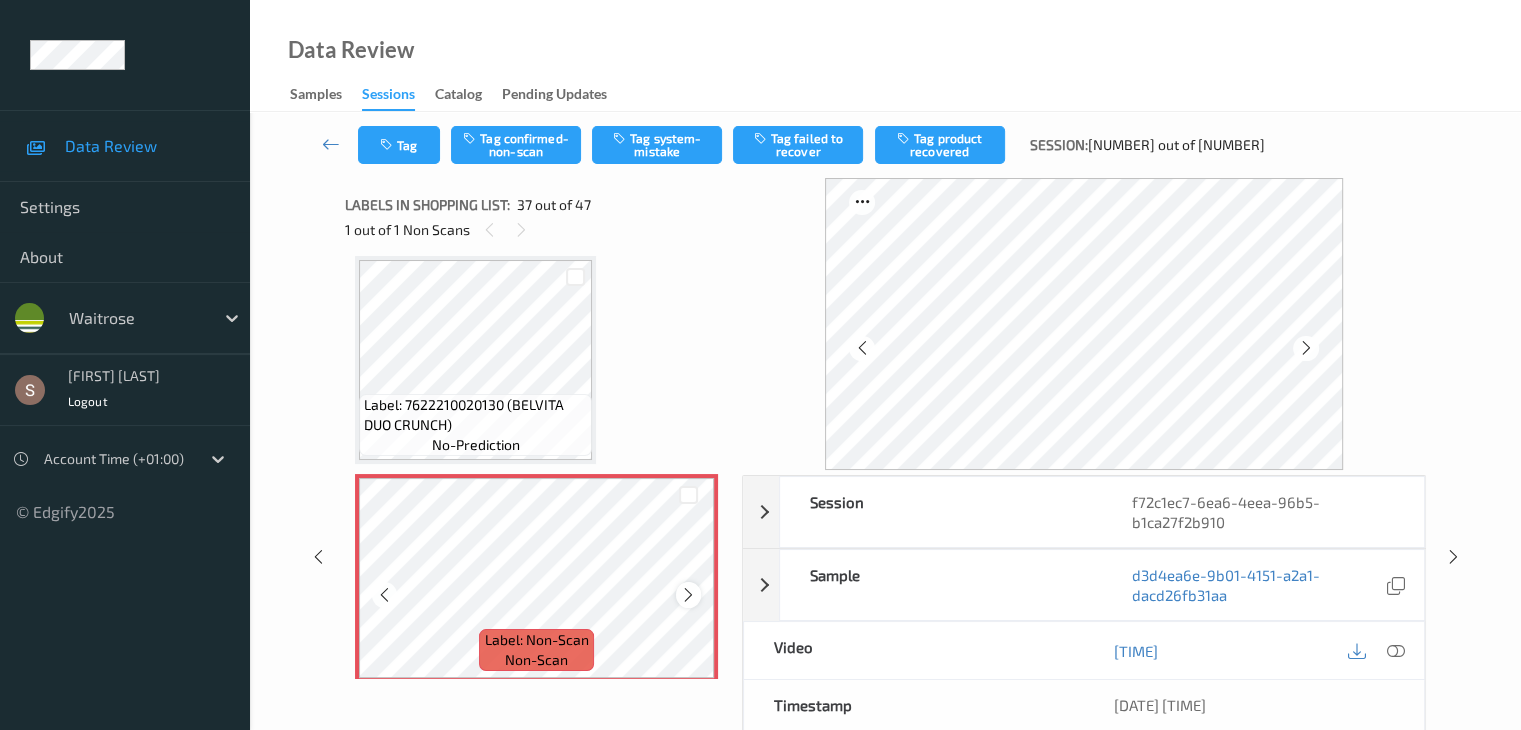 click at bounding box center (688, 595) 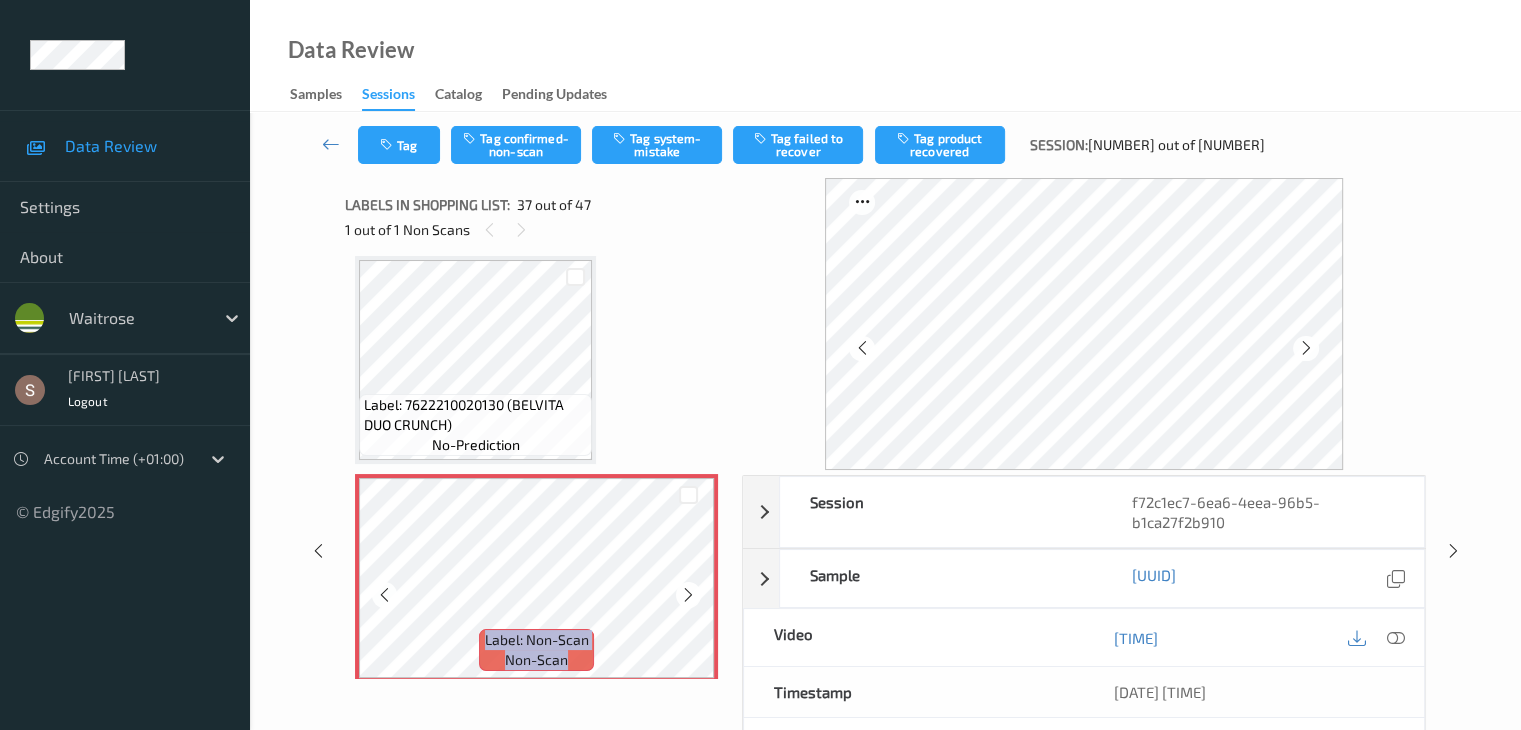 click at bounding box center (688, 595) 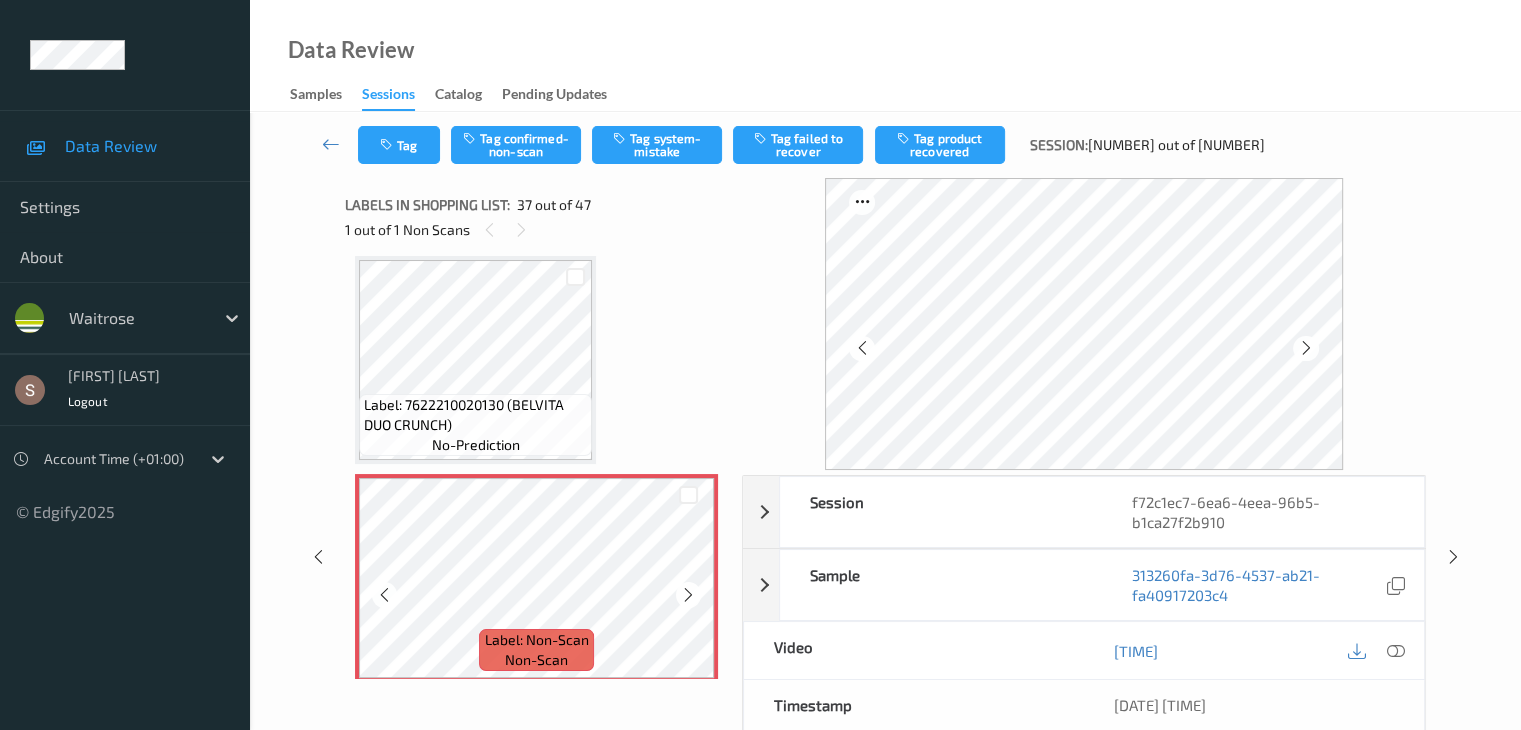 click at bounding box center [688, 595] 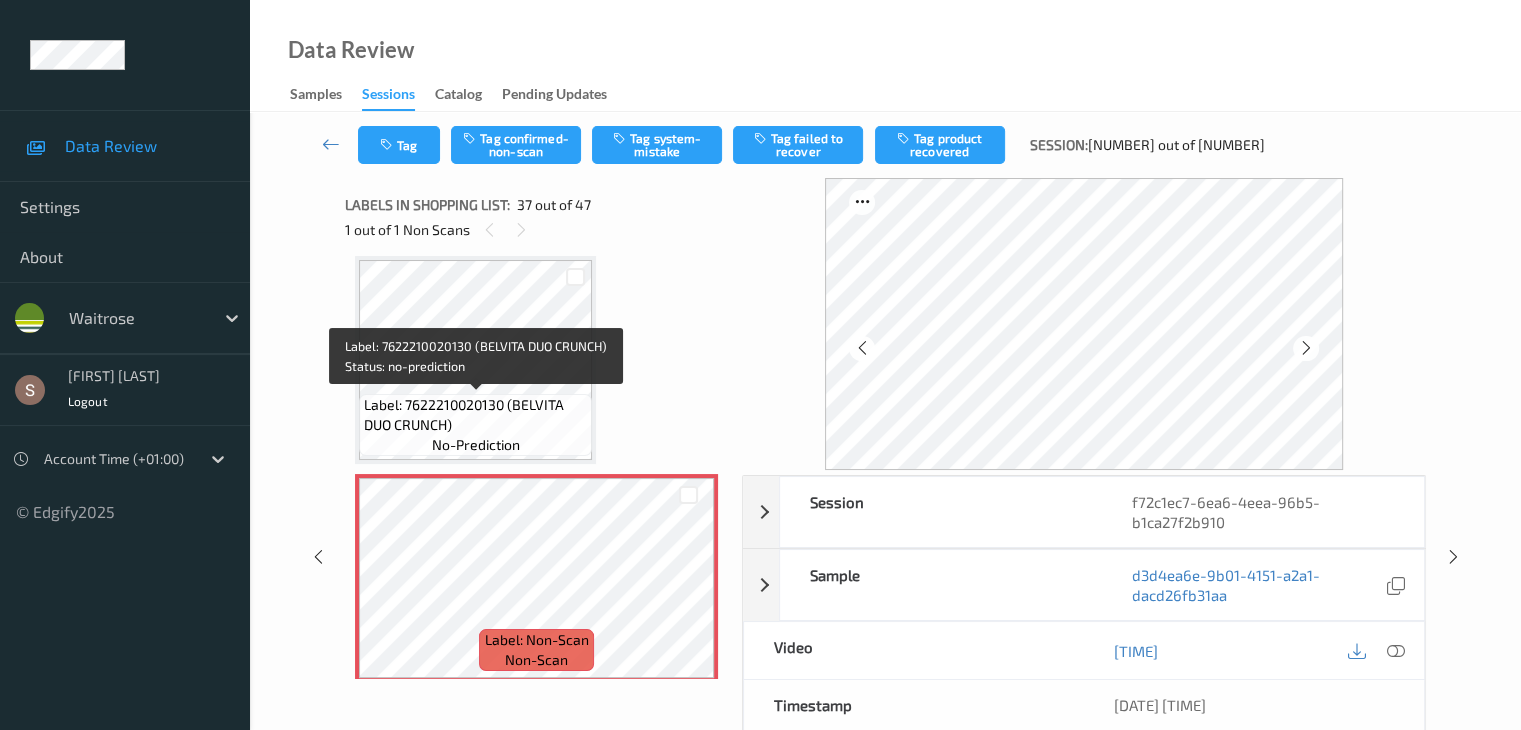 click on "Label: 7622210020130 (BELVITA DUO CRUNCH)" at bounding box center [475, 415] 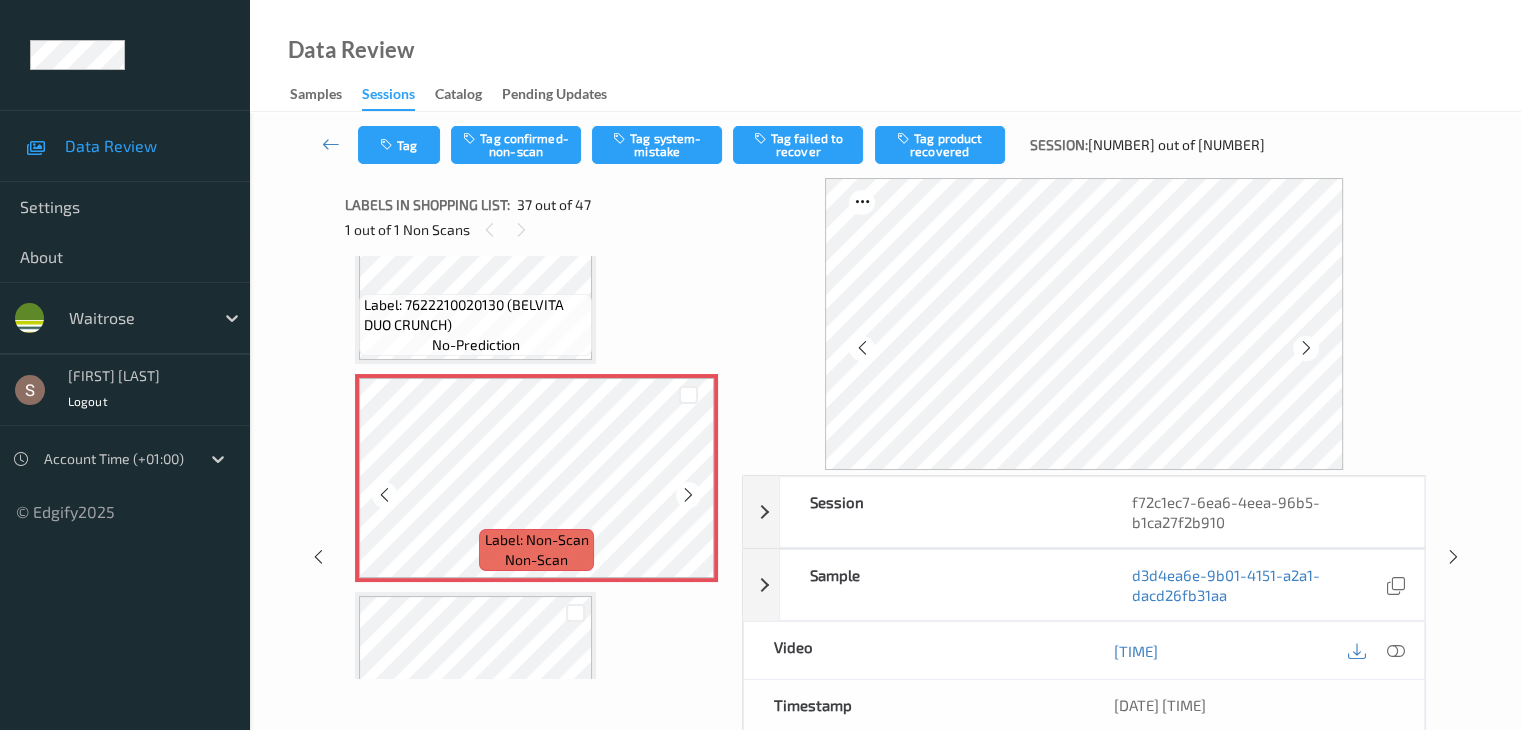 scroll, scrollTop: 7940, scrollLeft: 0, axis: vertical 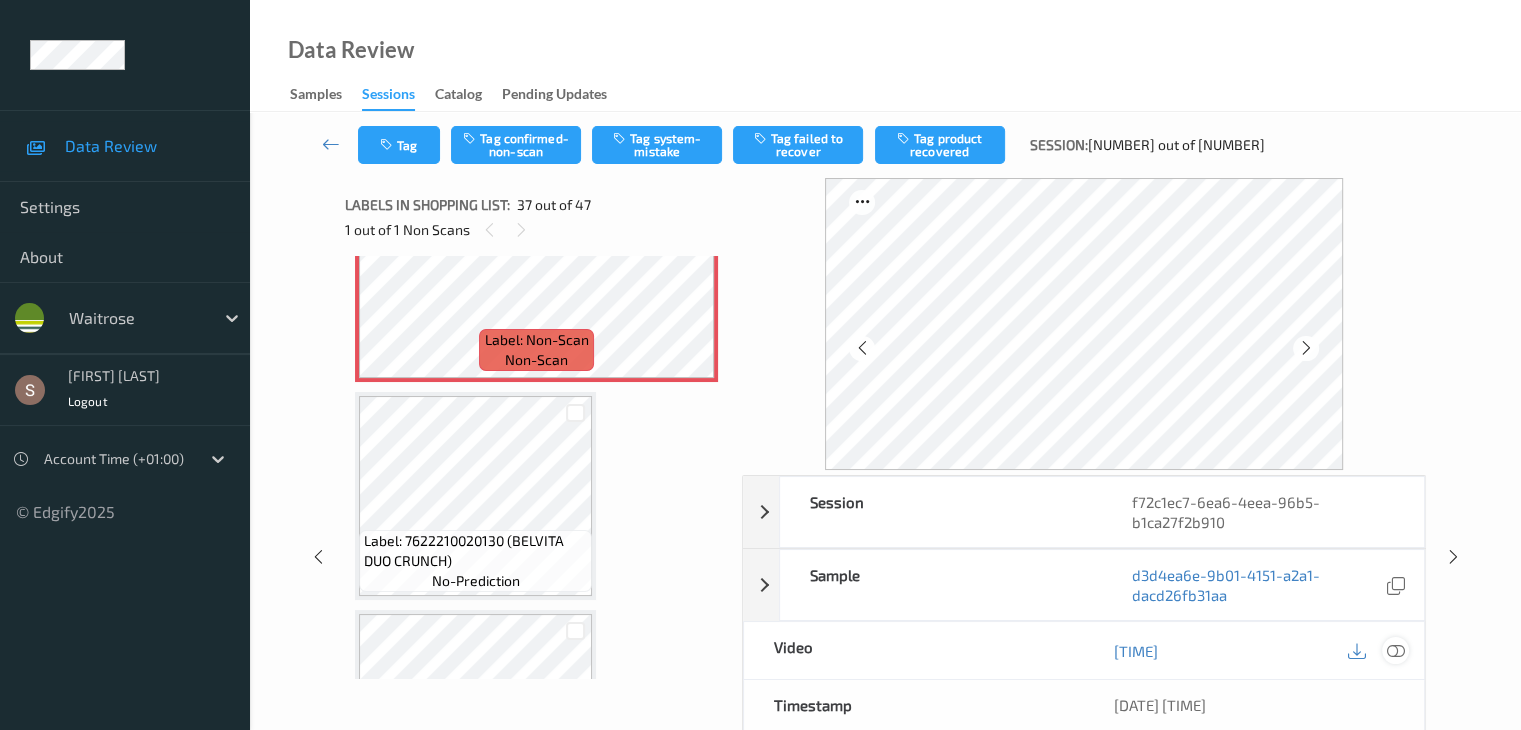 click at bounding box center (1395, 651) 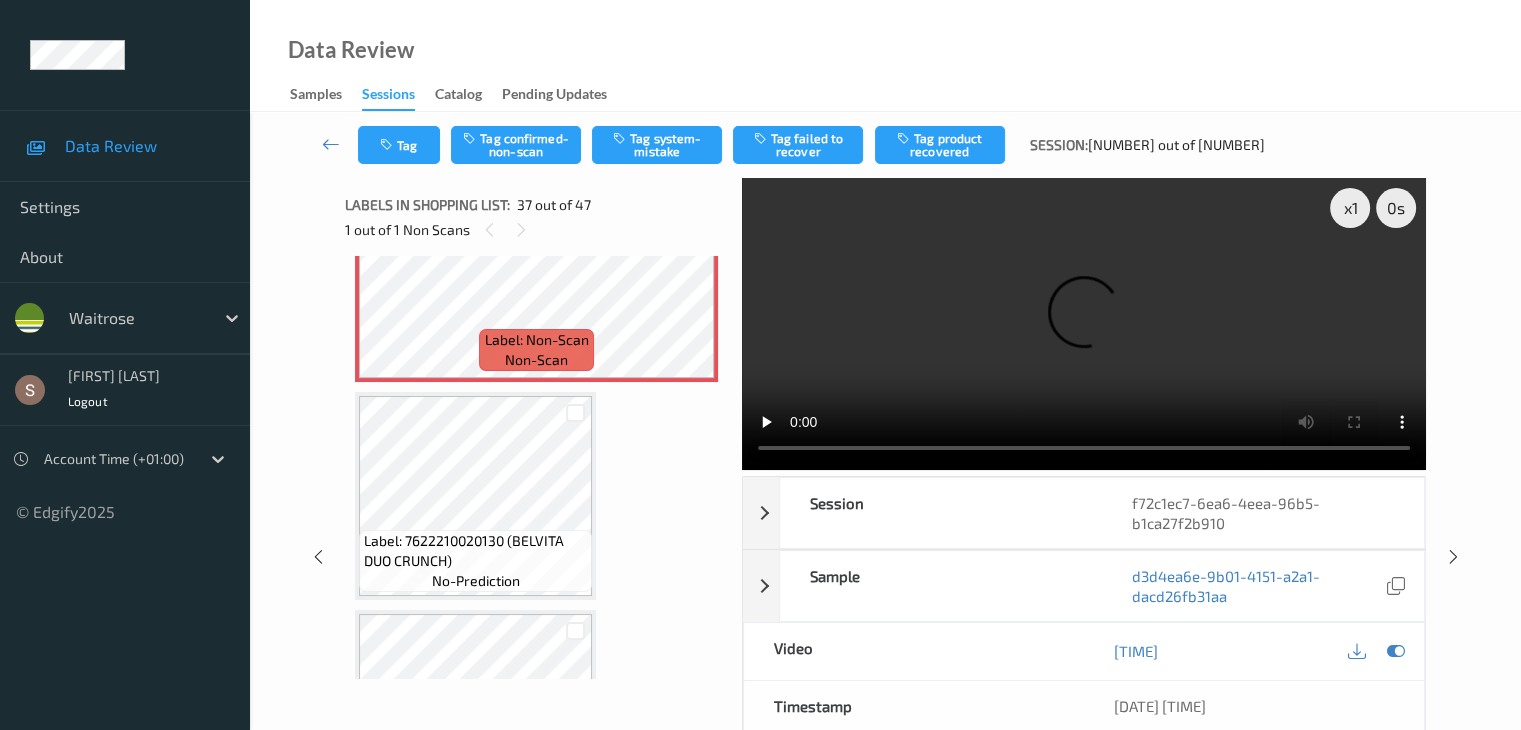 click at bounding box center [1084, 324] 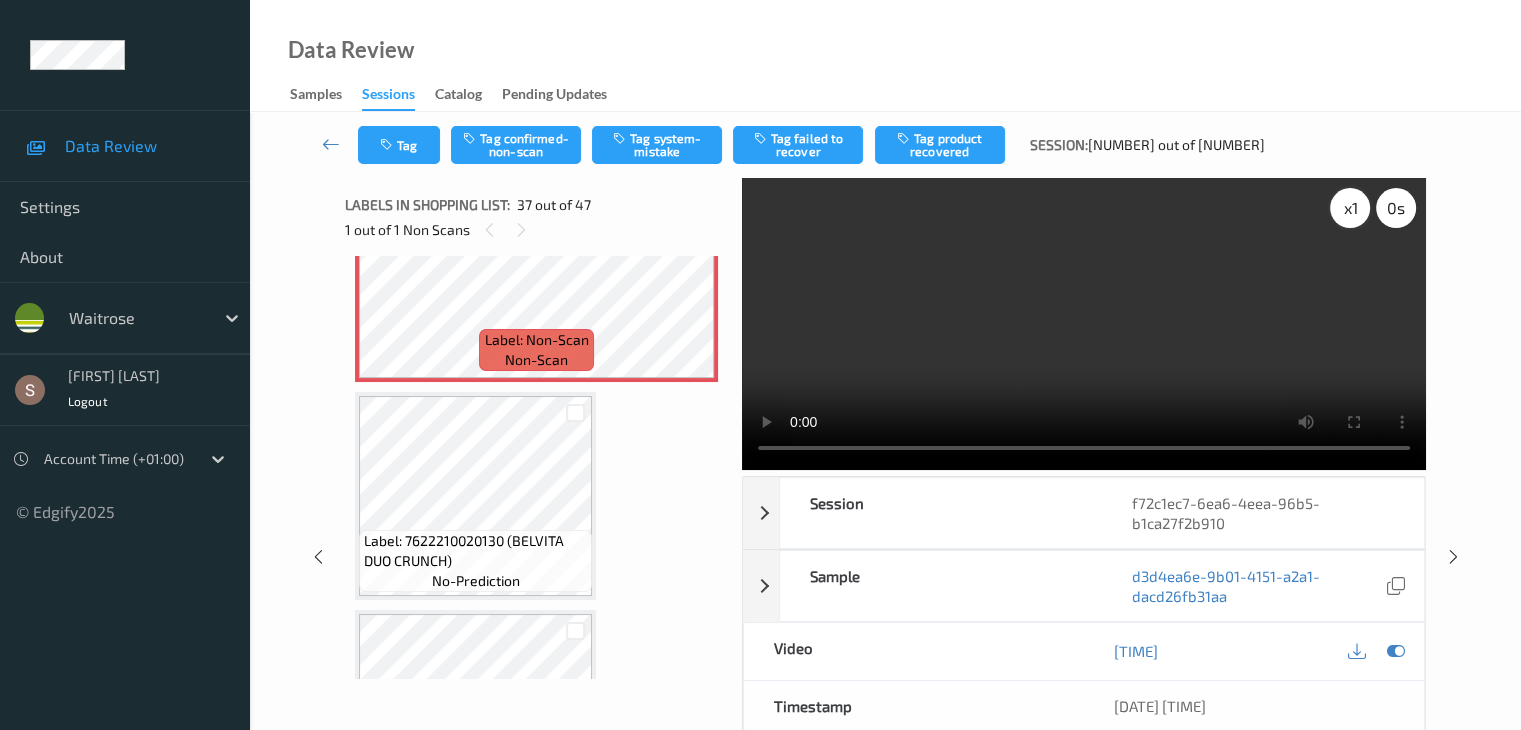 click on "x 1" at bounding box center (1350, 208) 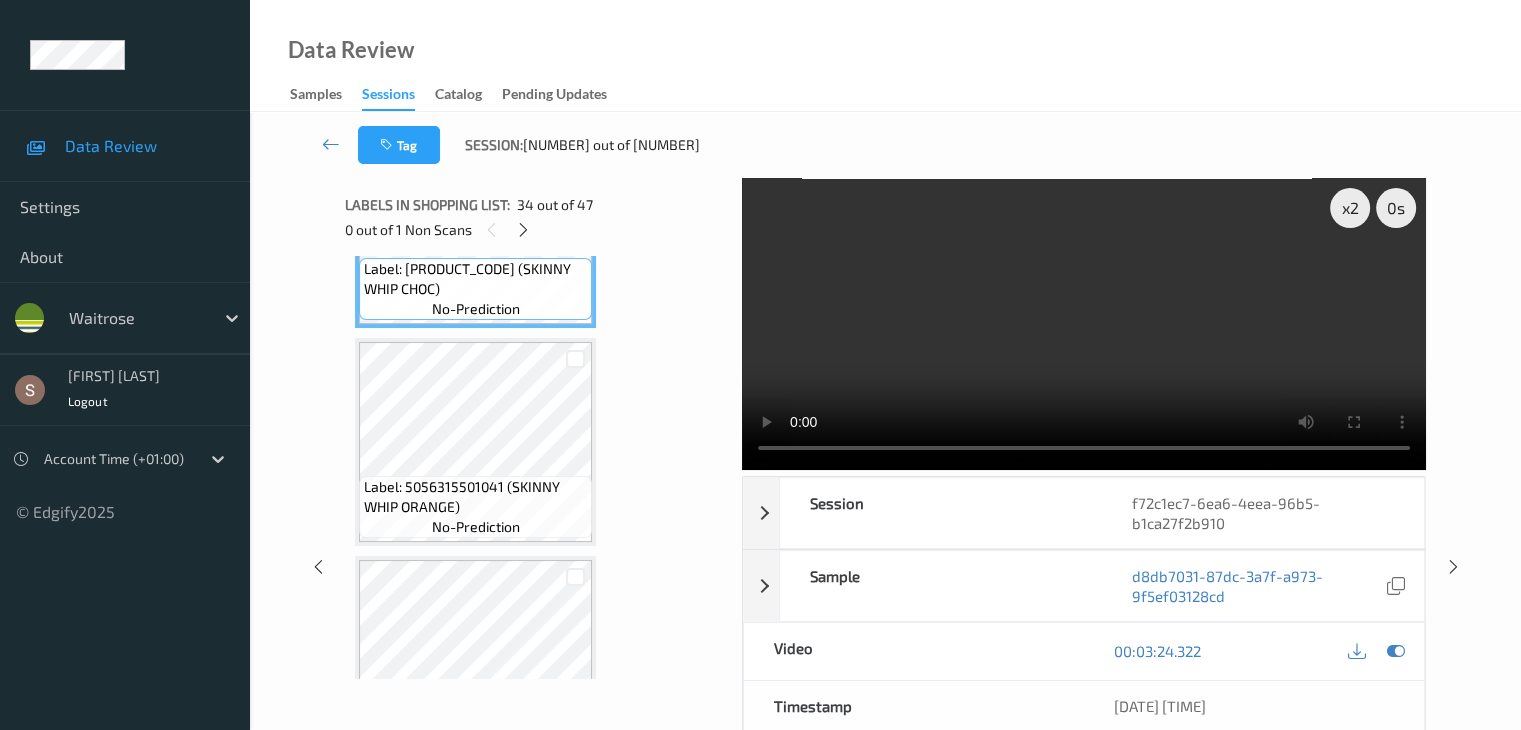 scroll, scrollTop: 7440, scrollLeft: 0, axis: vertical 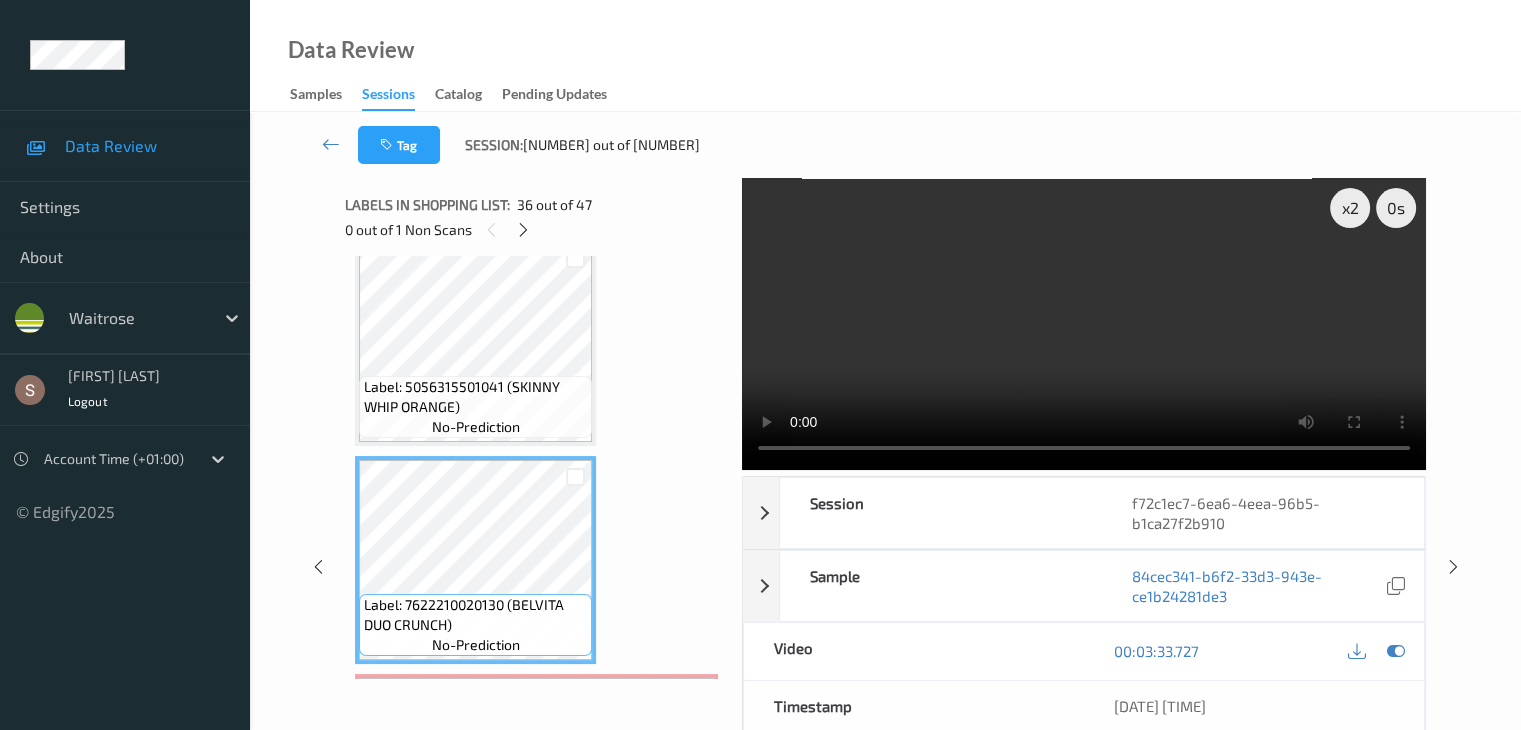 type 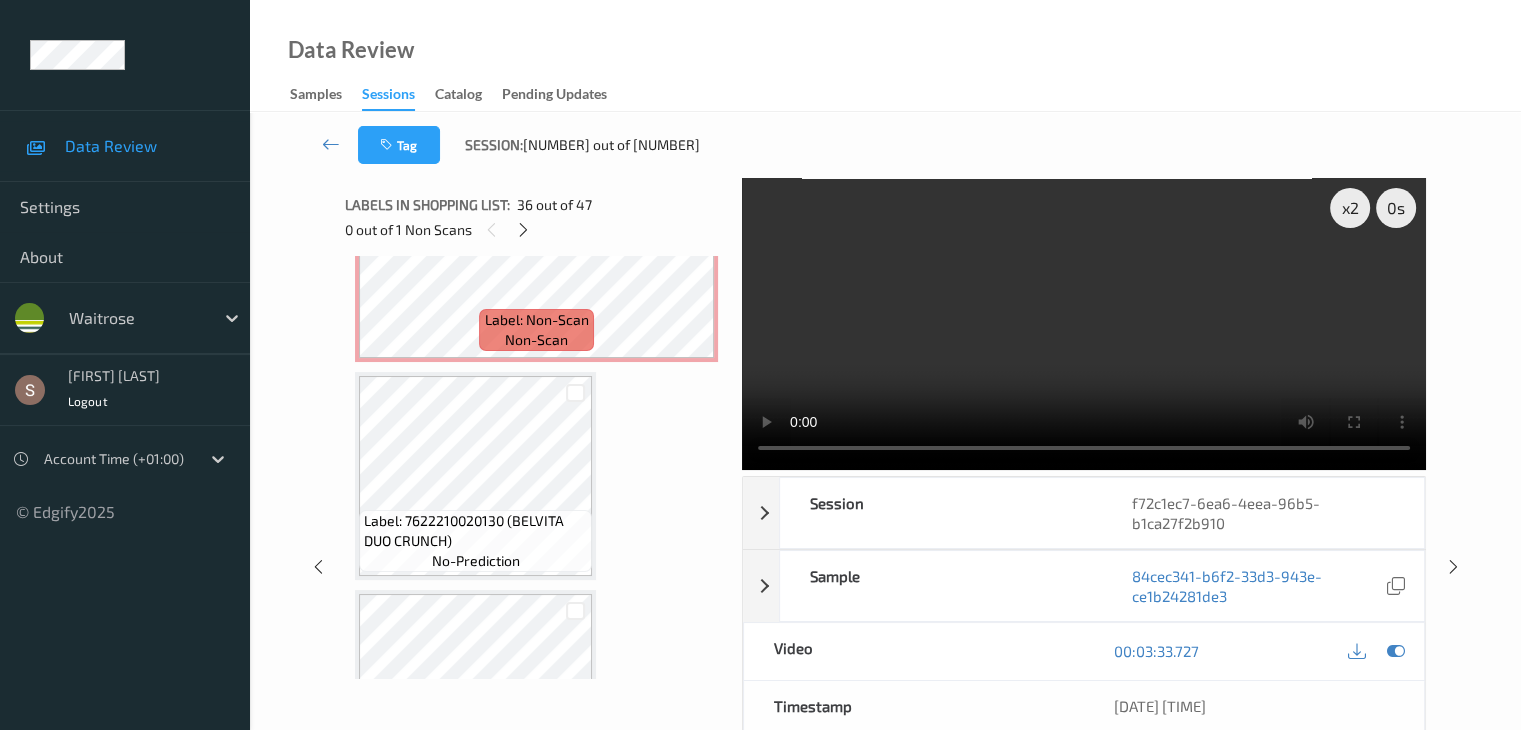 scroll, scrollTop: 7940, scrollLeft: 0, axis: vertical 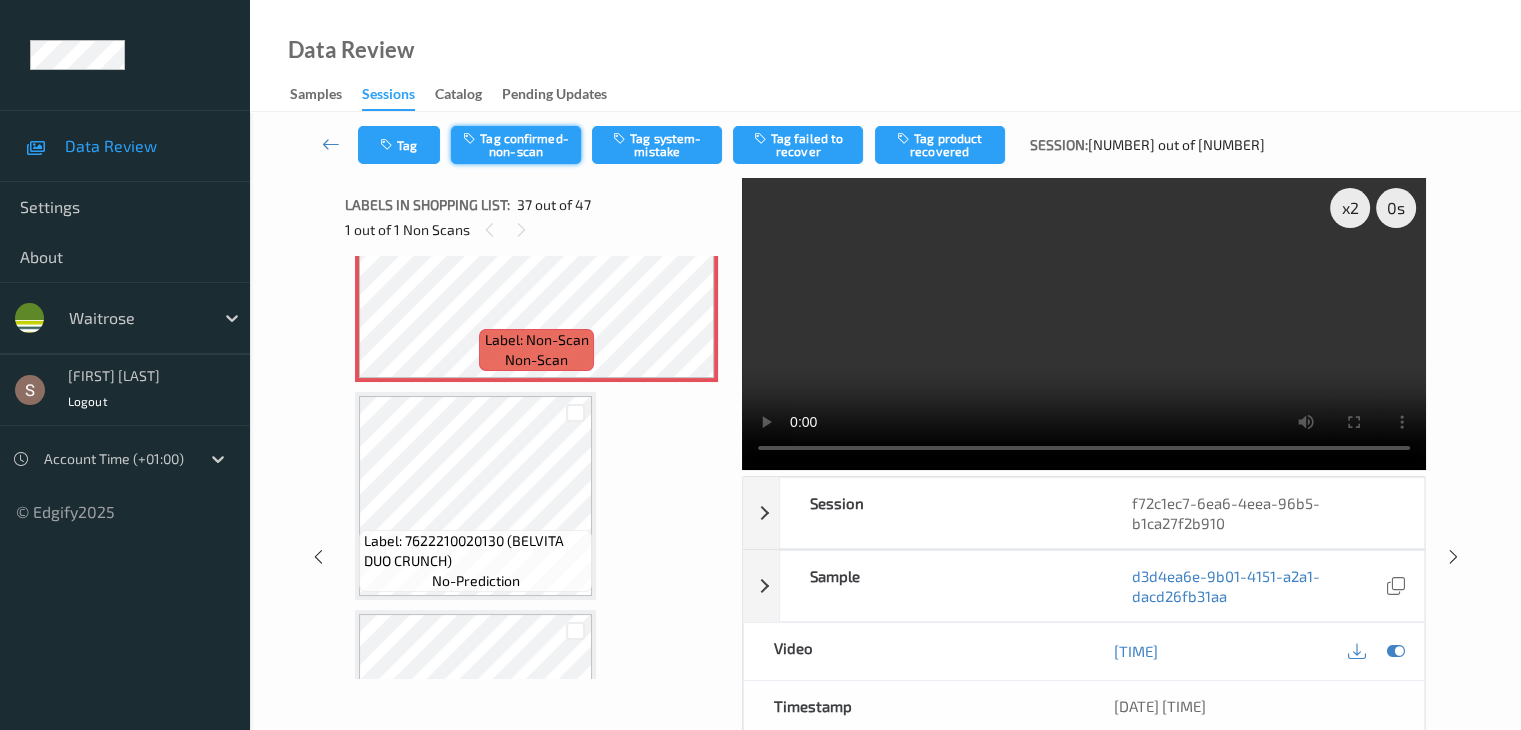 click on "Tag   confirmed-non-scan" at bounding box center (516, 145) 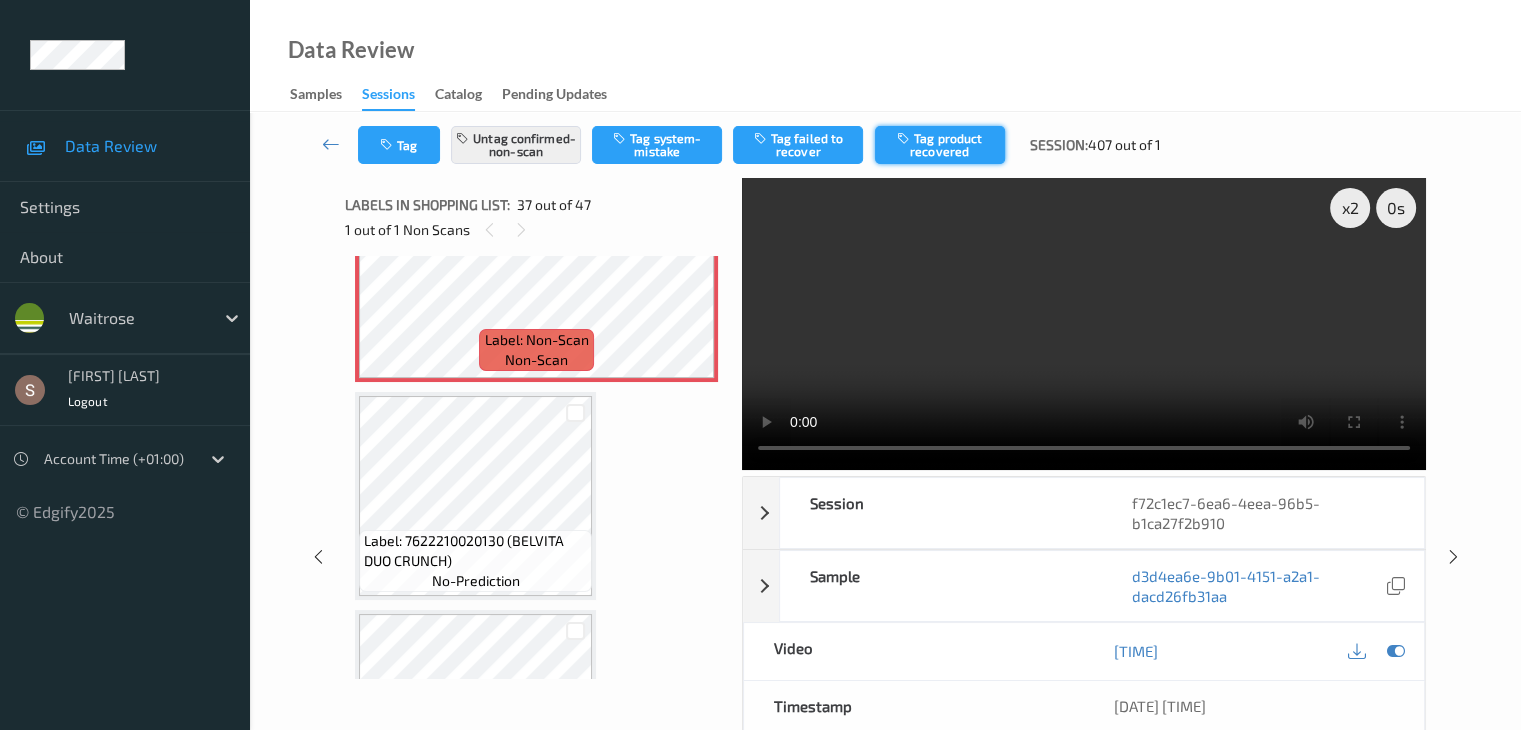 click on "Tag   product recovered" at bounding box center (940, 145) 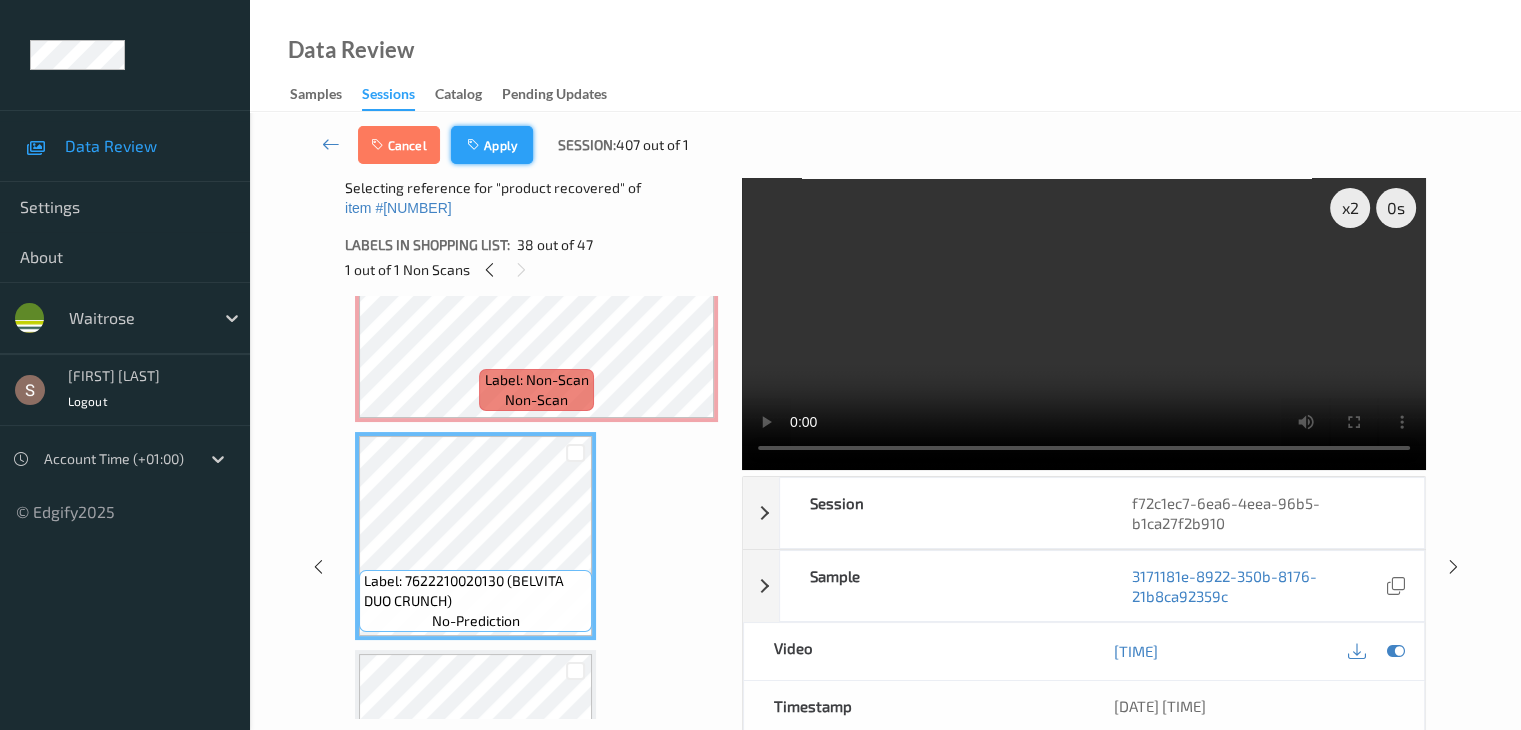 click on "Apply" at bounding box center (492, 145) 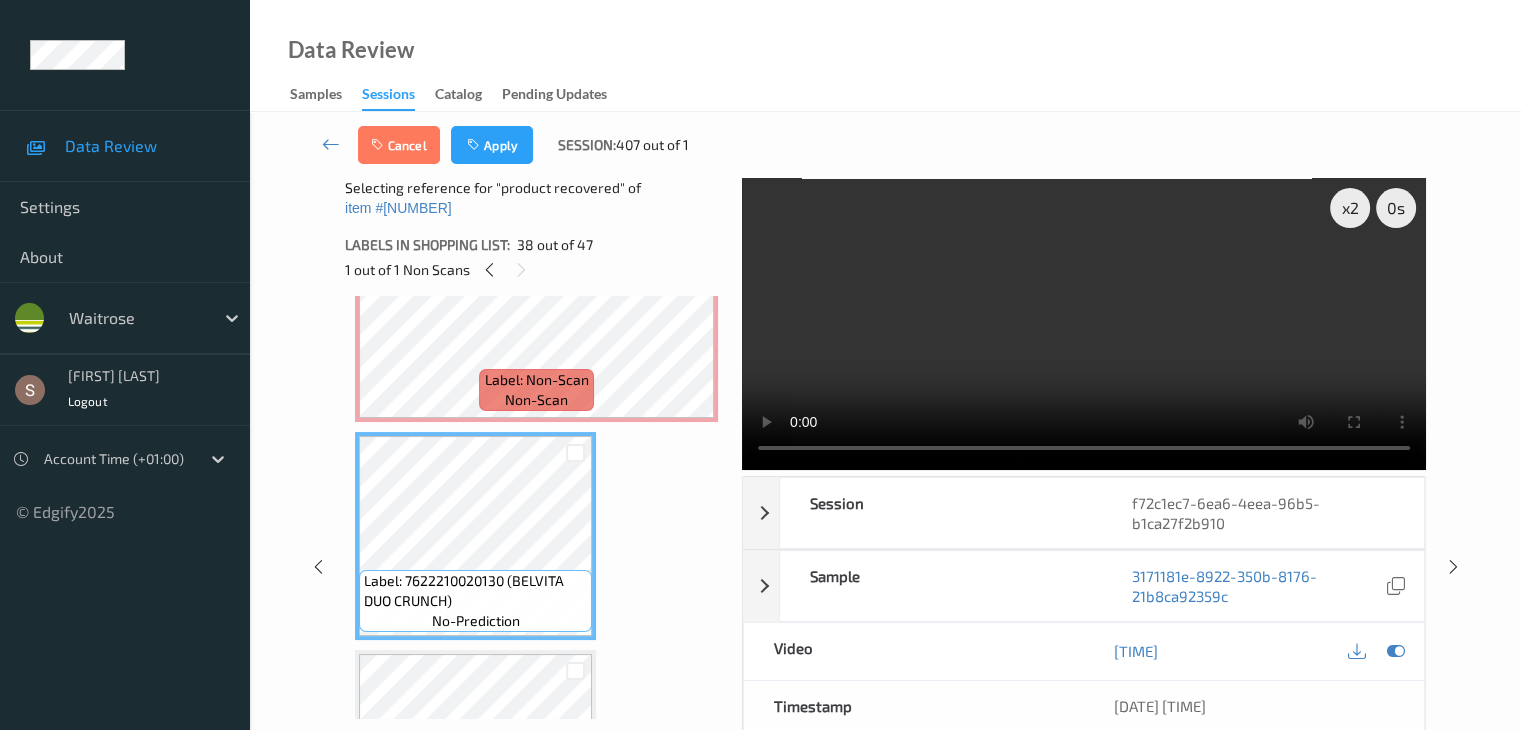 scroll, scrollTop: 7640, scrollLeft: 0, axis: vertical 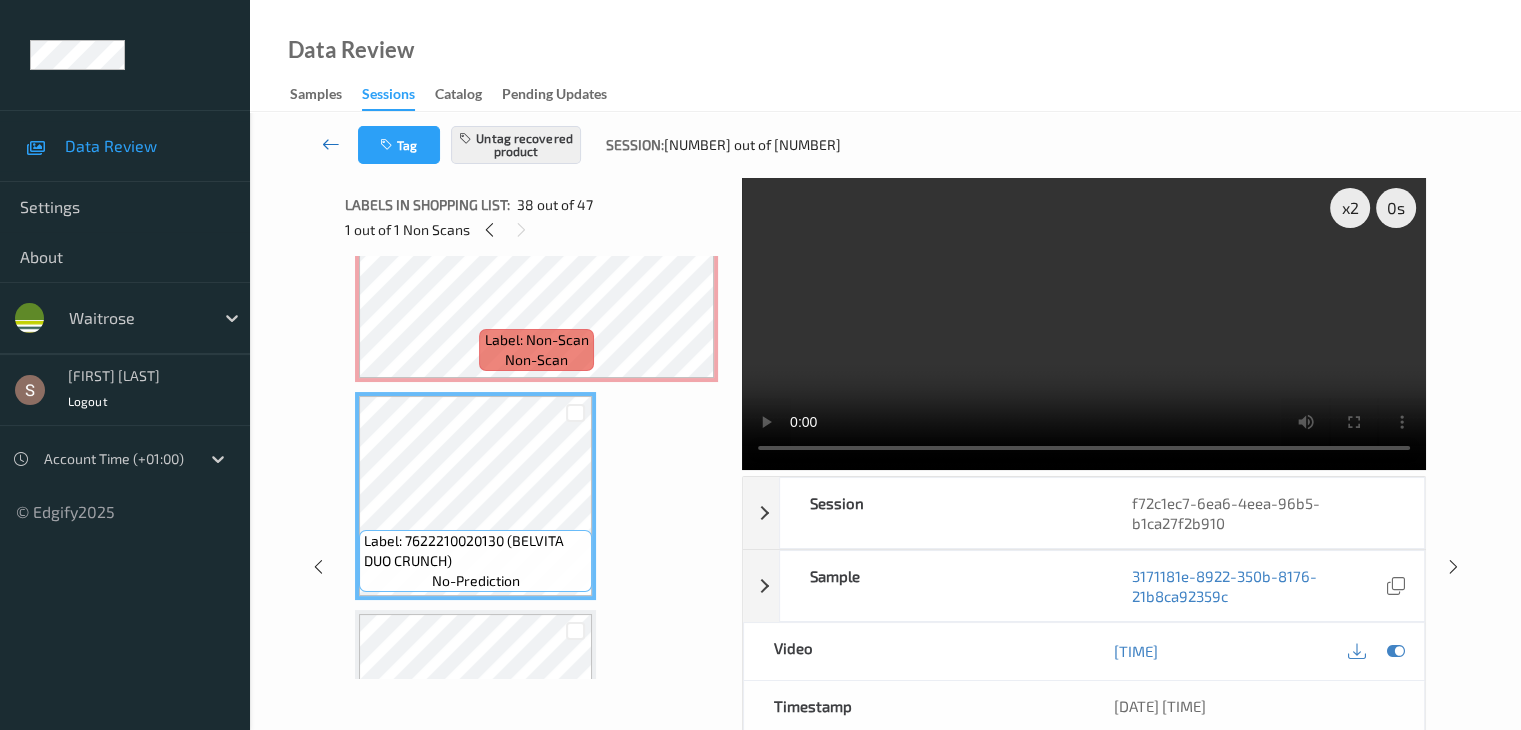 click at bounding box center [331, 144] 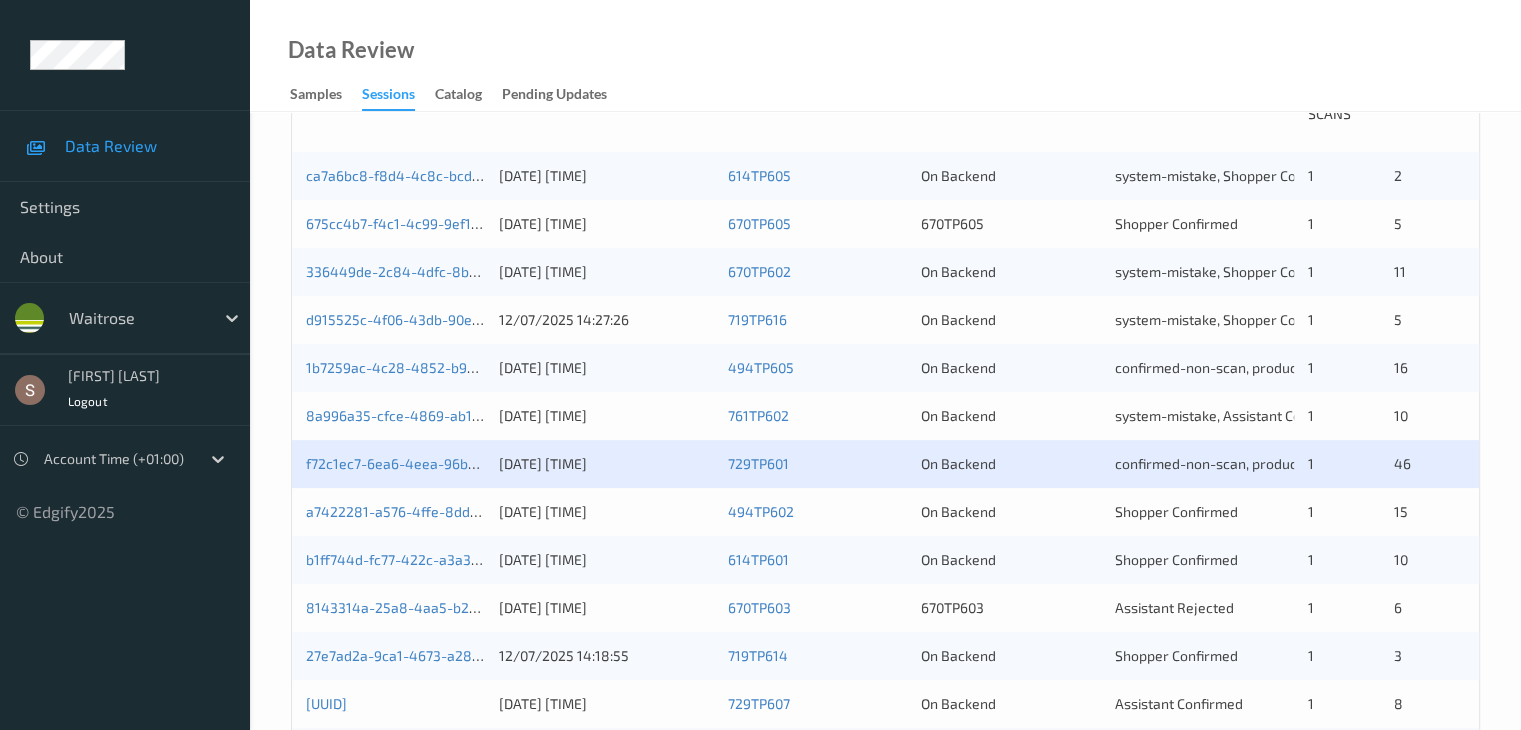 scroll, scrollTop: 500, scrollLeft: 0, axis: vertical 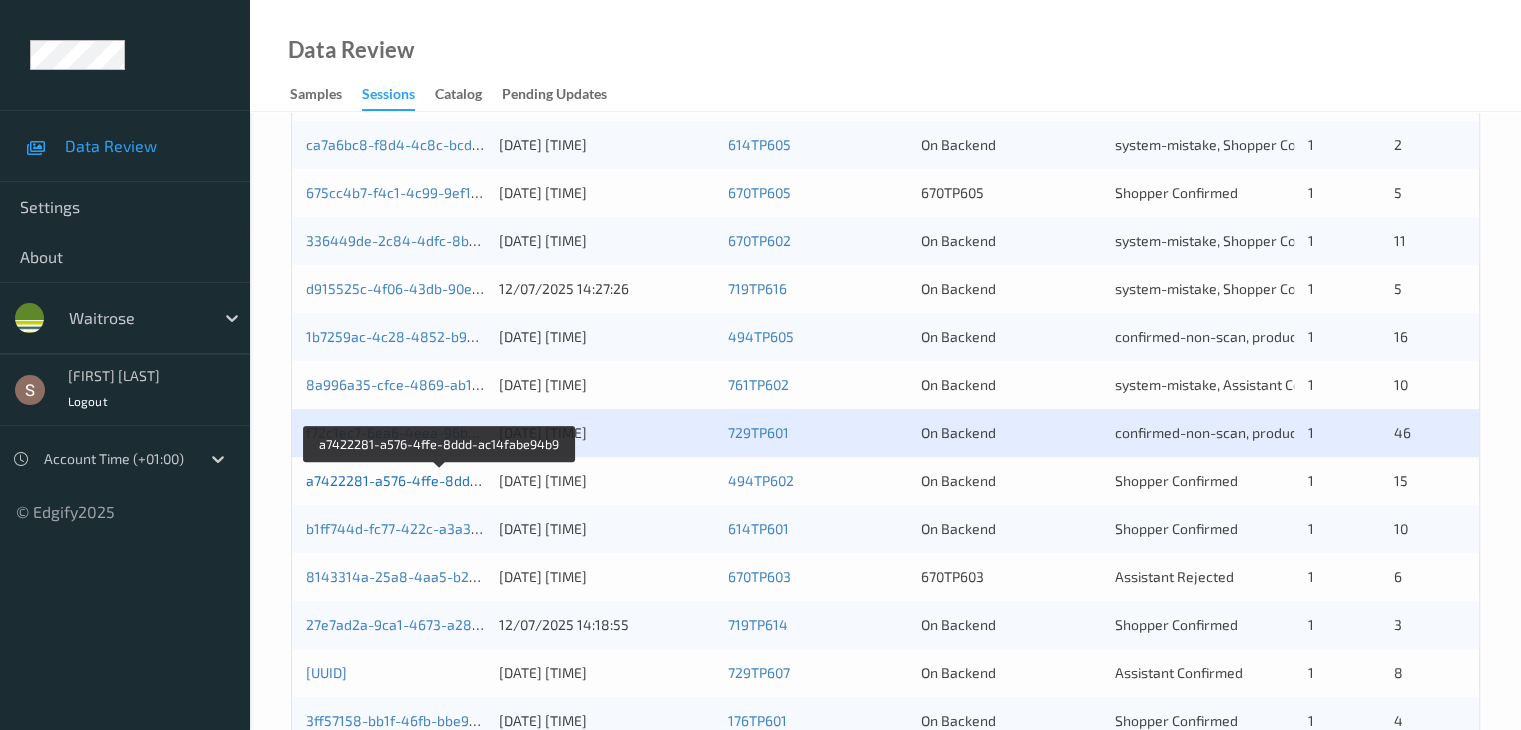 click on "a7422281-a576-4ffe-8ddd-ac14fabe94b9" at bounding box center (441, 480) 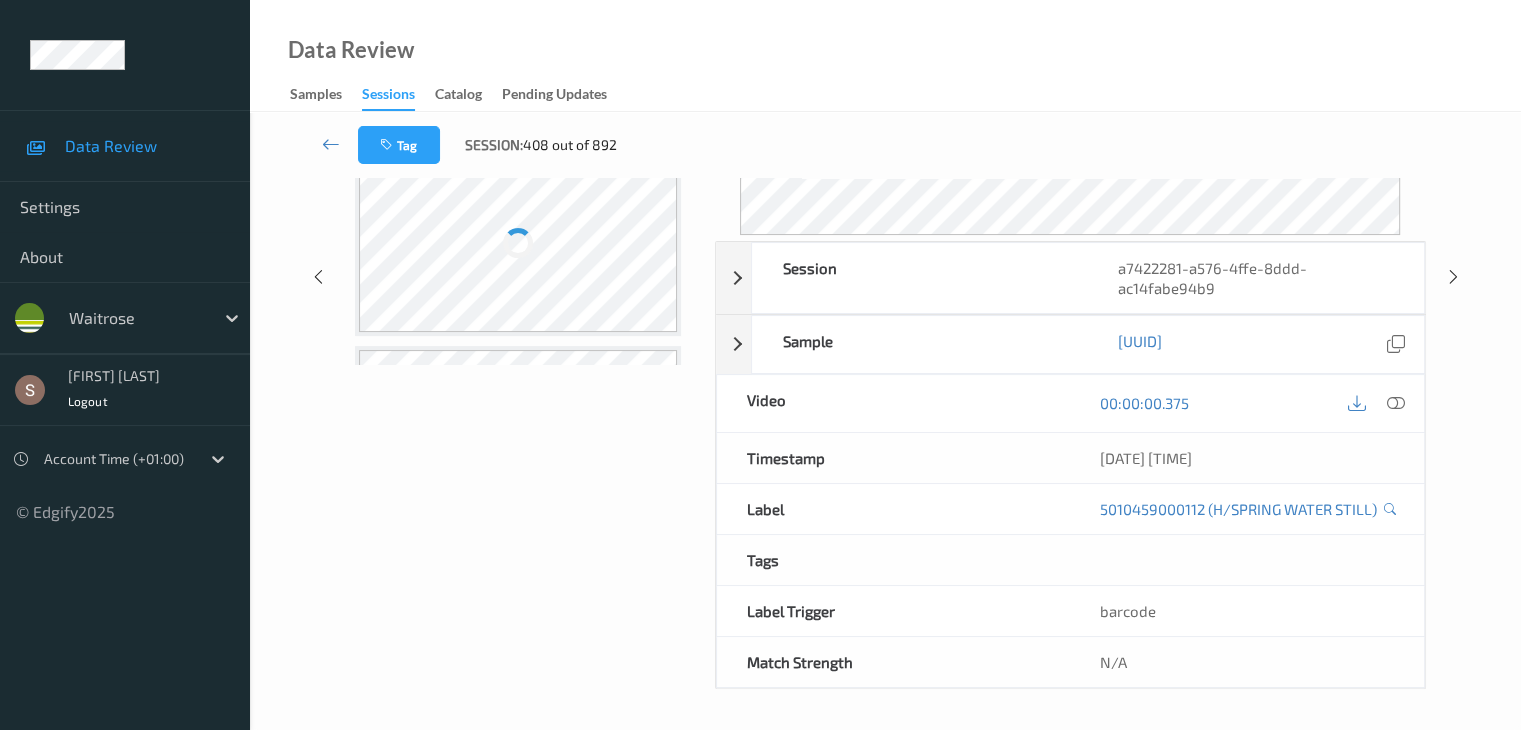 scroll, scrollTop: 0, scrollLeft: 0, axis: both 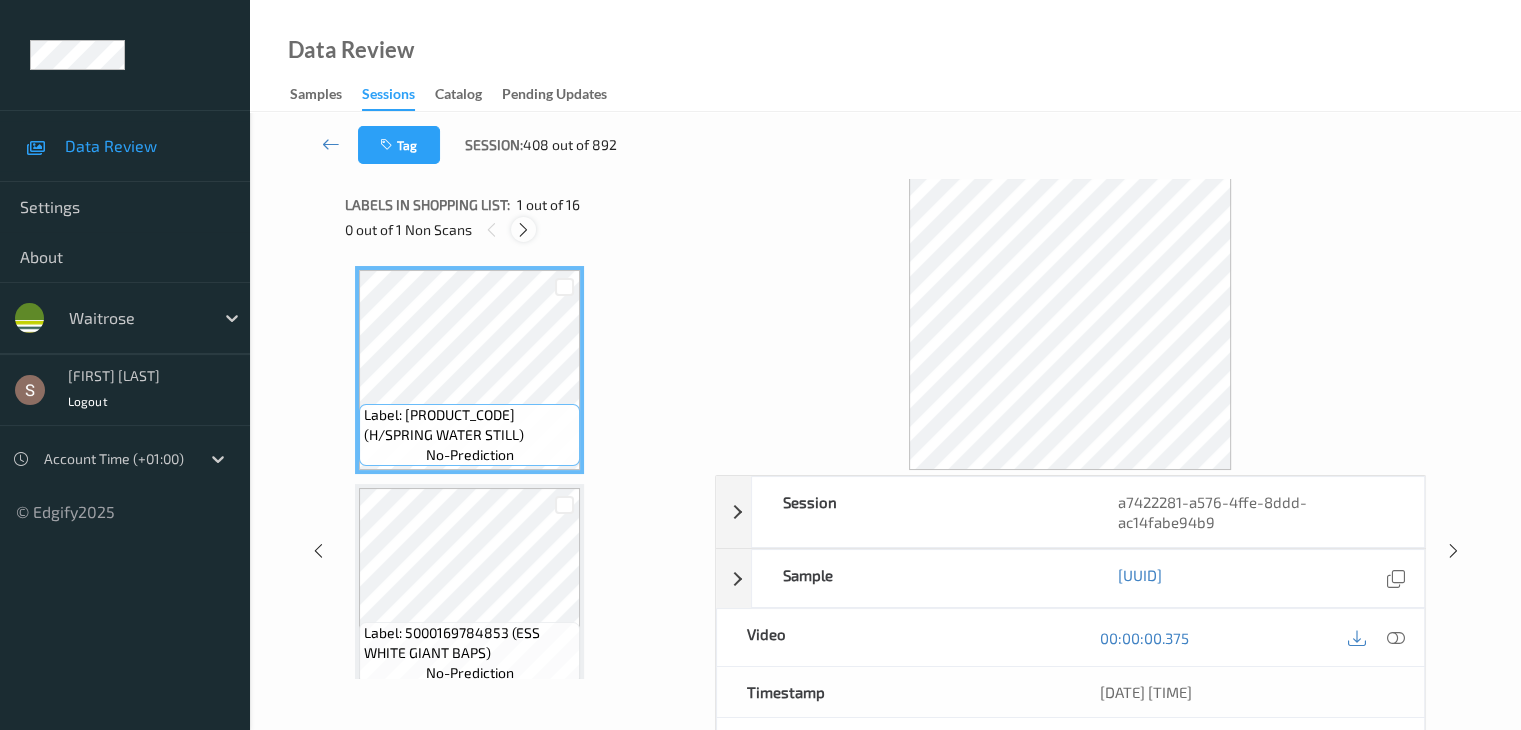click at bounding box center [523, 230] 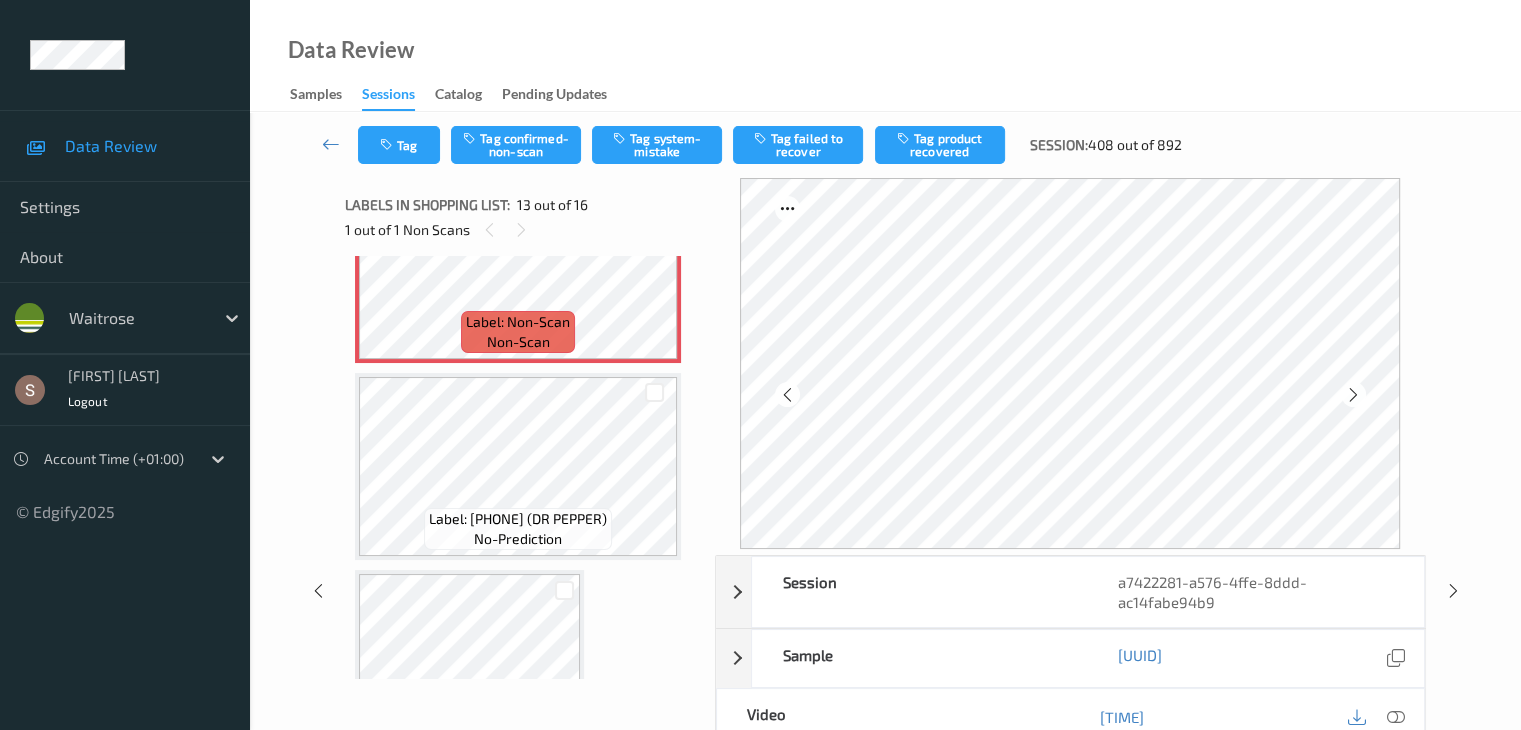 scroll, scrollTop: 2708, scrollLeft: 0, axis: vertical 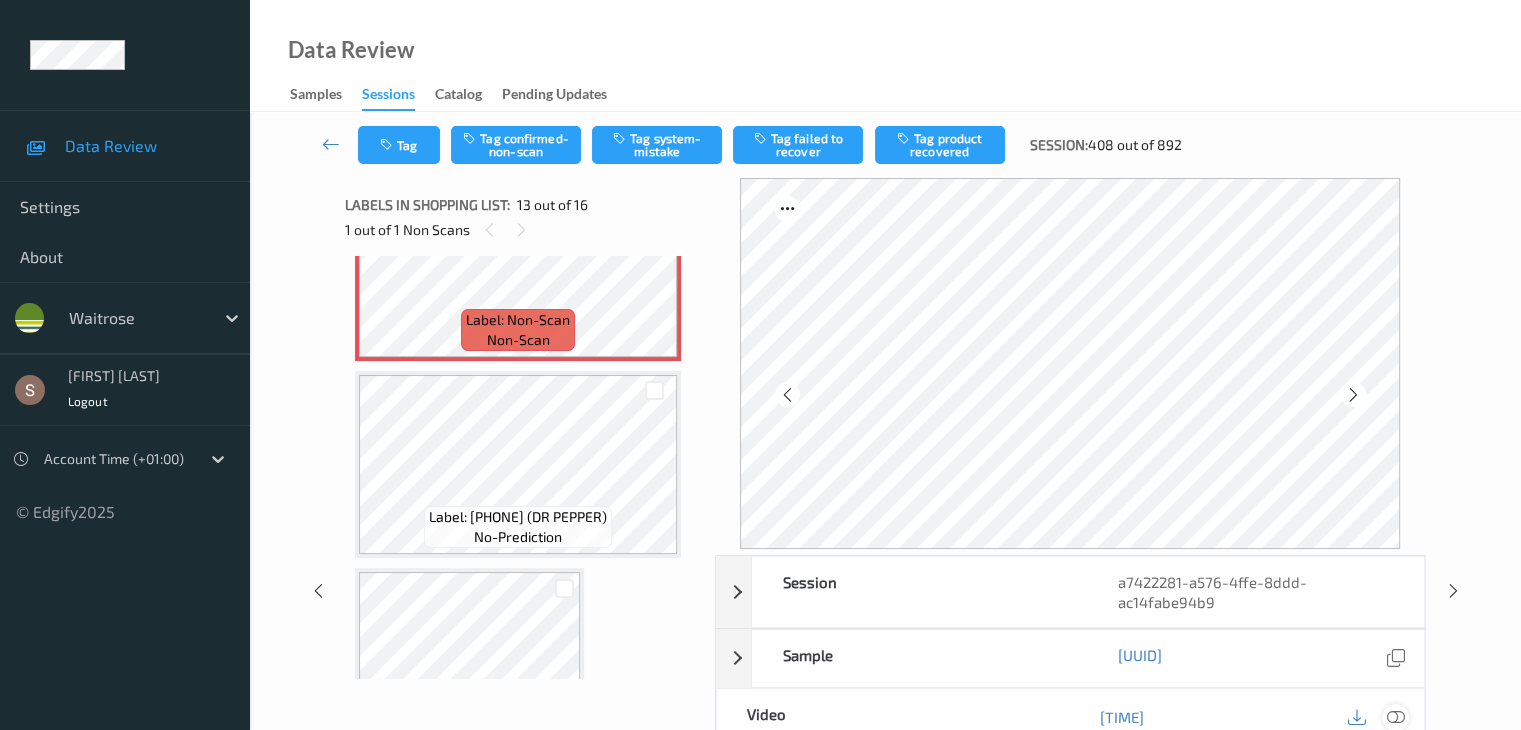 click at bounding box center (1395, 717) 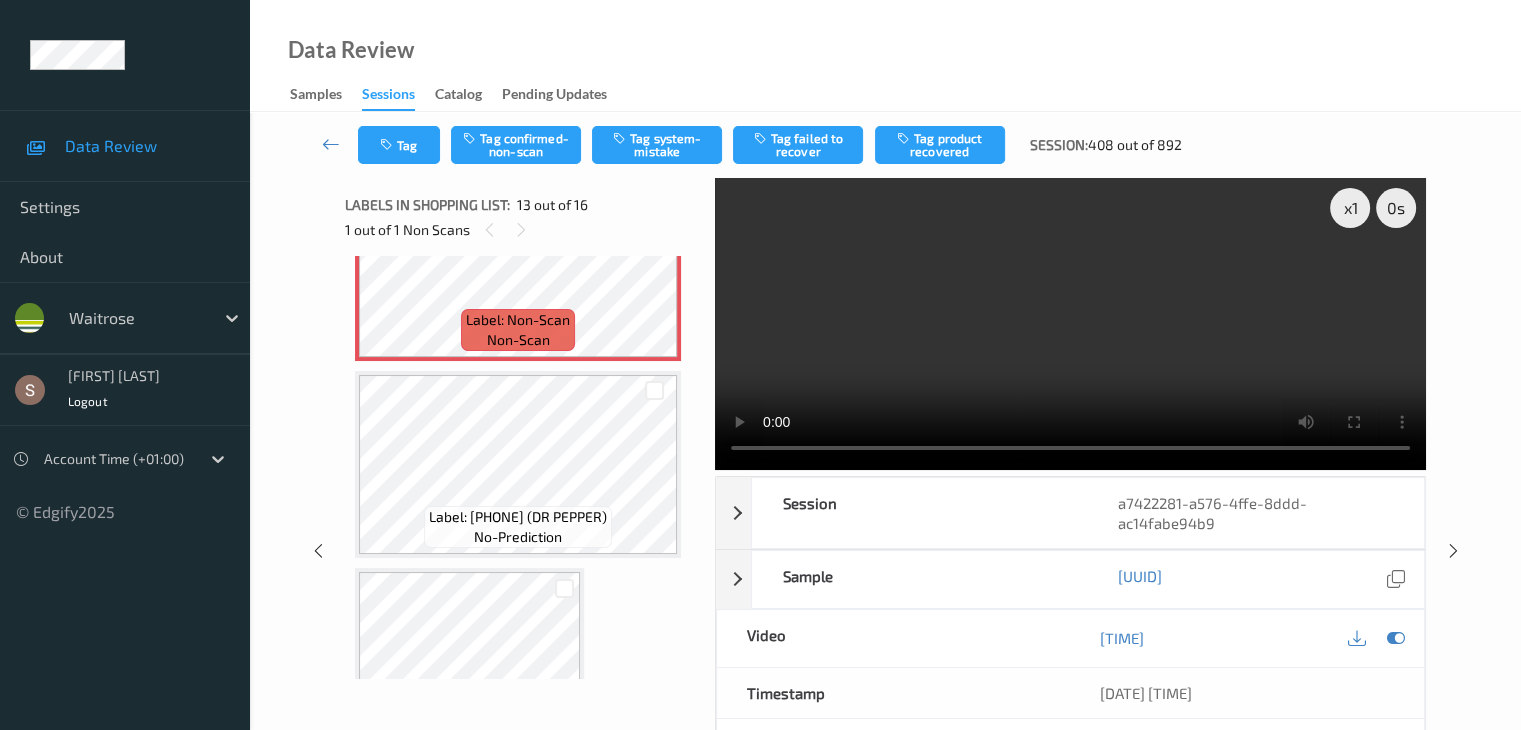 click at bounding box center (1070, 324) 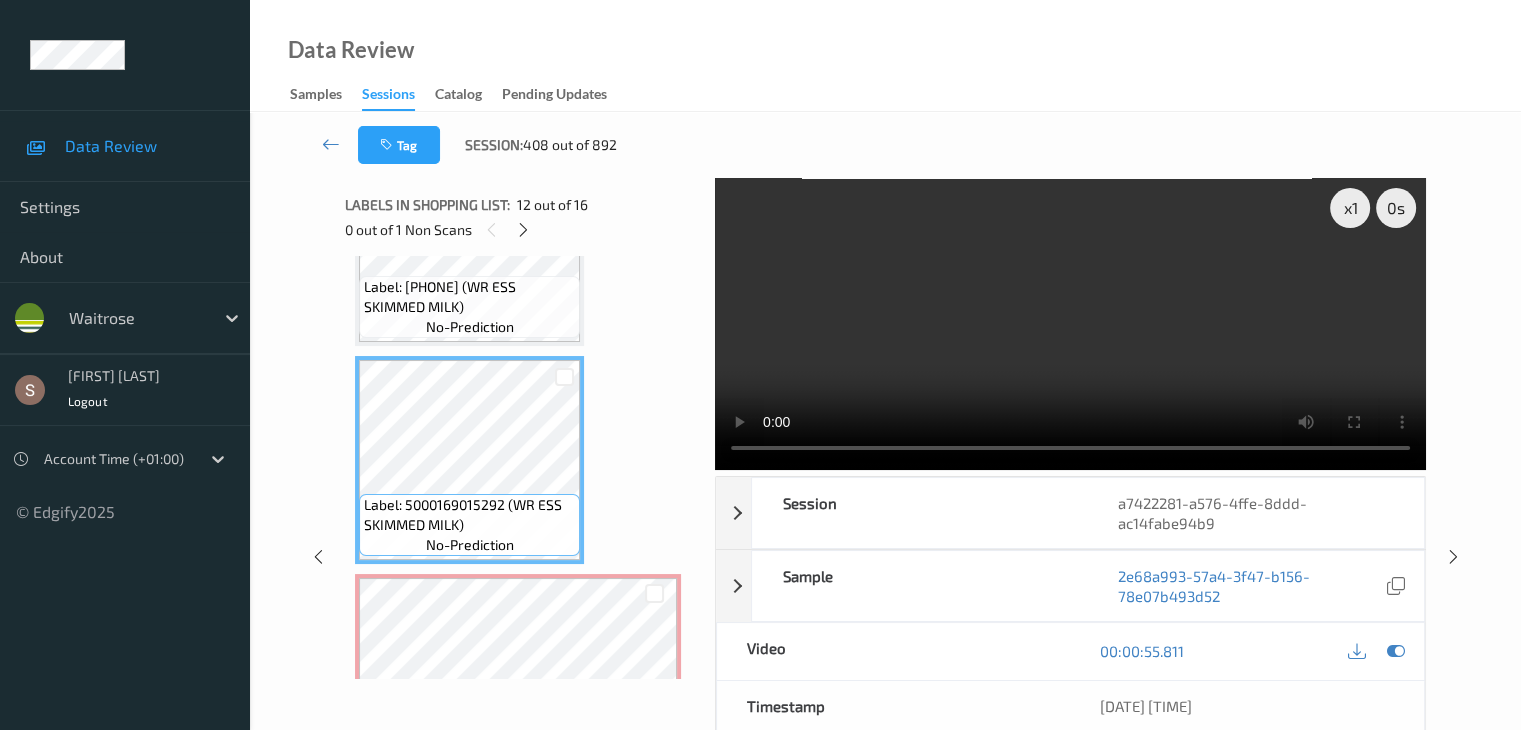 scroll, scrollTop: 2408, scrollLeft: 0, axis: vertical 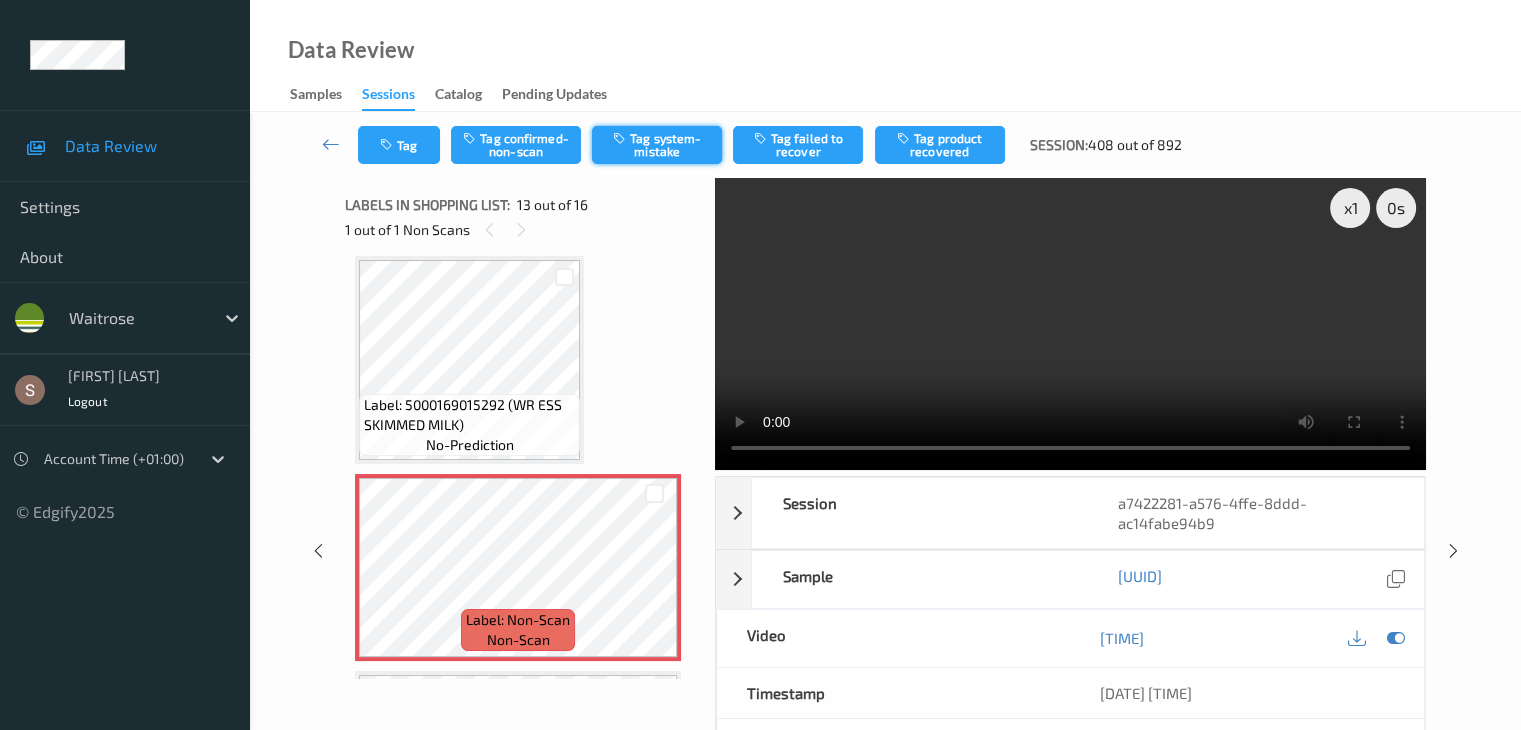 click on "Tag Tag   confirmed-non-scan Tag   system-mistake Tag   failed to recover Tag   product recovered Session: 408 out of 892" at bounding box center [885, 145] 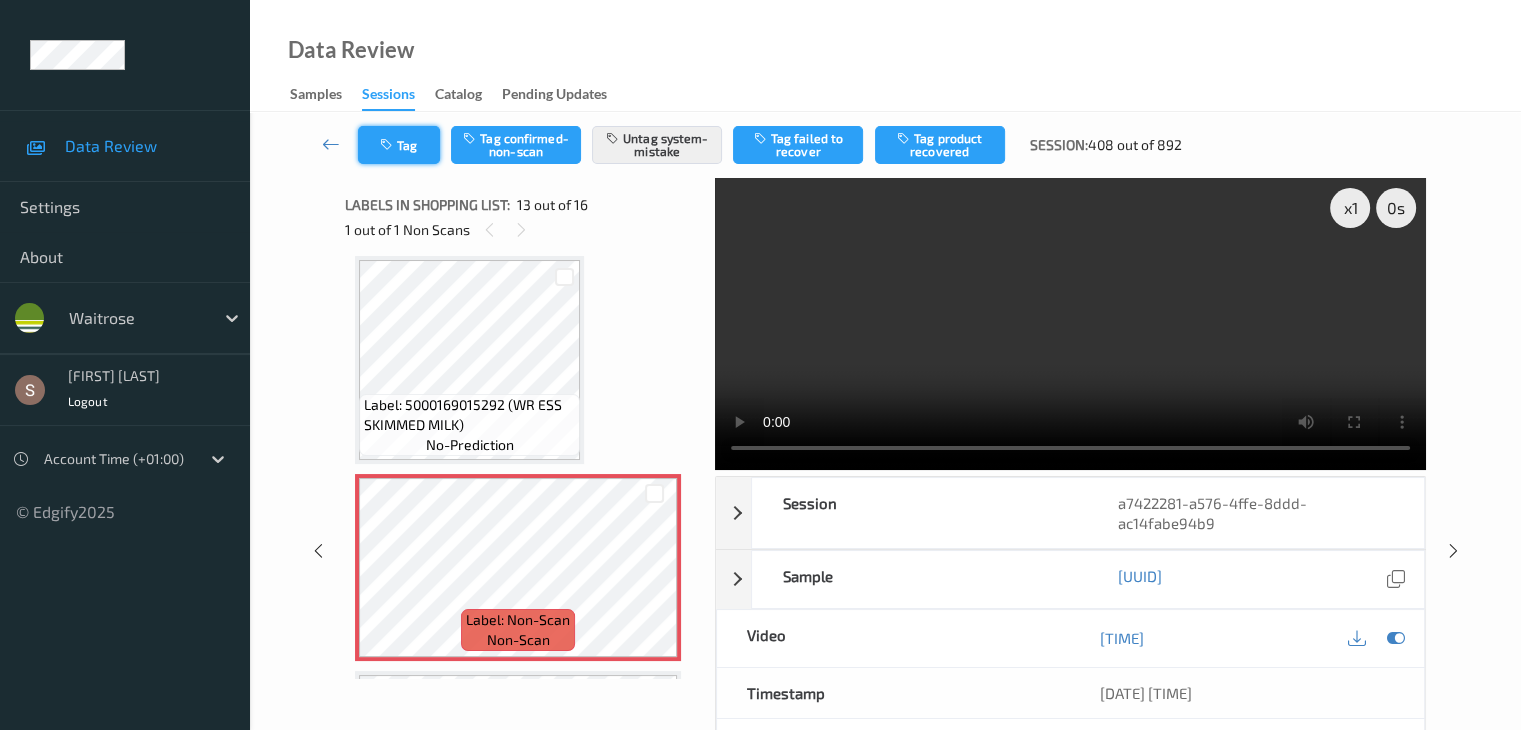 click on "Tag" at bounding box center (399, 145) 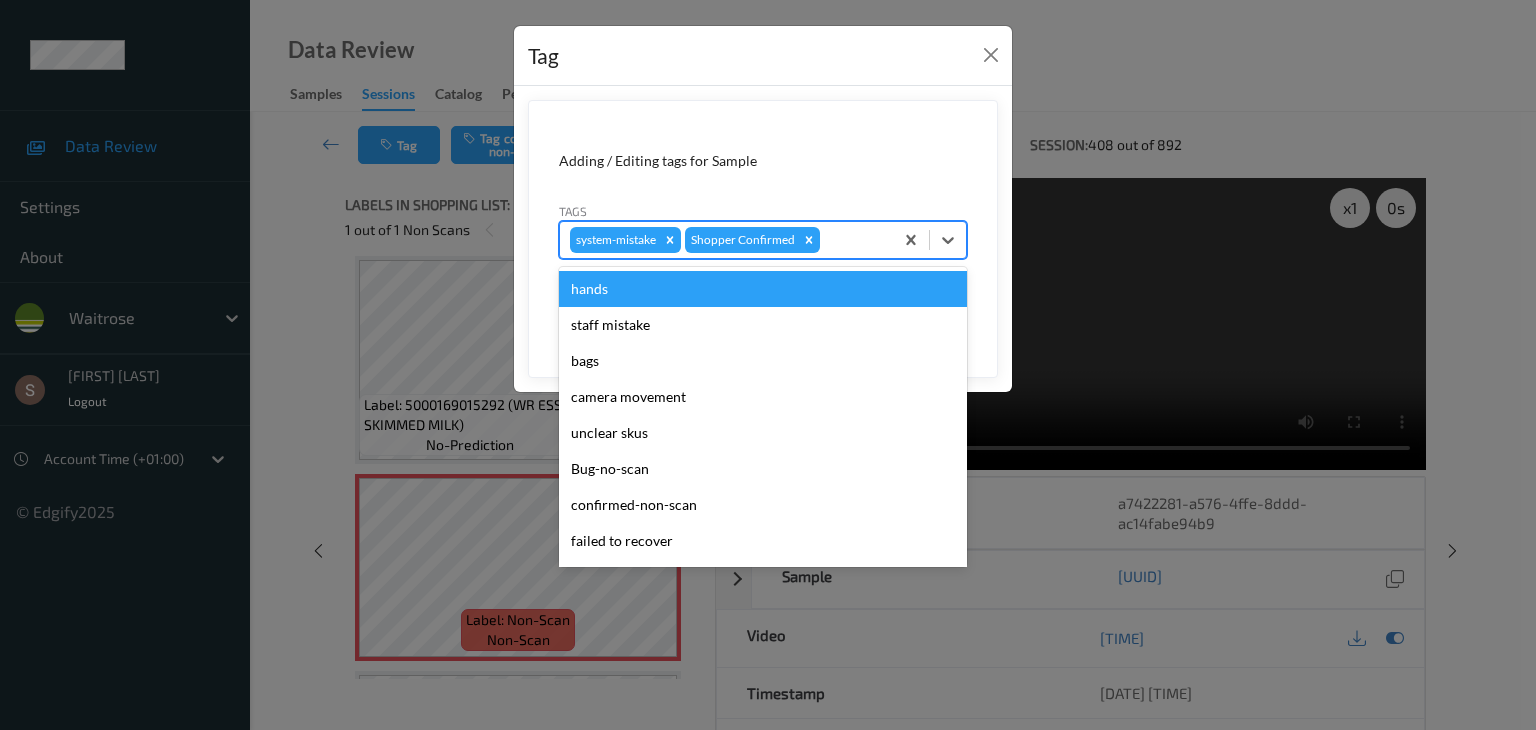 drag, startPoint x: 952, startPoint y: 253, endPoint x: 935, endPoint y: 276, distance: 28.600698 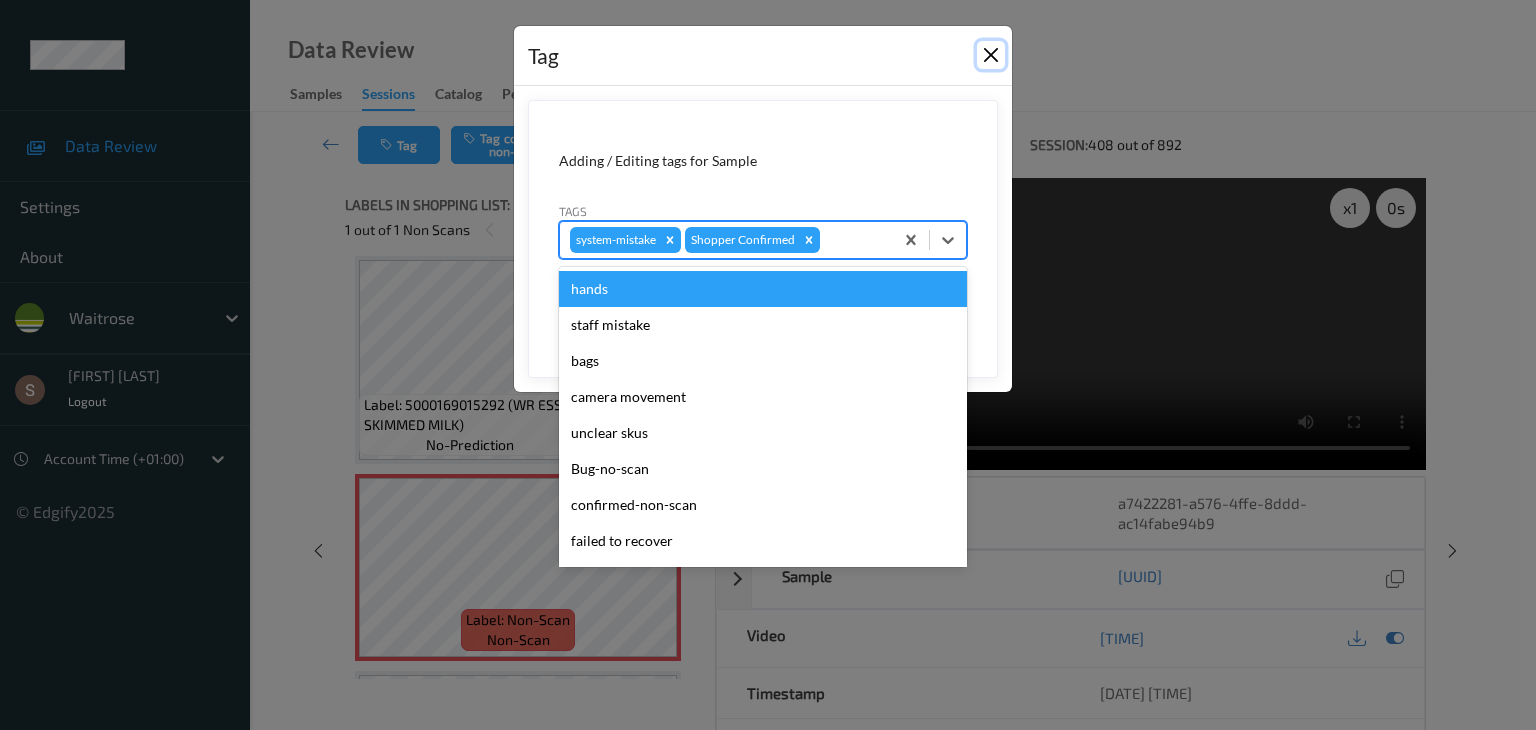click at bounding box center [991, 55] 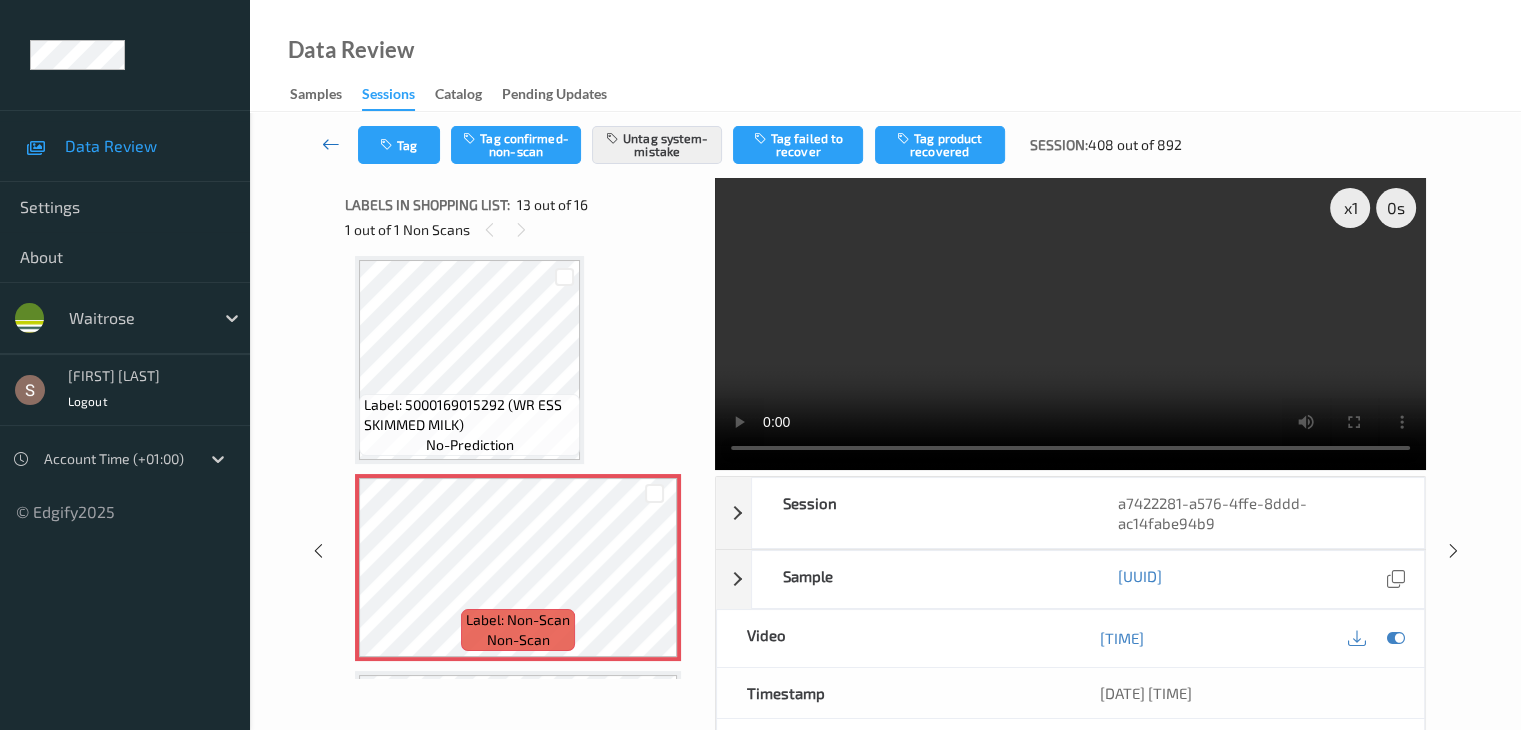 click at bounding box center [331, 144] 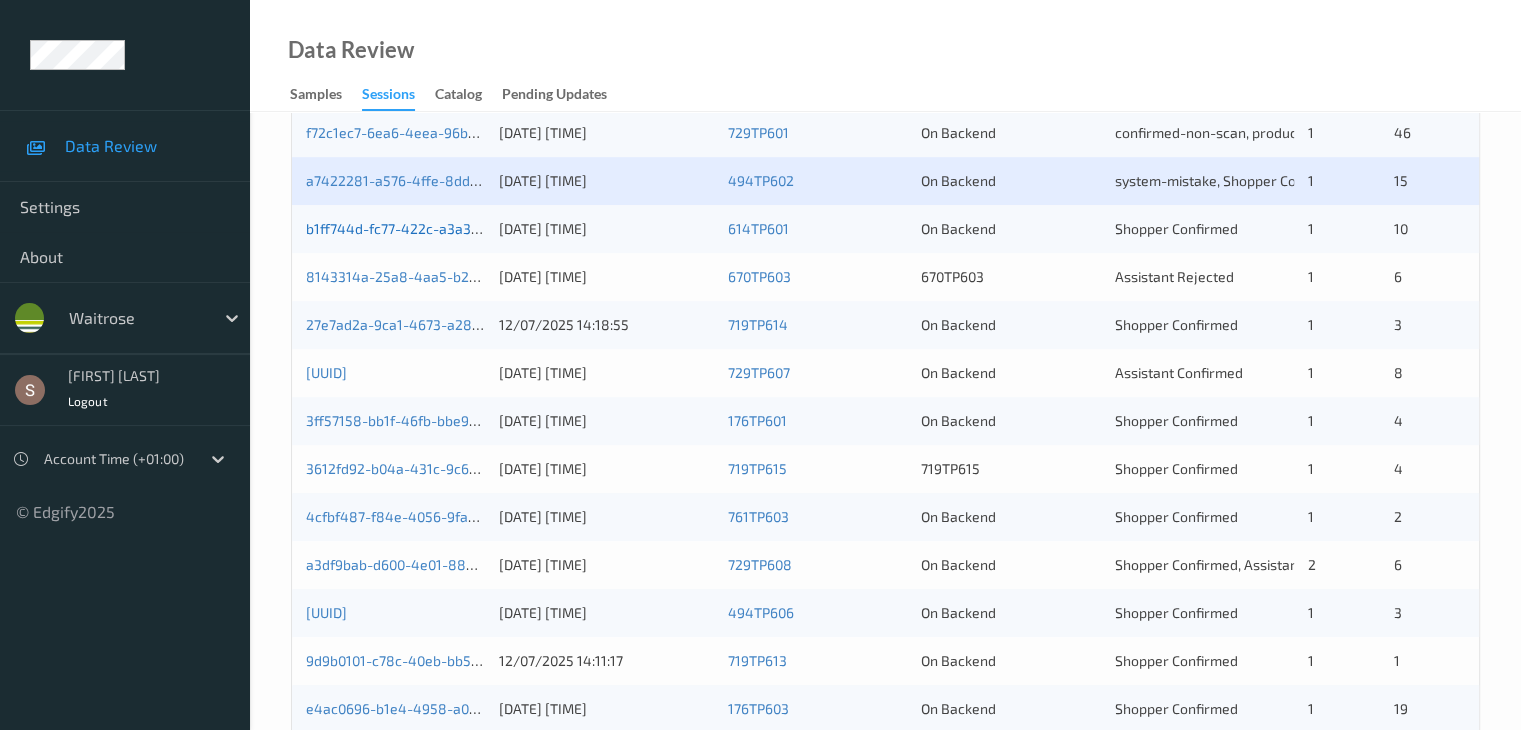click on "b1ff744d-fc77-422c-a3a3-b738e548abdb" at bounding box center (440, 228) 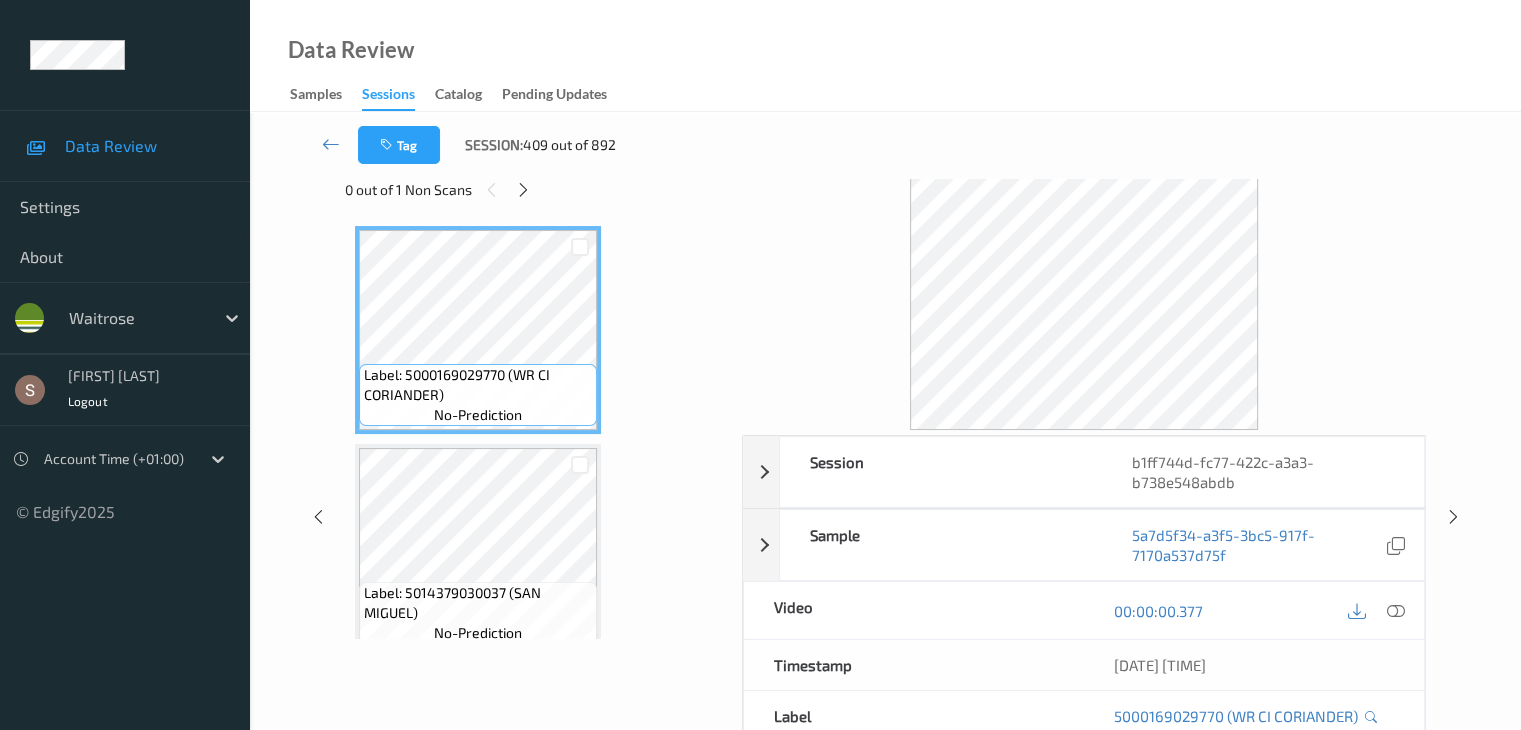 scroll, scrollTop: 0, scrollLeft: 0, axis: both 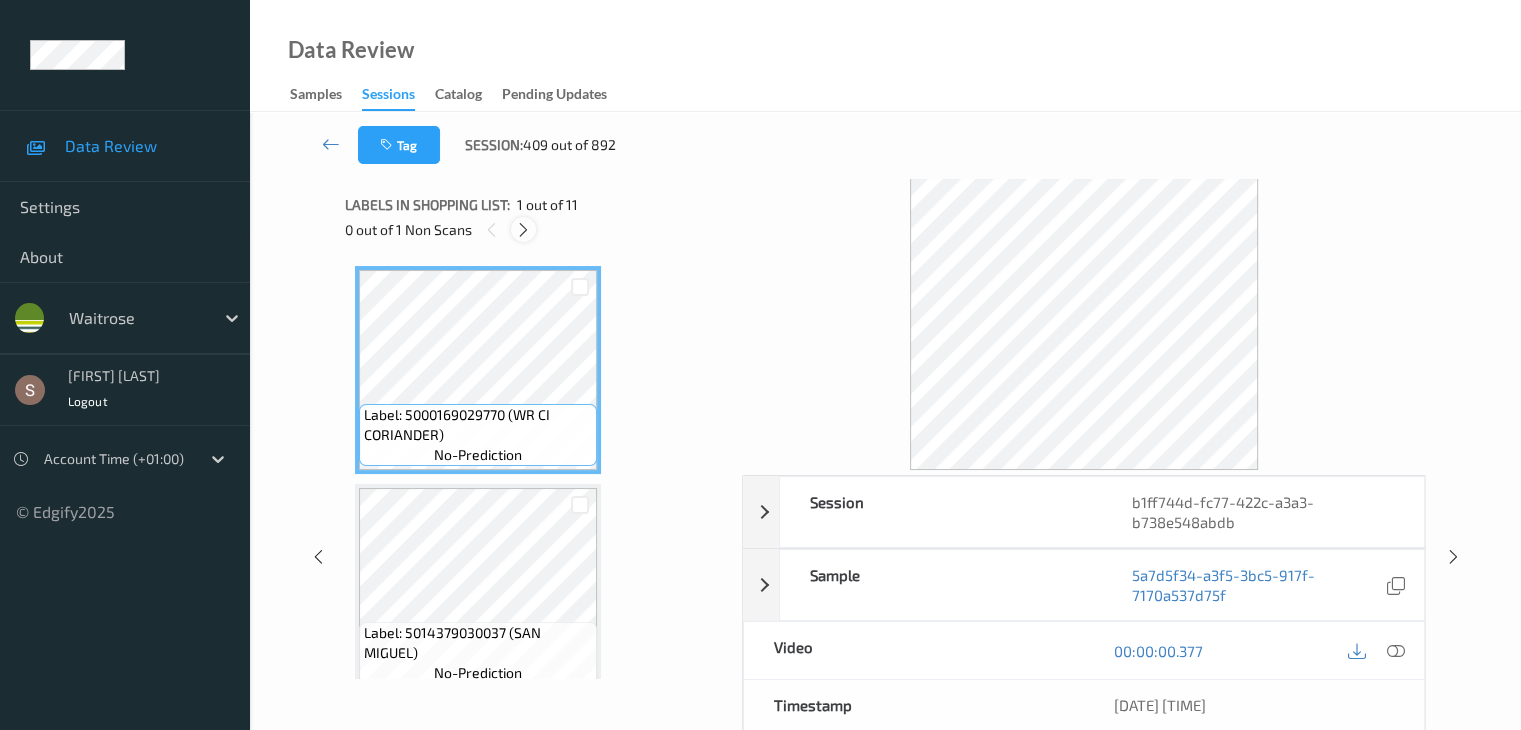 click at bounding box center (523, 230) 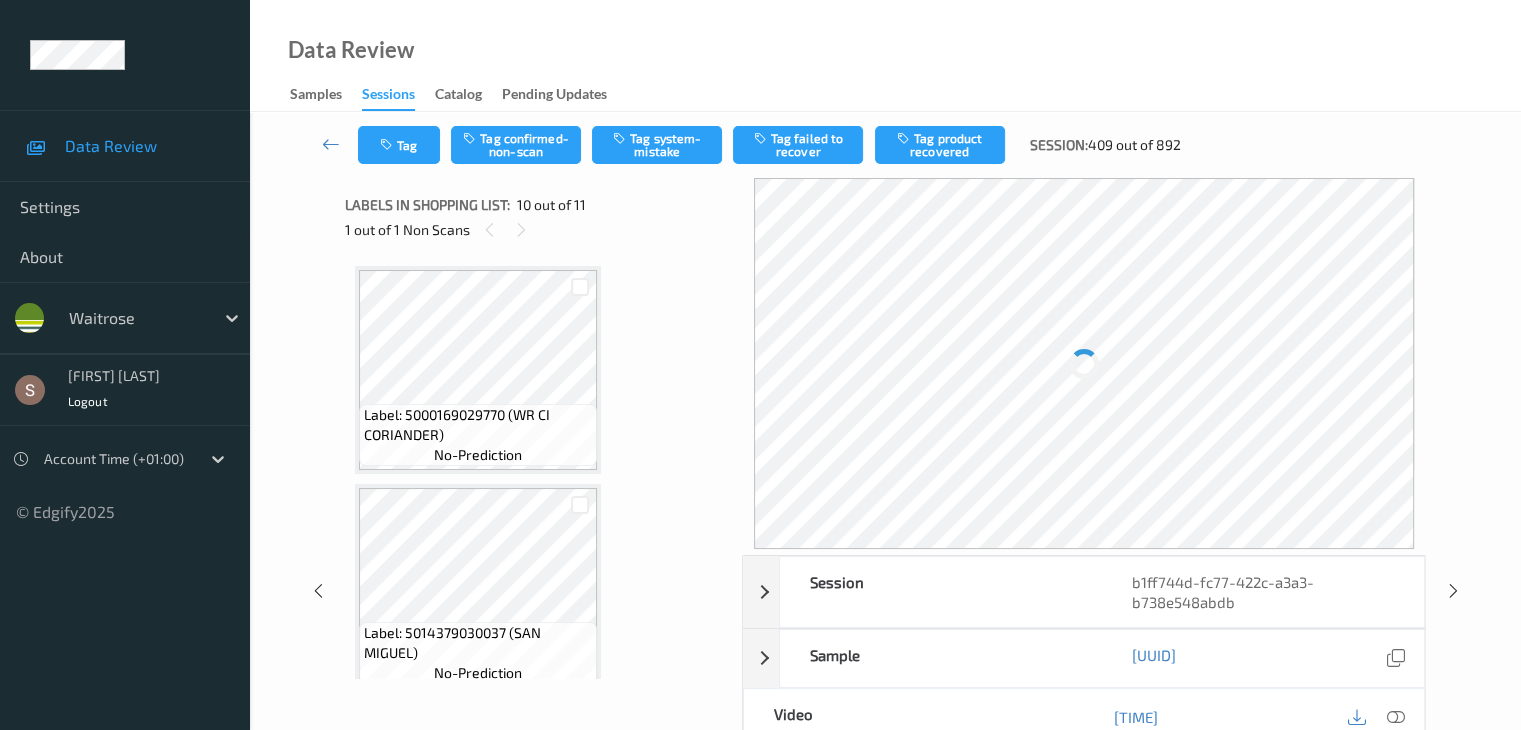 scroll, scrollTop: 1754, scrollLeft: 0, axis: vertical 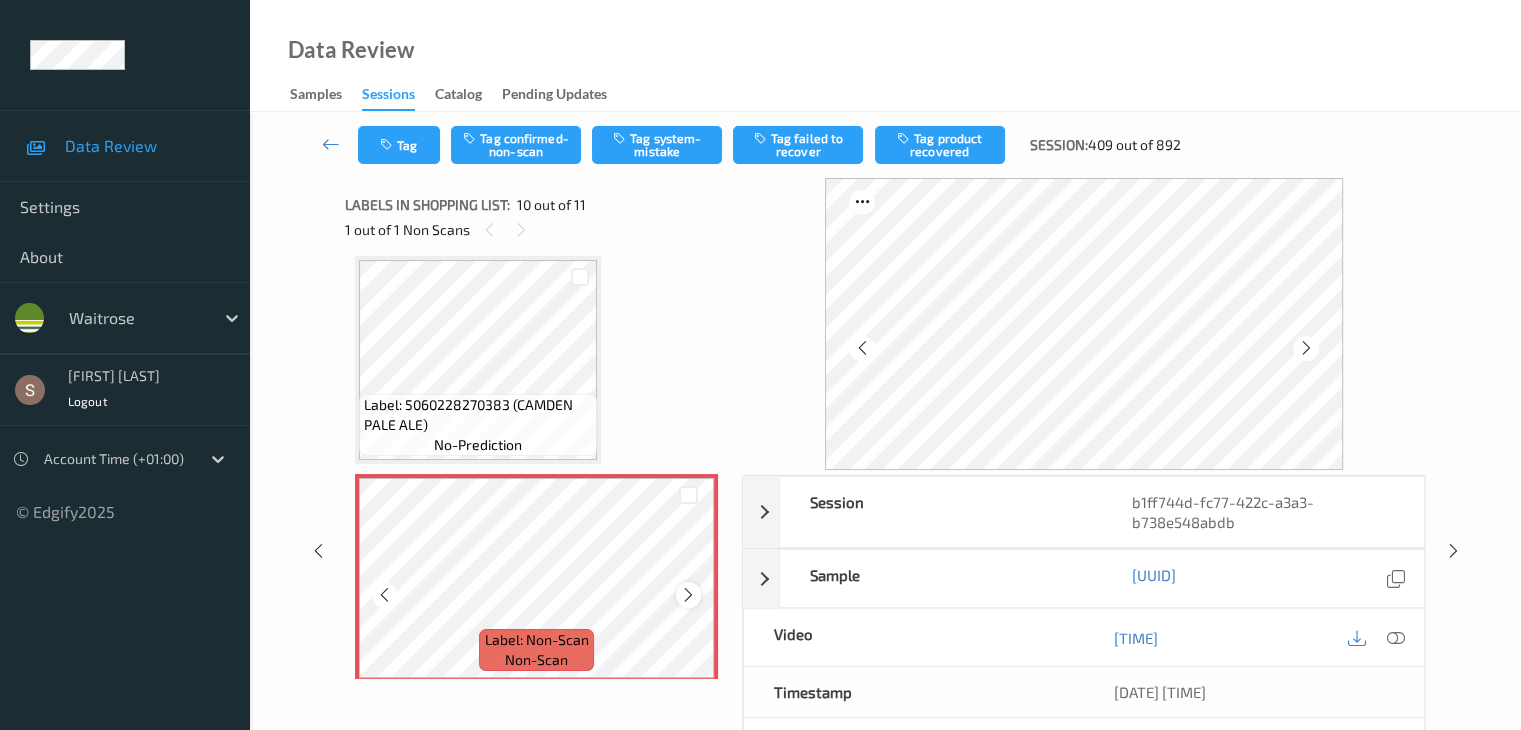 click at bounding box center (688, 595) 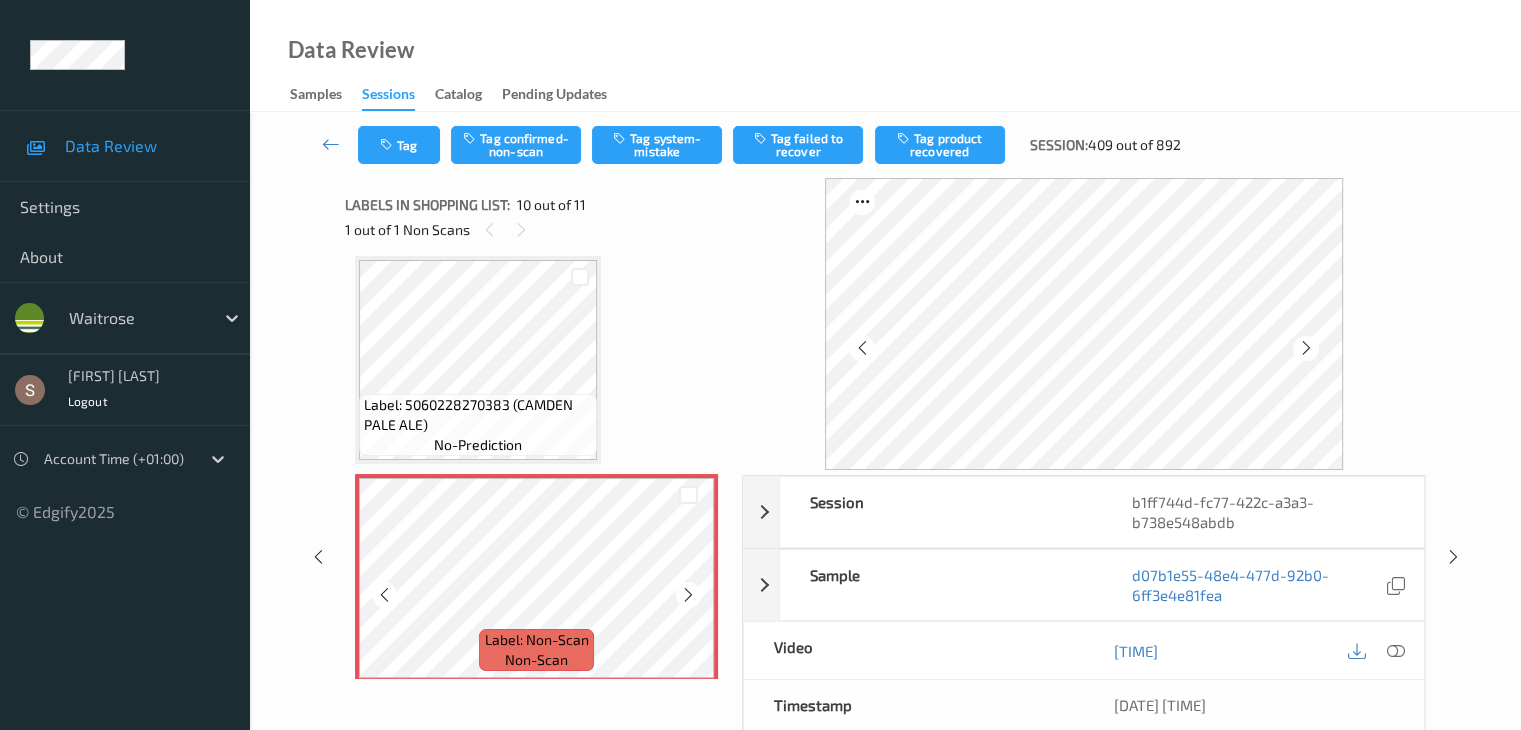 click at bounding box center [688, 595] 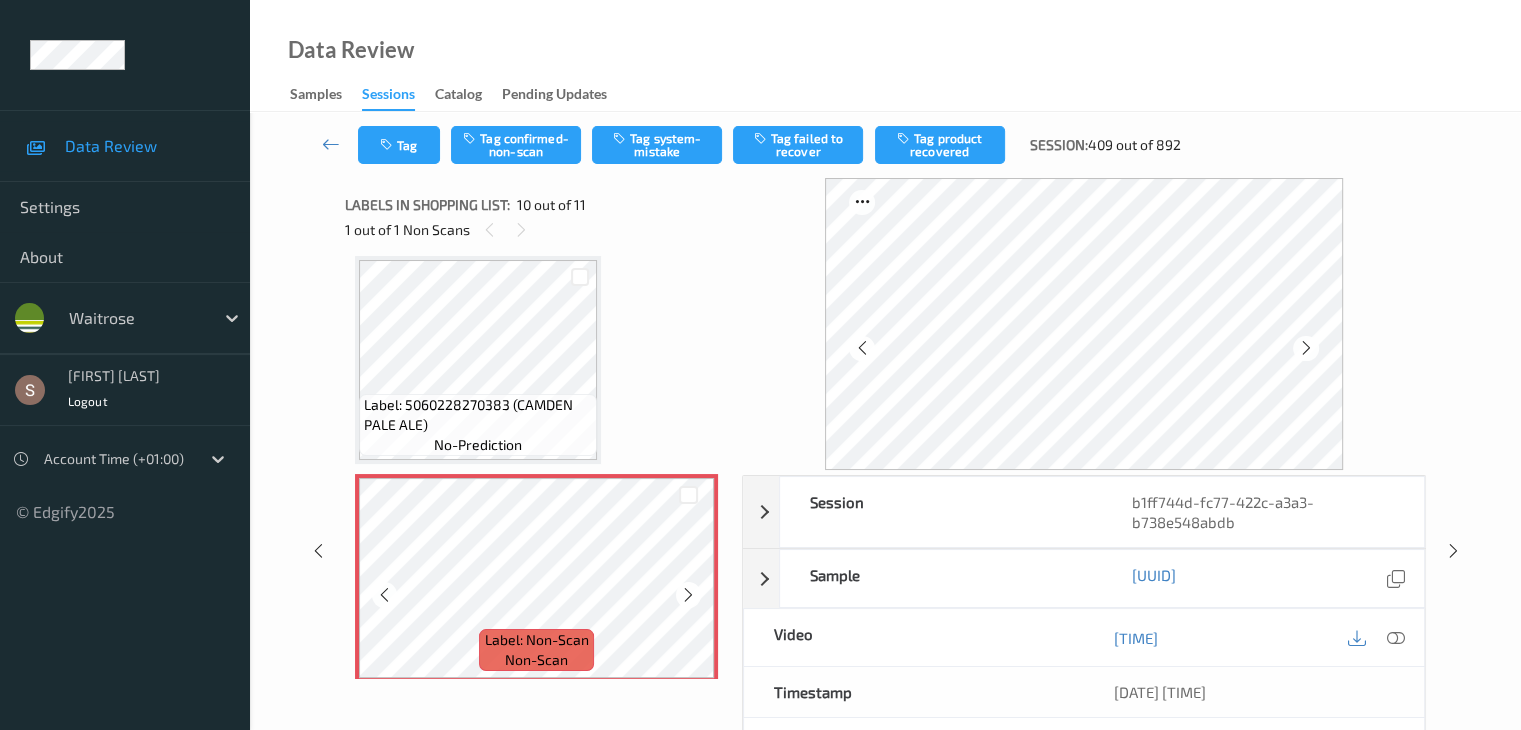 click at bounding box center [688, 595] 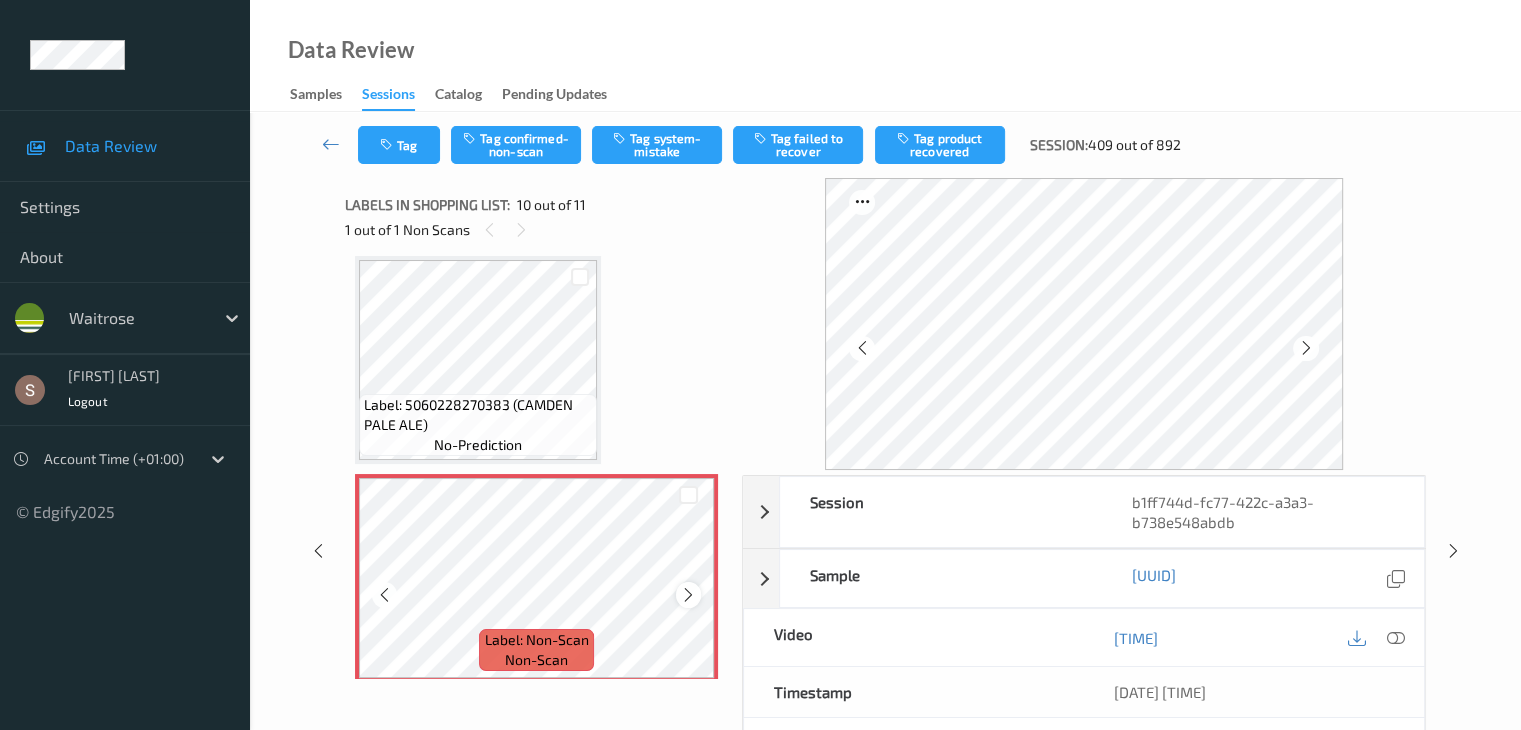 click at bounding box center [688, 595] 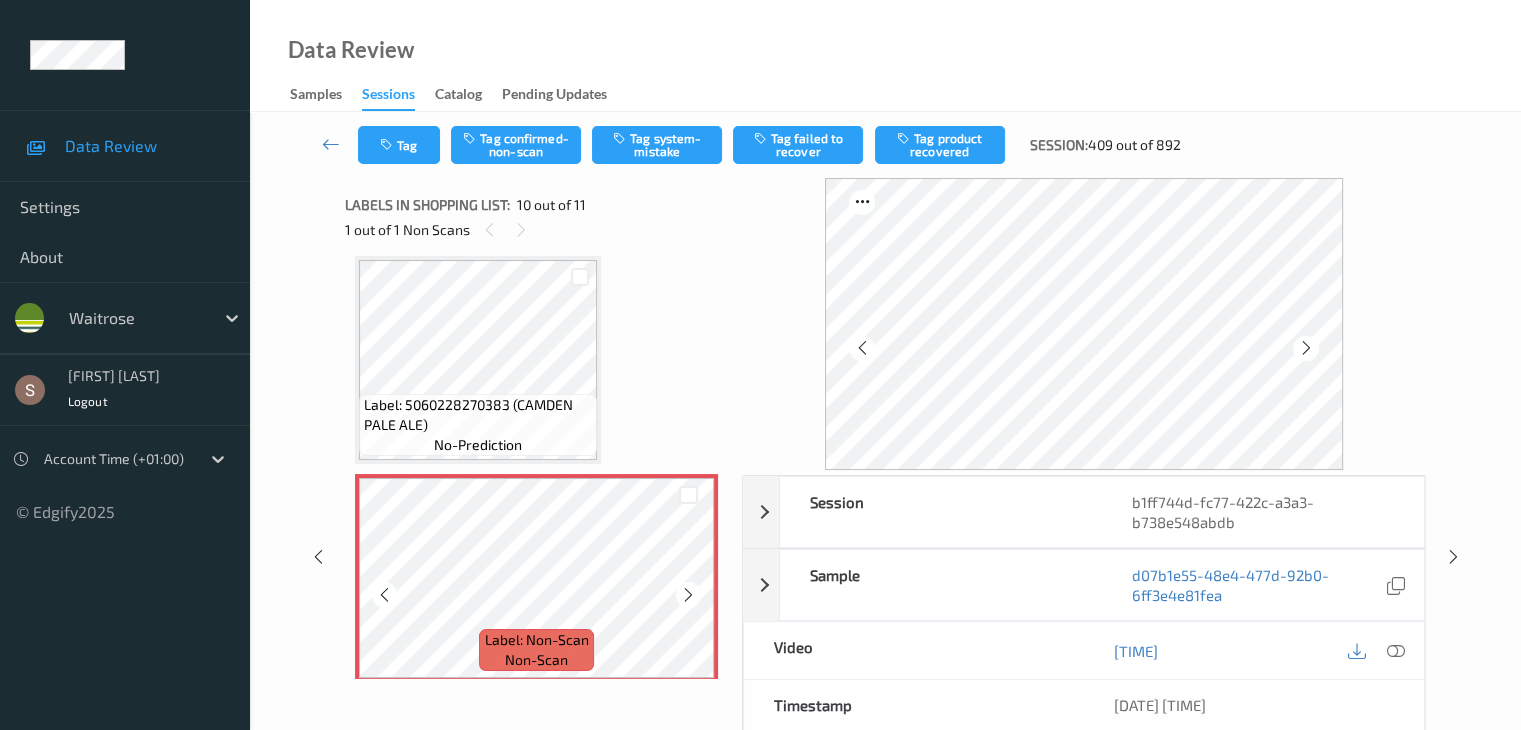 click at bounding box center [688, 595] 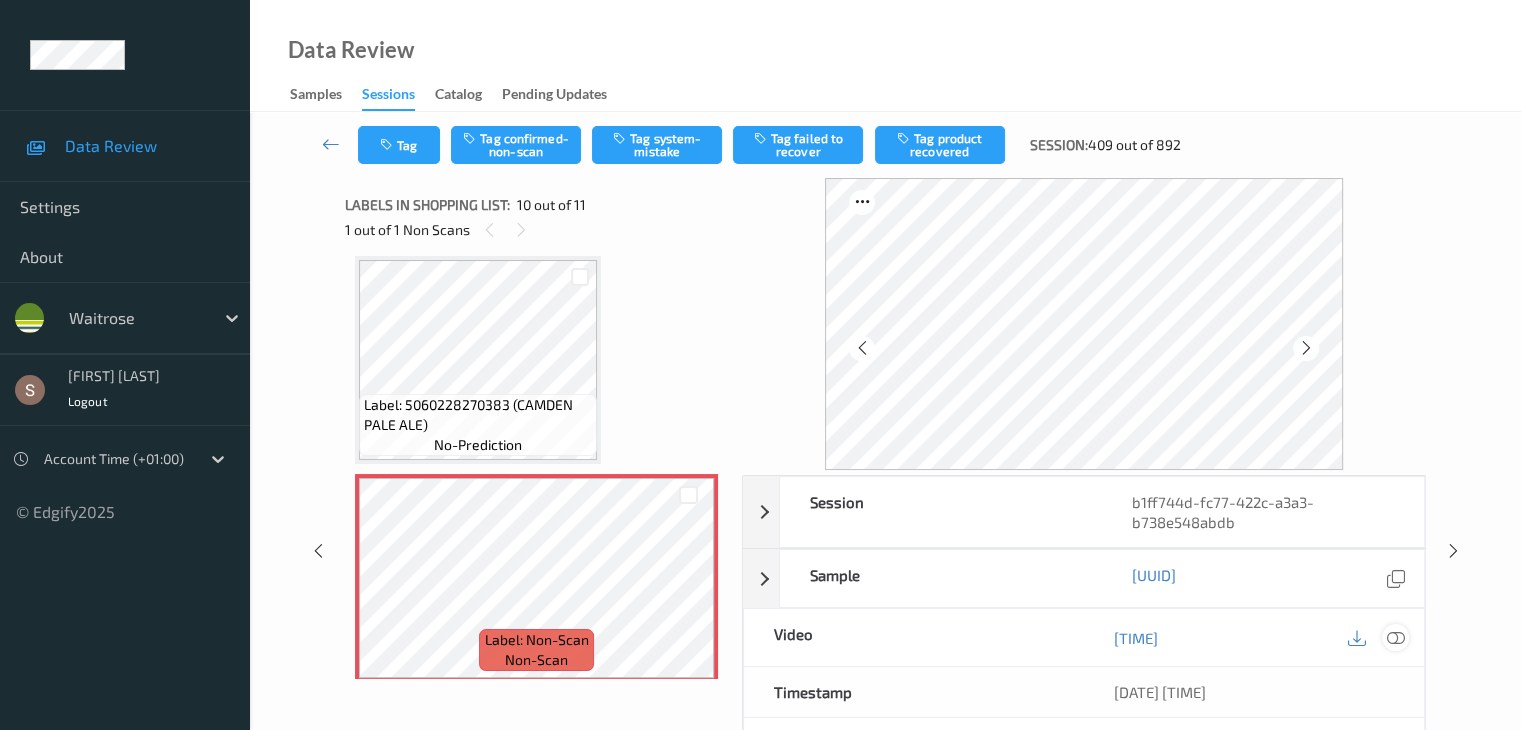 click at bounding box center (1395, 638) 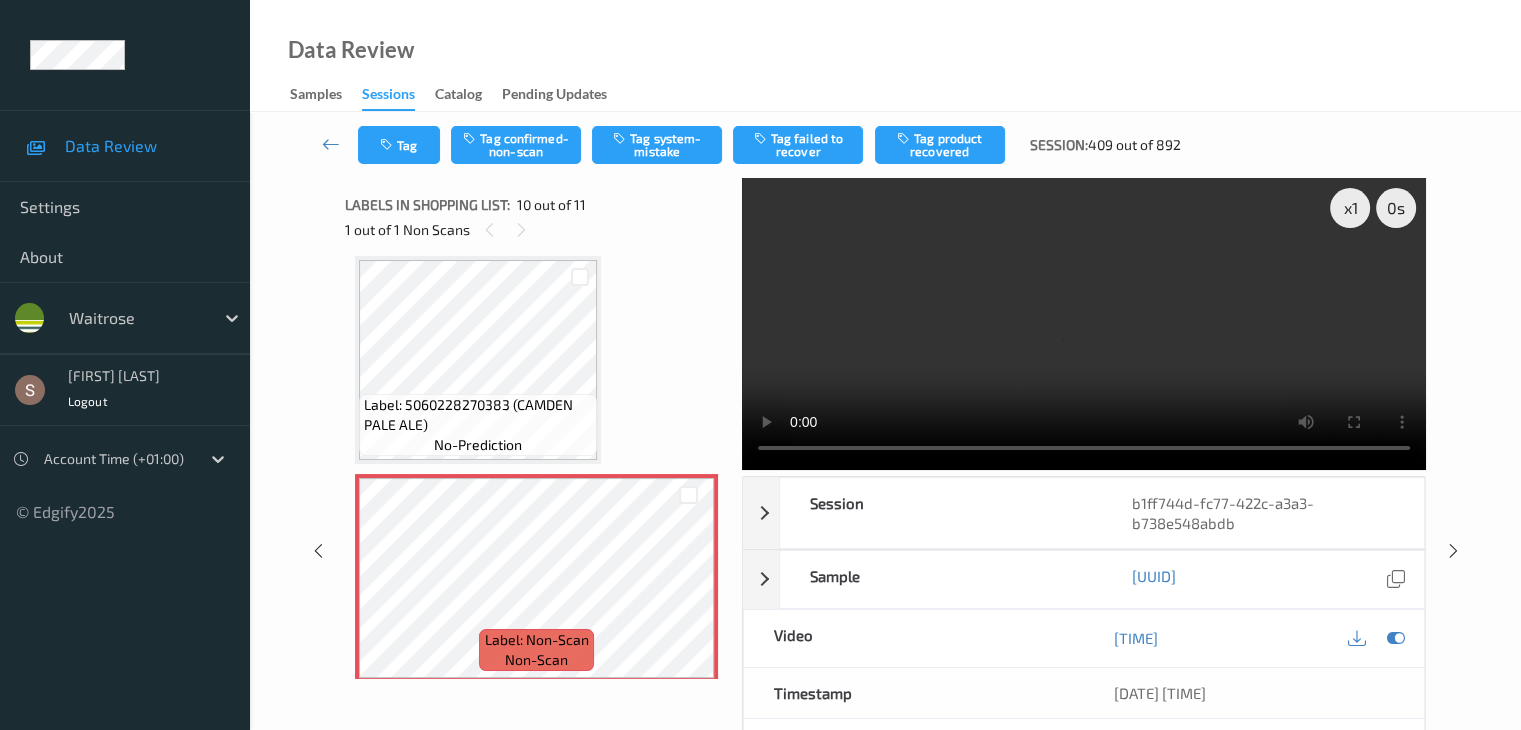 click at bounding box center (1084, 324) 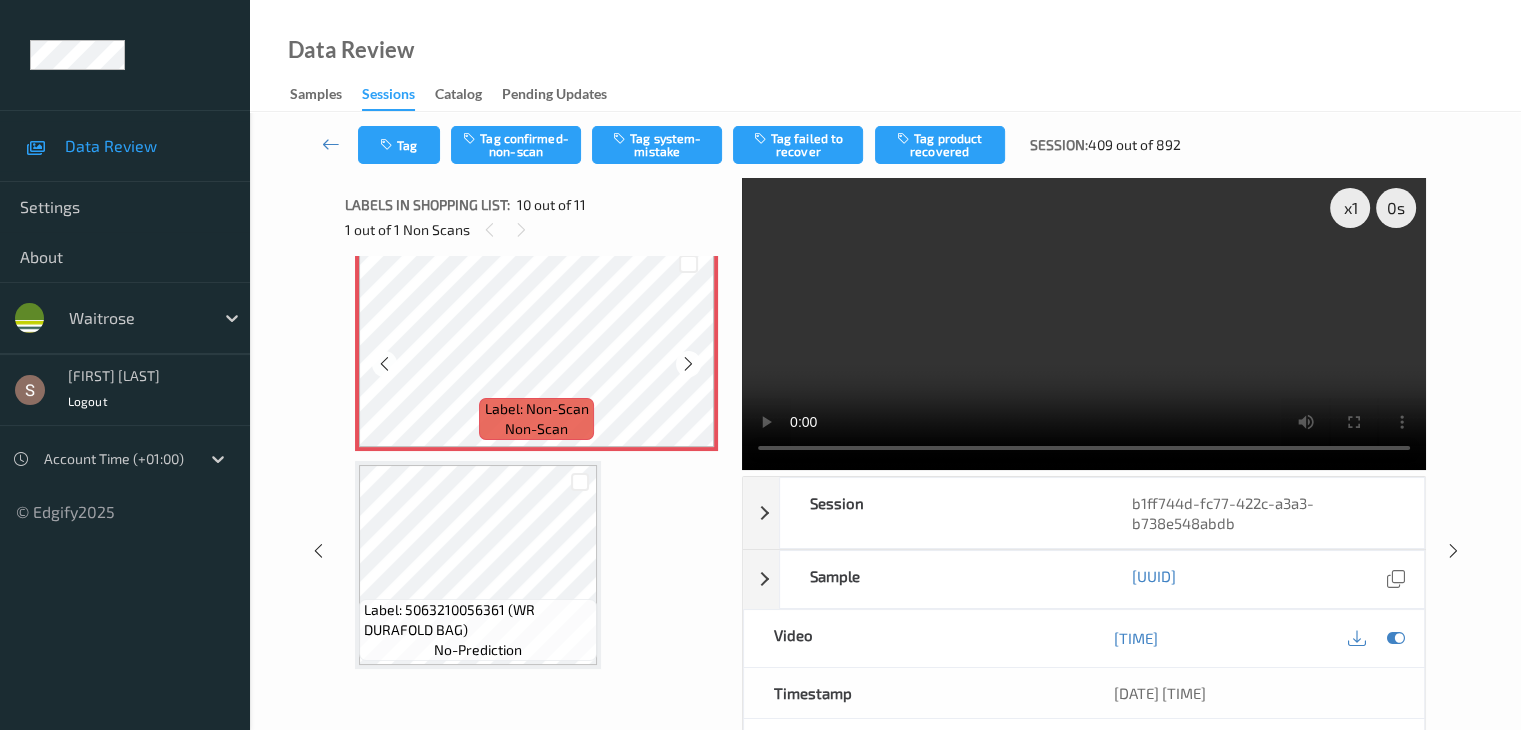 scroll, scrollTop: 1785, scrollLeft: 0, axis: vertical 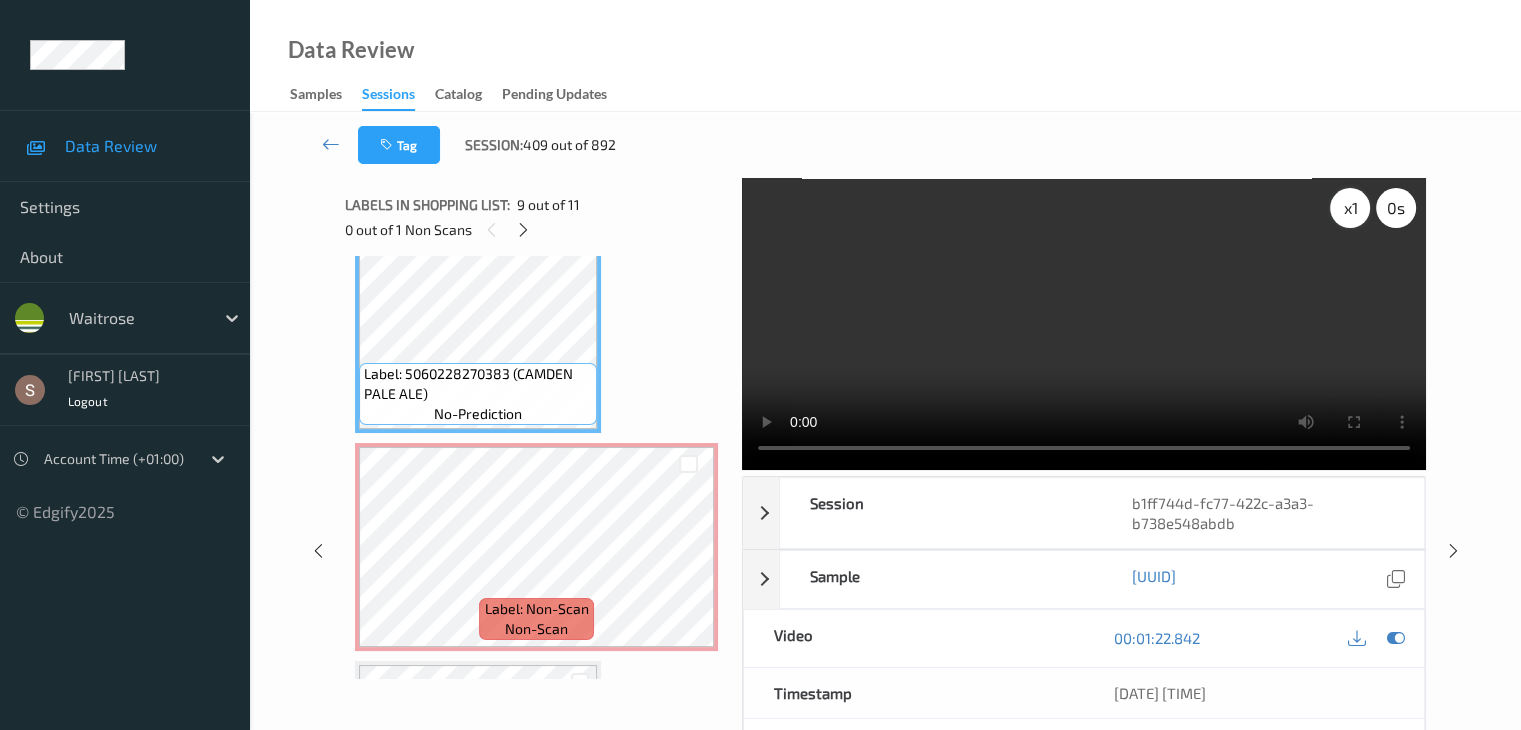 click on "x 1" at bounding box center (1350, 208) 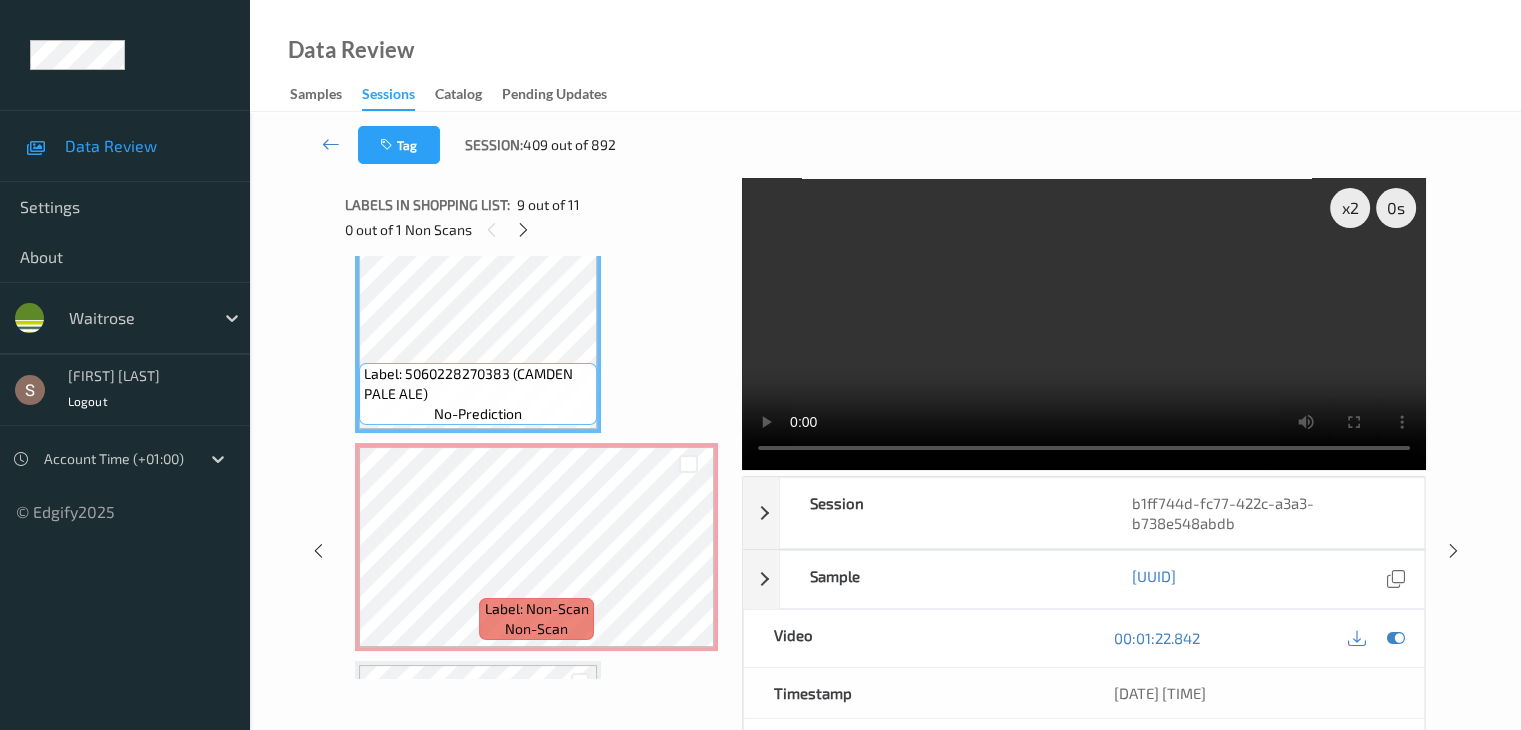 click at bounding box center [1084, 324] 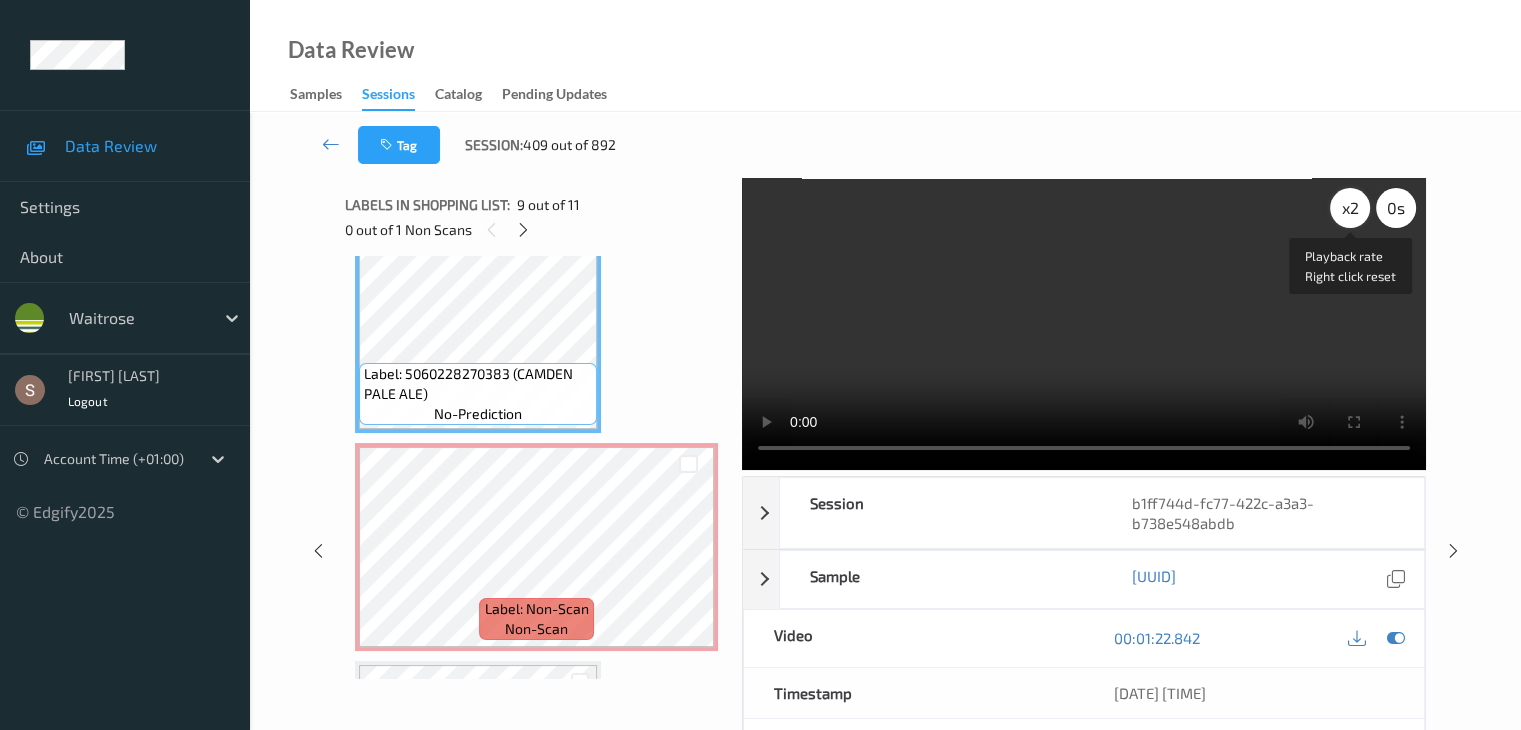 click on "x 2" at bounding box center [1350, 208] 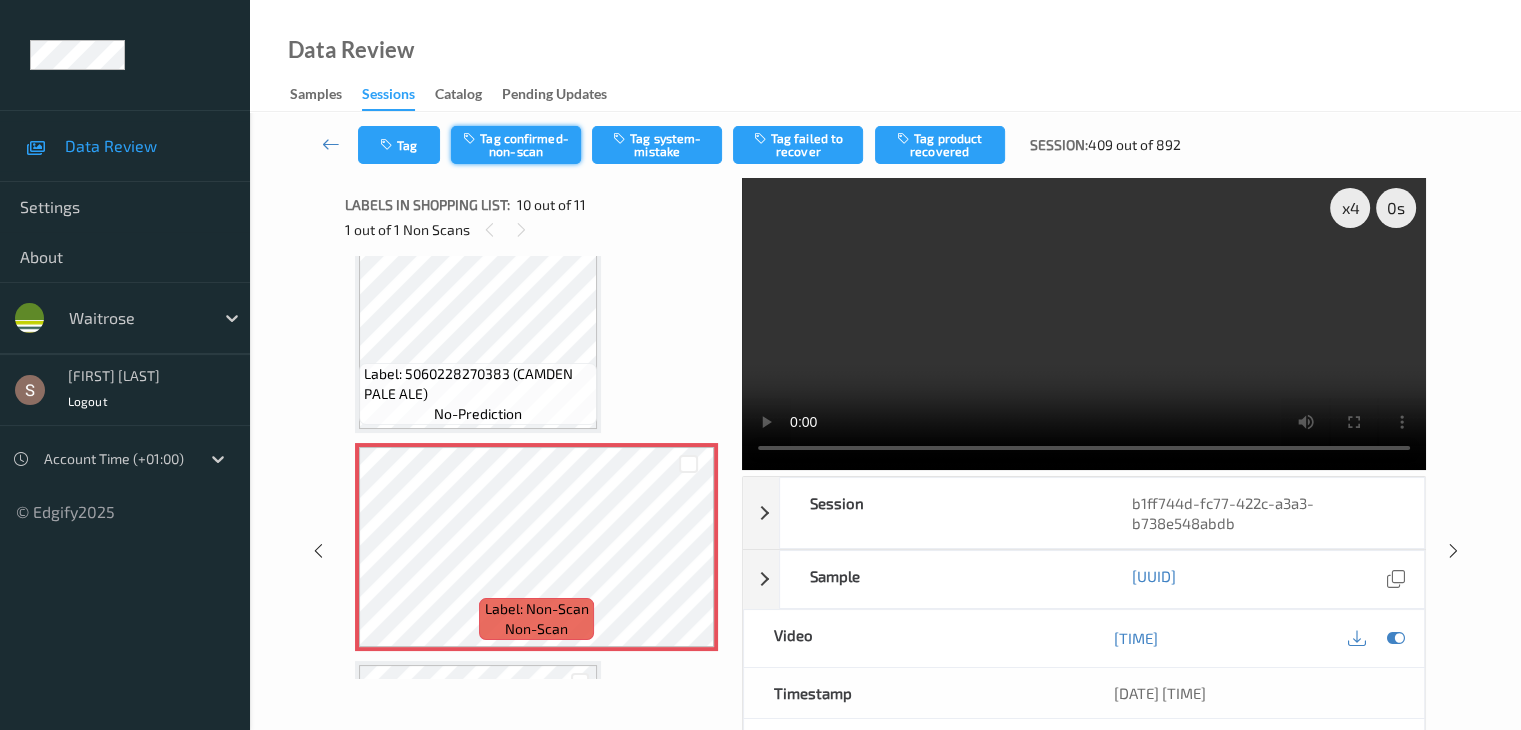 click on "Tag   confirmed-non-scan" at bounding box center [516, 145] 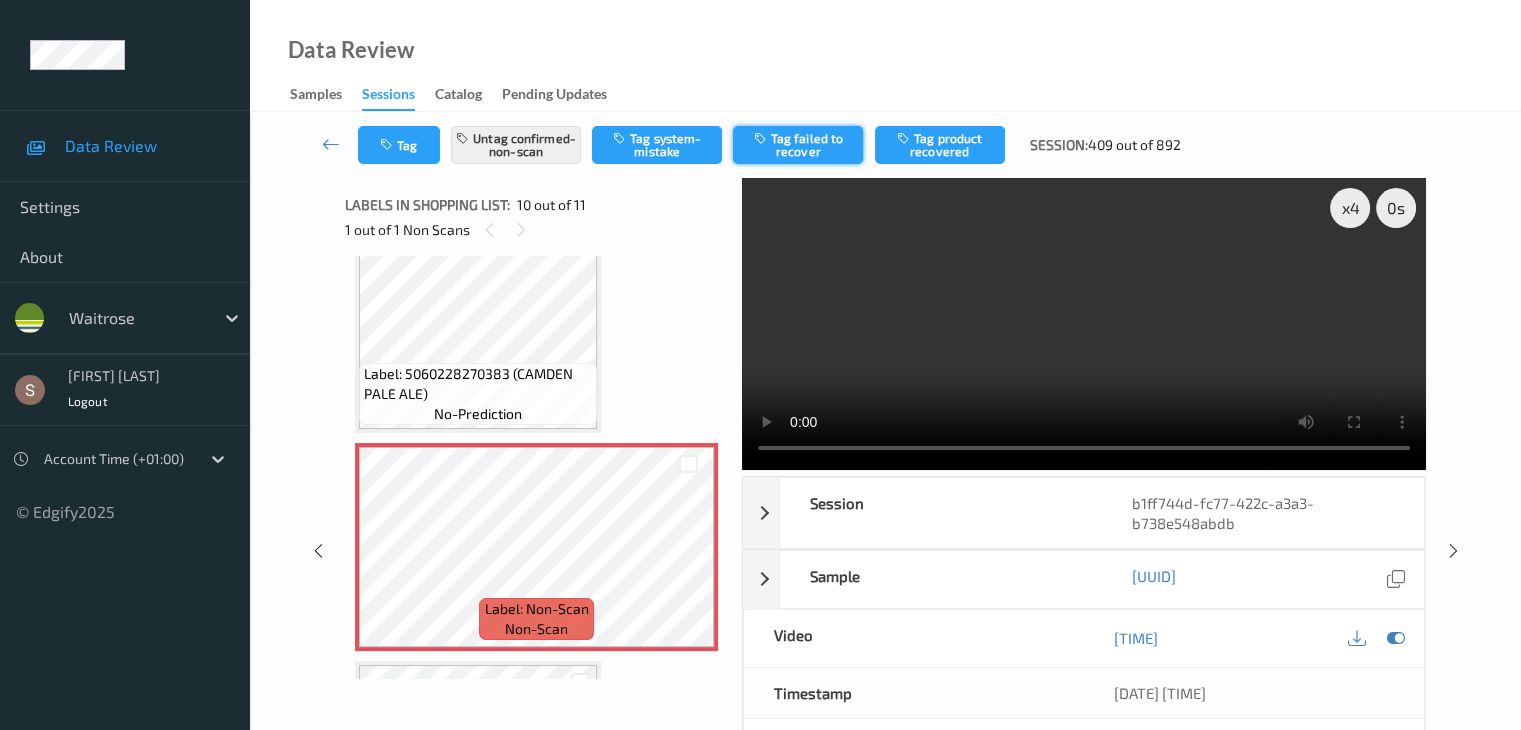 click on "Tag   failed to recover" at bounding box center (798, 145) 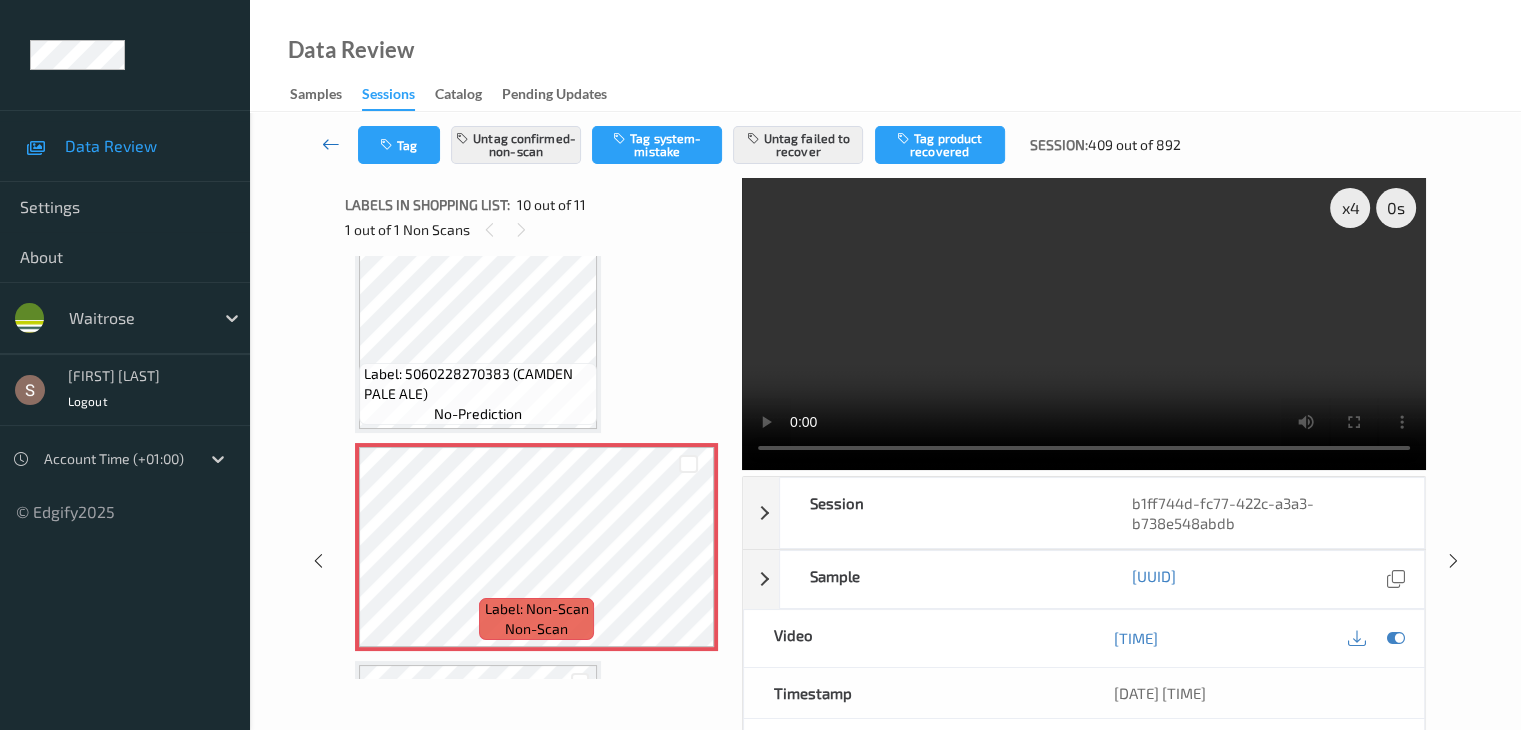 click at bounding box center [331, 144] 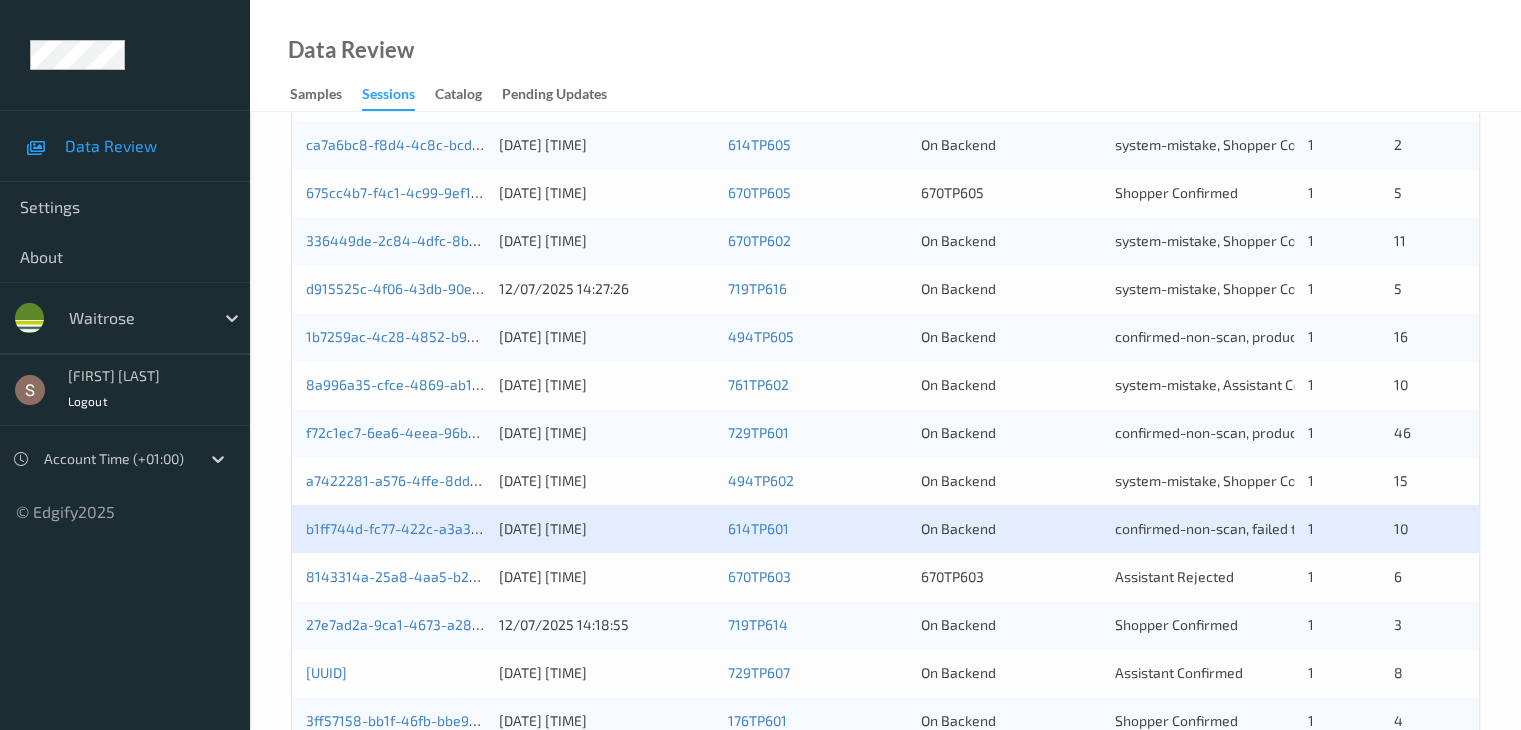 scroll, scrollTop: 800, scrollLeft: 0, axis: vertical 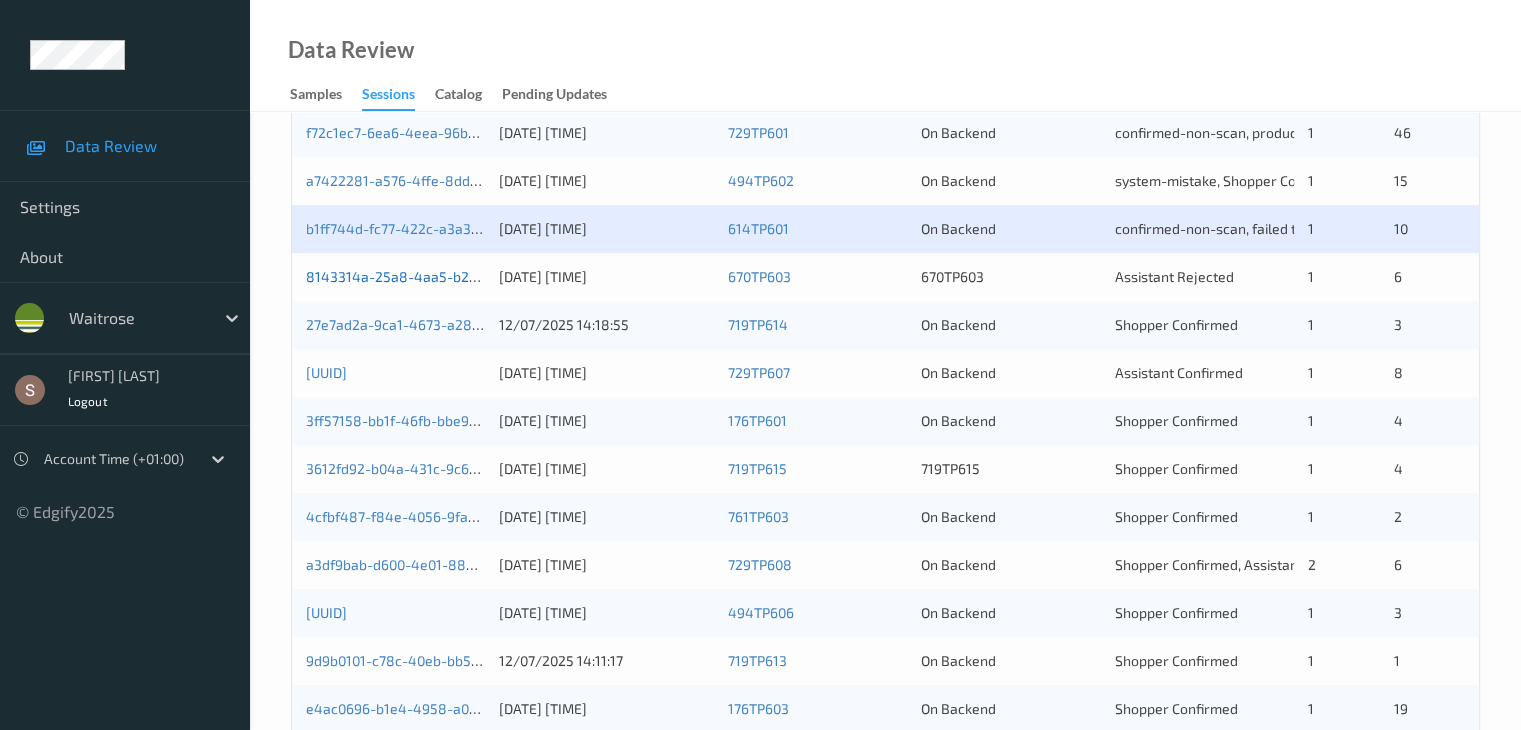 click on "8143314a-25a8-4aa5-b2eb-557f3643dd3b" at bounding box center (445, 276) 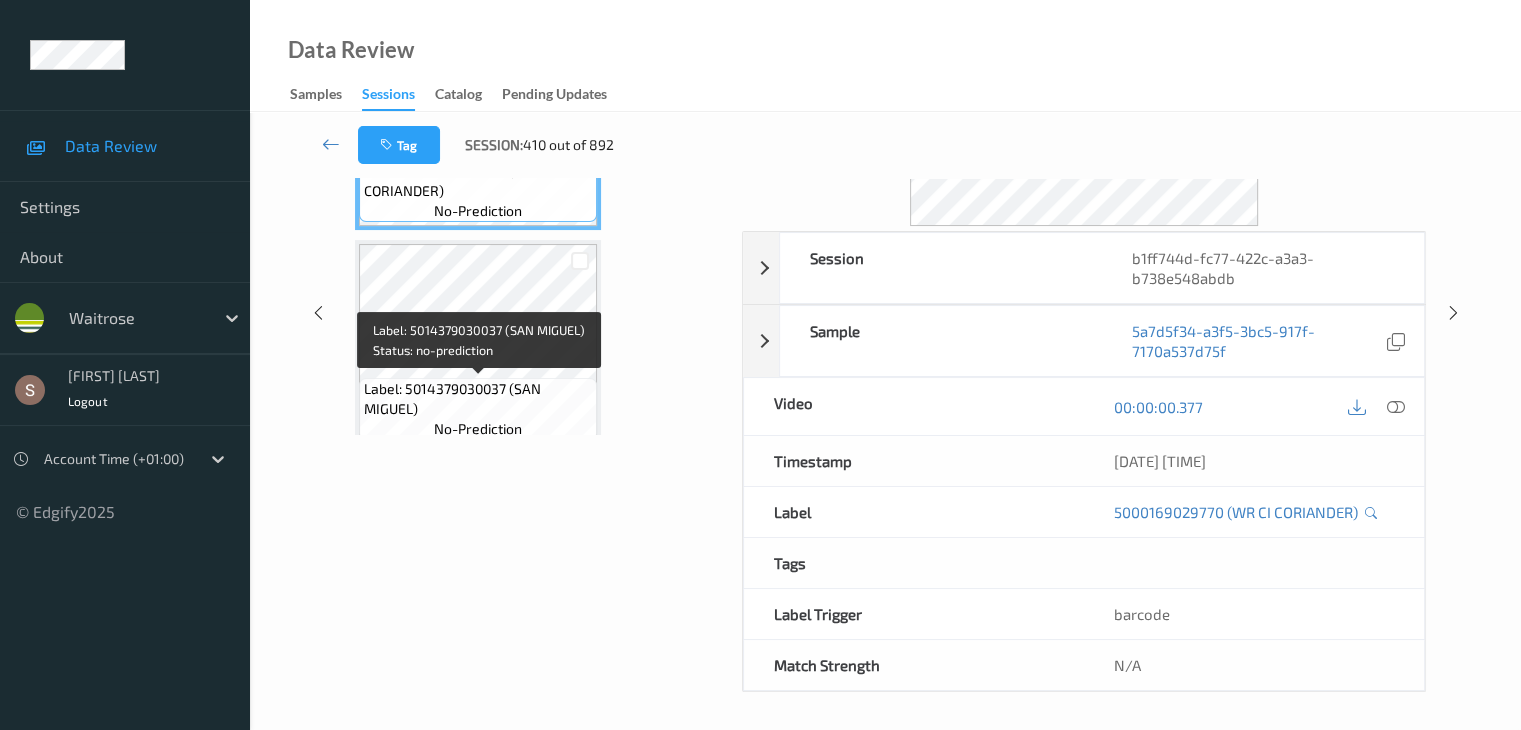 scroll, scrollTop: 0, scrollLeft: 0, axis: both 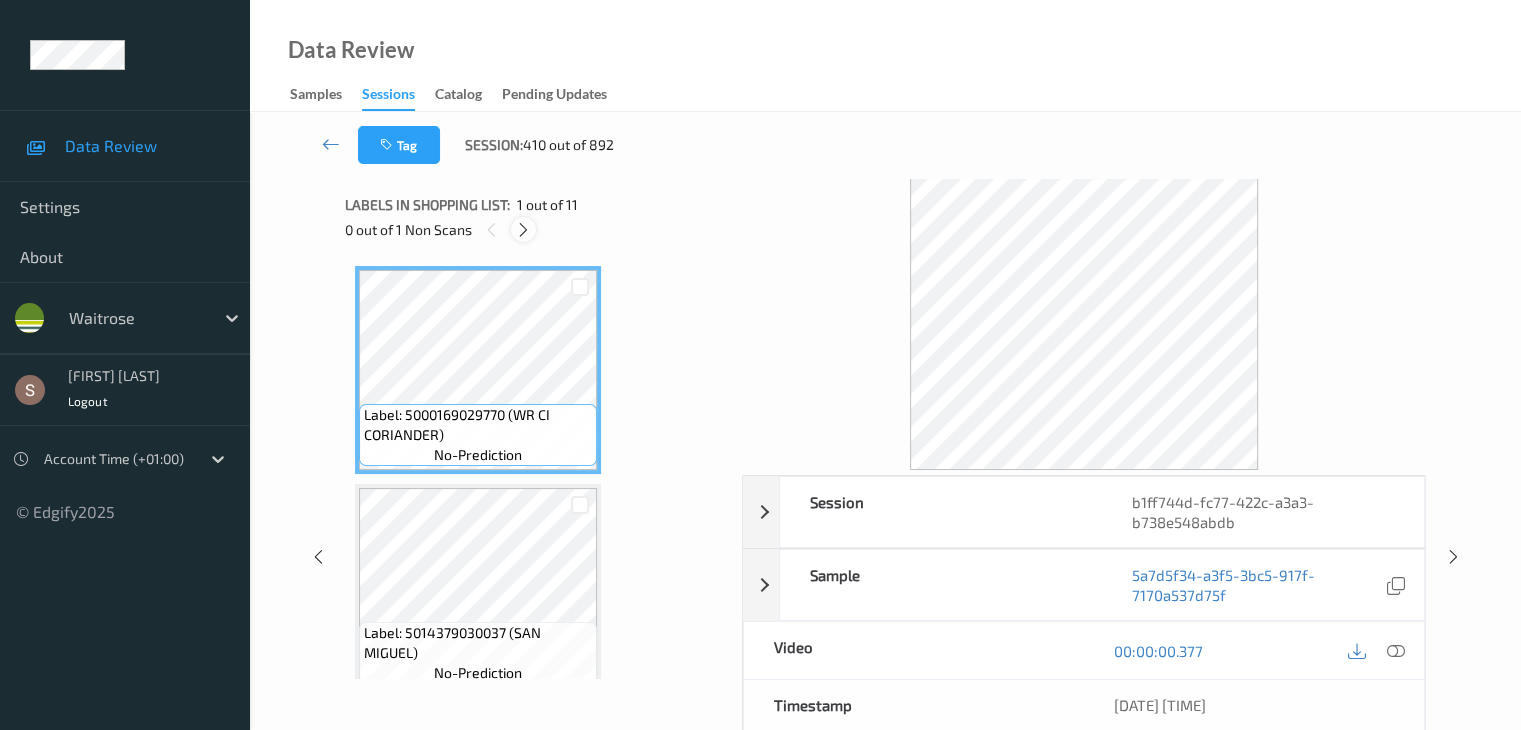 click at bounding box center [523, 230] 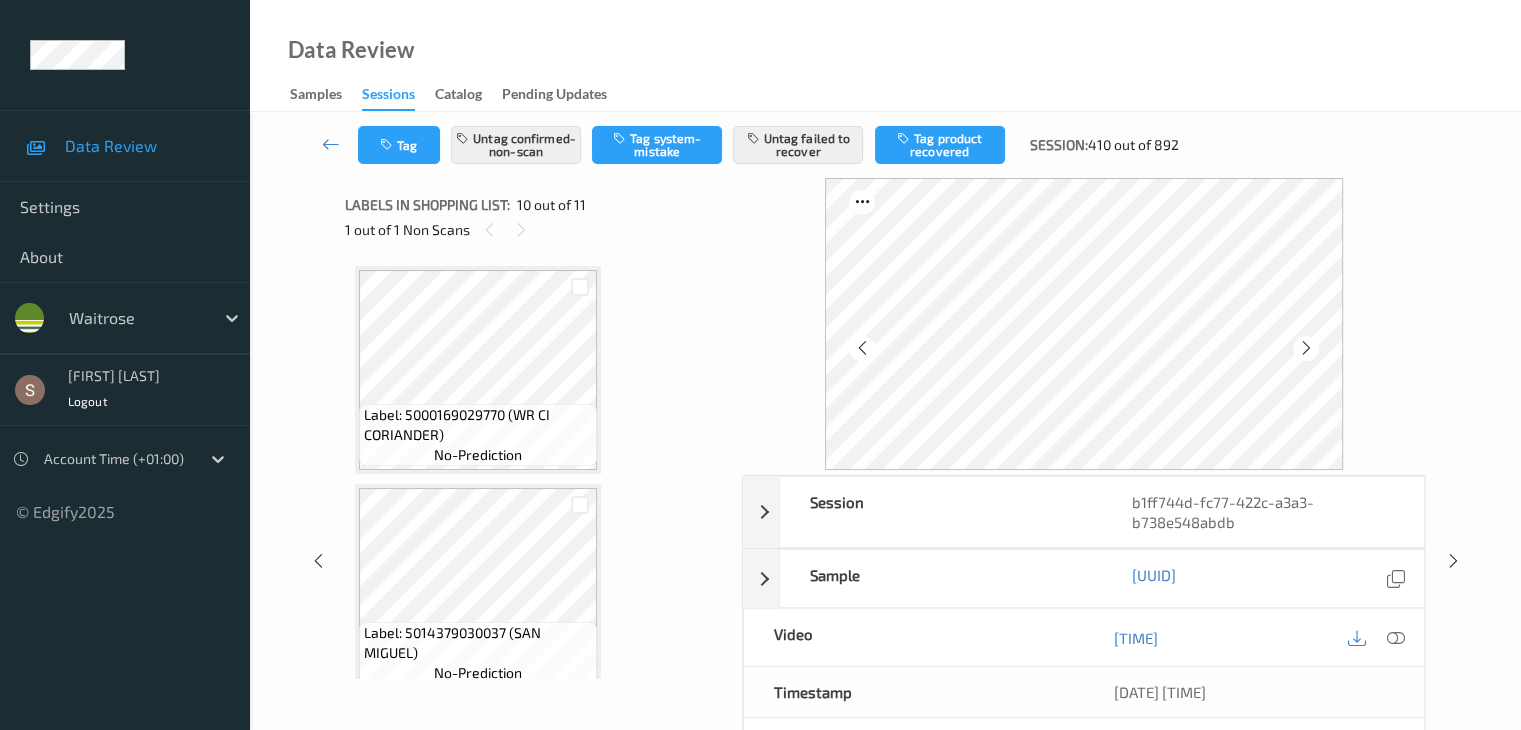 scroll, scrollTop: 1754, scrollLeft: 0, axis: vertical 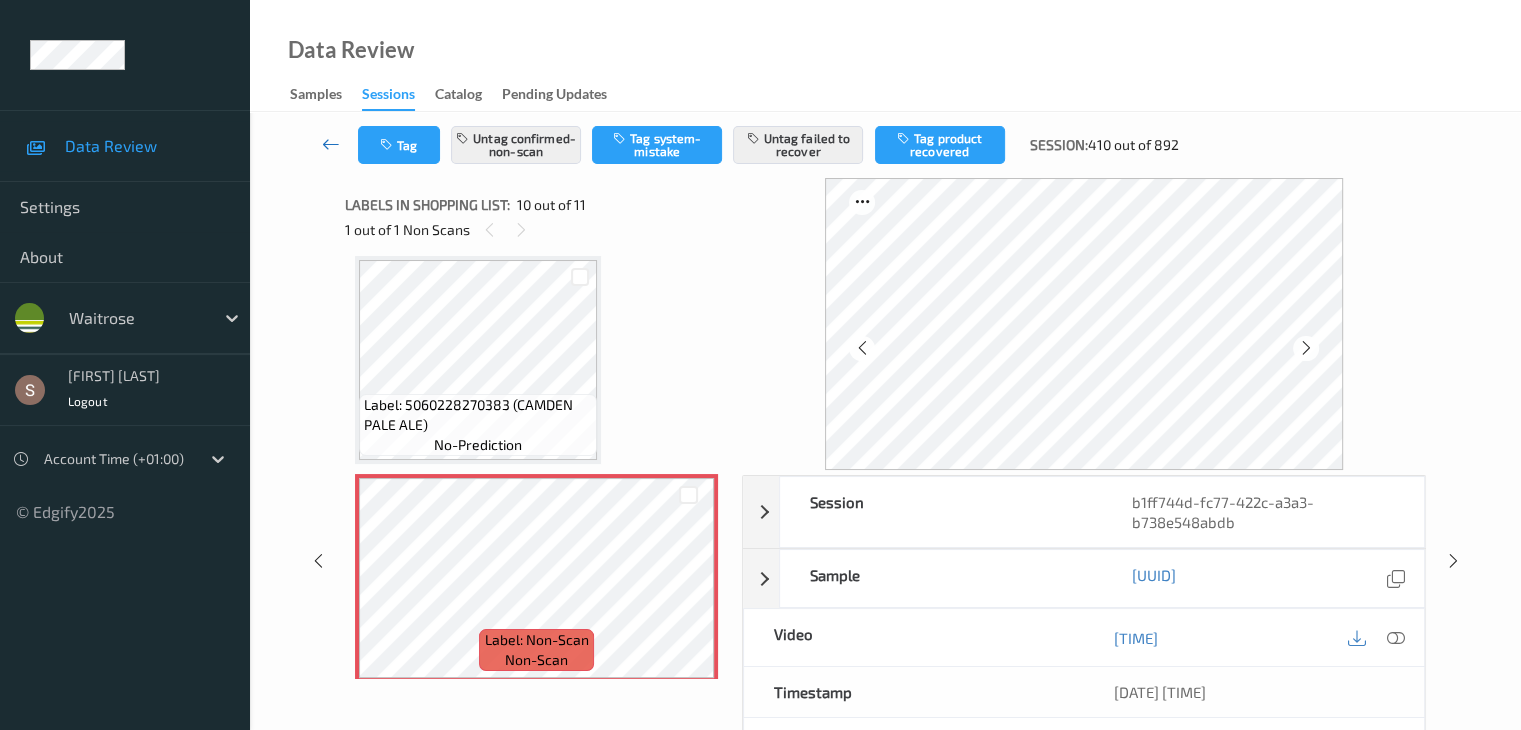 click at bounding box center [331, 144] 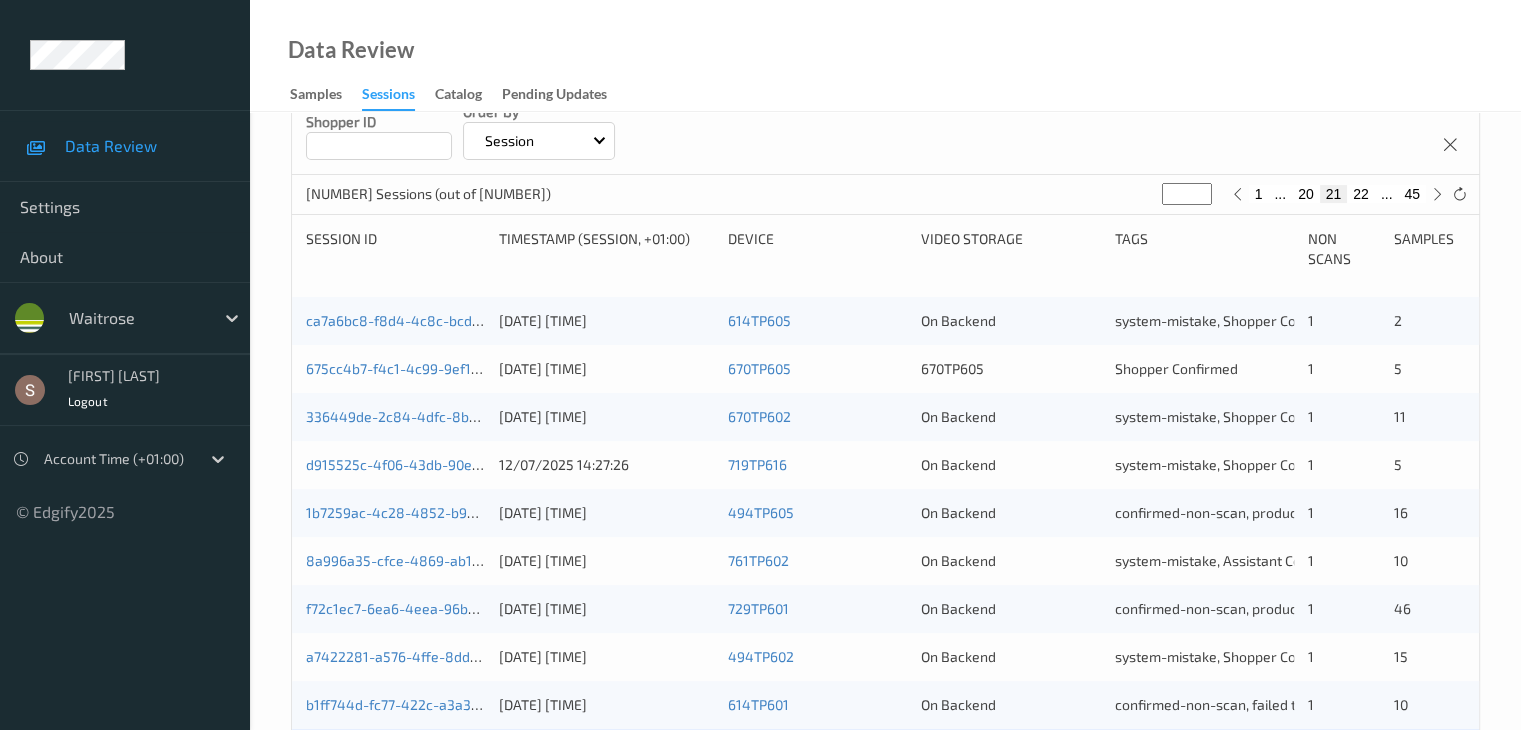 scroll, scrollTop: 600, scrollLeft: 0, axis: vertical 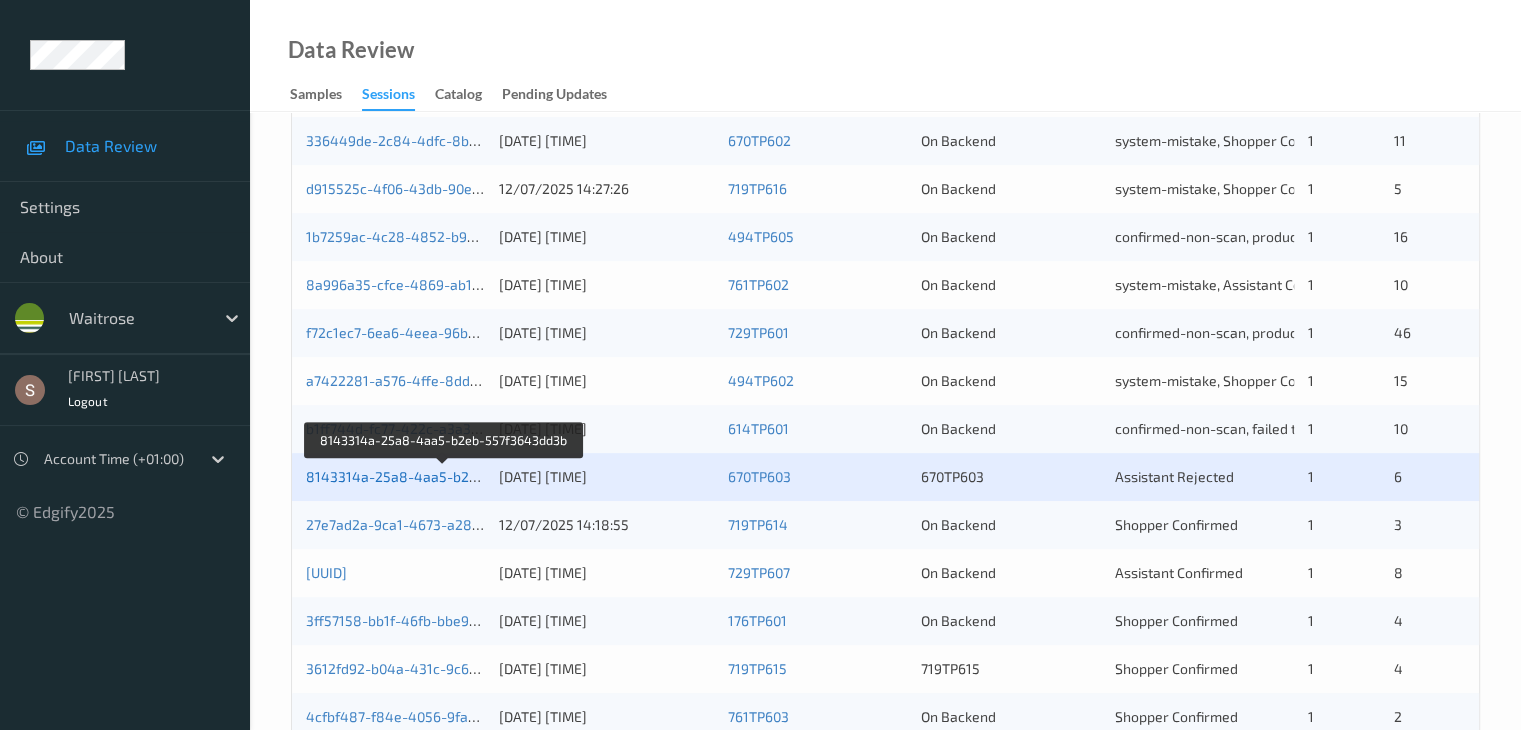 click on "8143314a-25a8-4aa5-b2eb-557f3643dd3b" at bounding box center [445, 476] 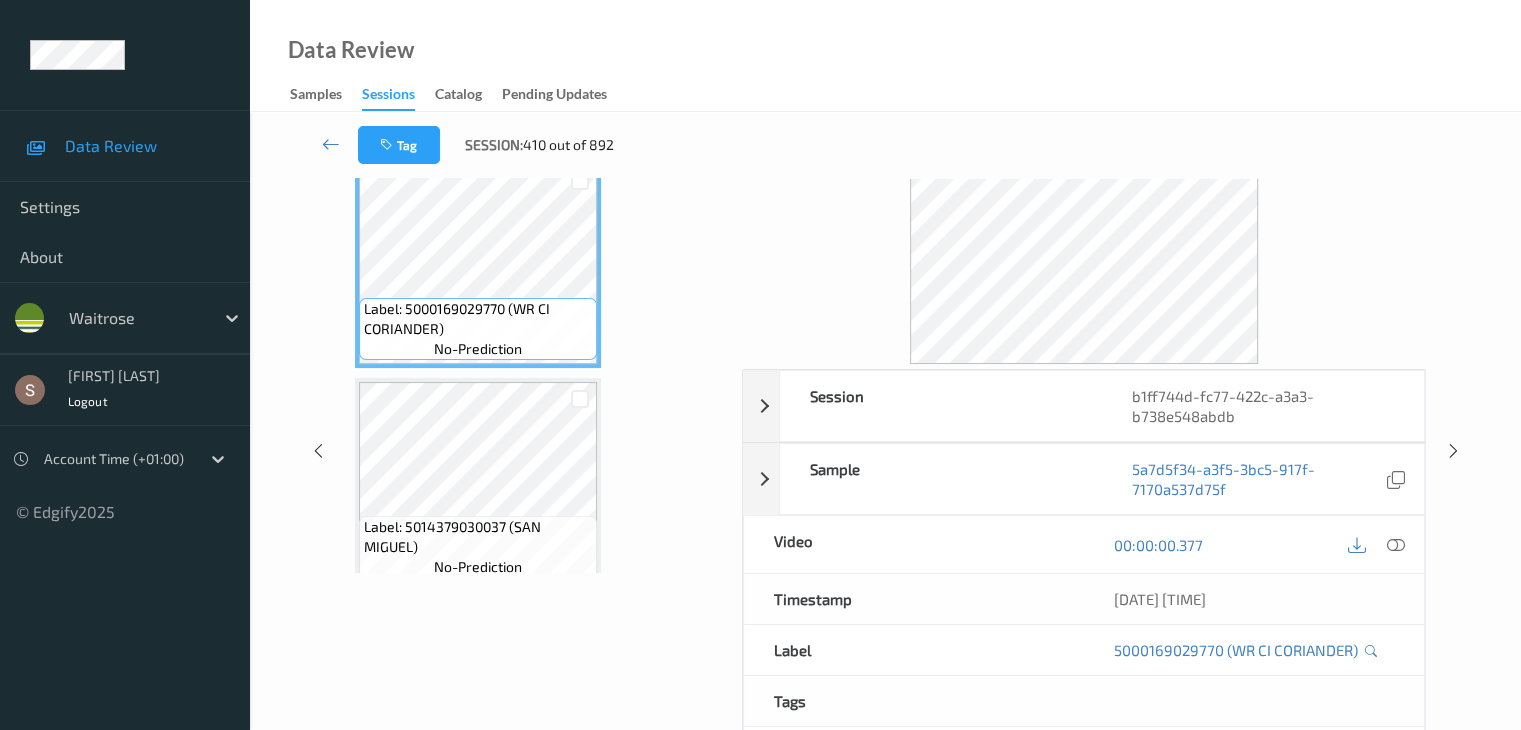 scroll, scrollTop: 0, scrollLeft: 0, axis: both 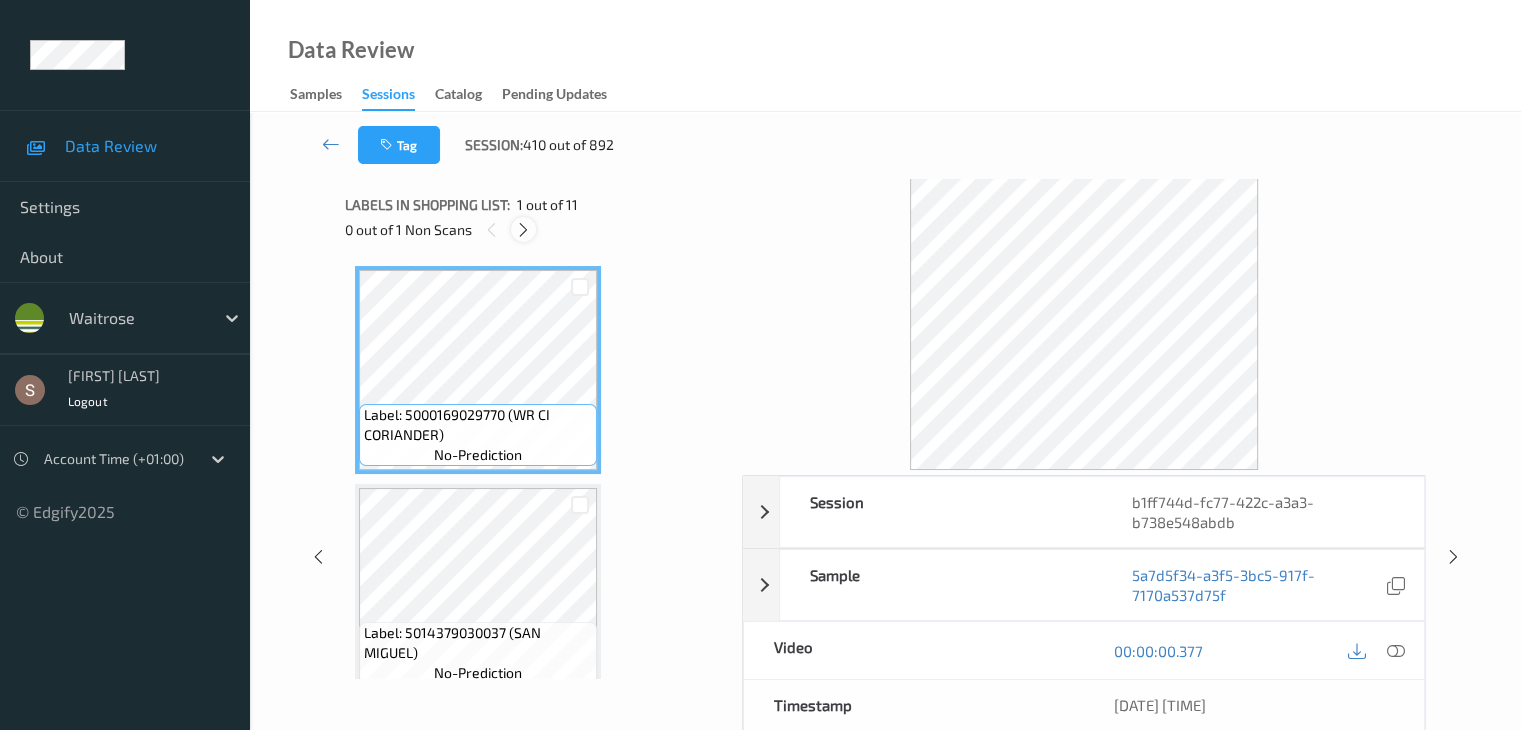 click at bounding box center [523, 230] 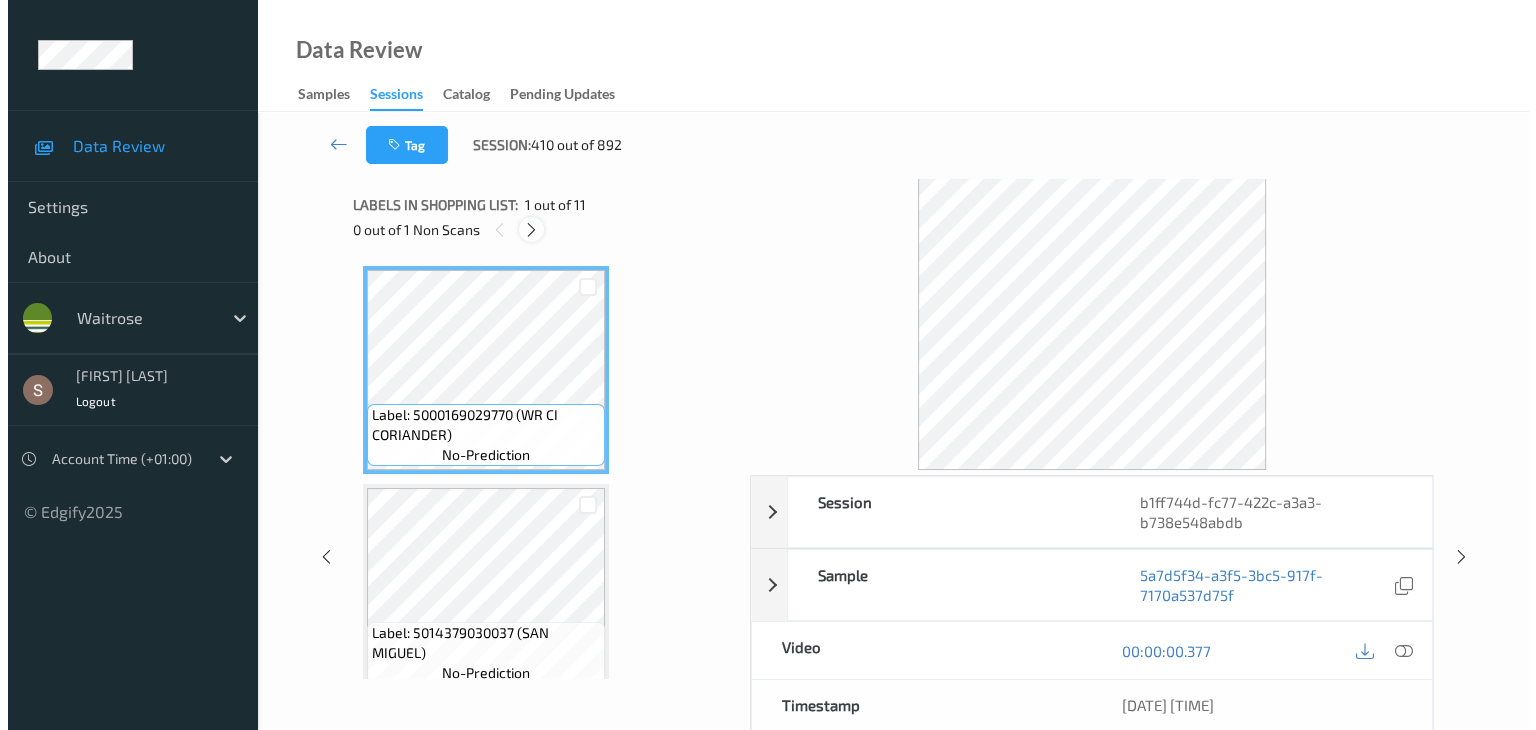 scroll, scrollTop: 1754, scrollLeft: 0, axis: vertical 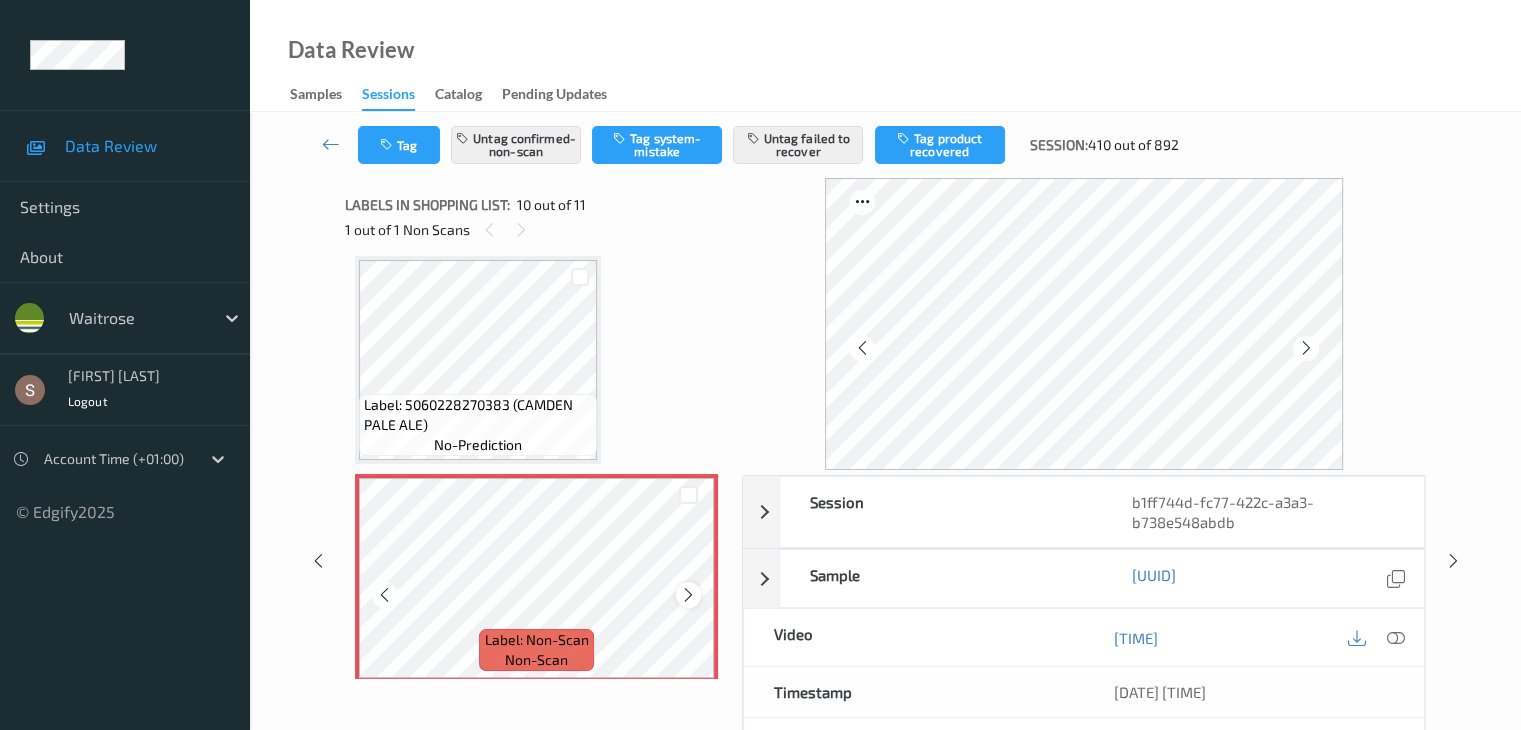 click at bounding box center [688, 595] 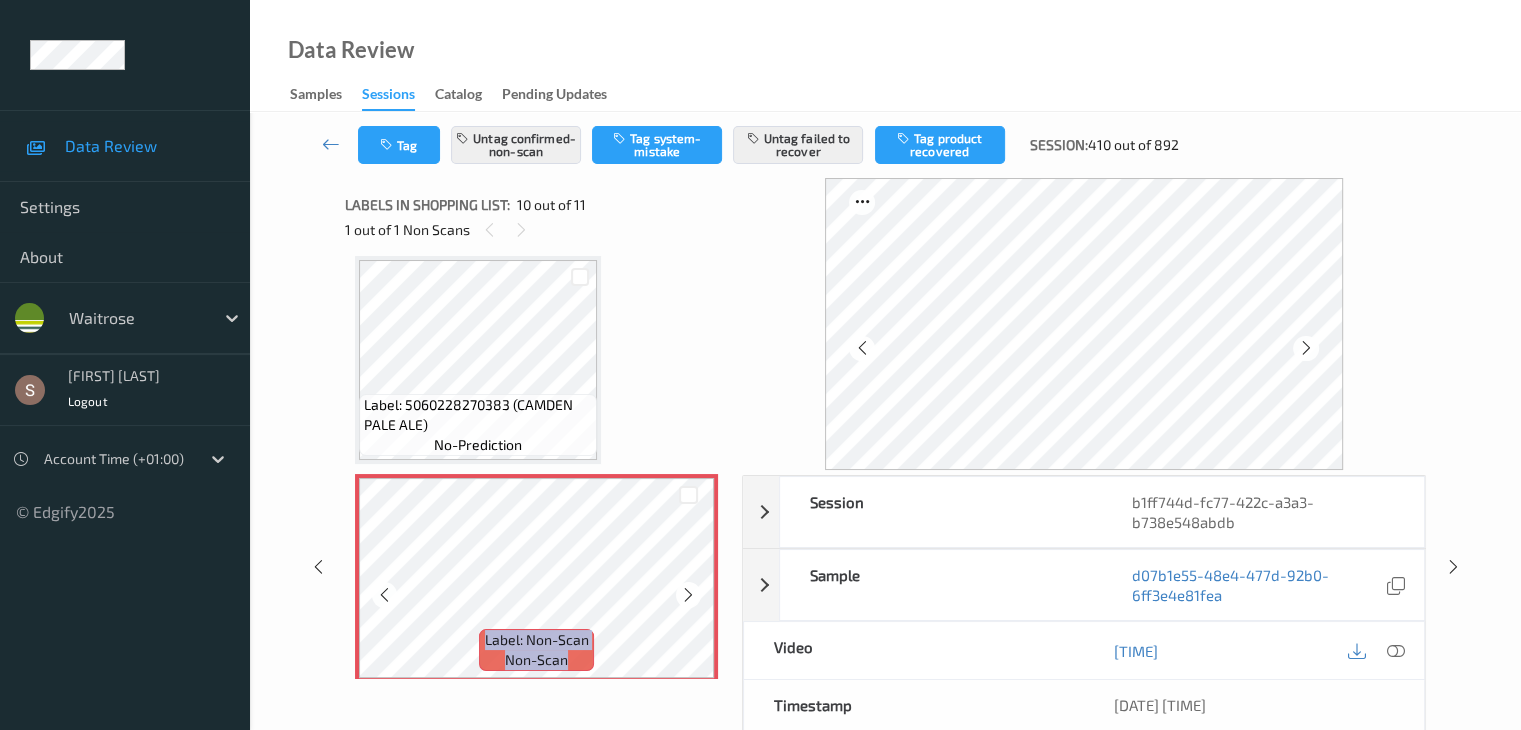 click at bounding box center (688, 595) 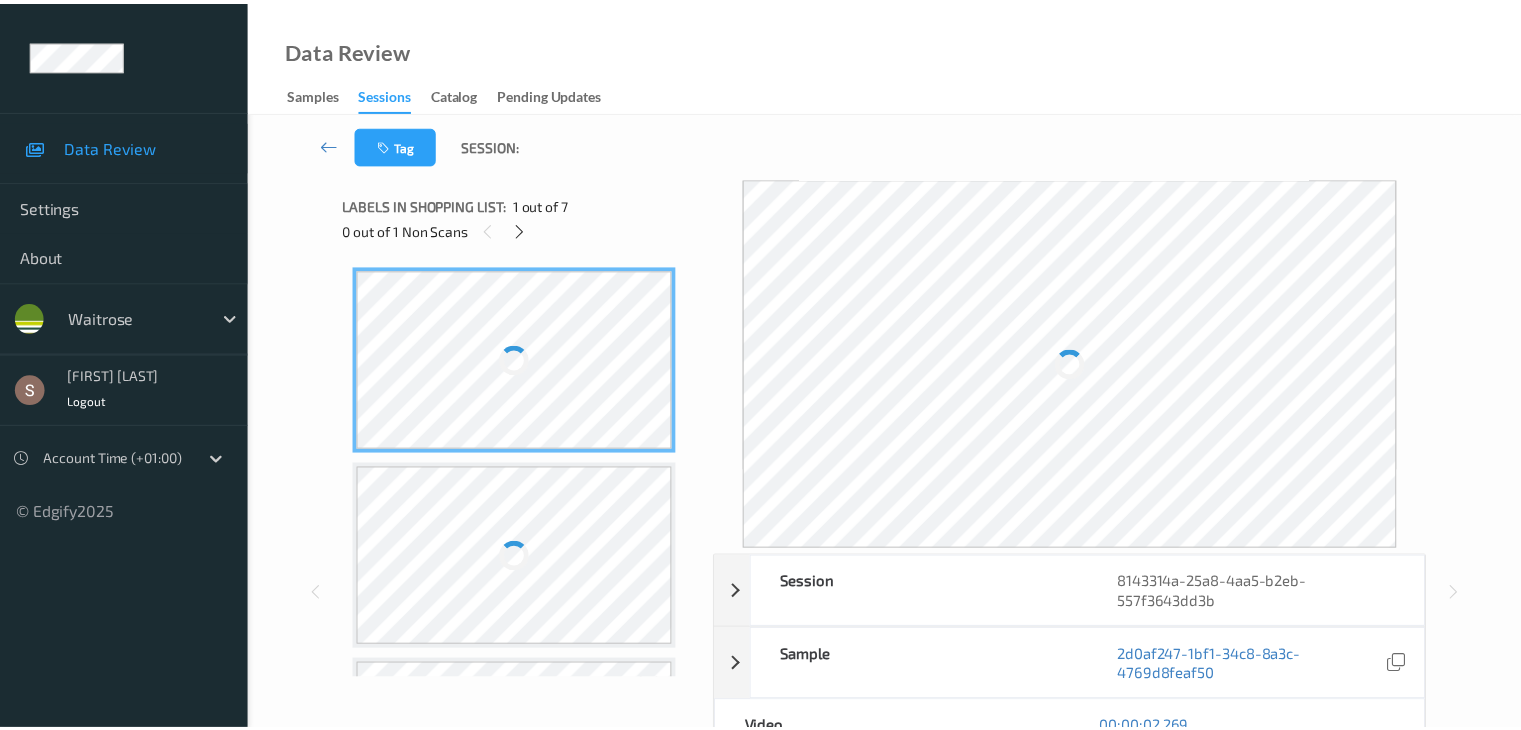 scroll, scrollTop: 0, scrollLeft: 0, axis: both 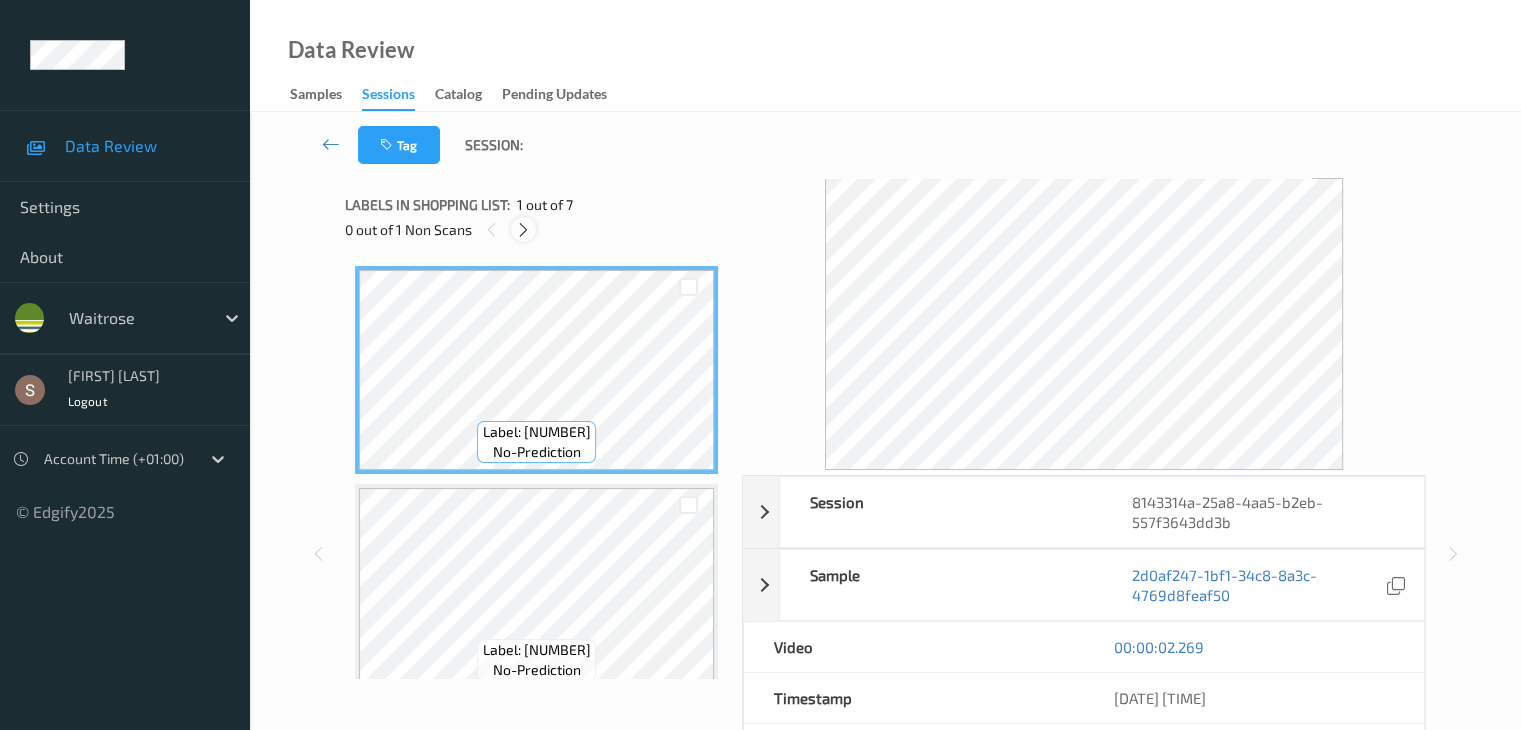 click at bounding box center [523, 230] 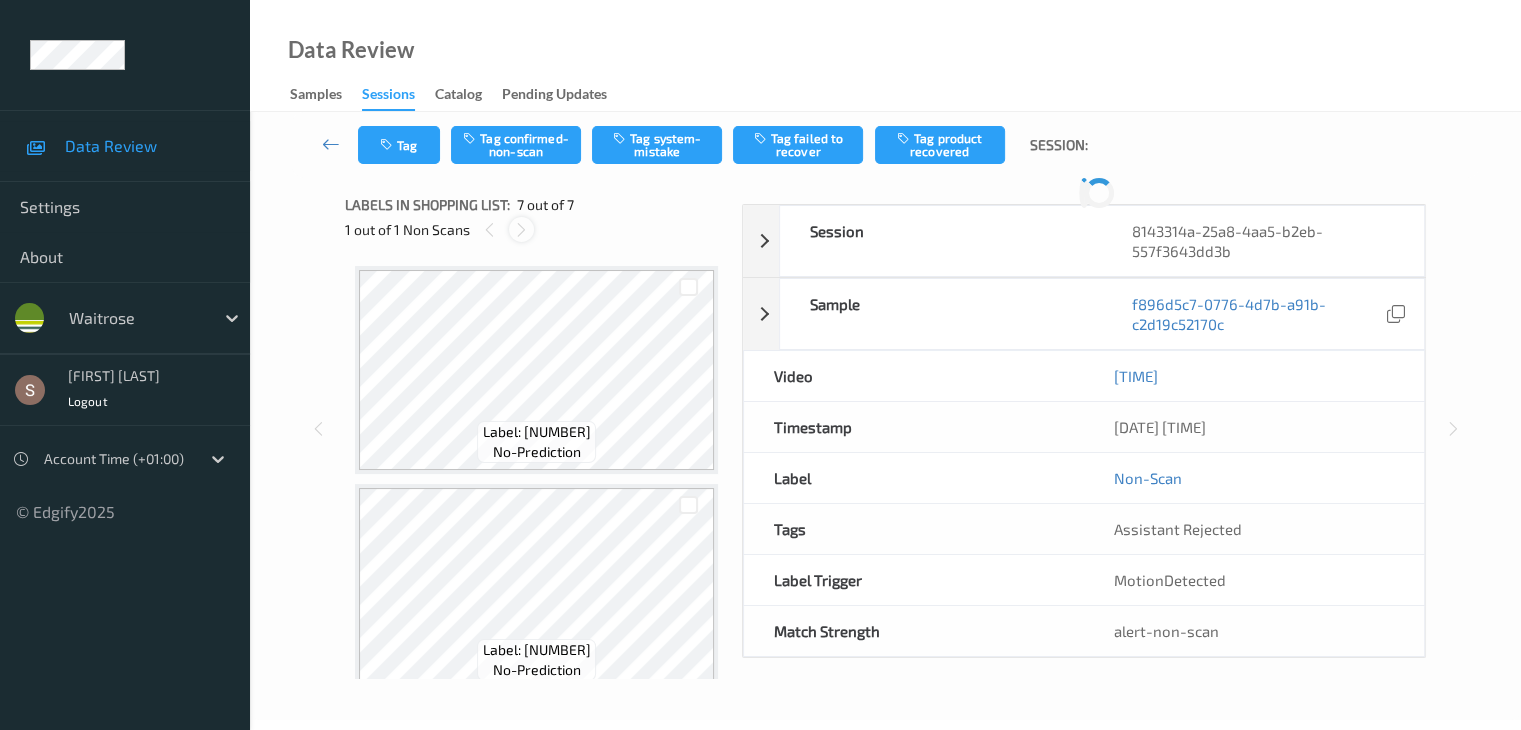 scroll, scrollTop: 1100, scrollLeft: 0, axis: vertical 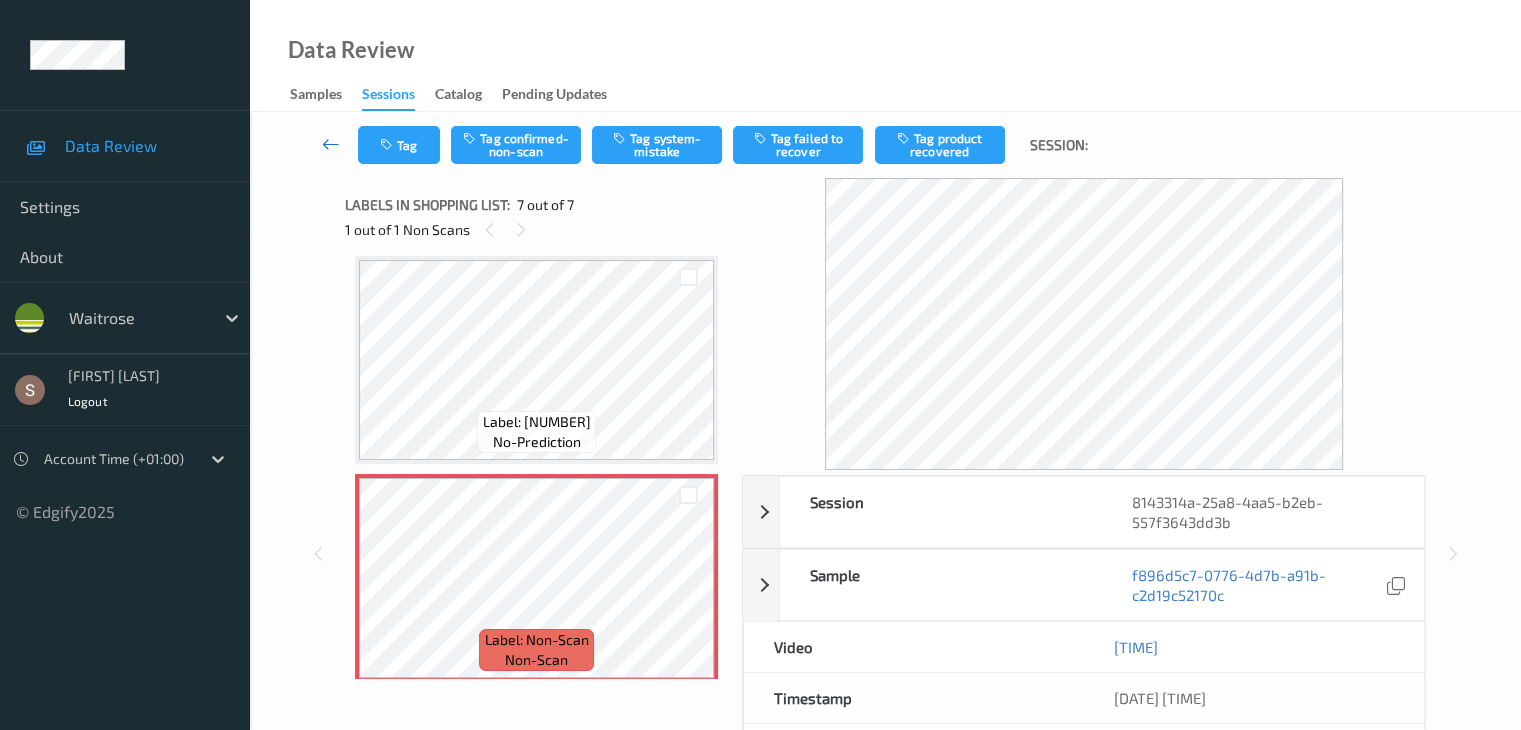 click at bounding box center (331, 145) 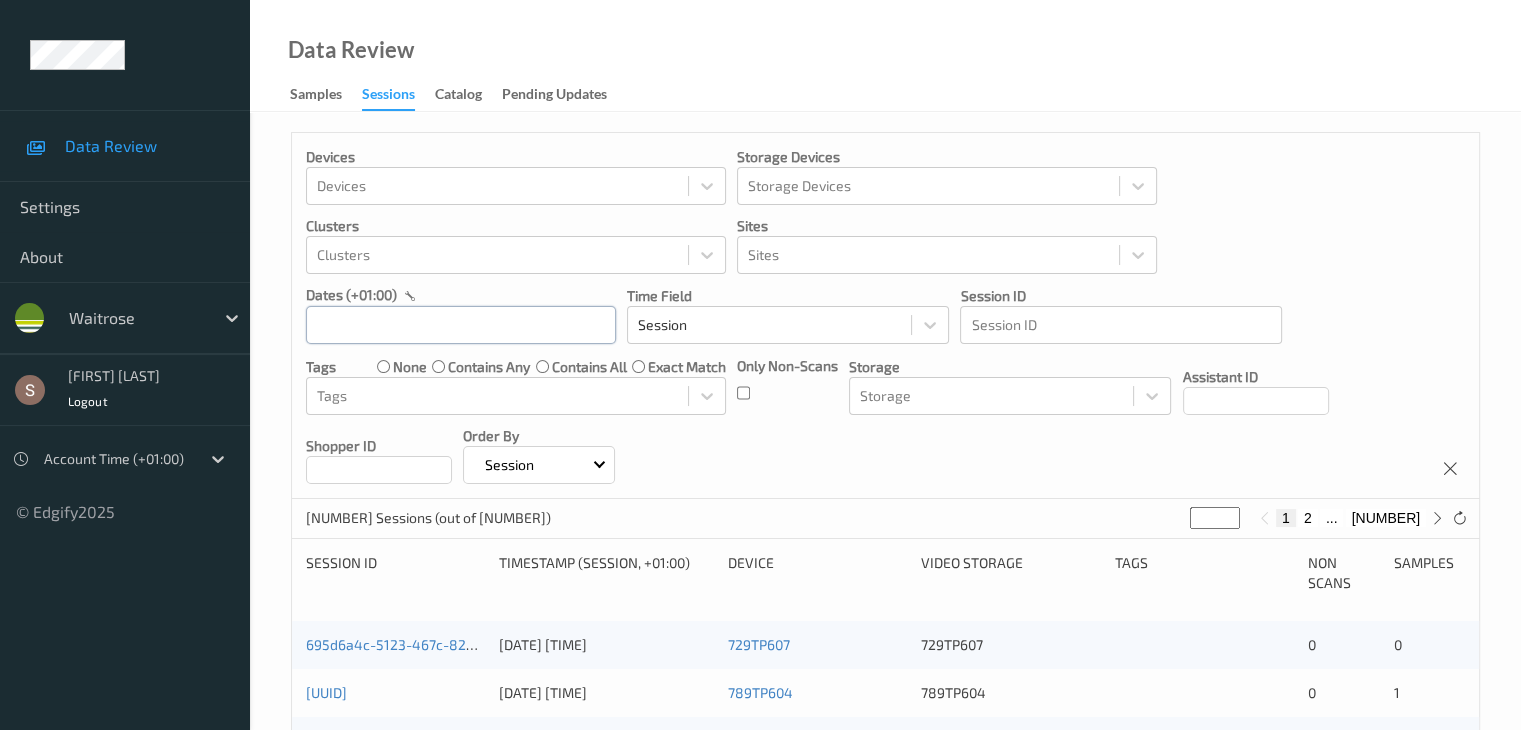 click at bounding box center [461, 325] 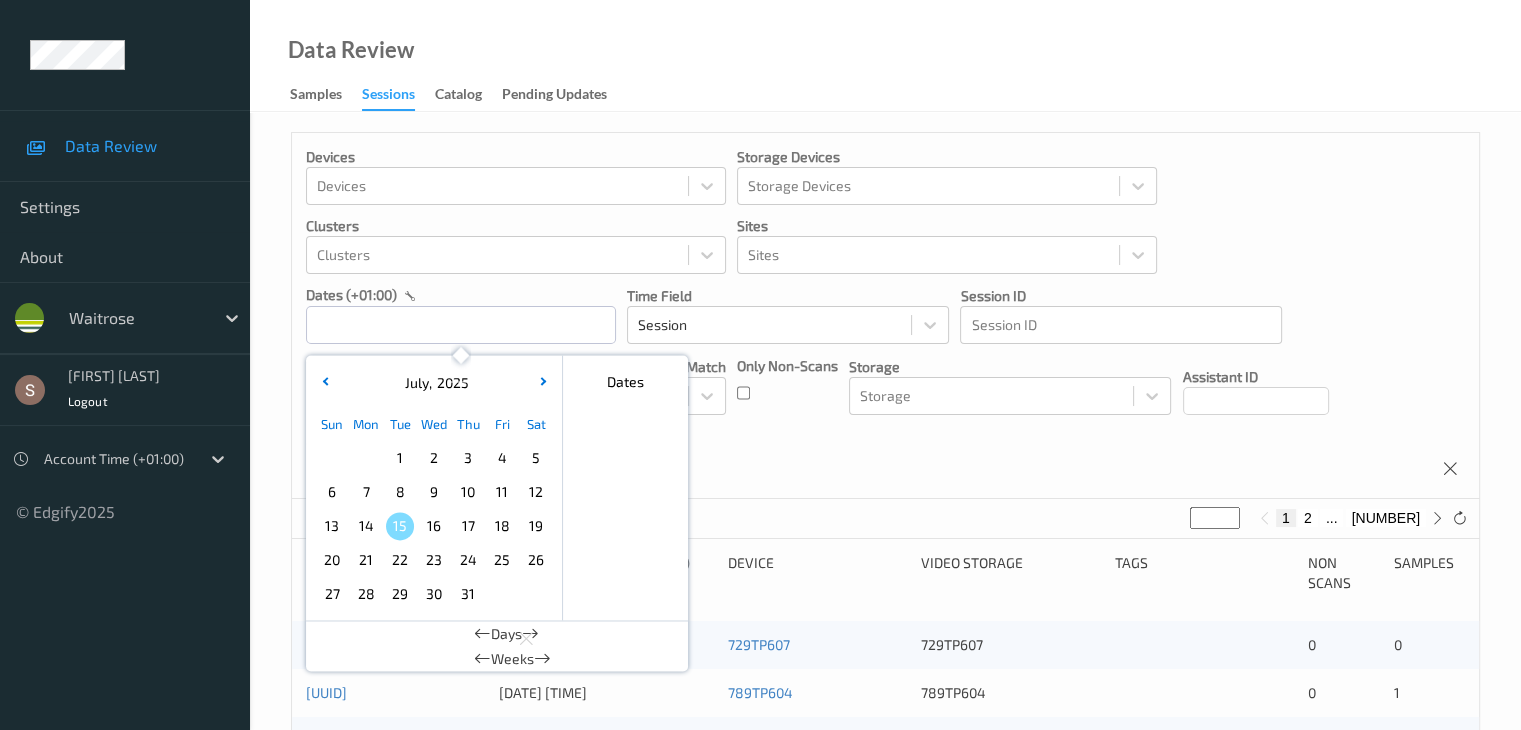 click on "12" at bounding box center [536, 492] 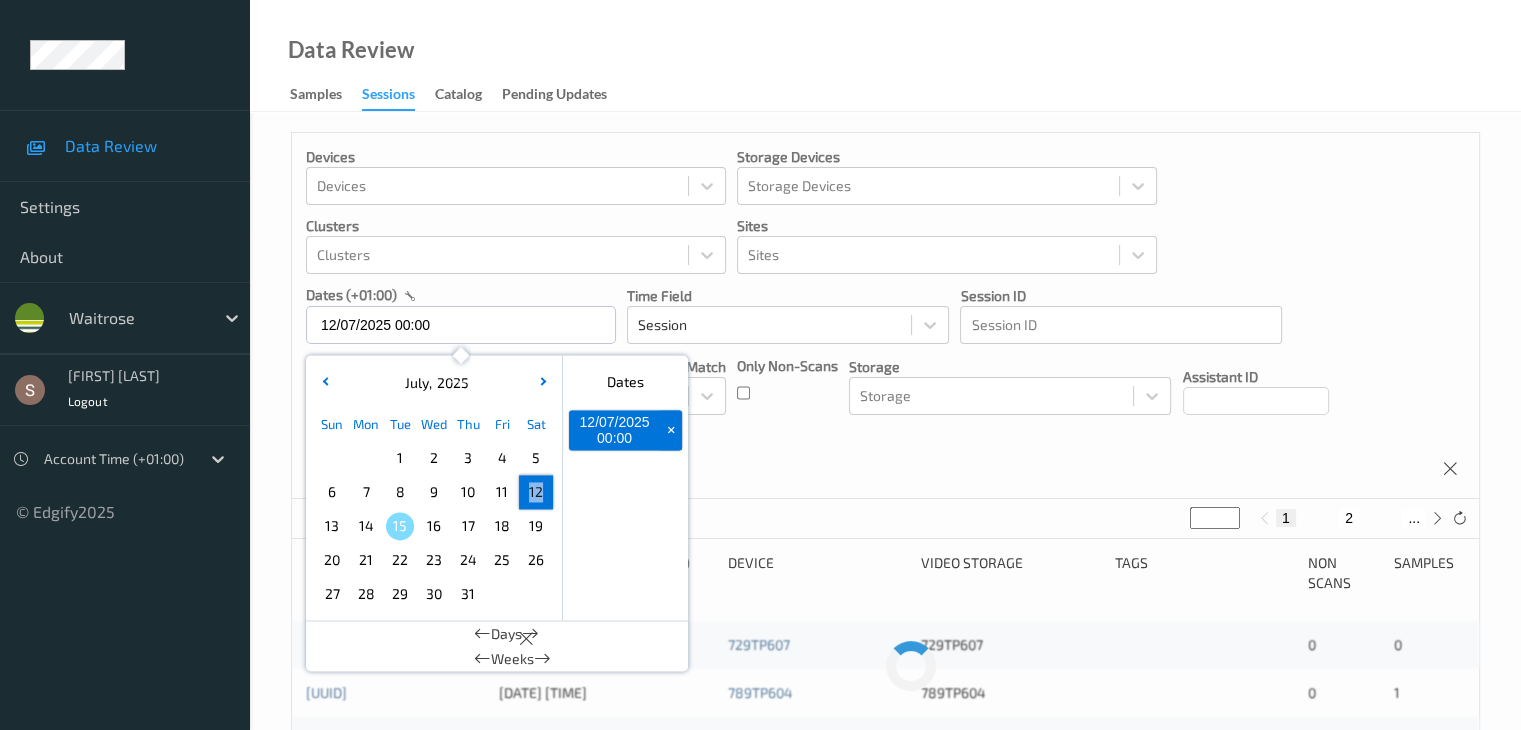 click on "12" at bounding box center [536, 492] 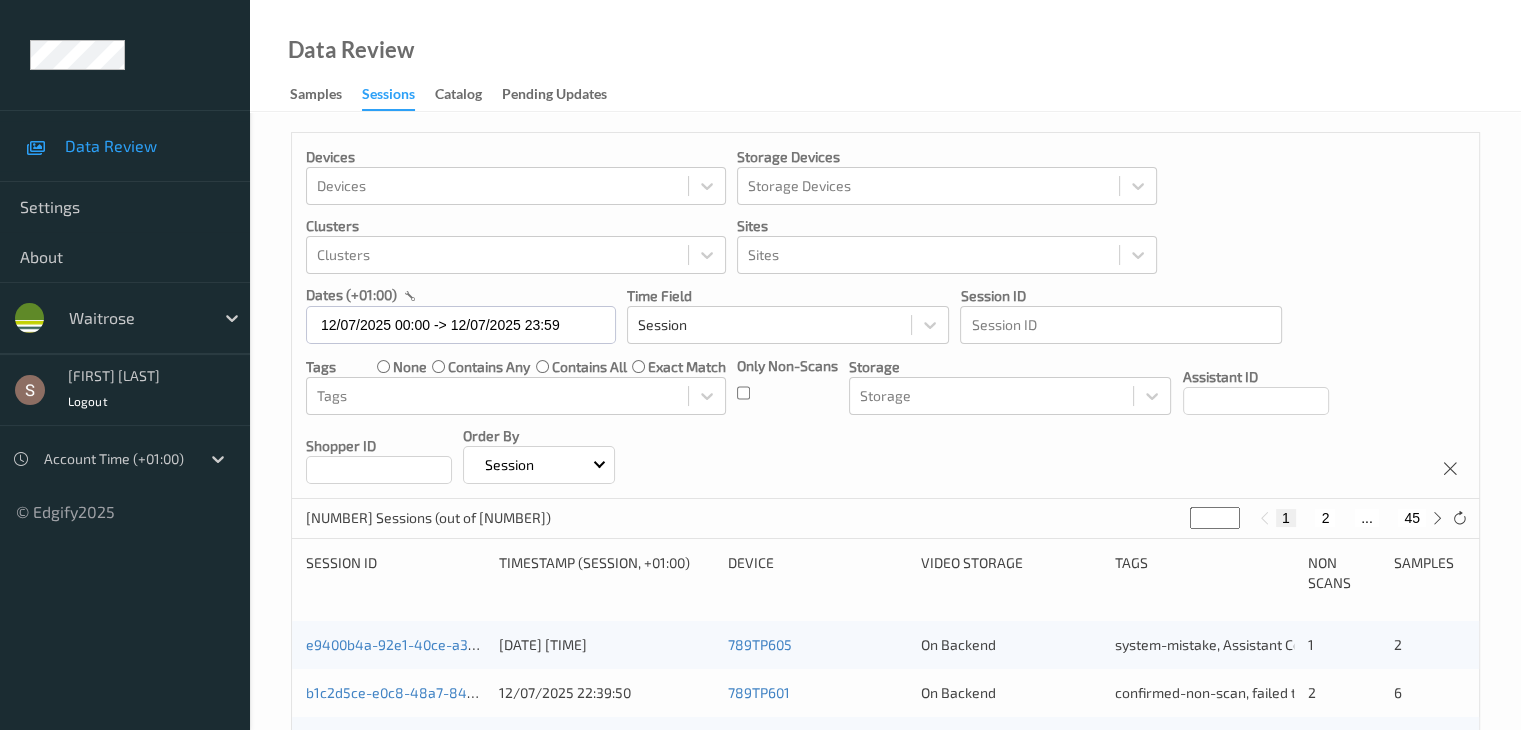 click on "2" at bounding box center (1325, 518) 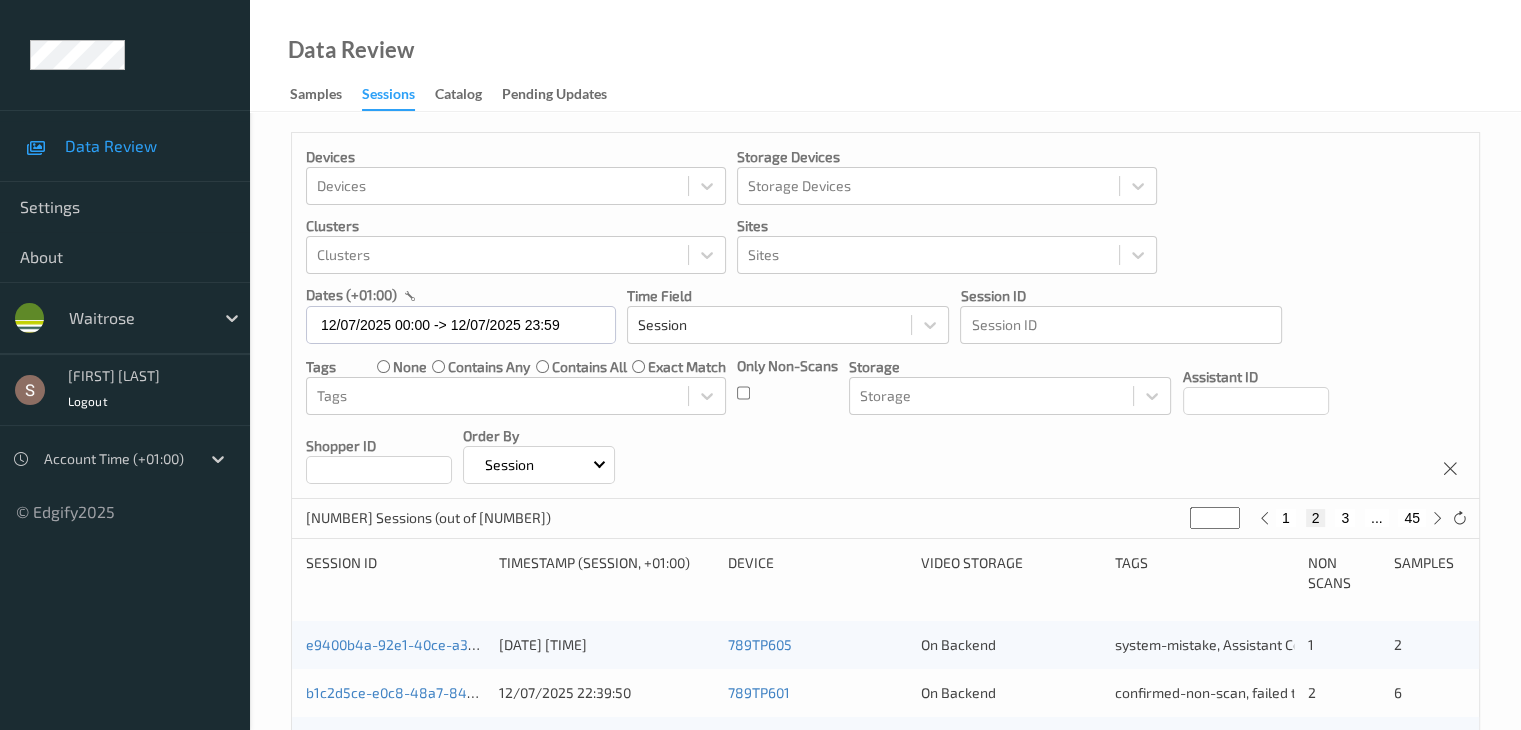 type on "*" 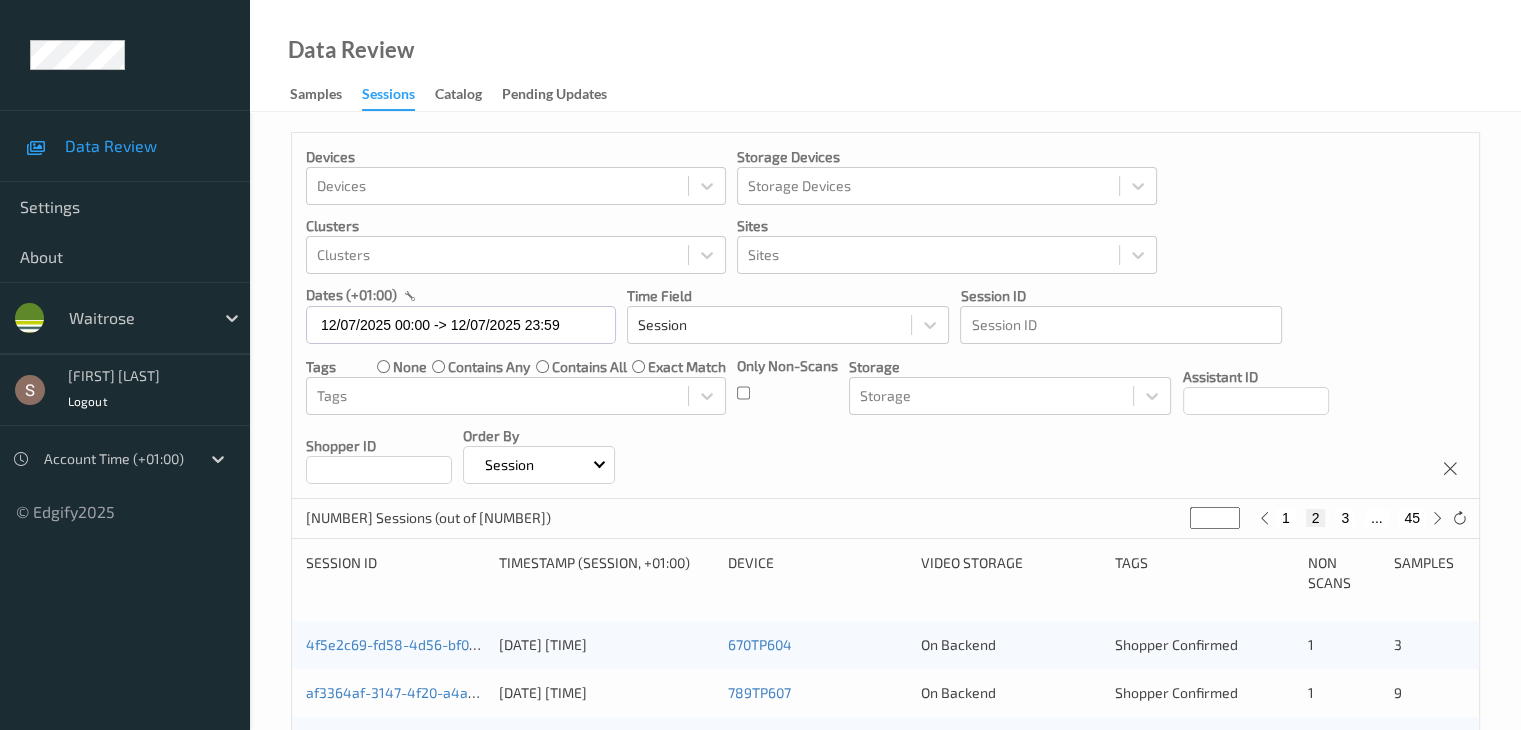 click on "3" at bounding box center (1345, 518) 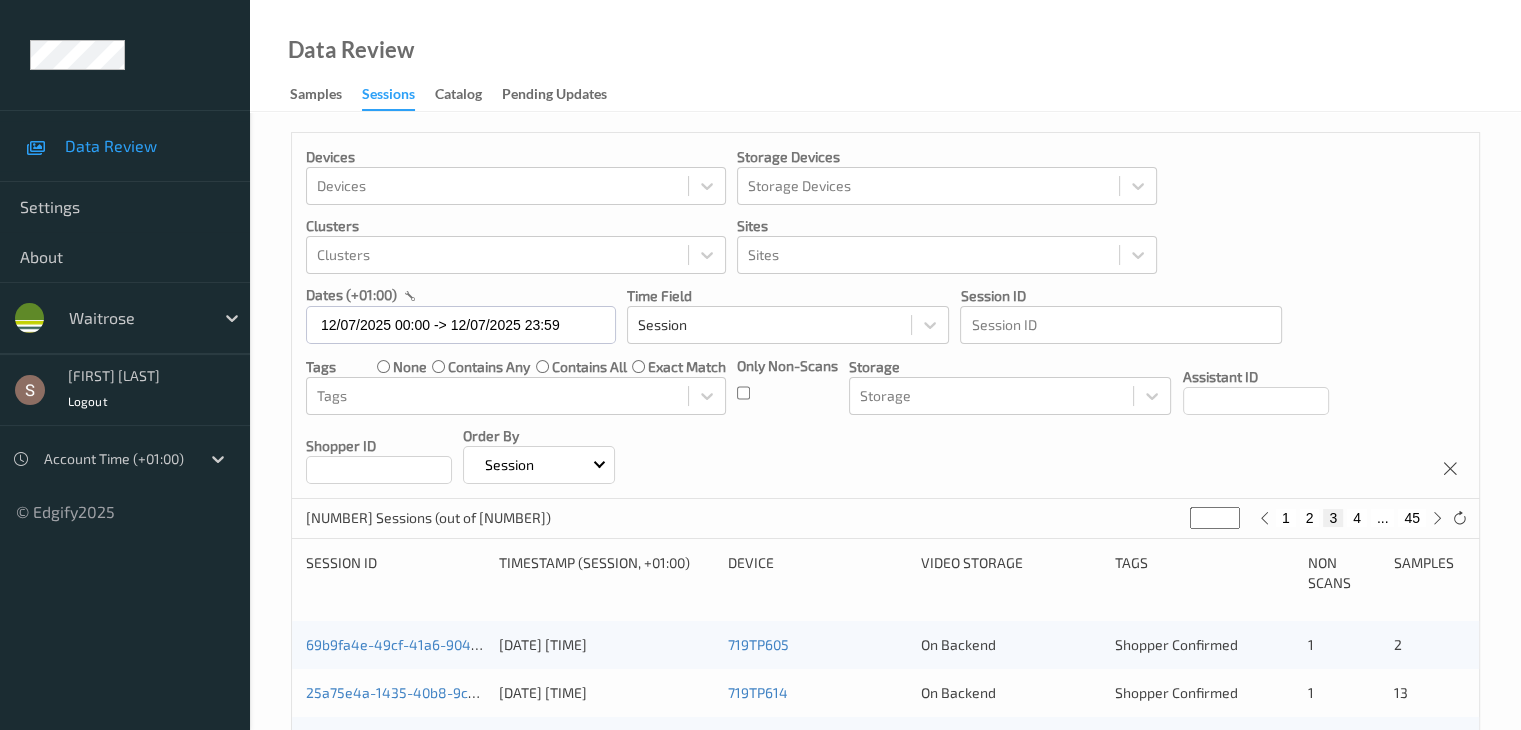 click on "4" at bounding box center [1357, 518] 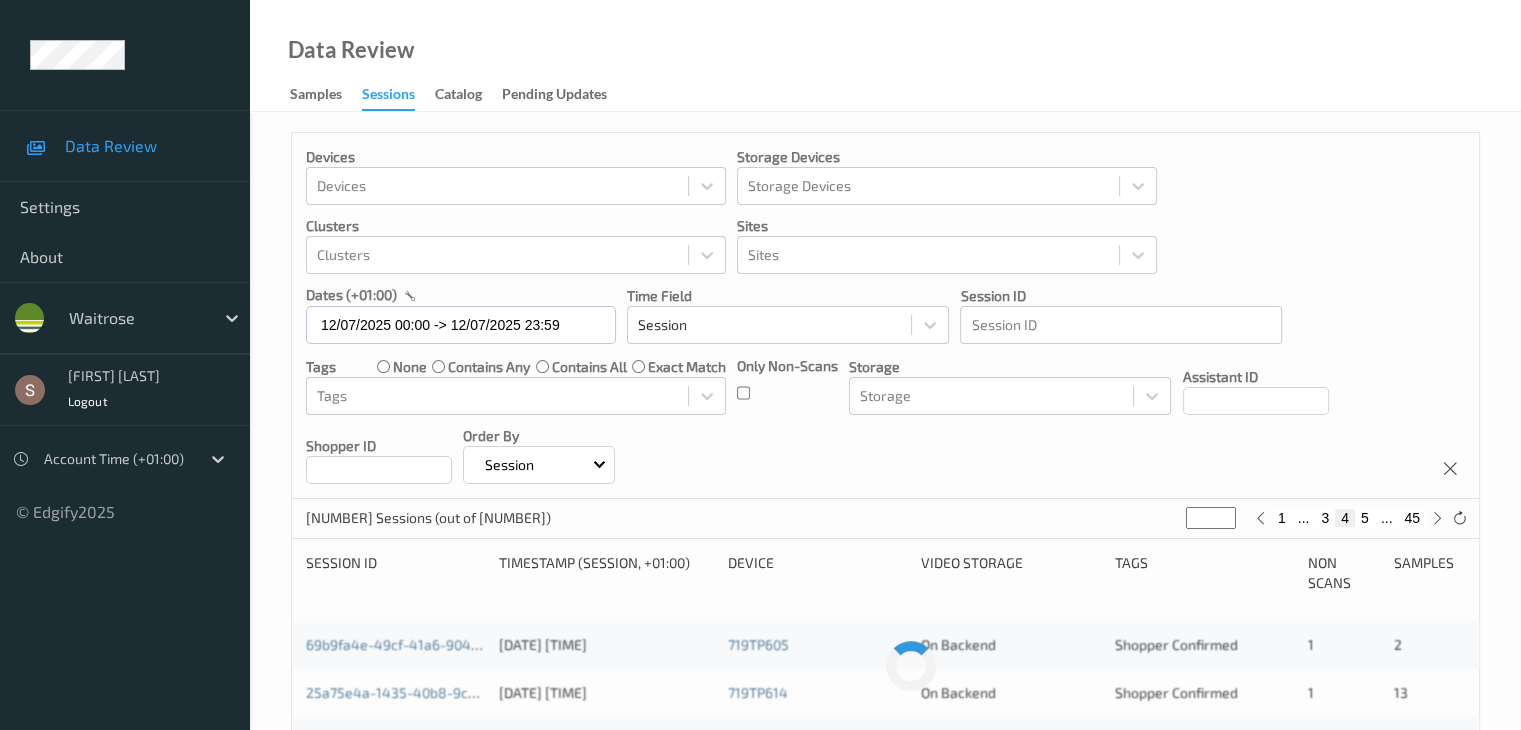 click on "5" at bounding box center (1365, 518) 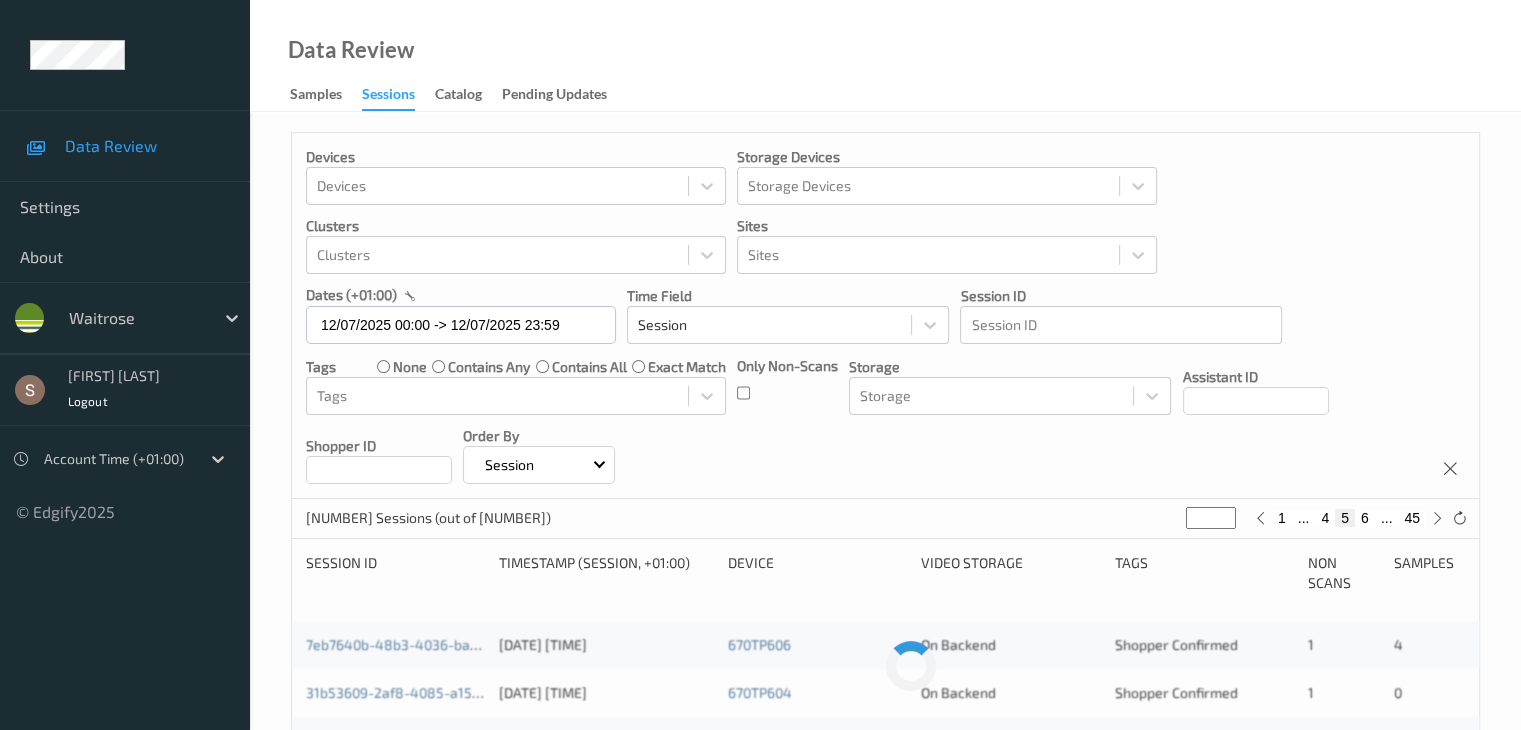 click on "6" at bounding box center [1365, 518] 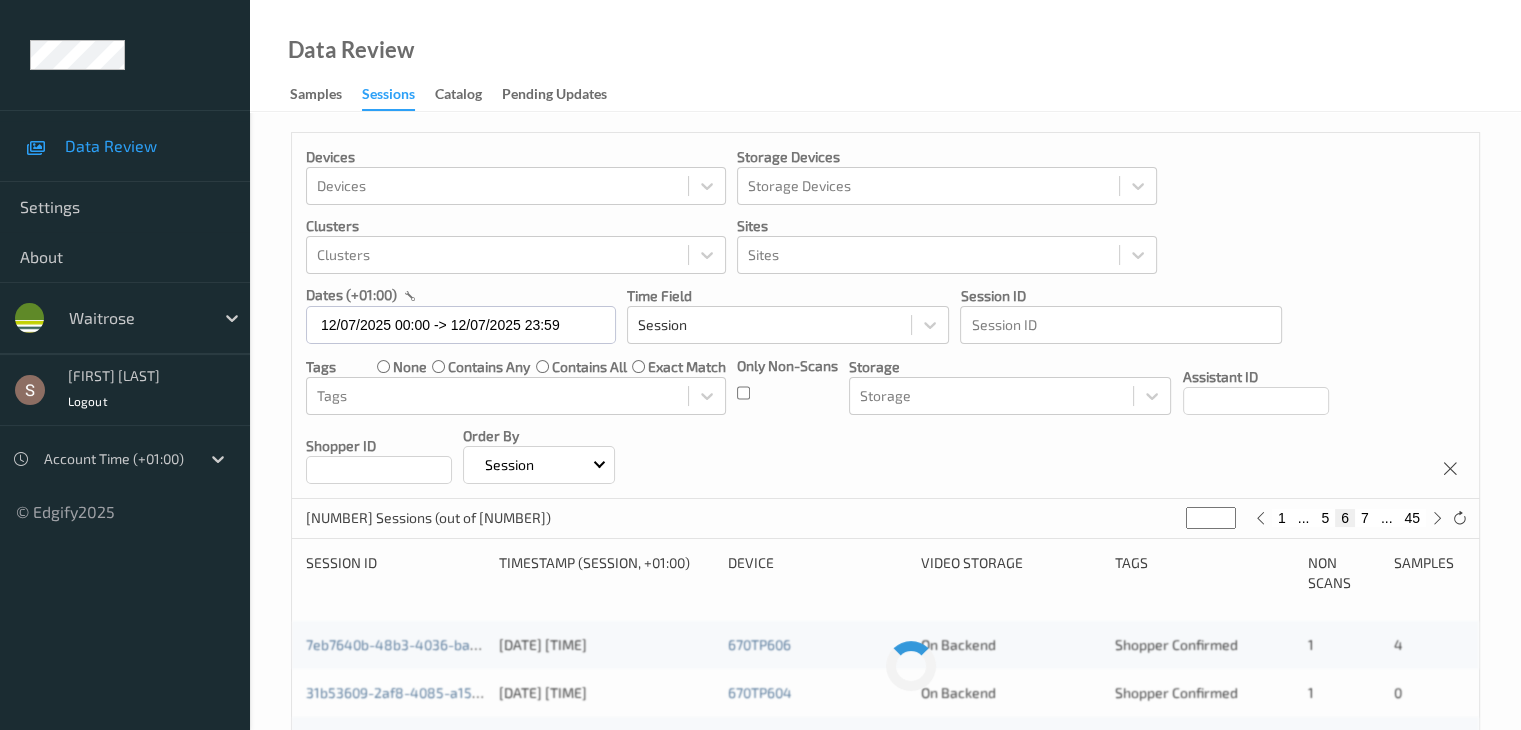 click on "7" at bounding box center [1365, 518] 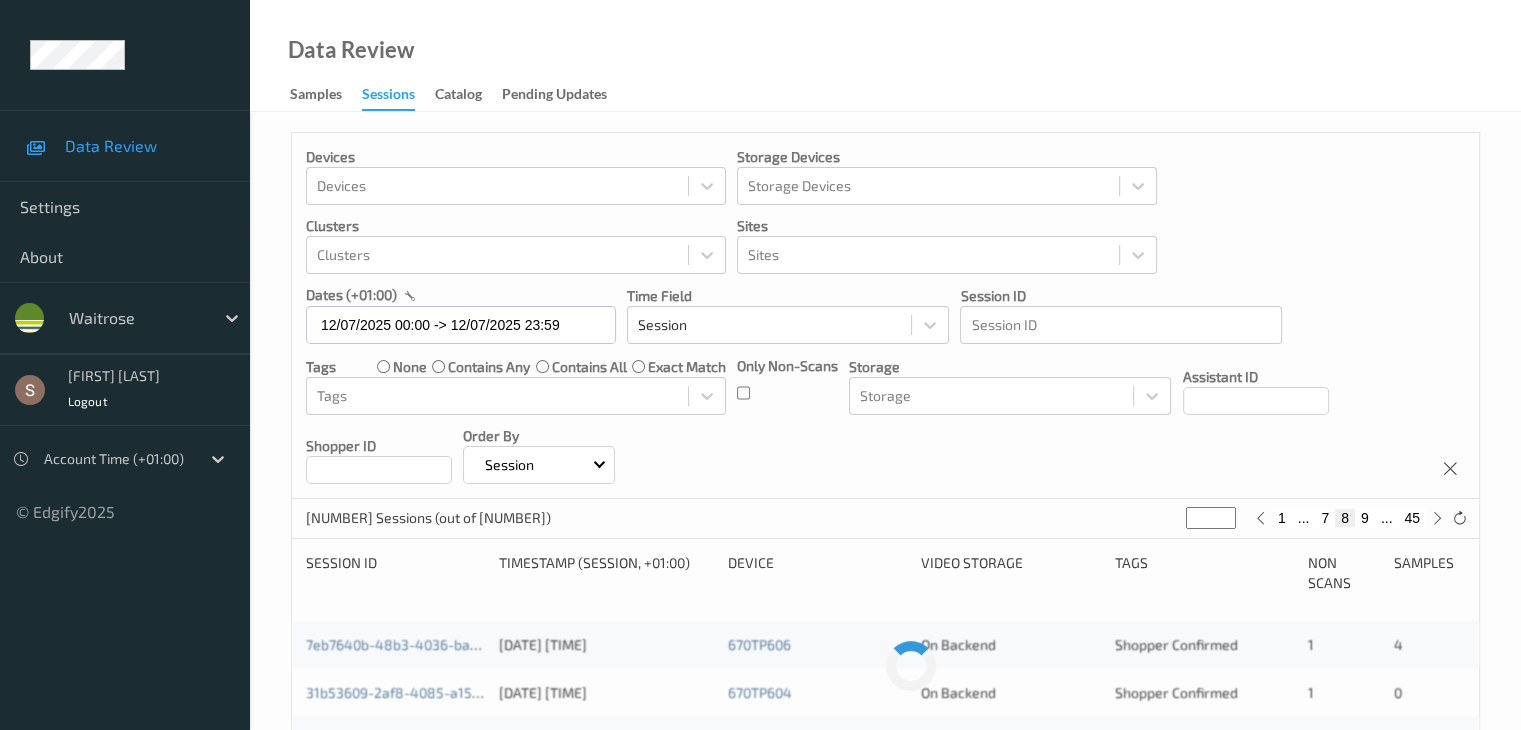 click on "9" at bounding box center (1365, 518) 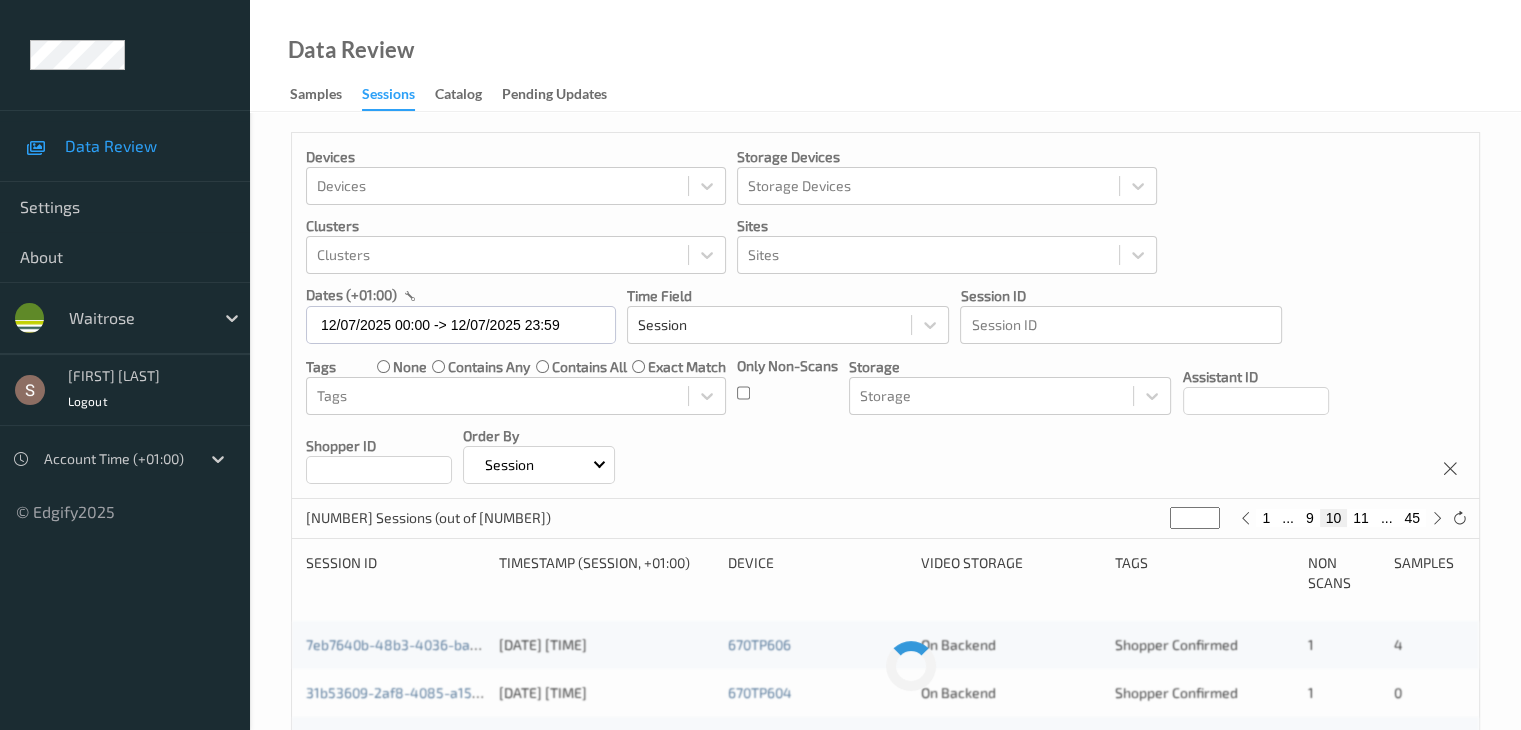 click on "11" at bounding box center (1361, 518) 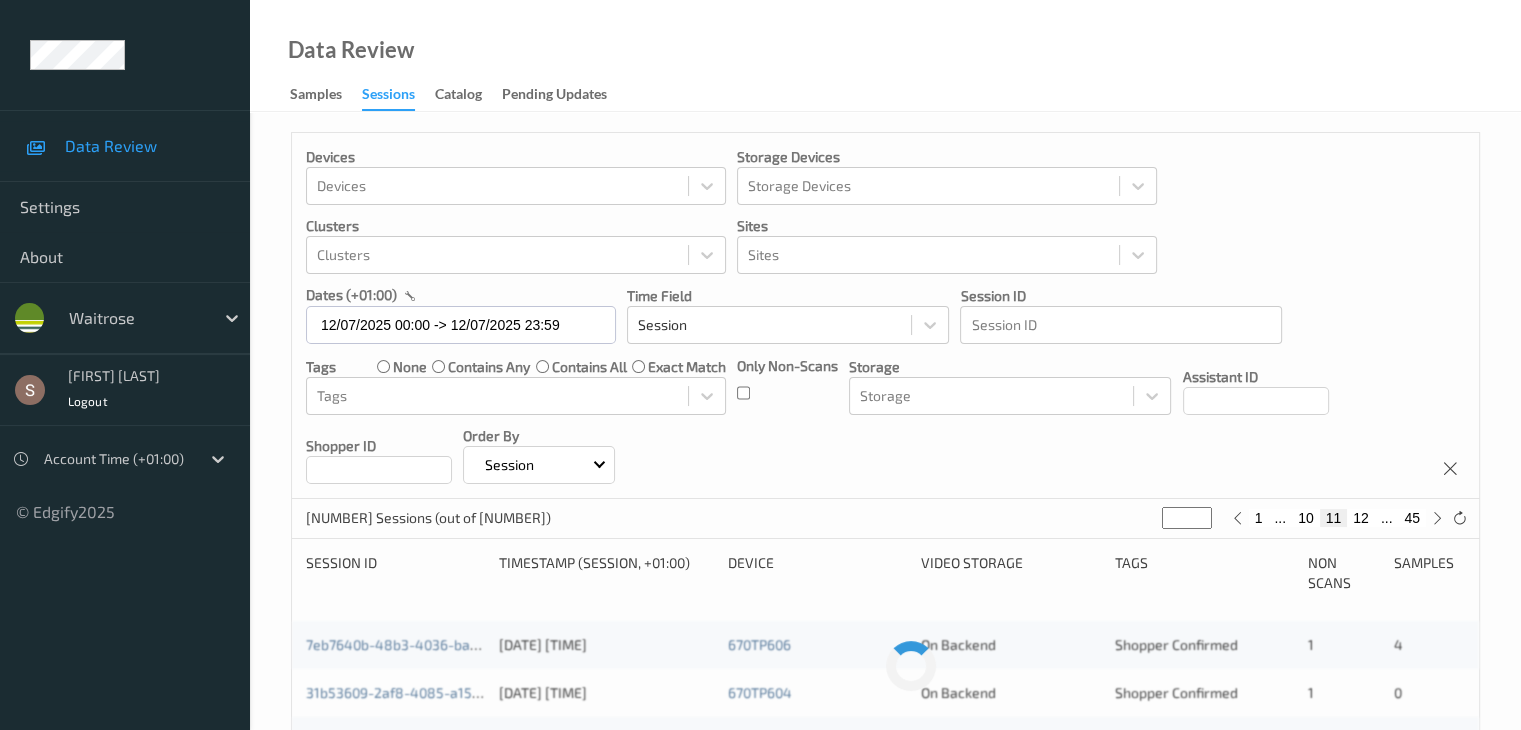 click on "12" at bounding box center (1361, 518) 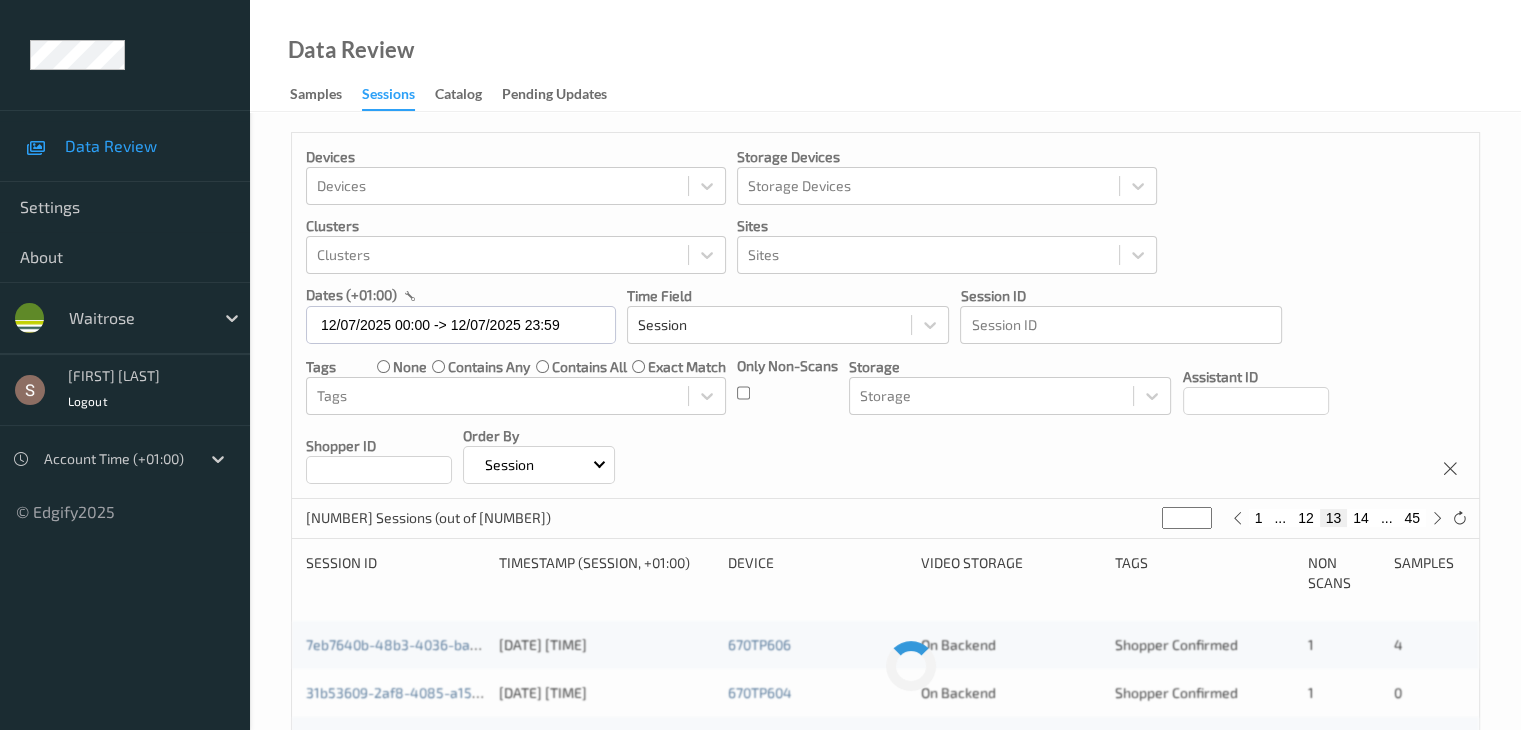 click on "14" at bounding box center (1361, 518) 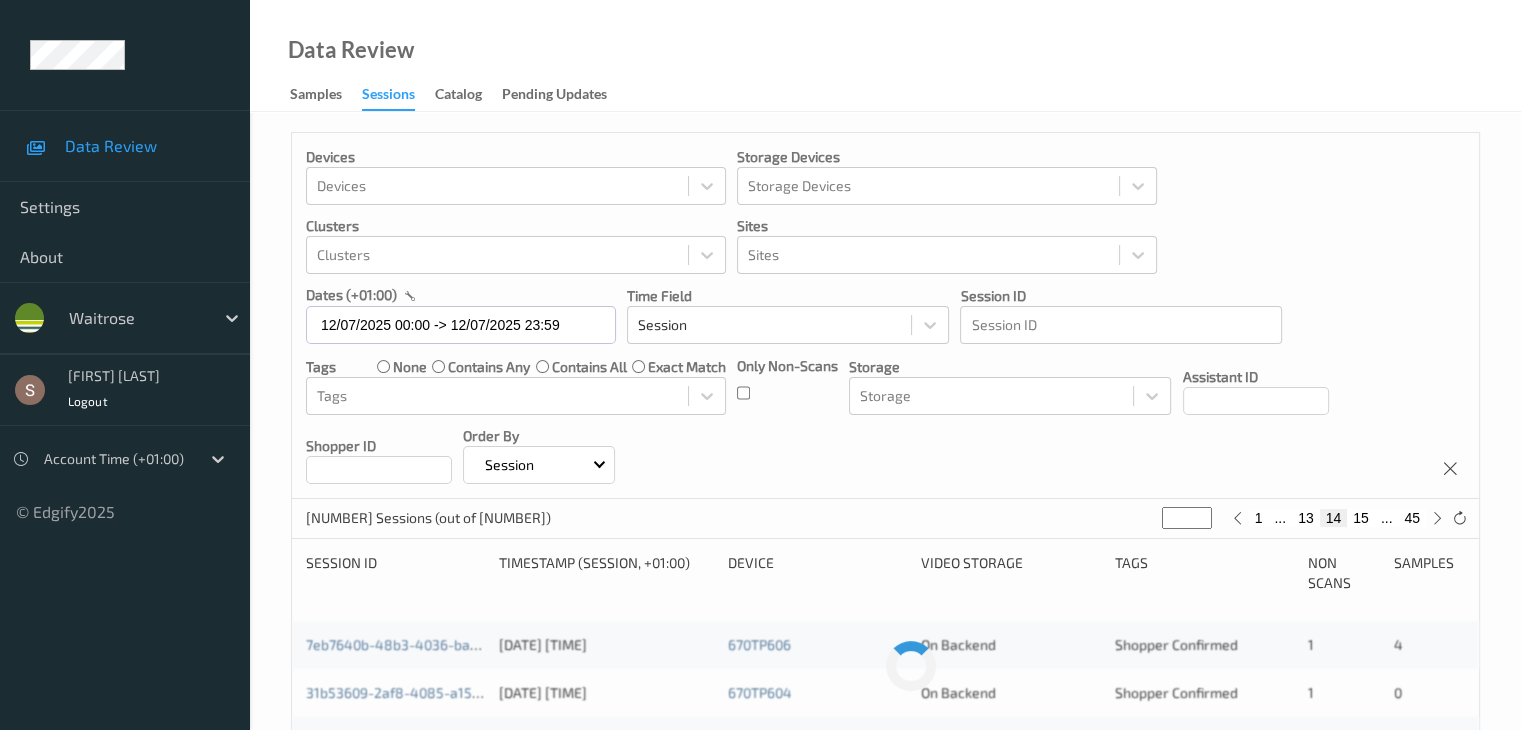 click on "15" at bounding box center (1361, 518) 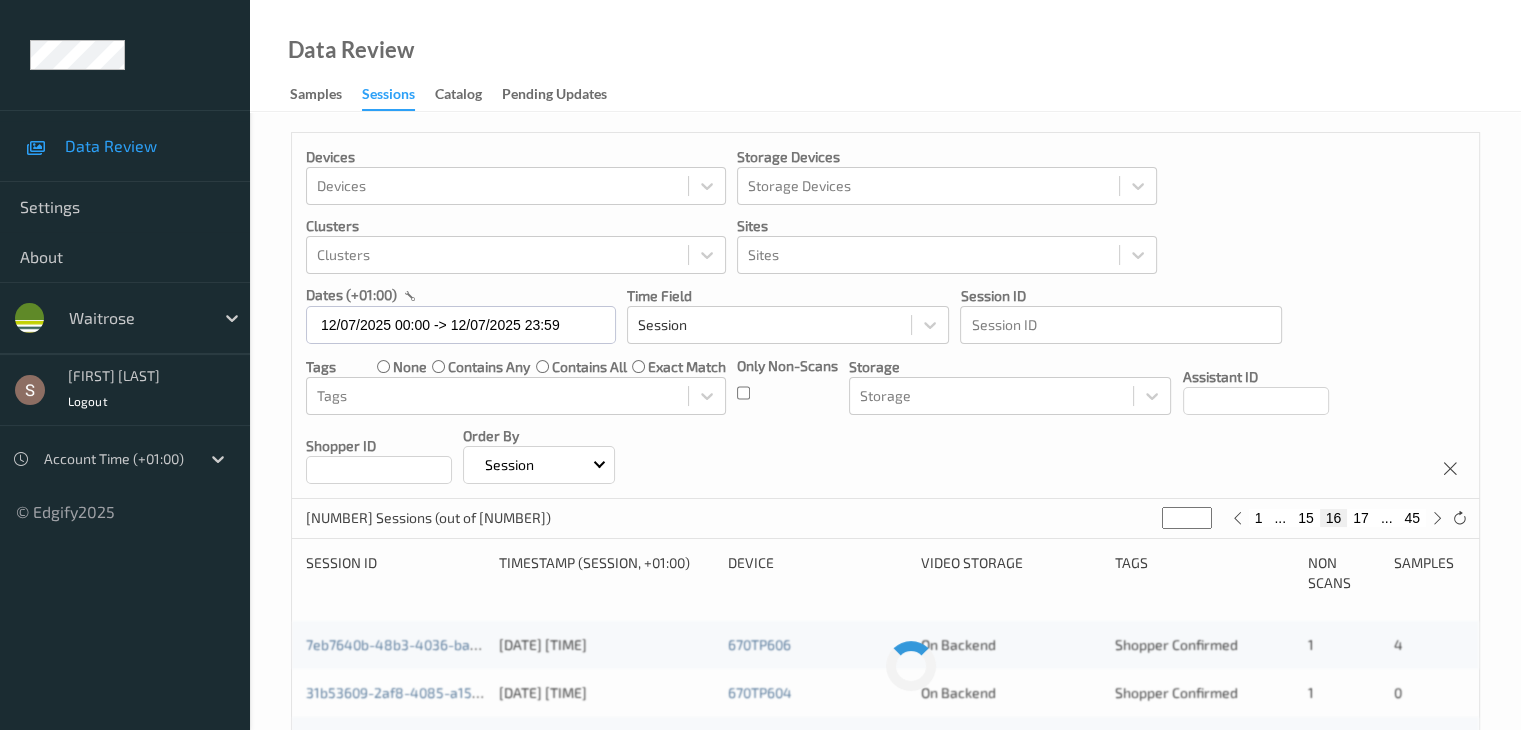 click on "17" at bounding box center (1361, 518) 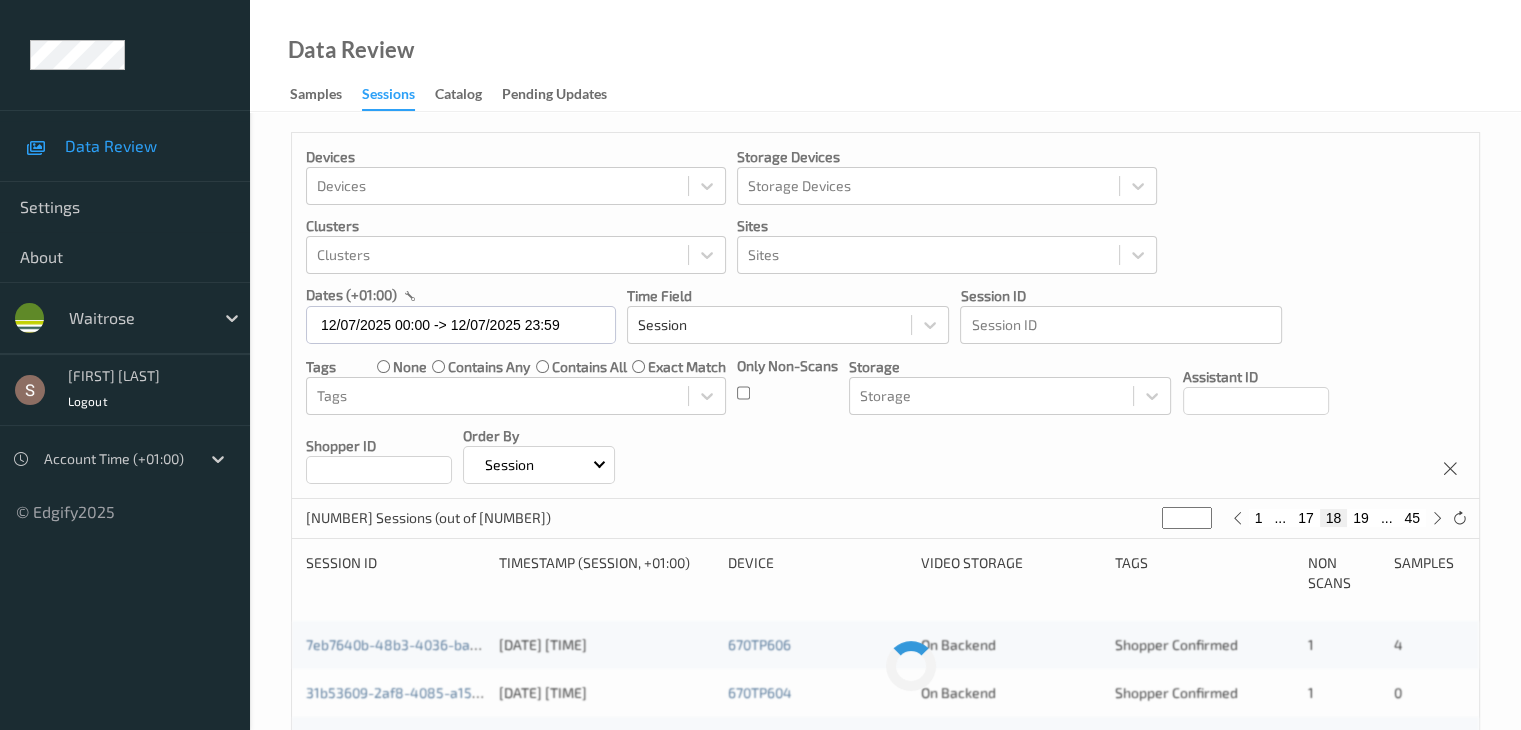 click on "19" at bounding box center [1361, 518] 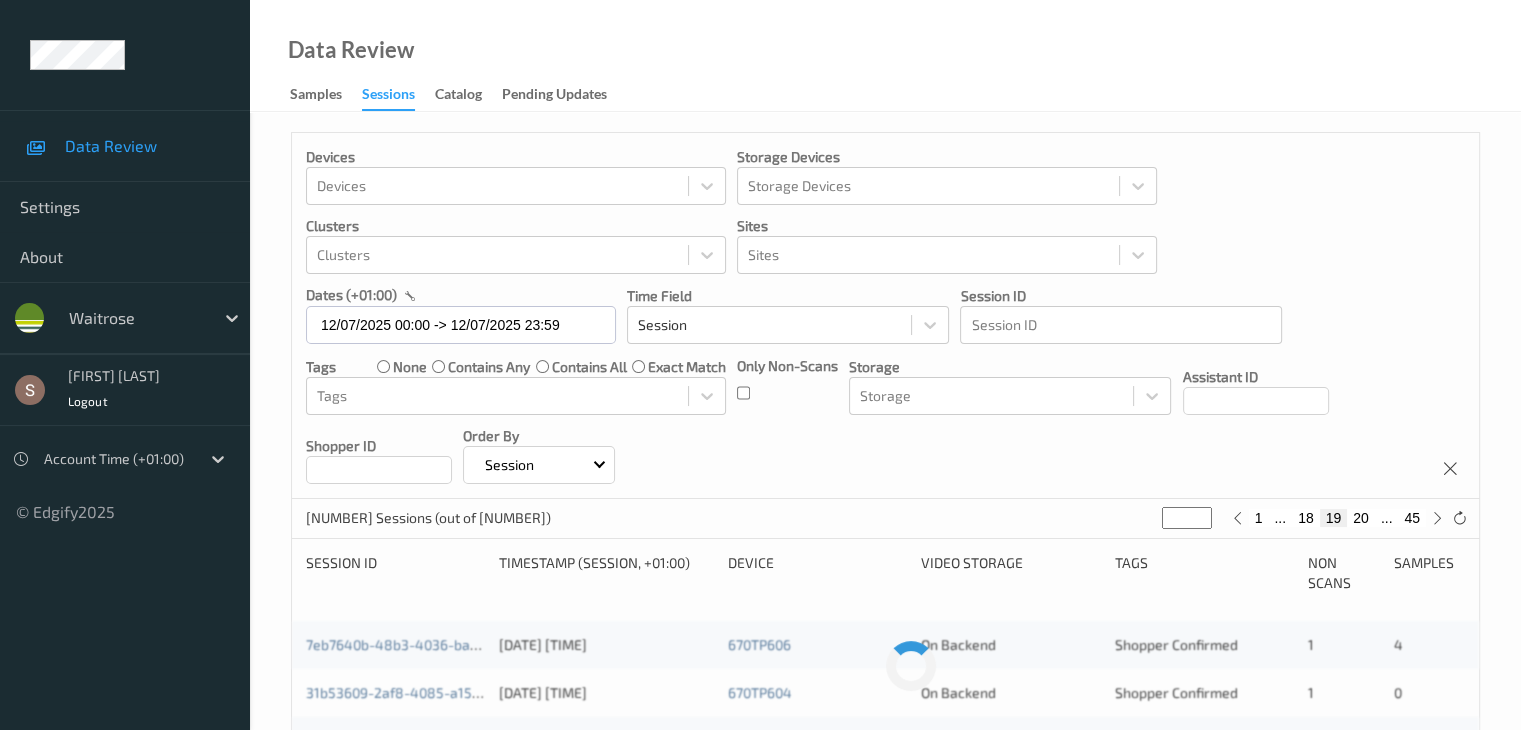 click on "20" at bounding box center (1361, 518) 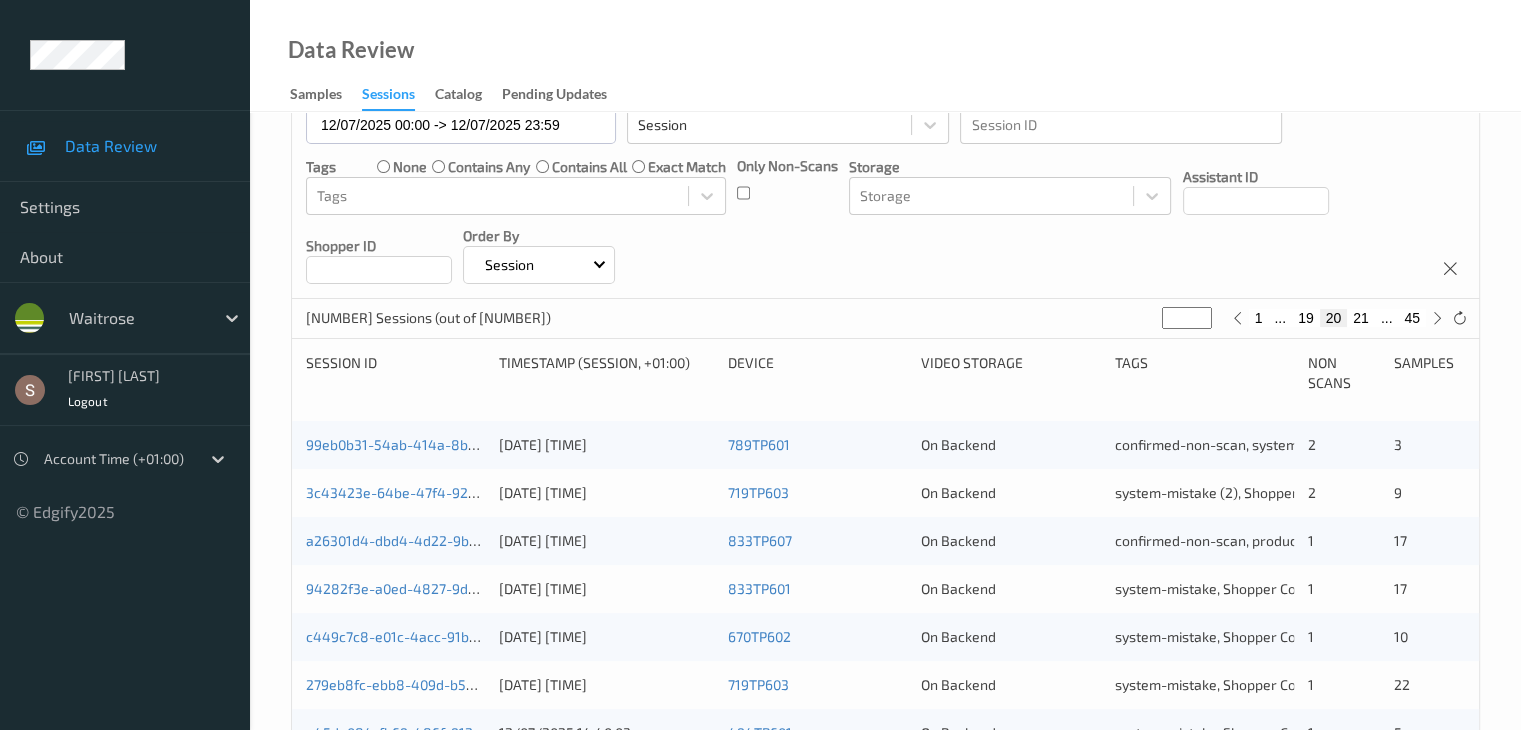 click on "19" at bounding box center [1306, 318] 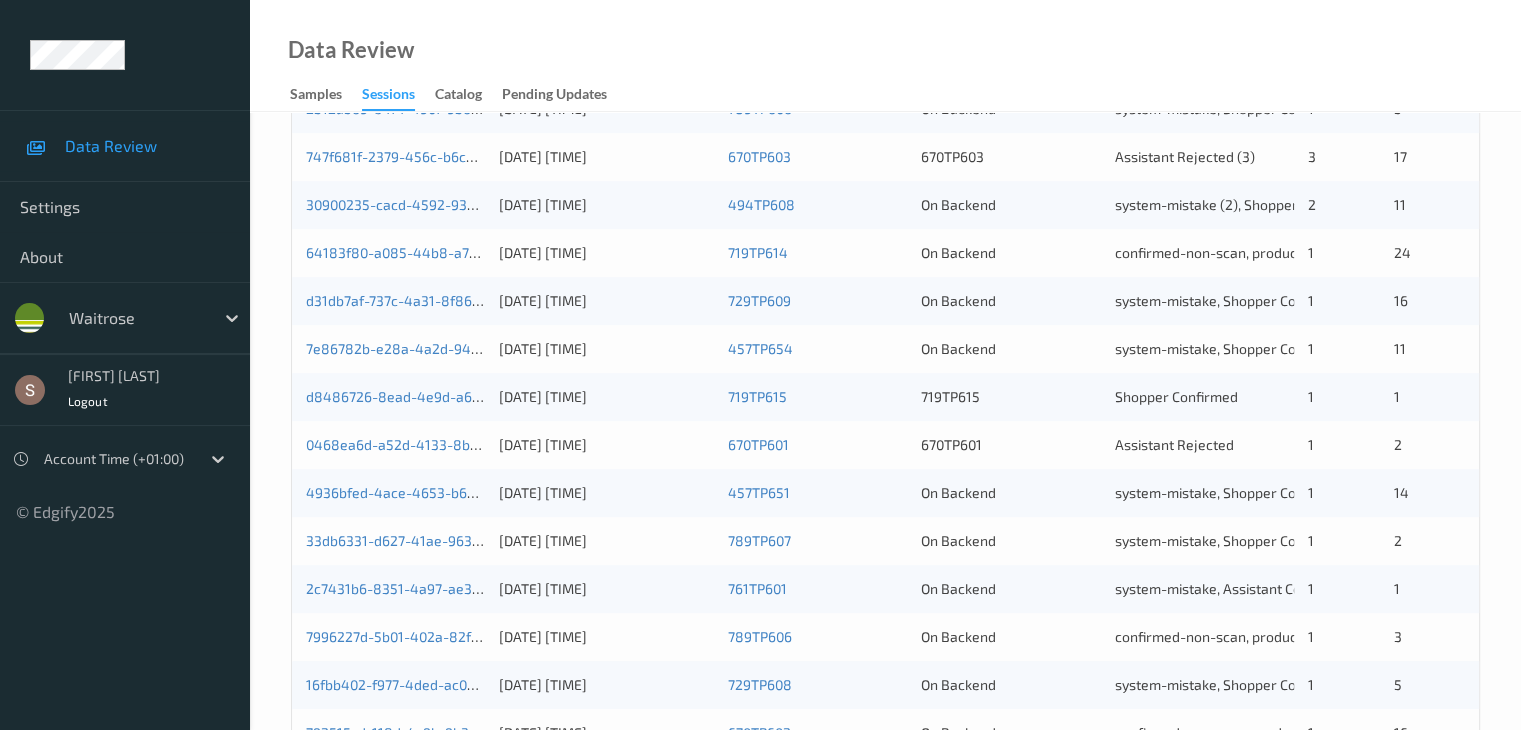 scroll, scrollTop: 232, scrollLeft: 0, axis: vertical 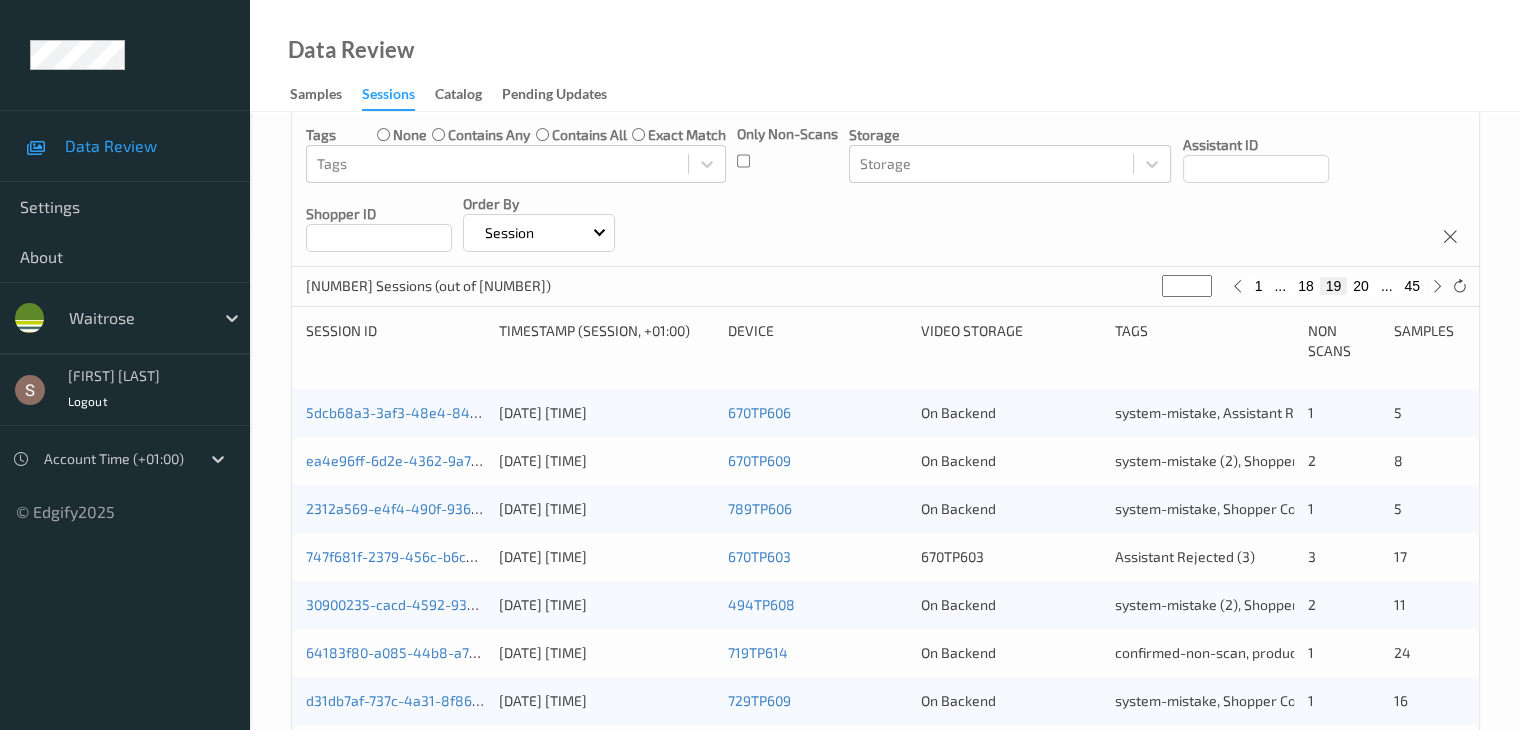 click on "20" at bounding box center (1361, 286) 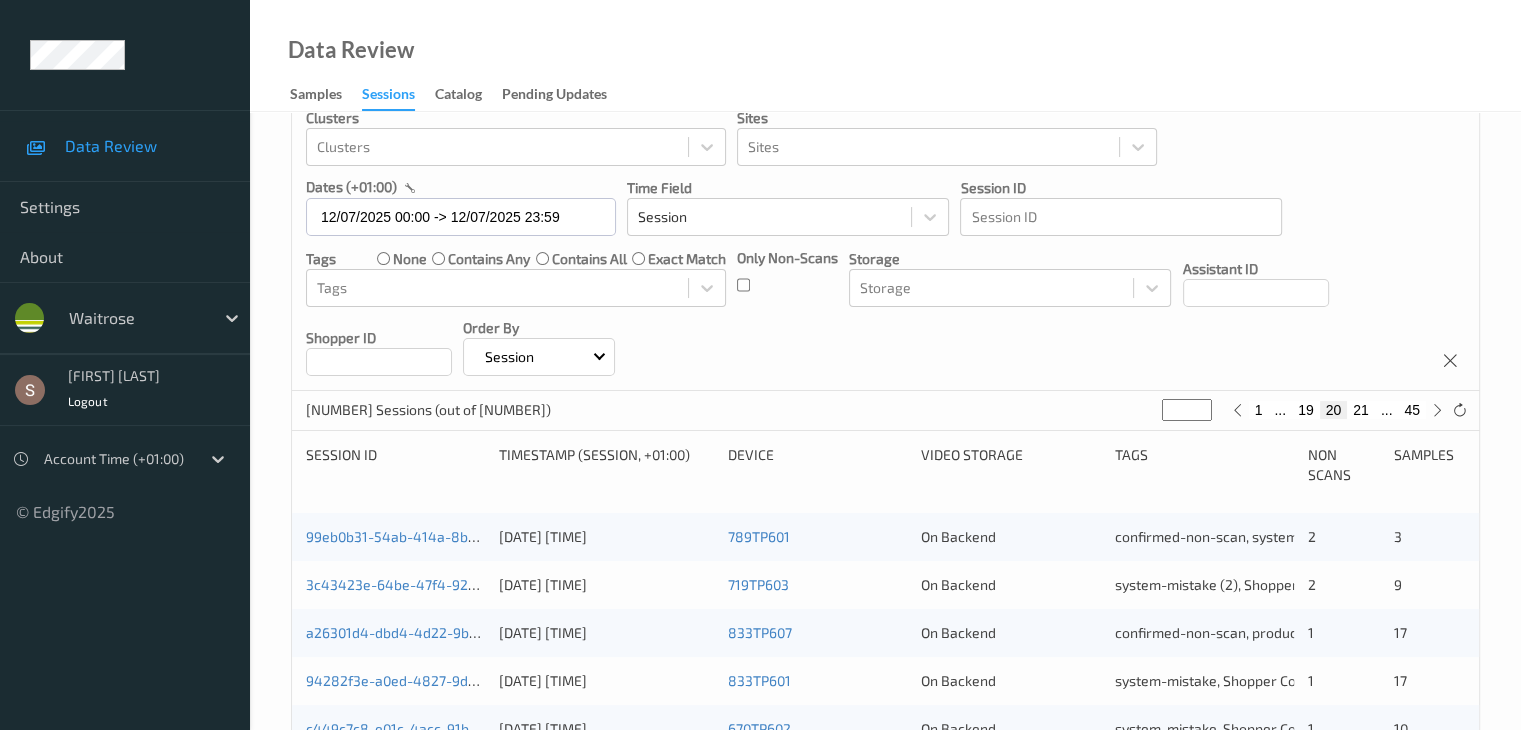 scroll, scrollTop: 0, scrollLeft: 0, axis: both 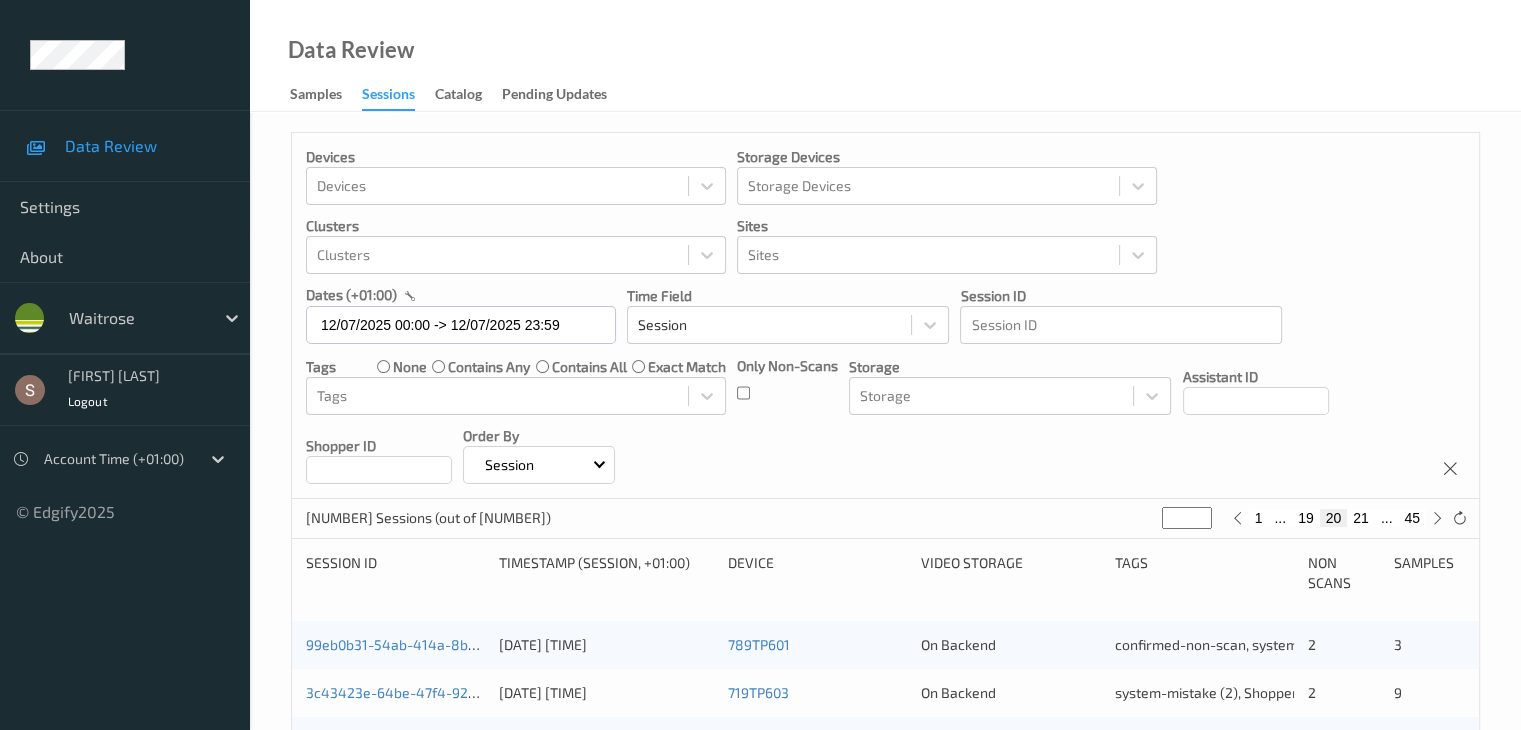 click on "21" at bounding box center (1361, 518) 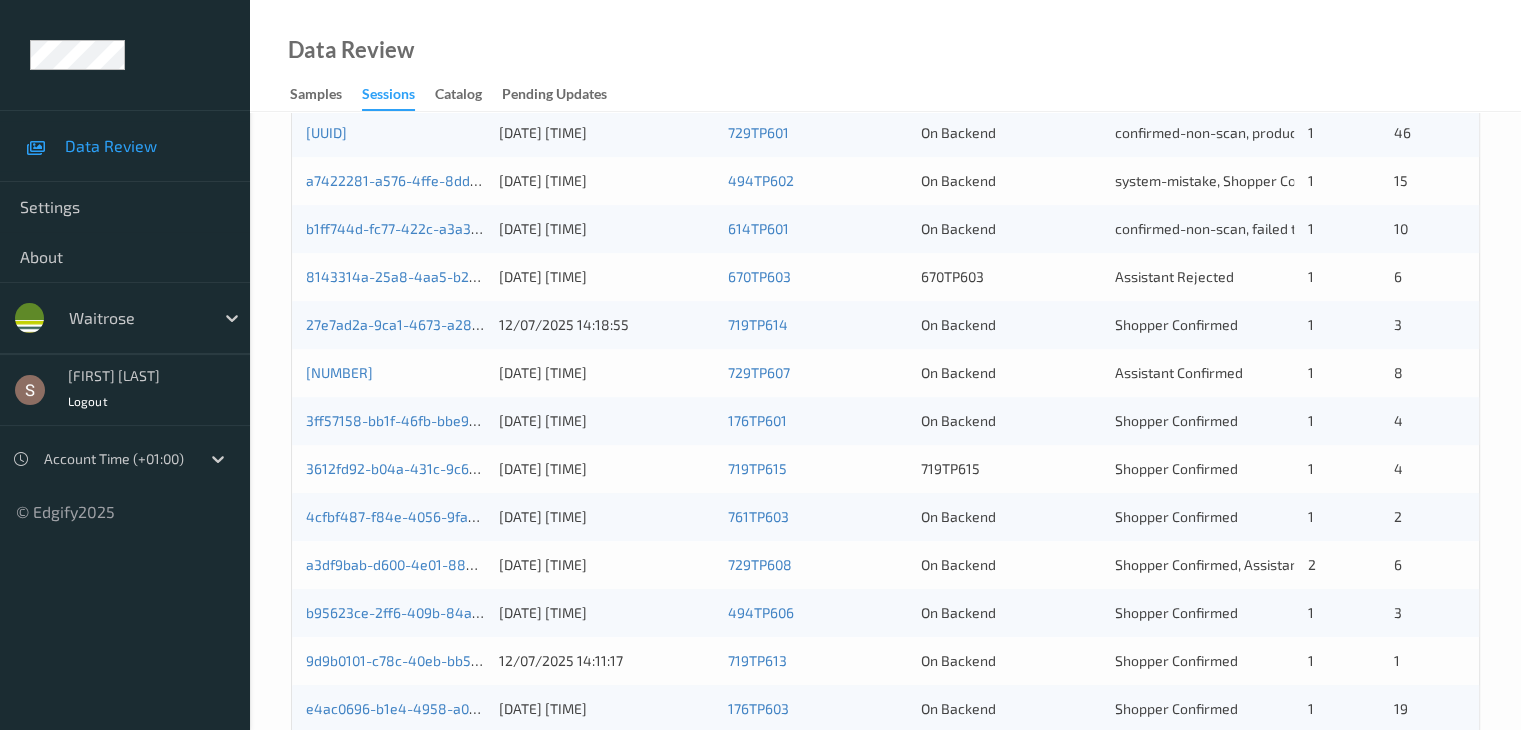scroll, scrollTop: 700, scrollLeft: 0, axis: vertical 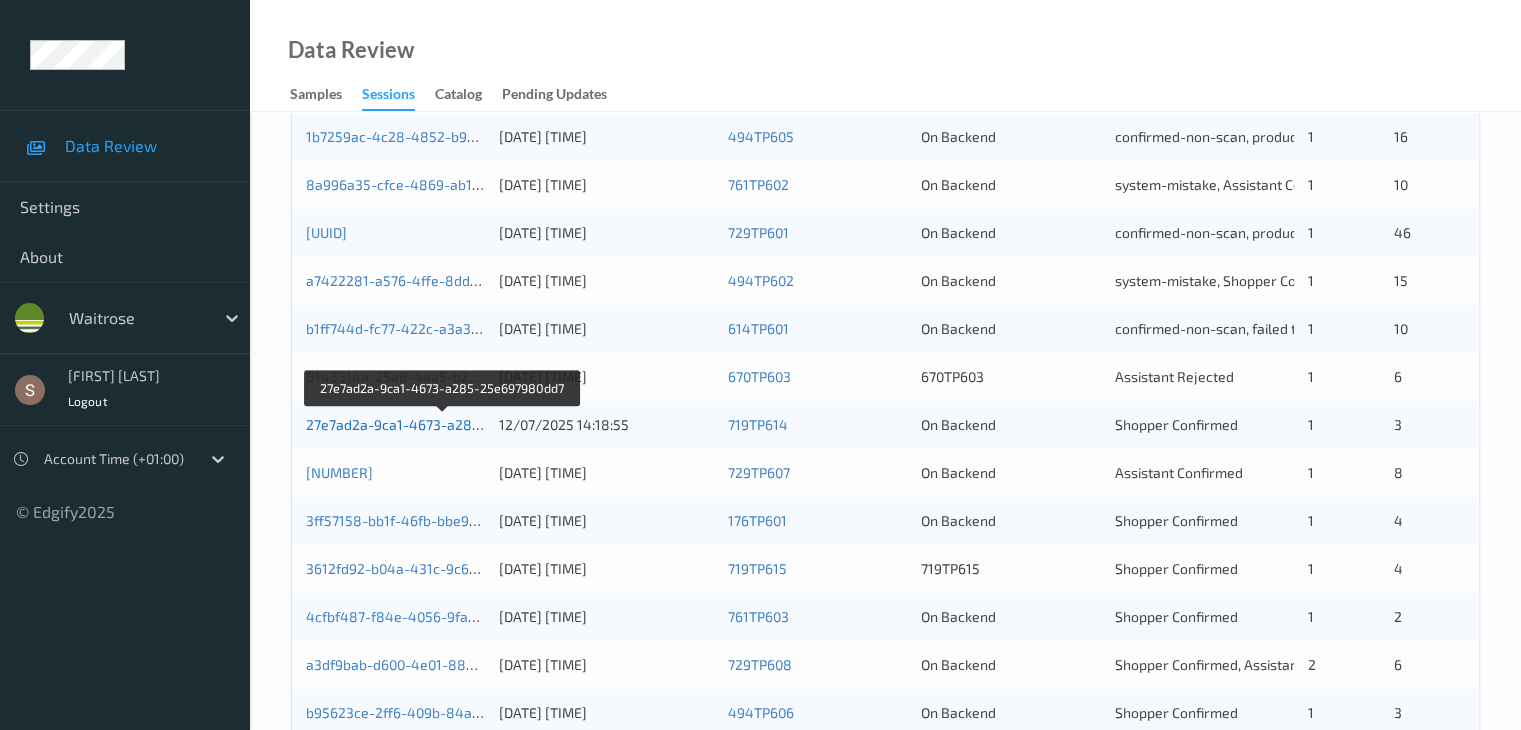 click on "27e7ad2a-9ca1-4673-a285-25e697980dd7" at bounding box center [443, 424] 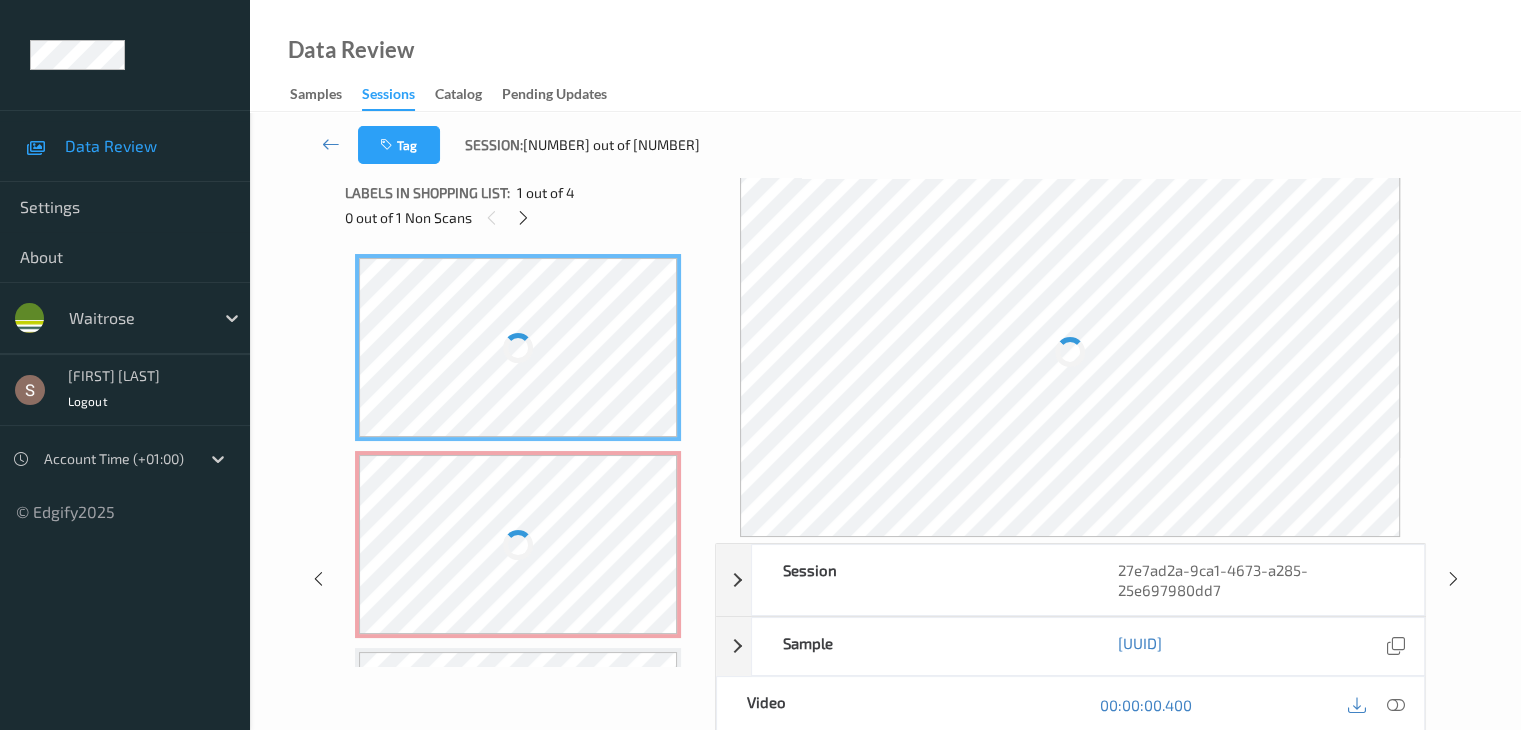 scroll, scrollTop: 0, scrollLeft: 0, axis: both 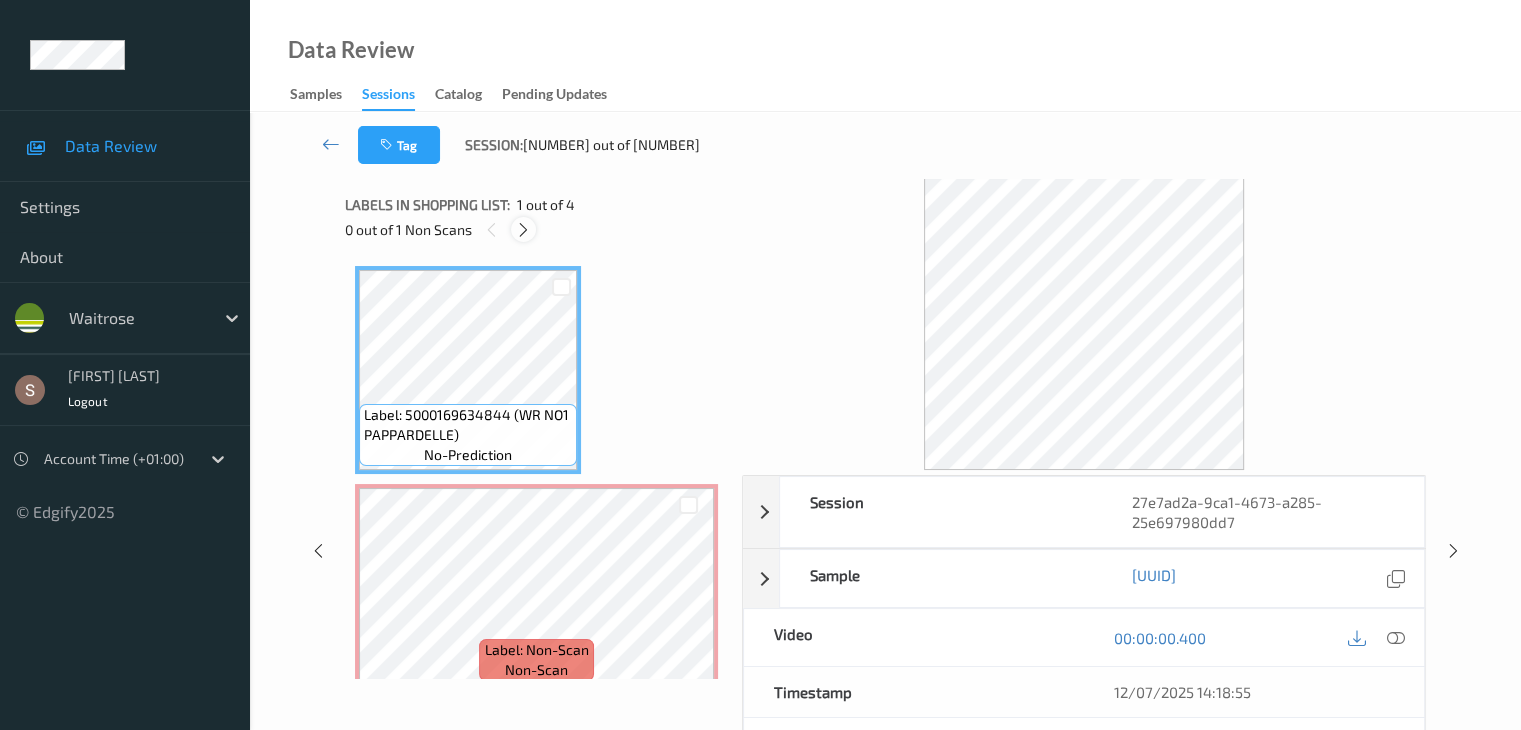 click at bounding box center (523, 230) 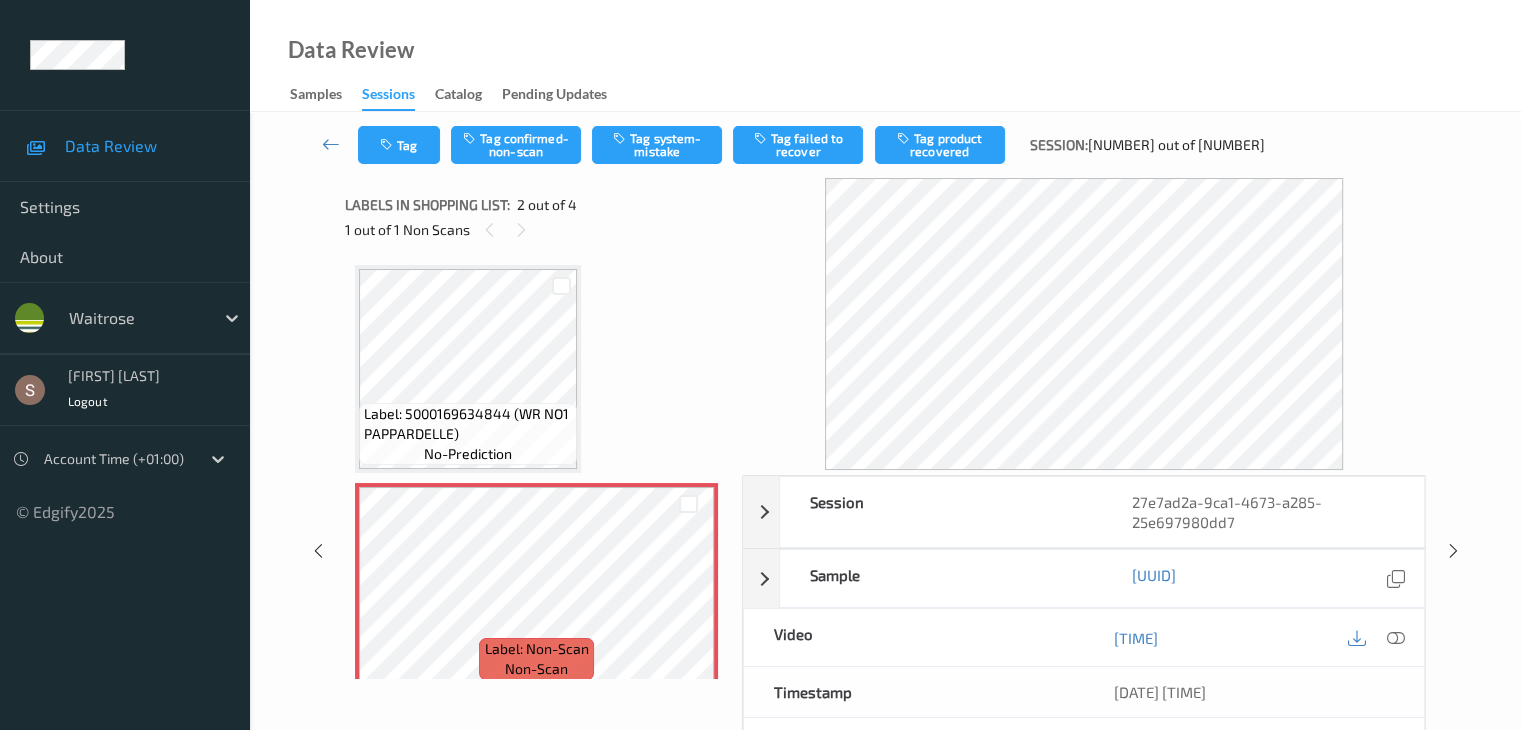 scroll, scrollTop: 0, scrollLeft: 0, axis: both 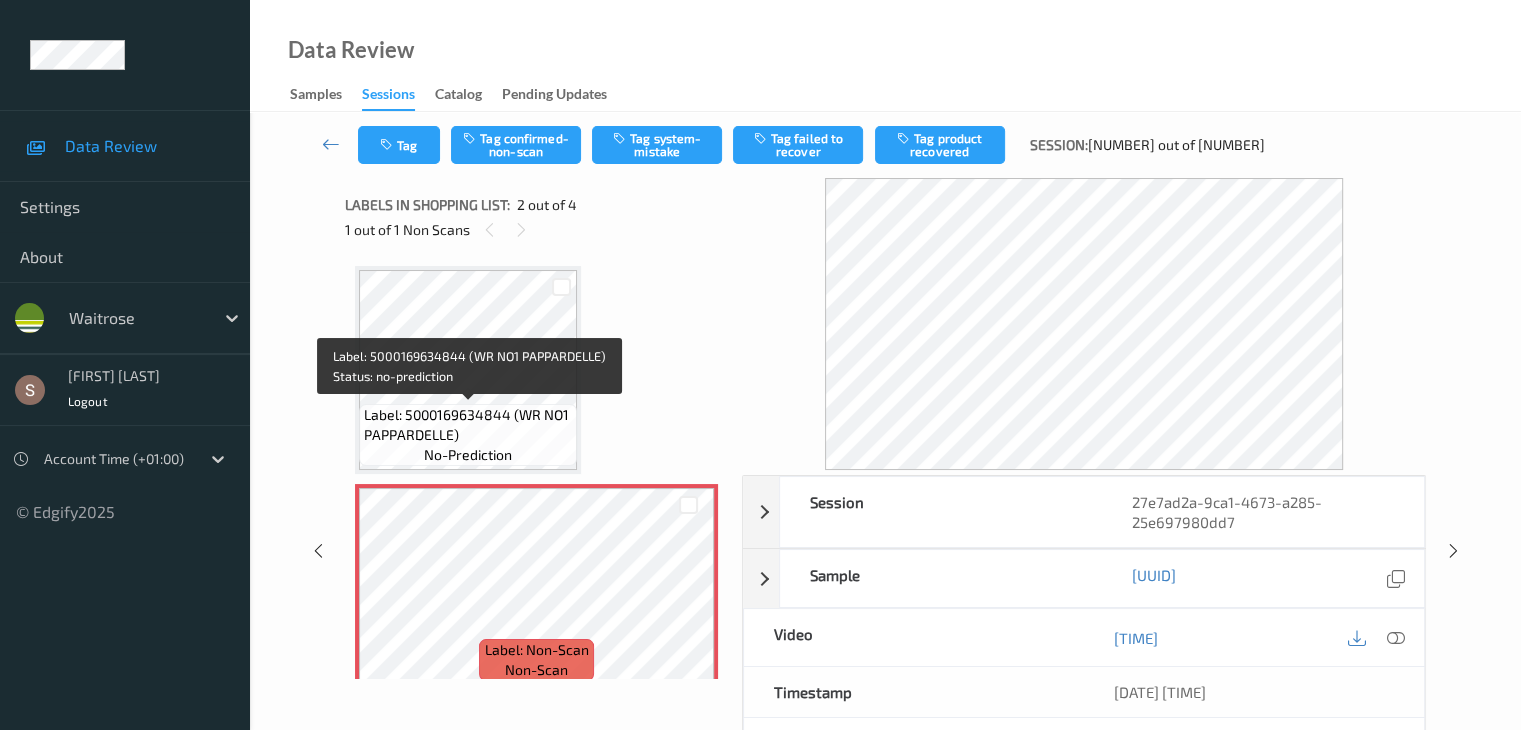 click on "Label: 5000169634844 (WR NO1 PAPPARDELLE)" at bounding box center [468, 425] 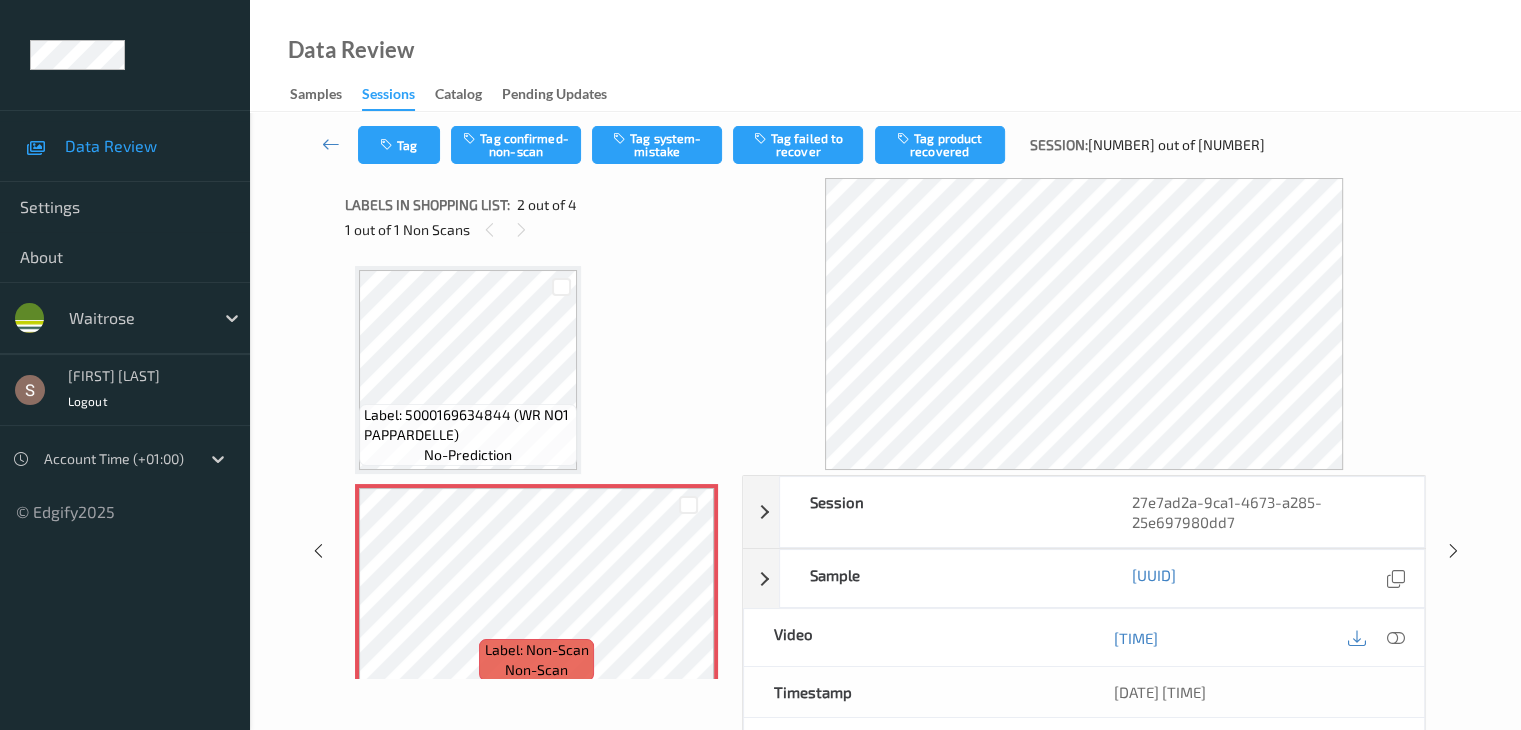 click on "00:00:03.575" at bounding box center (1254, 637) 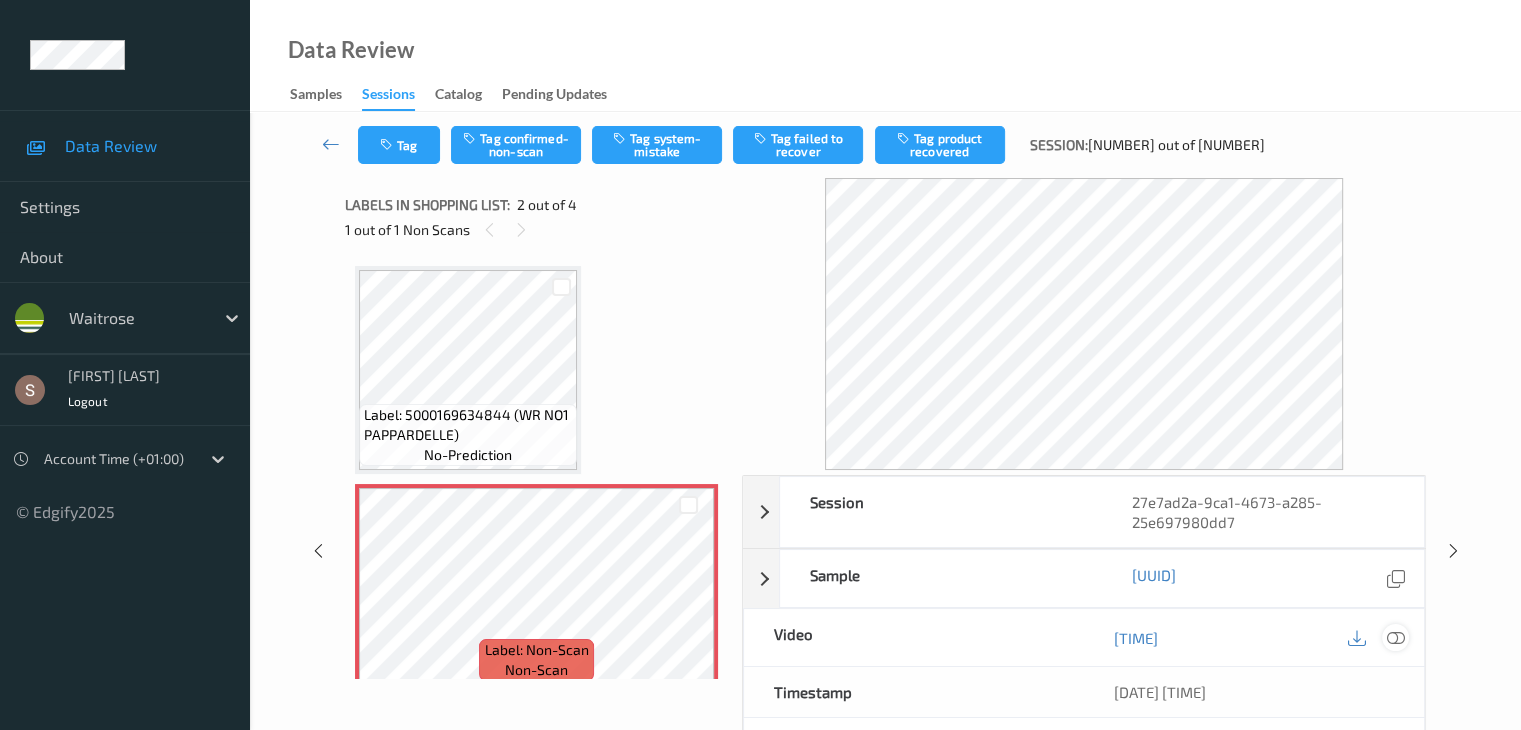 click at bounding box center [1395, 638] 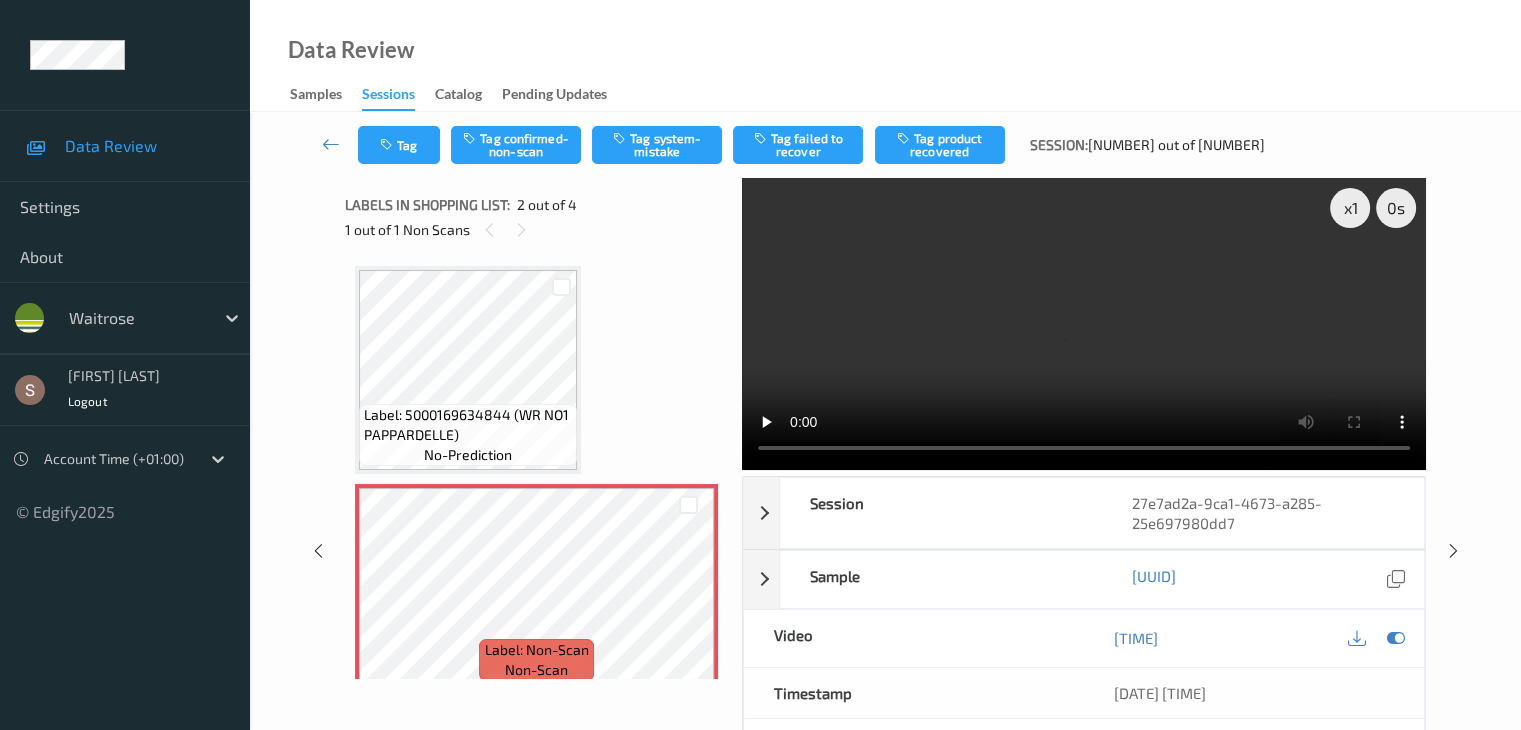 click at bounding box center (1084, 324) 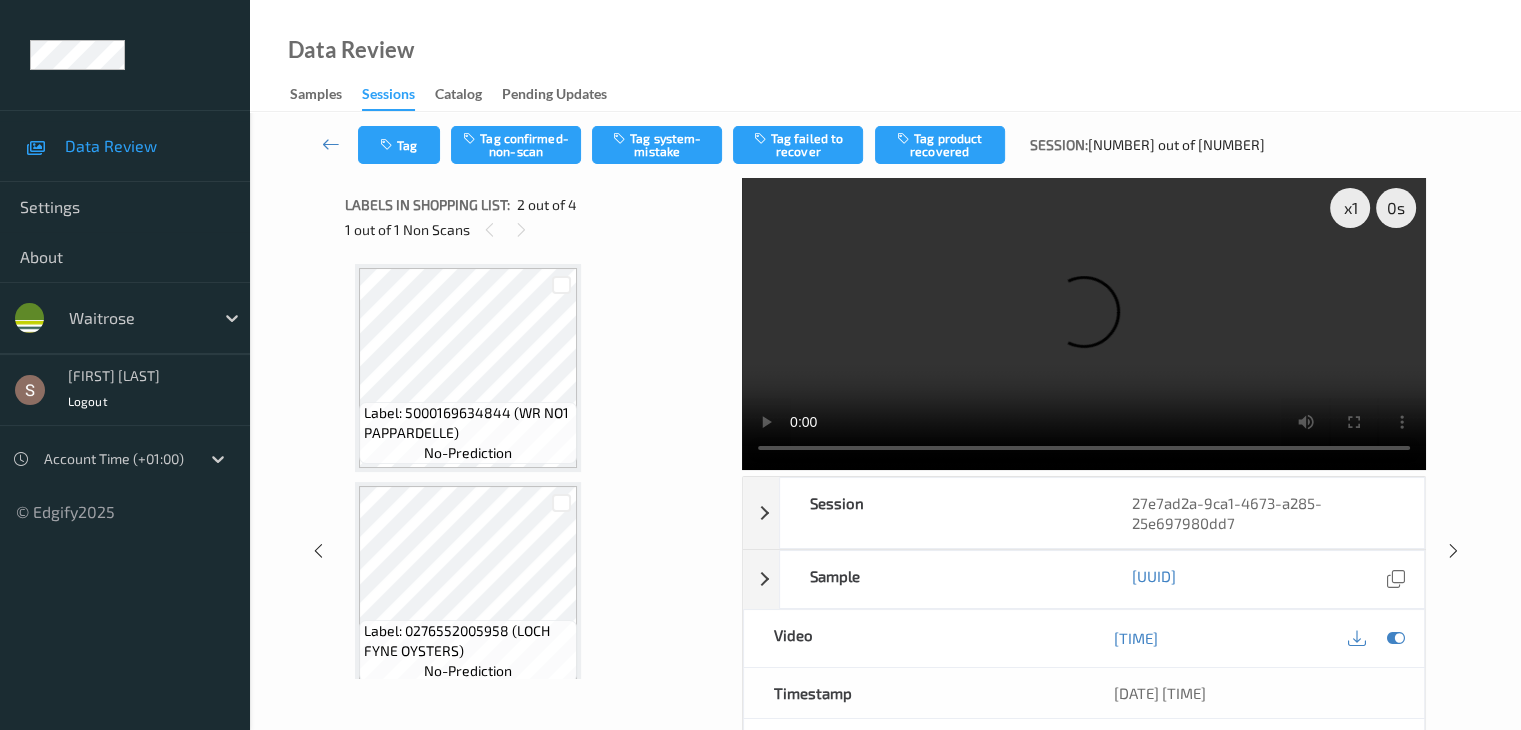 scroll, scrollTop: 459, scrollLeft: 0, axis: vertical 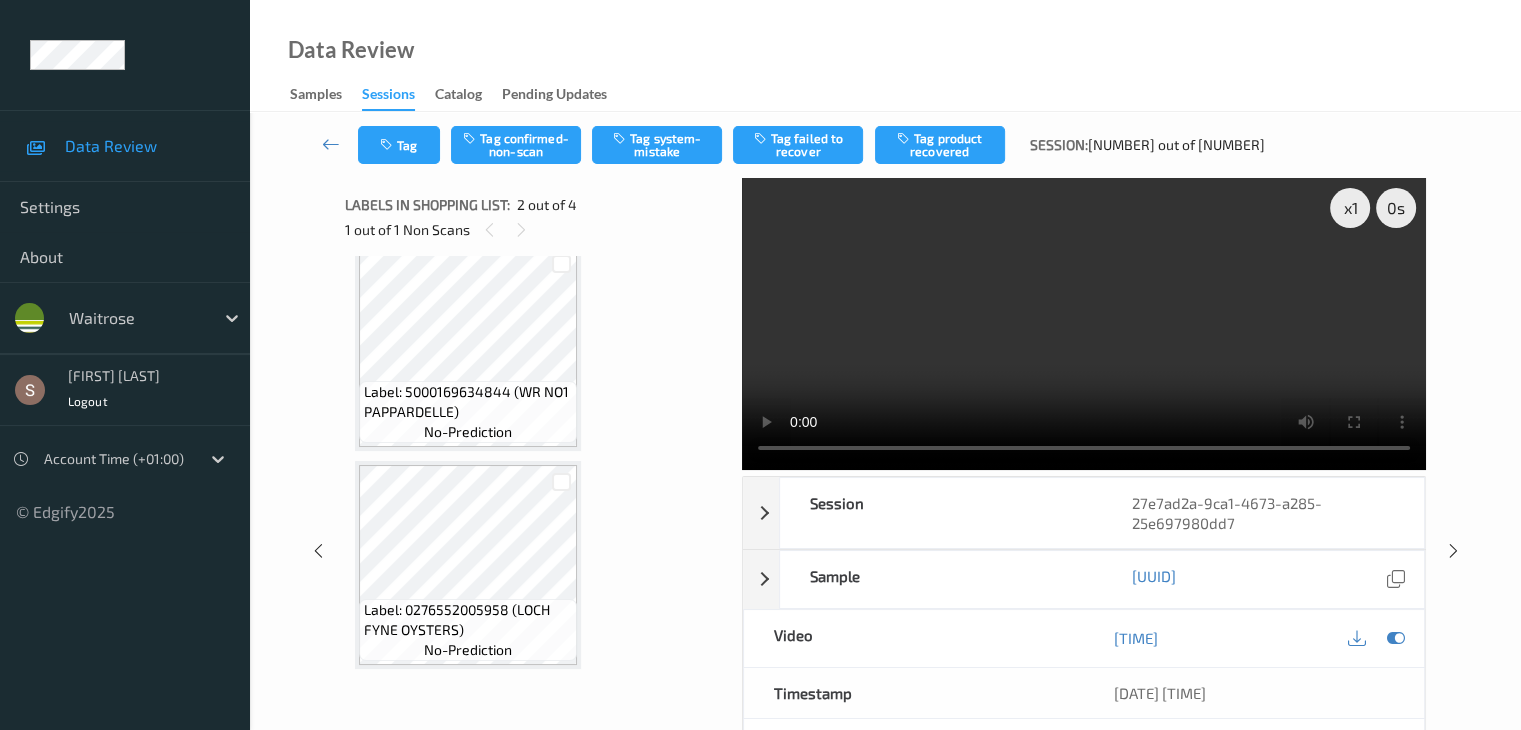 click on "Label: 0276552005958 (LOCH FYNE OYSTERS)" at bounding box center (468, 620) 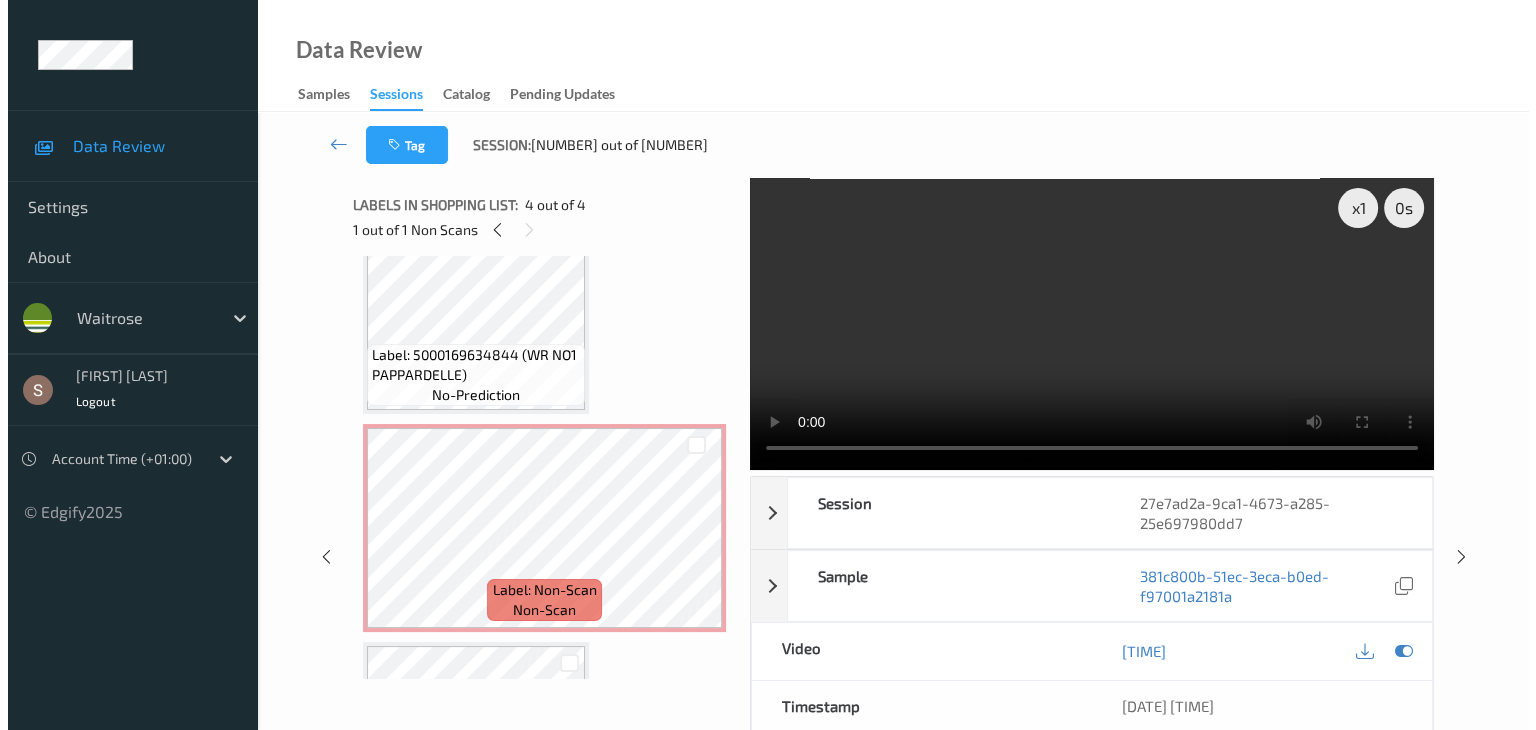 scroll, scrollTop: 59, scrollLeft: 0, axis: vertical 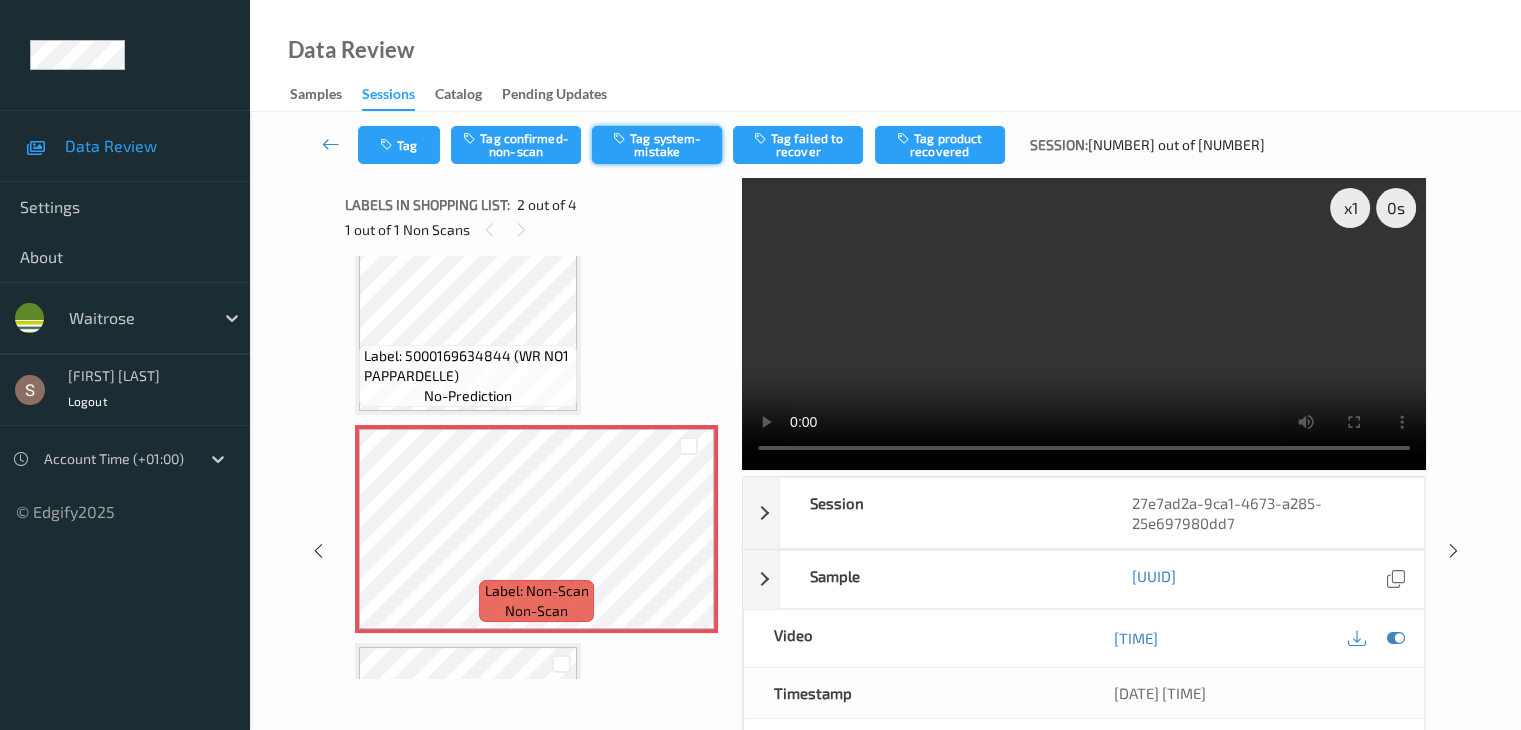 click on "Tag   system-mistake" at bounding box center (657, 145) 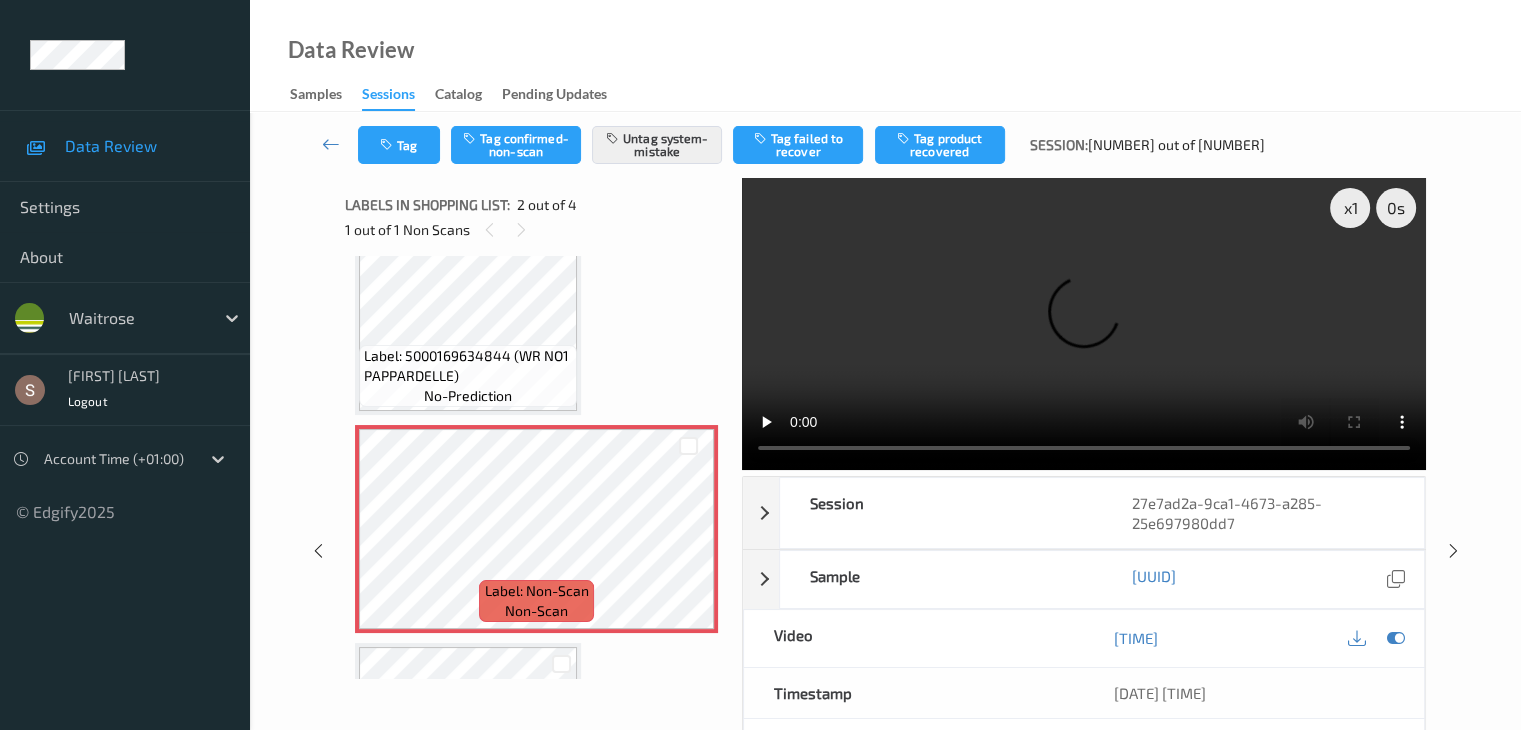click on "Tag Tag   confirmed-non-scan Untag   system-mistake Tag   failed to recover Tag   product recovered Session: 411 out of 892" at bounding box center (885, 145) 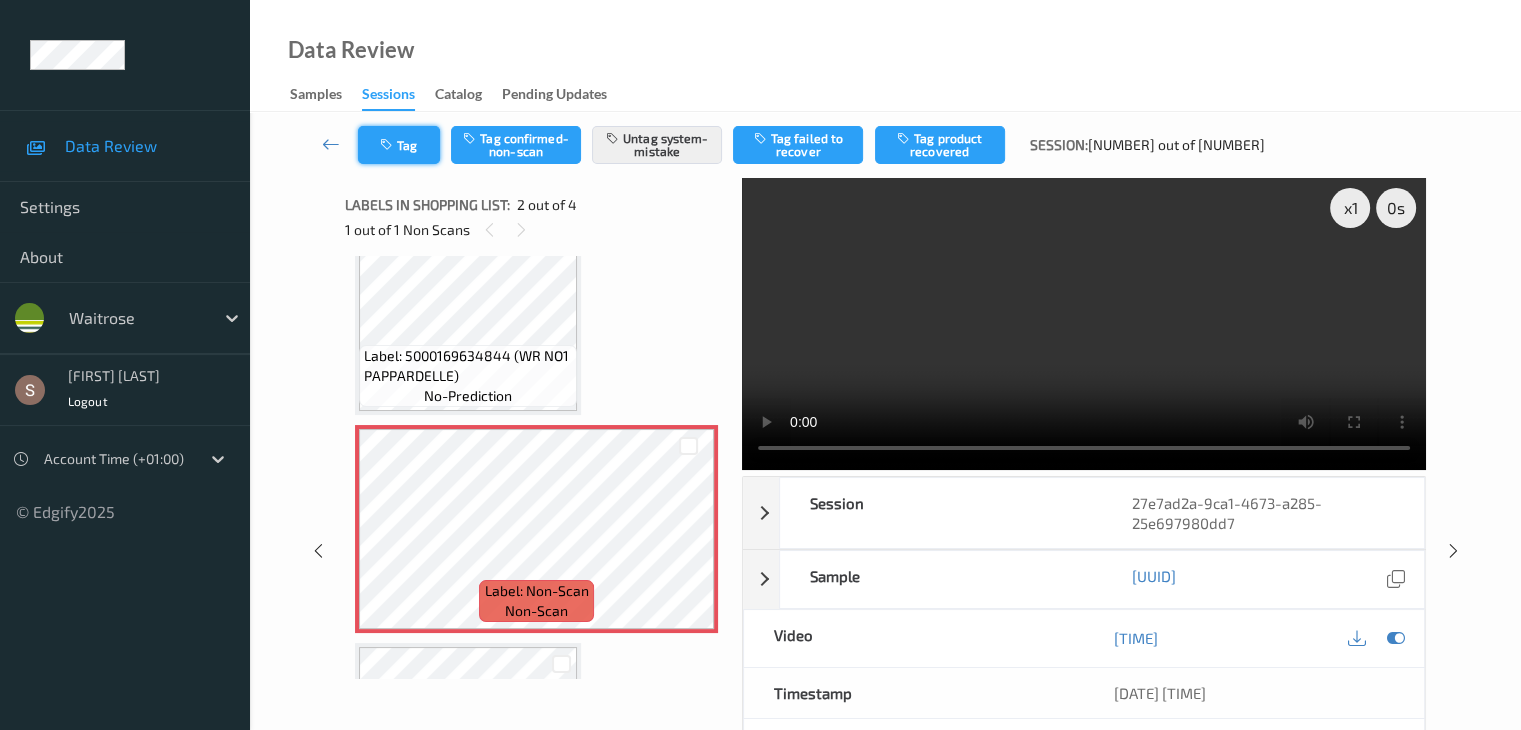 click on "Tag" at bounding box center [399, 145] 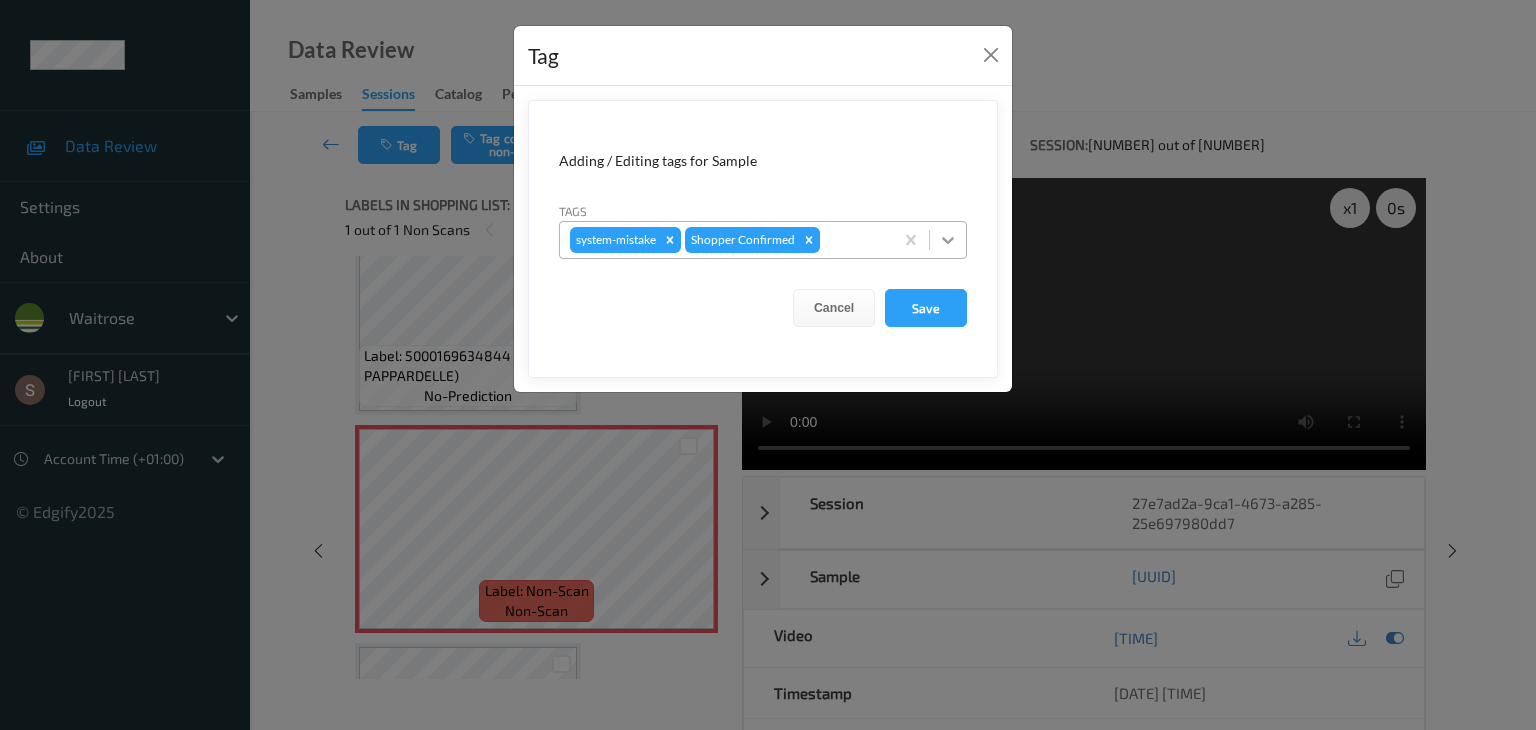 click 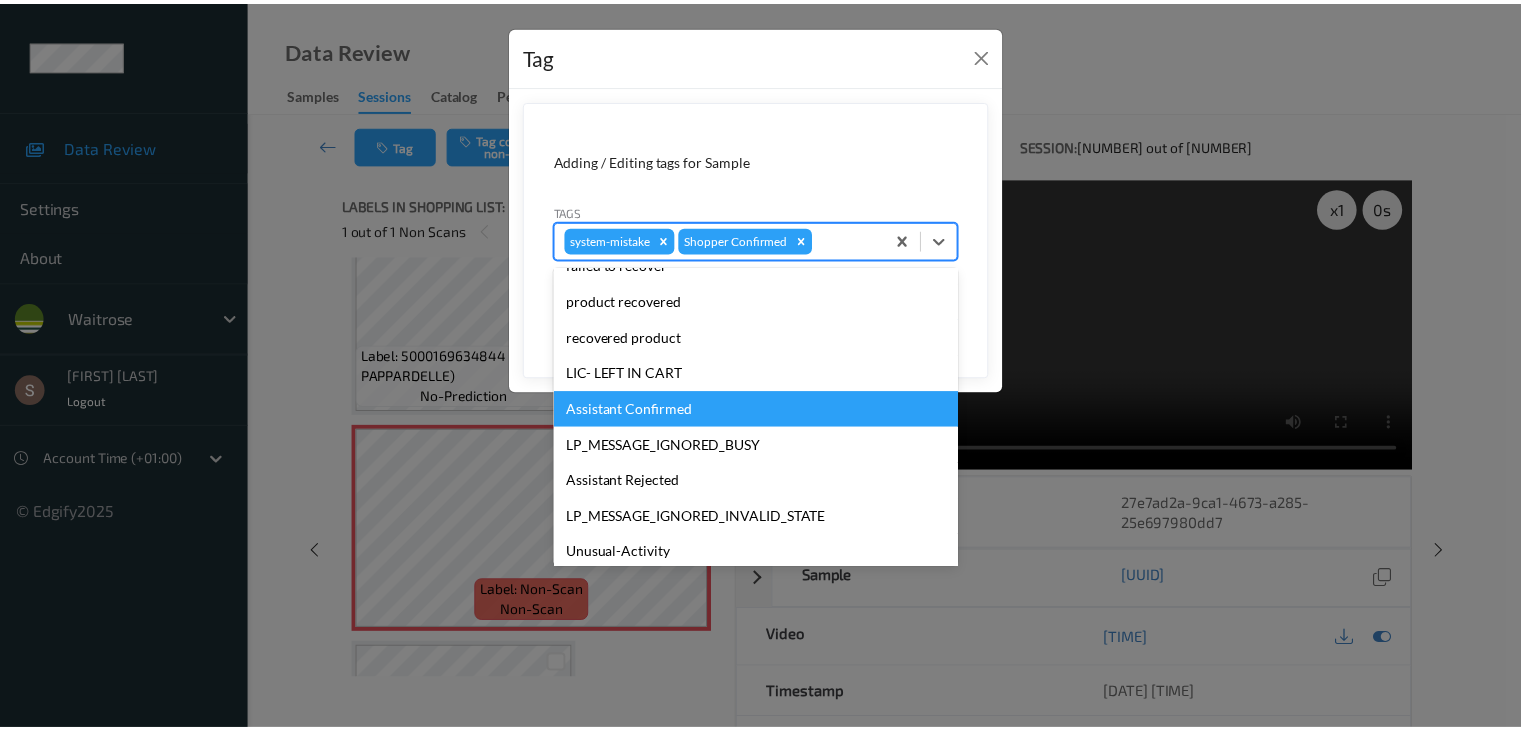 scroll, scrollTop: 320, scrollLeft: 0, axis: vertical 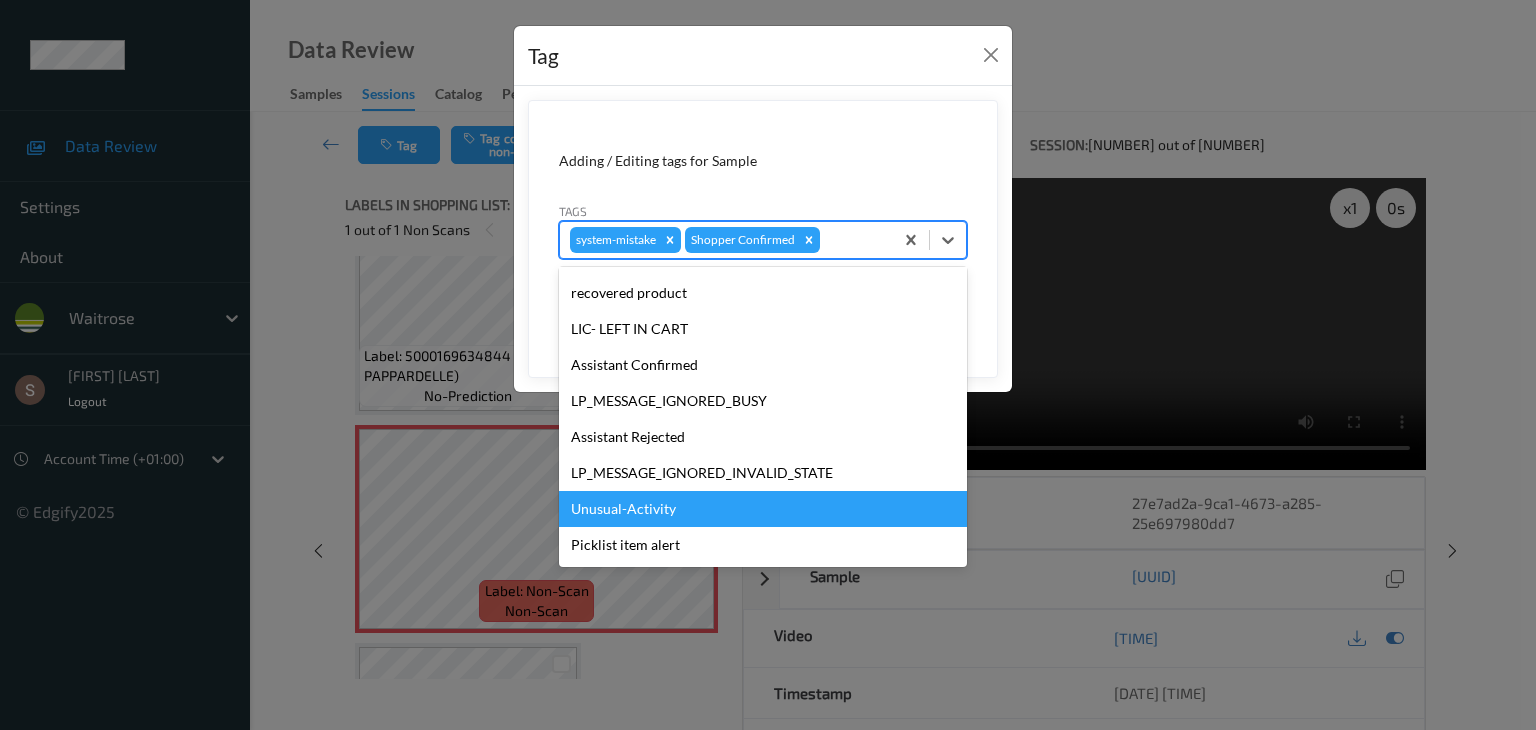 click on "Unusual-Activity" at bounding box center (763, 509) 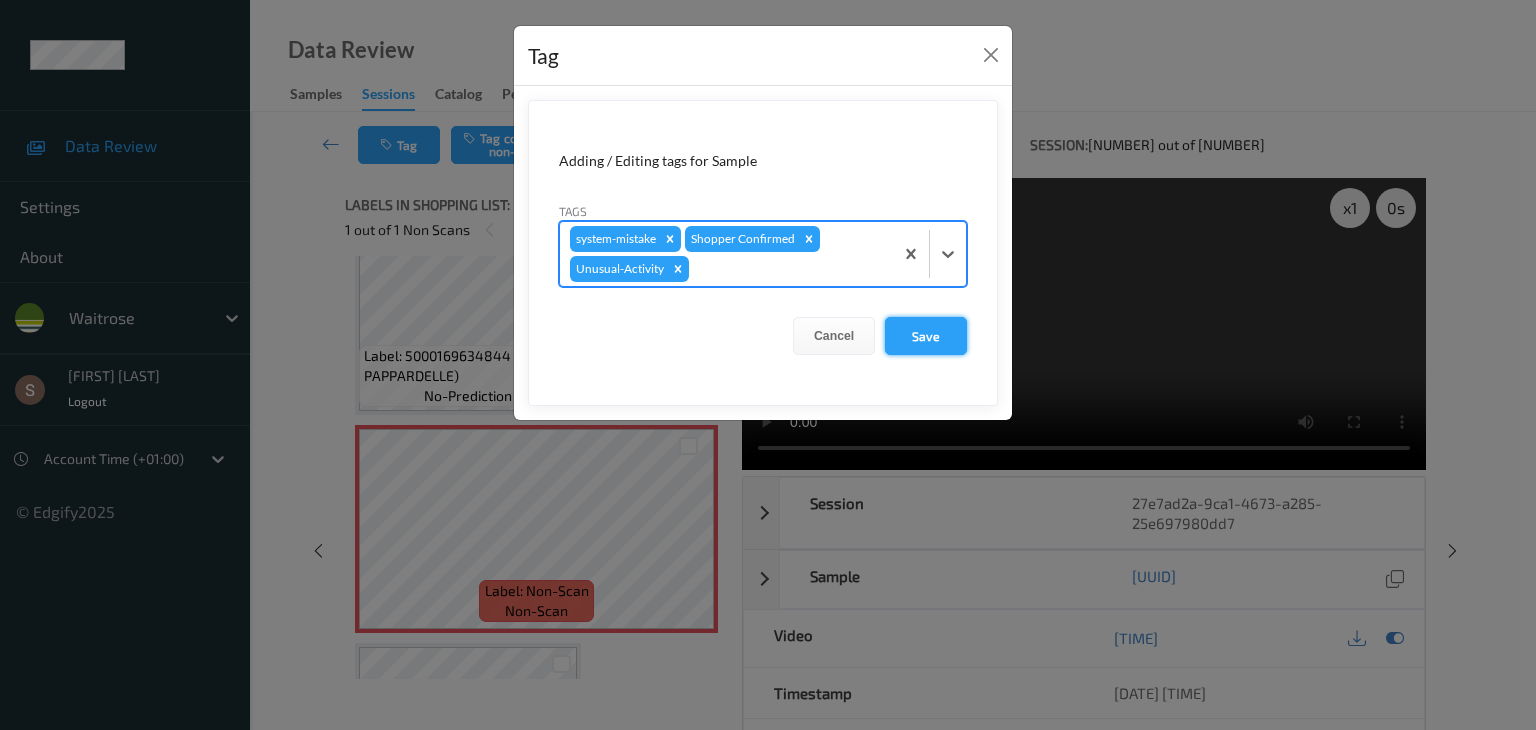 click on "Save" at bounding box center (926, 336) 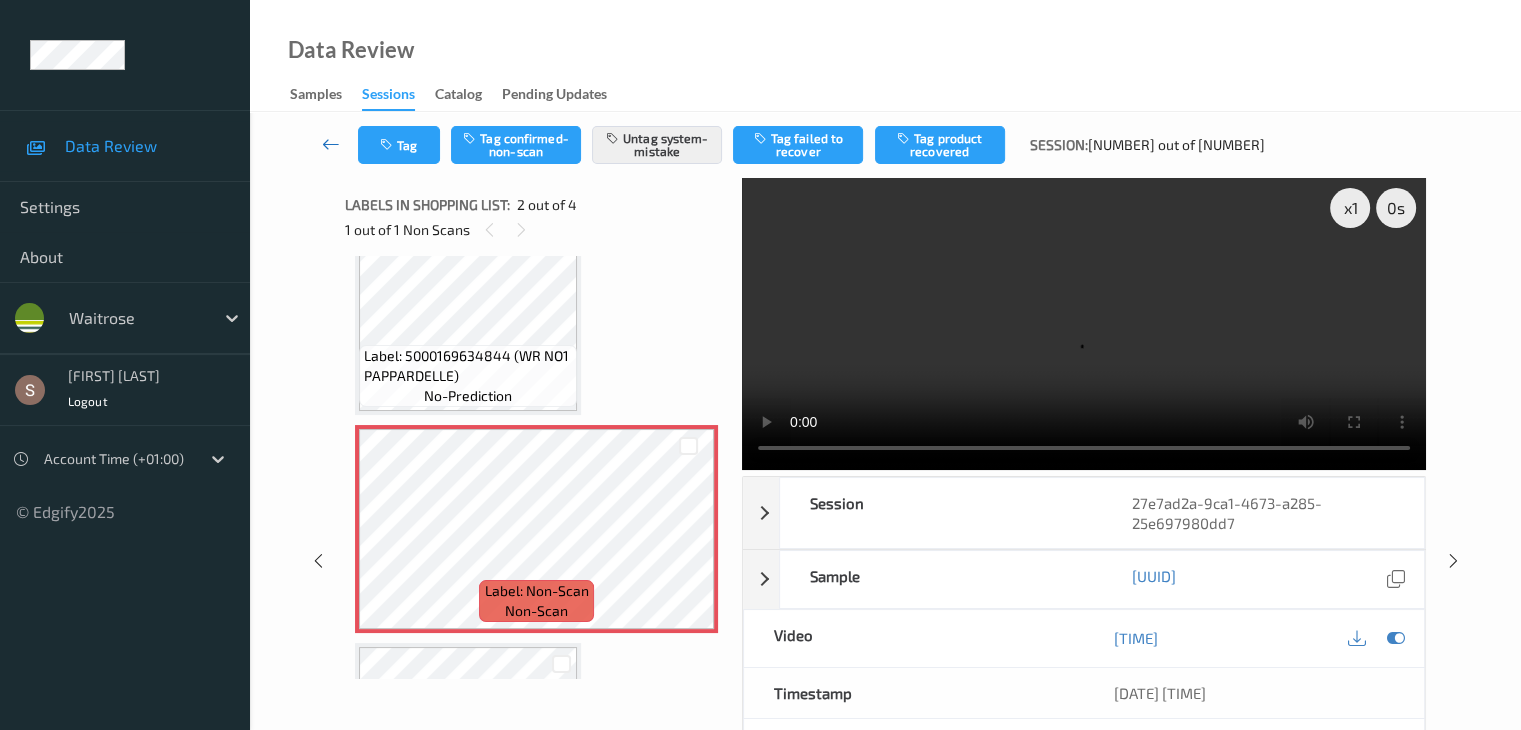click at bounding box center [331, 144] 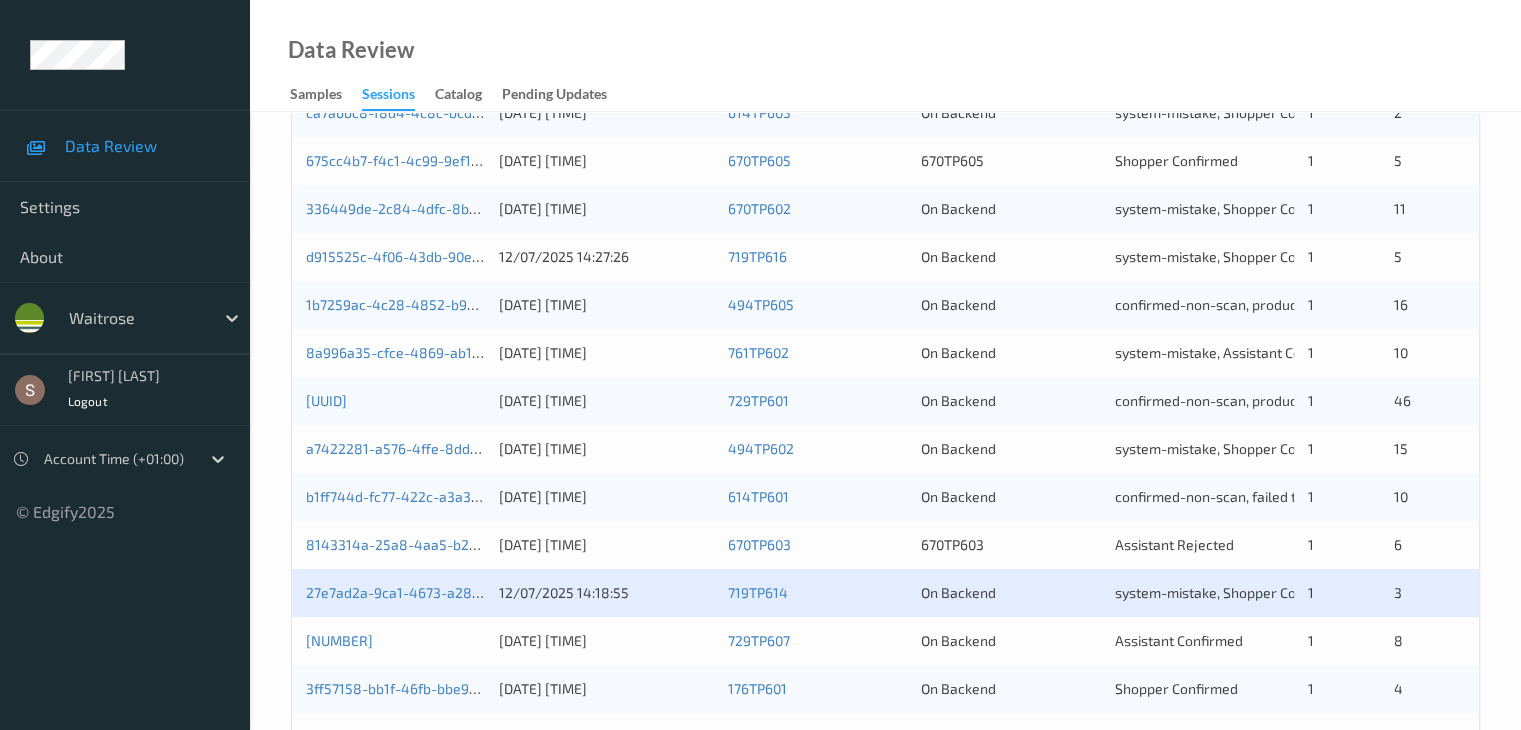 scroll, scrollTop: 700, scrollLeft: 0, axis: vertical 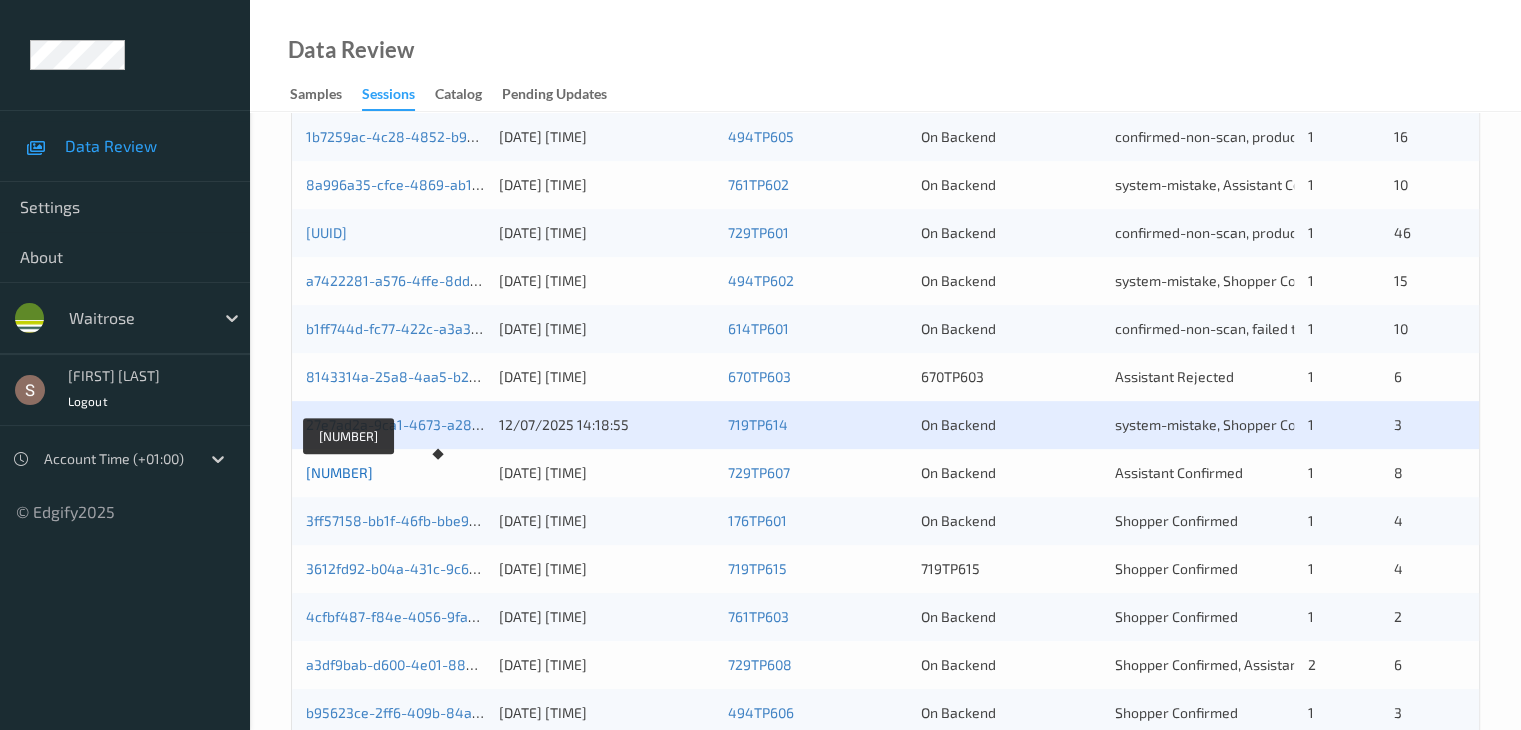 click on "[UUID]" at bounding box center [339, 472] 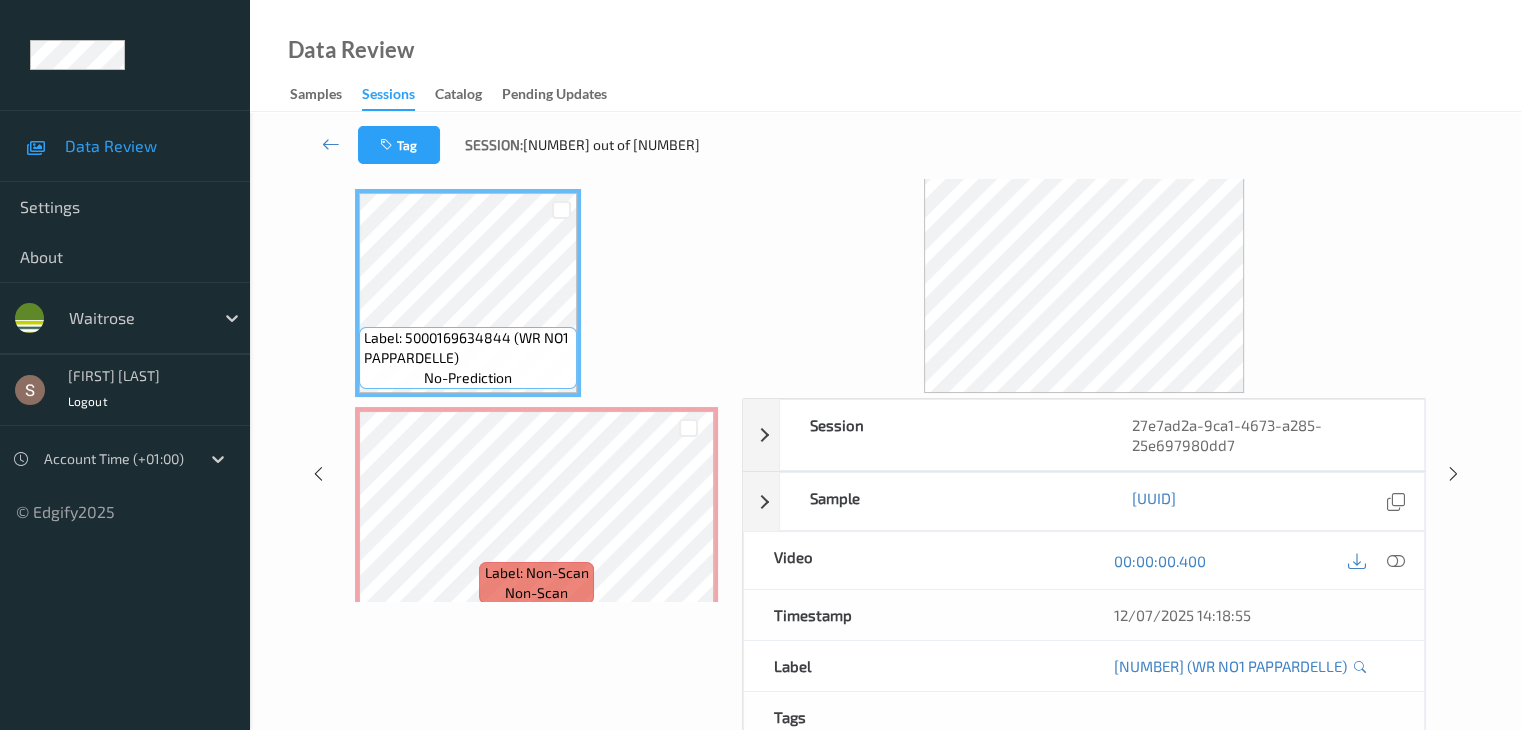 scroll, scrollTop: 0, scrollLeft: 0, axis: both 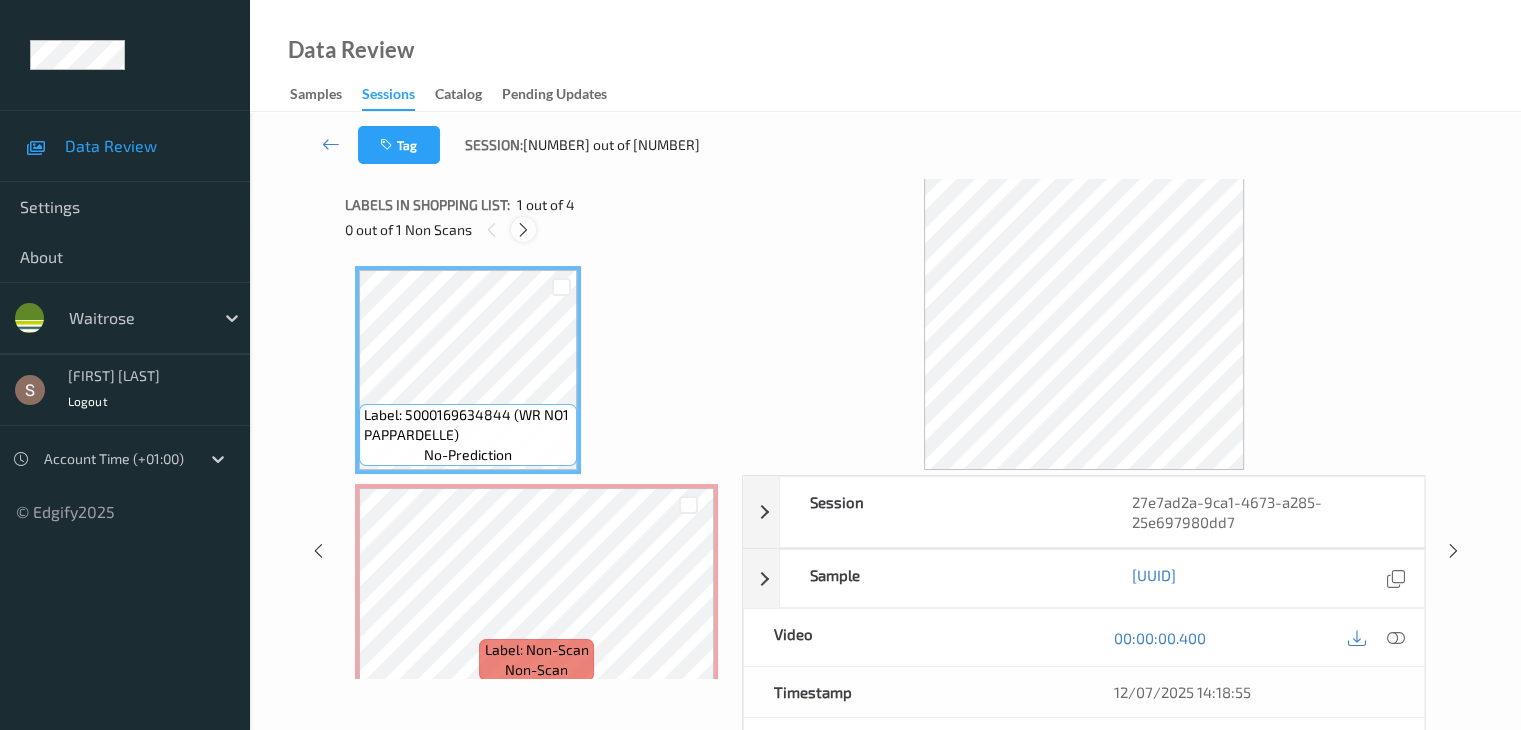 click at bounding box center (523, 230) 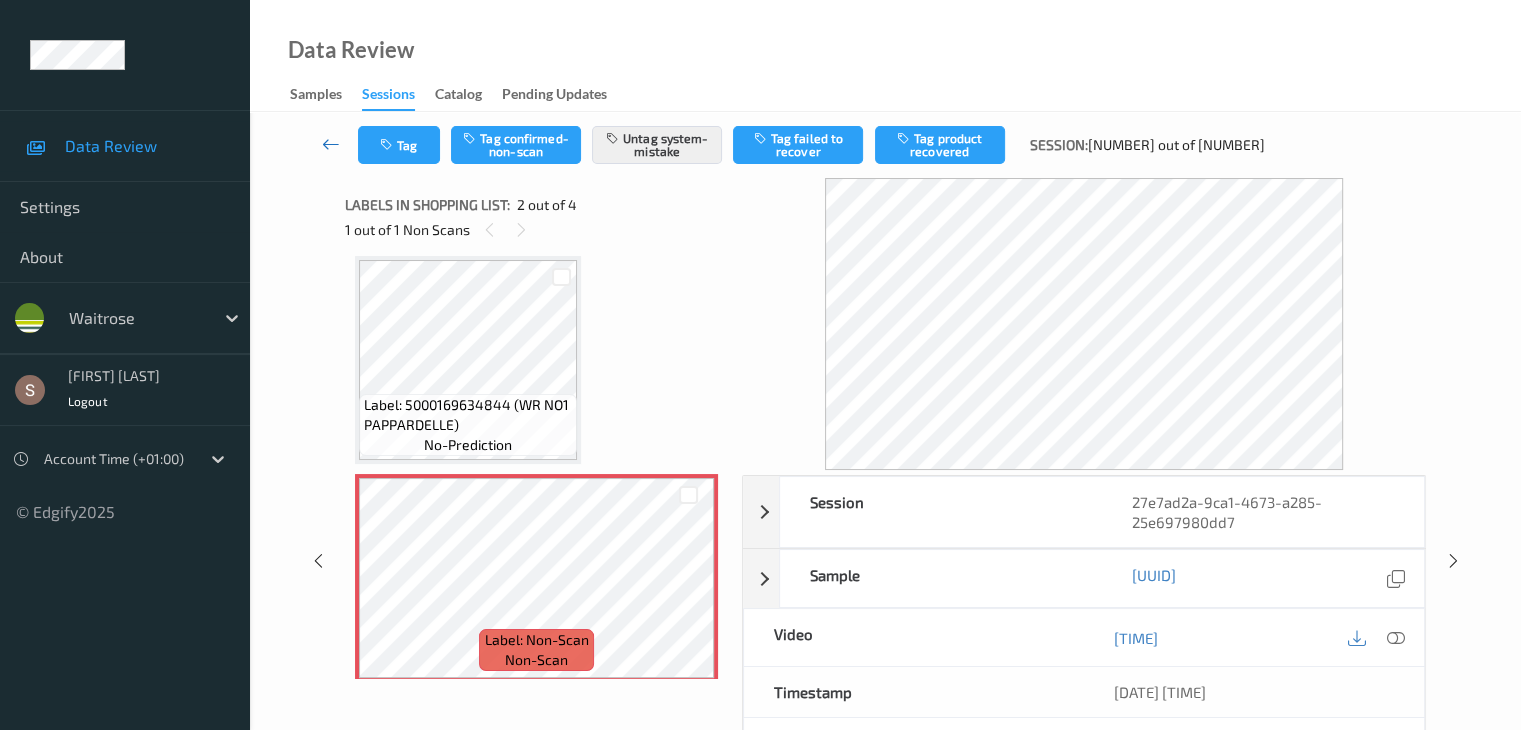 click at bounding box center (331, 144) 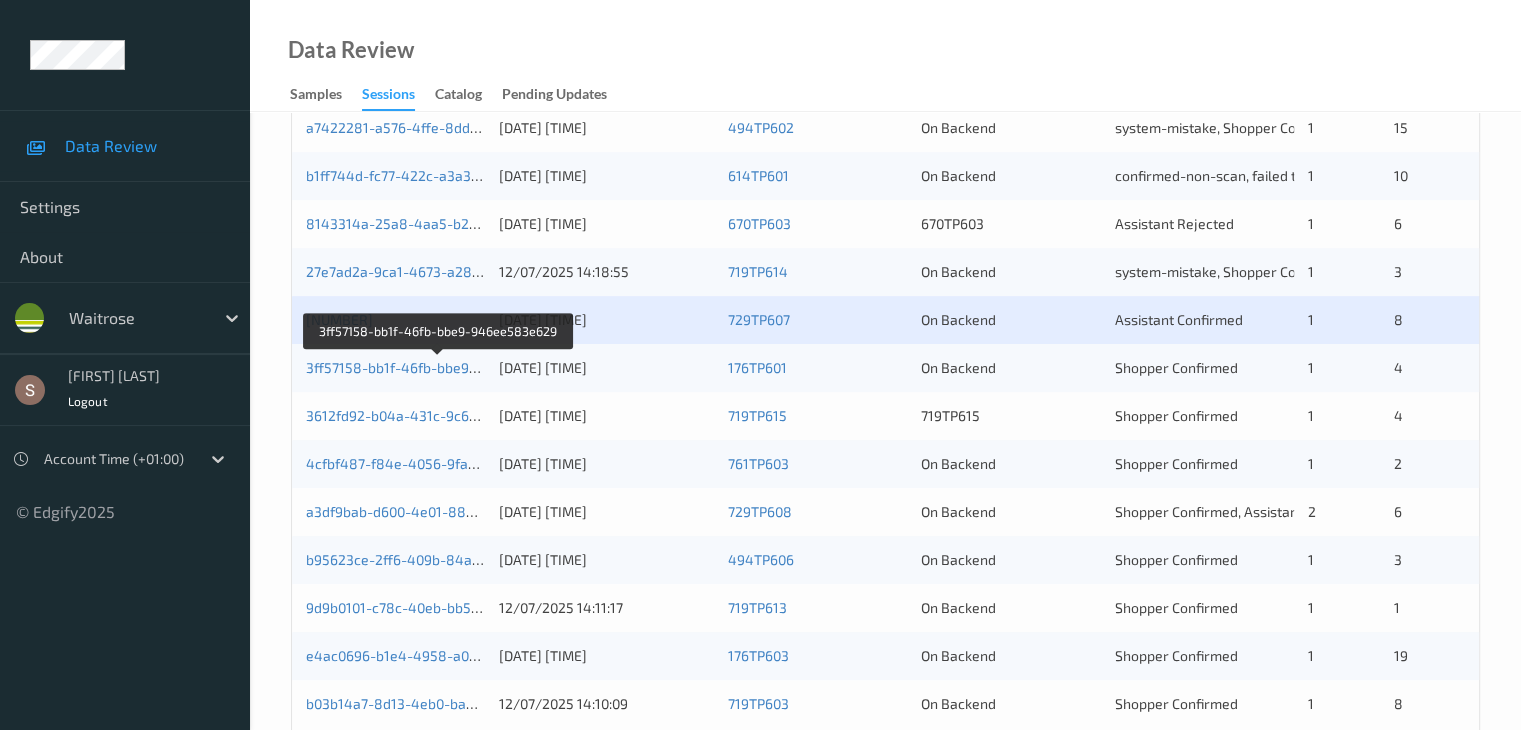 scroll, scrollTop: 932, scrollLeft: 0, axis: vertical 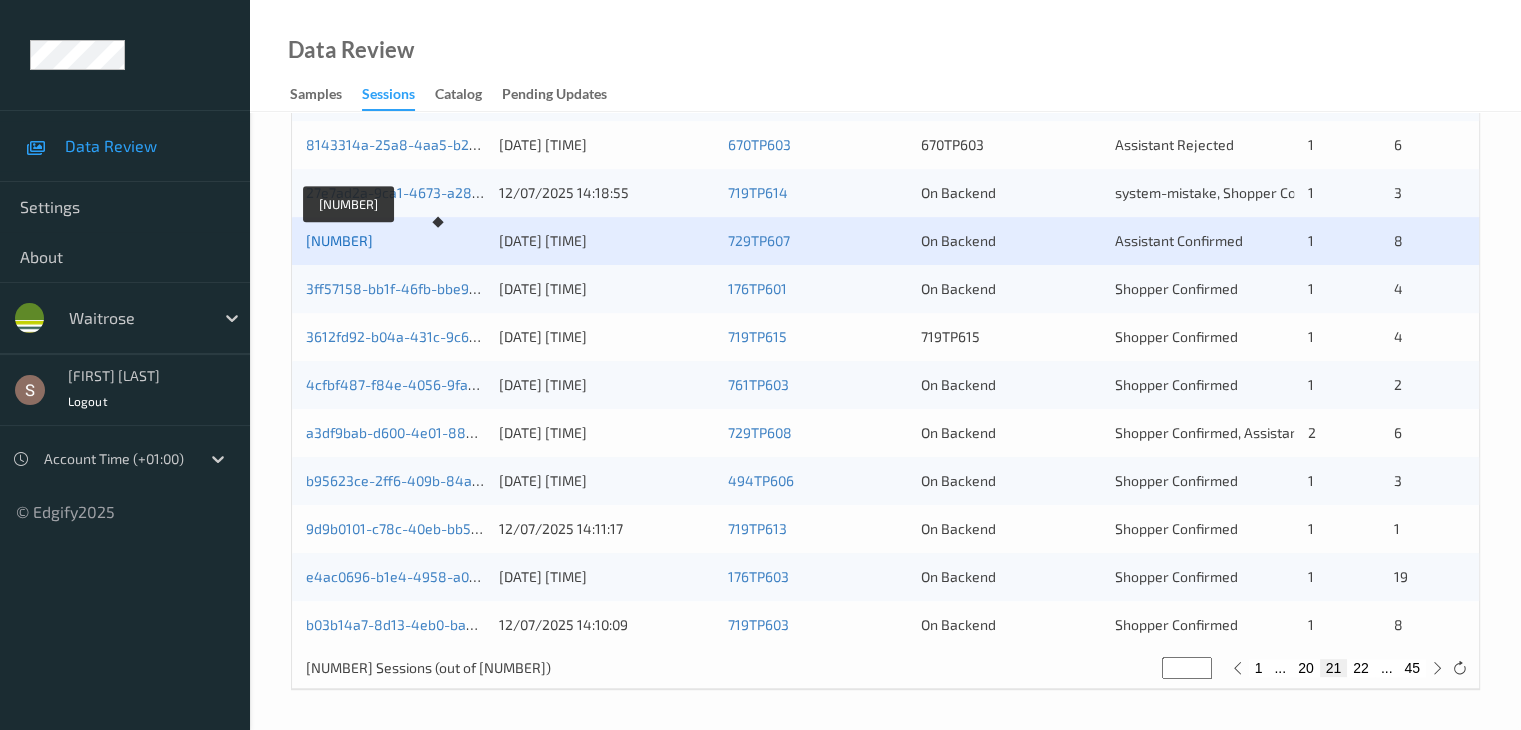 click on "[UUID]" at bounding box center [339, 240] 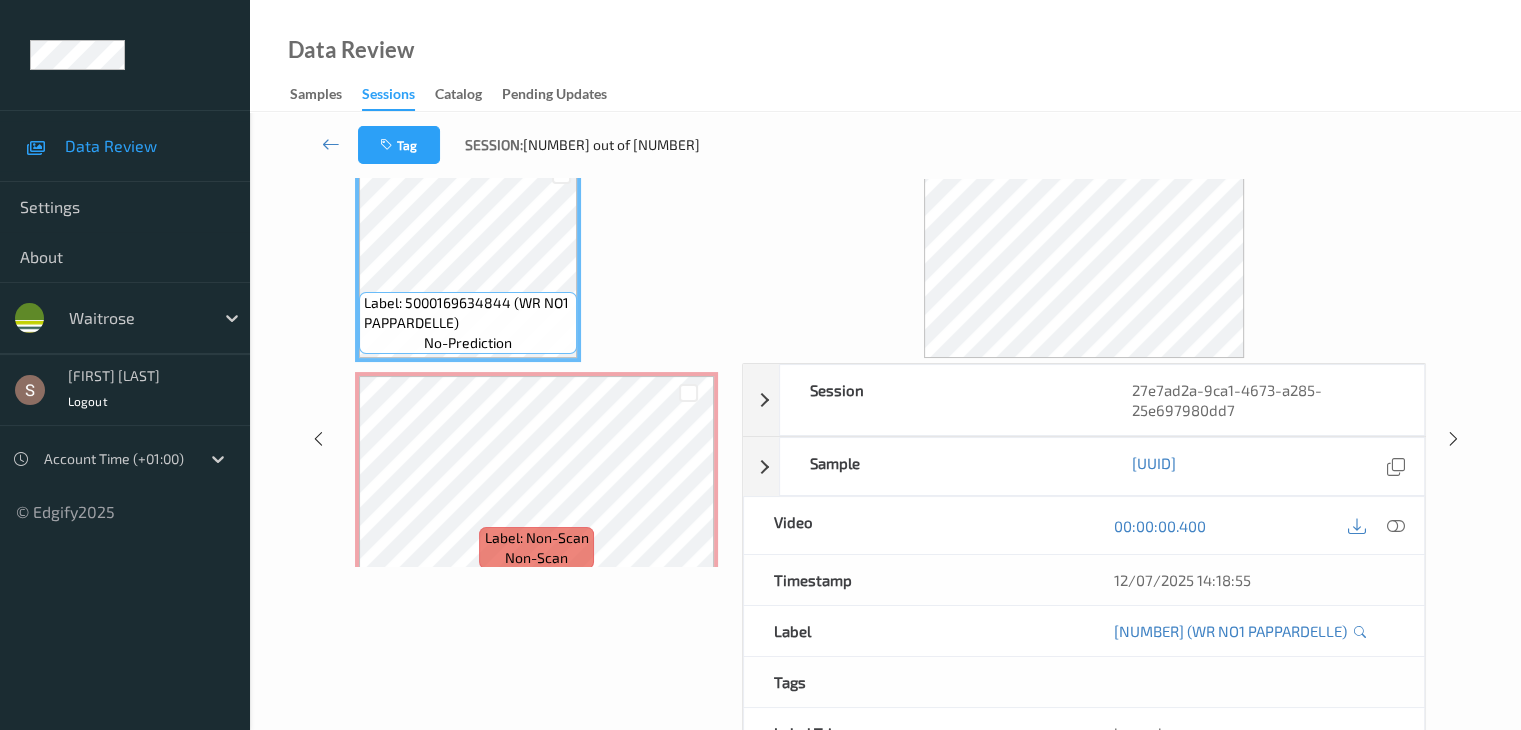 scroll, scrollTop: 0, scrollLeft: 0, axis: both 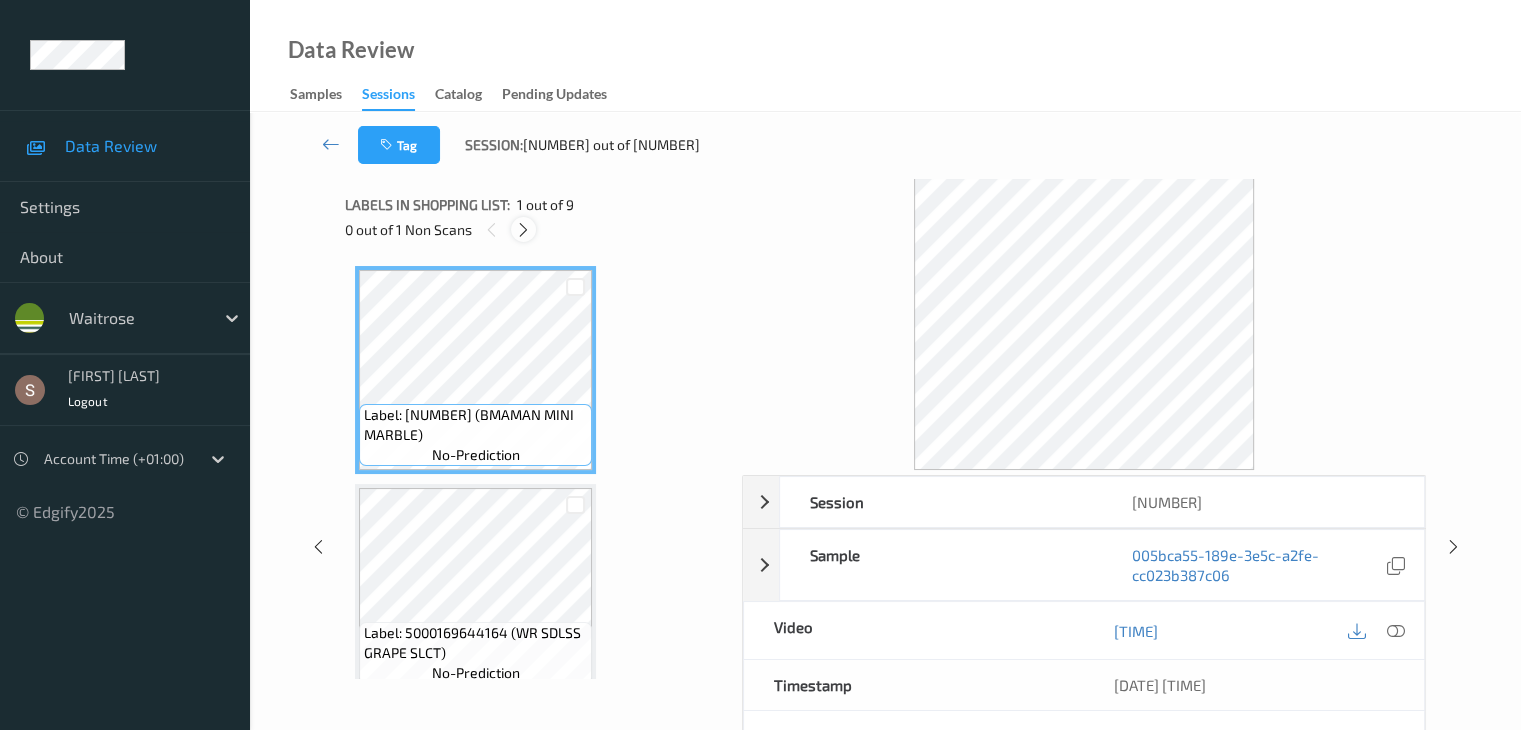 click at bounding box center (523, 230) 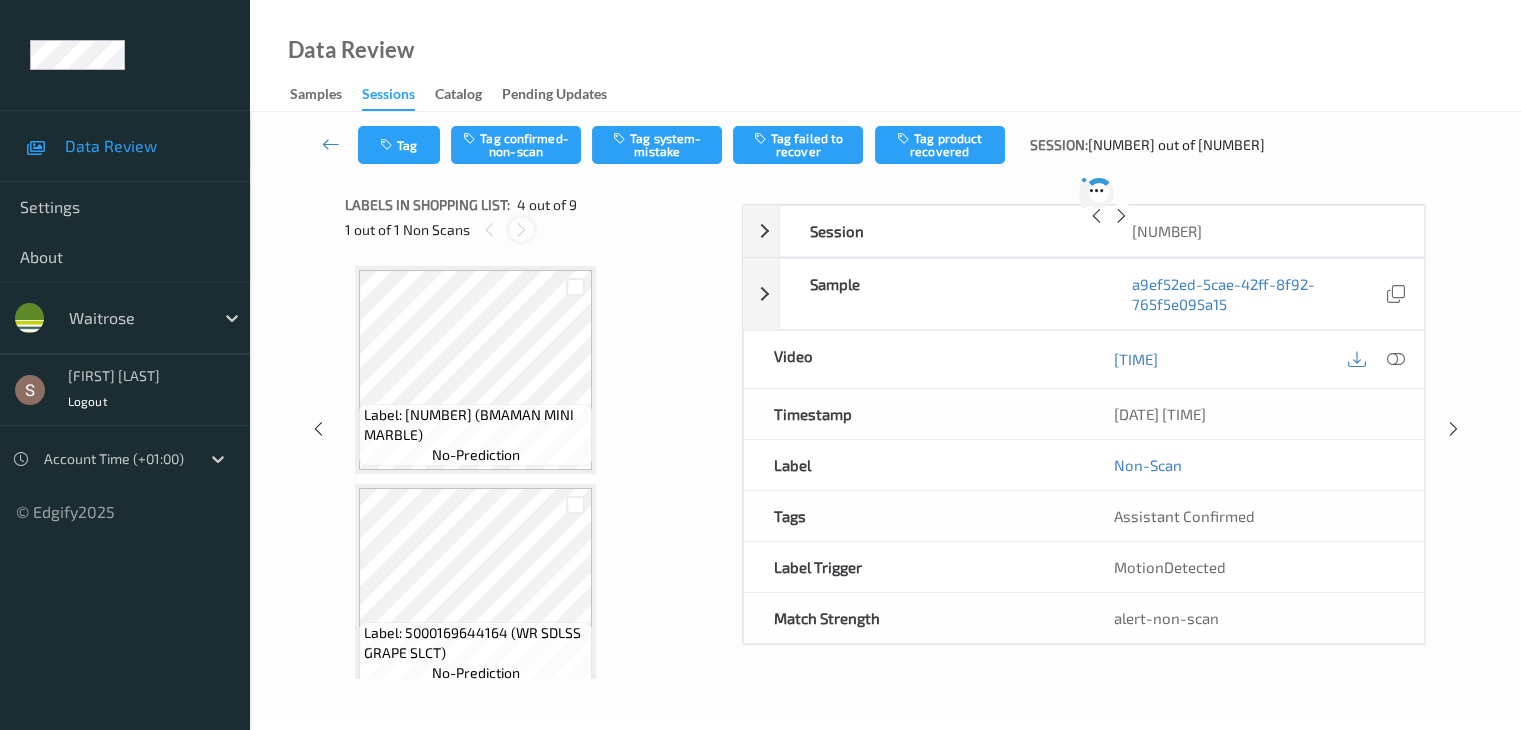 scroll, scrollTop: 446, scrollLeft: 0, axis: vertical 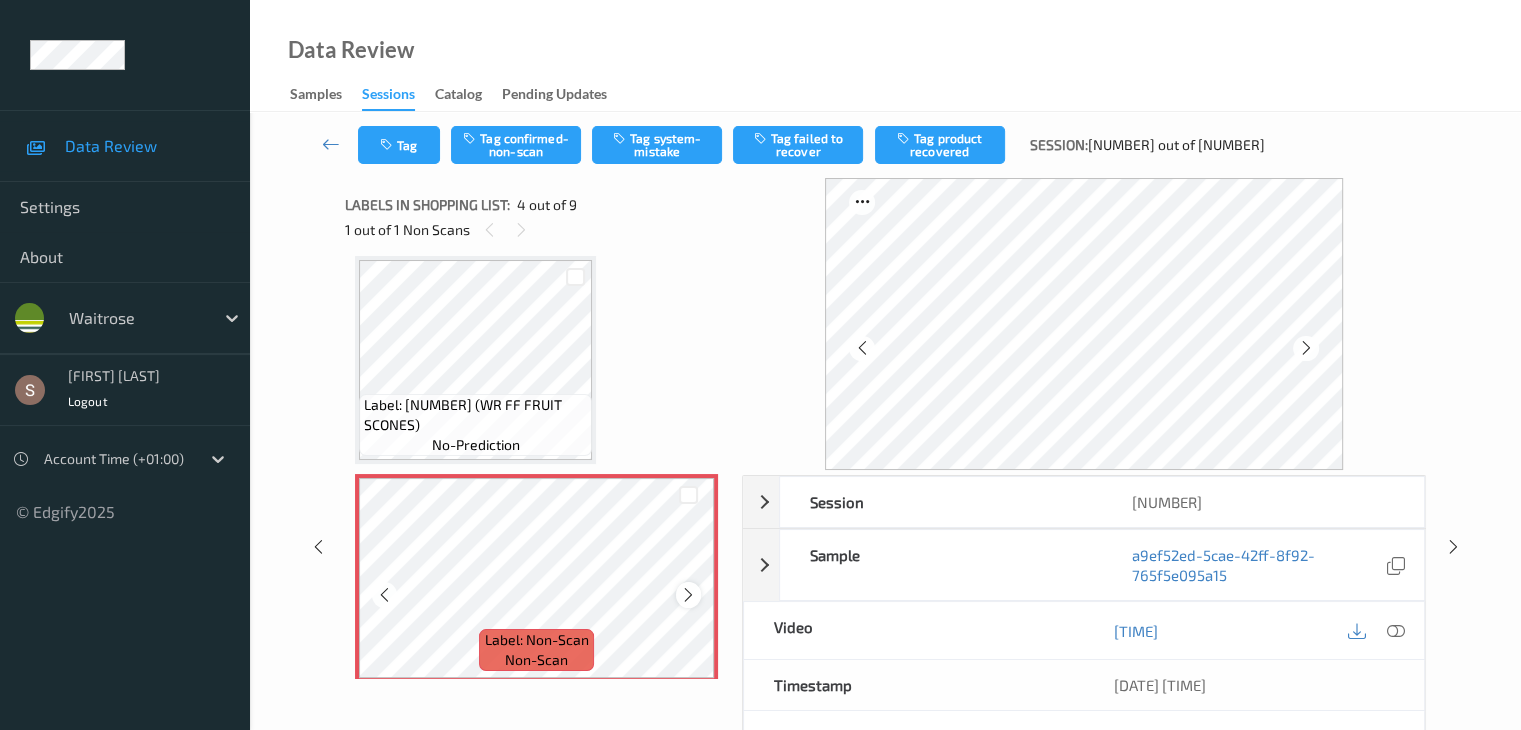 click at bounding box center [688, 595] 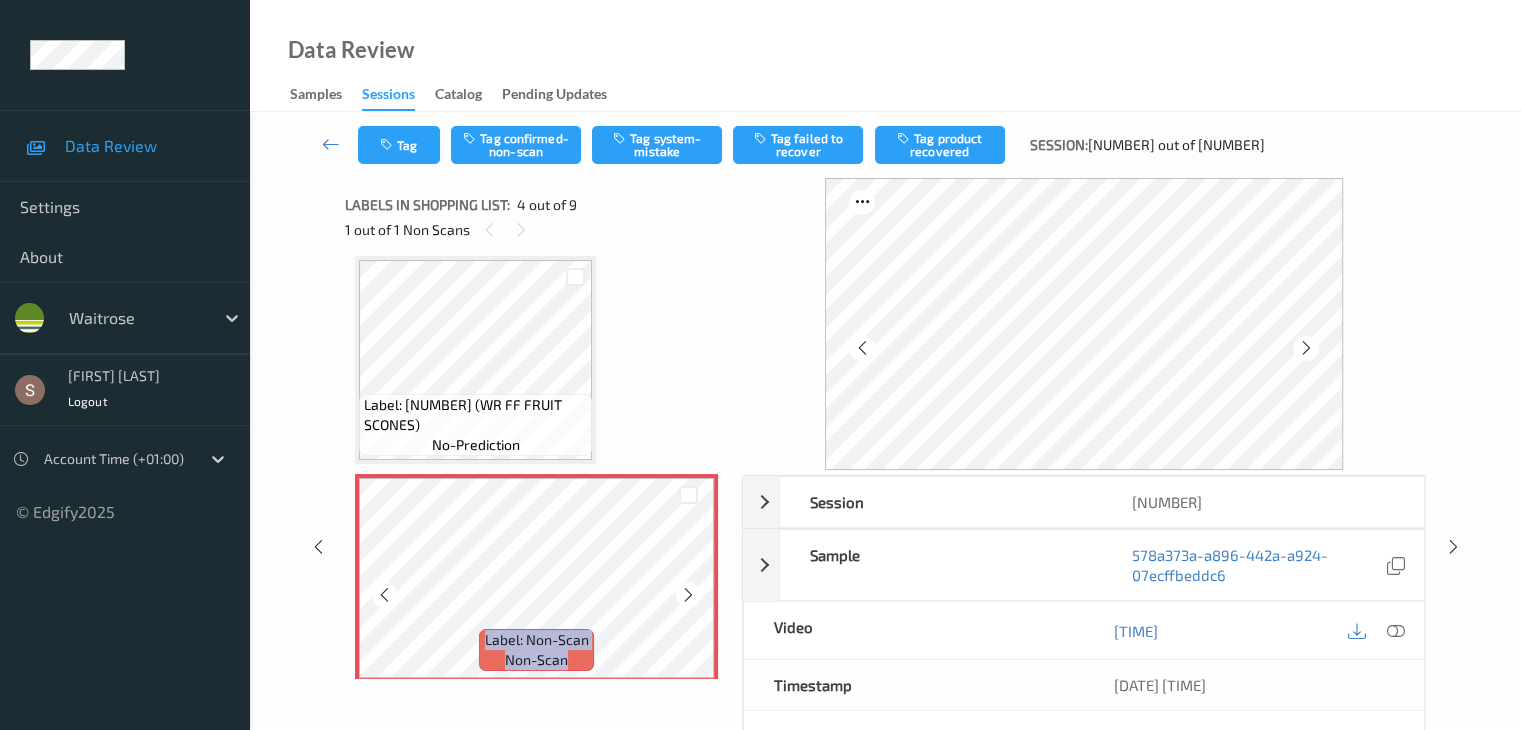 click at bounding box center (688, 595) 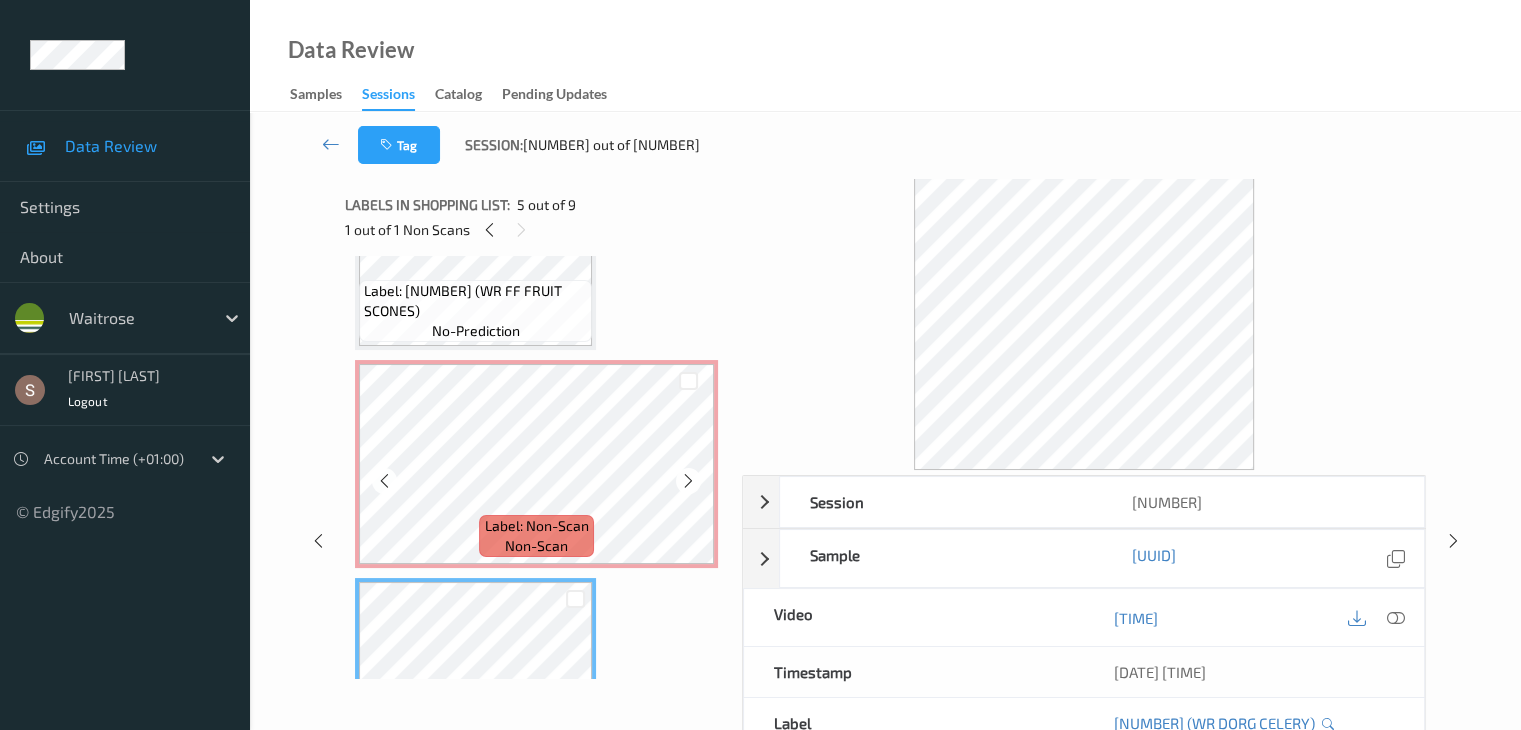 scroll, scrollTop: 546, scrollLeft: 0, axis: vertical 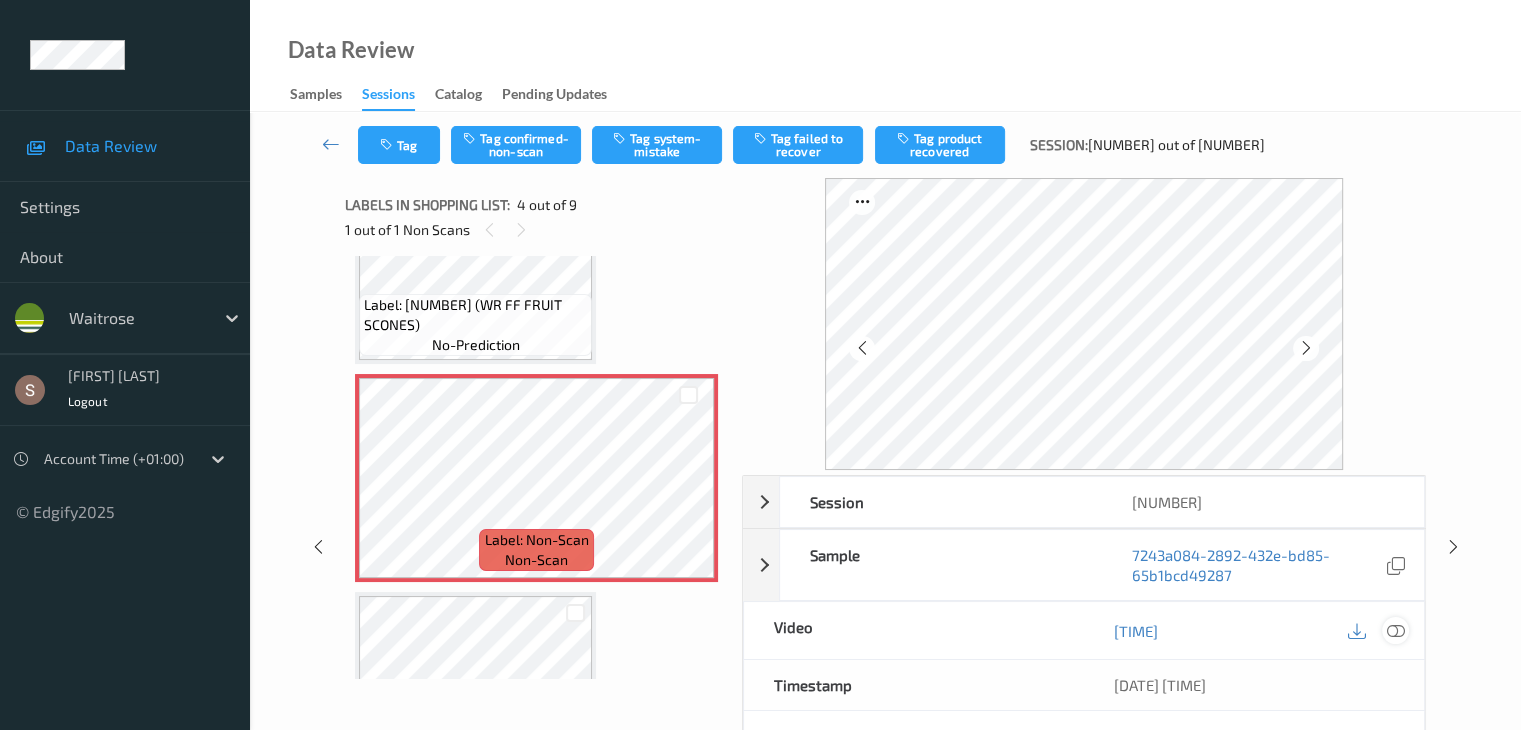 click at bounding box center [1395, 631] 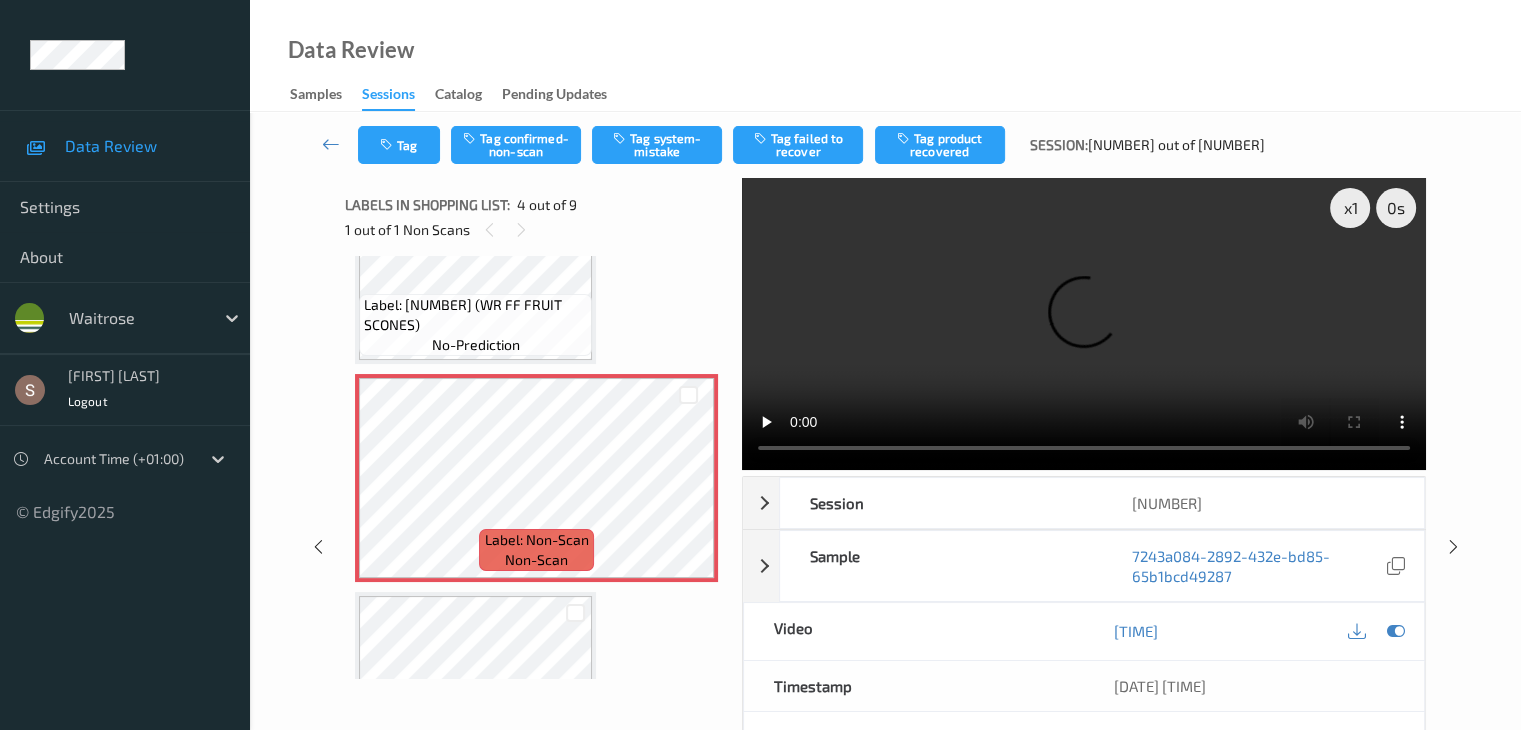 click at bounding box center [1084, 324] 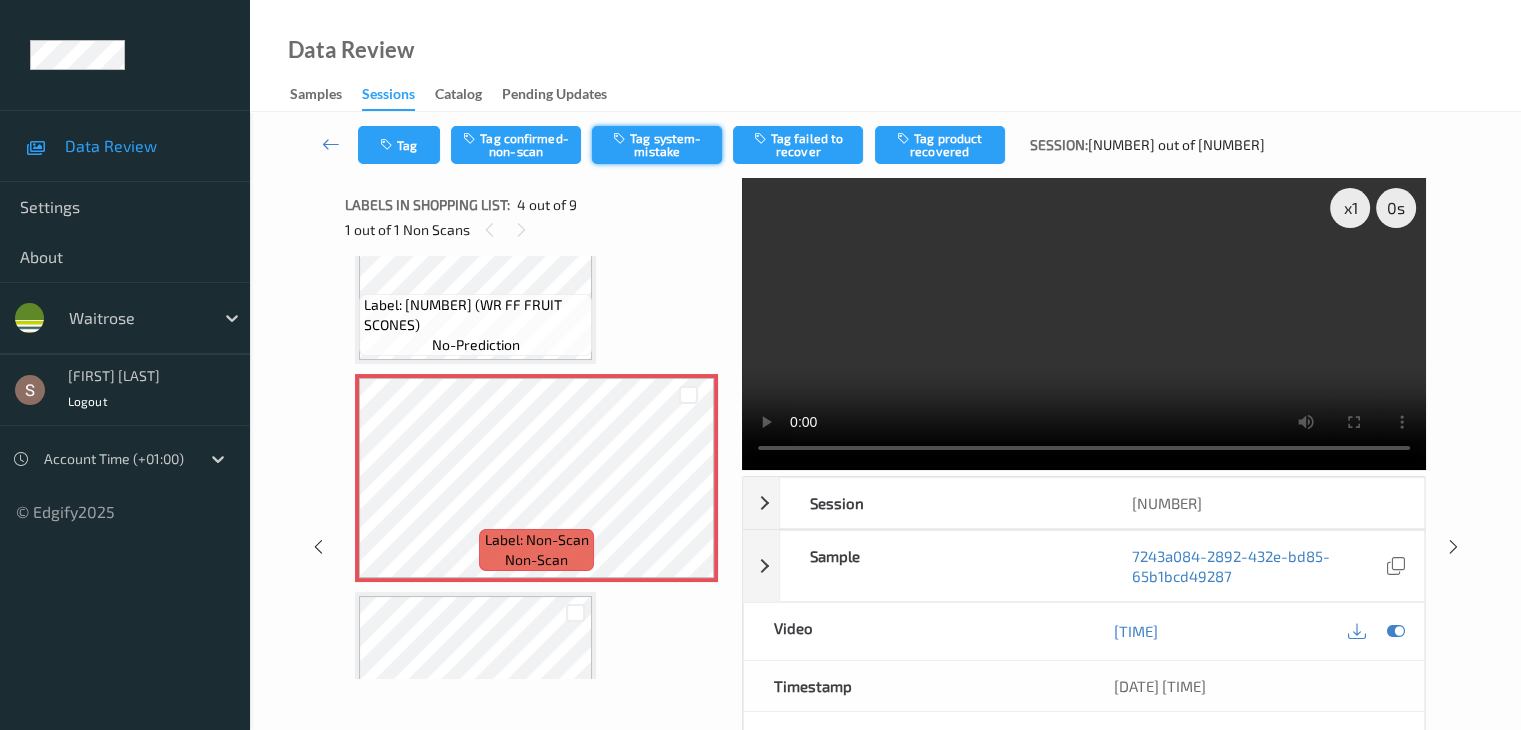 click on "Tag   system-mistake" at bounding box center (657, 145) 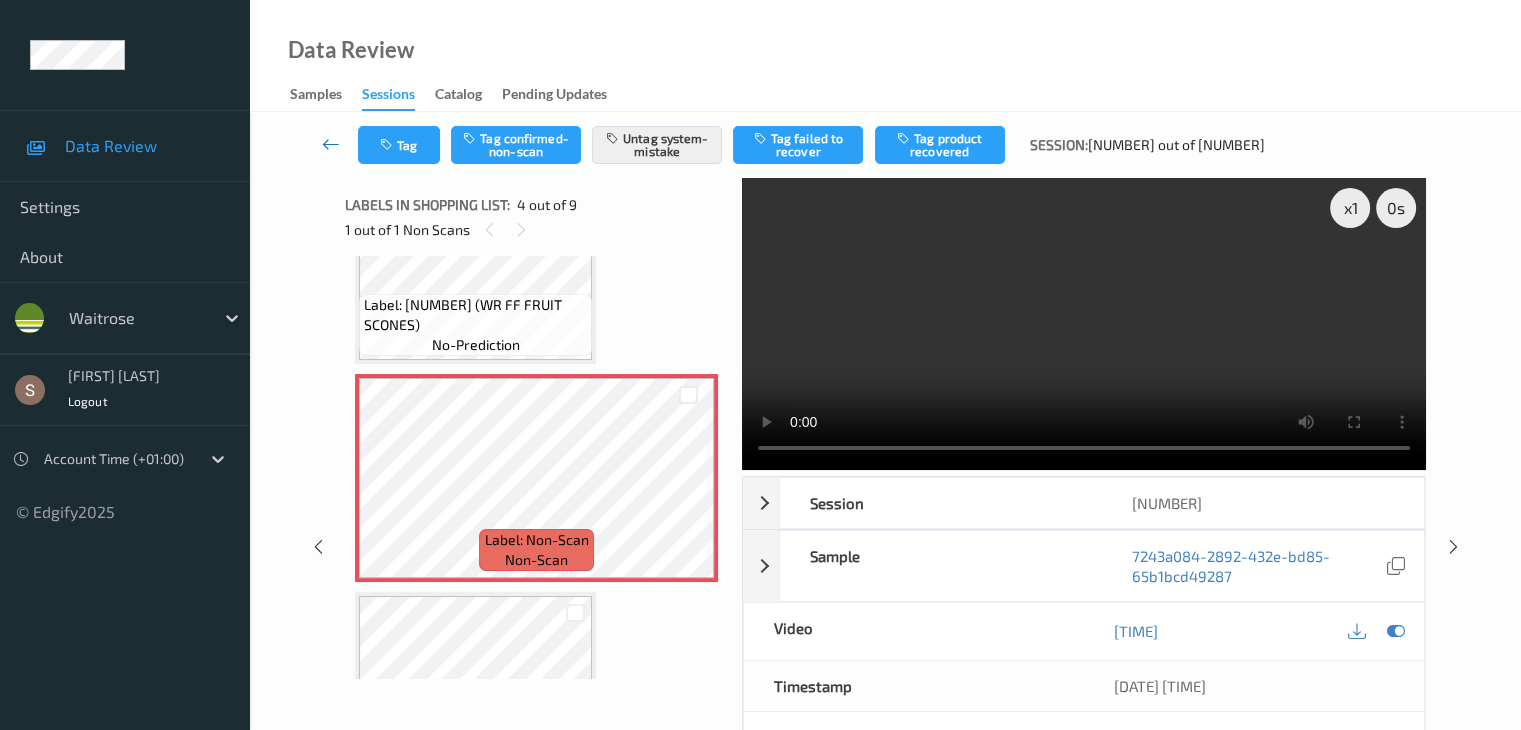 click at bounding box center (331, 144) 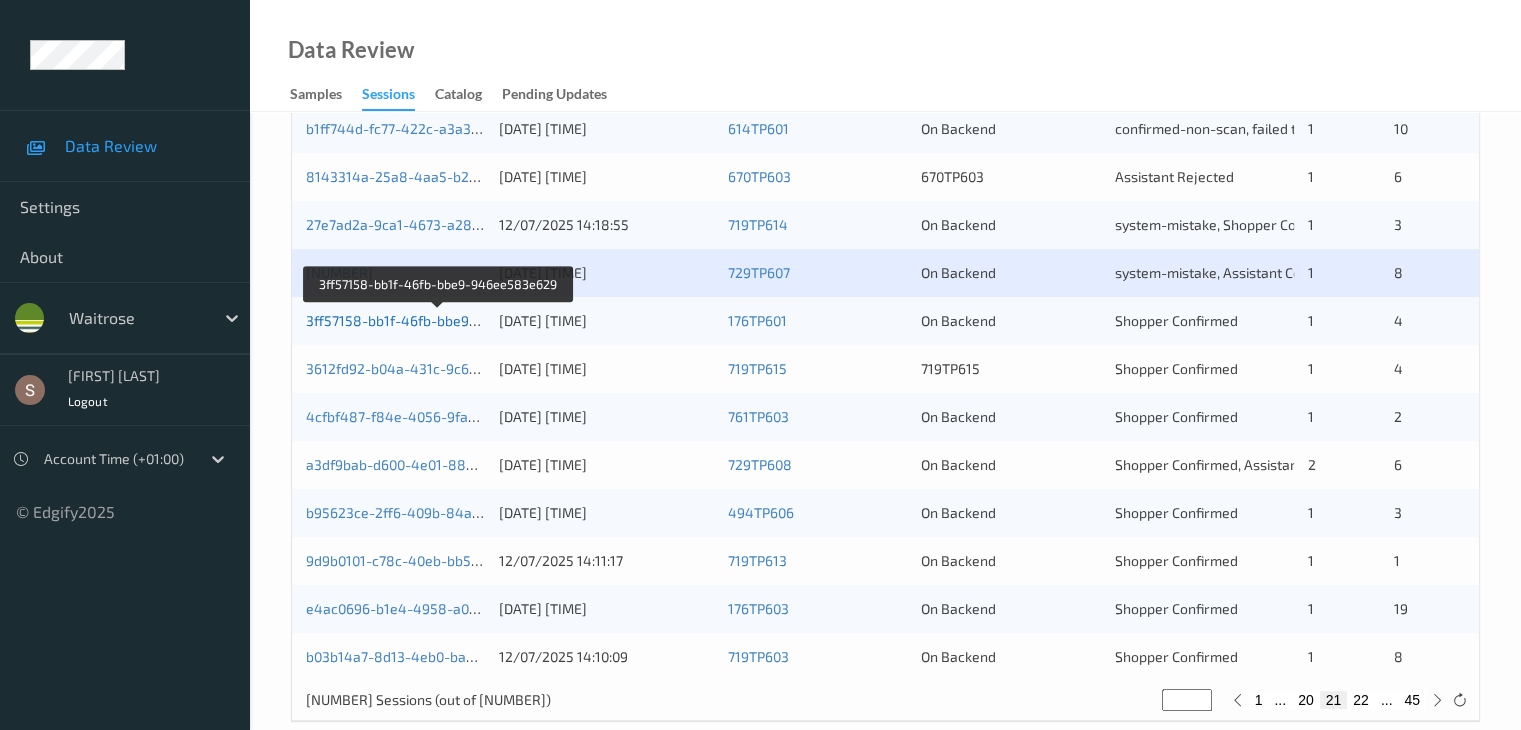 click on "3ff57158-bb1f-46fb-bbe9-946ee583e629" at bounding box center (439, 320) 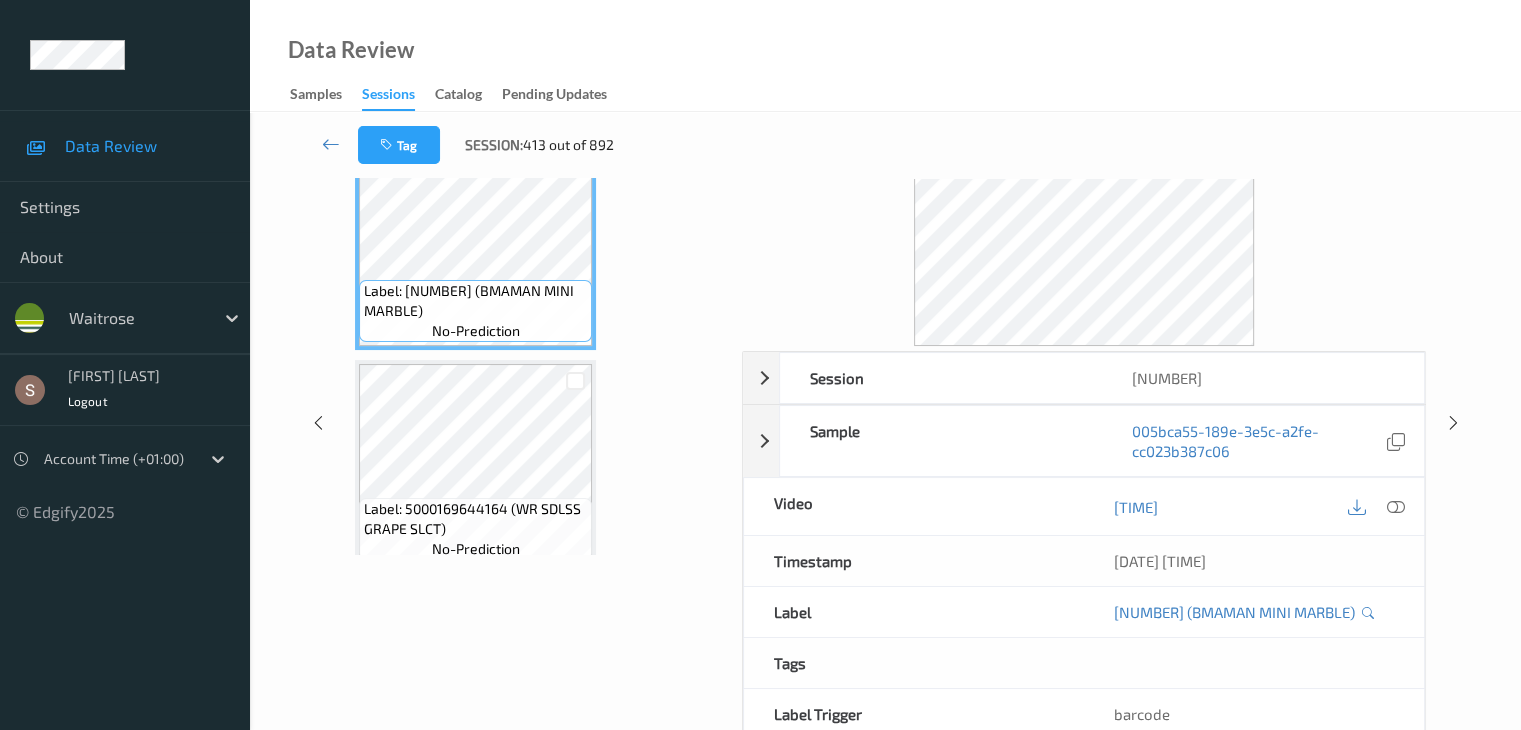 scroll, scrollTop: 0, scrollLeft: 0, axis: both 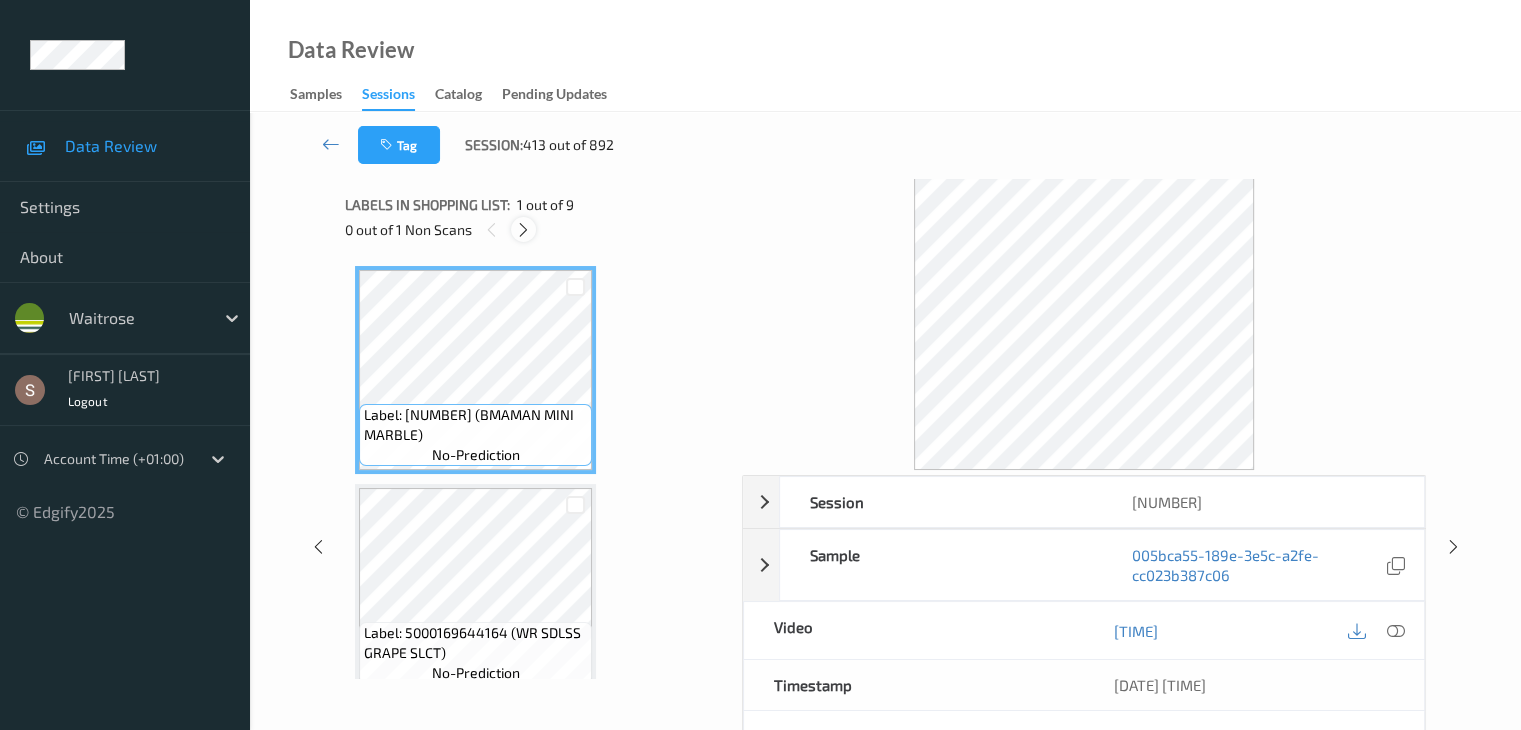 click at bounding box center (523, 230) 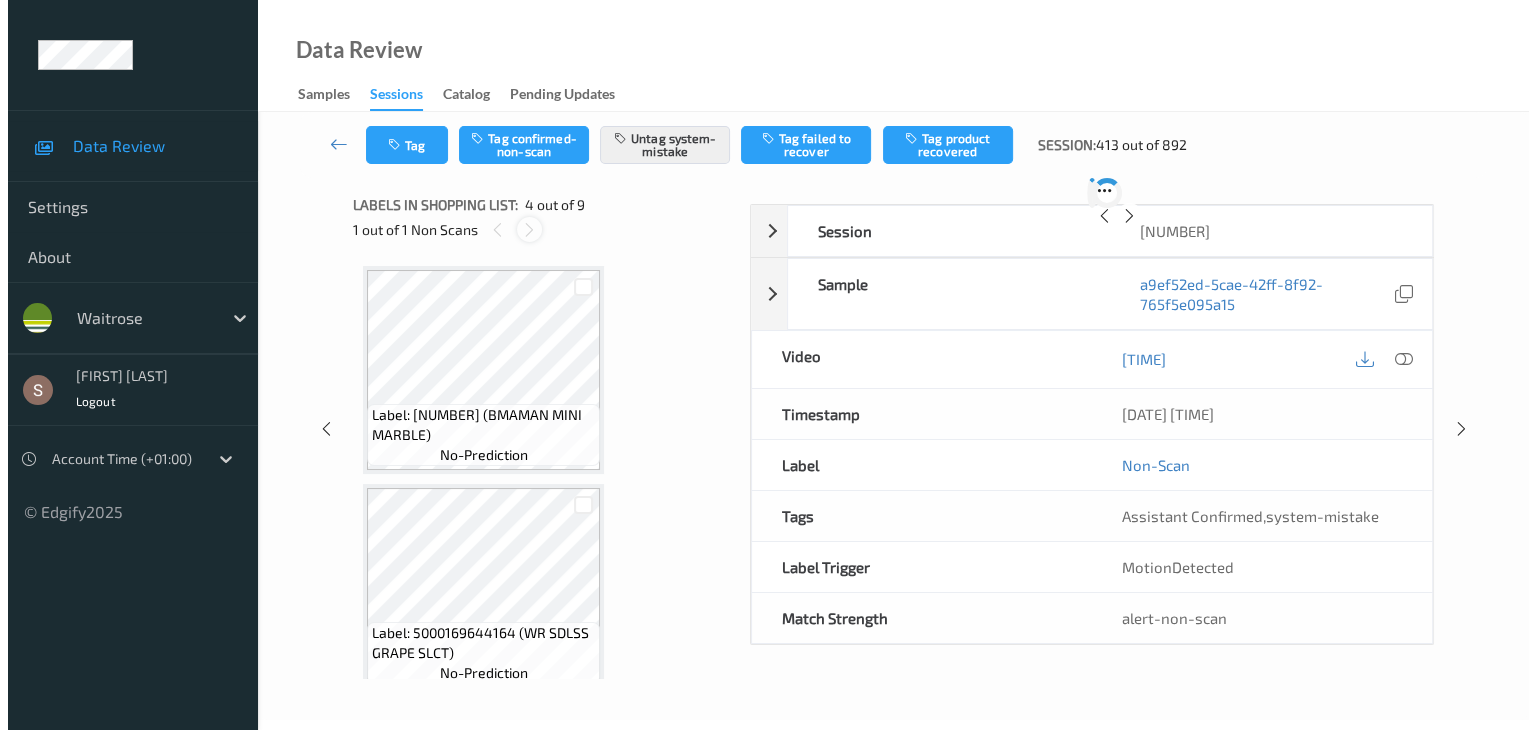 scroll, scrollTop: 446, scrollLeft: 0, axis: vertical 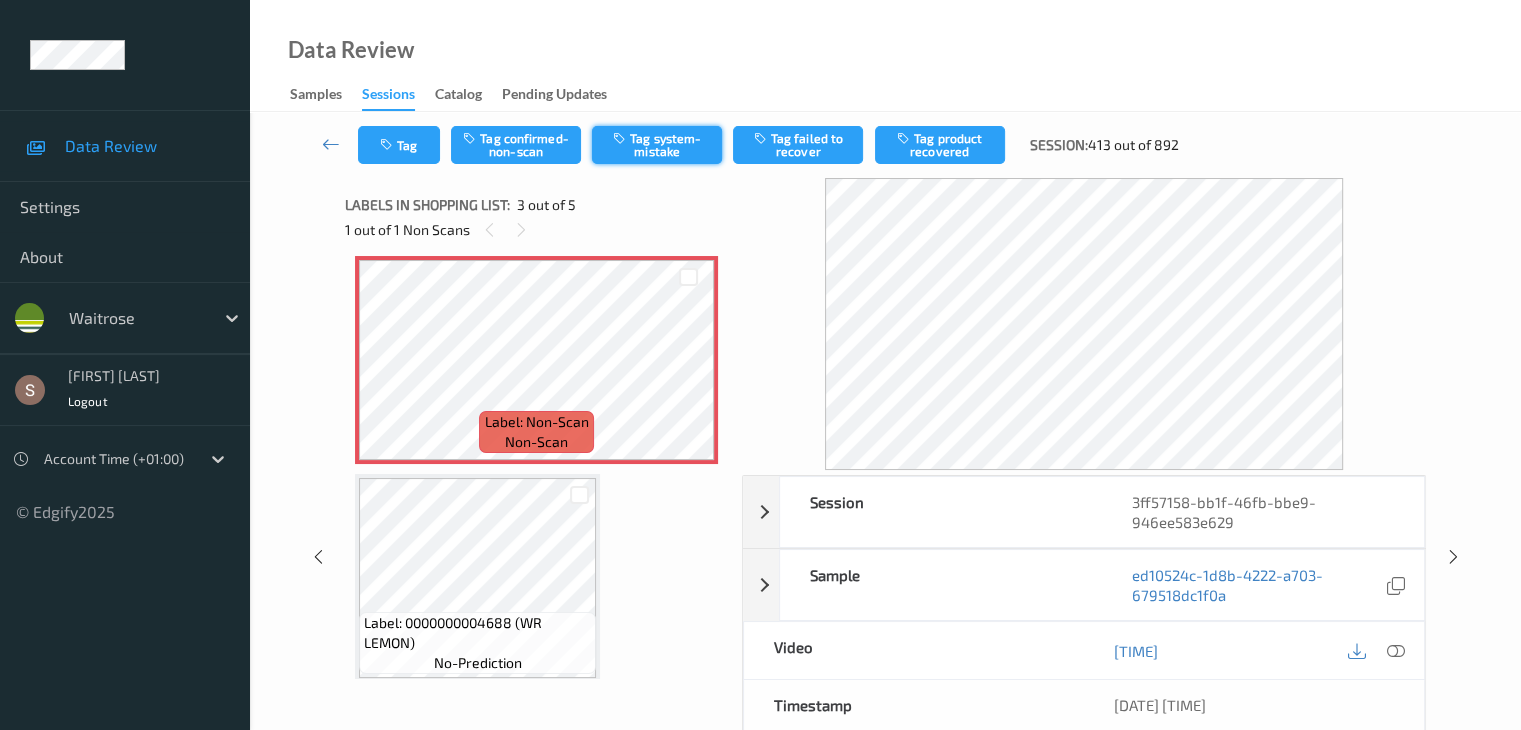 click on "Tag   system-mistake" at bounding box center (657, 145) 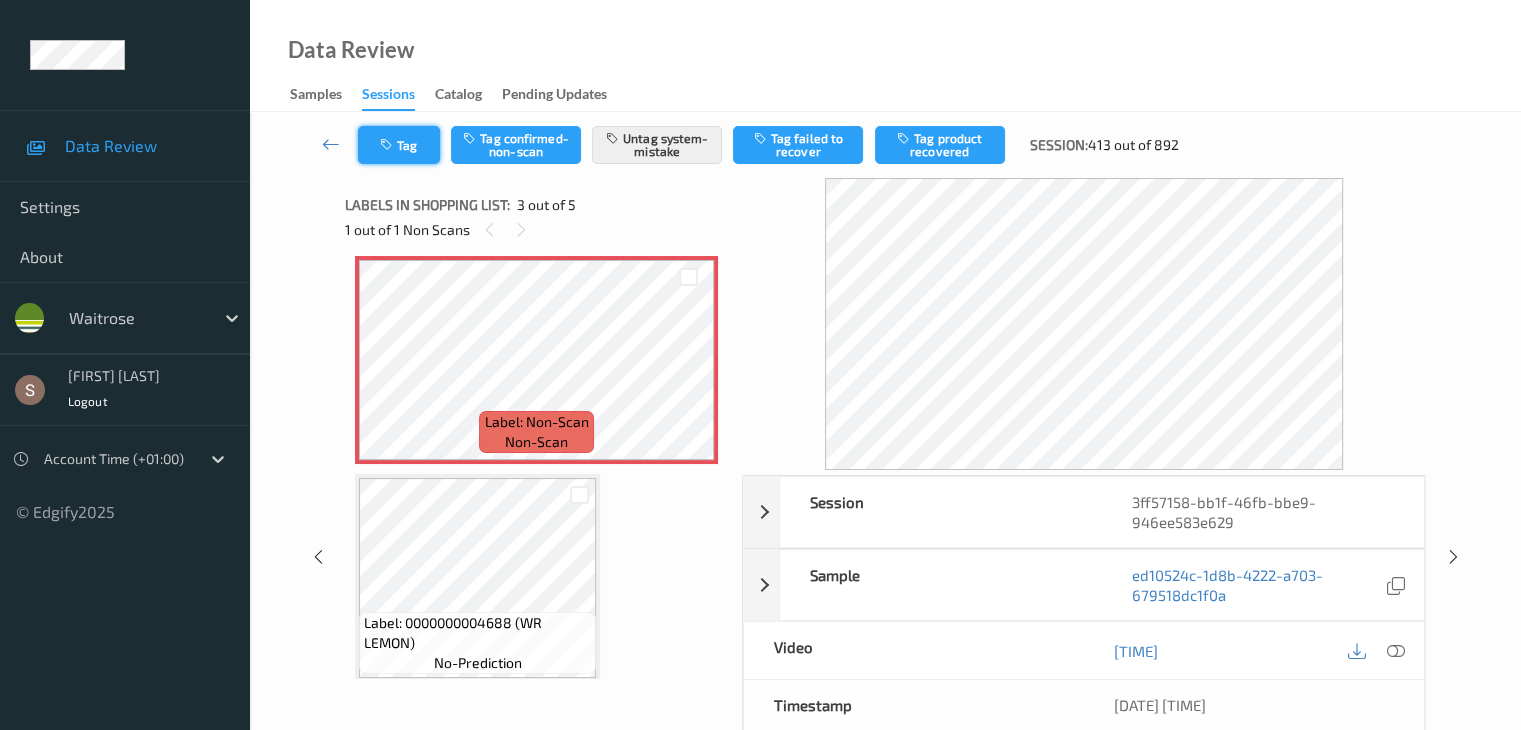 click on "Tag" at bounding box center (399, 145) 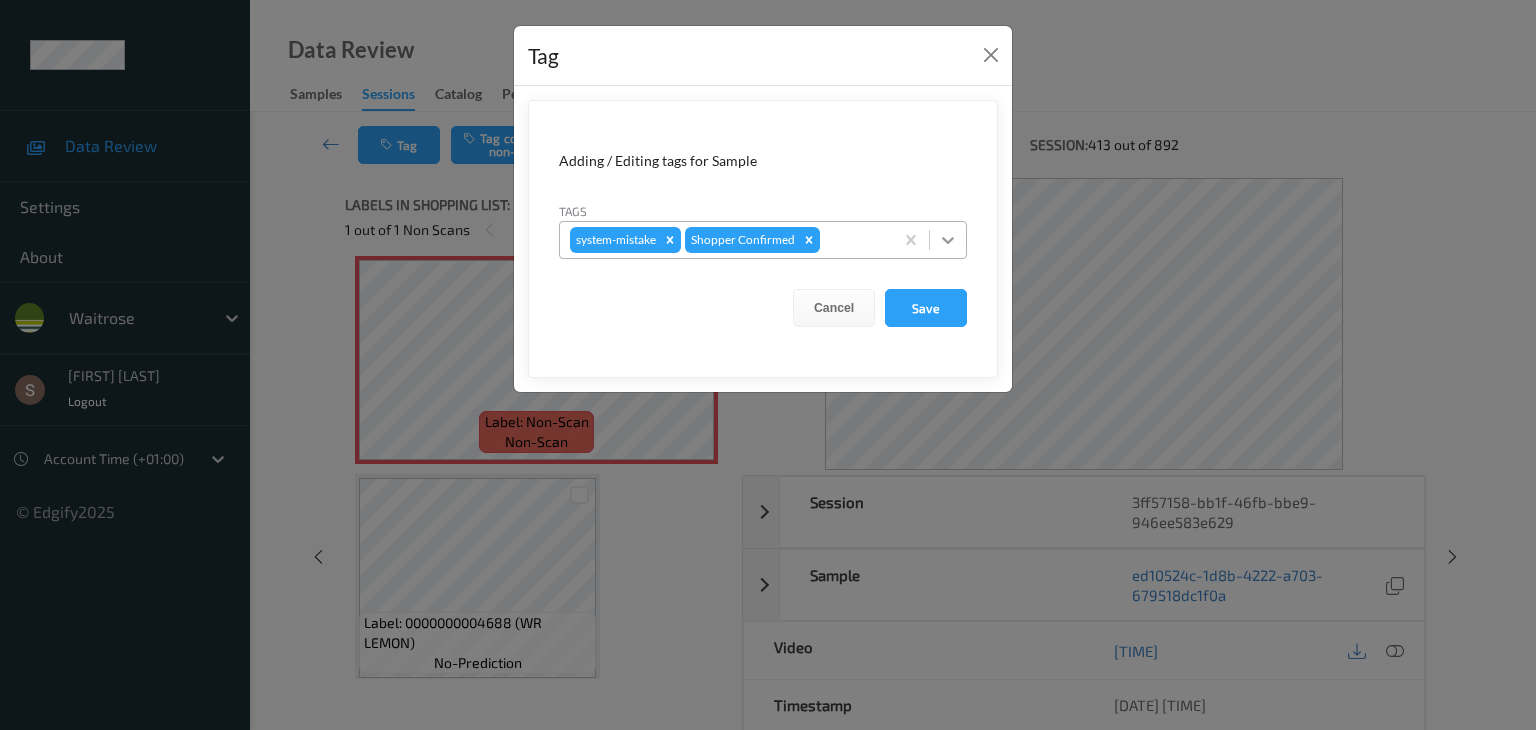 click 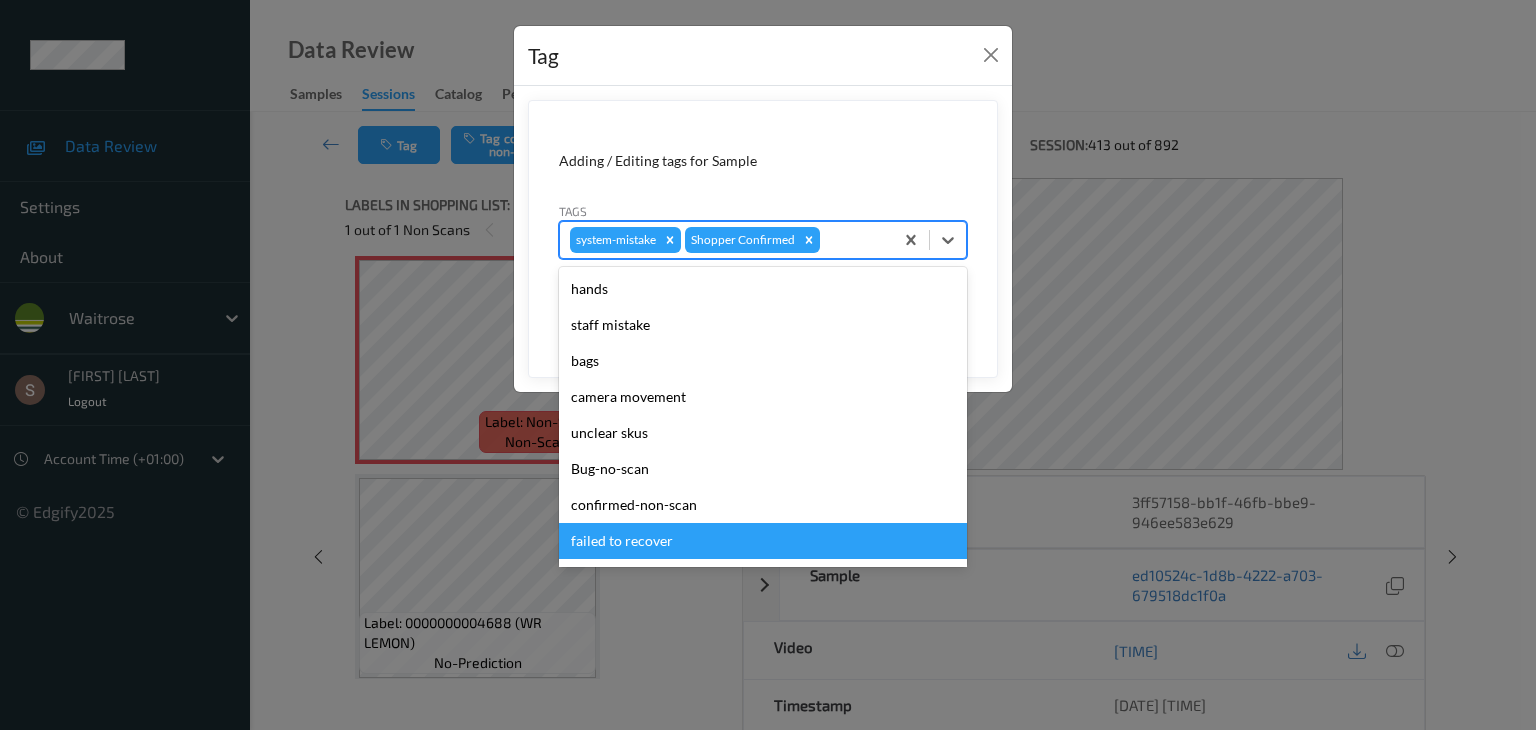 scroll, scrollTop: 320, scrollLeft: 0, axis: vertical 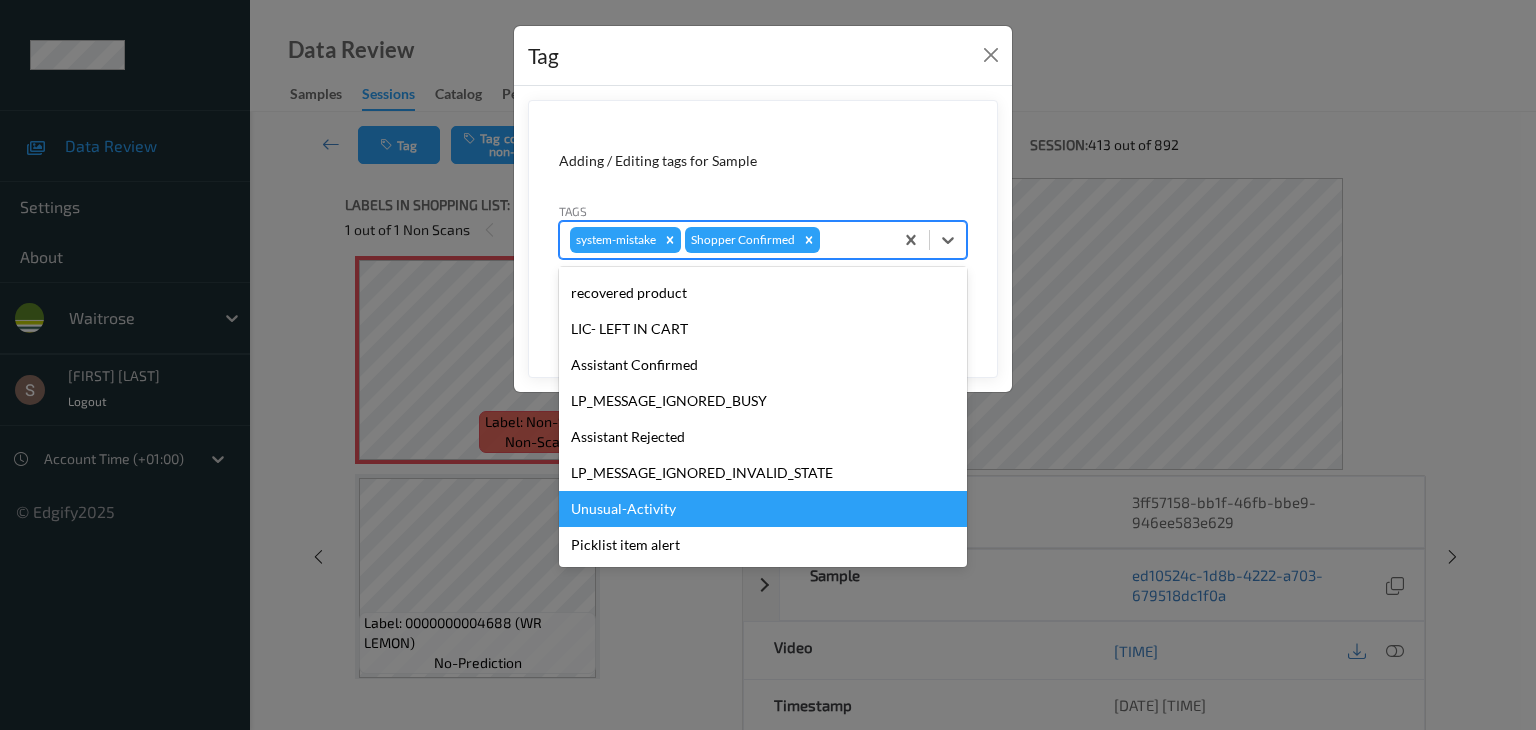click on "Unusual-Activity" at bounding box center [763, 509] 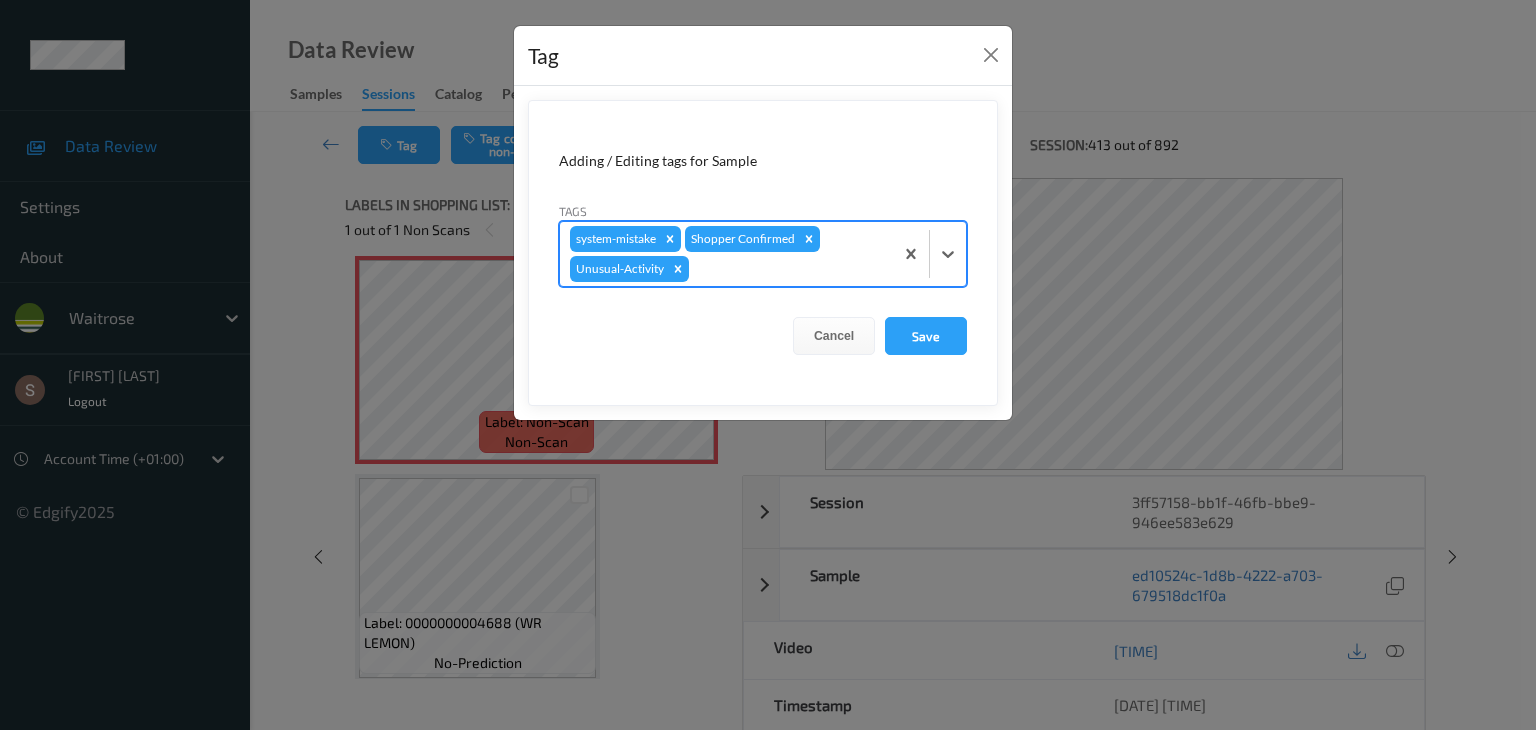 click at bounding box center (929, 254) 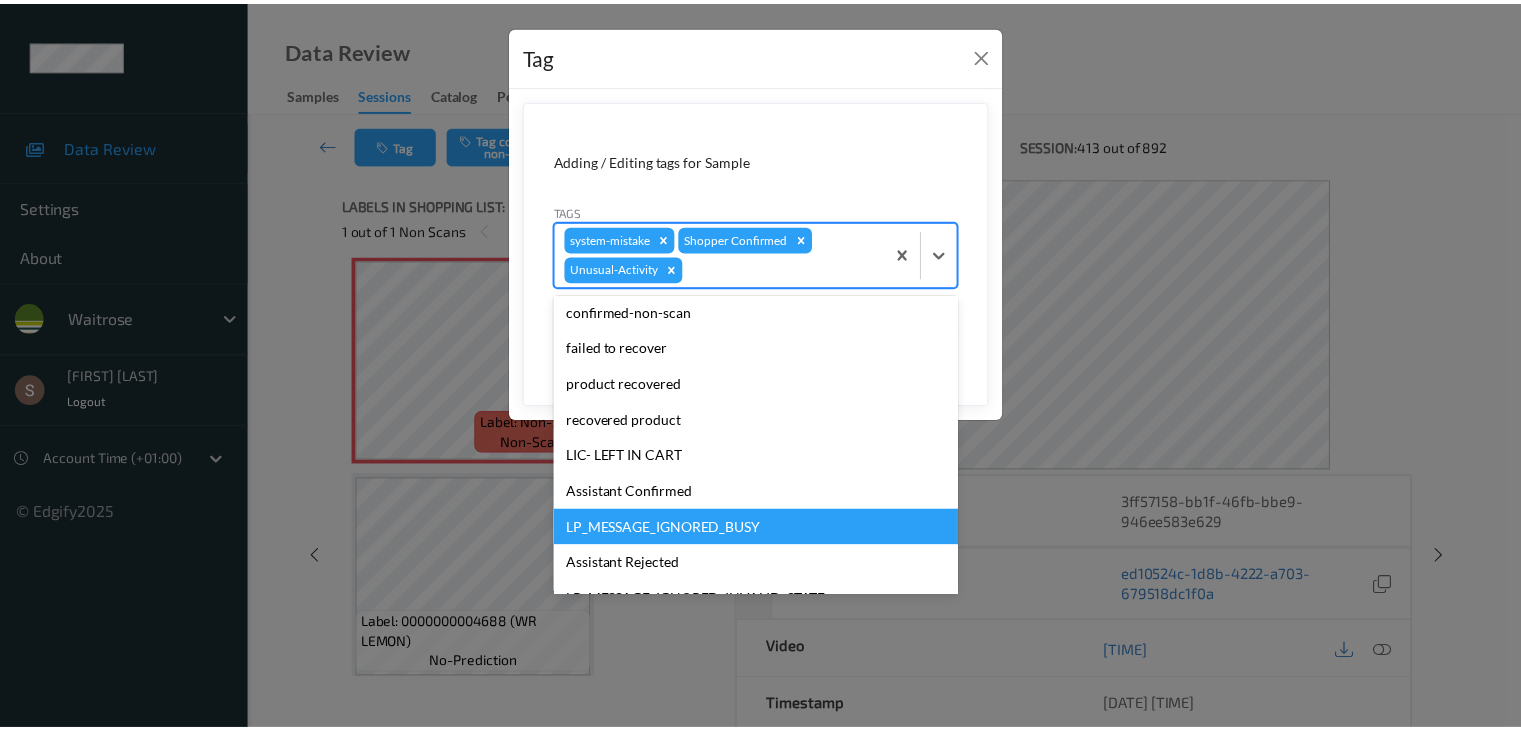 scroll, scrollTop: 284, scrollLeft: 0, axis: vertical 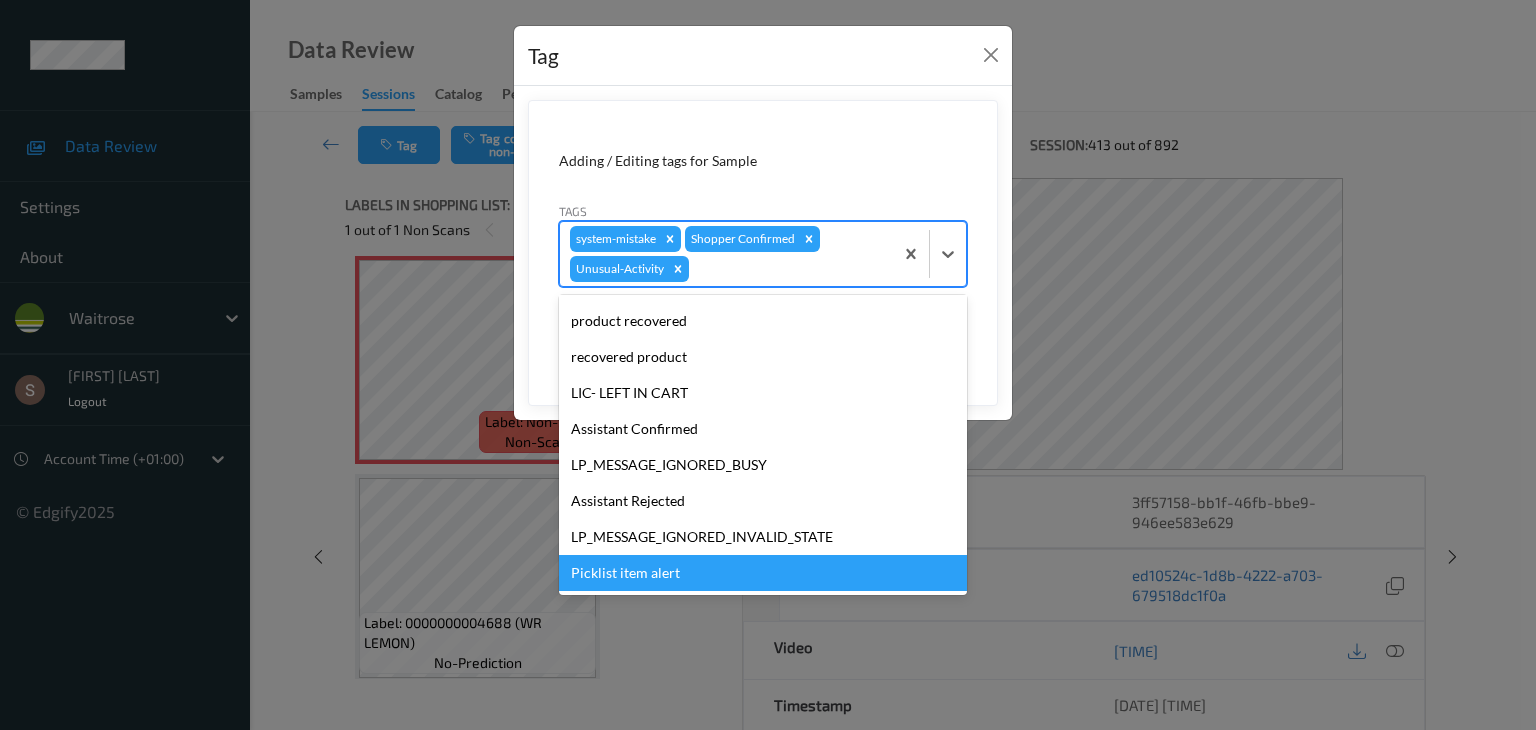 click on "Picklist item alert" at bounding box center (763, 573) 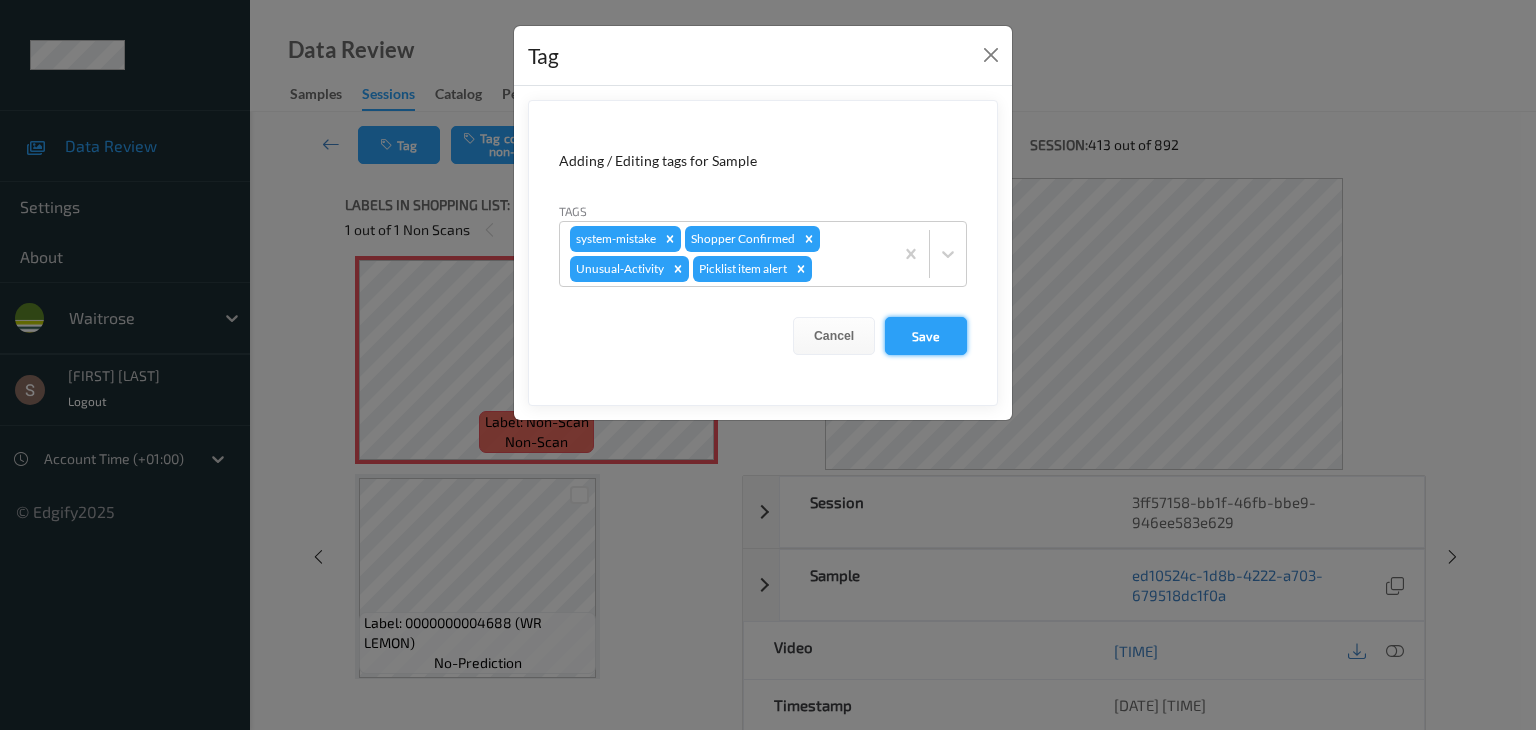 click on "Save" at bounding box center [926, 336] 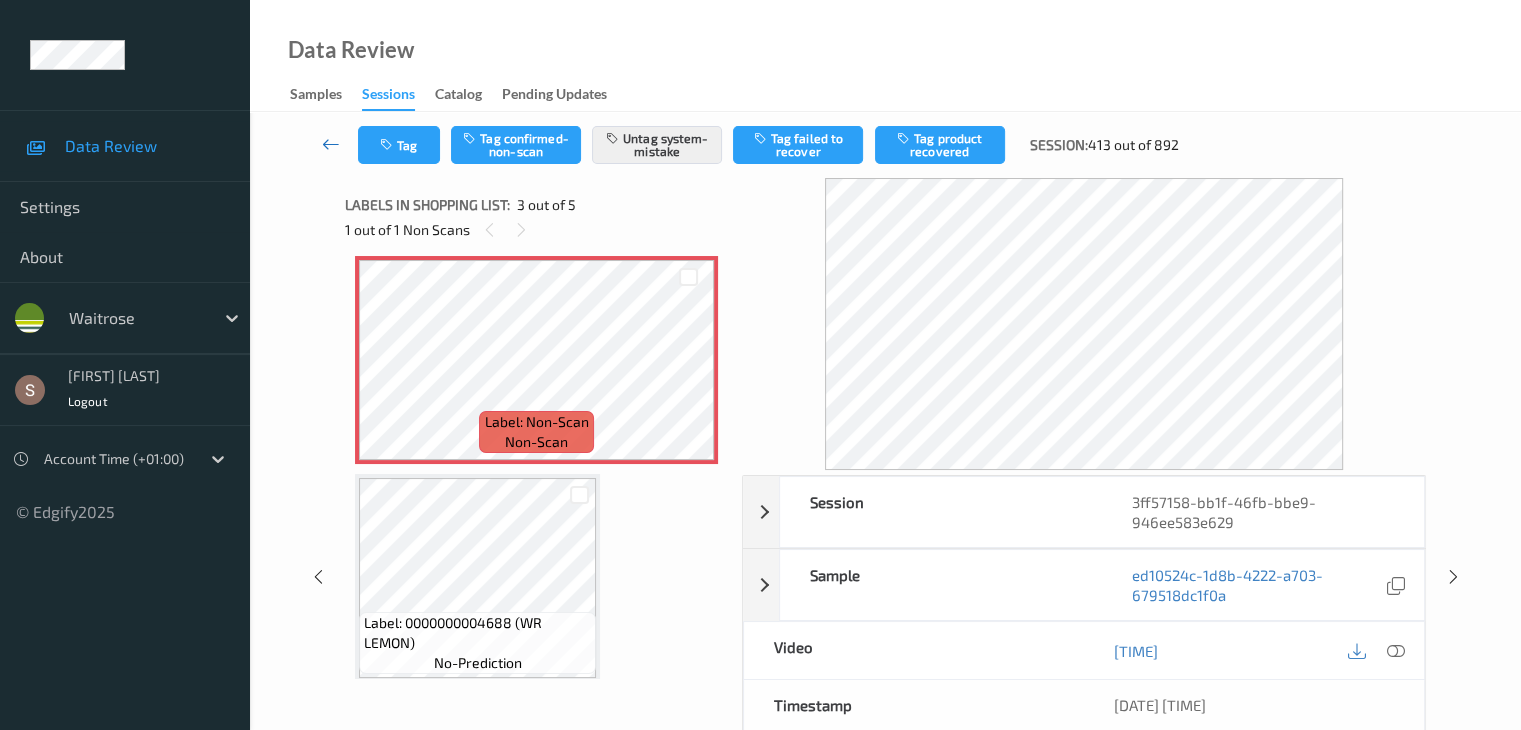 click at bounding box center [331, 144] 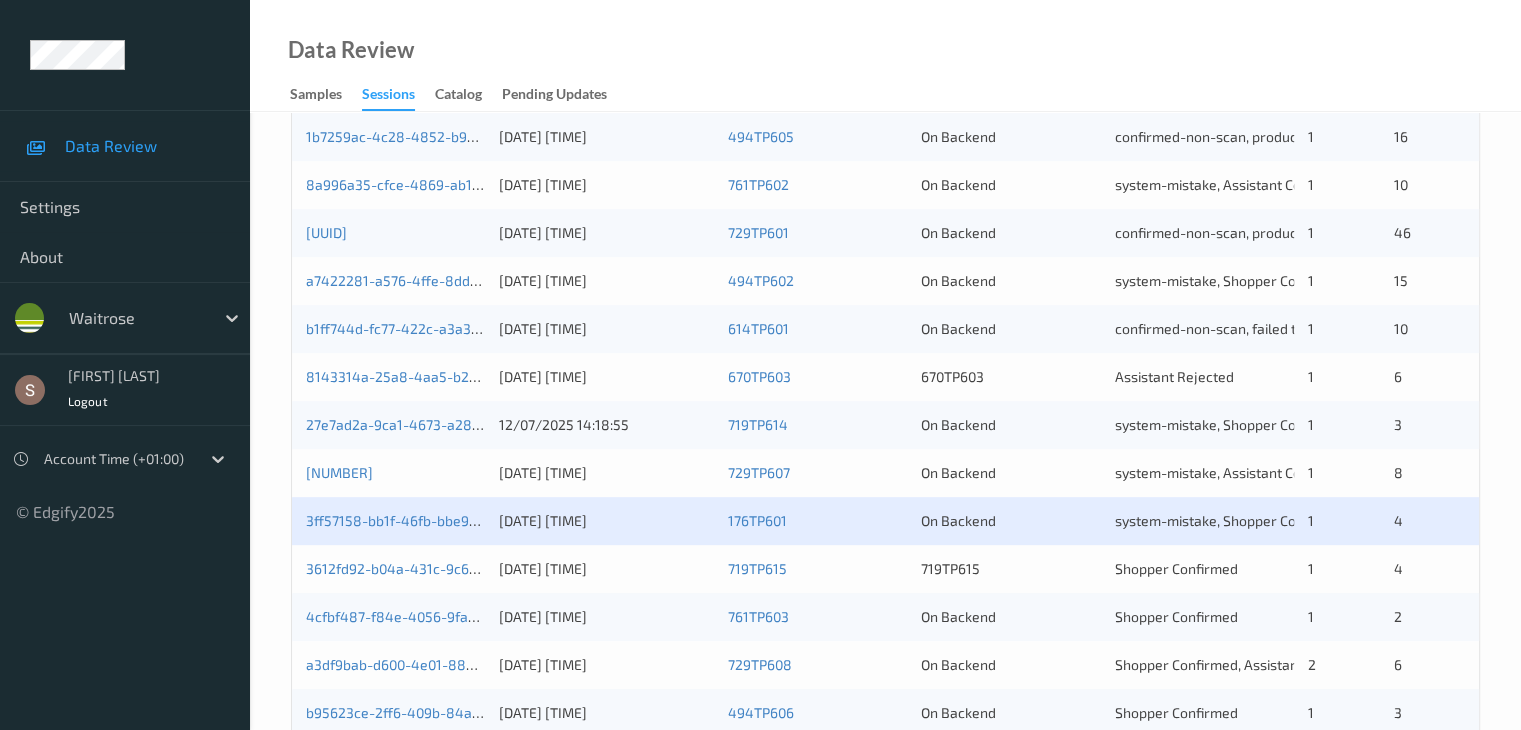 scroll, scrollTop: 932, scrollLeft: 0, axis: vertical 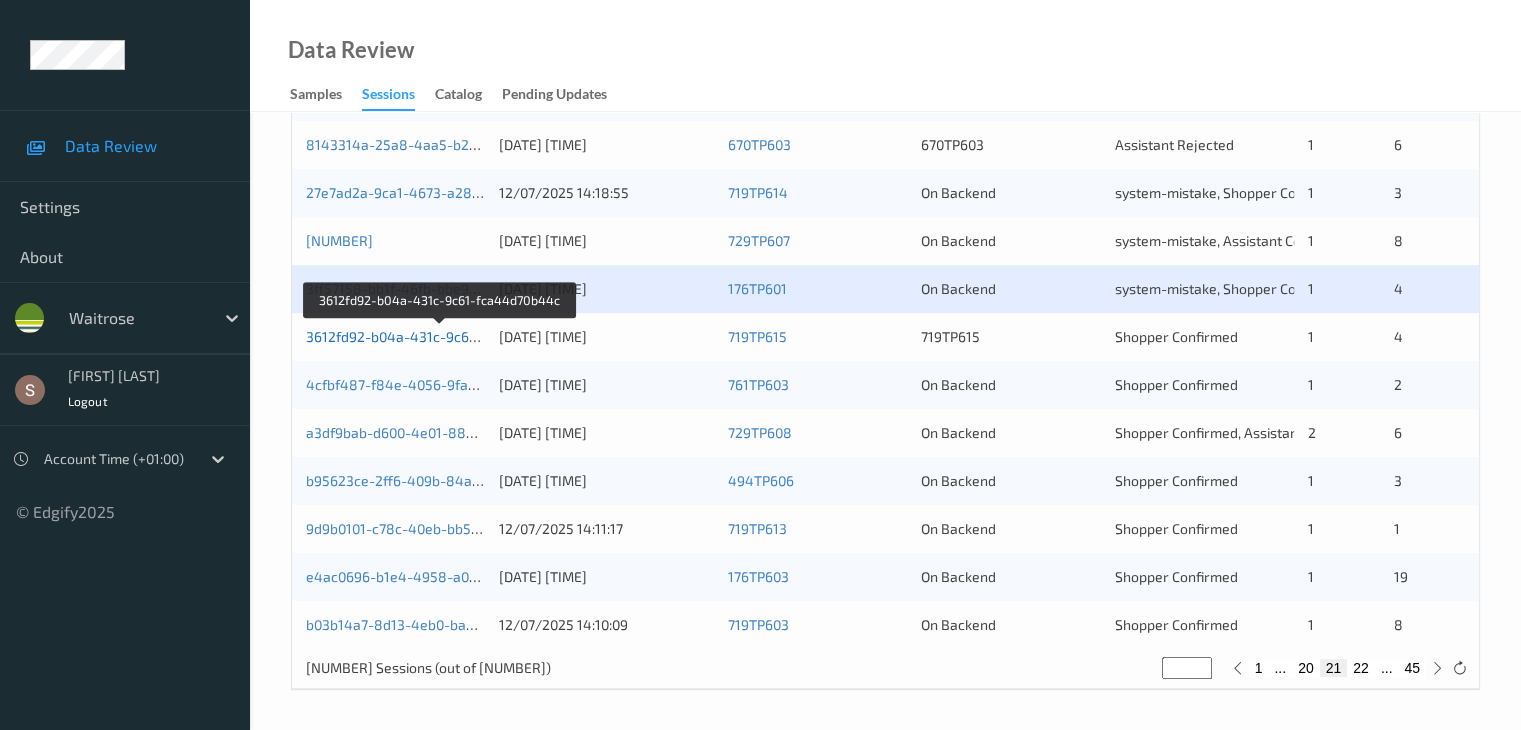 click on "3612fd92-b04a-431c-9c61-fca44d70b44c" at bounding box center (440, 336) 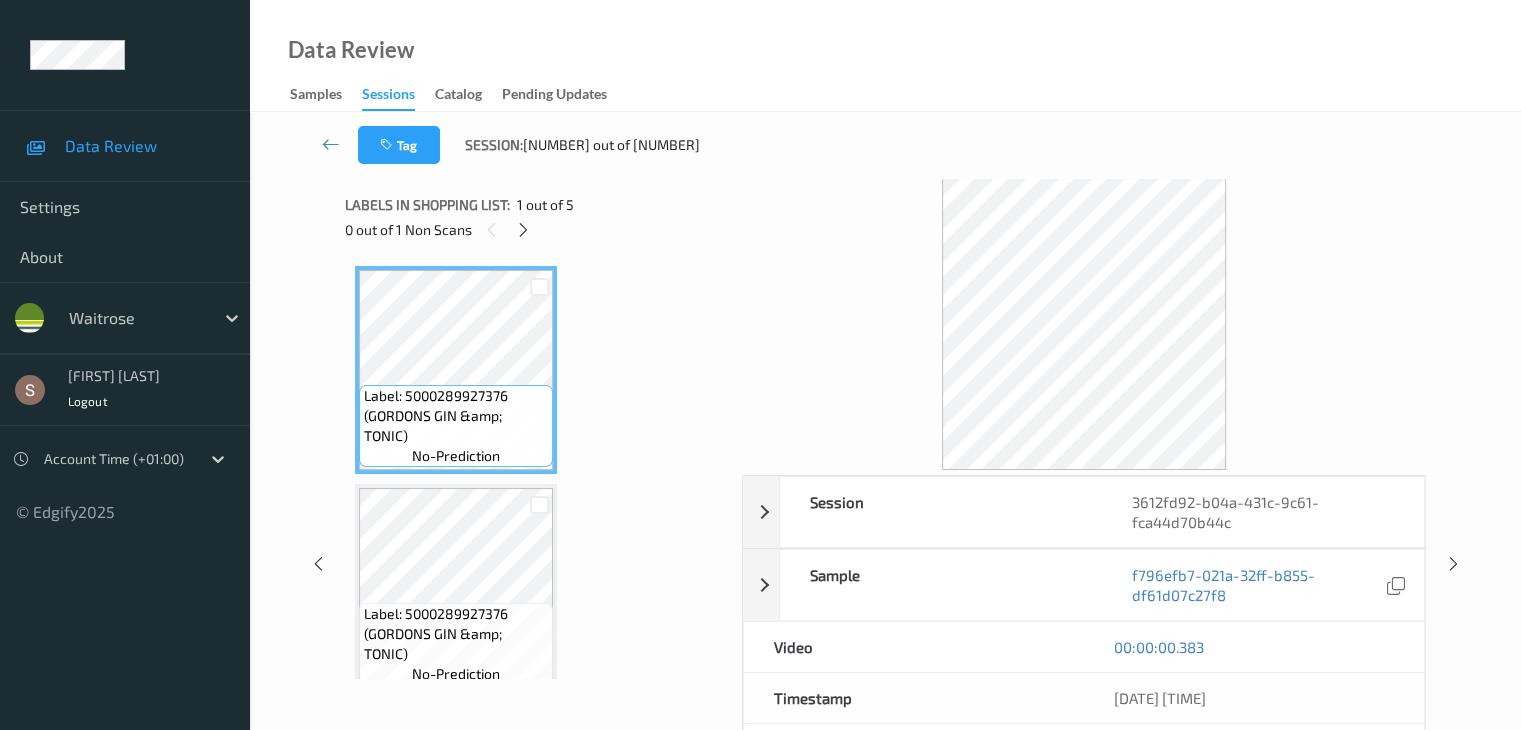 scroll, scrollTop: 0, scrollLeft: 0, axis: both 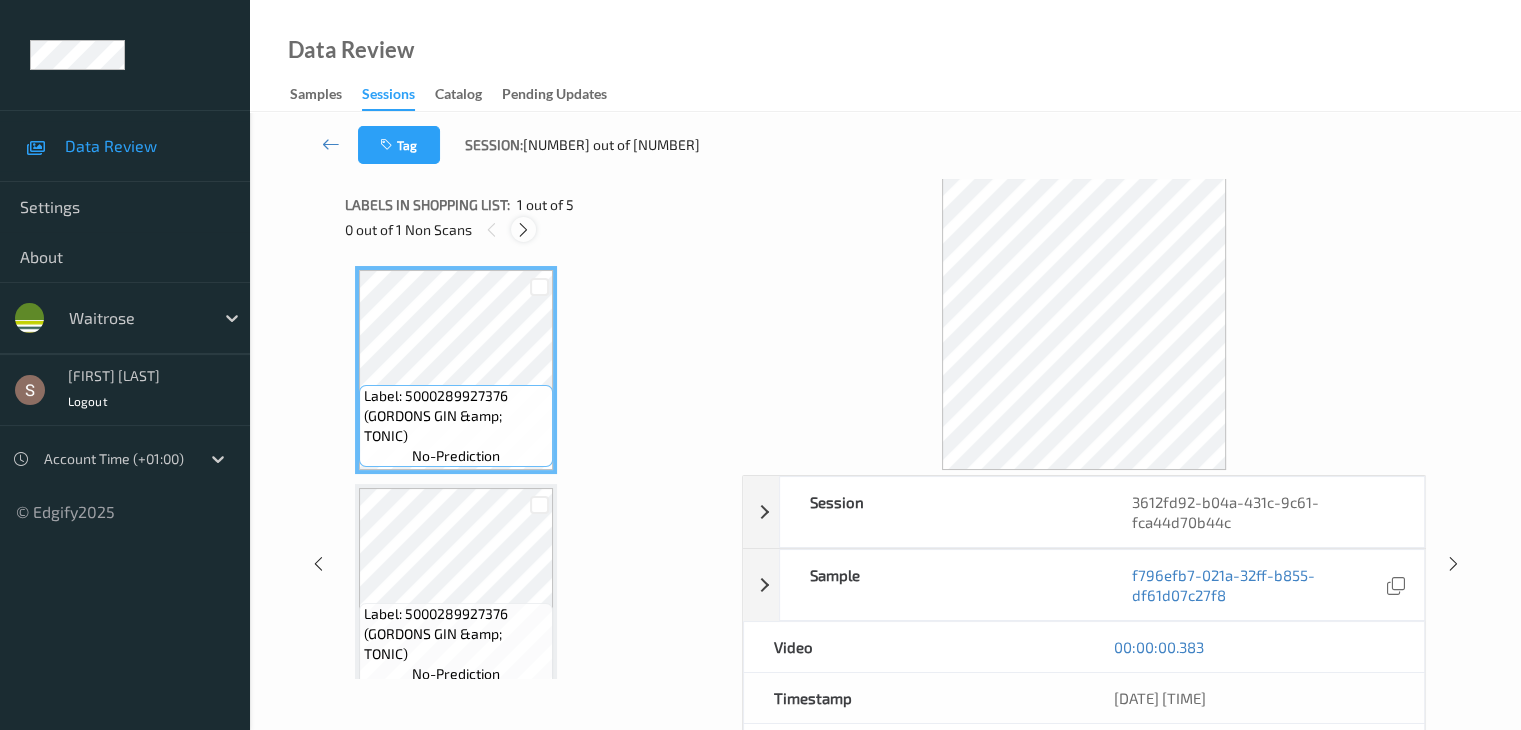 click at bounding box center [523, 230] 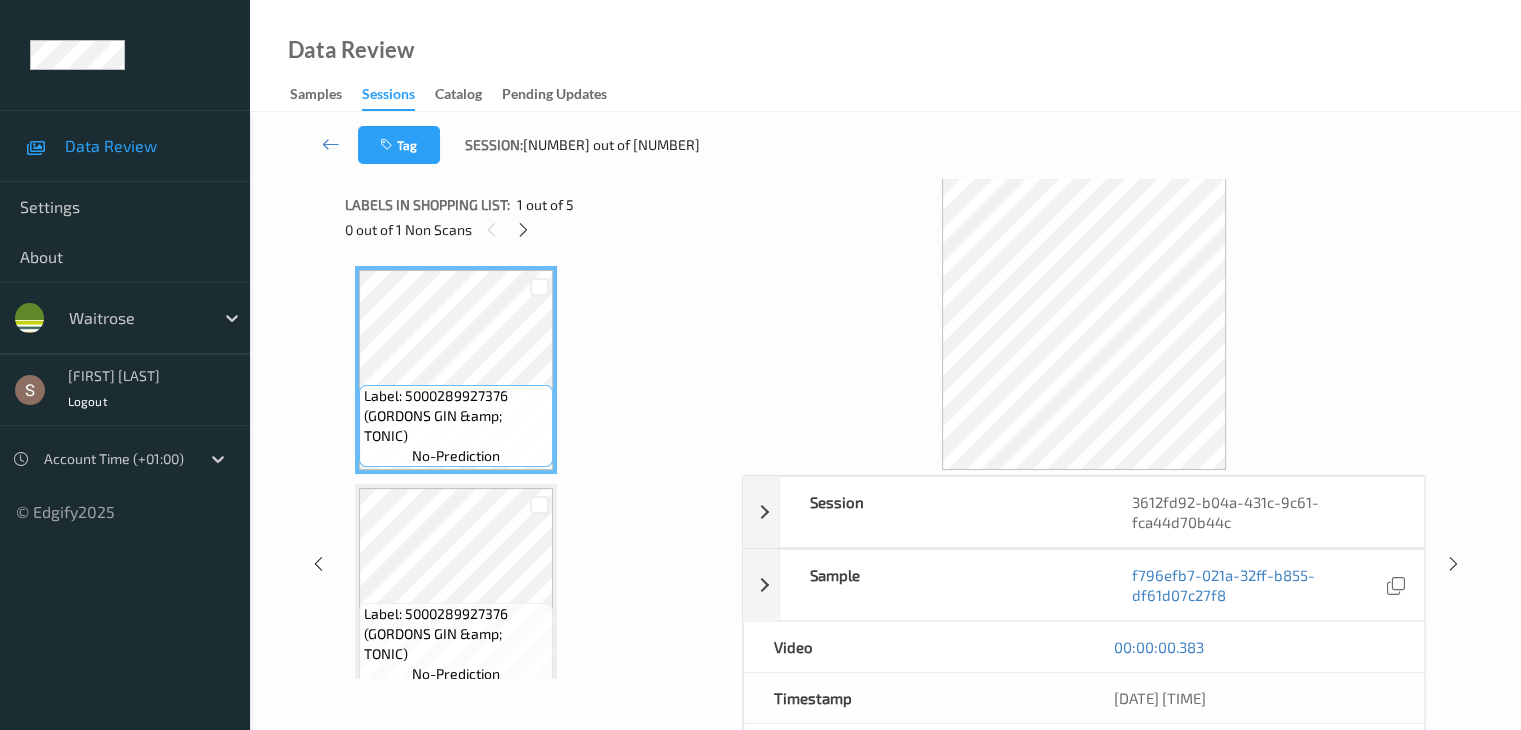 scroll, scrollTop: 228, scrollLeft: 0, axis: vertical 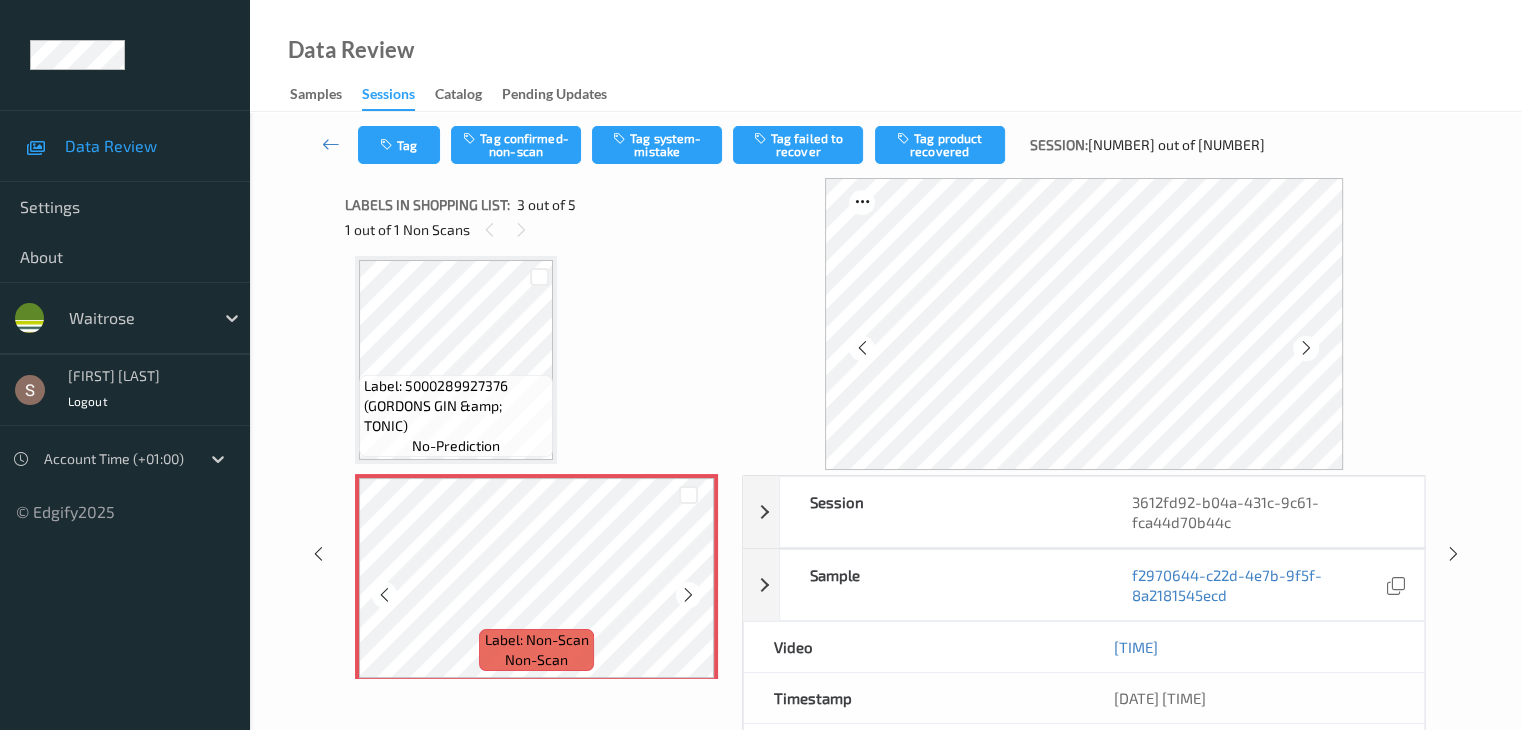 click at bounding box center [688, 595] 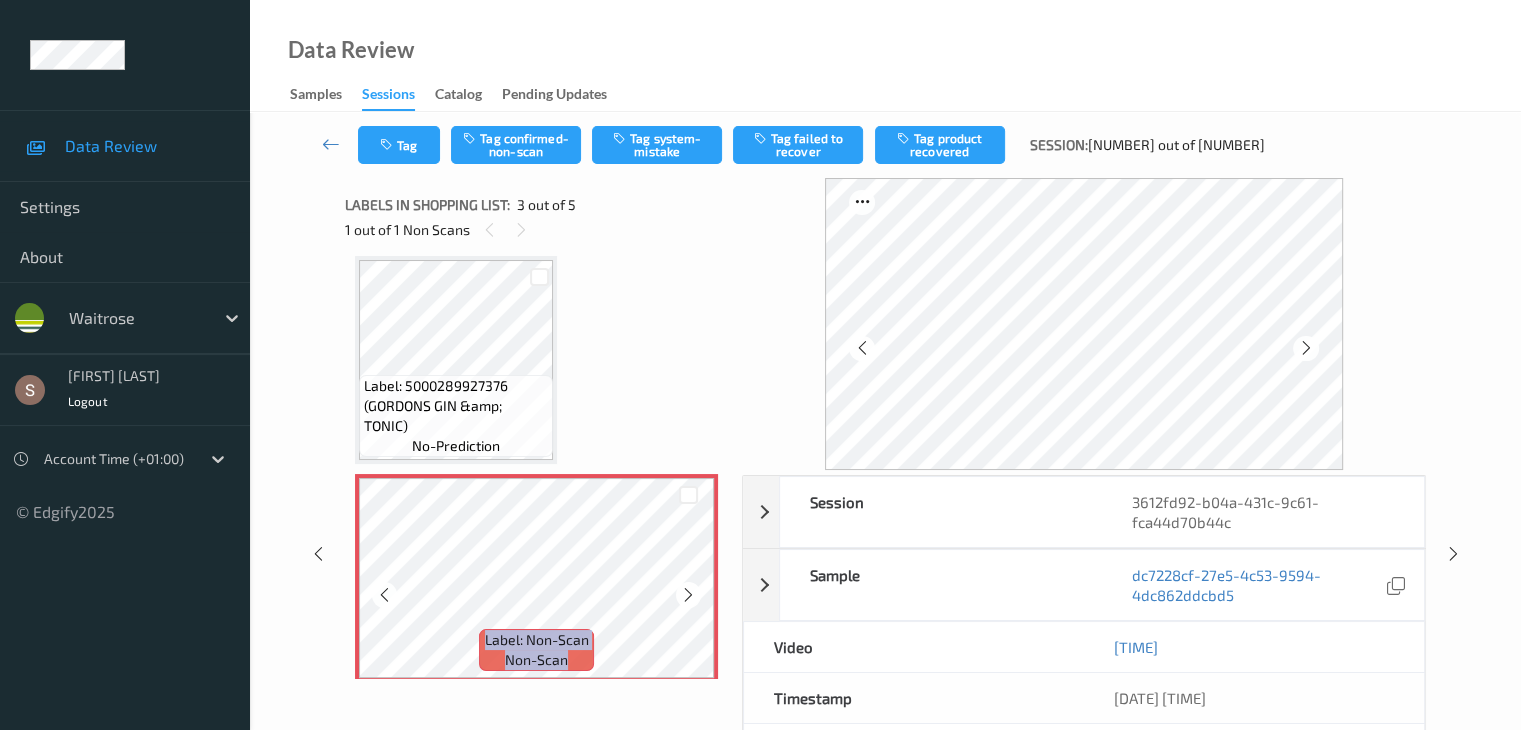 click at bounding box center [688, 595] 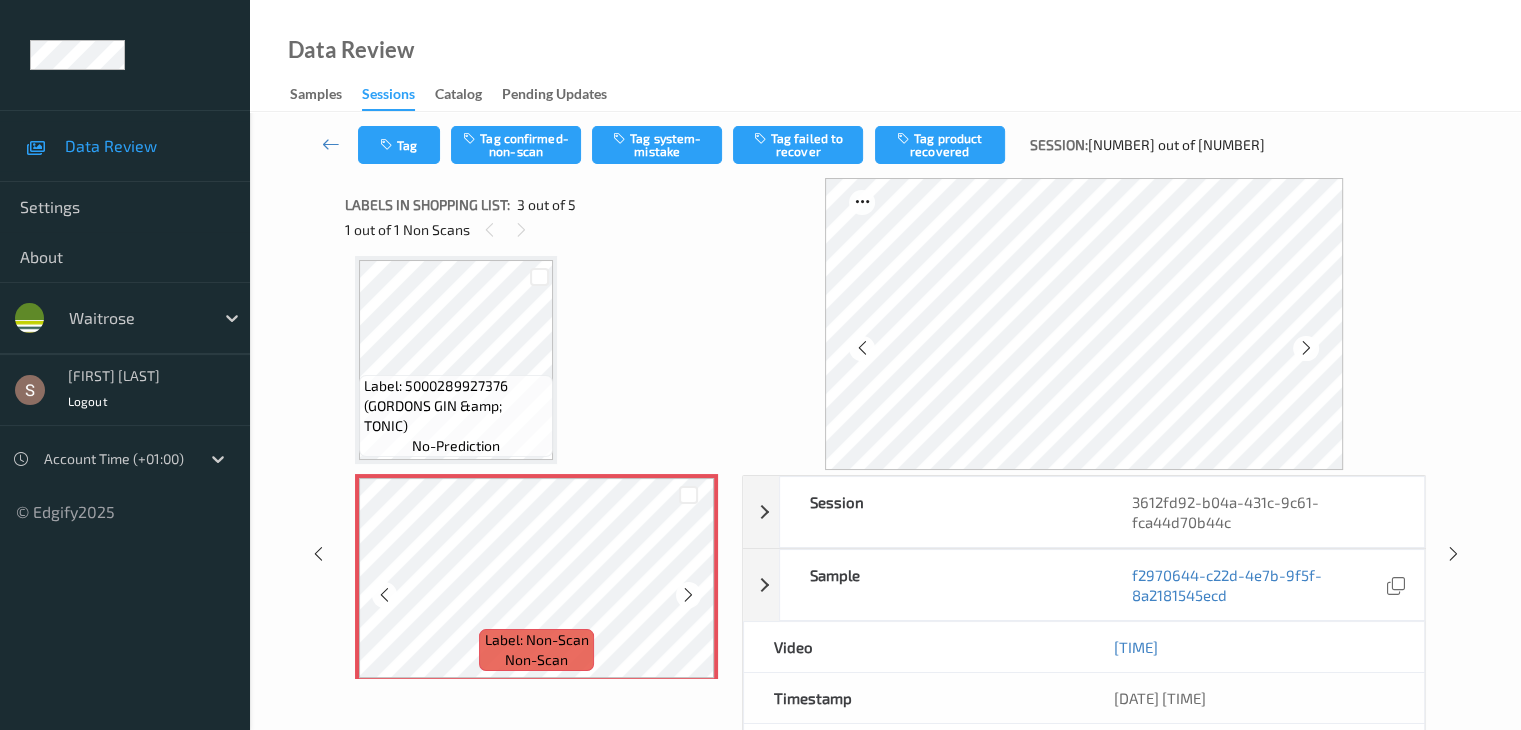 click at bounding box center (688, 595) 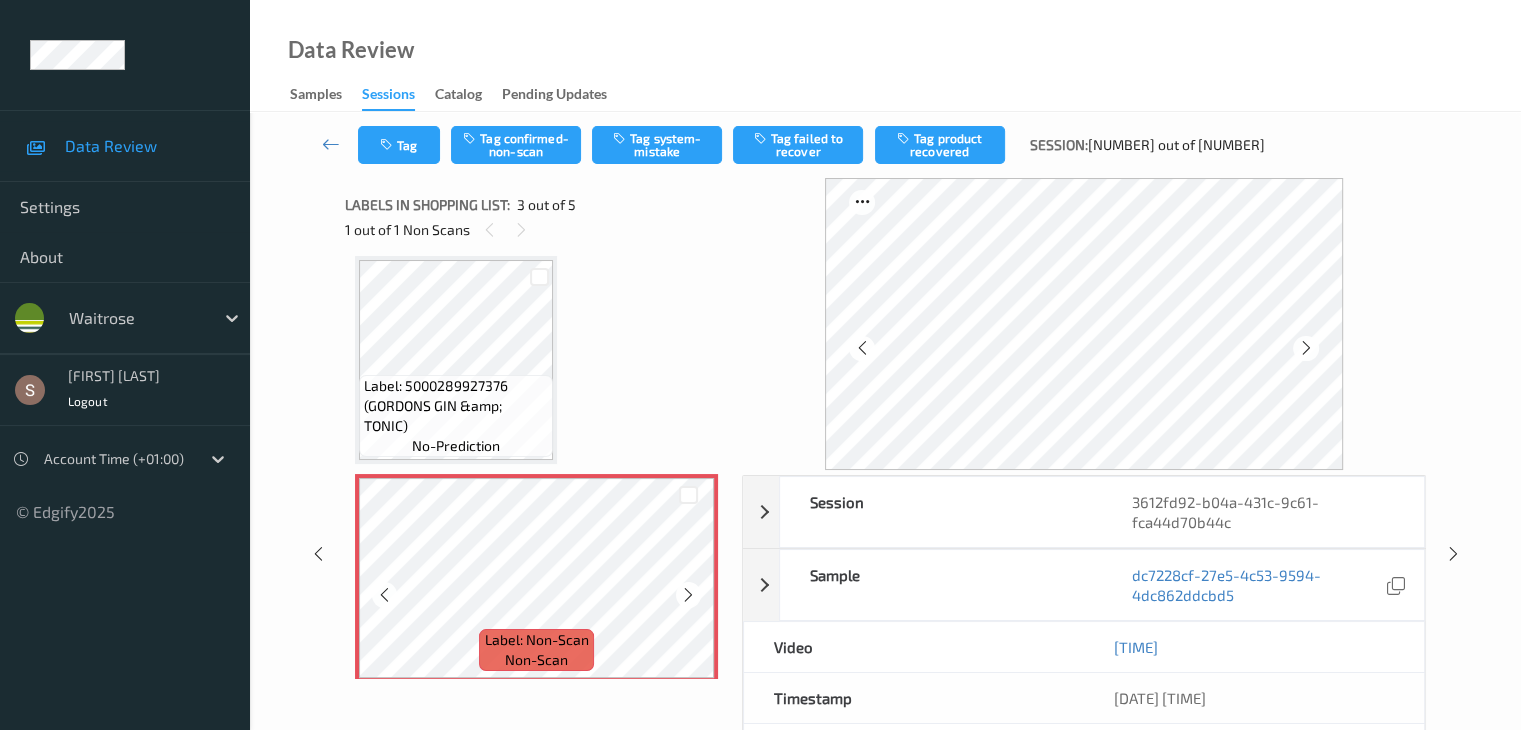 click at bounding box center (688, 595) 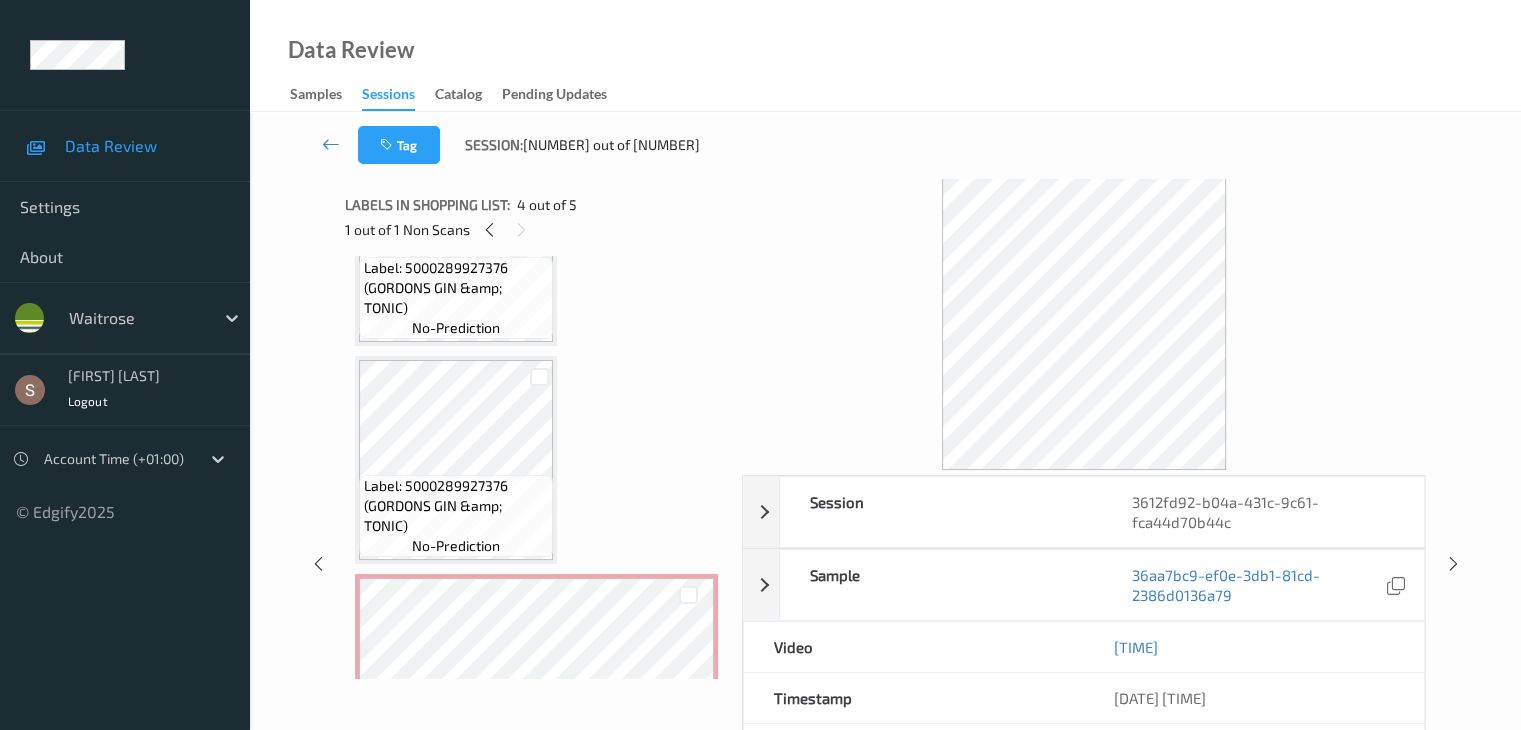 scroll, scrollTop: 0, scrollLeft: 0, axis: both 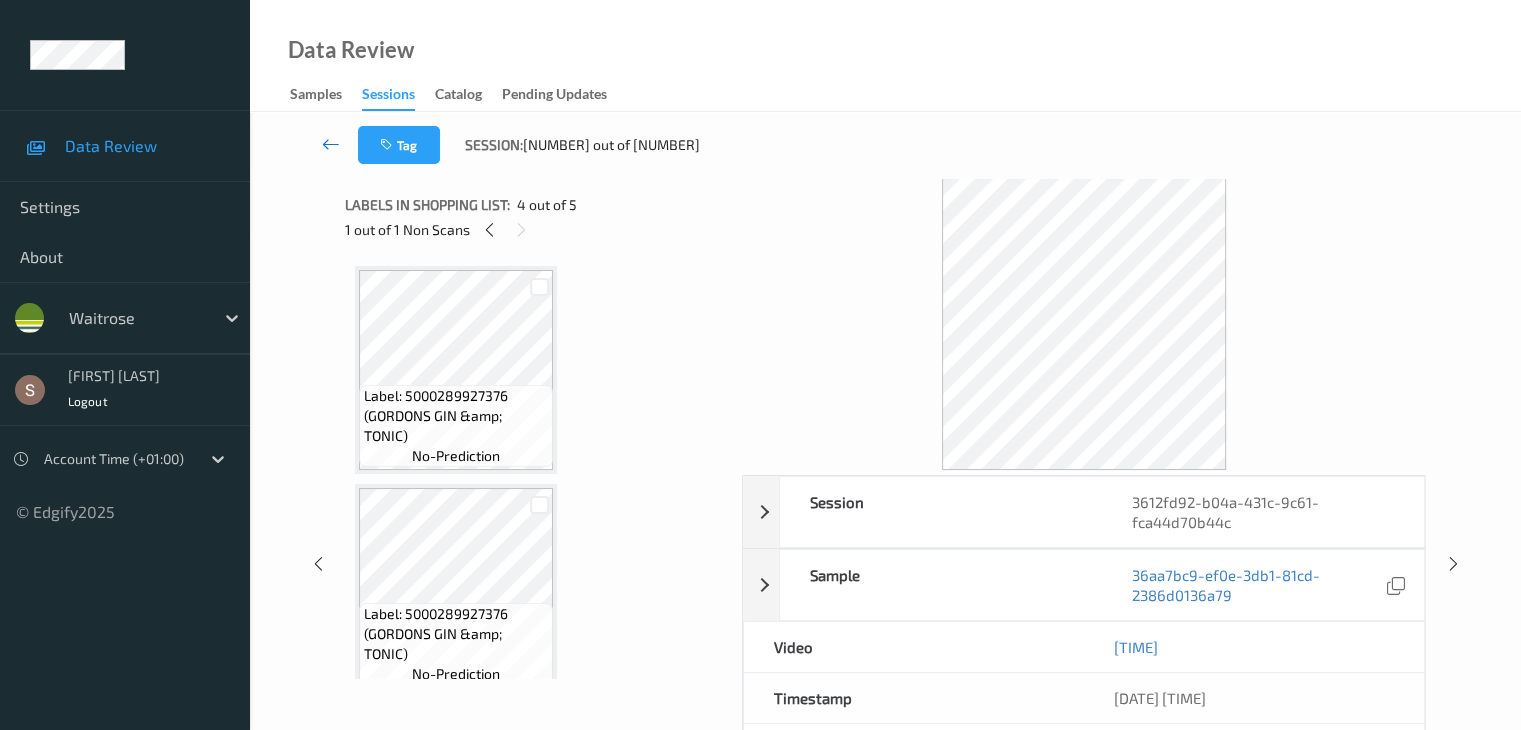 click at bounding box center [331, 145] 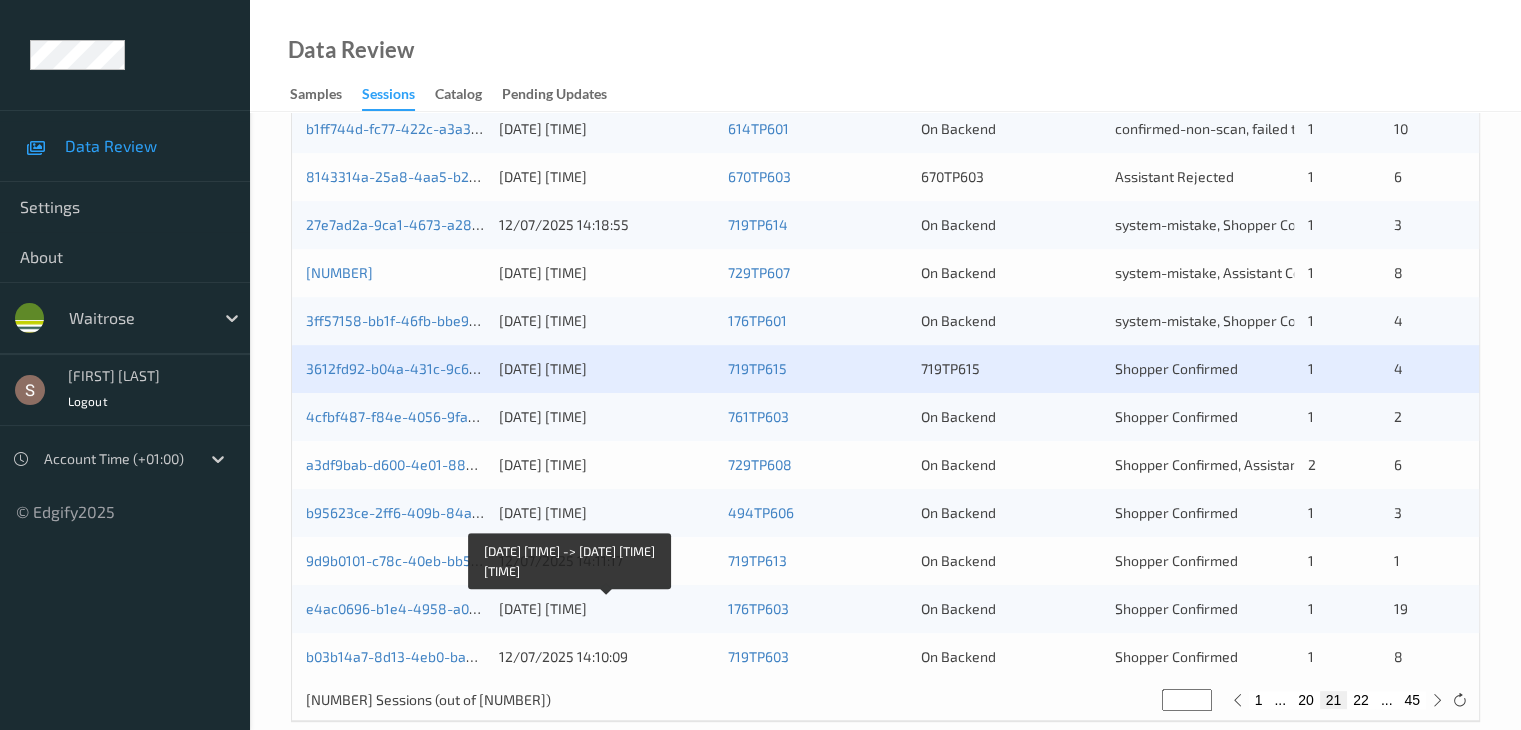 scroll, scrollTop: 932, scrollLeft: 0, axis: vertical 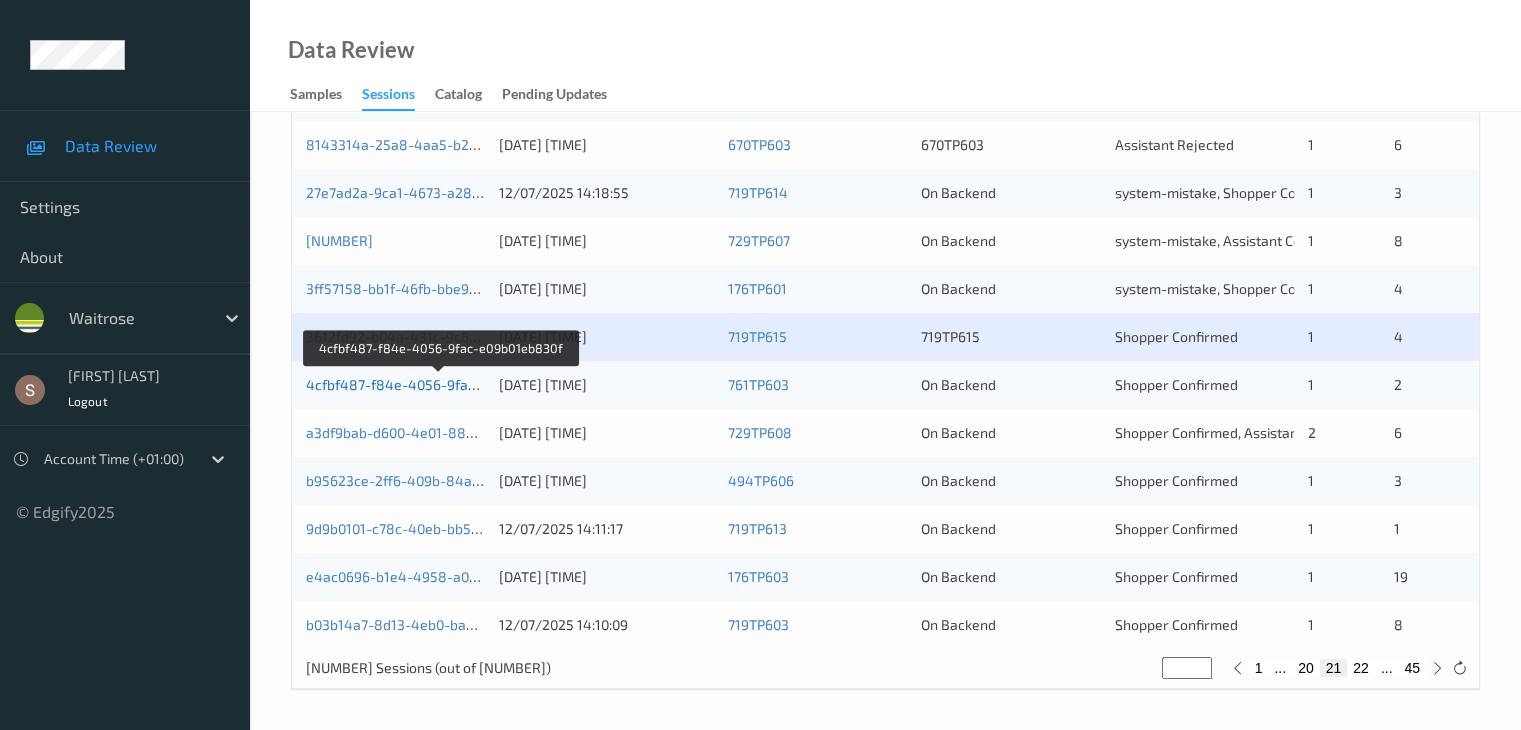 click on "4cfbf487-f84e-4056-9fac-e09b01eb830f" at bounding box center (439, 384) 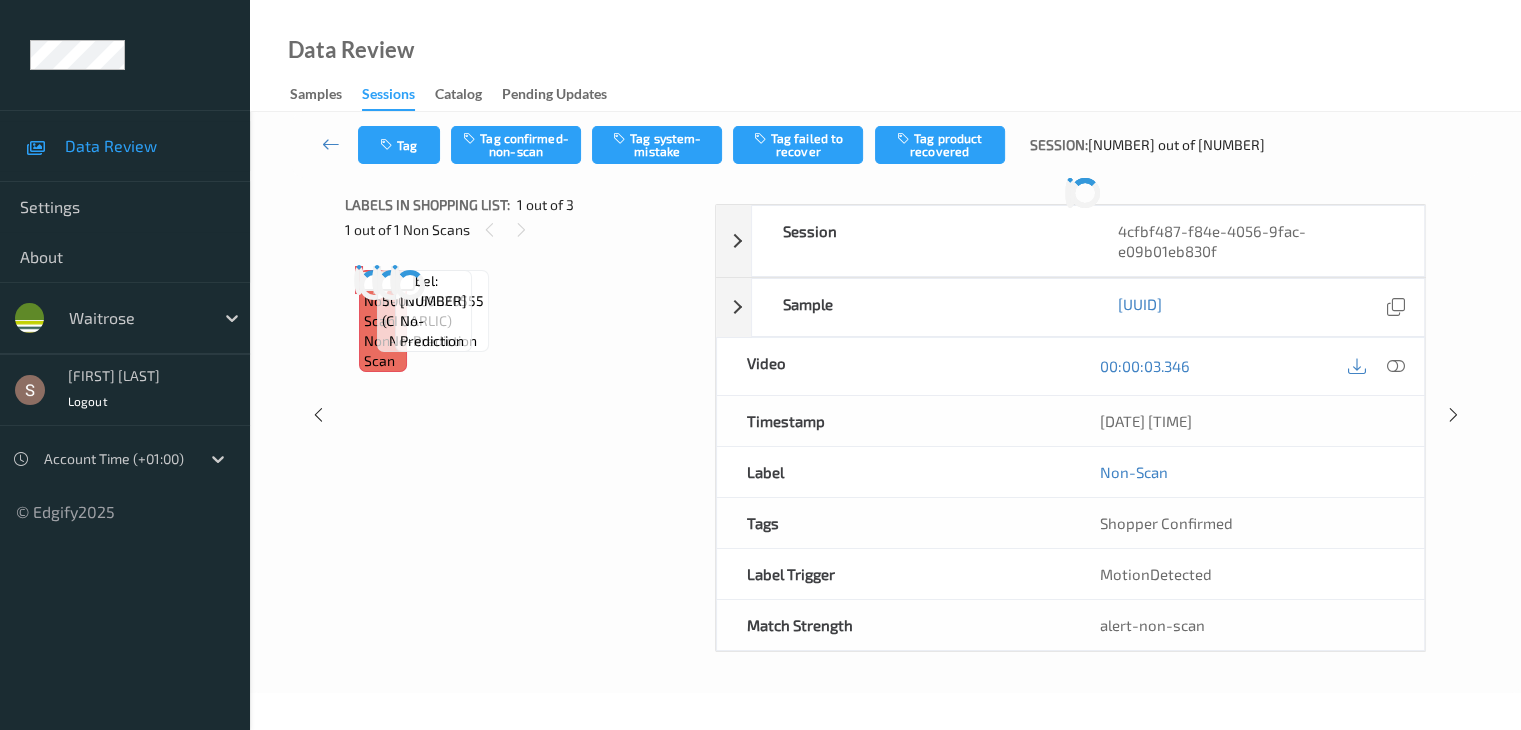 scroll, scrollTop: 0, scrollLeft: 0, axis: both 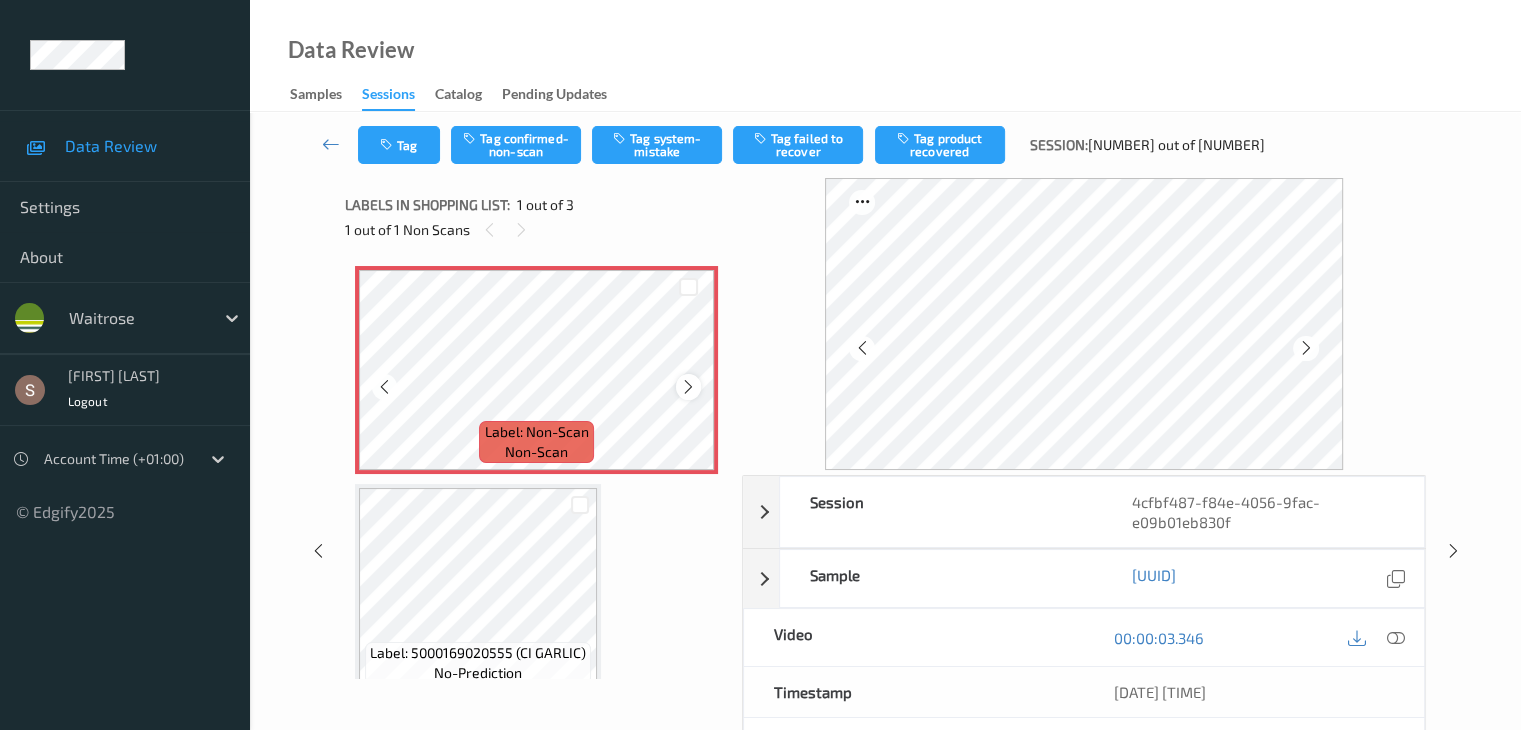 click at bounding box center [688, 386] 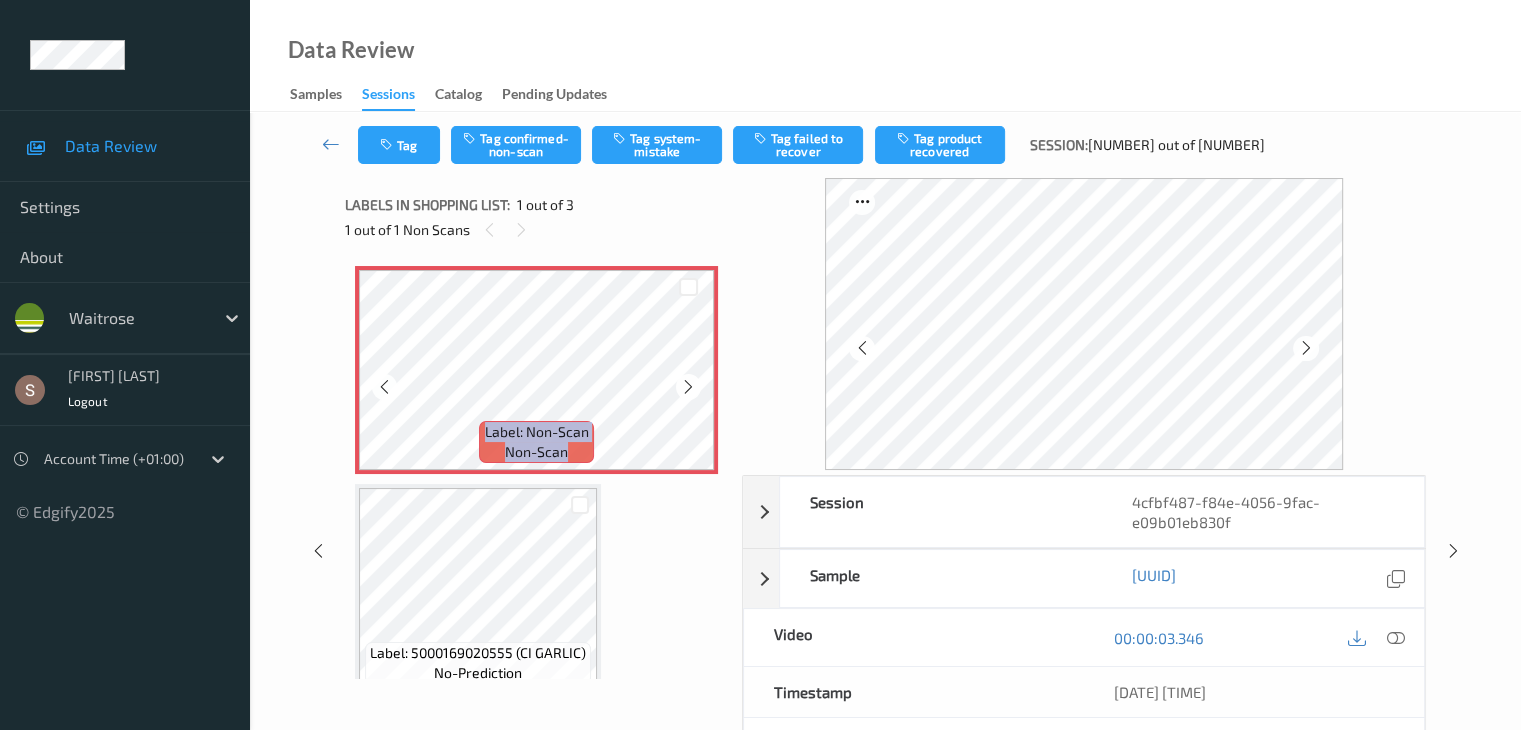 click at bounding box center [688, 386] 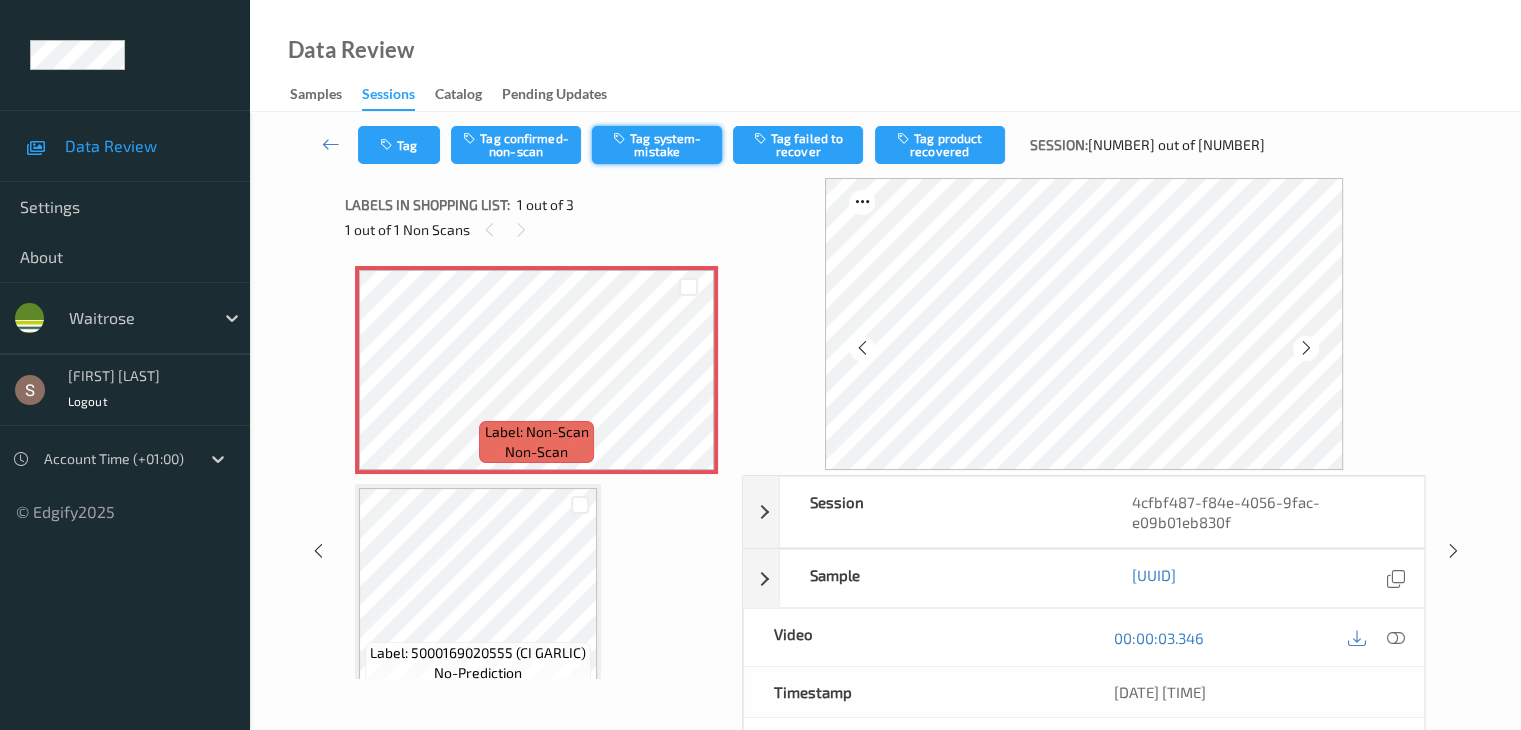 click on "Tag   system-mistake" at bounding box center (657, 145) 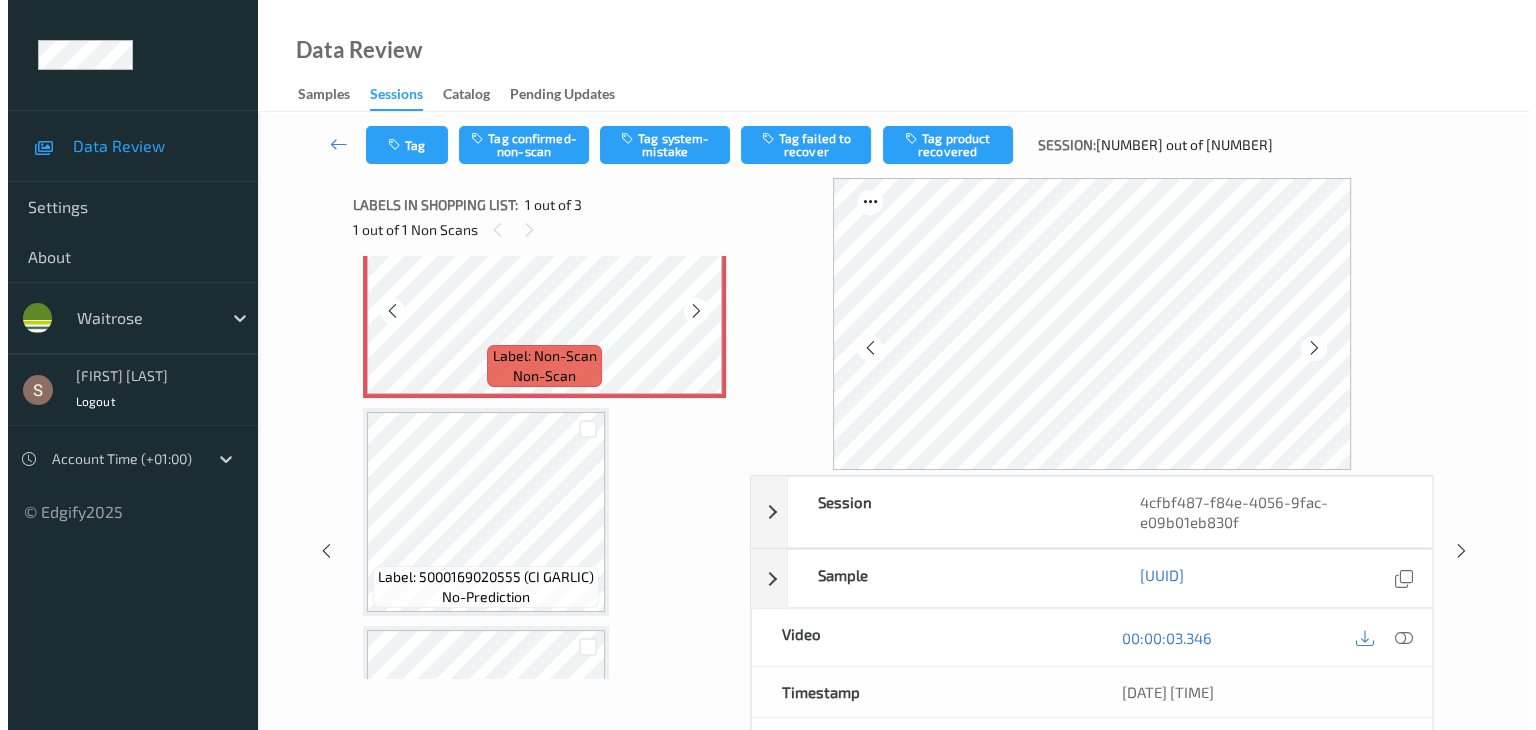 scroll, scrollTop: 0, scrollLeft: 0, axis: both 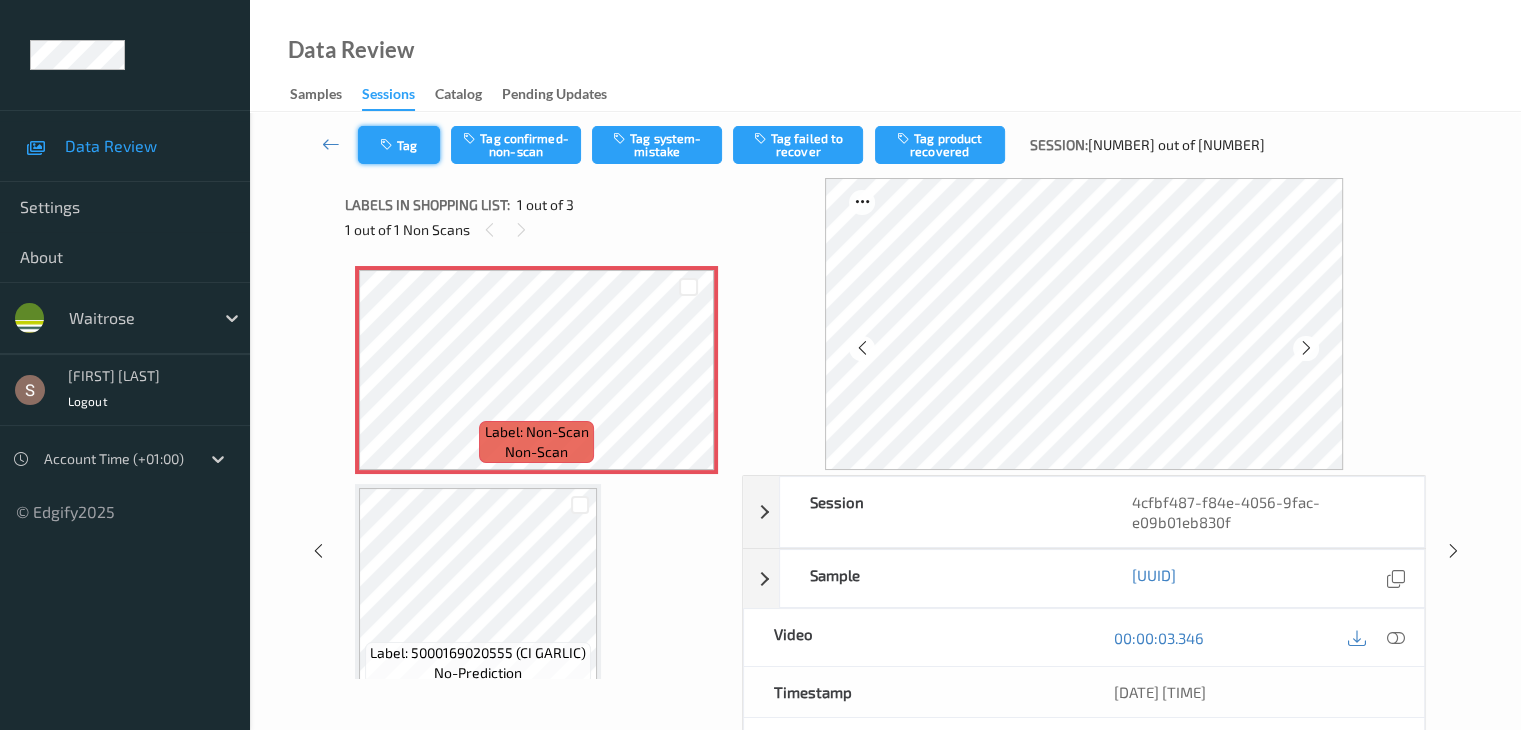 click on "Tag" at bounding box center (399, 145) 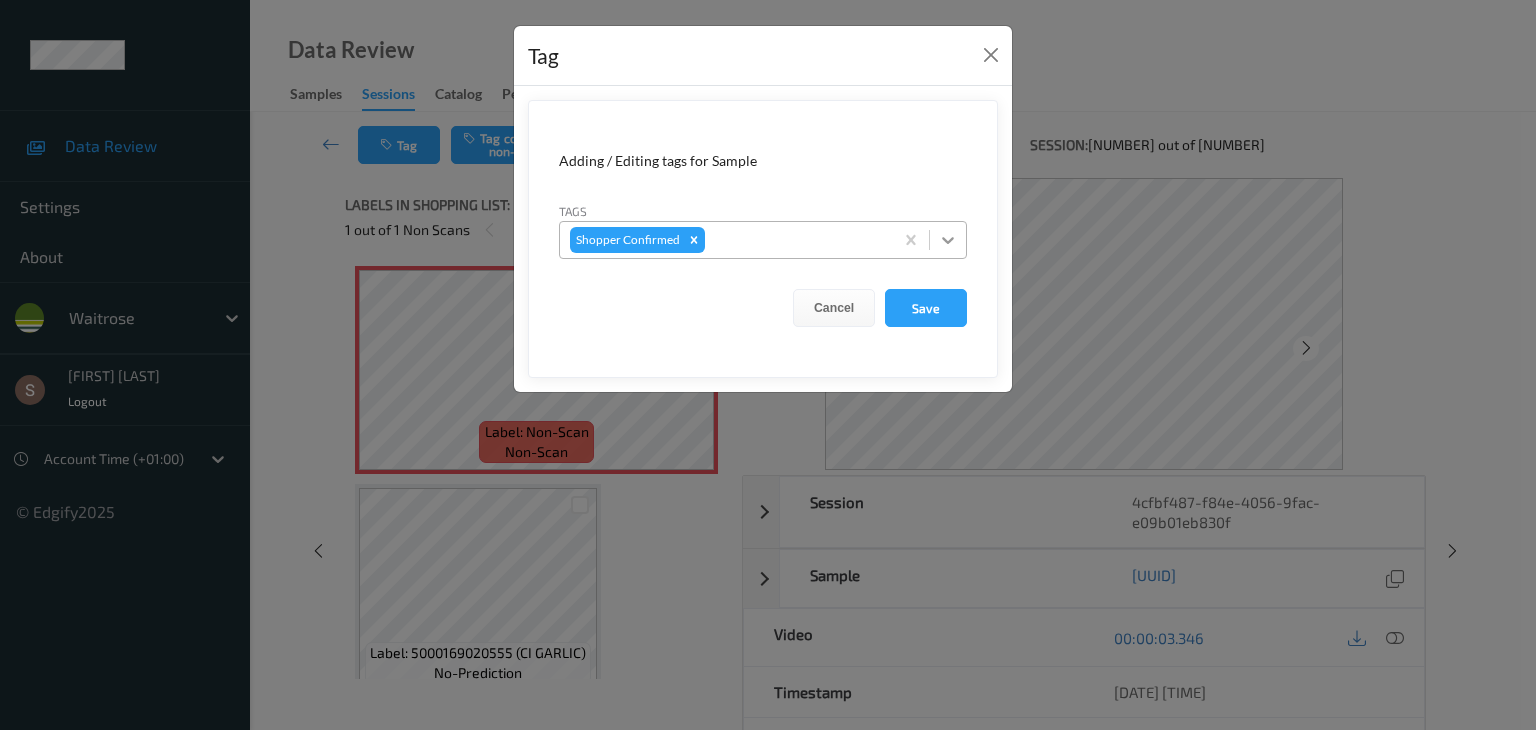click 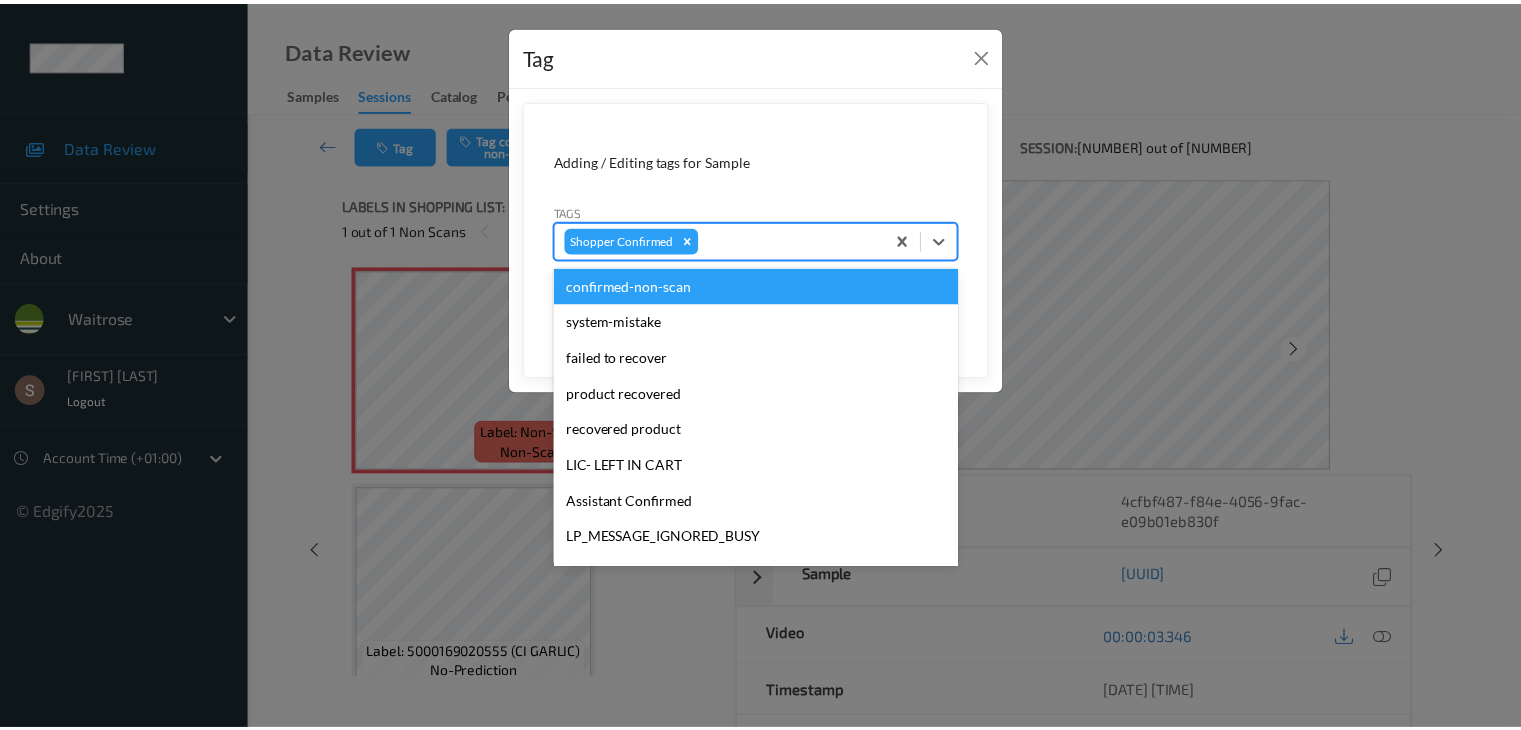 scroll, scrollTop: 356, scrollLeft: 0, axis: vertical 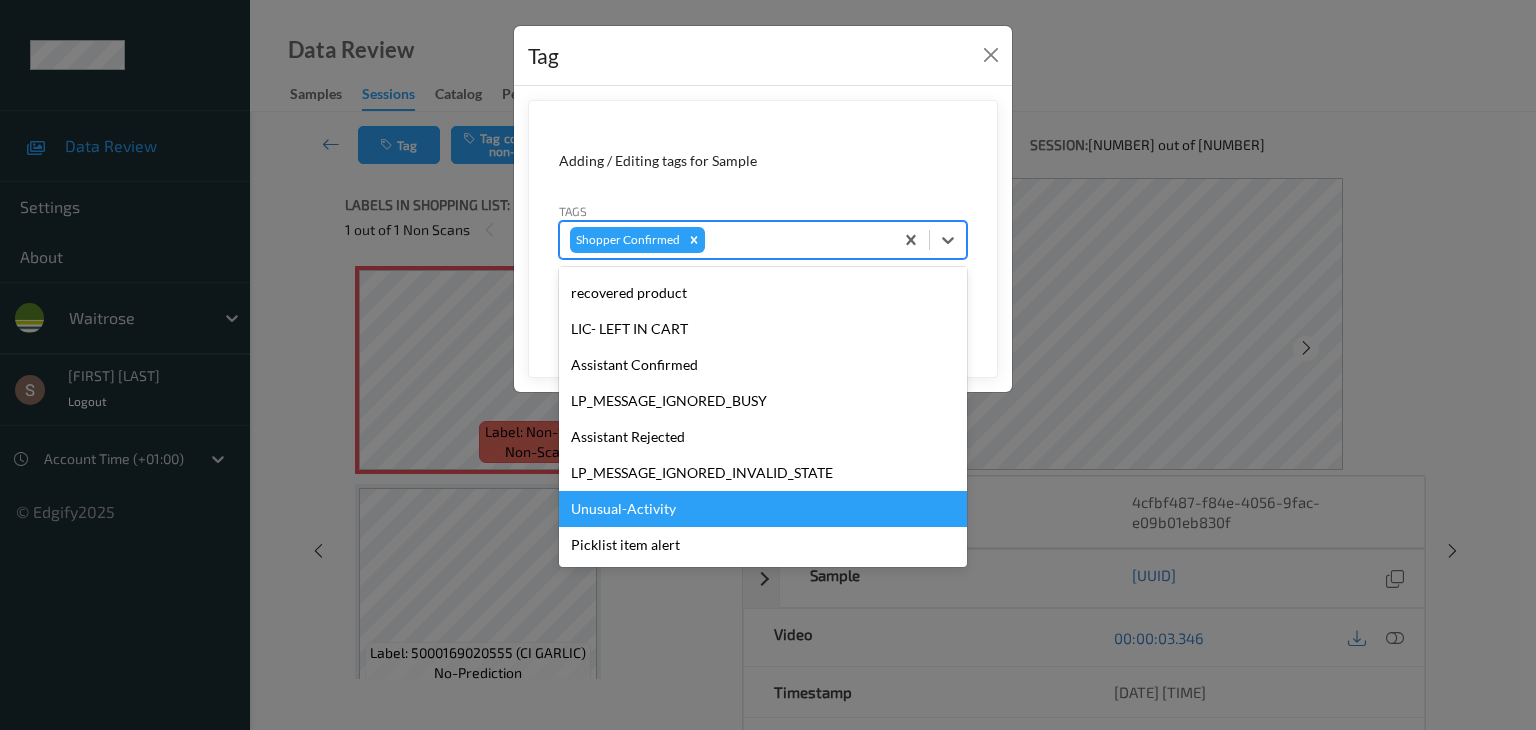 click on "Unusual-Activity" at bounding box center (763, 509) 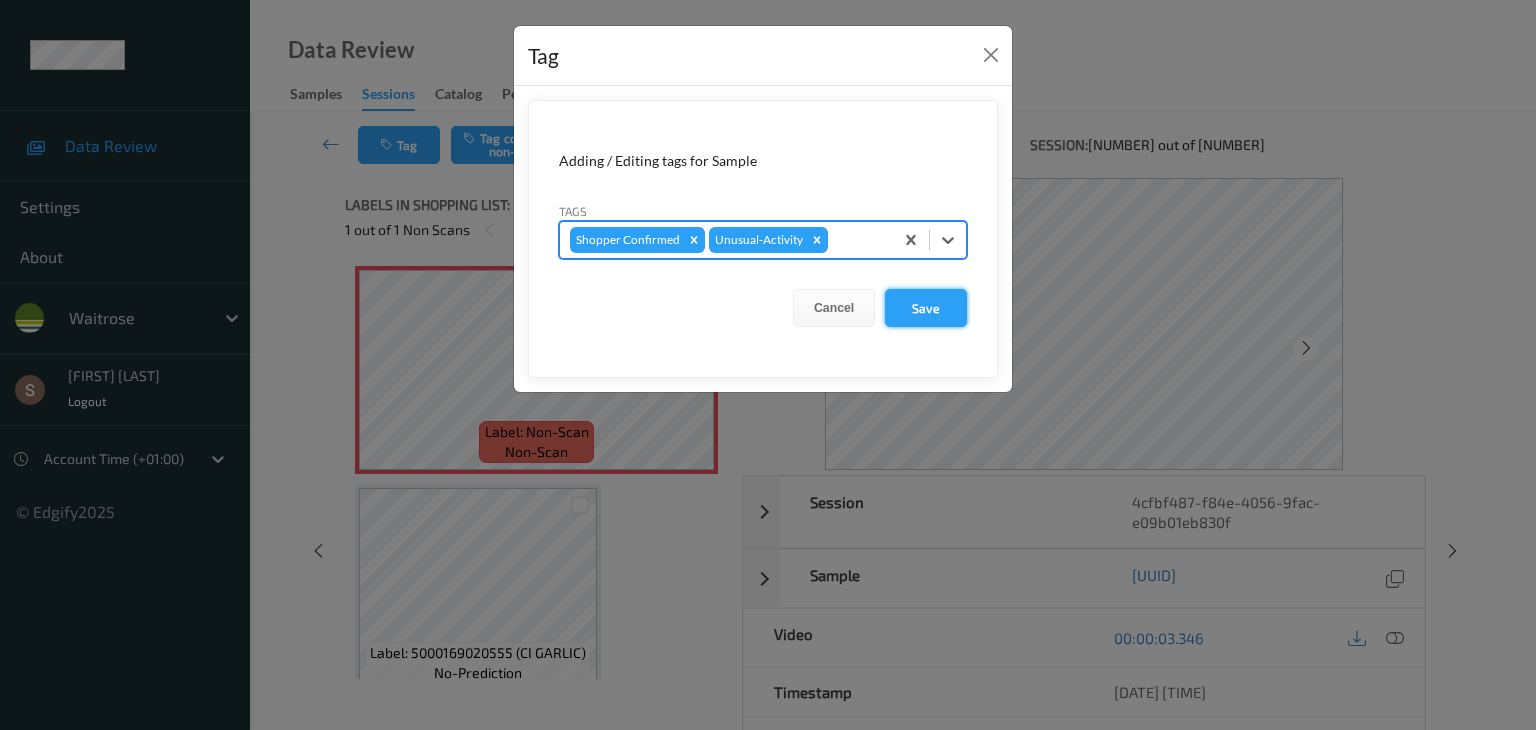 click on "Save" at bounding box center [926, 308] 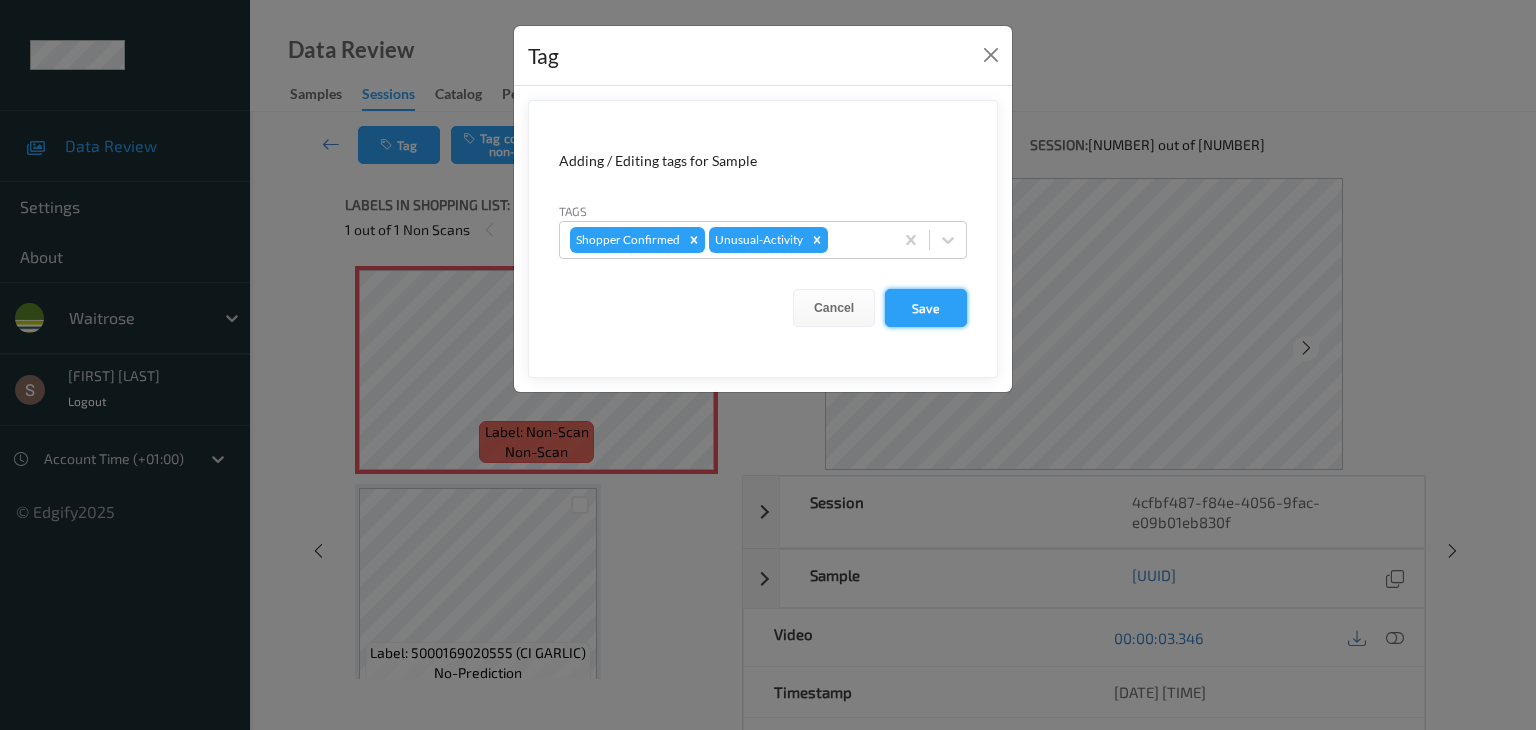 click on "Save" at bounding box center (926, 308) 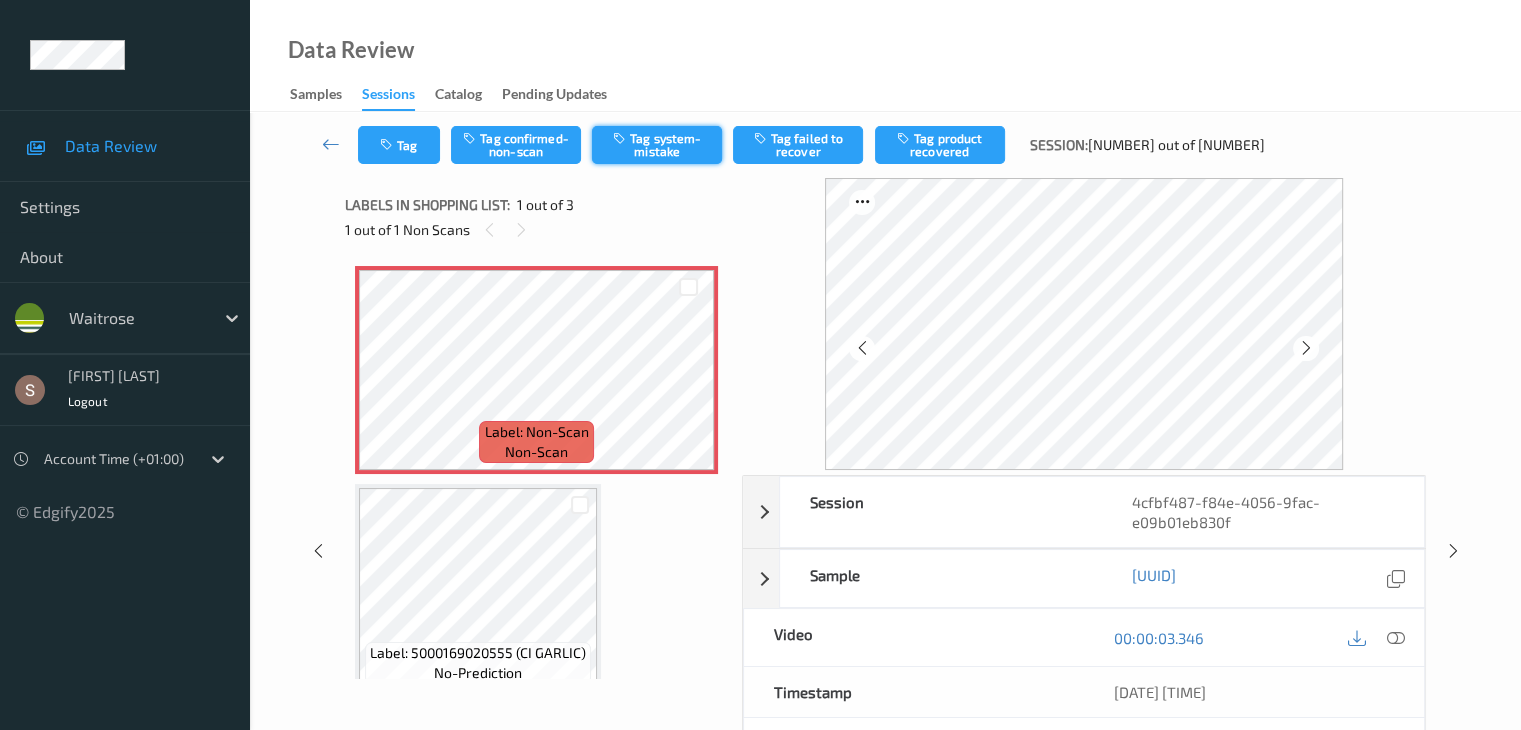 click on "Tag   system-mistake" at bounding box center (657, 145) 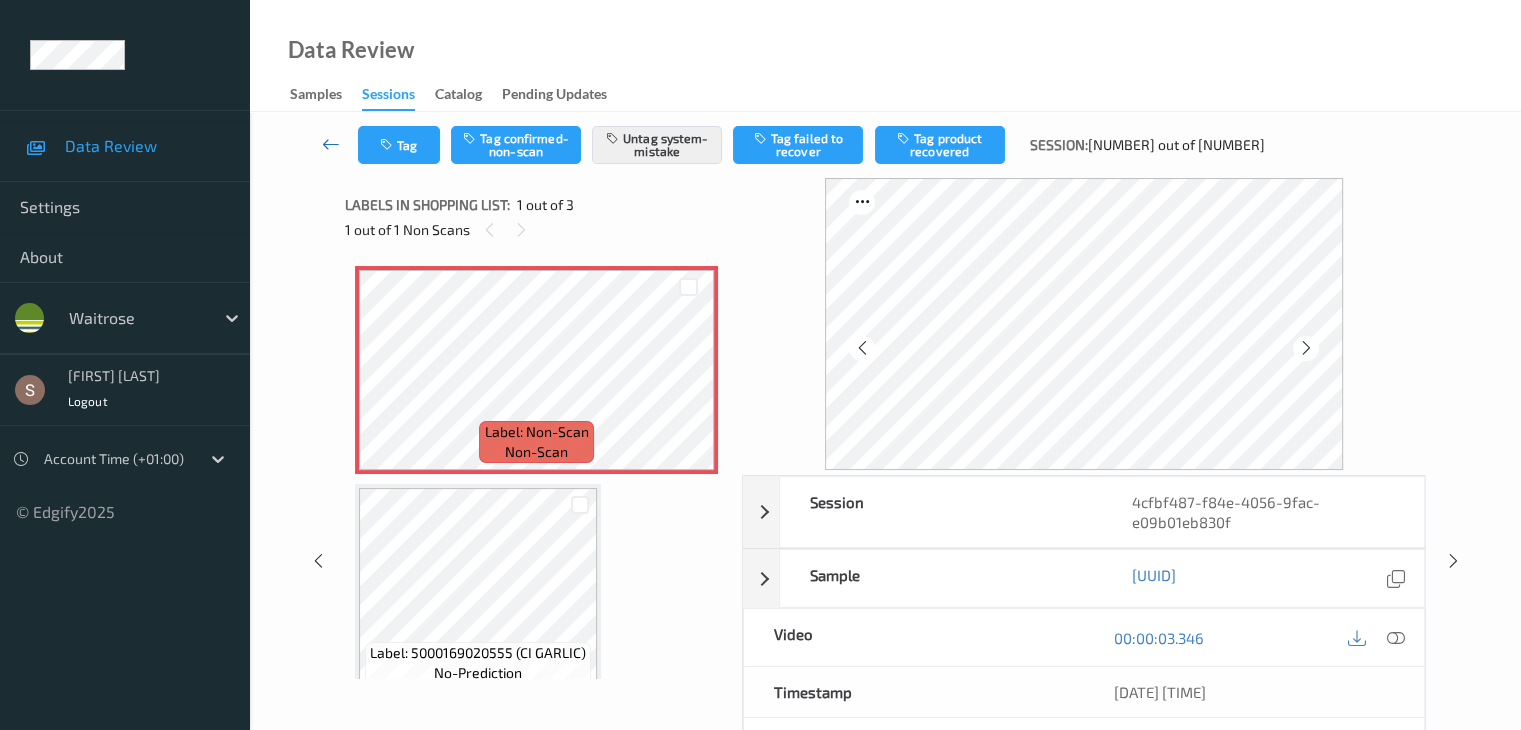 click at bounding box center (331, 144) 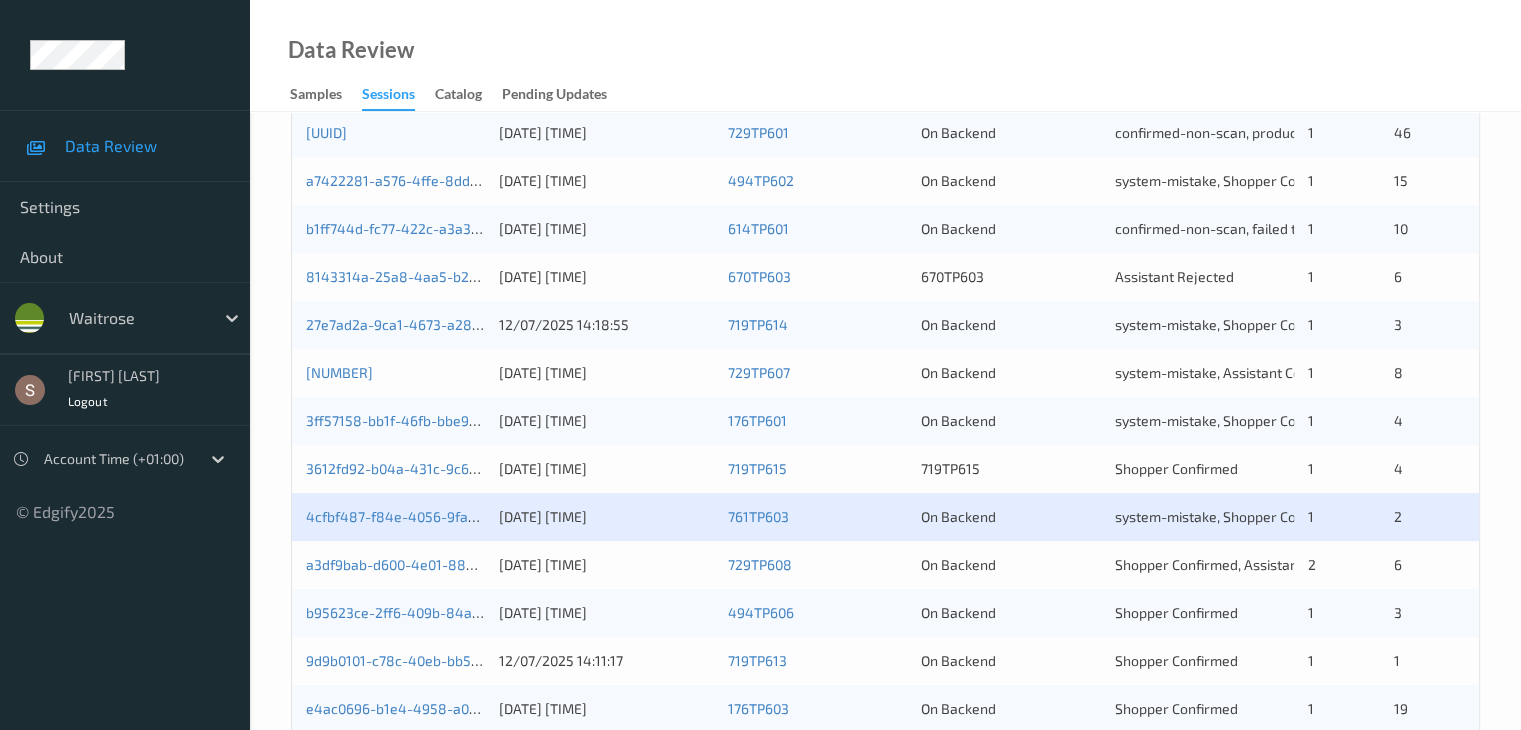 scroll, scrollTop: 932, scrollLeft: 0, axis: vertical 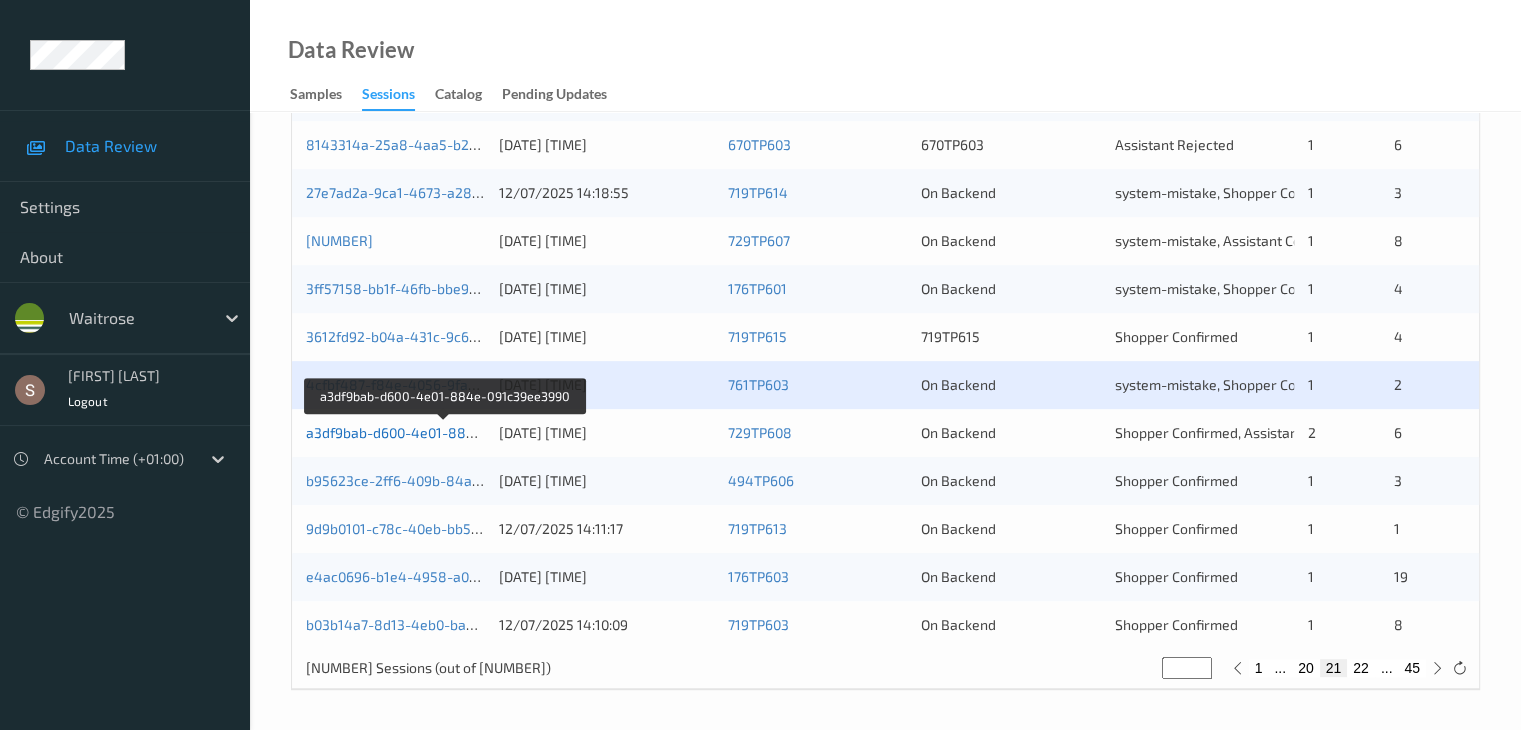 click on "a3df9bab-d600-4e01-884e-091c39ee3990" at bounding box center (444, 432) 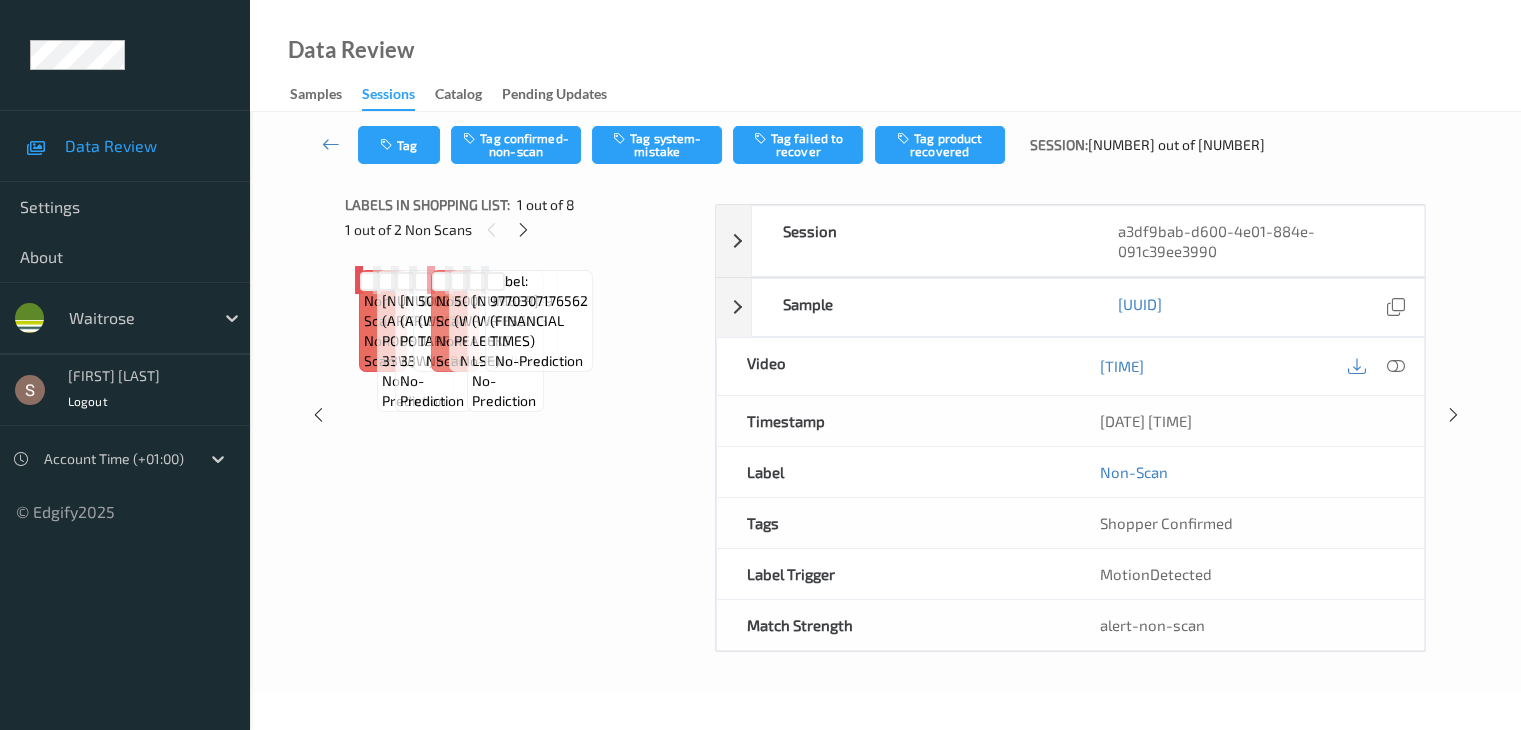 scroll, scrollTop: 0, scrollLeft: 0, axis: both 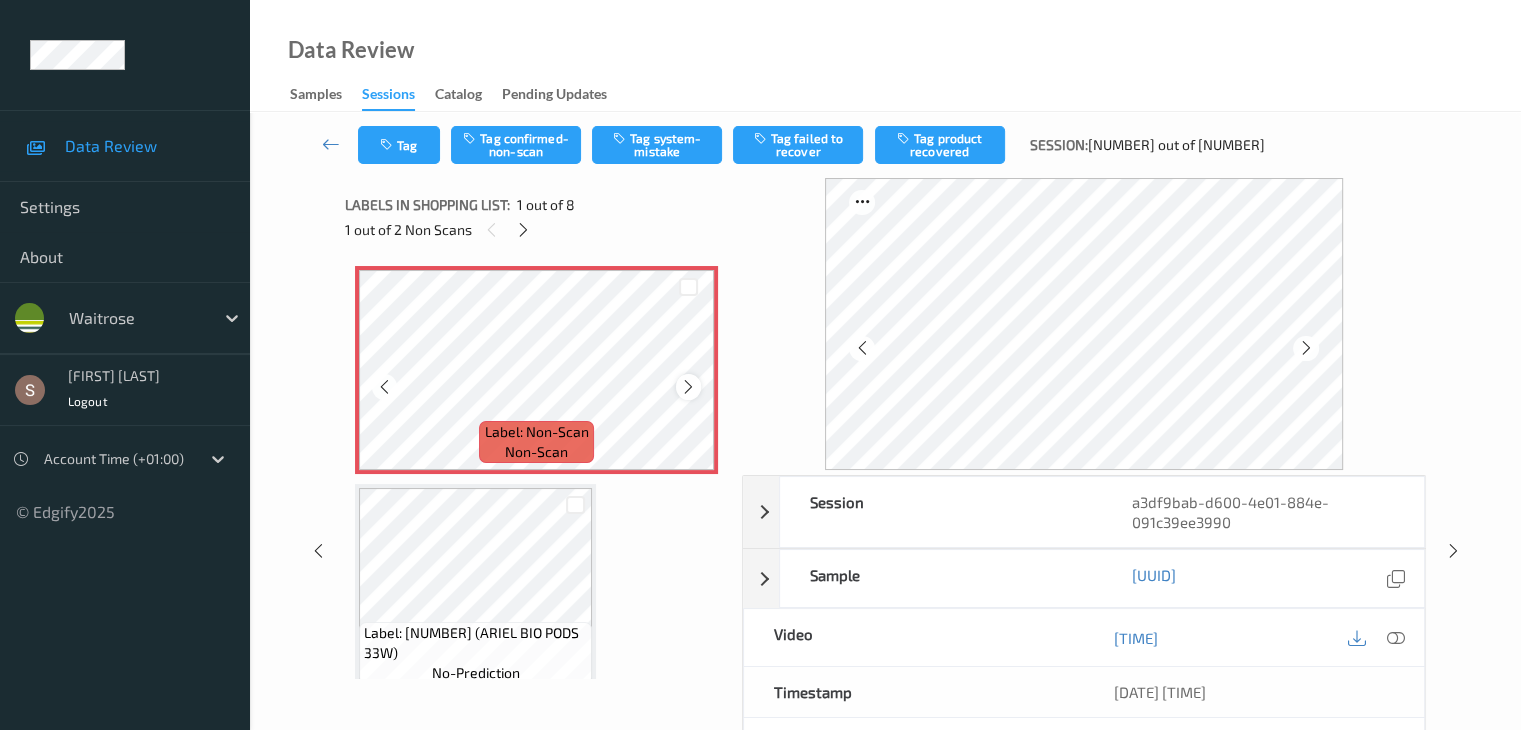 click at bounding box center (688, 387) 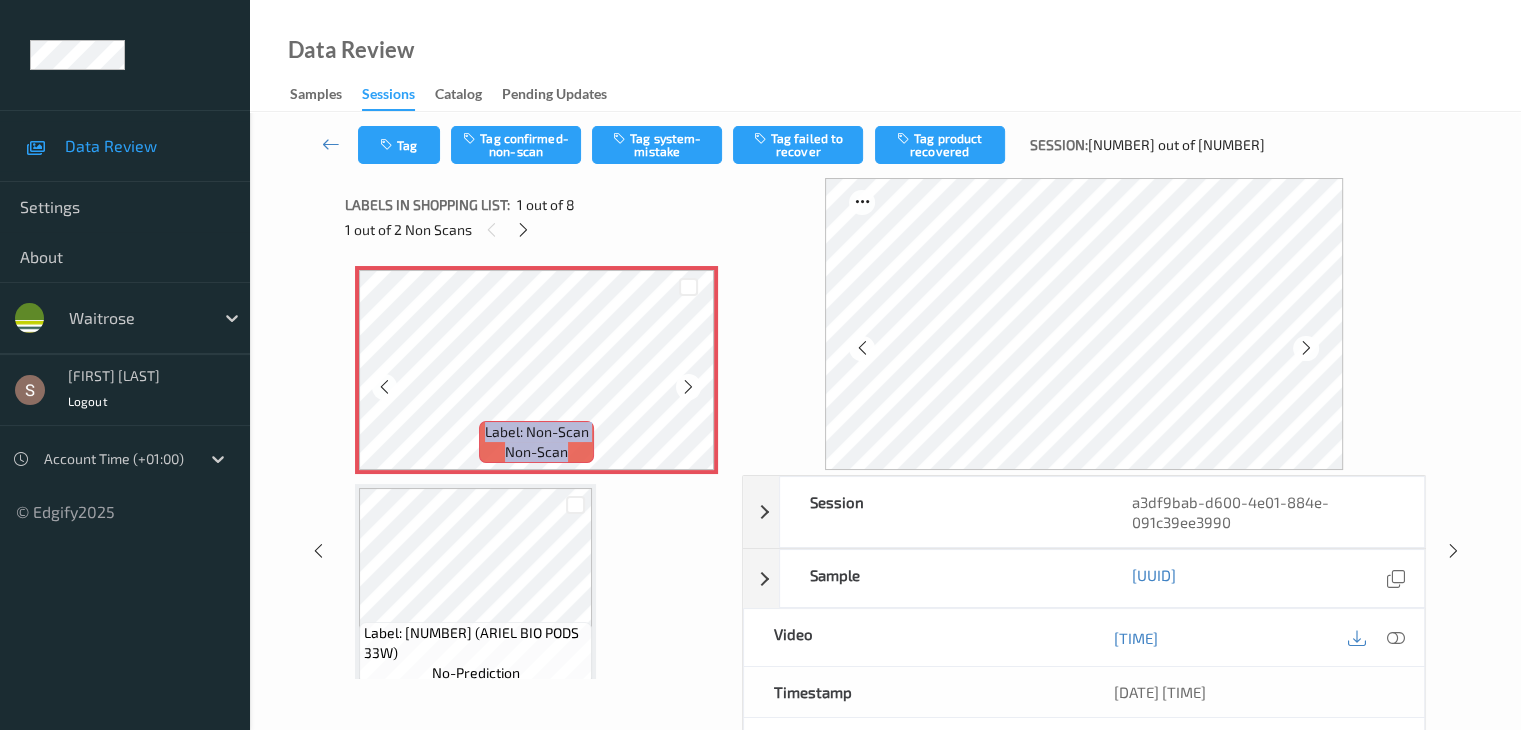 click at bounding box center (688, 387) 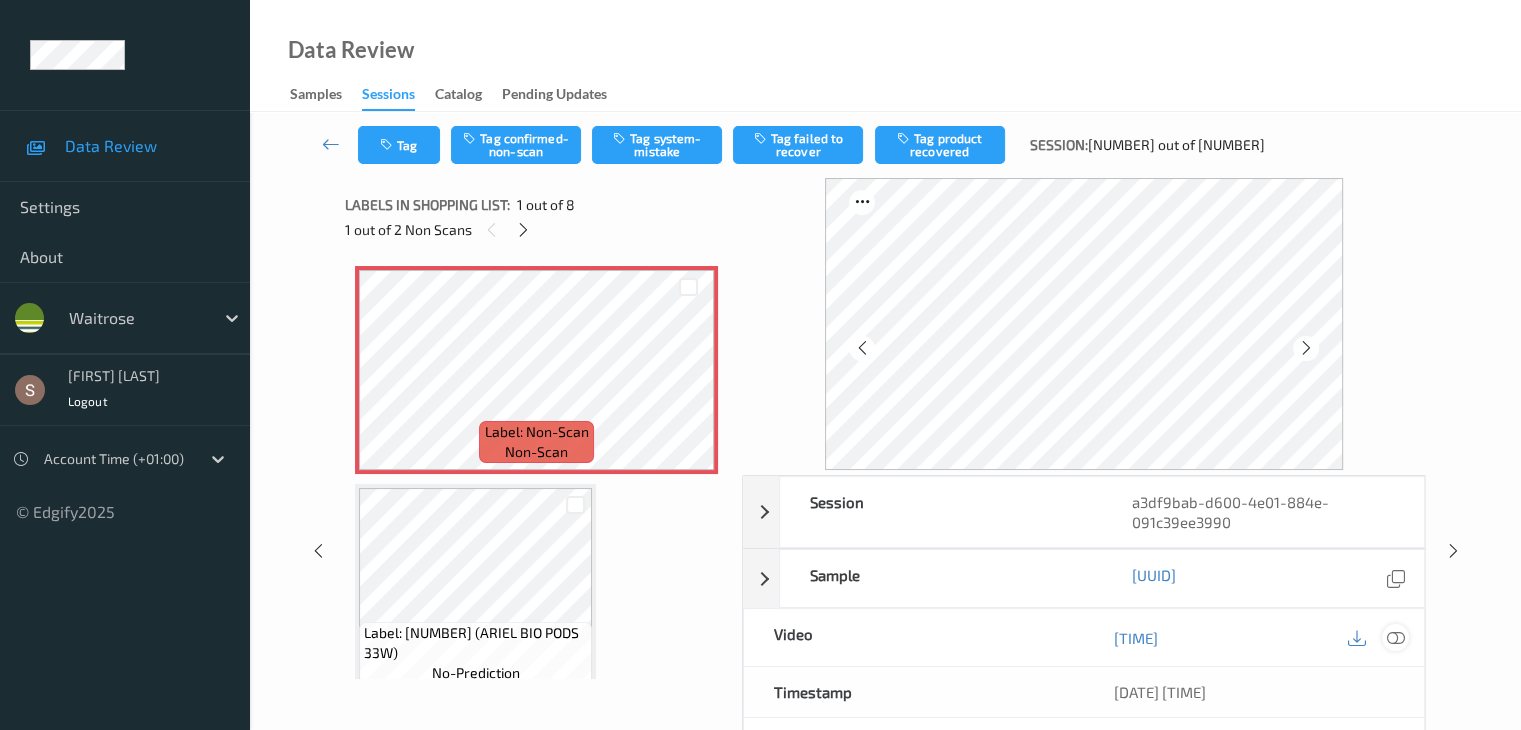 click at bounding box center (1395, 638) 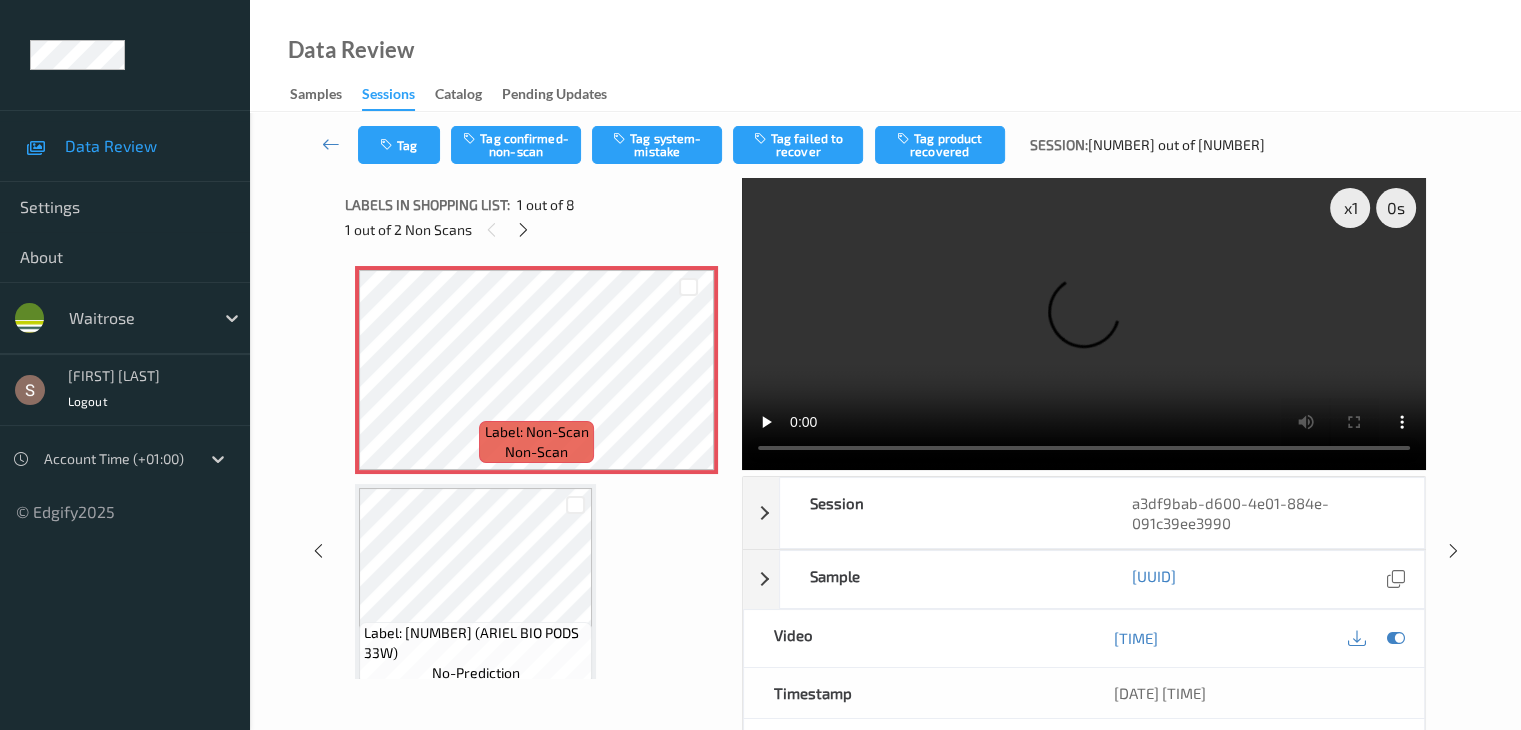click at bounding box center (1084, 324) 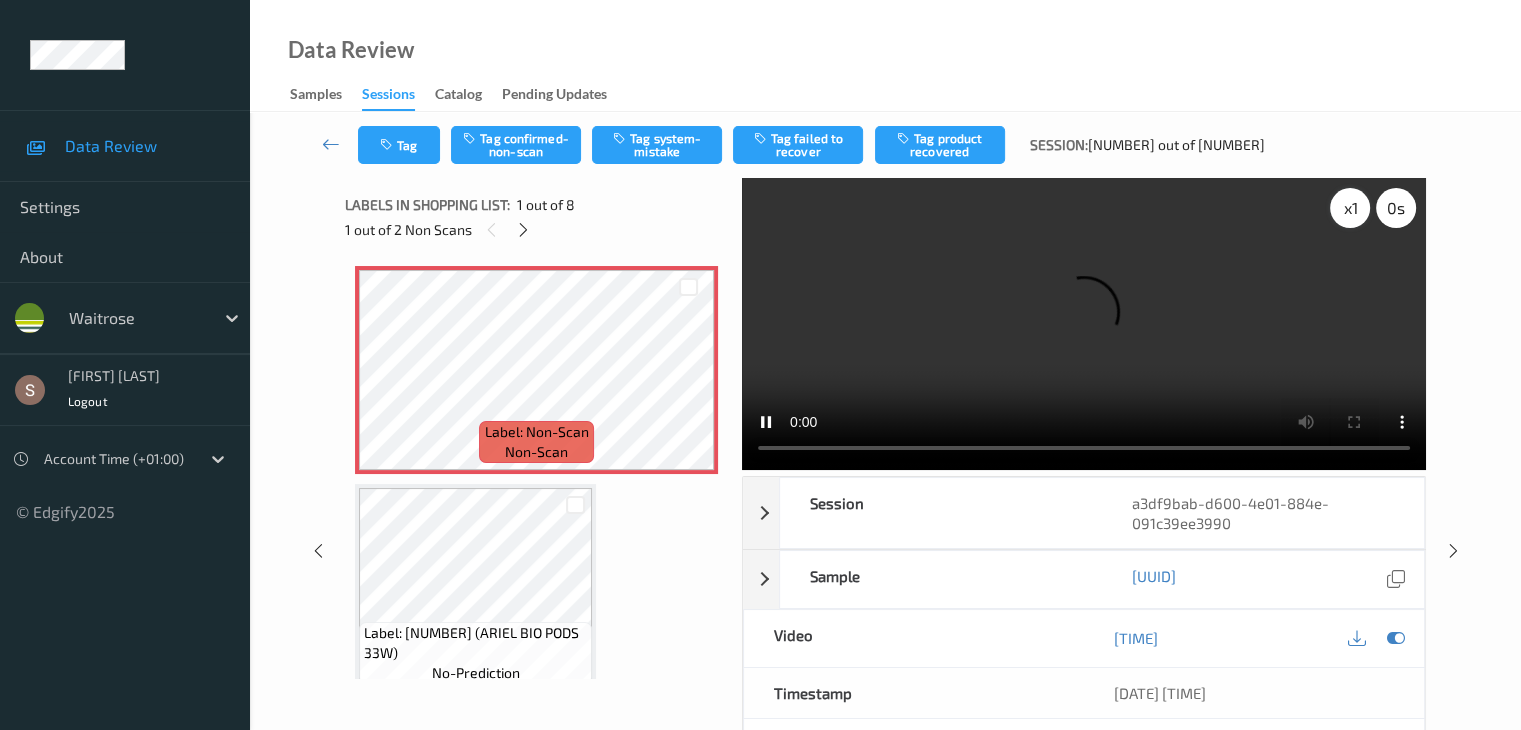 click on "x 1" at bounding box center (1350, 208) 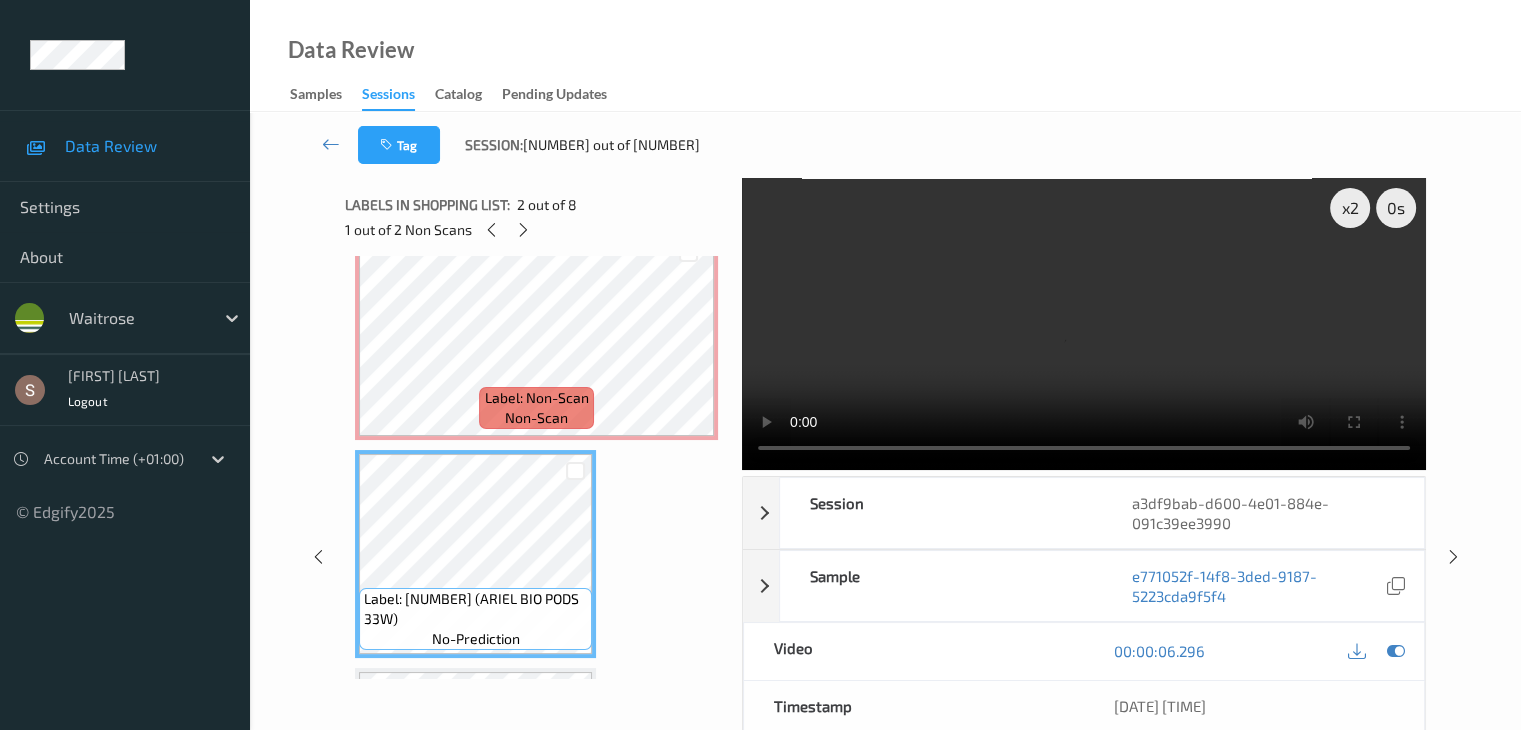 scroll, scrollTop: 0, scrollLeft: 0, axis: both 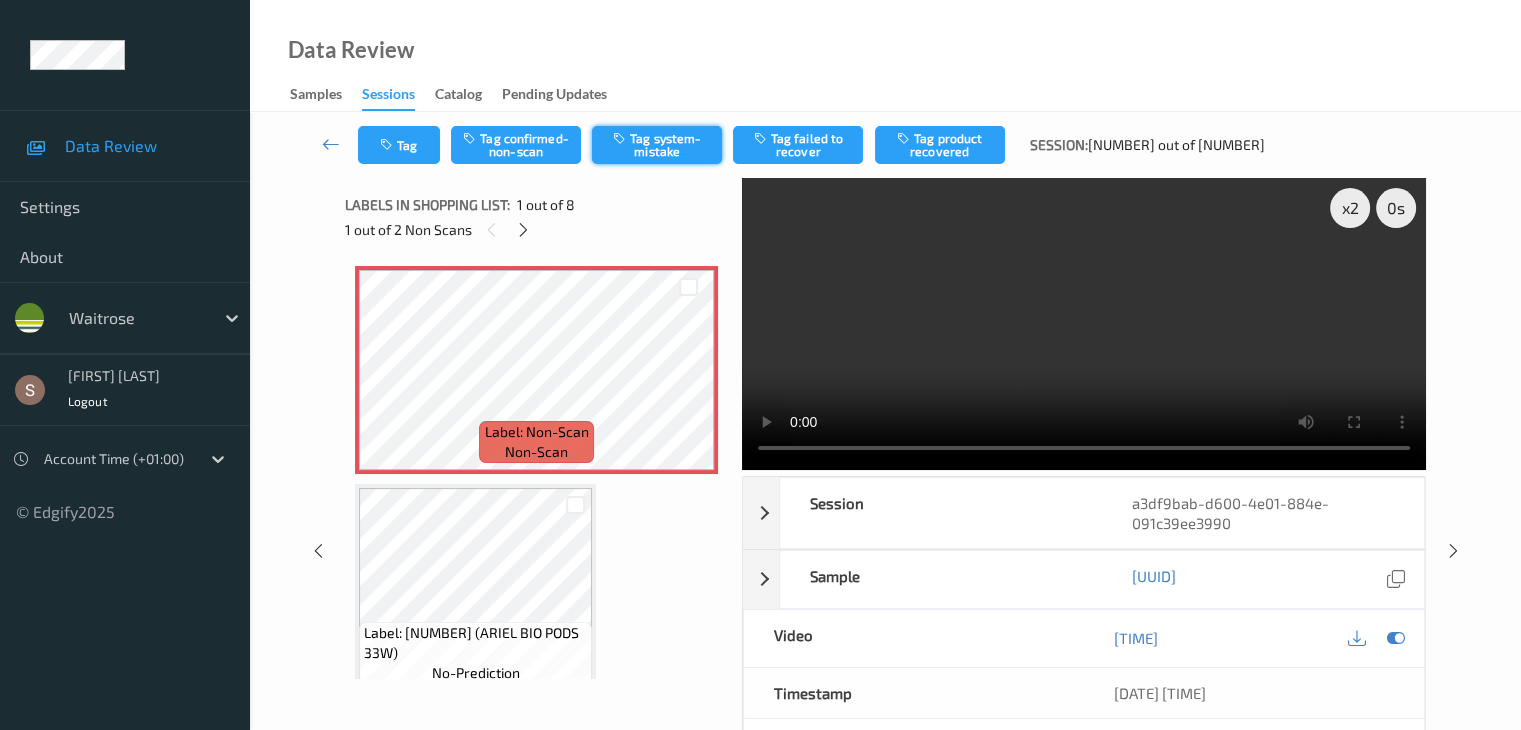 click on "Tag   system-mistake" at bounding box center (657, 145) 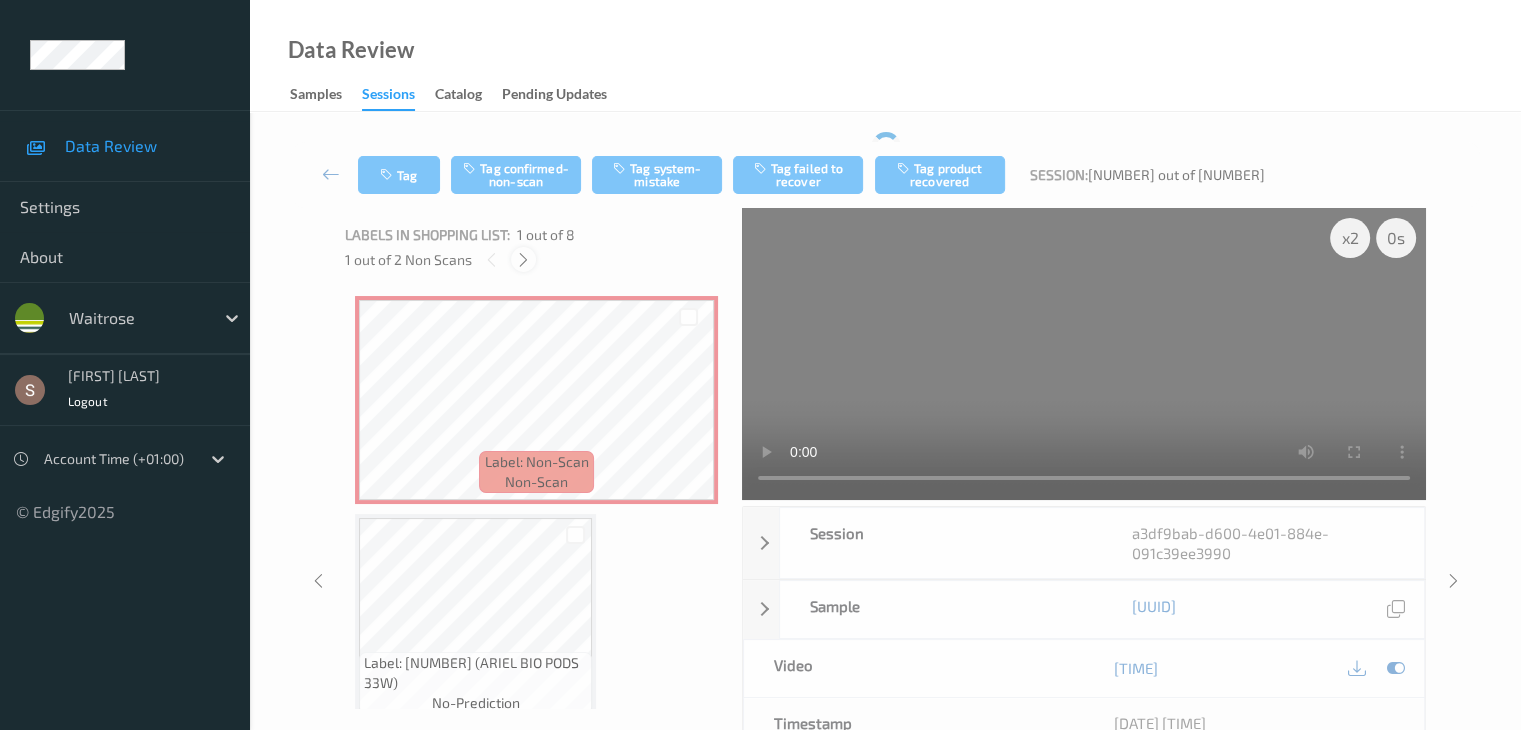 click at bounding box center (523, 259) 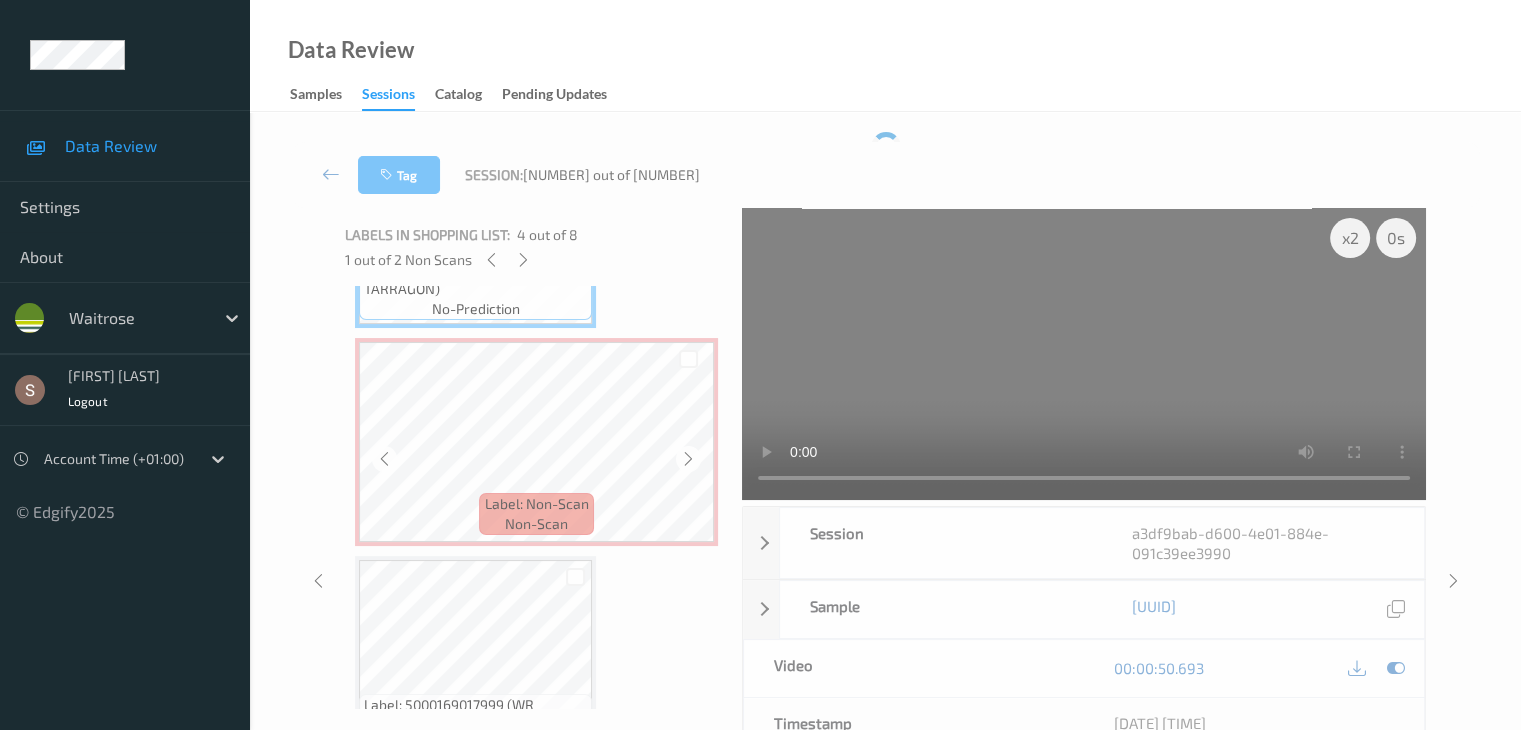 scroll, scrollTop: 864, scrollLeft: 0, axis: vertical 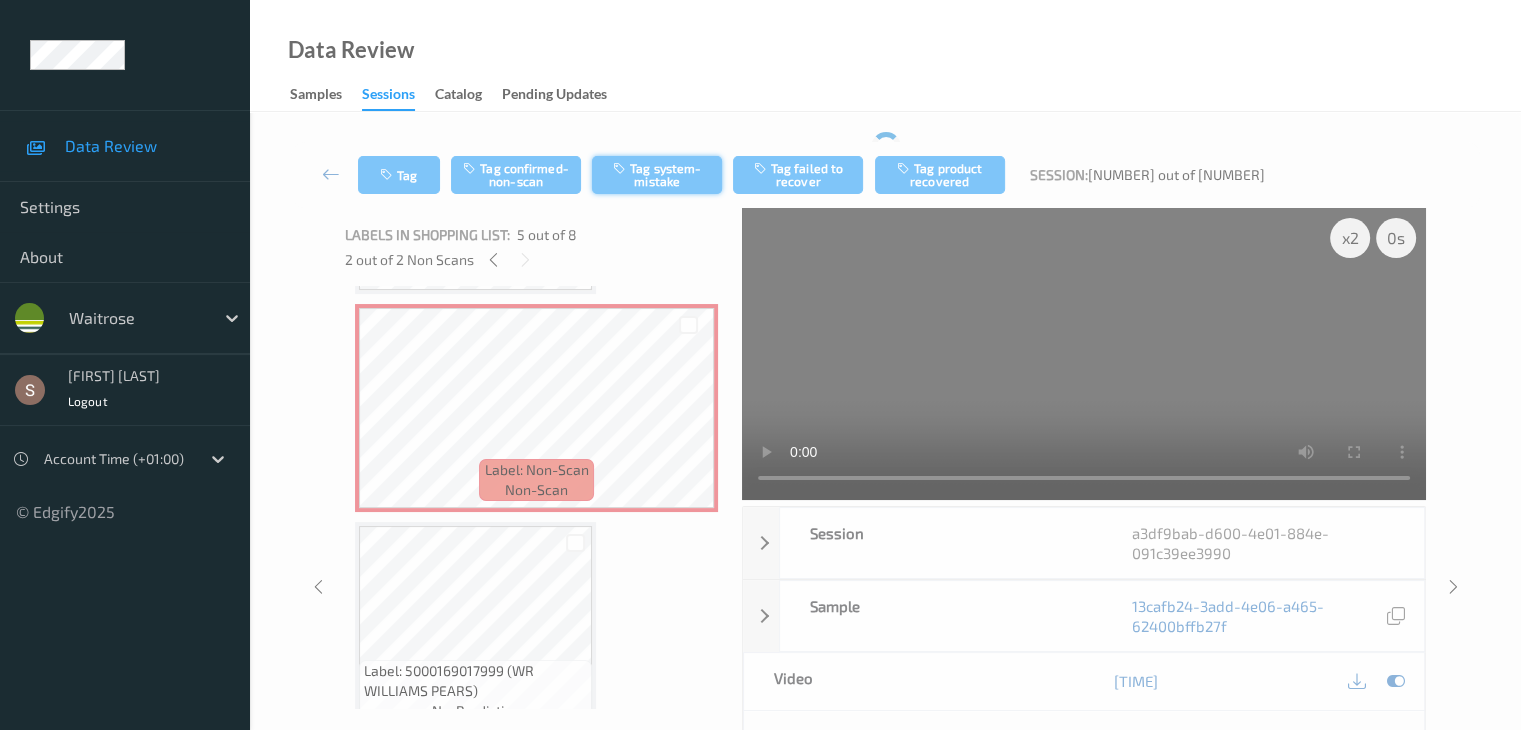 click on "Tag   system-mistake" at bounding box center [657, 175] 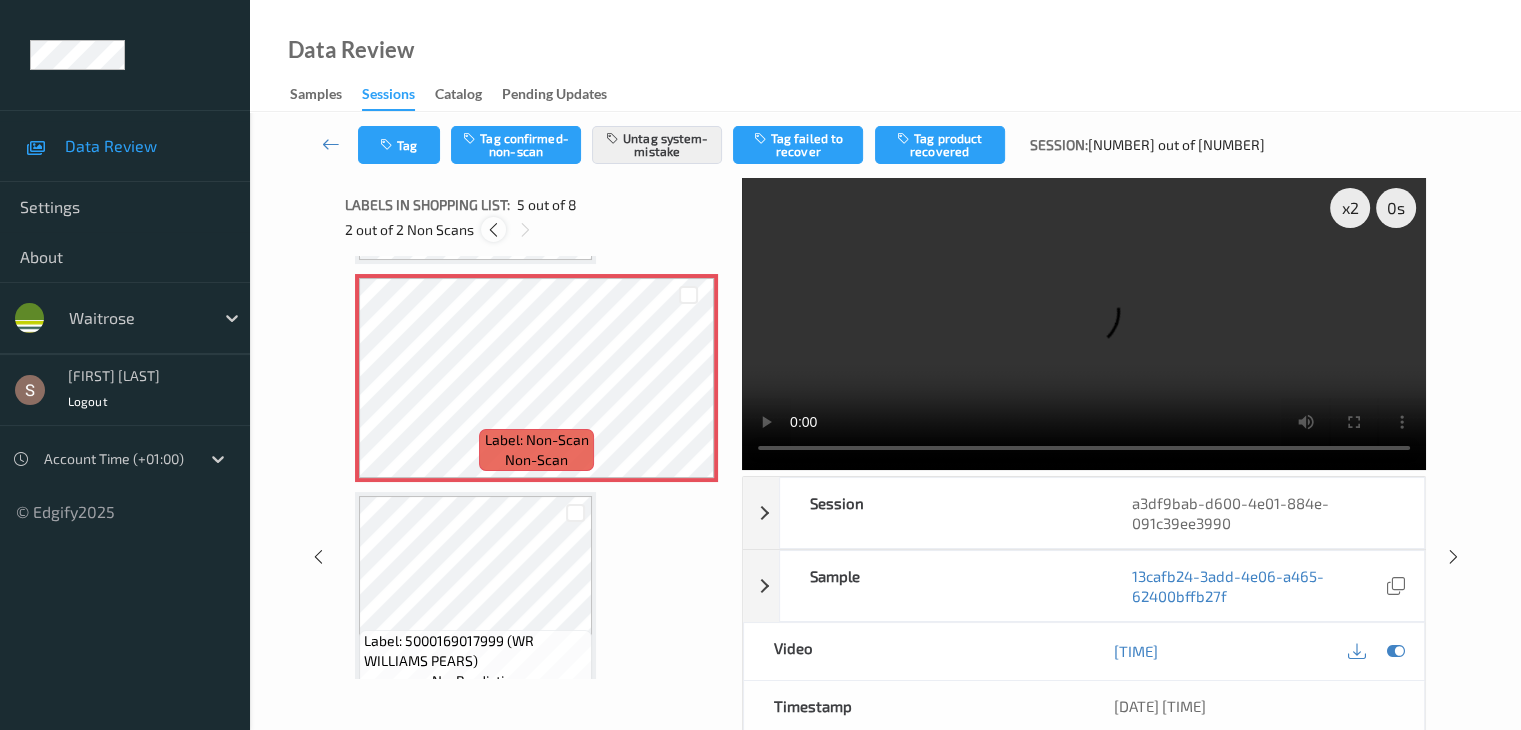 click at bounding box center (493, 230) 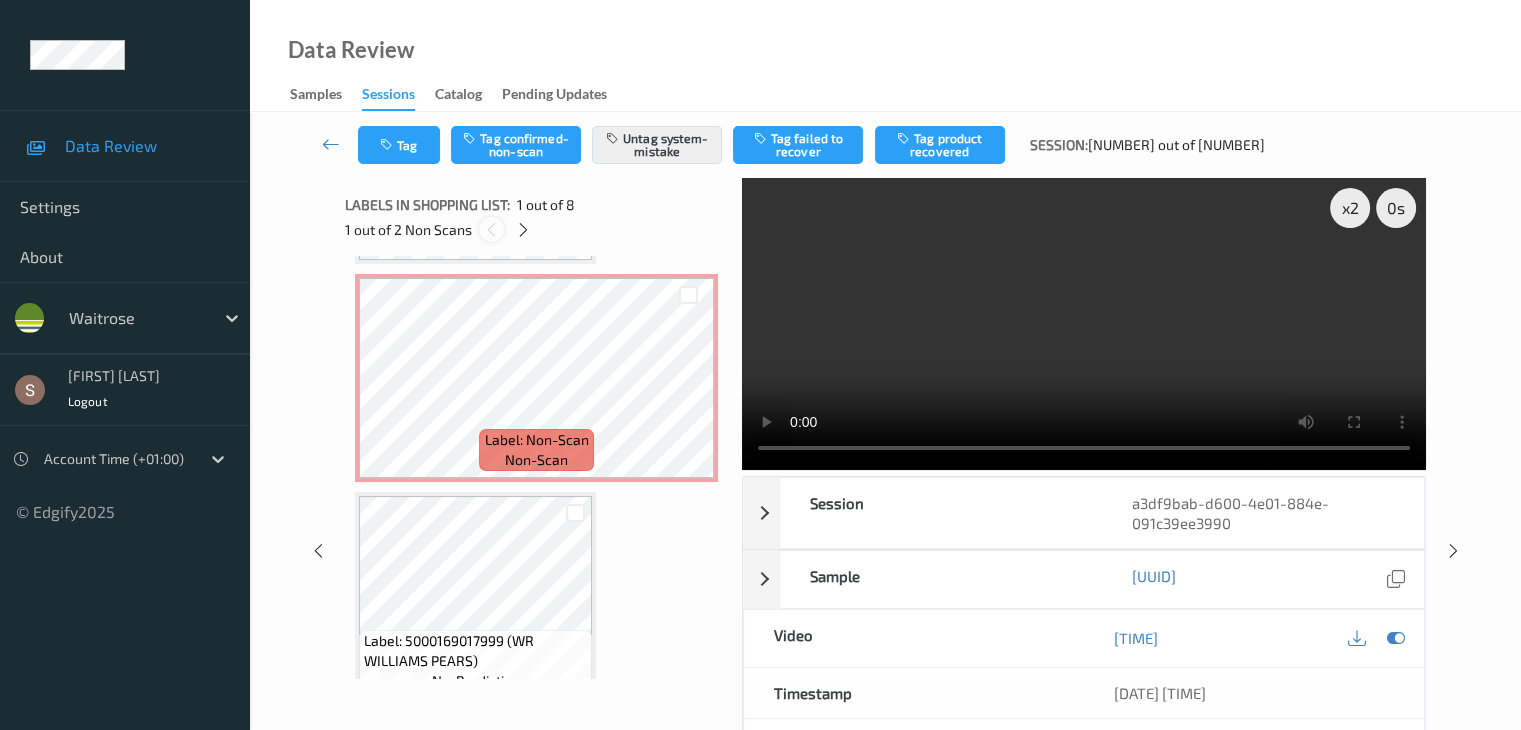 scroll, scrollTop: 10, scrollLeft: 0, axis: vertical 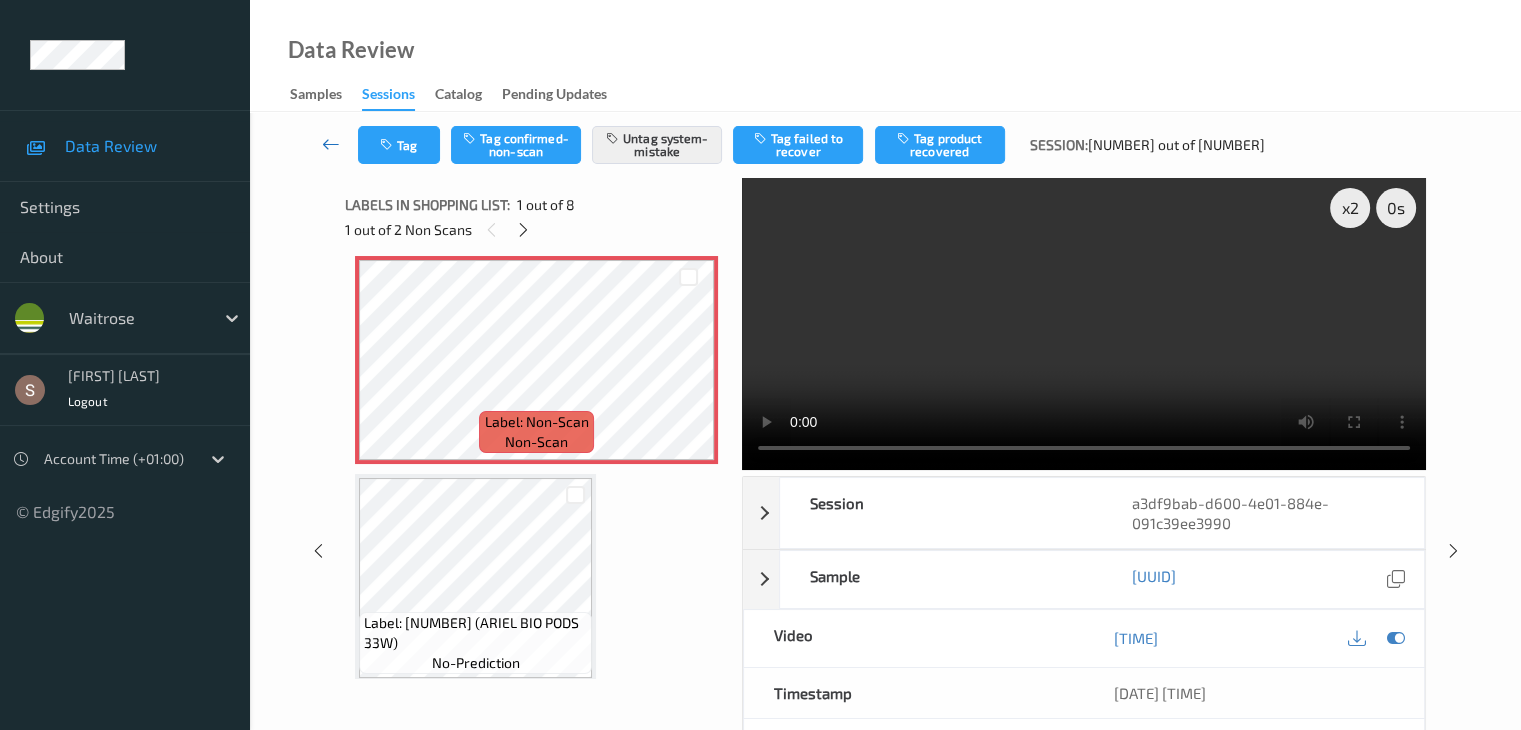click at bounding box center [331, 144] 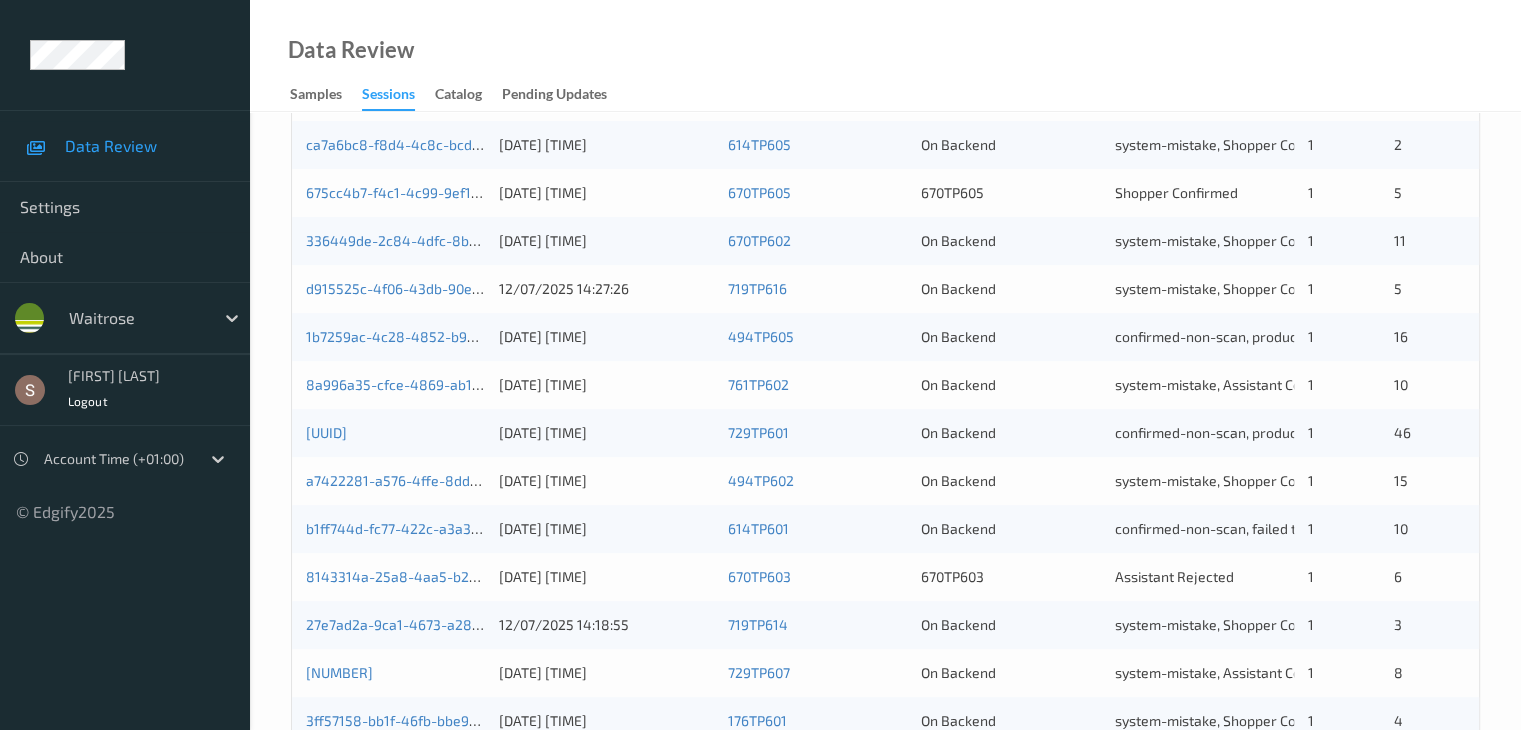 scroll, scrollTop: 932, scrollLeft: 0, axis: vertical 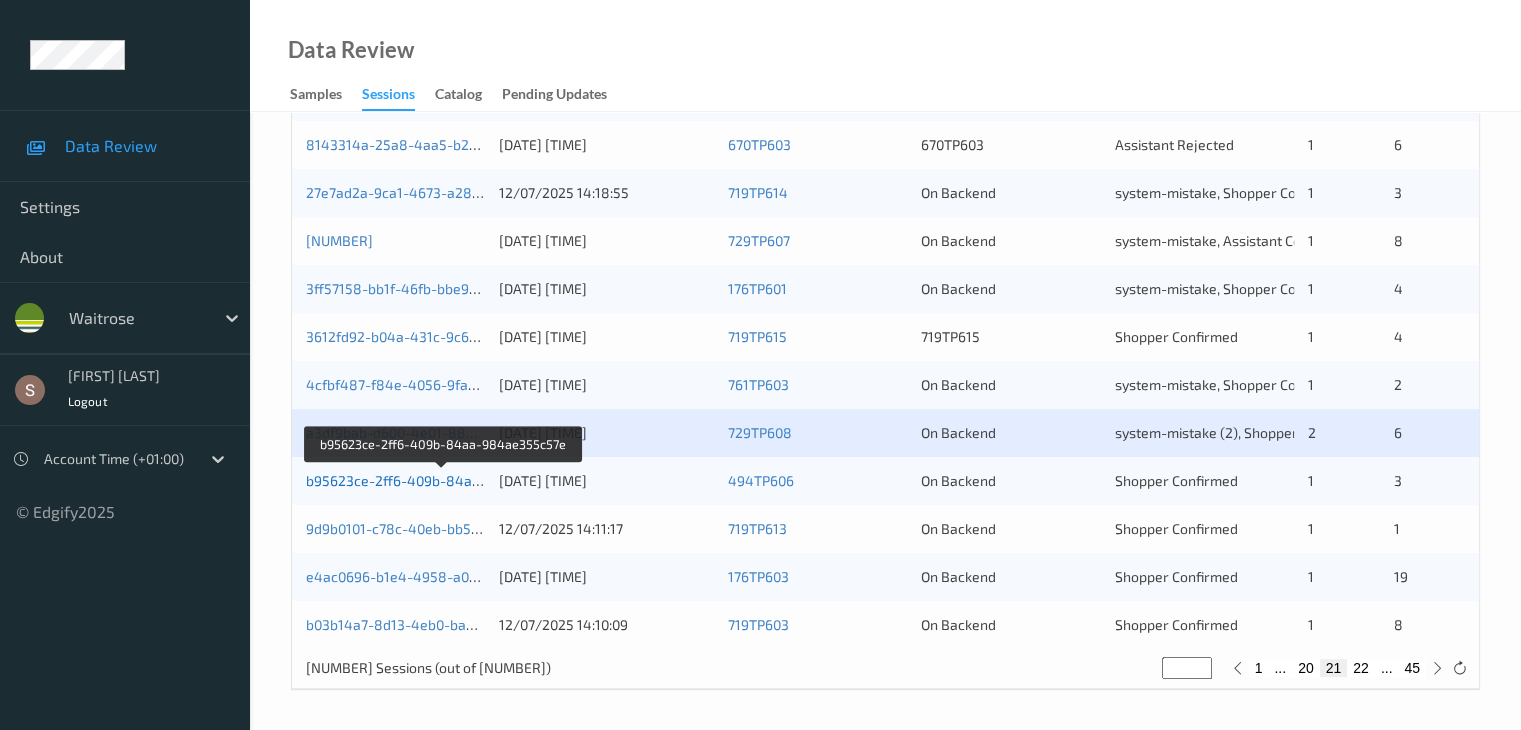 click on "[UUID]" at bounding box center (444, 480) 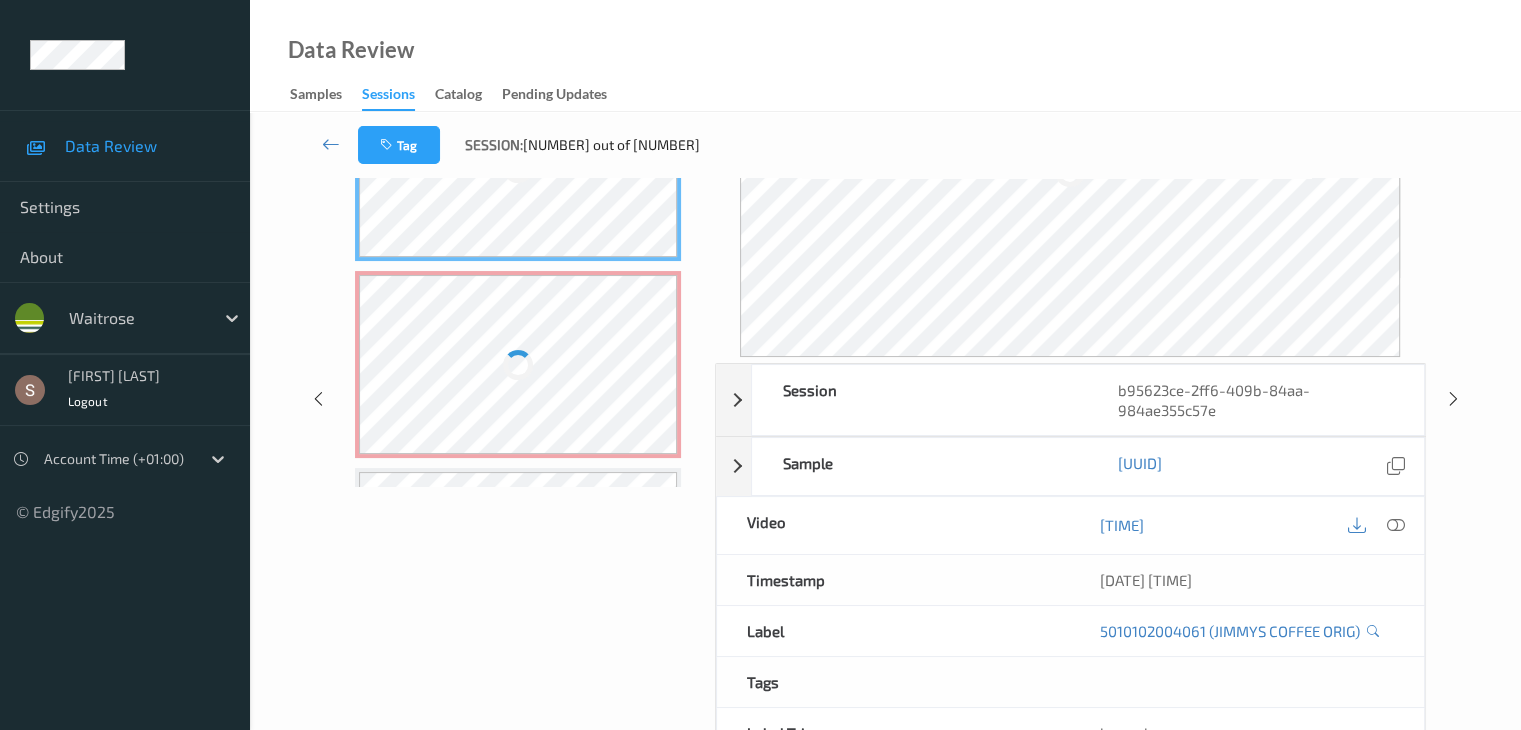 scroll, scrollTop: 0, scrollLeft: 0, axis: both 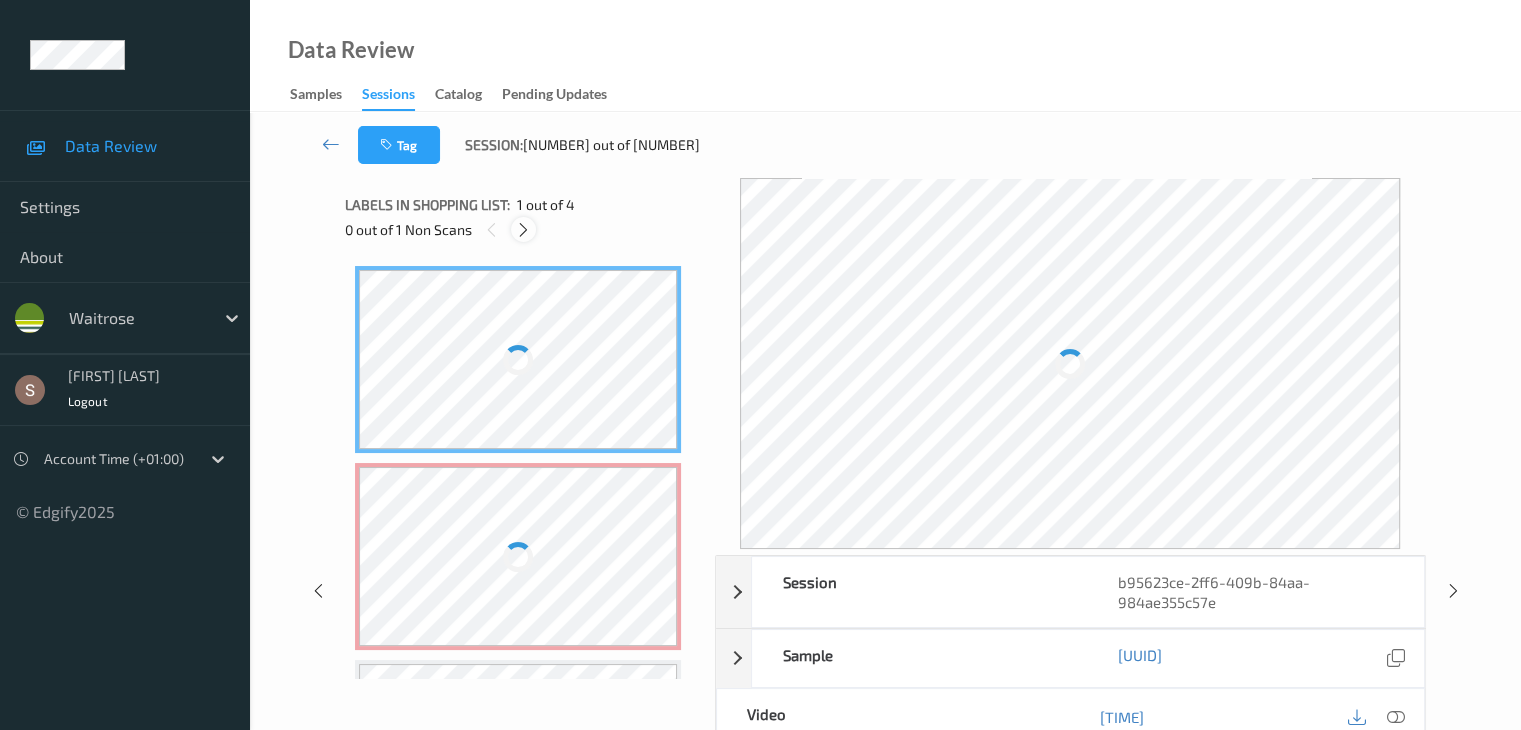 click at bounding box center (523, 230) 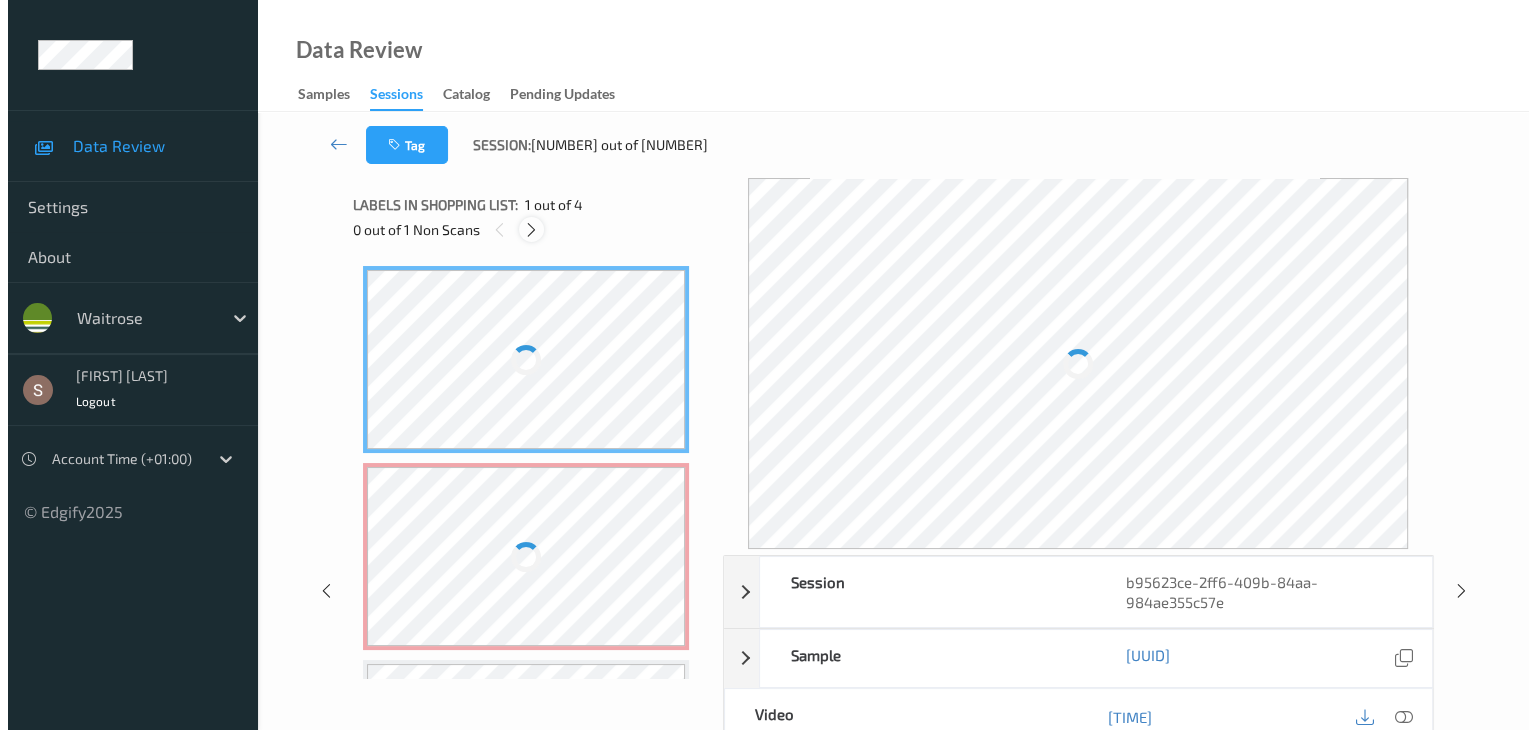 scroll, scrollTop: 10, scrollLeft: 0, axis: vertical 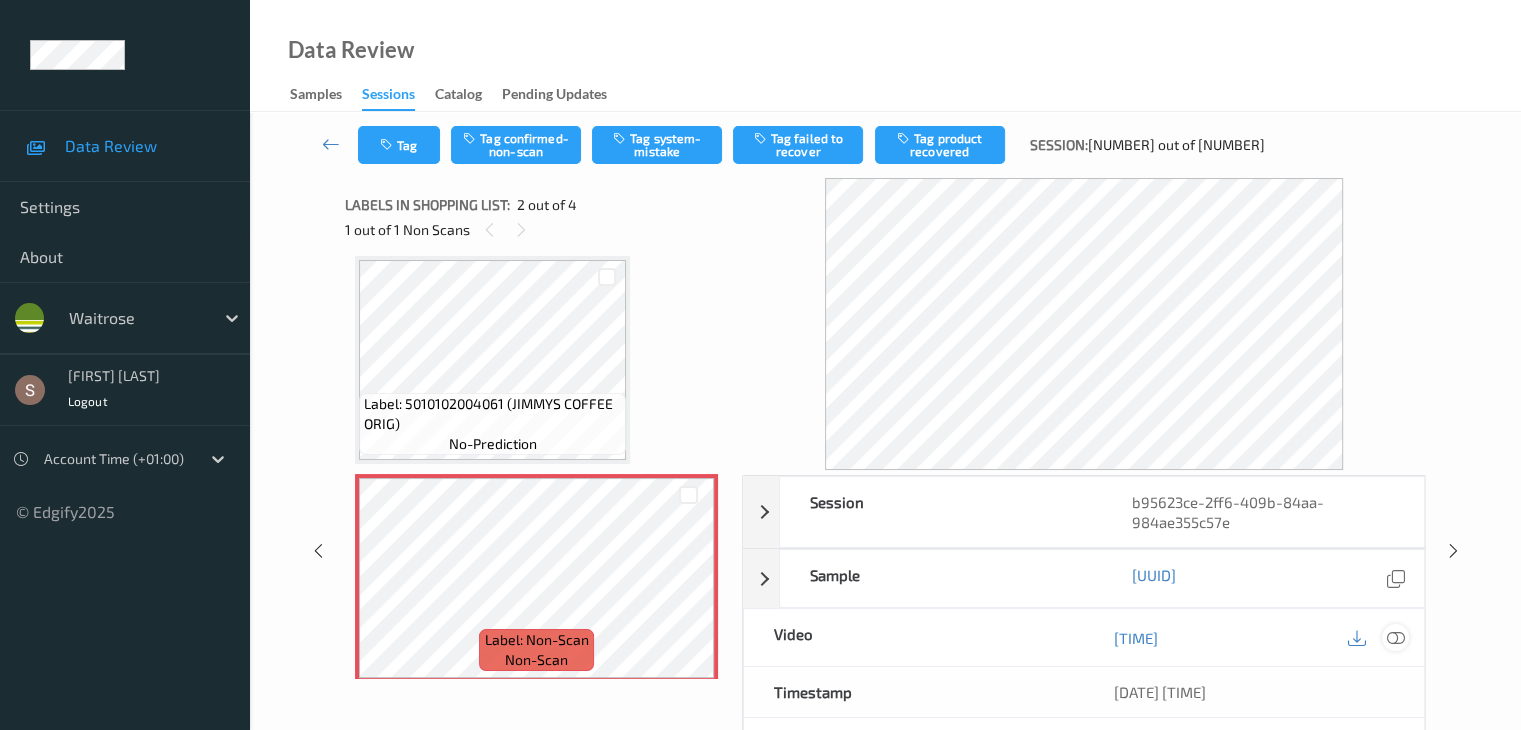 click at bounding box center [1395, 638] 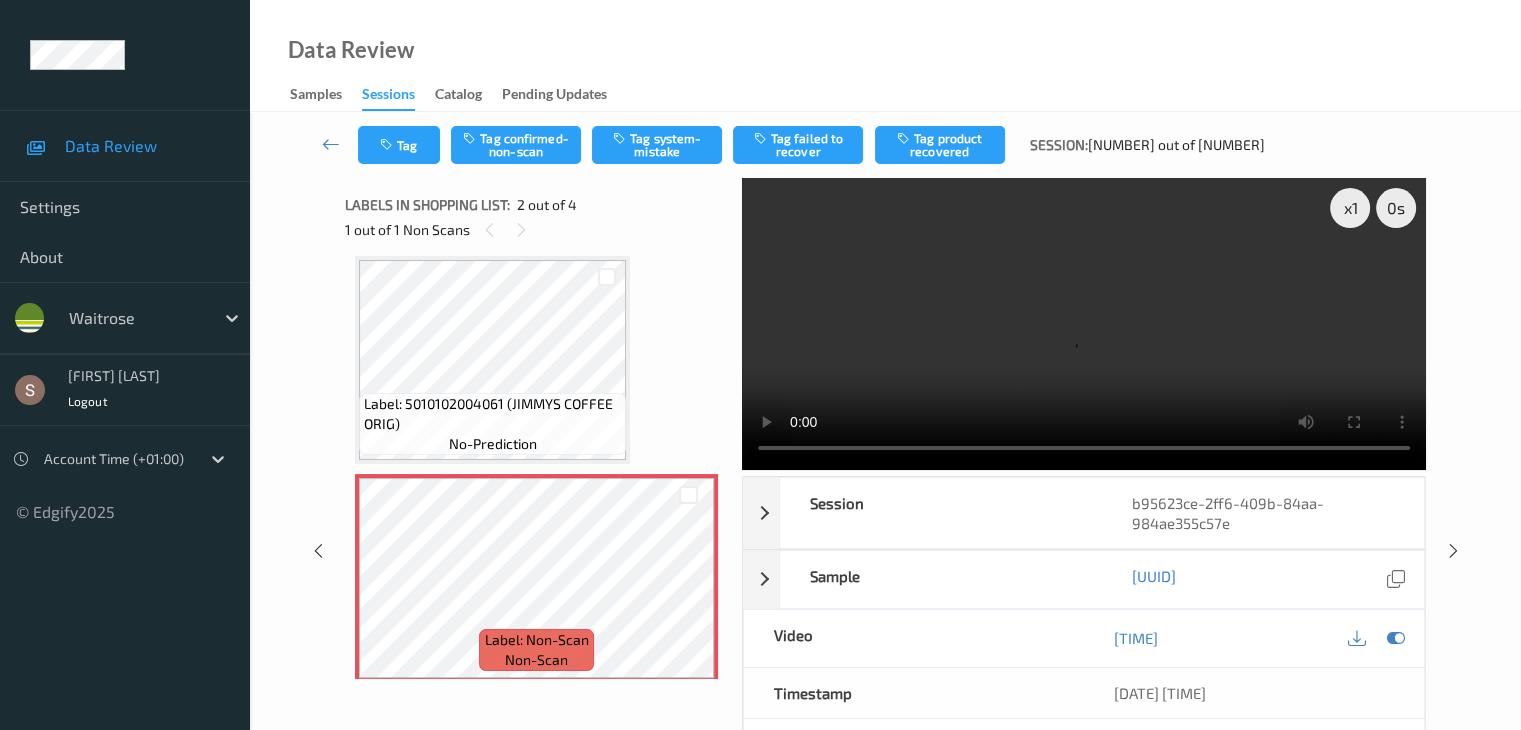 click at bounding box center [1084, 324] 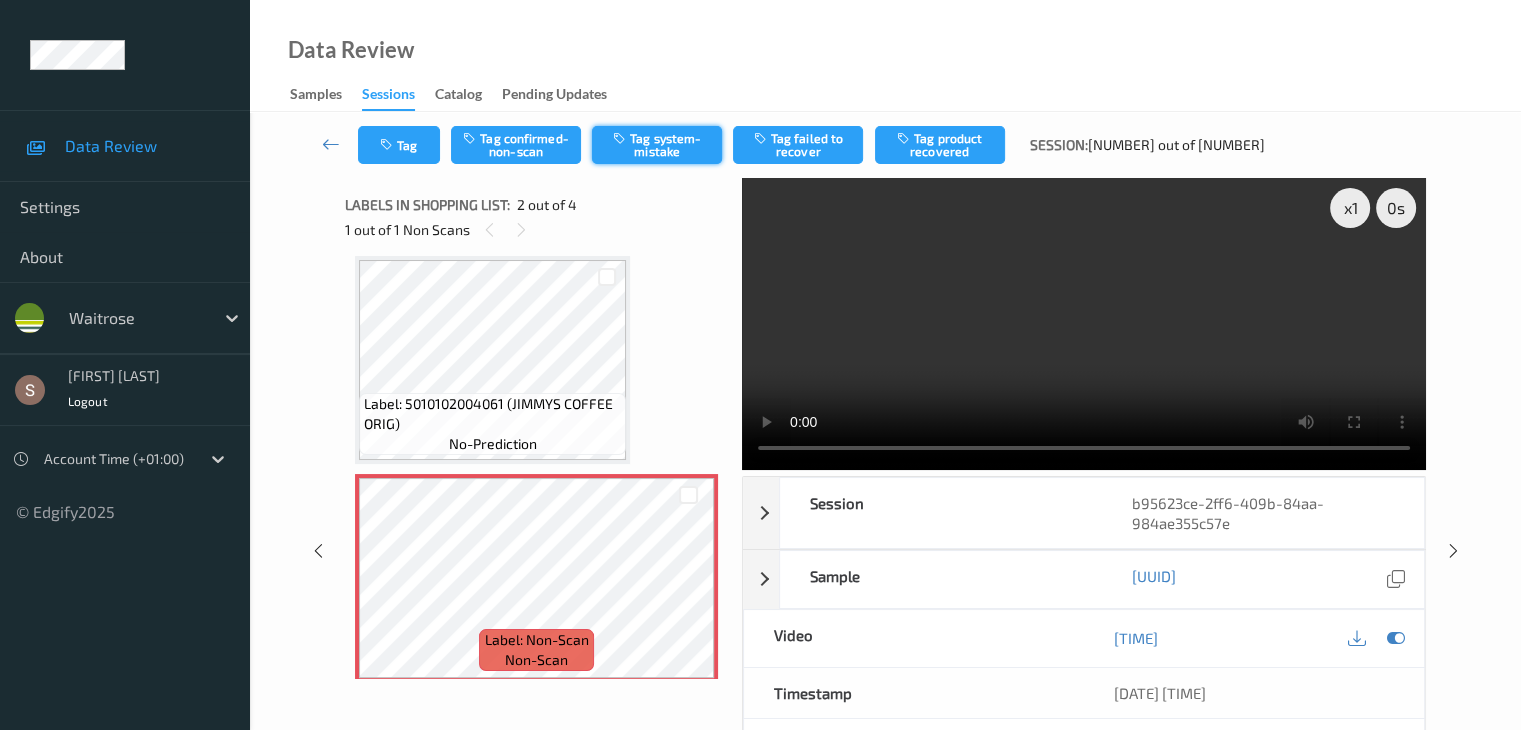 click on "Tag   system-mistake" at bounding box center (657, 145) 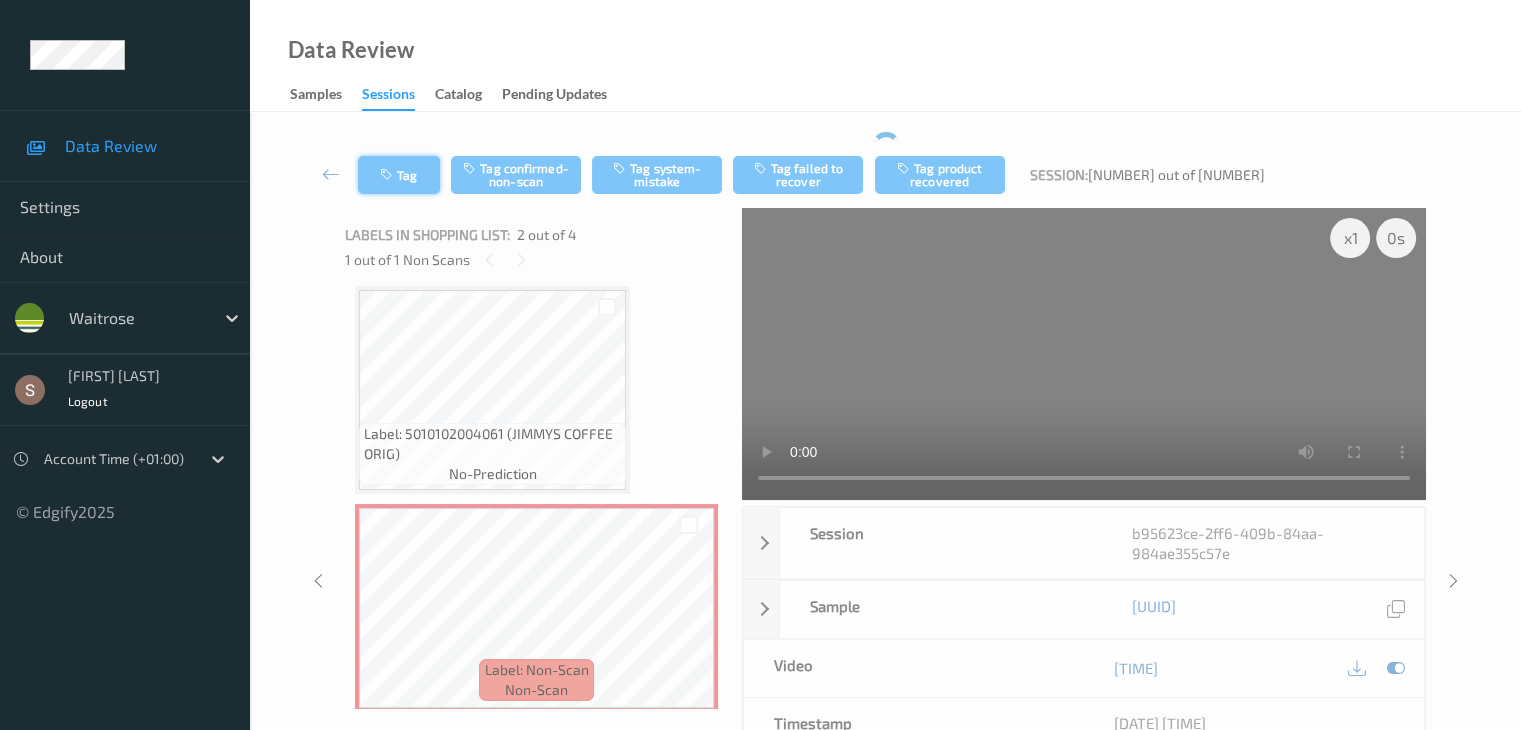 click on "Tag" at bounding box center (399, 175) 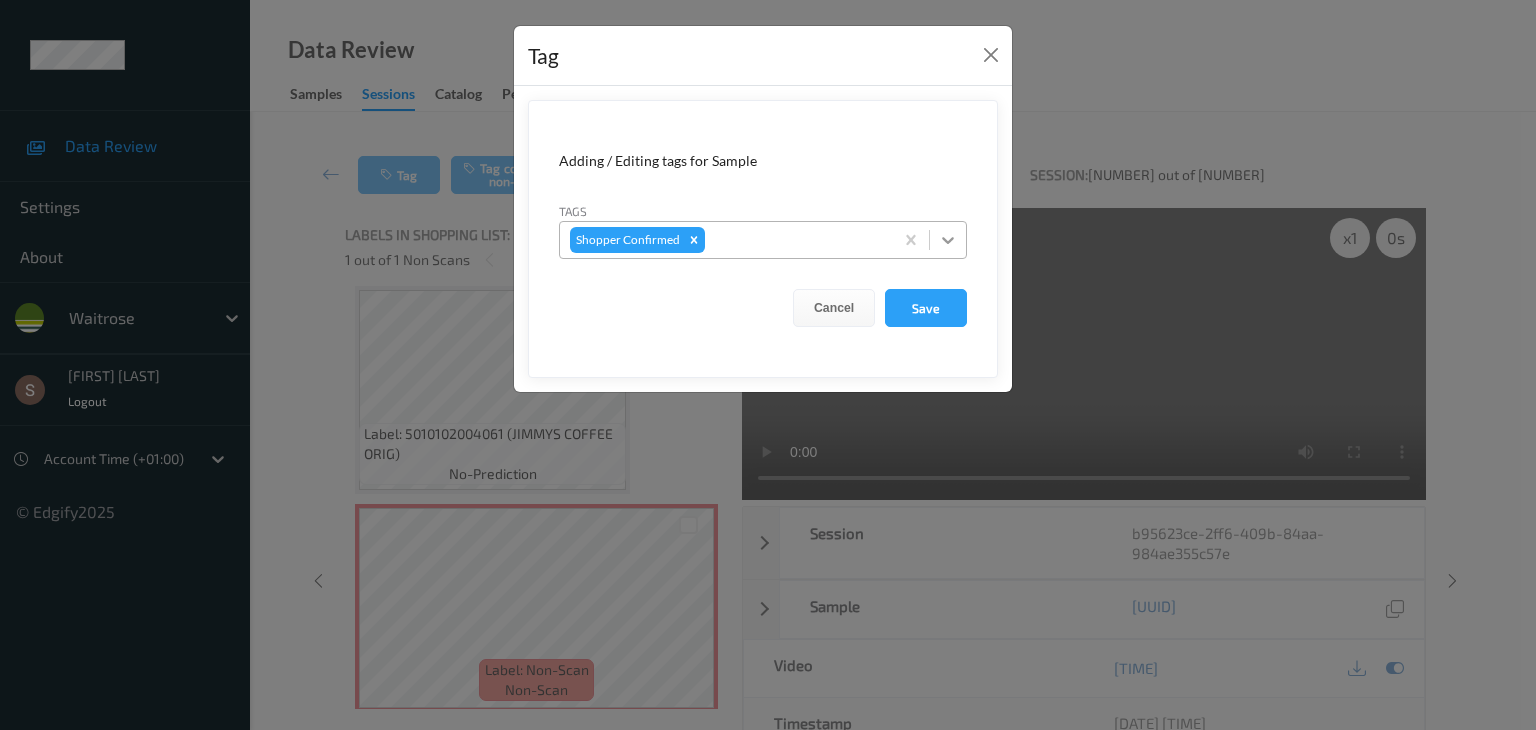 click at bounding box center [948, 240] 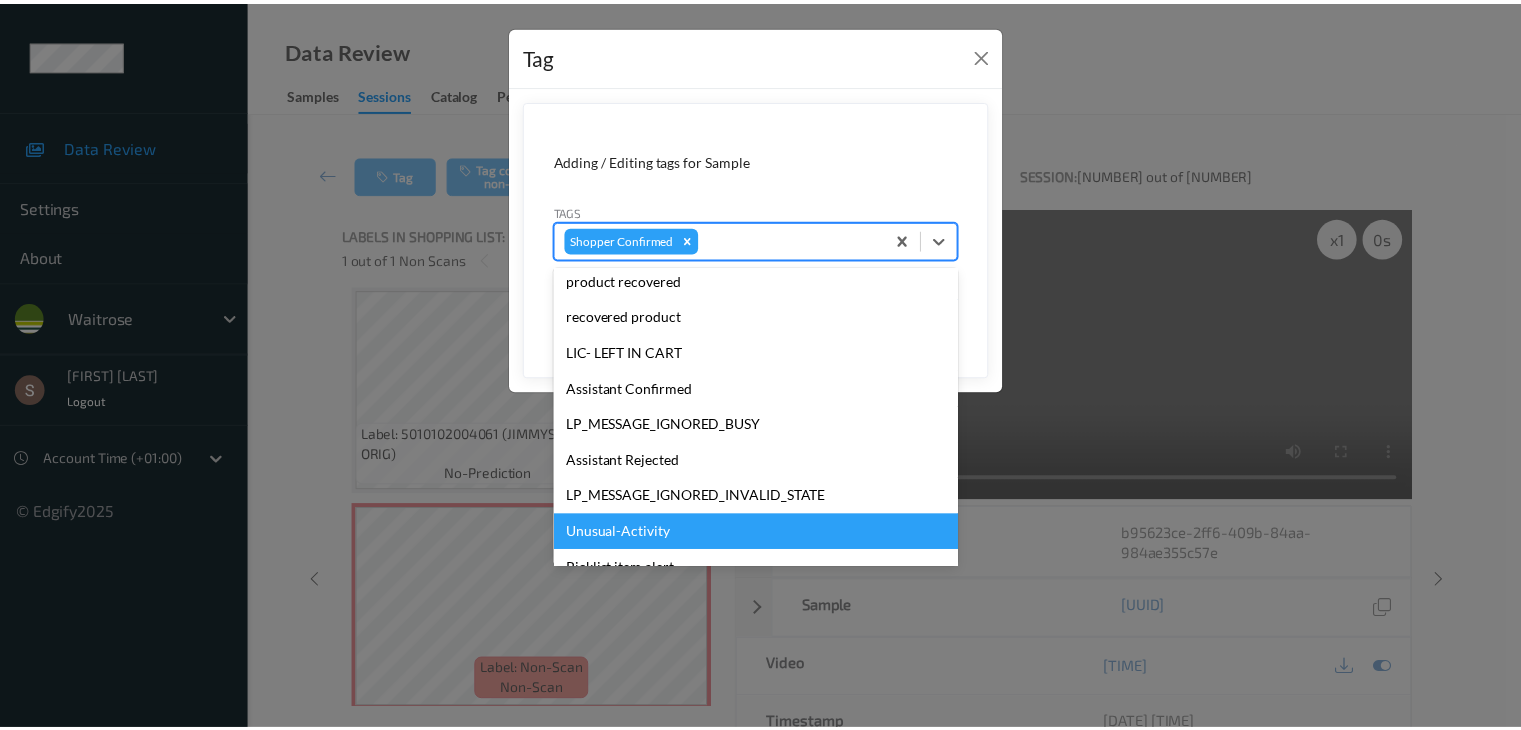 scroll, scrollTop: 356, scrollLeft: 0, axis: vertical 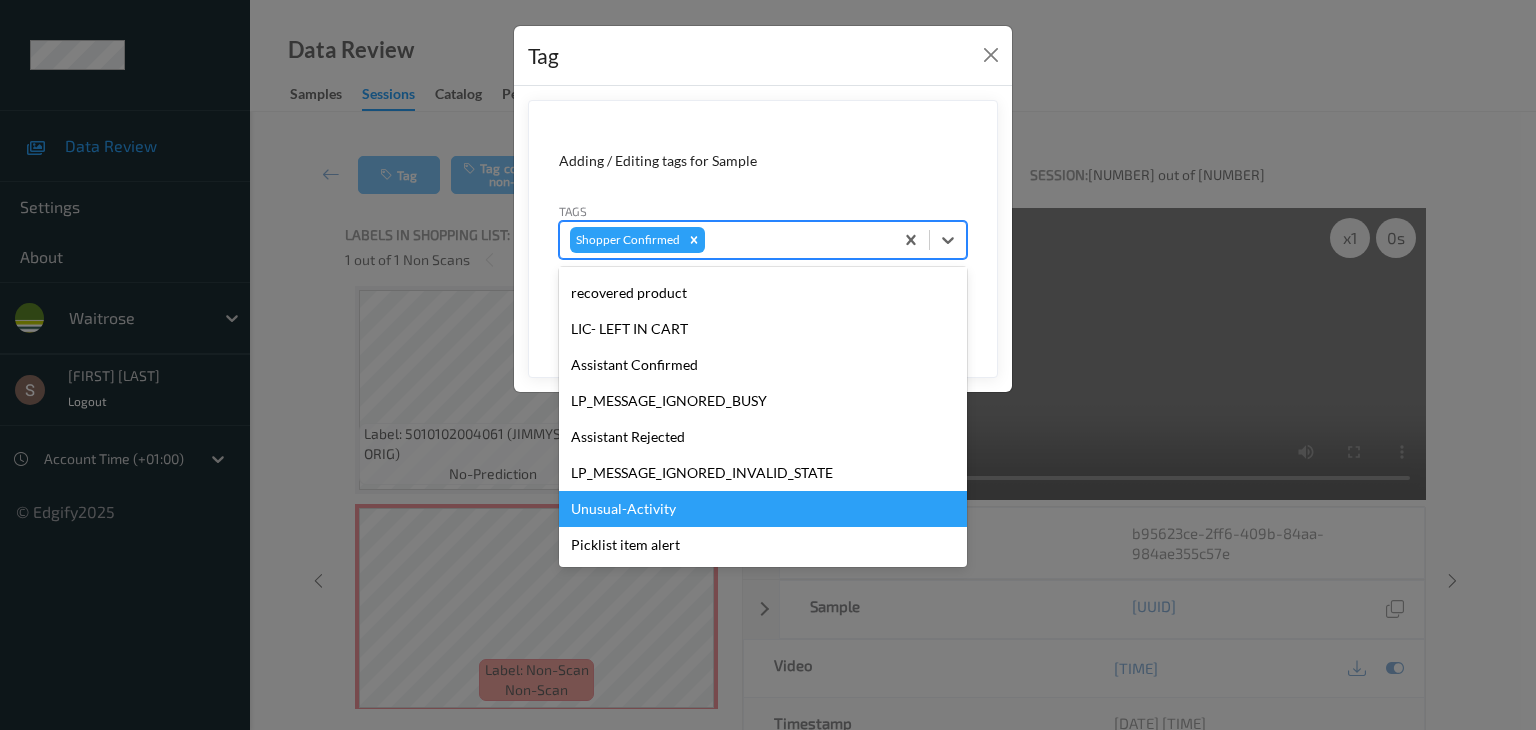 click on "Unusual-Activity" at bounding box center [763, 509] 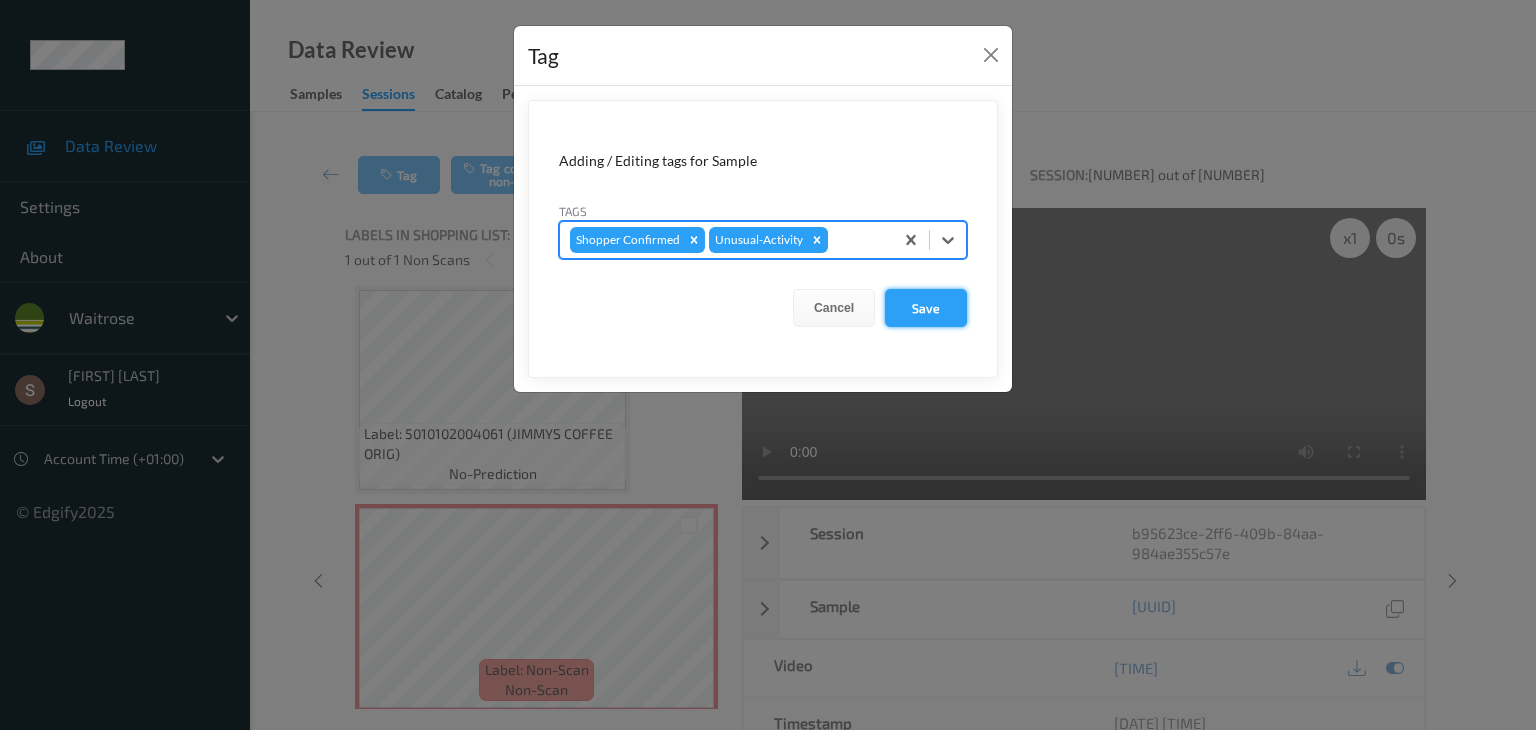 click on "Save" at bounding box center (926, 308) 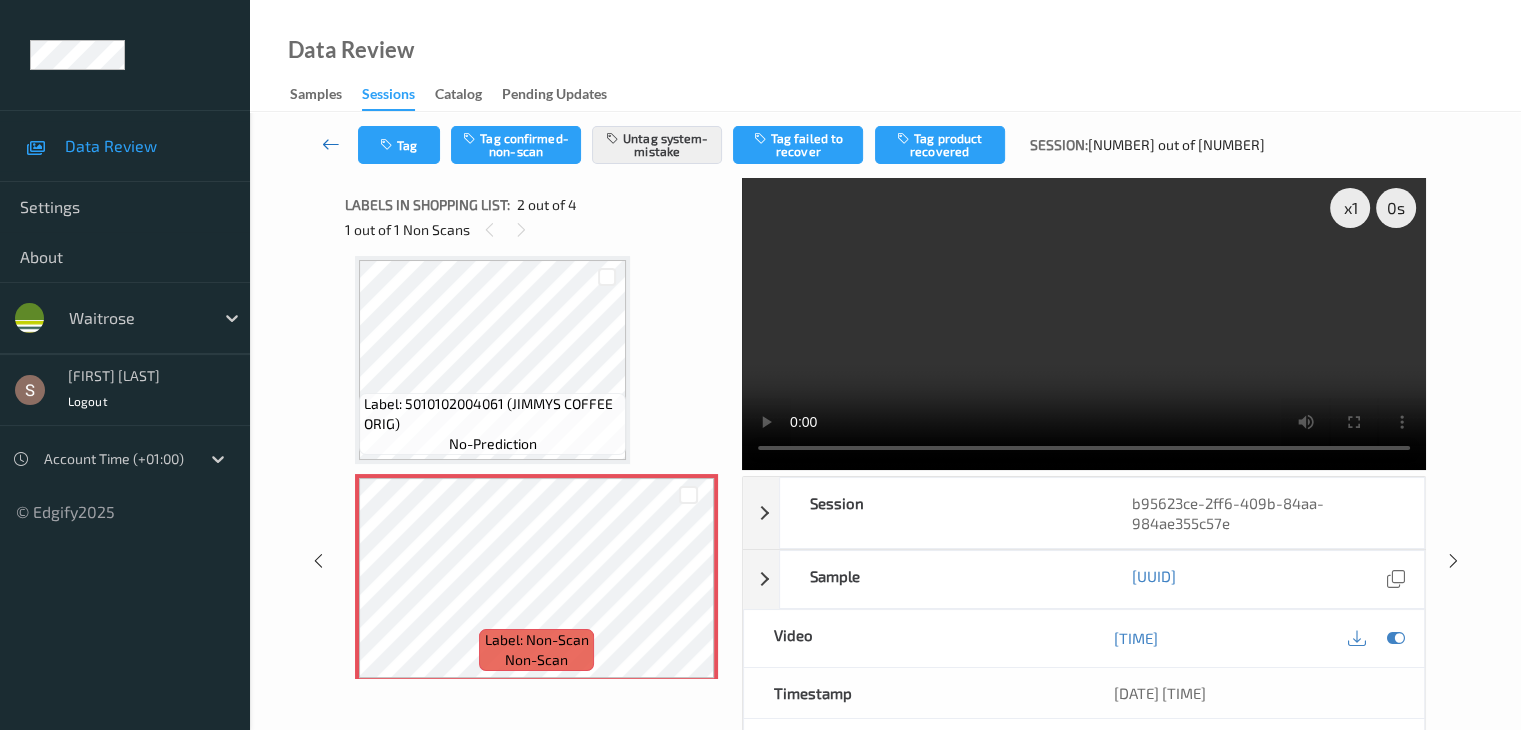 click at bounding box center (331, 144) 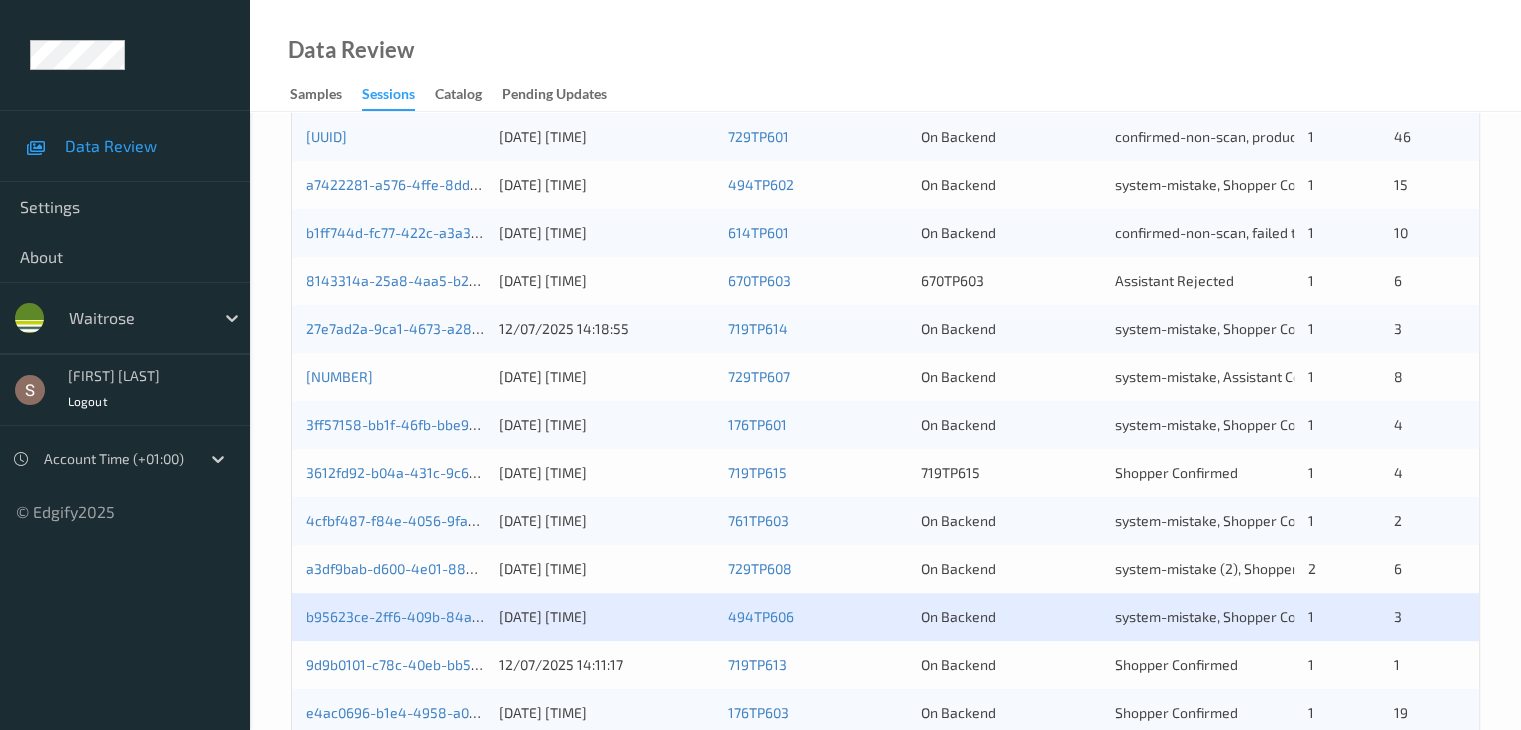 scroll, scrollTop: 932, scrollLeft: 0, axis: vertical 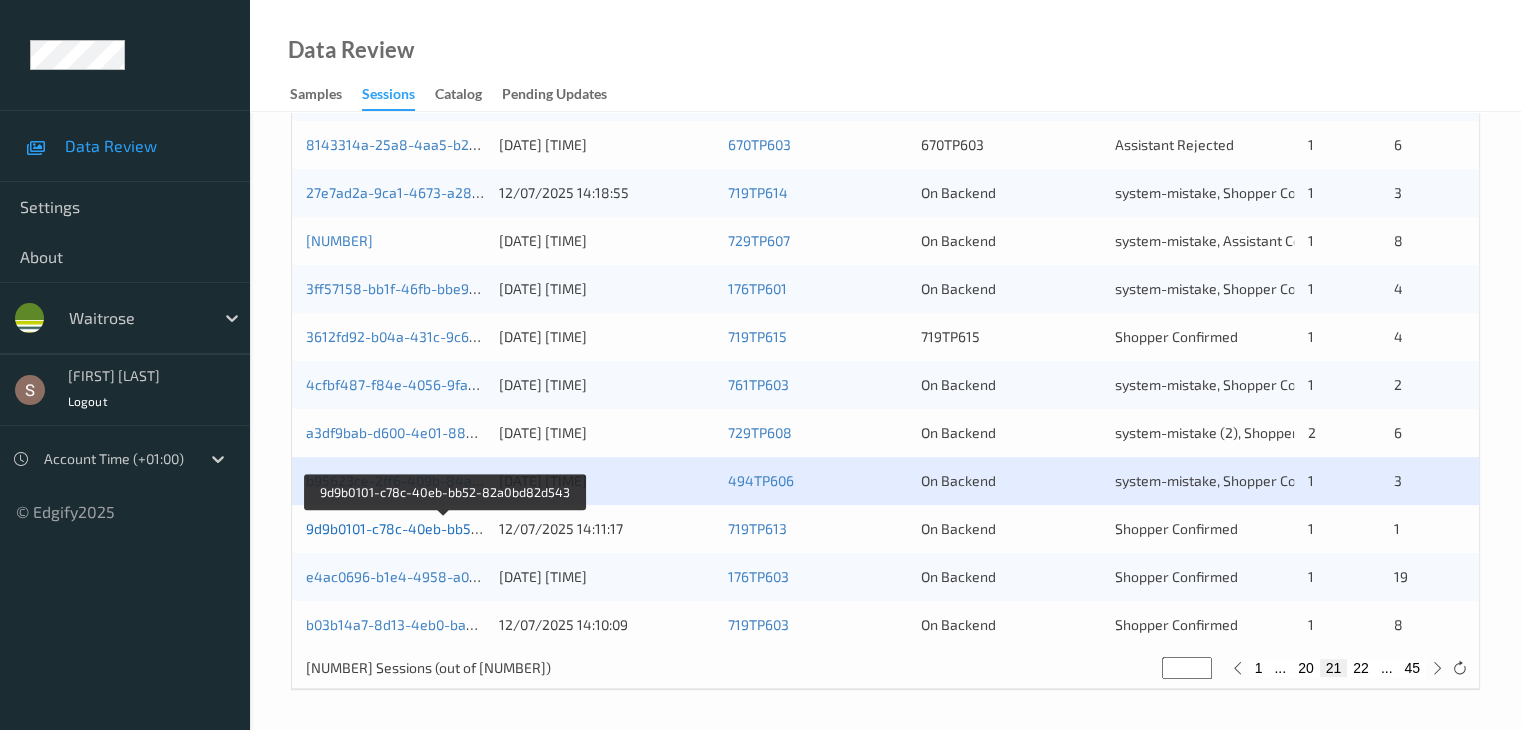 click on "9d9b0101-c78c-40eb-bb52-82a0bd82d543" at bounding box center (445, 528) 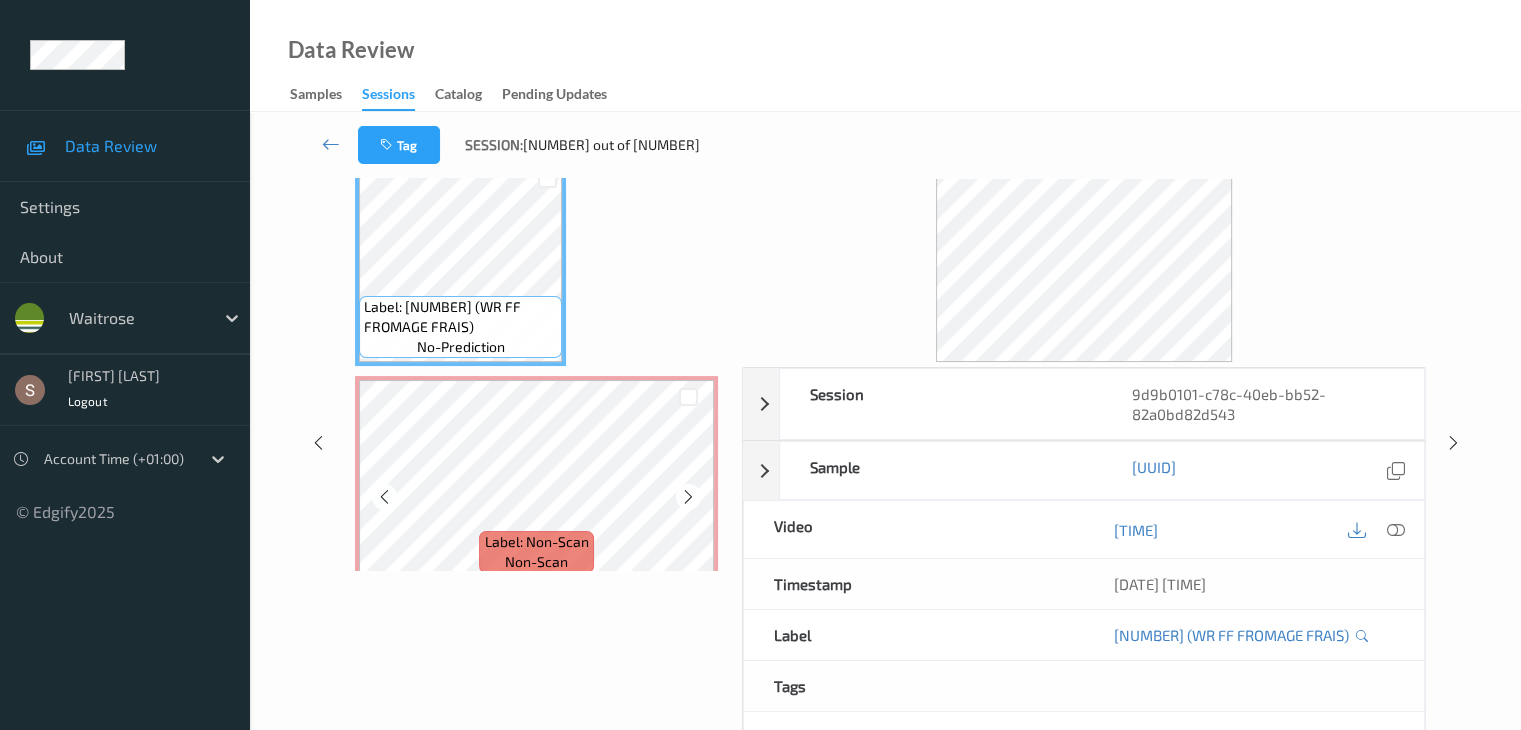 scroll, scrollTop: 0, scrollLeft: 0, axis: both 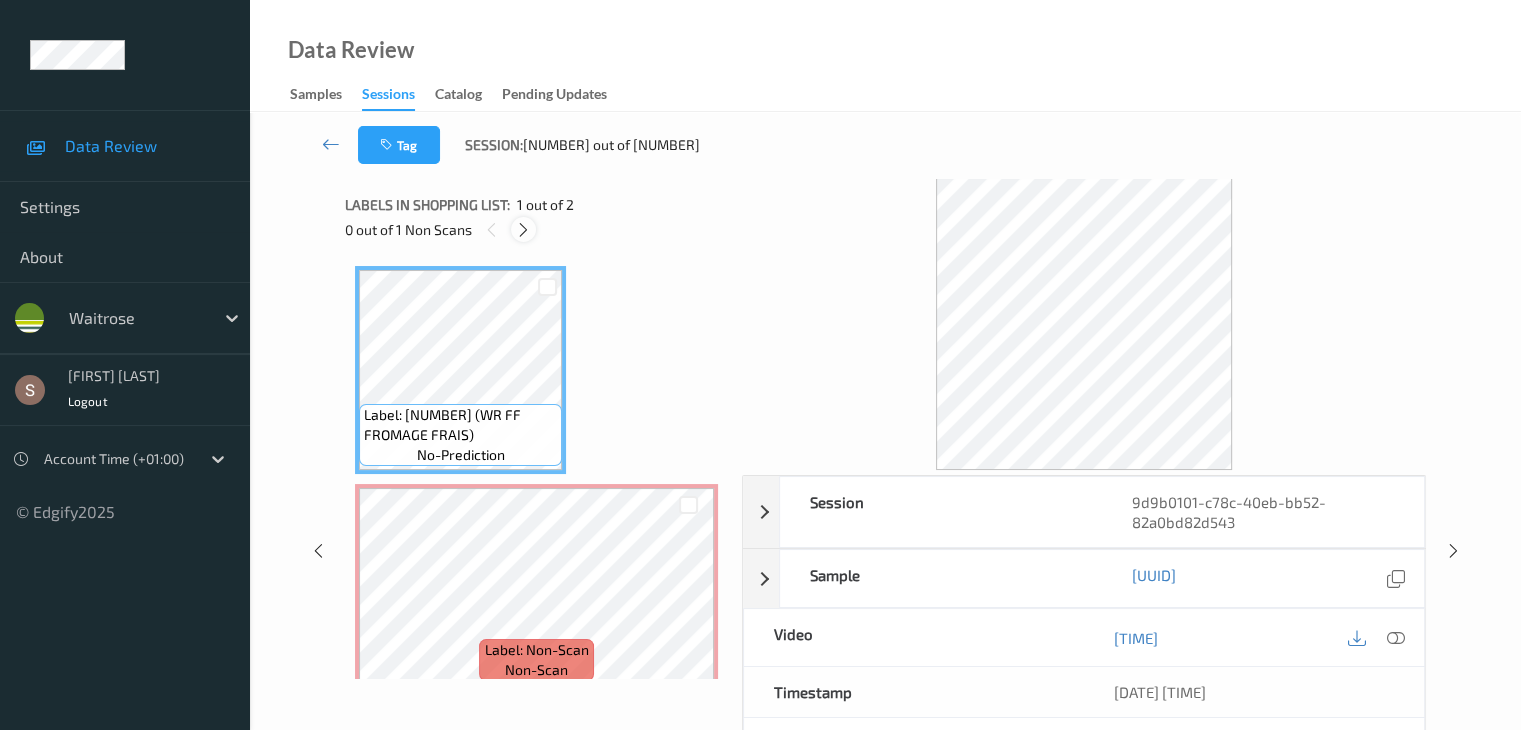 click at bounding box center (523, 230) 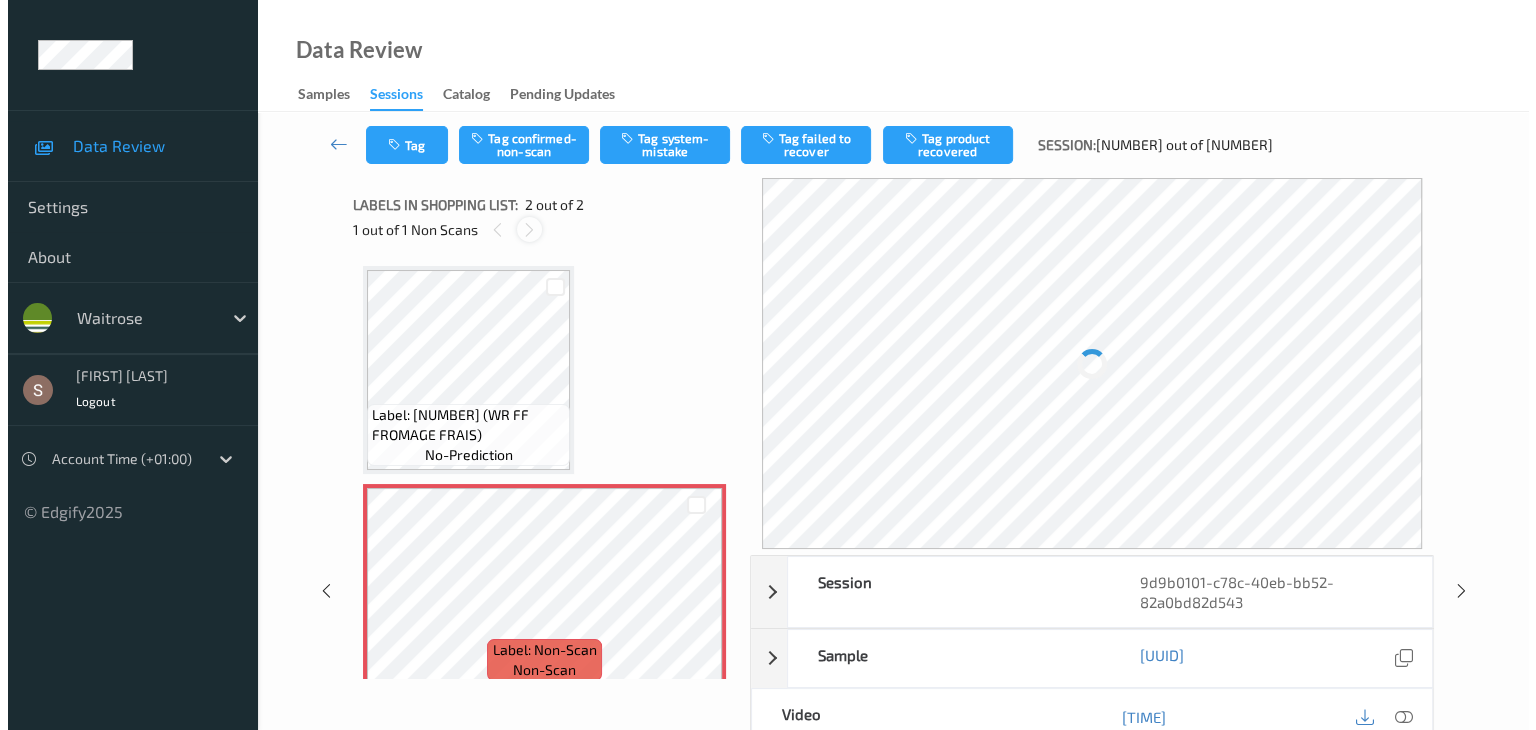scroll, scrollTop: 10, scrollLeft: 0, axis: vertical 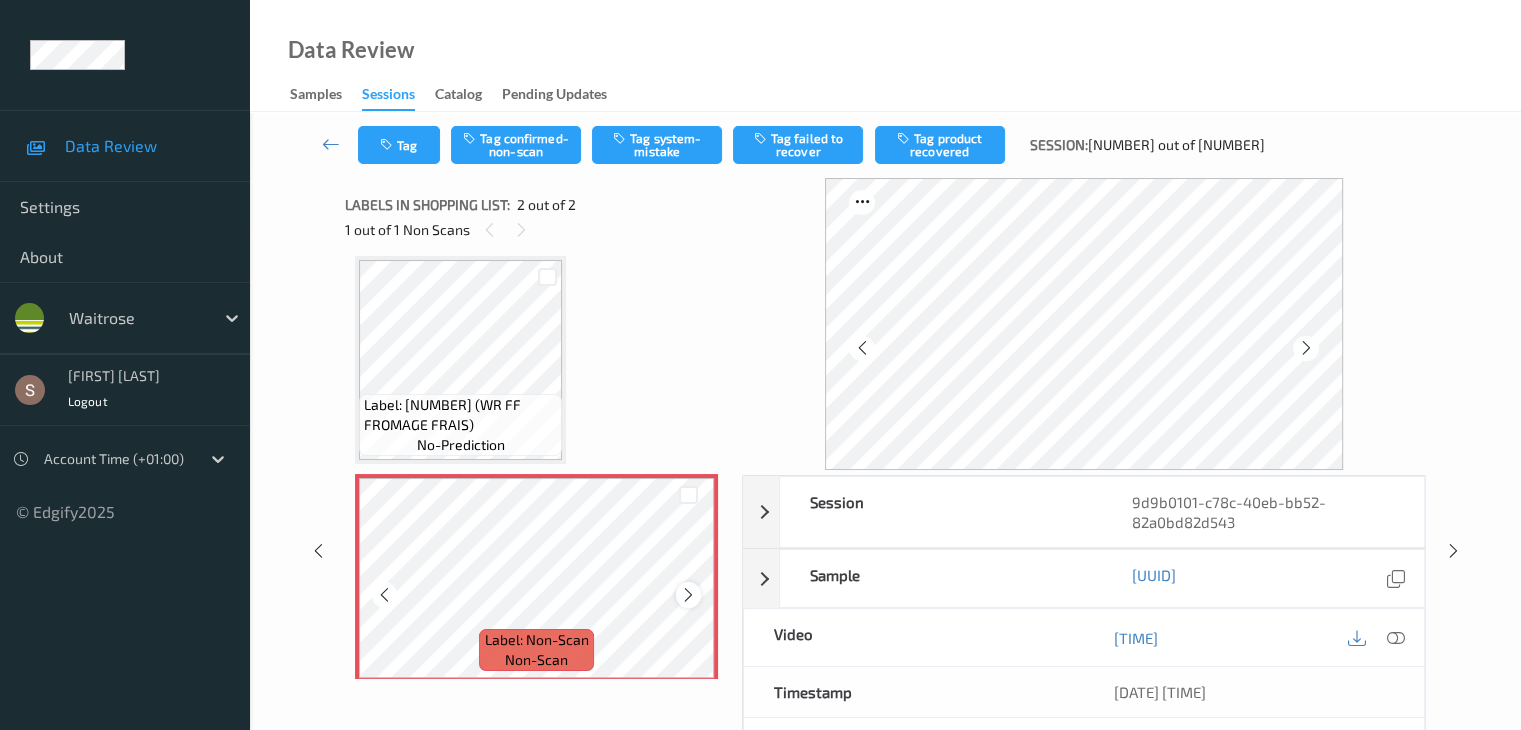 click at bounding box center [688, 595] 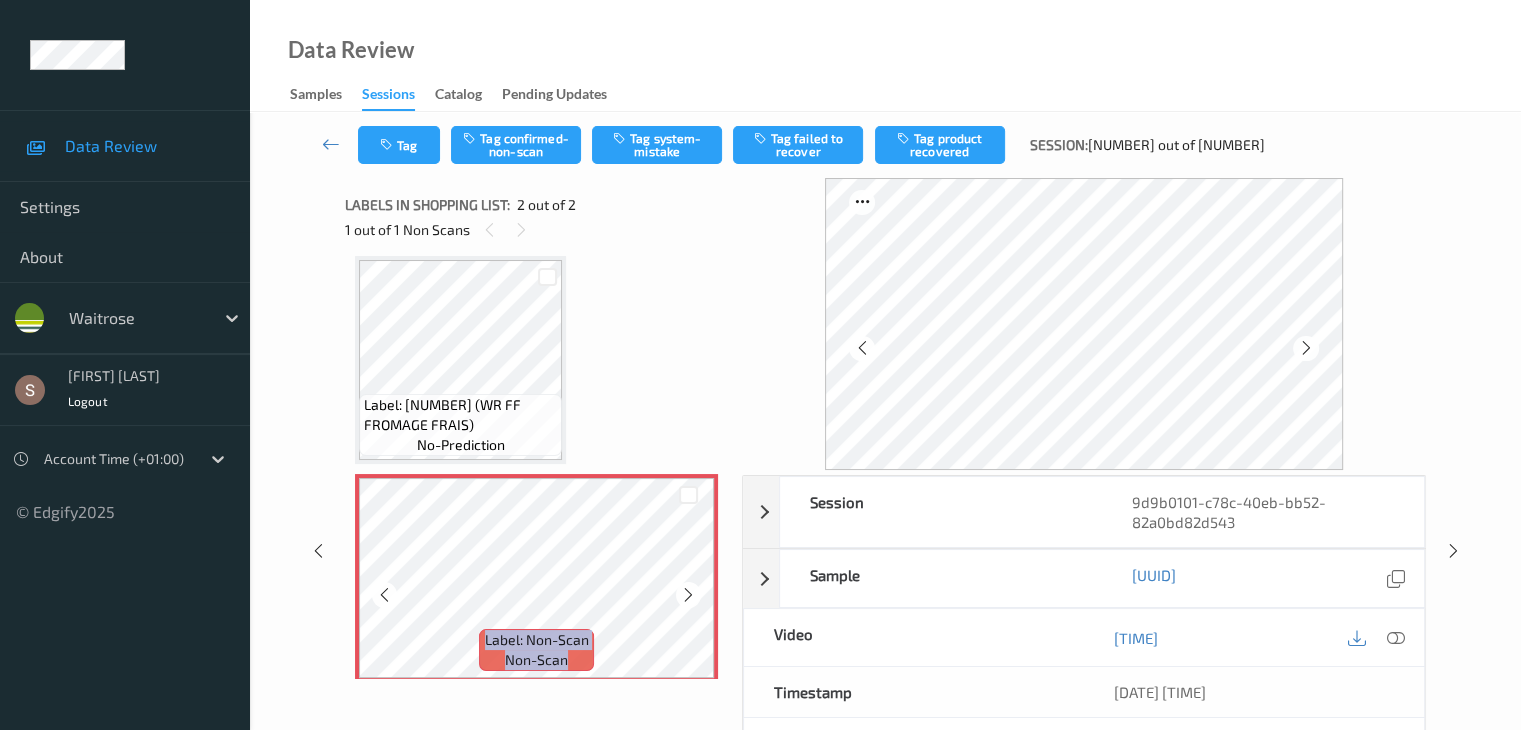 click at bounding box center (688, 595) 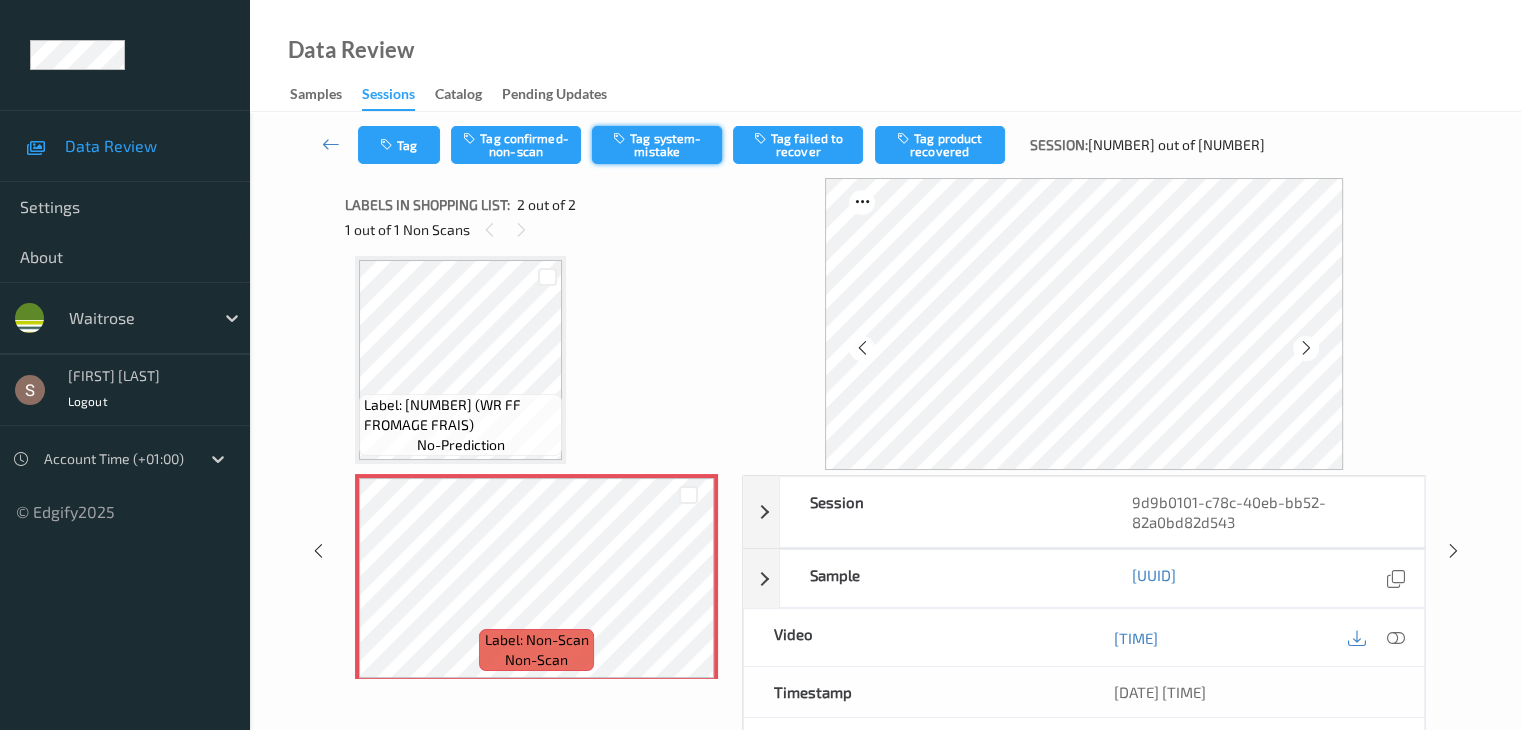 click on "Tag   system-mistake" at bounding box center [657, 145] 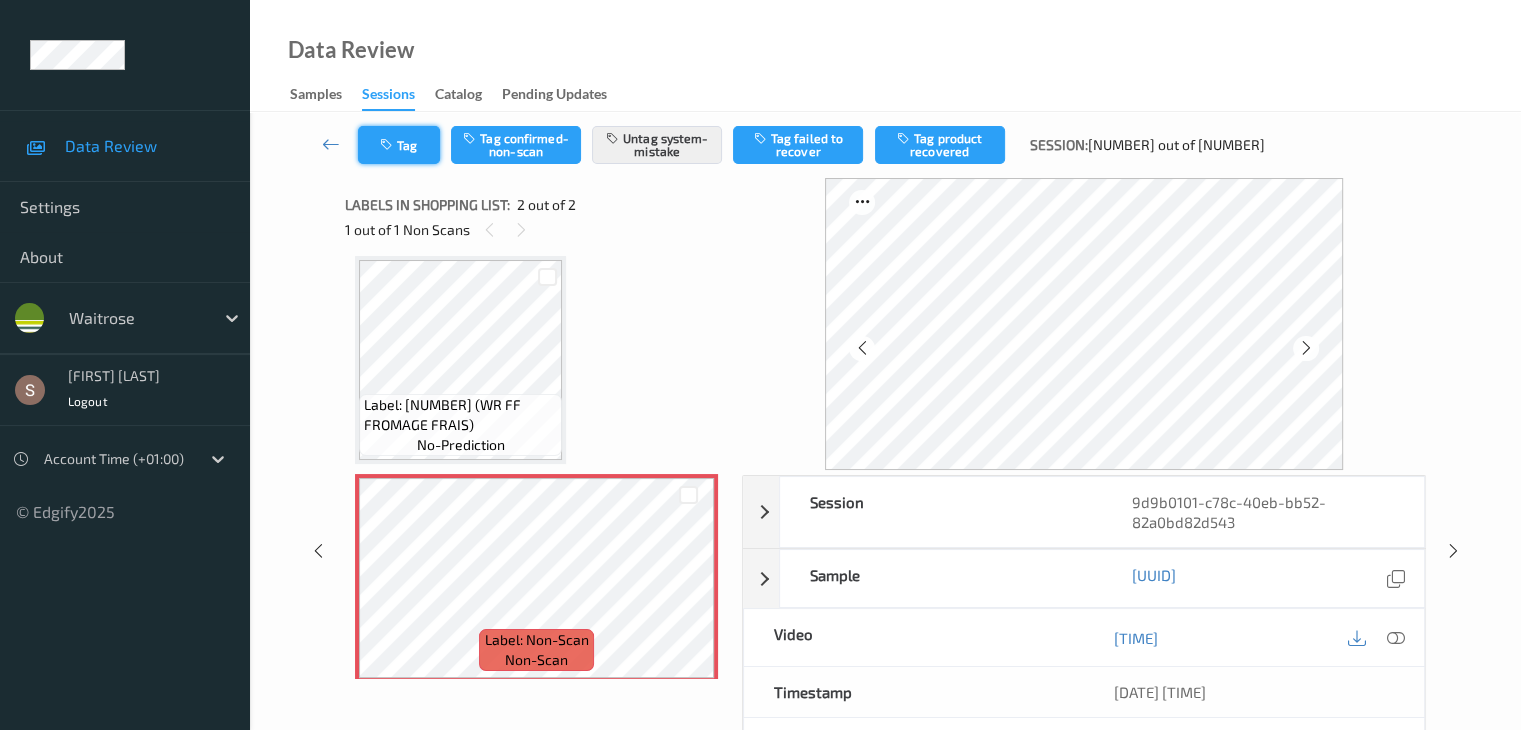 click on "Tag" at bounding box center [399, 145] 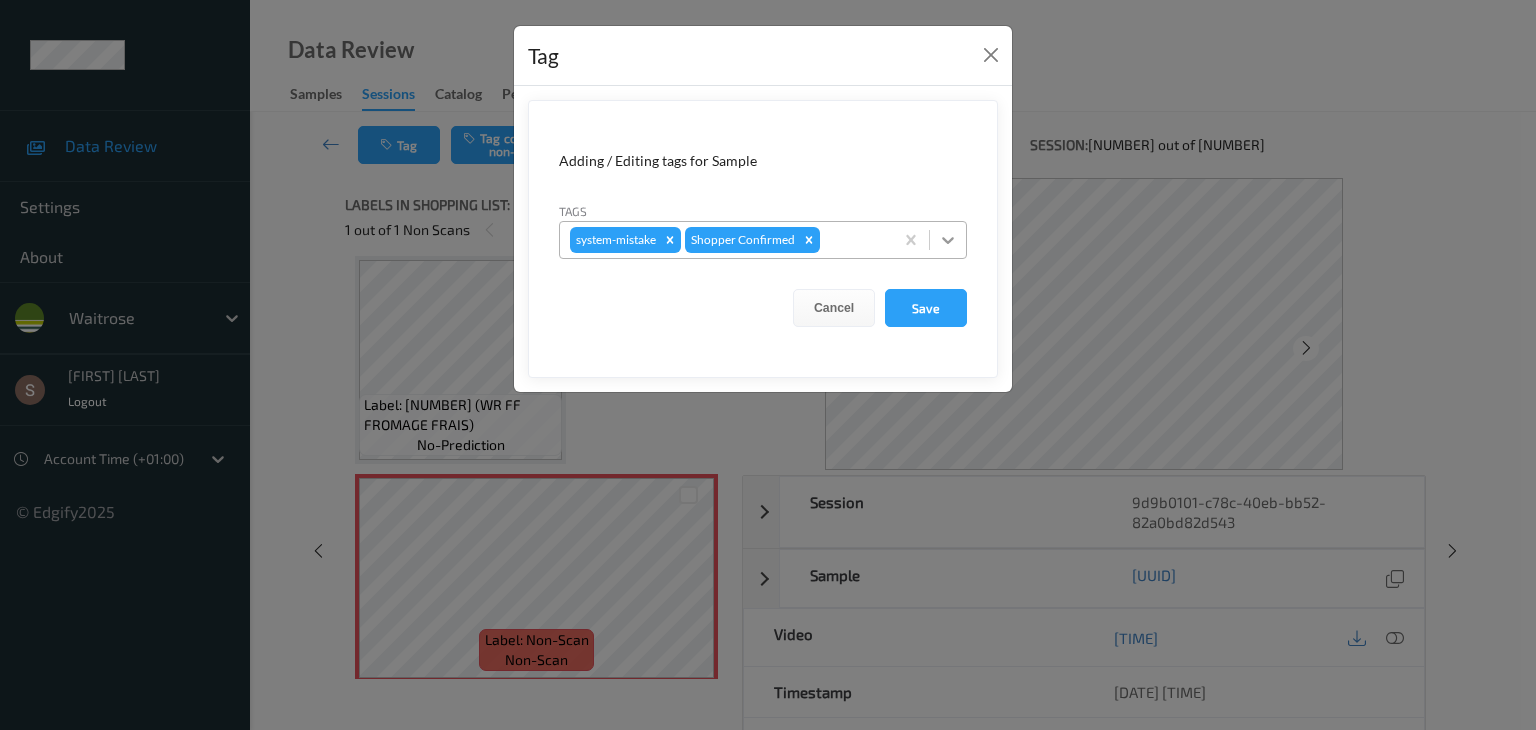 click 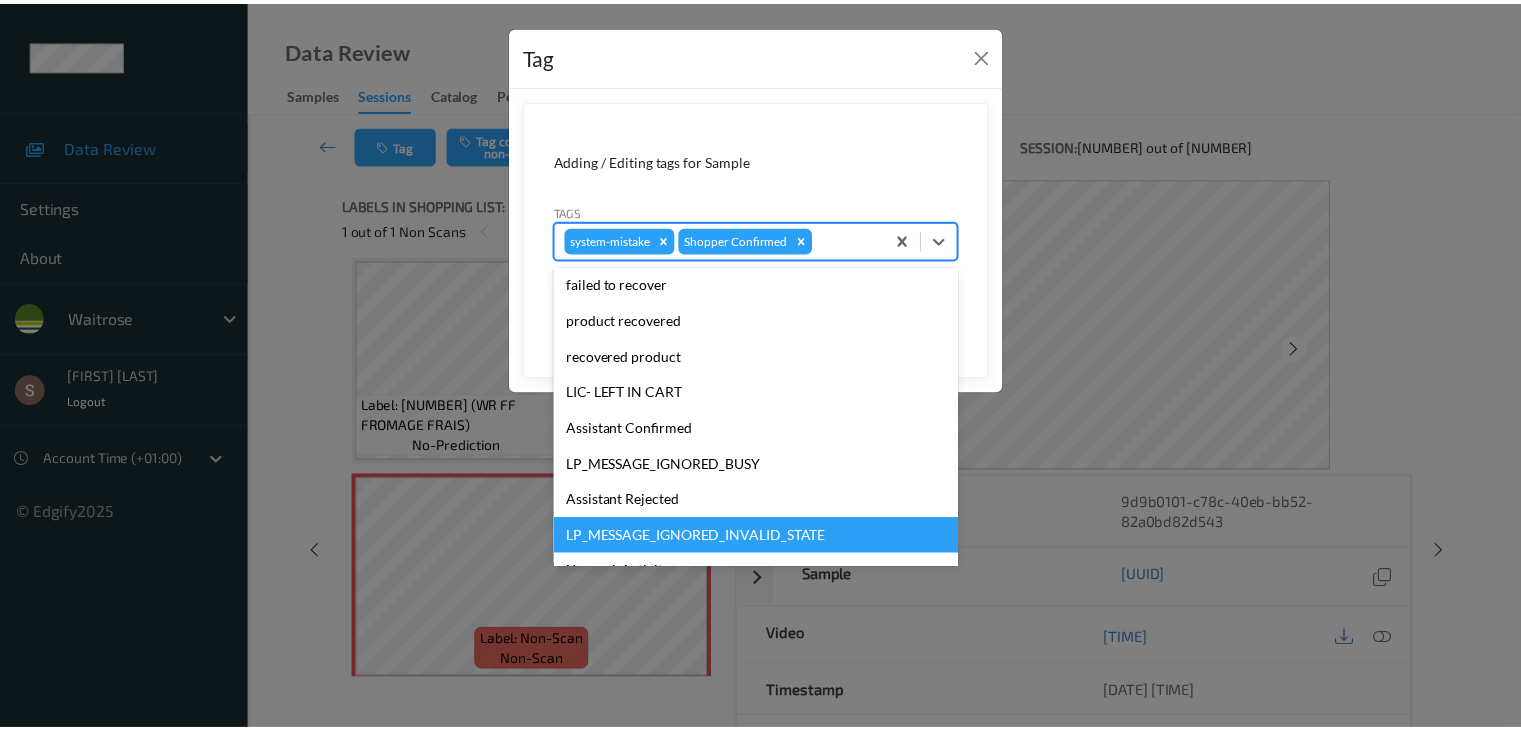 scroll, scrollTop: 320, scrollLeft: 0, axis: vertical 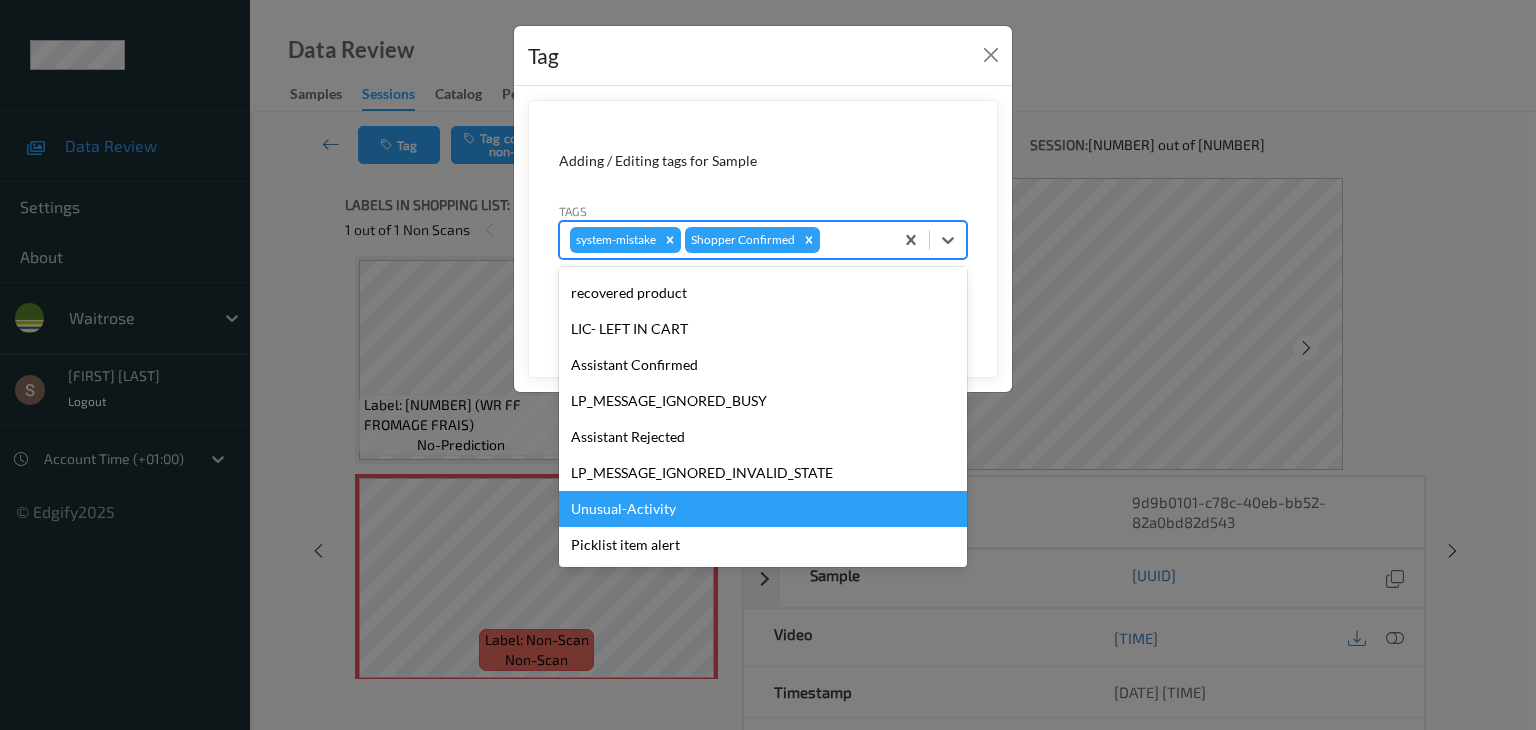 click on "Unusual-Activity" at bounding box center (763, 509) 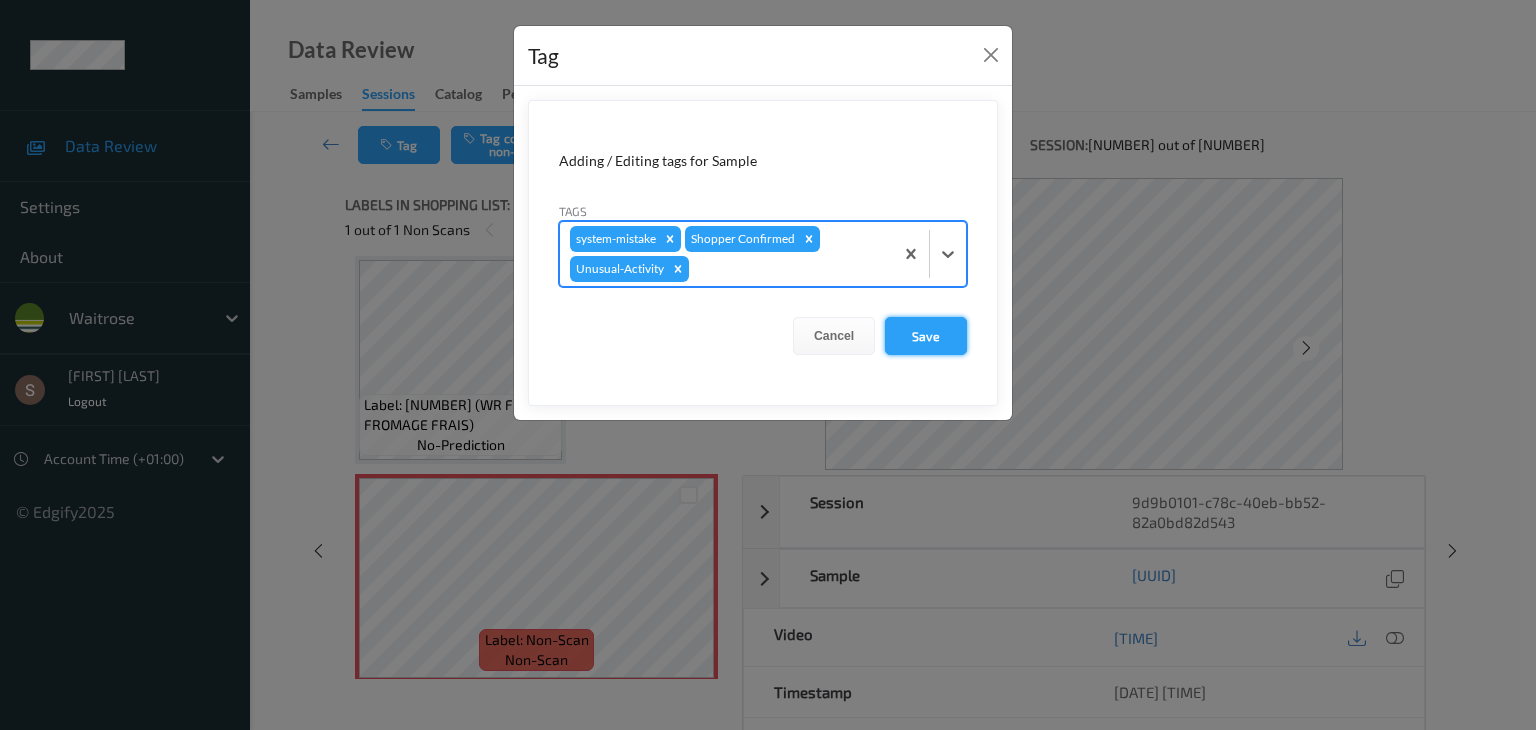 click on "Save" at bounding box center (926, 336) 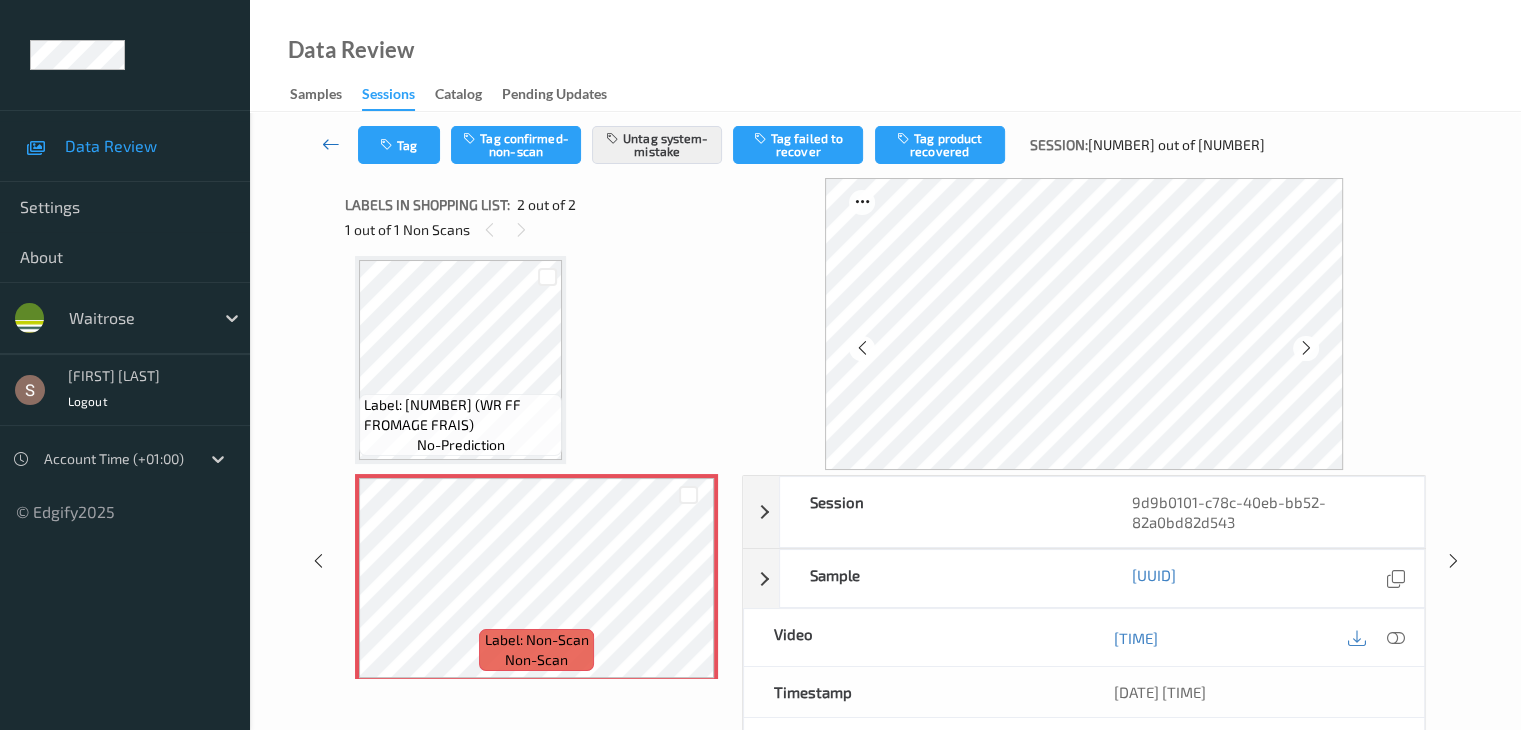 click at bounding box center [331, 144] 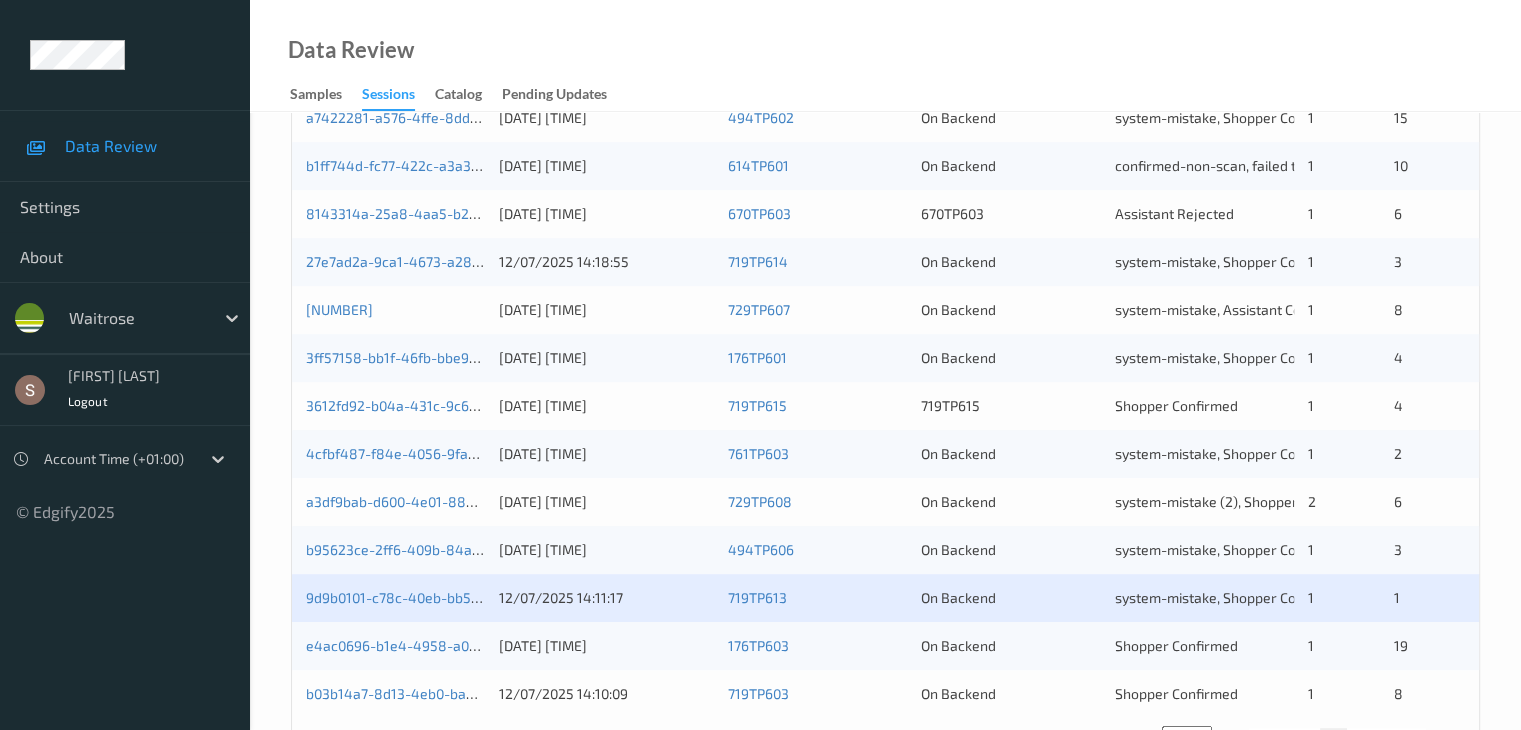 scroll, scrollTop: 932, scrollLeft: 0, axis: vertical 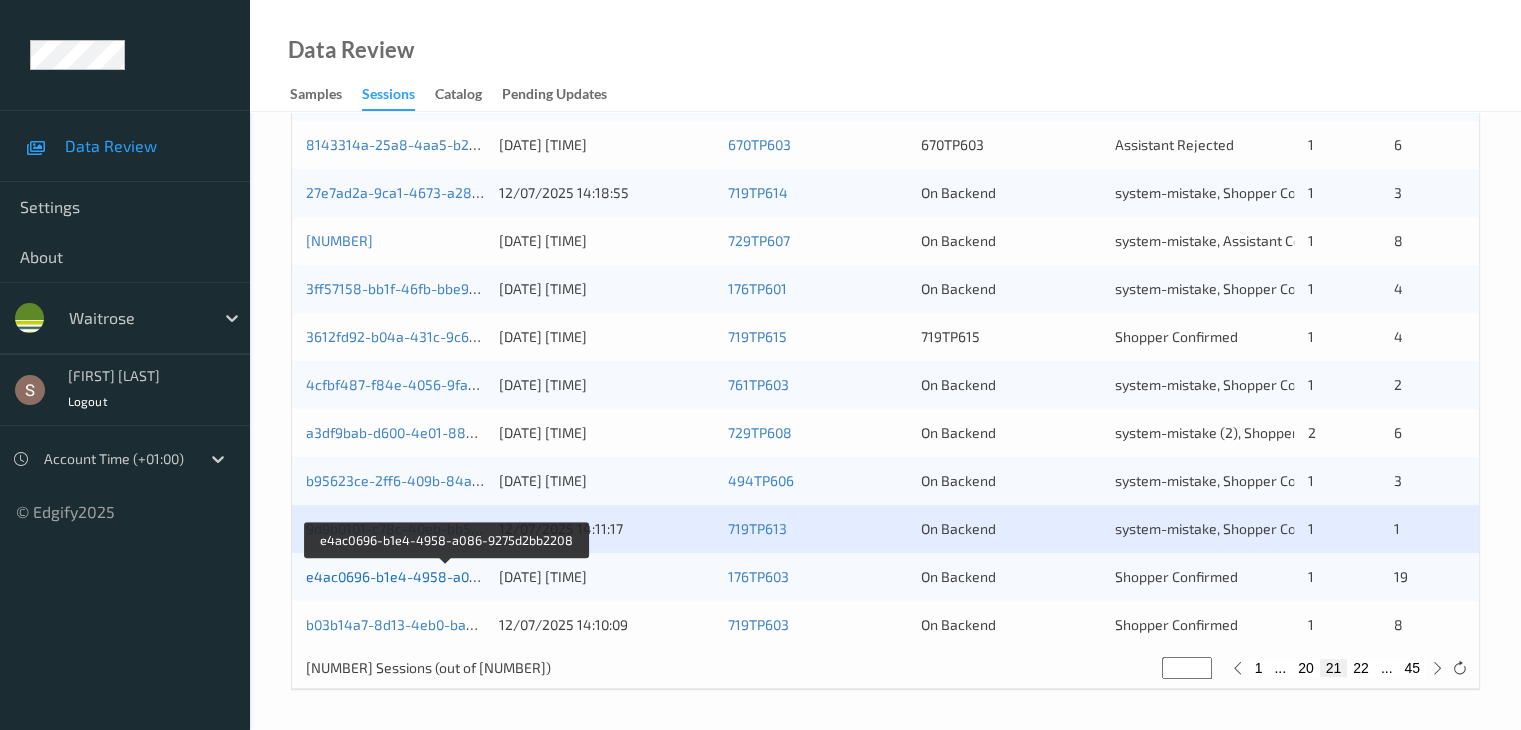 click on "e4ac0696-b1e4-4958-a086-9275d2bb2208" at bounding box center (447, 576) 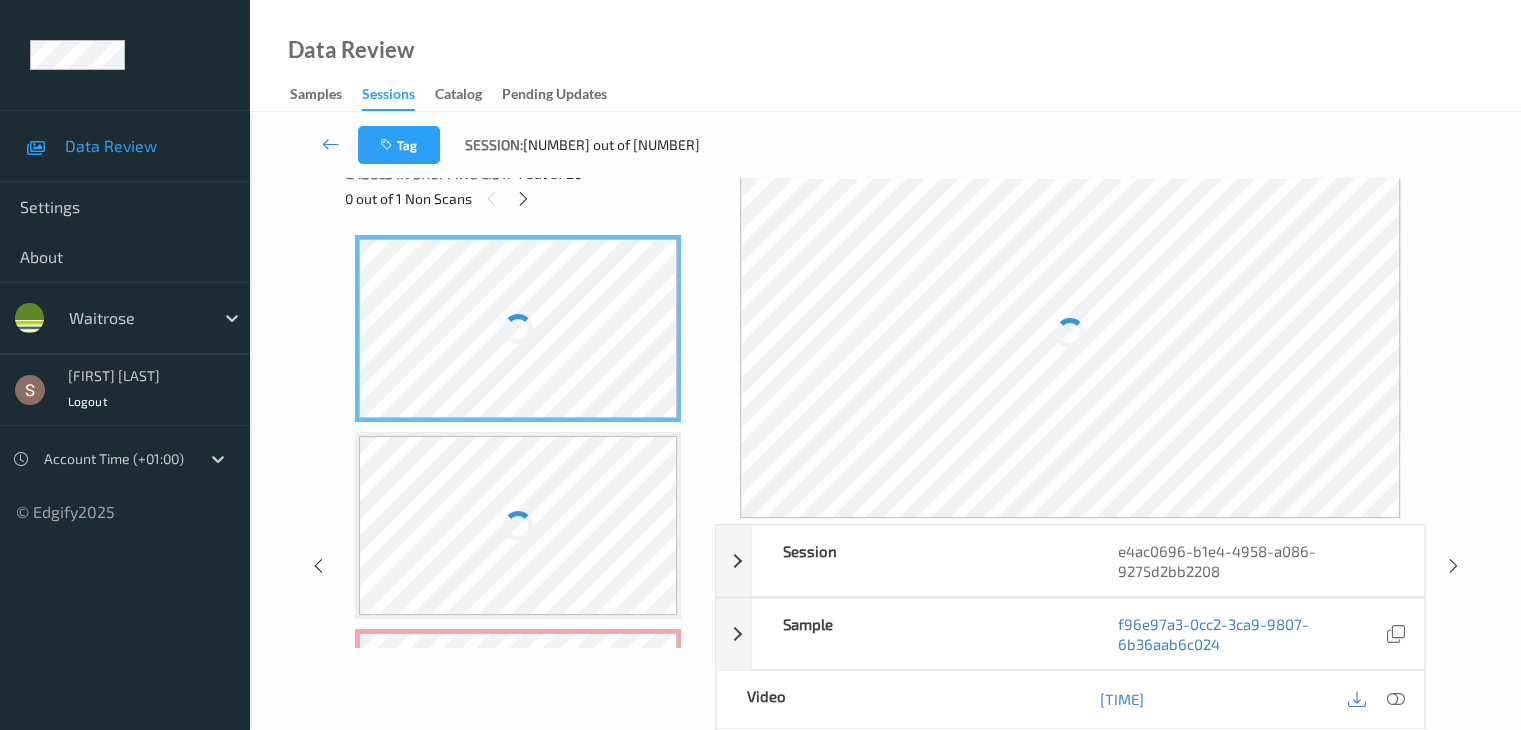 scroll, scrollTop: 0, scrollLeft: 0, axis: both 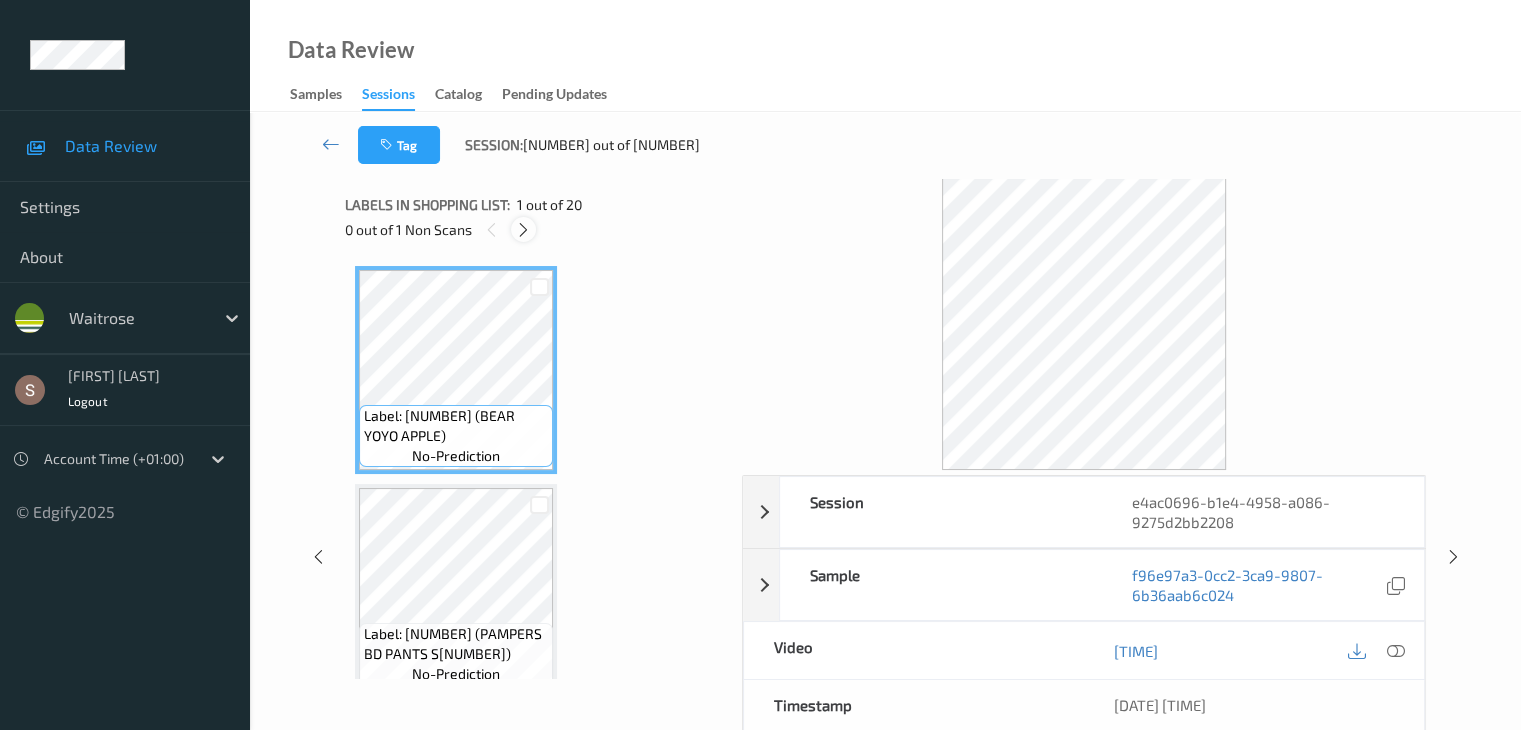 click at bounding box center (523, 230) 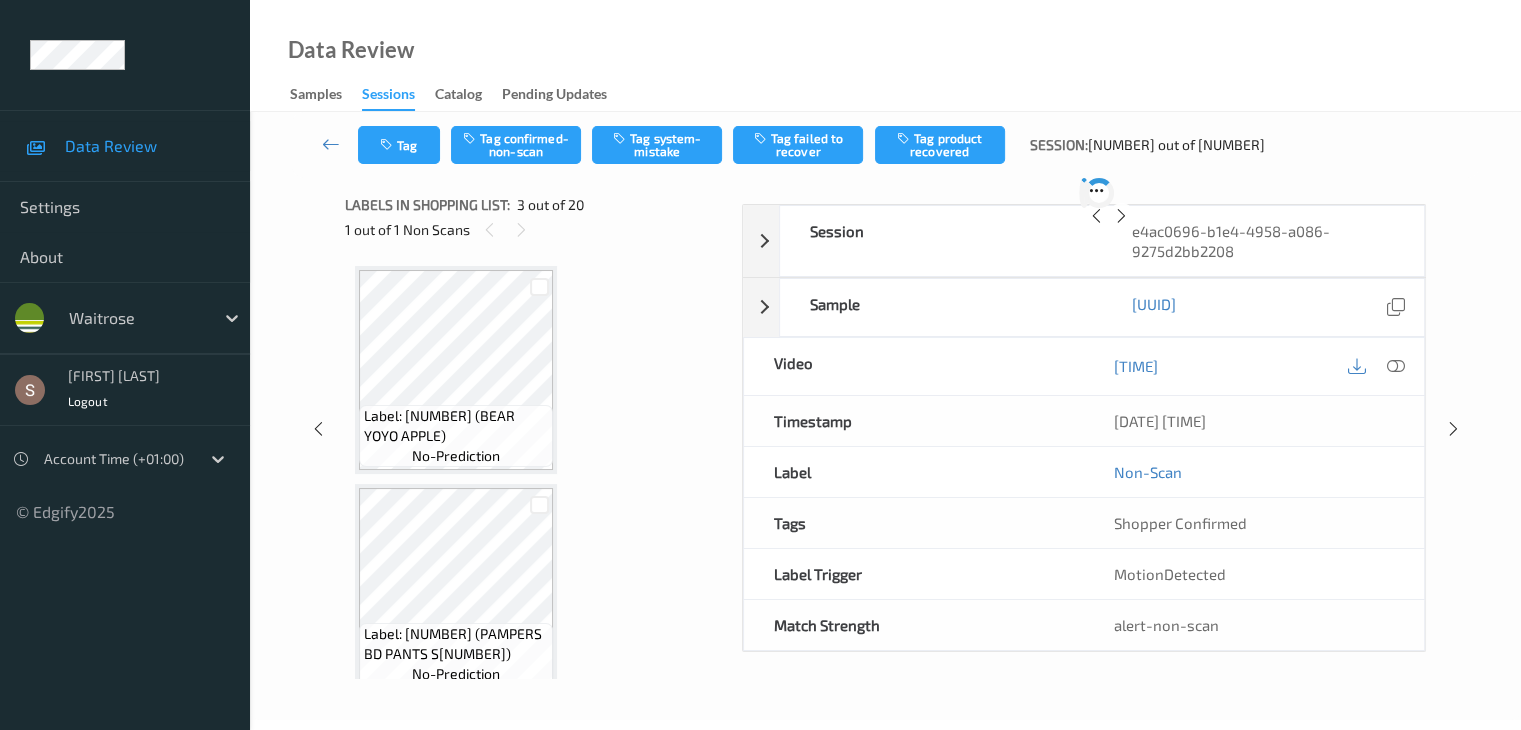 scroll, scrollTop: 228, scrollLeft: 0, axis: vertical 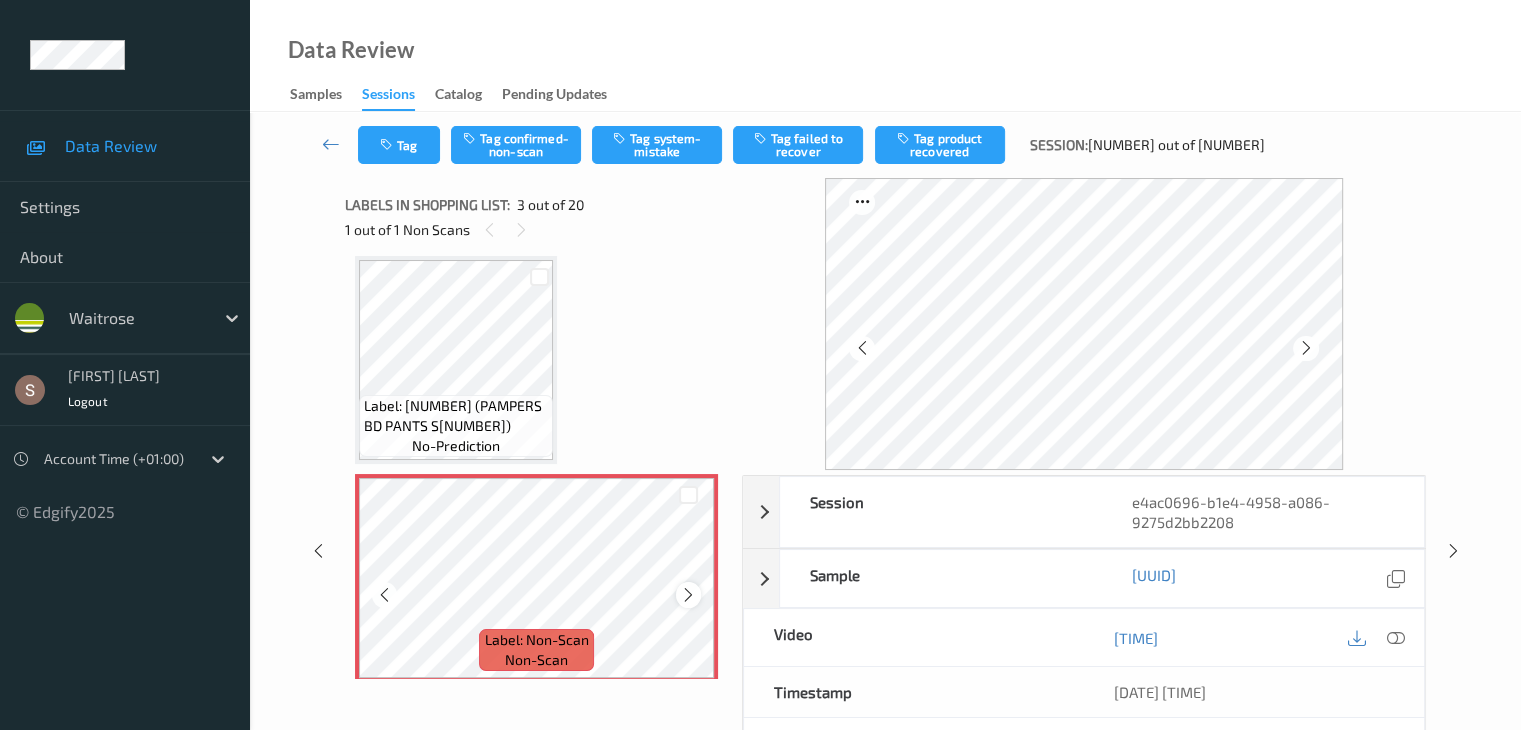 click at bounding box center [688, 595] 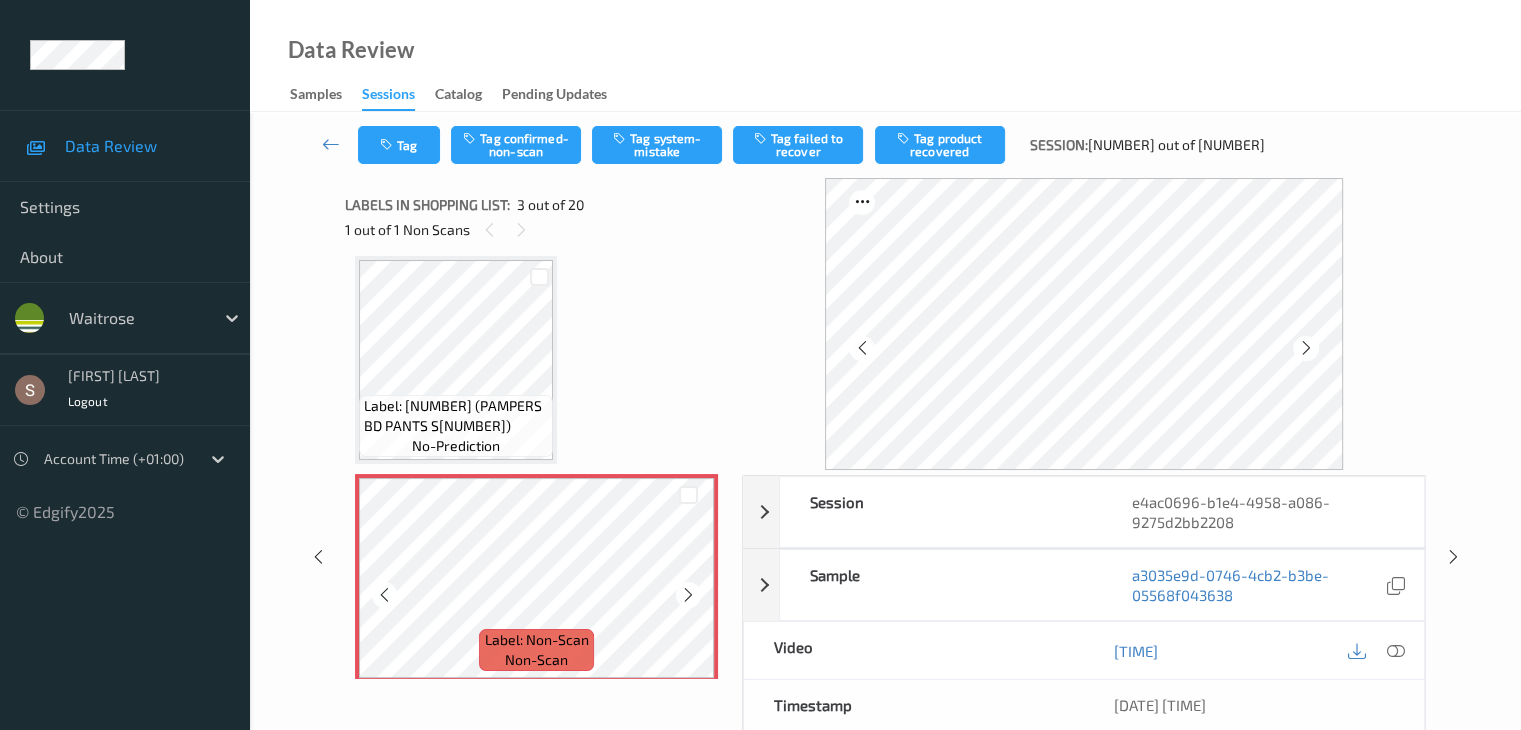click at bounding box center [688, 595] 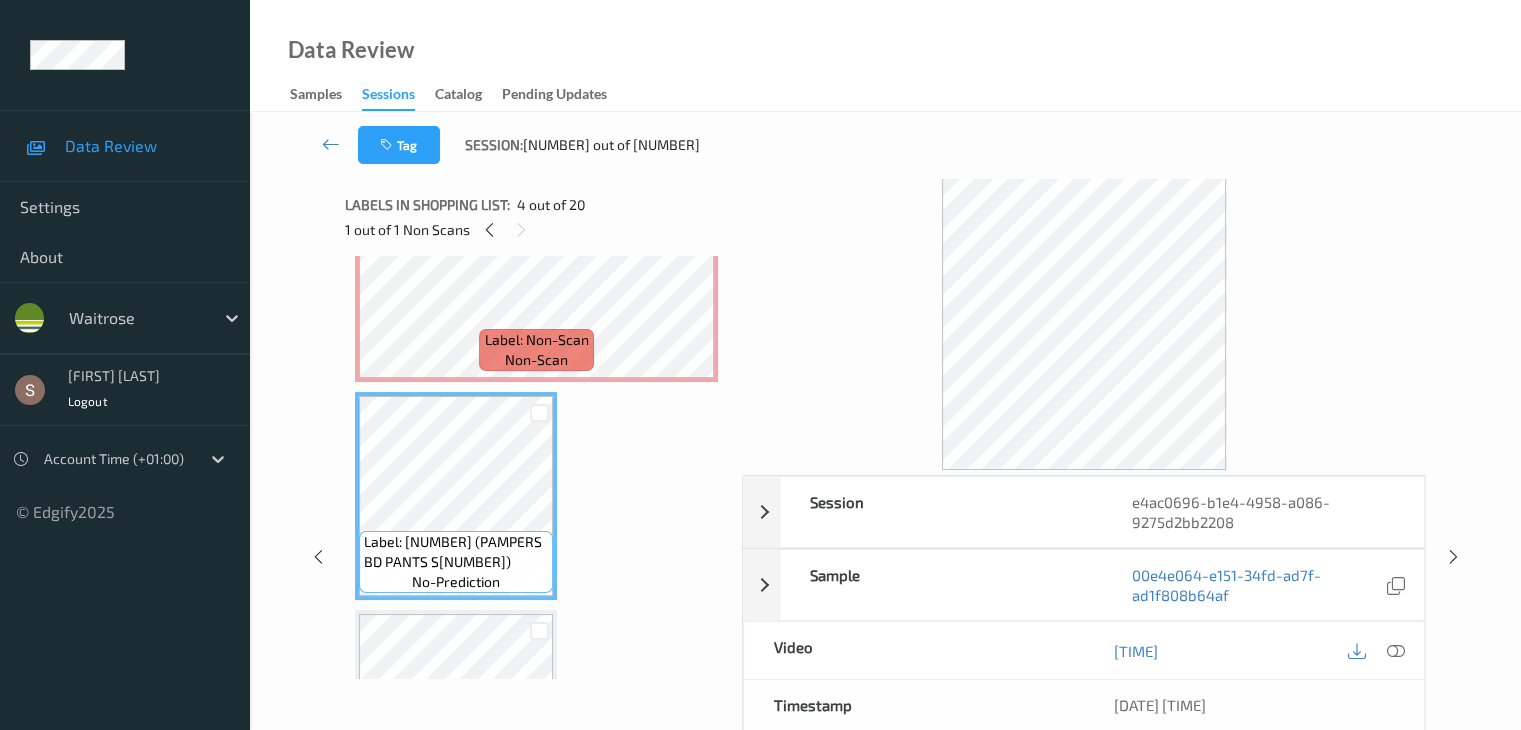 scroll, scrollTop: 428, scrollLeft: 0, axis: vertical 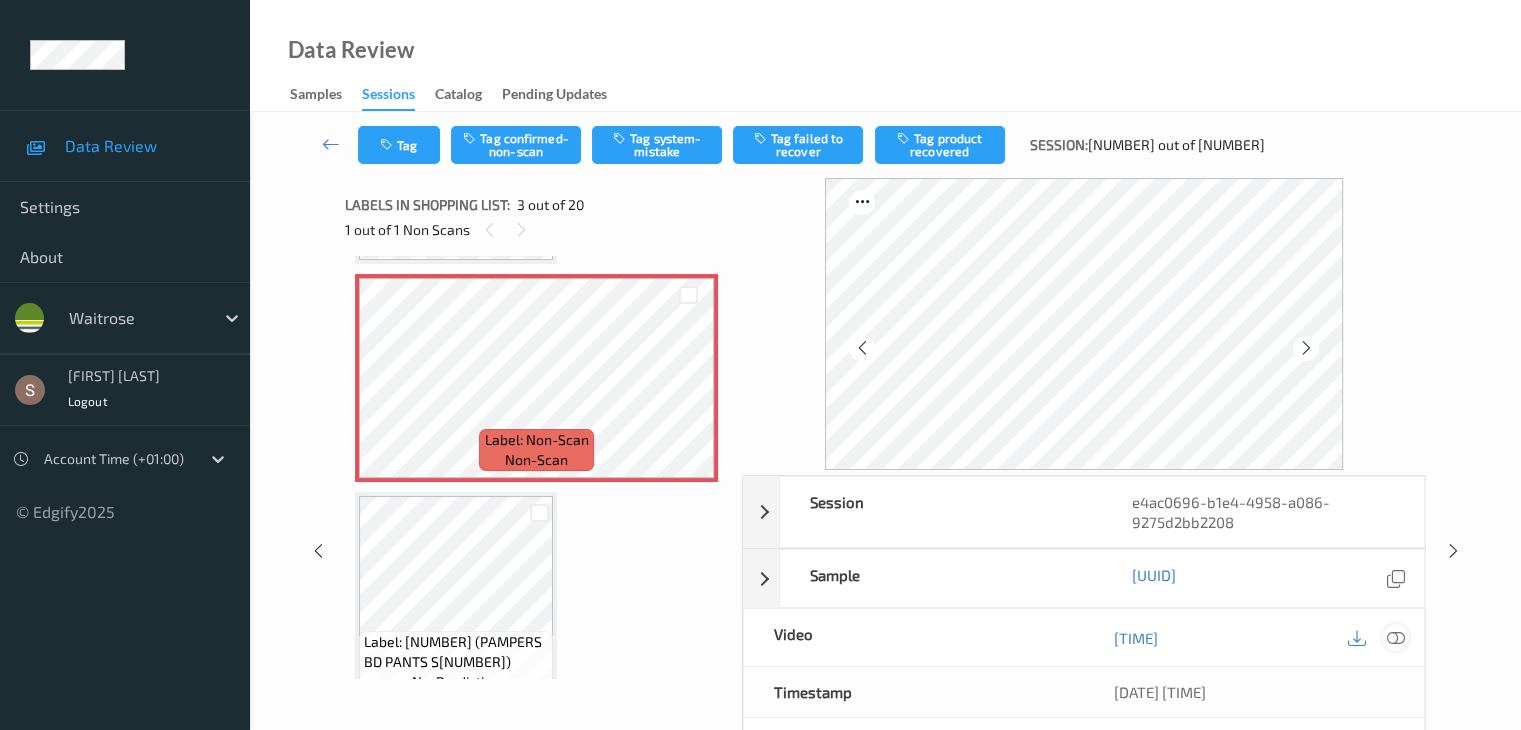 click at bounding box center [1395, 637] 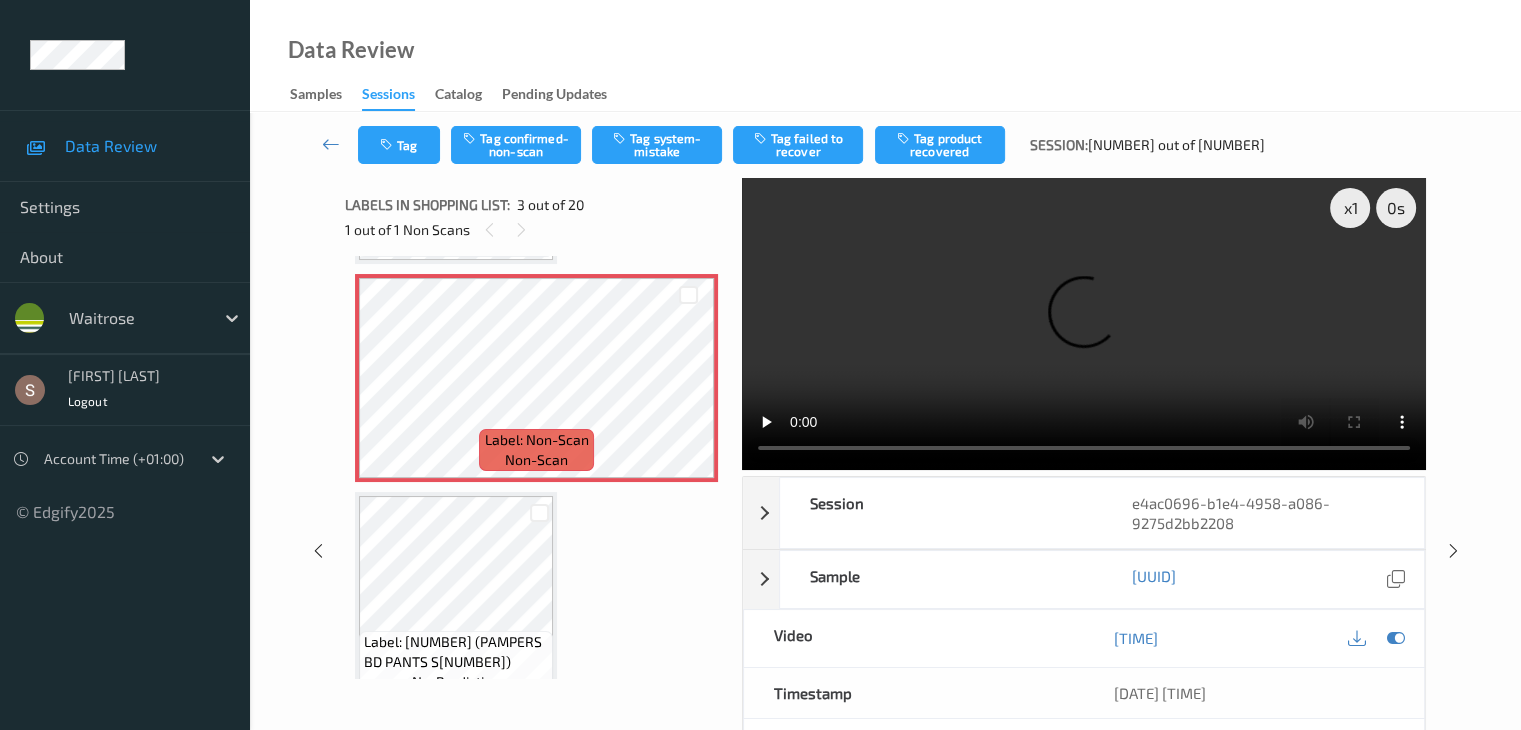 click at bounding box center [1084, 324] 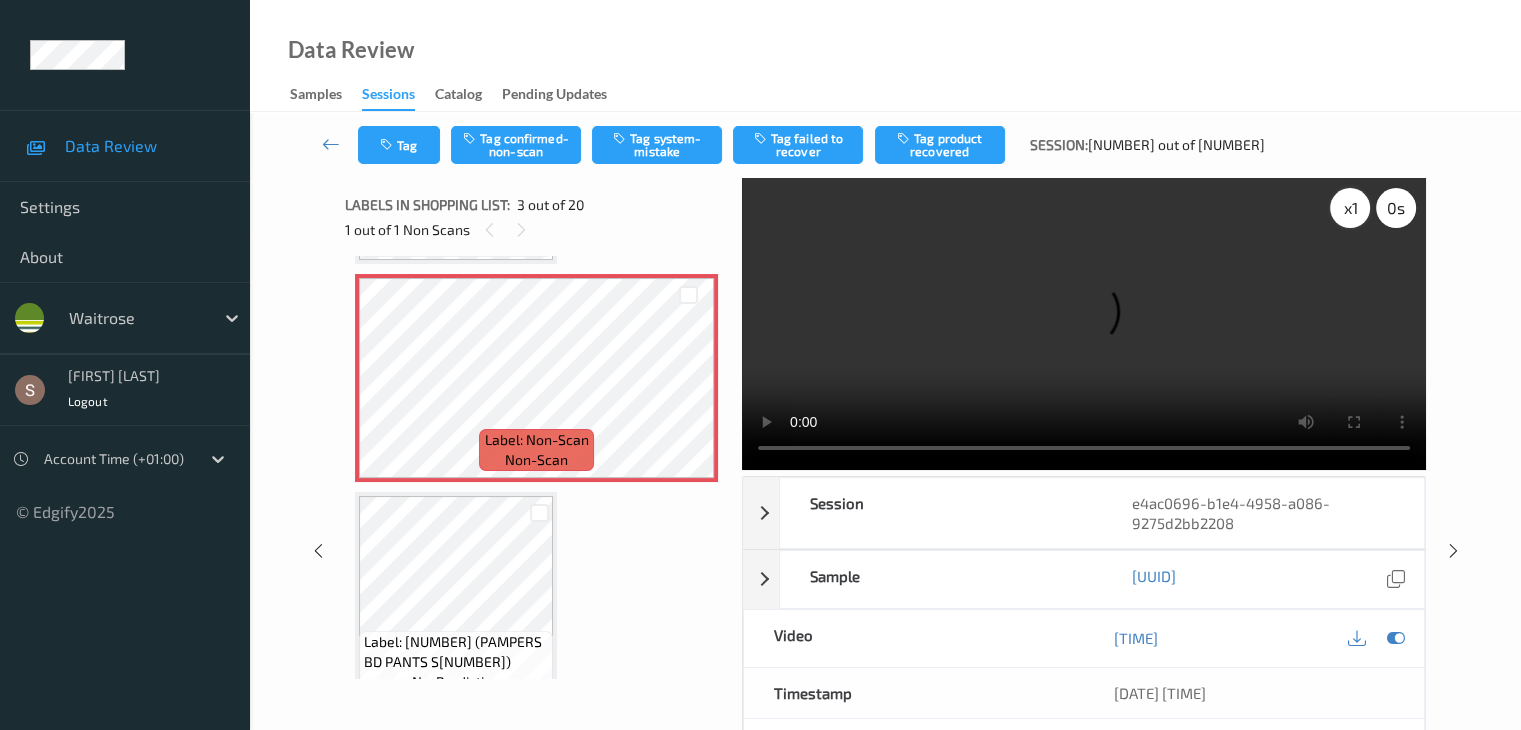 click on "x 1" at bounding box center [1350, 208] 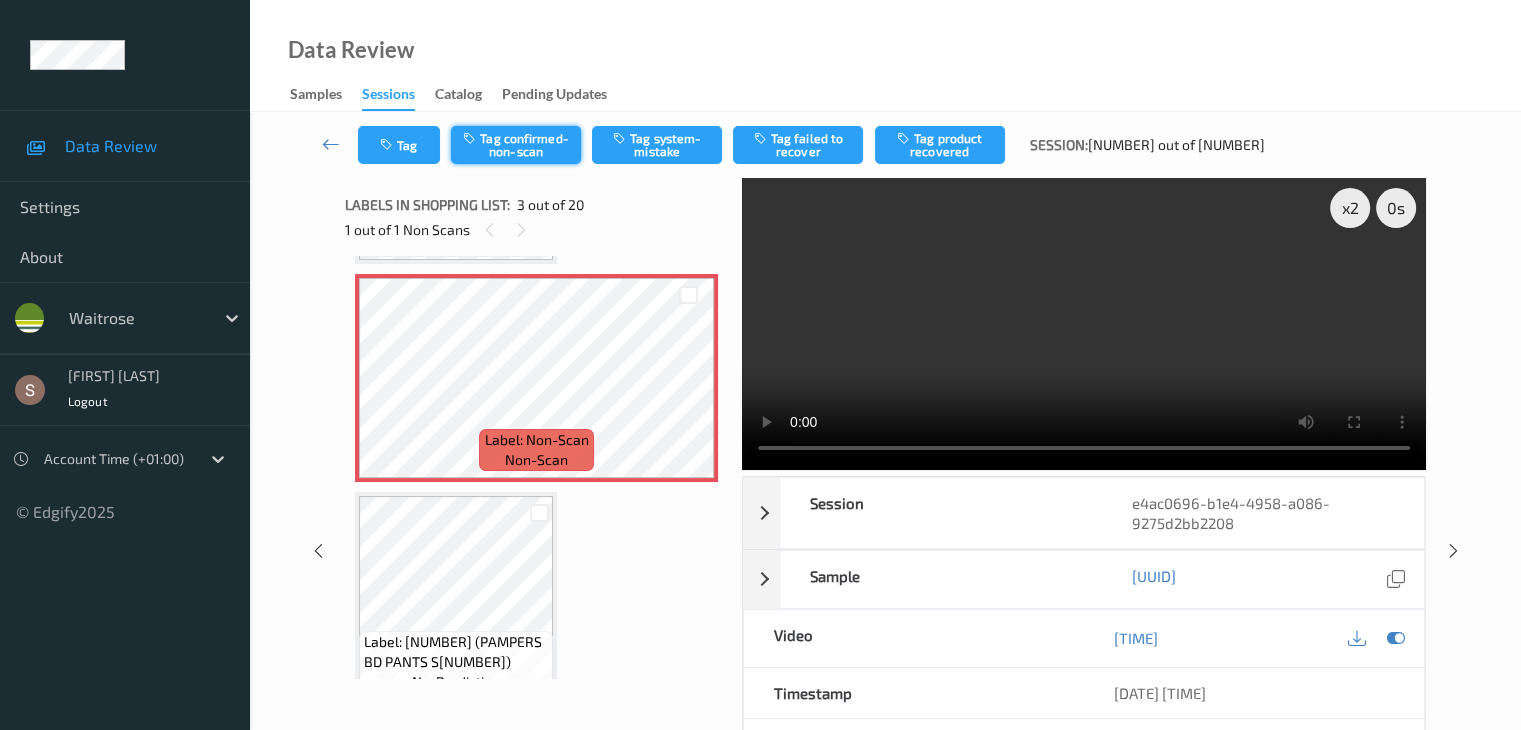 click on "Tag   confirmed-non-scan" at bounding box center (516, 145) 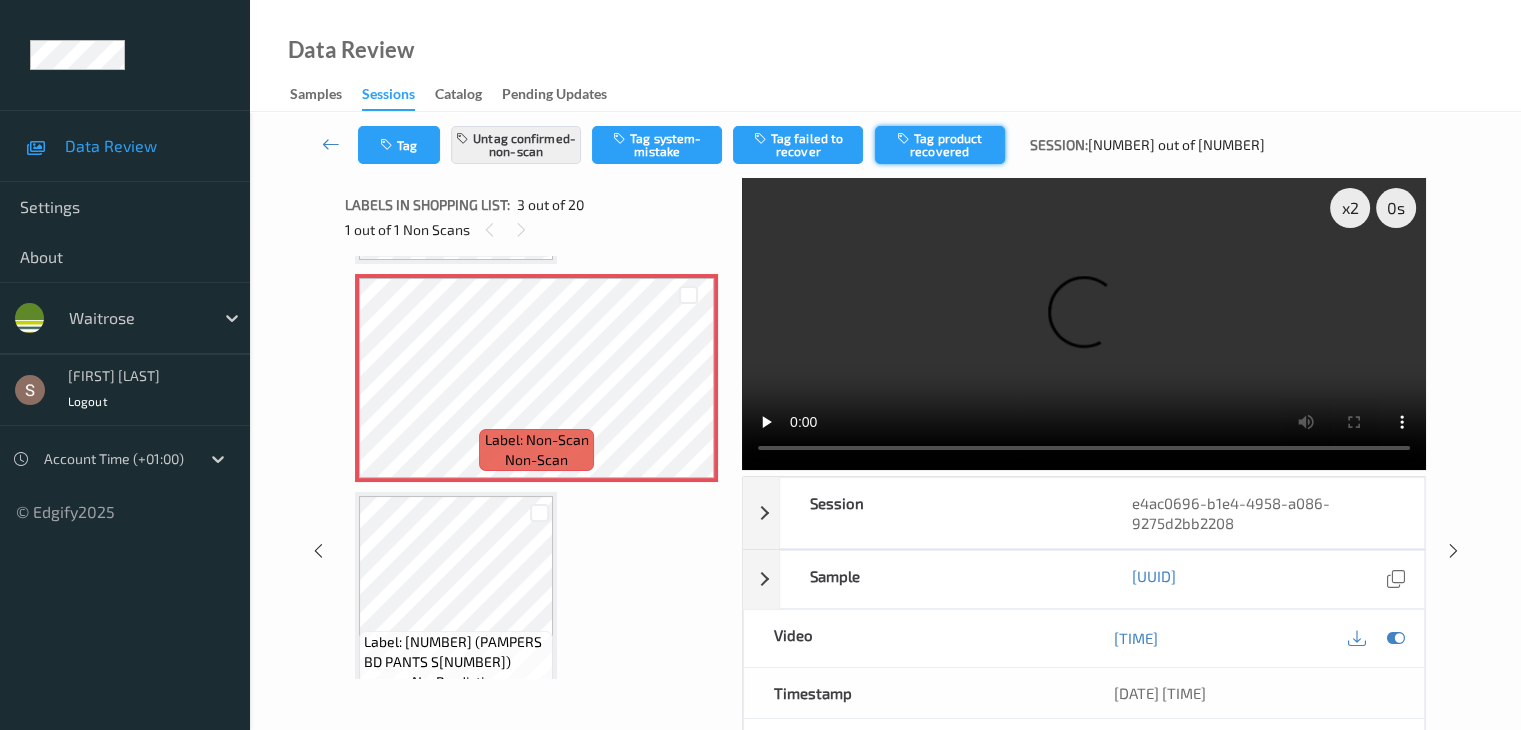 click on "Tag   product recovered" at bounding box center (940, 145) 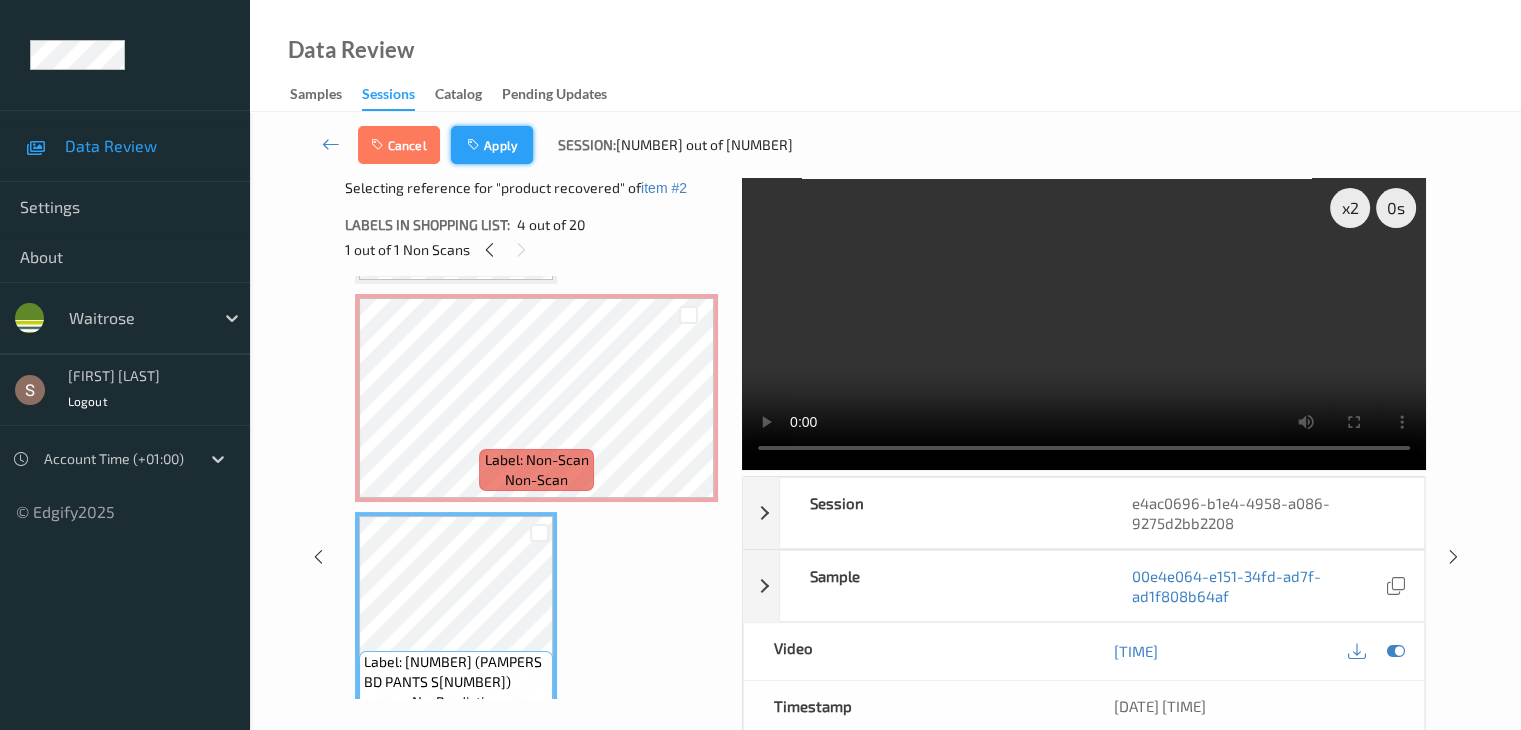 click on "Apply" at bounding box center [492, 145] 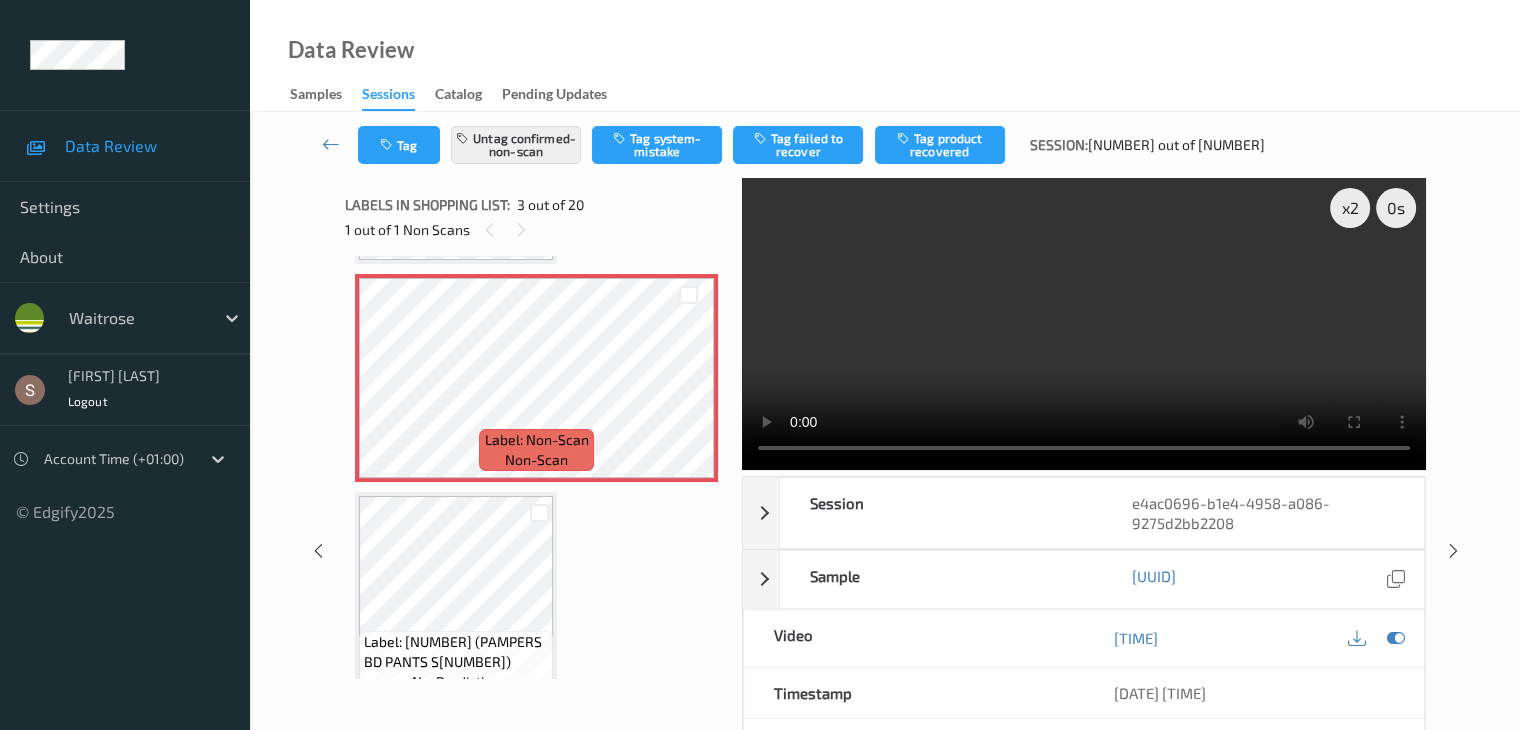 scroll, scrollTop: 228, scrollLeft: 0, axis: vertical 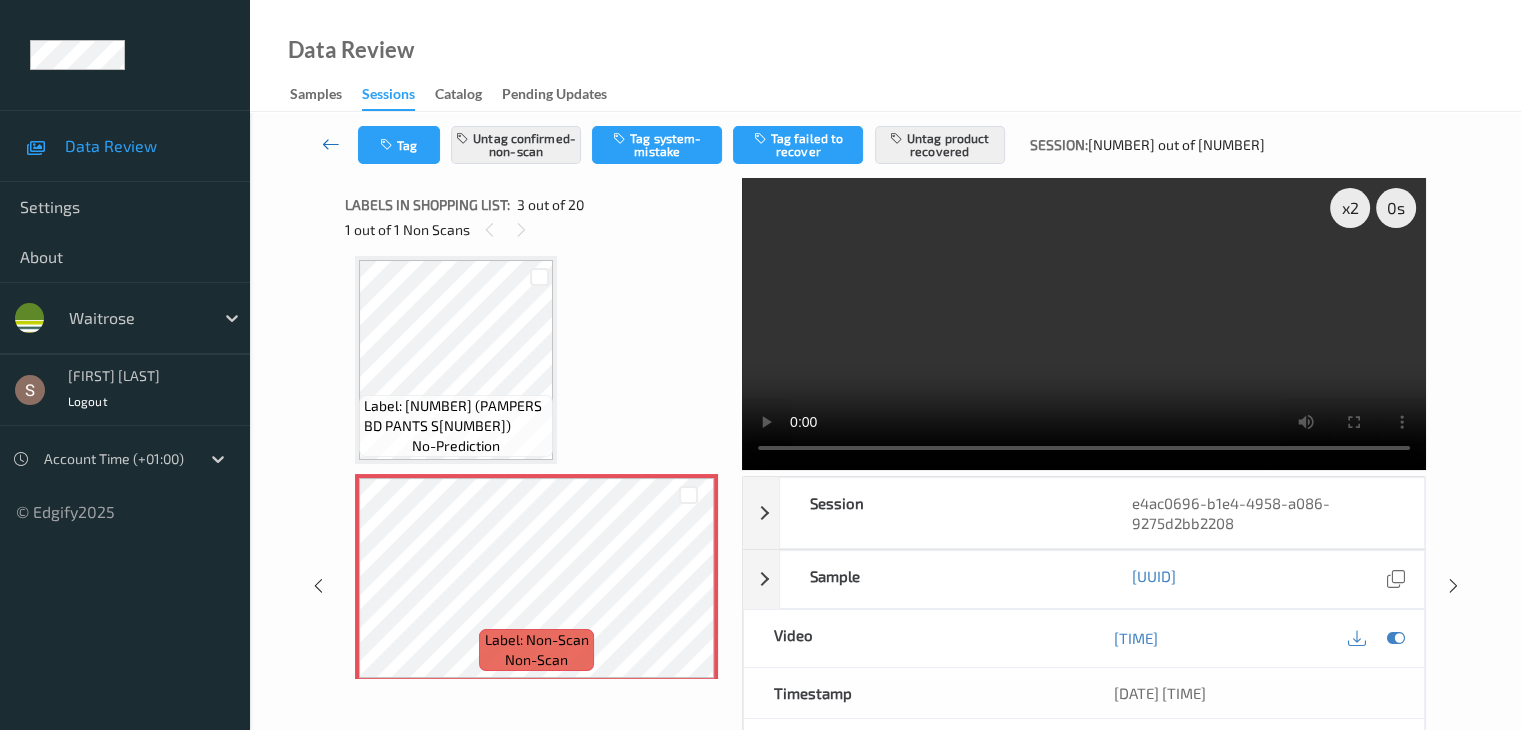 click at bounding box center (331, 144) 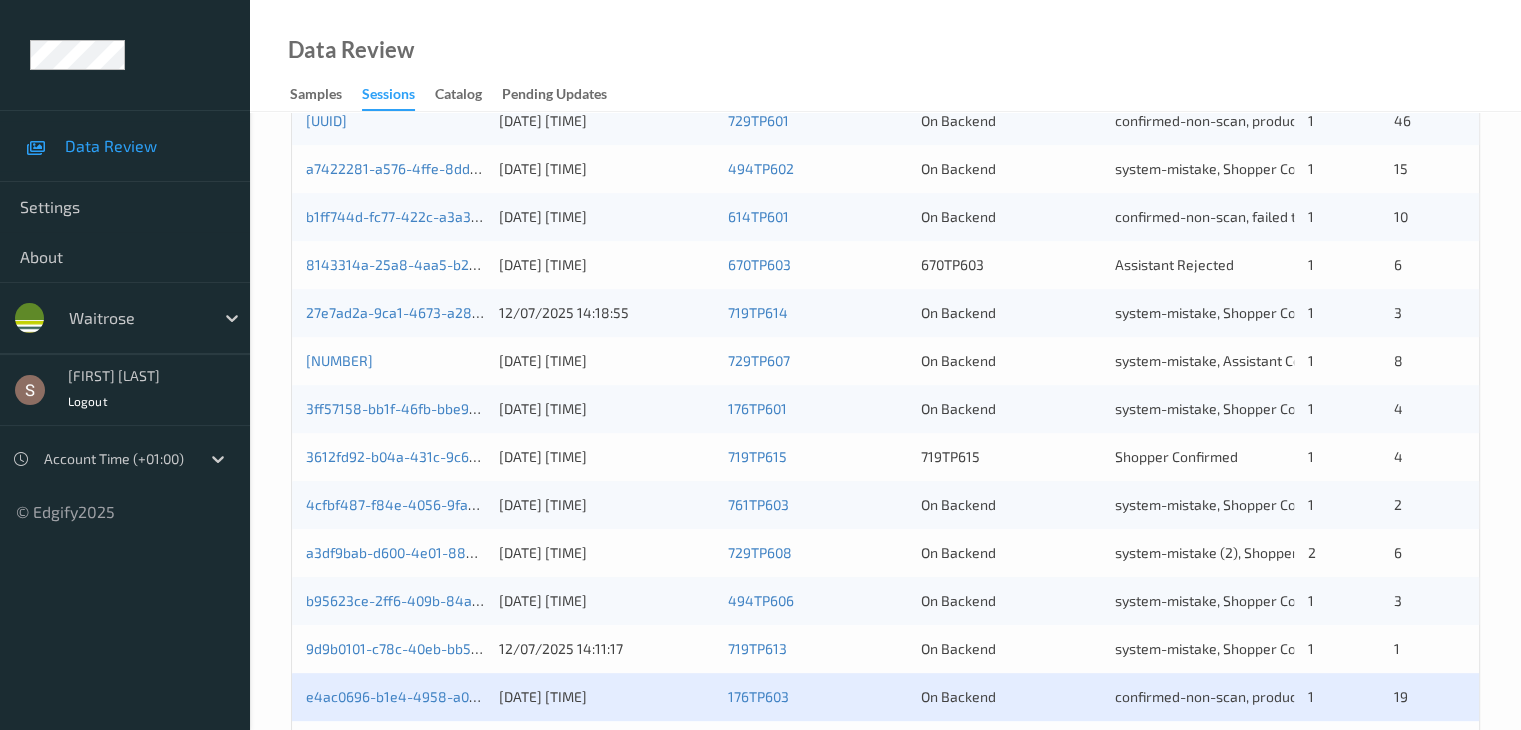 scroll, scrollTop: 932, scrollLeft: 0, axis: vertical 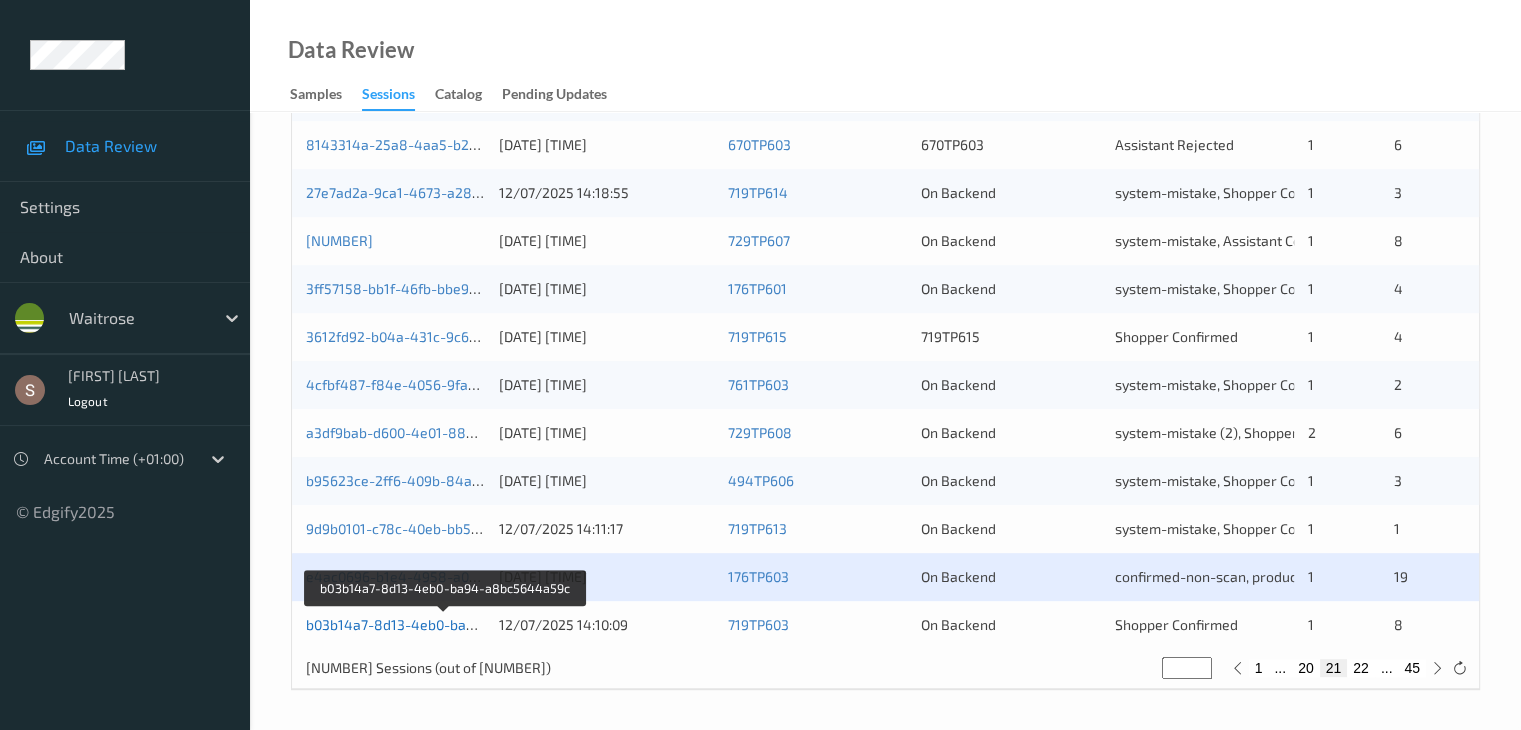 click on "b03b14a7-8d13-4eb0-ba94-a8bc5644a59c" at bounding box center (446, 624) 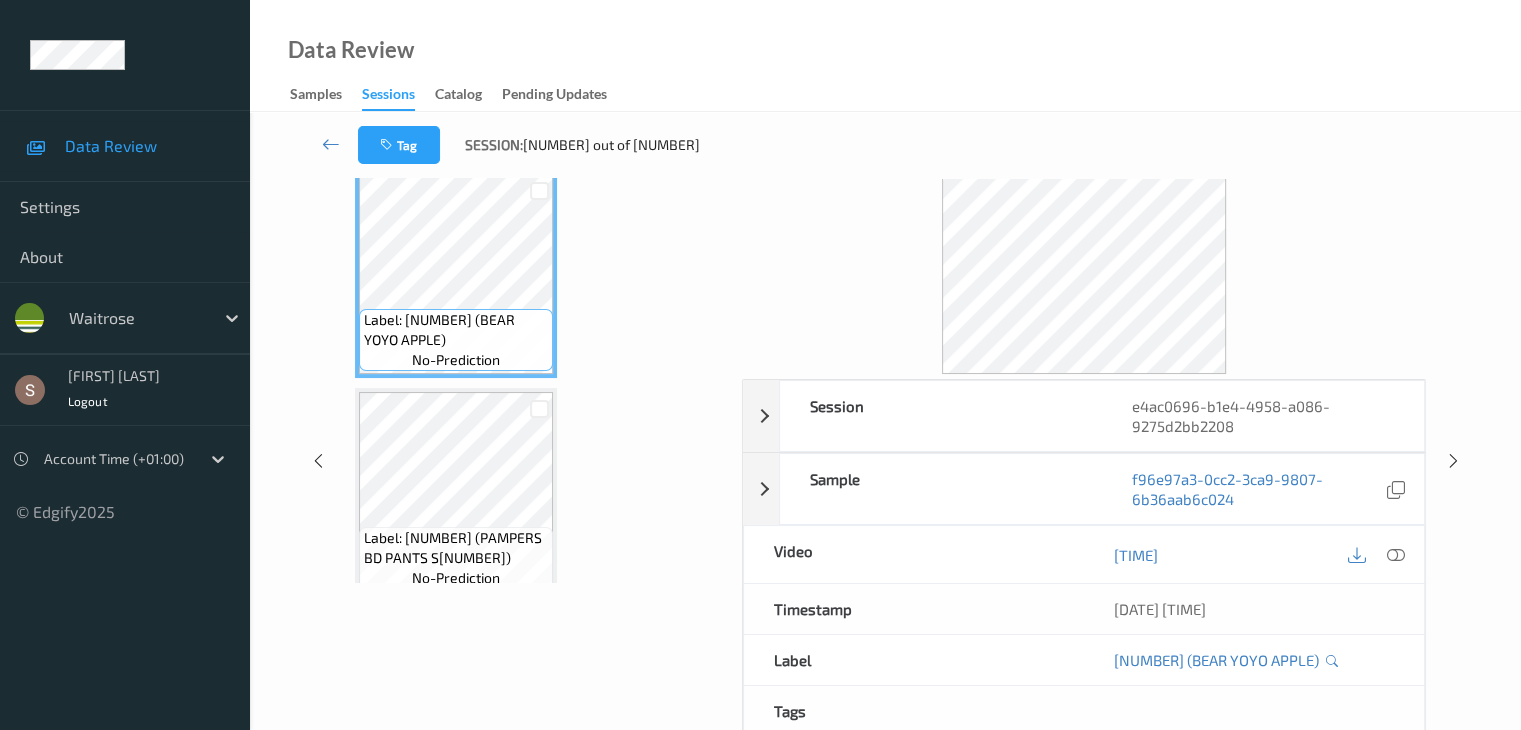 scroll, scrollTop: 0, scrollLeft: 0, axis: both 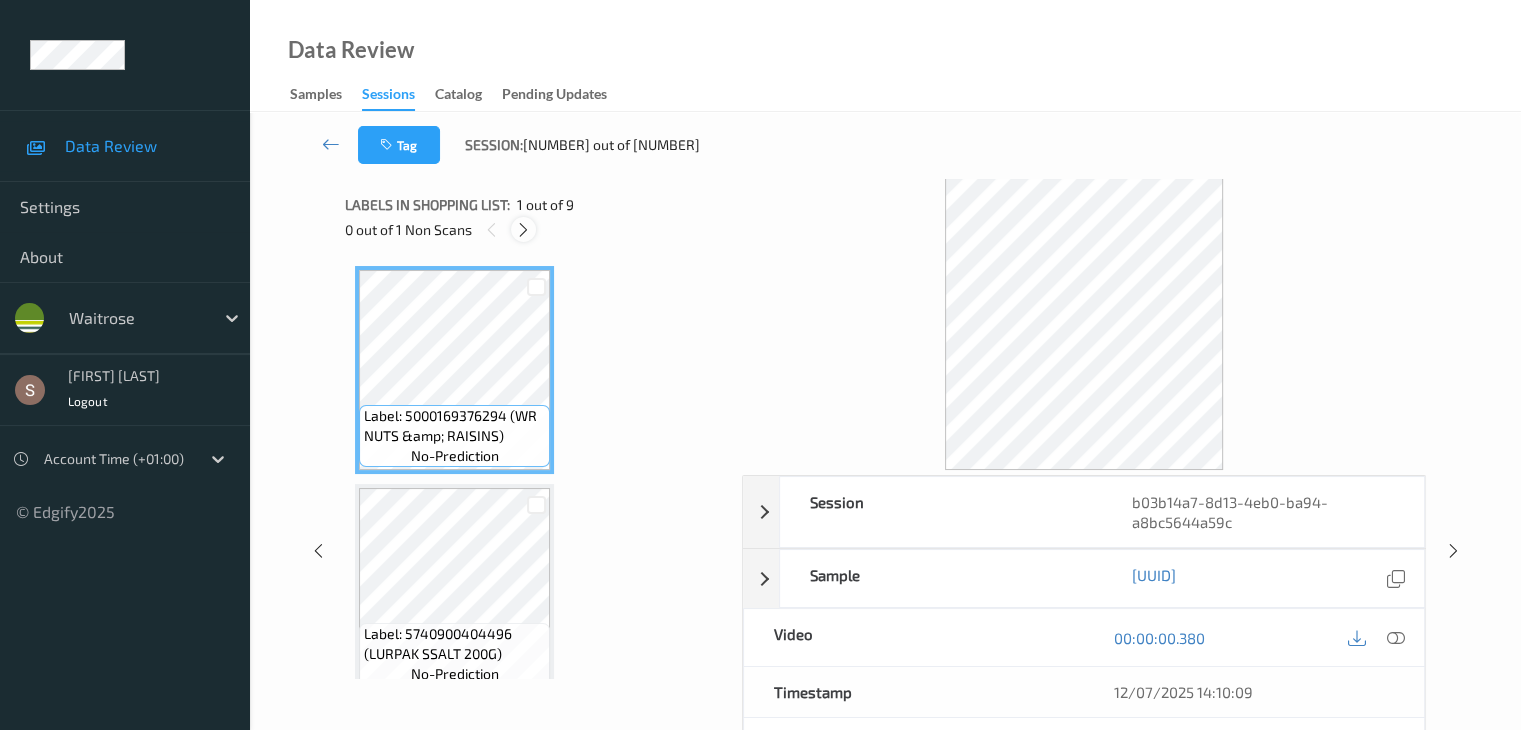 click at bounding box center (523, 230) 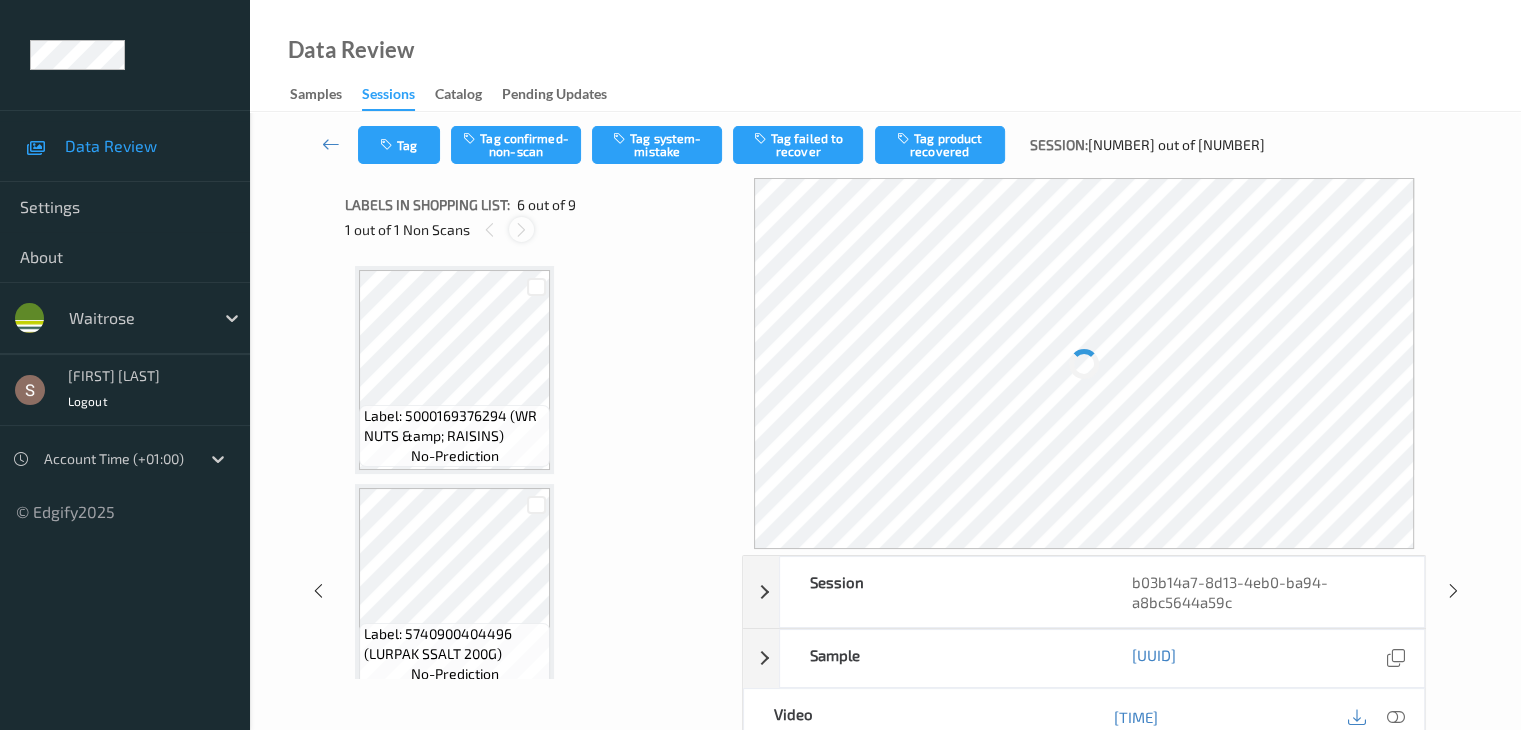 scroll, scrollTop: 882, scrollLeft: 0, axis: vertical 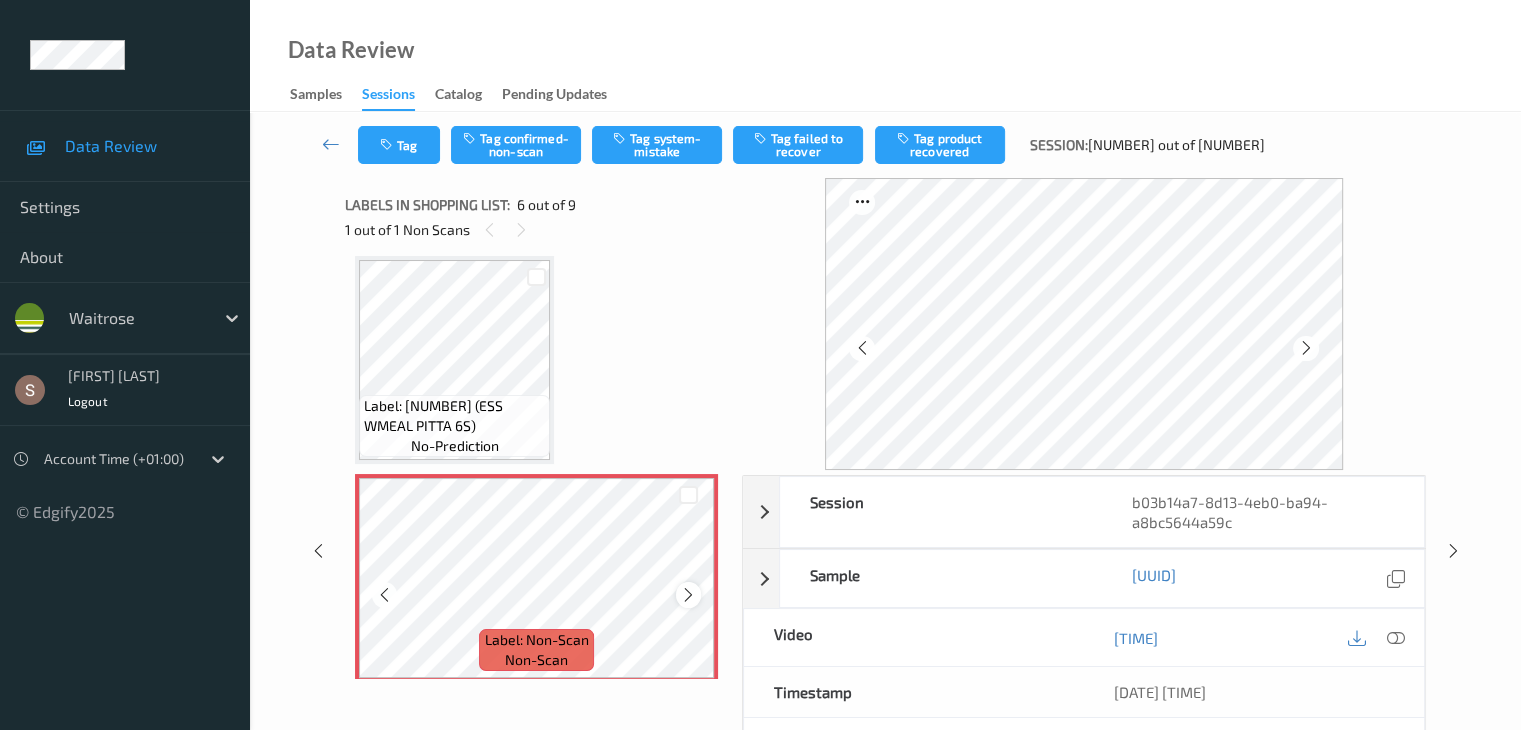 click at bounding box center (688, 595) 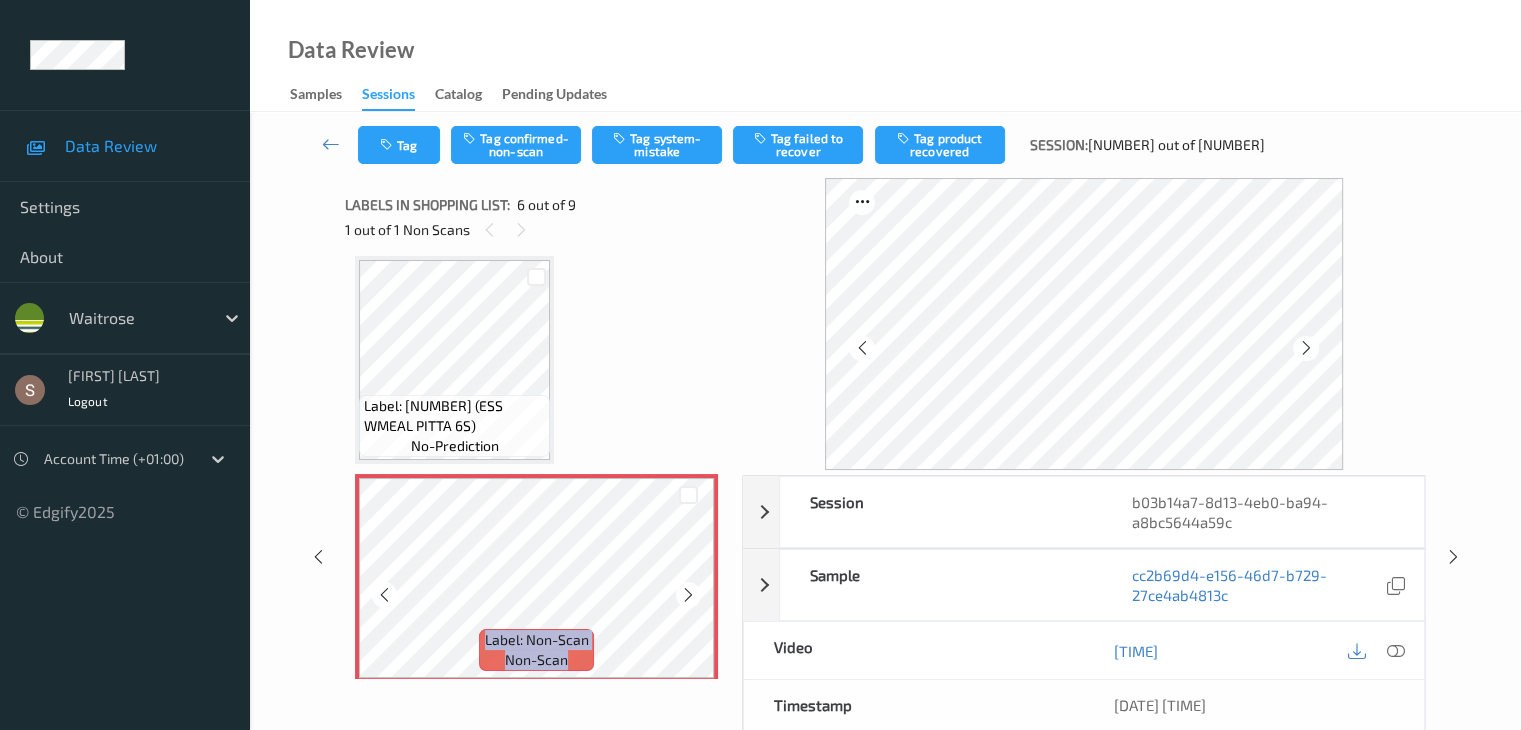 click at bounding box center [688, 595] 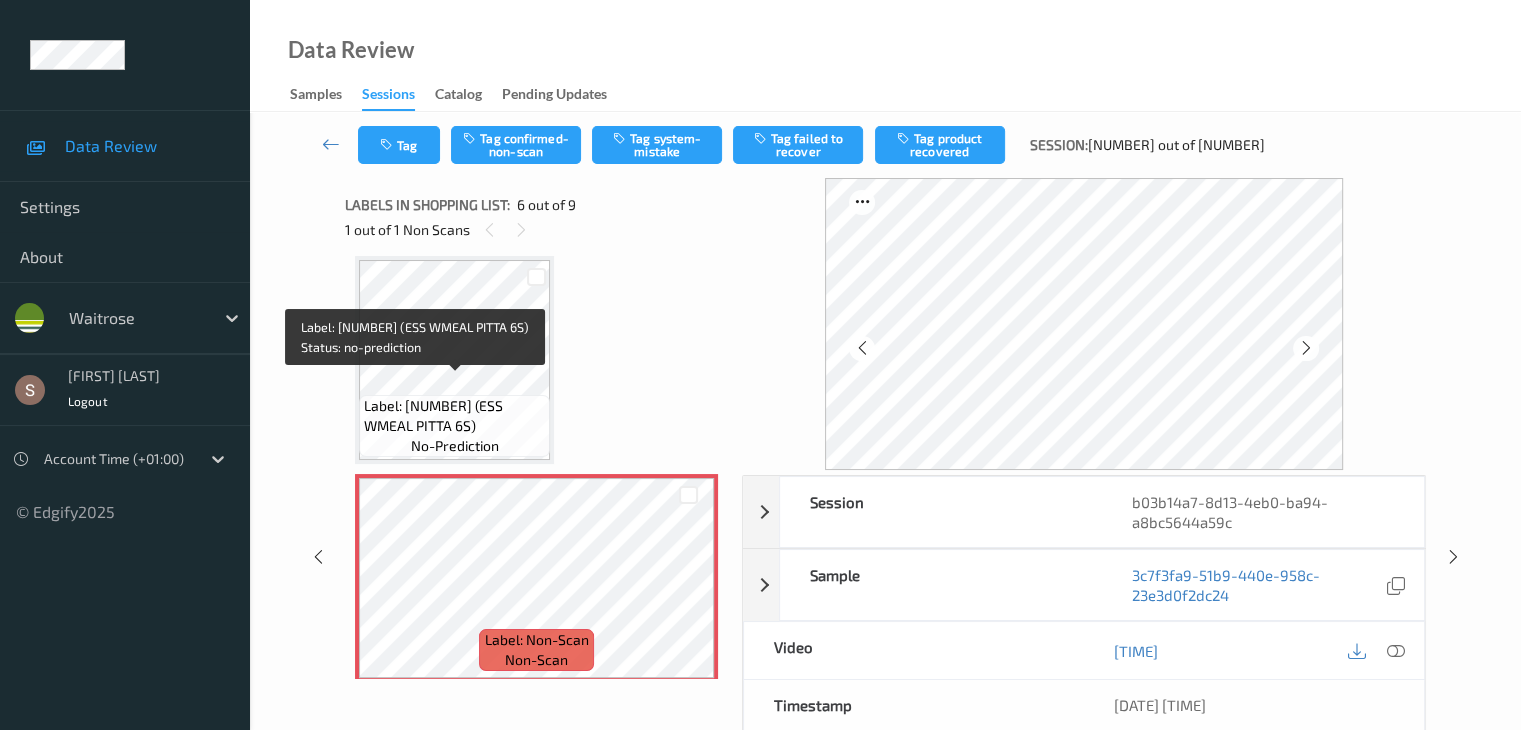 click on "Label: 10500016961880600057 (ESS WMEAL PITTA 6S)" at bounding box center [454, 416] 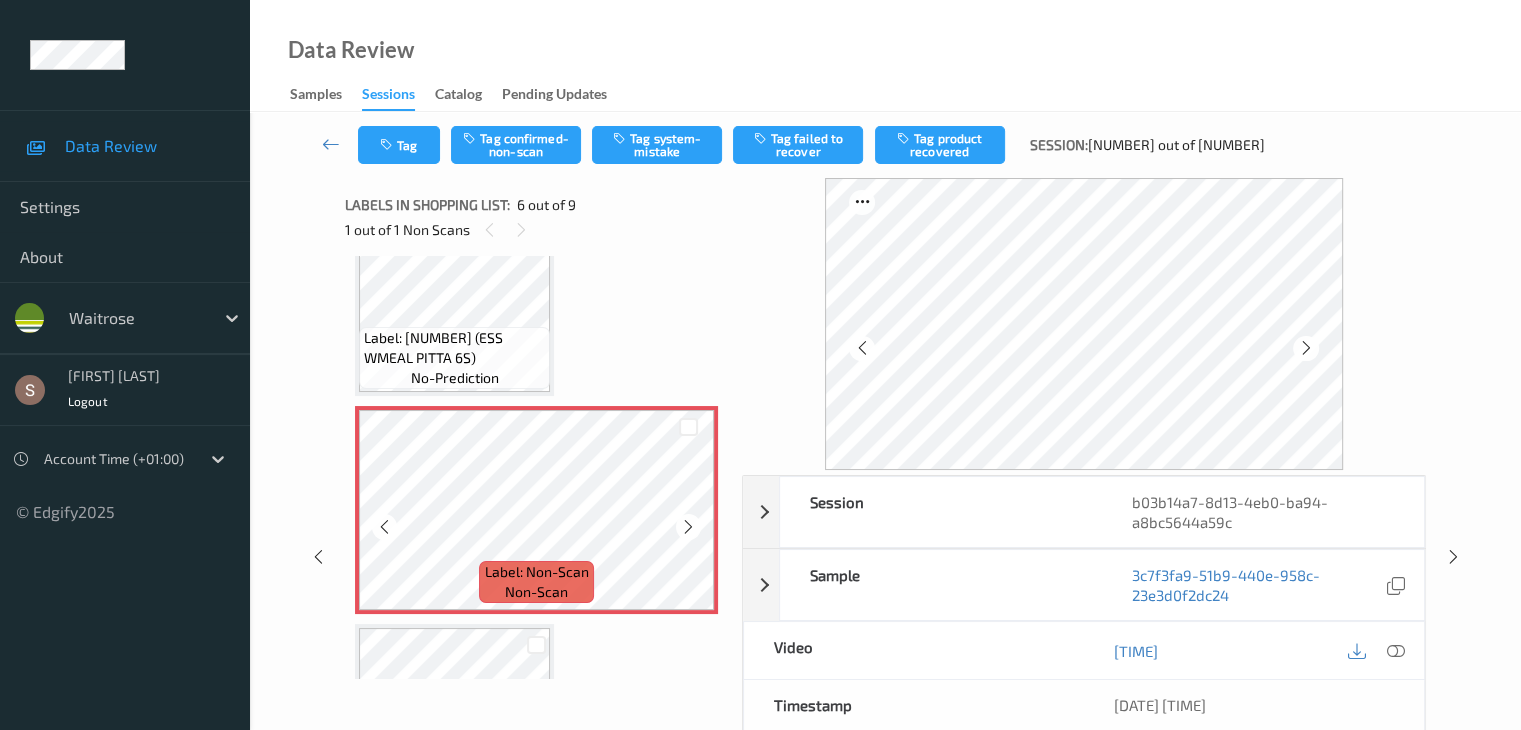 scroll, scrollTop: 1082, scrollLeft: 0, axis: vertical 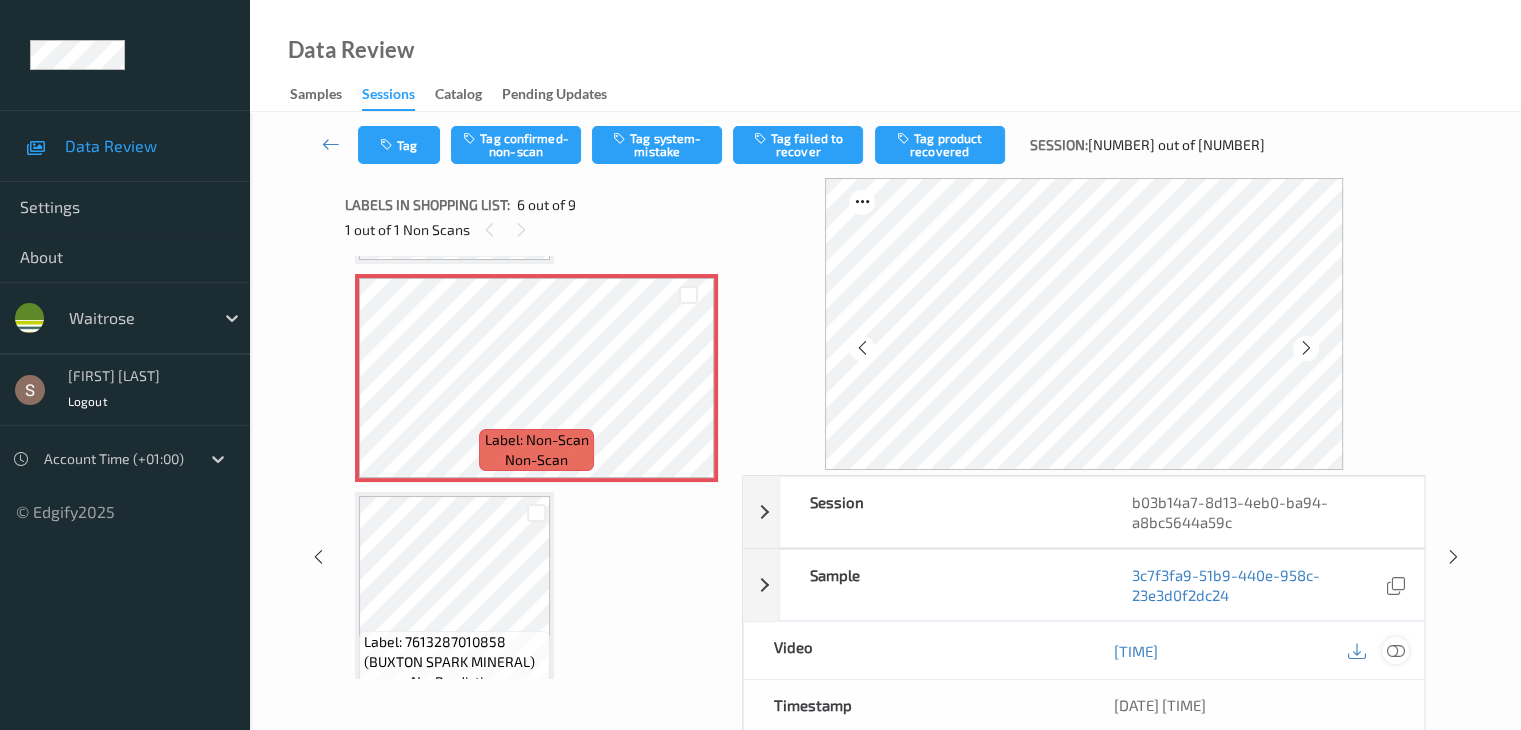 click at bounding box center (1395, 651) 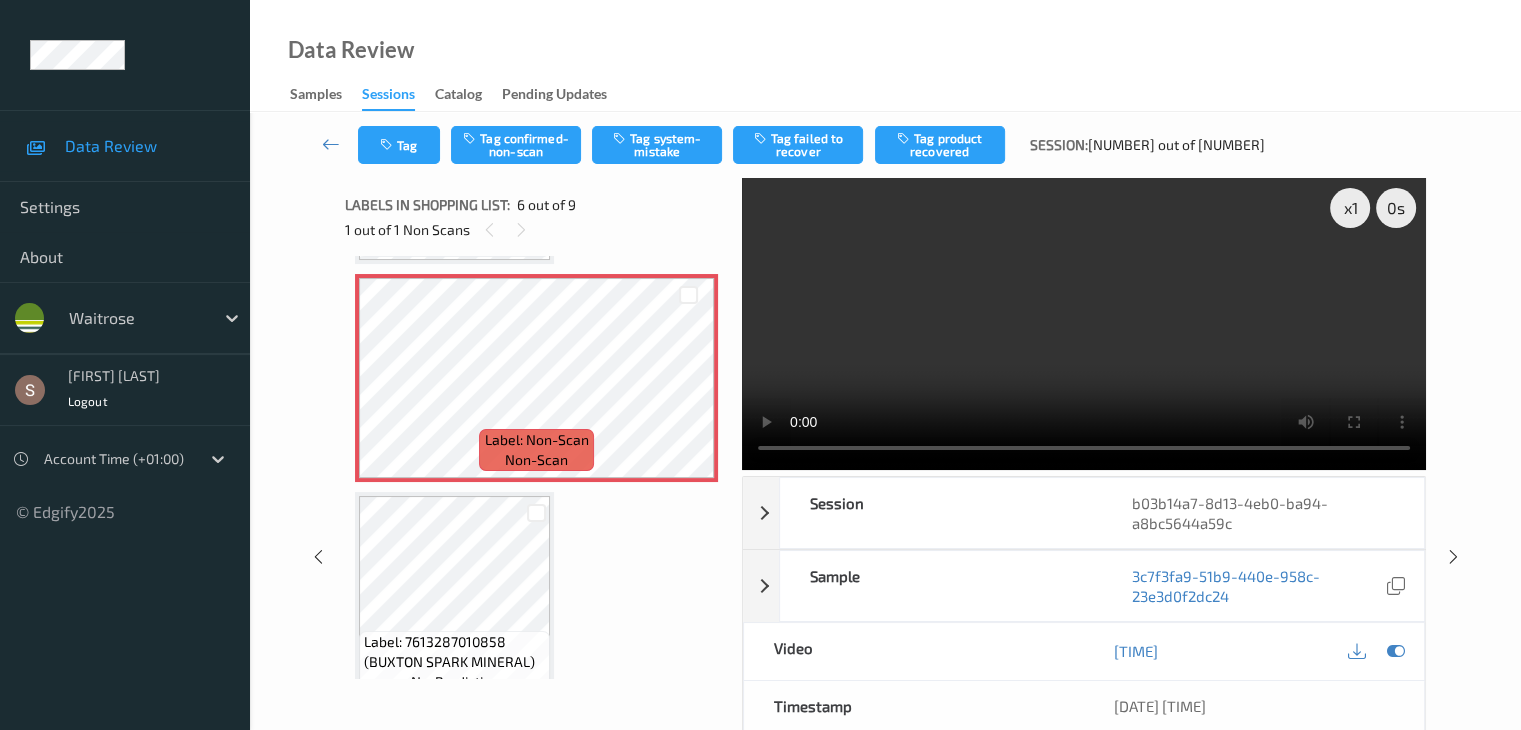 click at bounding box center (1084, 324) 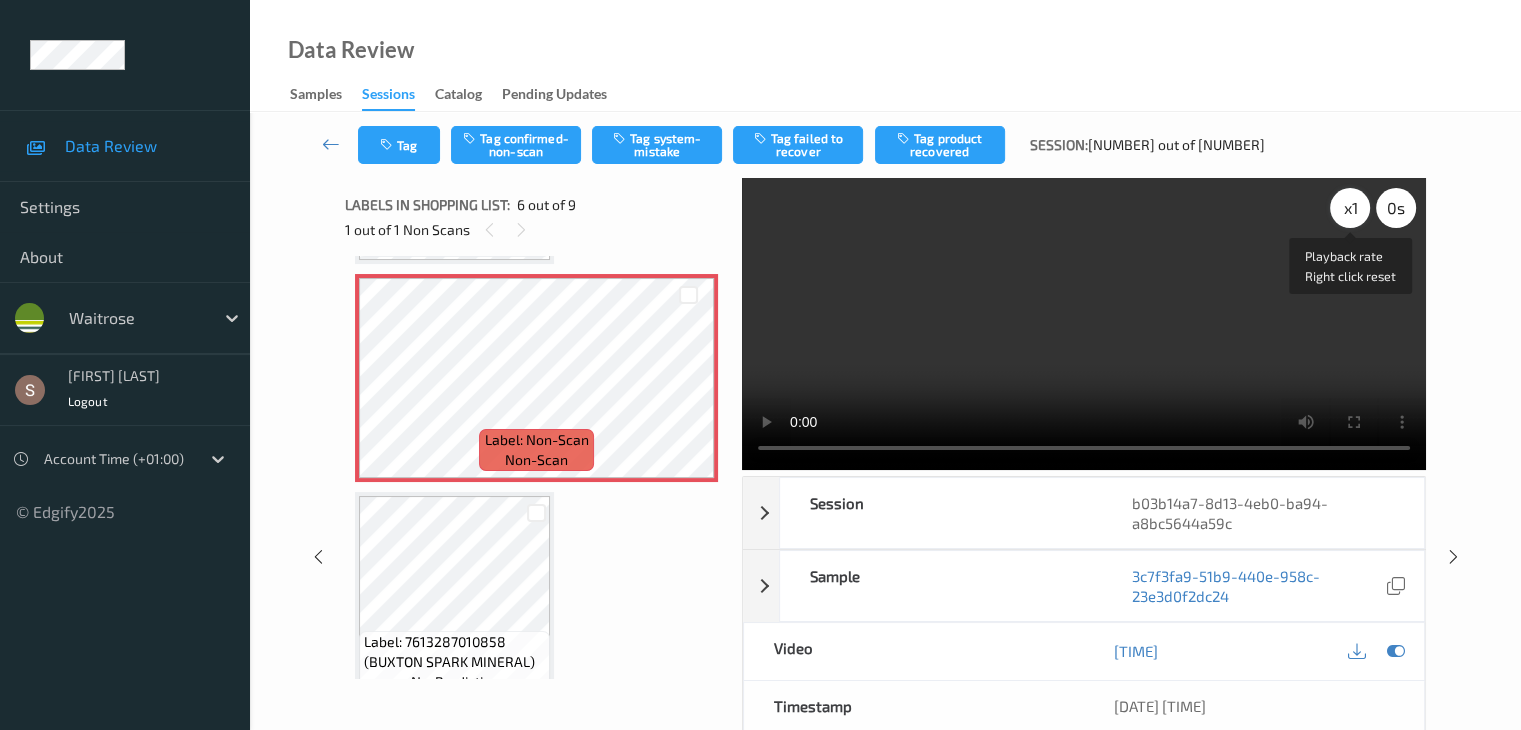 click on "x 1" at bounding box center (1350, 208) 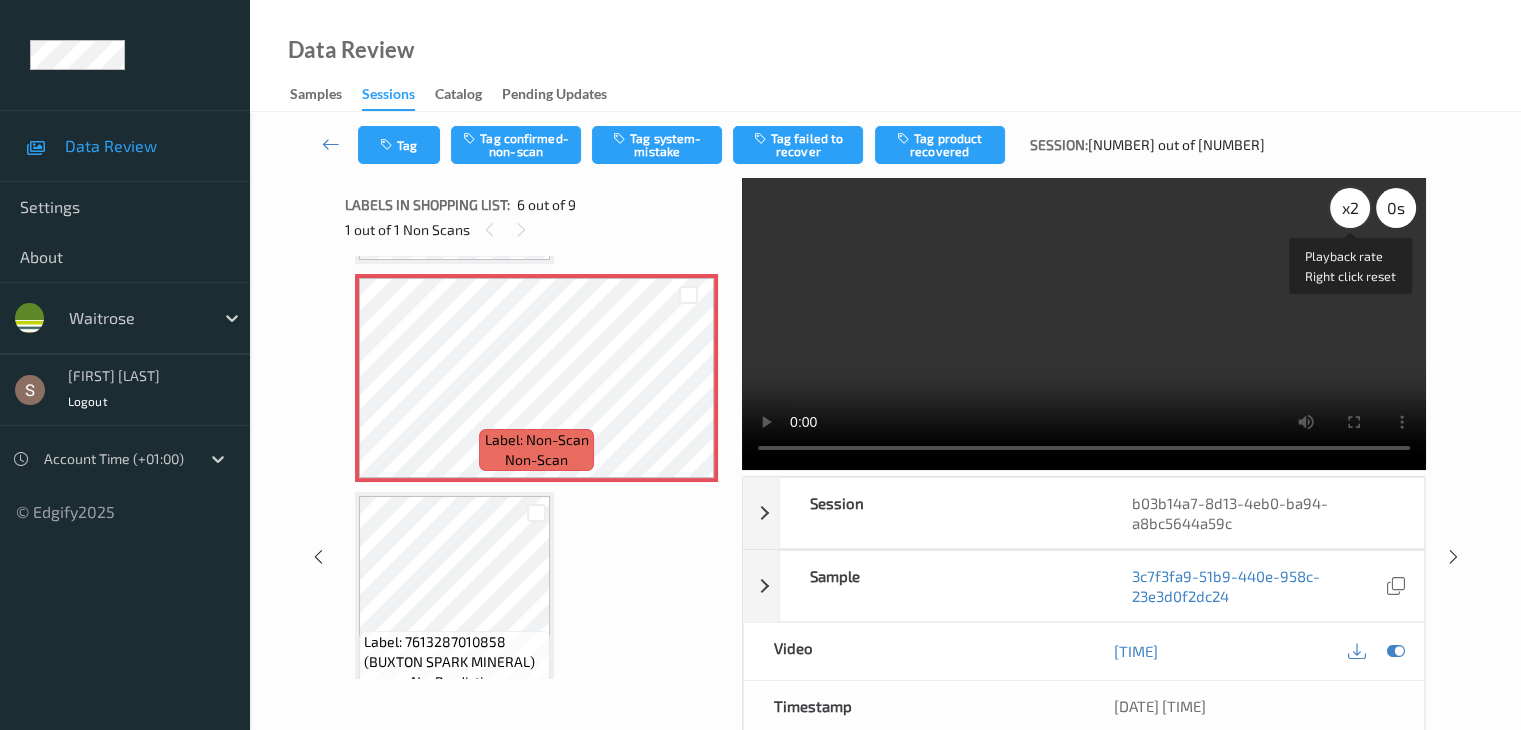 click on "x 2" at bounding box center (1350, 208) 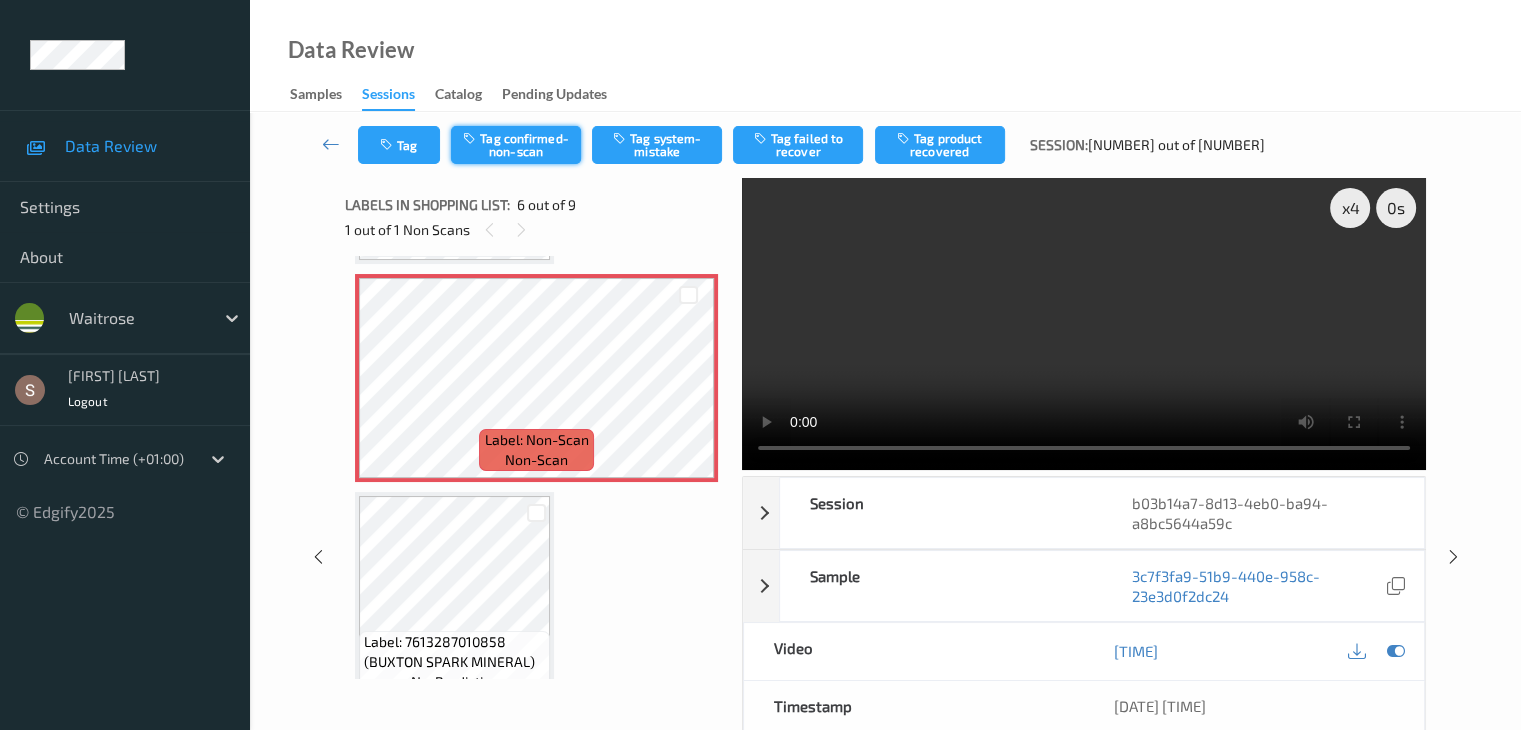 click on "Tag   confirmed-non-scan" at bounding box center (516, 145) 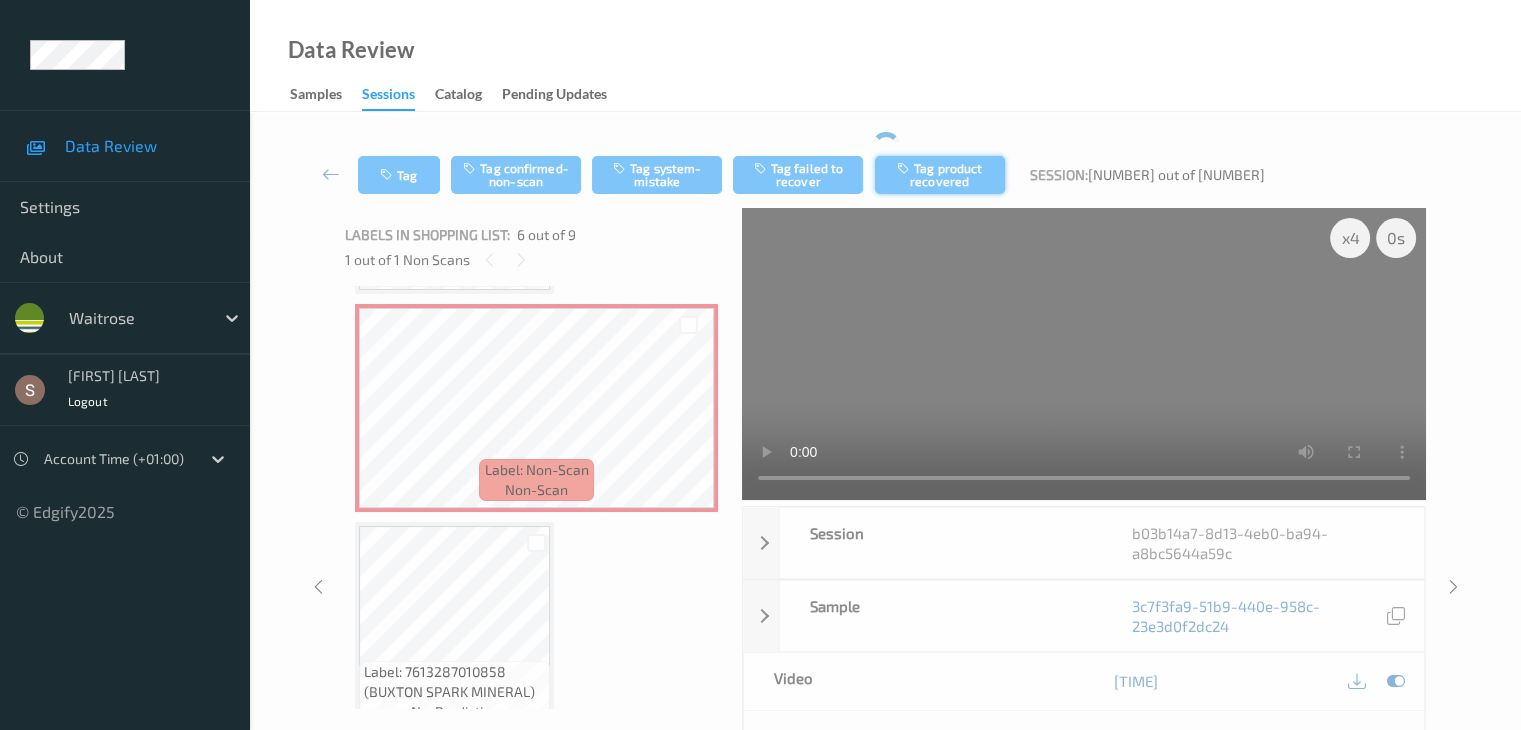 click on "Tag   product recovered" at bounding box center [940, 175] 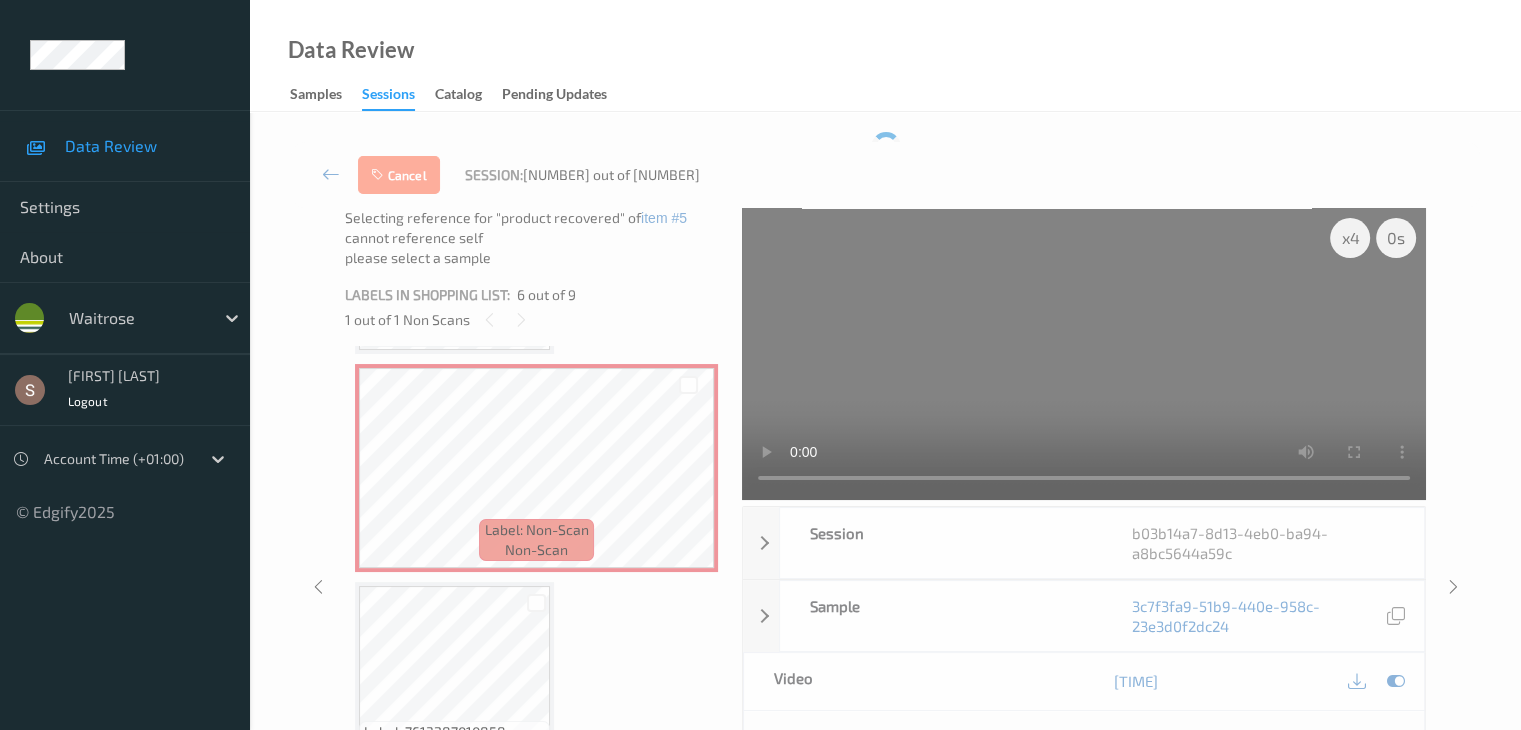 scroll, scrollTop: 1182, scrollLeft: 0, axis: vertical 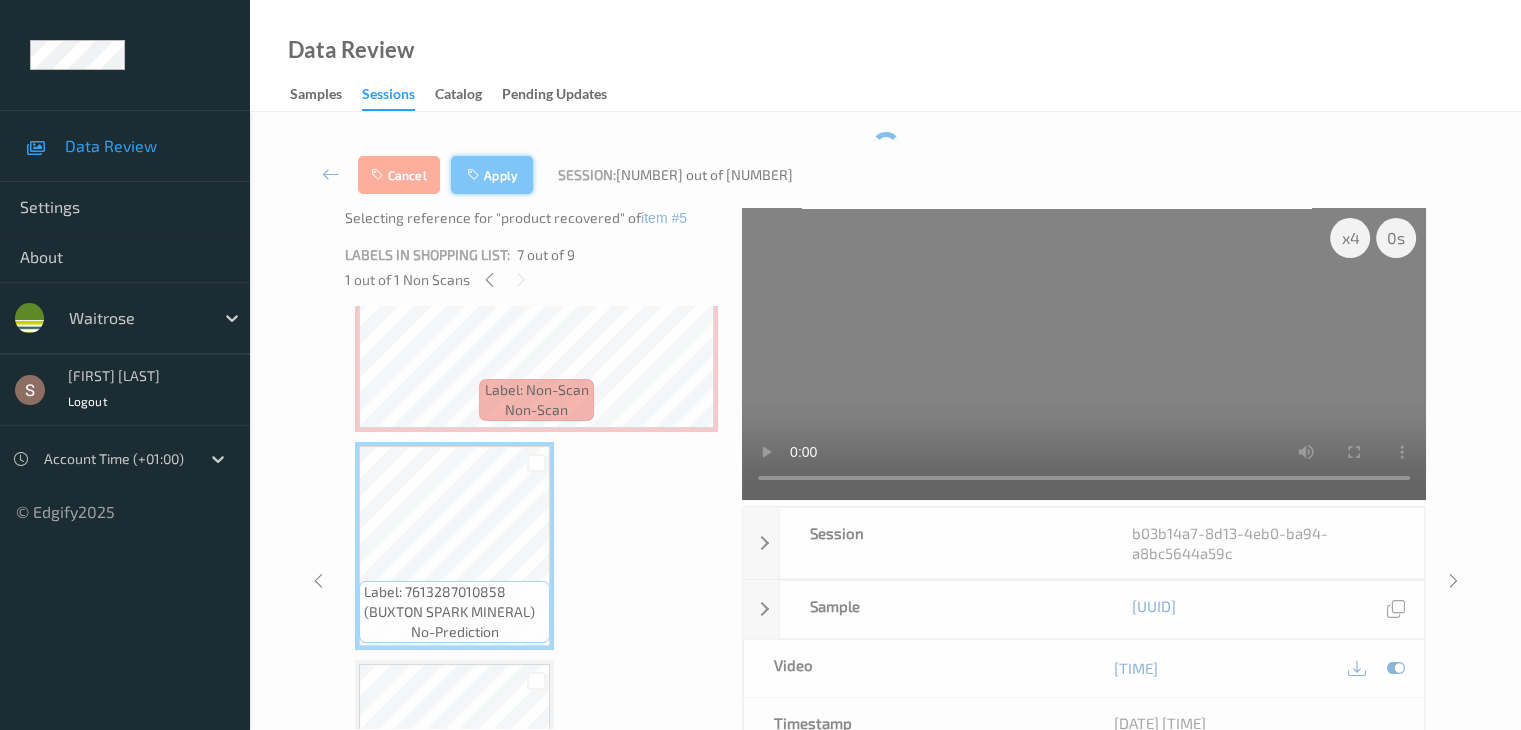 click on "Apply" at bounding box center [492, 175] 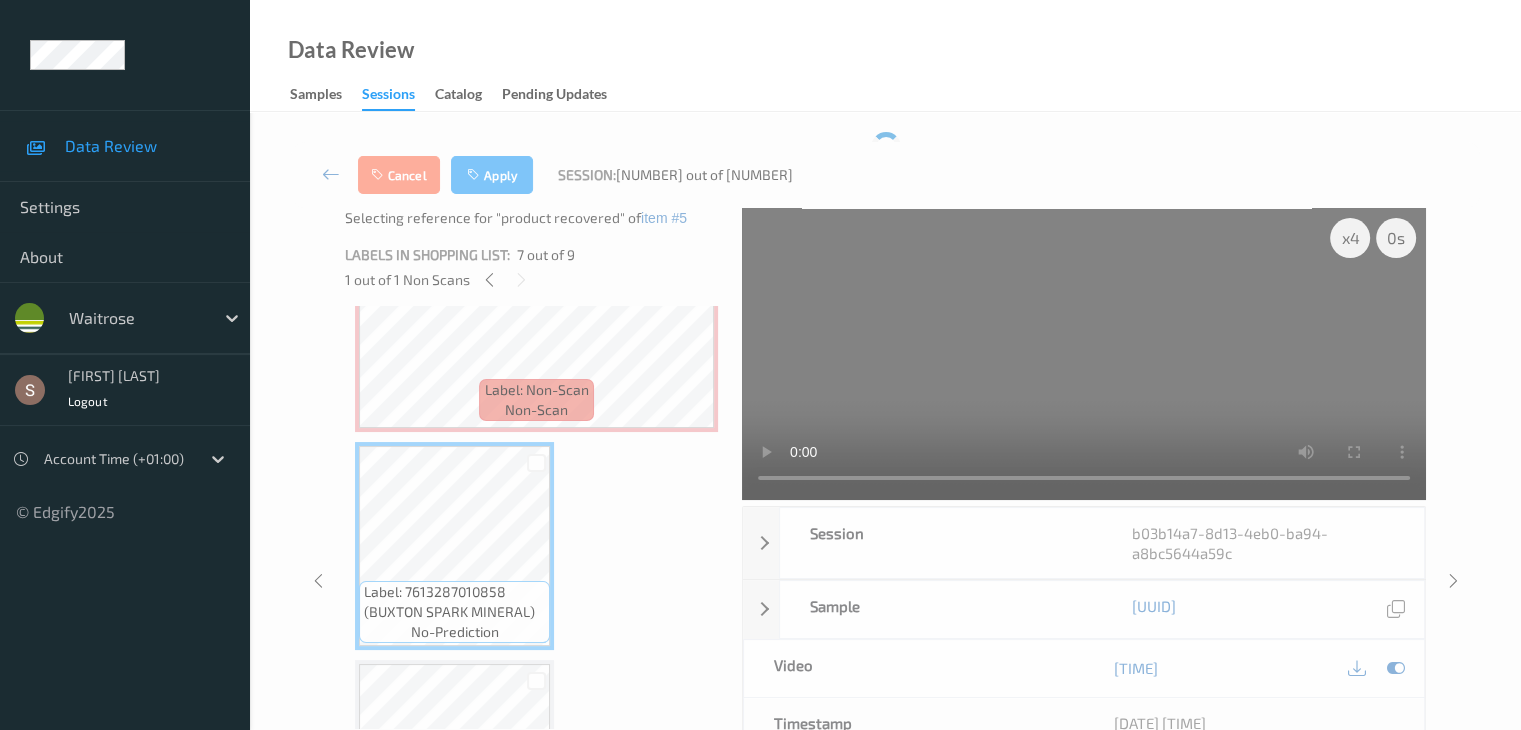 scroll, scrollTop: 882, scrollLeft: 0, axis: vertical 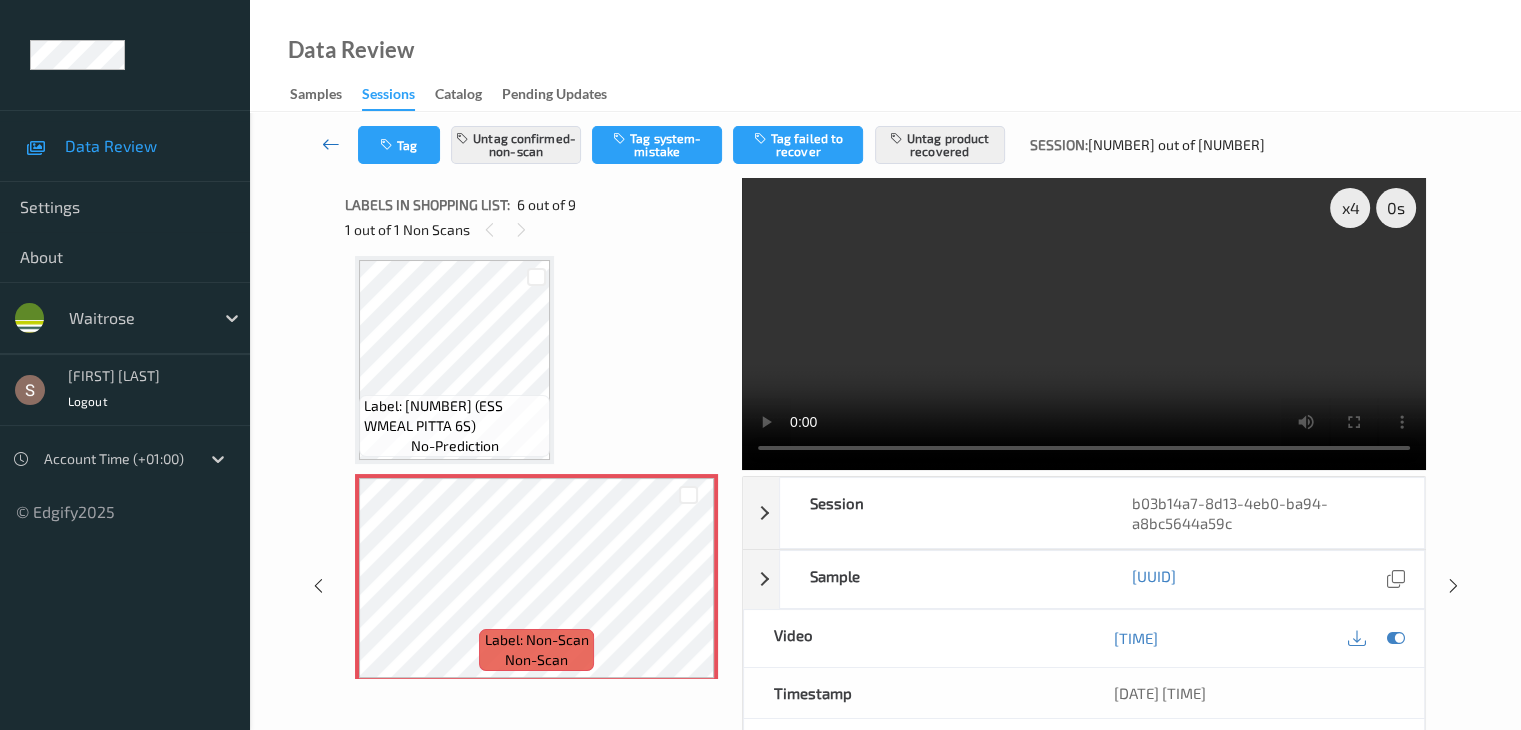 click at bounding box center [331, 144] 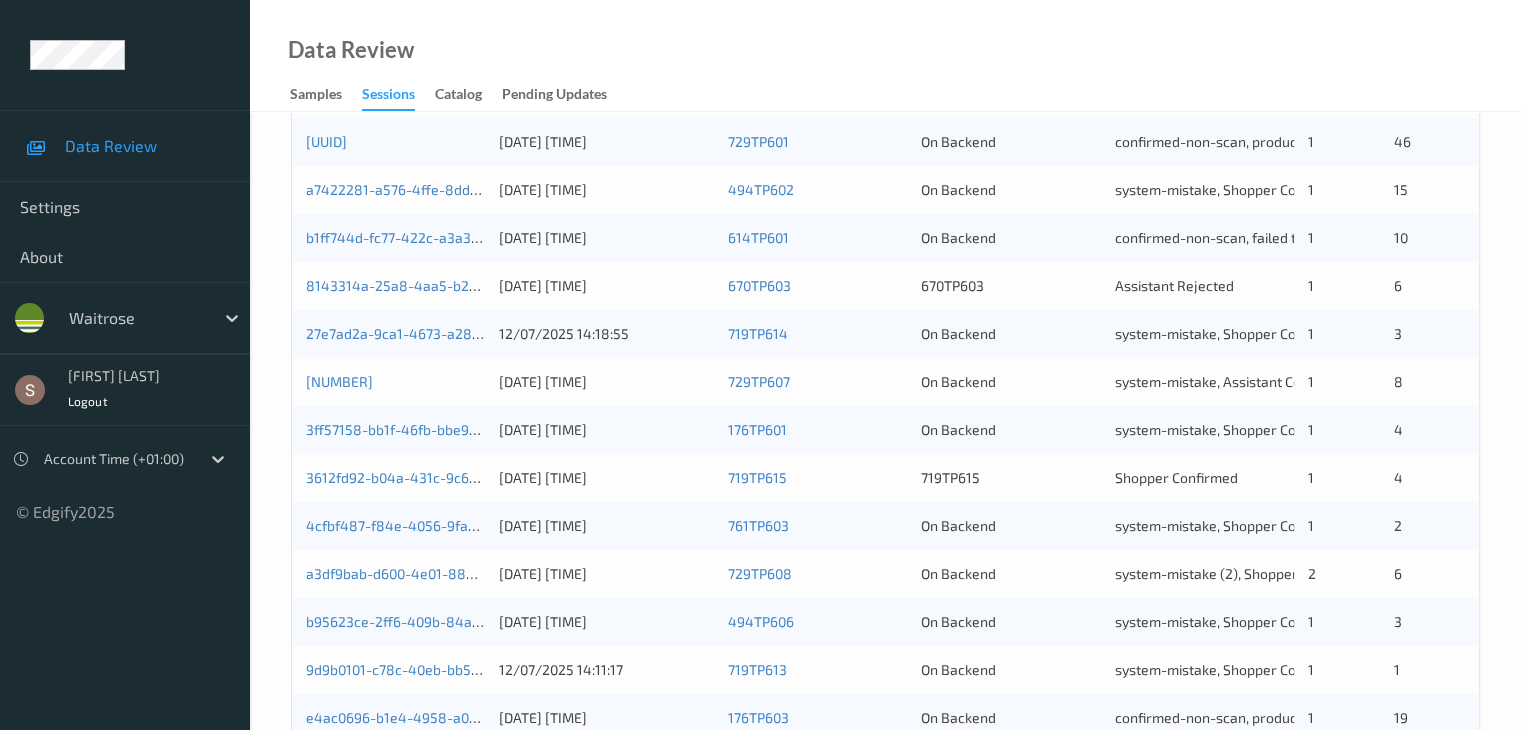 scroll, scrollTop: 932, scrollLeft: 0, axis: vertical 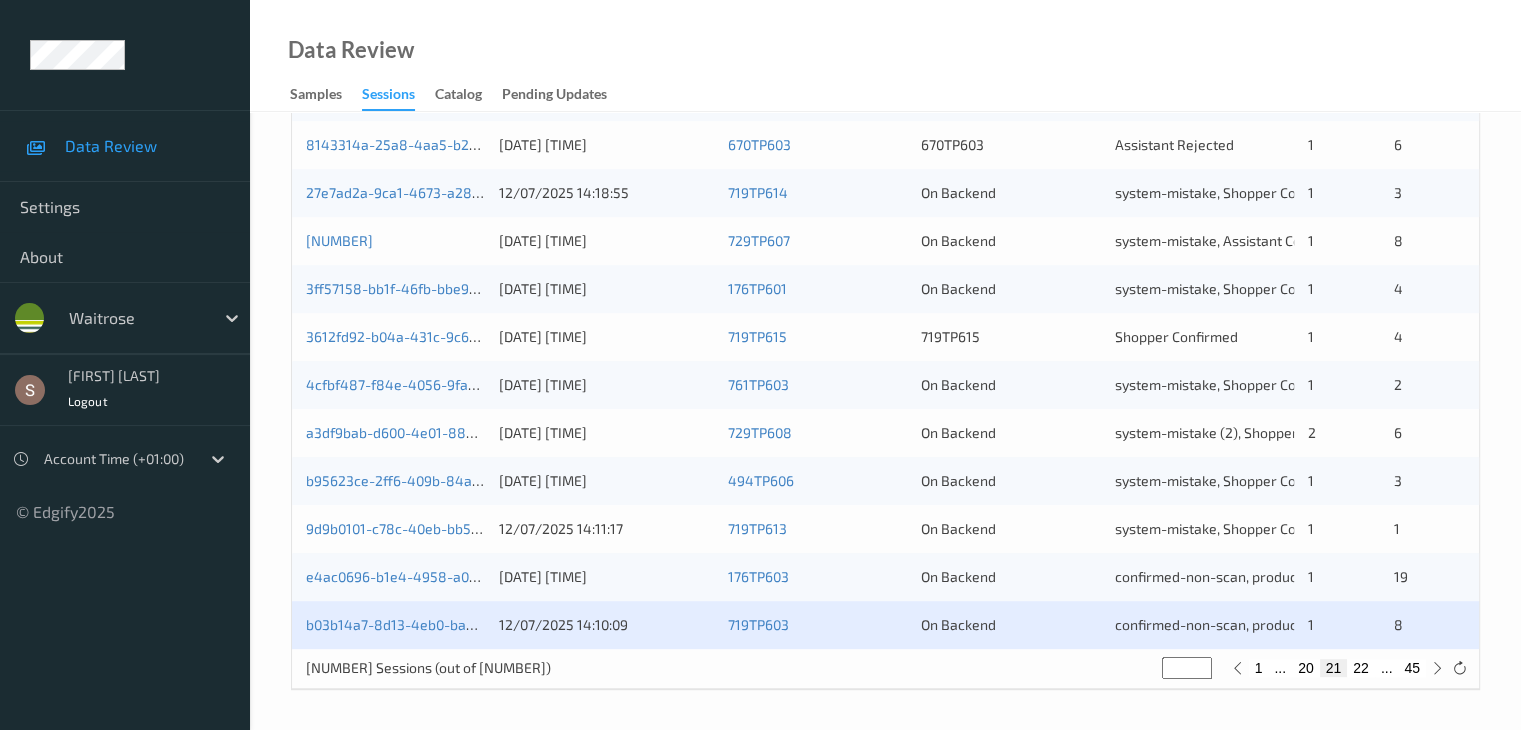 click on "22" at bounding box center [1361, 668] 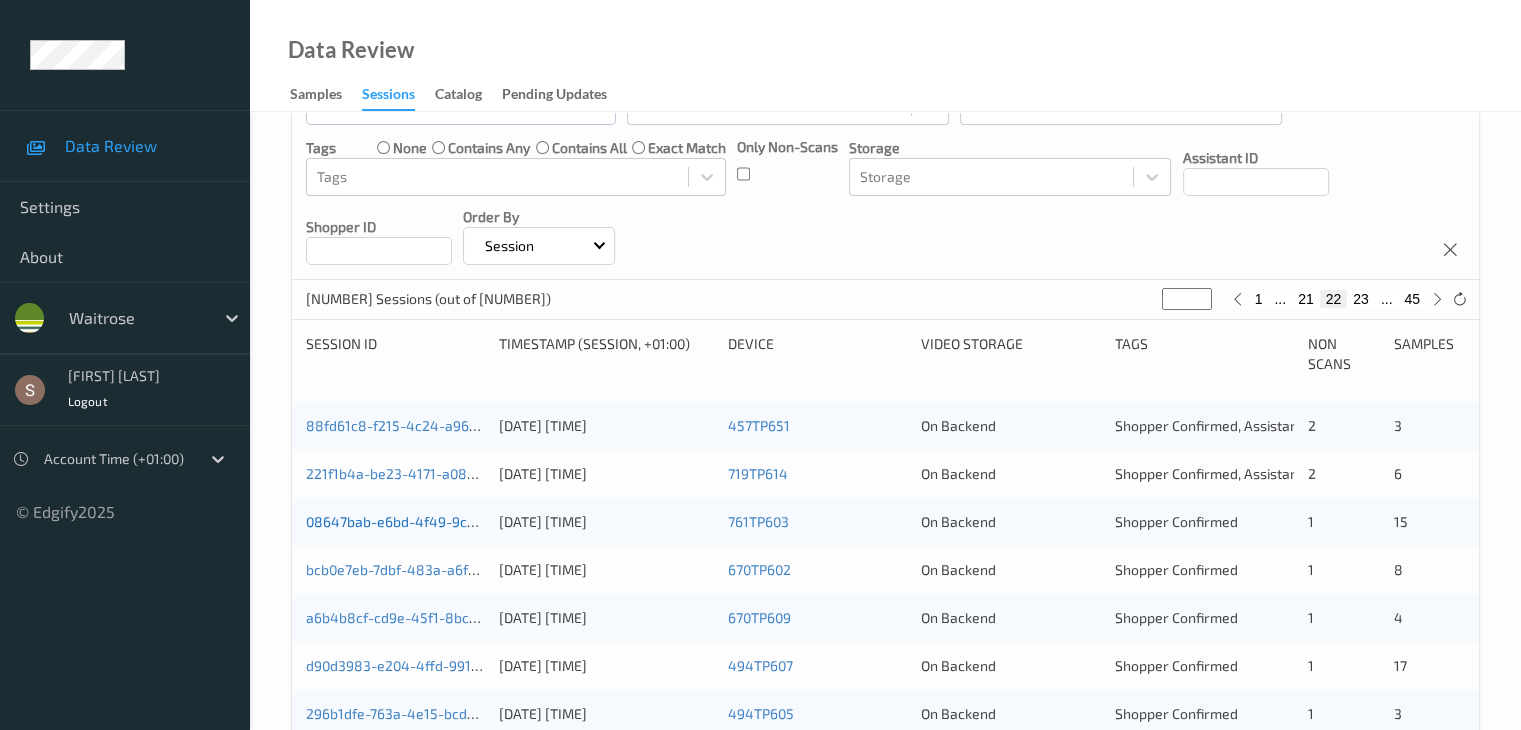 scroll, scrollTop: 232, scrollLeft: 0, axis: vertical 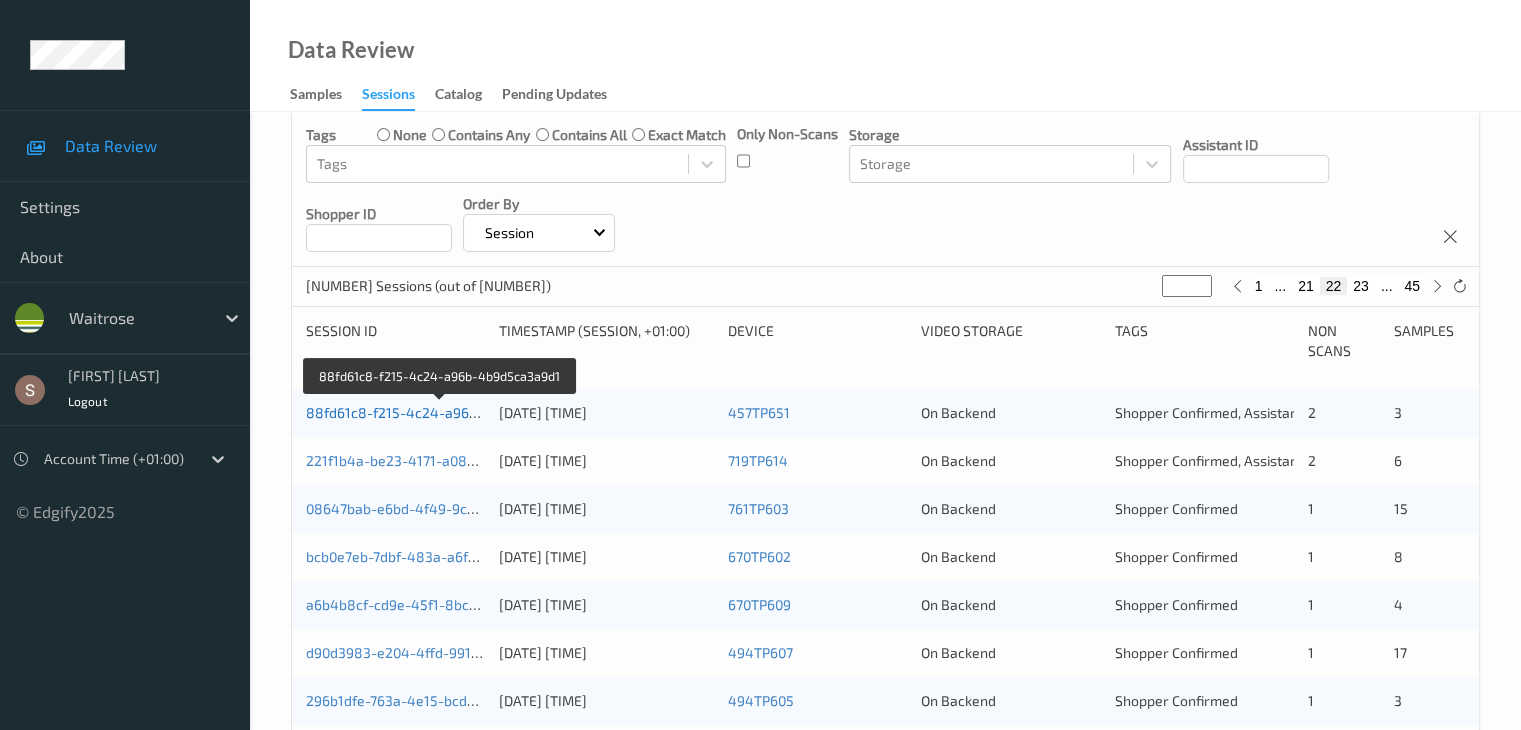 click on "88fd61c8-f215-4c24-a96b-4b9d5ca3a9d1" at bounding box center [441, 412] 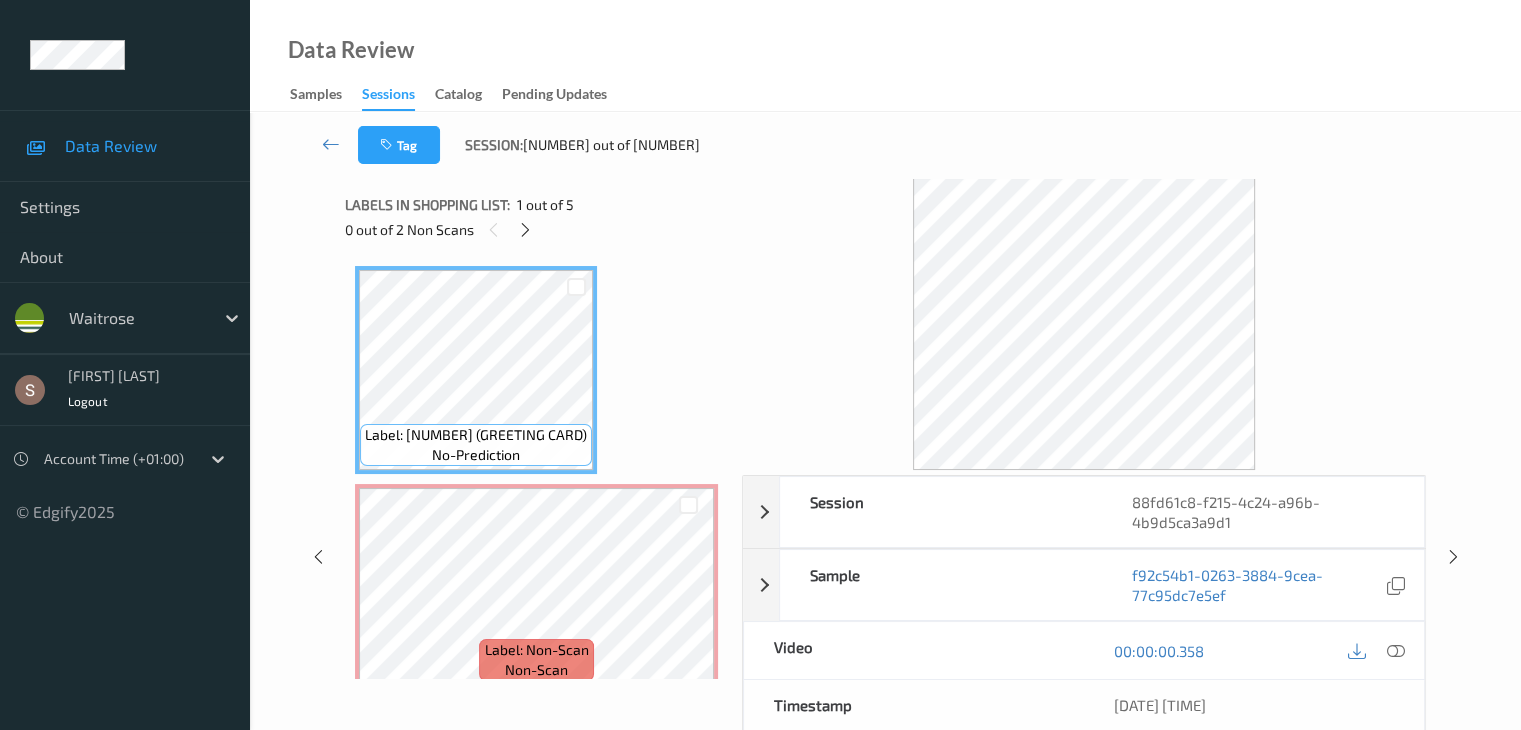 scroll, scrollTop: 0, scrollLeft: 0, axis: both 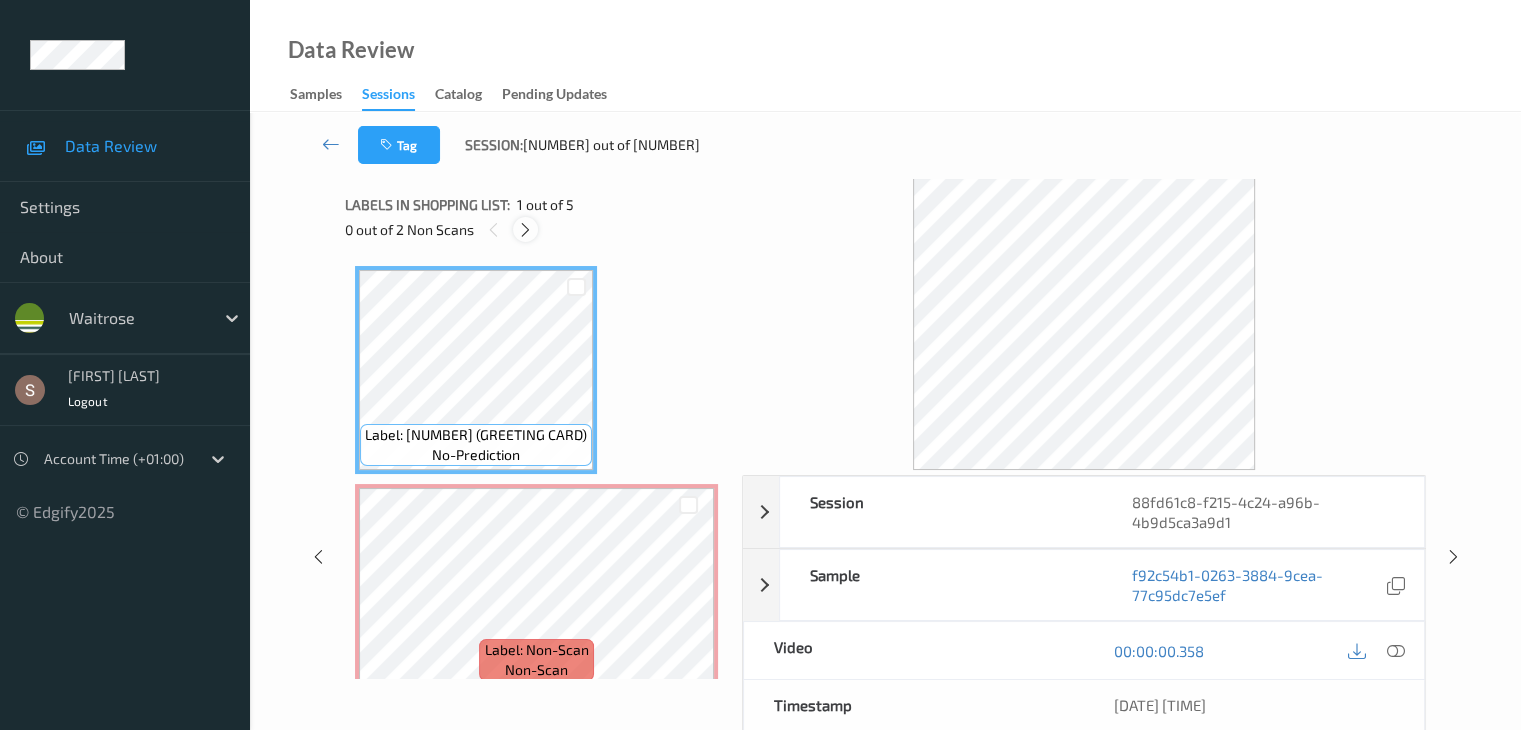 click at bounding box center (525, 230) 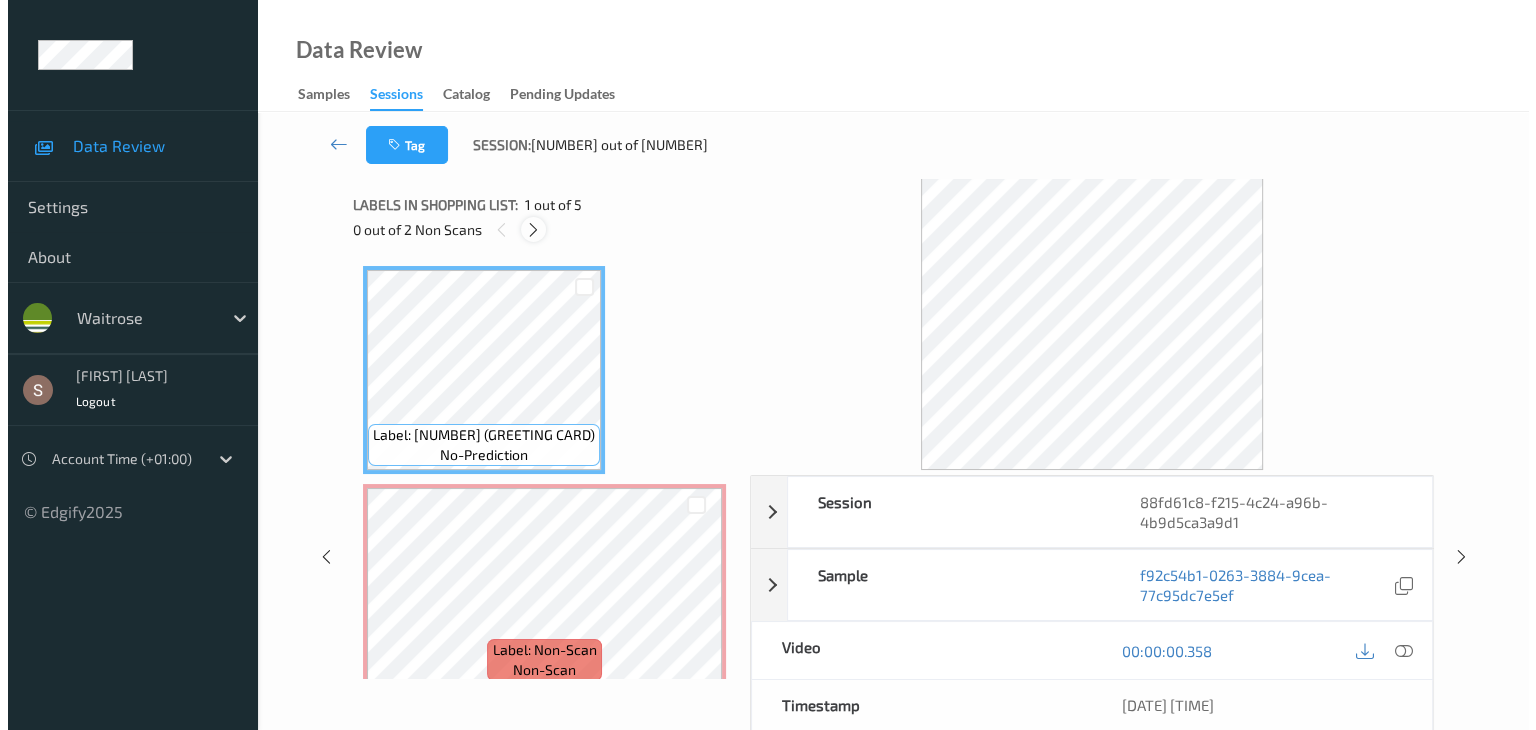 scroll, scrollTop: 10, scrollLeft: 0, axis: vertical 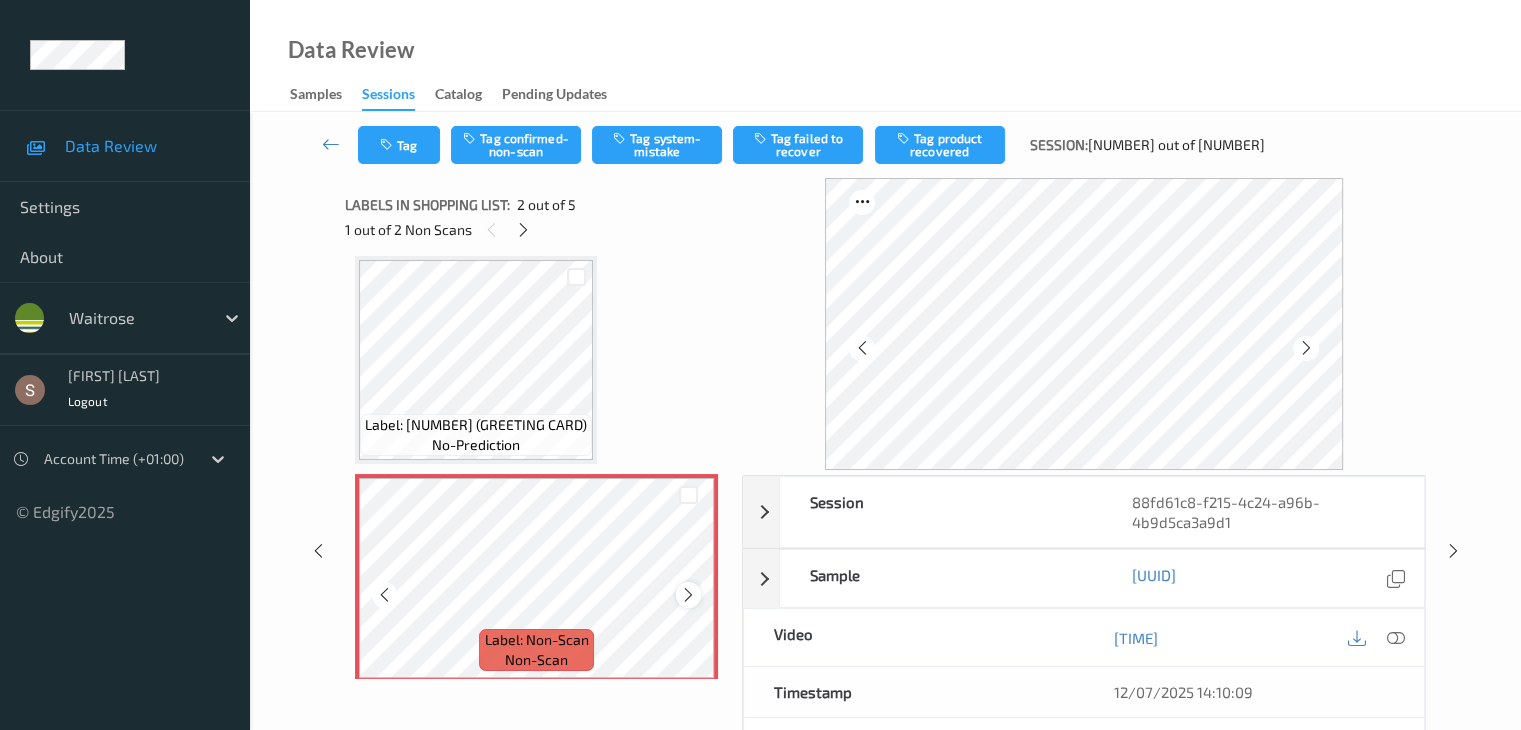 click at bounding box center (688, 595) 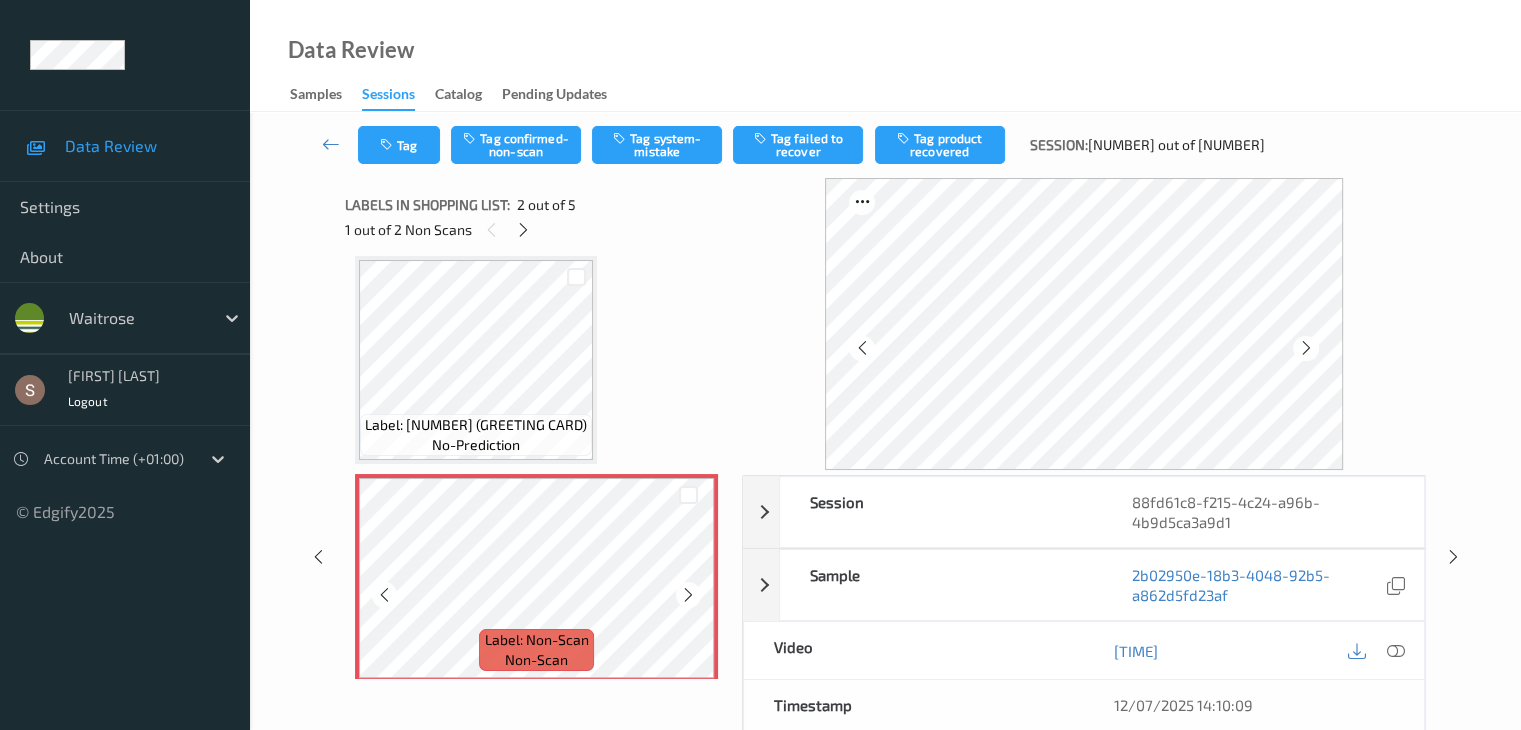 click at bounding box center [688, 595] 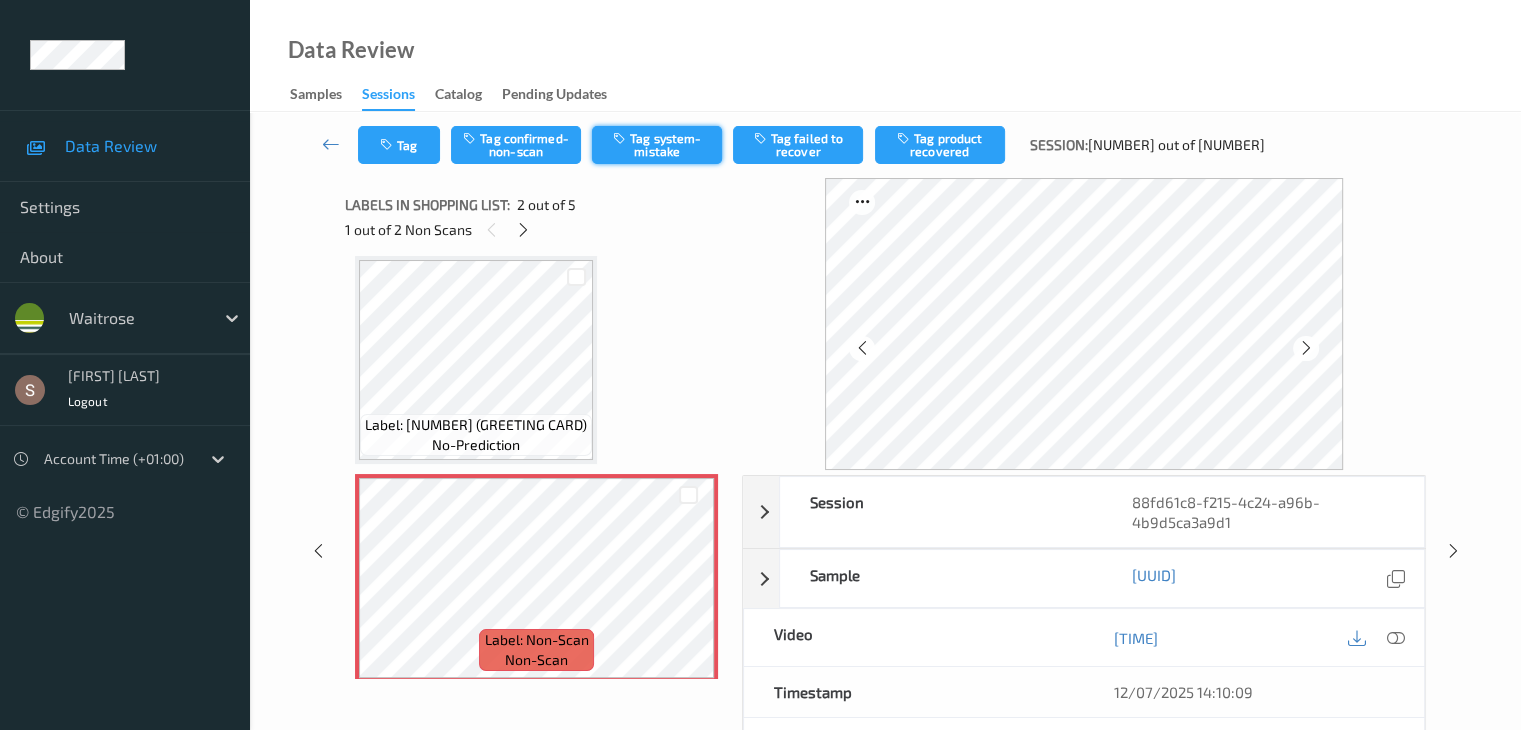 click on "Tag   system-mistake" at bounding box center [657, 145] 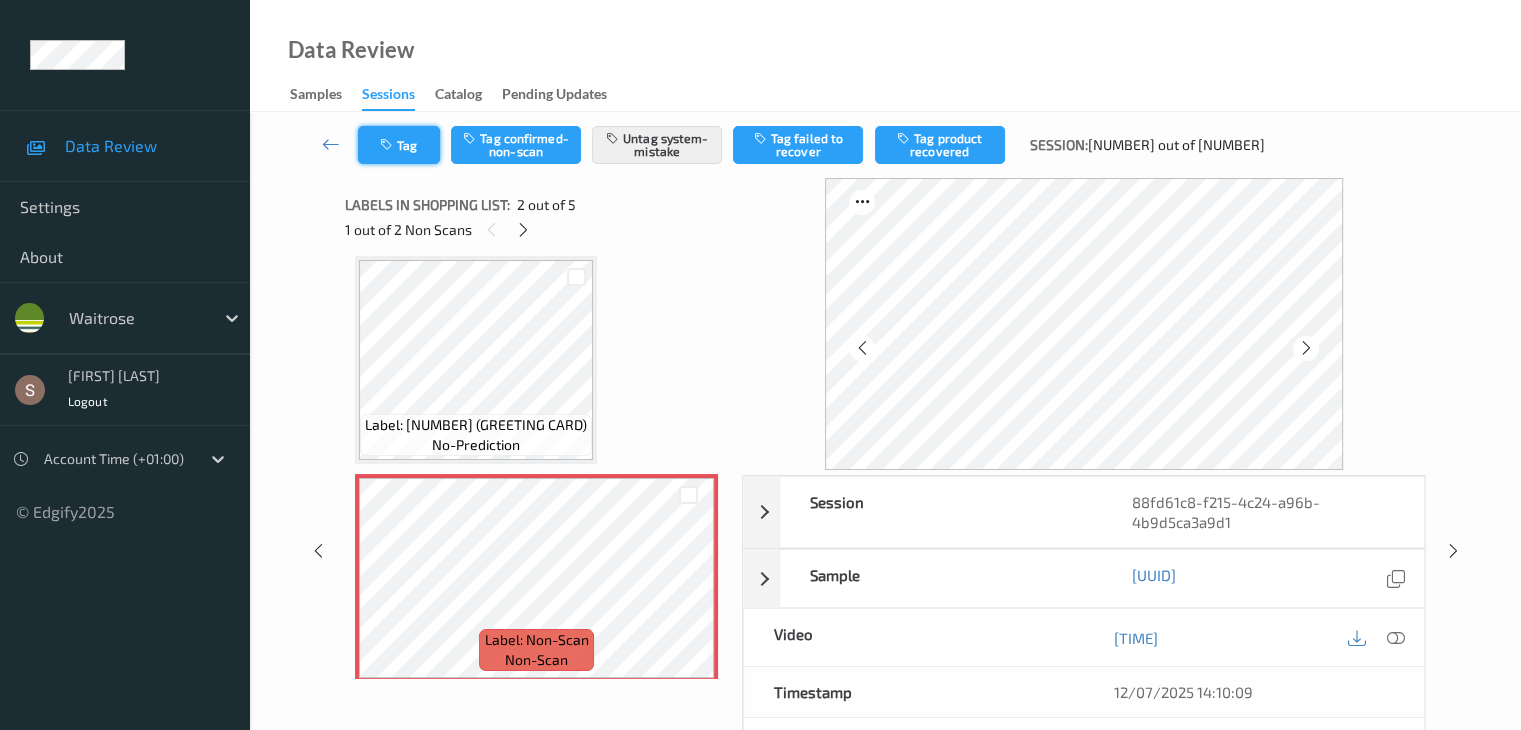 click on "Tag" at bounding box center [399, 145] 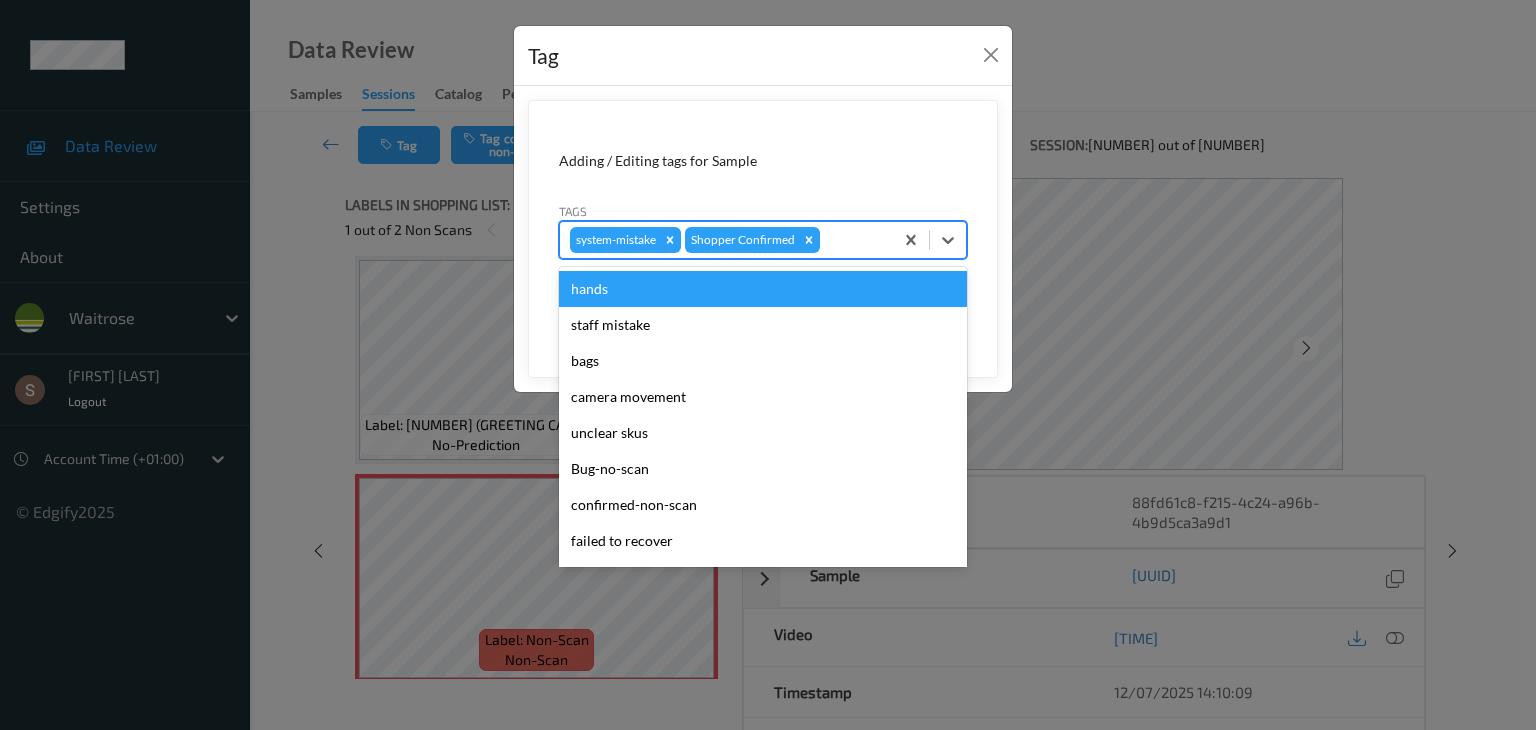 drag, startPoint x: 940, startPoint y: 253, endPoint x: 872, endPoint y: 351, distance: 119.28118 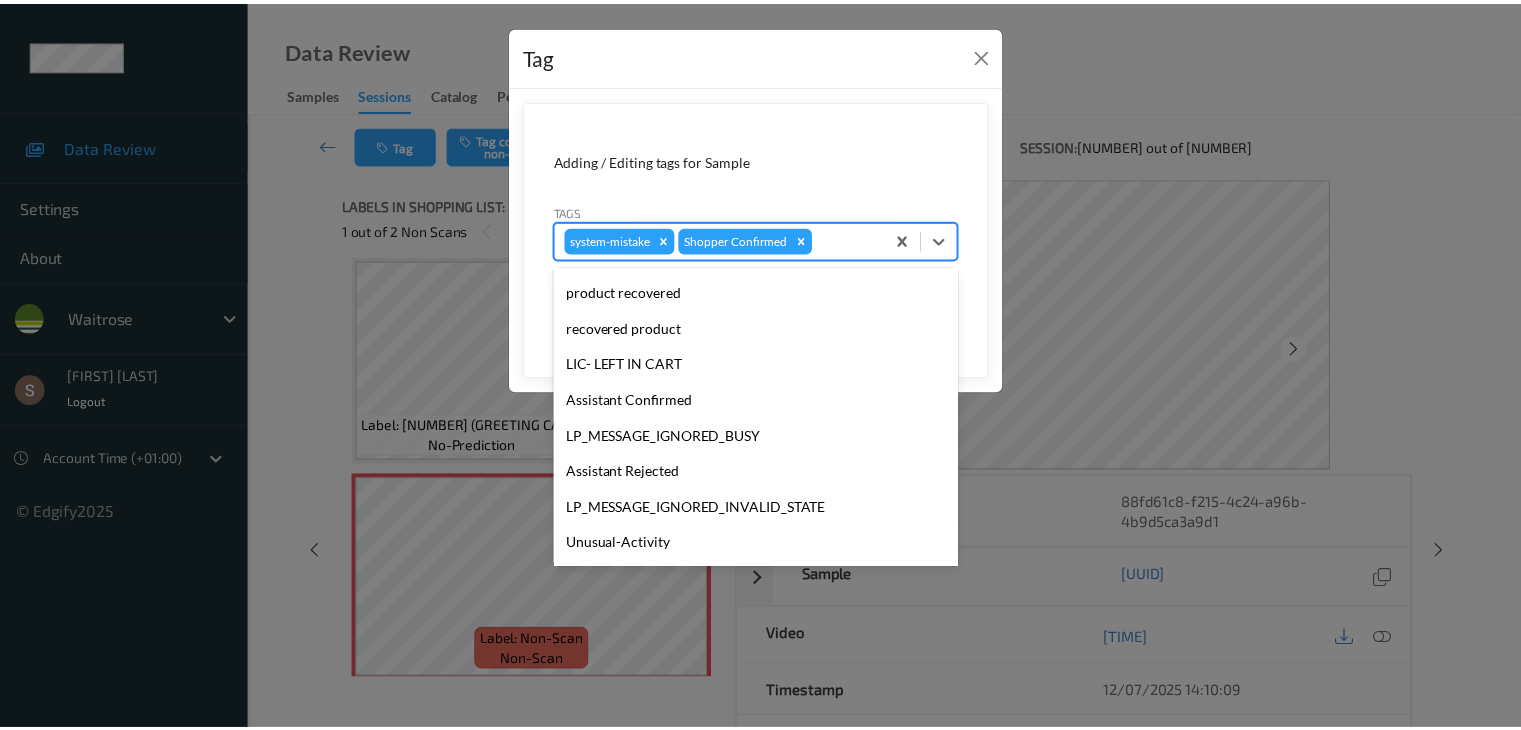scroll, scrollTop: 320, scrollLeft: 0, axis: vertical 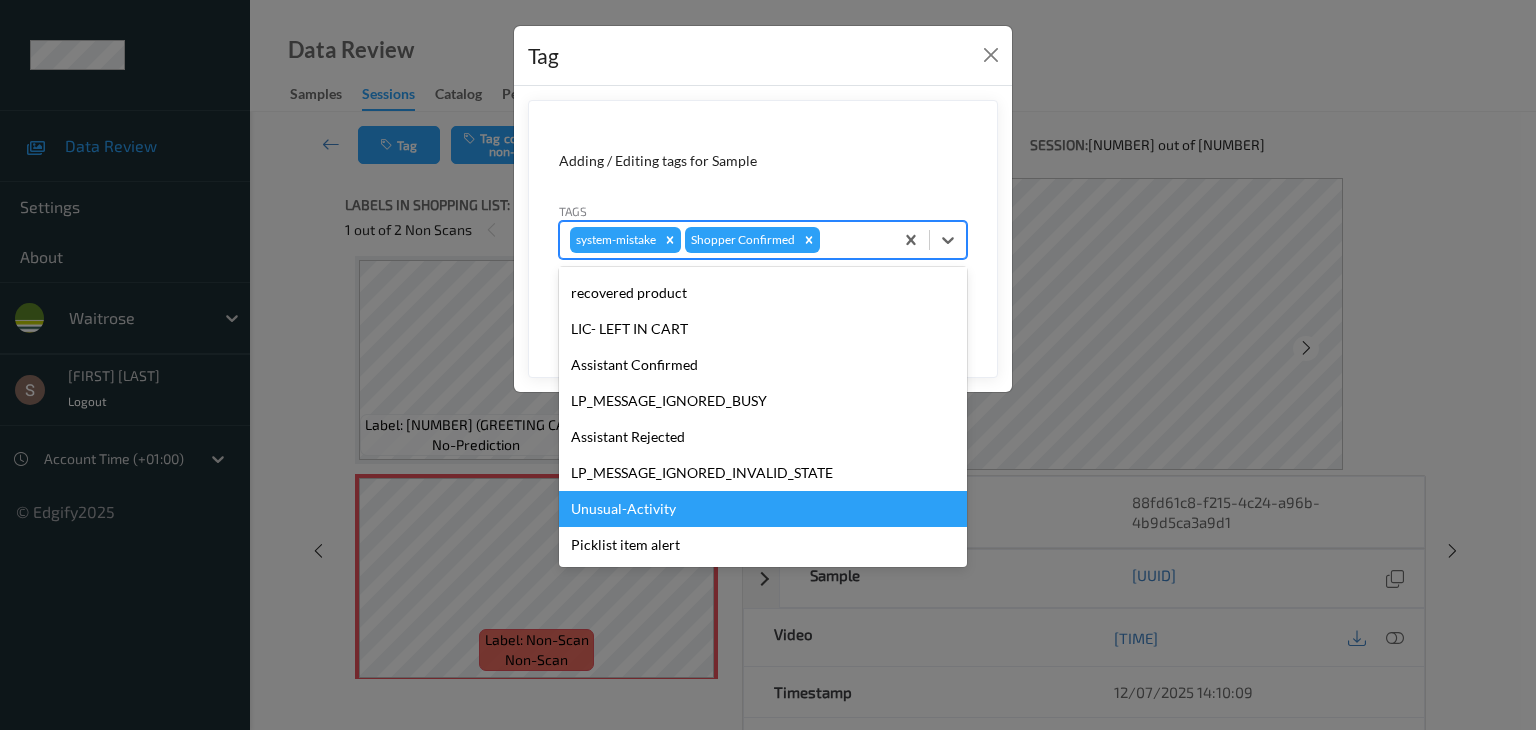 click on "Unusual-Activity" at bounding box center (763, 509) 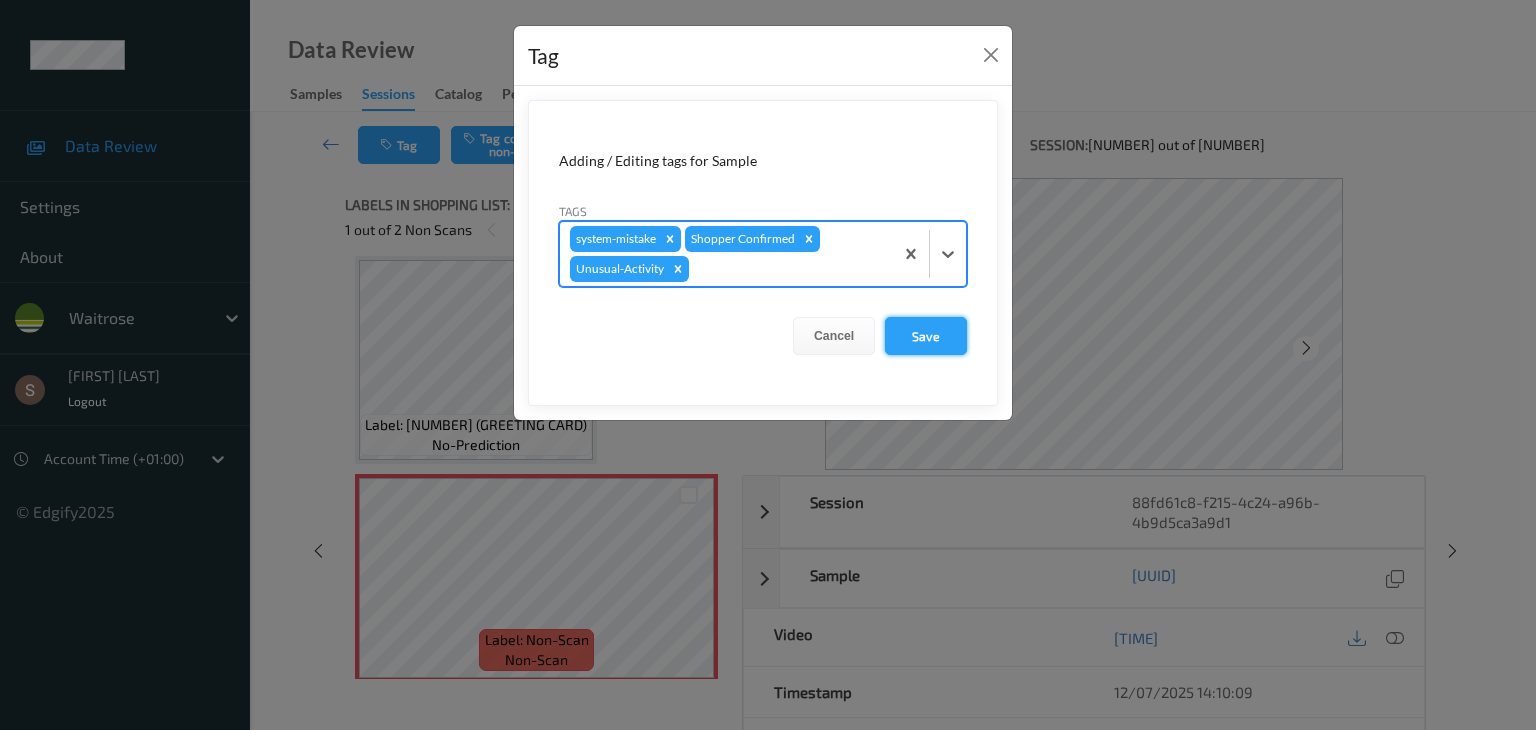 click on "Save" at bounding box center [926, 336] 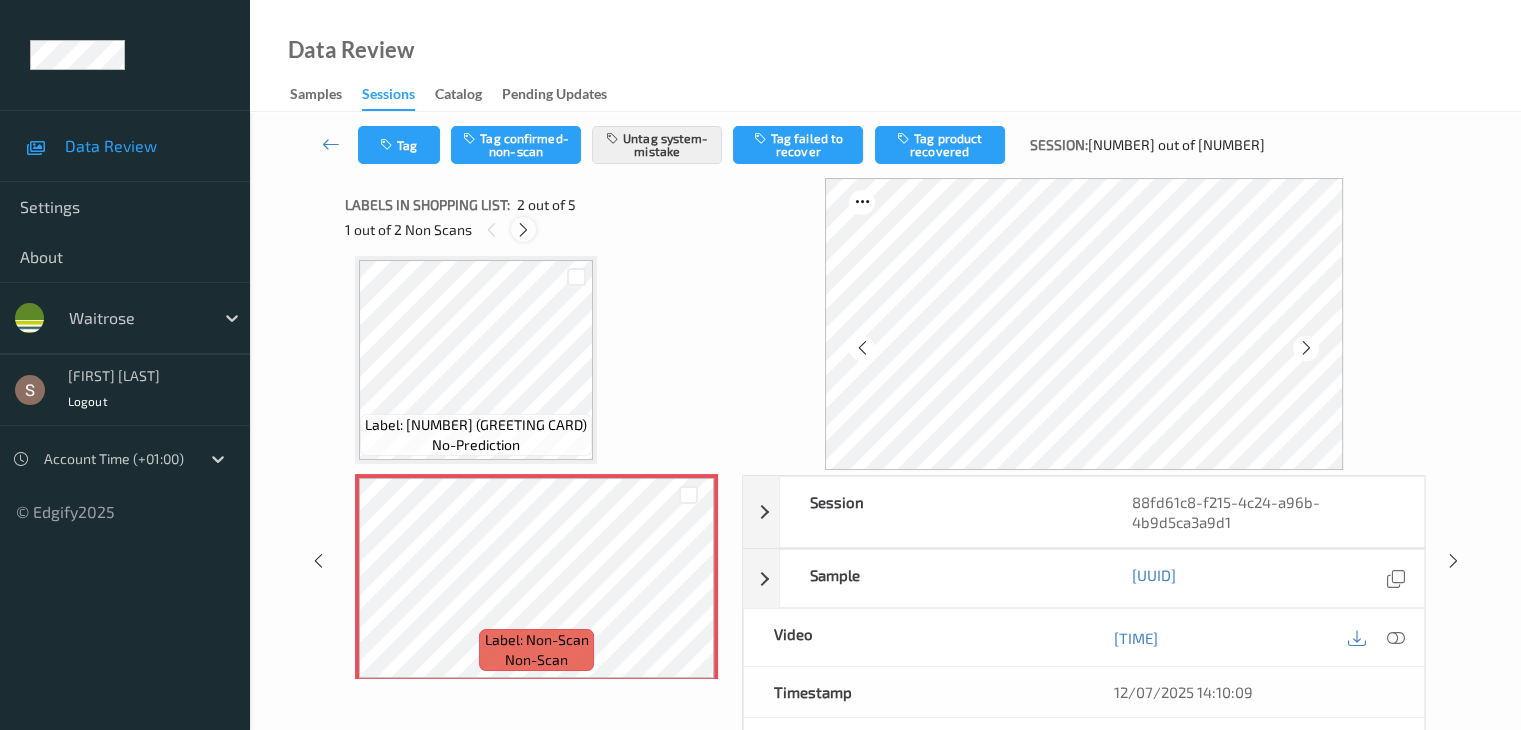click at bounding box center (523, 229) 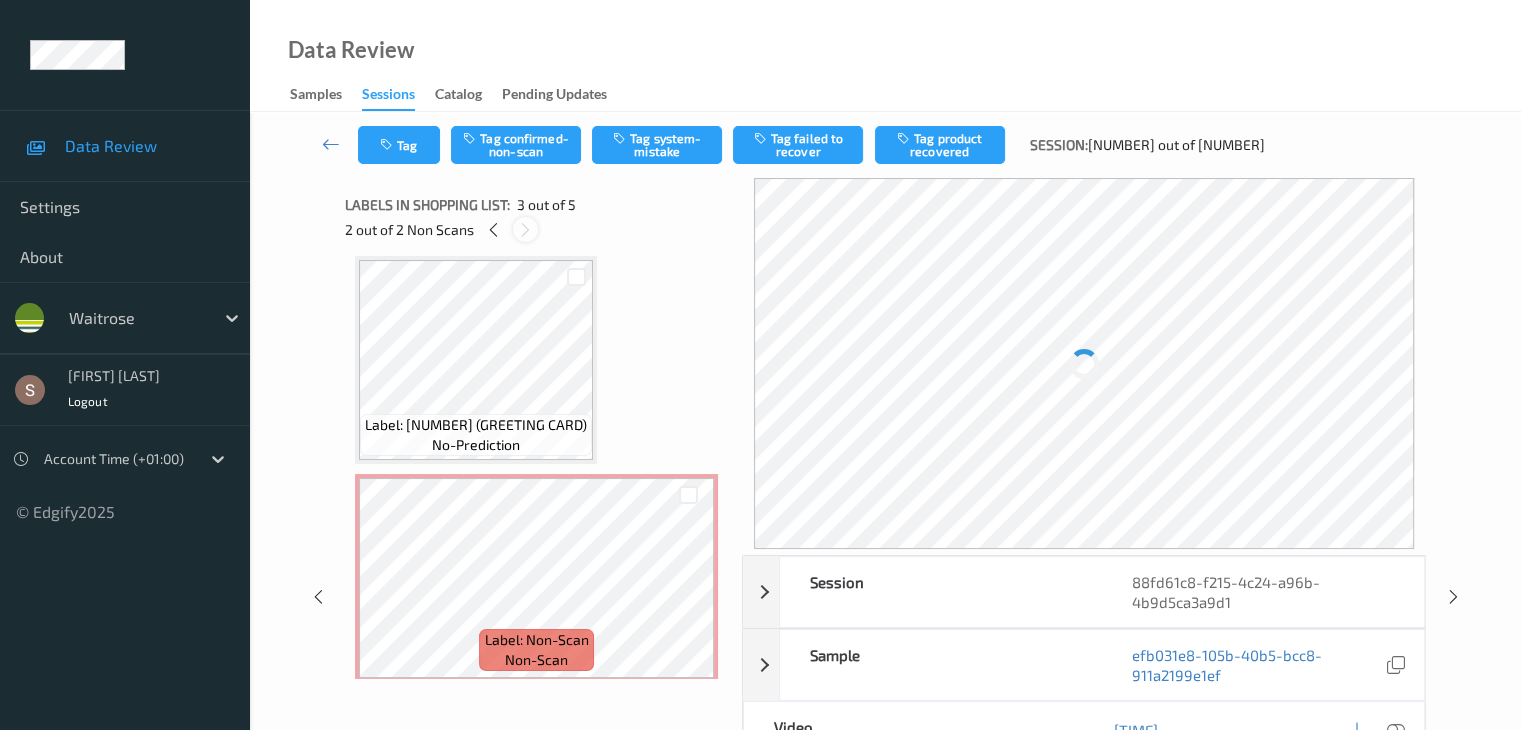 scroll, scrollTop: 228, scrollLeft: 0, axis: vertical 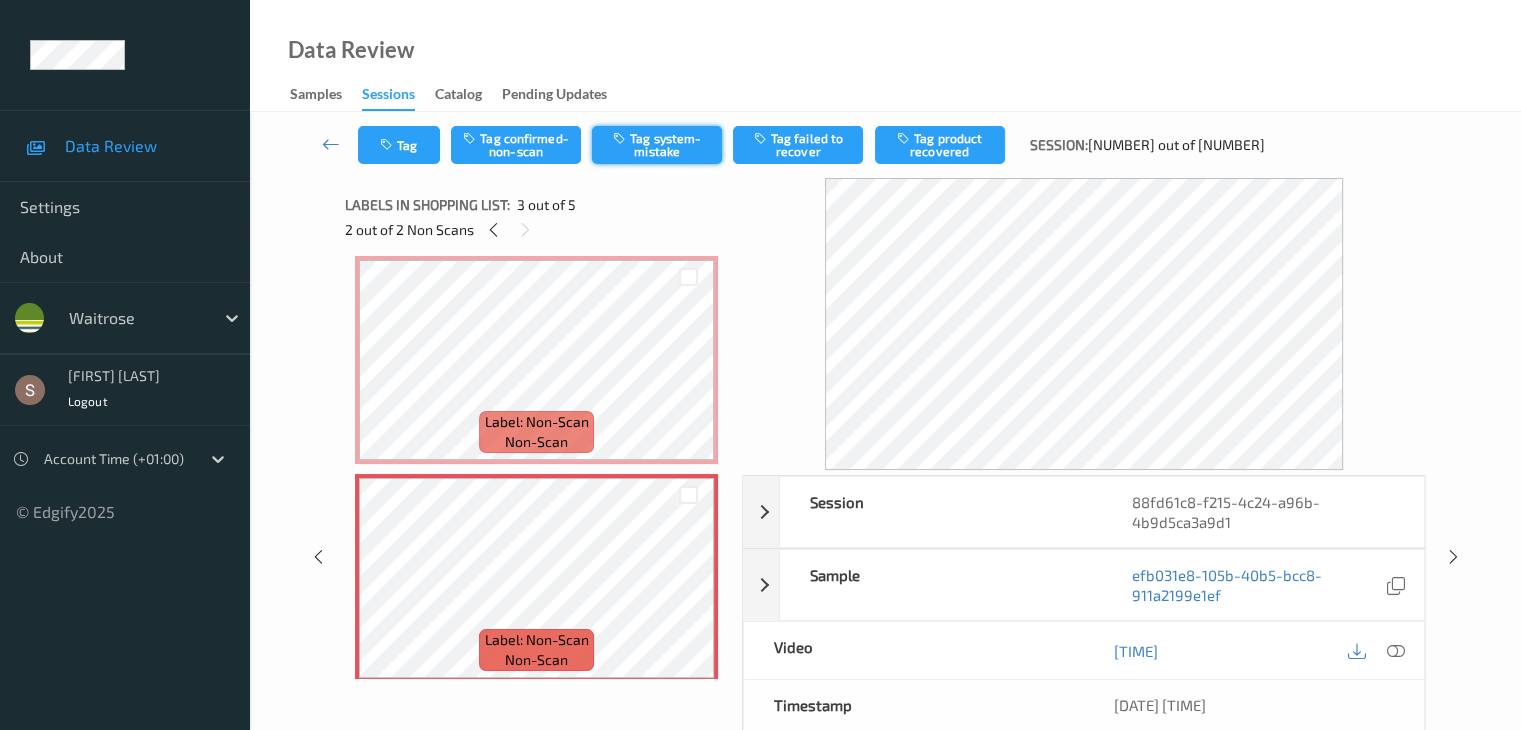 click on "Tag   system-mistake" at bounding box center [657, 145] 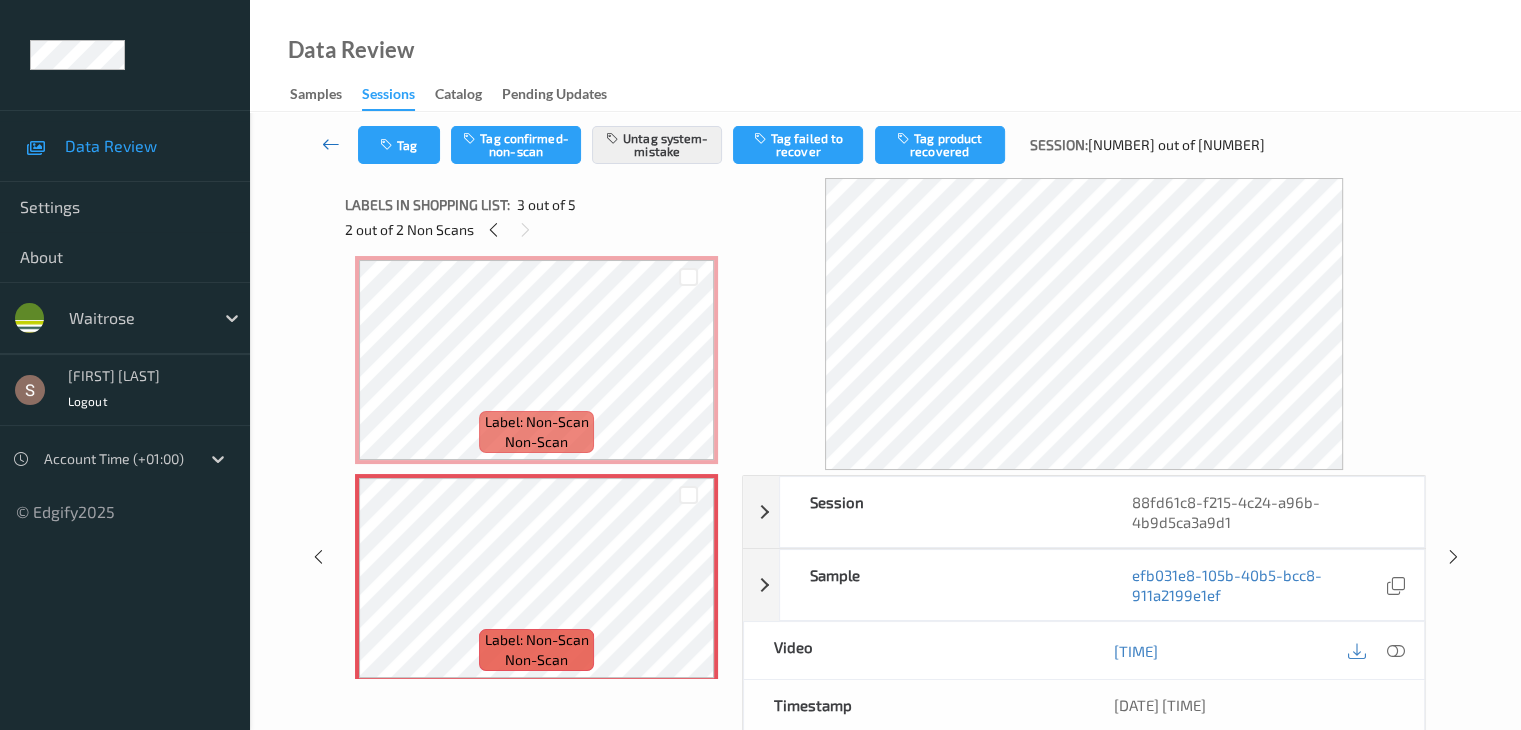 click at bounding box center [331, 144] 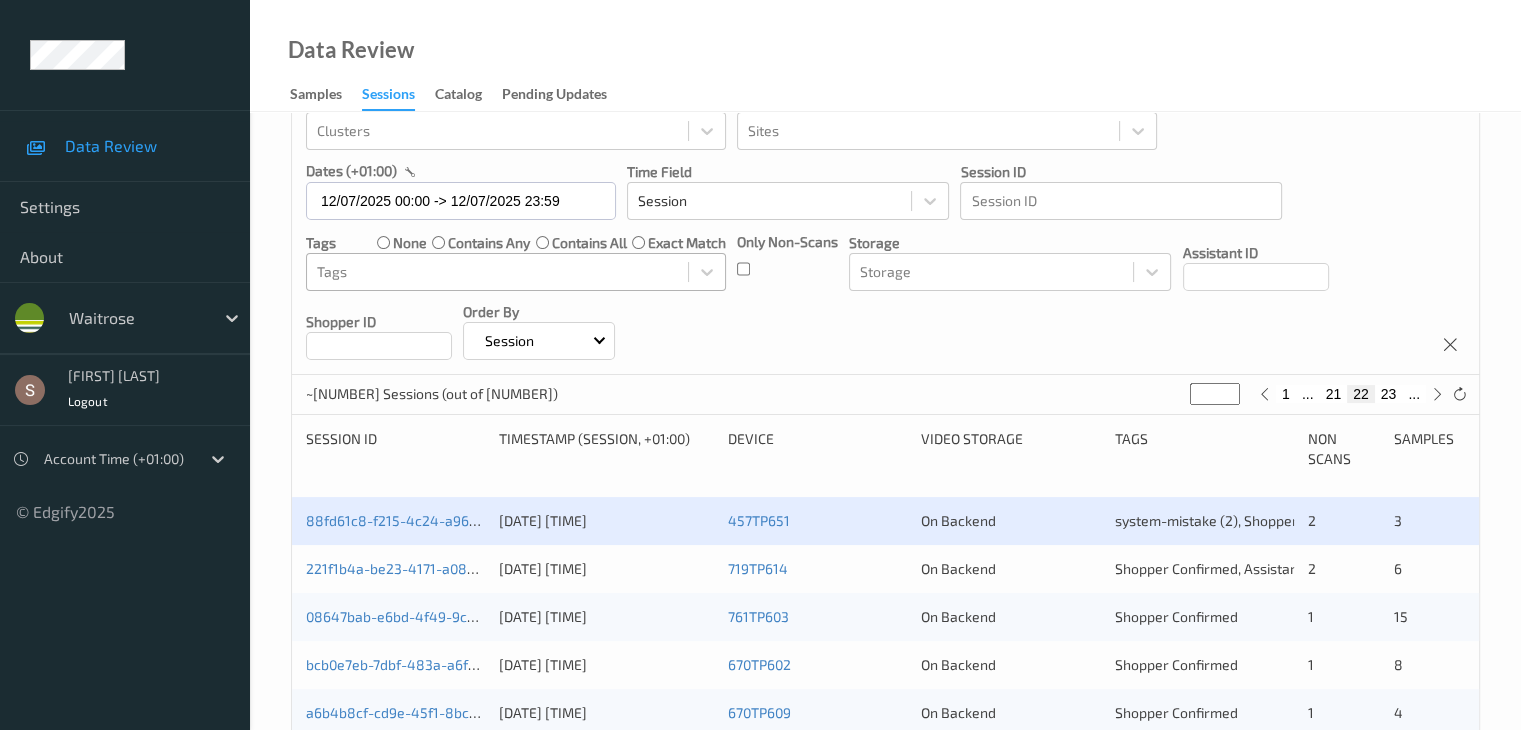 scroll, scrollTop: 200, scrollLeft: 0, axis: vertical 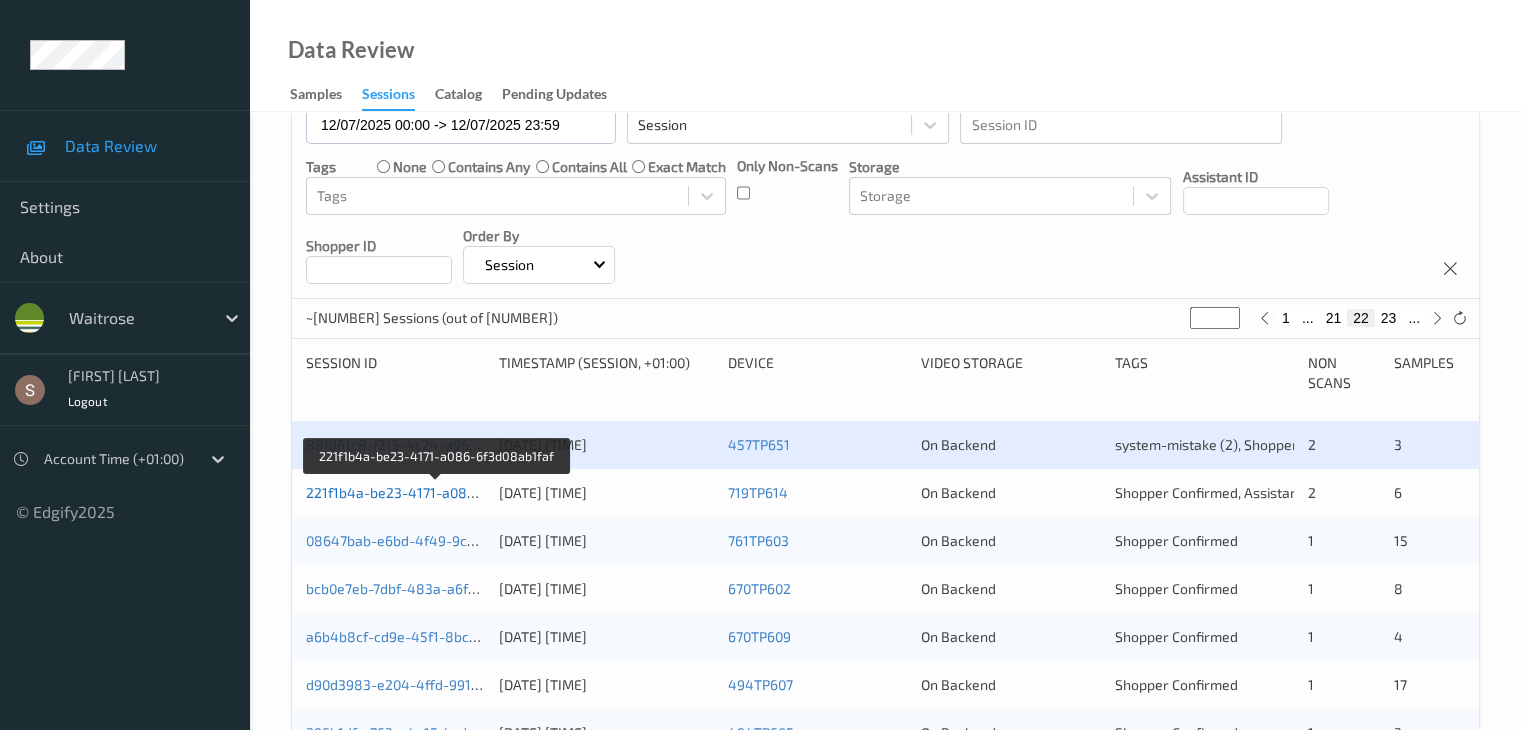 click on "221f1b4a-be23-4171-a086-6f3d08ab1faf" at bounding box center [436, 492] 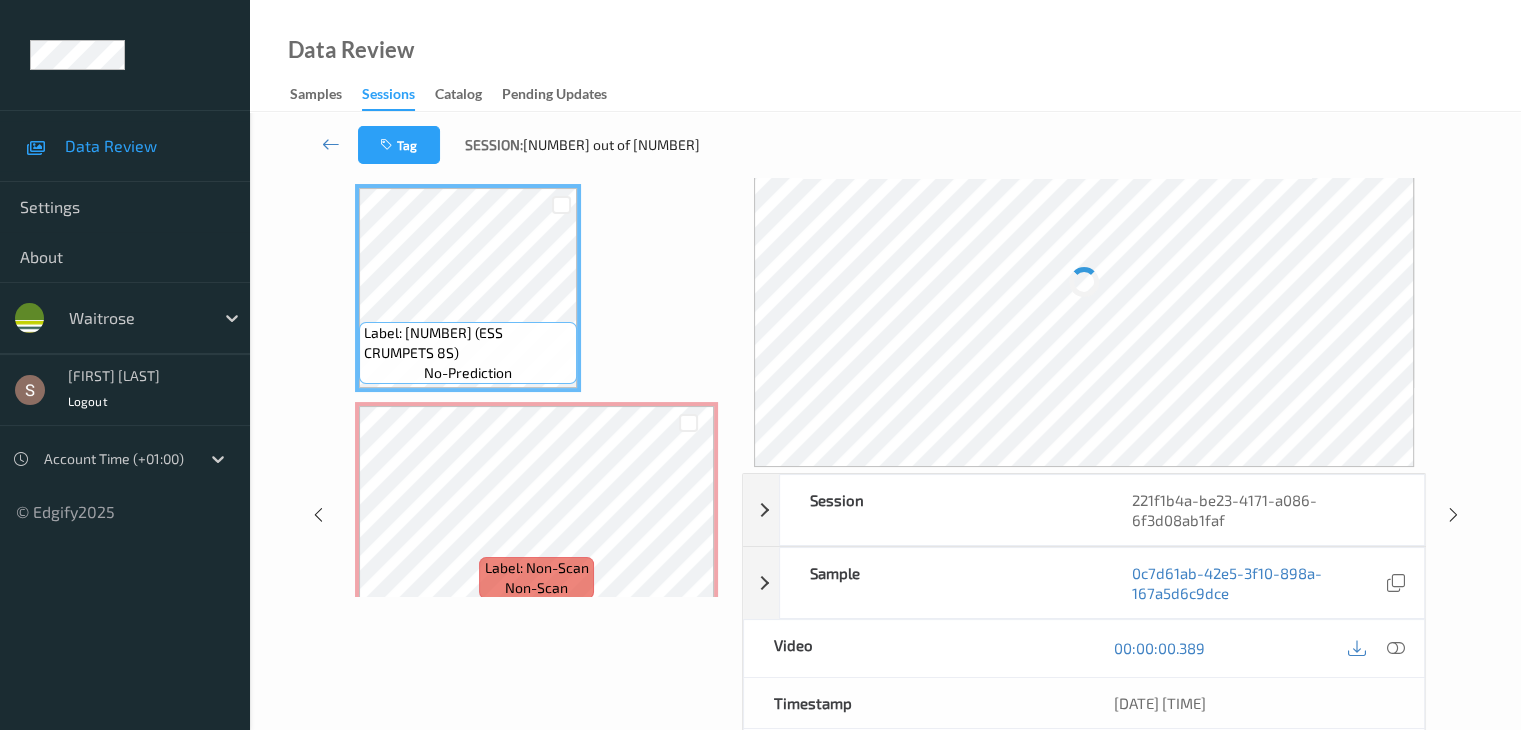 scroll, scrollTop: 0, scrollLeft: 0, axis: both 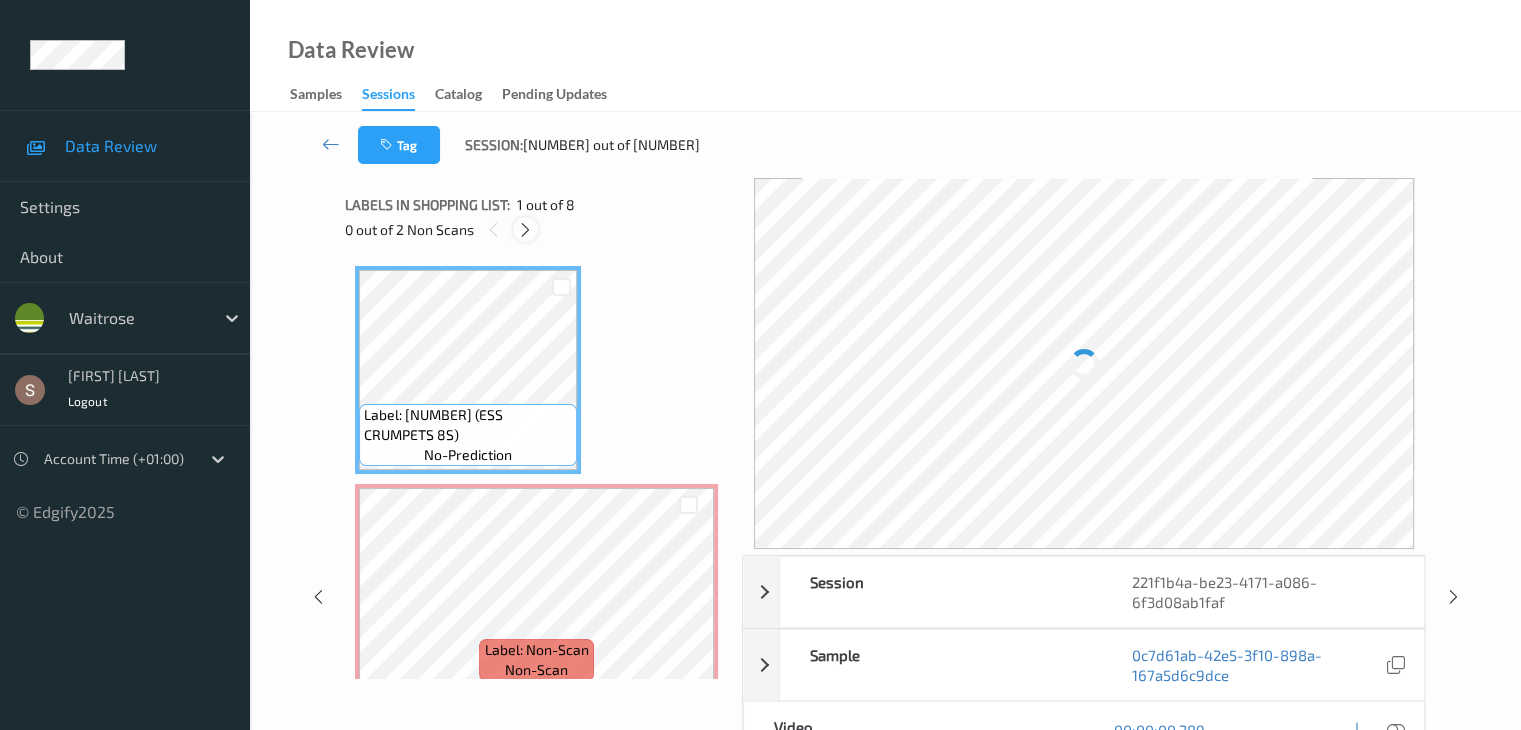 click at bounding box center [525, 230] 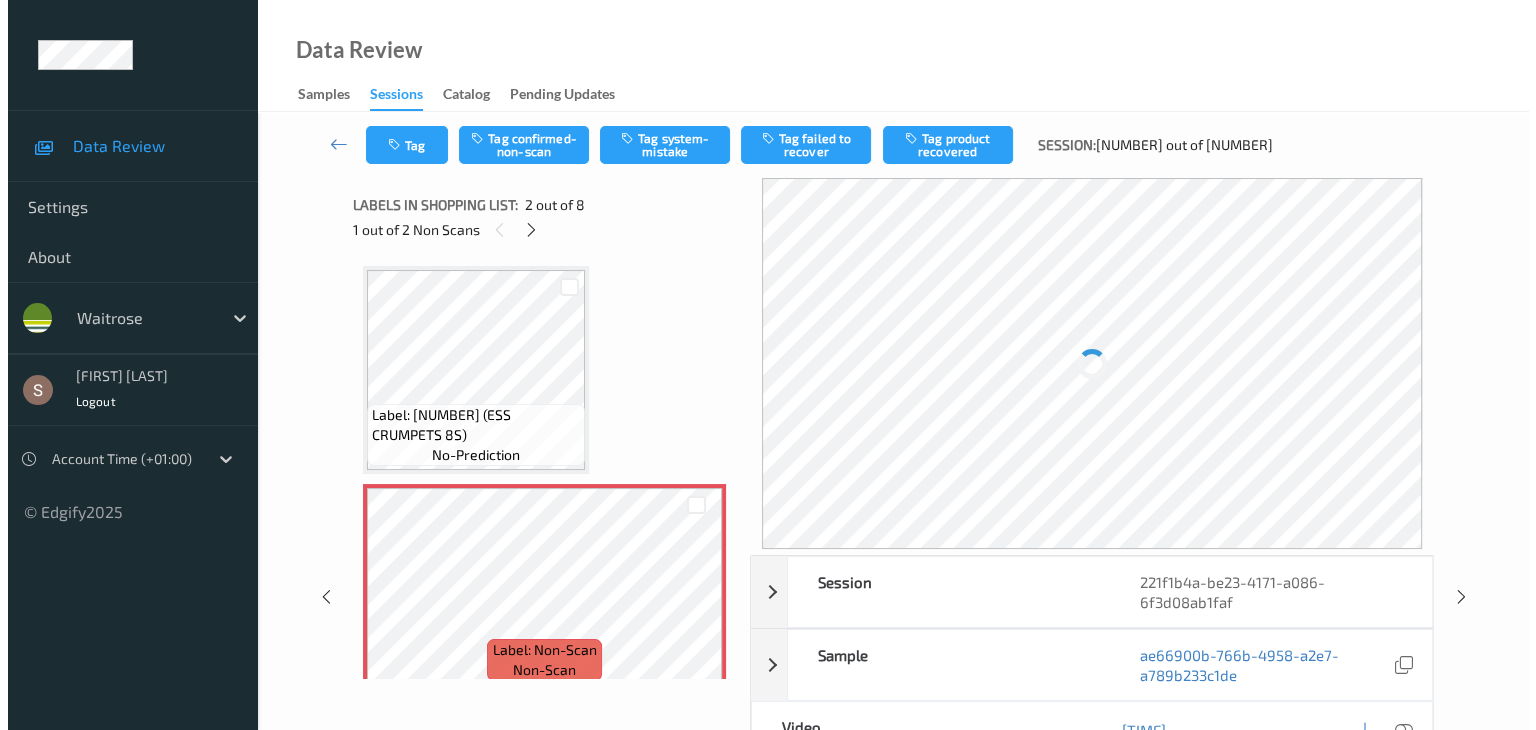 scroll, scrollTop: 10, scrollLeft: 0, axis: vertical 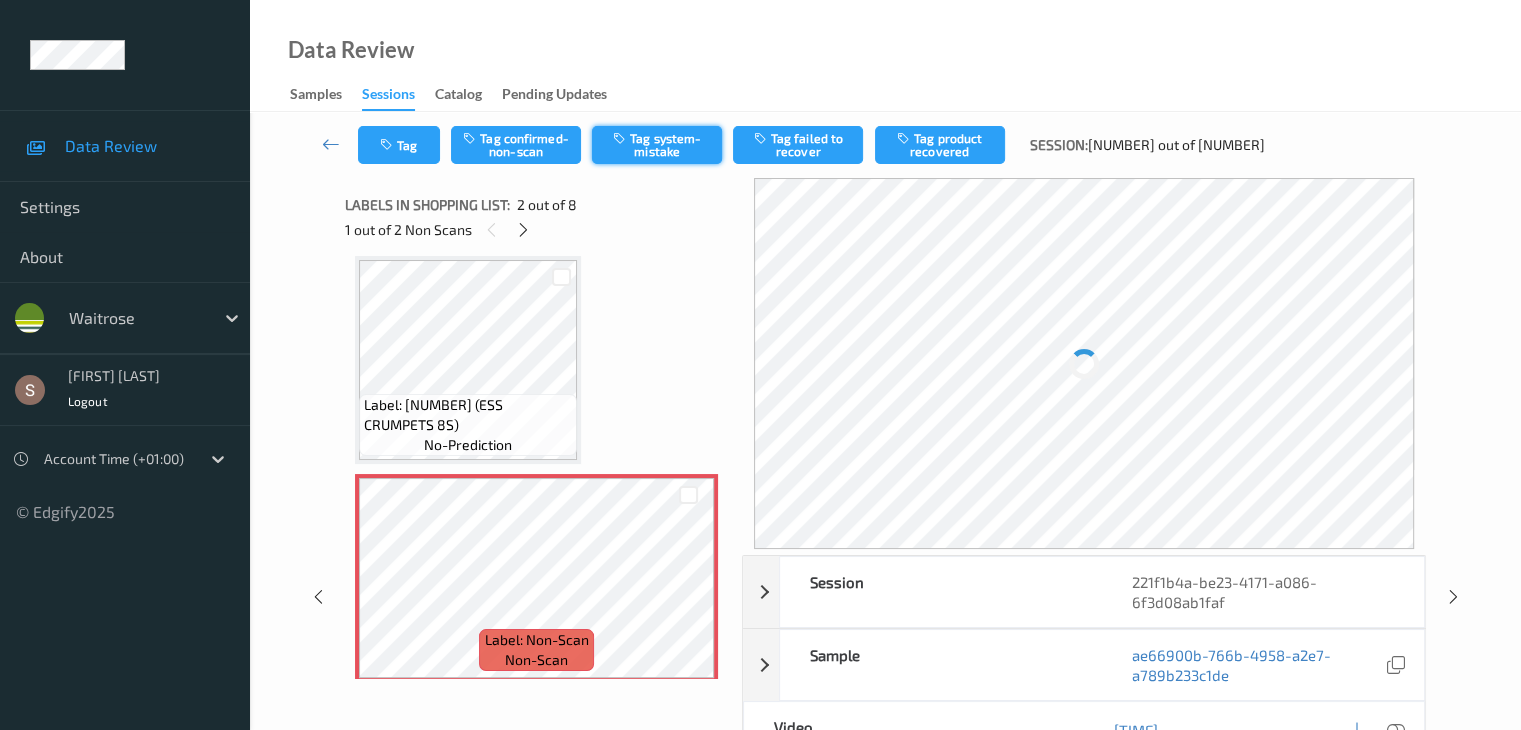 click on "Tag   system-mistake" at bounding box center [657, 145] 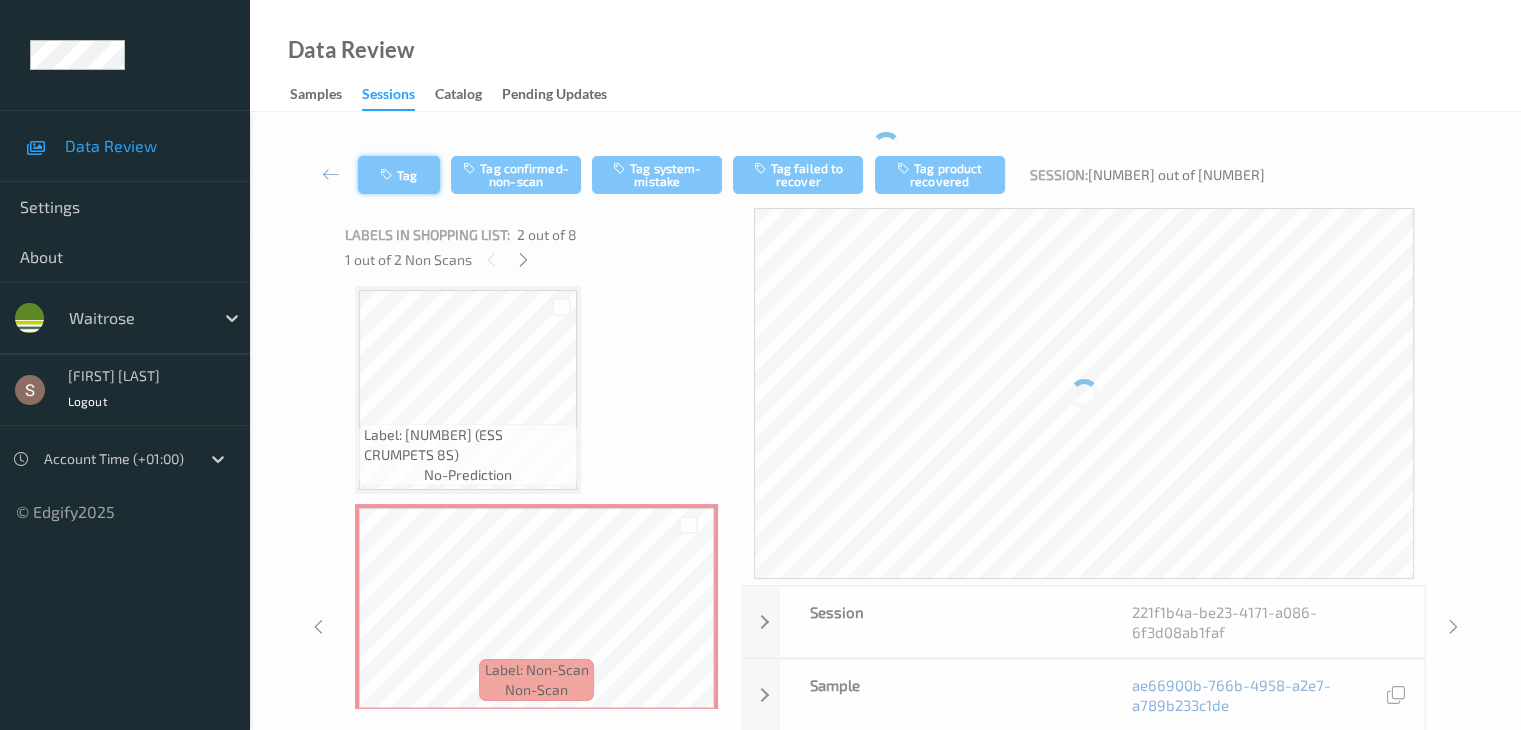 click on "Tag" at bounding box center (399, 175) 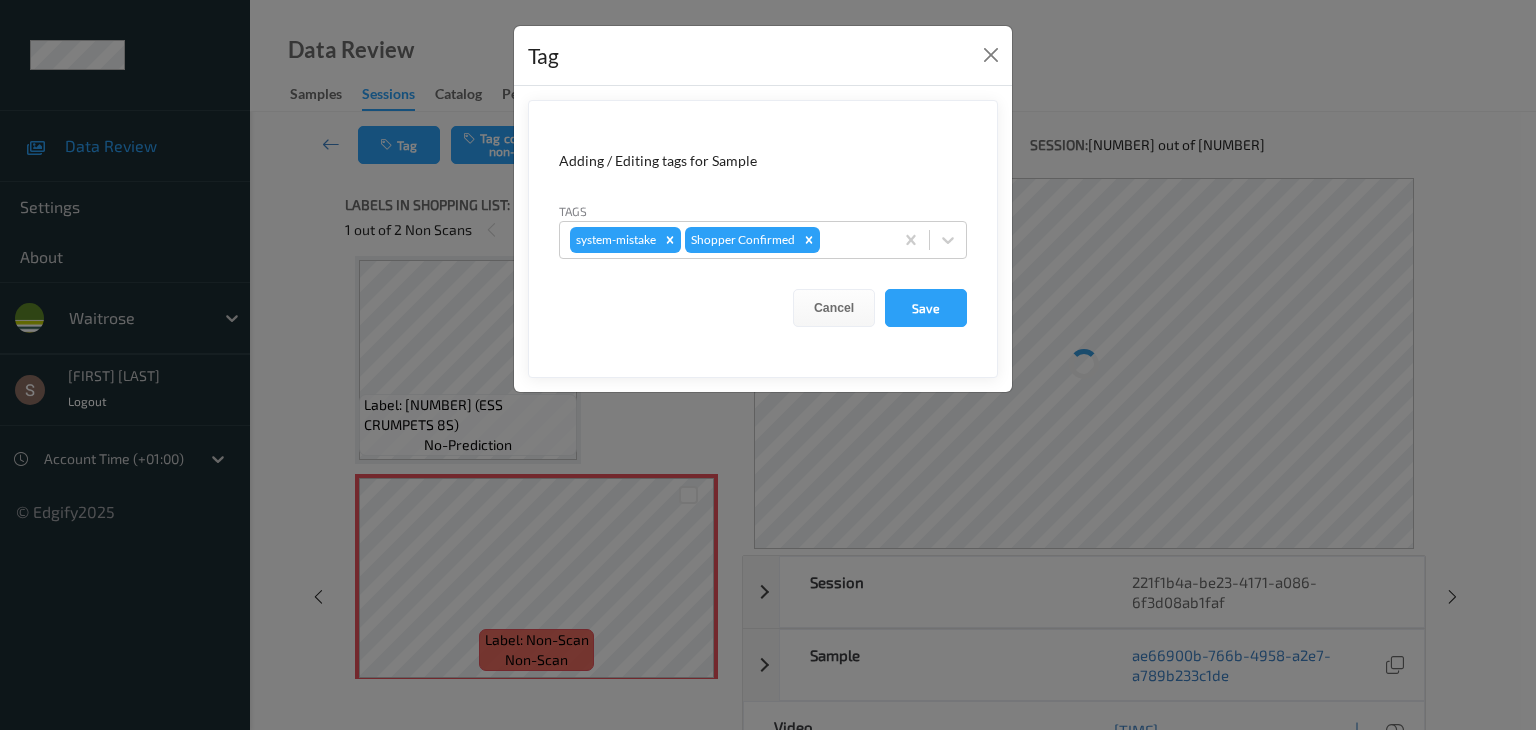 click 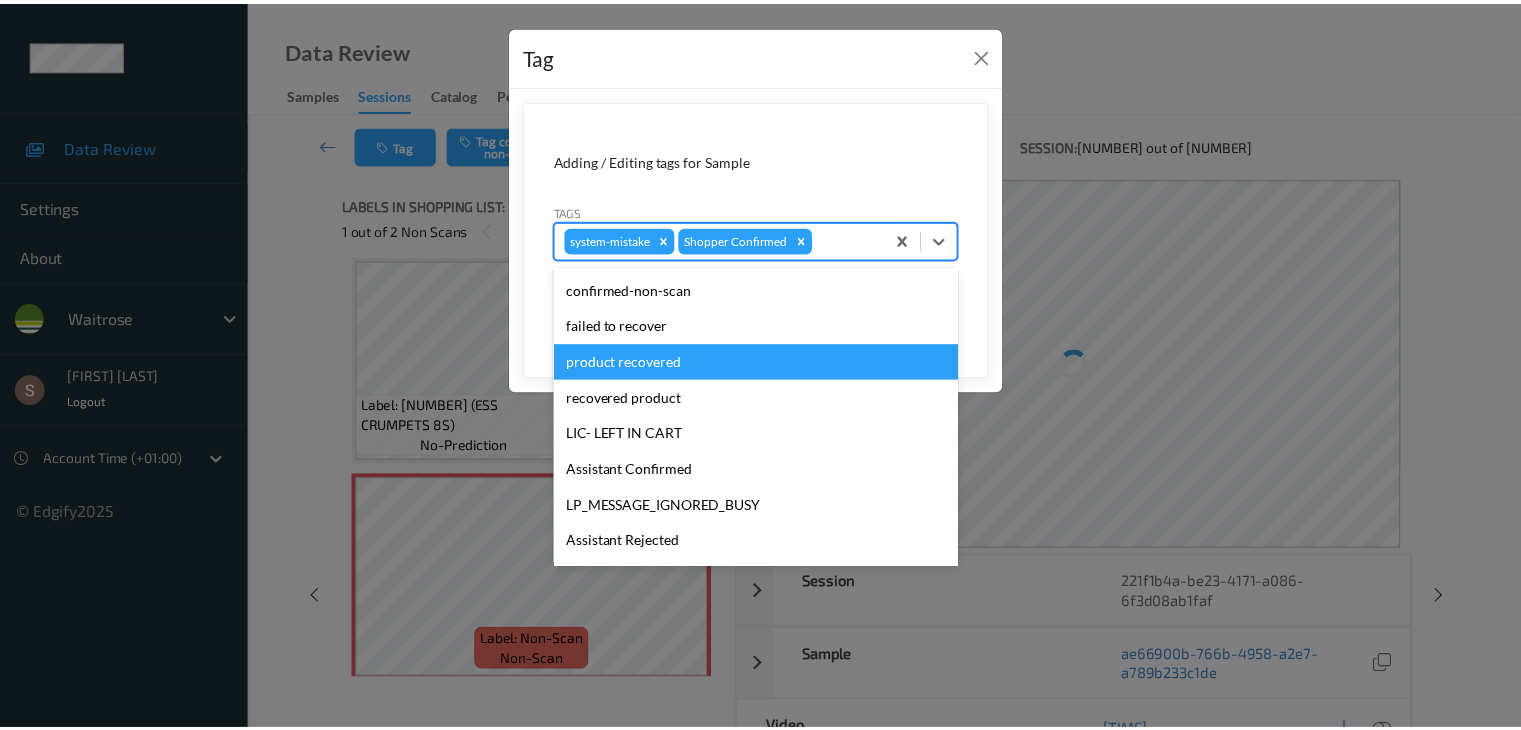 scroll, scrollTop: 320, scrollLeft: 0, axis: vertical 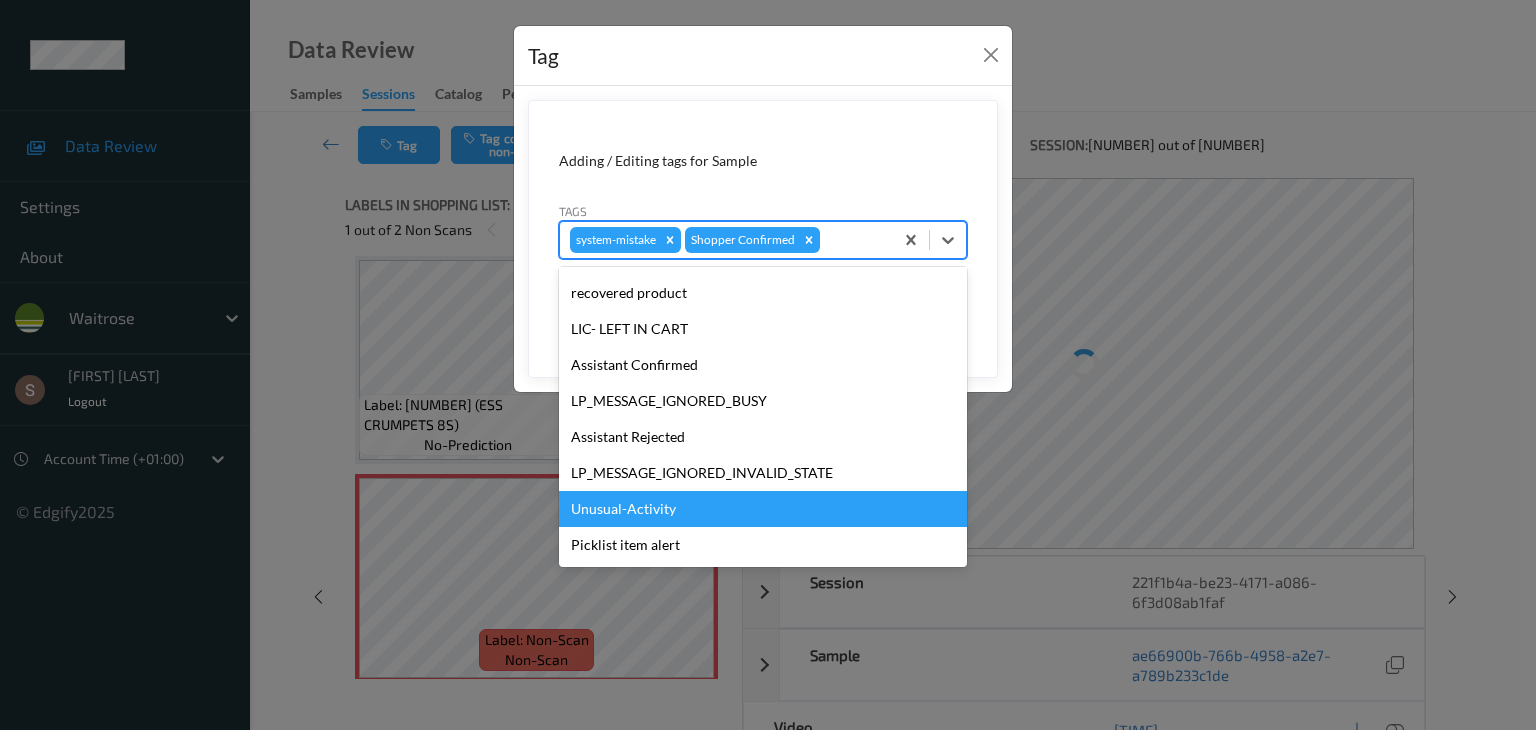click on "Unusual-Activity" at bounding box center (763, 509) 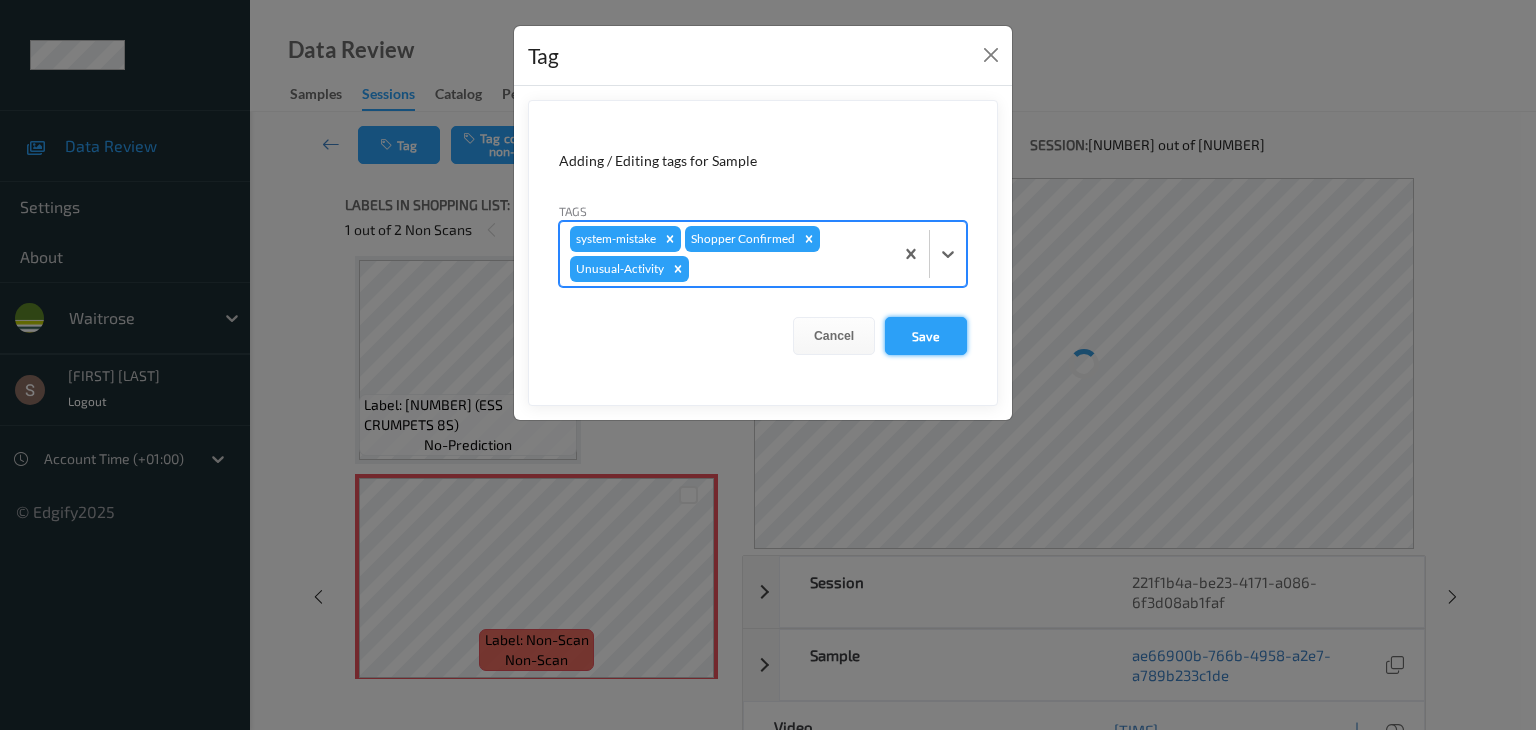 click on "Save" at bounding box center (926, 336) 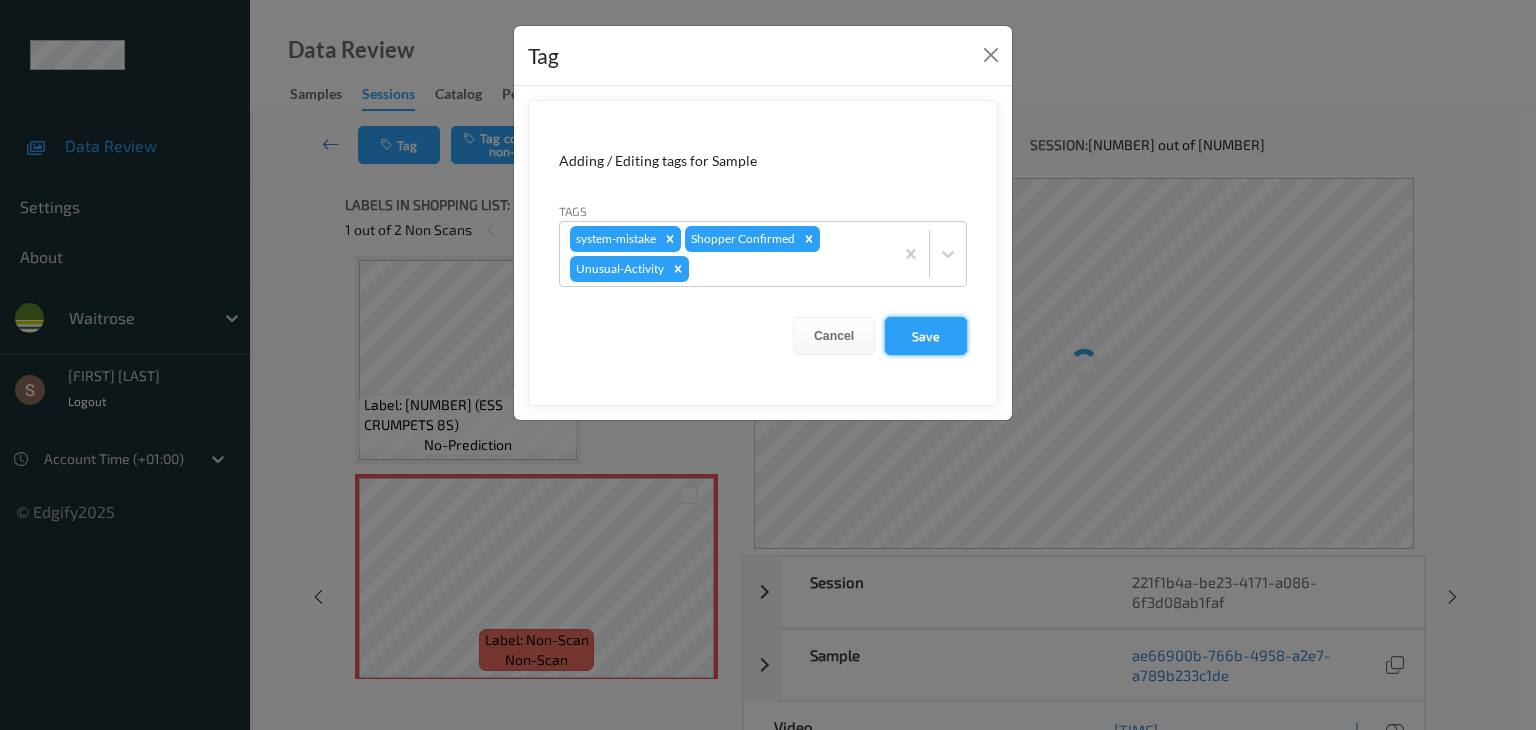 click on "Save" at bounding box center (926, 336) 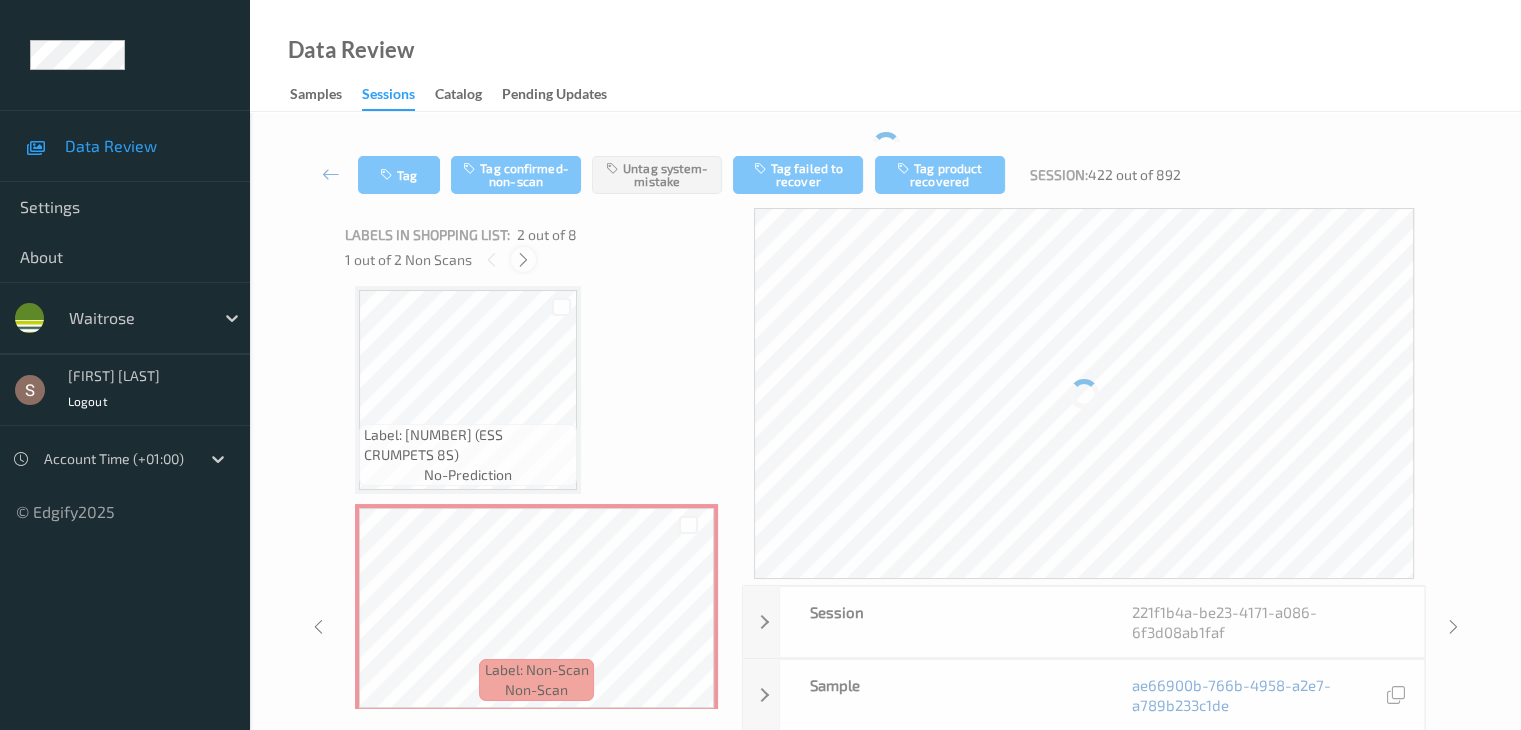 click at bounding box center (523, 260) 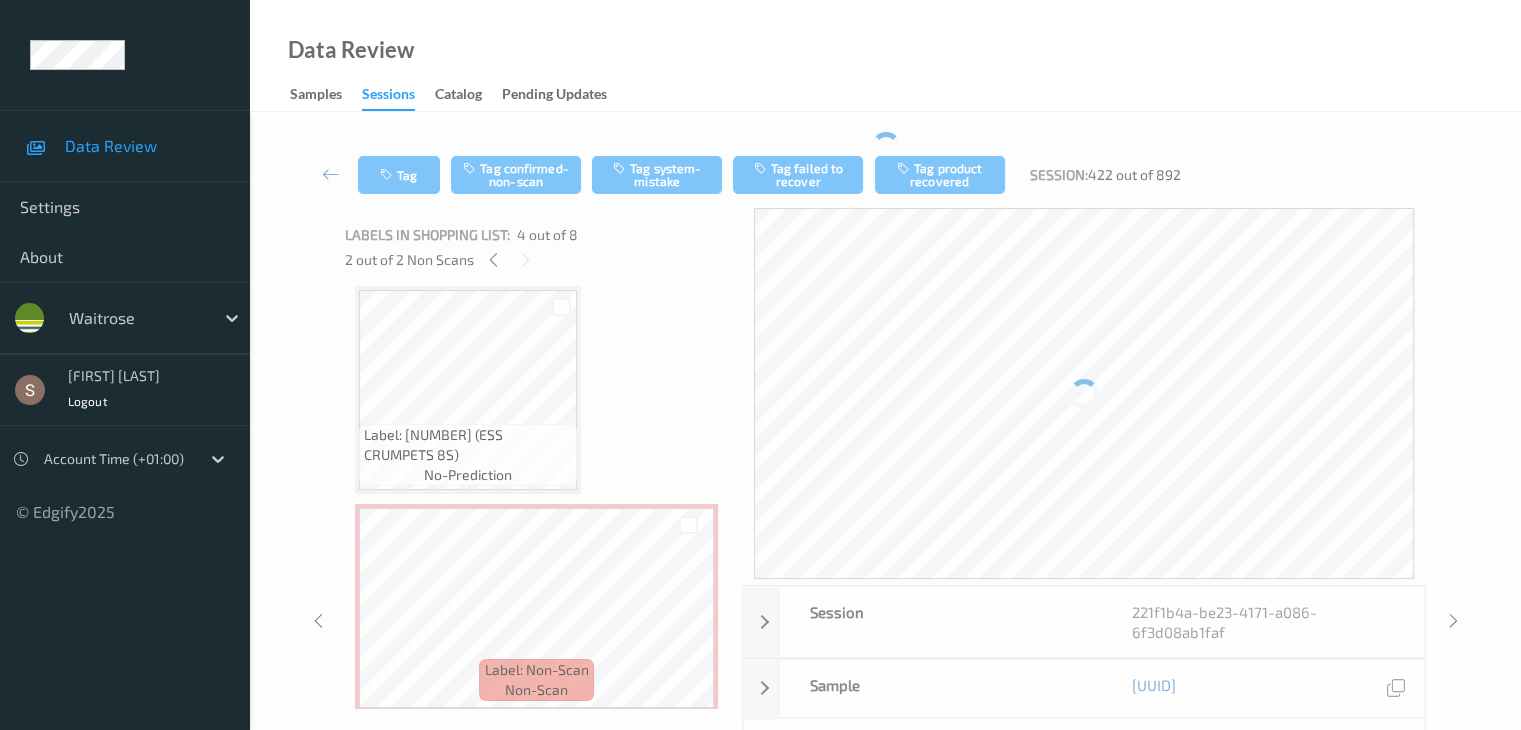 scroll, scrollTop: 446, scrollLeft: 0, axis: vertical 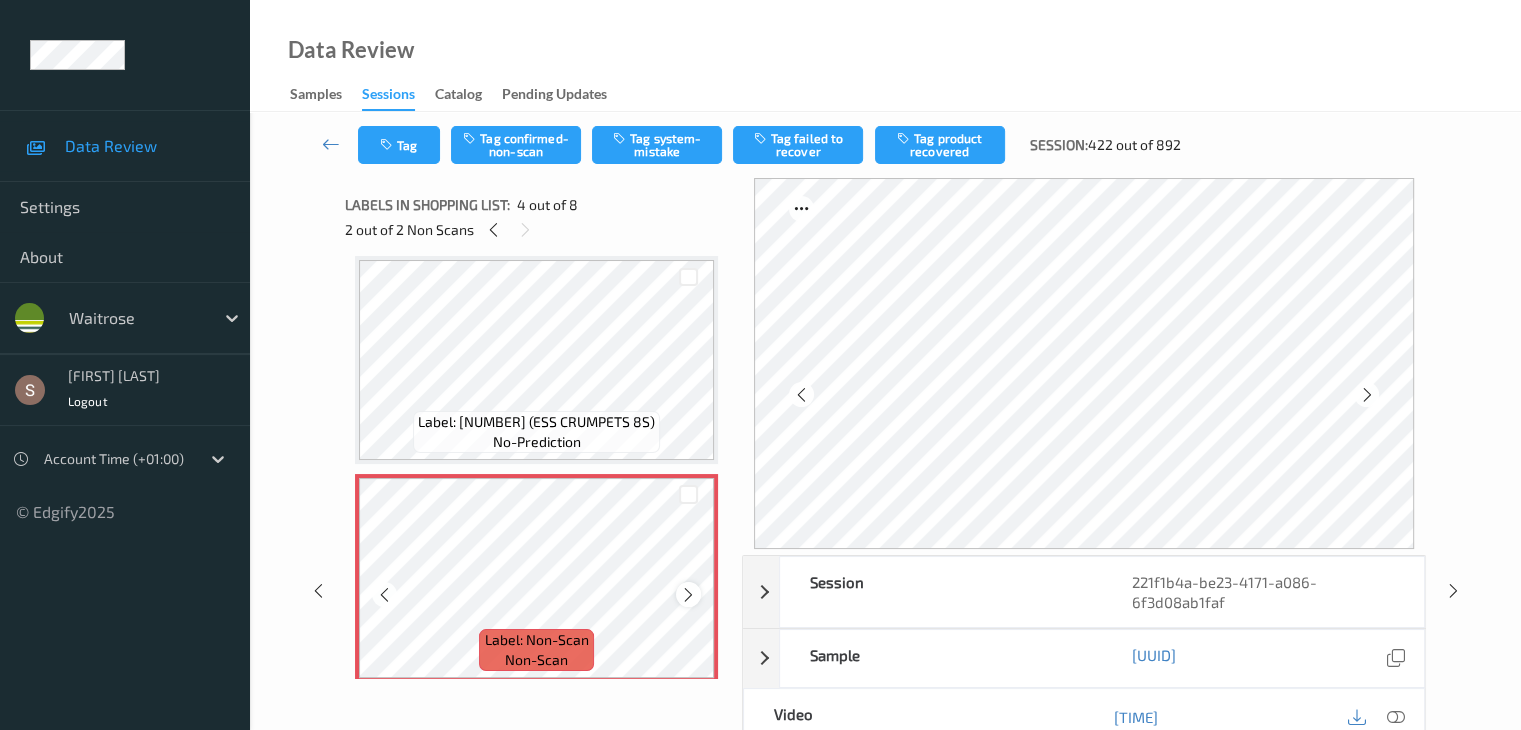 click at bounding box center [688, 595] 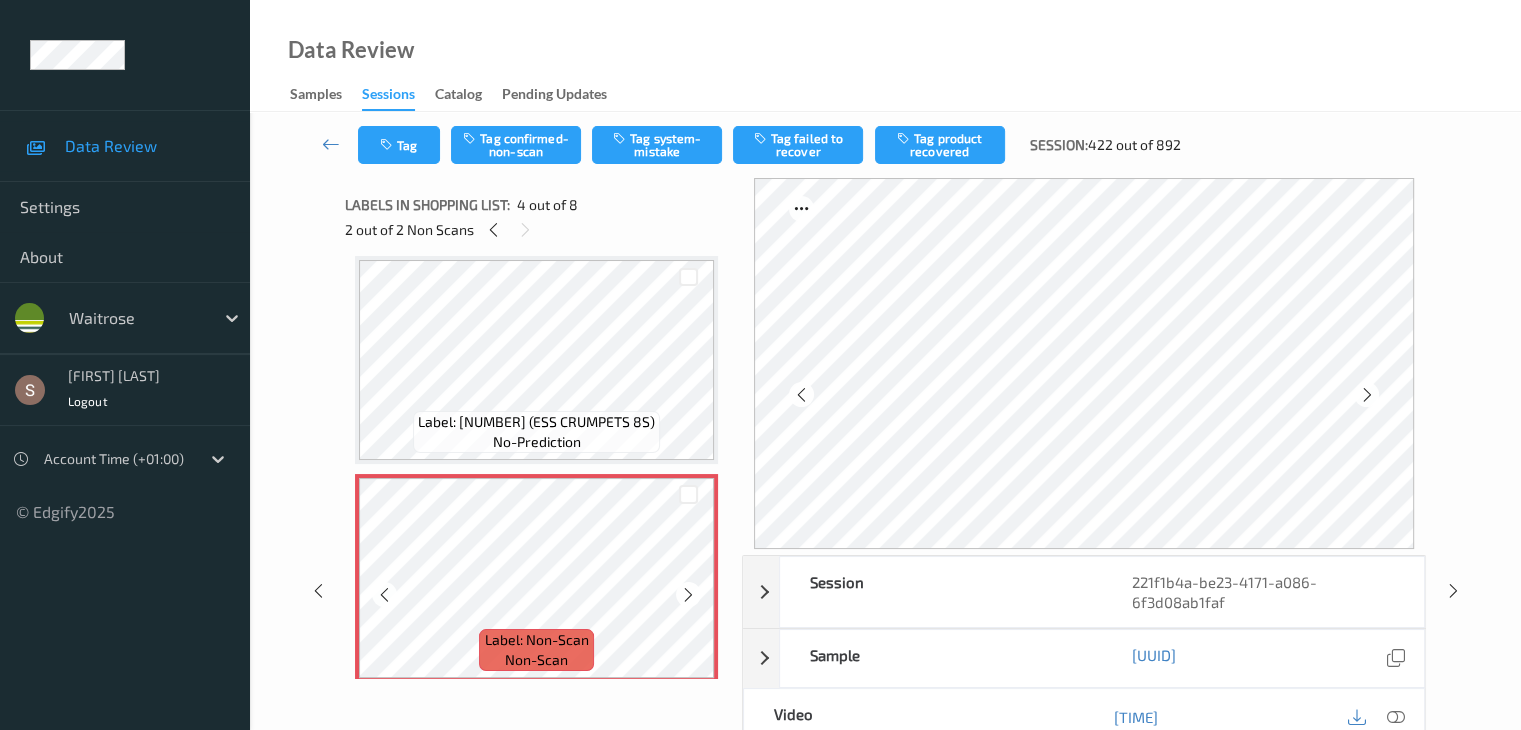 click at bounding box center (688, 595) 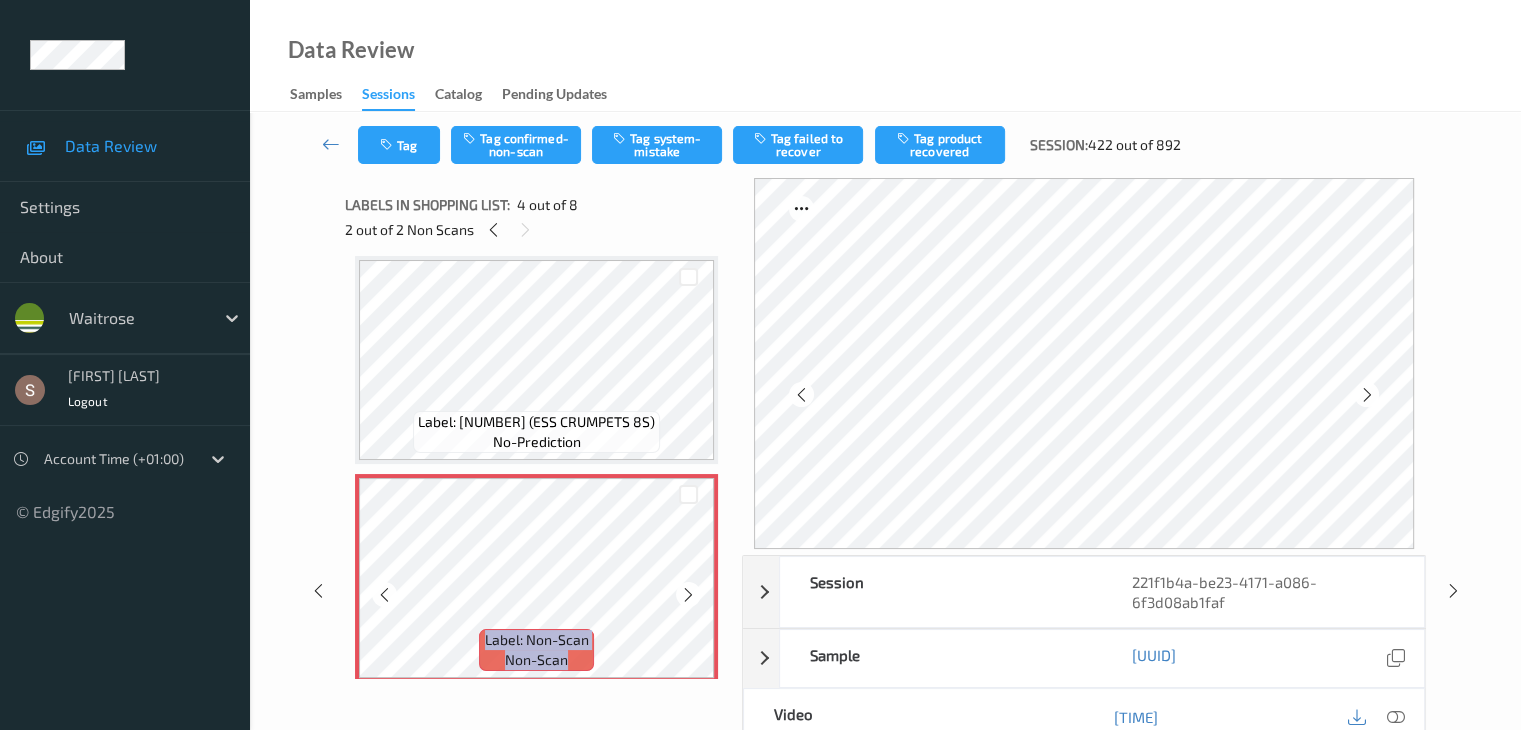 click at bounding box center (688, 595) 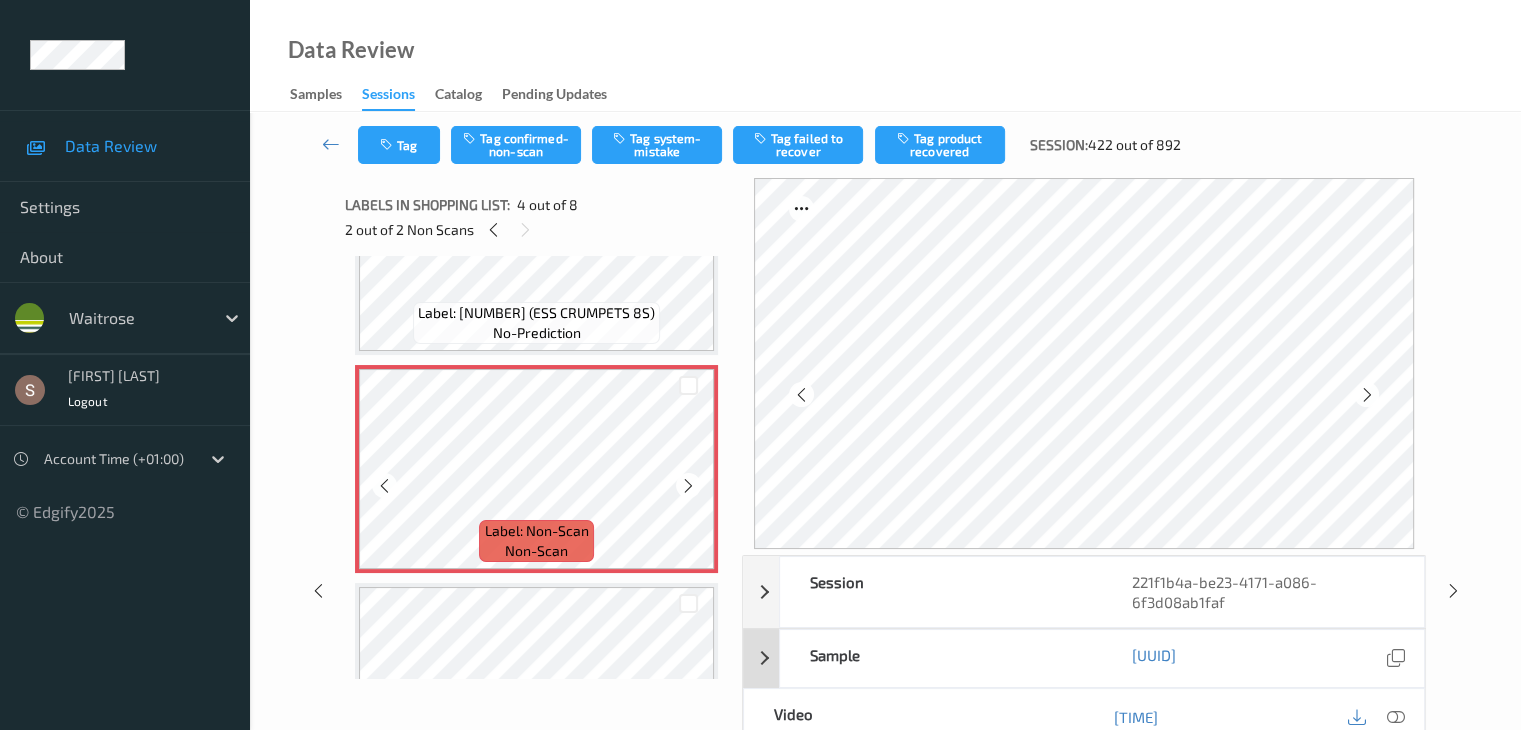 scroll, scrollTop: 546, scrollLeft: 0, axis: vertical 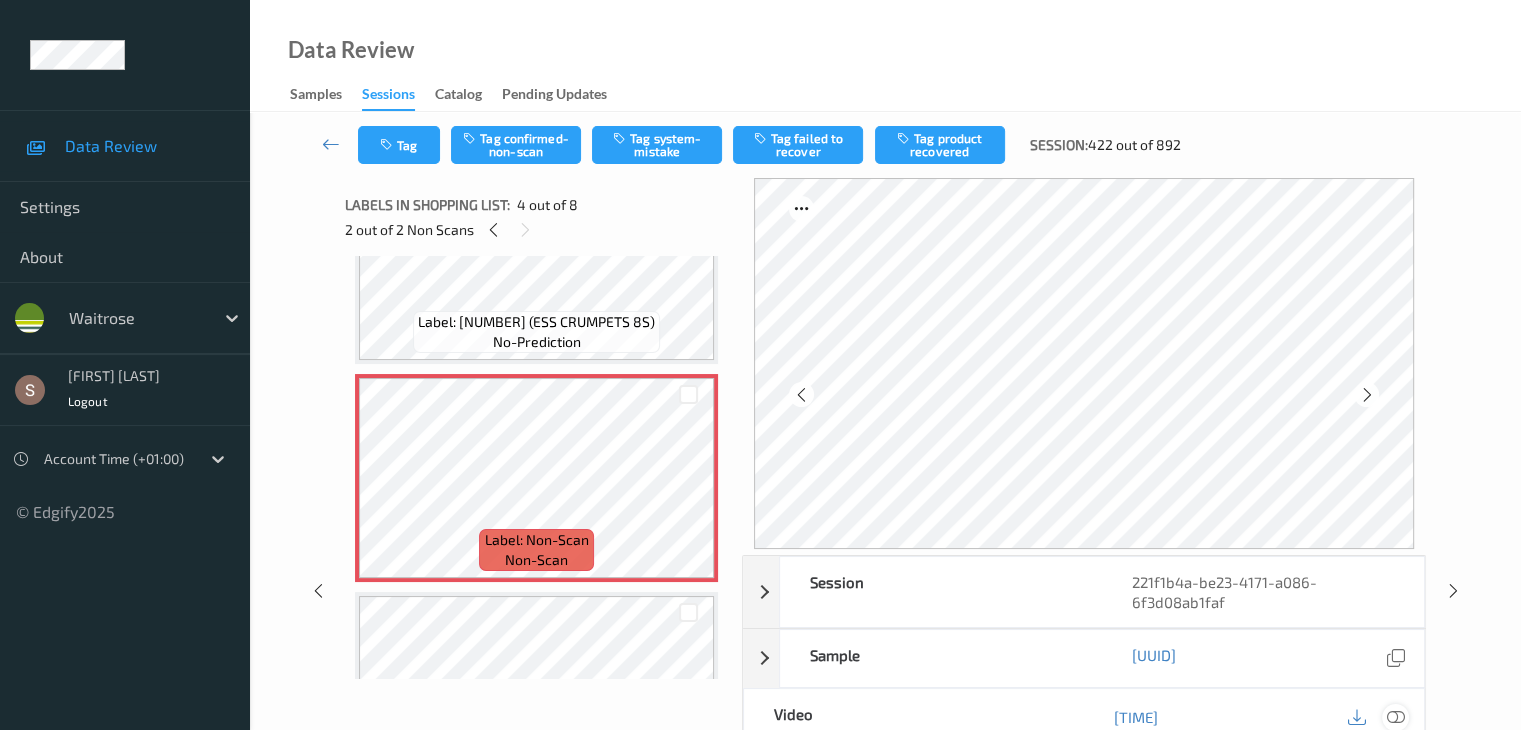 click at bounding box center (1395, 717) 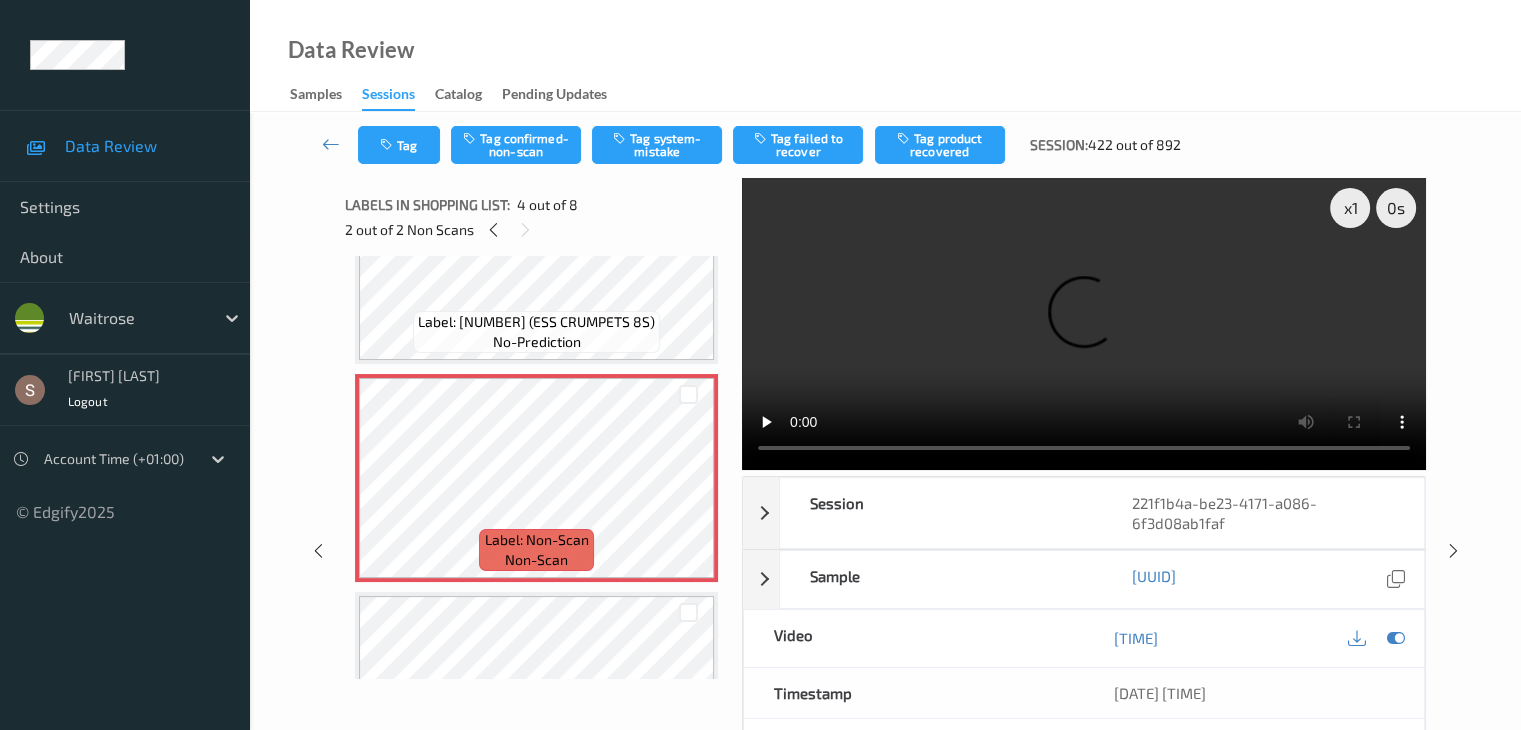 click at bounding box center (1084, 324) 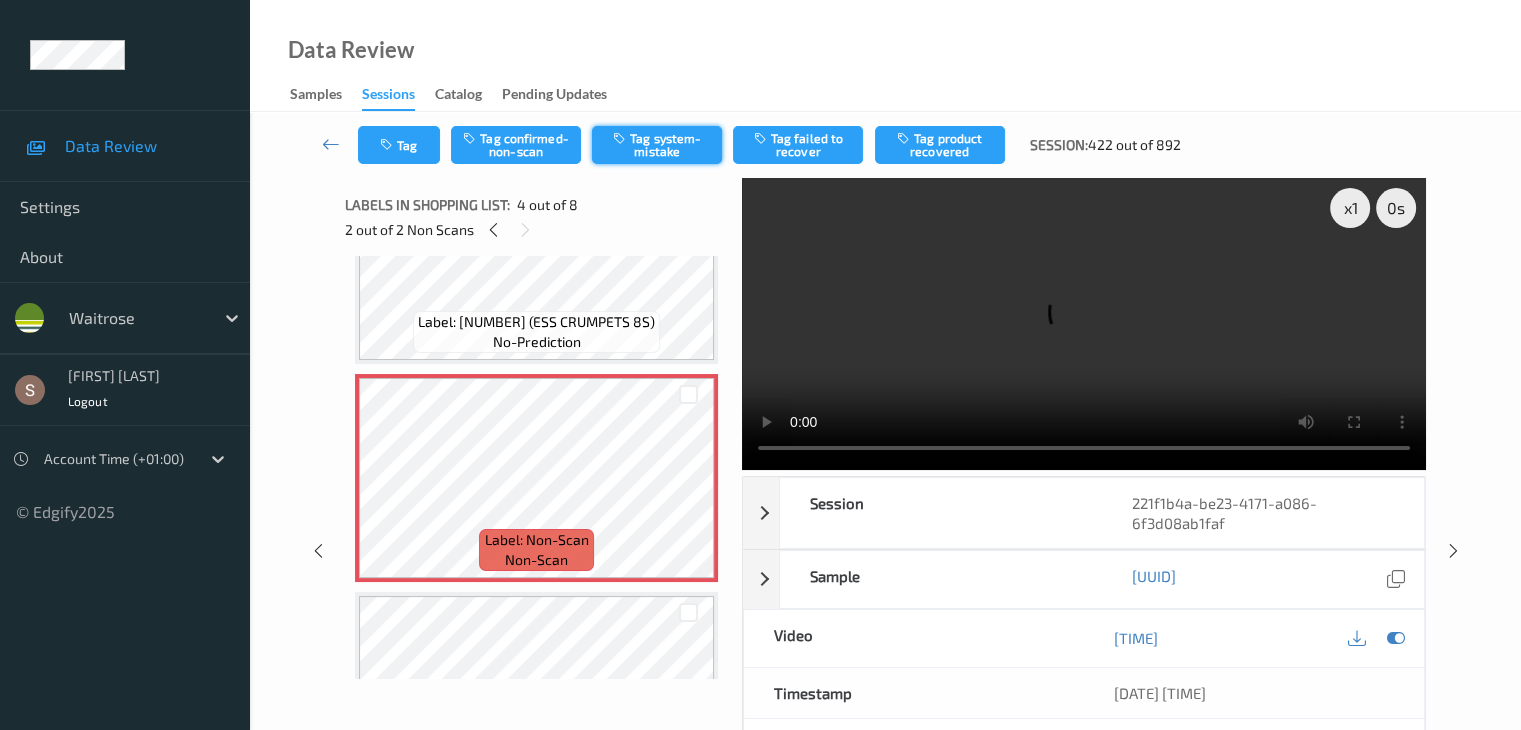 click on "Tag   system-mistake" at bounding box center (657, 145) 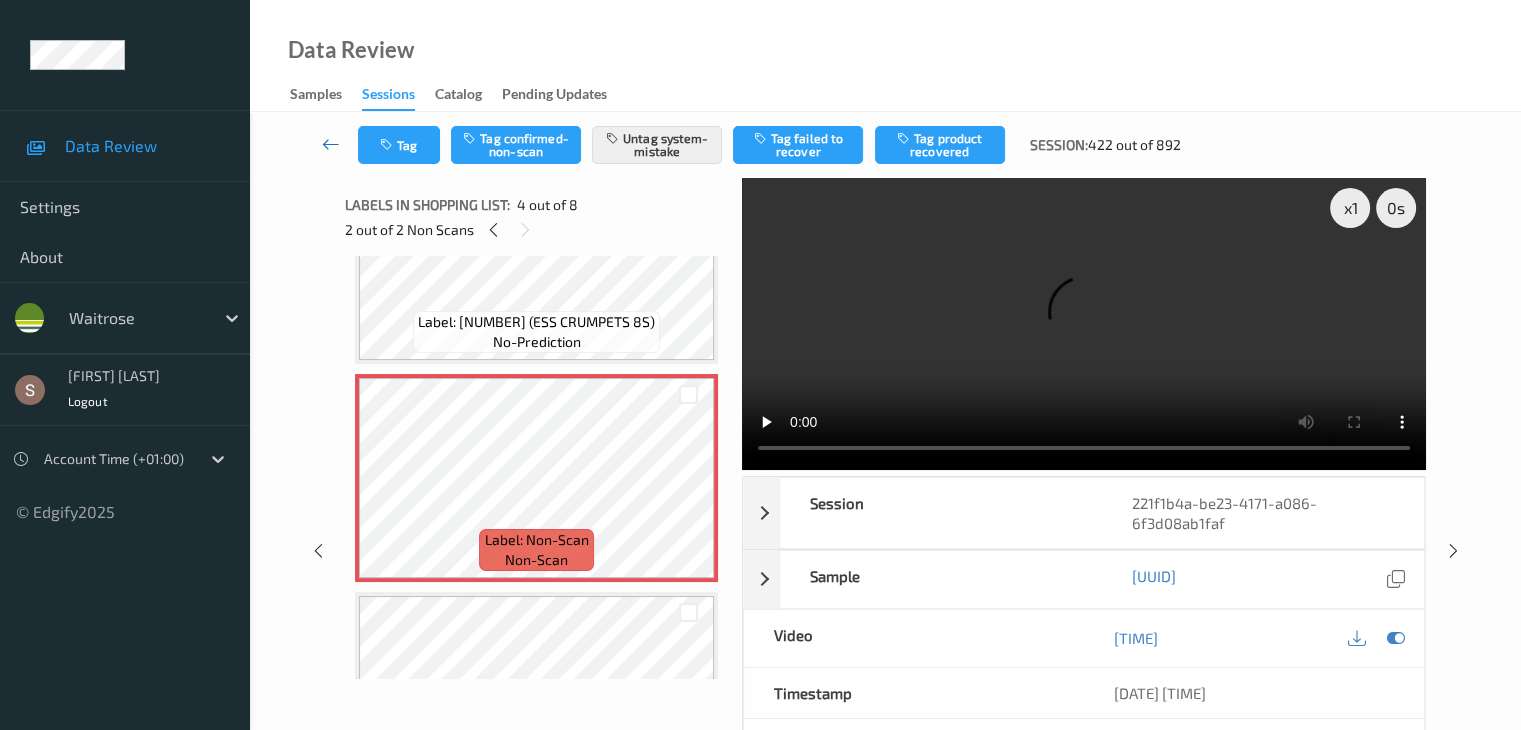 click at bounding box center [331, 144] 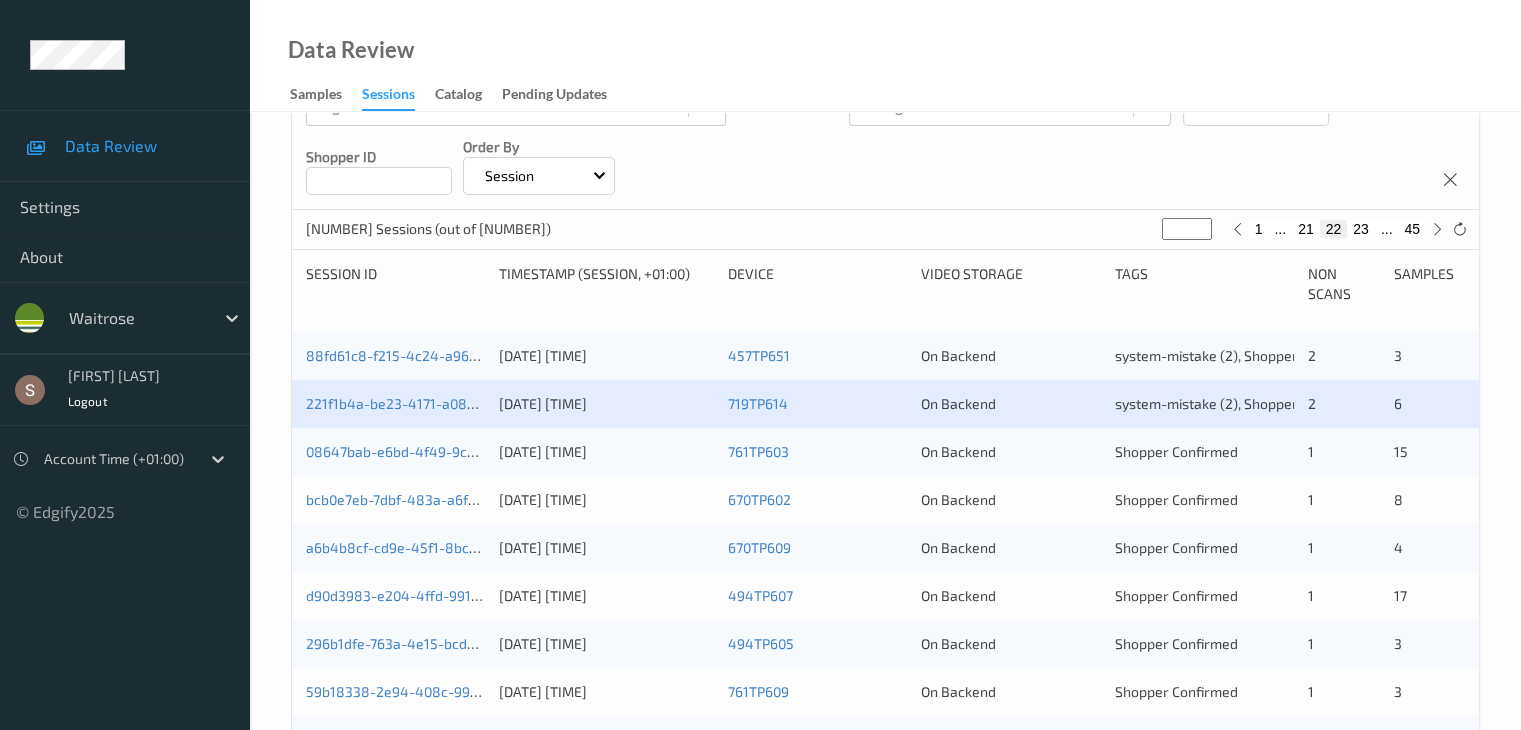 scroll, scrollTop: 300, scrollLeft: 0, axis: vertical 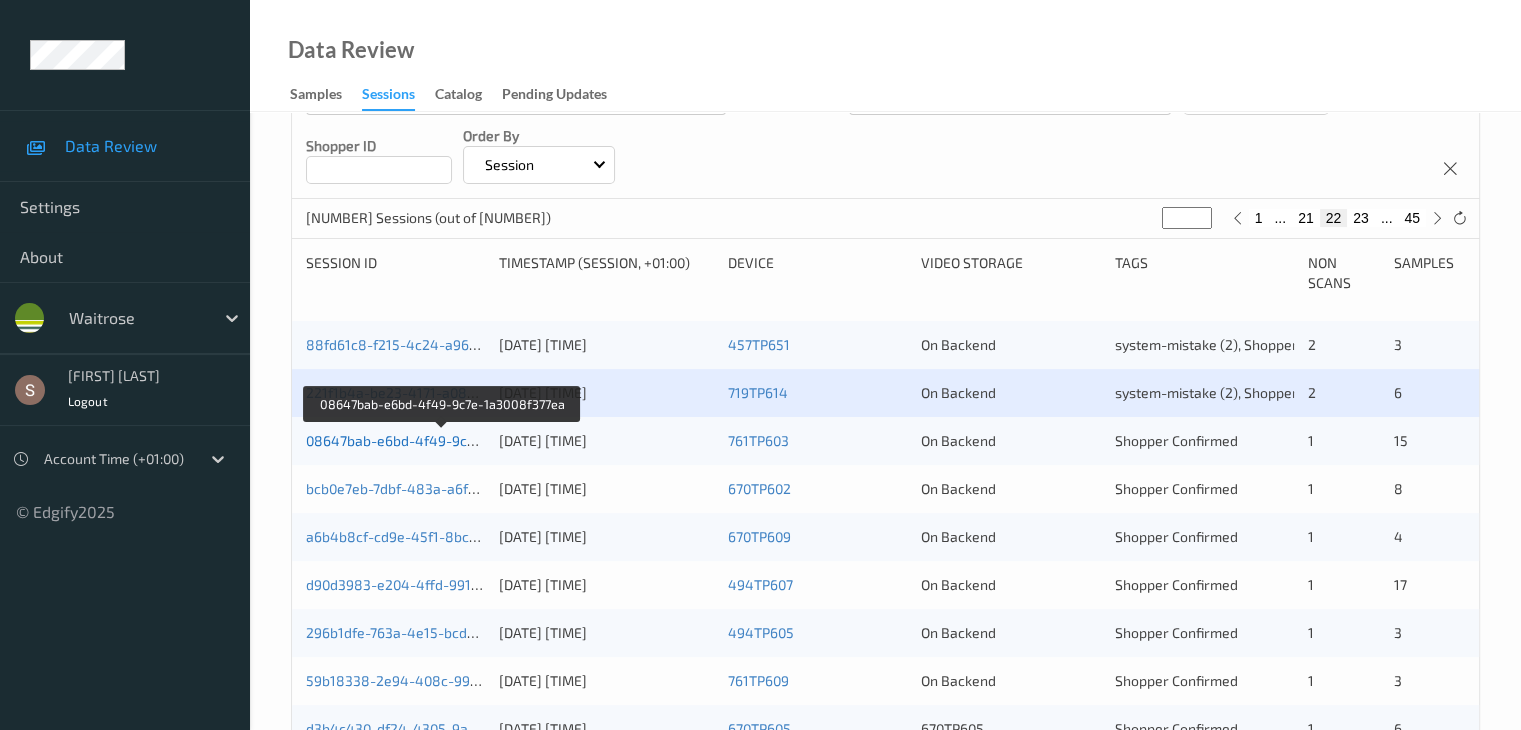 click on "08647bab-e6bd-4f49-9c7e-1a3008f377ea" at bounding box center [442, 440] 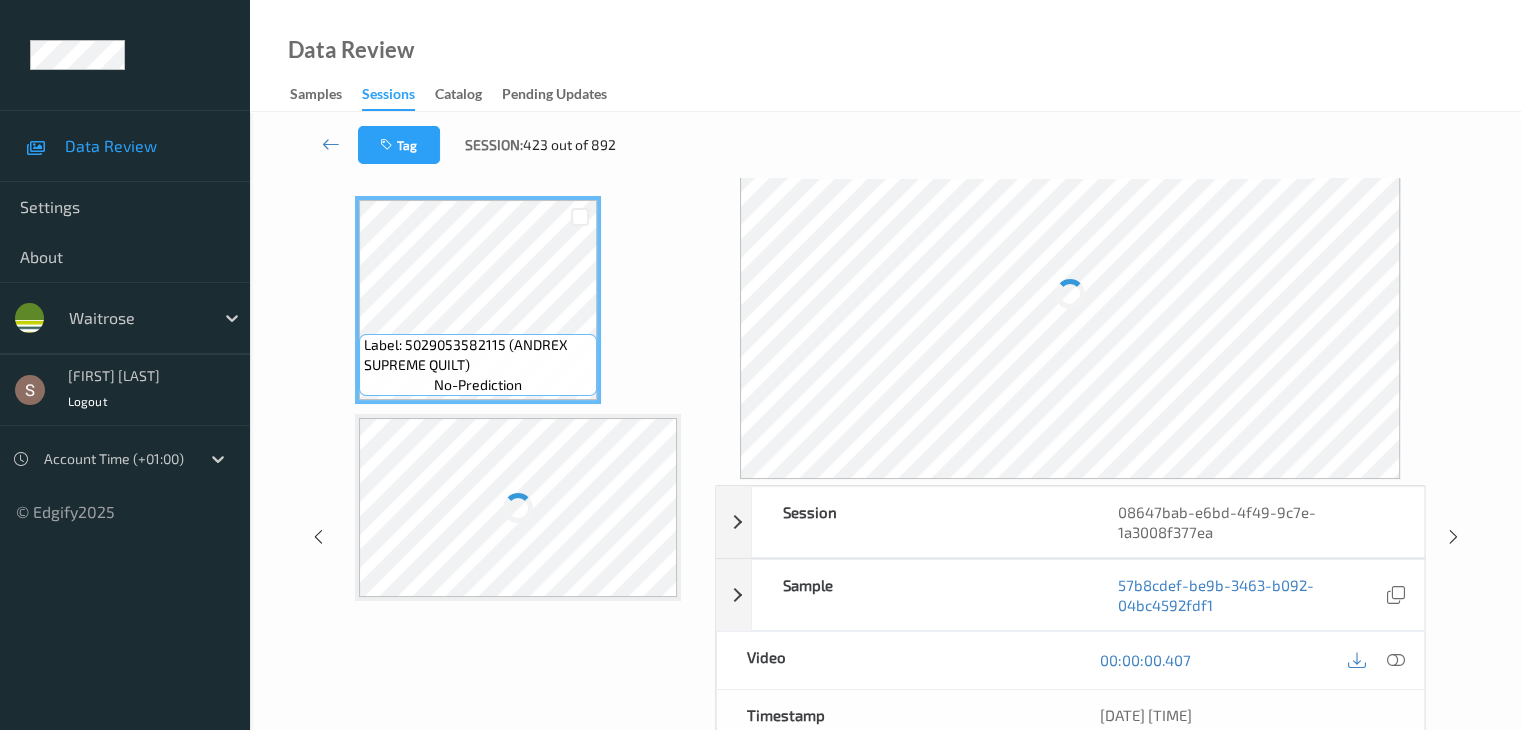 scroll, scrollTop: 0, scrollLeft: 0, axis: both 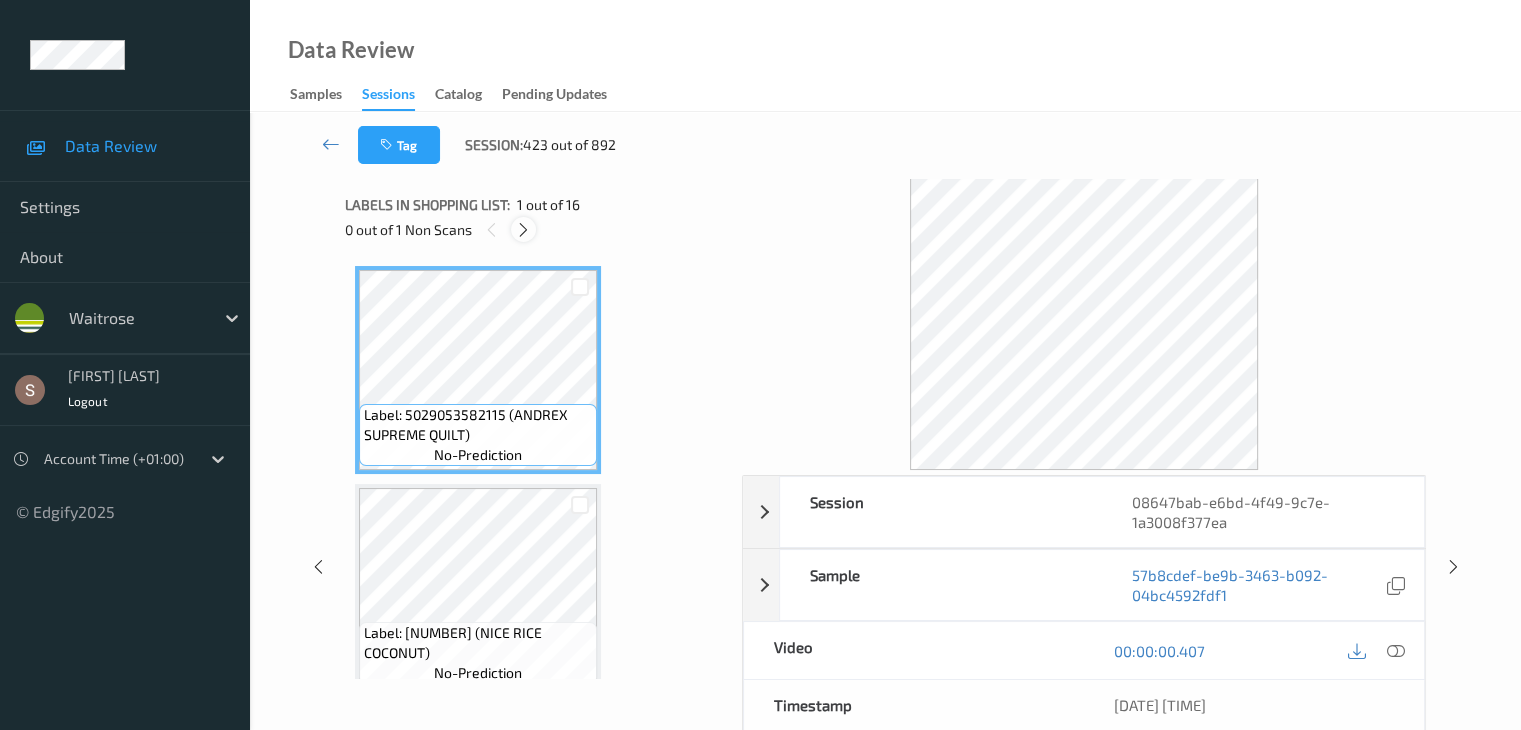 click at bounding box center [523, 230] 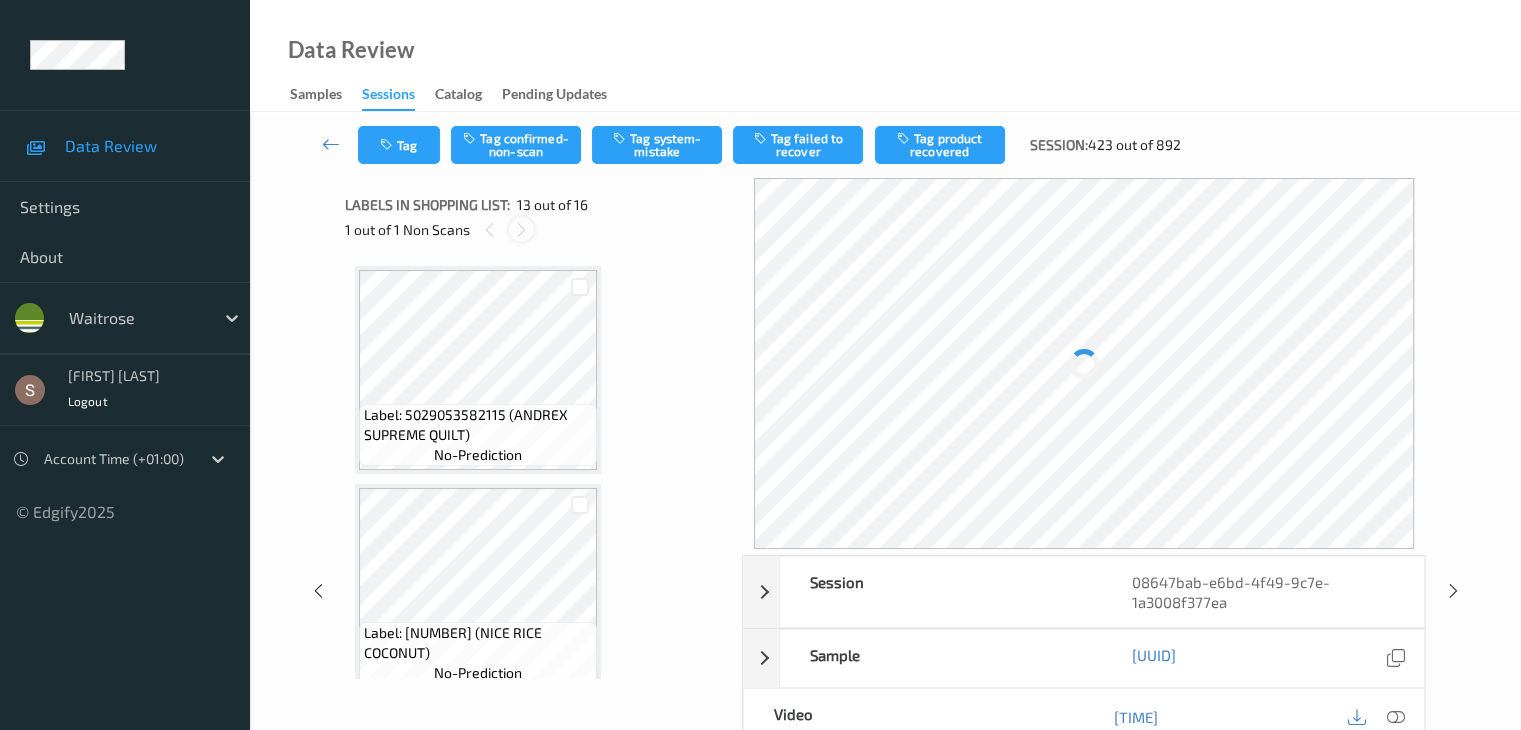 scroll, scrollTop: 2408, scrollLeft: 0, axis: vertical 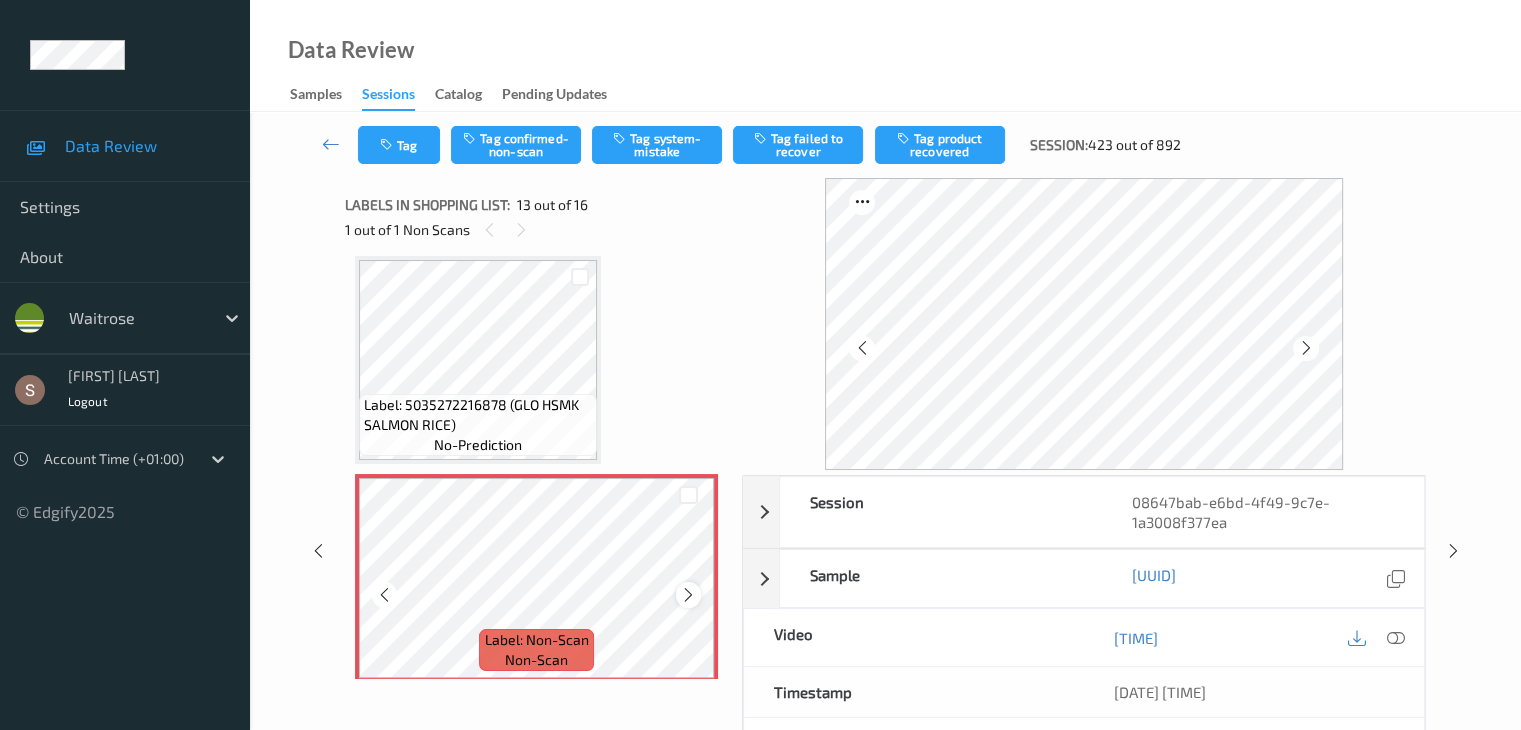 click at bounding box center (688, 595) 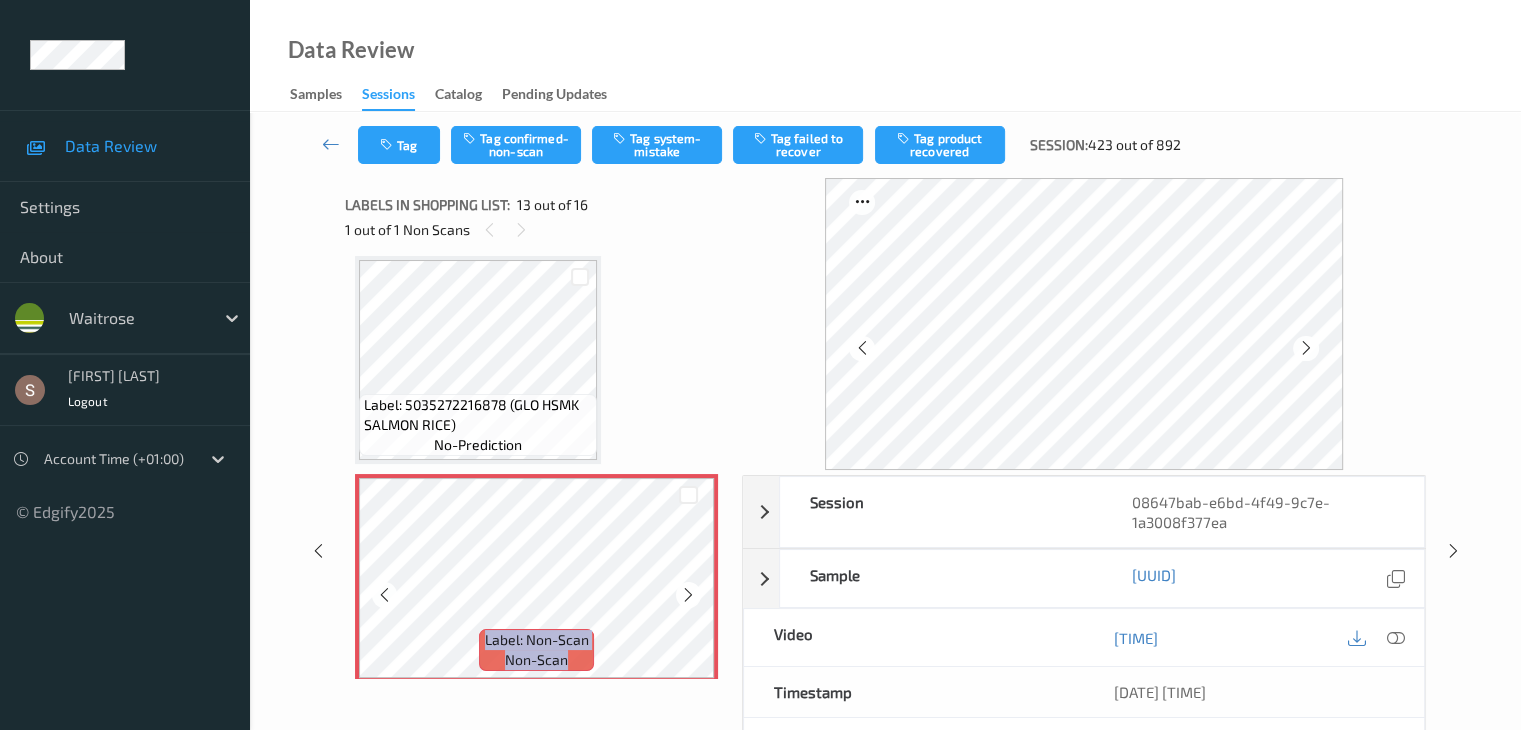 click at bounding box center (688, 595) 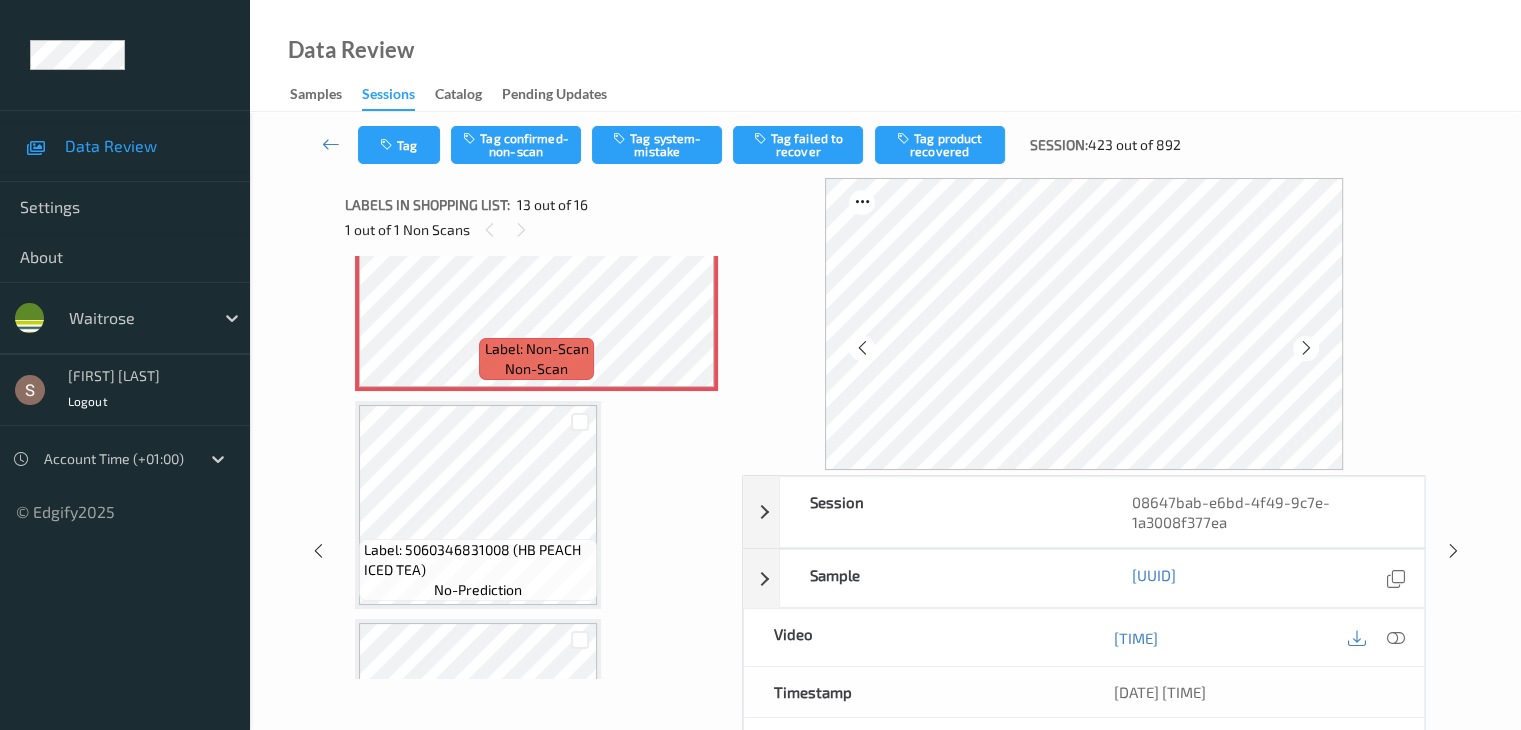 scroll, scrollTop: 2708, scrollLeft: 0, axis: vertical 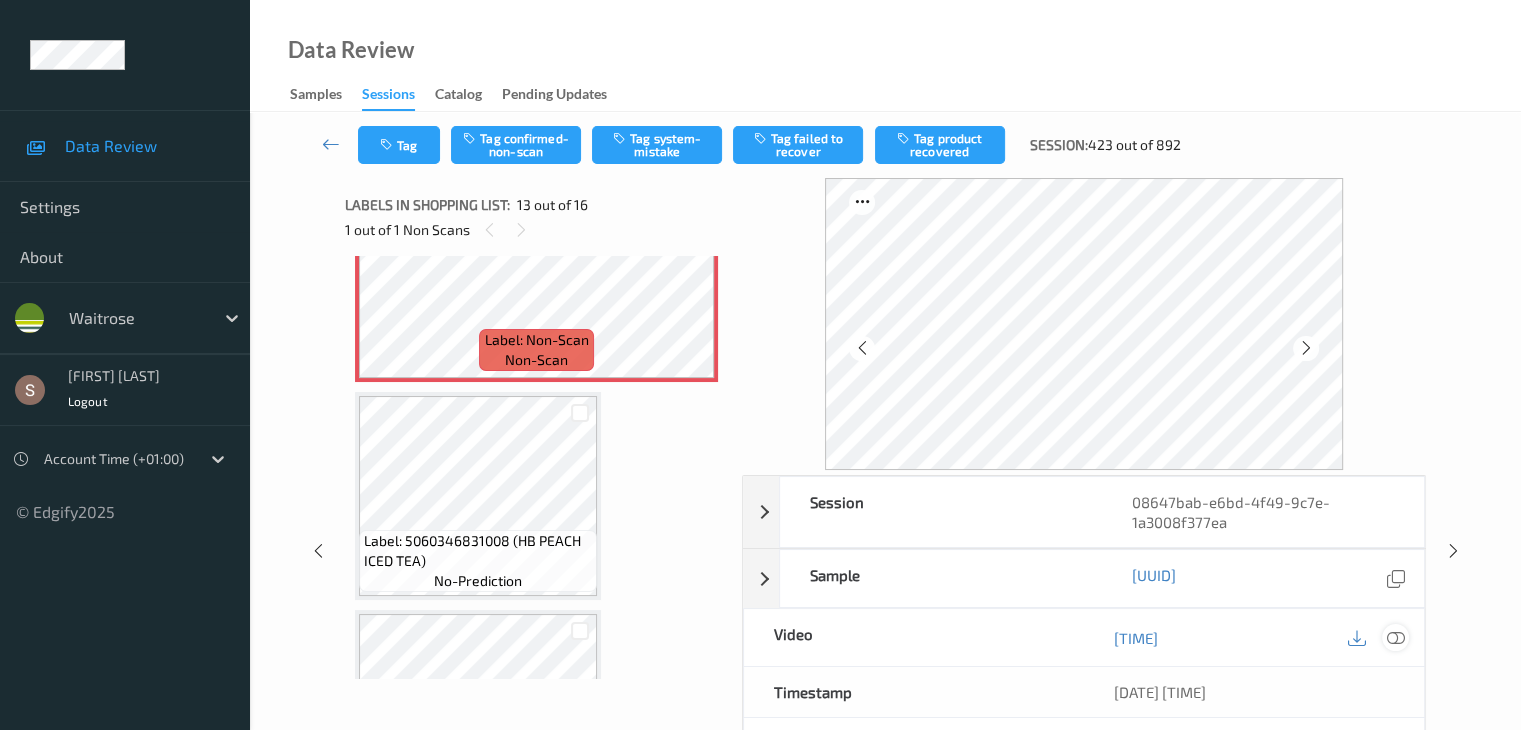click at bounding box center [1395, 637] 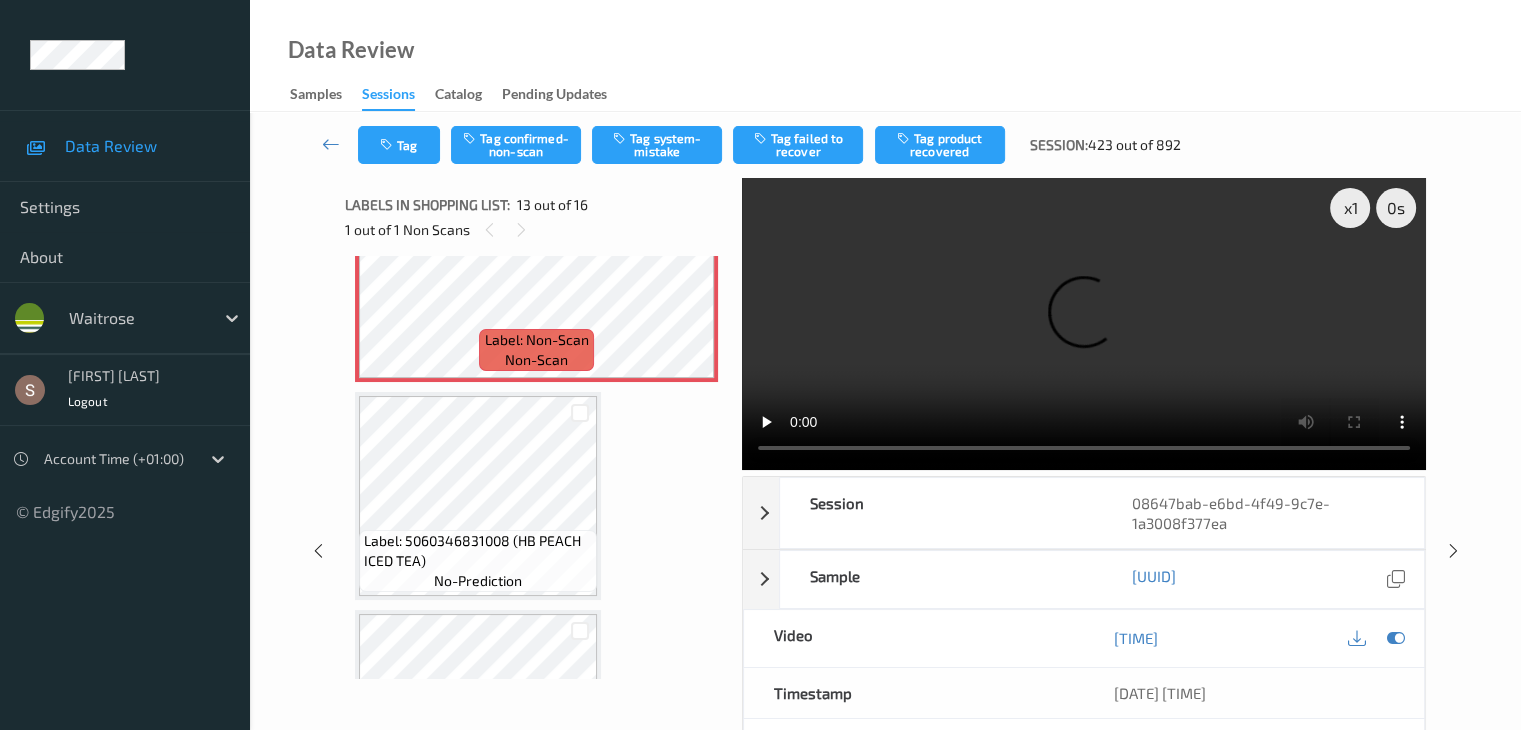 click at bounding box center (1084, 324) 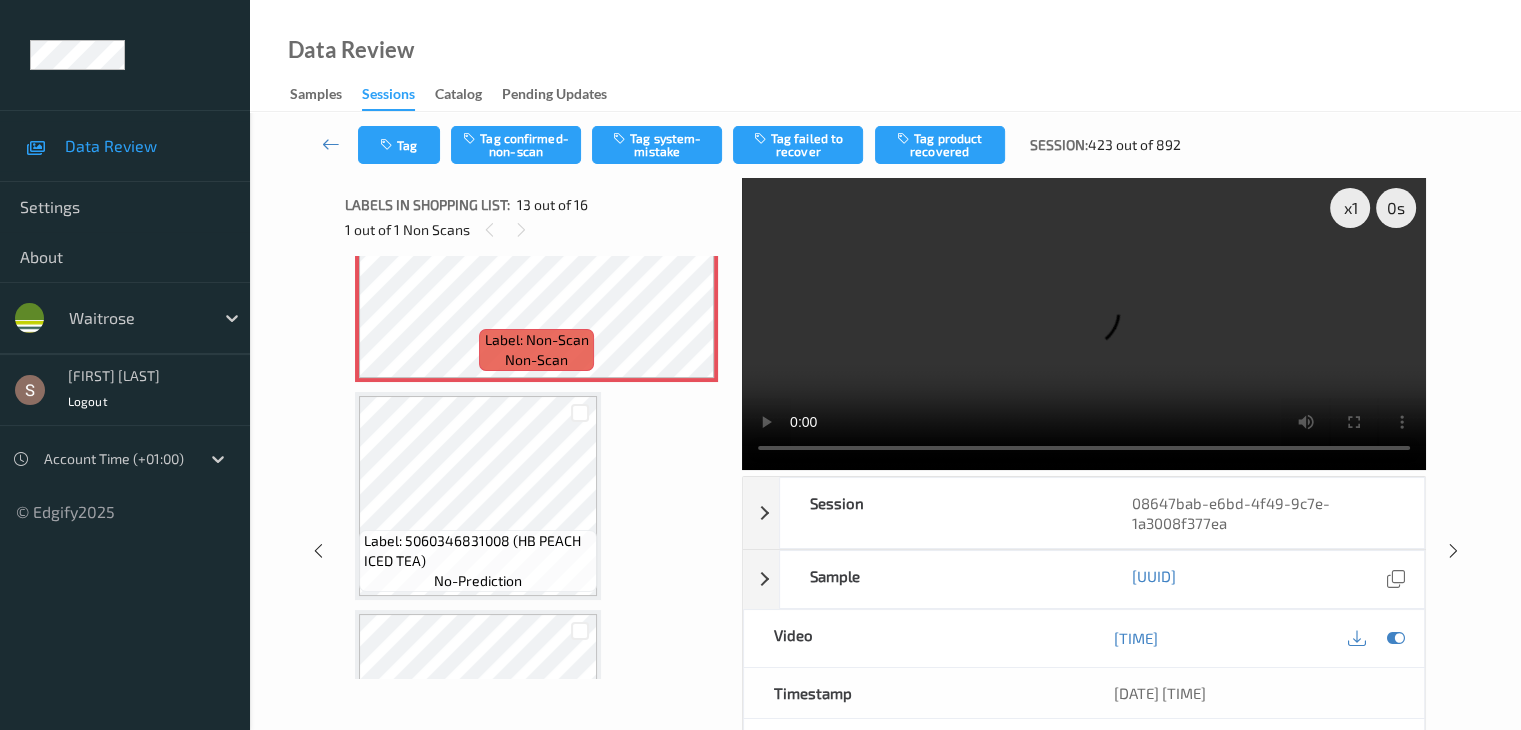 click on "Tag Tag   confirmed-non-scan Tag   system-mistake Tag   failed to recover Tag   product recovered Session: 423 out of 892" at bounding box center [885, 145] 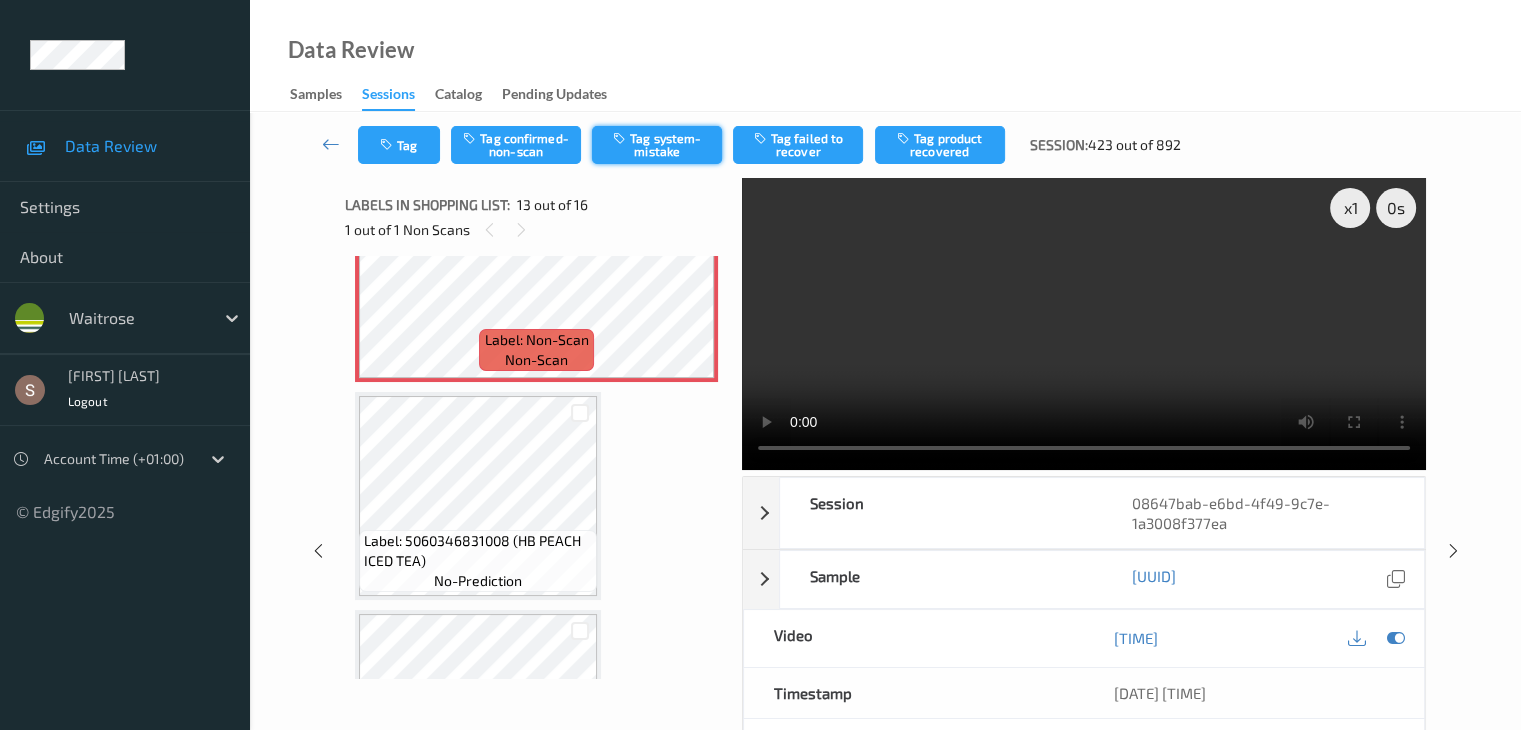 click on "Tag   system-mistake" at bounding box center (657, 145) 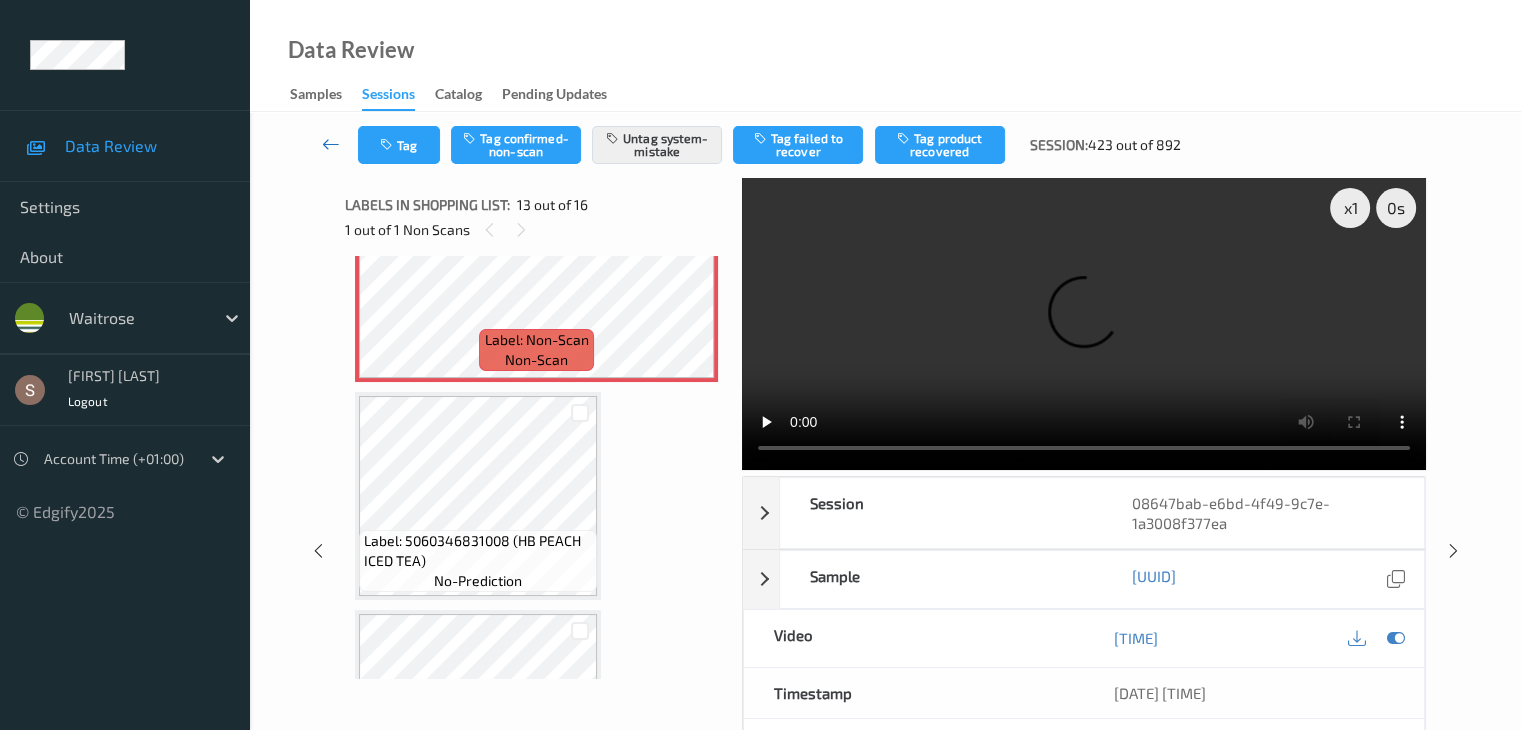 click at bounding box center [331, 144] 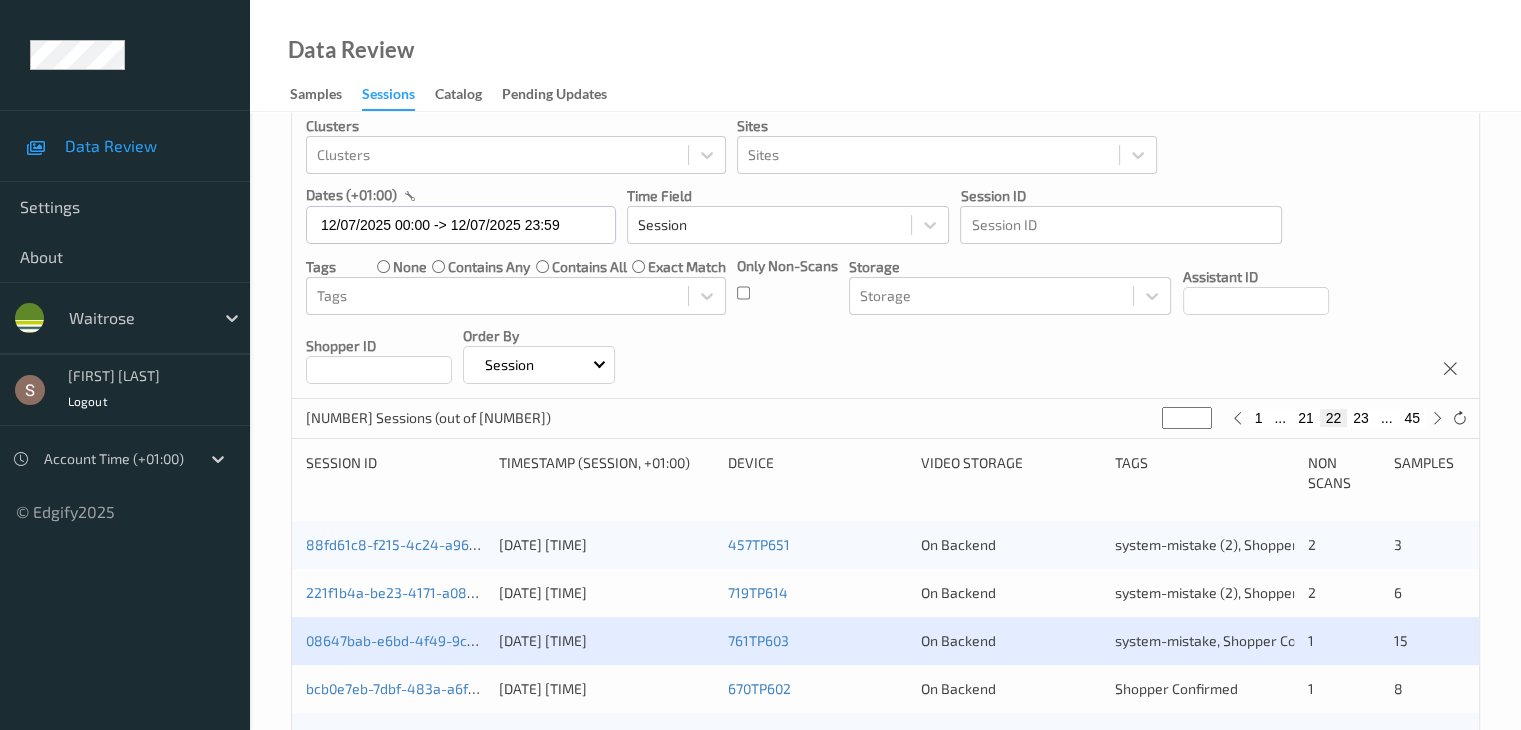 scroll, scrollTop: 200, scrollLeft: 0, axis: vertical 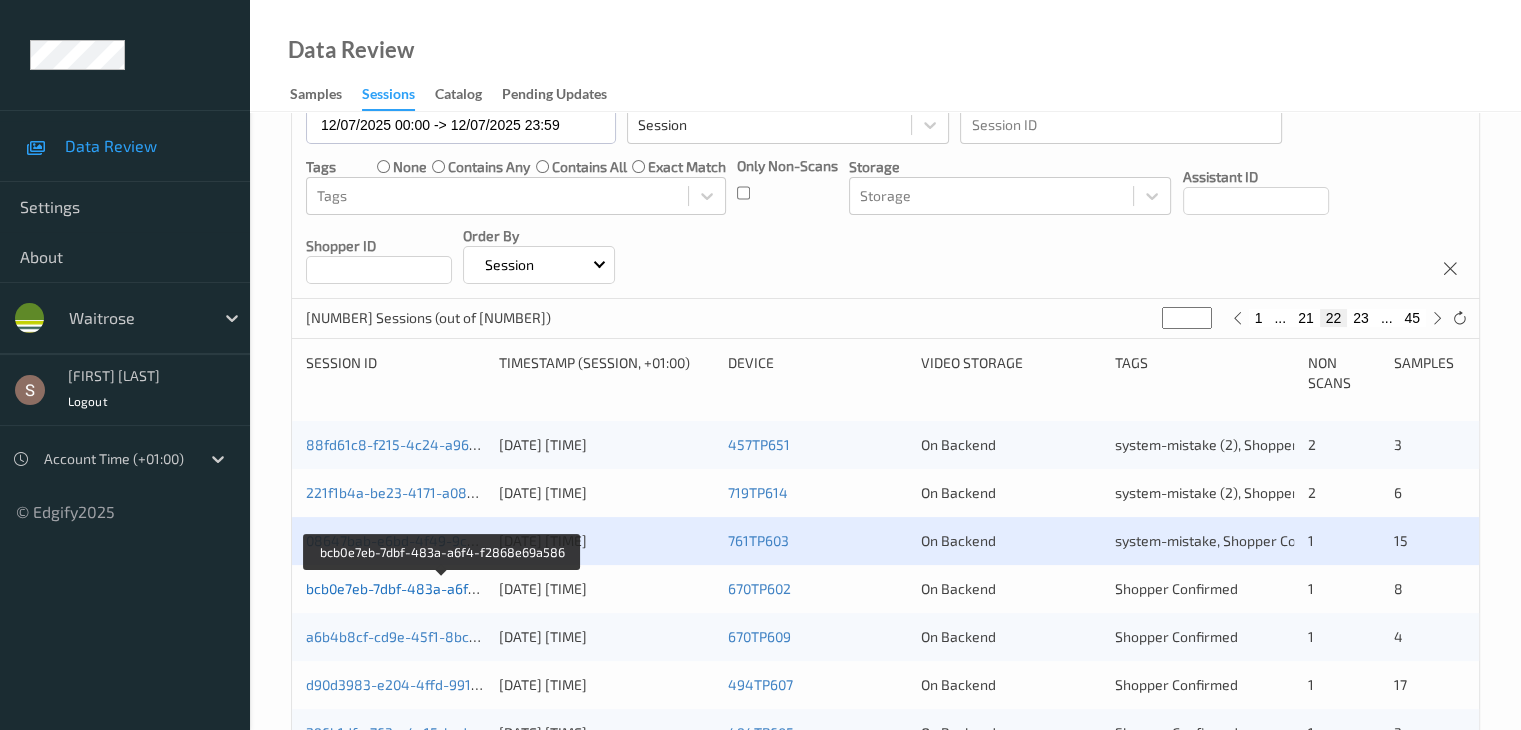 click on "bcb0e7eb-7dbf-483a-a6f4-f2868e69a586" at bounding box center (442, 588) 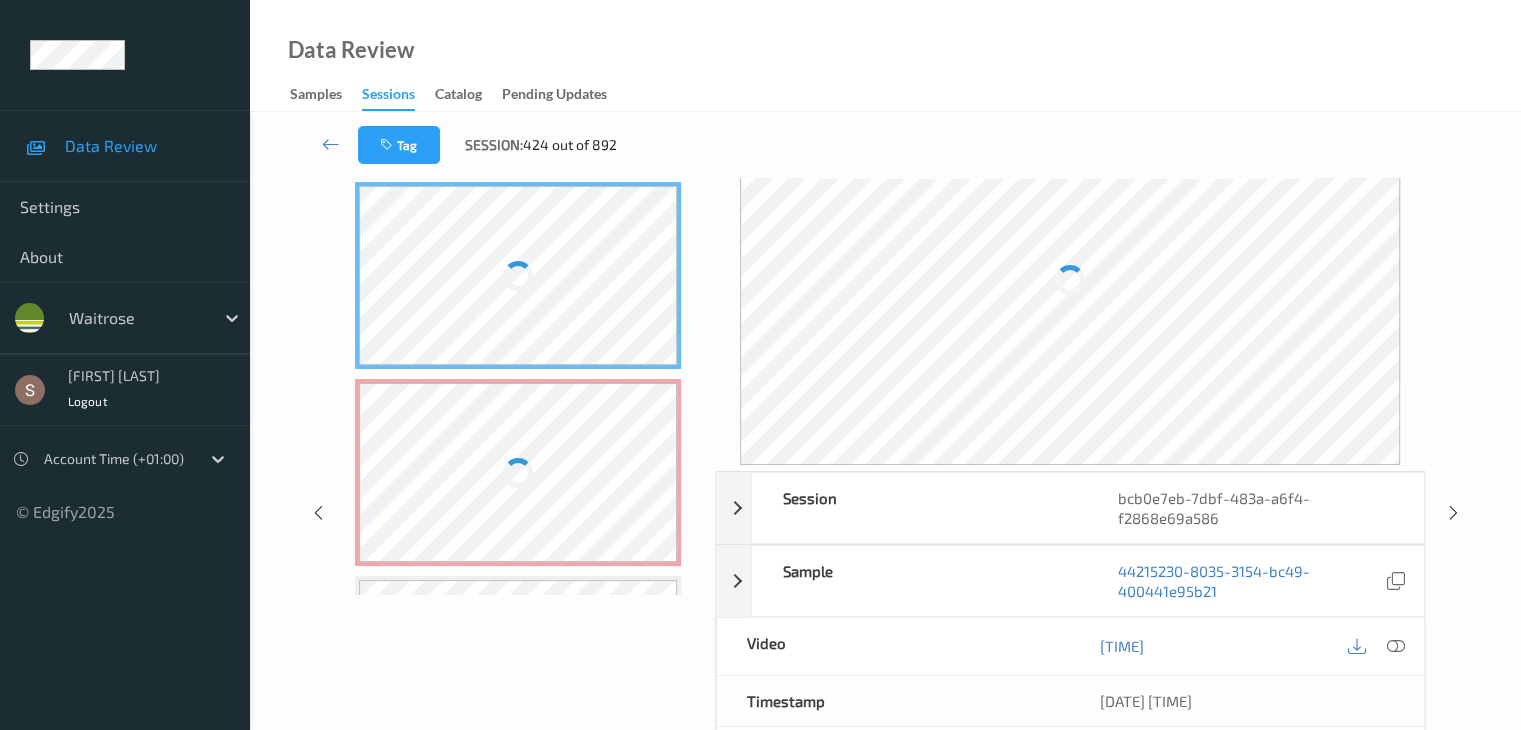 scroll, scrollTop: 0, scrollLeft: 0, axis: both 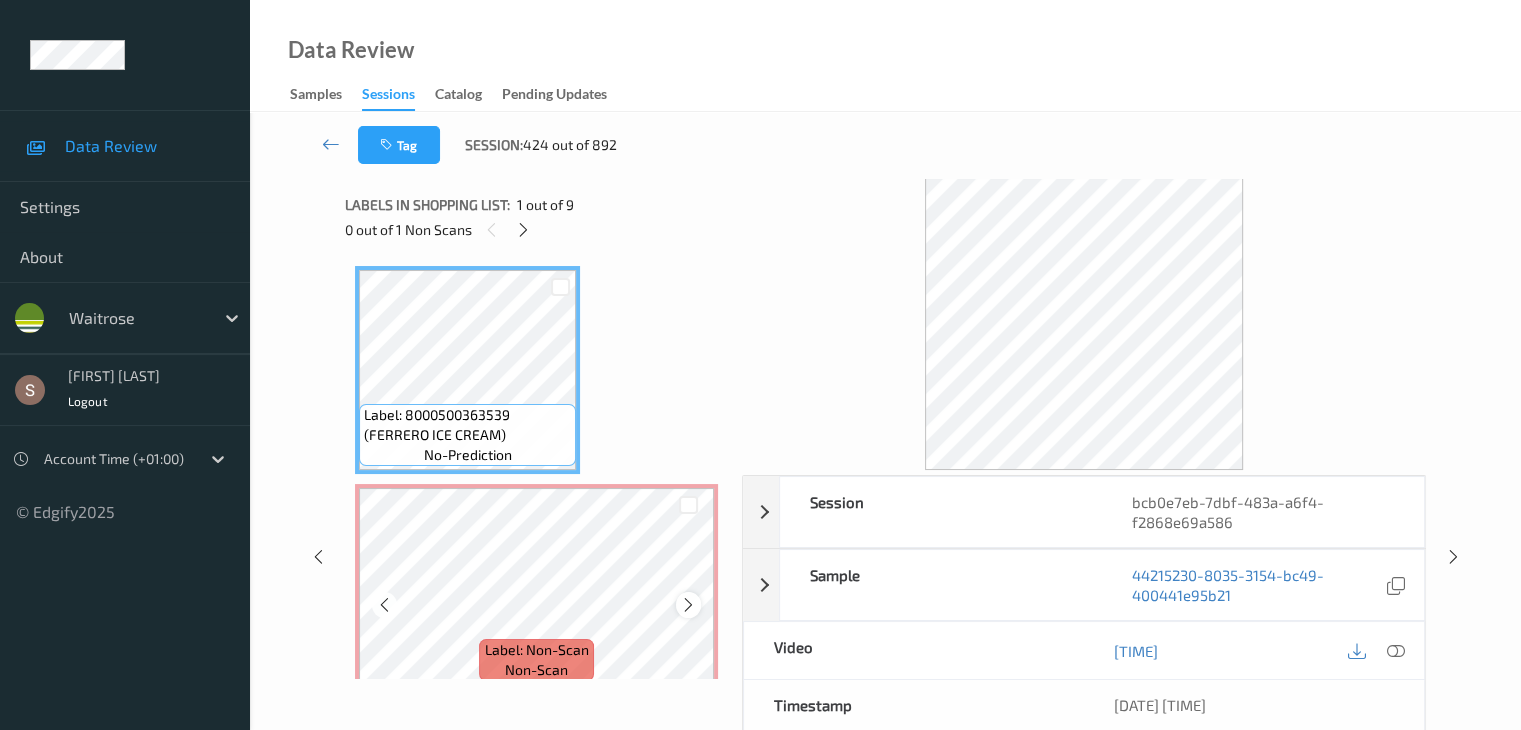 click at bounding box center [688, 605] 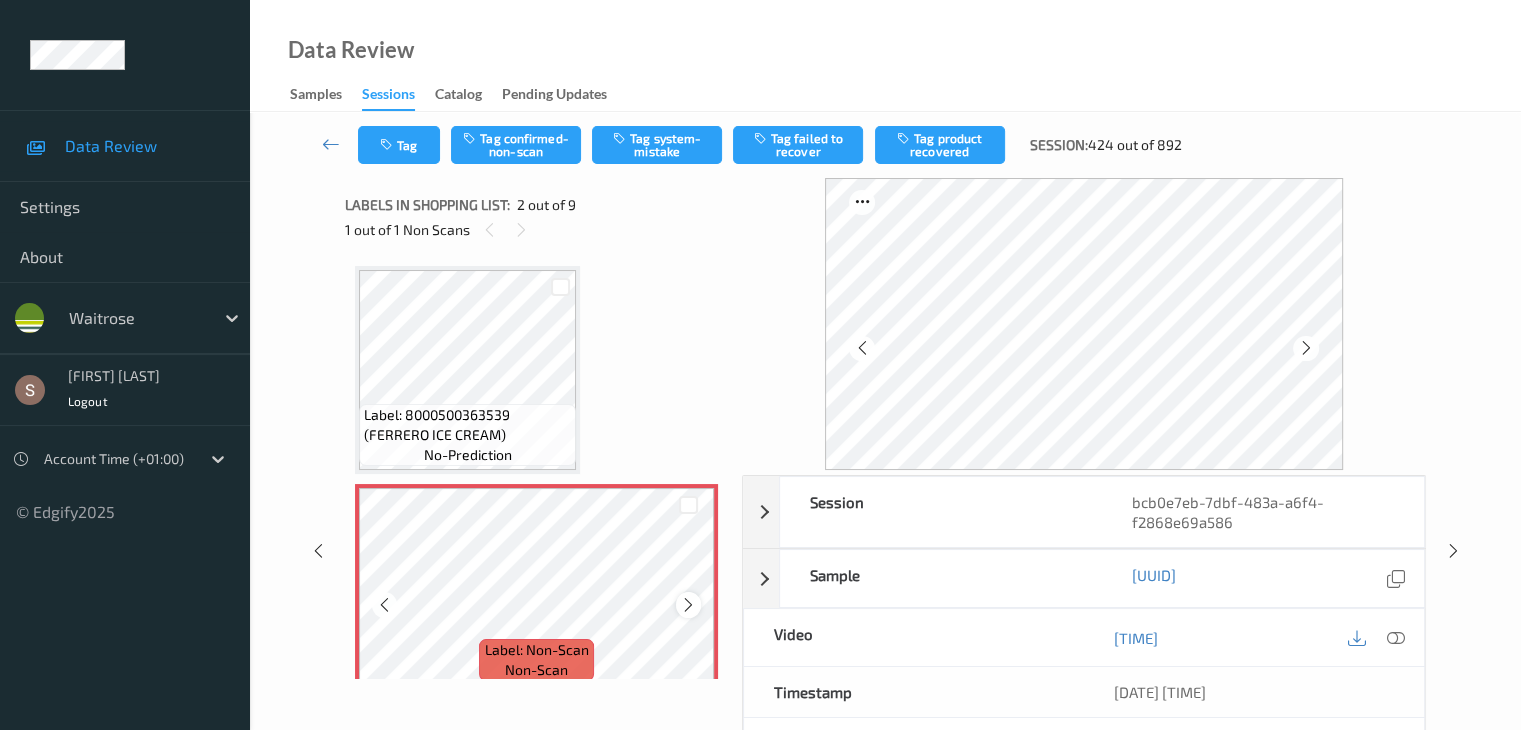 click at bounding box center [688, 605] 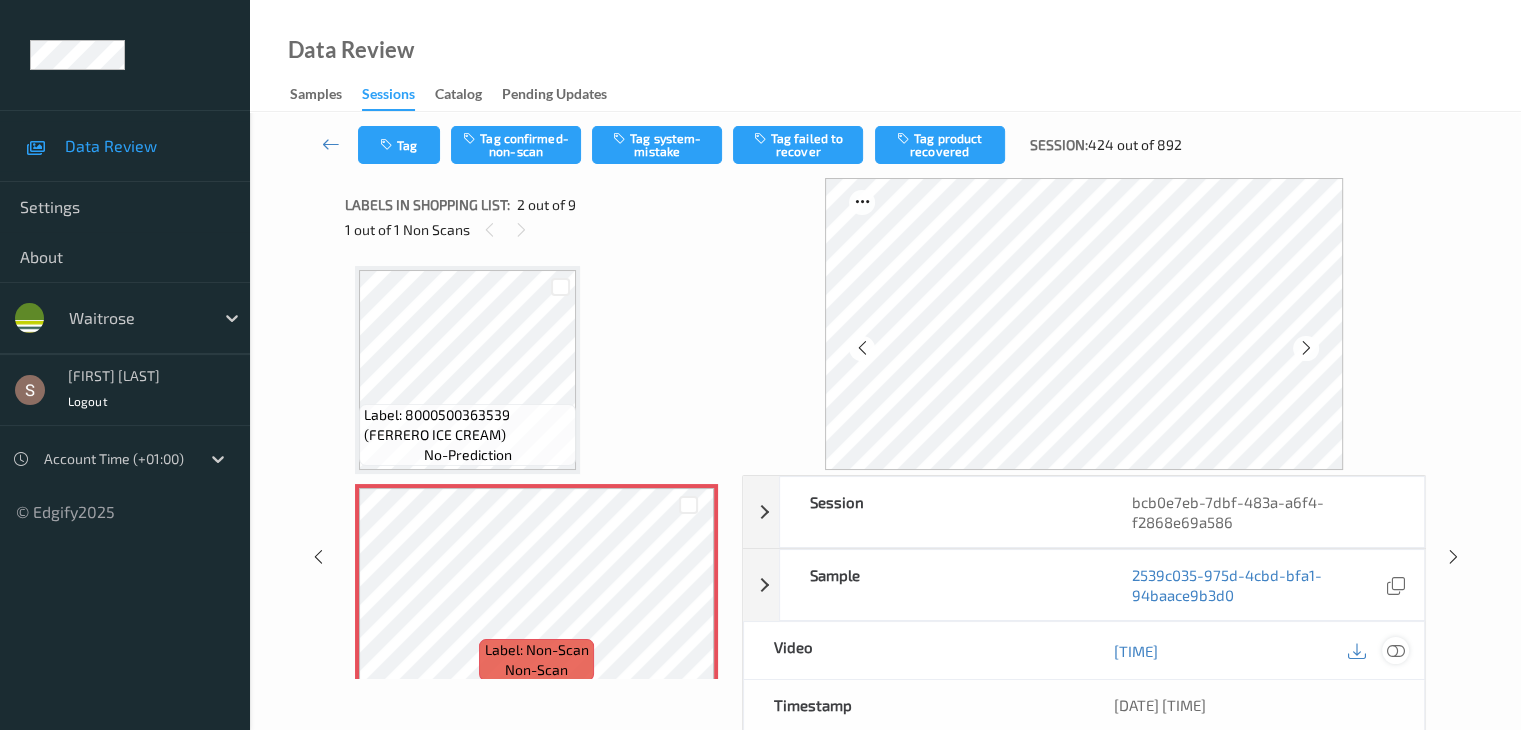 click at bounding box center [1395, 651] 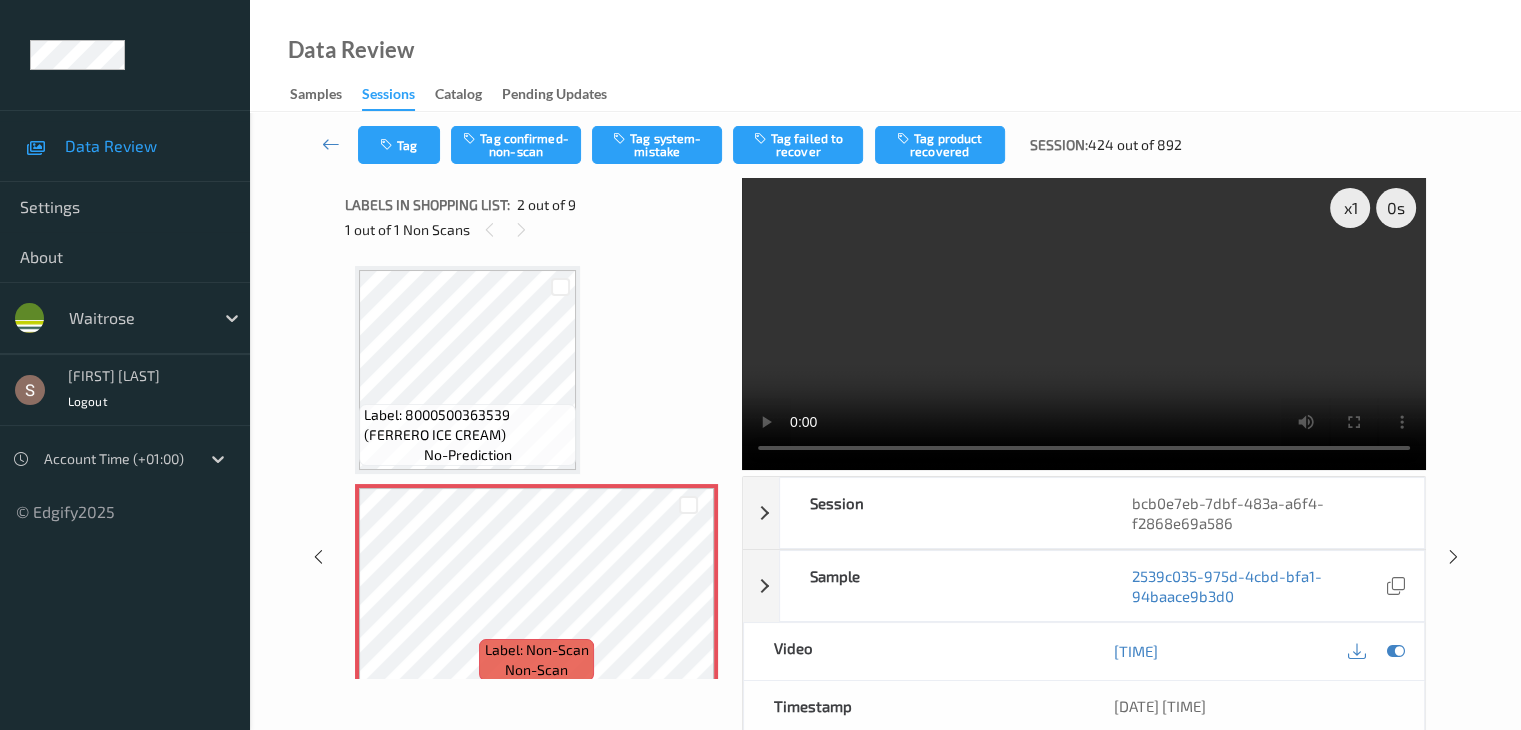 click at bounding box center (1084, 324) 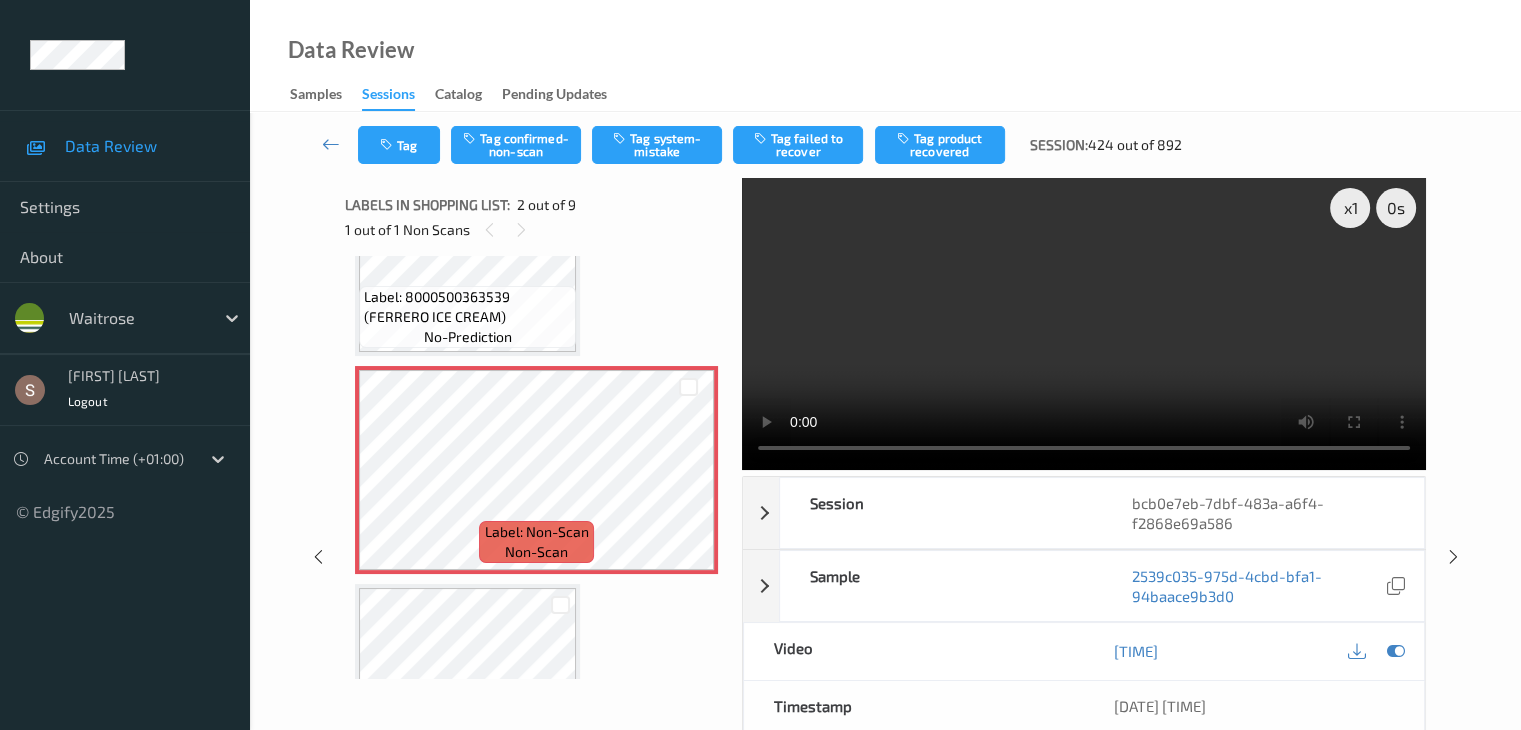 scroll, scrollTop: 100, scrollLeft: 0, axis: vertical 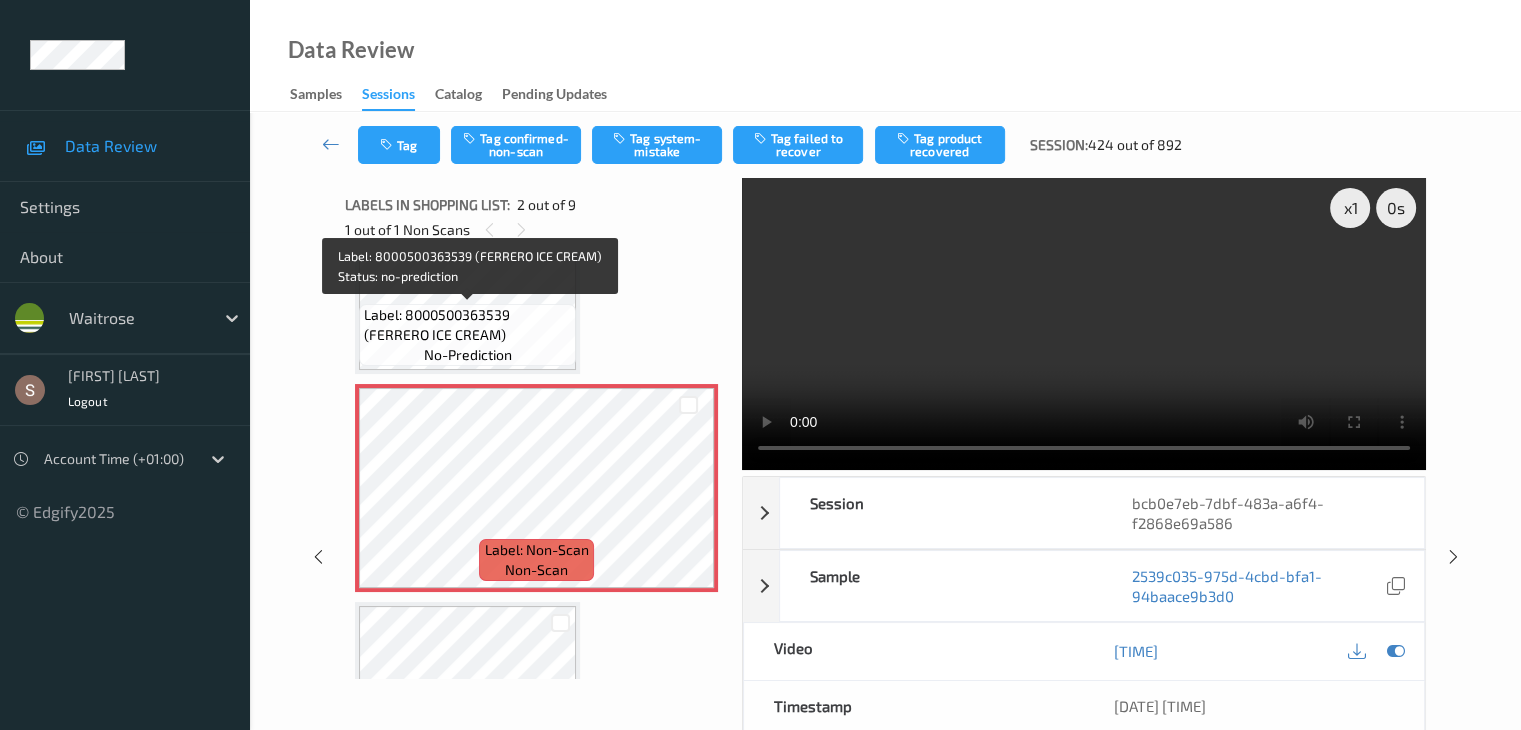 click on "Label: 8000500363539 (FERRERO ICE CREAM)" at bounding box center (467, 325) 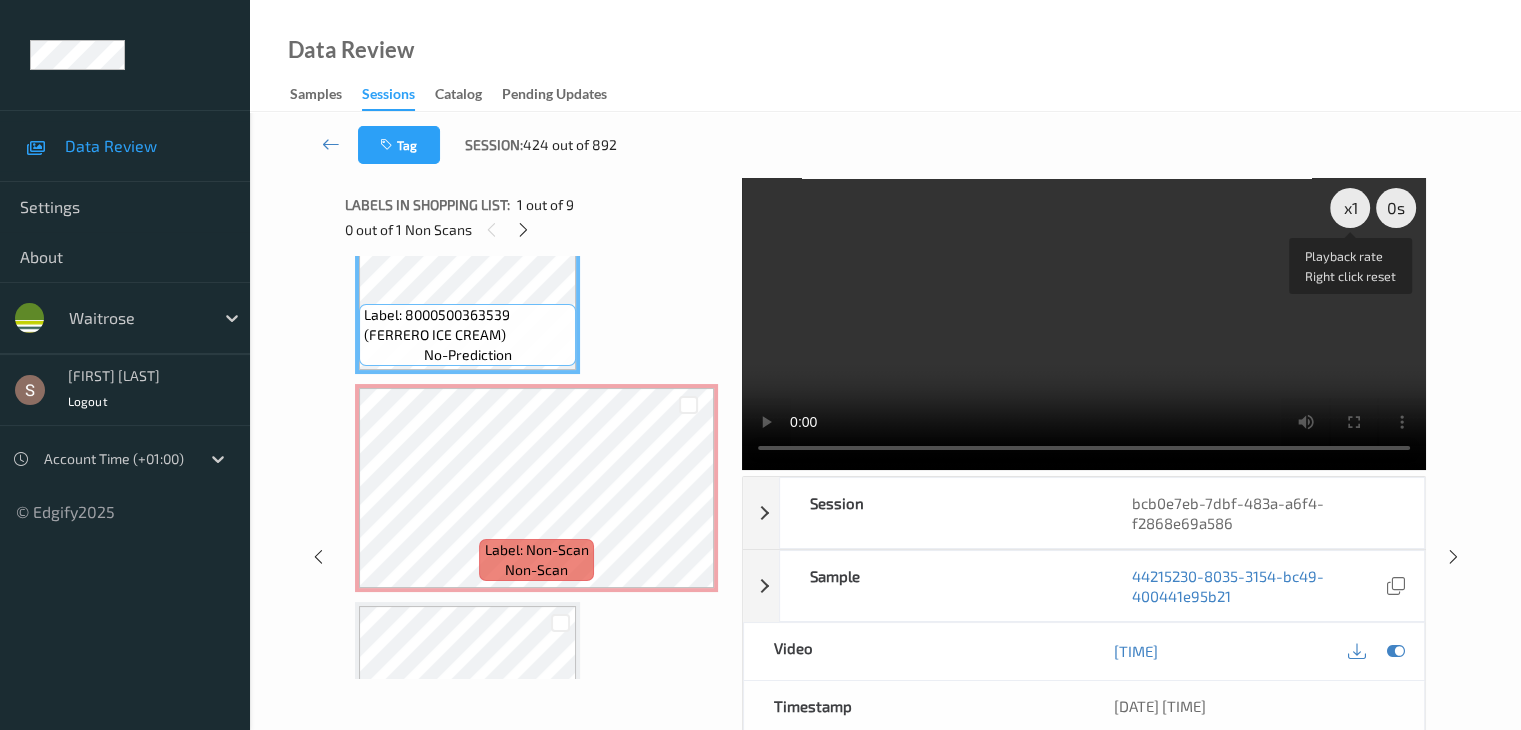 click on "x 1" at bounding box center [1350, 208] 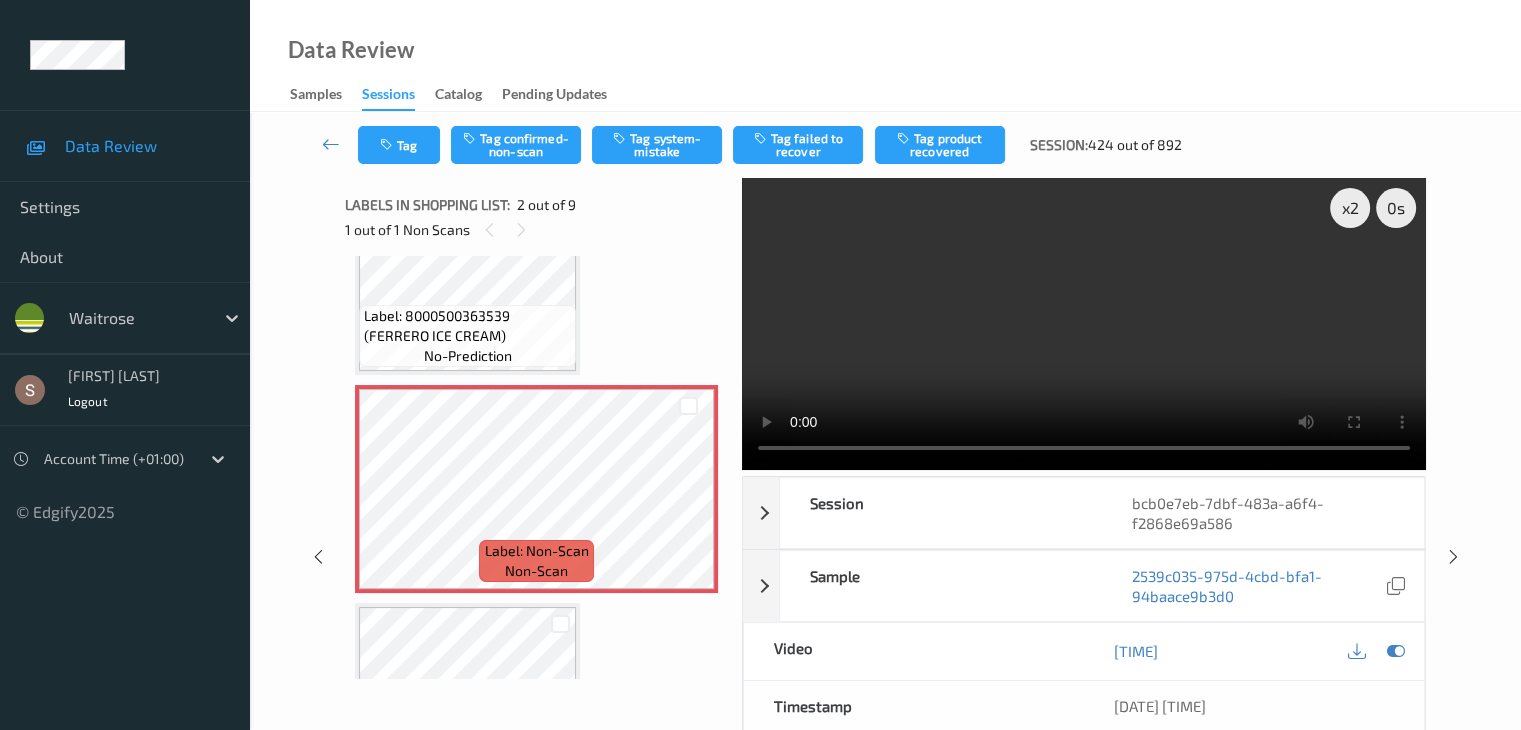 scroll, scrollTop: 100, scrollLeft: 0, axis: vertical 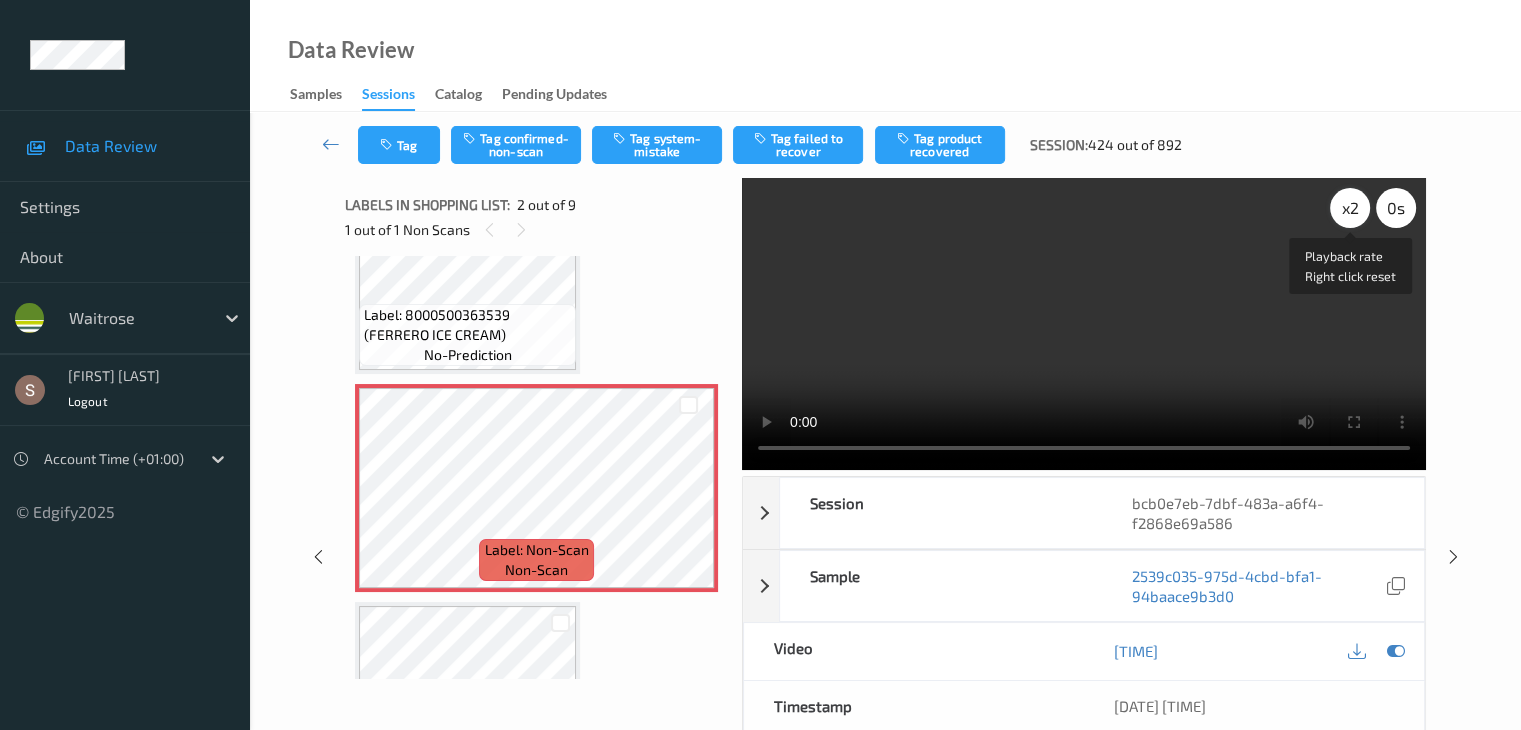 click on "x 2" at bounding box center [1350, 208] 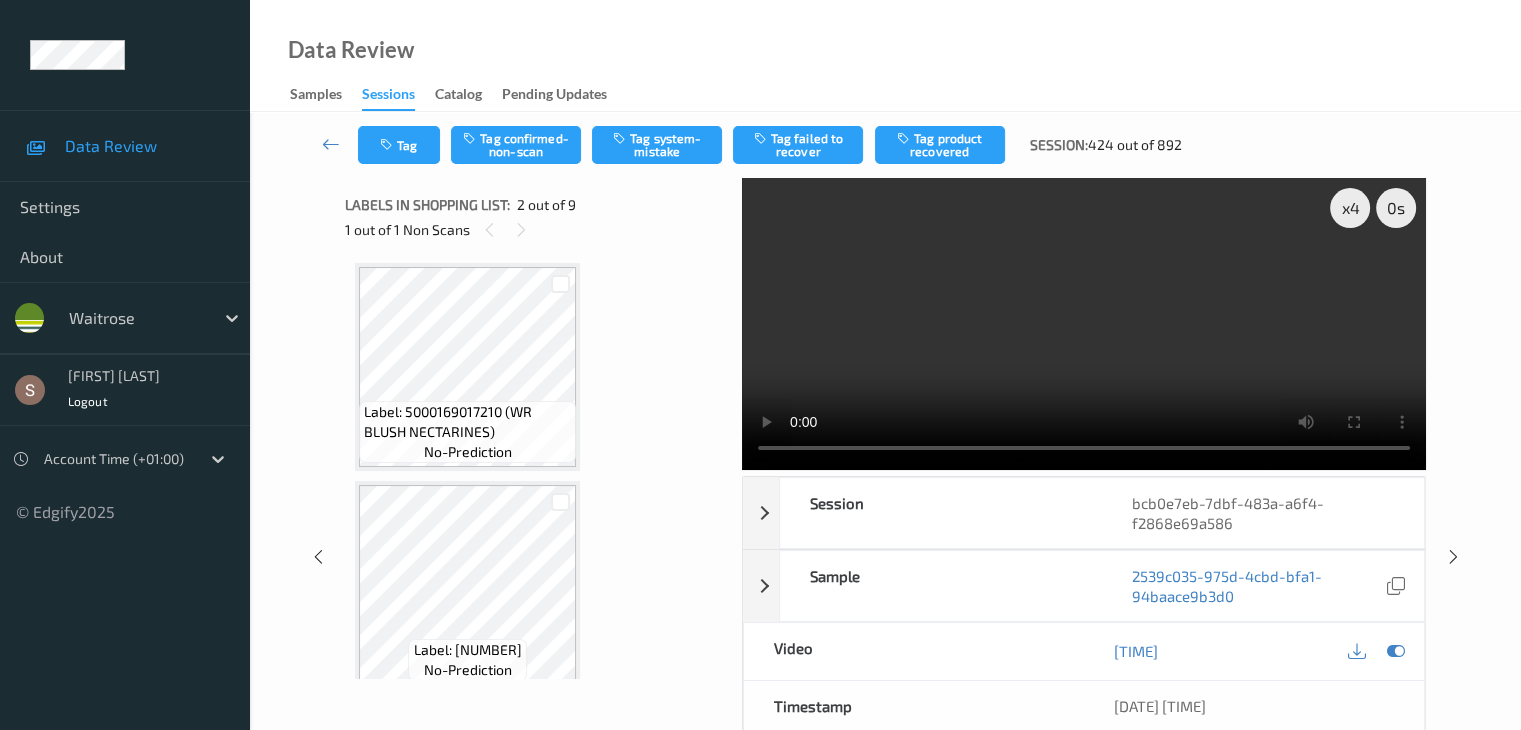 scroll, scrollTop: 1549, scrollLeft: 0, axis: vertical 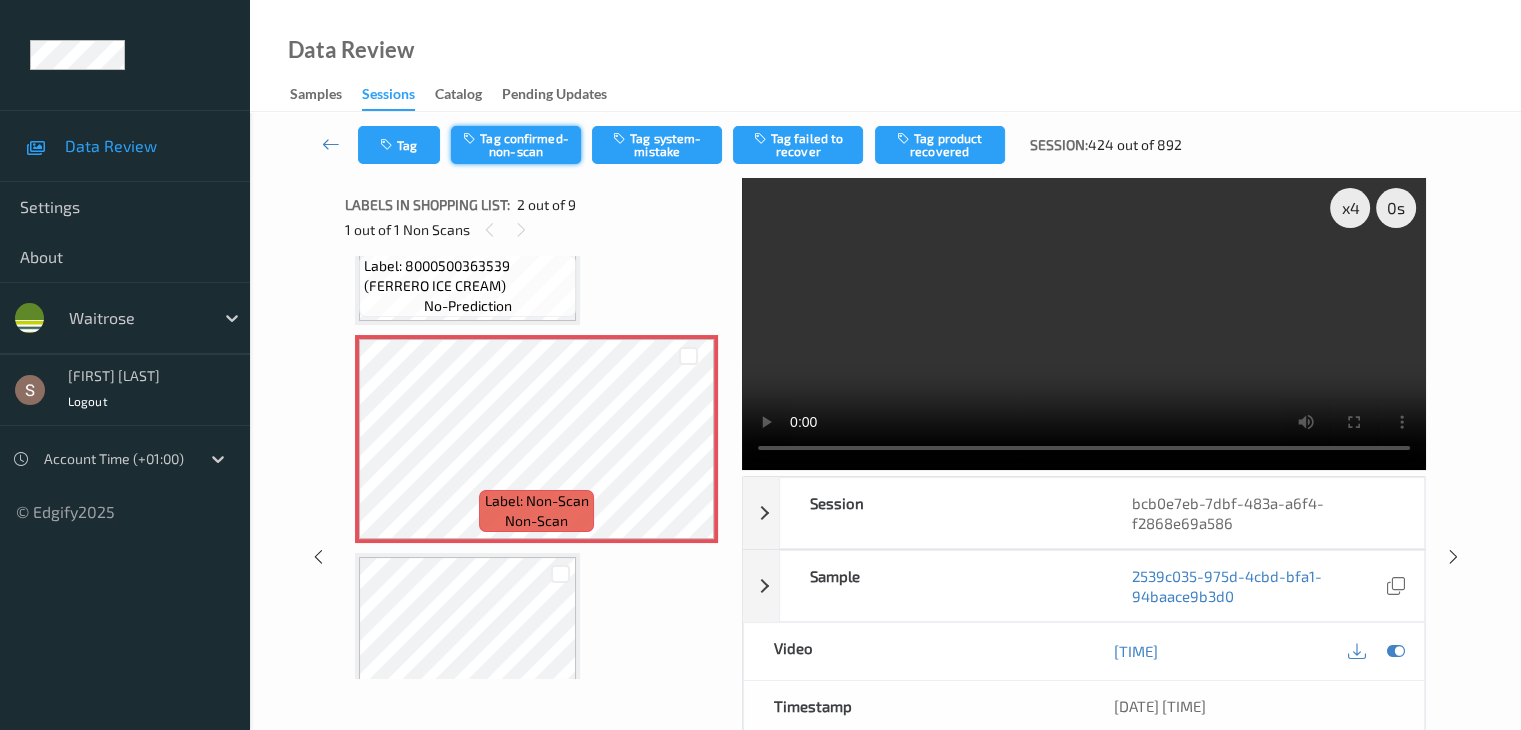 click on "Tag   confirmed-non-scan" at bounding box center [516, 145] 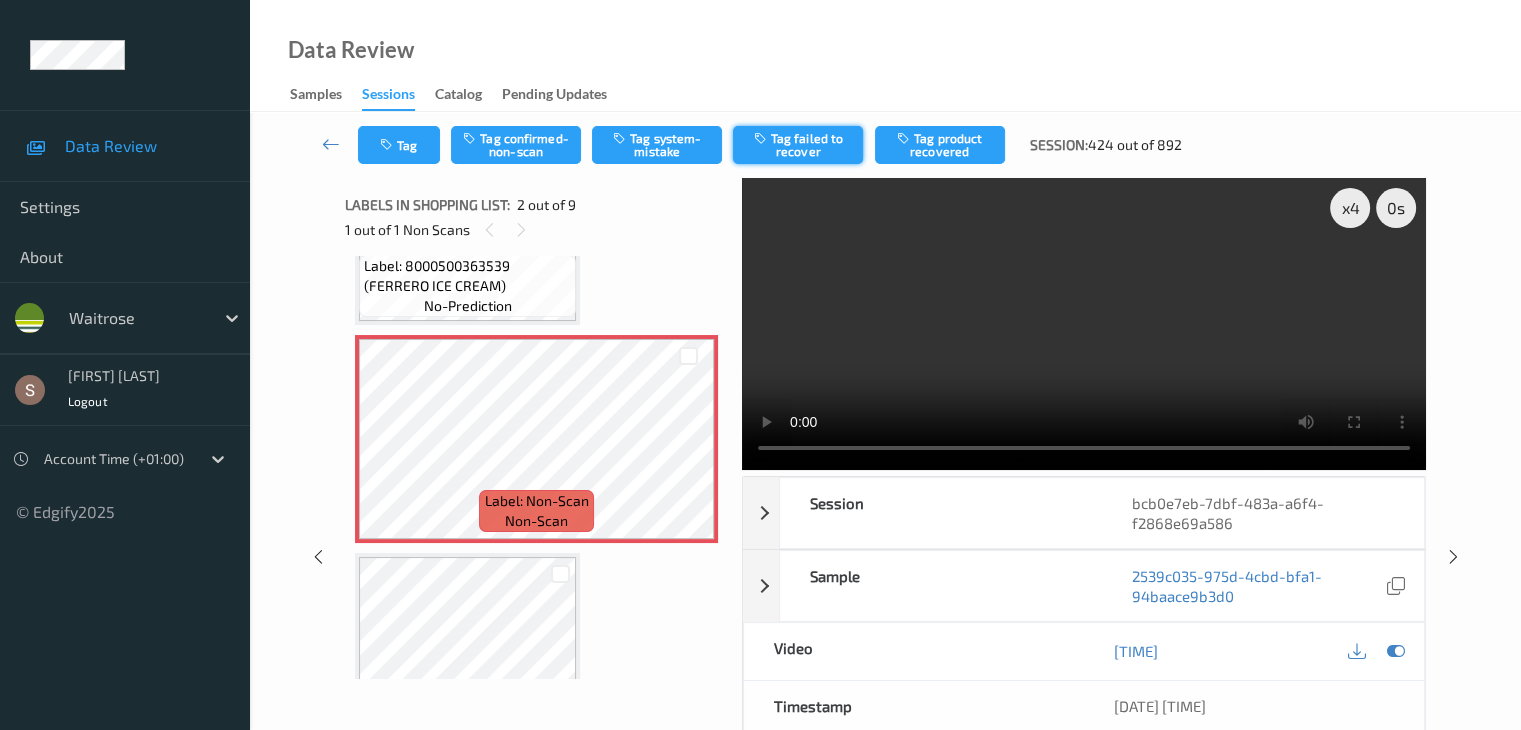 click on "Tag   failed to recover" at bounding box center [798, 145] 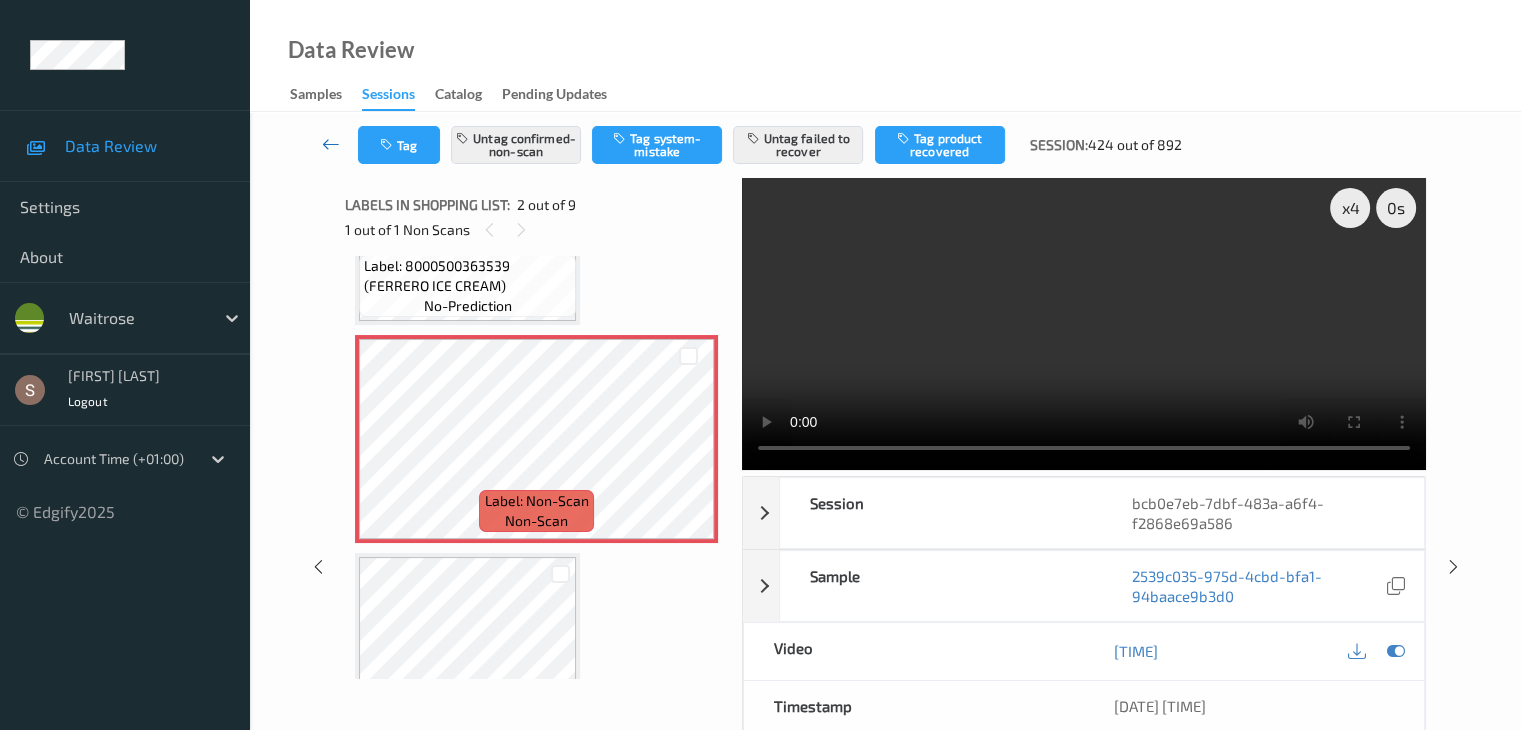 click at bounding box center [331, 144] 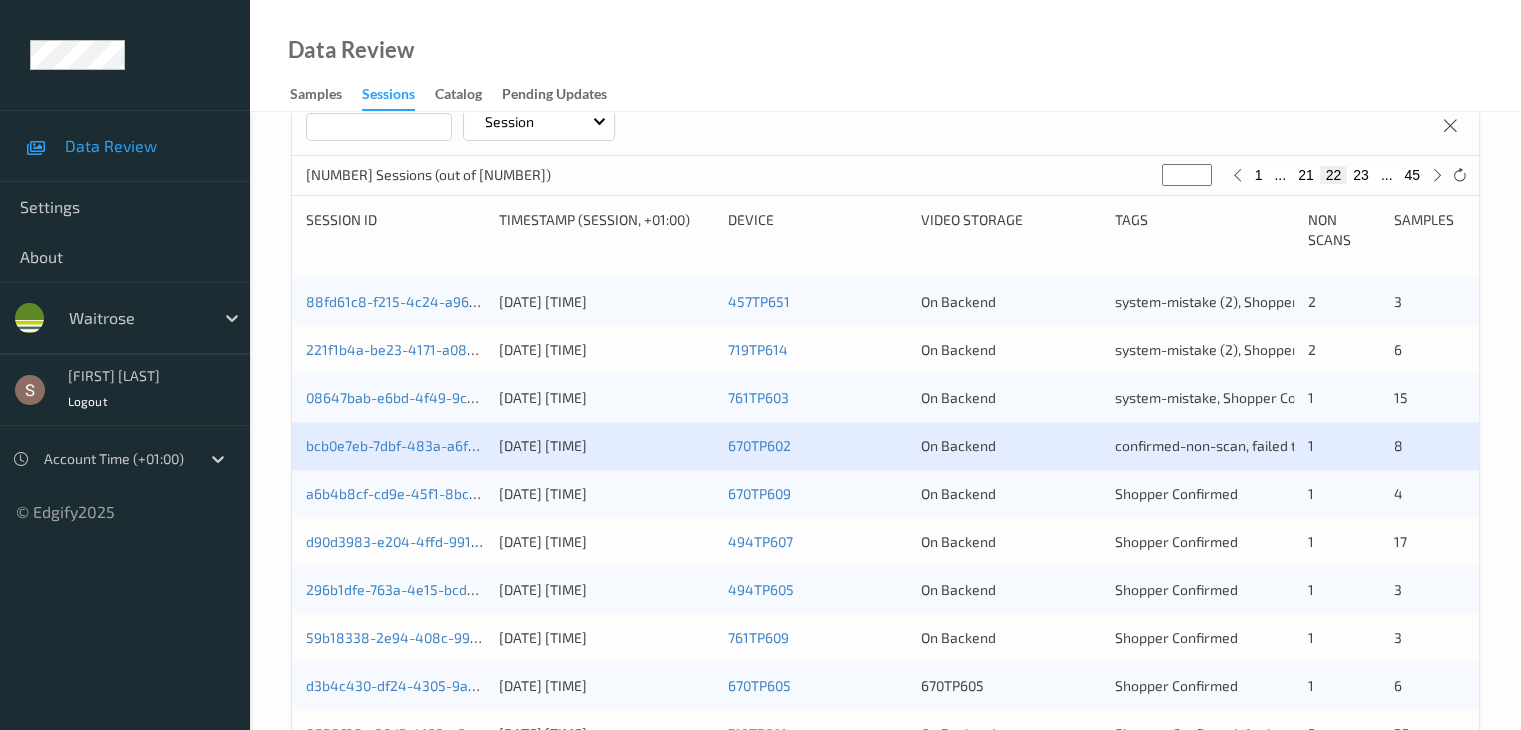scroll, scrollTop: 332, scrollLeft: 0, axis: vertical 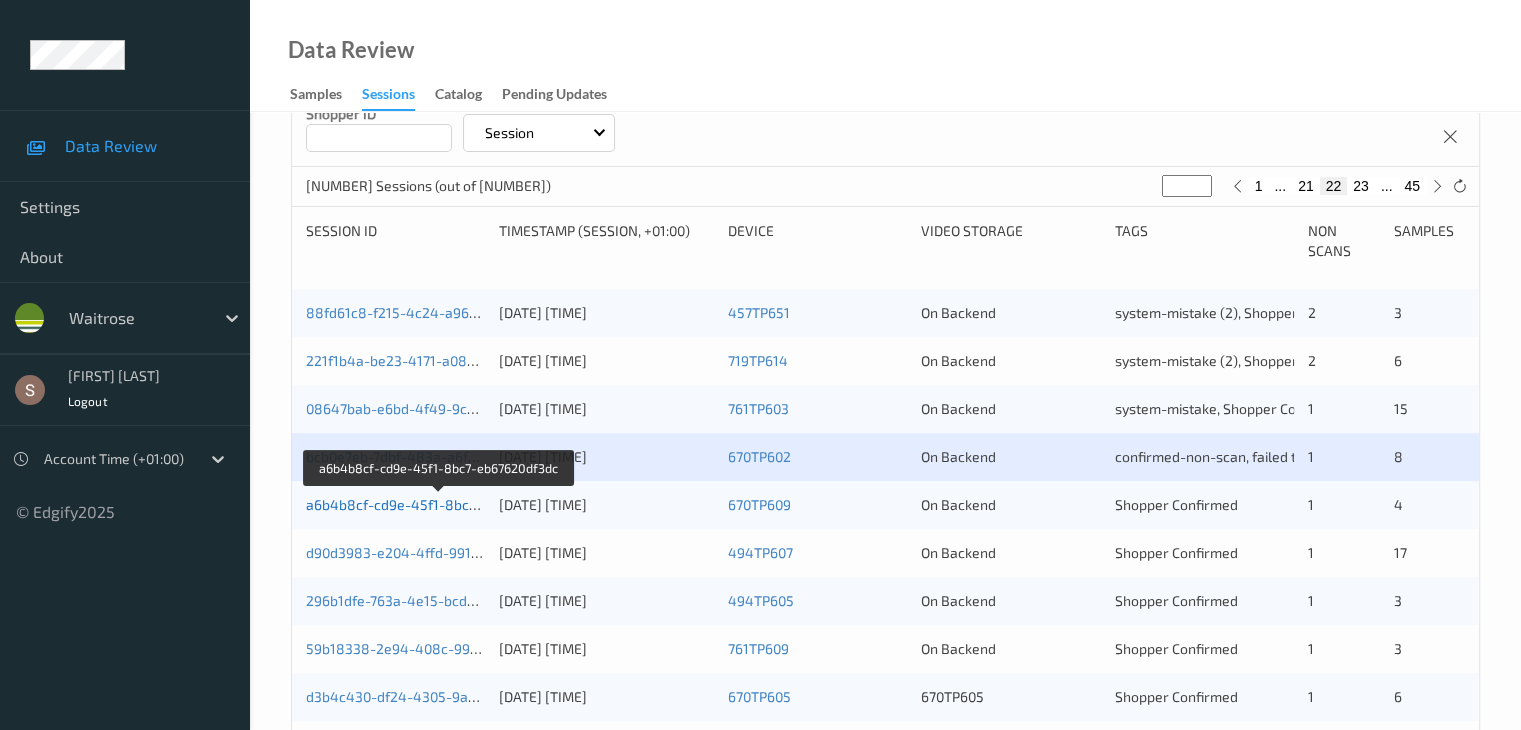 click on "a6b4b8cf-cd9e-45f1-8bc7-eb67620df3dc" at bounding box center (439, 504) 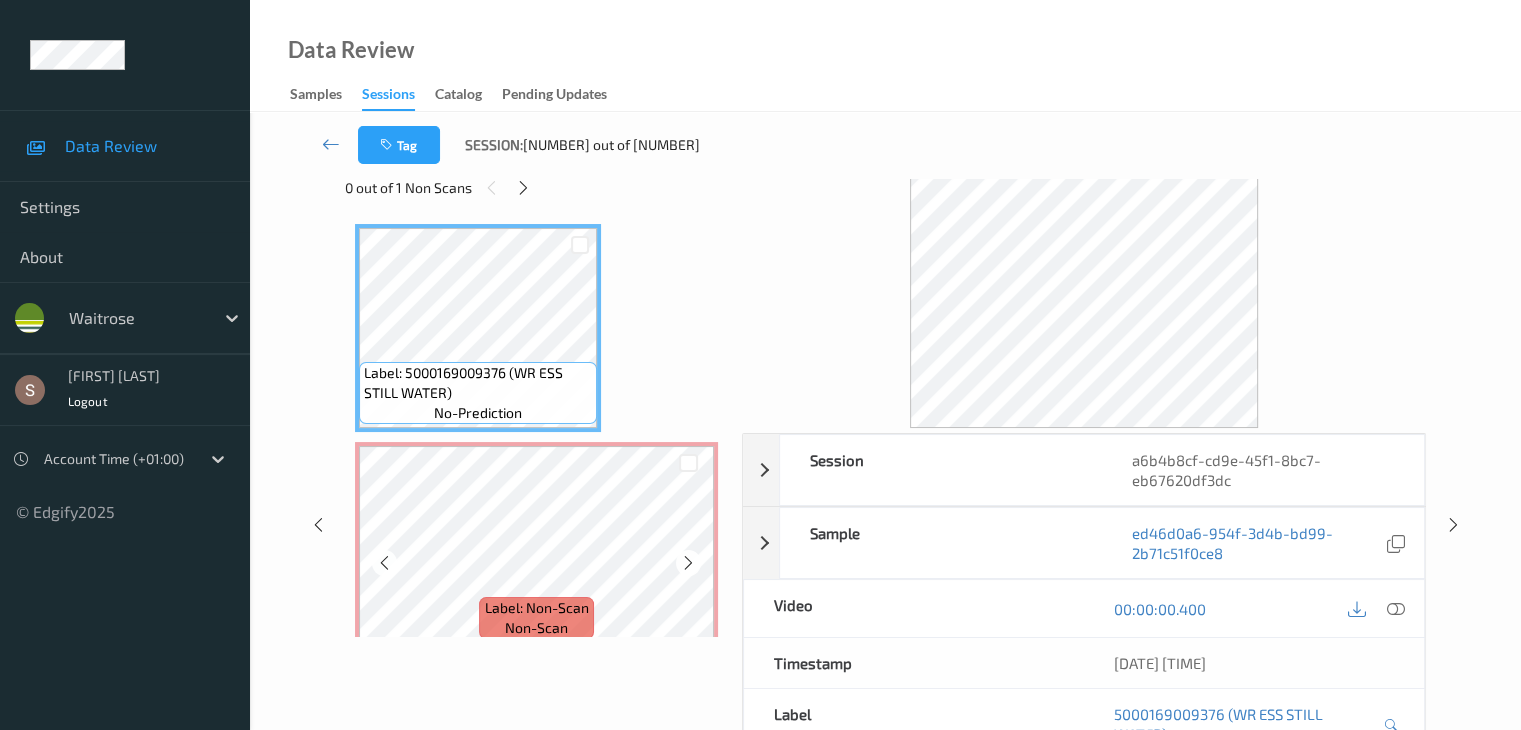 scroll, scrollTop: 0, scrollLeft: 0, axis: both 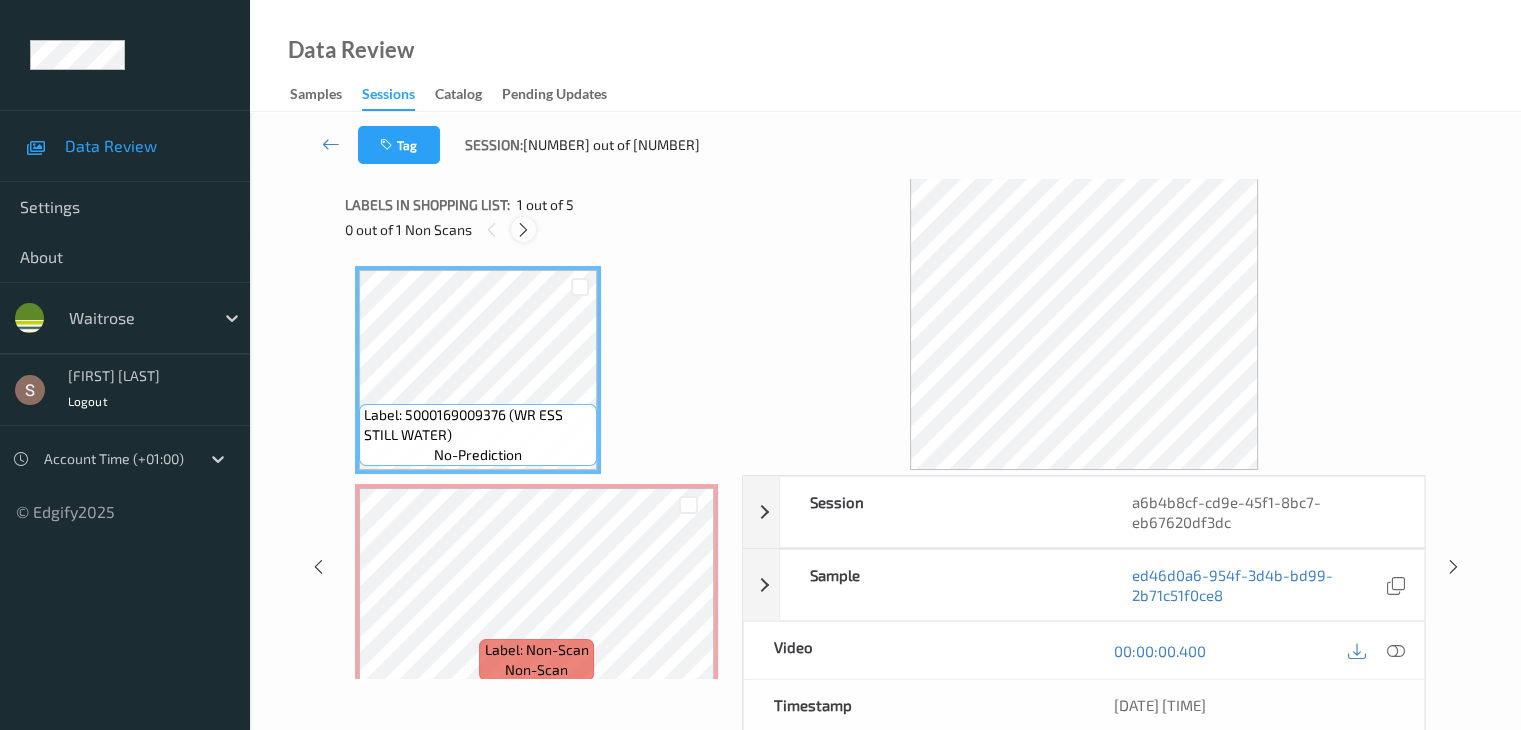 click at bounding box center (523, 230) 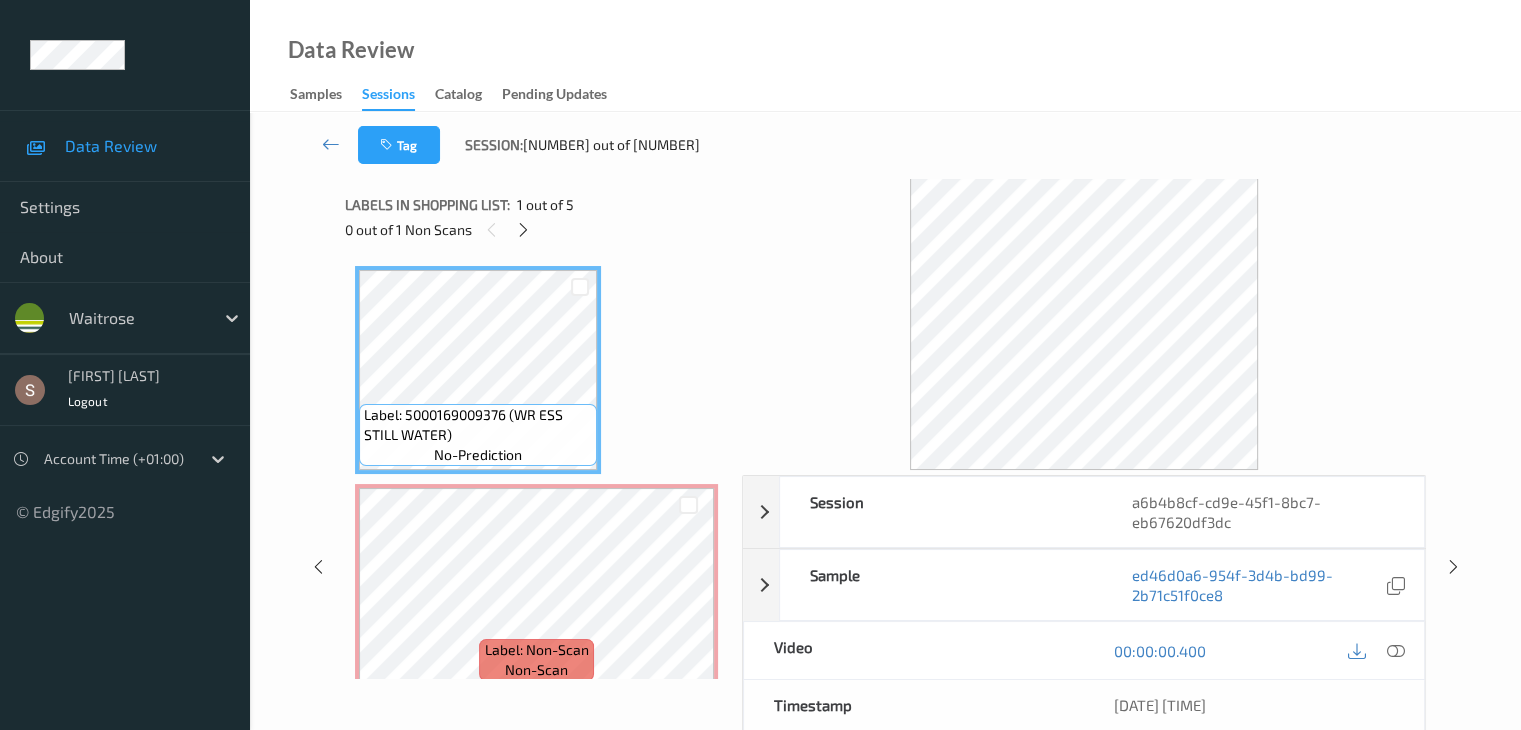 scroll, scrollTop: 10, scrollLeft: 0, axis: vertical 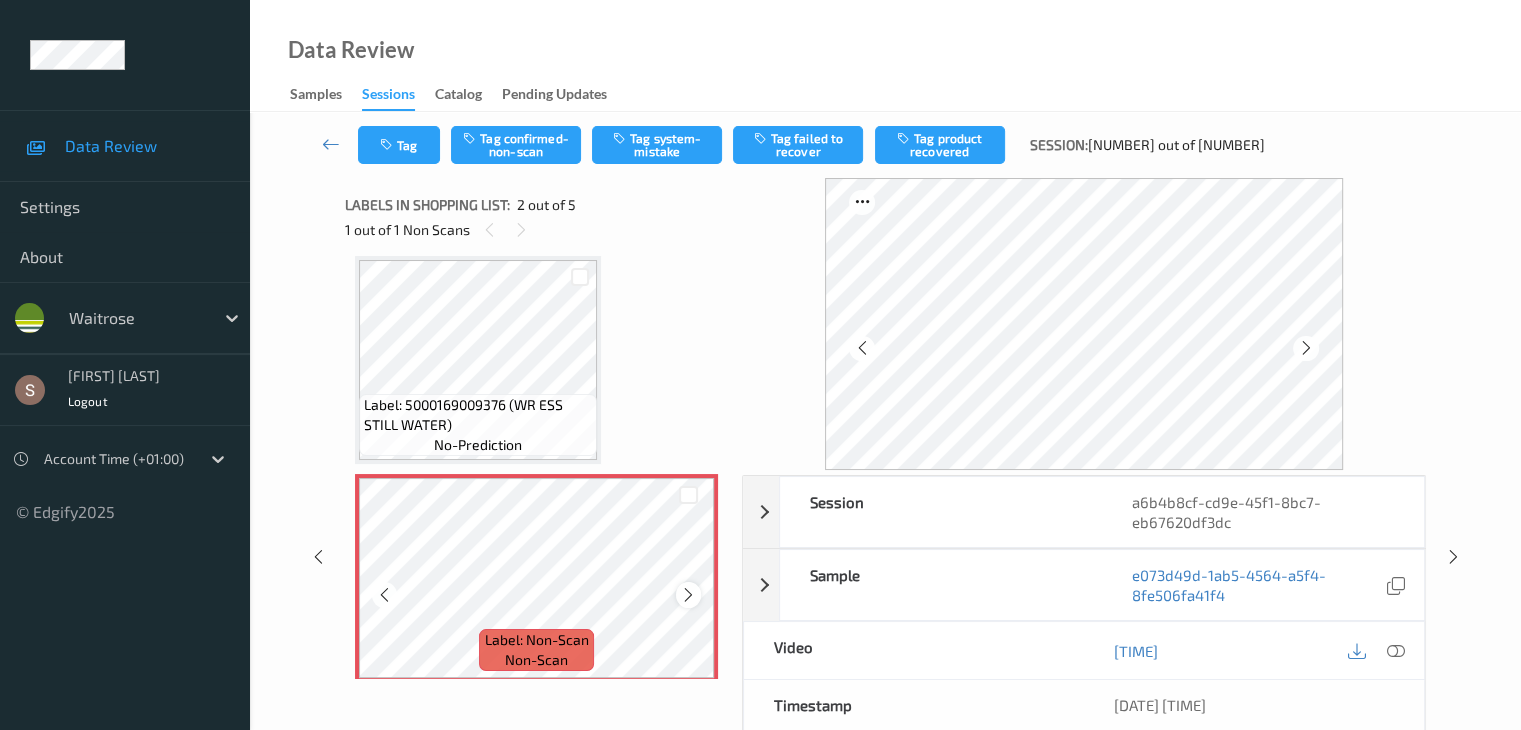 click at bounding box center (688, 595) 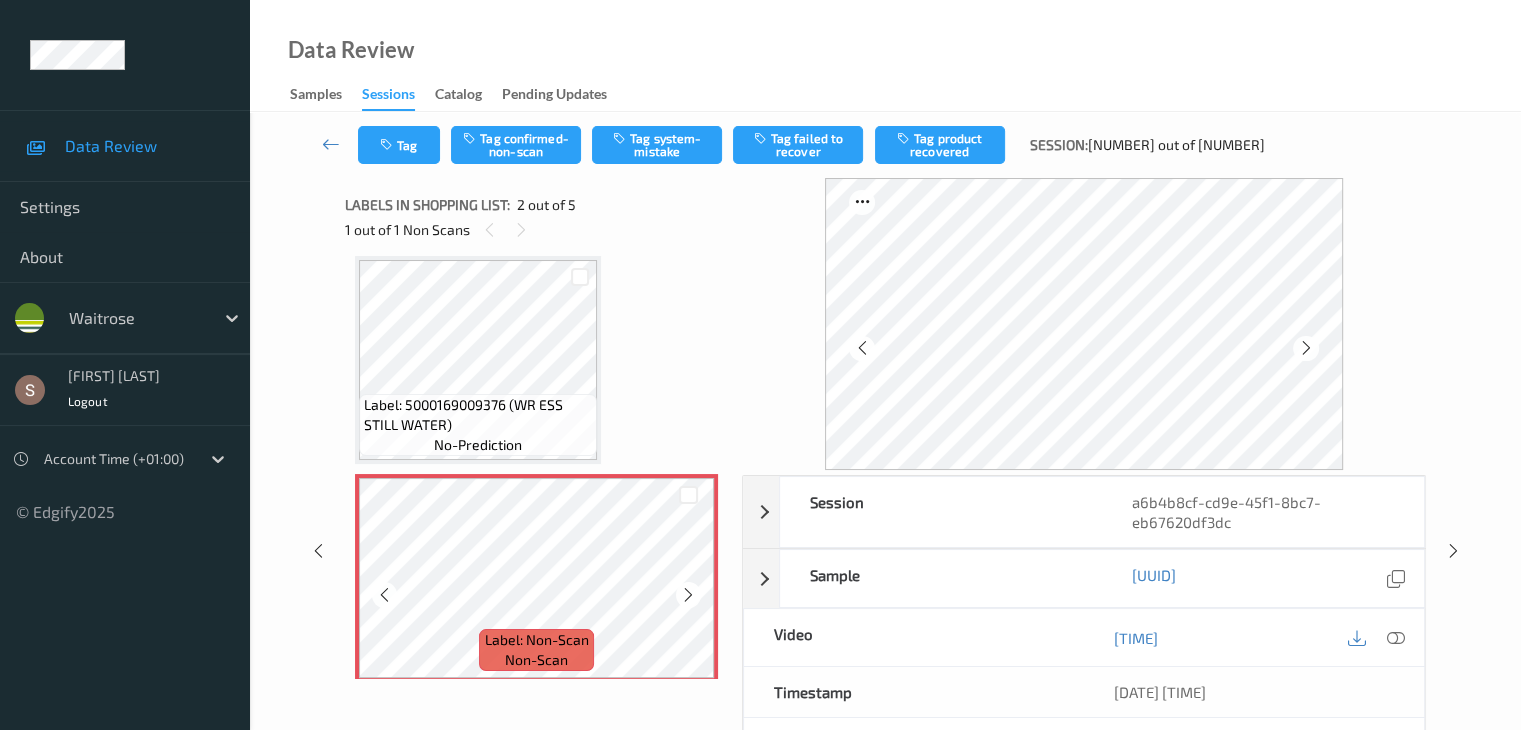 click at bounding box center (688, 595) 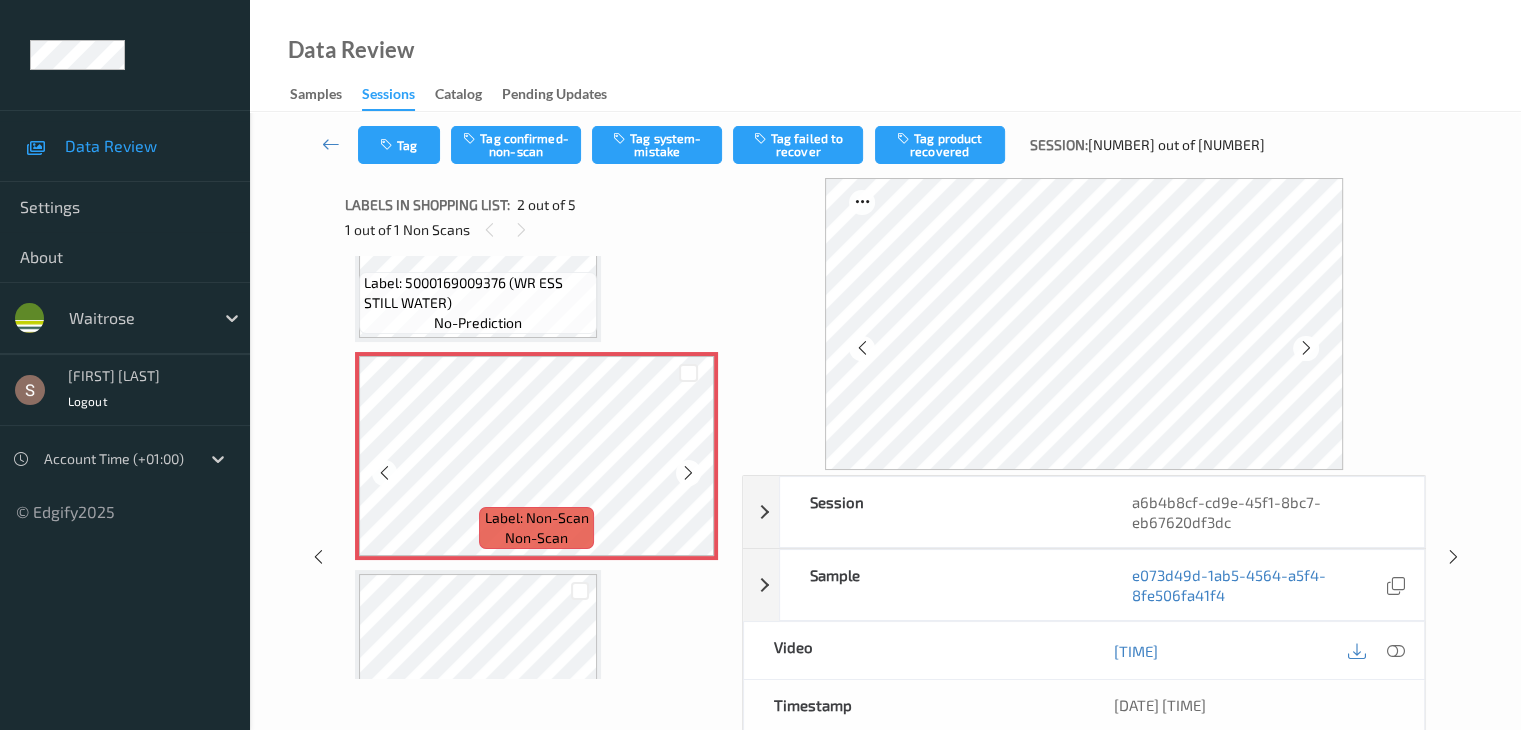 scroll, scrollTop: 210, scrollLeft: 0, axis: vertical 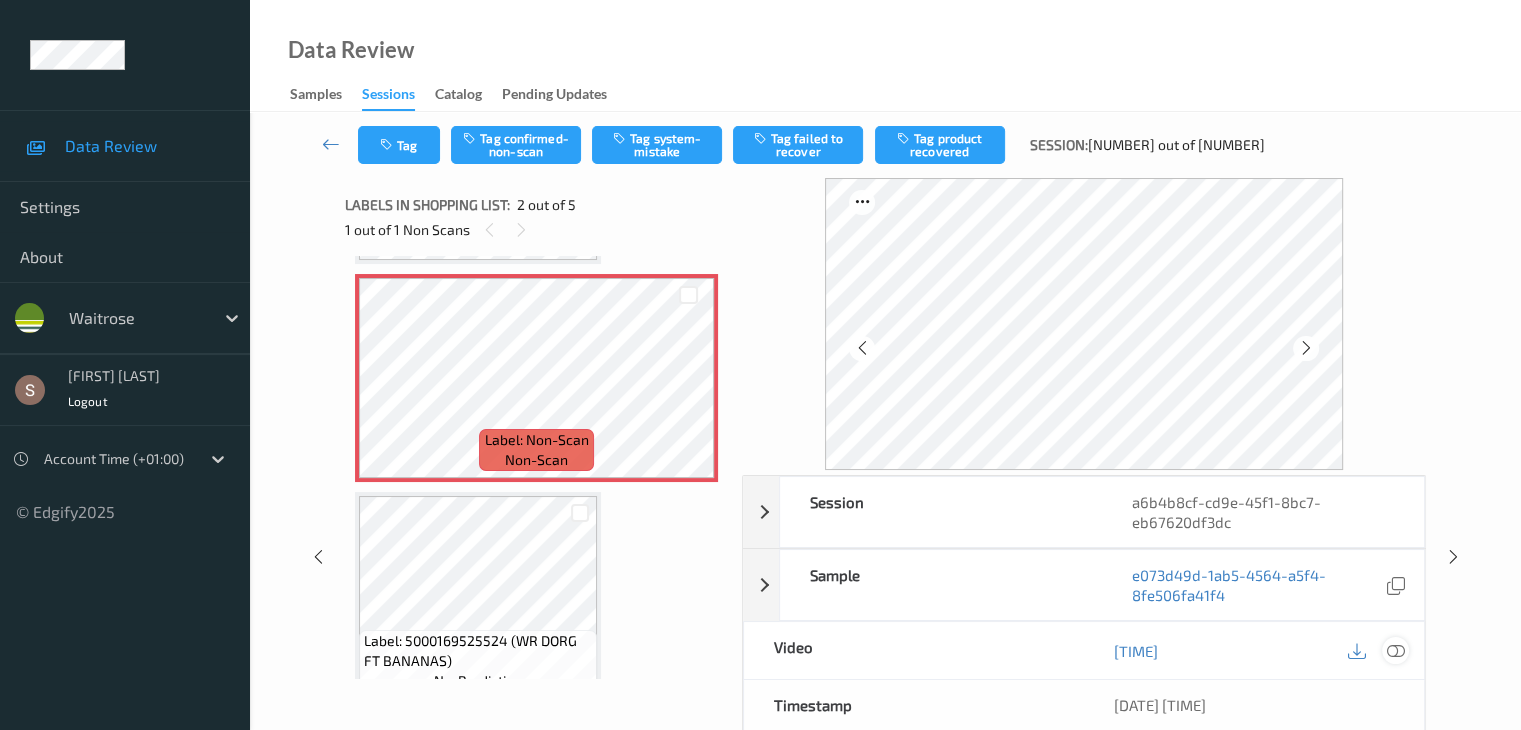 click at bounding box center (1395, 651) 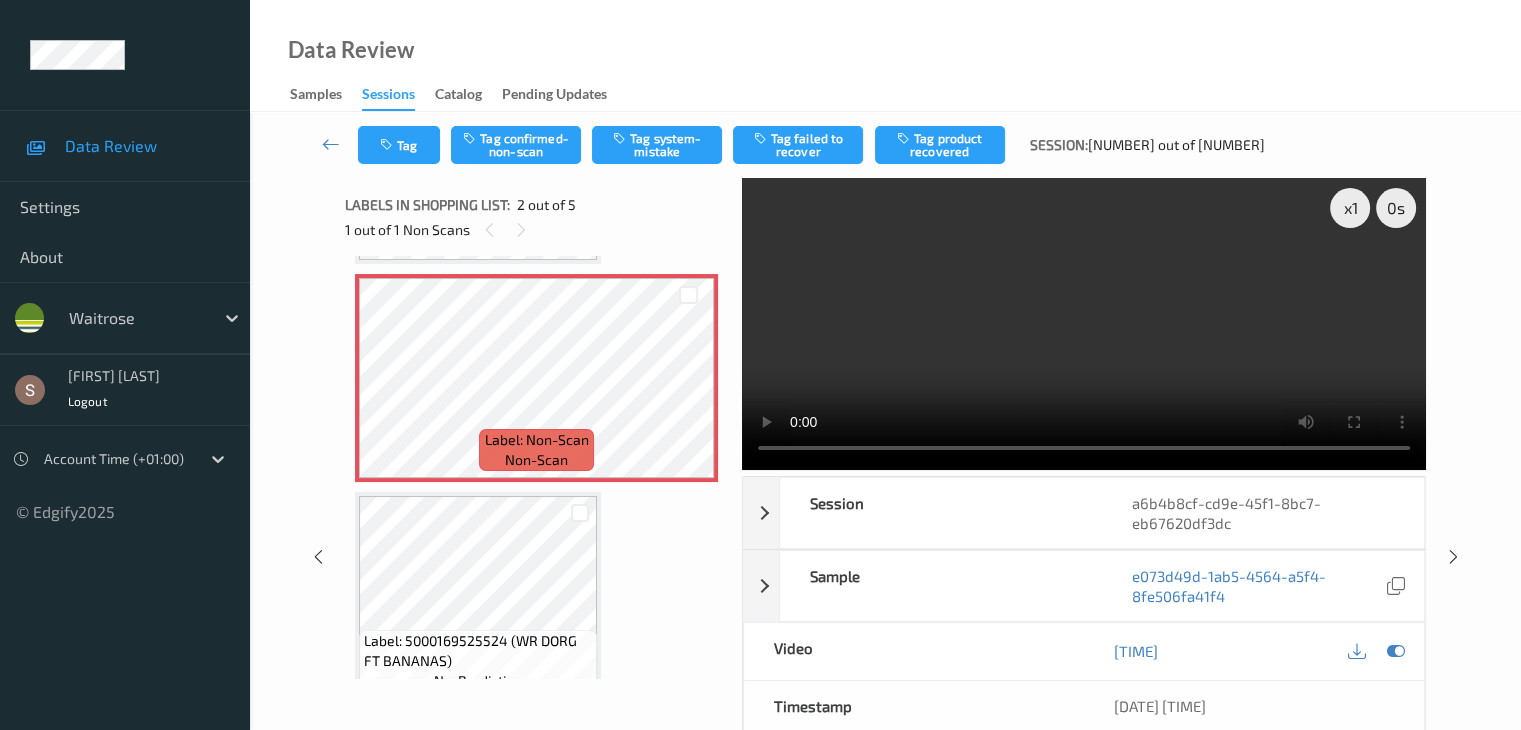 click at bounding box center [1084, 324] 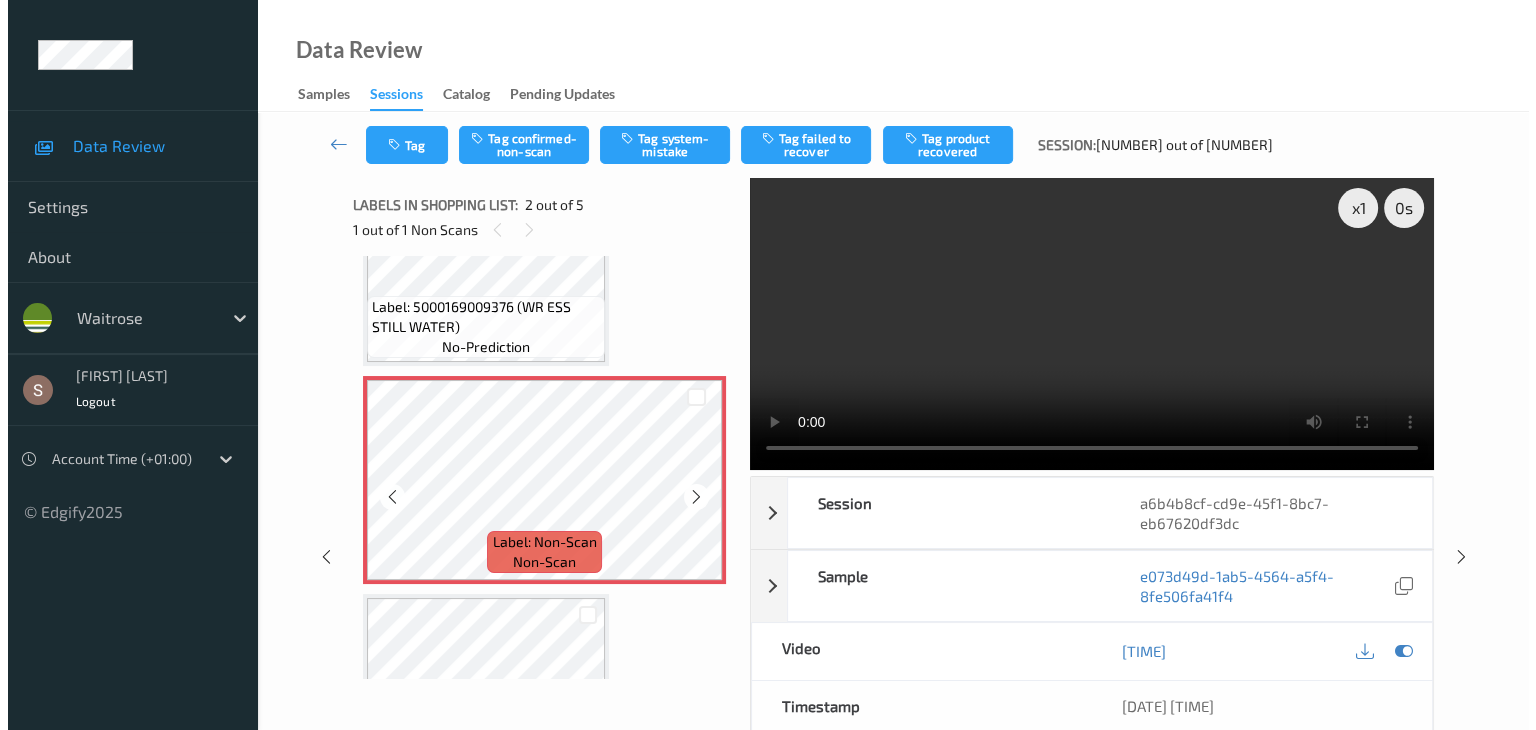 scroll, scrollTop: 10, scrollLeft: 0, axis: vertical 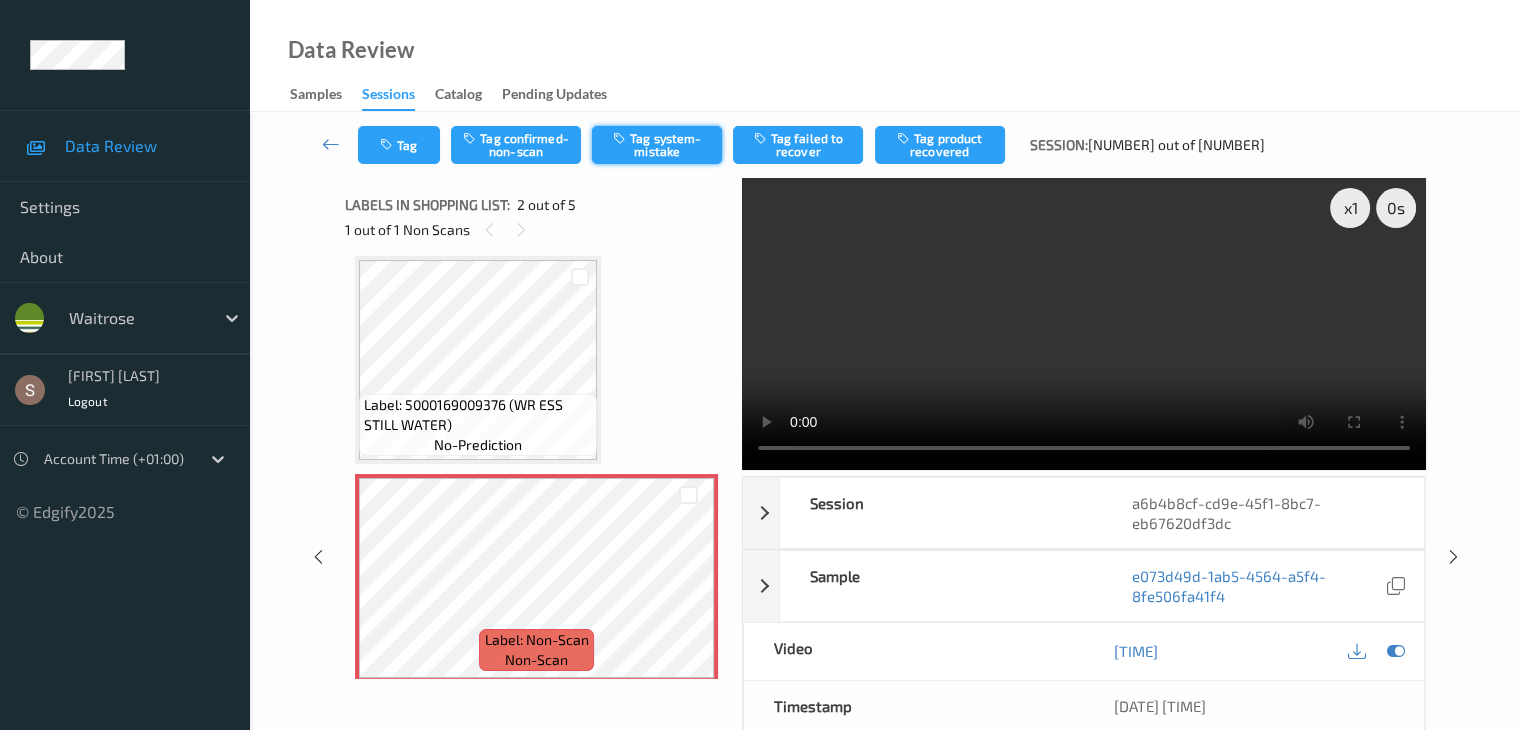 click on "Tag   system-mistake" at bounding box center [657, 145] 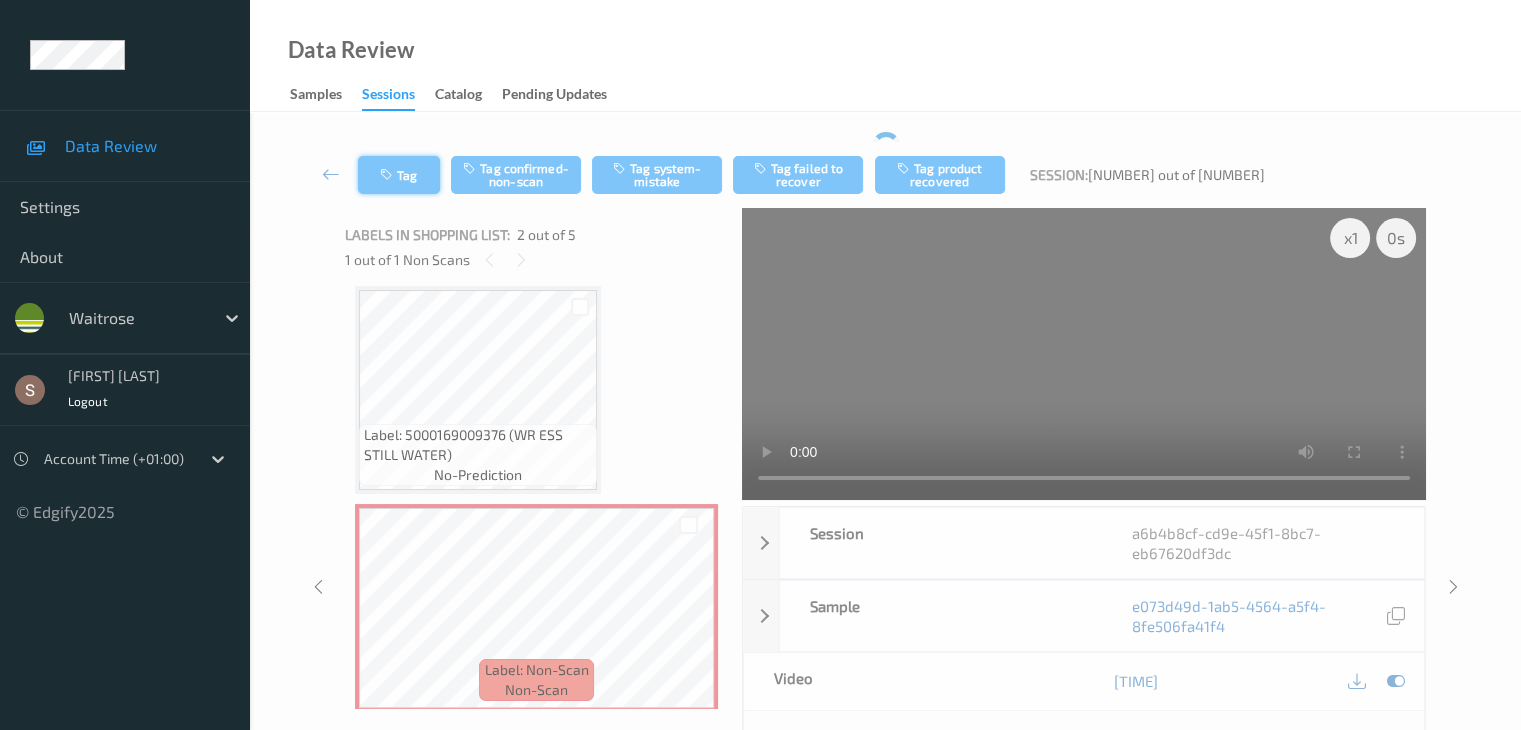 click on "Tag" at bounding box center (399, 175) 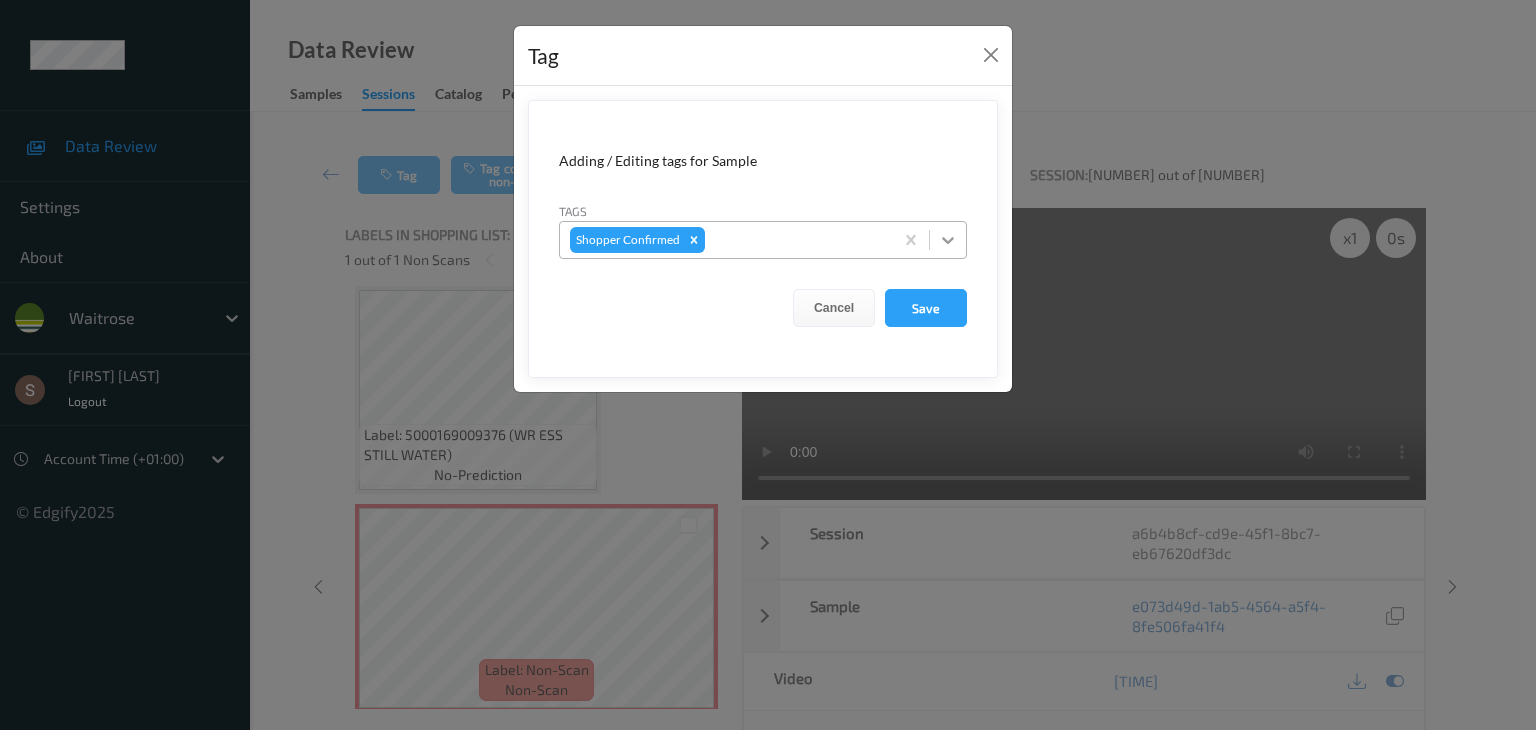 click 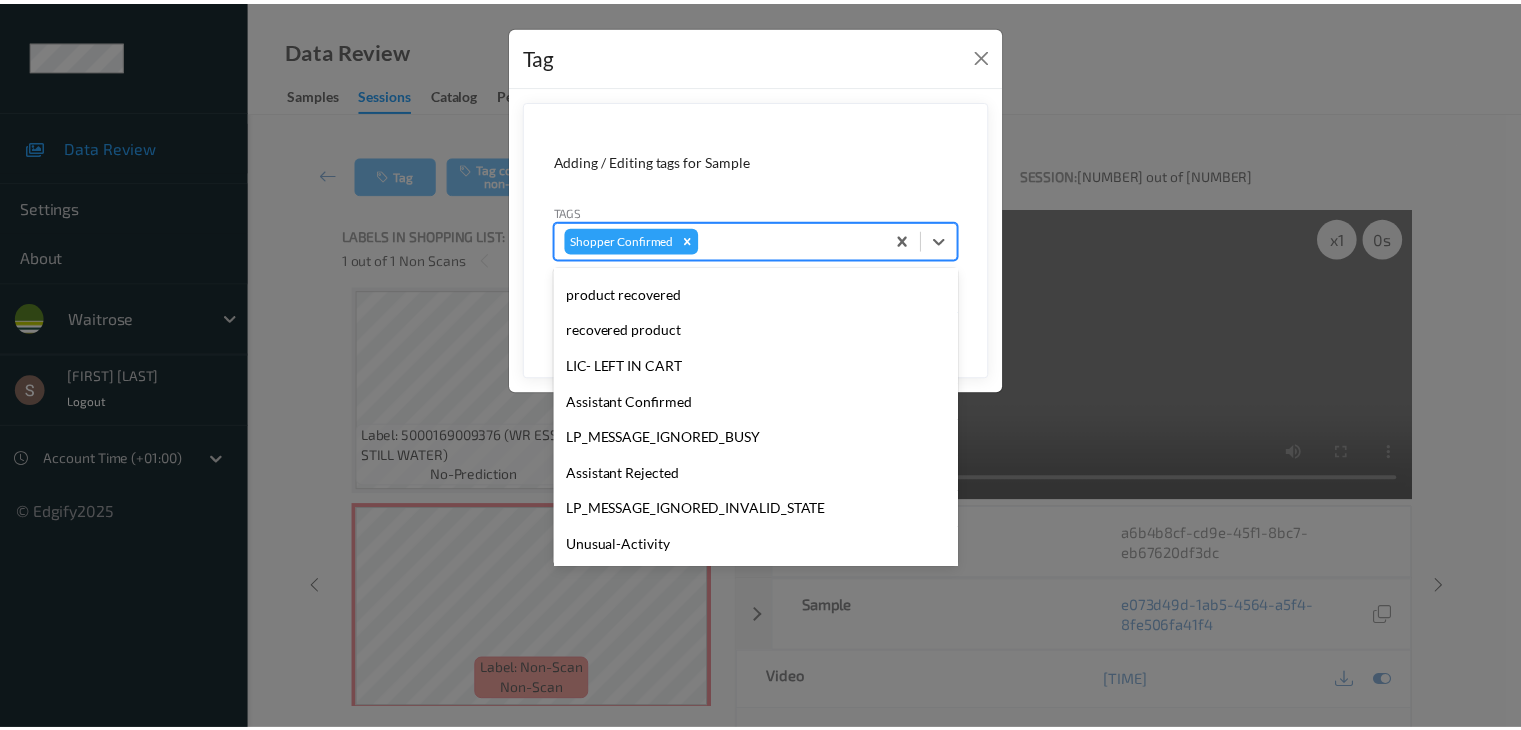 scroll, scrollTop: 356, scrollLeft: 0, axis: vertical 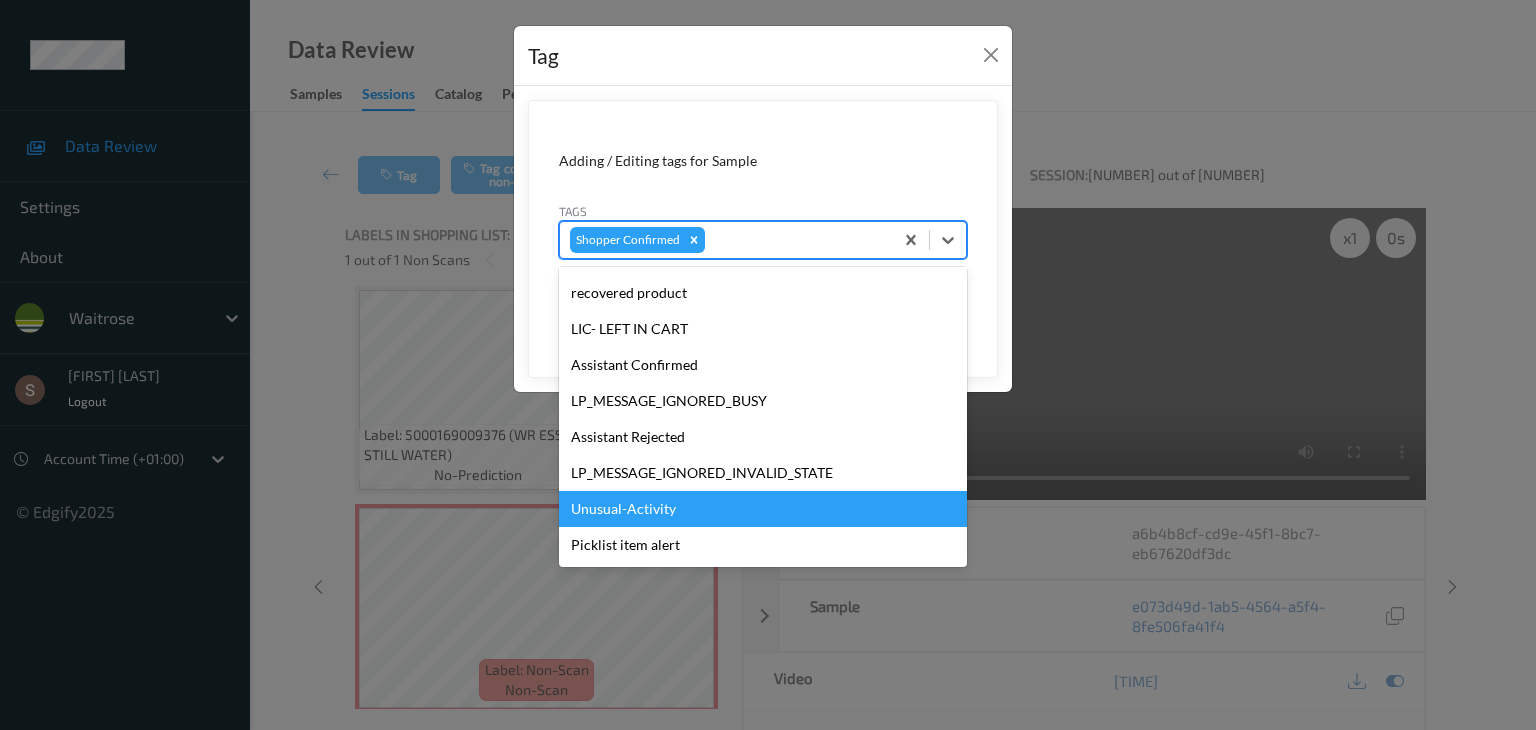 click on "Unusual-Activity" at bounding box center (763, 509) 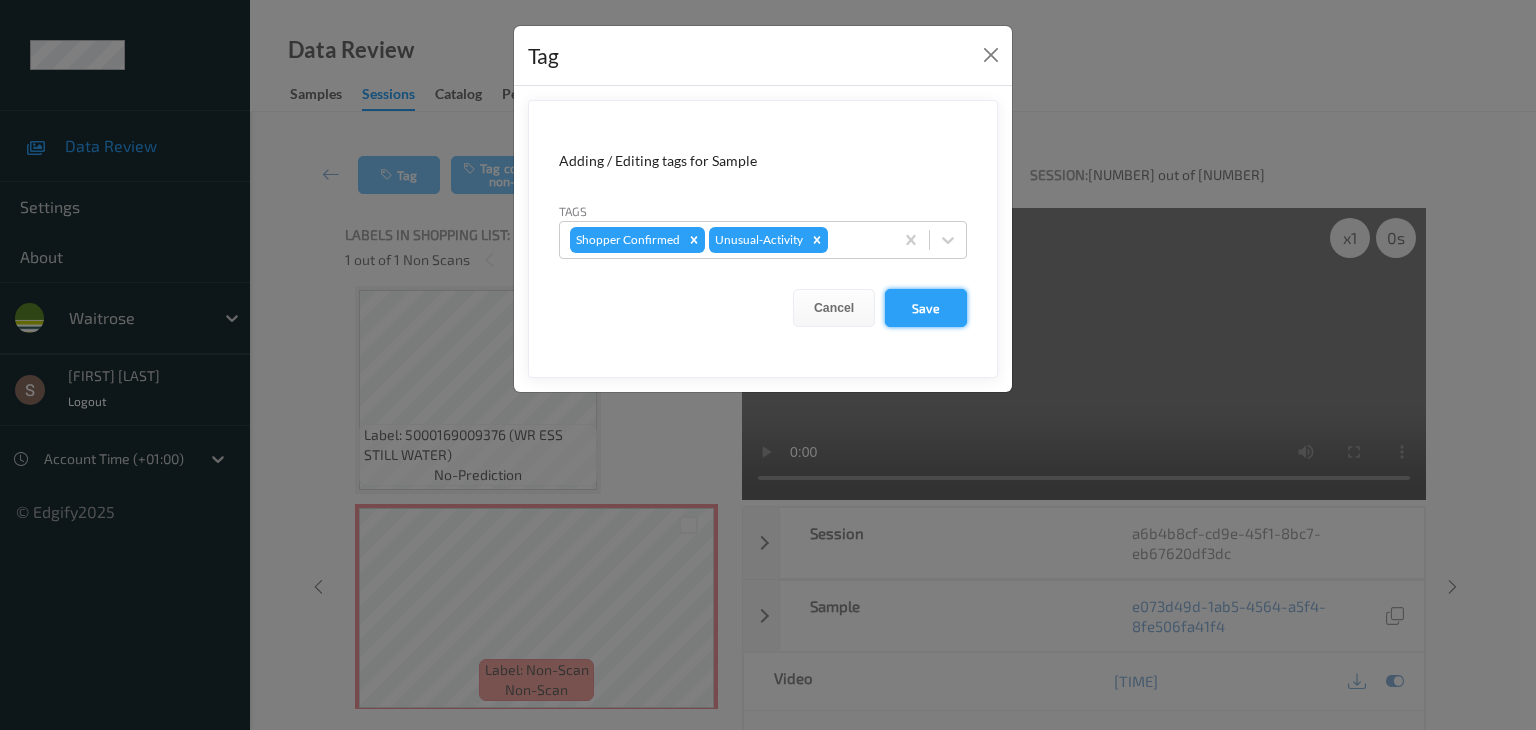 click on "Save" at bounding box center [926, 308] 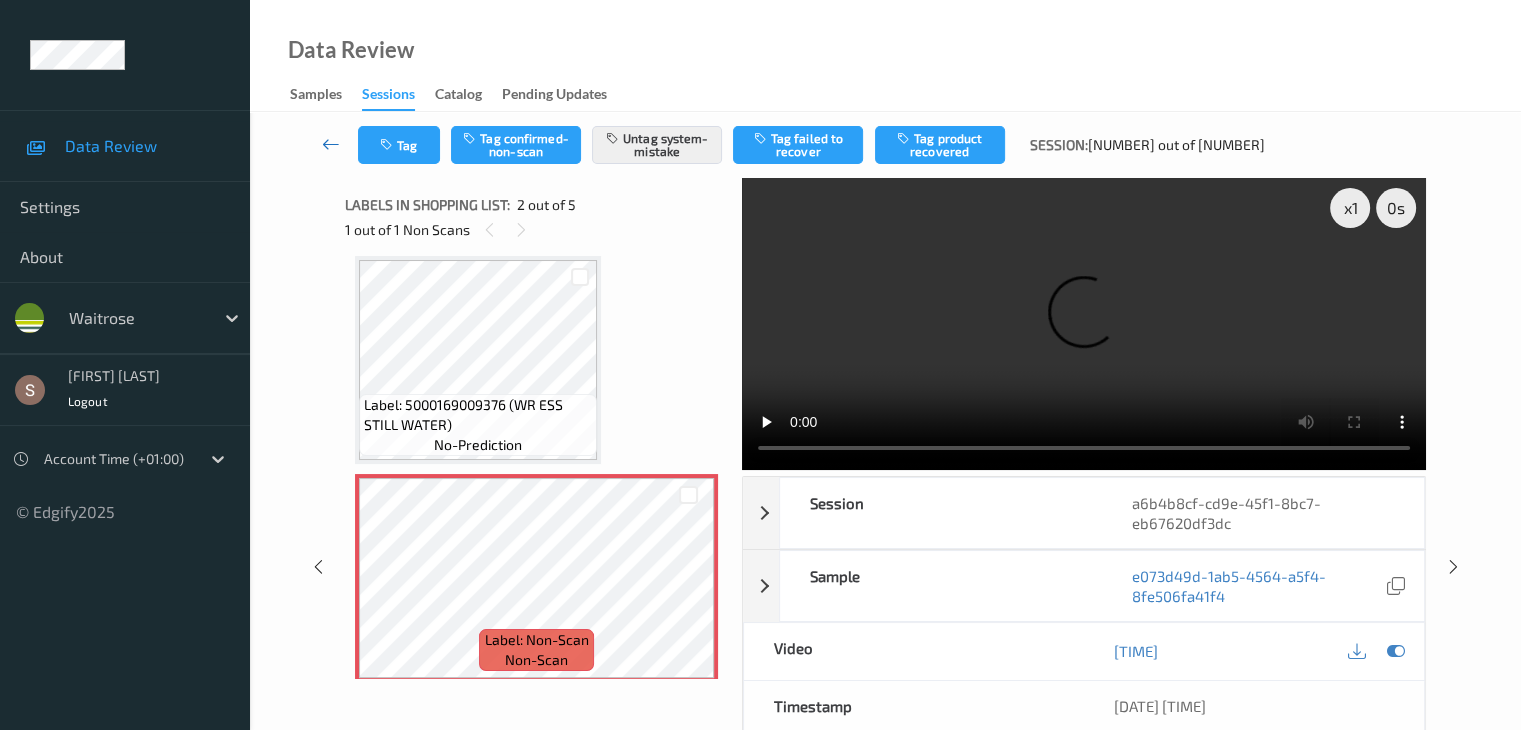 click at bounding box center [331, 144] 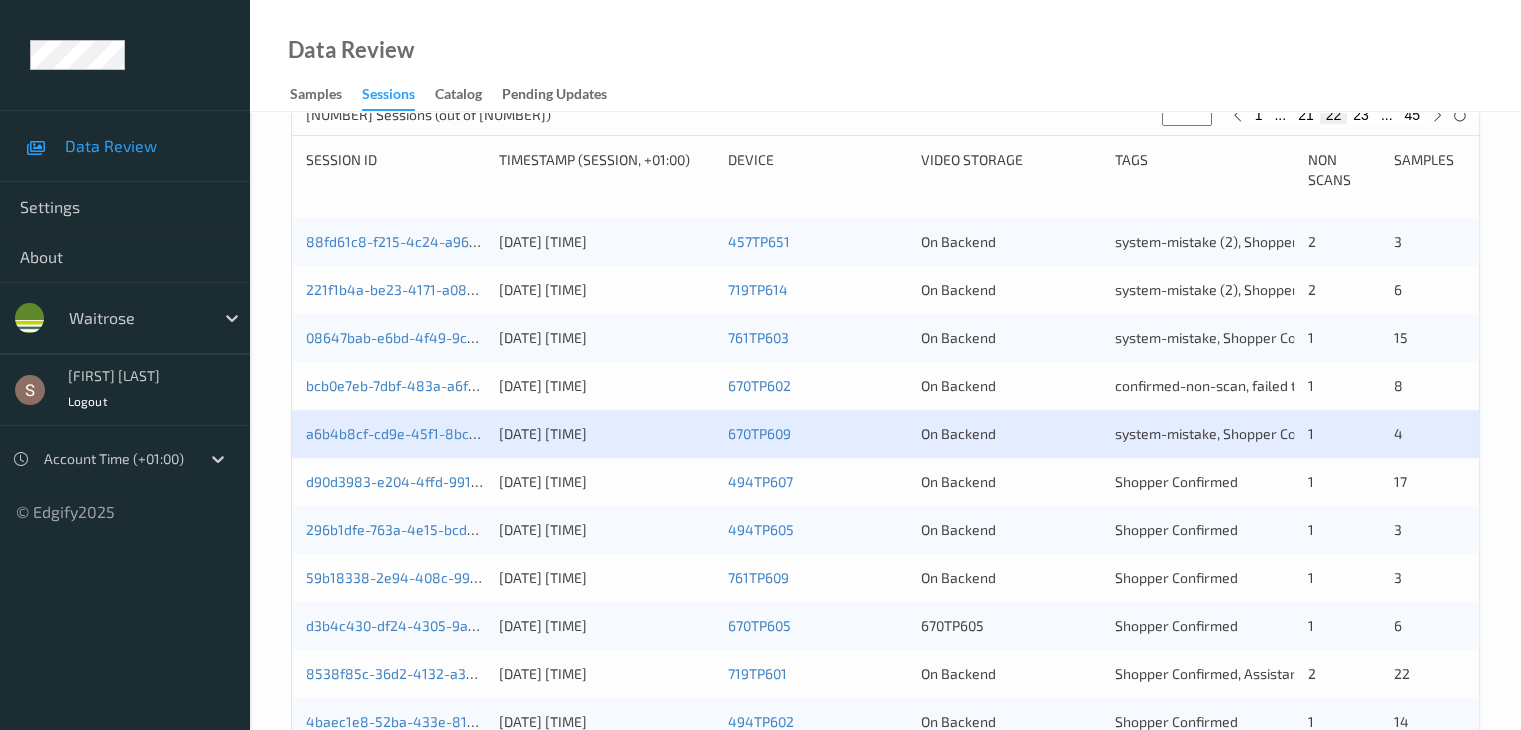 scroll, scrollTop: 400, scrollLeft: 0, axis: vertical 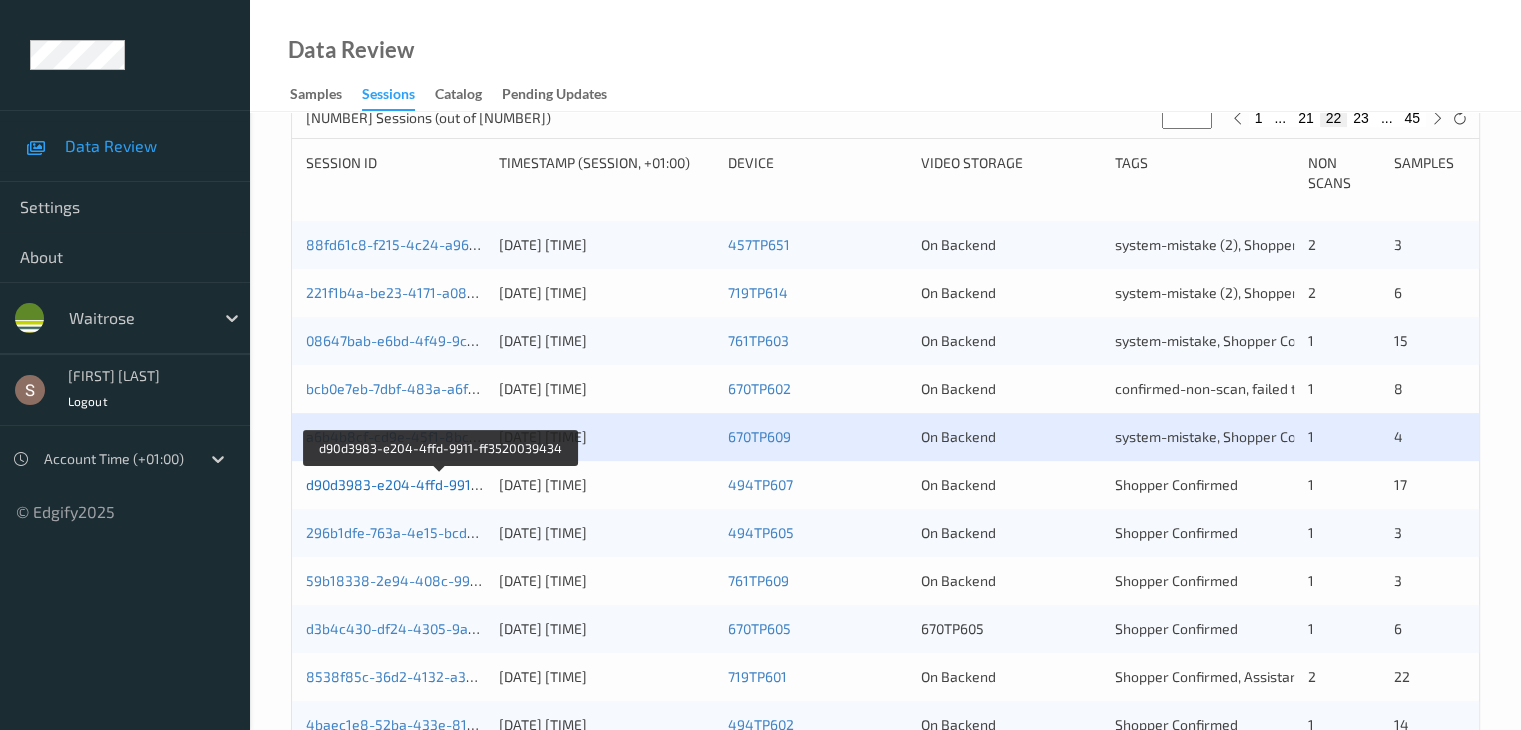 click on "d90d3983-e204-4ffd-9911-ff3520039434" at bounding box center (440, 484) 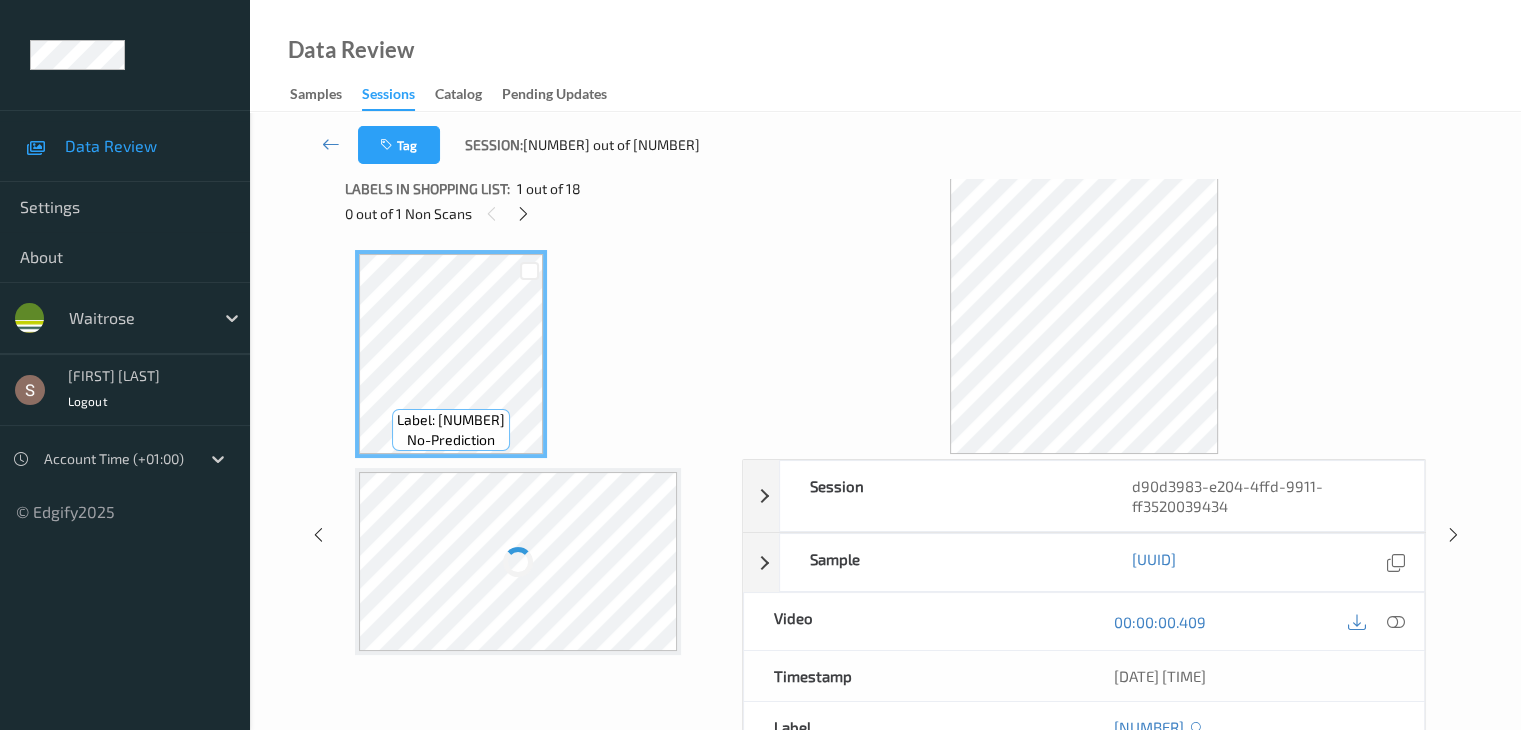 scroll, scrollTop: 0, scrollLeft: 0, axis: both 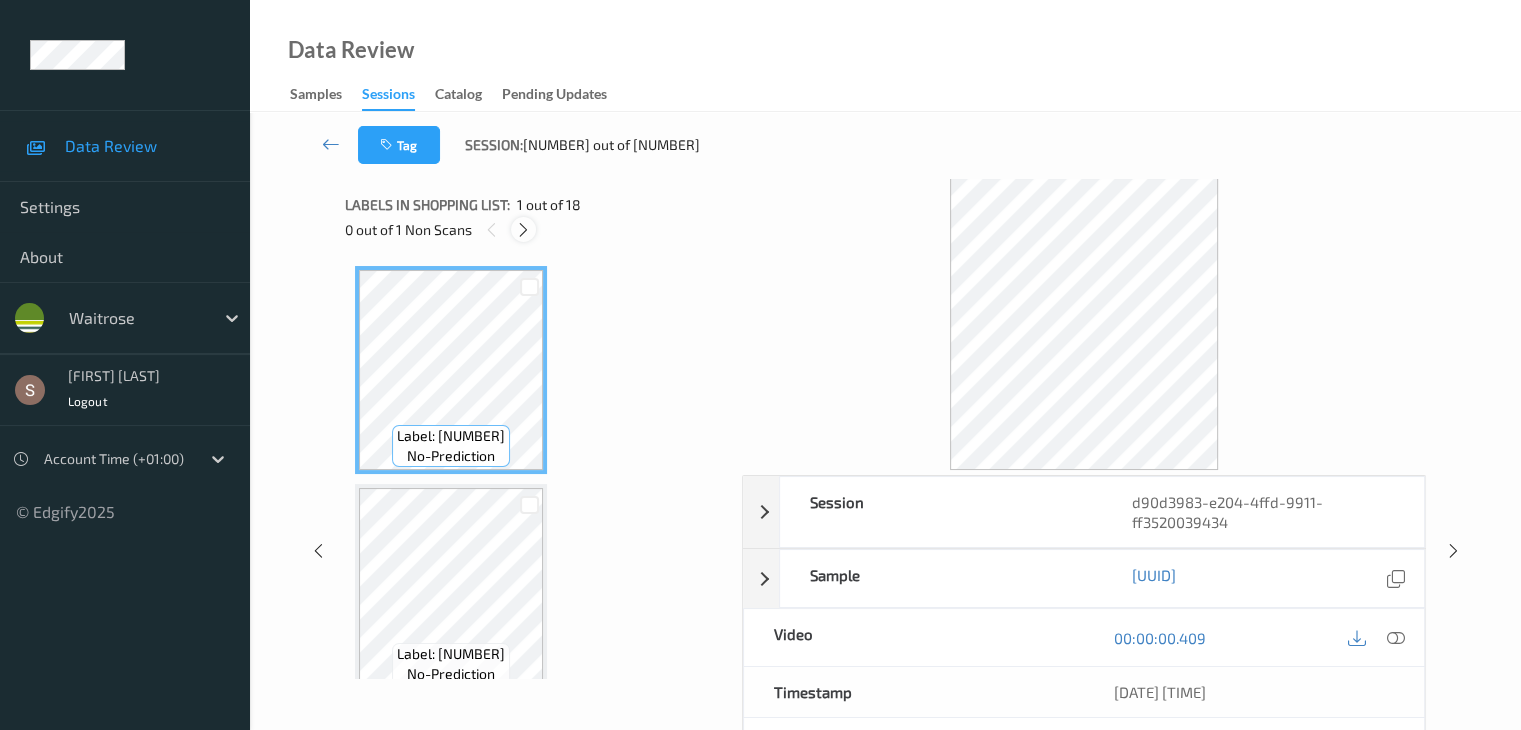 click at bounding box center (523, 230) 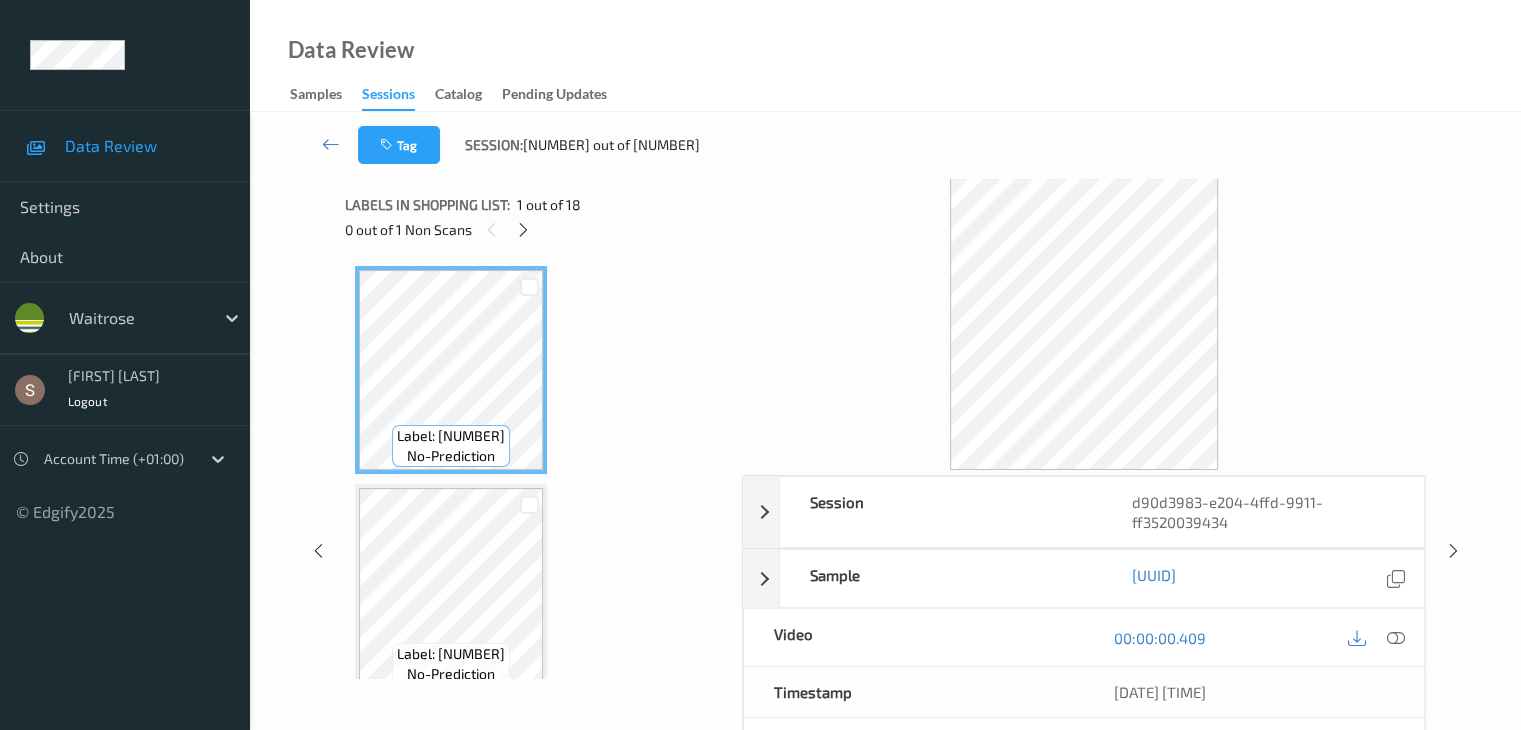 scroll, scrollTop: 1318, scrollLeft: 0, axis: vertical 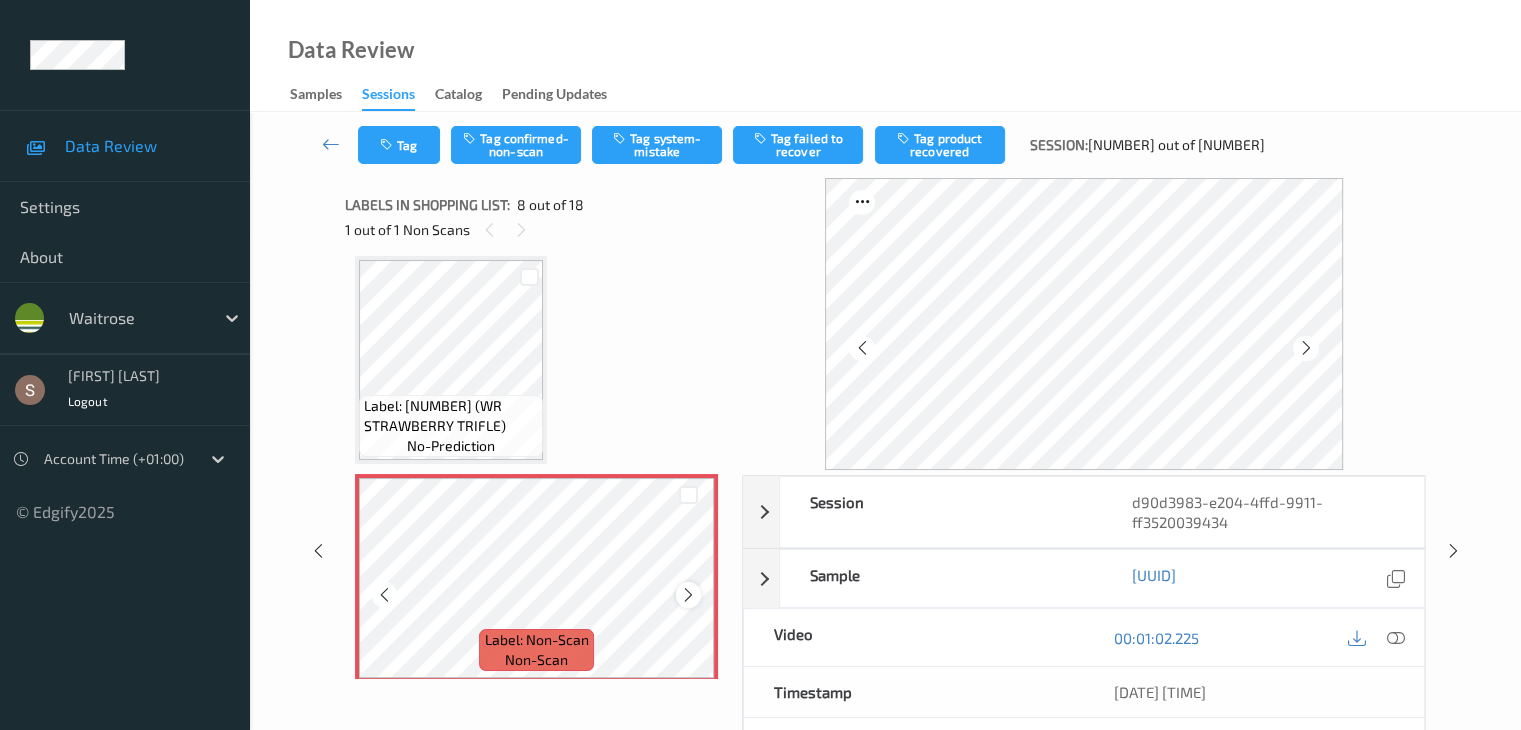 click at bounding box center (688, 595) 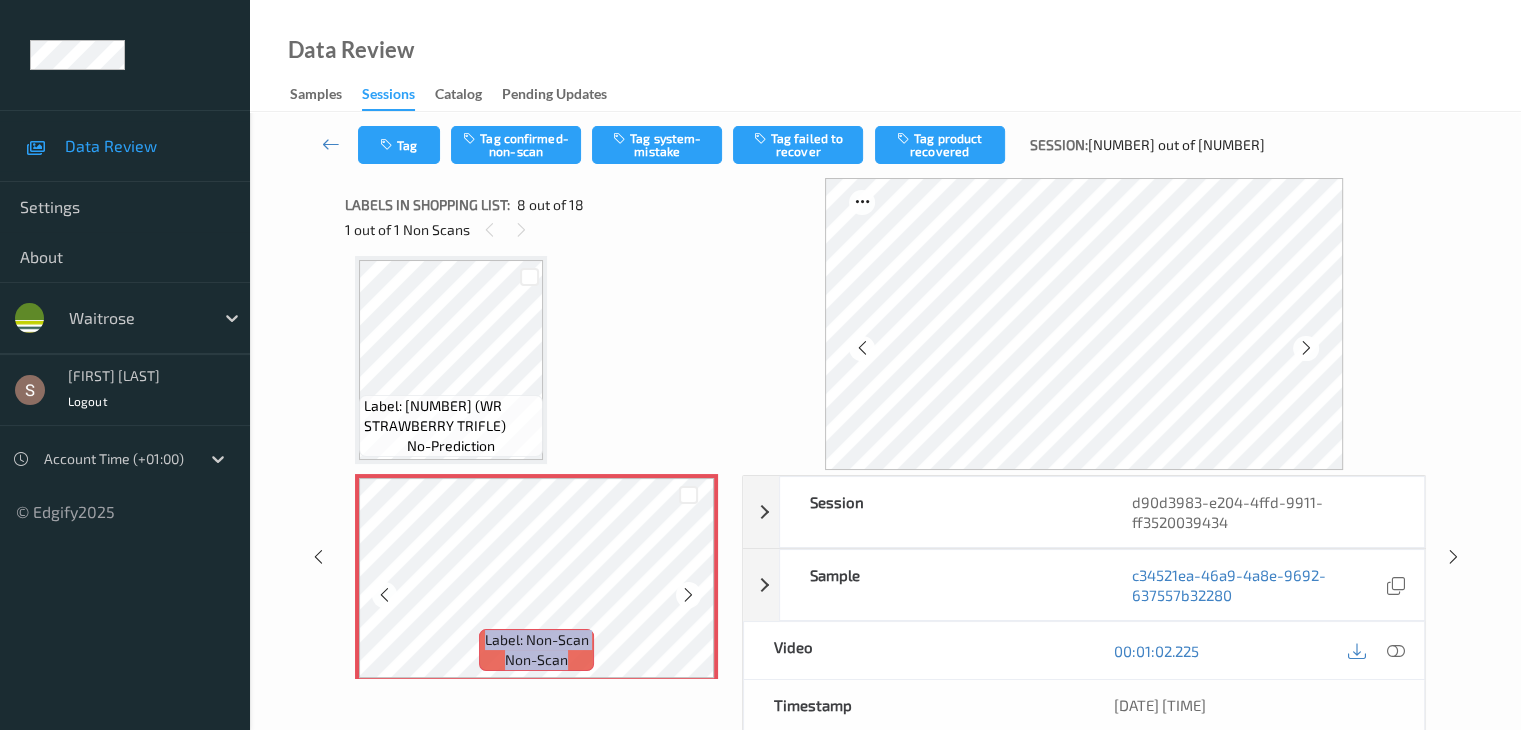 click at bounding box center (688, 595) 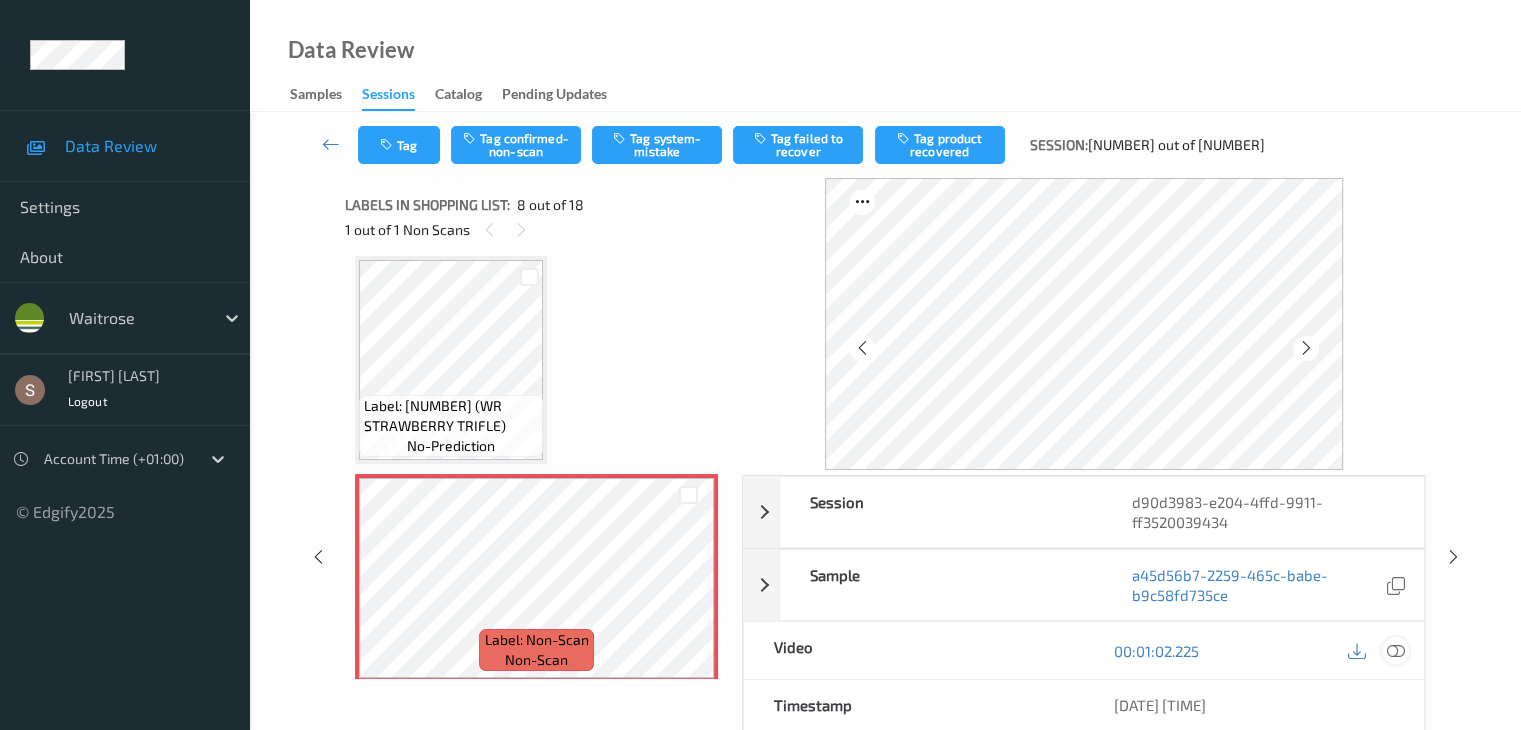 click at bounding box center (1395, 651) 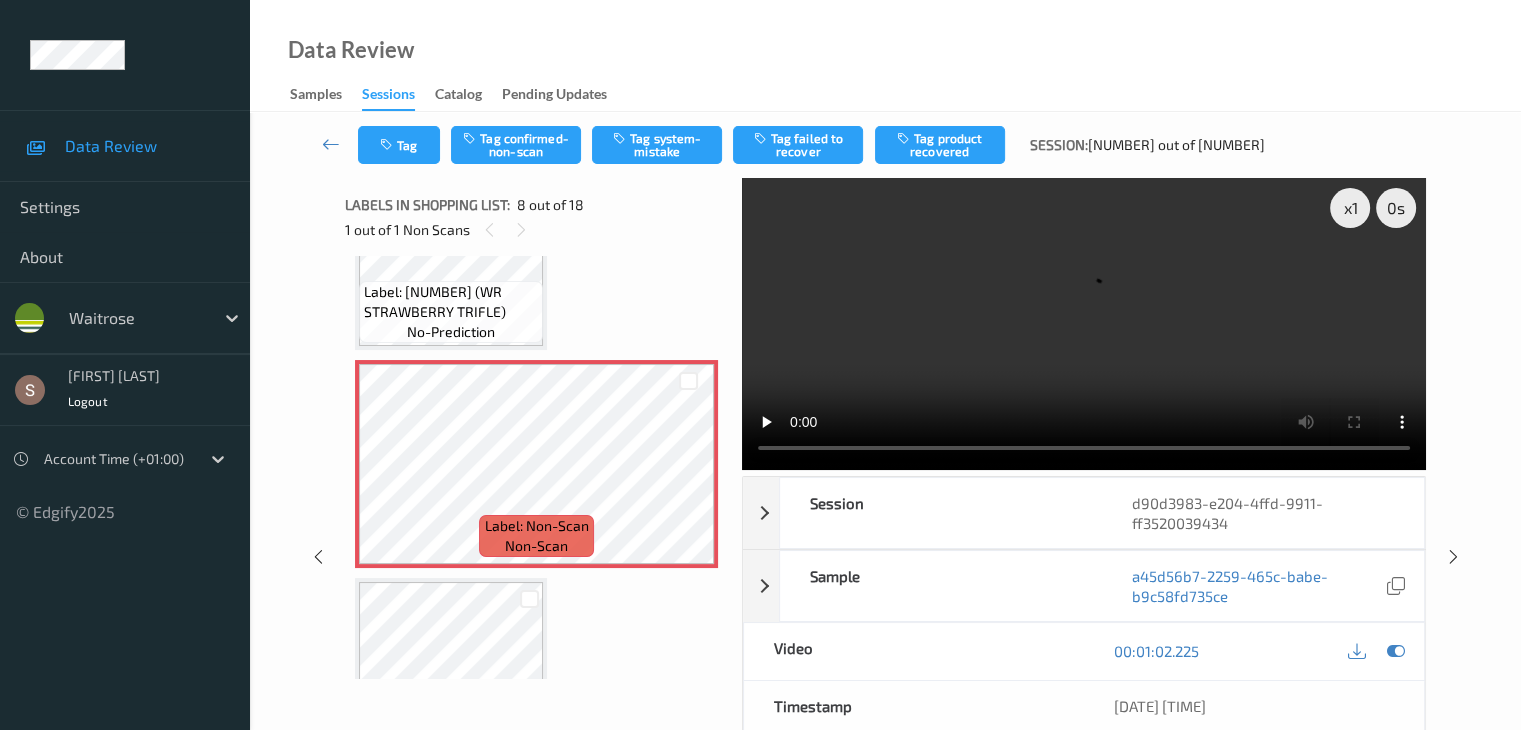 scroll, scrollTop: 1418, scrollLeft: 0, axis: vertical 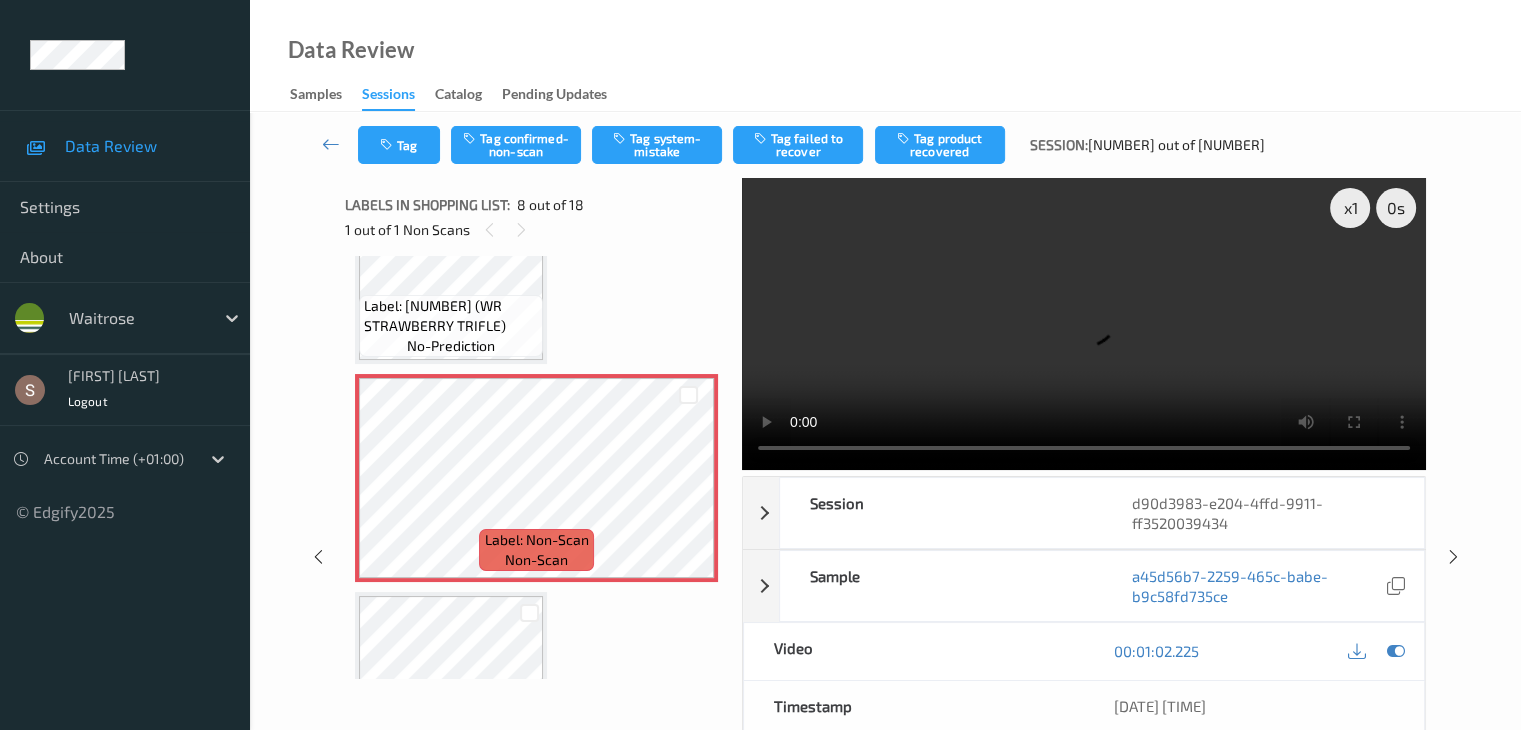click at bounding box center [1084, 324] 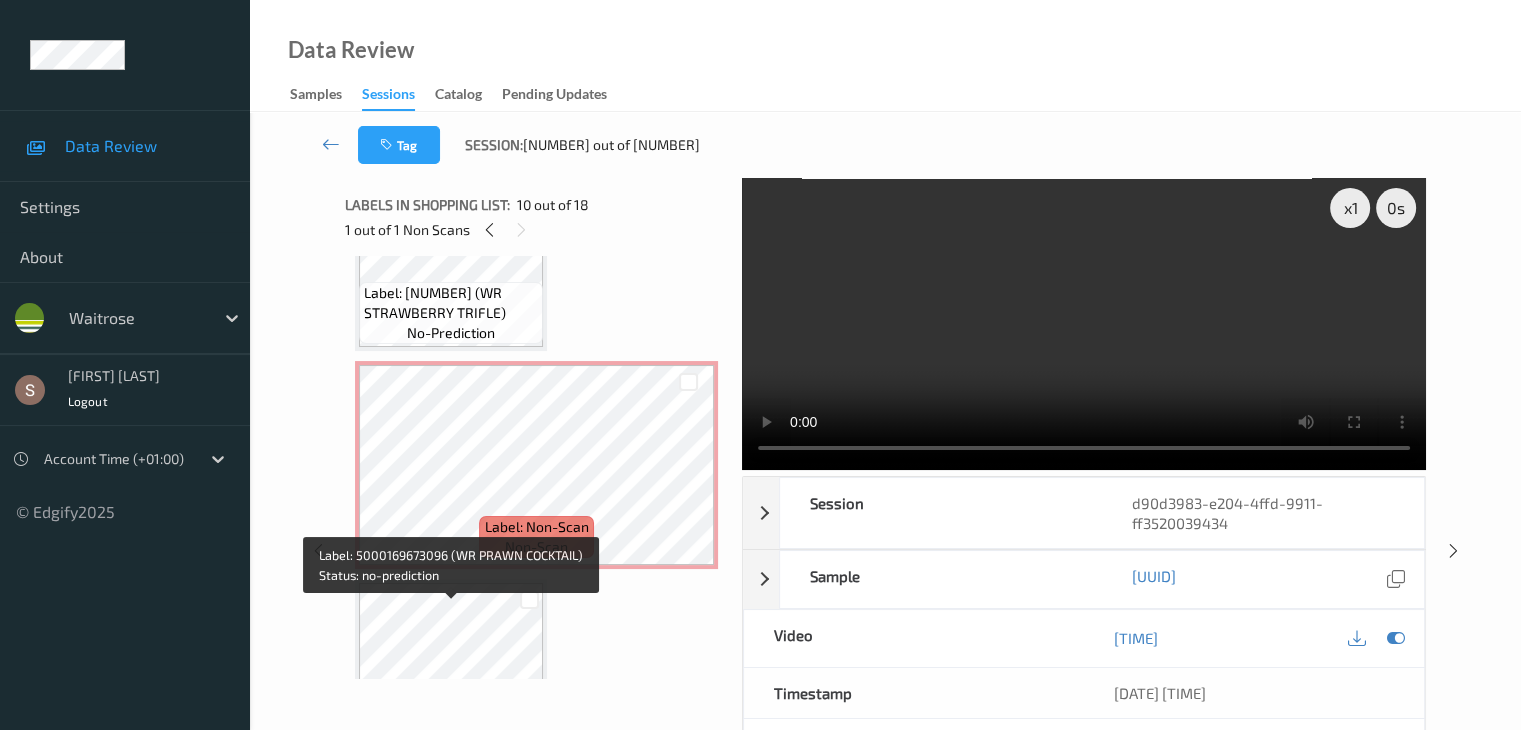 scroll, scrollTop: 1418, scrollLeft: 0, axis: vertical 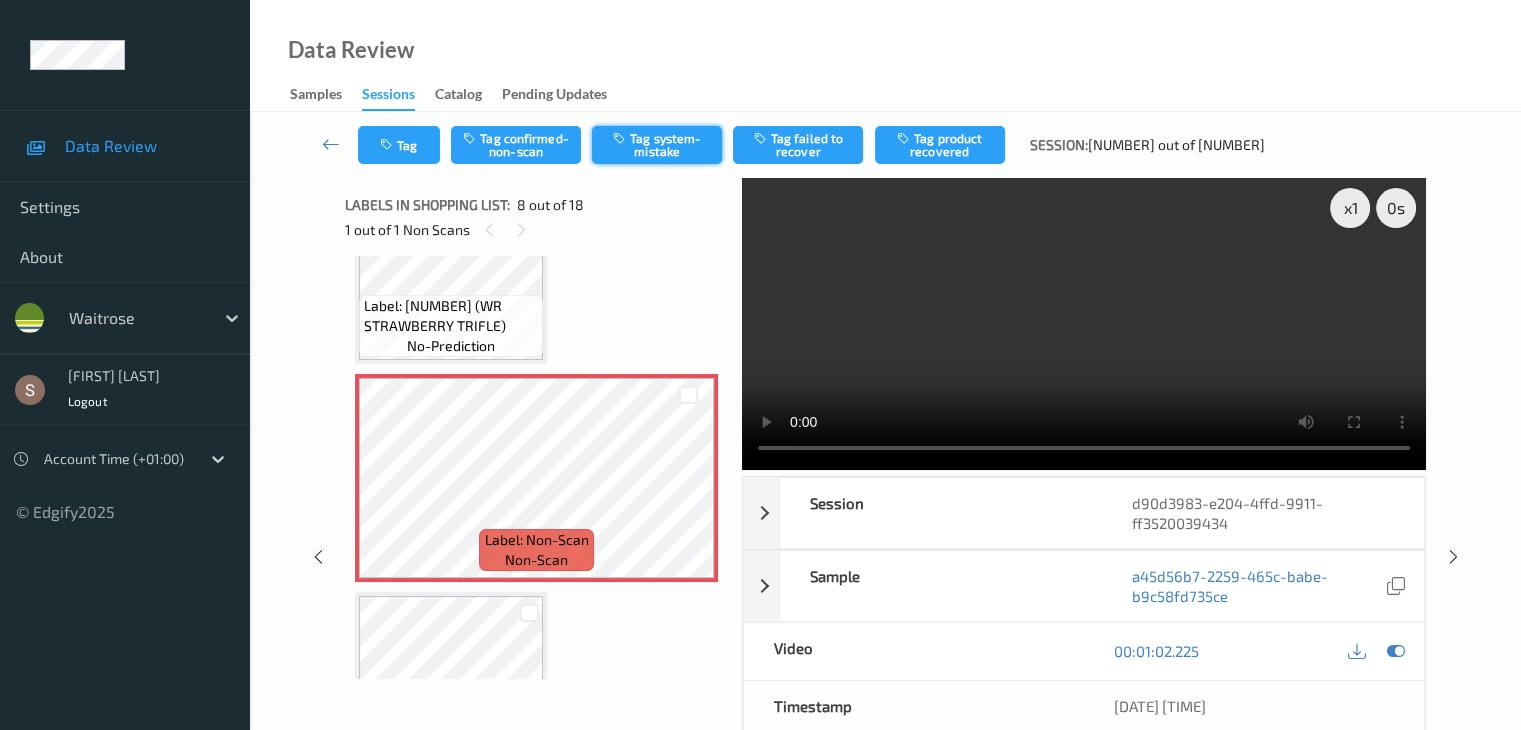 click on "Tag   system-mistake" at bounding box center [657, 145] 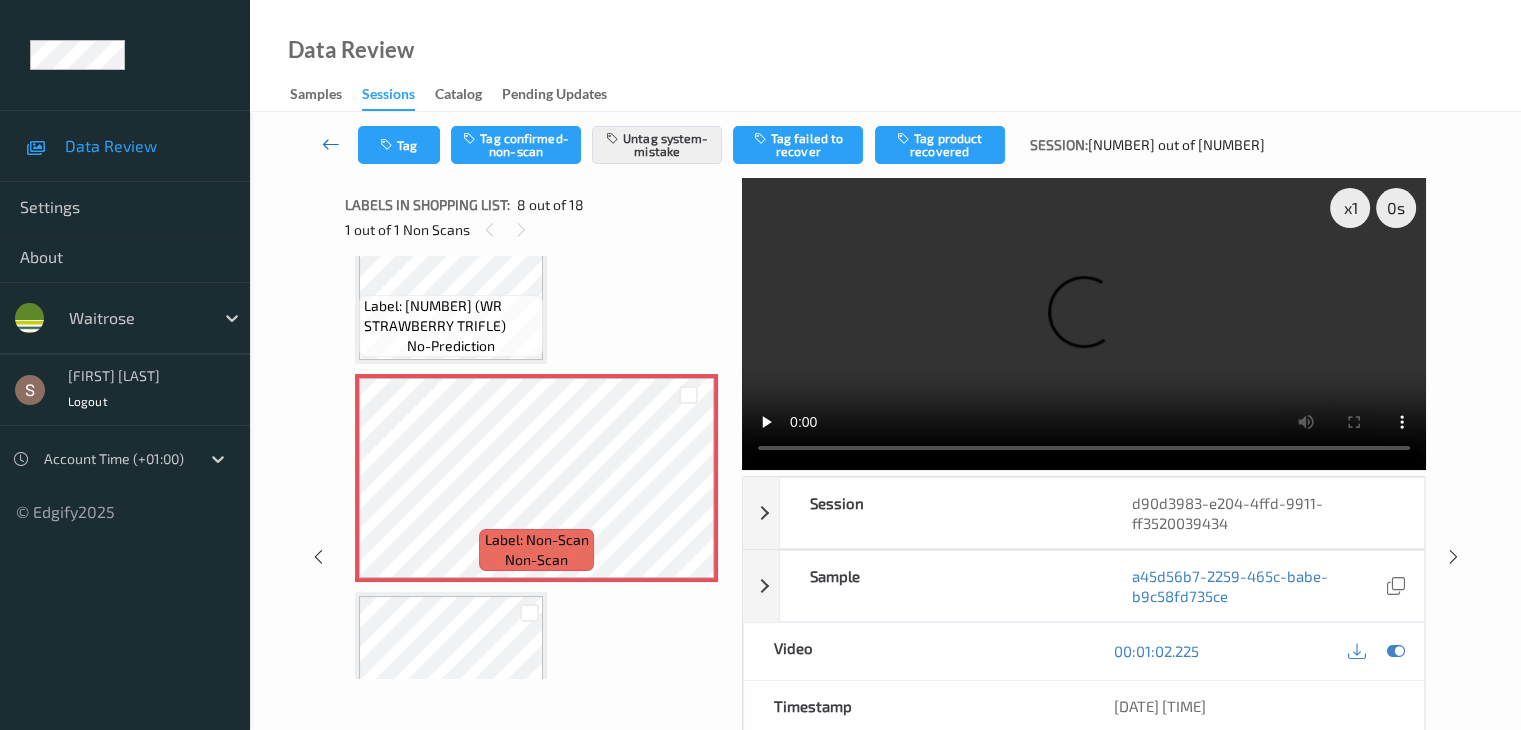 click at bounding box center (331, 144) 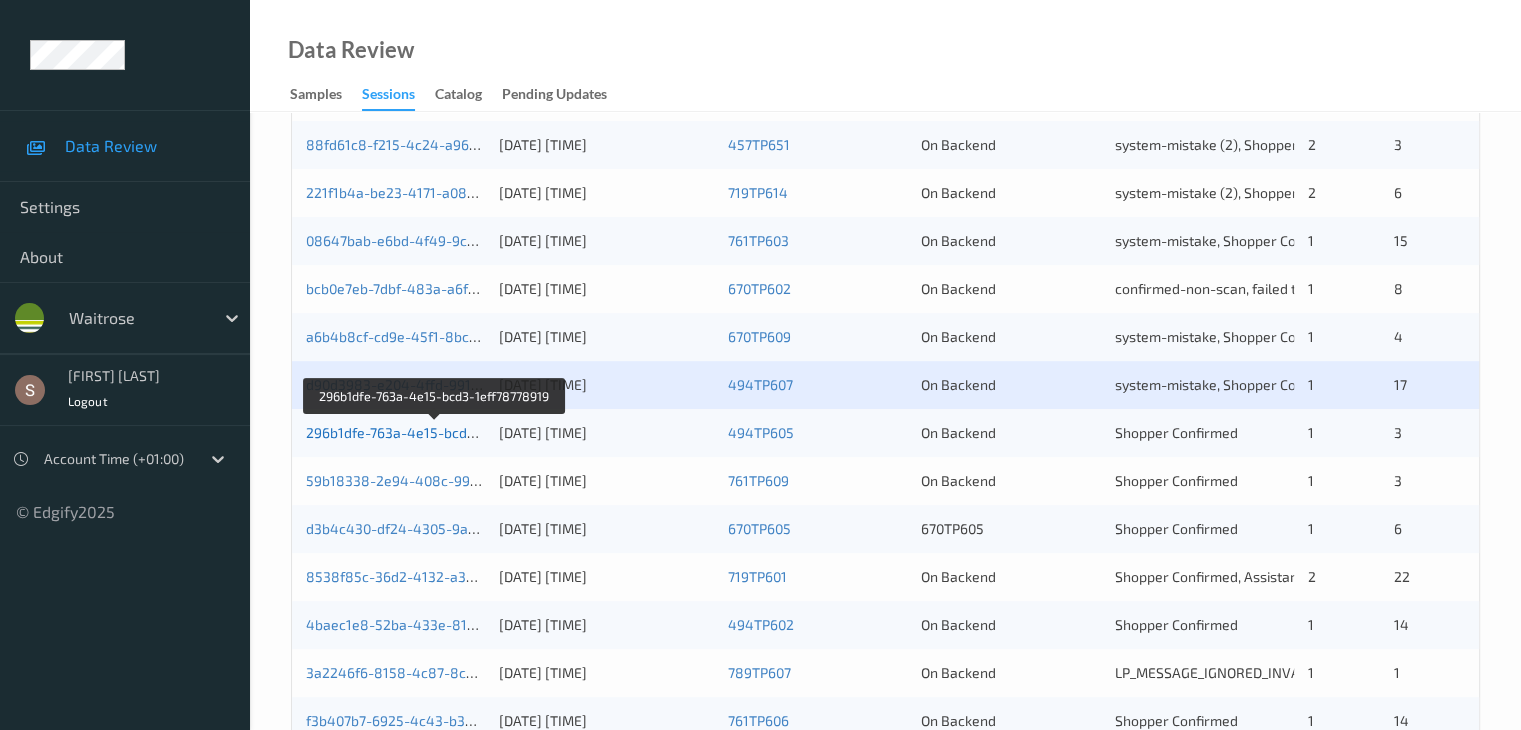 click on "296b1dfe-763a-4e15-bcd3-1eff78778919" at bounding box center (436, 432) 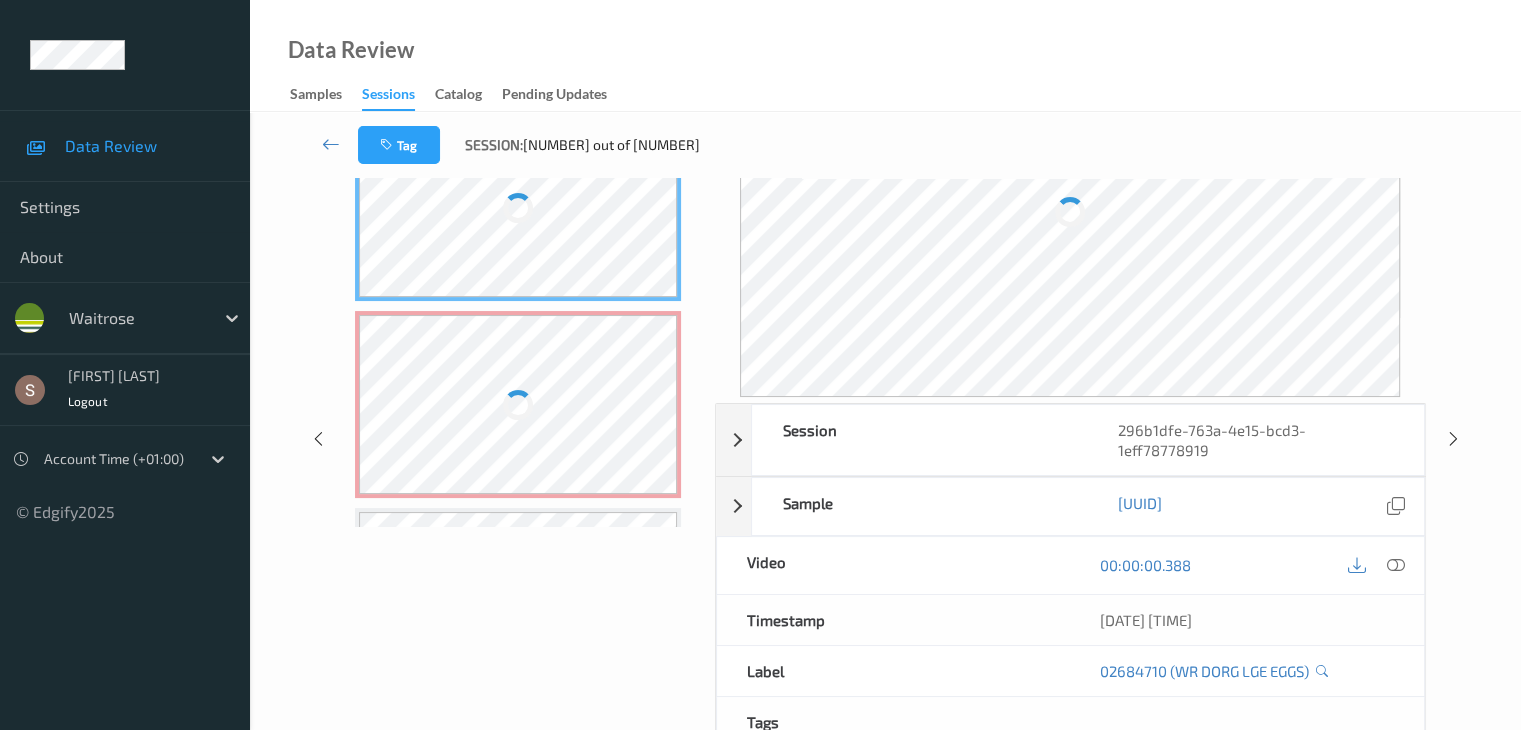 scroll, scrollTop: 0, scrollLeft: 0, axis: both 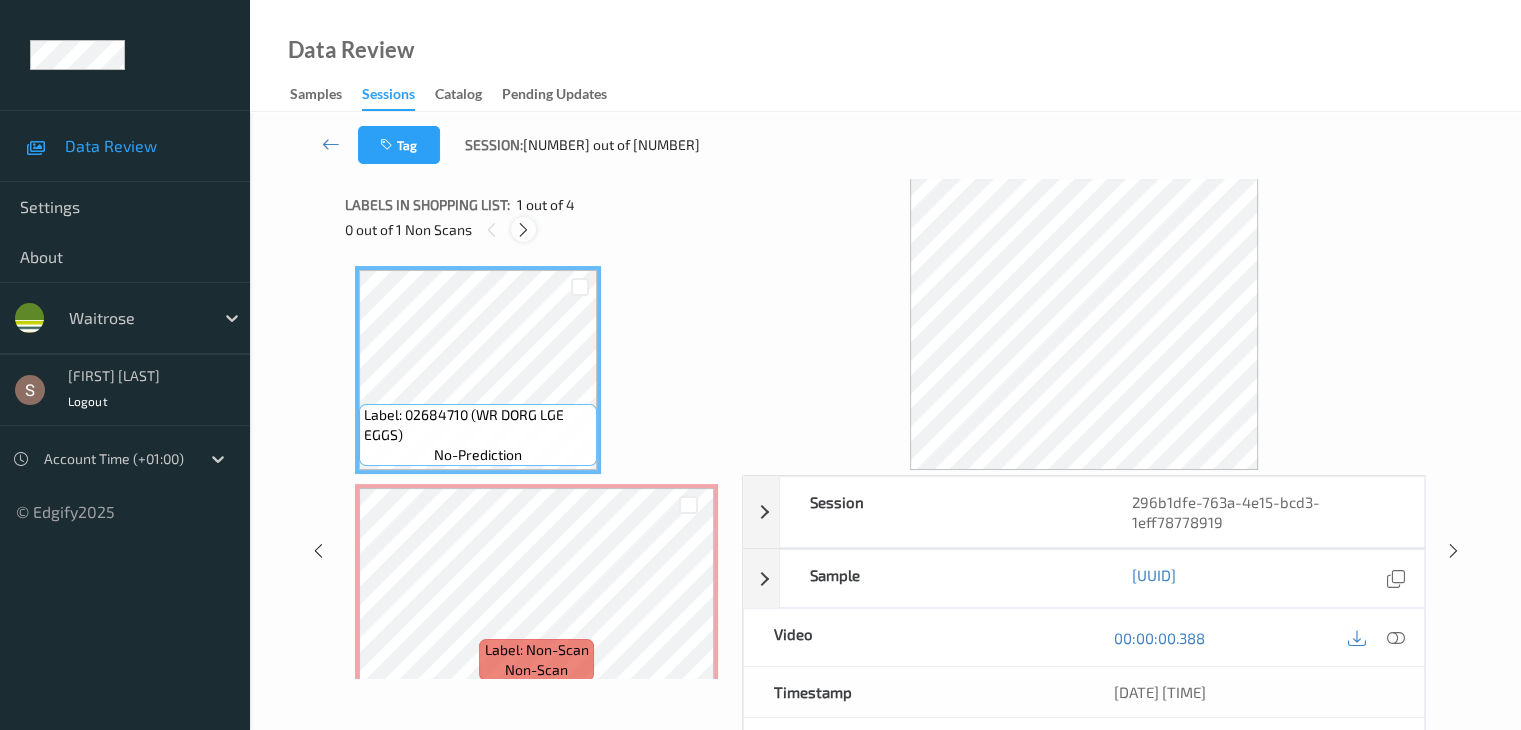 click at bounding box center (523, 230) 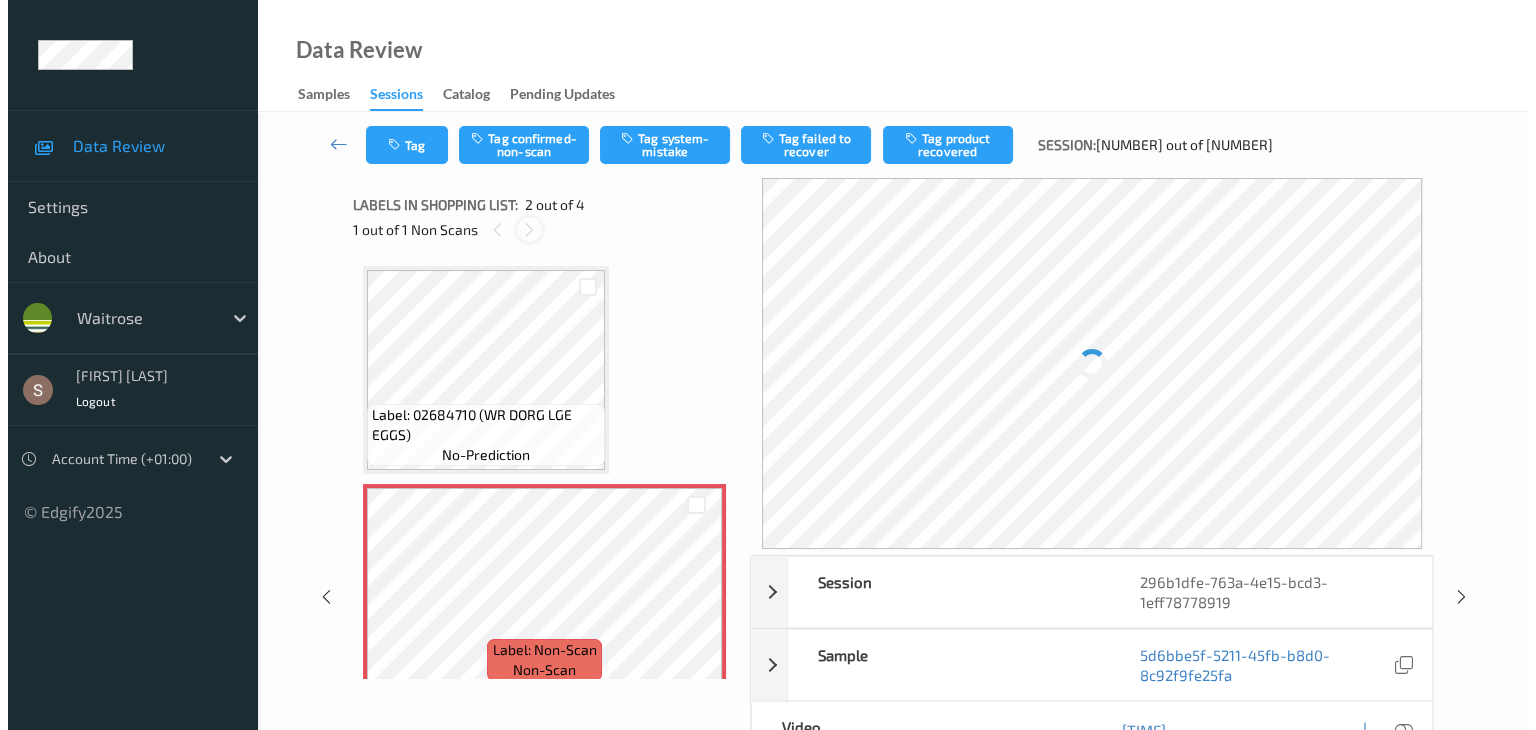 scroll, scrollTop: 10, scrollLeft: 0, axis: vertical 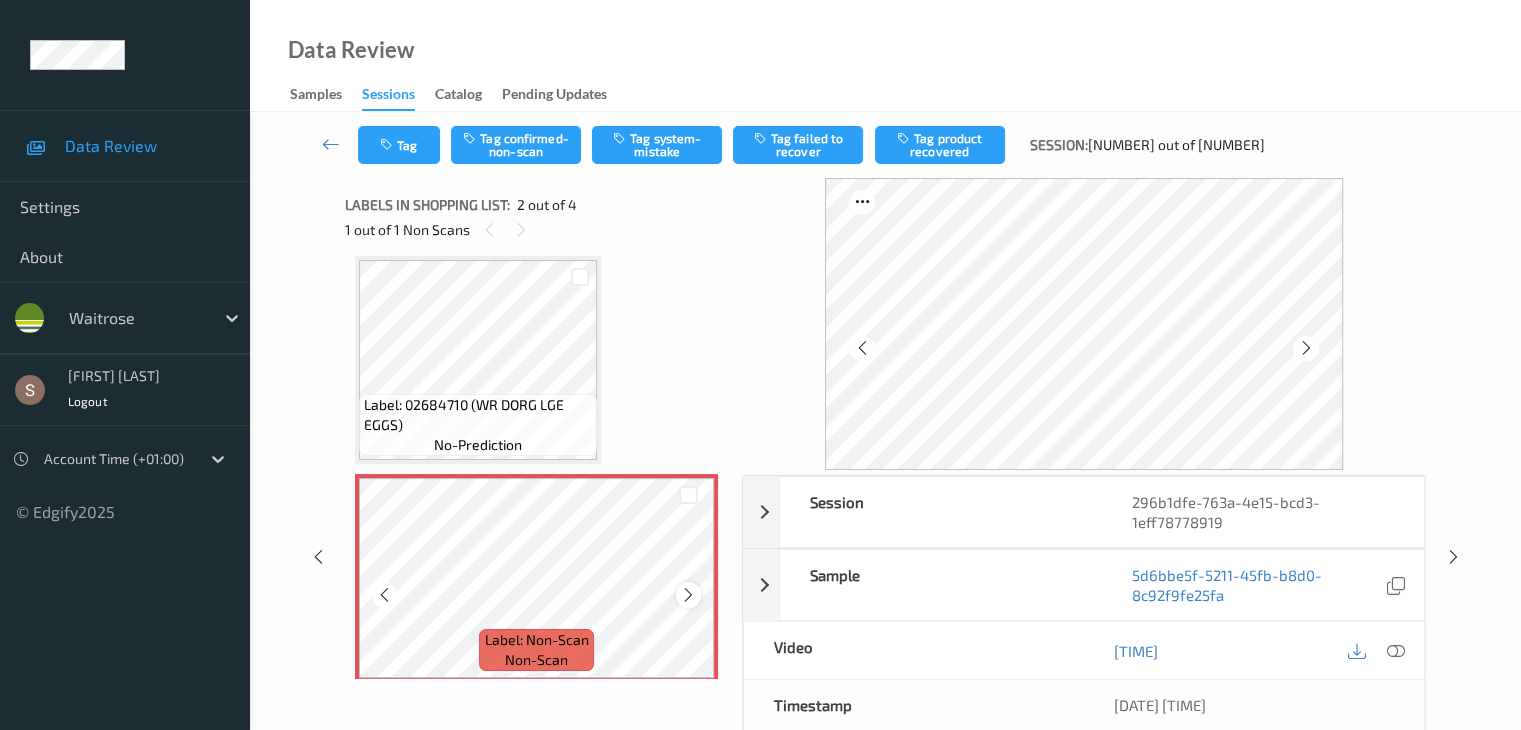 click at bounding box center [688, 595] 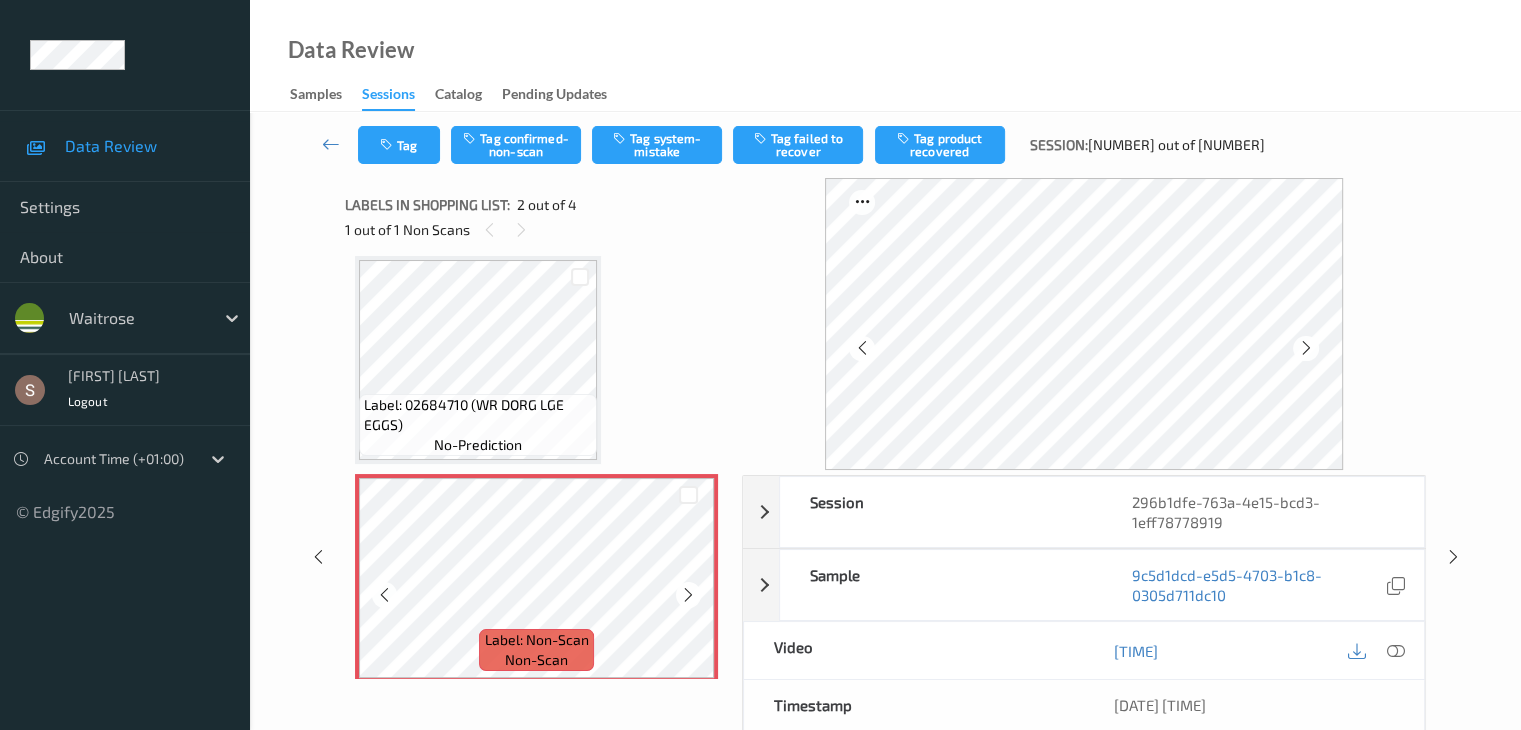 click at bounding box center [688, 595] 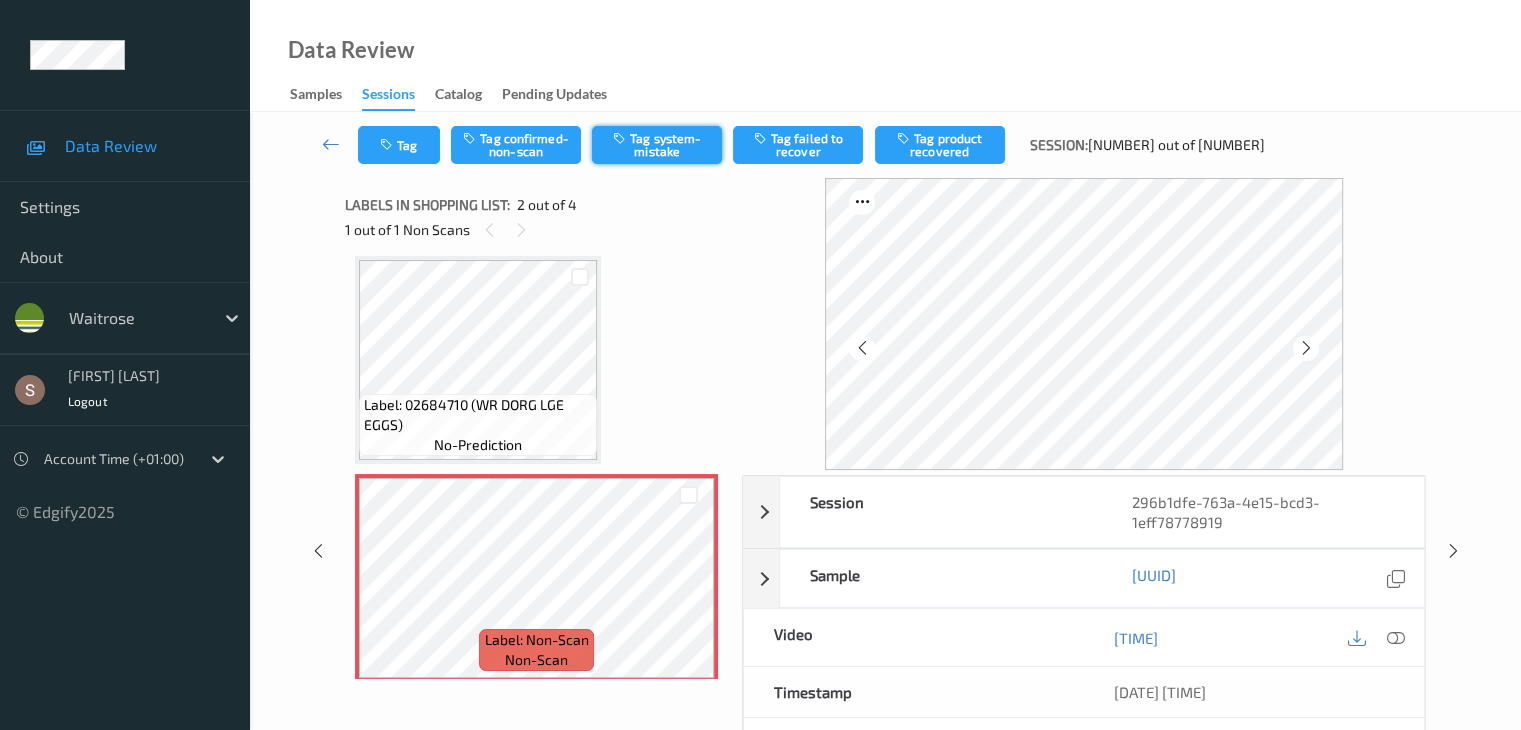 click on "Tag   system-mistake" at bounding box center (657, 145) 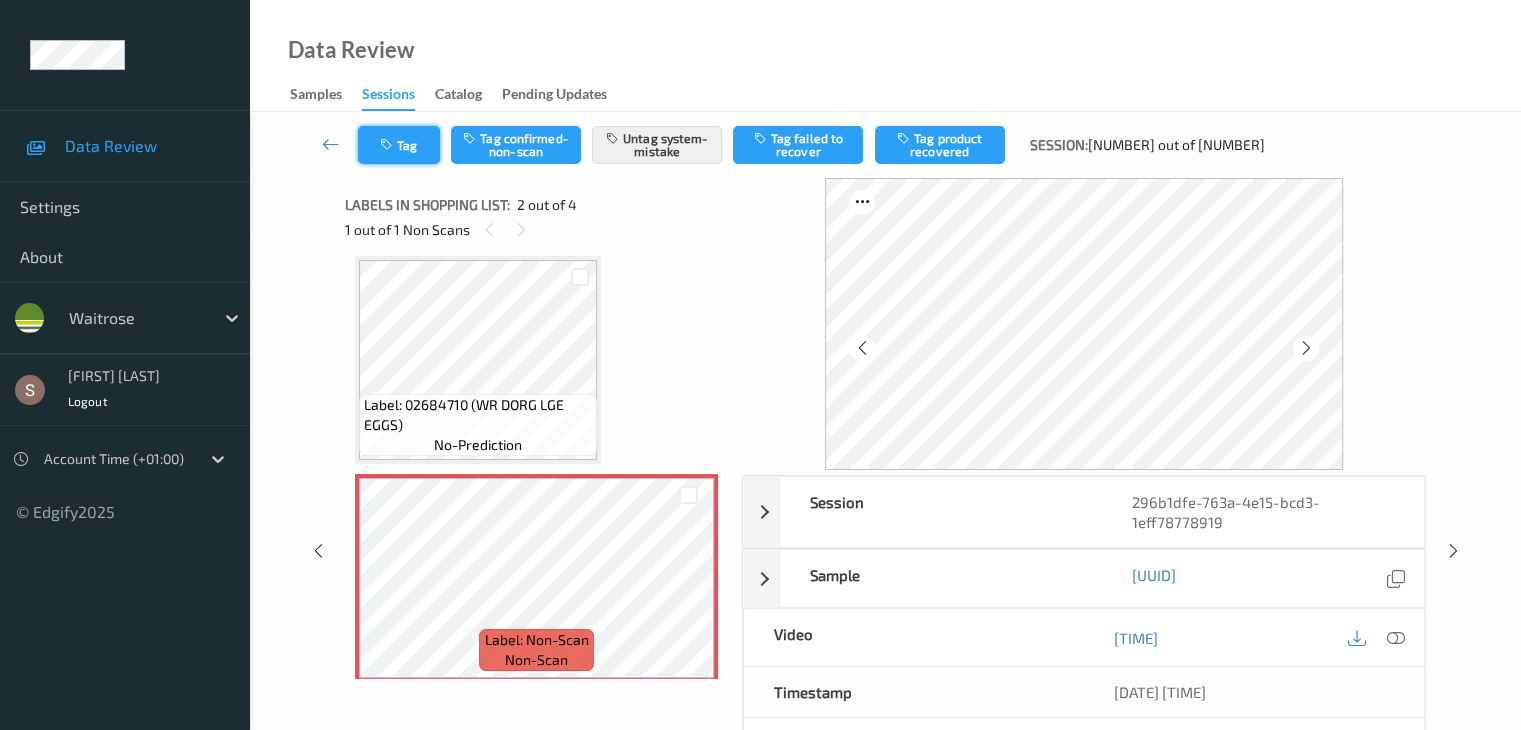 click on "Tag" at bounding box center (399, 145) 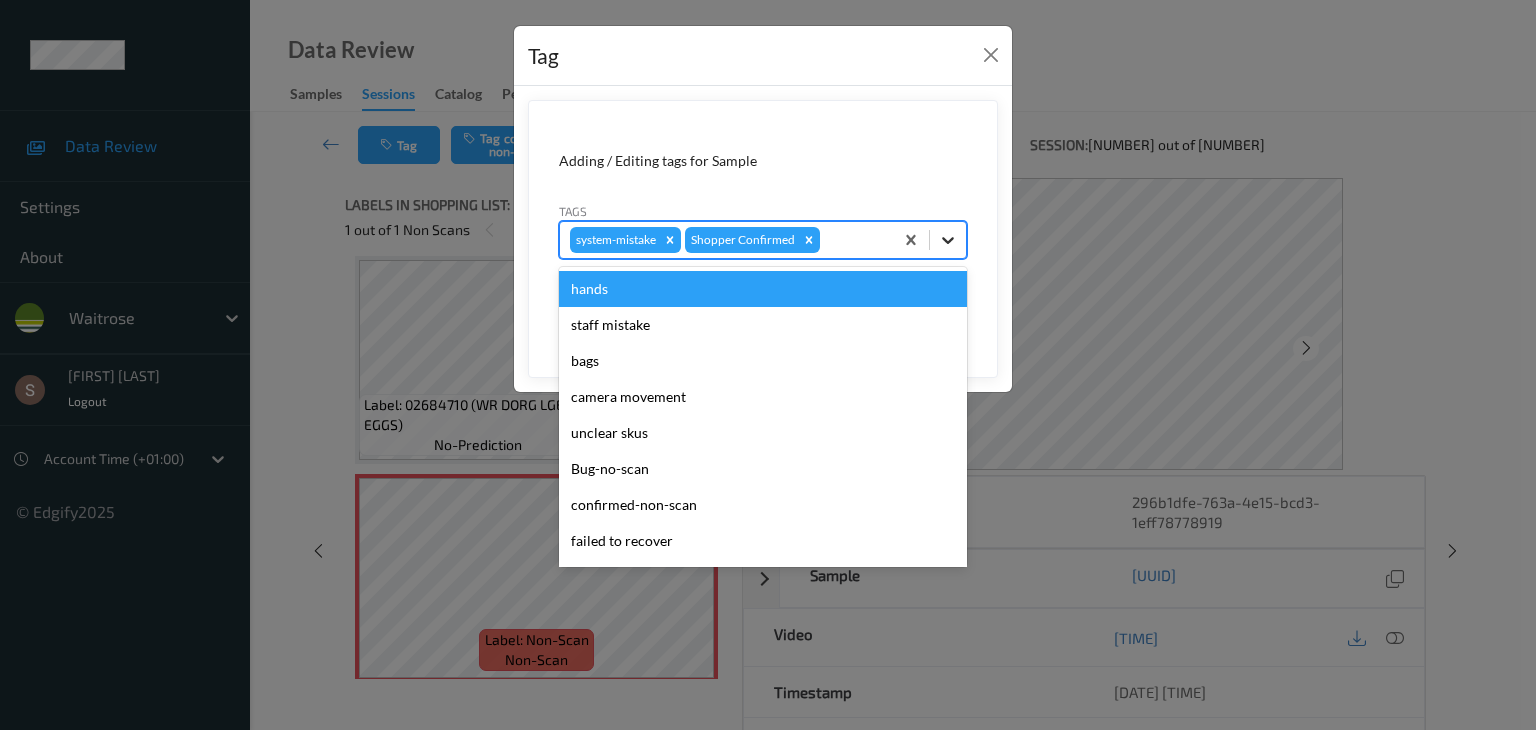 click at bounding box center [948, 240] 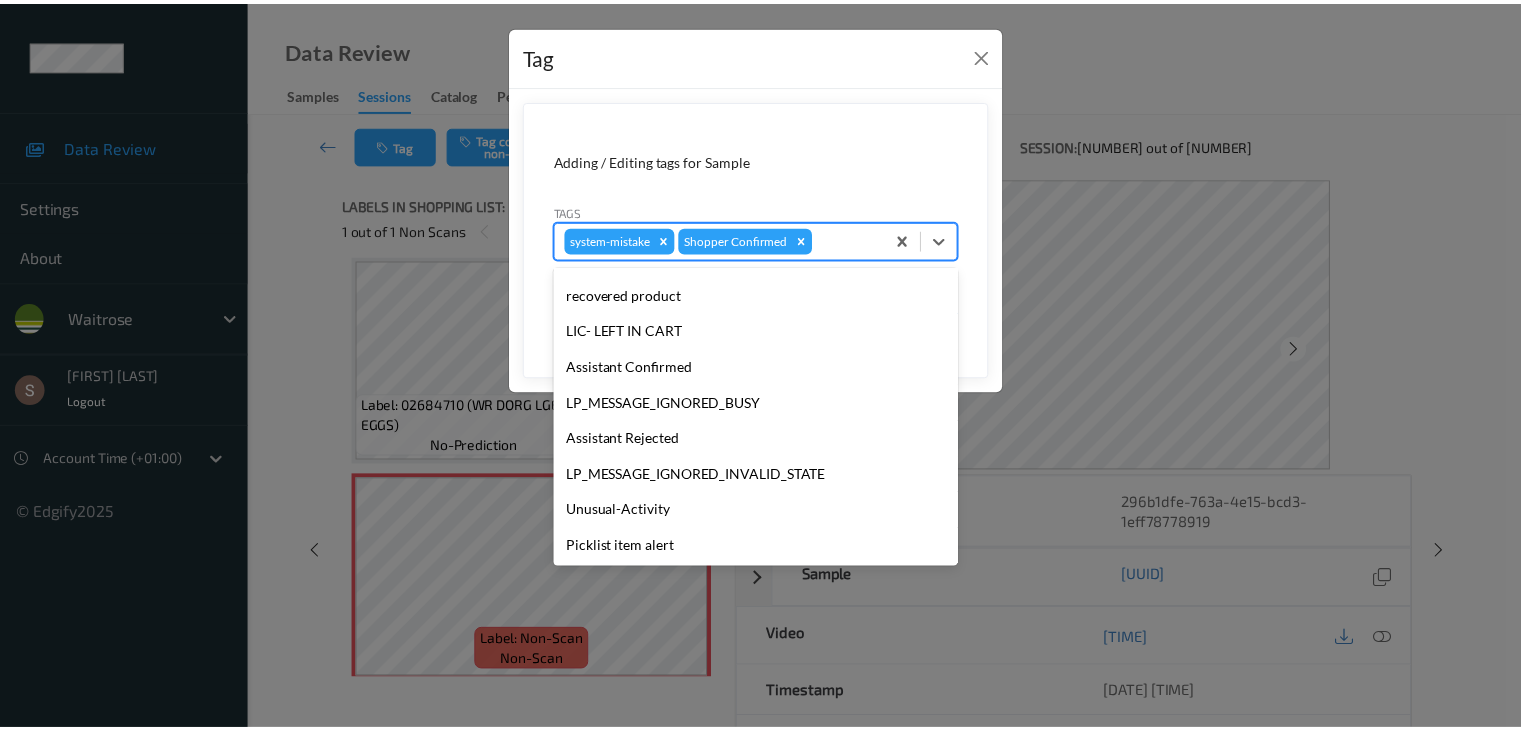 scroll, scrollTop: 320, scrollLeft: 0, axis: vertical 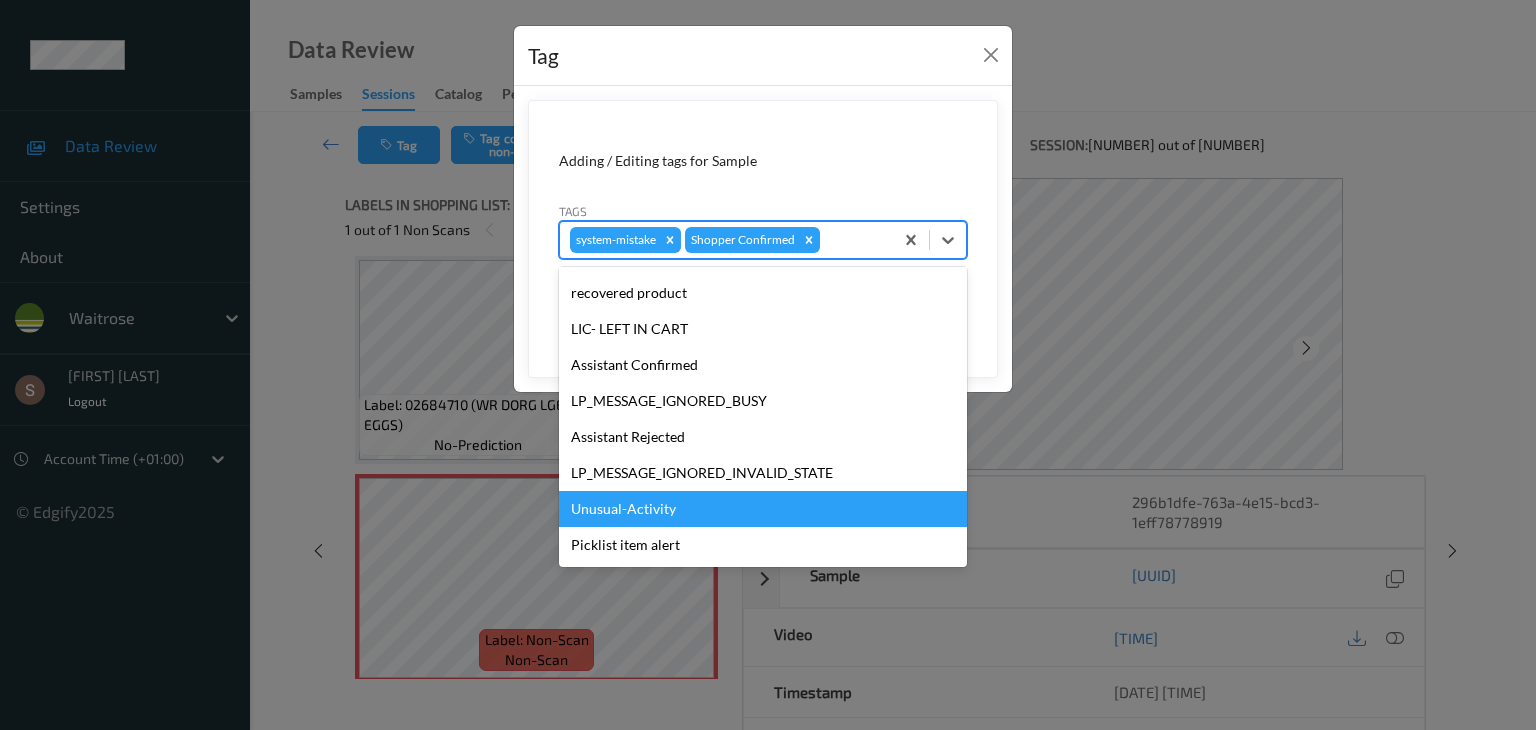 click on "Unusual-Activity" at bounding box center (763, 509) 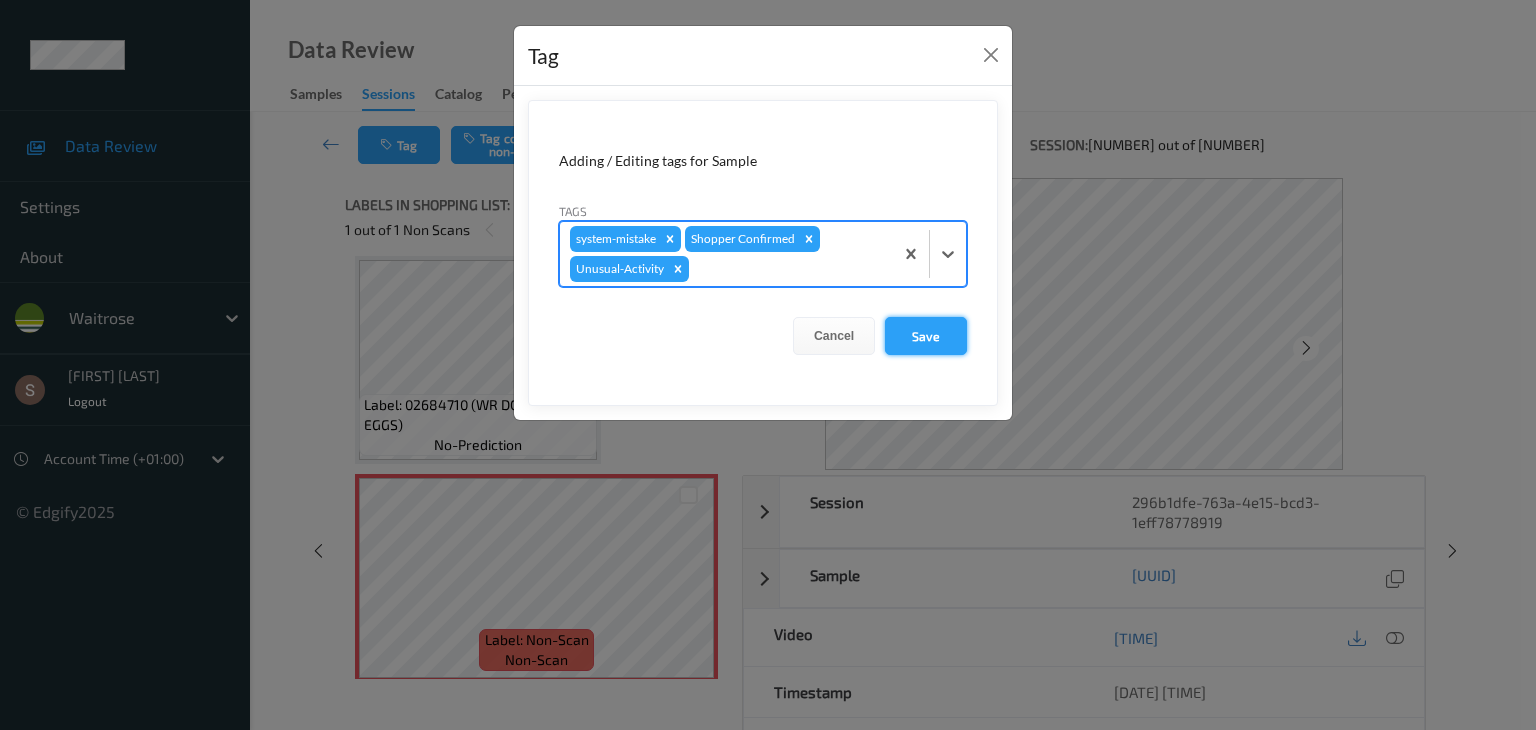 click on "Save" at bounding box center (926, 336) 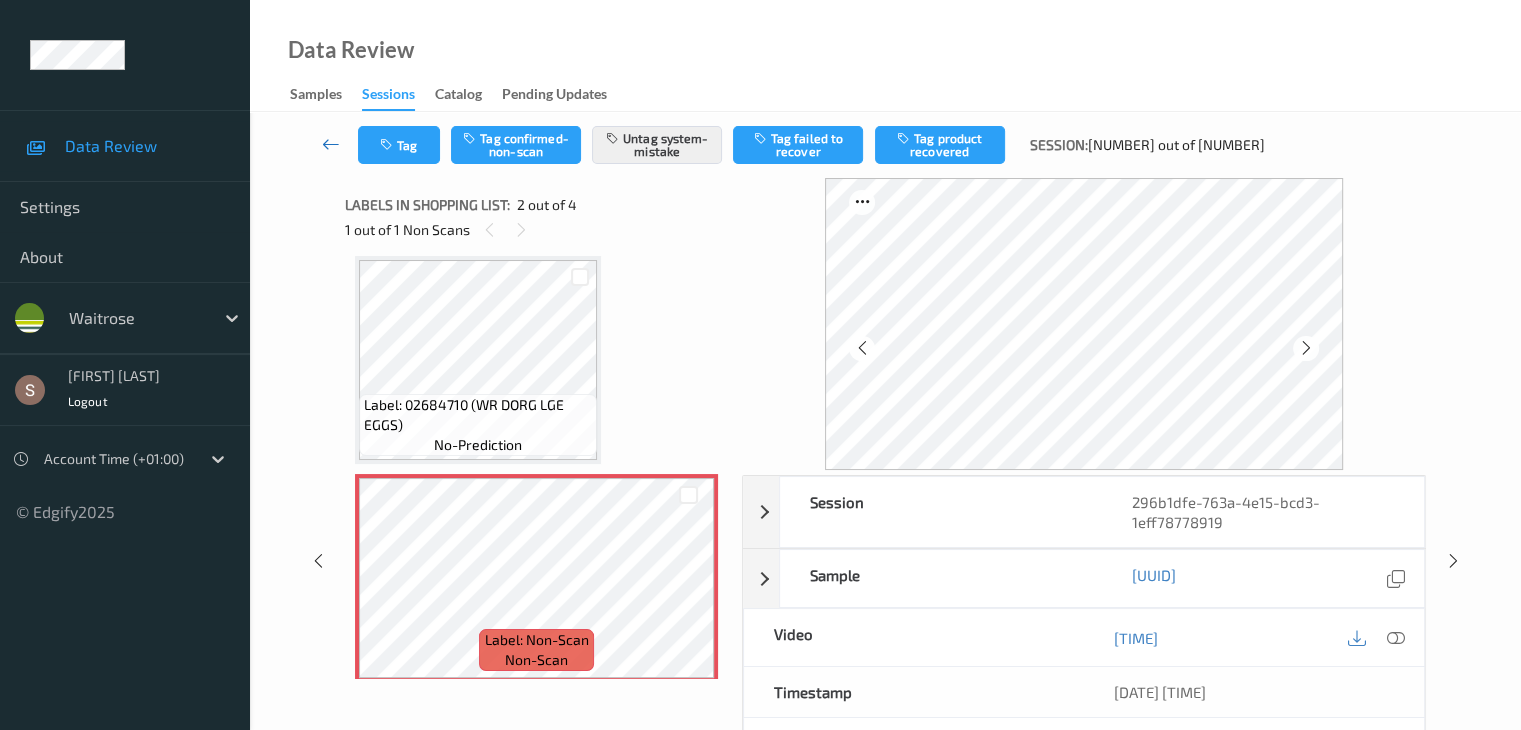 click at bounding box center (331, 144) 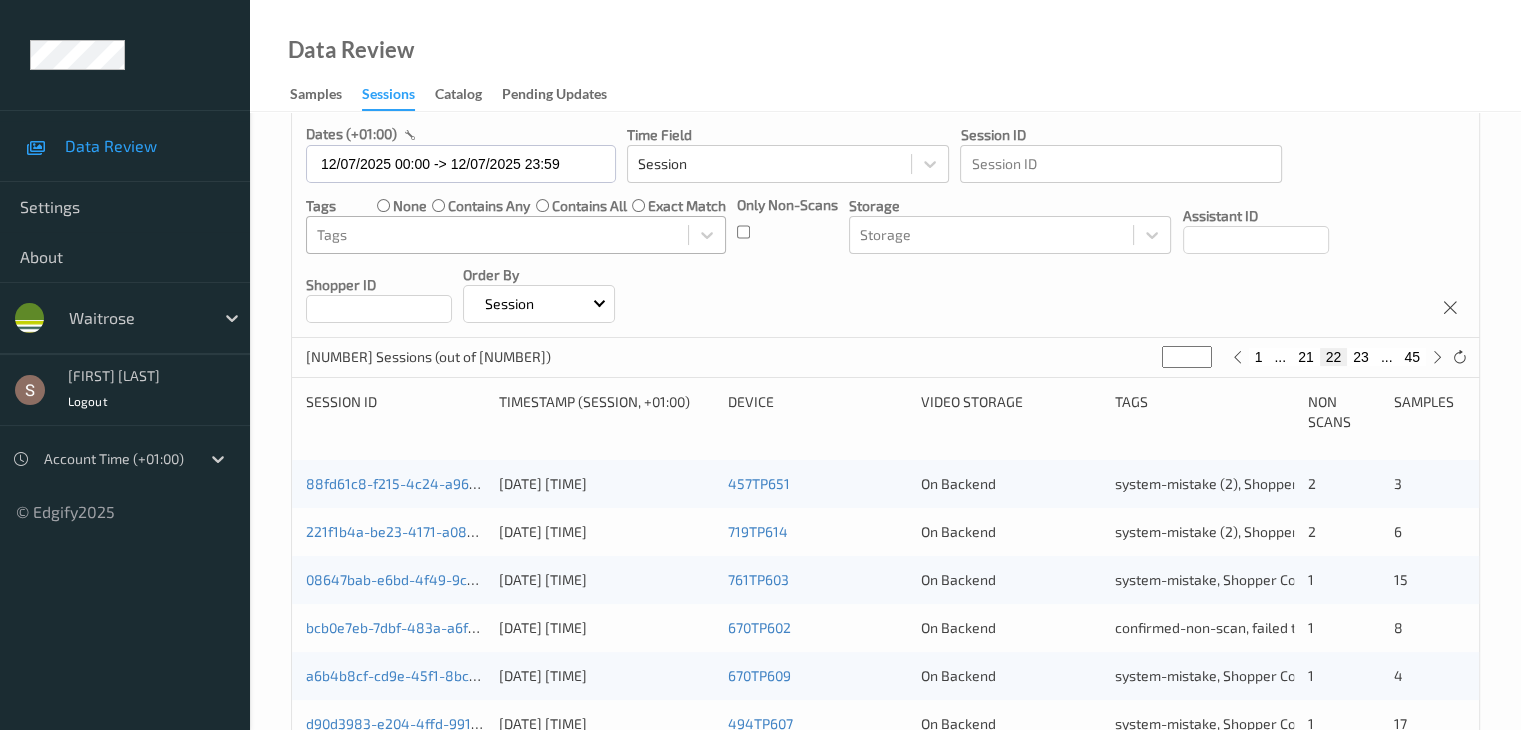 scroll, scrollTop: 500, scrollLeft: 0, axis: vertical 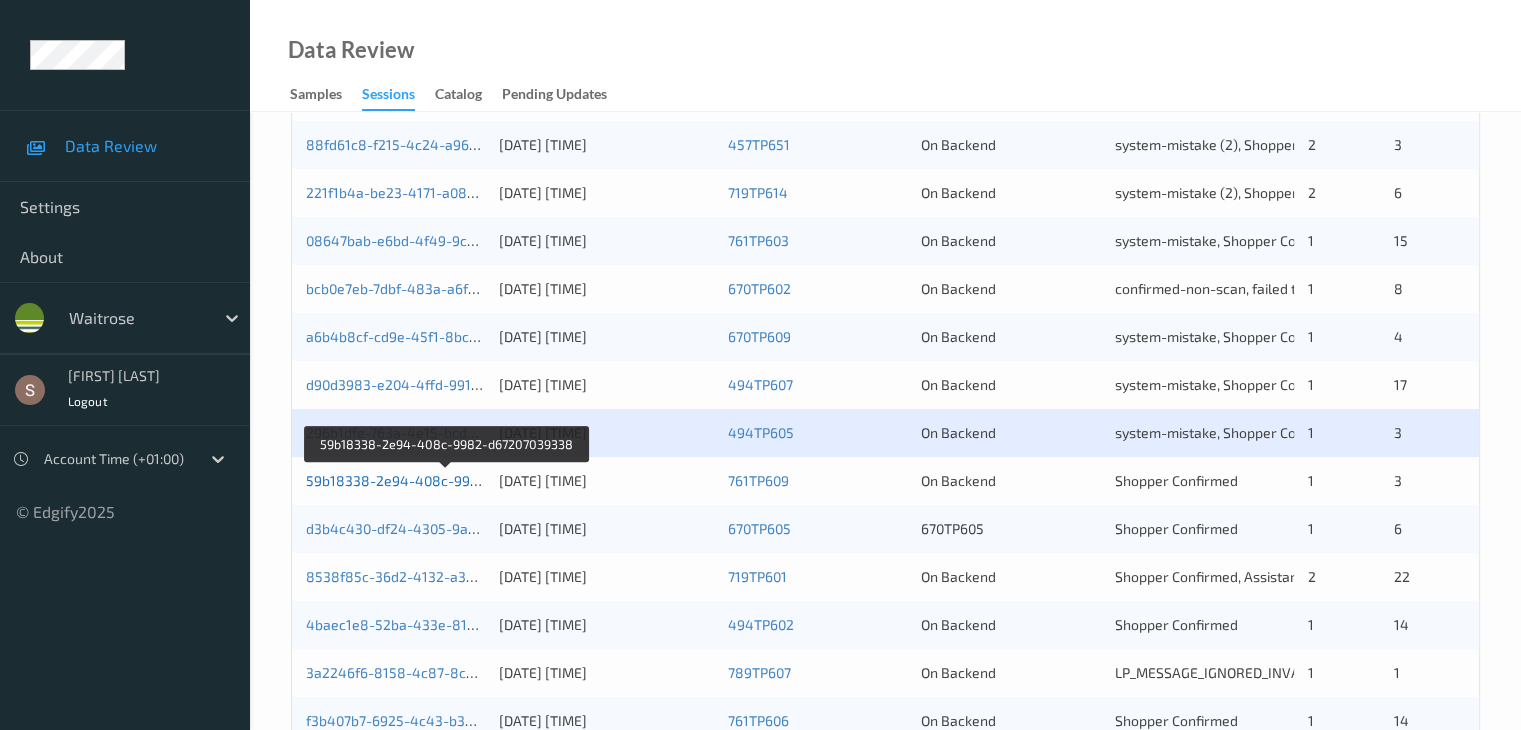 click on "59b18338-2e94-408c-9982-d67207039338" at bounding box center (447, 480) 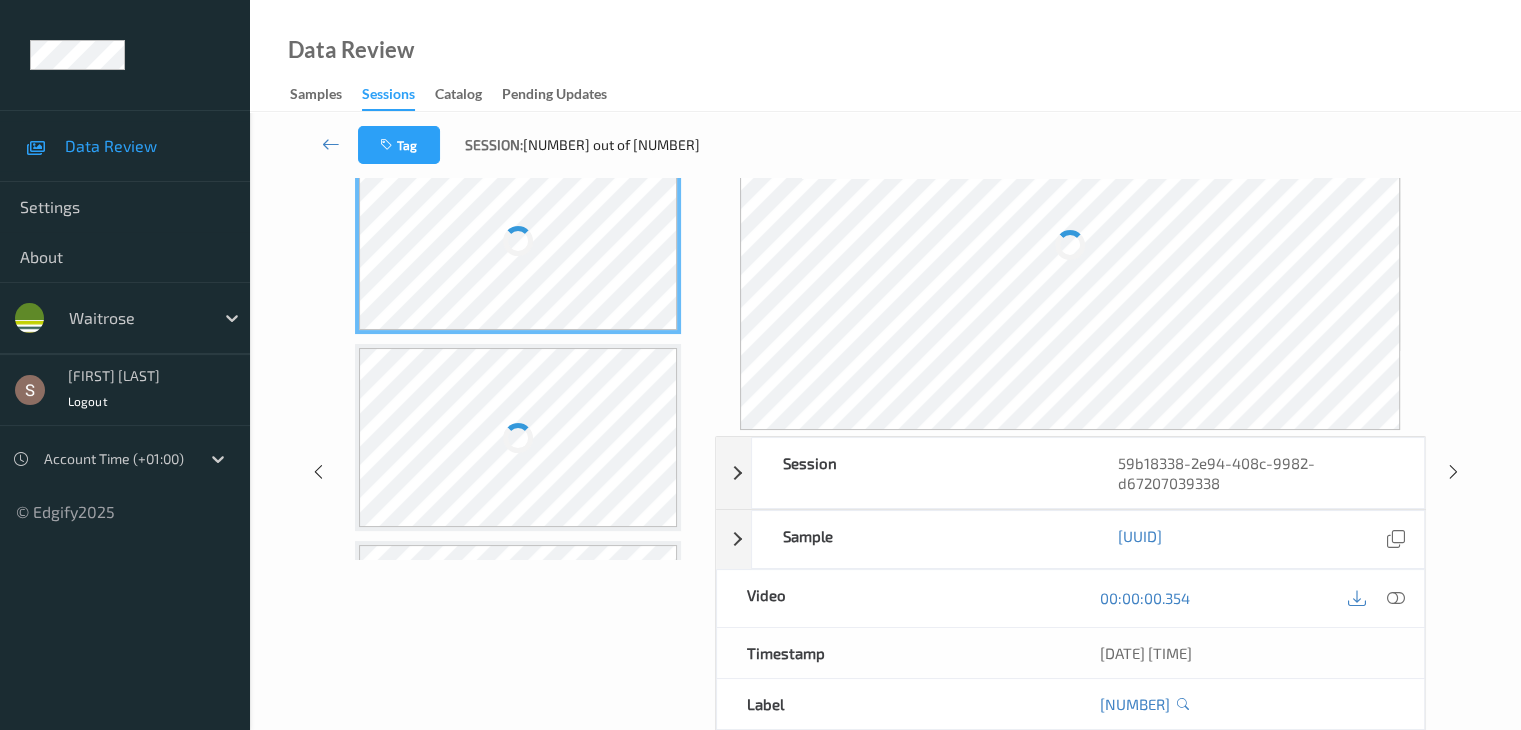 scroll, scrollTop: 0, scrollLeft: 0, axis: both 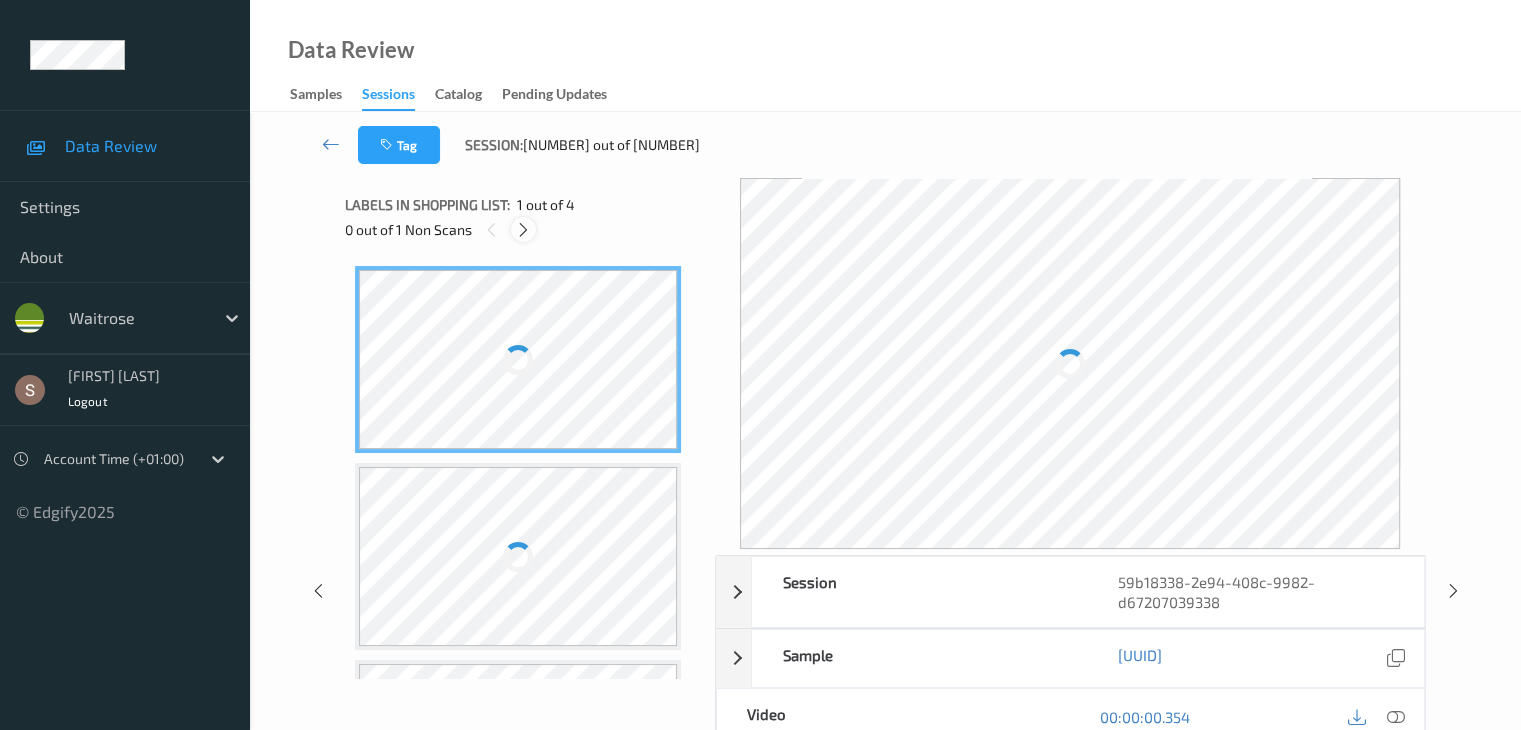 click at bounding box center (523, 230) 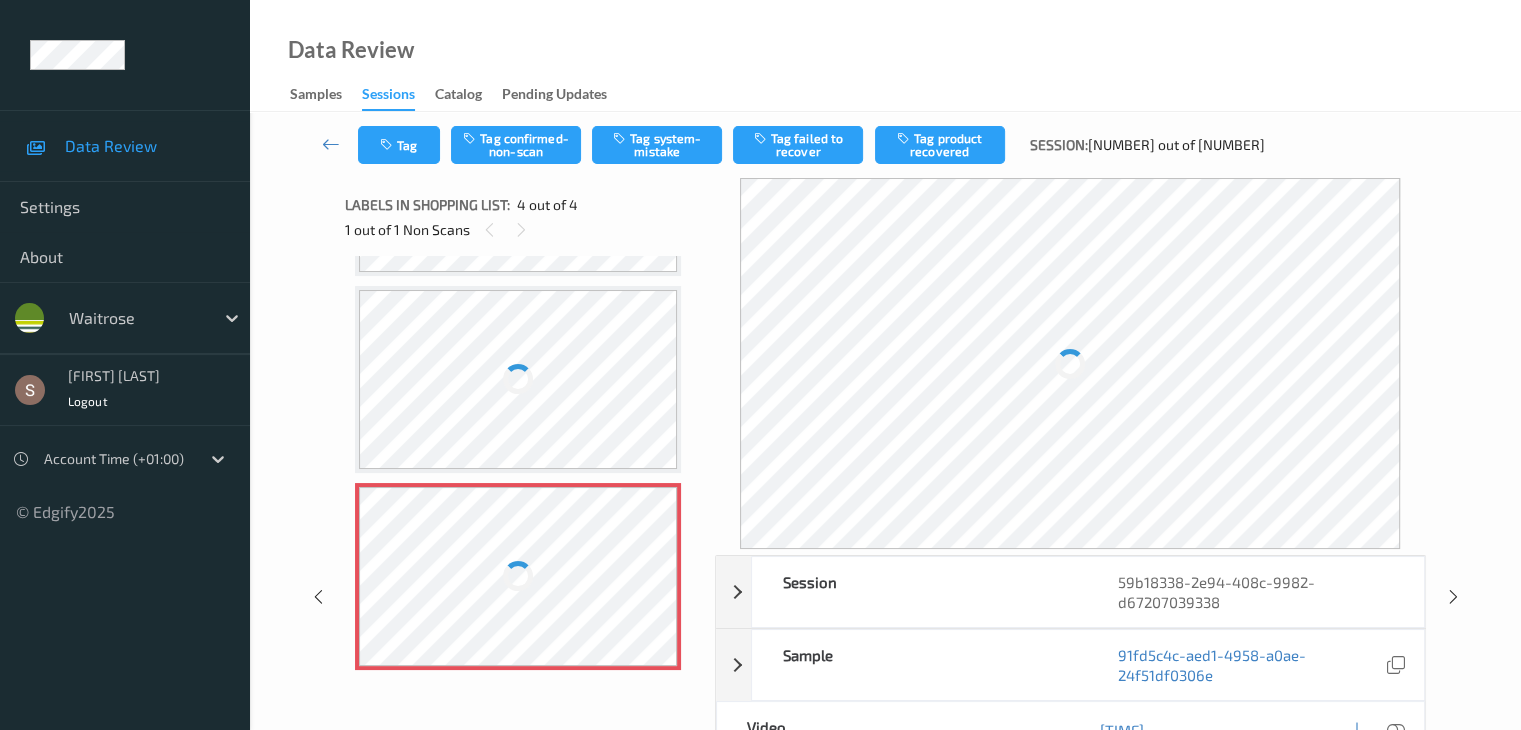 scroll, scrollTop: 420, scrollLeft: 0, axis: vertical 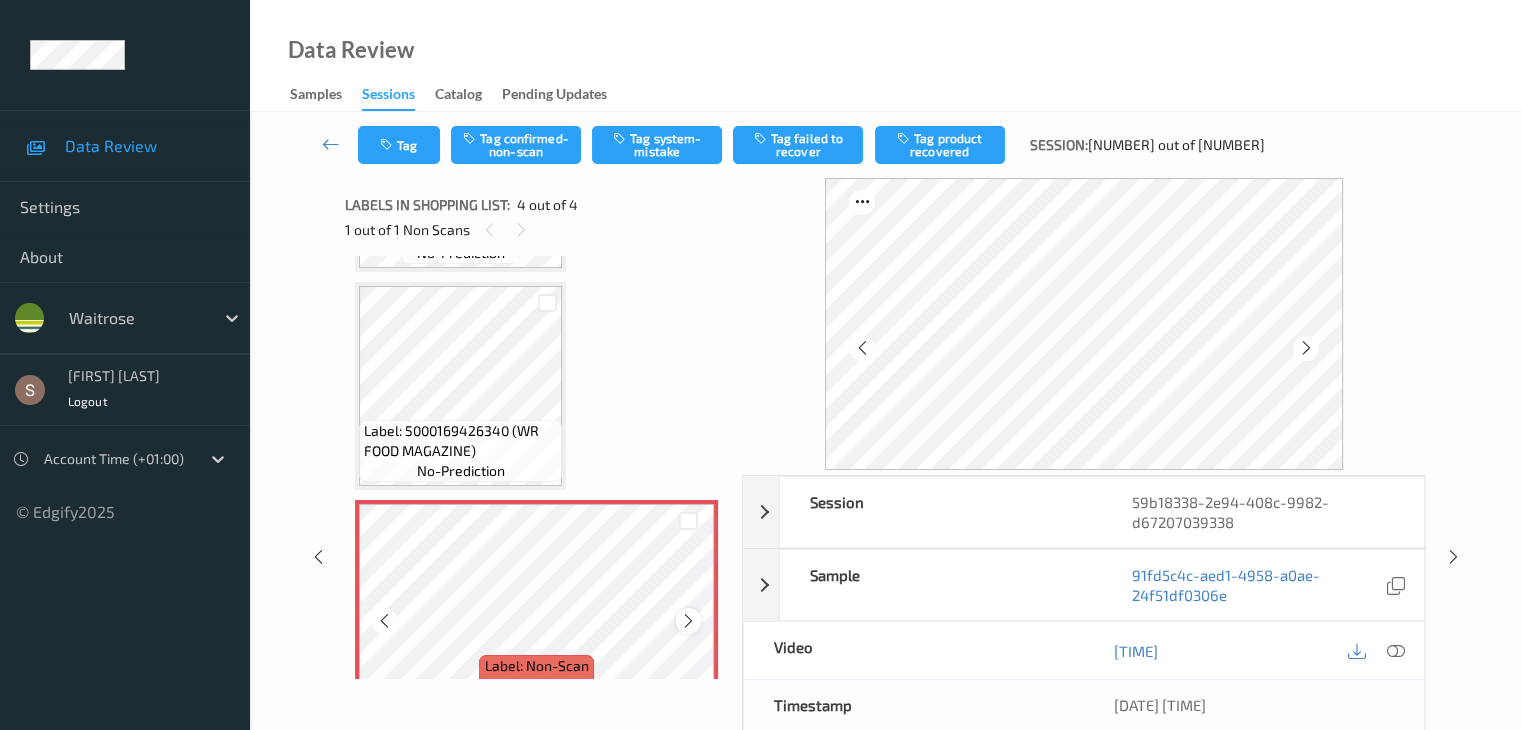 click at bounding box center [688, 620] 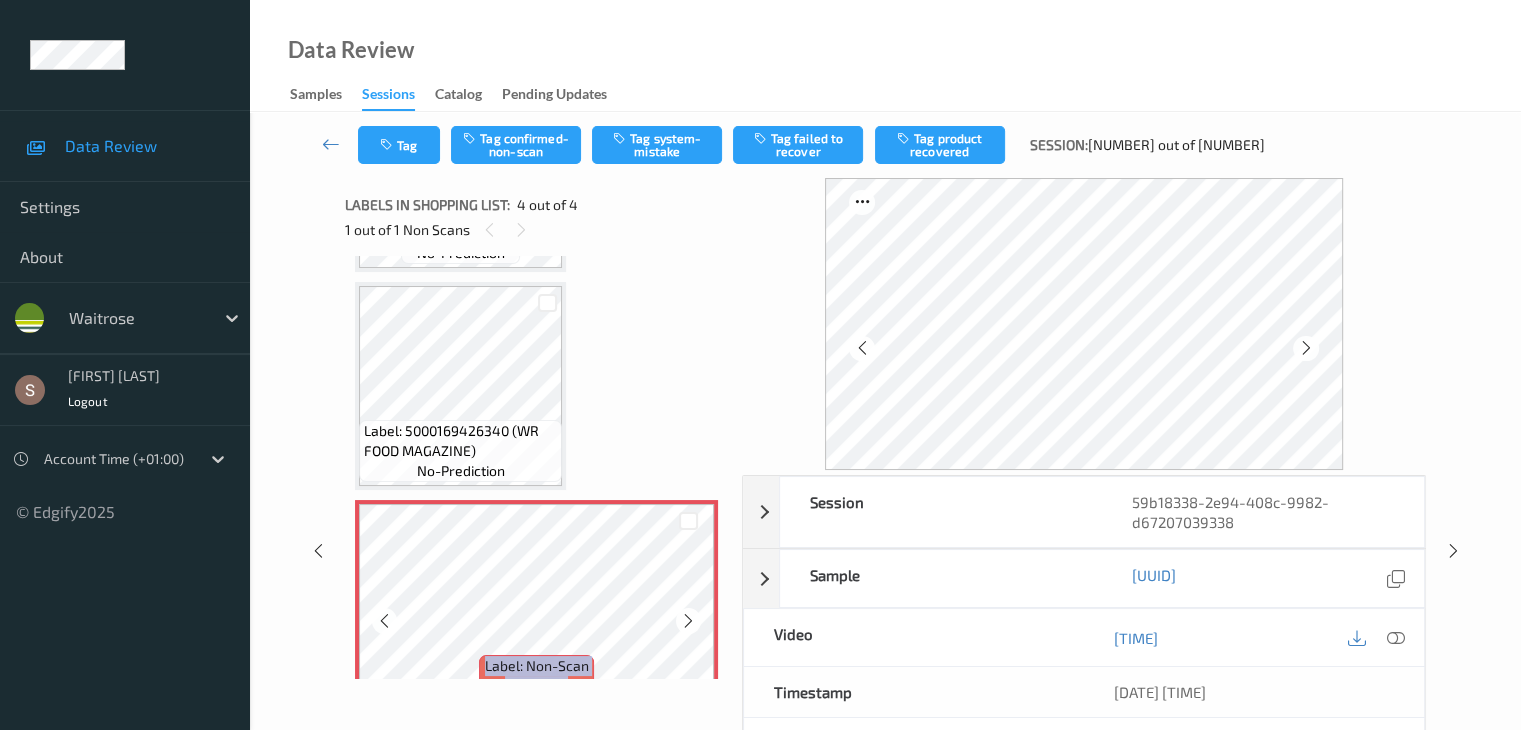 click at bounding box center (688, 620) 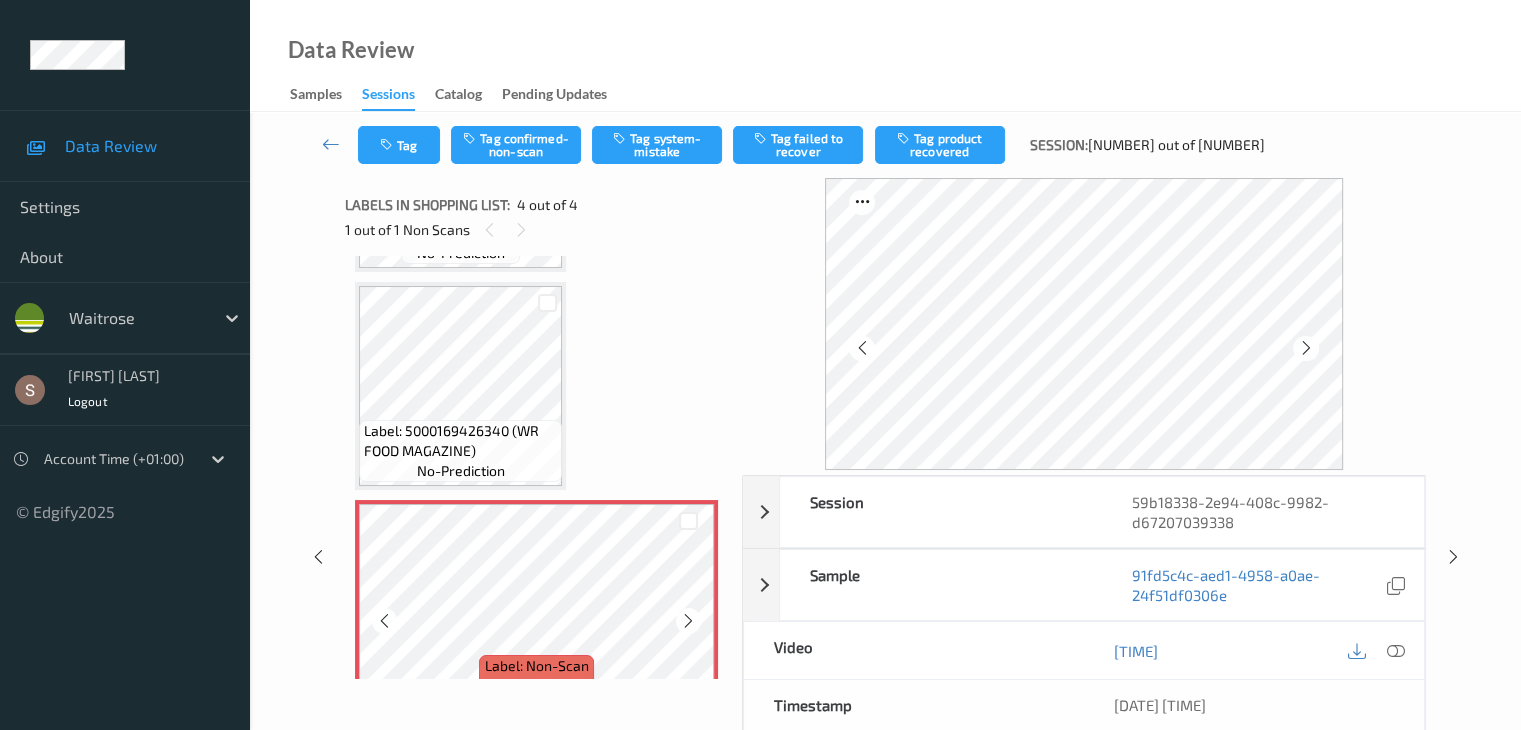 click at bounding box center [688, 620] 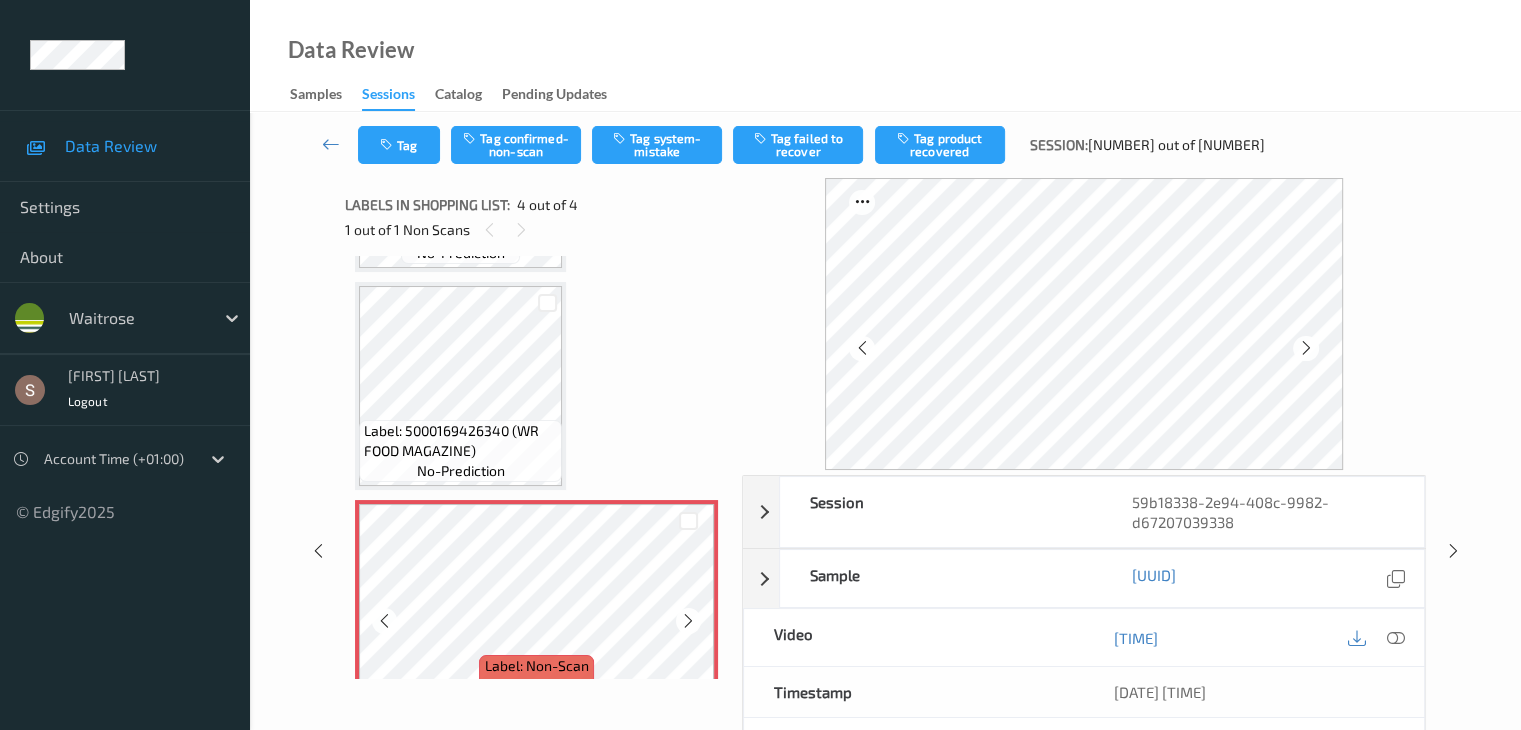 scroll, scrollTop: 459, scrollLeft: 0, axis: vertical 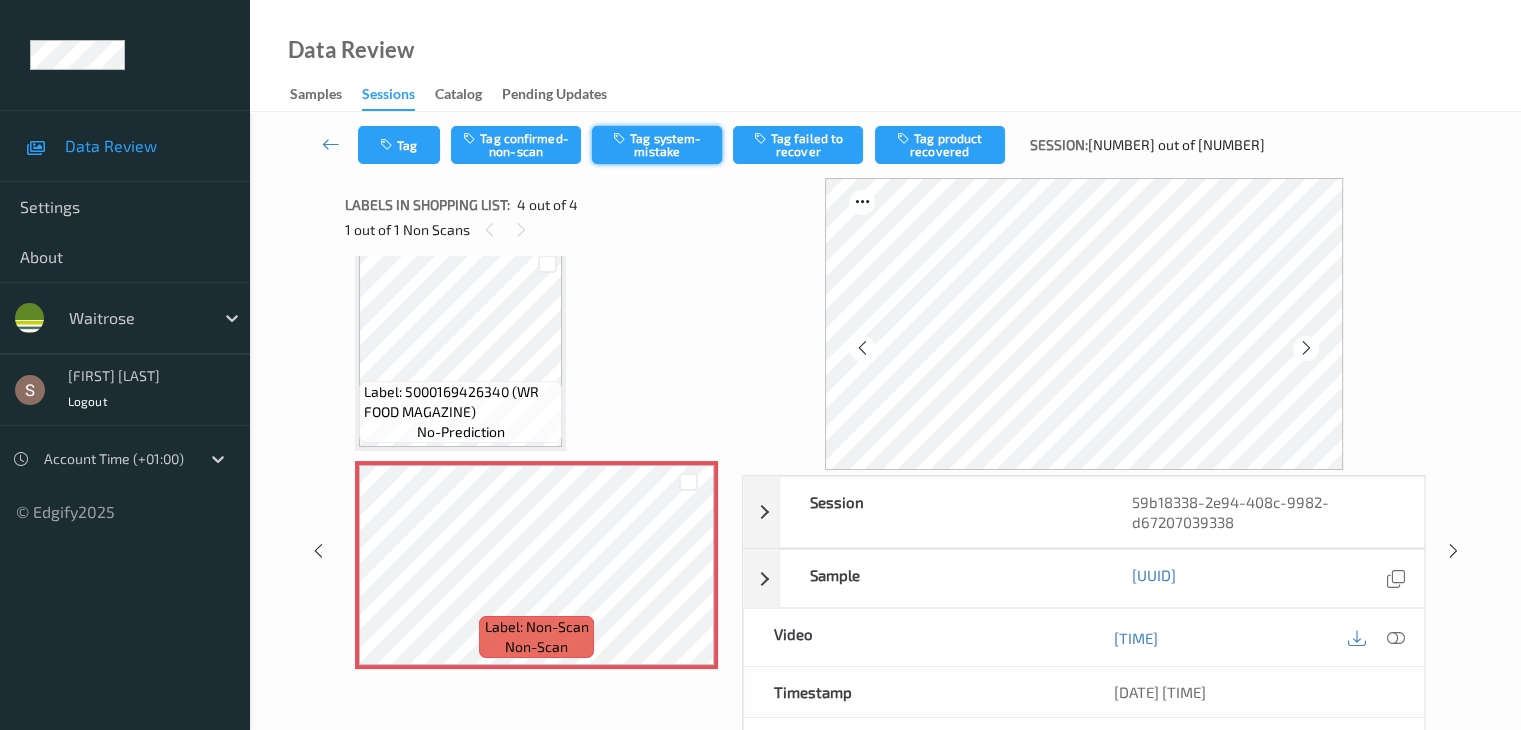 click on "Tag   system-mistake" at bounding box center (657, 145) 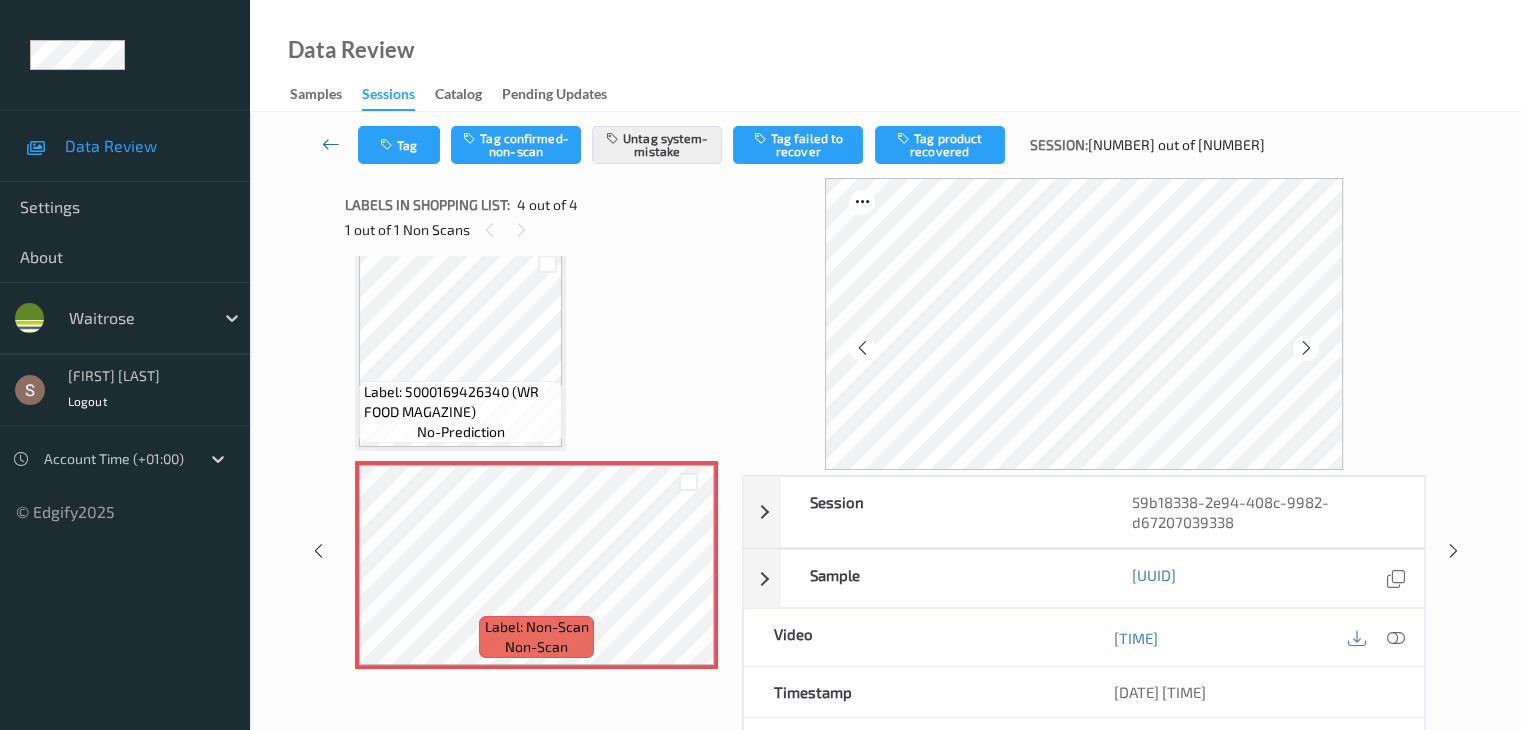 click at bounding box center [331, 144] 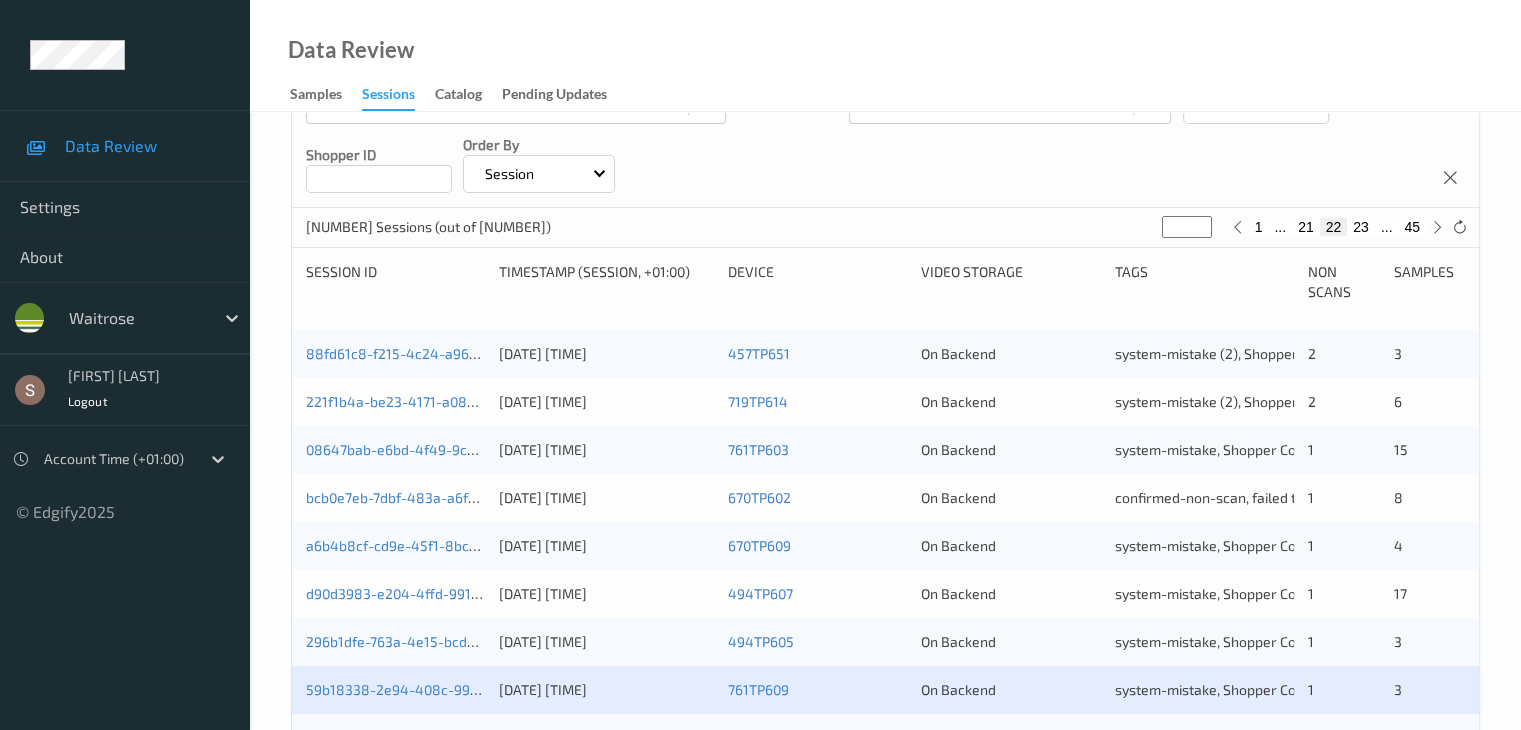 scroll, scrollTop: 600, scrollLeft: 0, axis: vertical 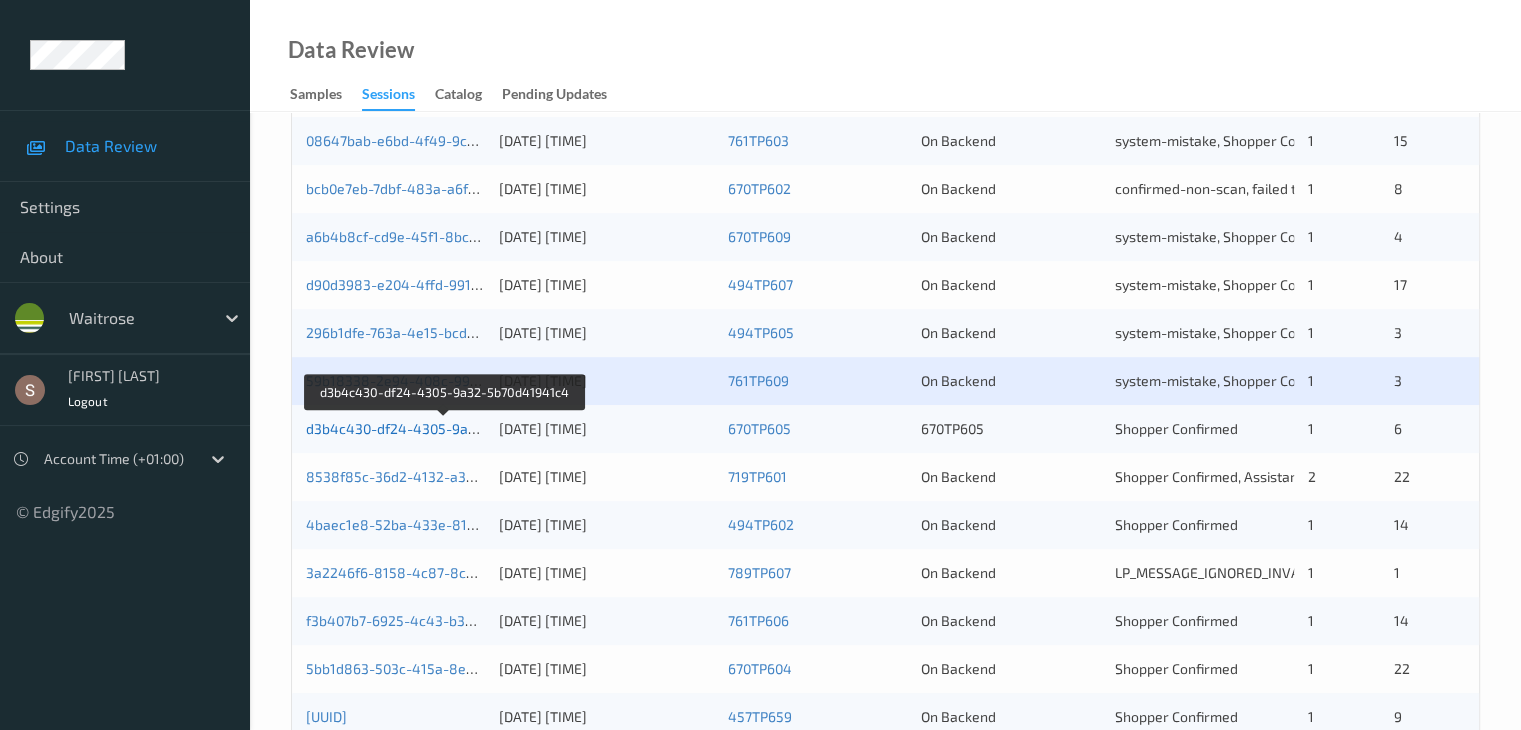 click on "d3b4c430-df24-4305-9a32-5b70d41941c4" at bounding box center (444, 428) 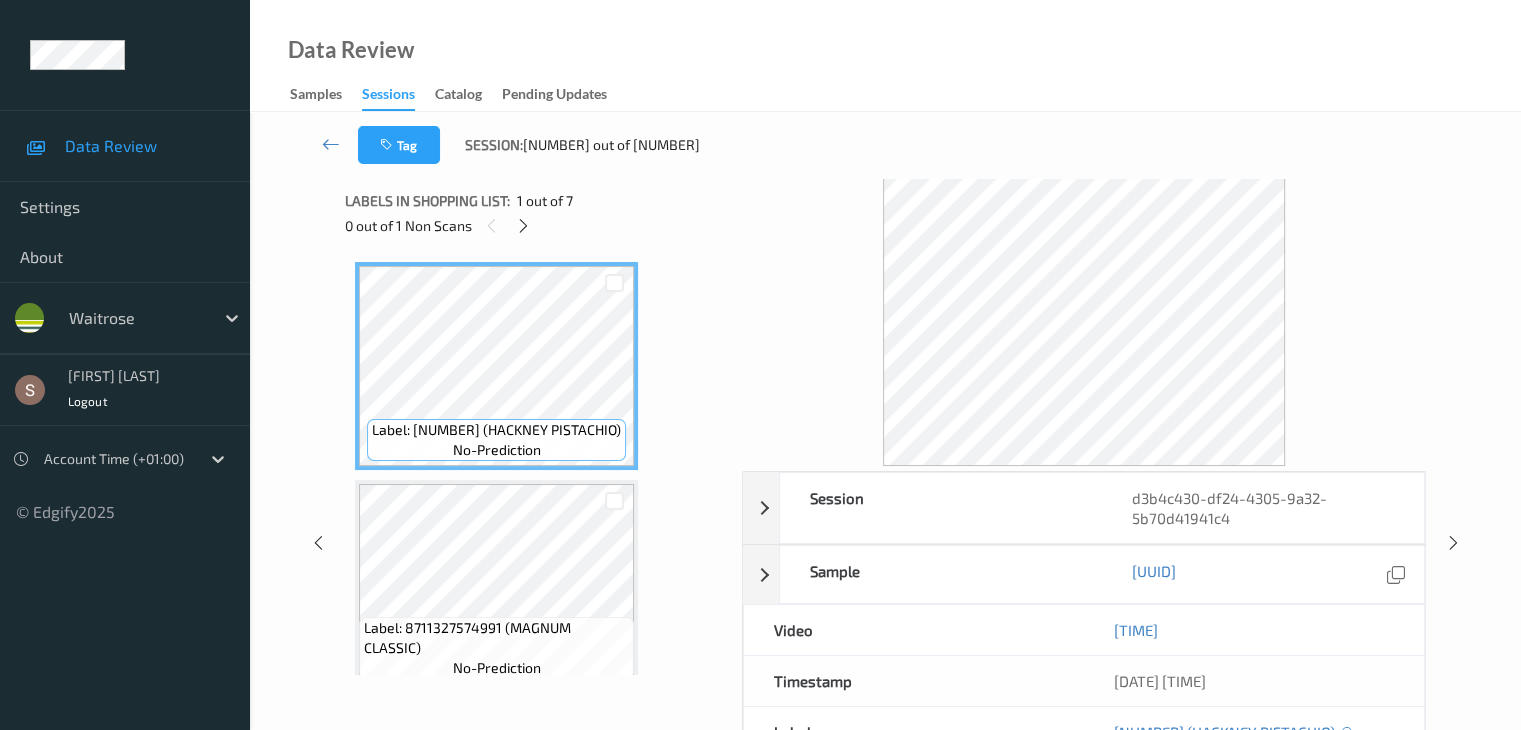 scroll, scrollTop: 0, scrollLeft: 0, axis: both 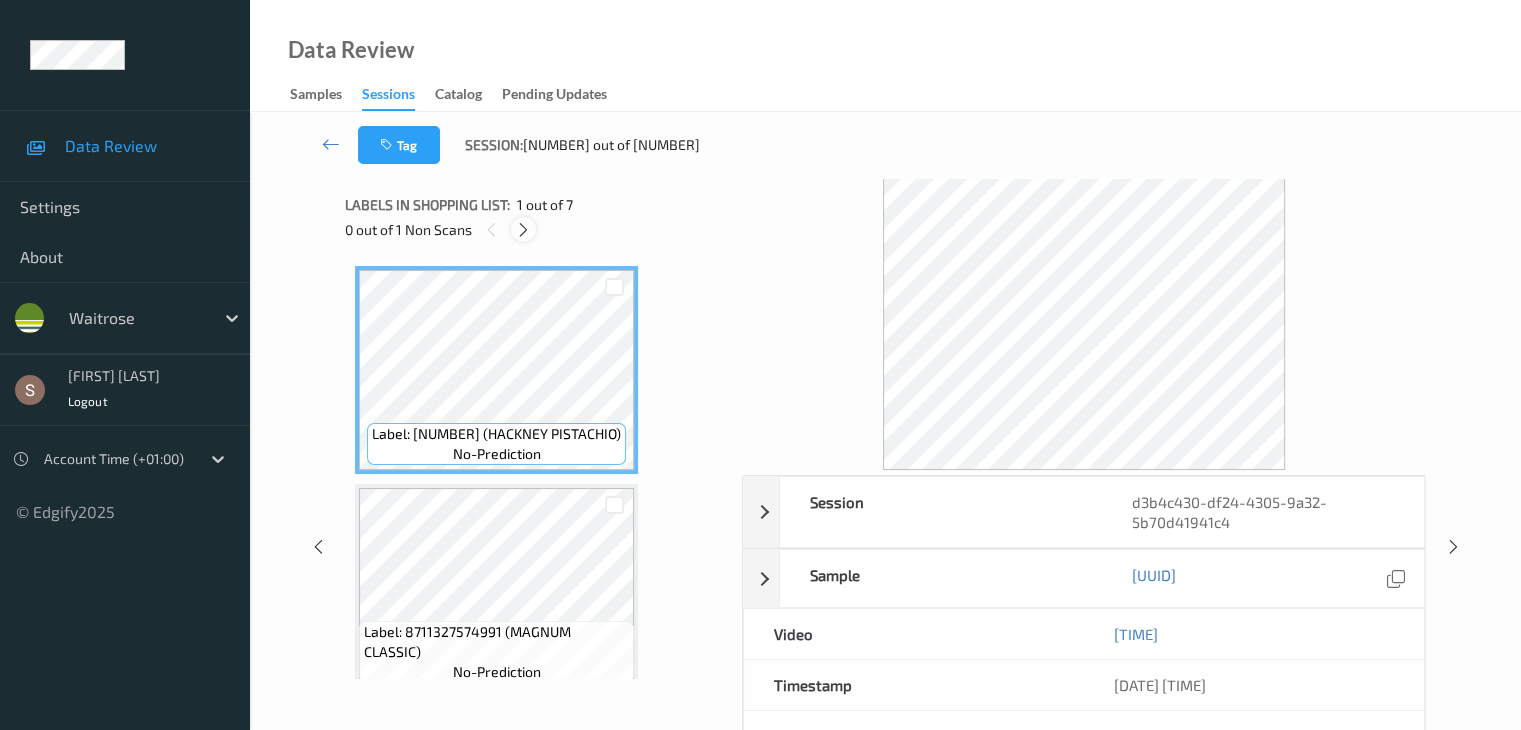 click at bounding box center (523, 230) 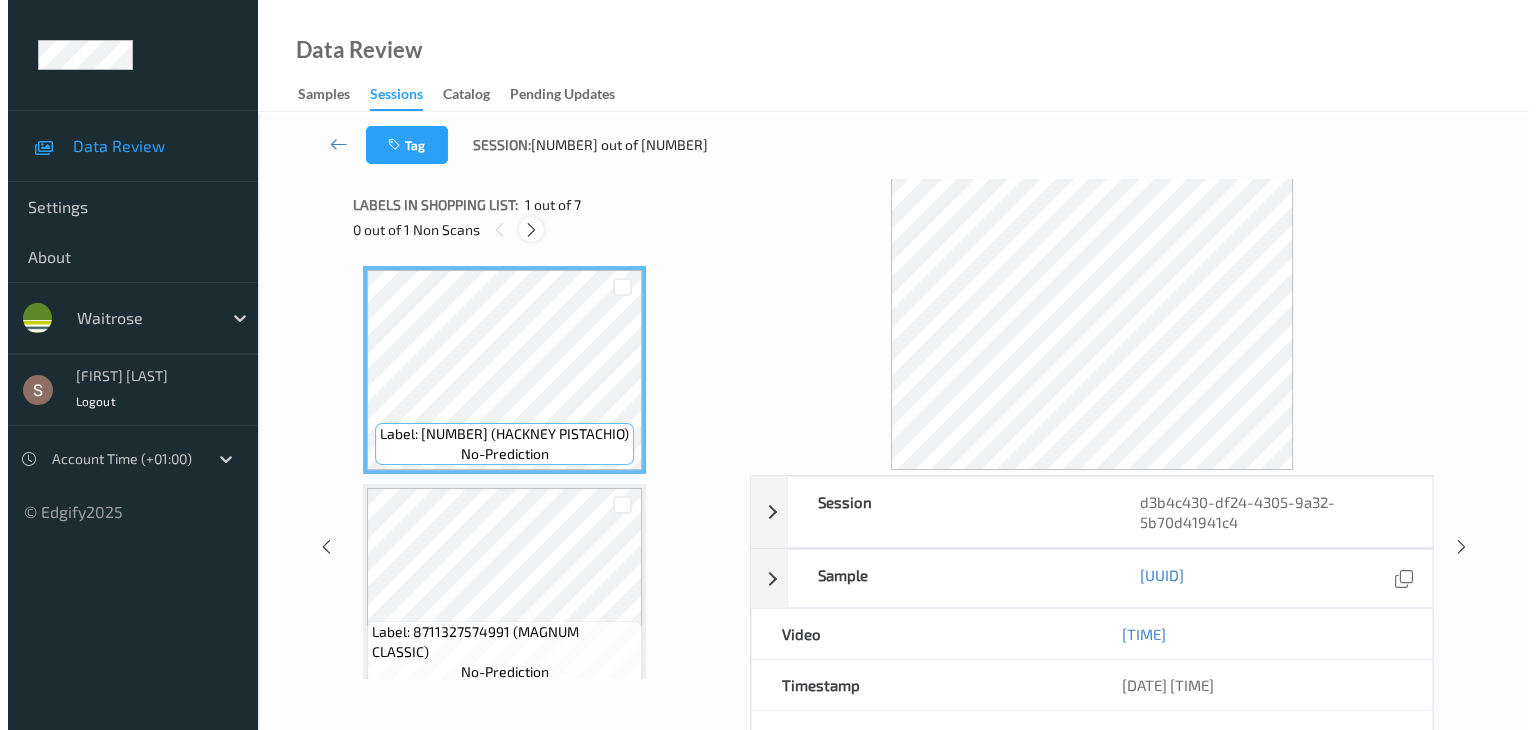 scroll, scrollTop: 882, scrollLeft: 0, axis: vertical 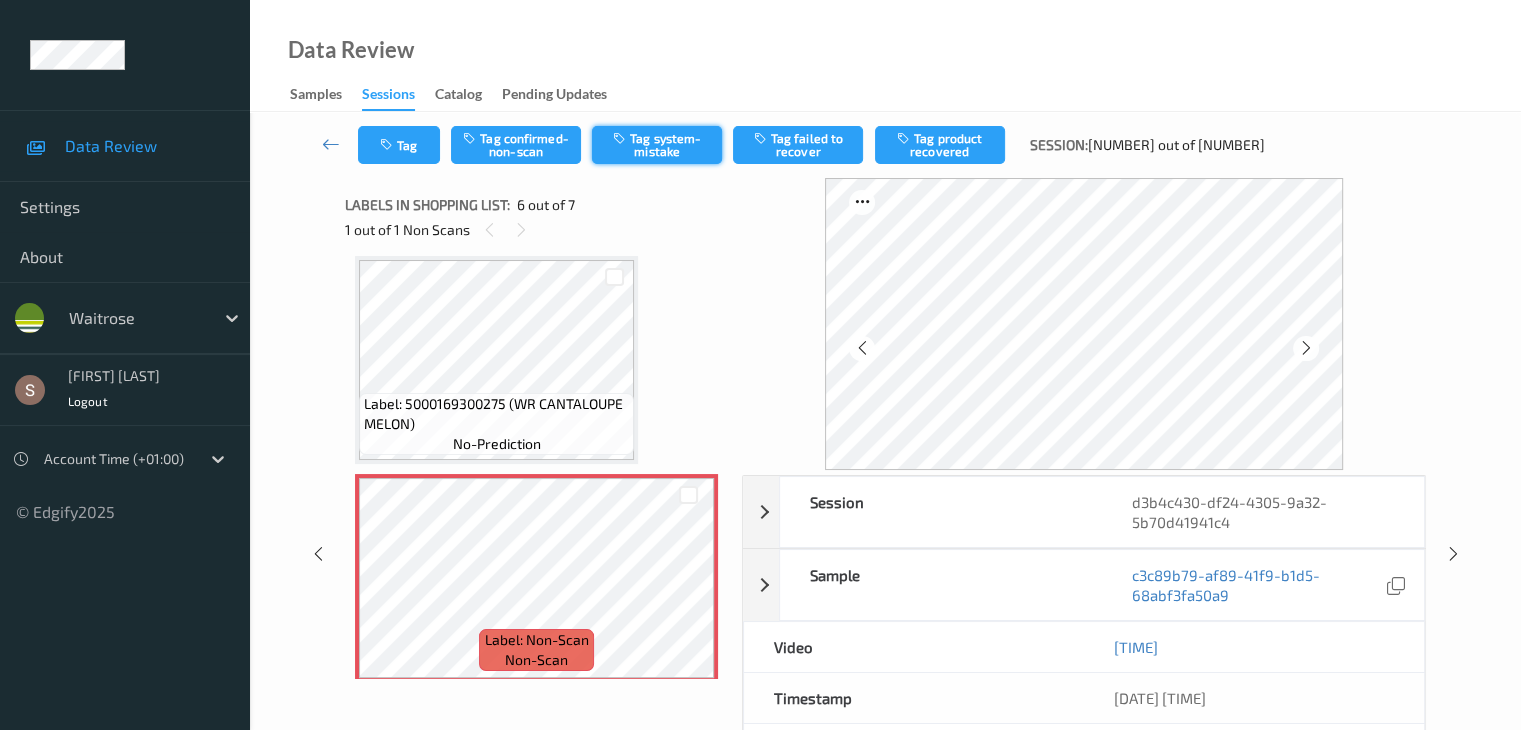 click on "Tag   system-mistake" at bounding box center (657, 145) 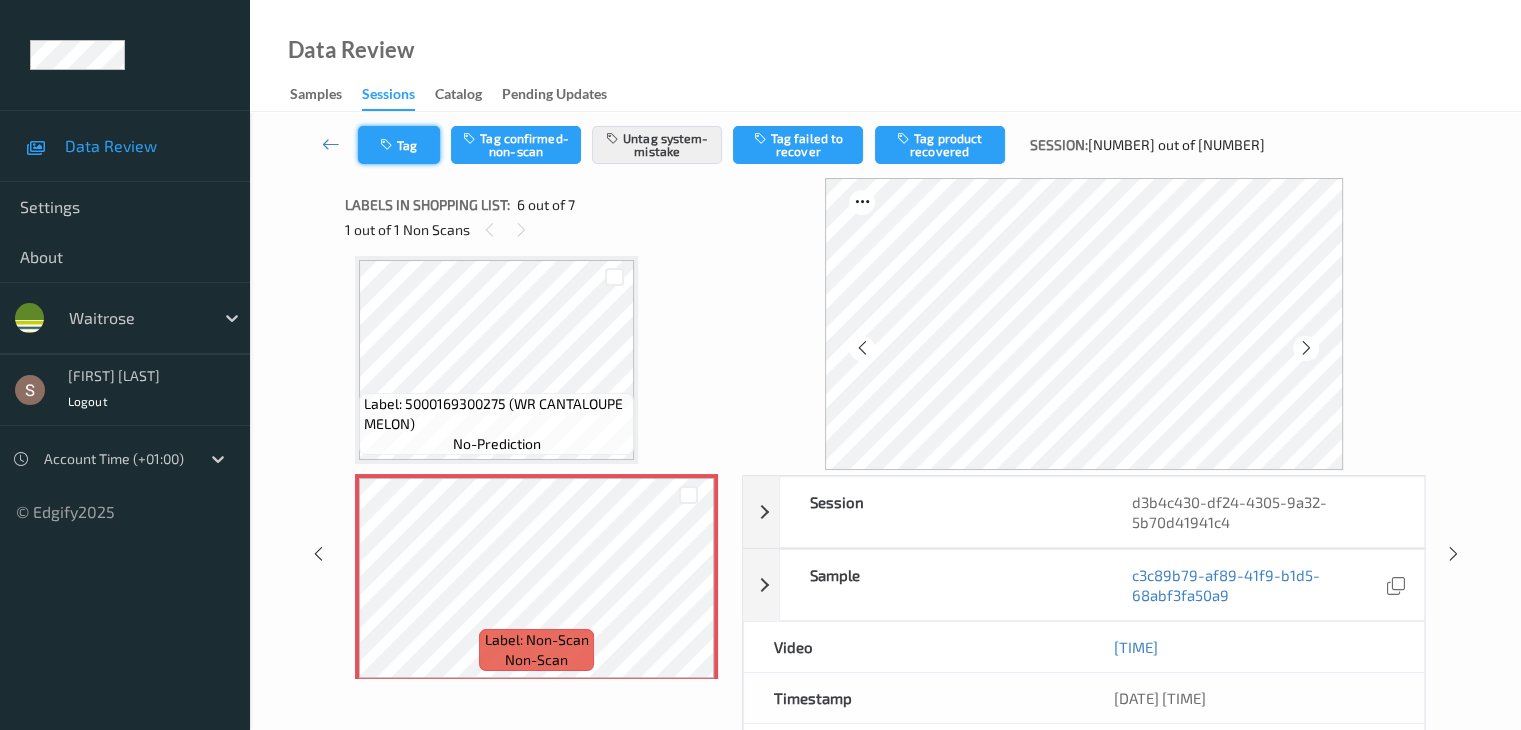 click on "Tag" at bounding box center [399, 145] 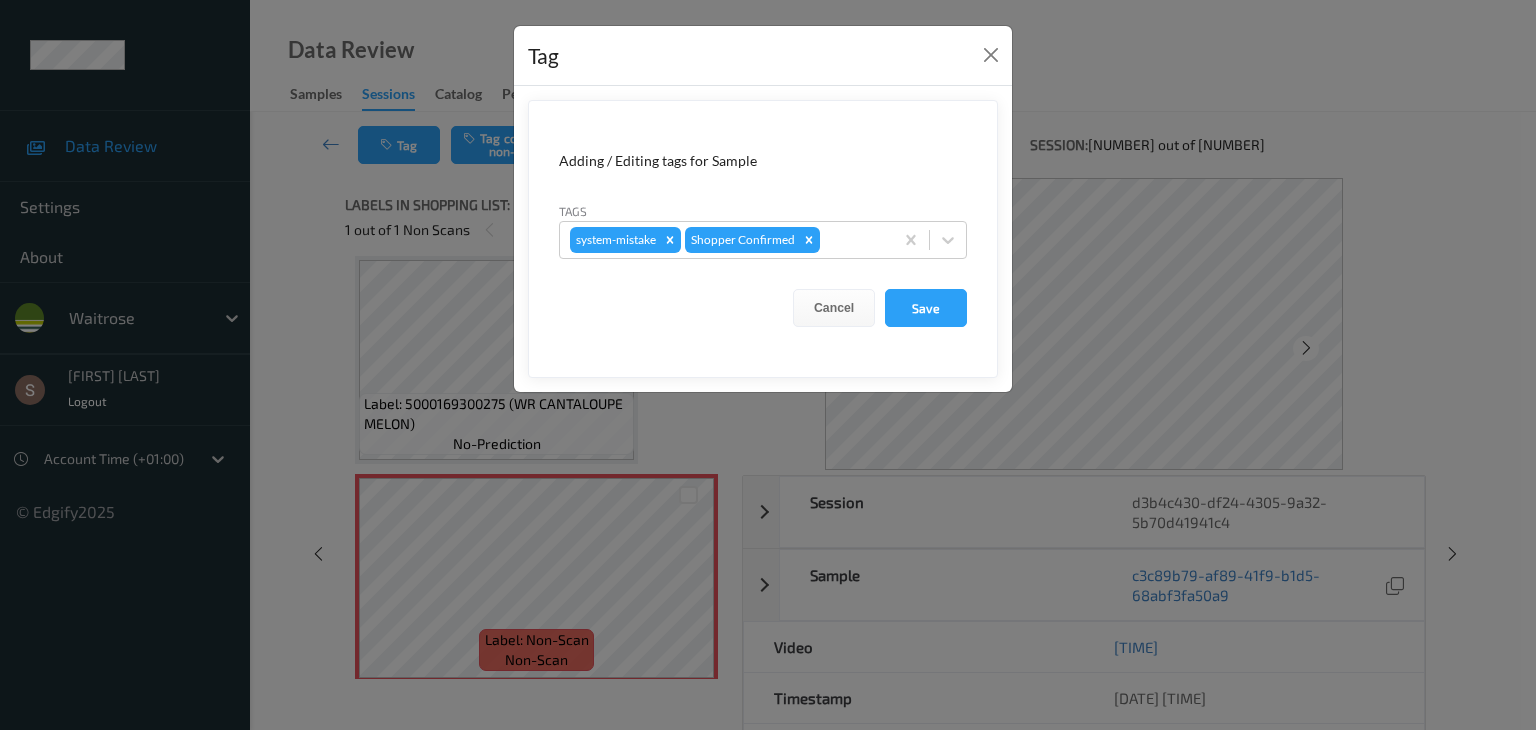 drag, startPoint x: 946, startPoint y: 231, endPoint x: 937, endPoint y: 259, distance: 29.410883 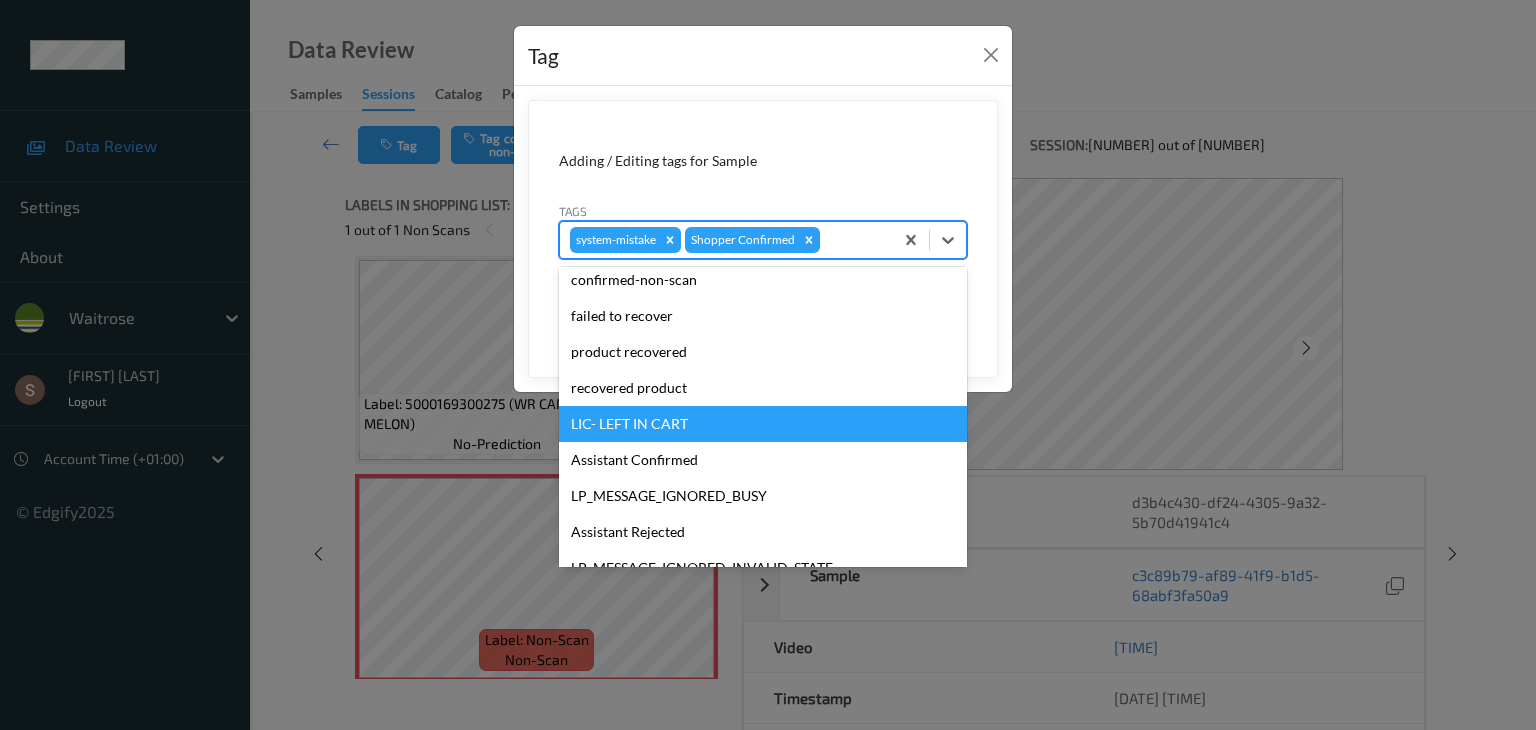 scroll, scrollTop: 320, scrollLeft: 0, axis: vertical 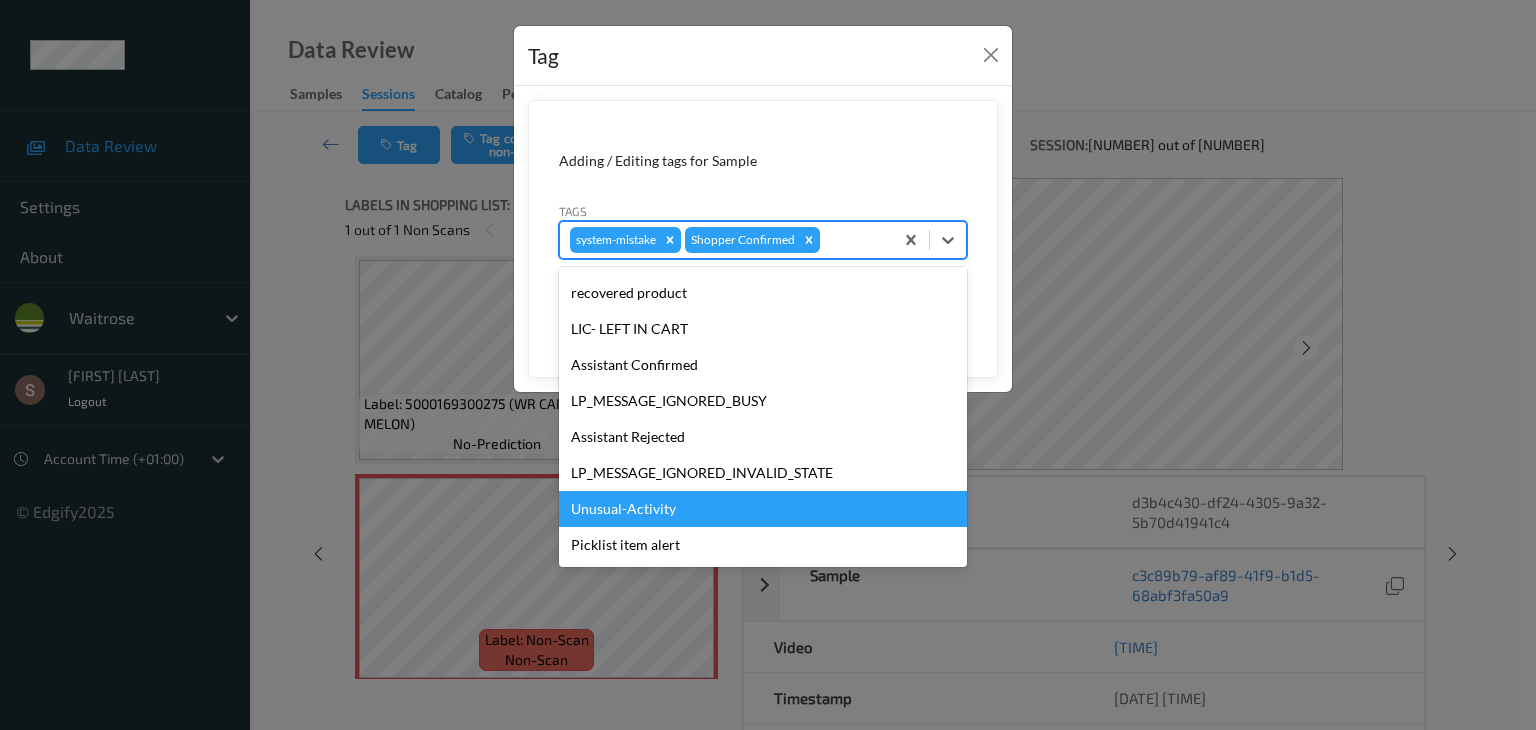 click on "Unusual-Activity" at bounding box center [763, 509] 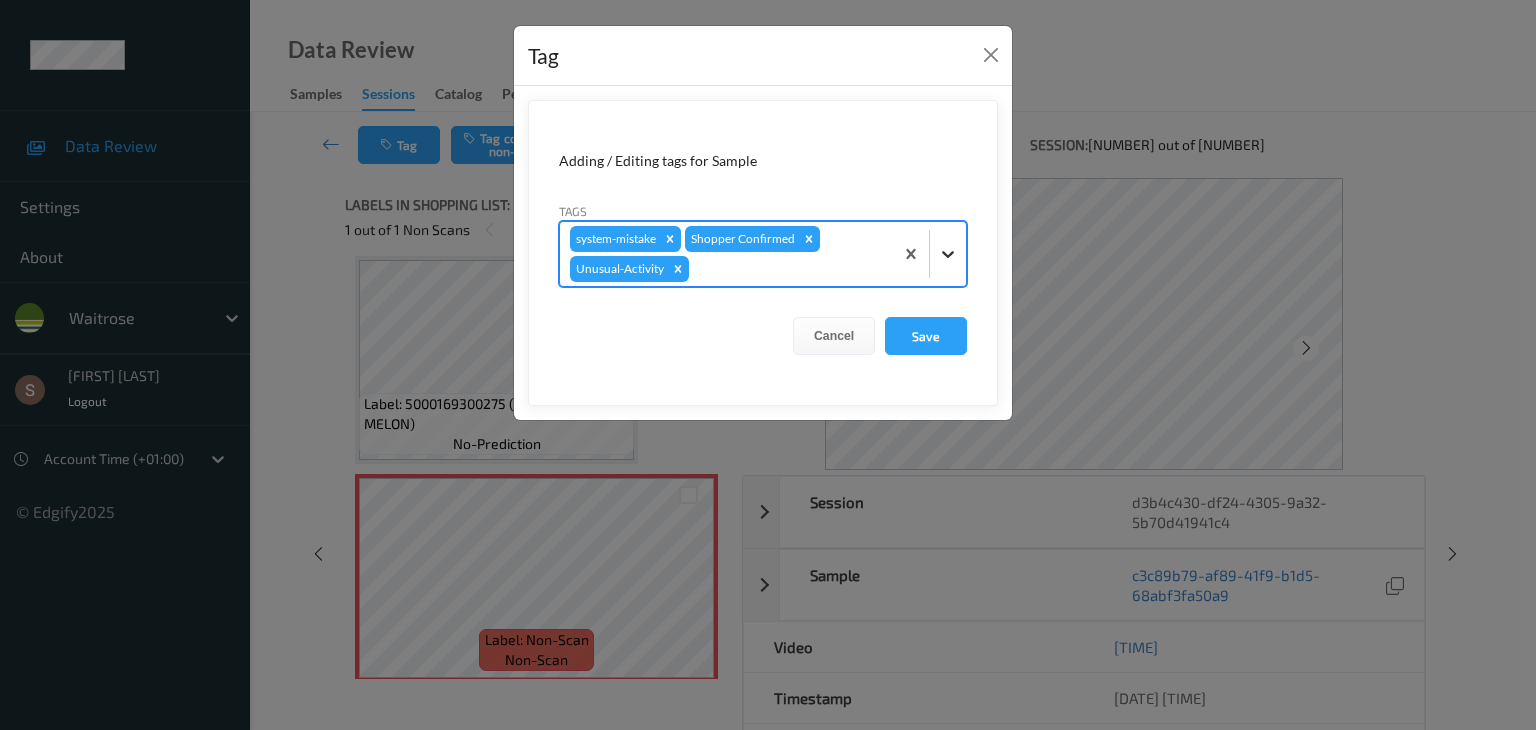 click 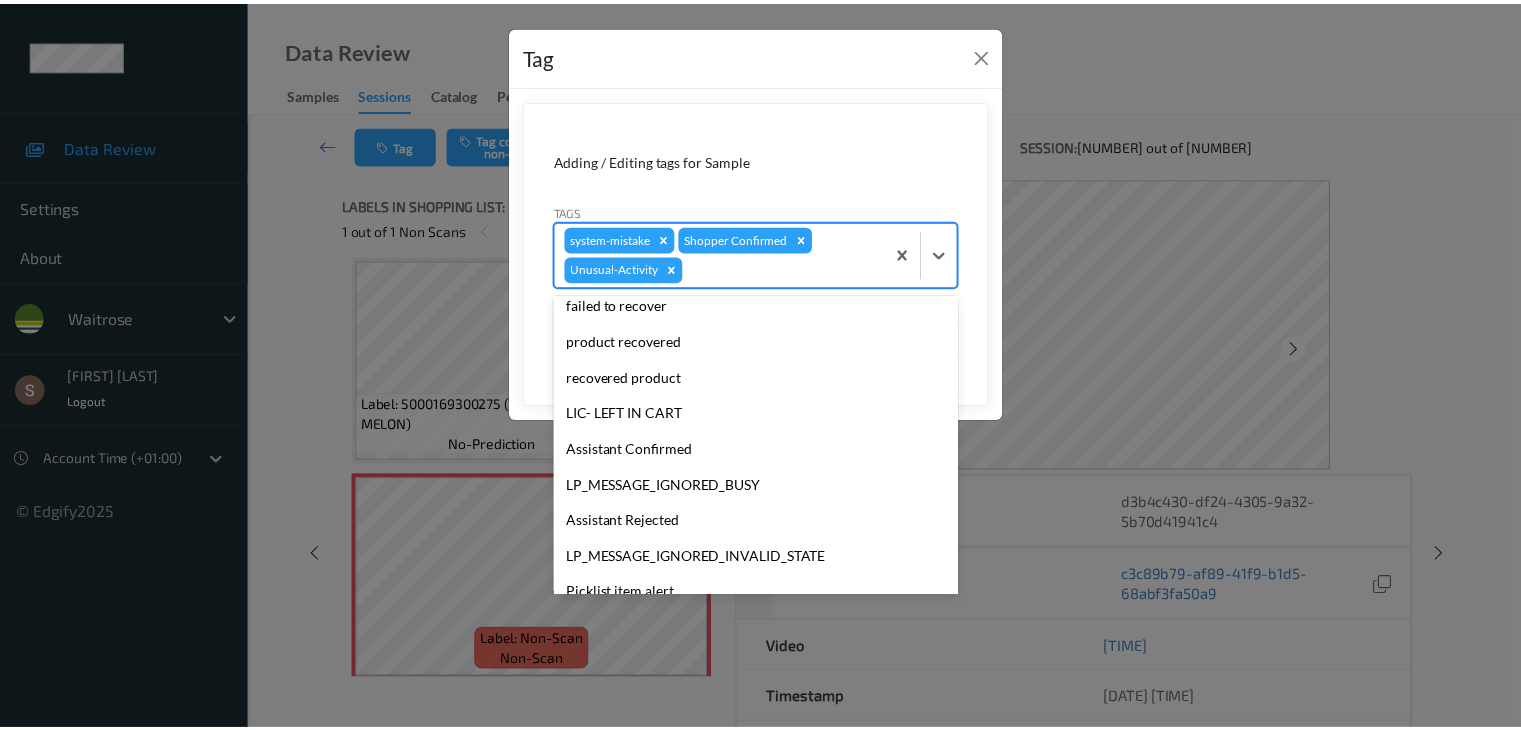 scroll, scrollTop: 284, scrollLeft: 0, axis: vertical 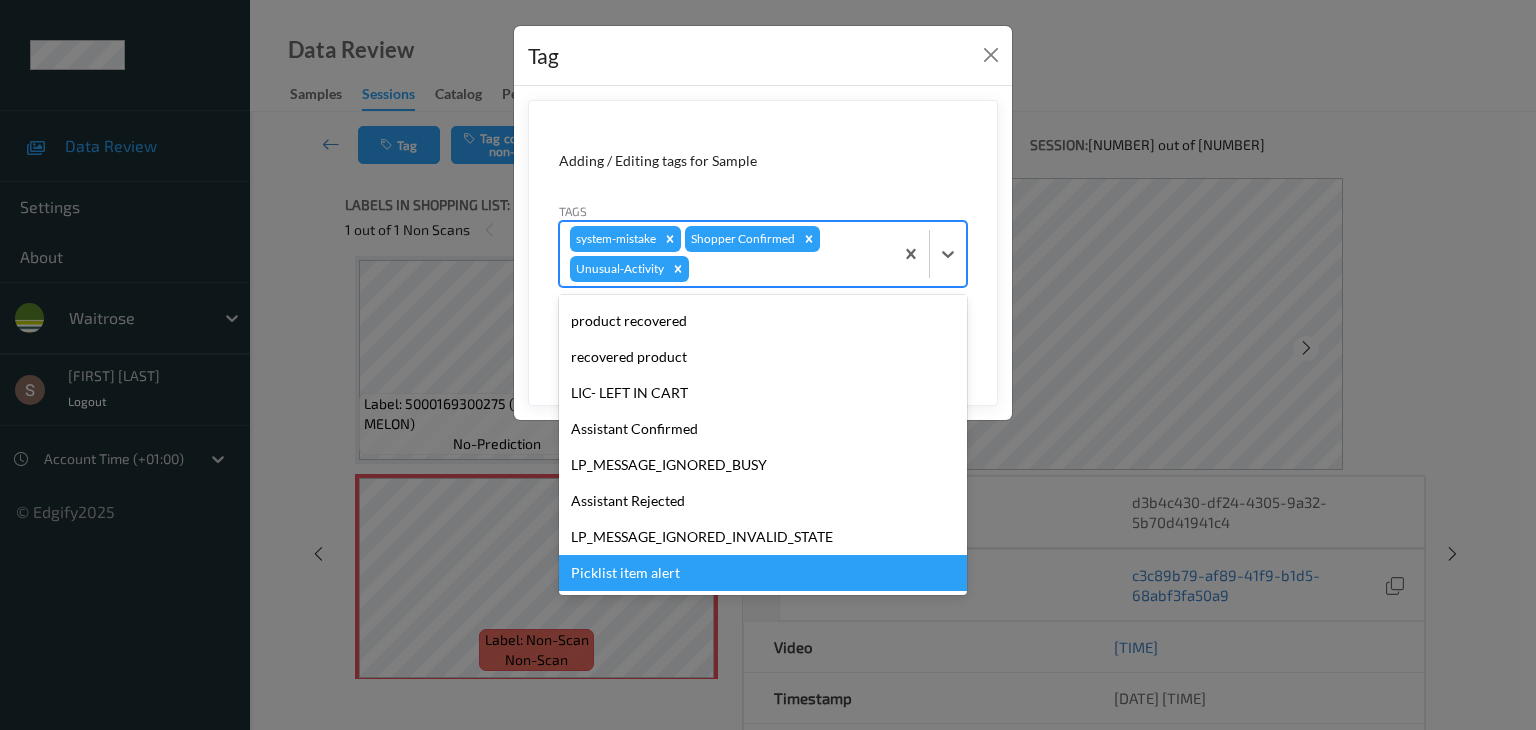 click on "Picklist item alert" at bounding box center [763, 573] 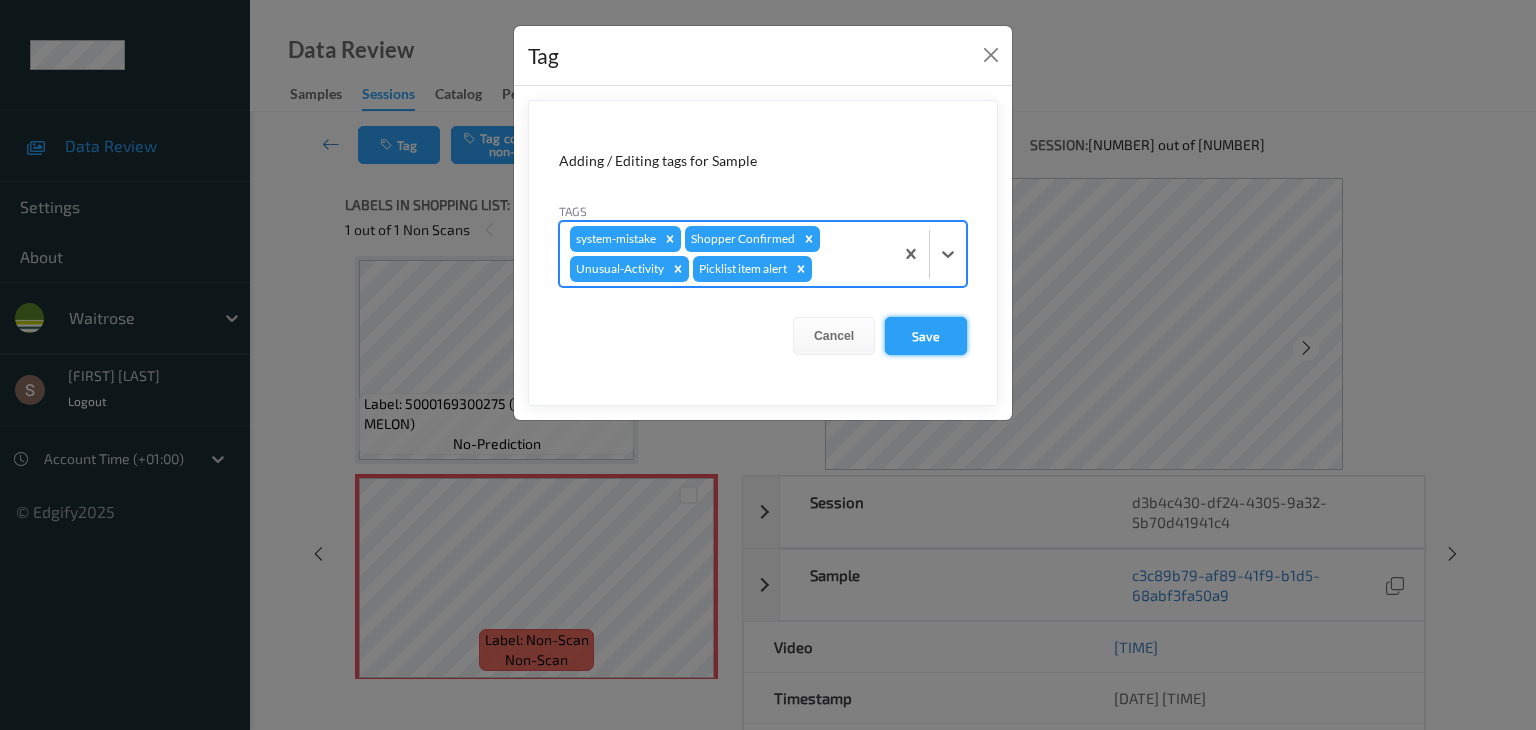 click on "Save" at bounding box center [926, 336] 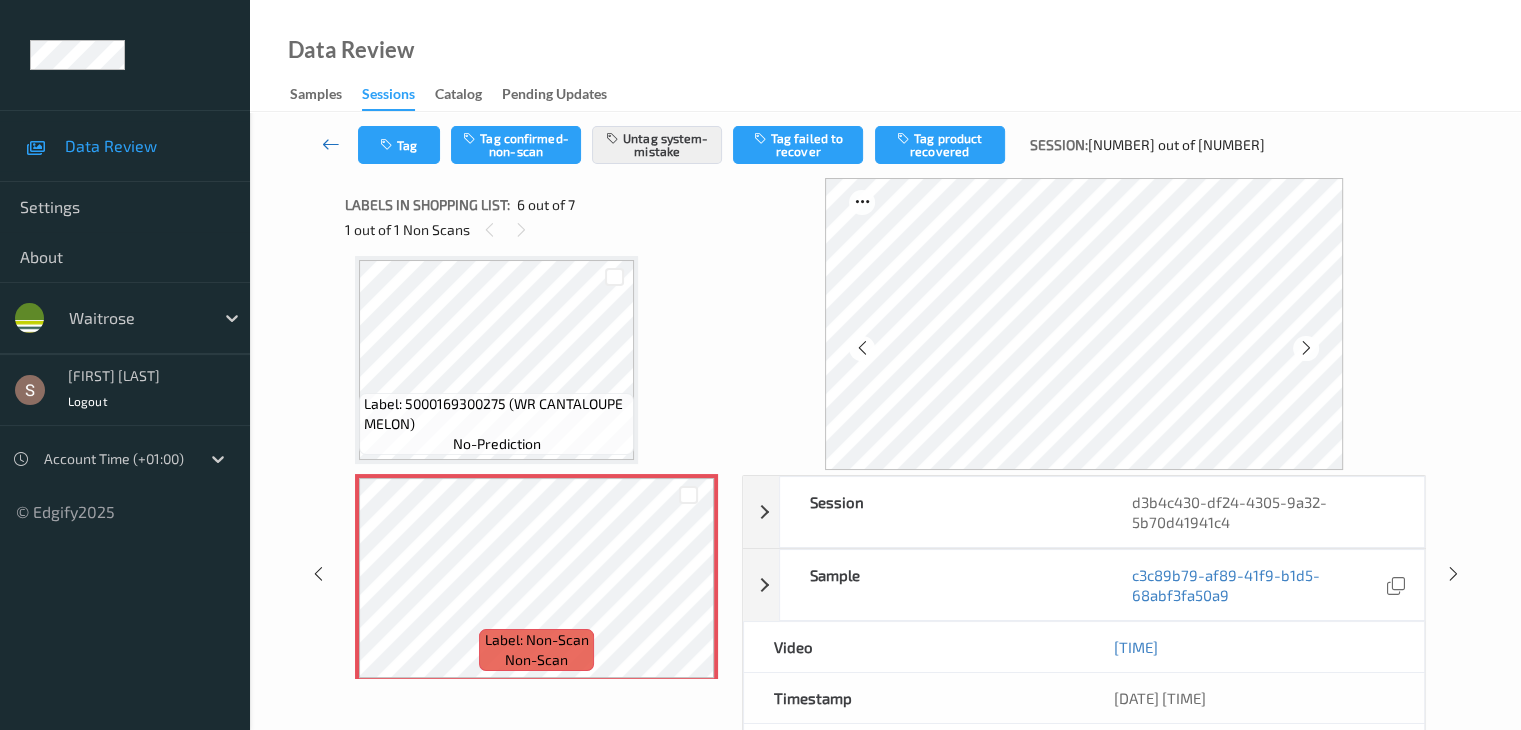 click at bounding box center (331, 144) 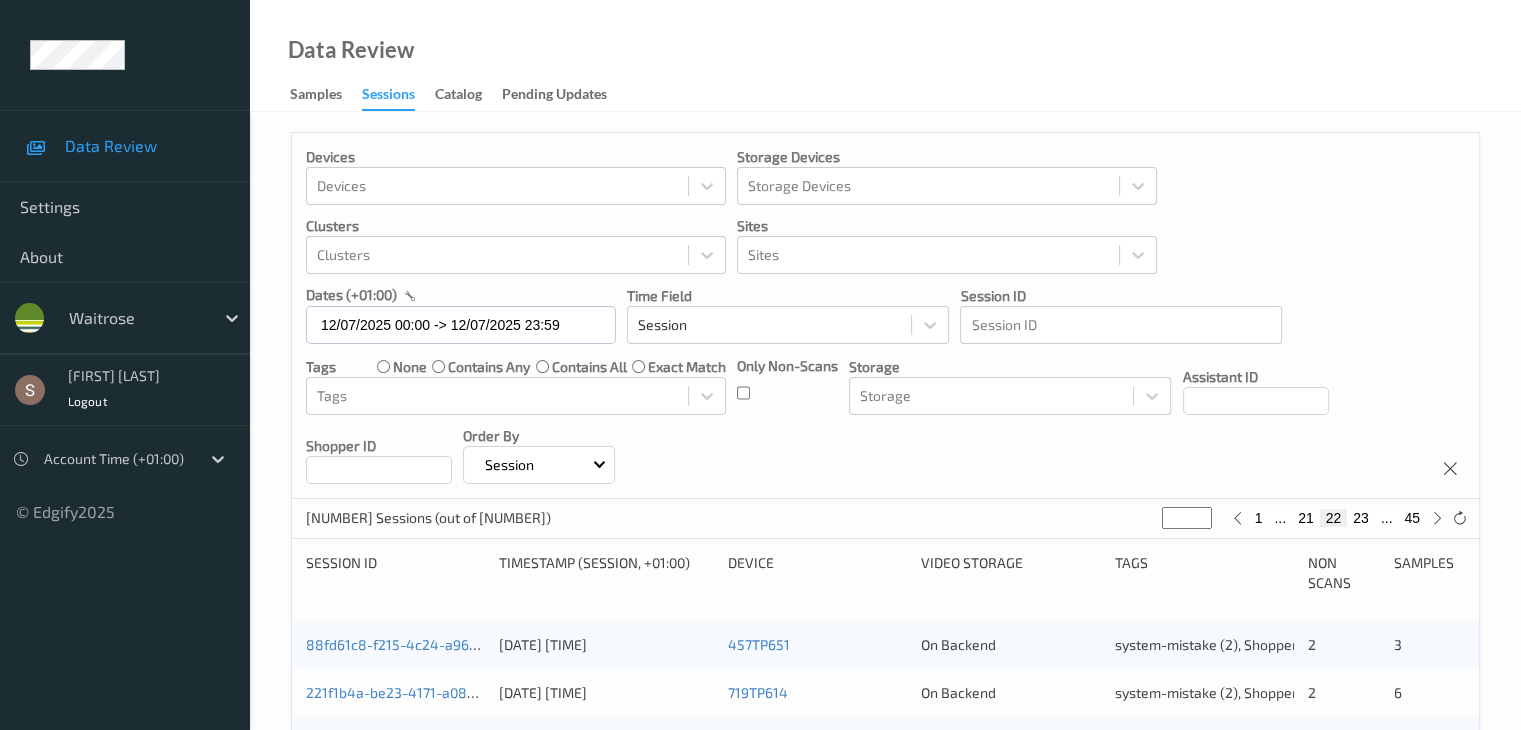 scroll, scrollTop: 700, scrollLeft: 0, axis: vertical 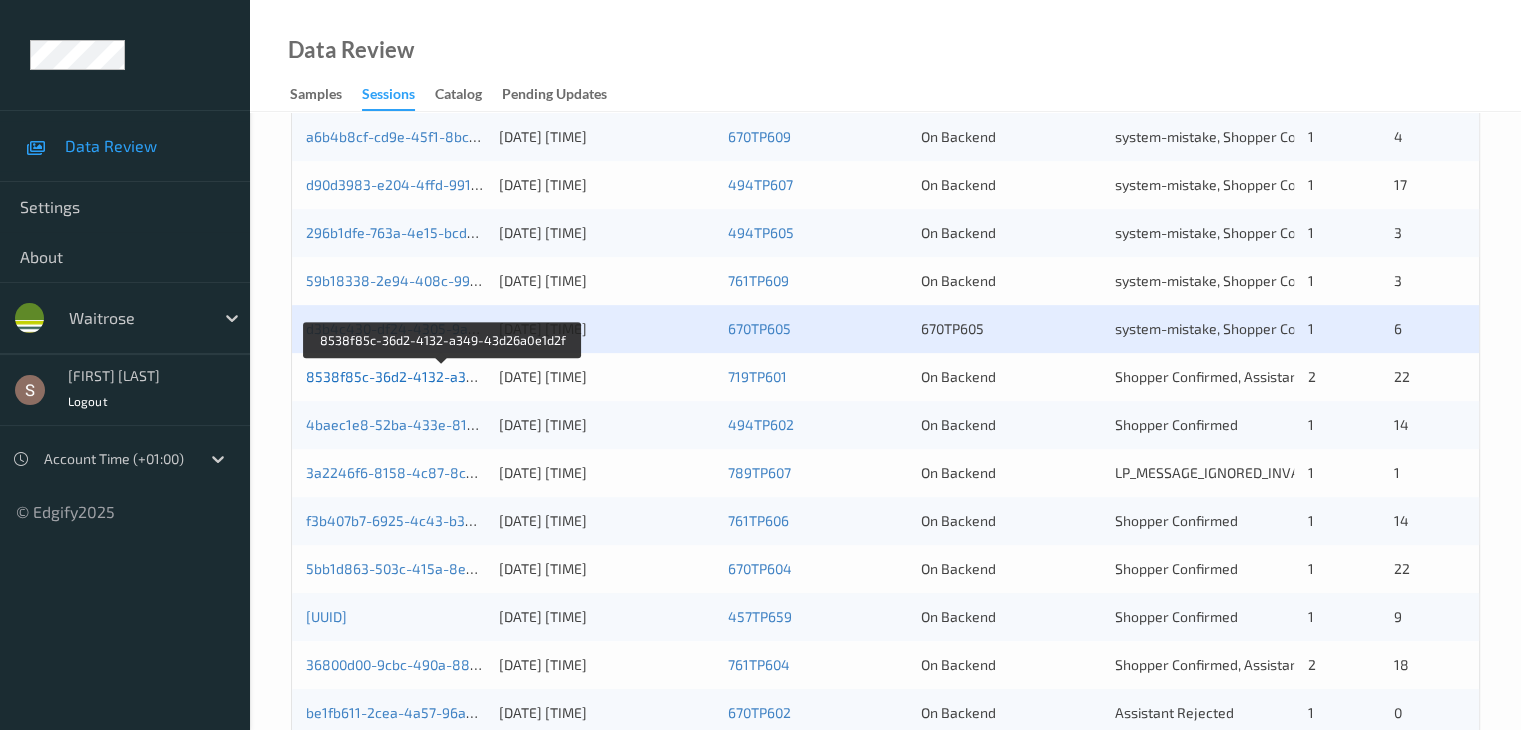click on "8538f85c-36d2-4132-a349-43d26a0e1d2f" at bounding box center [443, 376] 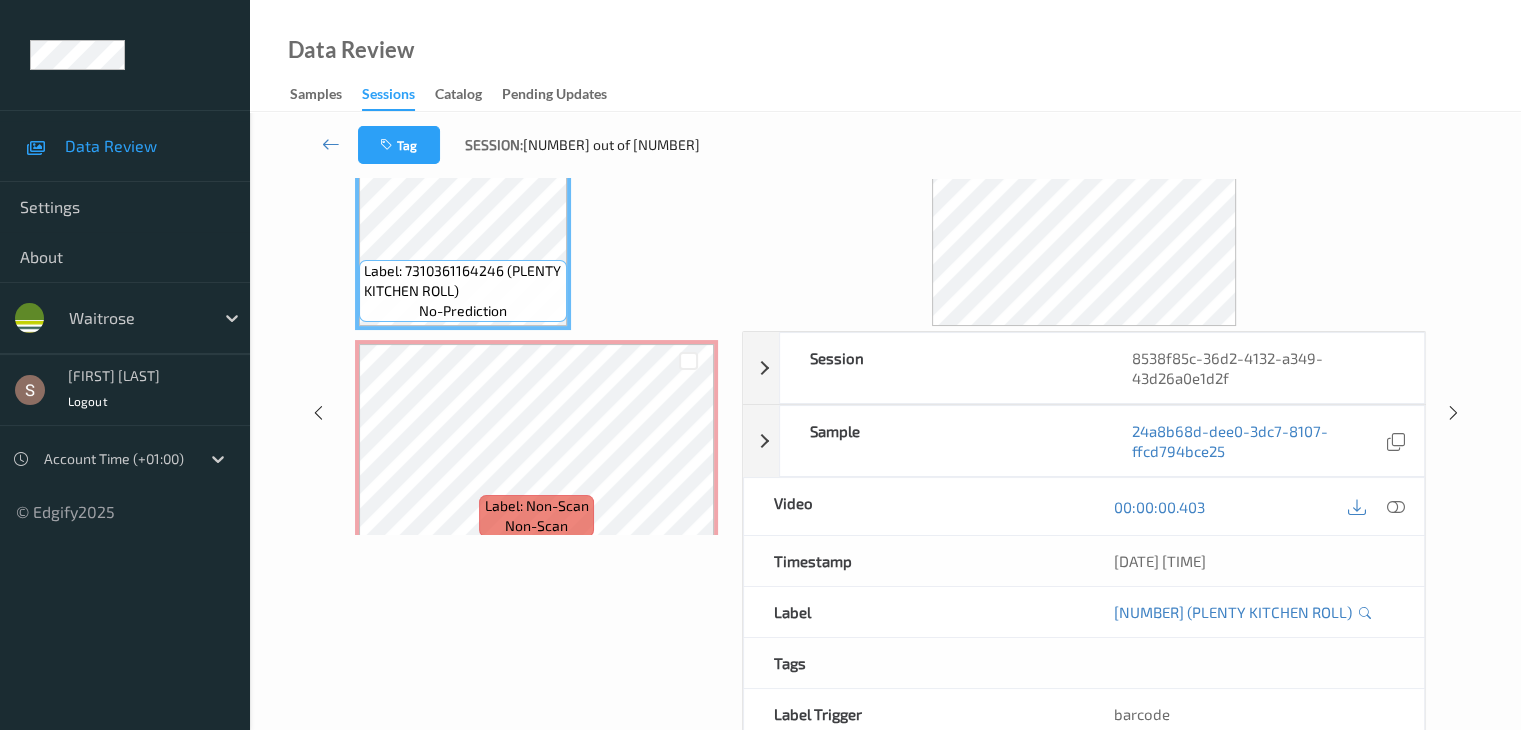 scroll, scrollTop: 0, scrollLeft: 0, axis: both 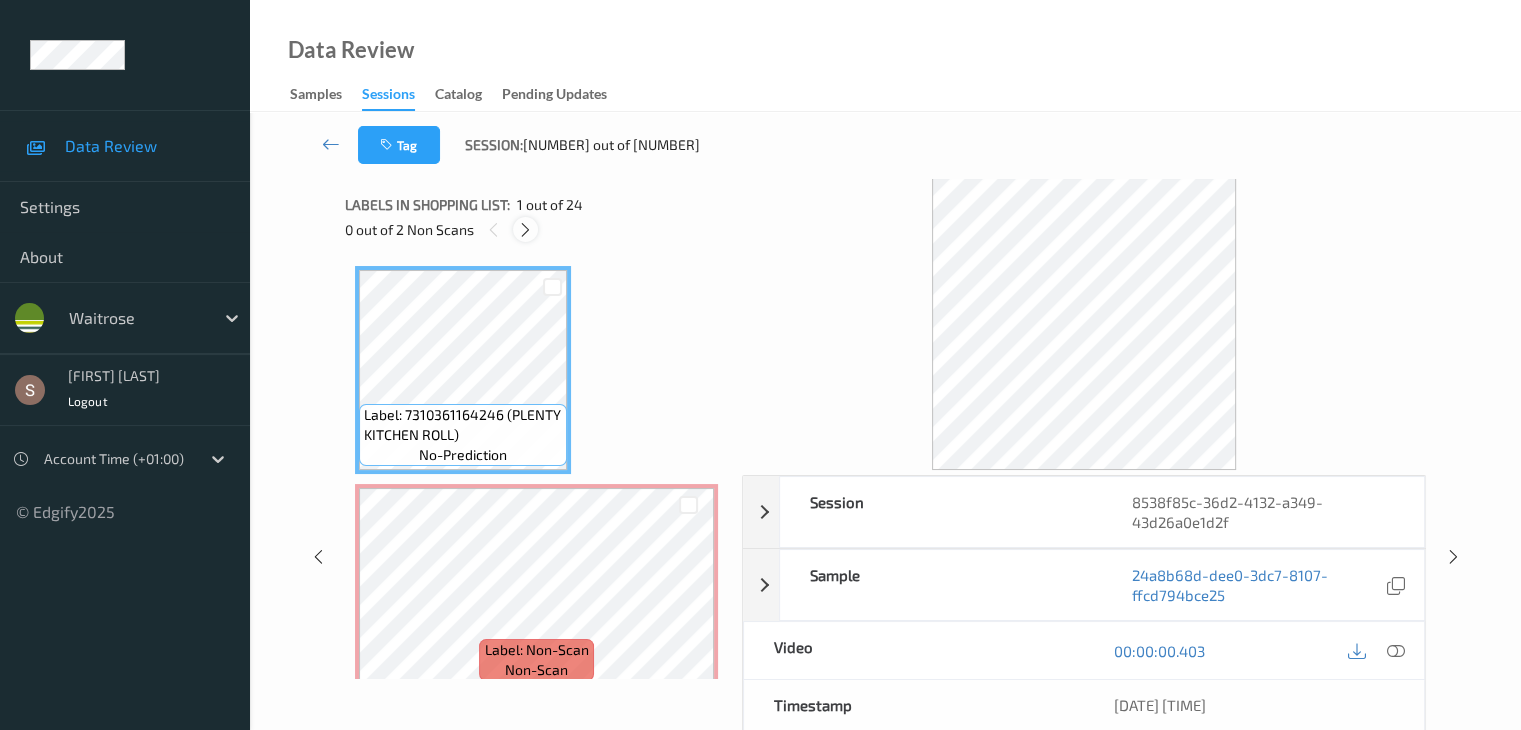 click at bounding box center (525, 230) 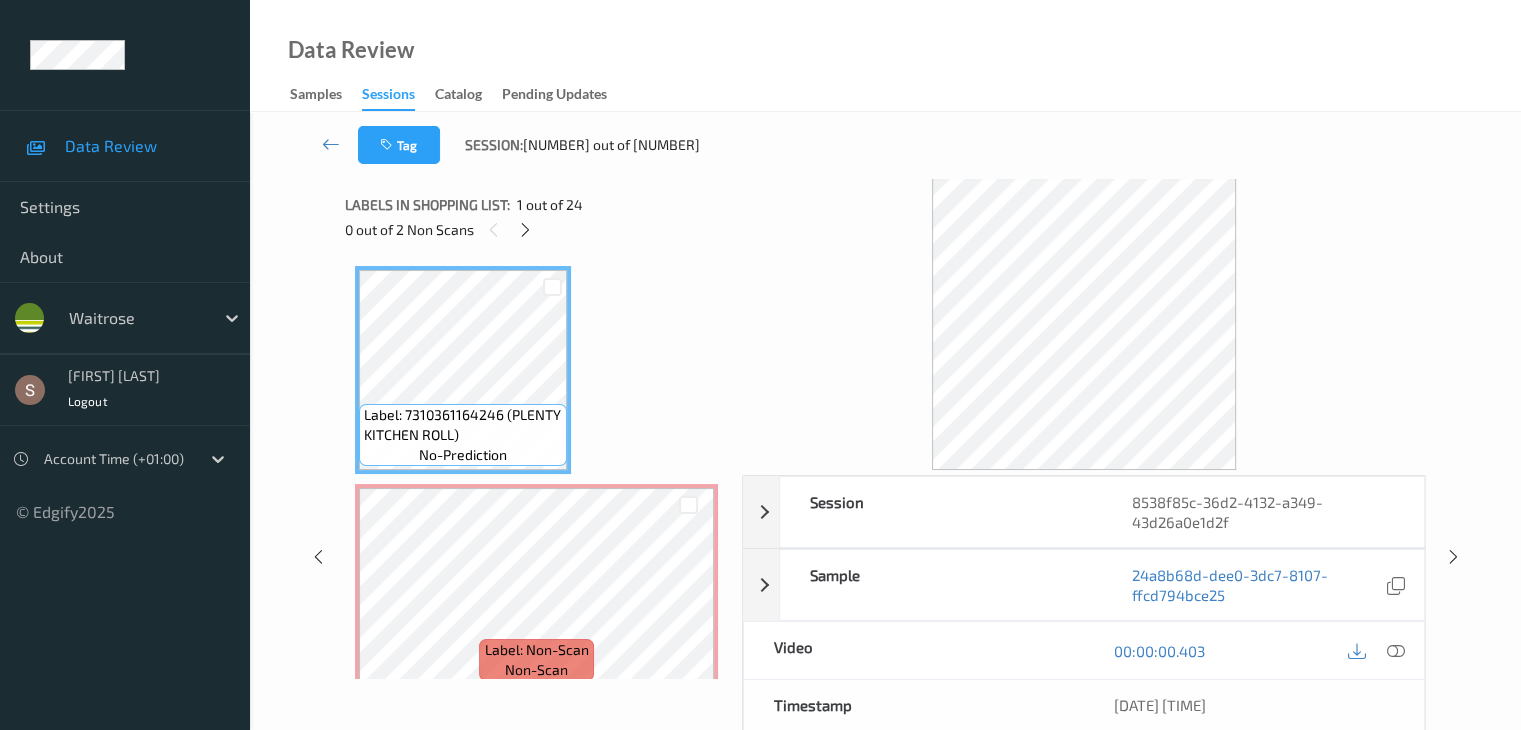 scroll, scrollTop: 10, scrollLeft: 0, axis: vertical 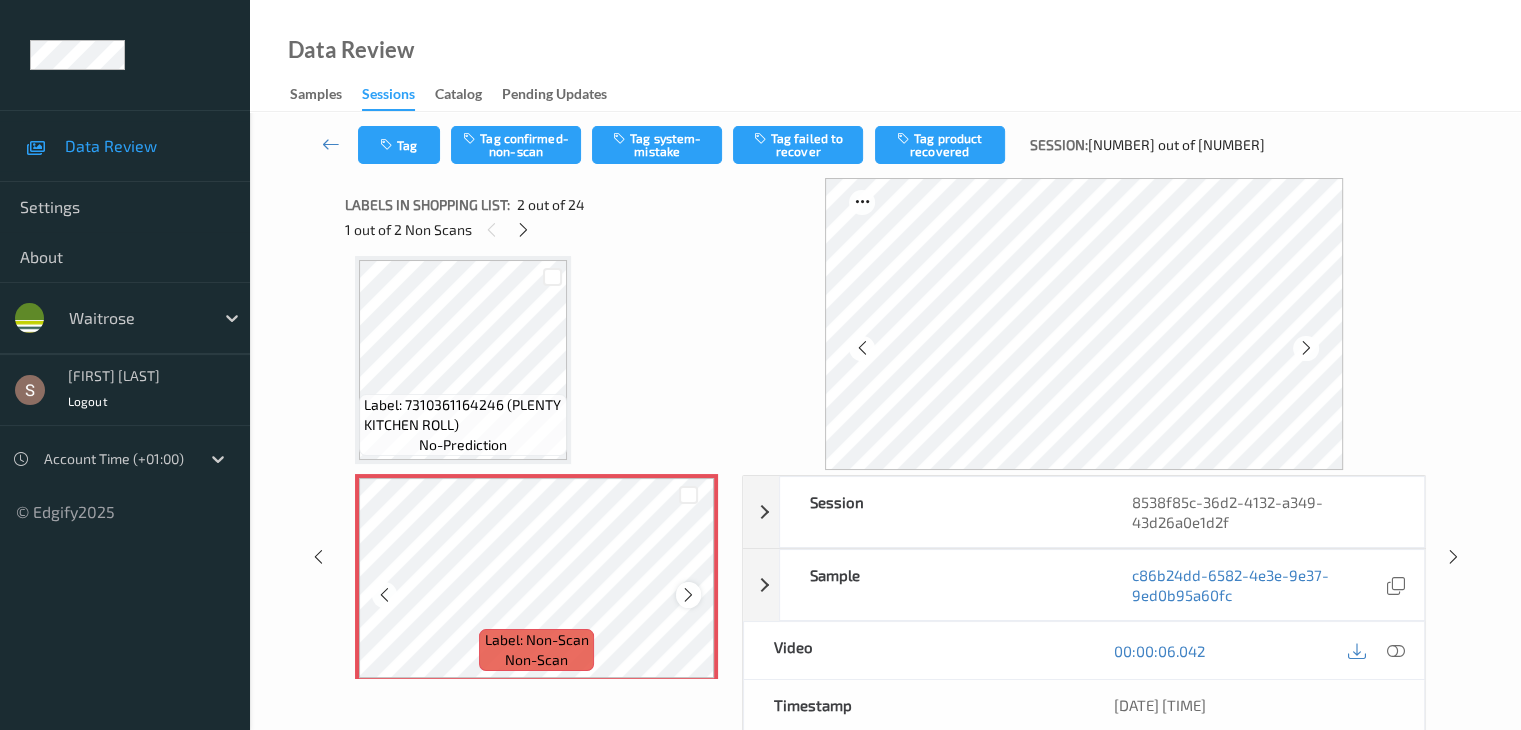 click at bounding box center [688, 595] 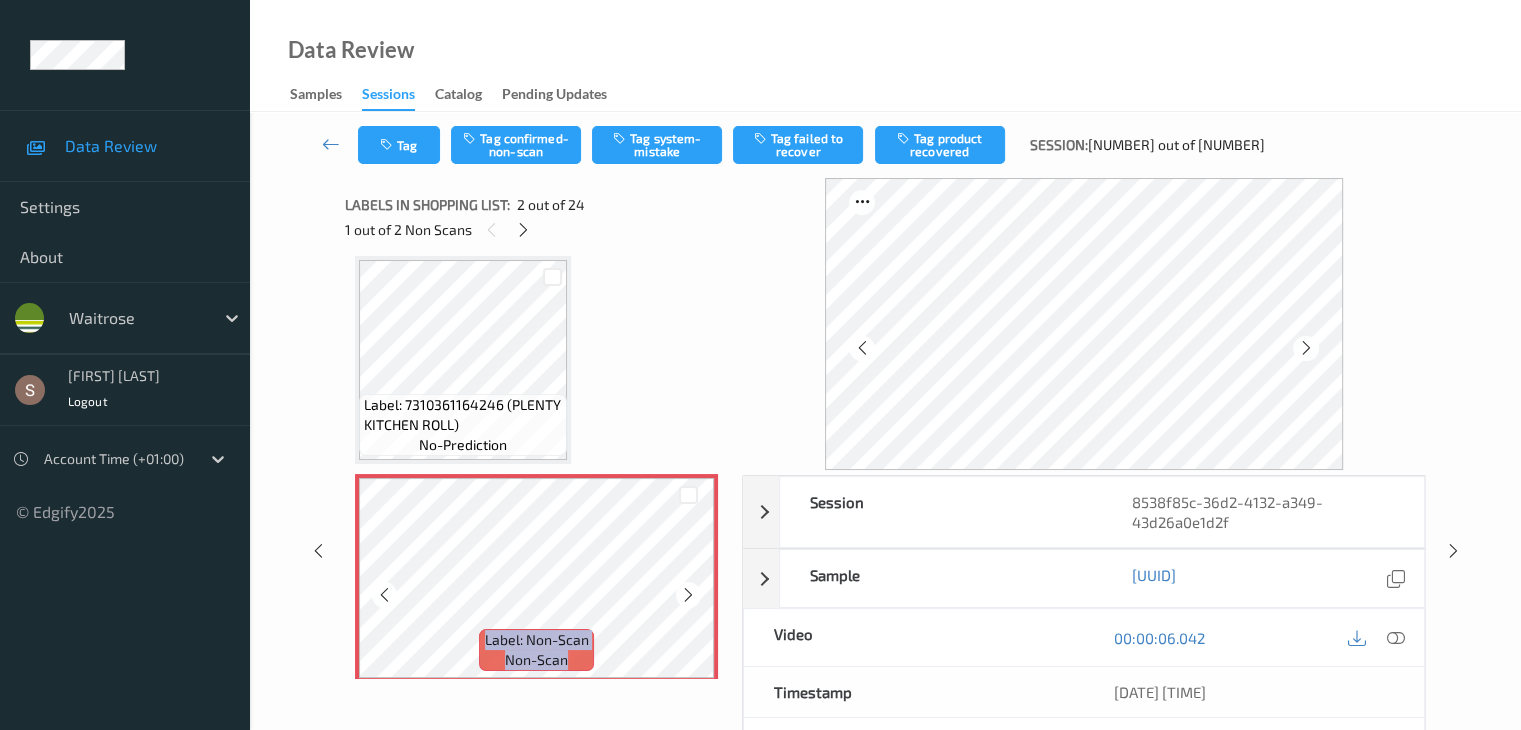 click at bounding box center (688, 595) 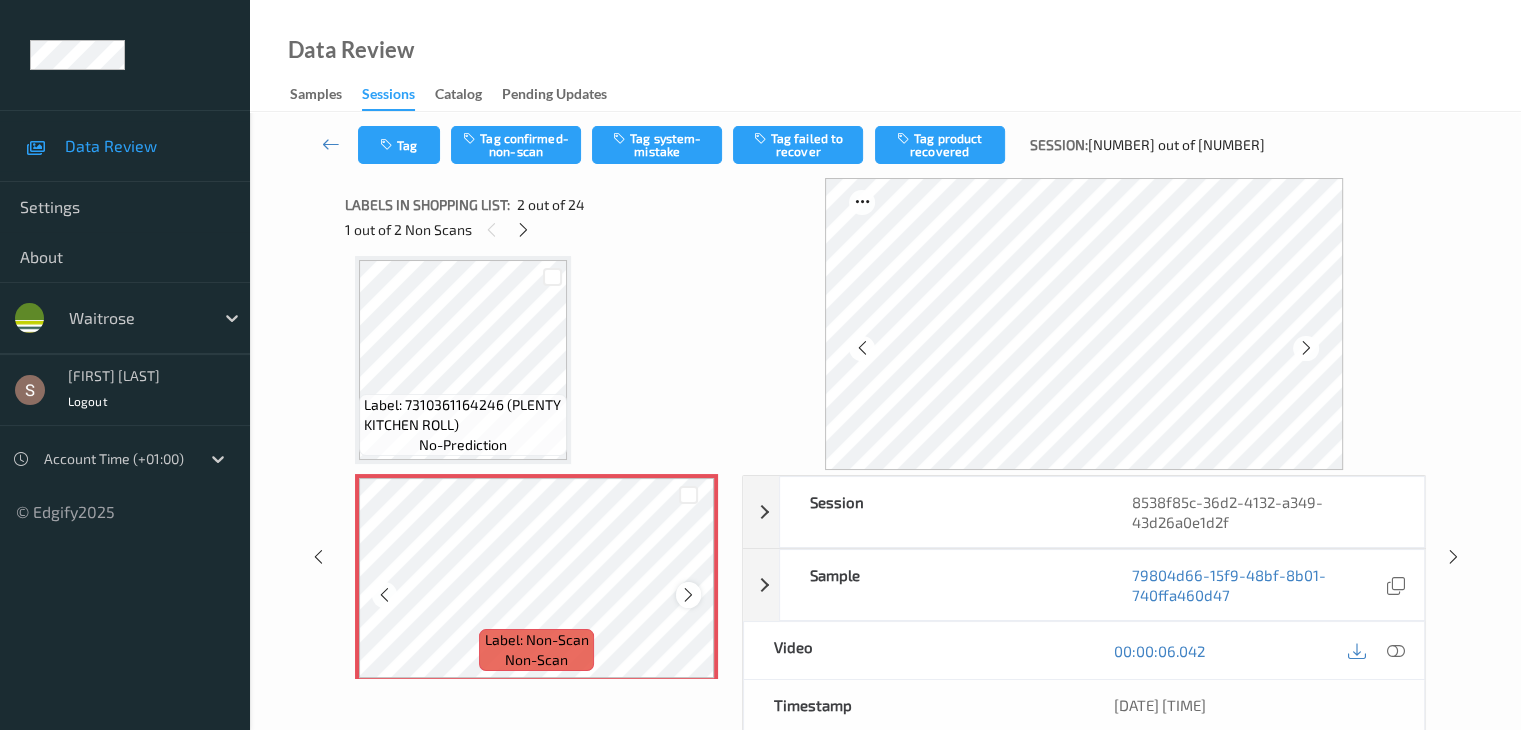 click at bounding box center [688, 595] 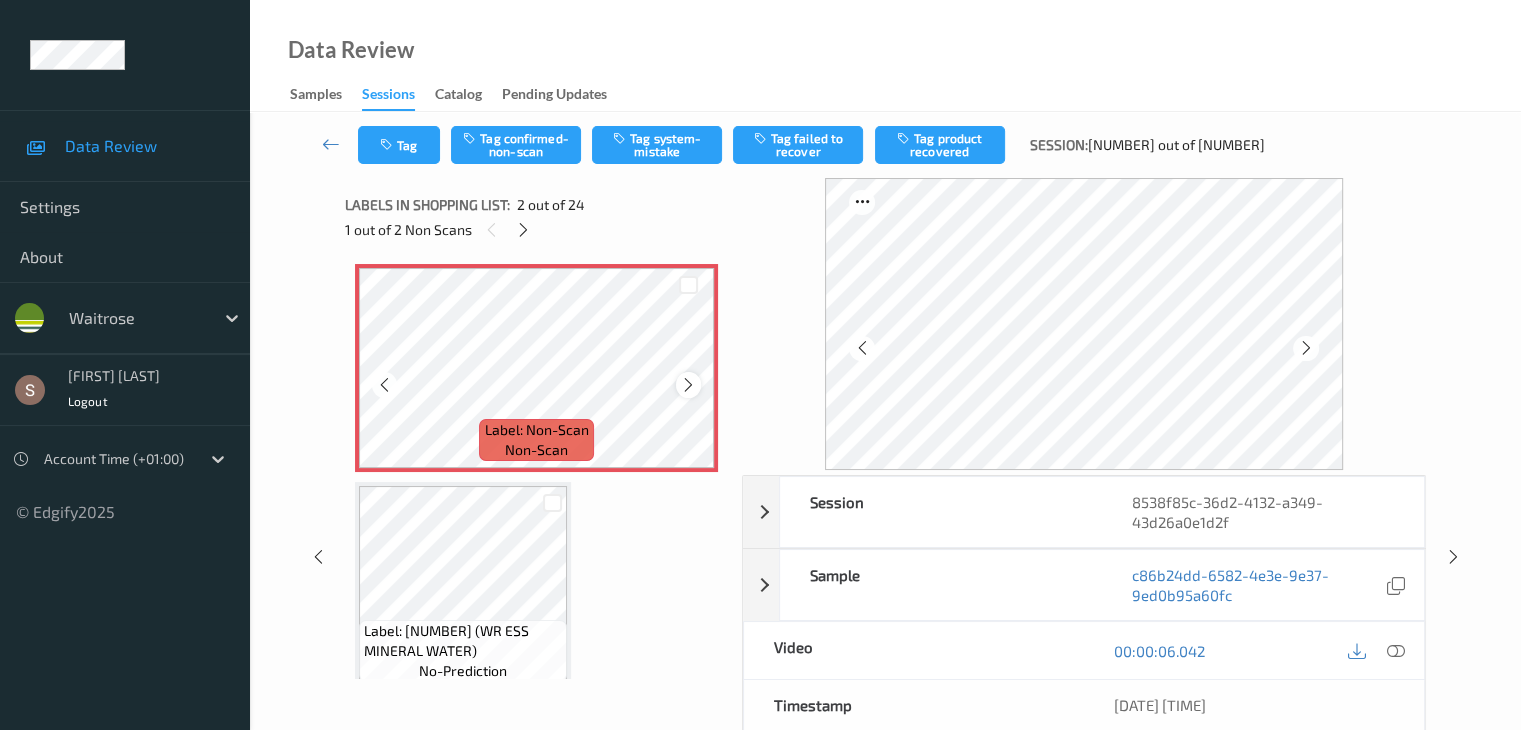 scroll, scrollTop: 310, scrollLeft: 0, axis: vertical 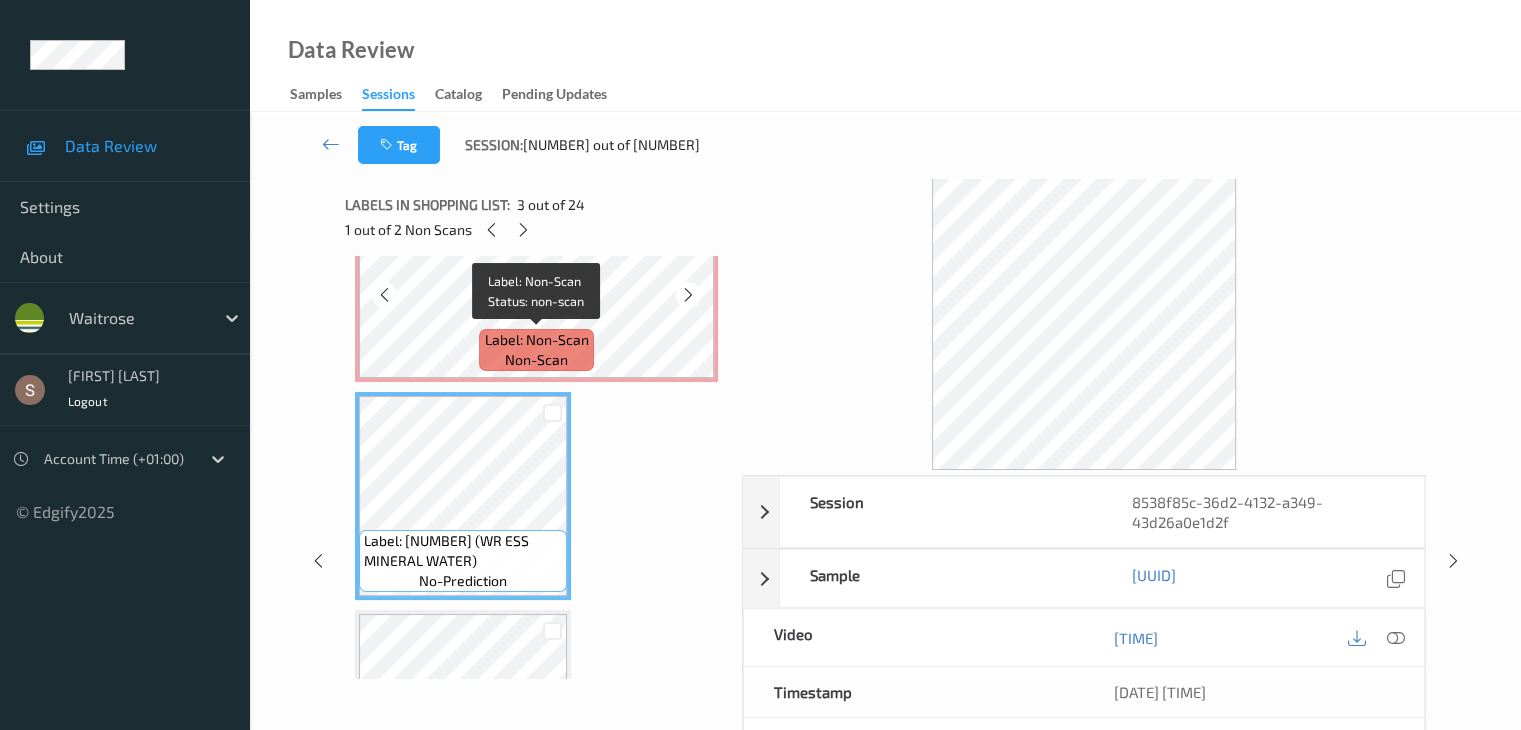 click on "Label: Non-Scan" at bounding box center (537, 340) 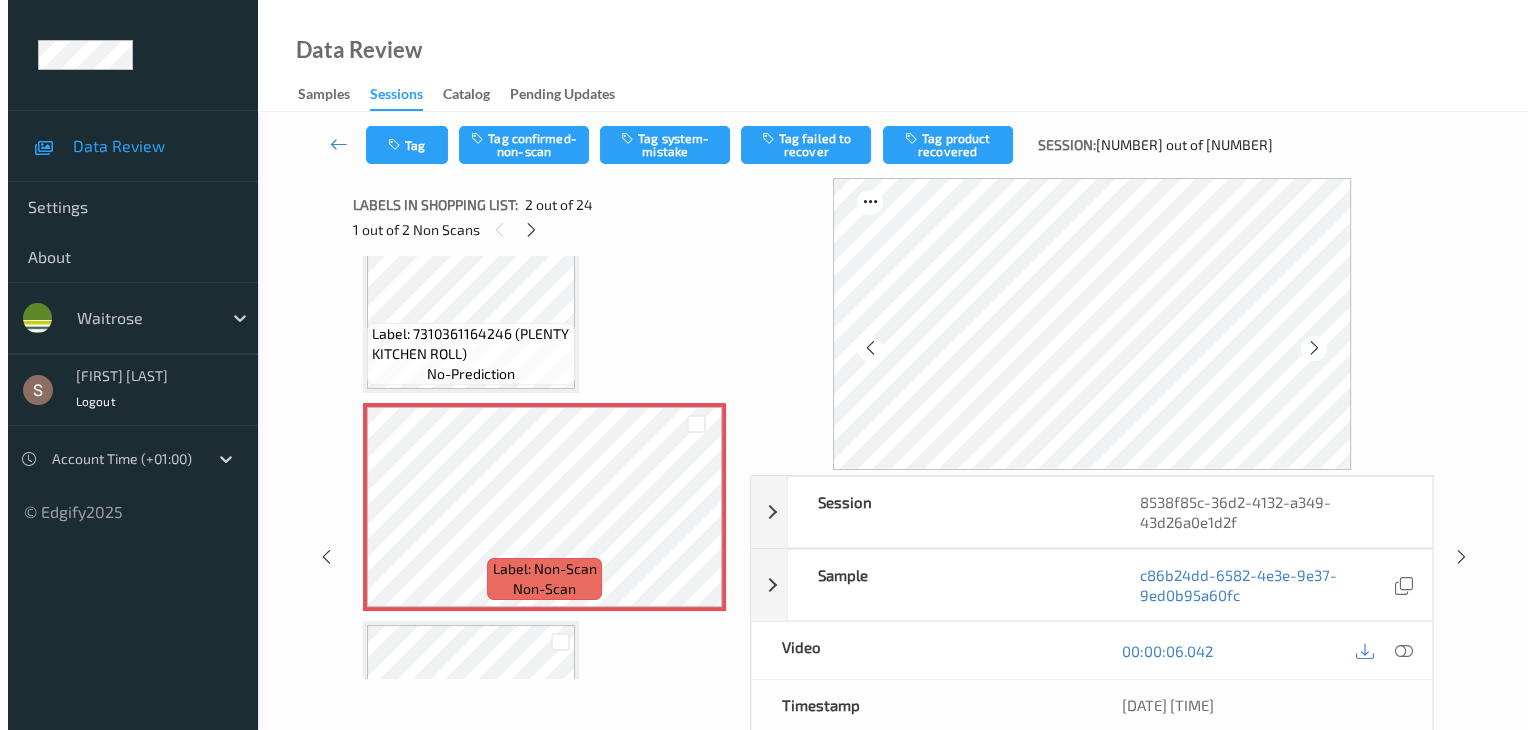 scroll, scrollTop: 10, scrollLeft: 0, axis: vertical 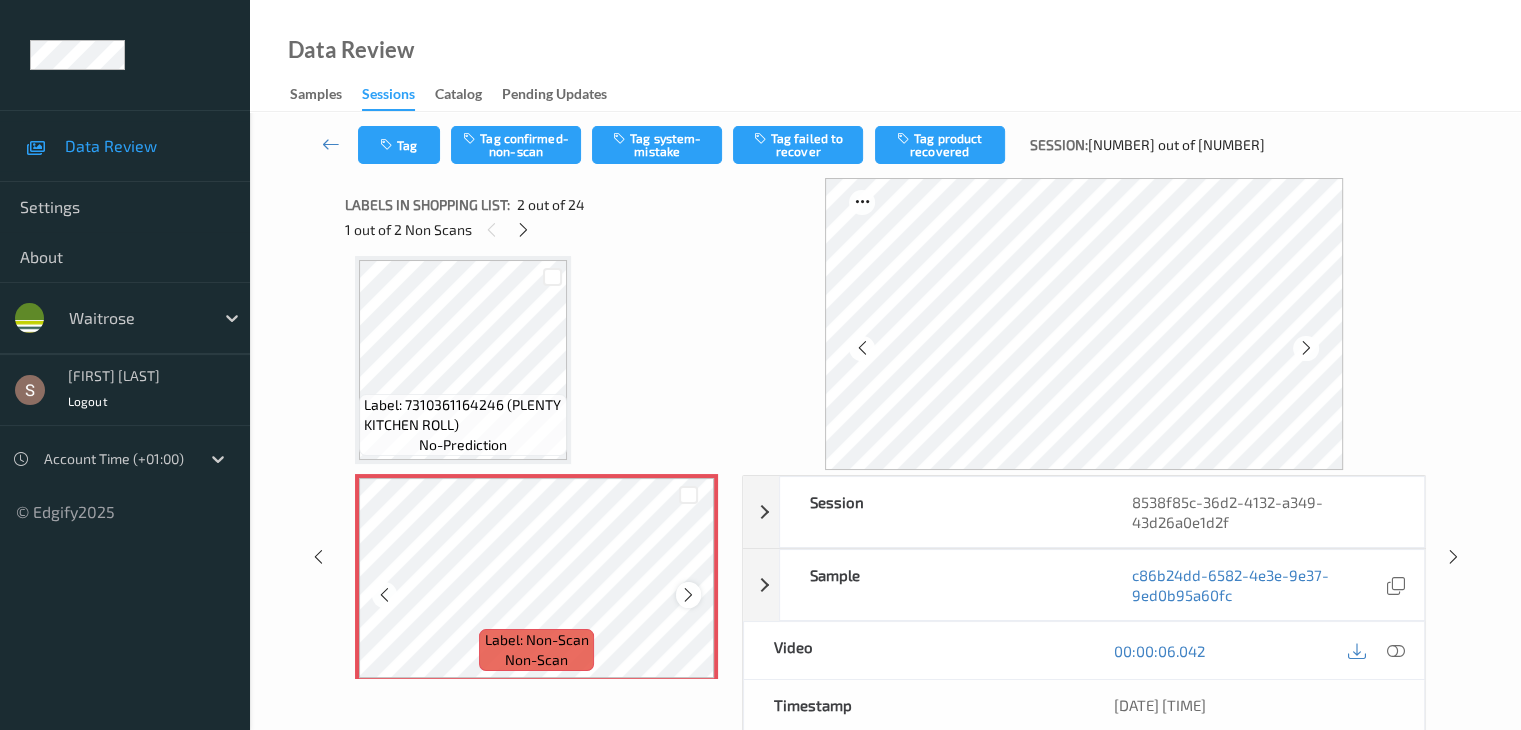 click at bounding box center (688, 594) 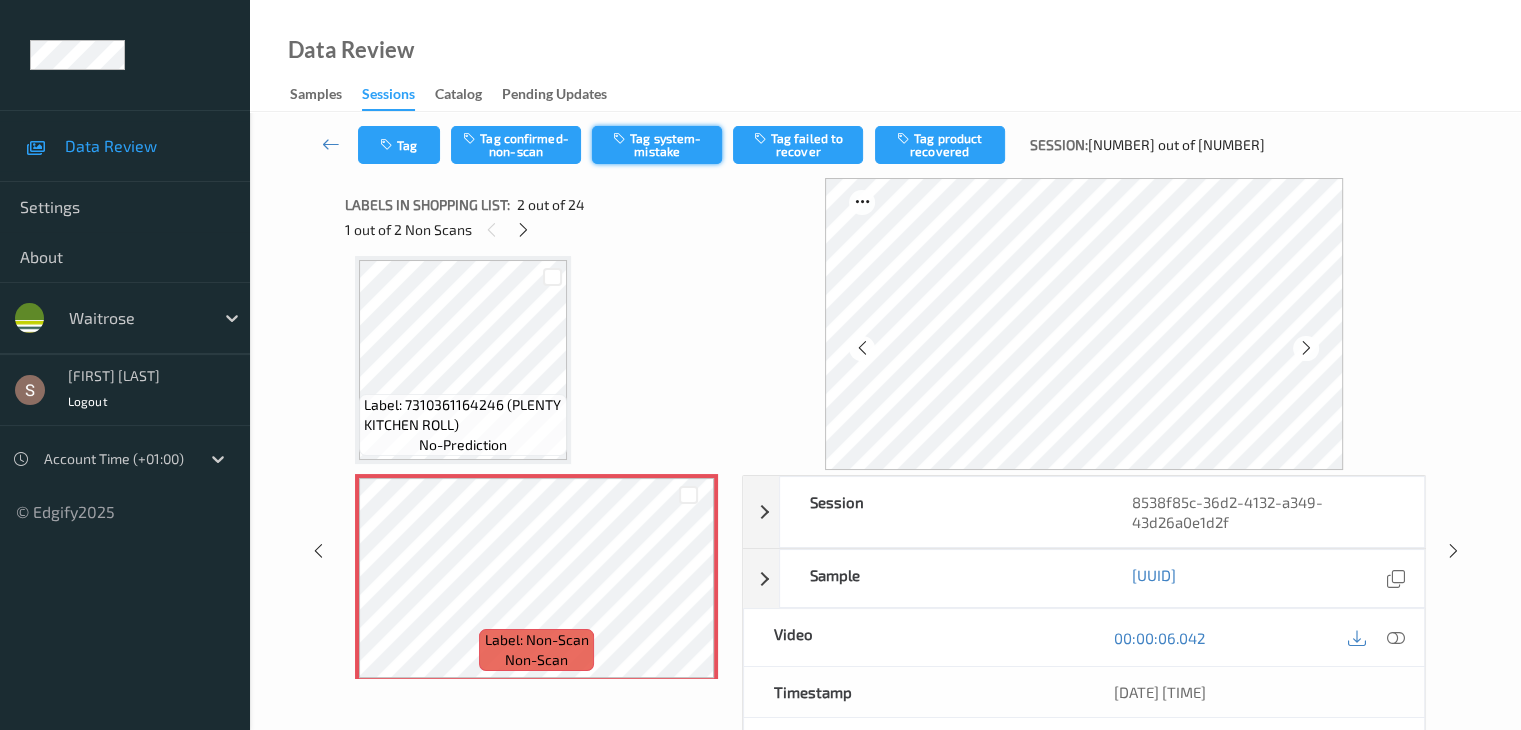 click on "Tag   system-mistake" at bounding box center [657, 145] 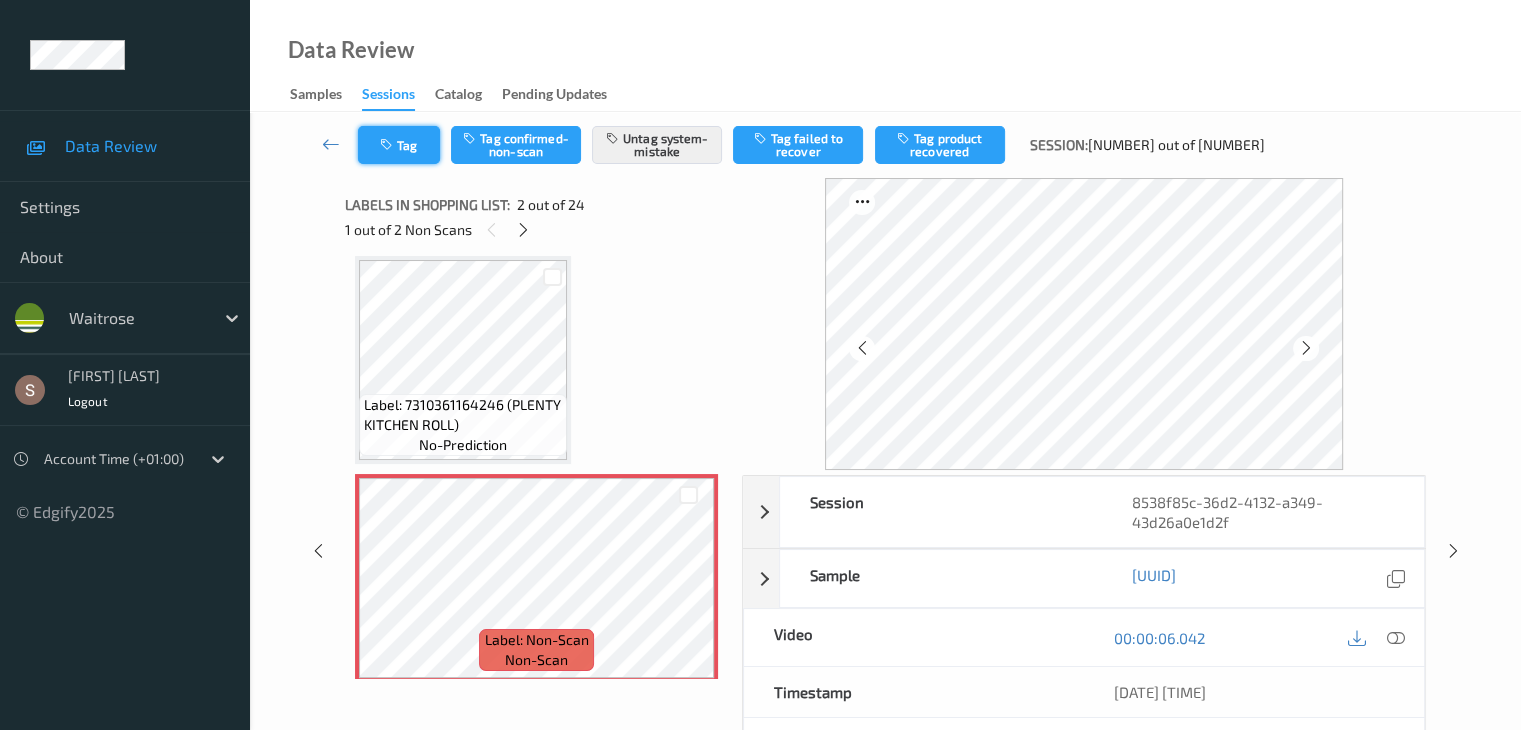 click on "Tag" at bounding box center [399, 145] 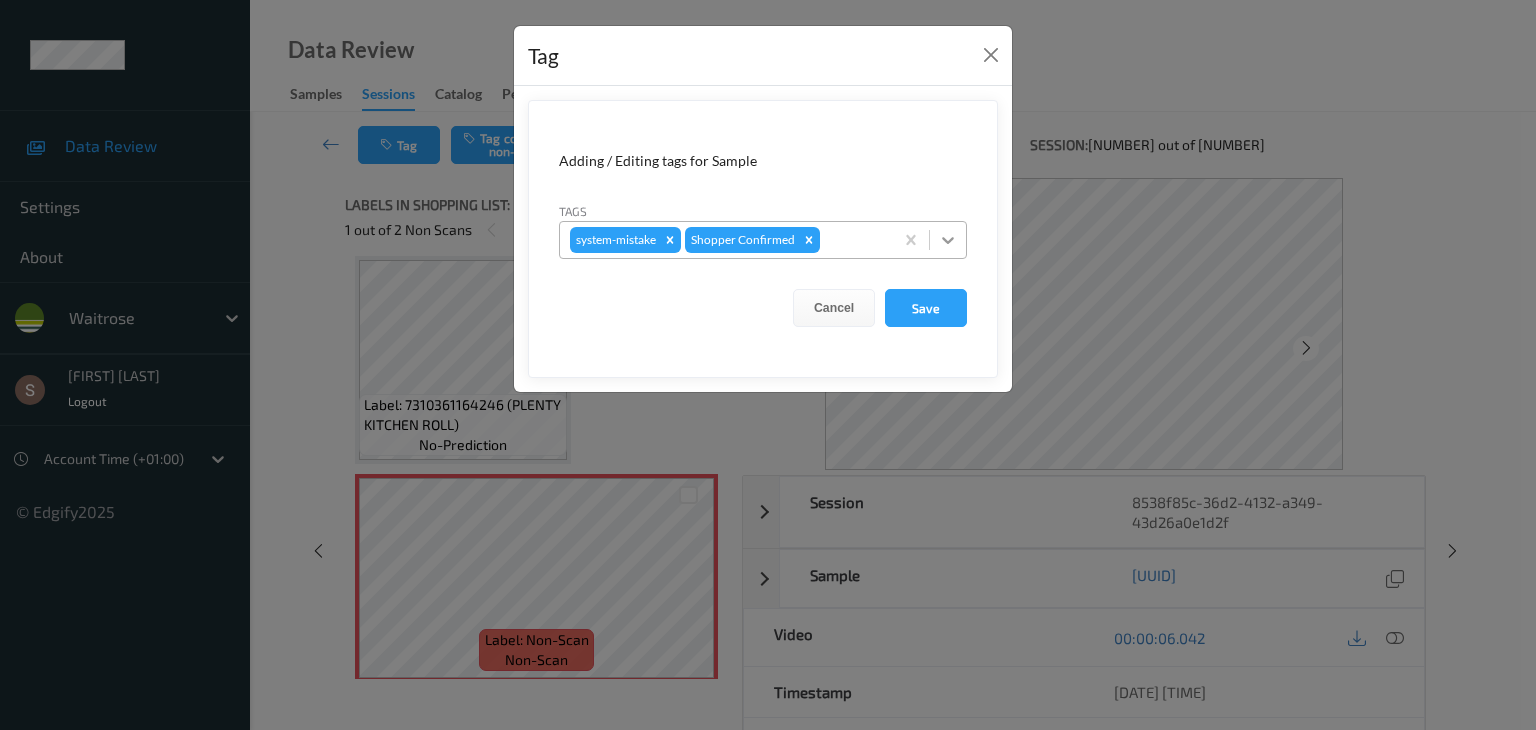 click 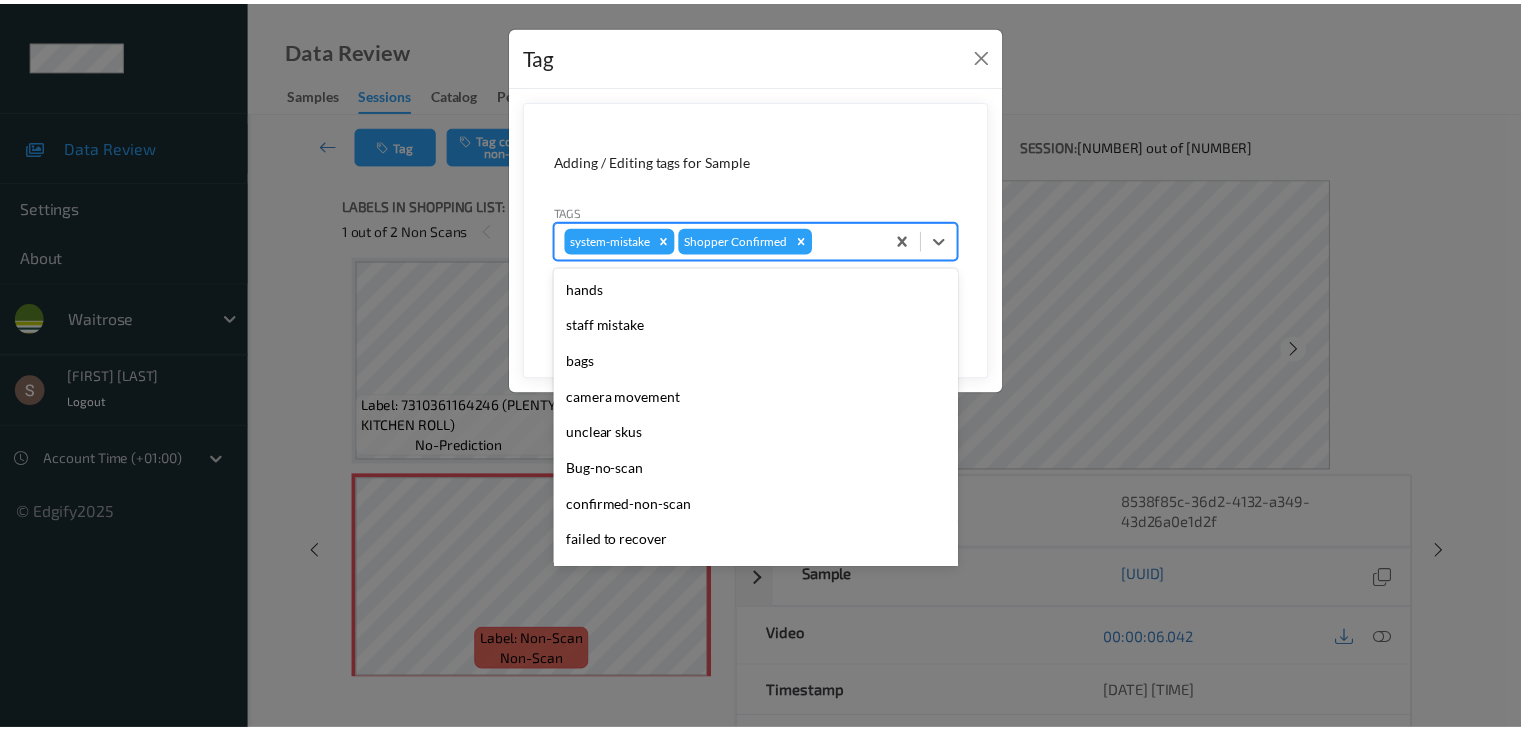 scroll, scrollTop: 320, scrollLeft: 0, axis: vertical 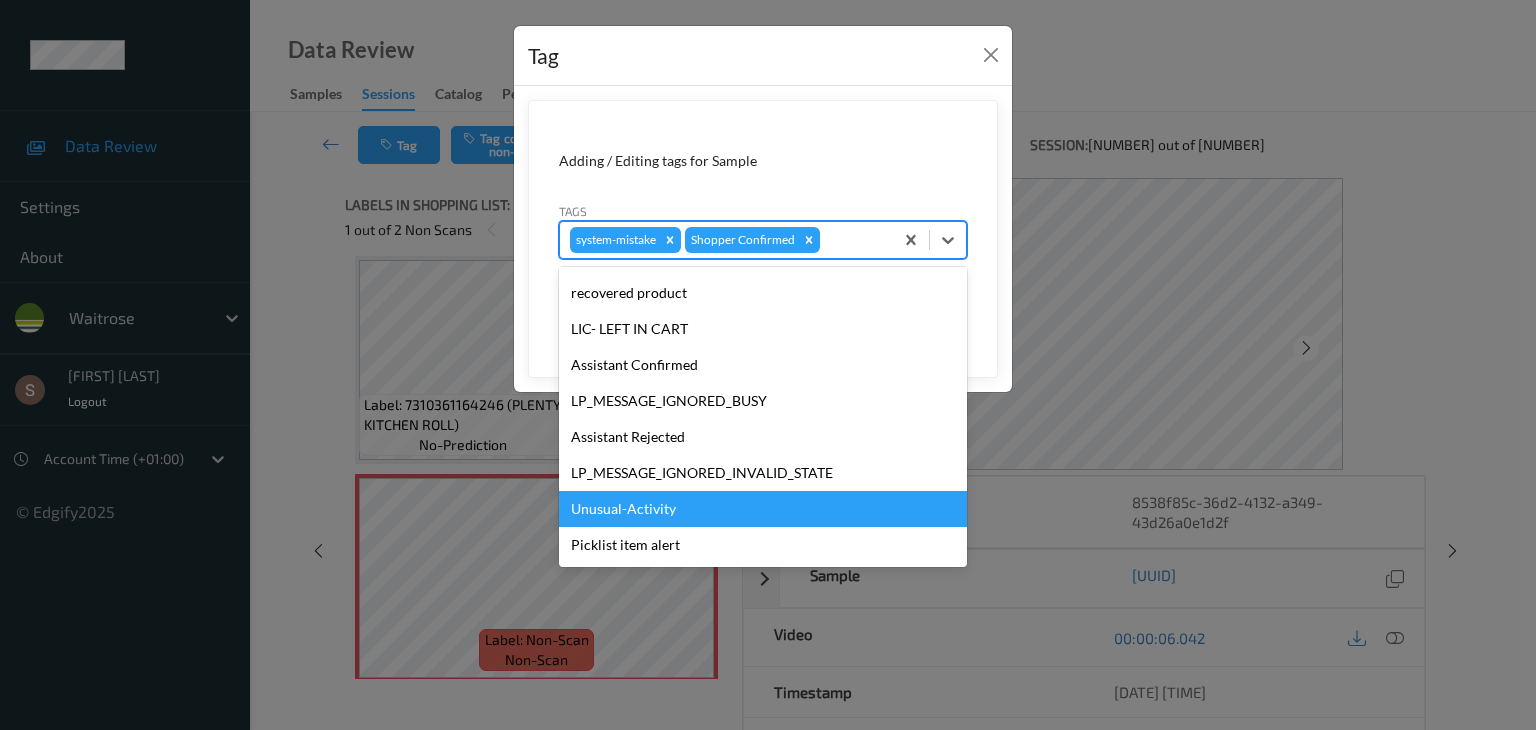 click on "Unusual-Activity" at bounding box center [763, 509] 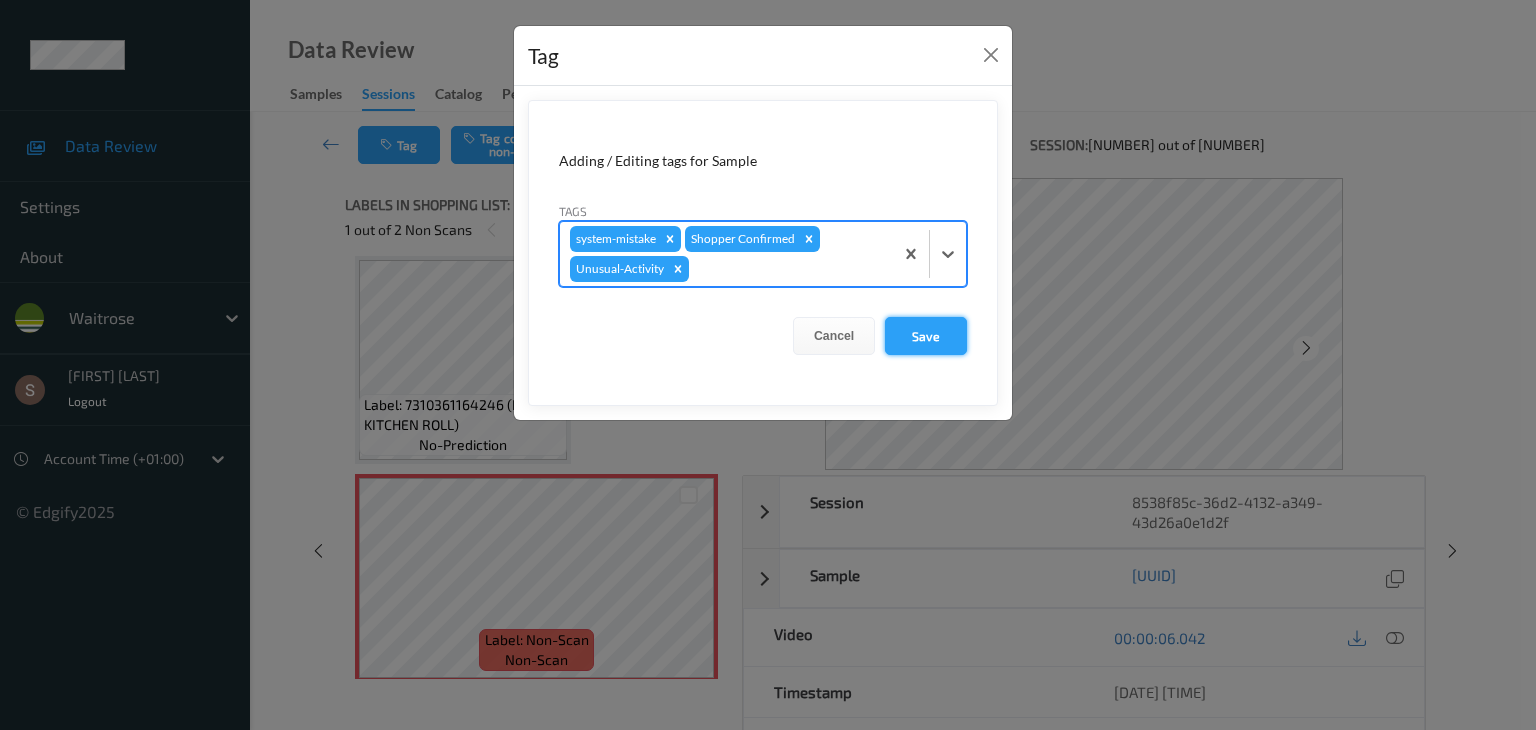 click on "Save" at bounding box center [926, 336] 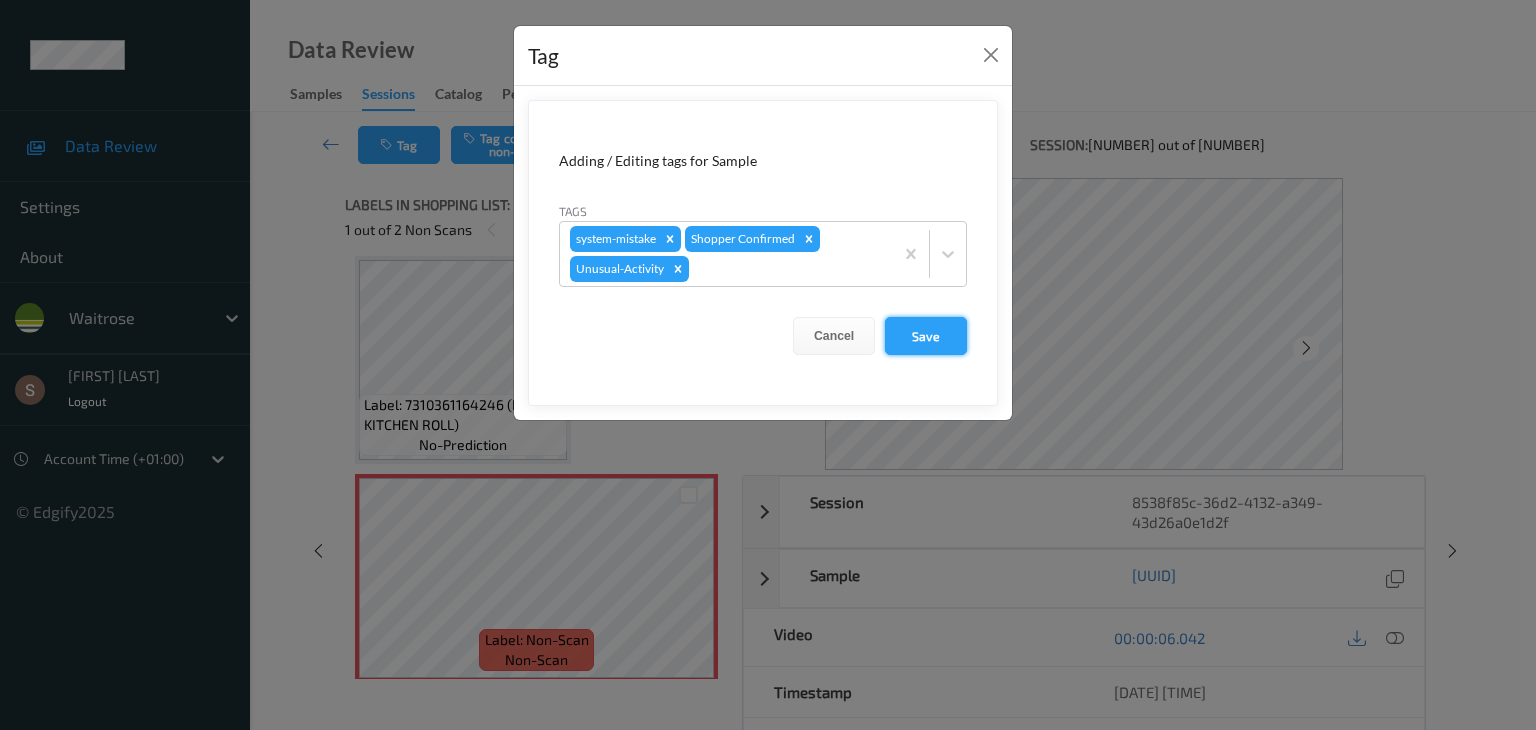 click on "Save" at bounding box center (926, 336) 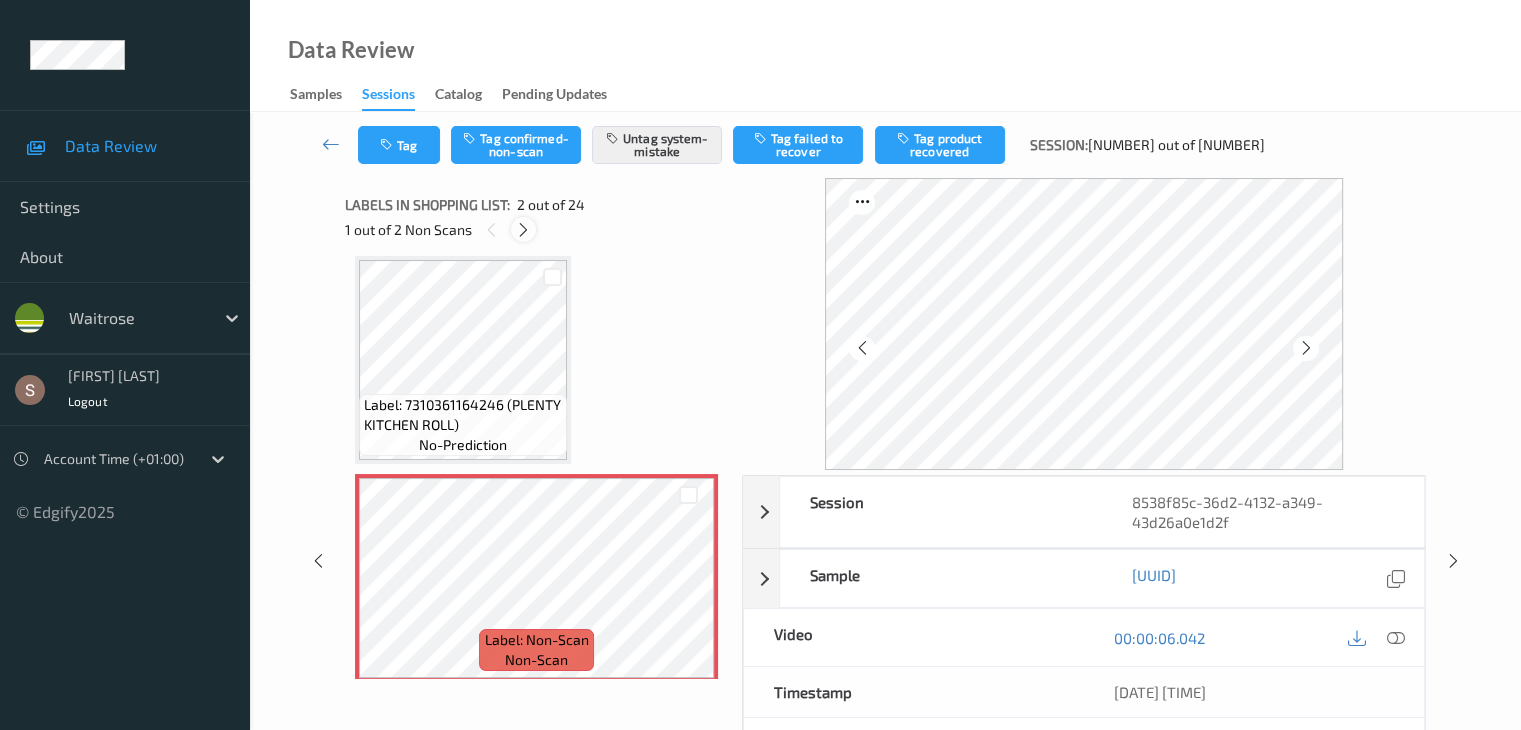 click at bounding box center [523, 230] 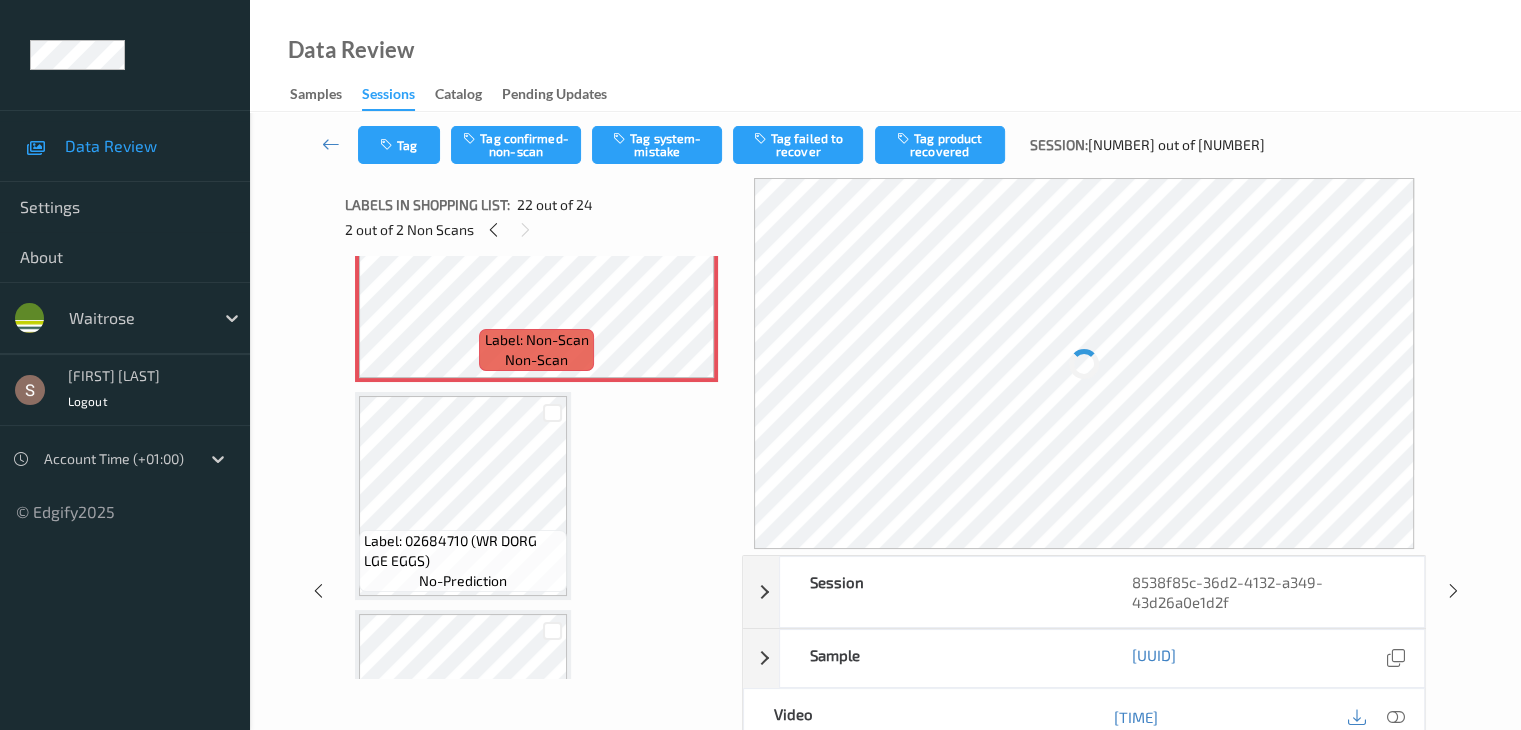 scroll, scrollTop: 4570, scrollLeft: 0, axis: vertical 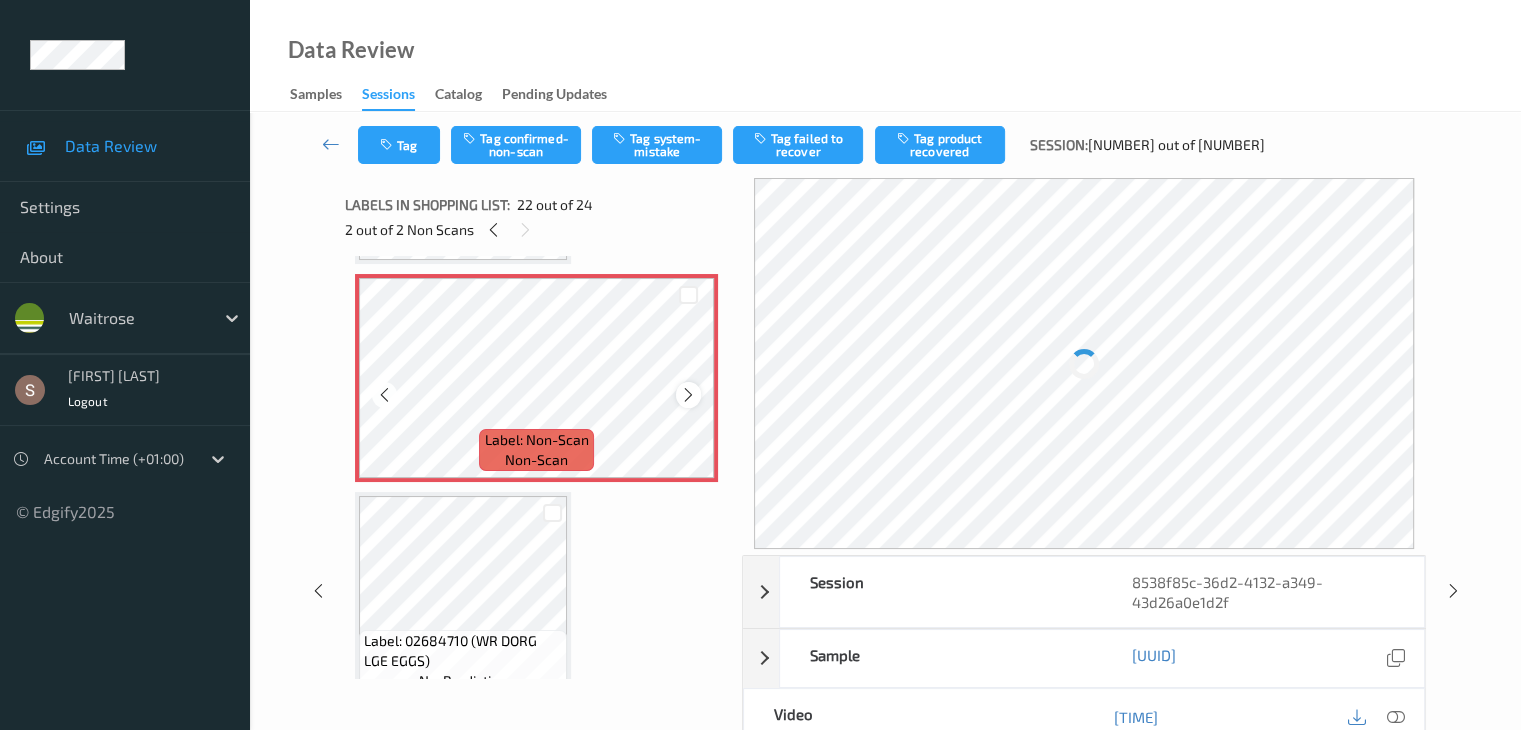 click at bounding box center (688, 395) 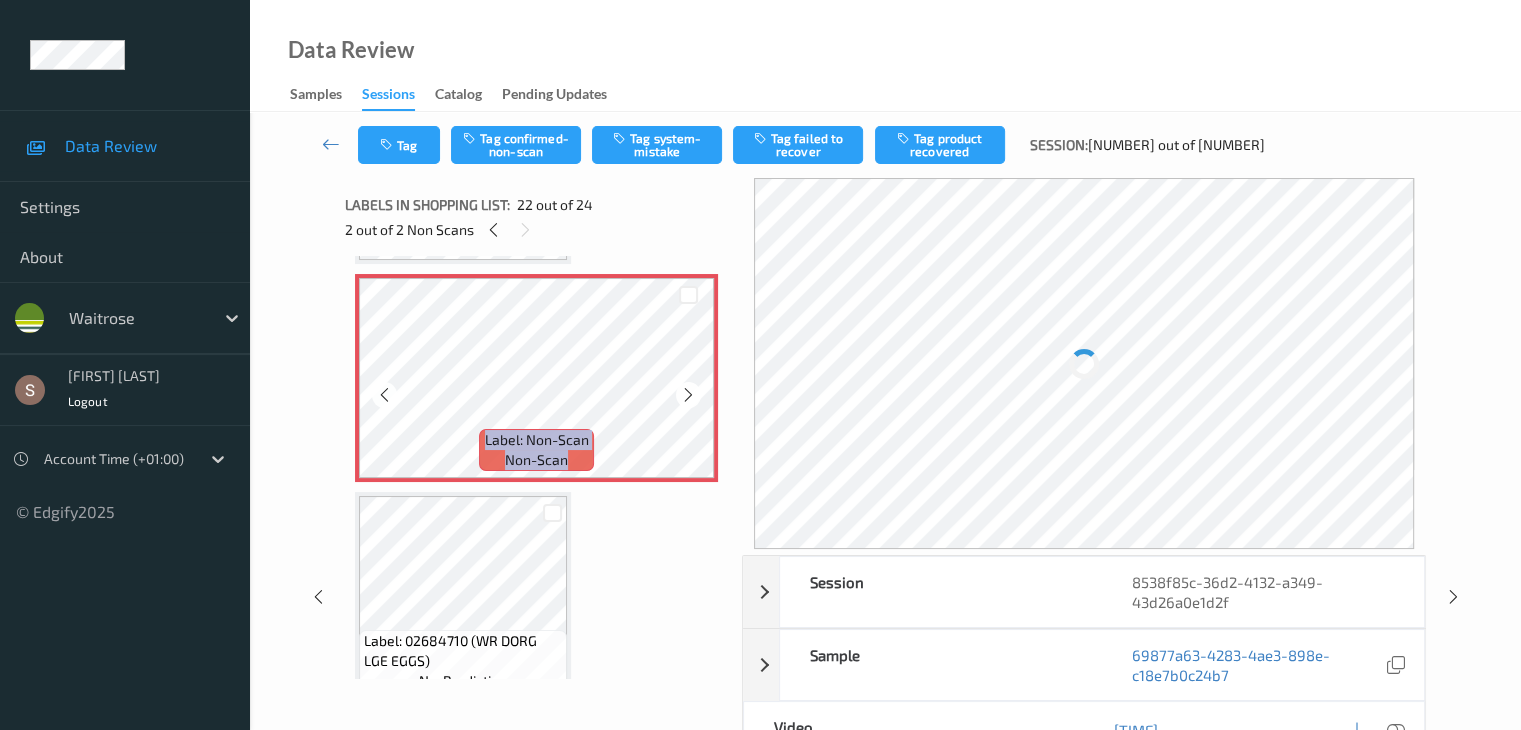 click at bounding box center (688, 395) 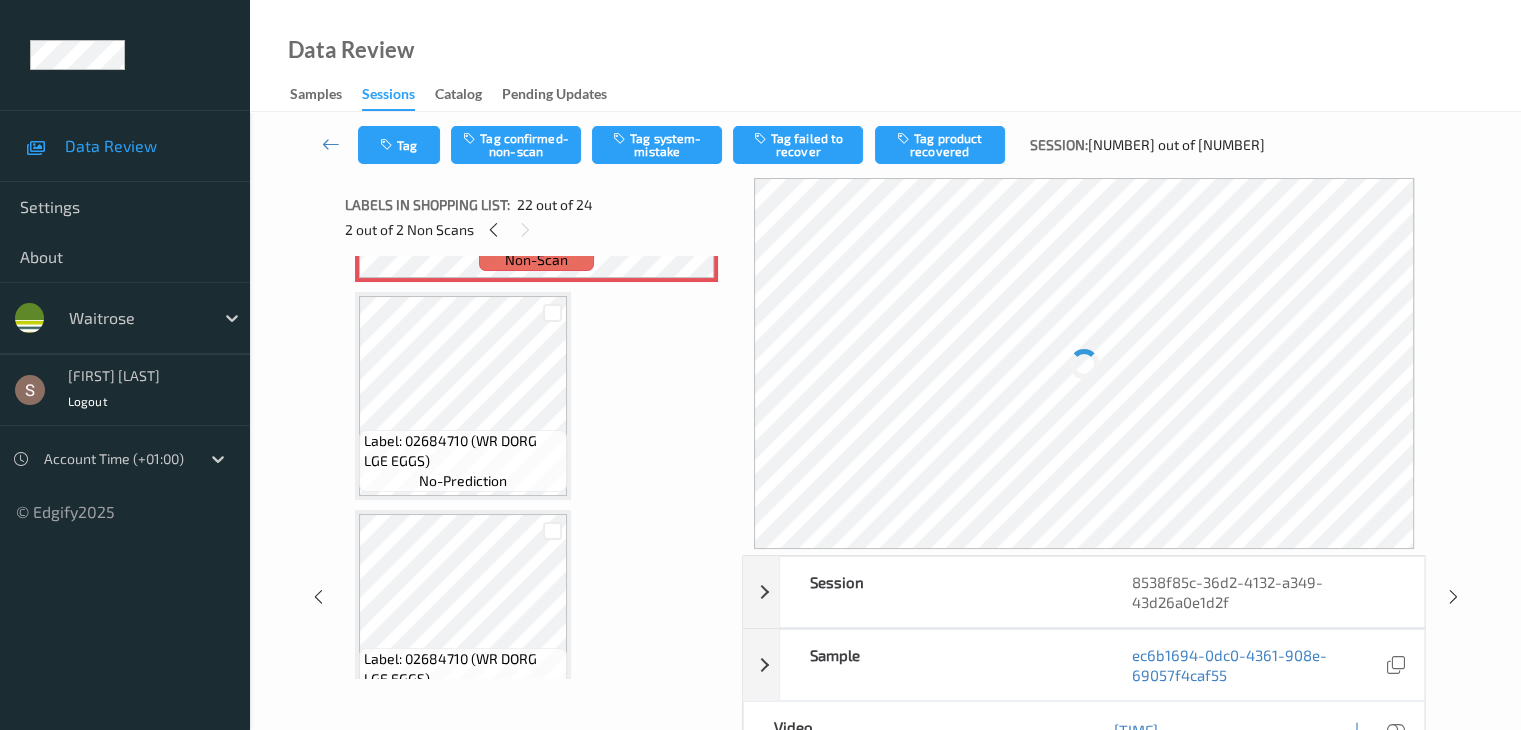 scroll, scrollTop: 4819, scrollLeft: 0, axis: vertical 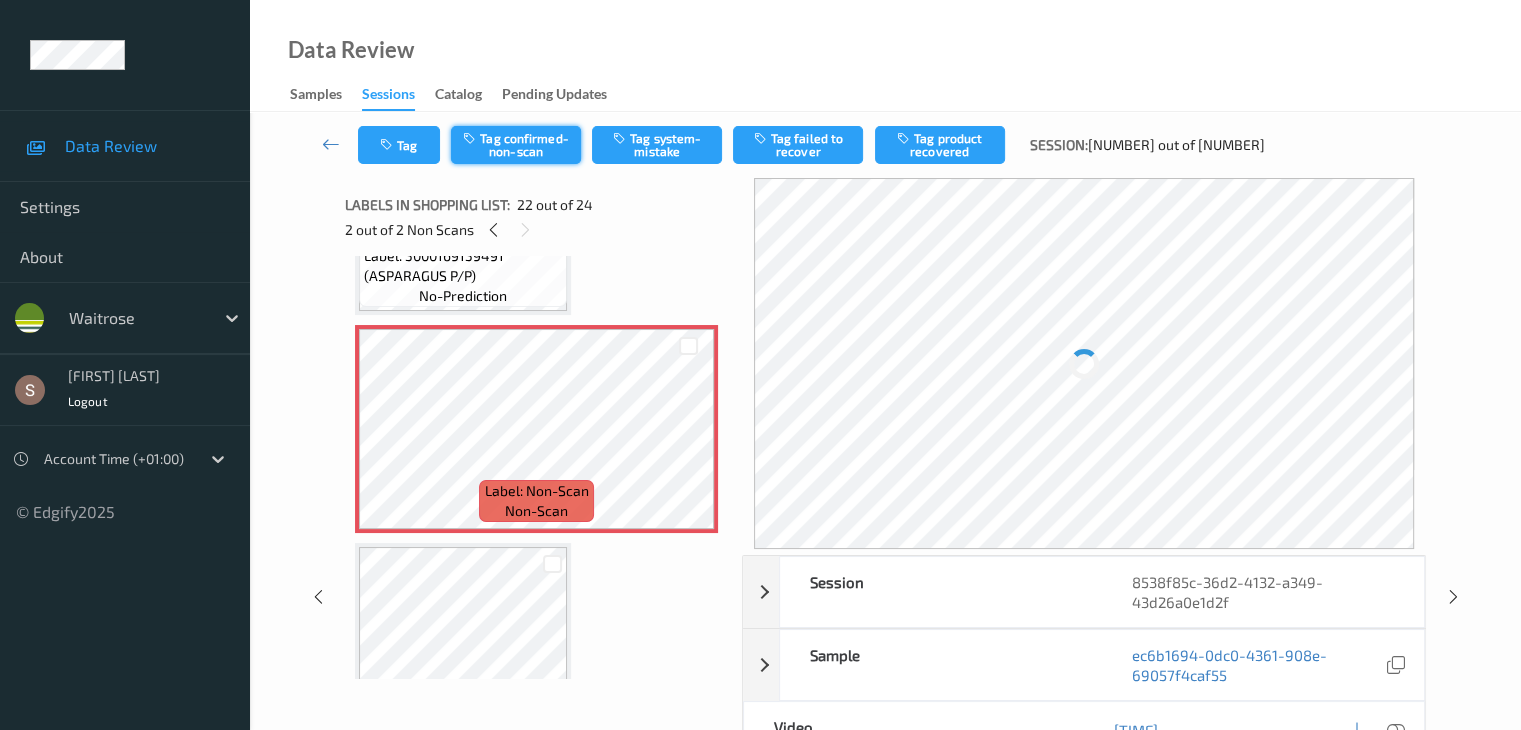click on "Tag   confirmed-non-scan" at bounding box center [516, 145] 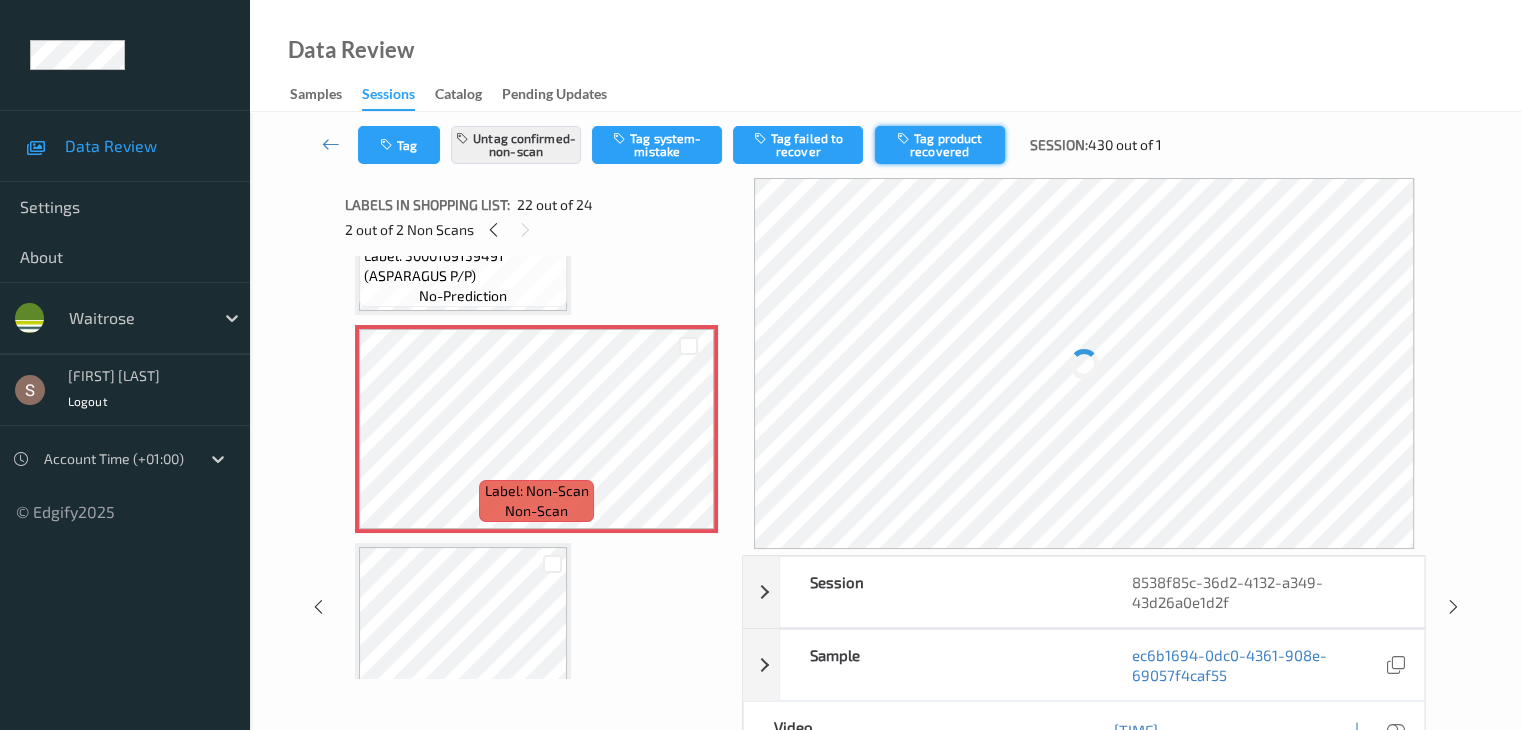 click on "Tag   product recovered" at bounding box center (940, 145) 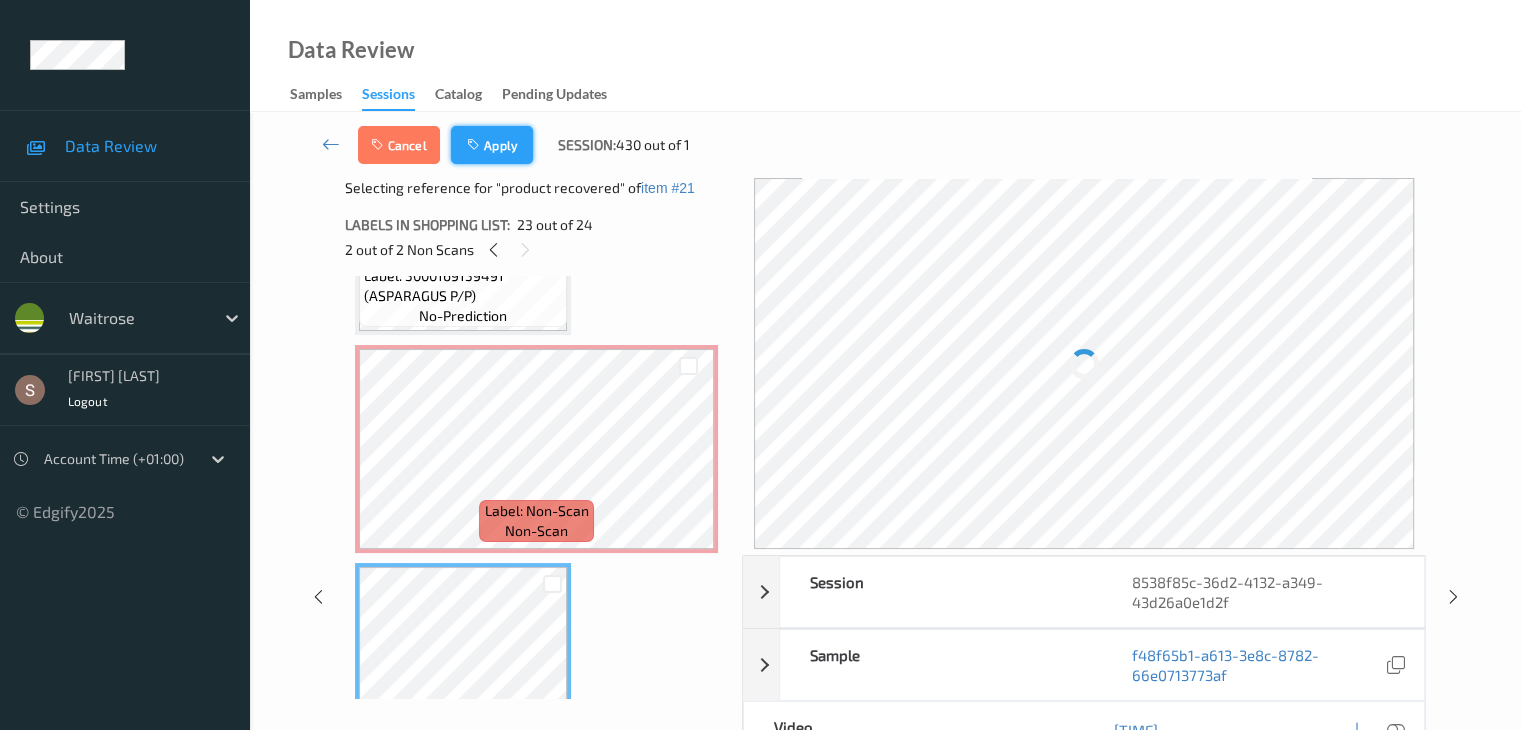 click on "Apply" at bounding box center [492, 145] 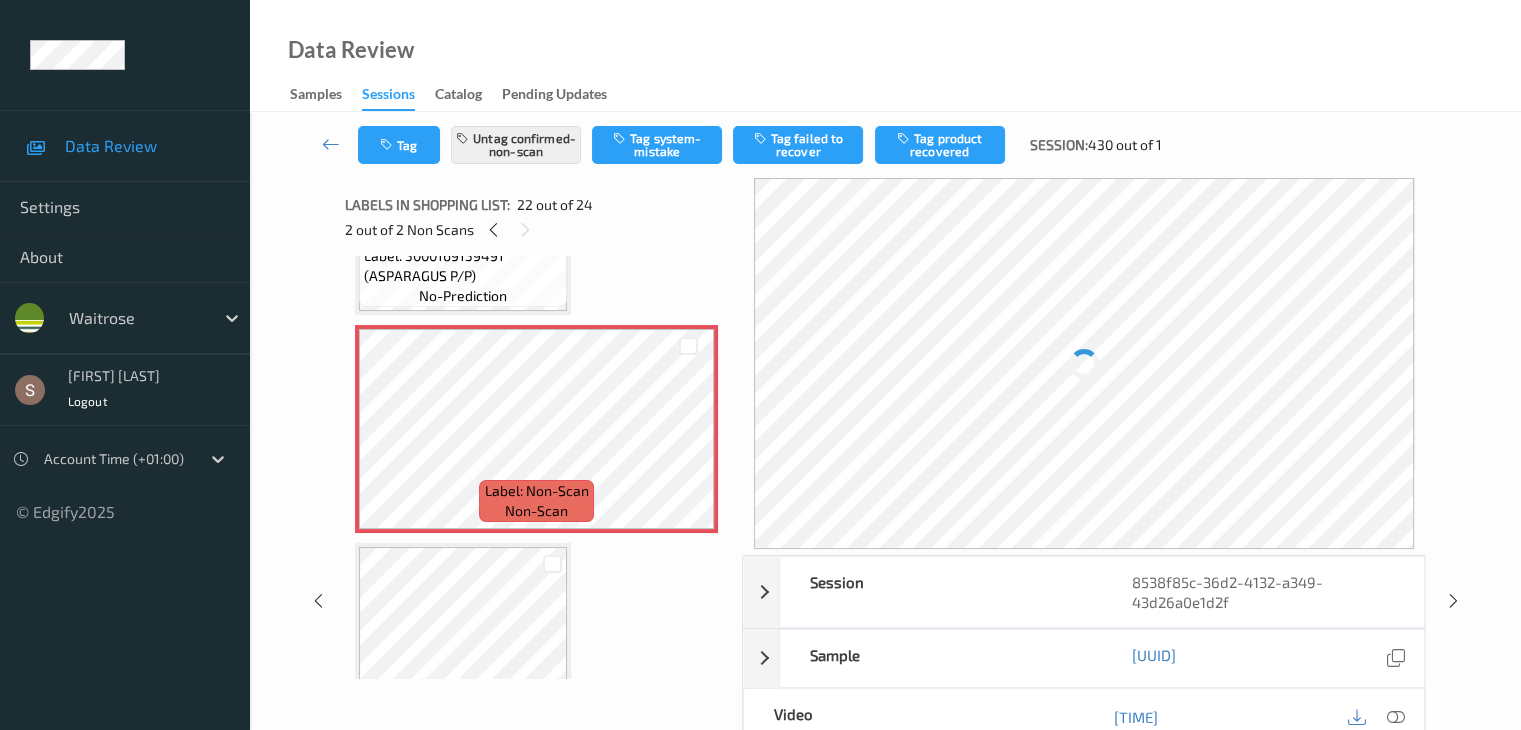 scroll, scrollTop: 4370, scrollLeft: 0, axis: vertical 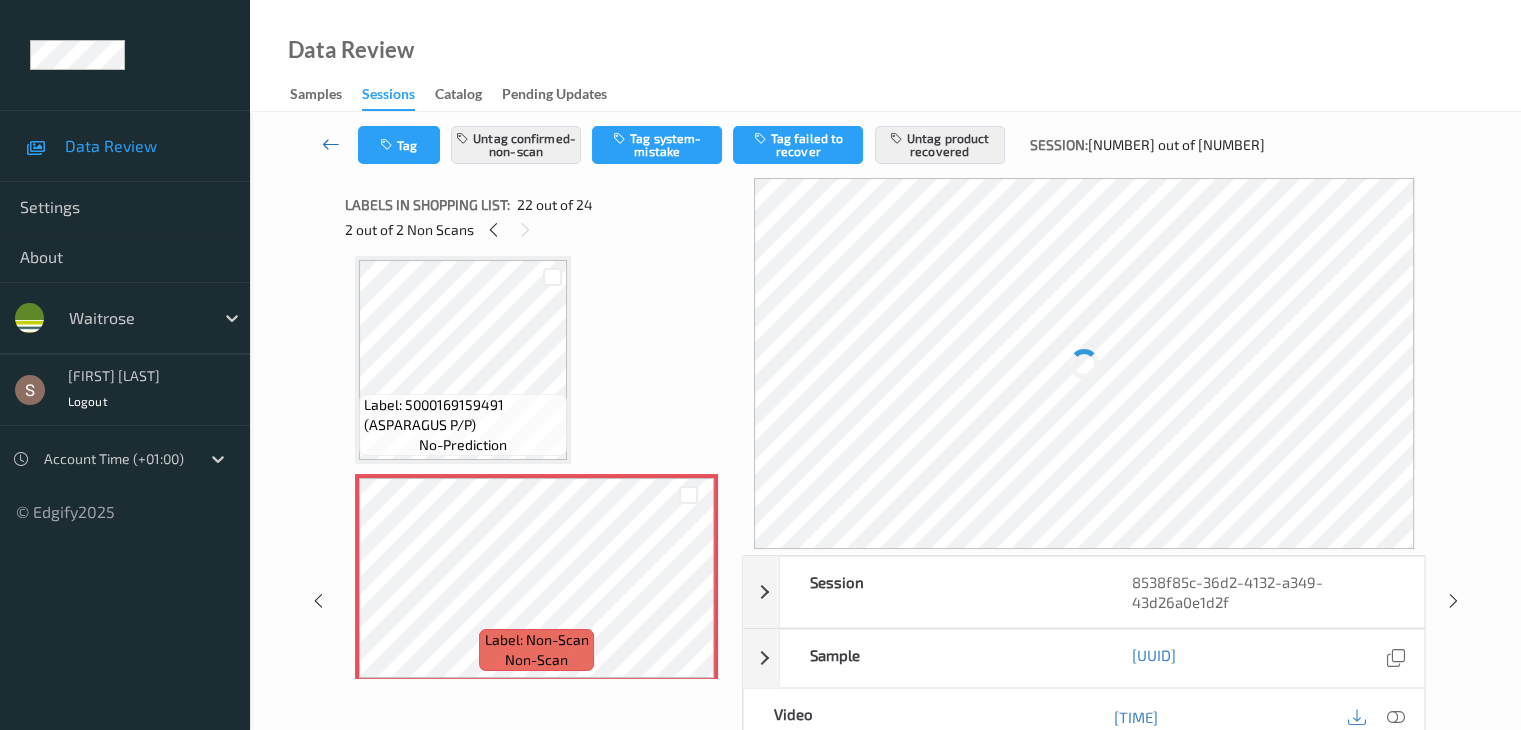 click at bounding box center (331, 144) 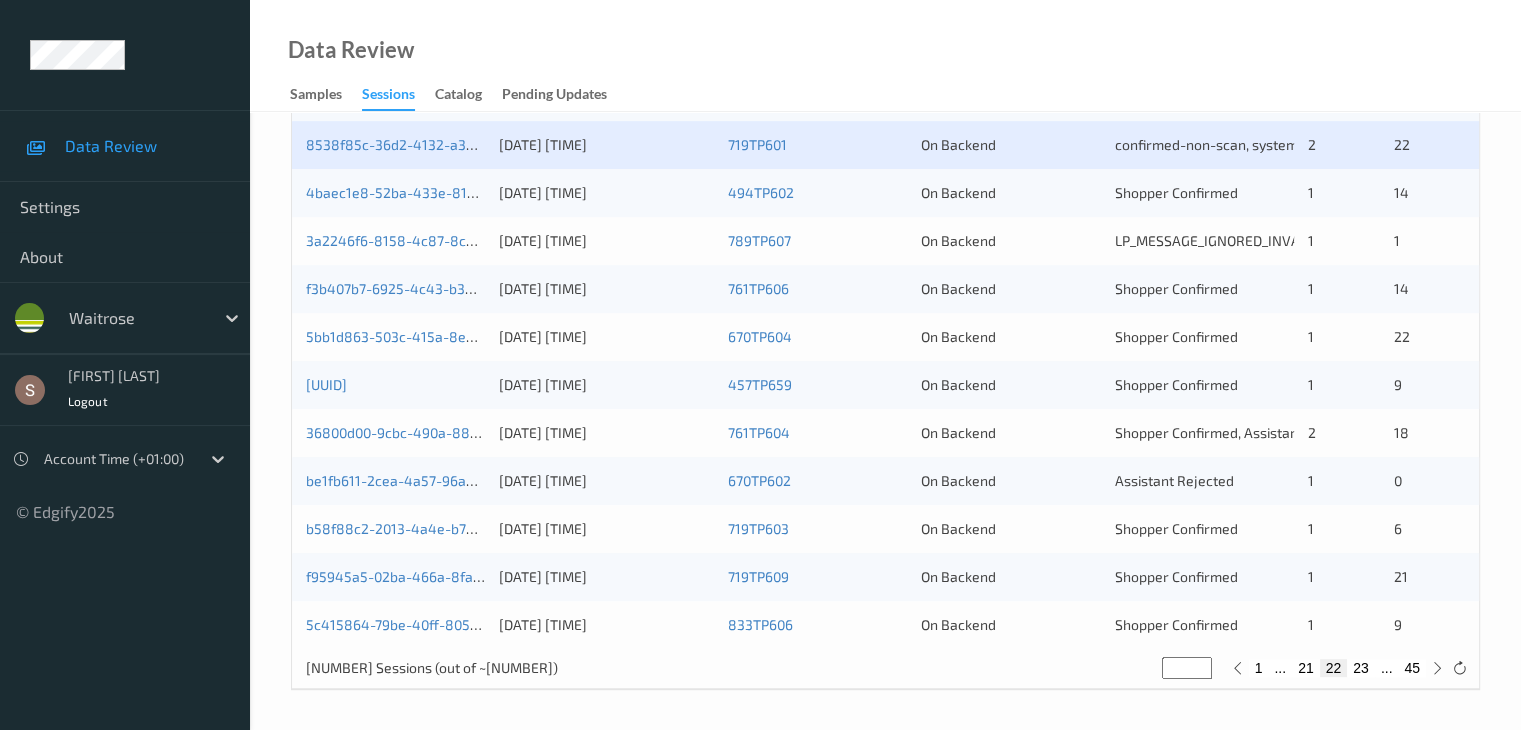 scroll, scrollTop: 832, scrollLeft: 0, axis: vertical 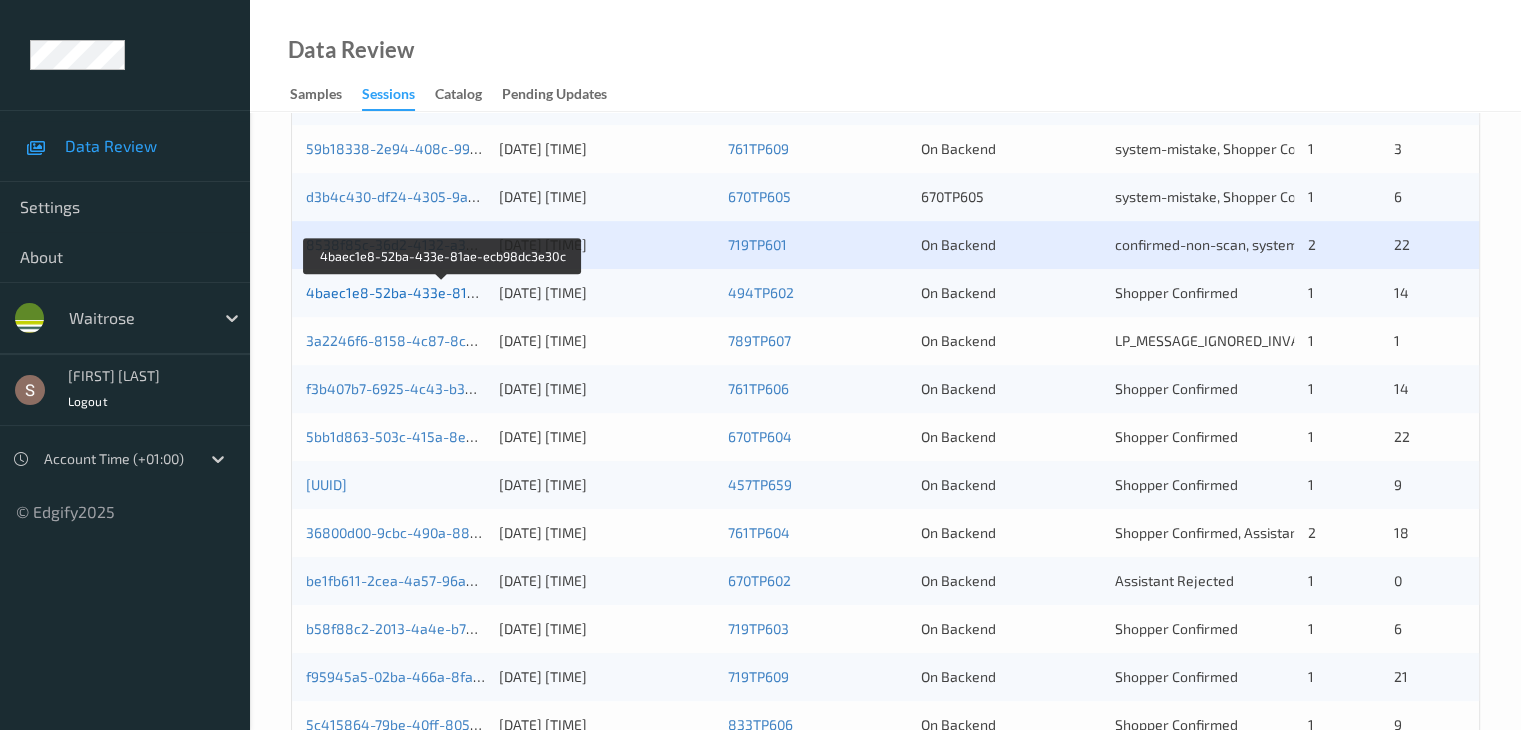 click on "4baec1e8-52ba-433e-81ae-ecb98dc3e30c" at bounding box center (444, 292) 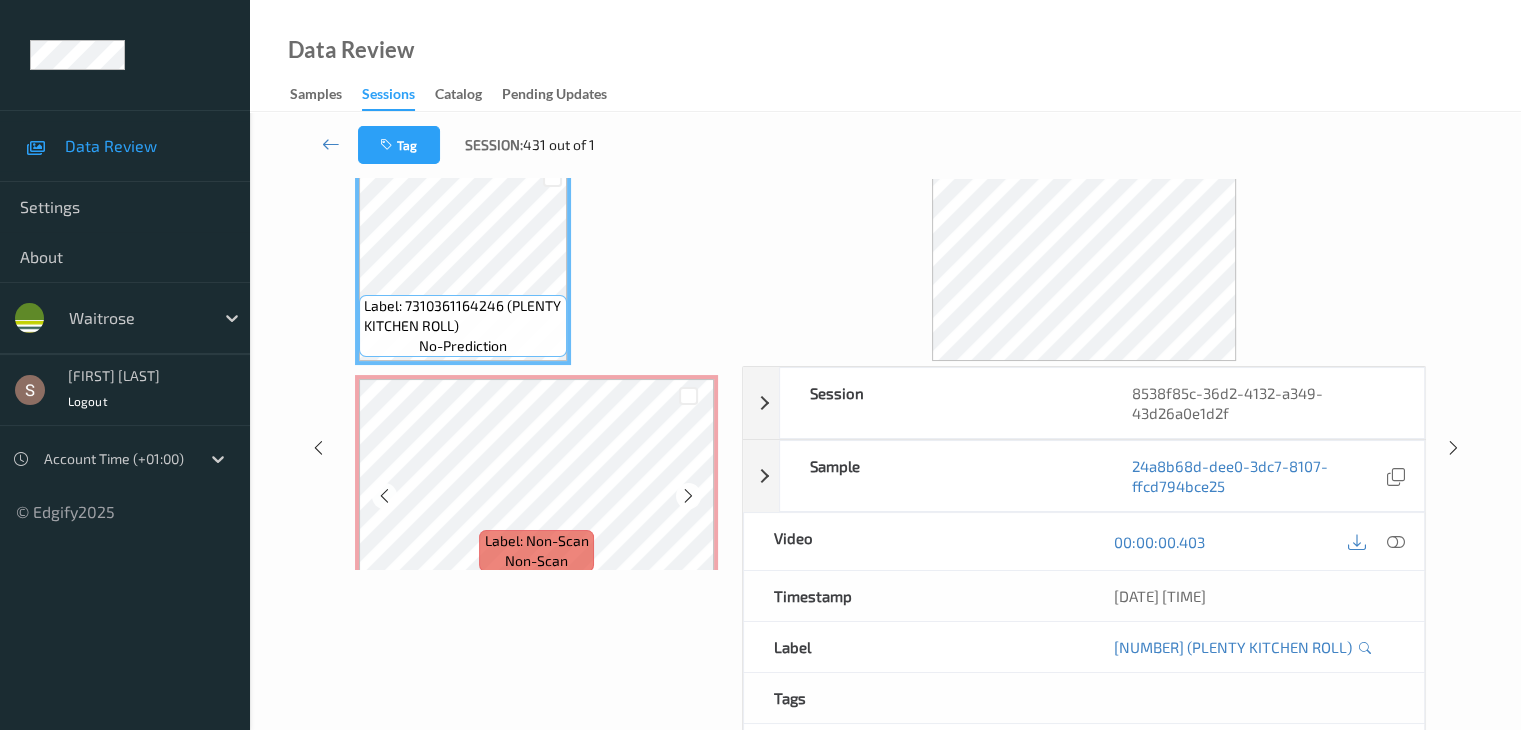 scroll, scrollTop: 0, scrollLeft: 0, axis: both 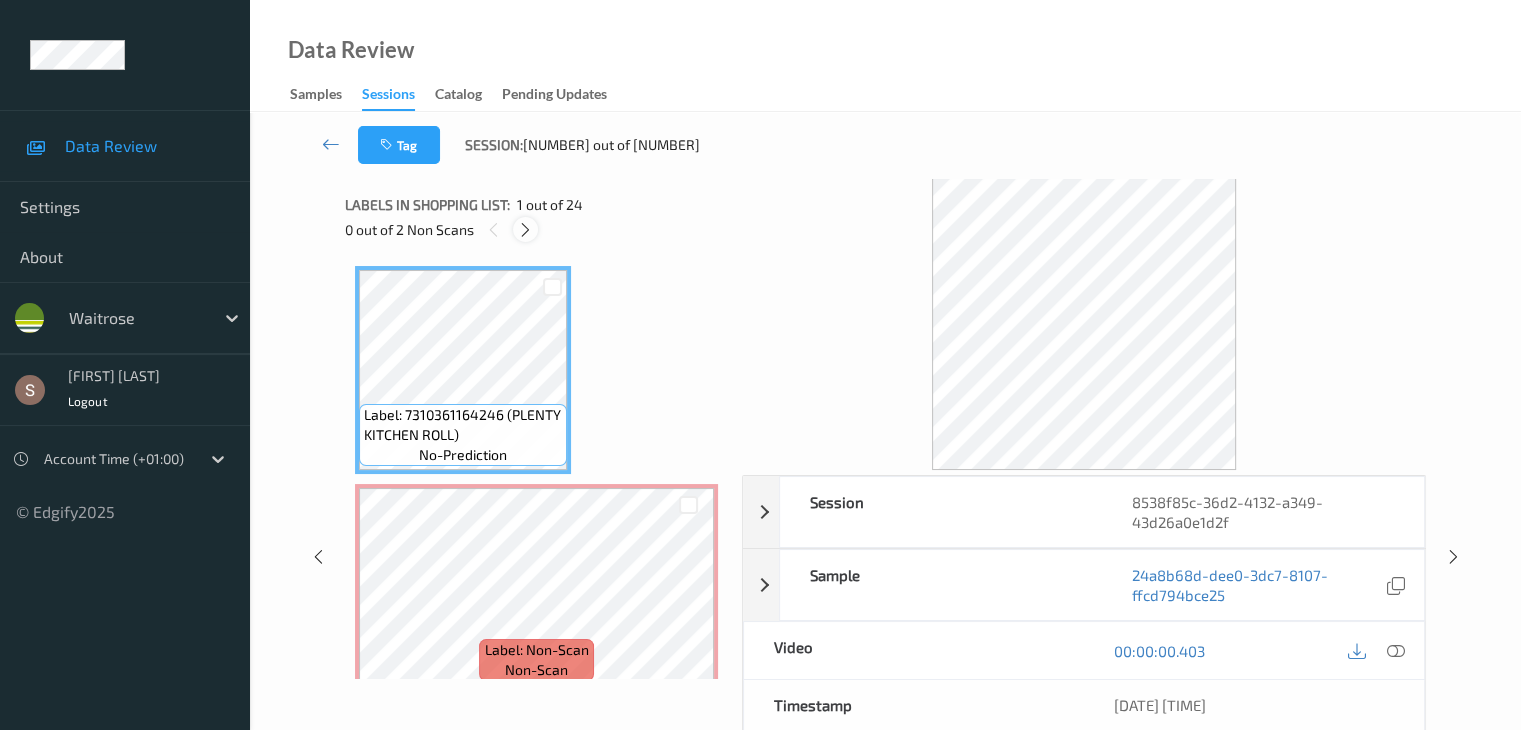 click at bounding box center [525, 230] 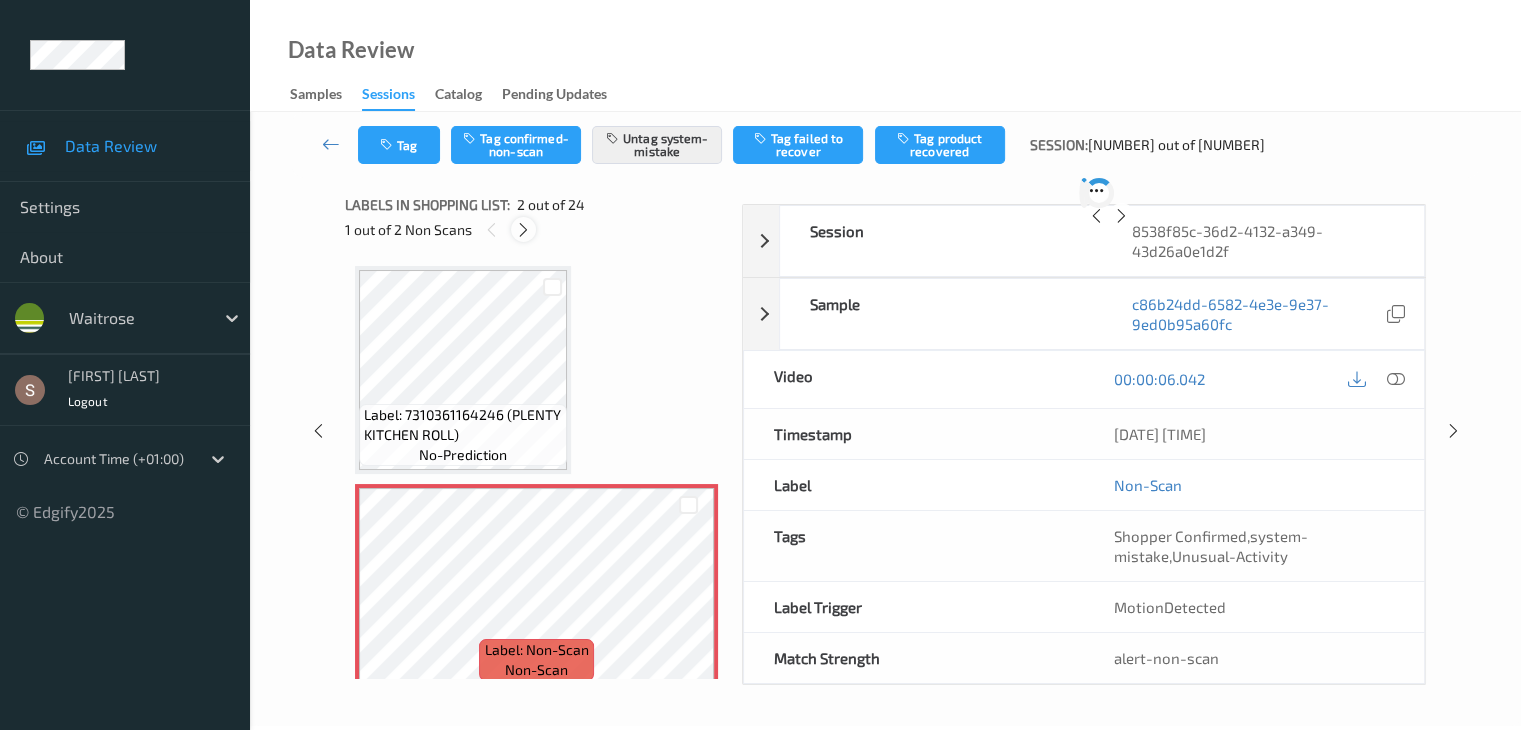scroll, scrollTop: 10, scrollLeft: 0, axis: vertical 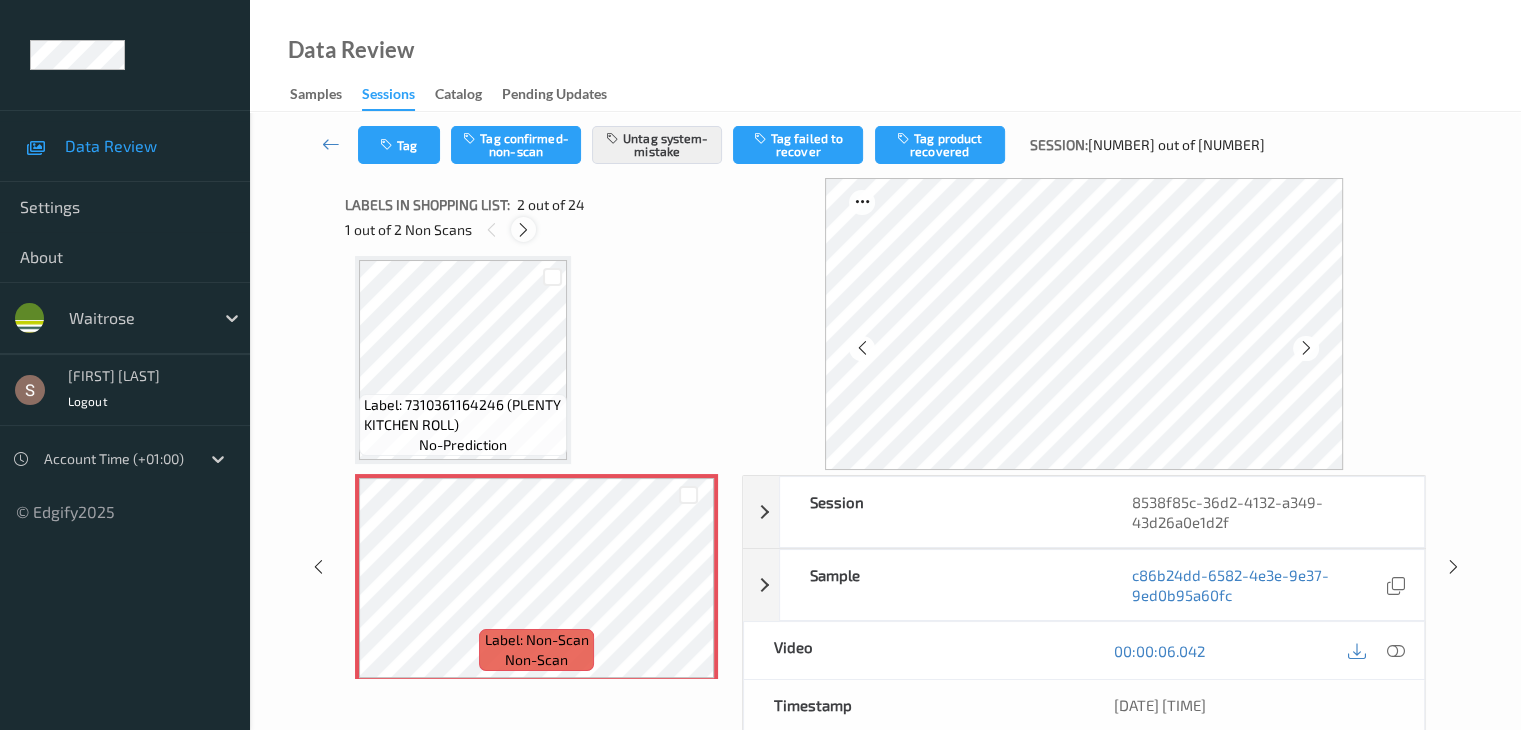 click at bounding box center [523, 230] 